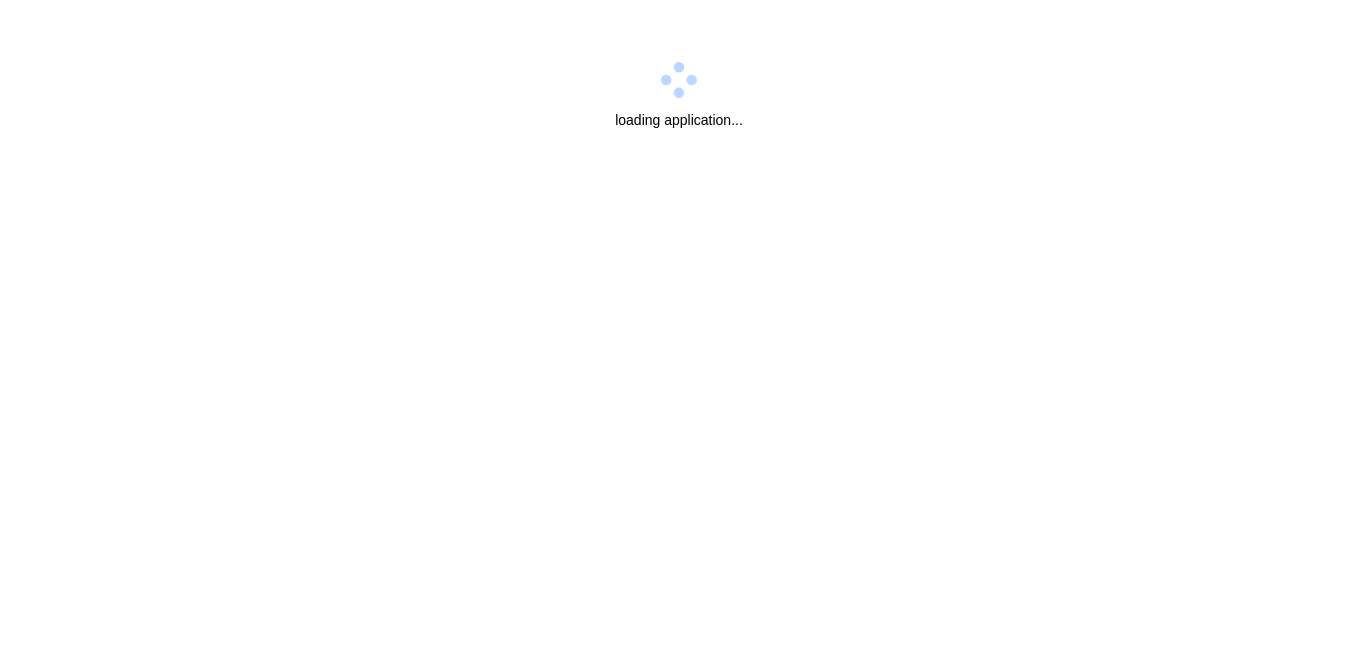 scroll, scrollTop: 0, scrollLeft: 0, axis: both 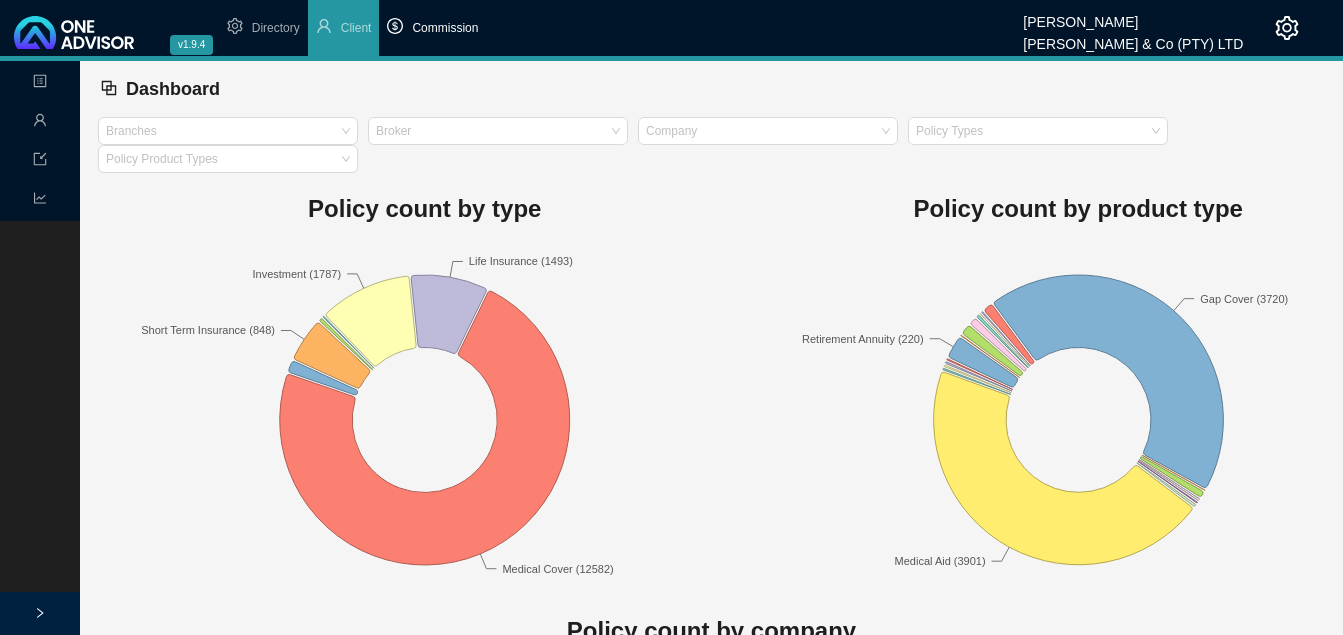 click on "Commission" at bounding box center (445, 28) 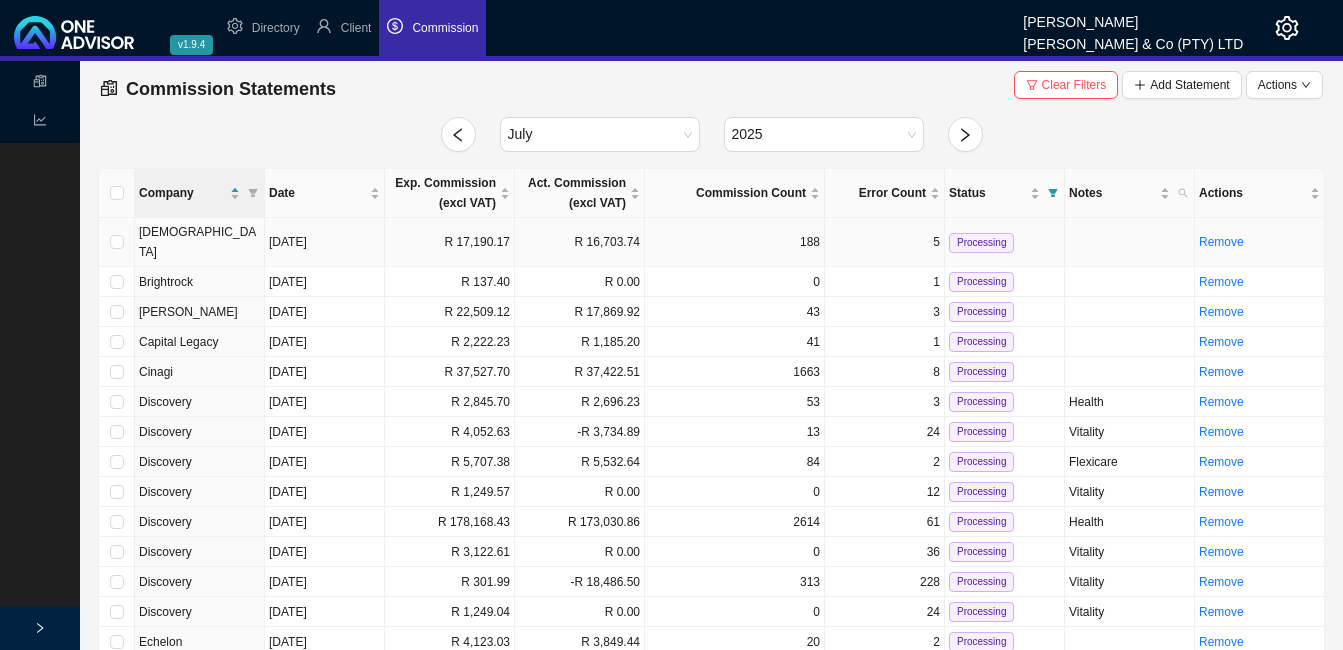click on "R 17,190.17" at bounding box center (450, 242) 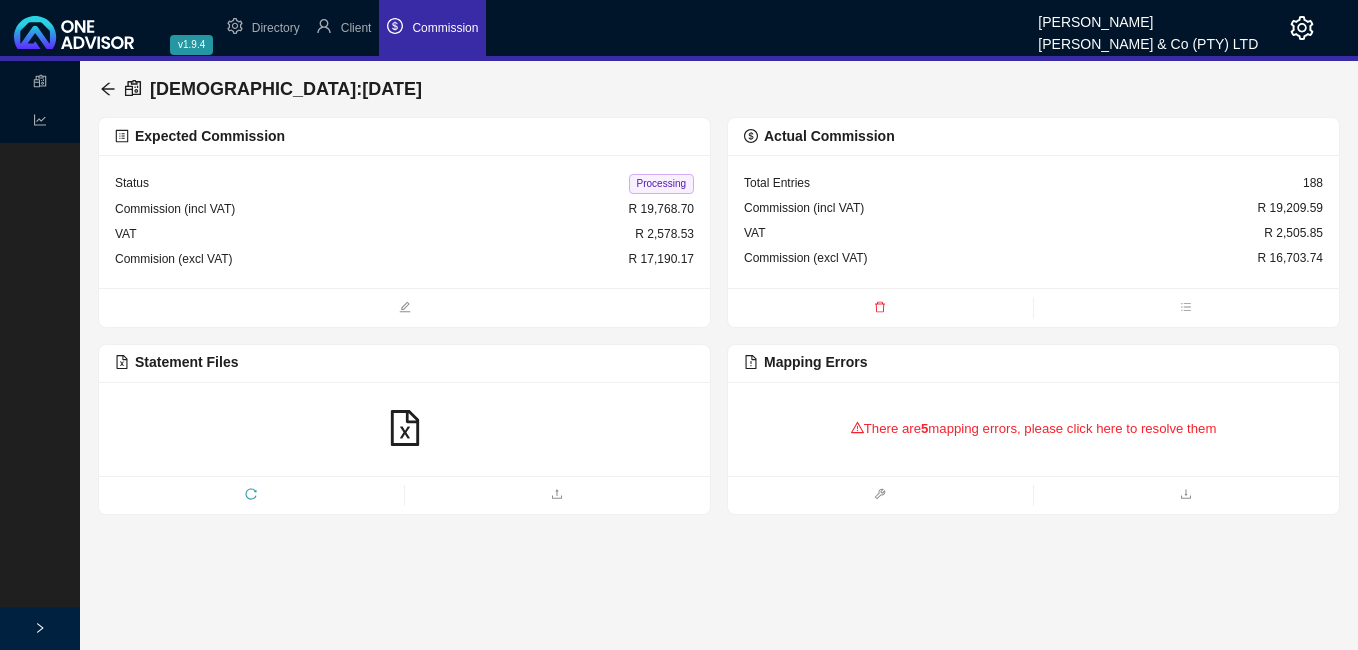 click on "There are  5  mapping errors, please click here to resolve them" at bounding box center [1033, 429] 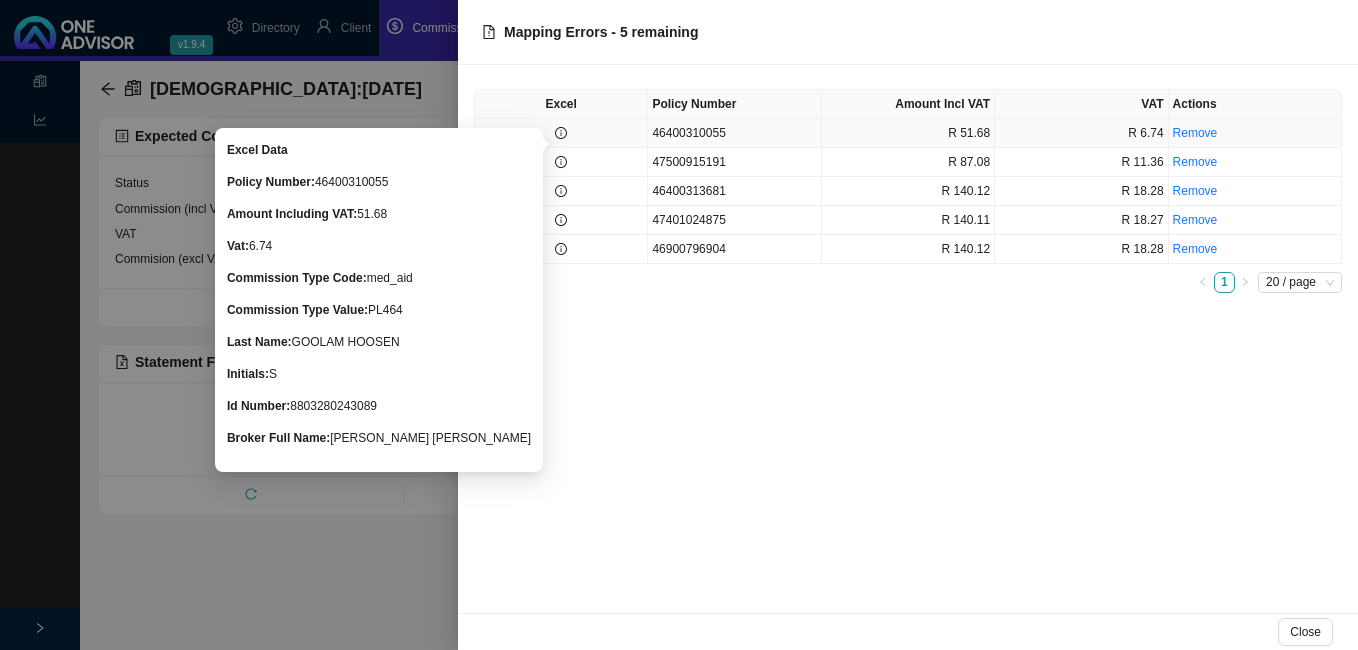 click 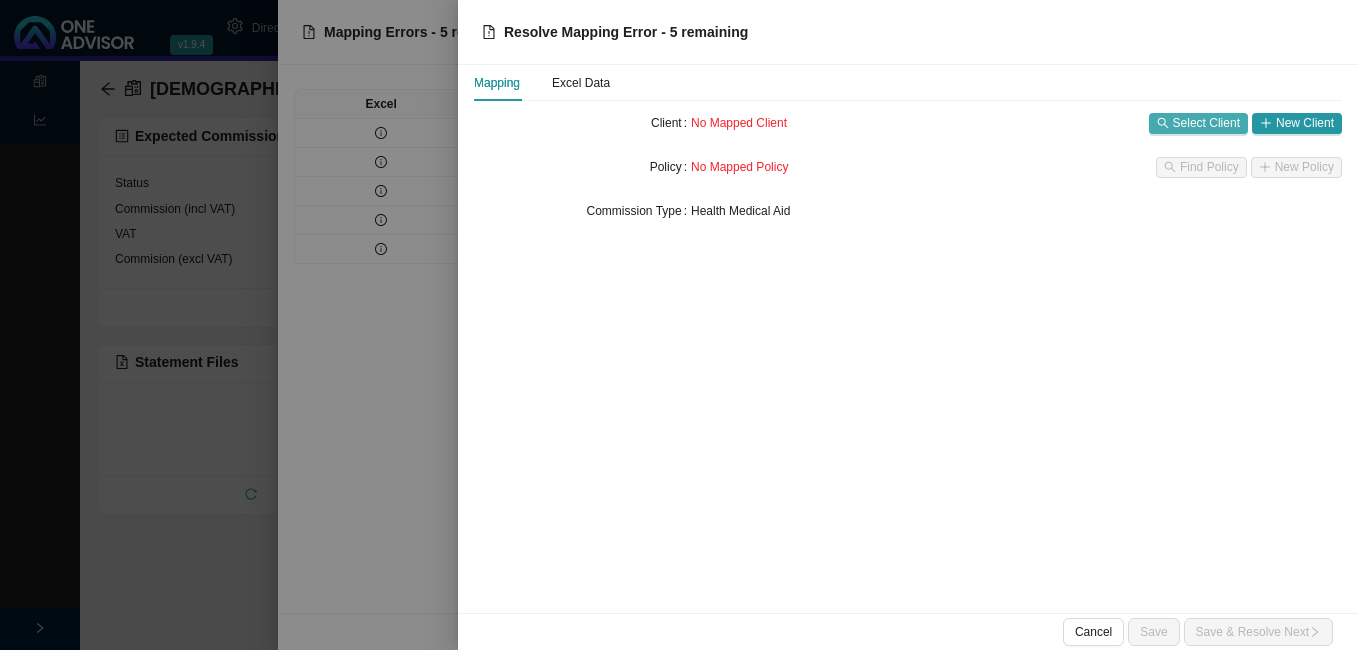 click on "Select Client" at bounding box center [1206, 123] 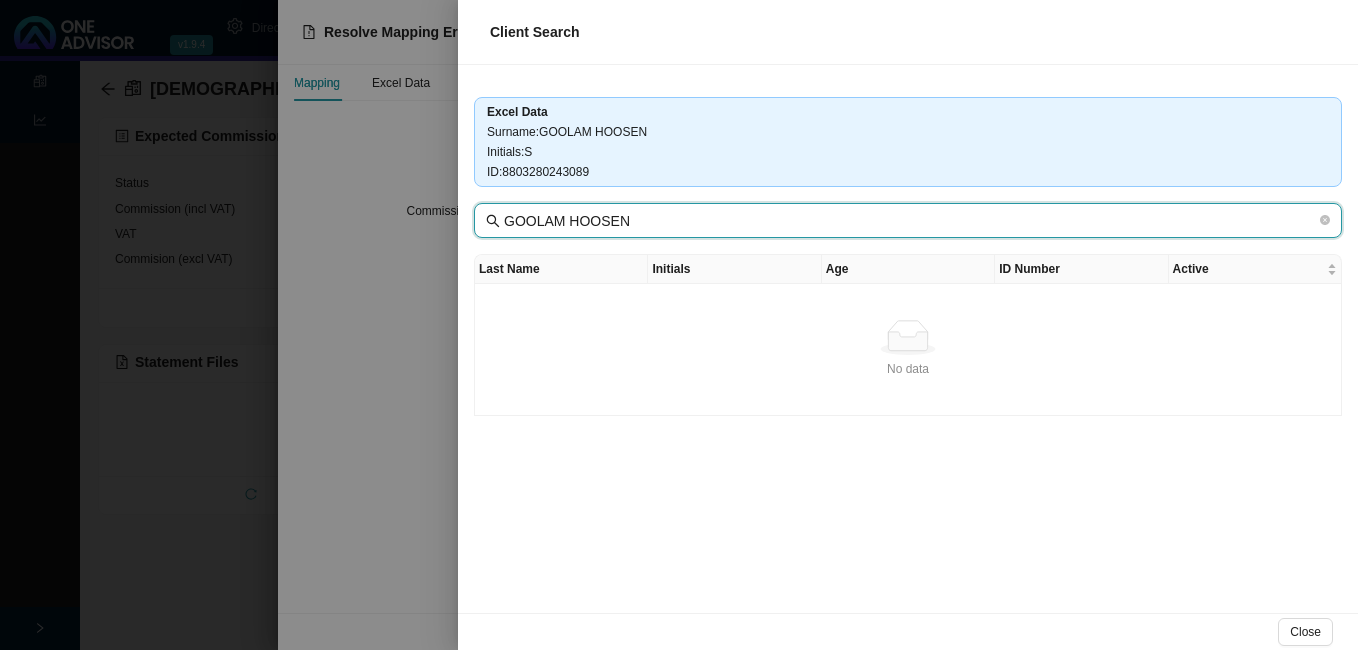 drag, startPoint x: 564, startPoint y: 222, endPoint x: 750, endPoint y: 226, distance: 186.043 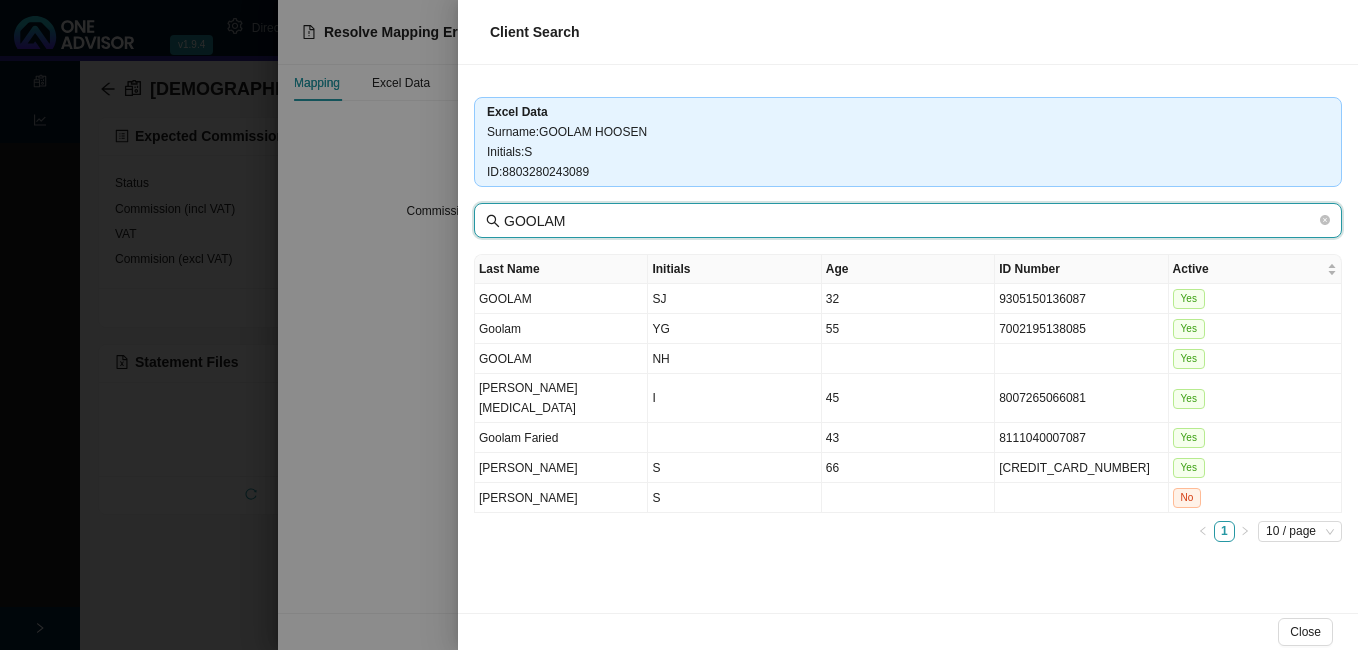 type on "GOOLAM" 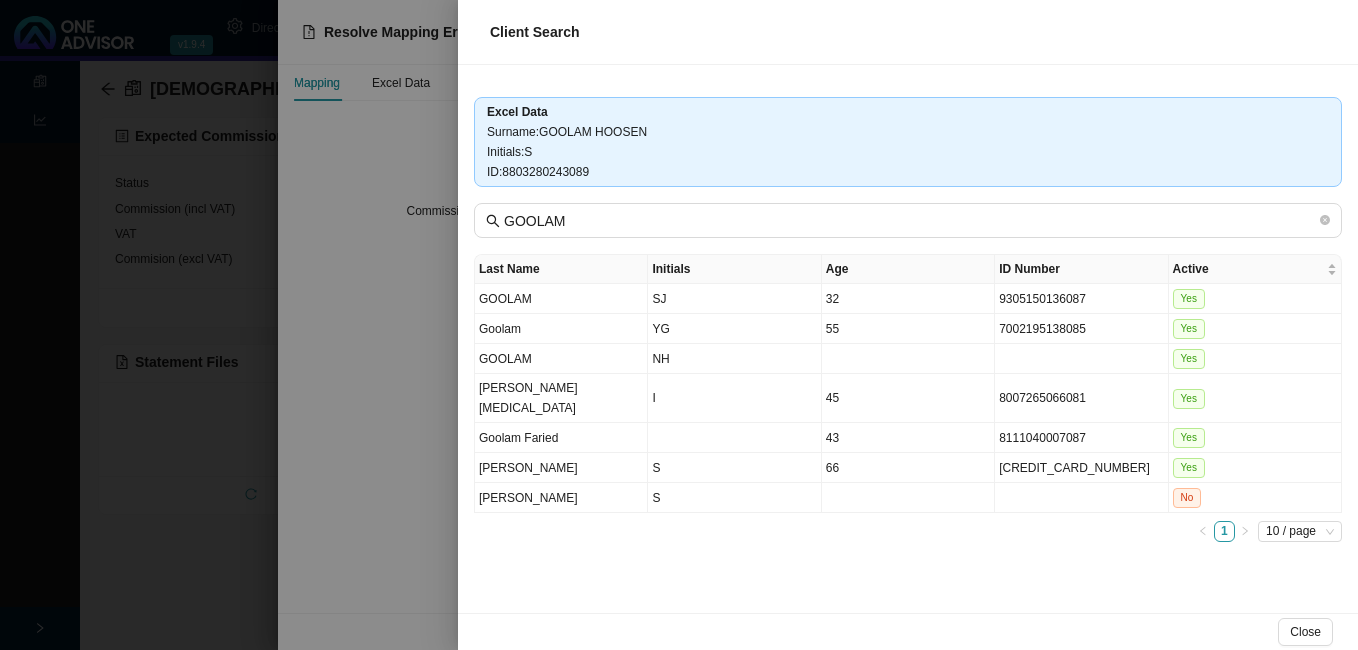 click at bounding box center [679, 325] 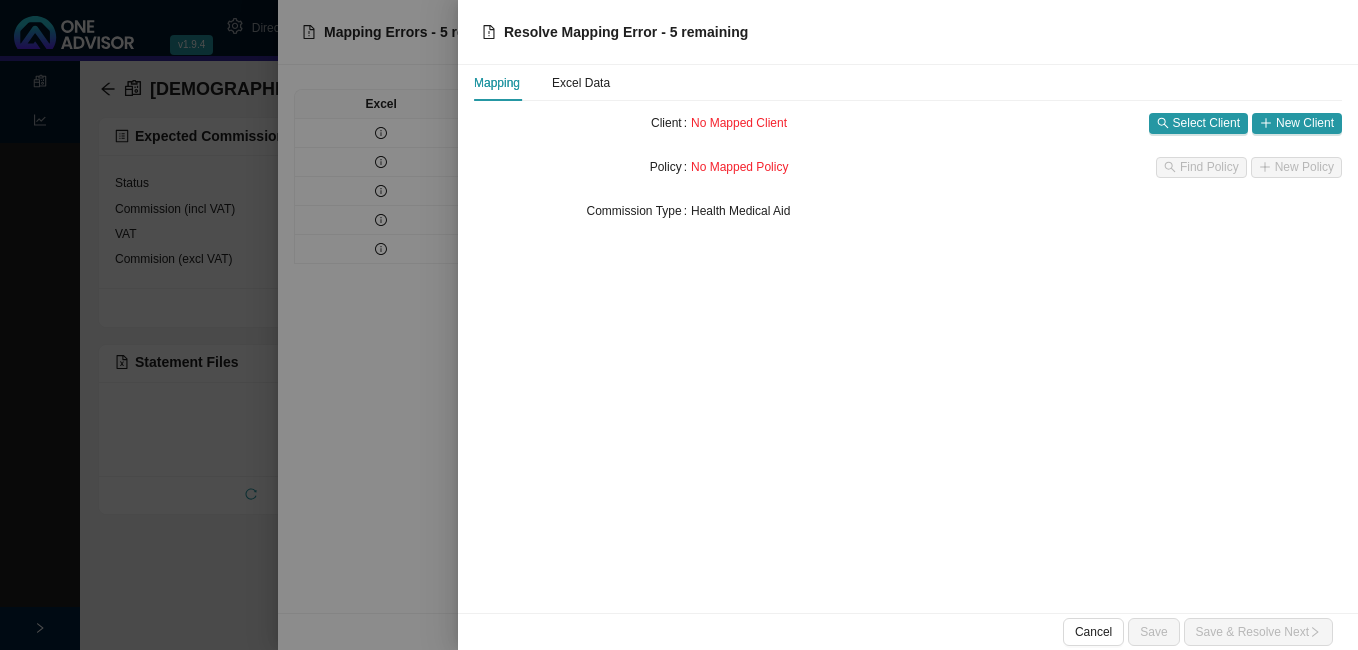 click at bounding box center [679, 325] 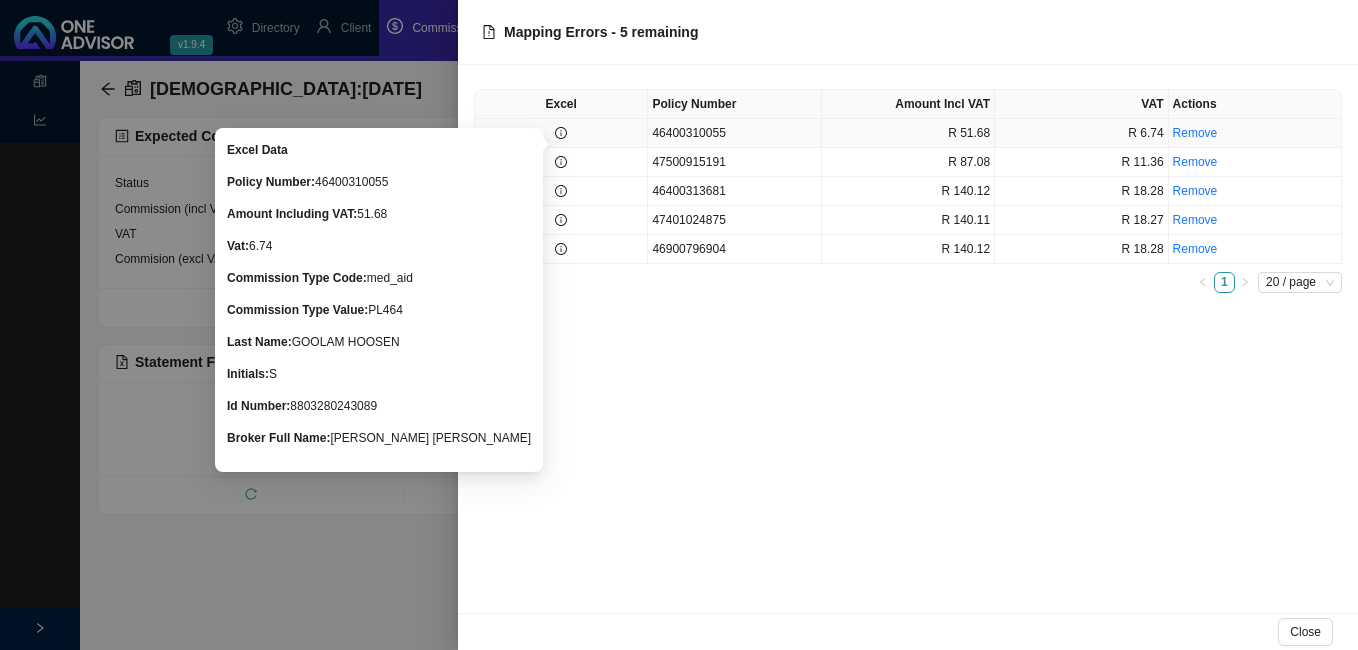 click 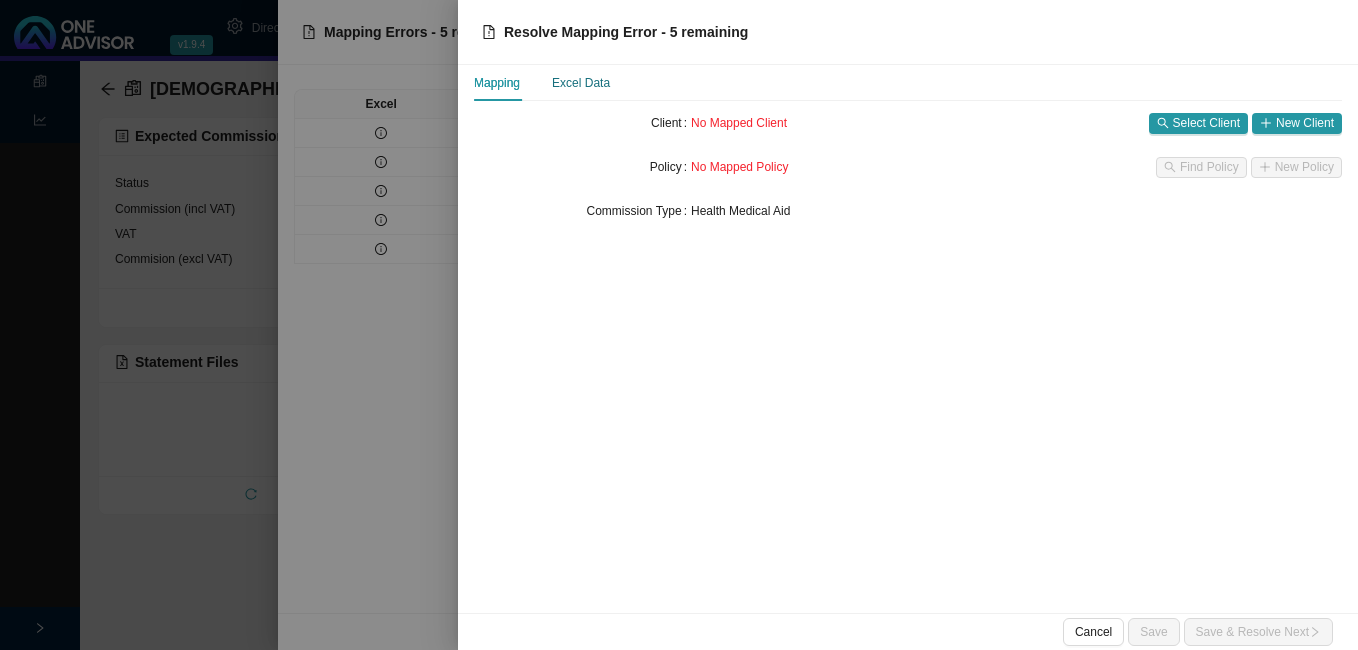 click on "Excel Data" at bounding box center [581, 83] 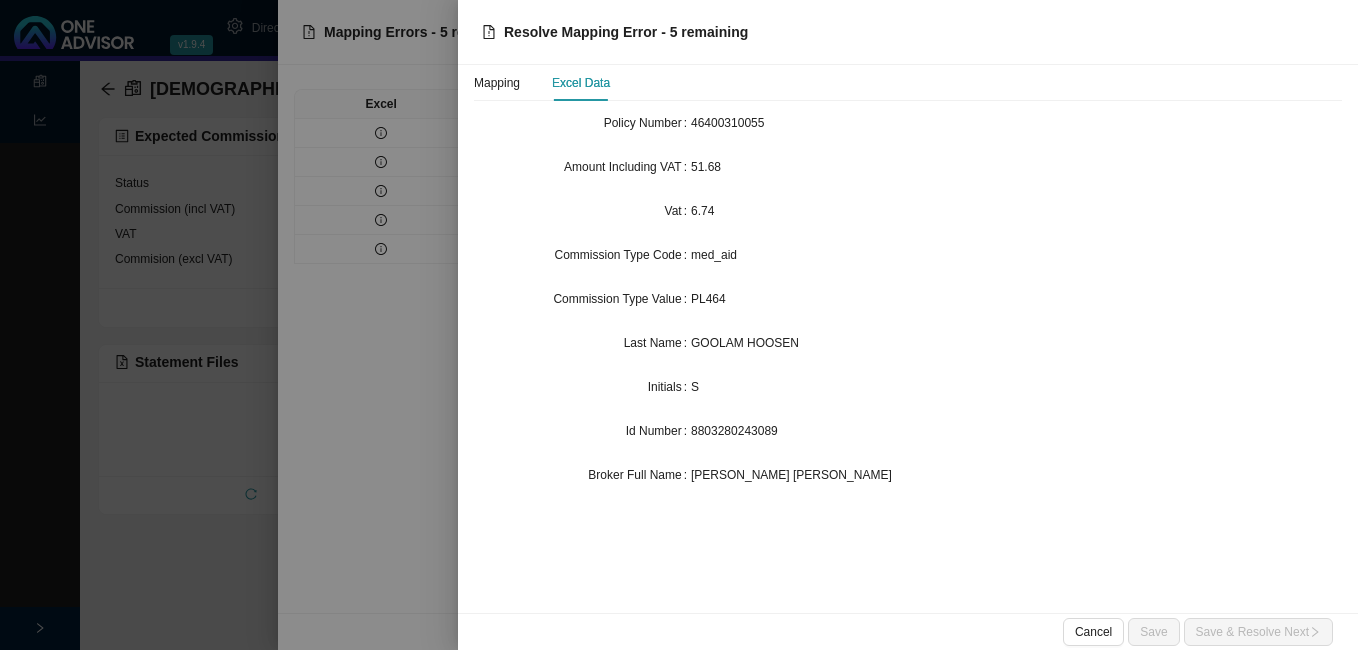 click at bounding box center [679, 325] 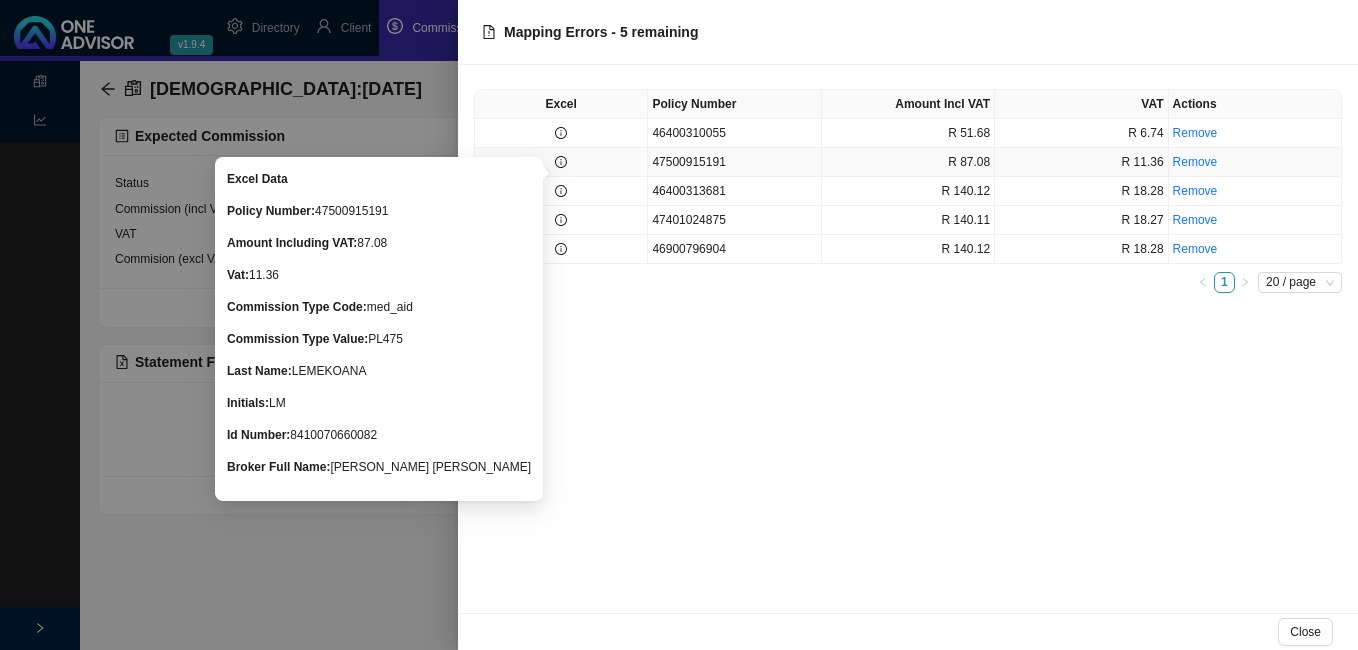 click 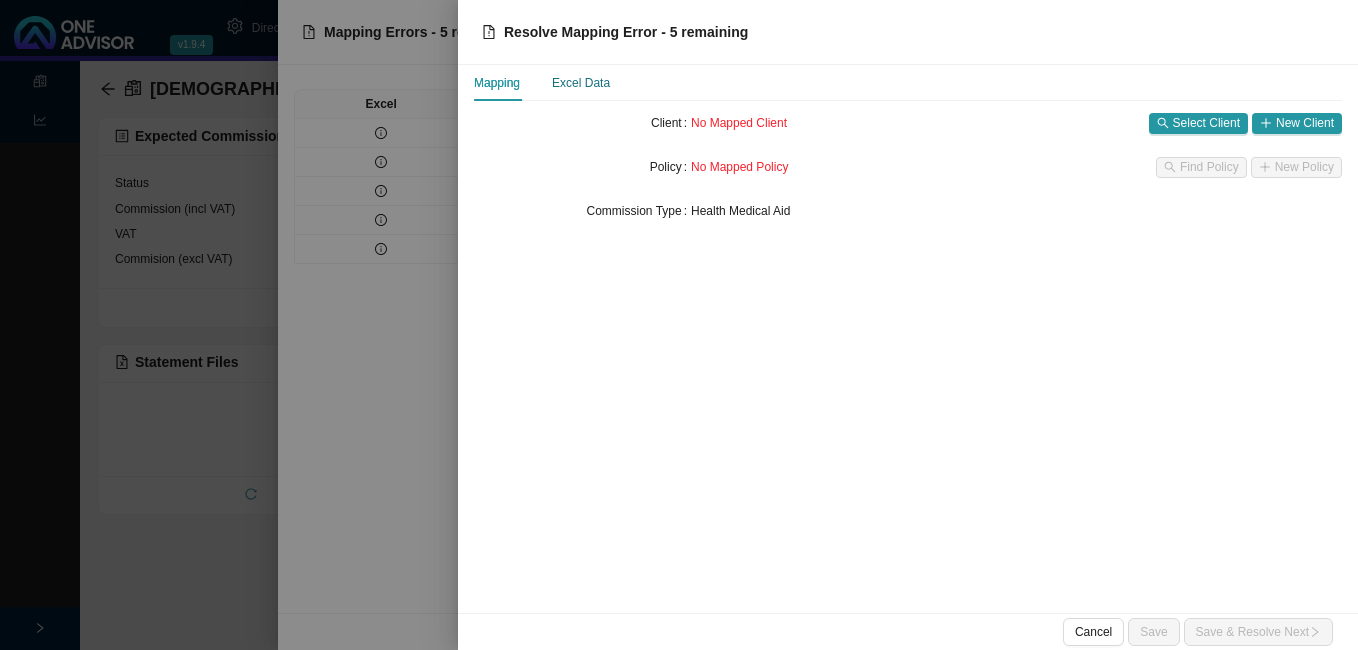 click on "Excel Data" at bounding box center (581, 83) 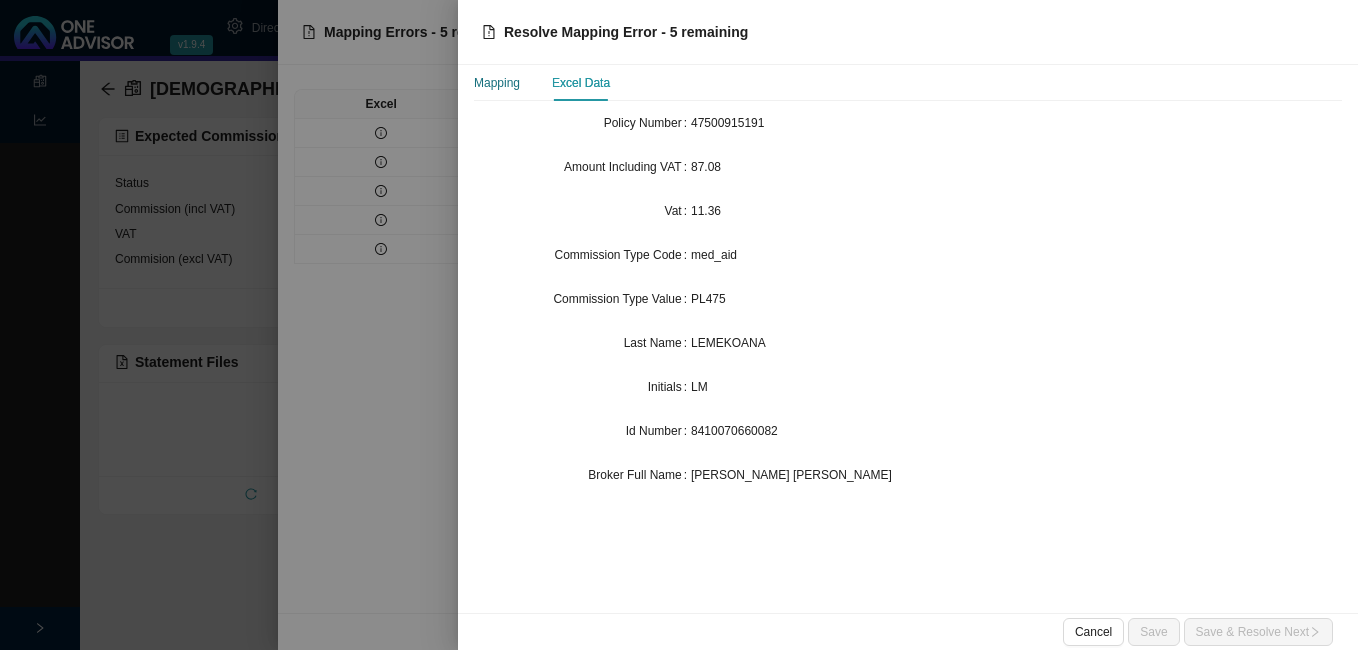 click on "Mapping" at bounding box center (497, 83) 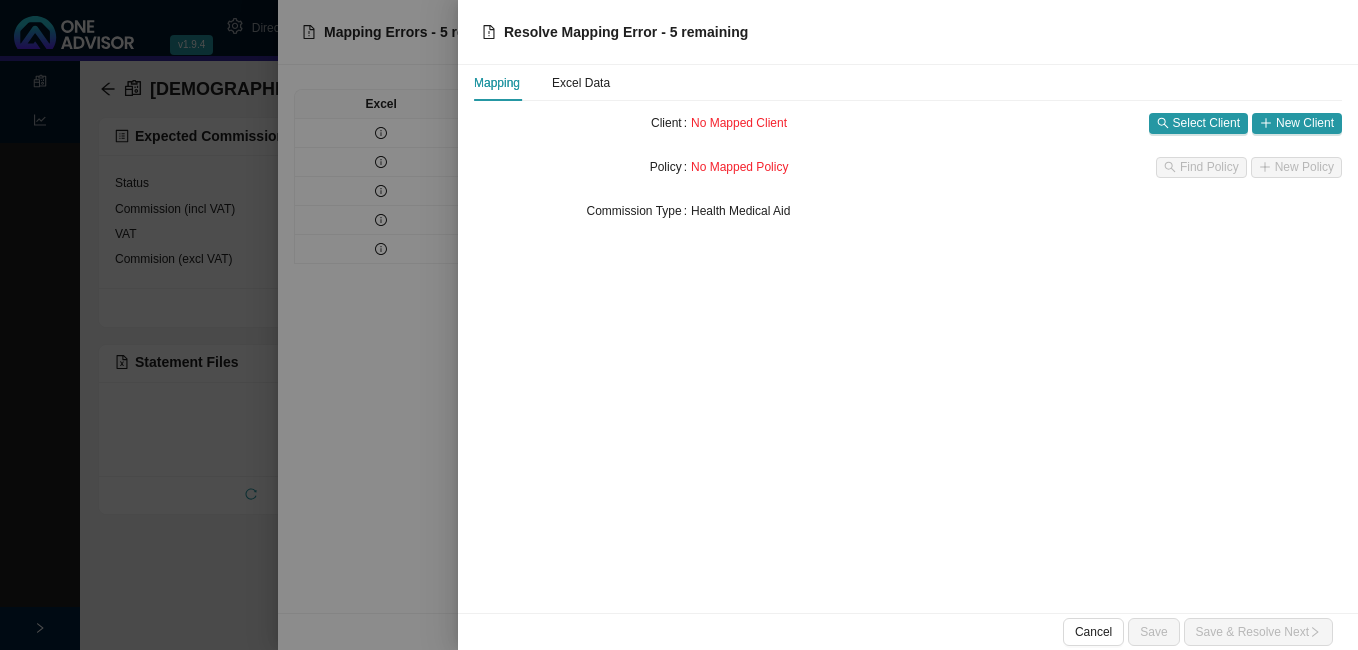 click at bounding box center (679, 325) 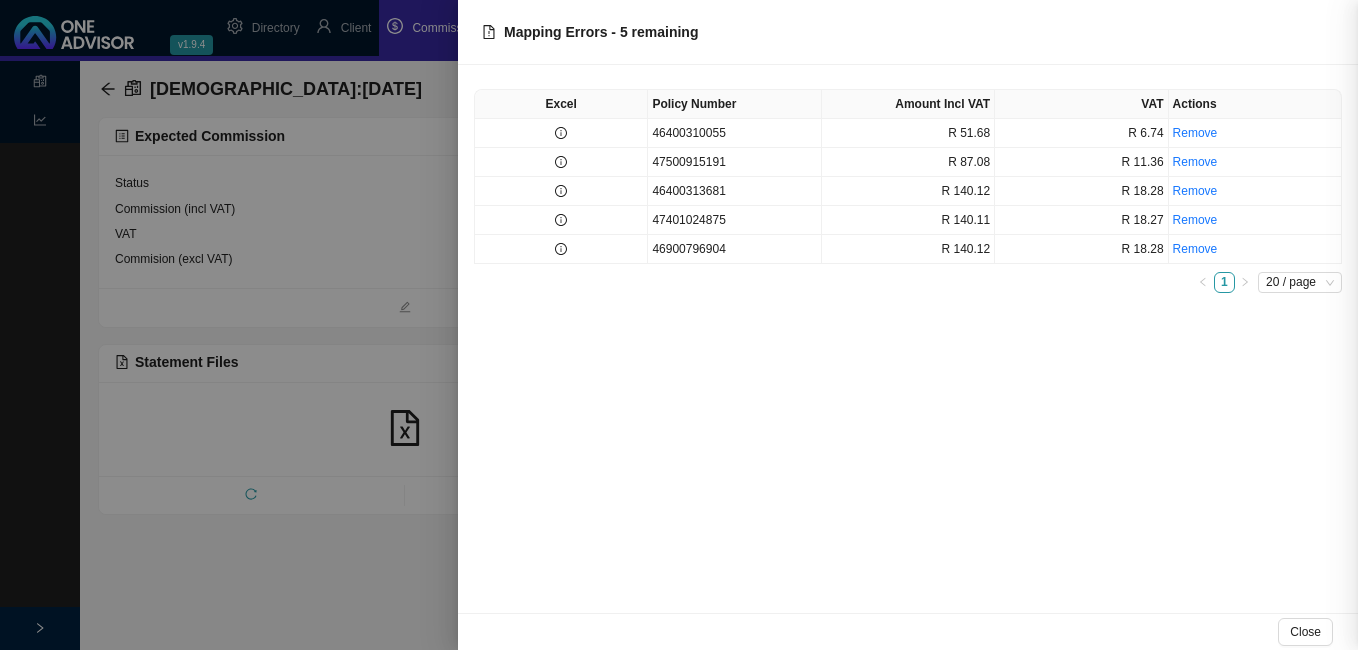 click at bounding box center (679, 325) 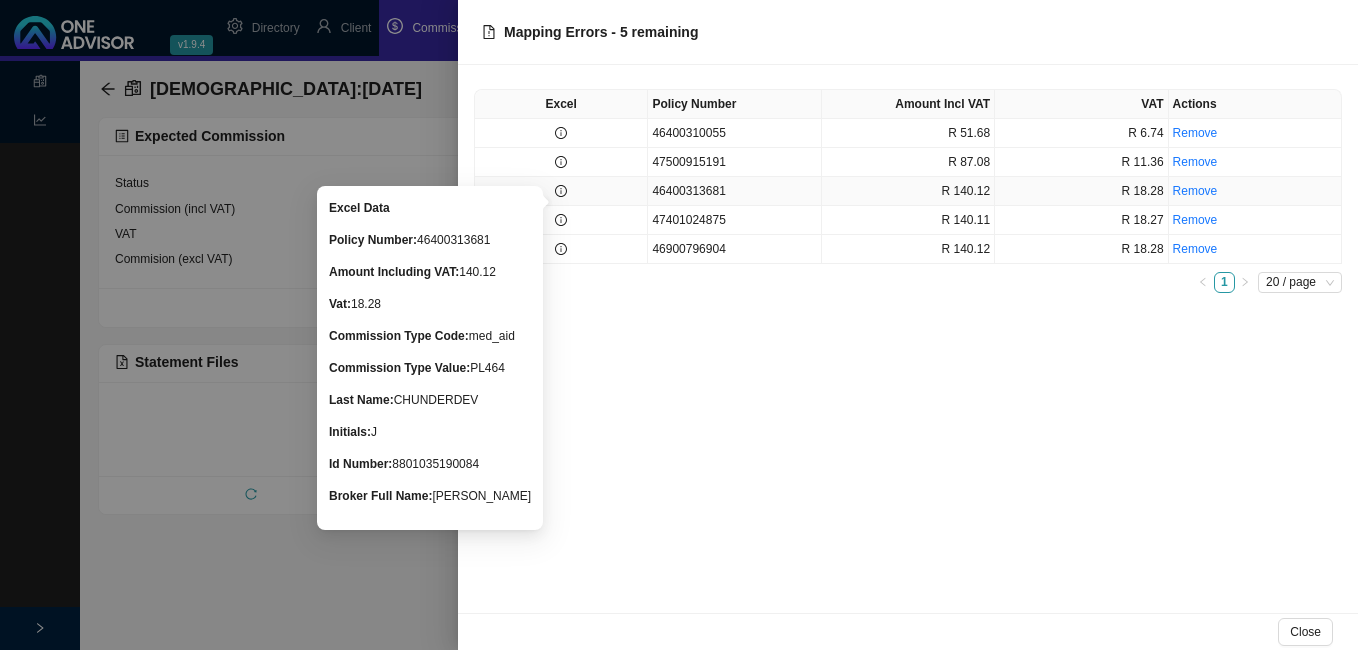 click 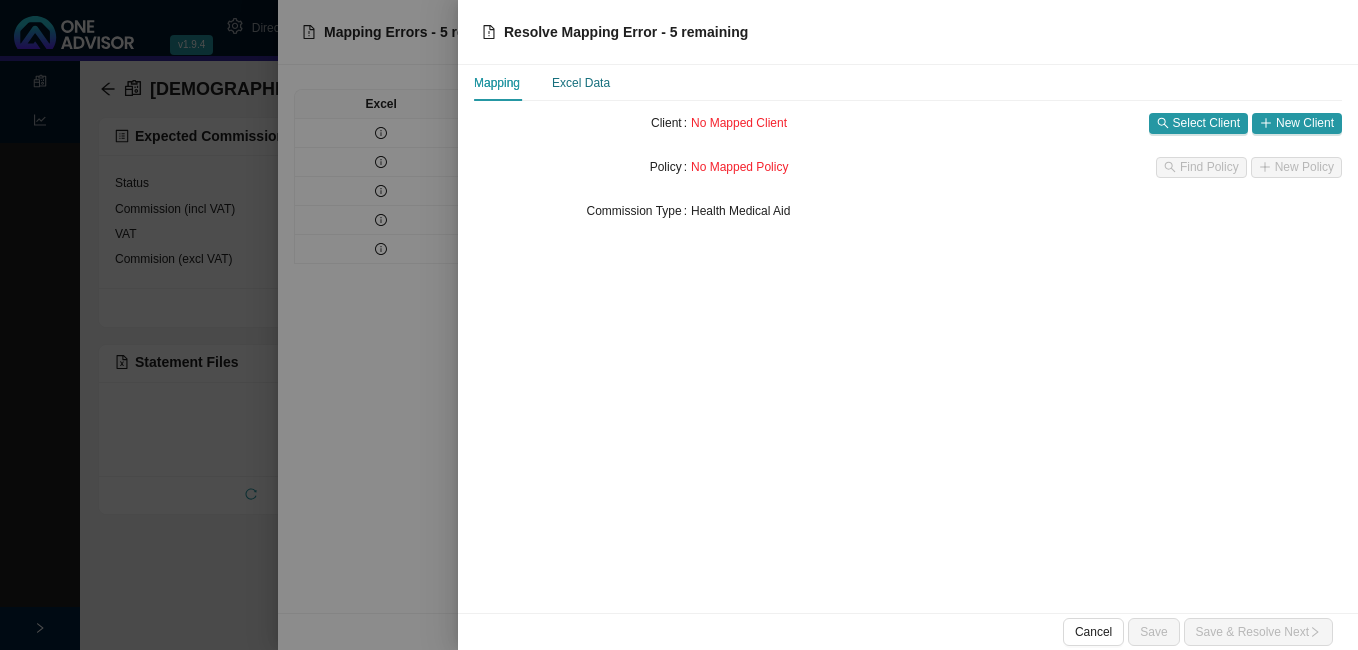 click on "Excel Data" at bounding box center [581, 83] 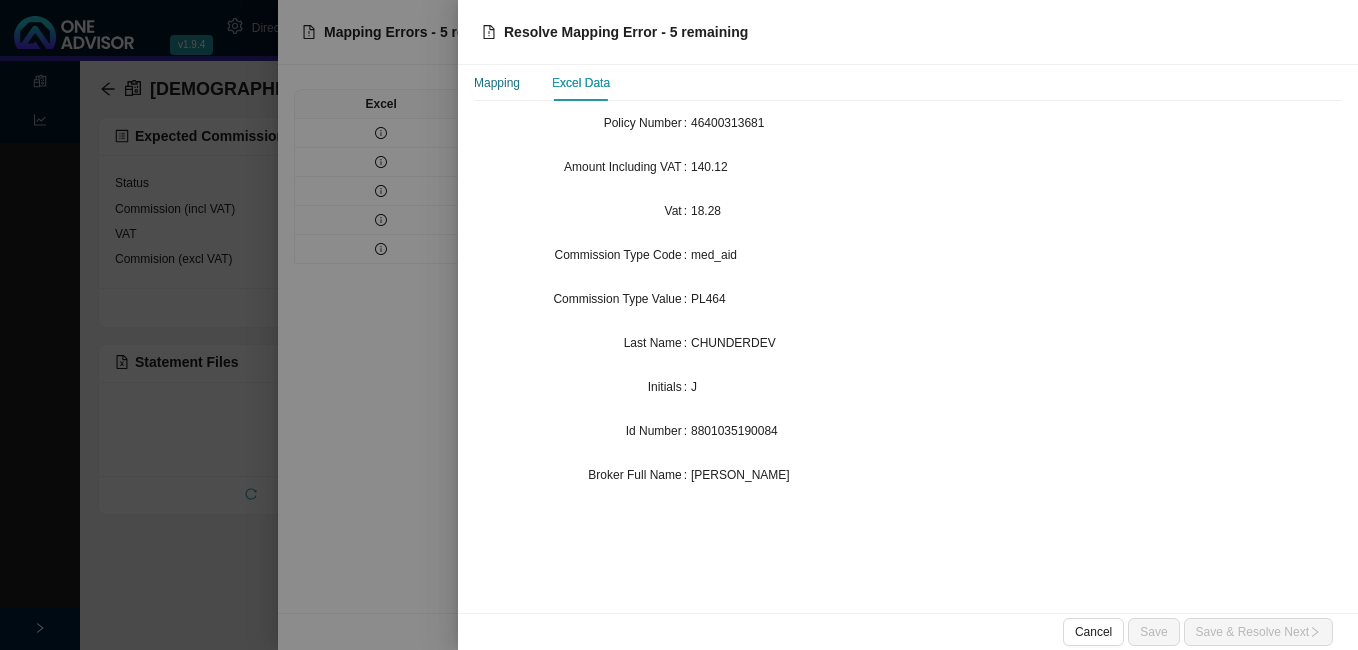 drag, startPoint x: 570, startPoint y: 84, endPoint x: 514, endPoint y: 81, distance: 56.0803 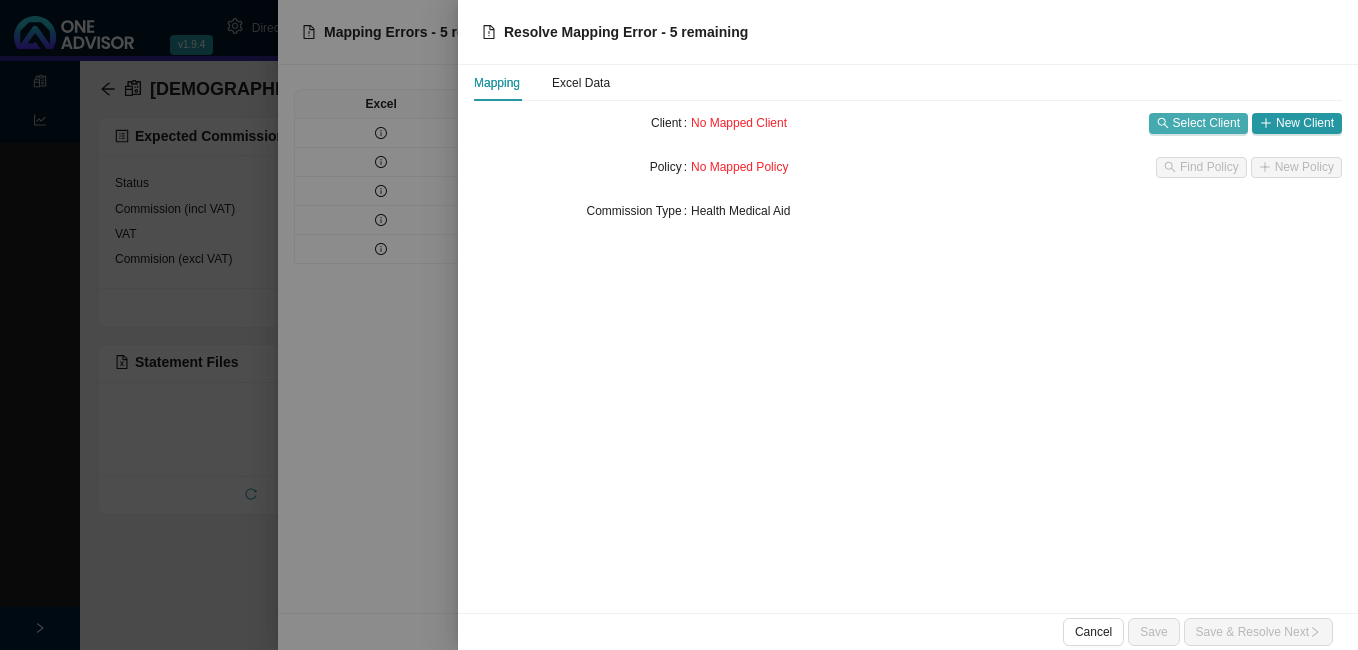 click on "Select Client" at bounding box center (1206, 123) 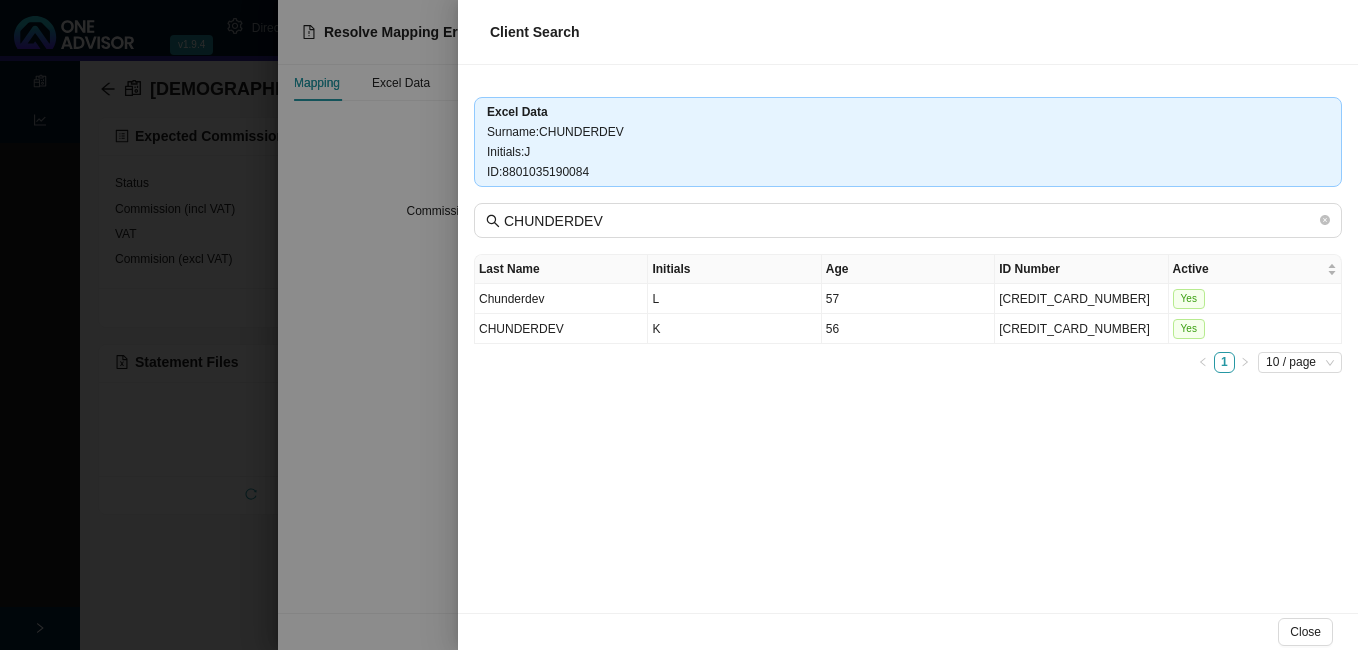 click at bounding box center [679, 325] 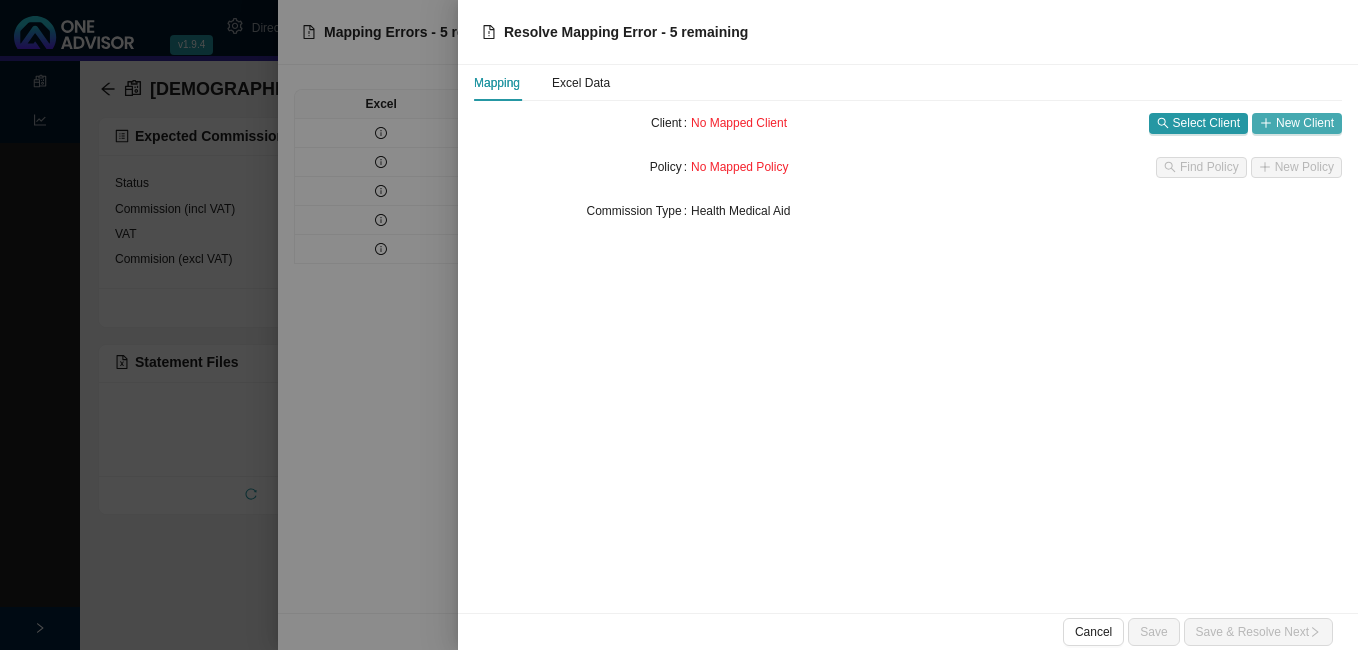 click on "New Client" at bounding box center (1305, 123) 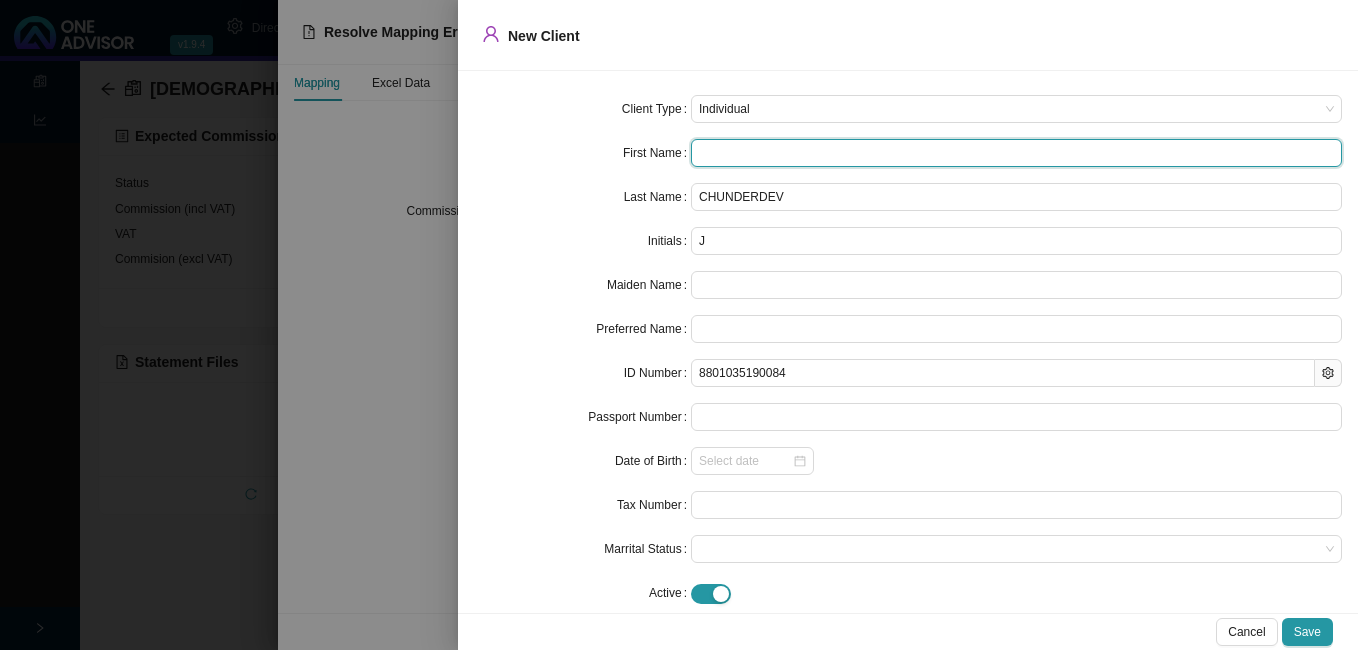click at bounding box center [1016, 153] 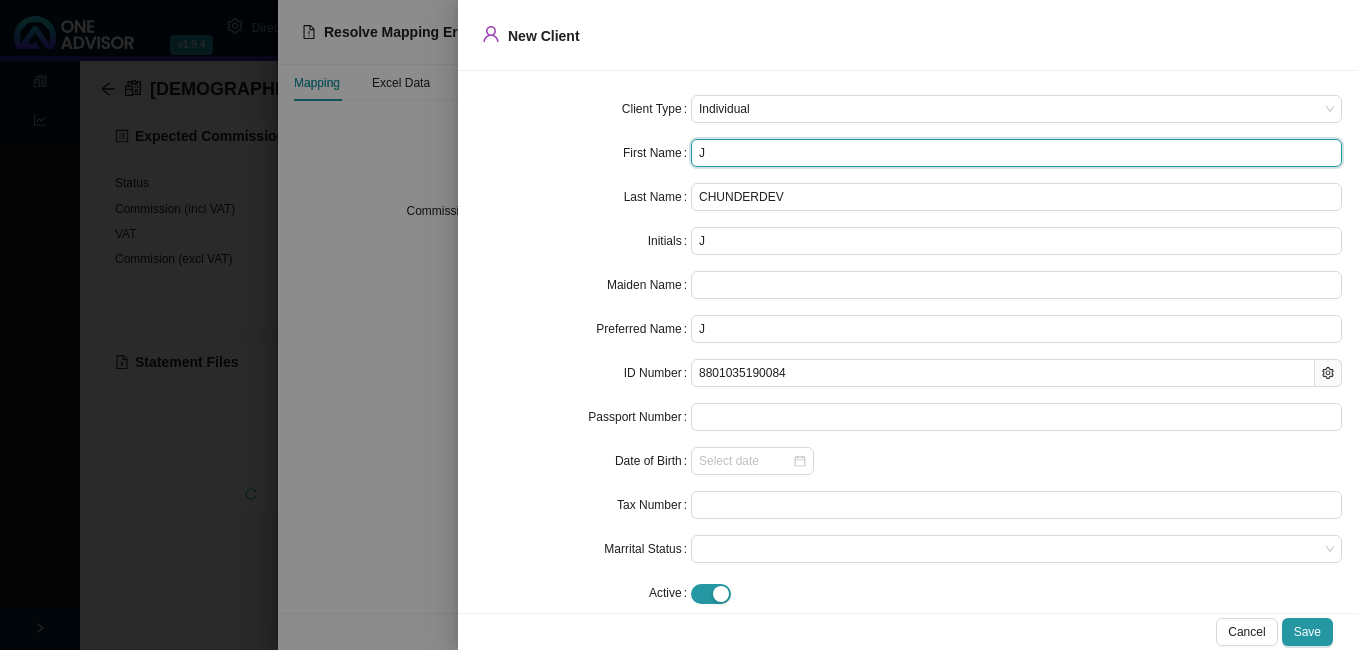 type on "Ju" 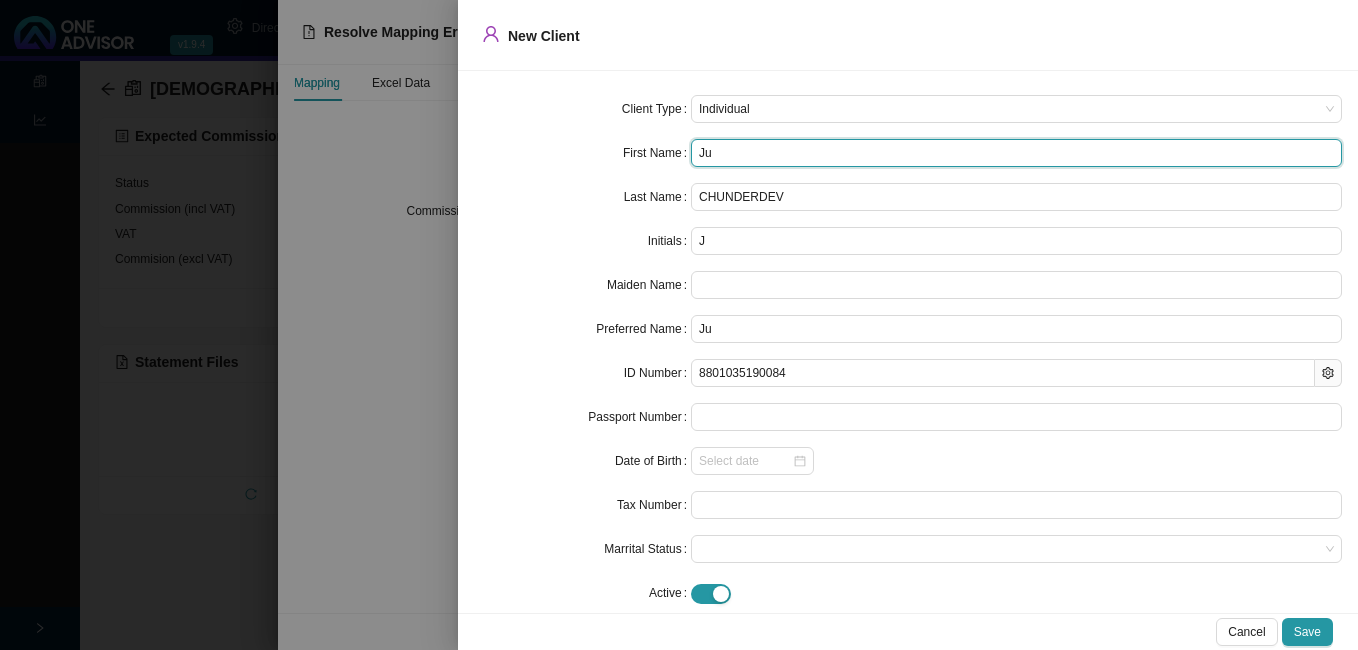 type on "[DEMOGRAPHIC_DATA]" 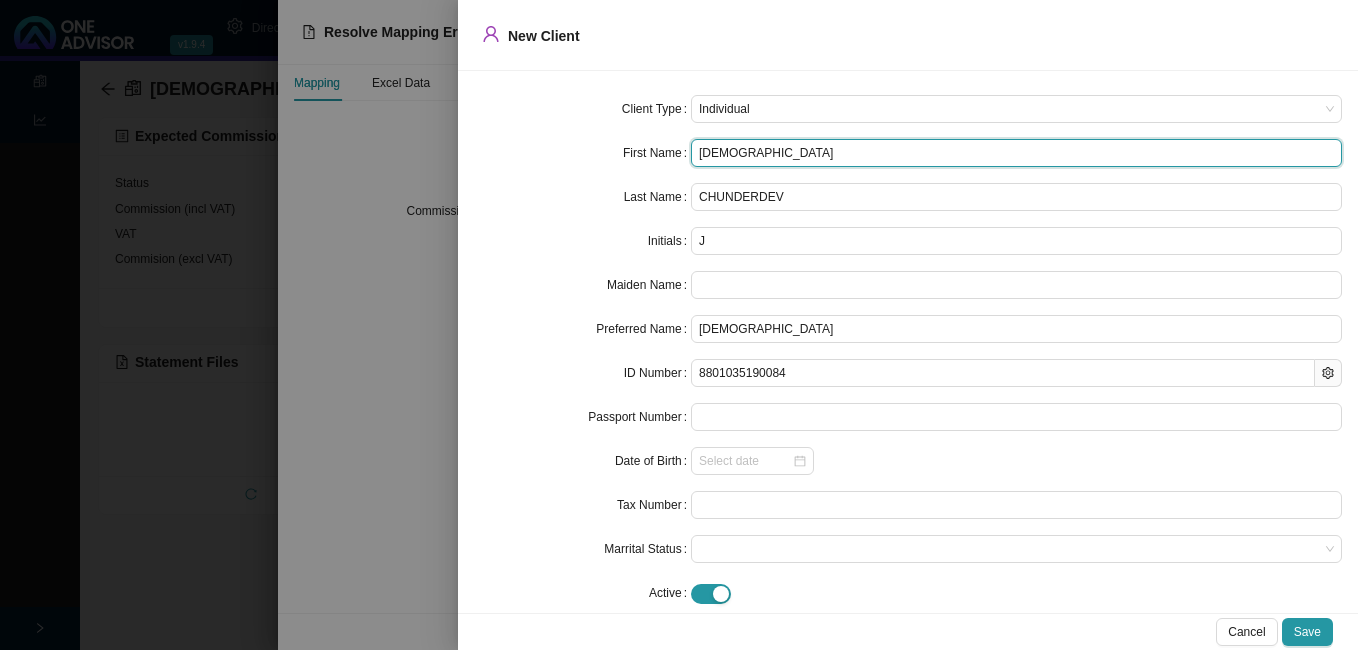 type on "Just" 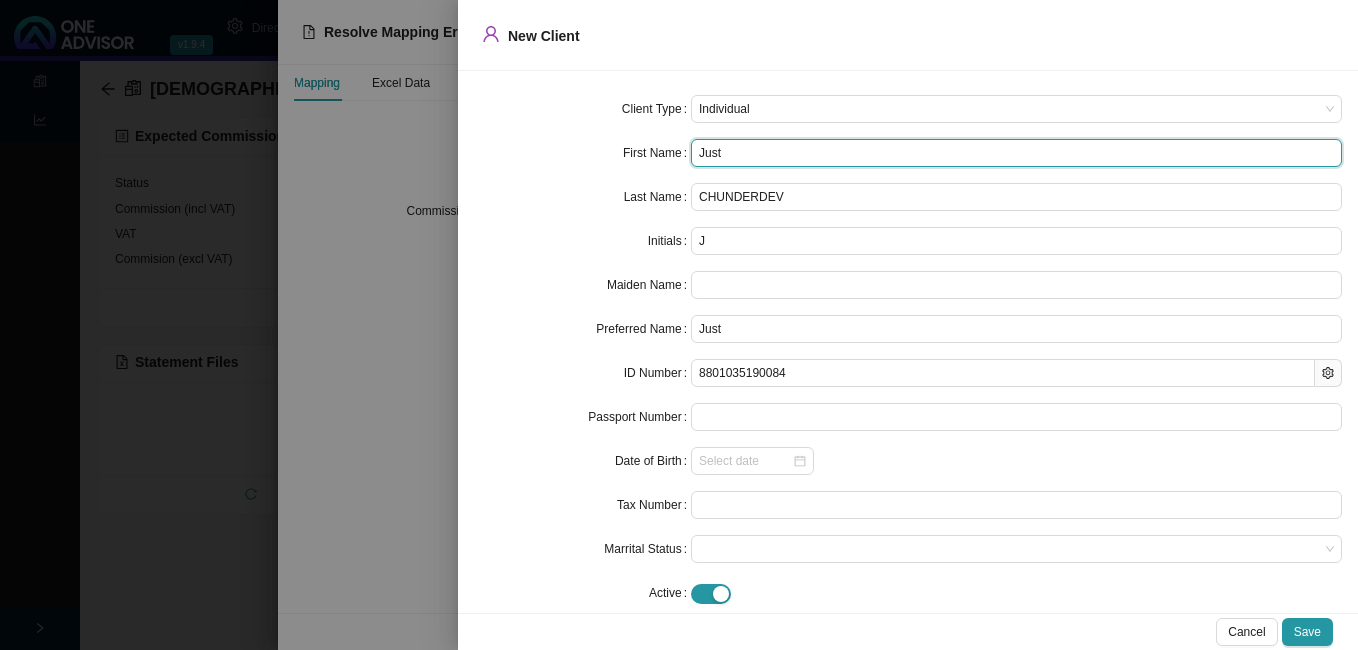 type on "Justi" 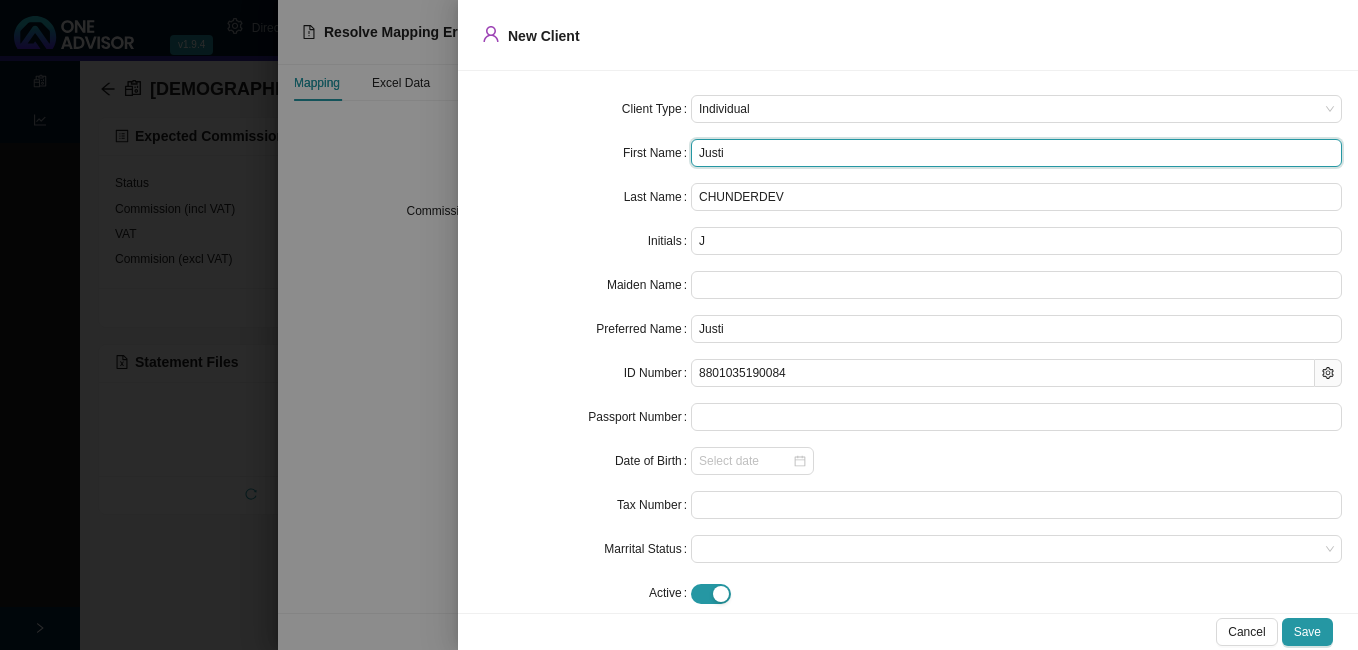 type on "[PERSON_NAME]" 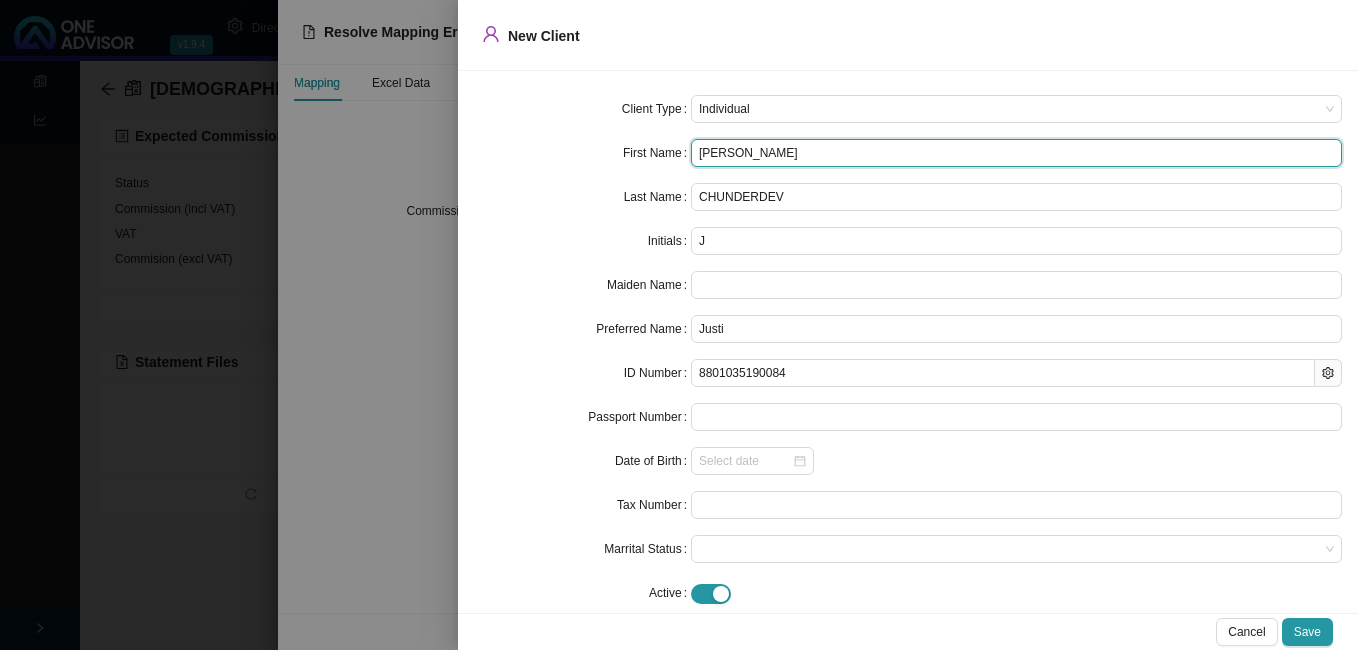 type on "[PERSON_NAME]" 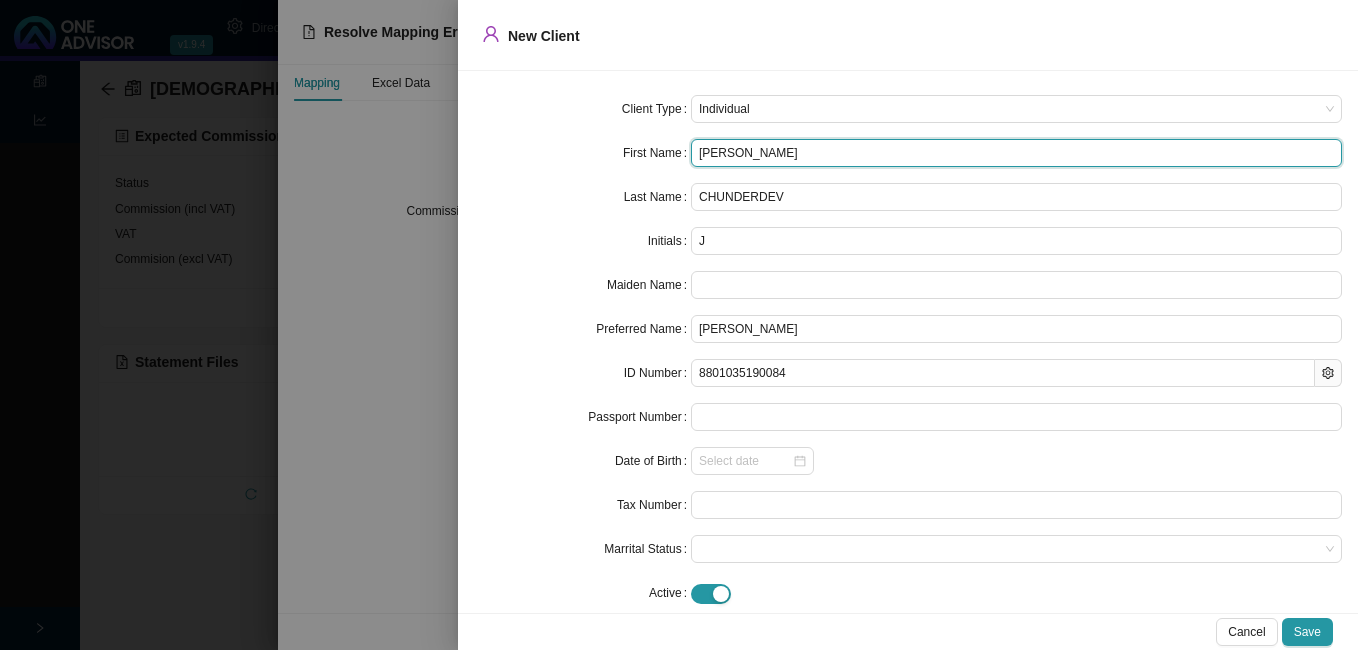 type on "[PERSON_NAME]" 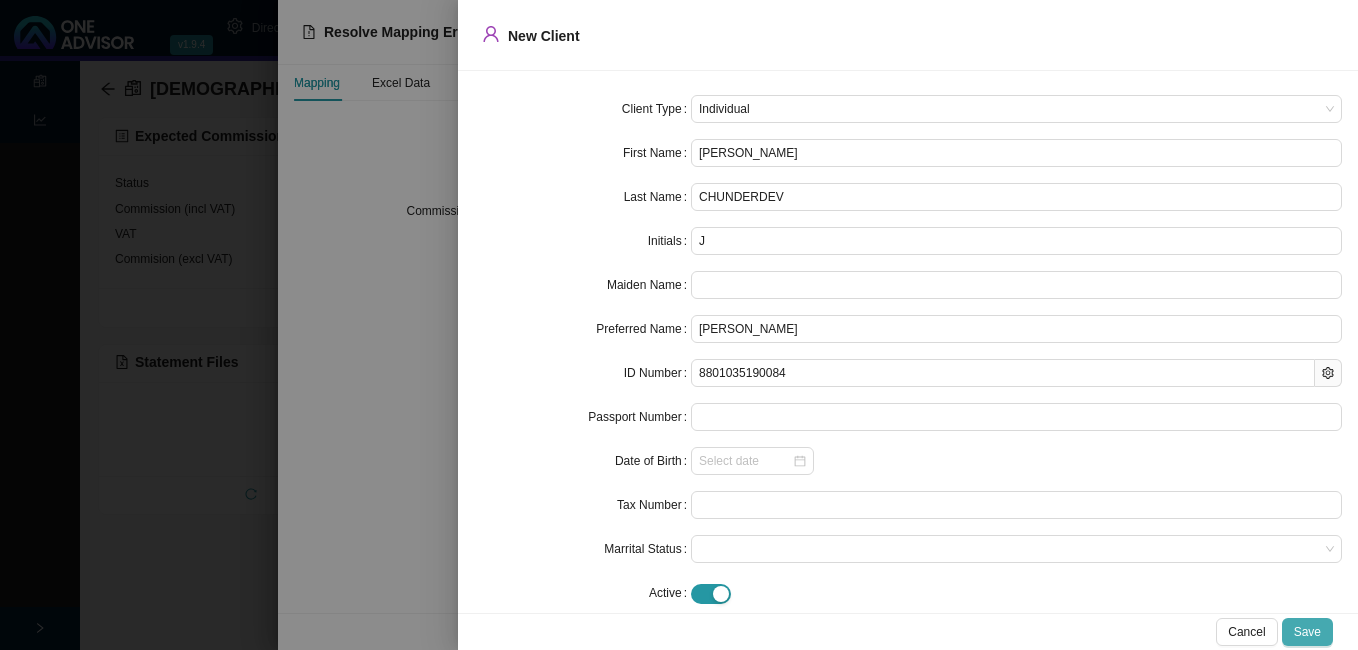 click on "Save" at bounding box center (1307, 632) 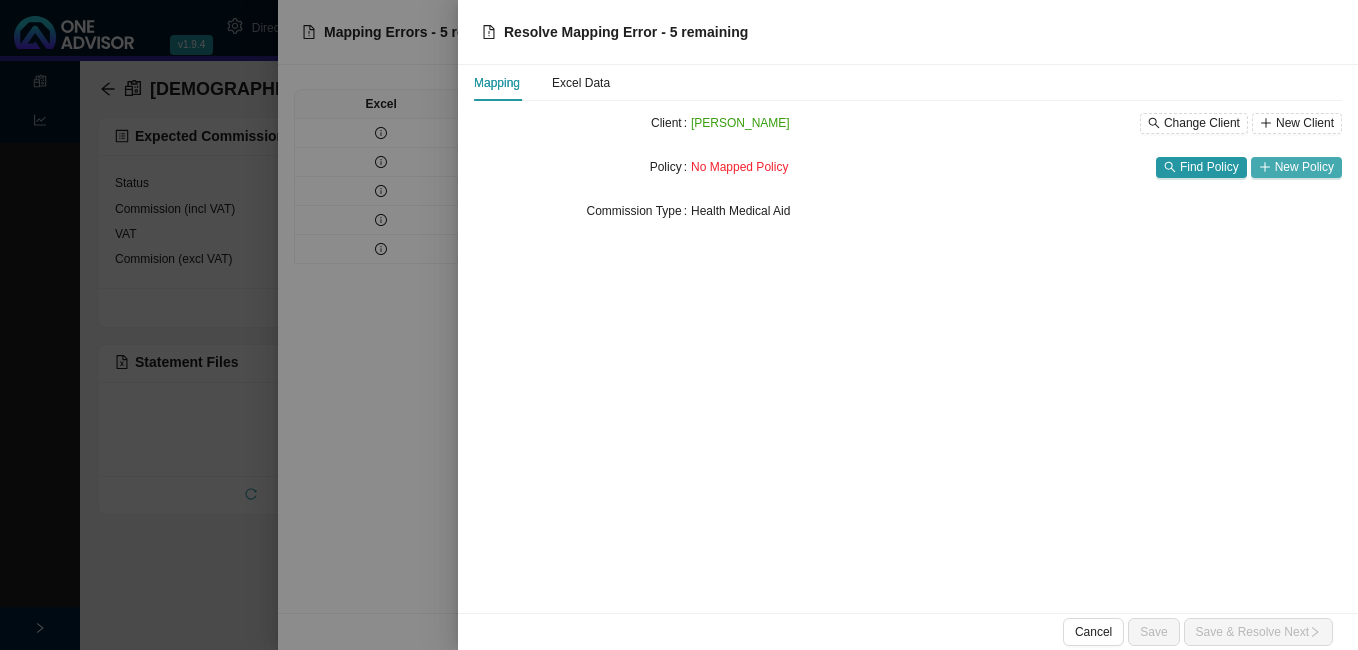 click on "New Policy" at bounding box center [1304, 167] 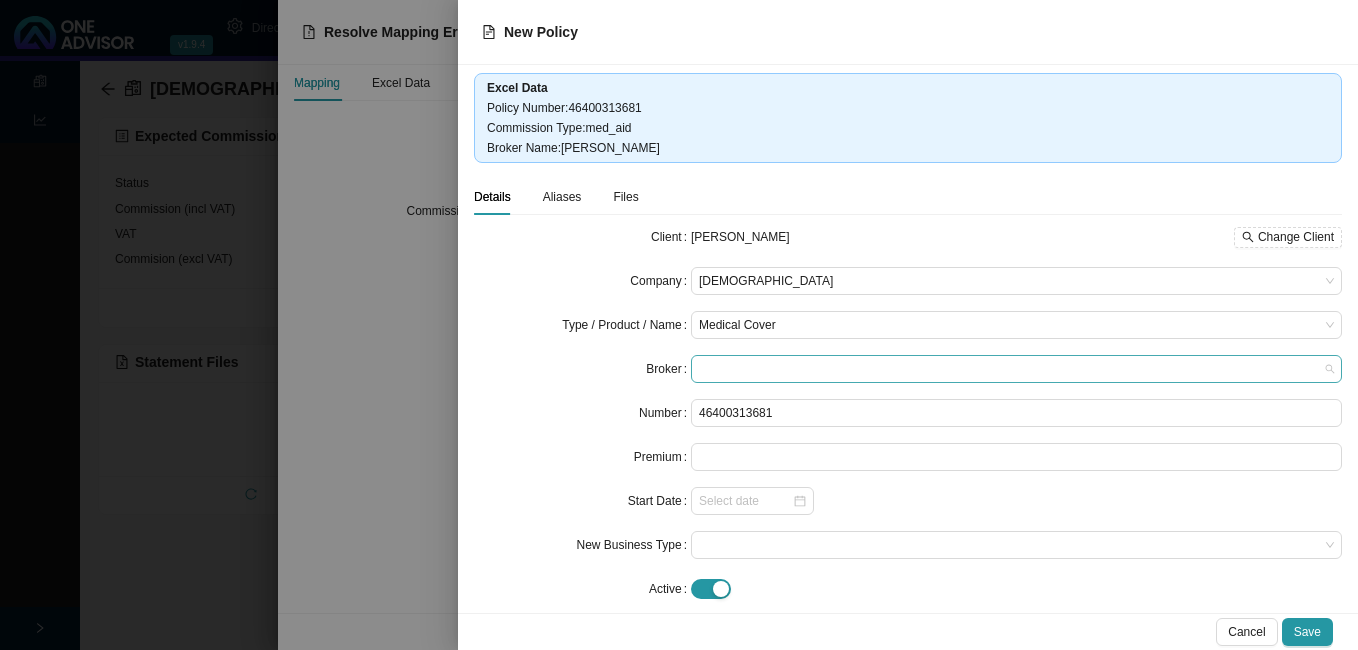 click at bounding box center [1016, 369] 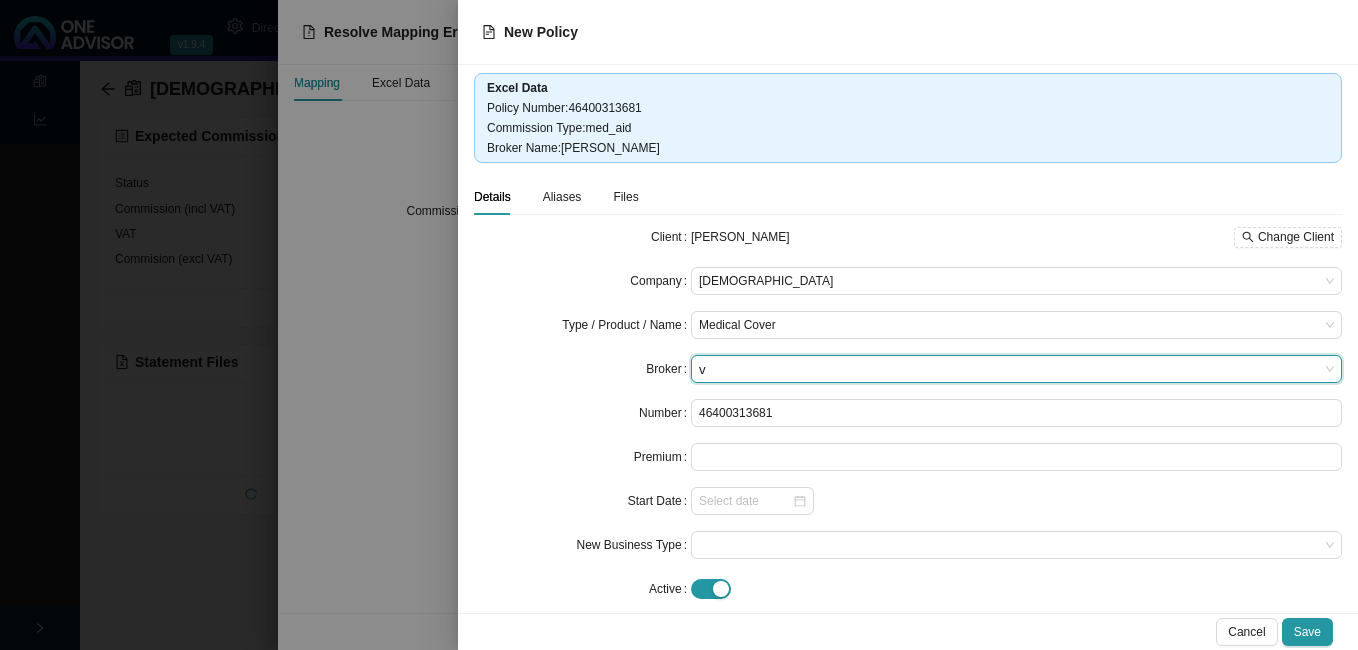 type on "ve" 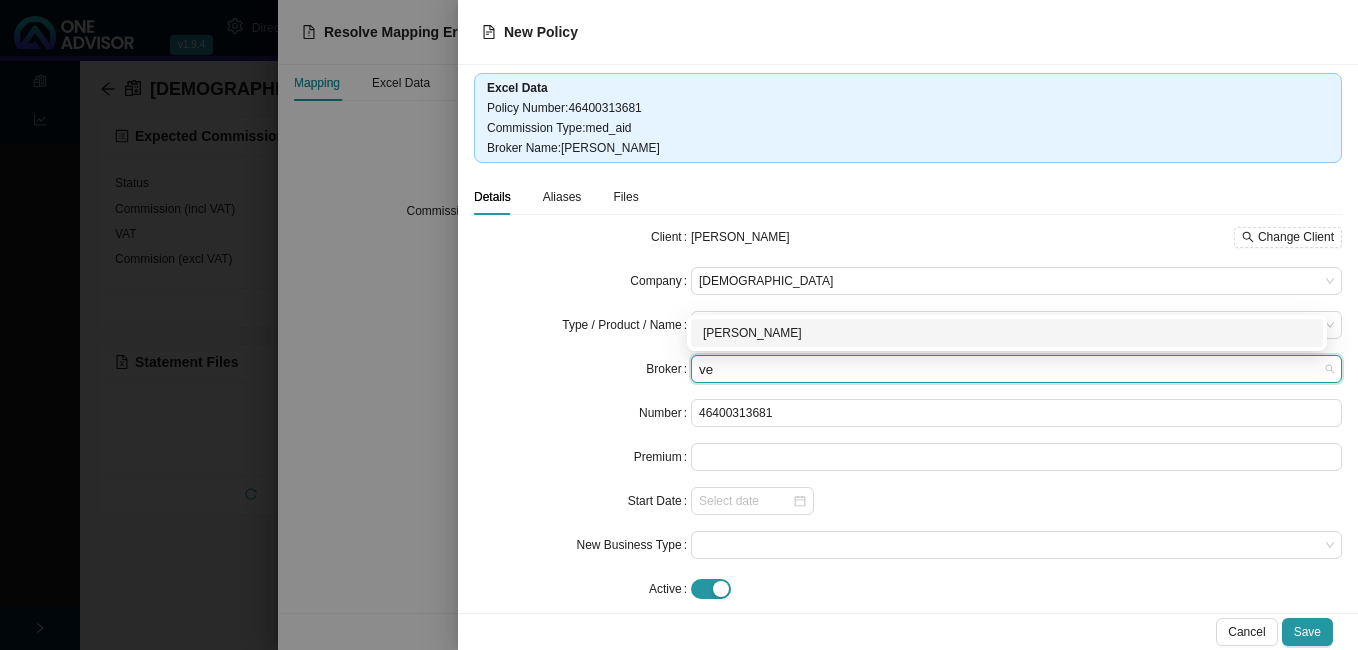 click on "[PERSON_NAME]" at bounding box center [1007, 333] 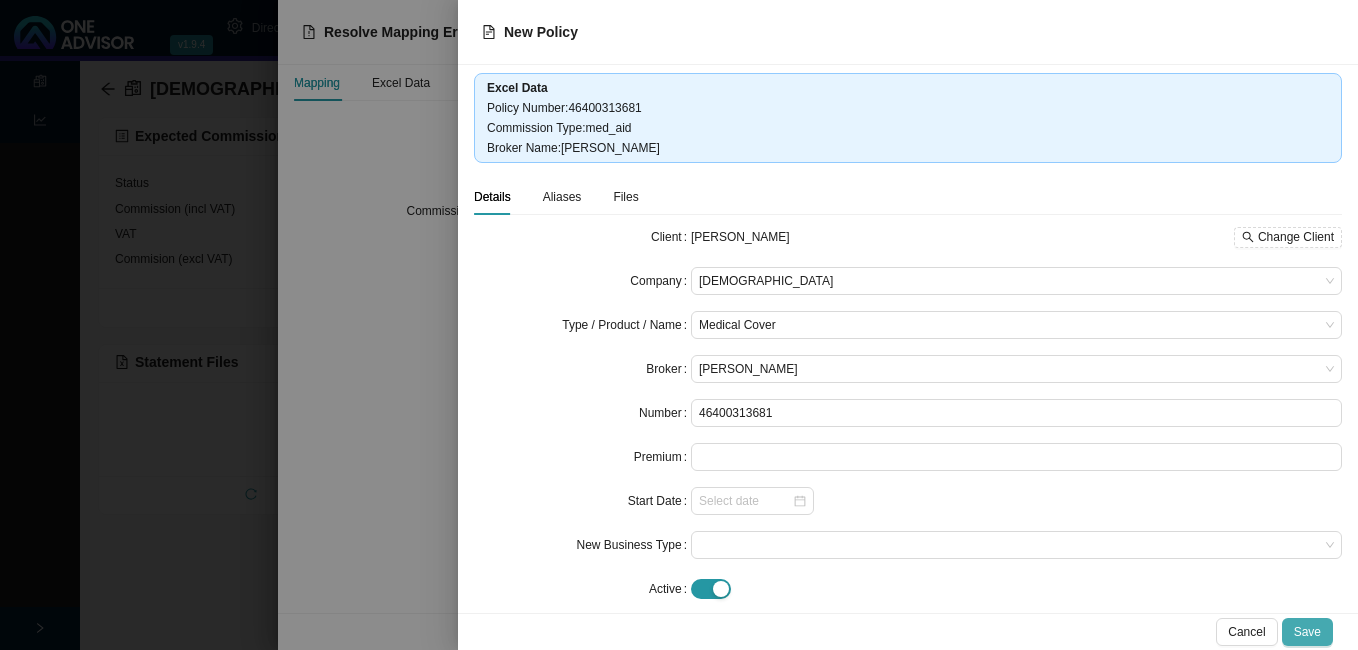 click on "Save" at bounding box center [1307, 632] 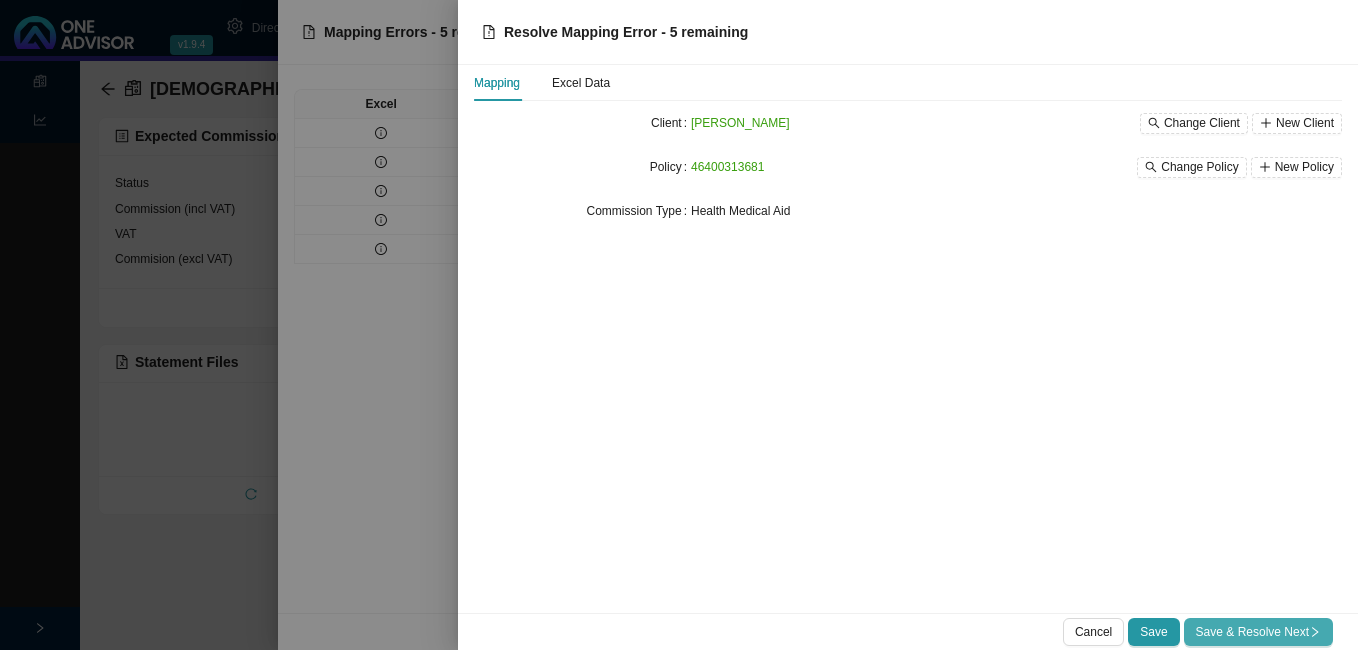 click 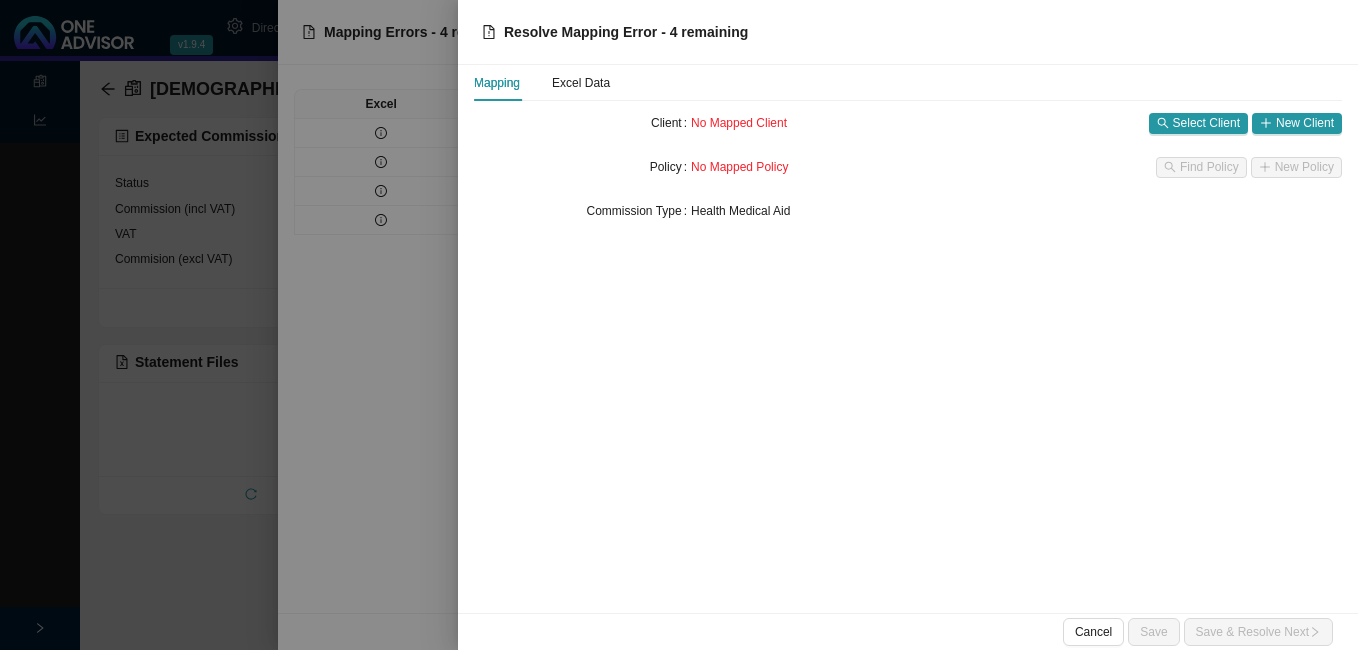 click at bounding box center (679, 325) 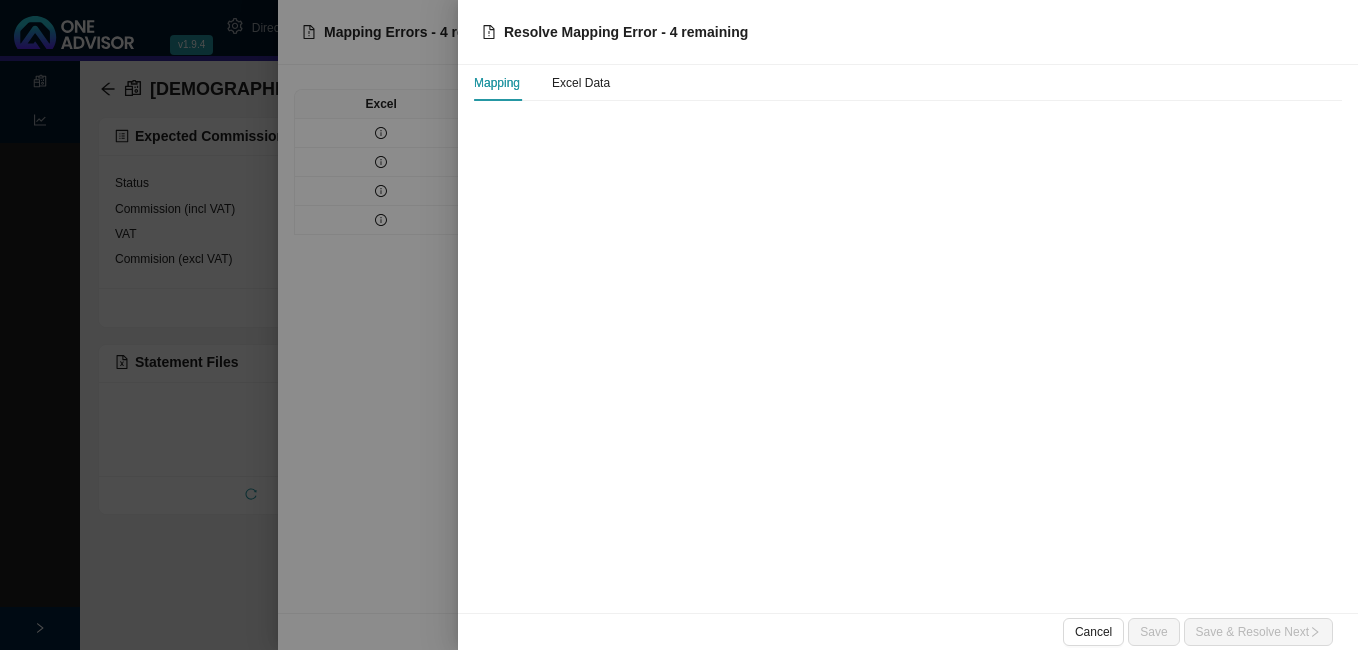 click at bounding box center (679, 325) 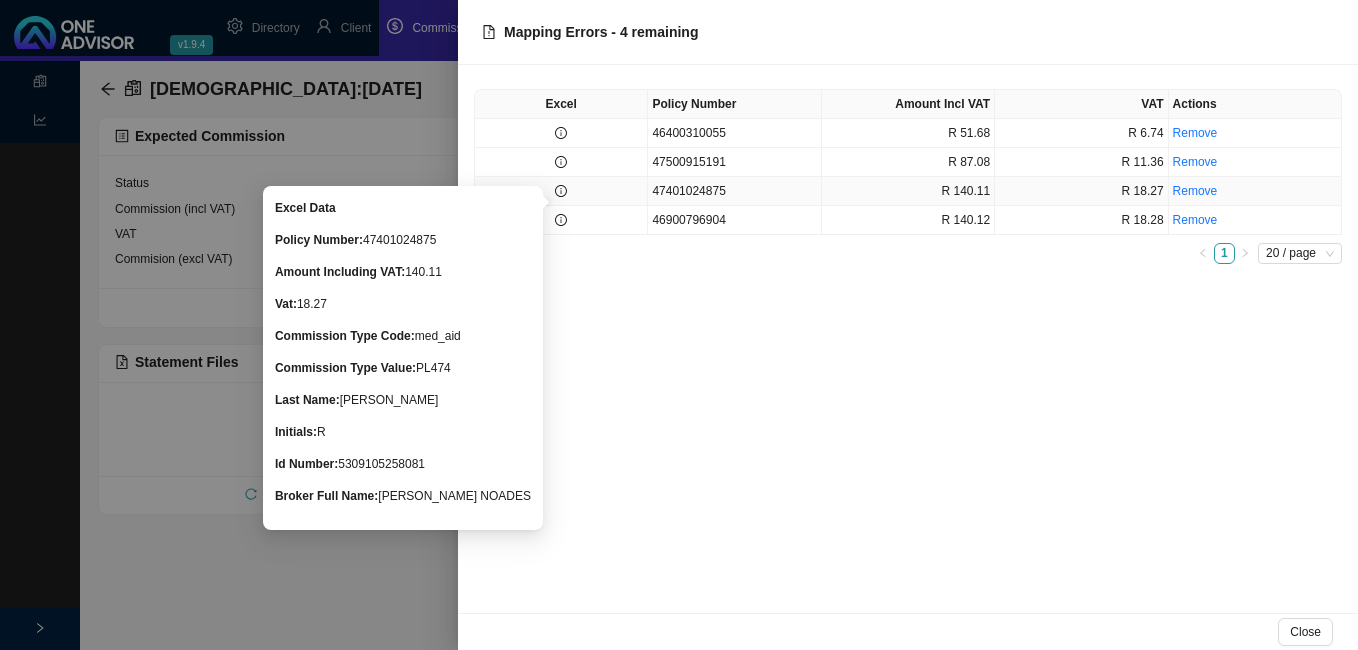 click 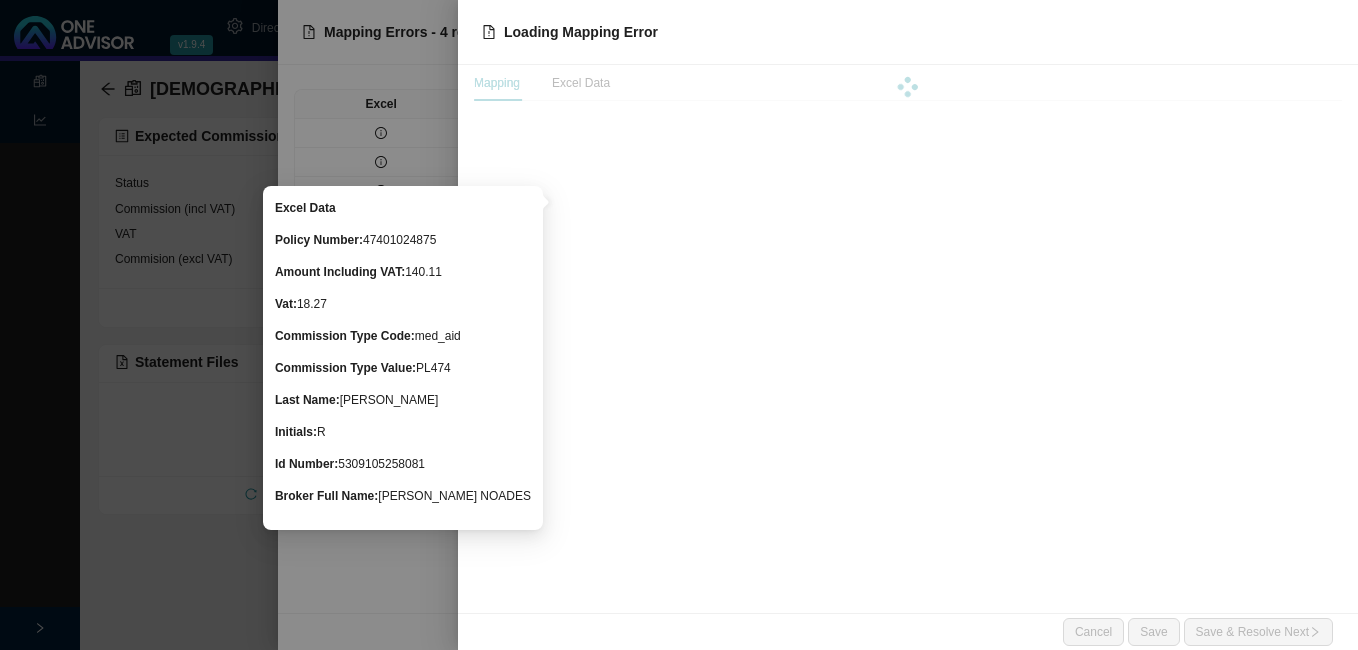 click at bounding box center [679, 325] 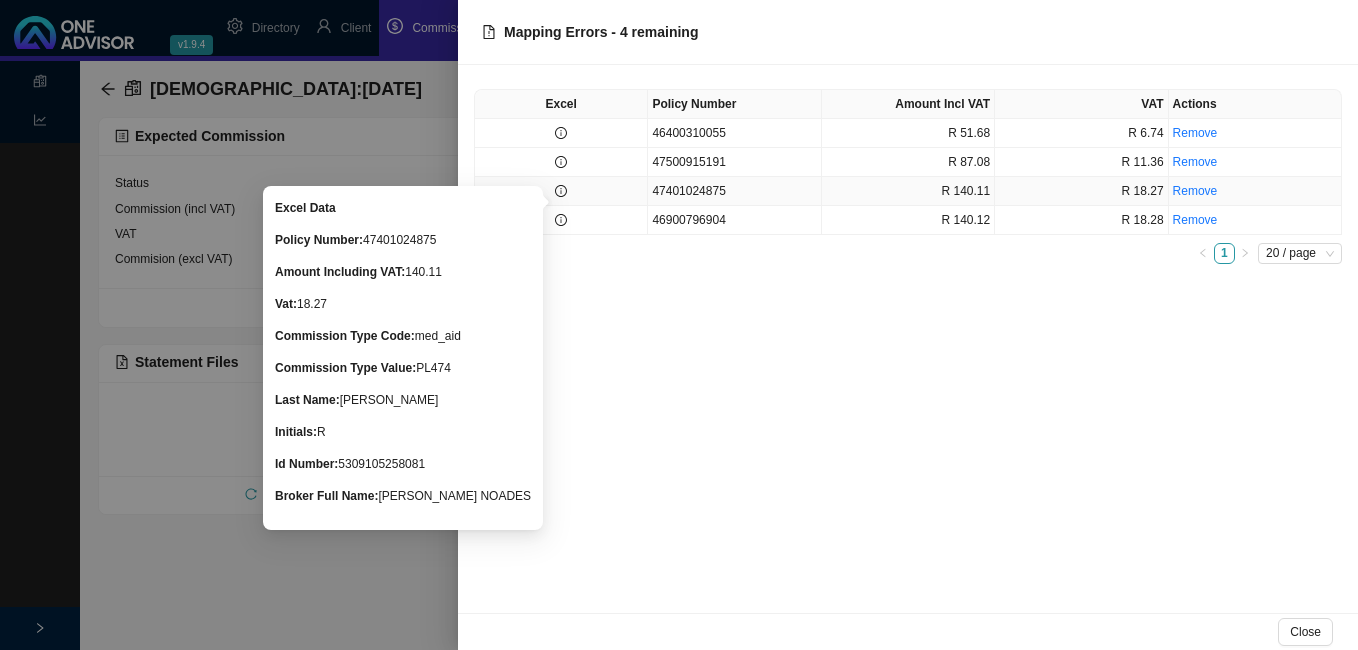 click 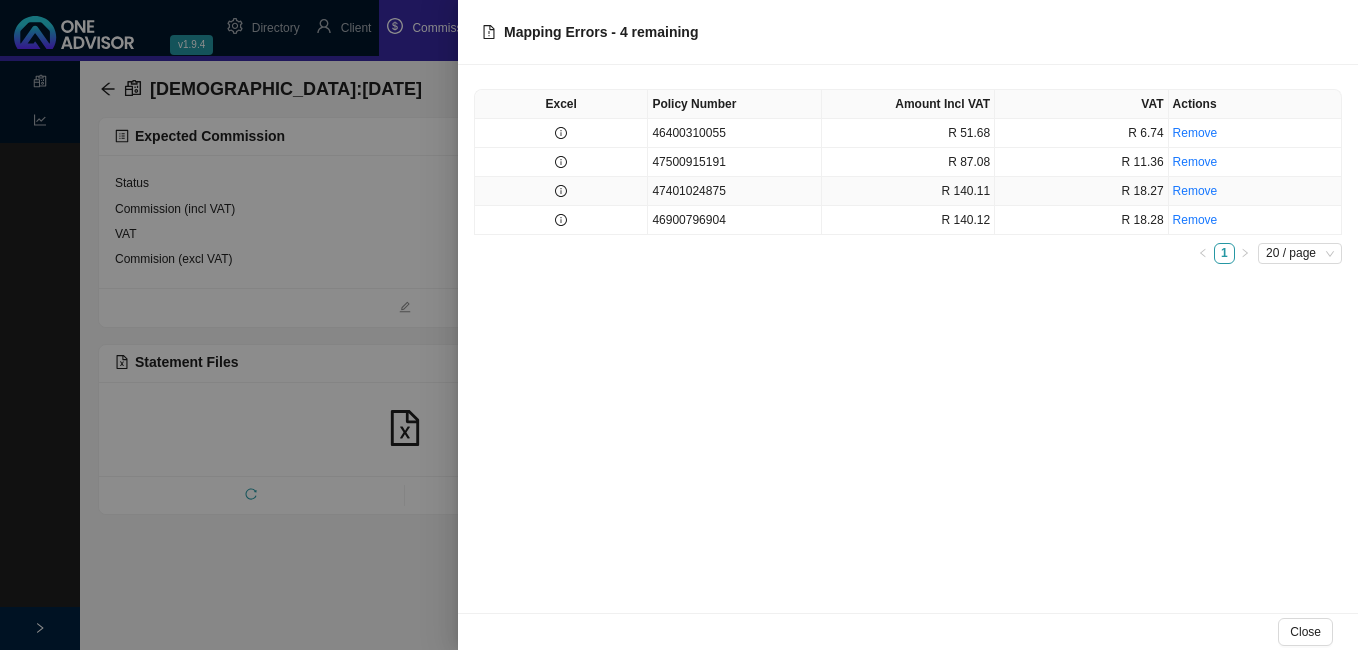 click at bounding box center [561, 191] 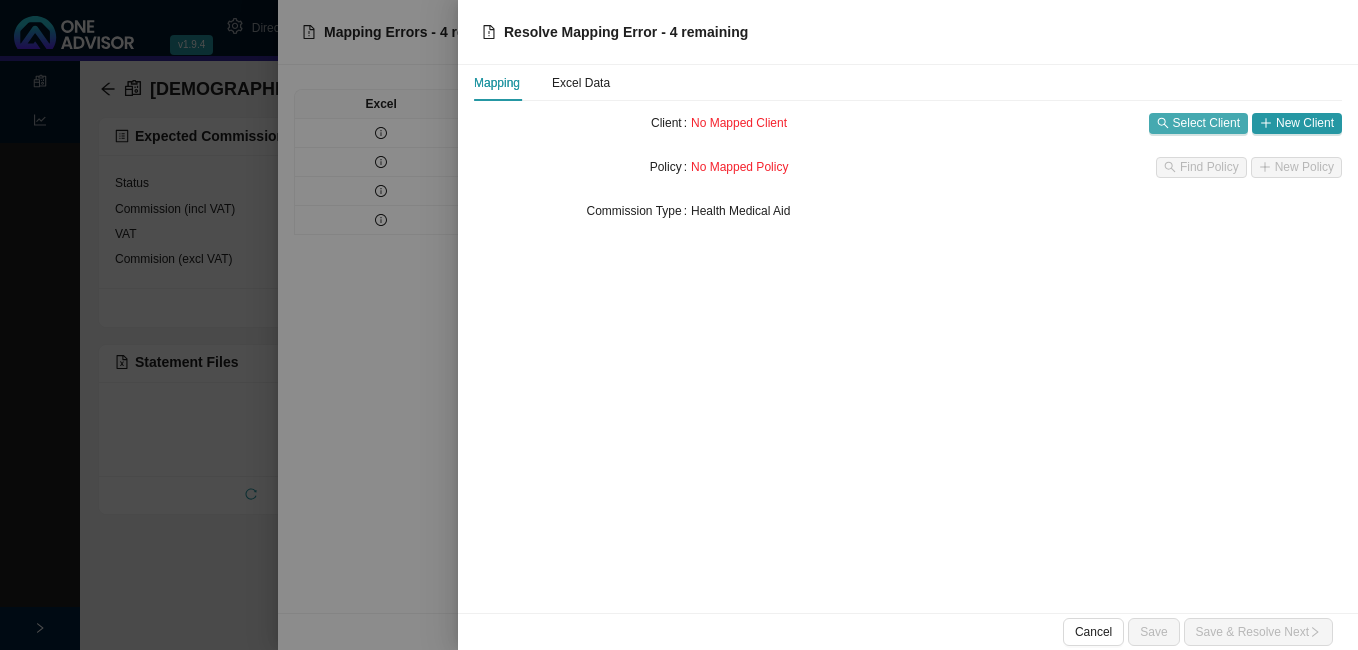 click on "Select Client" at bounding box center (1206, 123) 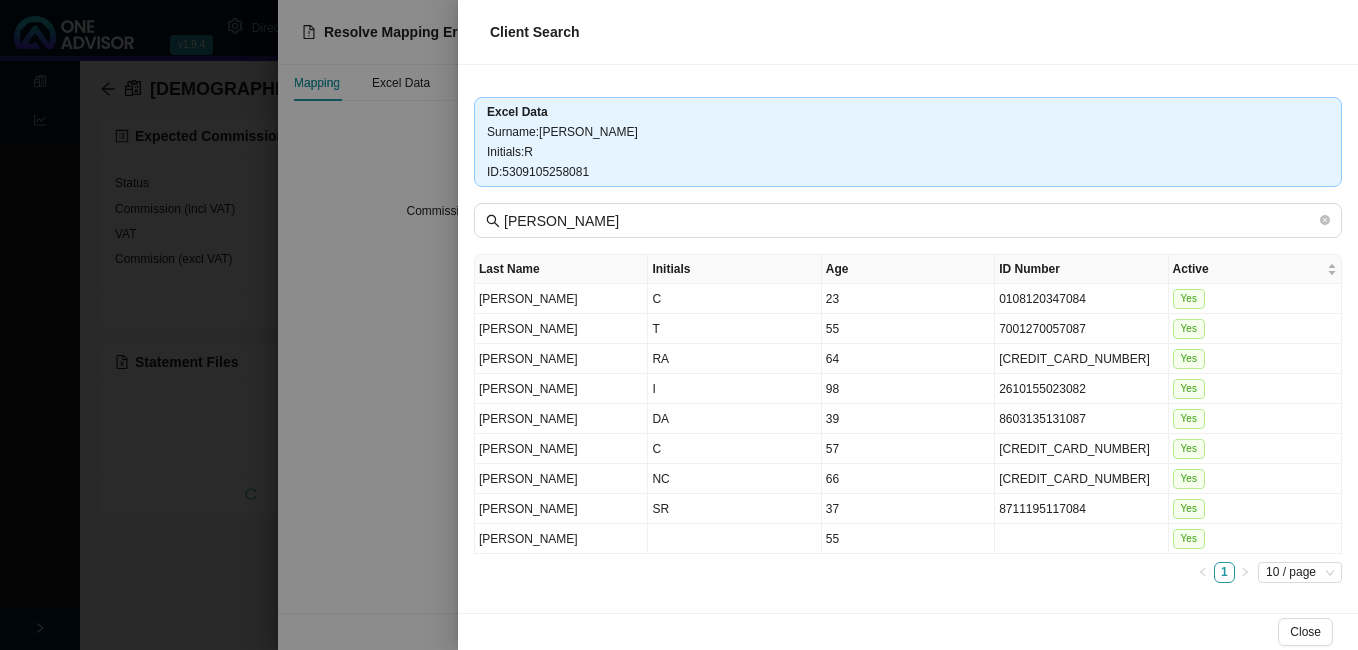 click at bounding box center [679, 325] 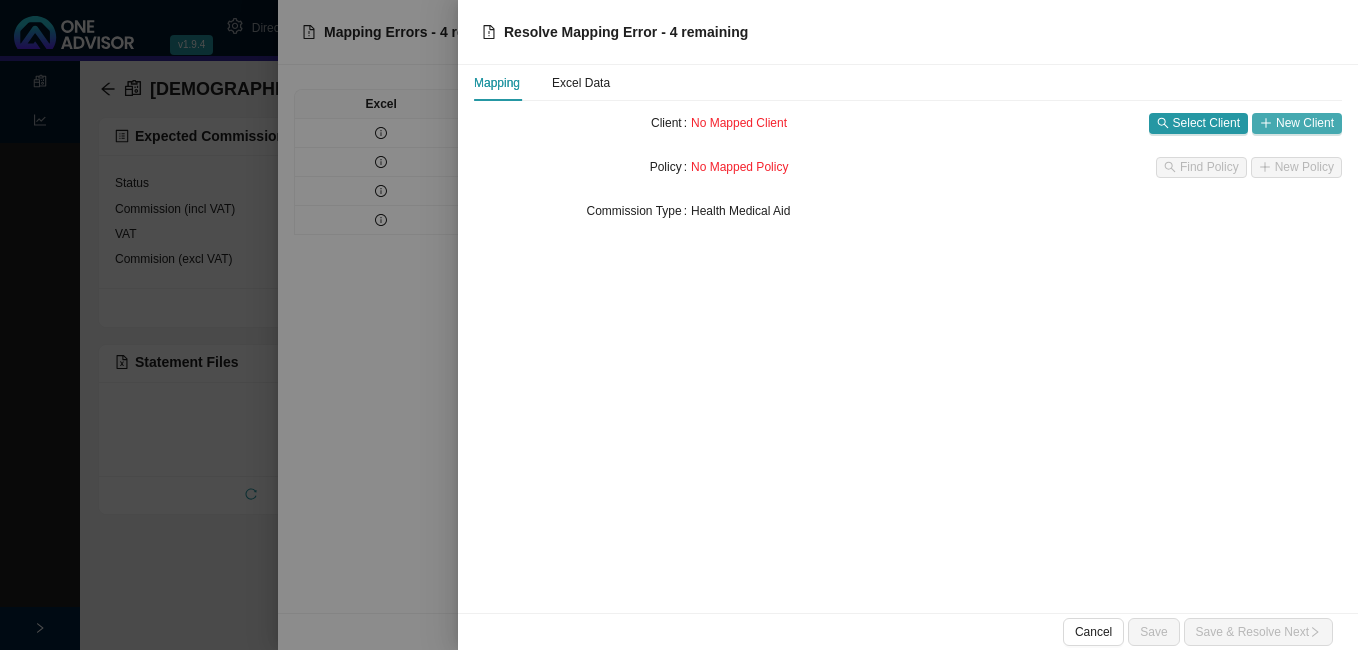 click on "New Client" at bounding box center [1305, 123] 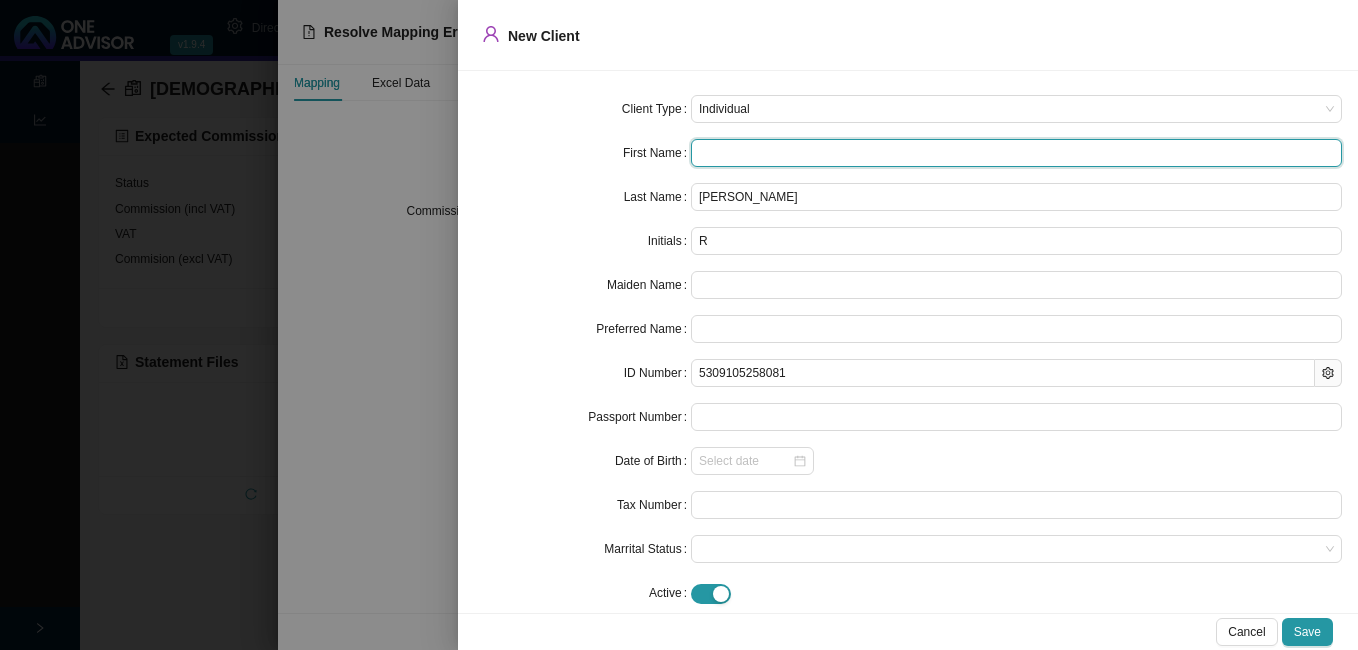 click at bounding box center [1016, 153] 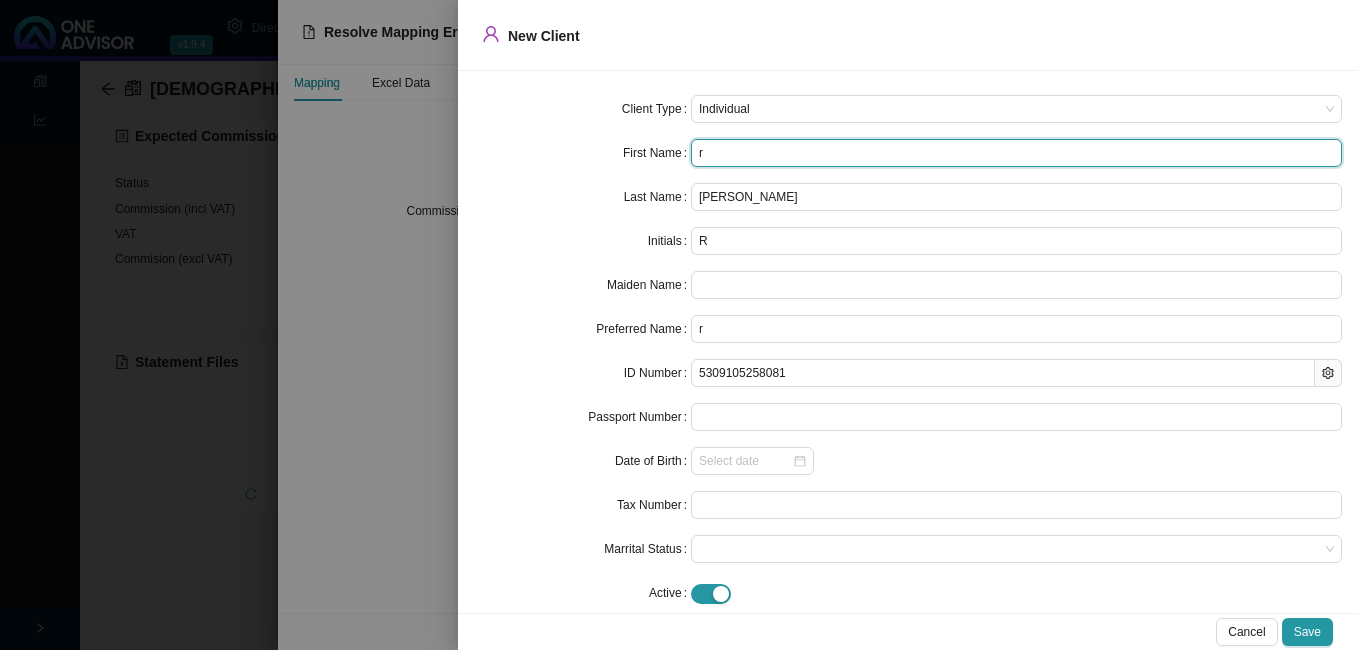 type on "ra" 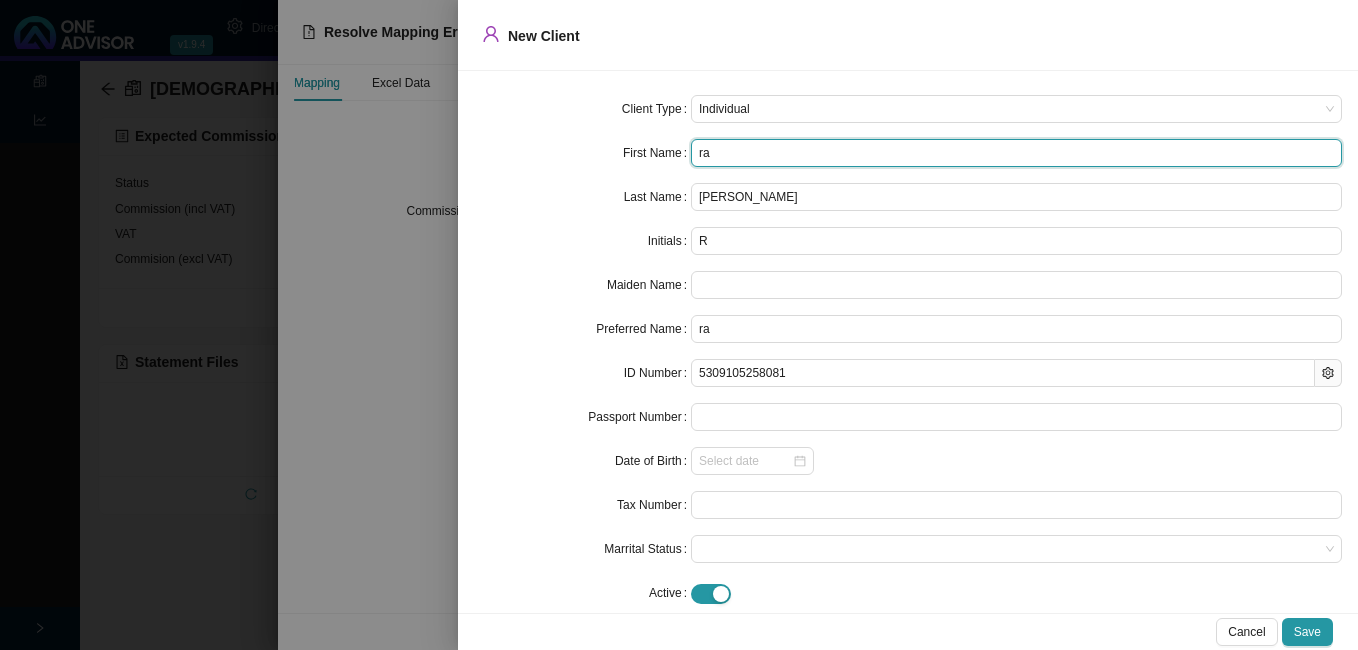 type on "ray" 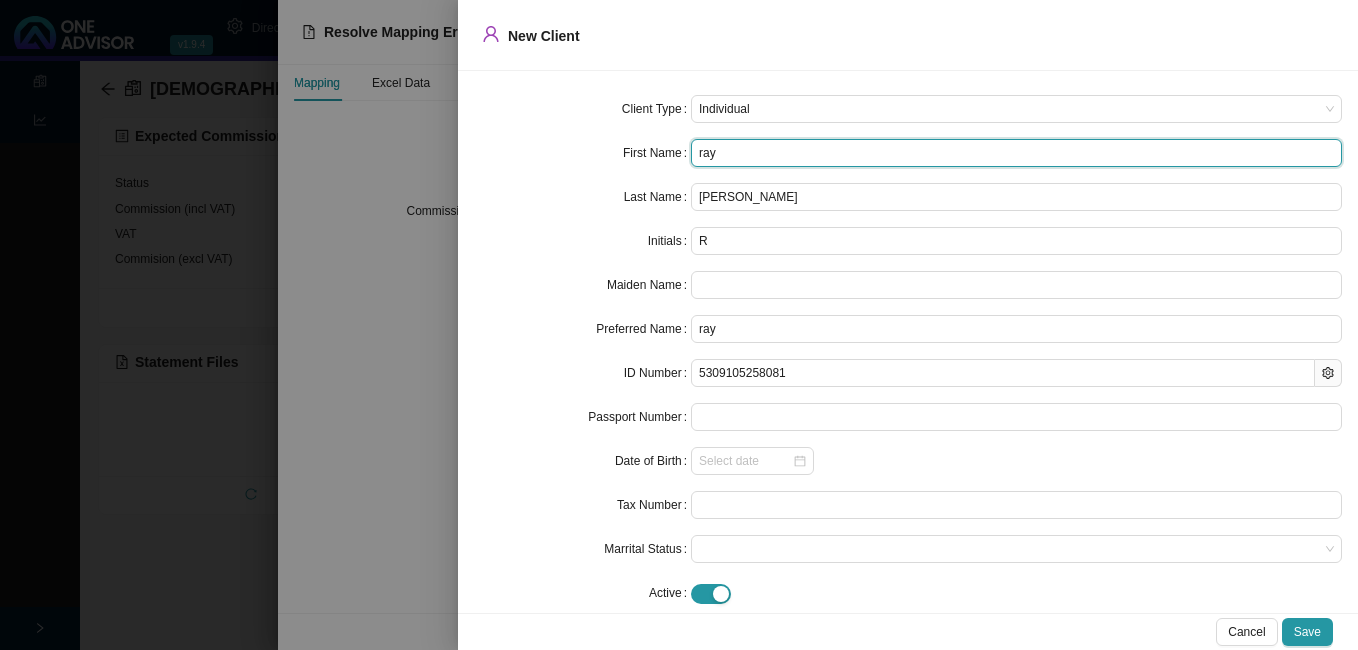type on "raym" 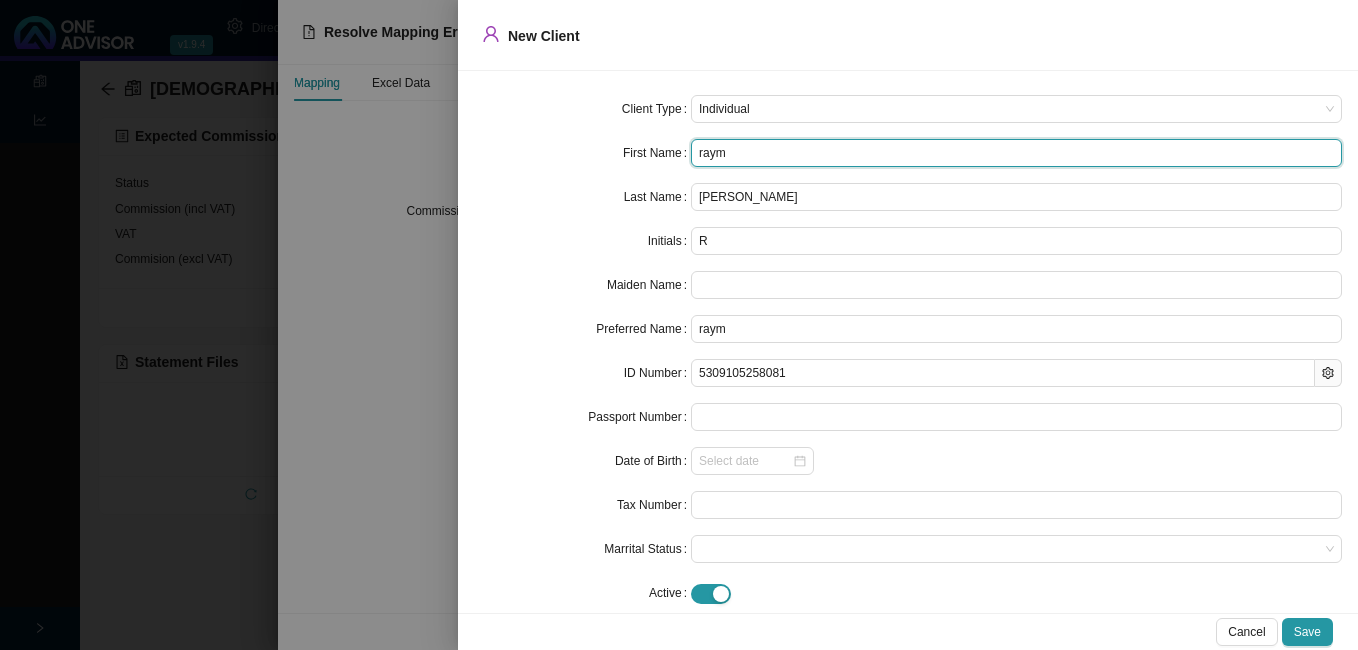 type on "[PERSON_NAME]" 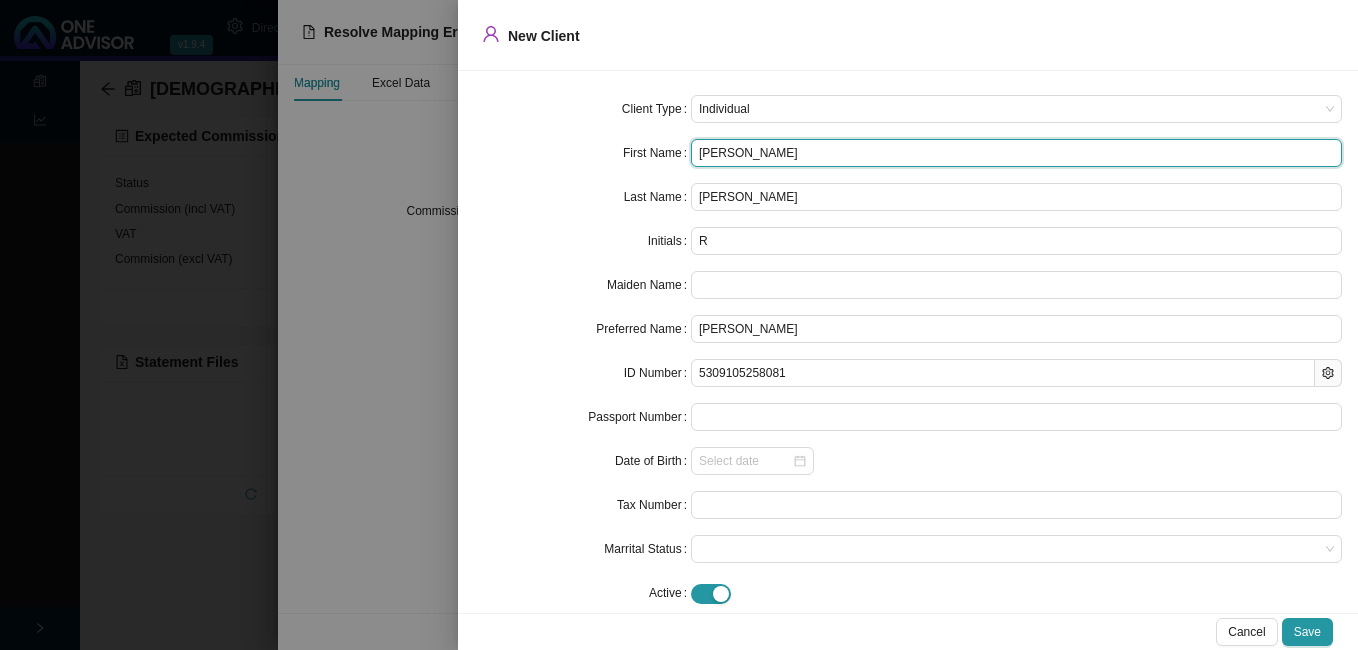 type on "[PERSON_NAME]" 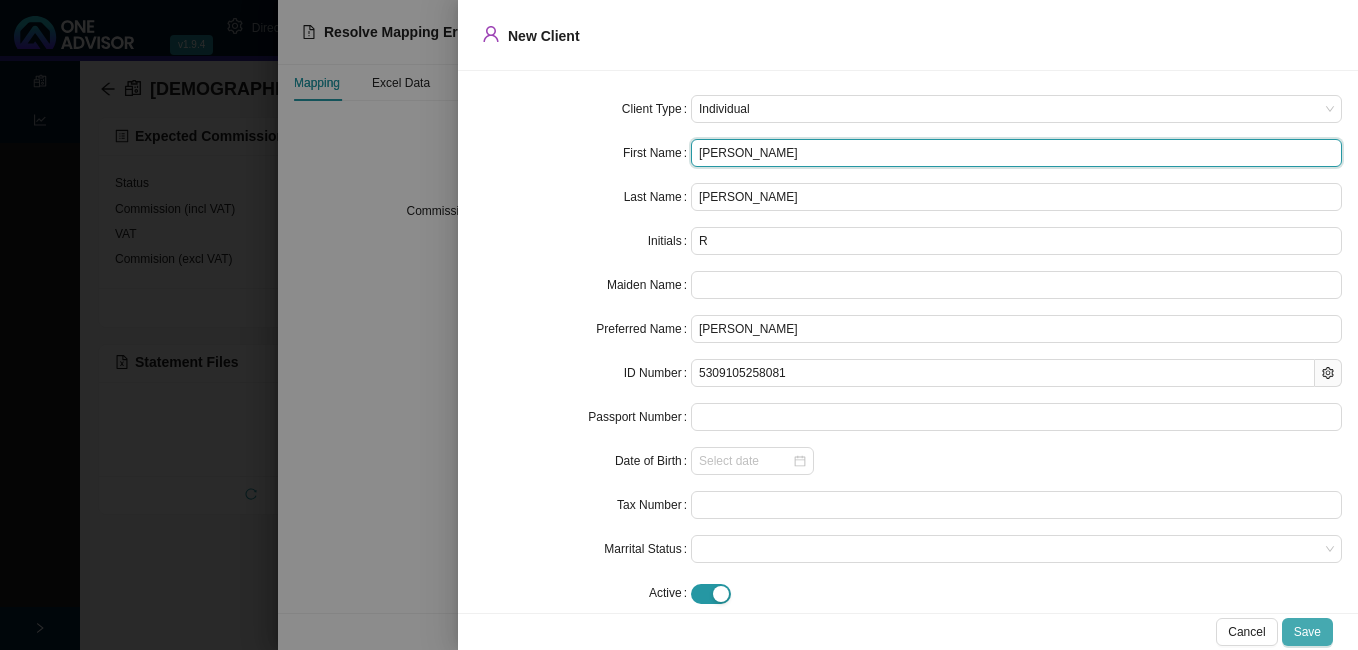 type on "[PERSON_NAME]" 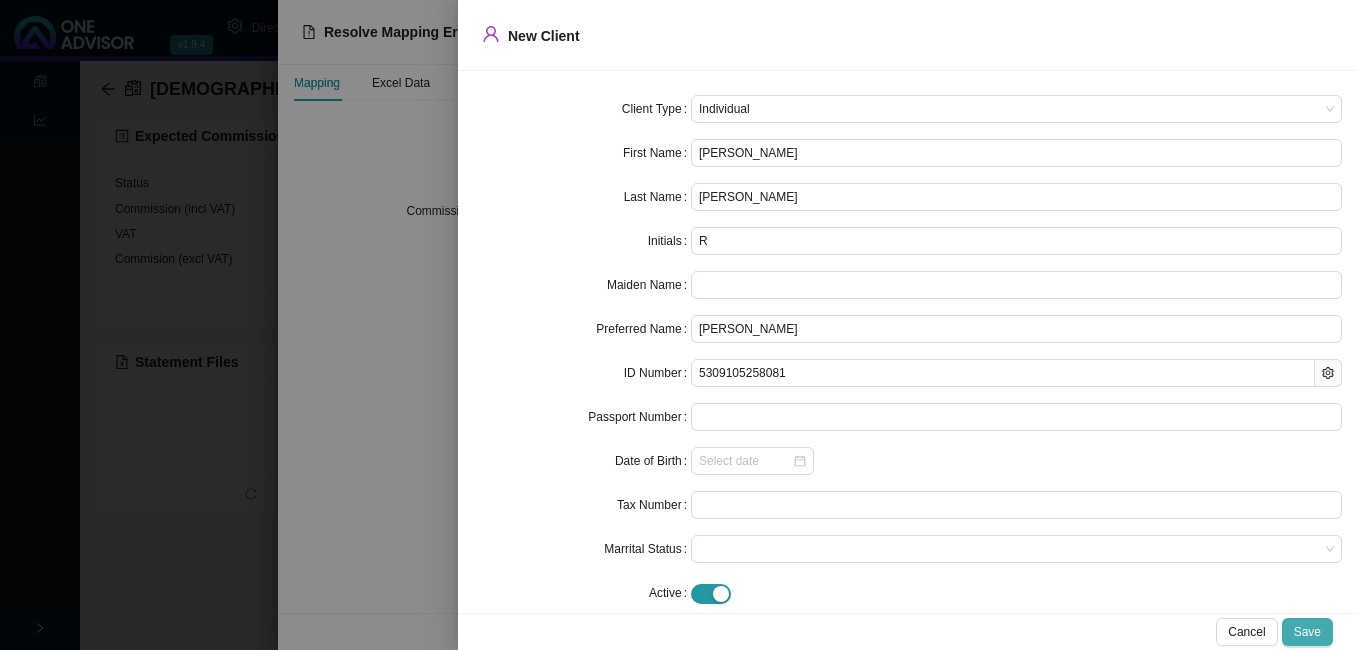 click on "Save" at bounding box center (1307, 632) 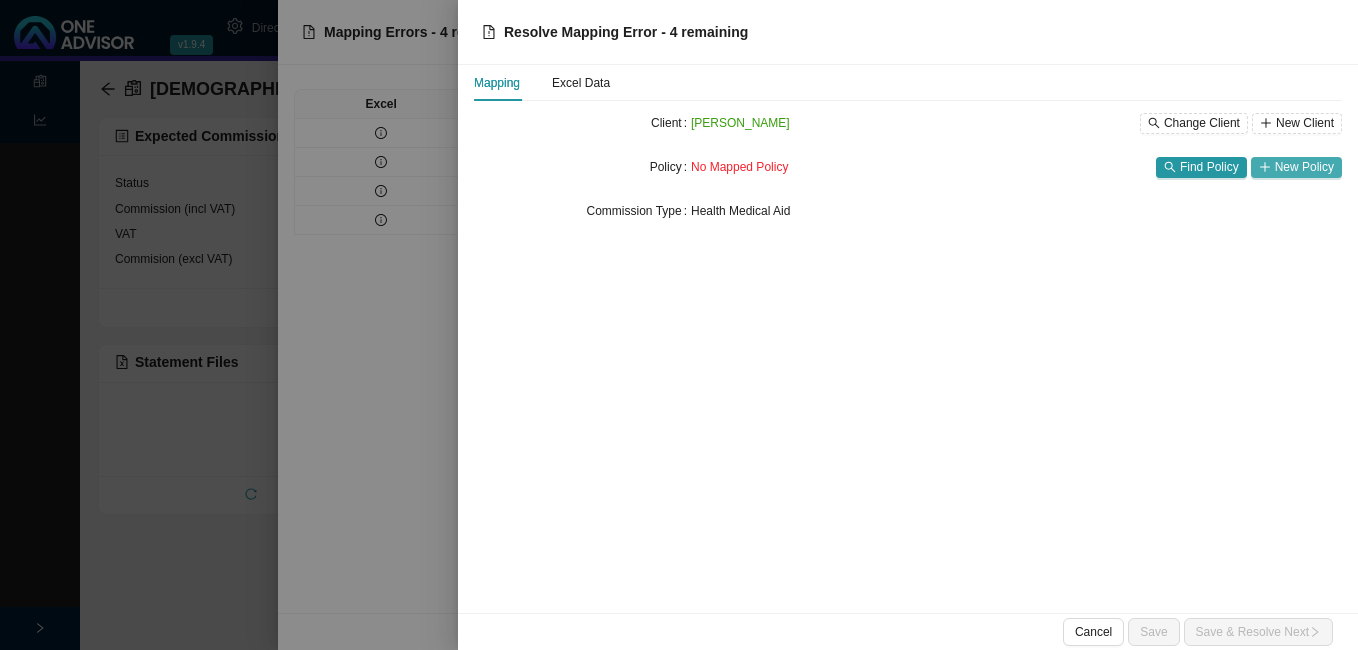 click on "New Policy" at bounding box center (1304, 167) 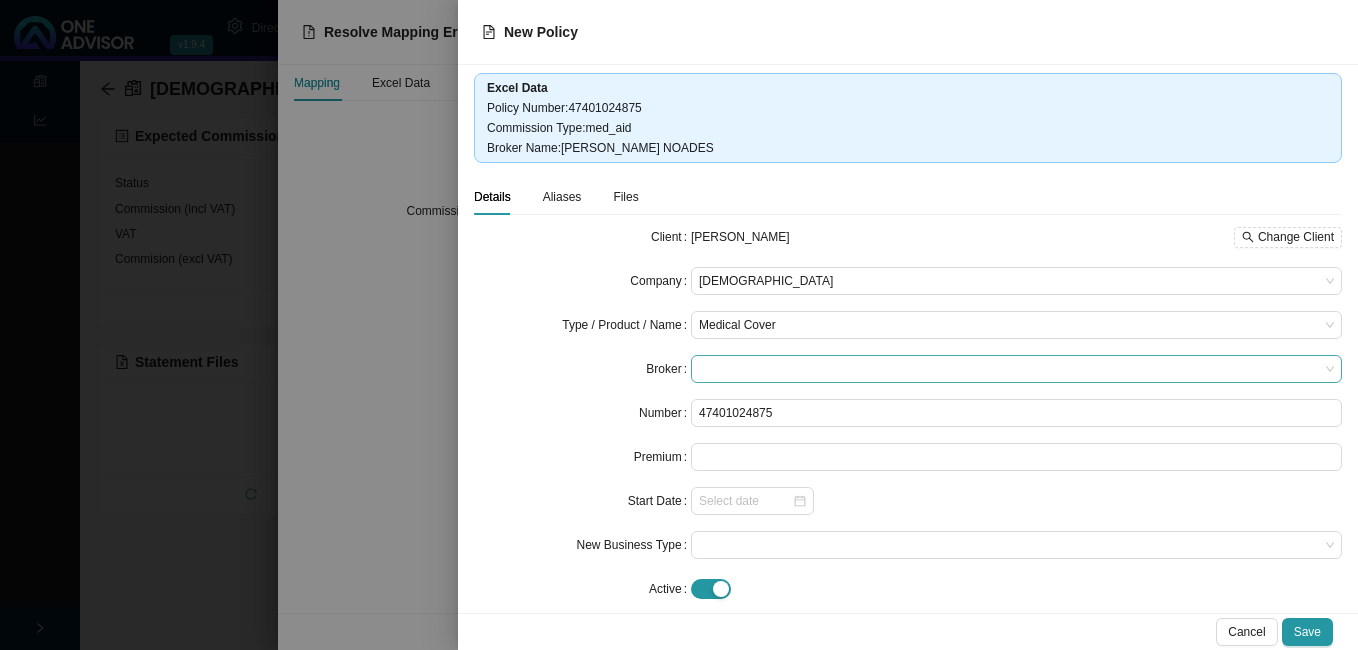 click at bounding box center (1016, 369) 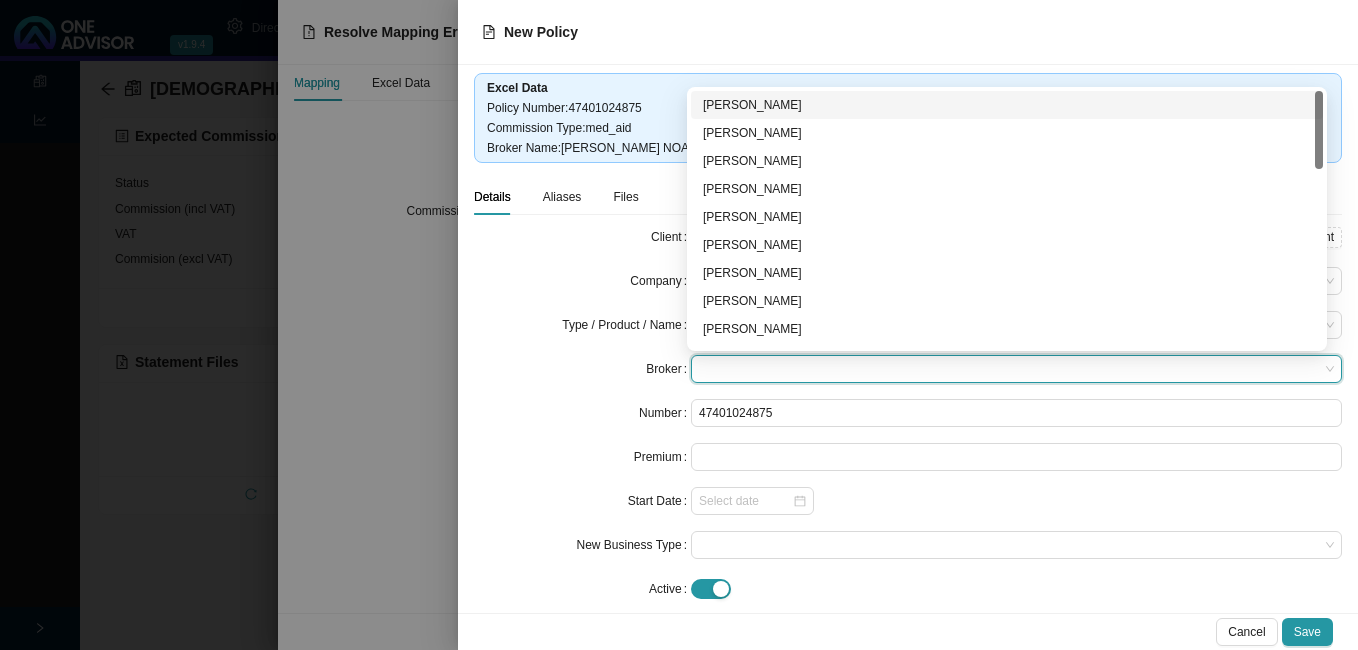 click at bounding box center (1016, 369) 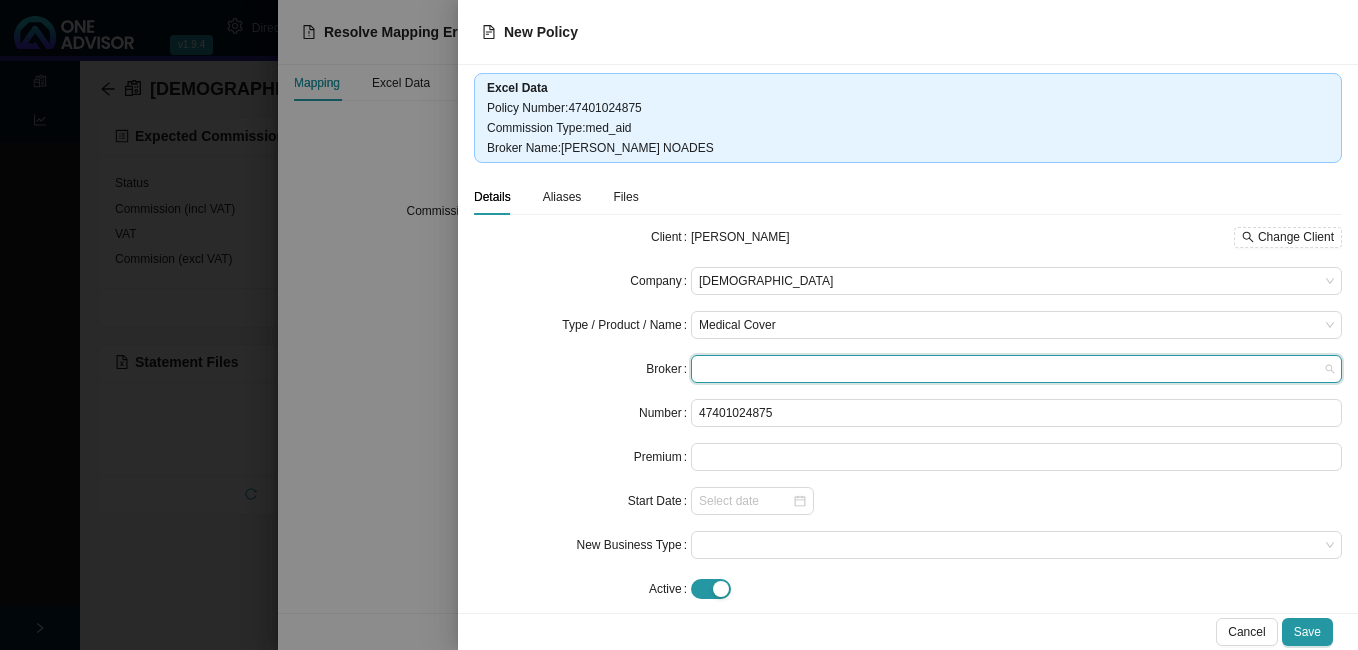 click at bounding box center (1016, 369) 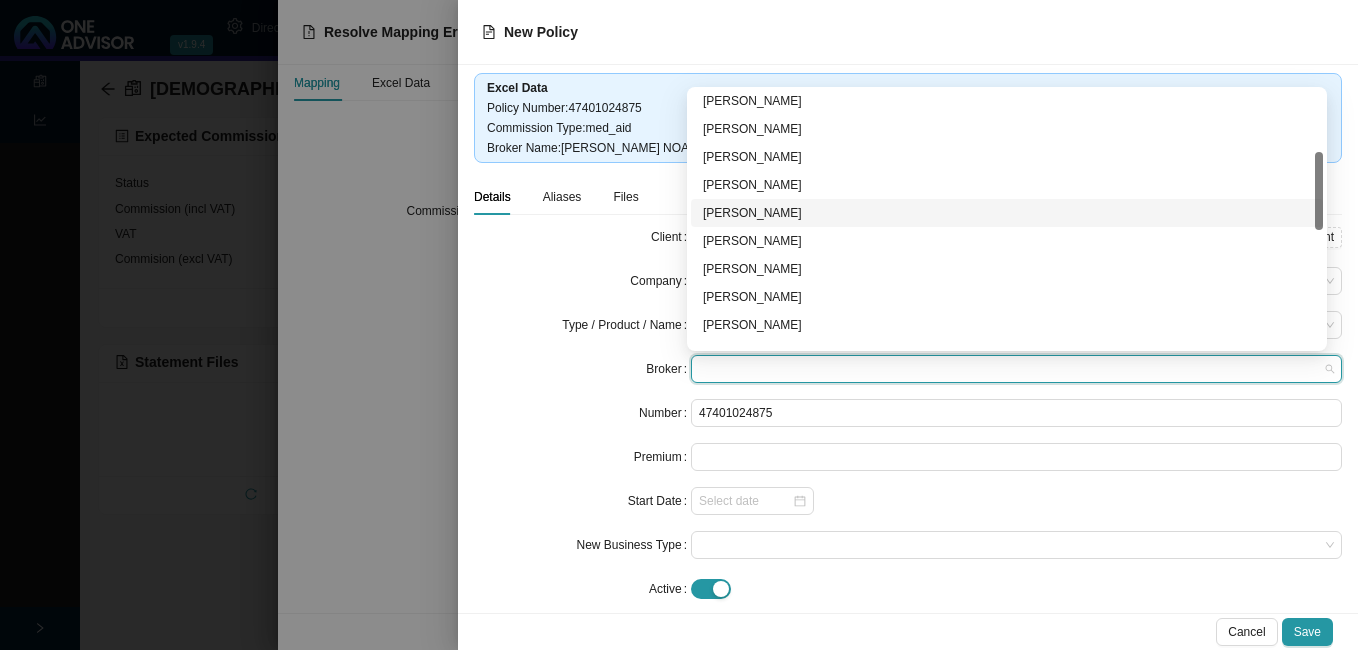 scroll, scrollTop: 300, scrollLeft: 0, axis: vertical 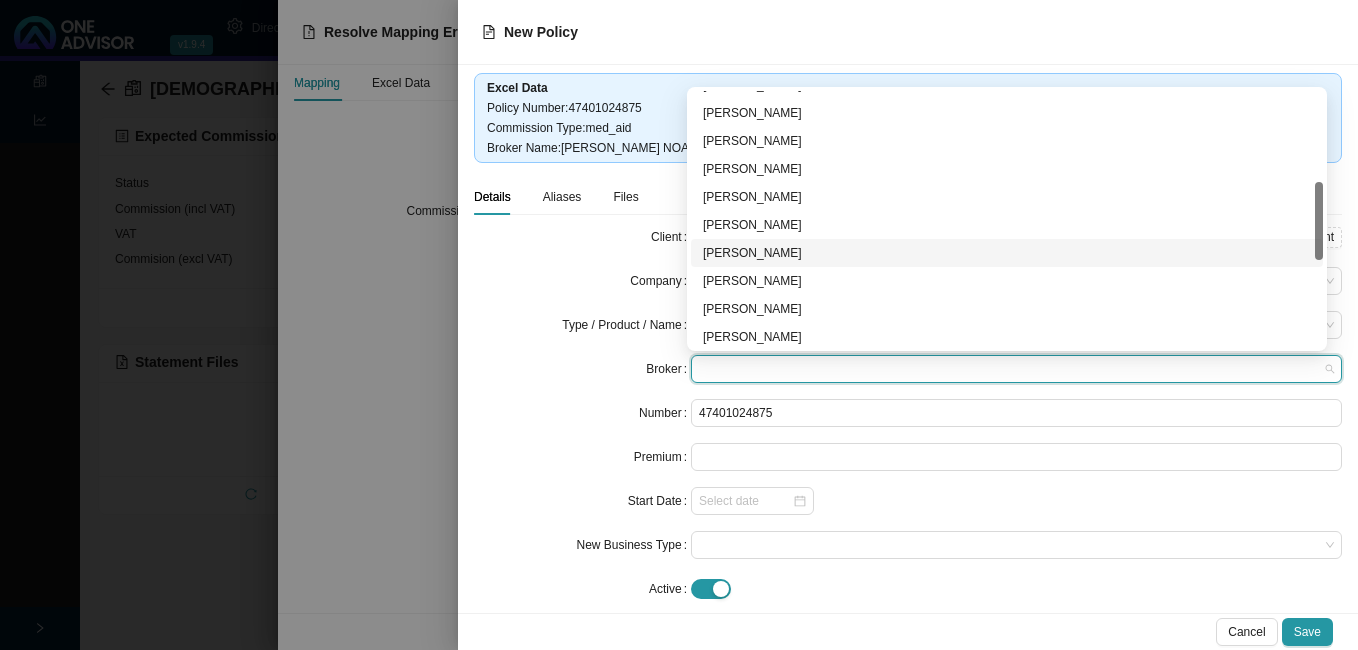 click on "[PERSON_NAME]" at bounding box center [1007, 253] 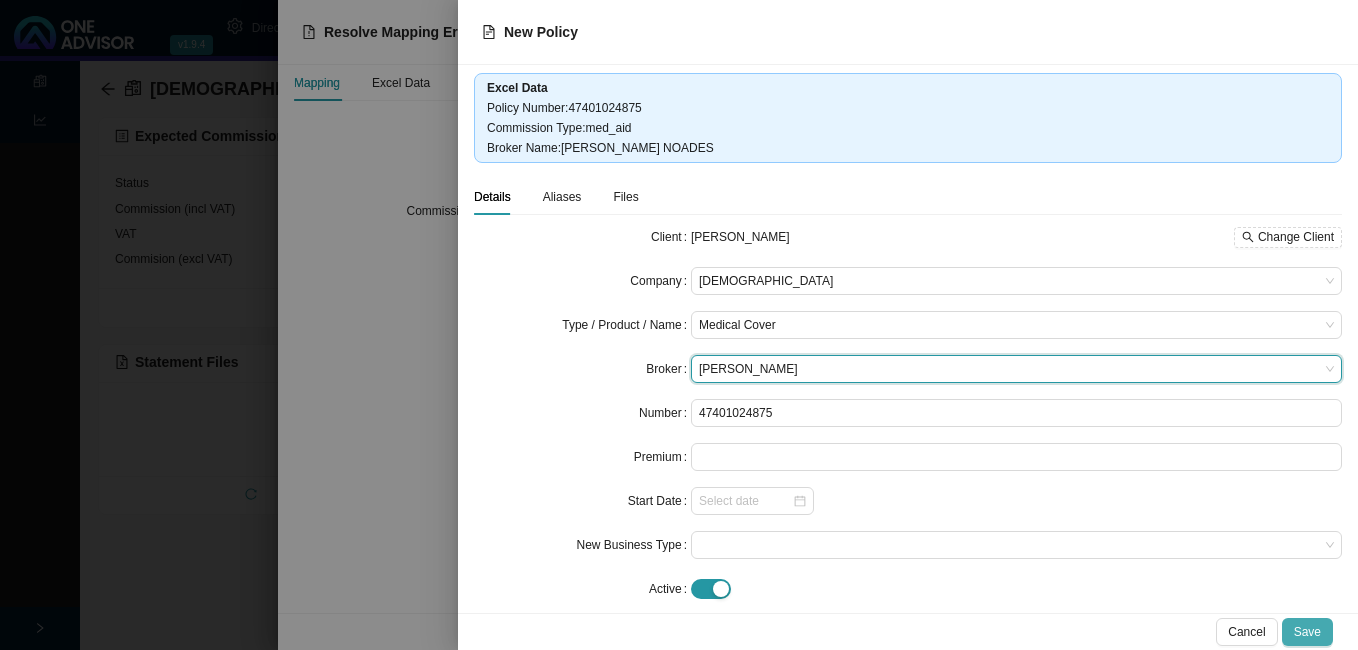 click on "Save" at bounding box center [1307, 632] 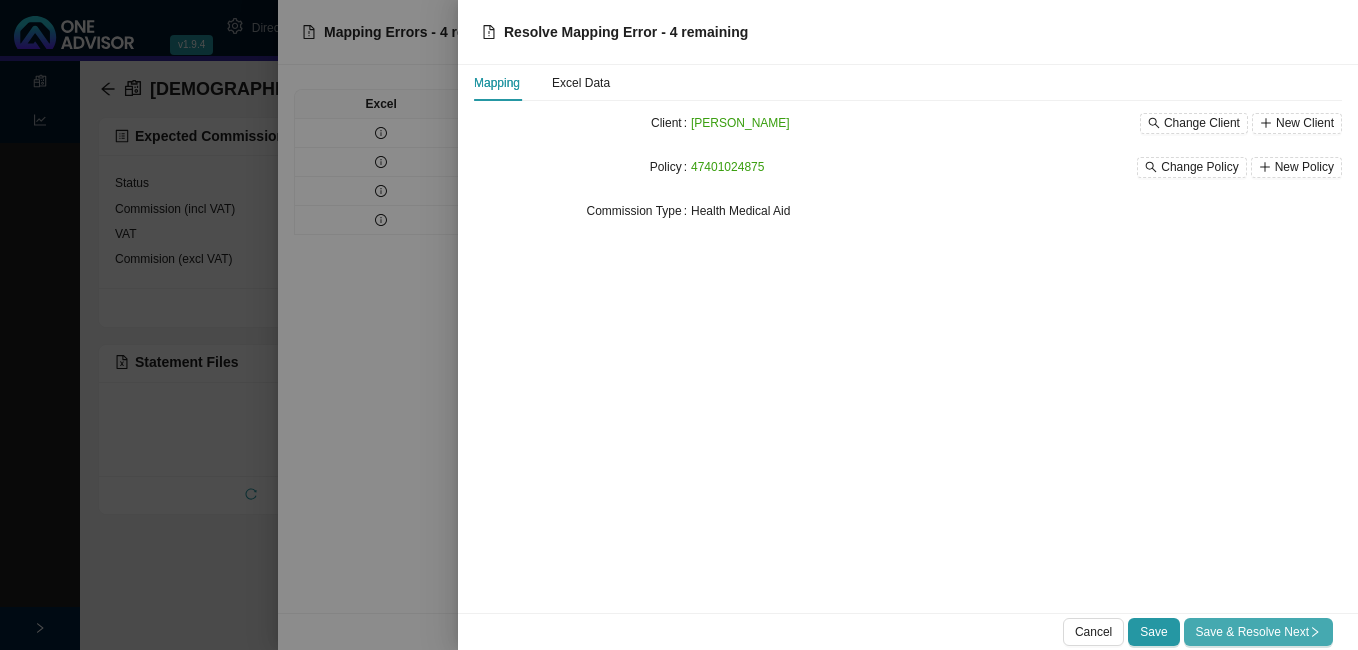 click on "Save & Resolve Next" at bounding box center [1258, 632] 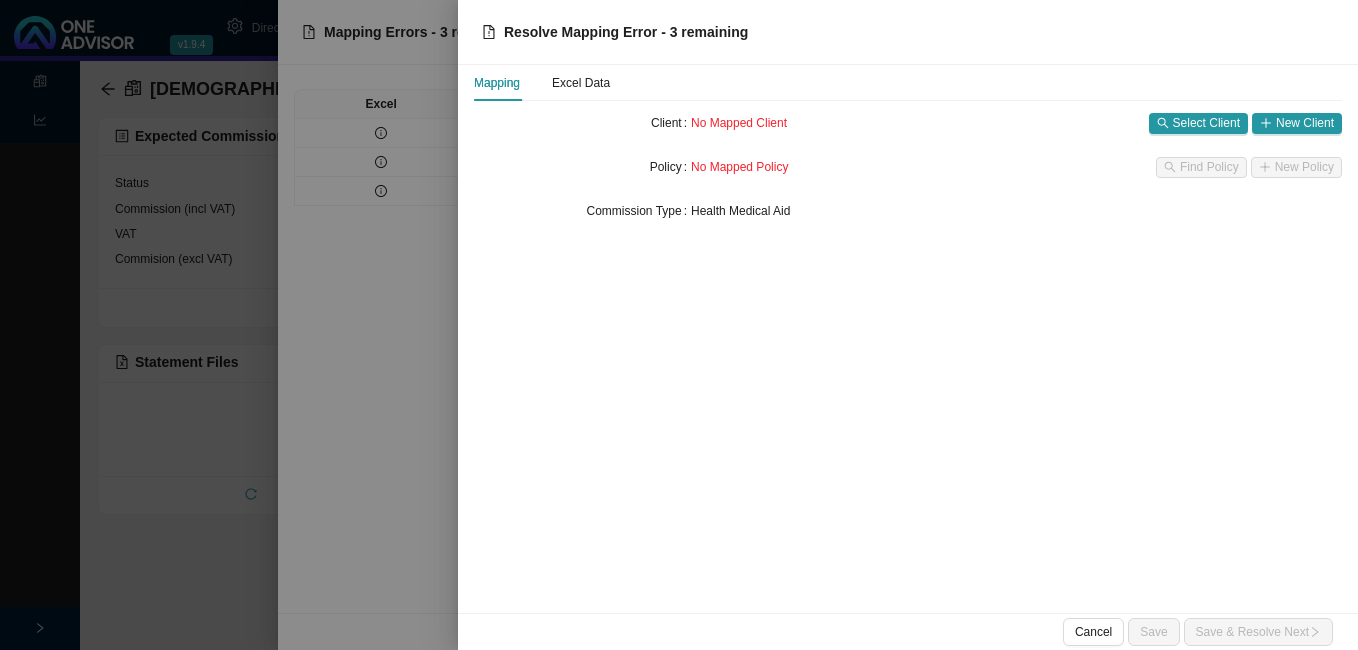 click at bounding box center (679, 325) 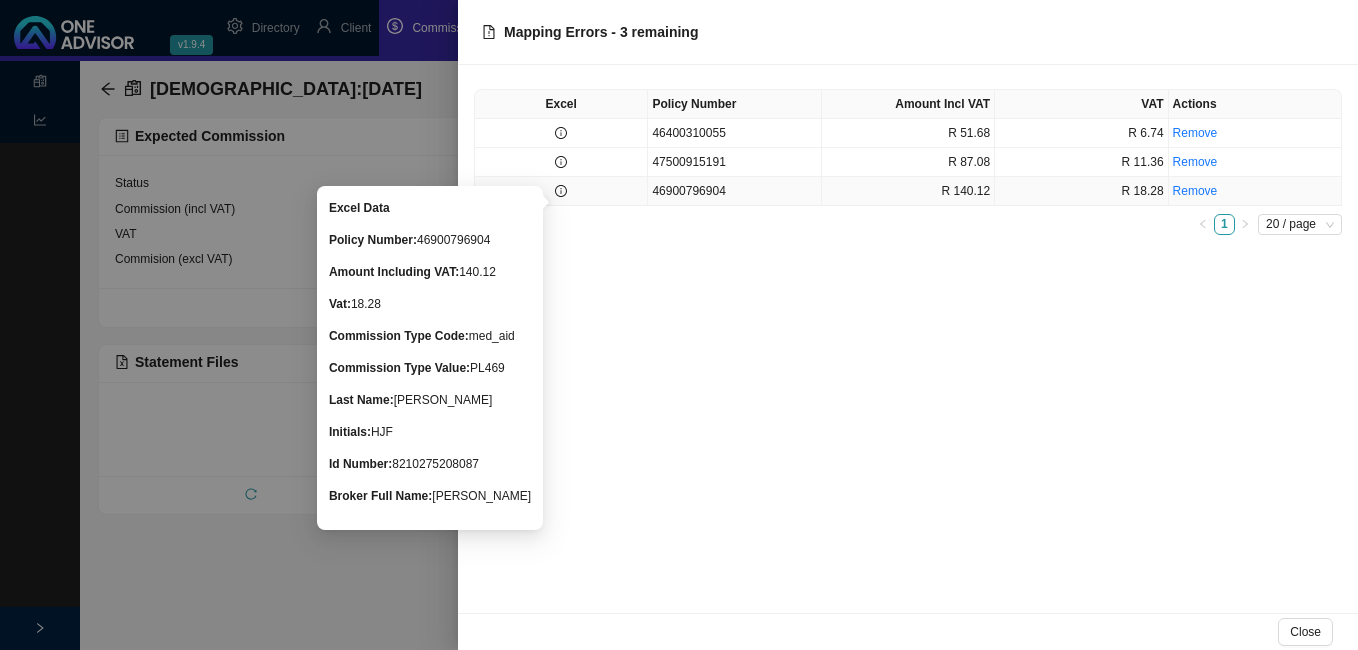 click 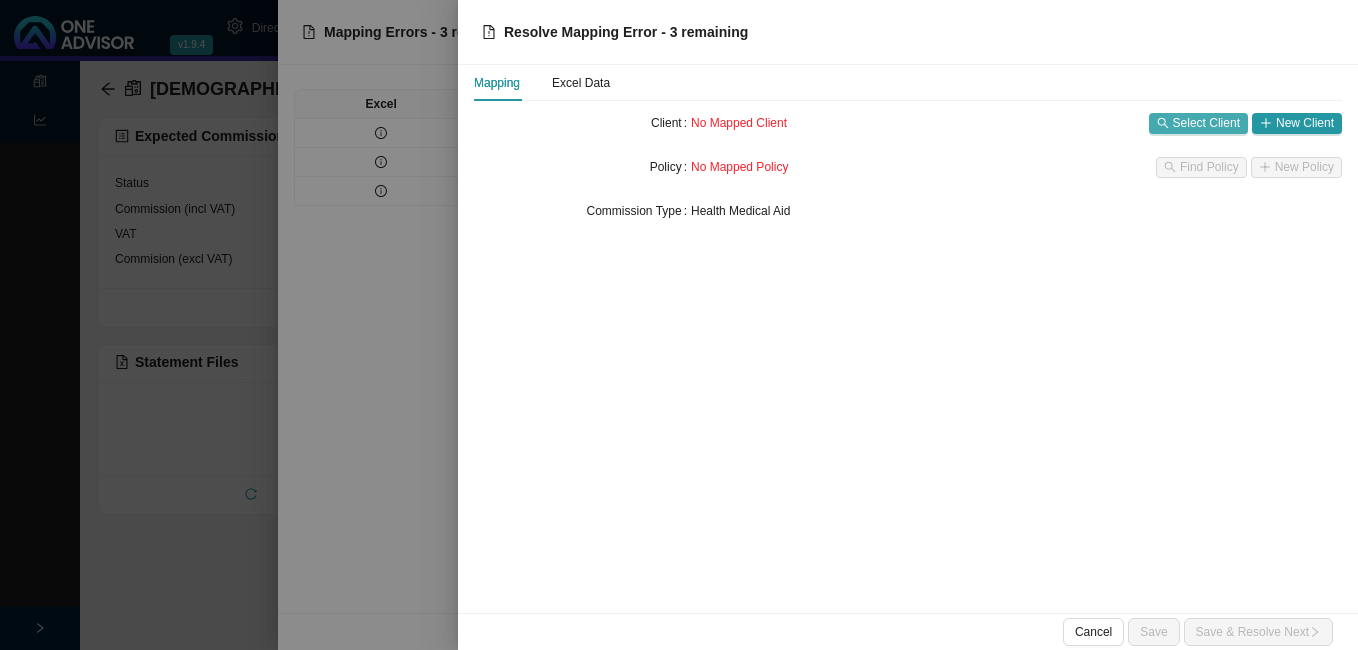 click on "Select Client" at bounding box center (1206, 123) 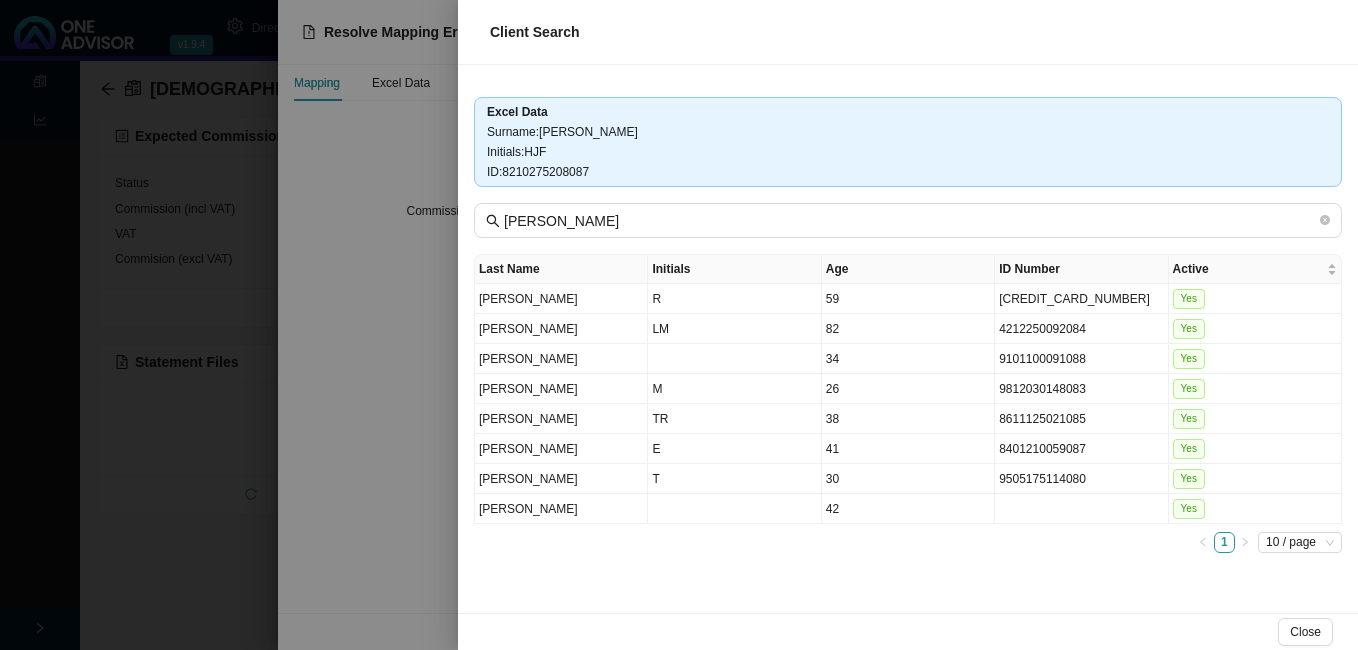 click at bounding box center [679, 325] 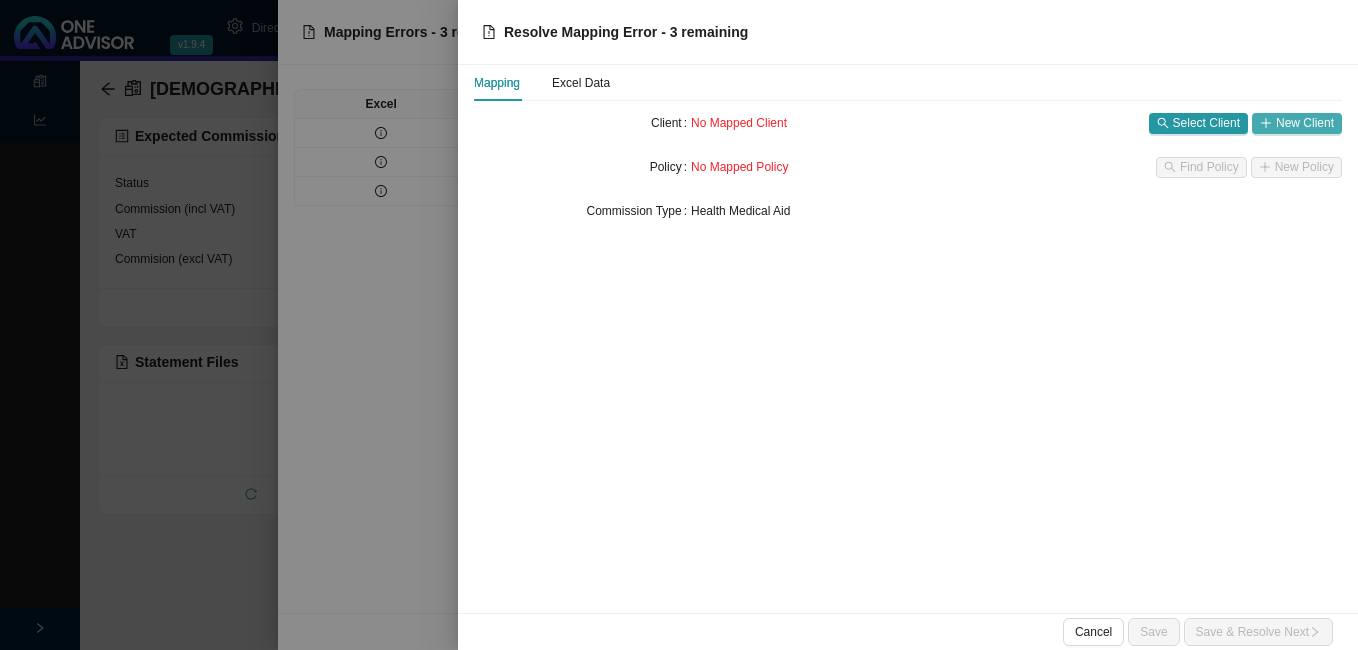 click on "New Client" at bounding box center [1305, 123] 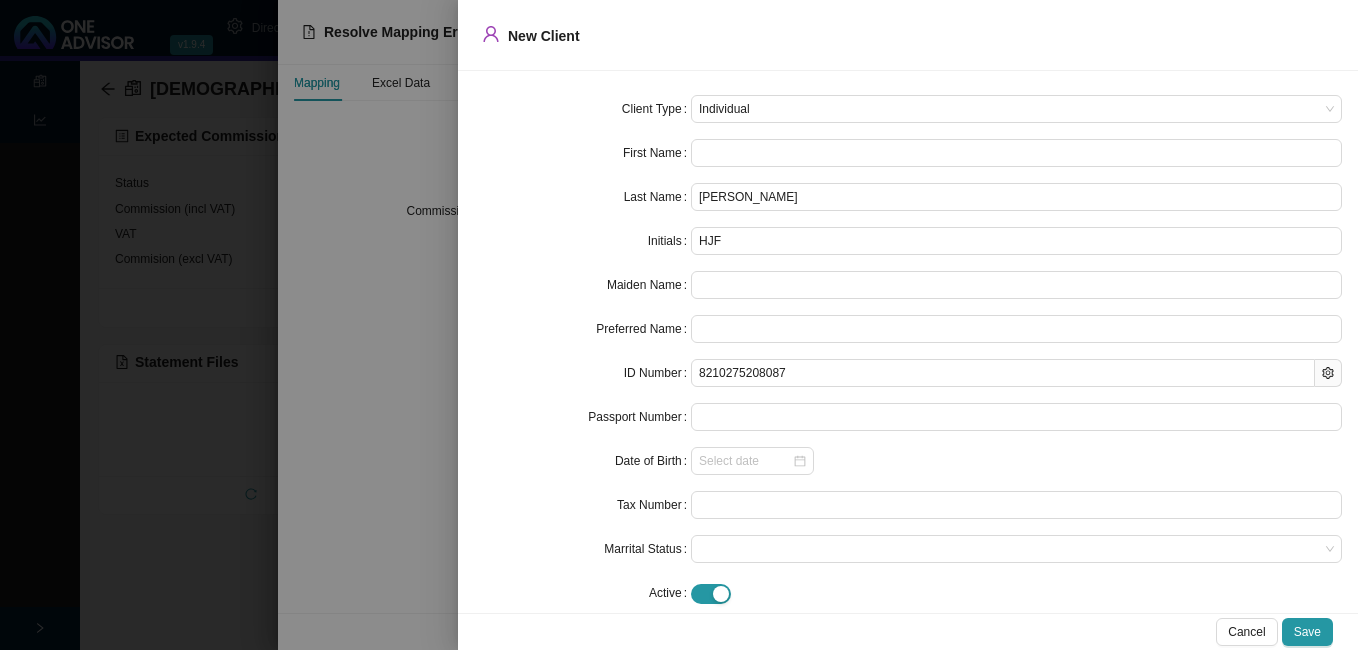 click at bounding box center (679, 325) 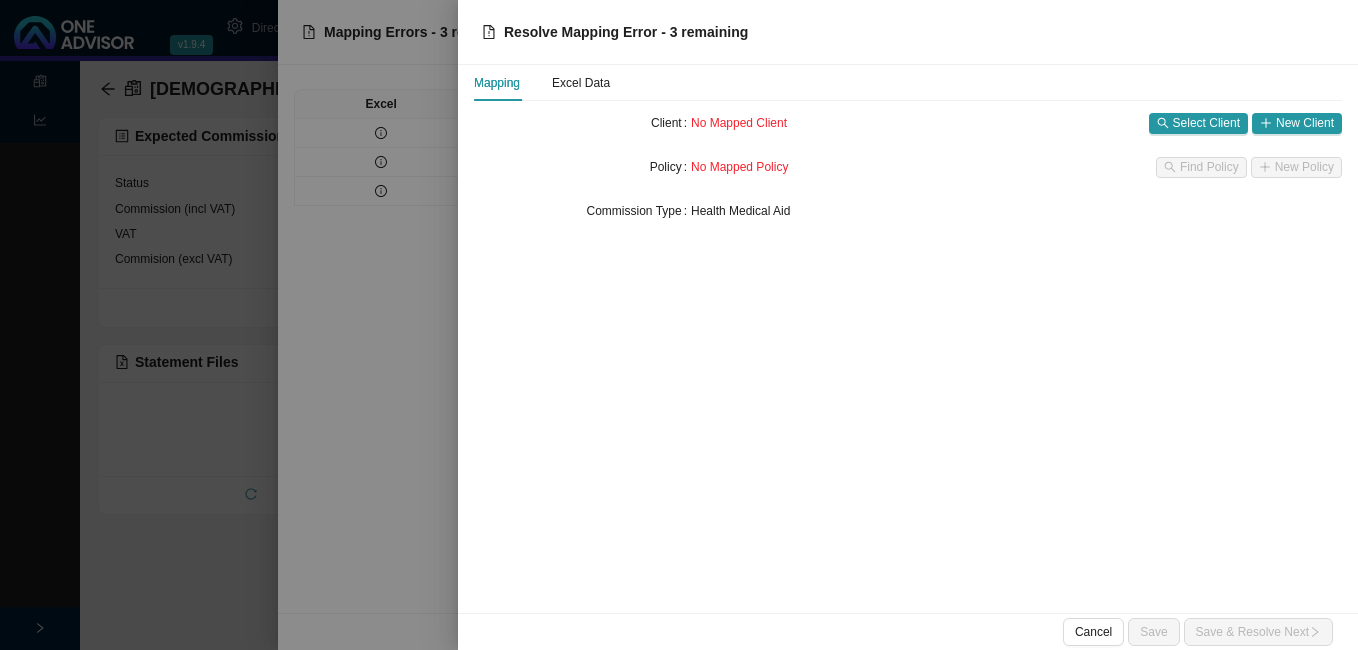 click at bounding box center [679, 325] 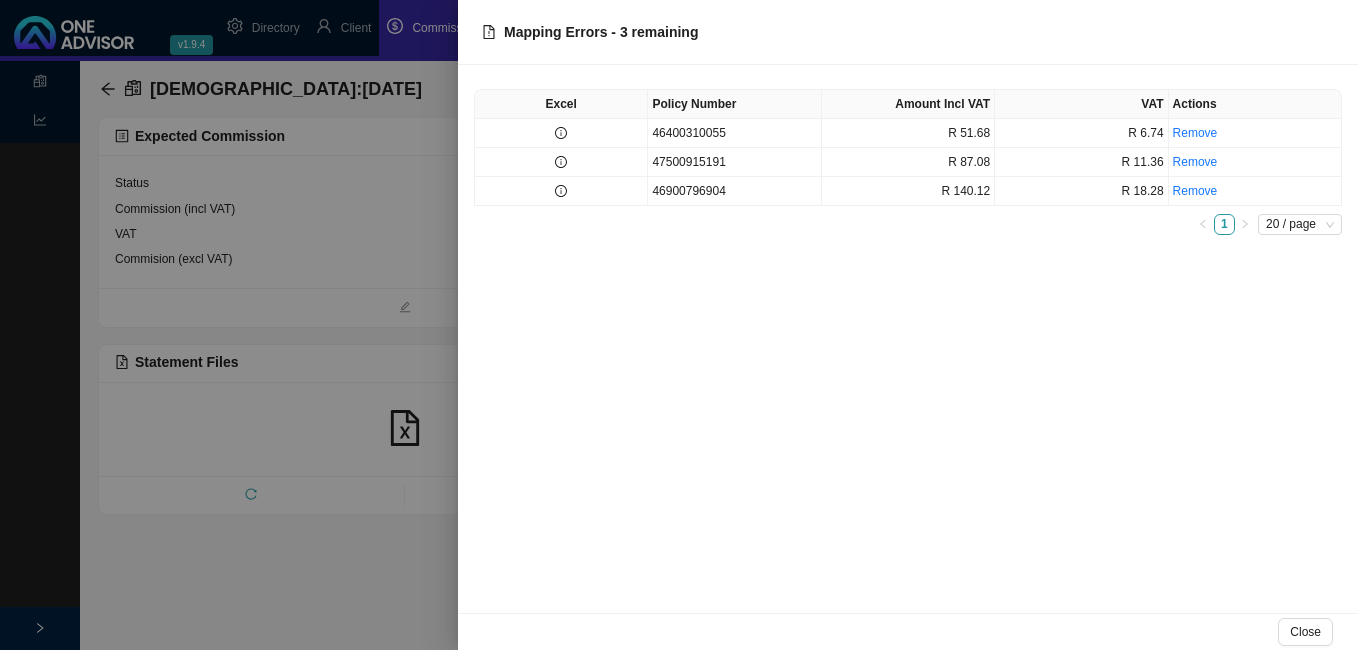 click at bounding box center [679, 325] 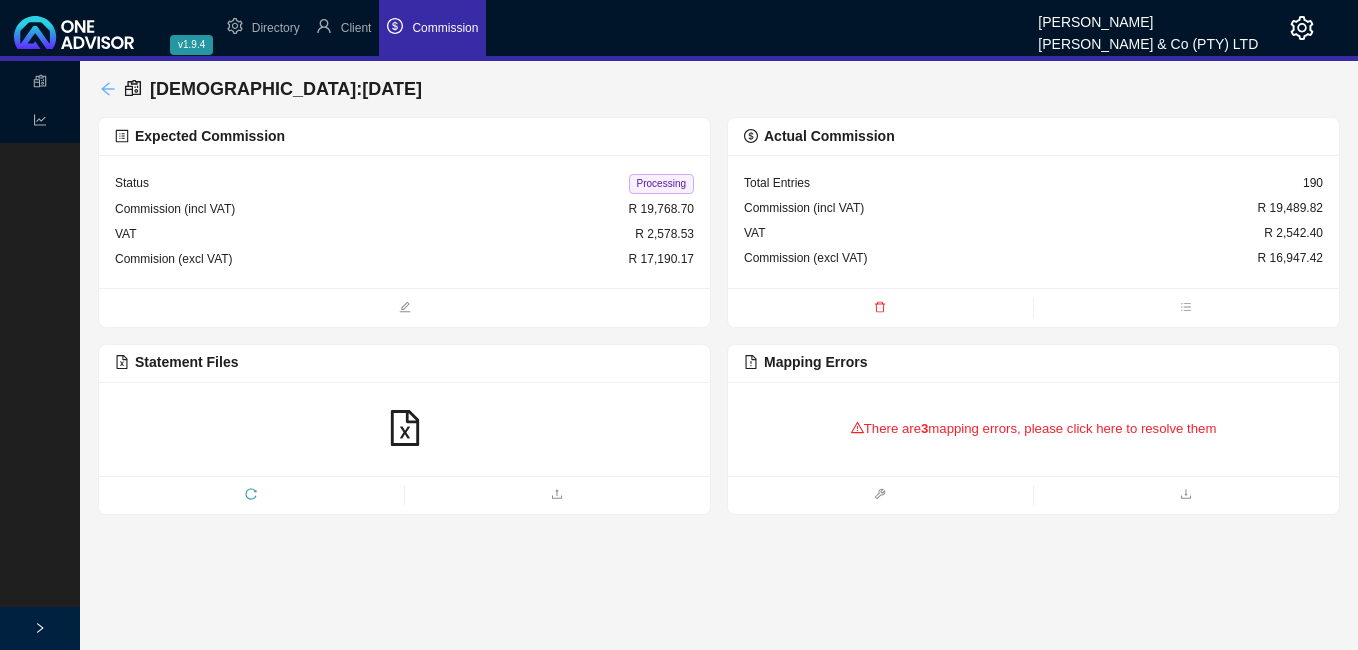 click 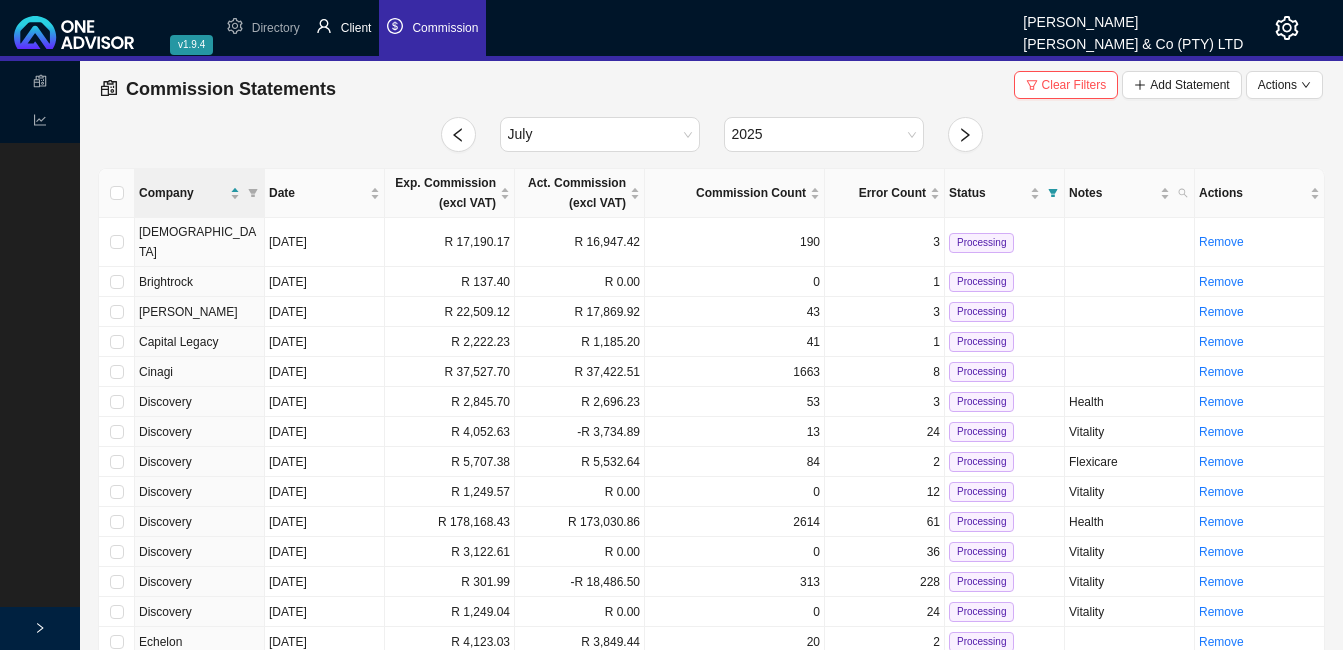 click on "Client" at bounding box center [356, 28] 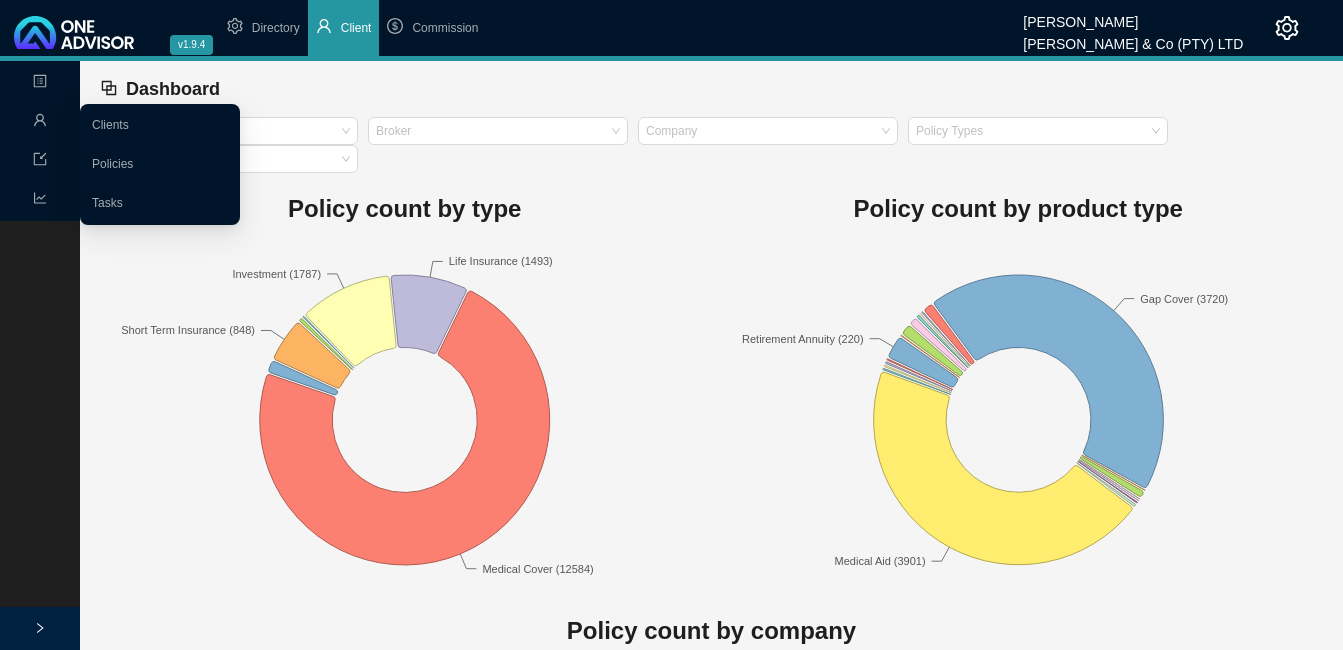 click 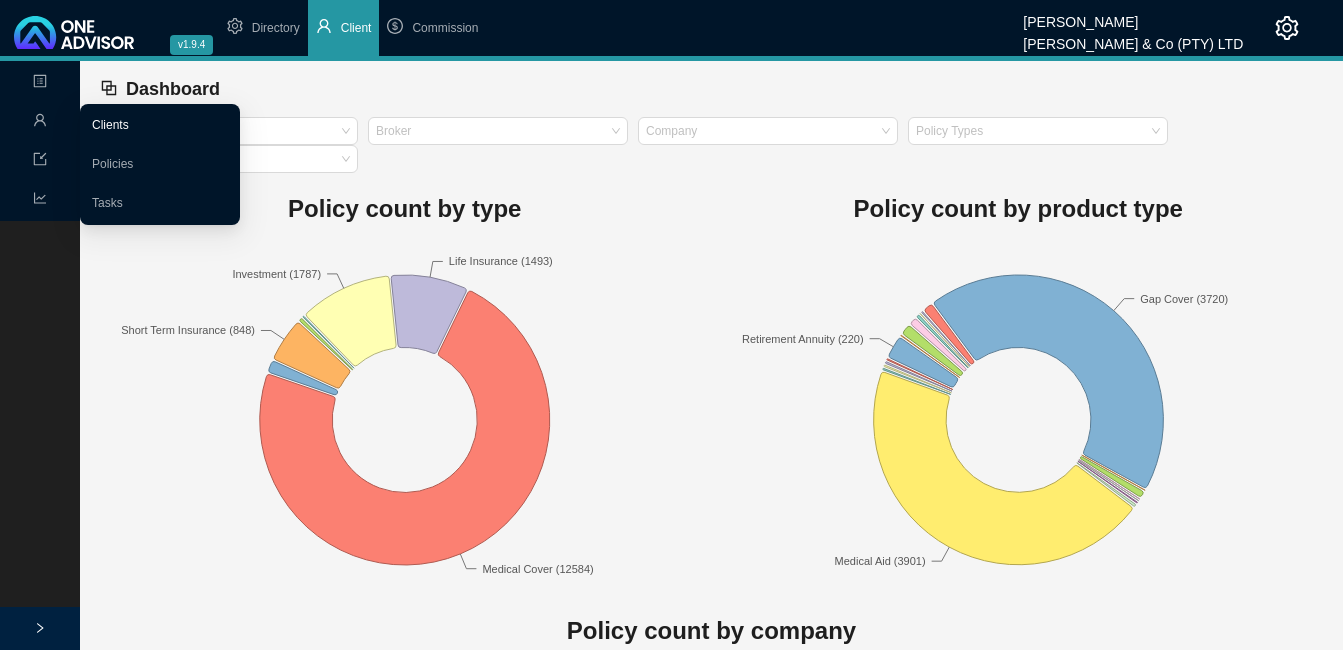click on "Clients" at bounding box center [110, 125] 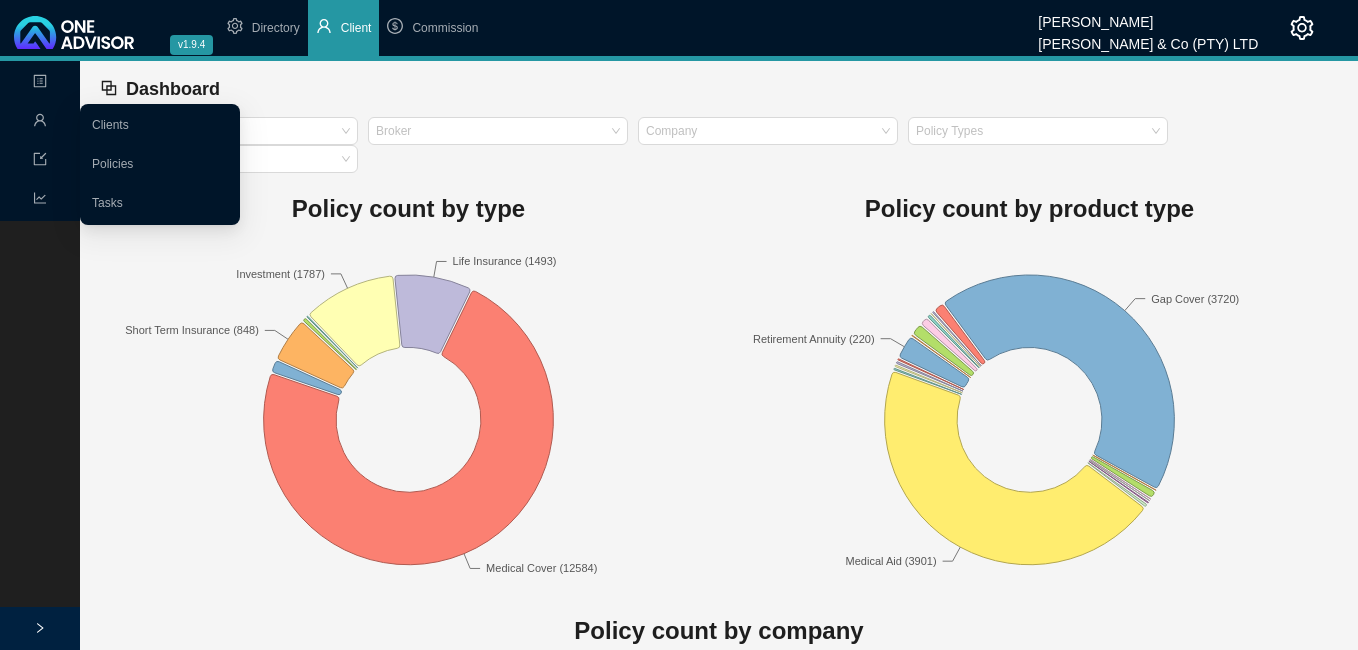 click on "v1.9.4 [PERSON_NAME] & Co (PTY) LTD Directory Client Commission Landing Management Data Reports Dashboard   Branches   Broker   Company   Policy Types   Policy Product Types  Policy count by type Investment (1787) Life Insurance (1493) Medical Cover (12584) Short Term Insurance (848)  Policy count by product type Gap Cover (3720) Medical Aid (3901) Retirement Annuity (220)  Policy count by company Ambledown (410) Capital Legacy (563) Cinagi  (2068) Discovery (3611) Fedhealth (1274) [GEOGRAPHIC_DATA] (838) Medihelp (1345) Momentum (970) Stratum (1309) Sygnia (590) Import Export Clients Policies Tasks" at bounding box center (679, 325) 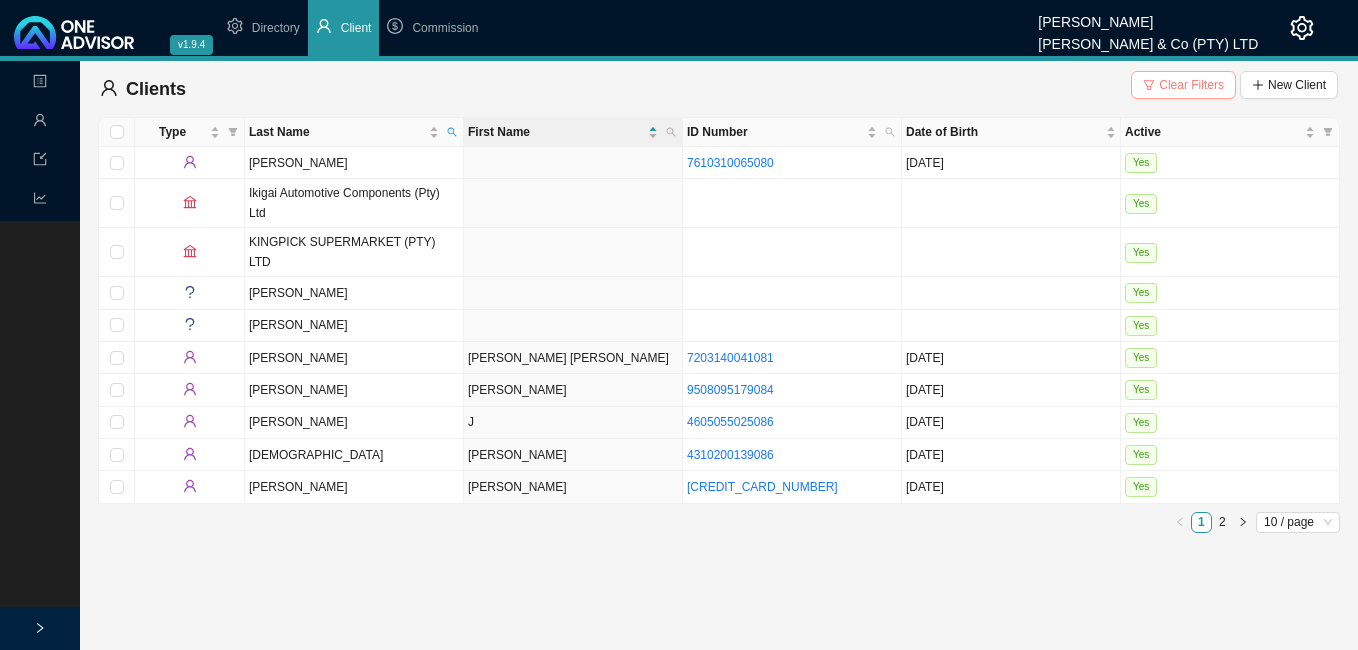 click on "Clear Filters" at bounding box center [1191, 85] 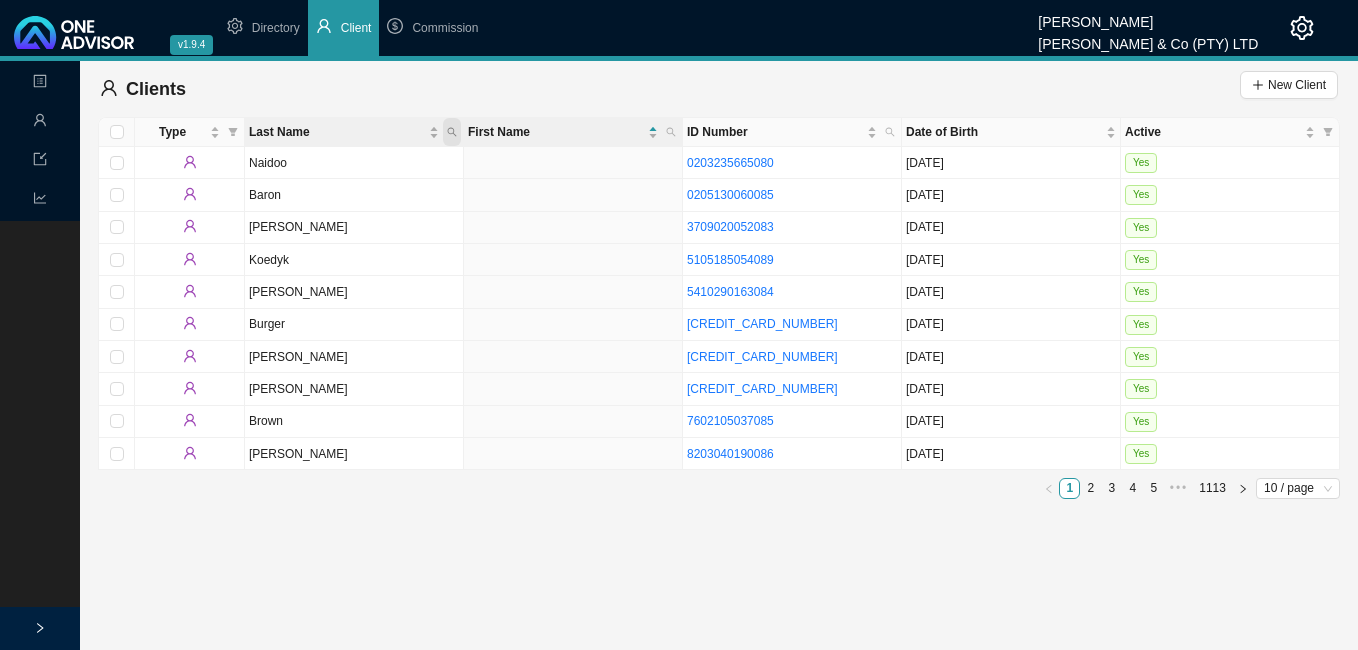 click at bounding box center [452, 132] 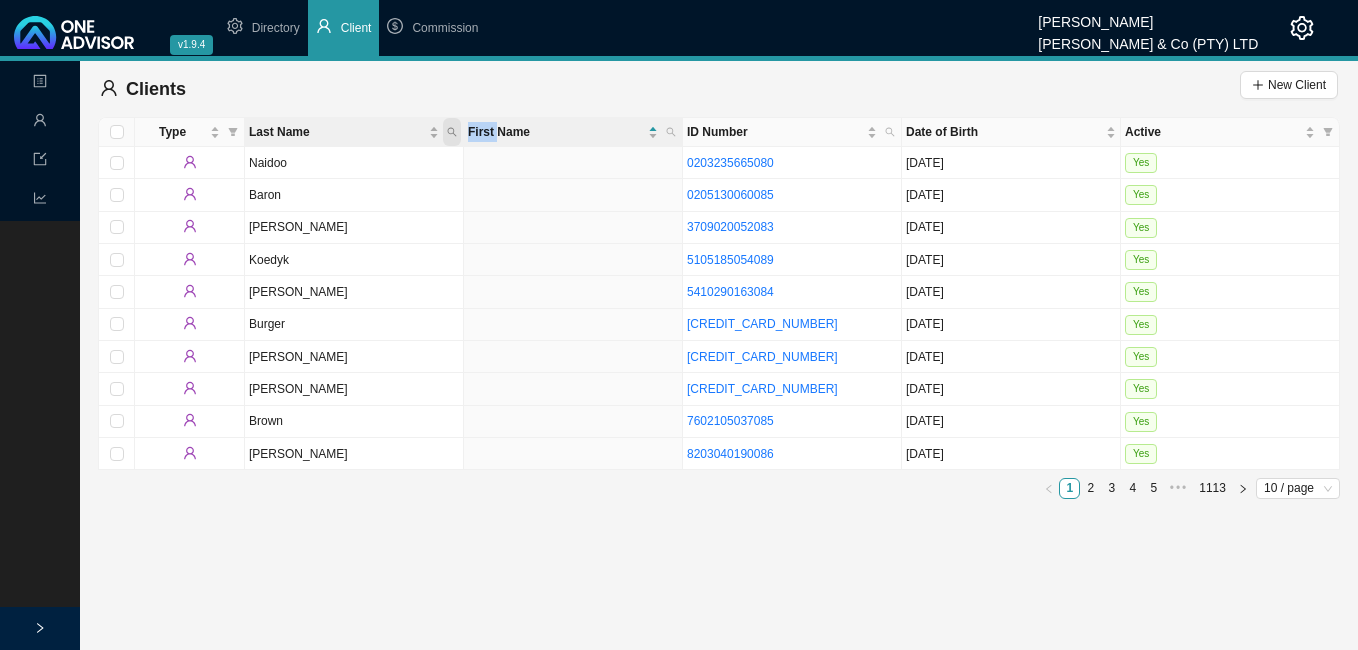 click 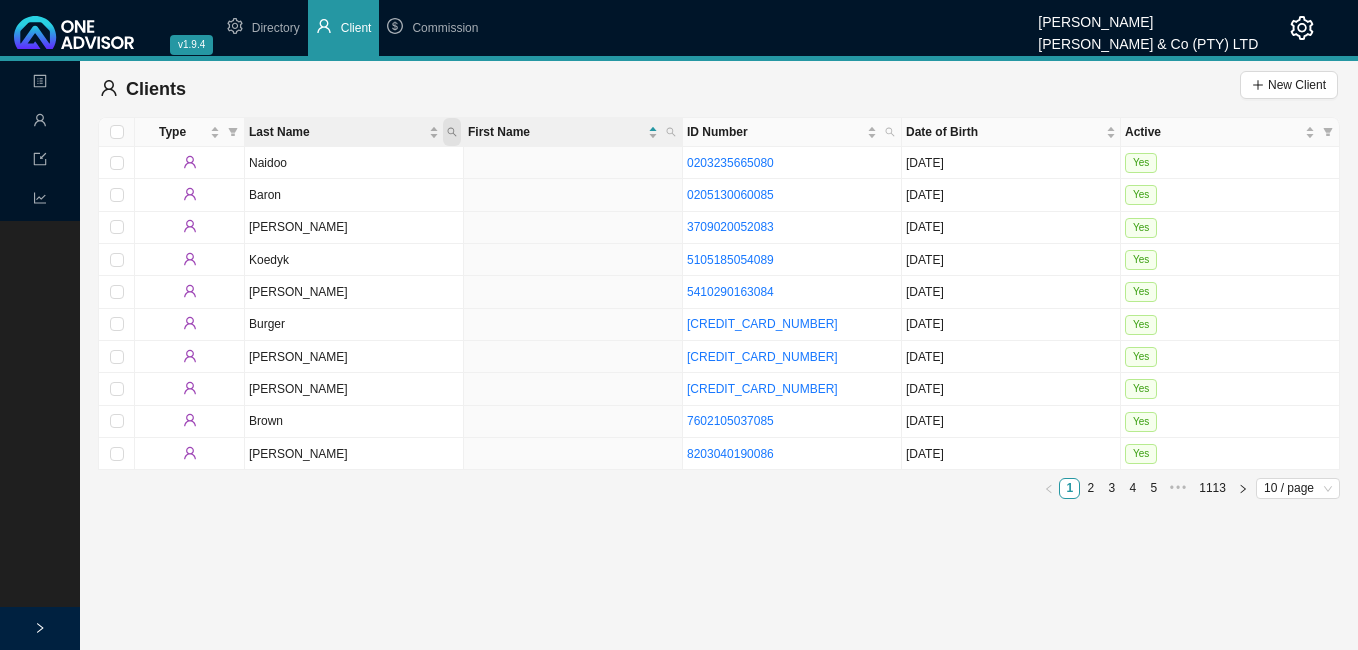 click 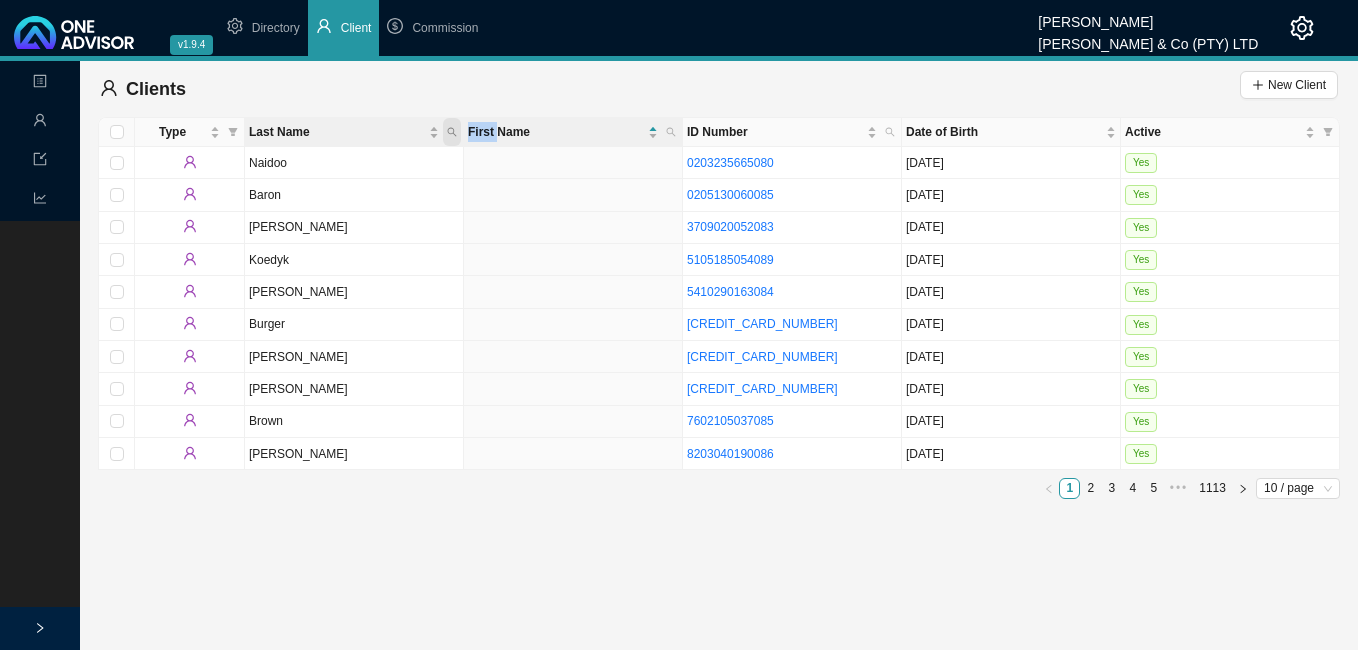 click 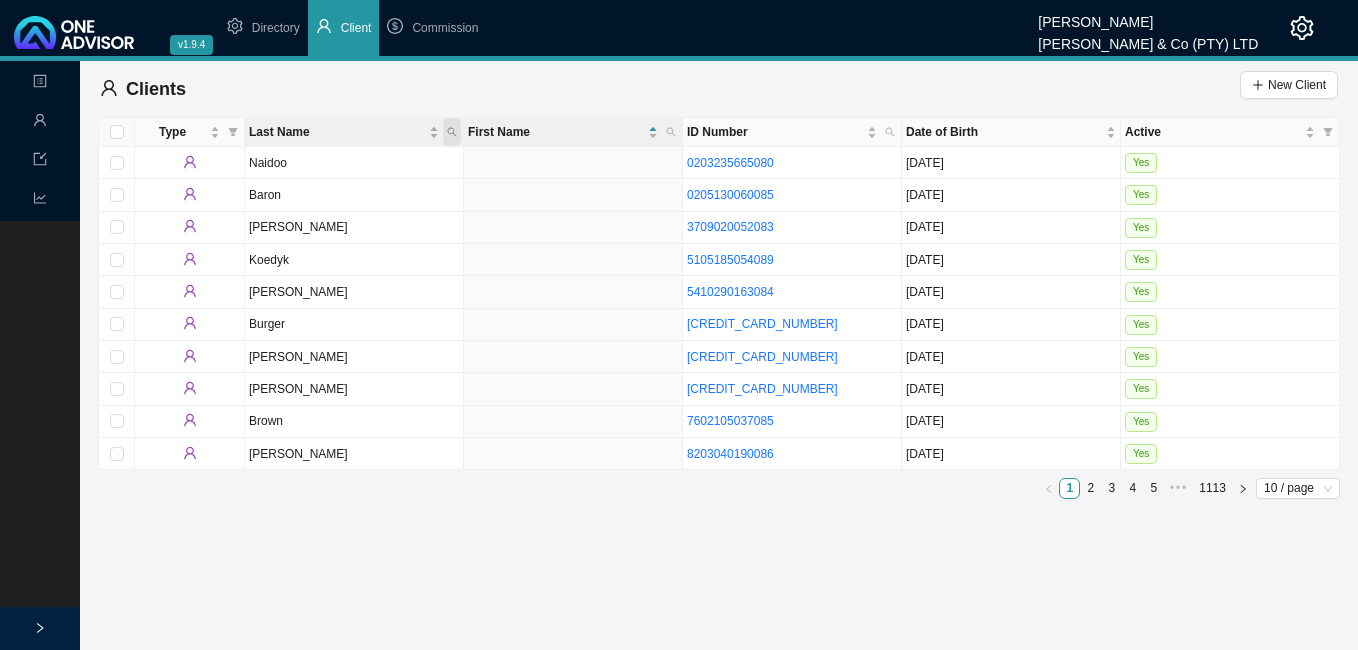 click 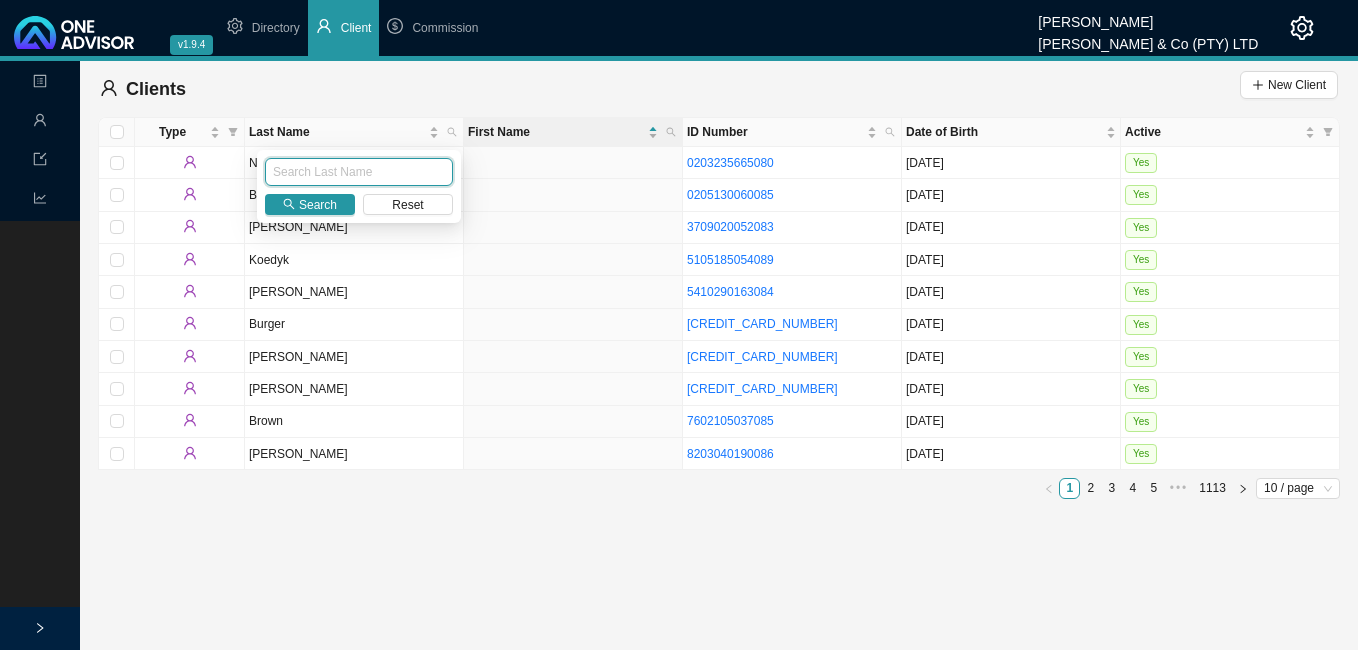 click at bounding box center (359, 172) 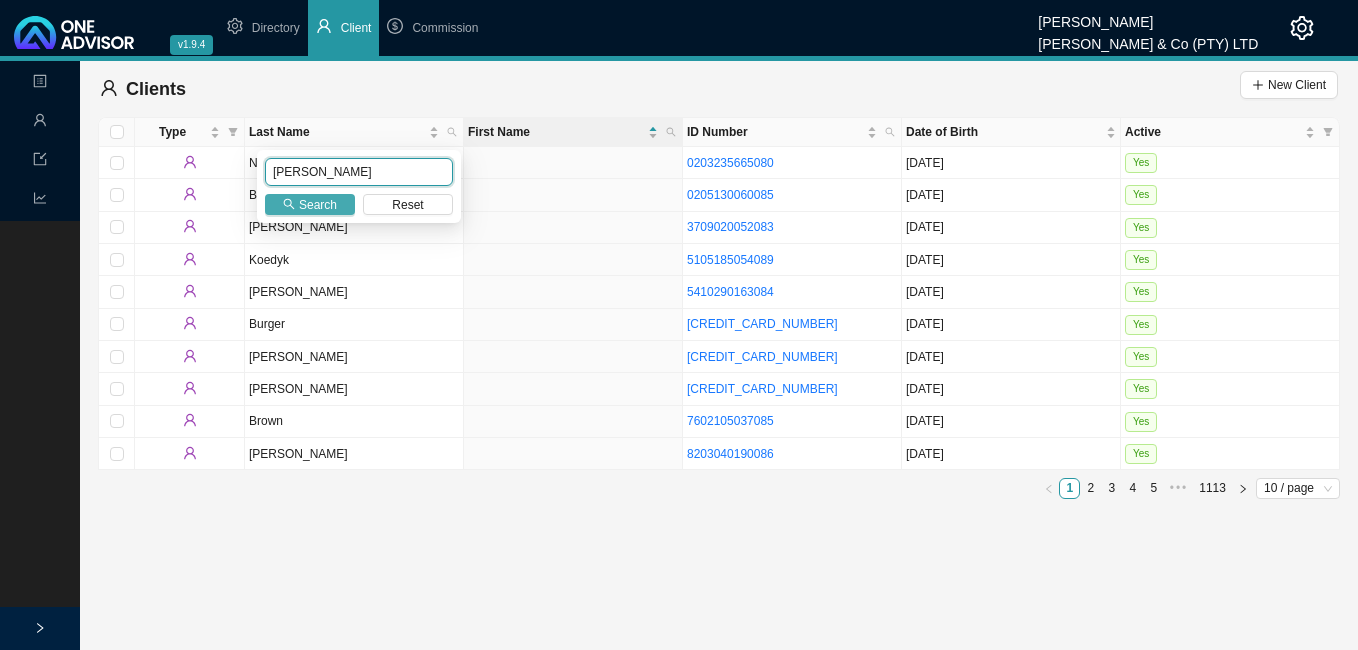 type on "[PERSON_NAME]" 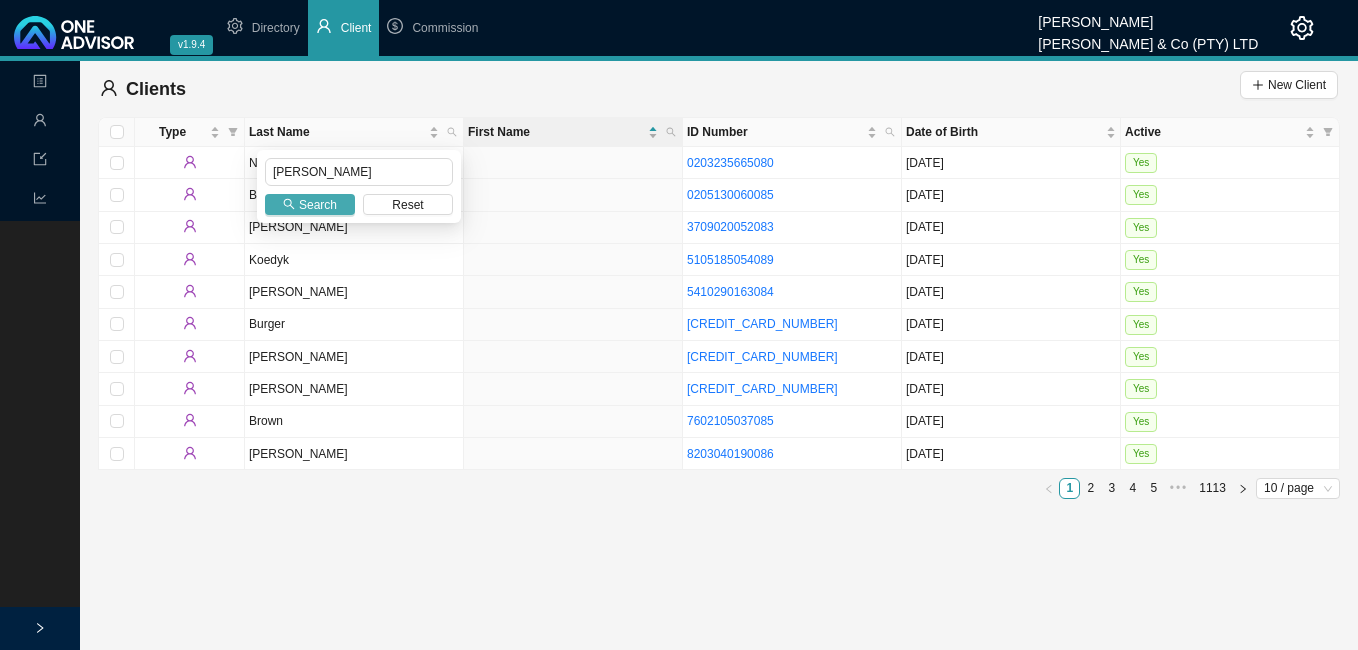 click on "Search" at bounding box center [318, 205] 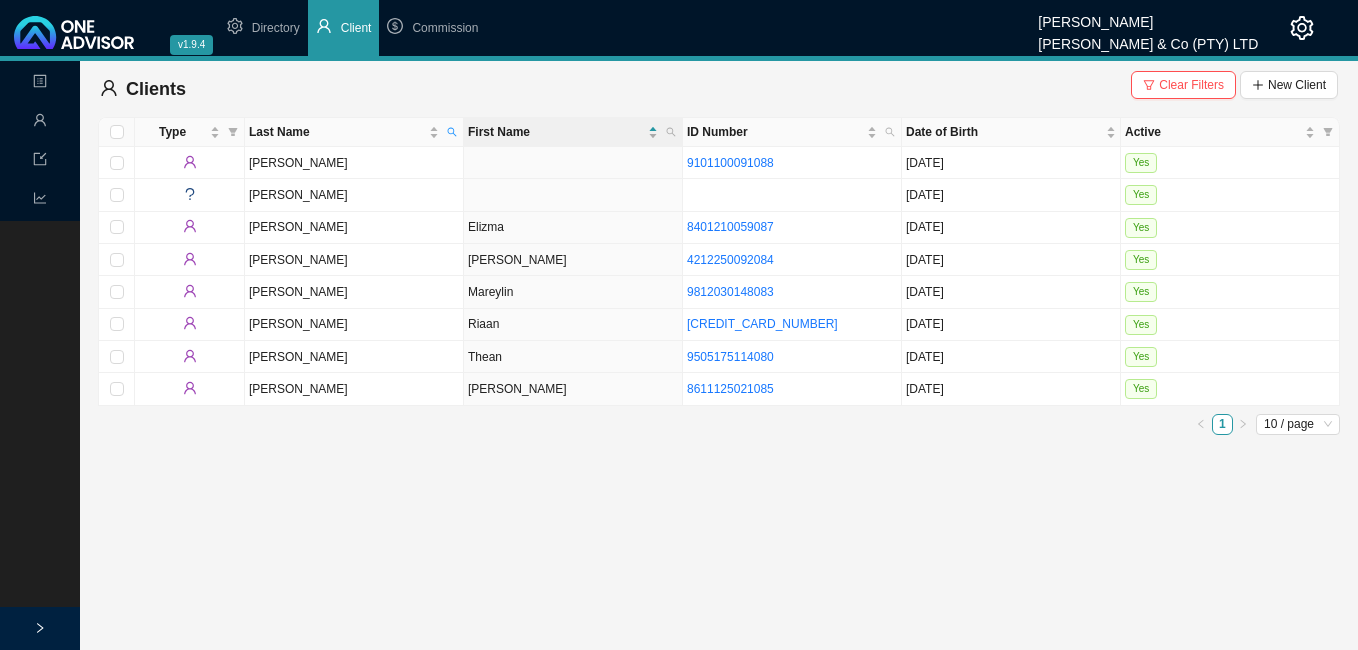 click on "Directory Client Commission" at bounding box center (629, 28) 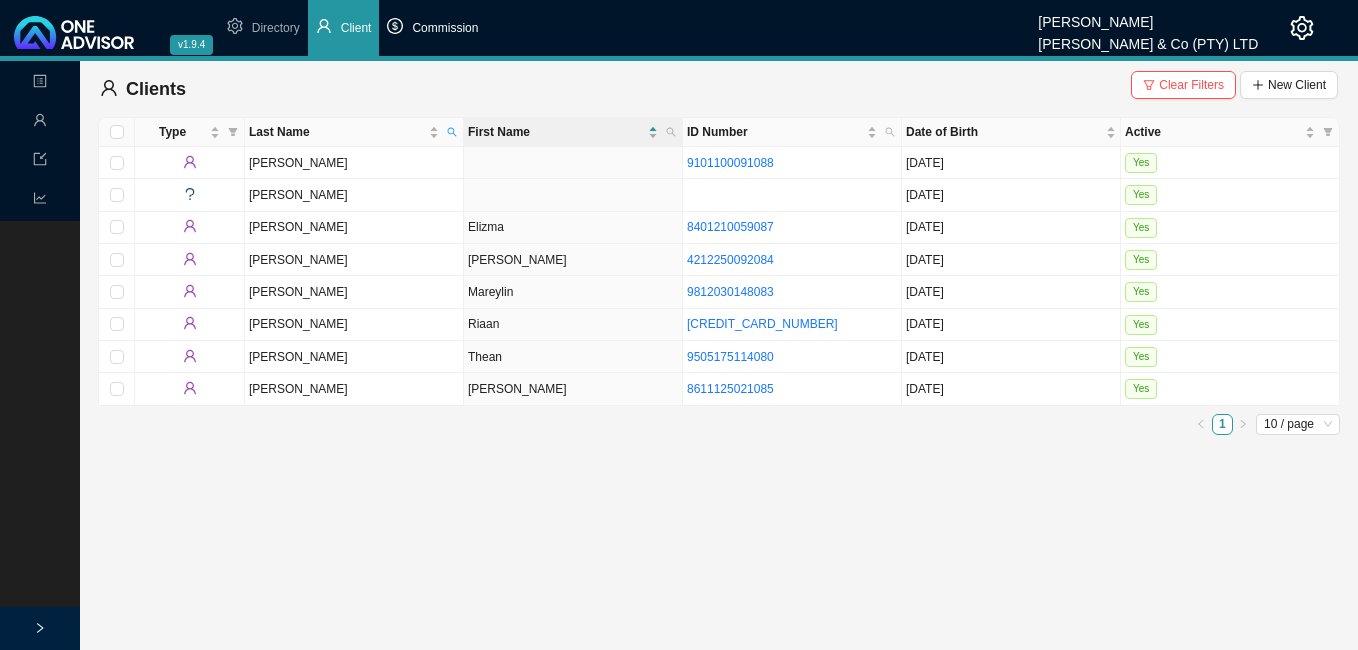 click on "Commission" at bounding box center [445, 28] 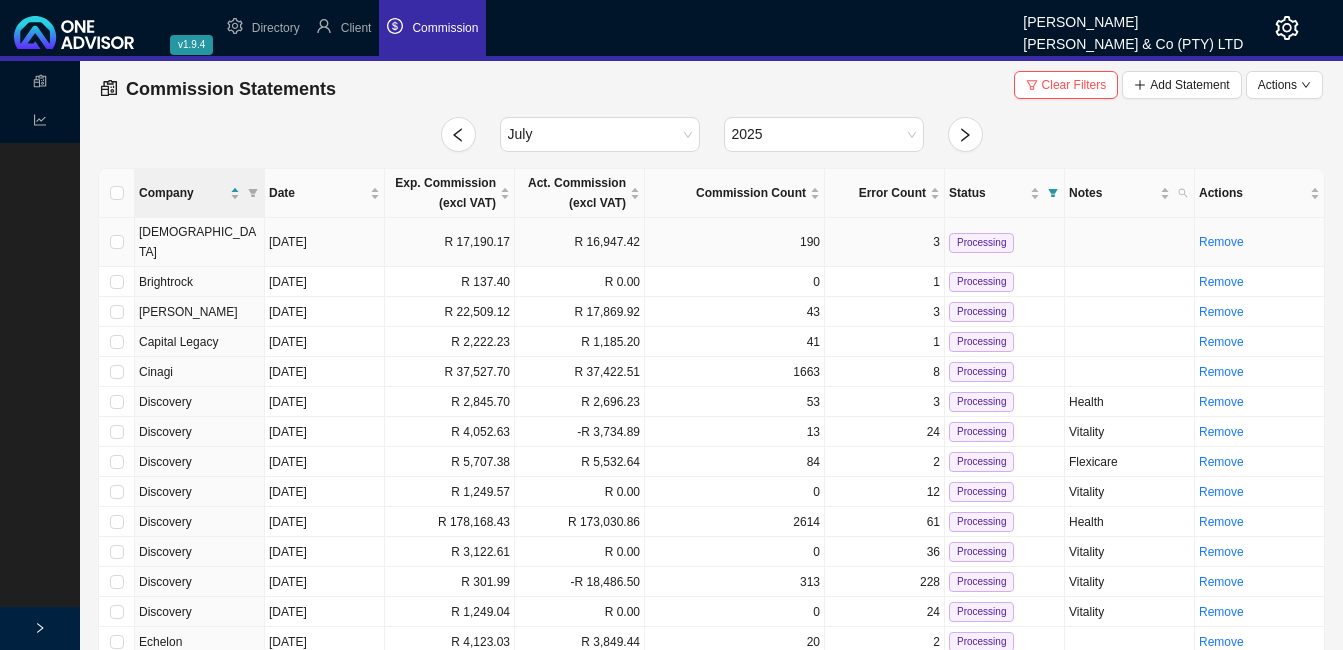 click on "[DATE]" at bounding box center [325, 242] 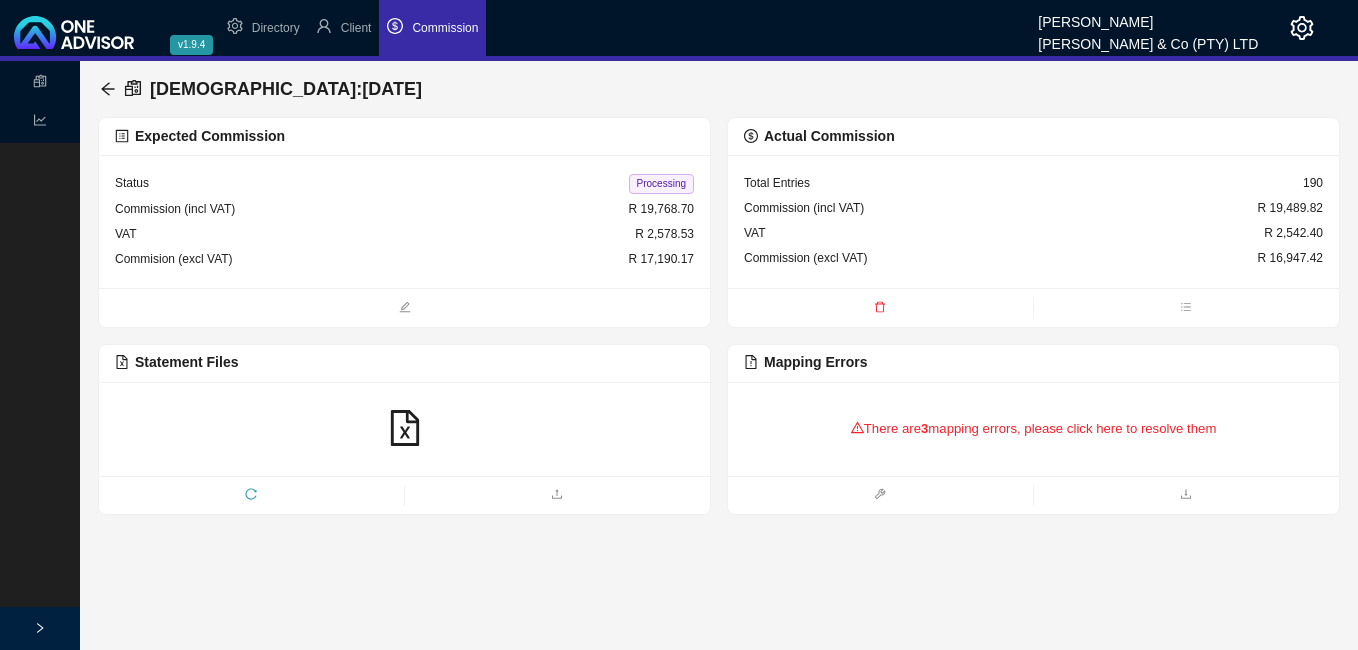click on "There are  3  mapping errors, please click here to resolve them" at bounding box center [1033, 429] 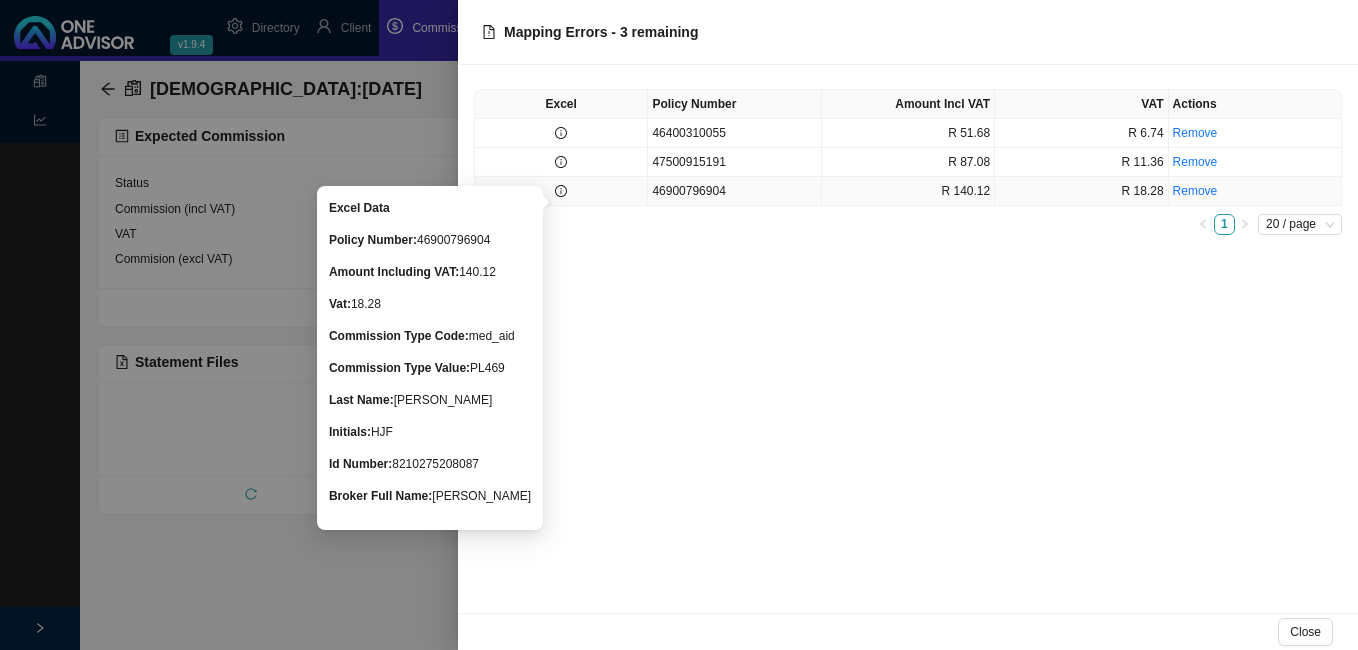 click 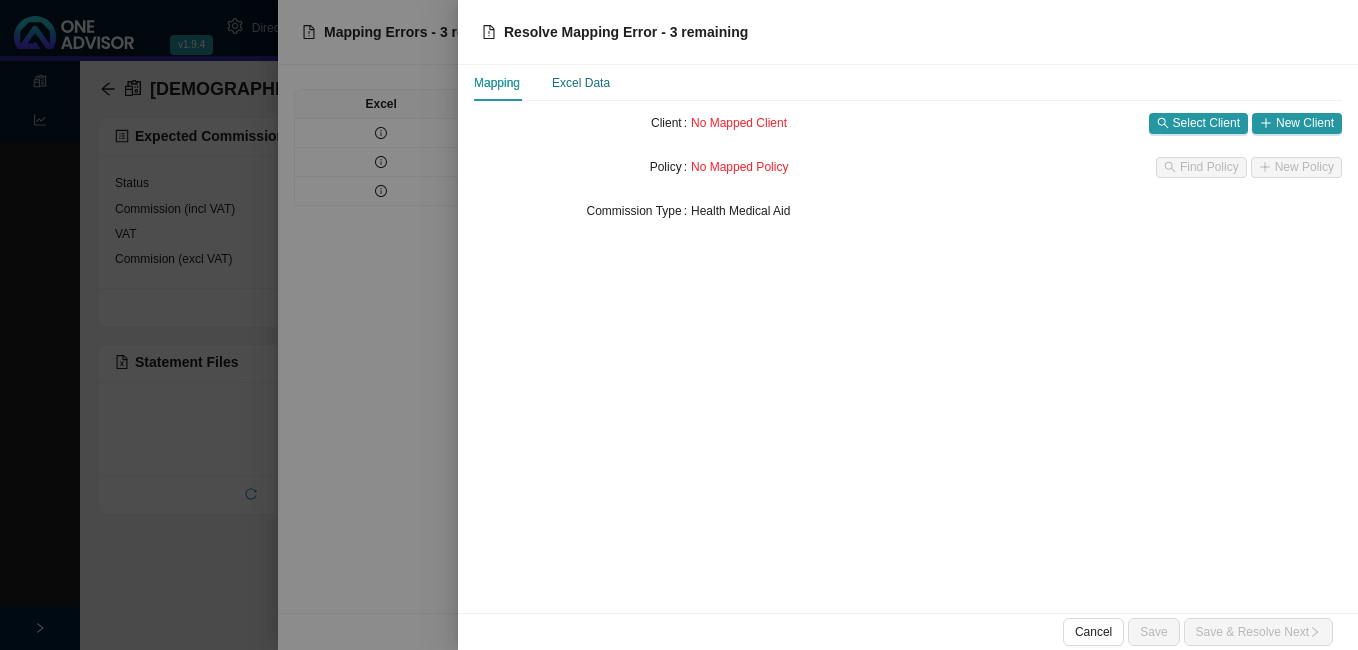 click on "Excel Data" at bounding box center [581, 83] 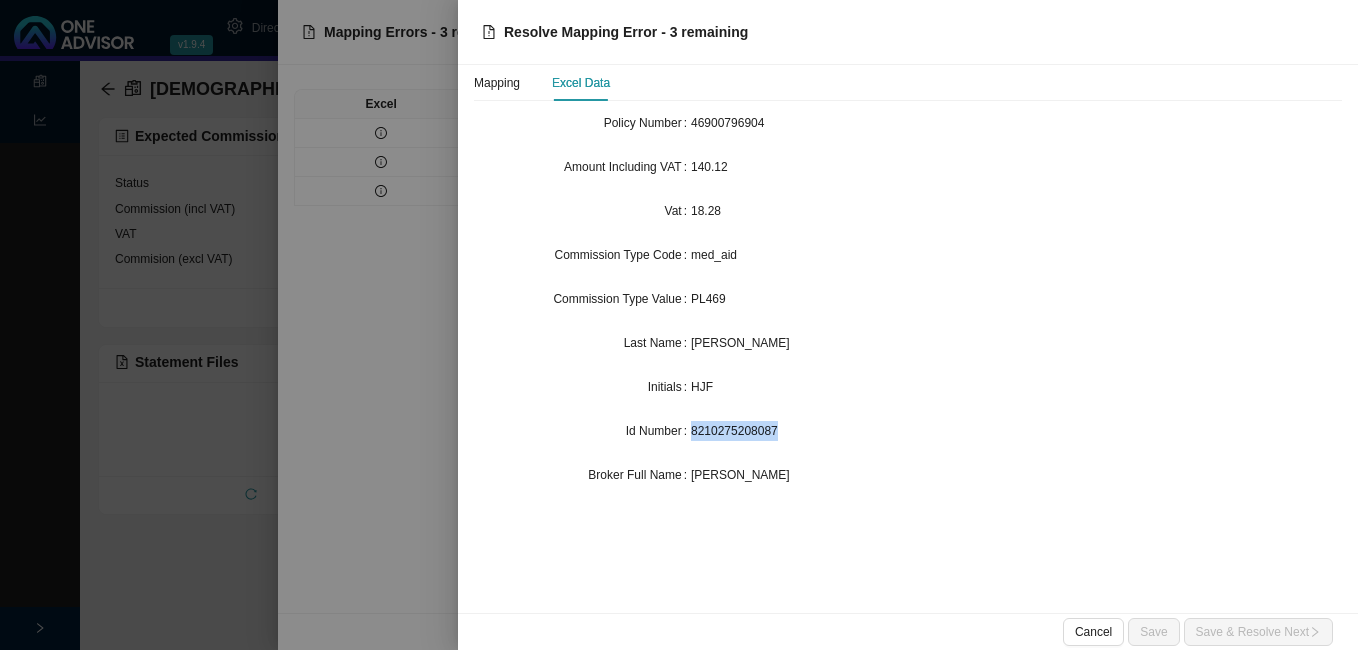 drag, startPoint x: 691, startPoint y: 432, endPoint x: 788, endPoint y: 430, distance: 97.020615 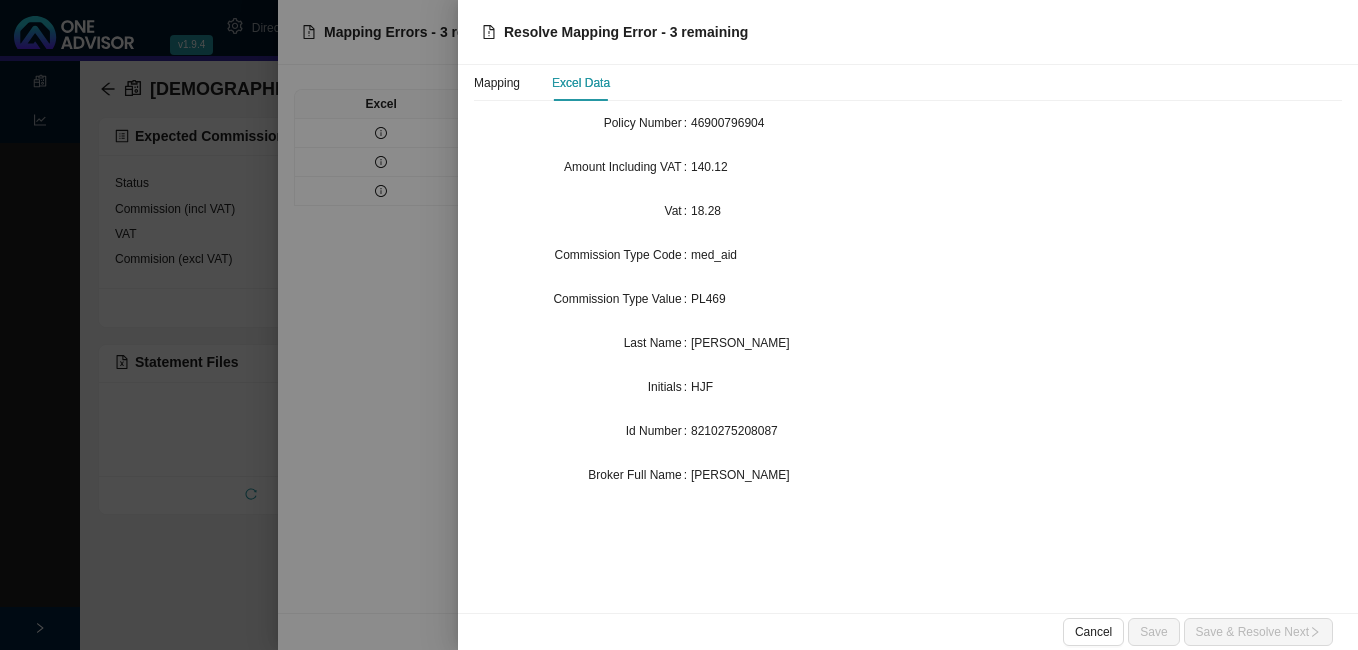 click at bounding box center (679, 325) 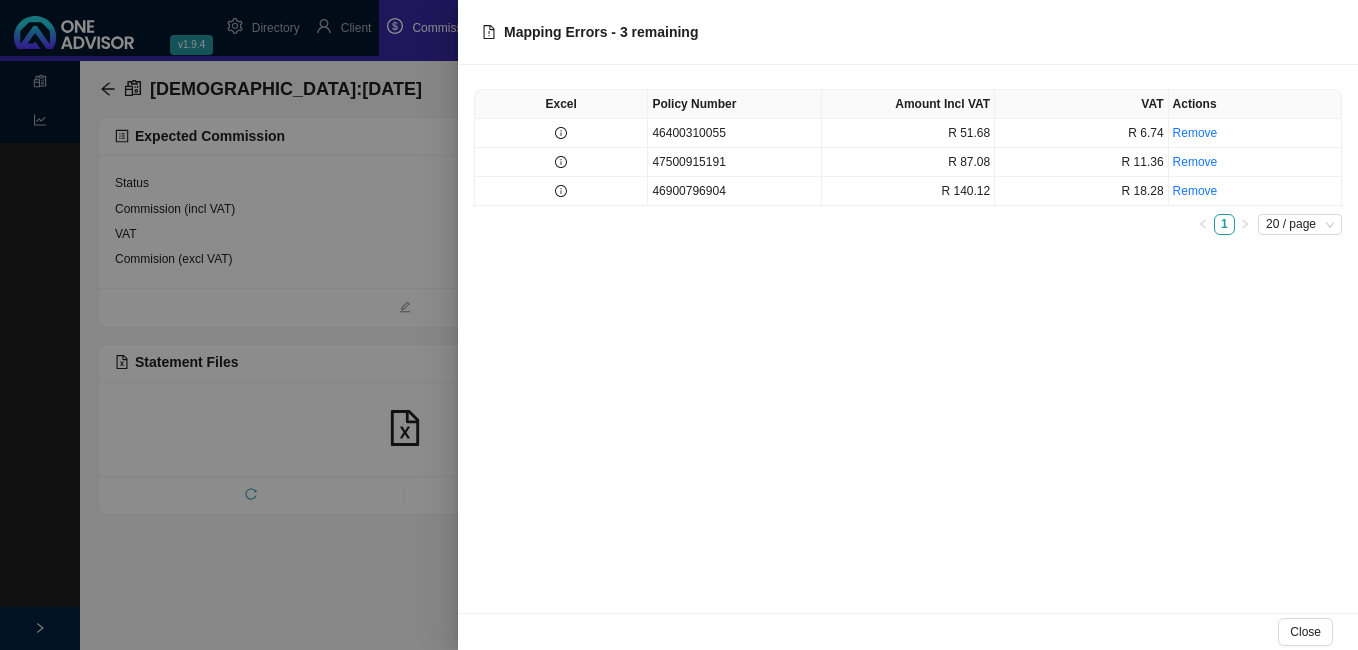 click at bounding box center (679, 325) 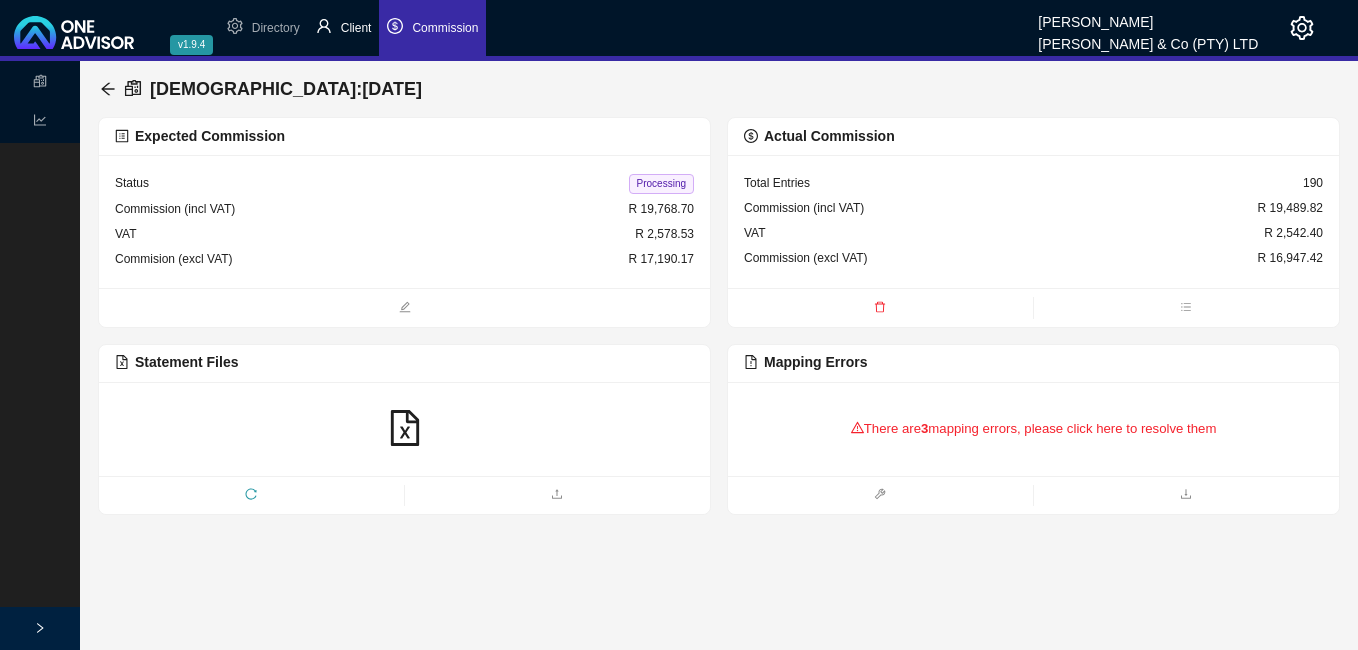click on "Client" at bounding box center [356, 28] 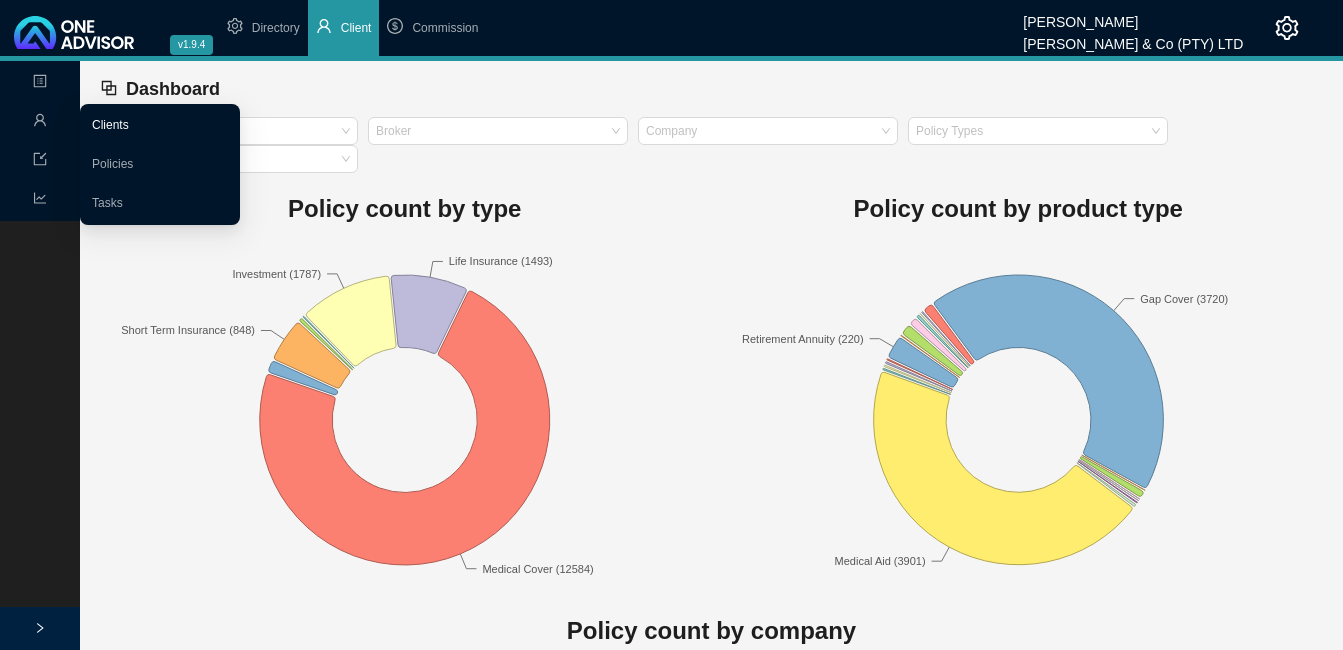click on "Clients" at bounding box center (110, 125) 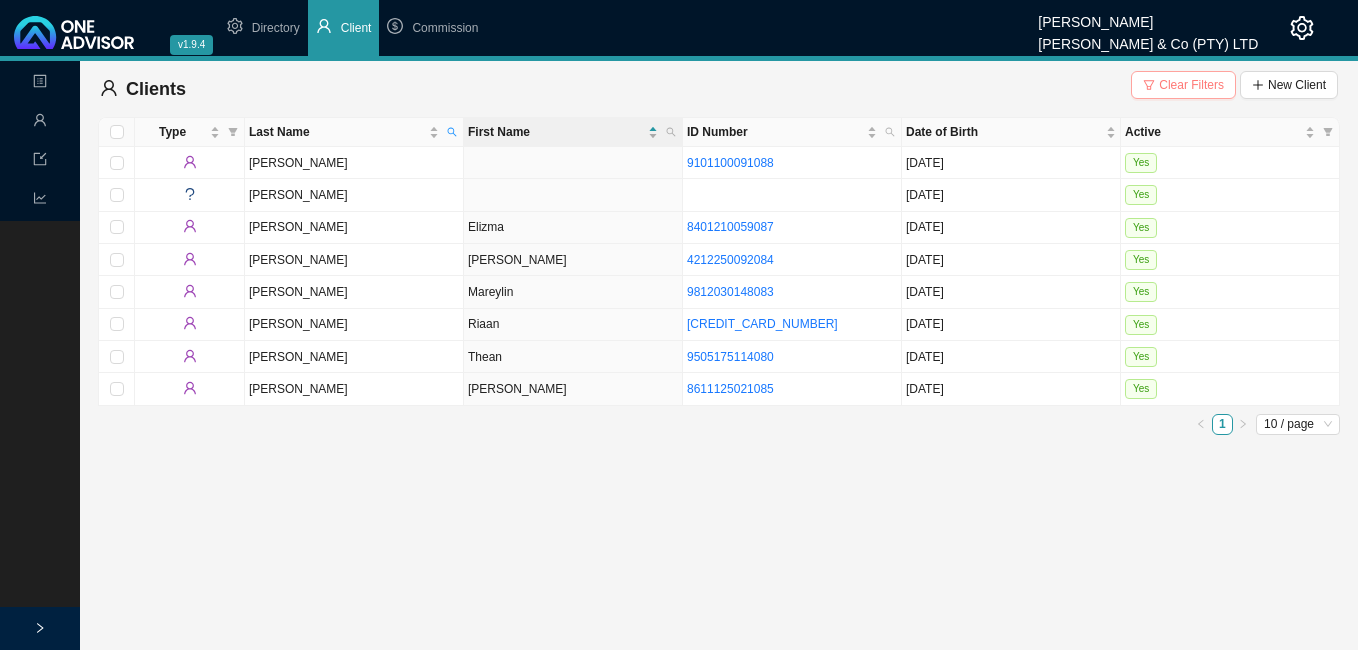 click on "Clear Filters" at bounding box center (1191, 85) 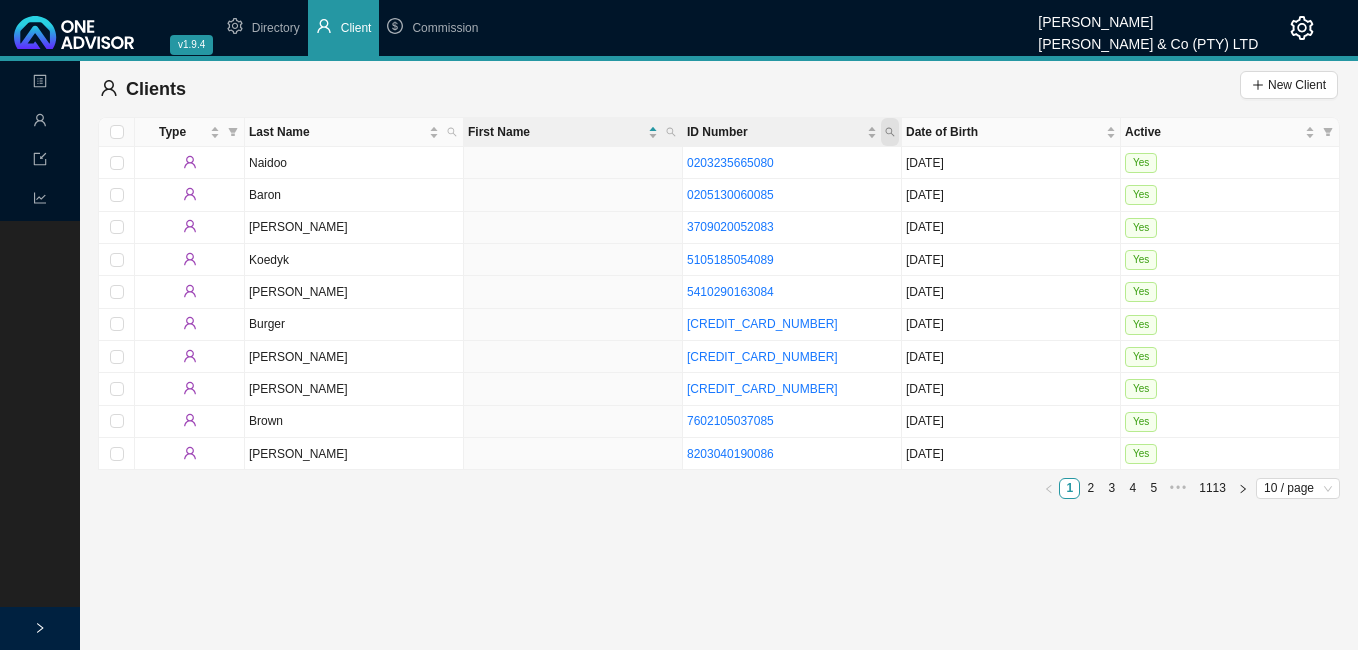 click 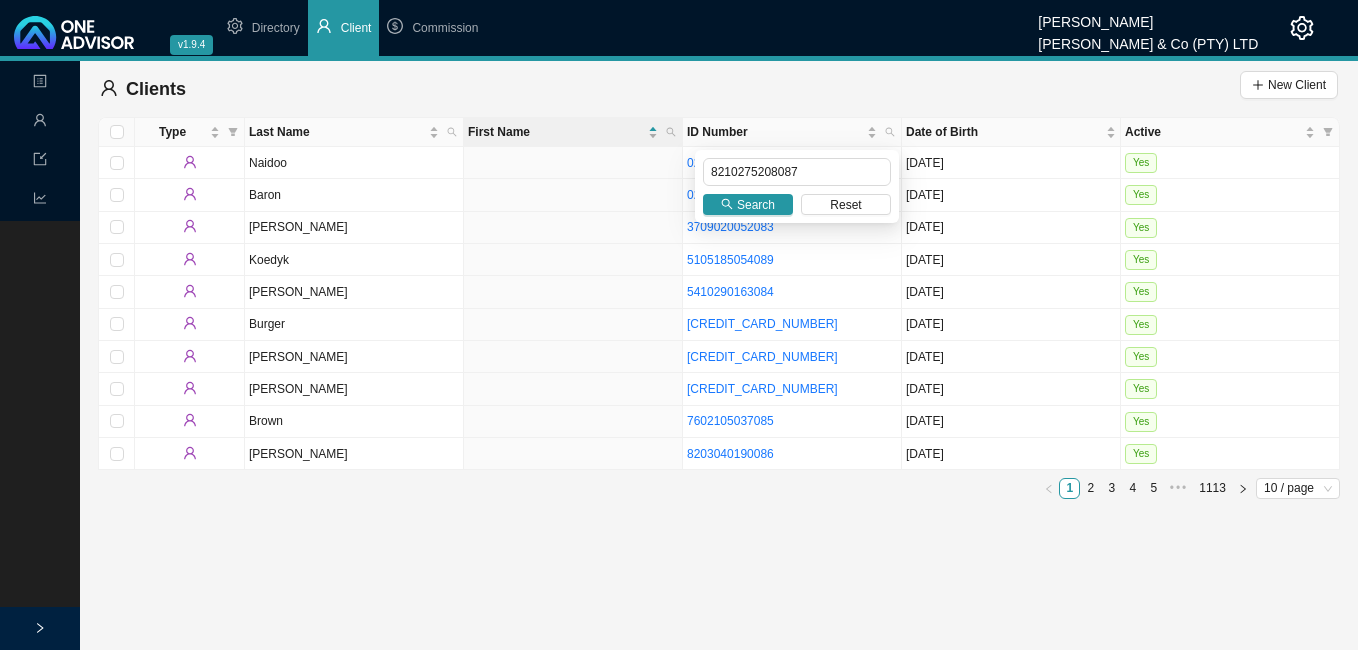 click on "[CREDIT_CARD_NUMBER]" at bounding box center [792, 325] 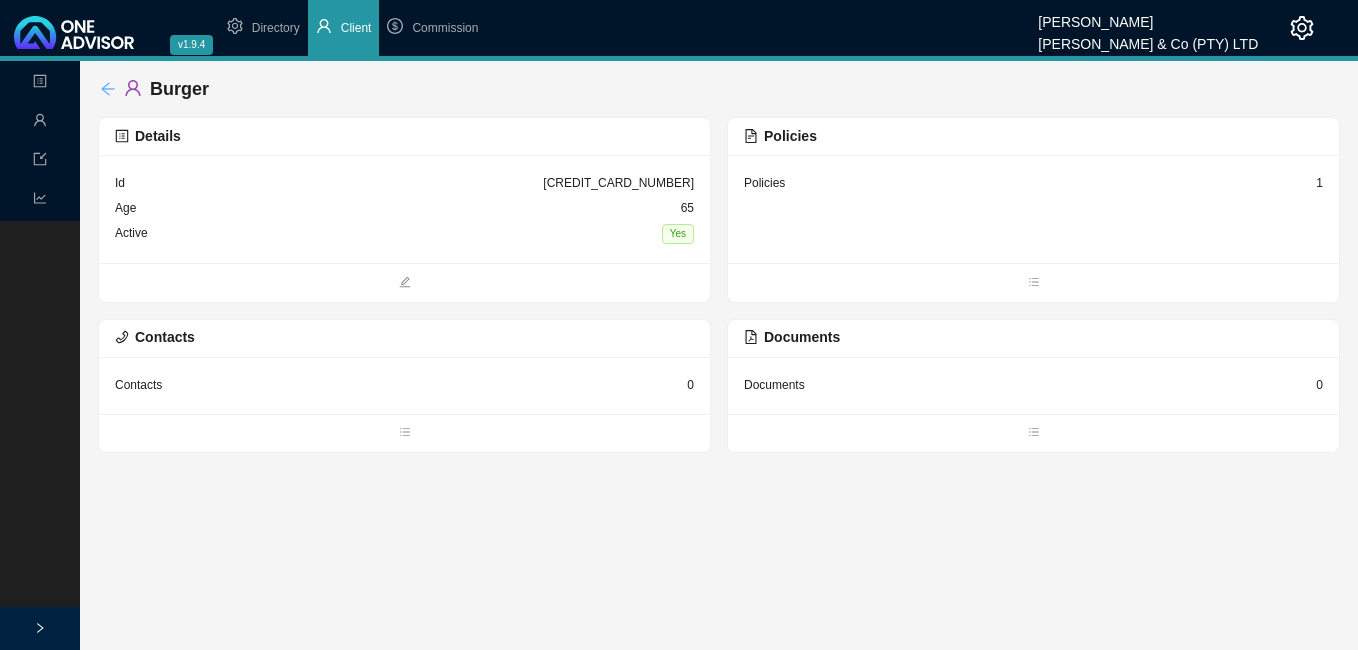 click 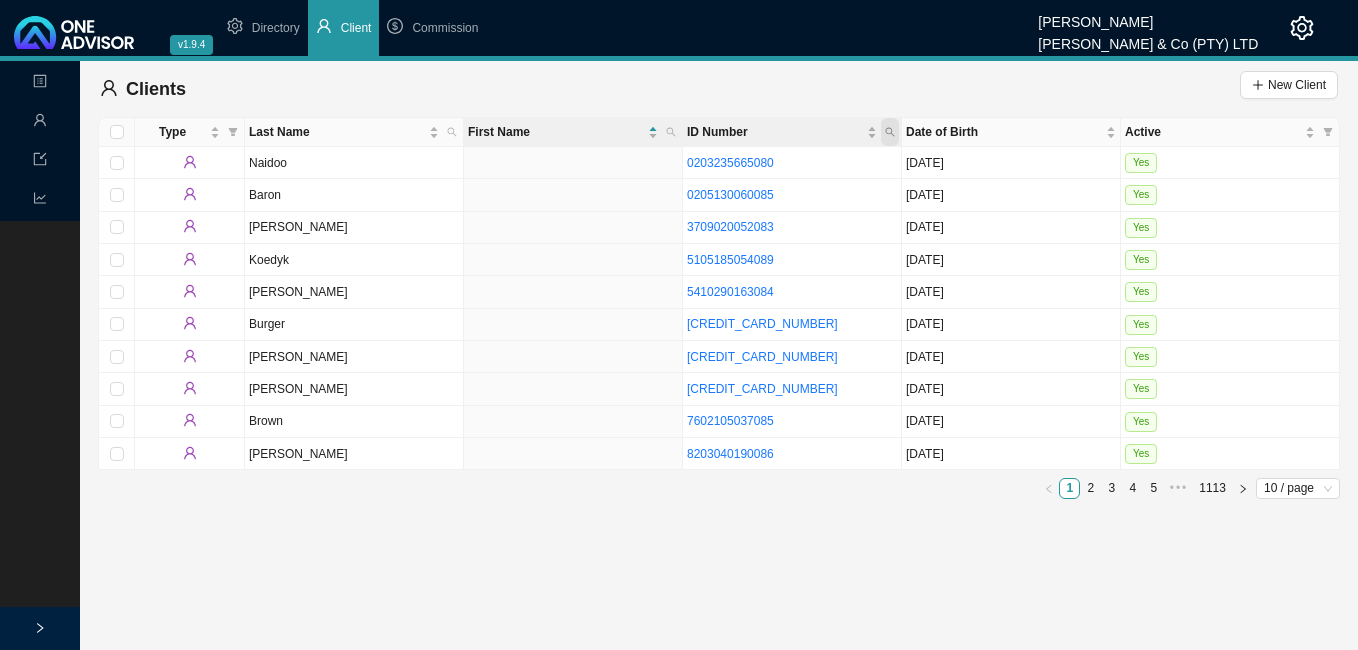 click at bounding box center (890, 132) 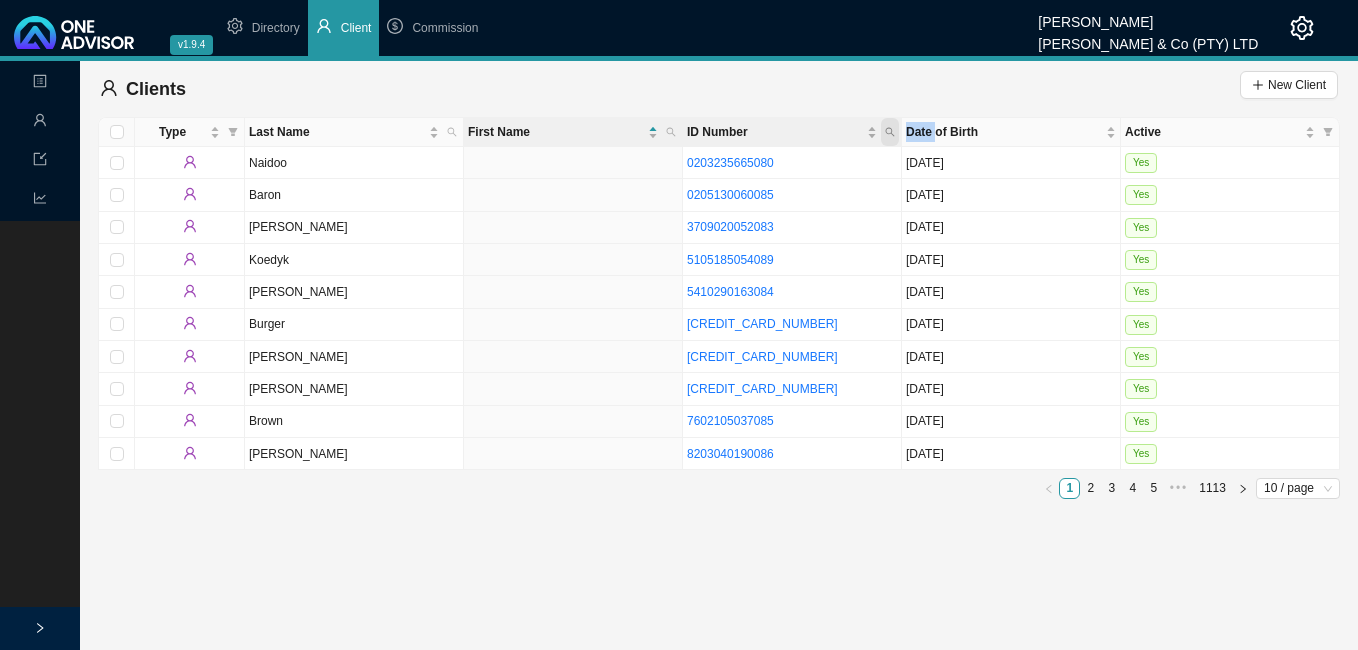 click at bounding box center [890, 132] 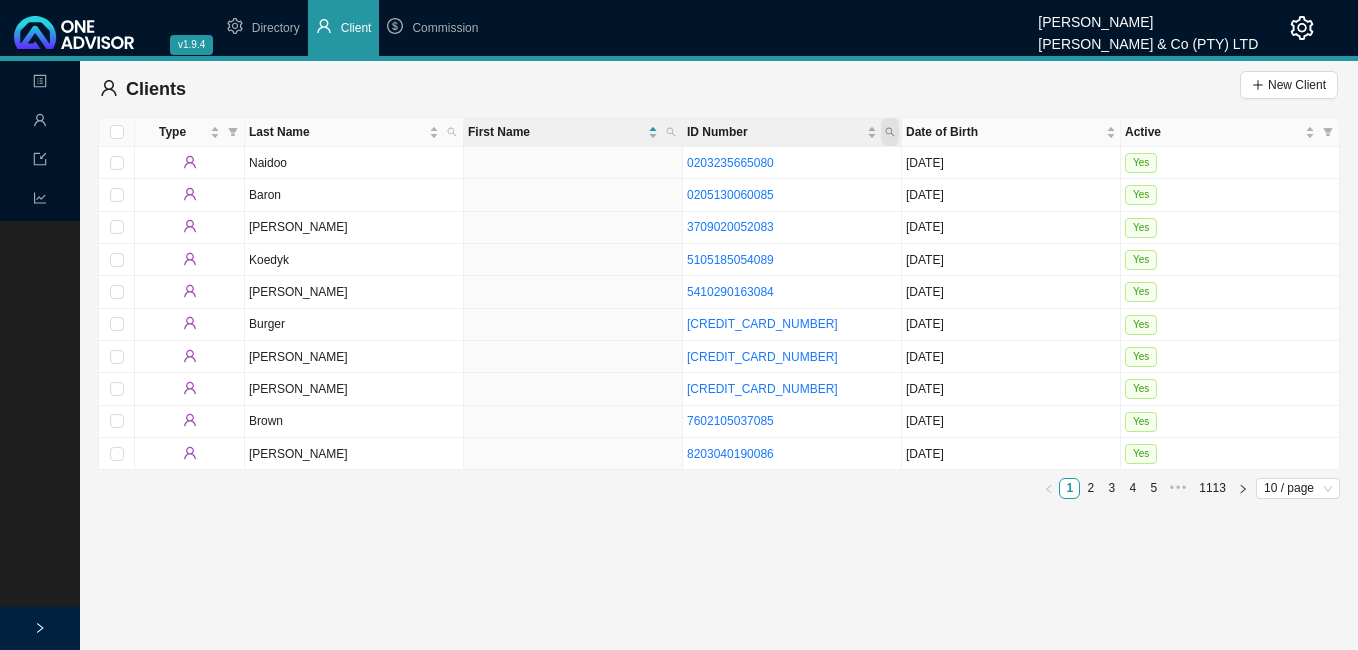 click 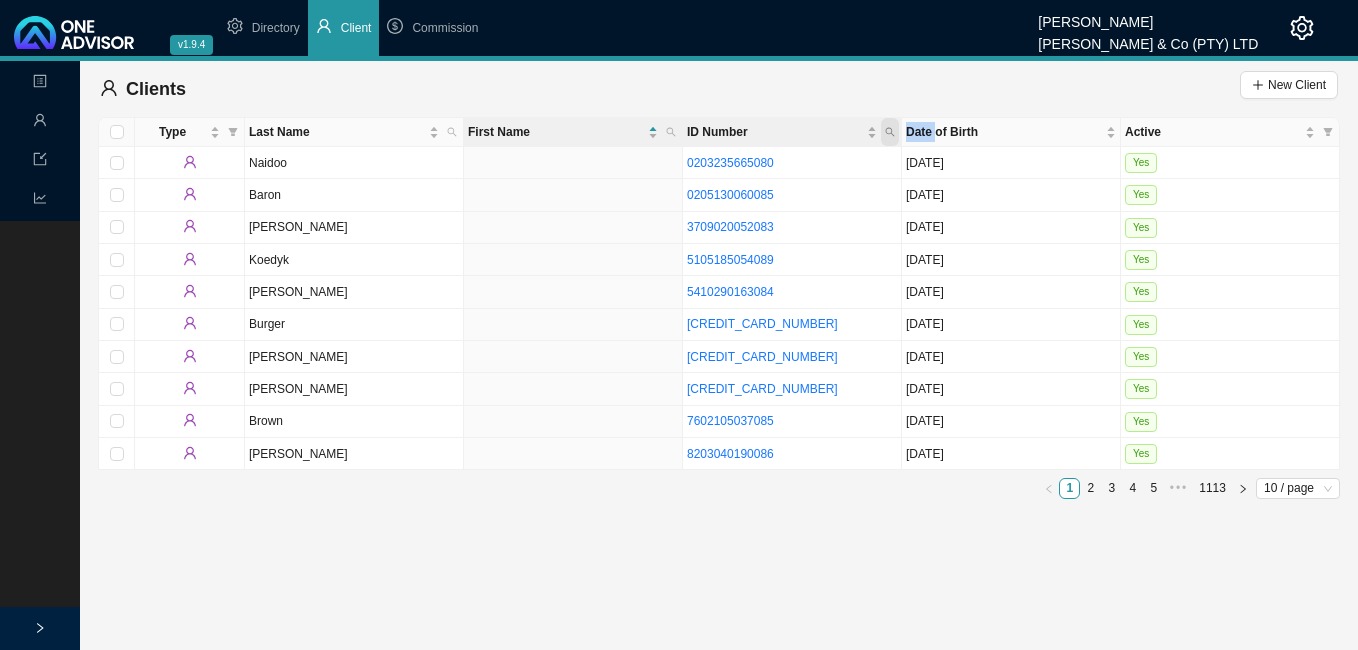 click 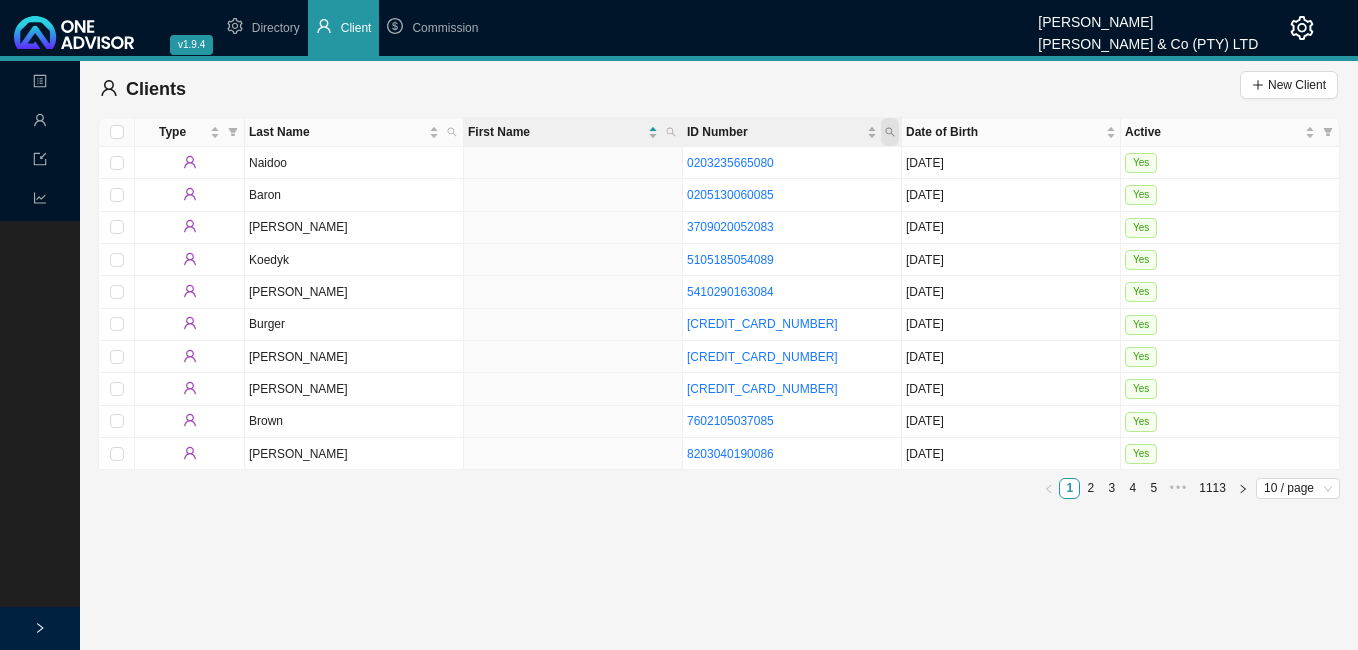 click 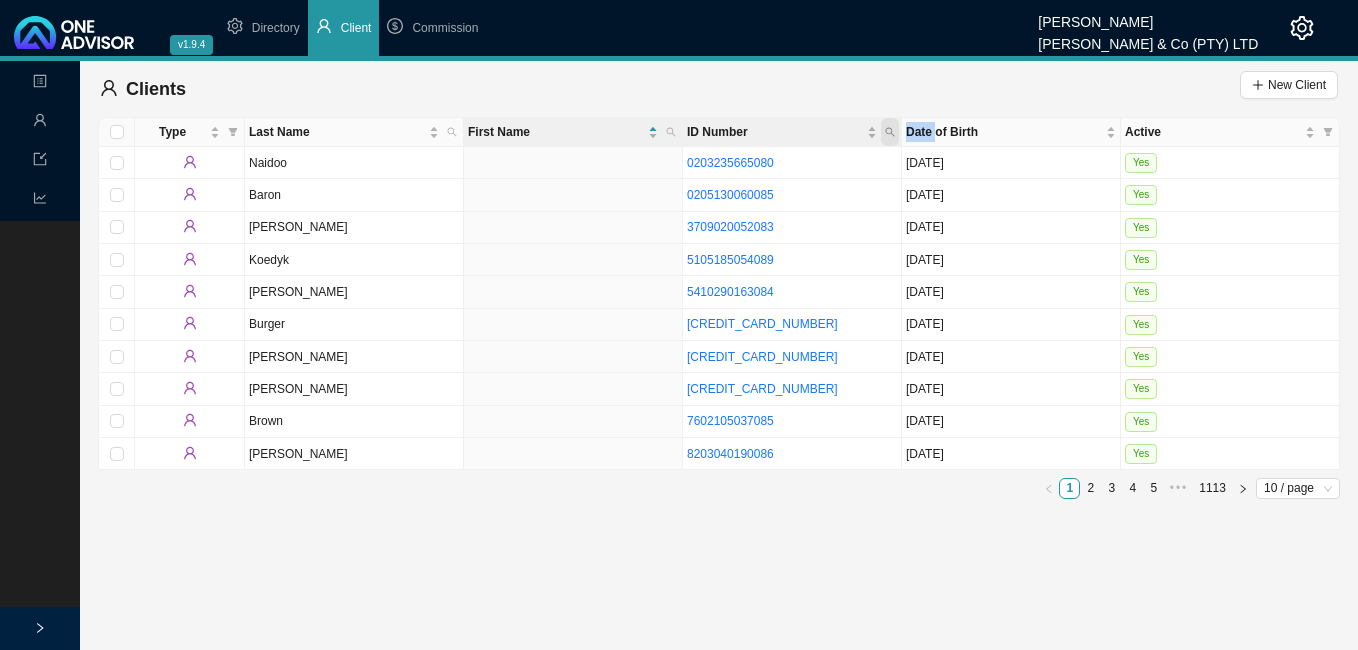 click 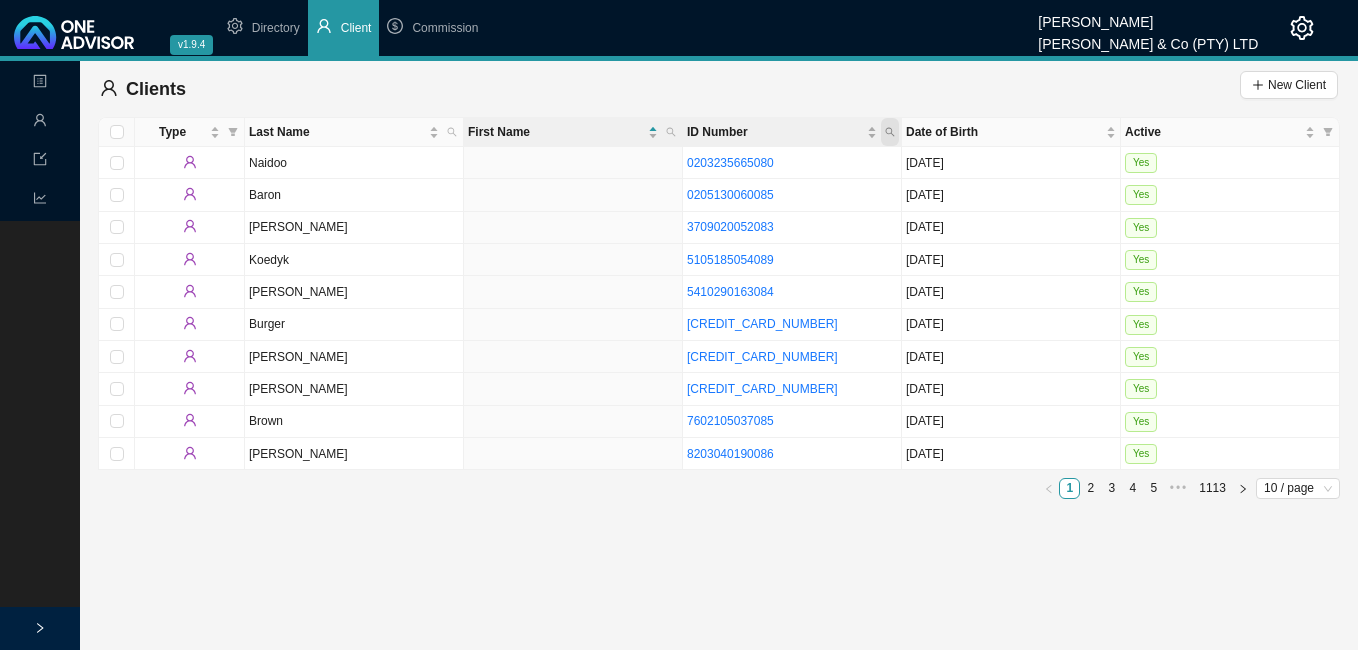 click 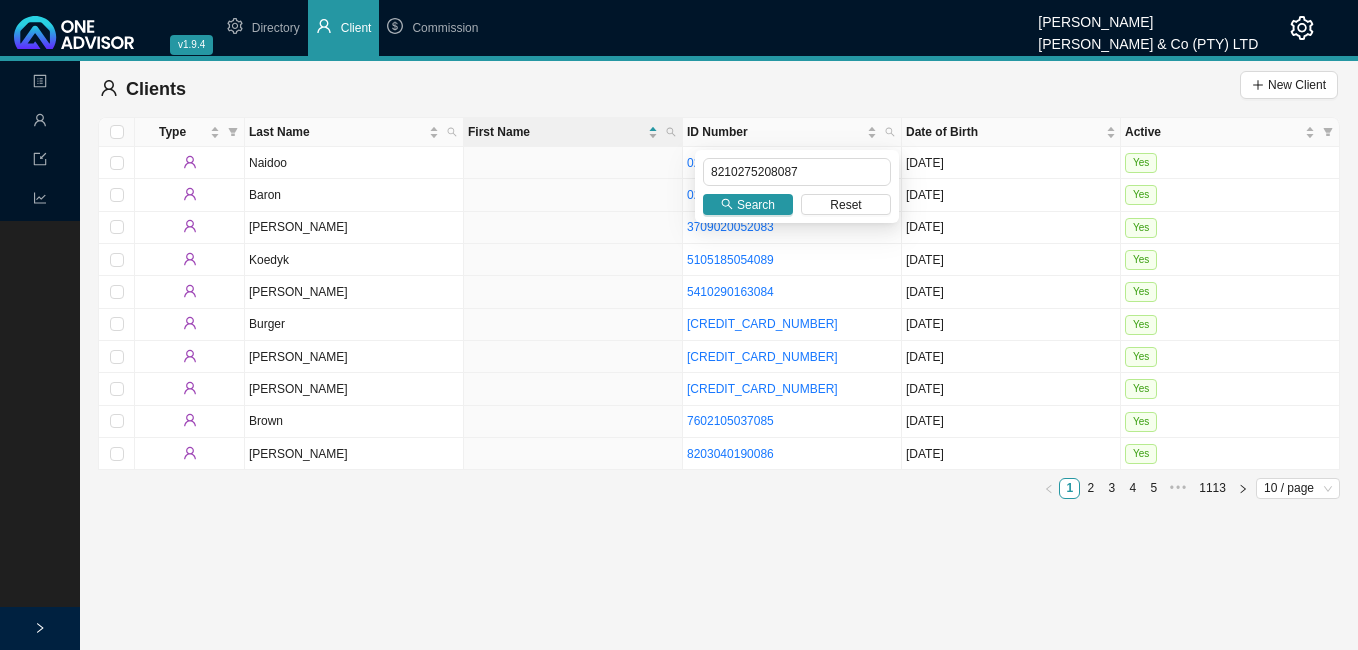 click on "[CREDIT_CARD_NUMBER]" at bounding box center [792, 325] 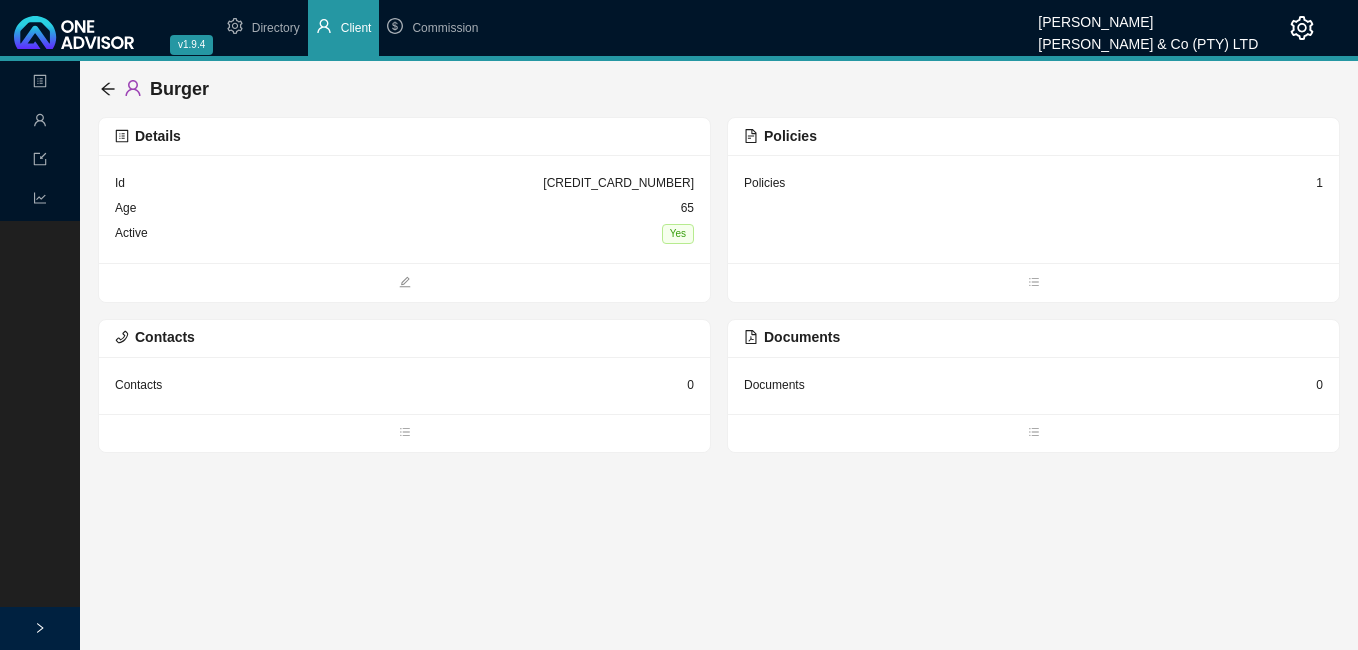 click on "Details" at bounding box center [404, 136] 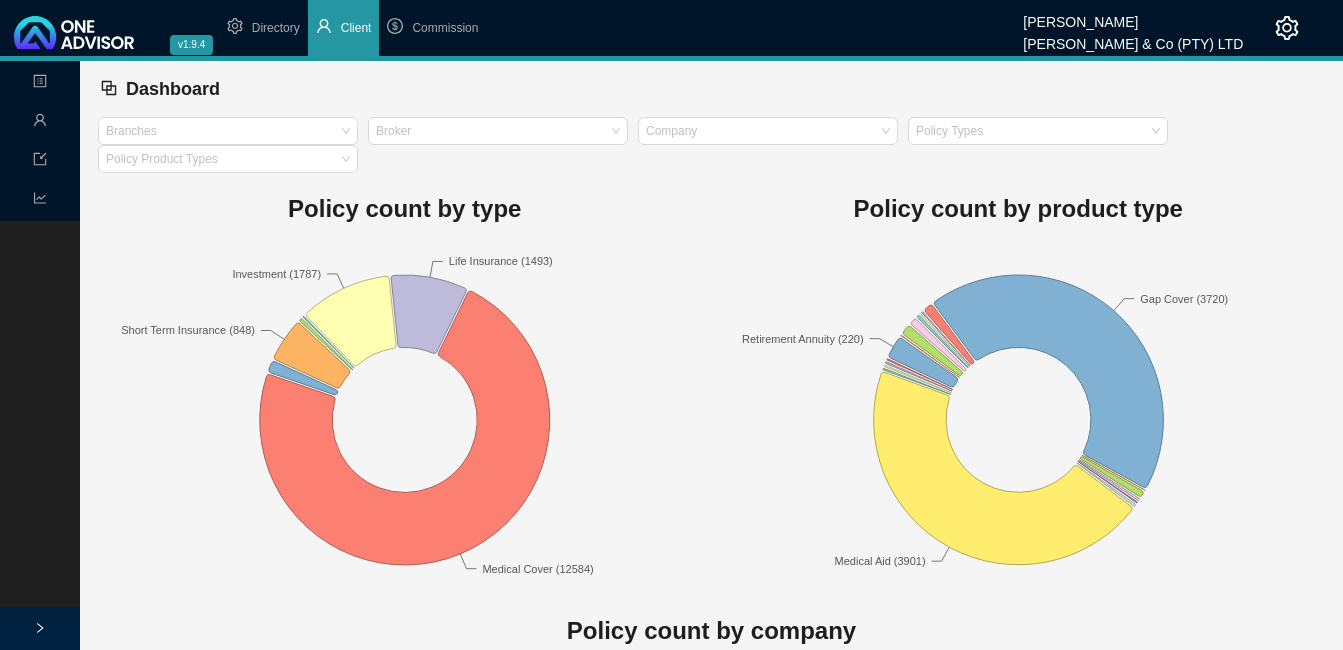 drag, startPoint x: 355, startPoint y: 18, endPoint x: 574, endPoint y: 51, distance: 221.47235 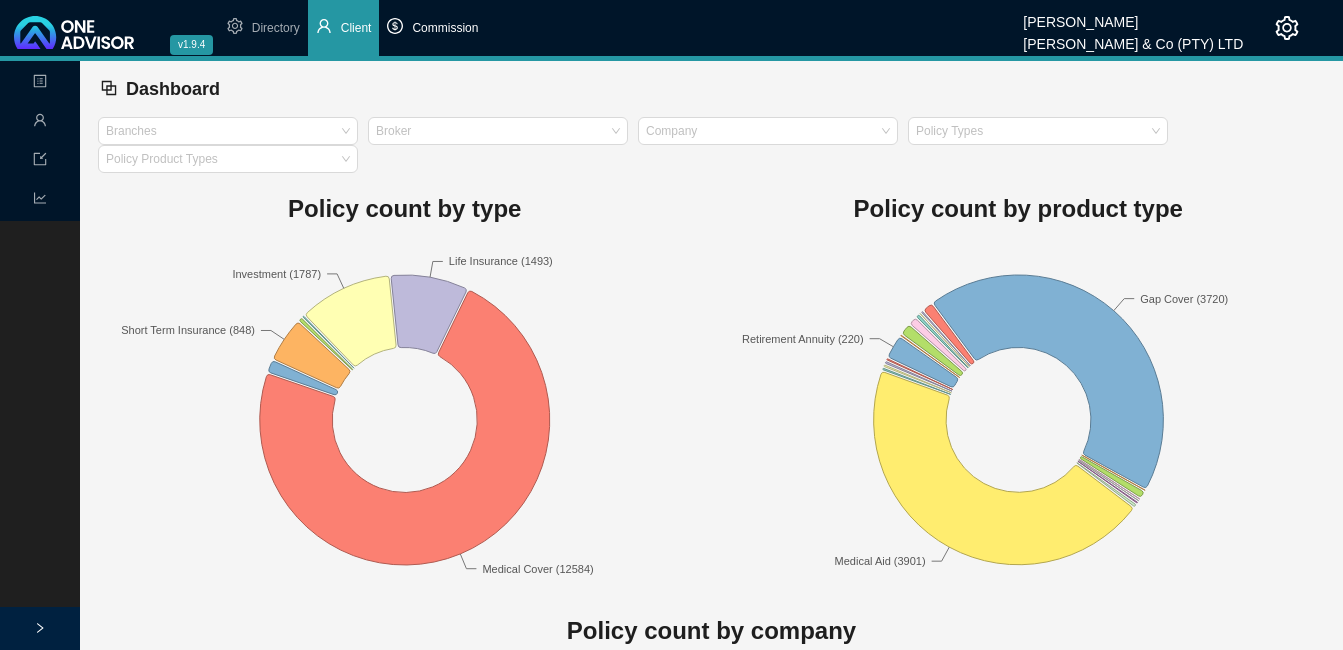 click on "Commission" at bounding box center (445, 28) 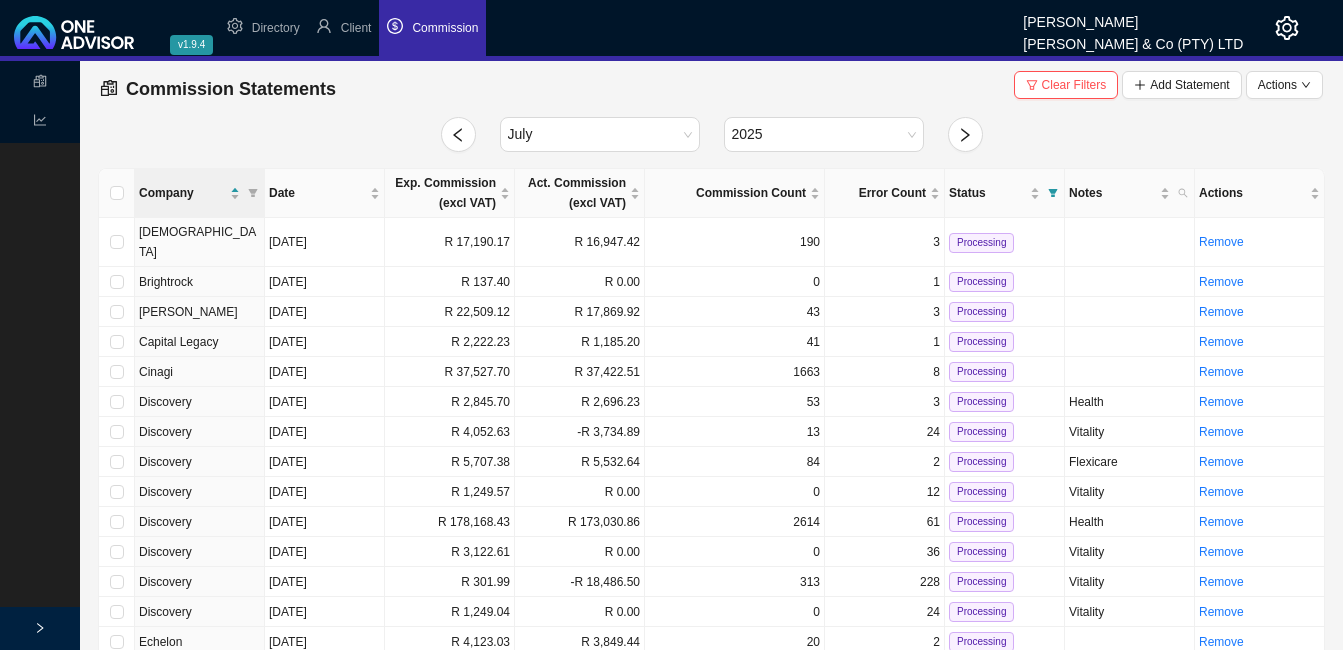 drag, startPoint x: 469, startPoint y: 24, endPoint x: 529, endPoint y: 233, distance: 217.44194 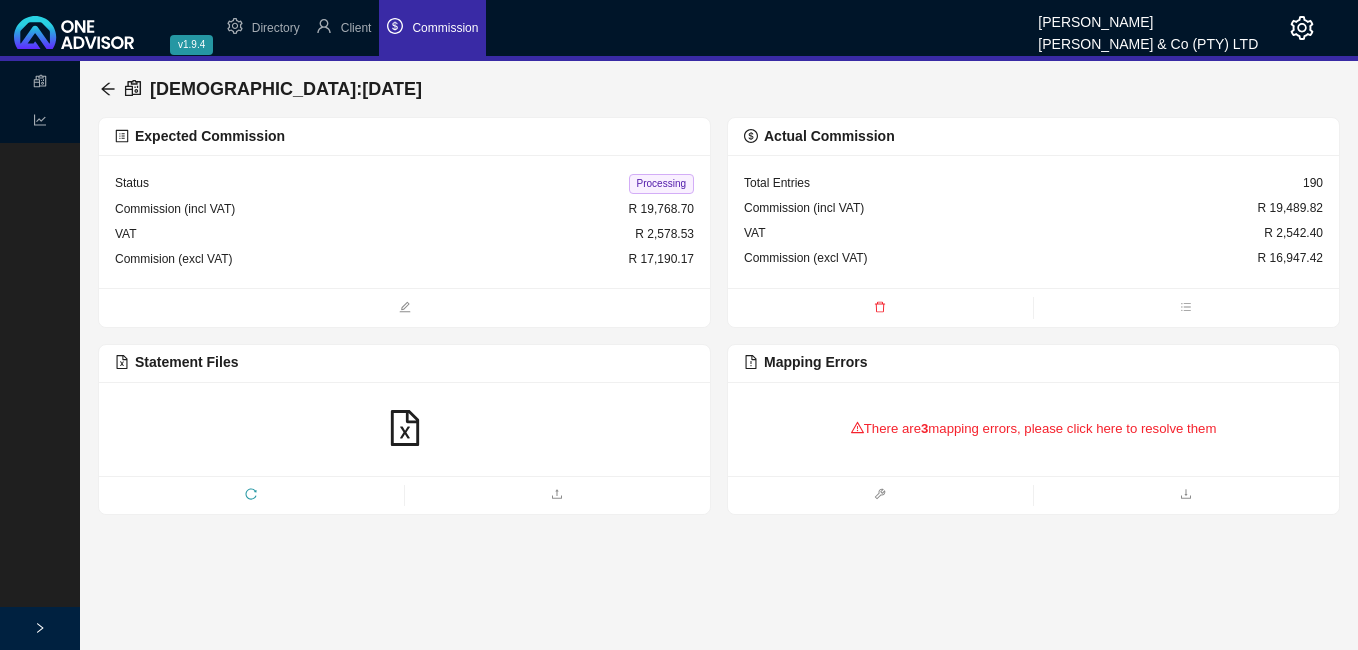 click on "There are  3  mapping errors, please click here to resolve them" at bounding box center [1033, 429] 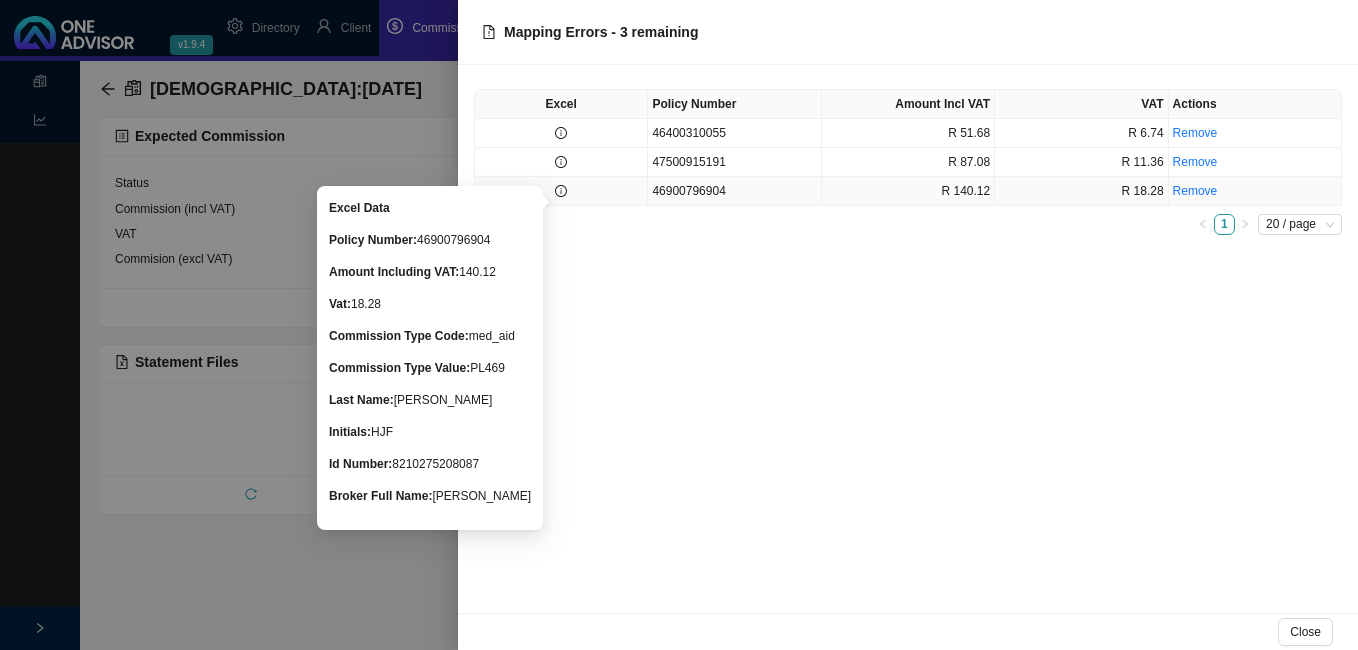 click 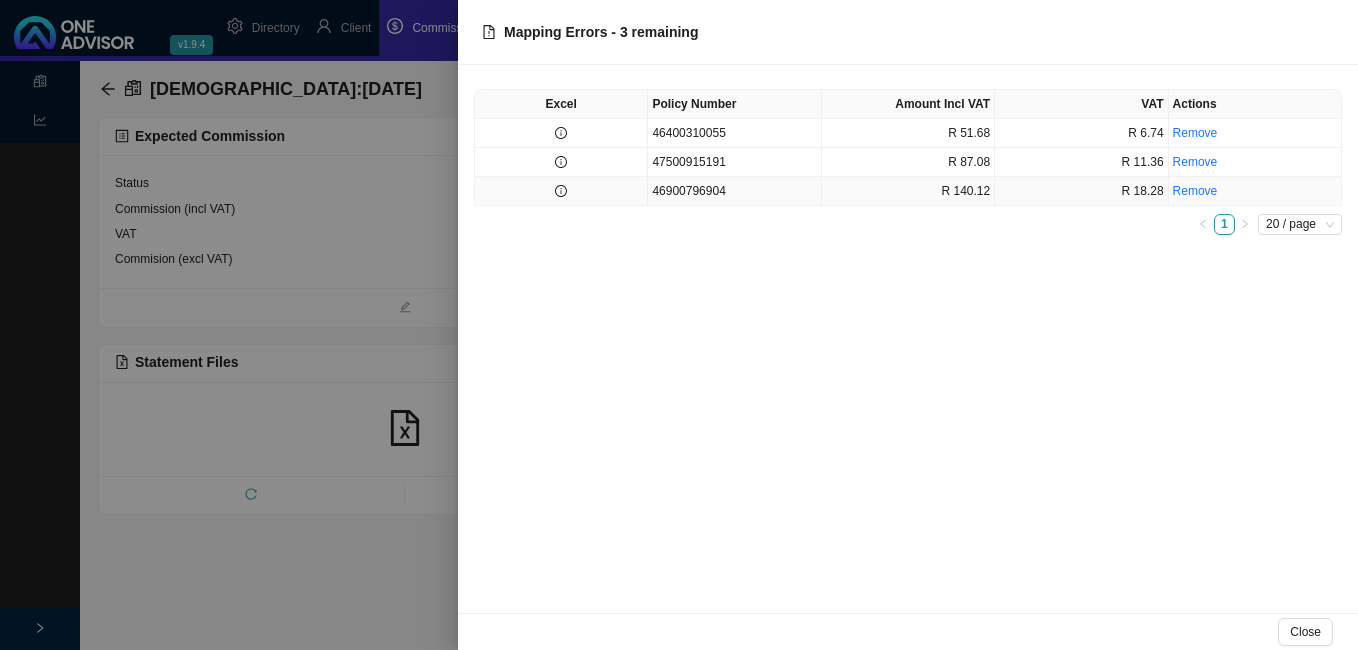 click at bounding box center (561, 191) 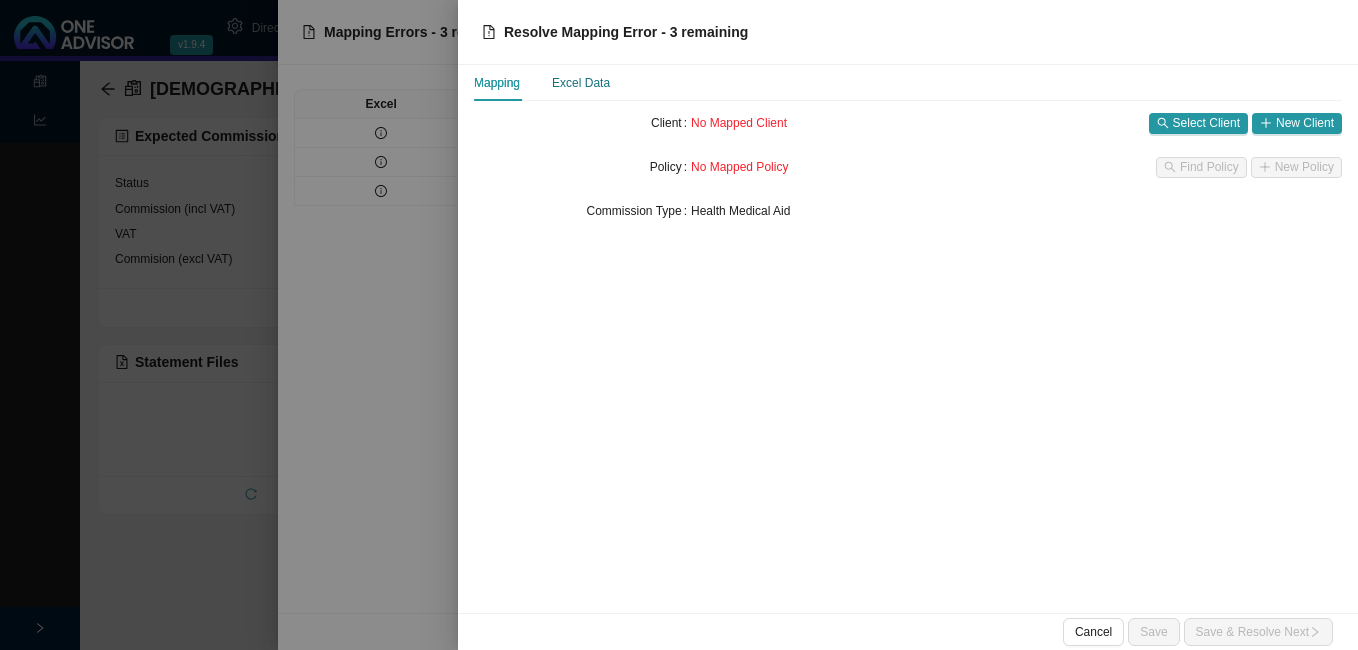 click on "Excel Data" at bounding box center [581, 83] 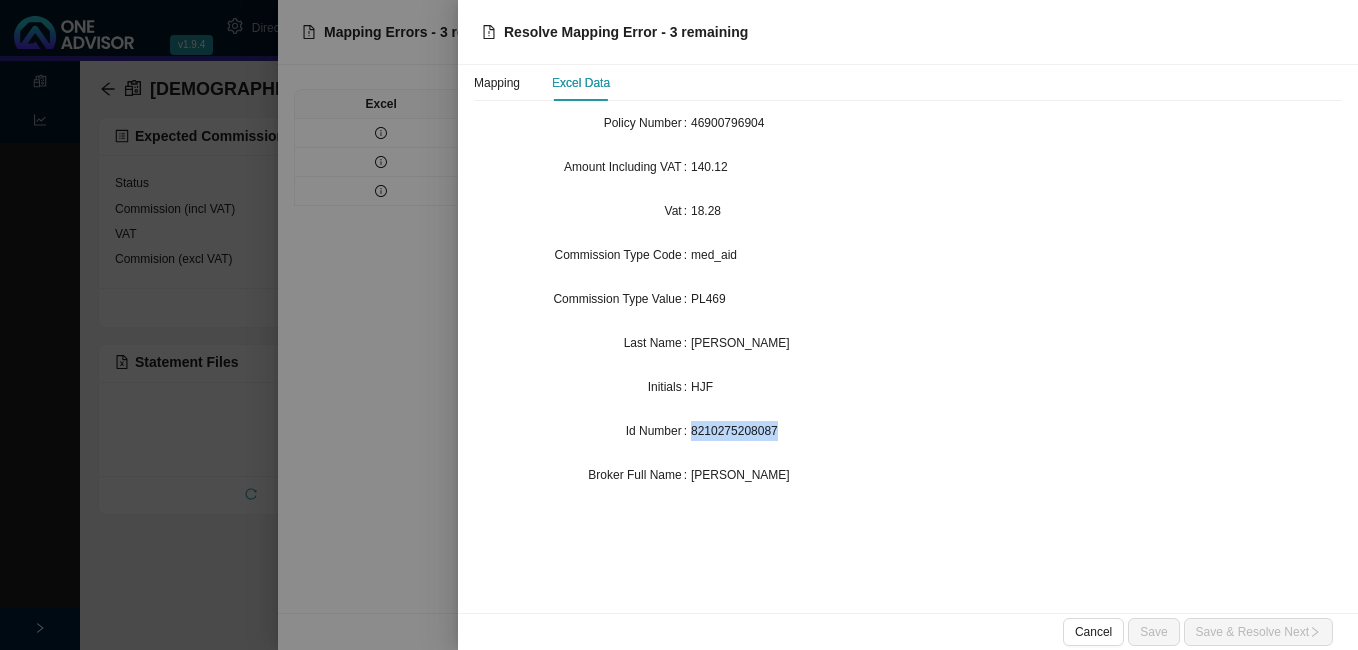 drag, startPoint x: 693, startPoint y: 430, endPoint x: 774, endPoint y: 432, distance: 81.02469 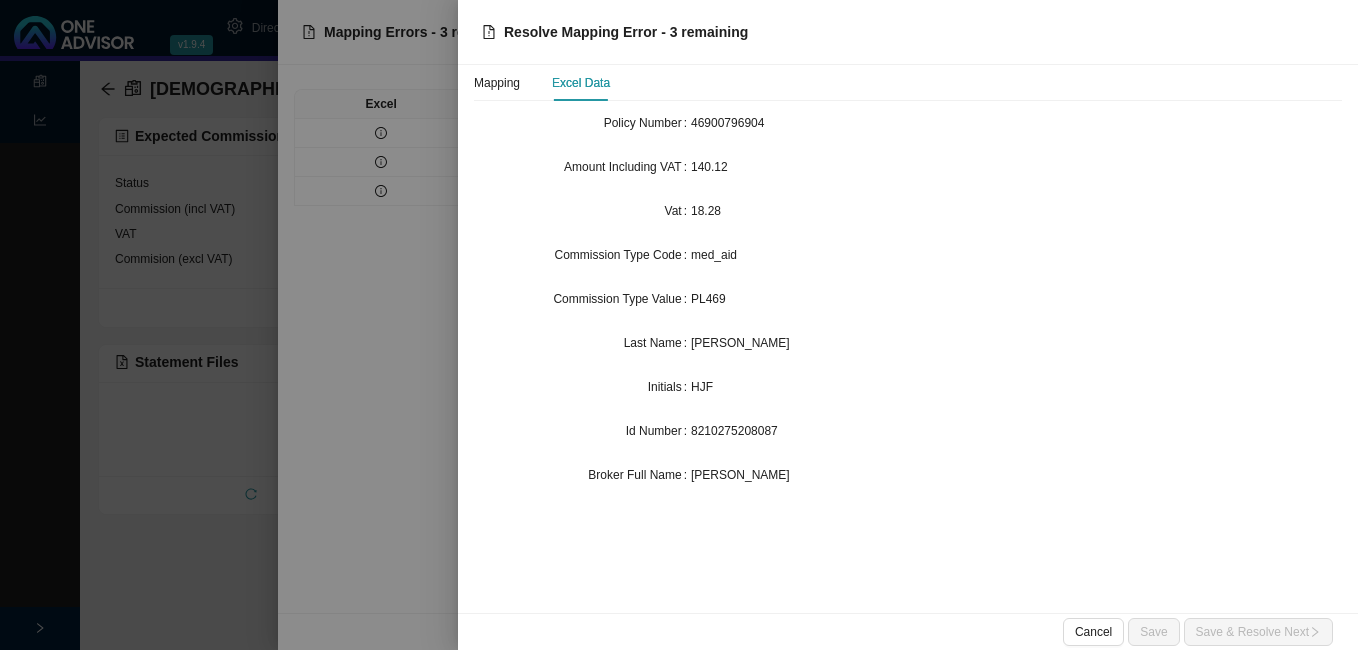 click at bounding box center (679, 325) 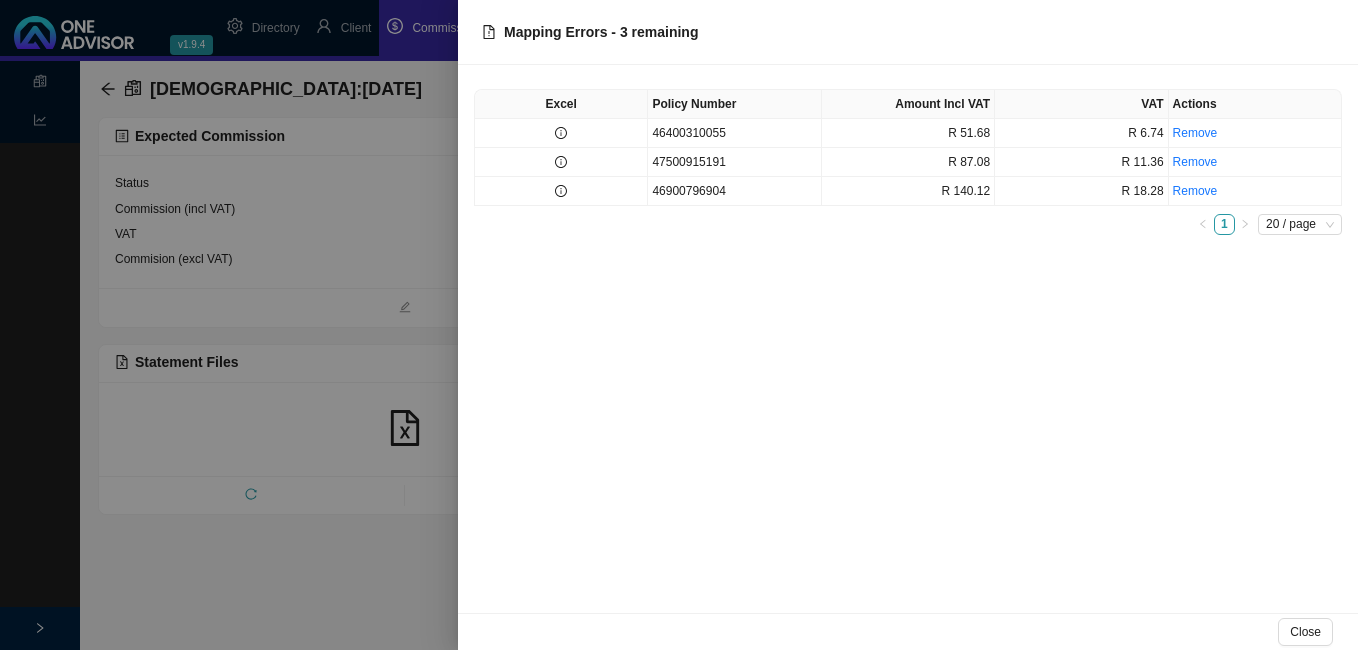 click at bounding box center [679, 325] 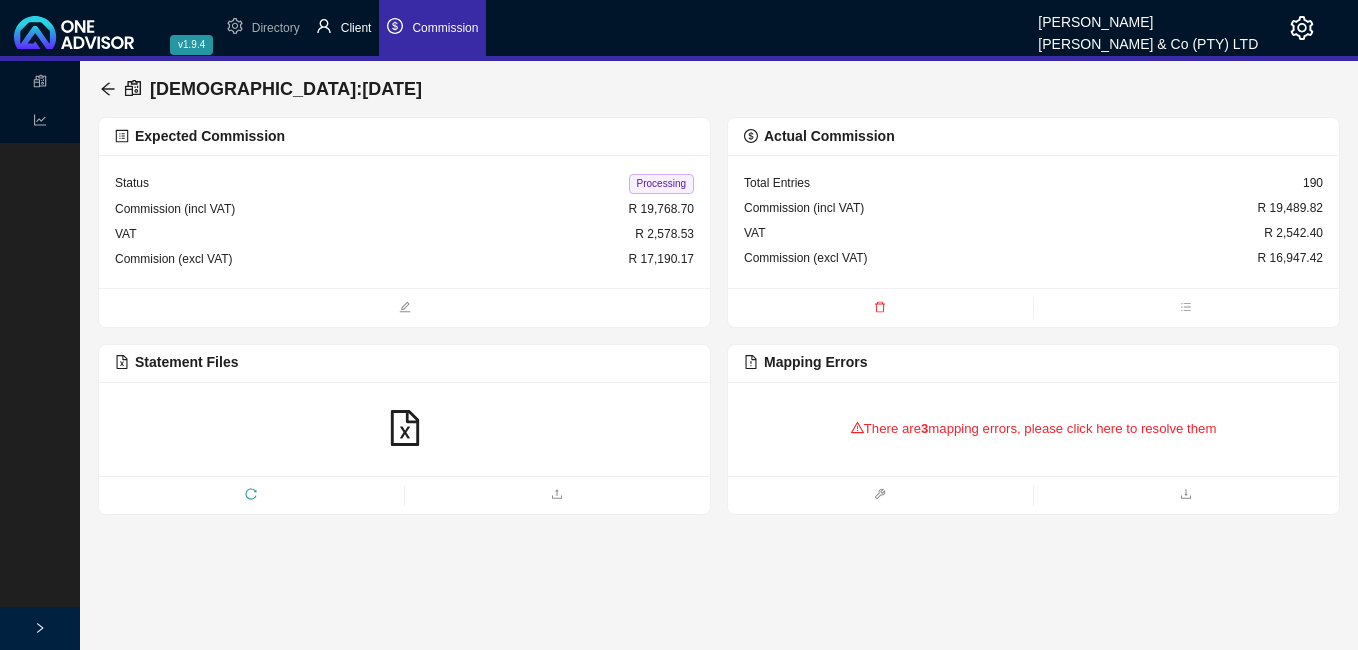 click on "Client" at bounding box center [356, 28] 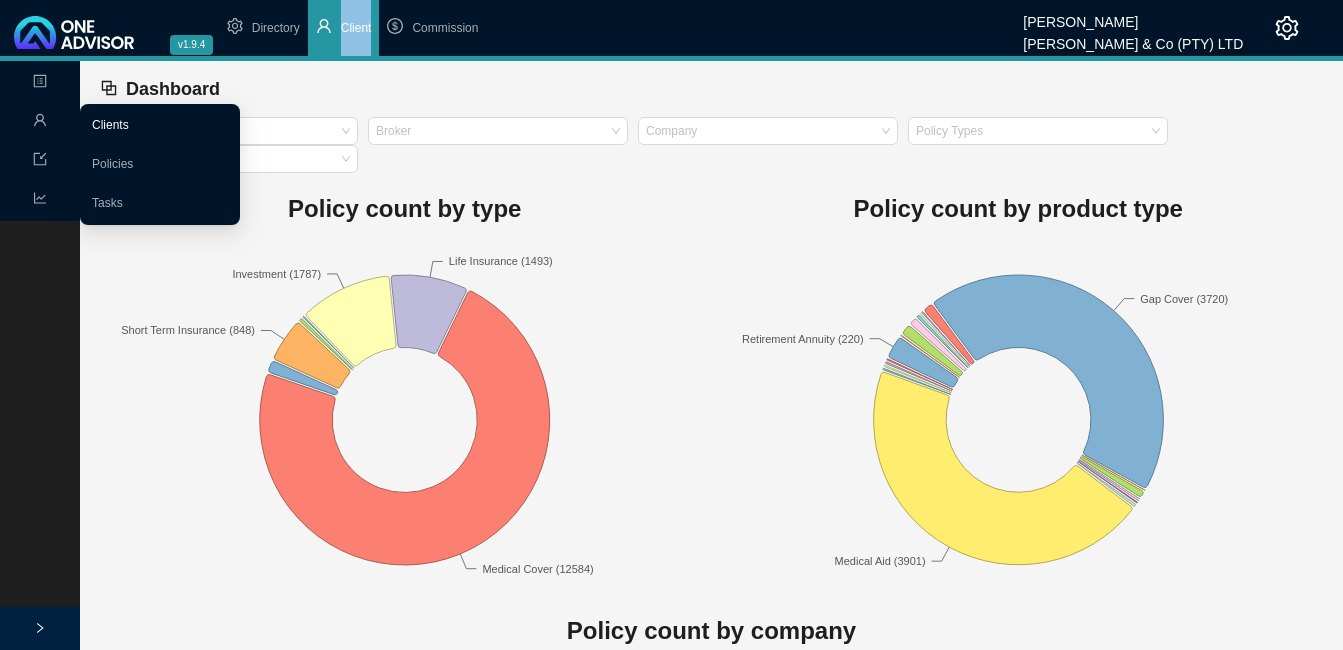 click on "Clients" at bounding box center [110, 125] 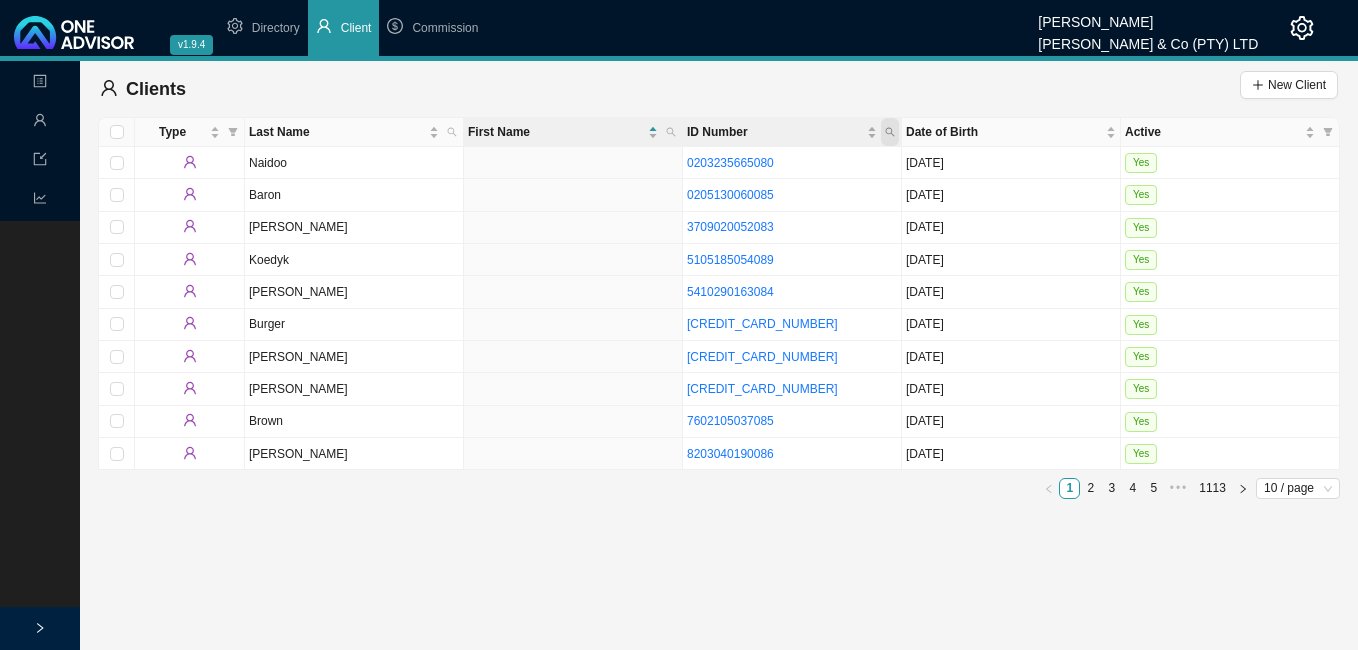 click 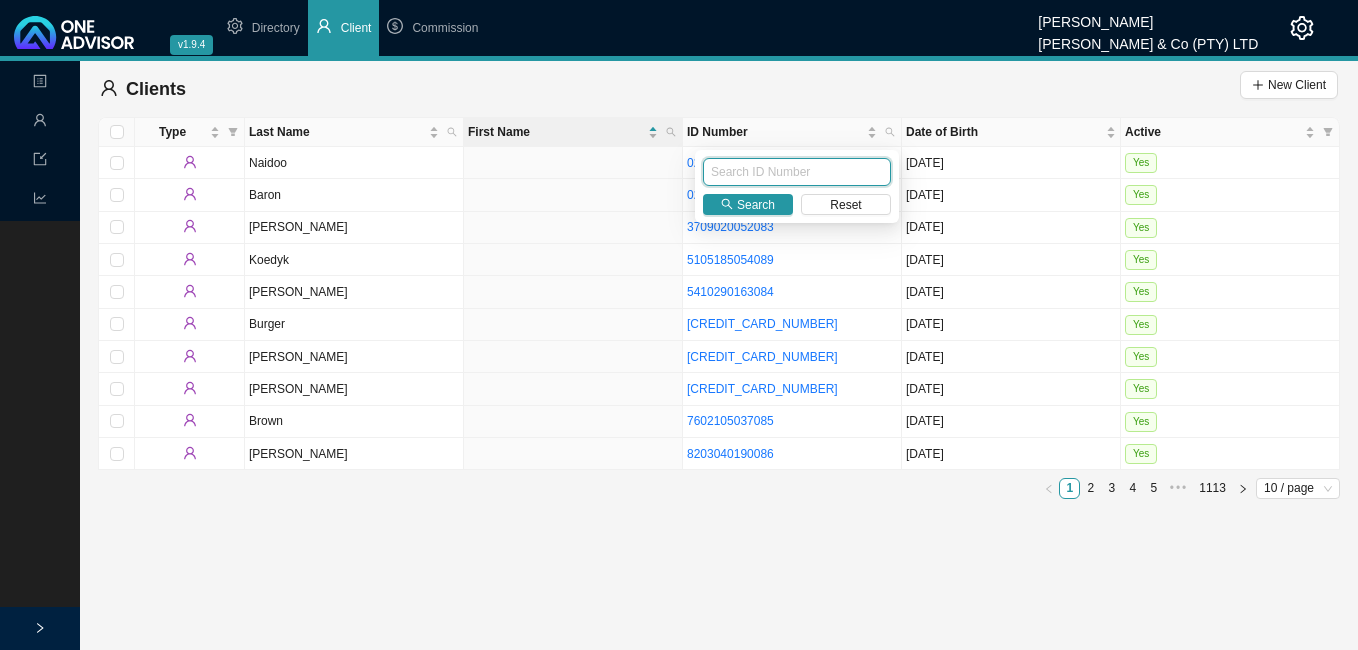 paste on "8210275208087" 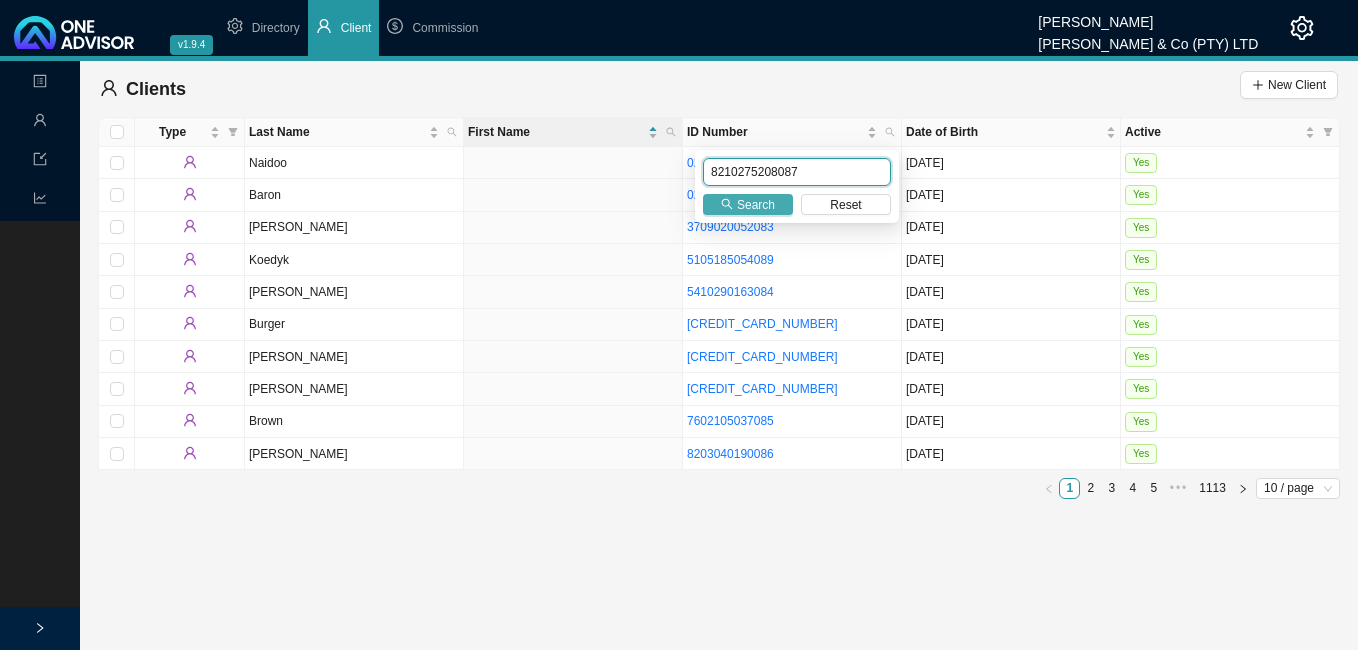 type on "8210275208087" 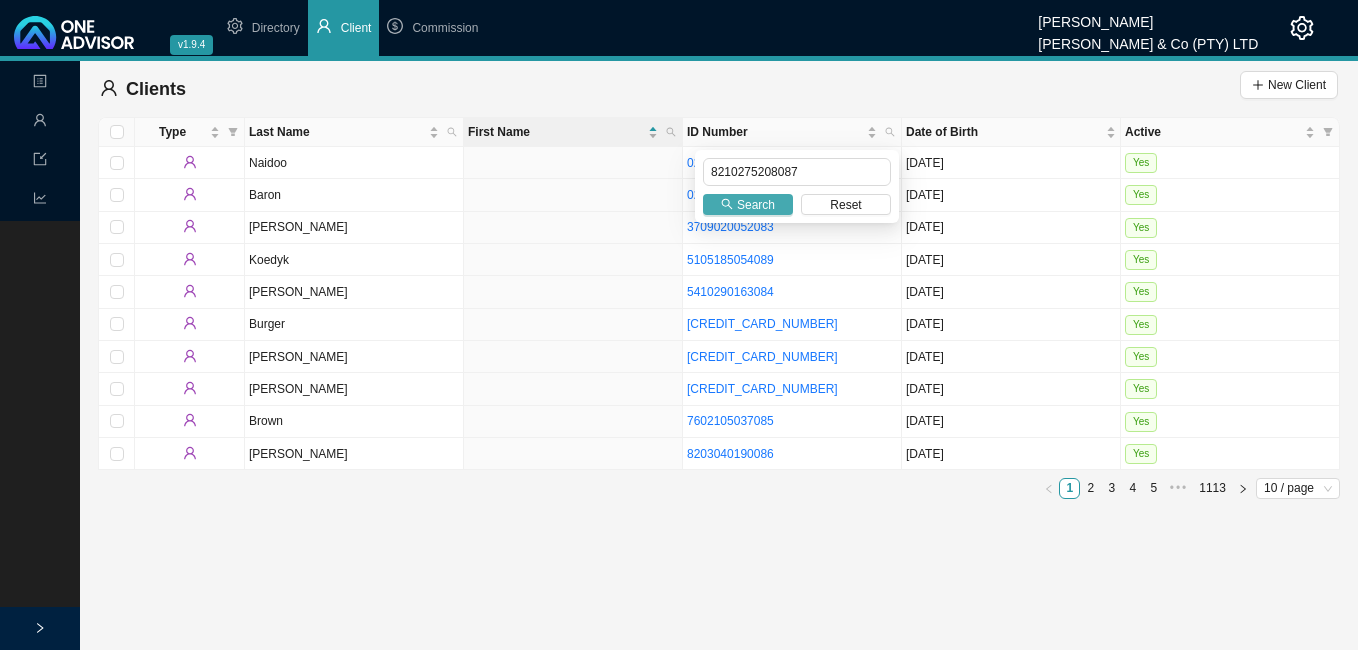 click on "Search" at bounding box center [756, 205] 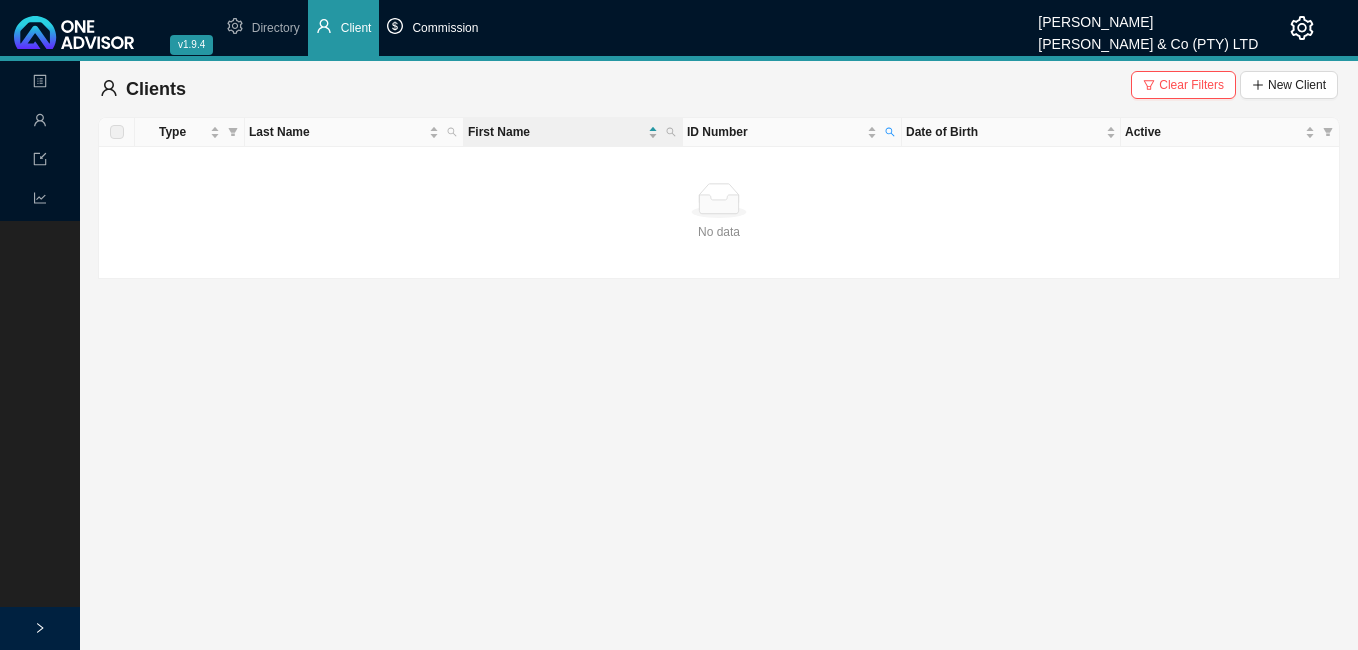 click on "Commission" at bounding box center (445, 28) 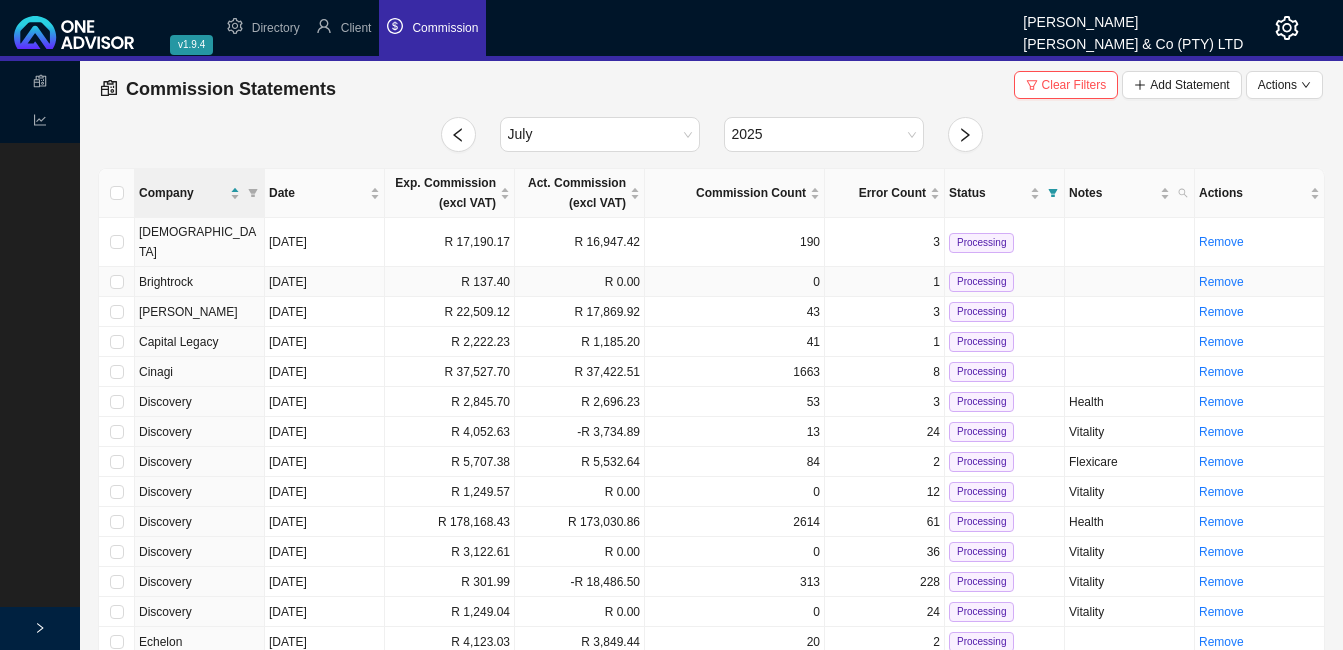 click on "R 137.40" at bounding box center [450, 282] 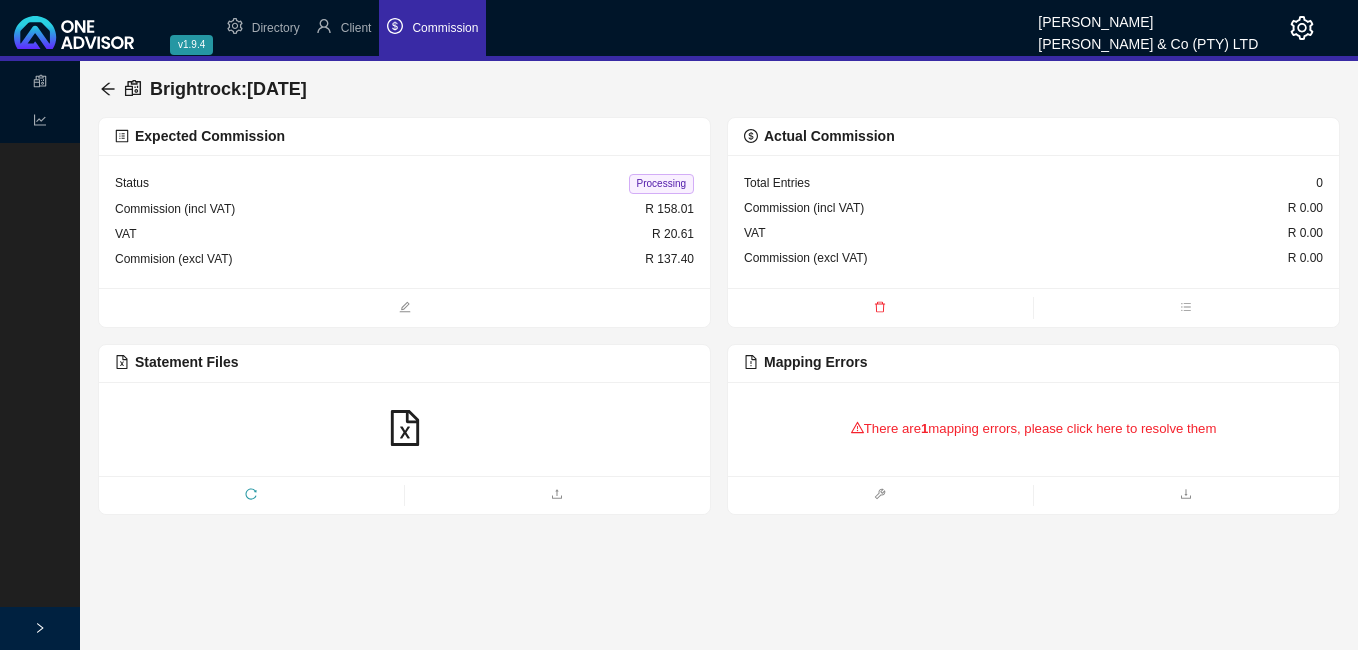 click on "There are  1  mapping errors, please click here to resolve them" at bounding box center (1033, 429) 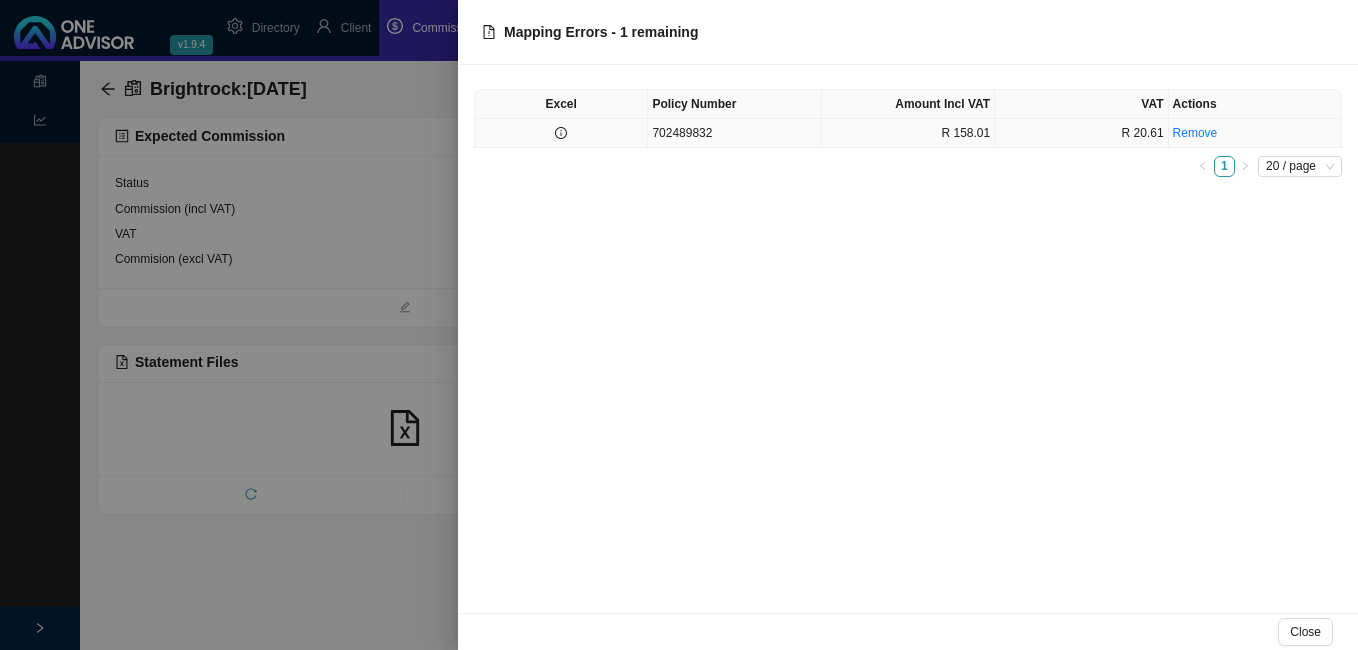 click 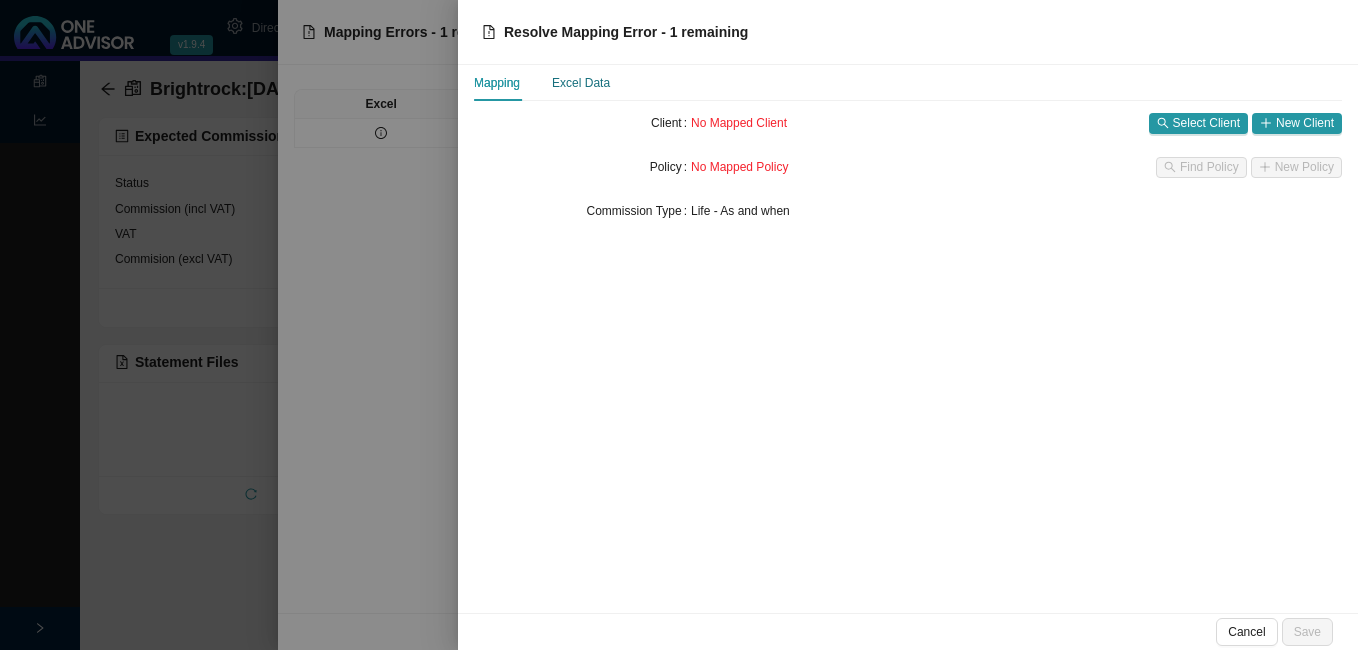 click on "Excel Data" at bounding box center [581, 83] 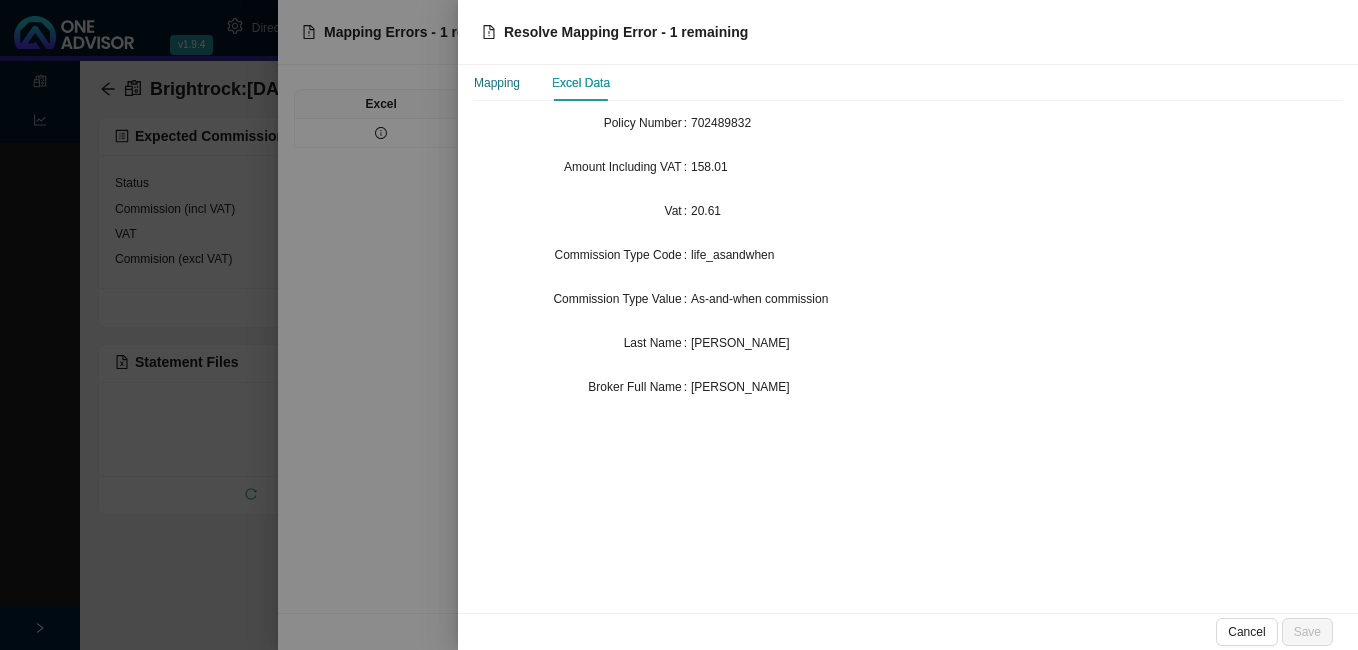 click on "Mapping" at bounding box center [497, 83] 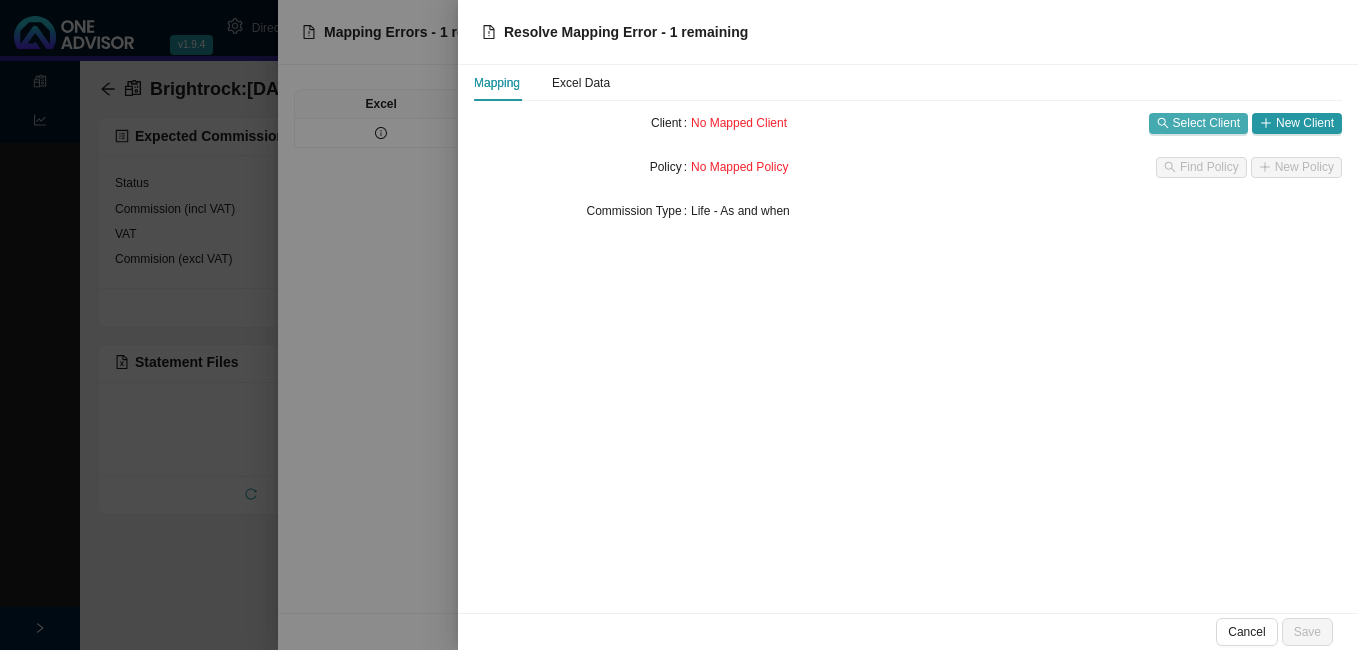 click on "Select Client" at bounding box center [1206, 123] 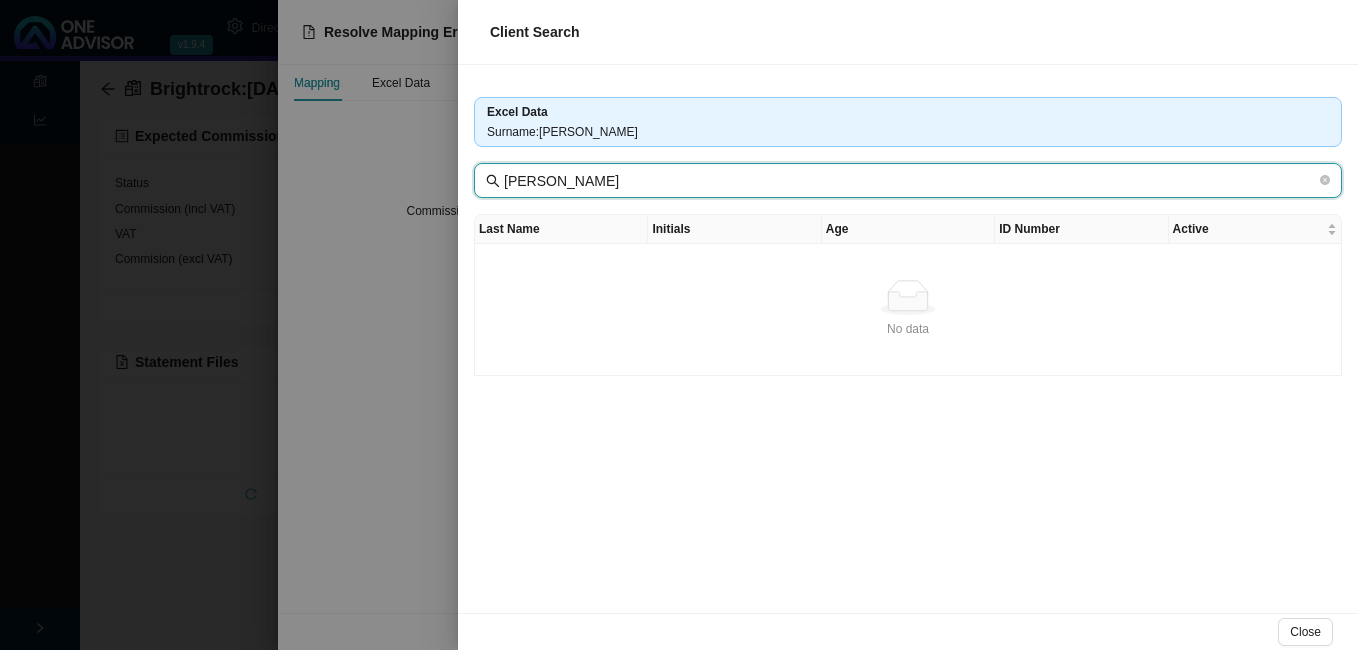 drag, startPoint x: 557, startPoint y: 186, endPoint x: 502, endPoint y: 186, distance: 55 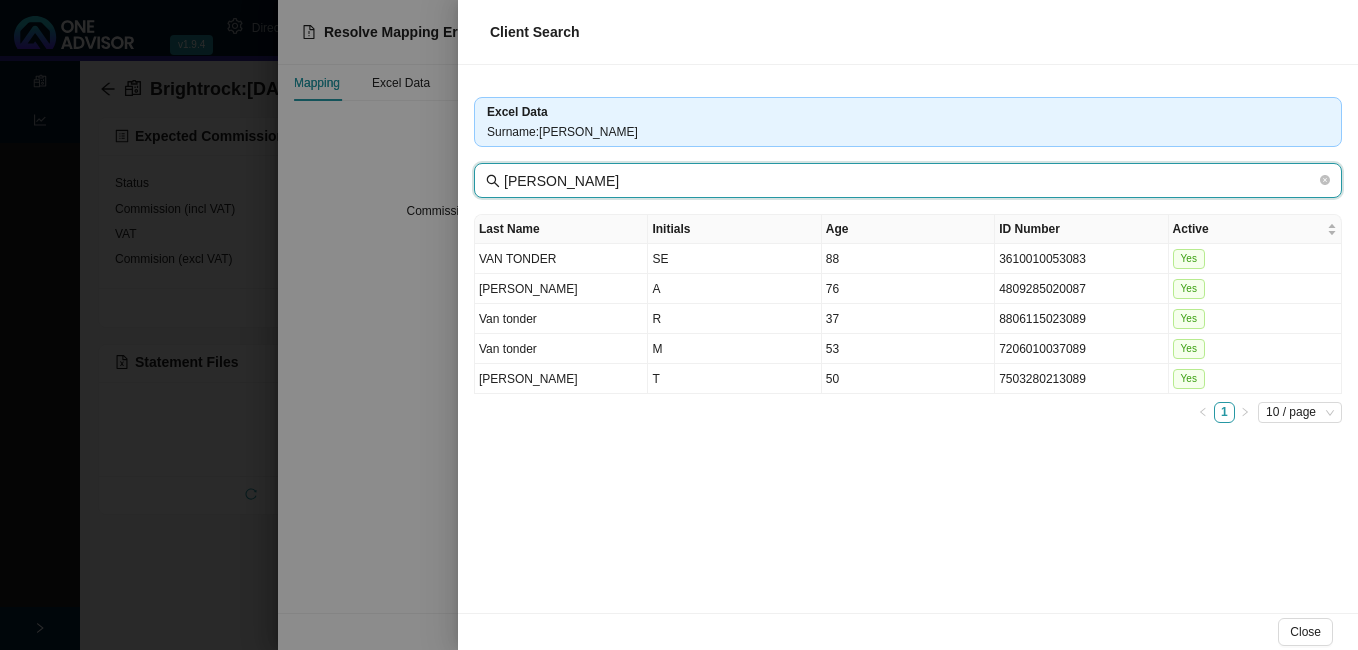 type on "[PERSON_NAME]" 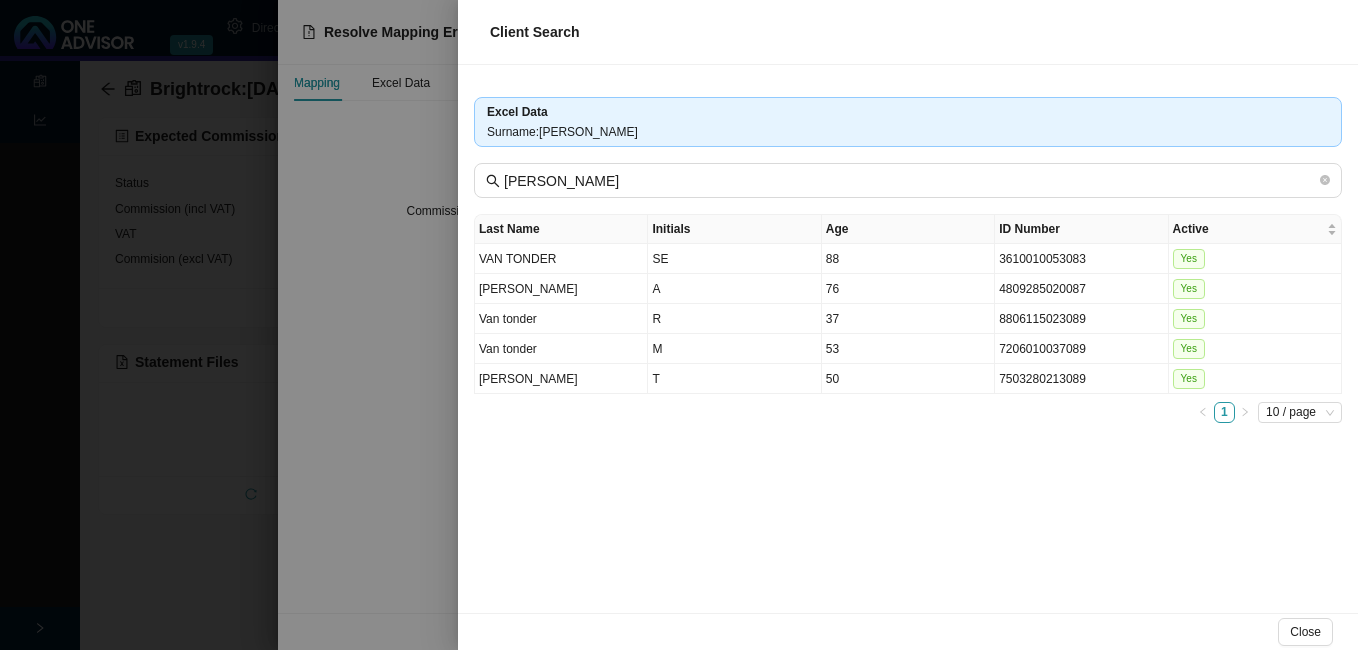 click at bounding box center (679, 325) 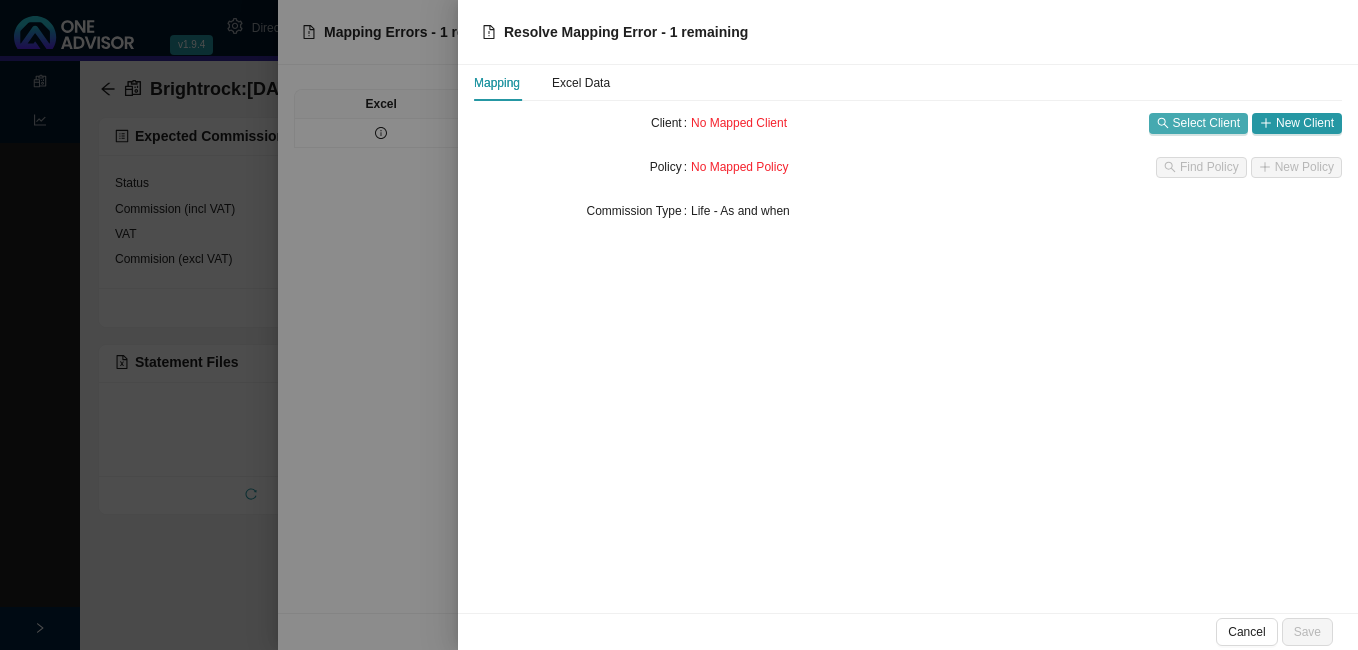 click on "Select Client" at bounding box center (1206, 123) 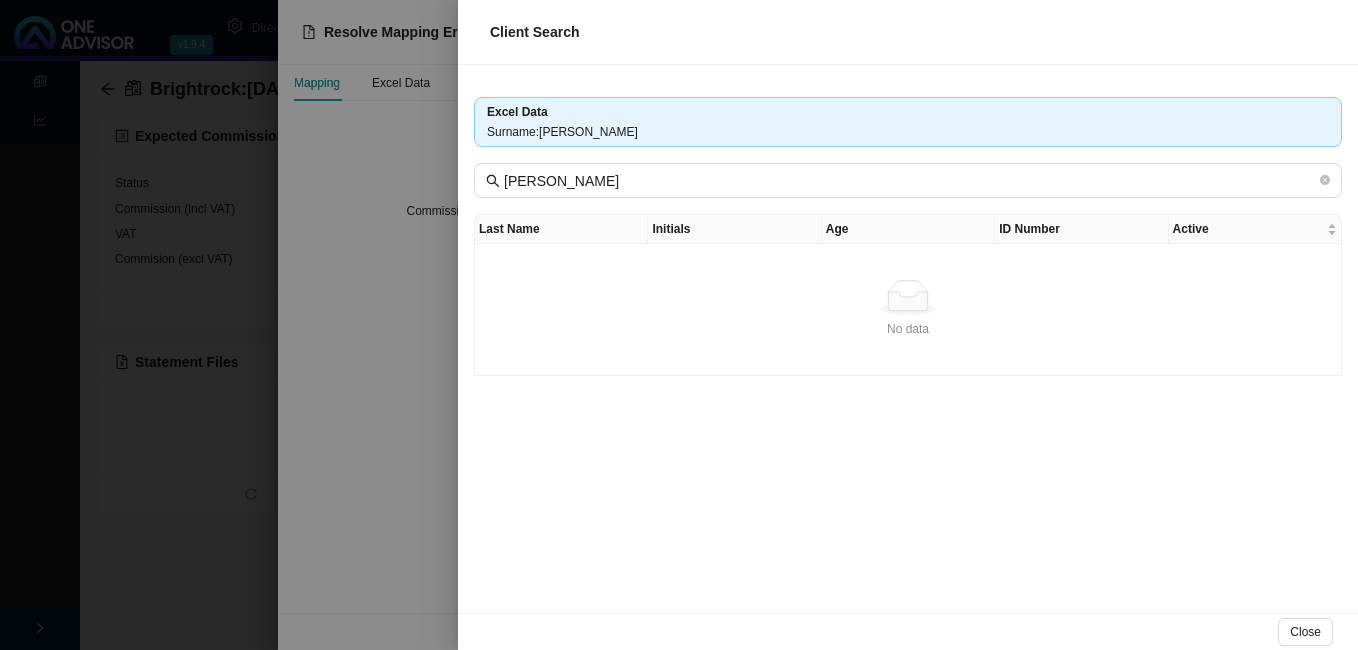click at bounding box center [679, 325] 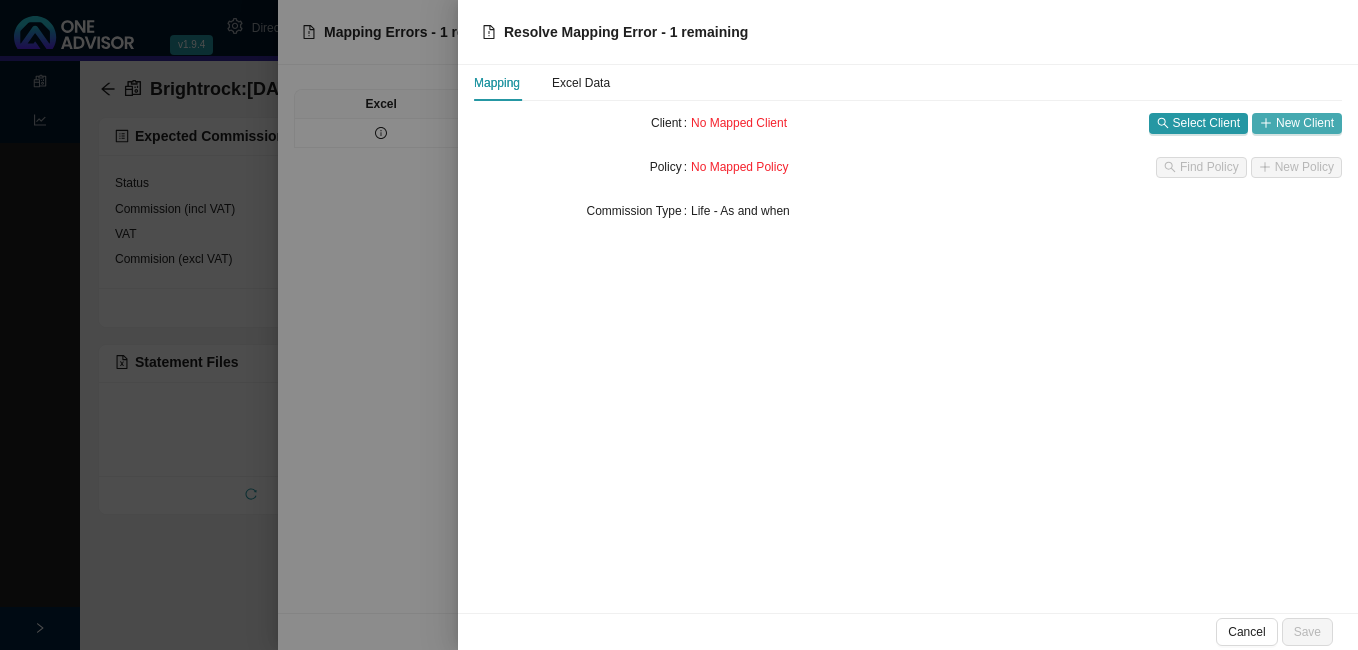 click on "New Client" at bounding box center (1305, 123) 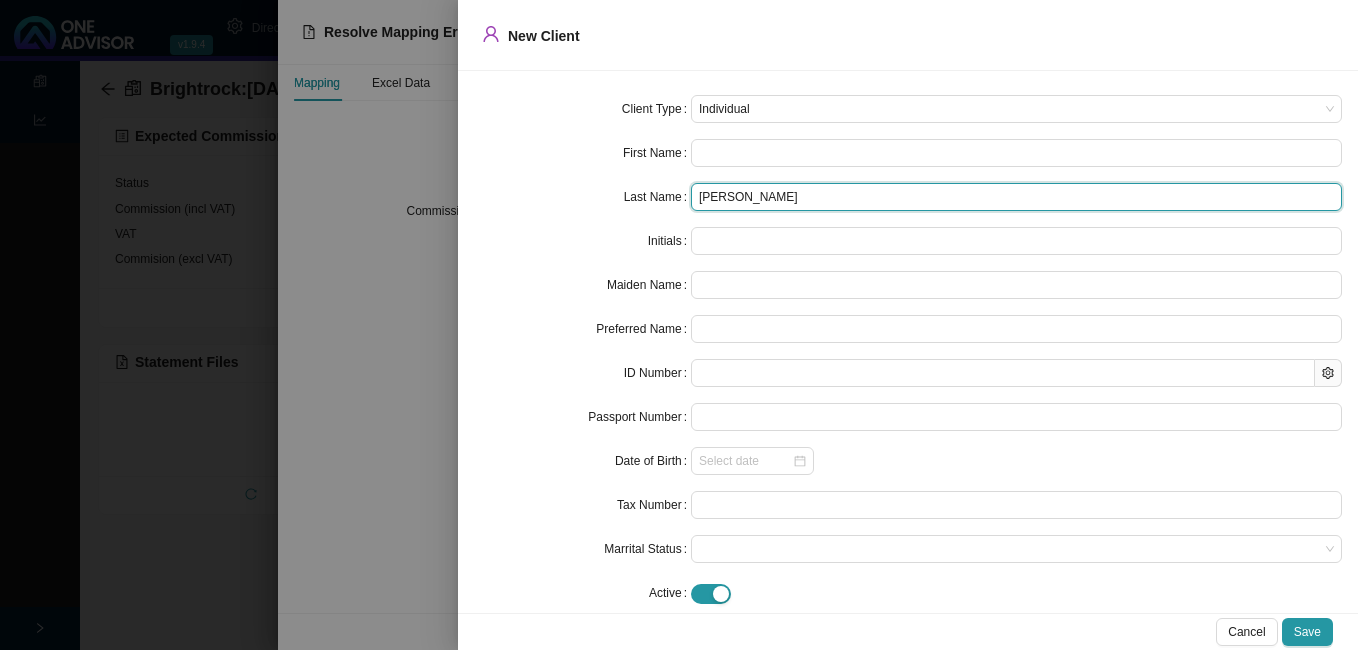 drag, startPoint x: 740, startPoint y: 201, endPoint x: 632, endPoint y: 185, distance: 109.17875 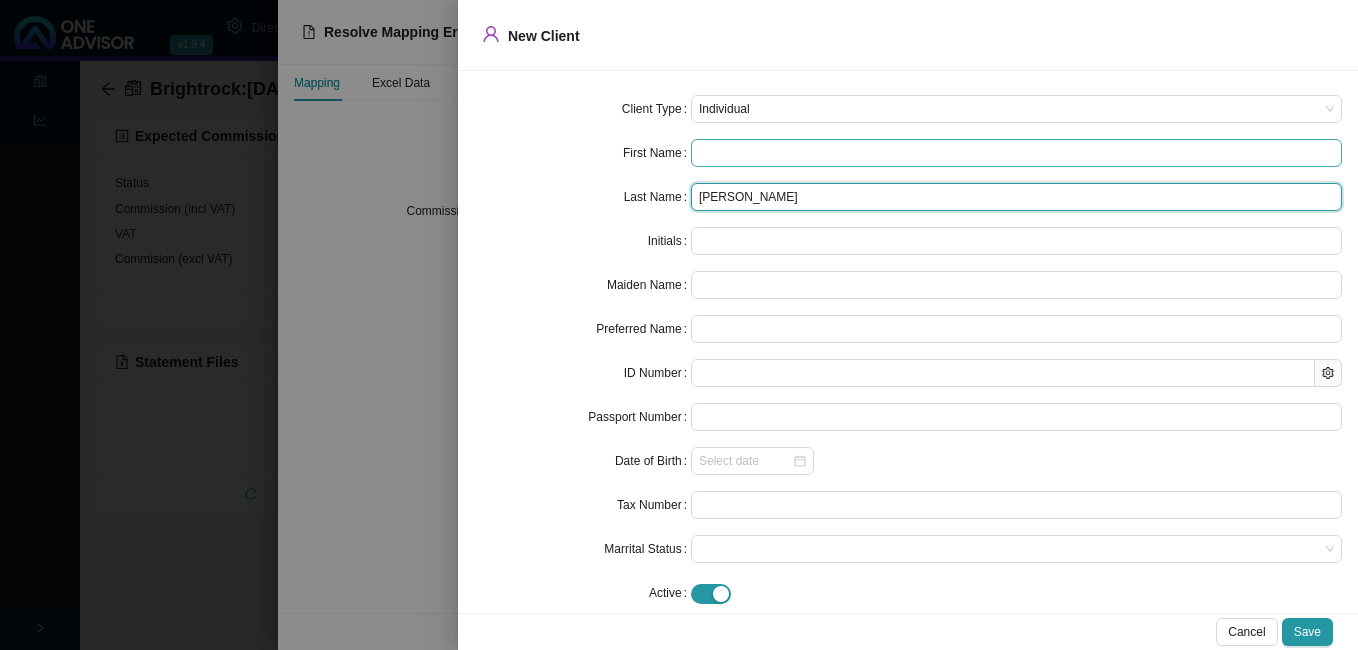 type on "[PERSON_NAME]" 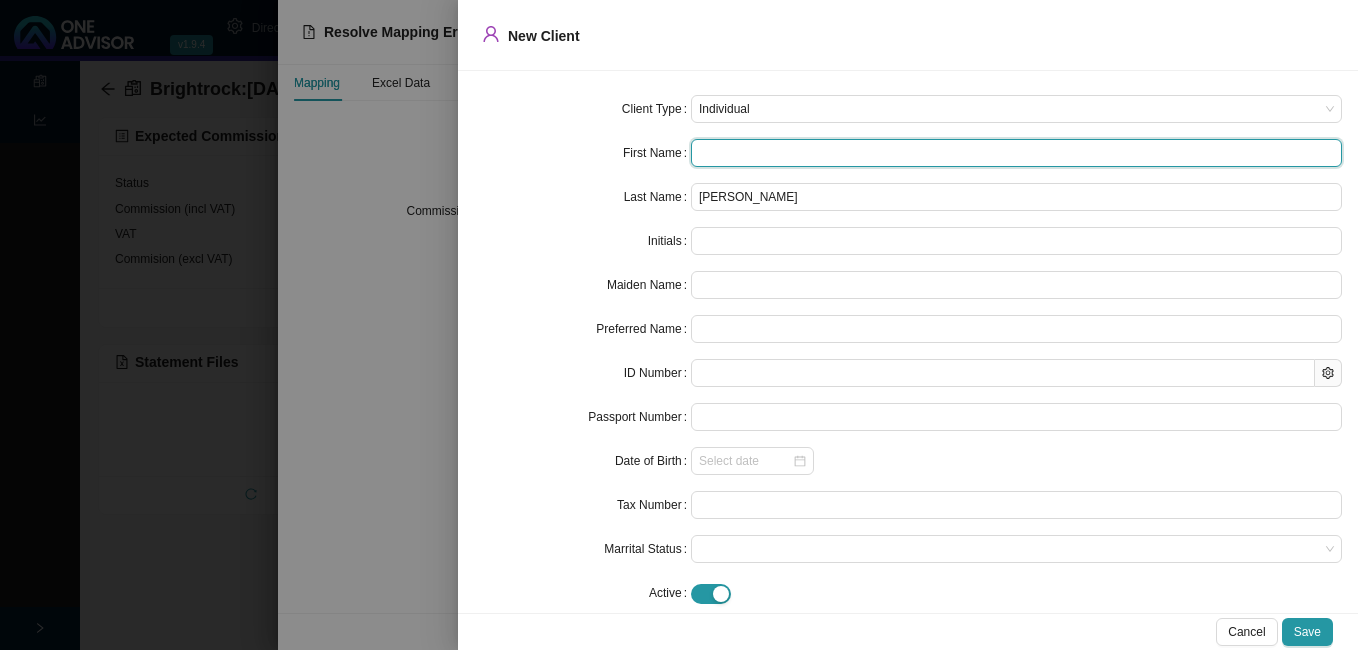 click at bounding box center [1016, 153] 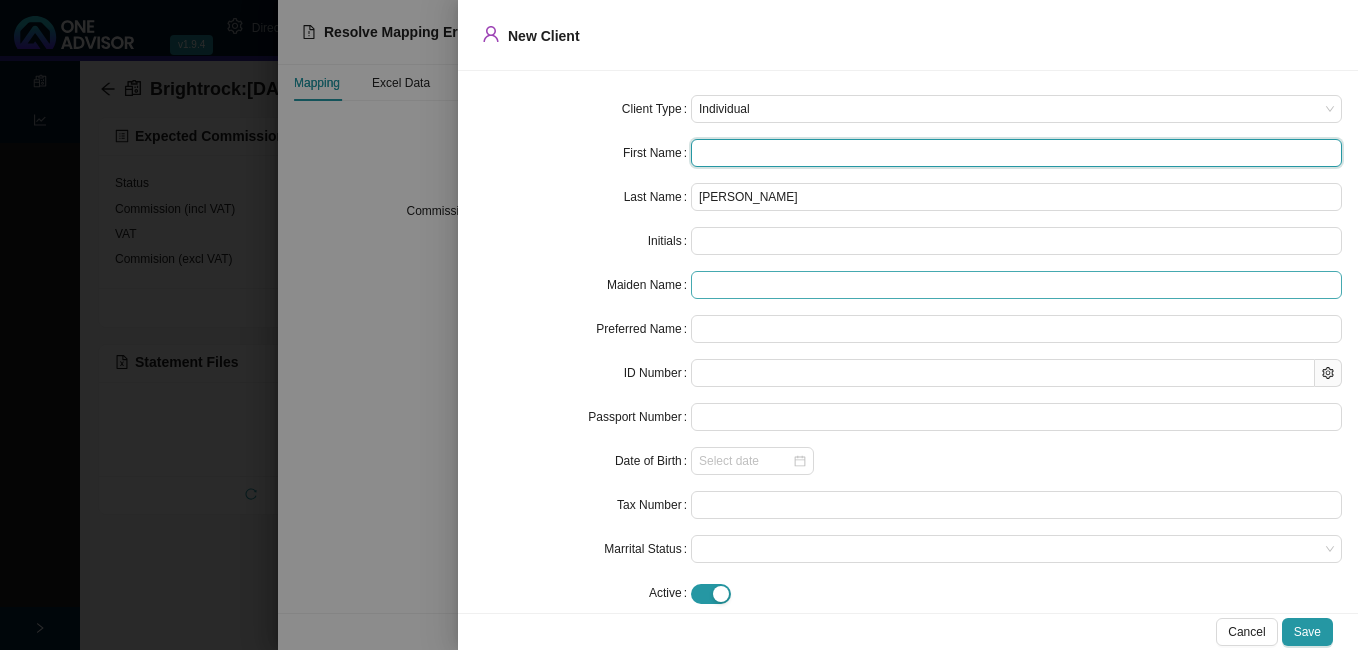 type on "[PERSON_NAME]" 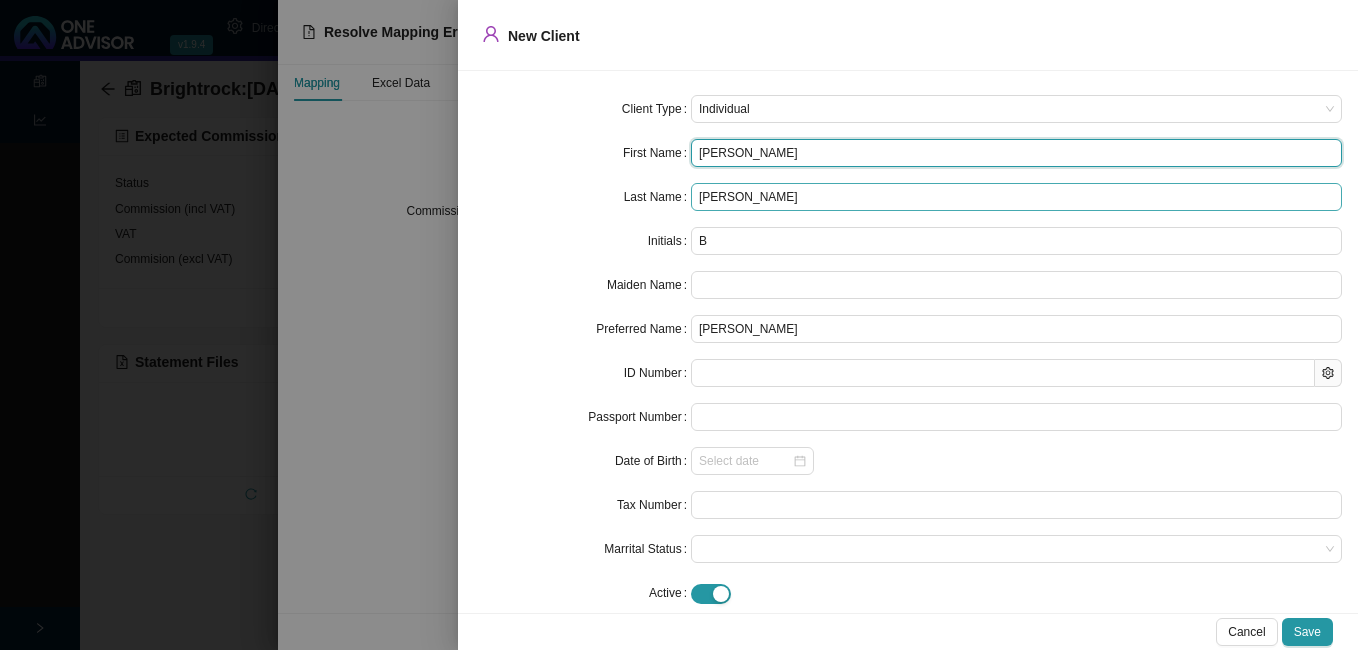 type on "[PERSON_NAME]" 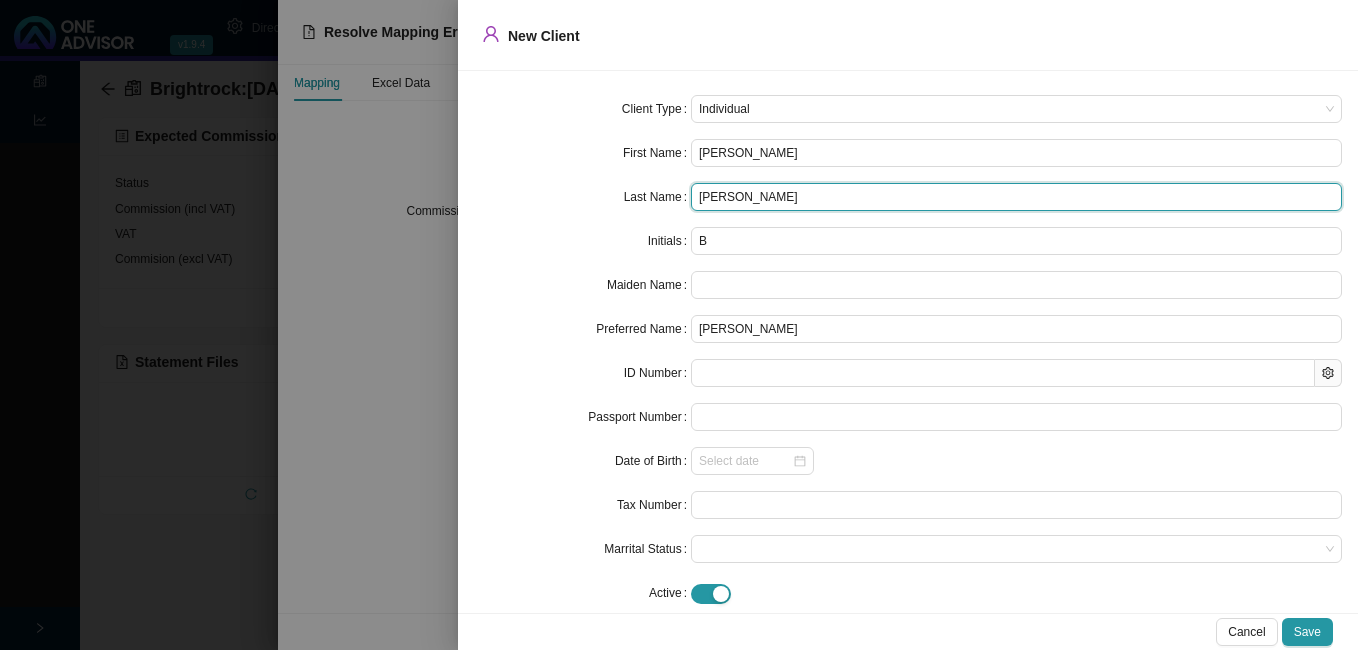 click on "[PERSON_NAME]" at bounding box center (1016, 197) 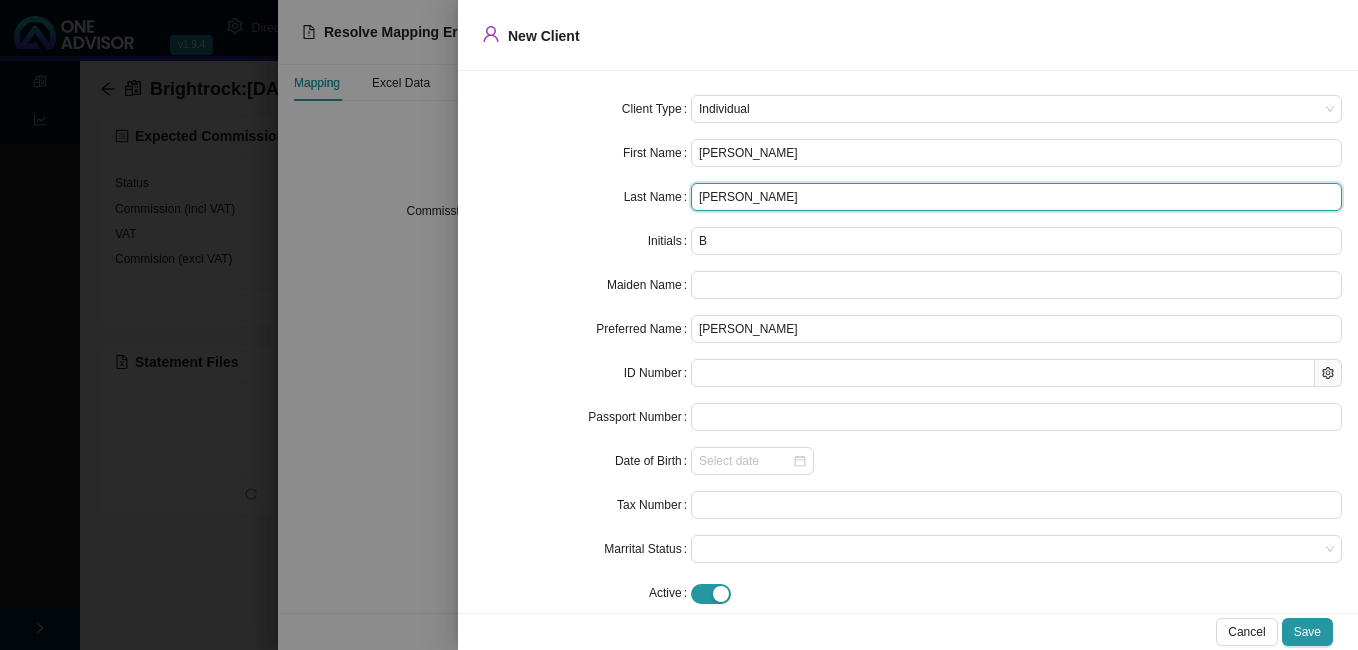 click on "[PERSON_NAME]" at bounding box center [1016, 197] 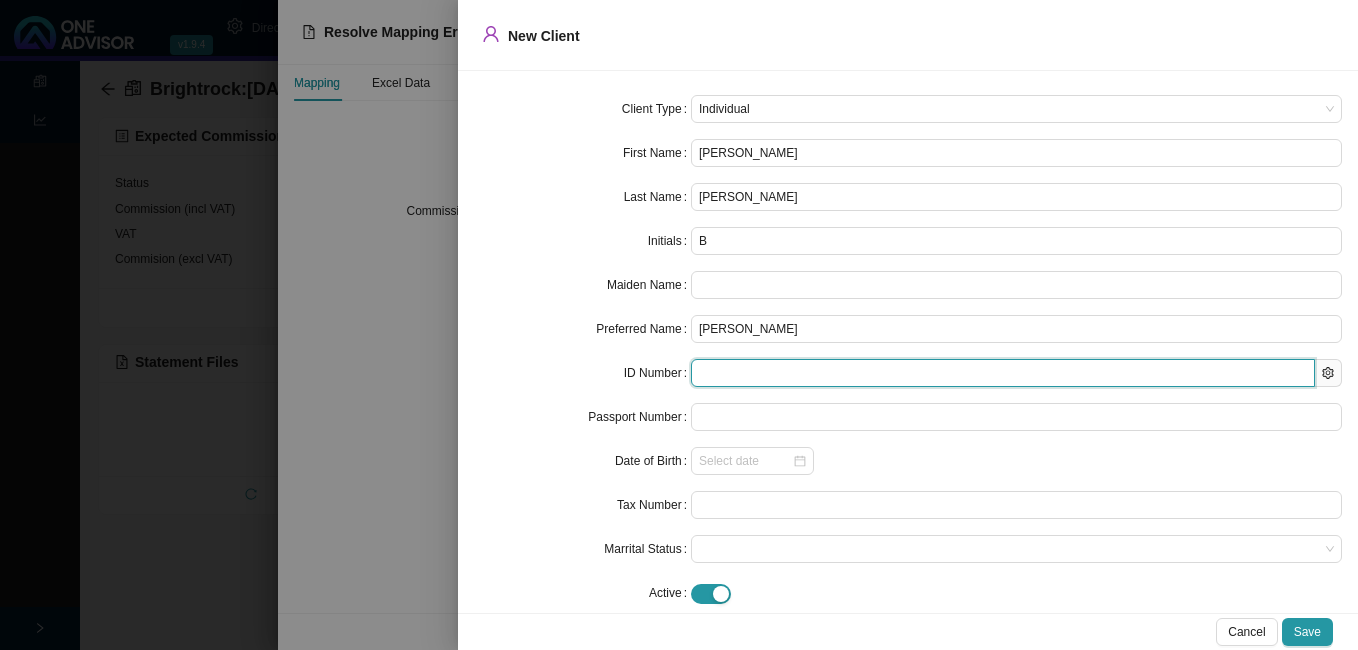 click at bounding box center [1003, 373] 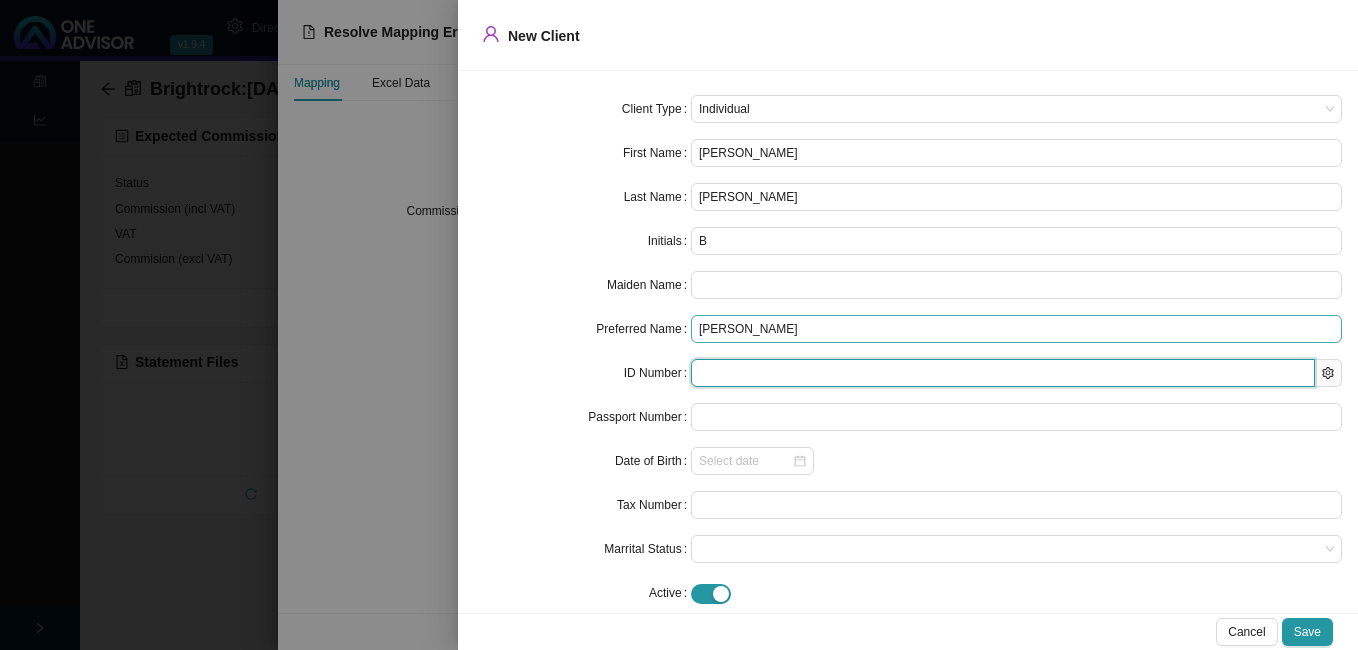 type on "8806095087088" 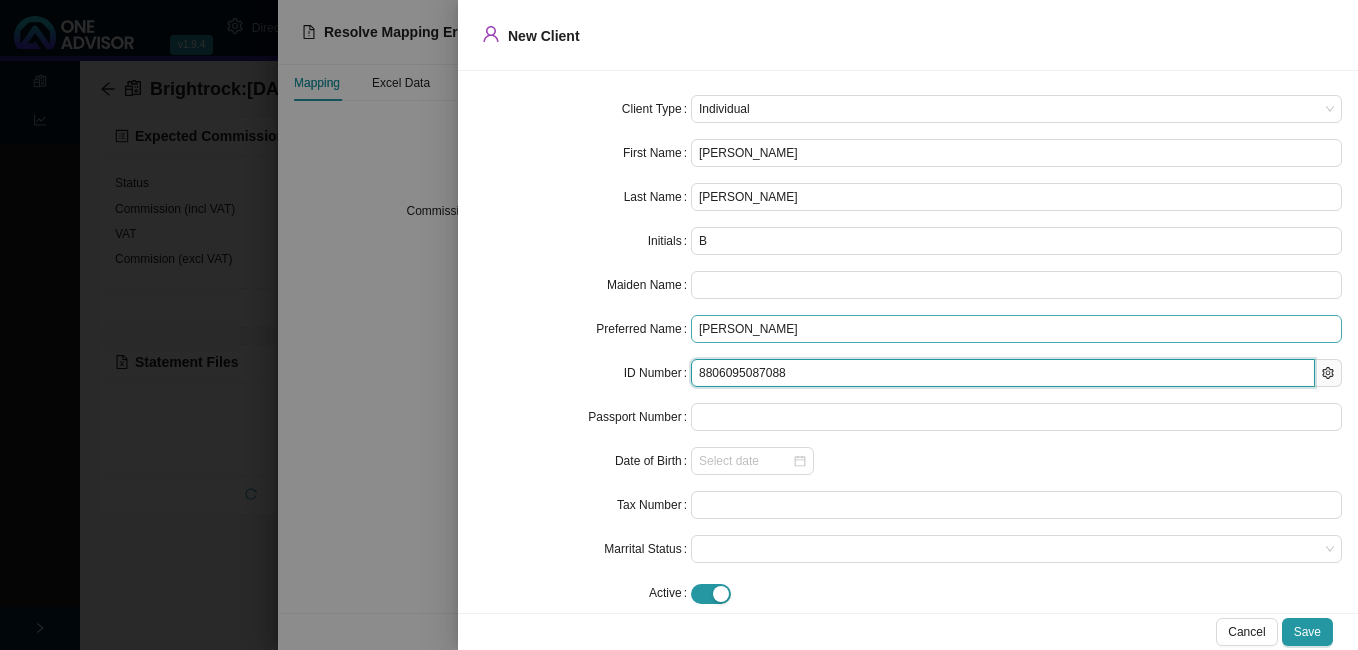type on "[DATE]" 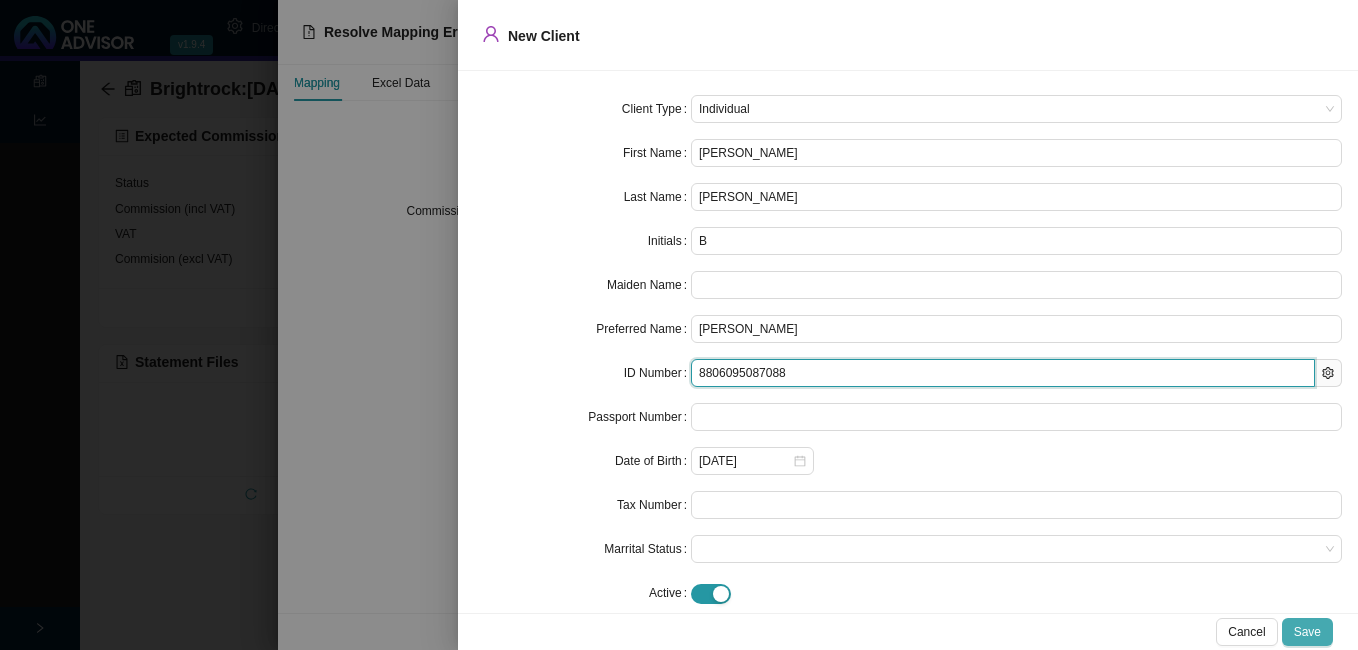 type on "8806095087088" 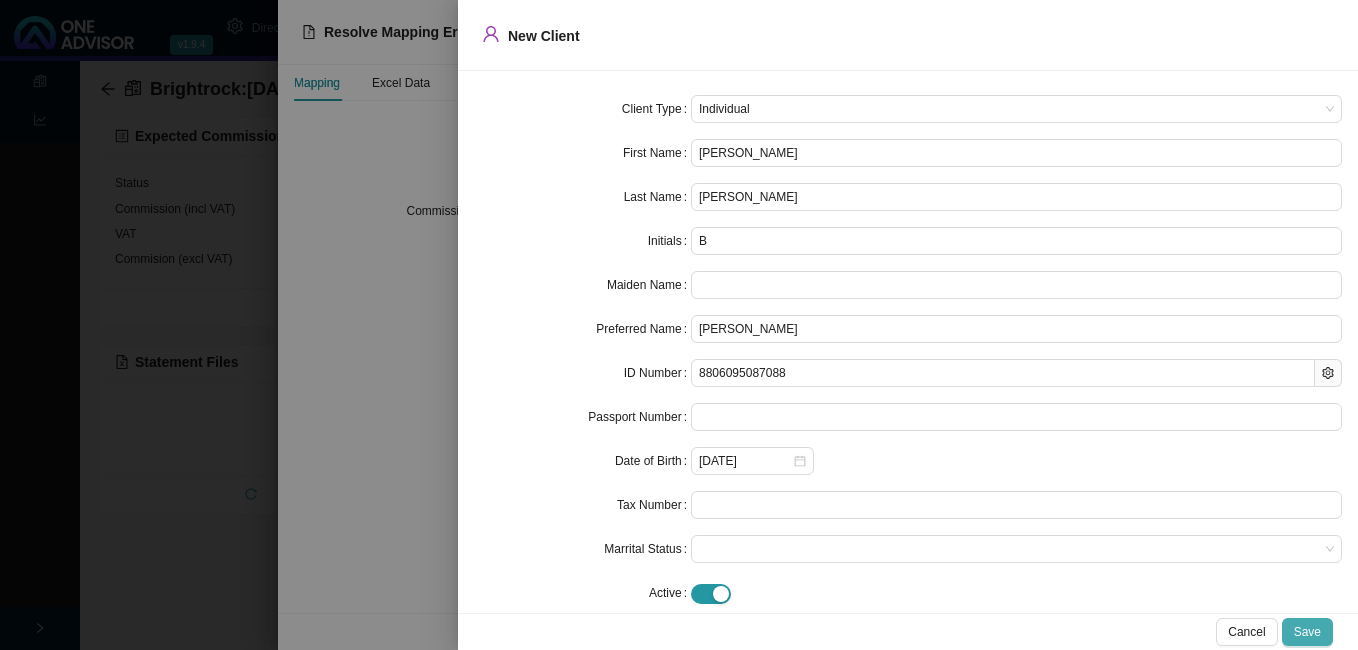 click on "Save" at bounding box center (1307, 632) 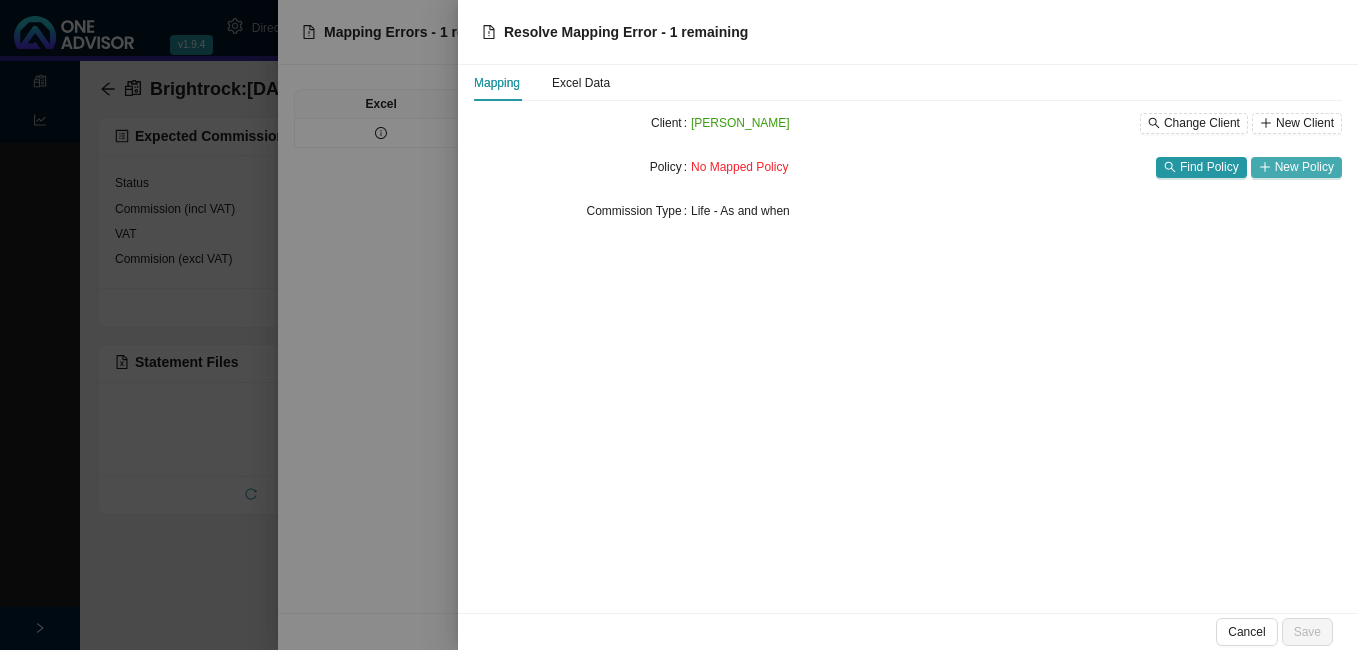 click on "New Policy" at bounding box center (1304, 167) 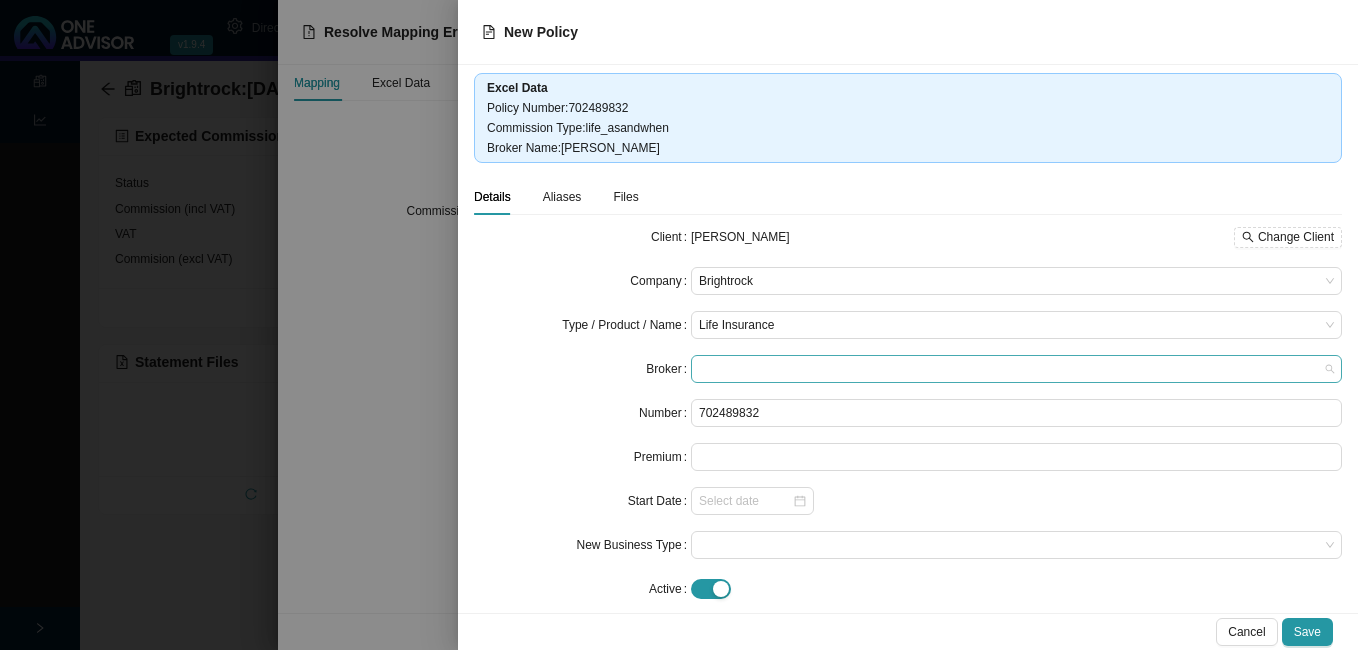 click at bounding box center (1016, 369) 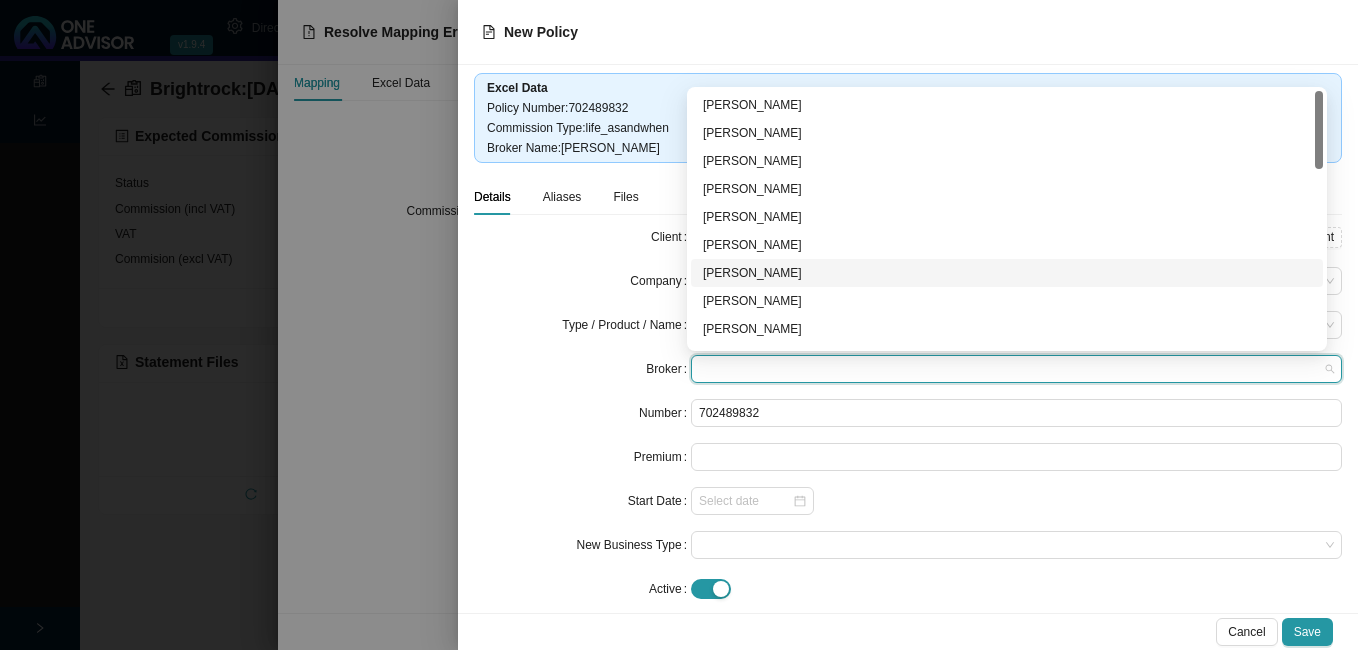 scroll, scrollTop: 100, scrollLeft: 0, axis: vertical 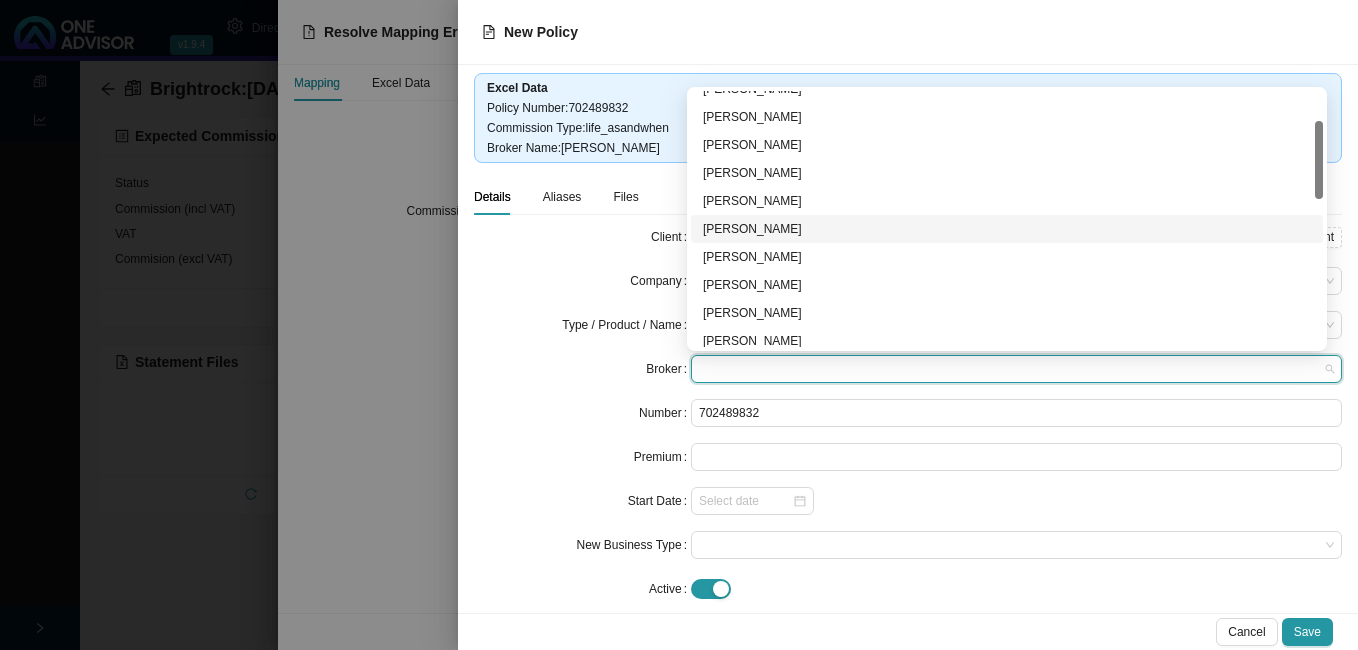 drag, startPoint x: 767, startPoint y: 231, endPoint x: 788, endPoint y: 245, distance: 25.23886 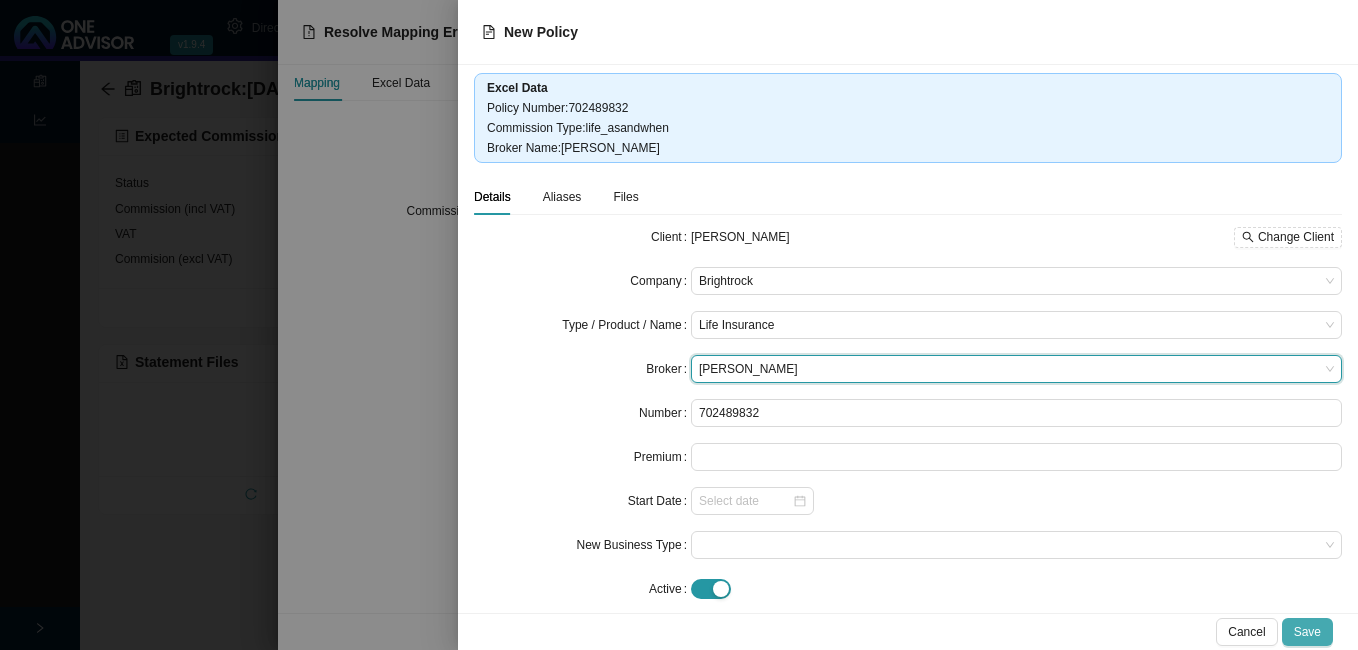 click on "Save" at bounding box center [1307, 632] 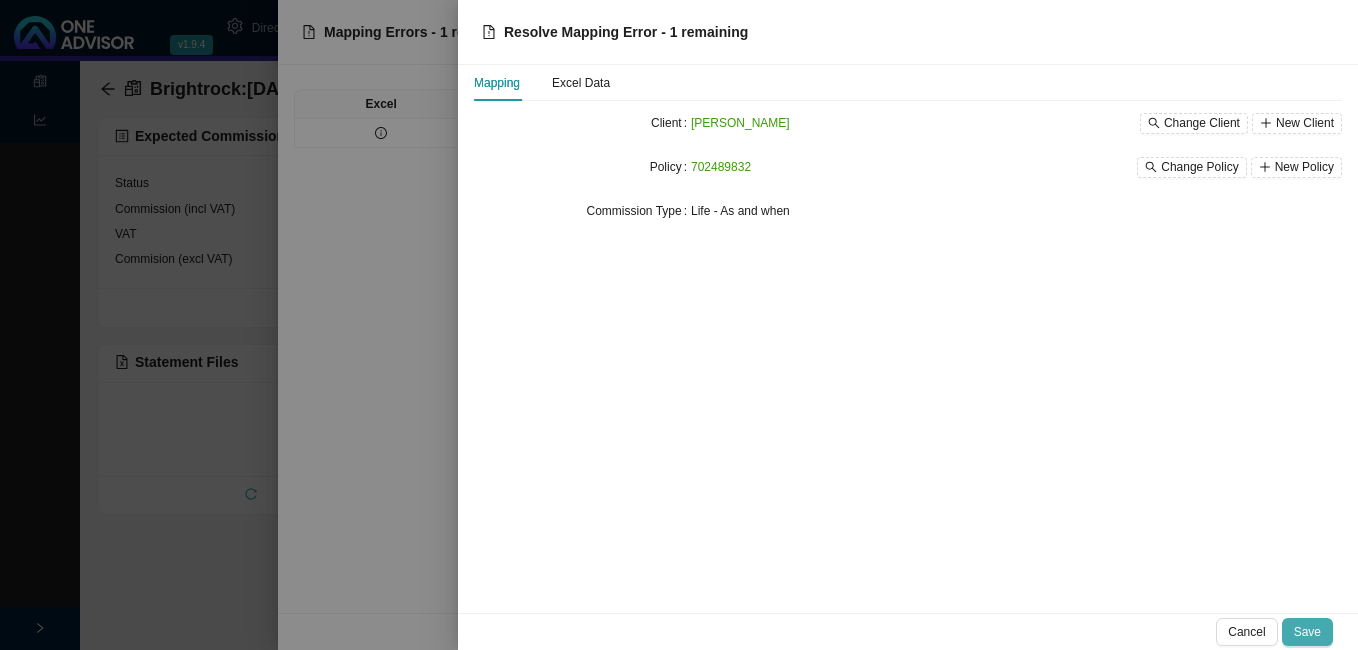 click on "Save" at bounding box center (1307, 632) 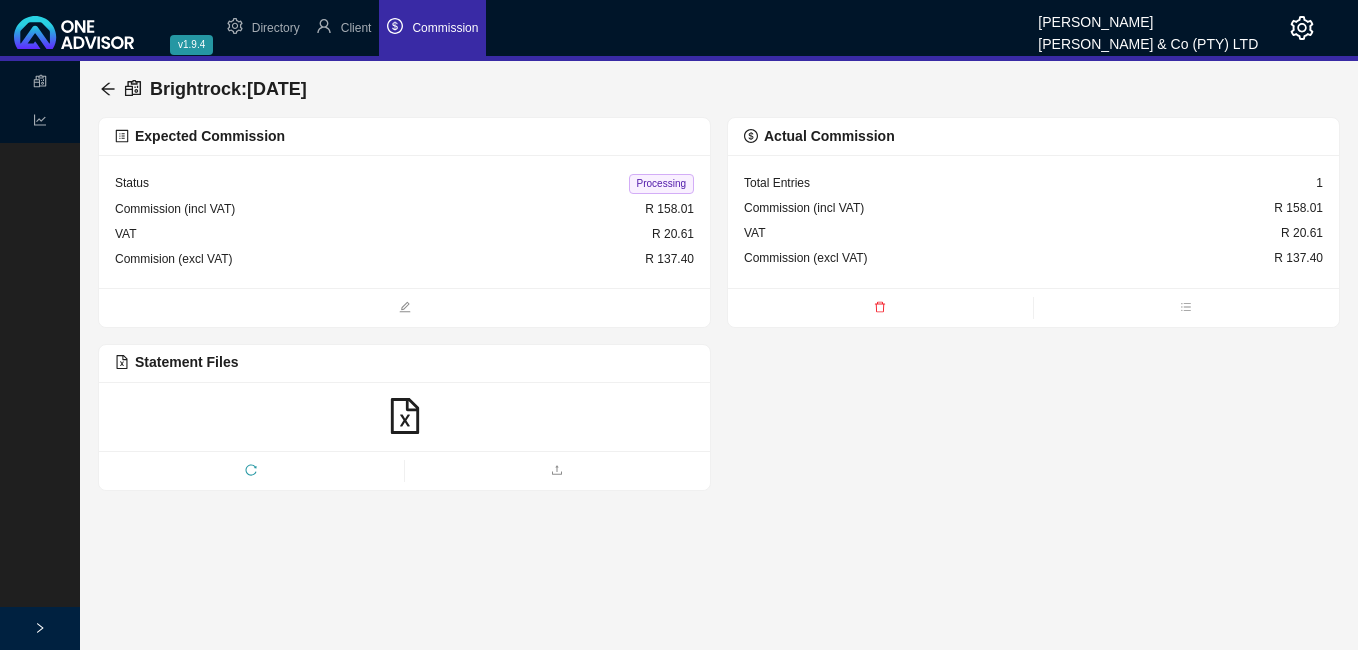 click on "Processing" at bounding box center [661, 184] 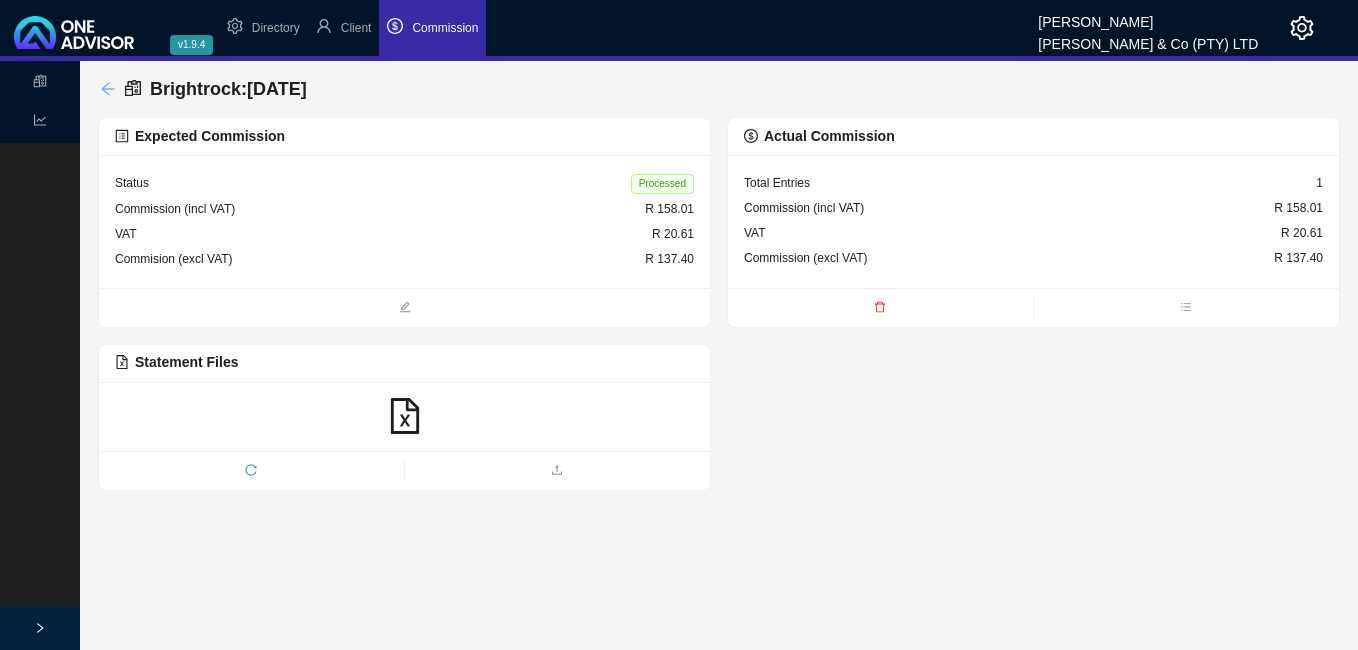 click 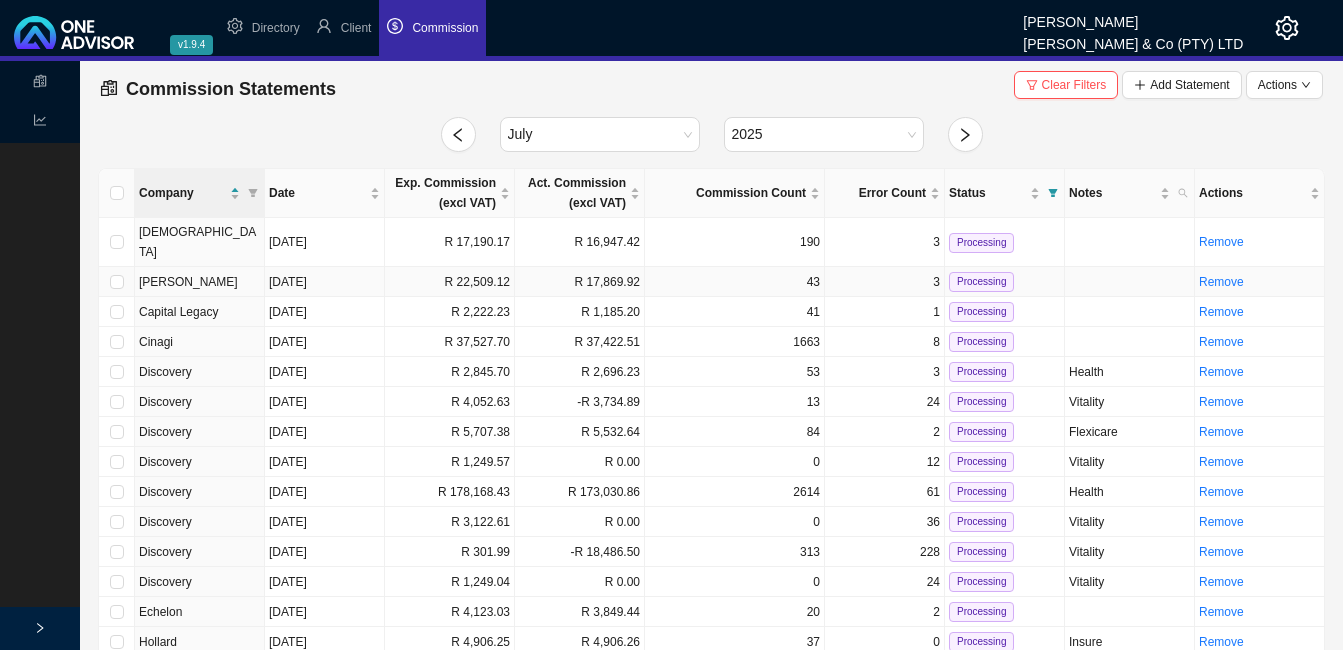 click on "43" at bounding box center [735, 282] 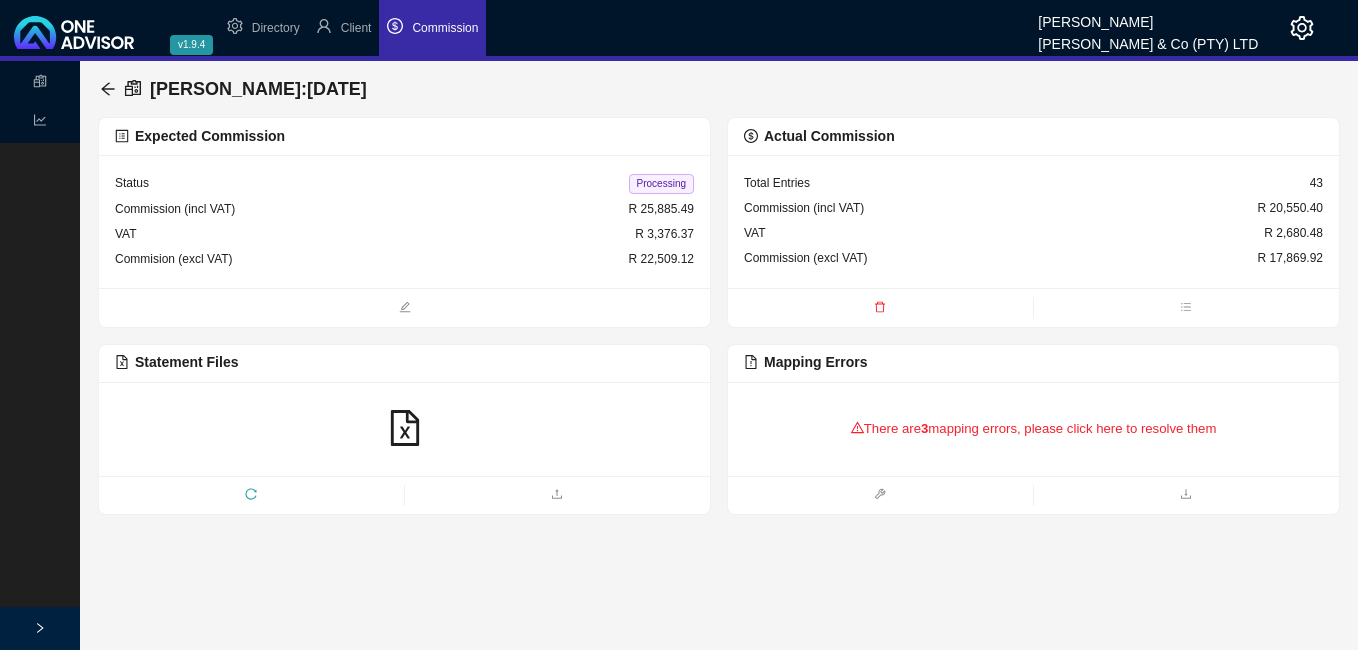 click on "There are  3  mapping errors, please click here to resolve them" at bounding box center [1033, 429] 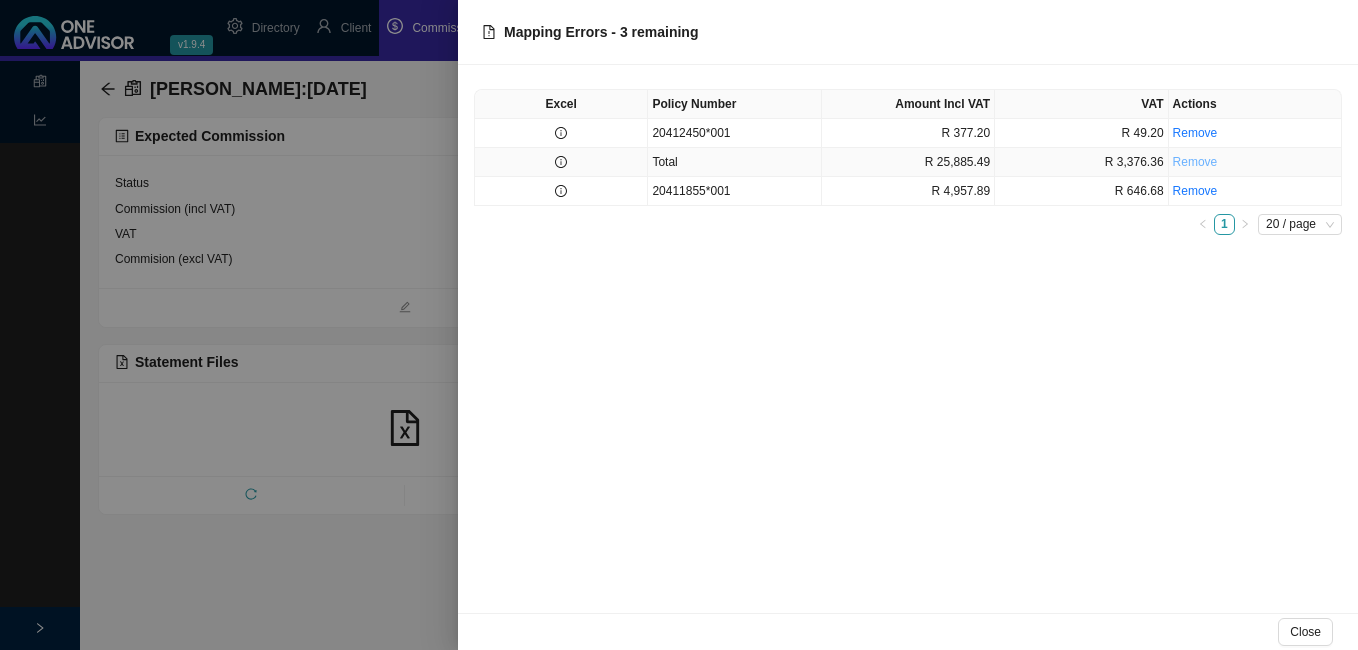 click on "Remove" at bounding box center [1195, 162] 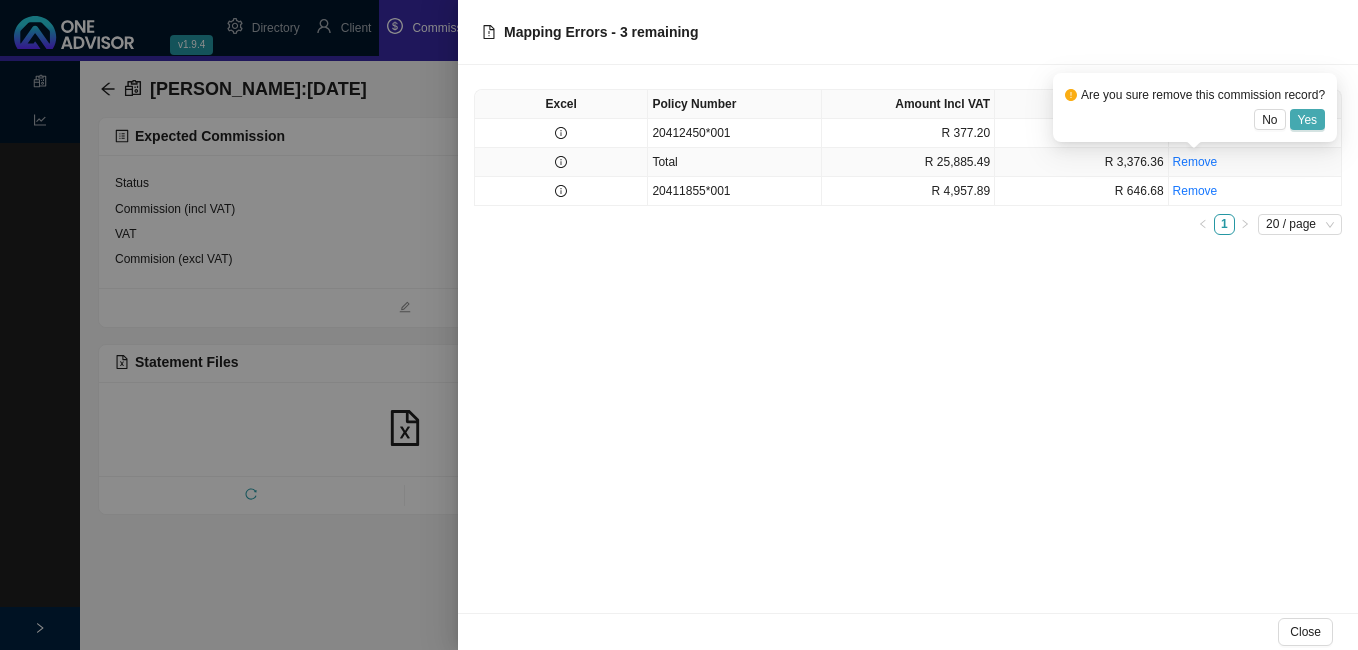 click on "Yes" at bounding box center [1308, 120] 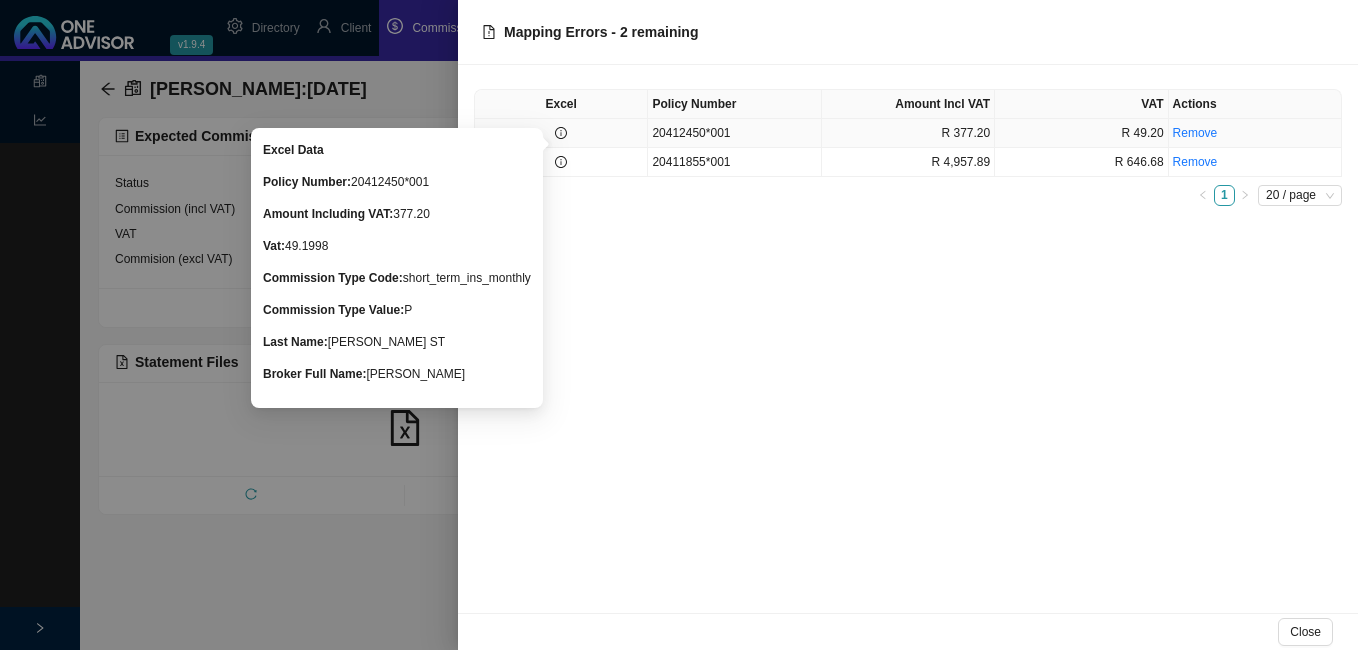 click 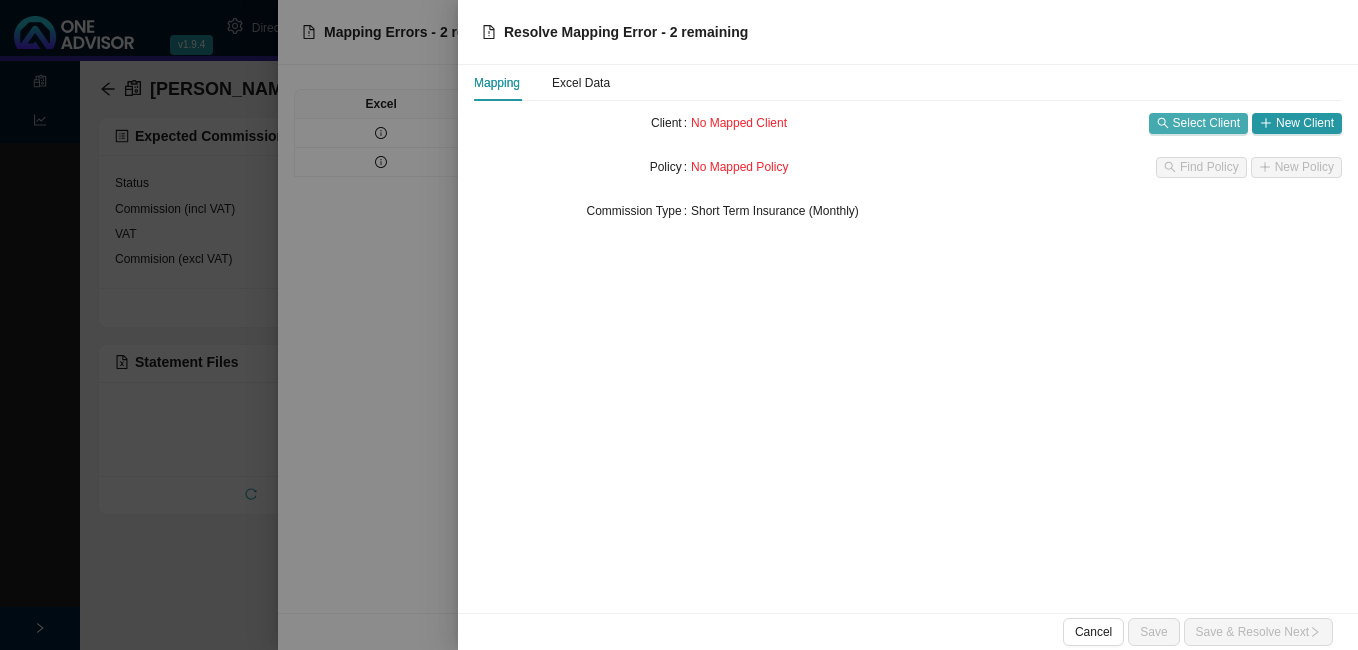 click on "Select Client" at bounding box center (1206, 123) 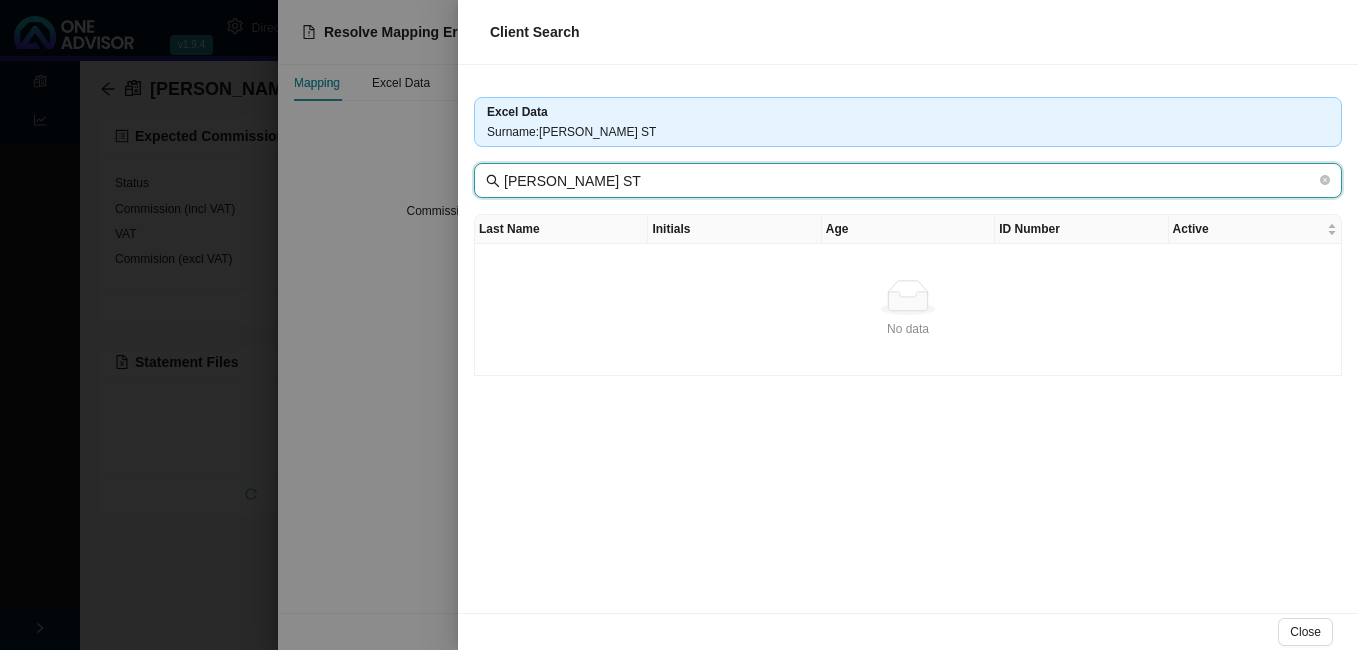 drag, startPoint x: 582, startPoint y: 182, endPoint x: 696, endPoint y: 180, distance: 114.01754 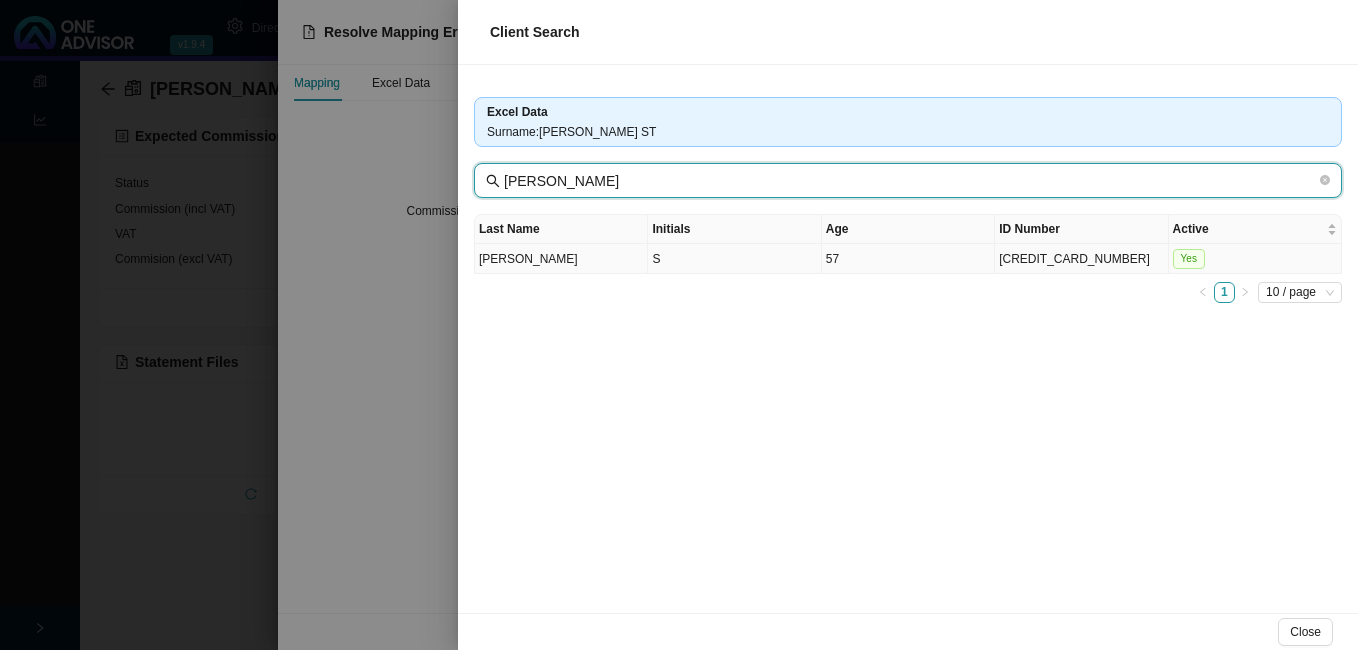 type on "[PERSON_NAME]" 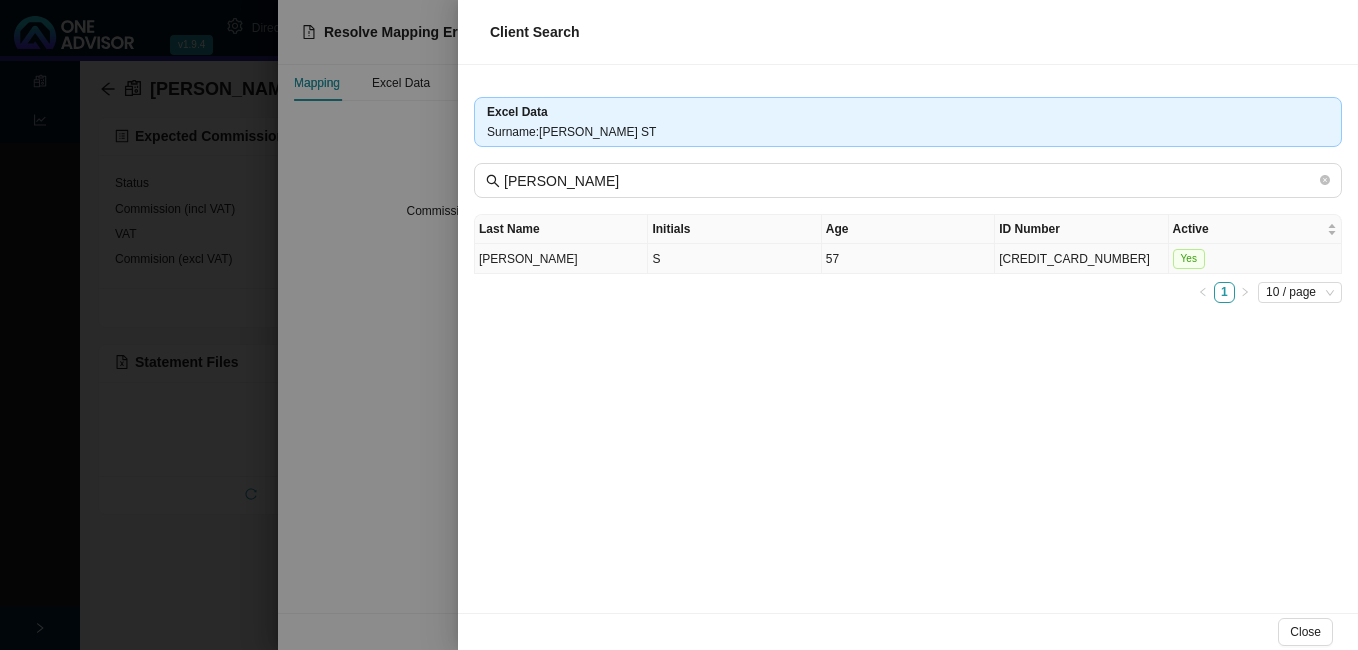click on "S" at bounding box center [734, 259] 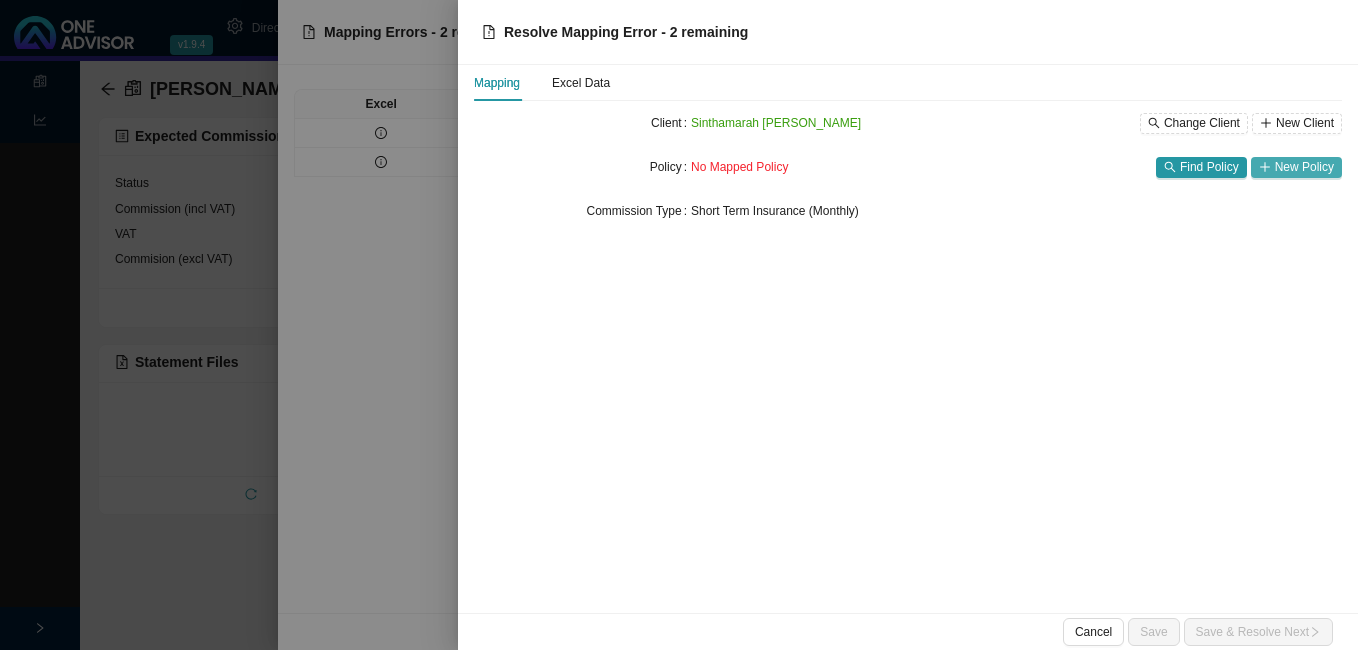click on "New Policy" at bounding box center [1304, 167] 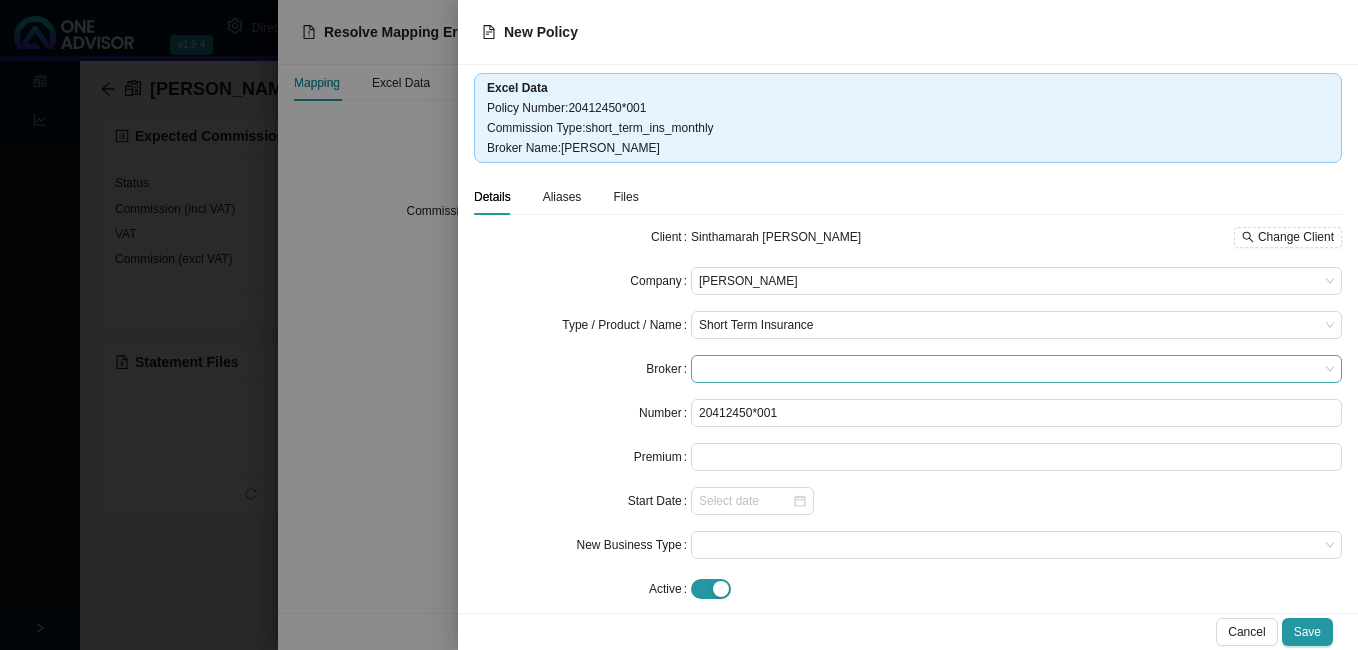 click at bounding box center [1016, 369] 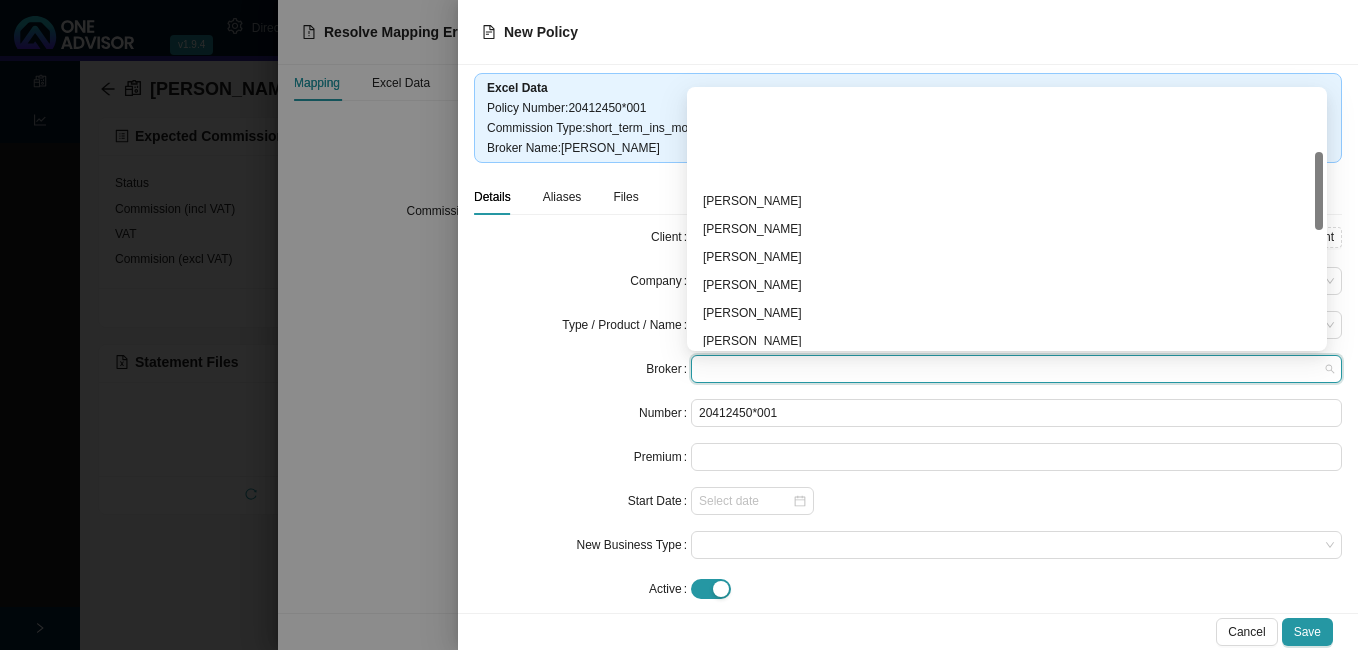 scroll, scrollTop: 200, scrollLeft: 0, axis: vertical 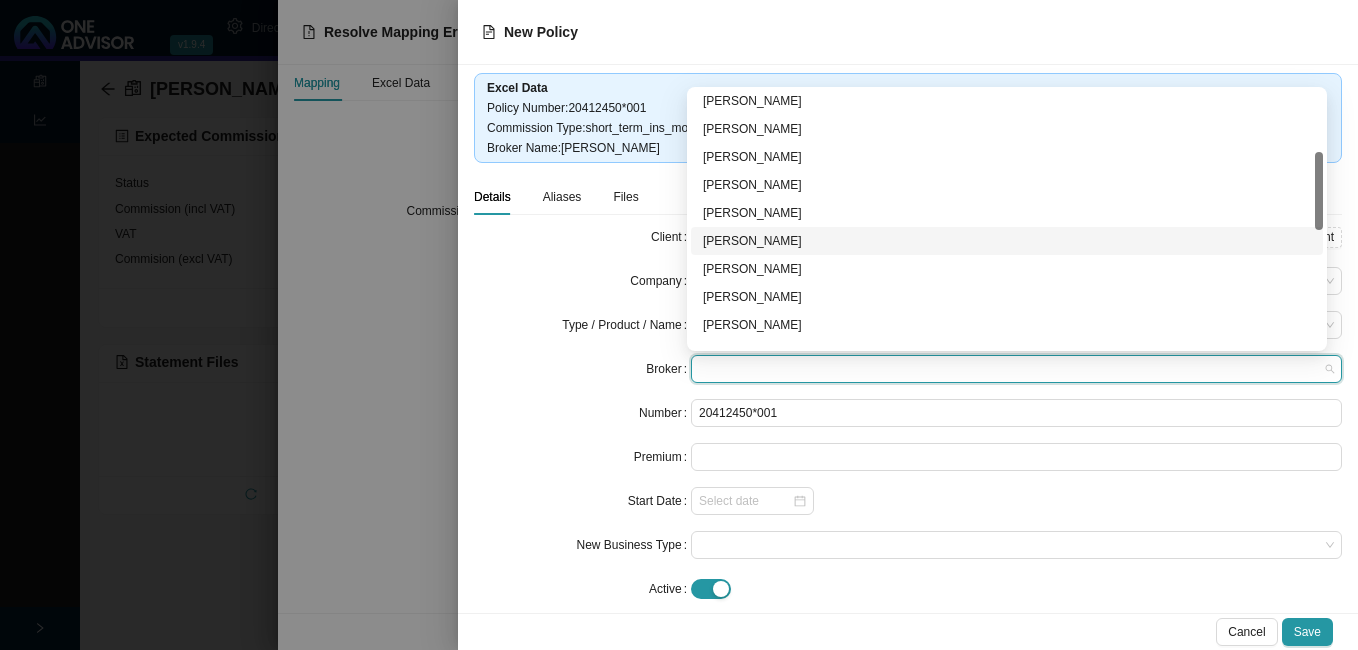 click on "[PERSON_NAME]" at bounding box center (1007, 241) 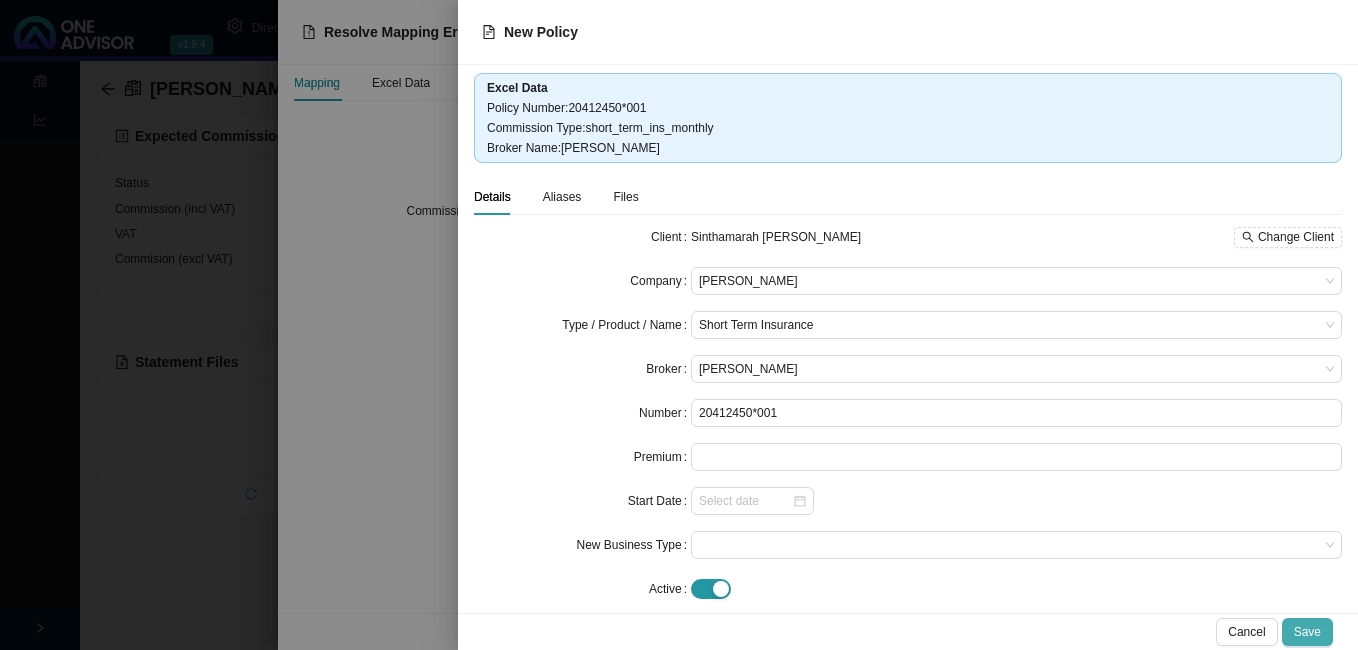 click on "Save" at bounding box center [1307, 632] 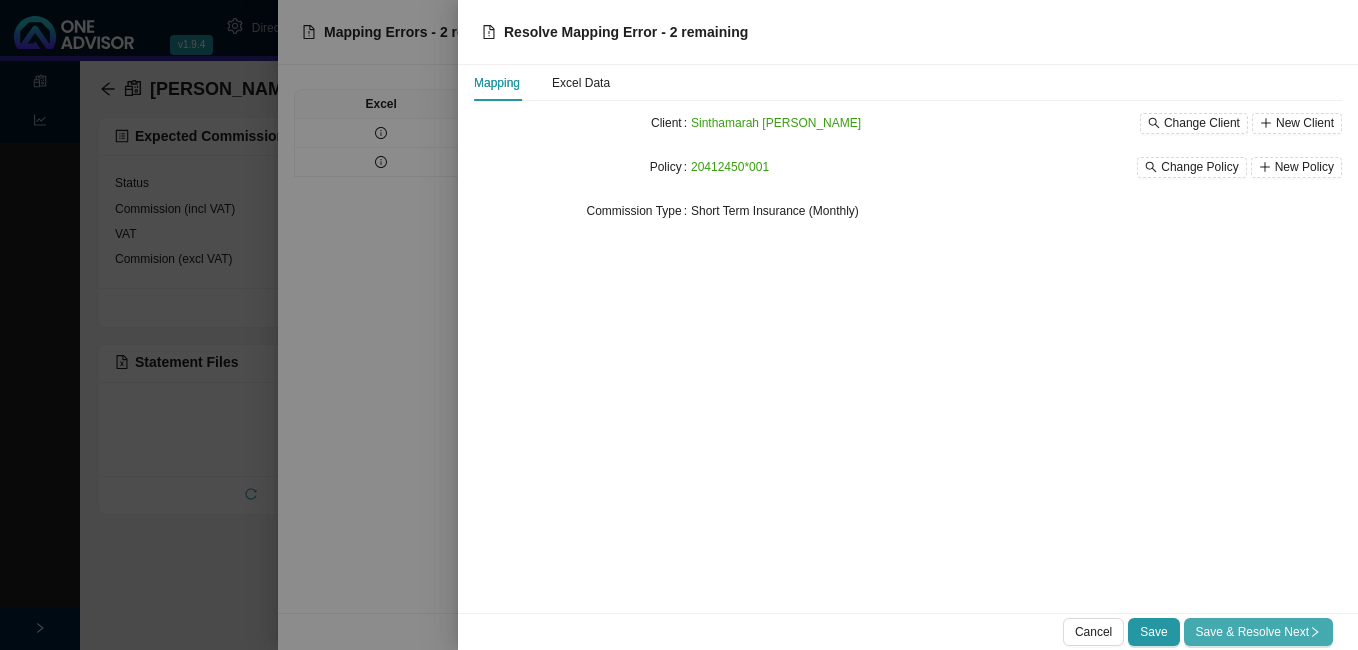 click on "Save & Resolve Next" at bounding box center [1258, 632] 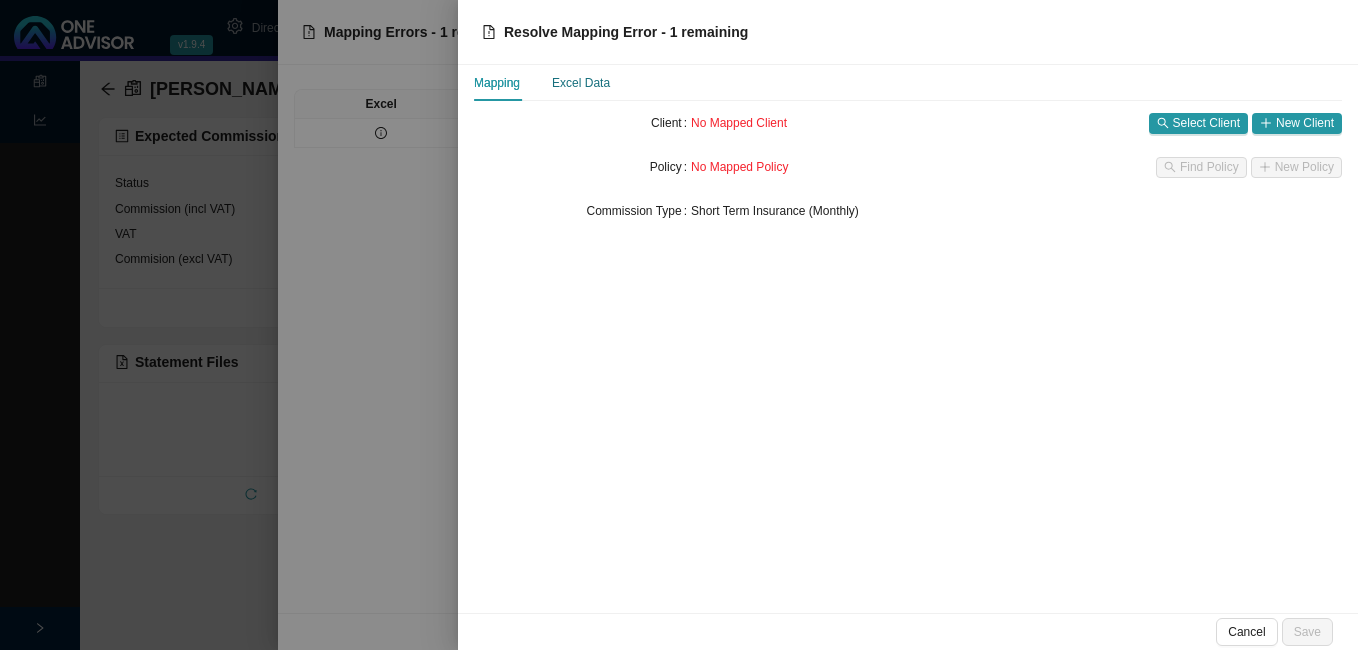 click on "Excel Data" at bounding box center [581, 83] 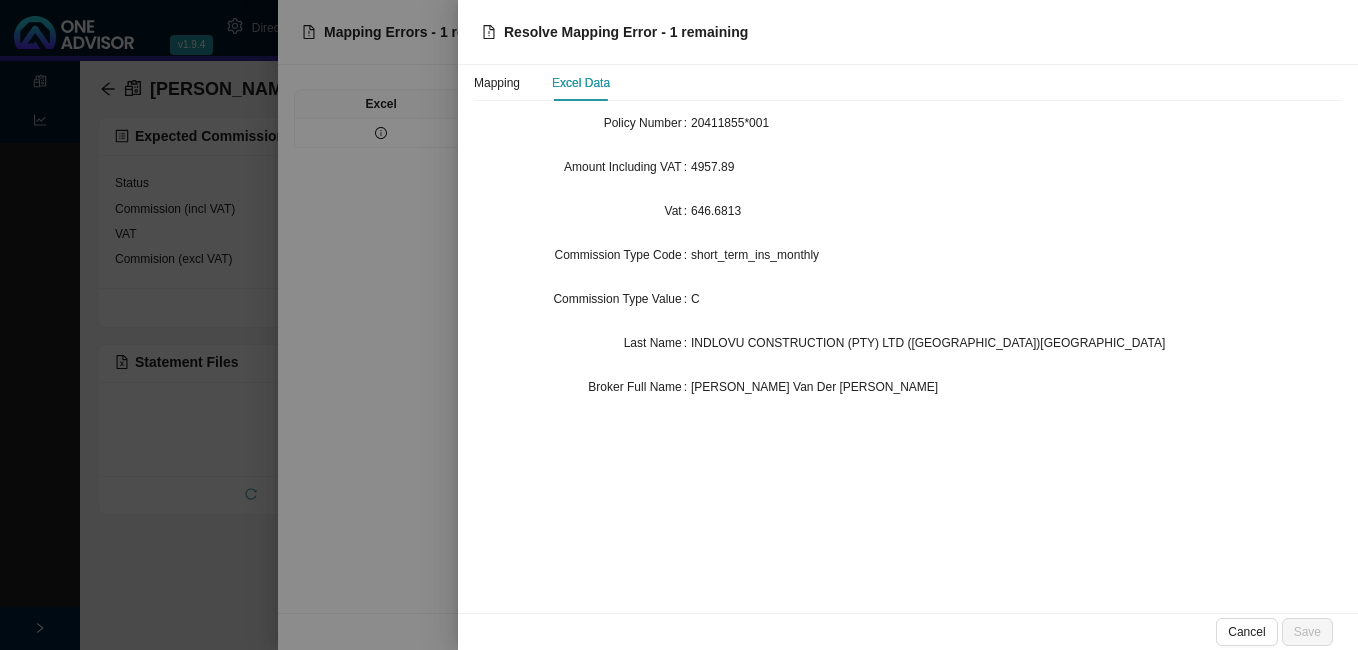 click on "Mapping Excel Data" at bounding box center (542, 83) 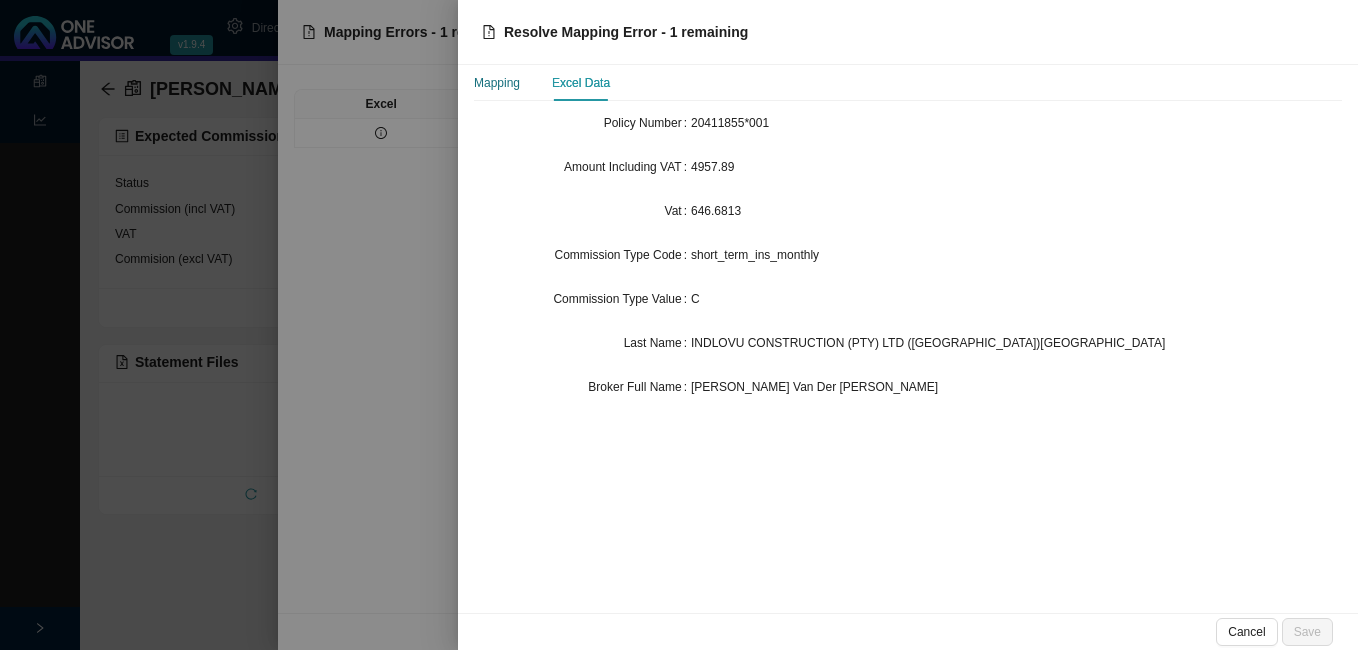 click on "Mapping" at bounding box center [497, 83] 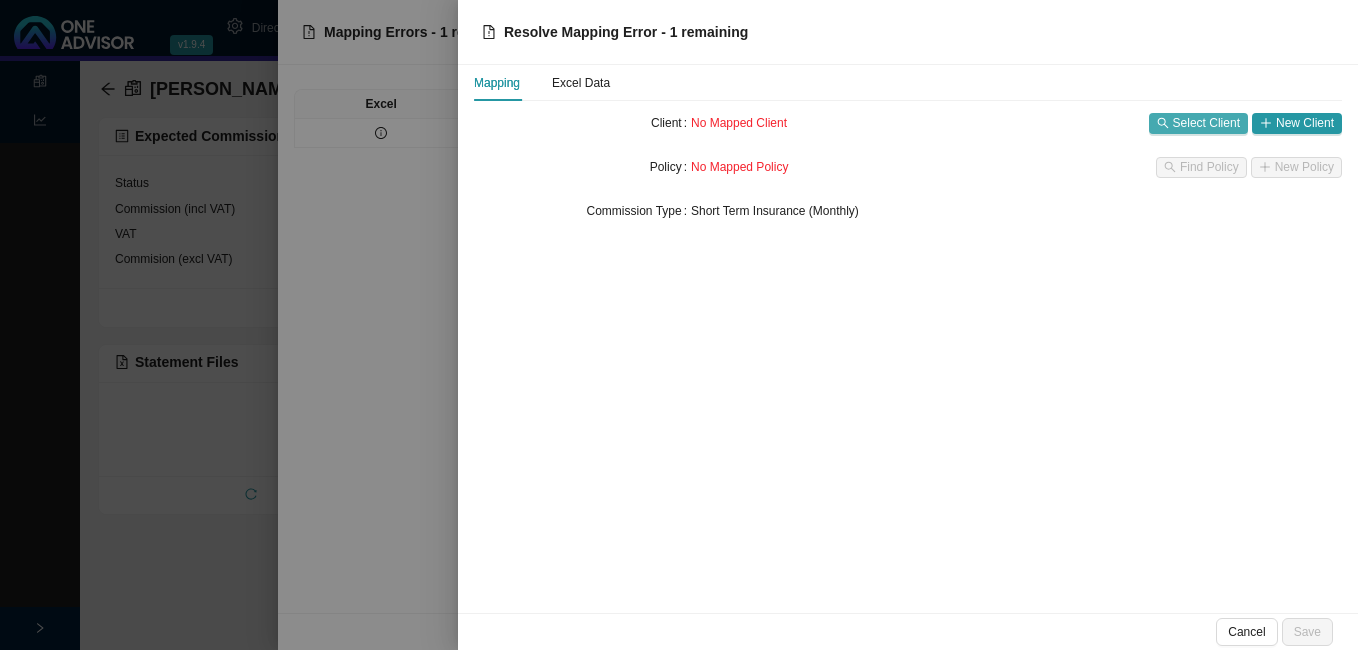 click on "Select Client" at bounding box center [1206, 123] 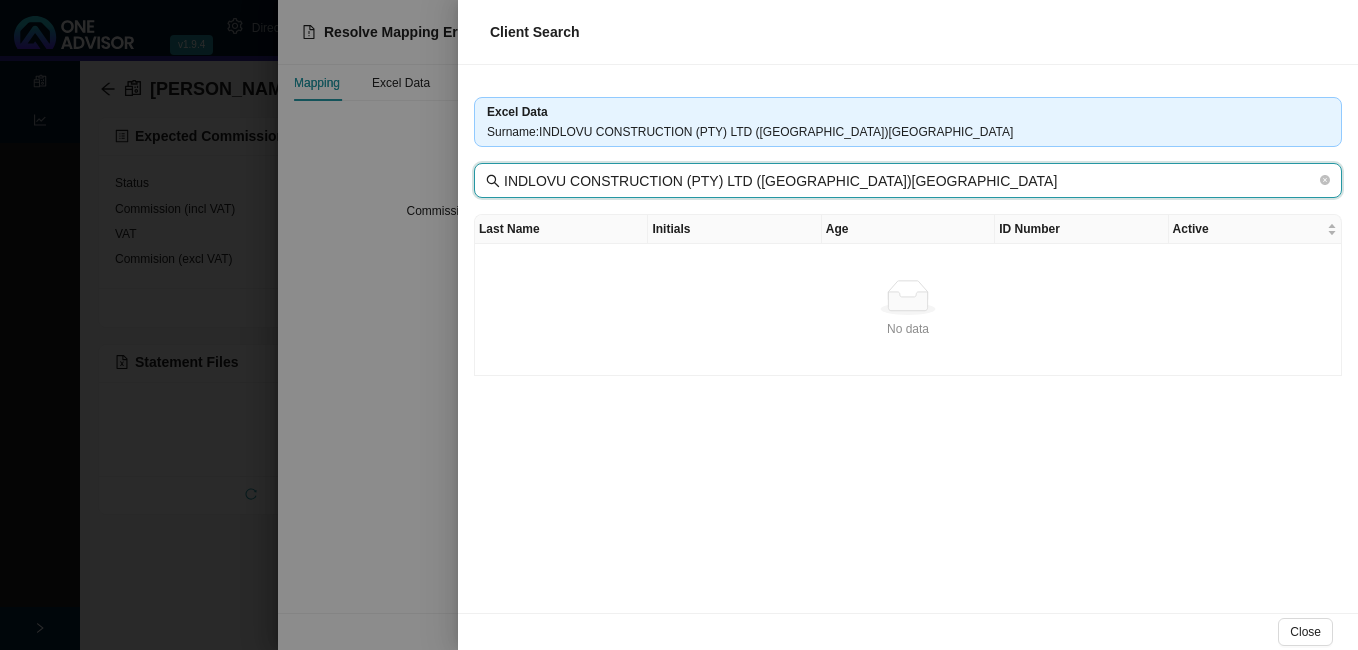 drag, startPoint x: 730, startPoint y: 182, endPoint x: 1104, endPoint y: 197, distance: 374.3007 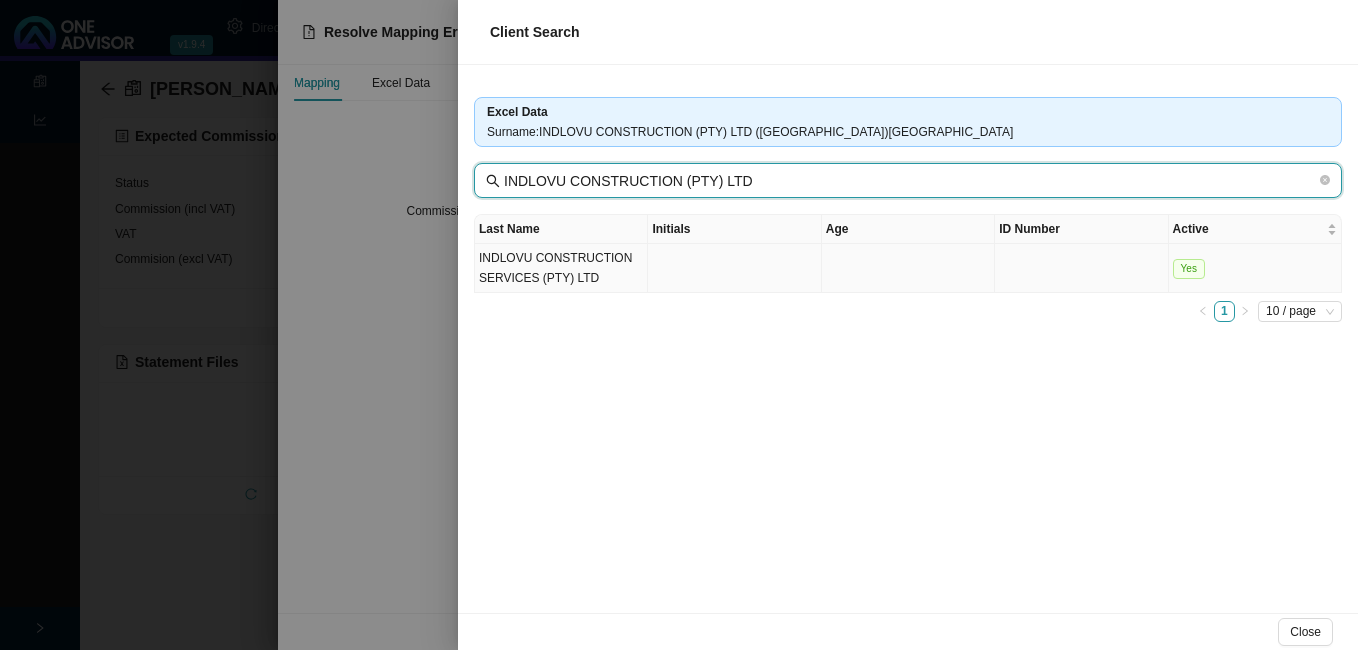 type on "INDLOVU CONSTRUCTION (PTY) LTD" 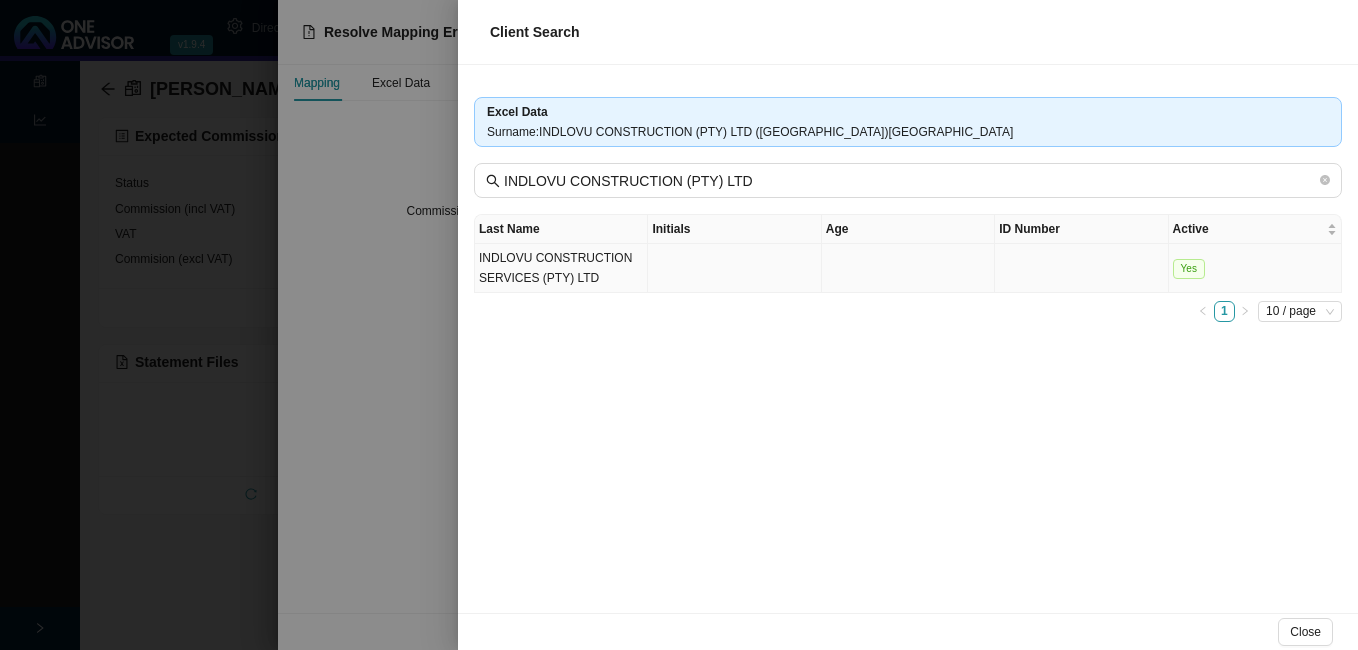 click on "INDLOVU CONSTRUCTION SERVICES (PTY) LTD" at bounding box center (561, 268) 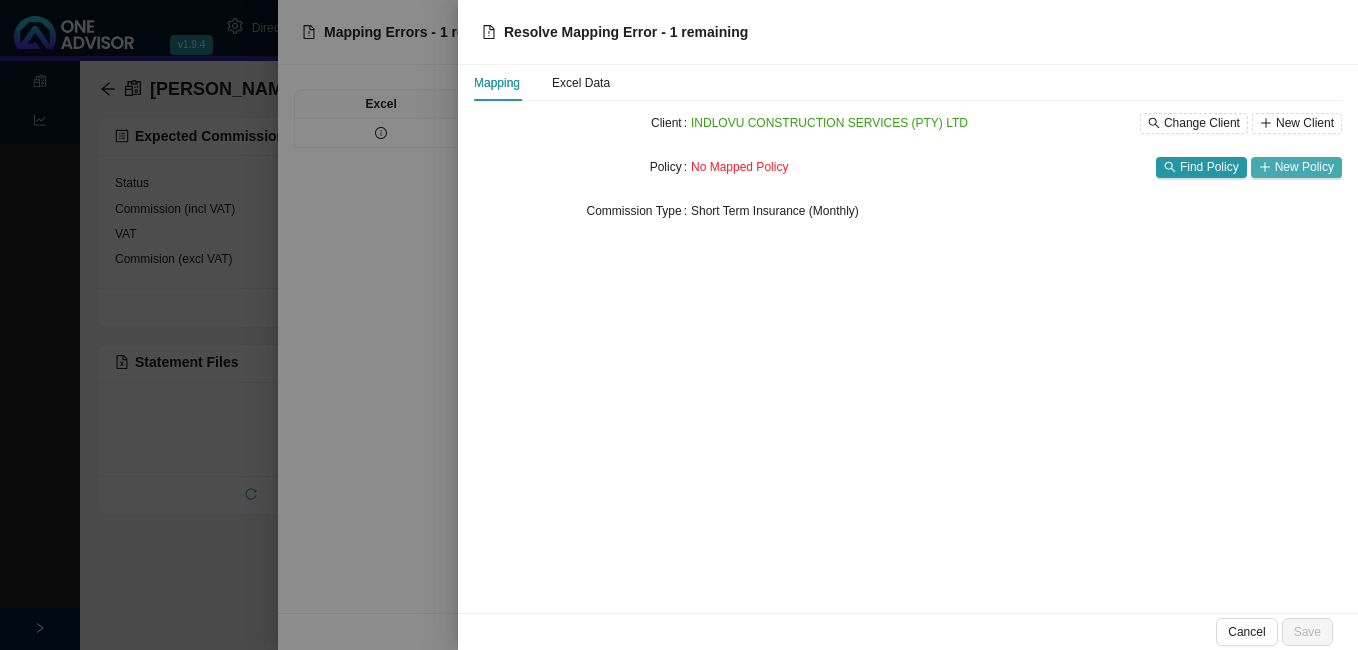 click on "New Policy" at bounding box center [1304, 167] 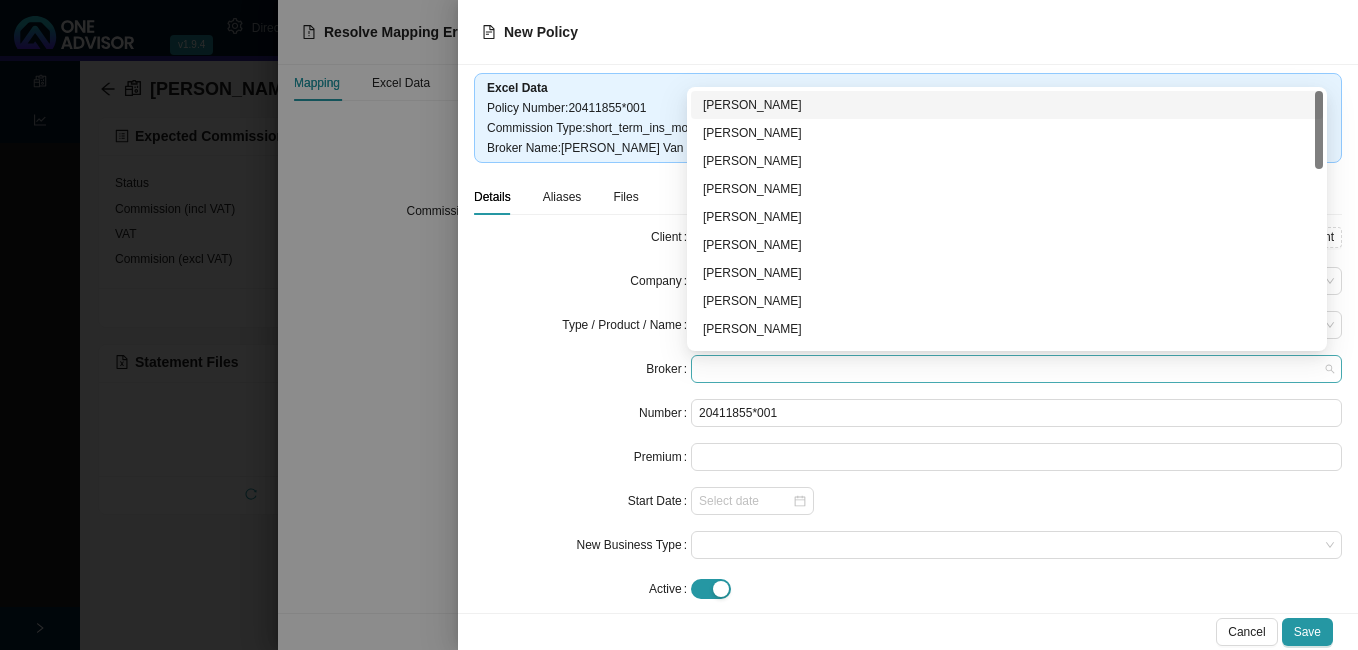 click at bounding box center (1016, 369) 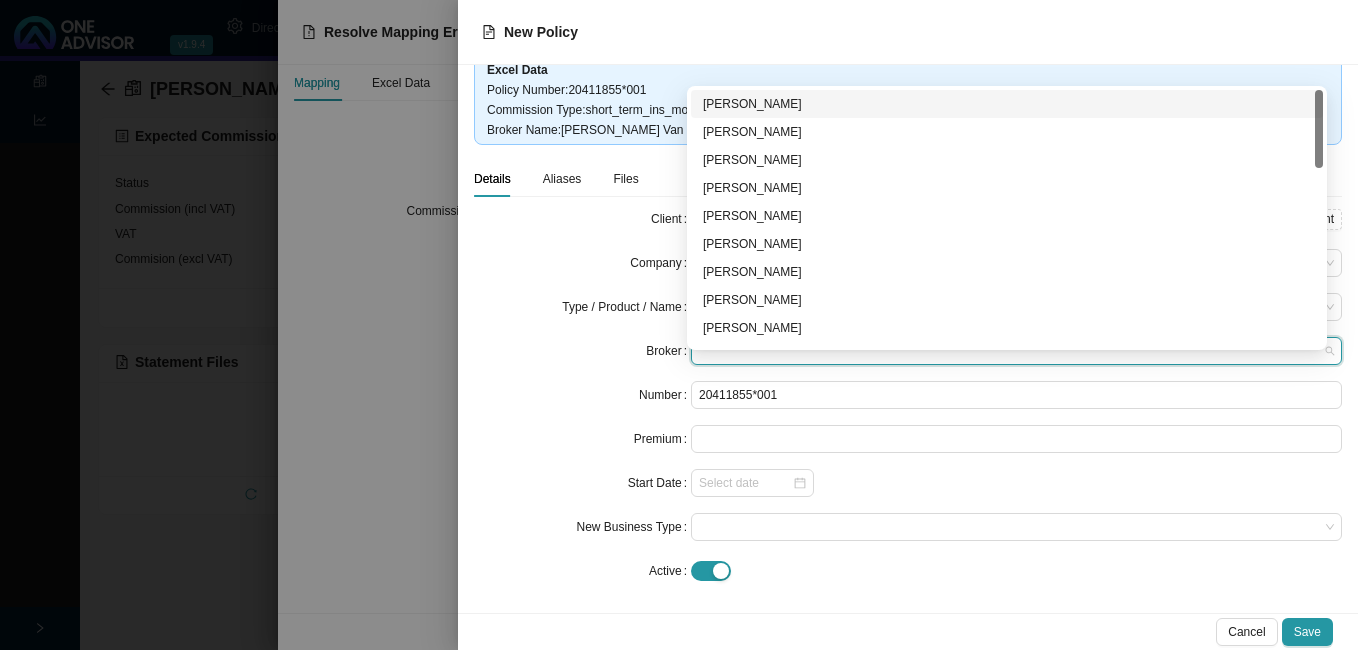 scroll, scrollTop: 22, scrollLeft: 0, axis: vertical 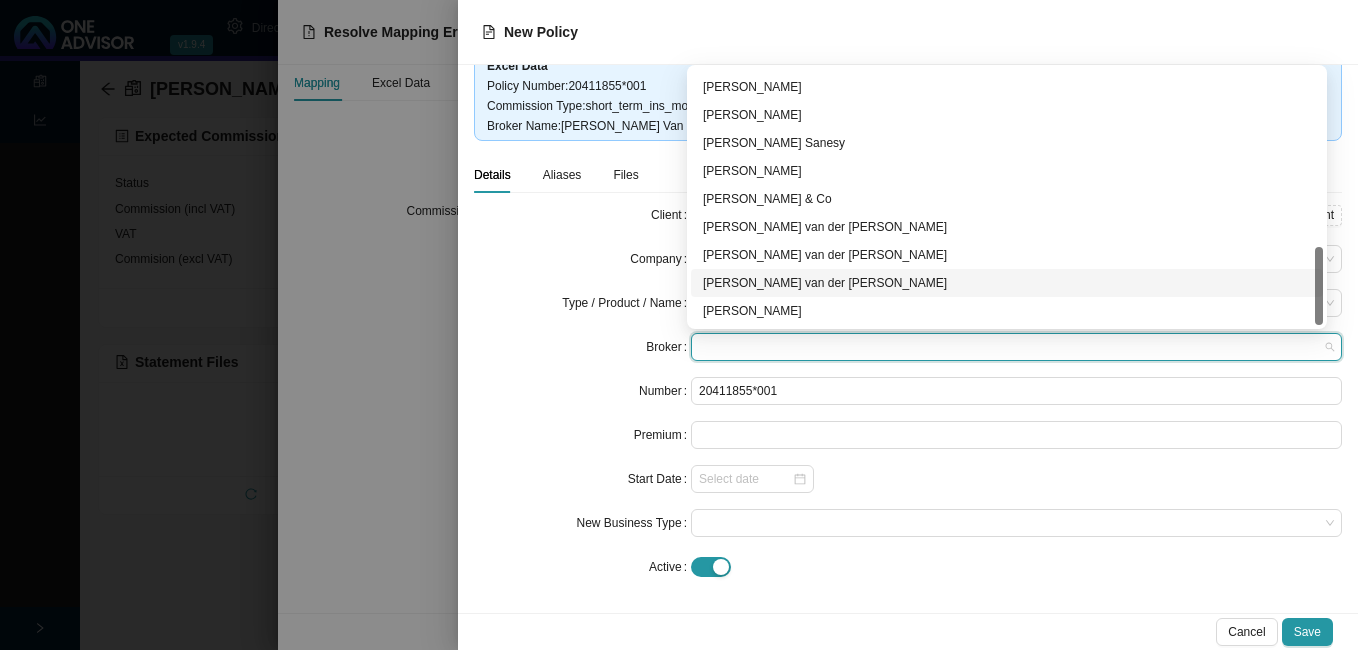 click on "[PERSON_NAME] van der [PERSON_NAME]" at bounding box center (1007, 283) 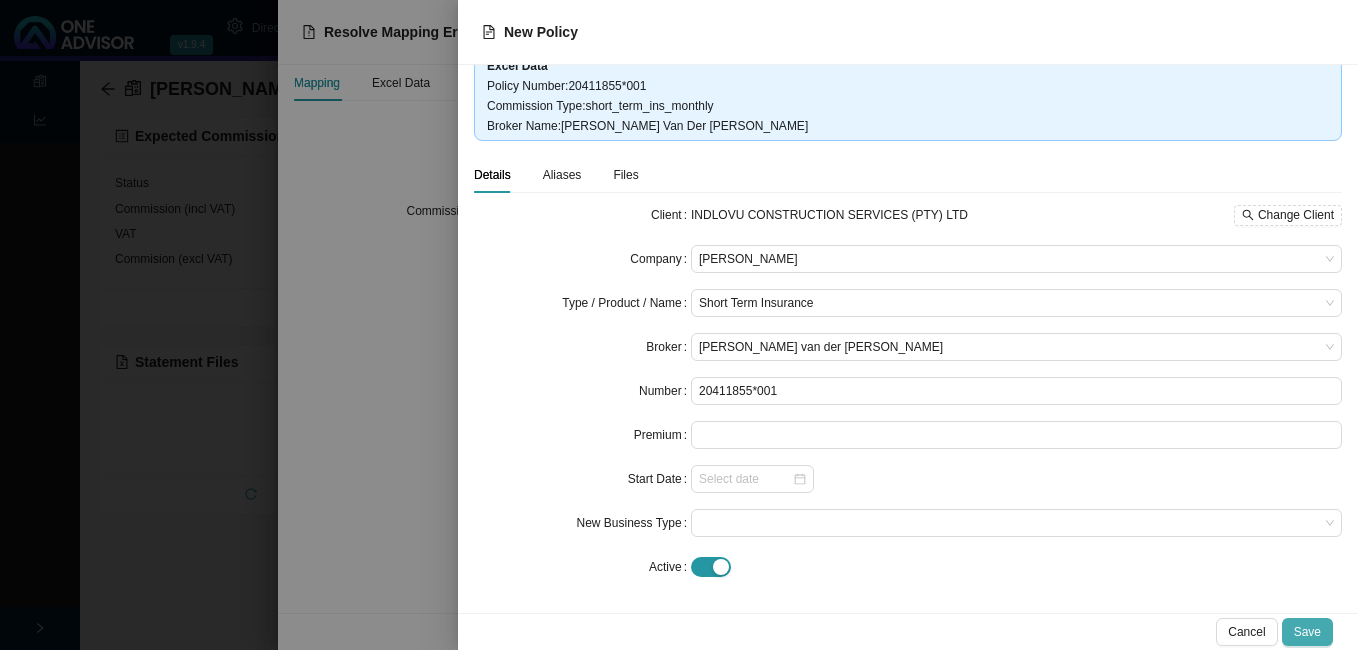 click on "Save" at bounding box center (1307, 632) 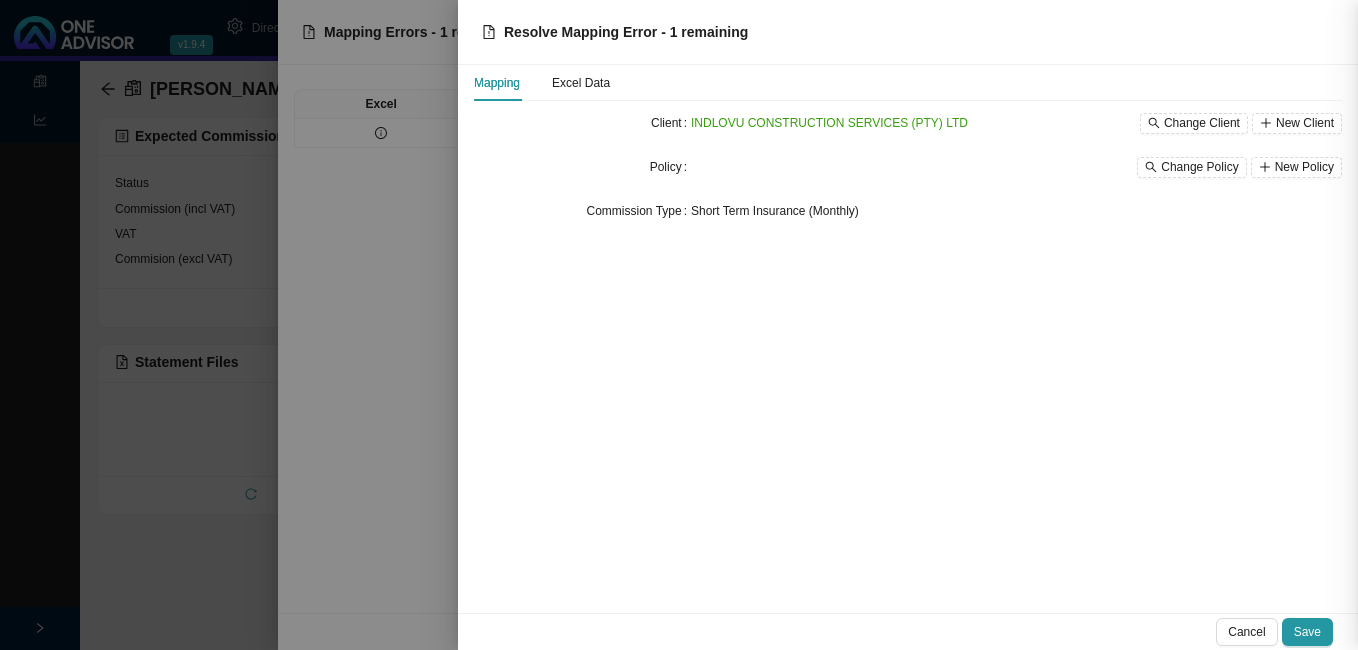 scroll, scrollTop: 0, scrollLeft: 0, axis: both 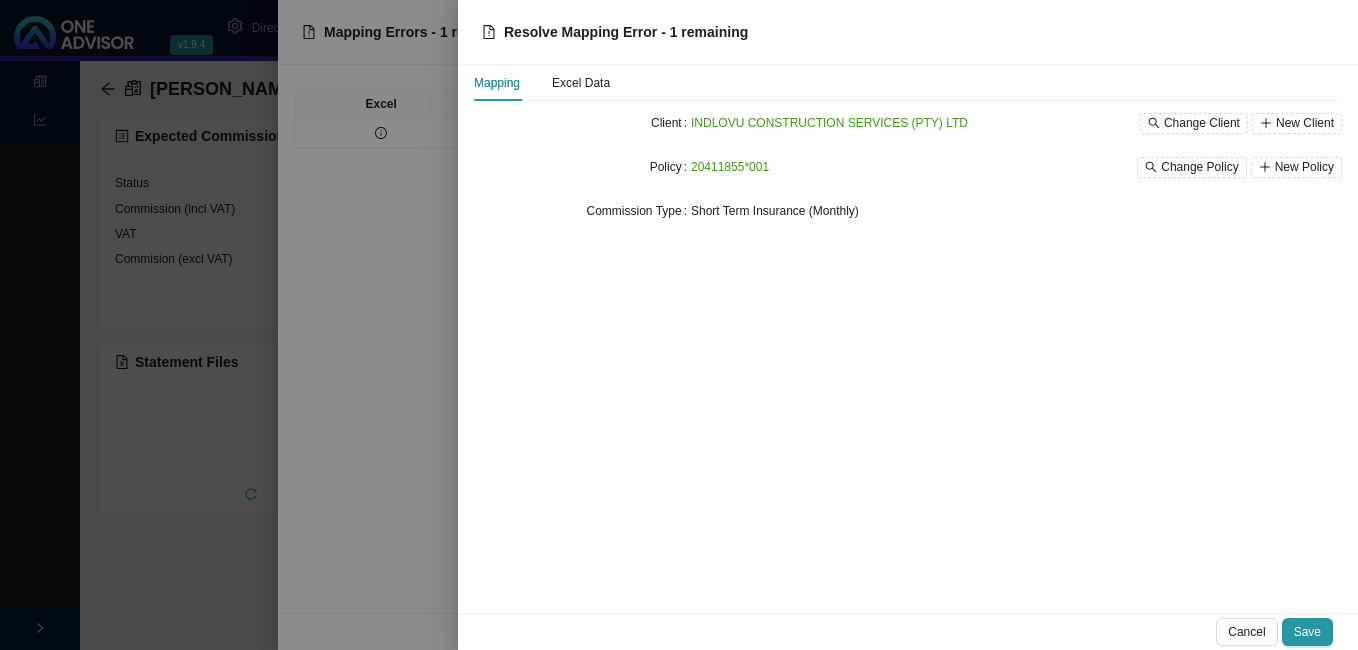 click on "Save" at bounding box center [1307, 632] 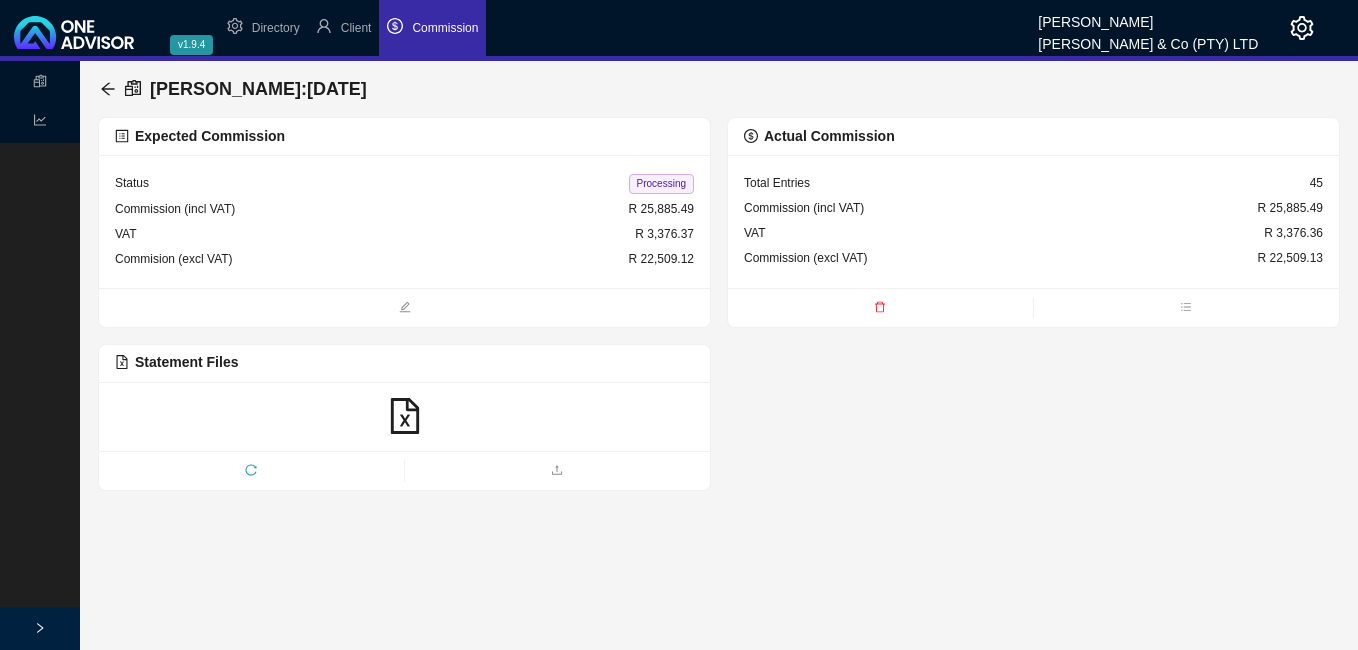click on "Processing" at bounding box center (661, 184) 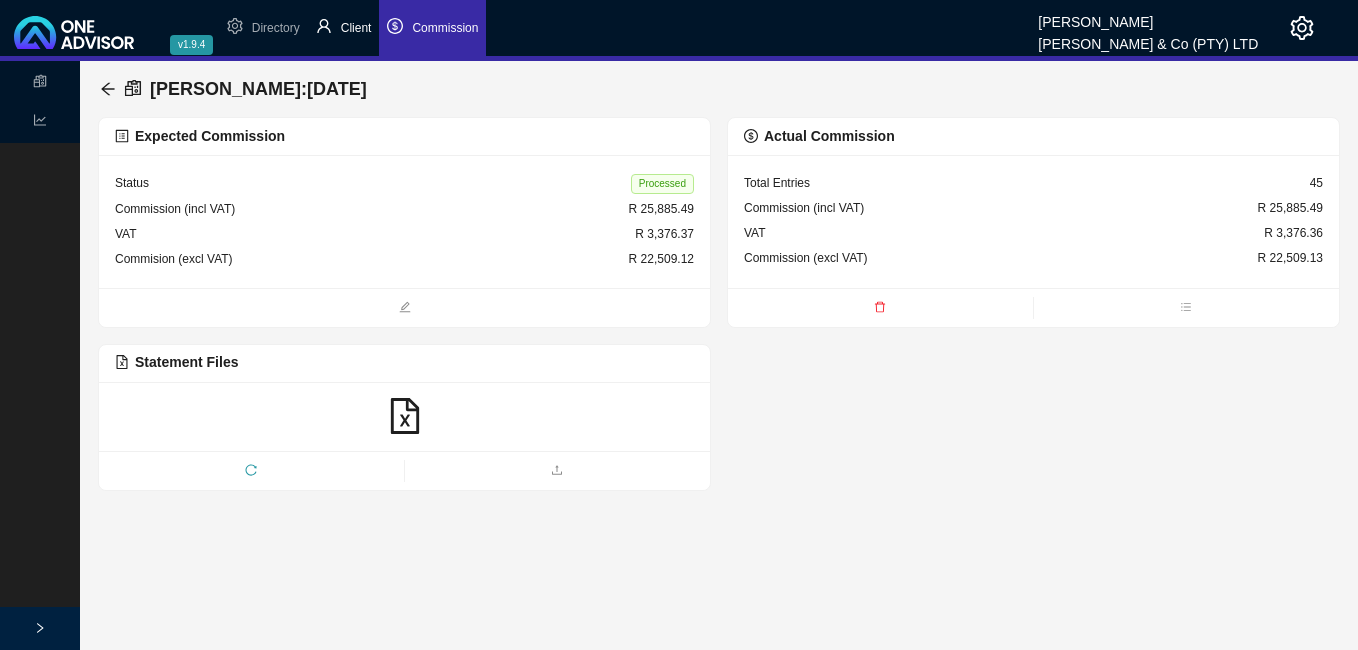 click on "Client" at bounding box center (356, 28) 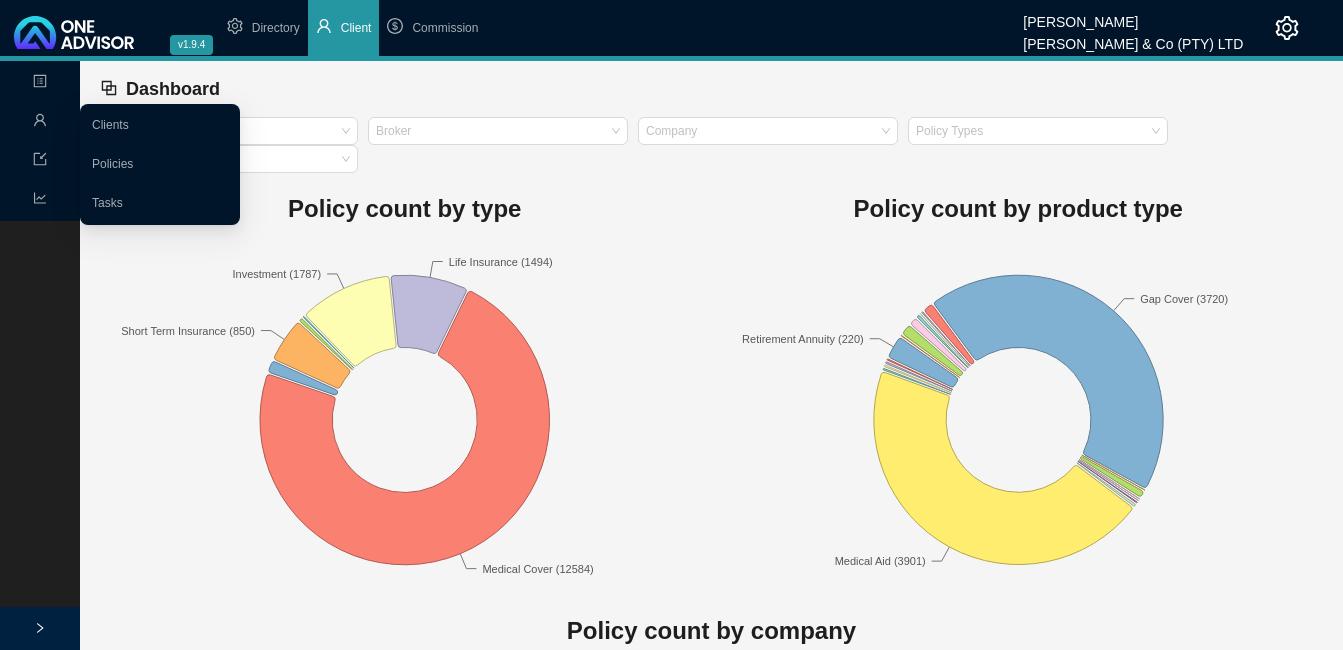 click 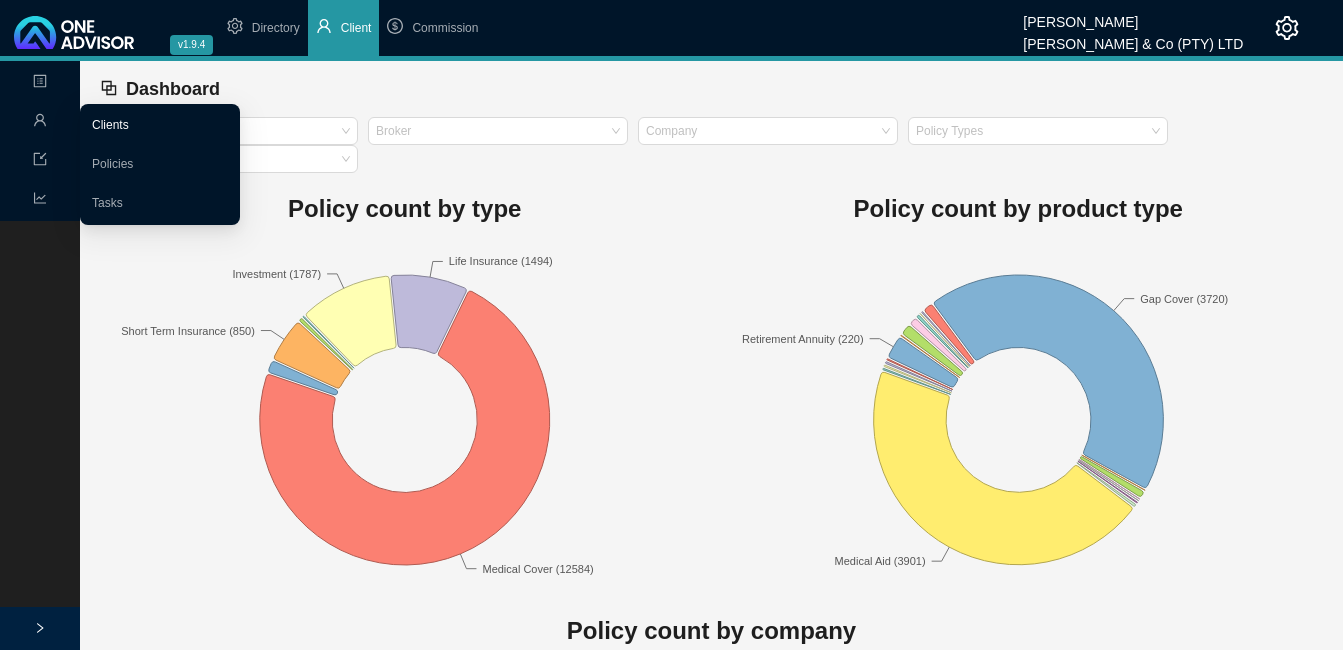 click on "Clients" at bounding box center [110, 125] 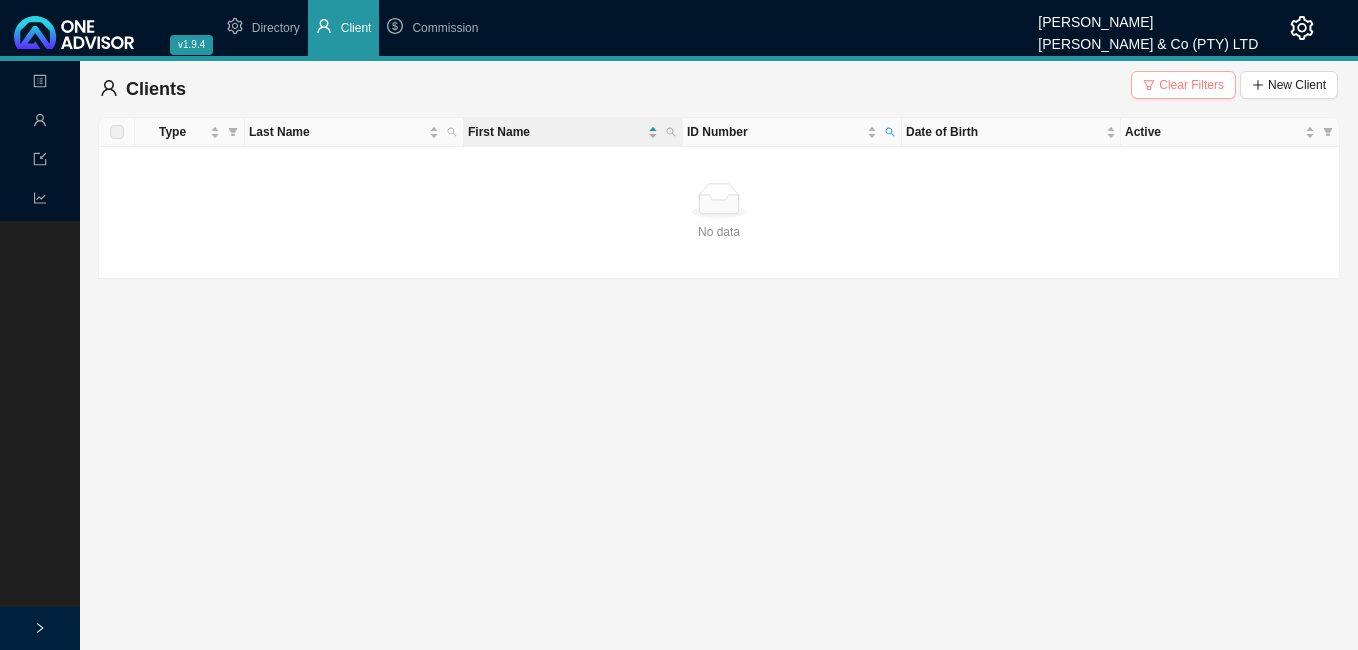 click on "Clear Filters" at bounding box center (1191, 85) 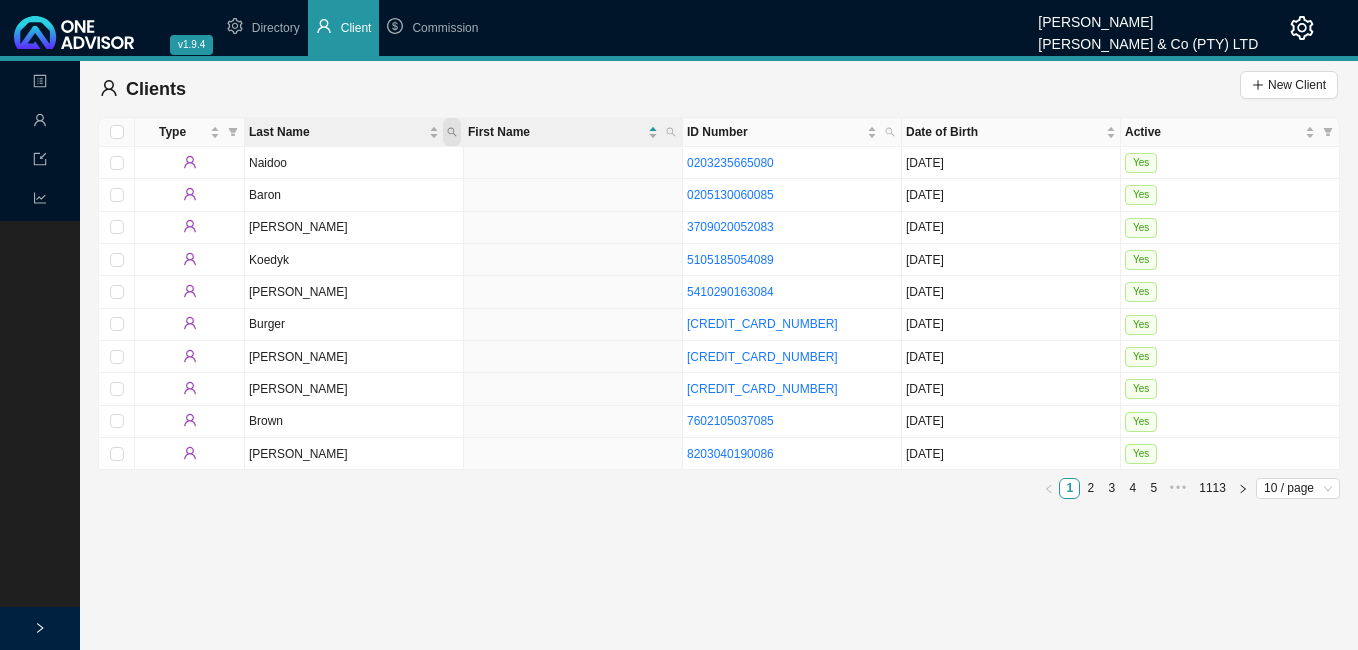 click 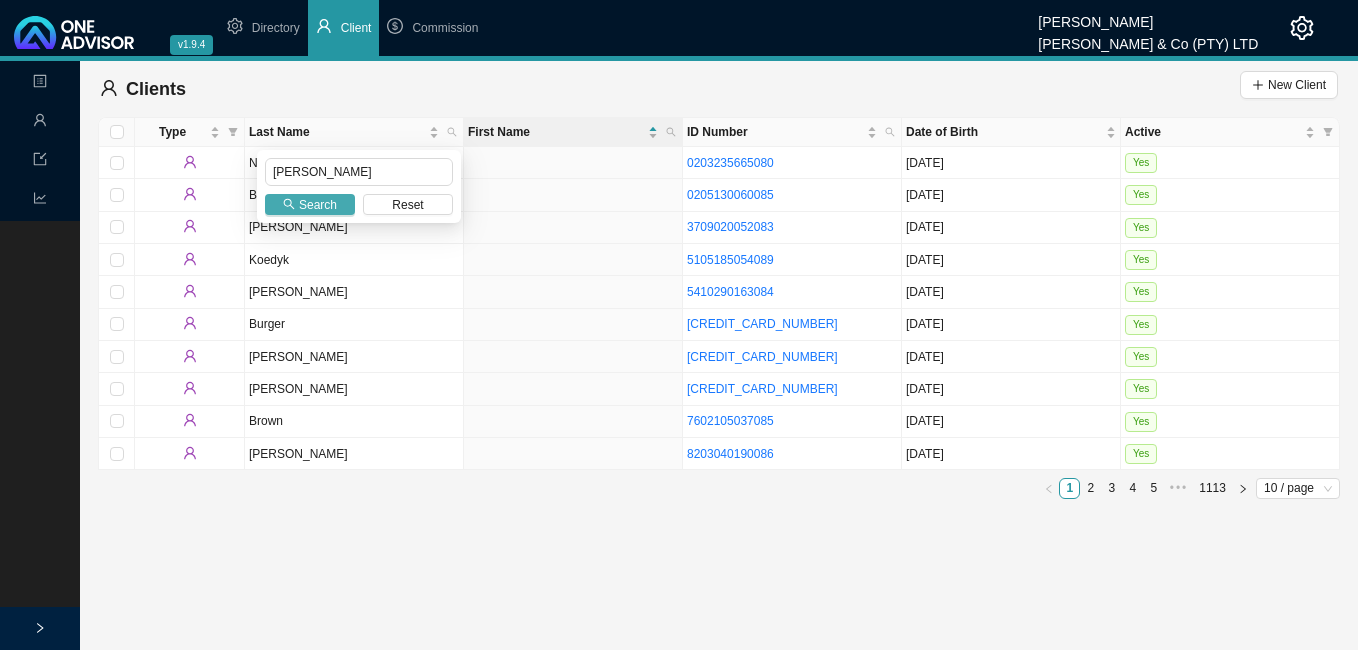 type on "[PERSON_NAME]" 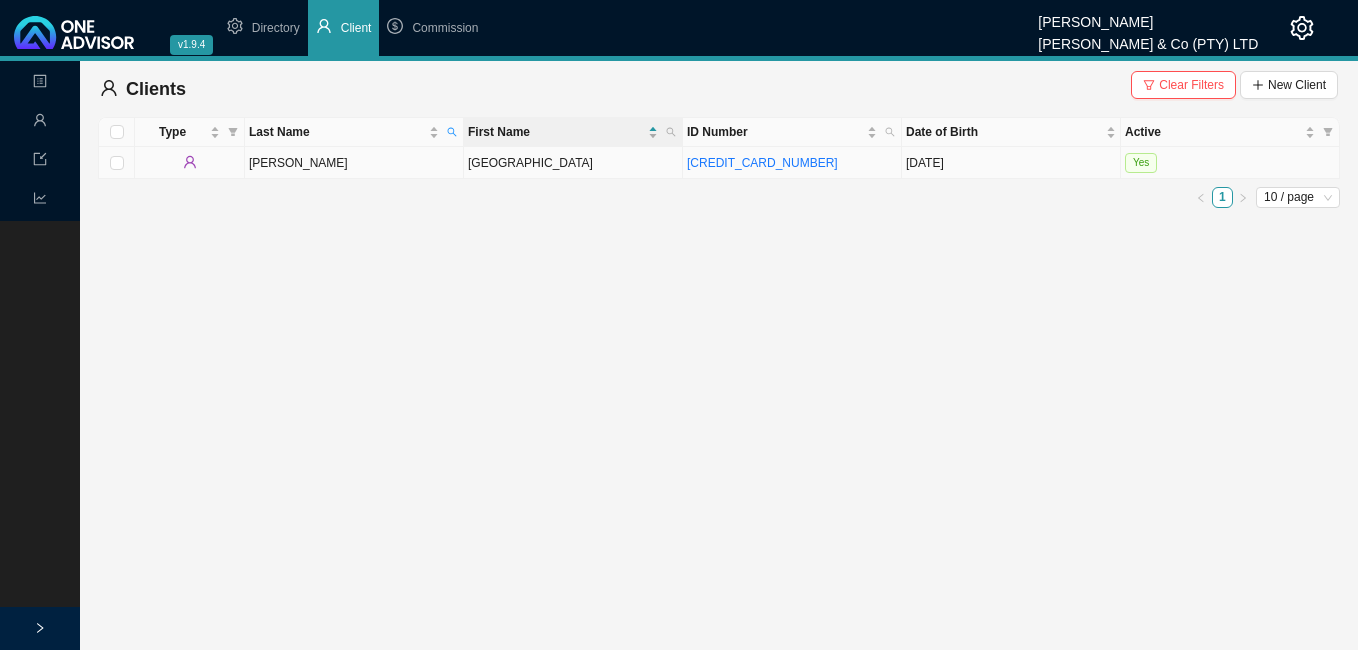 click on "[CREDIT_CARD_NUMBER]" at bounding box center (792, 163) 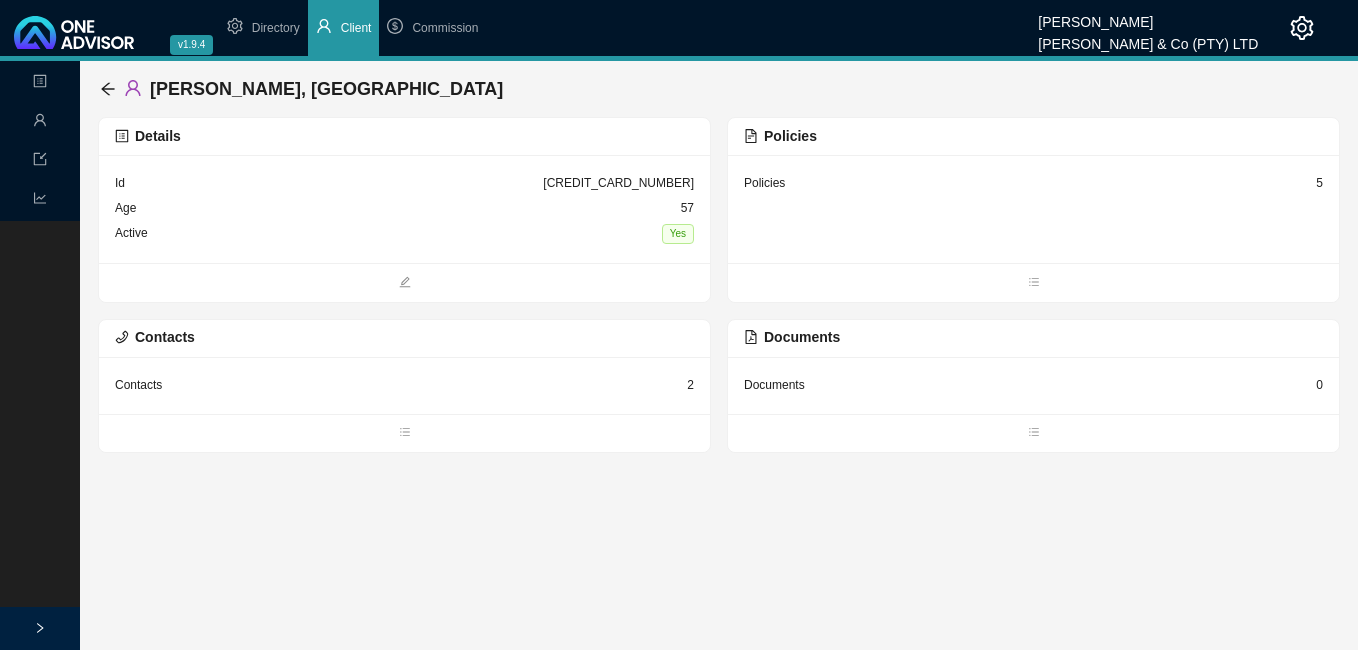 click on "5" at bounding box center [1319, 183] 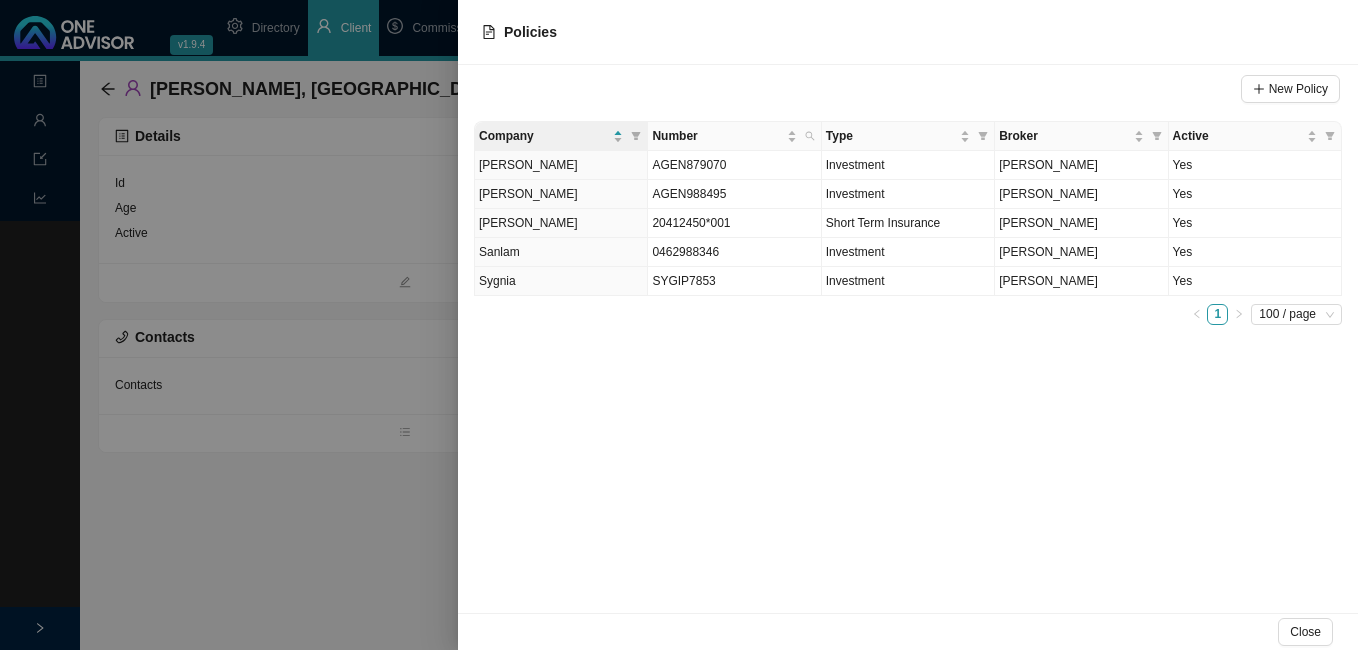 click at bounding box center [679, 325] 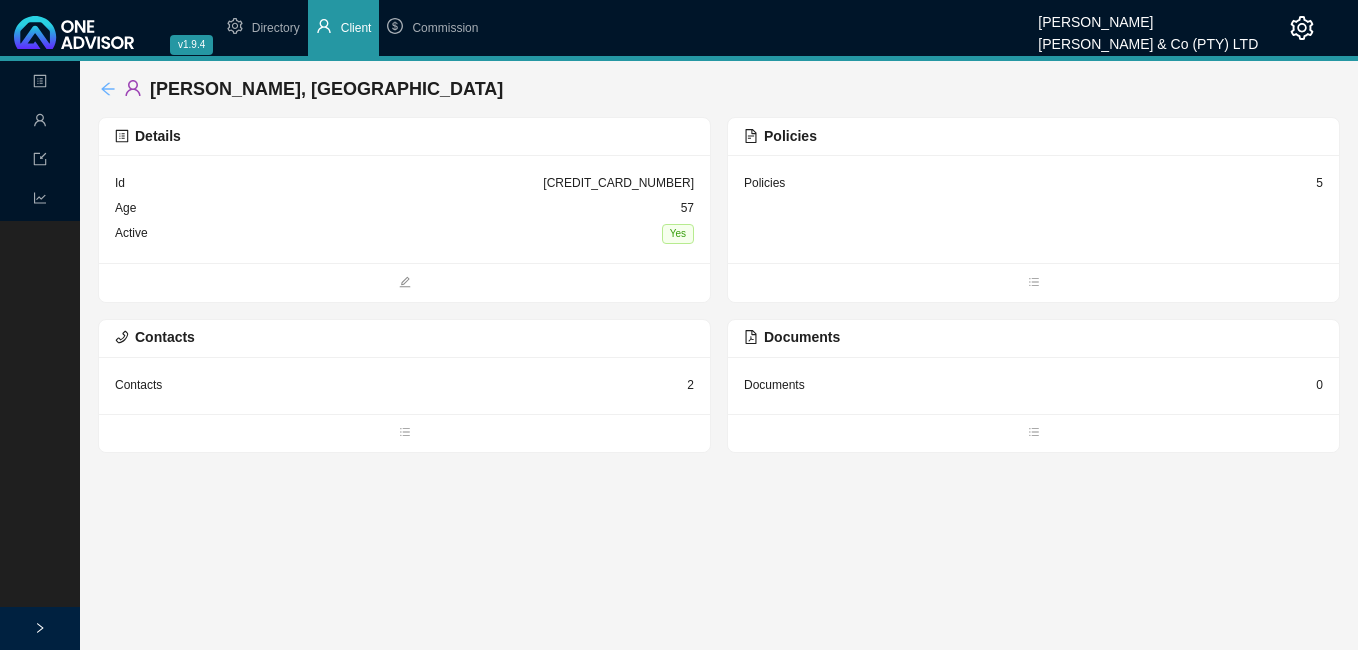 click 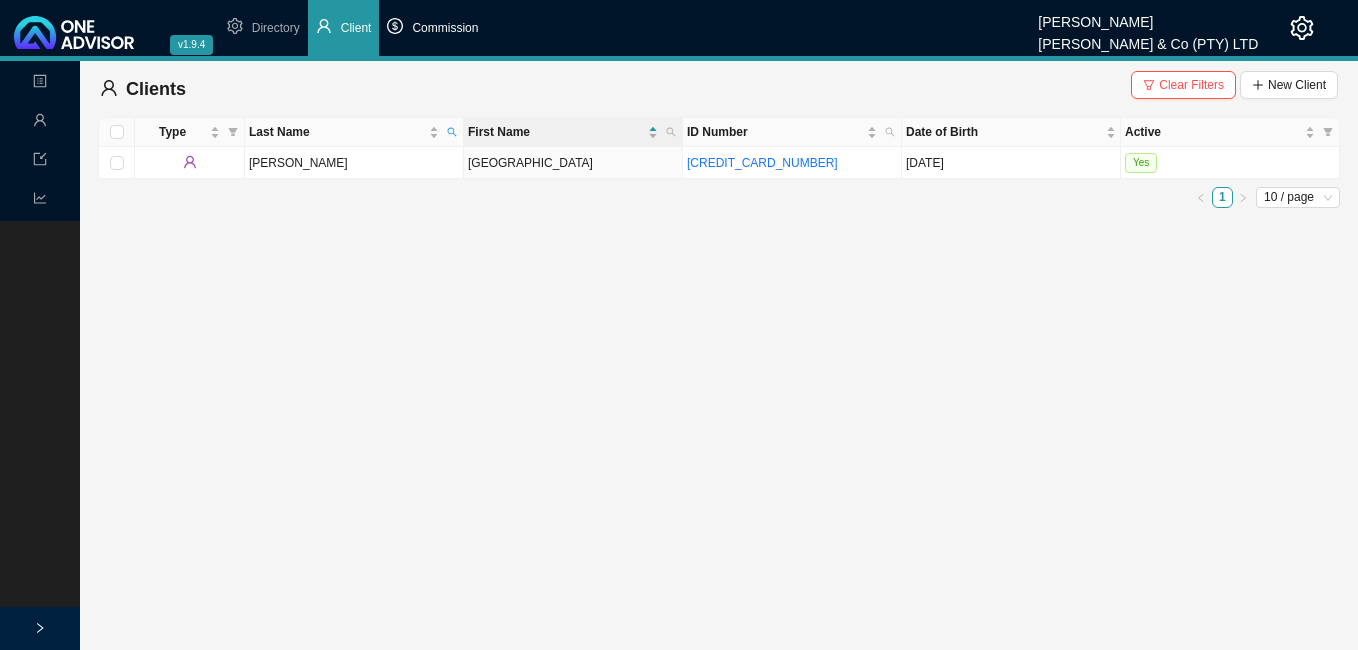 click on "Commission" at bounding box center [445, 28] 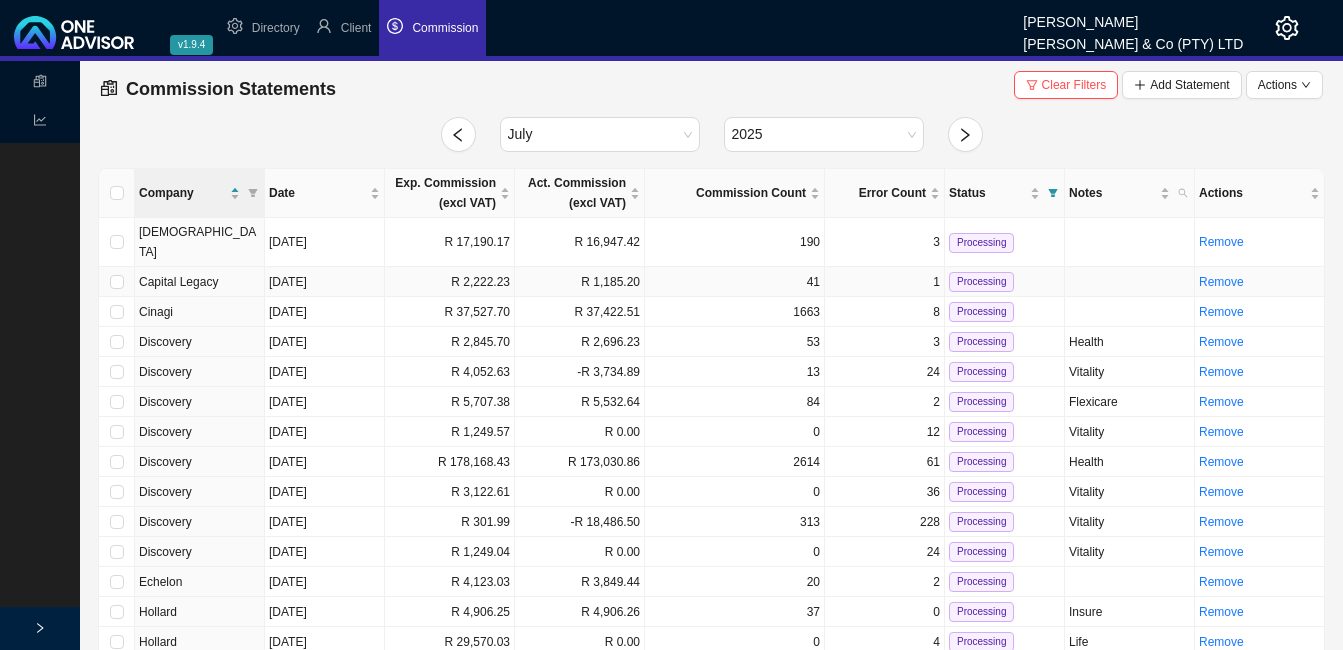 click on "R 2,222.23" at bounding box center [450, 282] 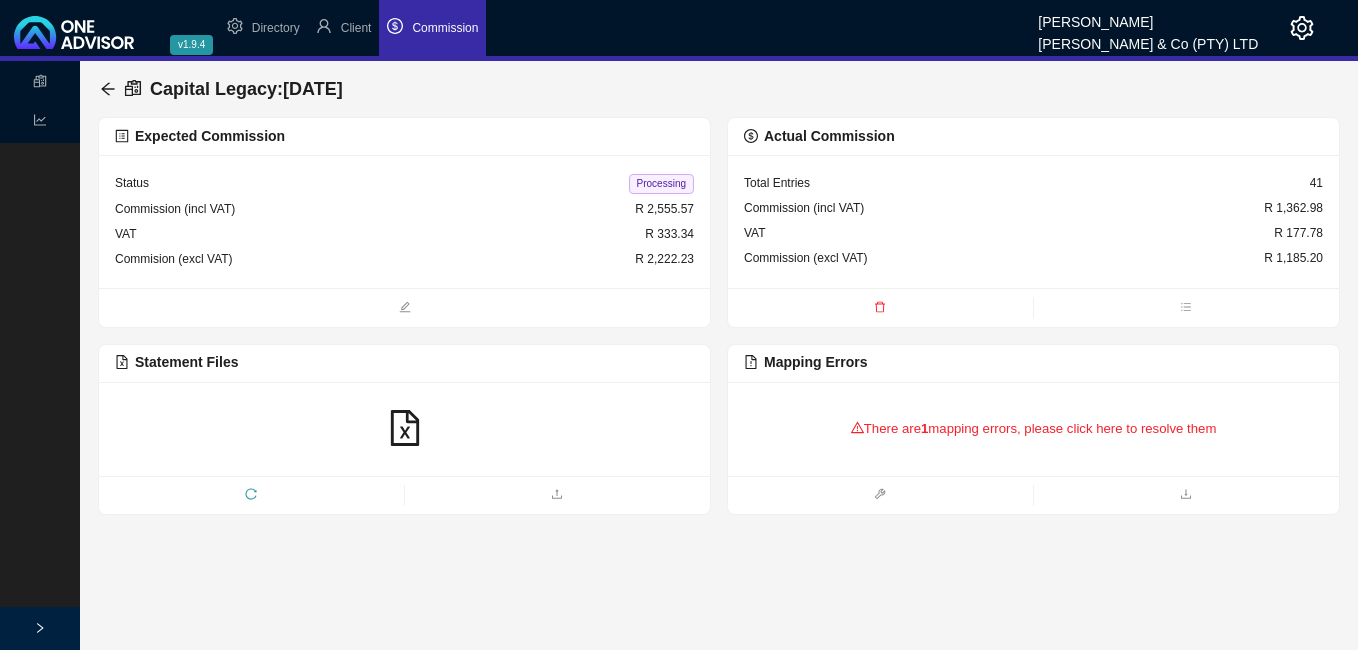 click on "There are  1  mapping errors, please click here to resolve them" at bounding box center (1033, 429) 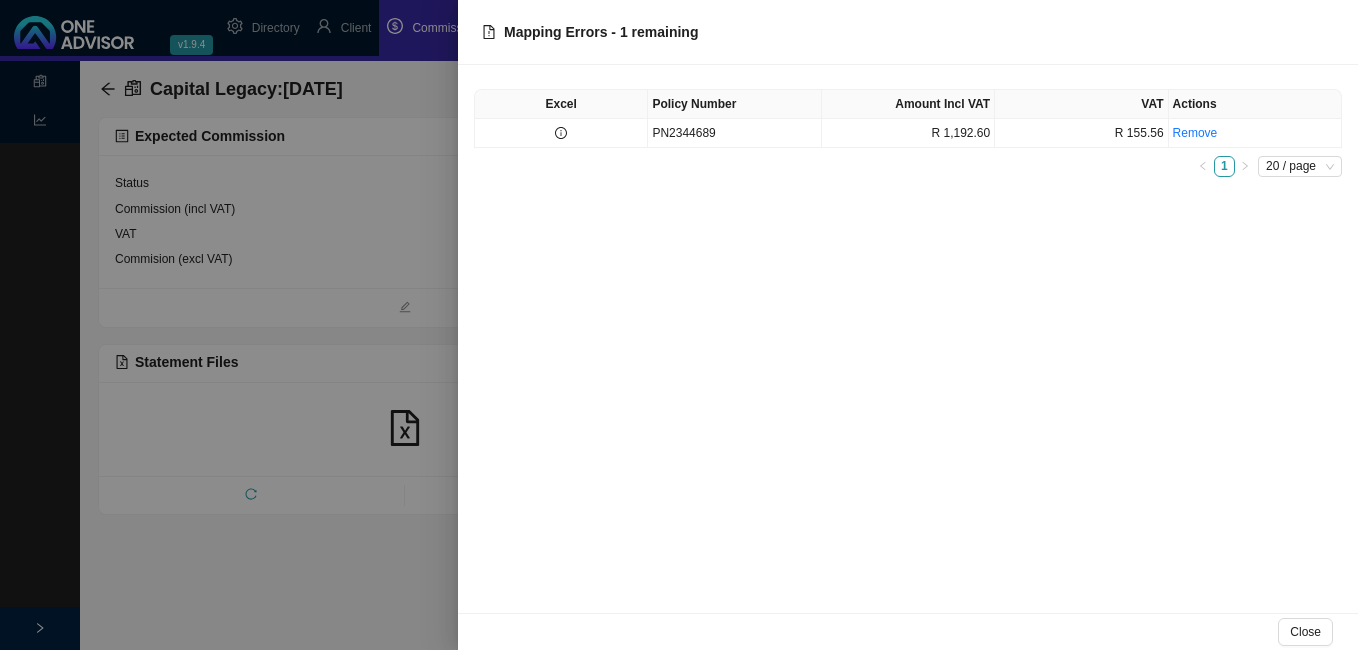 click at bounding box center (679, 325) 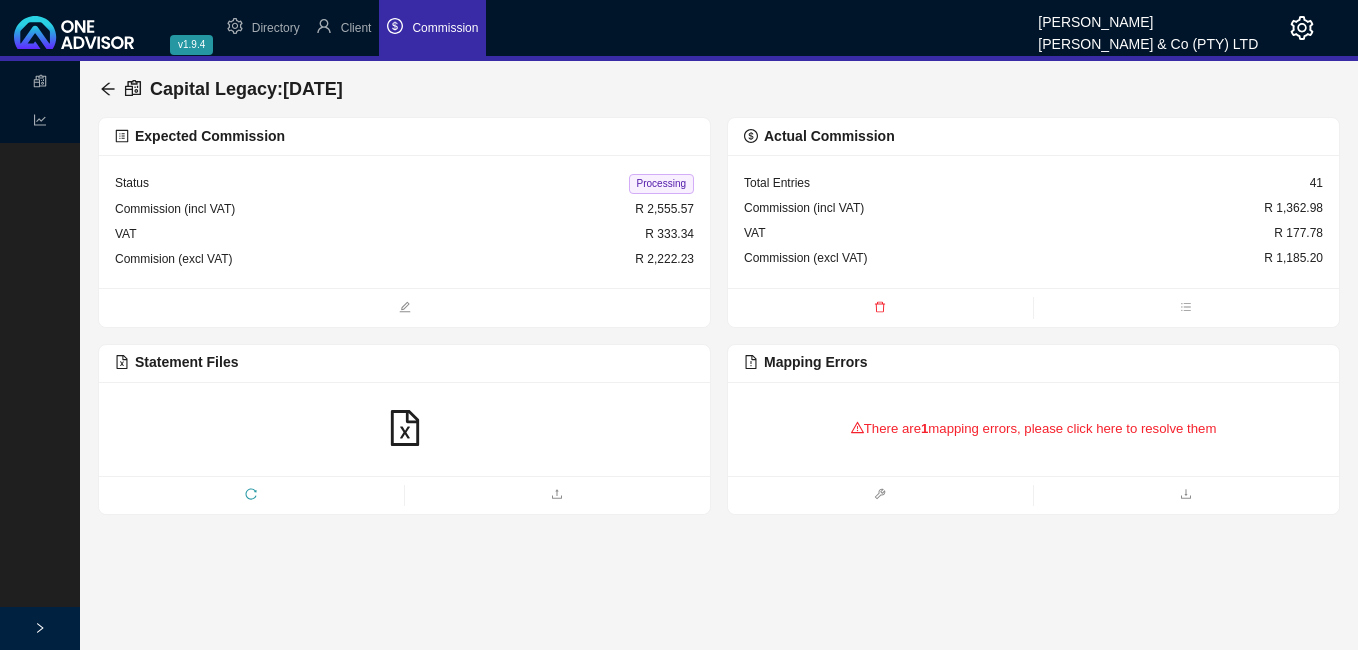 click on "There are  1  mapping errors, please click here to resolve them" at bounding box center [1033, 429] 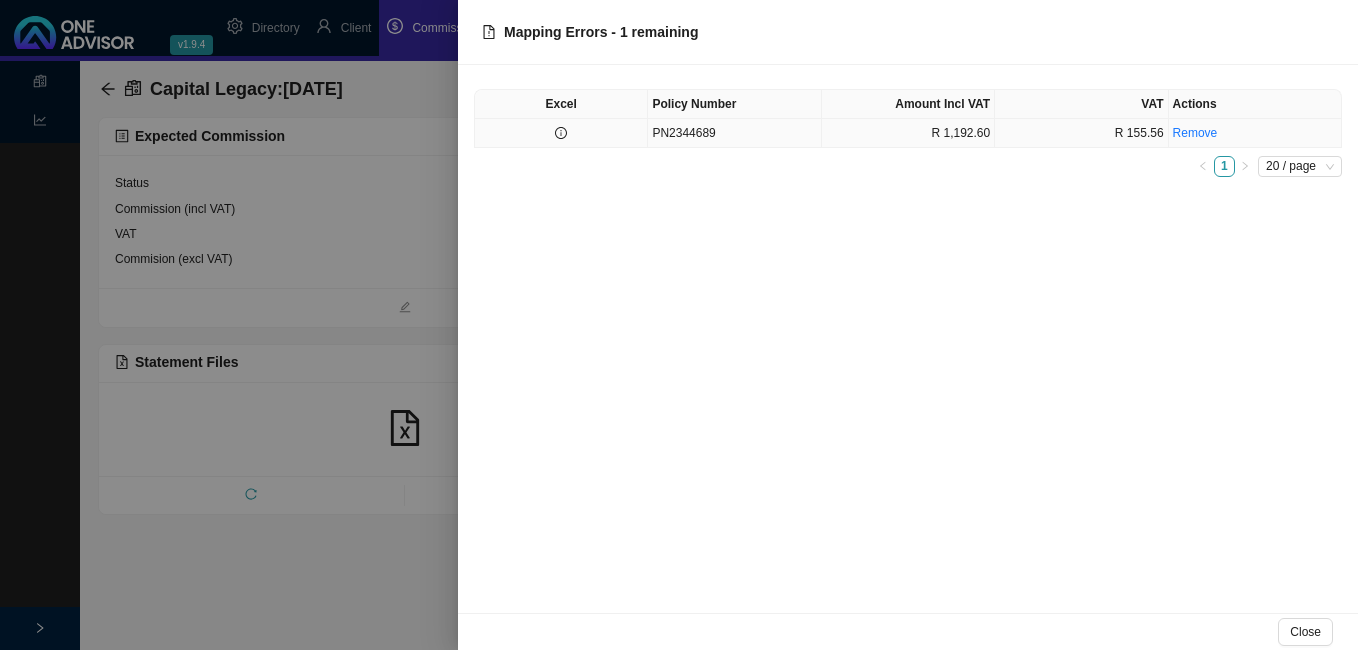 click 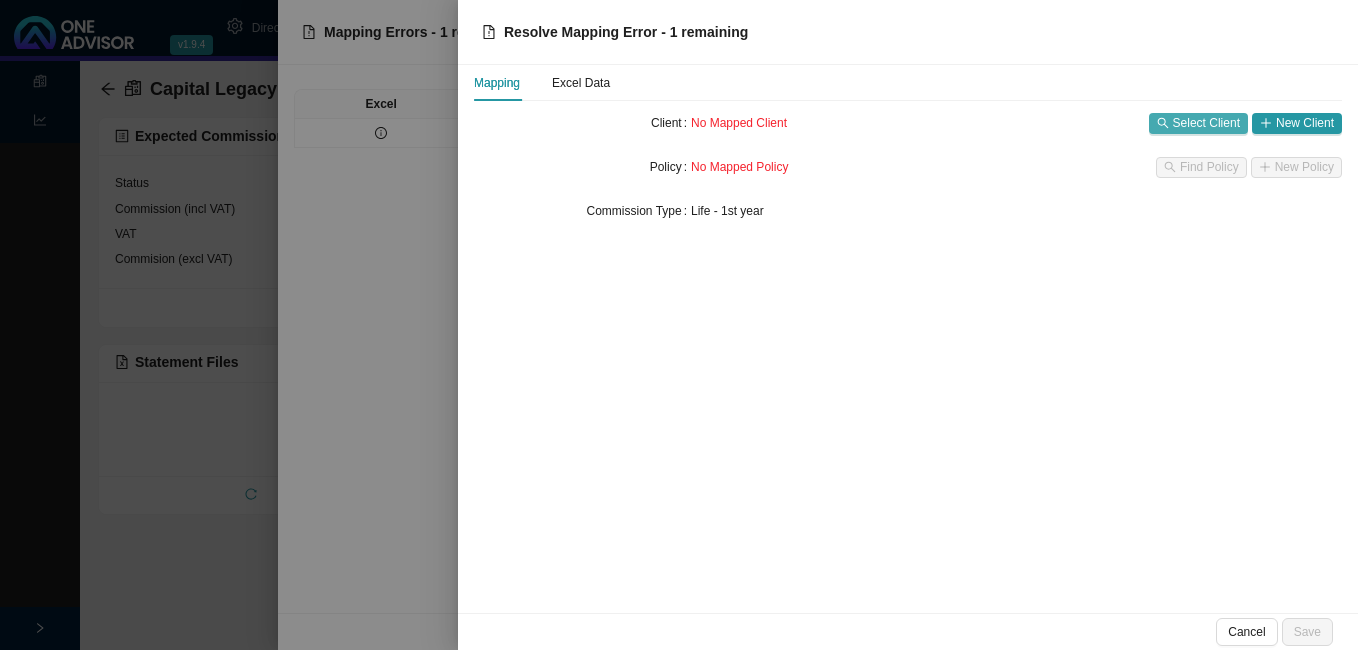 click on "Select Client" at bounding box center (1206, 123) 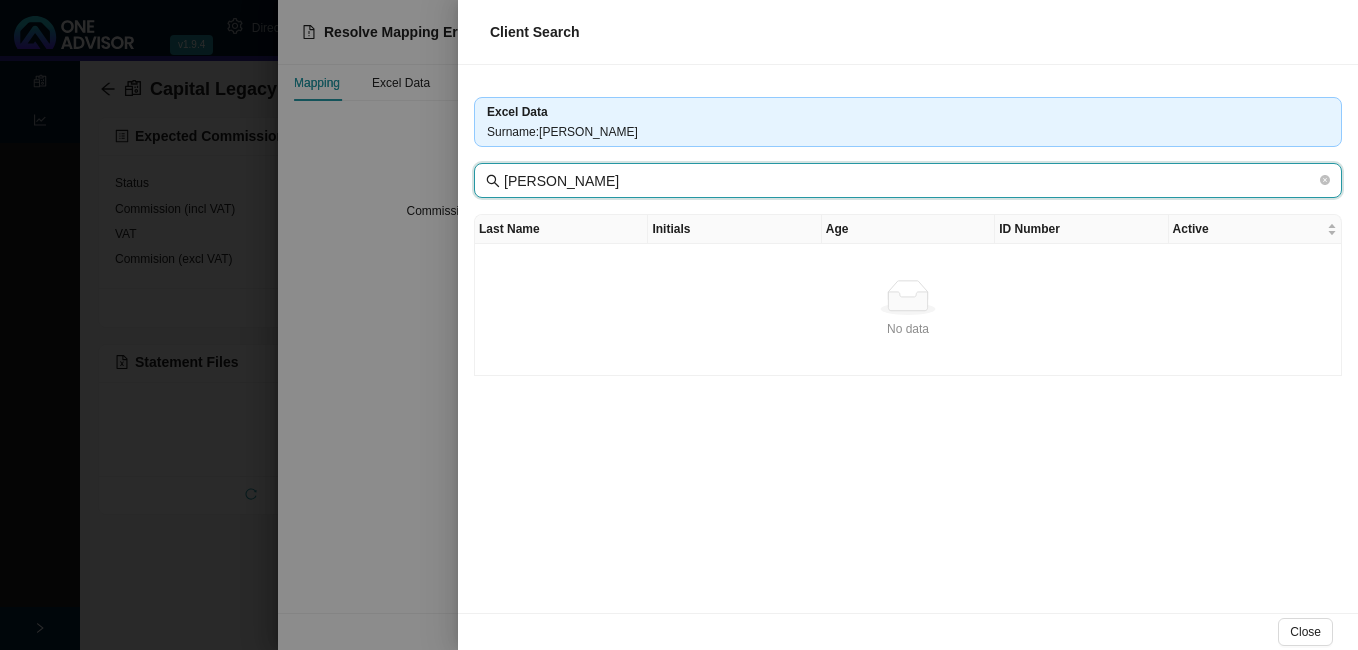 drag, startPoint x: 575, startPoint y: 179, endPoint x: 426, endPoint y: 172, distance: 149.16434 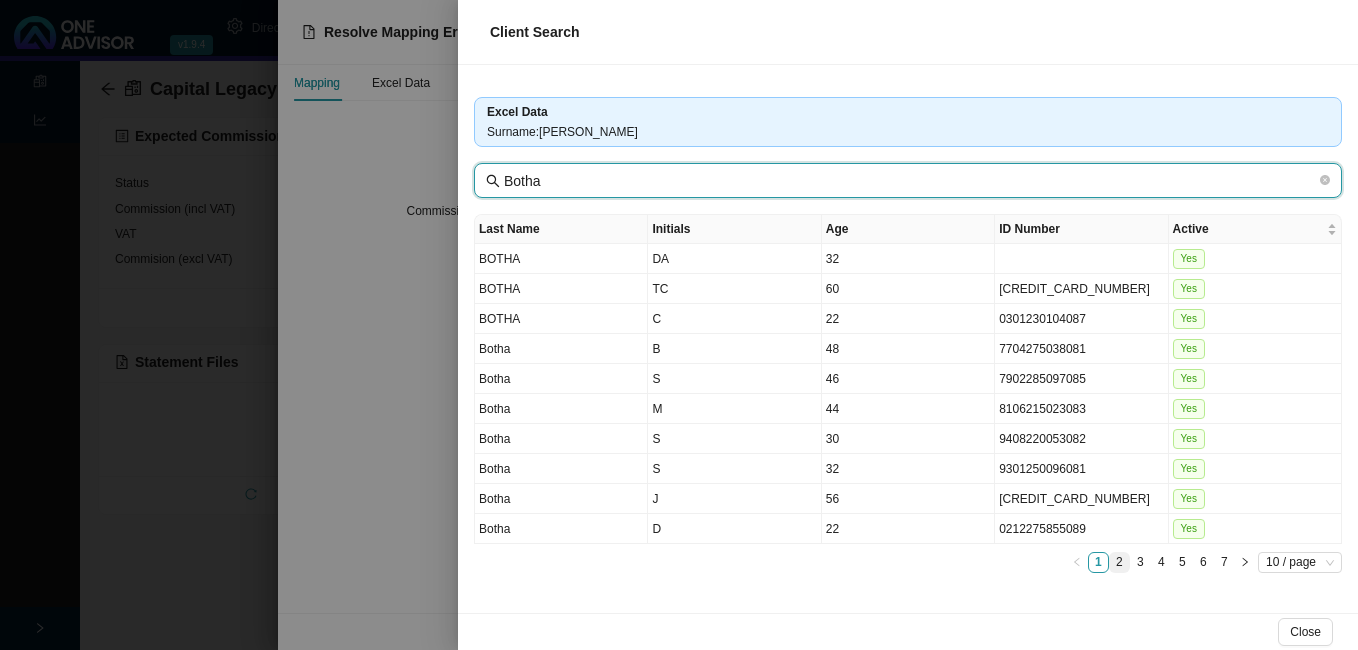 type on "Botha" 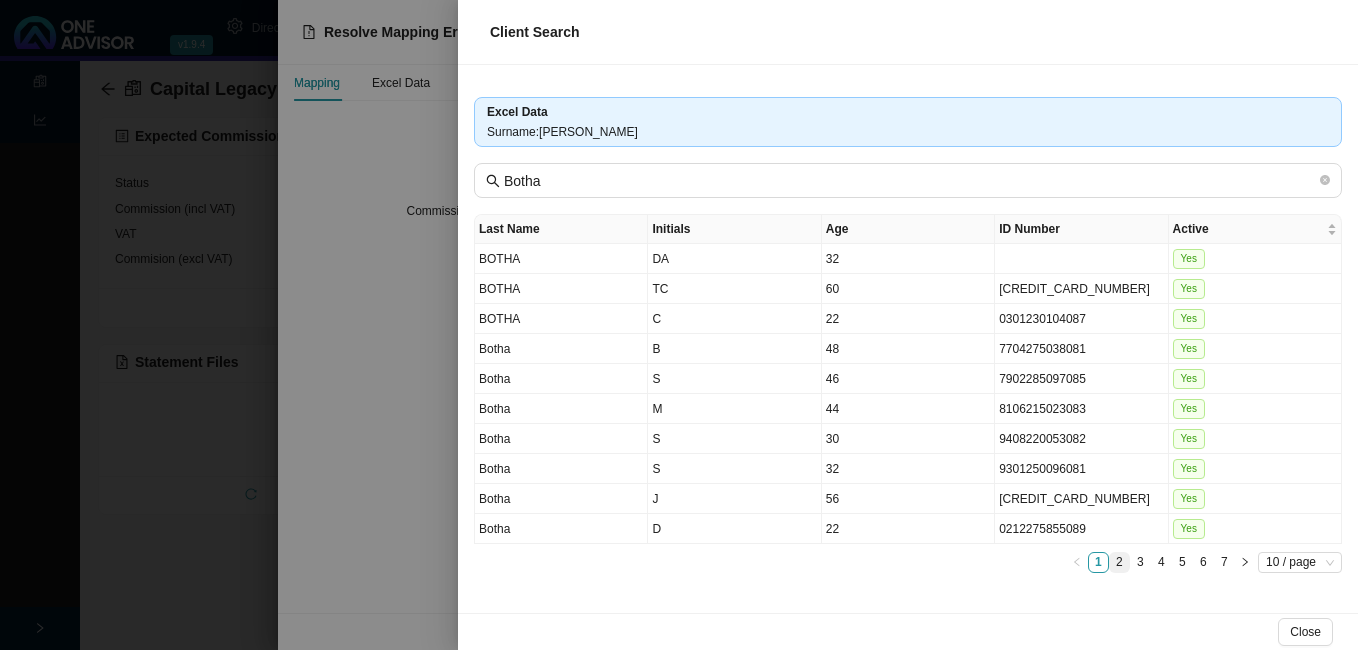 click on "2" at bounding box center (1119, 562) 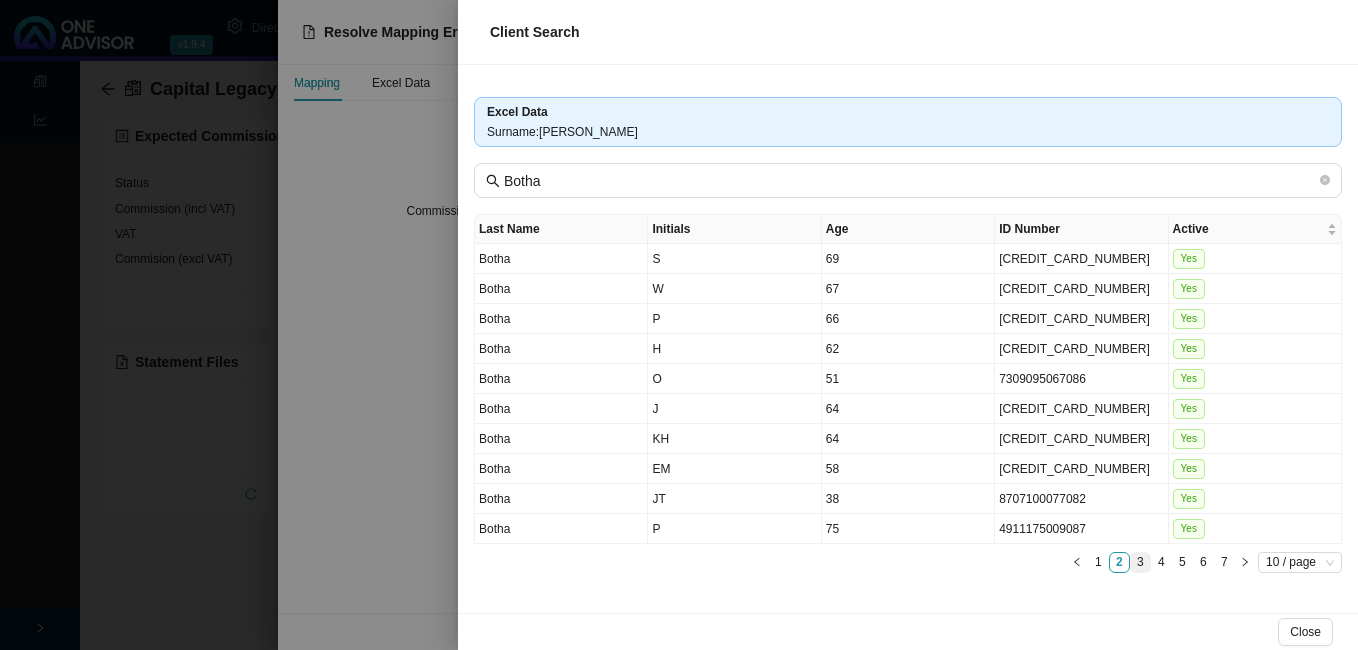 click on "3" at bounding box center [1140, 562] 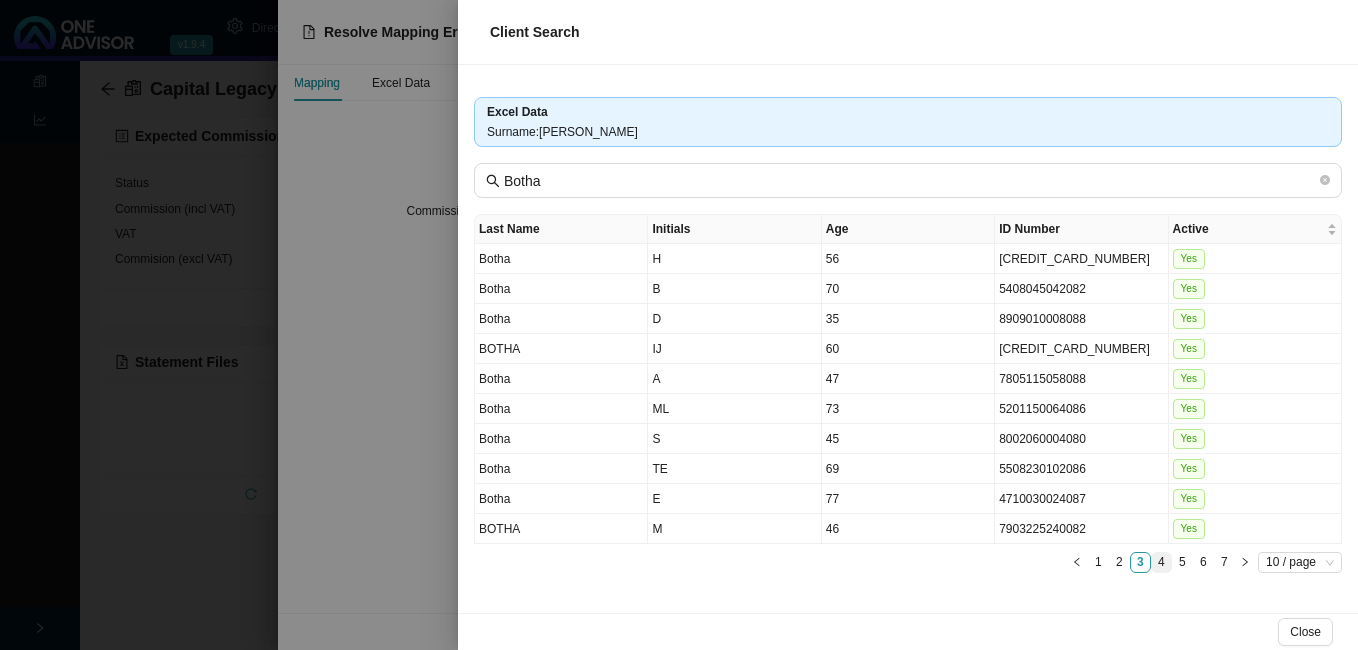 click on "4" at bounding box center (1161, 562) 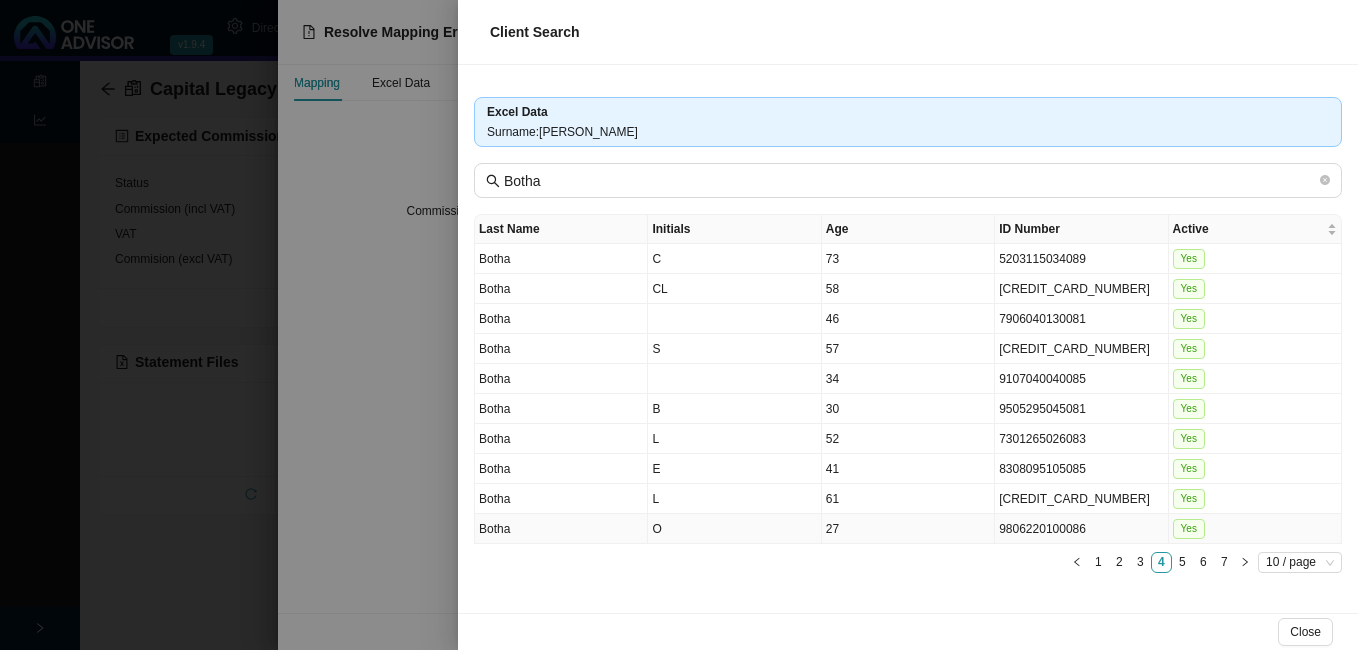 type 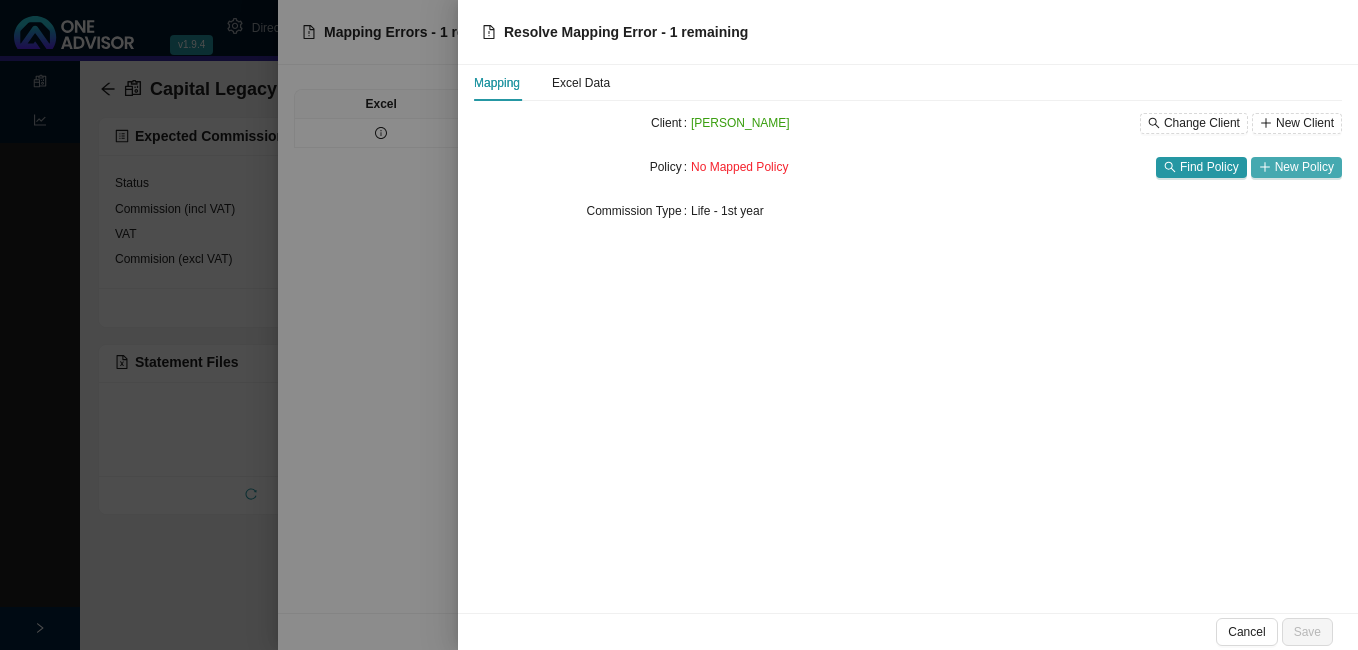 click 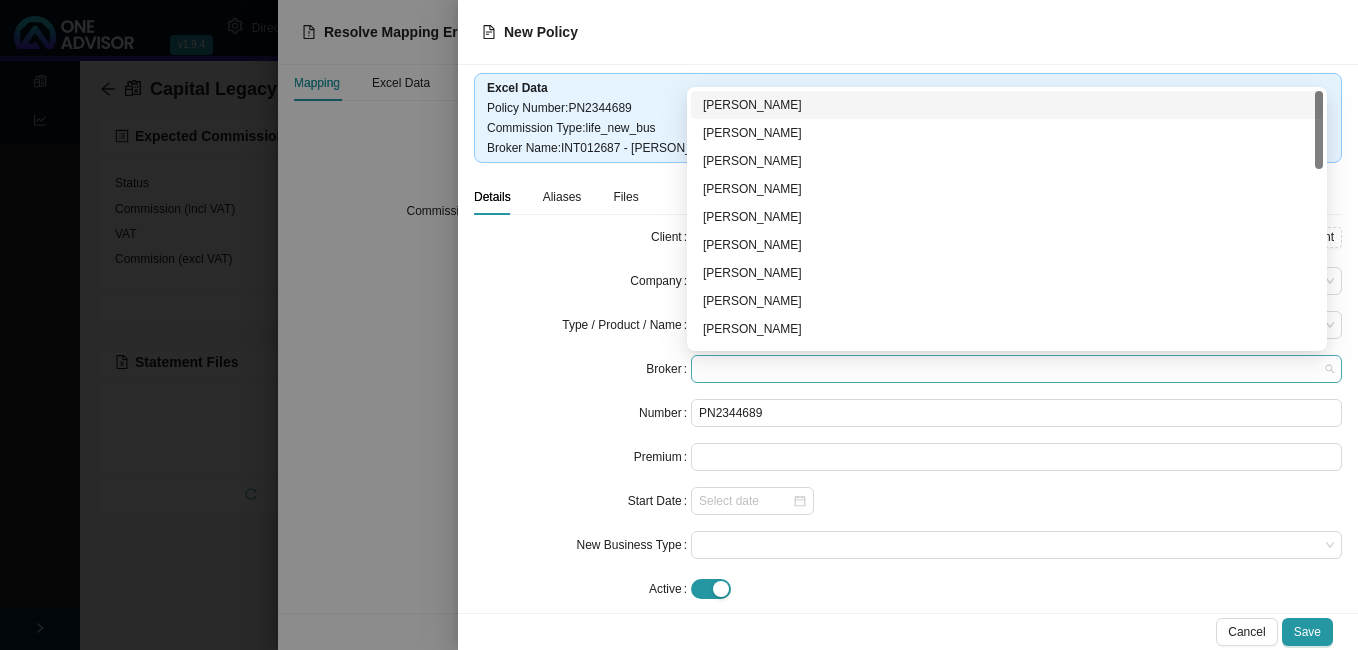 click at bounding box center (1016, 369) 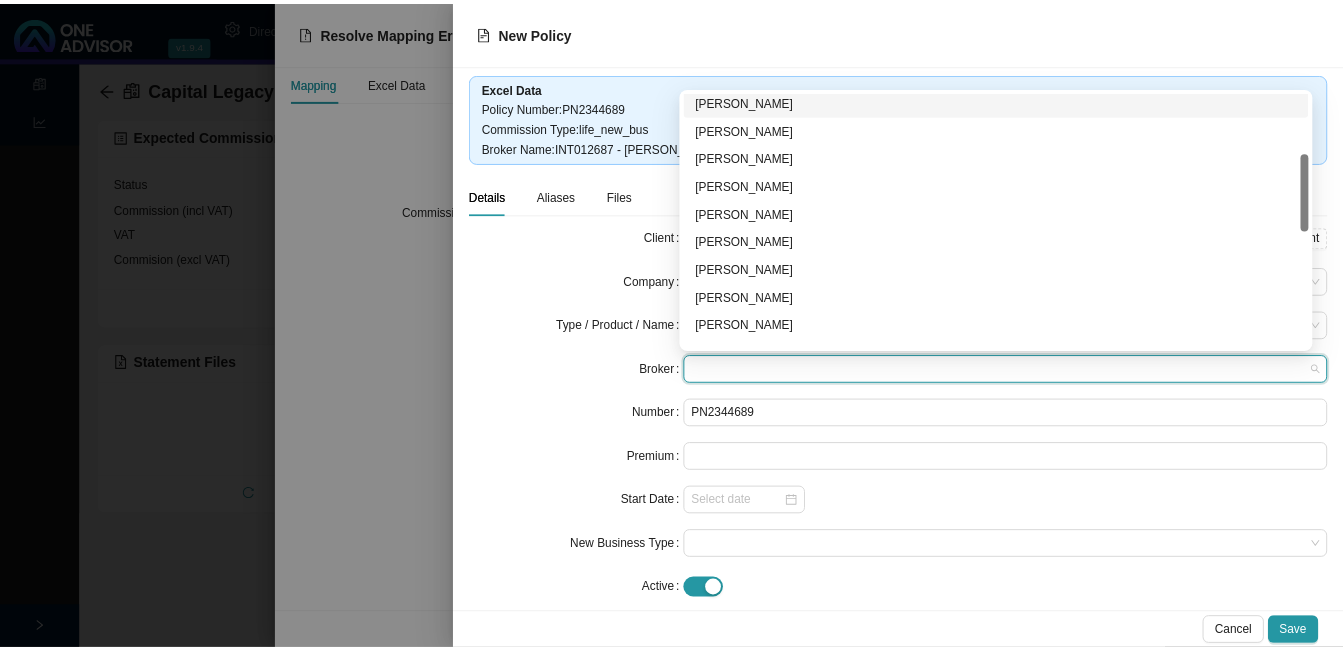scroll, scrollTop: 300, scrollLeft: 0, axis: vertical 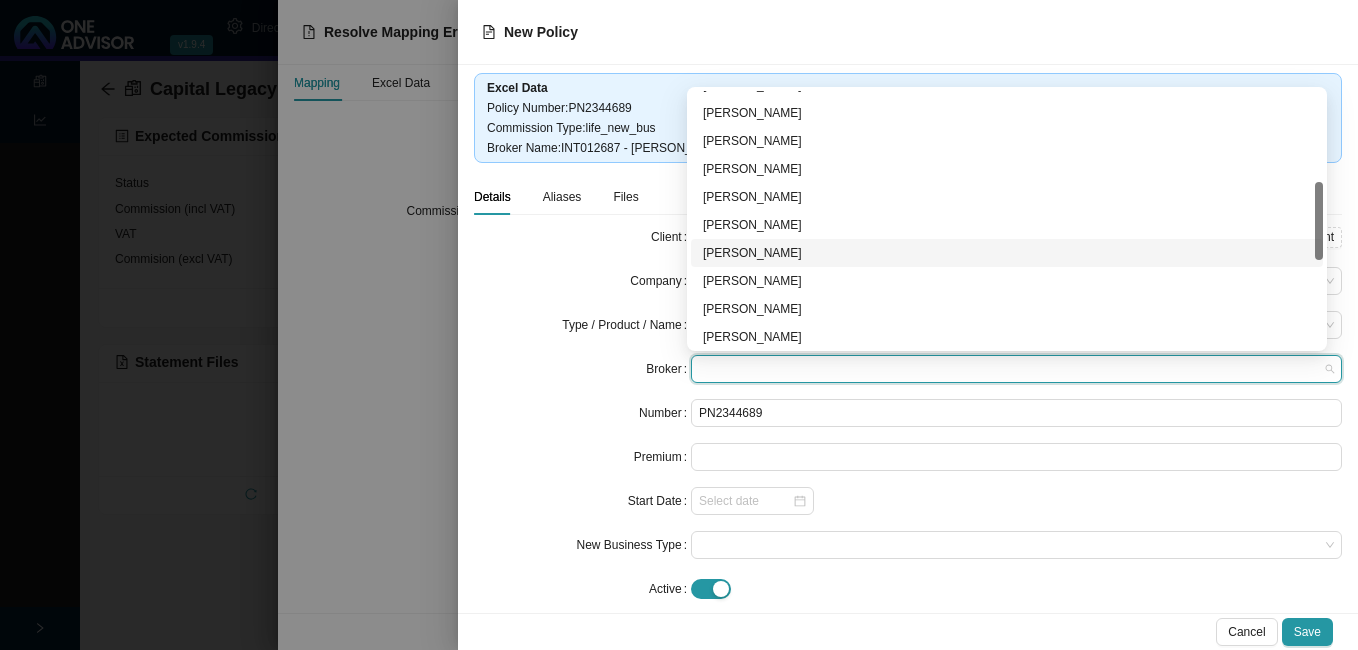 click on "[PERSON_NAME]" at bounding box center (1007, 253) 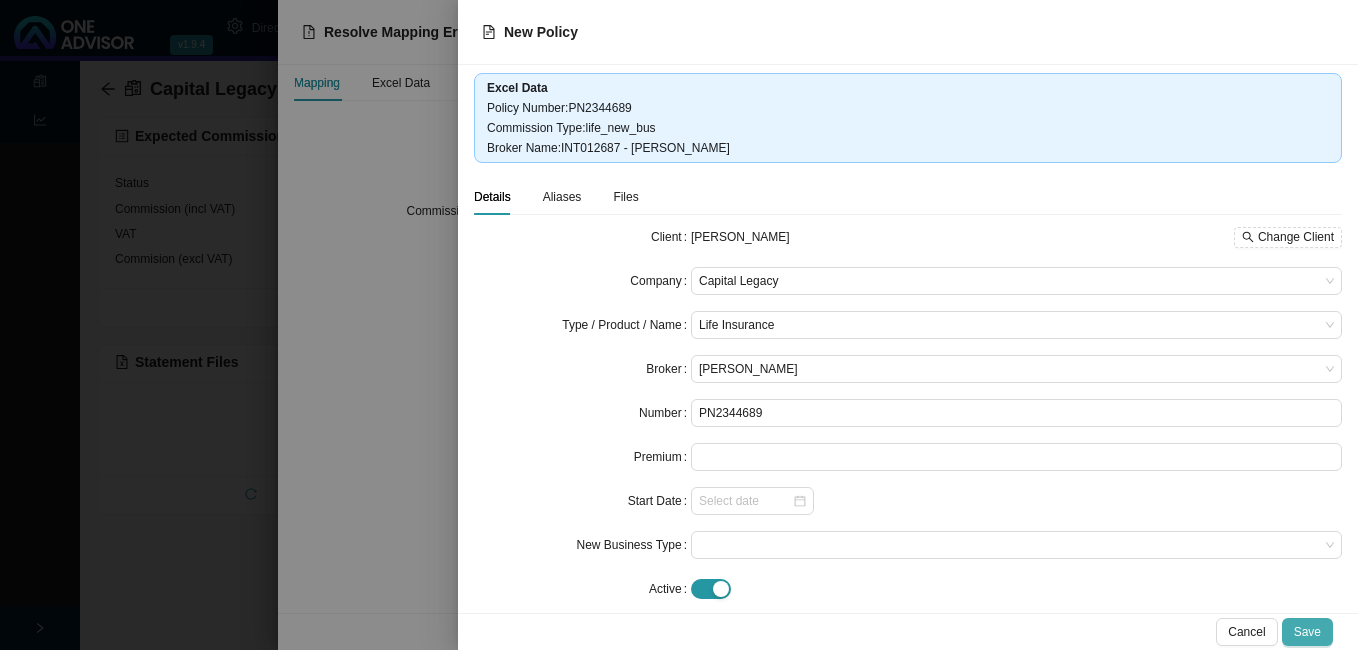 click on "Save" at bounding box center (1307, 632) 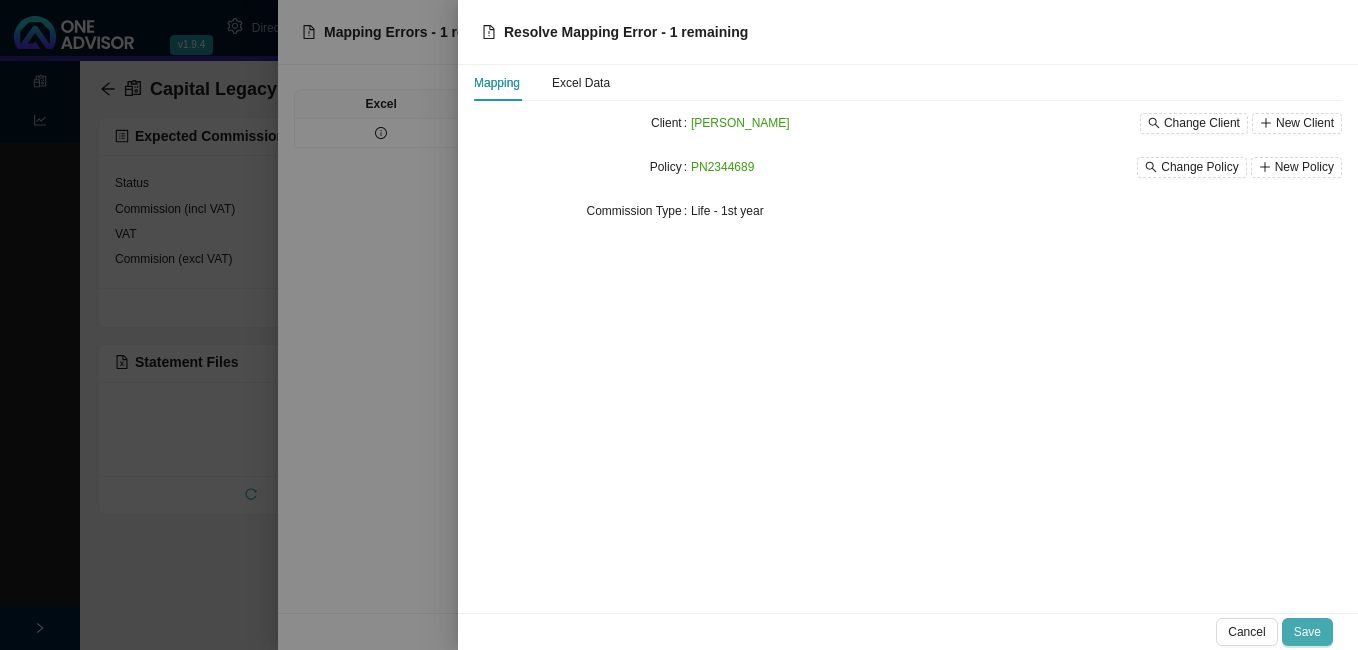 click on "Save" at bounding box center (1307, 632) 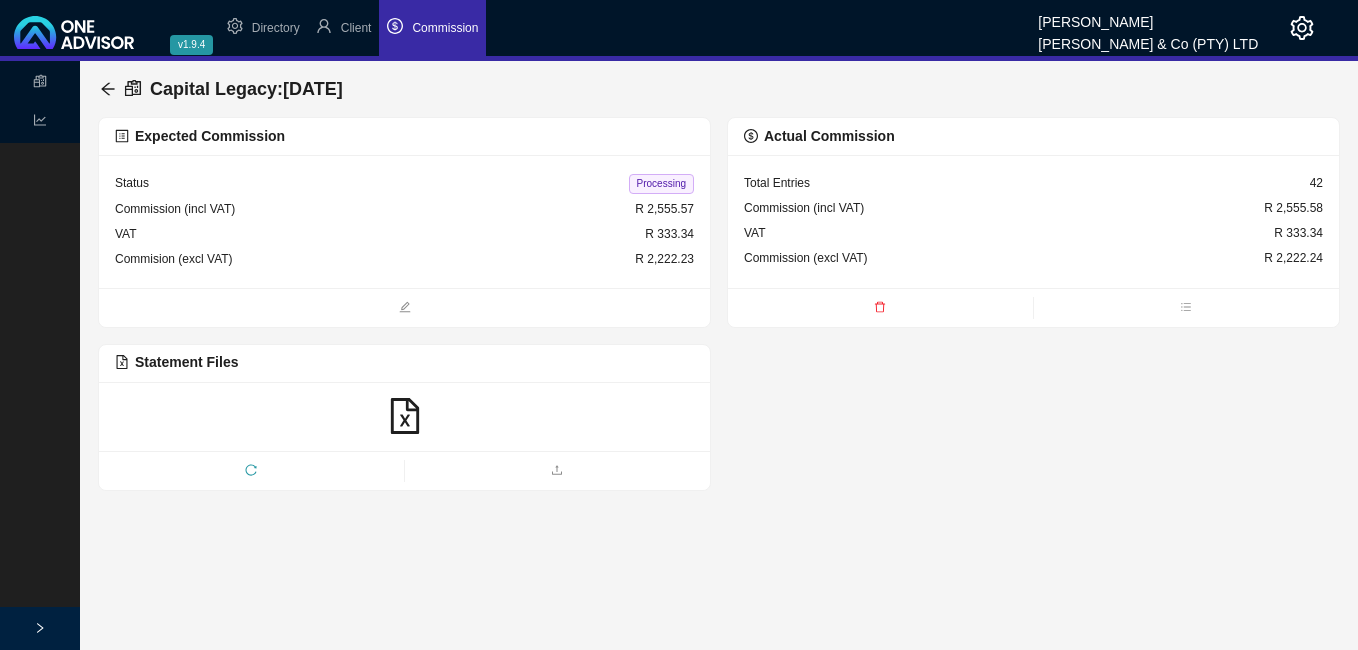 click on "Processing" at bounding box center (661, 184) 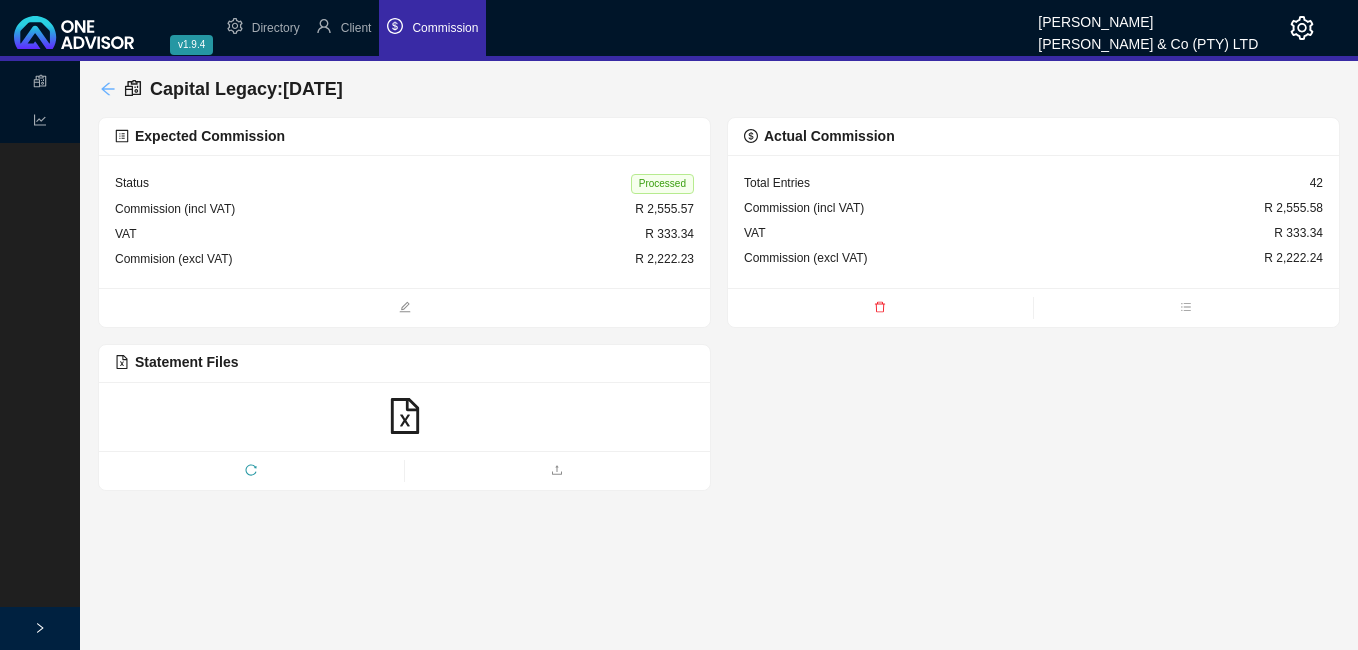 click 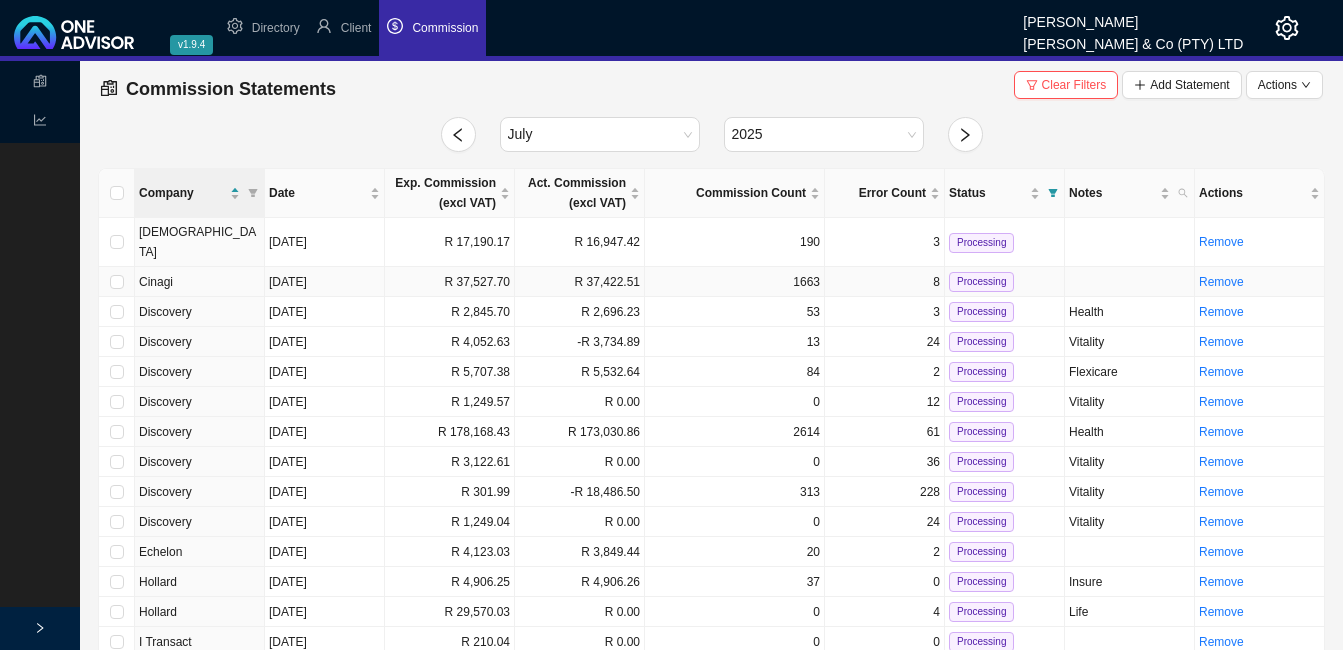 click on "R 37,527.70" at bounding box center (450, 282) 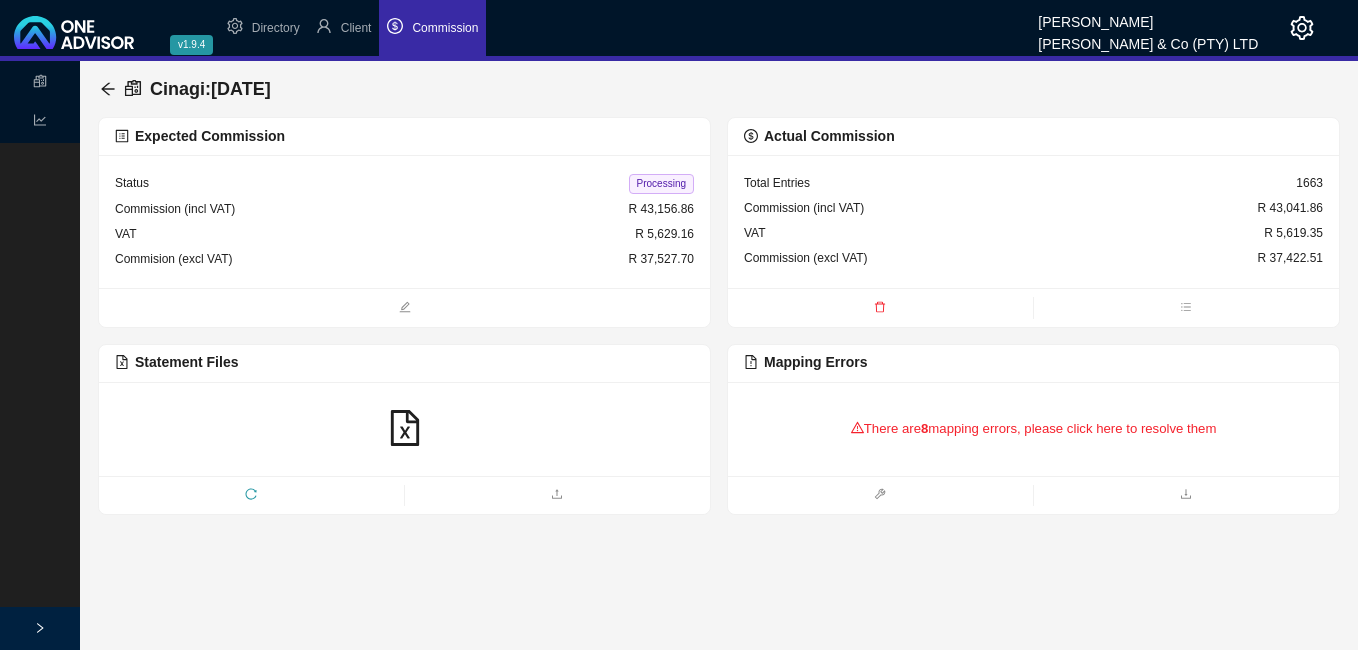 click on "There are  8  mapping errors, please click here to resolve them" at bounding box center [1033, 429] 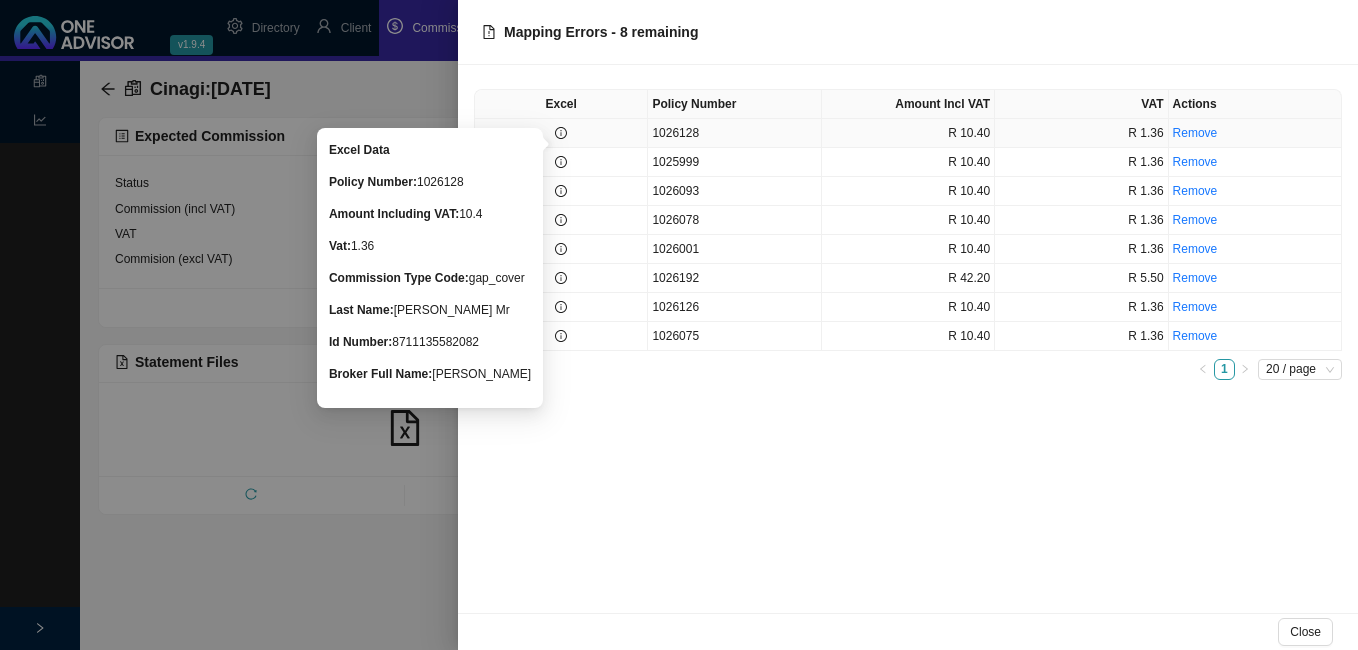 click 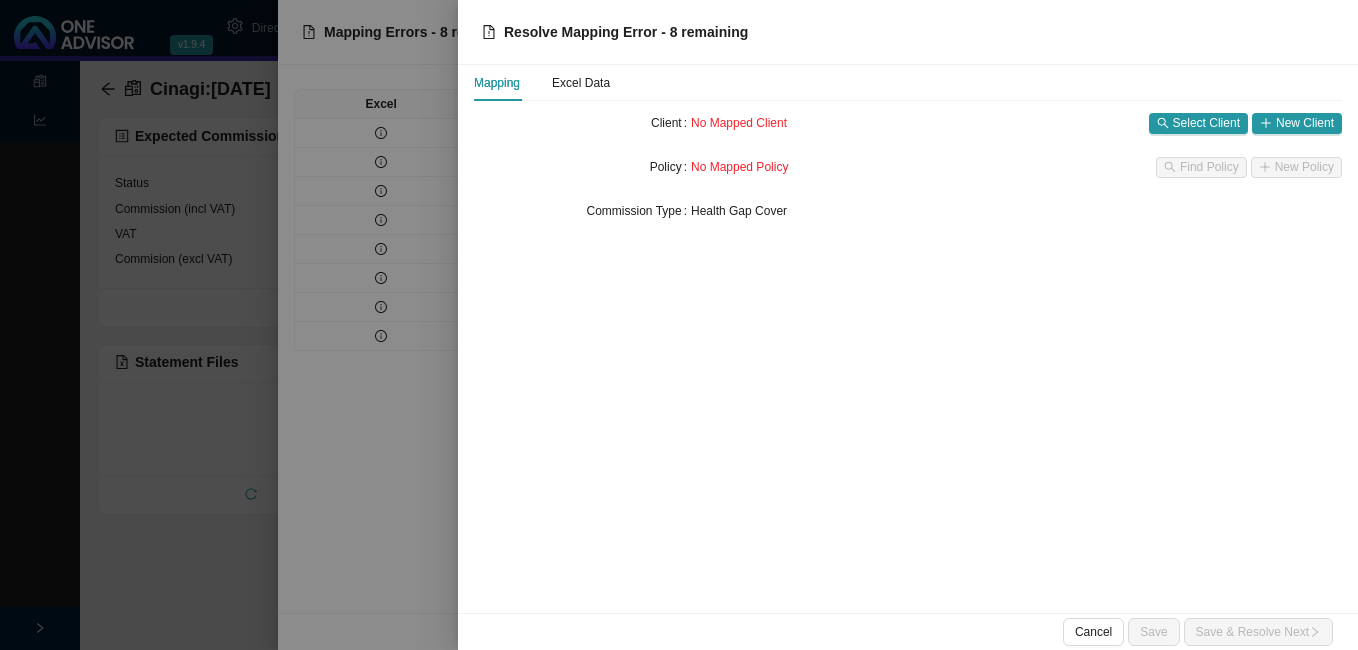click at bounding box center [679, 325] 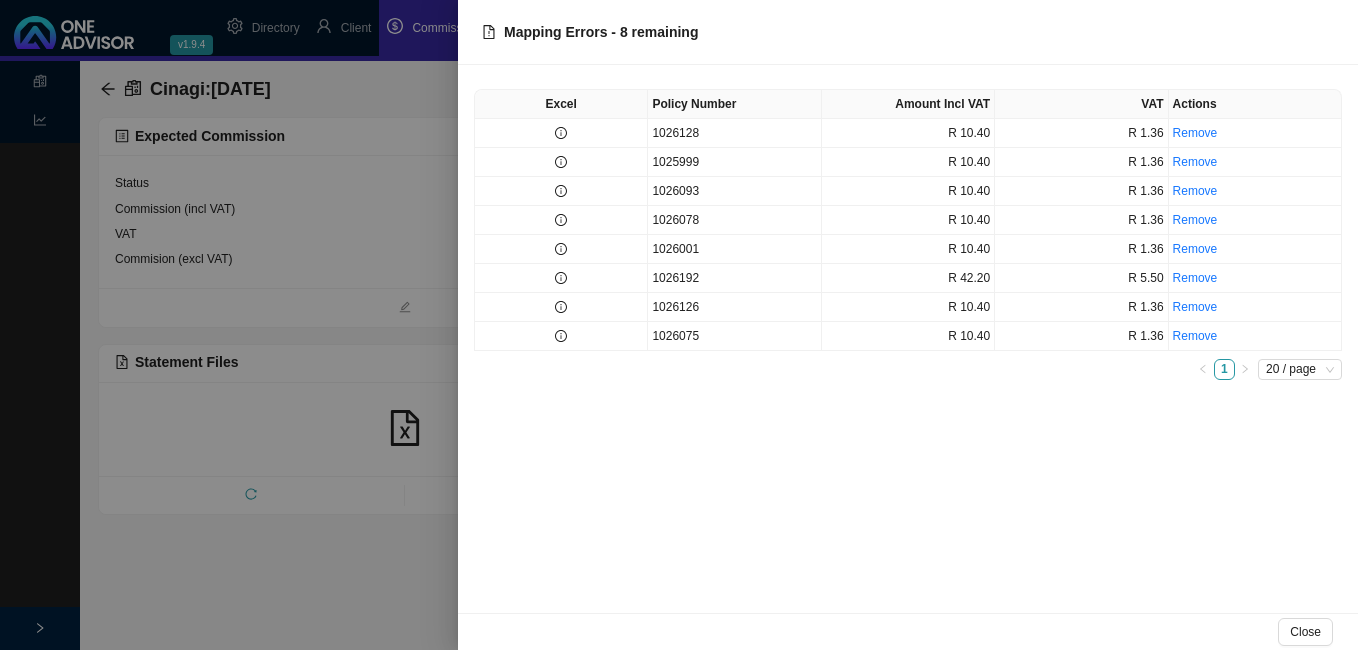 click at bounding box center (679, 325) 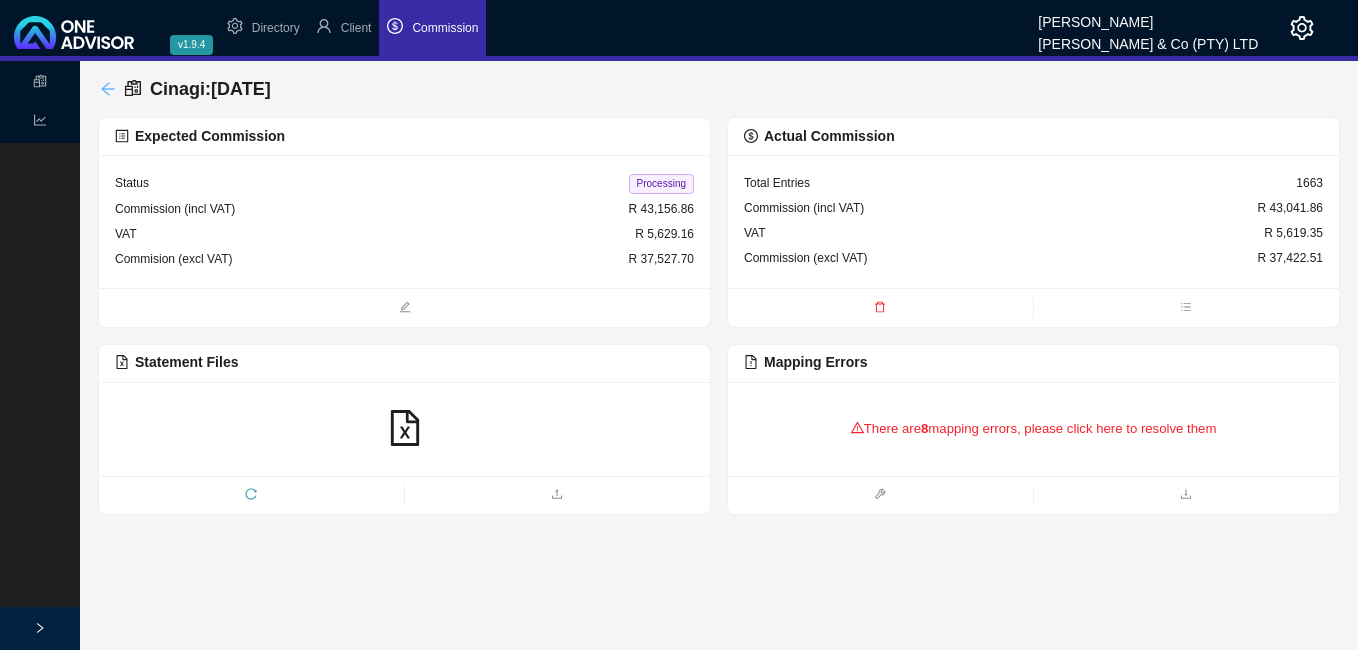 click on "Cinagi  :  [DATE]" at bounding box center (189, 89) 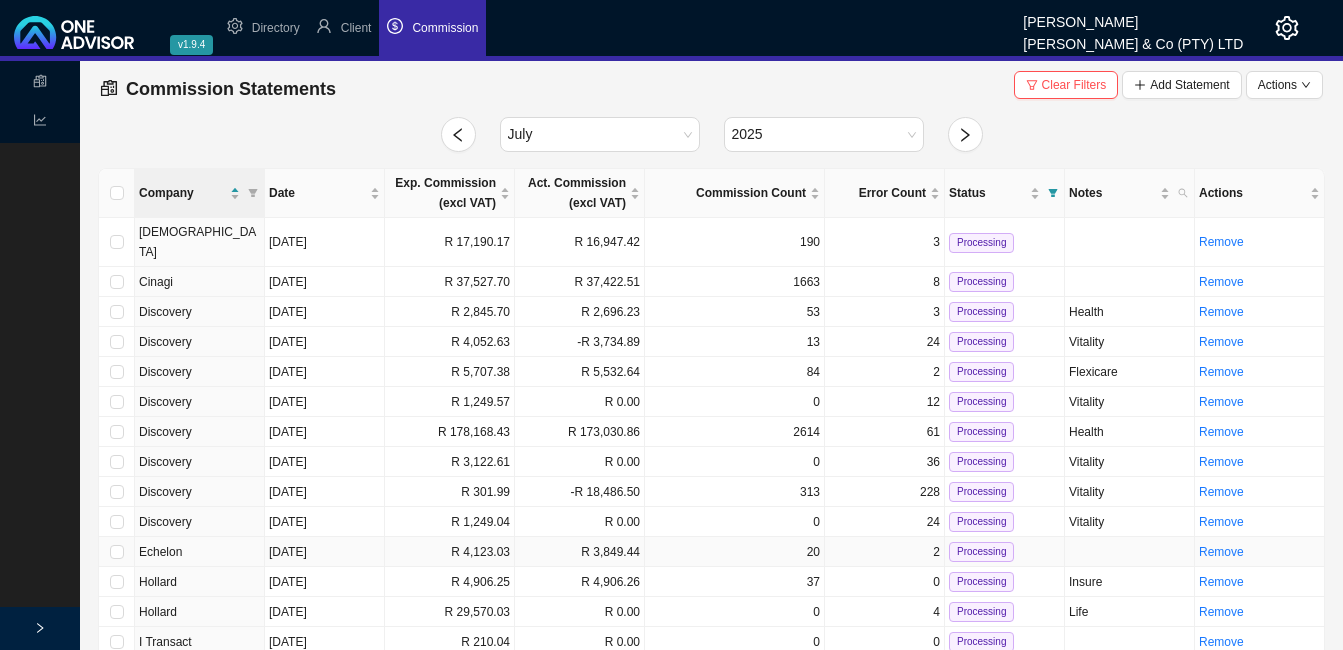click on "R 3,849.44" at bounding box center [580, 552] 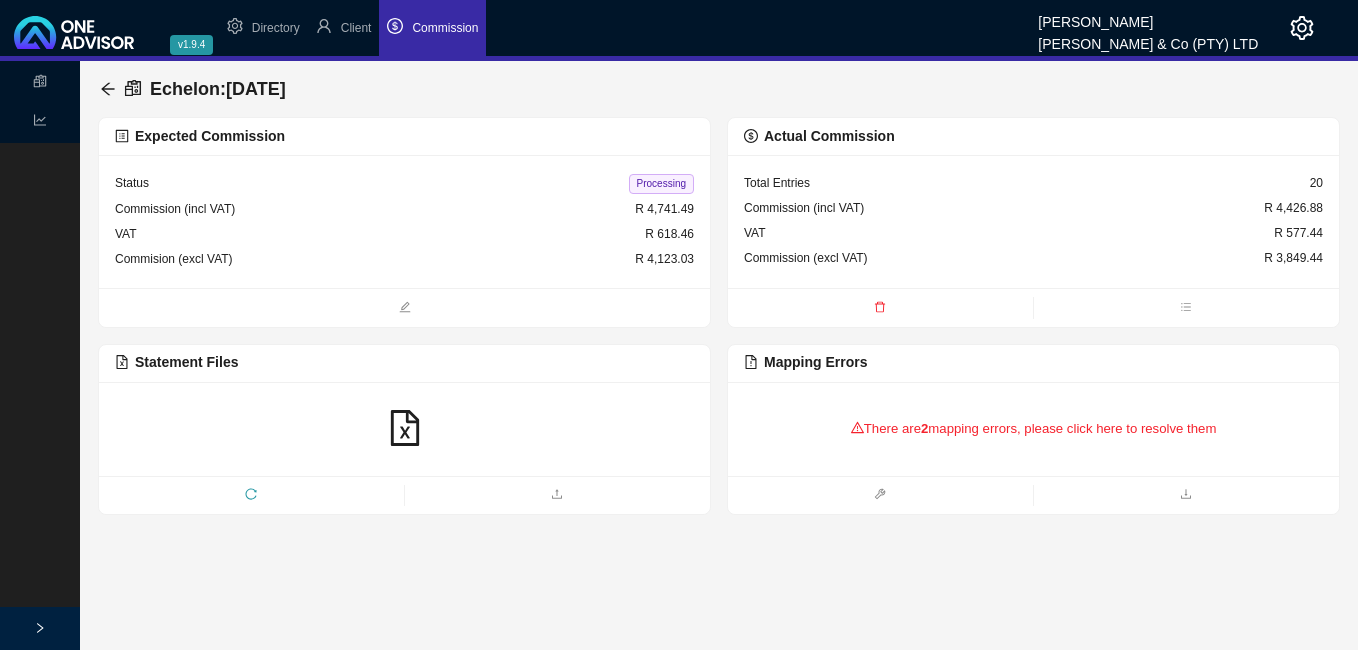 click on "2" at bounding box center (924, 428) 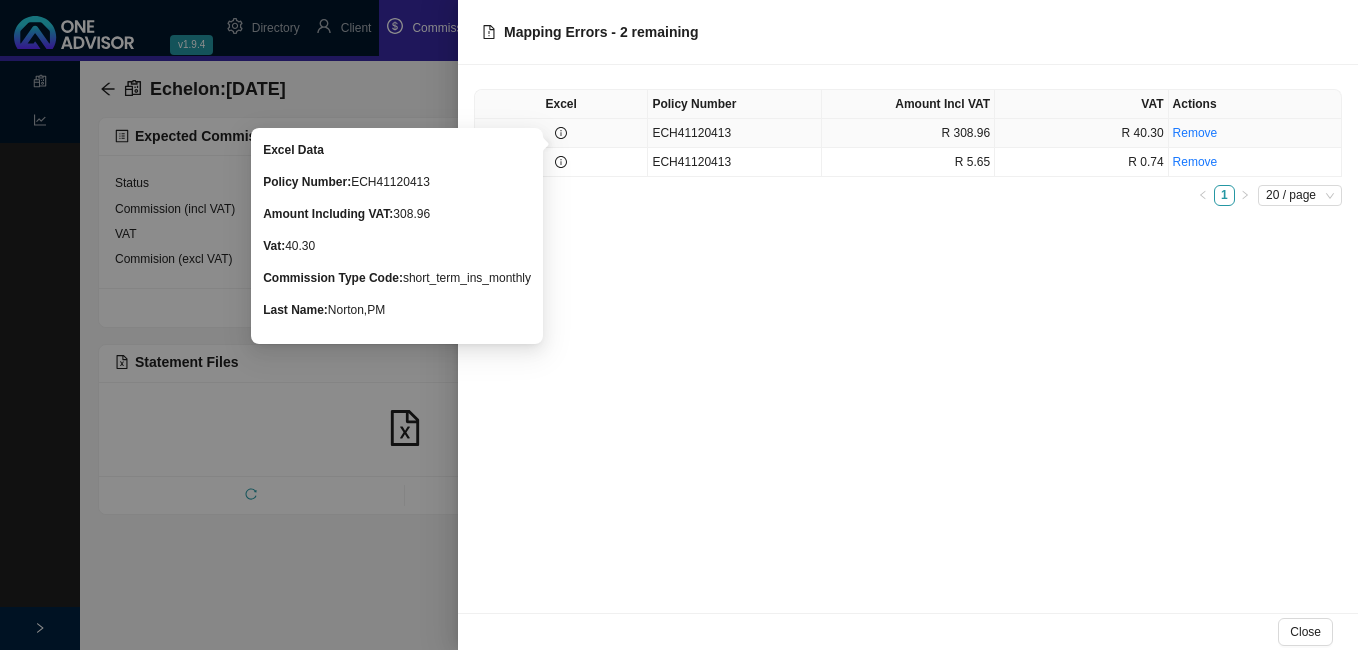 click 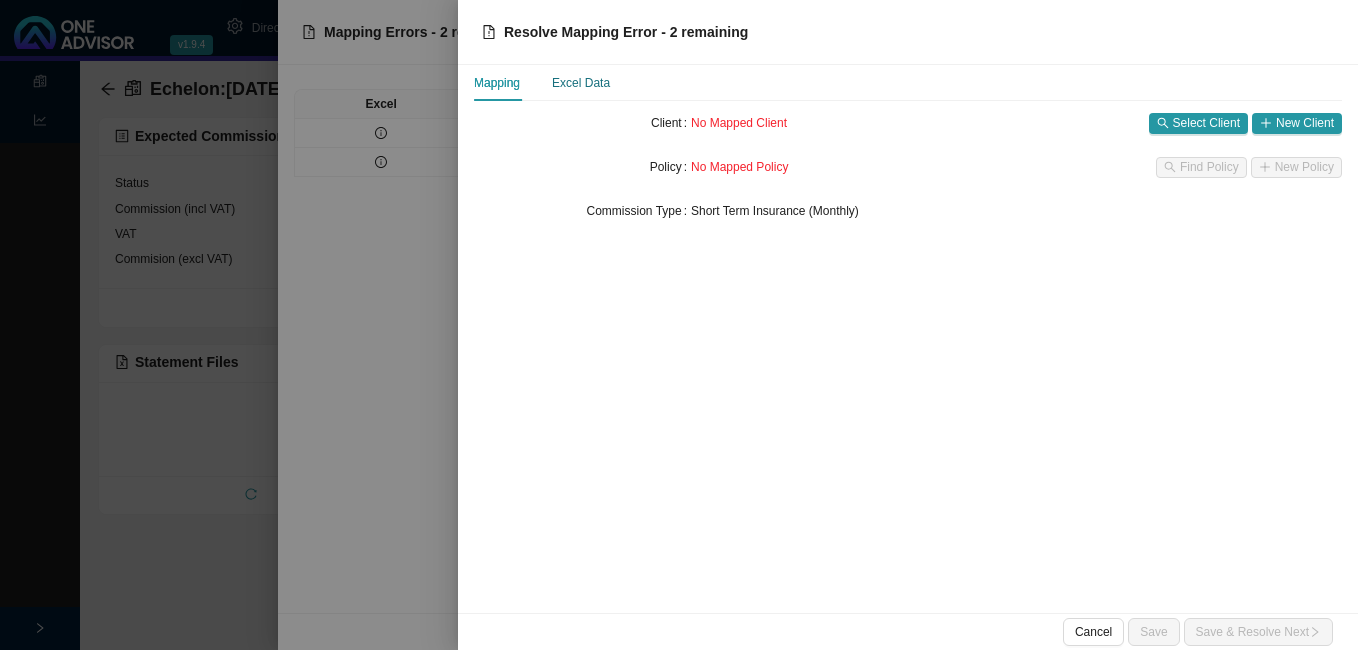 click on "Excel Data" at bounding box center [581, 83] 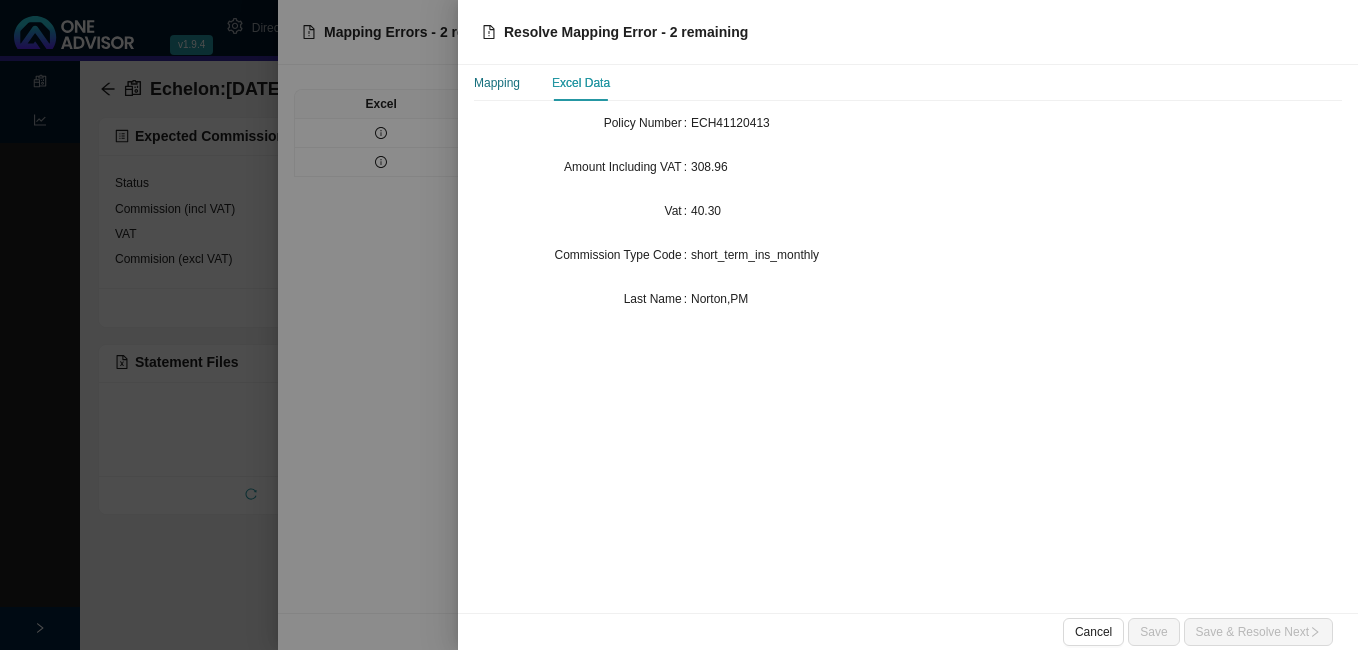 click on "Mapping" at bounding box center [497, 83] 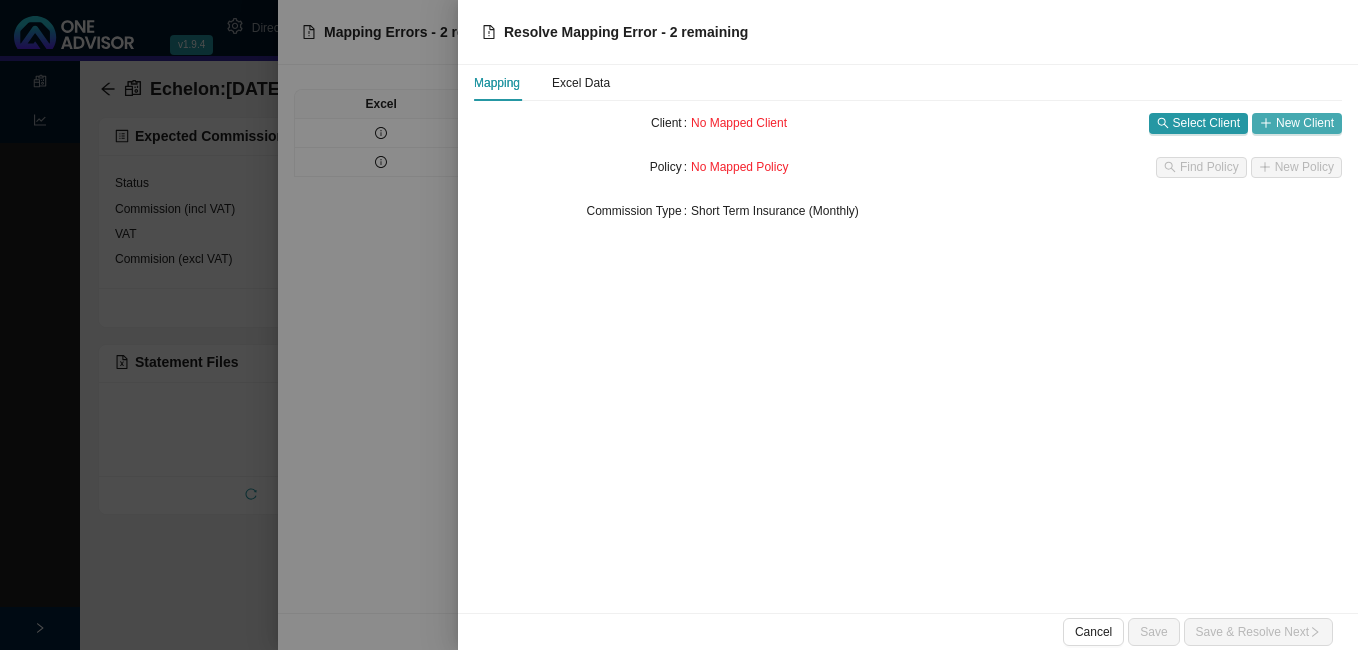 click on "New Client" at bounding box center (1305, 123) 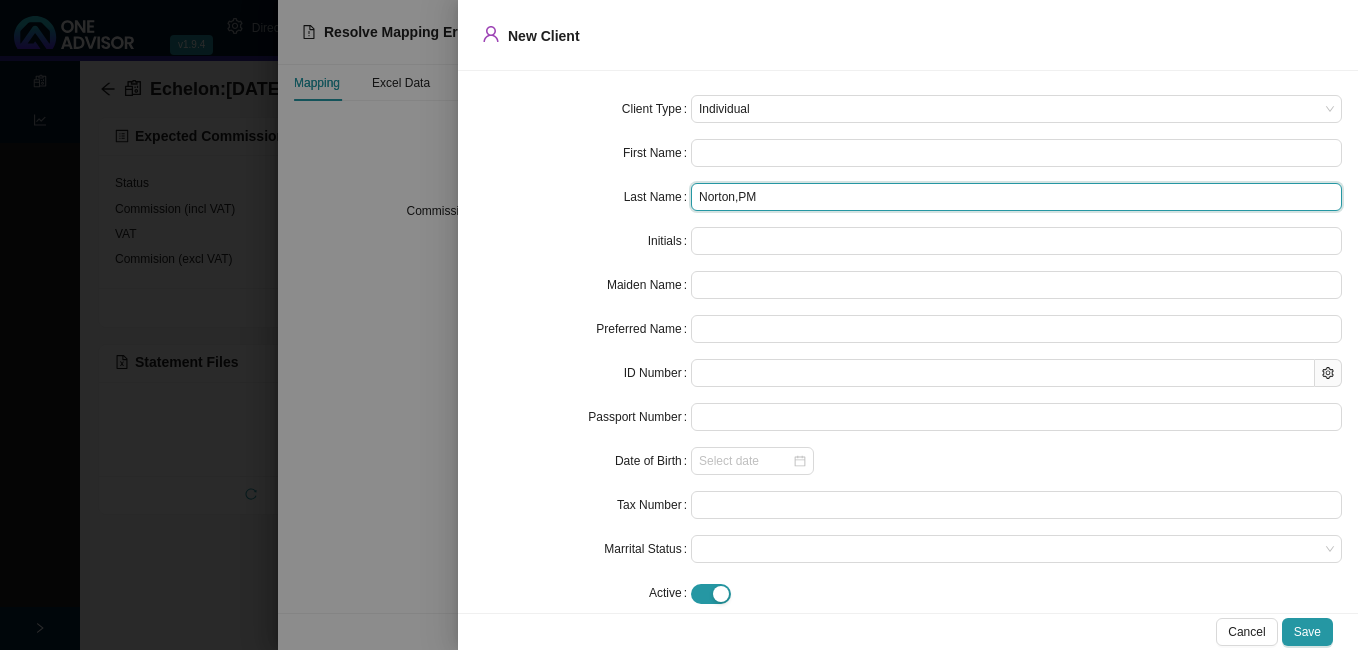 drag, startPoint x: 730, startPoint y: 198, endPoint x: 761, endPoint y: 199, distance: 31.016125 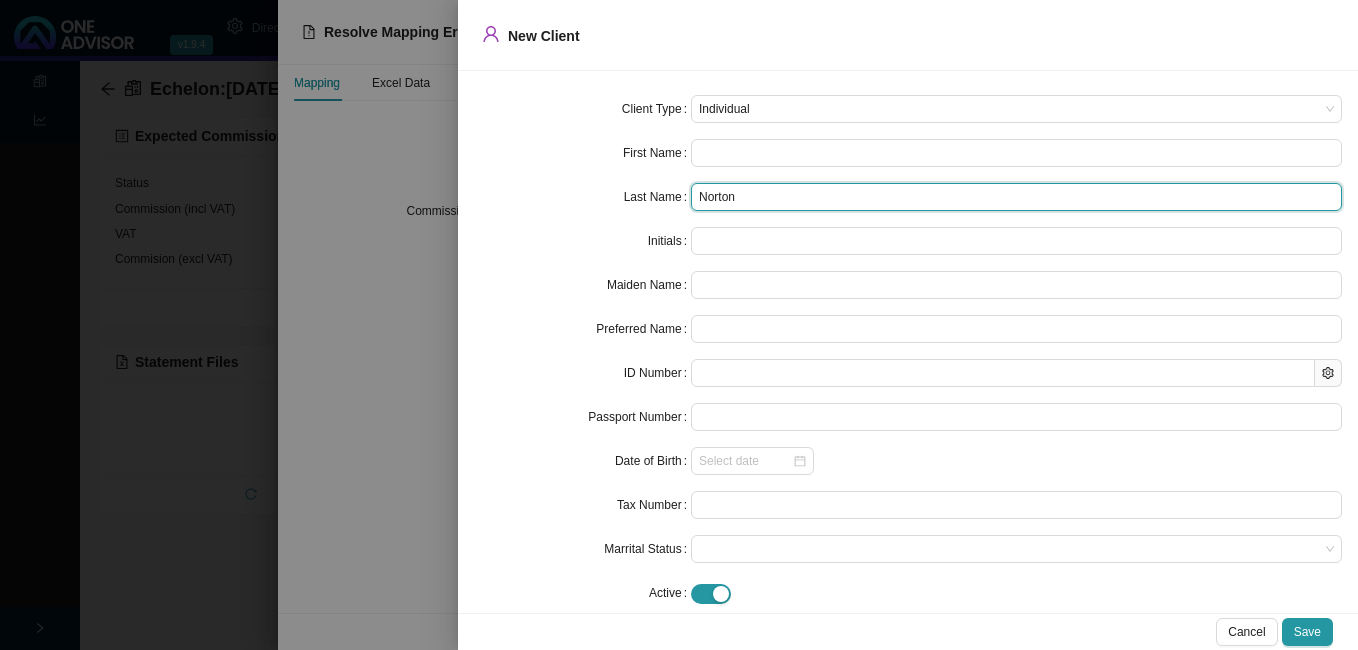 type on "Norton" 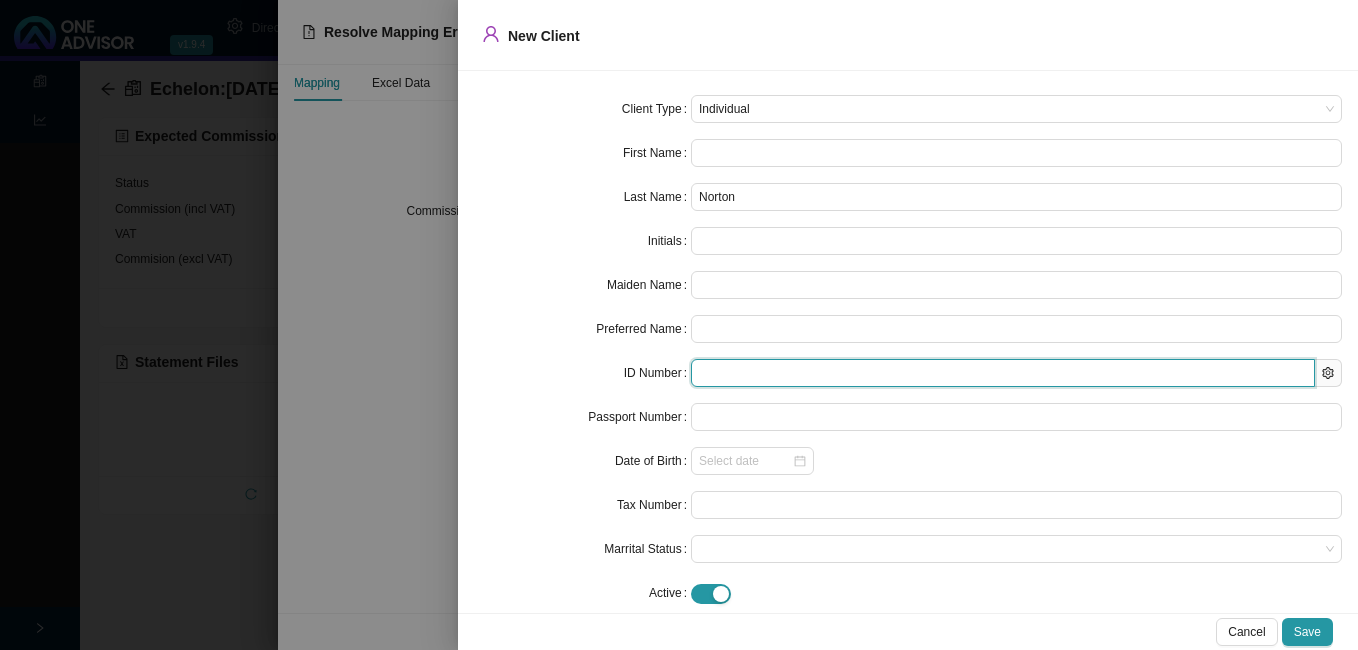 click at bounding box center [1003, 373] 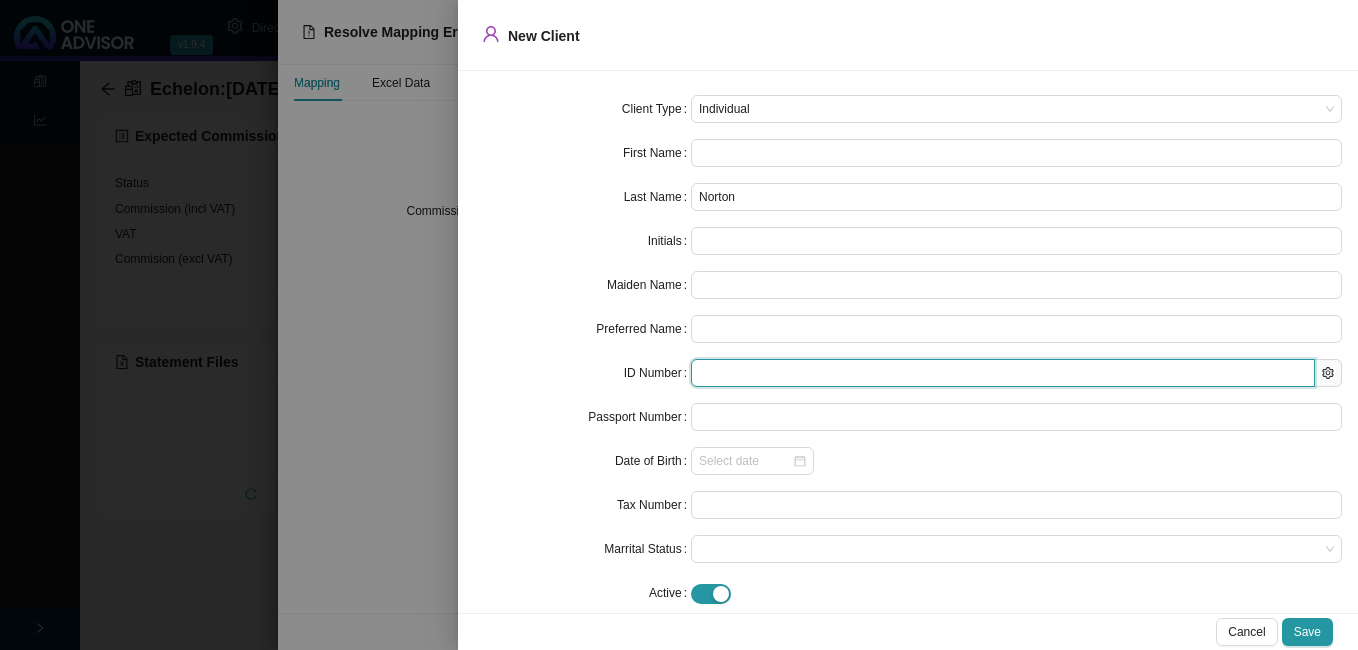 paste on "7406270238084" 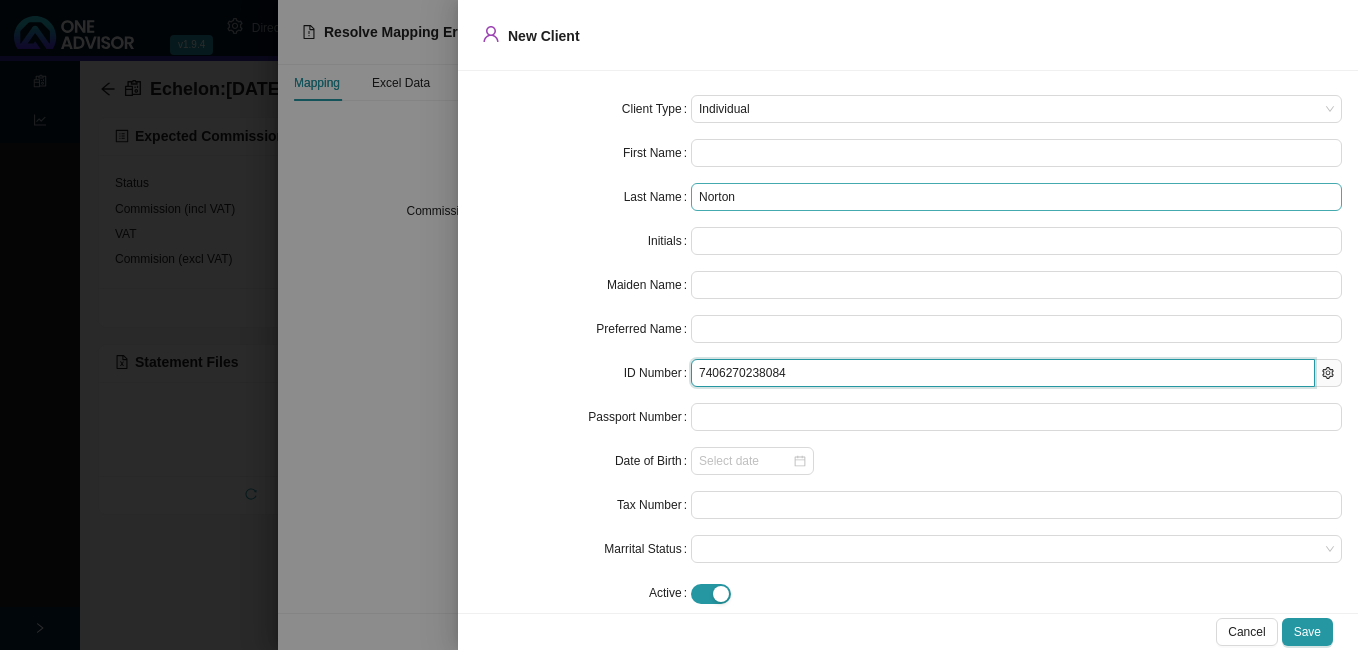 type on "[DATE]" 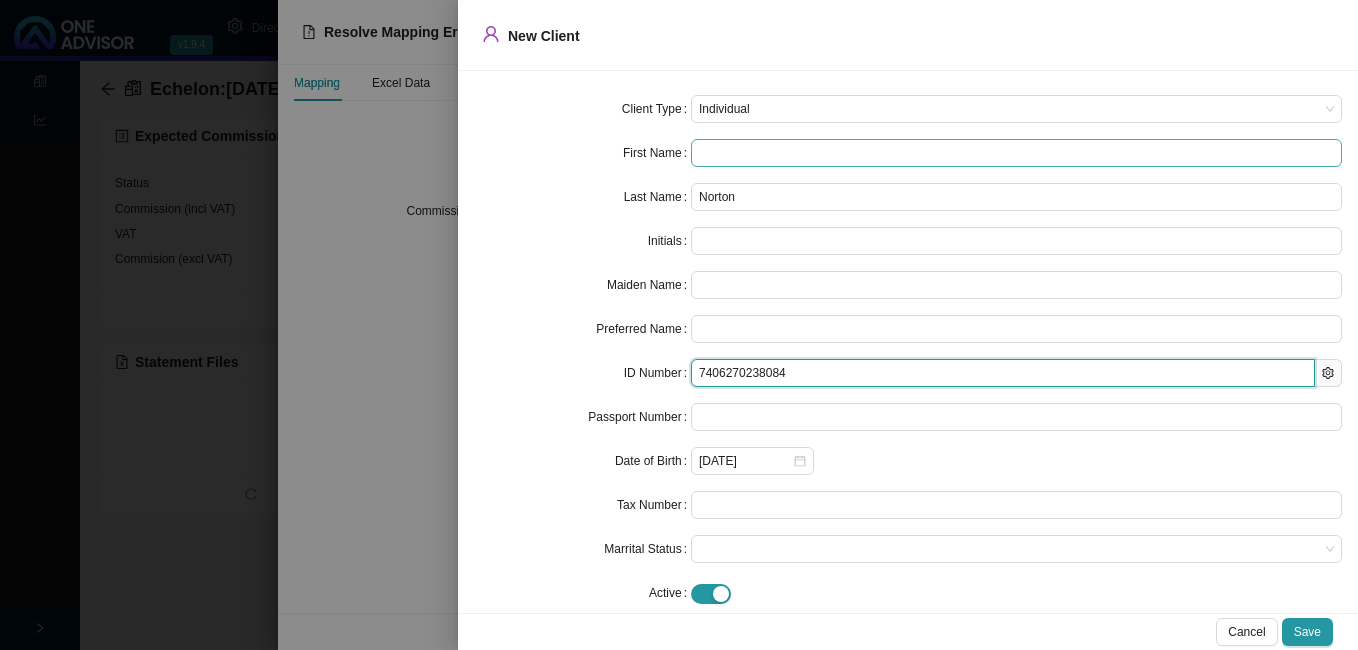 type on "7406270238084" 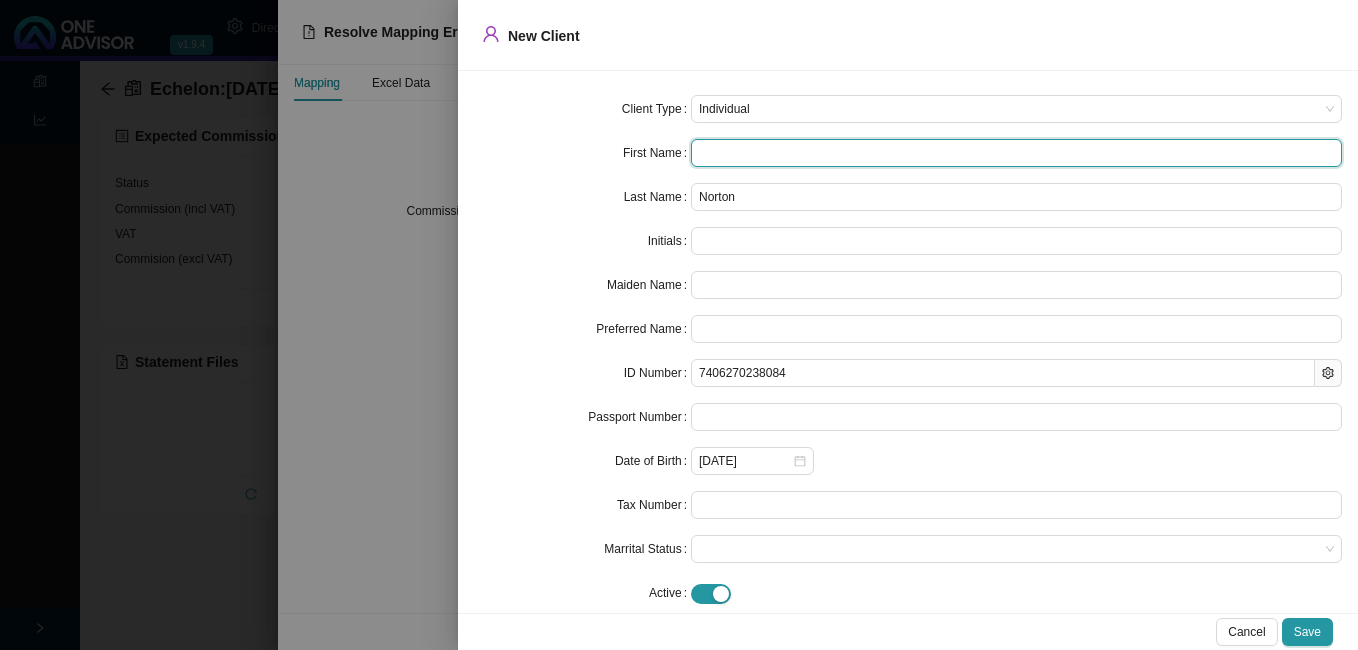 click at bounding box center (1016, 153) 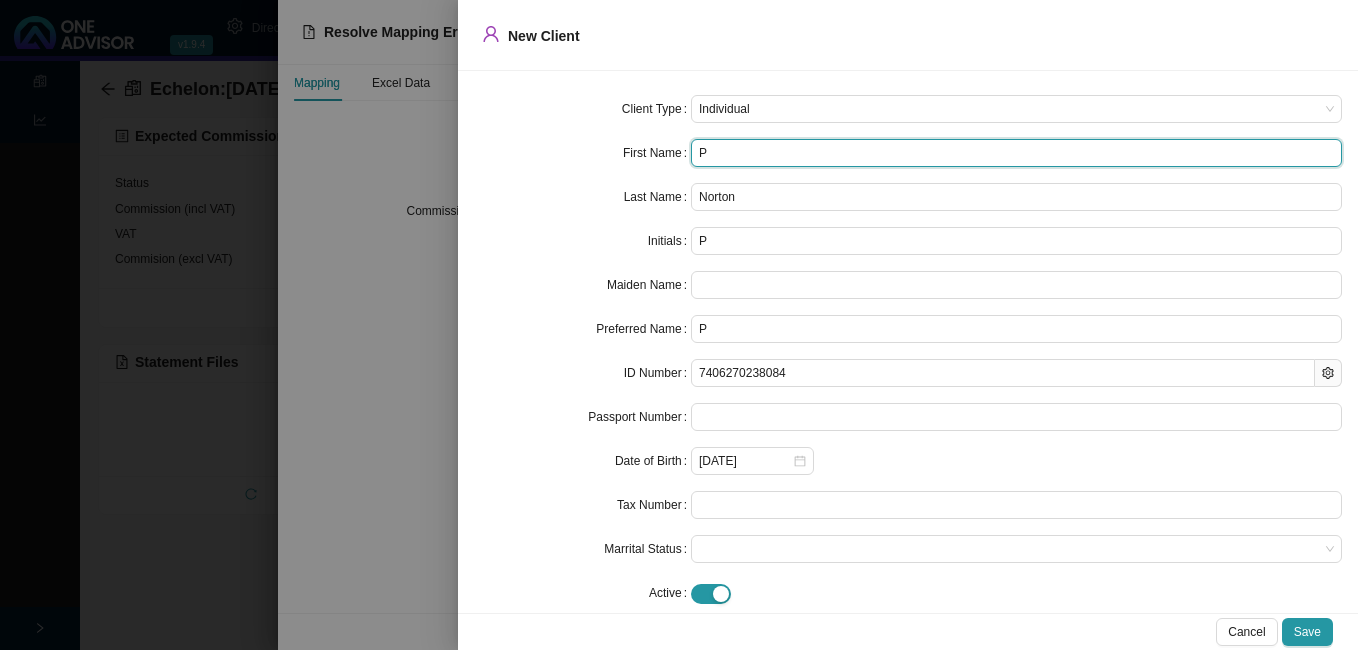 type on "Po" 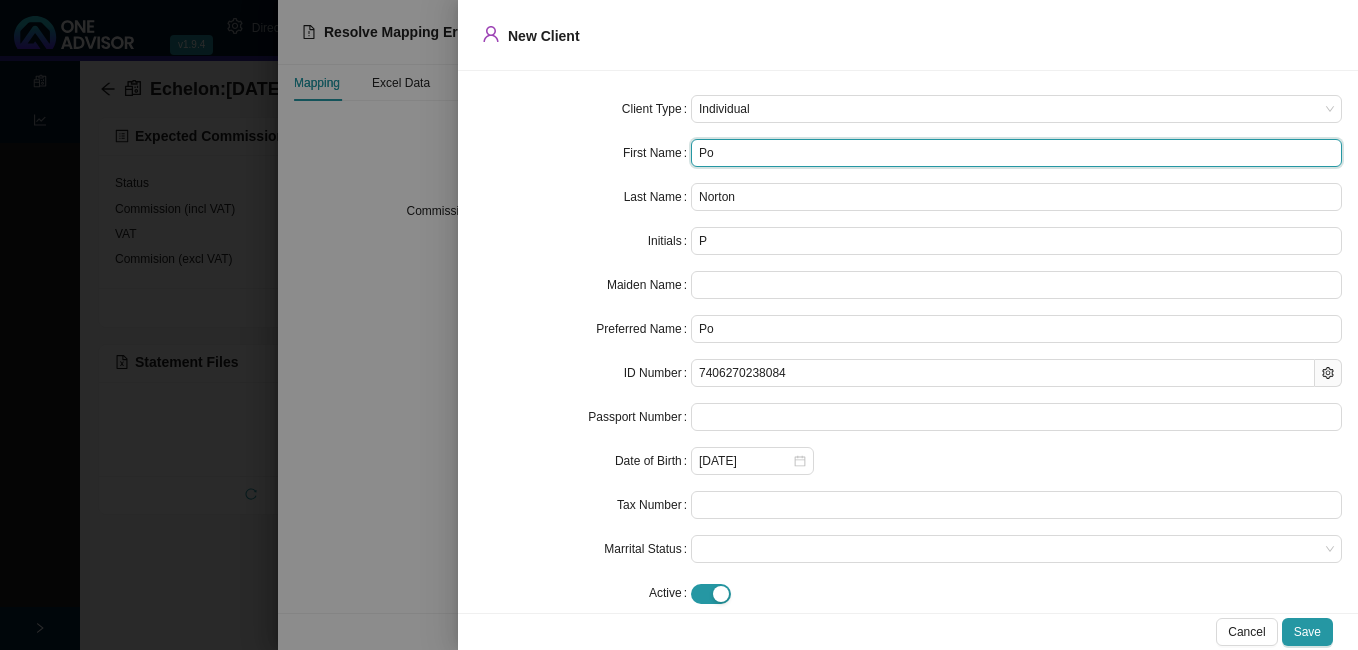 type on "Por" 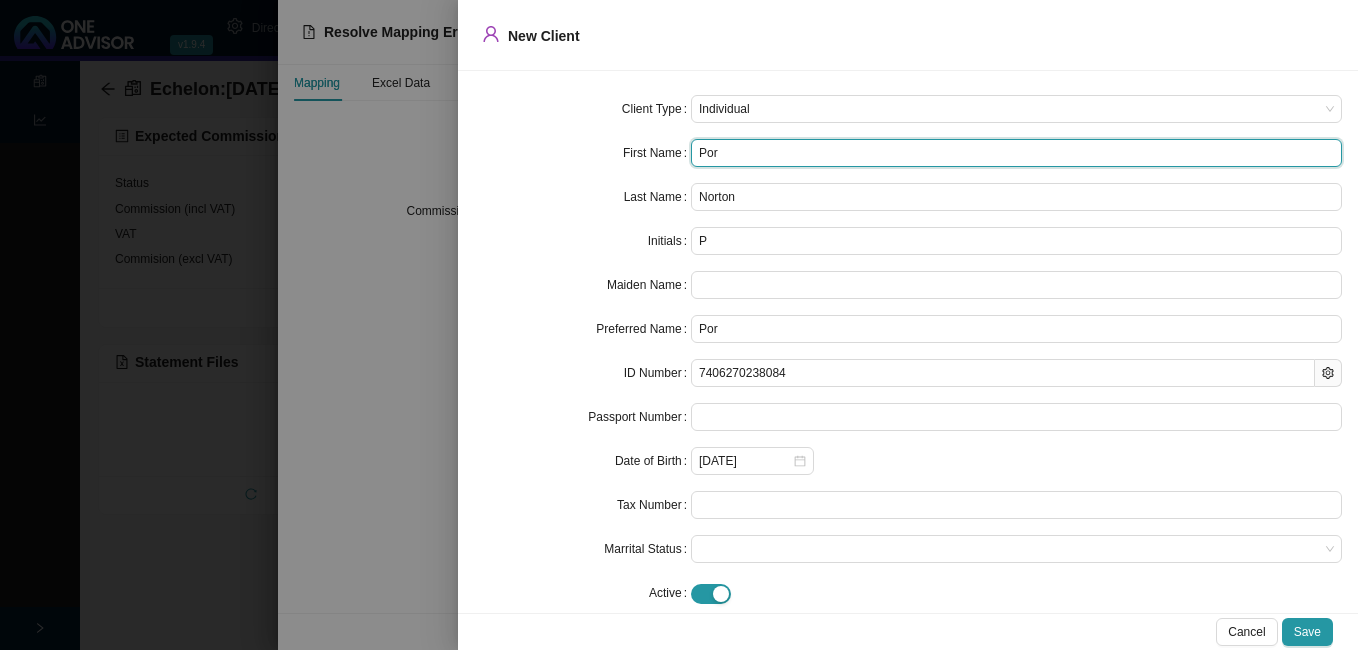 type on "Pors" 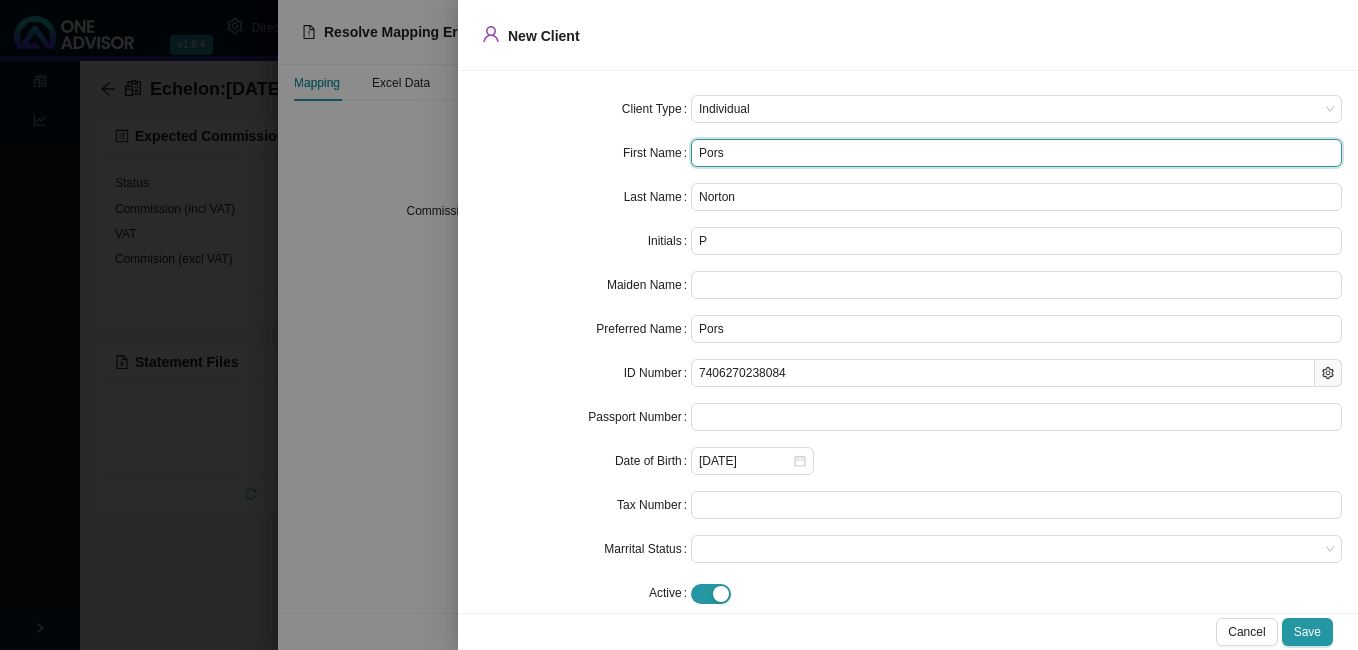 type on "Porsh" 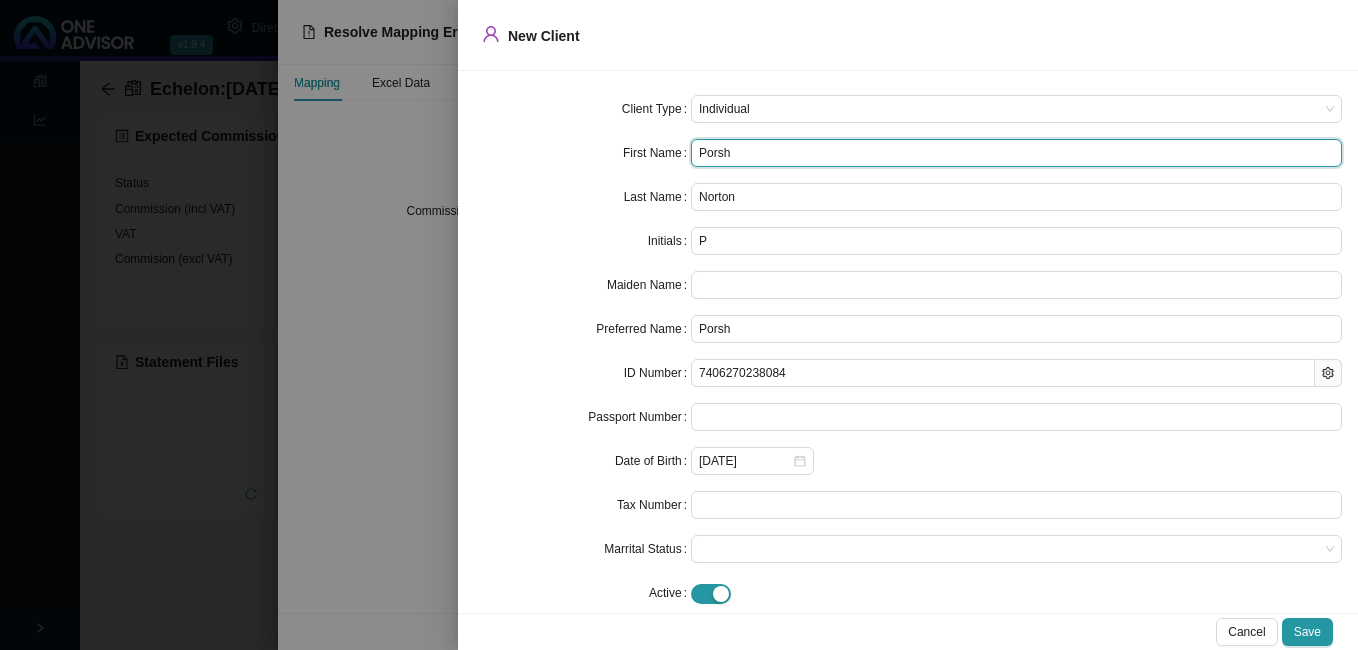 type on "[PERSON_NAME]" 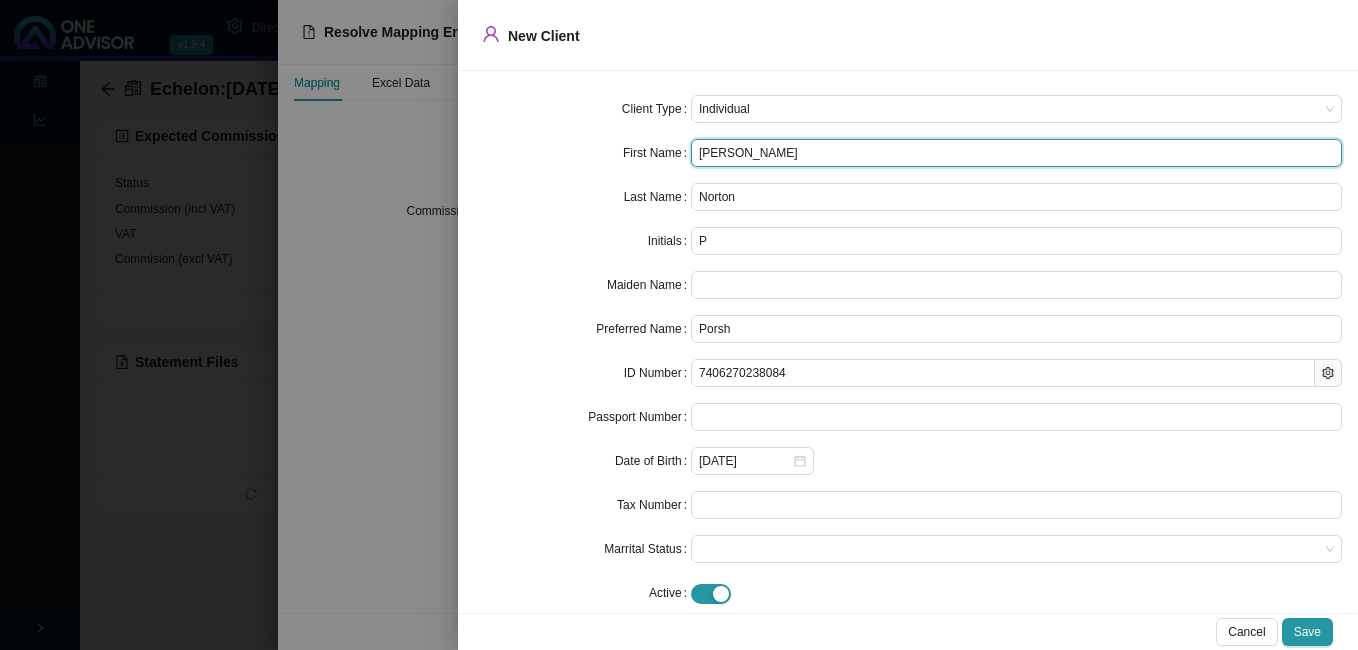 type on "[PERSON_NAME]" 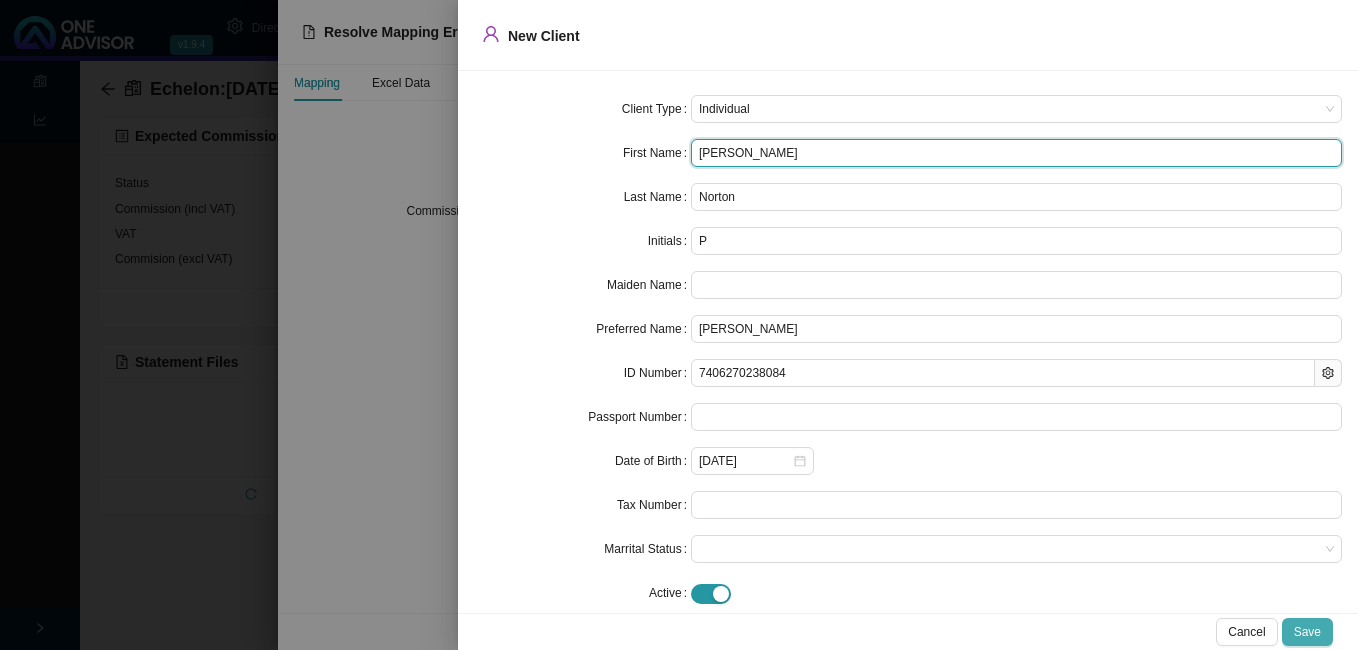type on "[PERSON_NAME]" 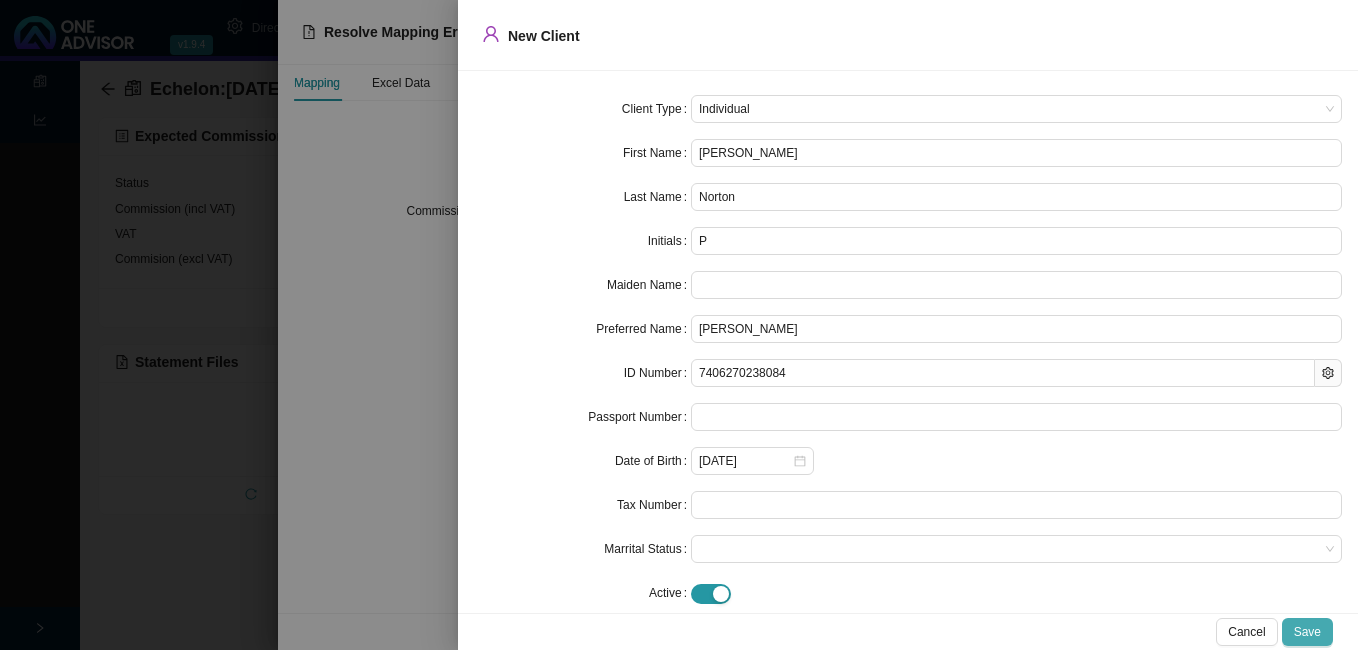 click on "Save" at bounding box center (1307, 632) 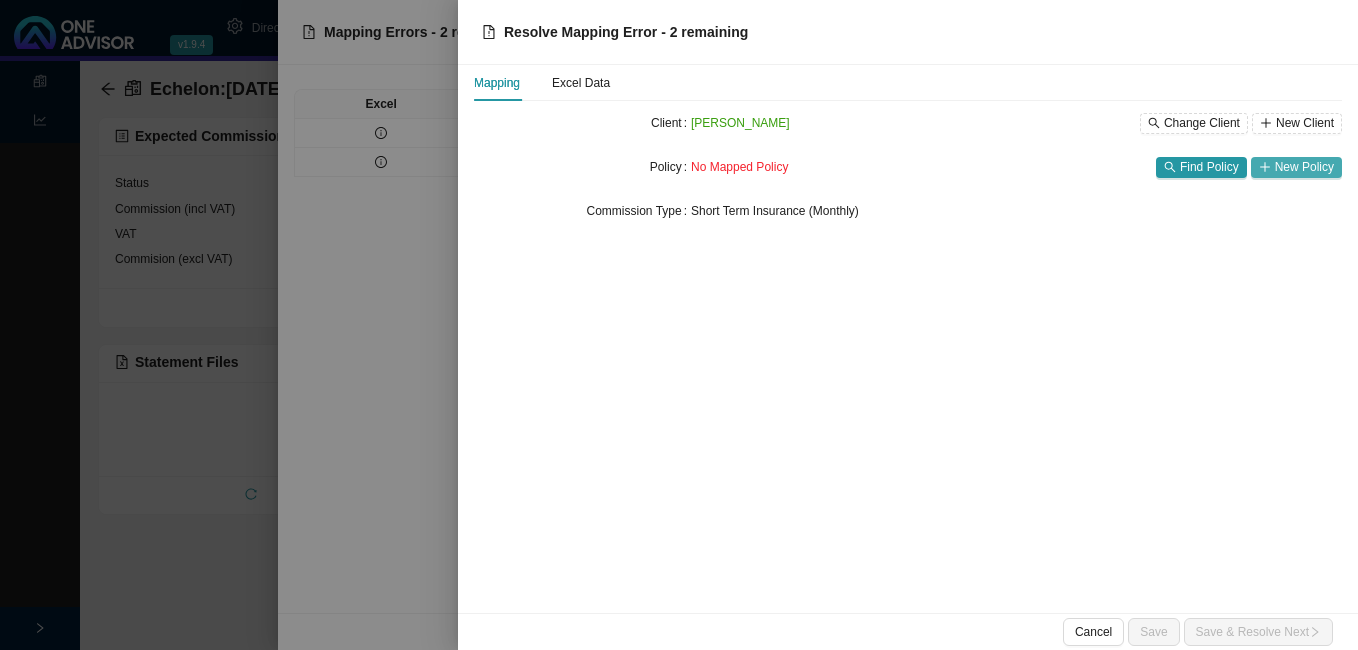 click on "New Policy" at bounding box center (1304, 167) 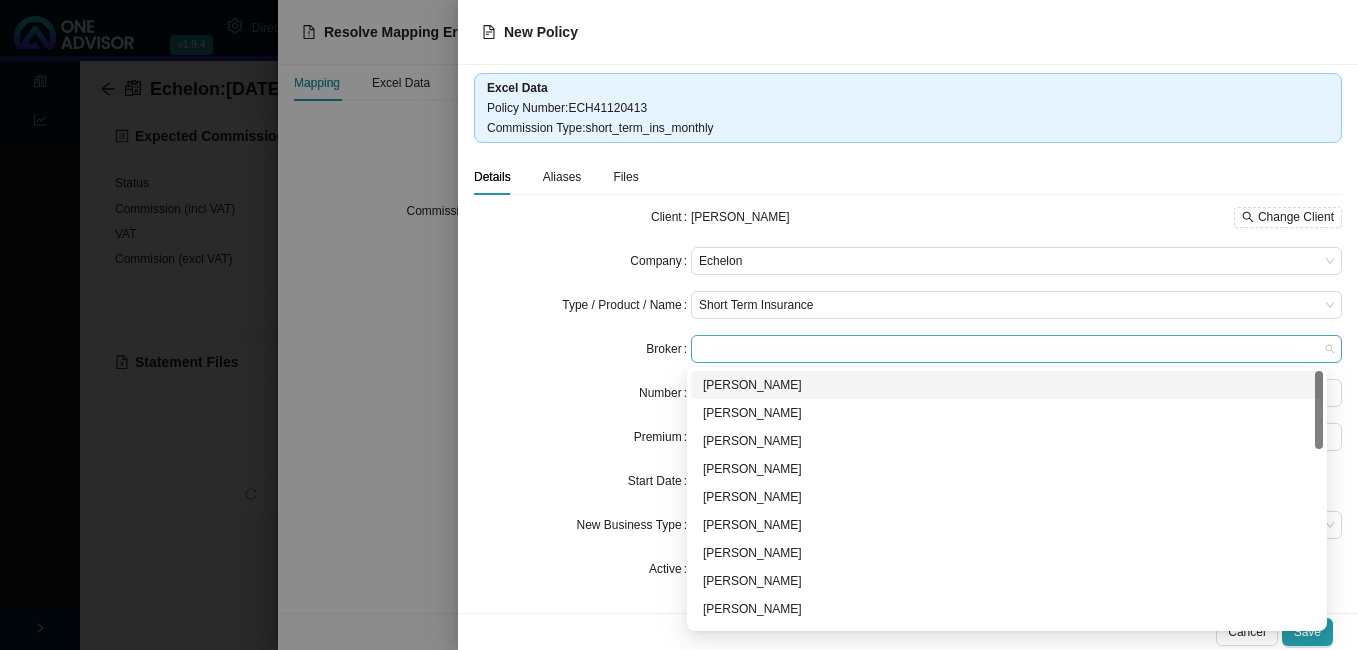 click at bounding box center [1016, 349] 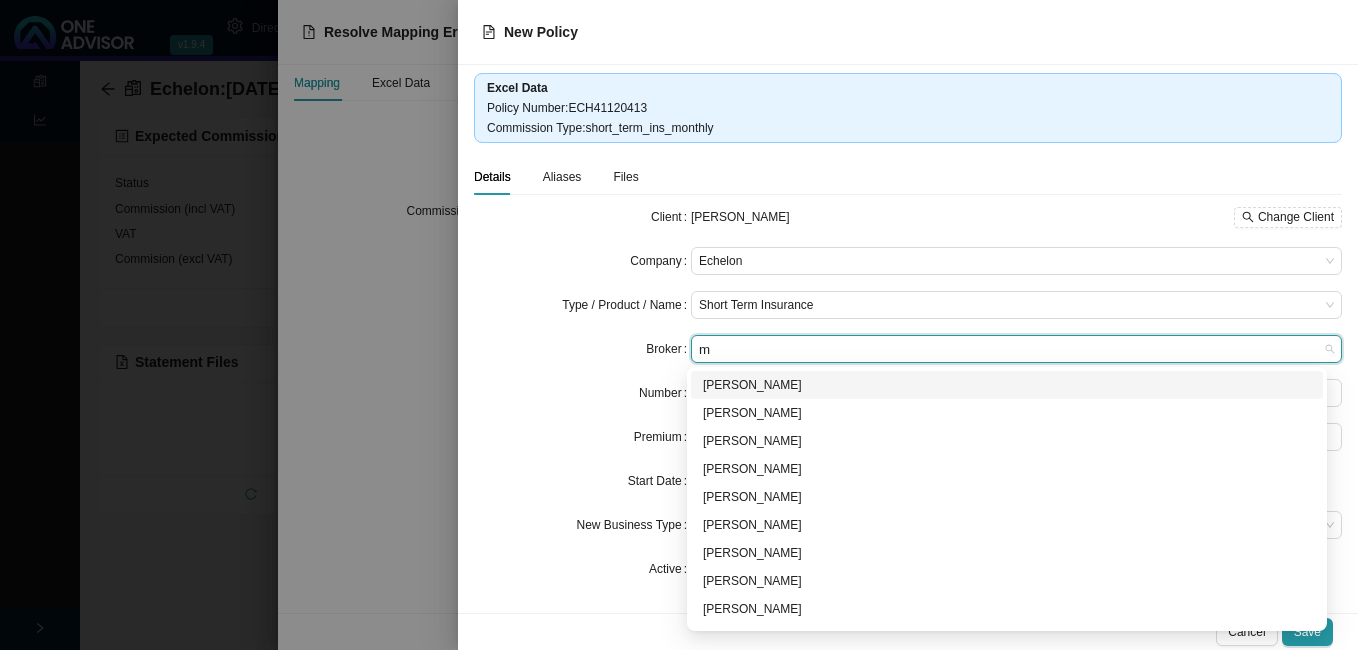 type on "mi" 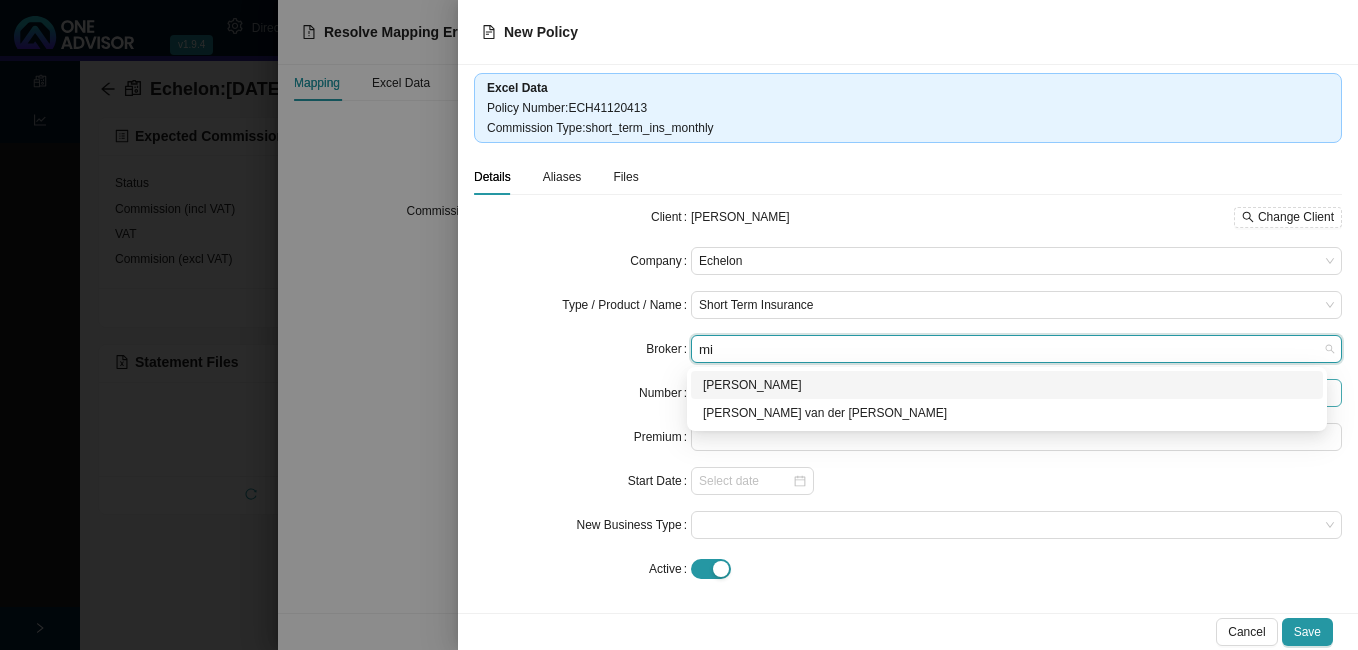 click on "[PERSON_NAME]" at bounding box center [1007, 385] 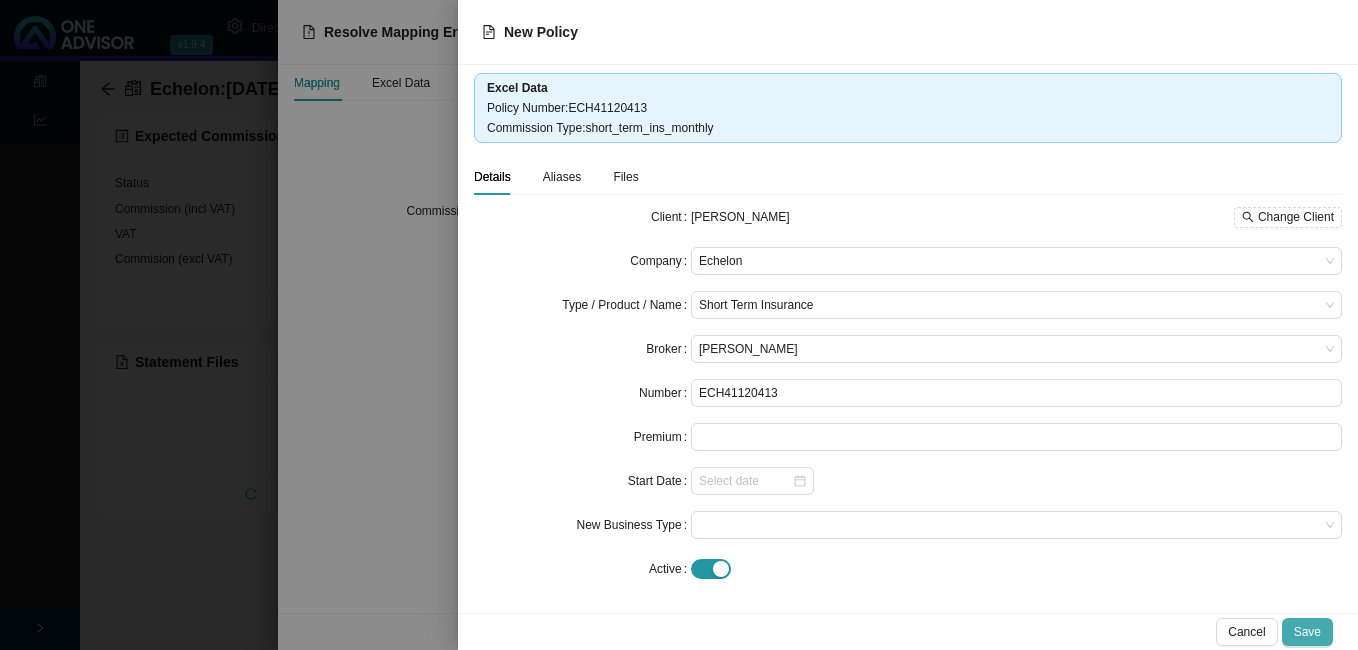 click on "Save" at bounding box center [1307, 632] 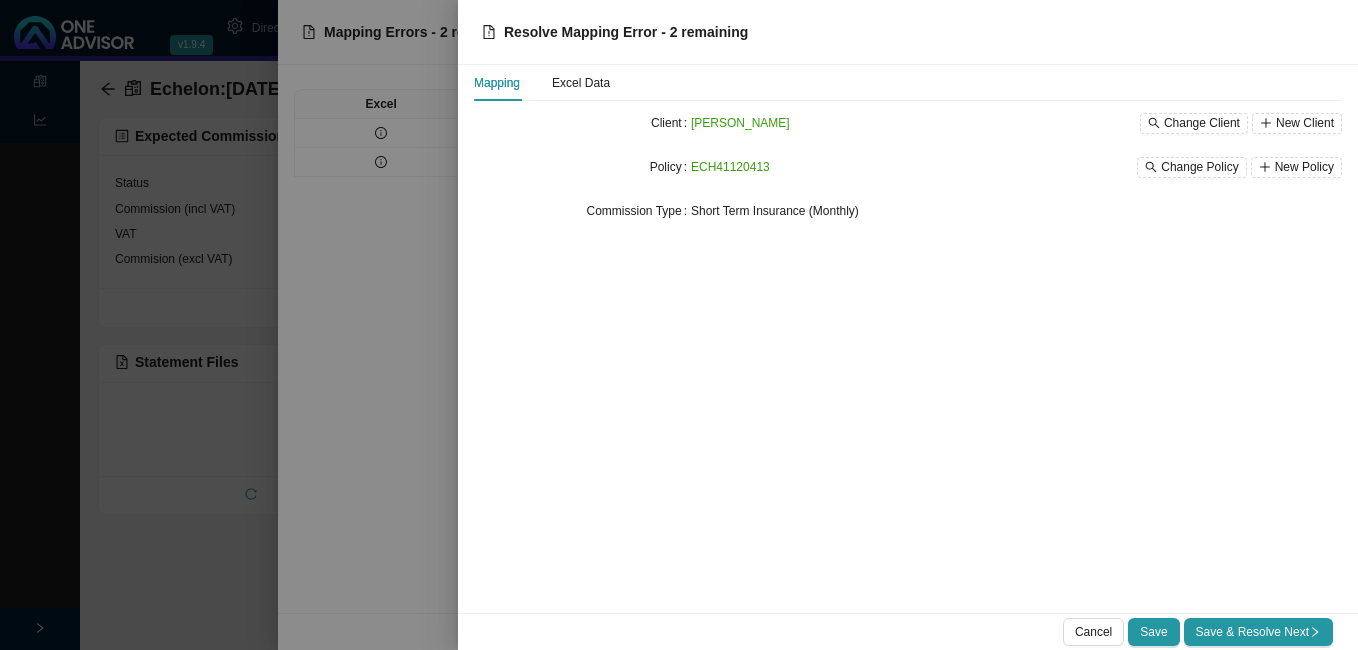 click on "Save & Resolve Next" at bounding box center (1258, 632) 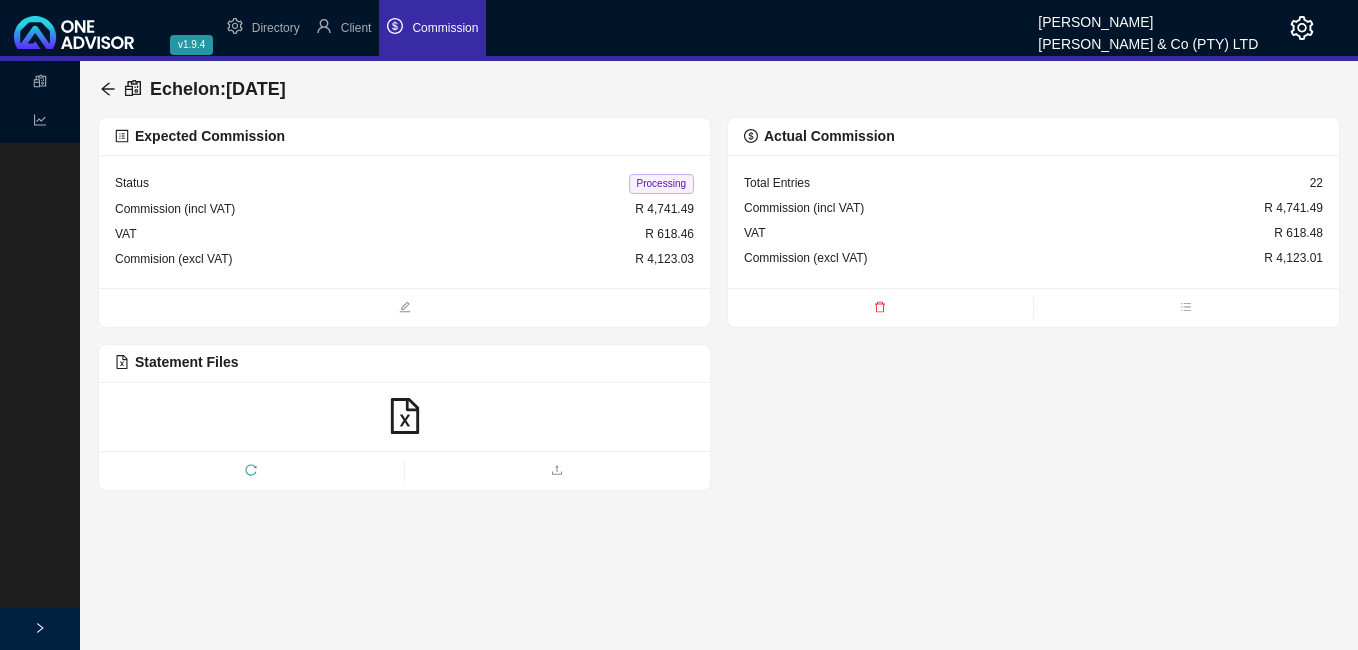 click on "Echelon :  [DATE]" at bounding box center (719, 89) 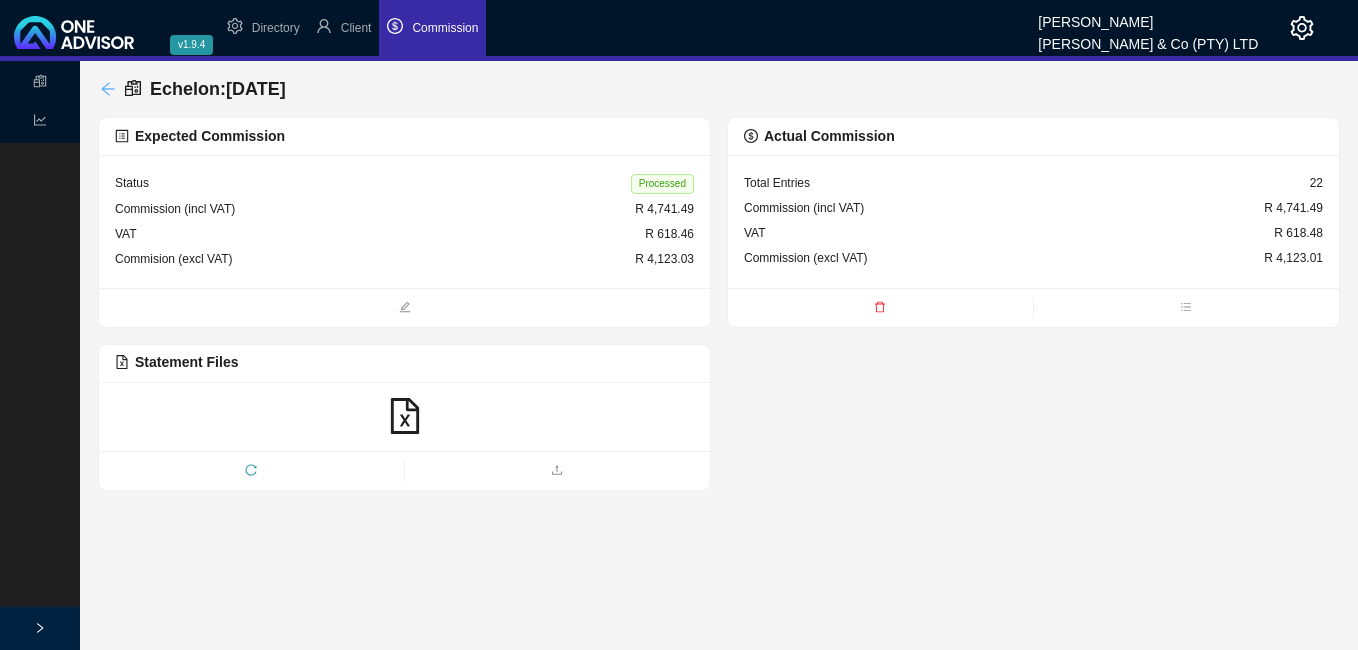 click 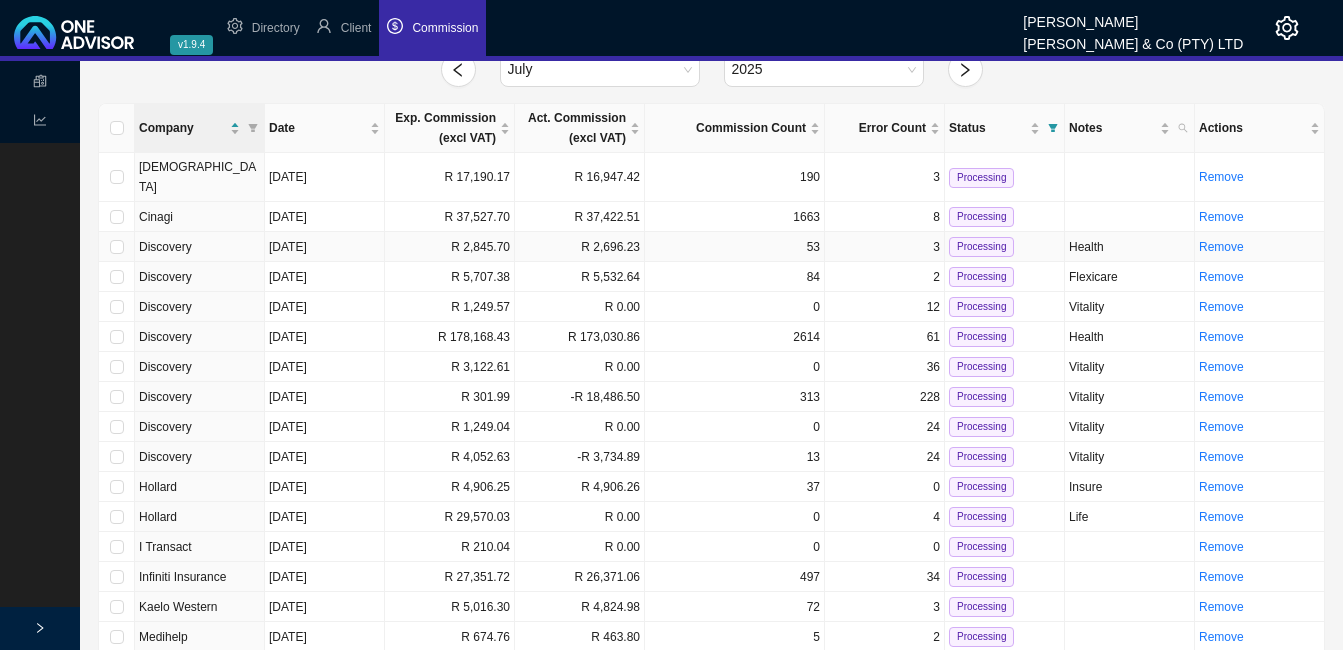 scroll, scrollTop: 100, scrollLeft: 0, axis: vertical 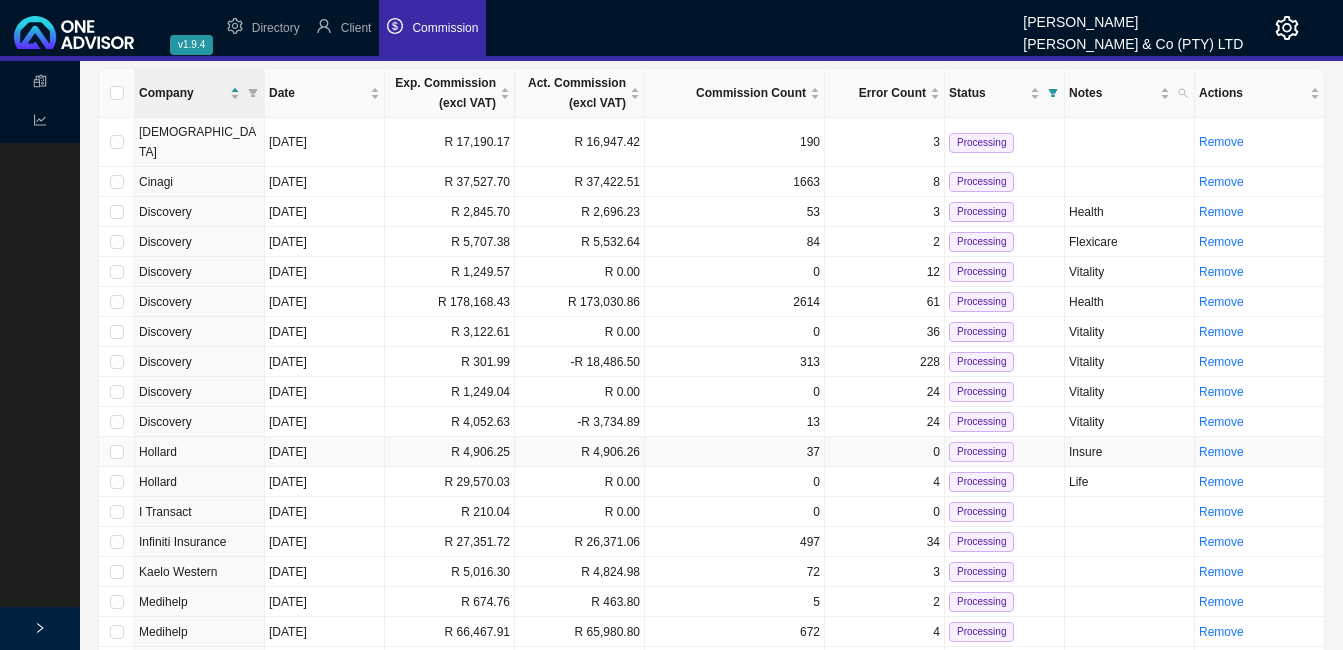 click on "R 4,906.25" at bounding box center [450, 452] 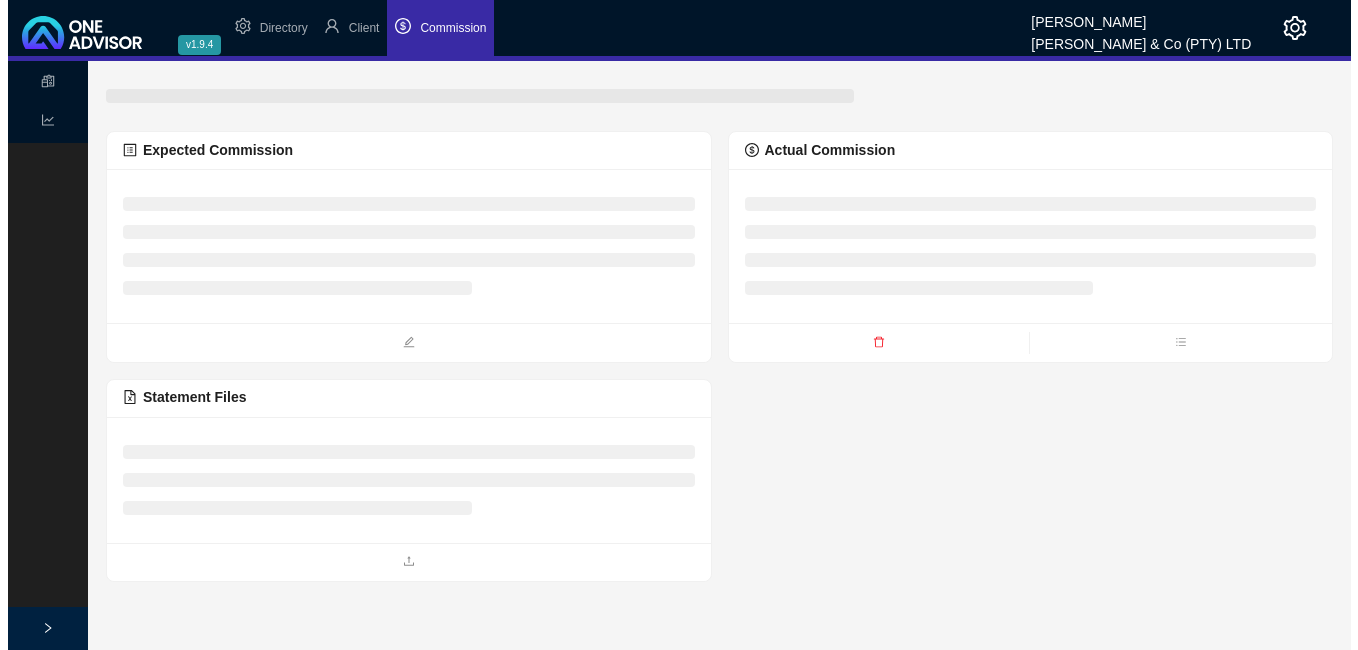 scroll, scrollTop: 0, scrollLeft: 0, axis: both 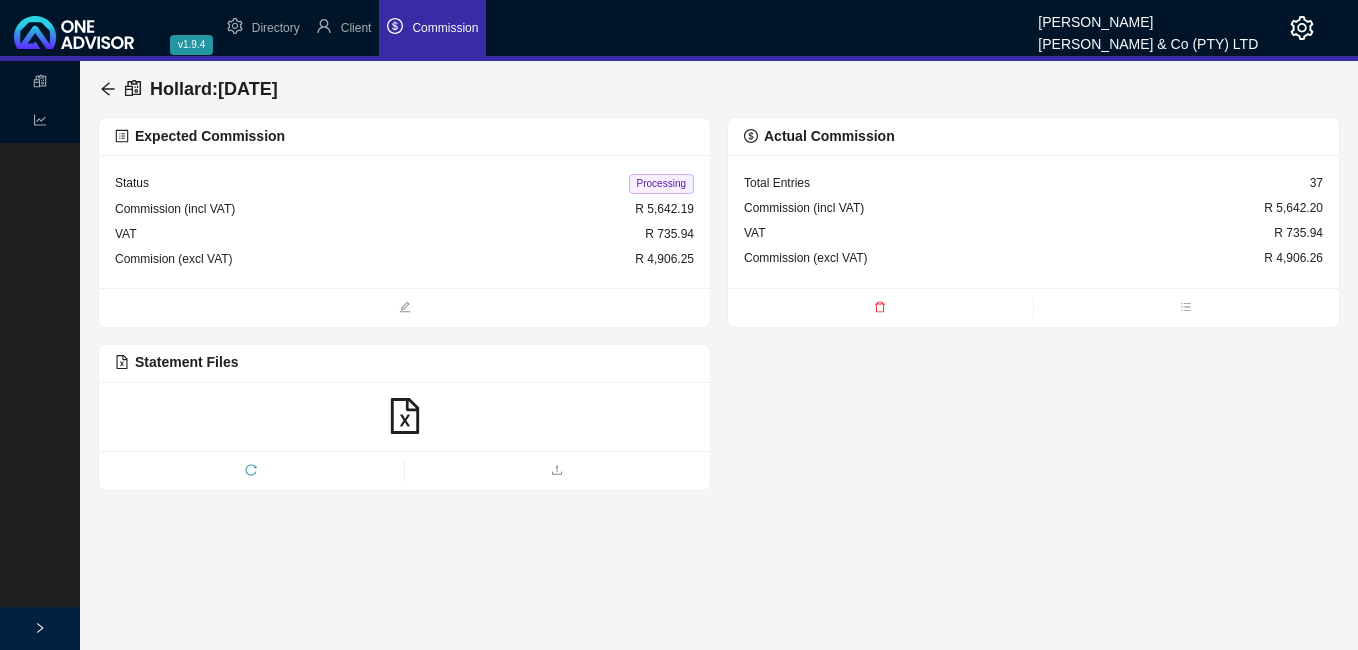 click on "Processing" at bounding box center (661, 184) 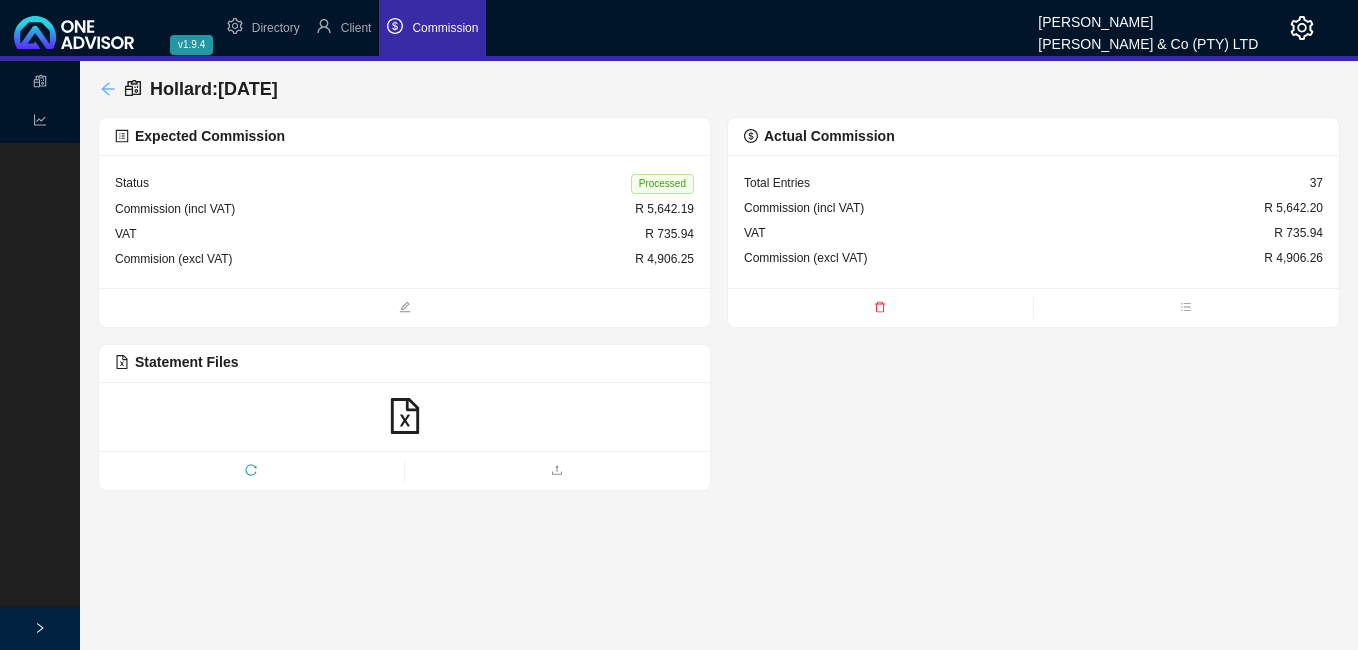 click 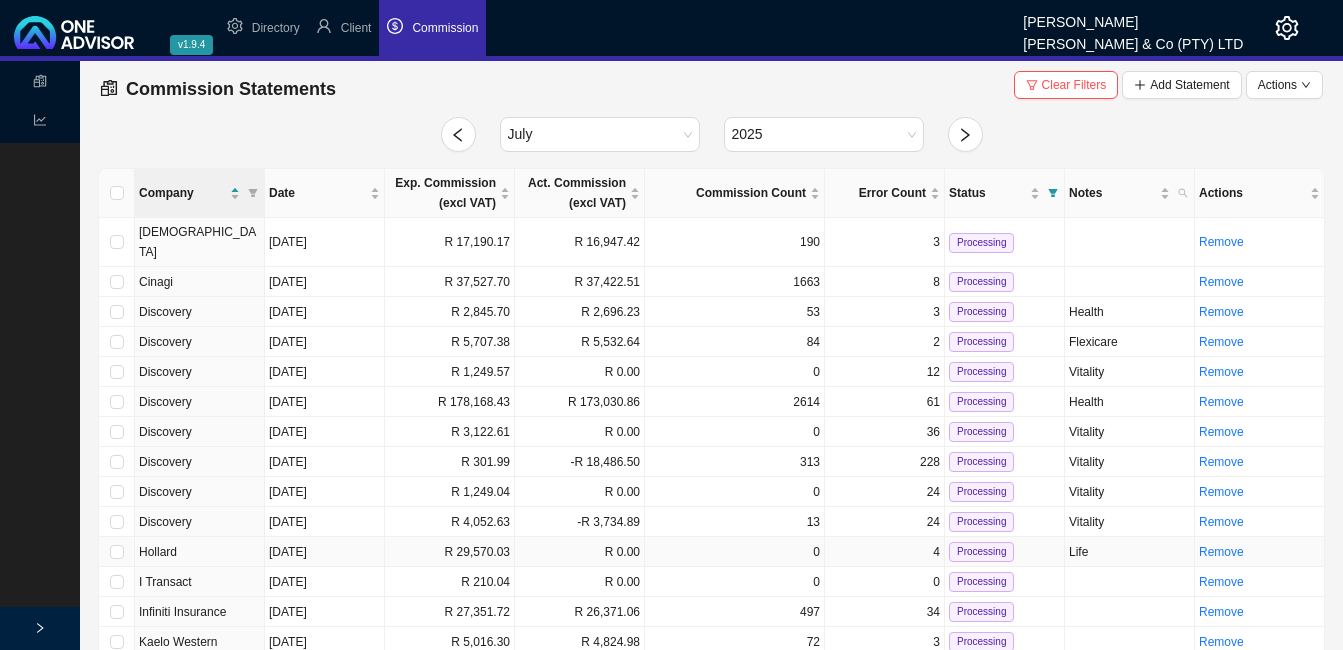click on "R 0.00" at bounding box center (580, 552) 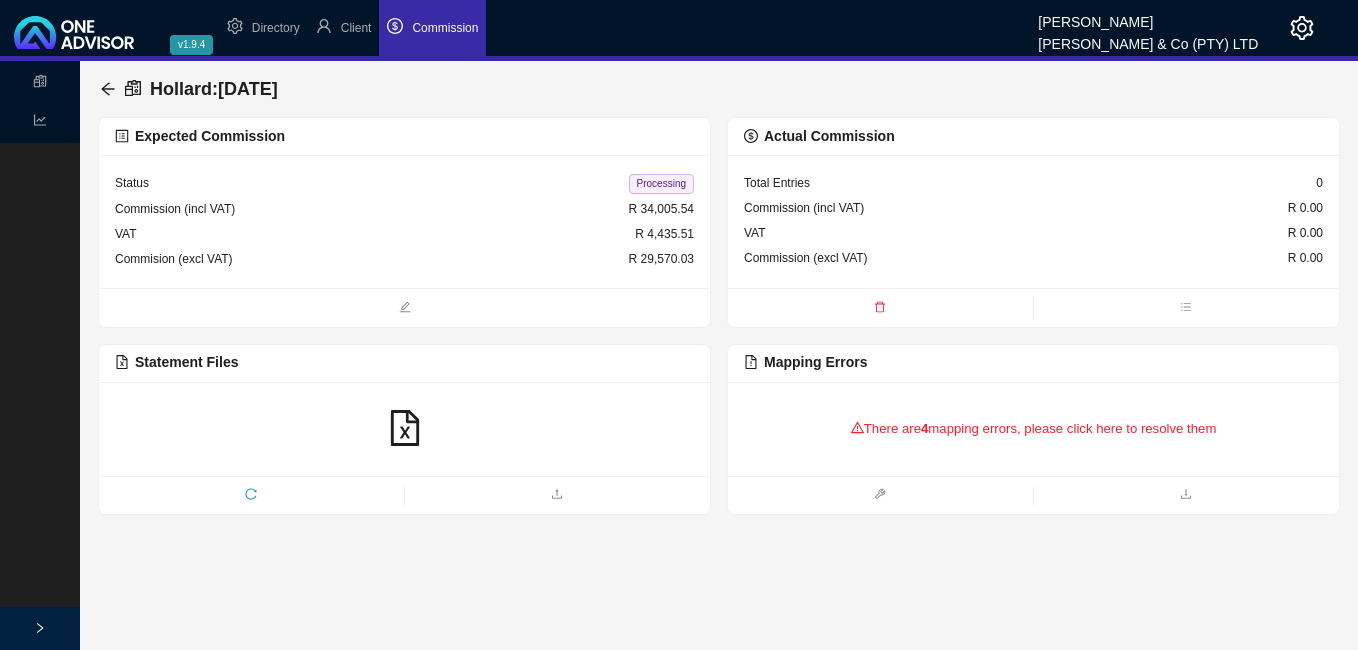 click on "There are  4  mapping errors, please click here to resolve them" at bounding box center (1033, 429) 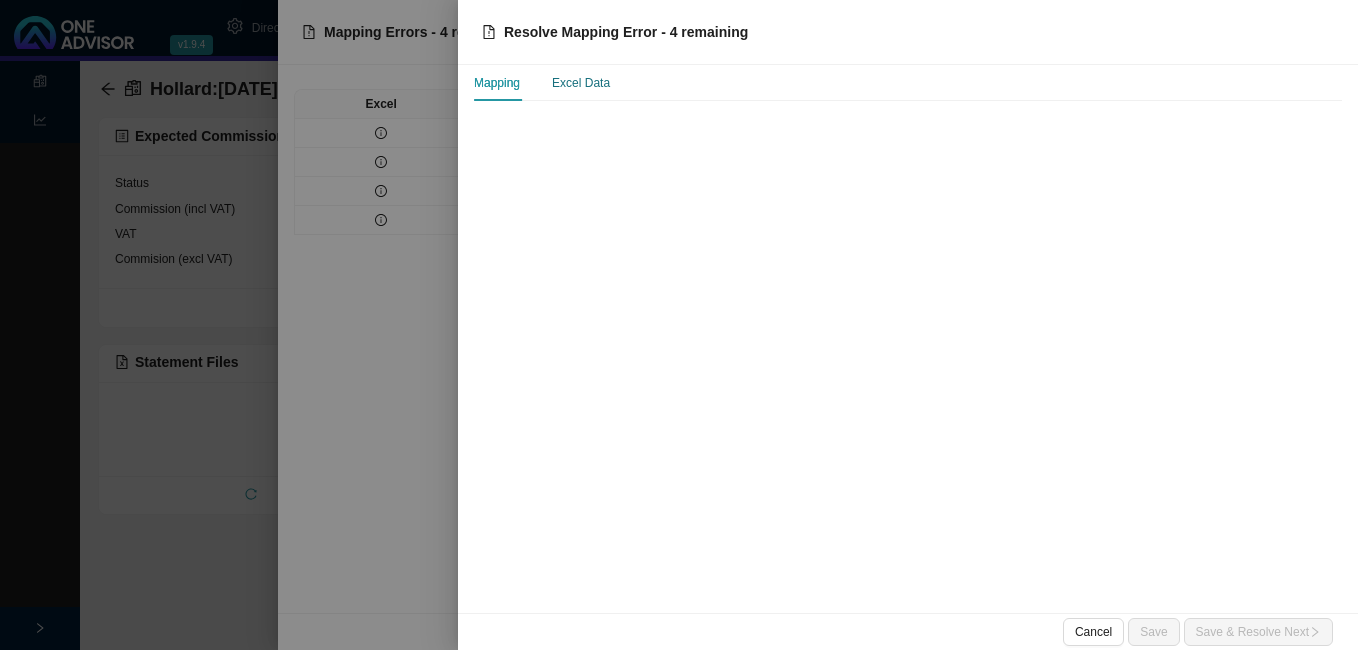 click on "Excel Data" at bounding box center [581, 83] 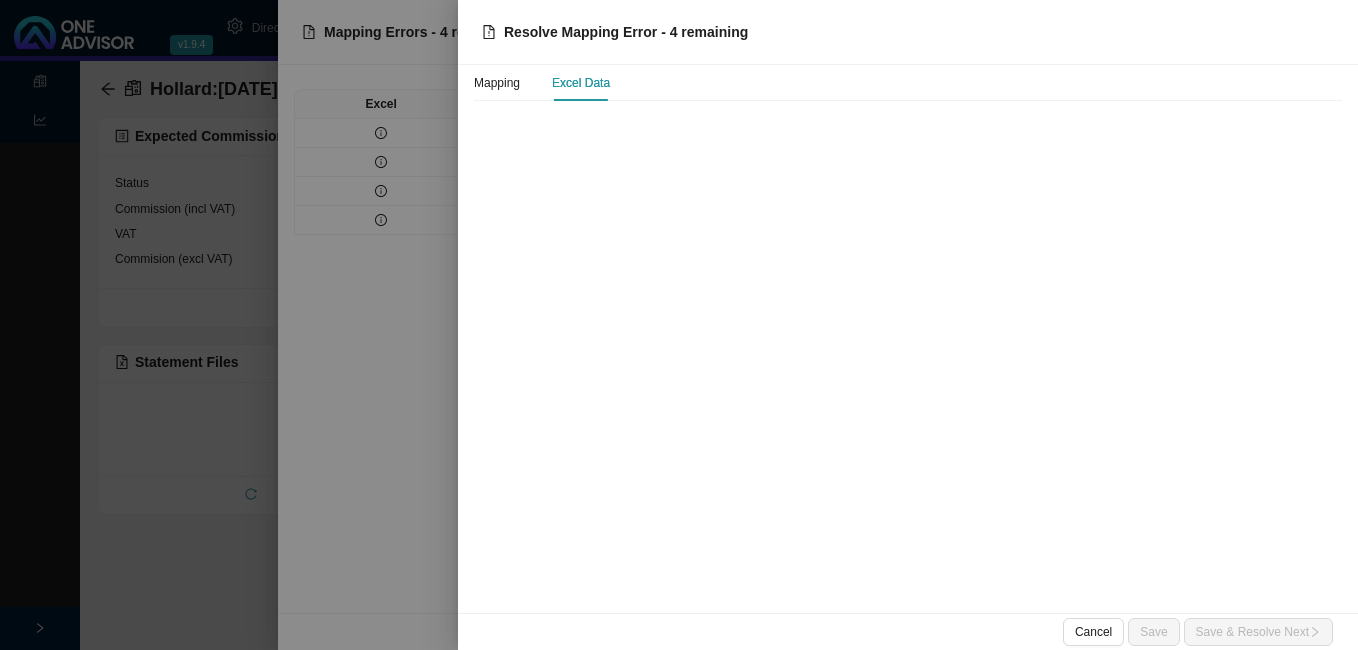 click at bounding box center [679, 325] 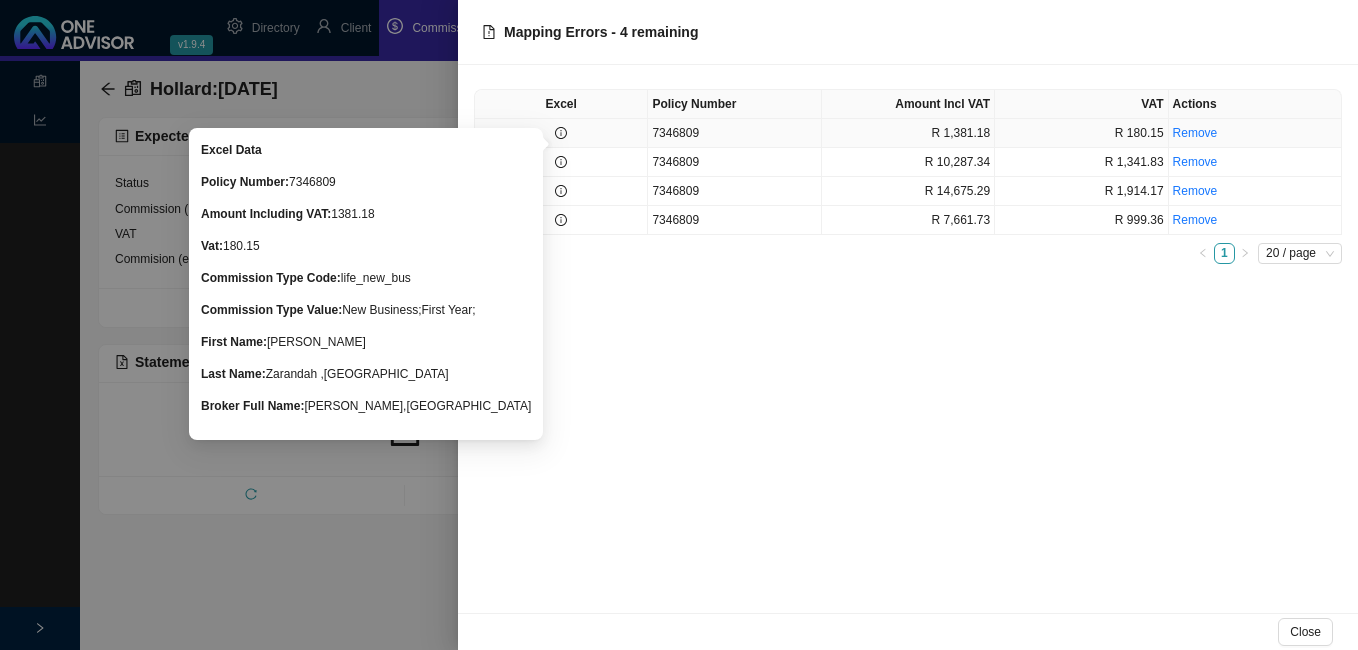 click 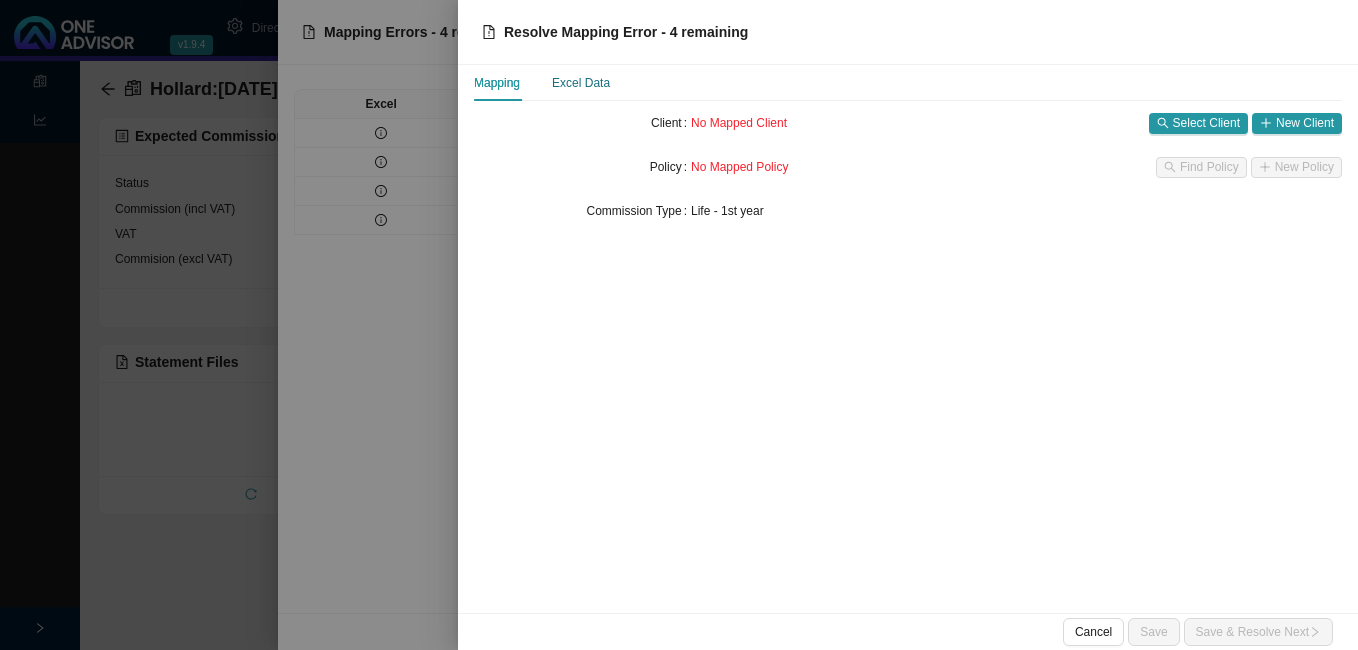 click on "Excel Data" at bounding box center (581, 83) 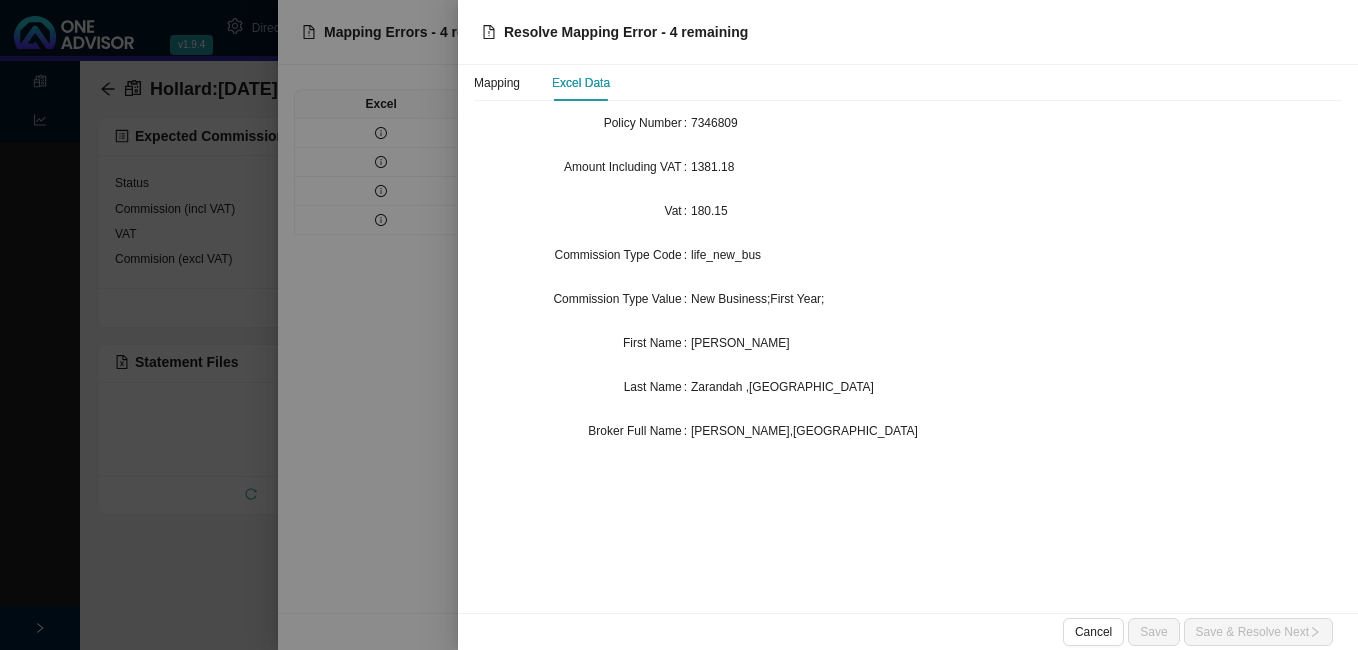 click at bounding box center [679, 325] 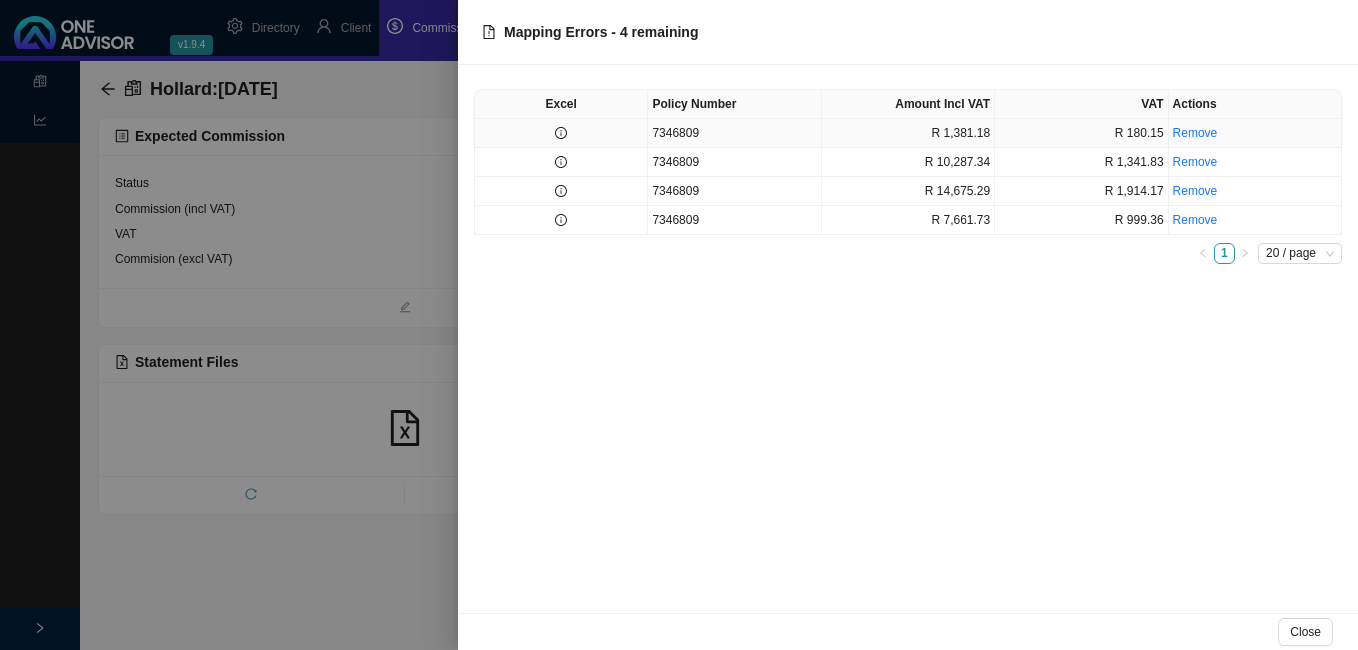 click 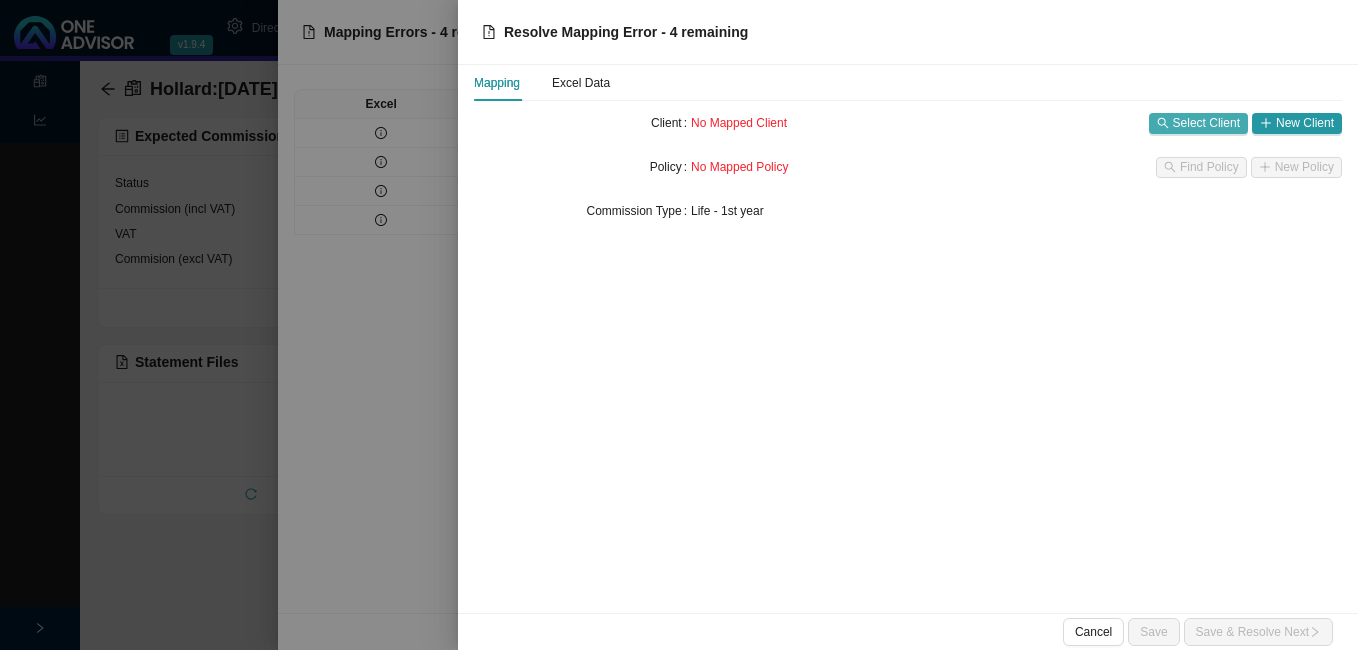click on "Select Client" at bounding box center [1206, 123] 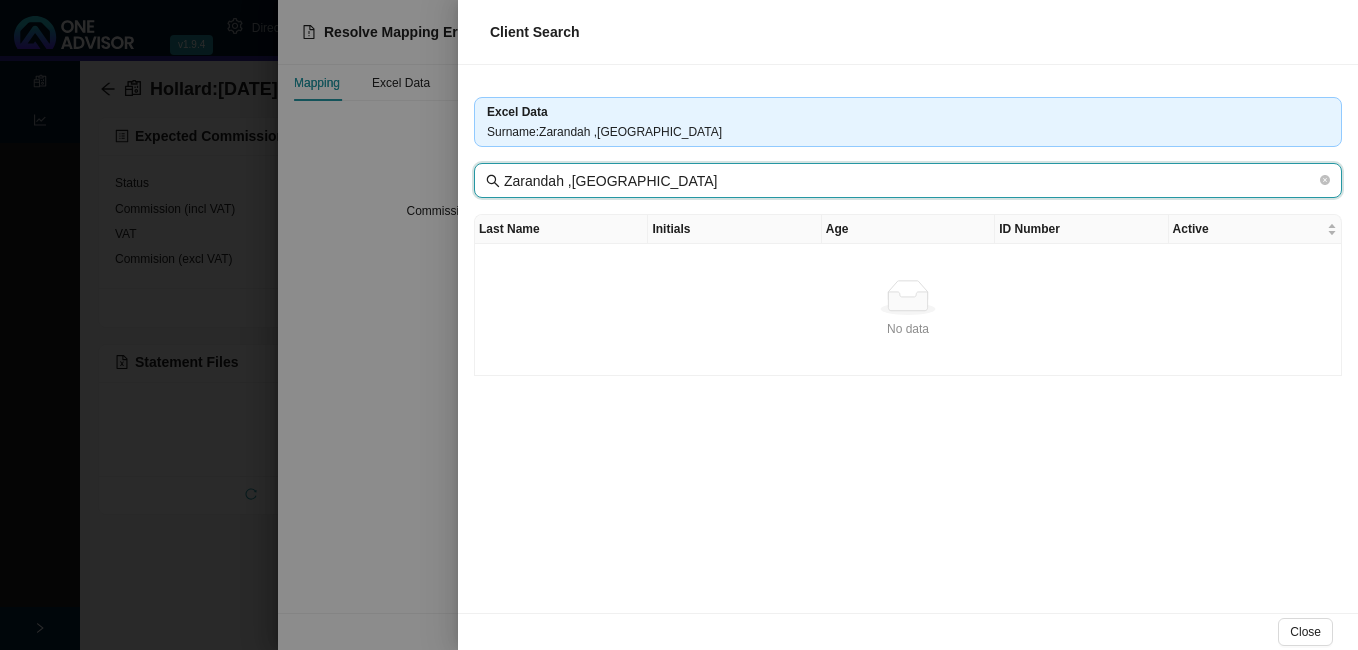 drag, startPoint x: 560, startPoint y: 182, endPoint x: 709, endPoint y: 203, distance: 150.4726 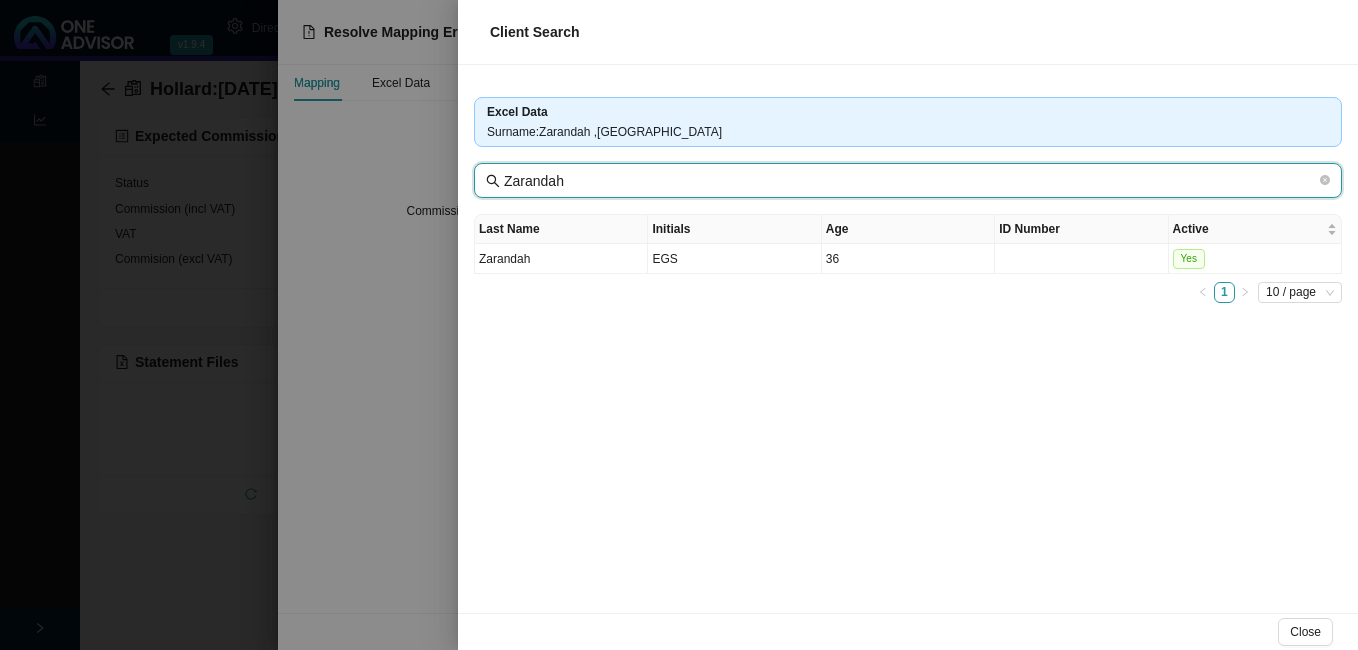 type on "Zarandah" 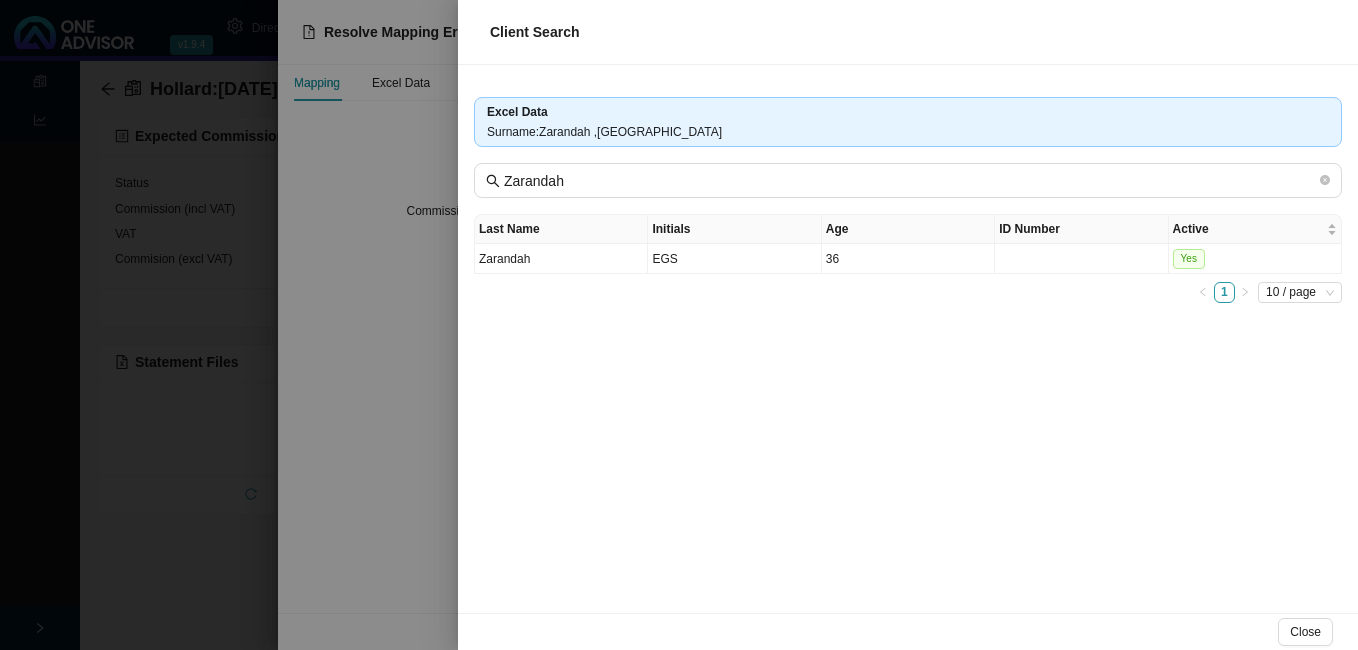 click at bounding box center [679, 325] 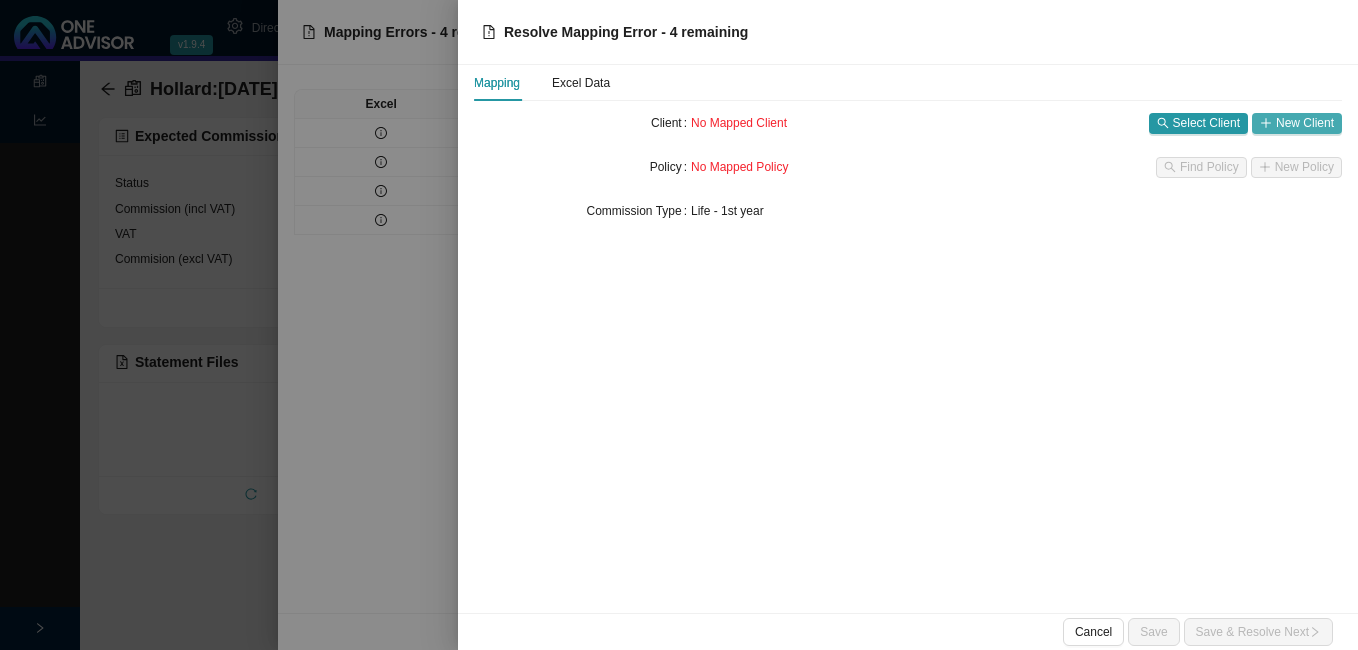 click on "New Client" at bounding box center [1305, 123] 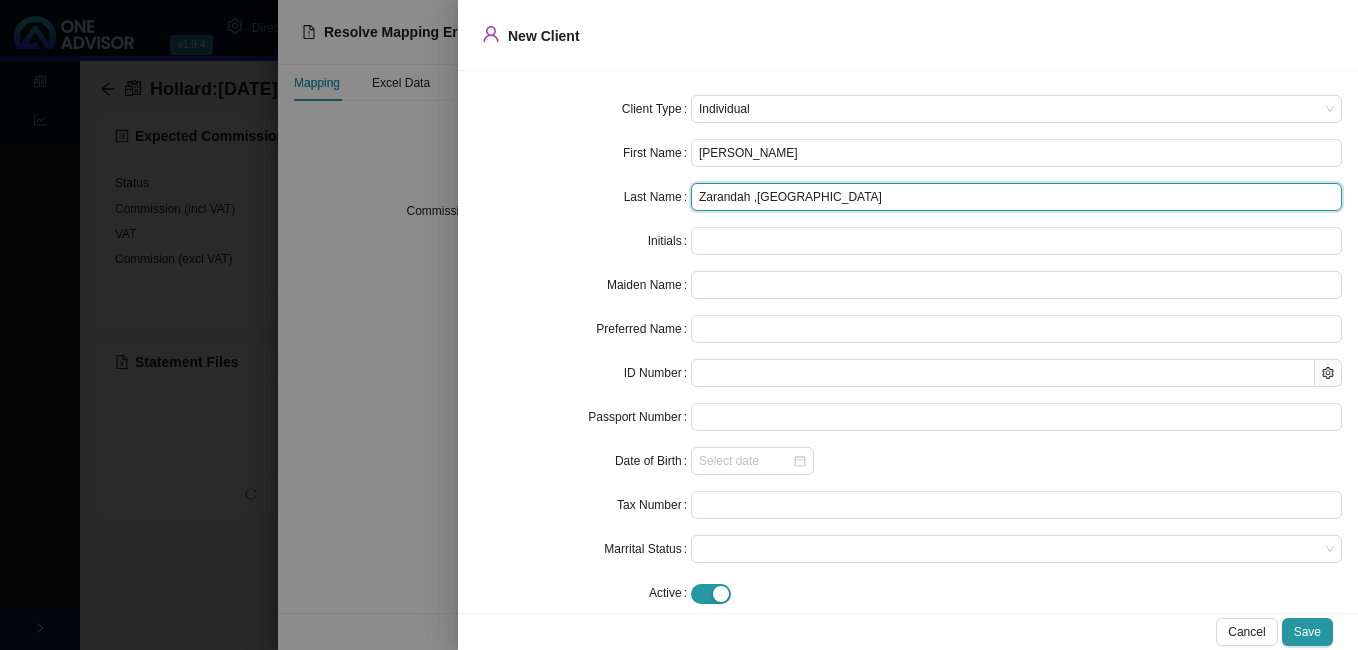 drag, startPoint x: 745, startPoint y: 198, endPoint x: 889, endPoint y: 215, distance: 145 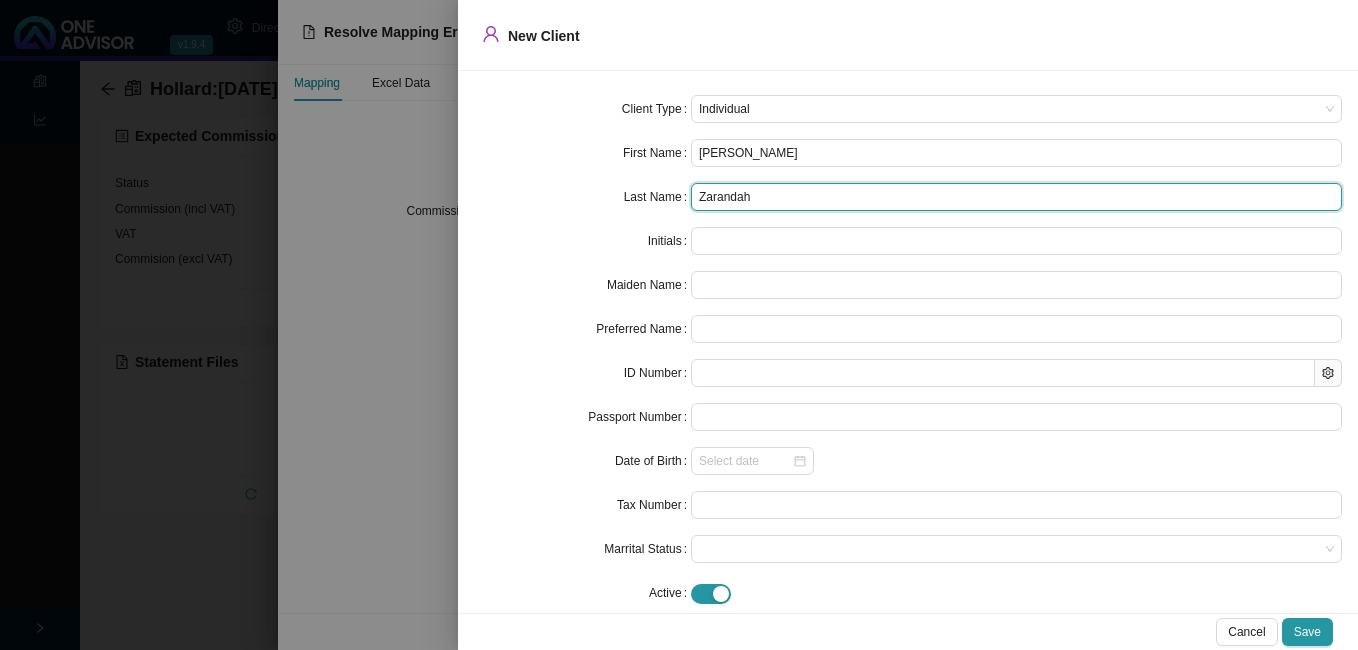type on "Zarandah" 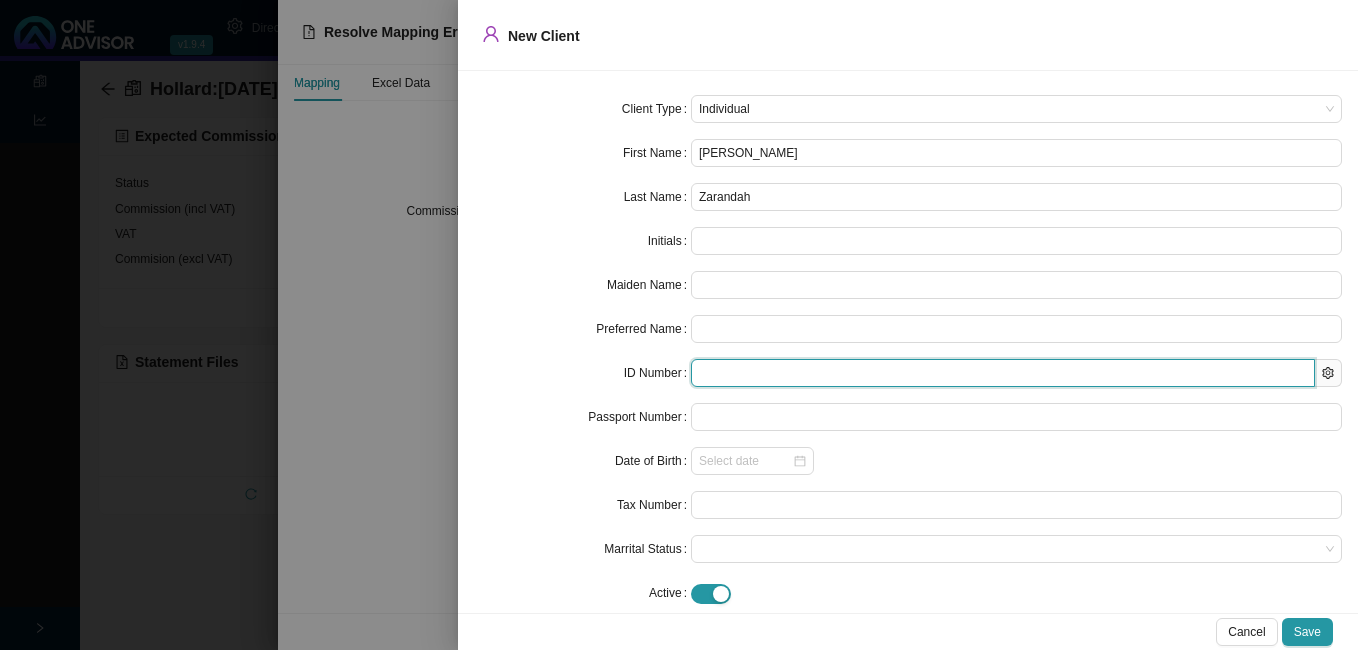 click at bounding box center [1003, 373] 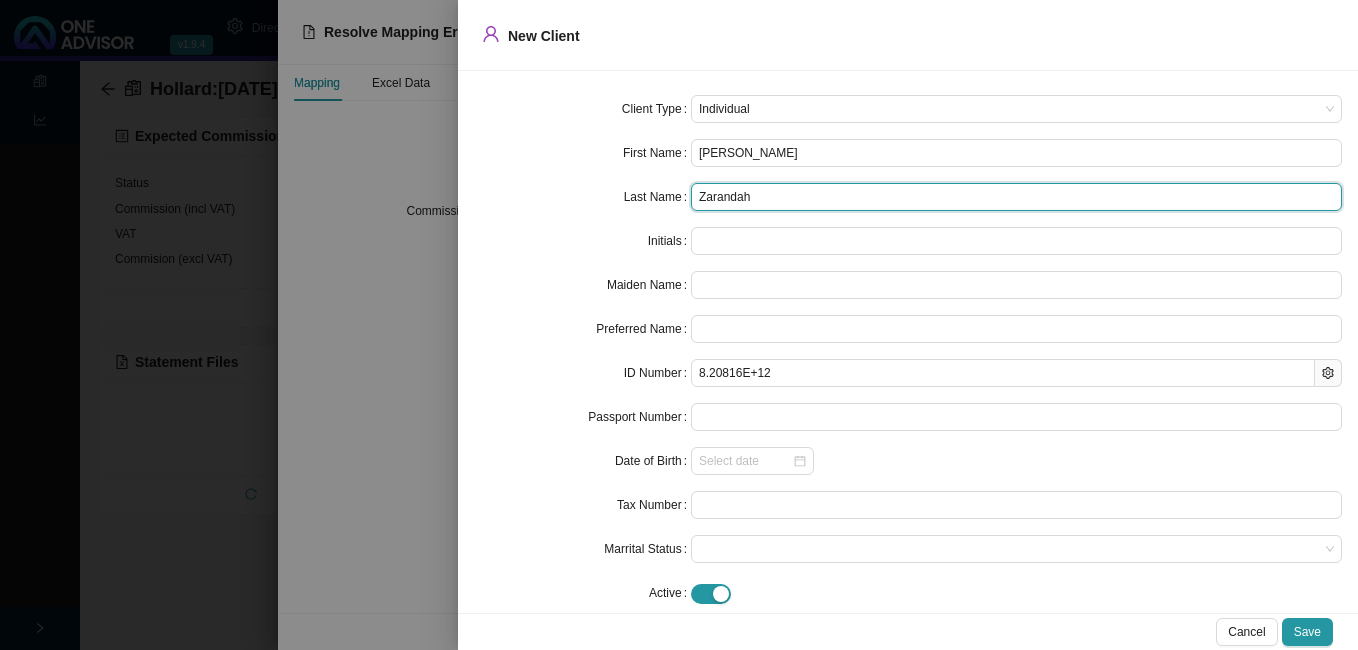 drag, startPoint x: 708, startPoint y: 372, endPoint x: 791, endPoint y: 184, distance: 205.50668 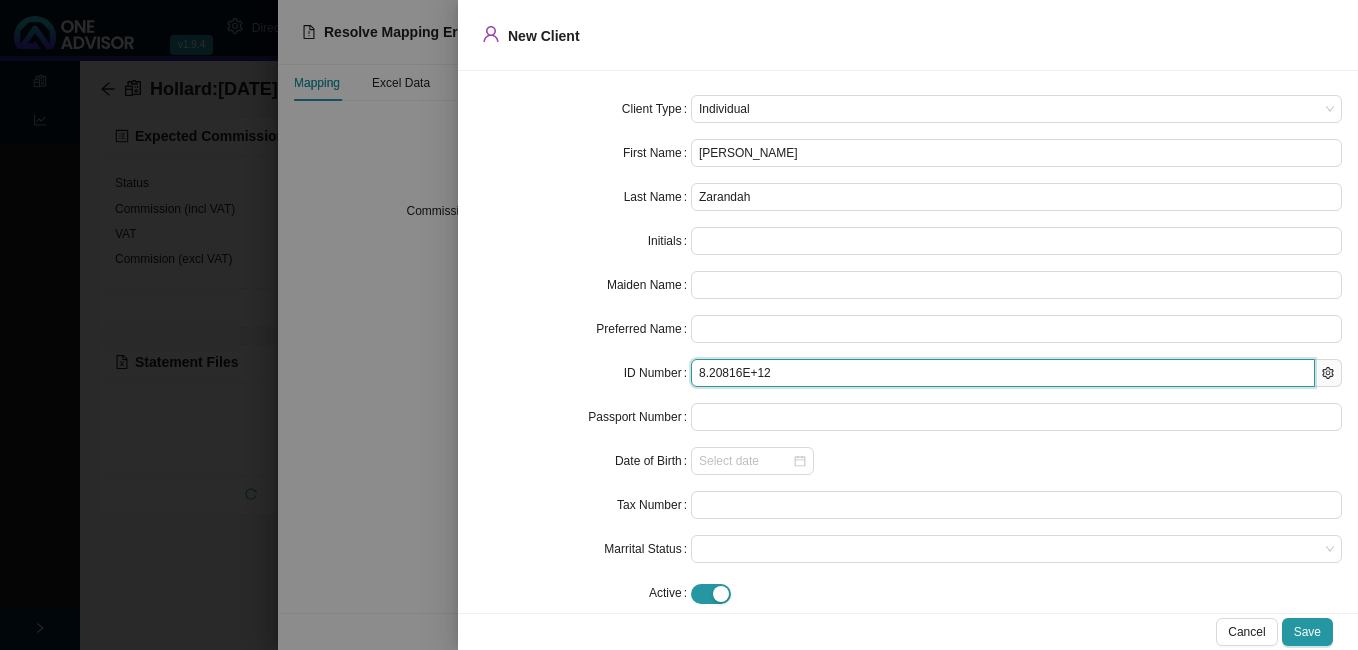drag, startPoint x: 776, startPoint y: 371, endPoint x: 615, endPoint y: 356, distance: 161.69725 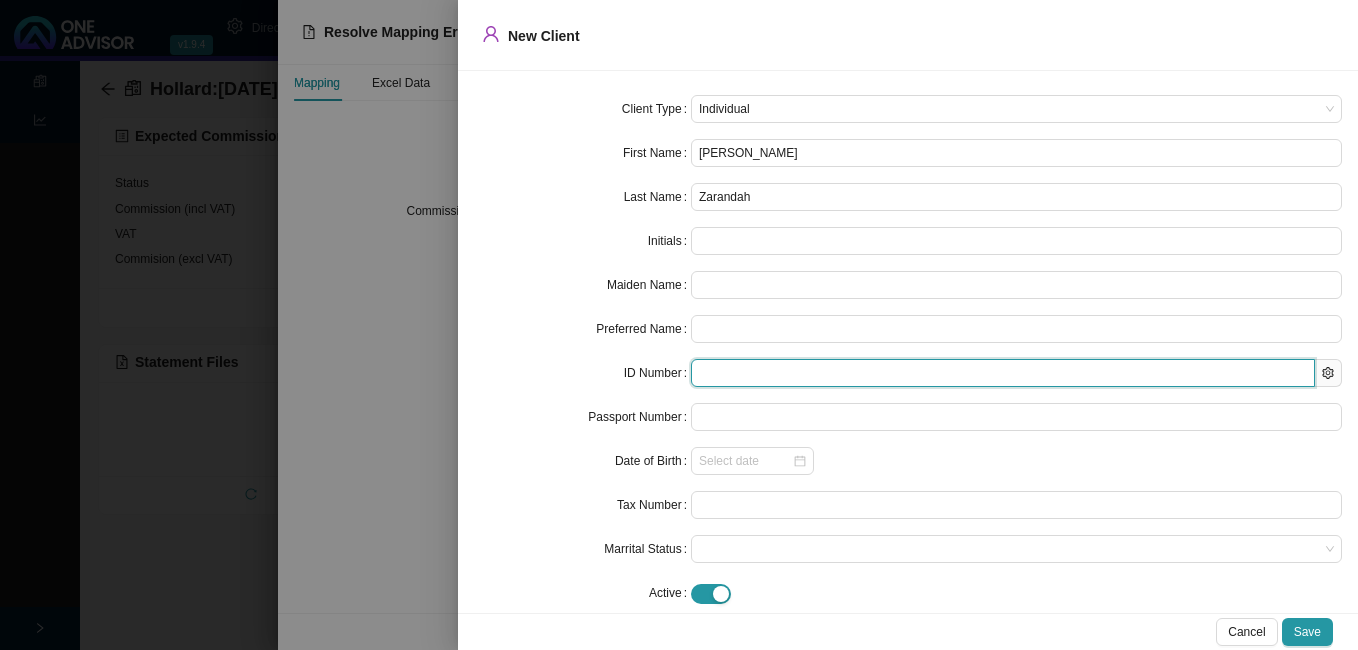 paste on "8208160057080" 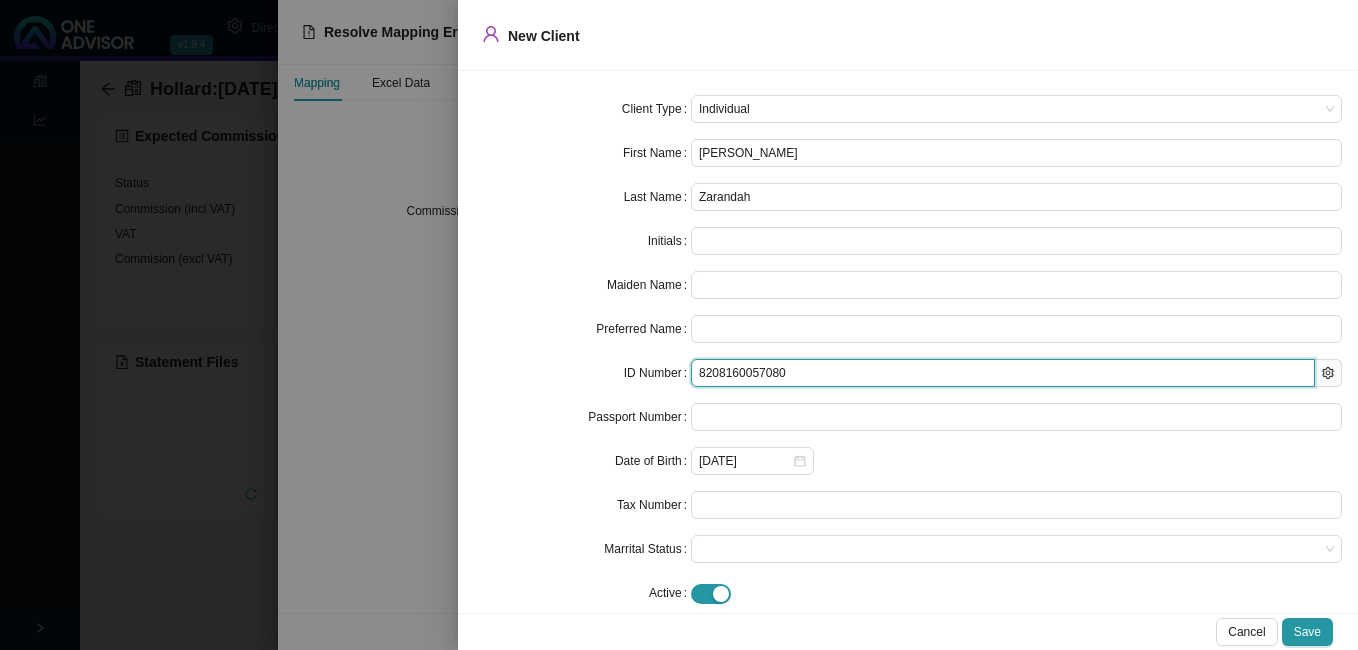 type on "[DATE]" 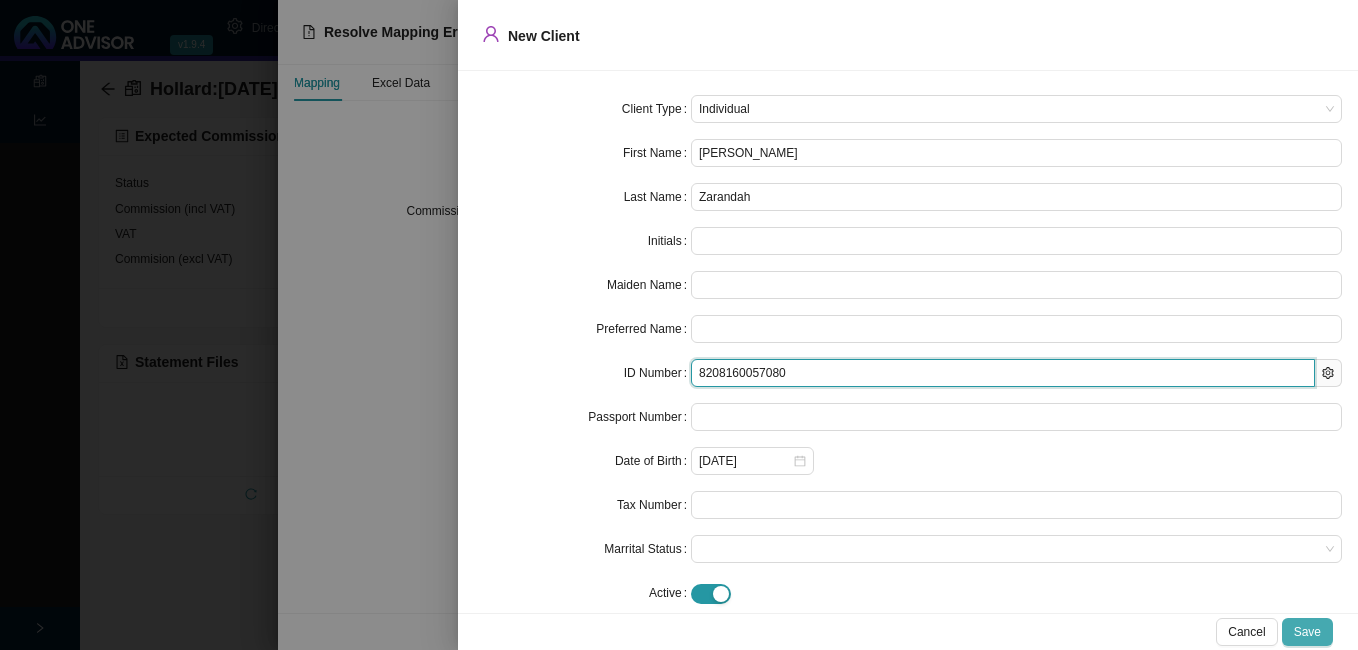 type on "8208160057080" 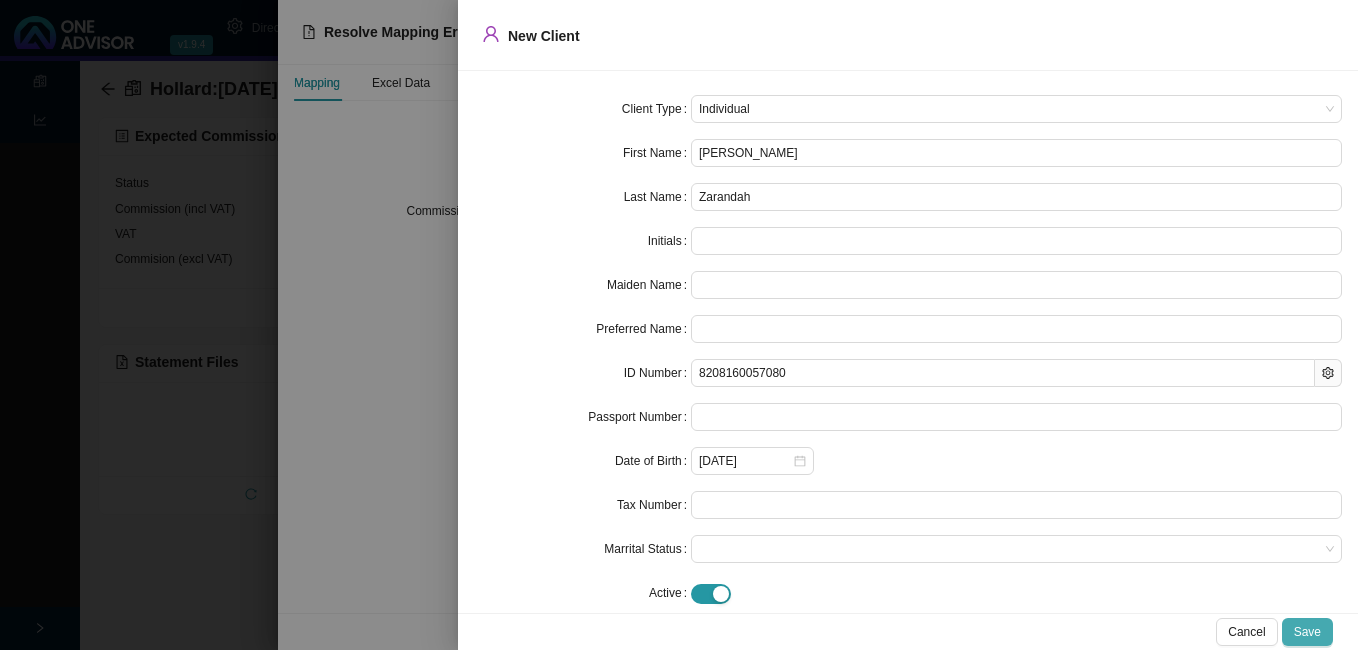 click on "Save" at bounding box center [1307, 632] 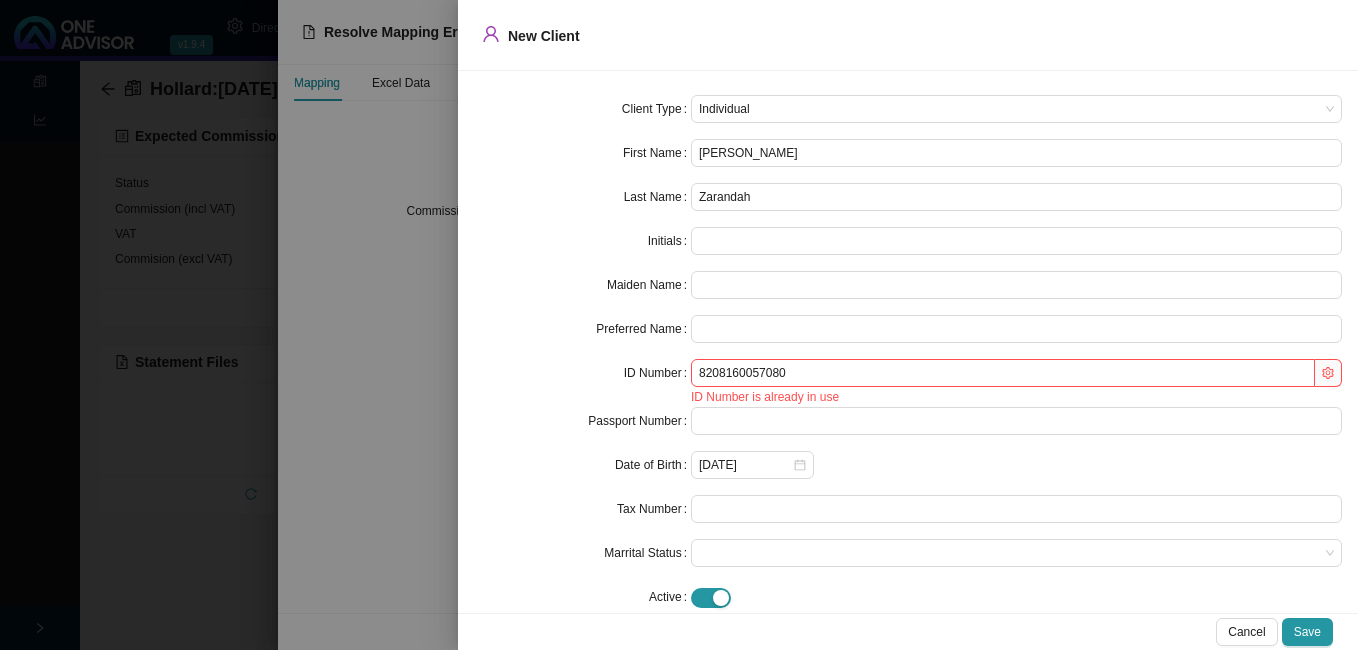 click at bounding box center [679, 325] 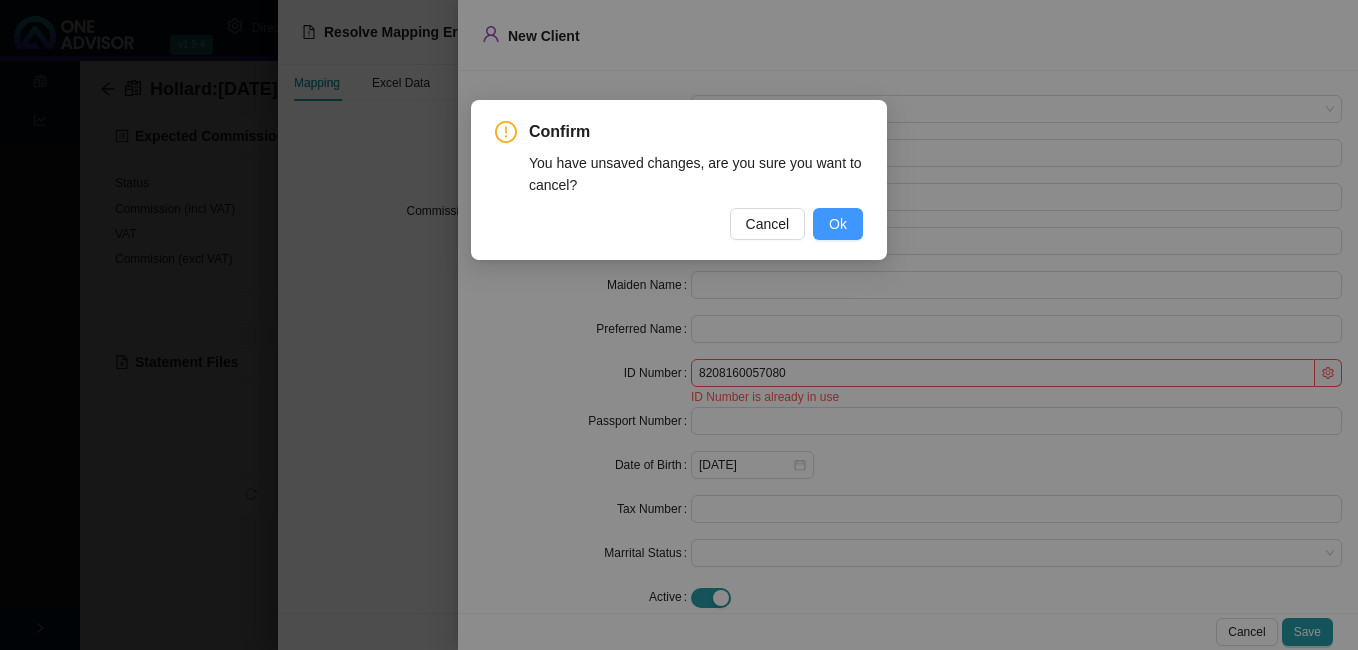 click on "Ok" at bounding box center (838, 224) 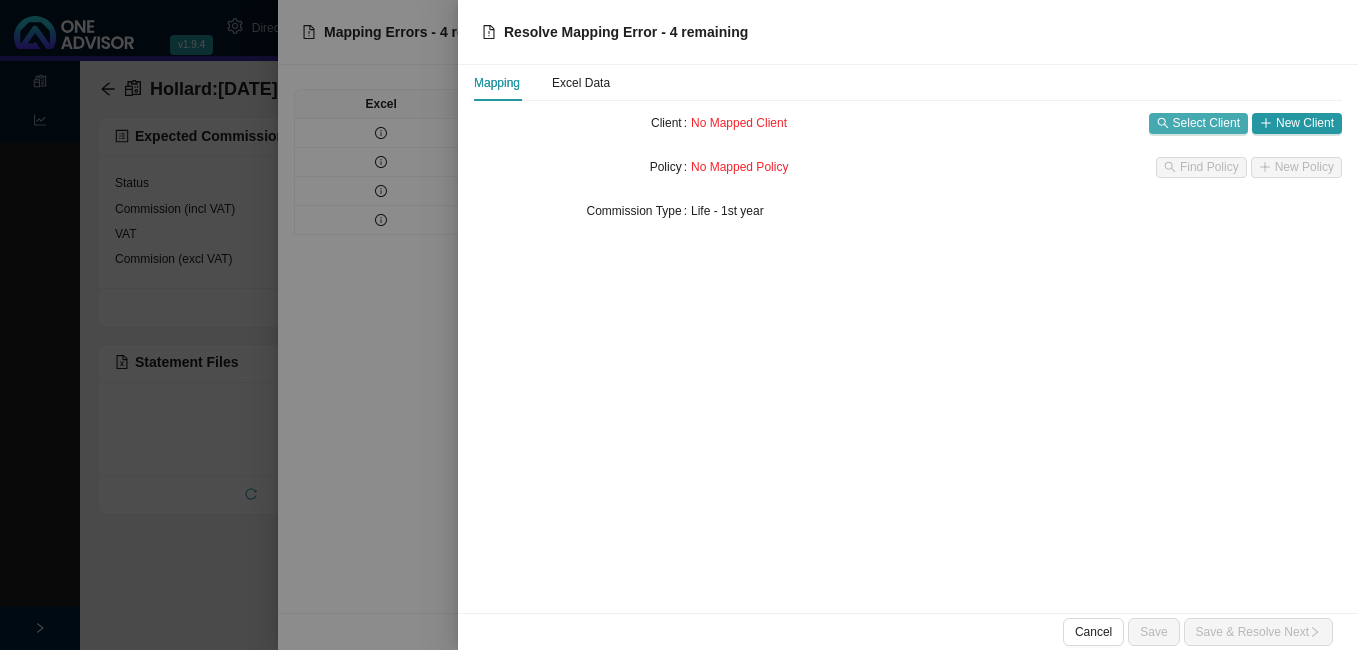 click on "Select Client" at bounding box center (1206, 123) 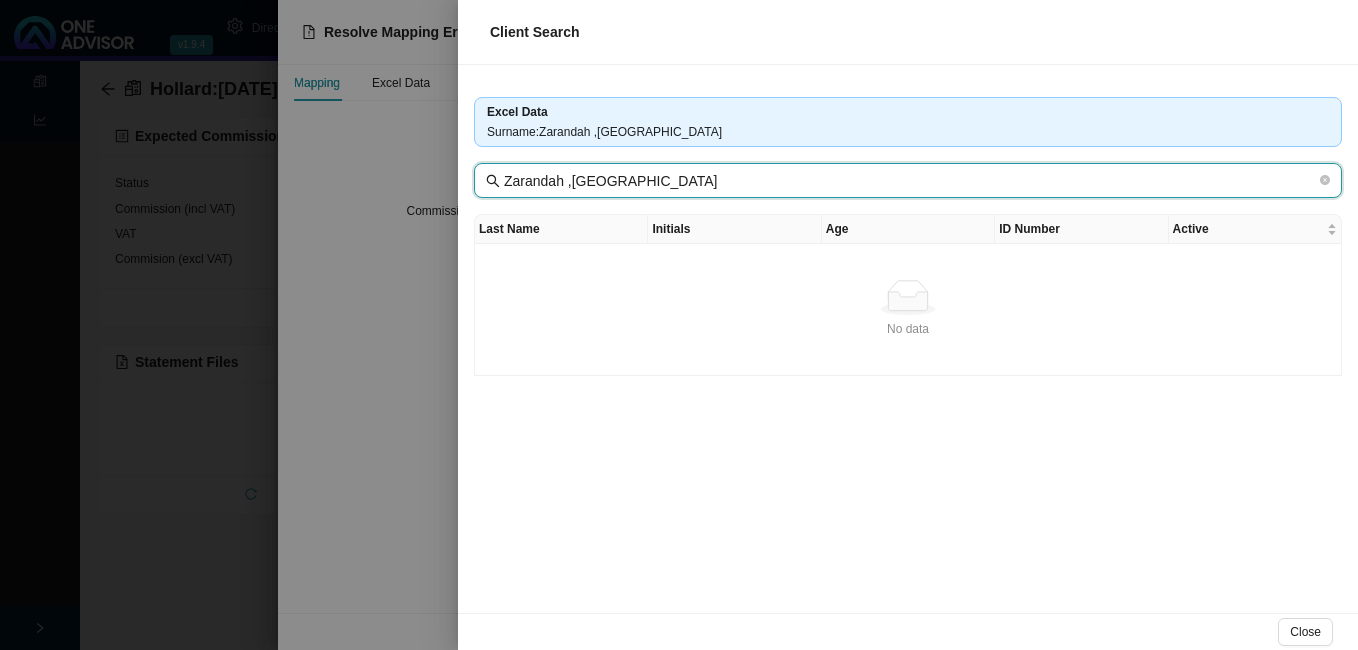 drag, startPoint x: 566, startPoint y: 180, endPoint x: 720, endPoint y: 197, distance: 154.93547 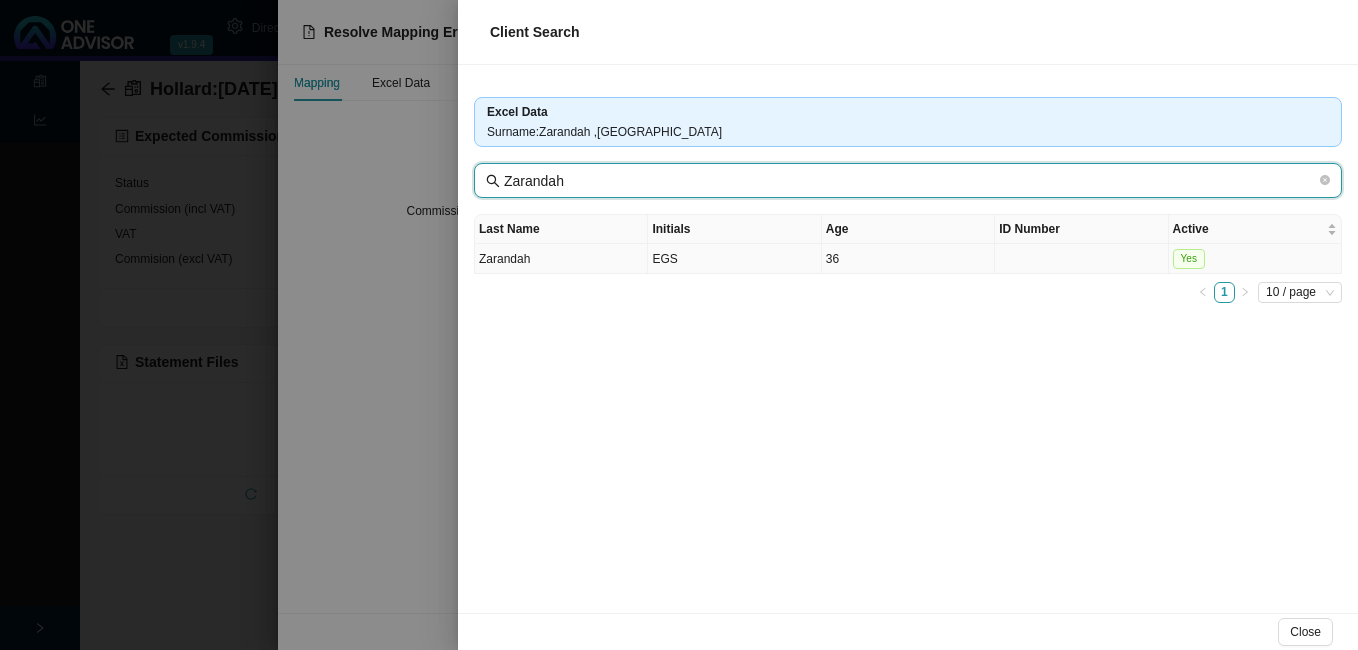 type on "Zarandah" 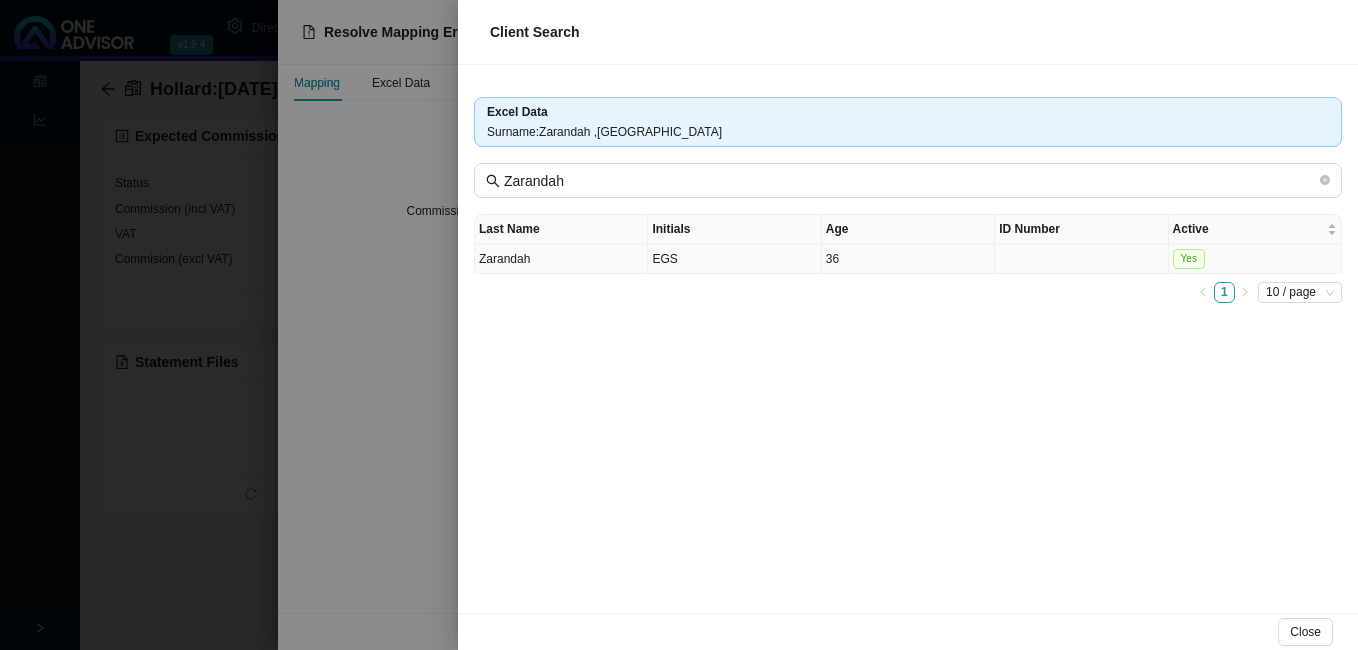 click on "EGS" at bounding box center [734, 259] 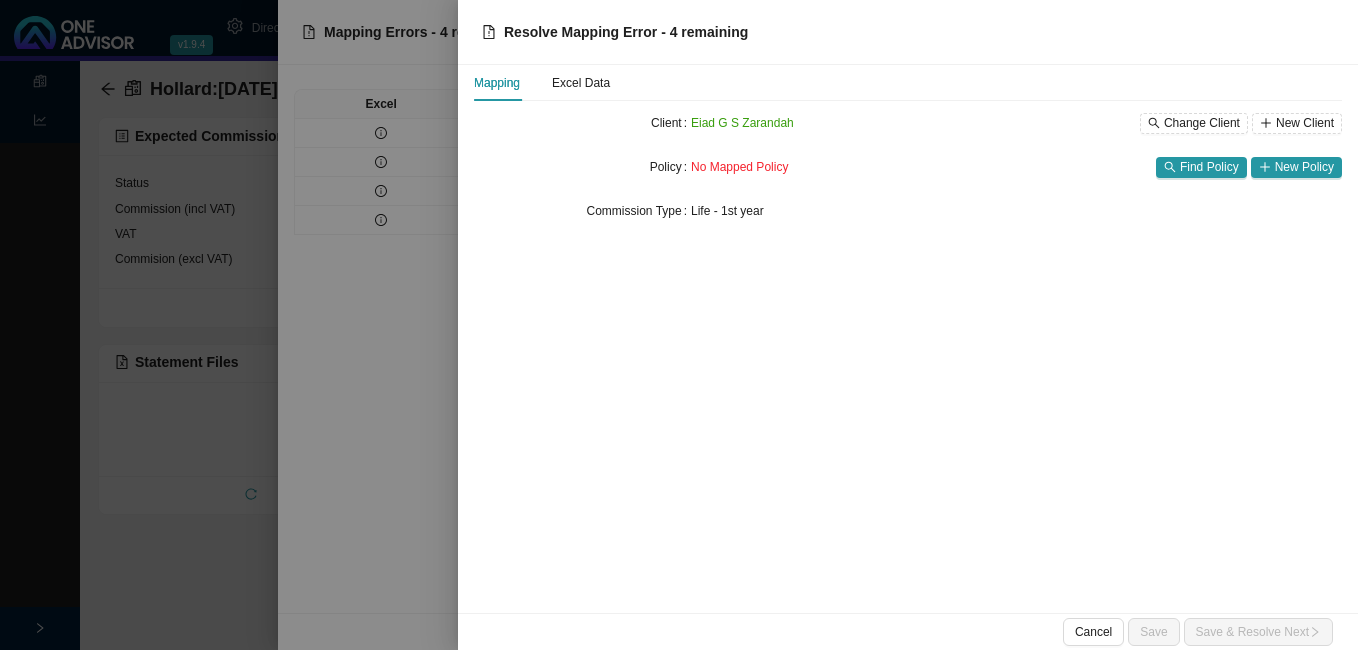 click at bounding box center [679, 325] 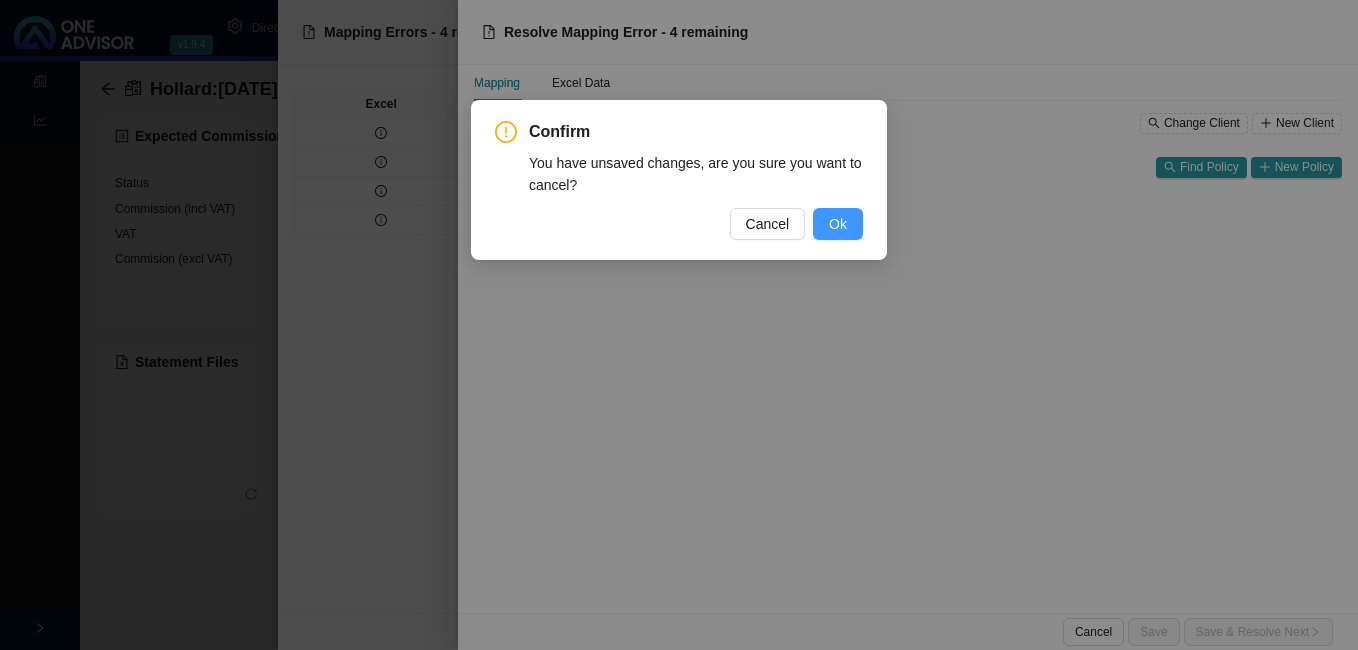click on "Ok" at bounding box center [838, 224] 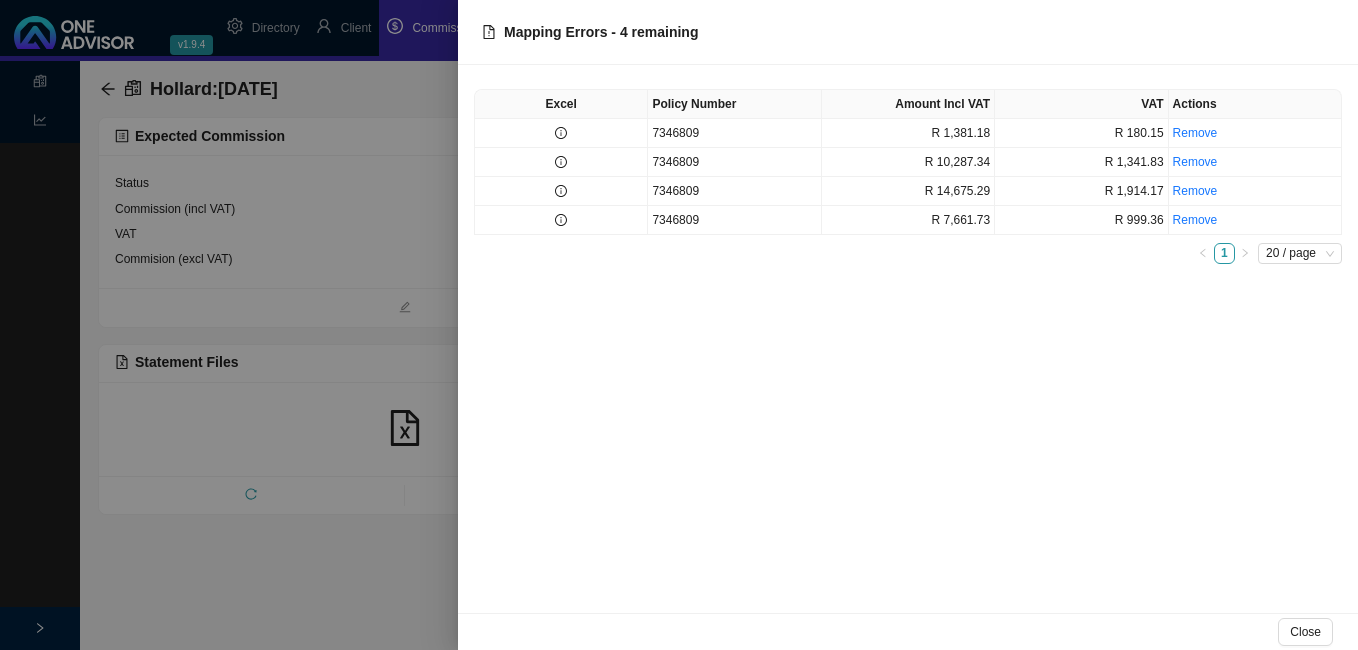 click at bounding box center (679, 325) 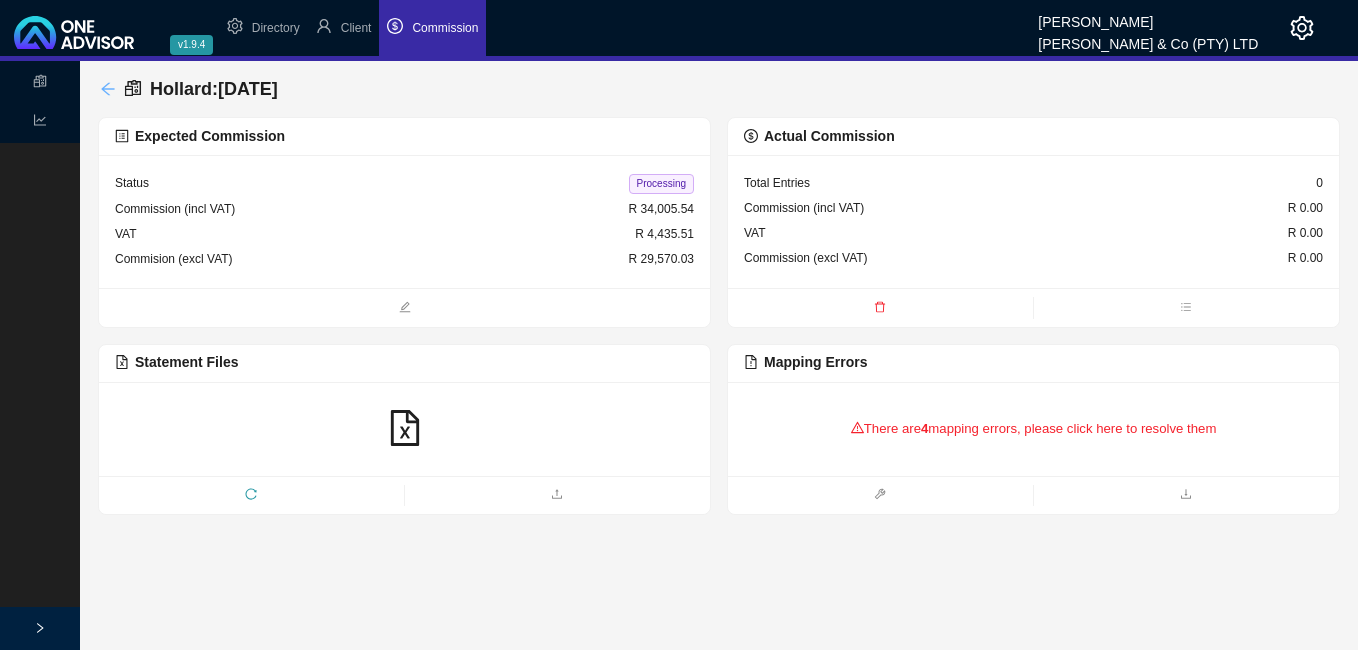 click 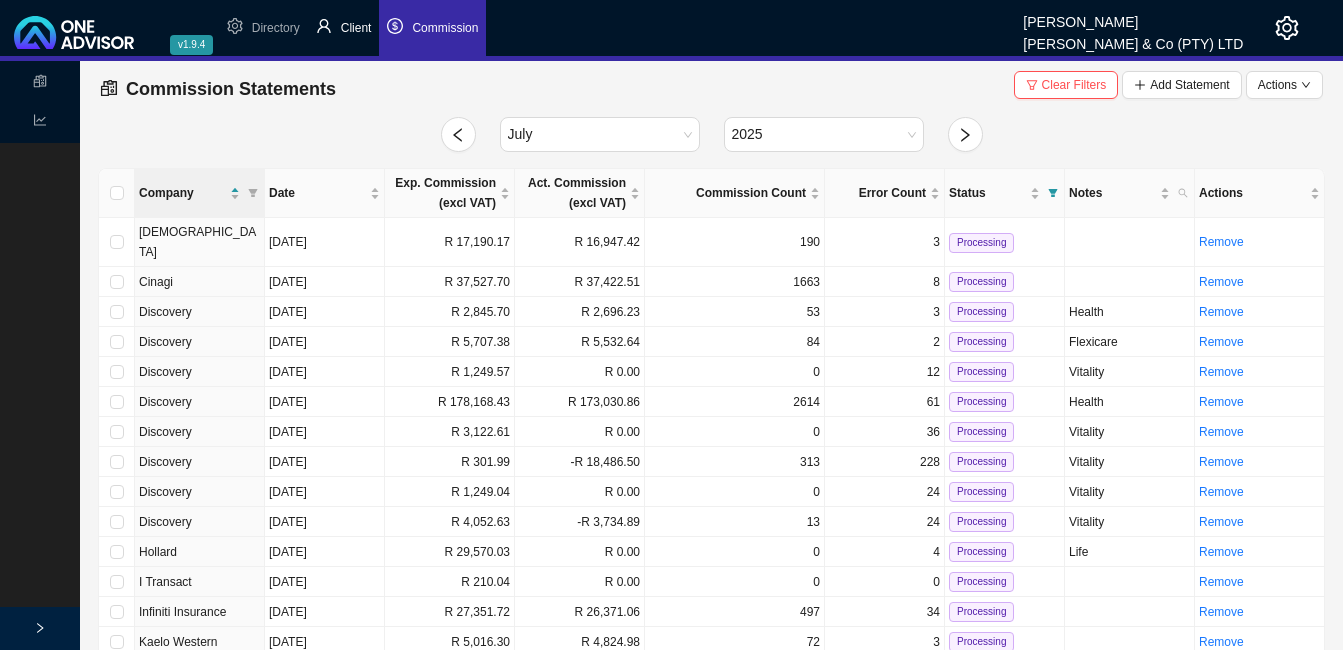 click on "Client" at bounding box center [356, 28] 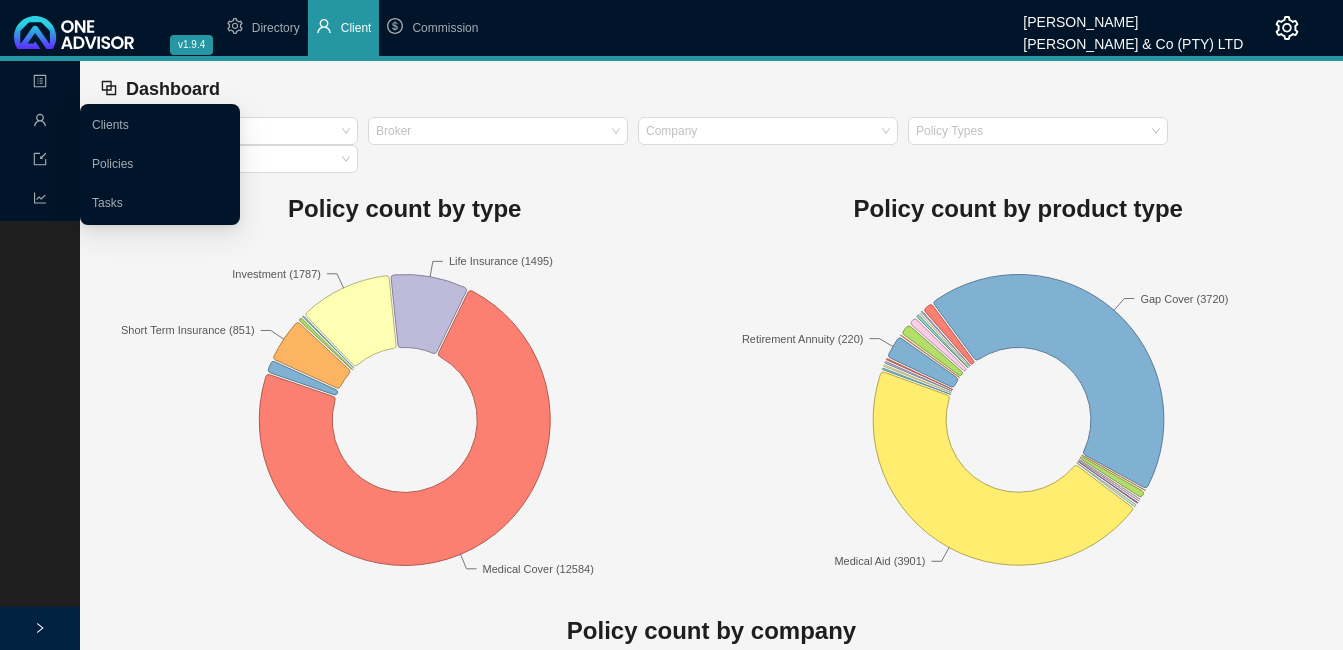 click 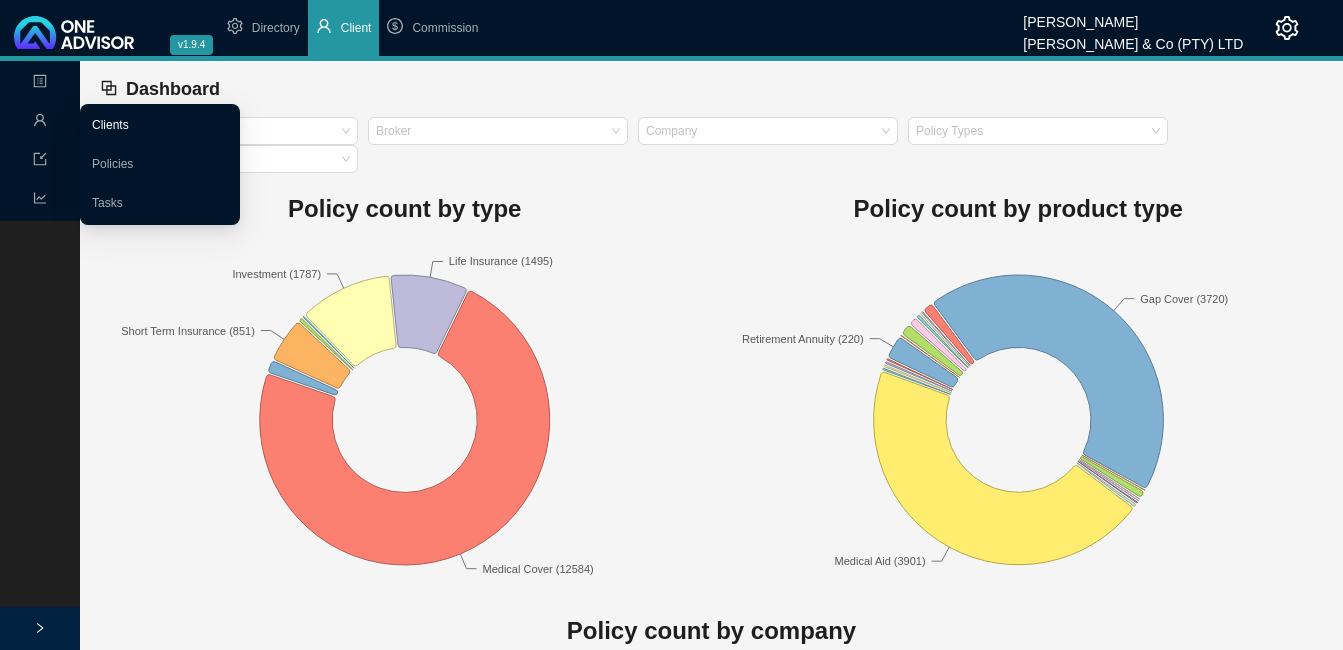 click on "Clients" at bounding box center (110, 125) 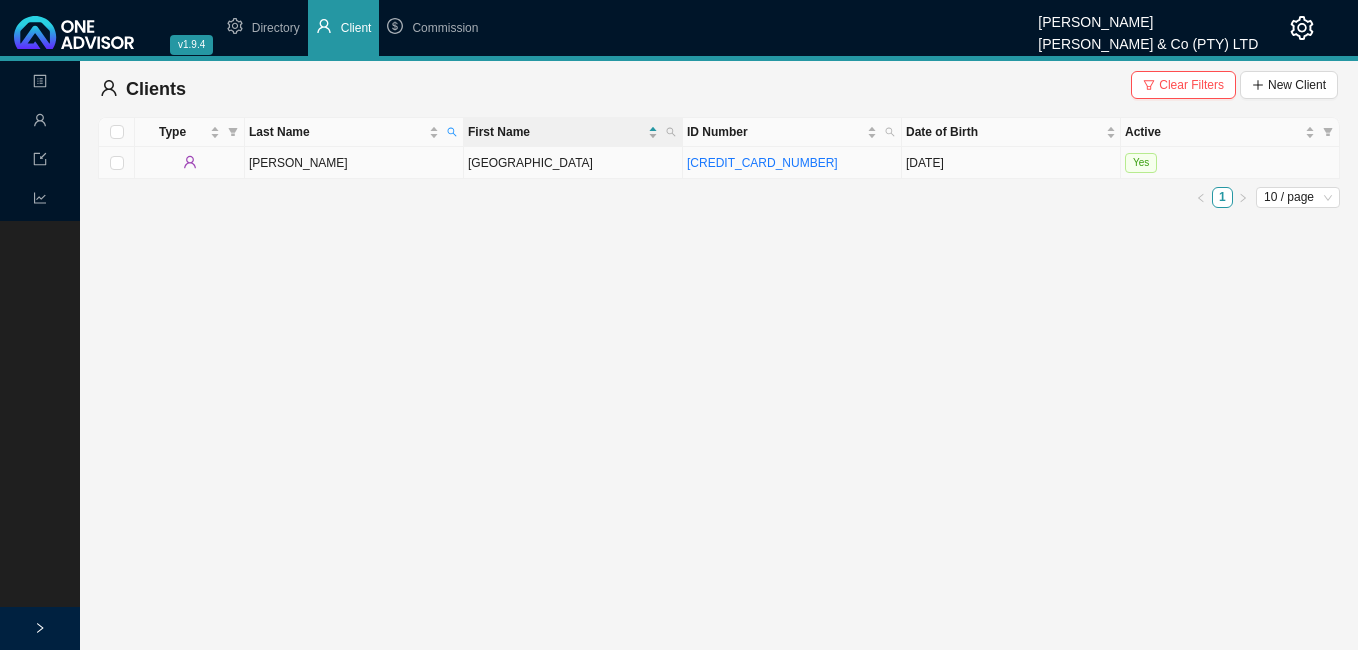 click on "[PERSON_NAME]" at bounding box center [354, 163] 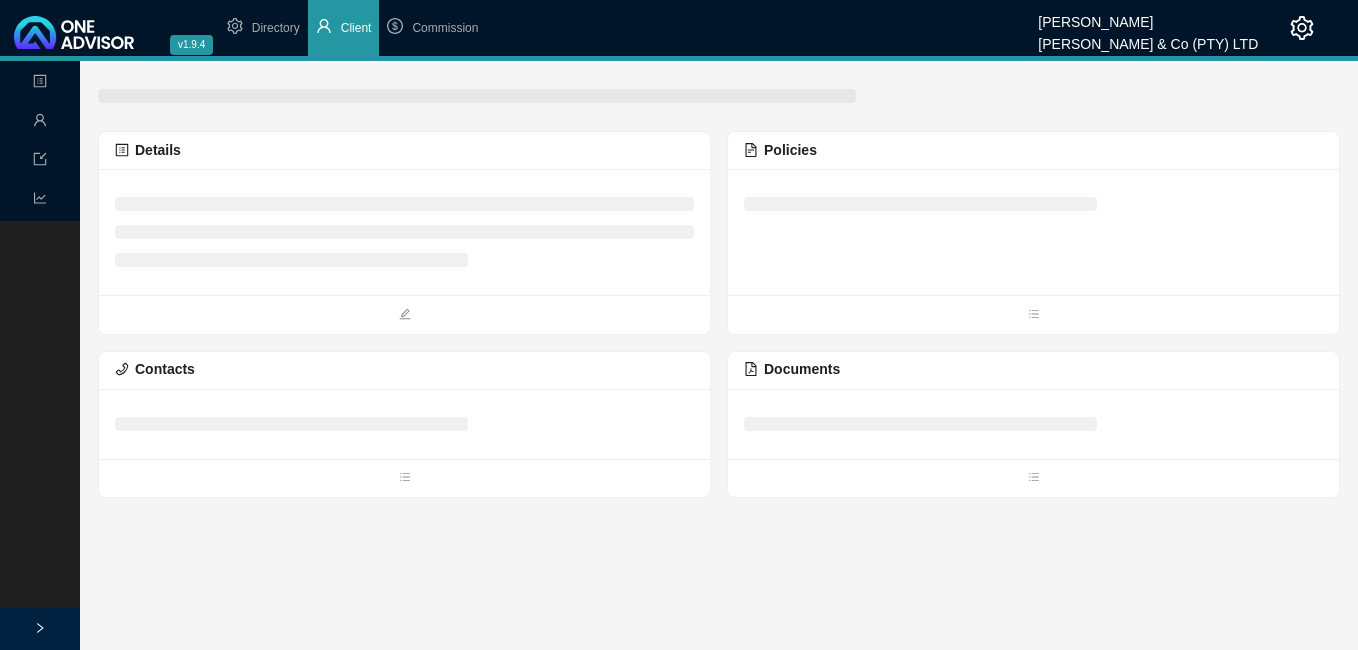 click at bounding box center (404, 232) 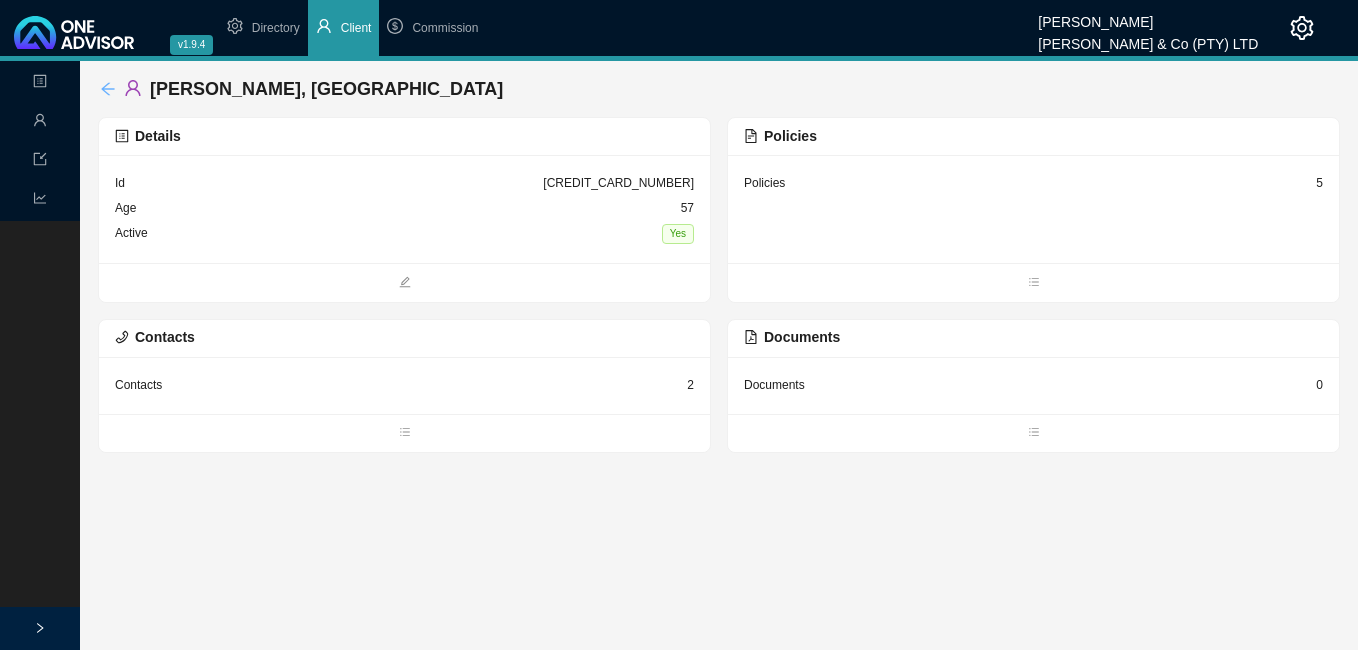 click 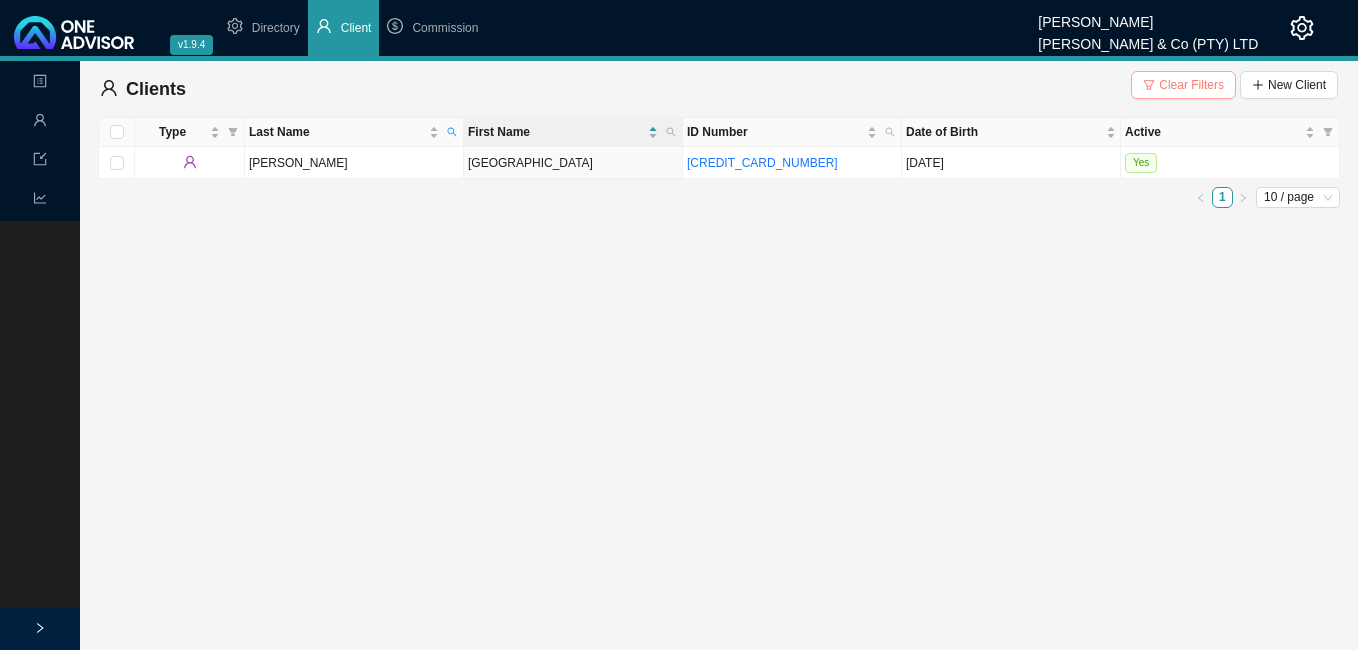 click on "Clear Filters" at bounding box center (1191, 85) 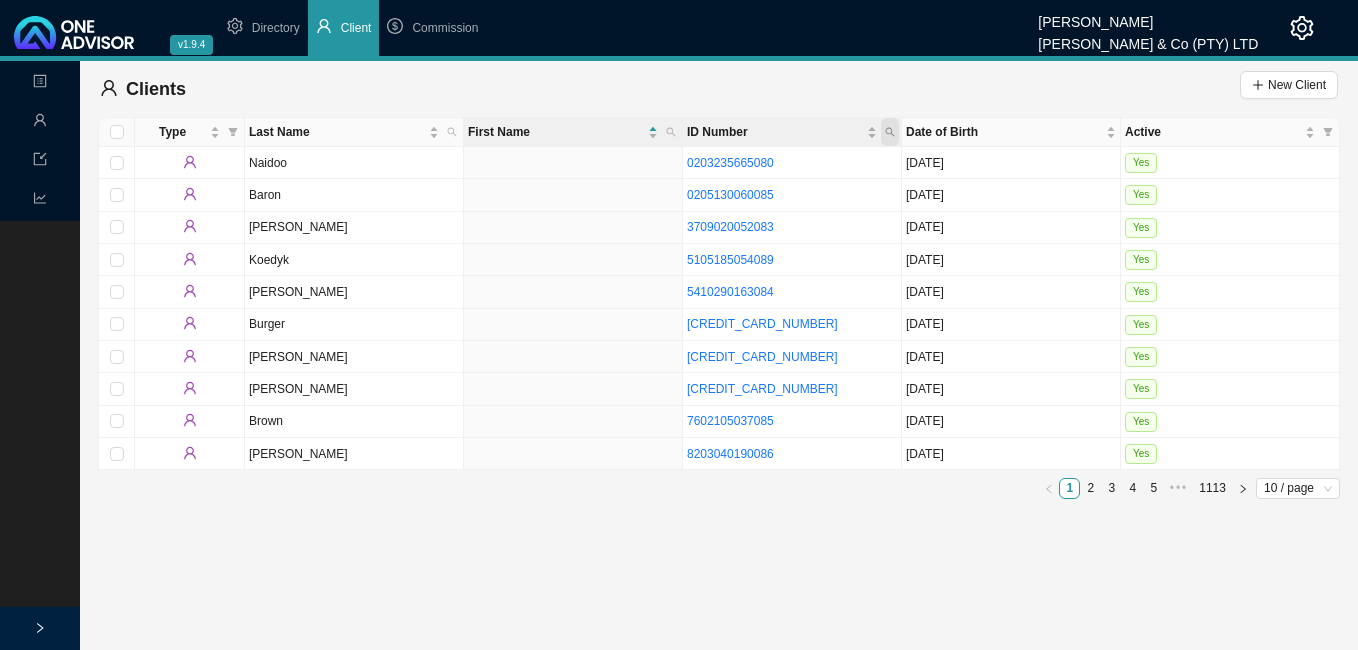 click 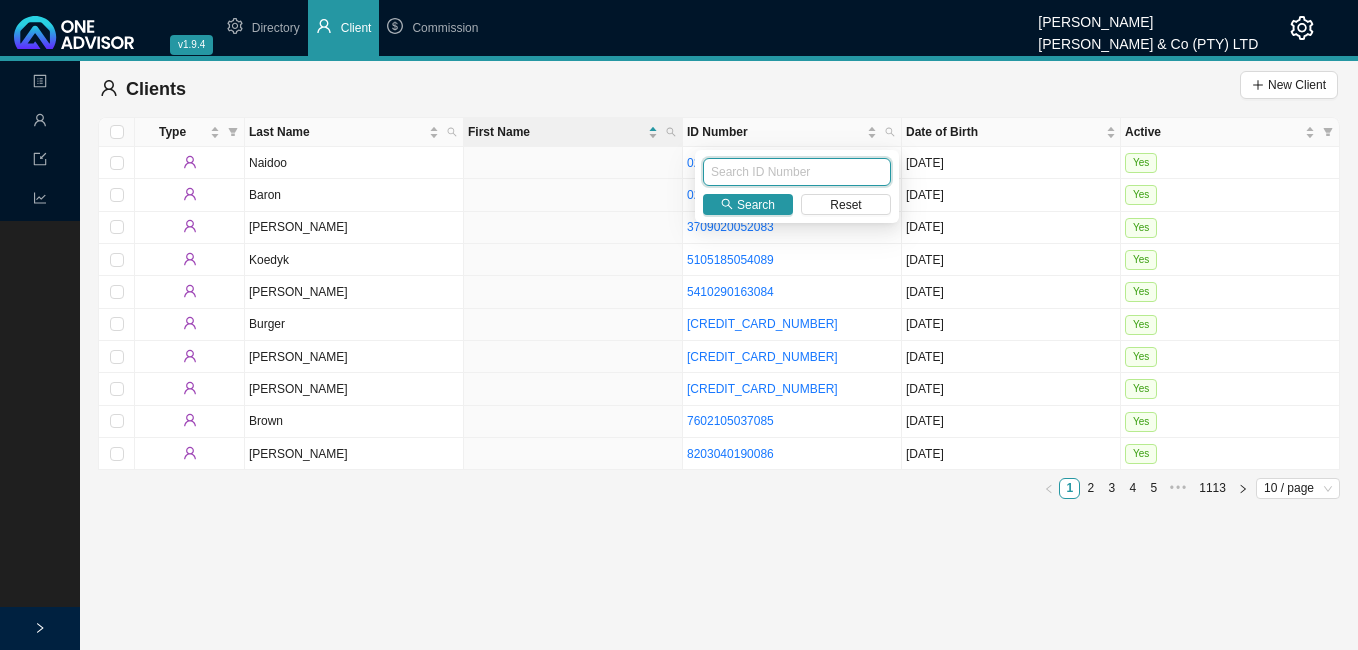 paste on "8208160057080" 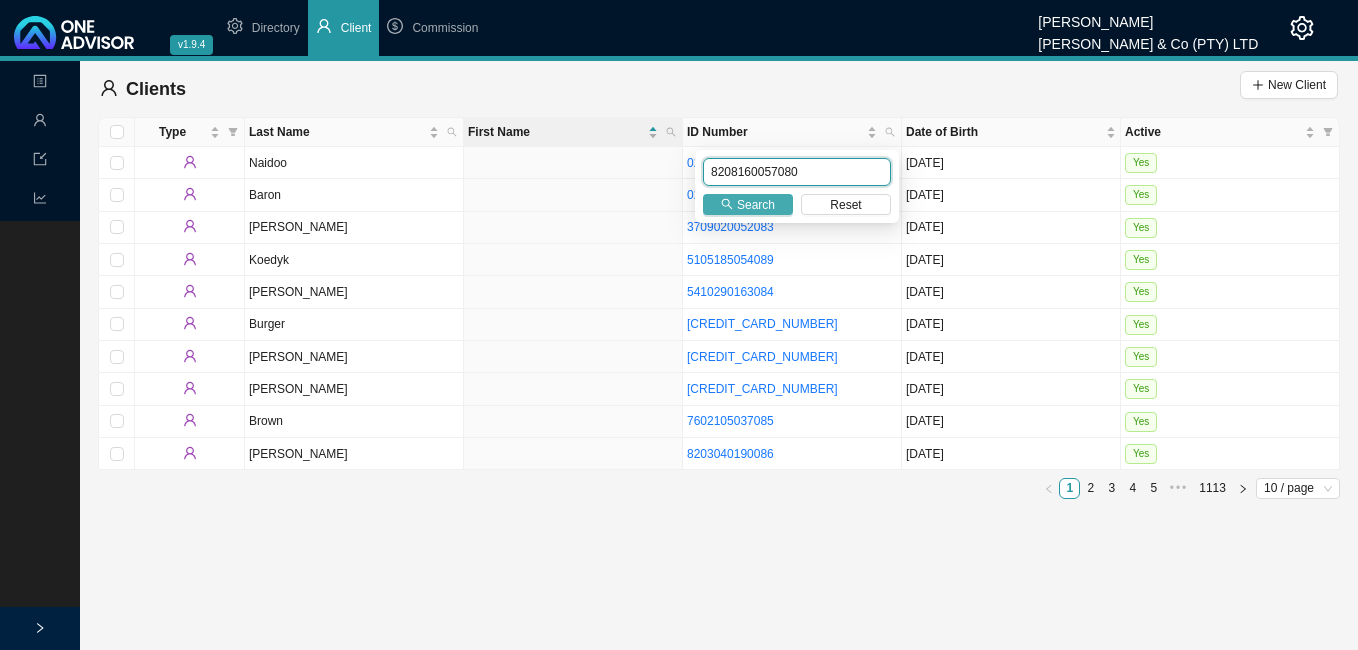 type on "8208160057080" 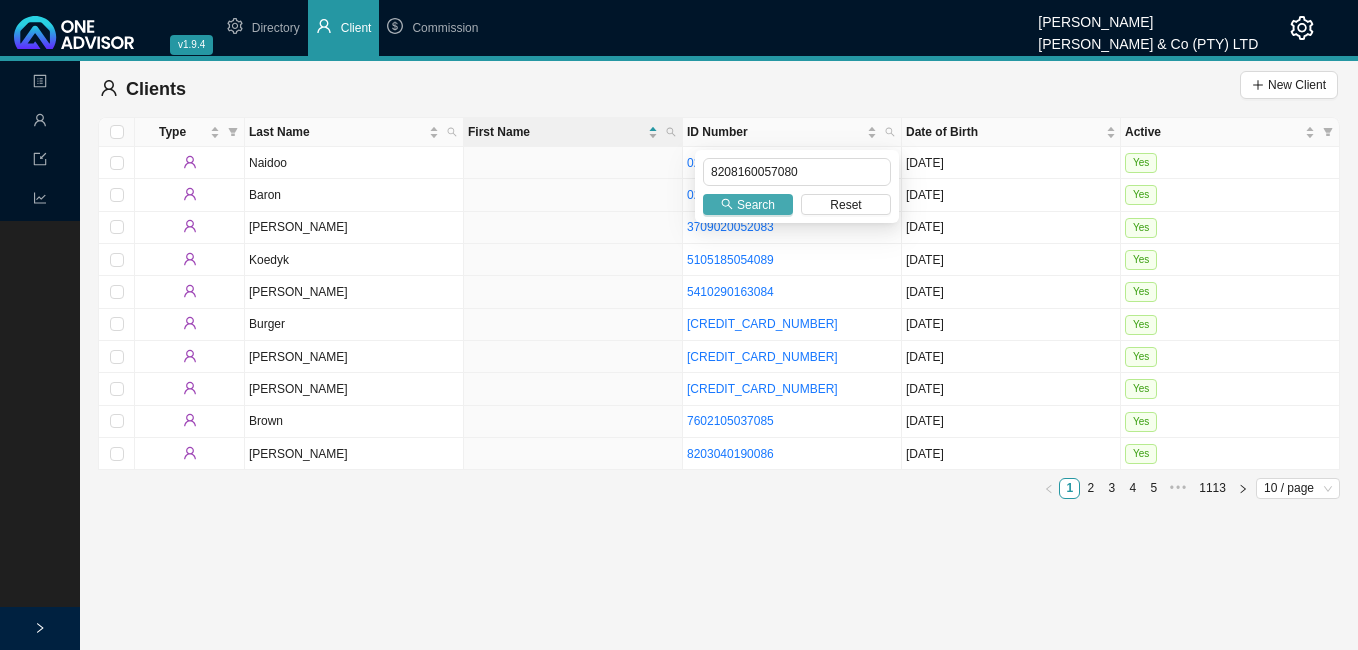 click on "Search" at bounding box center [756, 205] 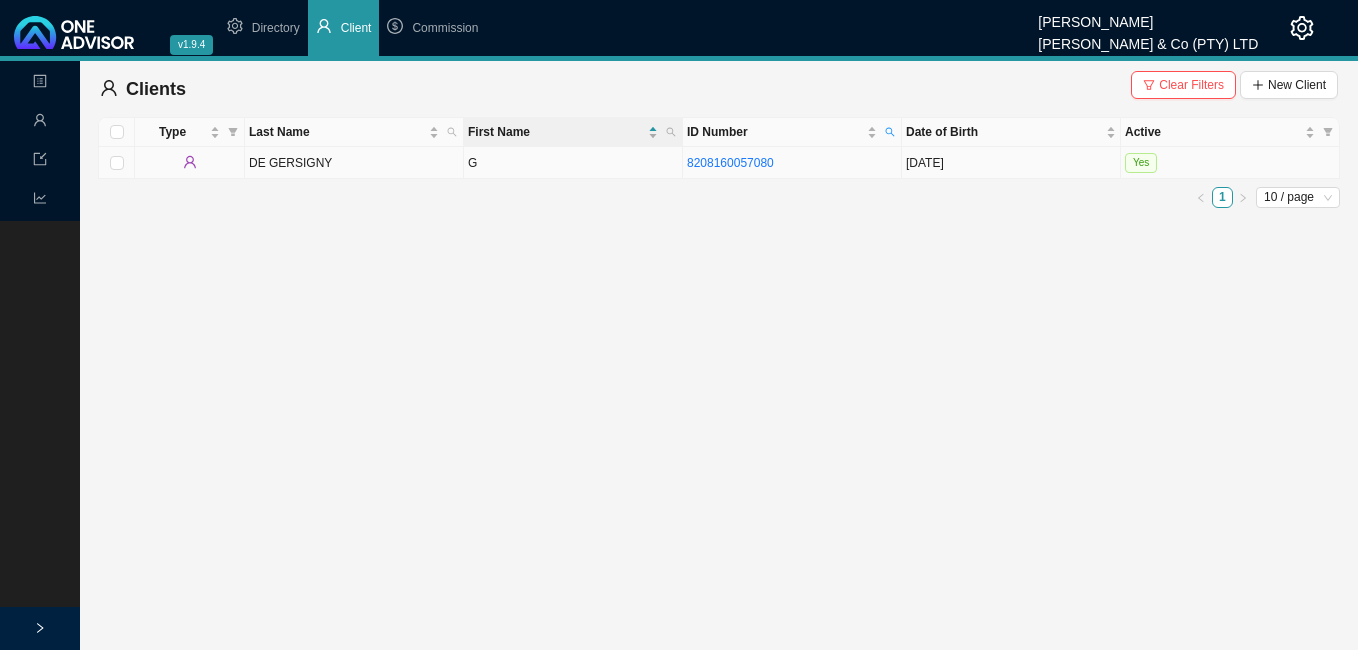 click on "G" at bounding box center (573, 163) 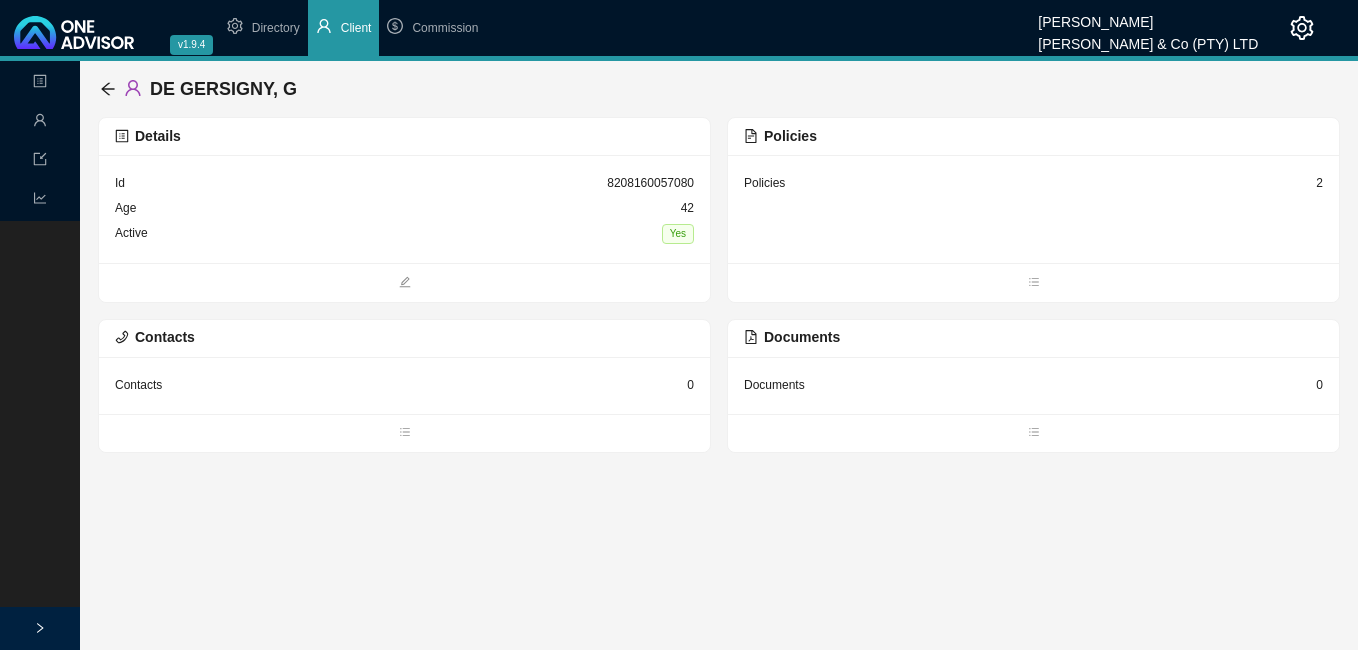 click on "Details" at bounding box center (404, 136) 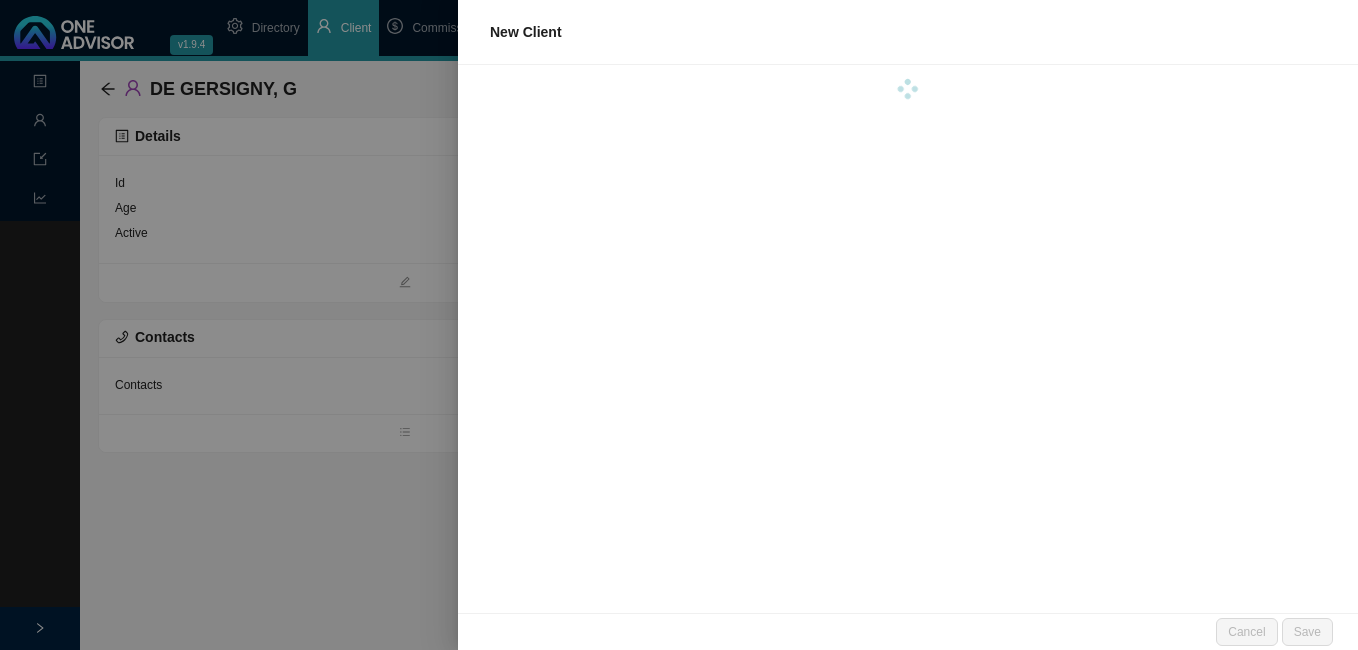 click at bounding box center [679, 325] 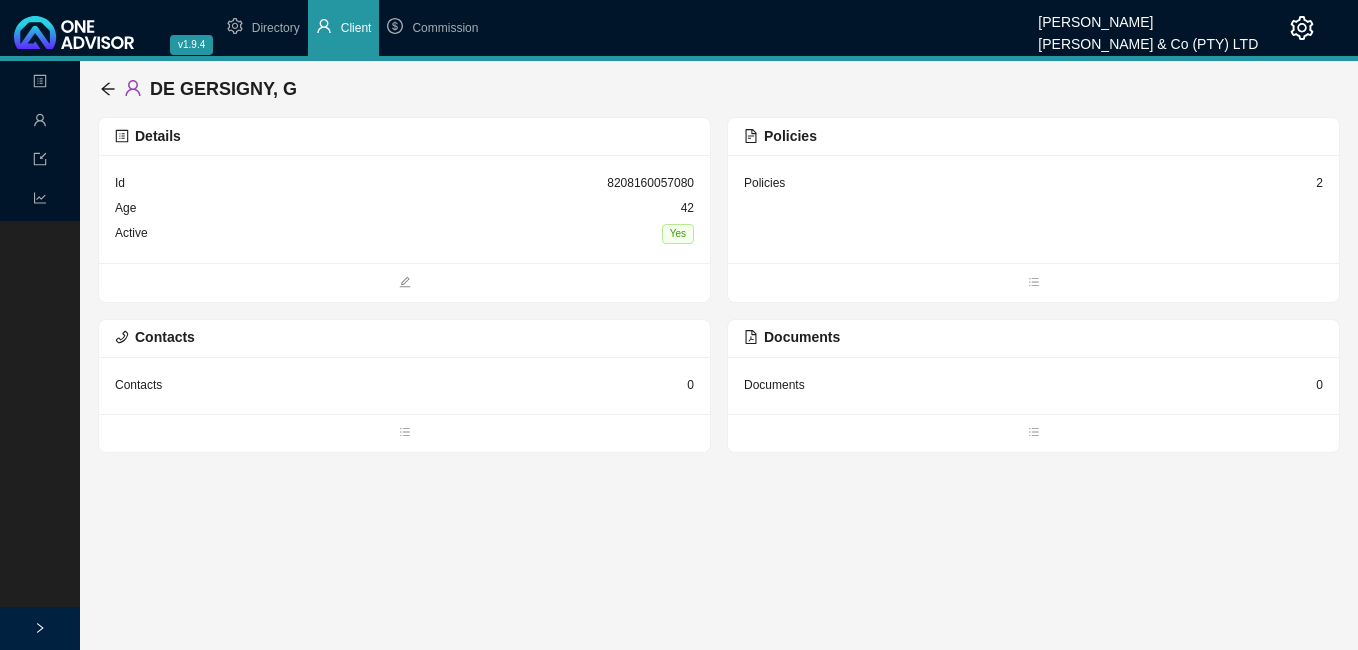 click on "DE GERSIGNY, G" at bounding box center [719, 89] 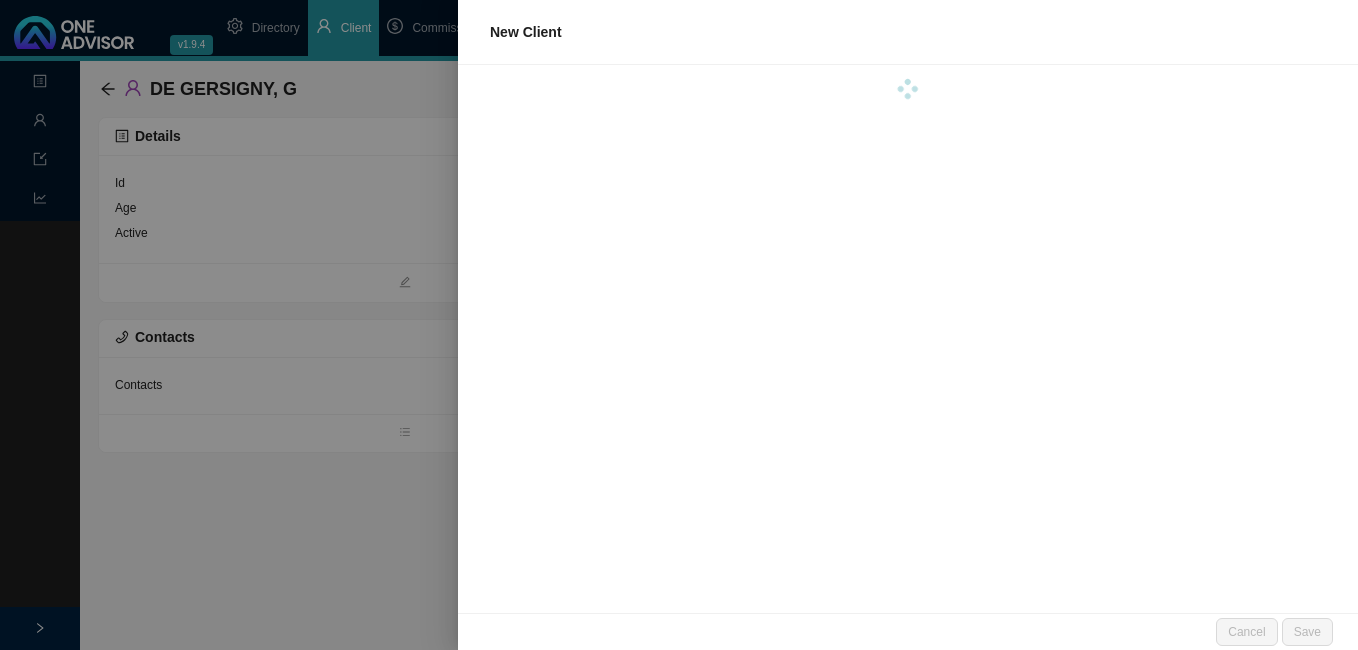 click on "New Client Cancel Save" at bounding box center [679, 325] 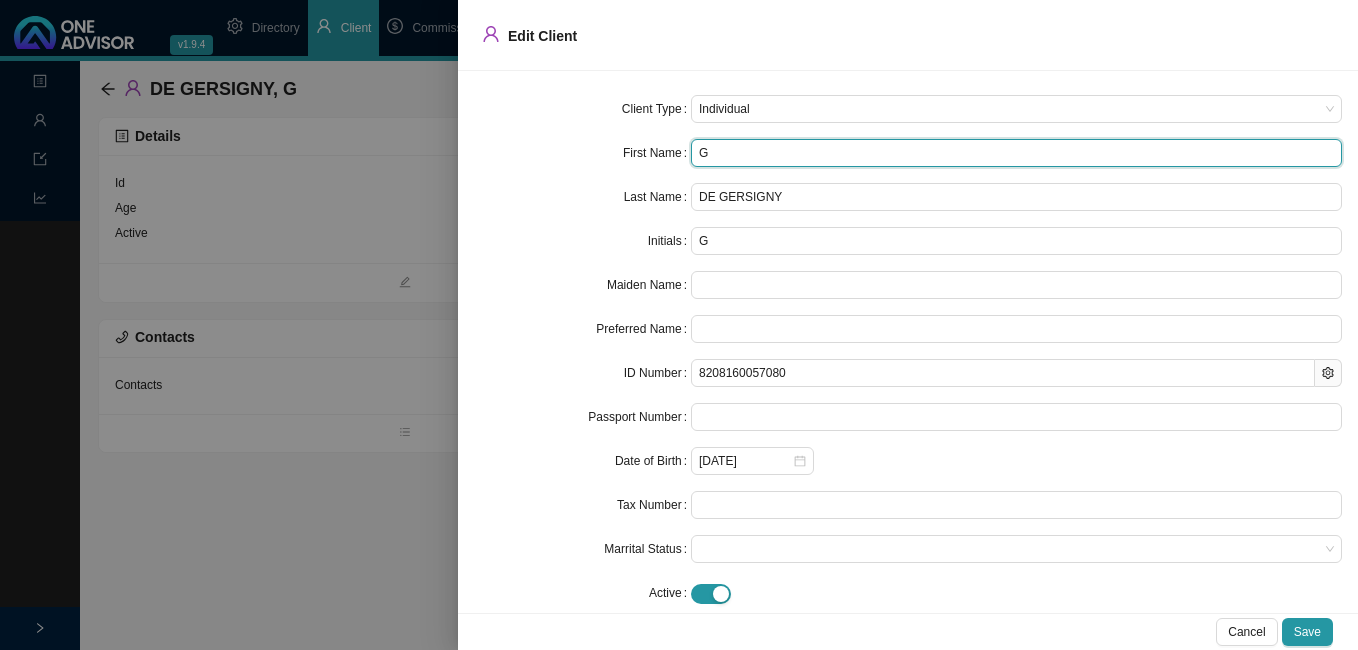drag, startPoint x: 732, startPoint y: 153, endPoint x: 699, endPoint y: 151, distance: 33.06055 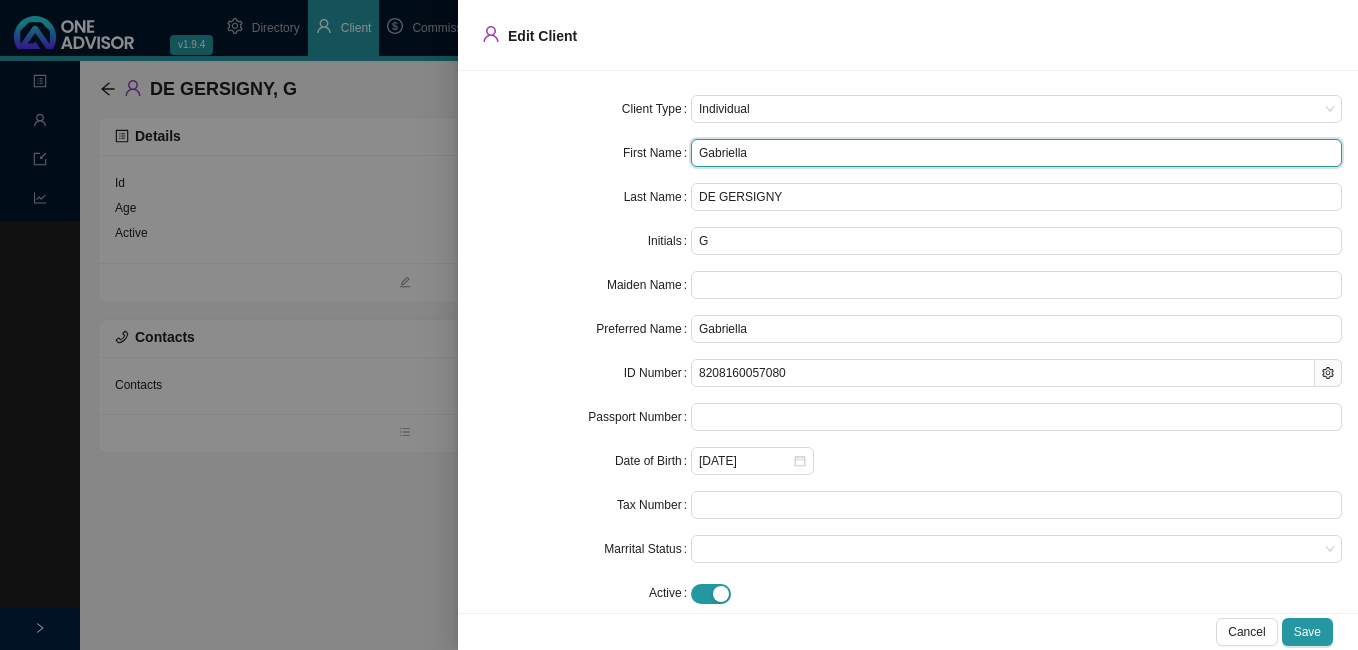 type on "Gabriella" 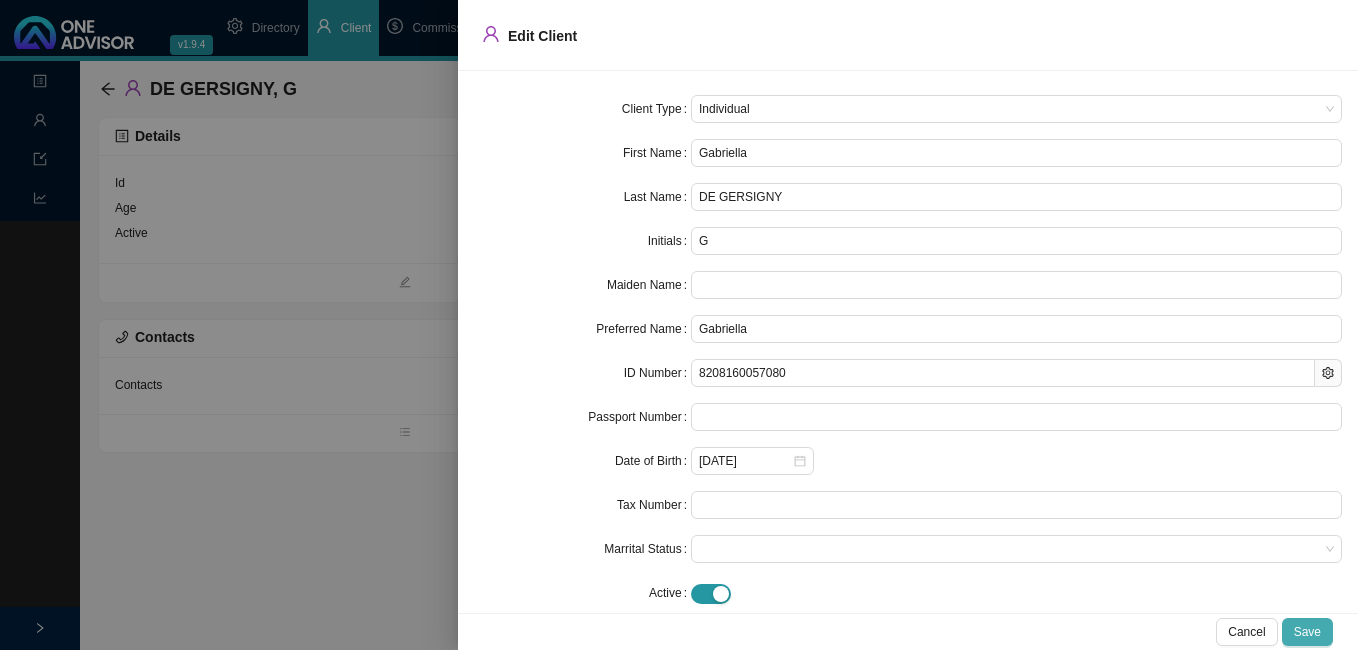 click on "Save" at bounding box center (1307, 632) 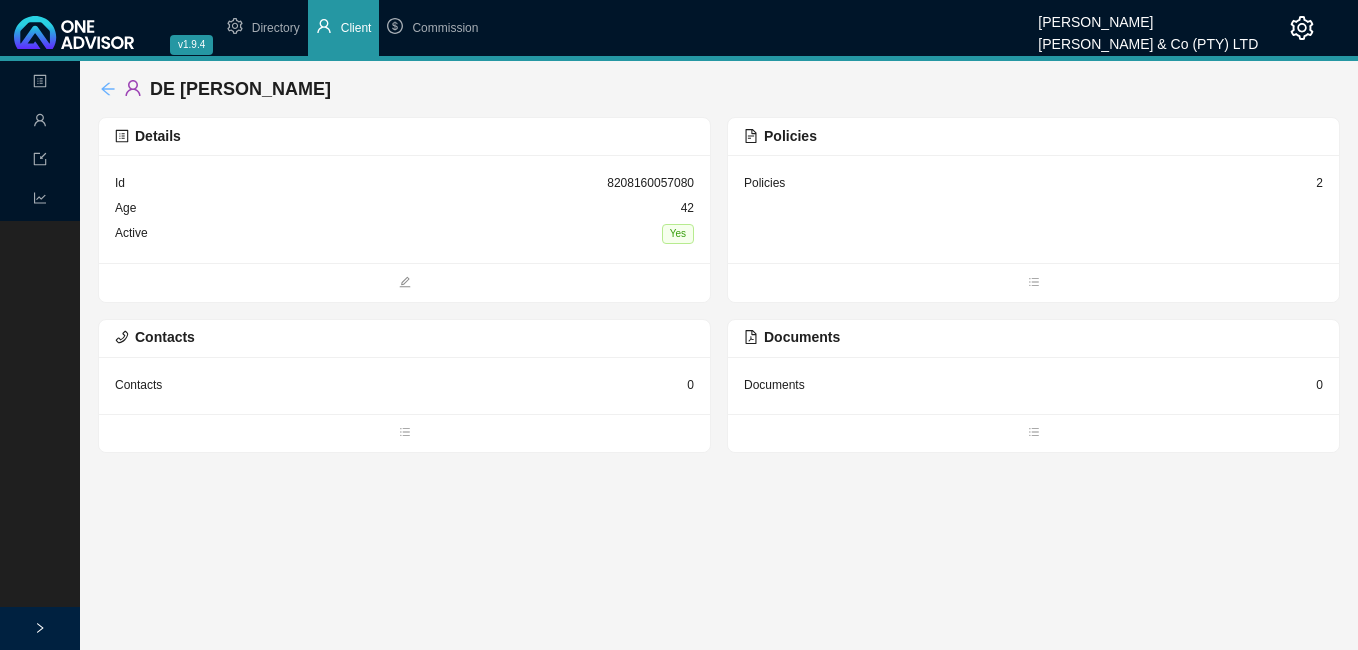 click 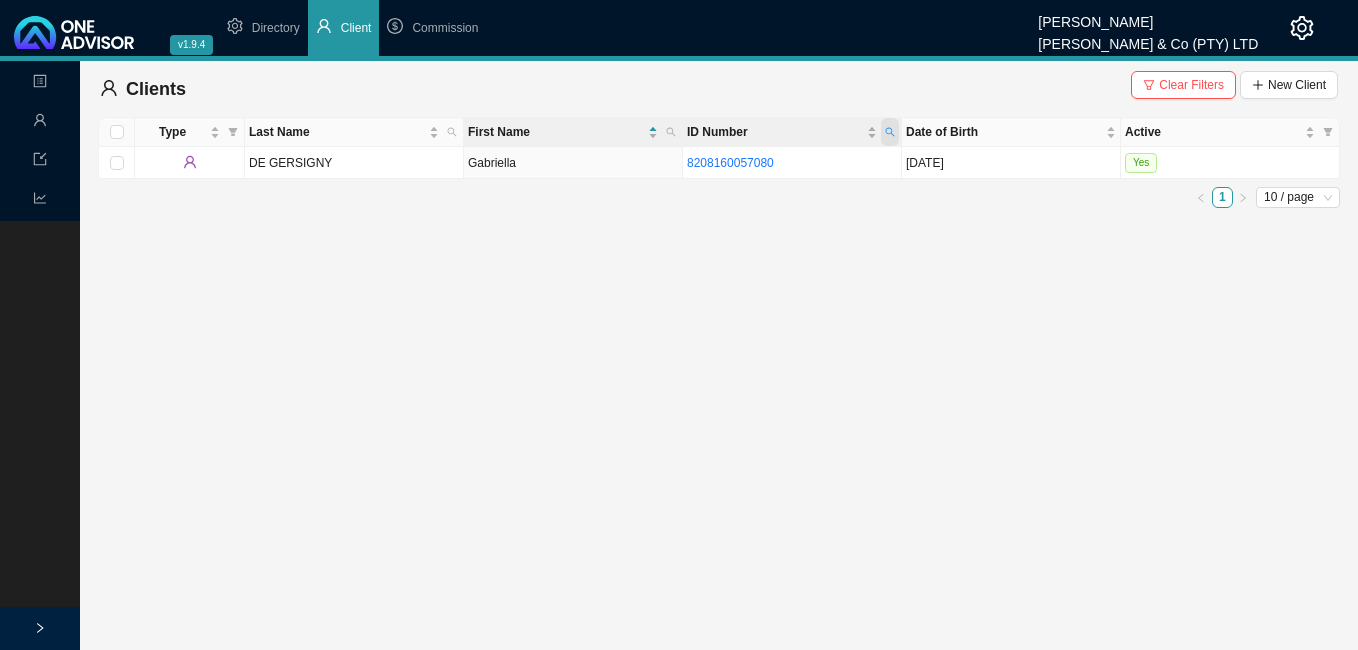 click 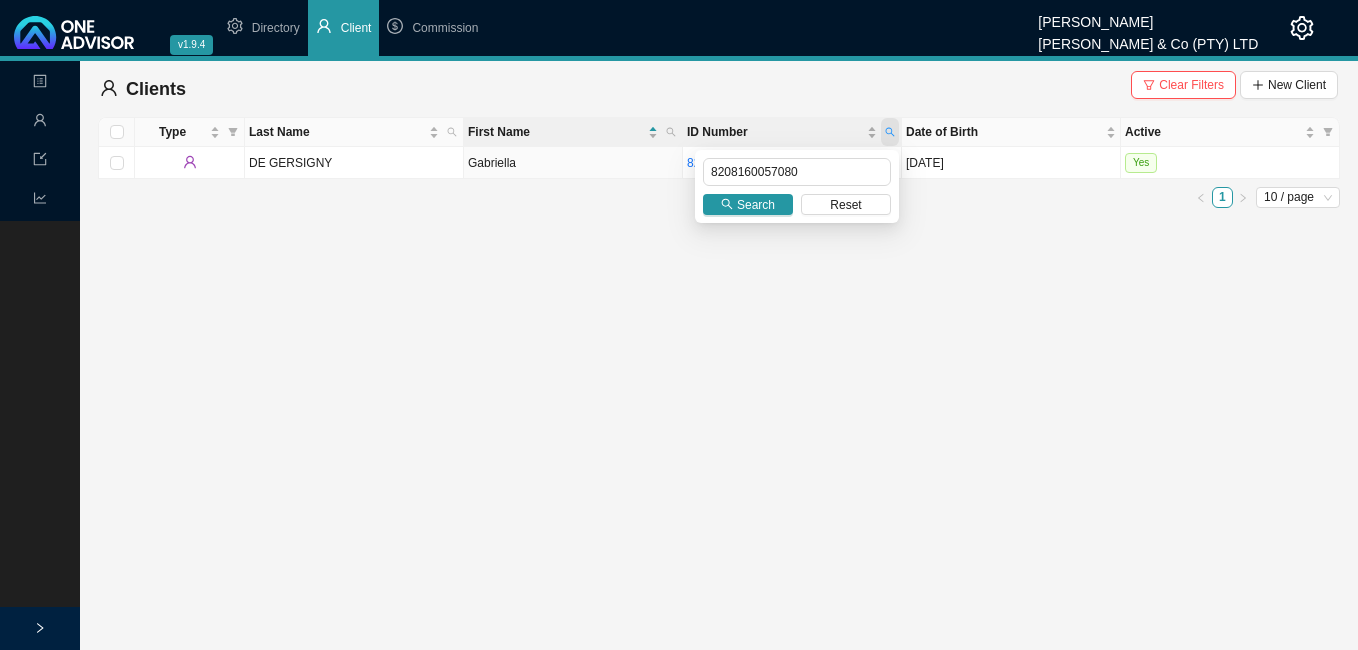 click 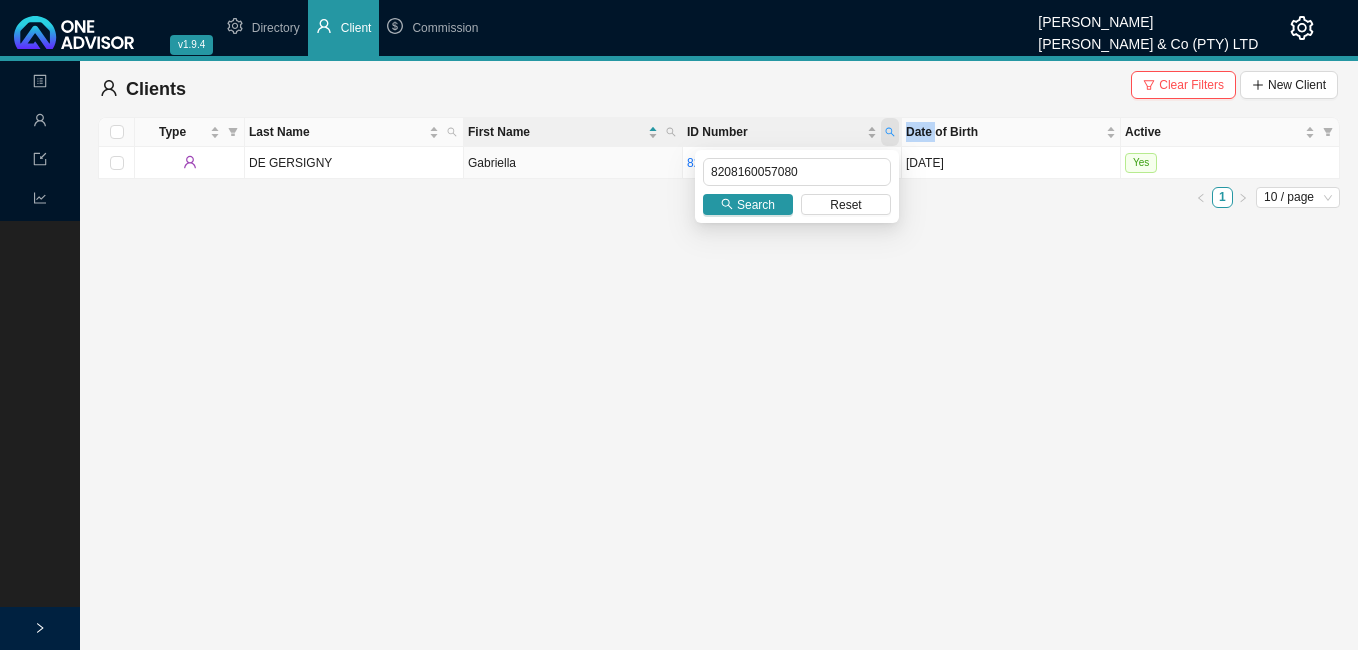 click 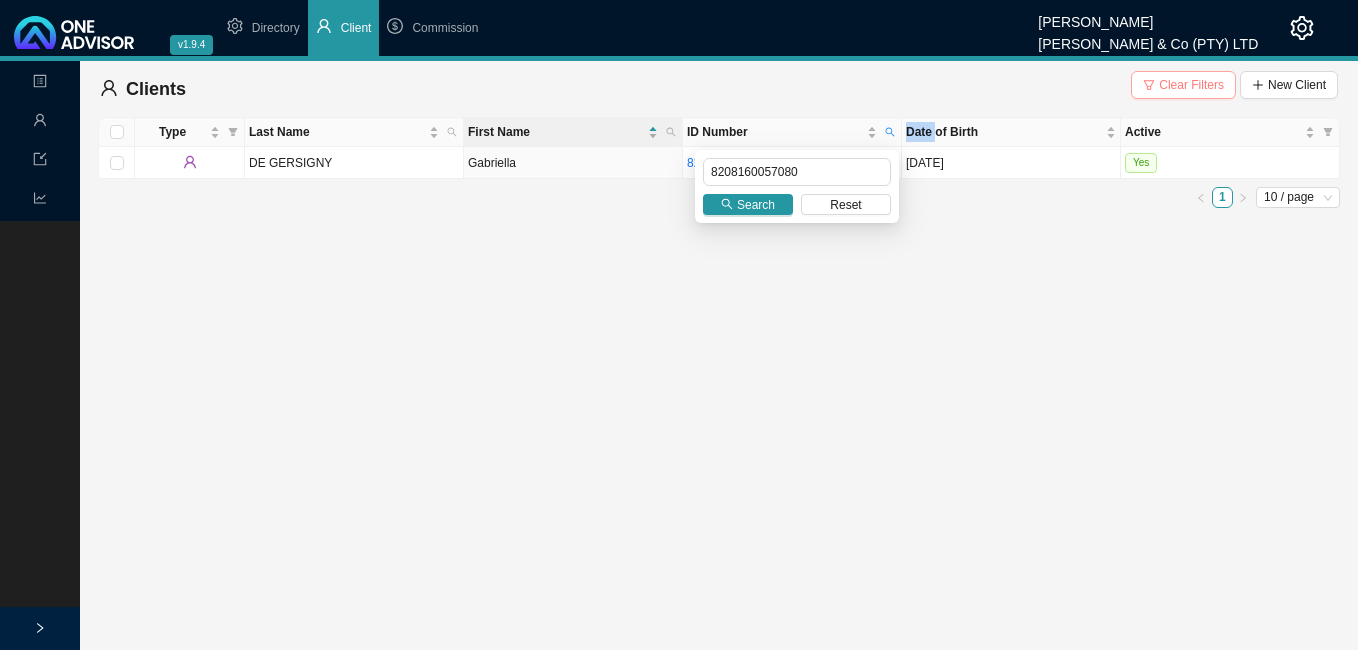 click on "Clear Filters" at bounding box center [1191, 85] 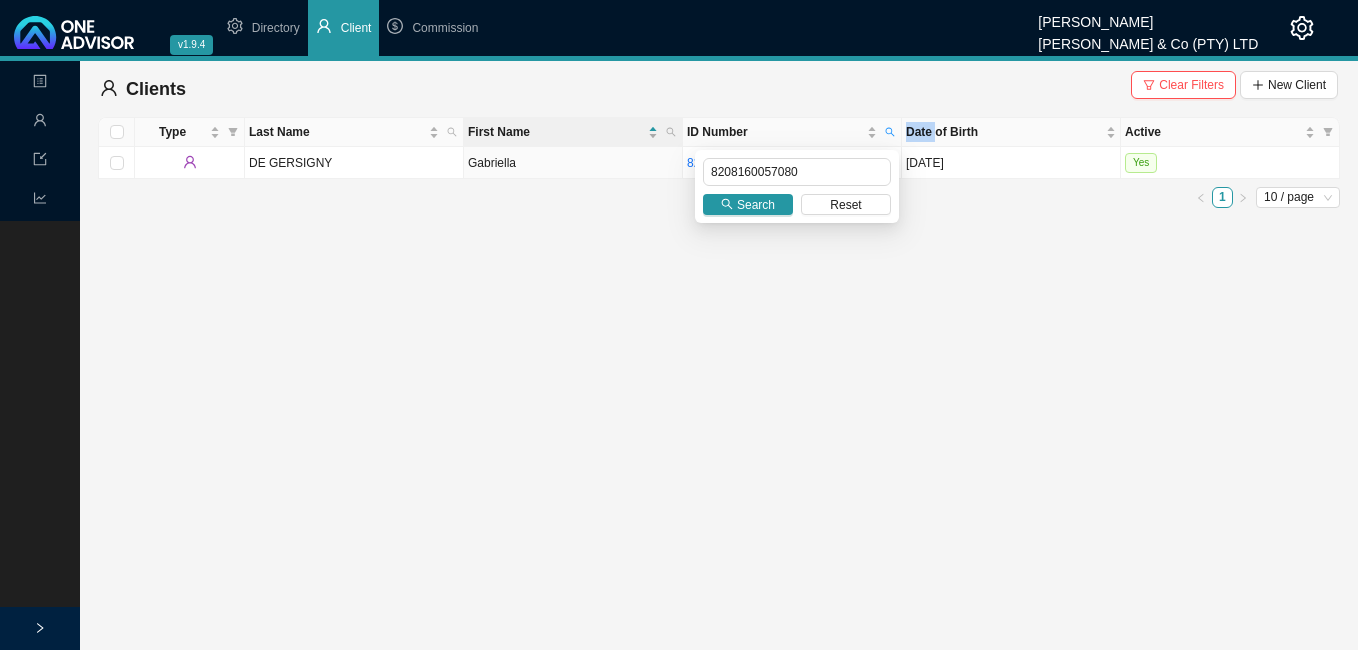 click on "Clients Clear Filters New Client" at bounding box center [719, 89] 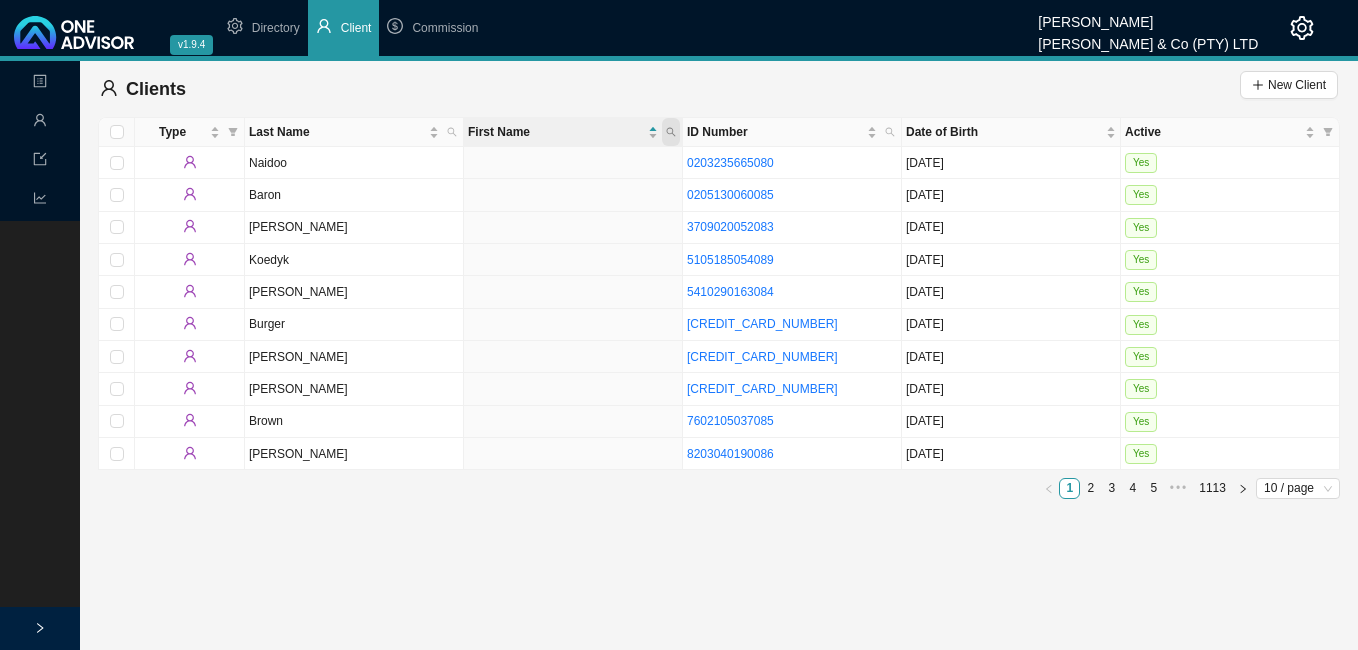 click at bounding box center [671, 132] 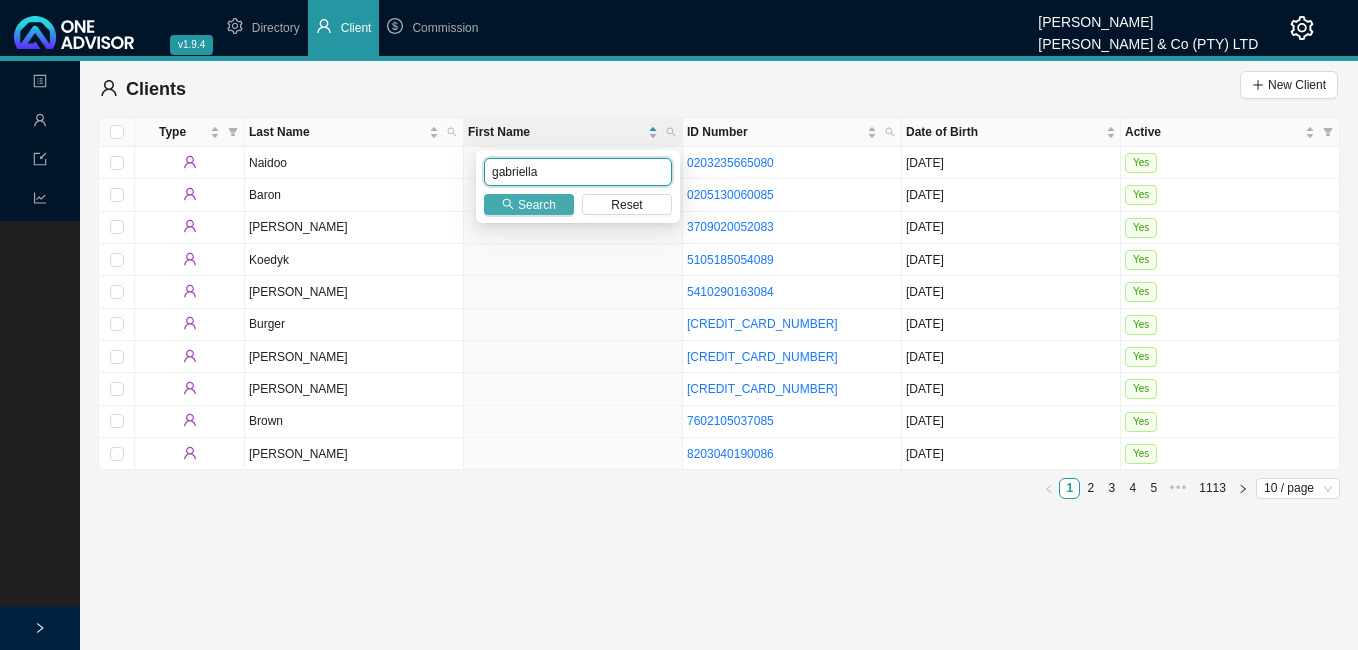 type on "gabriella" 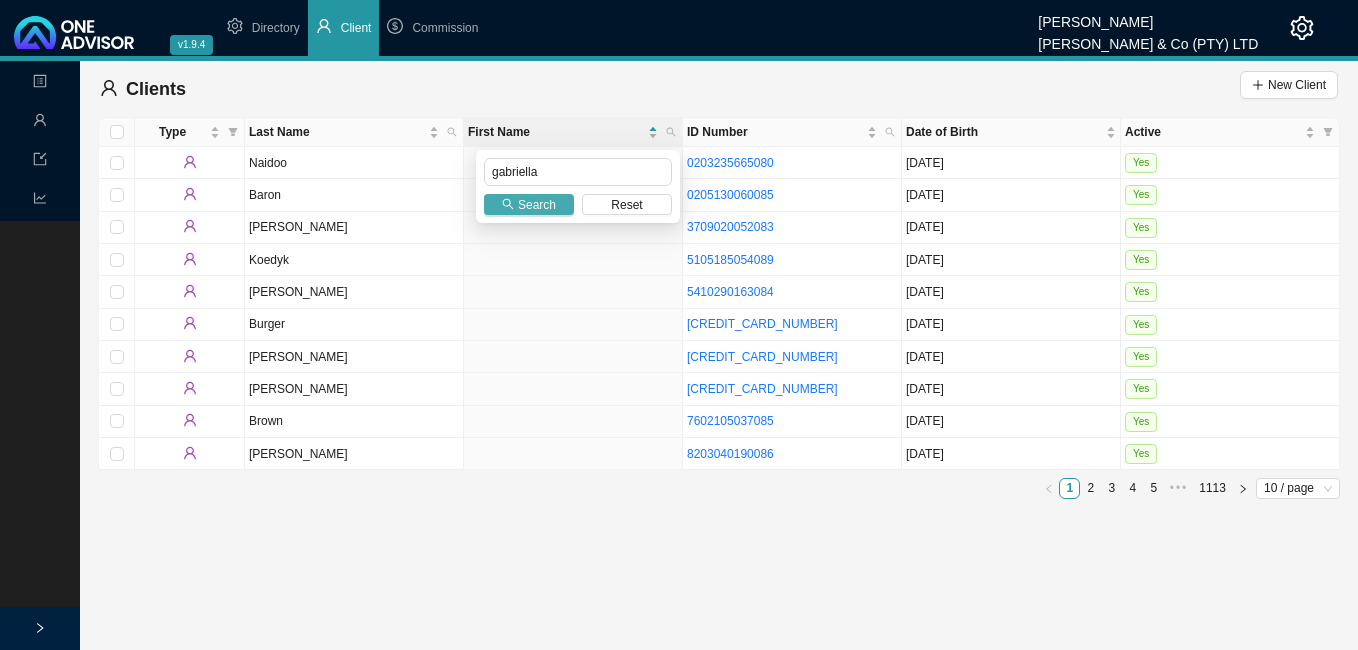 click on "Search" at bounding box center (537, 205) 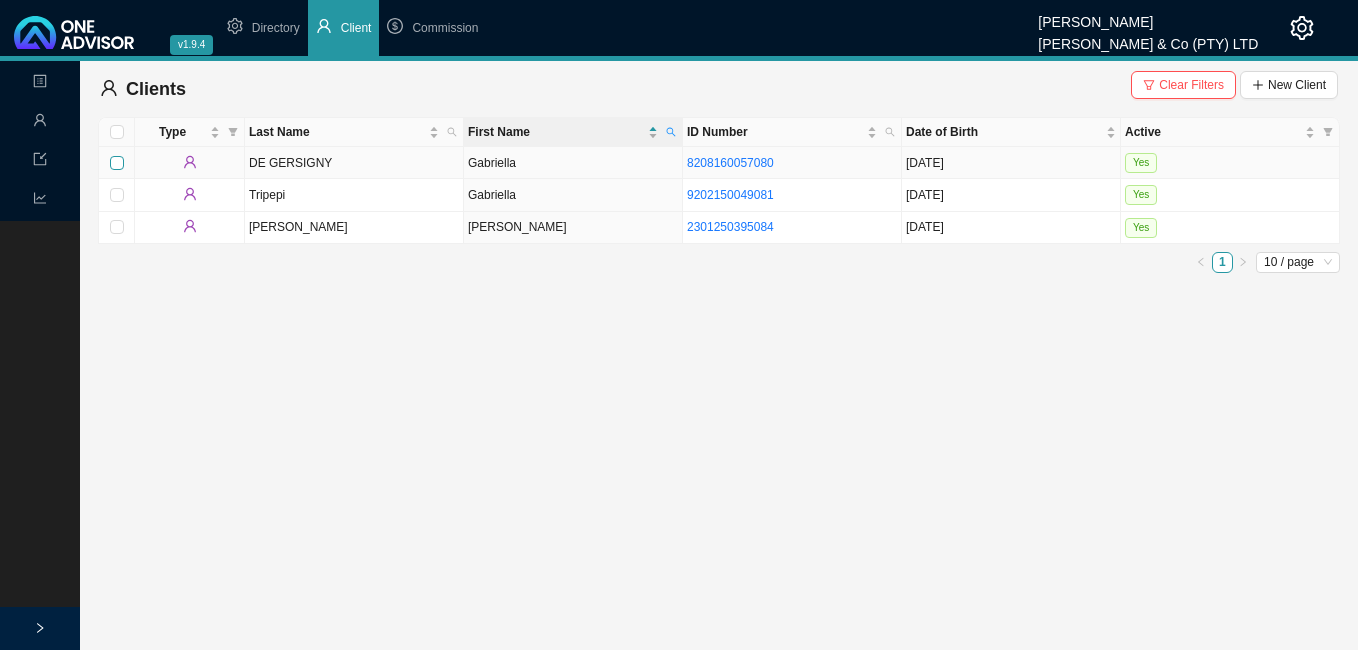 click at bounding box center (117, 163) 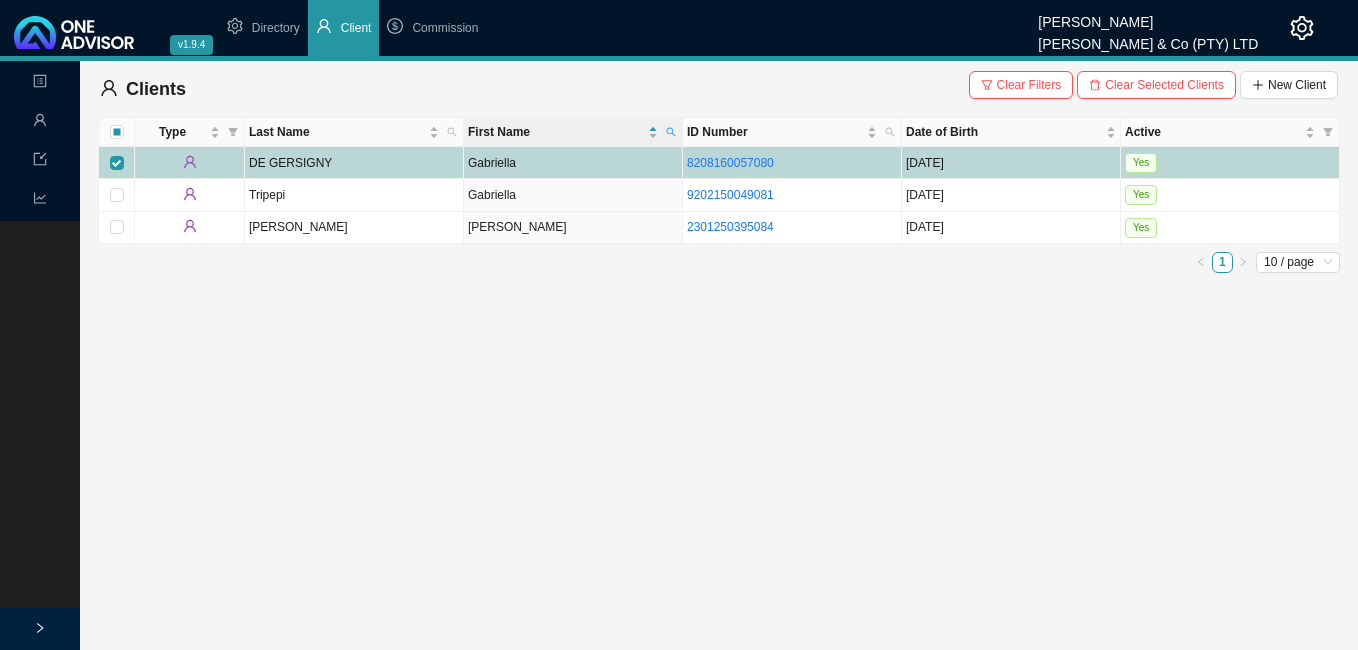 click on "DE GERSIGNY" at bounding box center [354, 163] 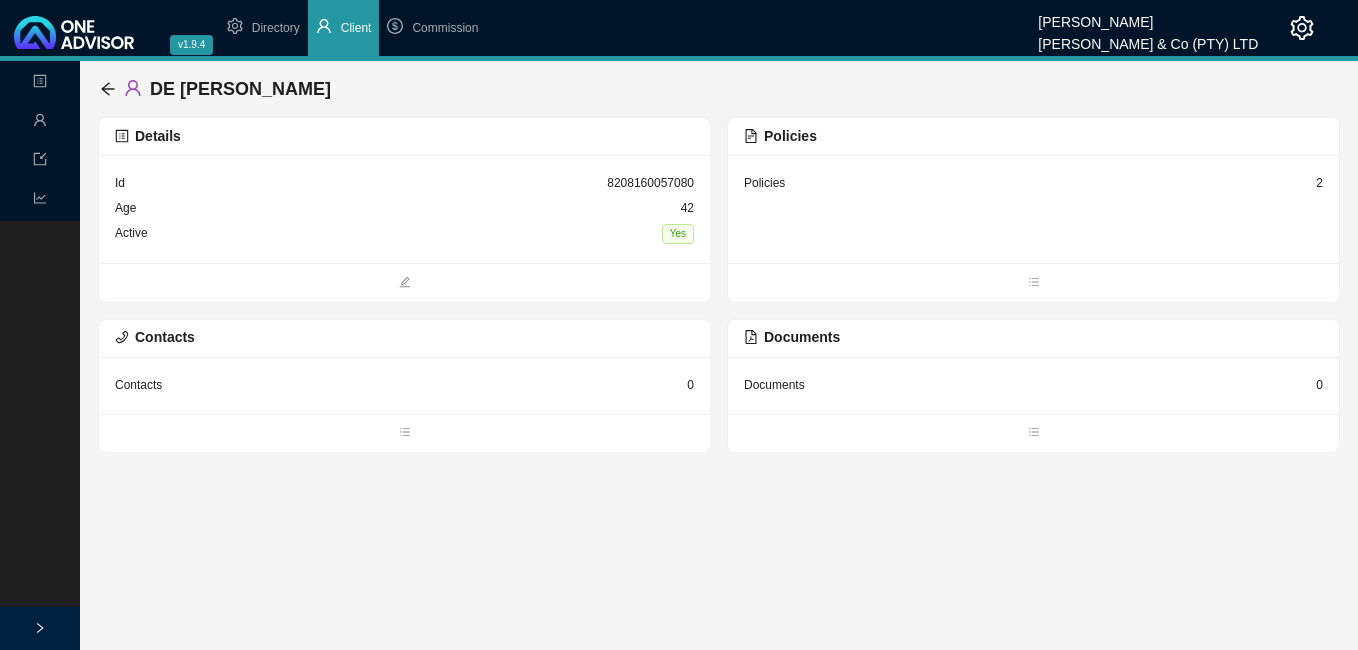 click on "Details" at bounding box center [404, 136] 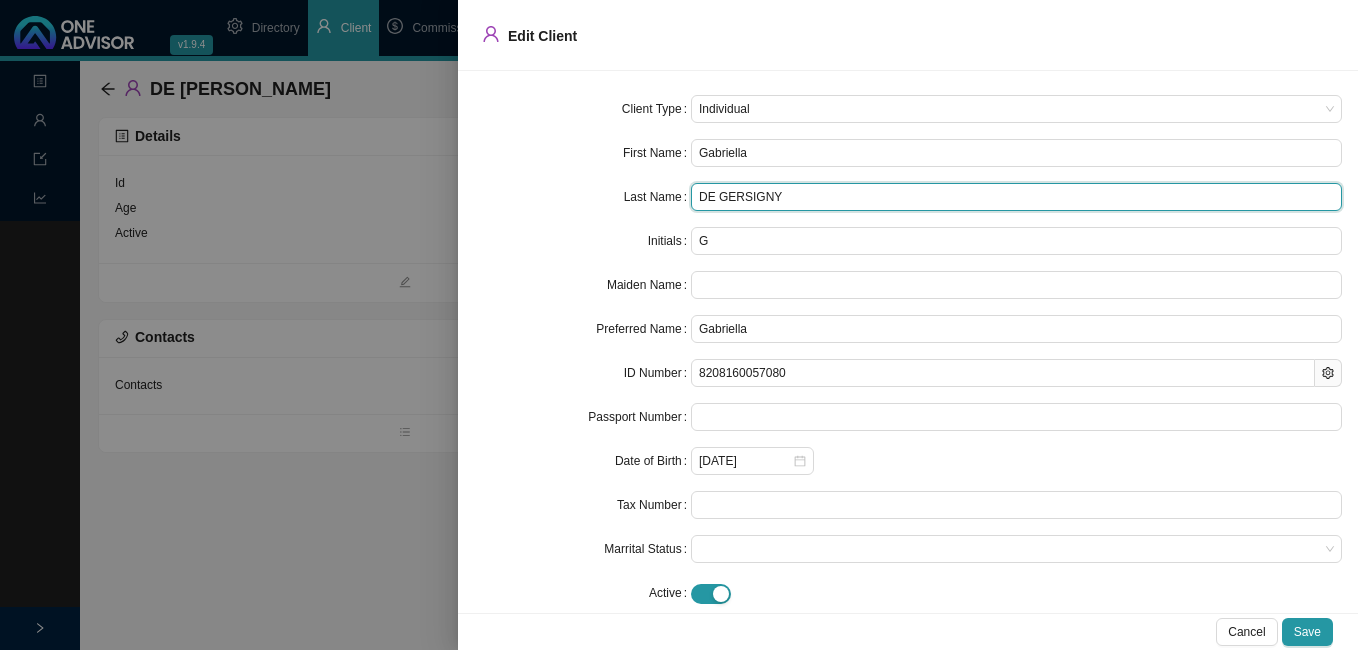 drag, startPoint x: 777, startPoint y: 194, endPoint x: 666, endPoint y: 192, distance: 111.01801 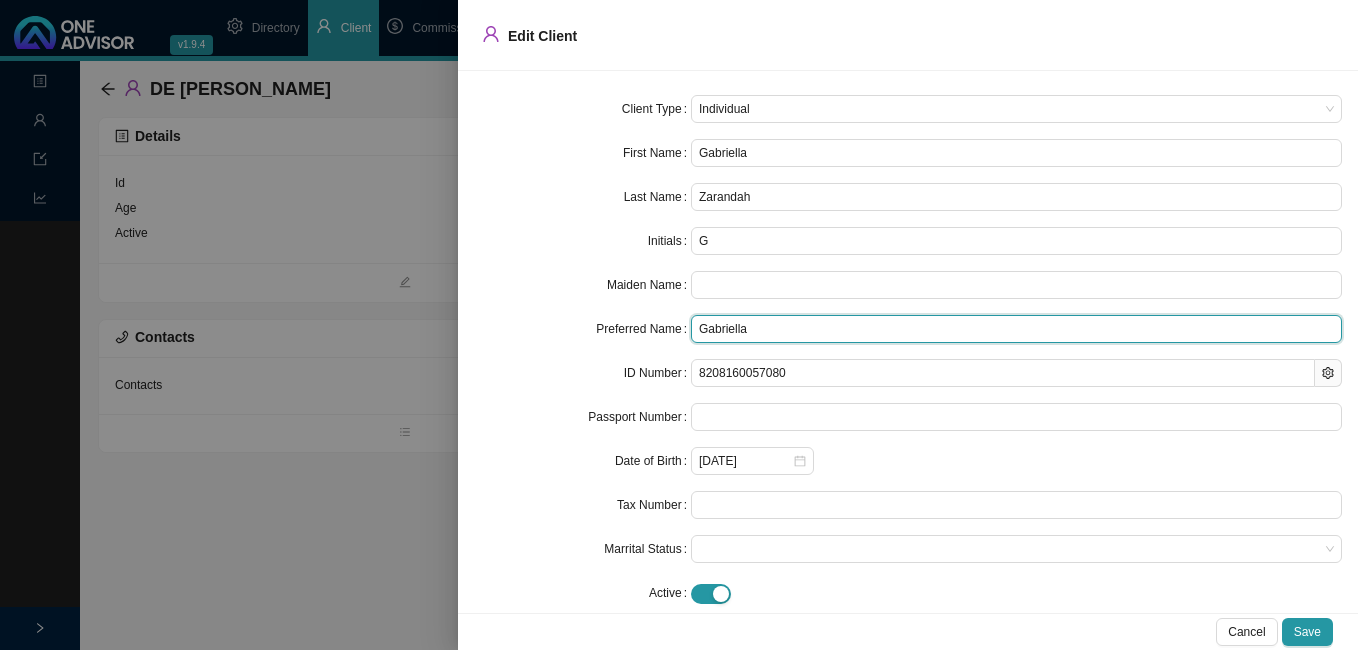 drag, startPoint x: 712, startPoint y: 194, endPoint x: 807, endPoint y: 316, distance: 154.62535 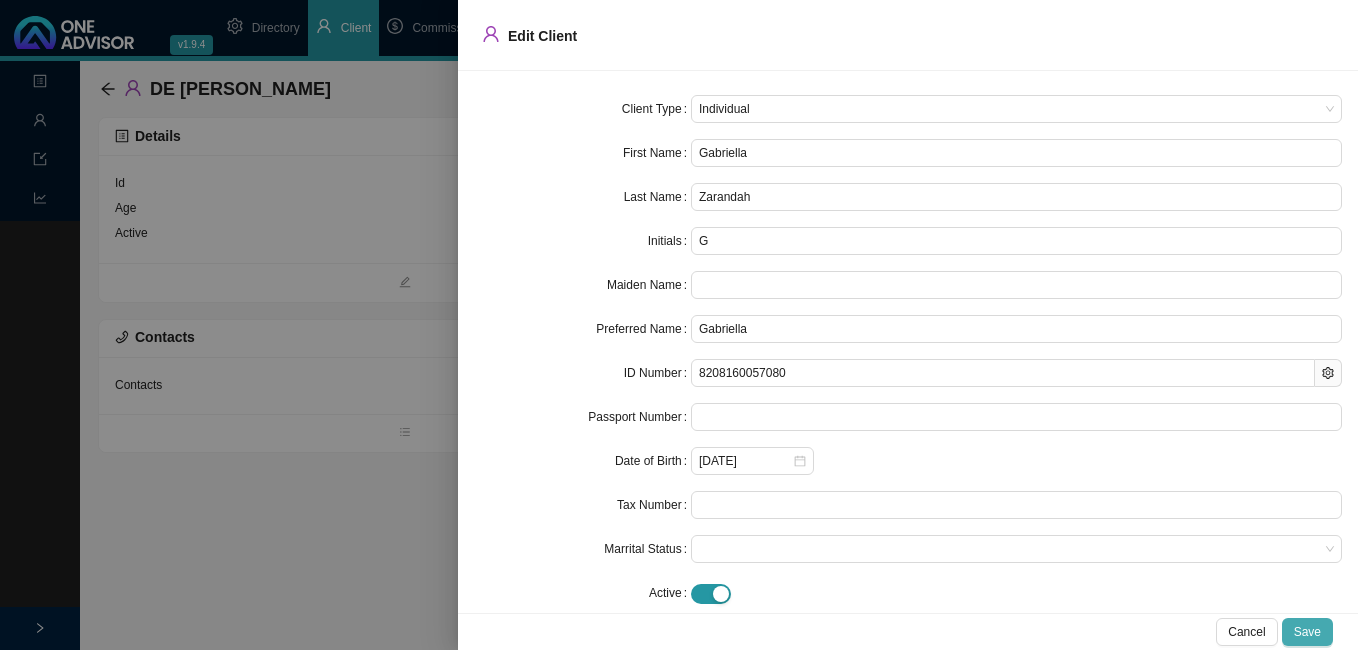 click on "Save" at bounding box center [1307, 632] 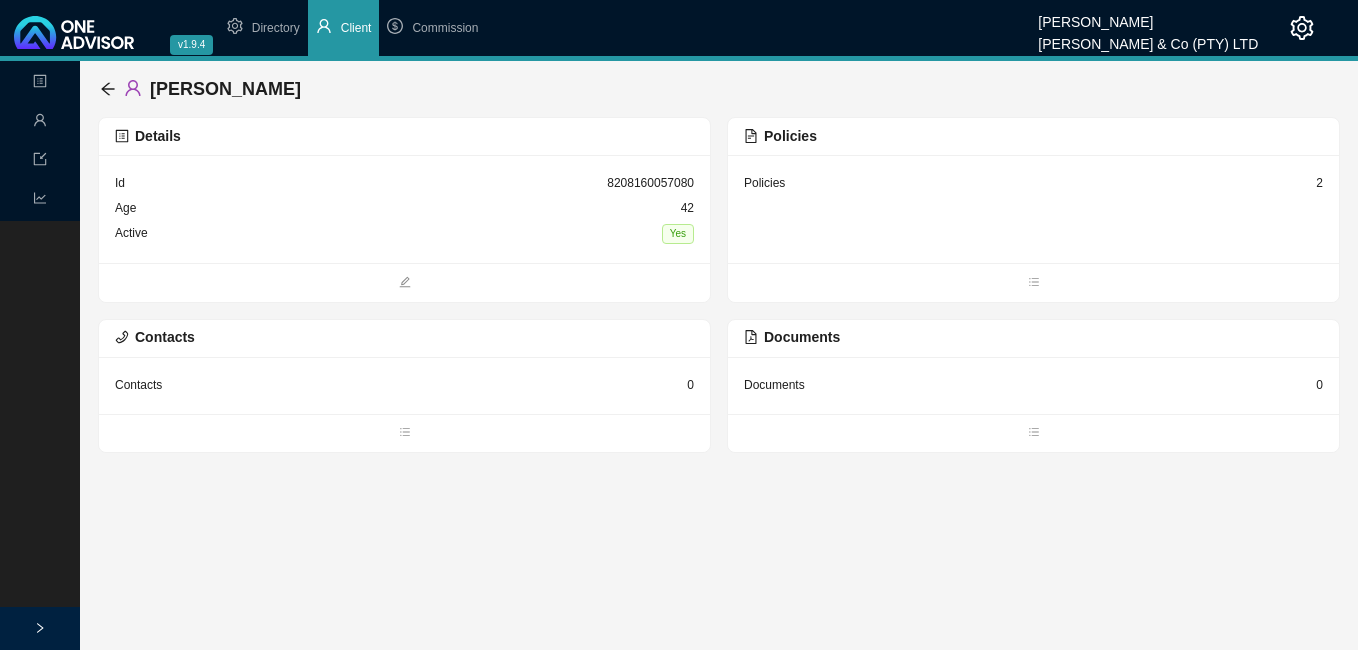 click on "2" at bounding box center (1319, 183) 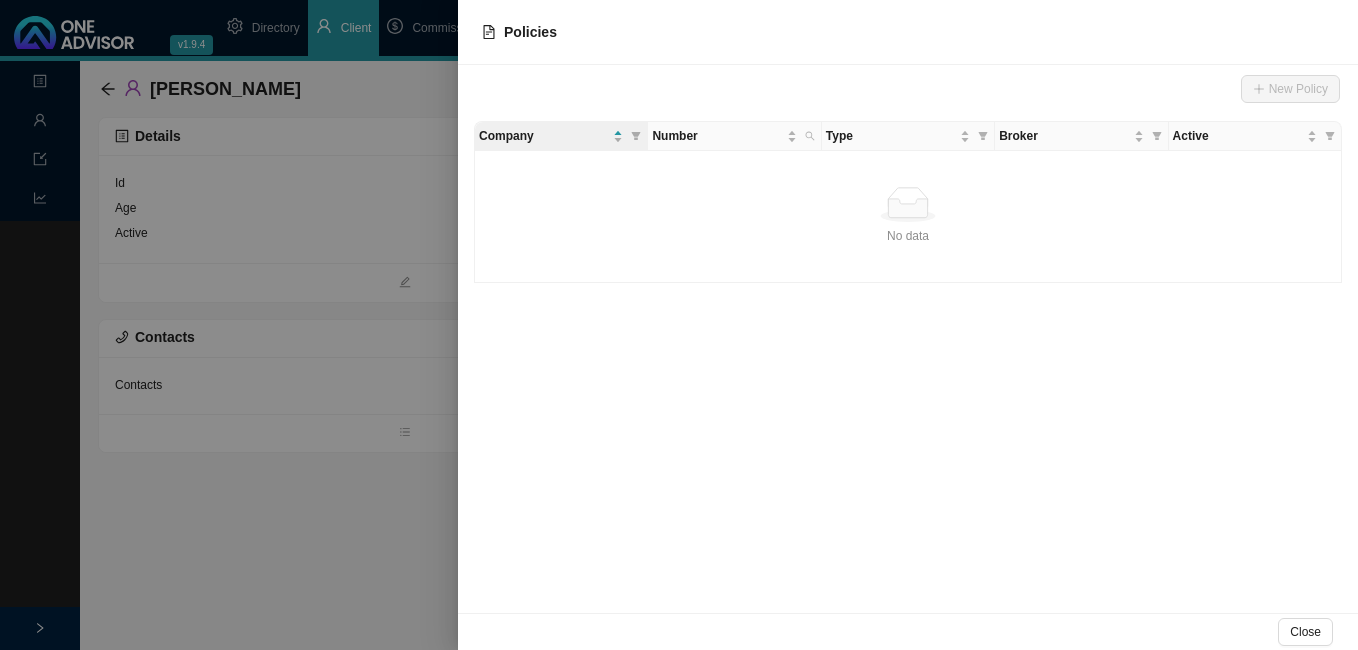 click at bounding box center [679, 325] 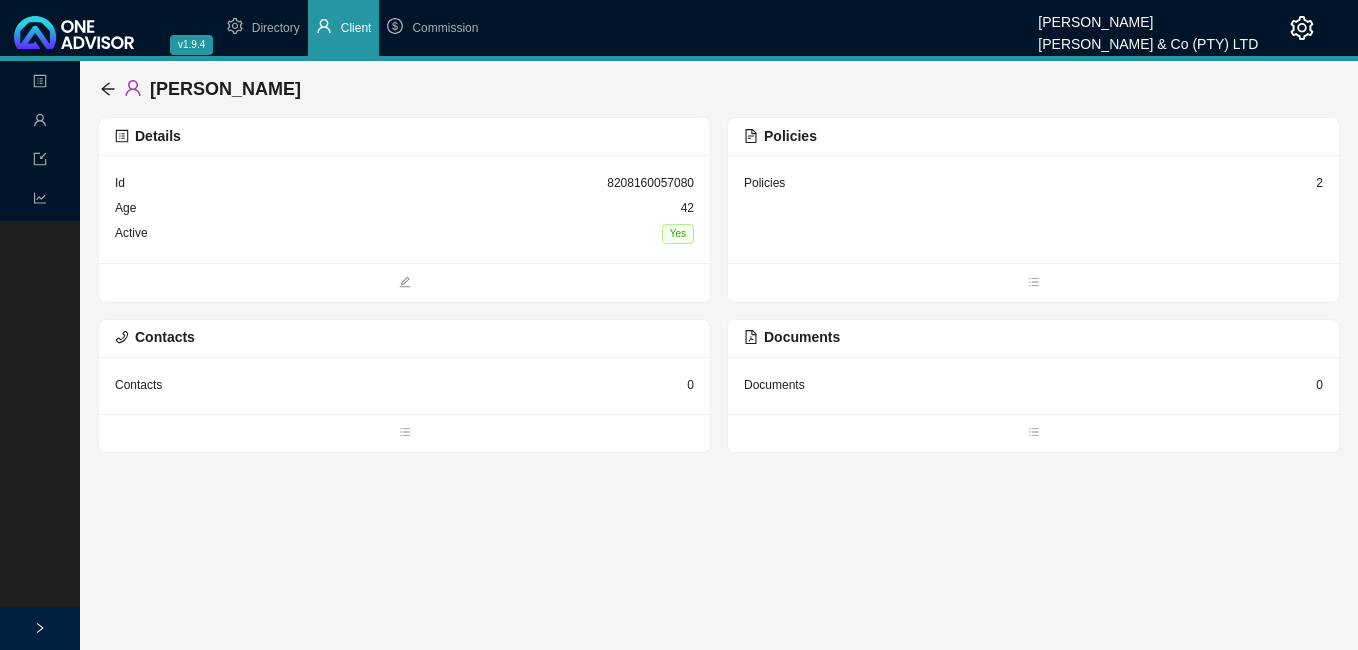 click on "Policies 2" at bounding box center [1033, 183] 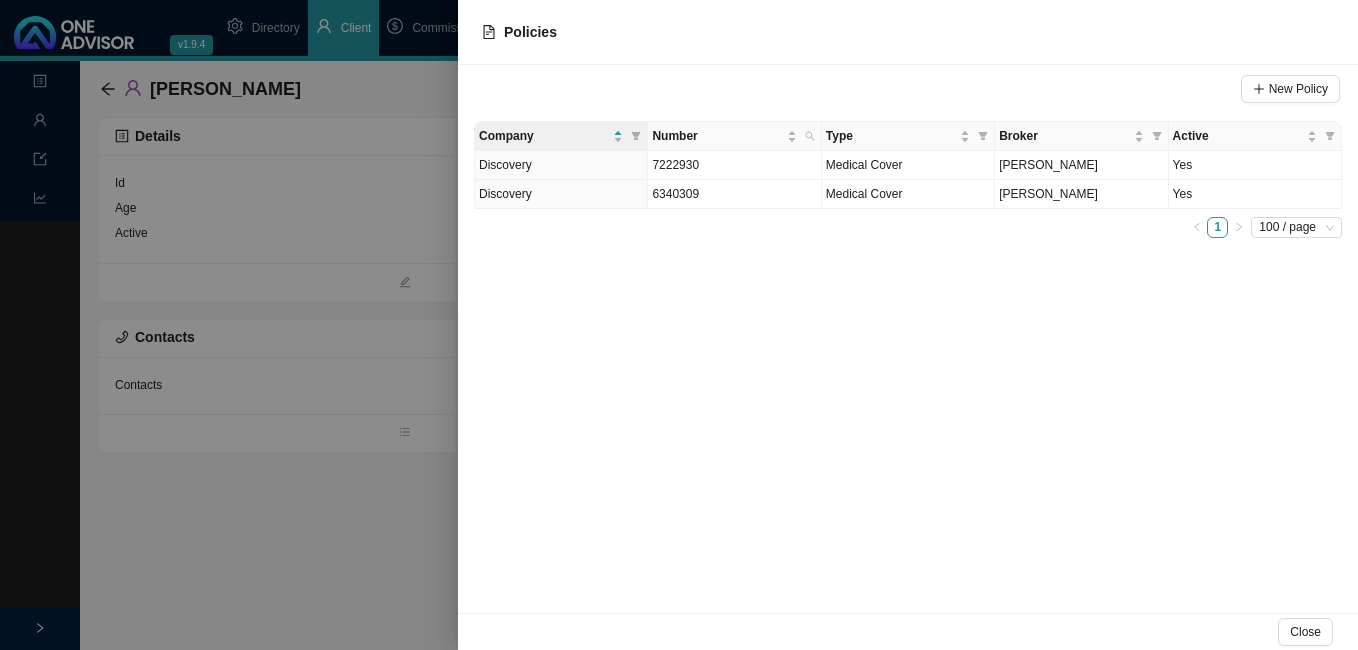 click at bounding box center (679, 325) 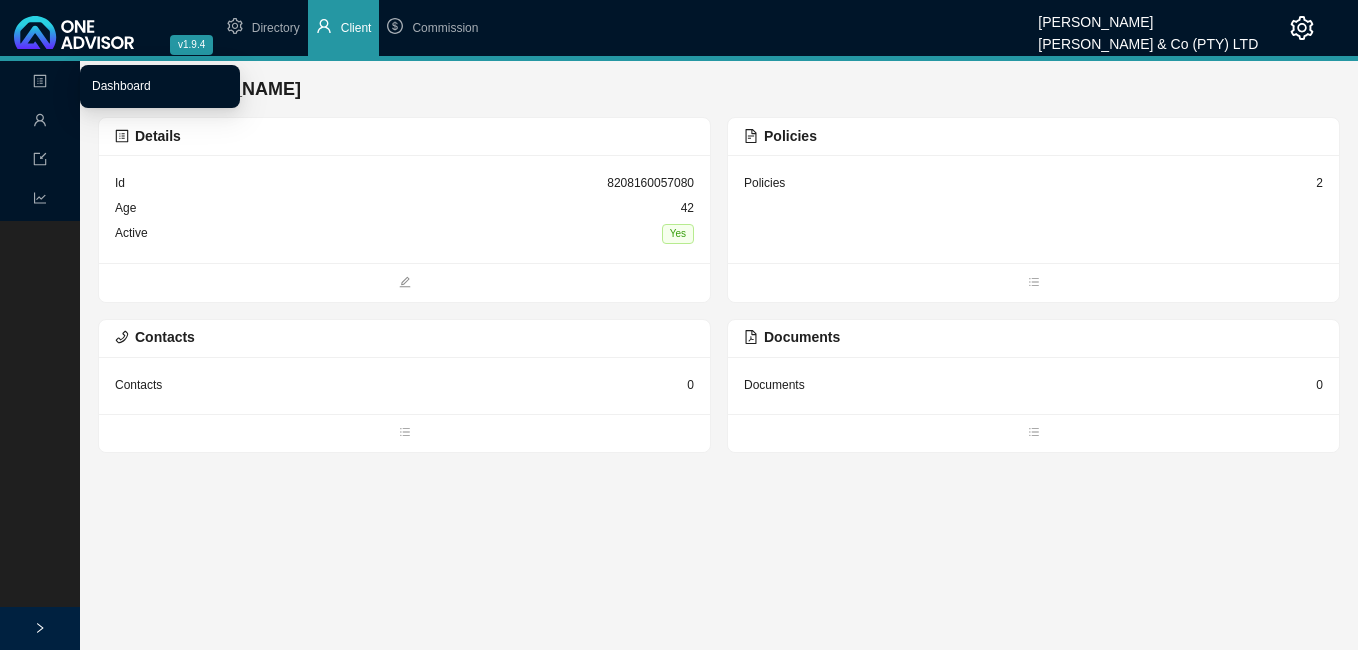 click on "Dashboard" at bounding box center [121, 86] 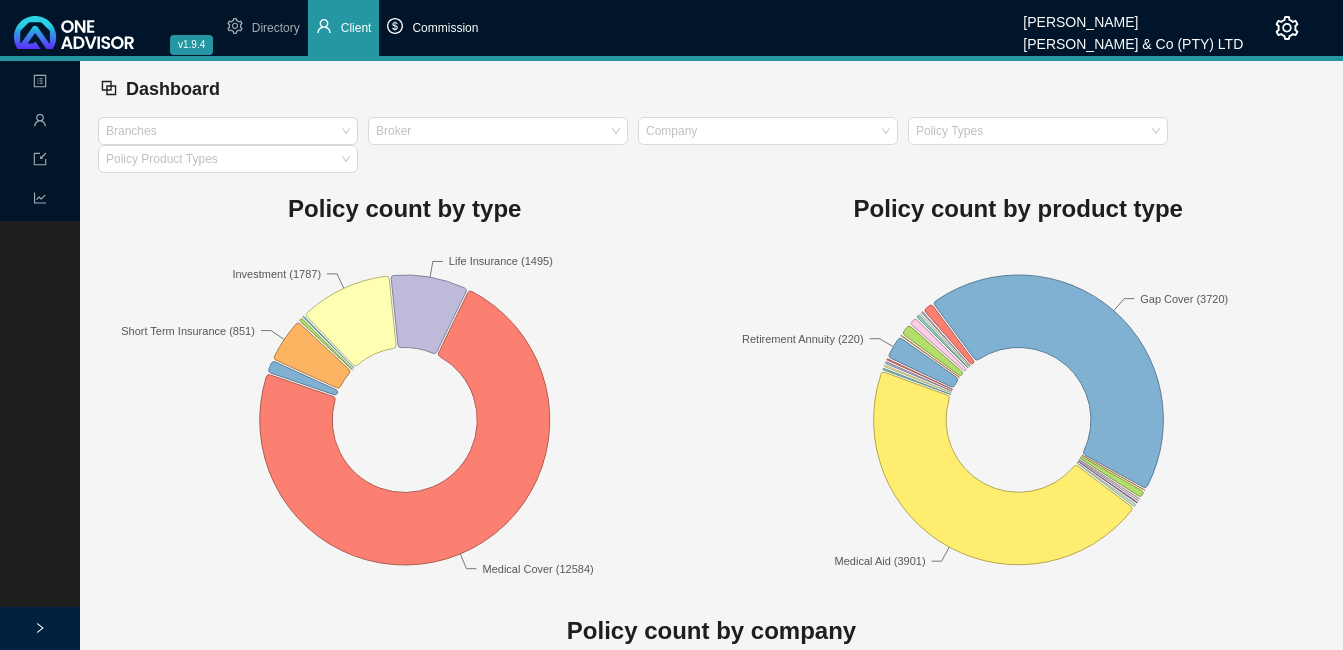 click on "Commission" at bounding box center (445, 28) 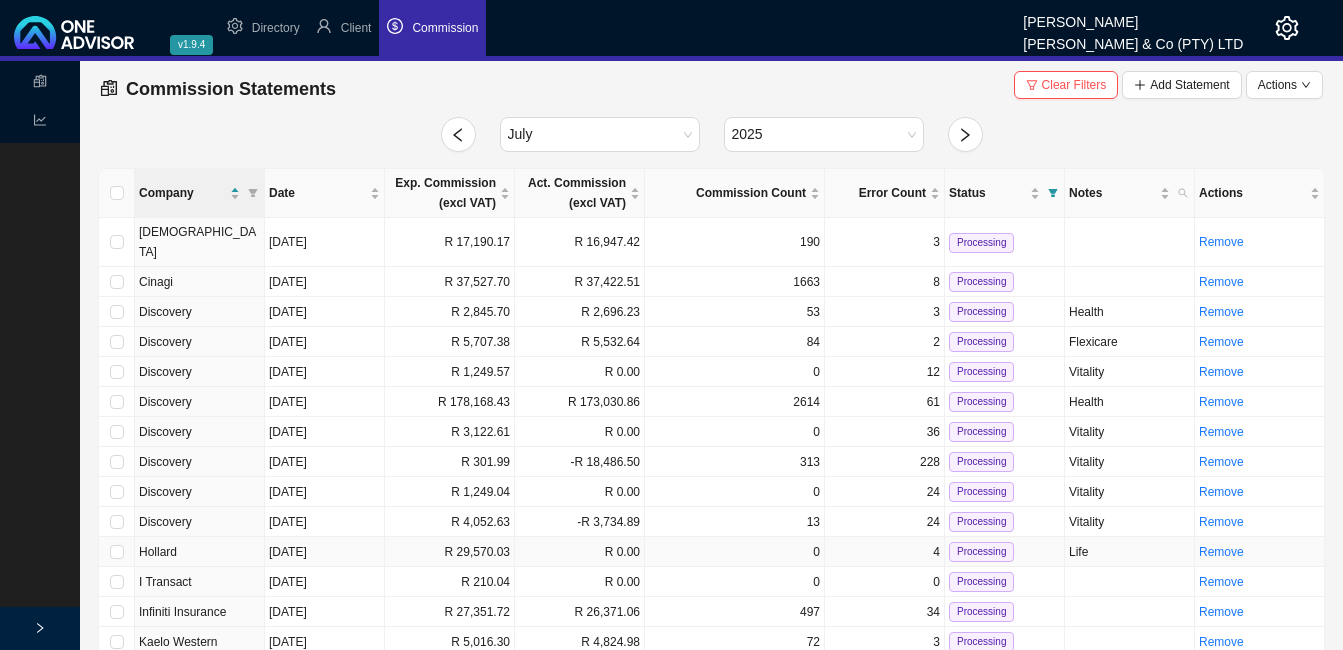 click on "R 29,570.03" at bounding box center (450, 552) 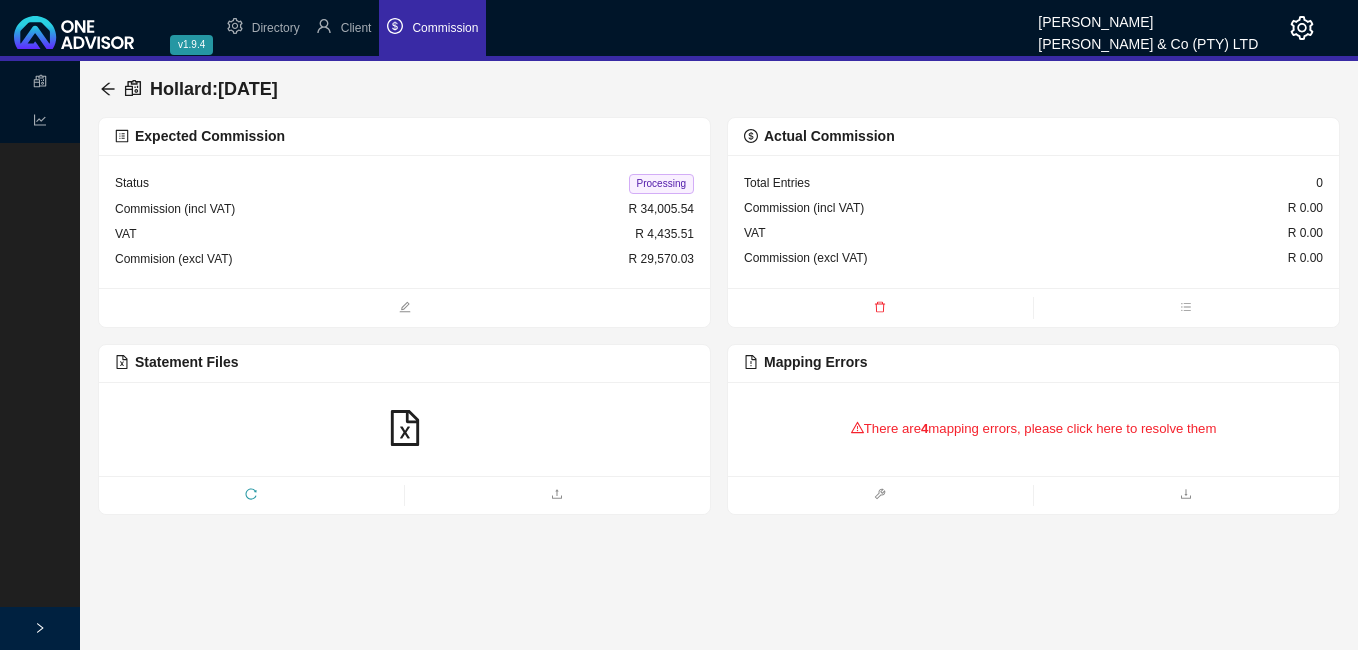 click on "There are  4  mapping errors, please click here to resolve them" at bounding box center (1033, 429) 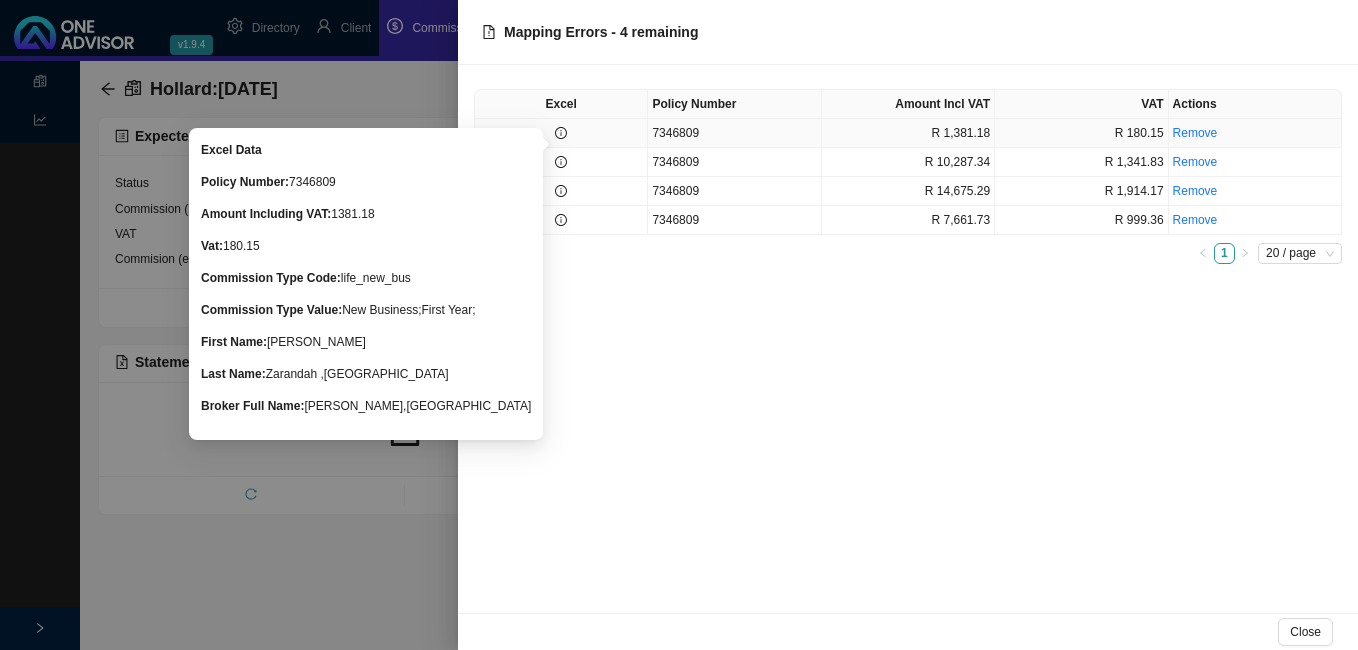 click 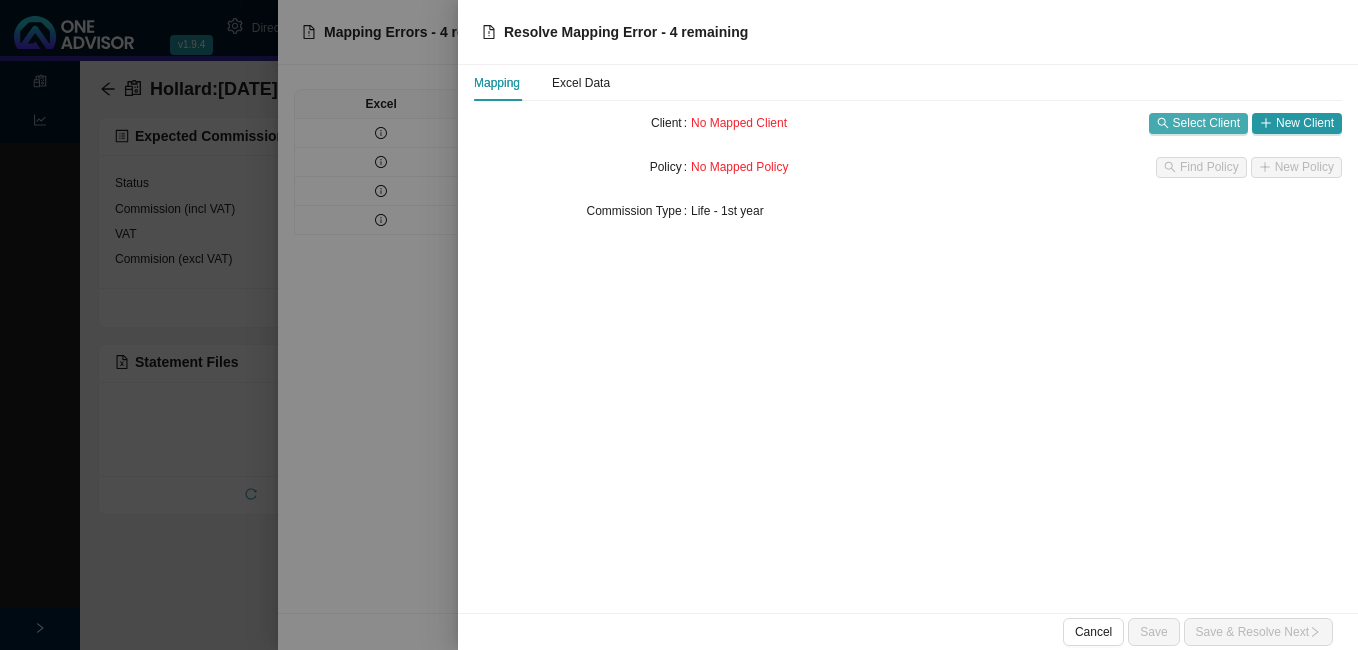 click on "Select Client" at bounding box center [1206, 123] 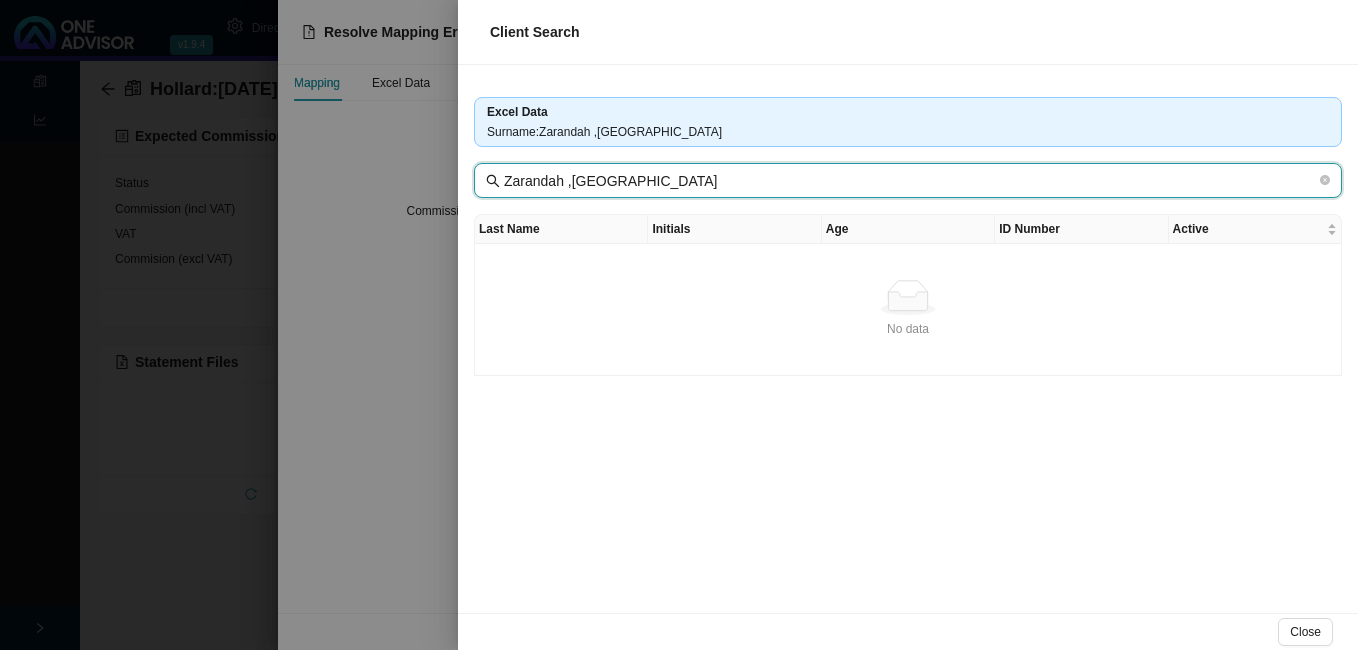 drag, startPoint x: 560, startPoint y: 179, endPoint x: 680, endPoint y: 186, distance: 120.203995 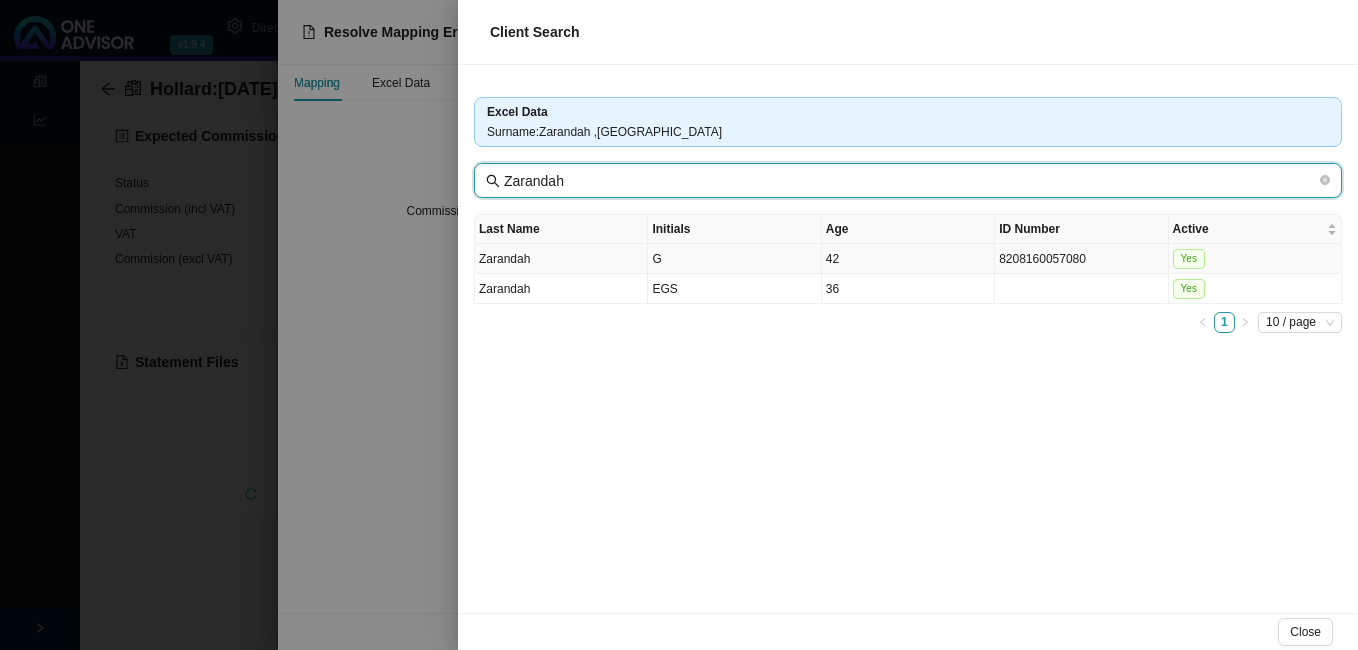 type on "Zarandah" 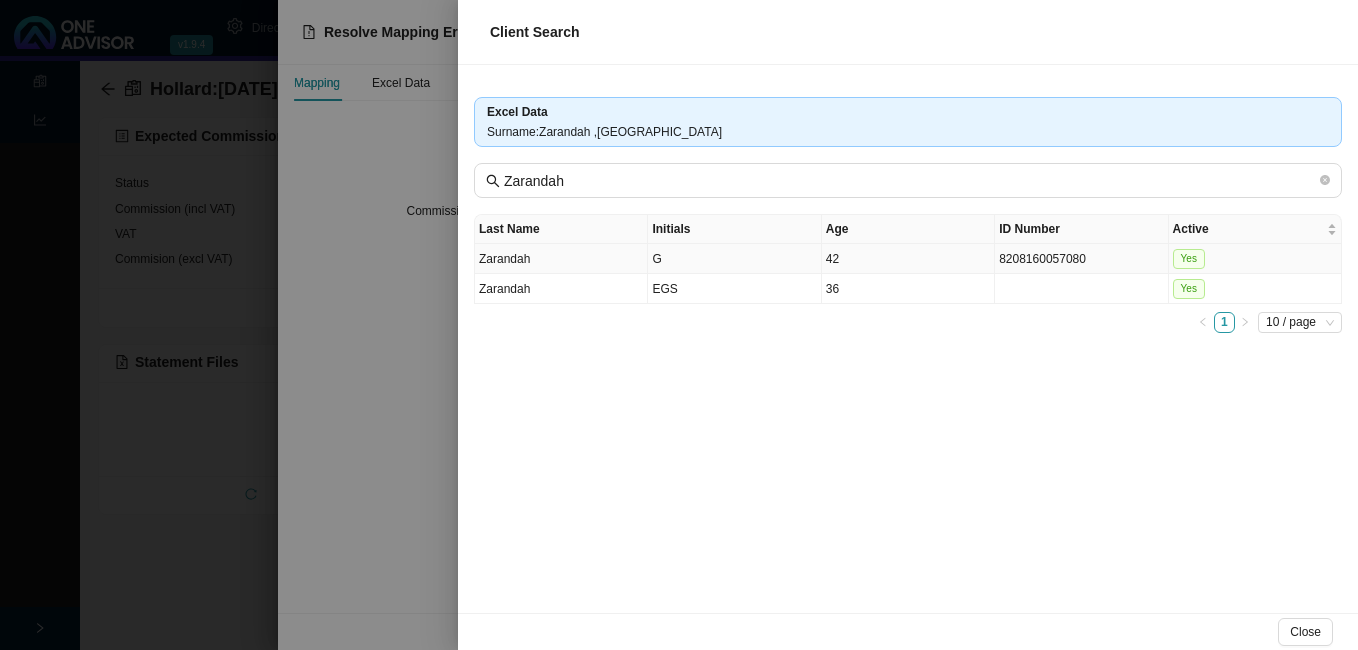 click on "G" at bounding box center [734, 259] 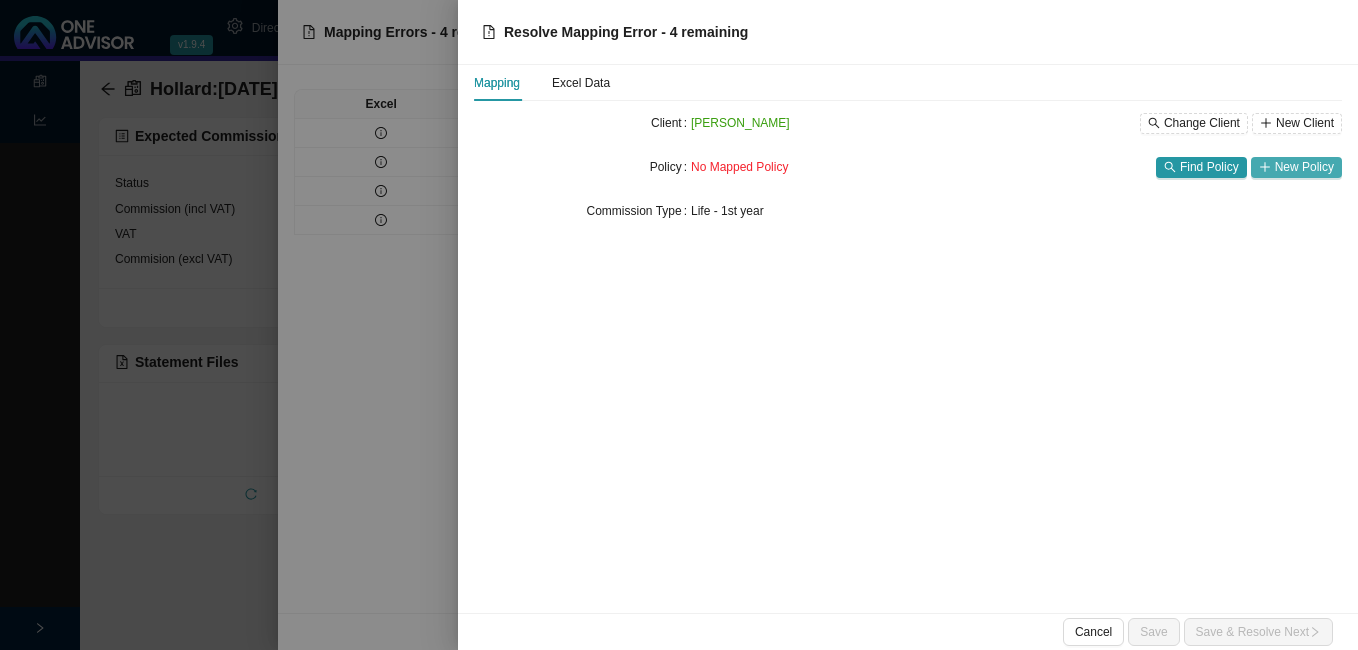click on "New Policy" at bounding box center (1304, 167) 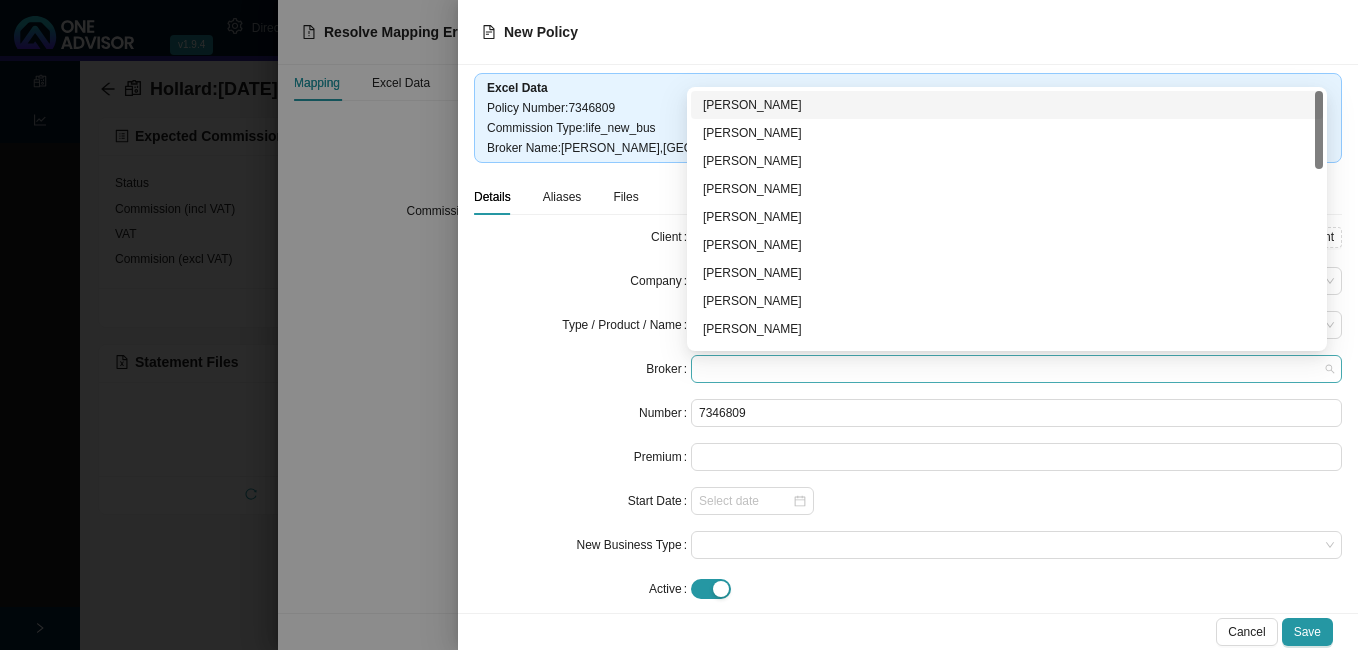 click at bounding box center [1016, 369] 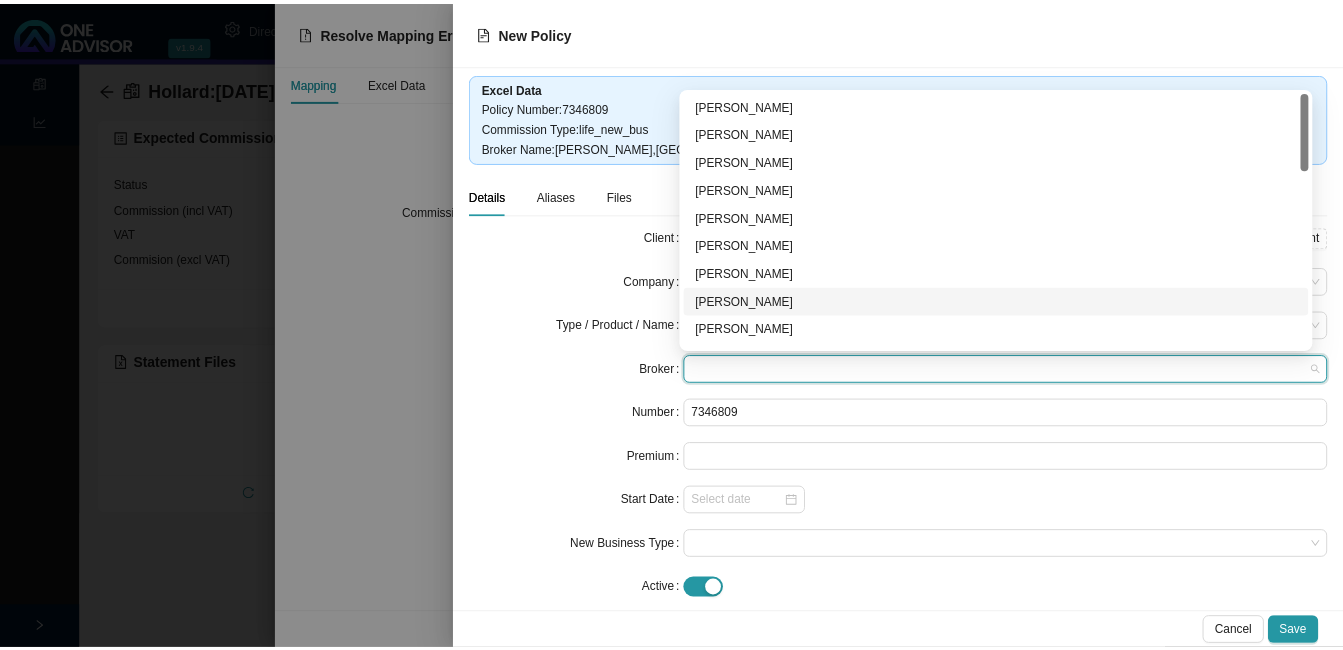 scroll, scrollTop: 100, scrollLeft: 0, axis: vertical 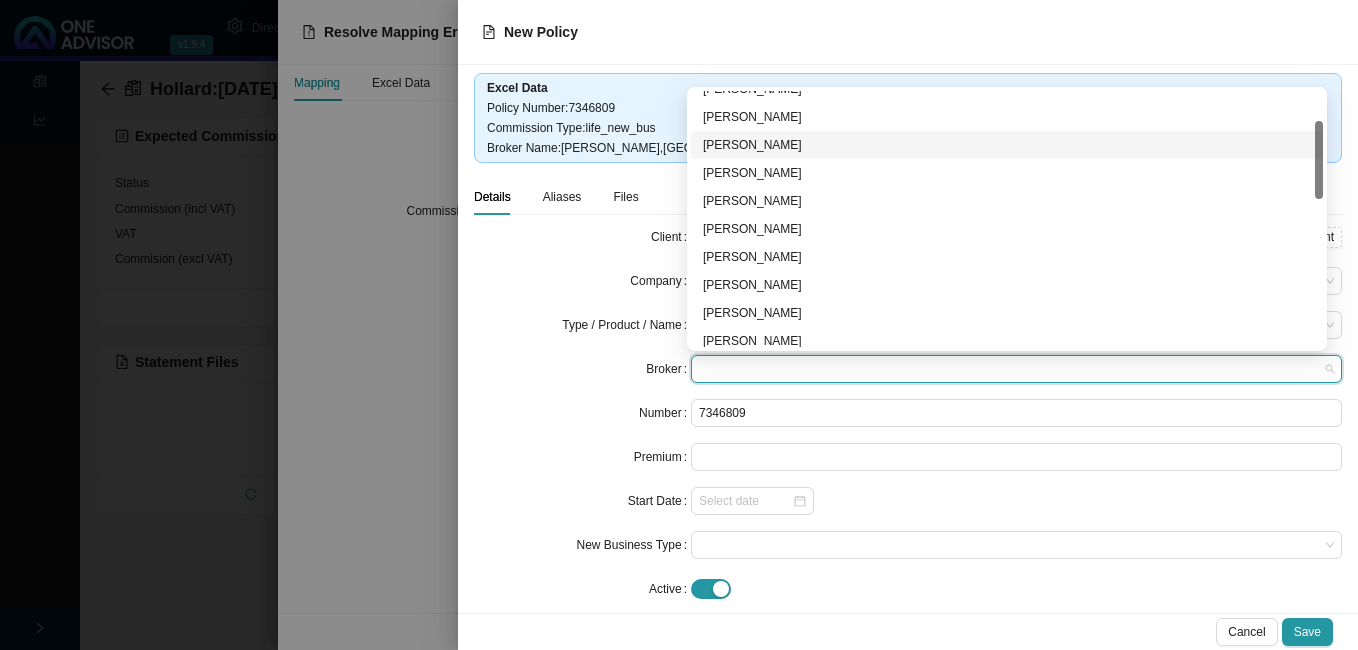 click on "[PERSON_NAME]" at bounding box center (1007, 145) 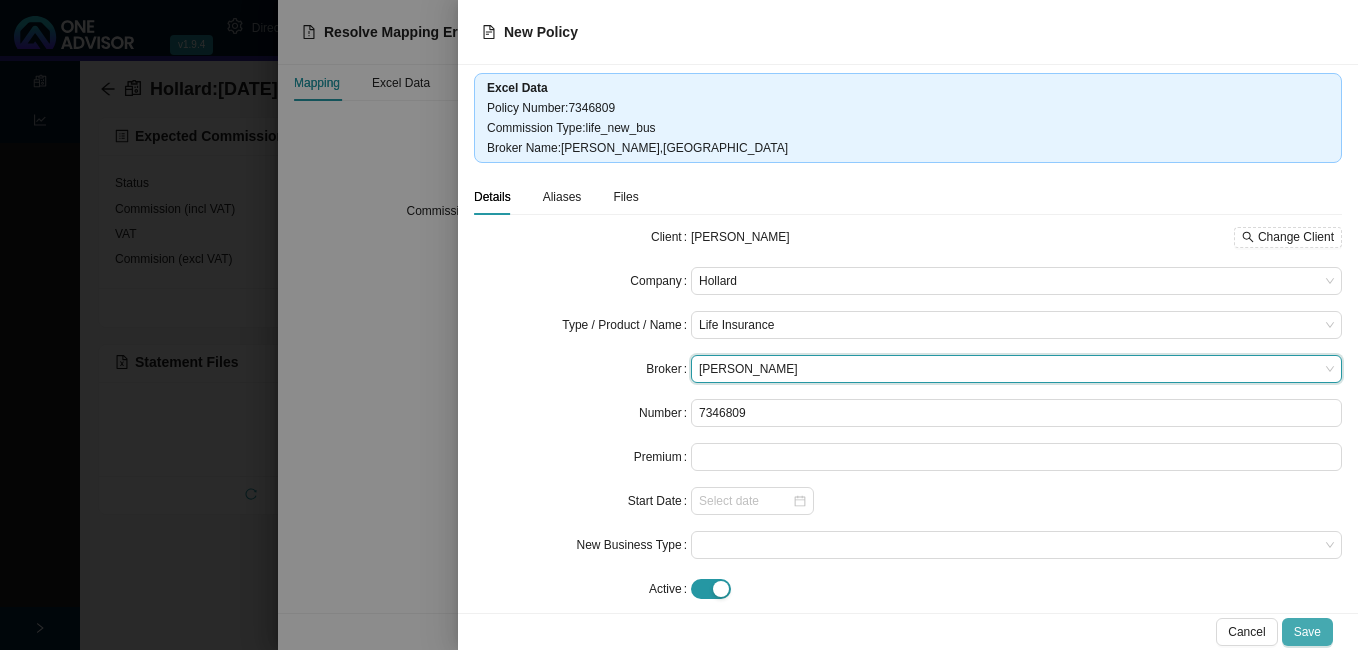 click on "Save" at bounding box center (1307, 632) 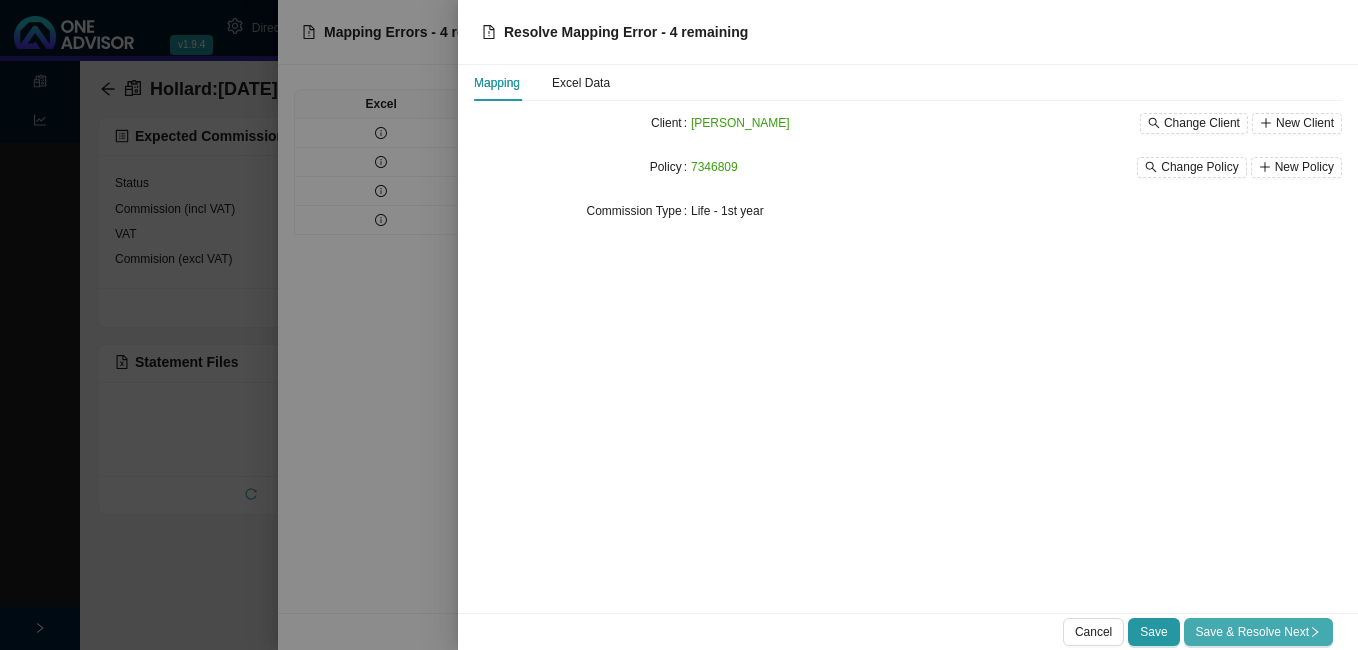 click on "Save & Resolve Next" at bounding box center (1258, 632) 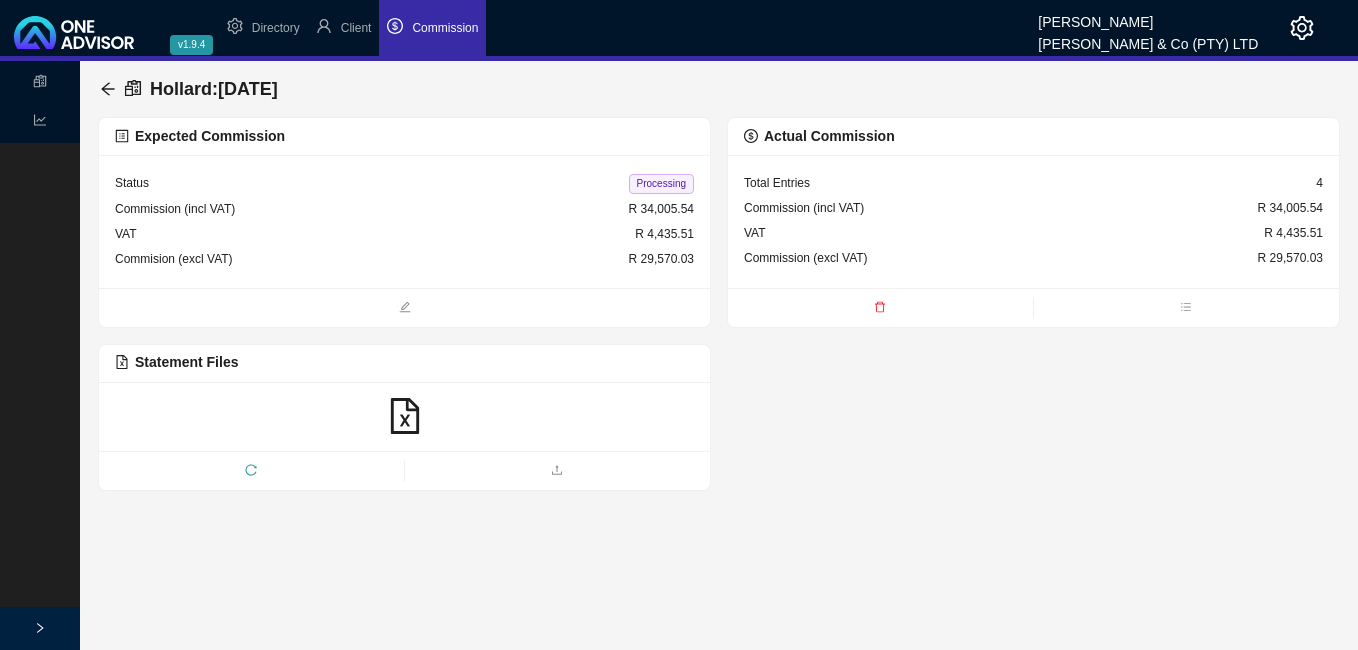 click on "Processing" at bounding box center (661, 184) 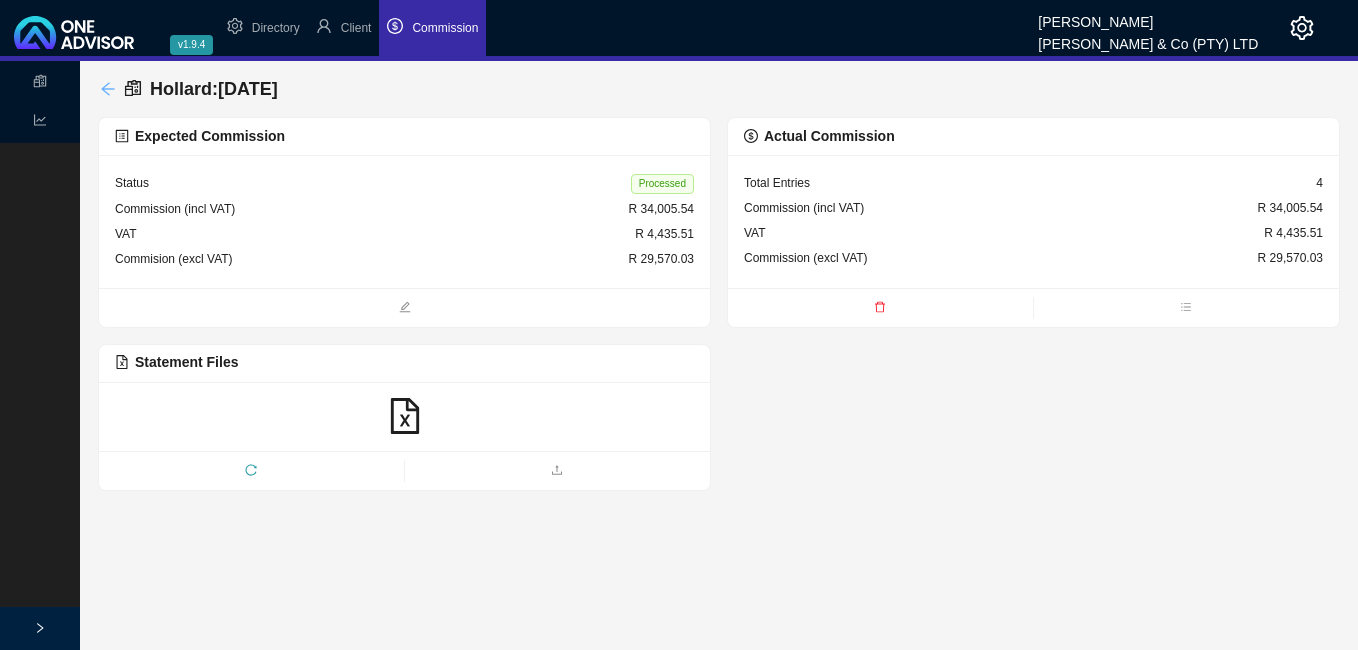 click 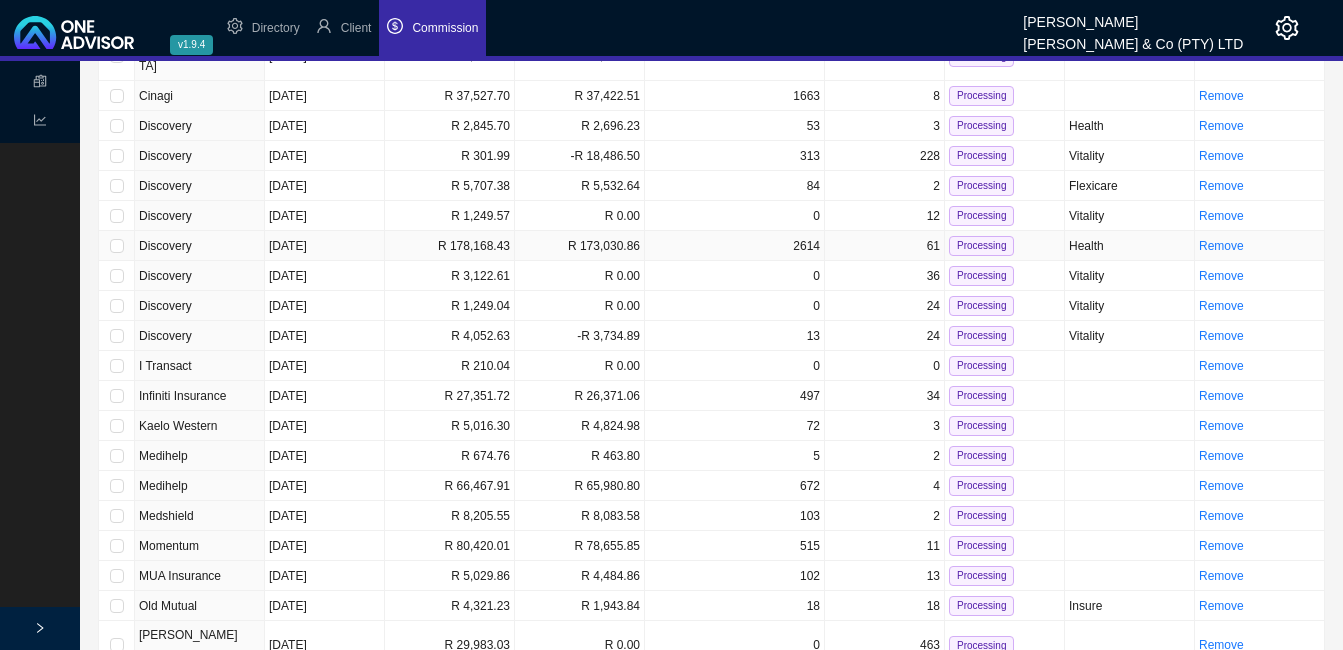 scroll, scrollTop: 200, scrollLeft: 0, axis: vertical 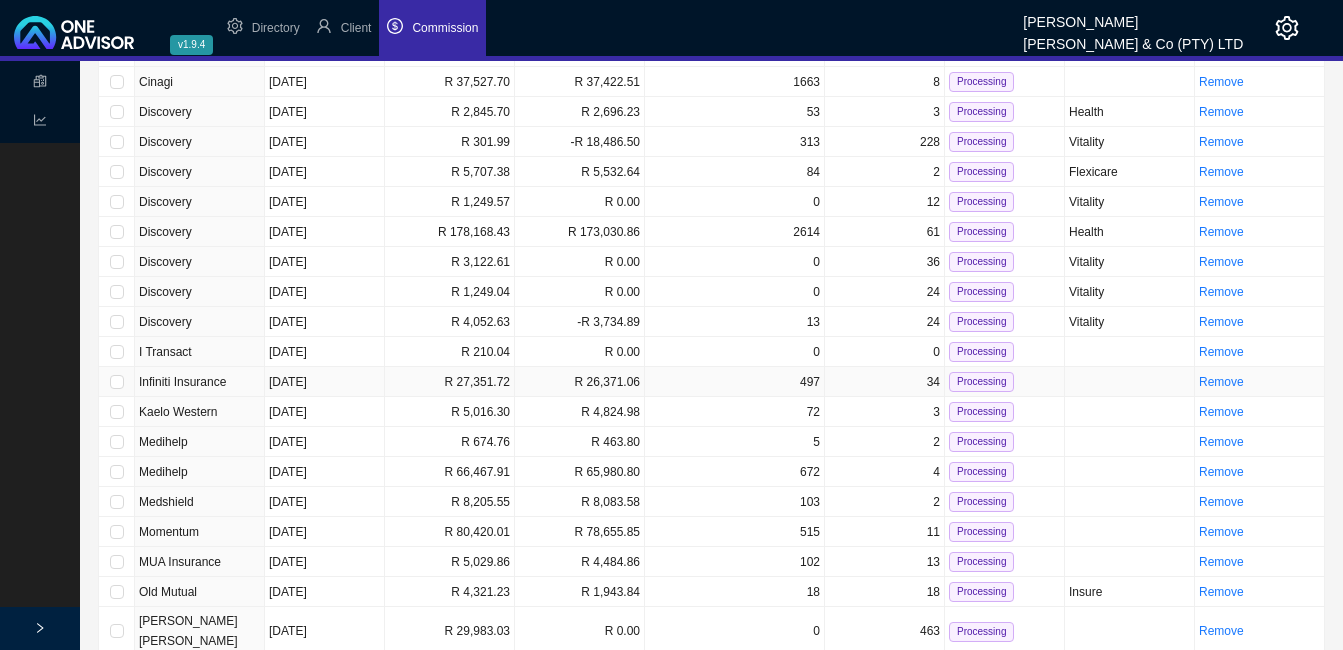 click on "R 27,351.72" at bounding box center (450, 382) 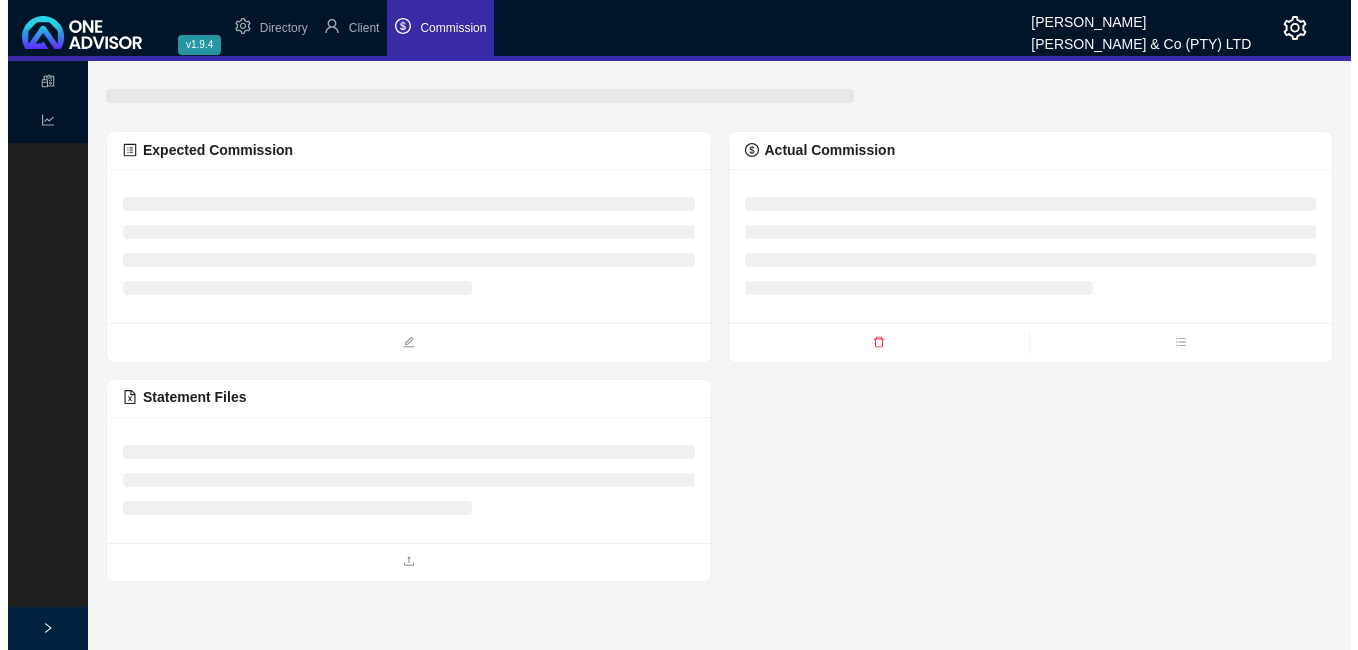 scroll, scrollTop: 0, scrollLeft: 0, axis: both 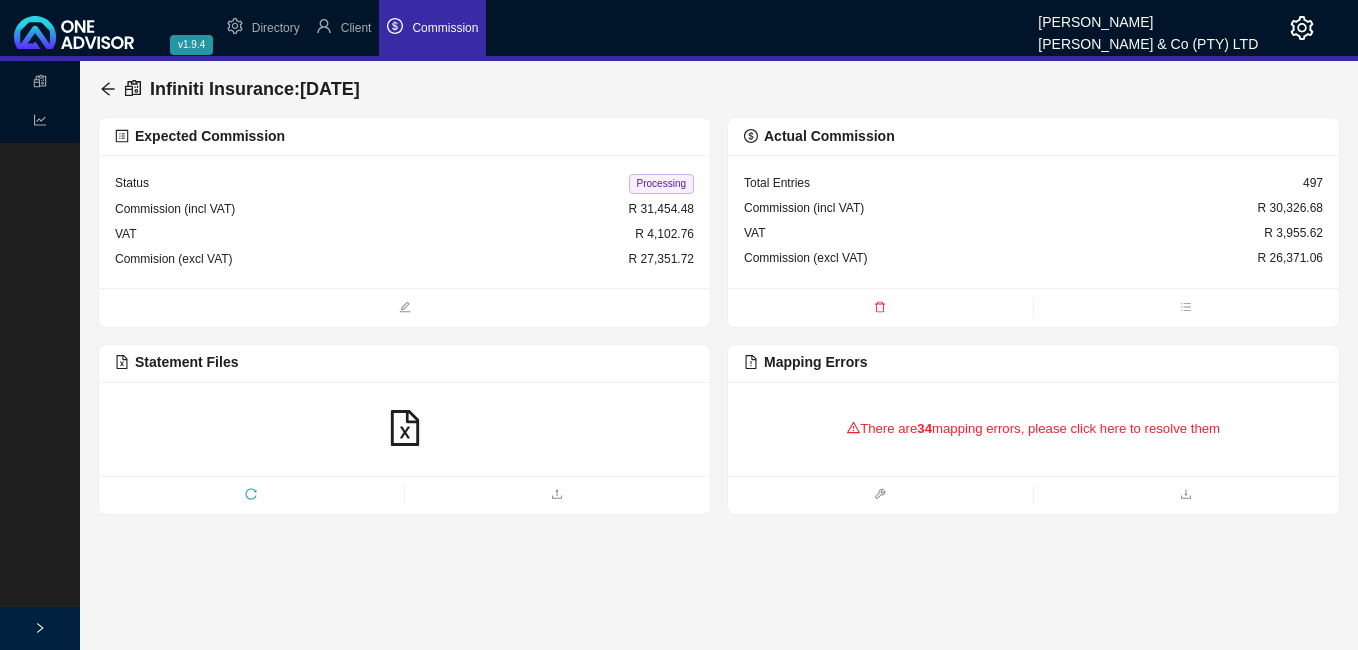 click on "There are  34  mapping errors, please click here to resolve them" at bounding box center [1033, 429] 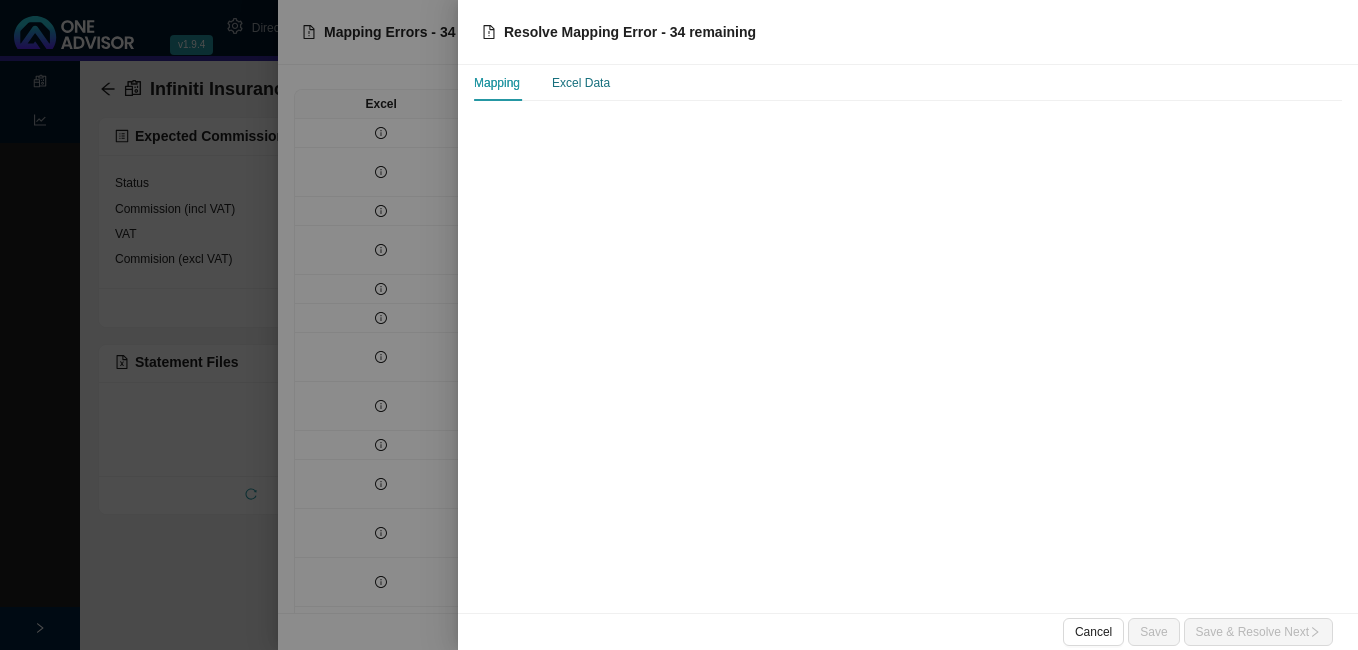 click on "Excel Data" at bounding box center [581, 83] 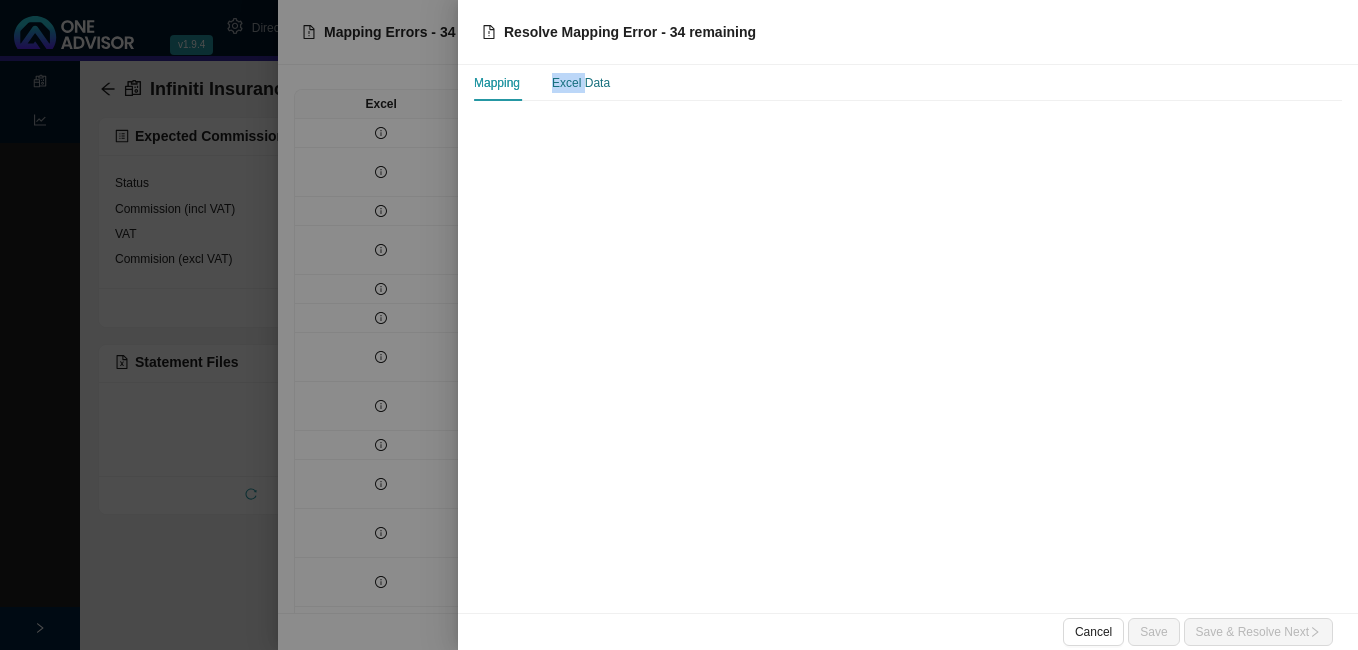 click on "Excel Data" at bounding box center (581, 83) 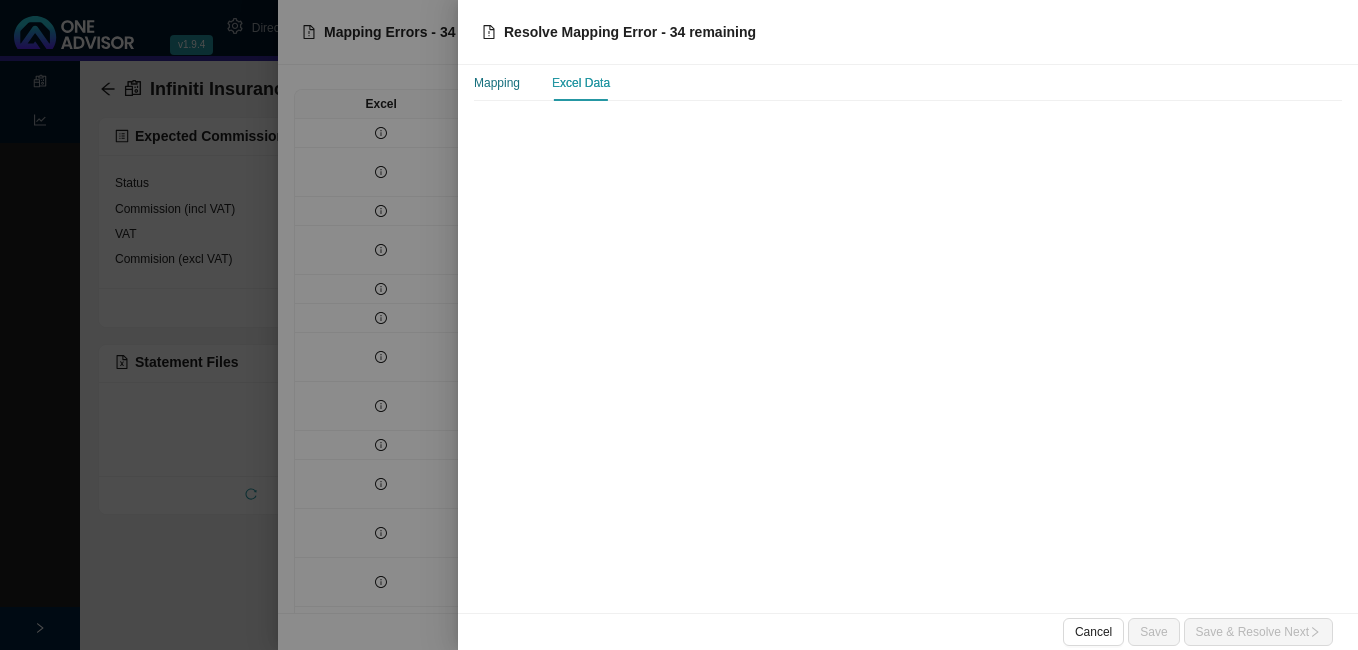 drag, startPoint x: 578, startPoint y: 88, endPoint x: 493, endPoint y: 83, distance: 85.146935 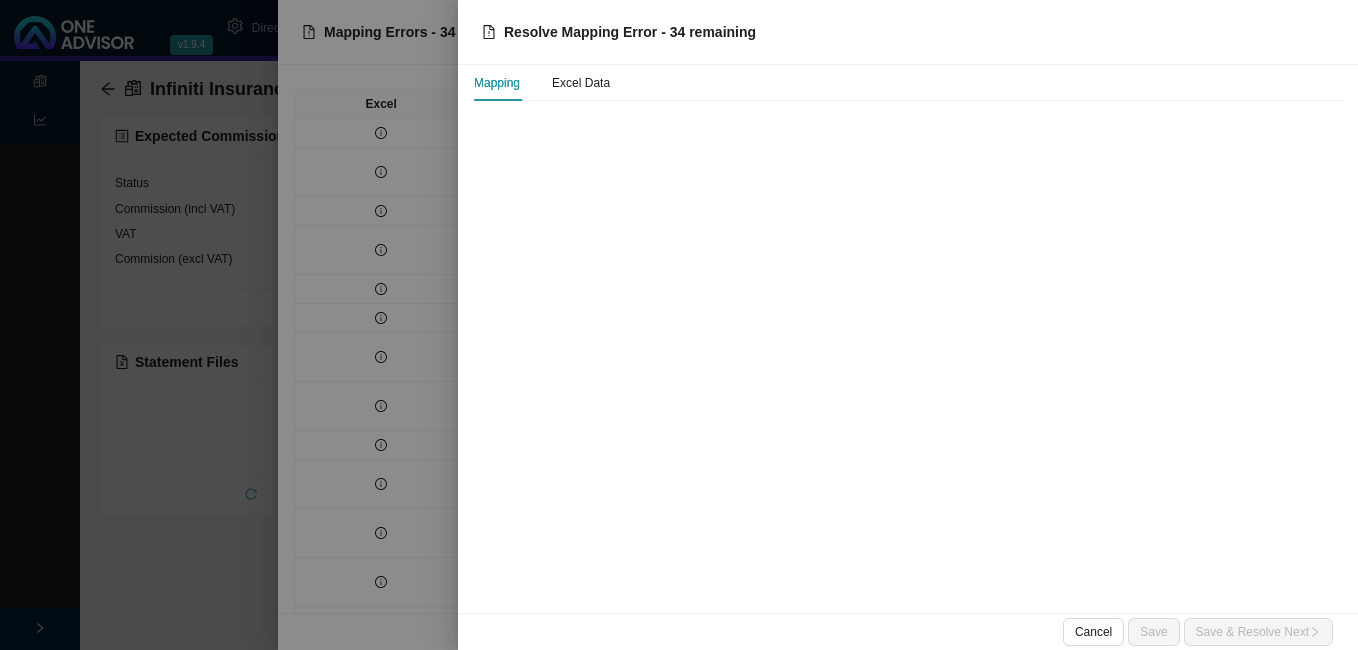 click at bounding box center (679, 325) 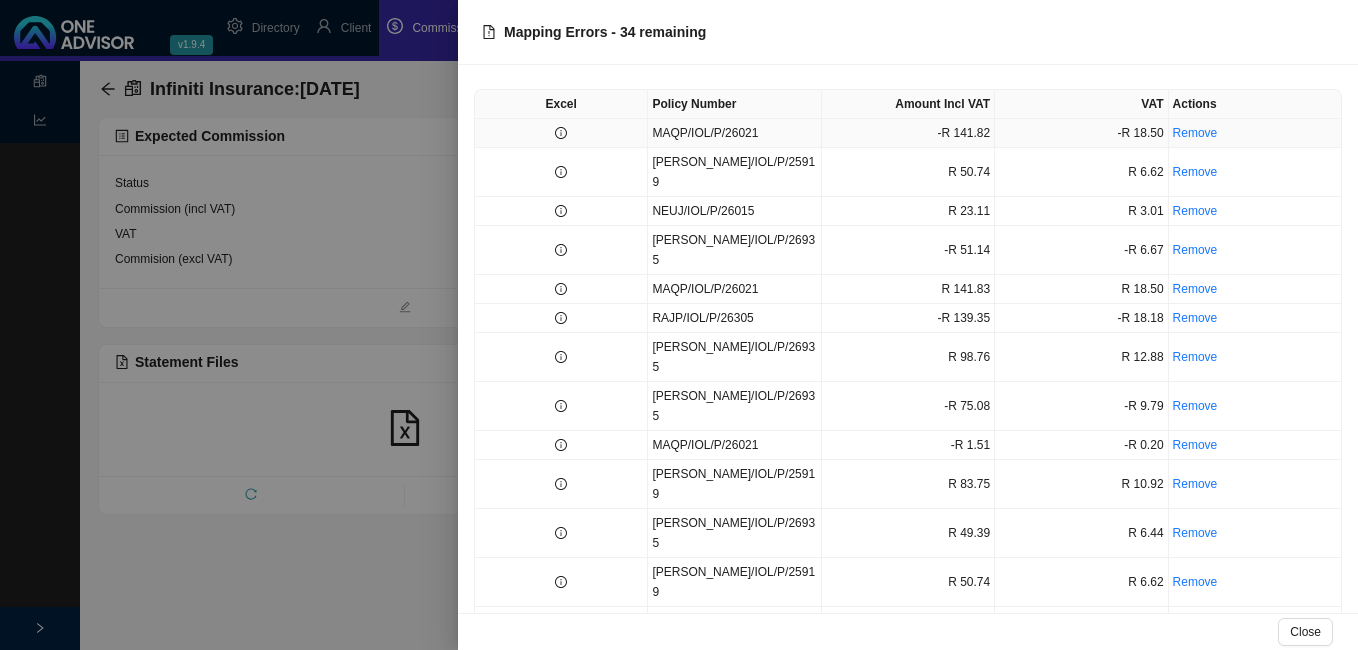 click at bounding box center (561, 133) 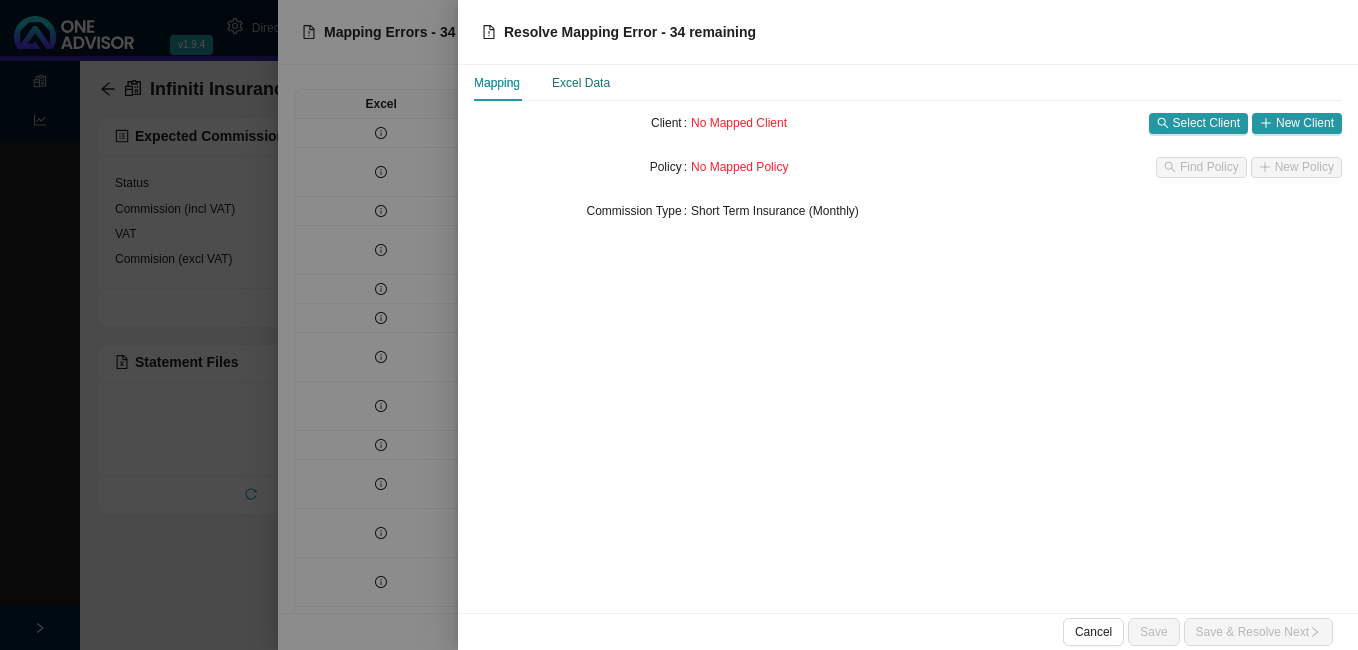 click on "Excel Data" at bounding box center (581, 83) 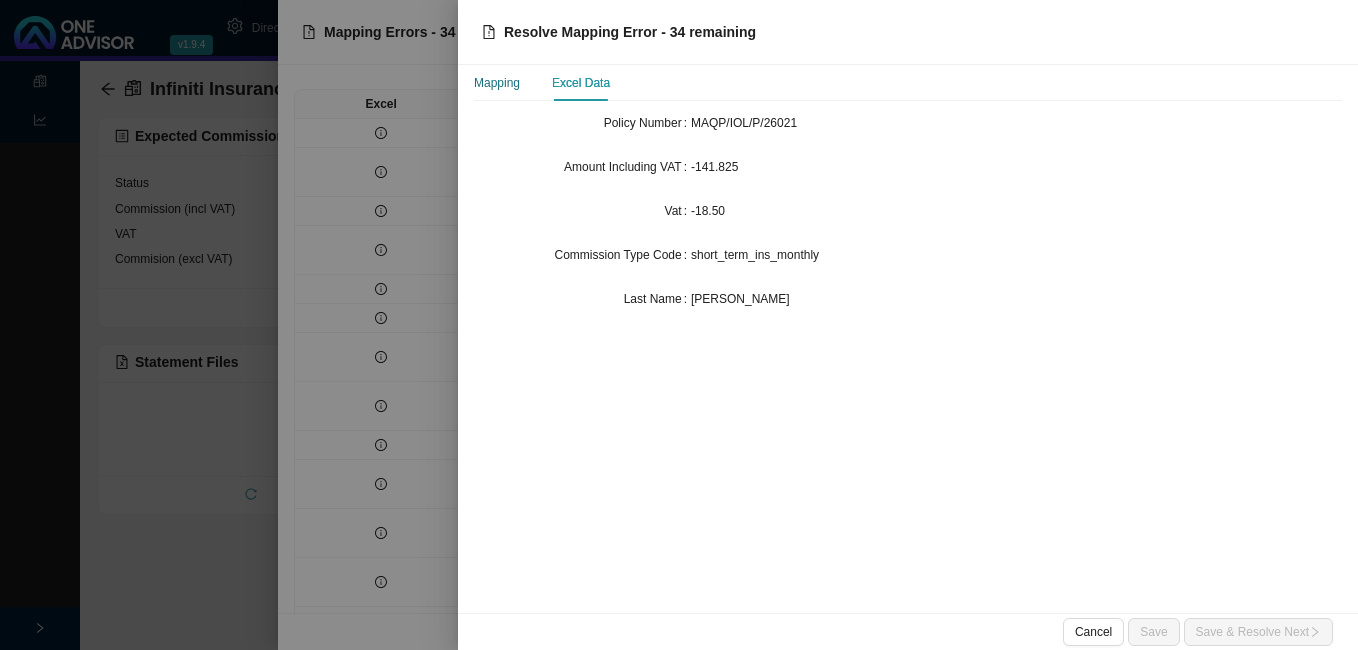 click on "Mapping" at bounding box center (497, 83) 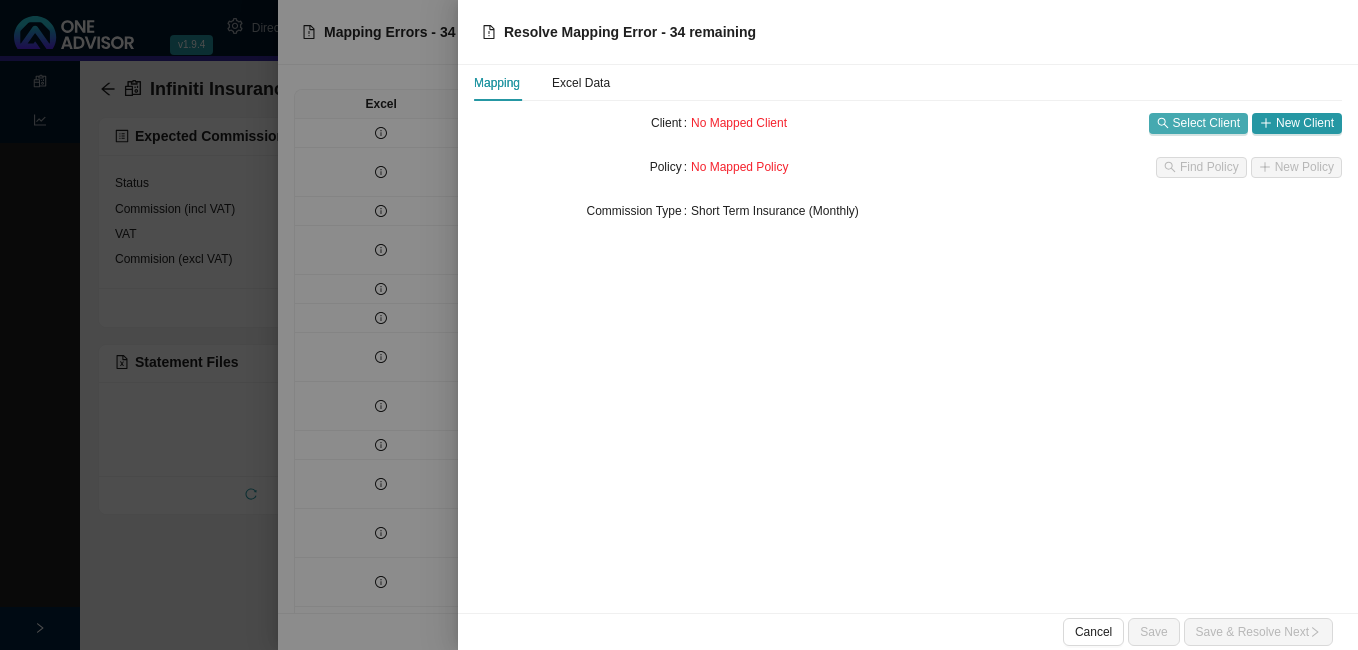click on "Select Client" at bounding box center [1206, 123] 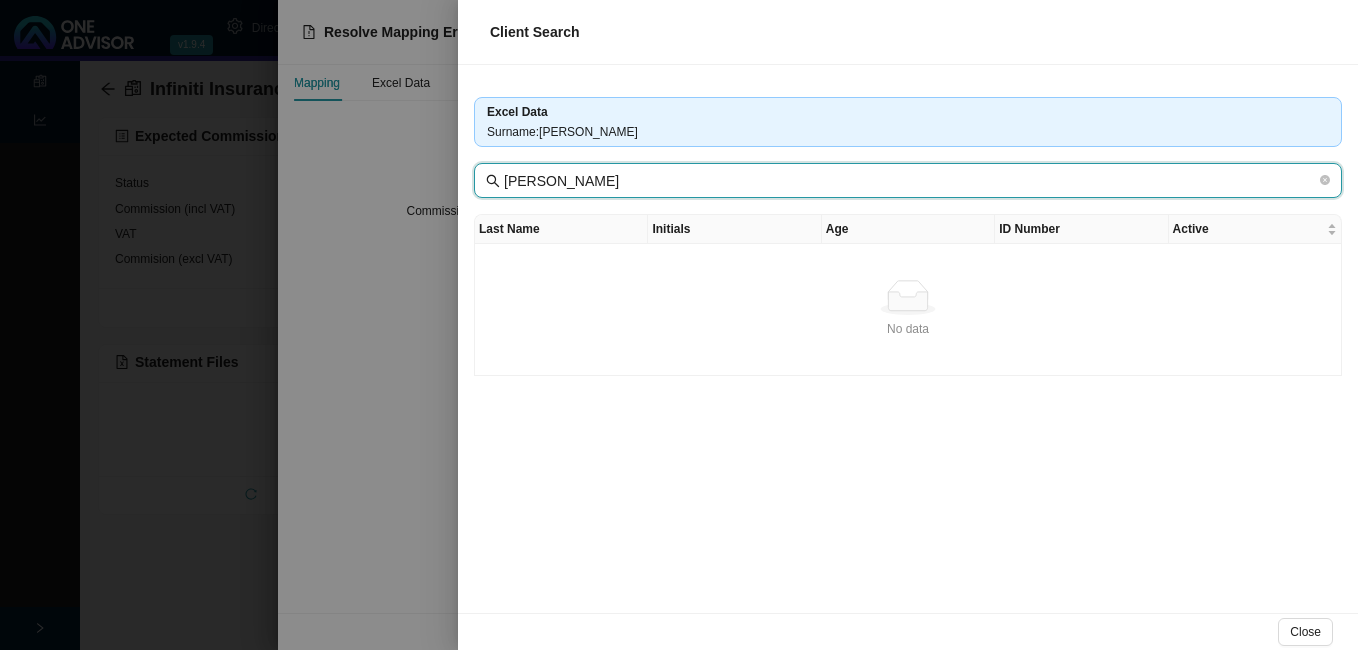 drag, startPoint x: 568, startPoint y: 179, endPoint x: 495, endPoint y: 184, distance: 73.171036 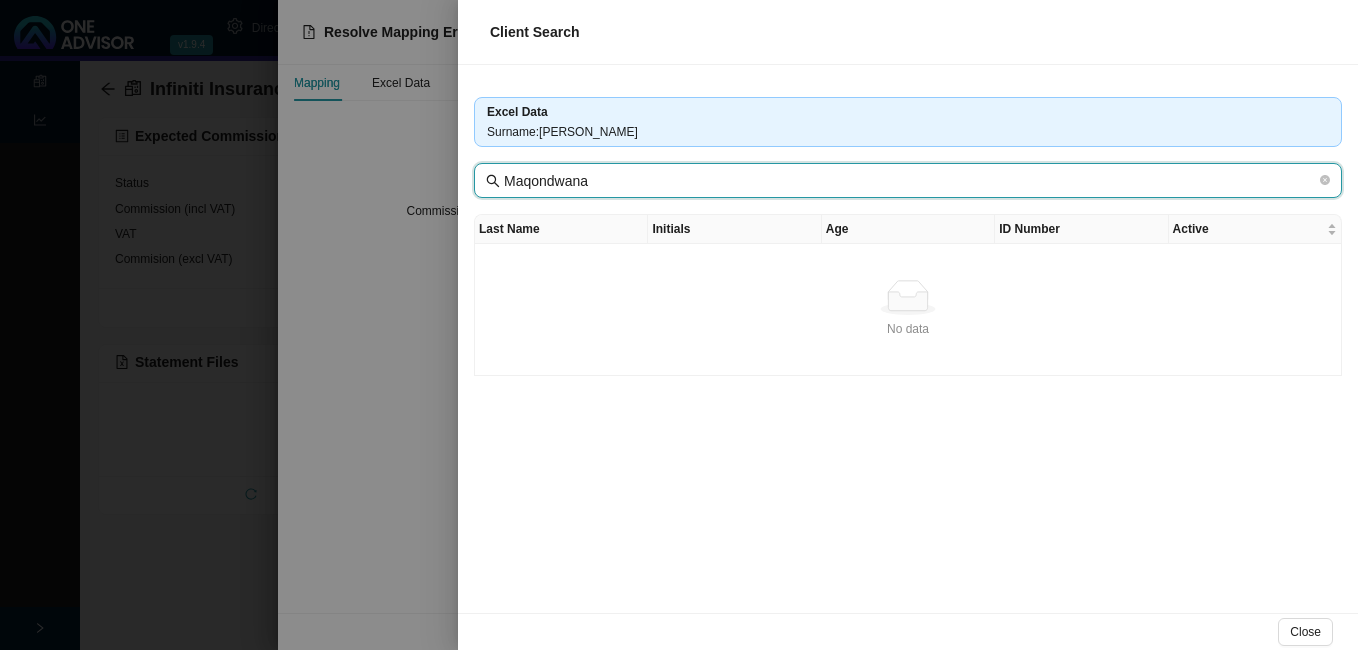 click on "Maqondwana" at bounding box center [910, 181] 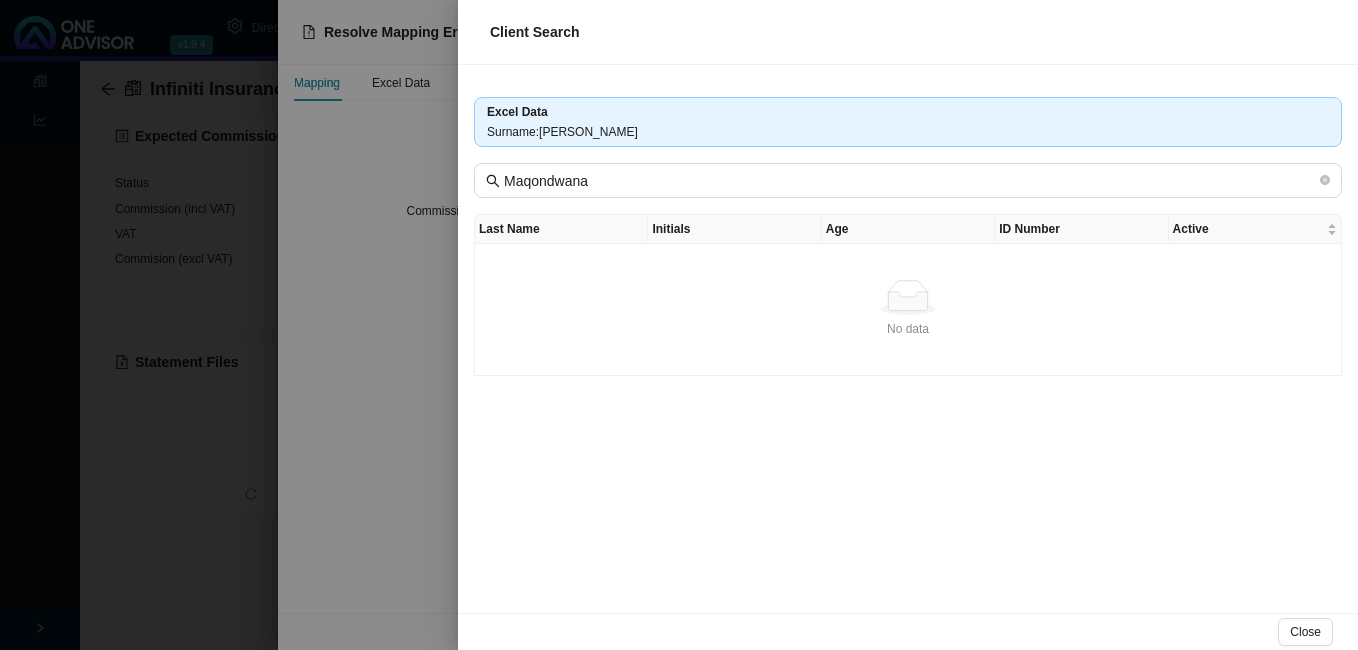 click at bounding box center (679, 325) 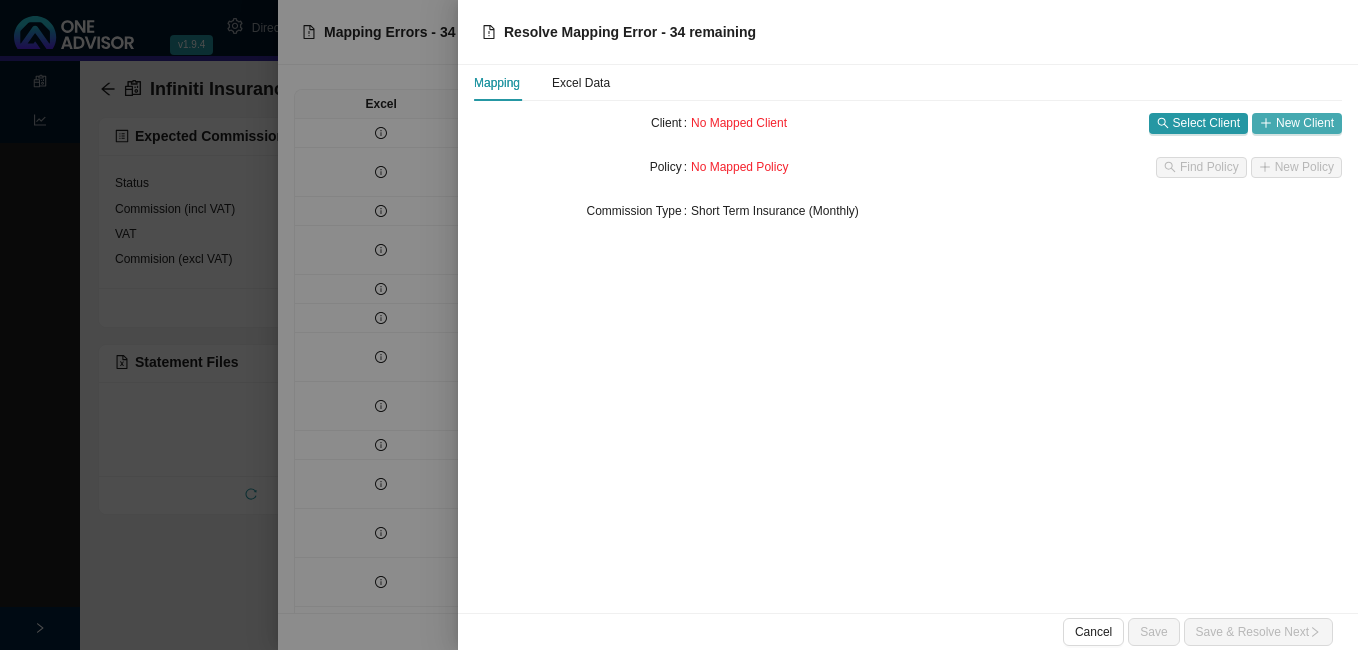 click on "New Client" at bounding box center [1305, 123] 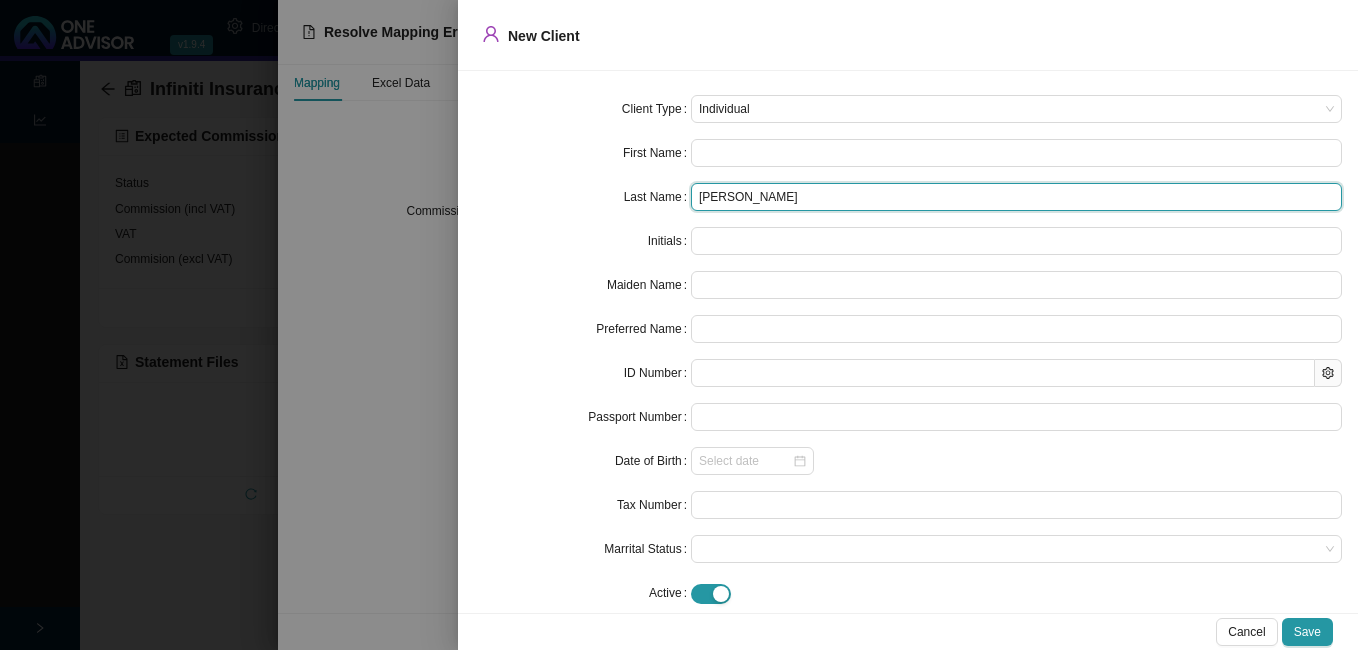 drag, startPoint x: 749, startPoint y: 199, endPoint x: 693, endPoint y: 193, distance: 56.32051 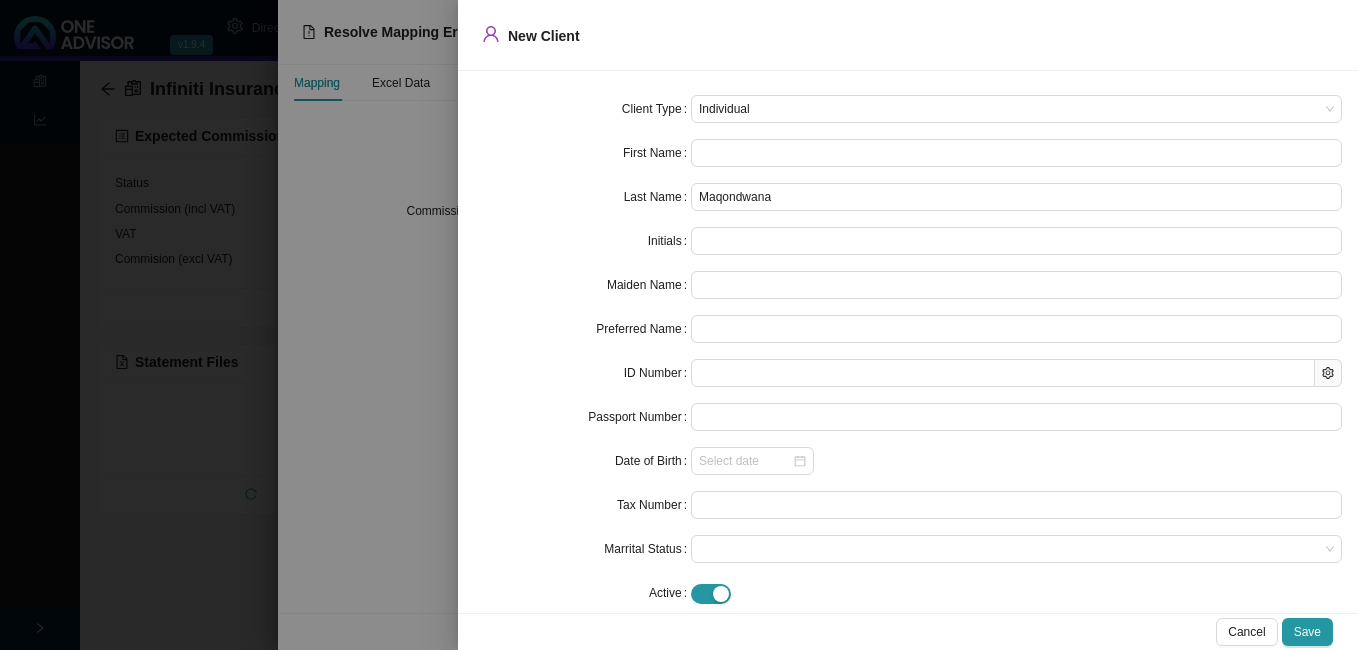 drag, startPoint x: 717, startPoint y: 197, endPoint x: 535, endPoint y: 232, distance: 185.33484 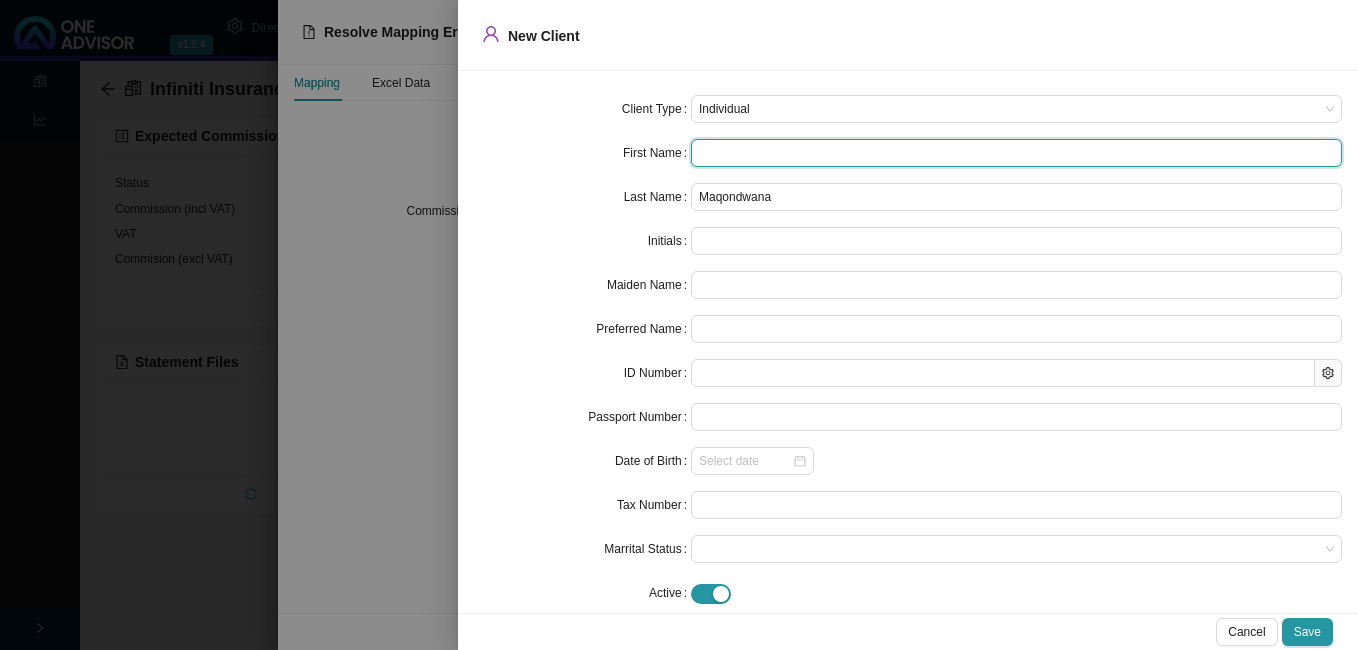 click at bounding box center [1016, 153] 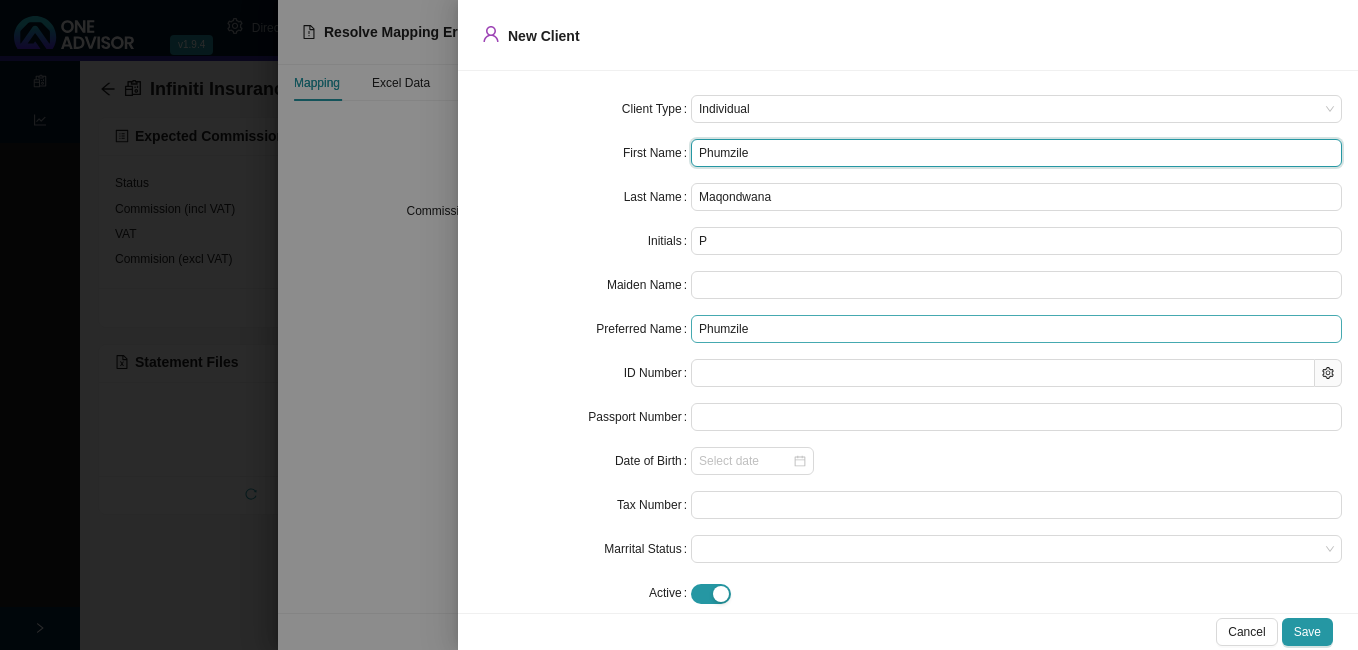 type on "Phumzile" 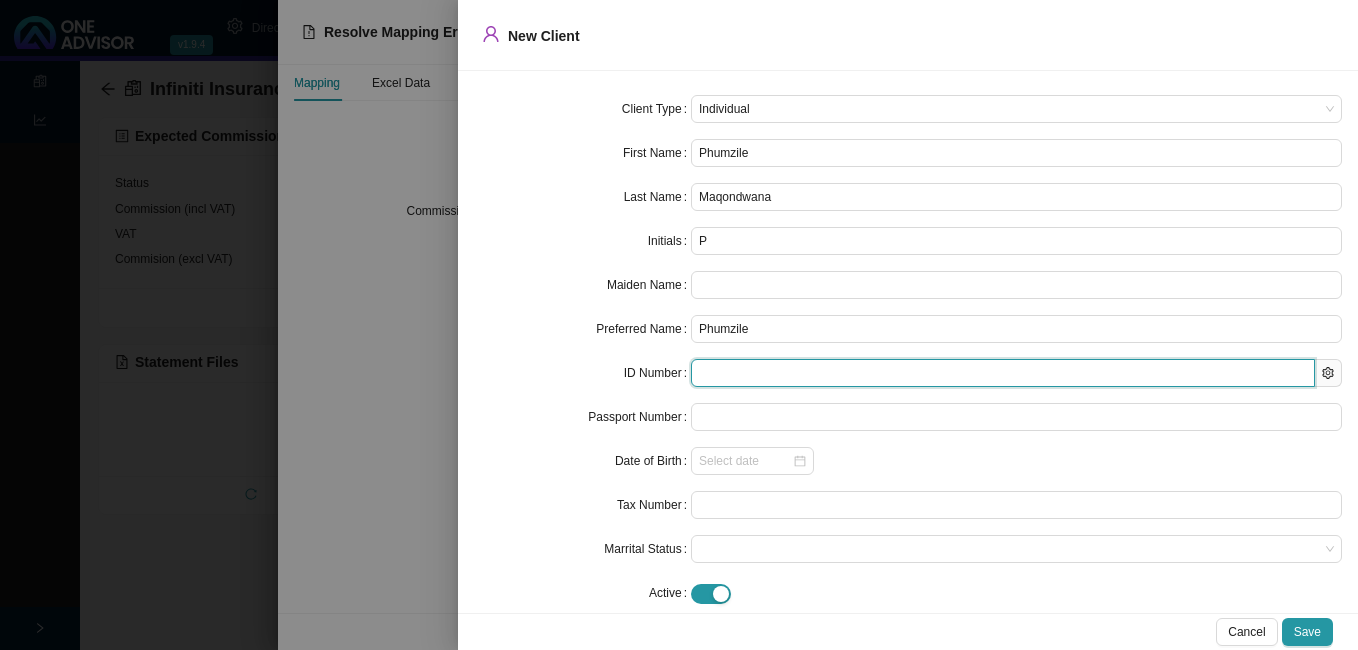 click at bounding box center (1003, 373) 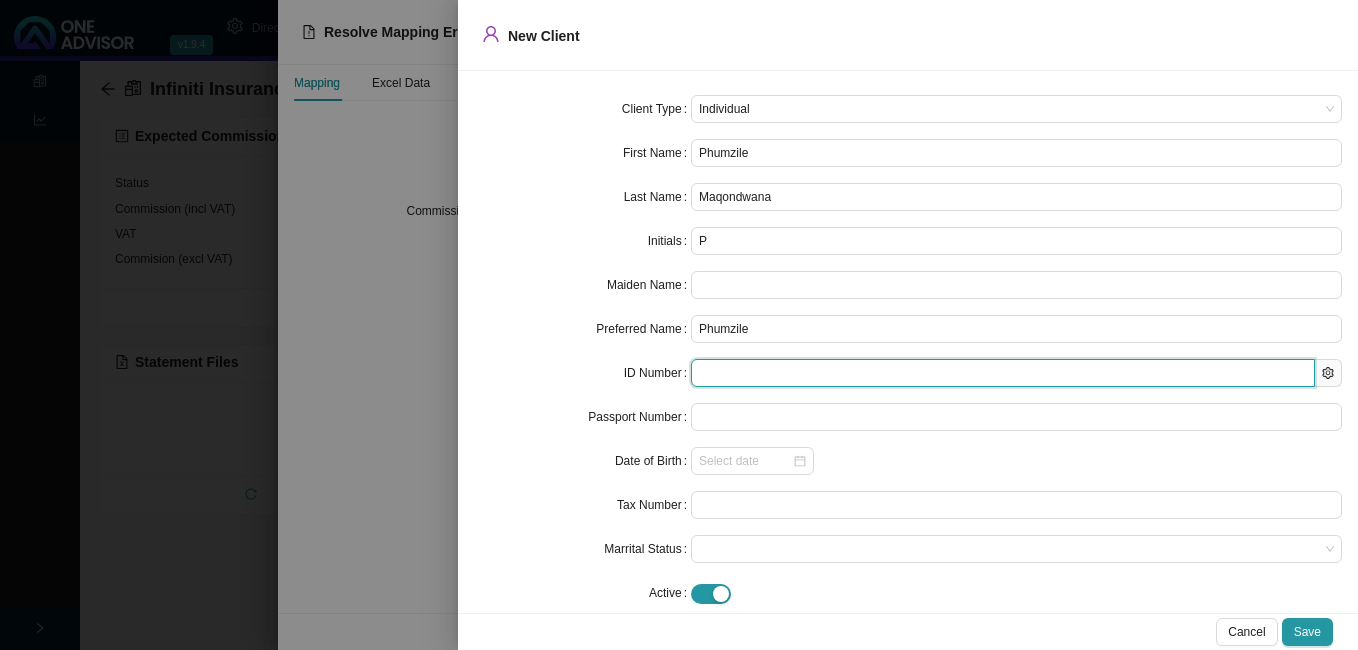 paste on "9703165831082" 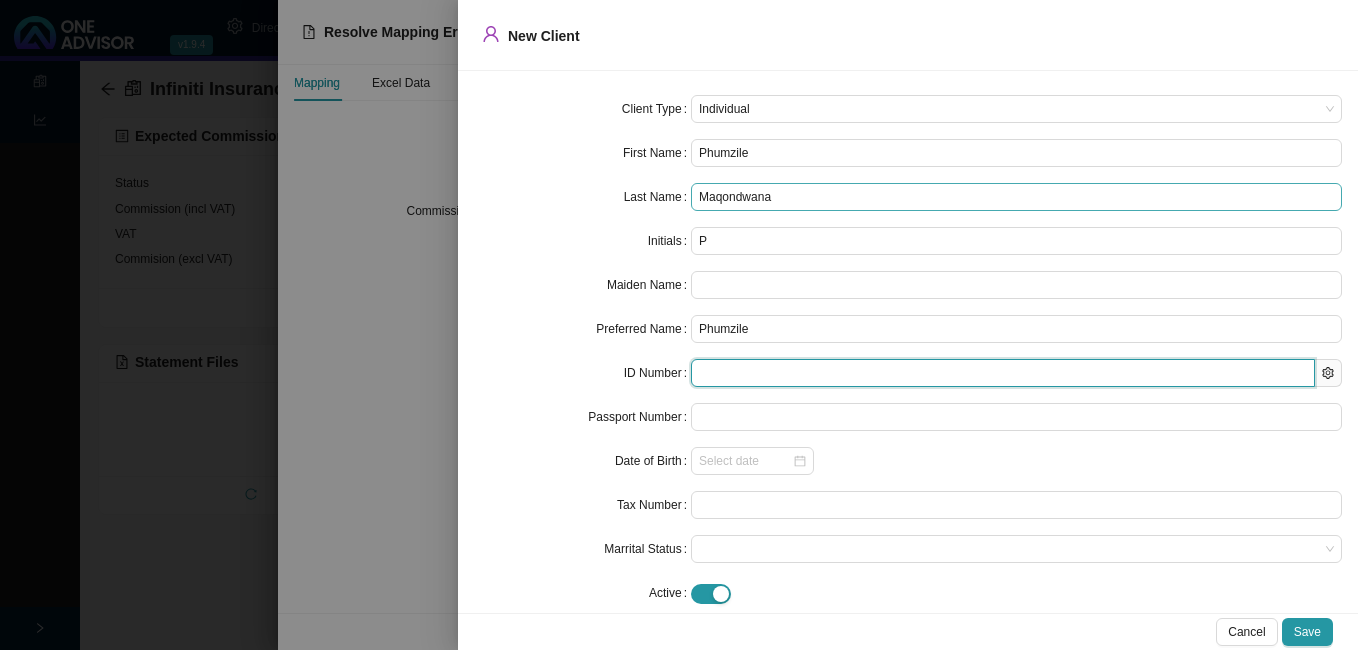 type on "9703165831082" 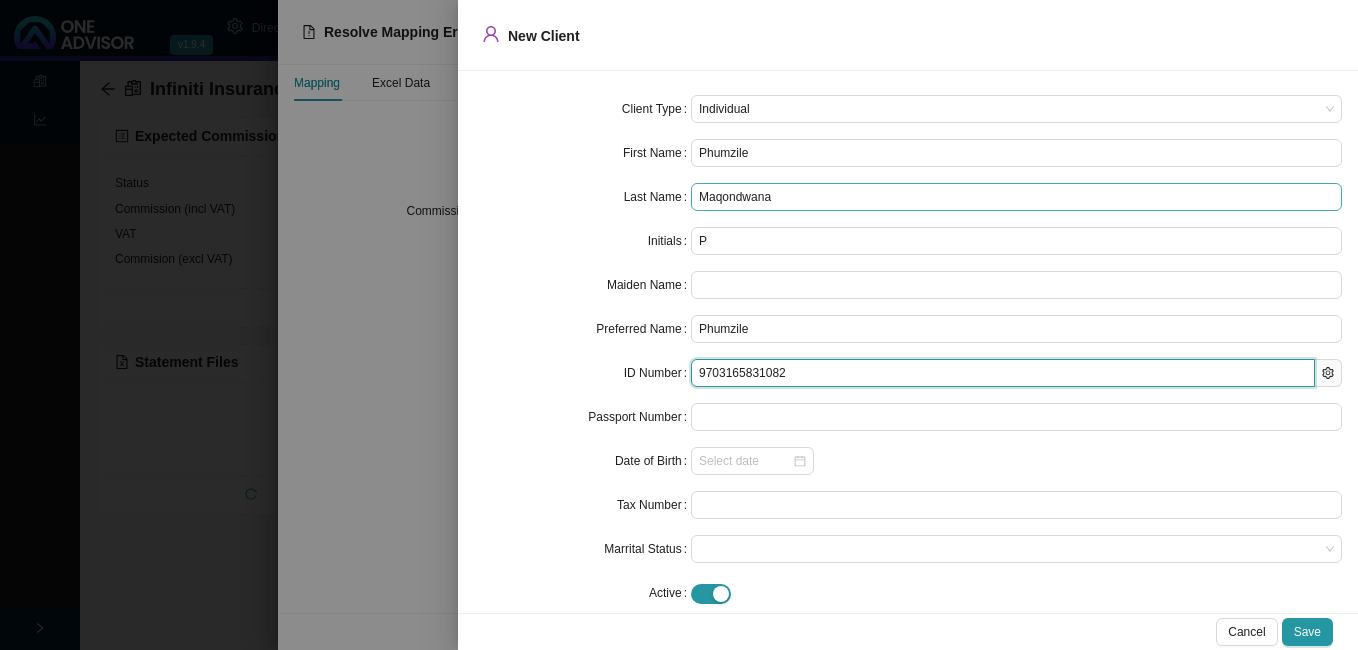 type on "[DATE]" 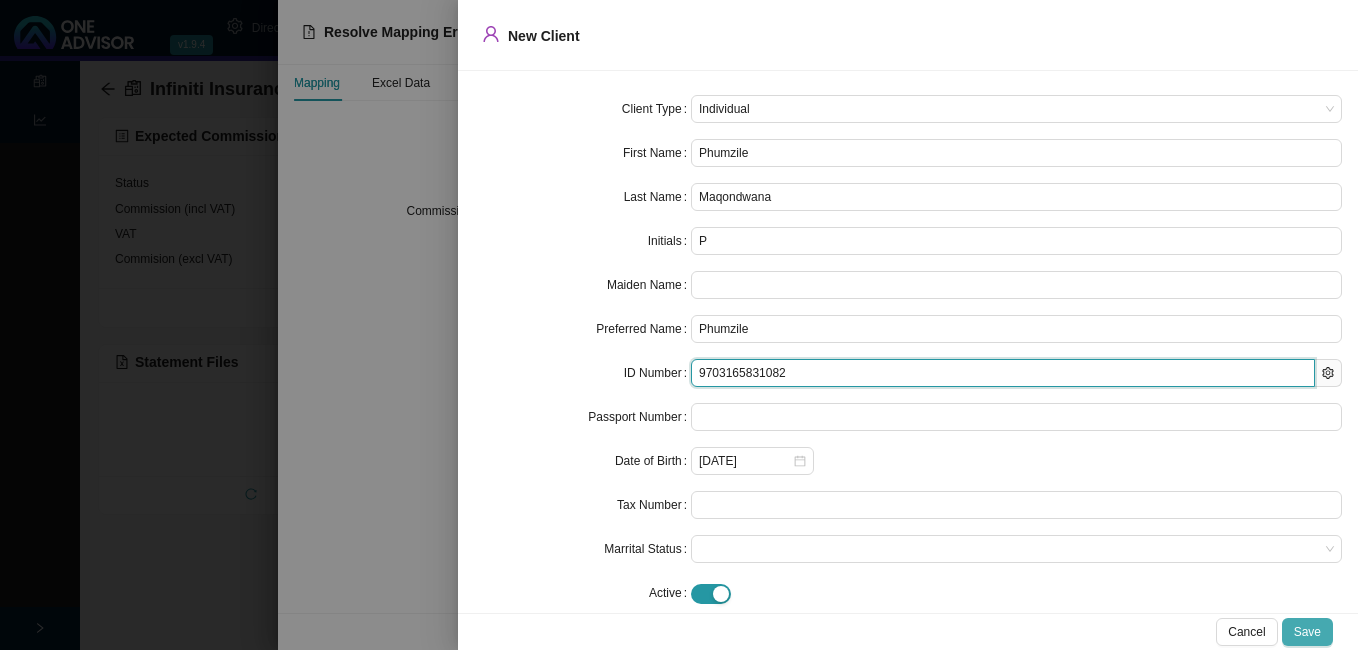 type on "9703165831082" 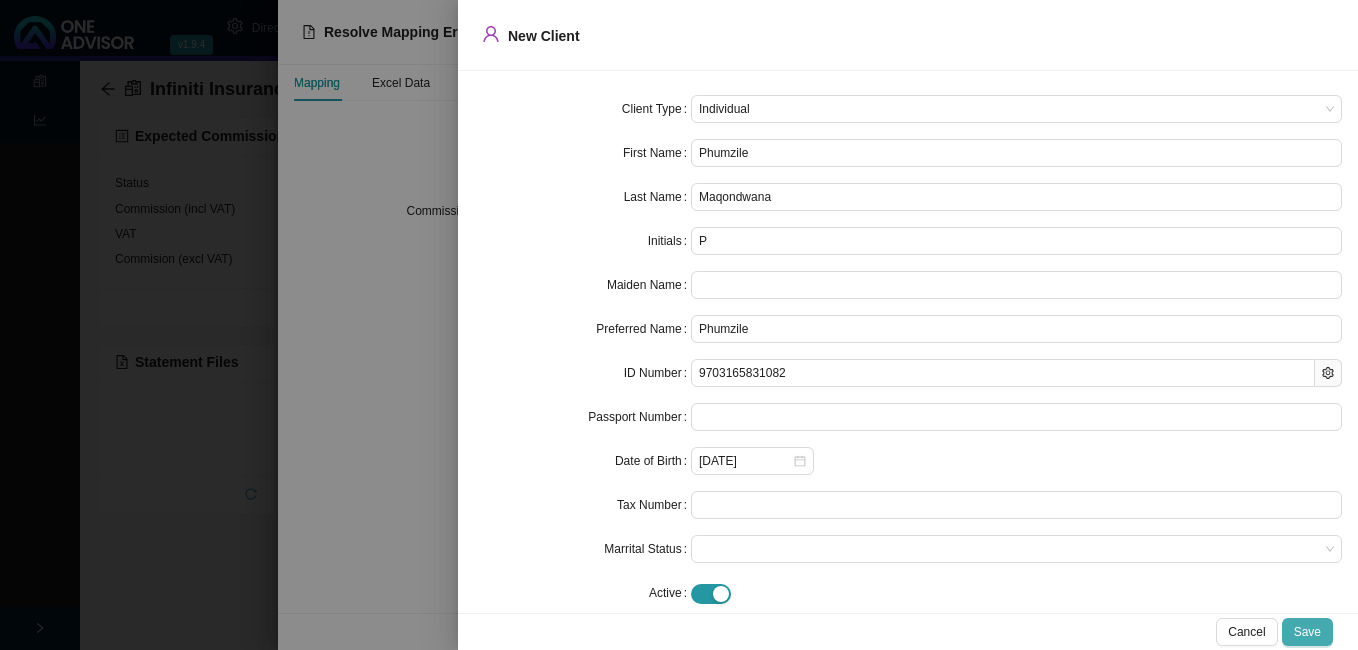 click on "Save" at bounding box center (1307, 632) 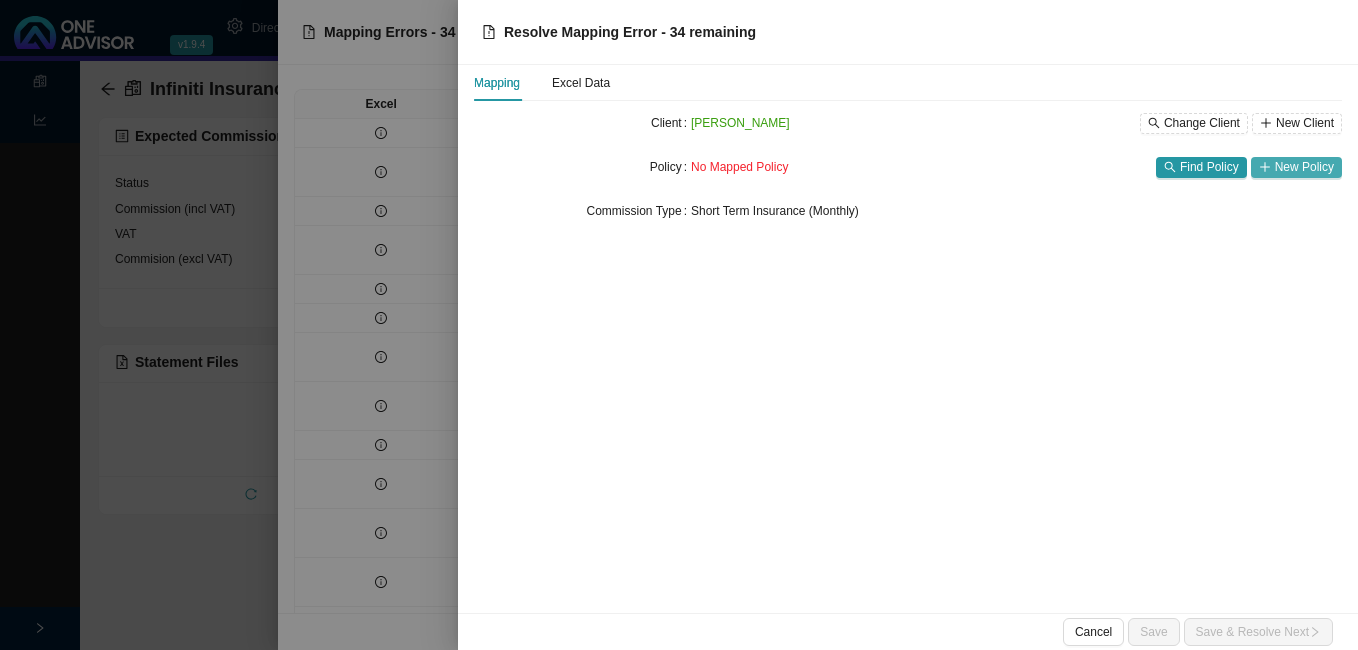 click on "New Policy" at bounding box center [1304, 167] 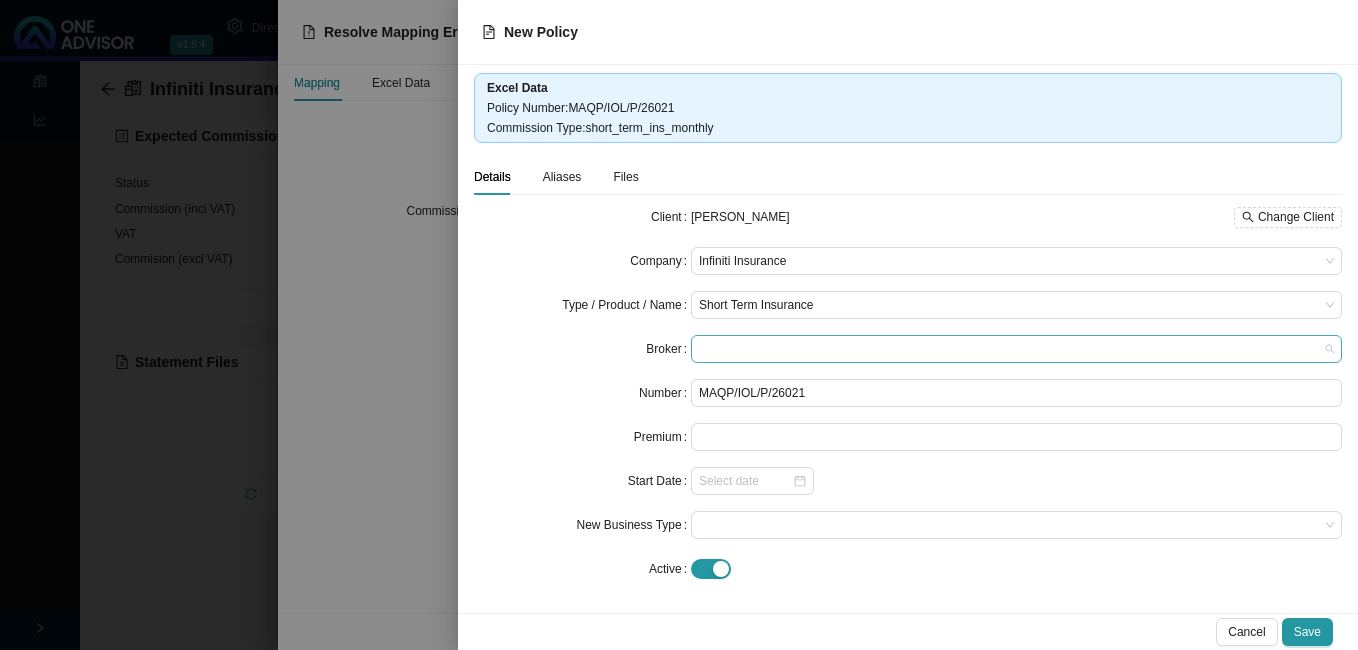 click at bounding box center [1016, 349] 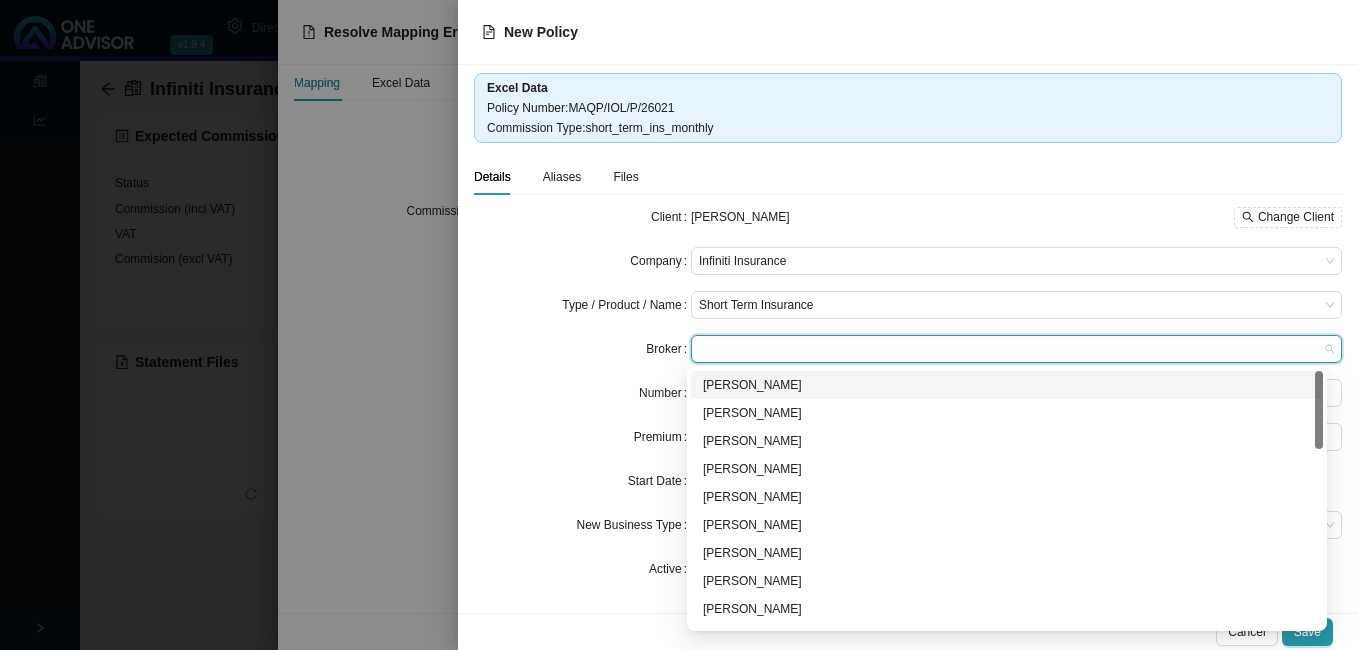click at bounding box center [1016, 349] 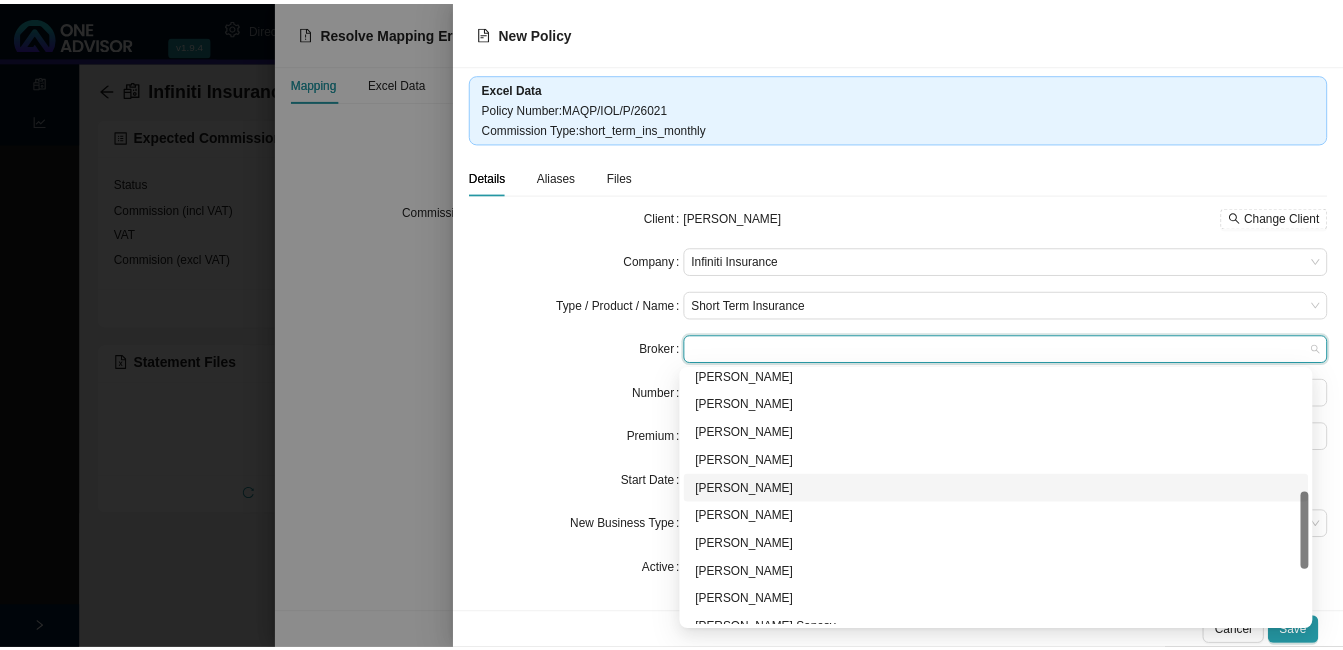 scroll, scrollTop: 584, scrollLeft: 0, axis: vertical 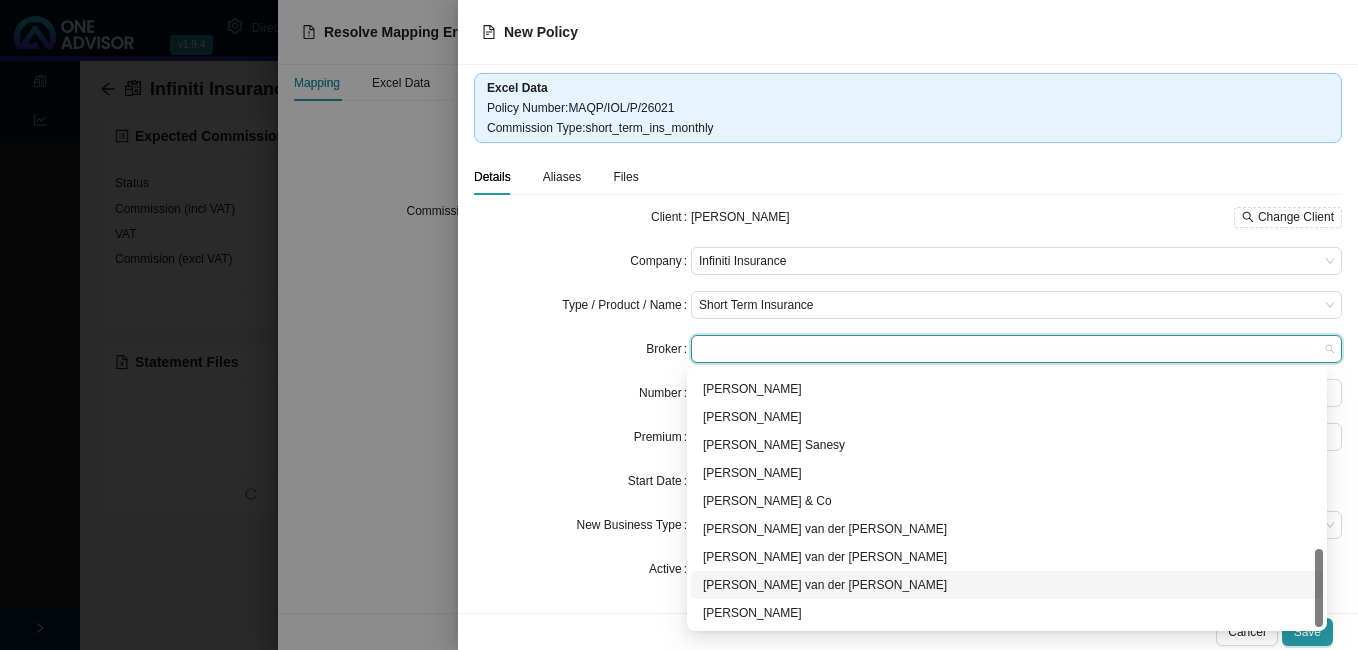 click on "[PERSON_NAME] van der [PERSON_NAME]" at bounding box center [1007, 585] 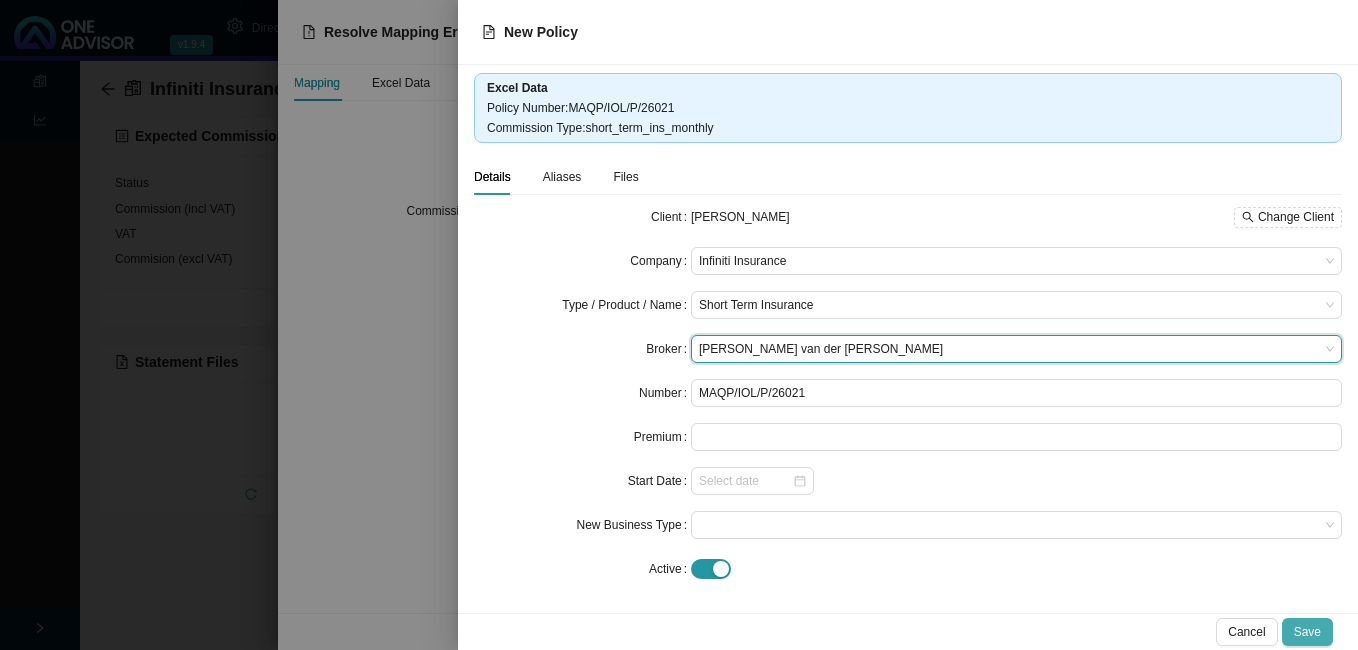 click on "Save" at bounding box center [1307, 632] 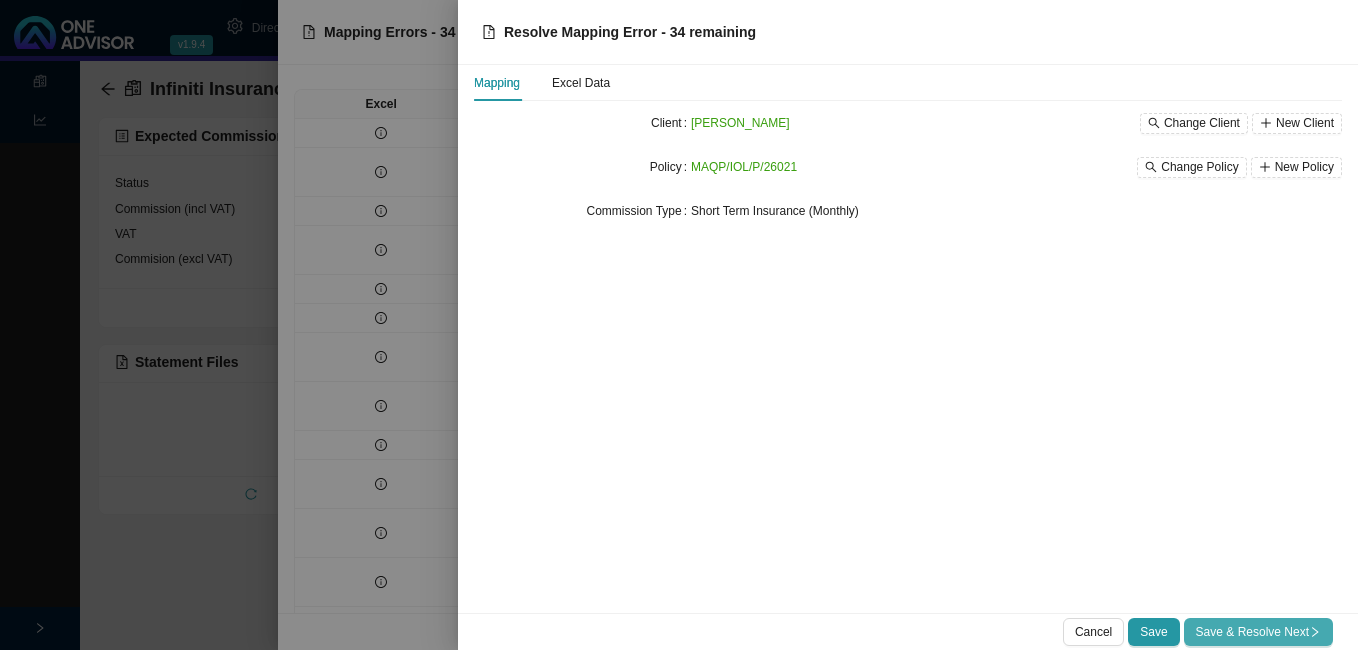 click on "Save & Resolve Next" at bounding box center [1258, 632] 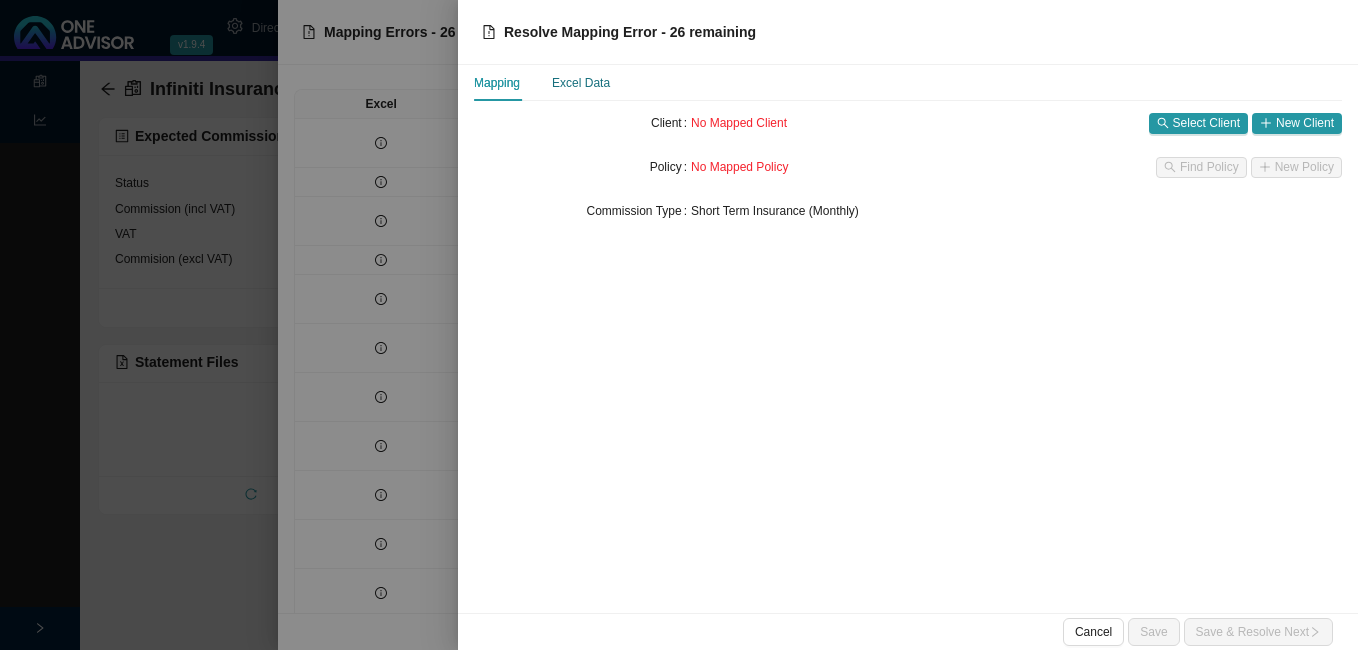 click on "Excel Data" at bounding box center [581, 83] 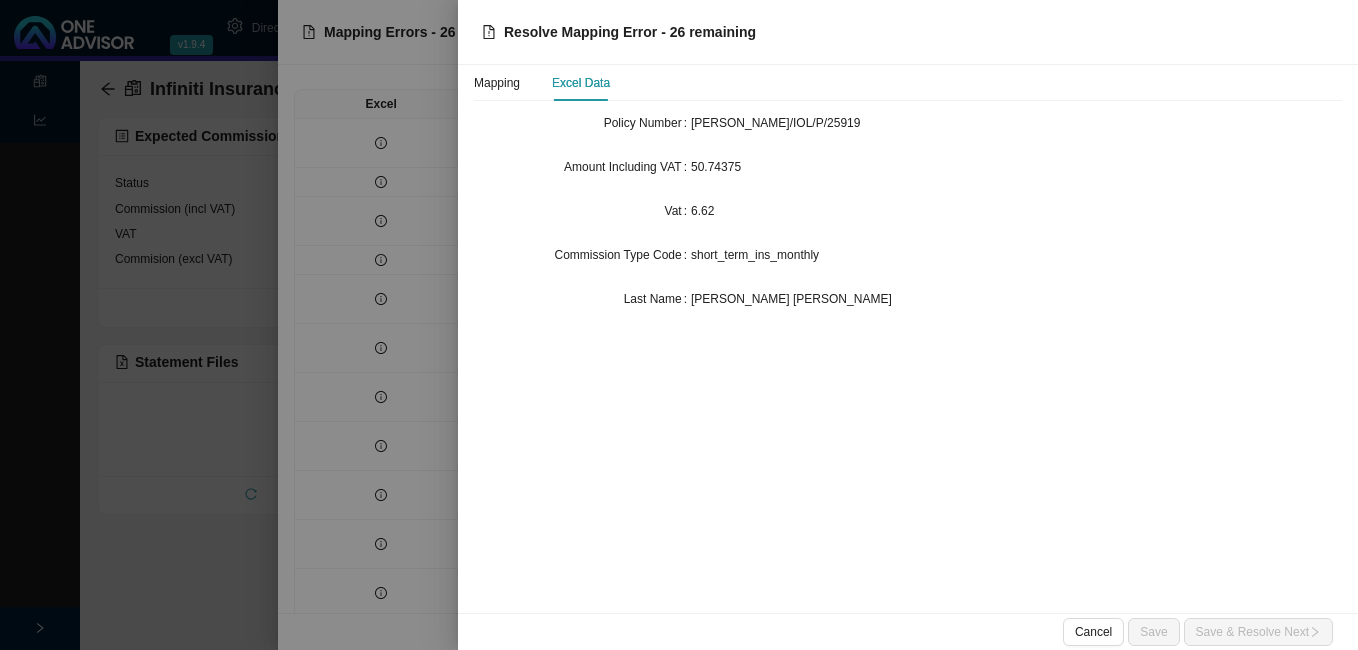 click at bounding box center (679, 325) 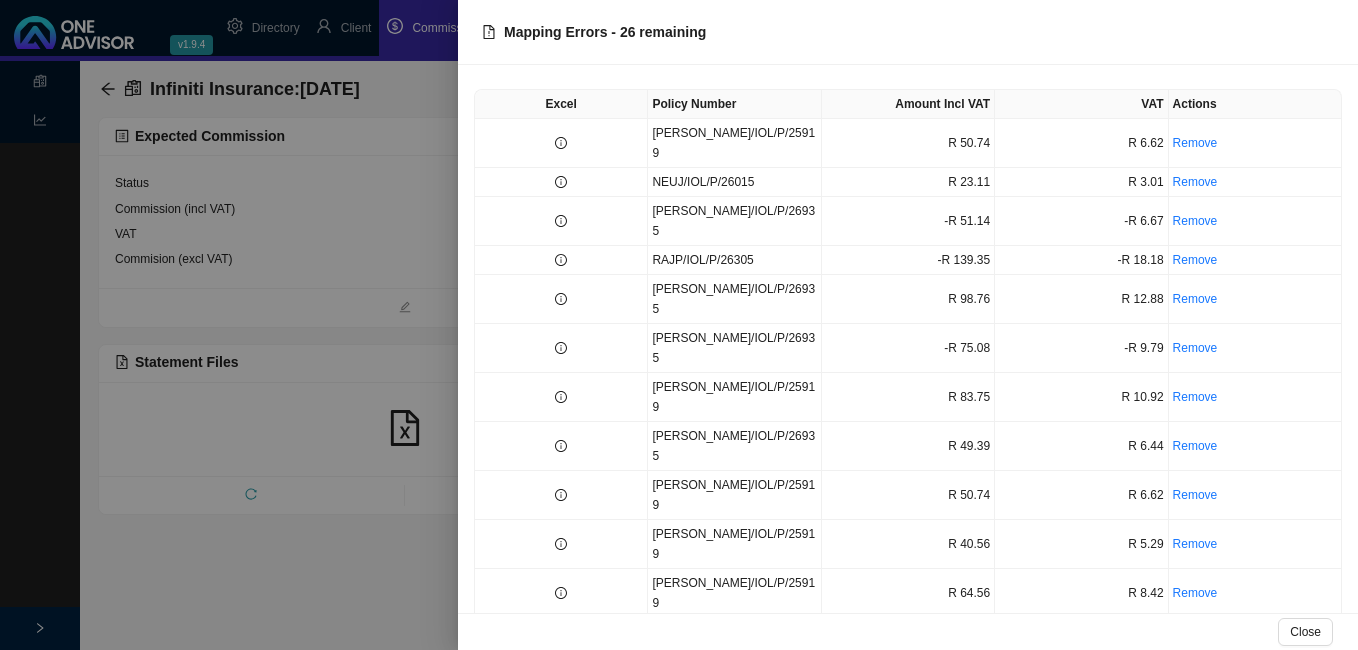 click at bounding box center [679, 325] 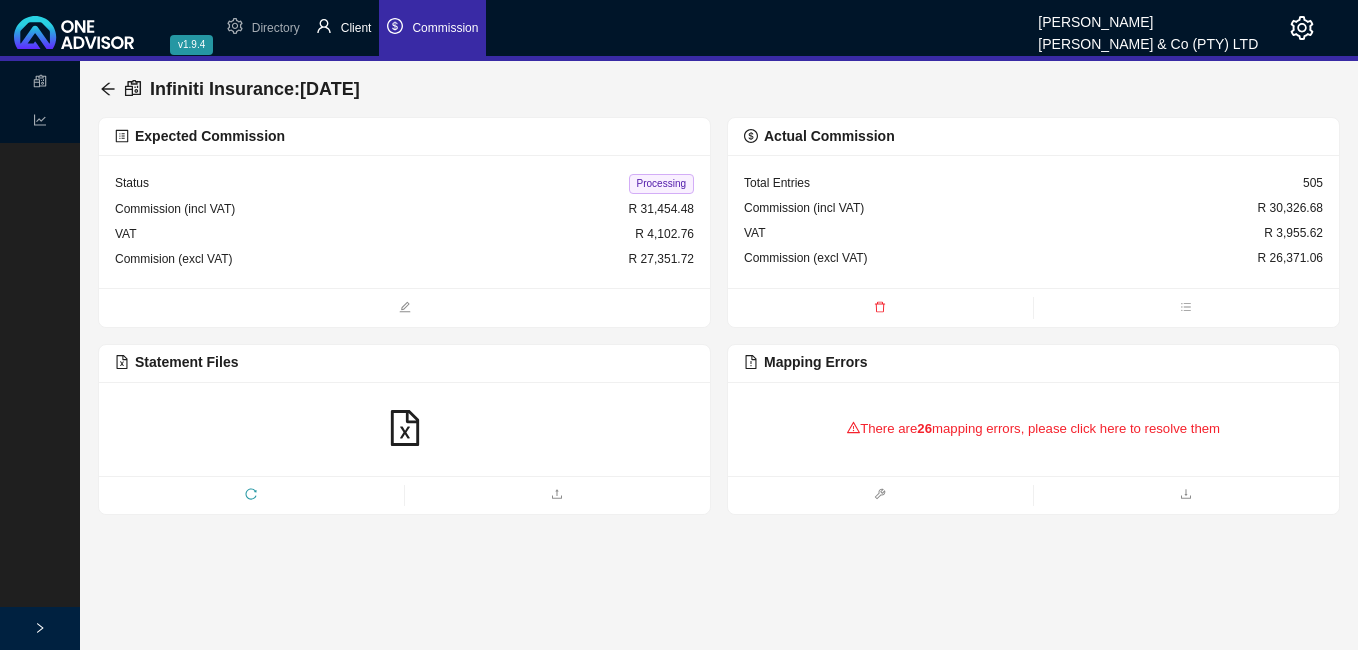 click on "Client" at bounding box center [356, 28] 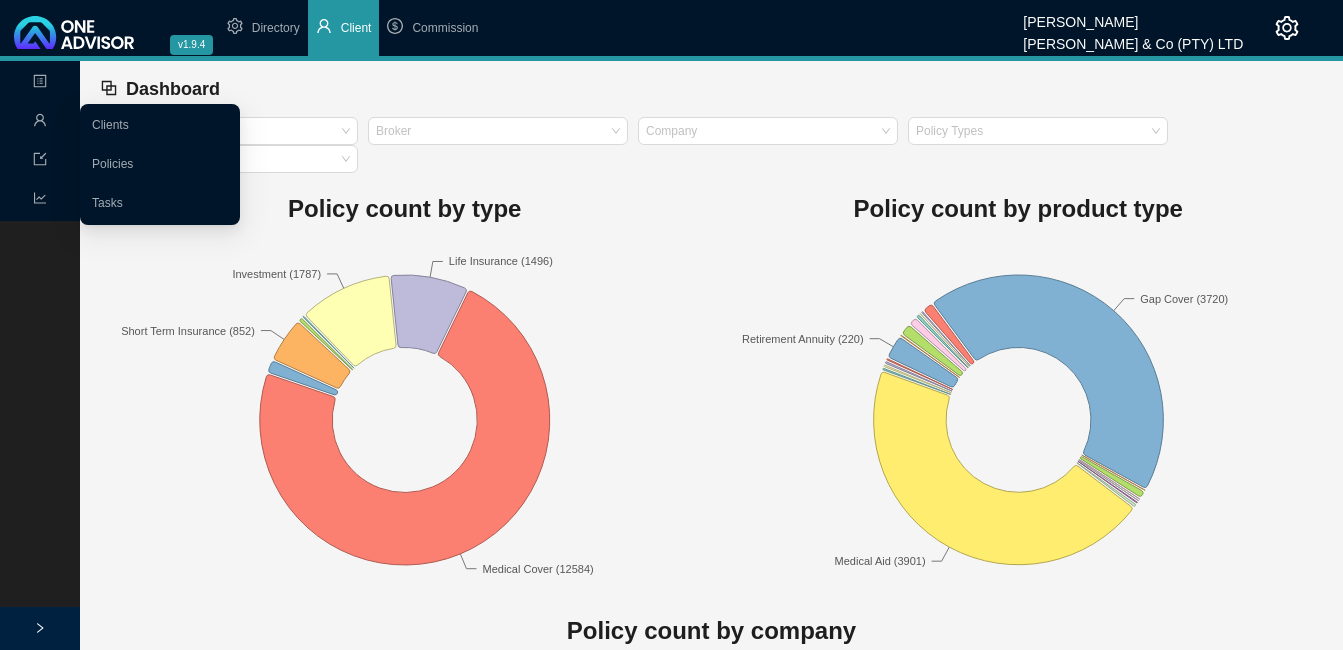 click 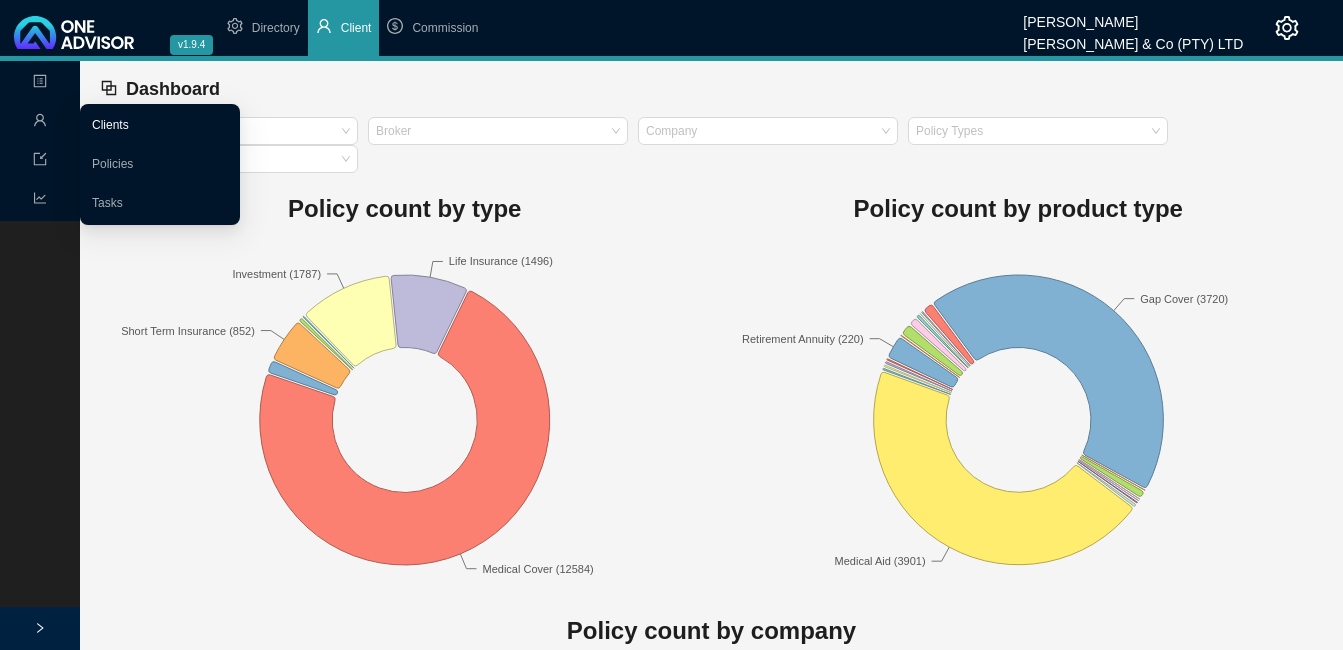 click on "Clients" at bounding box center [110, 125] 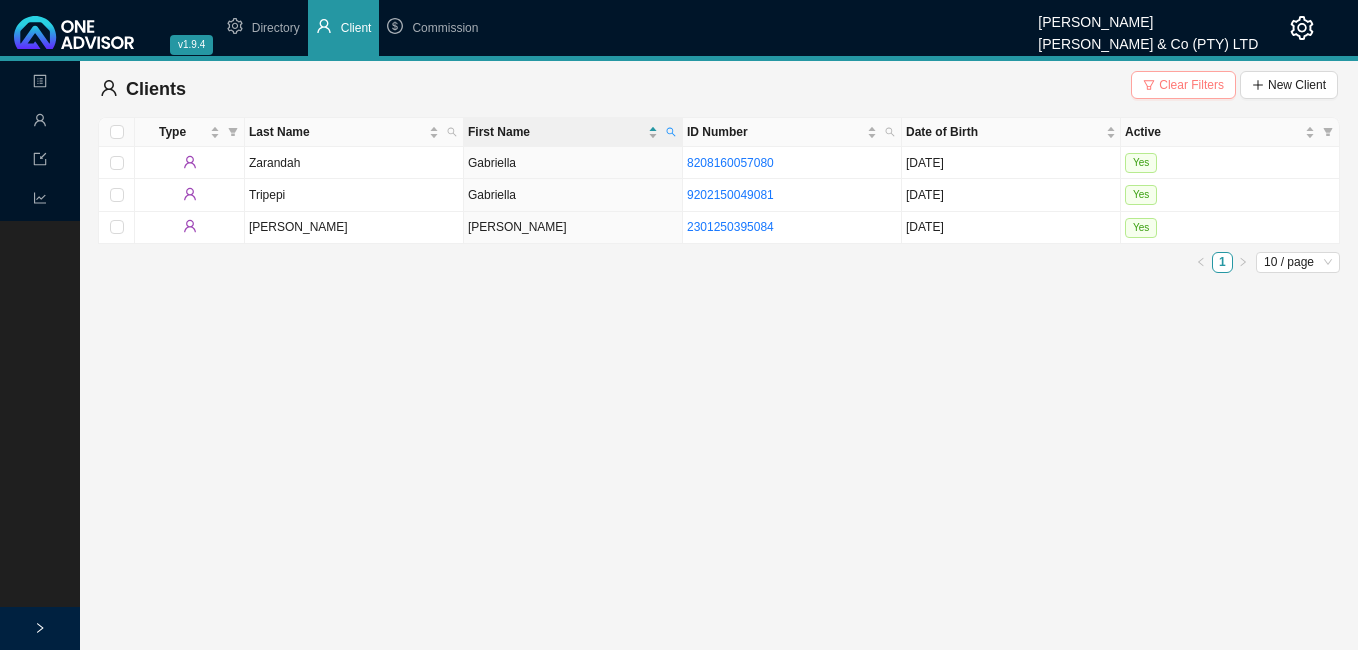 click on "Clear Filters" at bounding box center (1191, 85) 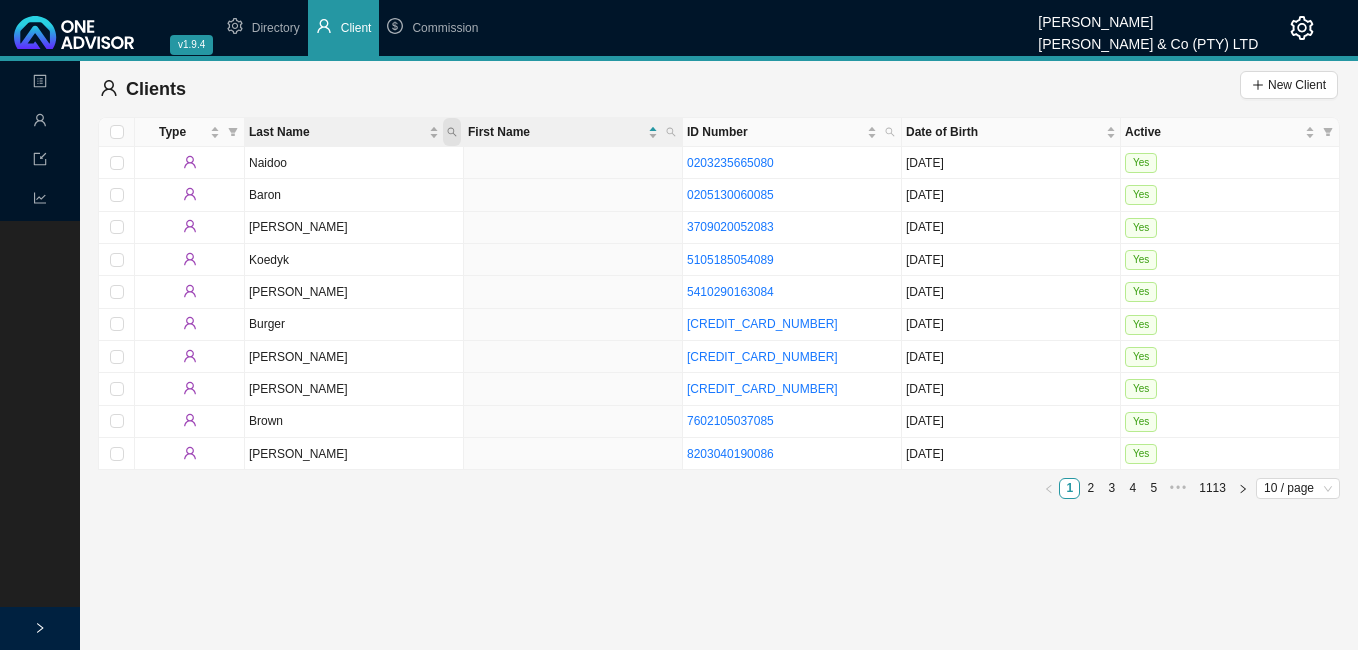 click at bounding box center (452, 132) 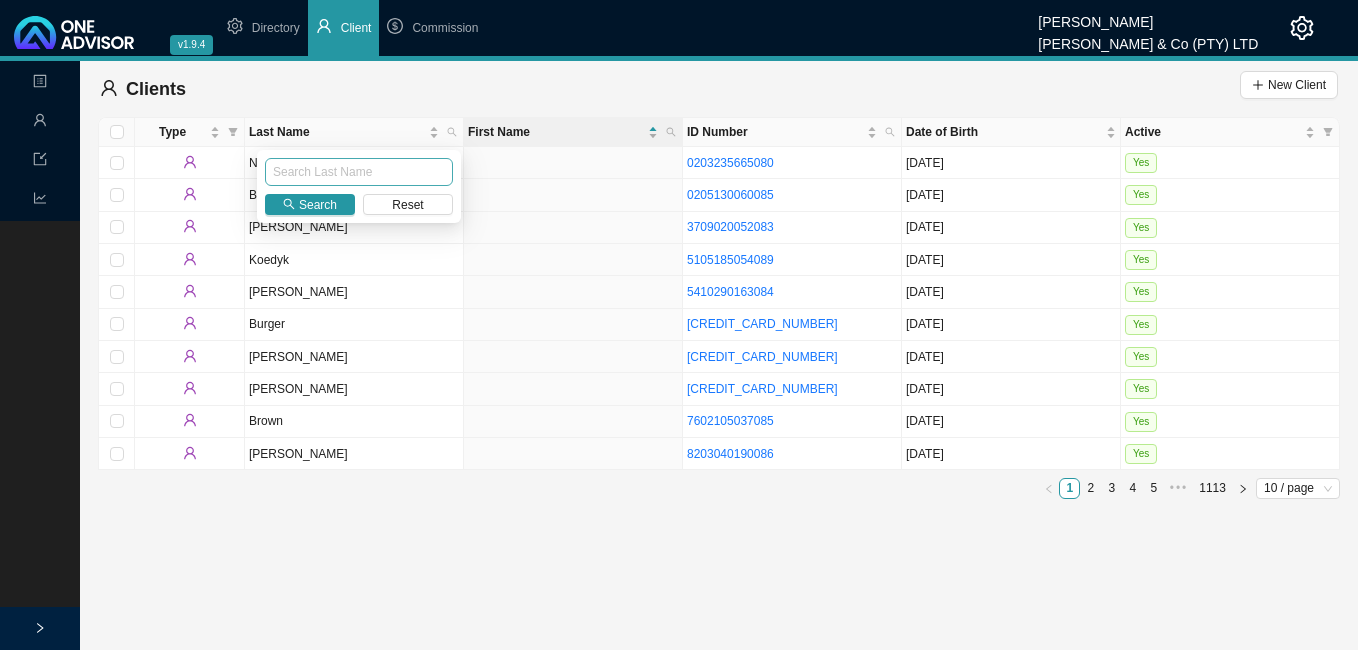 click at bounding box center (359, 172) 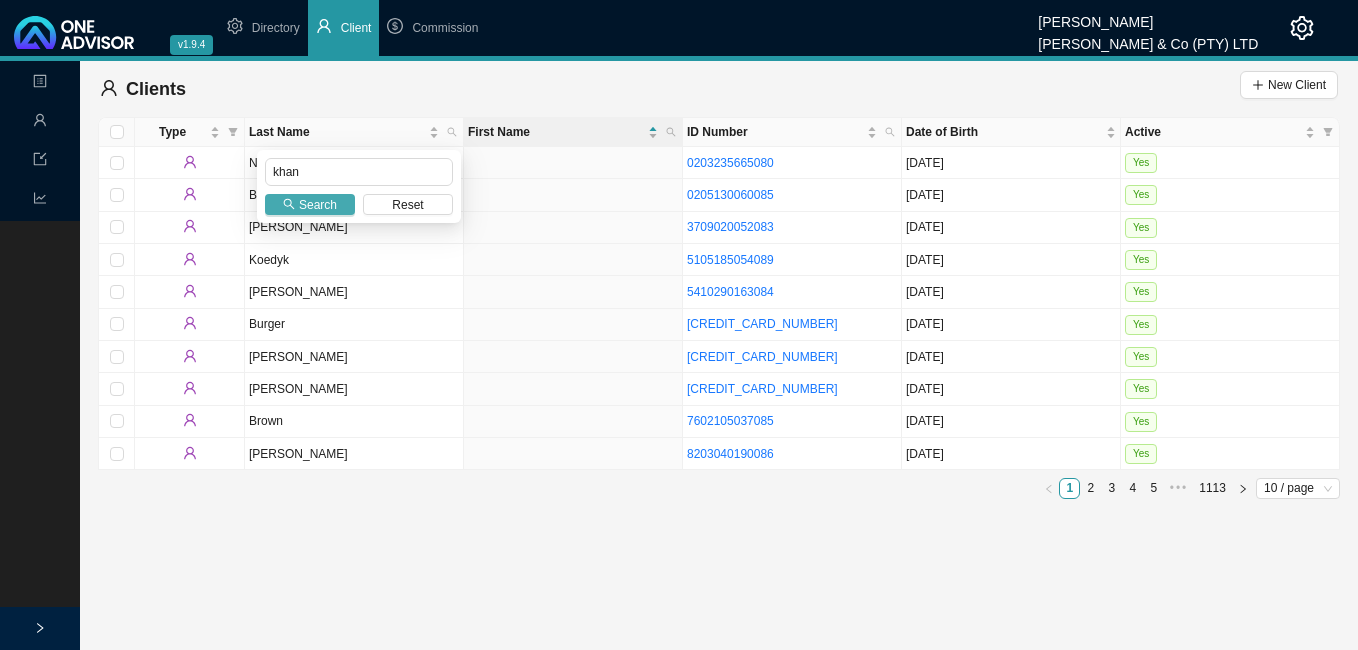 type on "khan" 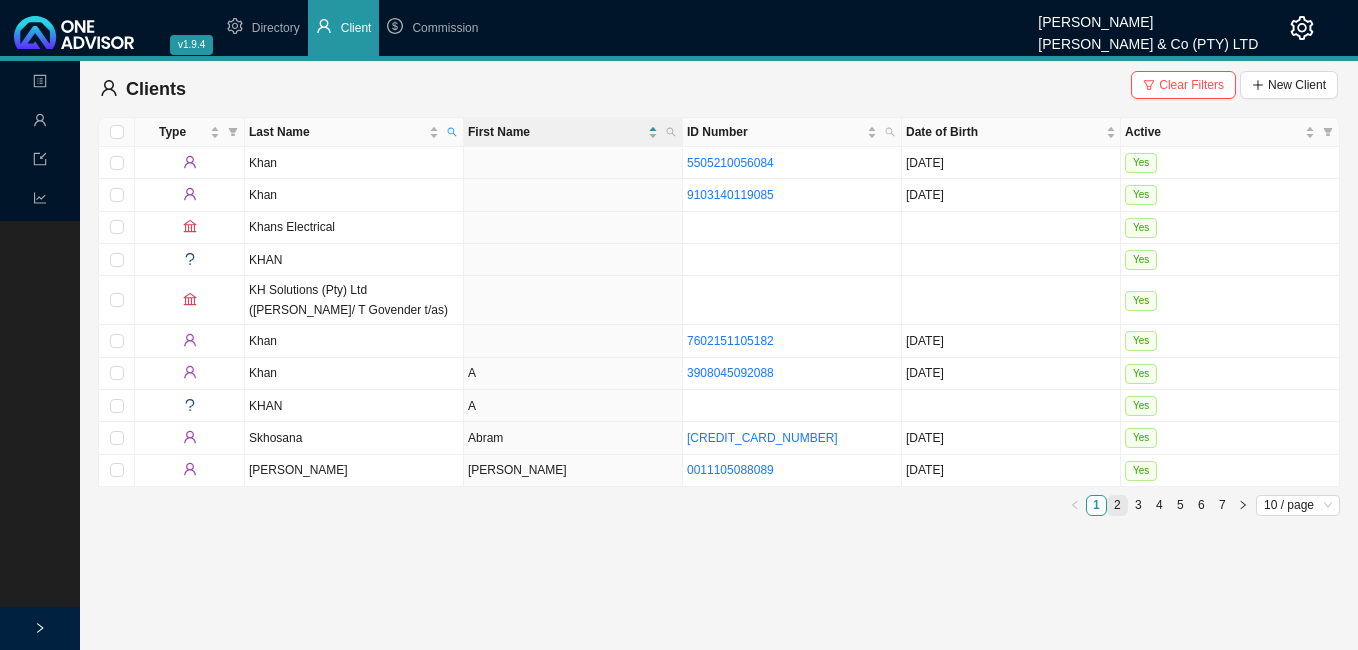 click on "2" at bounding box center [1117, 505] 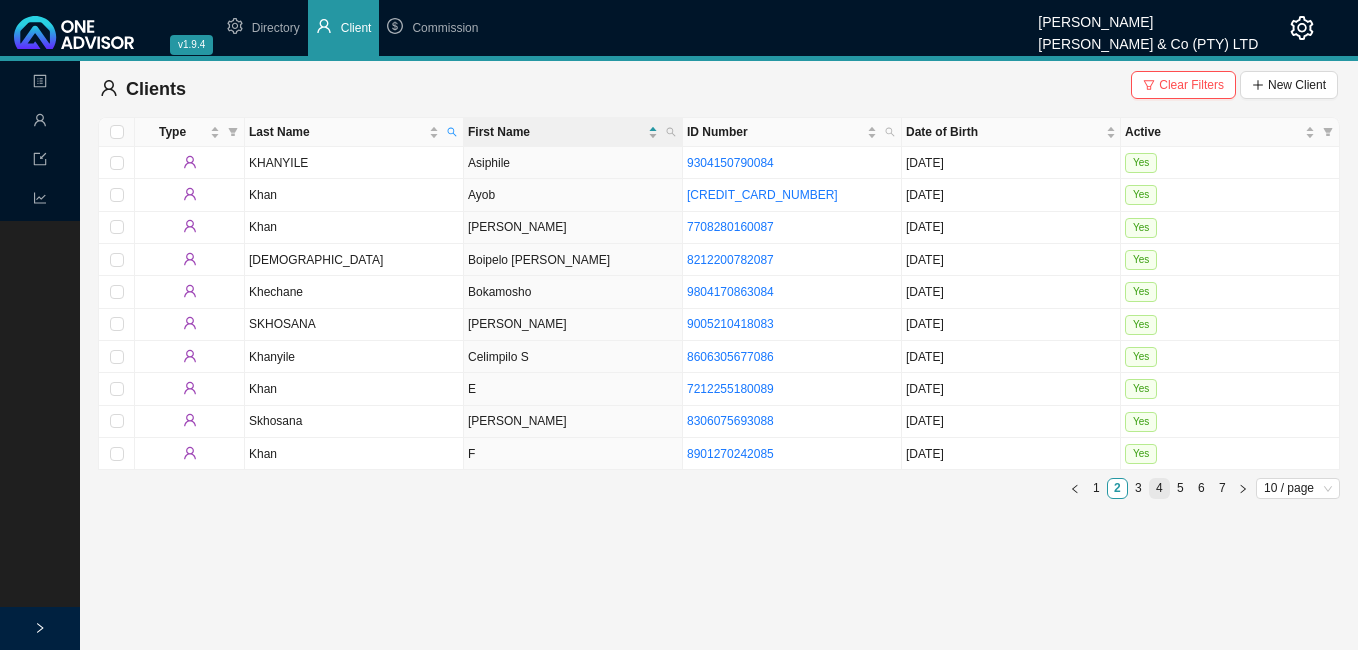 click on "4" at bounding box center [1159, 488] 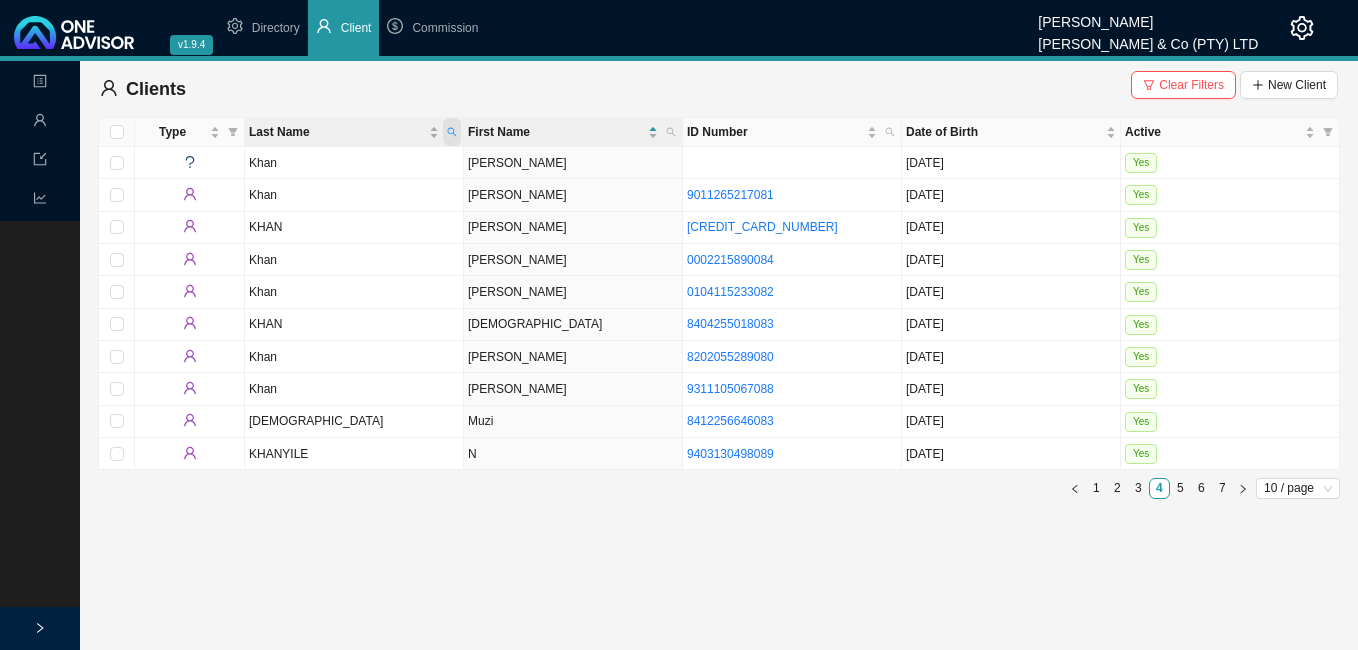 click 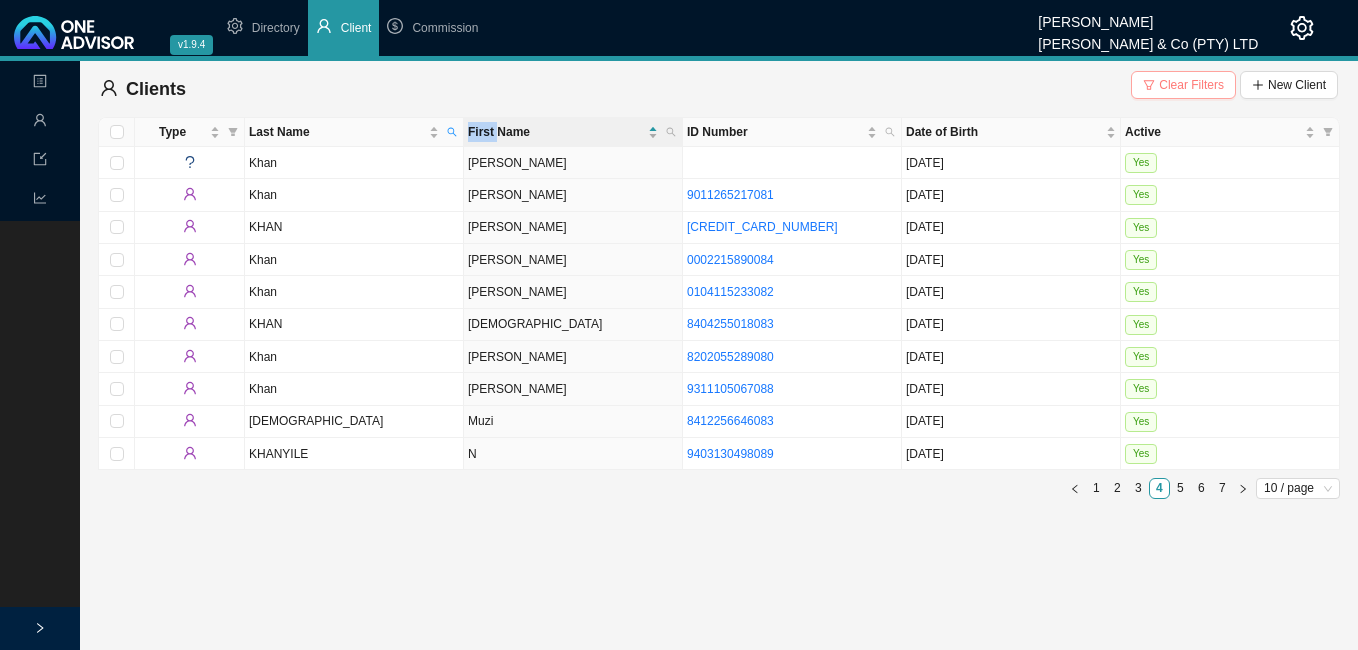 click on "Clear Filters" at bounding box center (1183, 85) 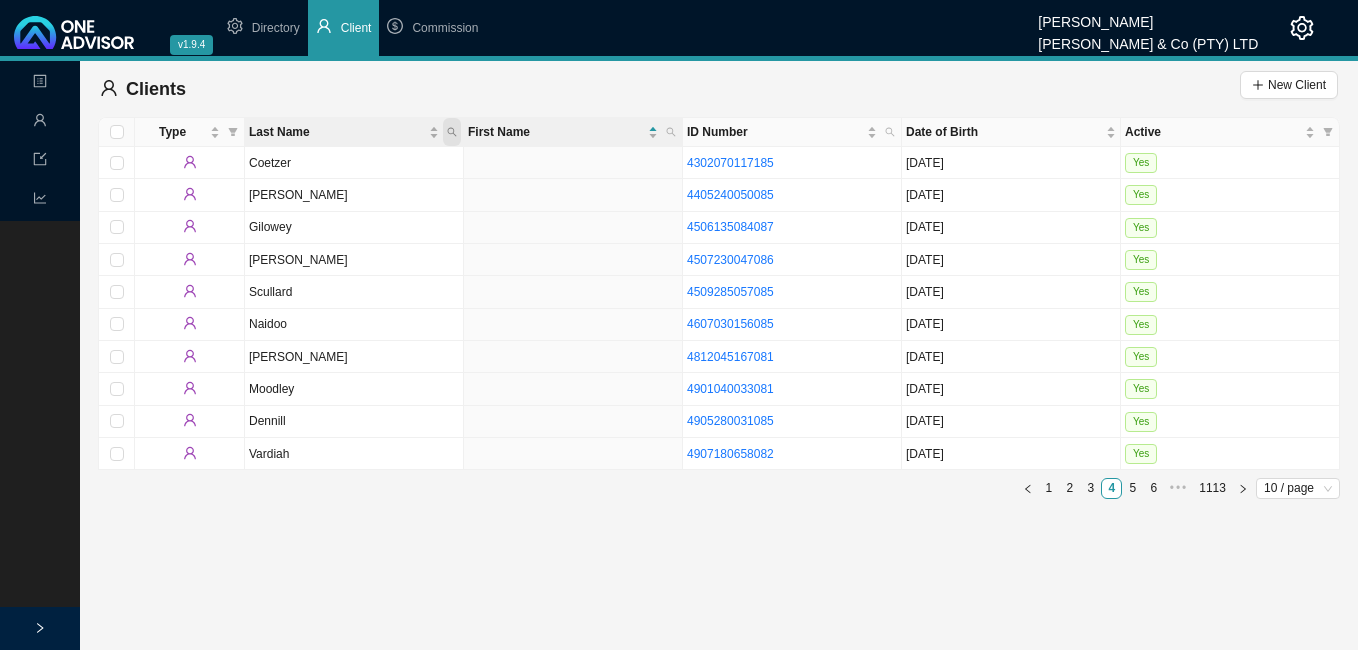 click 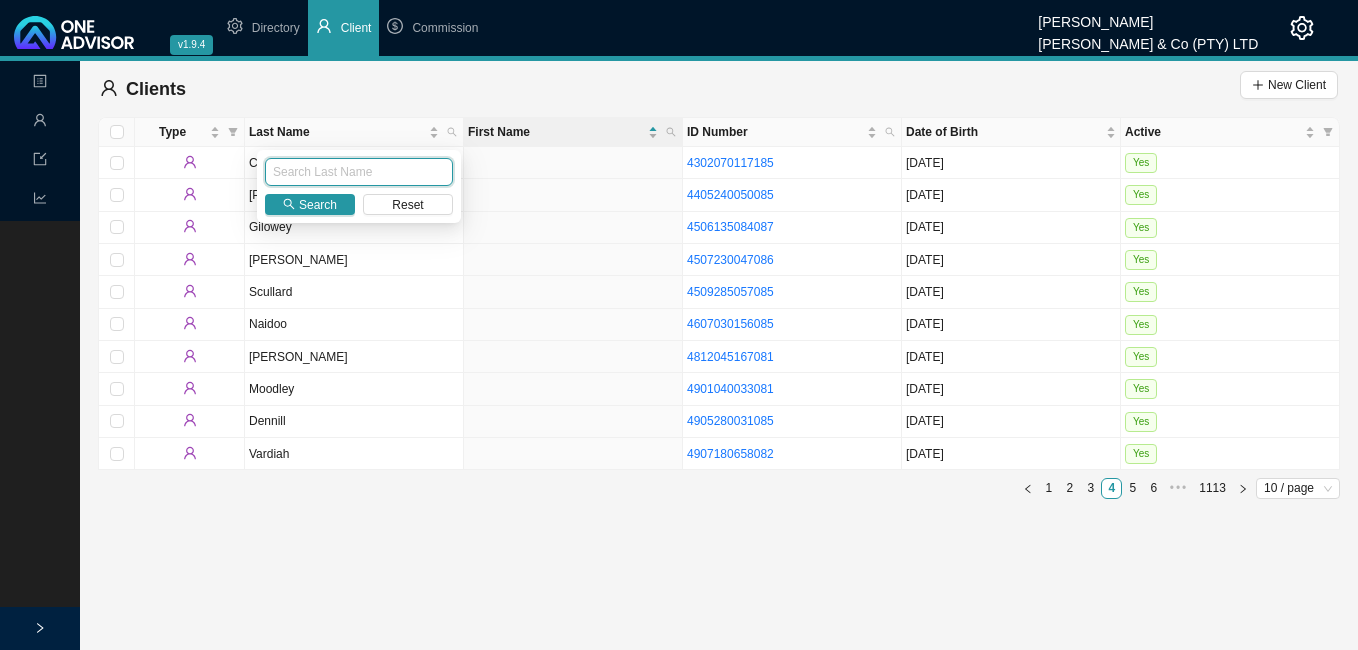 drag, startPoint x: 384, startPoint y: 168, endPoint x: 372, endPoint y: 161, distance: 13.892444 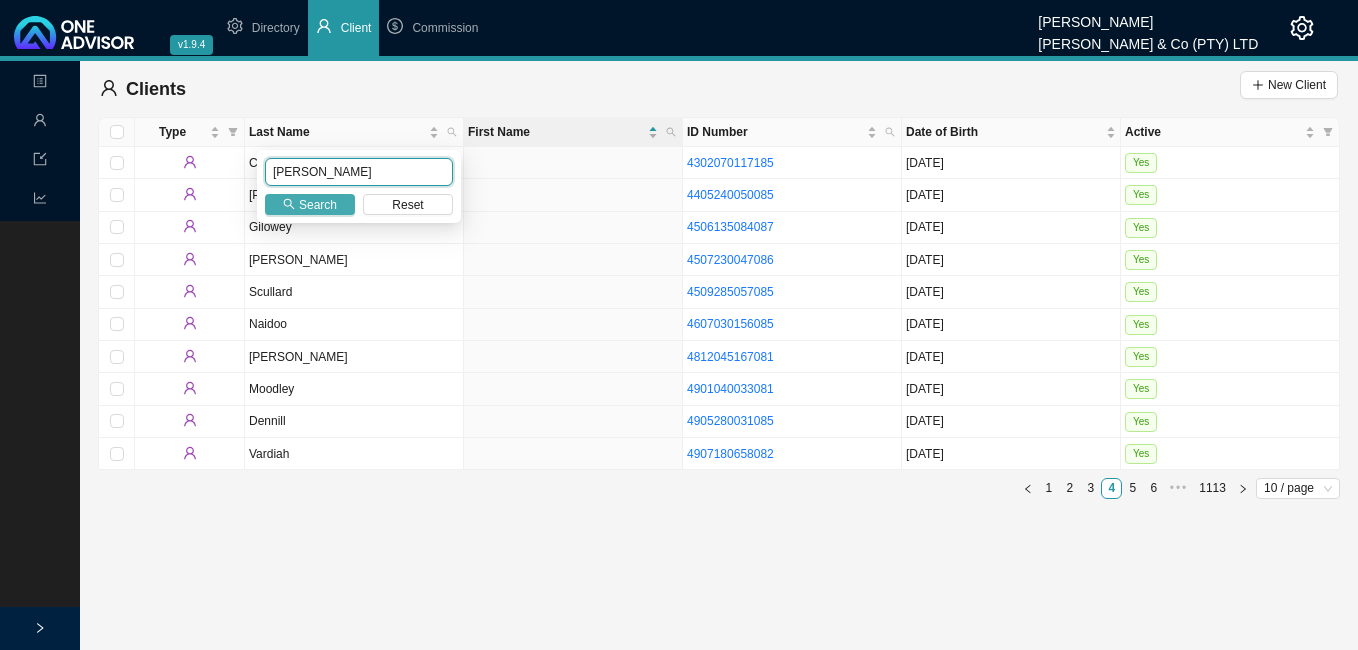 type on "[PERSON_NAME]" 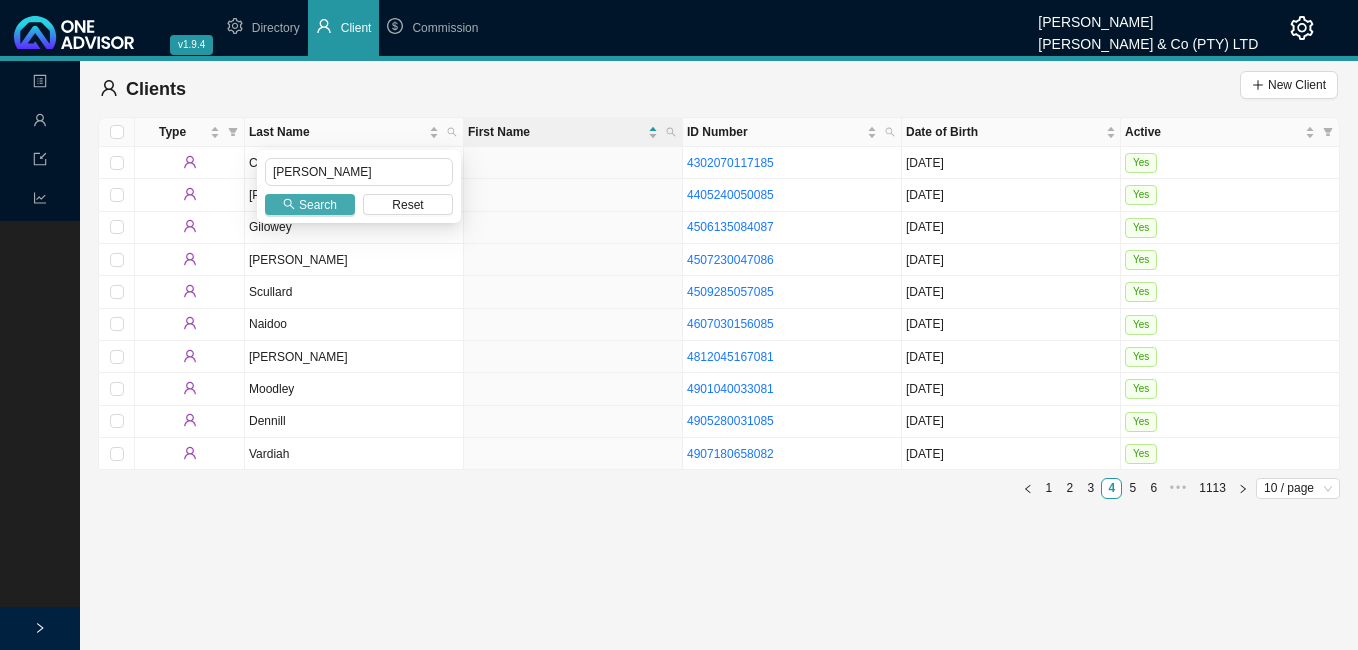 click on "Search" at bounding box center [318, 205] 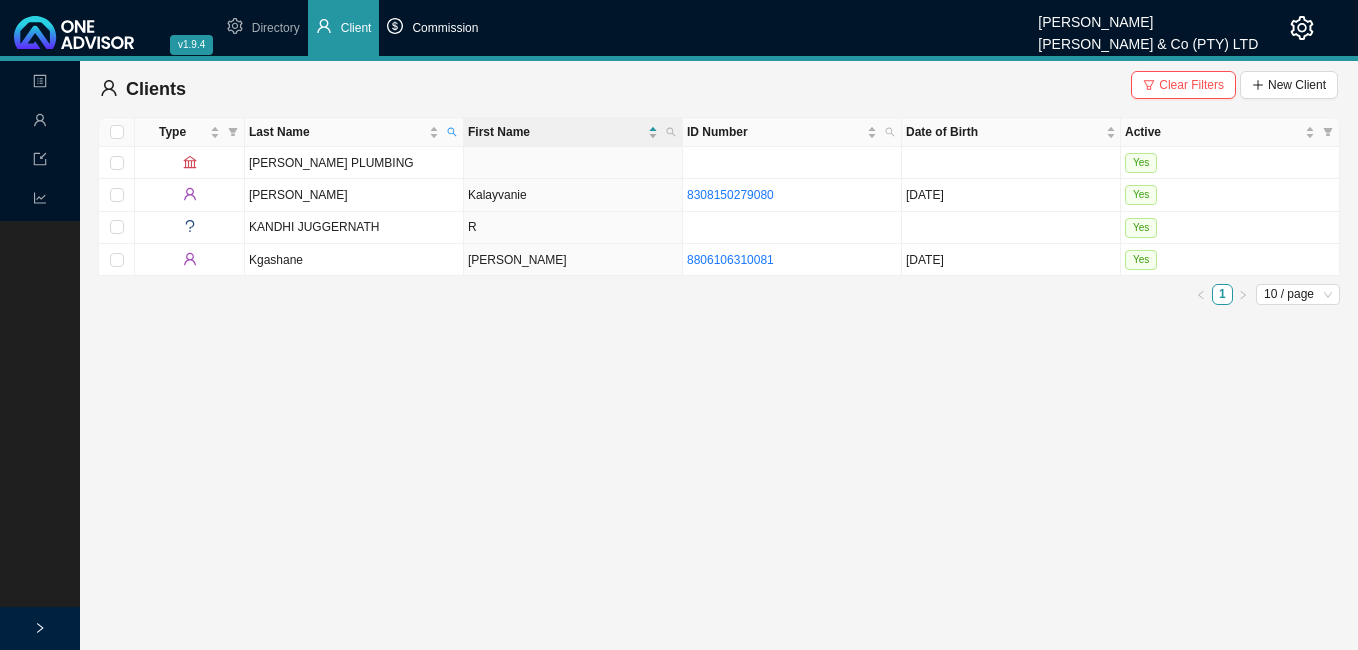 click on "Commission" at bounding box center (445, 28) 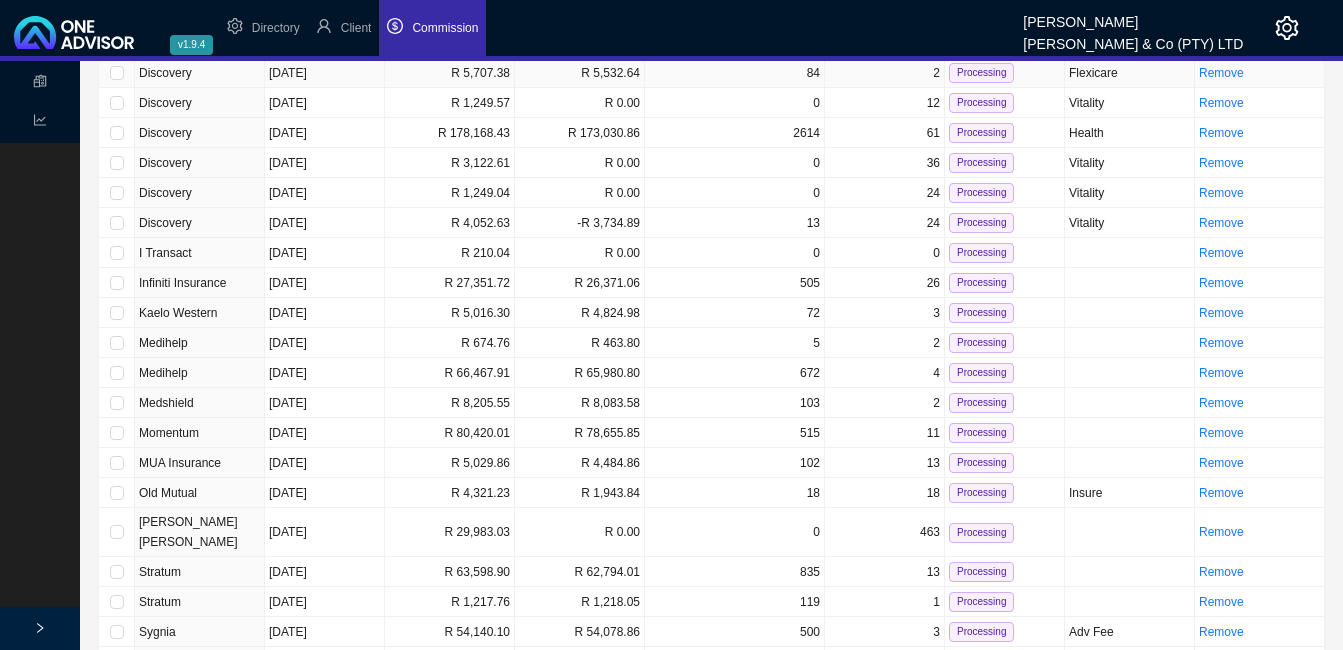 scroll, scrollTop: 300, scrollLeft: 0, axis: vertical 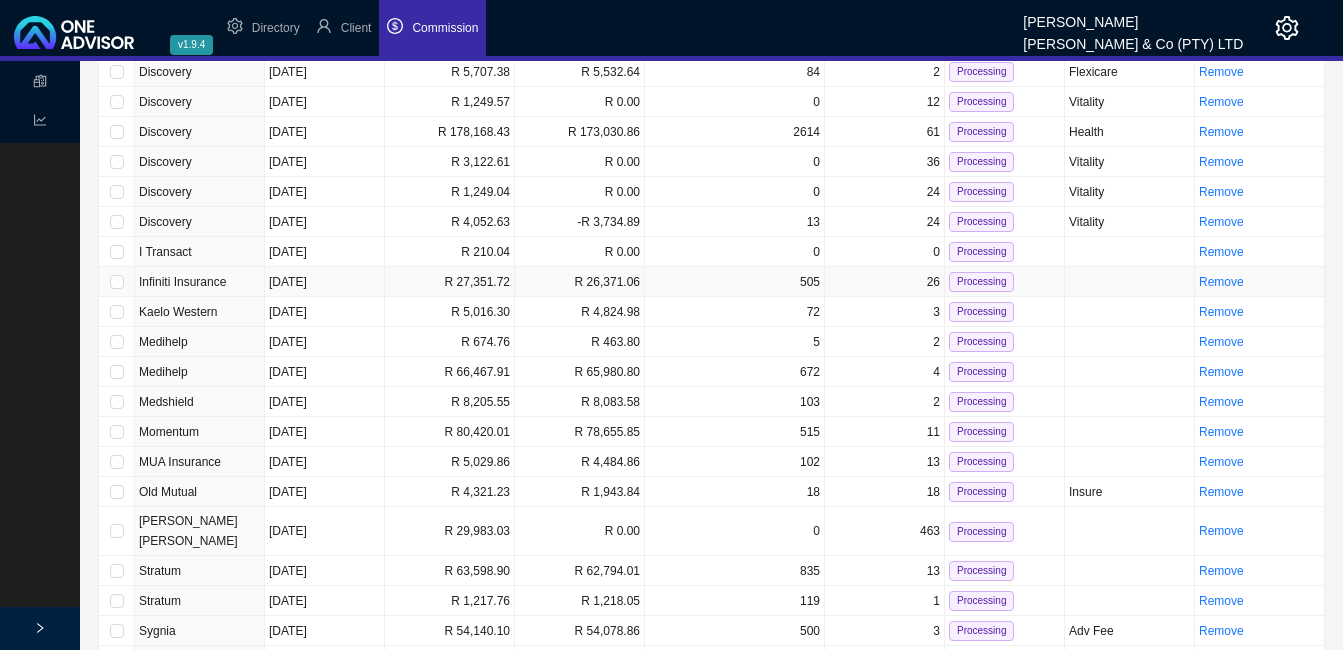 click on "R 27,351.72" at bounding box center (450, 282) 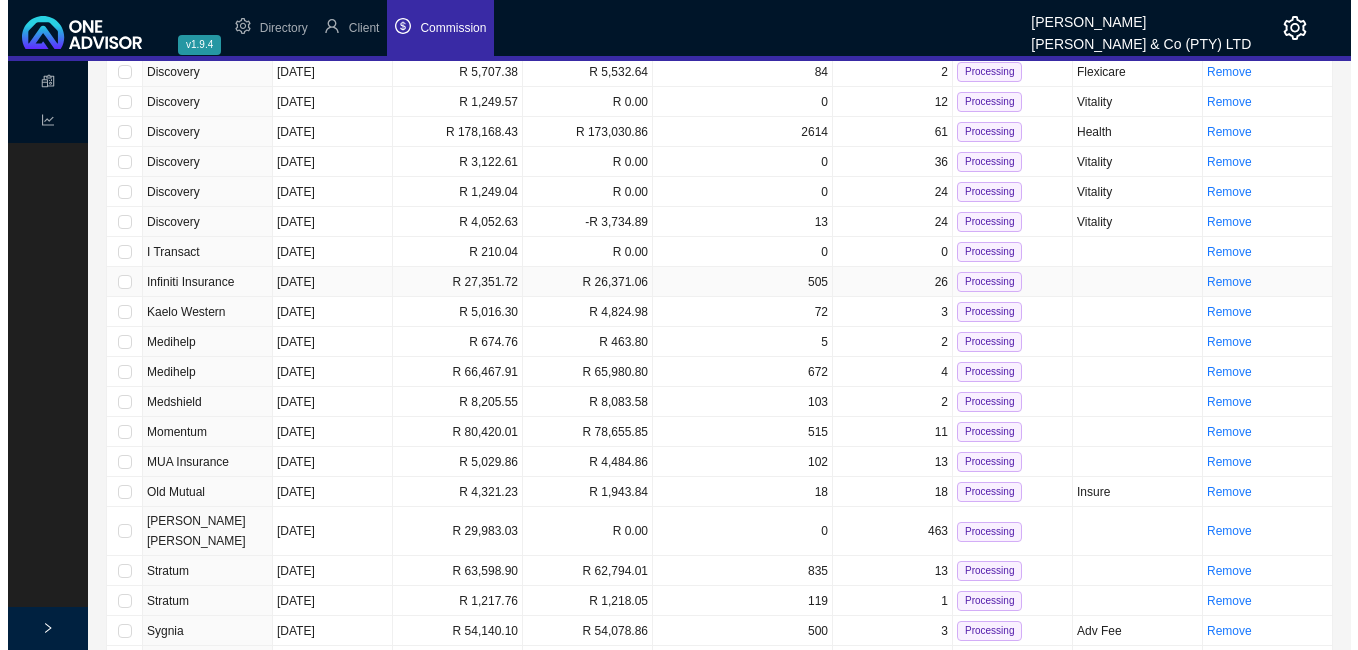 scroll, scrollTop: 0, scrollLeft: 0, axis: both 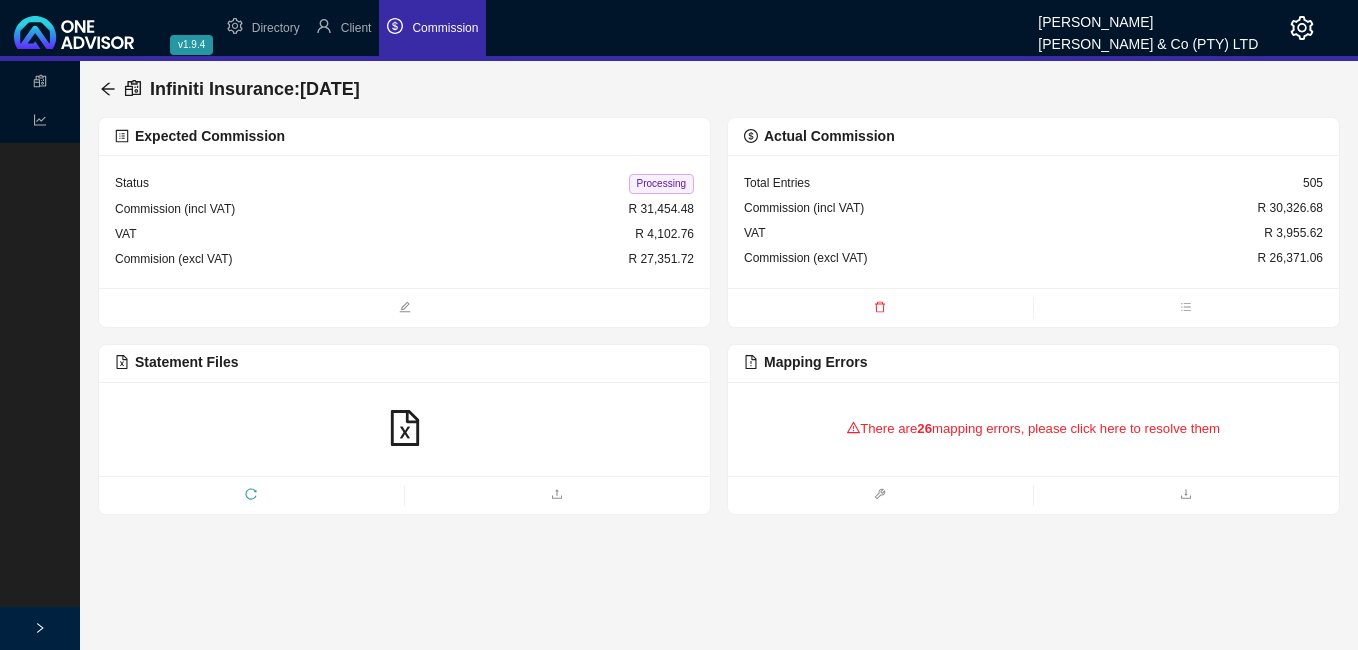 click on "There are  26  mapping errors, please click here to resolve them" at bounding box center [1033, 429] 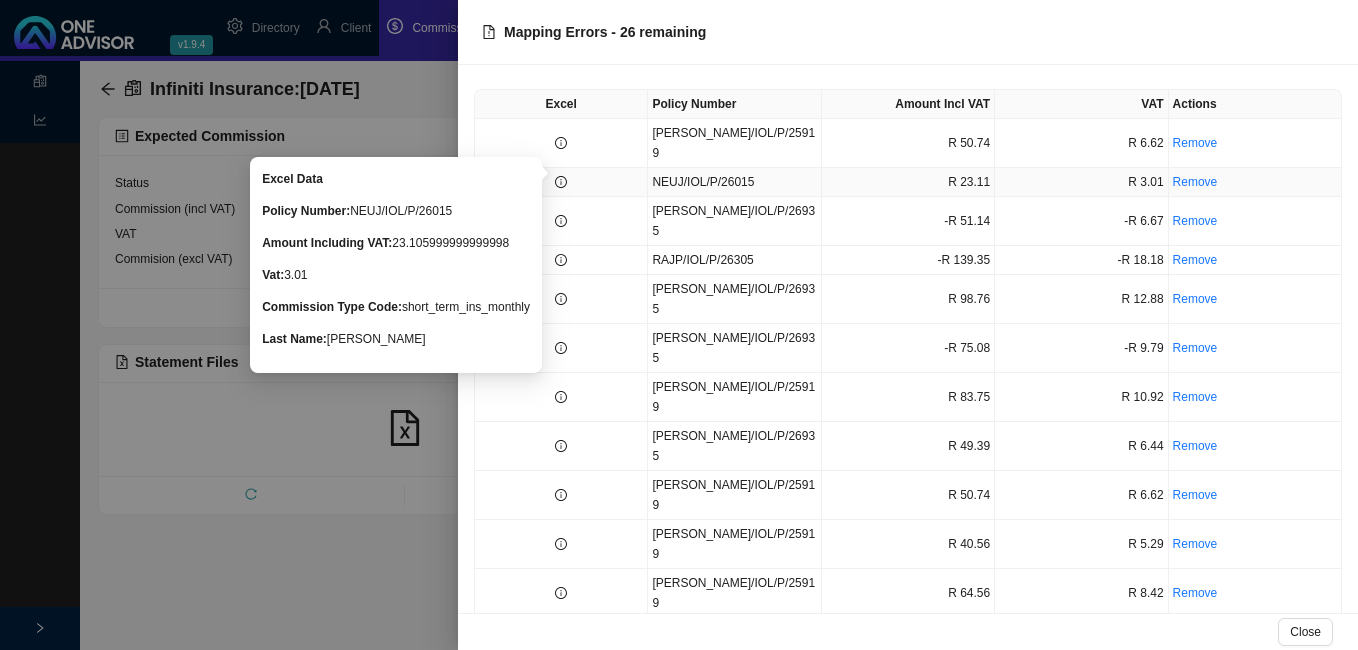 click 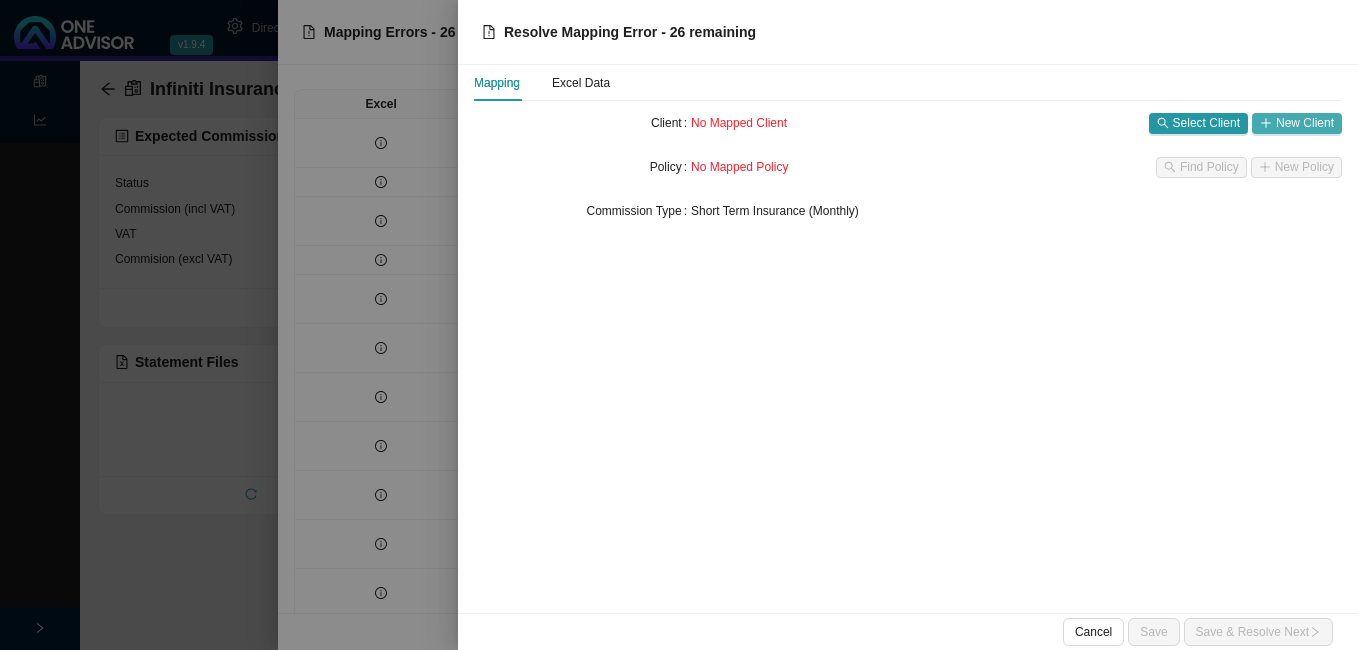 click on "New Client" at bounding box center (1305, 123) 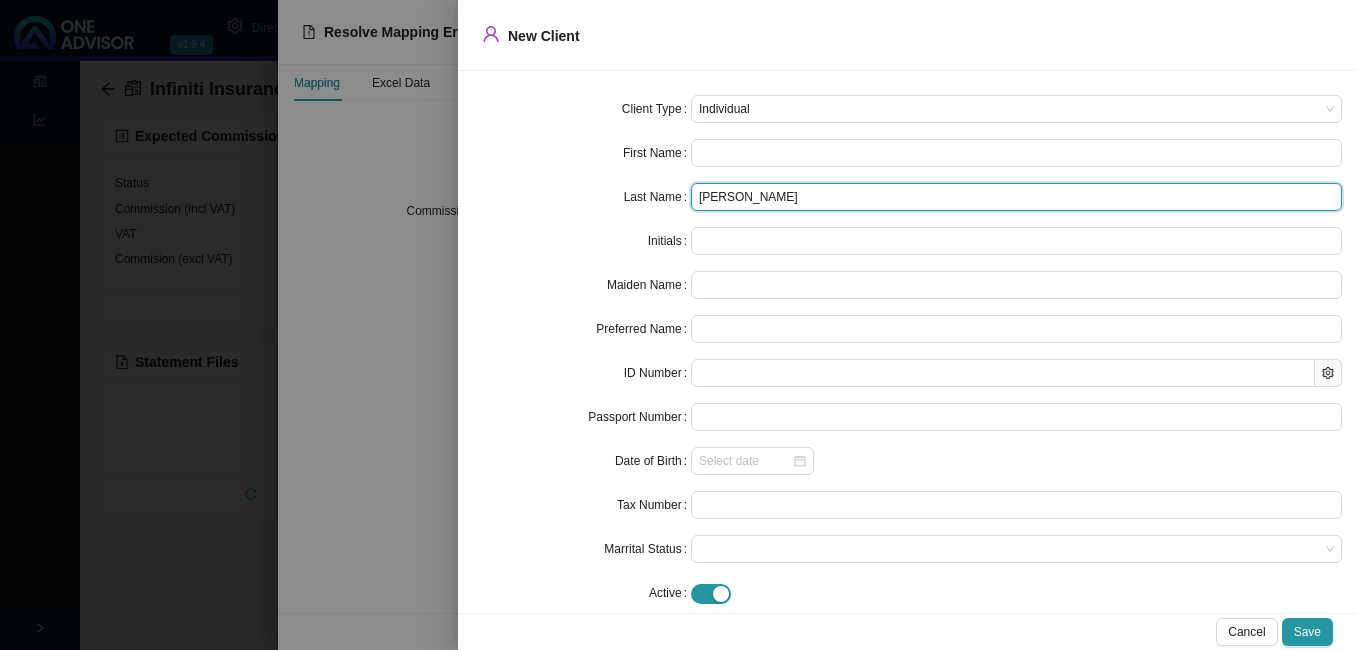 drag, startPoint x: 725, startPoint y: 202, endPoint x: 687, endPoint y: 202, distance: 38 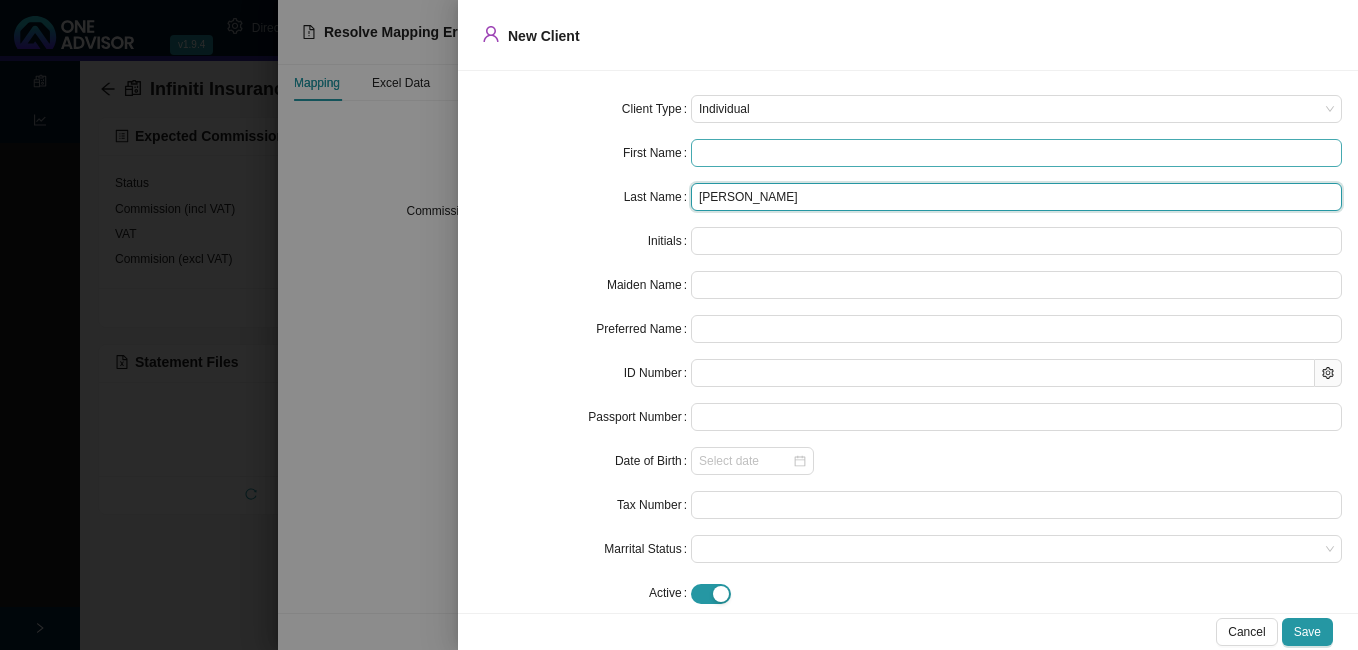 type on "[PERSON_NAME]" 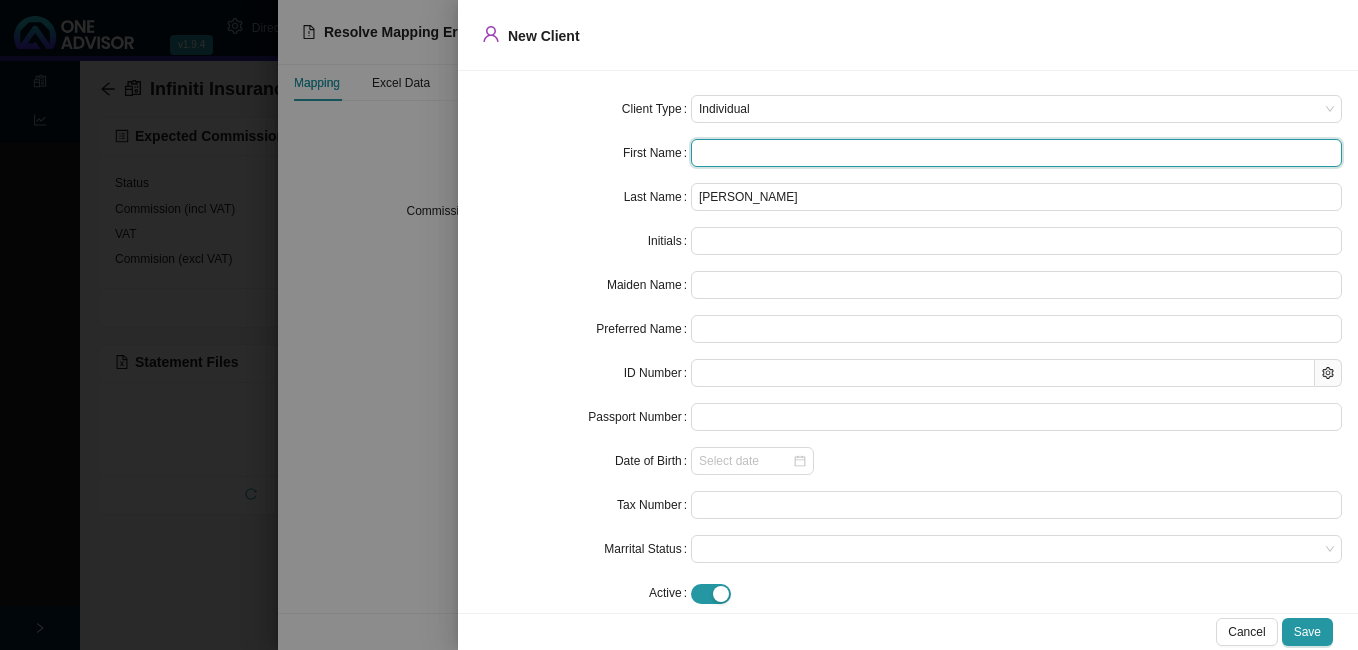 click at bounding box center [1016, 153] 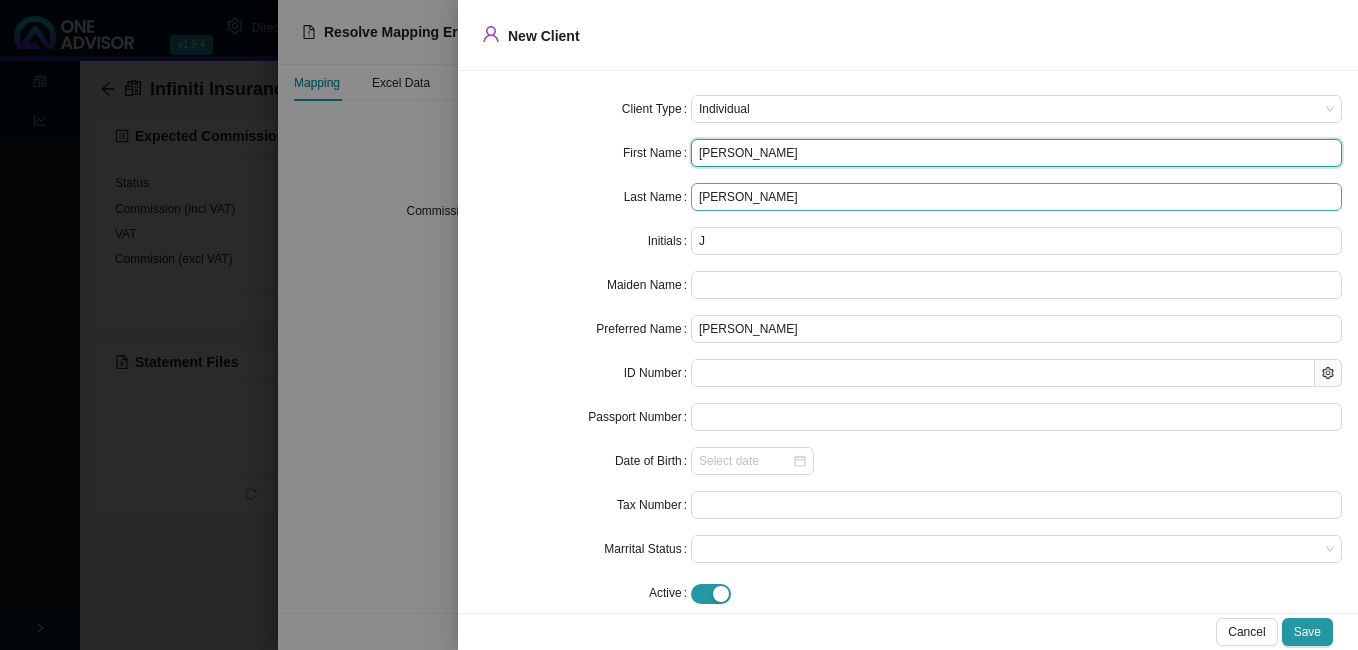 type on "[PERSON_NAME]" 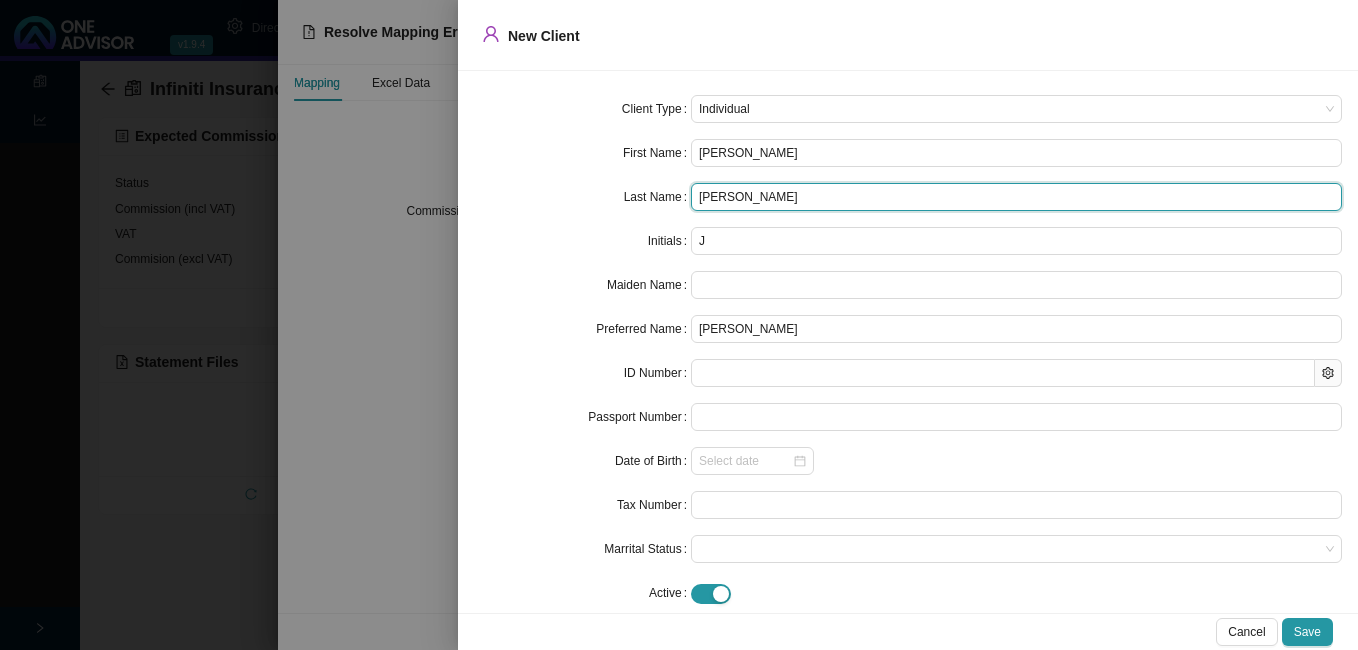 click on "[PERSON_NAME]" at bounding box center (1016, 197) 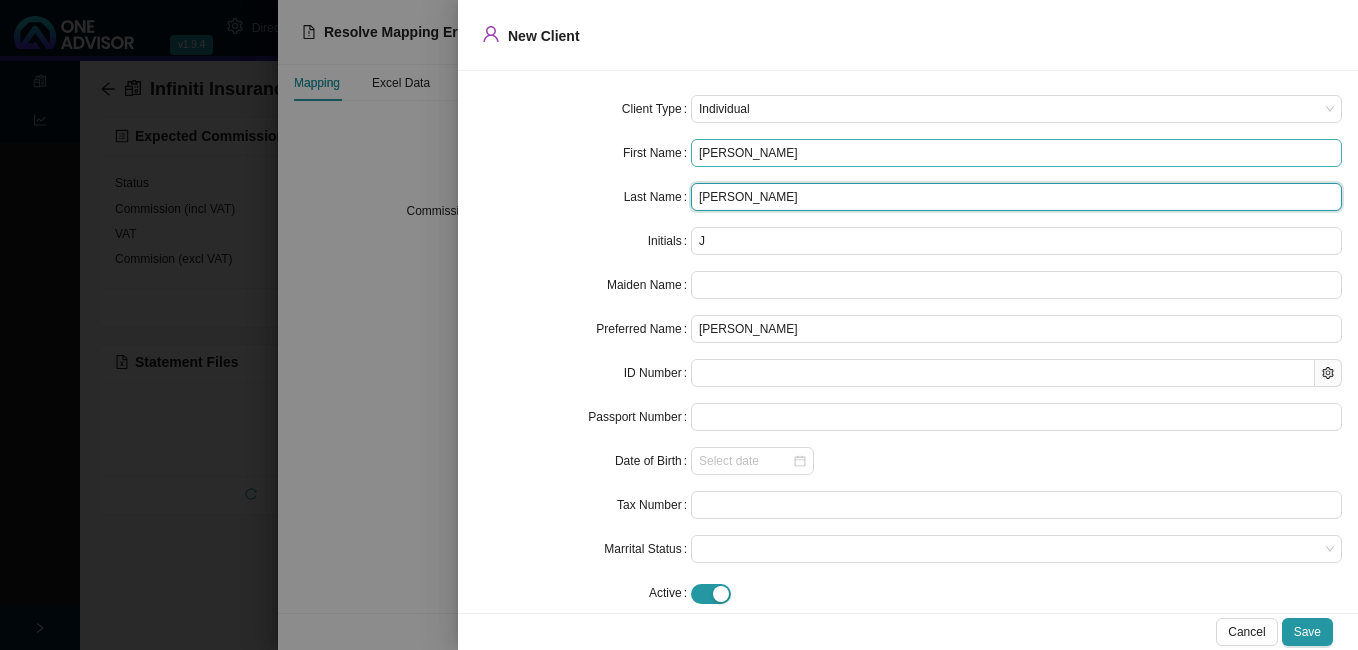 type on "[PERSON_NAME]" 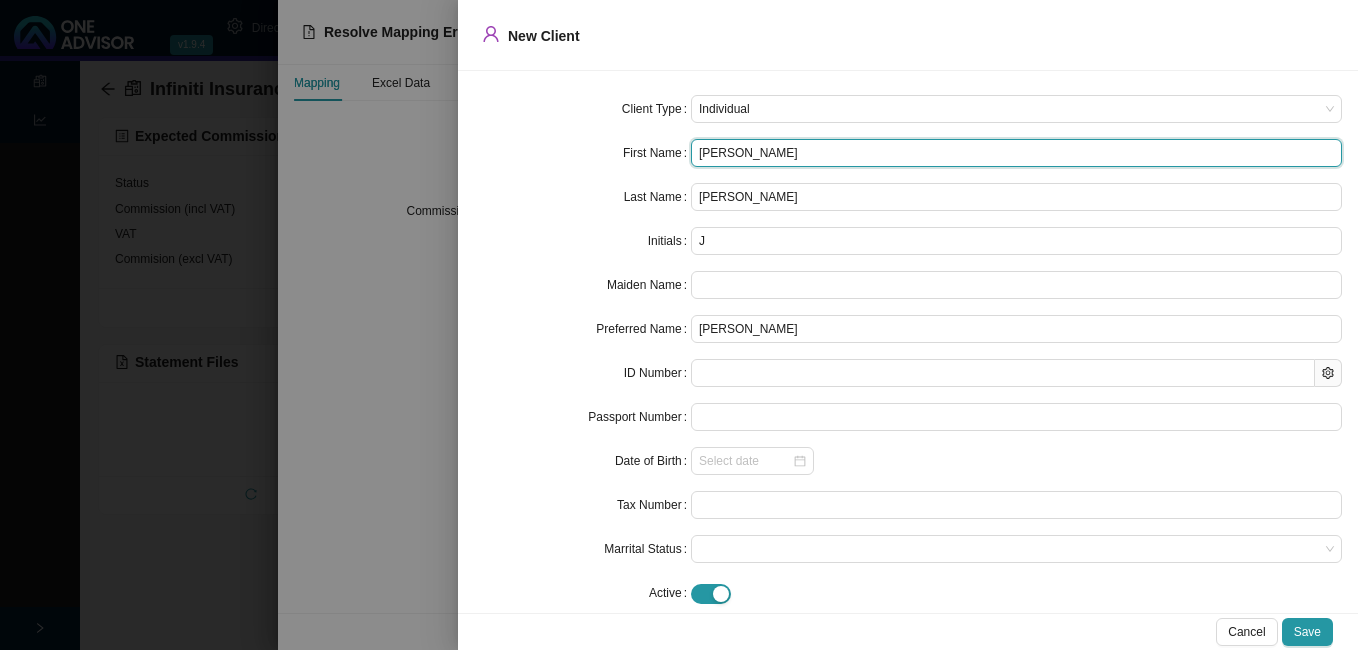 click on "[PERSON_NAME]" at bounding box center [1016, 153] 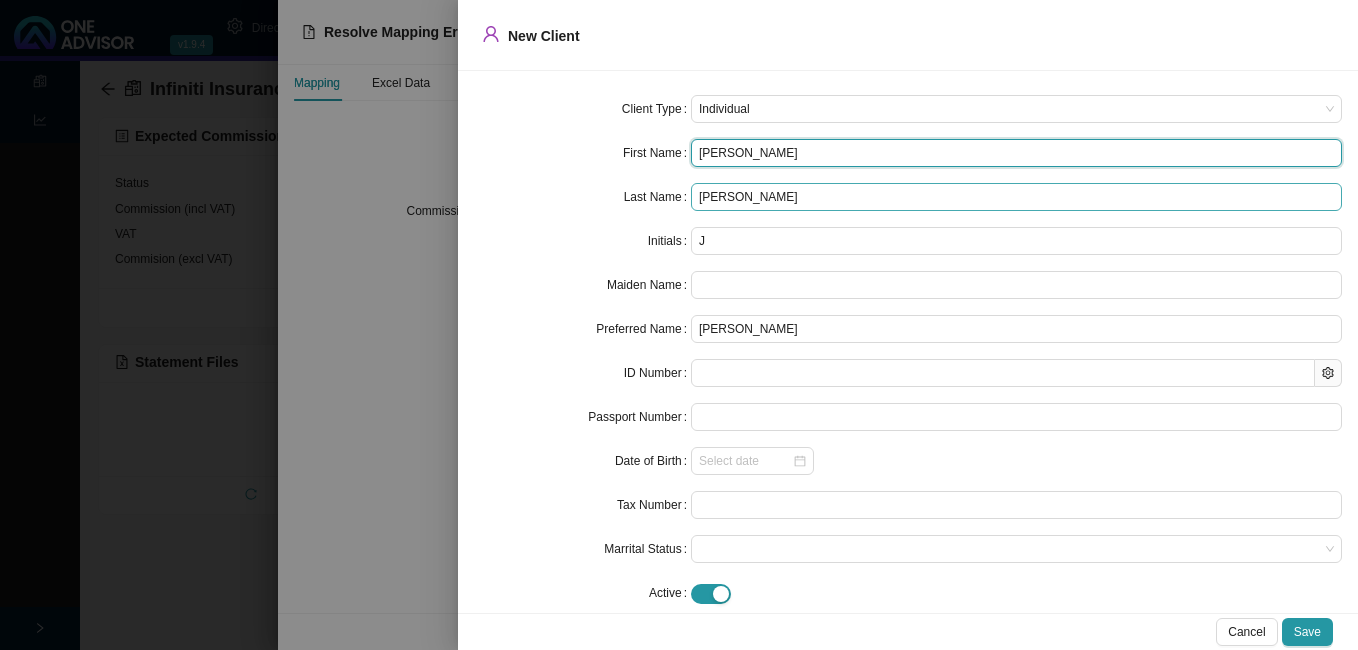 type on "[PERSON_NAME]" 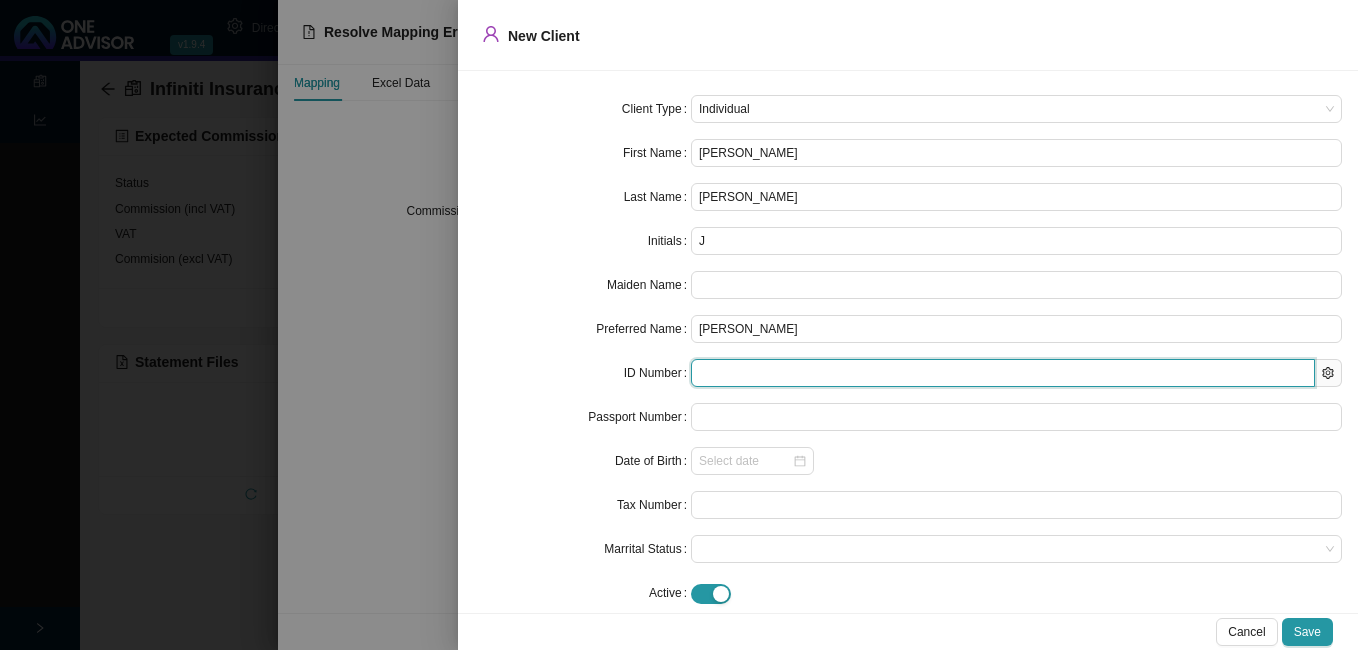 click at bounding box center [1003, 373] 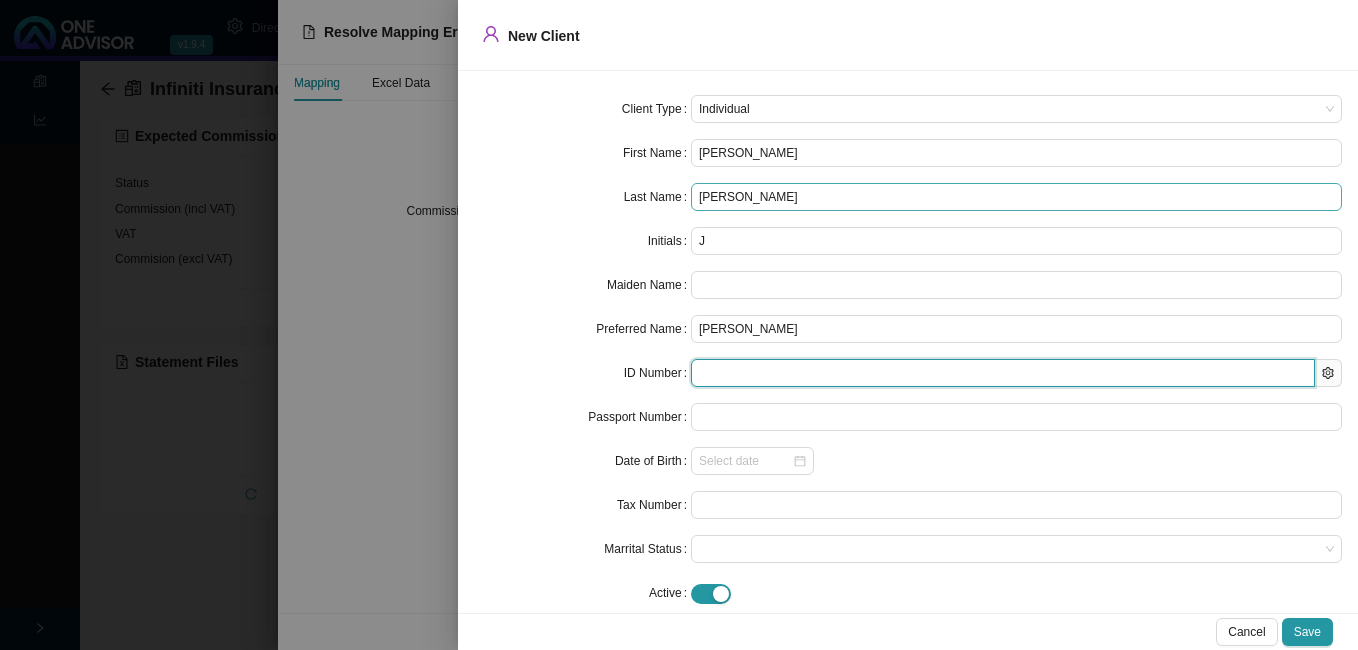 type on "[CREDIT_CARD_NUMBER]" 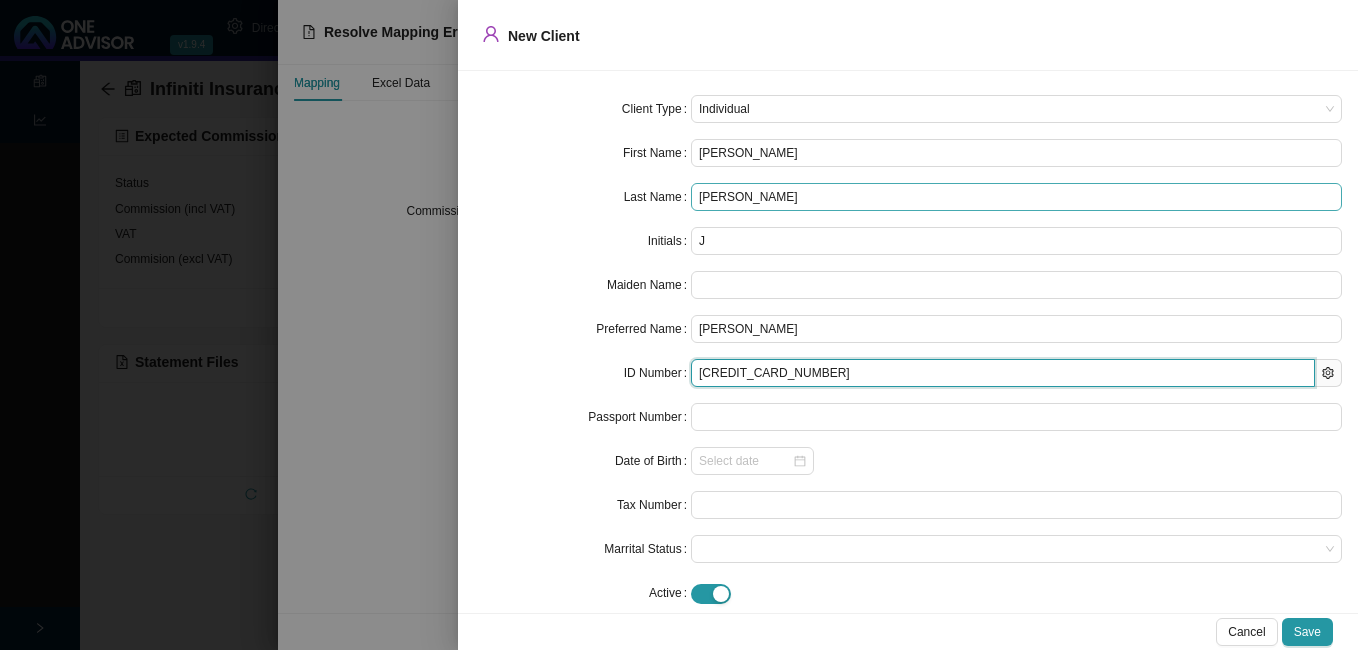 type on "[DATE]" 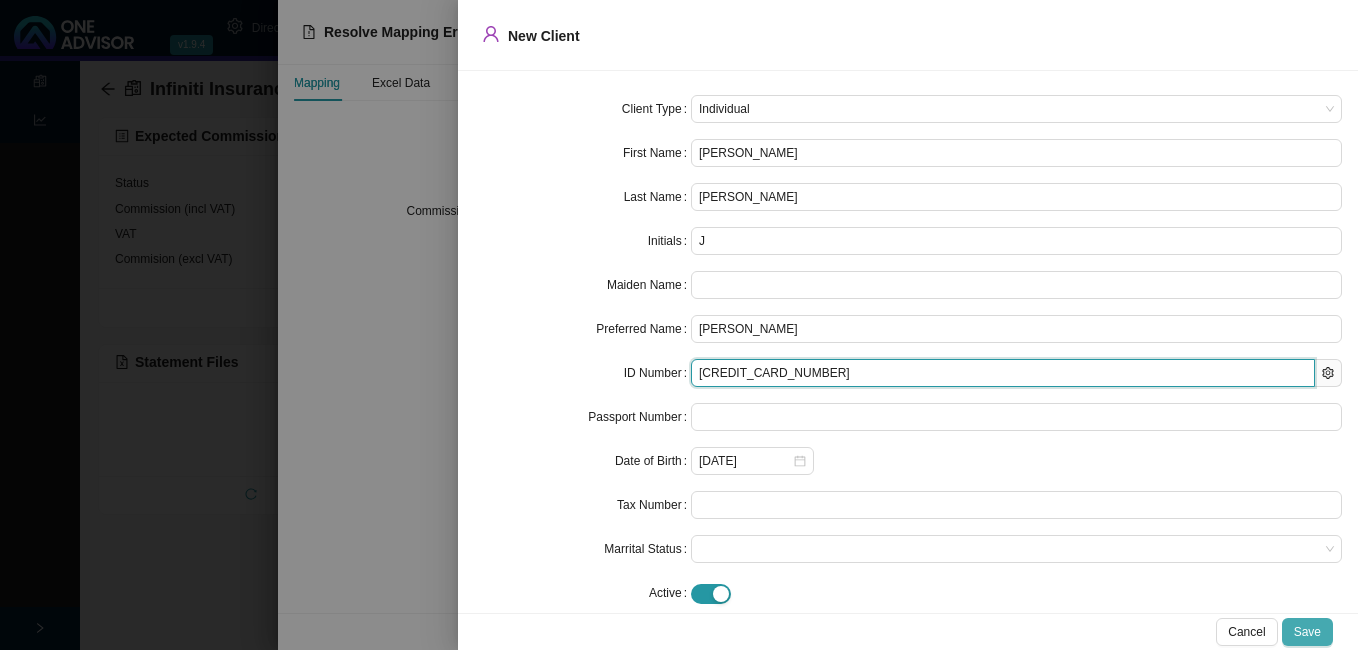 type on "[CREDIT_CARD_NUMBER]" 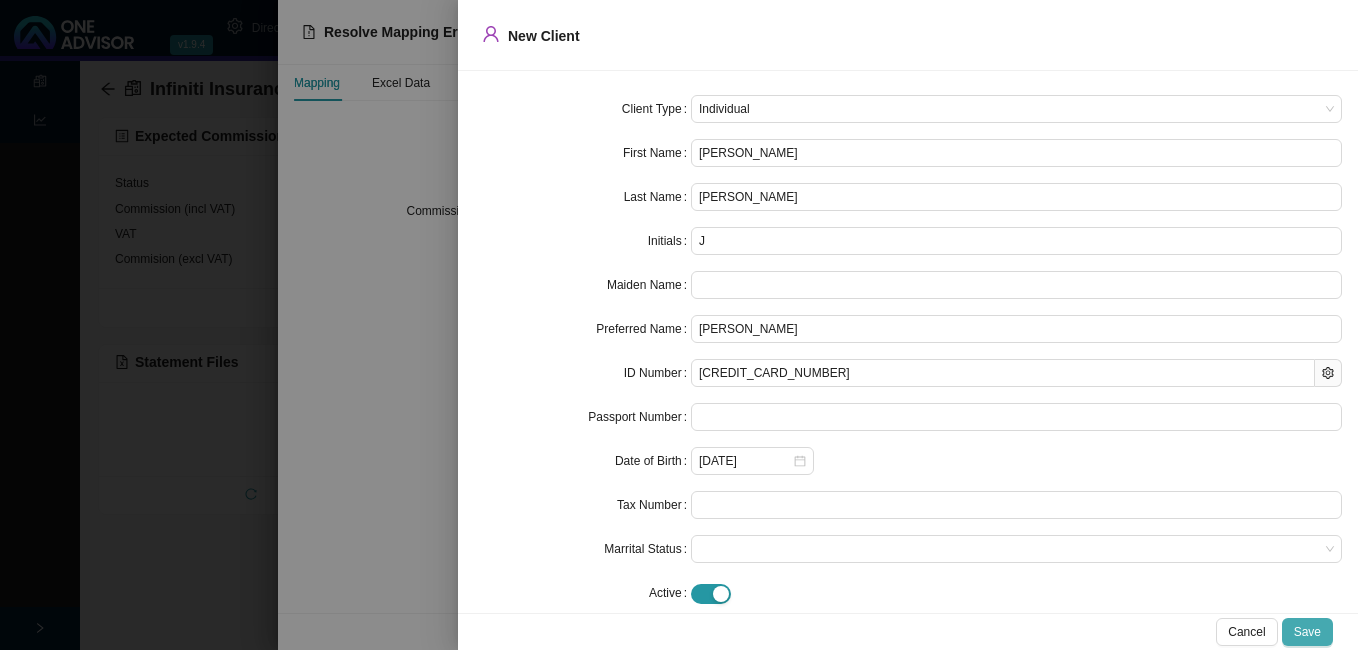 click on "Save" at bounding box center (1307, 632) 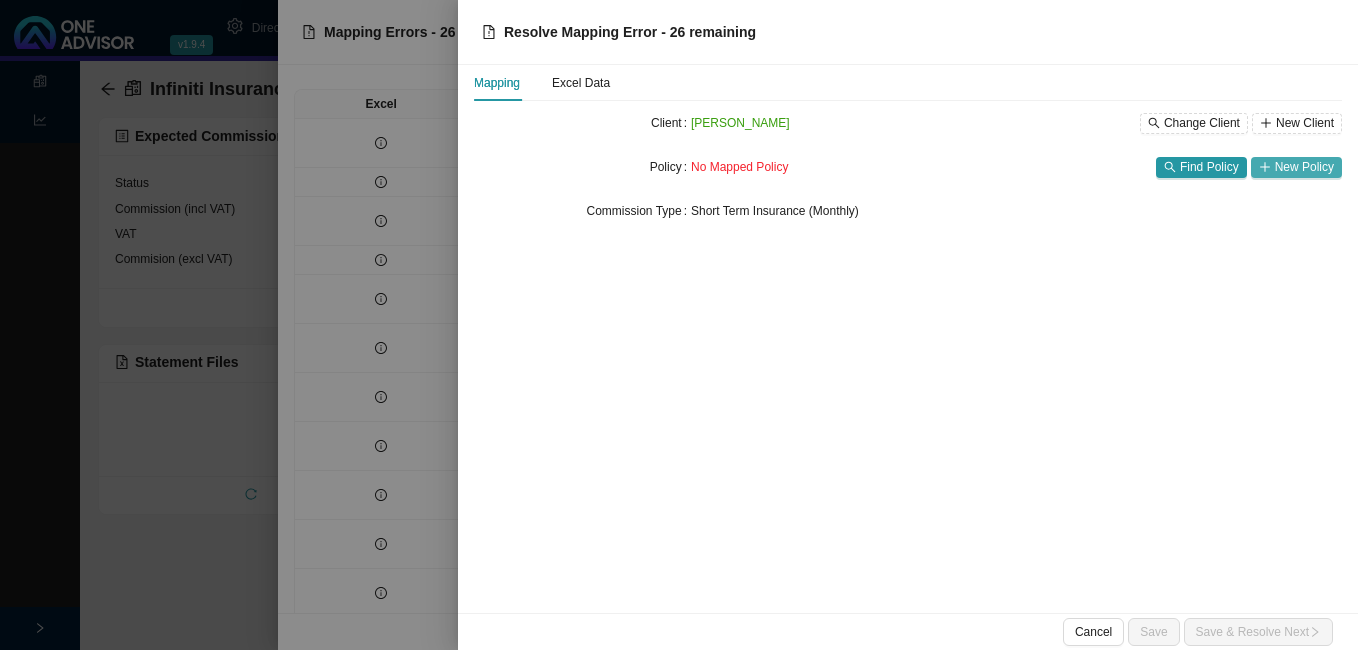 click on "New Policy" at bounding box center [1304, 167] 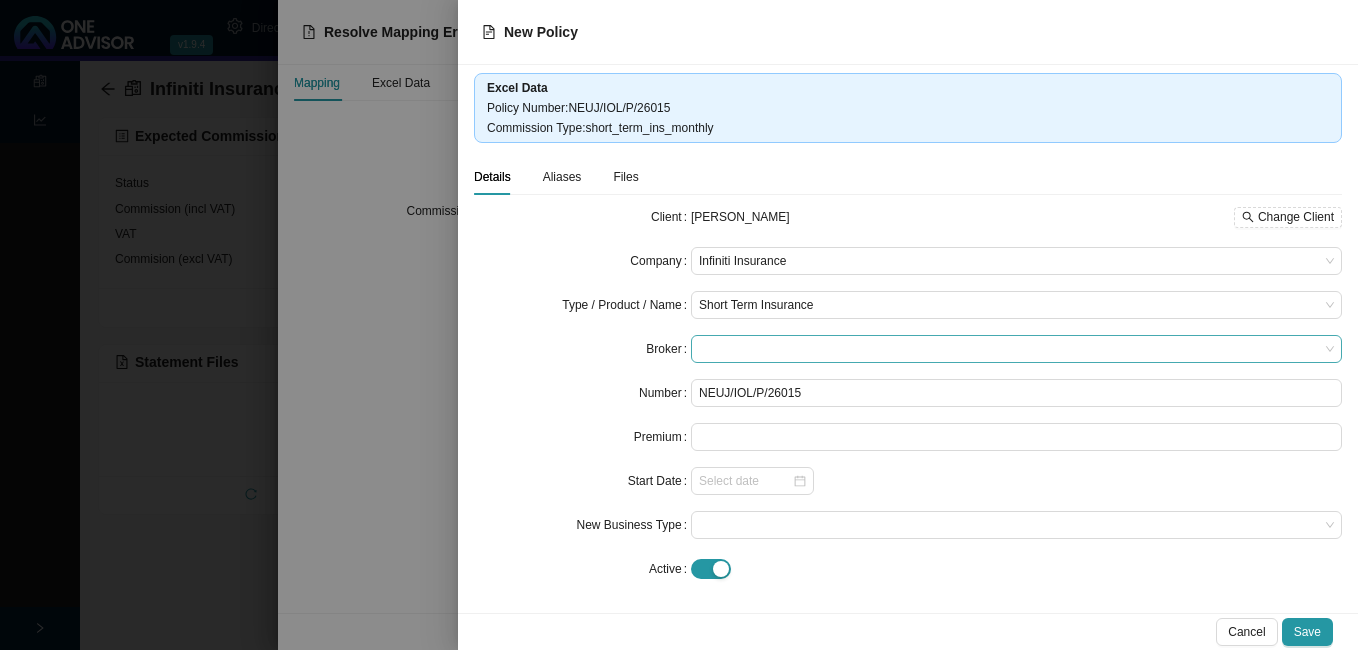 click at bounding box center (1016, 349) 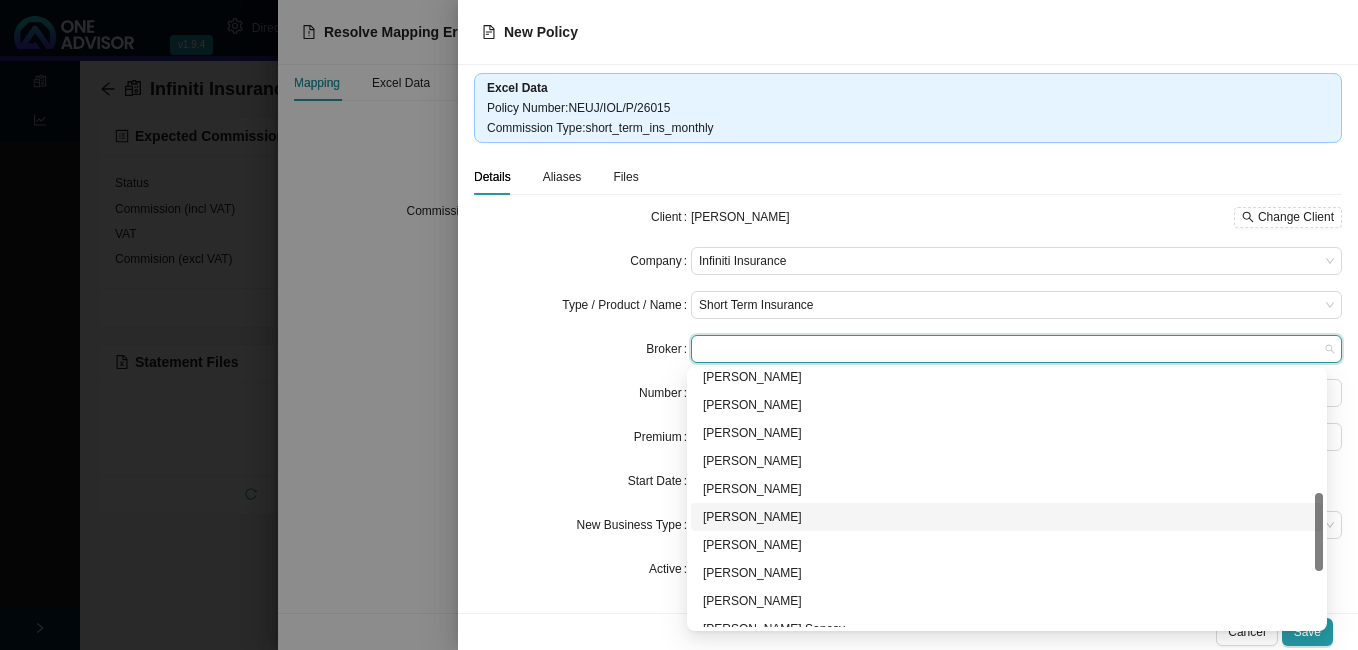 scroll, scrollTop: 584, scrollLeft: 0, axis: vertical 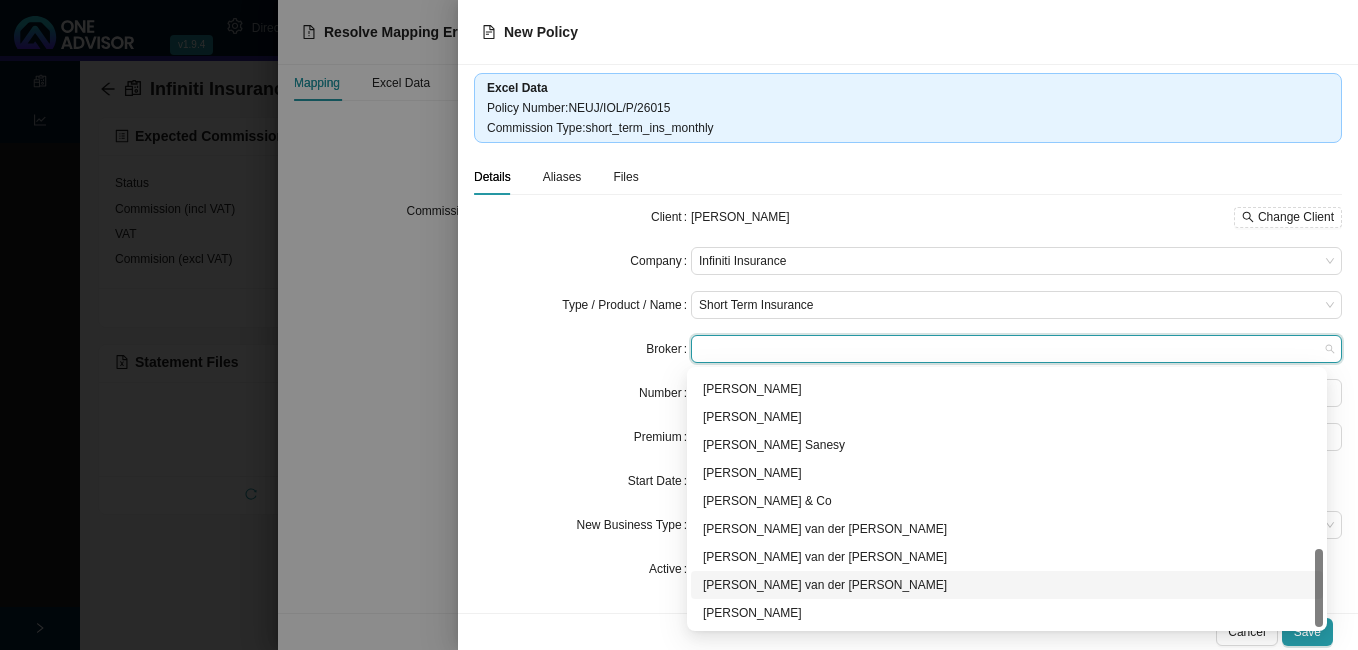 click on "[PERSON_NAME] van der [PERSON_NAME]" at bounding box center [1007, 585] 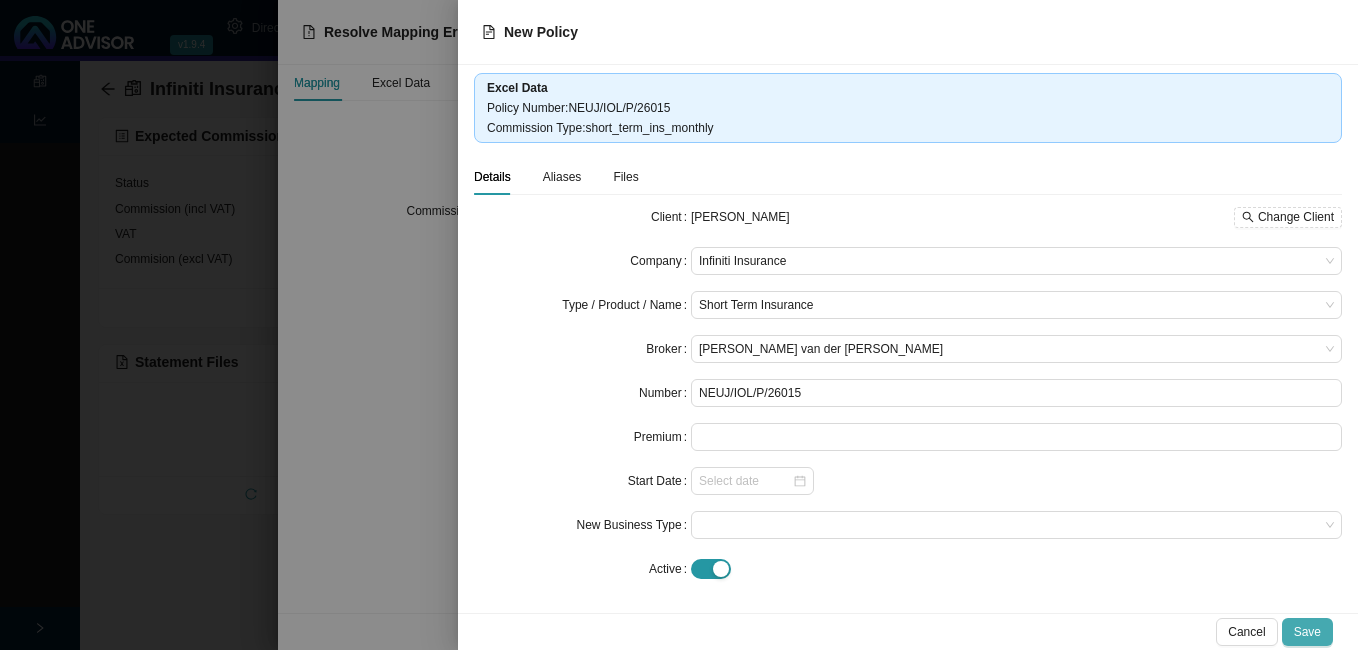 click on "Save" at bounding box center (1307, 632) 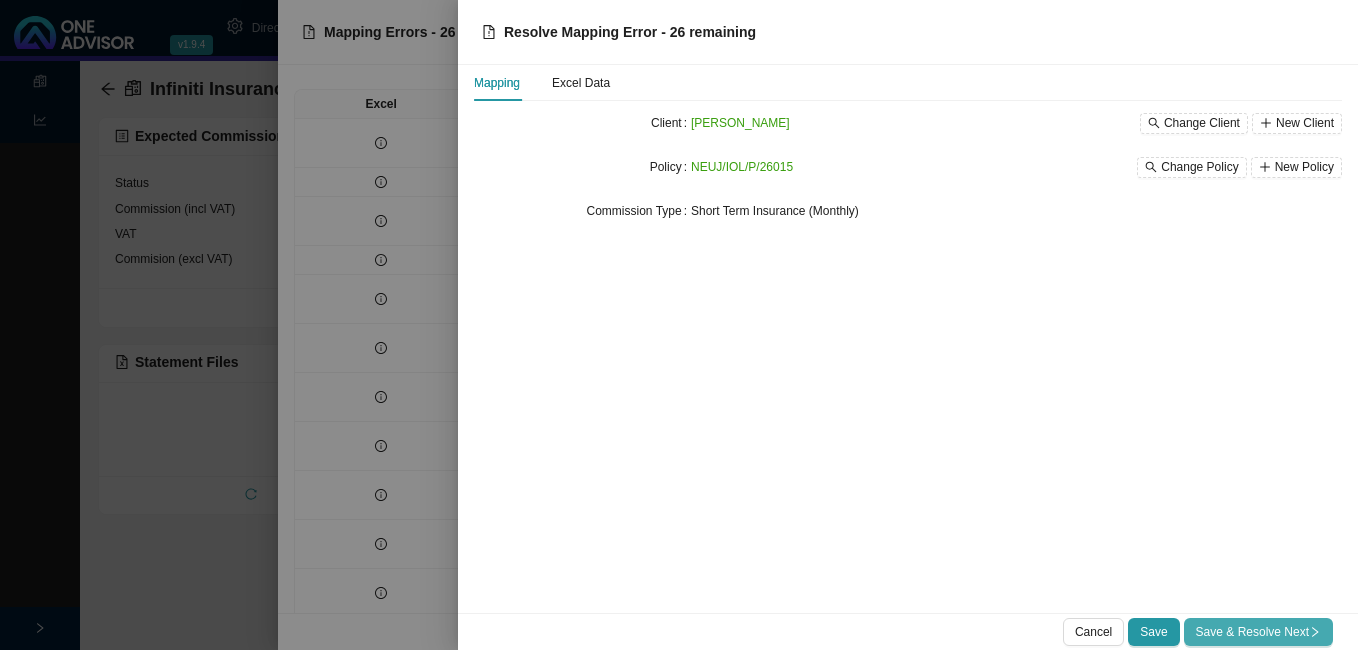 click on "Save & Resolve Next" at bounding box center [1258, 632] 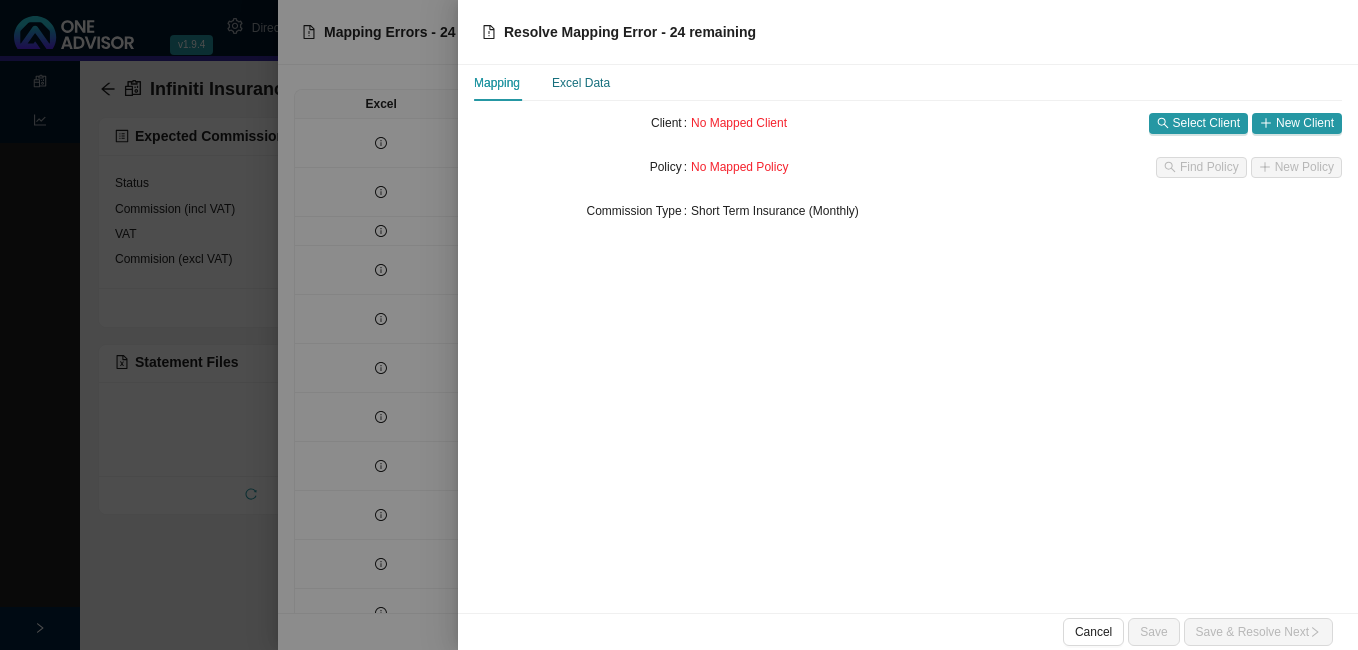 click on "Excel Data" at bounding box center [581, 83] 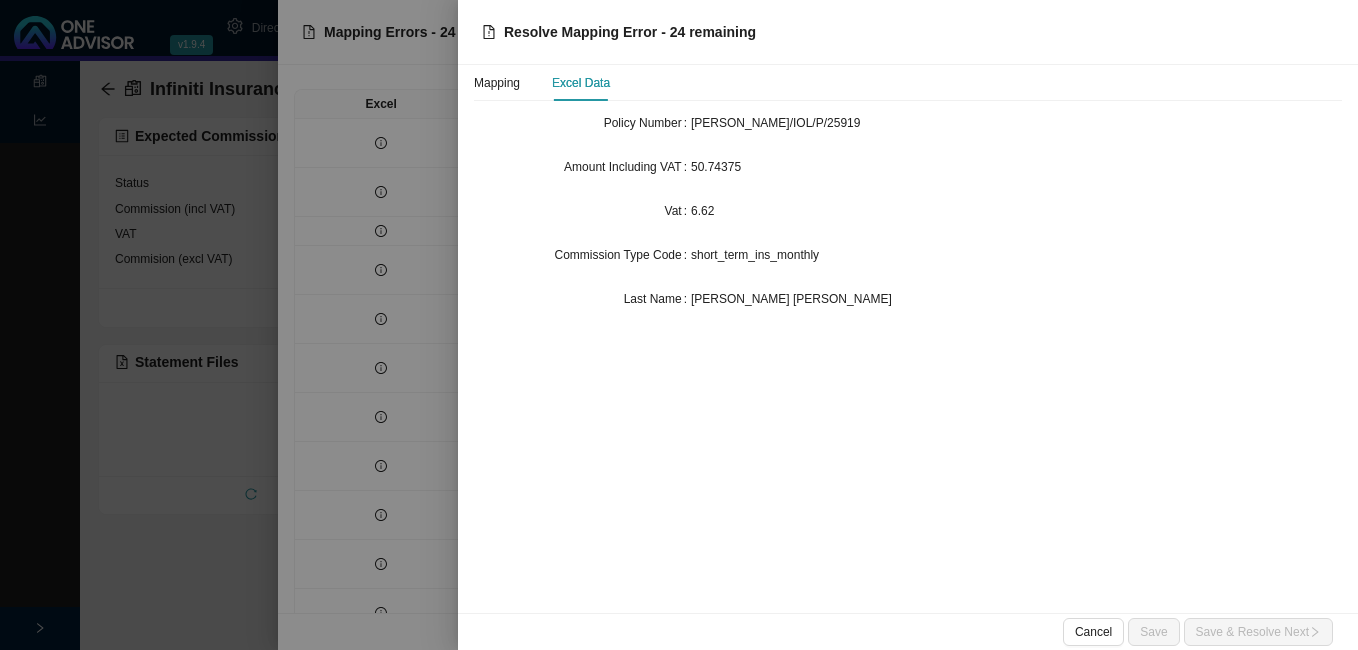 click at bounding box center [679, 325] 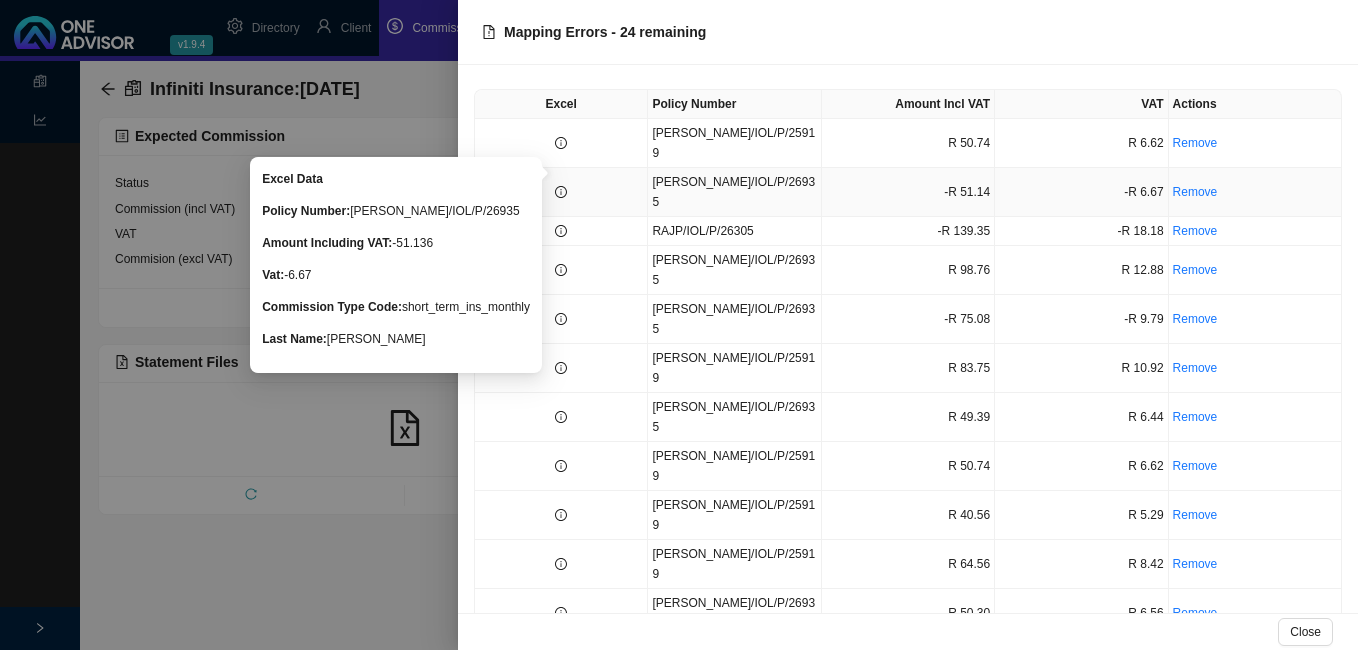 click 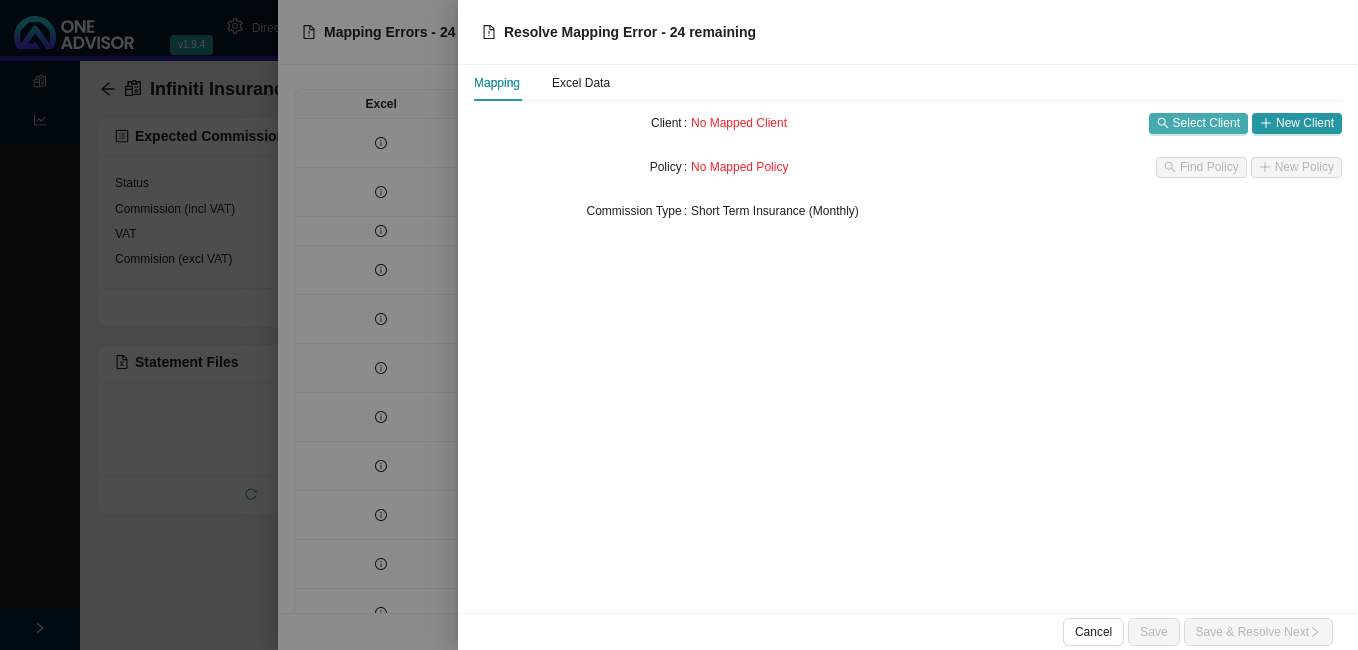 click on "Select Client" at bounding box center [1206, 123] 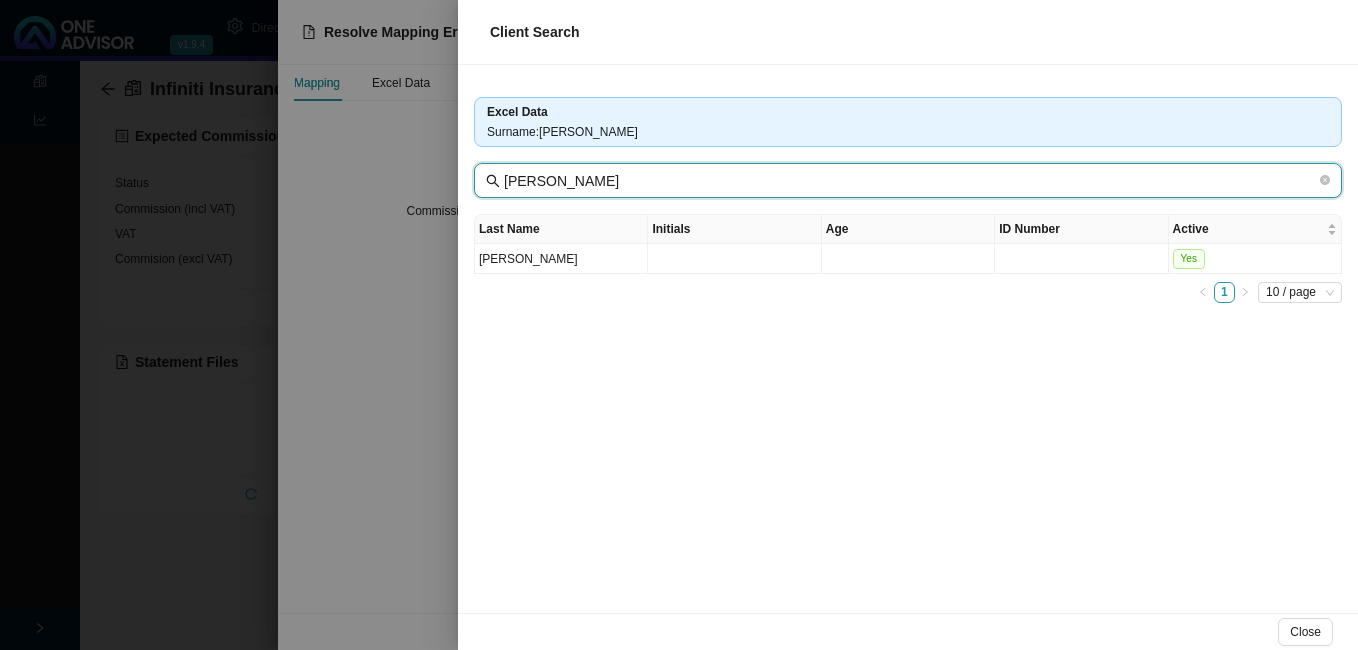 drag, startPoint x: 551, startPoint y: 182, endPoint x: 459, endPoint y: 179, distance: 92.0489 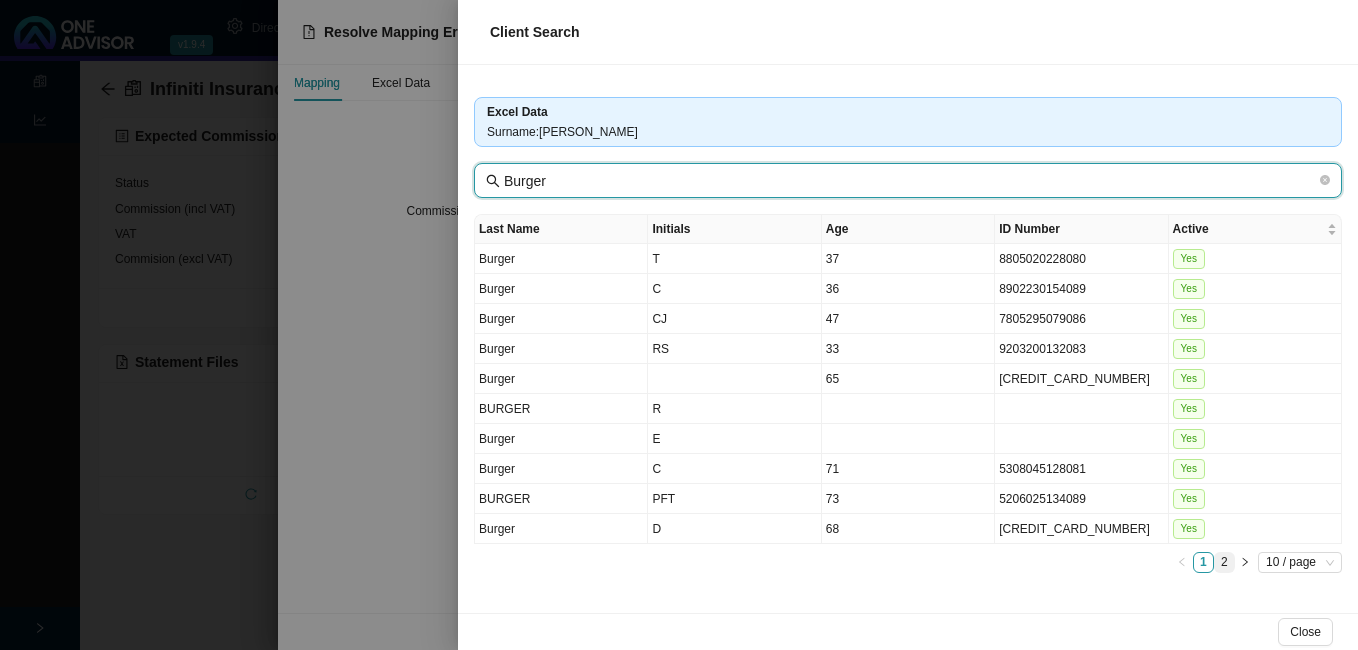 type on "Burger" 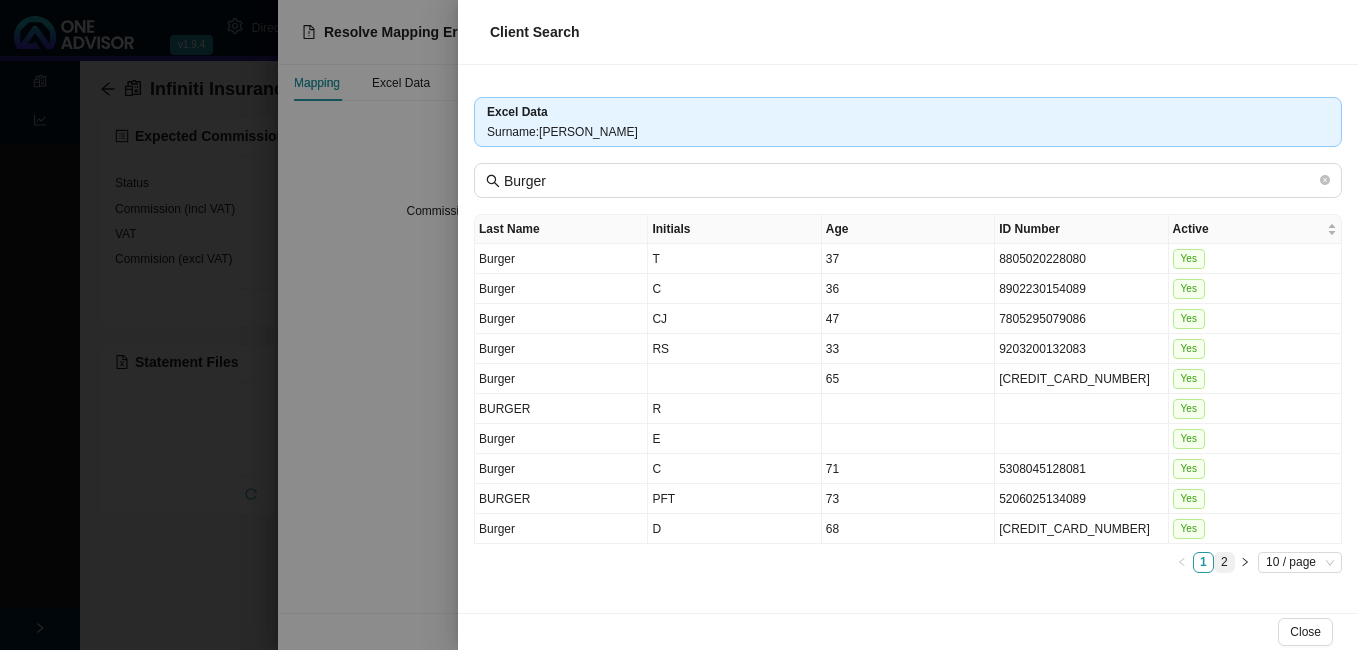 click on "2" at bounding box center (1224, 562) 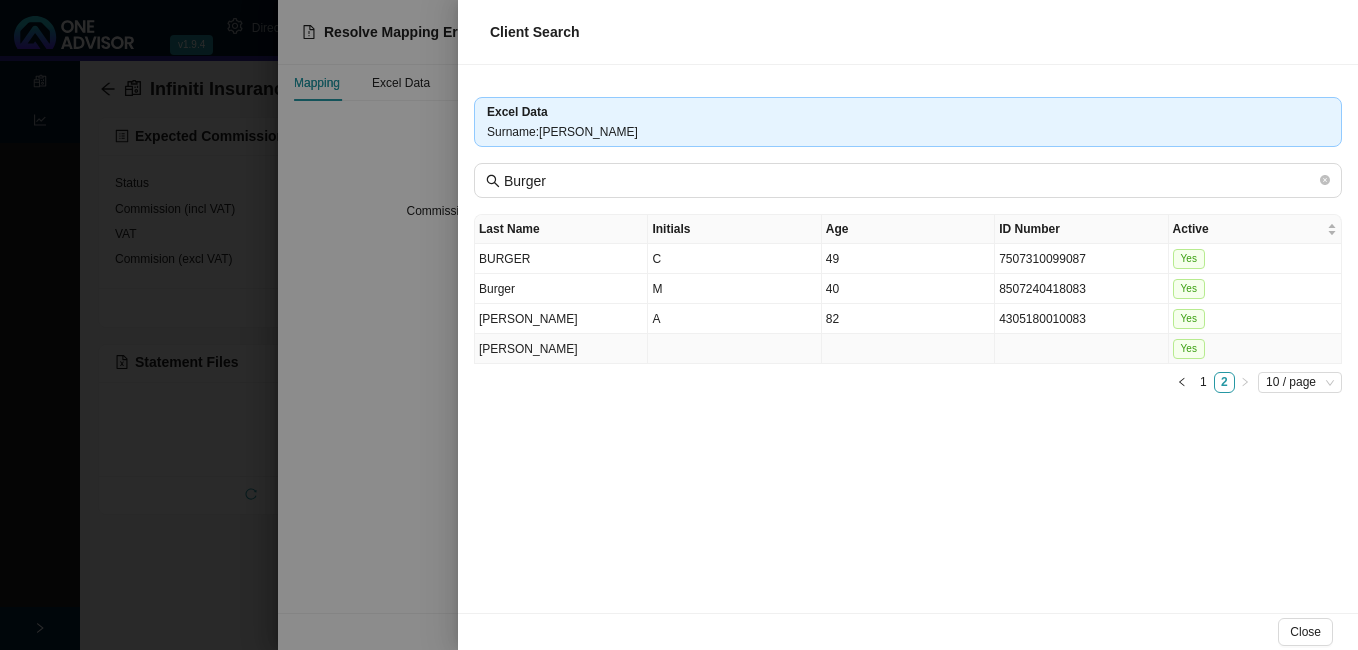 click on "[PERSON_NAME]" at bounding box center [561, 349] 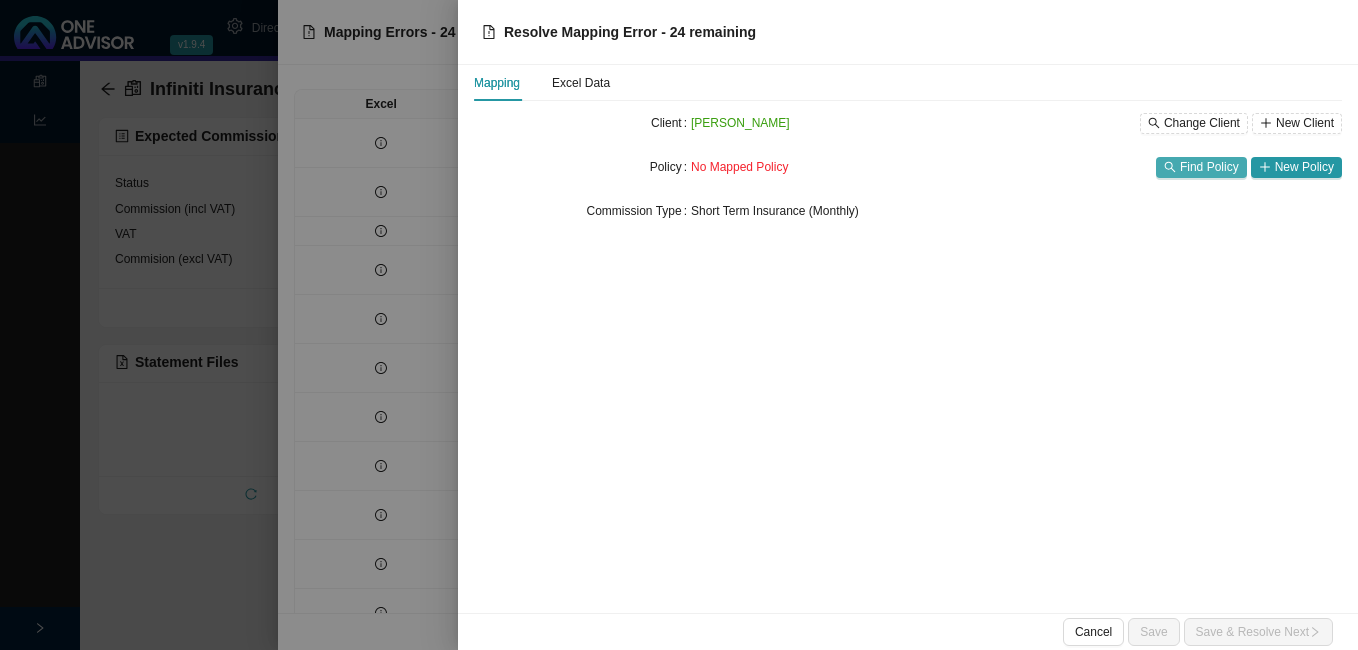 click on "Find Policy" at bounding box center [1209, 167] 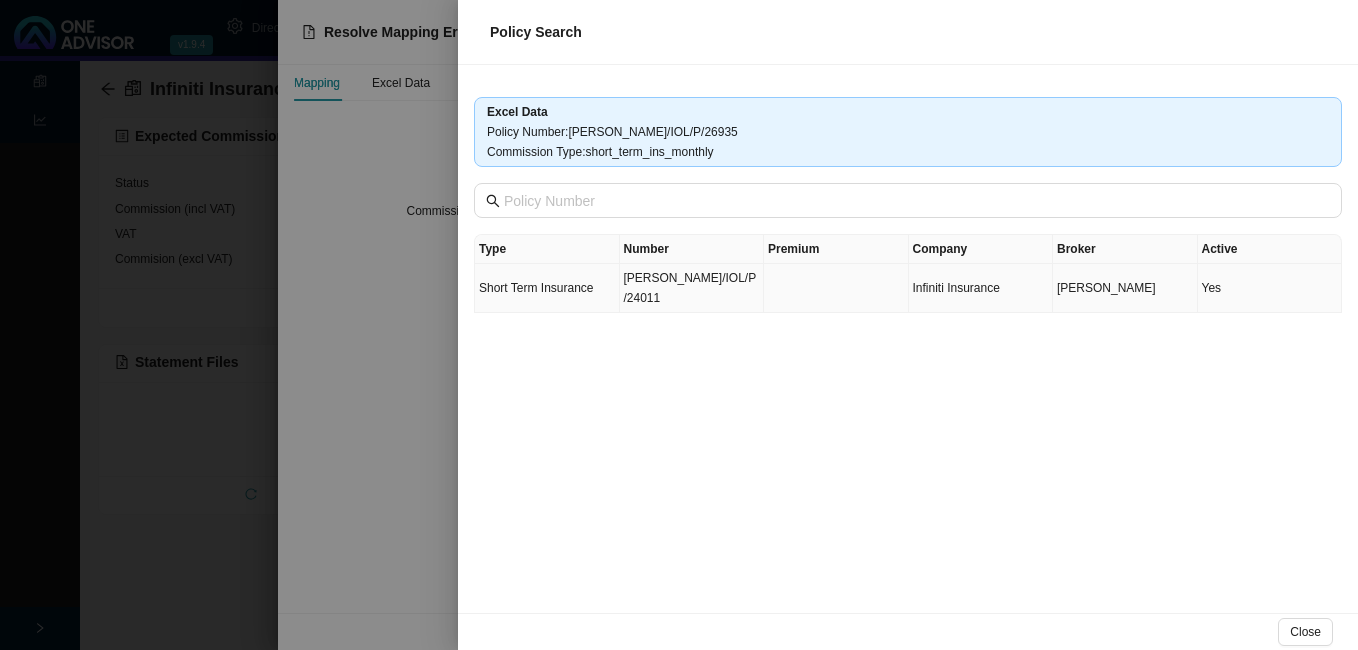 click at bounding box center (836, 288) 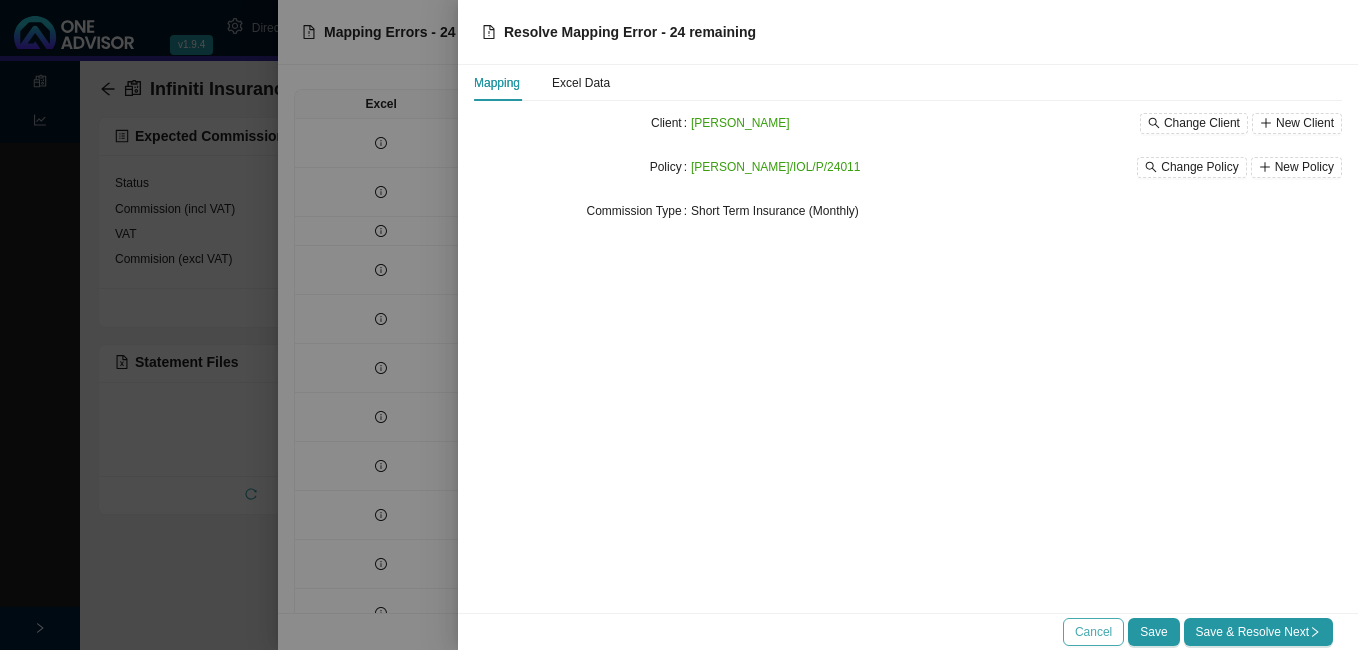 click on "Cancel" at bounding box center [1093, 632] 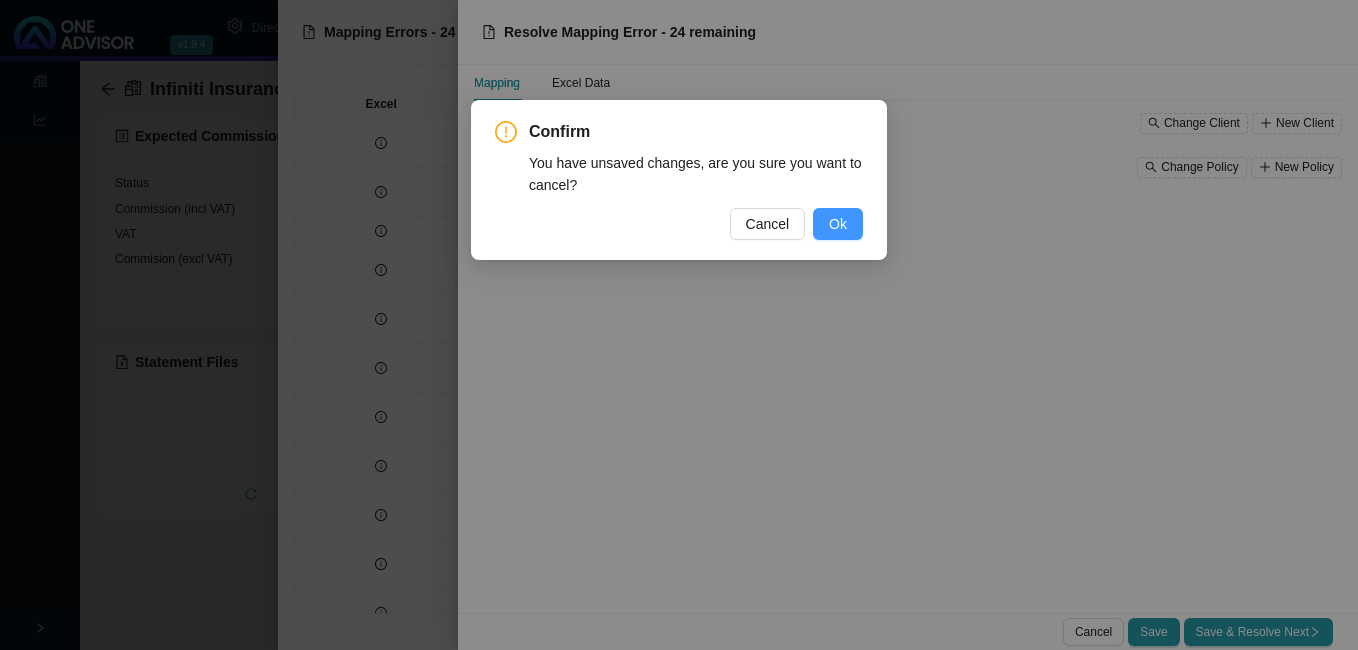 click on "Ok" at bounding box center [838, 224] 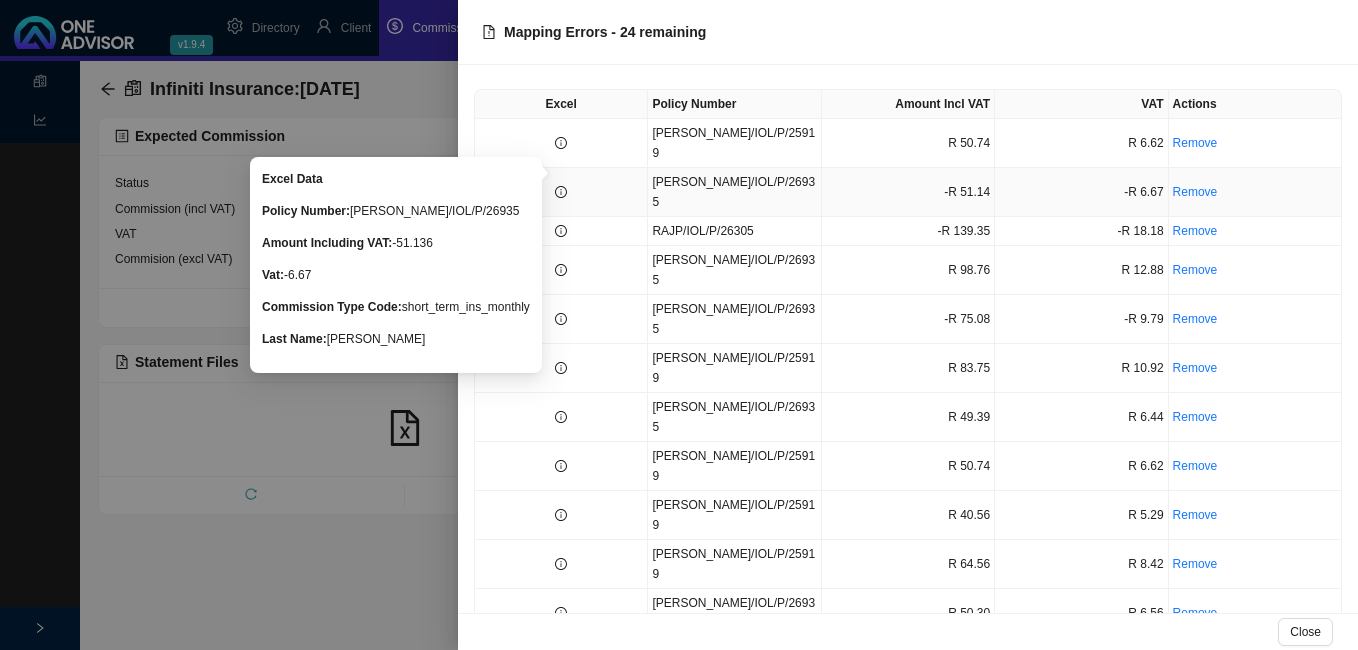 click 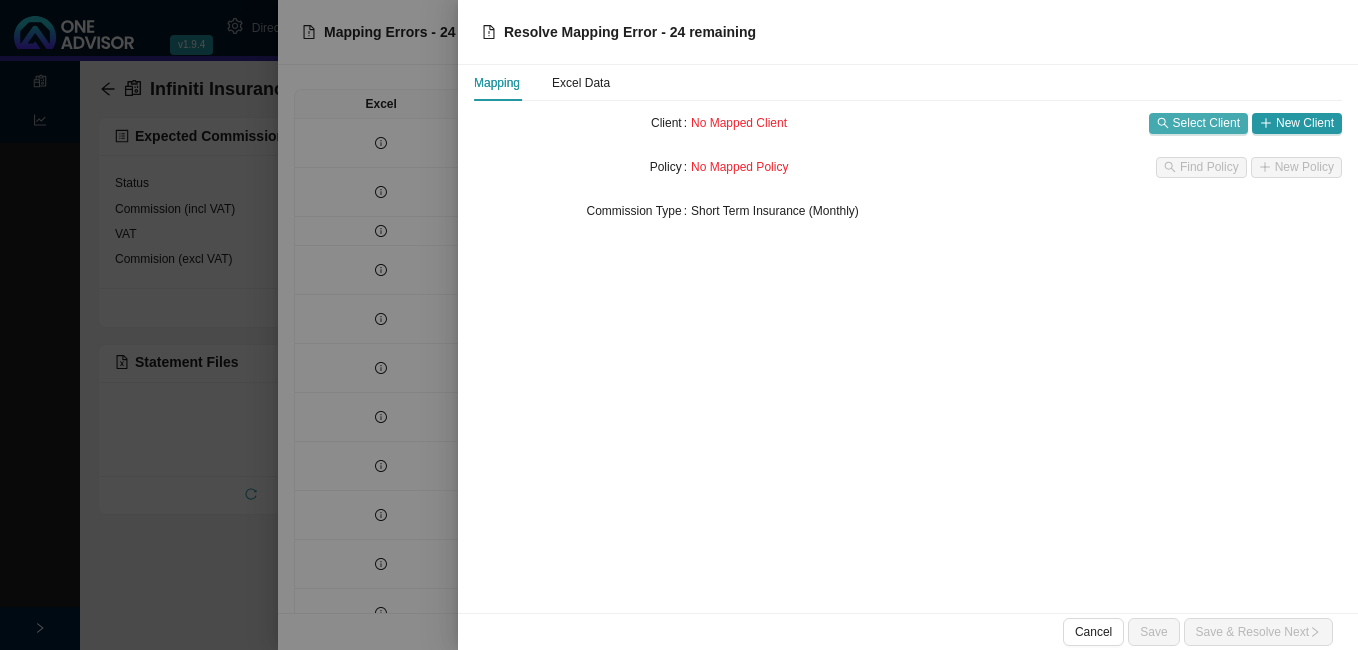 click on "Select Client" at bounding box center (1206, 123) 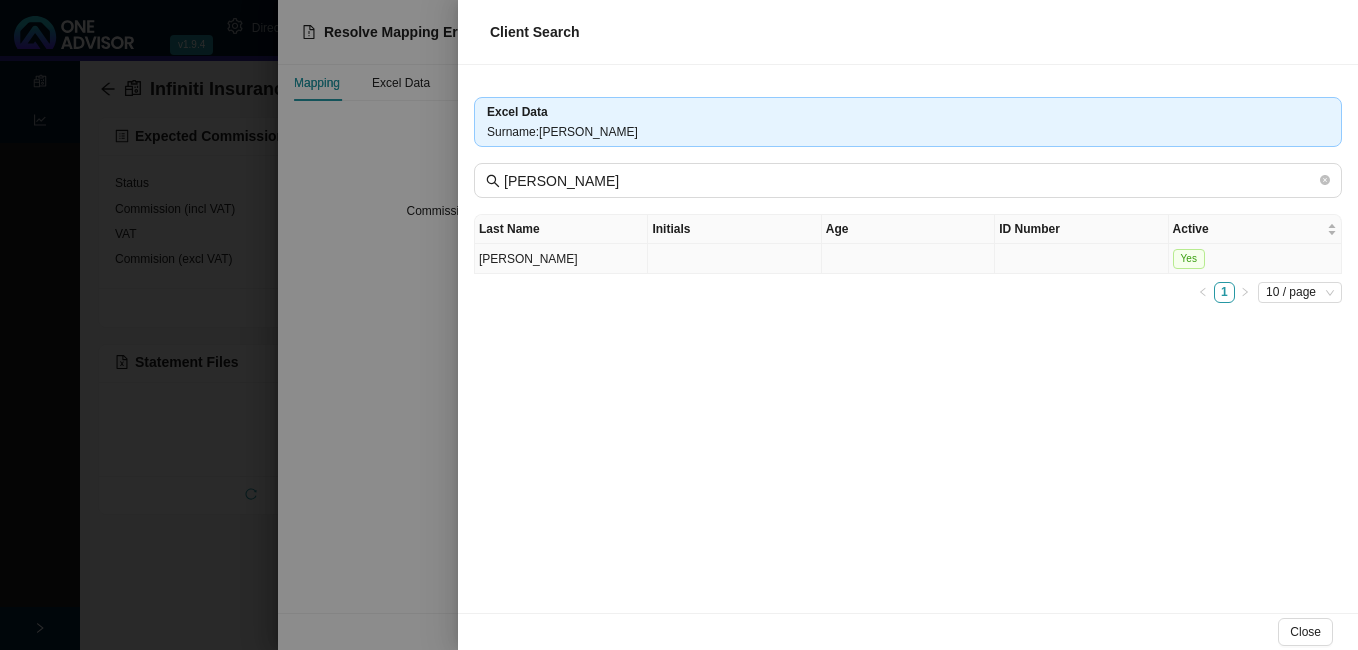 click at bounding box center [734, 259] 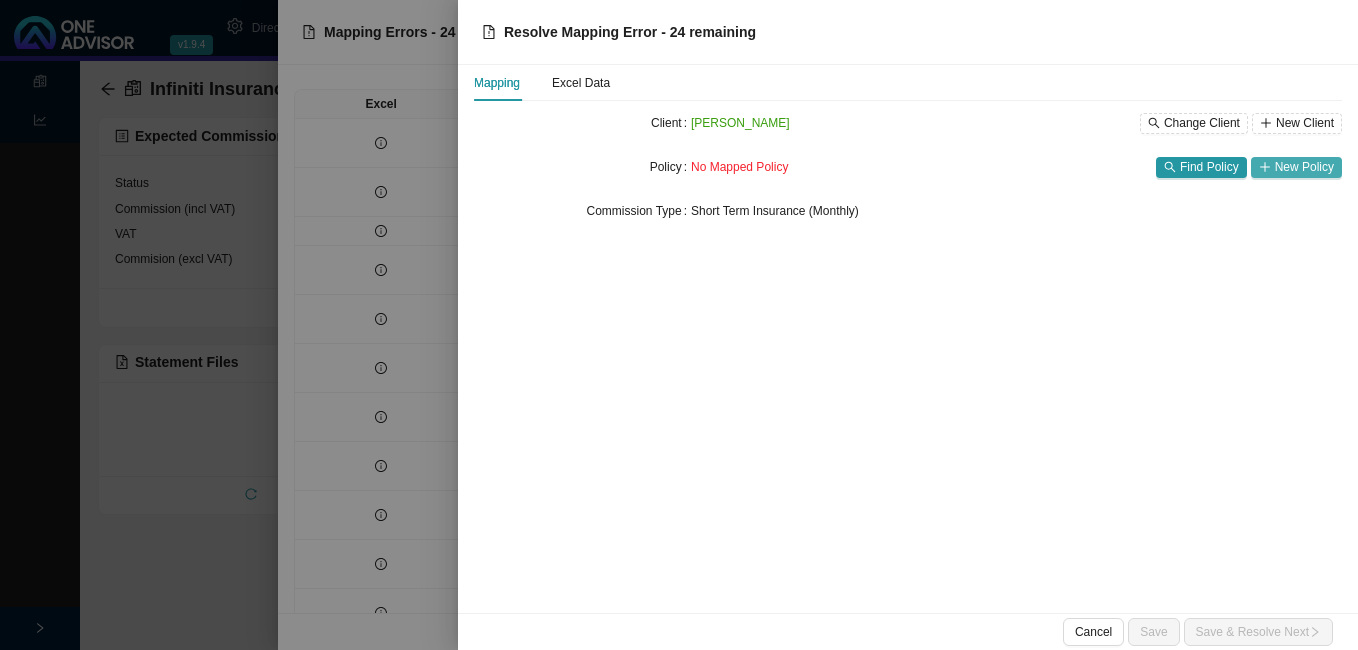 click on "New Policy" at bounding box center (1304, 167) 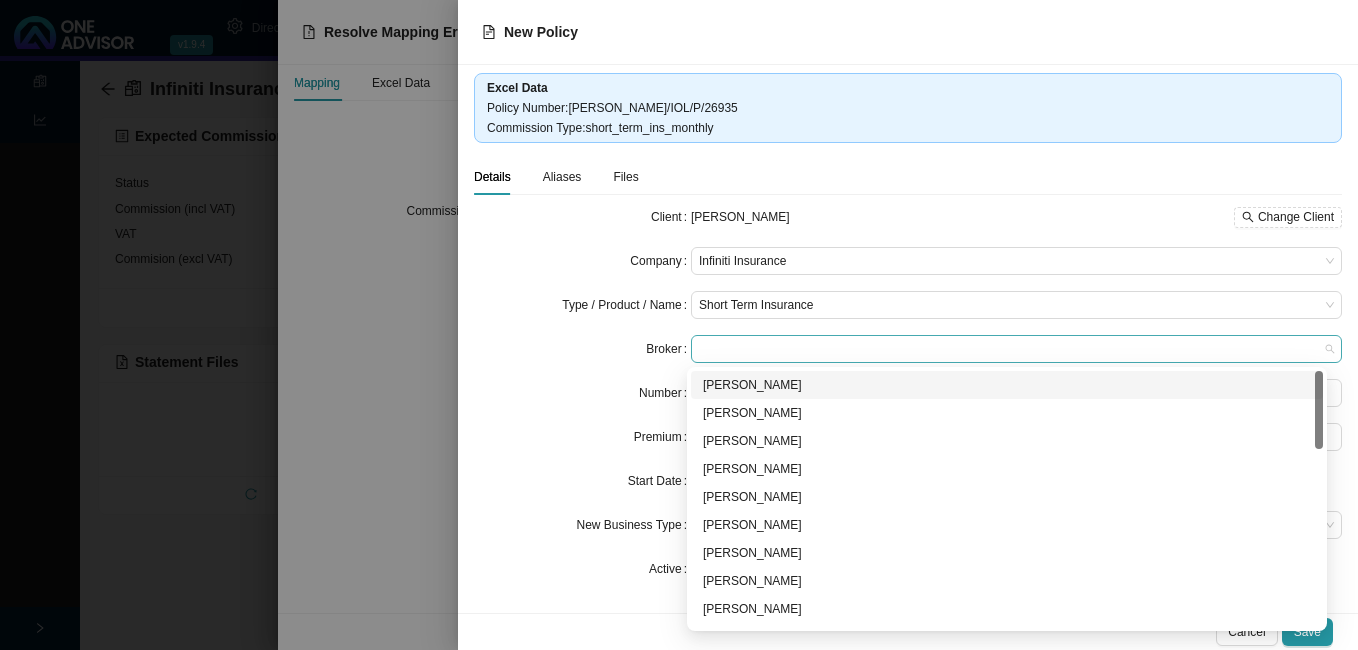 click at bounding box center (1016, 349) 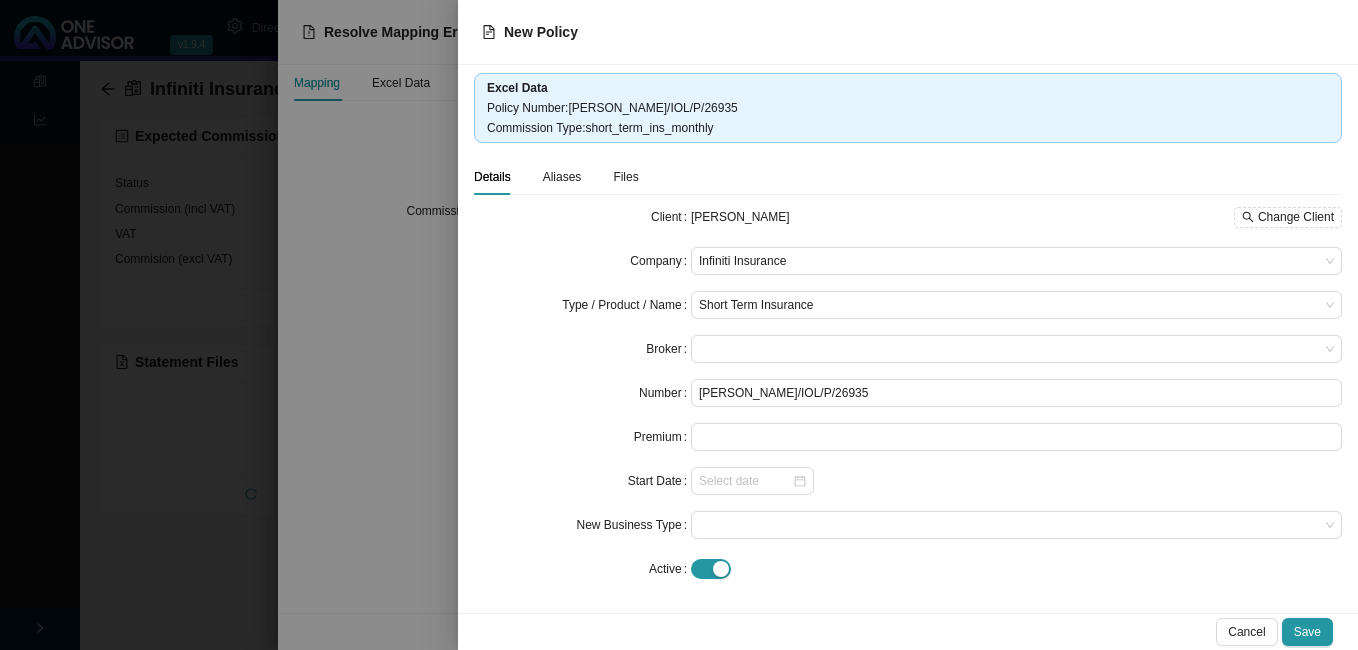 click at bounding box center (679, 325) 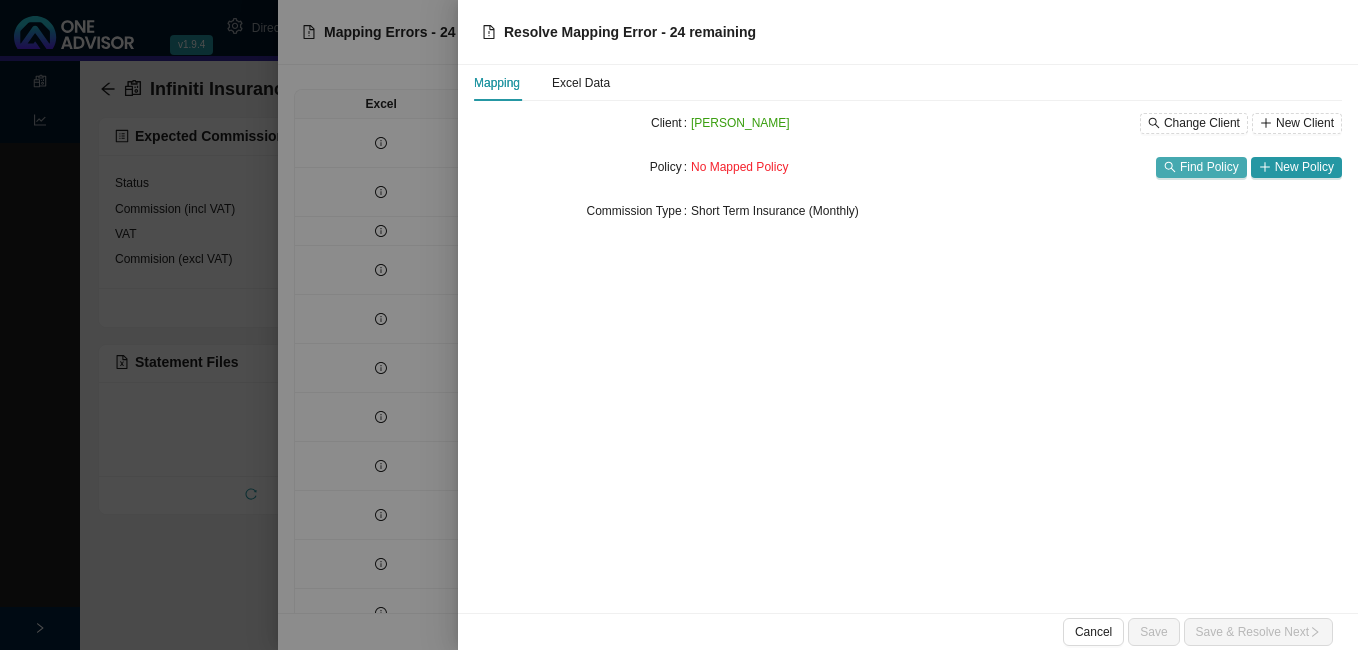click on "Find Policy" at bounding box center (1209, 167) 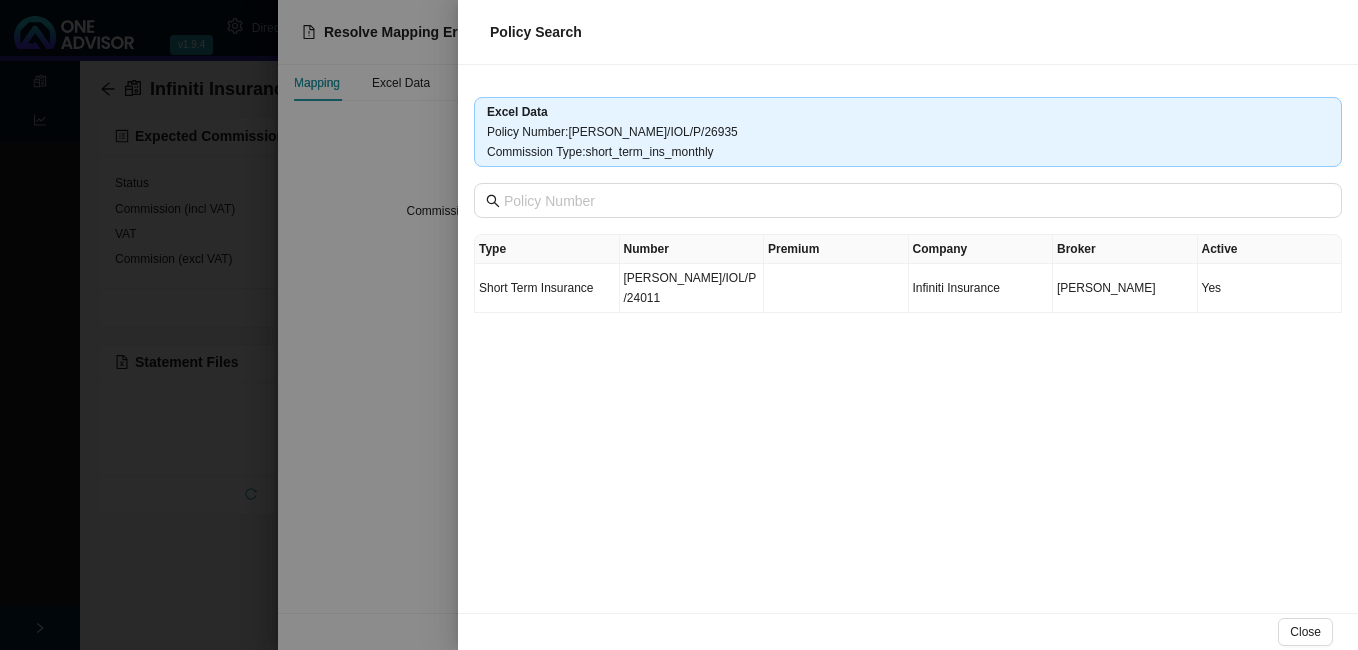 click at bounding box center [679, 325] 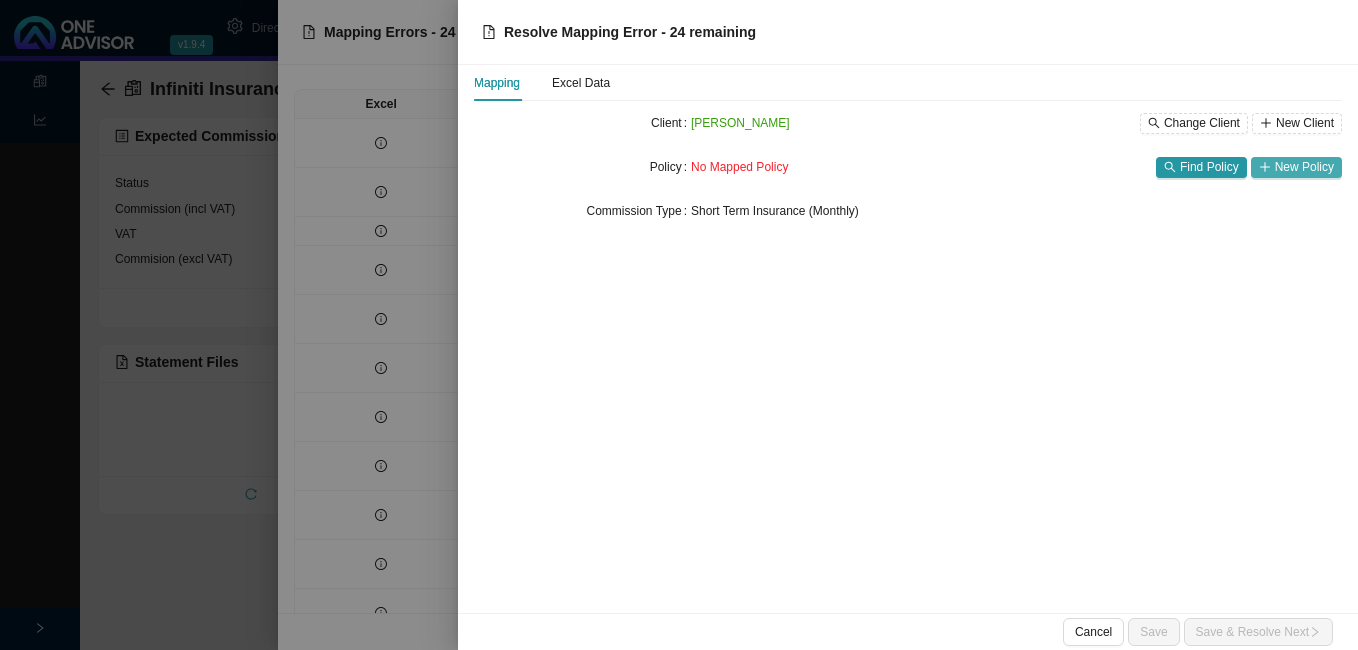 click on "New Policy" at bounding box center [1304, 167] 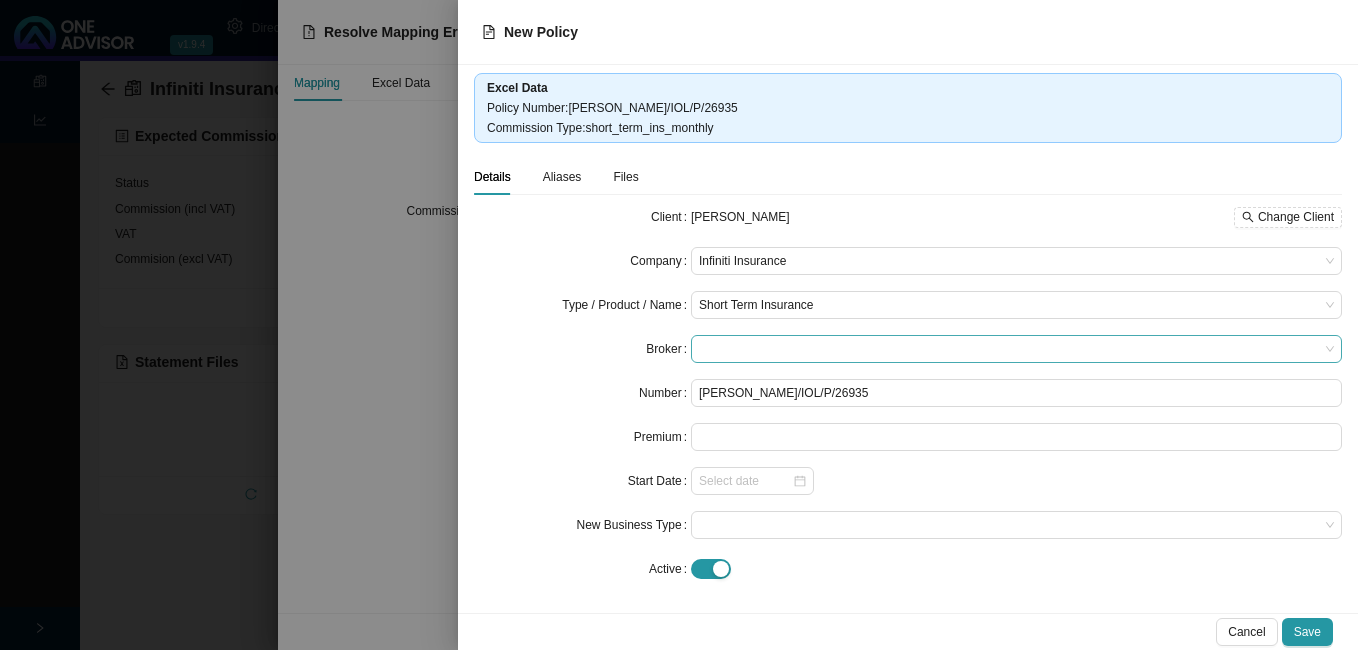 click at bounding box center [1016, 349] 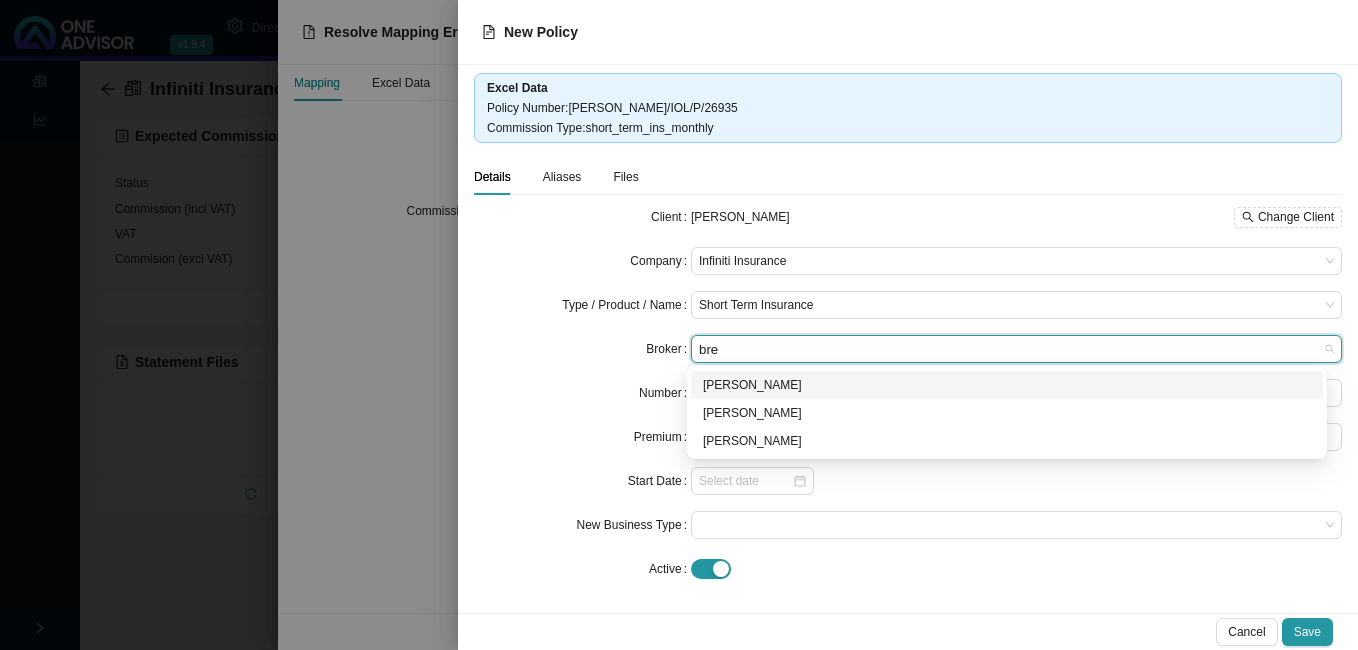 type on "bren" 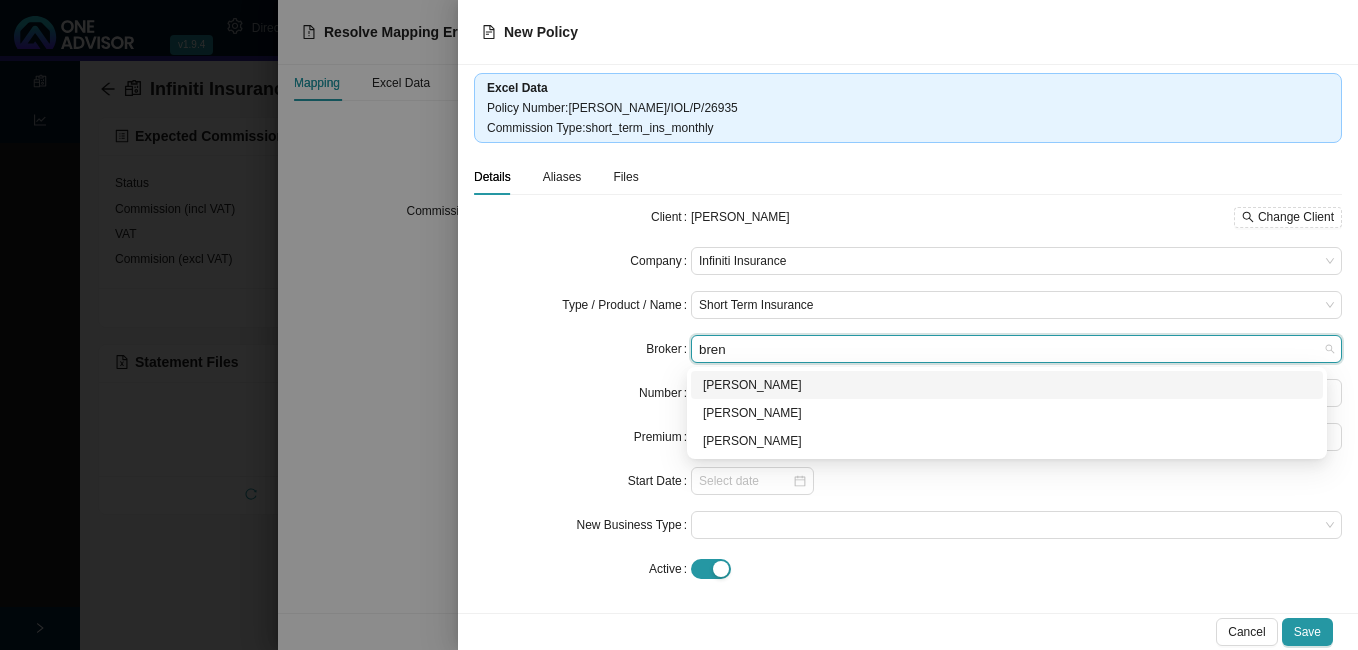 click on "[PERSON_NAME]" at bounding box center (1007, 385) 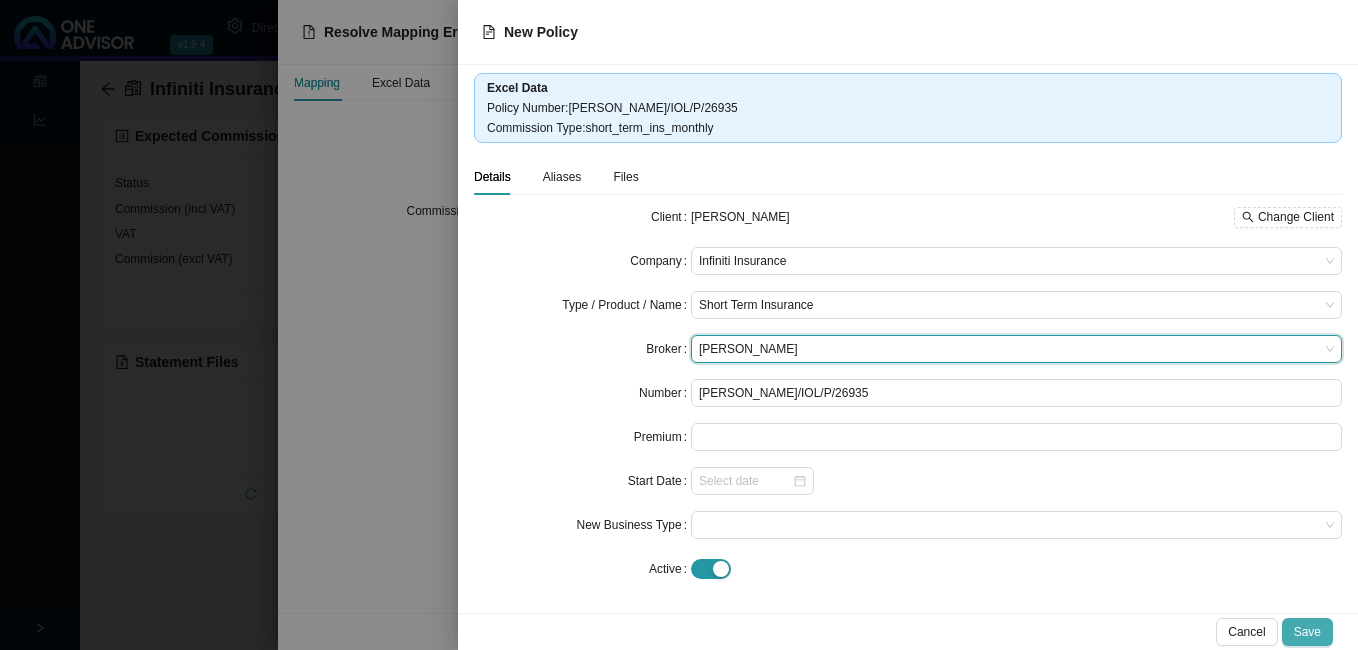 click on "Save" at bounding box center (1307, 632) 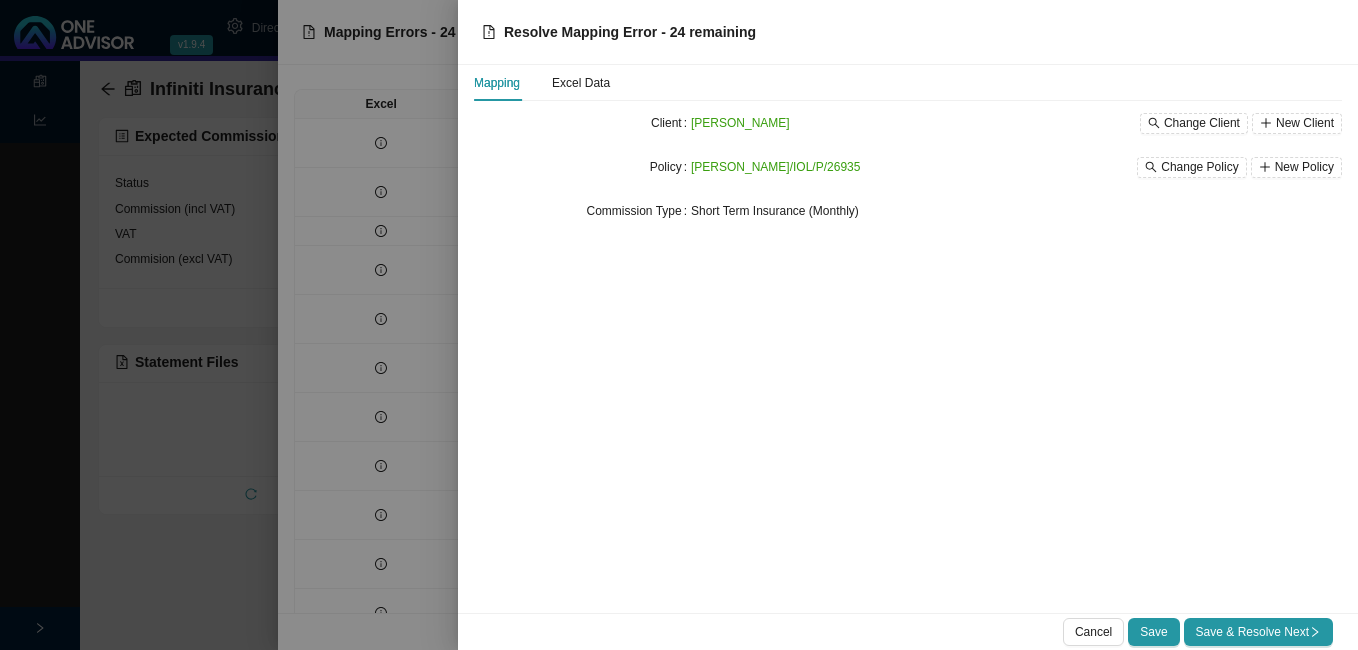 click at bounding box center (679, 325) 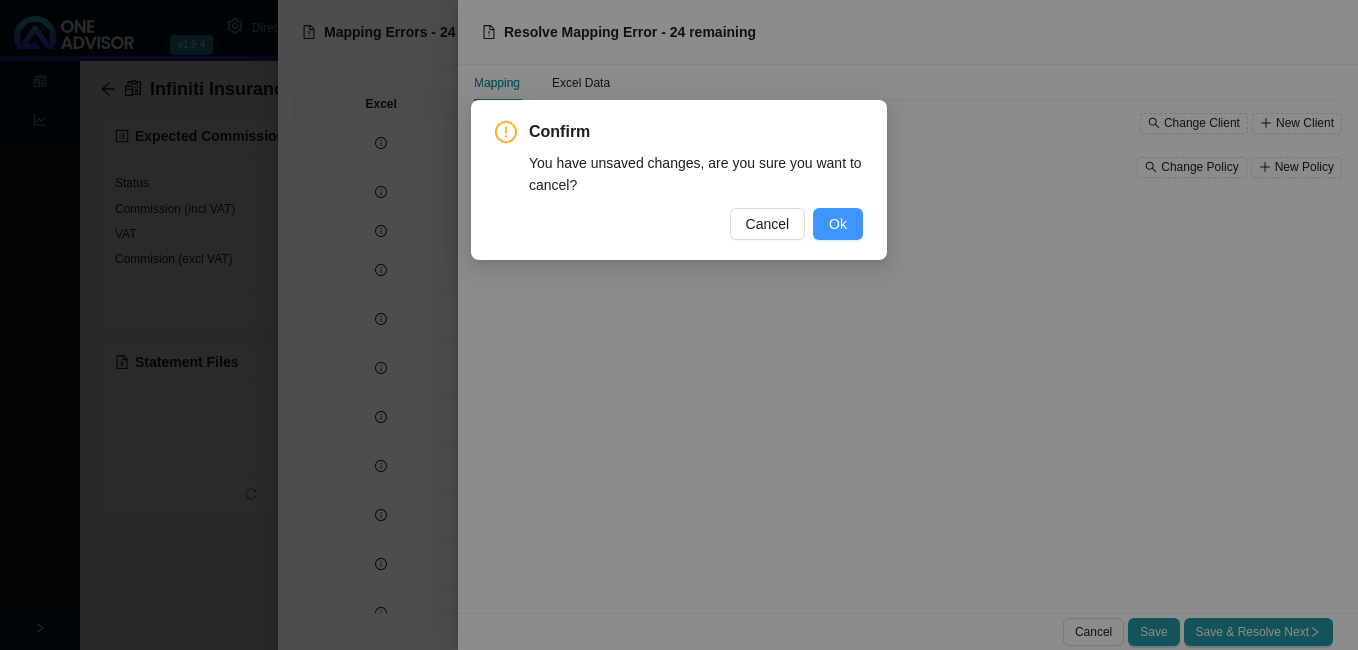 click on "Ok" at bounding box center [838, 224] 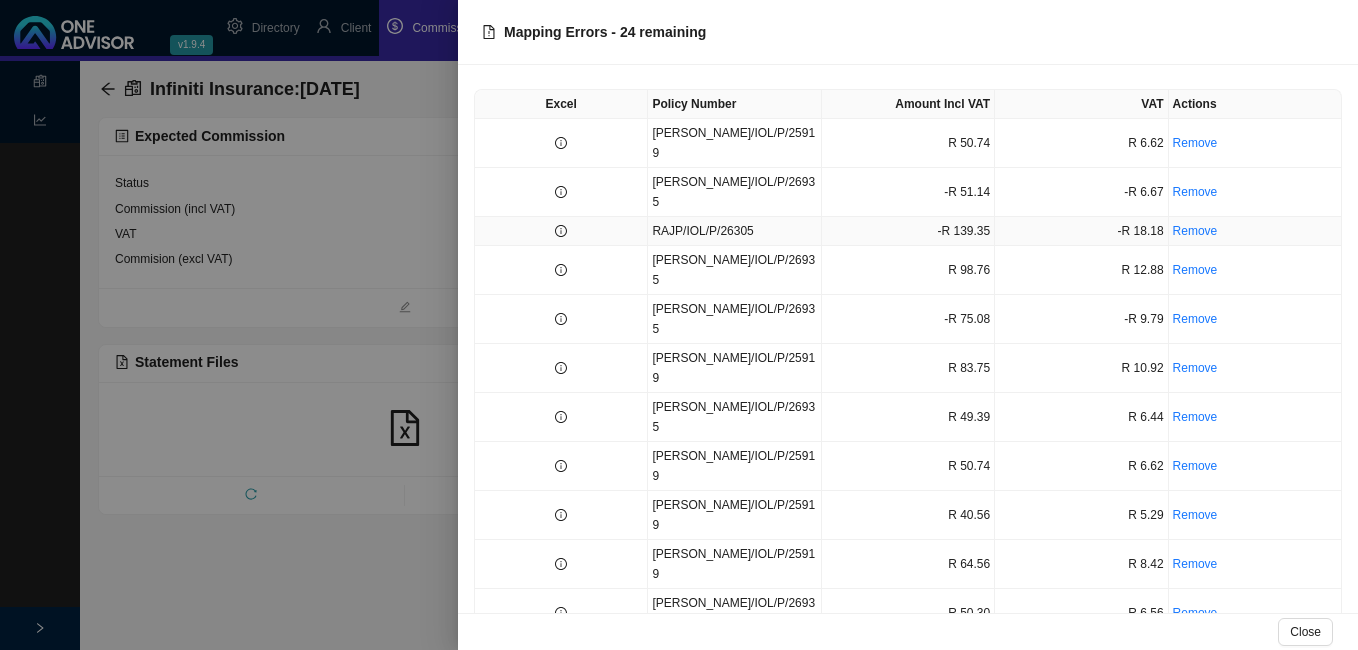 click at bounding box center [561, 231] 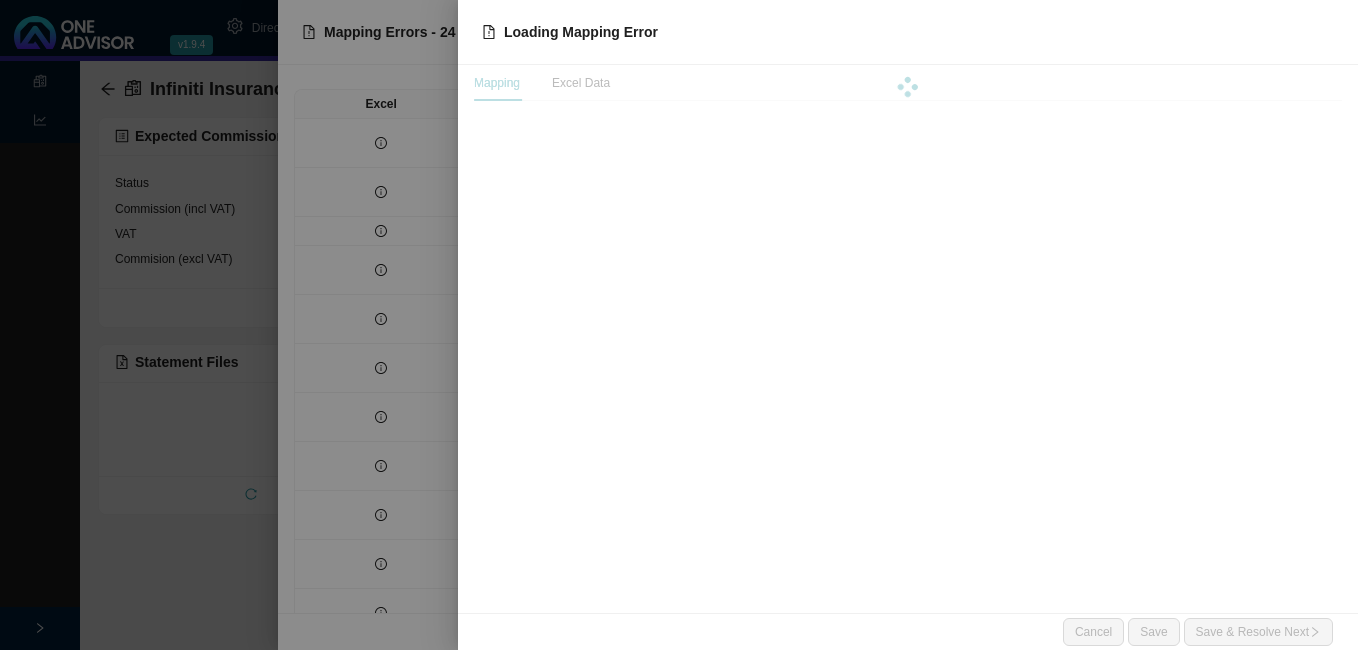click at bounding box center (679, 325) 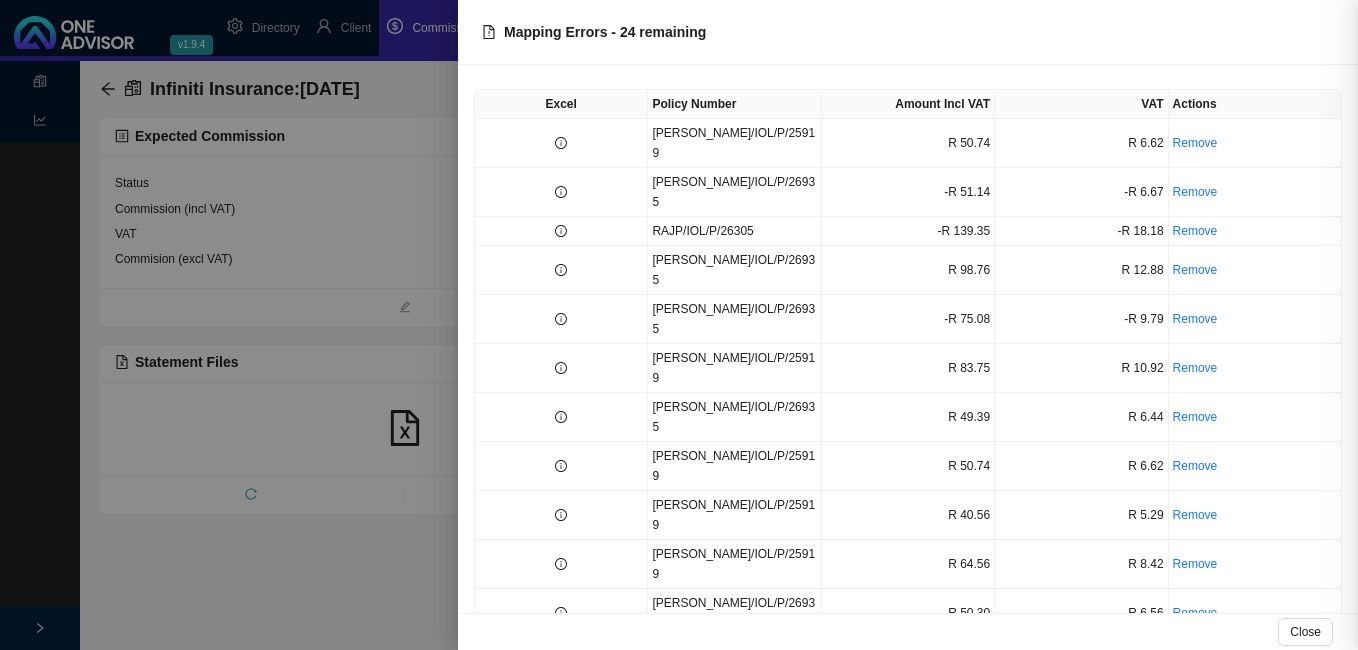 click at bounding box center (679, 325) 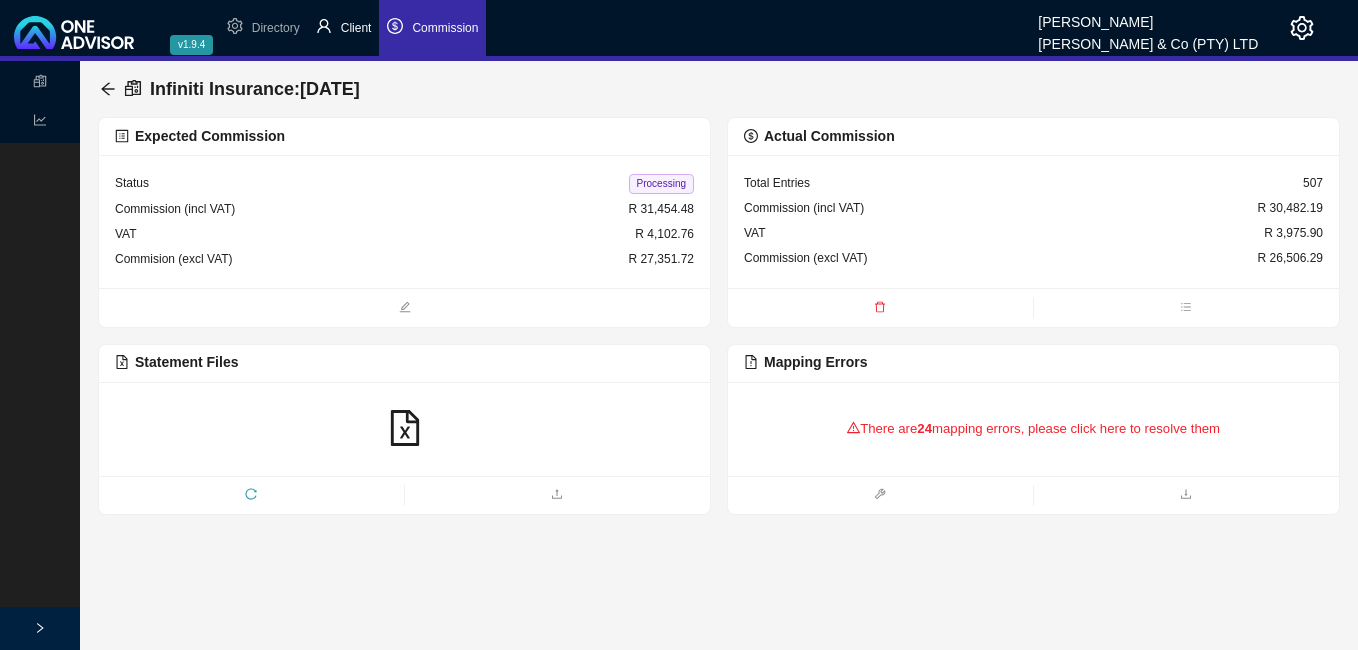 click on "Client" at bounding box center [356, 28] 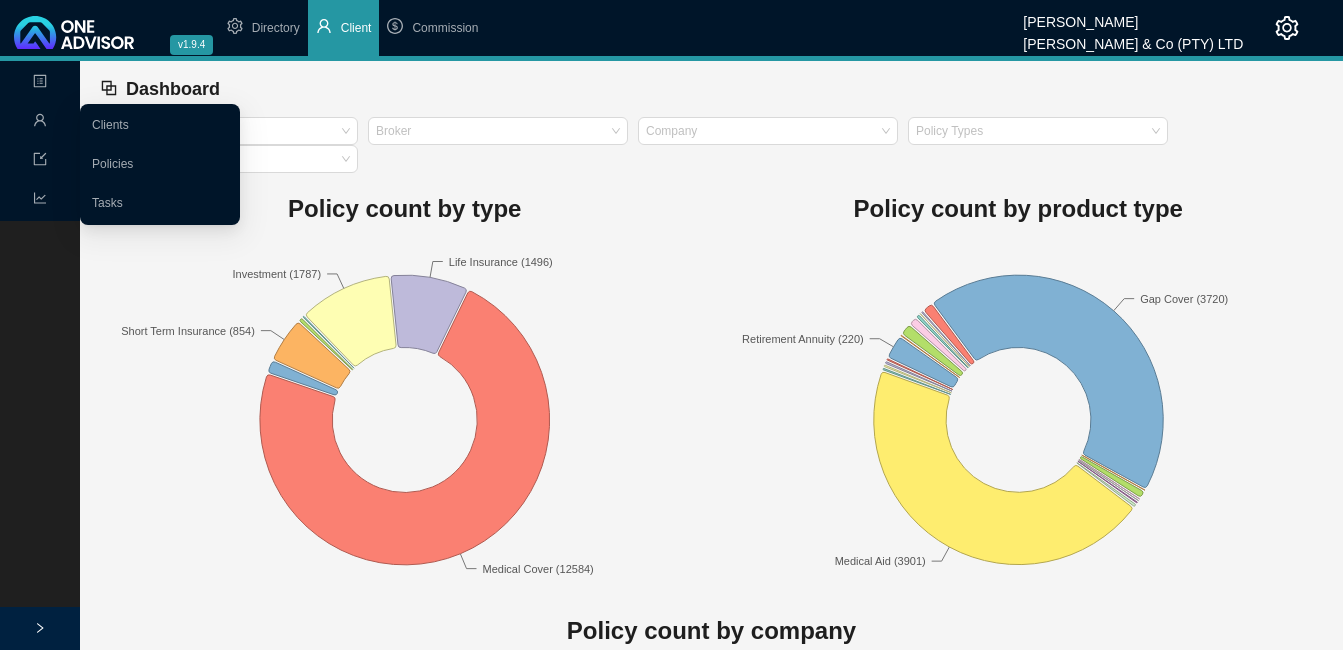 click 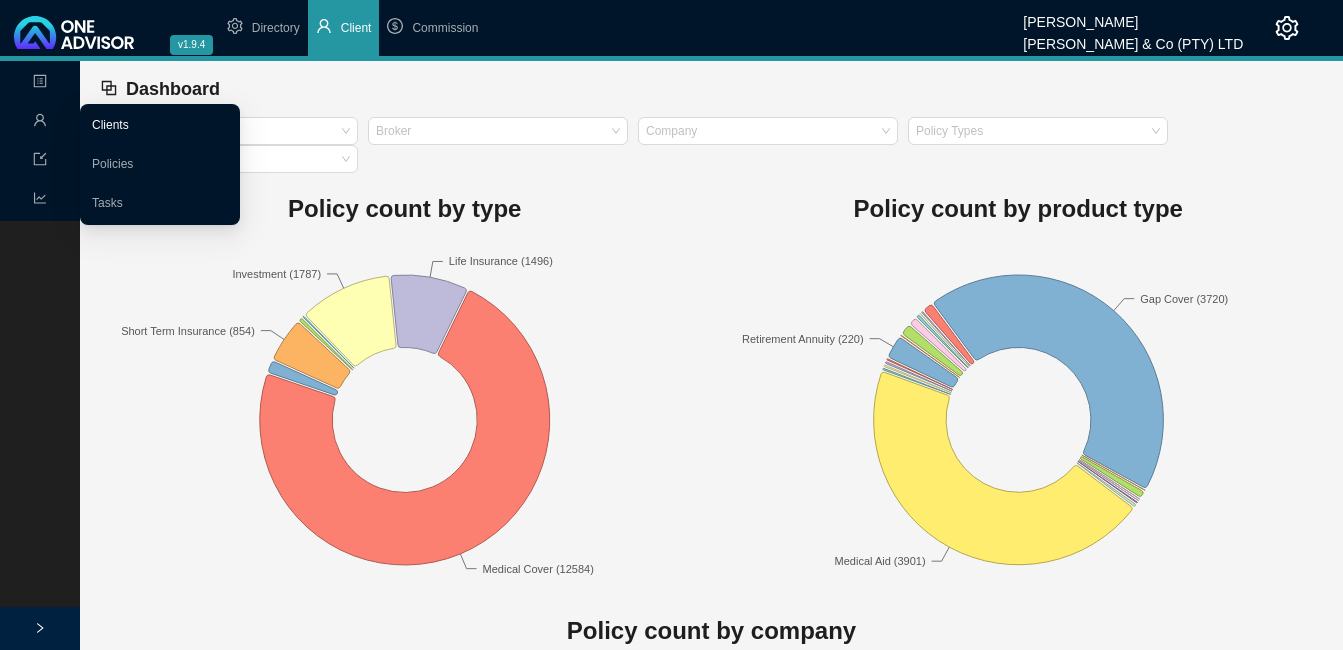 click on "Clients" at bounding box center [110, 125] 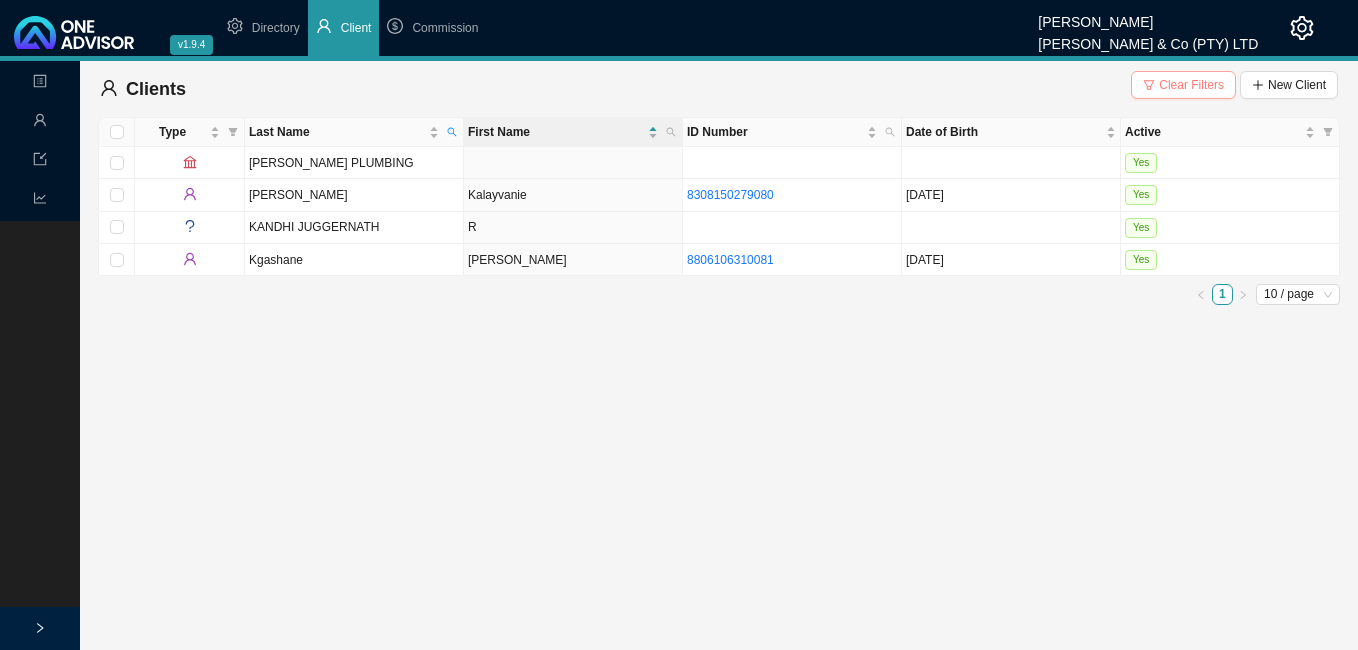 click on "Clear Filters" at bounding box center (1191, 85) 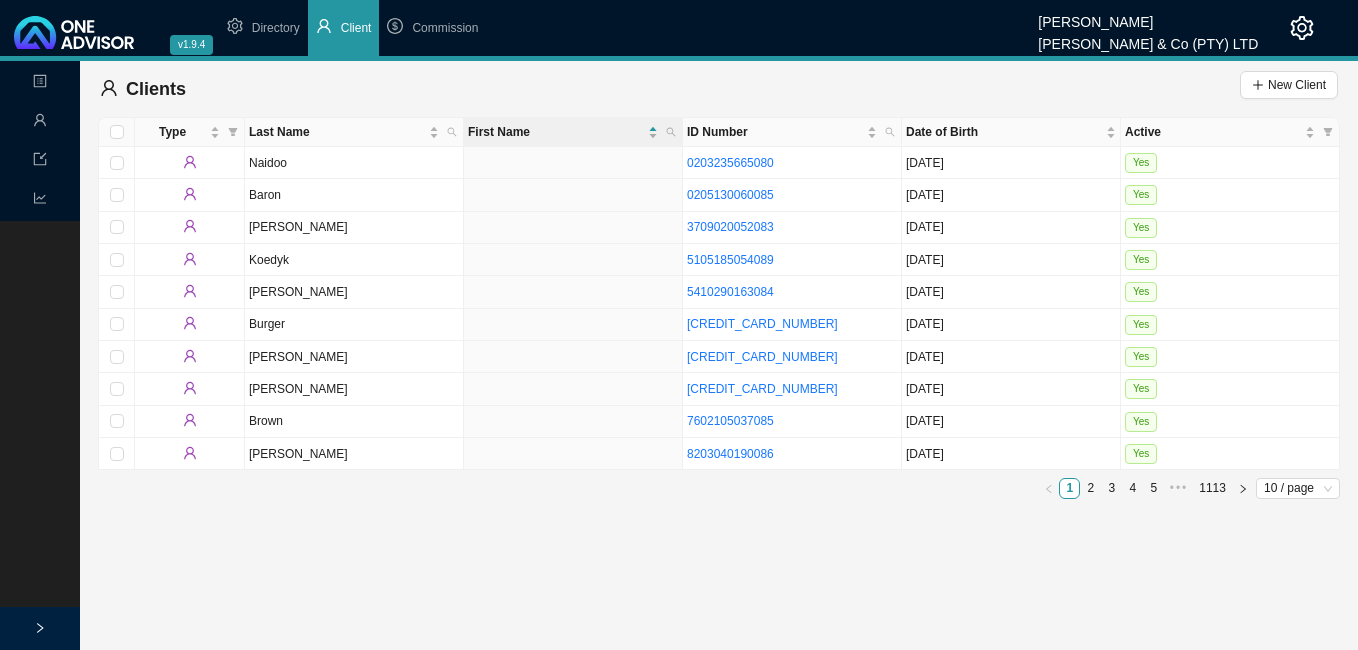 click 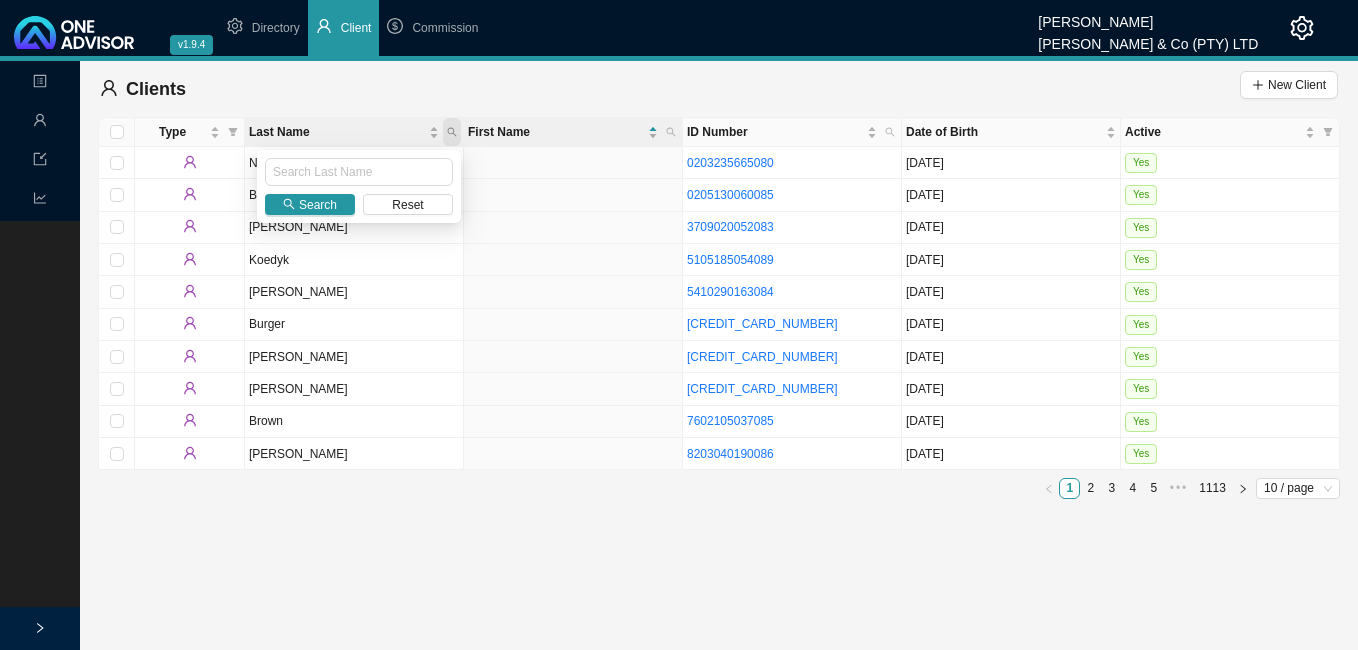 click at bounding box center [452, 132] 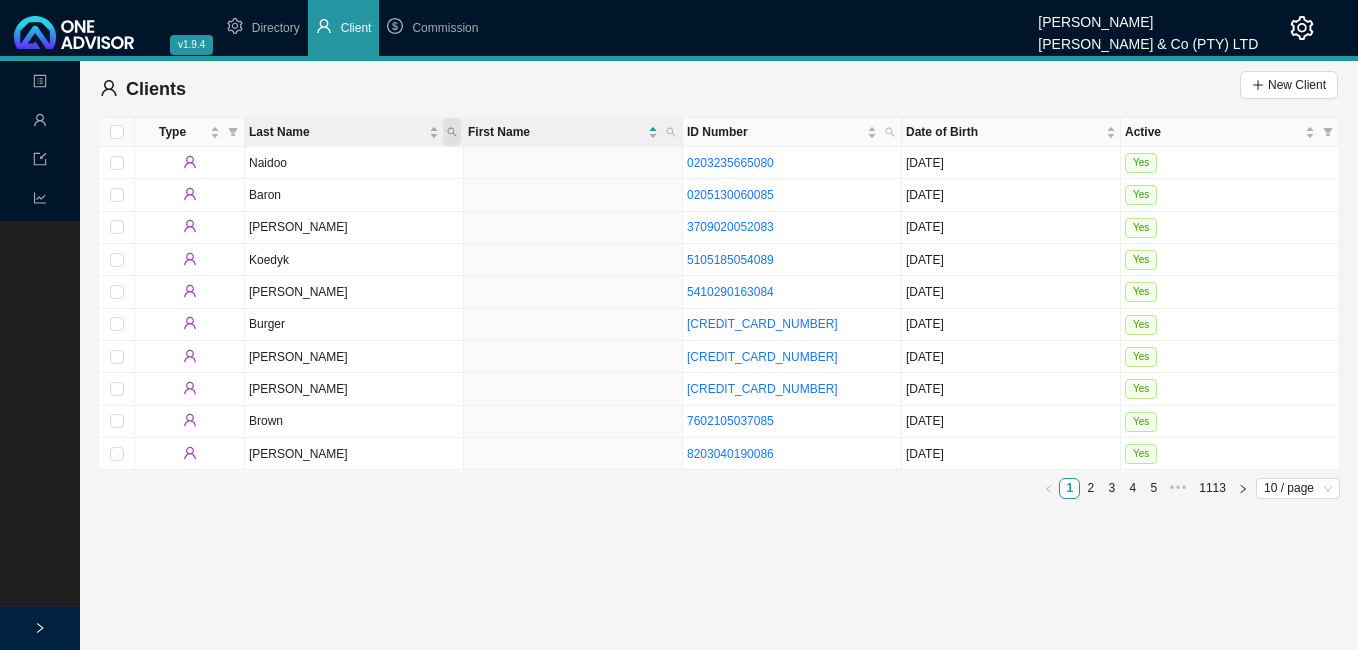 click 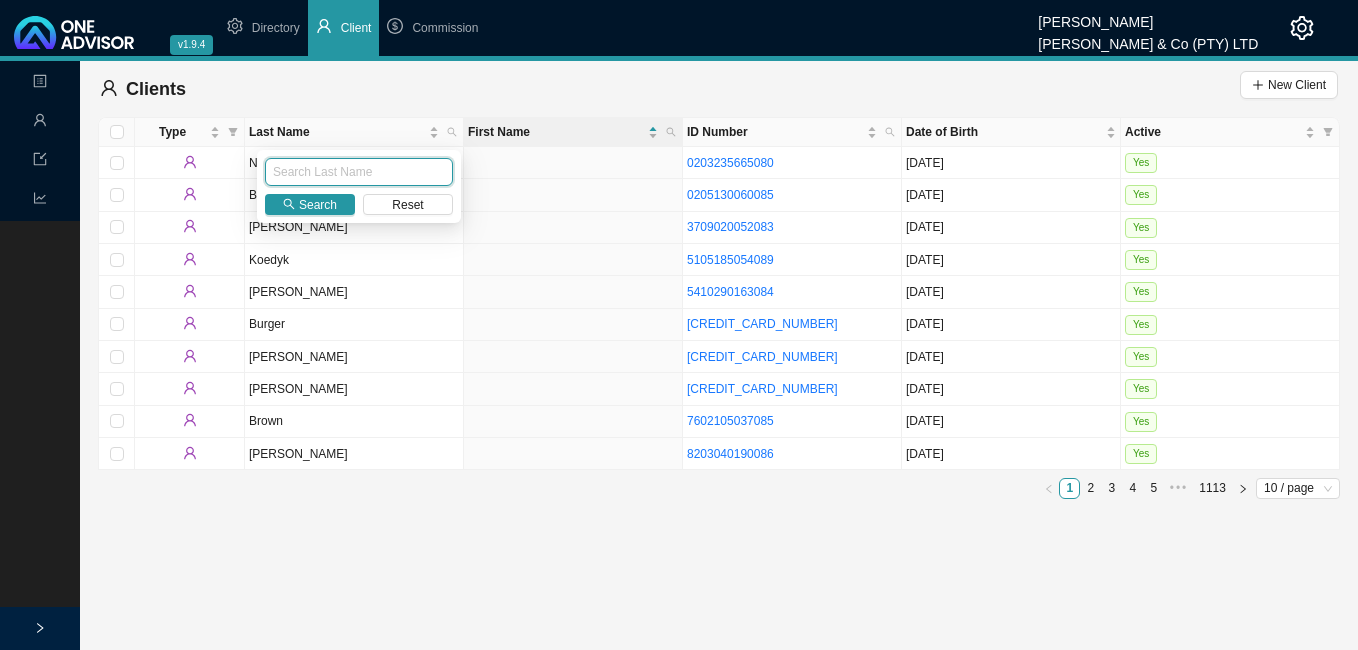 click at bounding box center [359, 172] 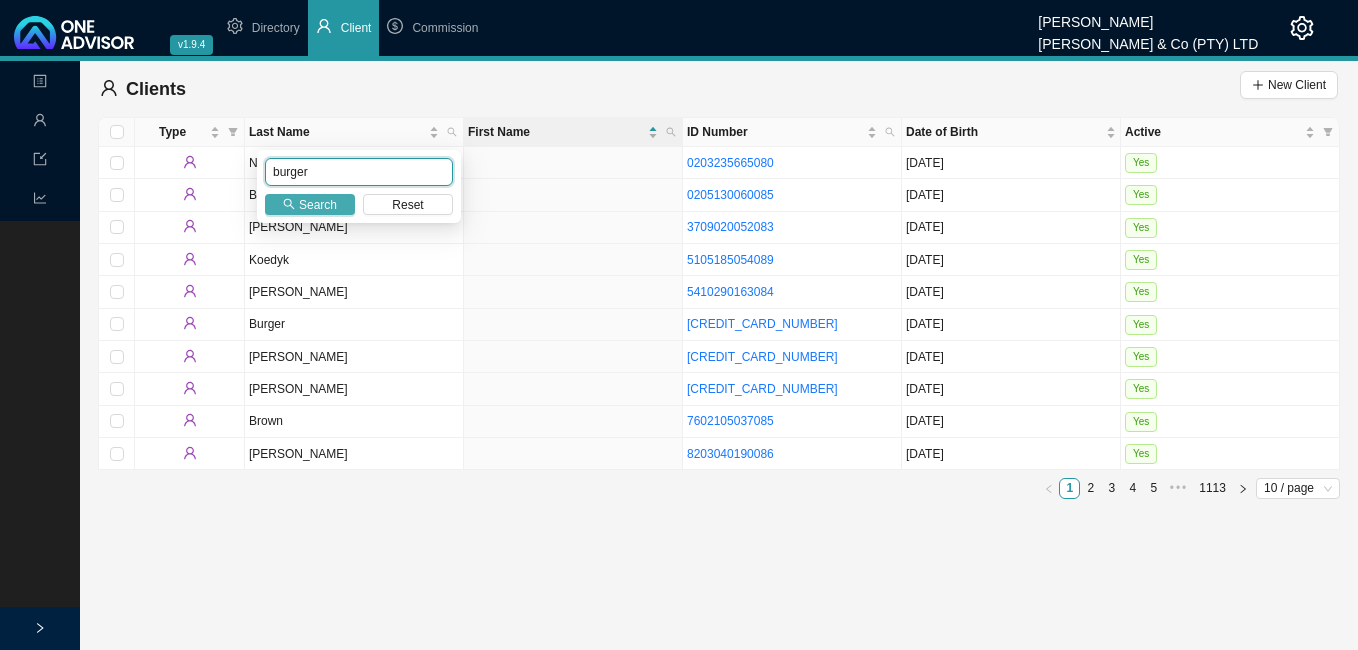 type on "burger" 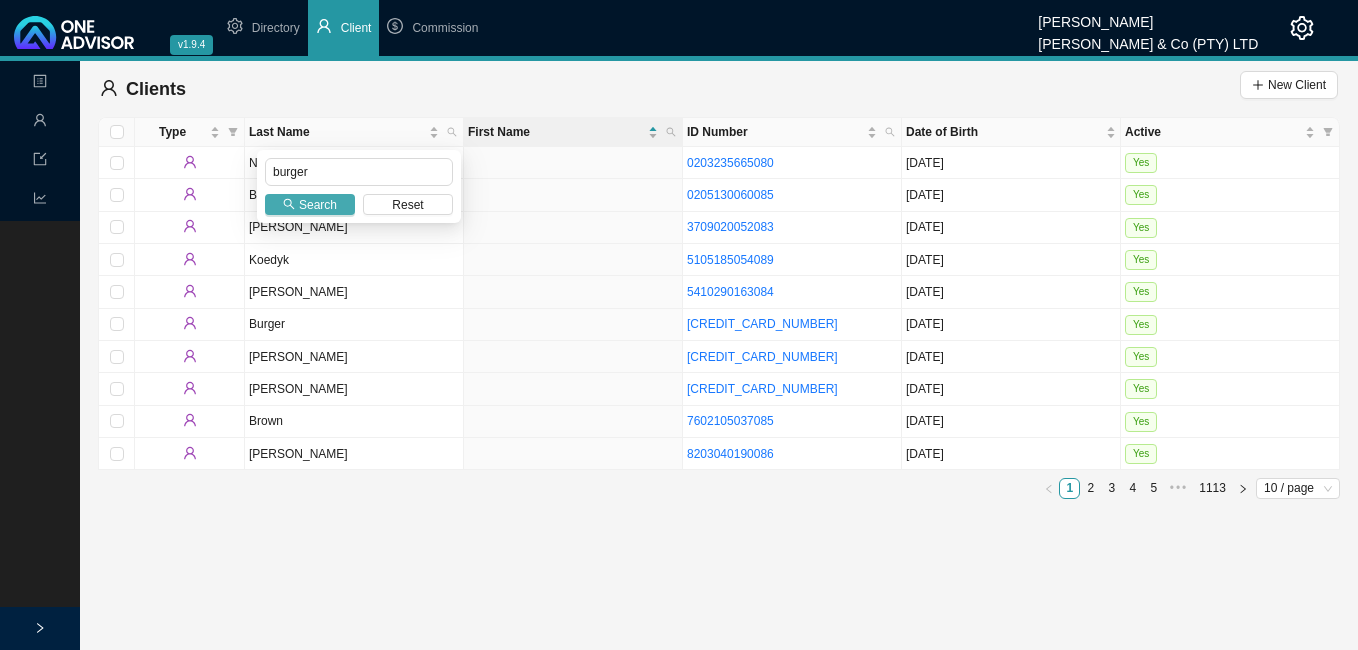 click on "Search" at bounding box center [318, 205] 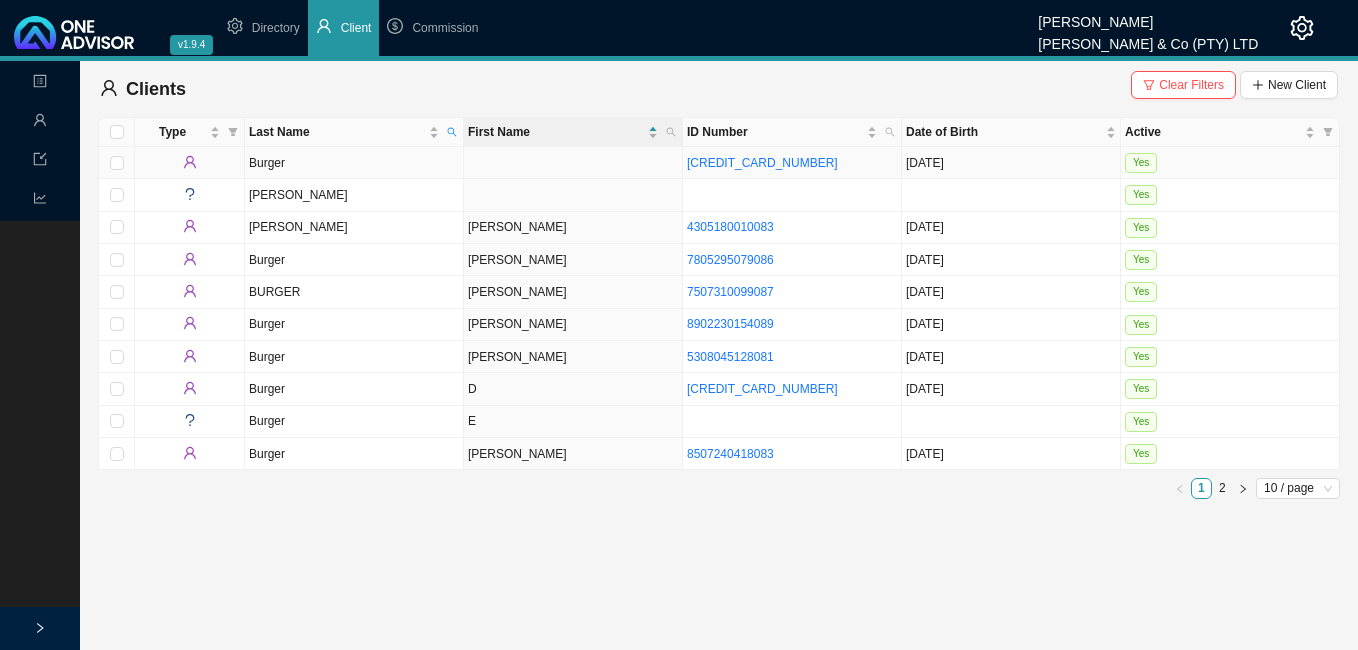 click at bounding box center (573, 163) 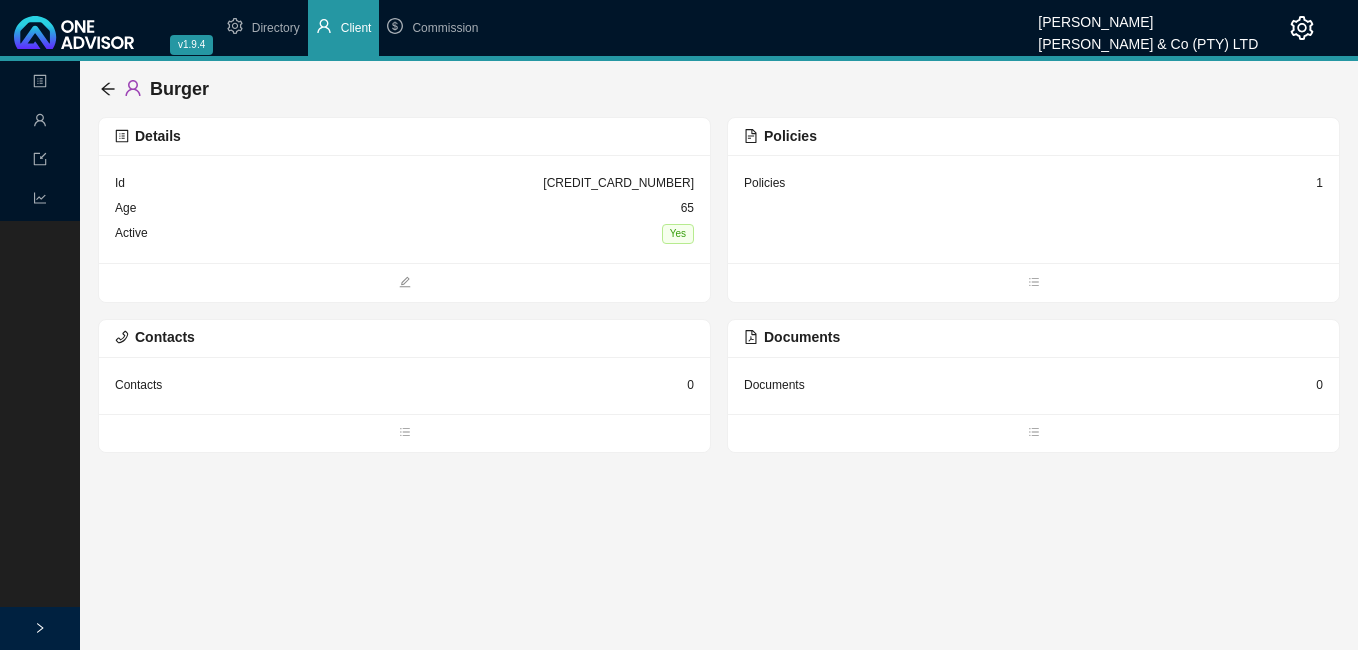 click on "1" at bounding box center (1319, 183) 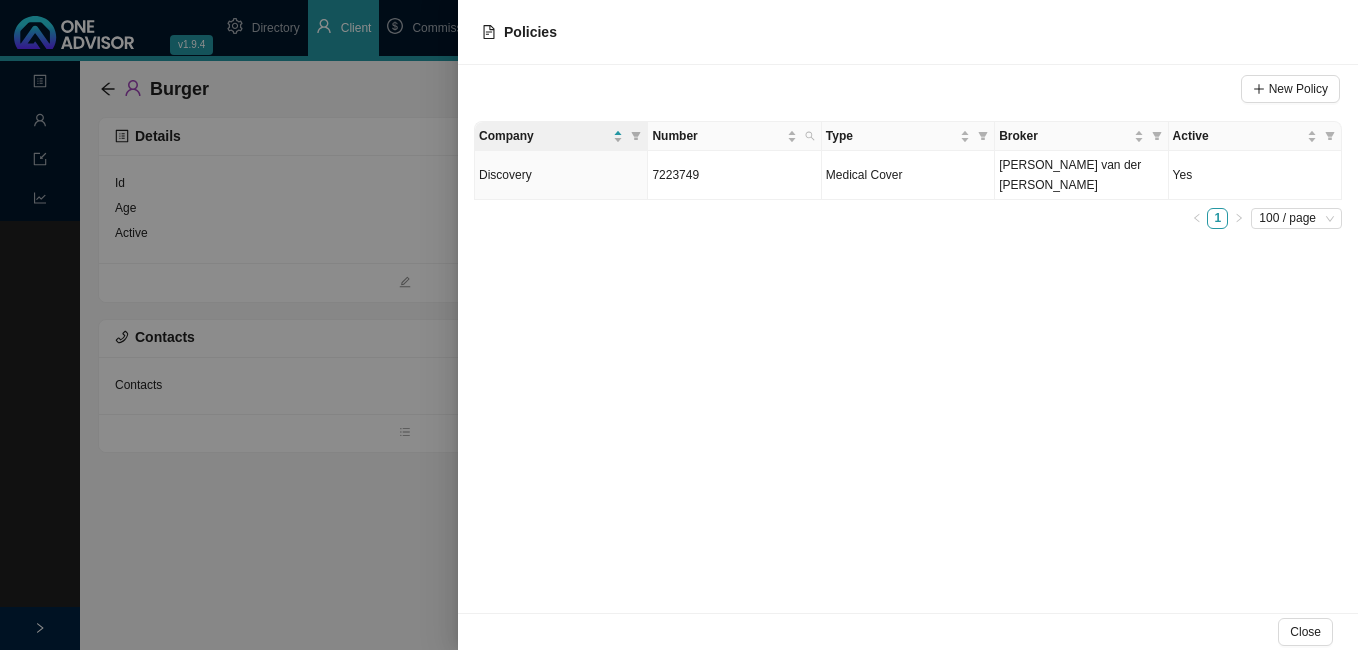 click at bounding box center [679, 325] 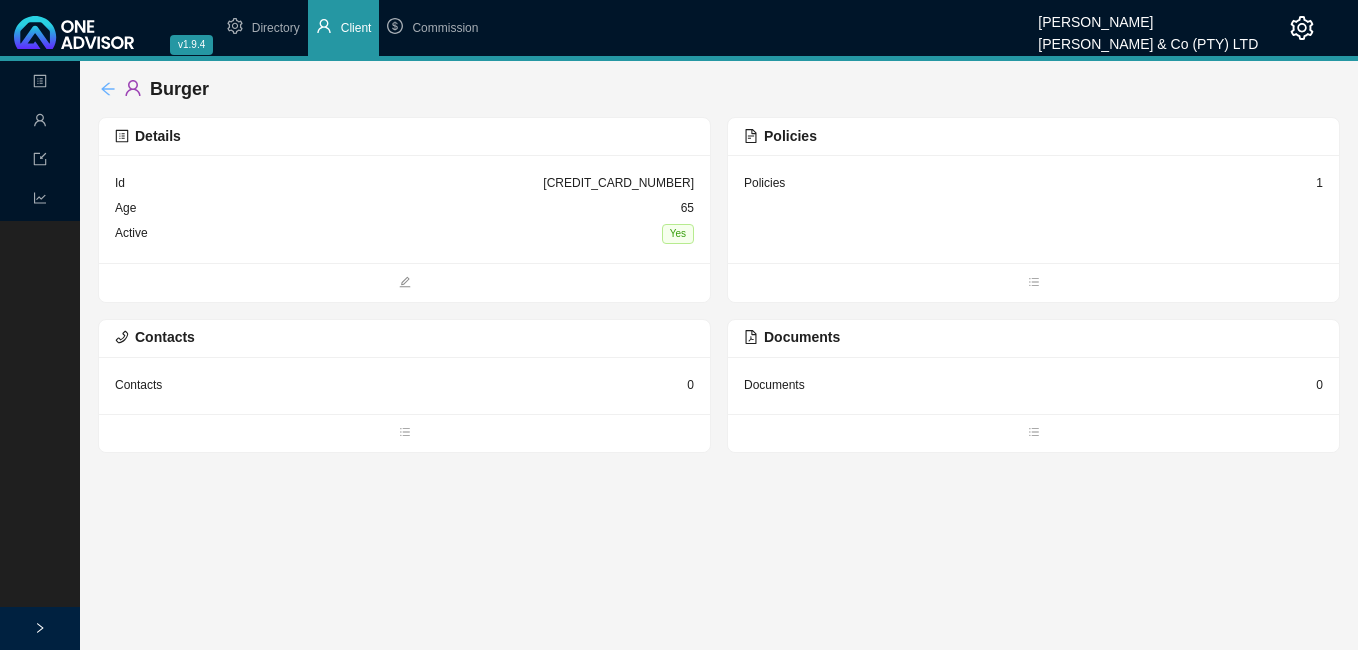 click 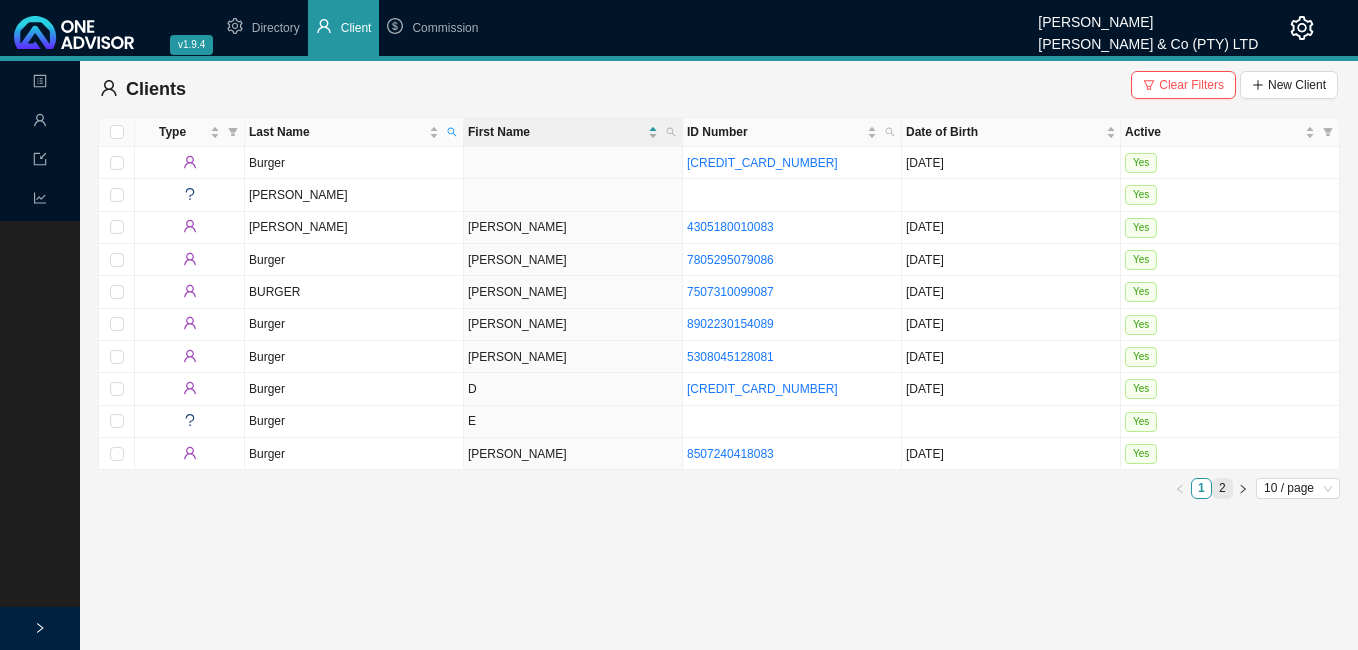 click on "2" at bounding box center [1222, 488] 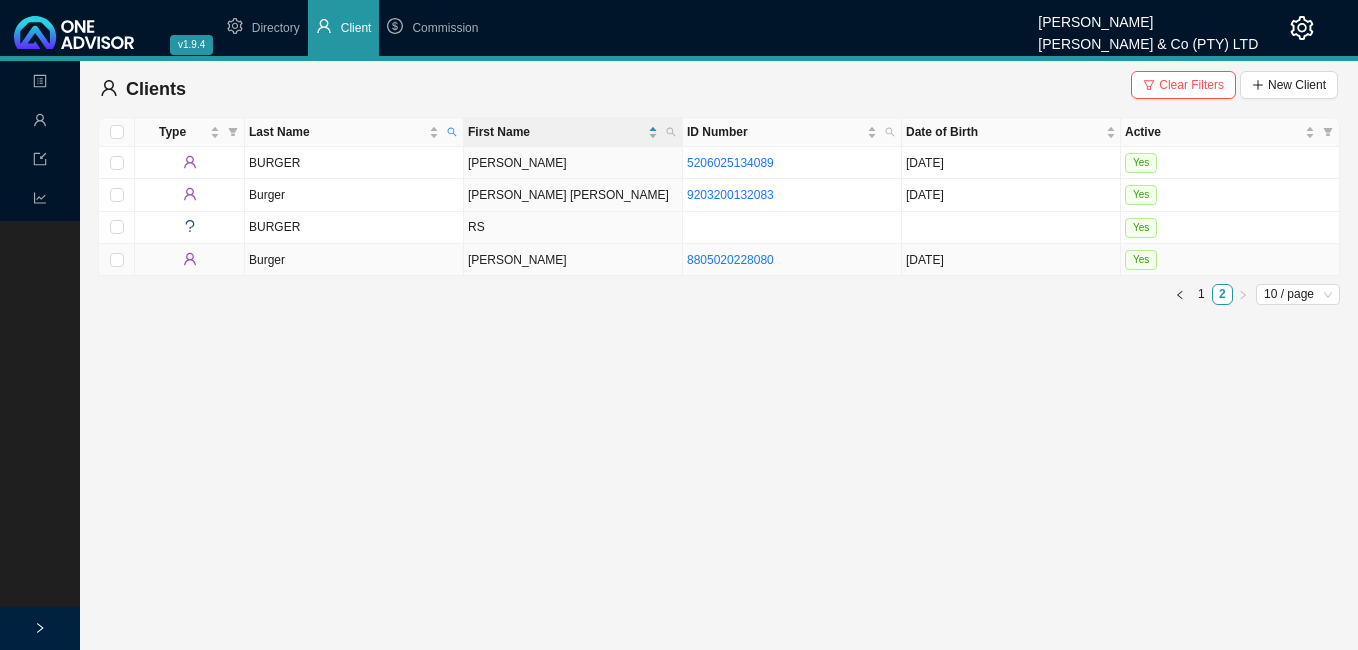 click on "[PERSON_NAME]" at bounding box center [573, 260] 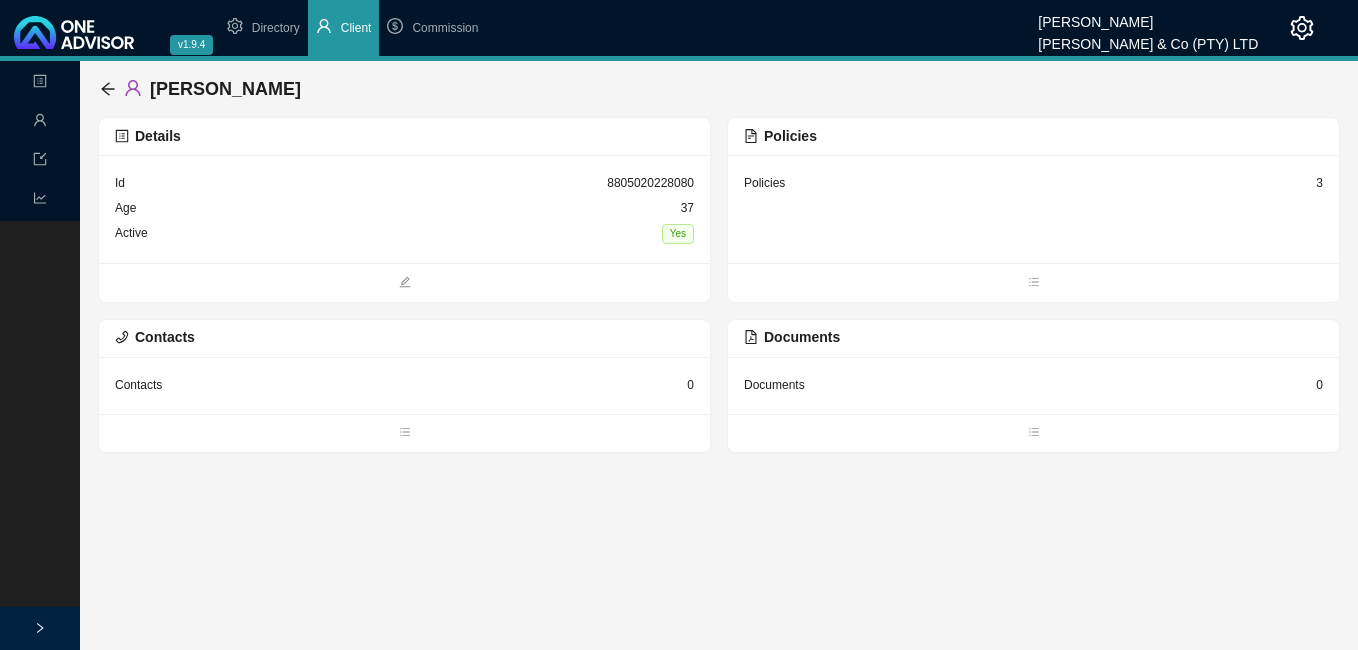 click on "3" at bounding box center [1319, 183] 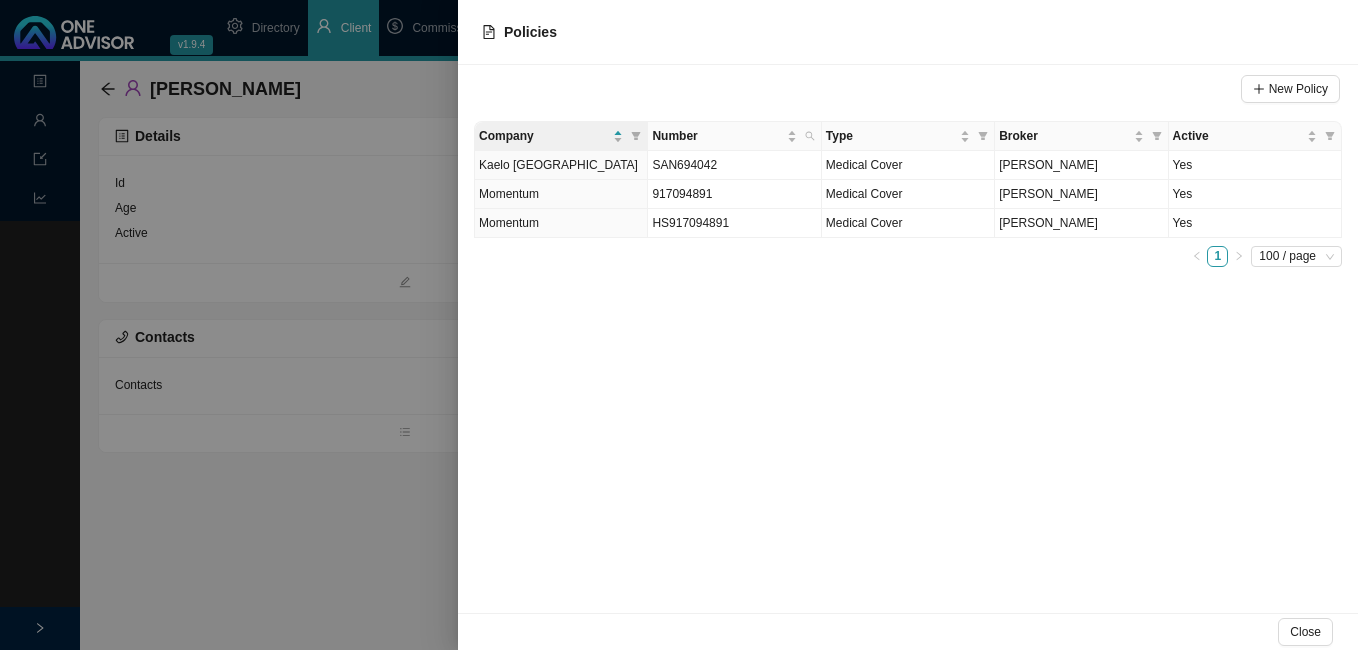click at bounding box center (679, 325) 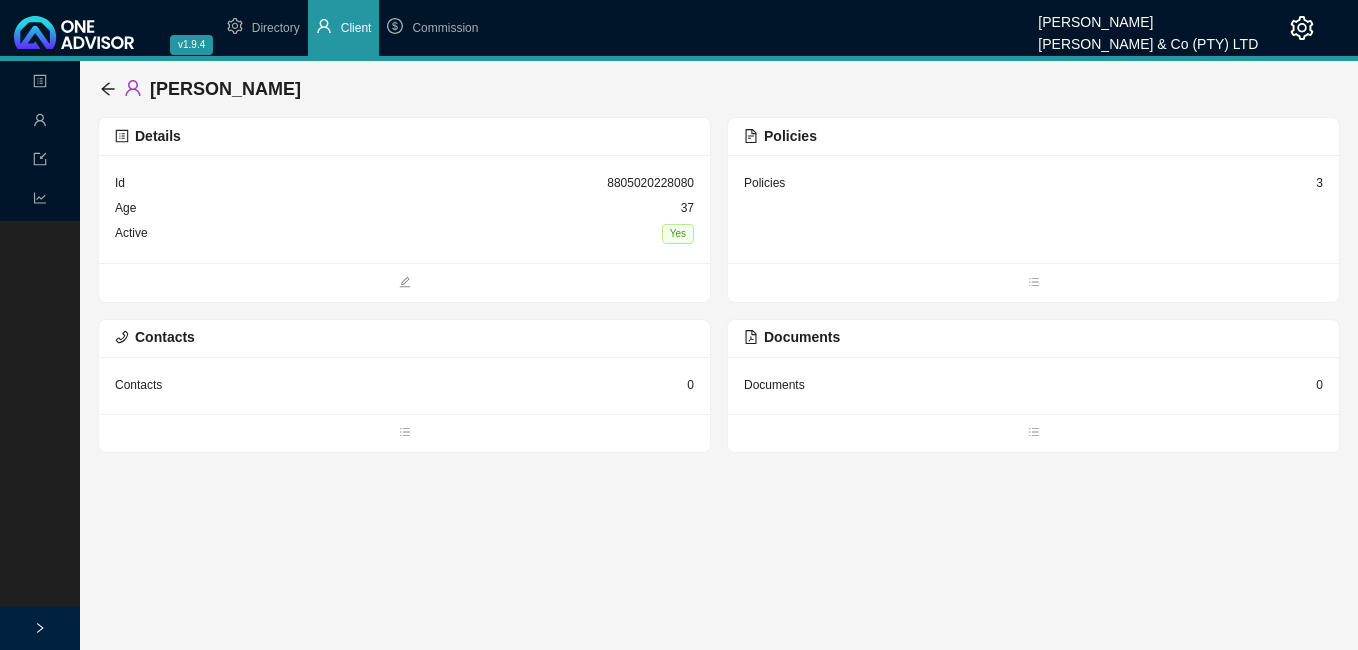 click on "[PERSON_NAME]" at bounding box center (719, 89) 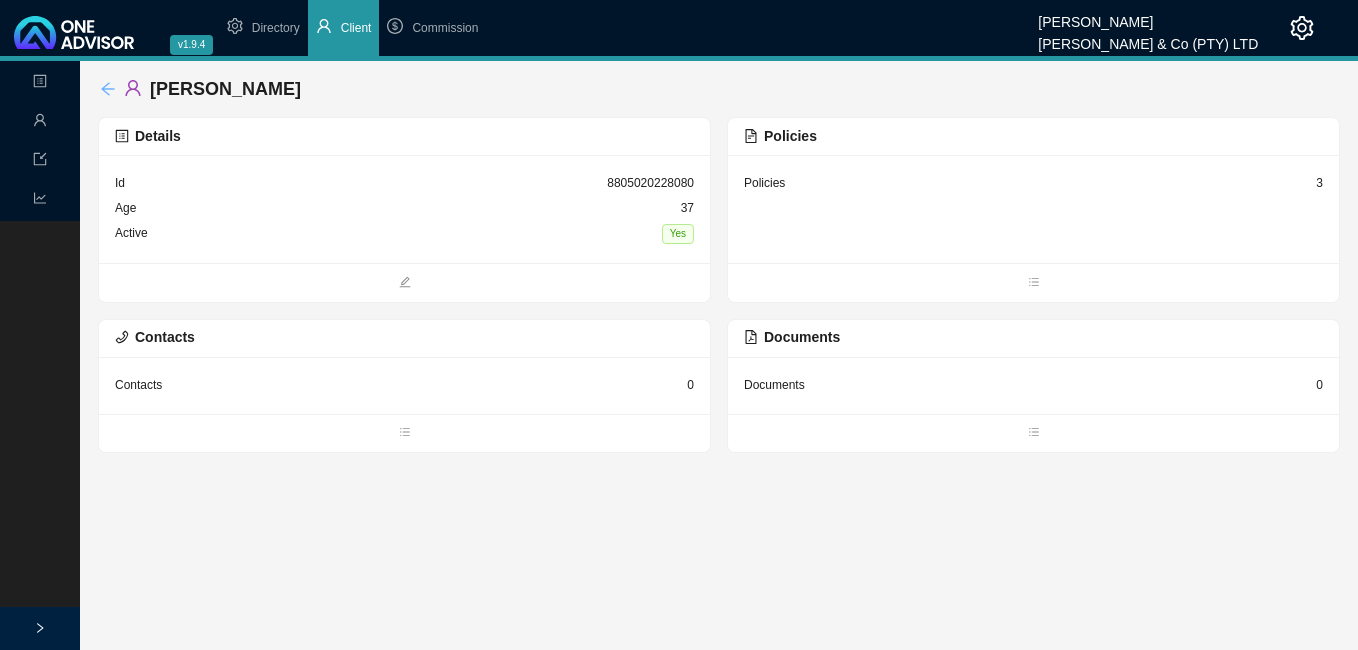 click 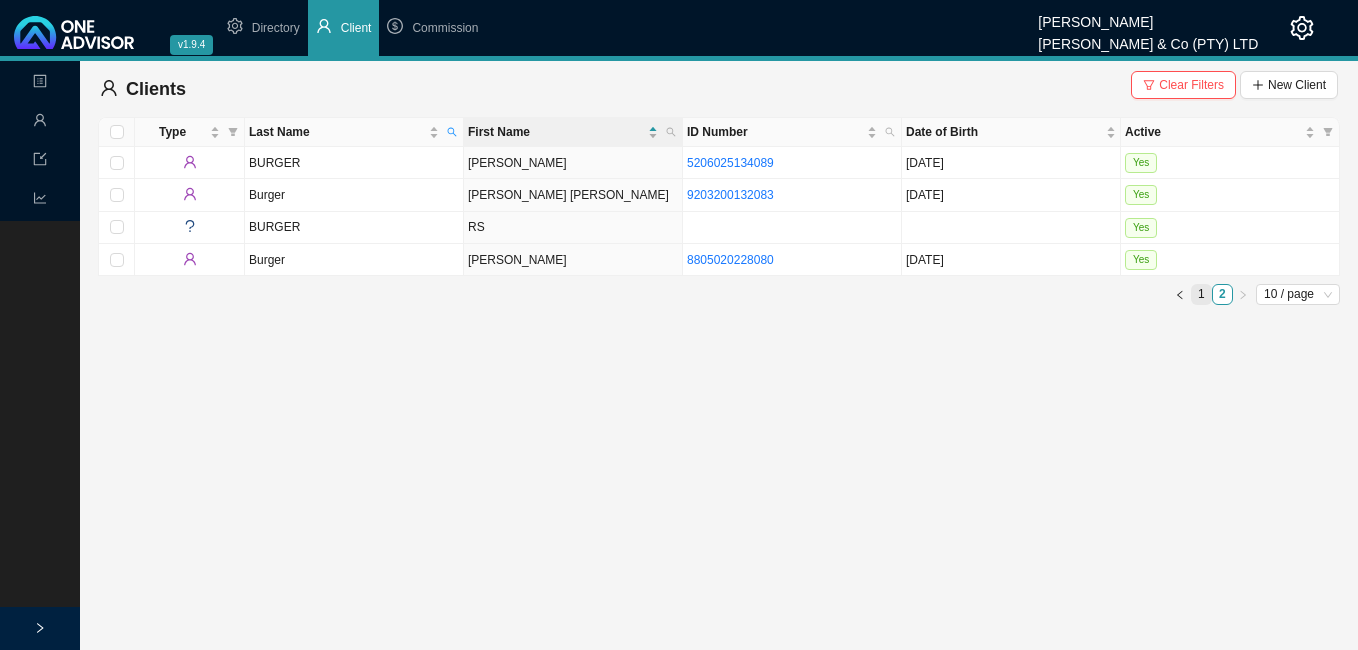 click on "1" at bounding box center [1201, 294] 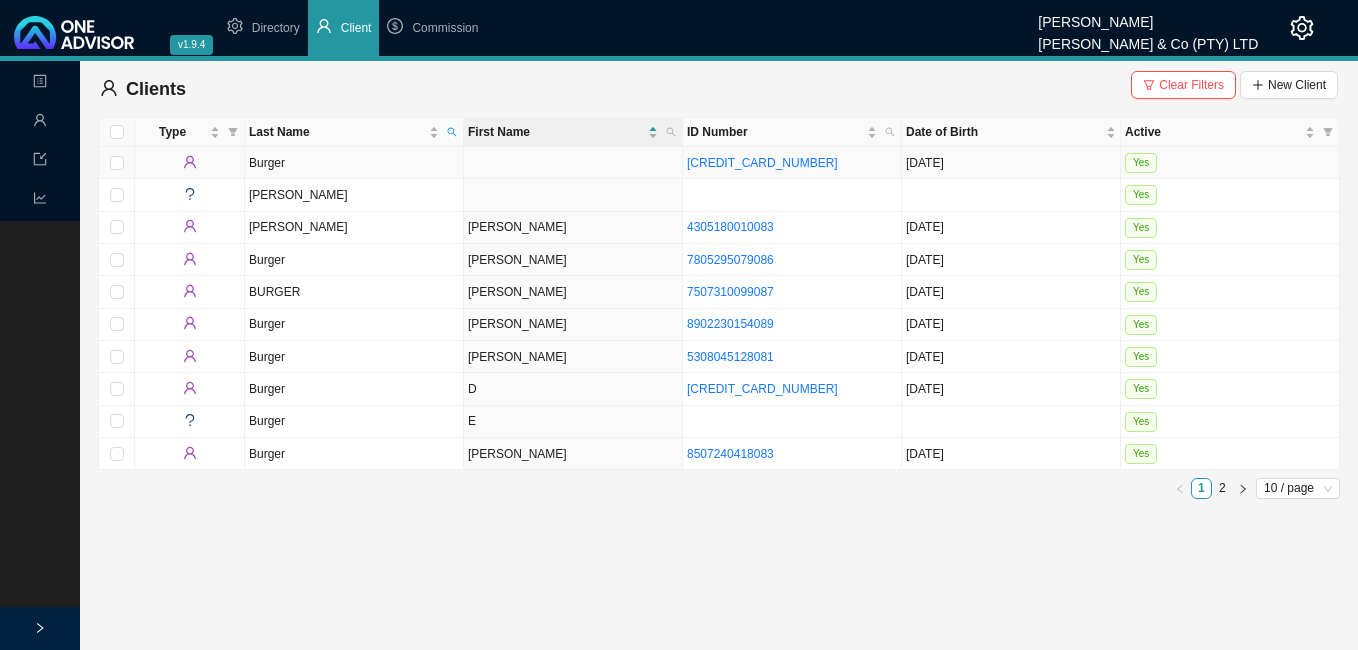 click at bounding box center [573, 163] 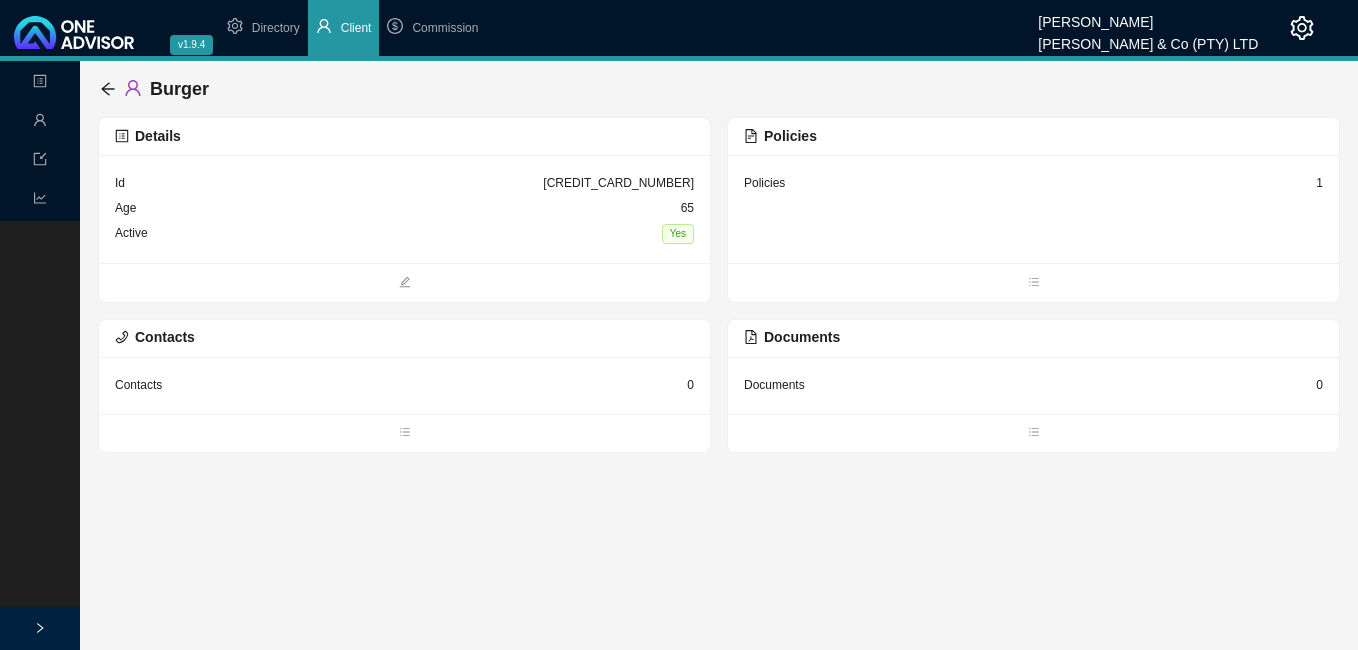 click on "Burger" at bounding box center (719, 89) 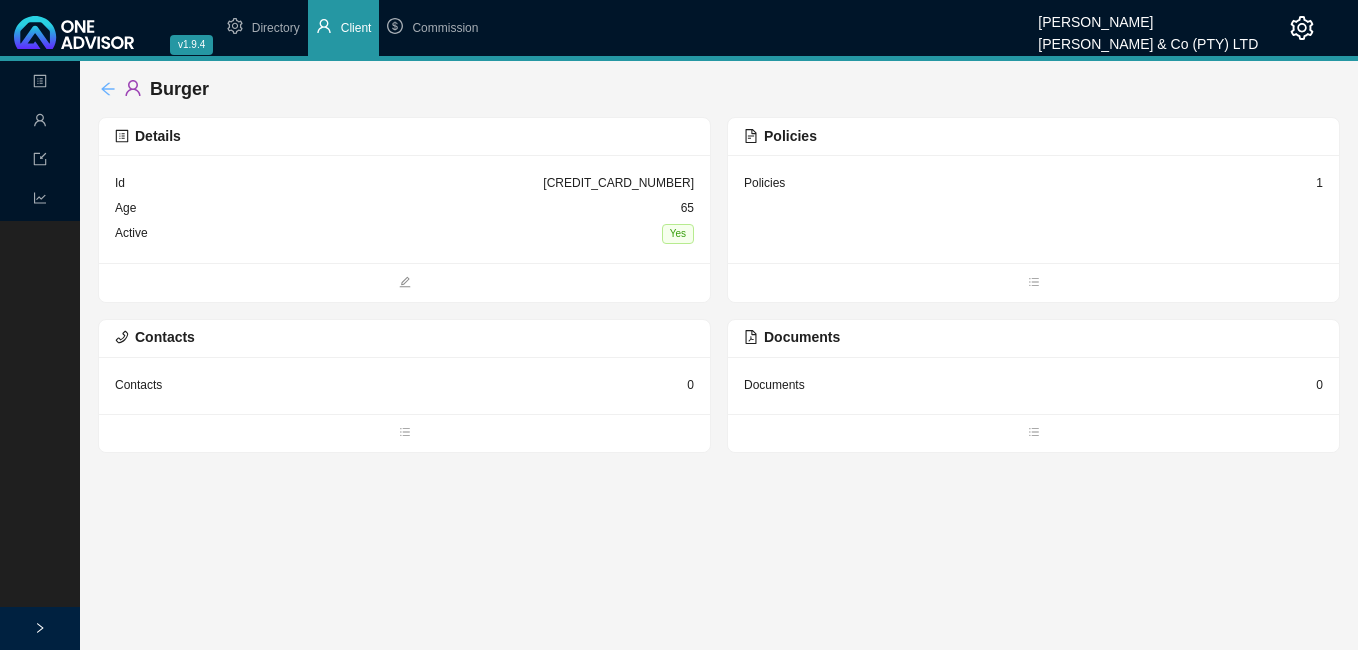 click 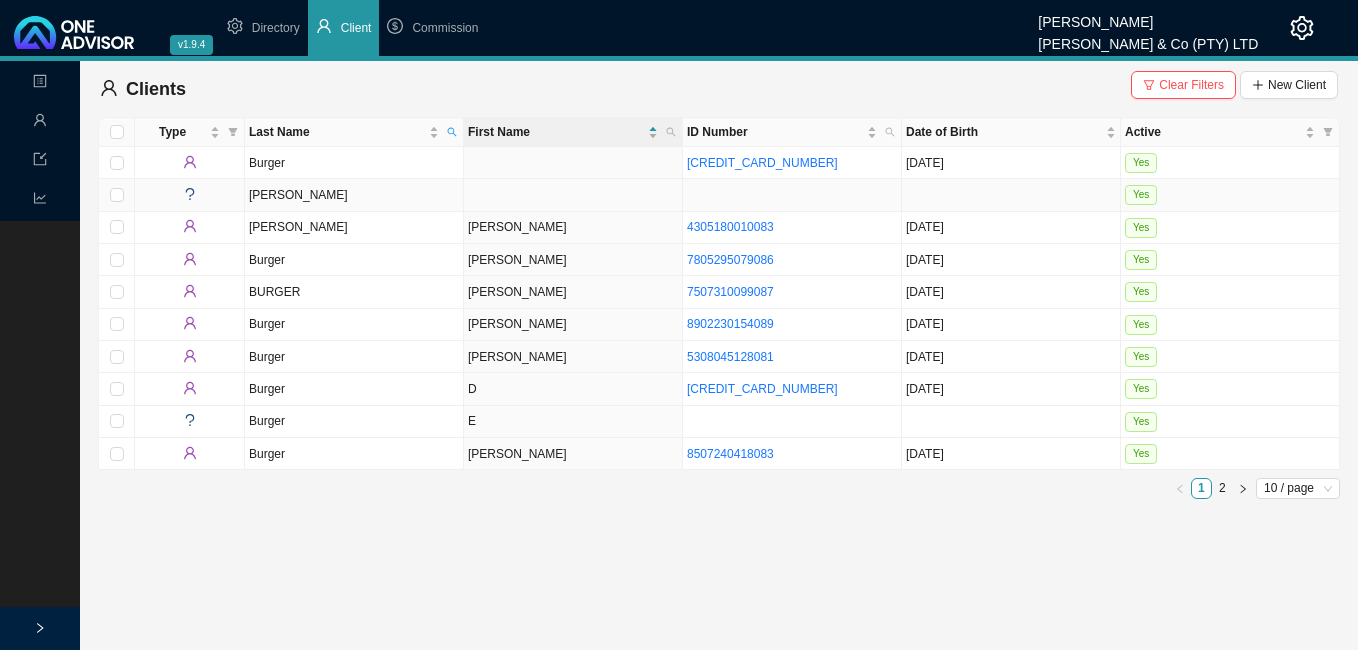 click at bounding box center [573, 195] 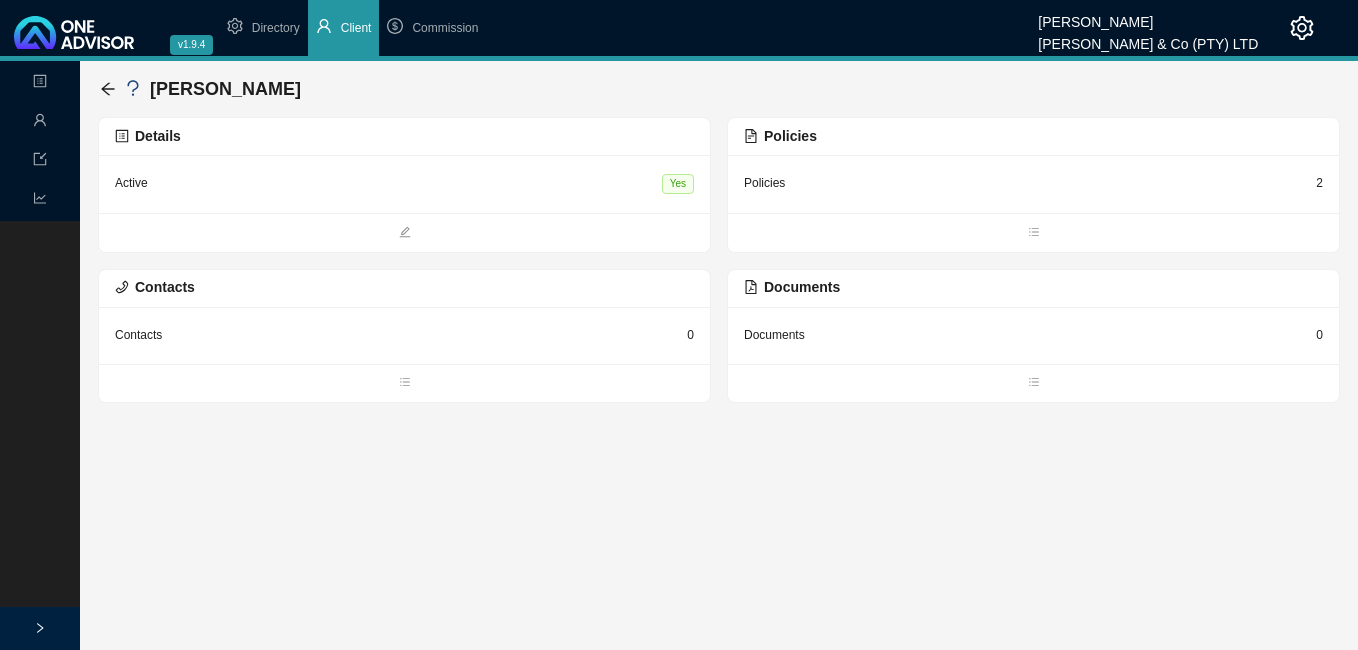 click on "2" at bounding box center [1319, 183] 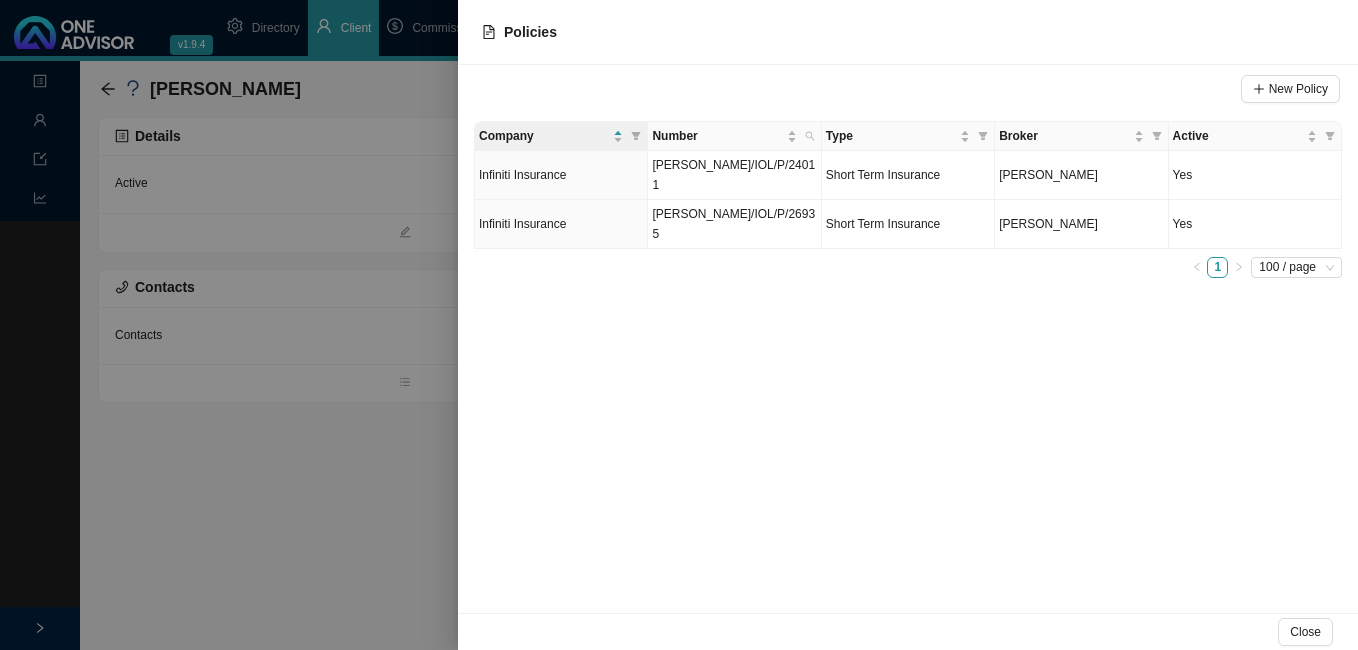 click at bounding box center [679, 325] 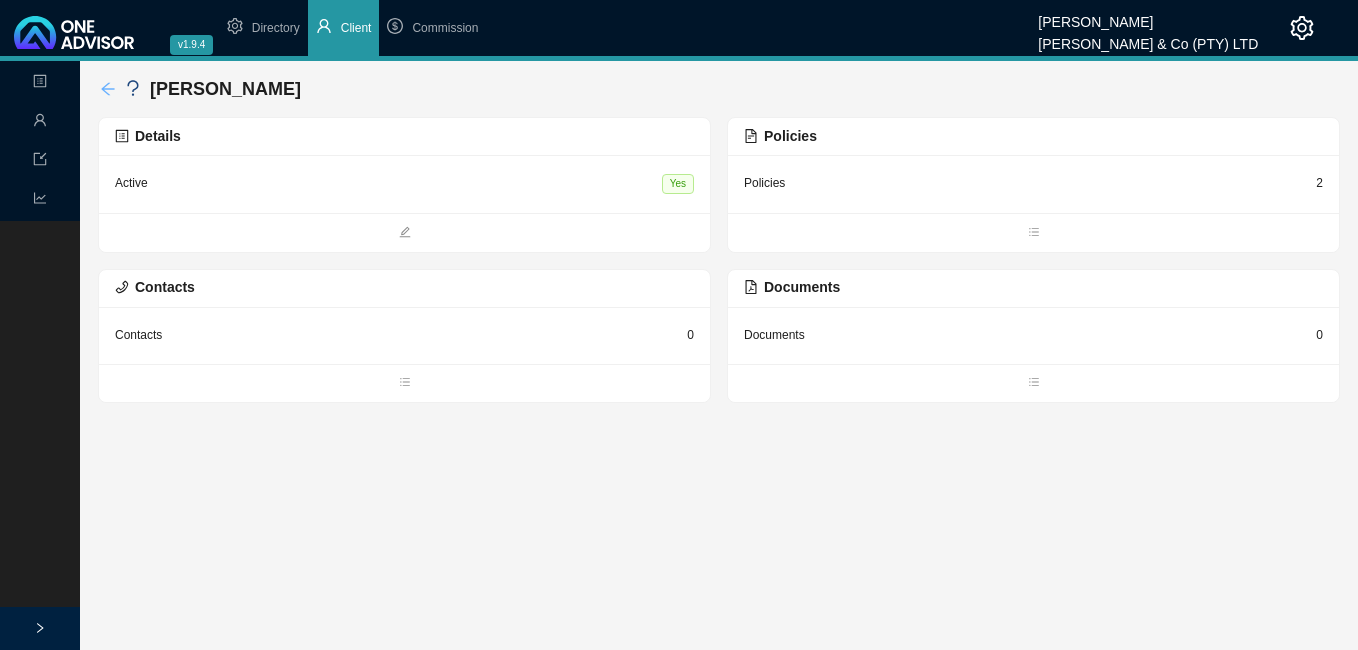 click 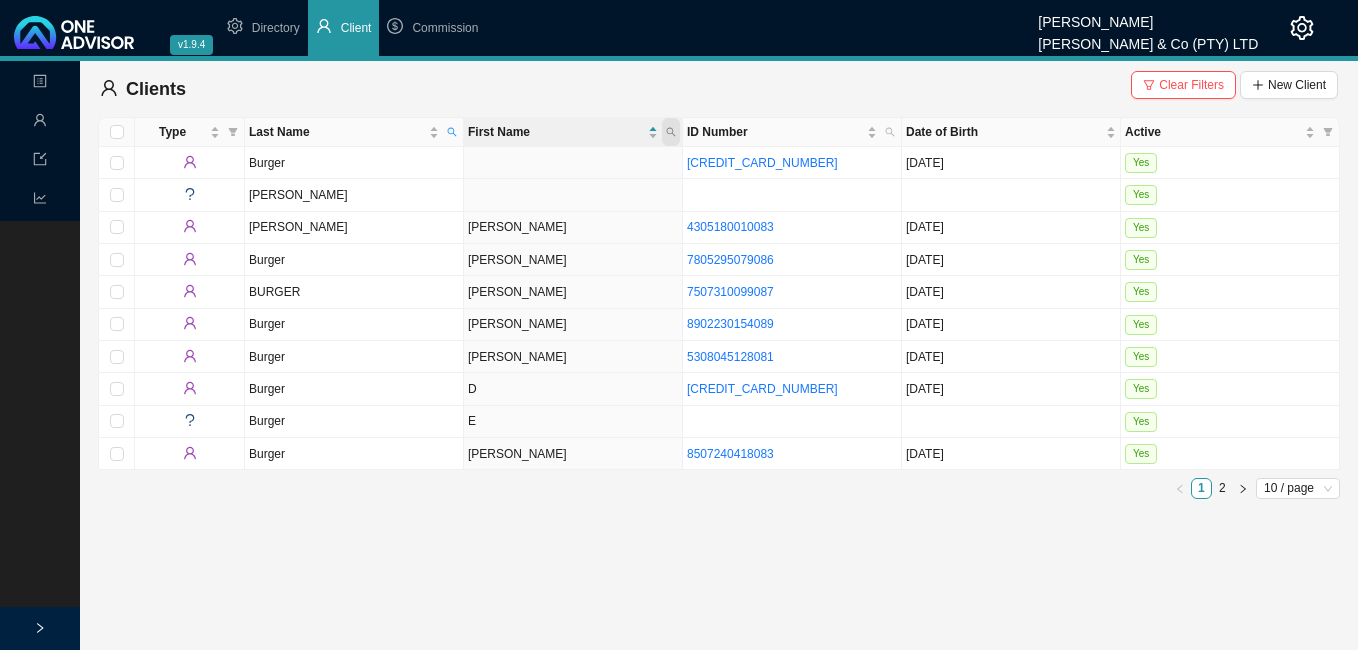 click at bounding box center [671, 132] 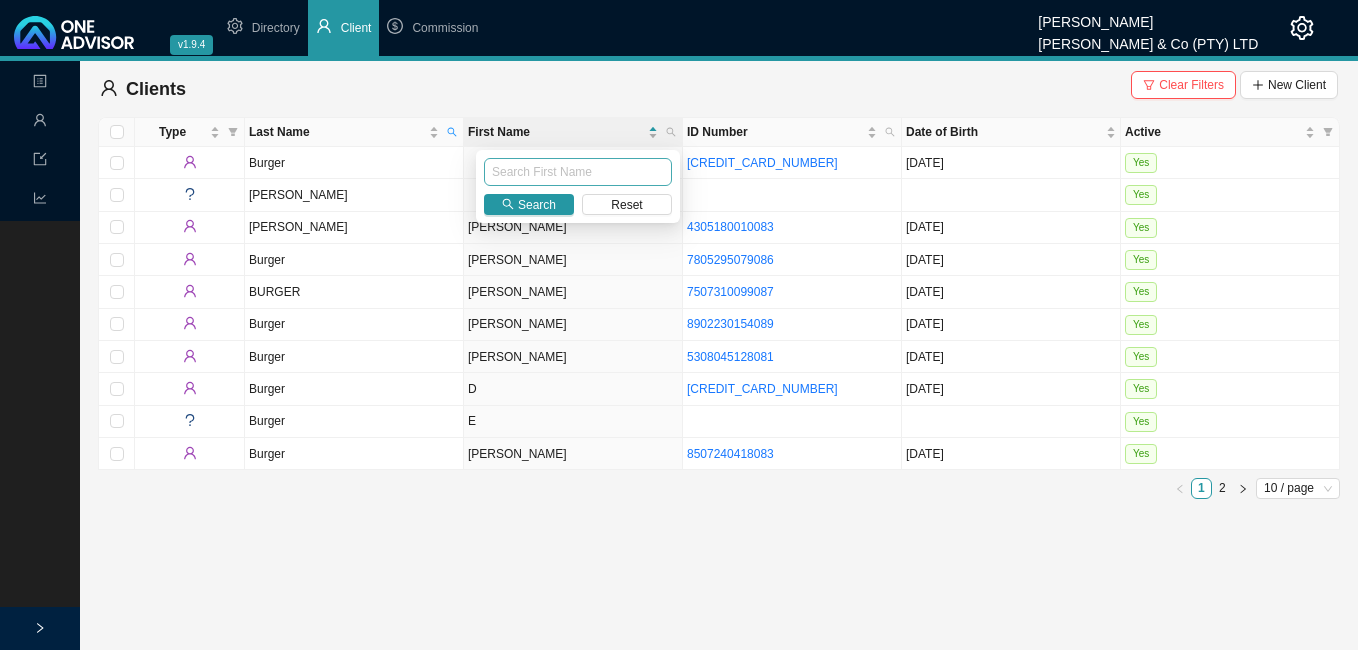 click at bounding box center (578, 172) 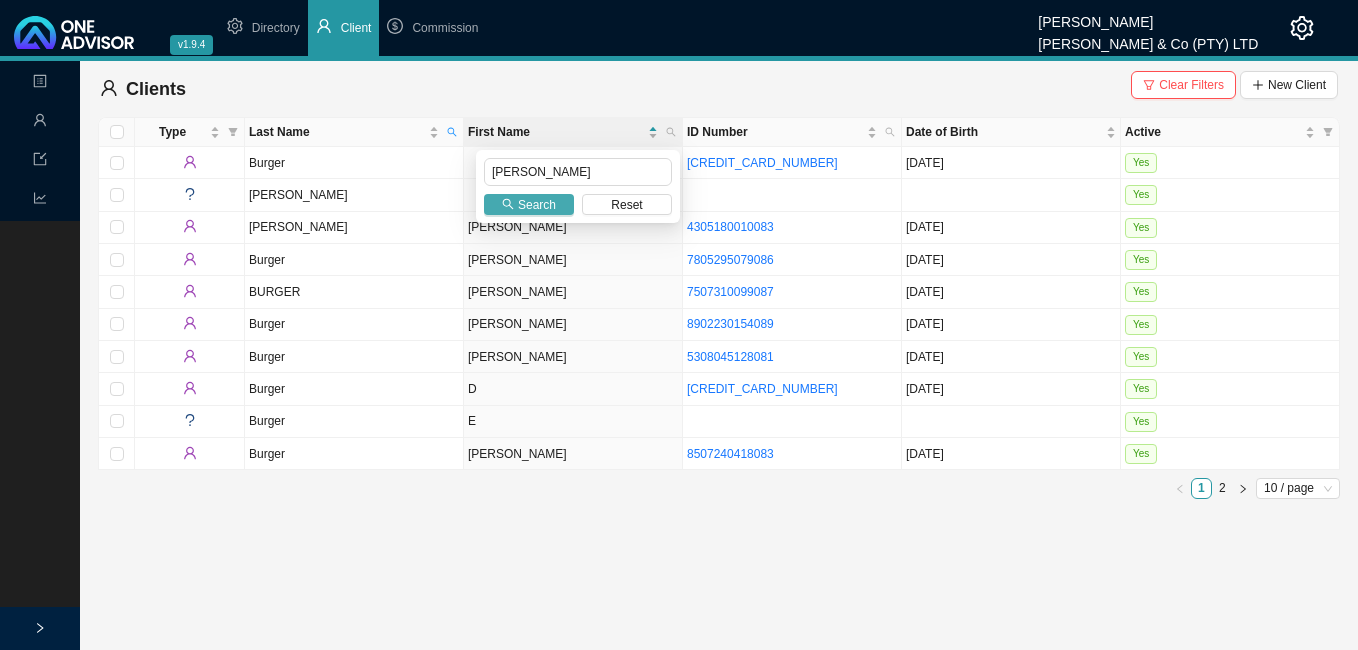 type on "[PERSON_NAME]" 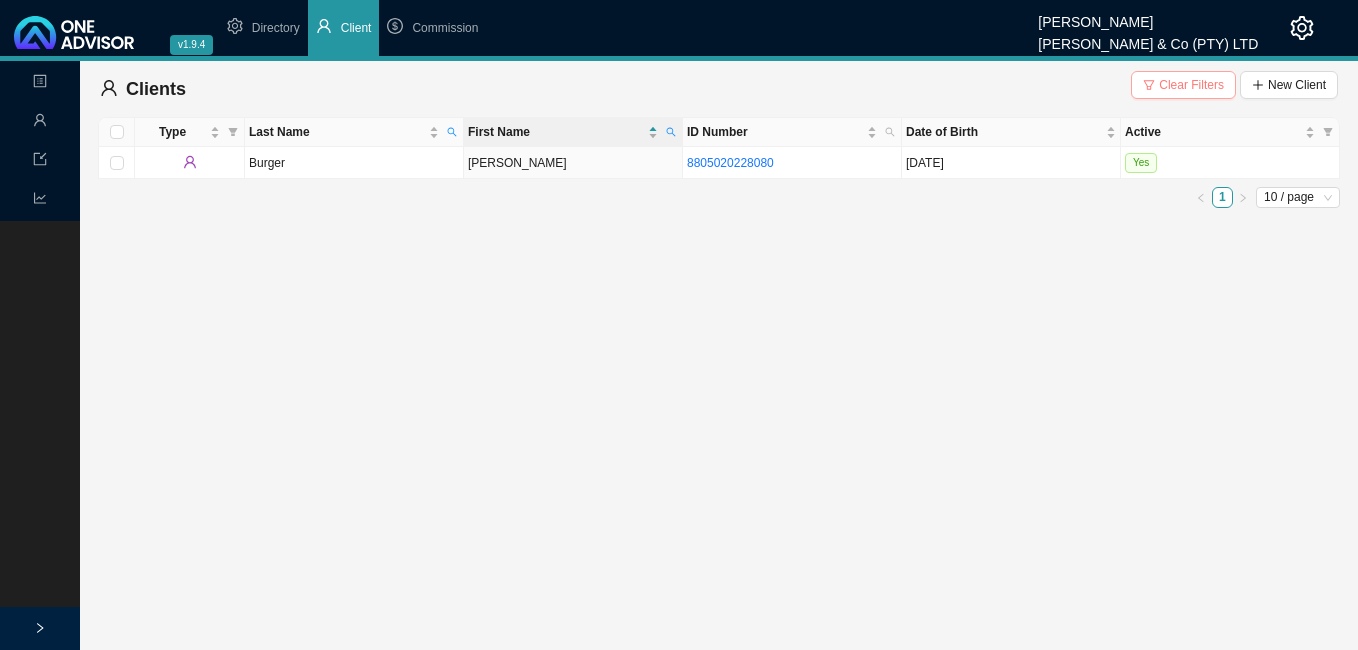 click on "Clear Filters" at bounding box center [1191, 85] 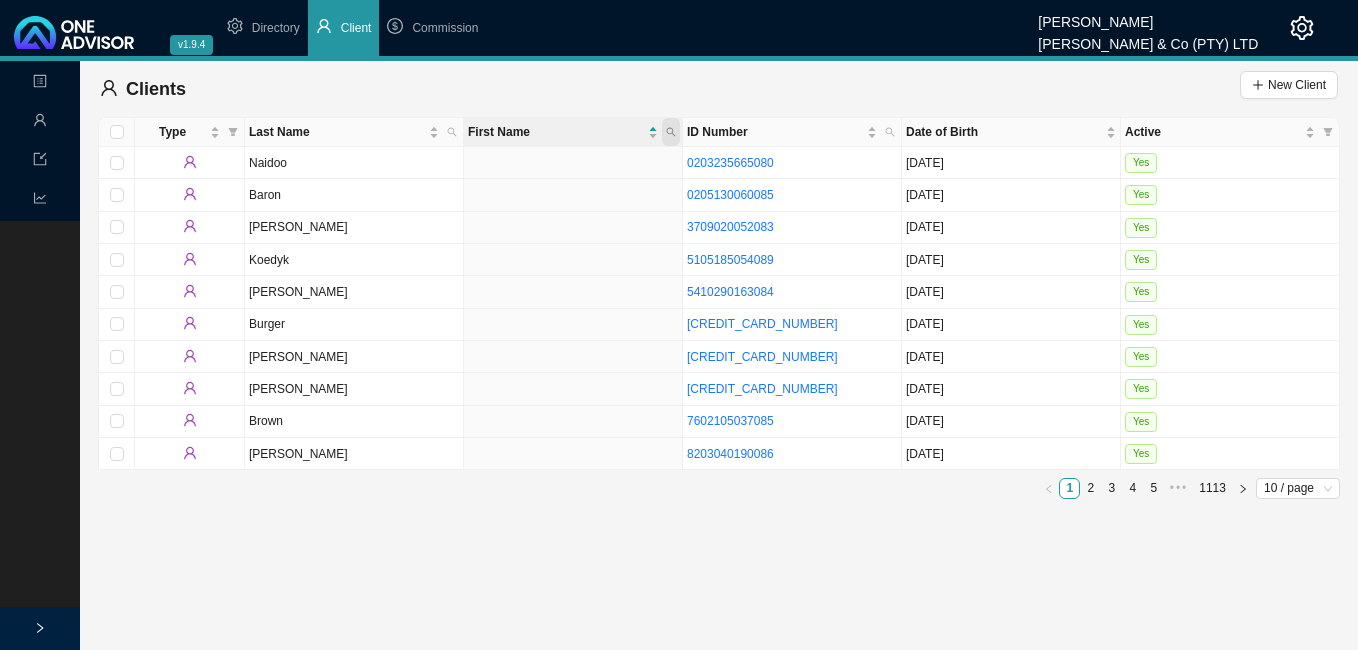 click 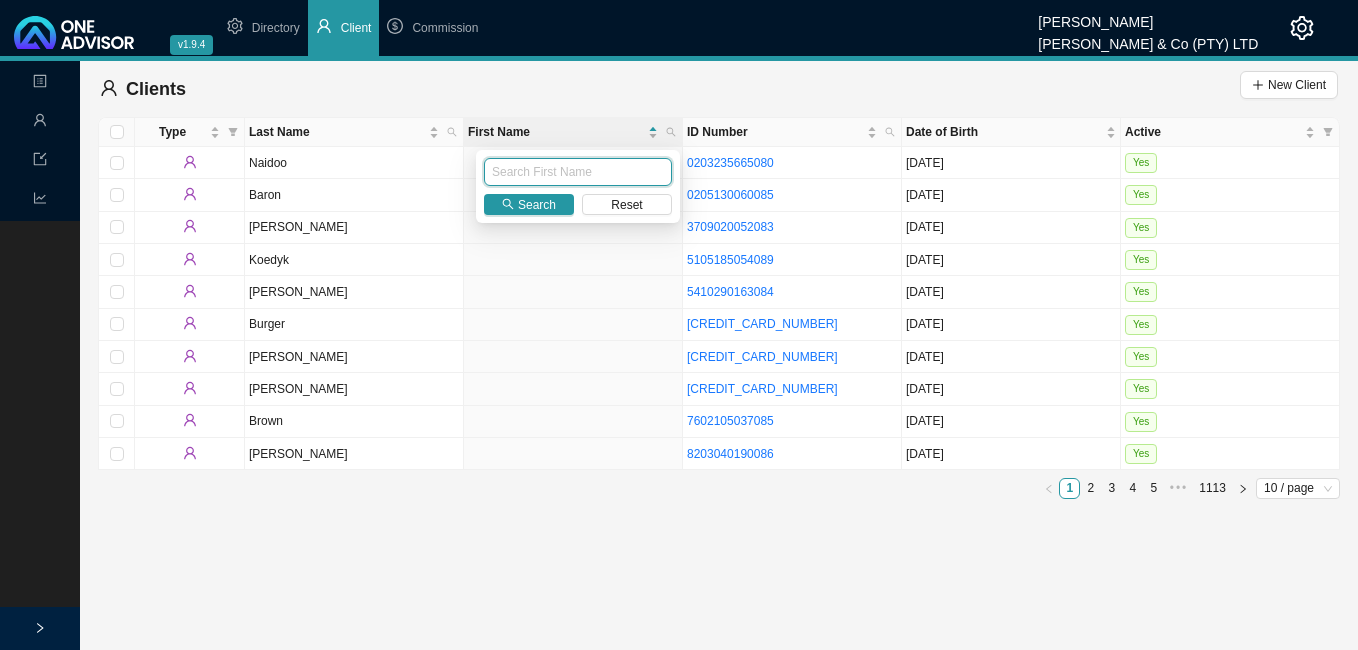 click at bounding box center [578, 172] 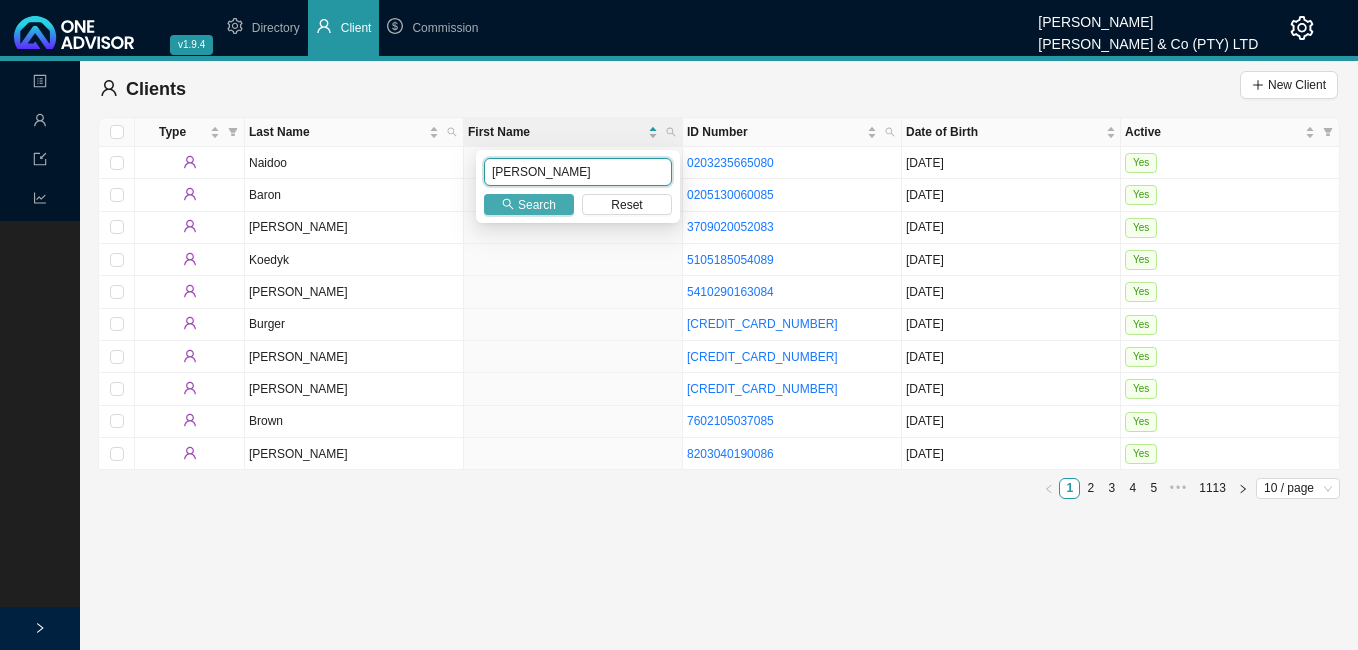 type on "[PERSON_NAME]" 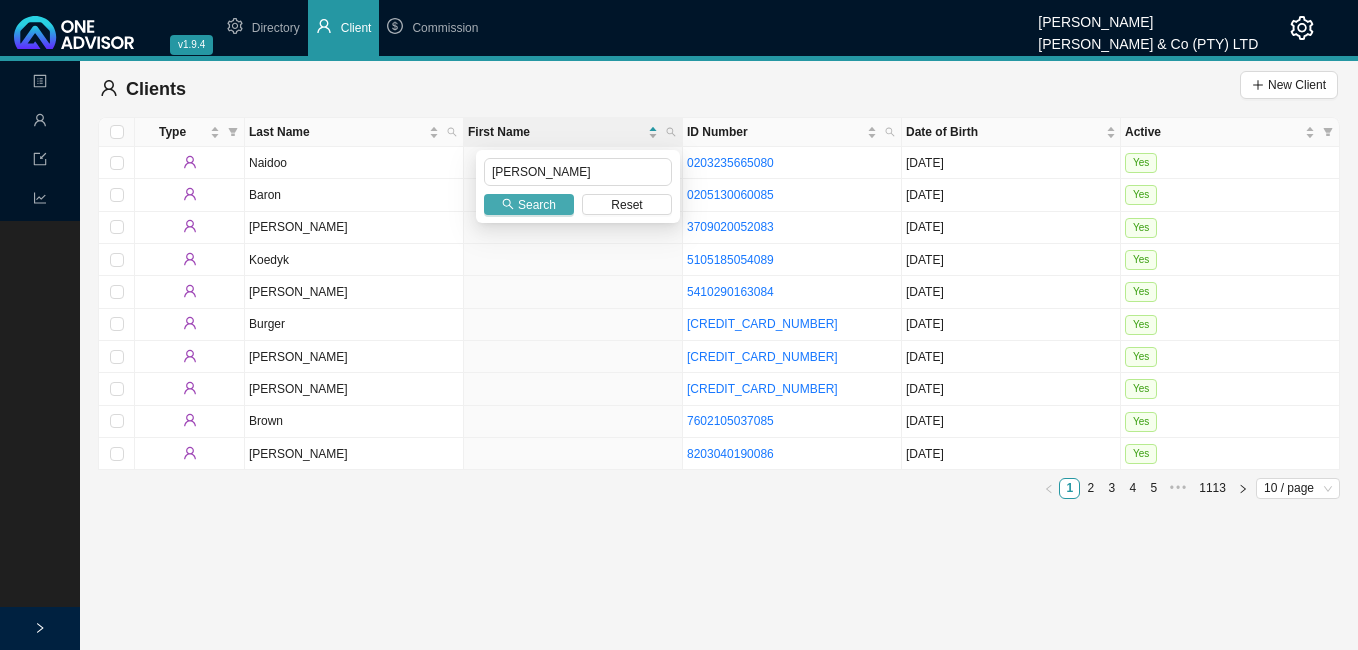 click on "Search" at bounding box center [537, 205] 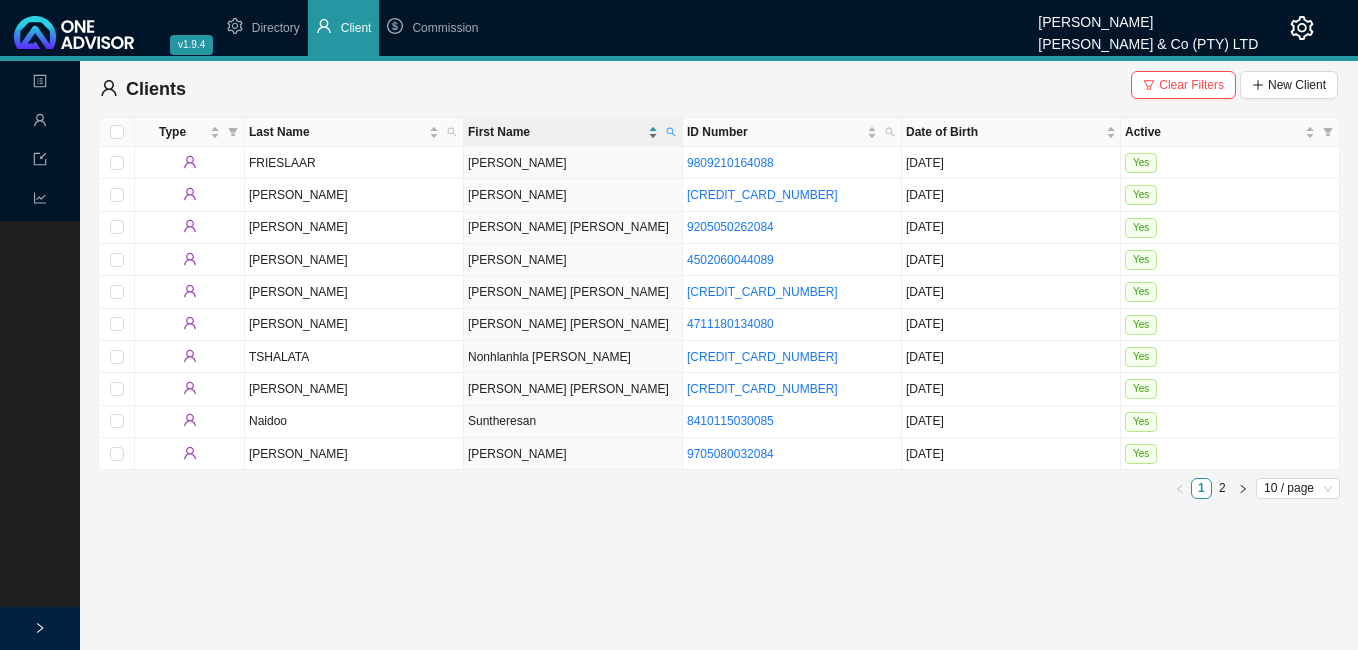click on "First Name" at bounding box center (563, 132) 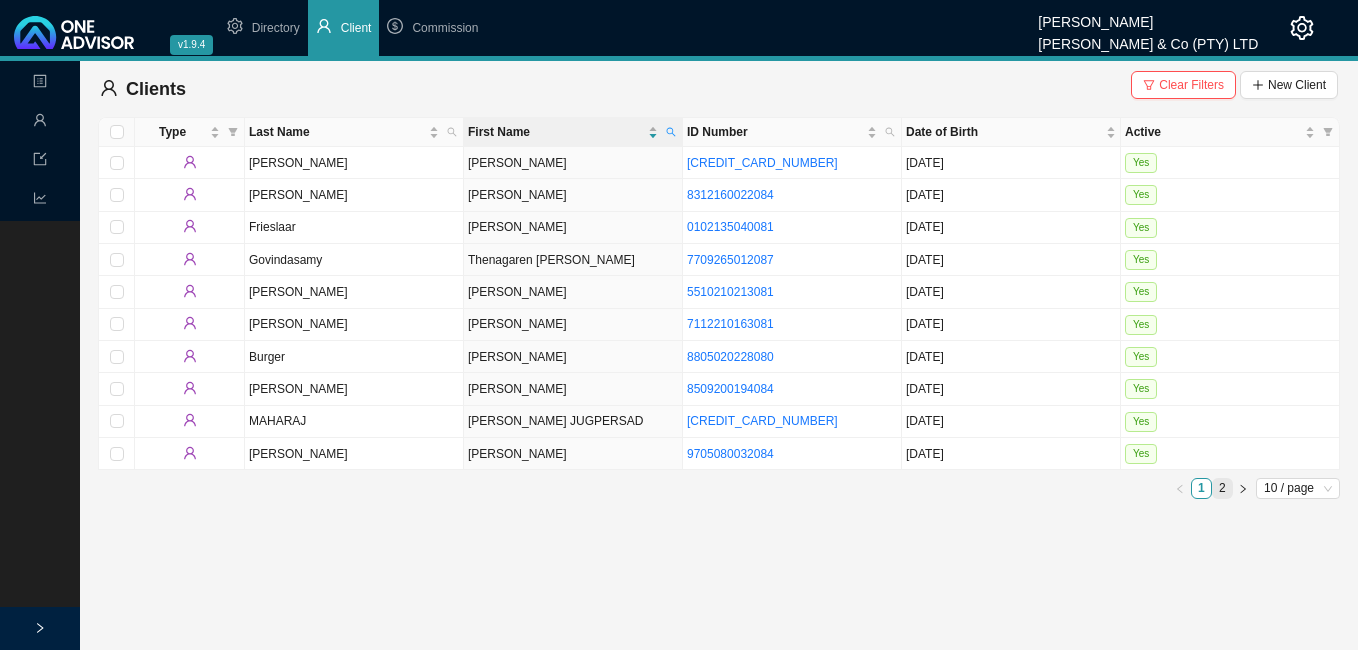 click on "2" at bounding box center [1222, 488] 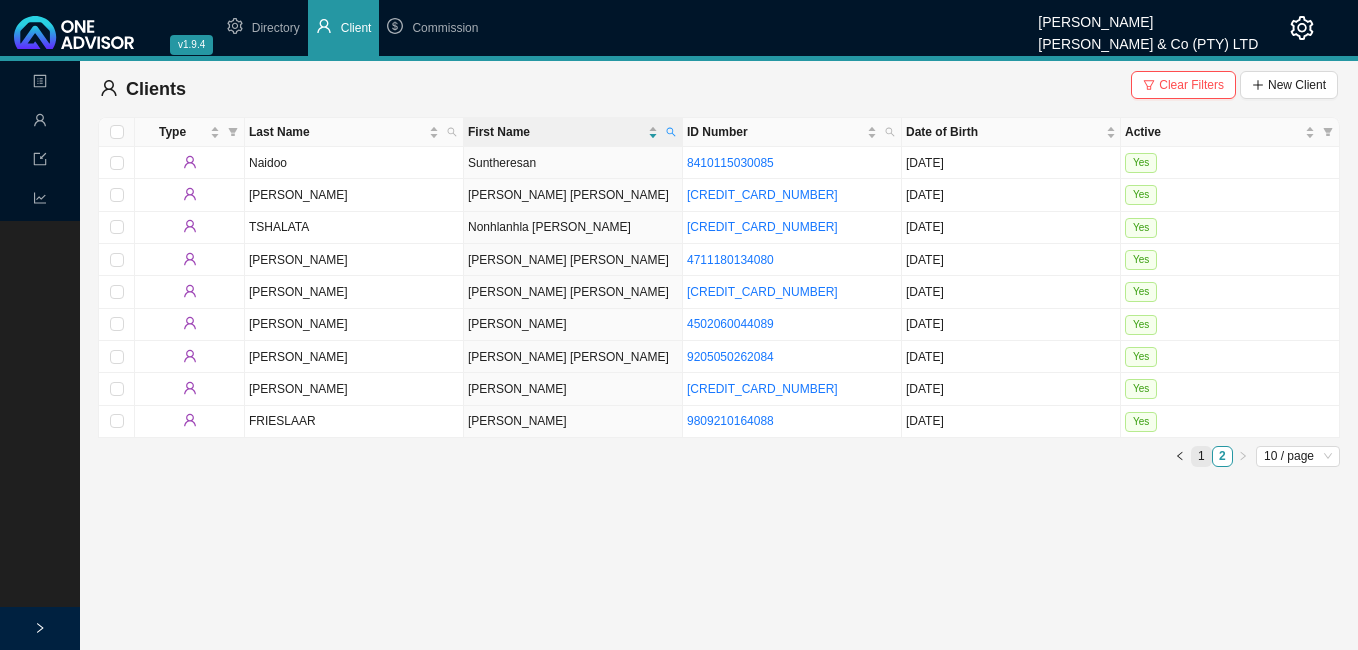 click on "1" at bounding box center [1201, 456] 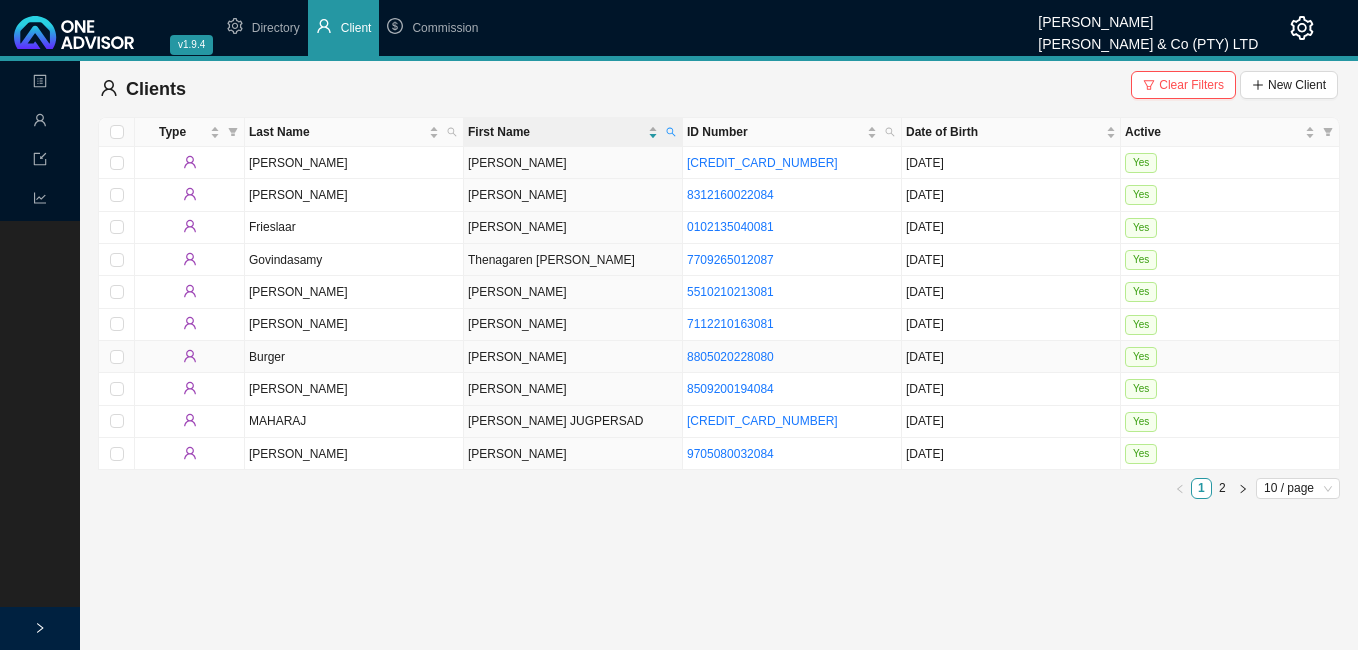 click on "[PERSON_NAME]" at bounding box center [573, 357] 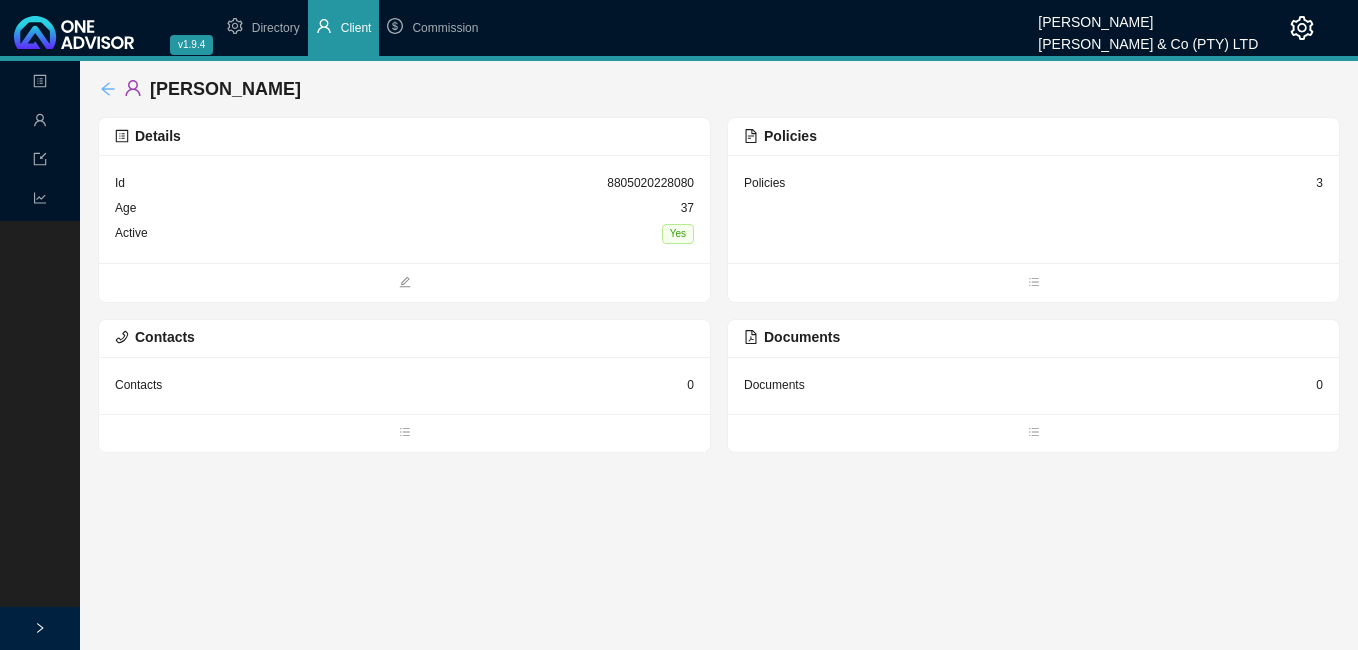 click 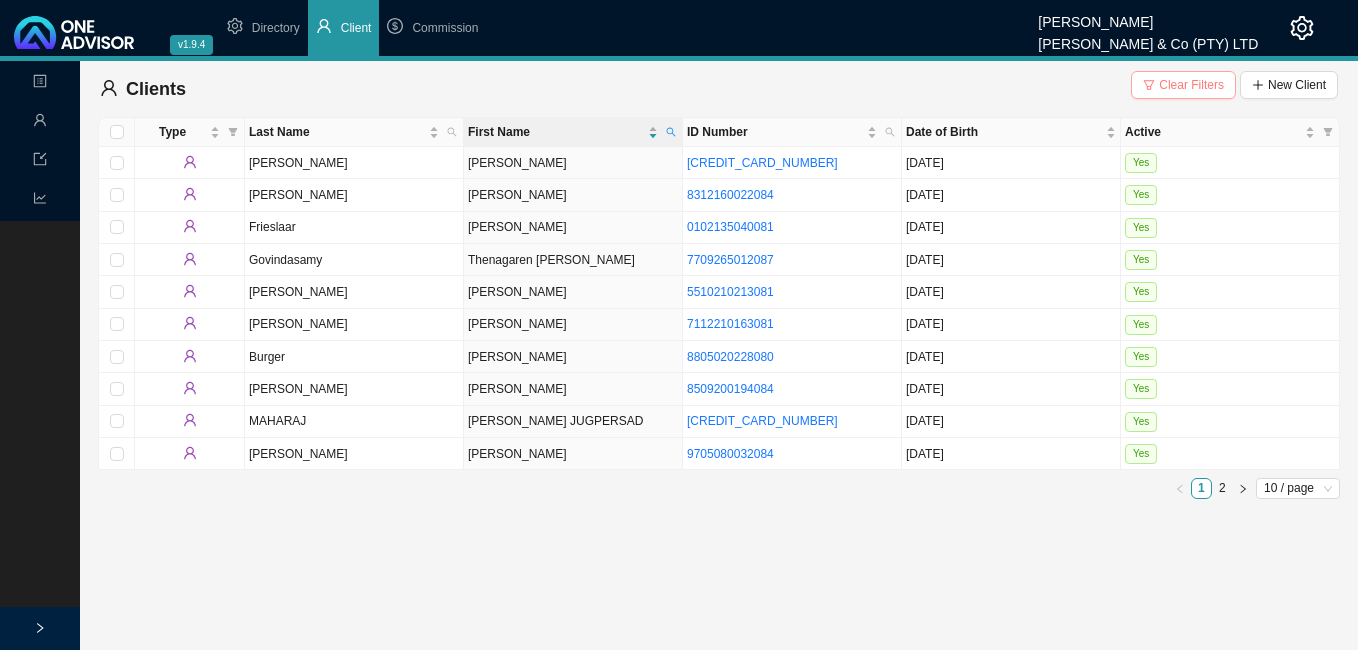 click on "Clear Filters" at bounding box center (1191, 85) 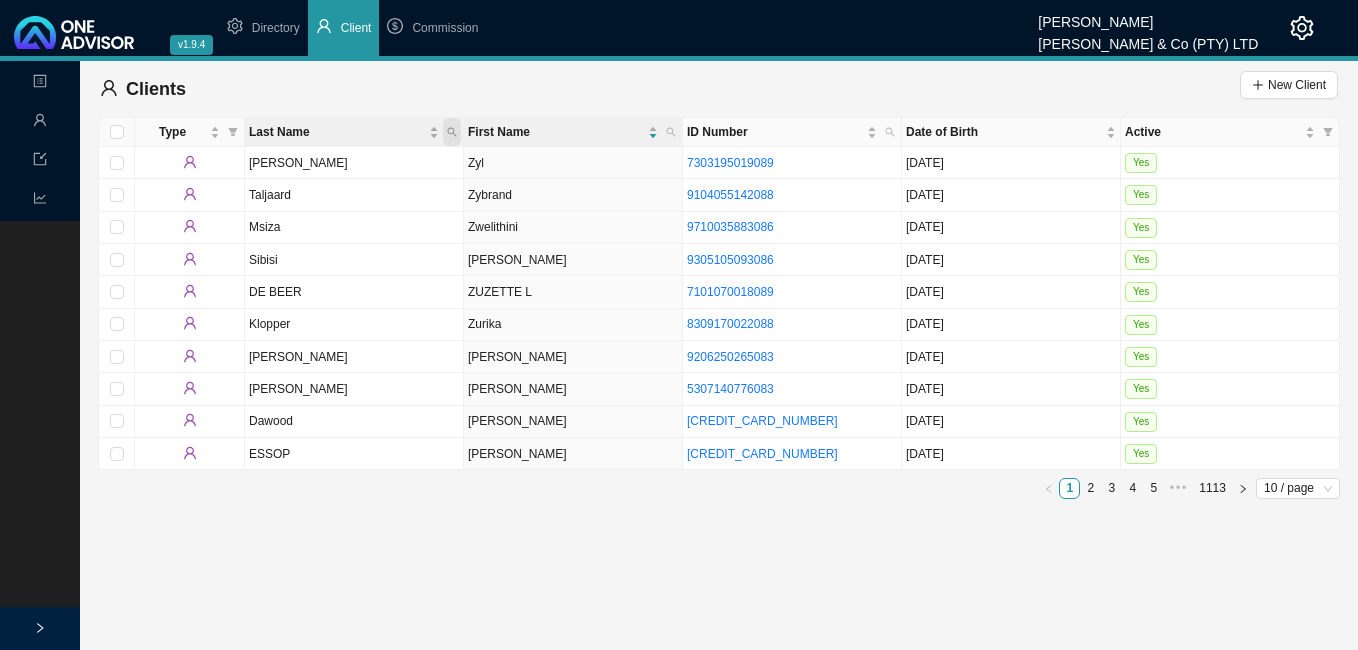 click 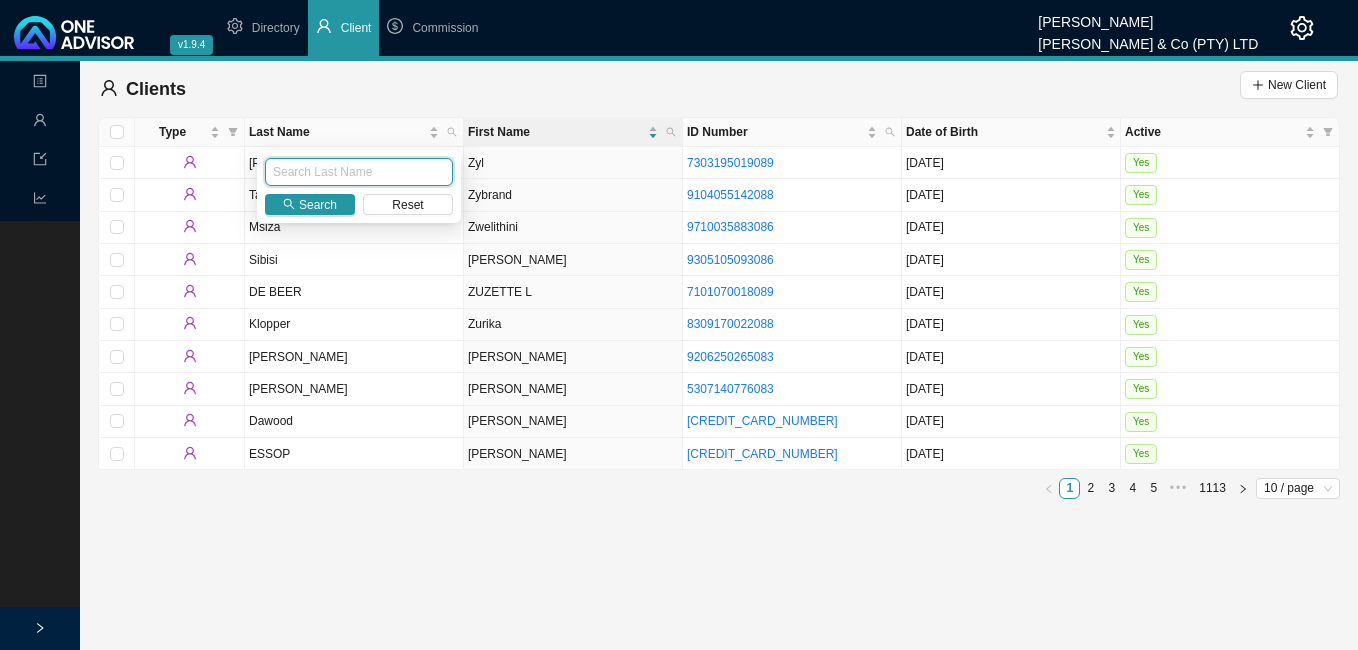 click at bounding box center [359, 172] 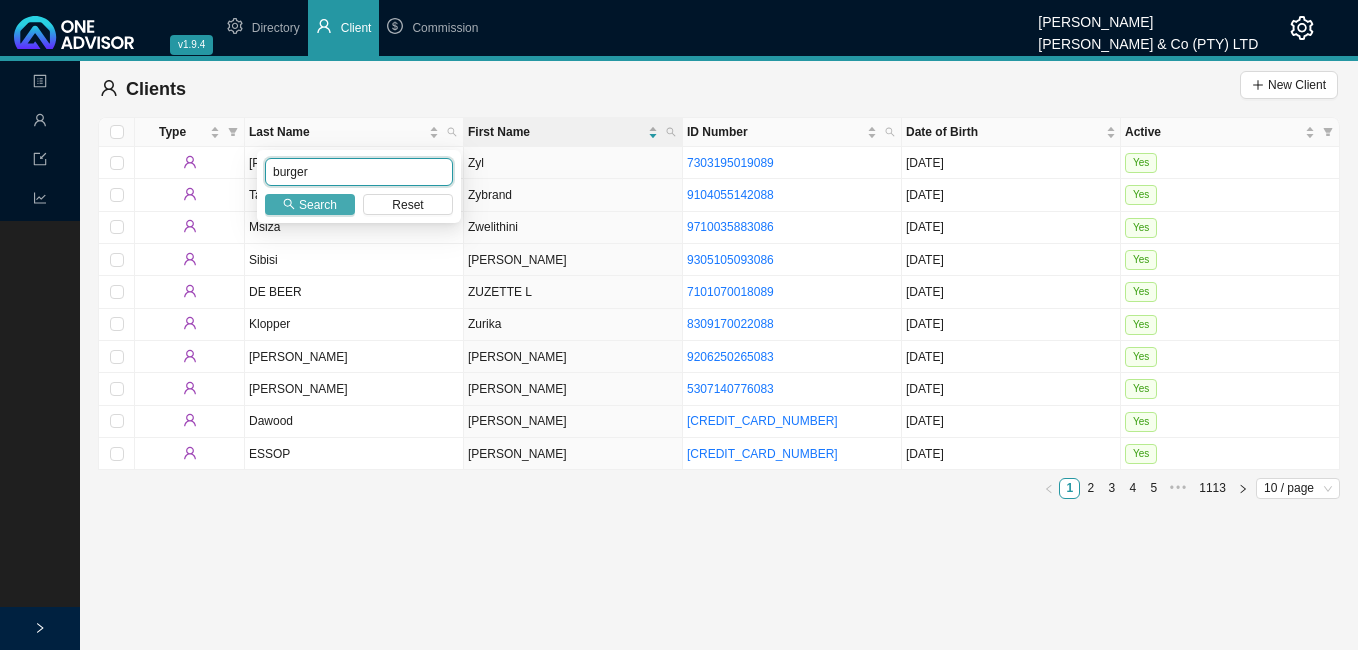 type on "burger" 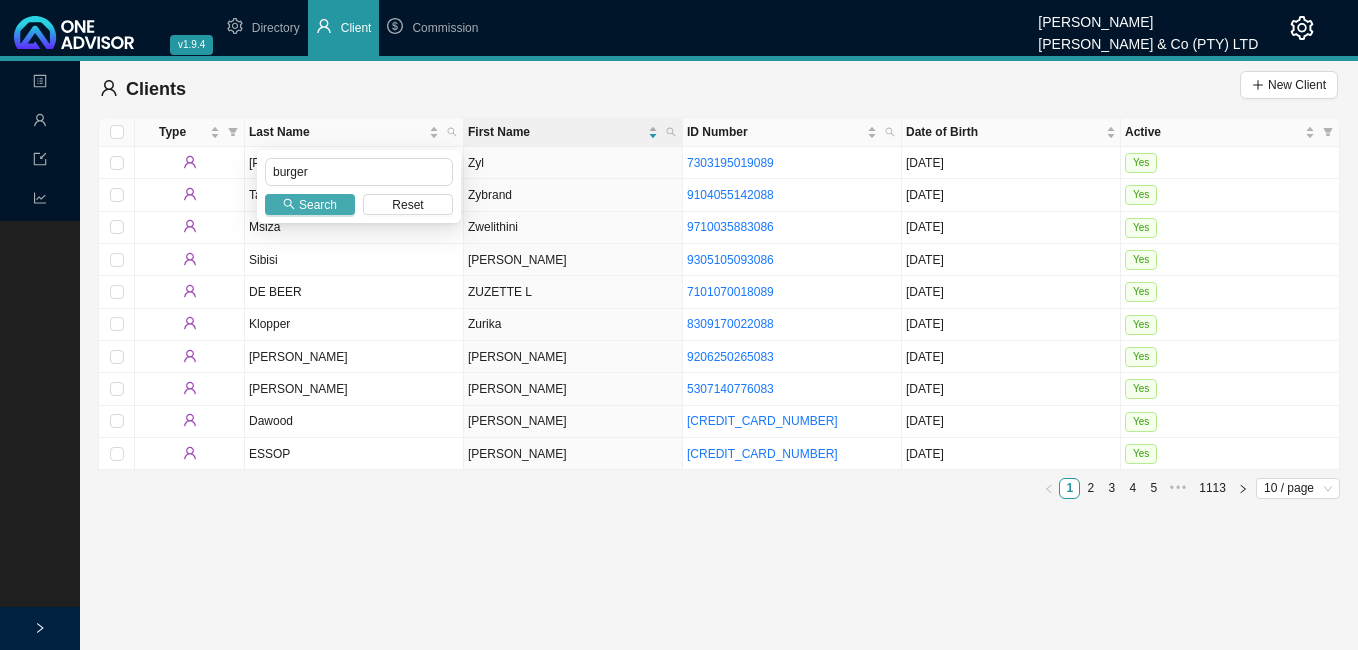 click on "Search" at bounding box center [318, 205] 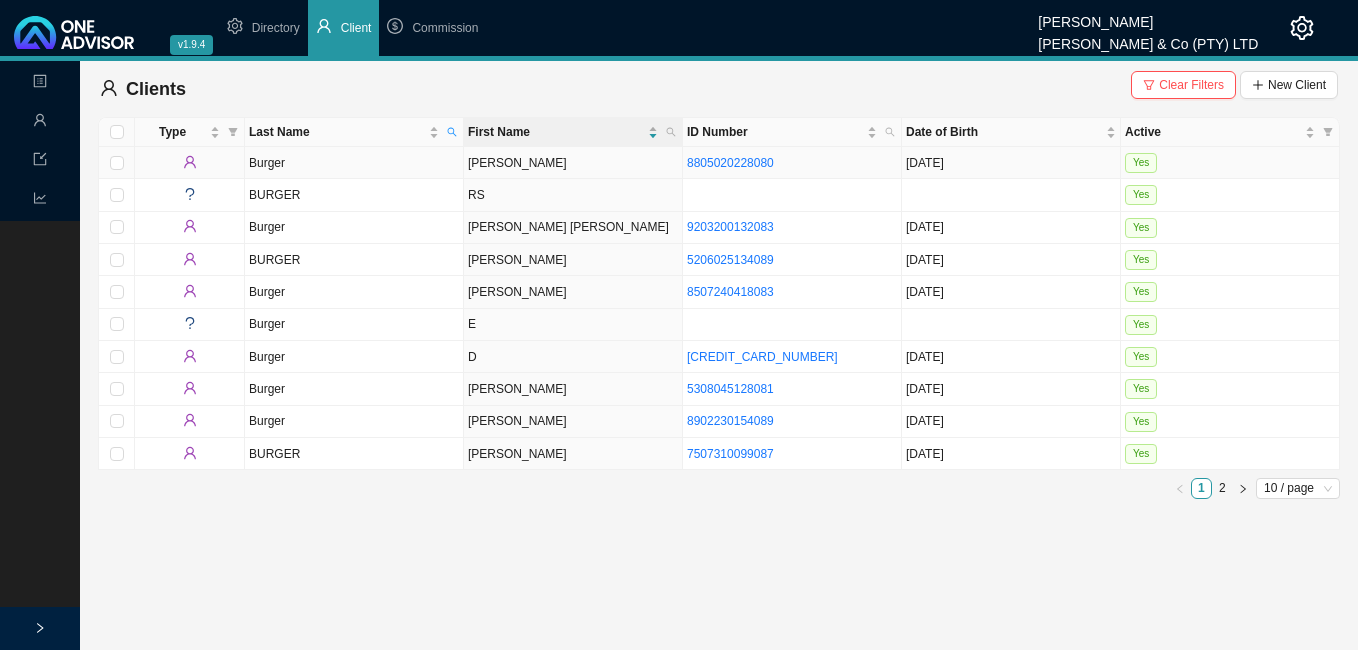 click on "Burger" at bounding box center (354, 163) 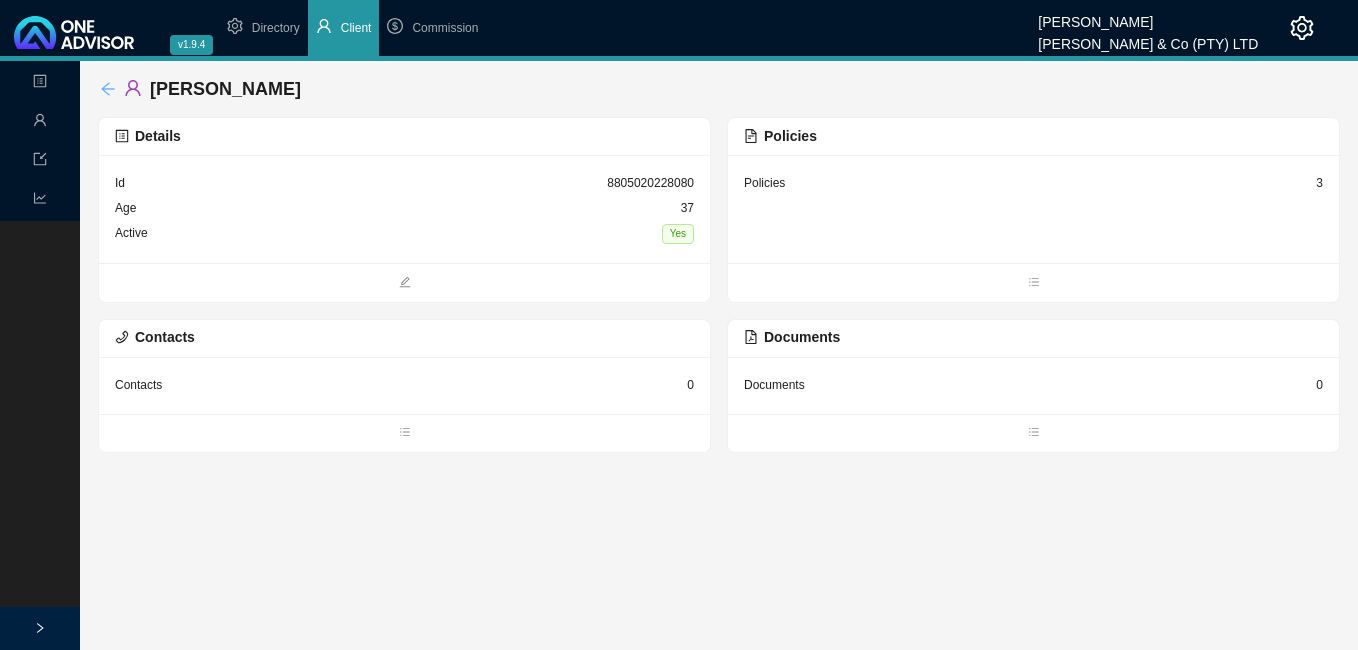 click 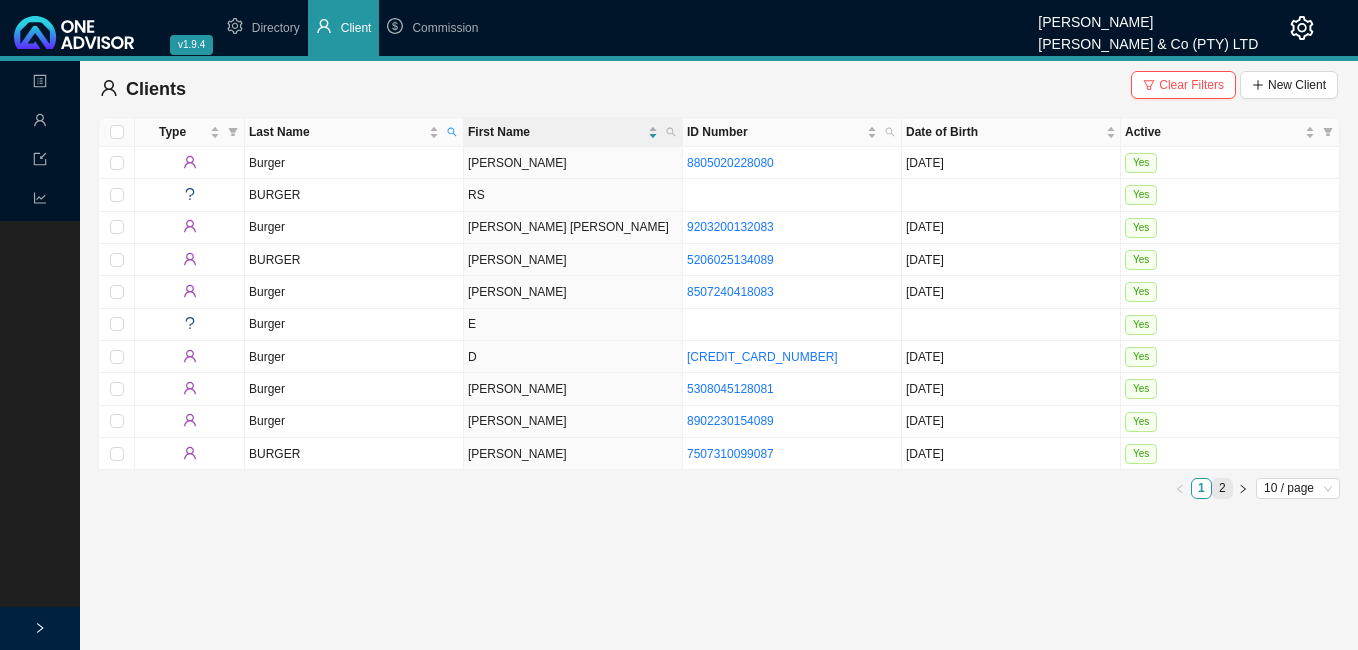 click on "2" at bounding box center (1222, 488) 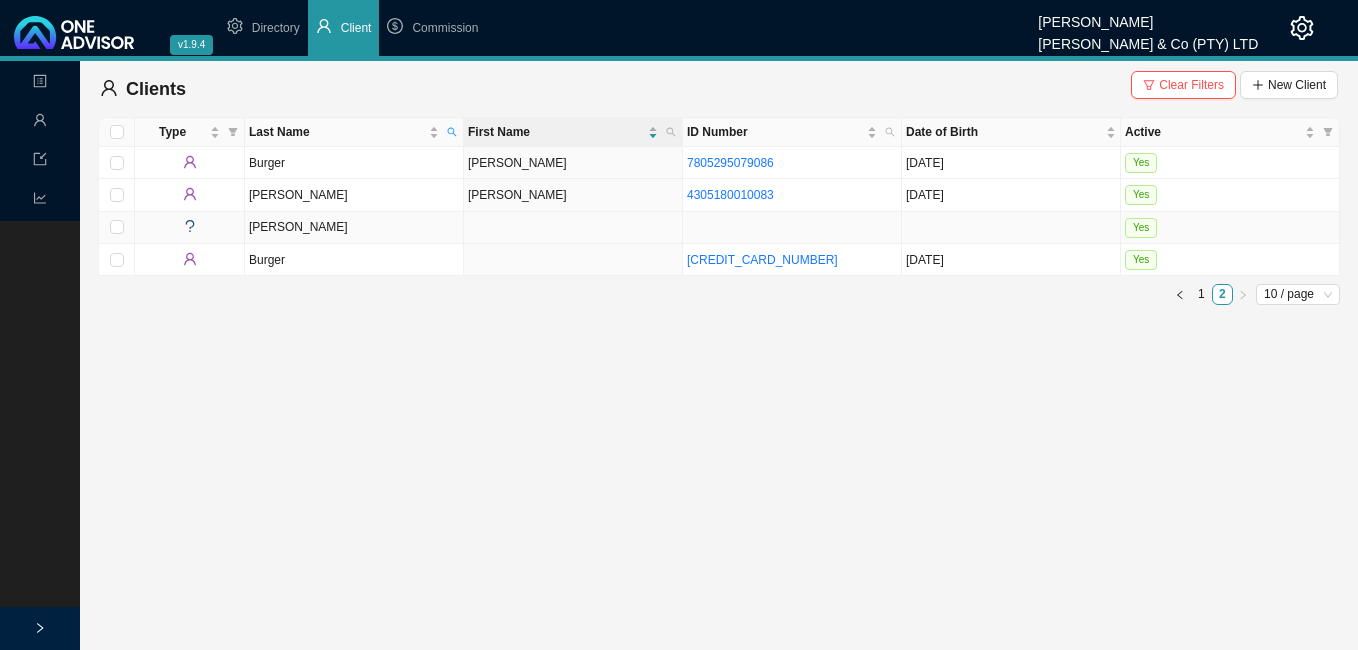 click on "[PERSON_NAME]" at bounding box center [354, 228] 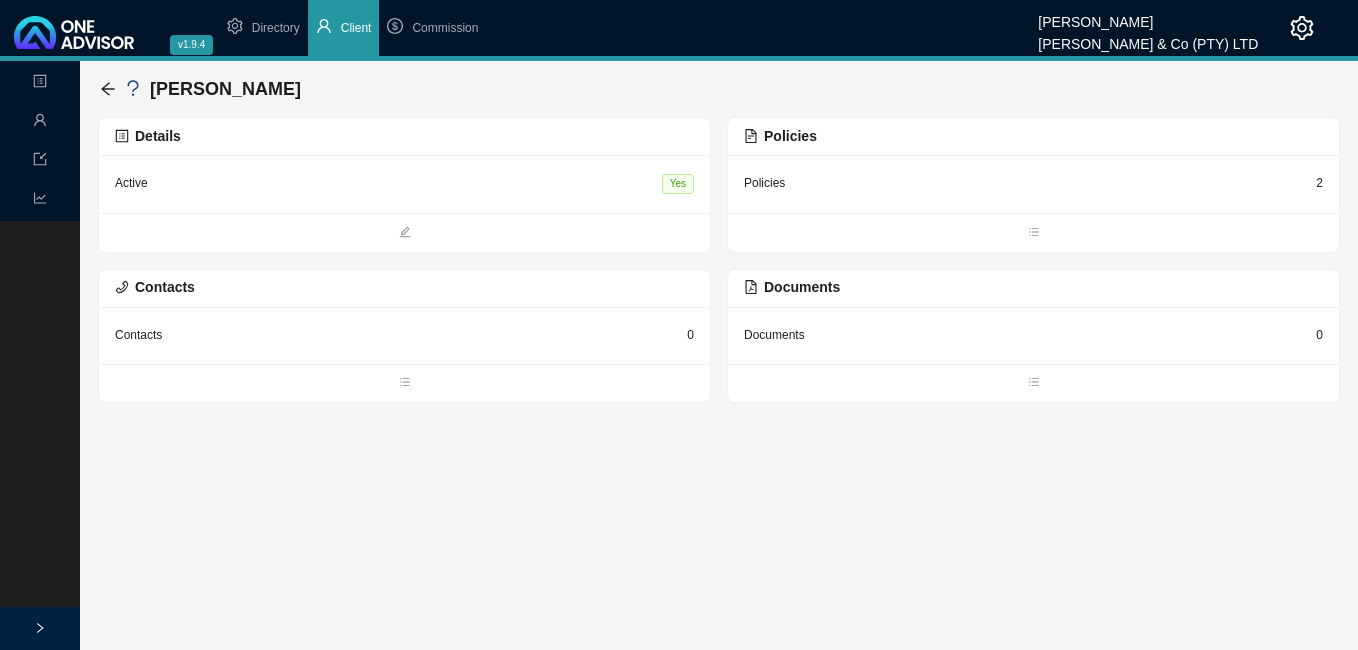 click on "2" at bounding box center (1319, 183) 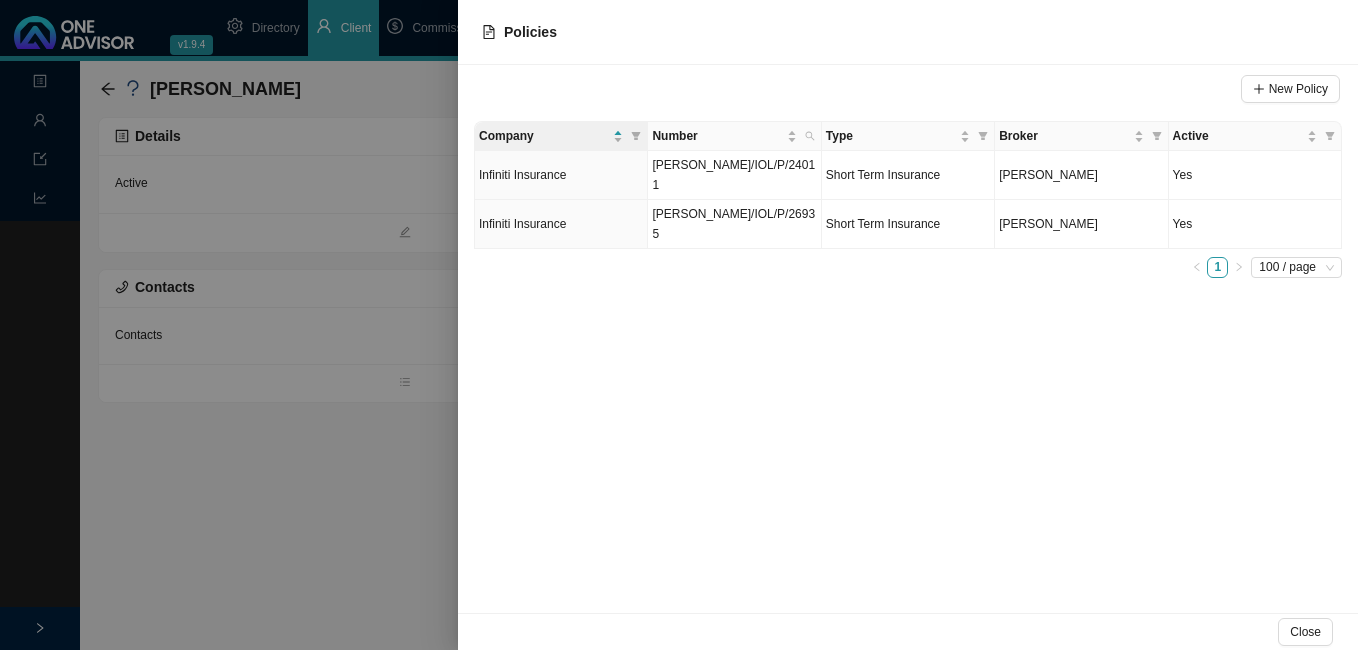 click at bounding box center (679, 325) 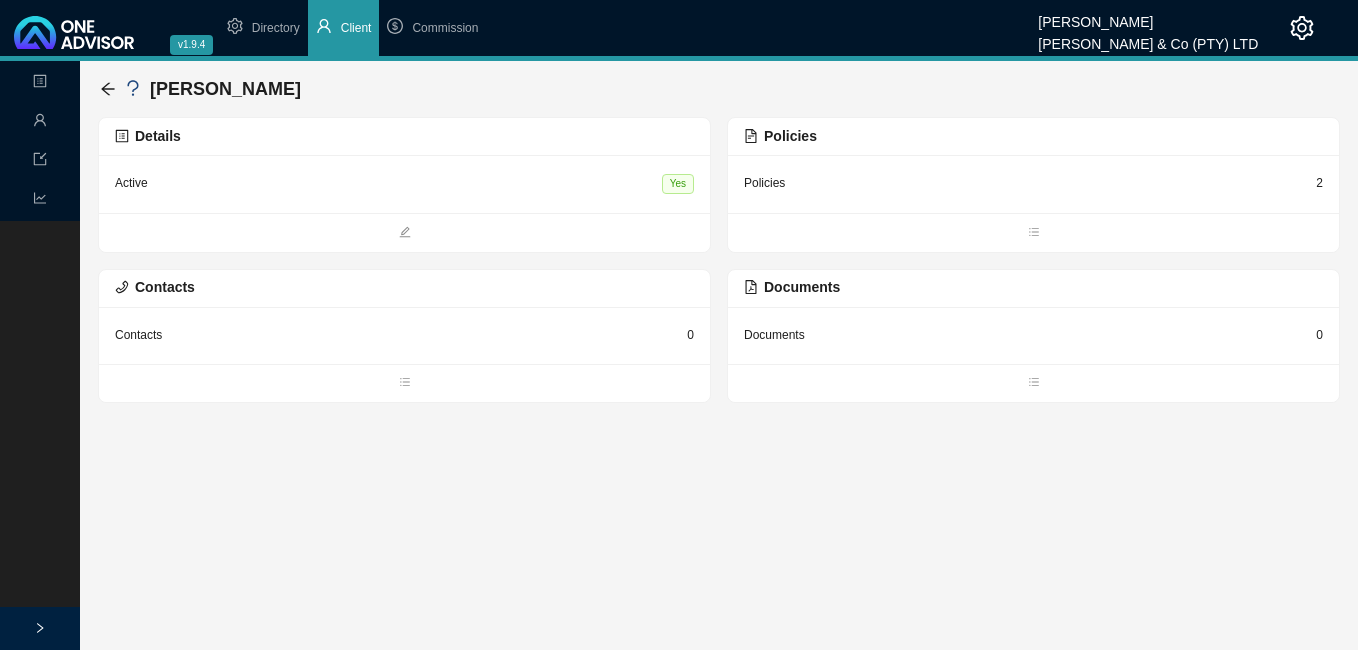 click on "Details" at bounding box center (404, 136) 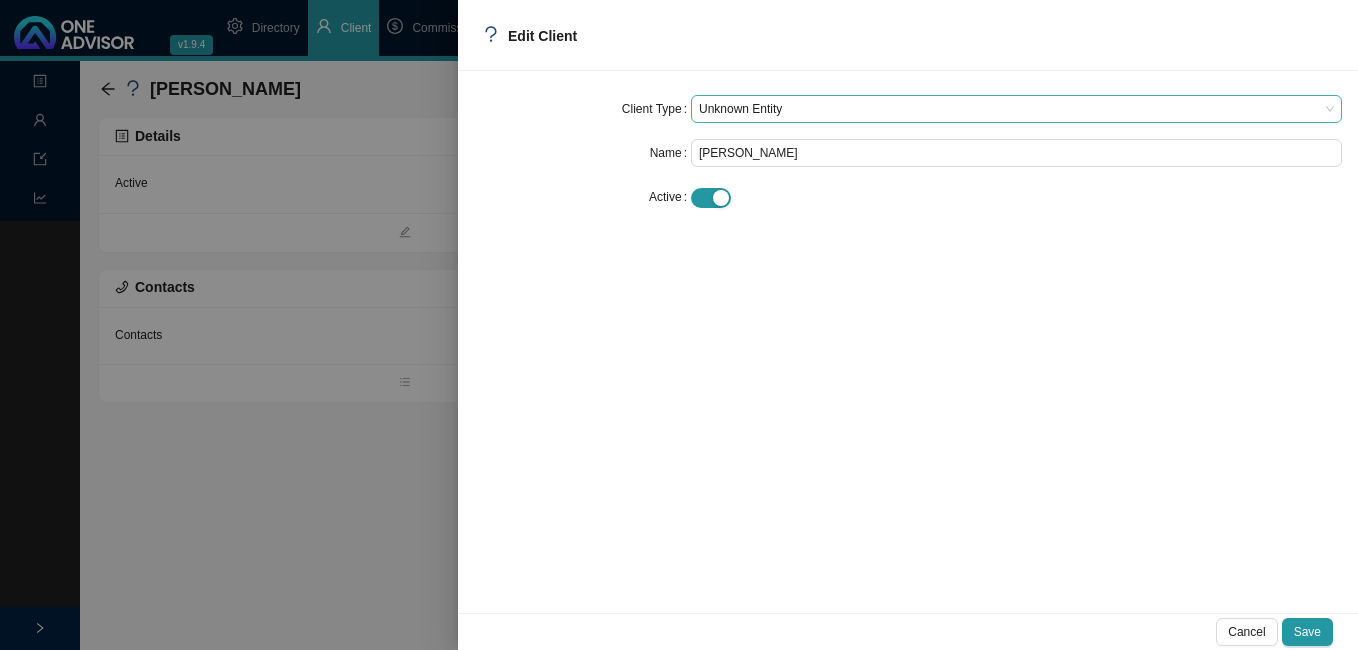 click on "Unknown Entity" at bounding box center (1016, 109) 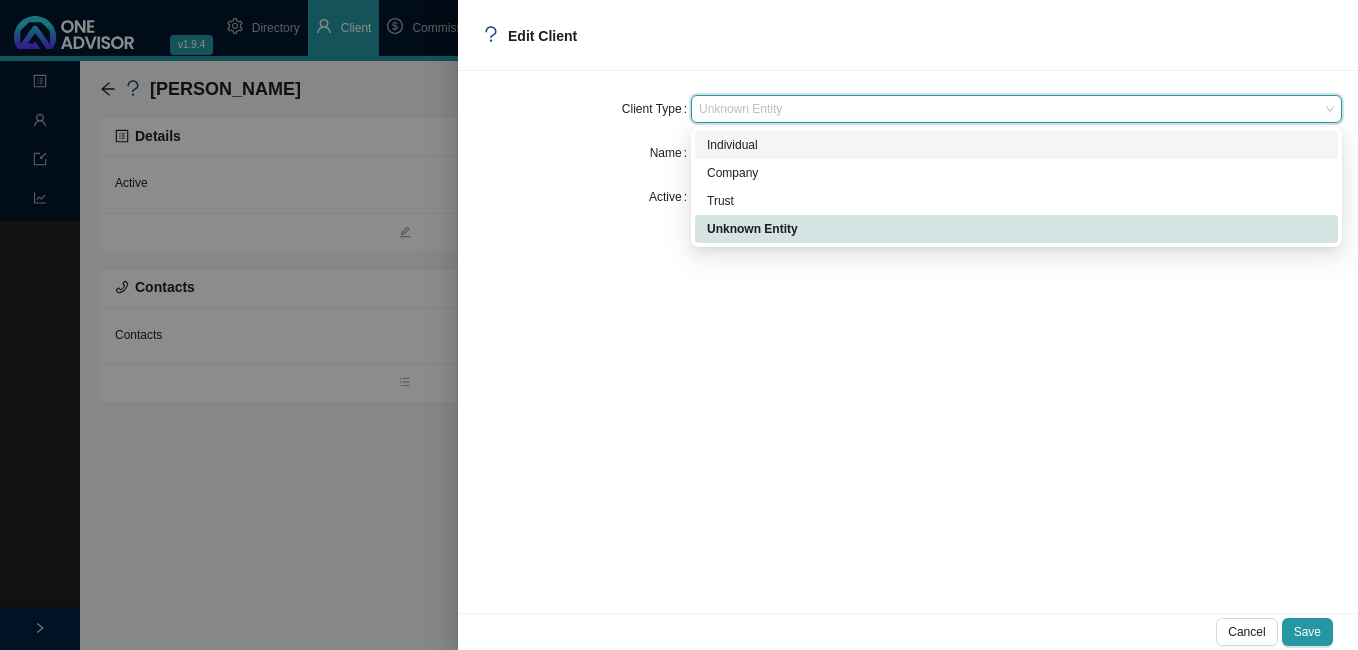 click on "Individual" at bounding box center (1016, 145) 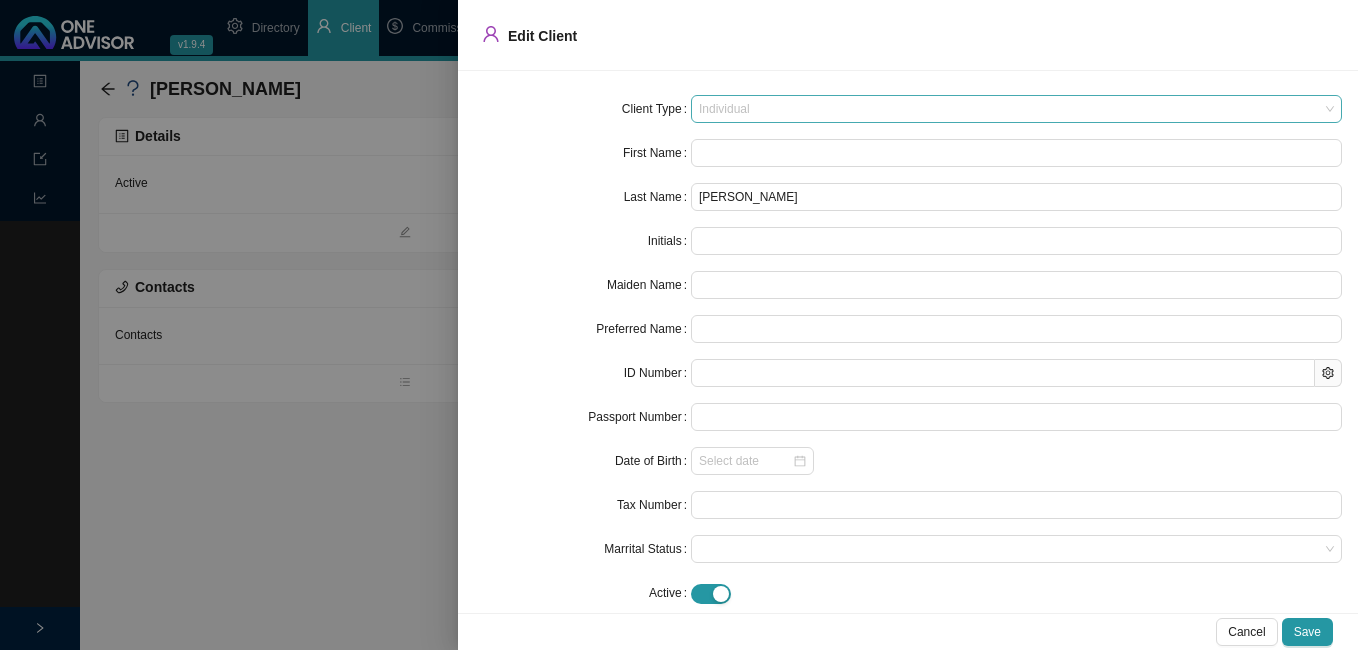 click on "Individual" at bounding box center [1016, 109] 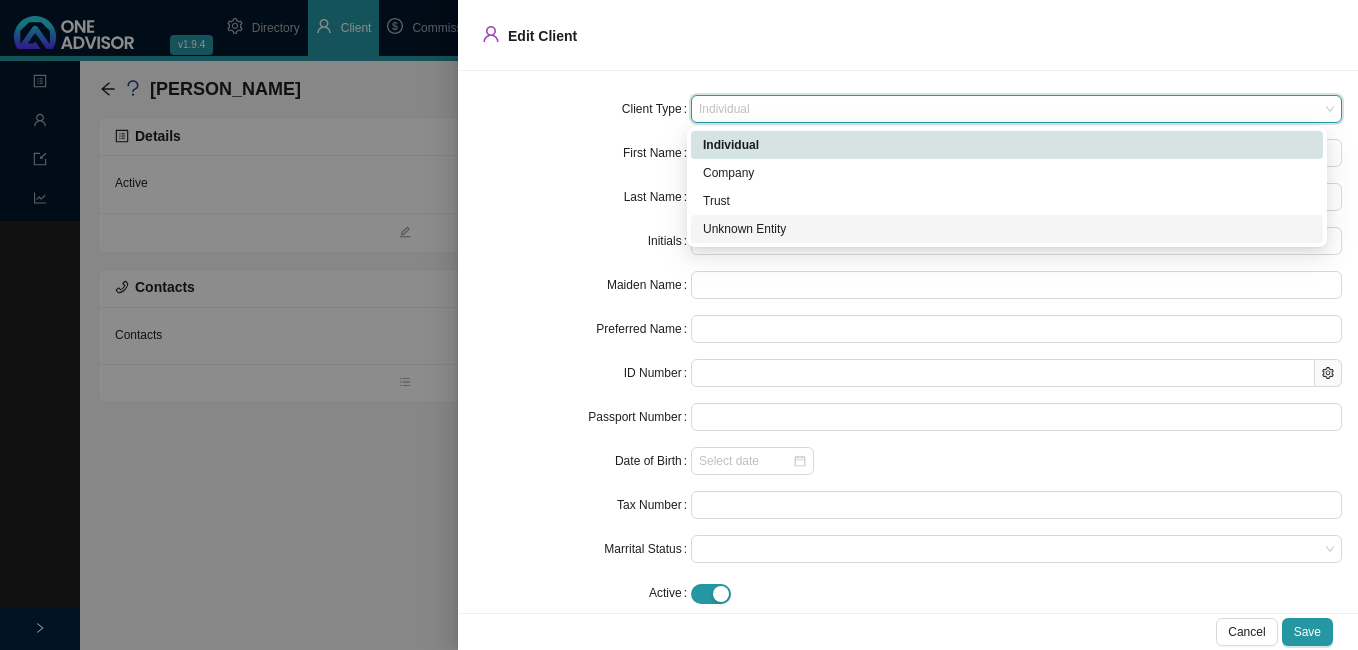 click on "Unknown Entity" at bounding box center (1007, 229) 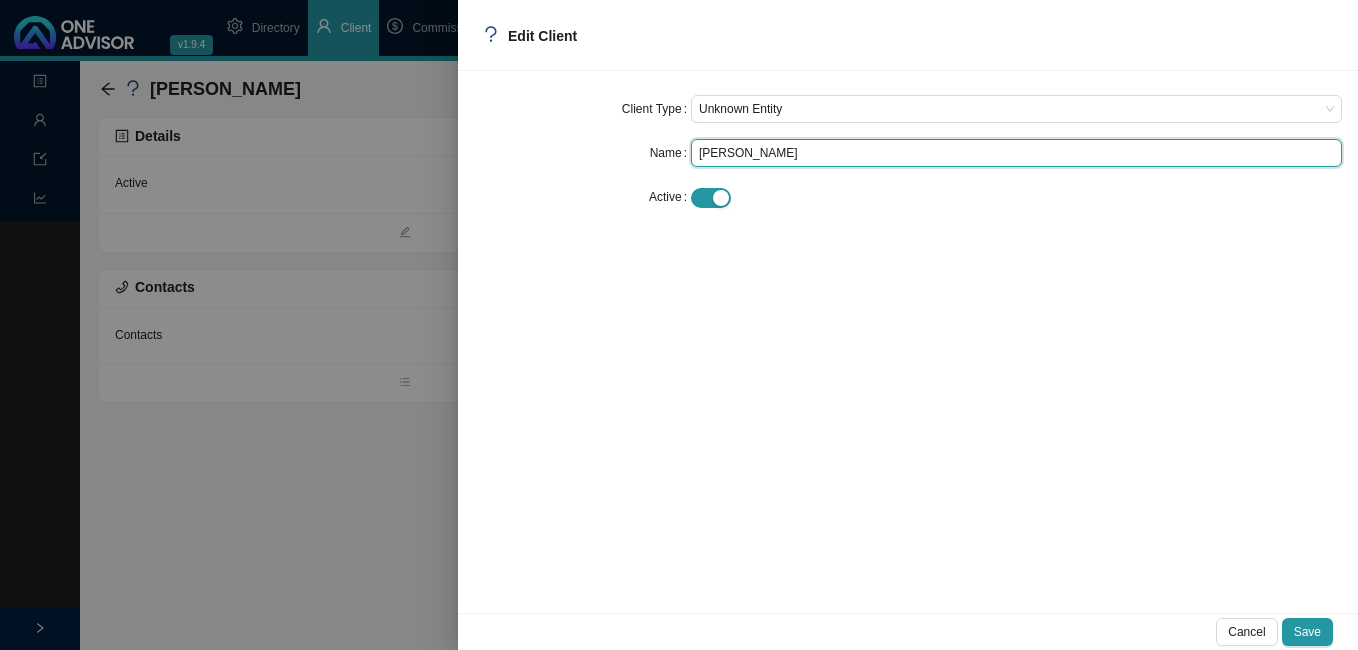 drag, startPoint x: 738, startPoint y: 154, endPoint x: 649, endPoint y: 161, distance: 89.27486 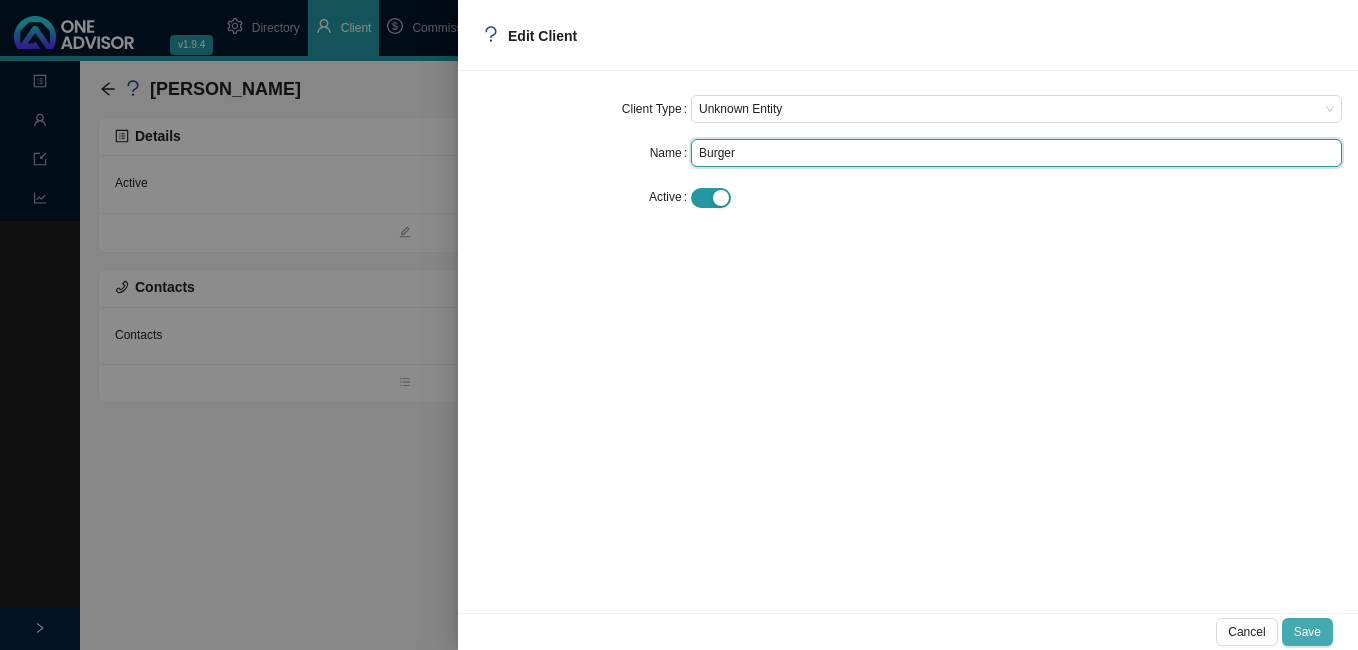 type on "Burger" 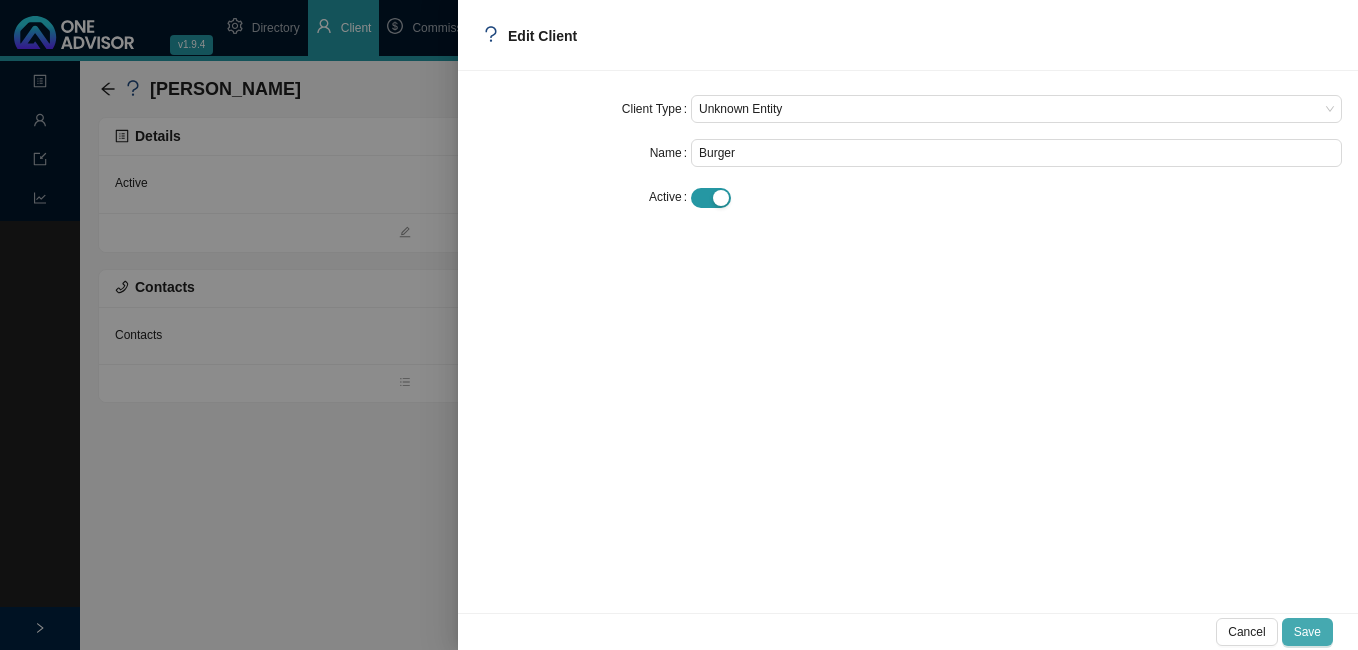 click on "Save" at bounding box center [1307, 632] 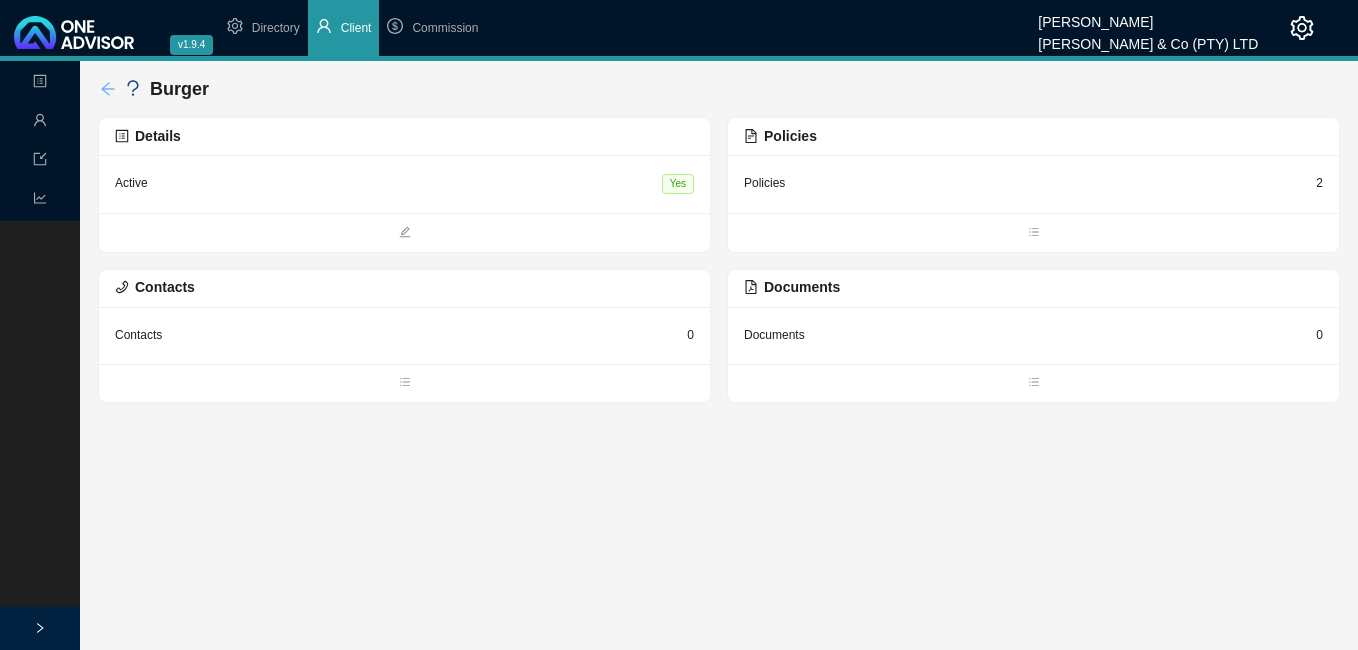 click 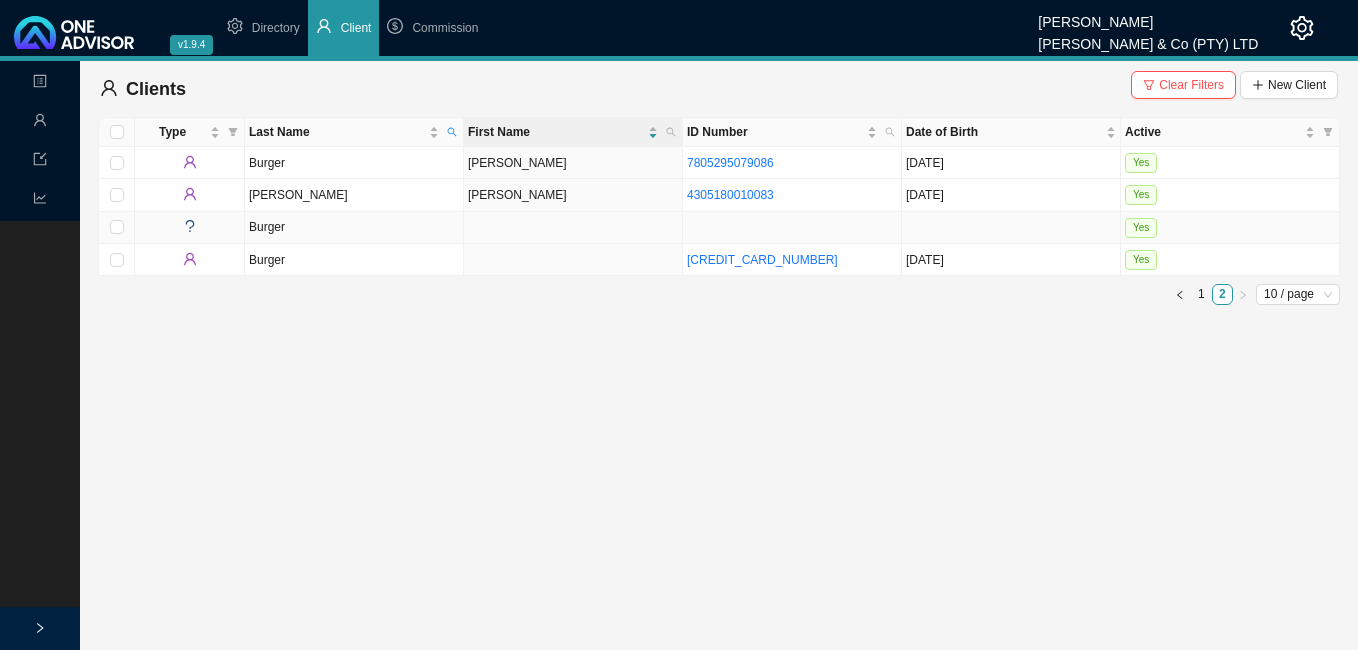 click on "Burger" at bounding box center (354, 228) 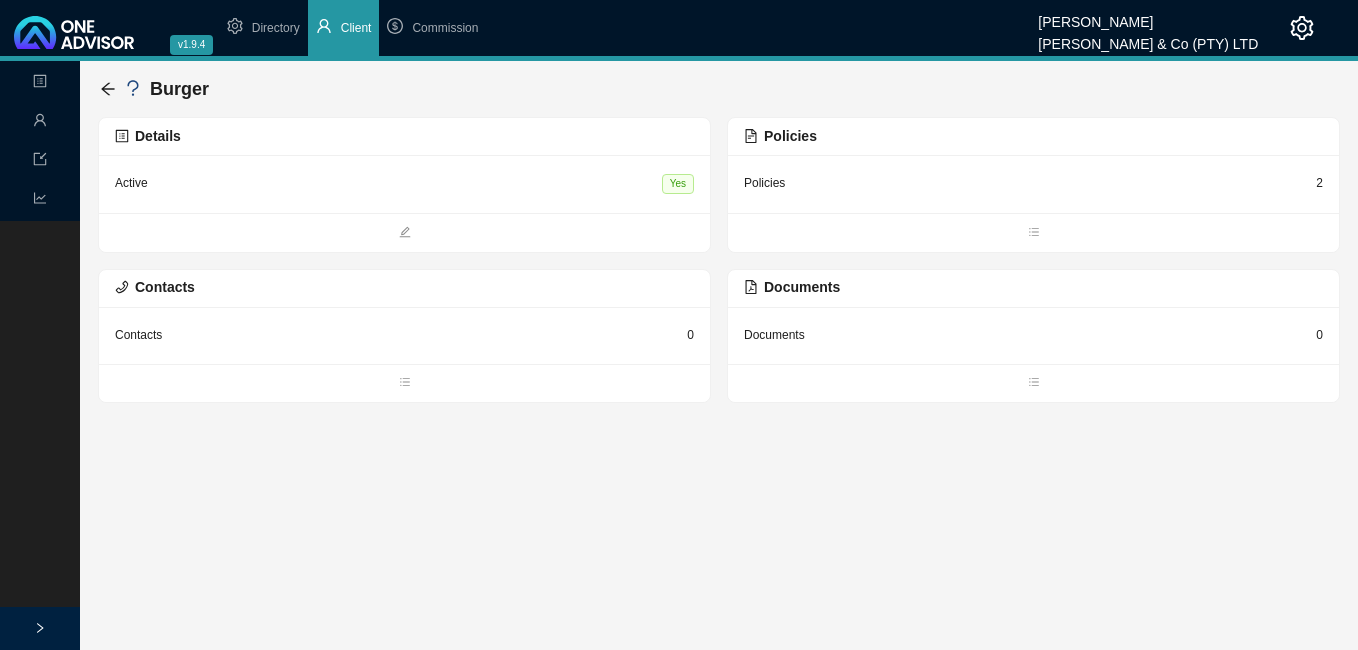 click on "Details" at bounding box center [404, 136] 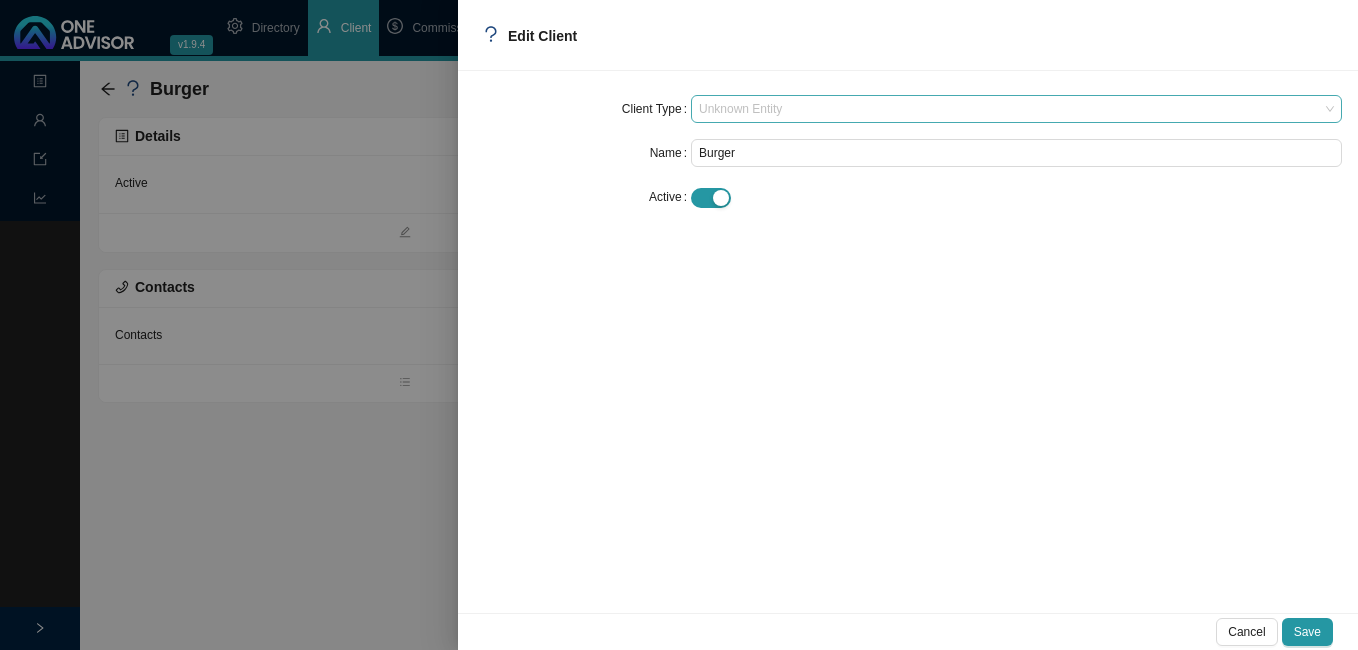 click on "Unknown Entity" at bounding box center [1016, 109] 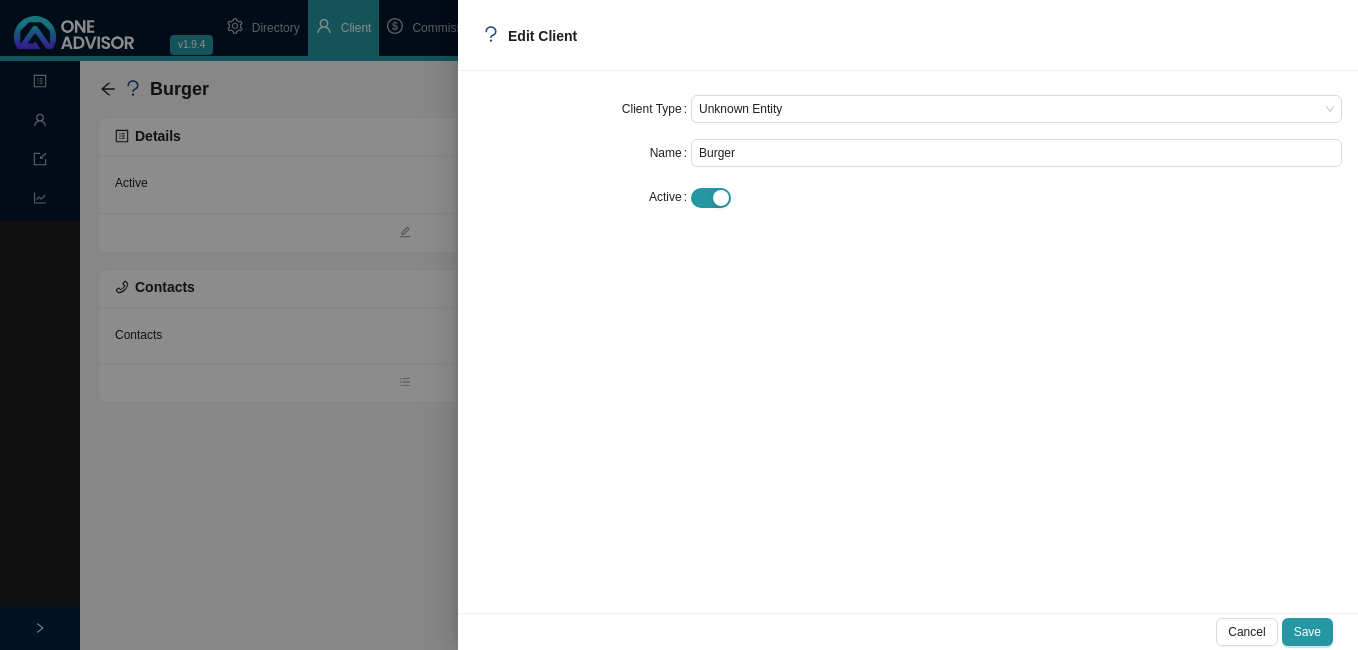 click on "Name" at bounding box center [582, 153] 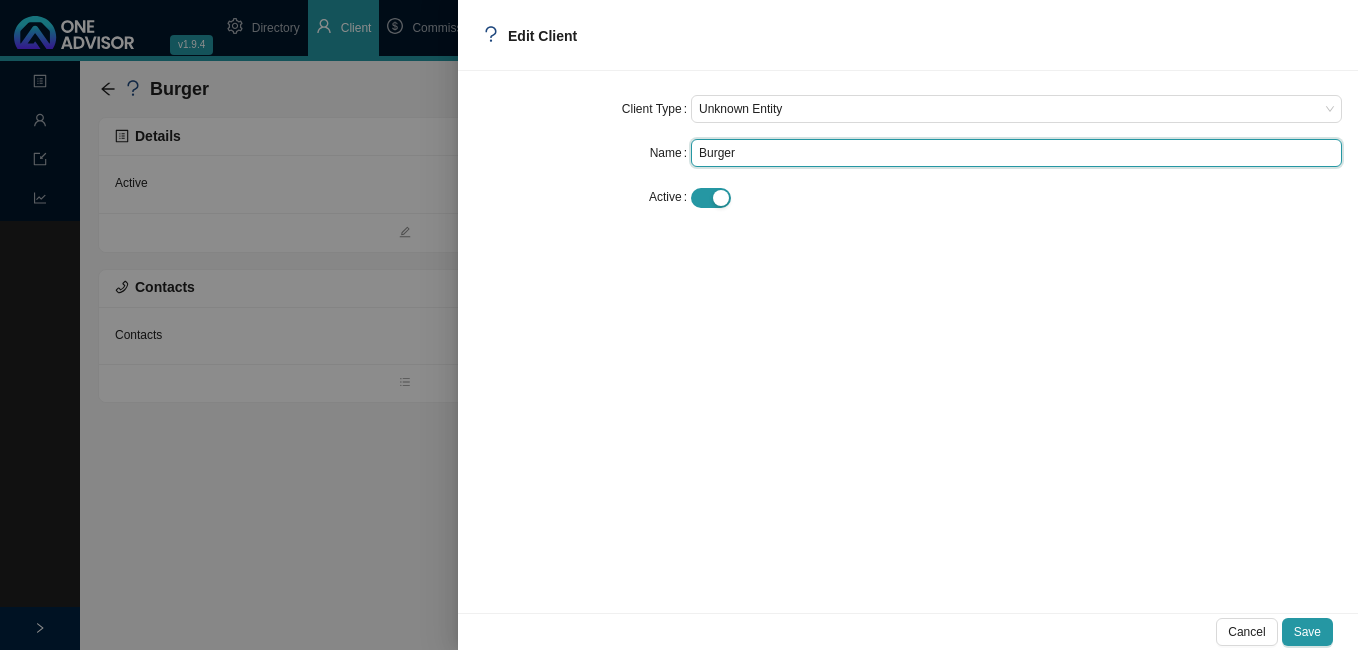 click on "Burger" at bounding box center [1016, 153] 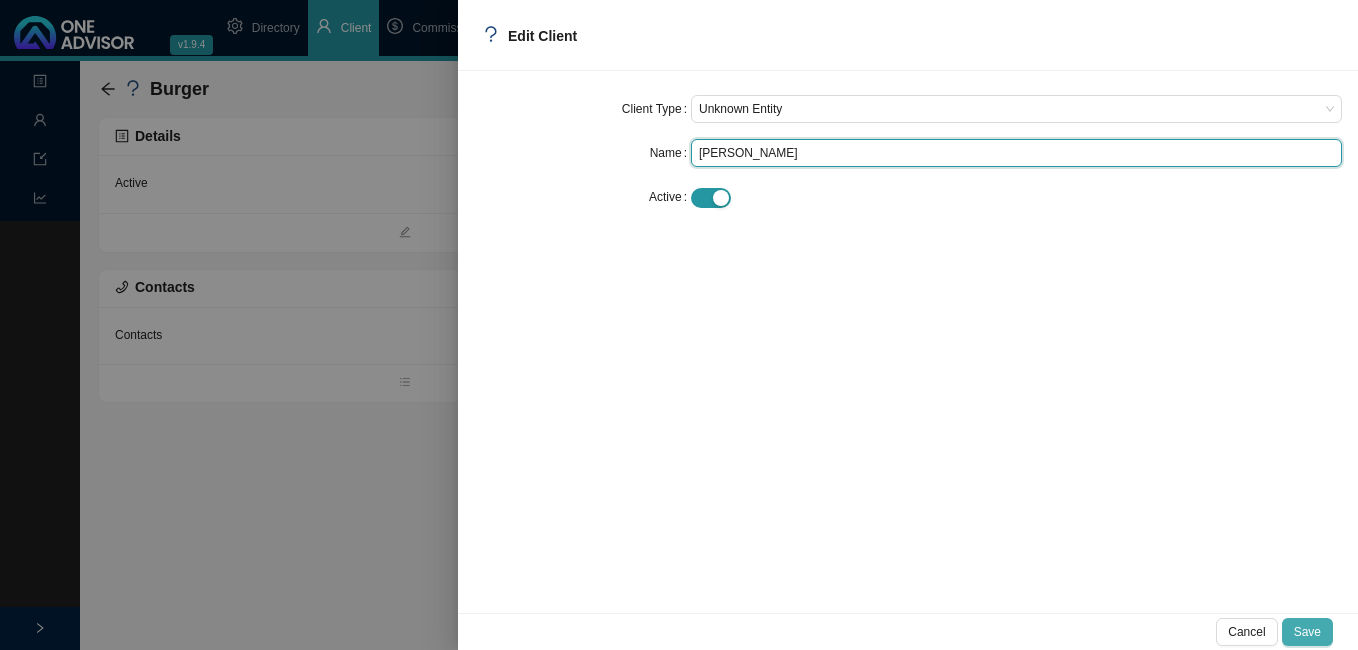 type on "[PERSON_NAME]" 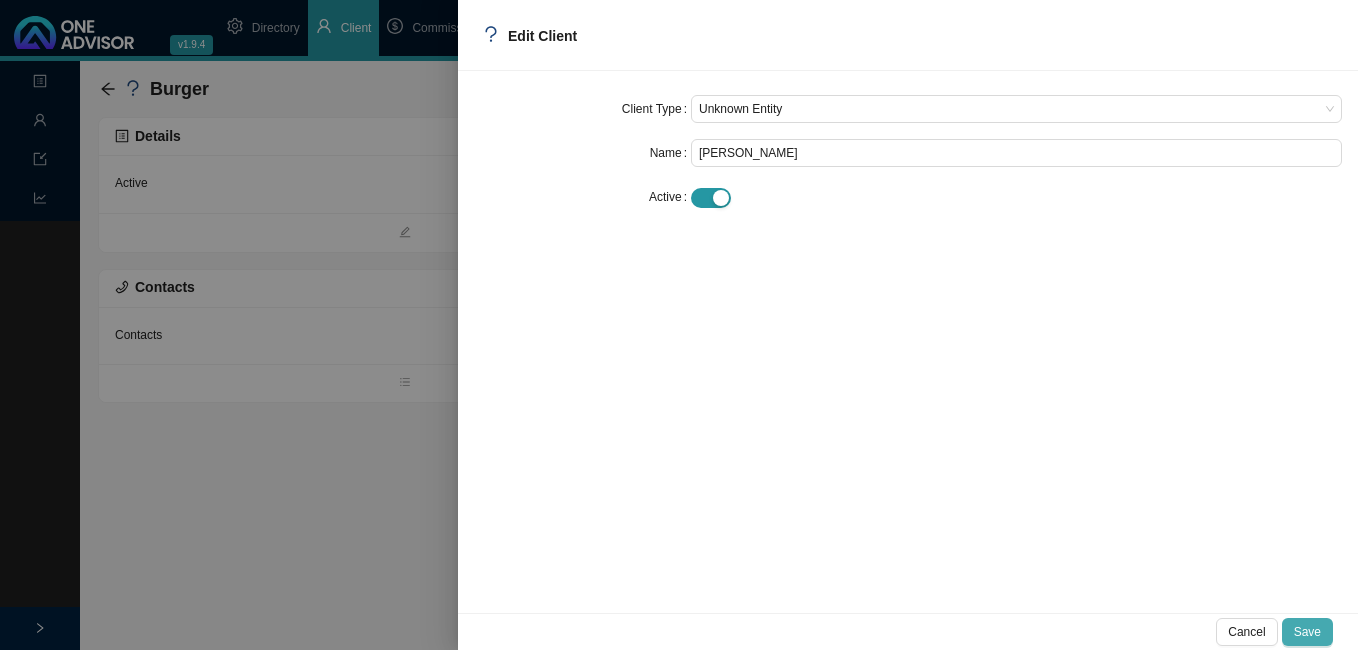 click on "Save" at bounding box center [1307, 632] 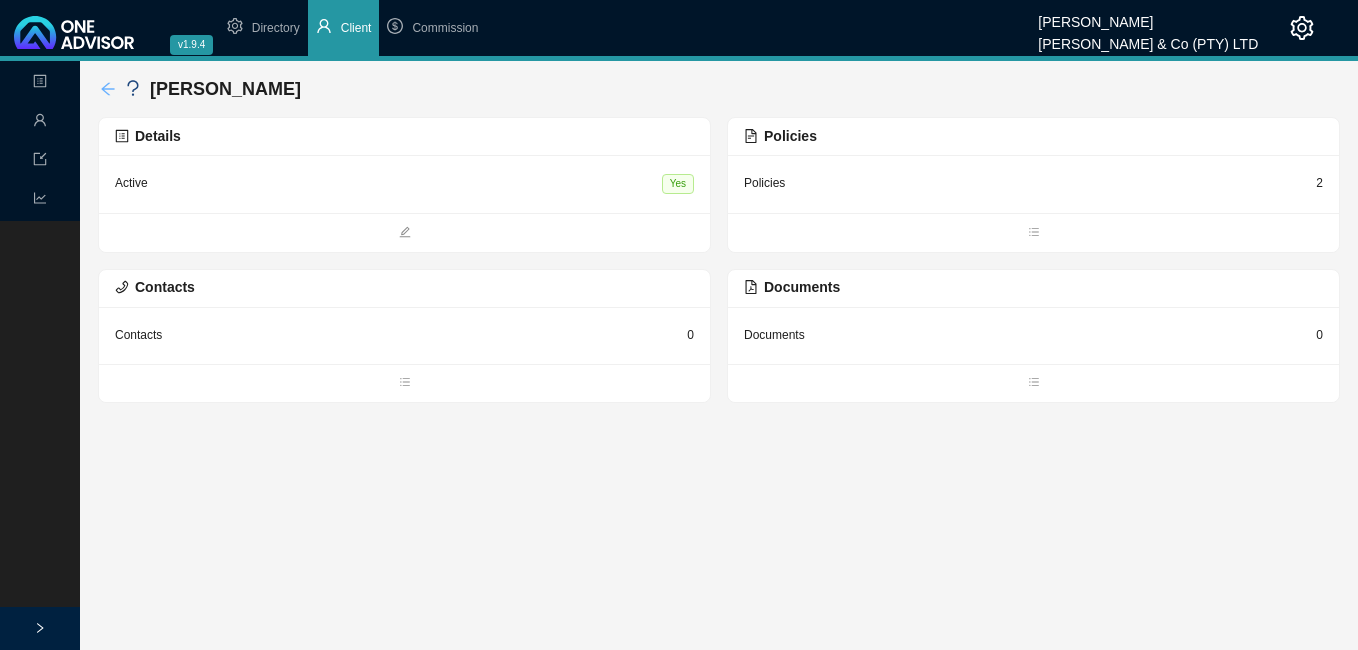 click 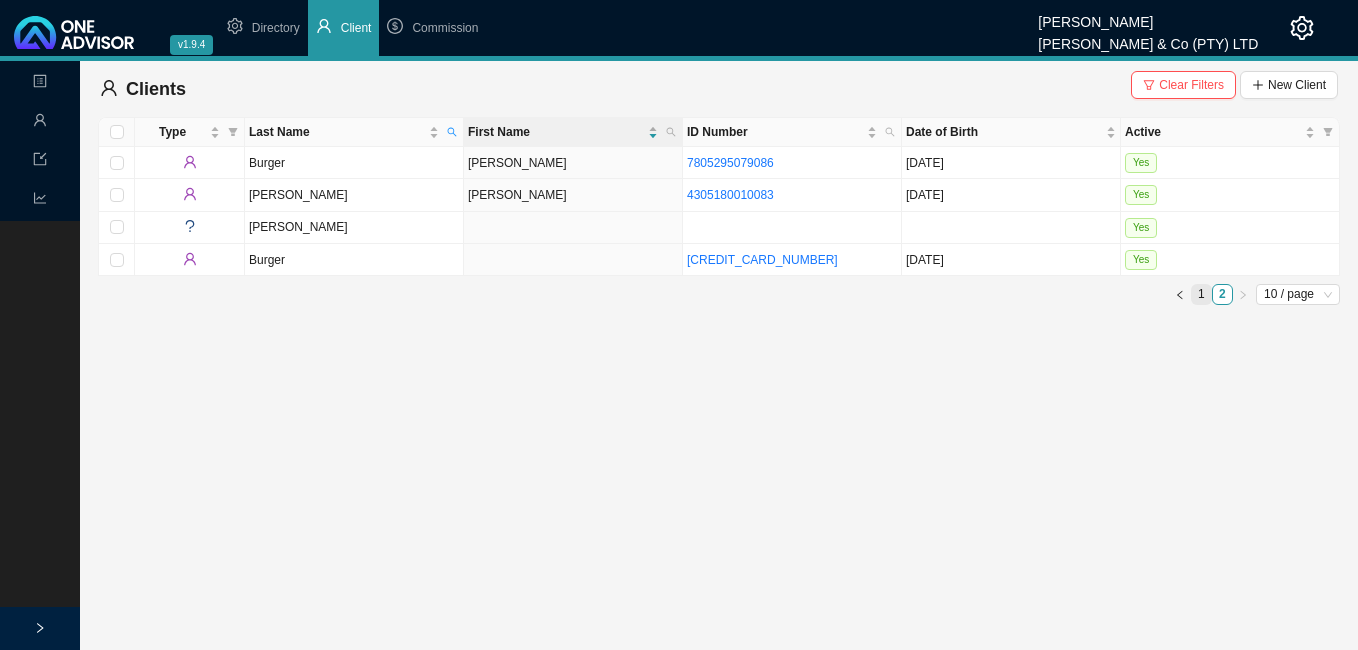 click on "1" at bounding box center (1201, 294) 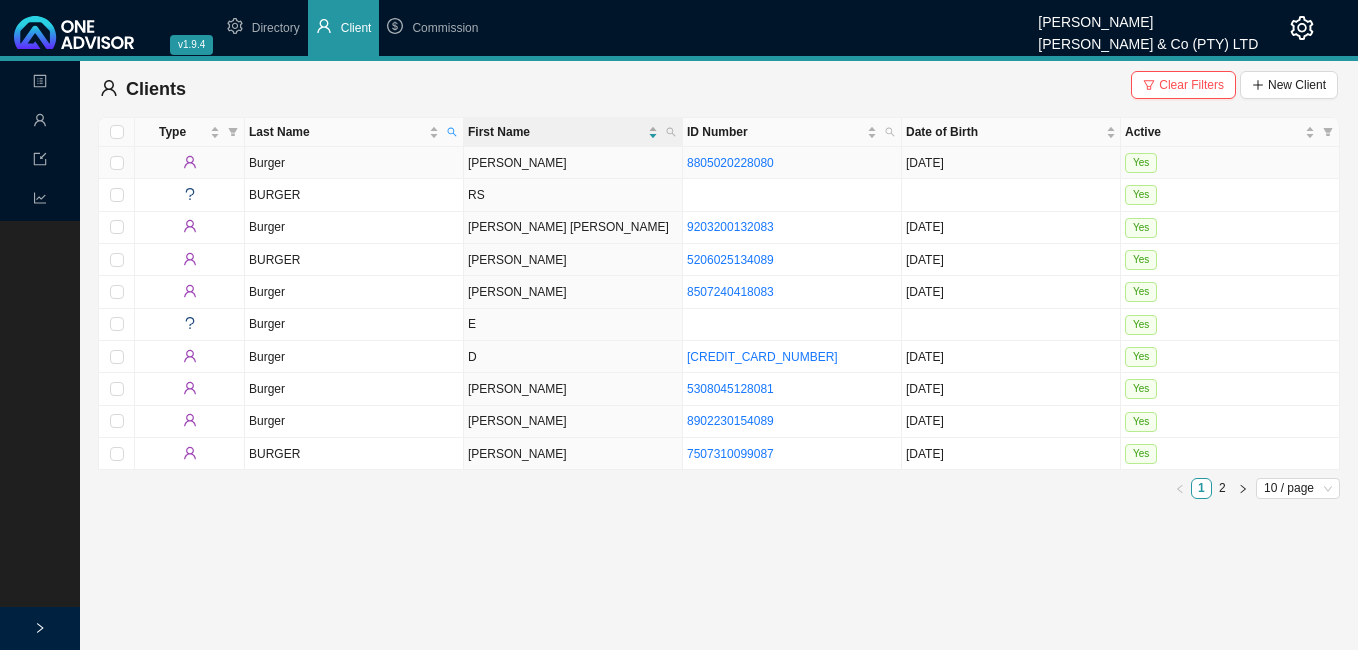 click on "[PERSON_NAME]" at bounding box center (573, 163) 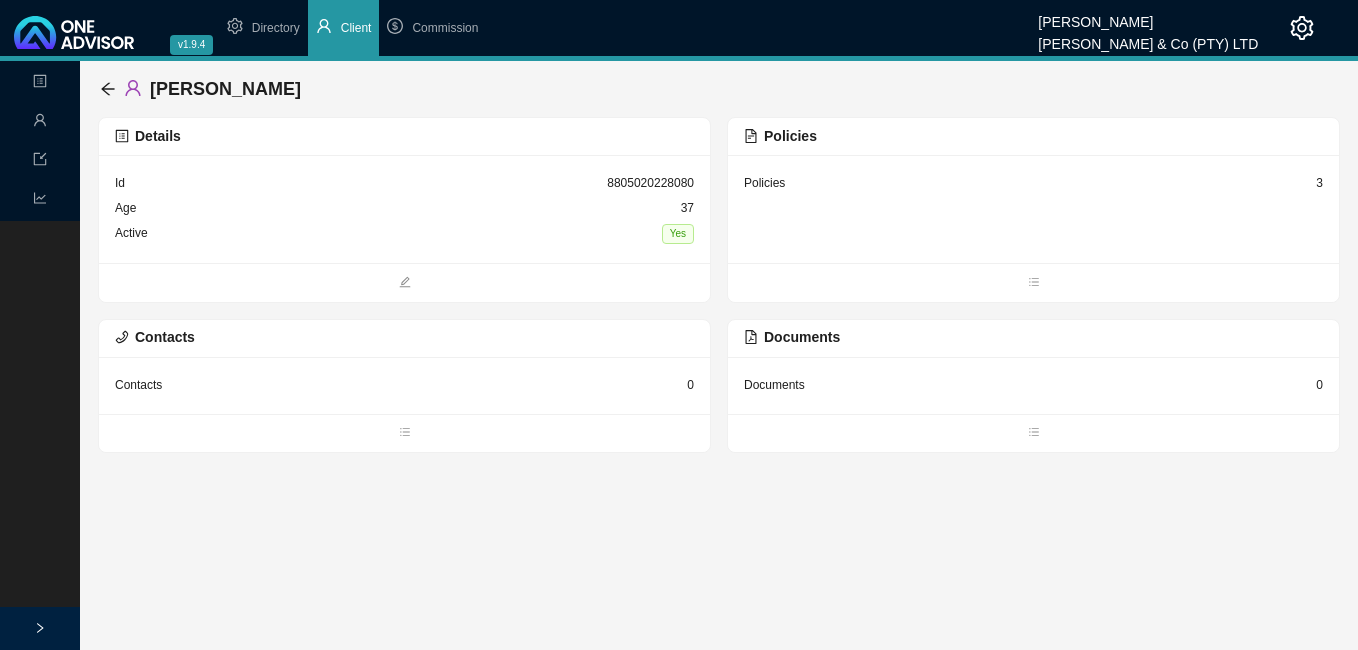 click on "Details" at bounding box center (404, 136) 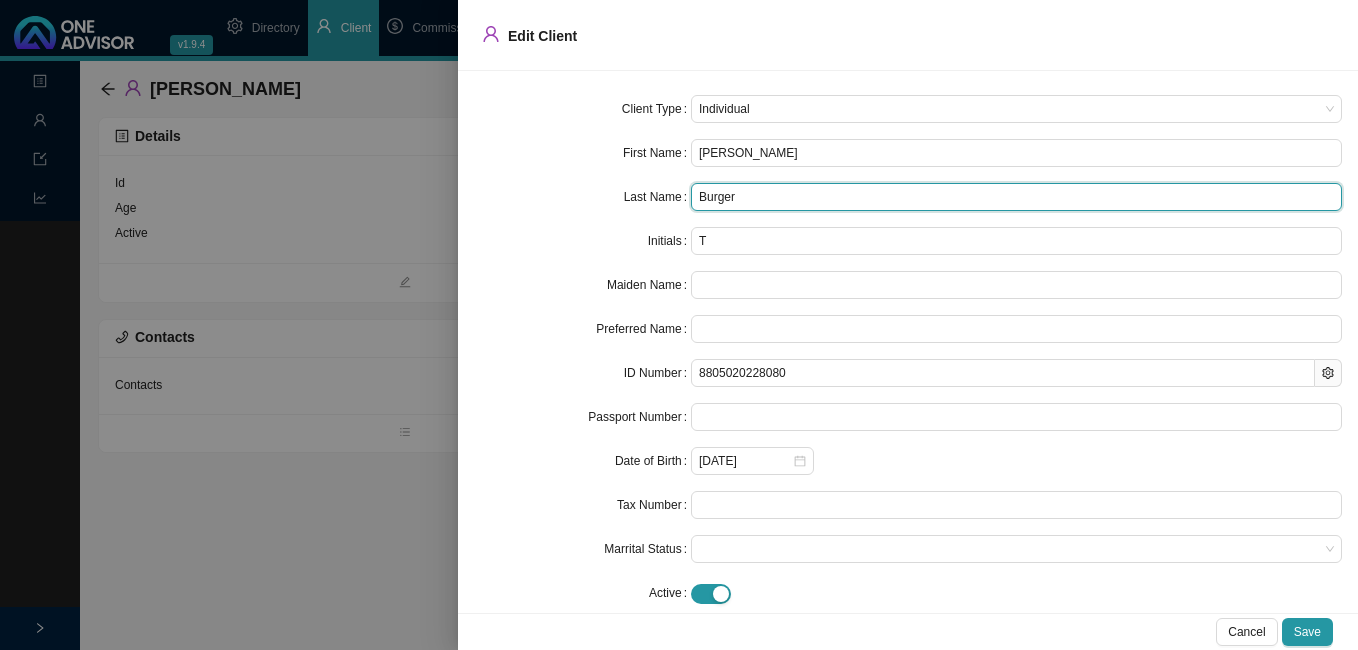 click on "Burger" at bounding box center (1016, 197) 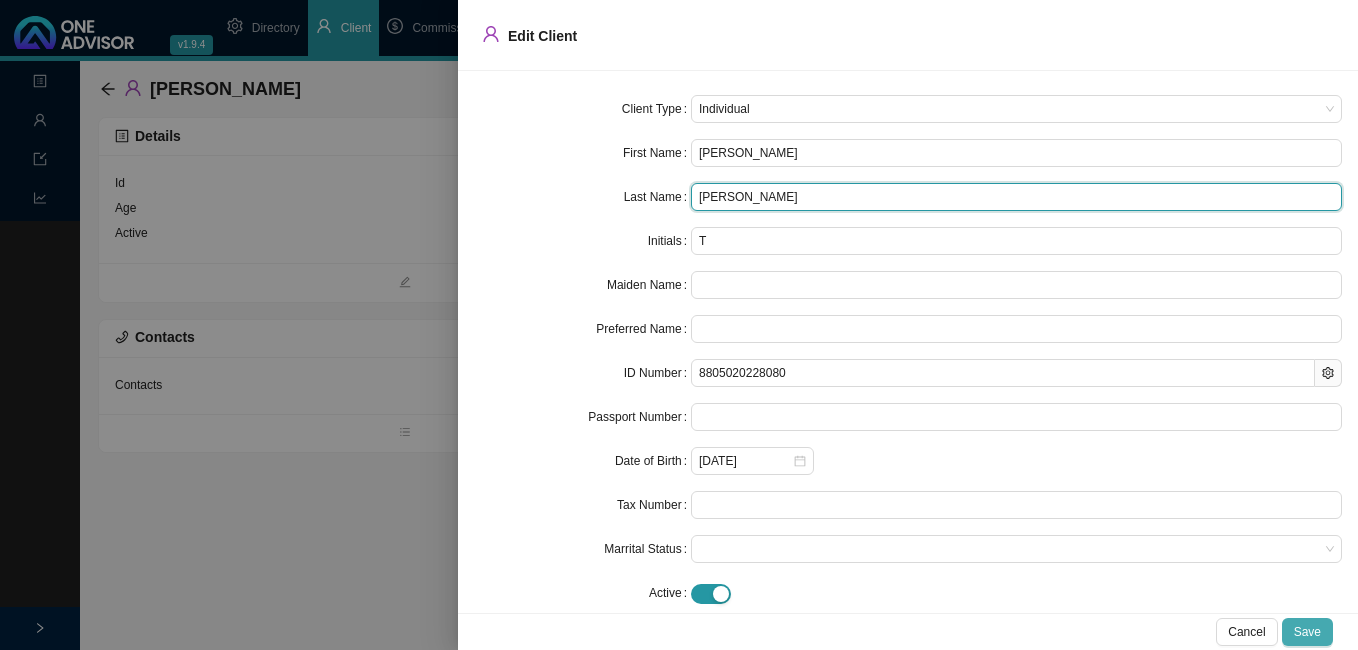 type on "[PERSON_NAME]" 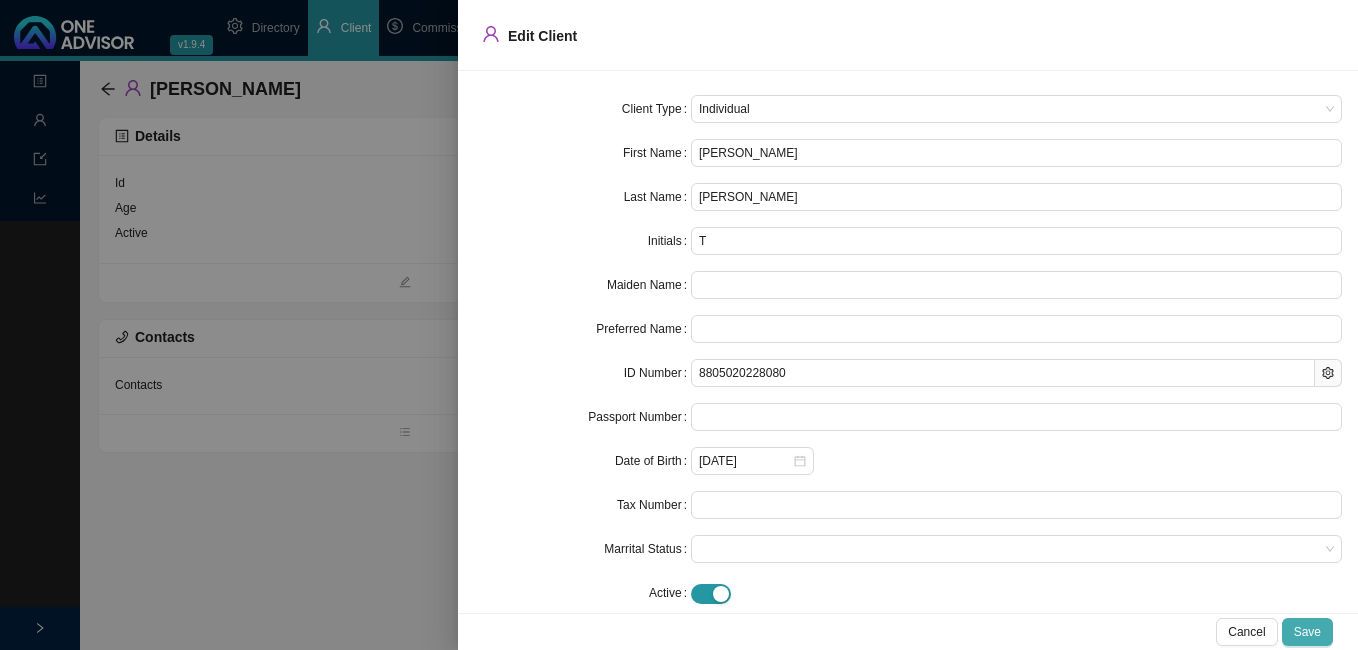 click on "Save" at bounding box center (1307, 632) 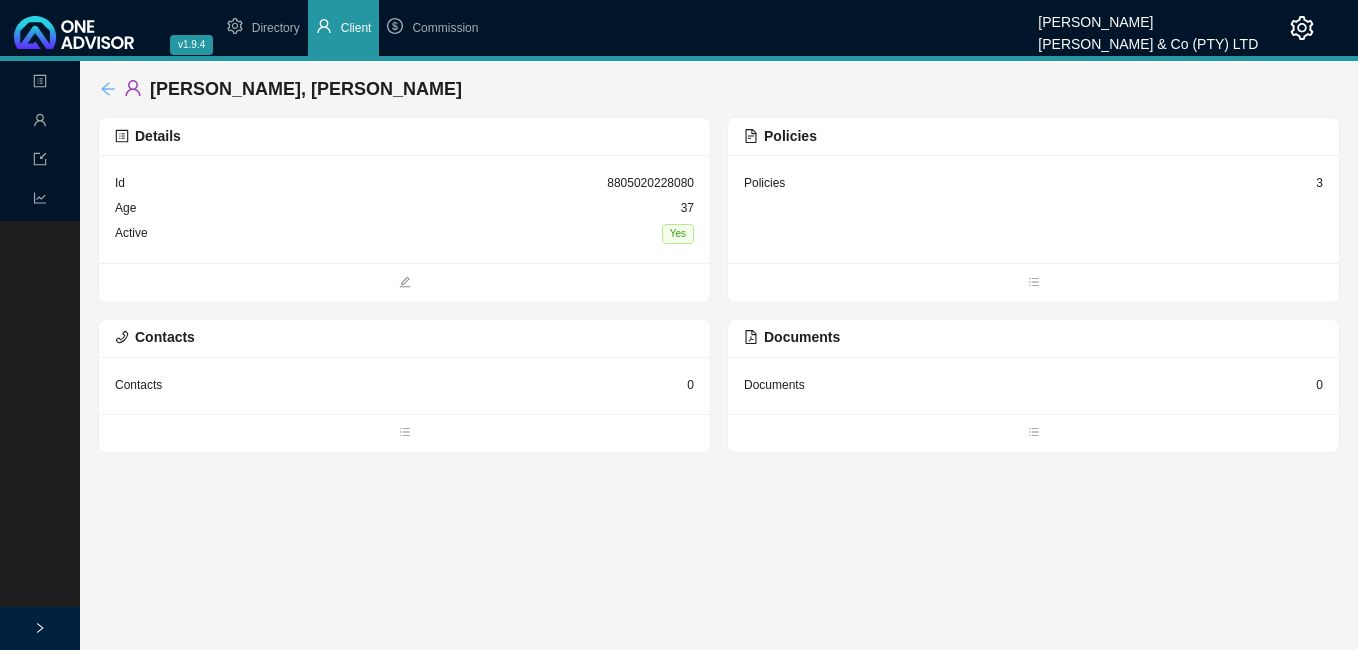 click 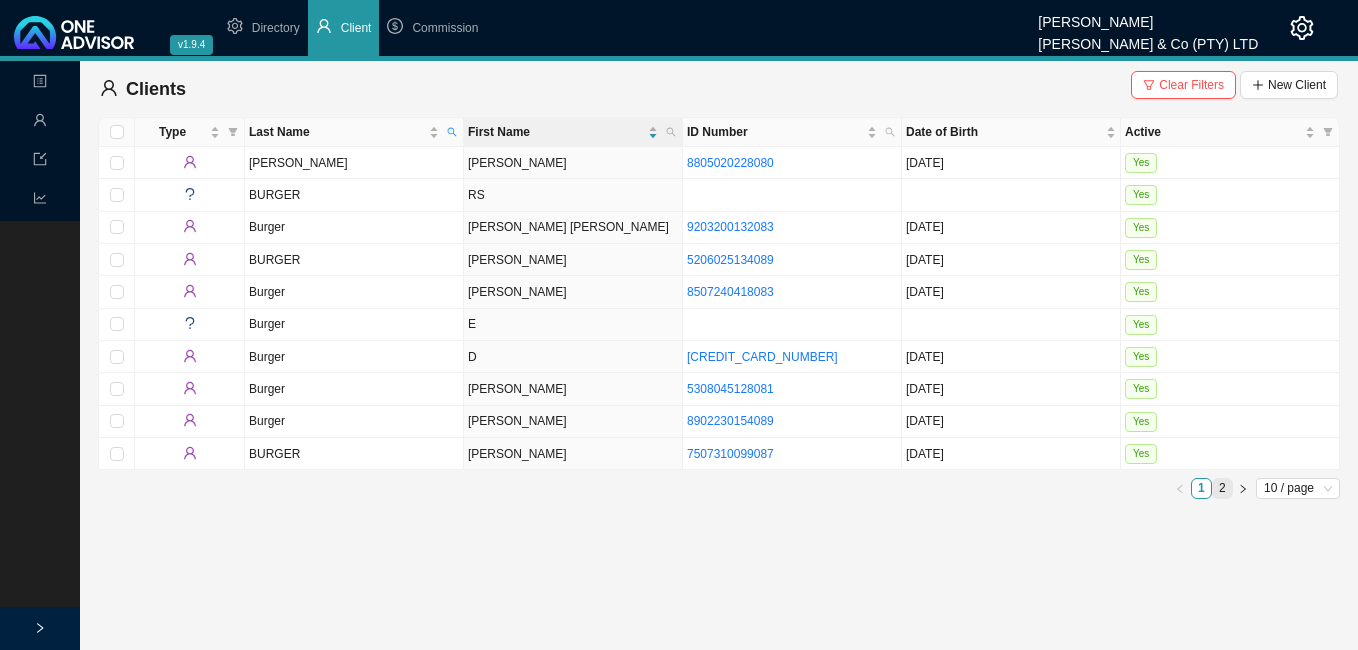 click on "2" at bounding box center [1222, 488] 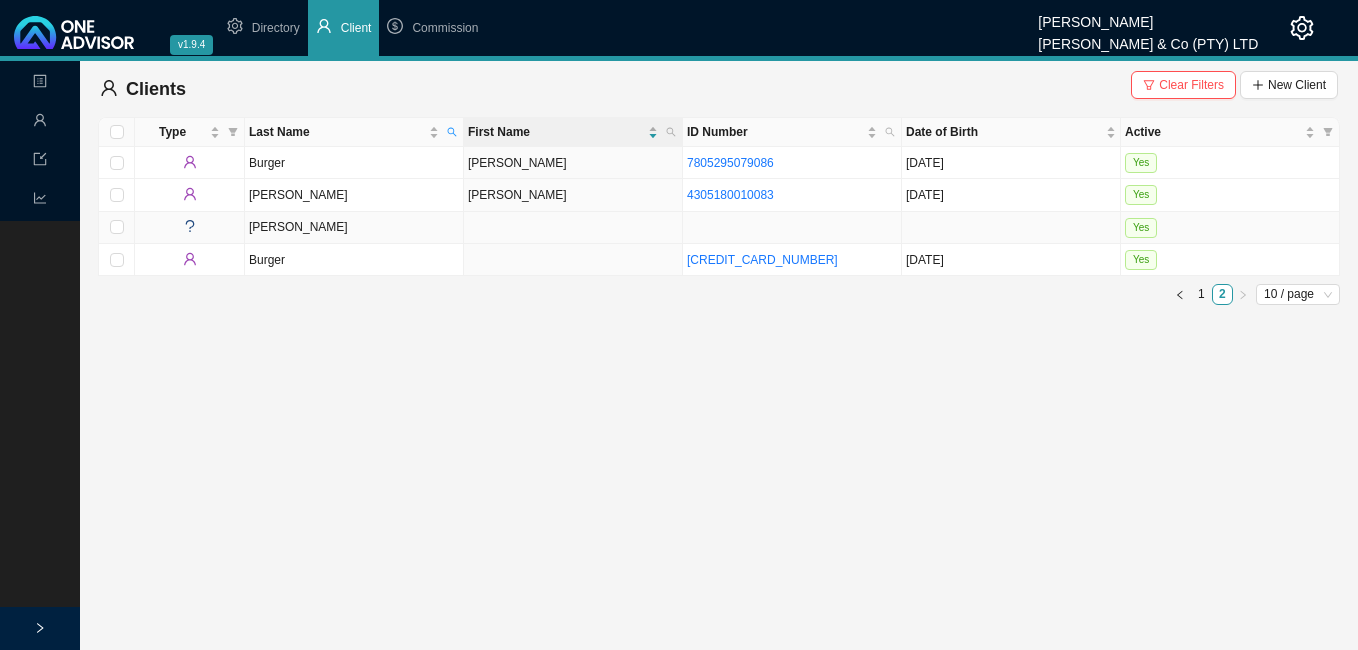 click on "[PERSON_NAME]" at bounding box center [354, 228] 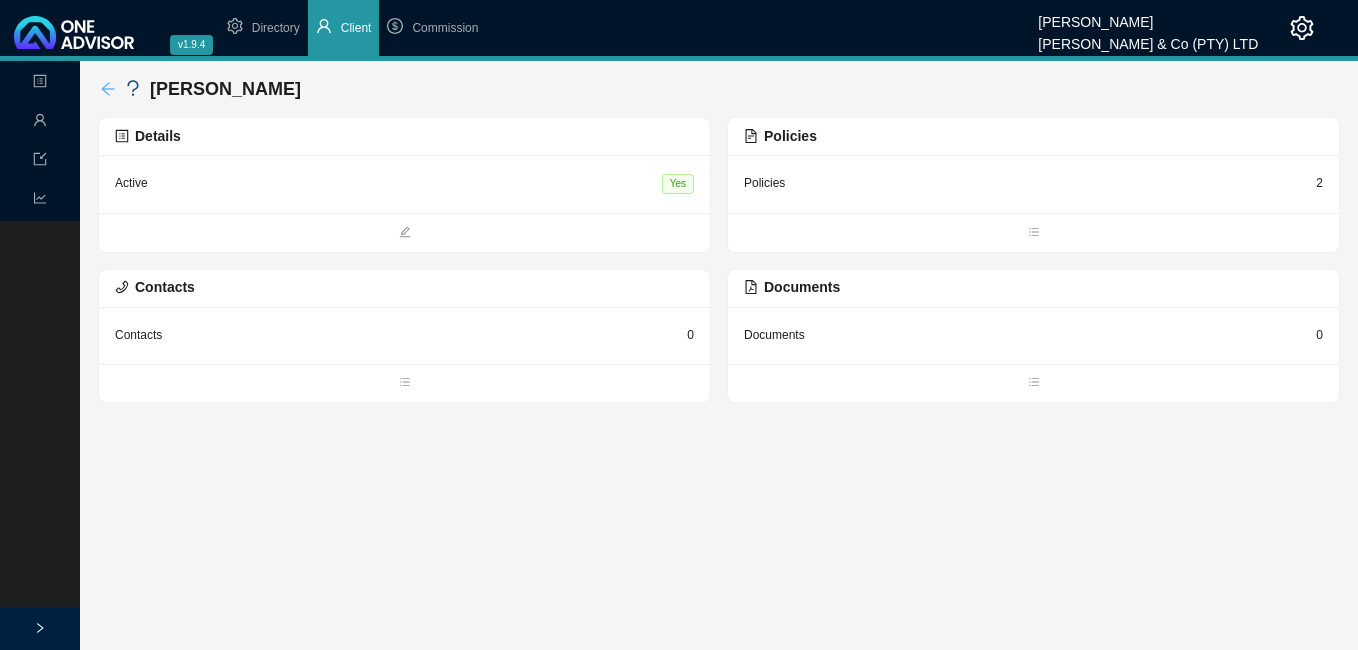 click 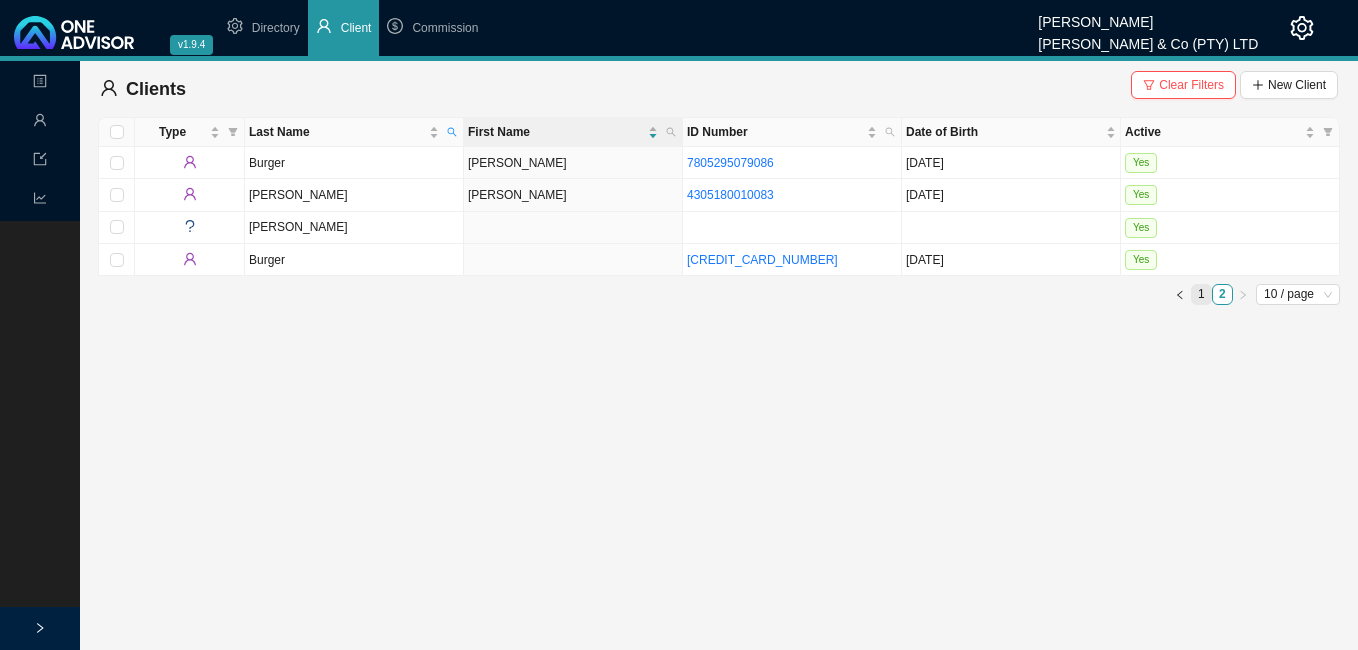 click on "1" at bounding box center [1201, 294] 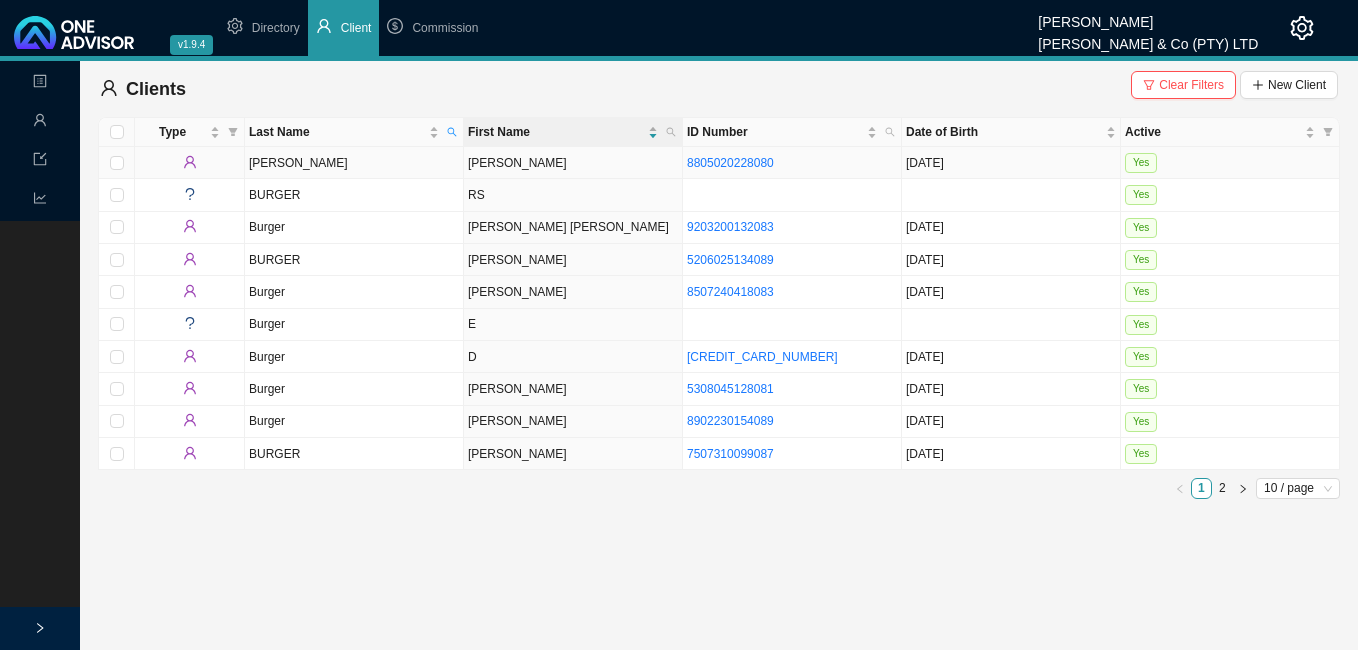 click on "[PERSON_NAME]" at bounding box center [573, 163] 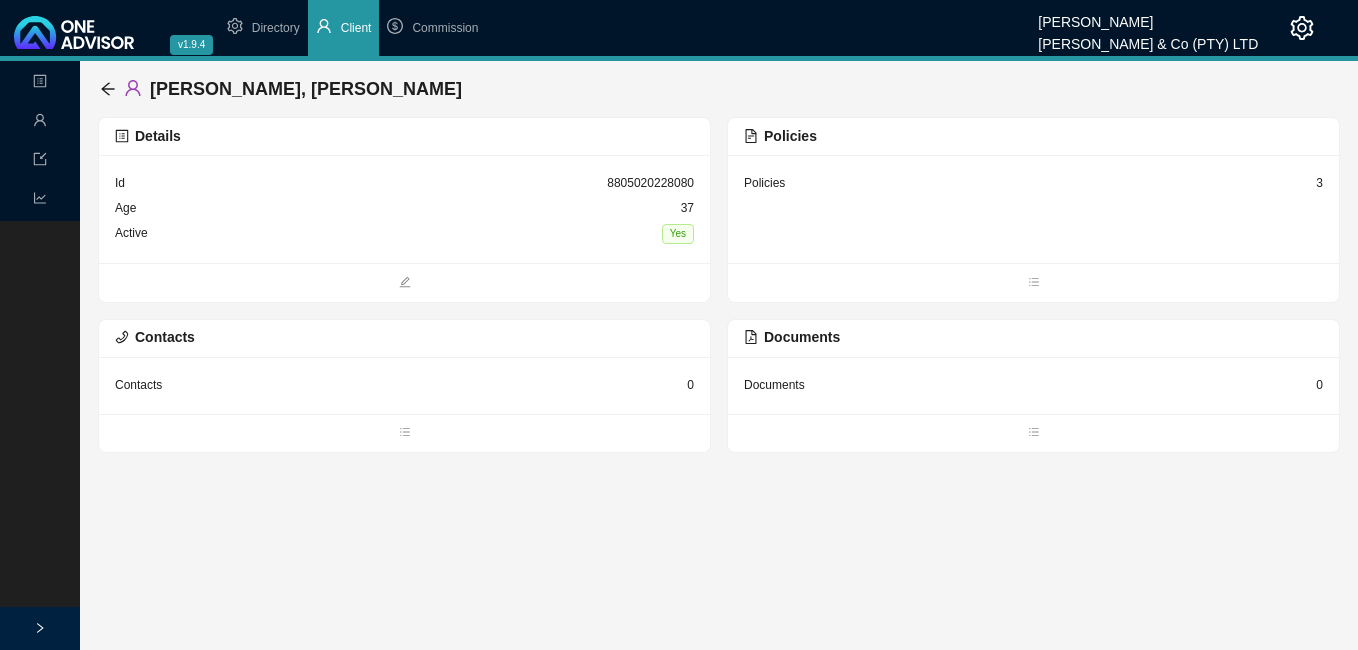 click on "[PERSON_NAME], [PERSON_NAME]" at bounding box center [719, 89] 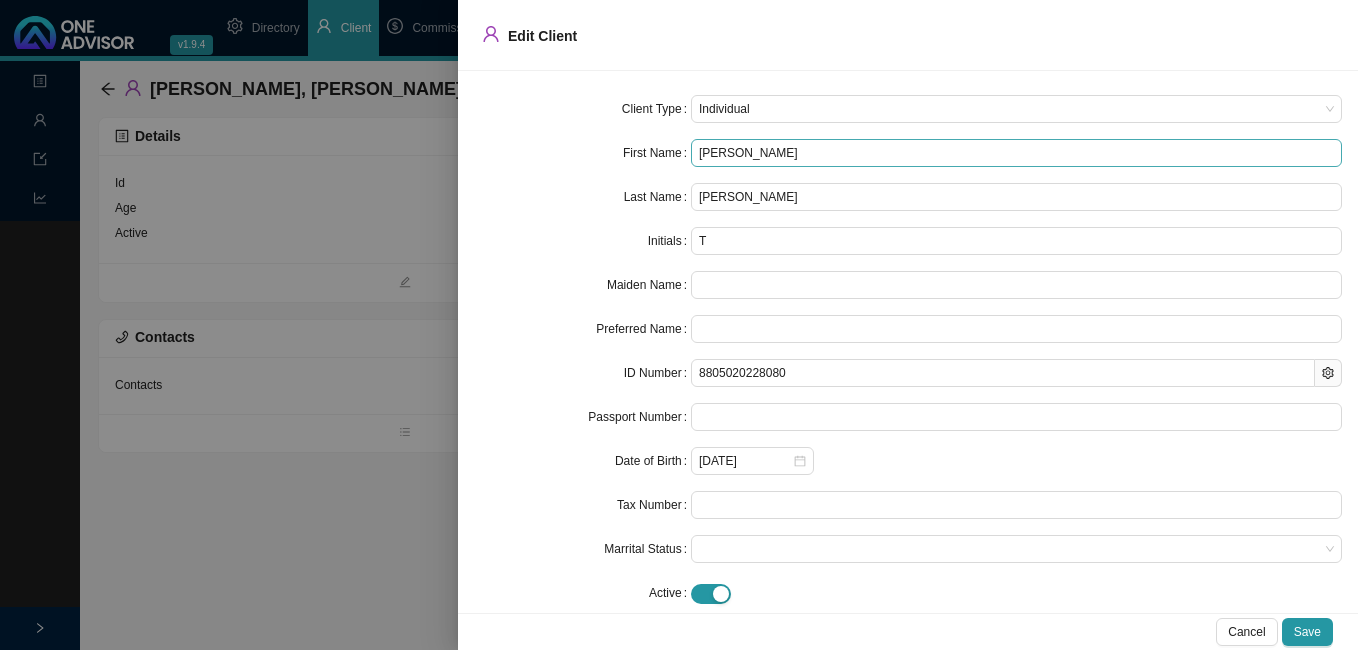 drag, startPoint x: 699, startPoint y: 152, endPoint x: 768, endPoint y: 156, distance: 69.115845 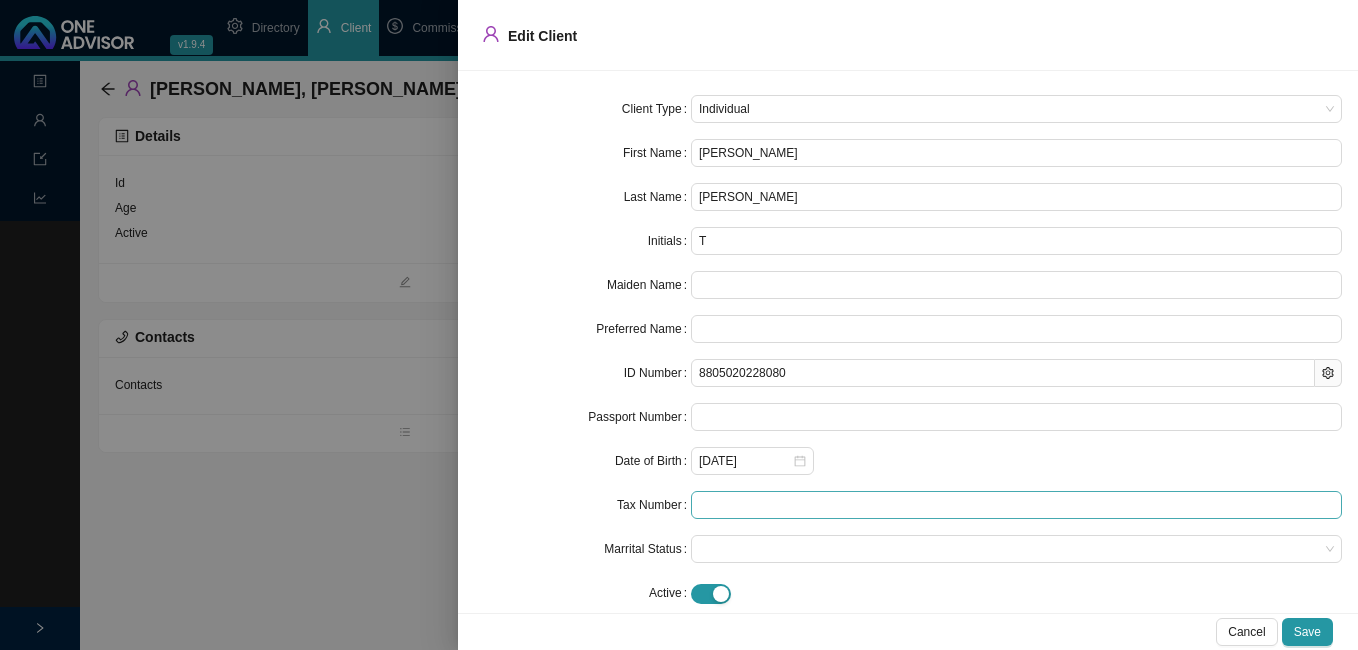 type on "T" 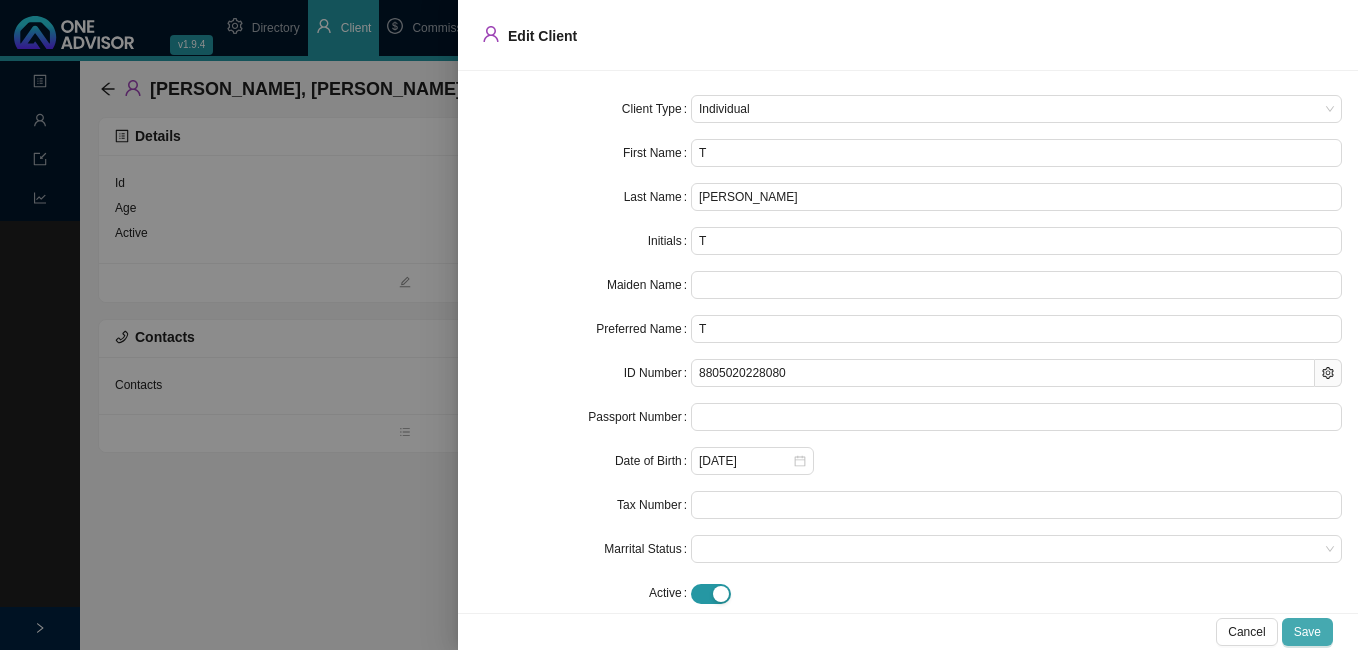 type on "T" 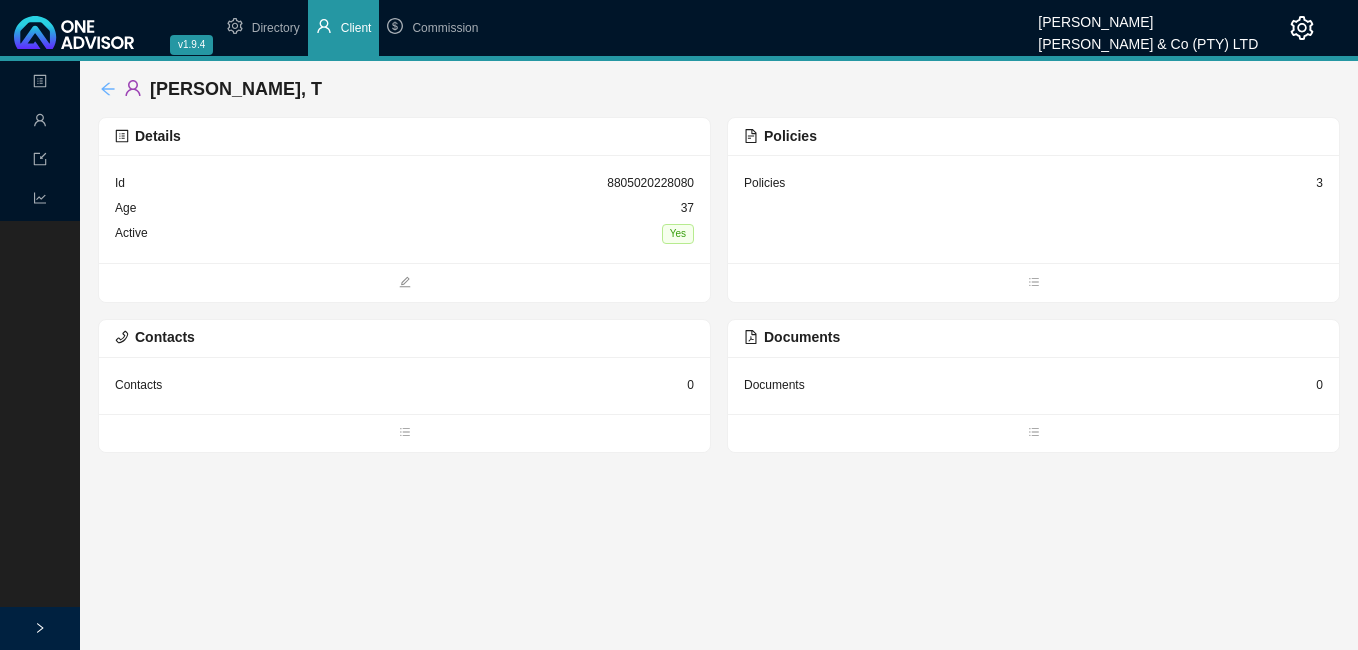 click 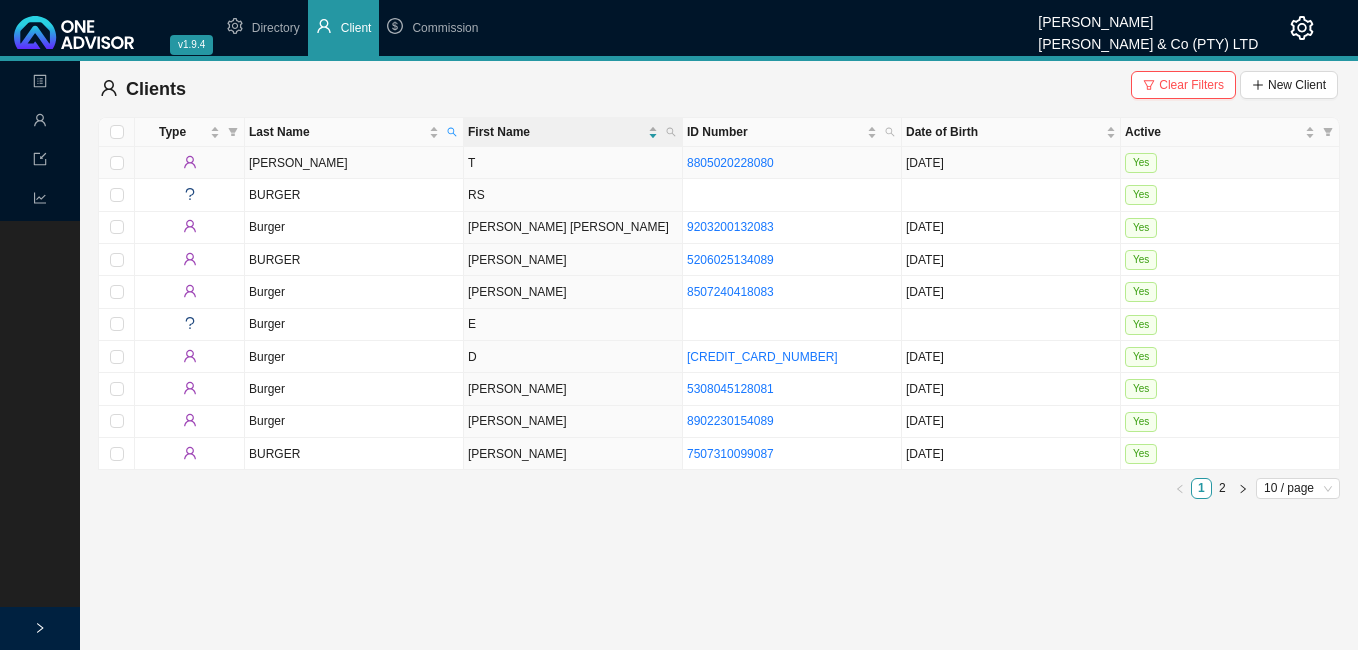 click on "[PERSON_NAME]" at bounding box center [354, 163] 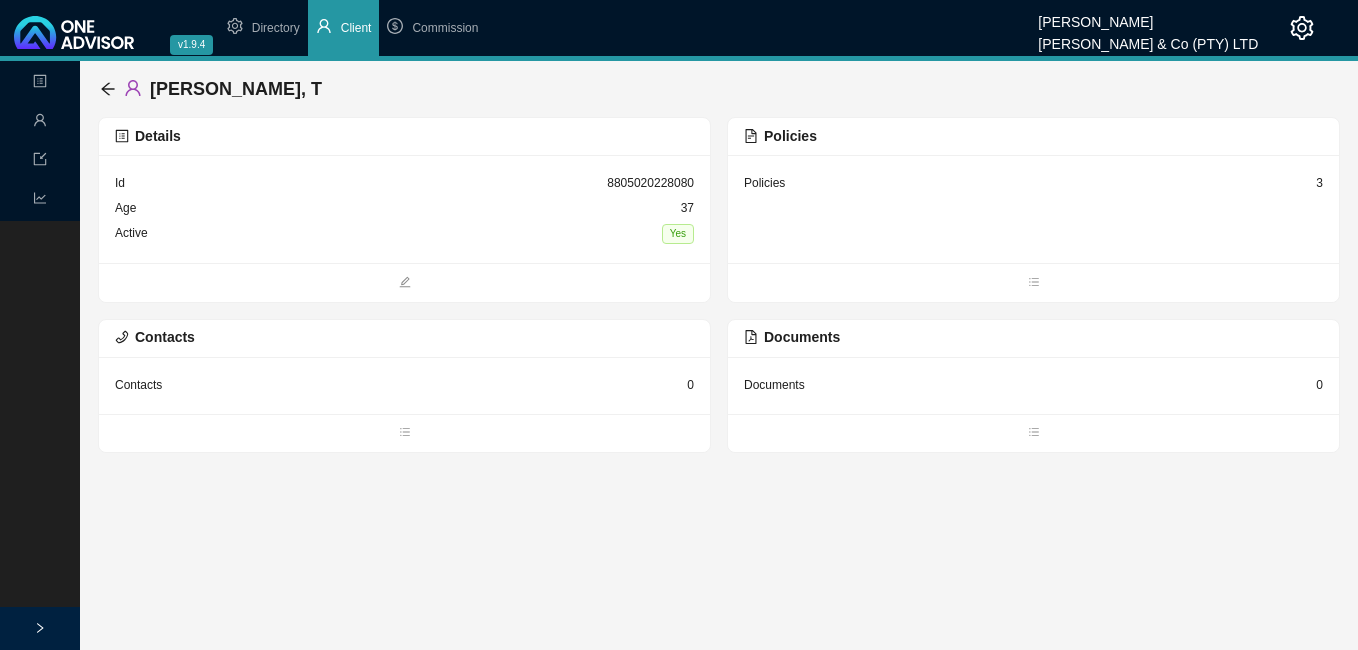 click on "[PERSON_NAME], T" at bounding box center (719, 89) 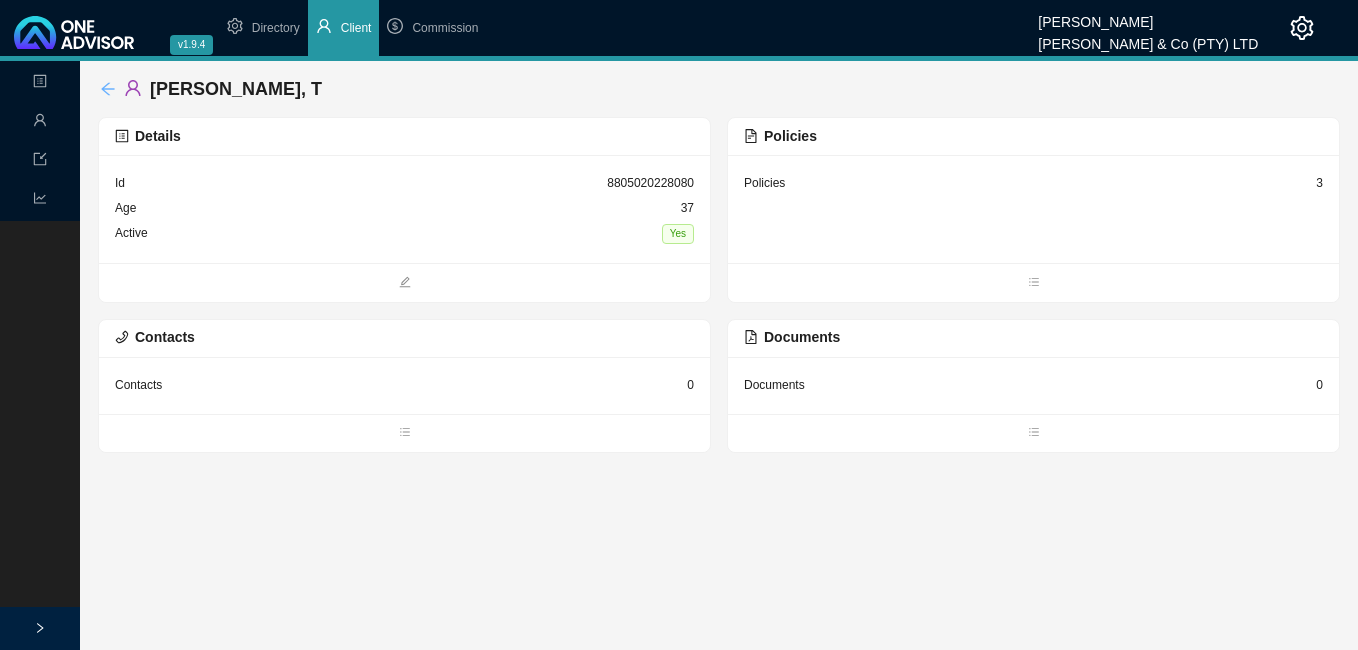 click 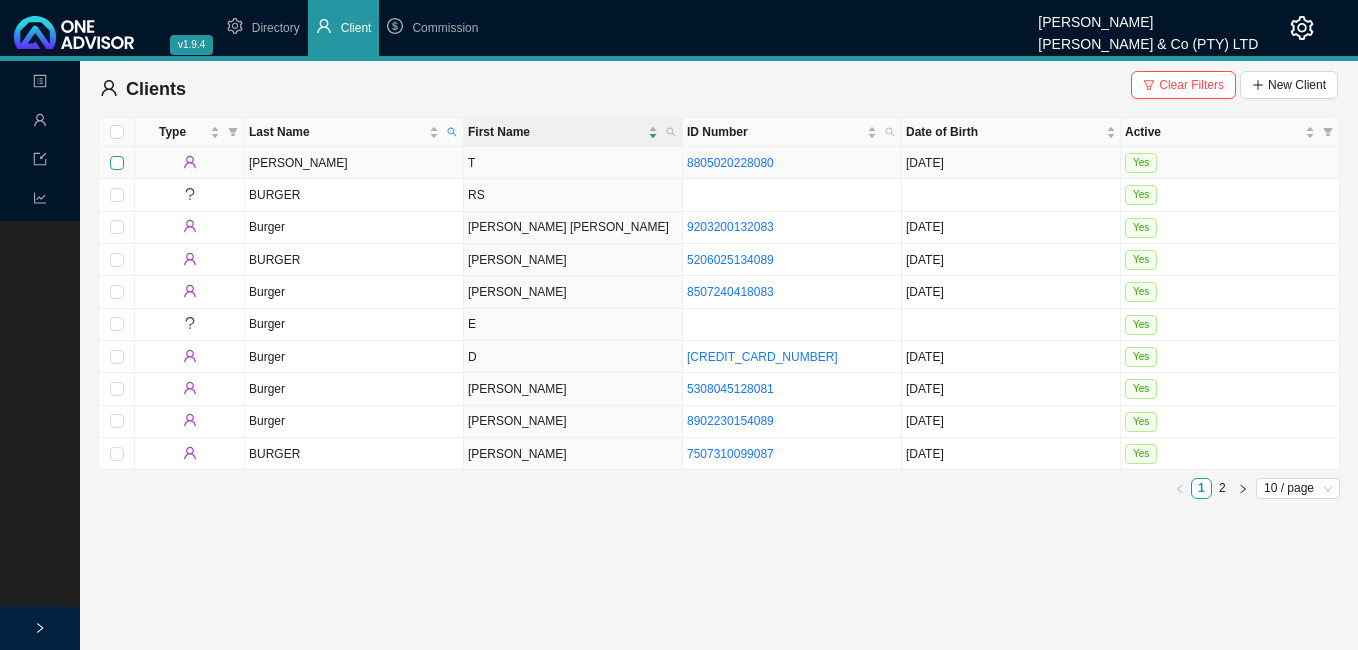 click at bounding box center (117, 163) 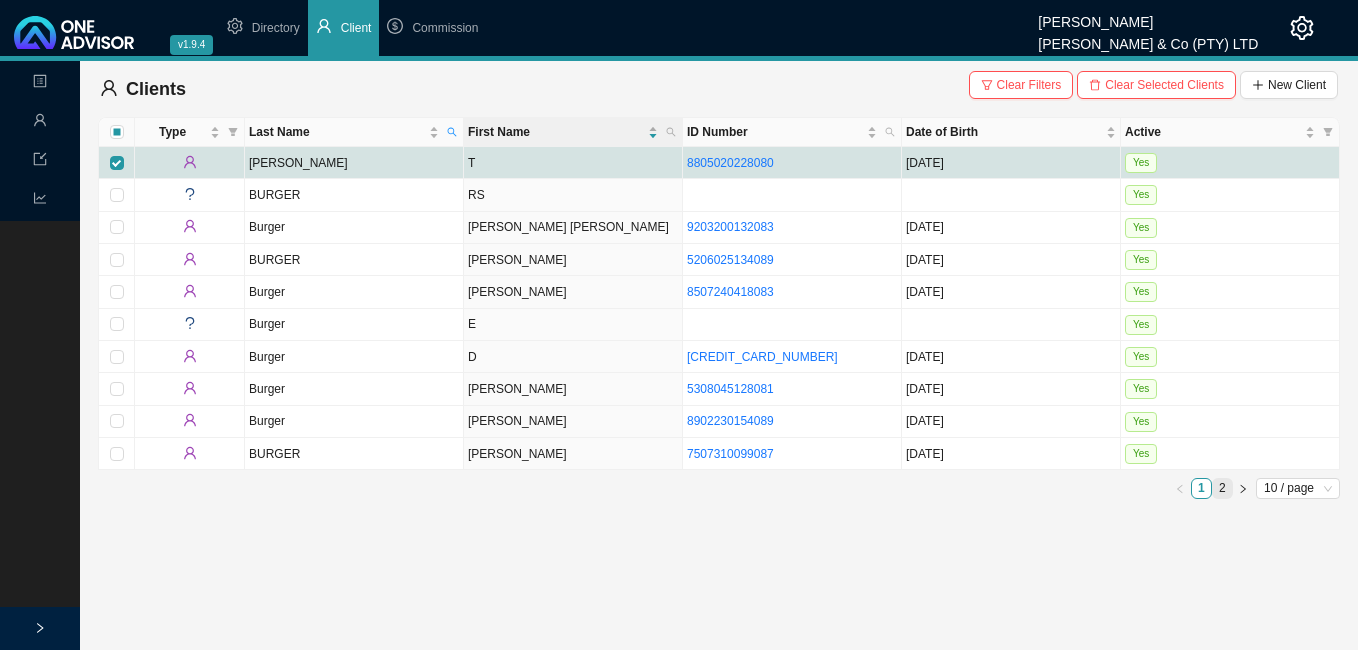 click on "2" at bounding box center (1222, 488) 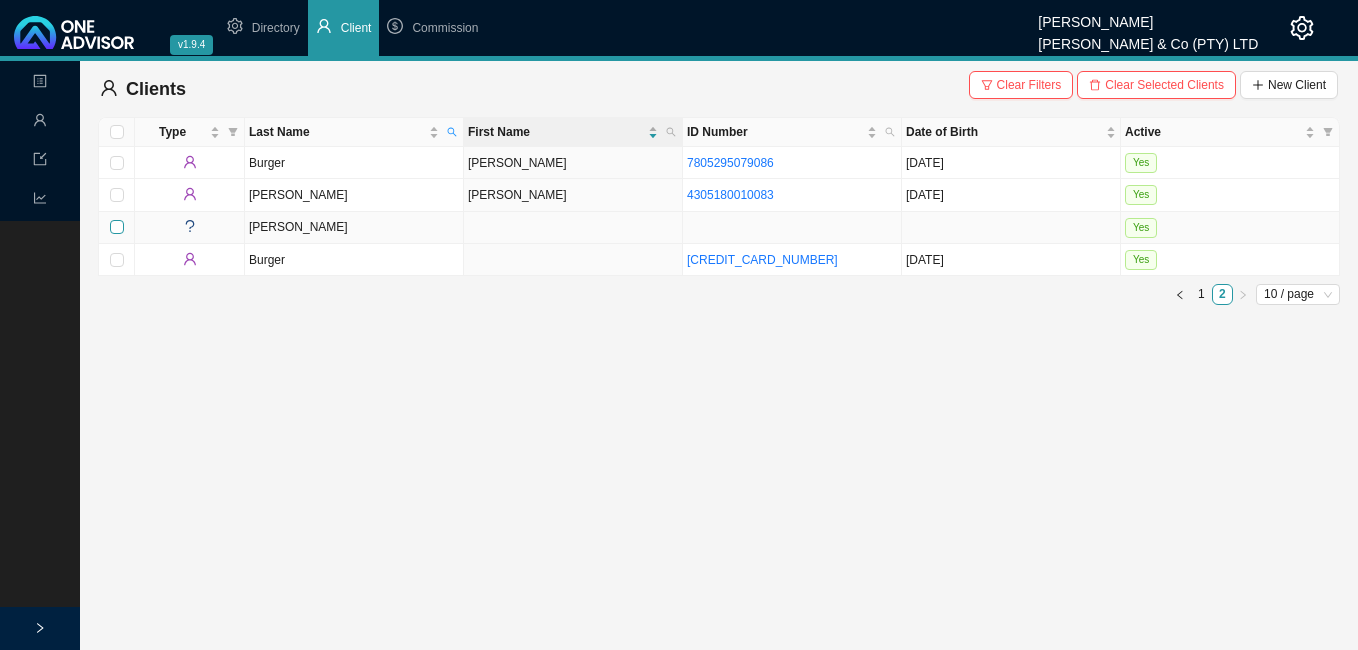 click at bounding box center [117, 227] 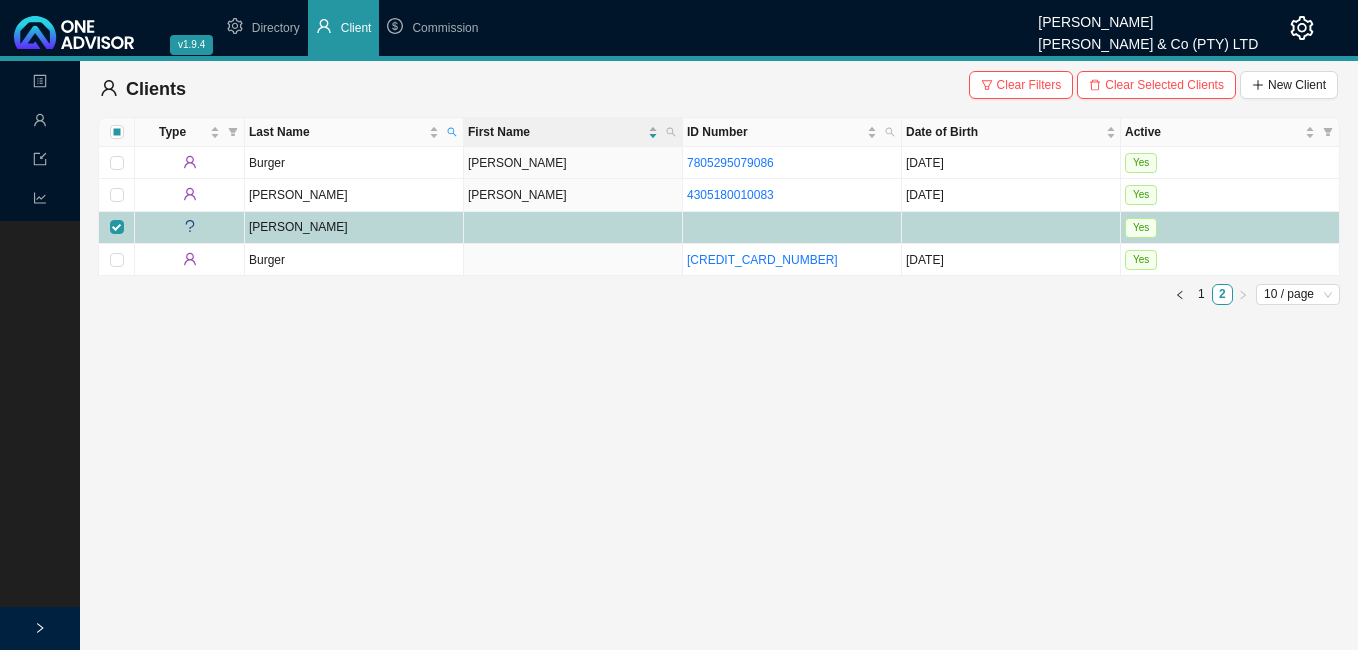 click at bounding box center [190, 228] 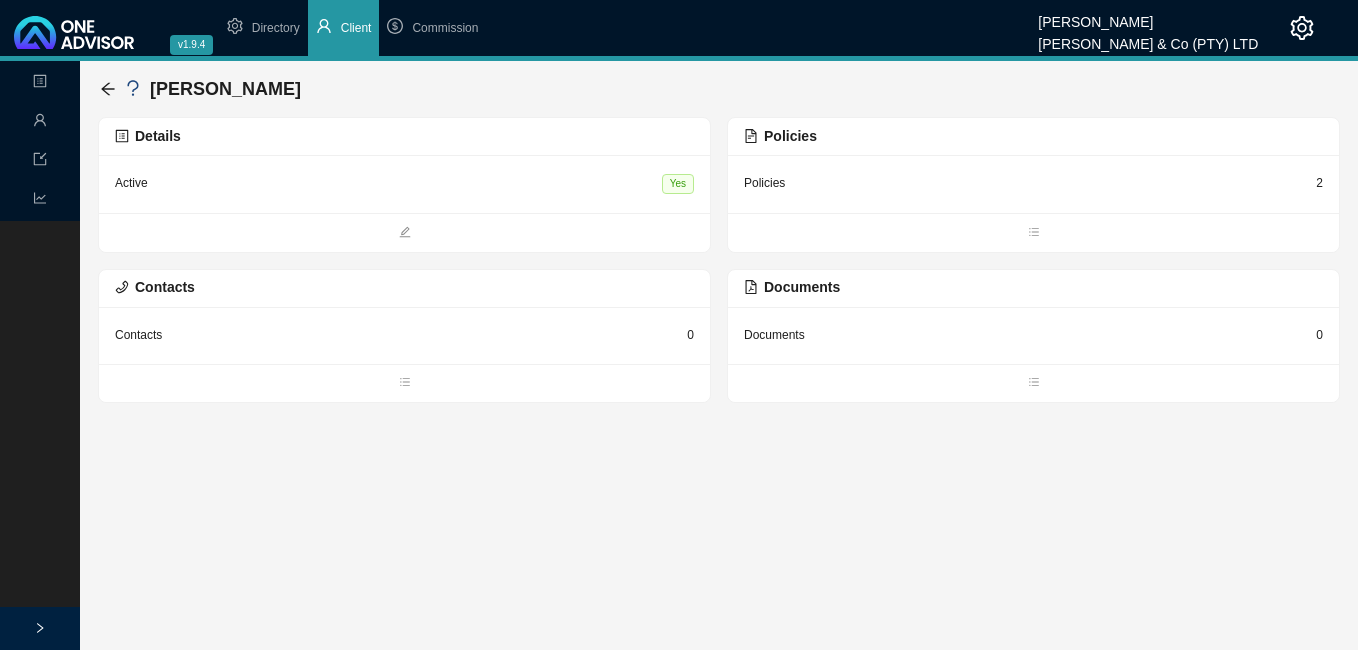 click on "Details" at bounding box center (404, 136) 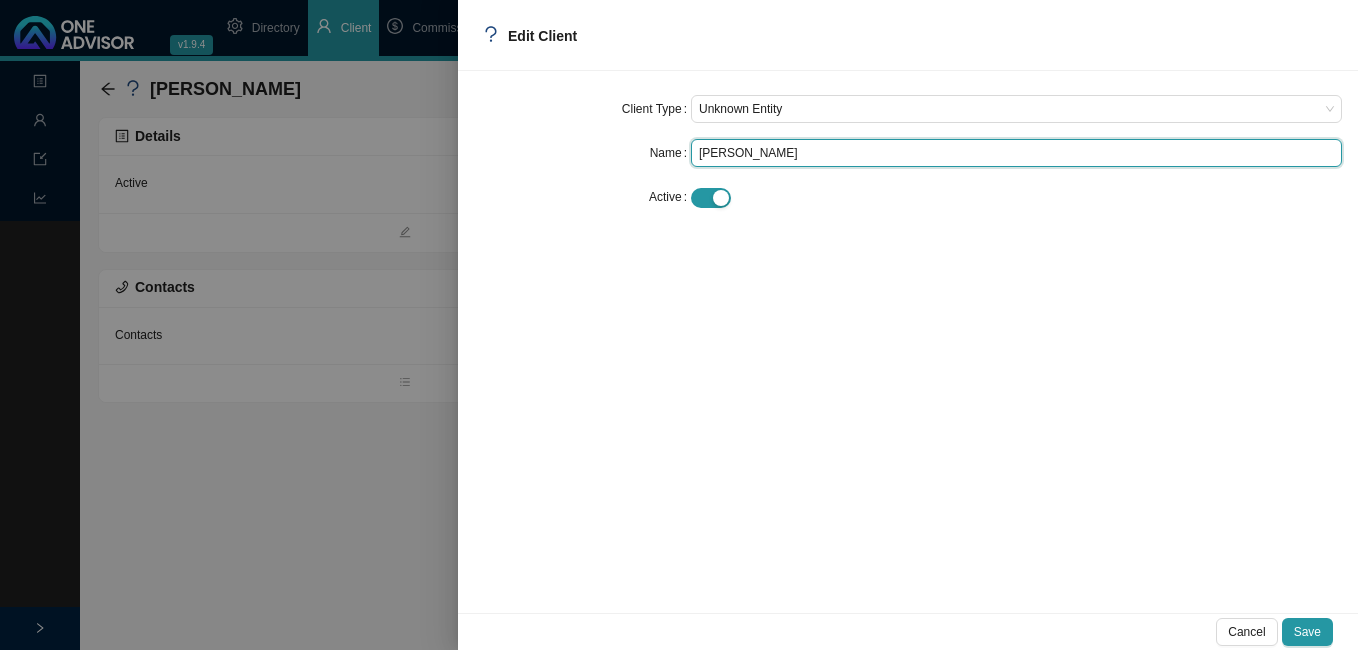 drag, startPoint x: 733, startPoint y: 154, endPoint x: 822, endPoint y: 161, distance: 89.27486 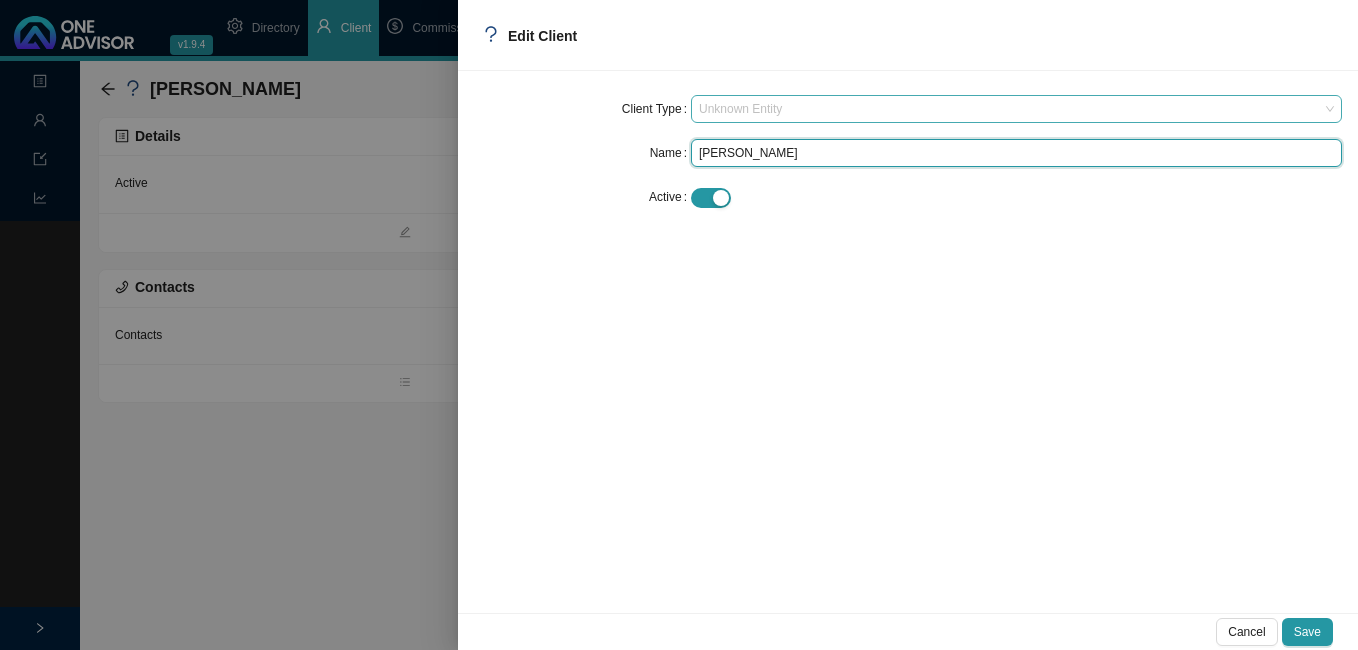 click on "Unknown Entity" at bounding box center (1016, 109) 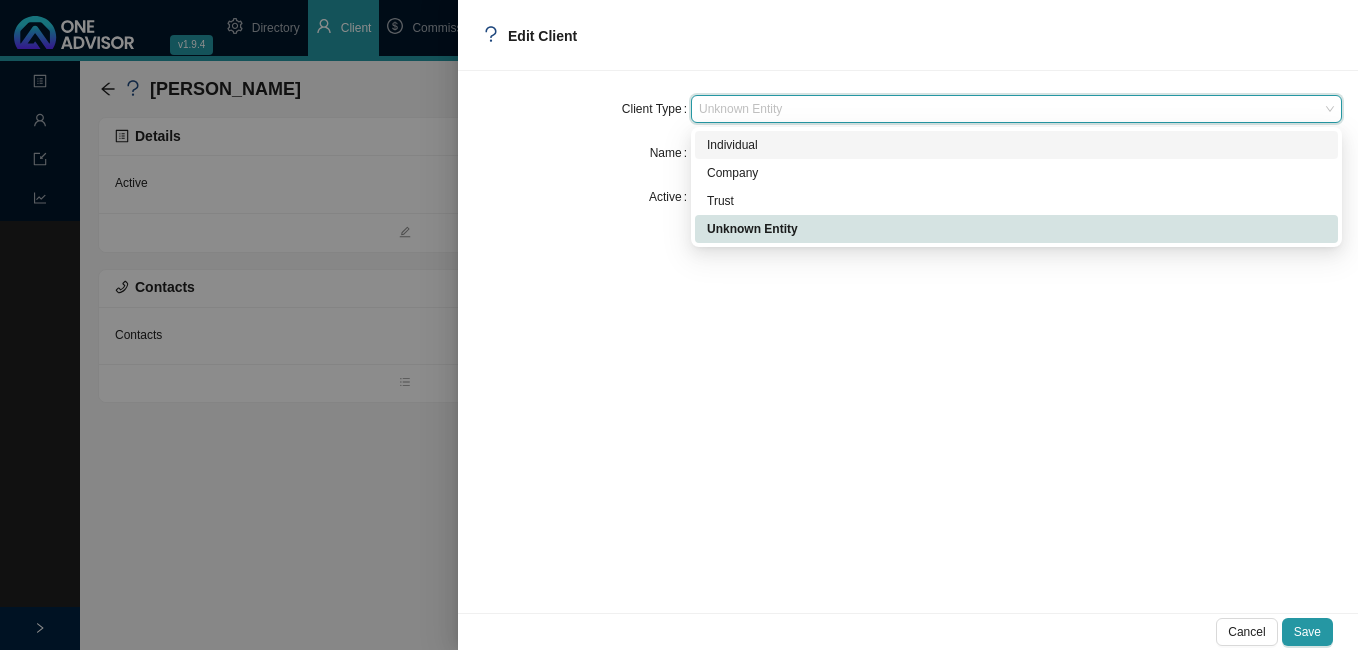 click on "Individual" at bounding box center (1016, 145) 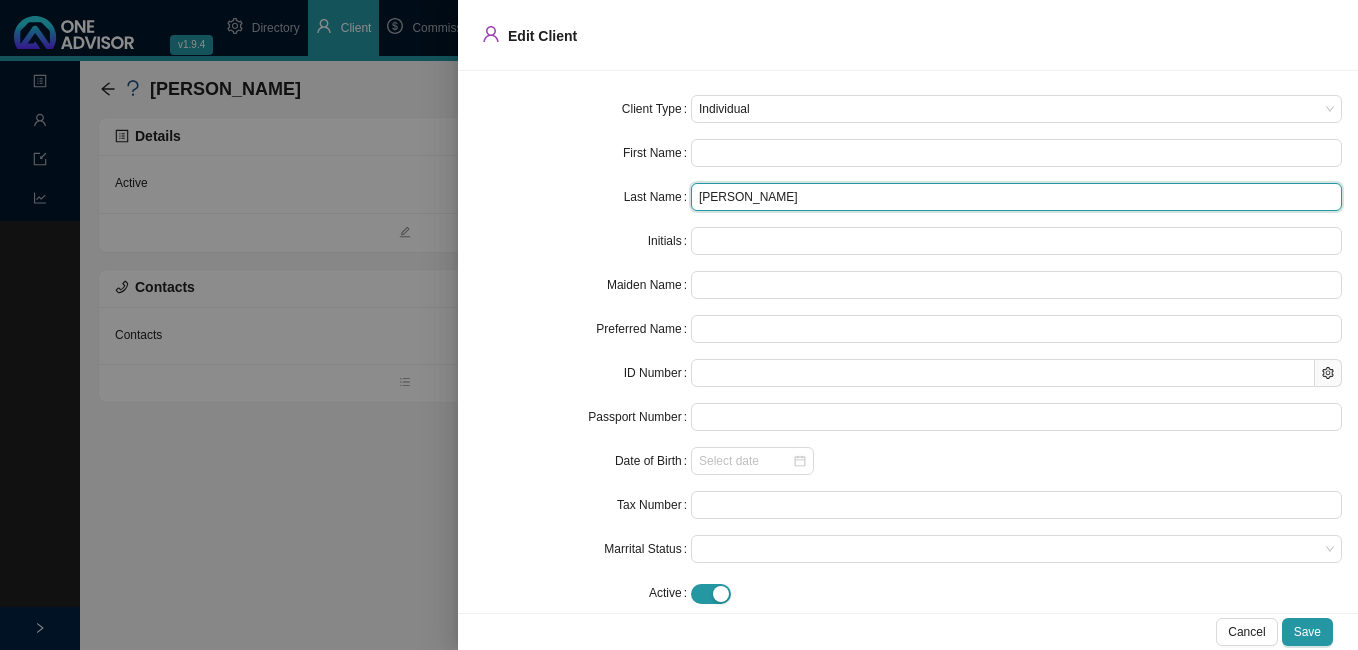 drag, startPoint x: 756, startPoint y: 203, endPoint x: 807, endPoint y: 211, distance: 51.62364 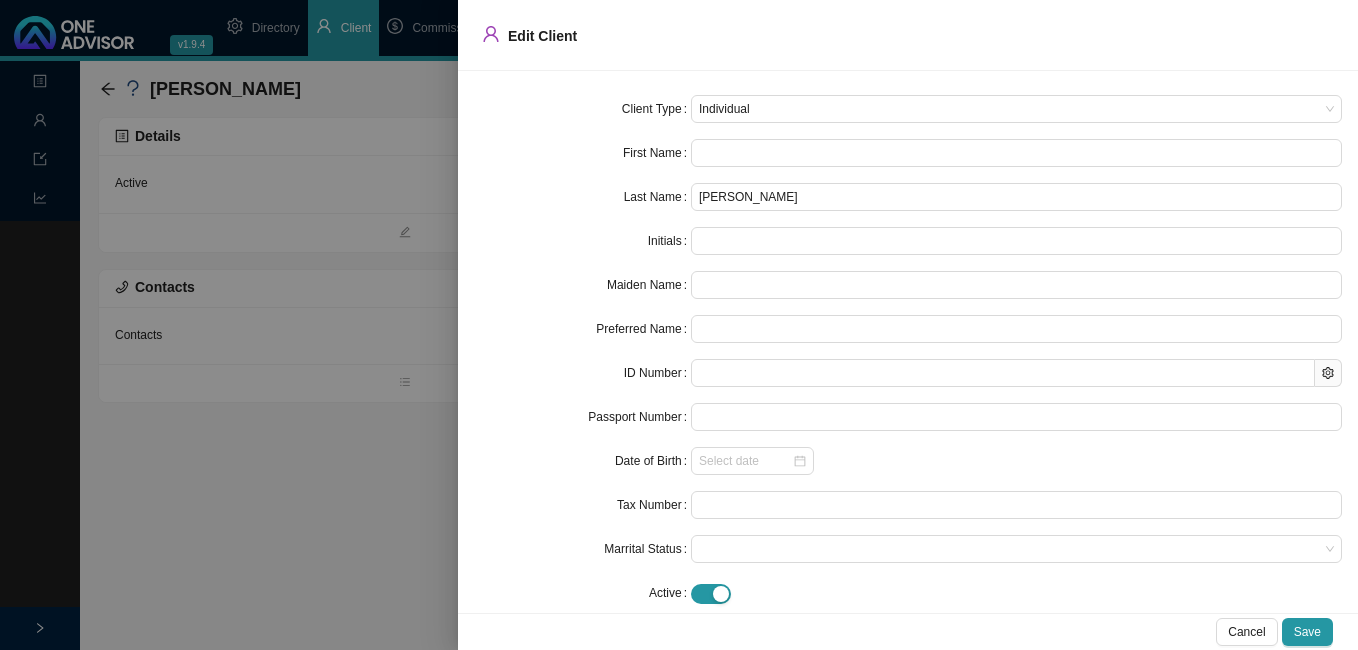 drag, startPoint x: 762, startPoint y: 201, endPoint x: 1002, endPoint y: 472, distance: 361.99585 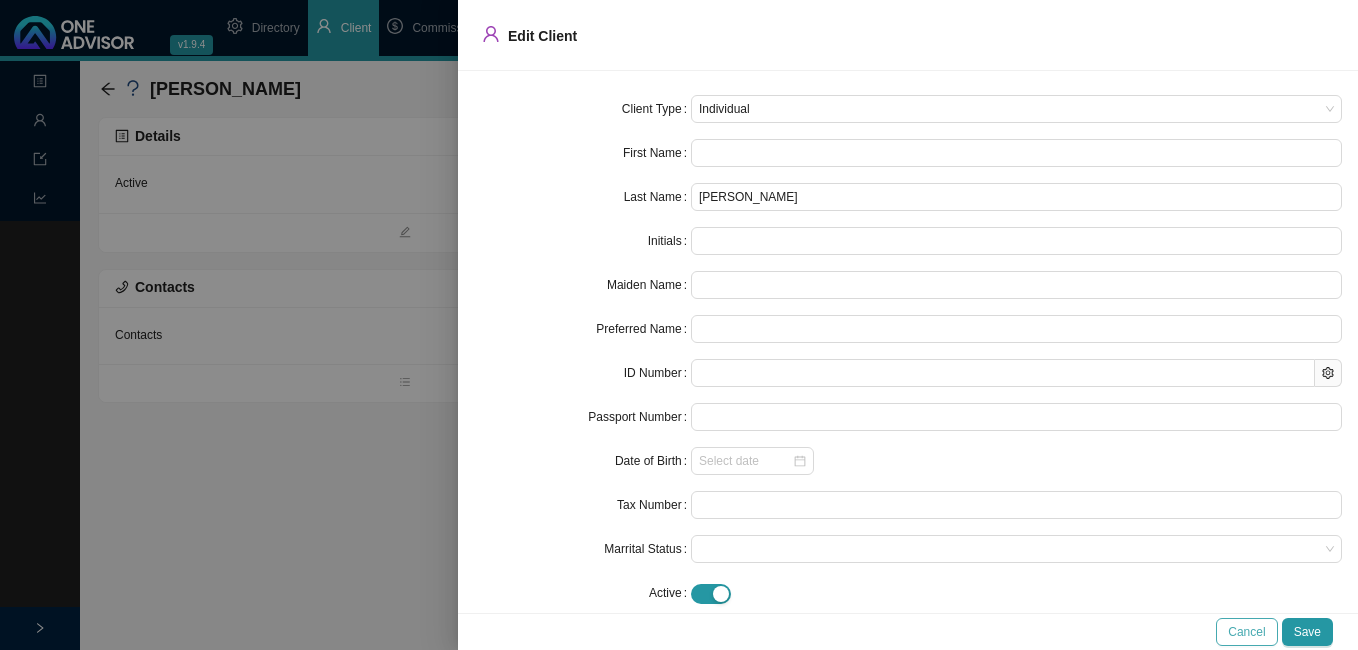 click on "Cancel" at bounding box center [1246, 632] 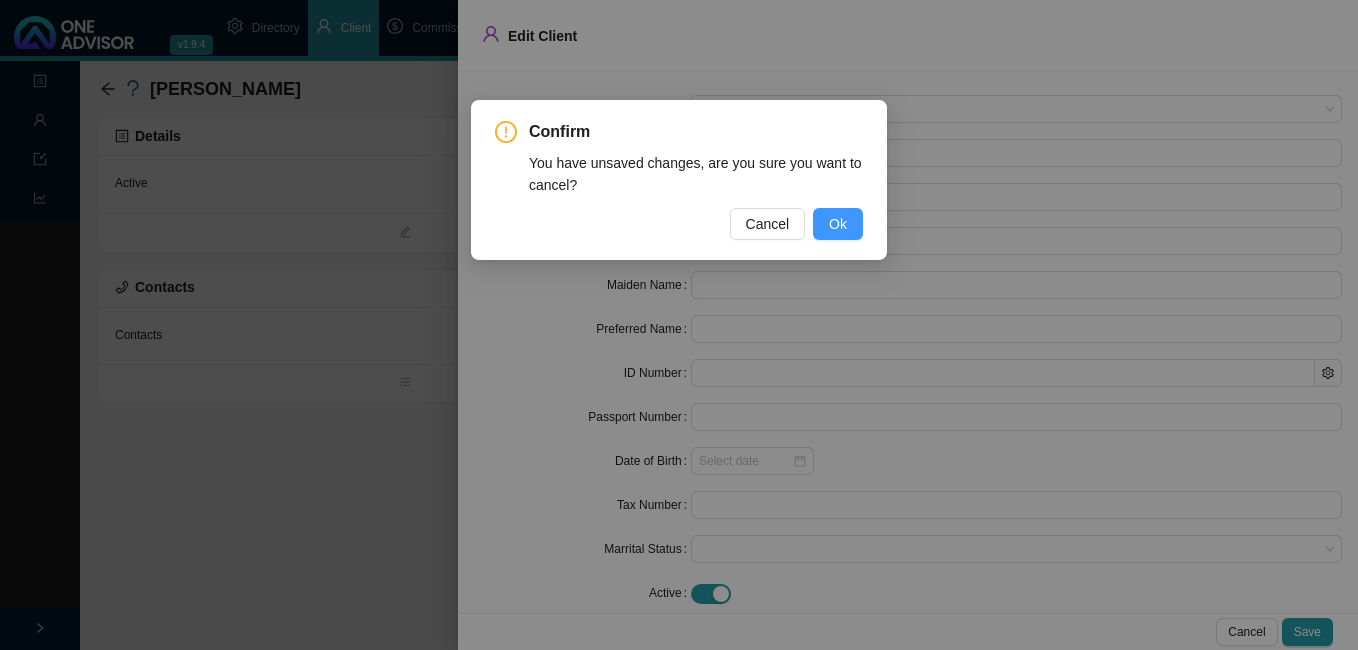 click on "Ok" at bounding box center [838, 224] 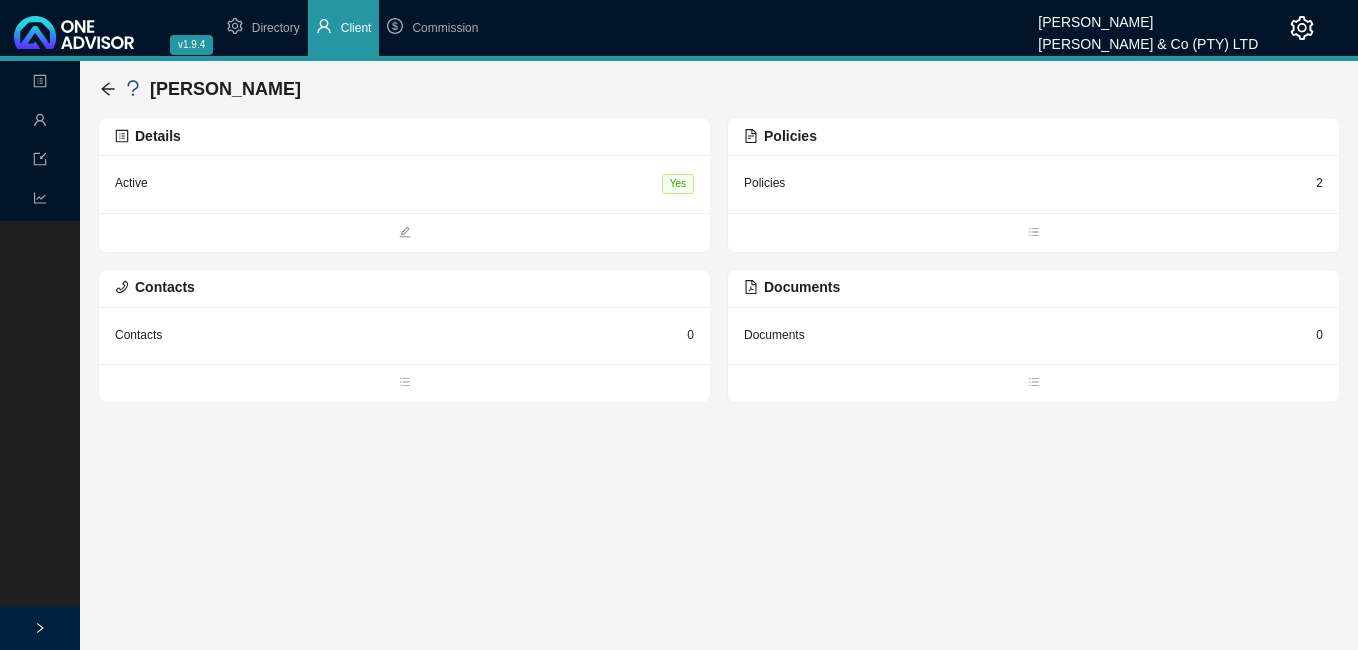 click on "[PERSON_NAME] Details Active Yes Policies Policies 2 Contacts Contacts 0 Documents Documents 0" at bounding box center (719, 232) 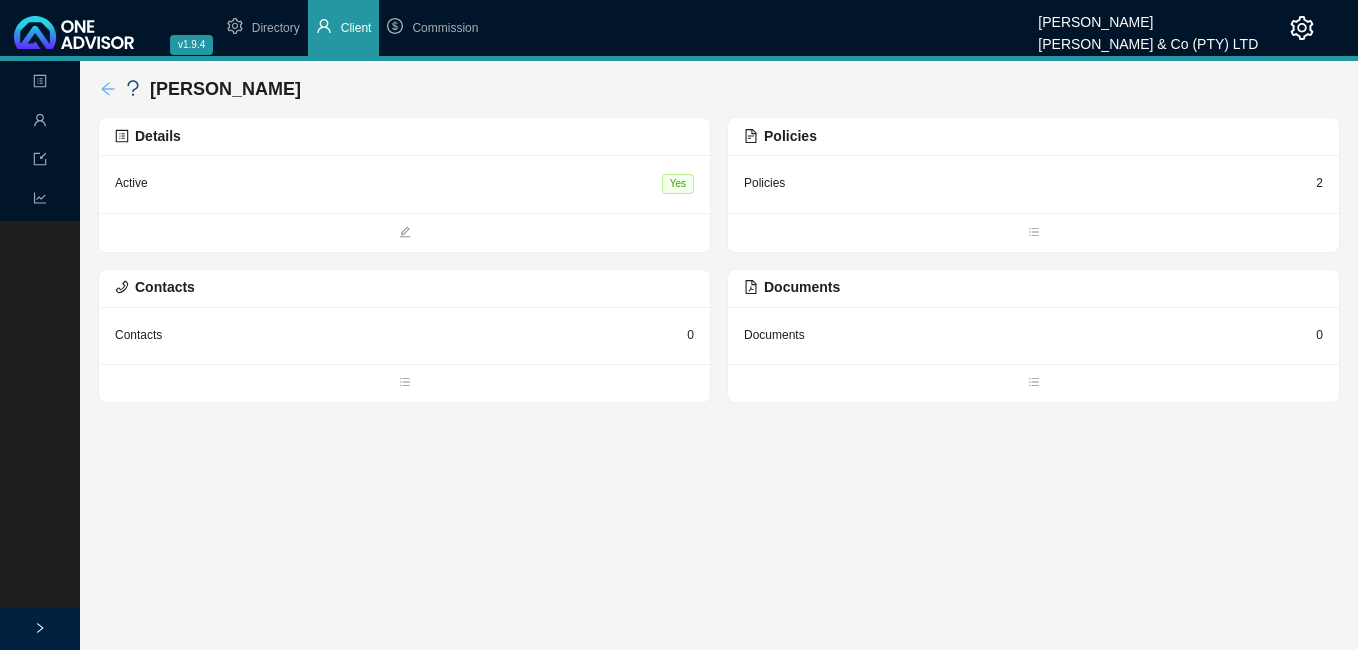 click 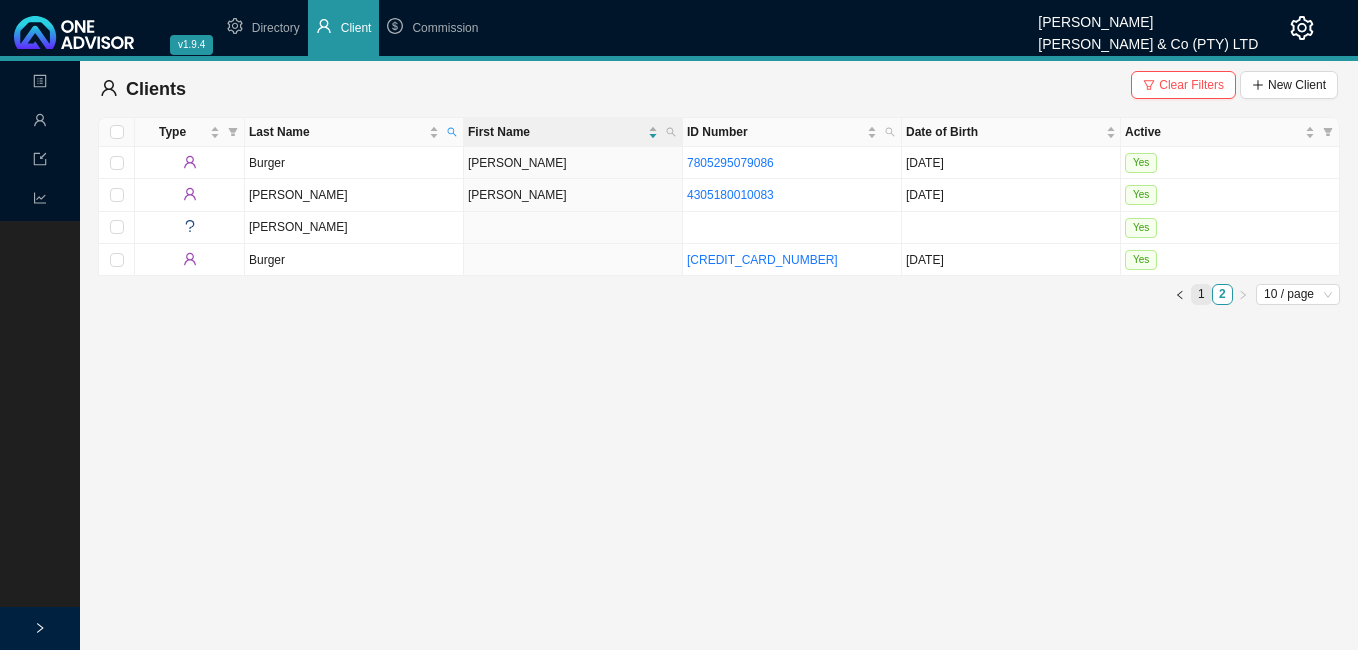 click on "1" at bounding box center [1201, 294] 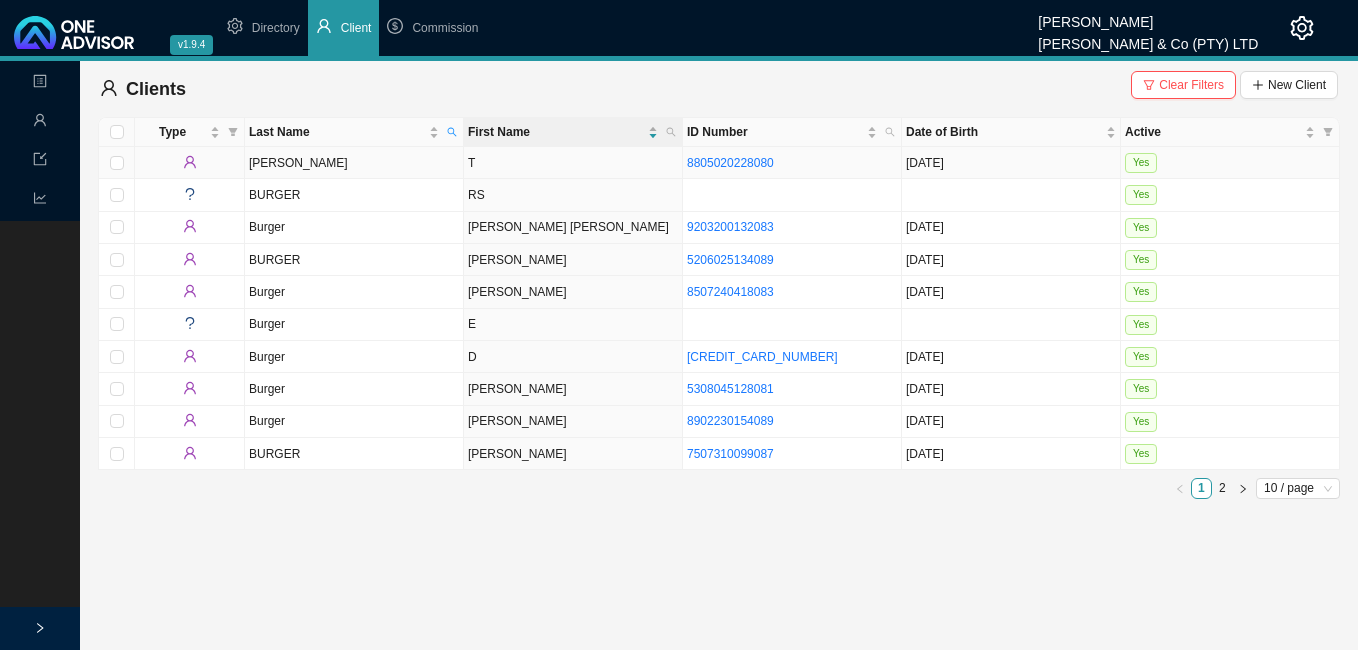 type 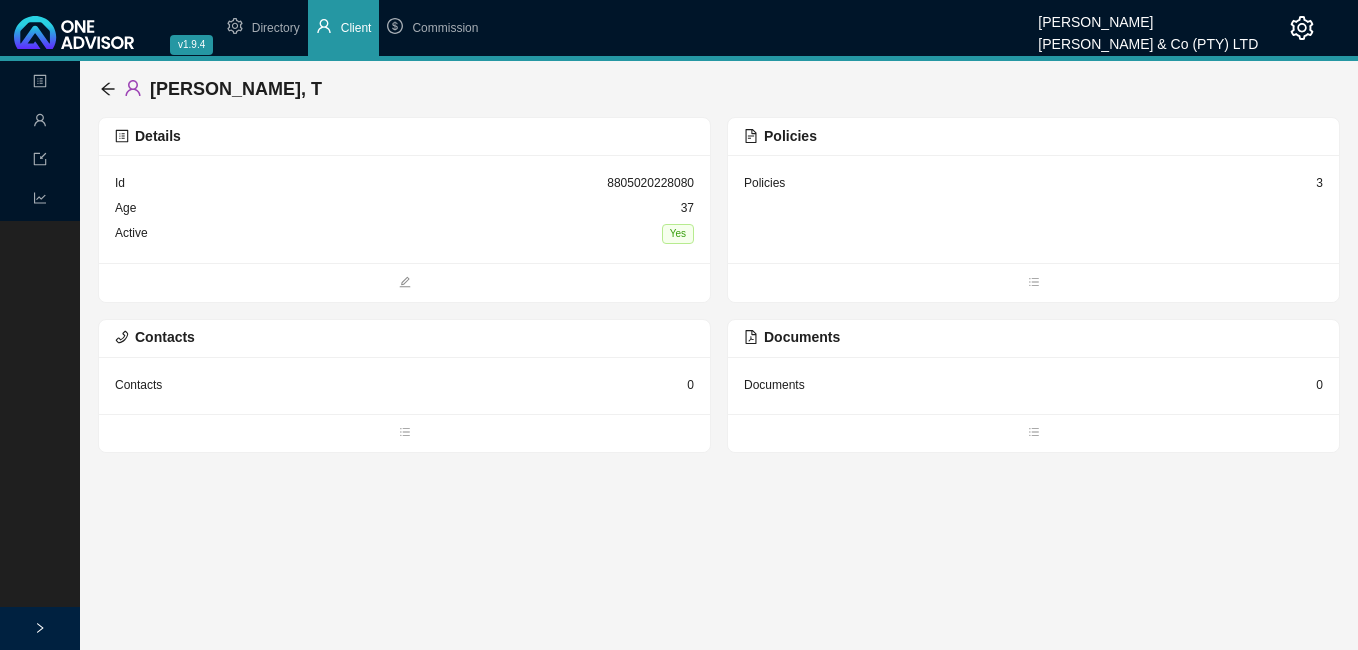 click on "Details" at bounding box center [404, 136] 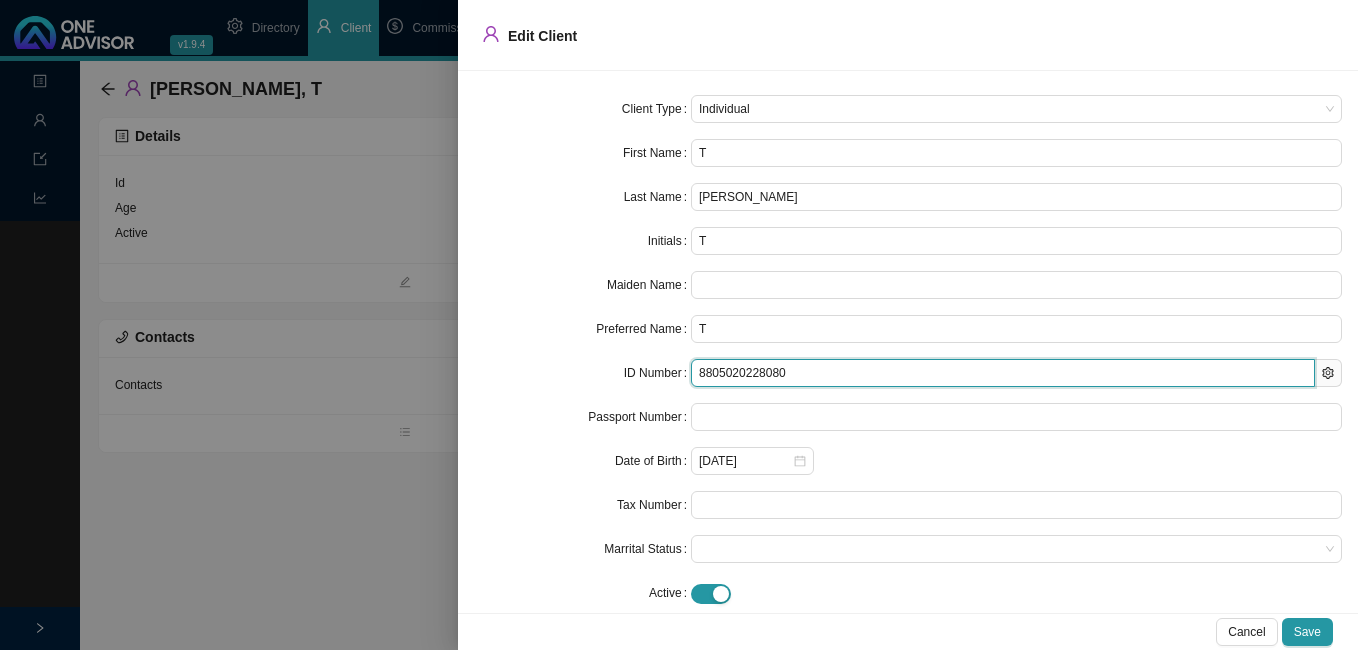 drag, startPoint x: 692, startPoint y: 374, endPoint x: 786, endPoint y: 383, distance: 94.42987 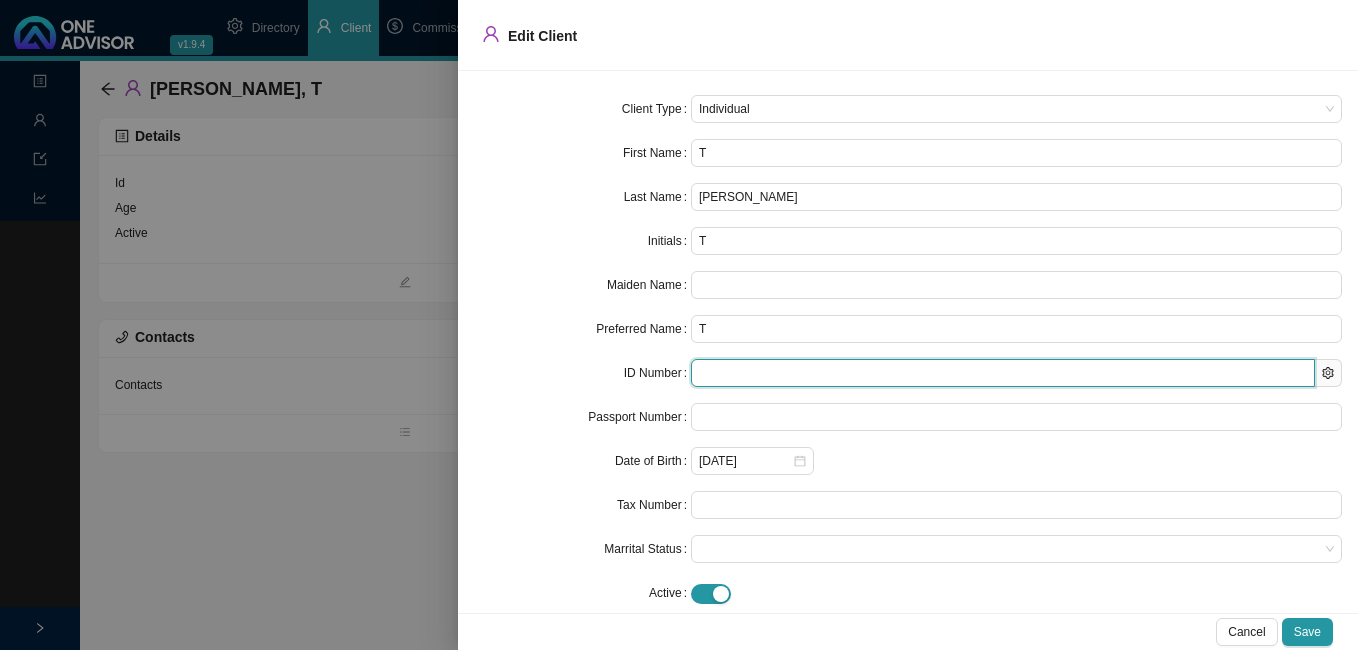 type 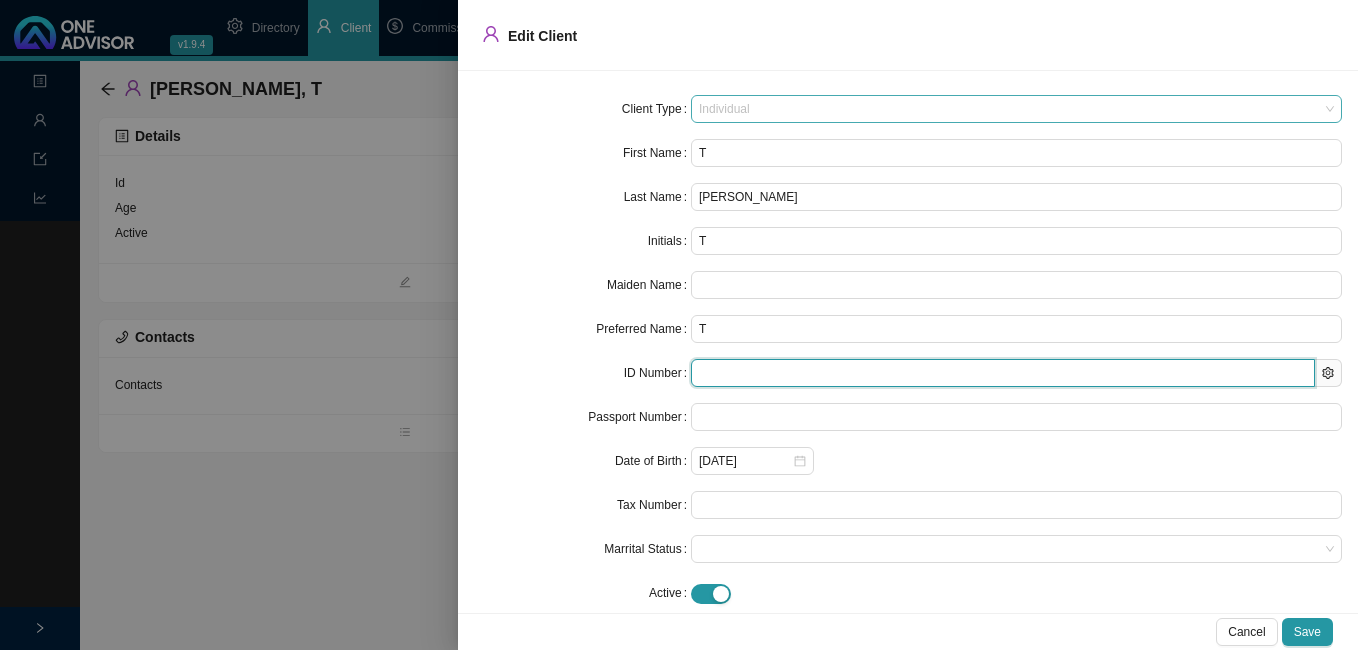 click on "Individual" at bounding box center [1016, 109] 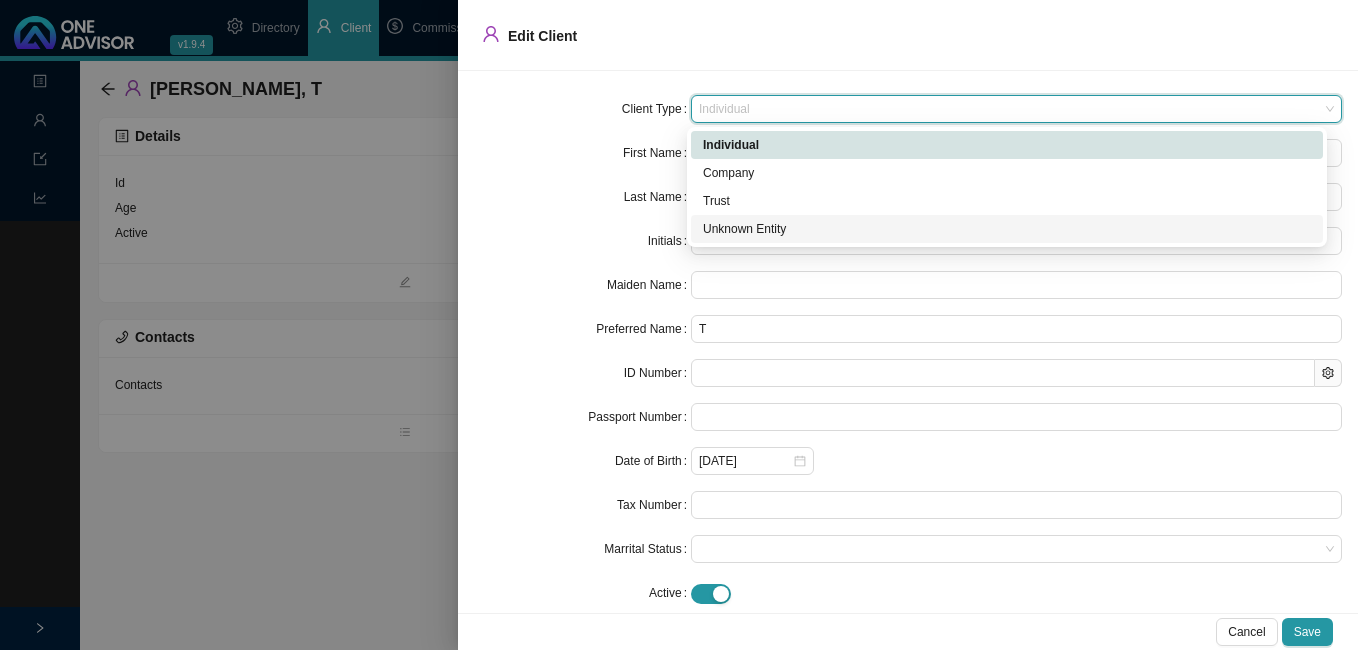 click on "Unknown Entity" at bounding box center [1007, 229] 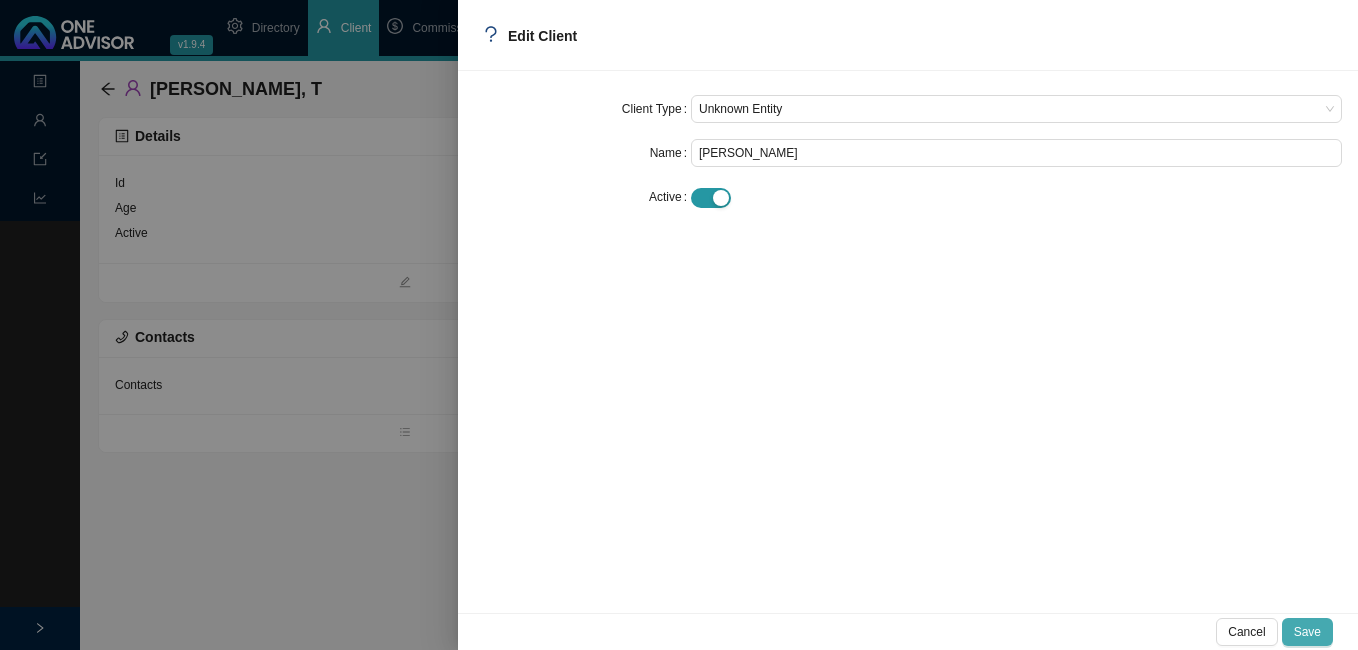 click on "Save" at bounding box center [1307, 632] 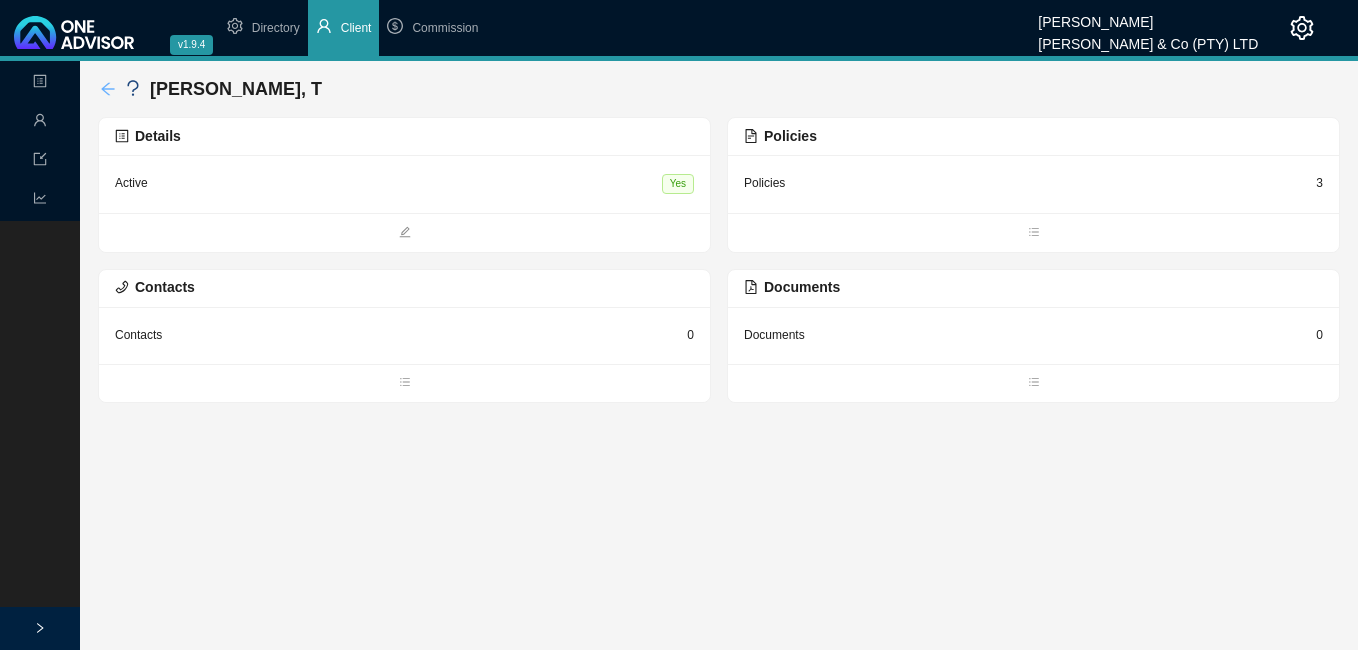 click 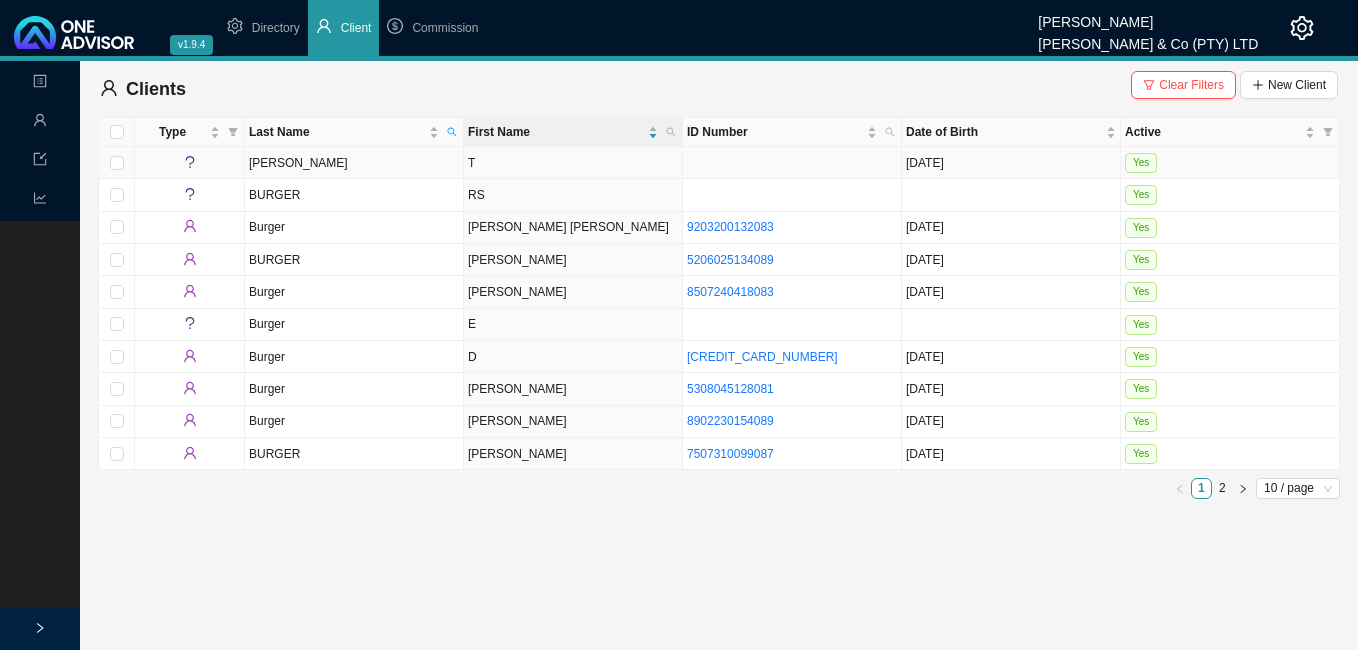 click on "[PERSON_NAME]" at bounding box center (354, 163) 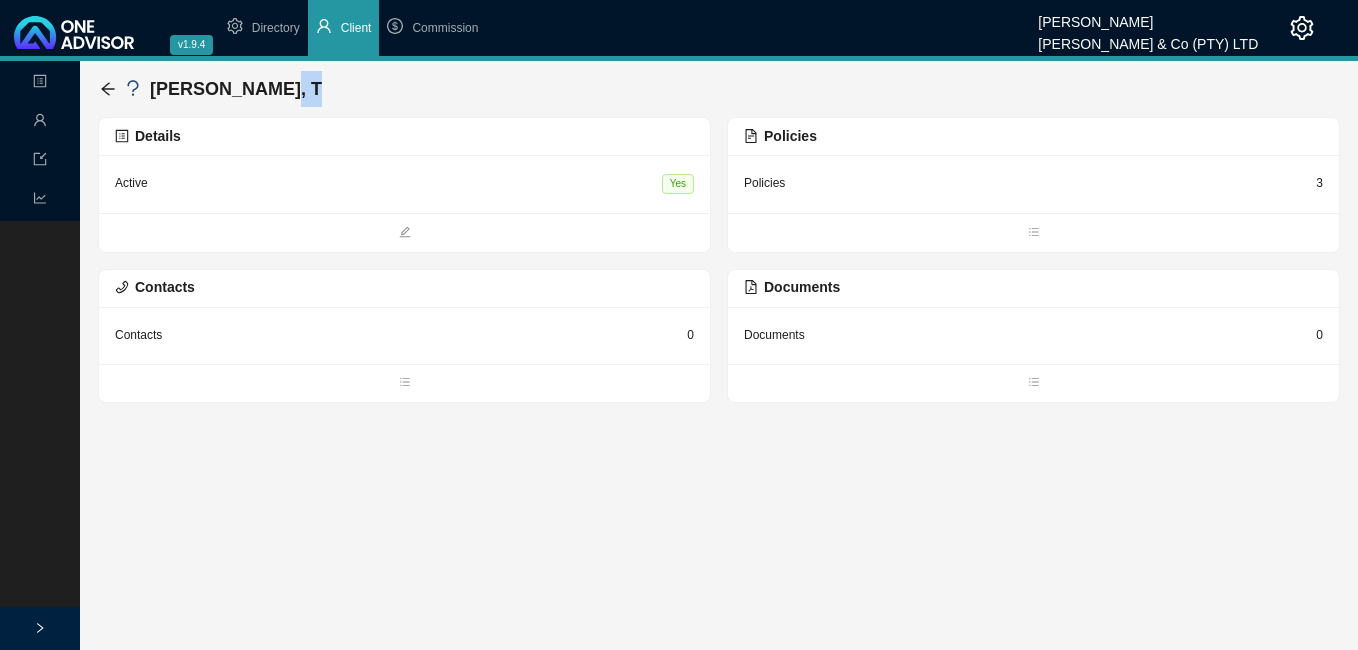 drag, startPoint x: 260, startPoint y: 91, endPoint x: 315, endPoint y: 98, distance: 55.443665 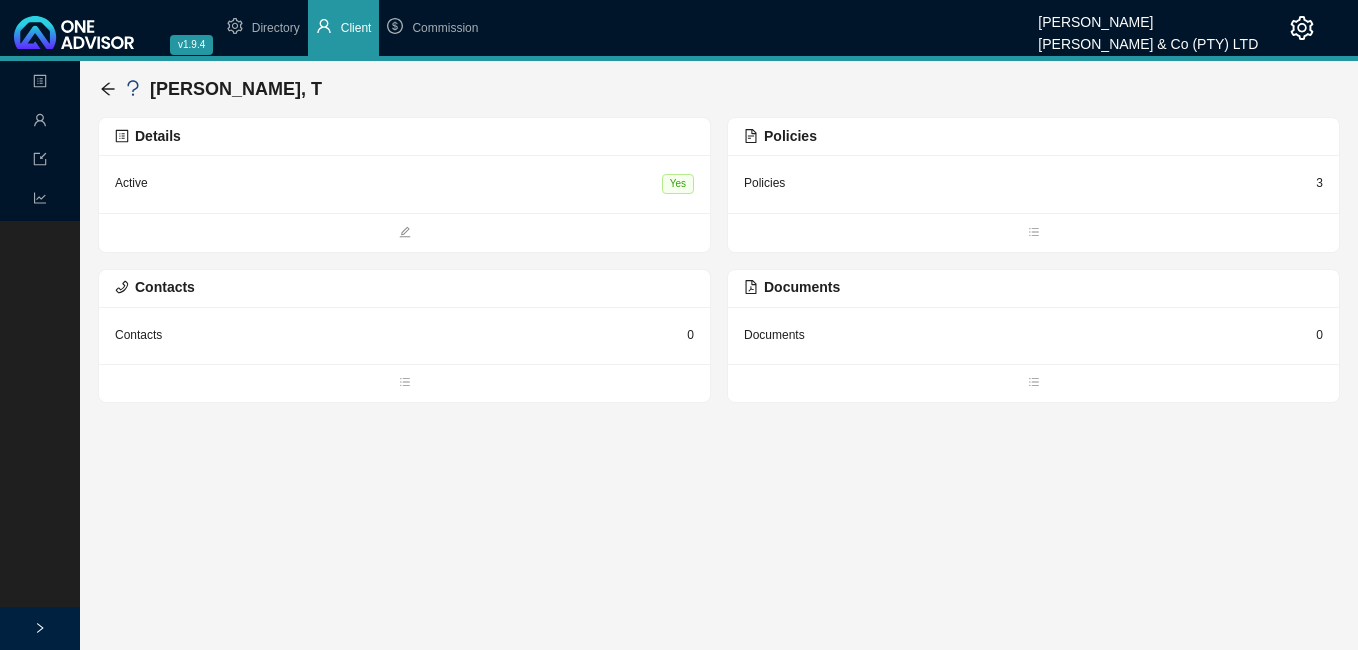 drag, startPoint x: 315, startPoint y: 98, endPoint x: 559, endPoint y: 144, distance: 248.2982 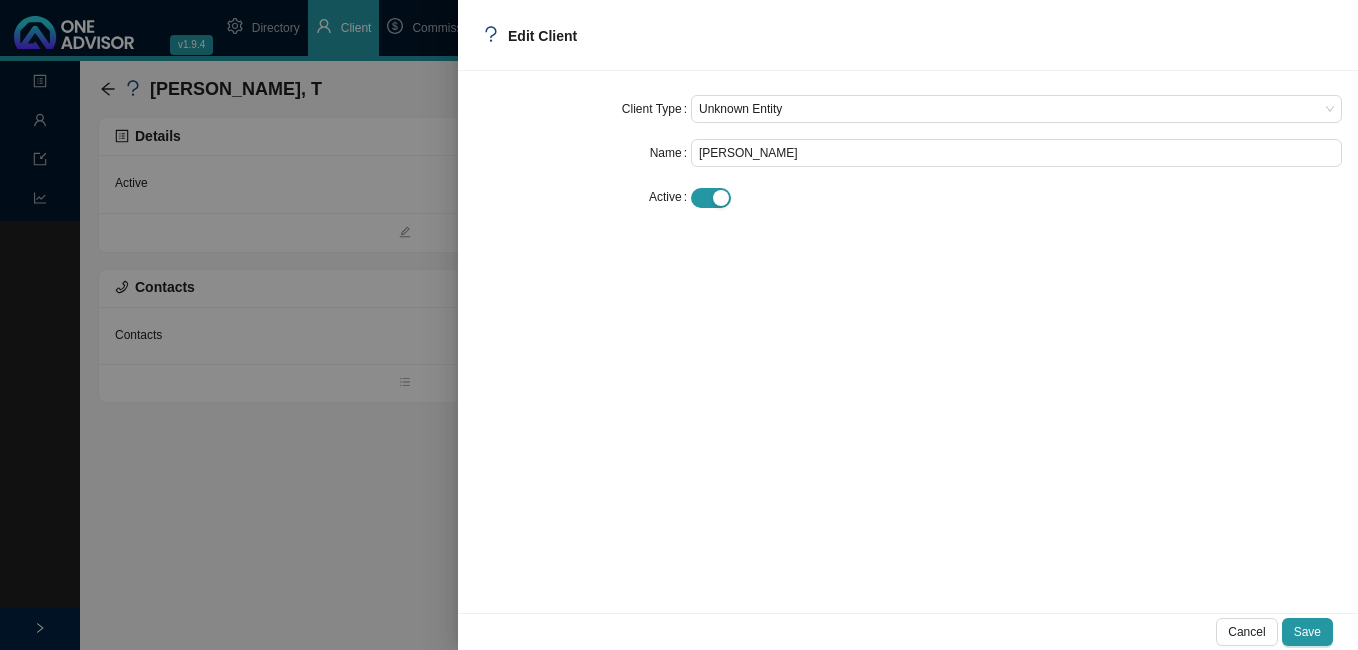 click at bounding box center (679, 325) 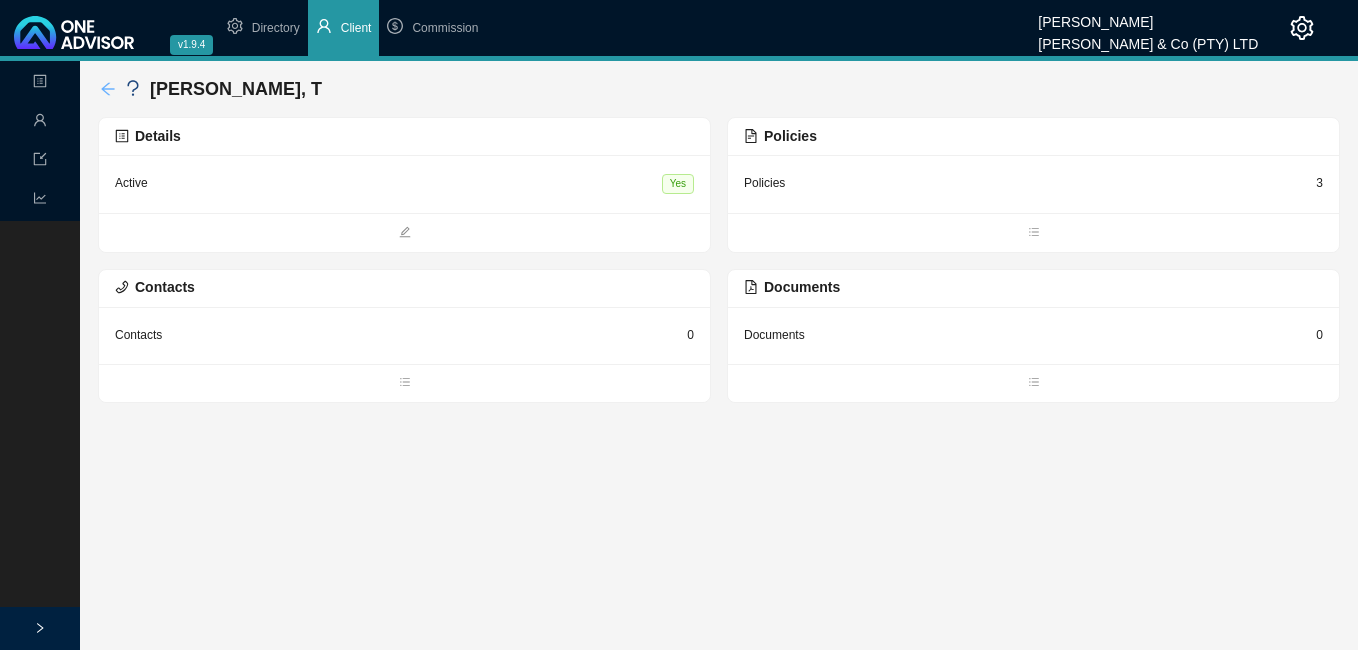 click 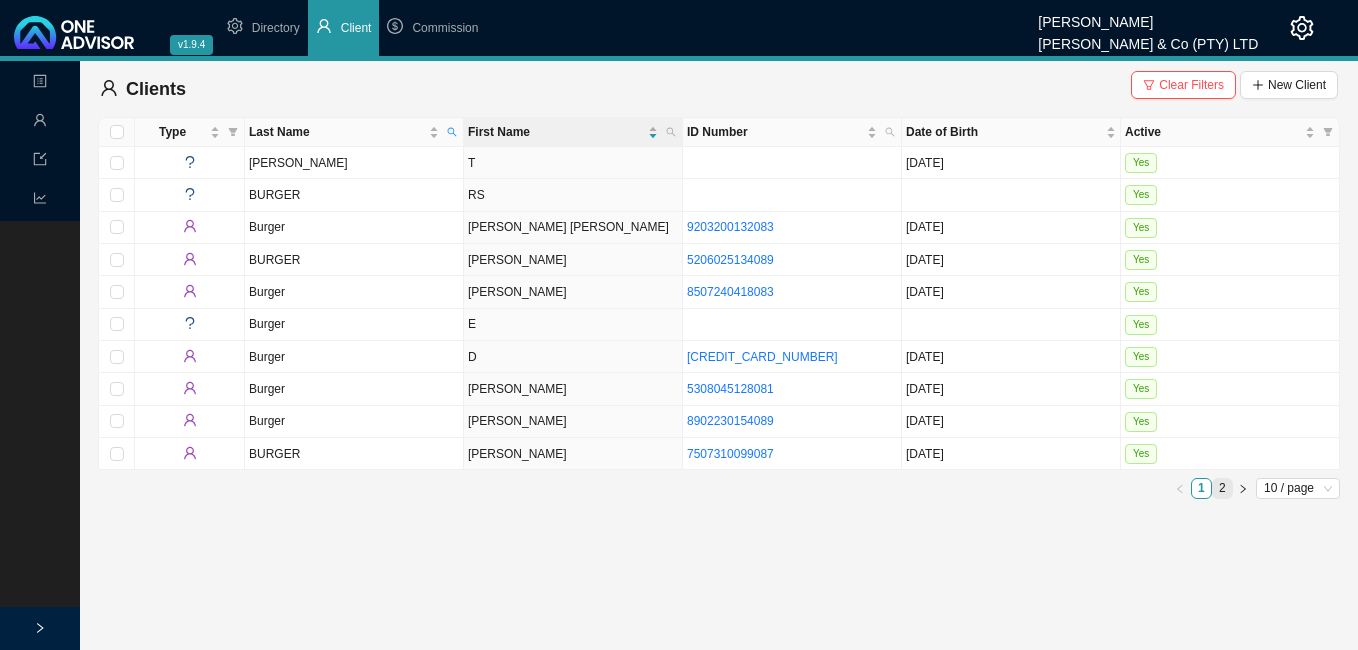 click on "2" at bounding box center (1222, 488) 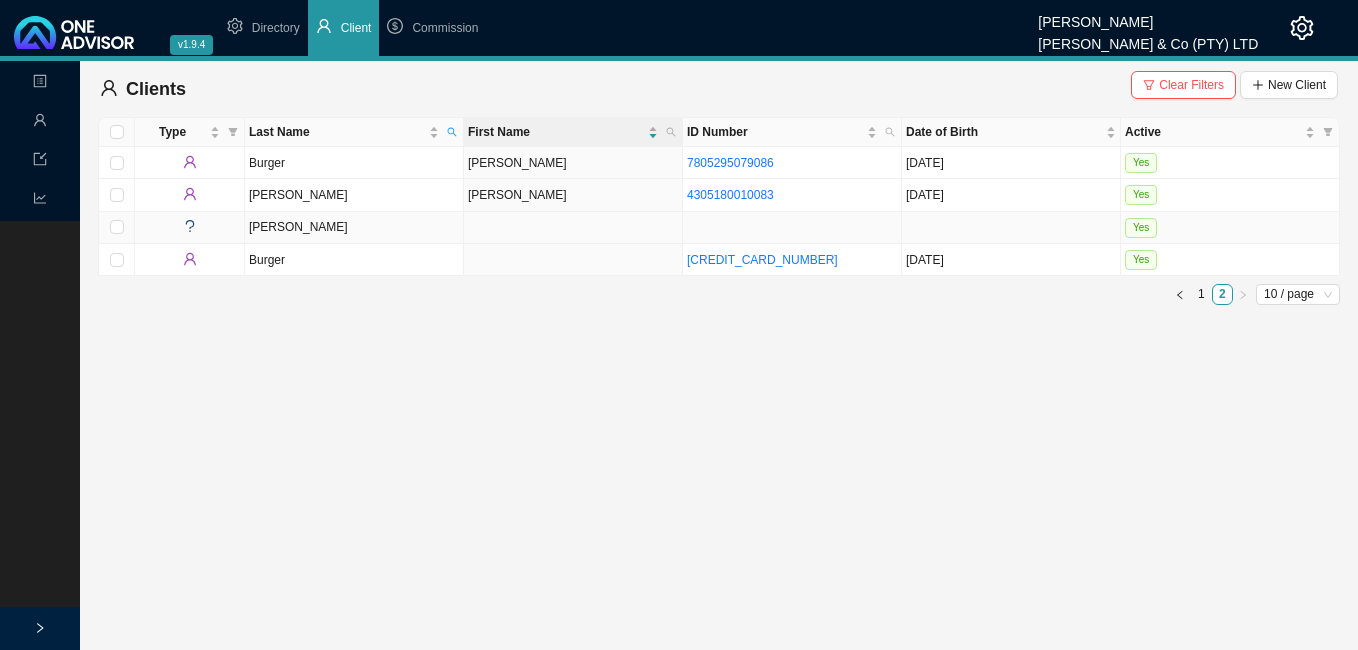 click on "[PERSON_NAME]" at bounding box center (354, 228) 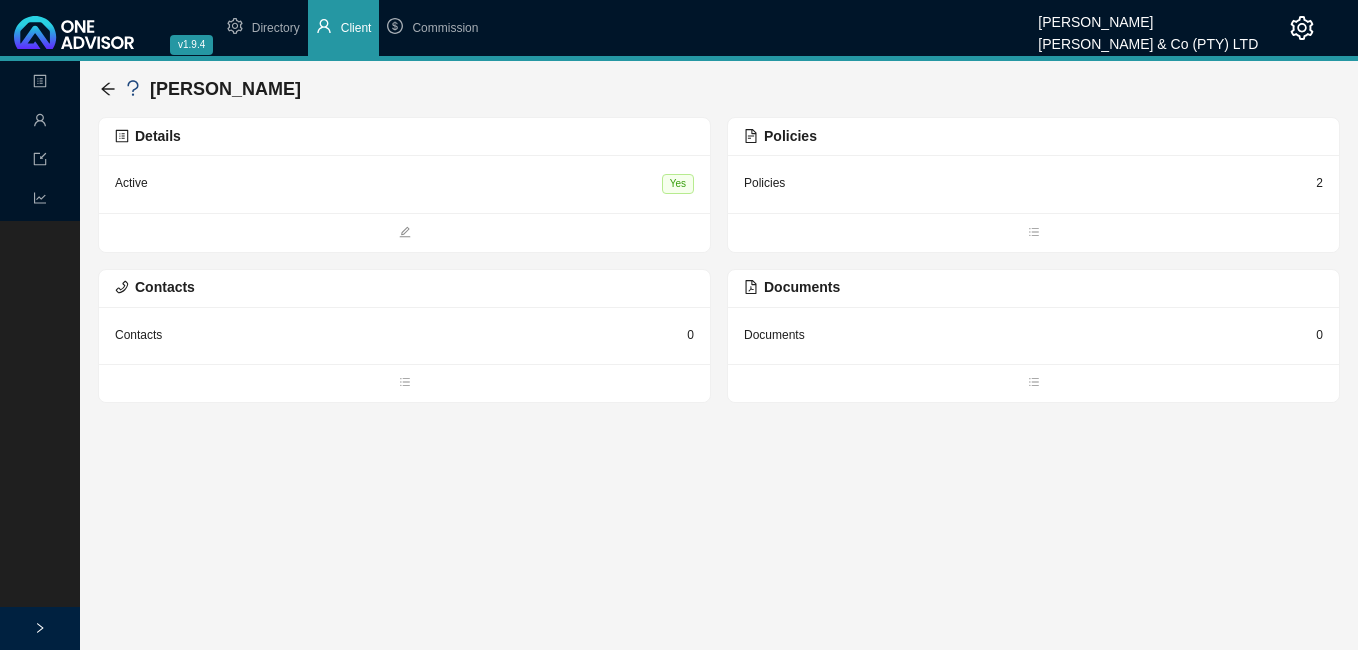 click on "Details" at bounding box center (404, 136) 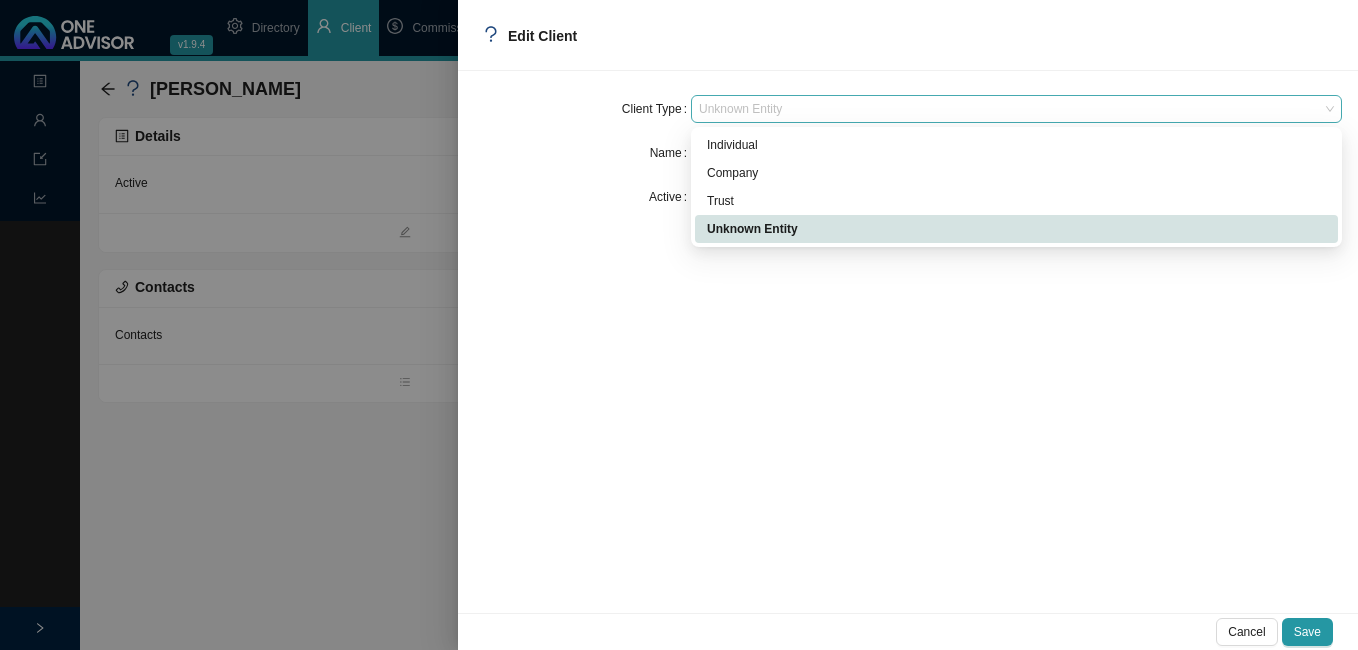 click on "Unknown Entity" at bounding box center (1016, 109) 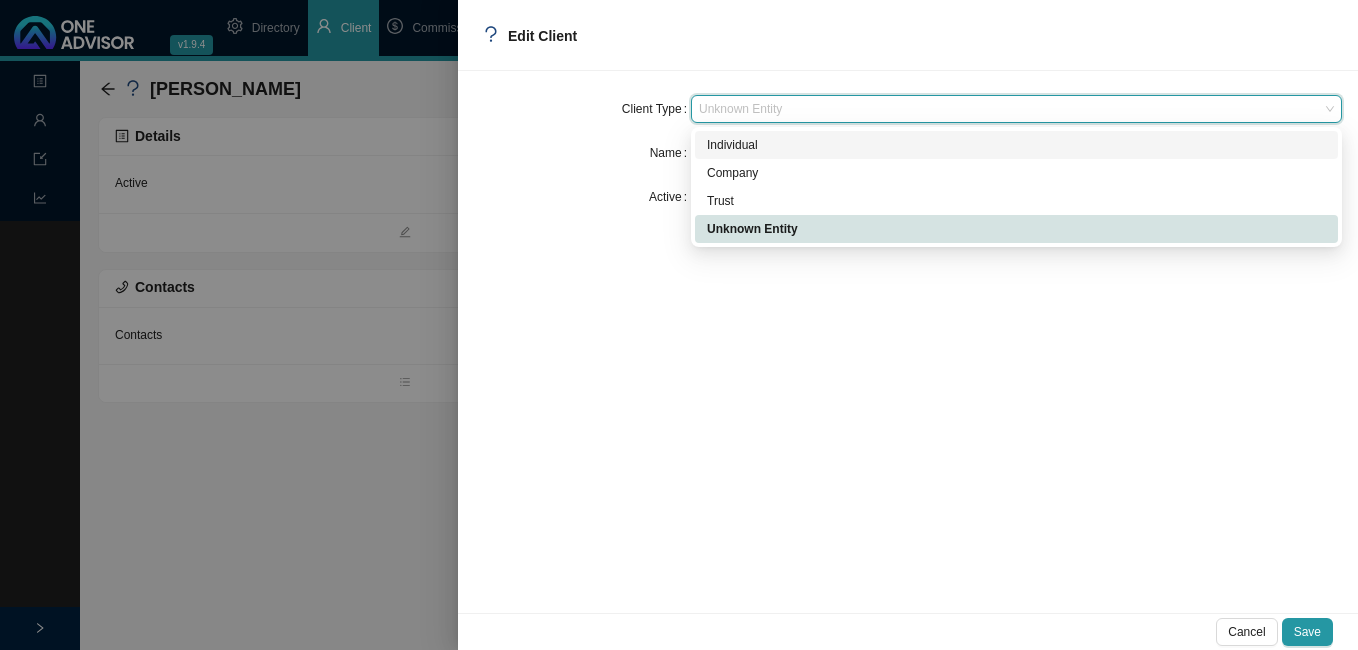 click on "Individual" at bounding box center [1016, 145] 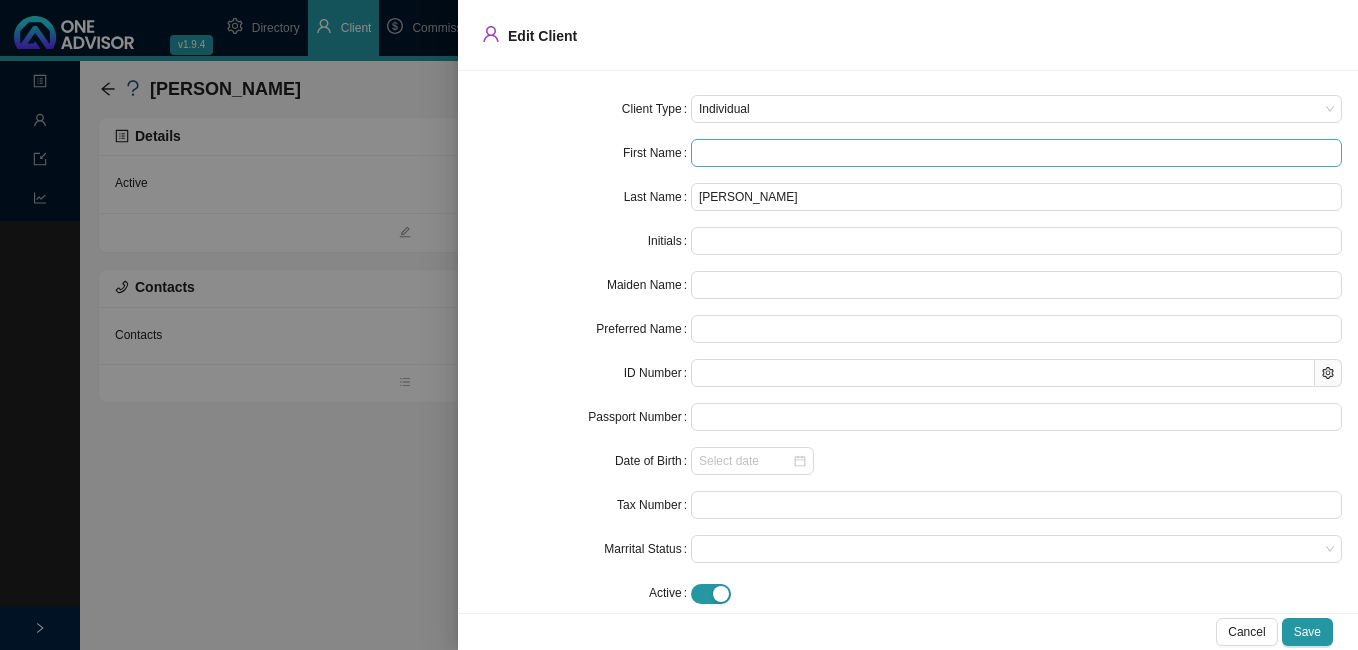 click at bounding box center [1016, 153] 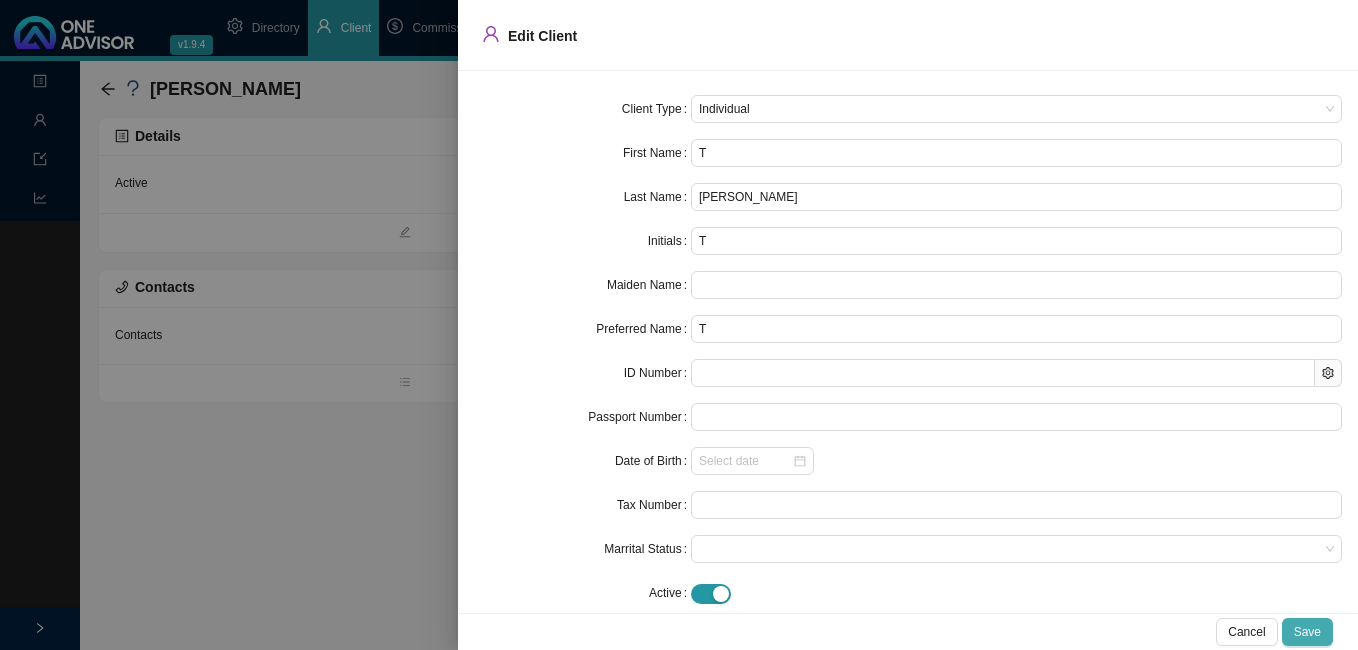 type on "T" 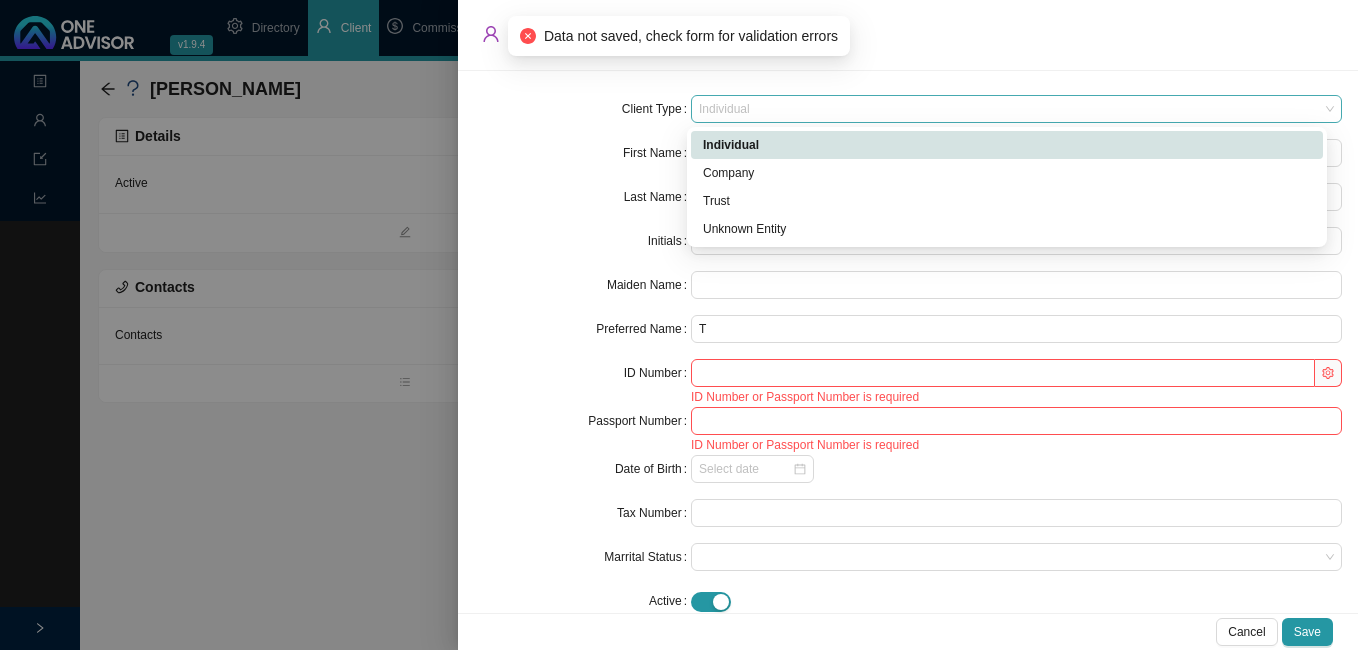 click on "Individual" at bounding box center [1016, 109] 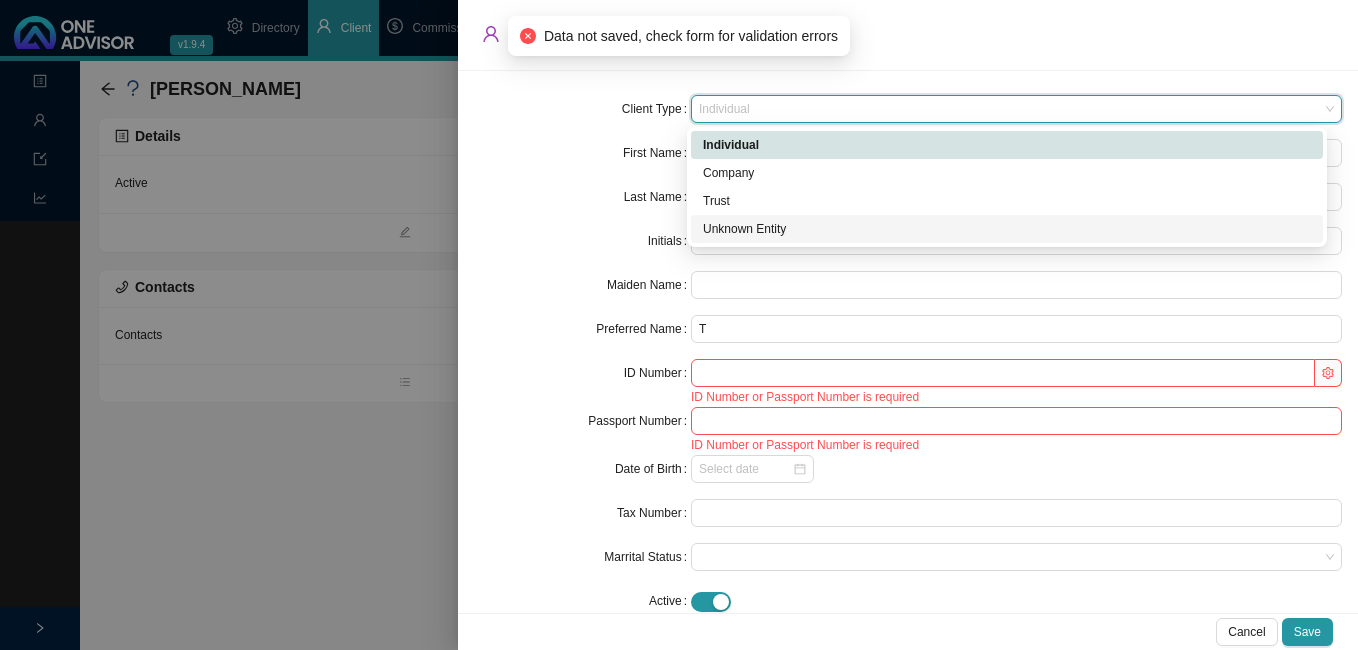 click on "Unknown Entity" at bounding box center (1007, 229) 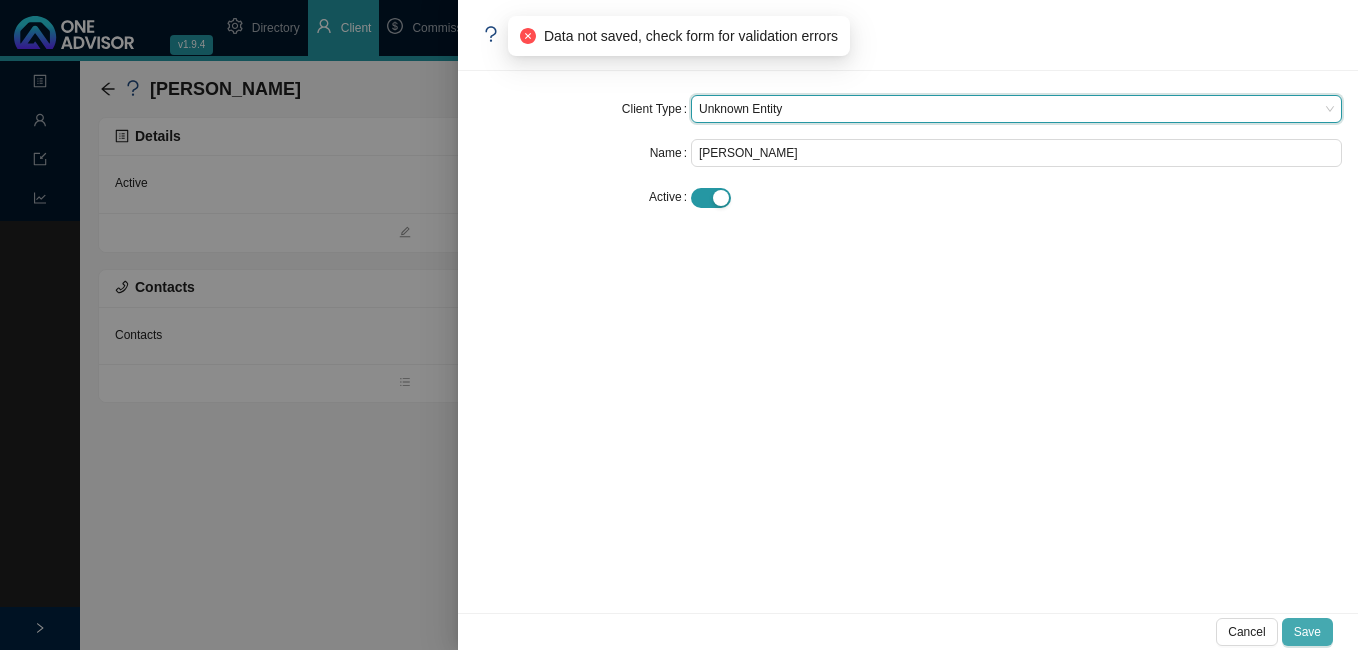 click on "Save" at bounding box center [1307, 632] 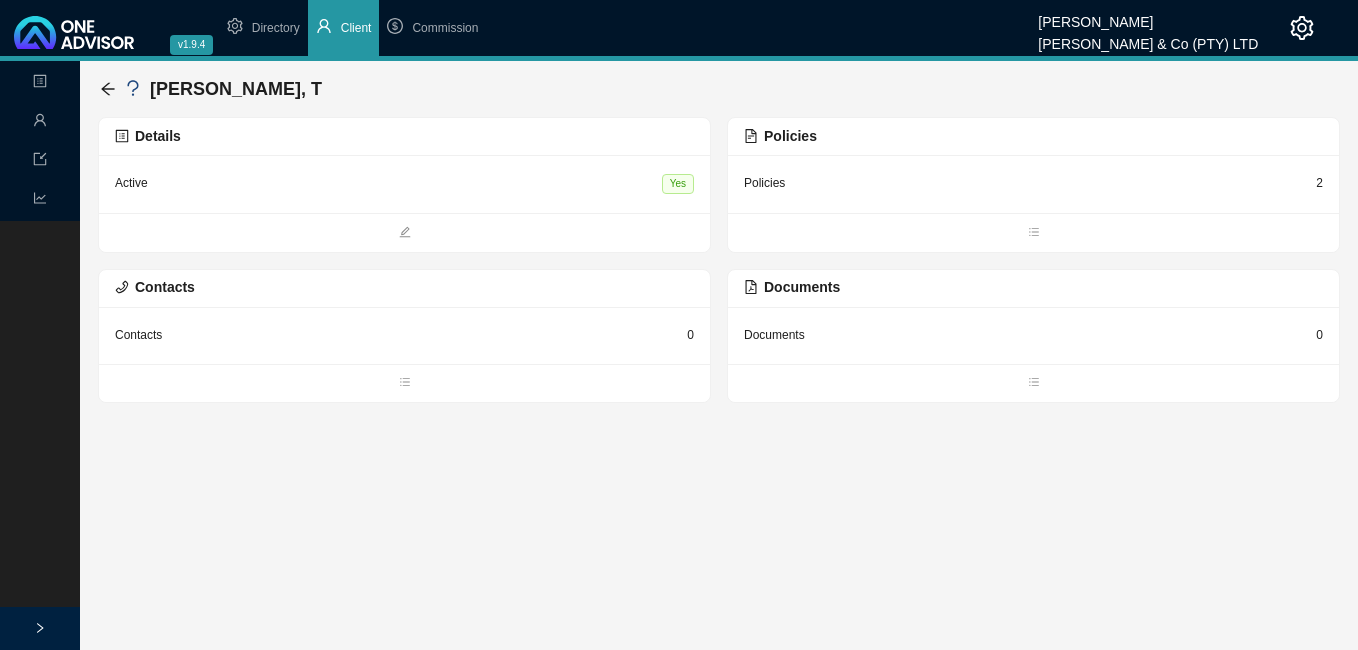 click on "[PERSON_NAME], T Details Active Yes Policies Policies 2 Contacts Contacts 0 Documents Documents 0" at bounding box center [719, 232] 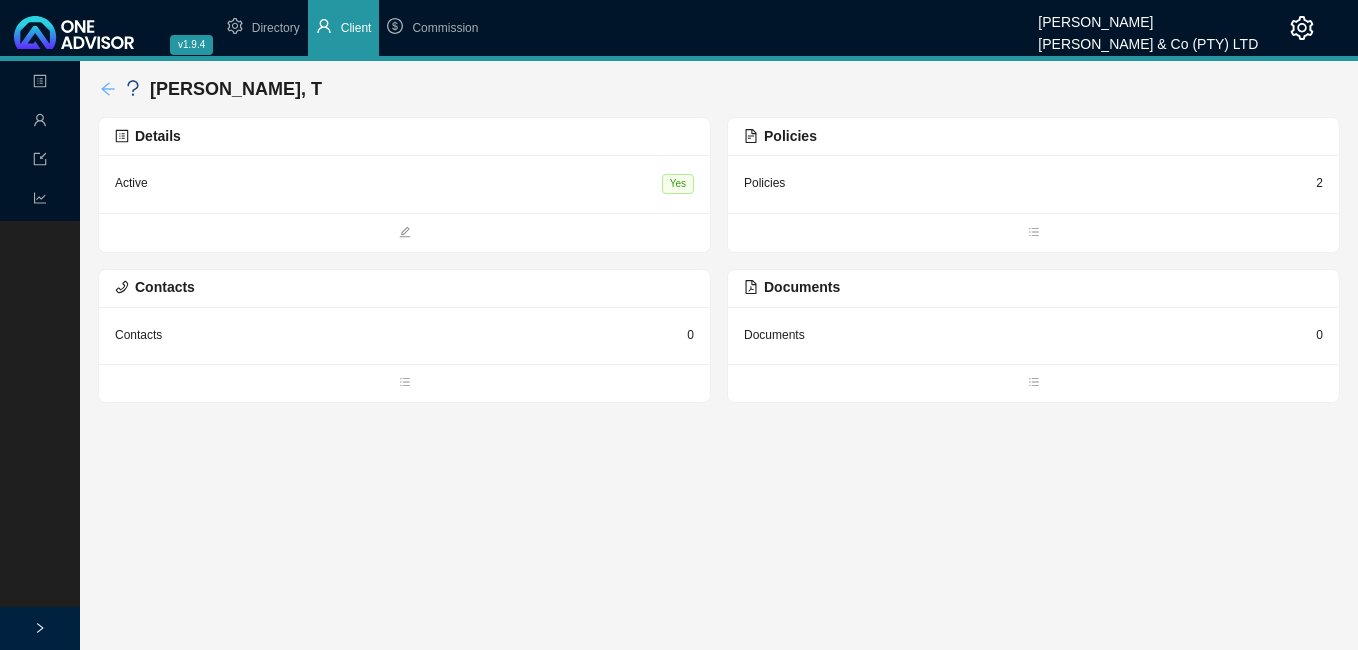click 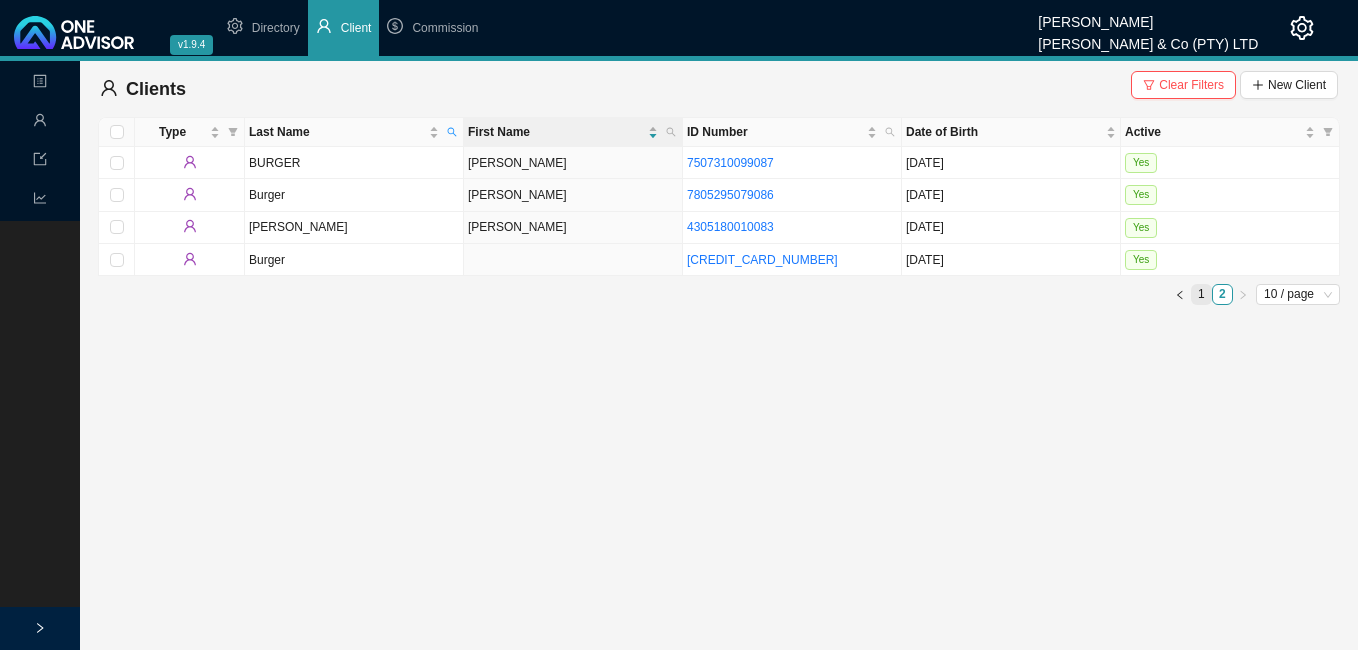 click on "1" at bounding box center [1201, 294] 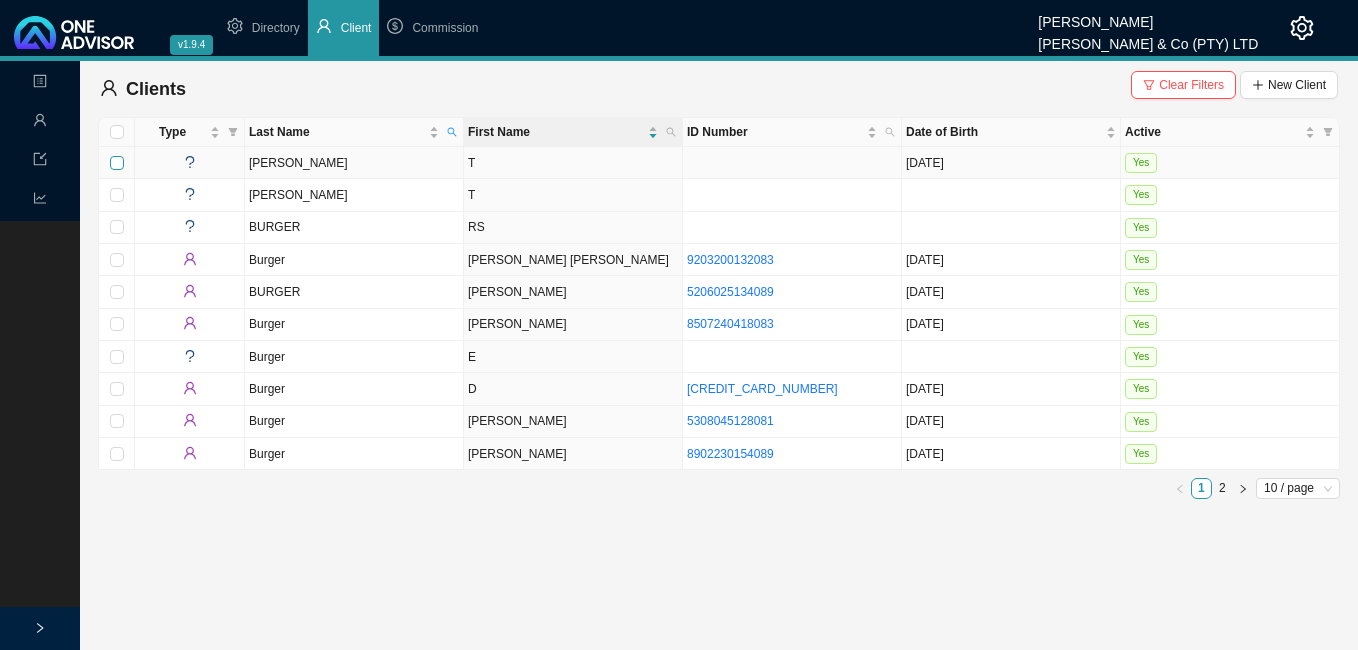 click at bounding box center (117, 163) 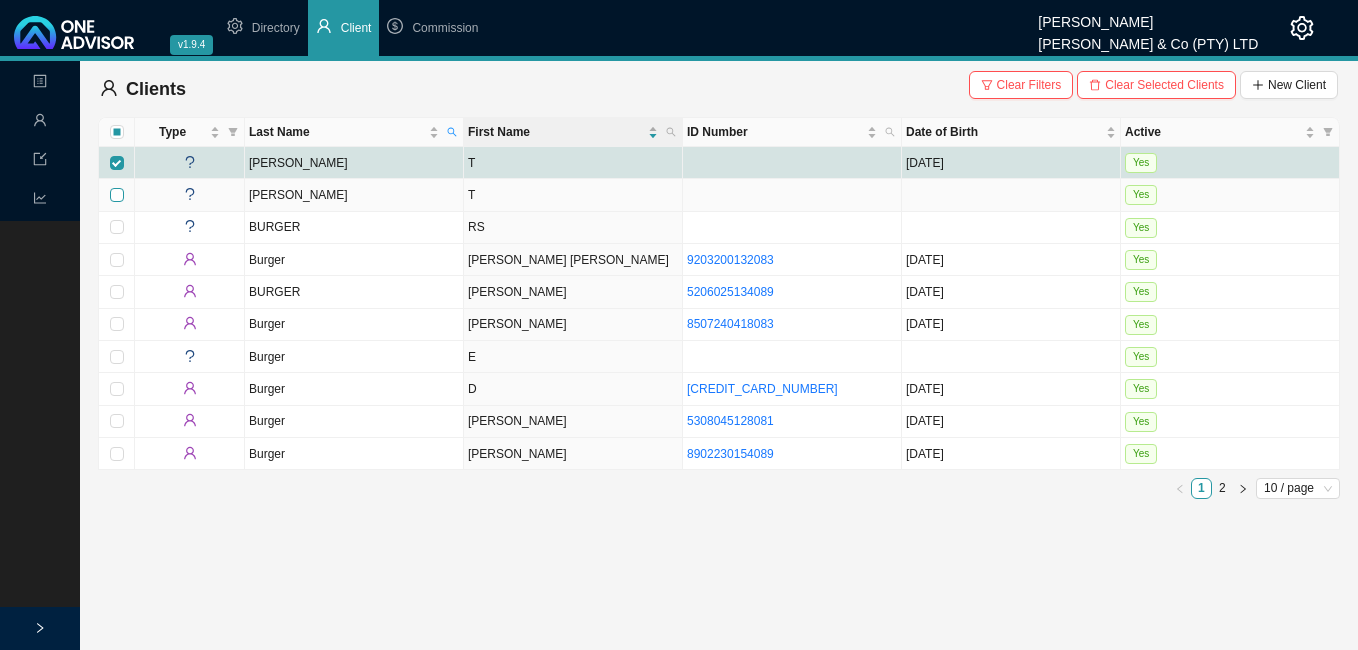 click at bounding box center (117, 195) 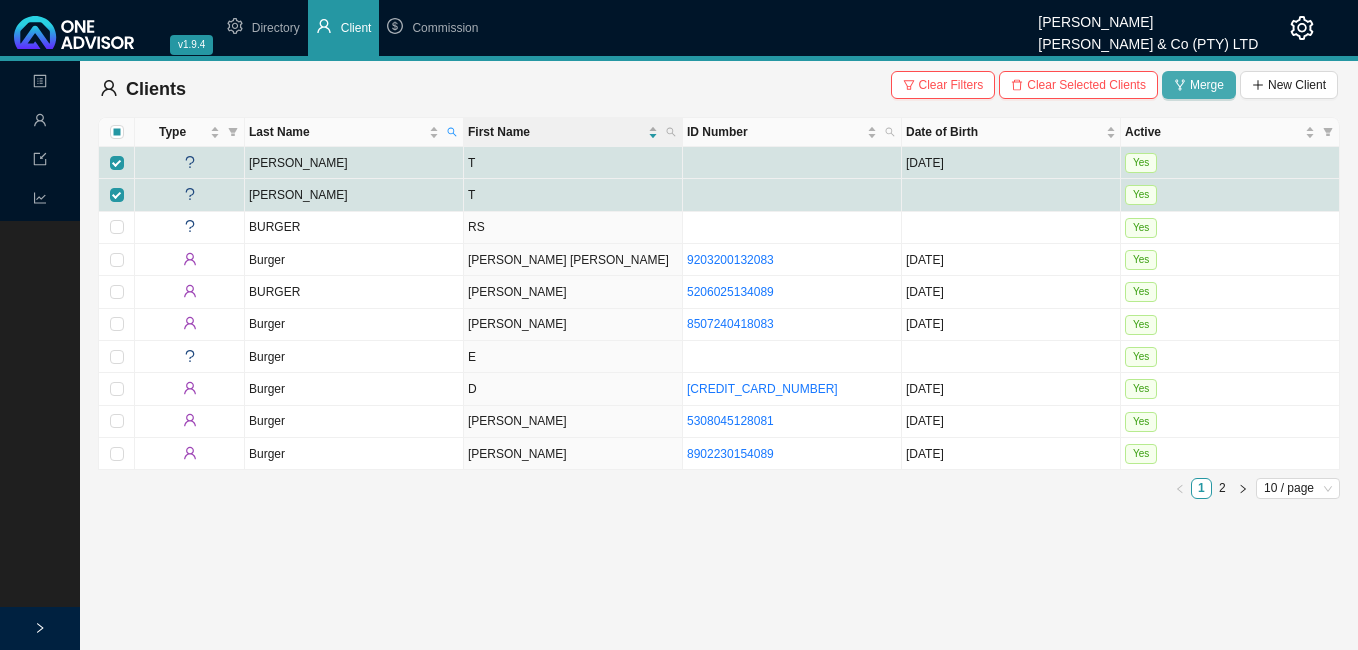 click on "Merge" at bounding box center [1207, 85] 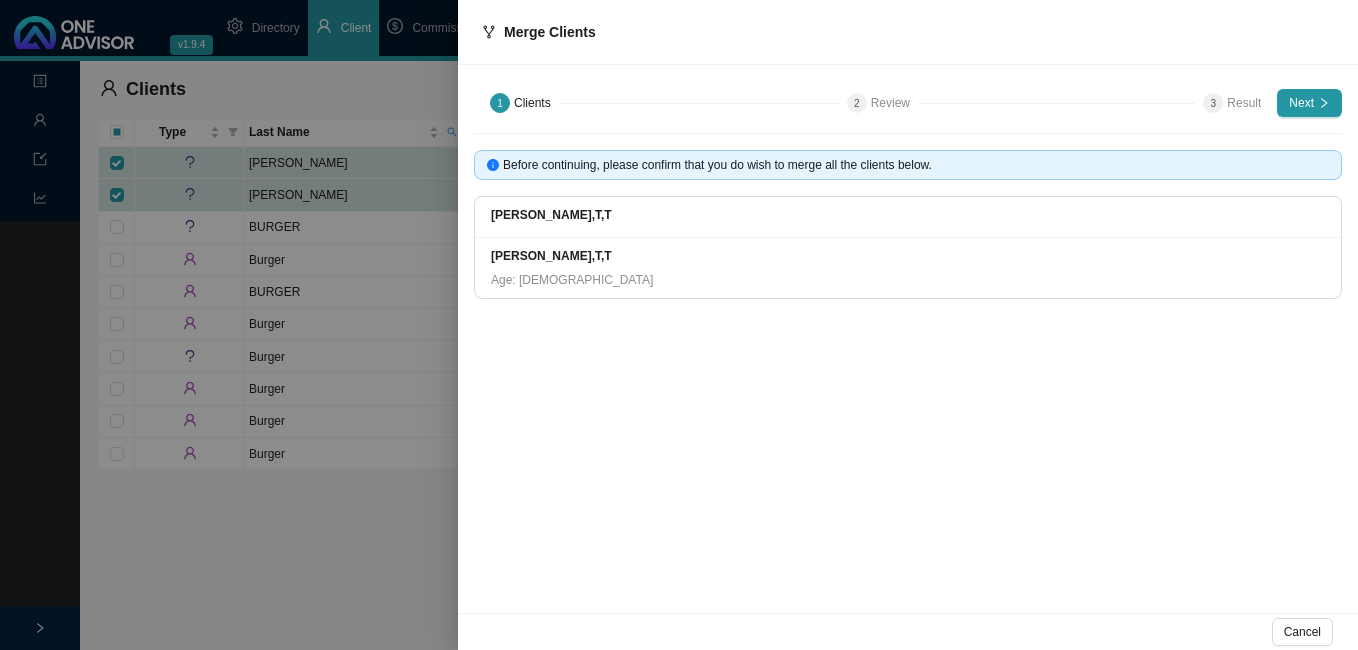 click on "[PERSON_NAME],T,T" at bounding box center (908, 215) 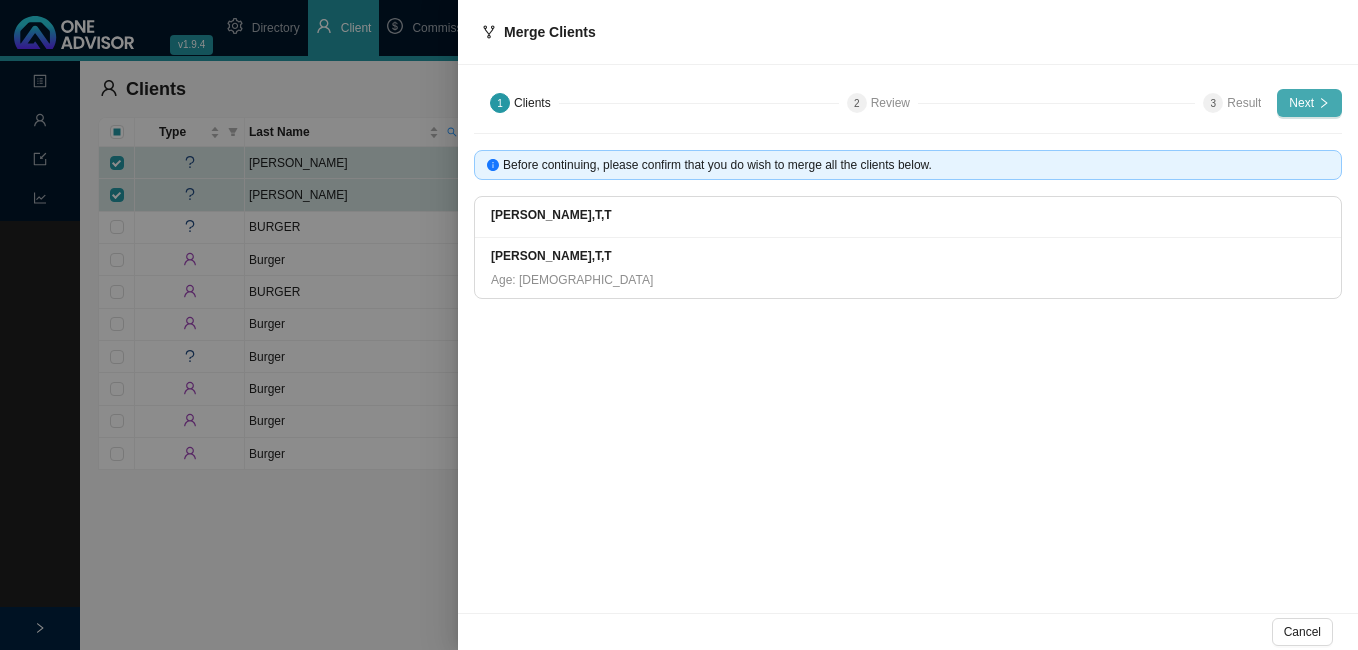 click on "Next" at bounding box center (1309, 103) 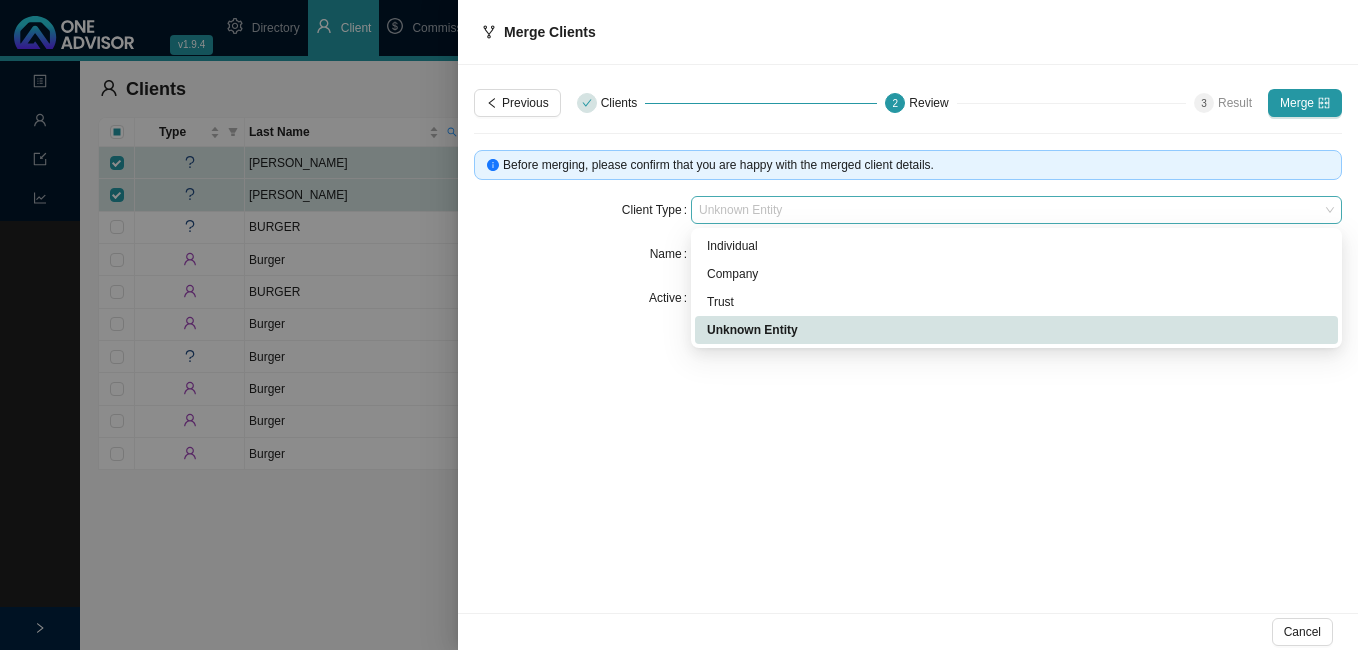 click on "Unknown Entity" at bounding box center (1016, 210) 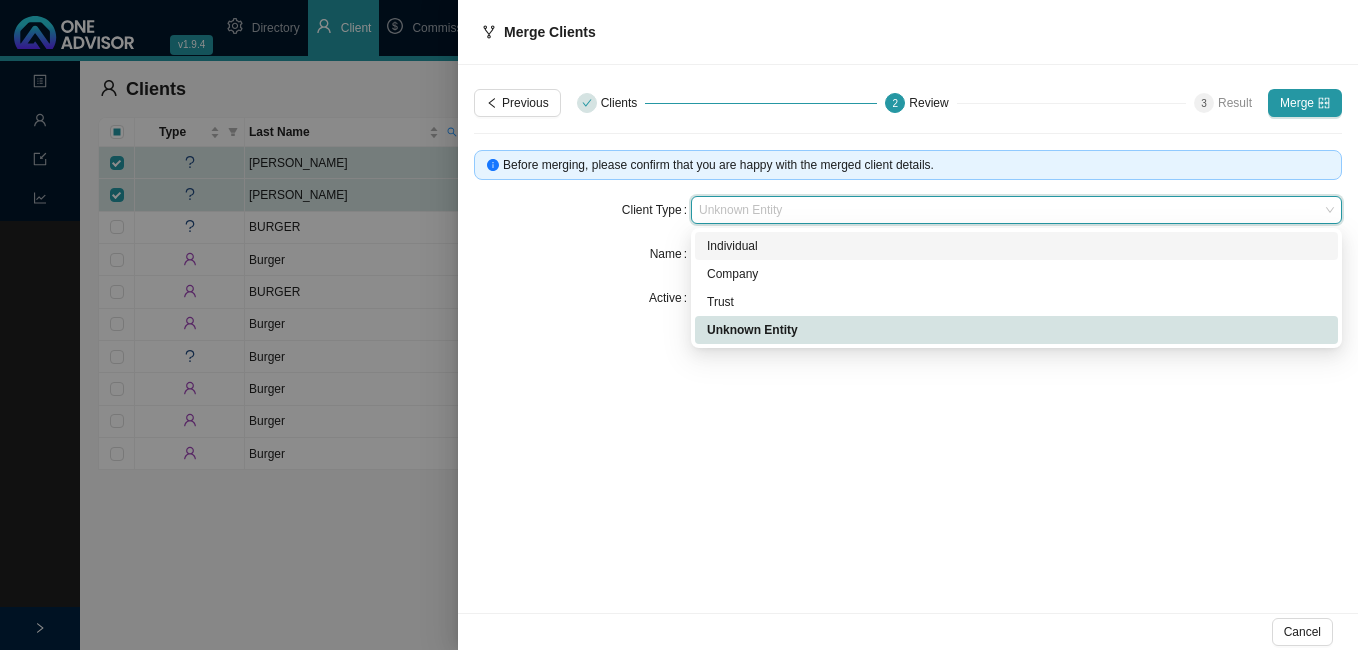 click on "Individual" at bounding box center (1016, 246) 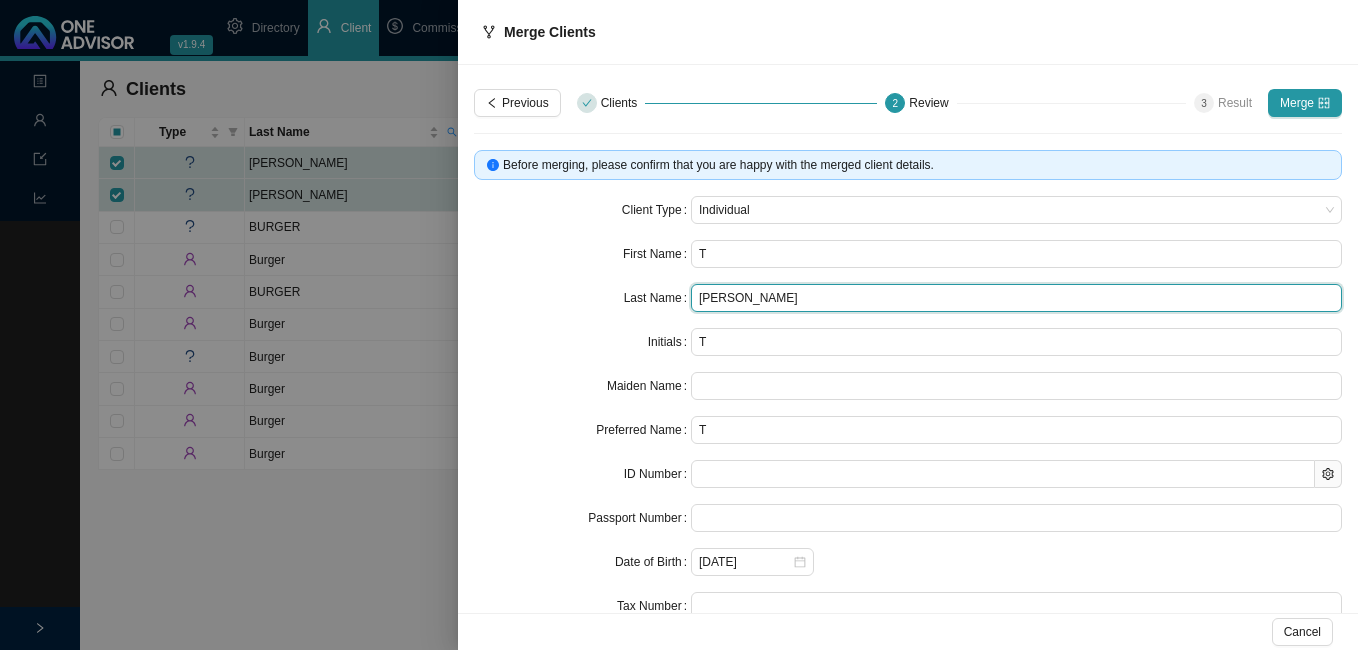 drag, startPoint x: 734, startPoint y: 300, endPoint x: 789, endPoint y: 304, distance: 55.145264 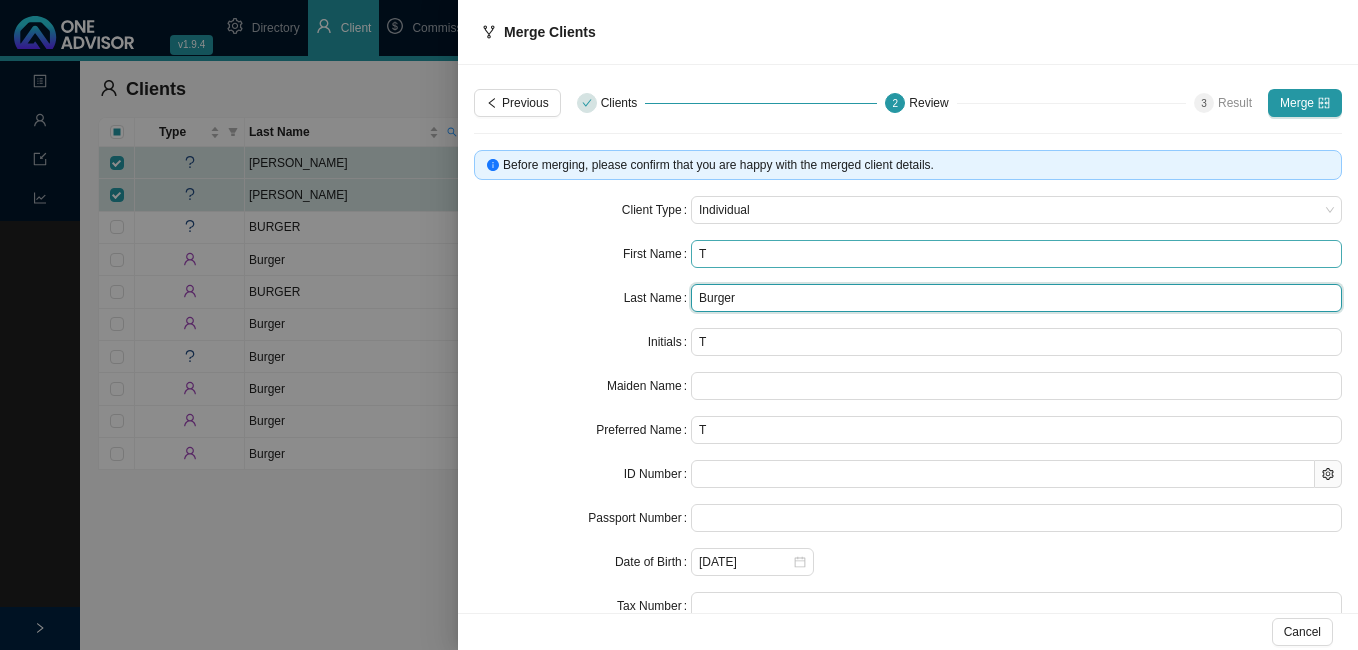 type on "Burger" 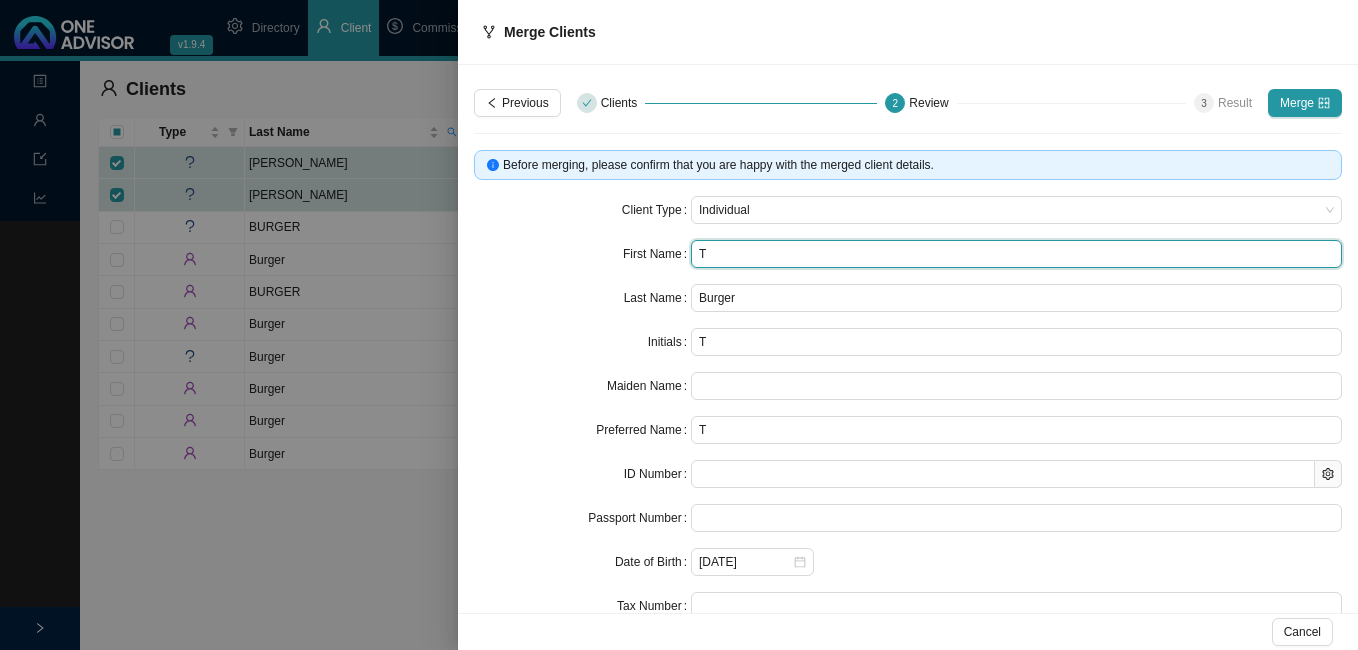 click on "T" at bounding box center (1016, 254) 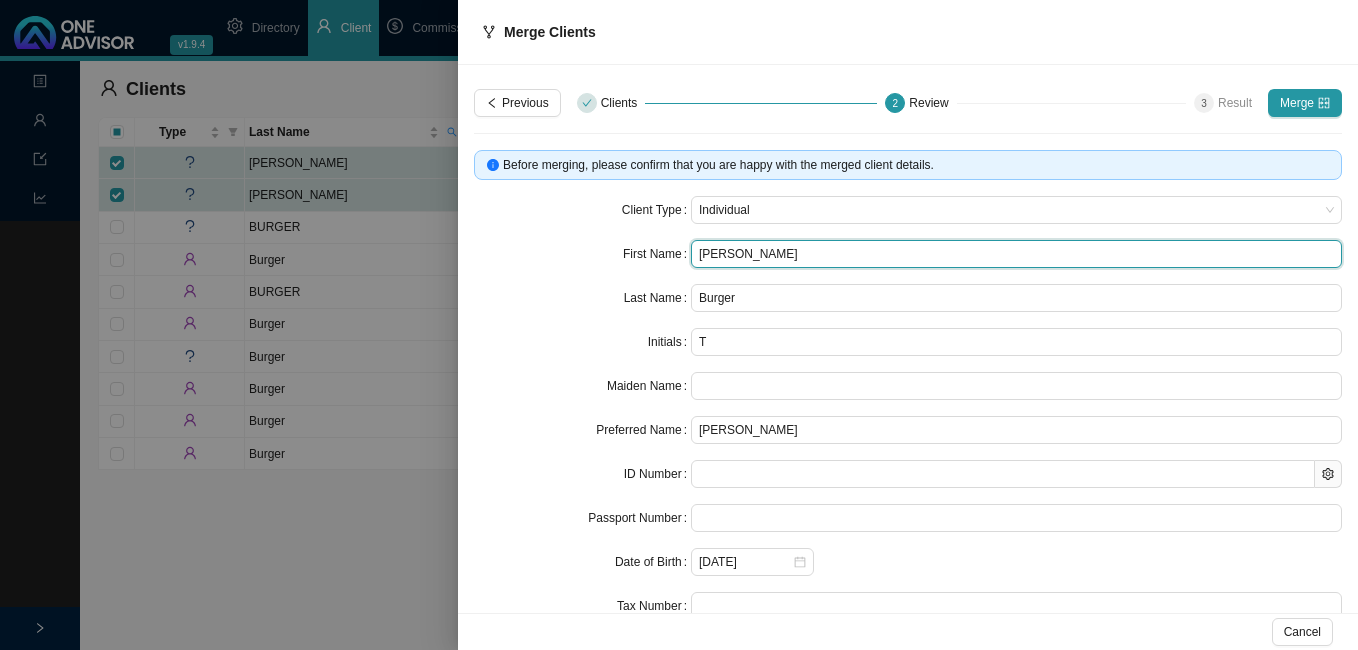 type on "[PERSON_NAME]" 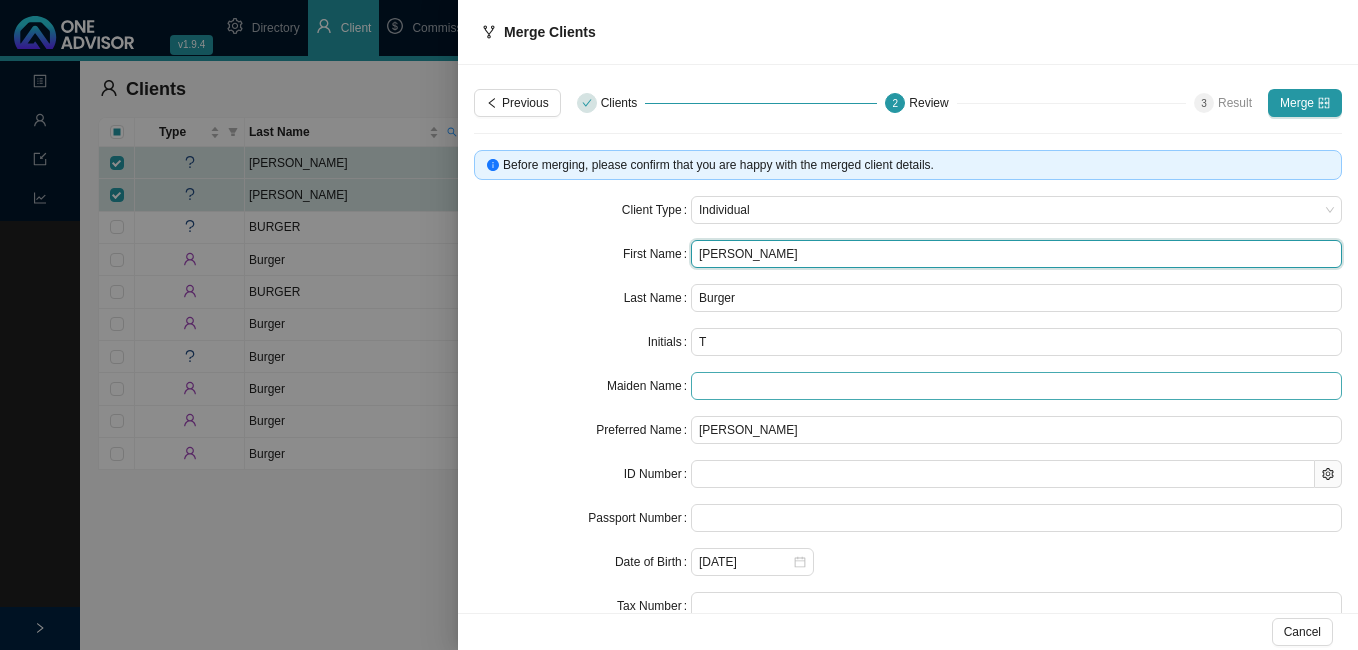 type on "[PERSON_NAME]" 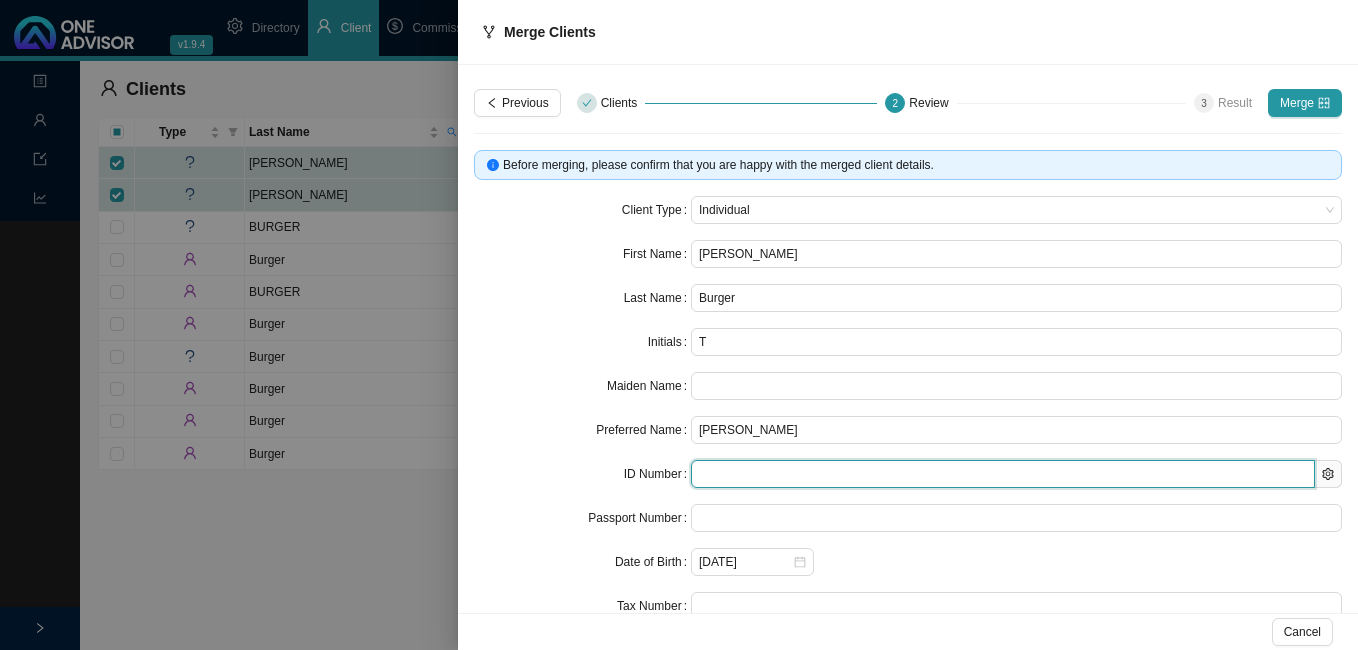 click at bounding box center [1003, 474] 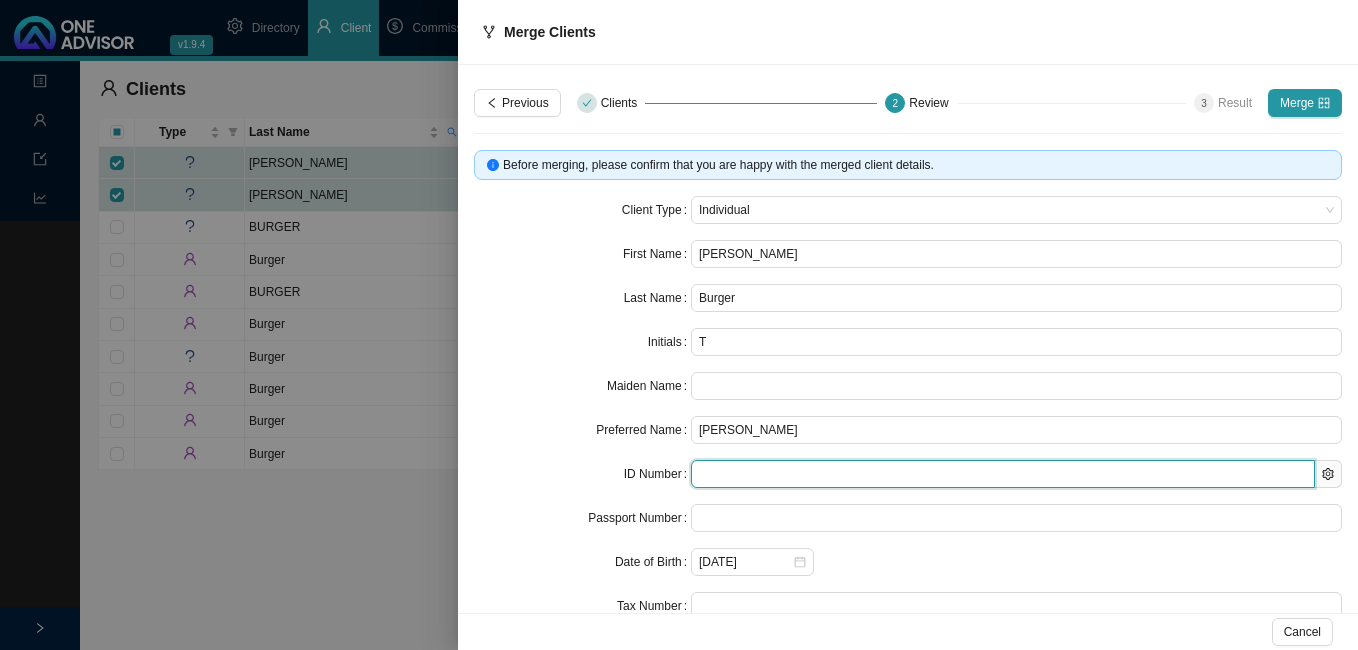 paste on "8805020228080" 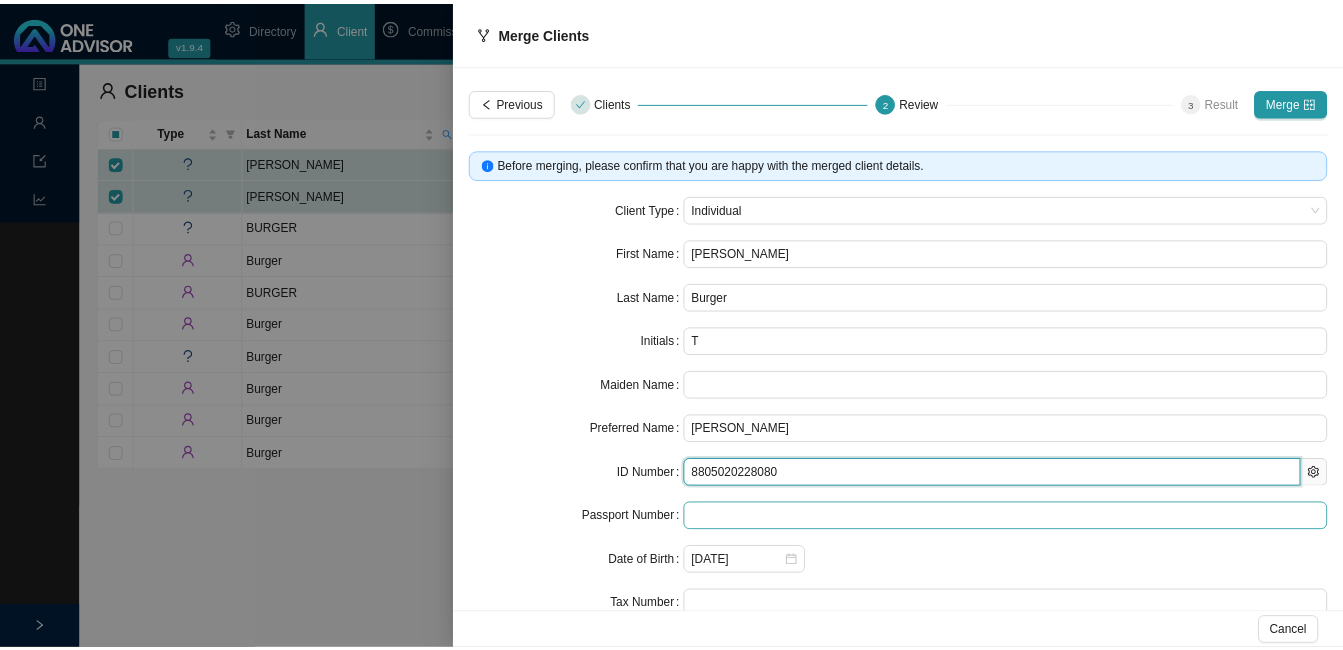 scroll, scrollTop: 0, scrollLeft: 0, axis: both 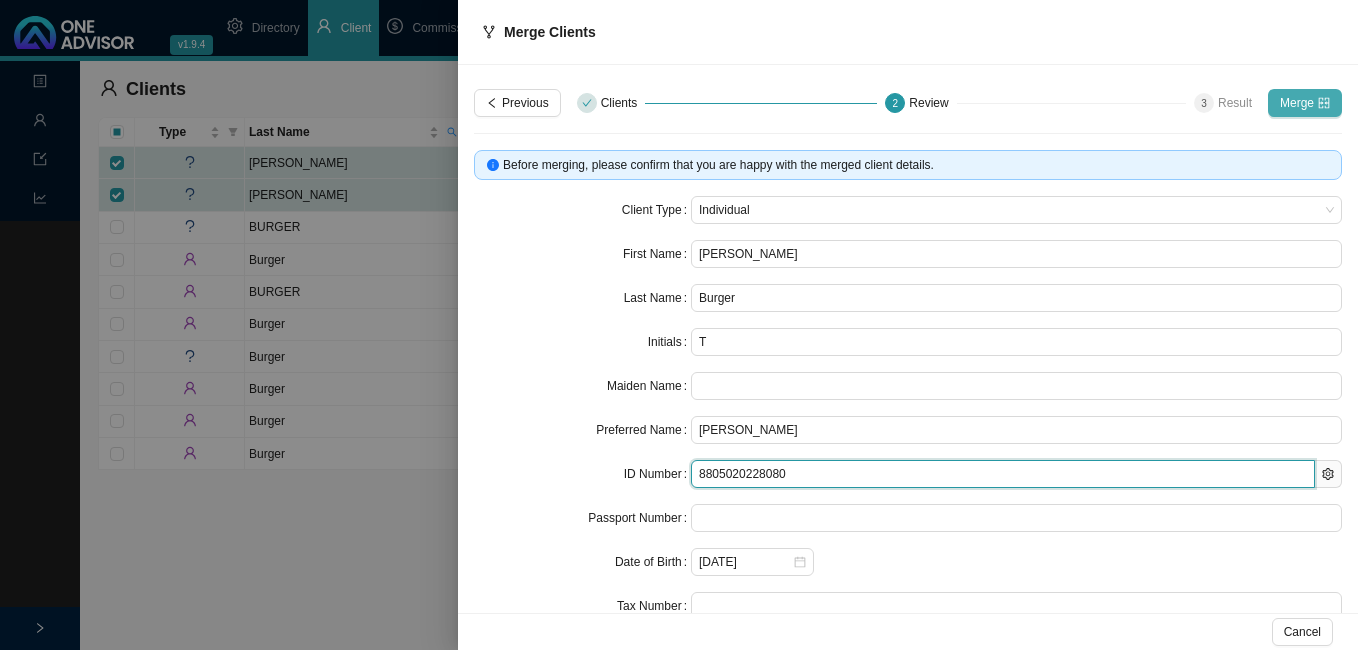 type on "8805020228080" 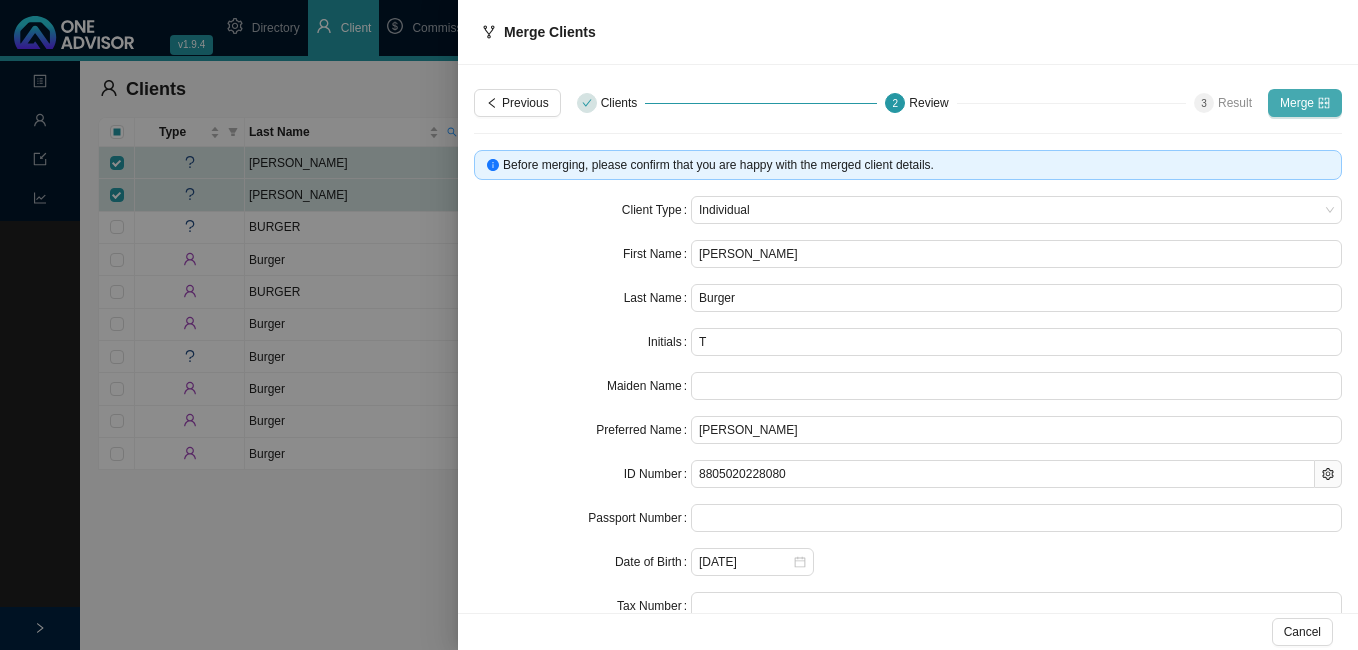 click on "Merge" at bounding box center [1297, 103] 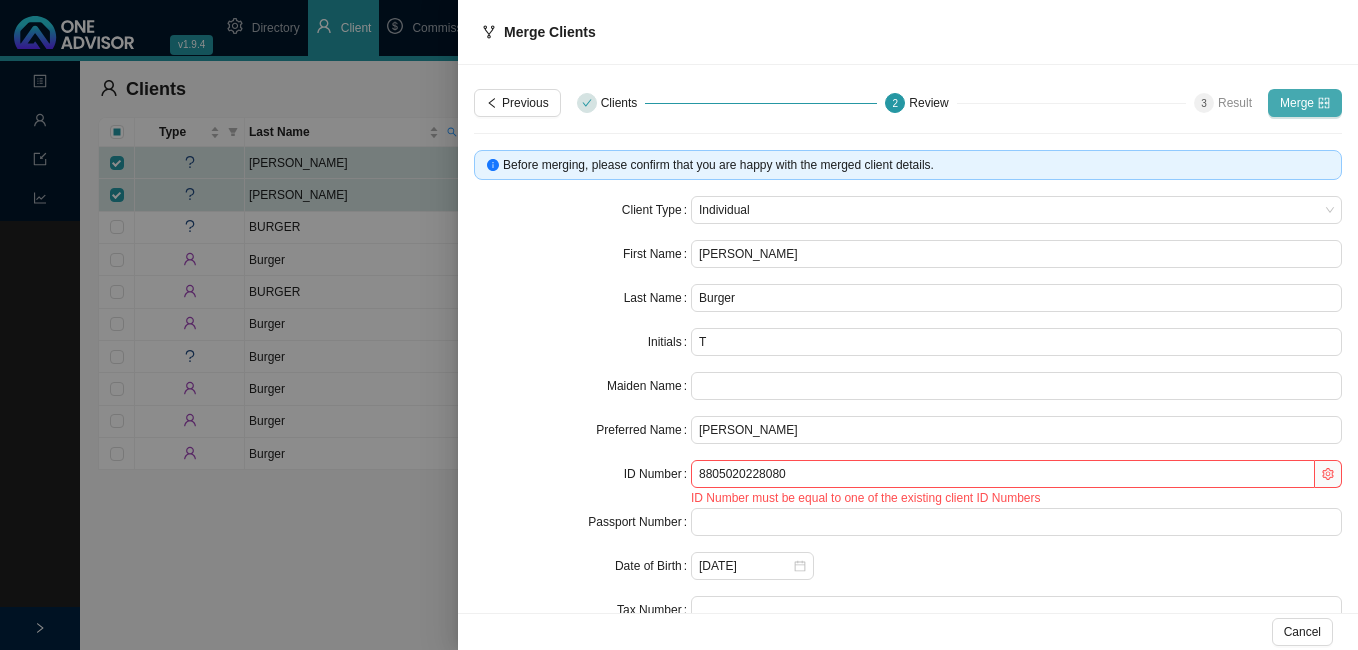 click on "Merge" at bounding box center [1297, 103] 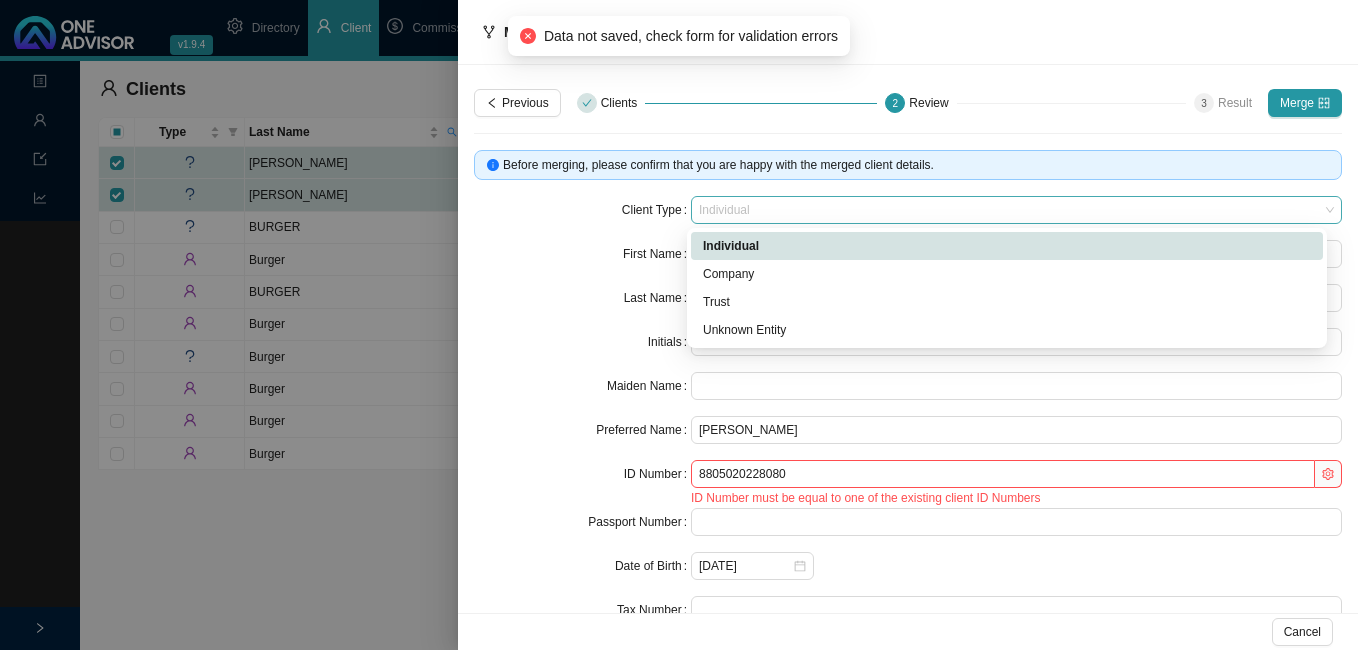 click on "Individual" at bounding box center [1016, 210] 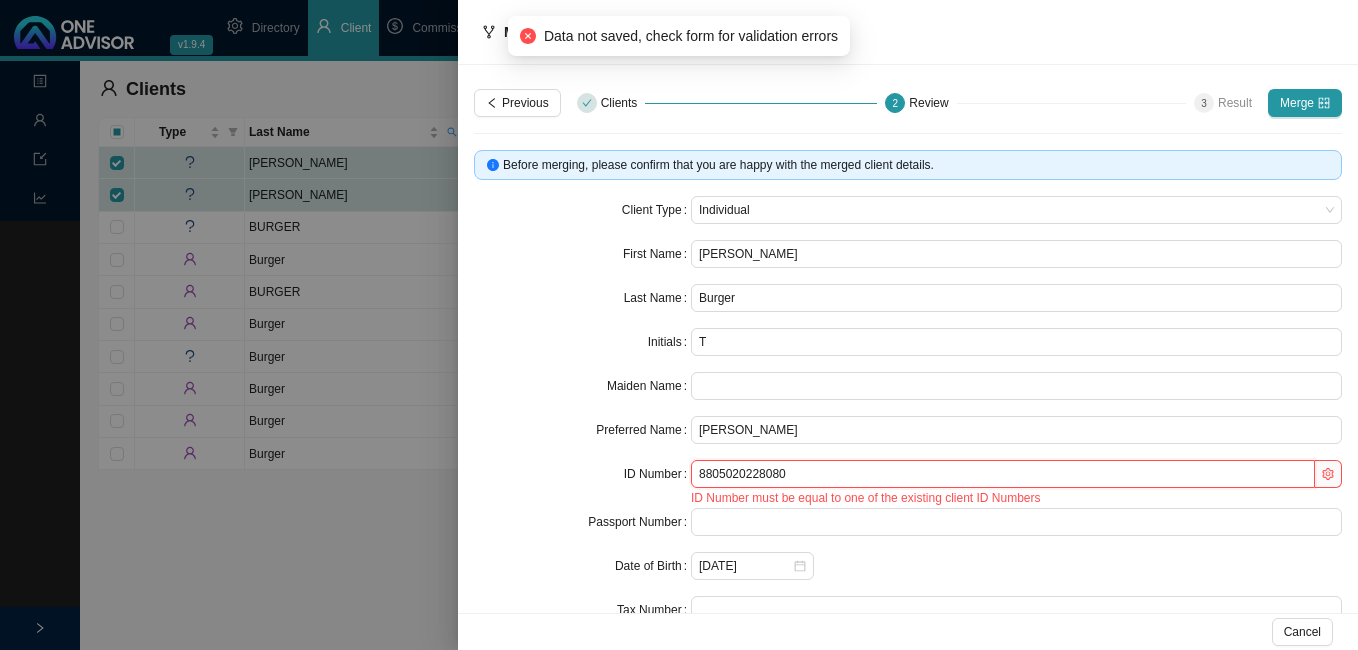 drag, startPoint x: 894, startPoint y: 483, endPoint x: 450, endPoint y: 421, distance: 448.30792 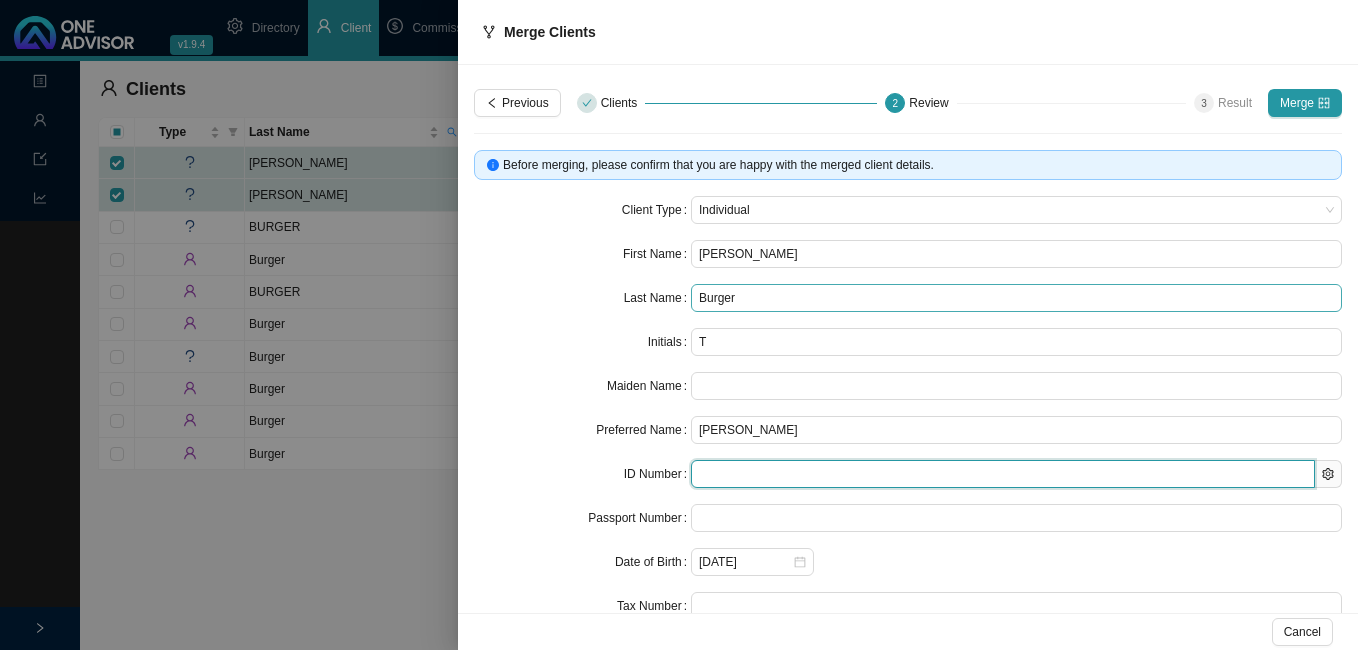 type 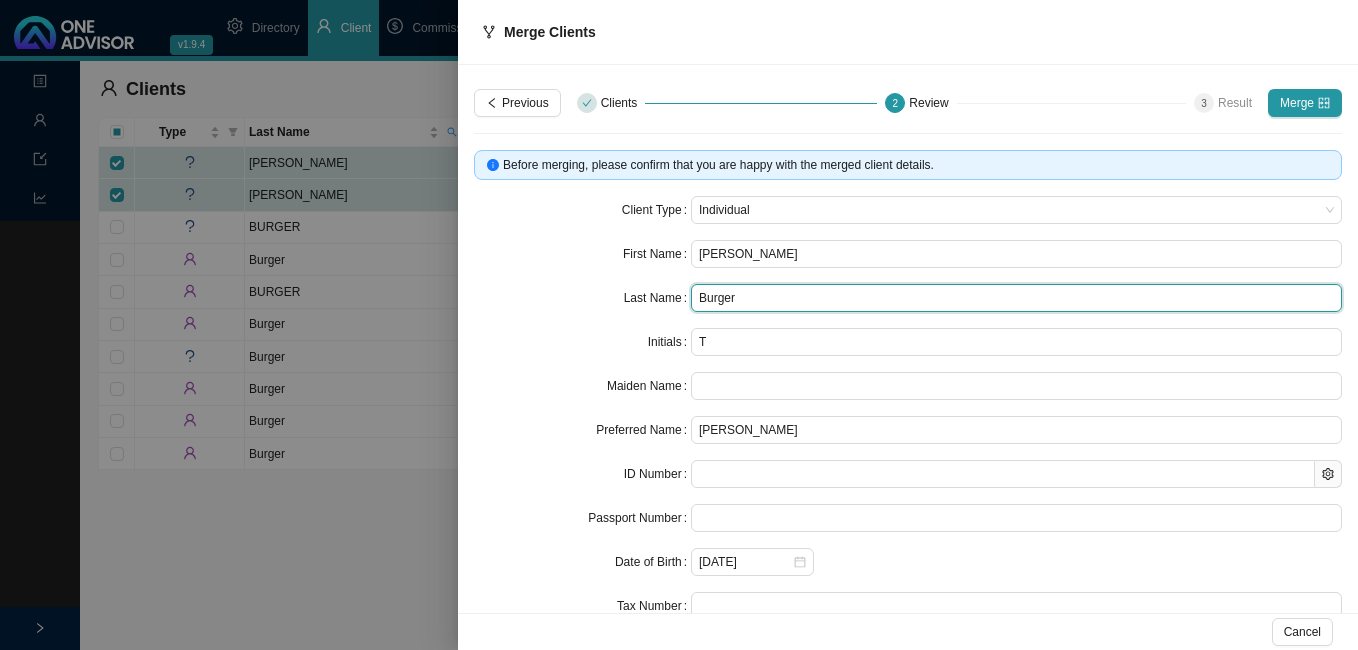 click on "Burger" at bounding box center [1016, 298] 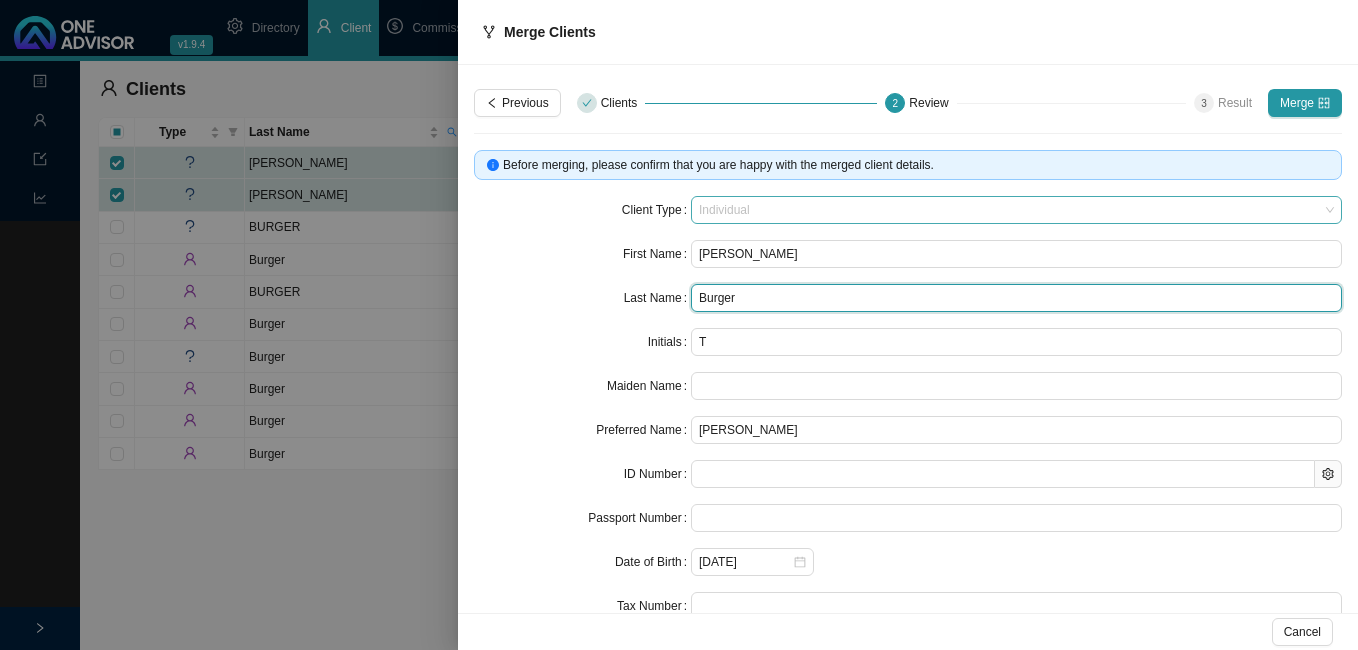 click on "Individual" at bounding box center (1016, 210) 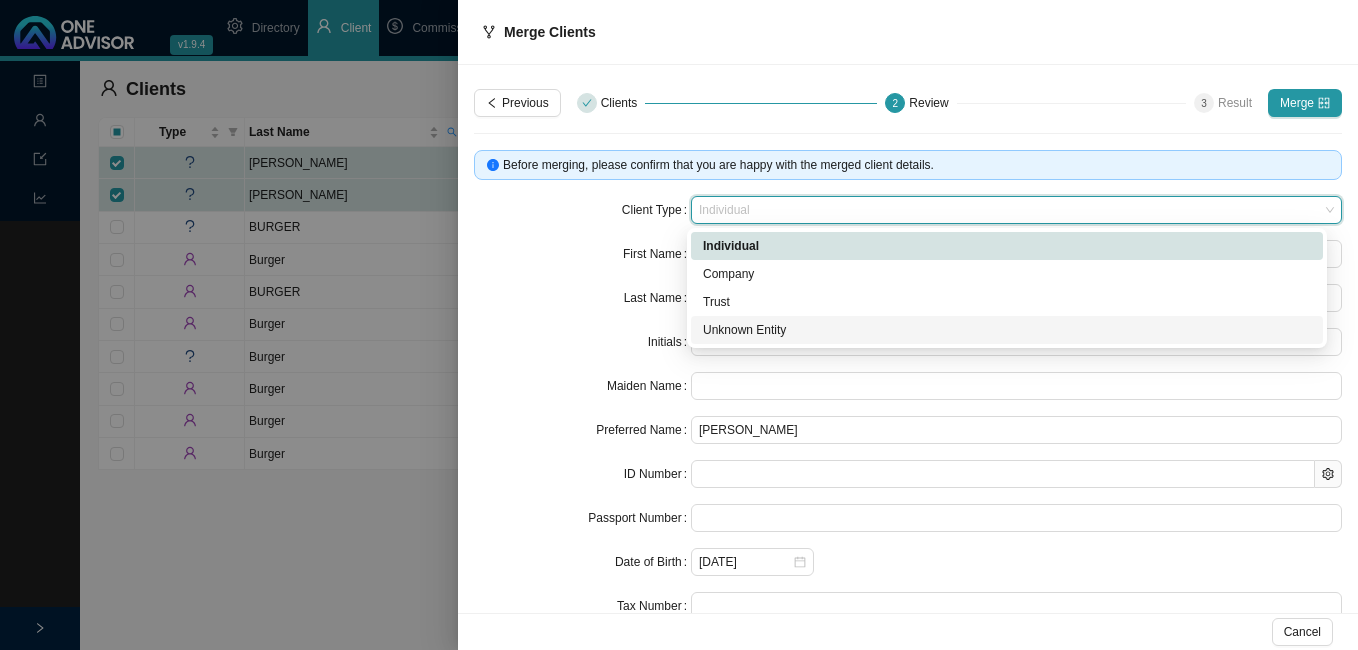 click on "Unknown Entity" at bounding box center (1007, 330) 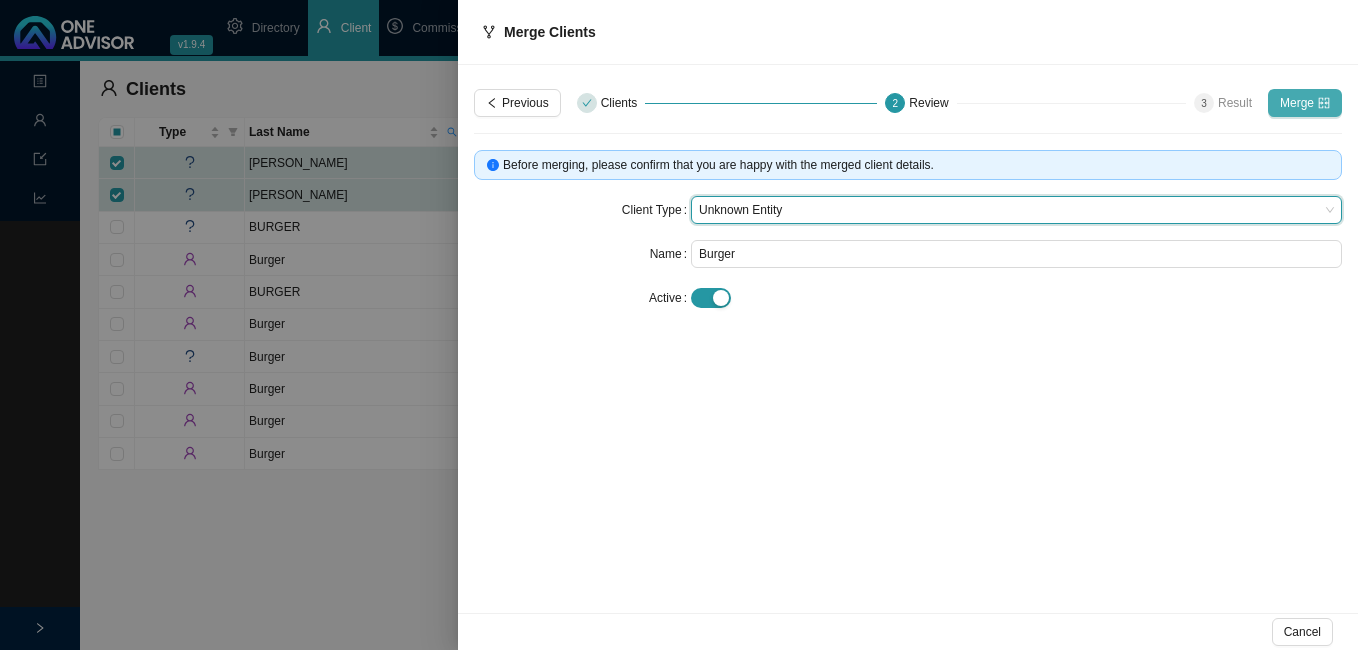 click on "Merge" at bounding box center (1297, 103) 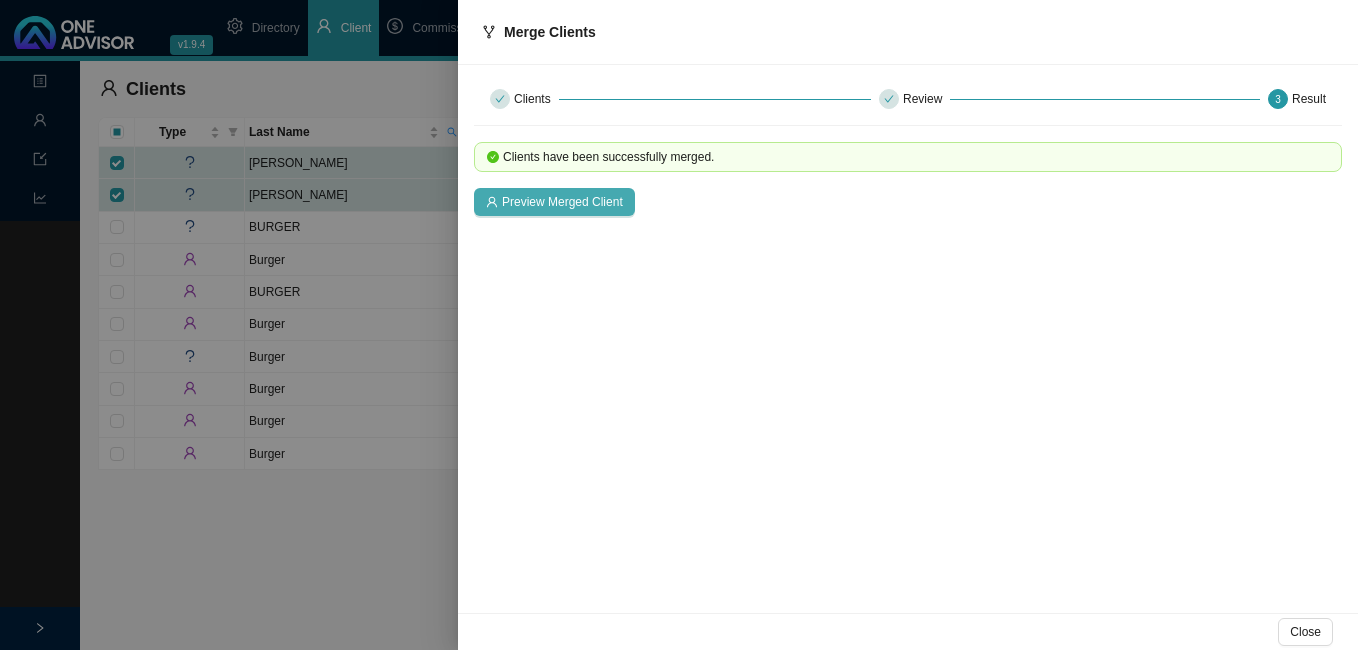 click on "Preview Merged Client" at bounding box center [562, 202] 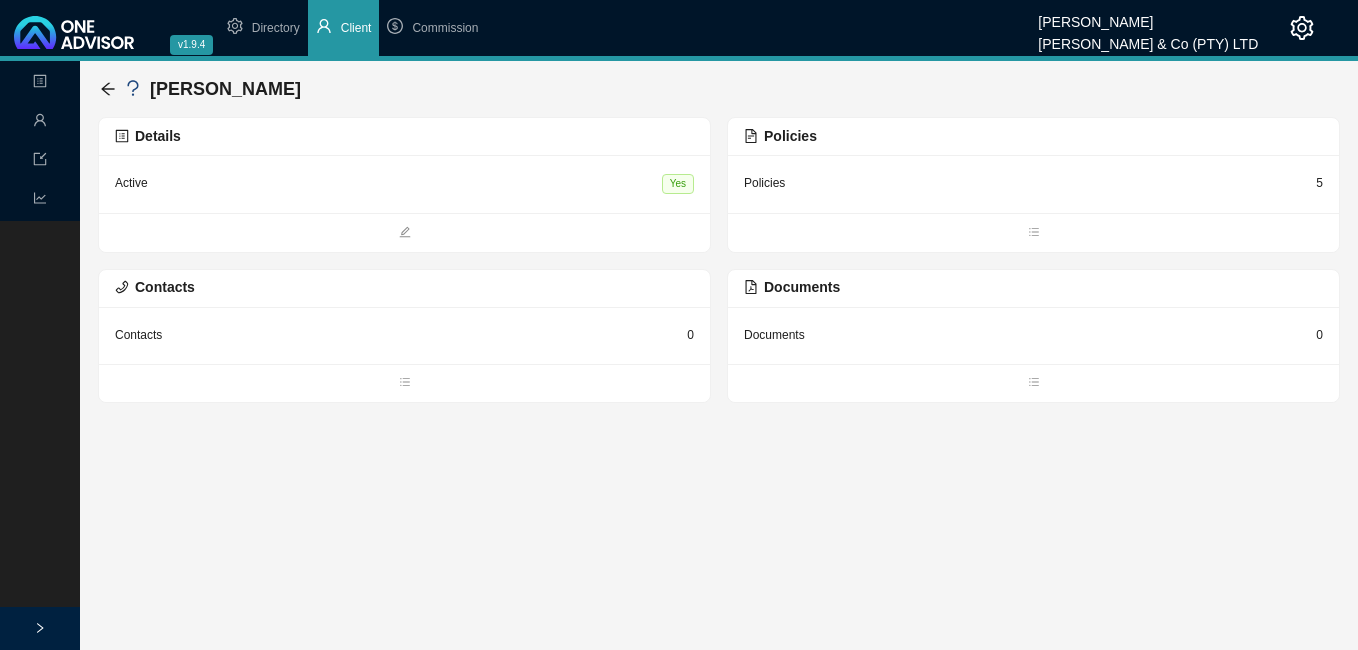 click on "5" at bounding box center (1319, 183) 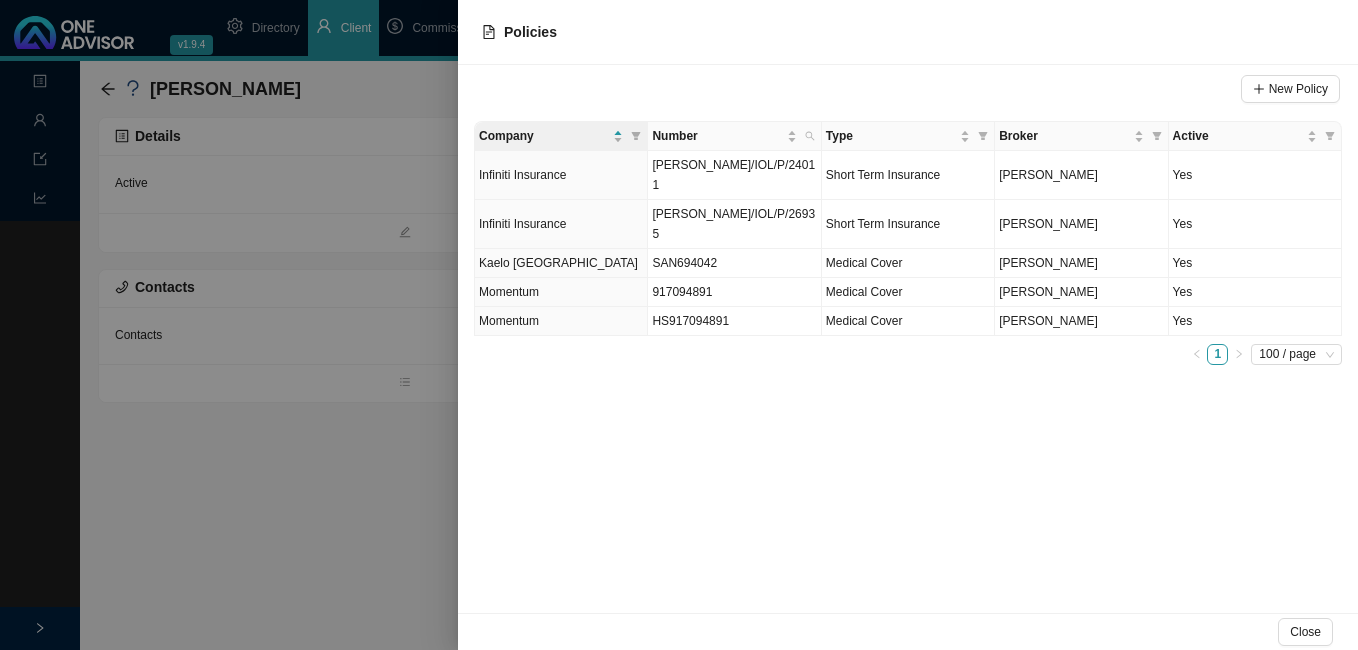 click at bounding box center [679, 325] 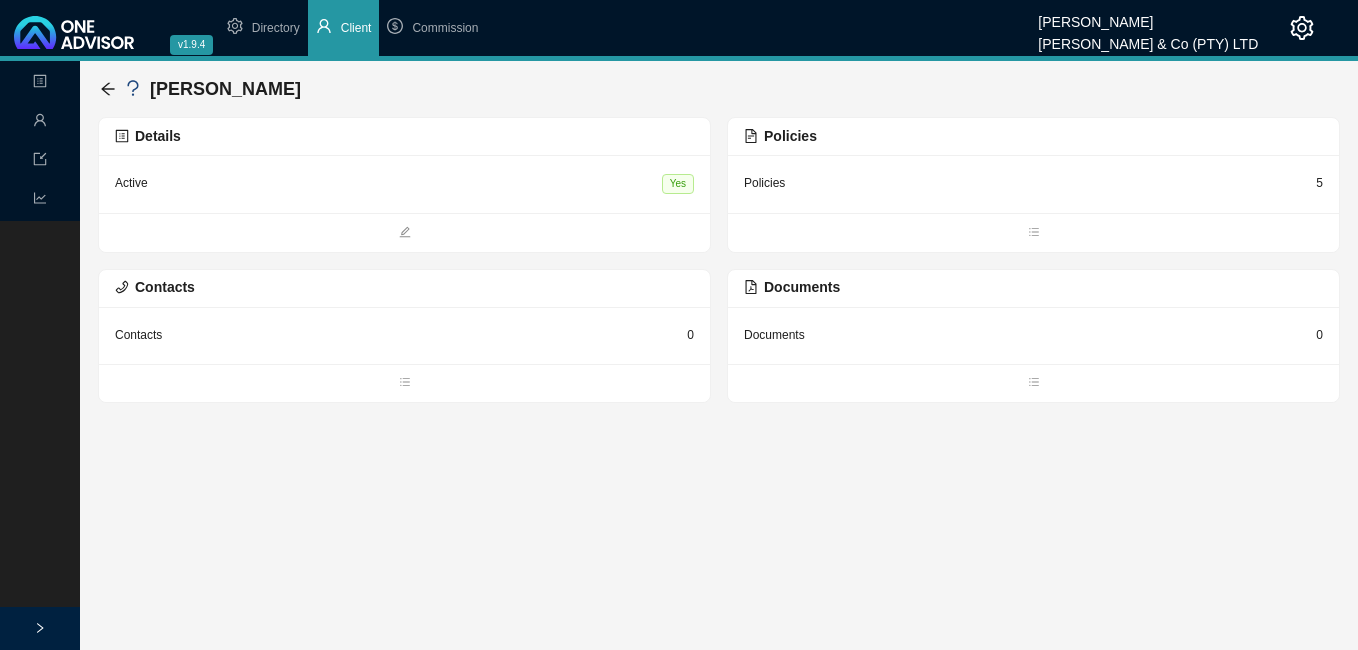 click on "Details" at bounding box center (404, 136) 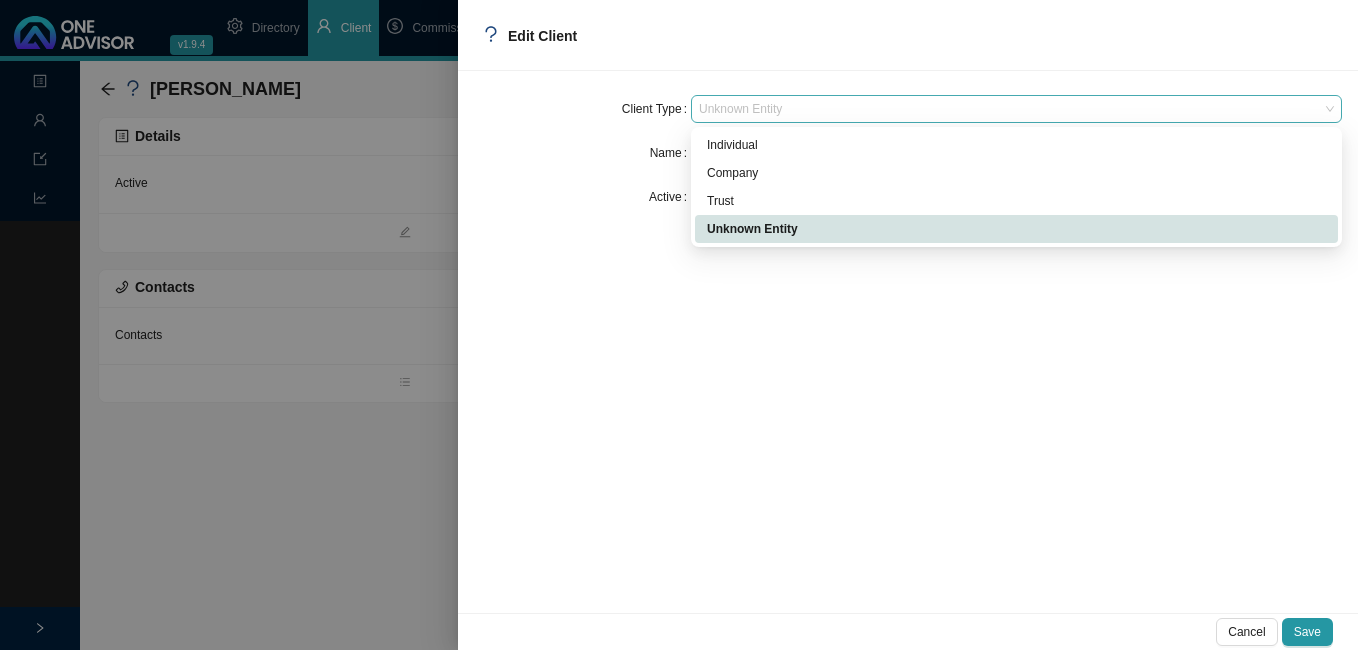 click on "Unknown Entity" at bounding box center (1016, 109) 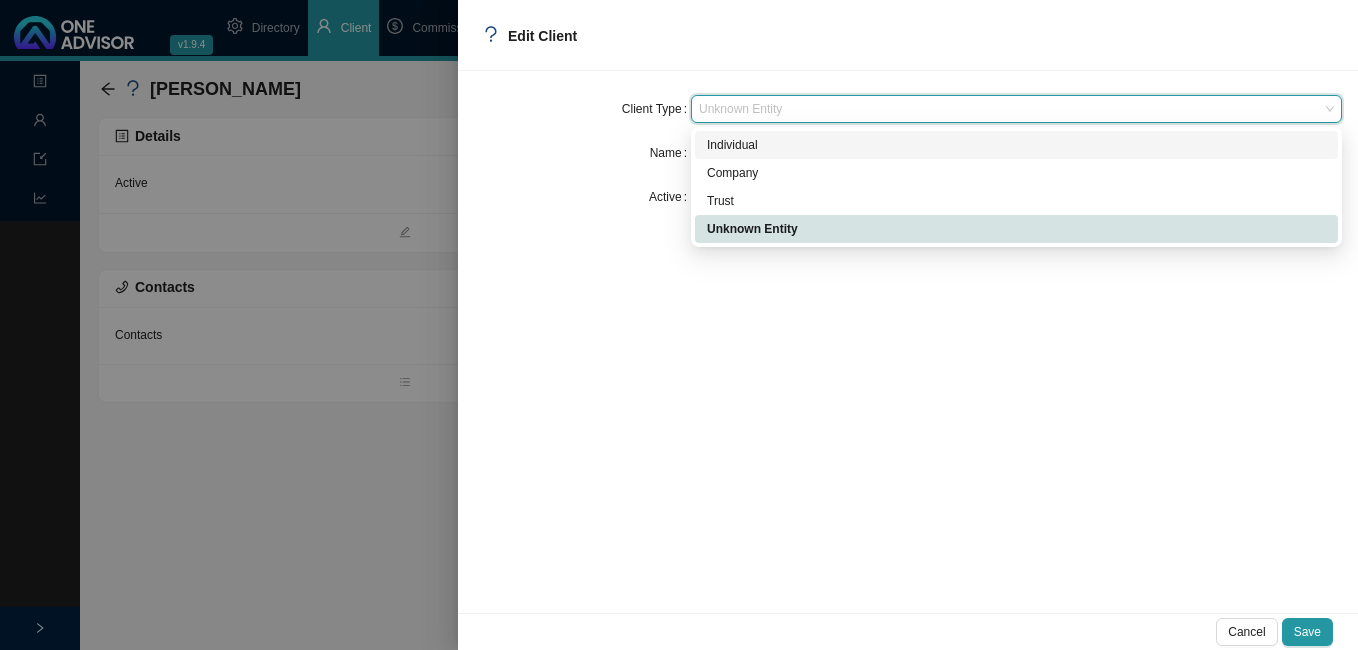 click on "Individual" at bounding box center [1016, 145] 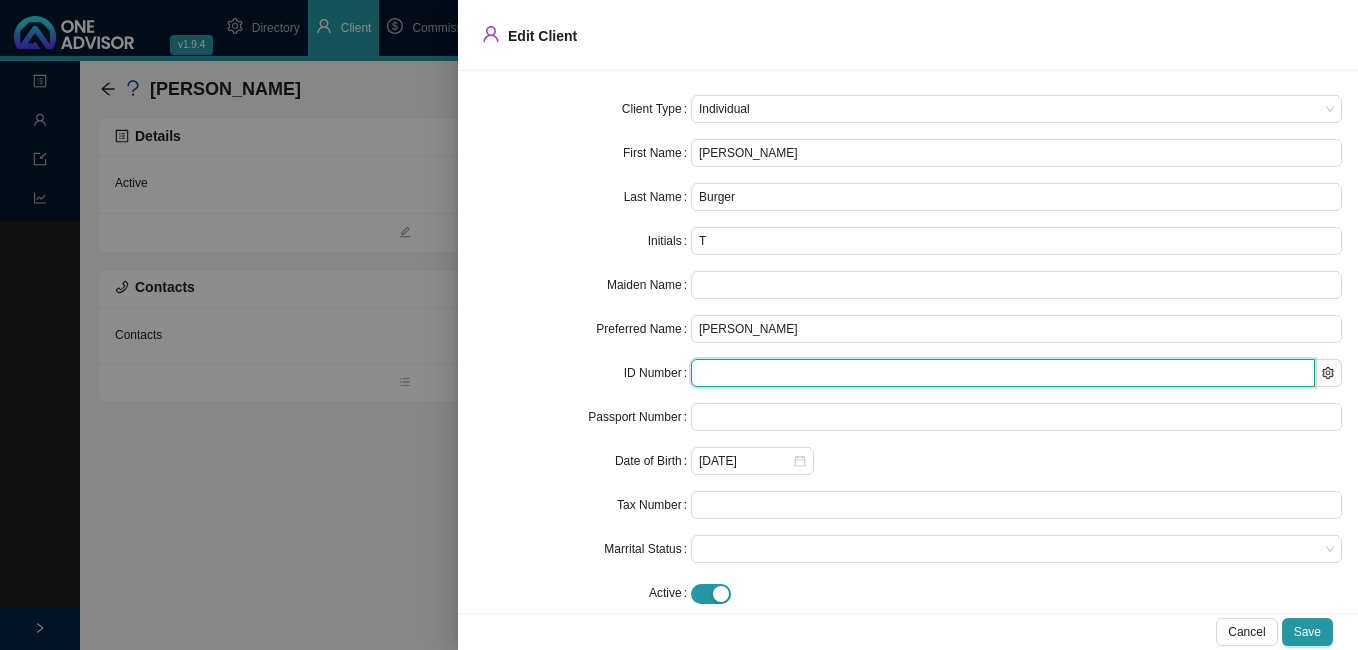 click at bounding box center (1003, 373) 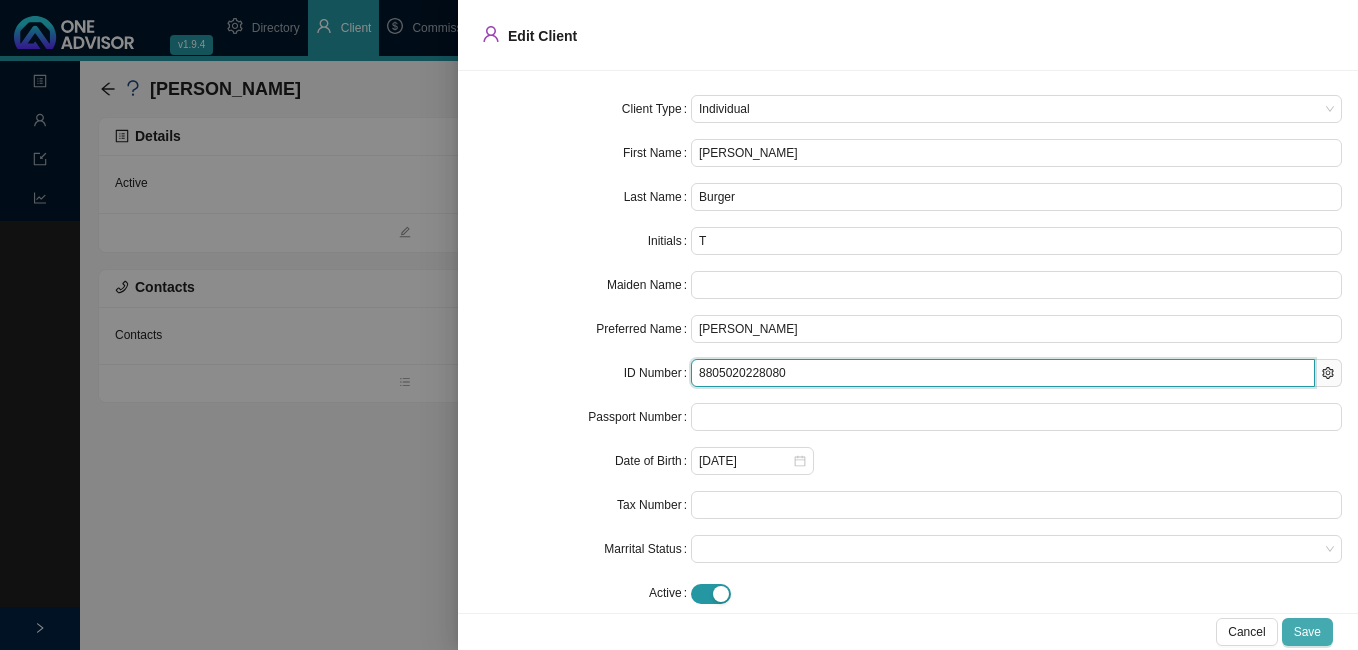 type on "8805020228080" 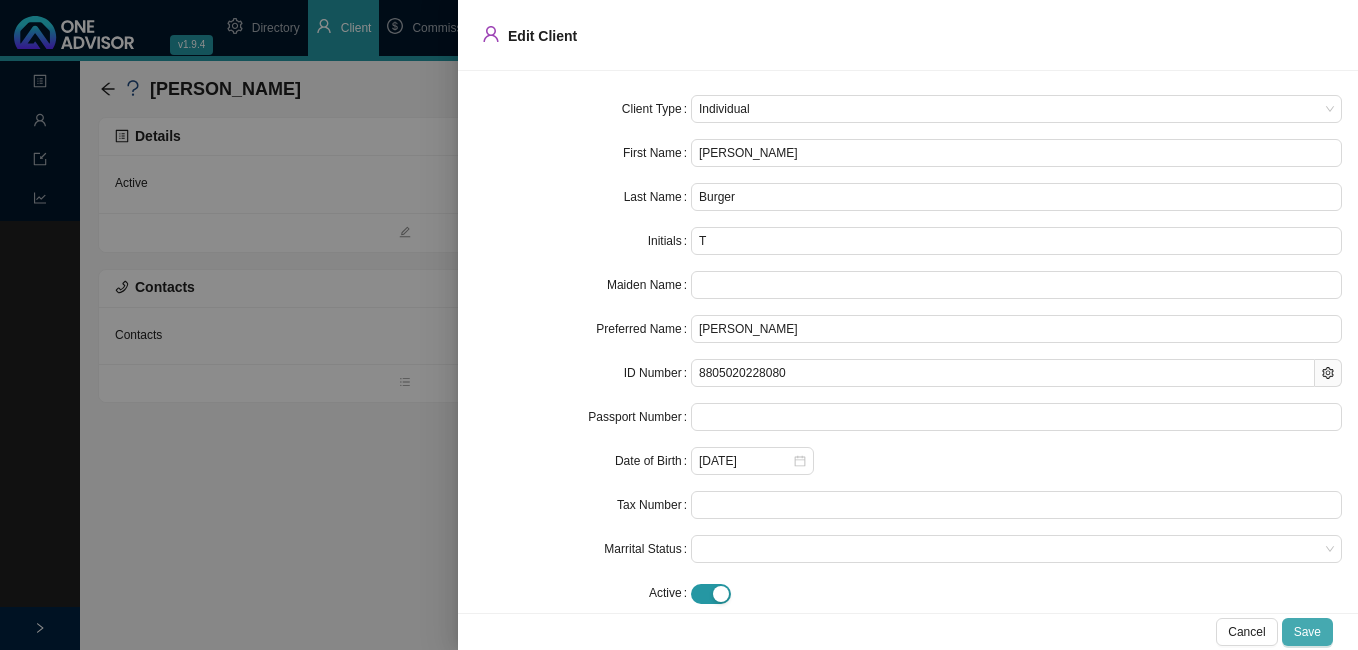 click on "Save" at bounding box center (1307, 632) 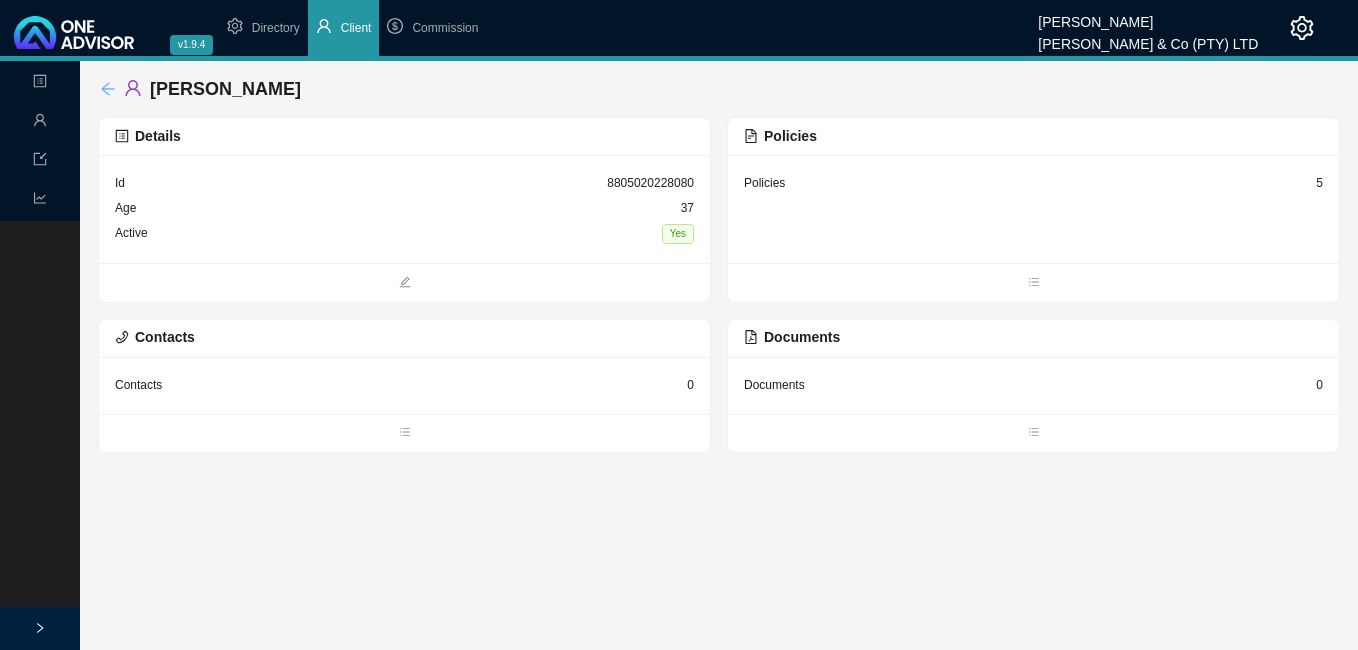 click 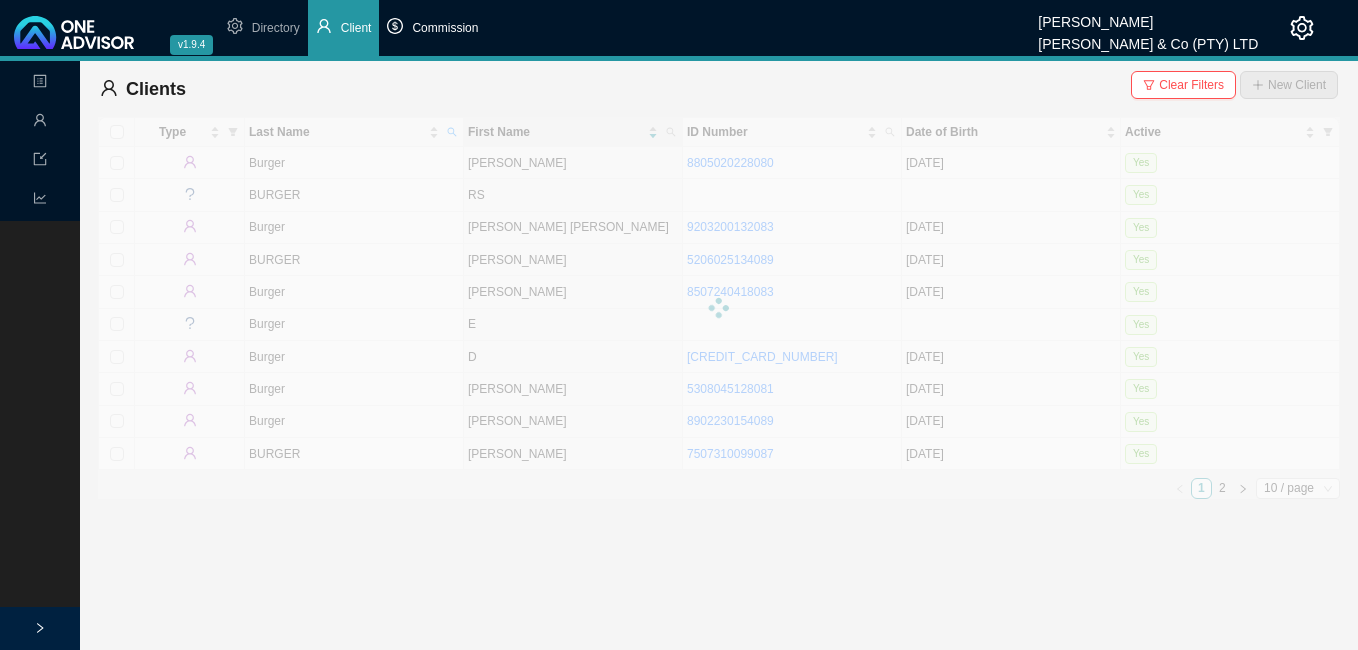 click on "Commission" at bounding box center (445, 28) 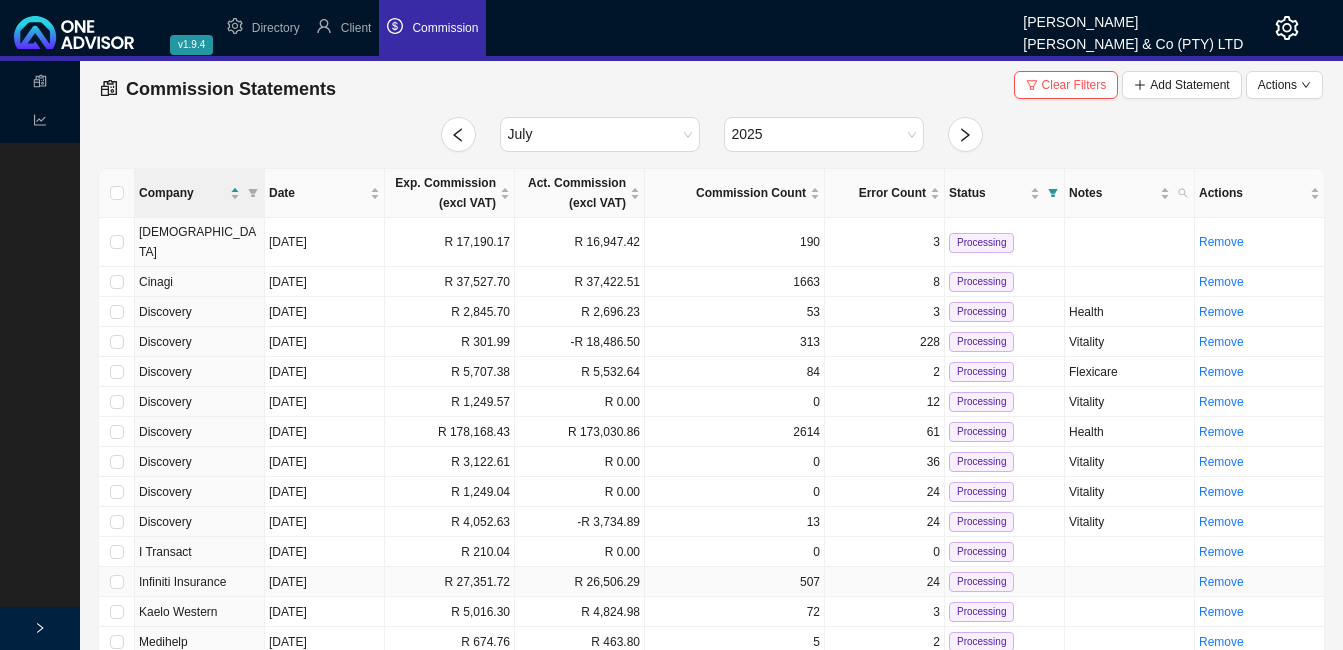 click on "R 26,506.29" at bounding box center [580, 582] 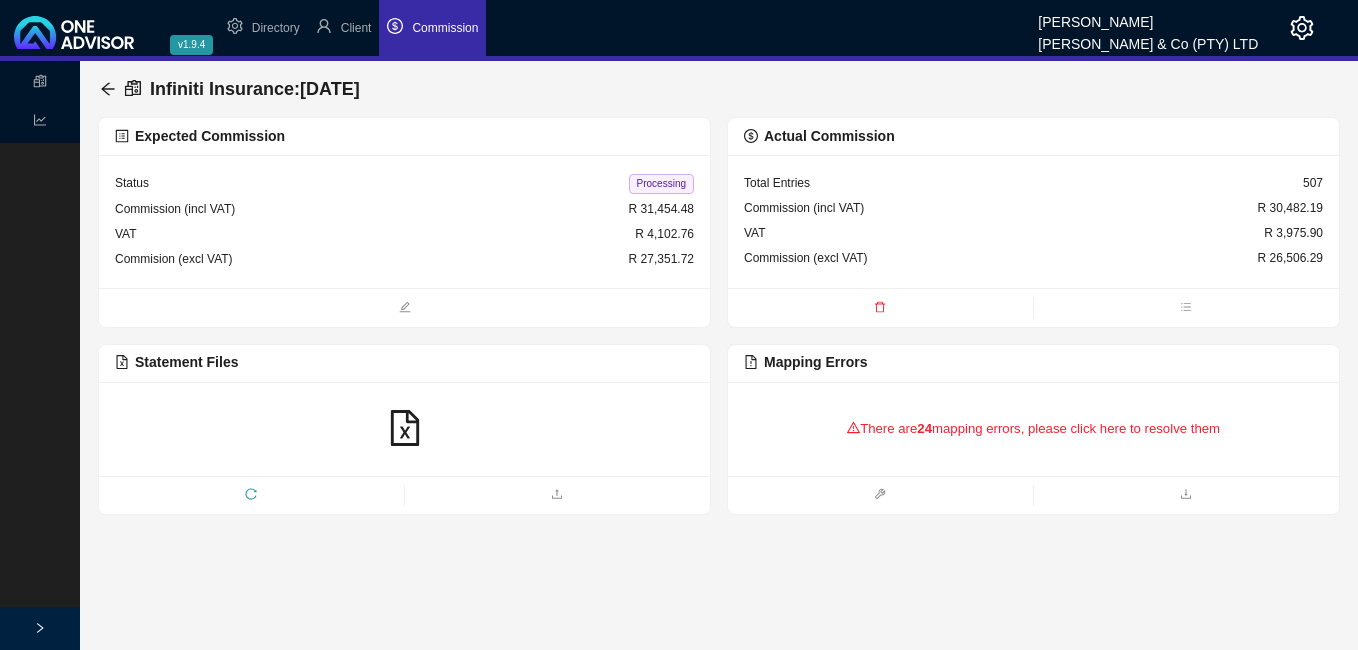 click on "There are  24  mapping errors, please click here to resolve them" at bounding box center [1033, 429] 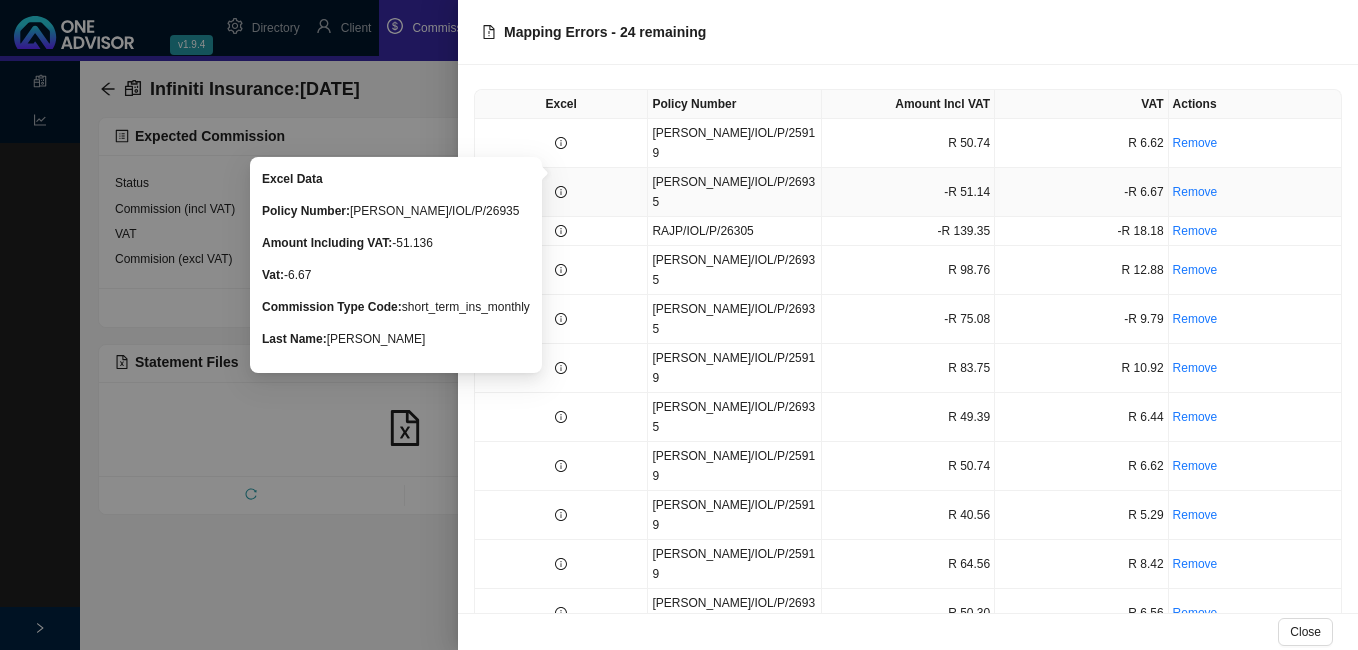 click 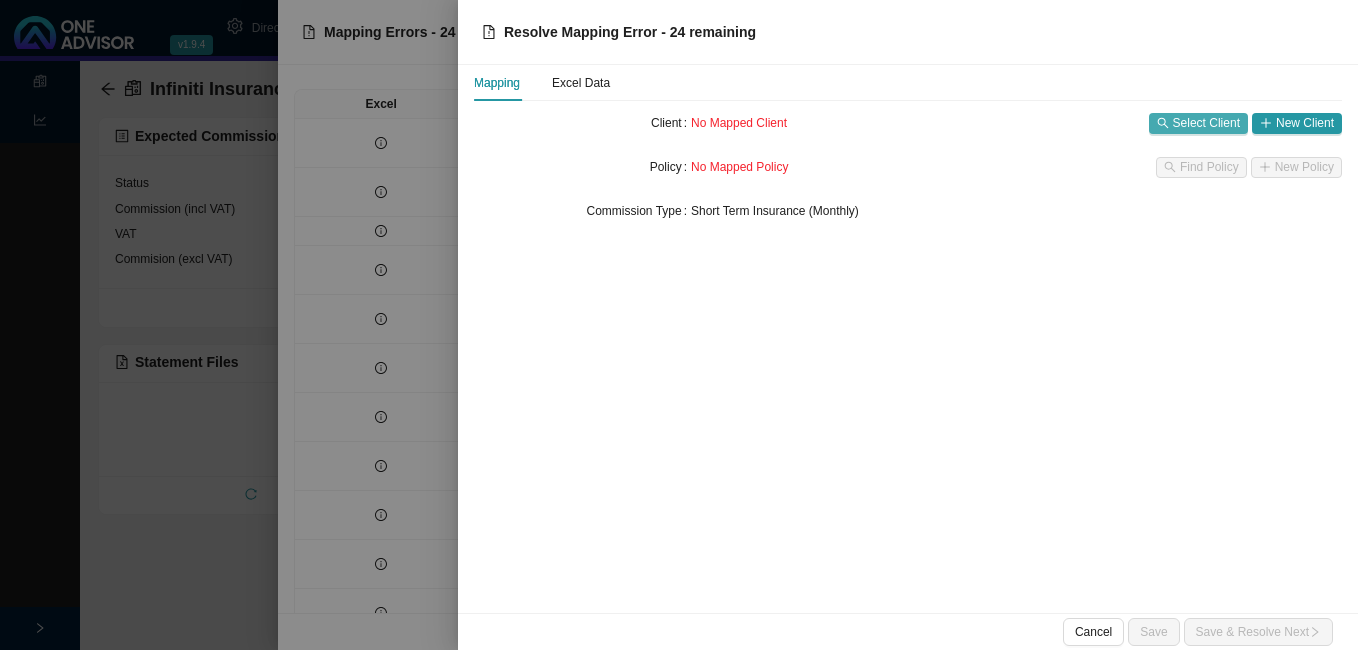 click on "Select Client" at bounding box center [1206, 123] 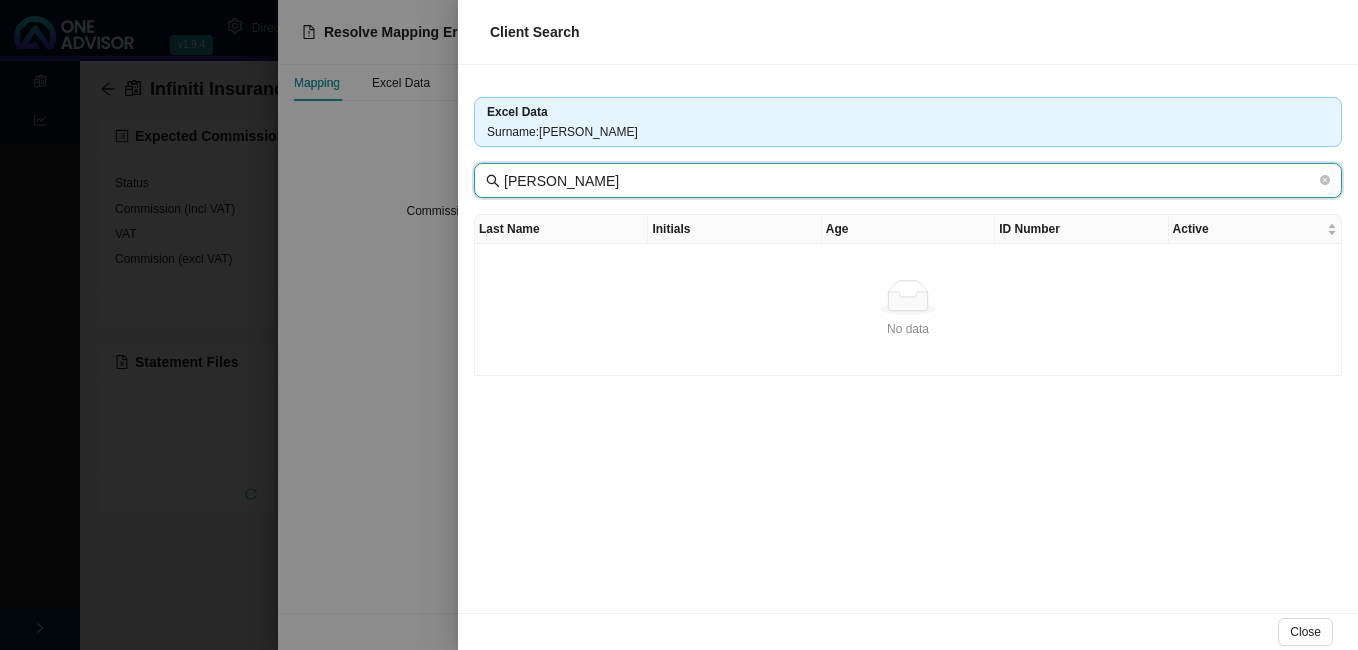 drag, startPoint x: 552, startPoint y: 183, endPoint x: 386, endPoint y: 165, distance: 166.97305 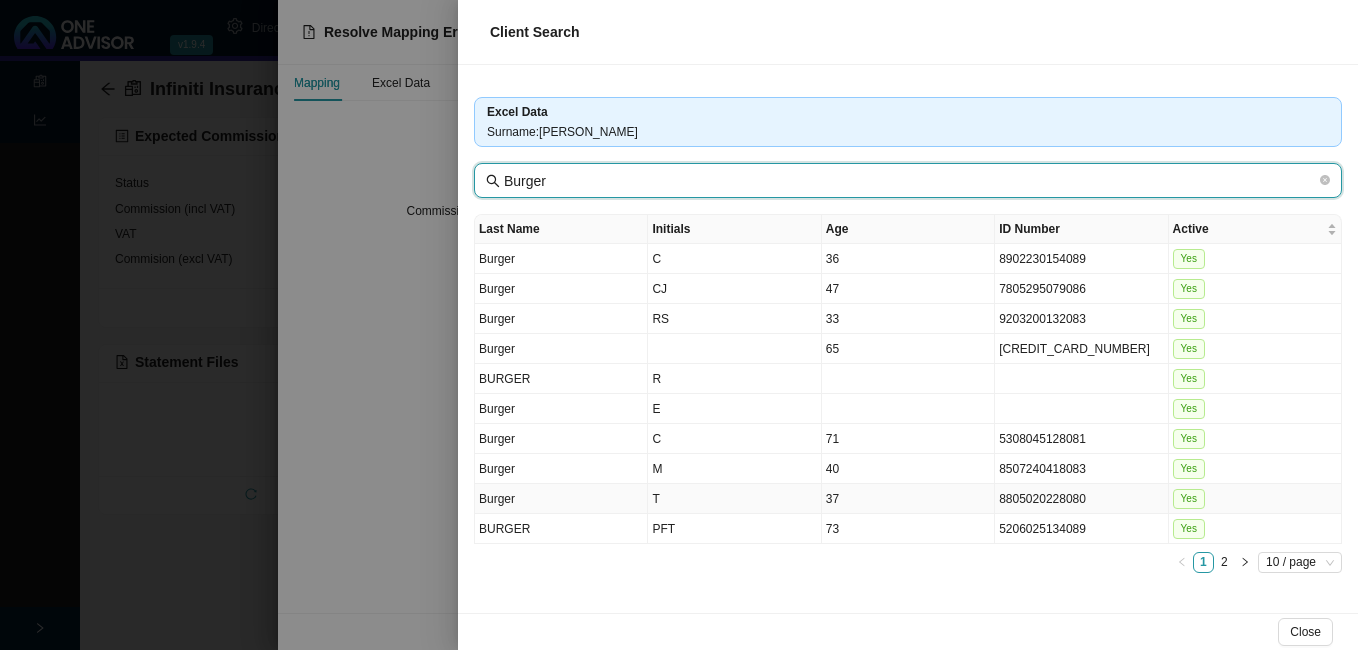 type on "Burger" 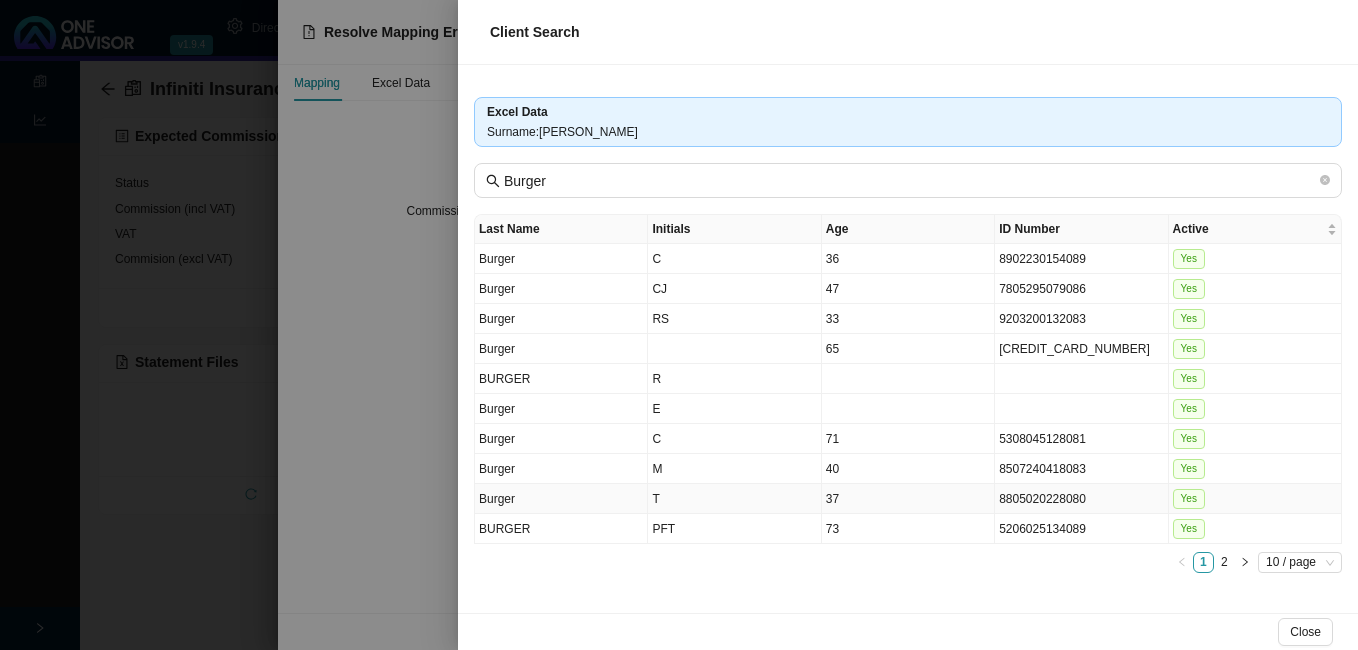 click on "37" at bounding box center [908, 499] 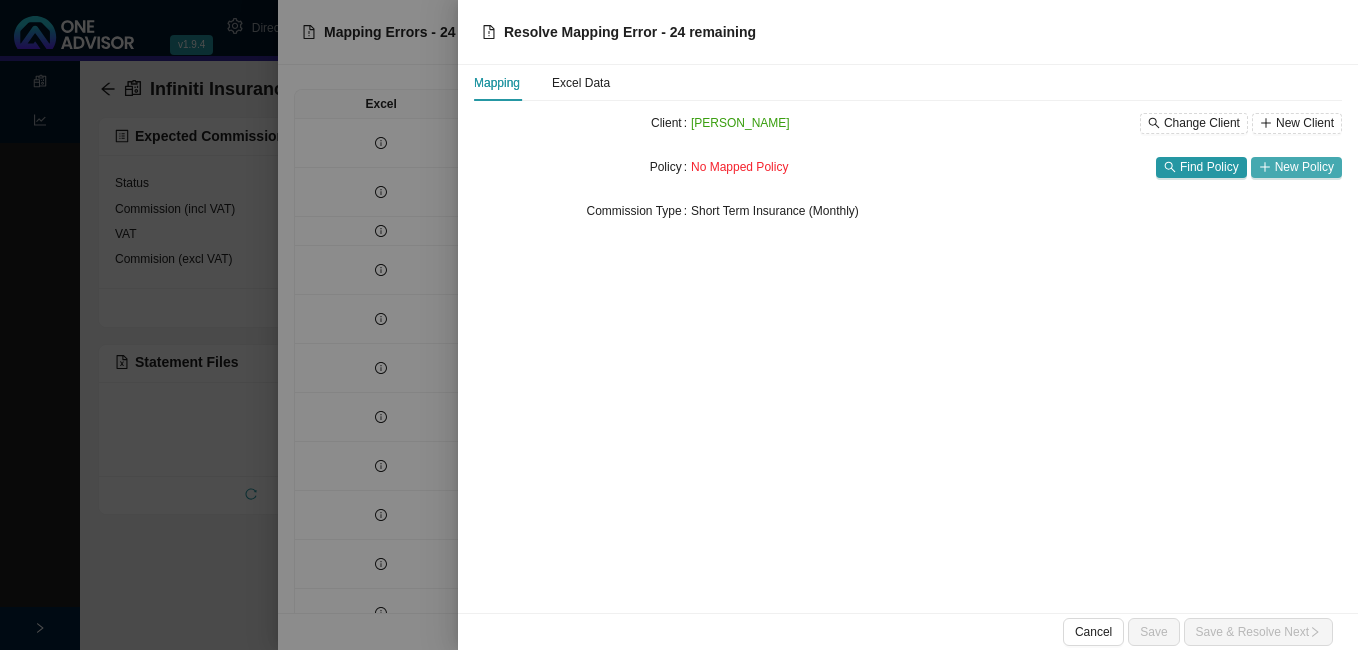 click on "New Policy" at bounding box center (1304, 167) 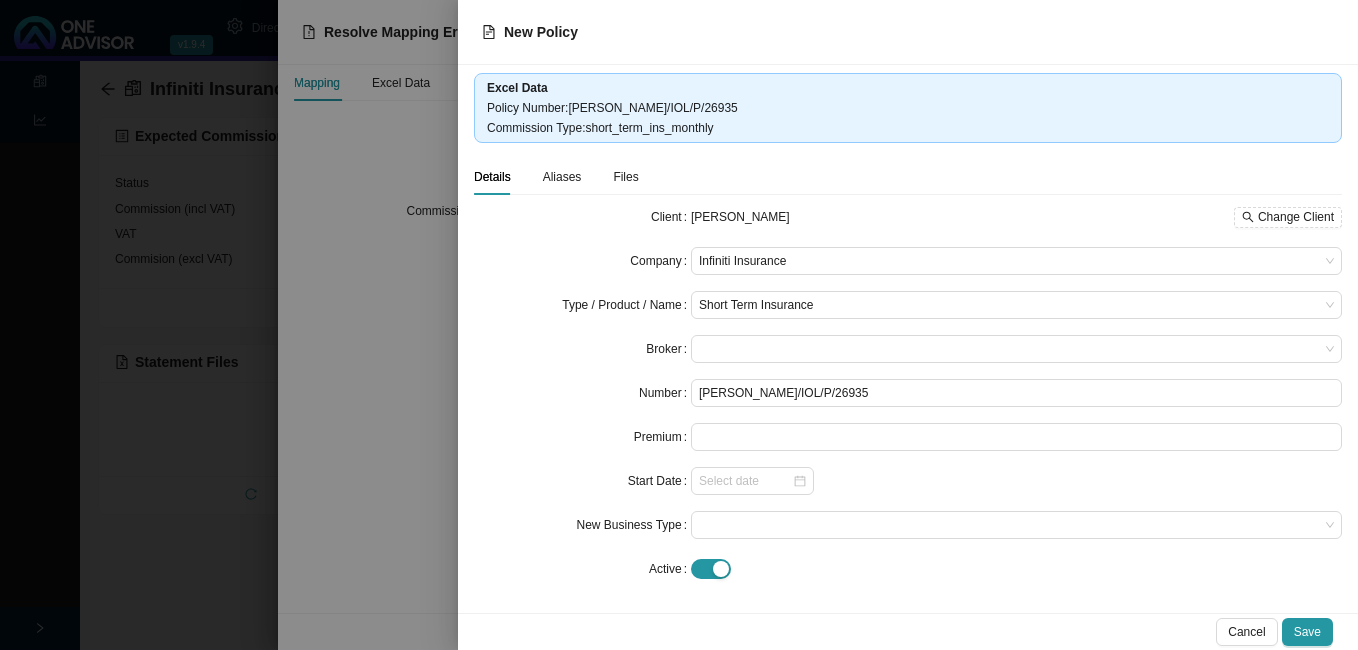 click at bounding box center (679, 325) 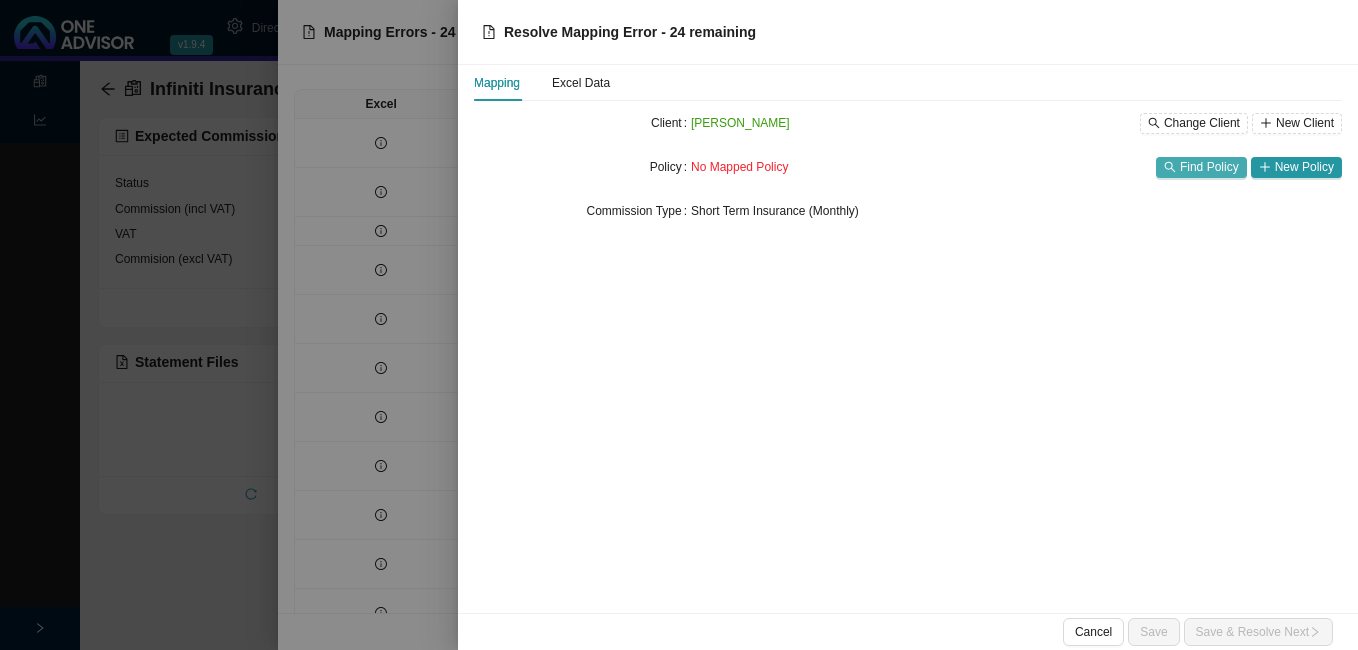click on "Find Policy" at bounding box center (1209, 167) 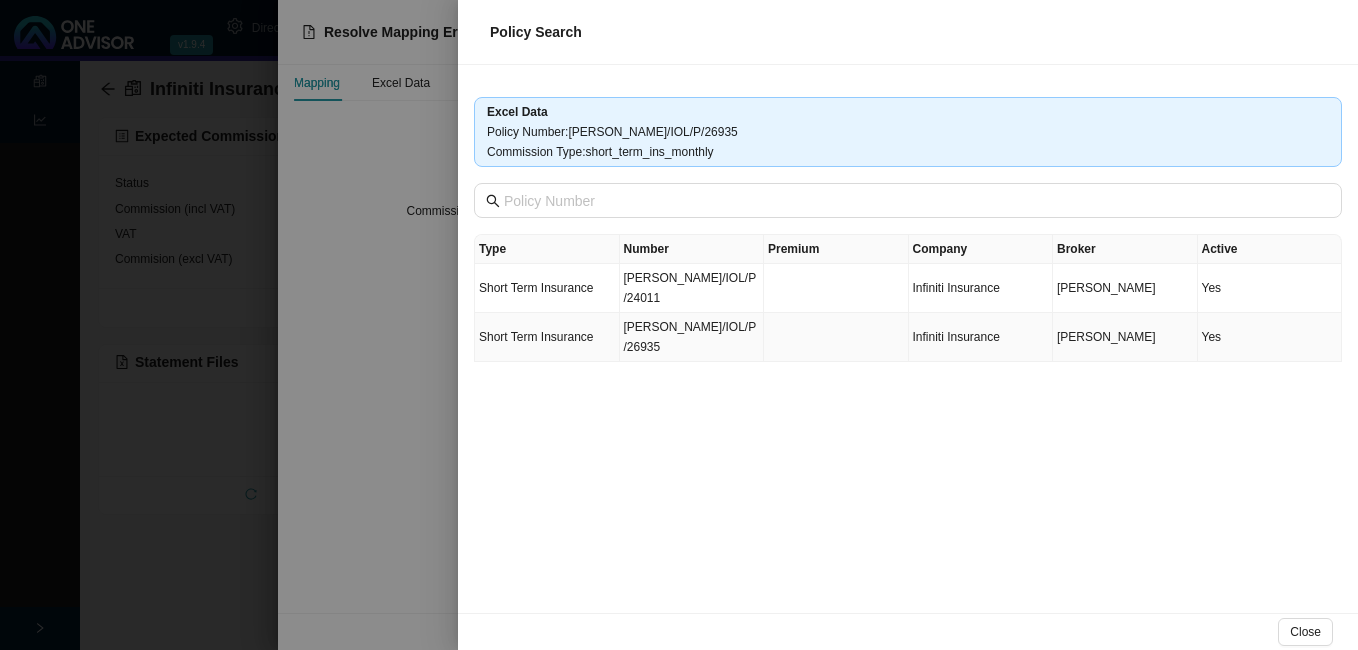 click on "[PERSON_NAME]/IOL/P/26935" at bounding box center (692, 337) 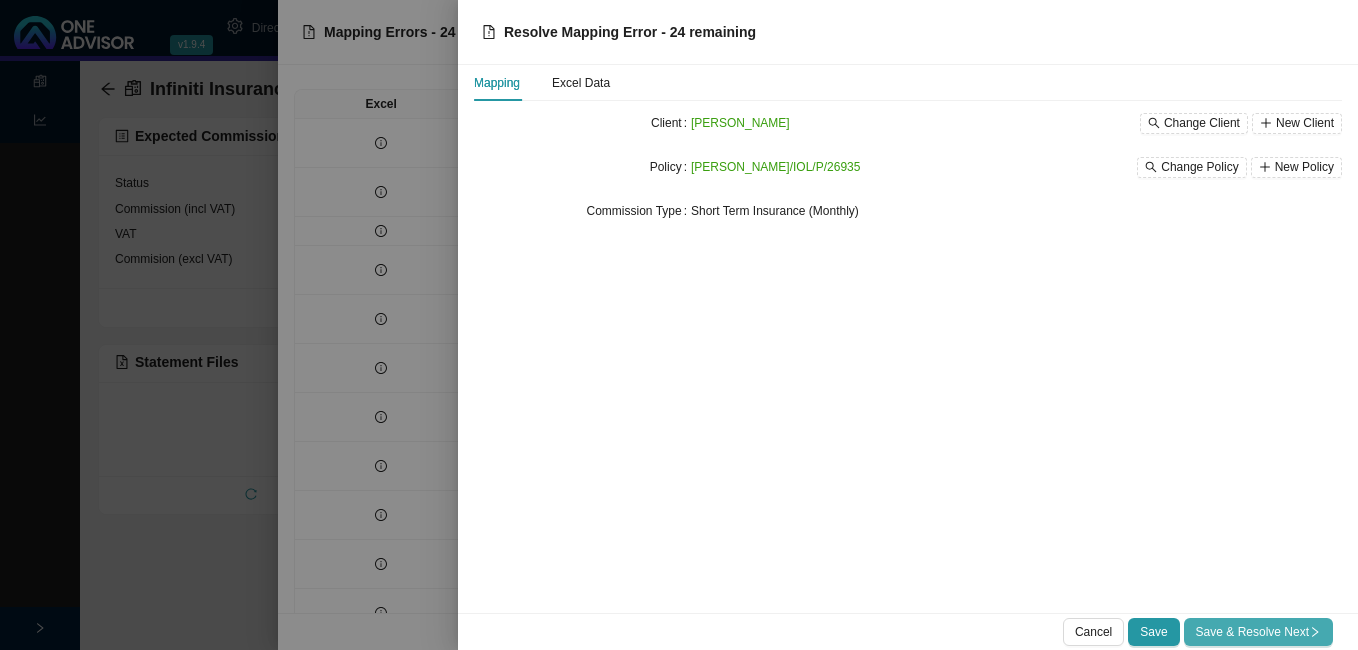 click on "Save & Resolve Next" at bounding box center (1258, 632) 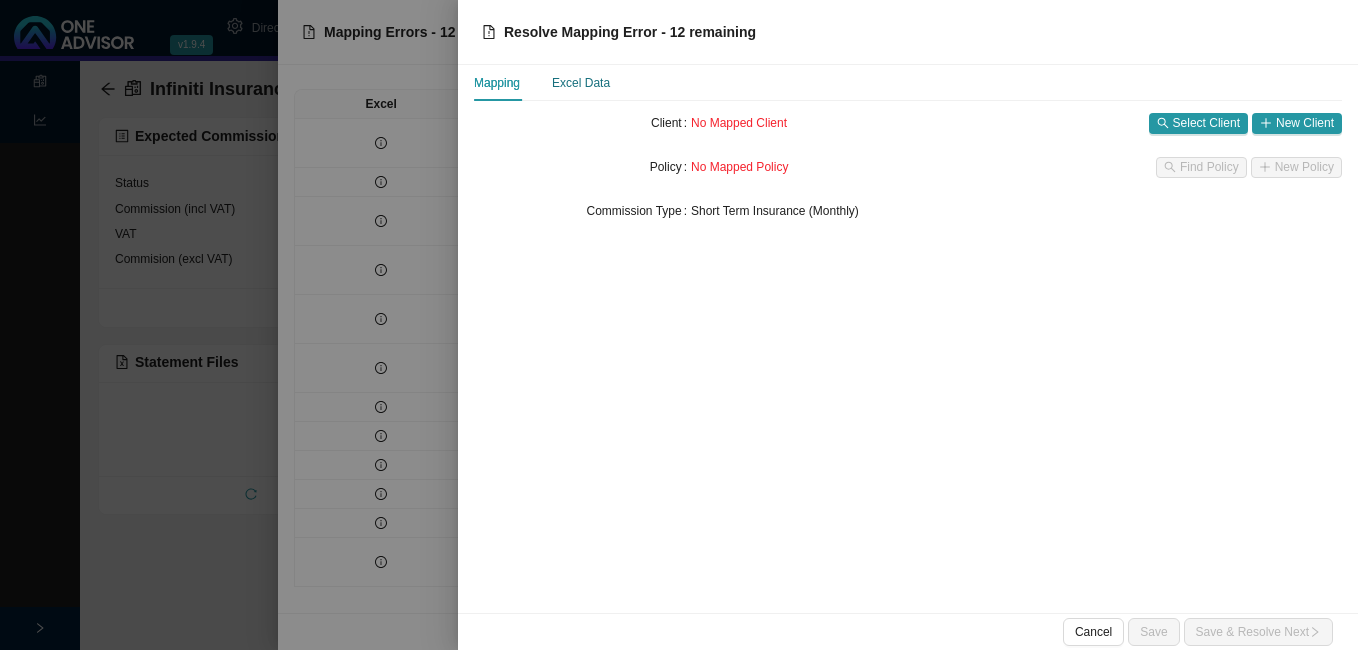 click on "Excel Data" at bounding box center (581, 83) 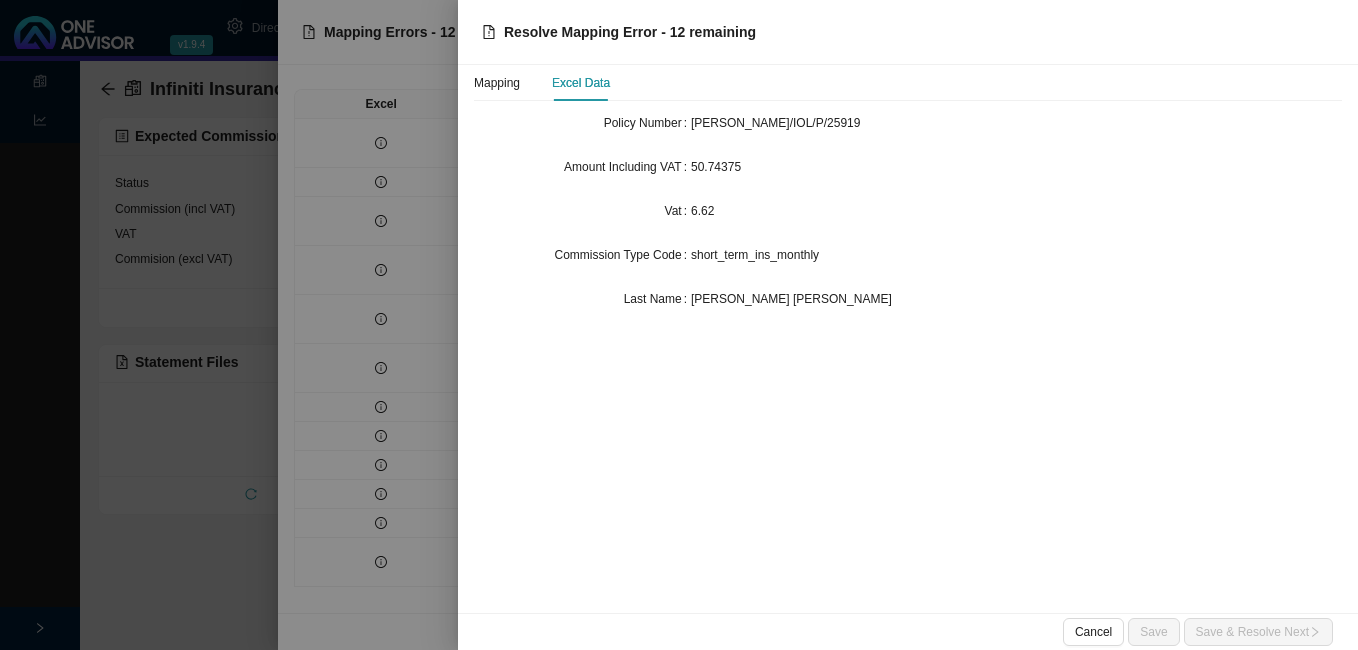 click at bounding box center (679, 325) 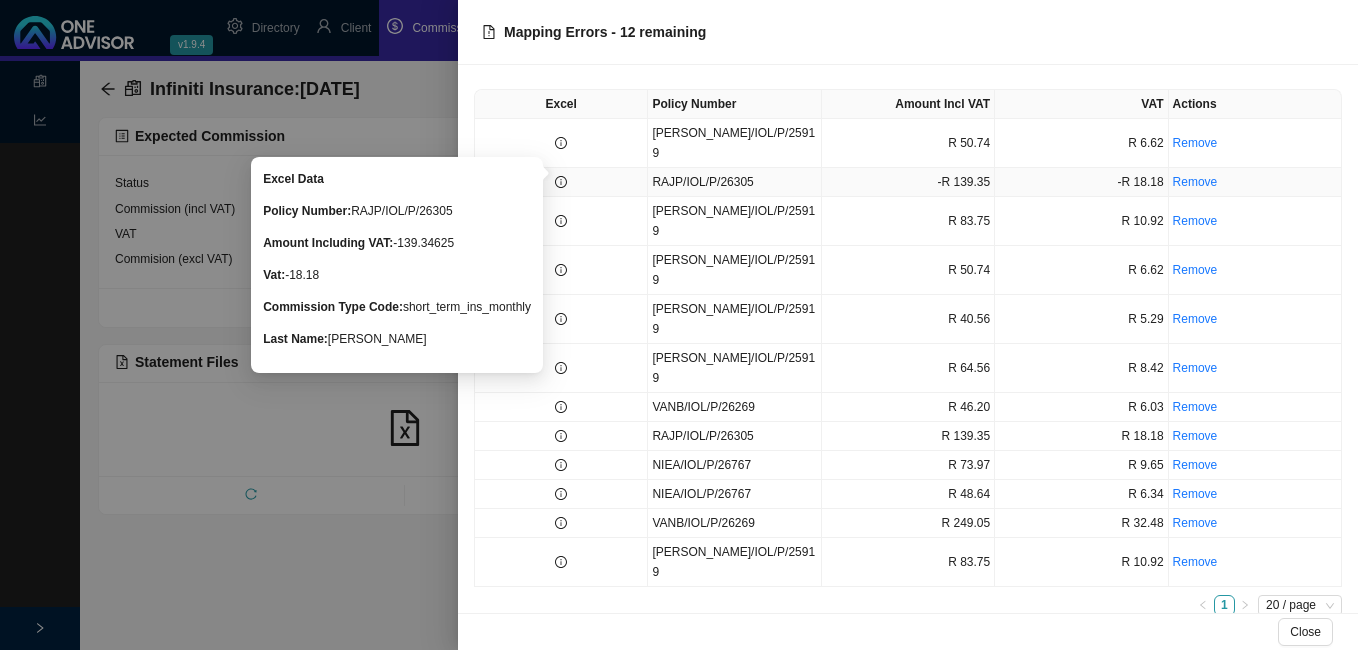 click 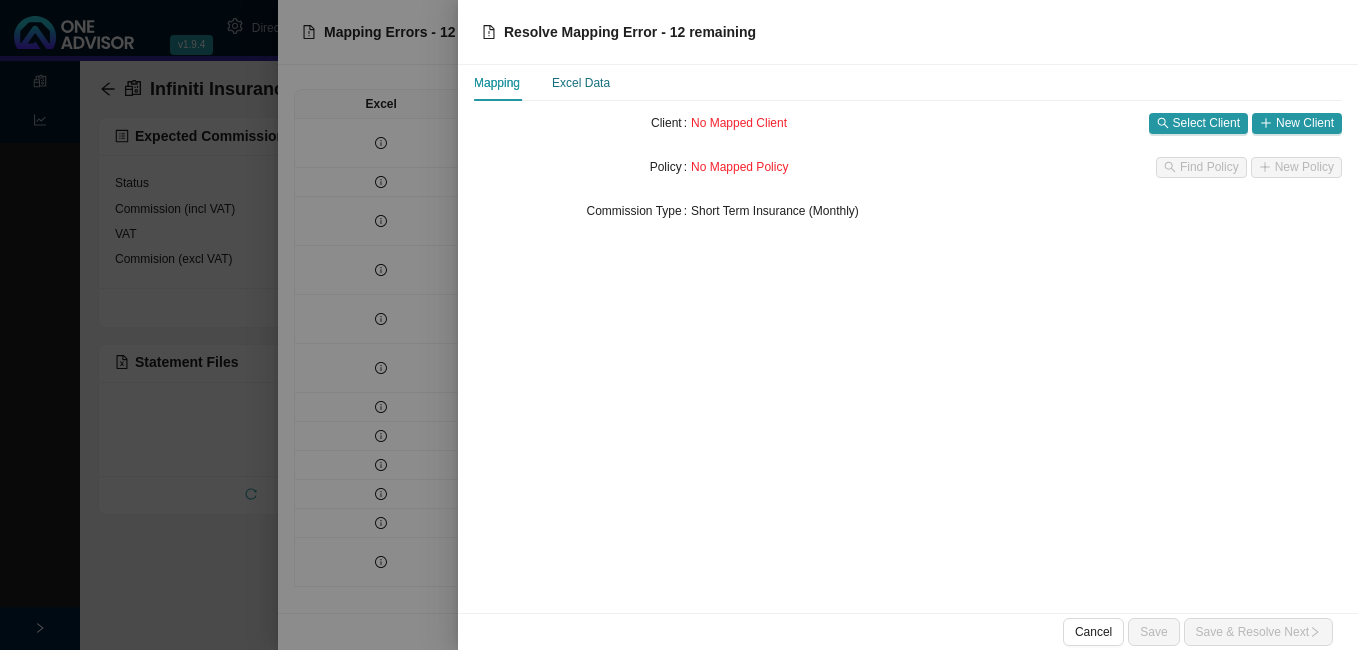 click on "Excel Data" at bounding box center (581, 83) 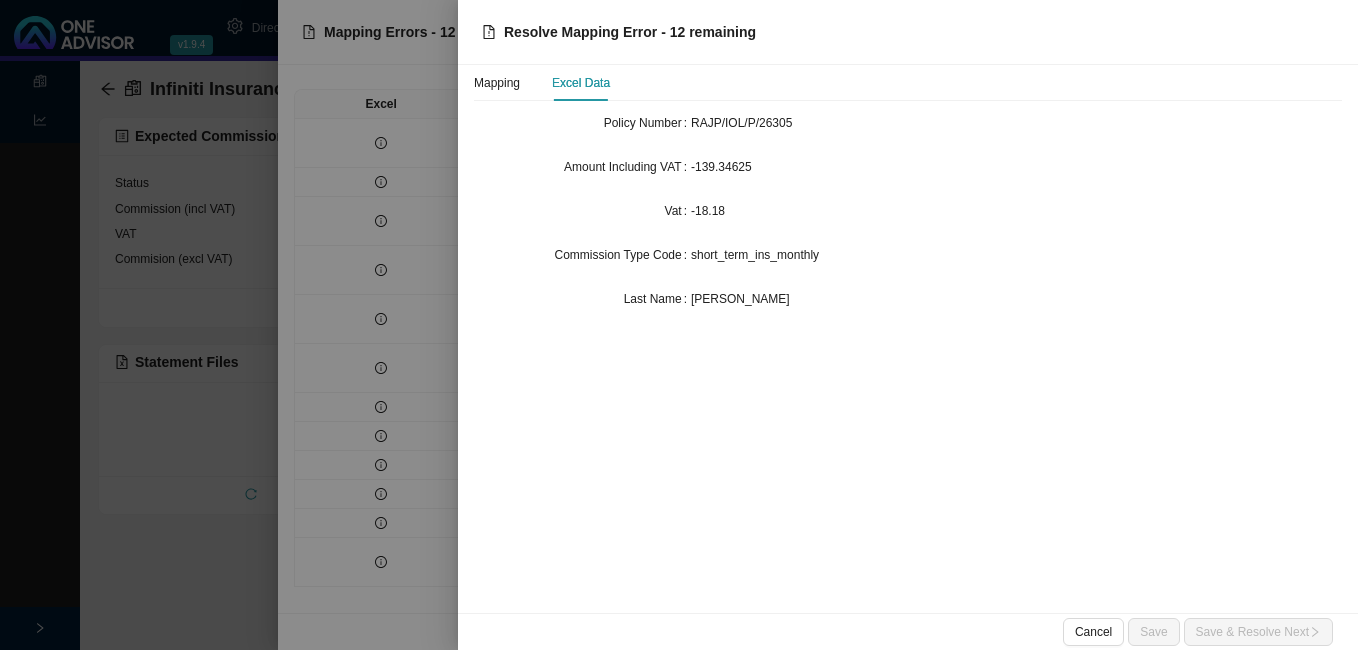click at bounding box center [679, 325] 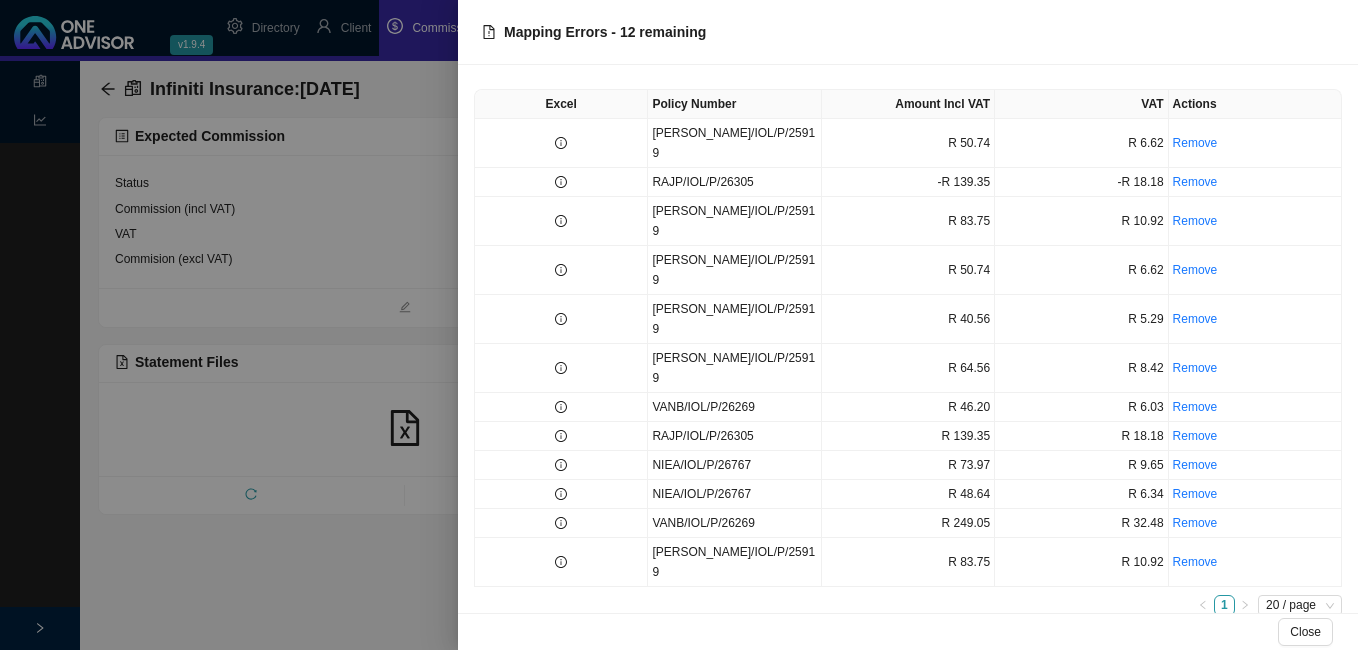 click at bounding box center (679, 325) 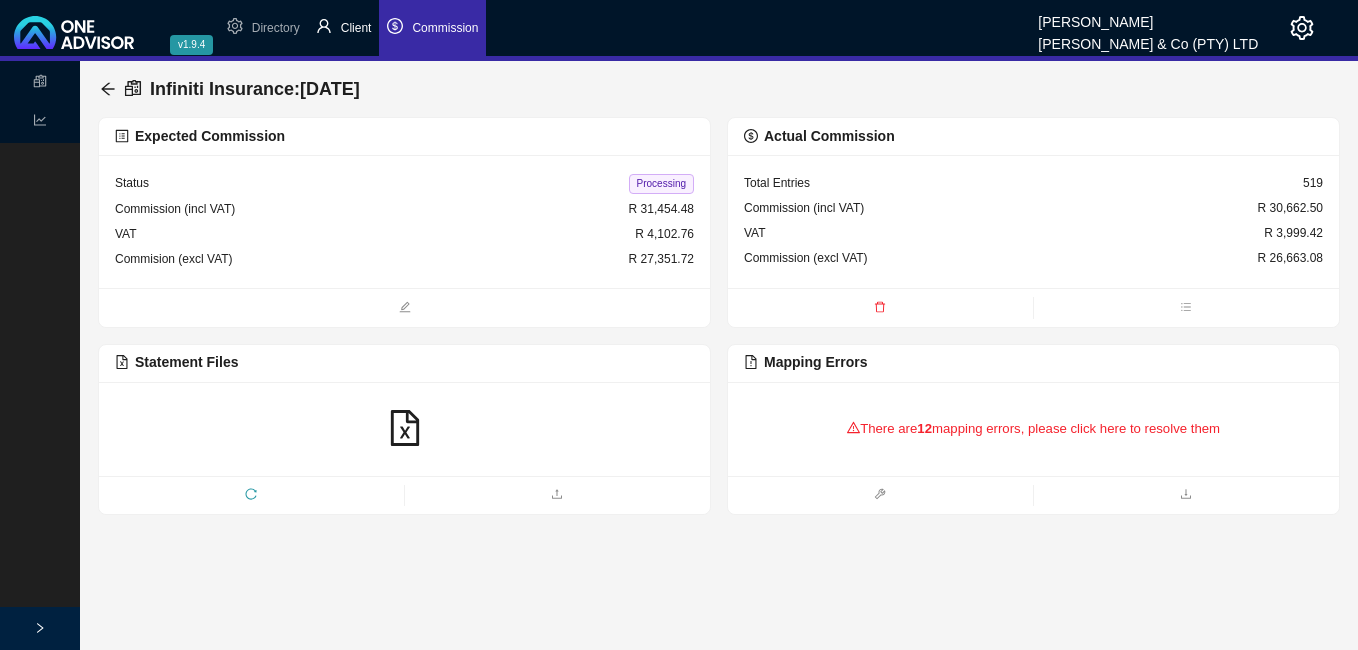 click on "Client" at bounding box center [356, 28] 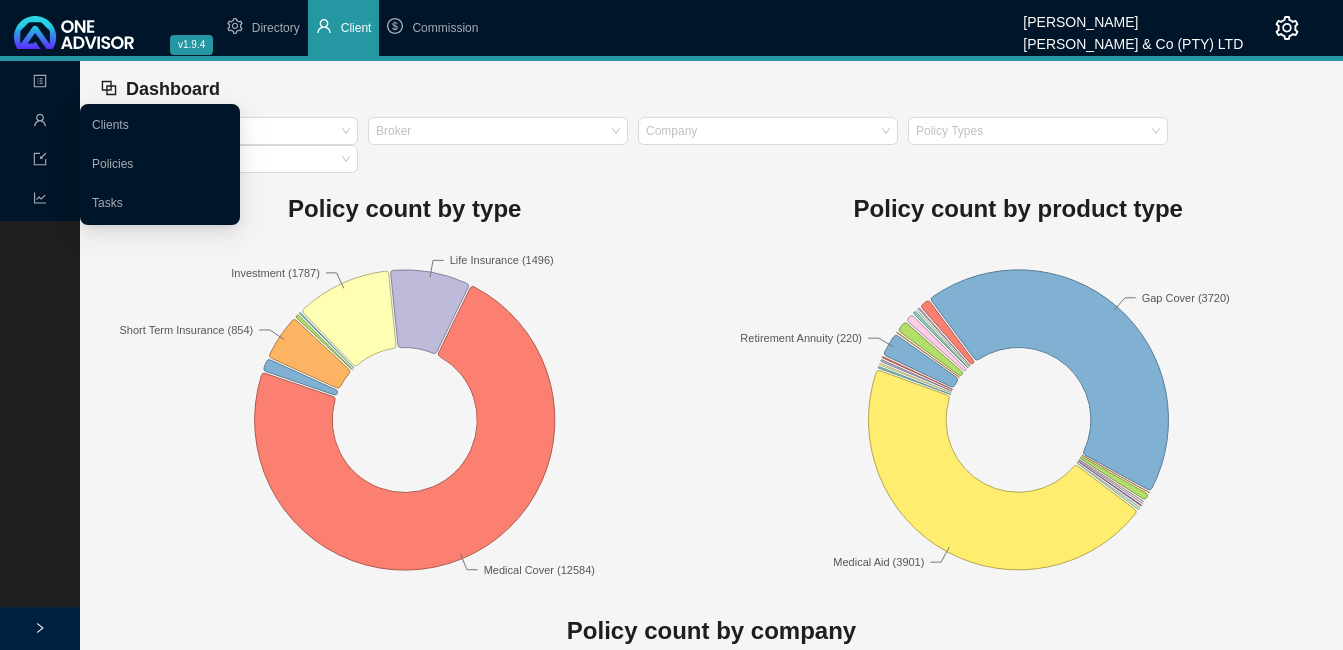 click 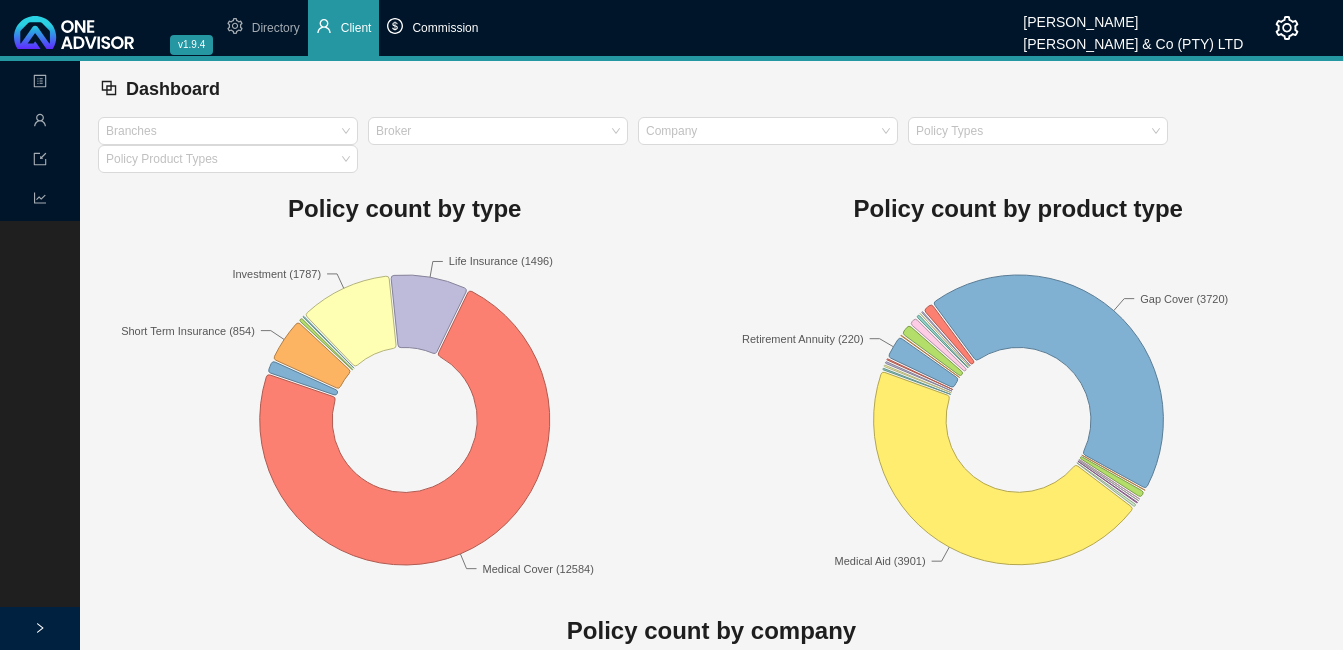 click on "Commission" at bounding box center (445, 28) 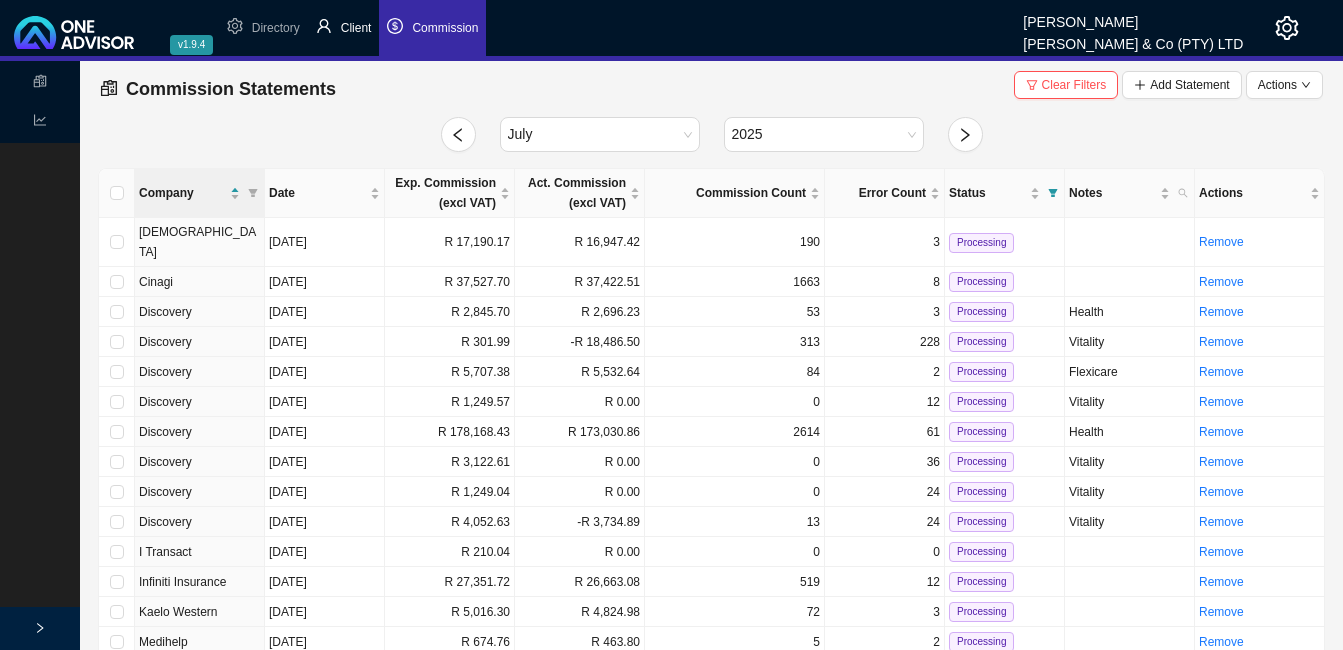 click on "Client" at bounding box center [356, 28] 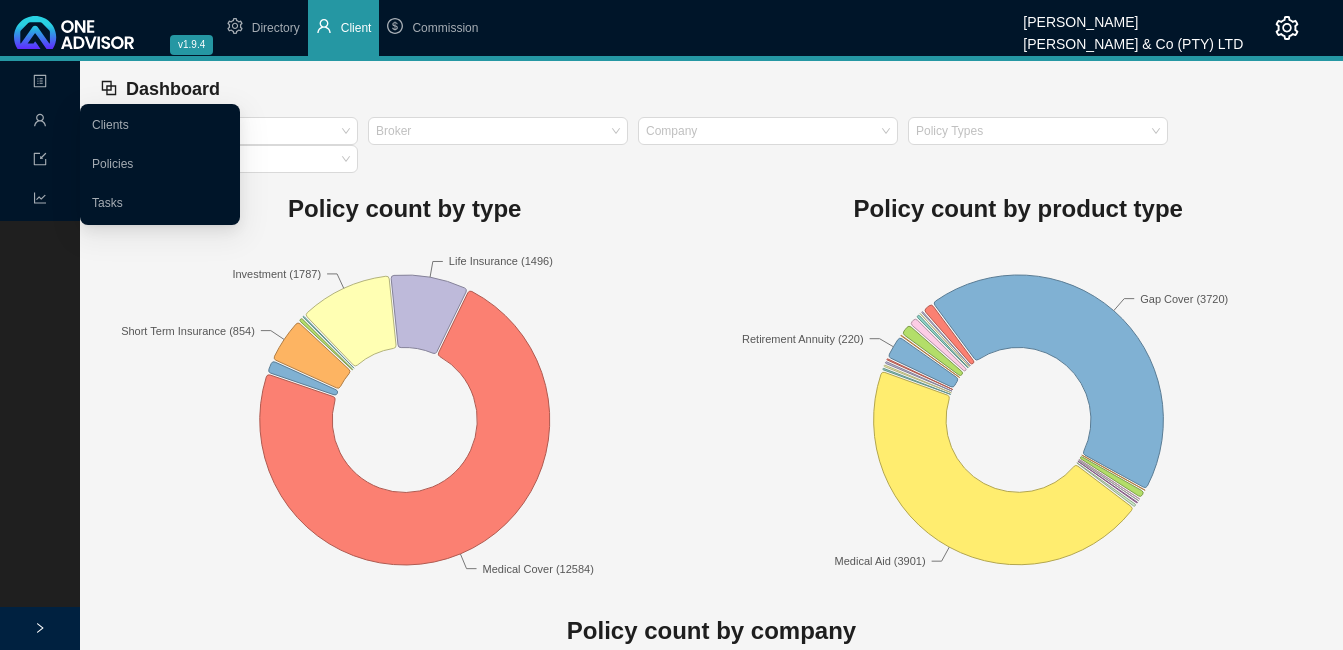 click 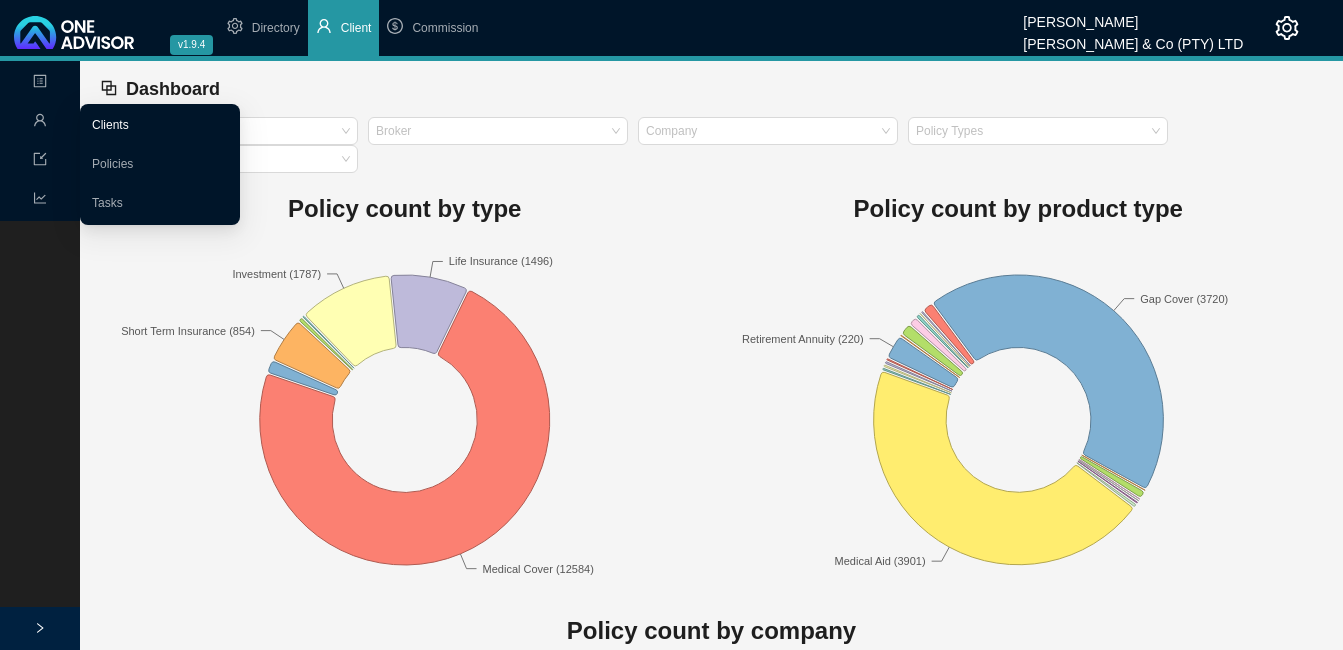 click on "Clients" at bounding box center (110, 125) 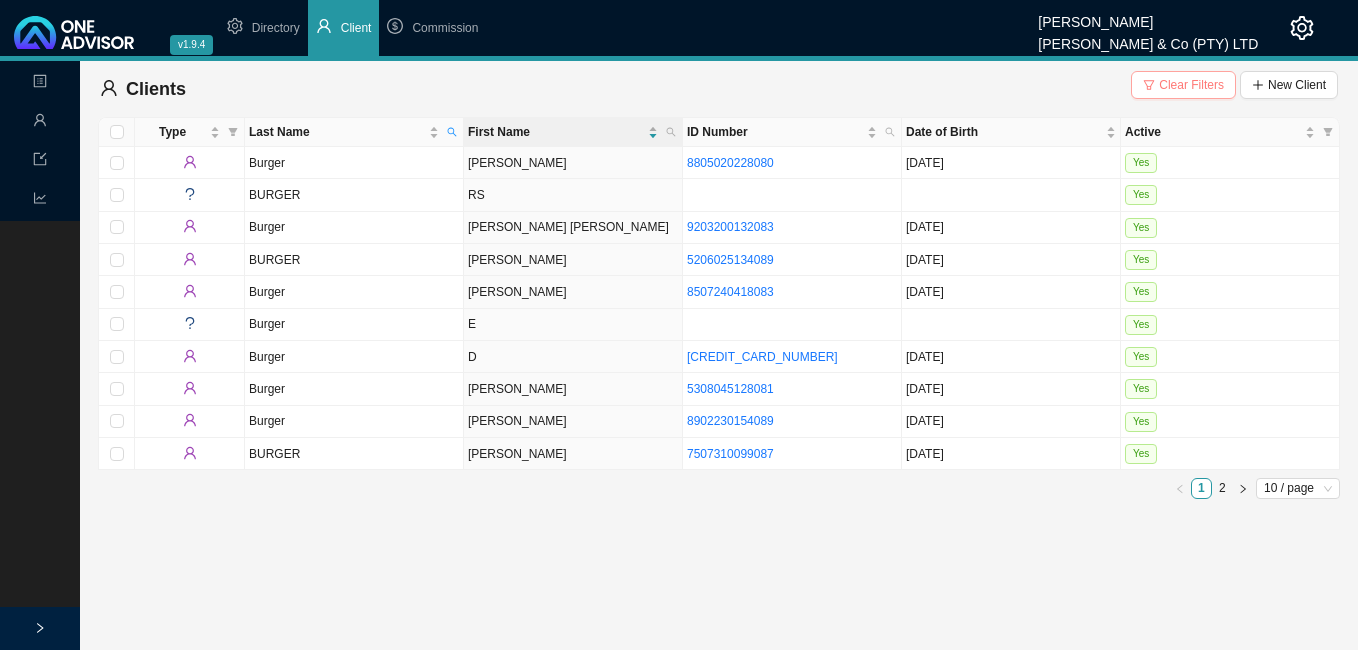 click on "Clear Filters" at bounding box center [1191, 85] 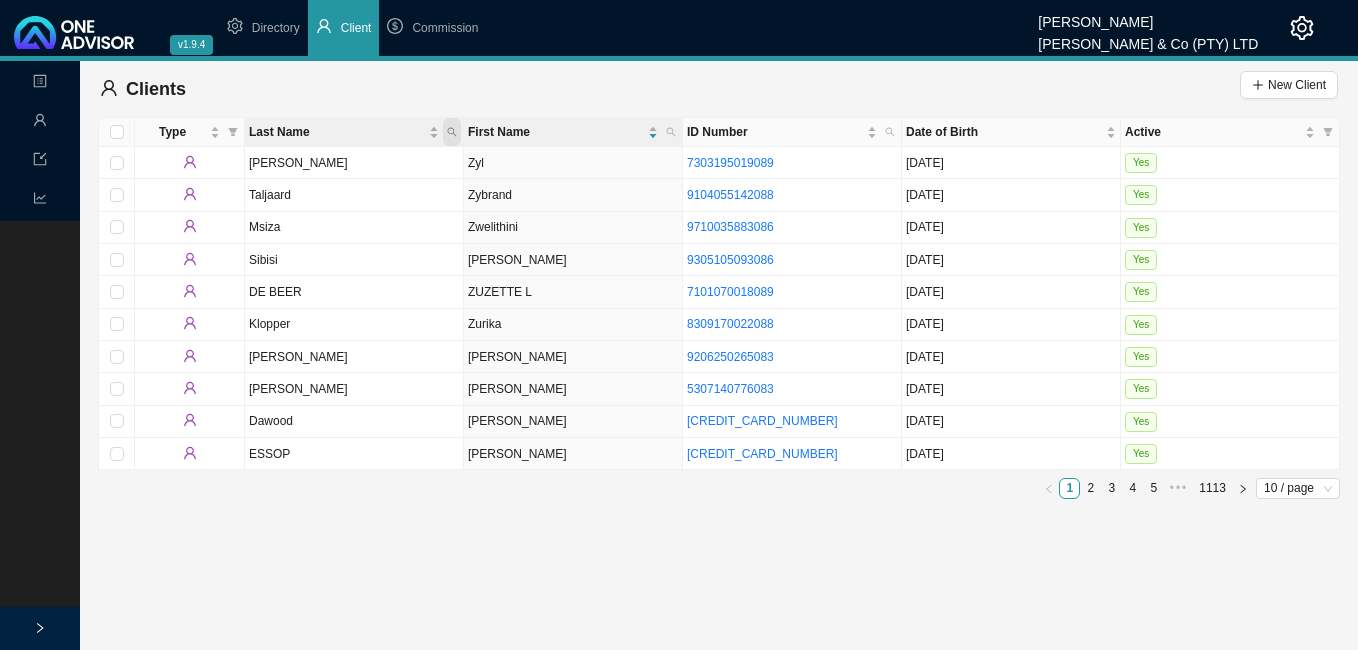 click 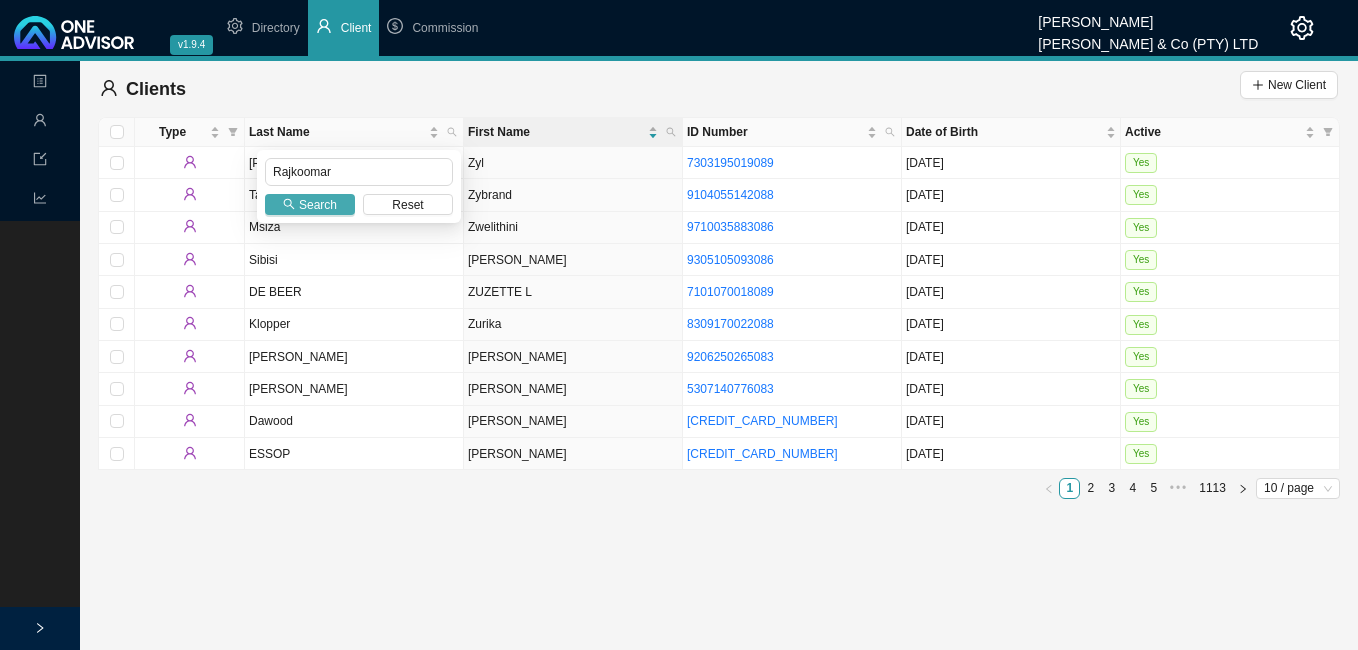 type on "Rajkoomar" 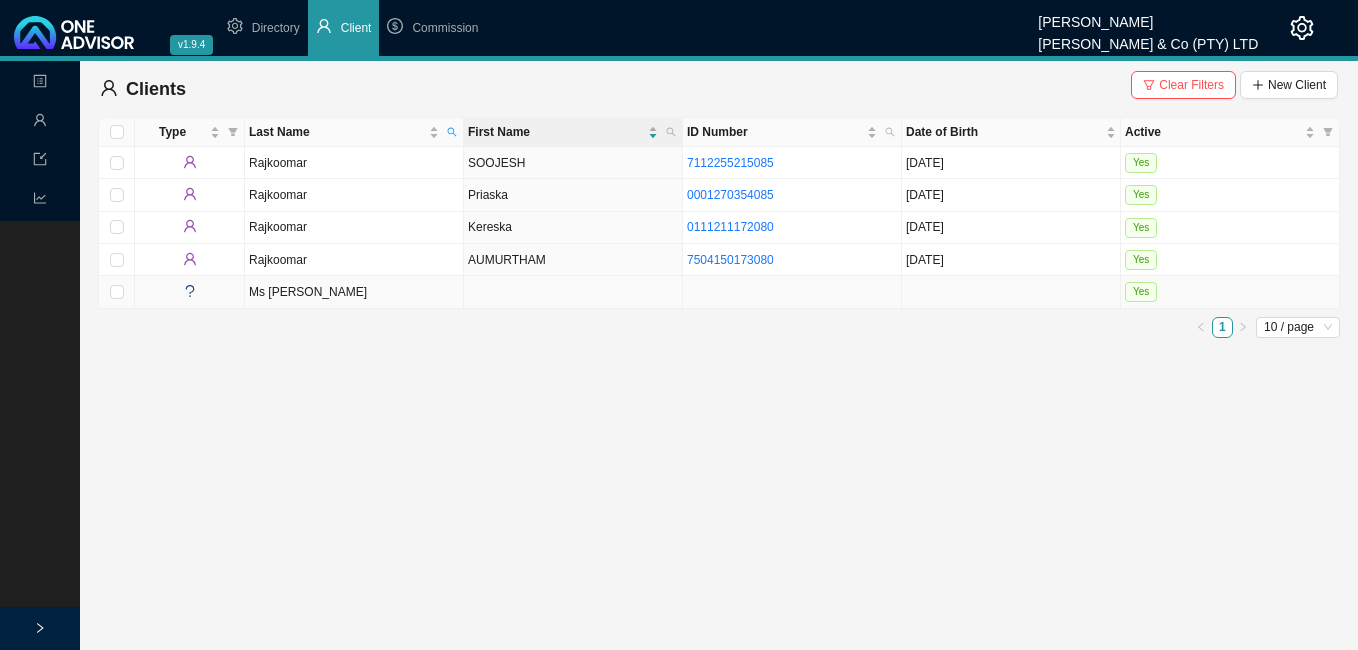 click on "Ms [PERSON_NAME]" at bounding box center (354, 292) 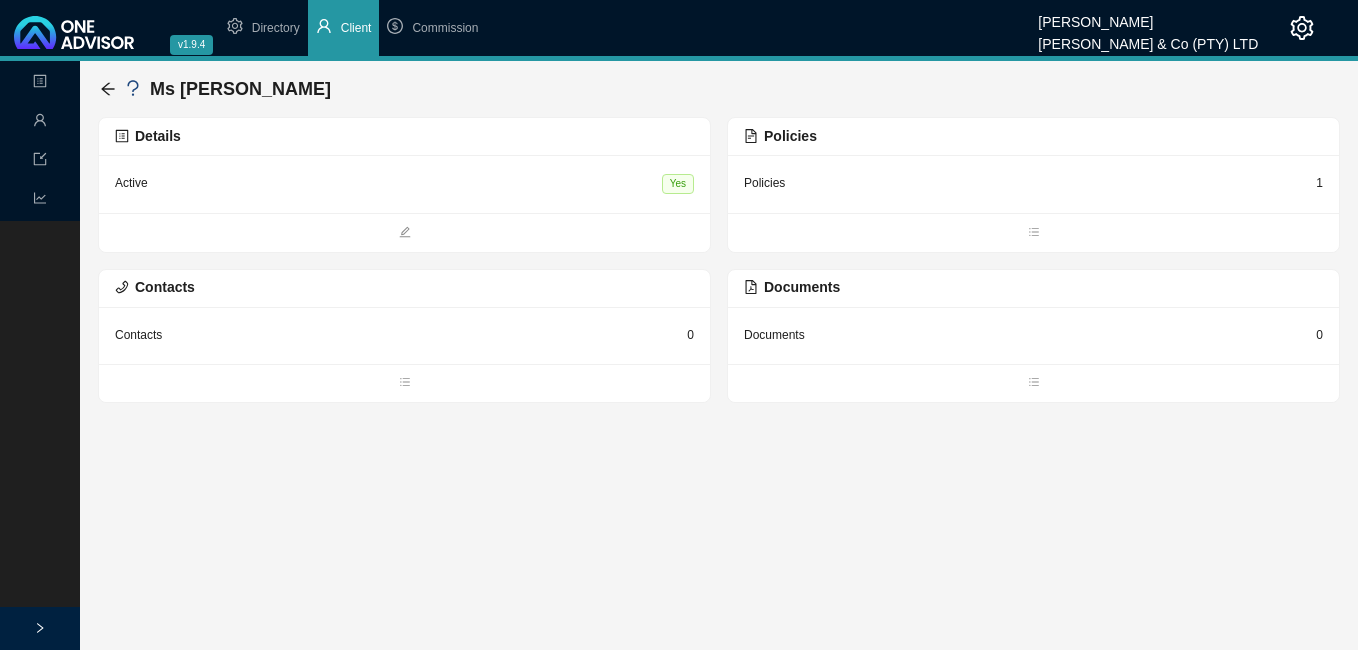 click on "Details" at bounding box center [404, 136] 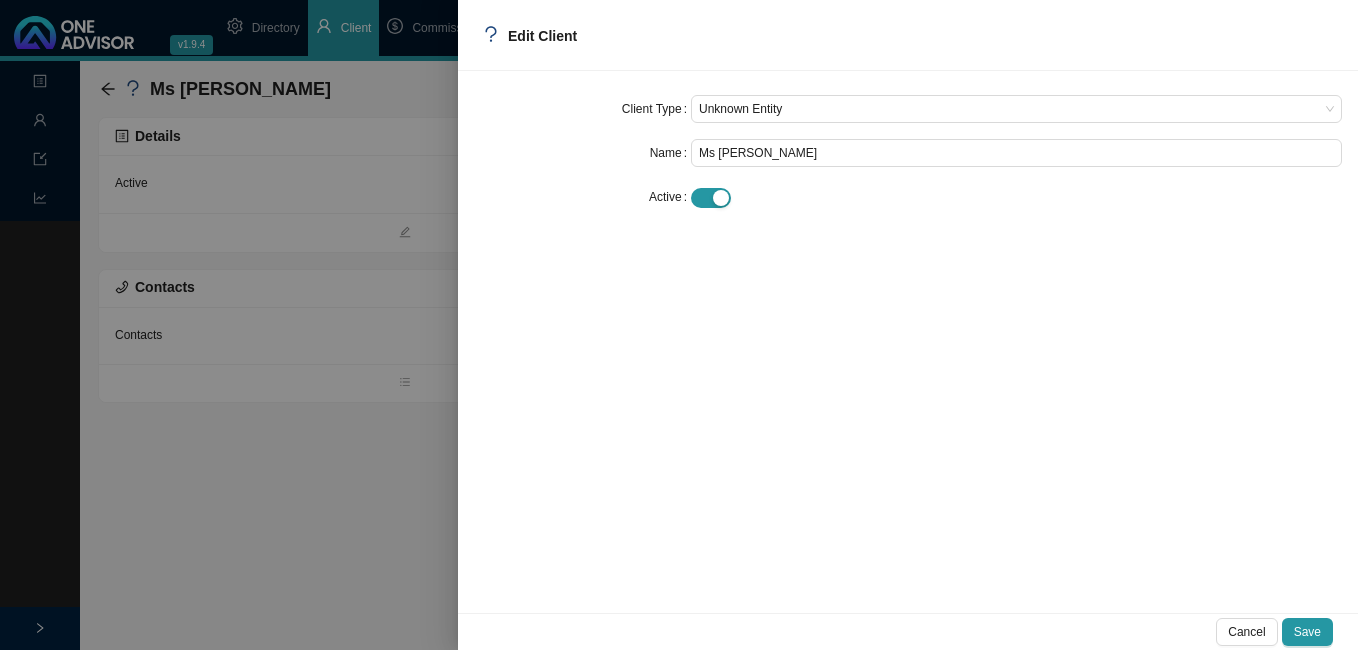 click at bounding box center (679, 325) 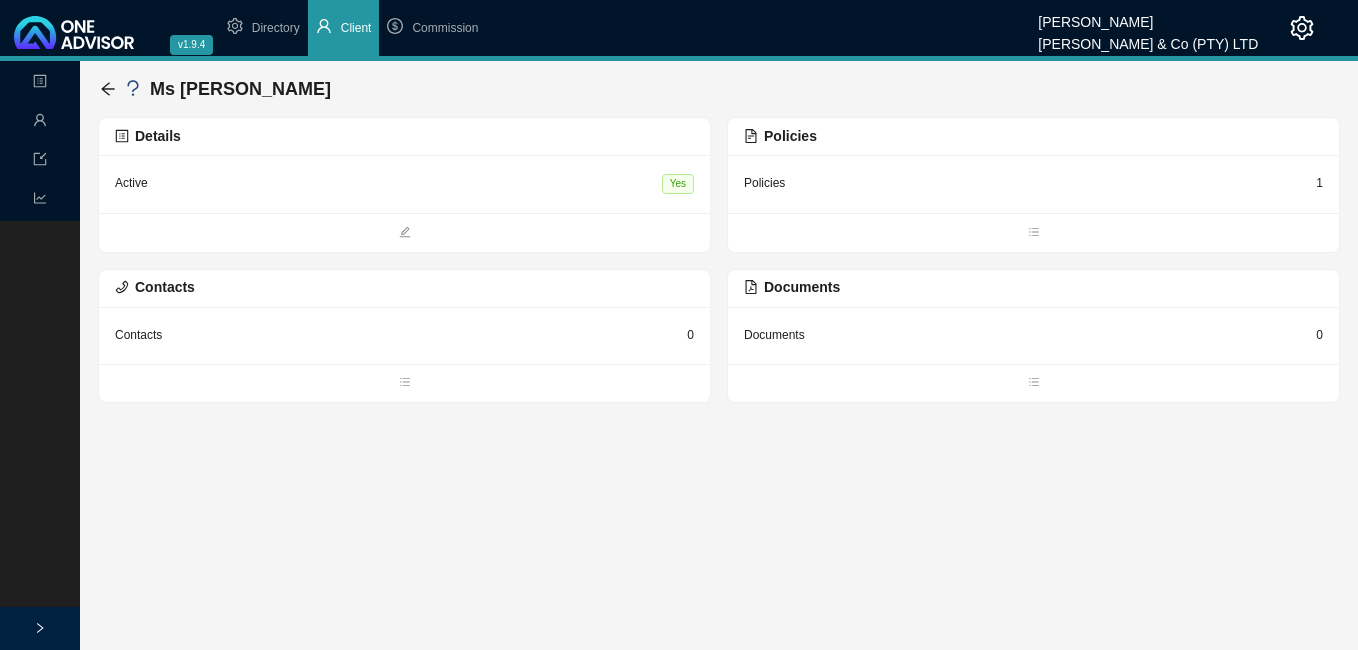 click on "1" at bounding box center (1319, 183) 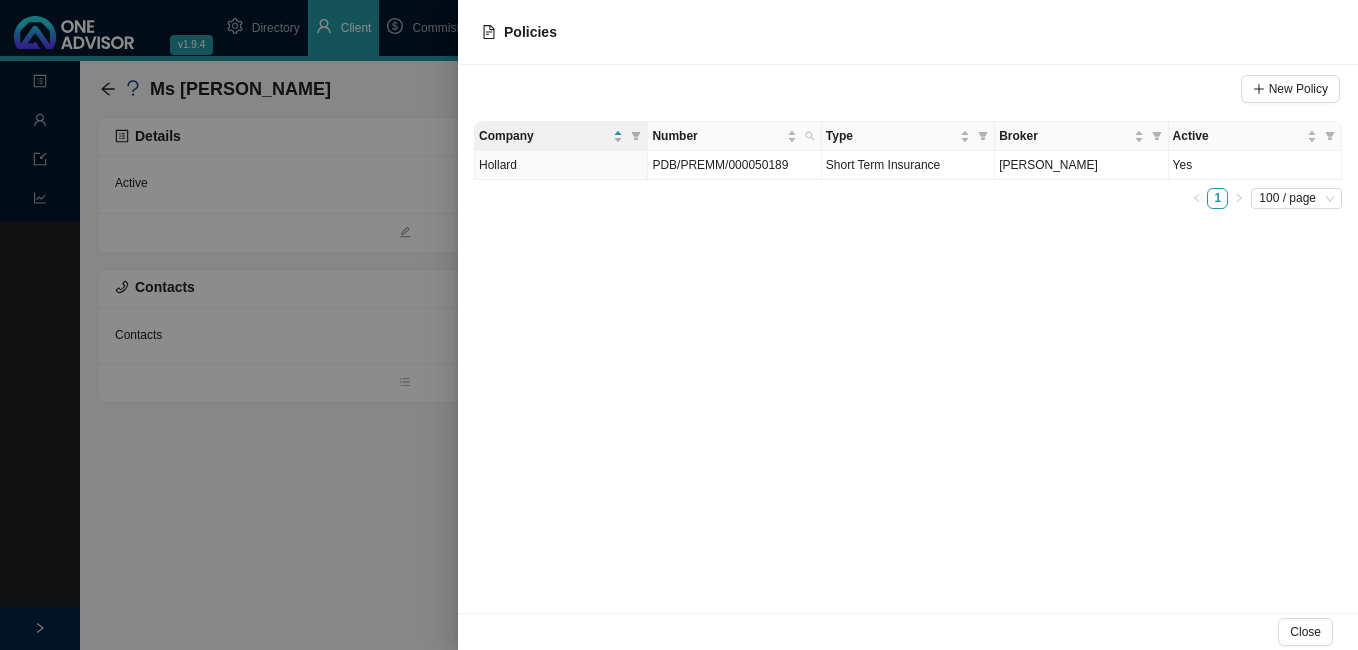 click at bounding box center [679, 325] 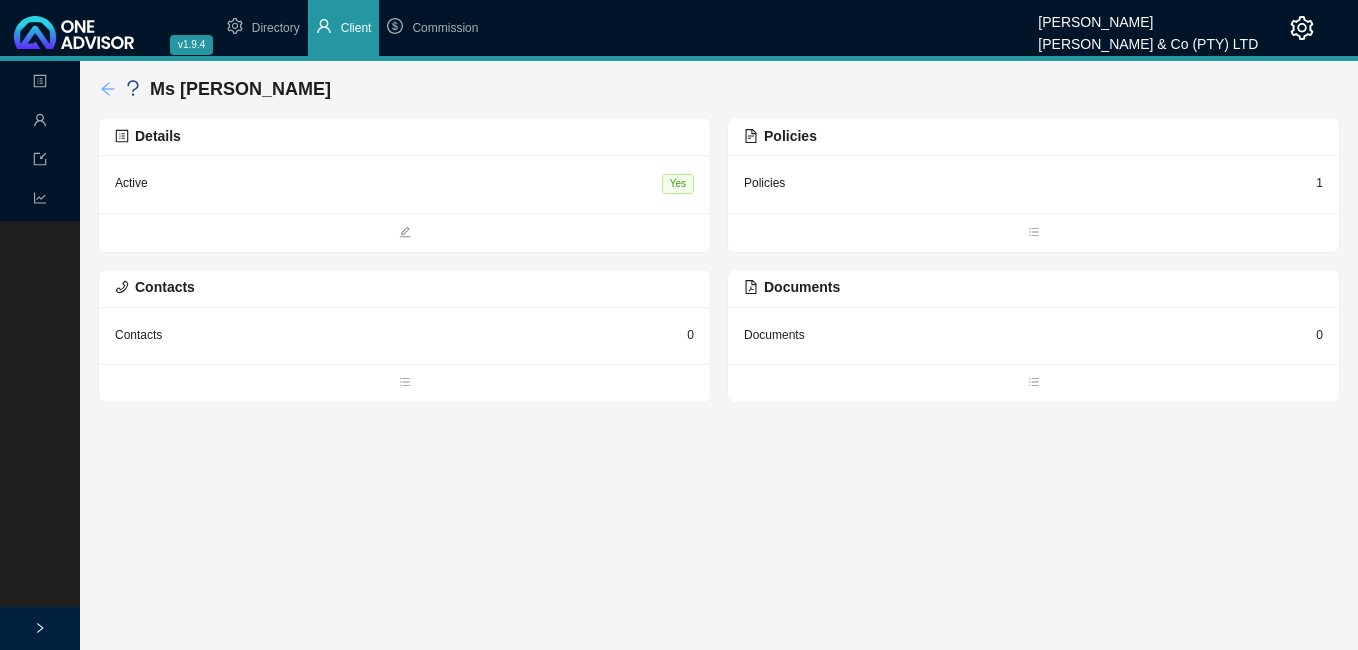 click 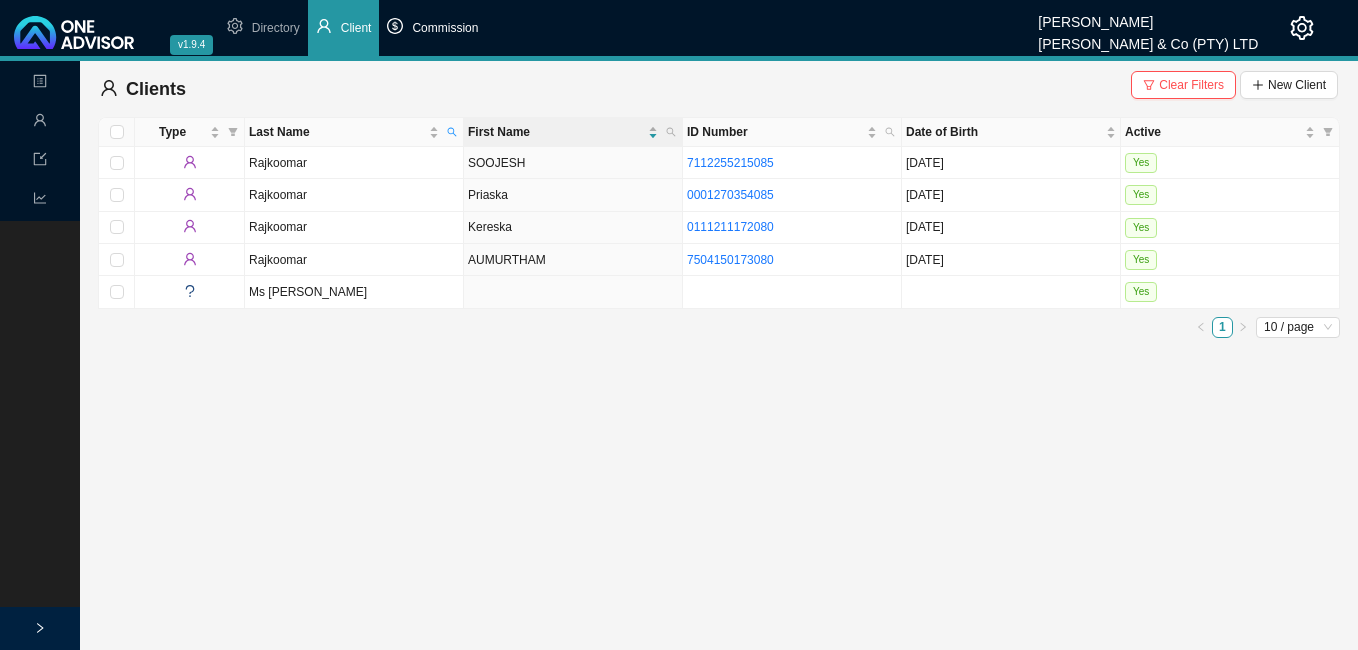 click on "Commission" at bounding box center (445, 28) 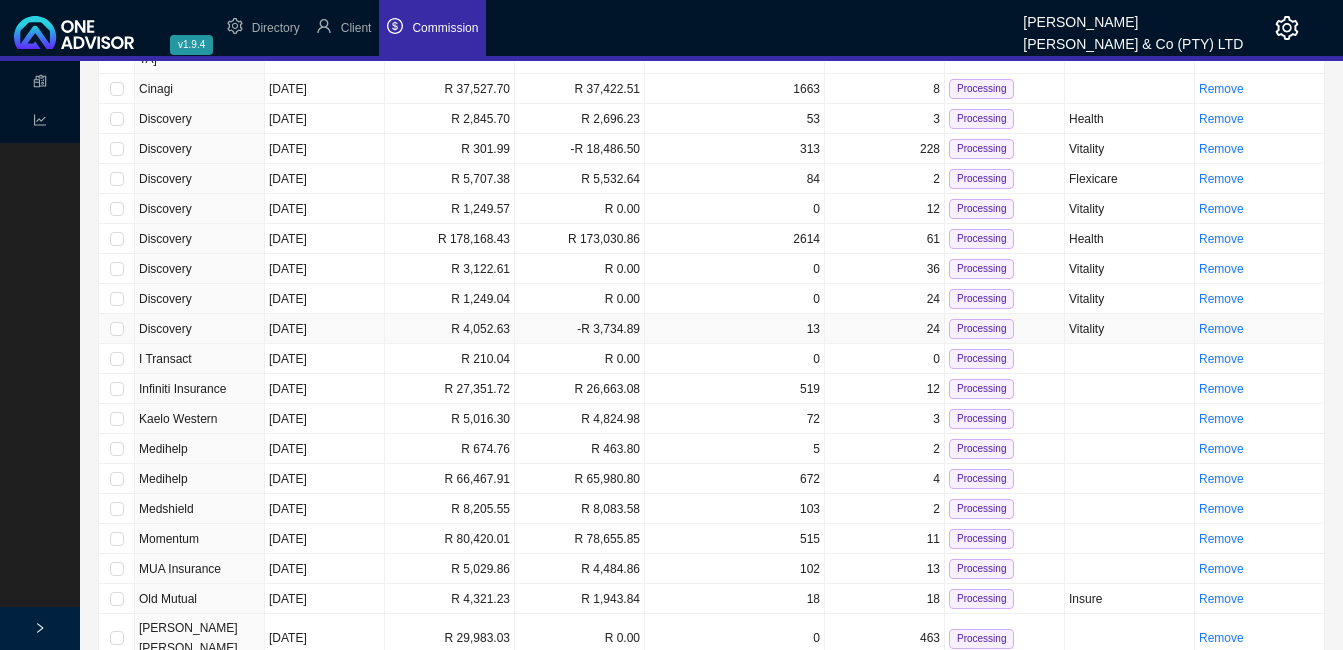 scroll, scrollTop: 200, scrollLeft: 0, axis: vertical 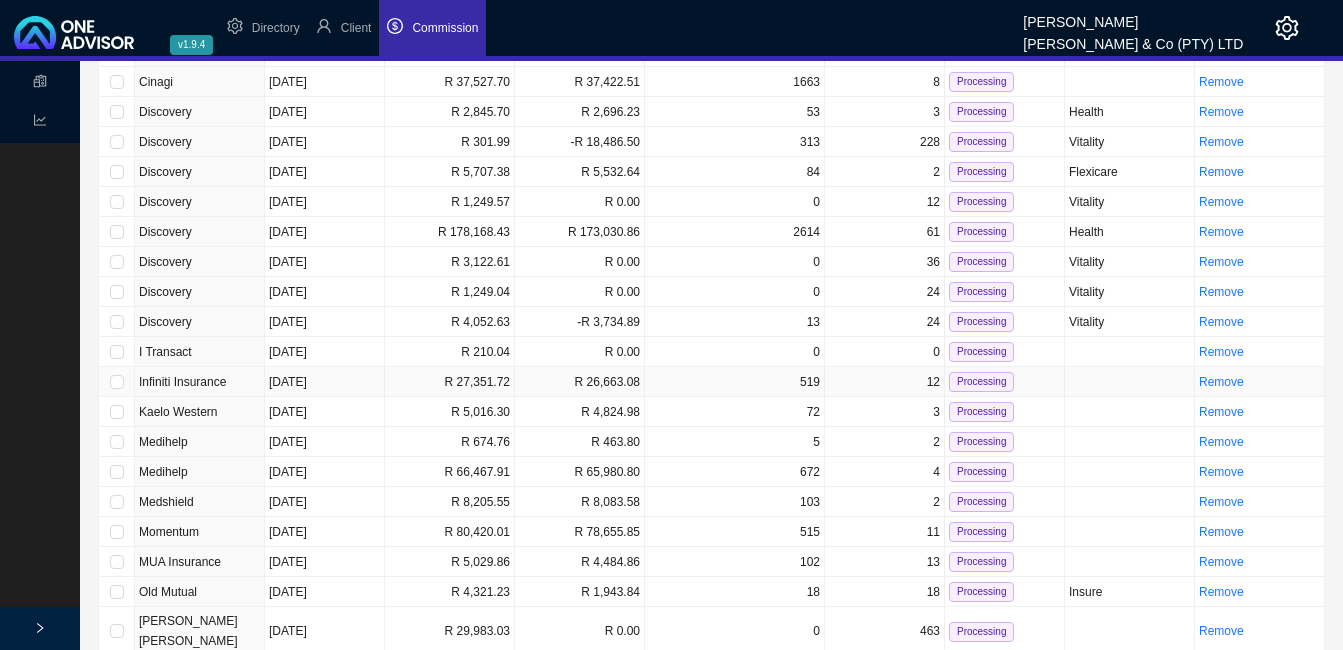 click on "R 27,351.72" at bounding box center [450, 382] 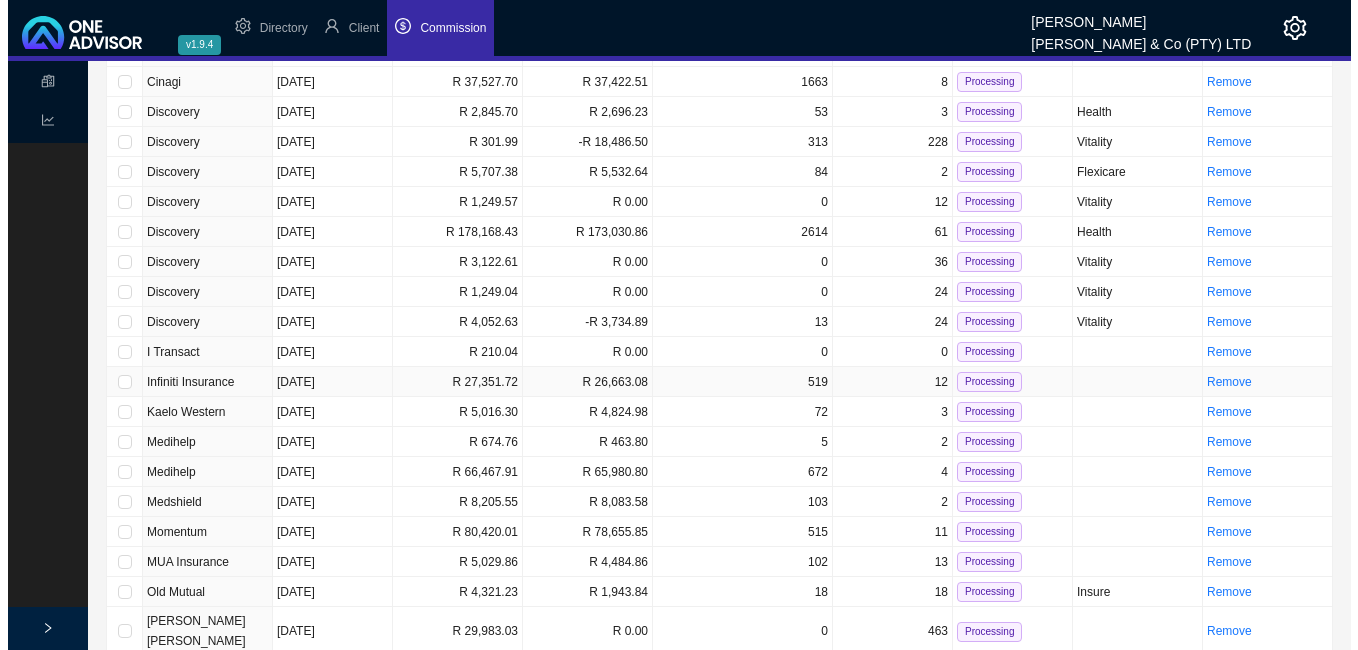 scroll, scrollTop: 0, scrollLeft: 0, axis: both 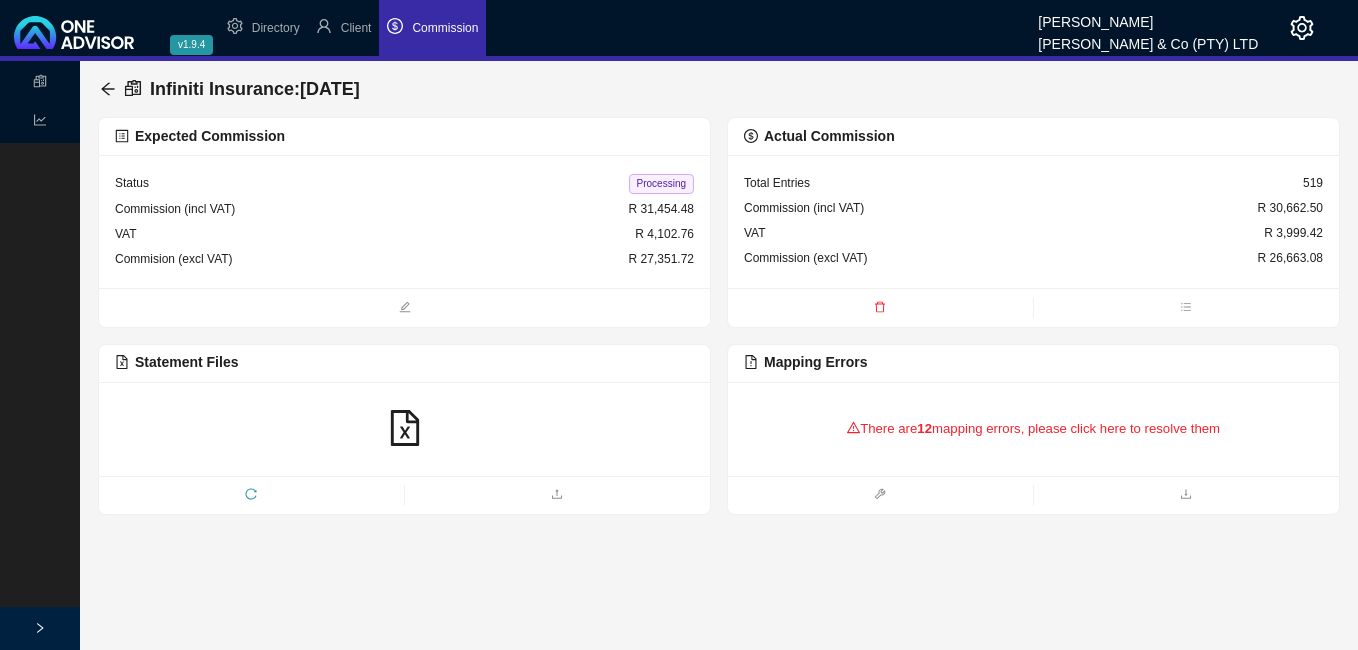 click on "There are  12  mapping errors, please click here to resolve them" at bounding box center (1033, 429) 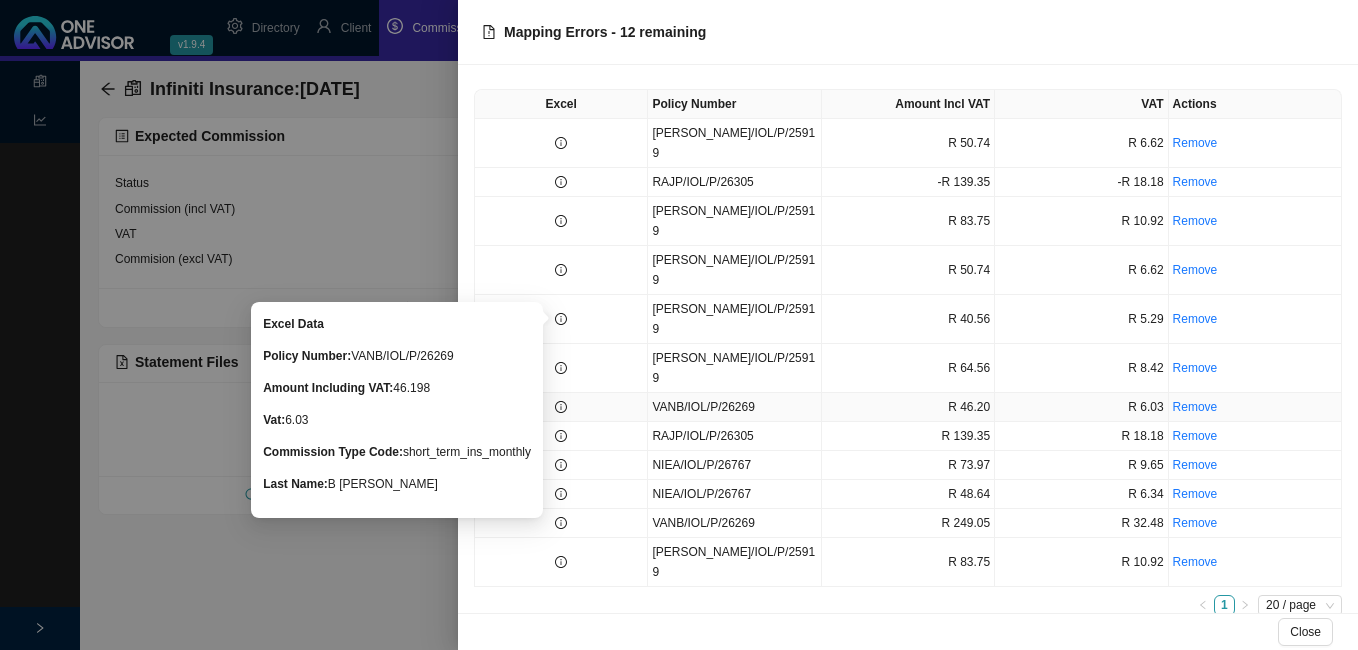 click 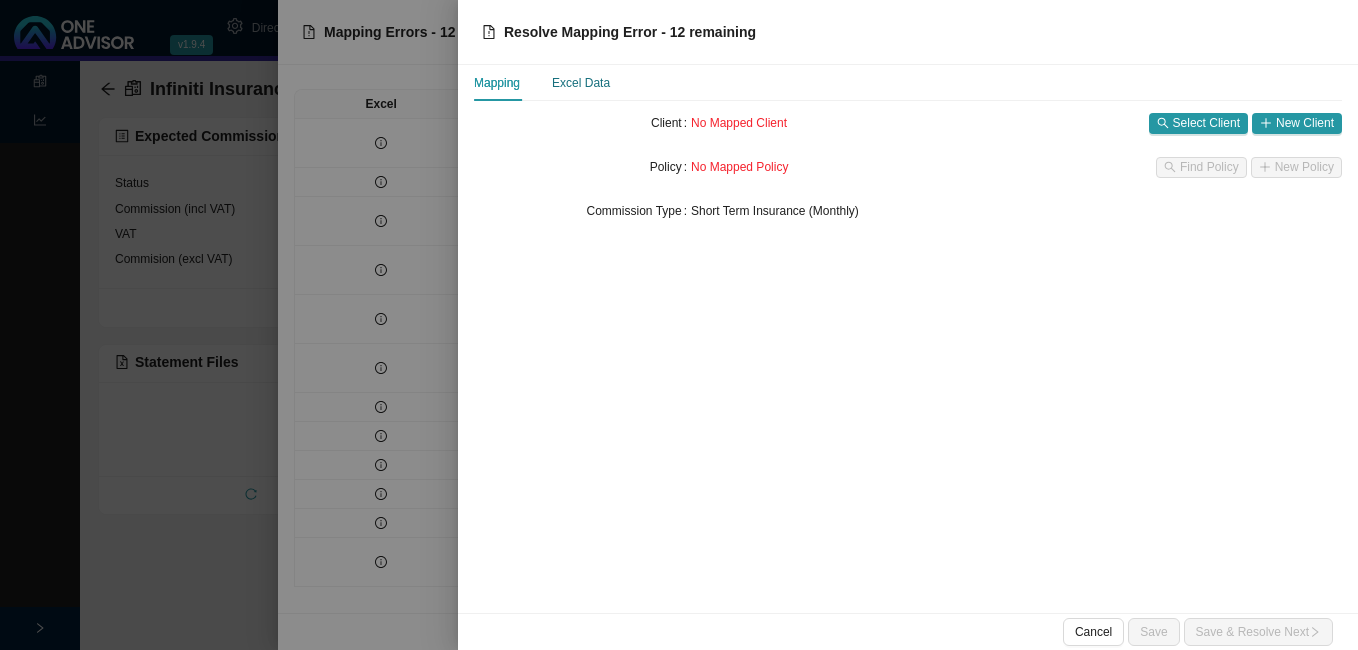 click on "Excel Data" at bounding box center [581, 83] 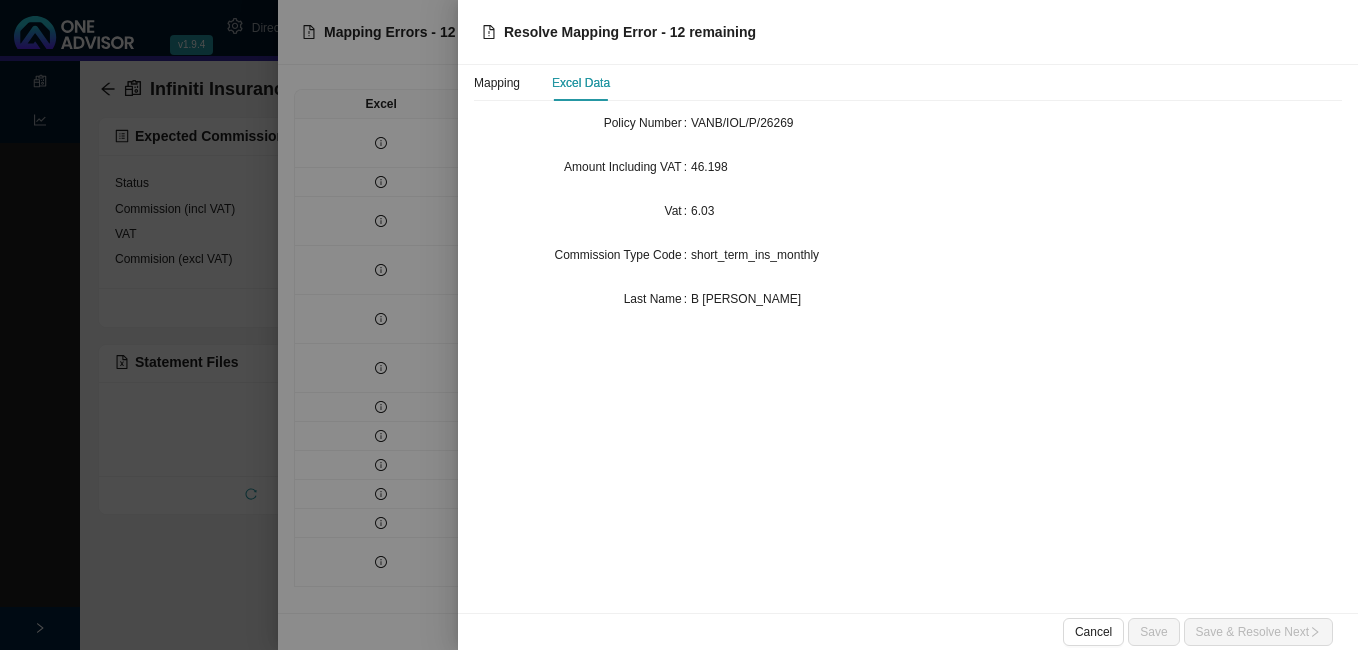click at bounding box center [679, 325] 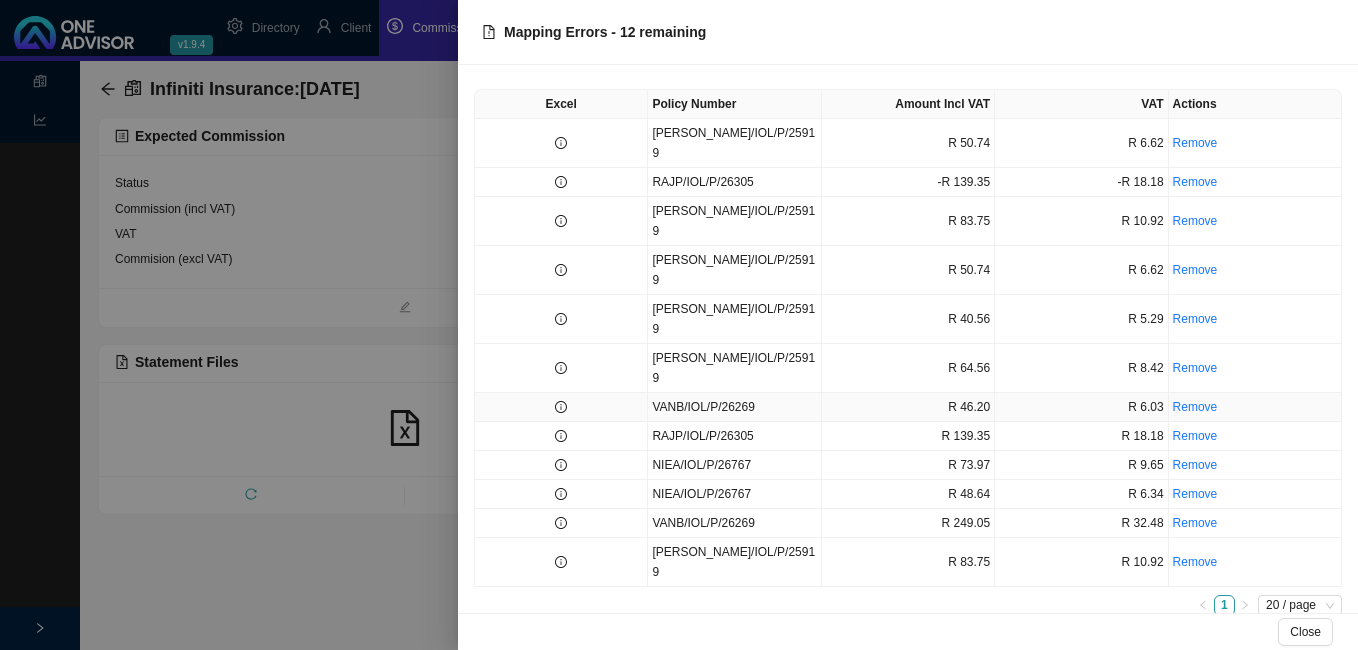 click at bounding box center [561, 407] 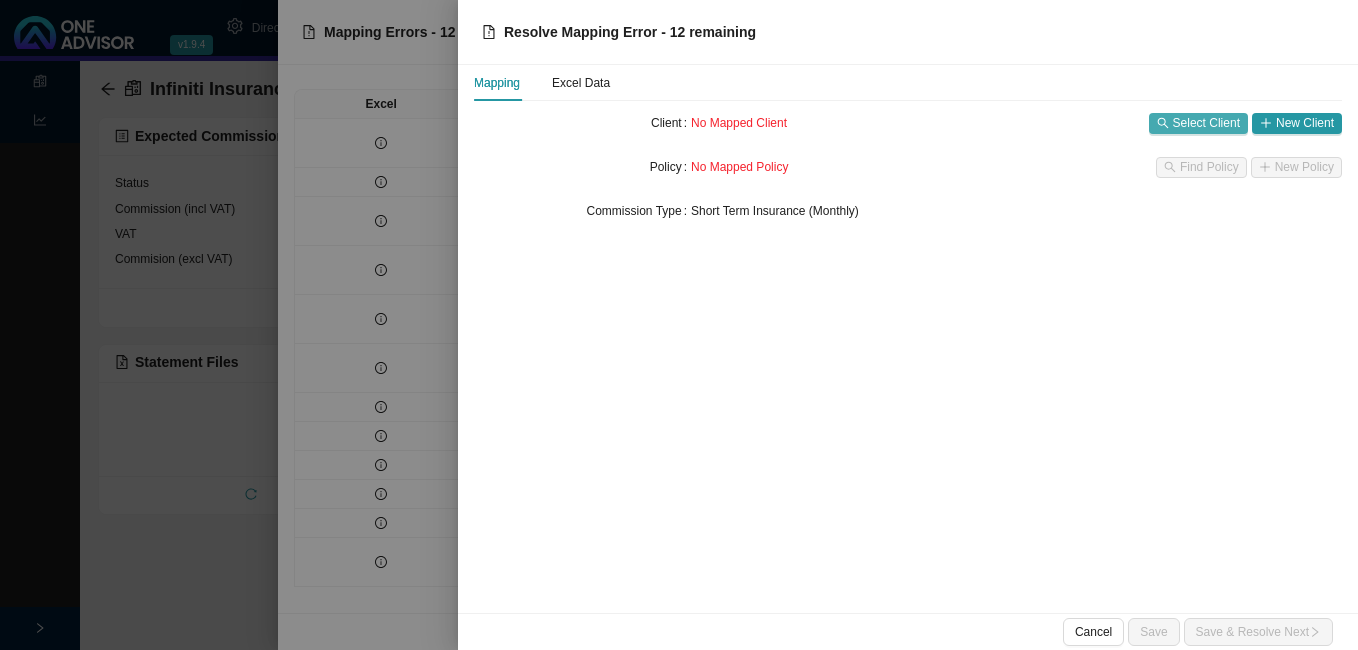 click on "Select Client" at bounding box center [1206, 123] 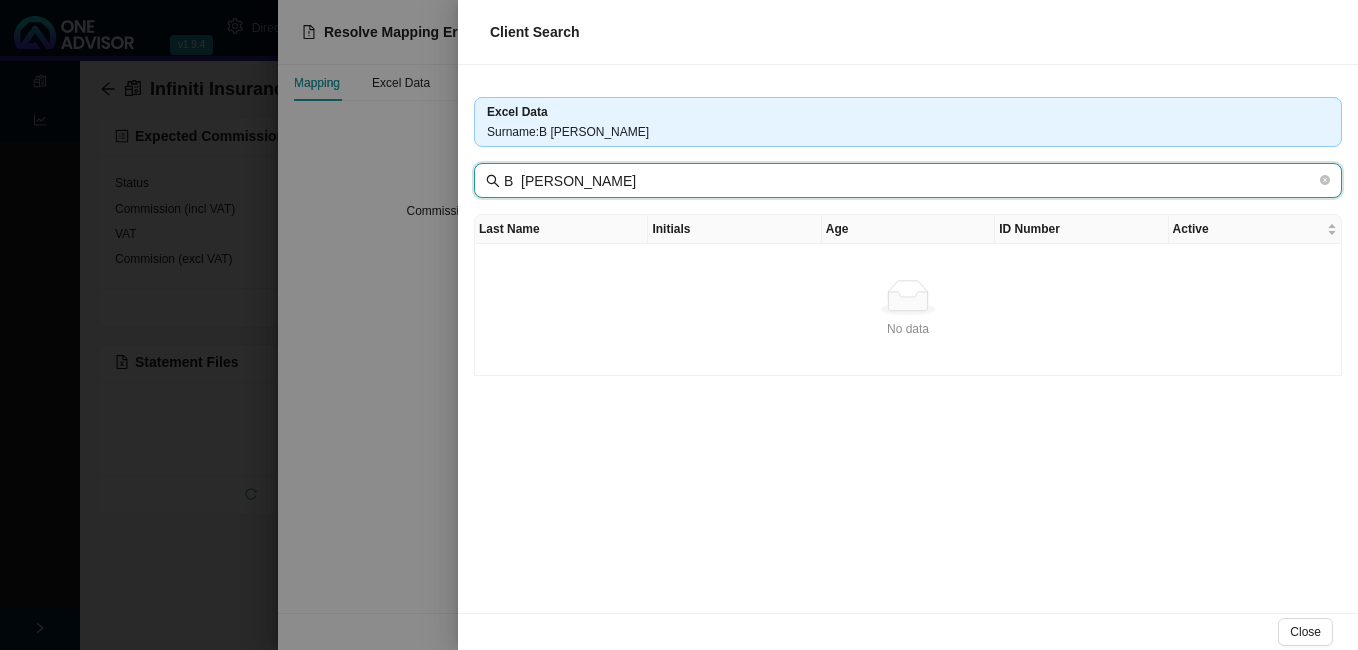 drag, startPoint x: 519, startPoint y: 180, endPoint x: 448, endPoint y: 181, distance: 71.00704 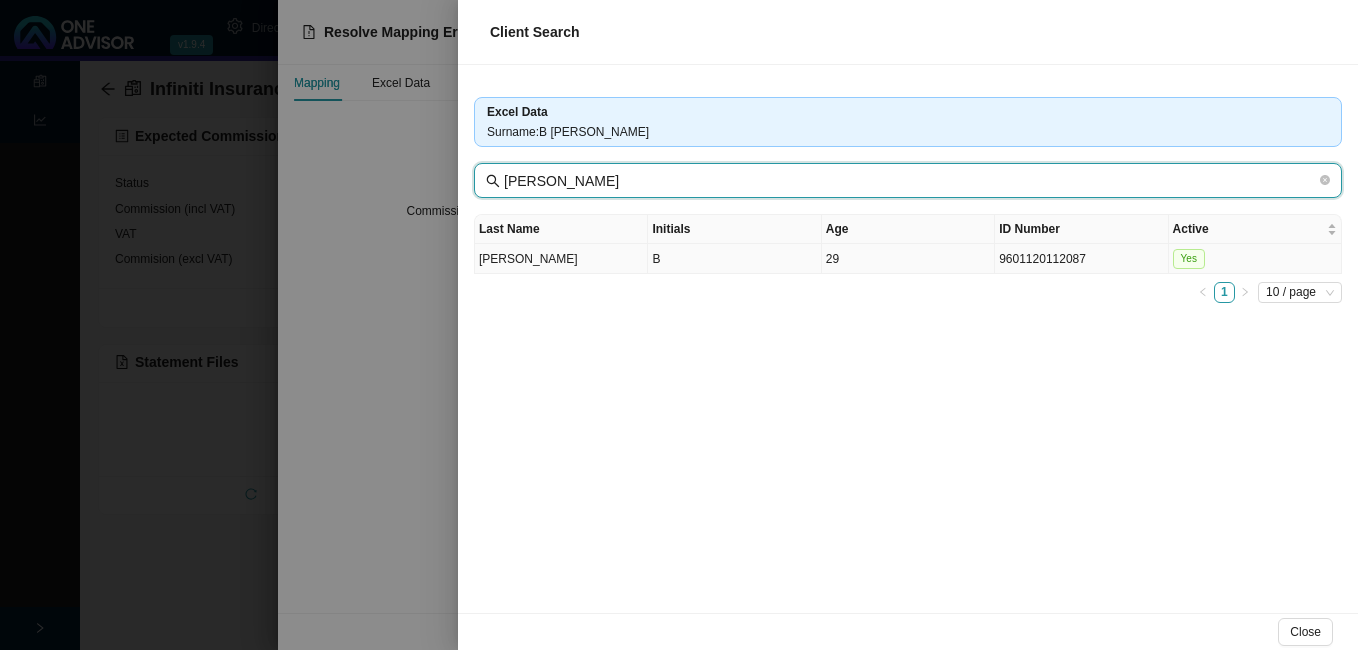type on "[PERSON_NAME]" 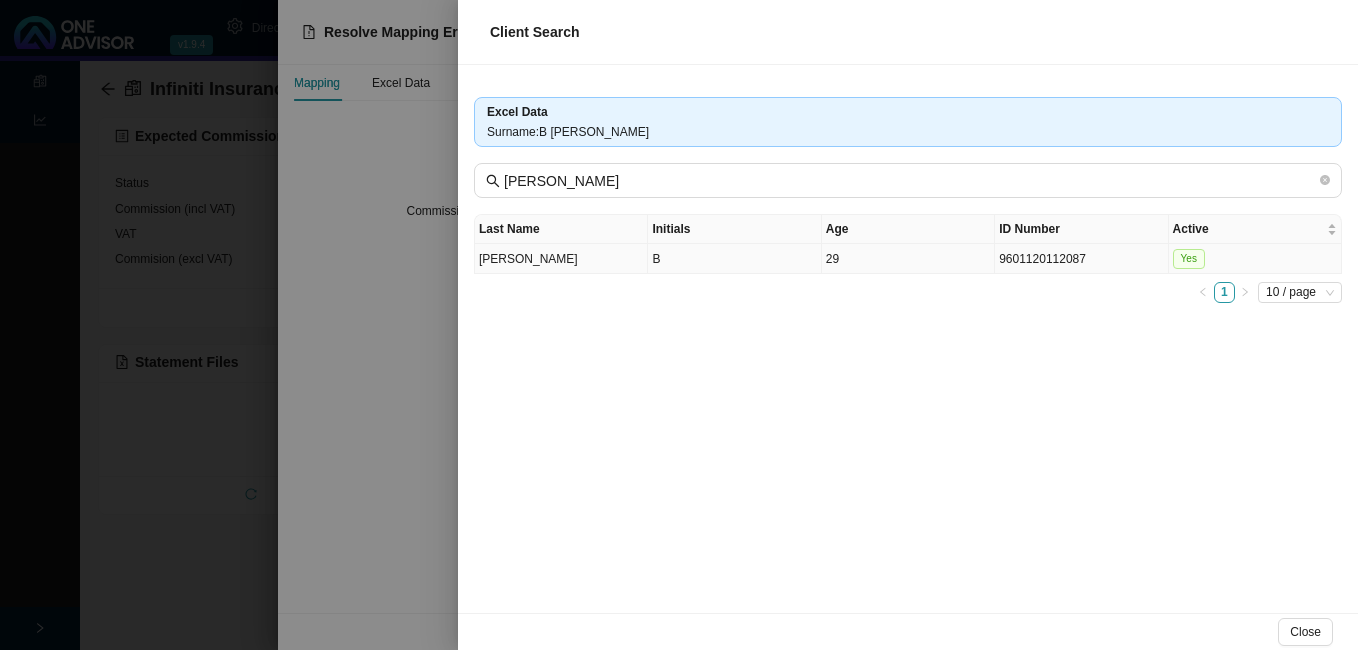 click on "[PERSON_NAME]" at bounding box center (561, 259) 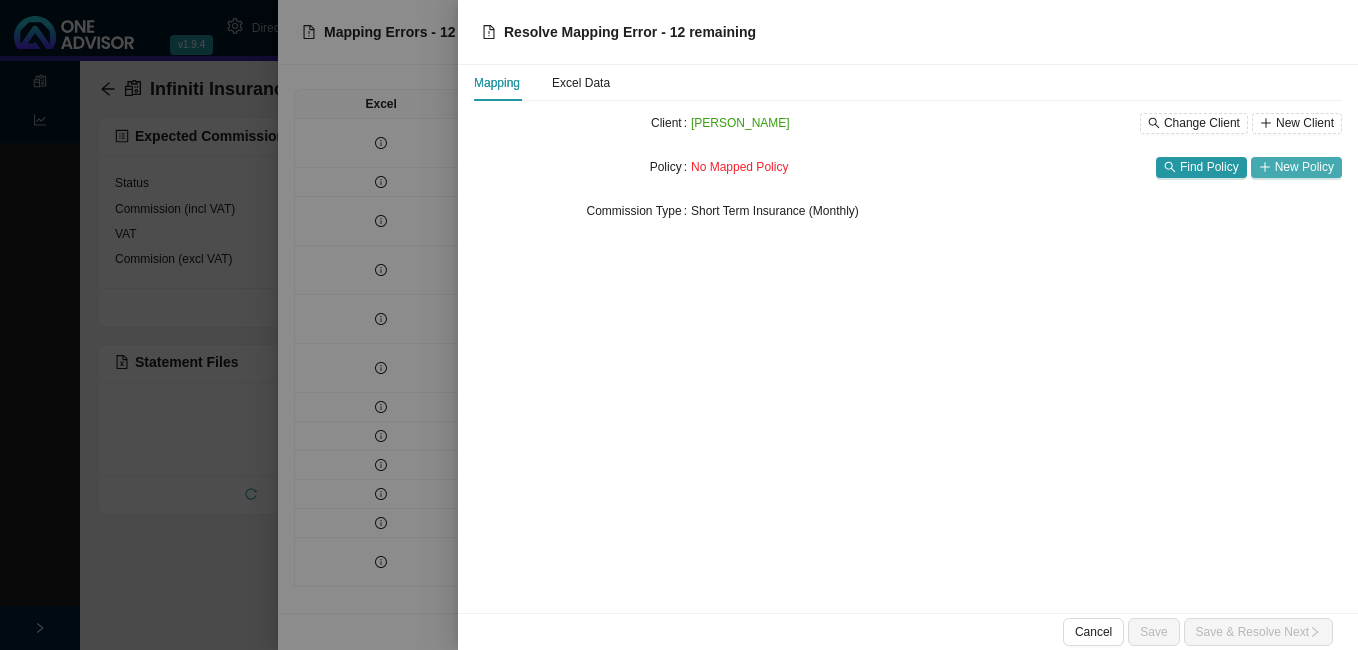click on "New Policy" at bounding box center [1304, 167] 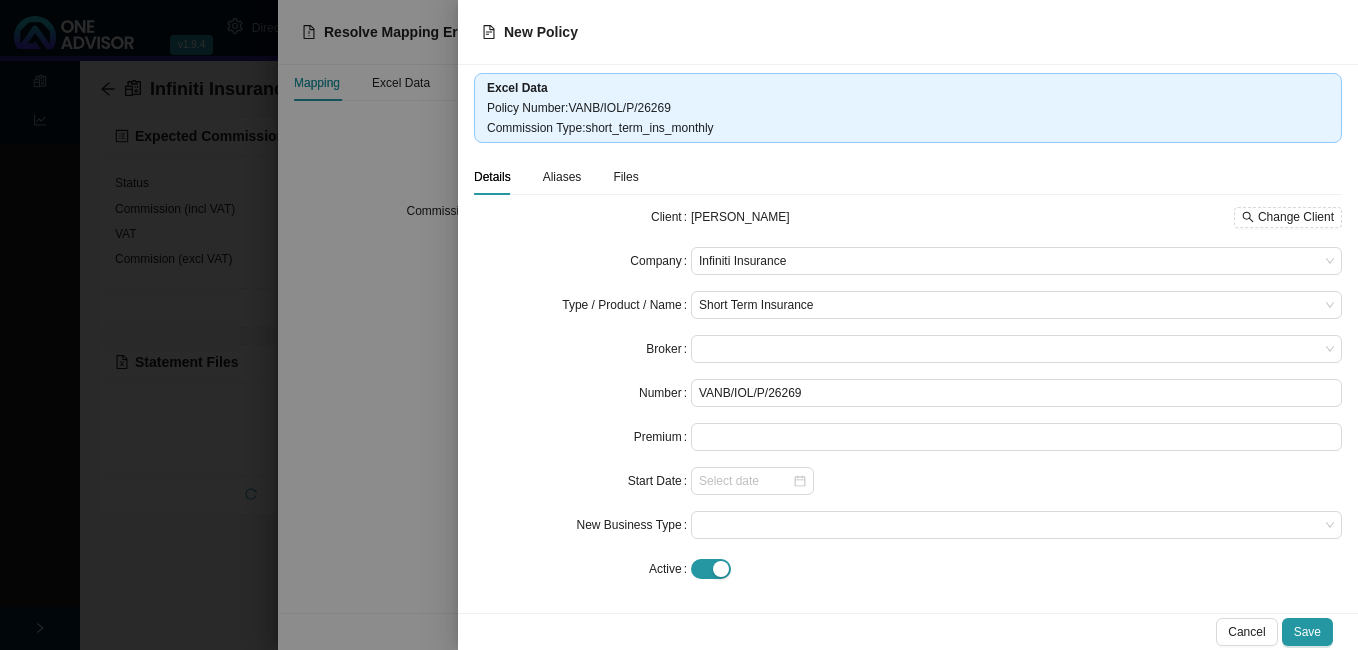click at bounding box center [679, 325] 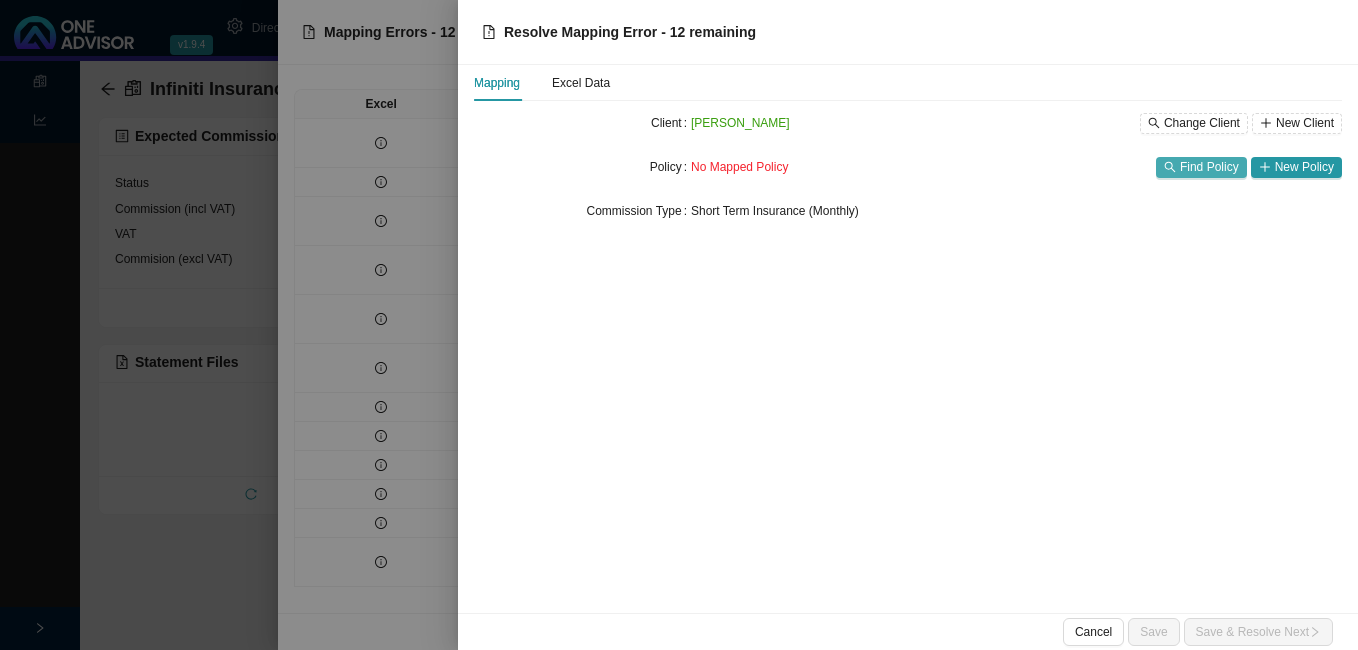 click on "Find Policy" at bounding box center [1209, 167] 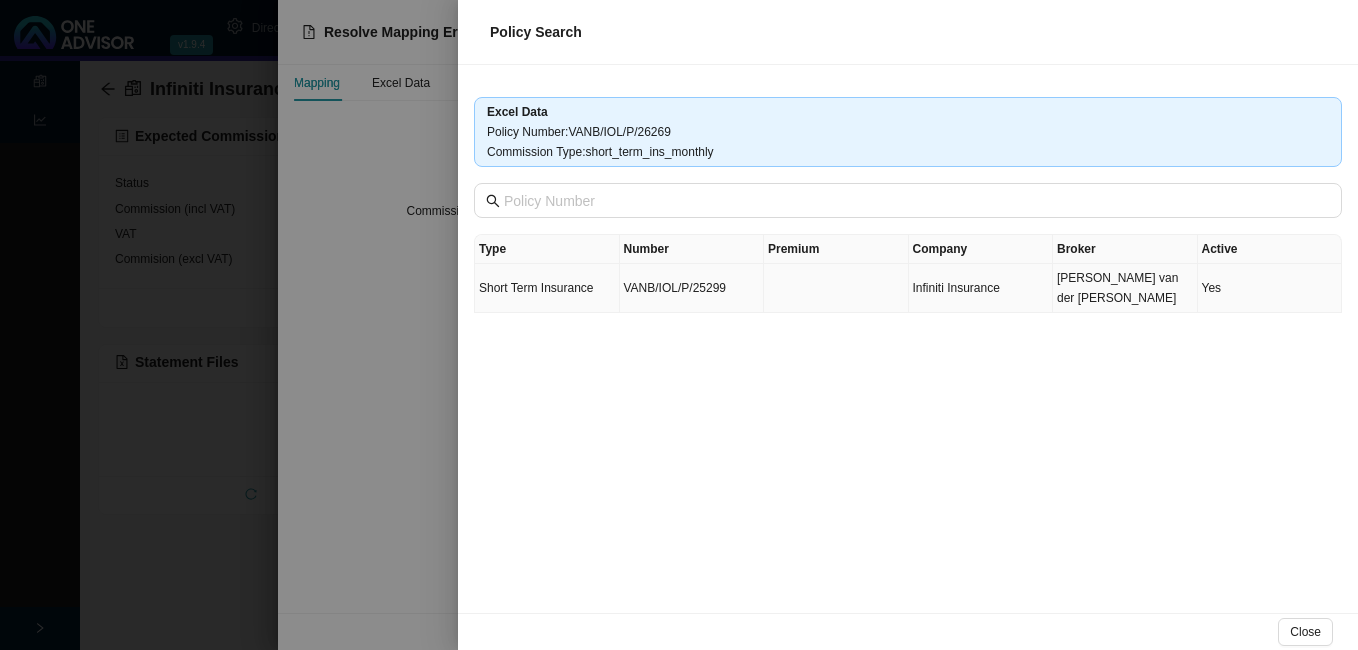 click on "VANB/IOL/P/25299" at bounding box center [692, 288] 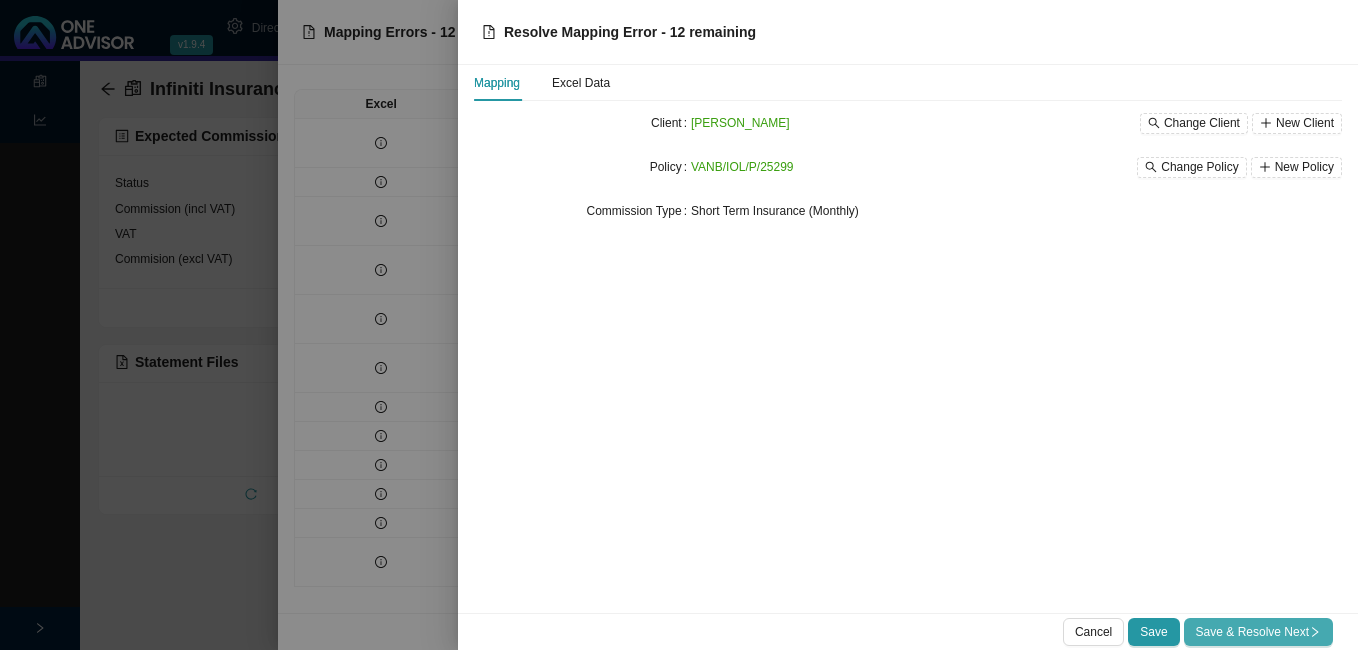 click on "Save & Resolve Next" at bounding box center [1258, 632] 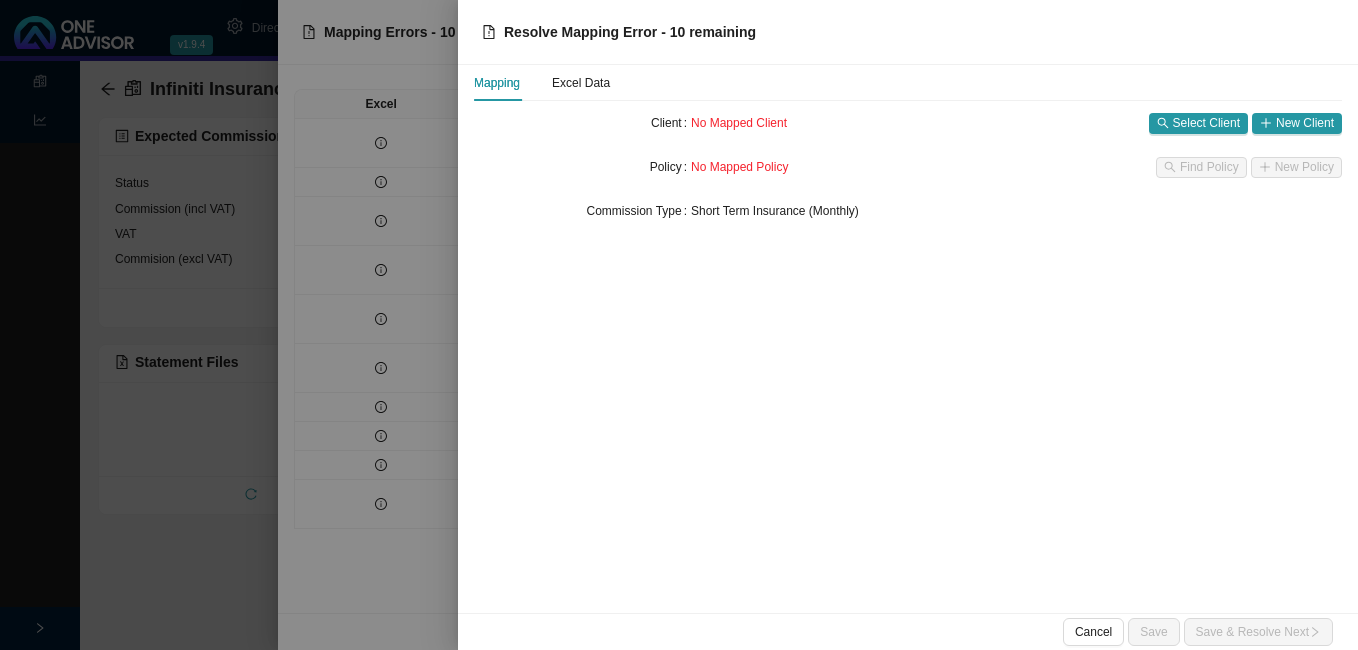 click at bounding box center [679, 325] 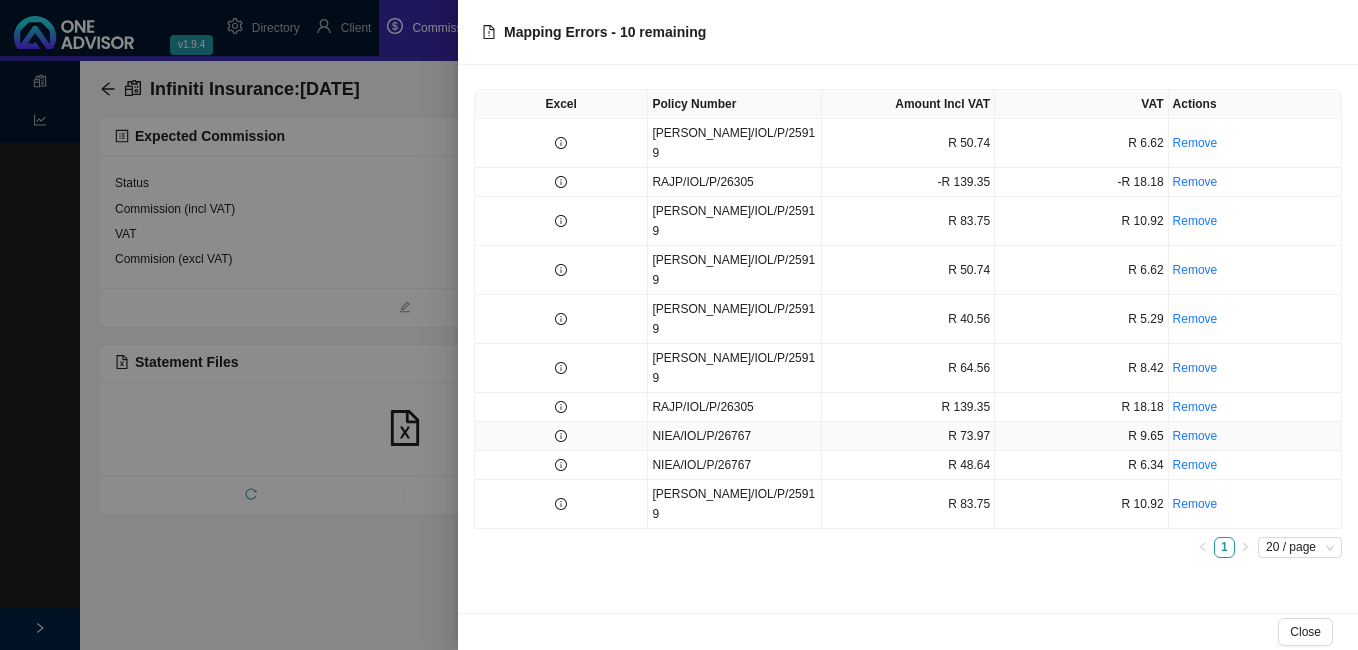 click at bounding box center (561, 436) 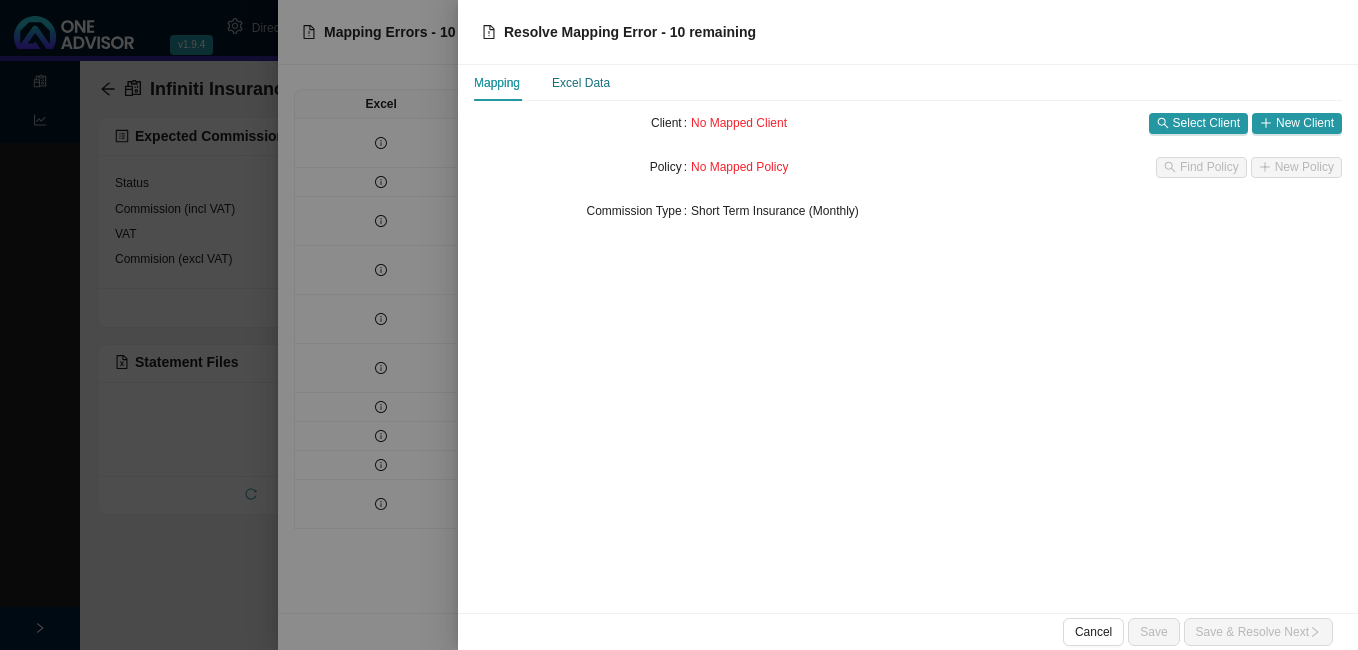 click on "Excel Data" at bounding box center (581, 83) 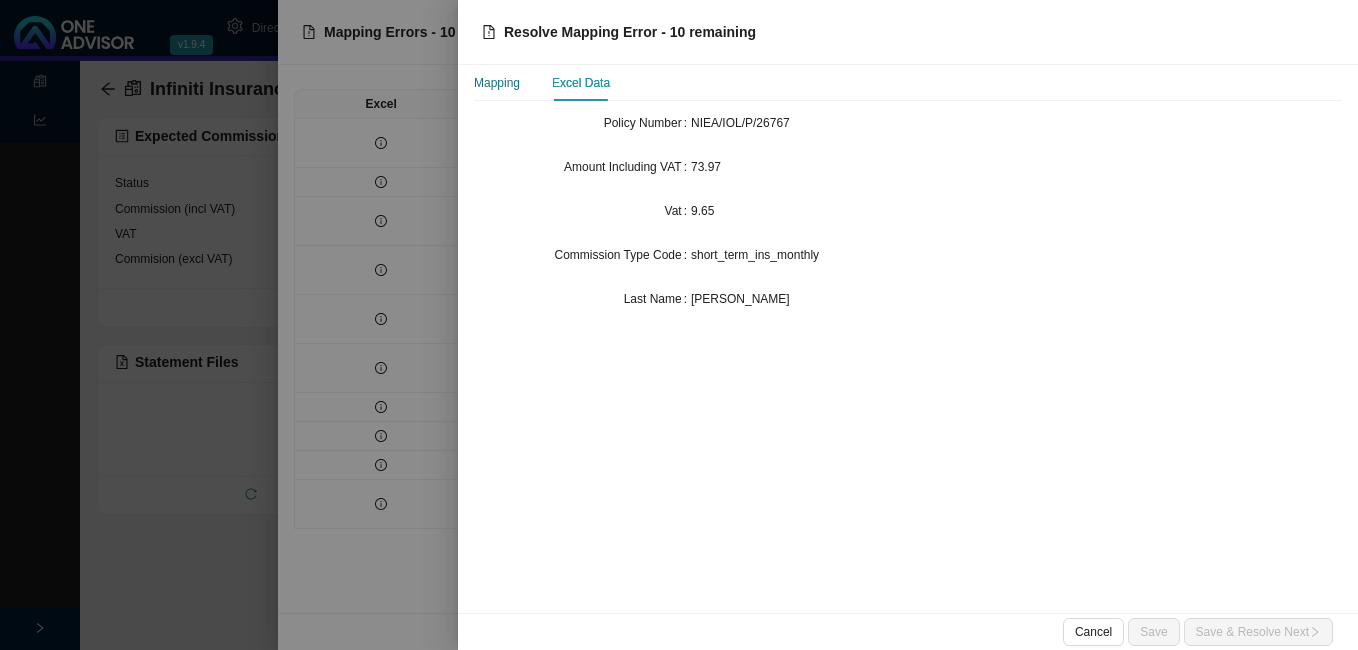click on "Mapping" at bounding box center [497, 83] 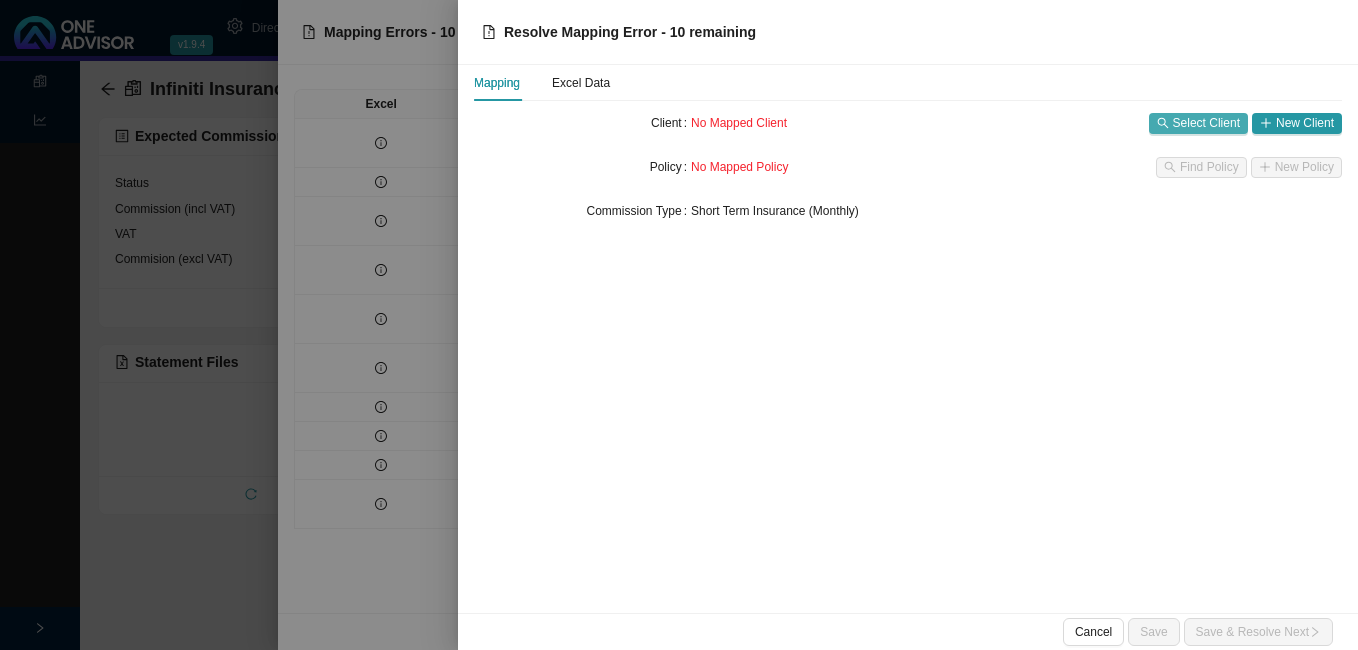 click on "Select Client" at bounding box center [1206, 123] 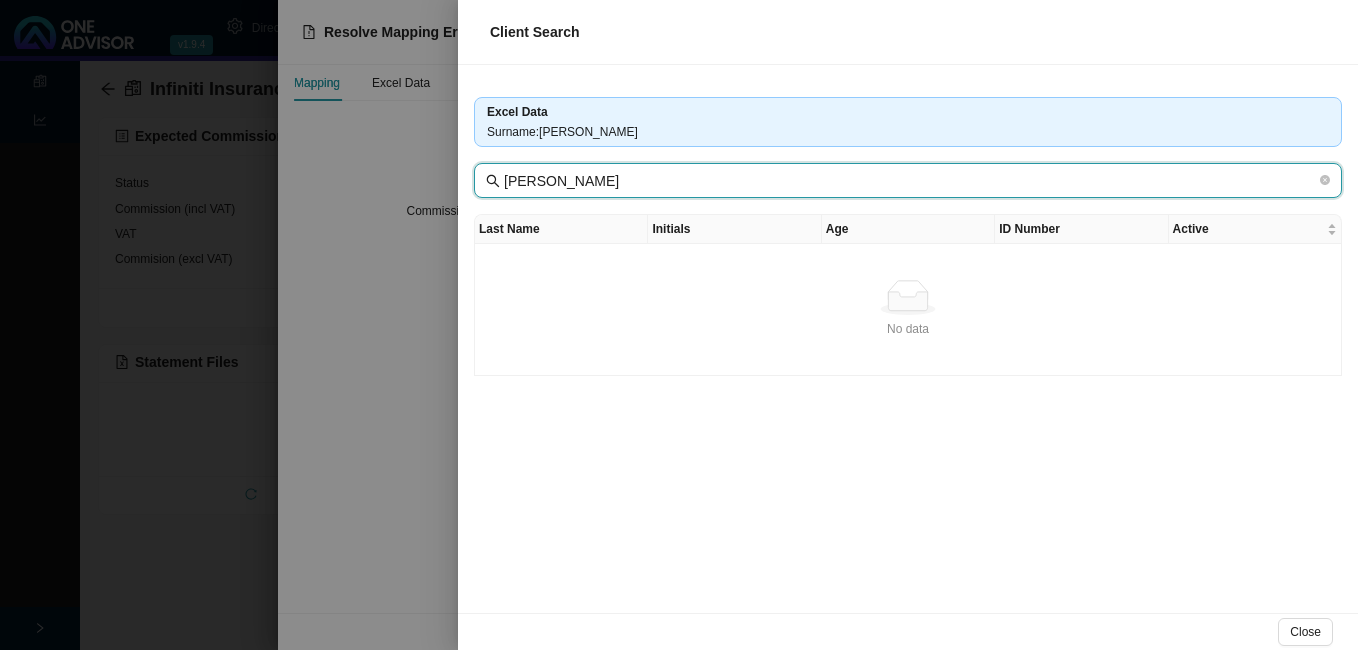 click on "[PERSON_NAME]" at bounding box center (910, 181) 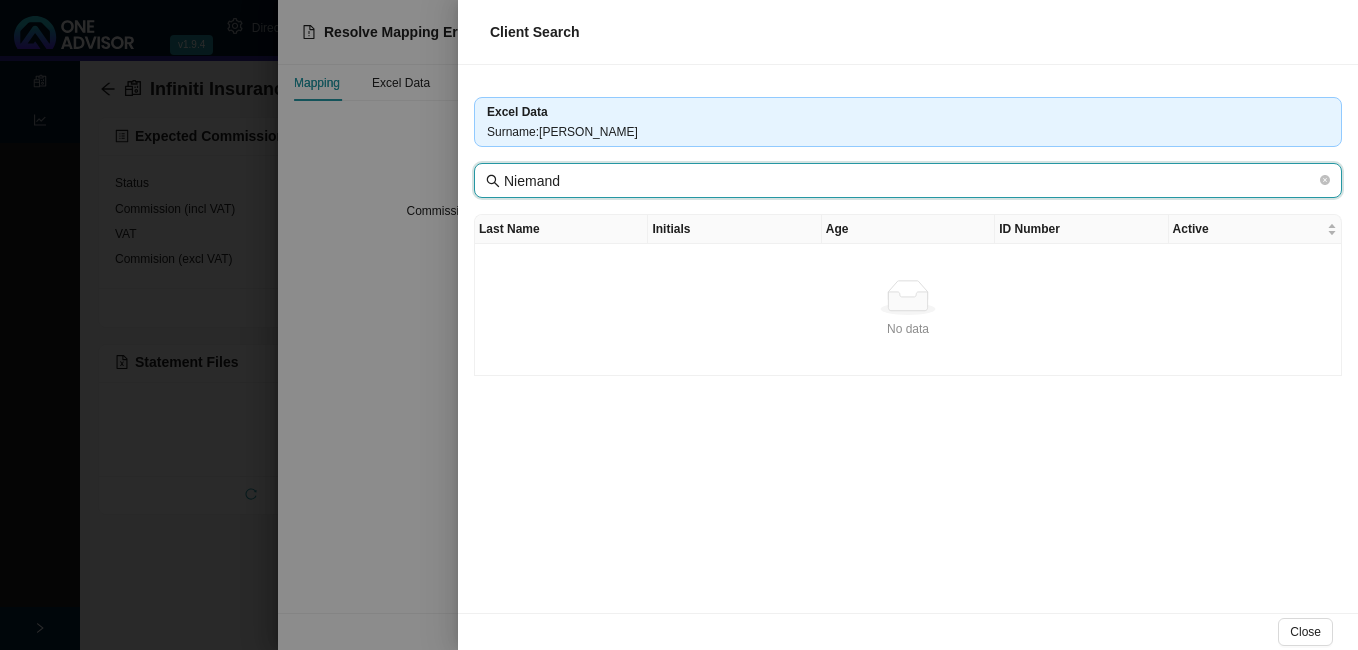 type on "Niemand" 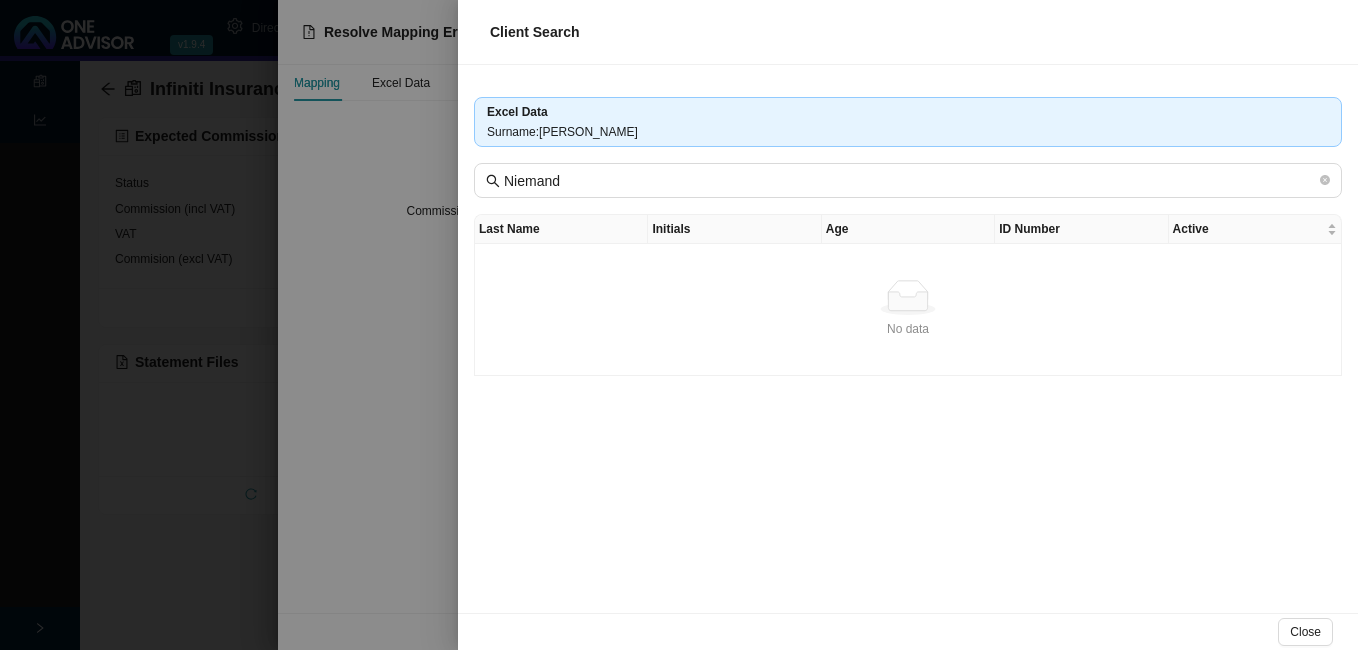 click at bounding box center [679, 325] 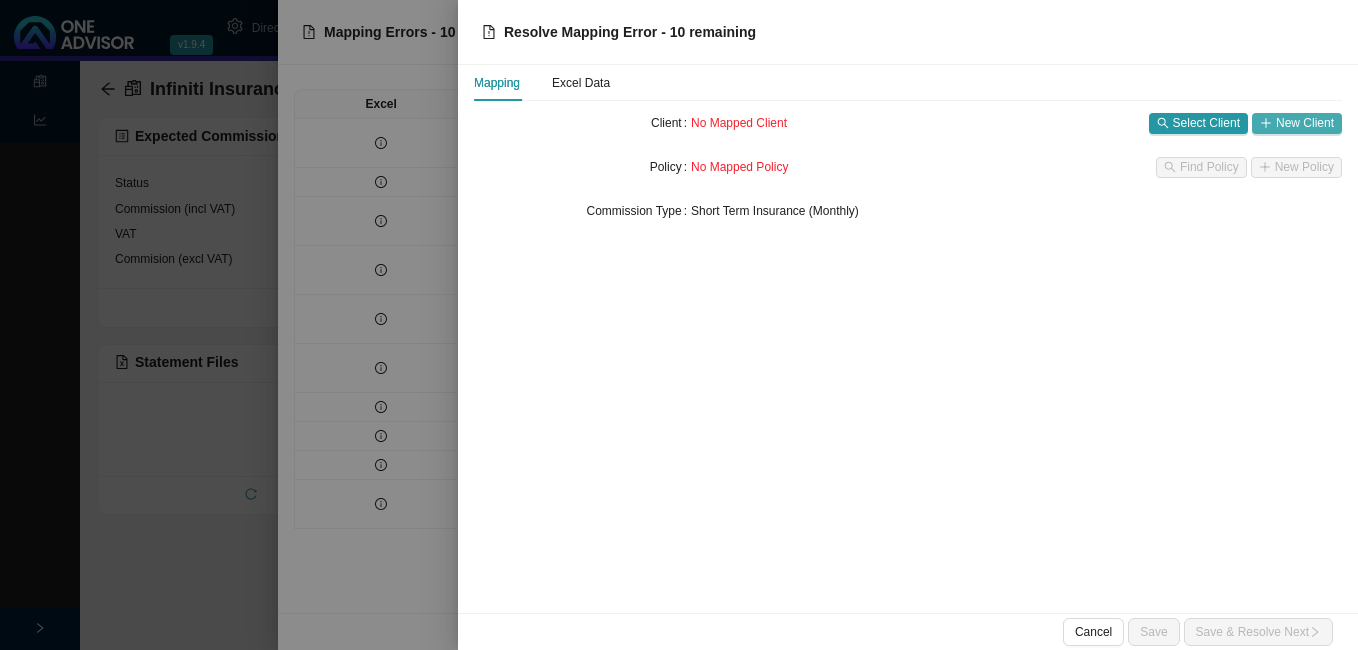 click on "New Client" at bounding box center [1305, 123] 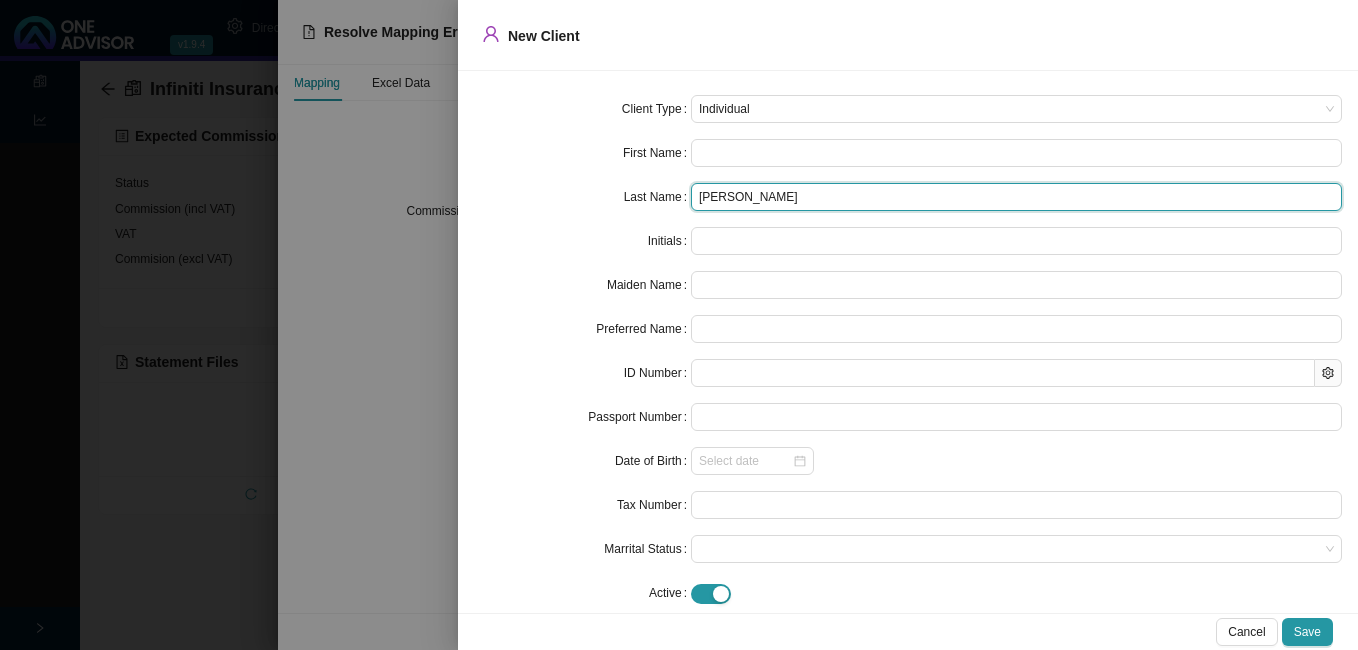 drag, startPoint x: 739, startPoint y: 200, endPoint x: 605, endPoint y: 191, distance: 134.3019 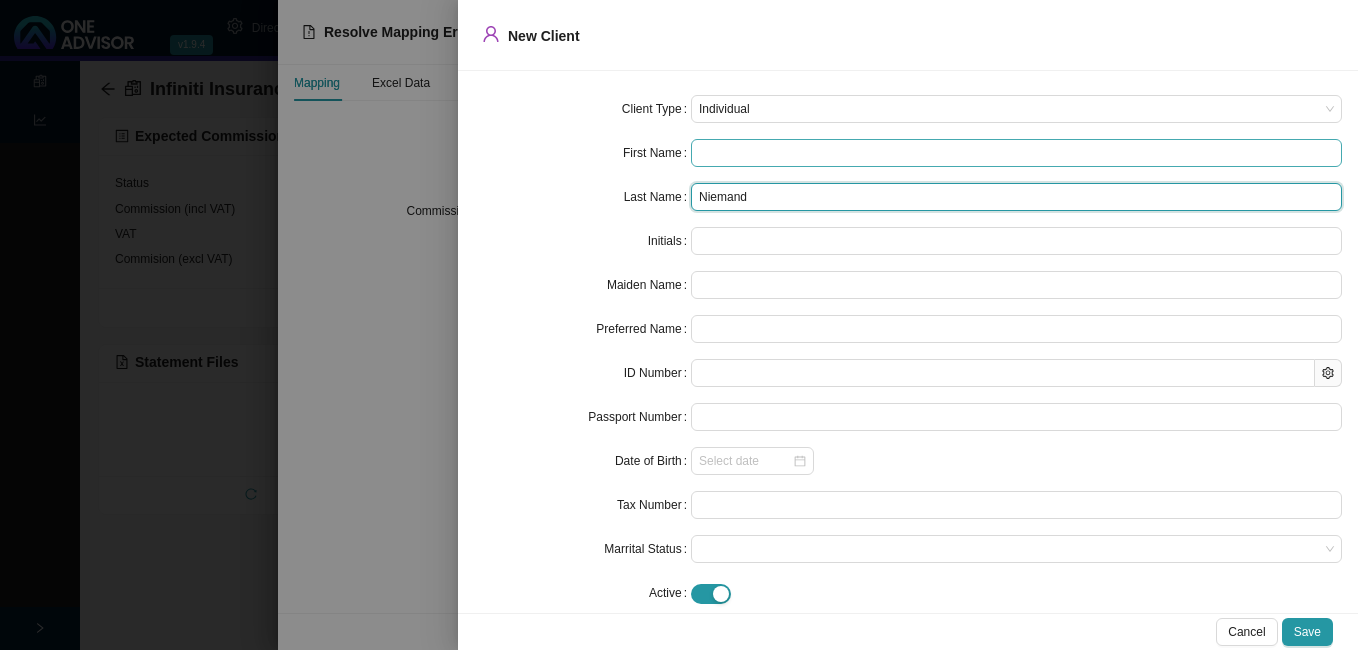 type on "Niemand" 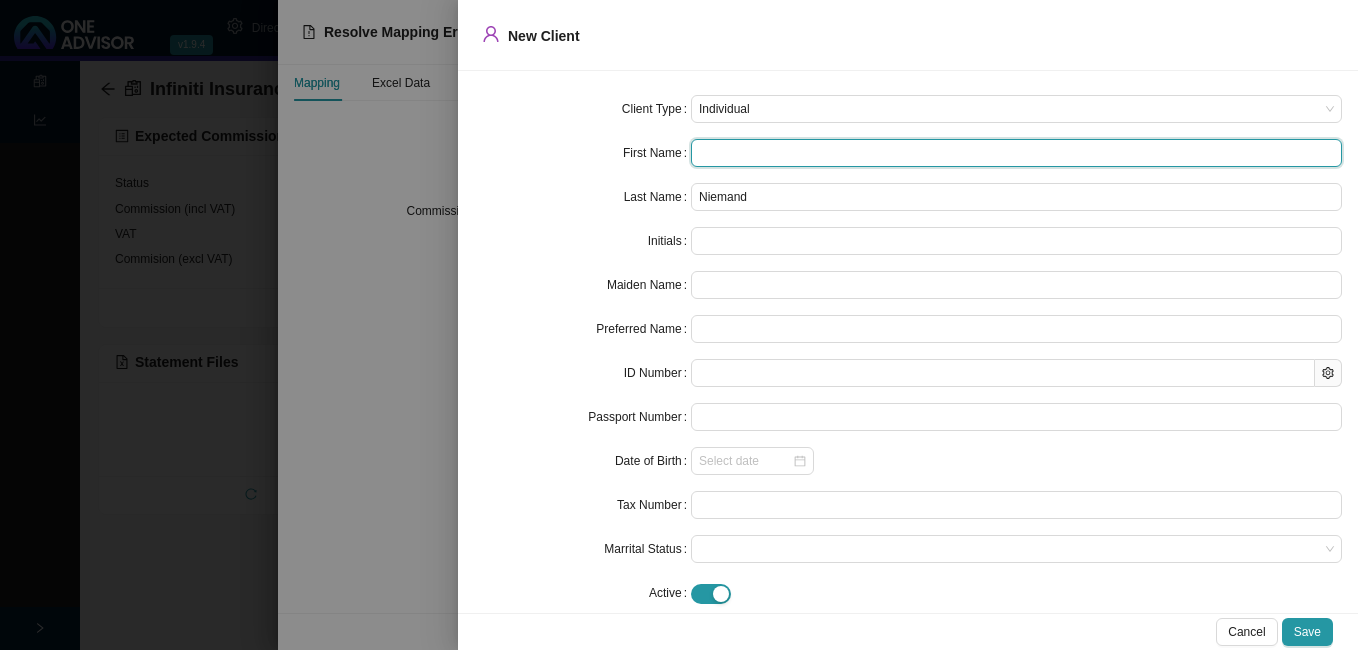click at bounding box center [1016, 153] 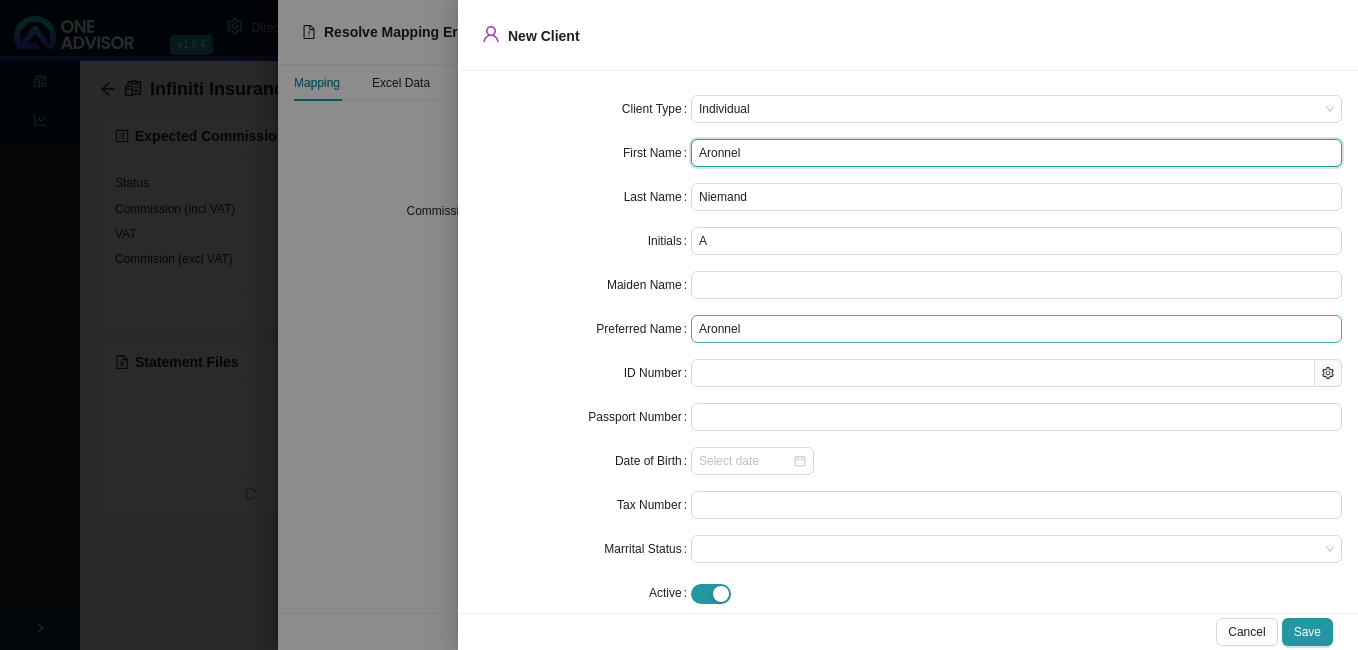 type on "Aronnel" 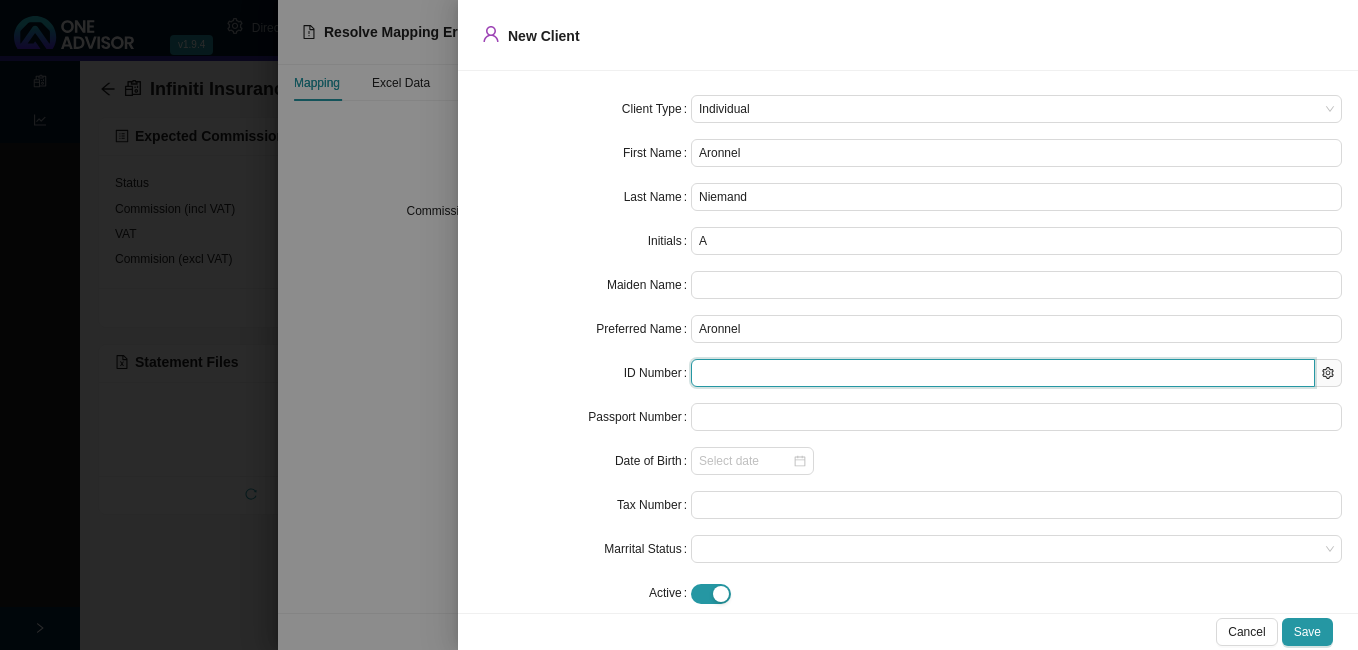 click at bounding box center (1003, 373) 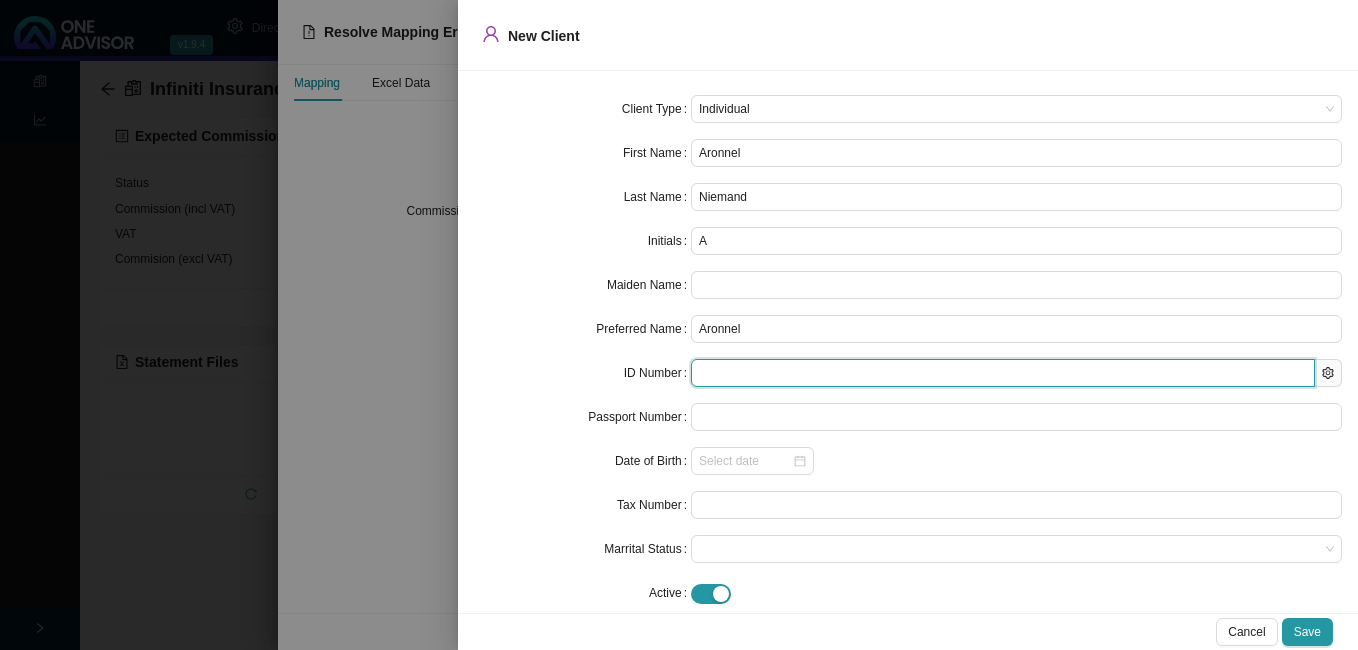 paste on "9709050850087" 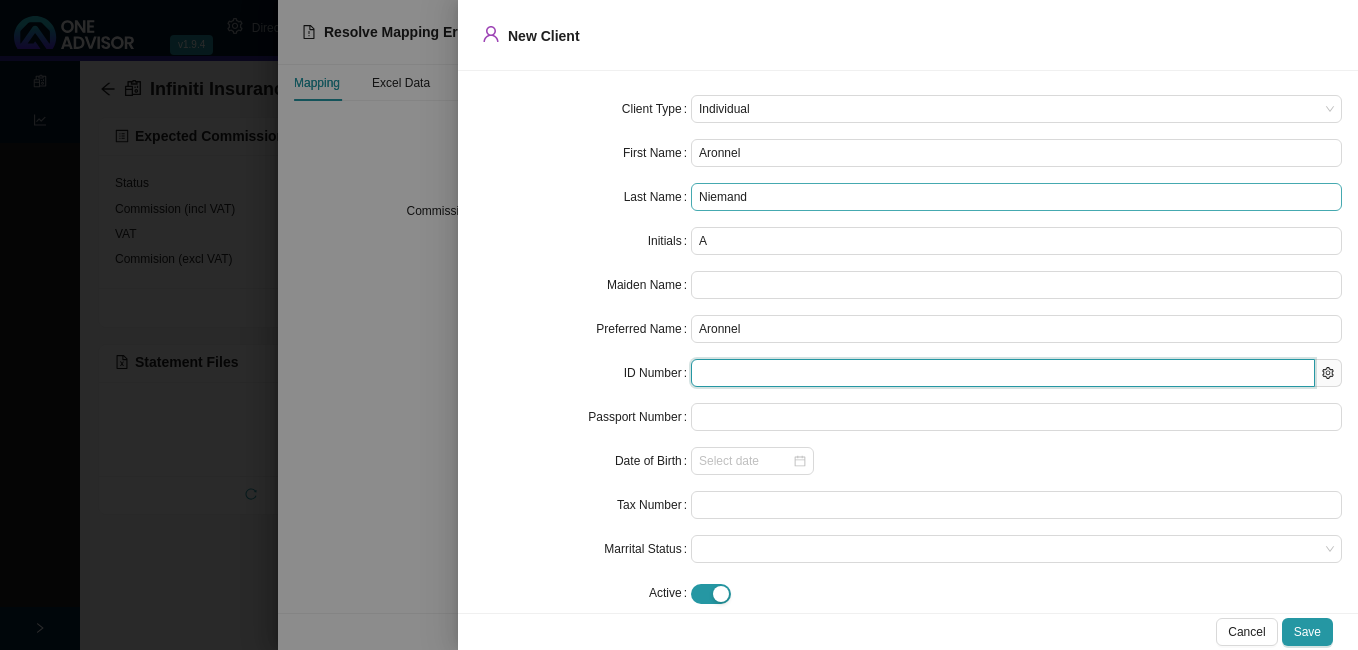 type on "9709050850087" 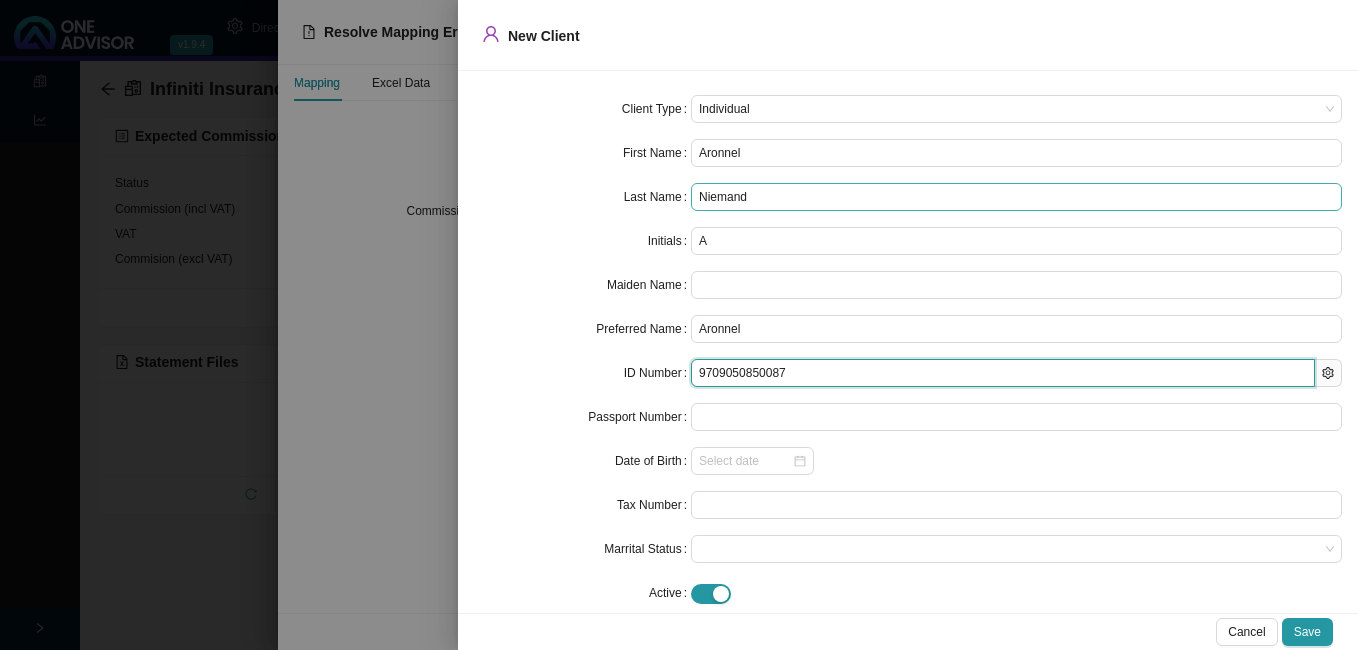 type on "[DATE]" 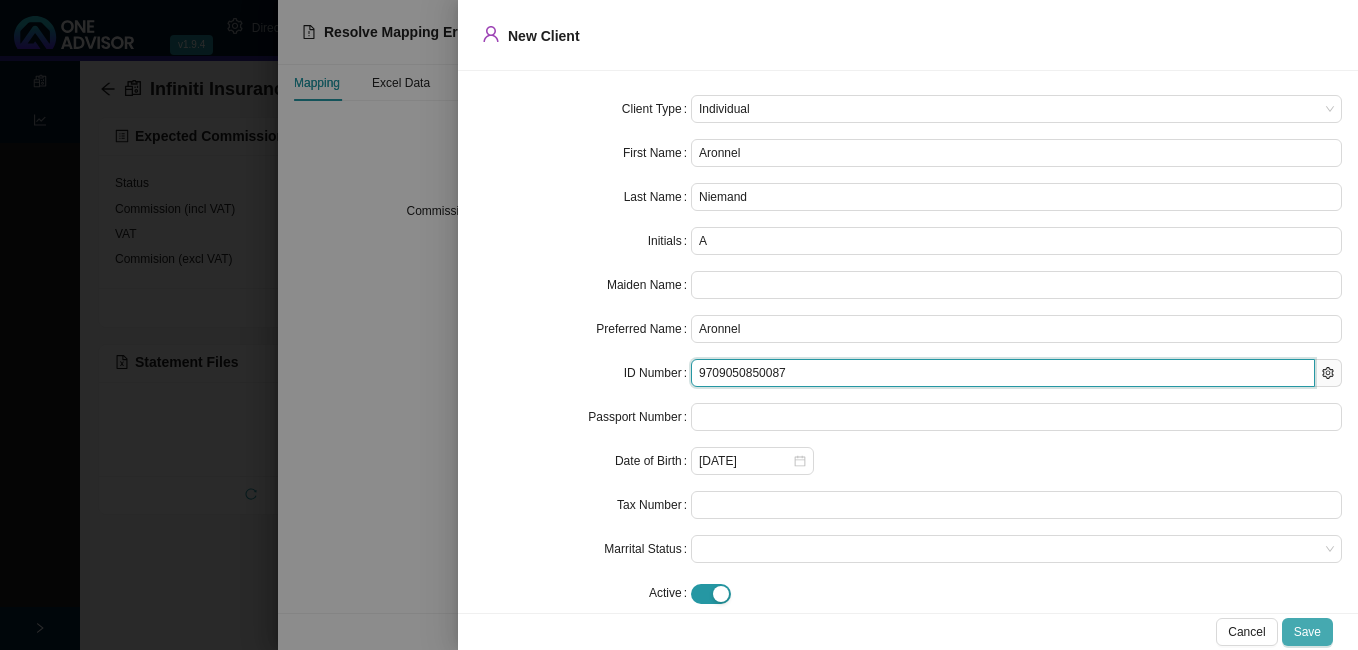 type on "9709050850087" 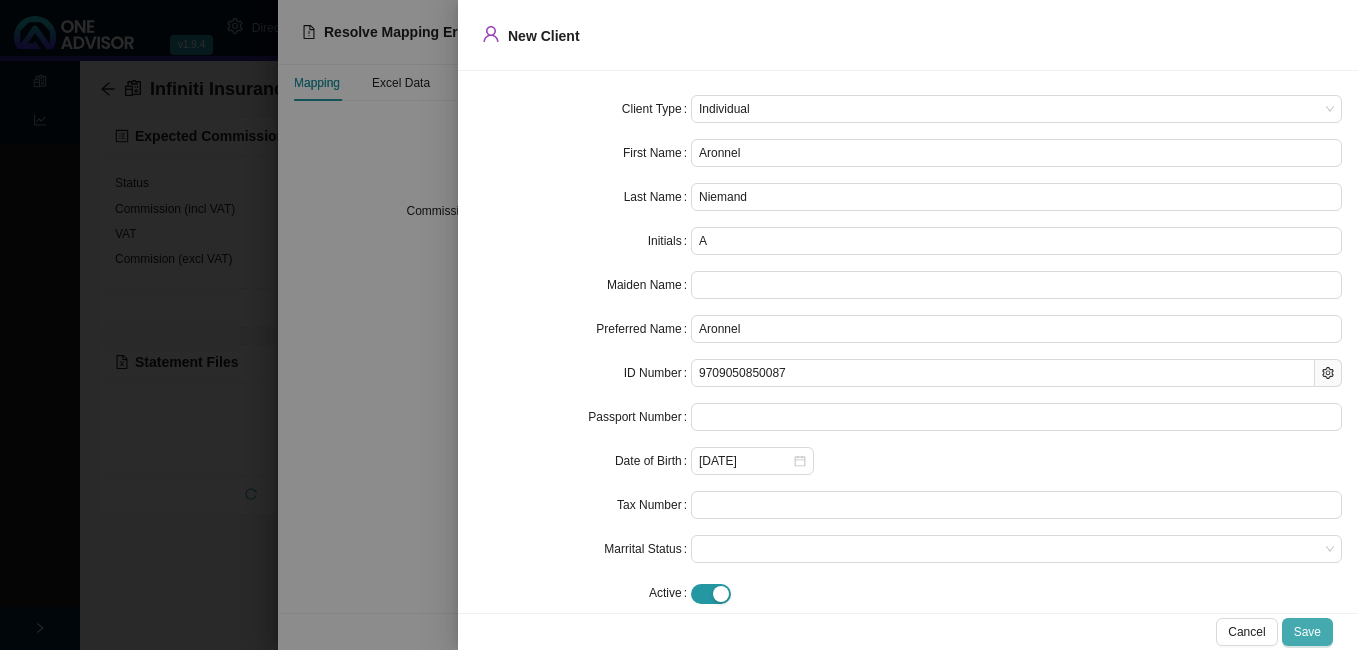 click on "Save" at bounding box center (1307, 632) 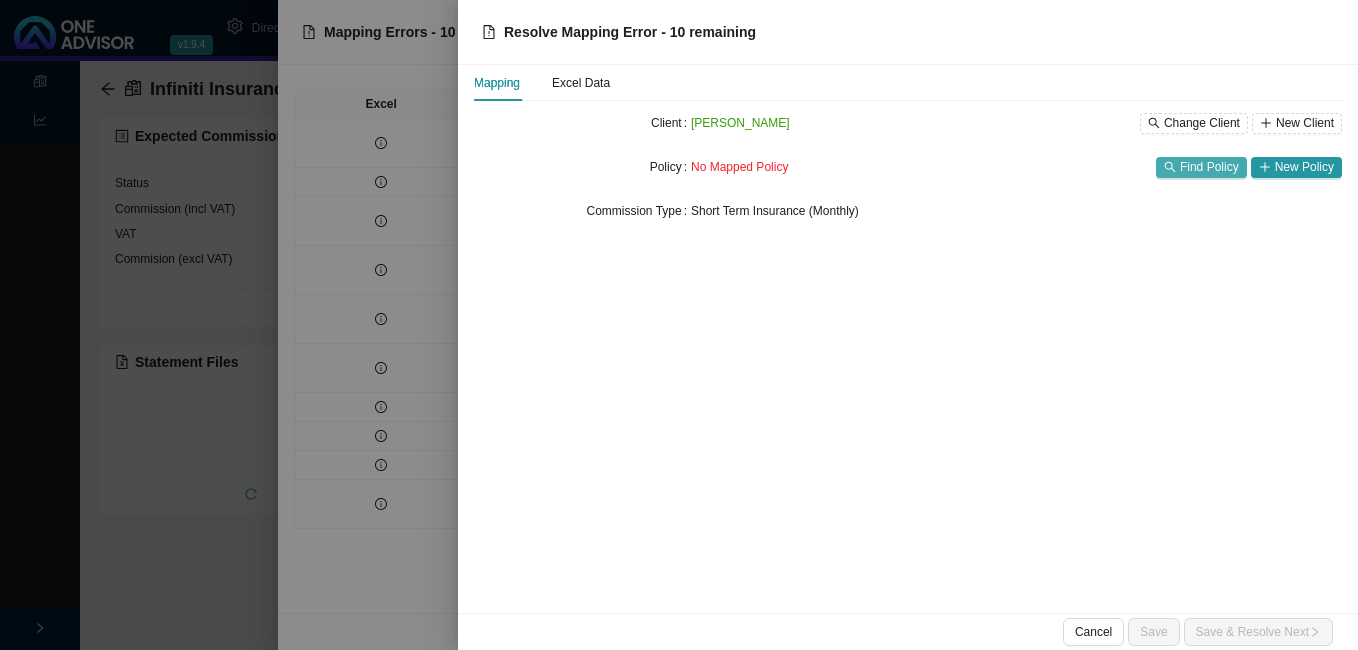 click on "Find Policy" at bounding box center (1209, 167) 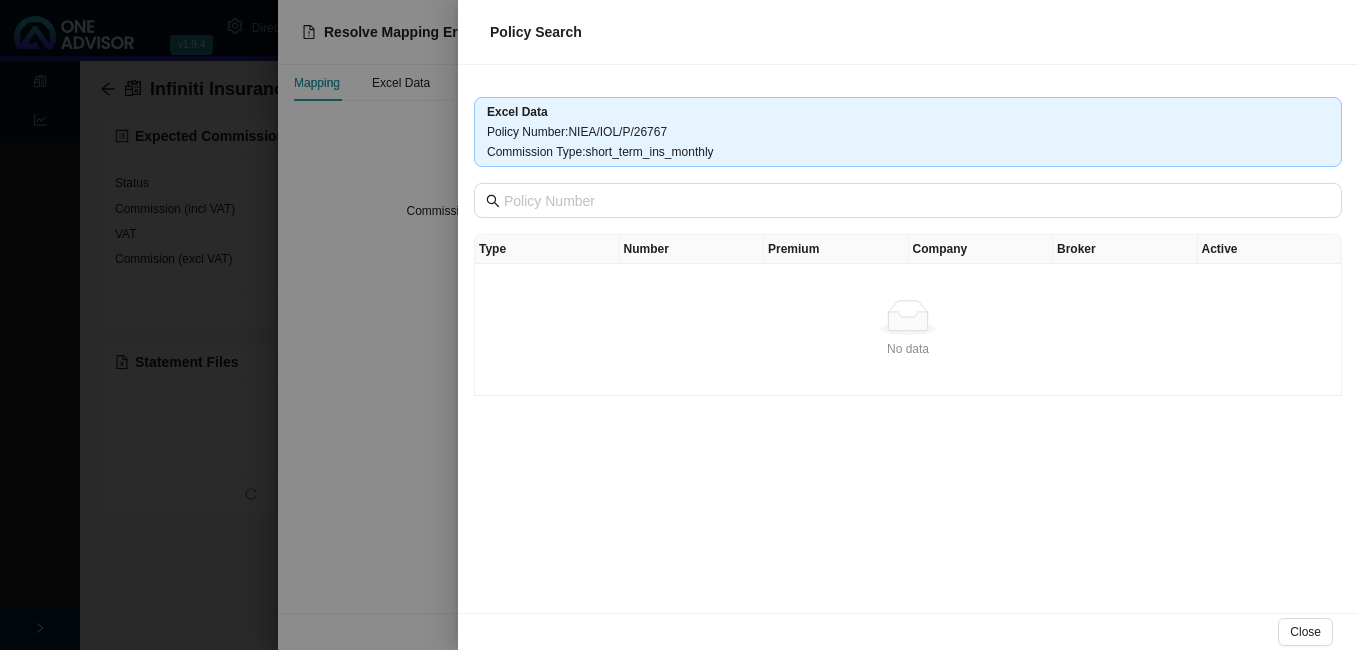 click at bounding box center (679, 325) 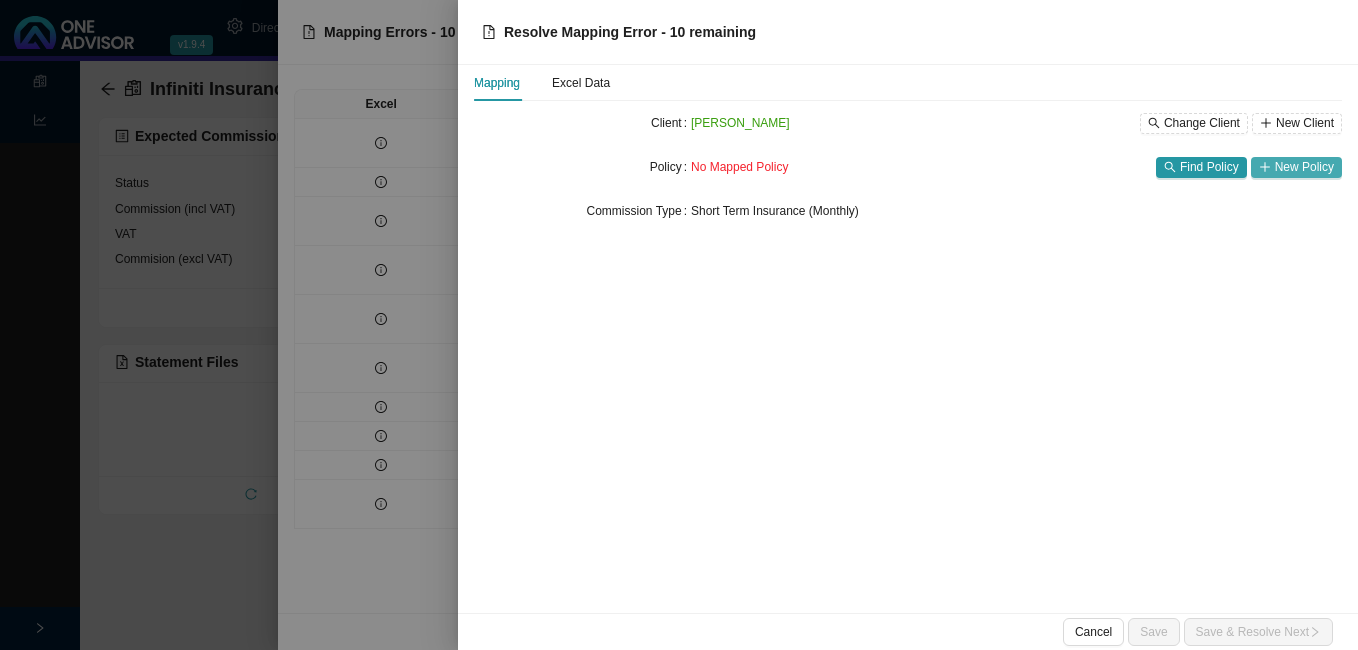 click on "New Policy" at bounding box center (1304, 167) 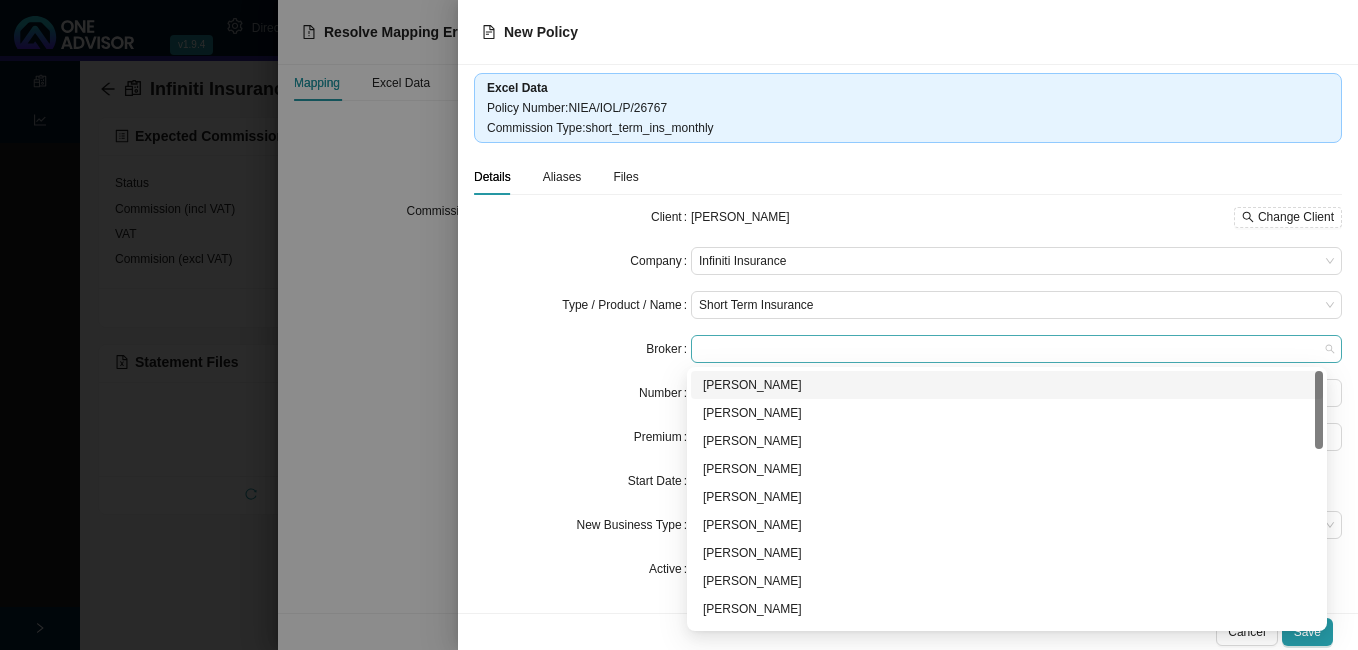click at bounding box center (1016, 349) 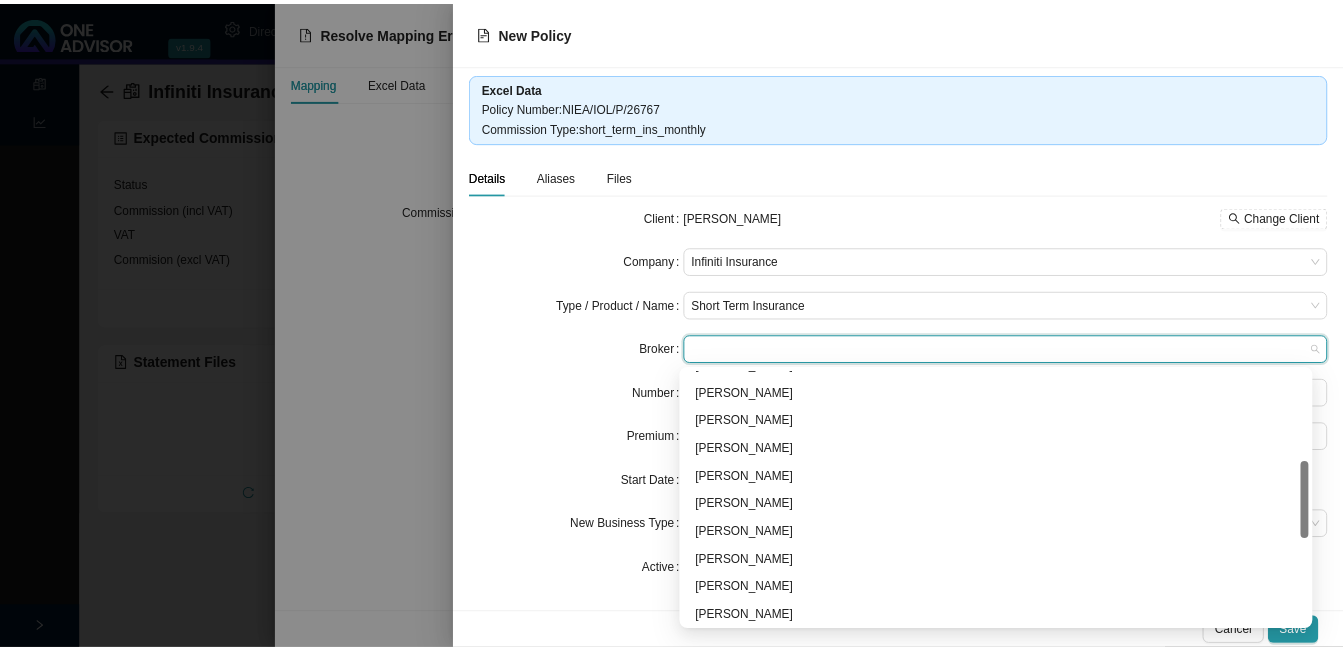 scroll, scrollTop: 584, scrollLeft: 0, axis: vertical 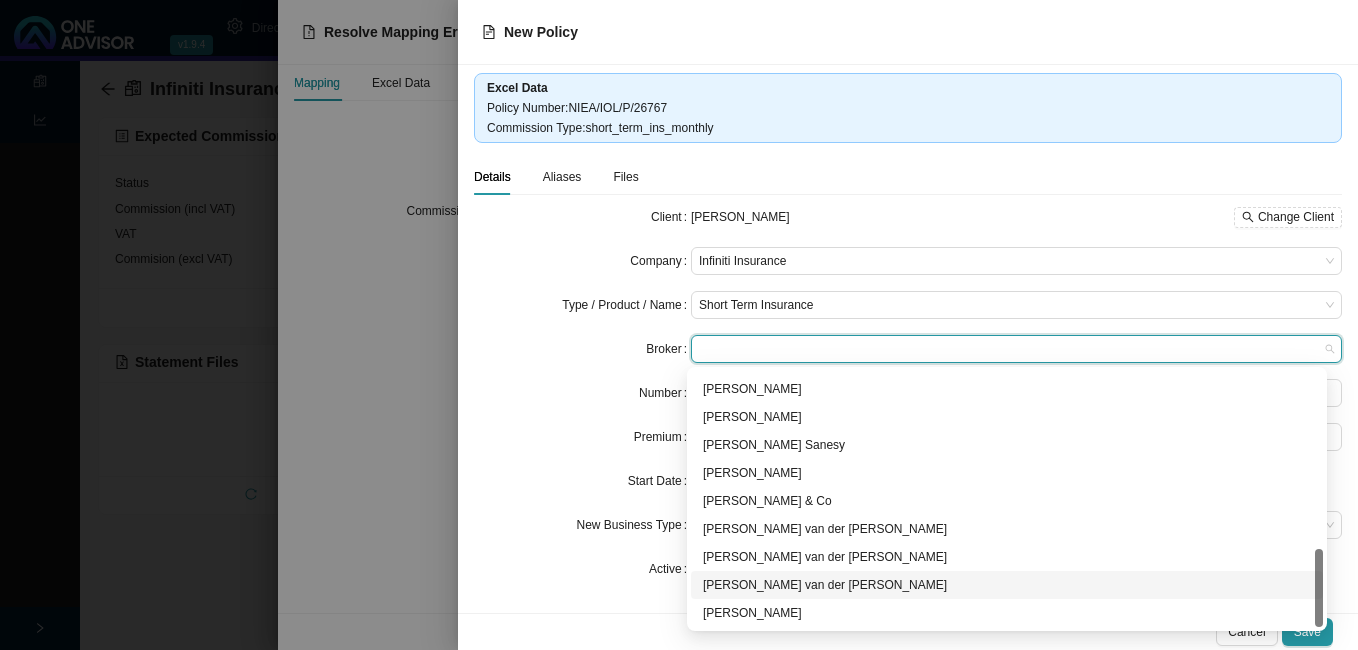 click on "[PERSON_NAME] van der [PERSON_NAME]" at bounding box center (1007, 585) 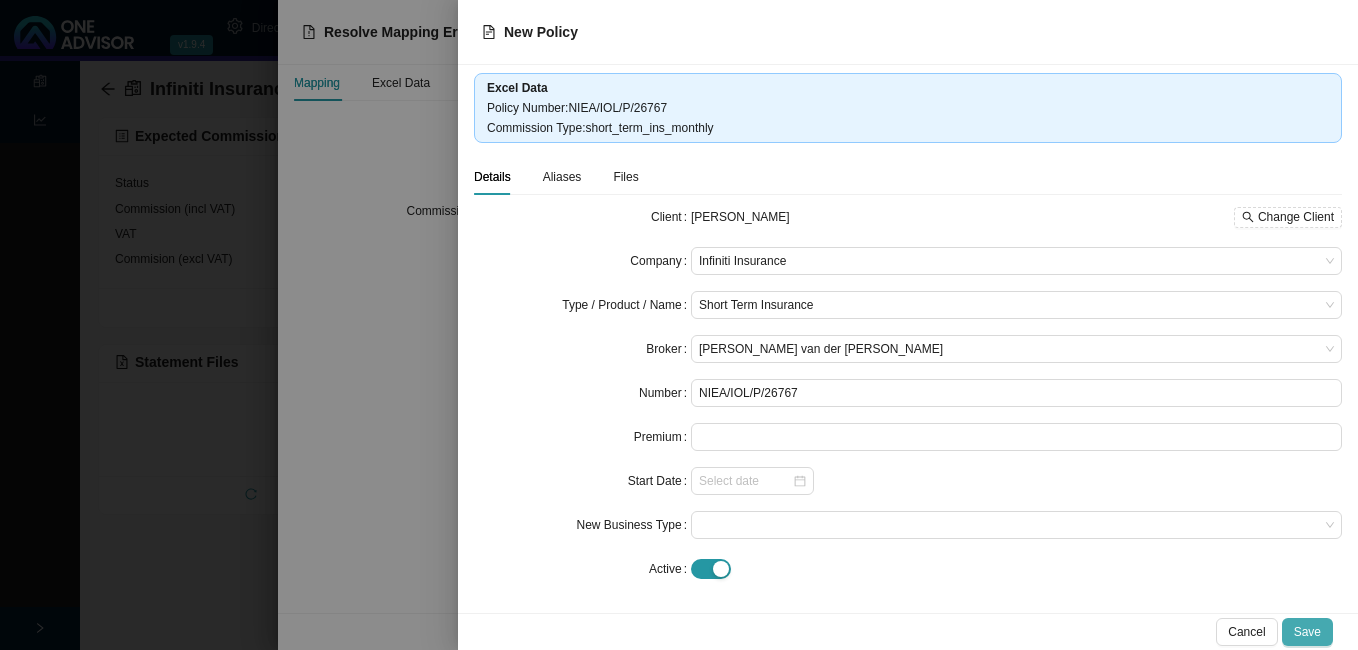 click on "Save" at bounding box center [1307, 632] 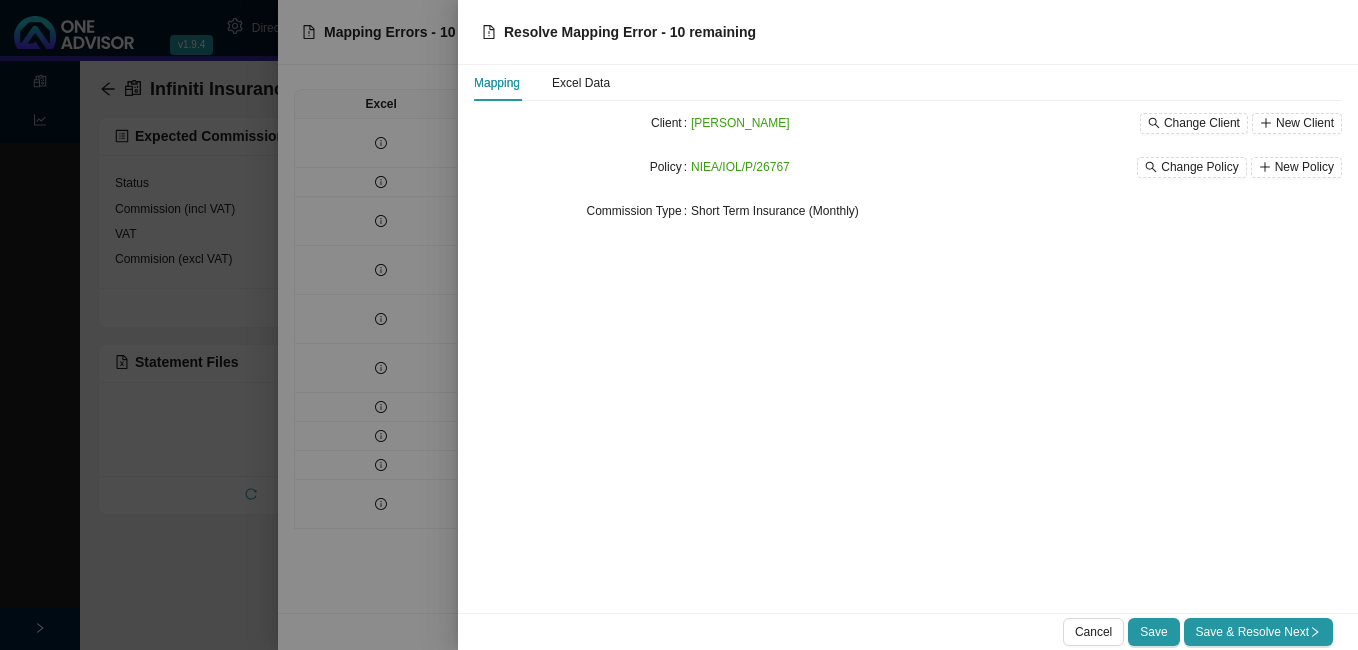 click on "Save & Resolve Next" at bounding box center (1258, 632) 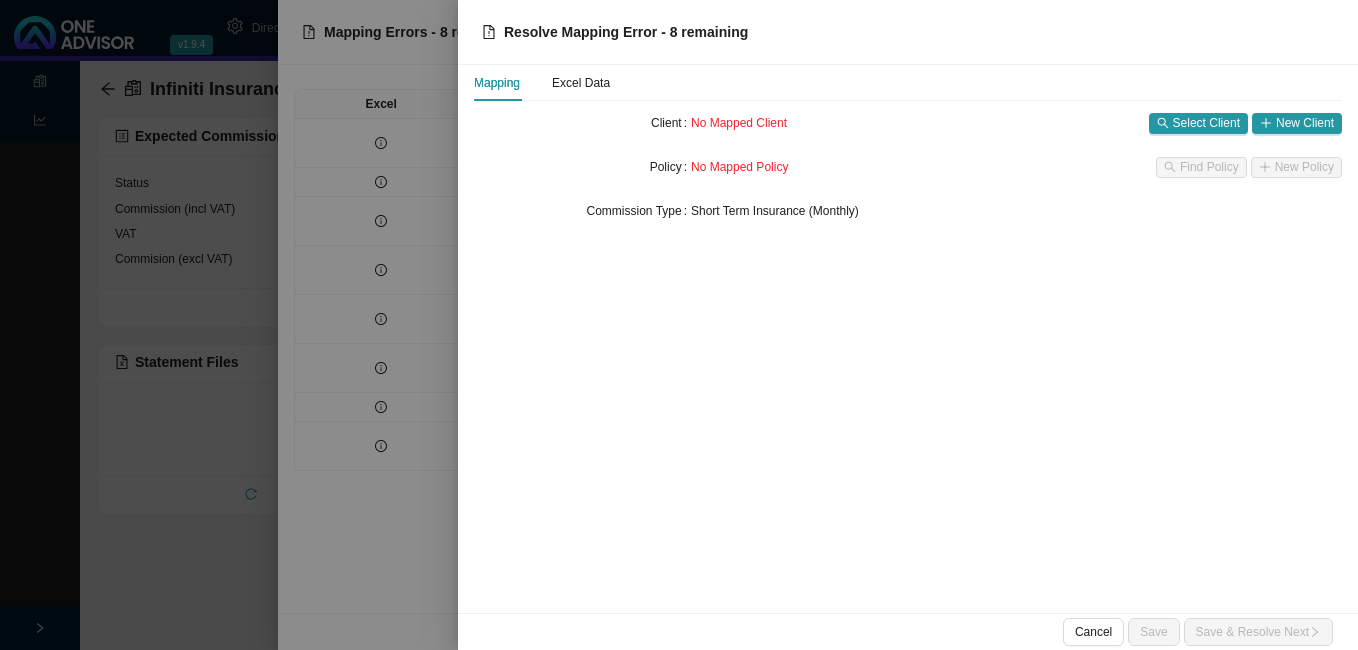 click at bounding box center [679, 325] 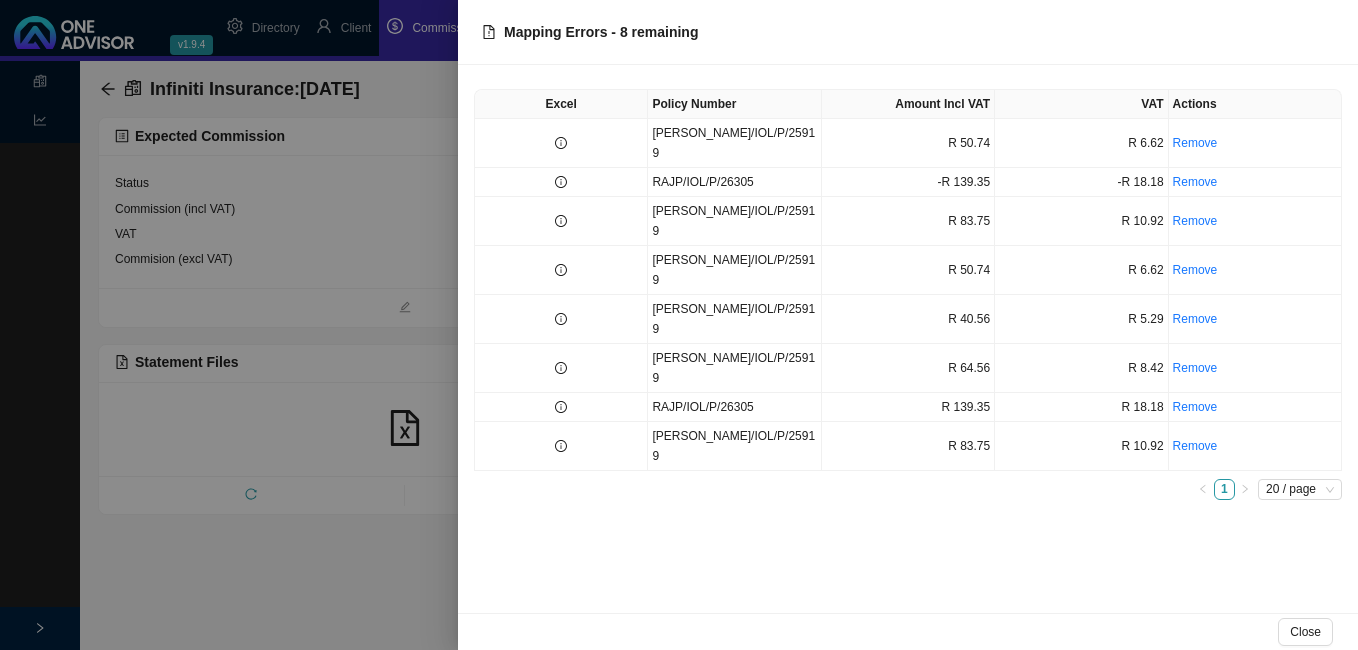 click at bounding box center [679, 325] 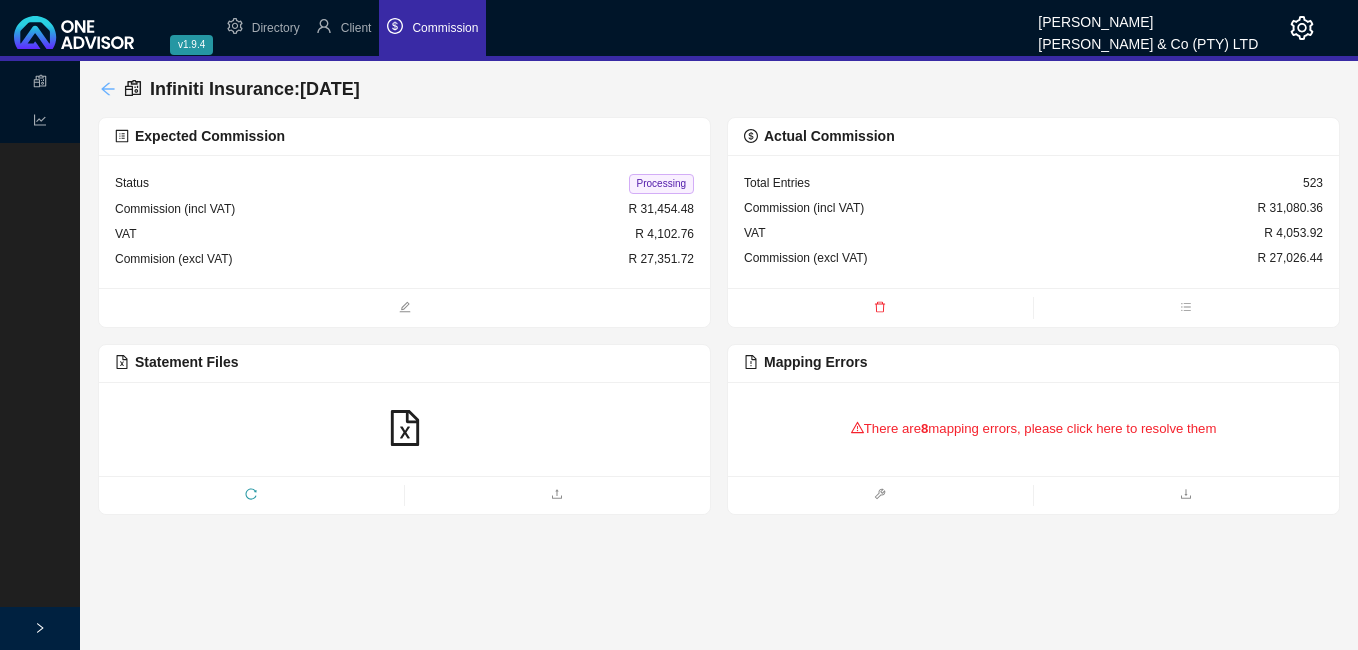 click 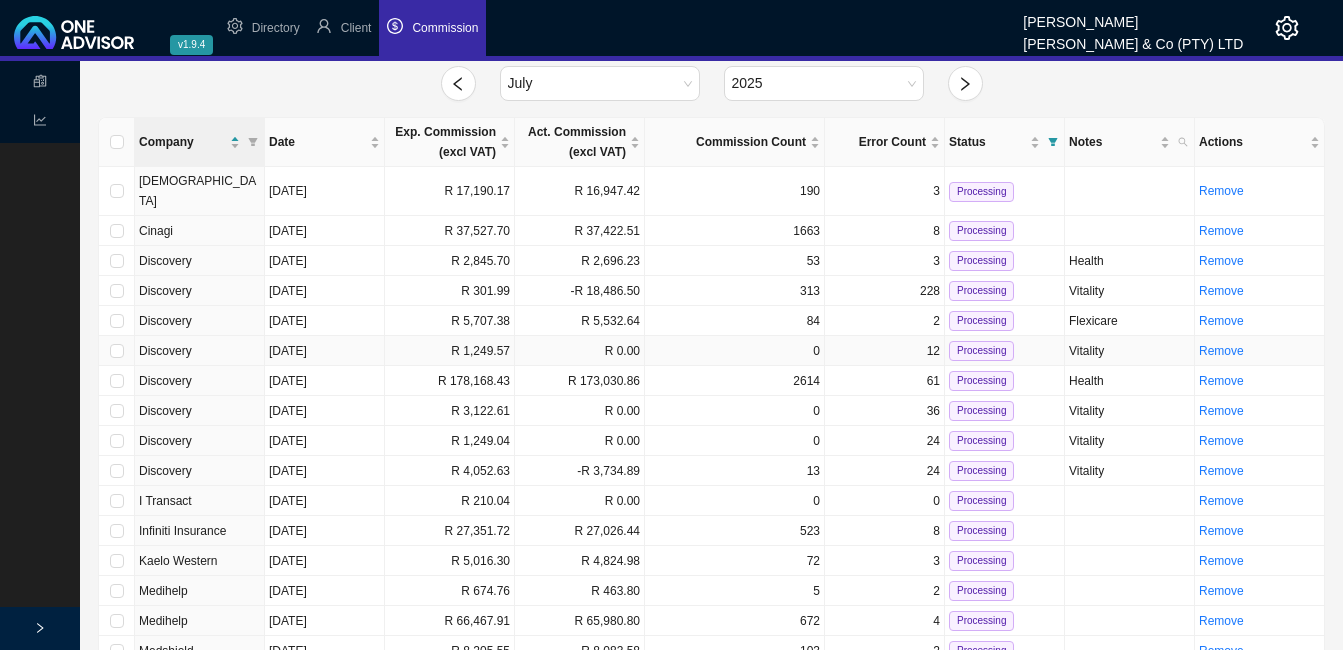 scroll, scrollTop: 100, scrollLeft: 0, axis: vertical 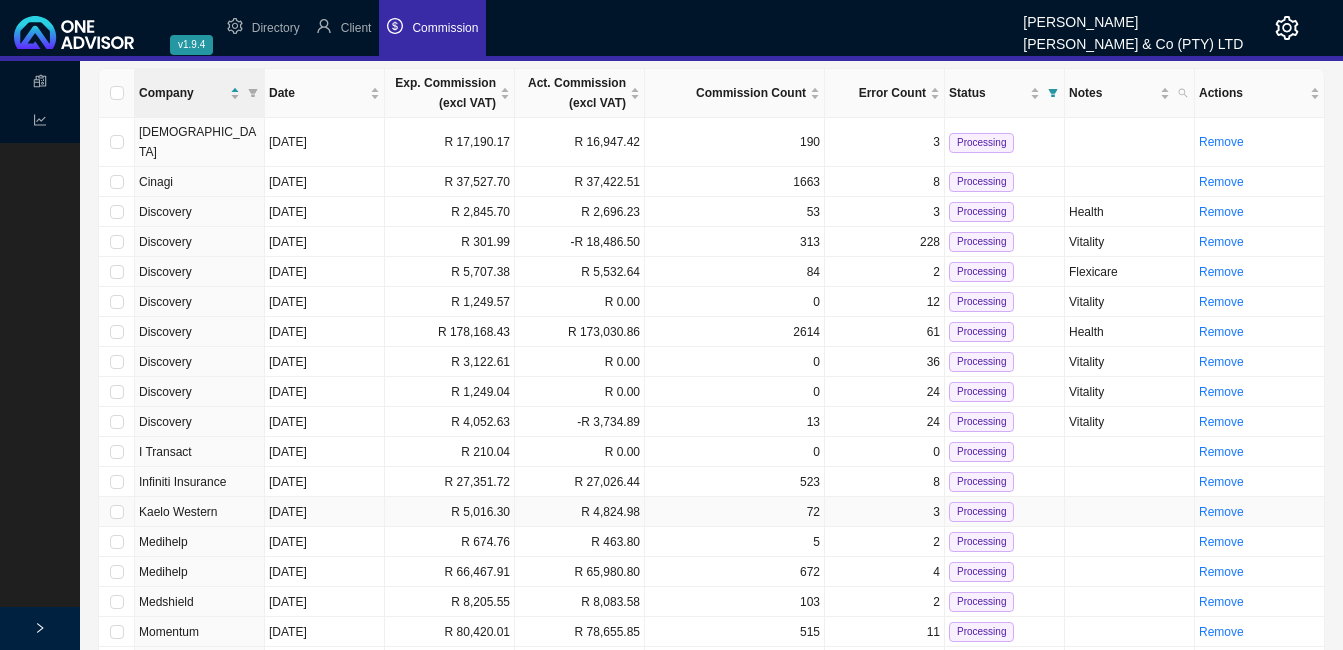 click on "R 4,824.98" at bounding box center (580, 512) 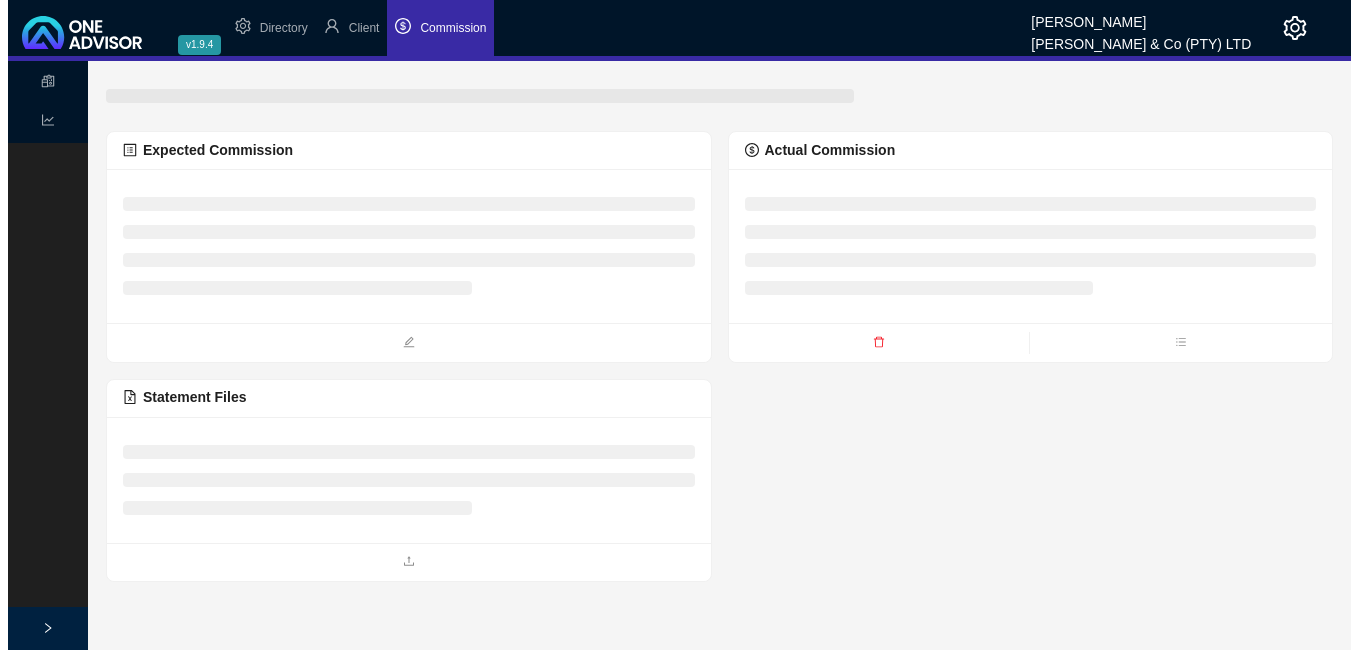scroll, scrollTop: 0, scrollLeft: 0, axis: both 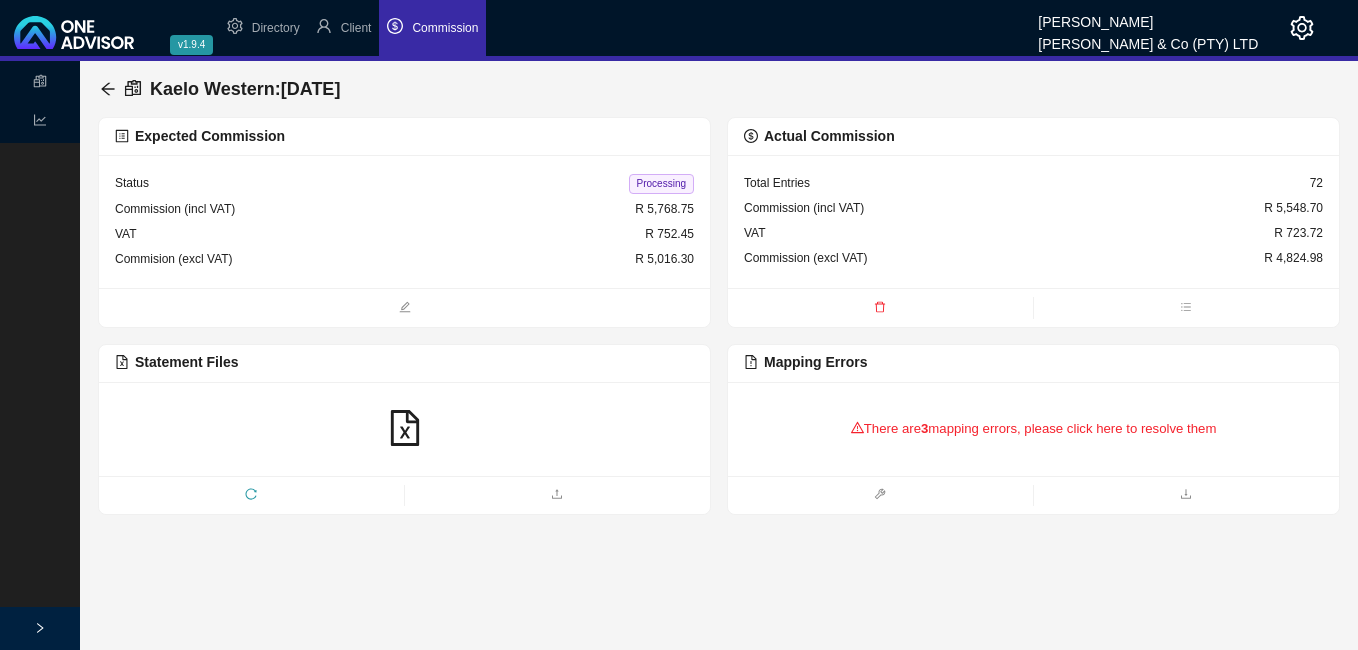 click on "There are  3  mapping errors, please click here to resolve them" at bounding box center [1033, 429] 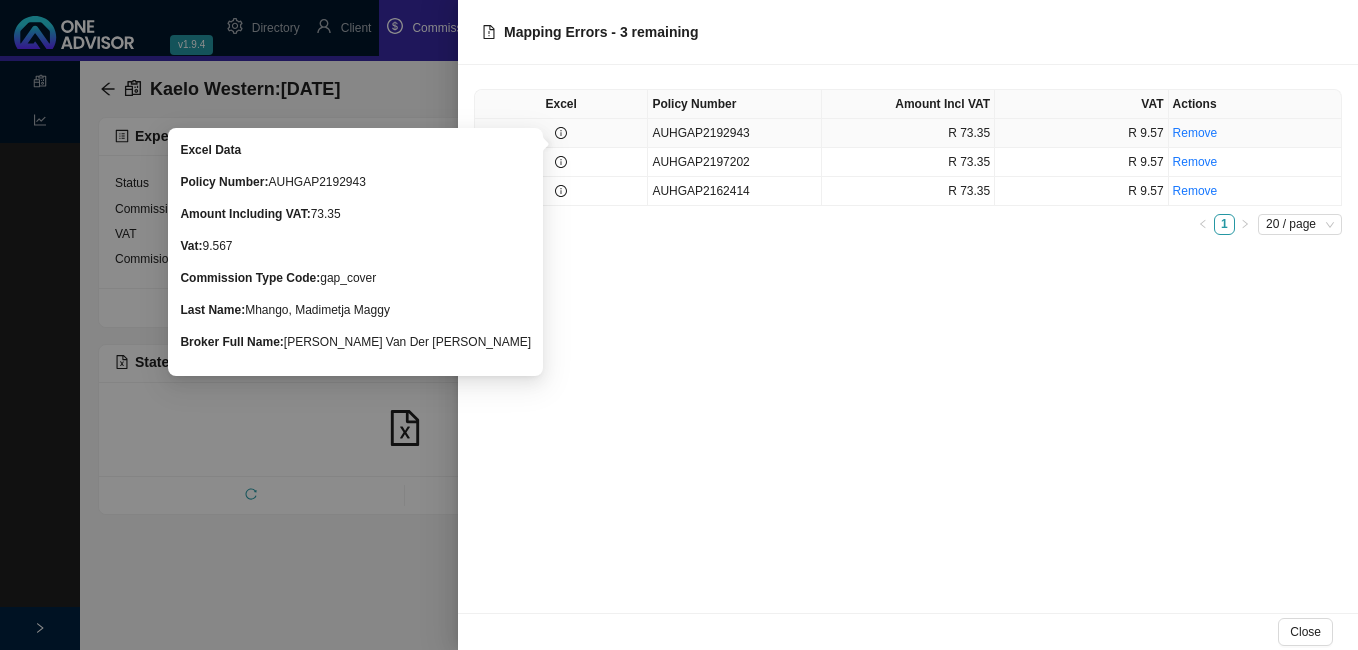 click 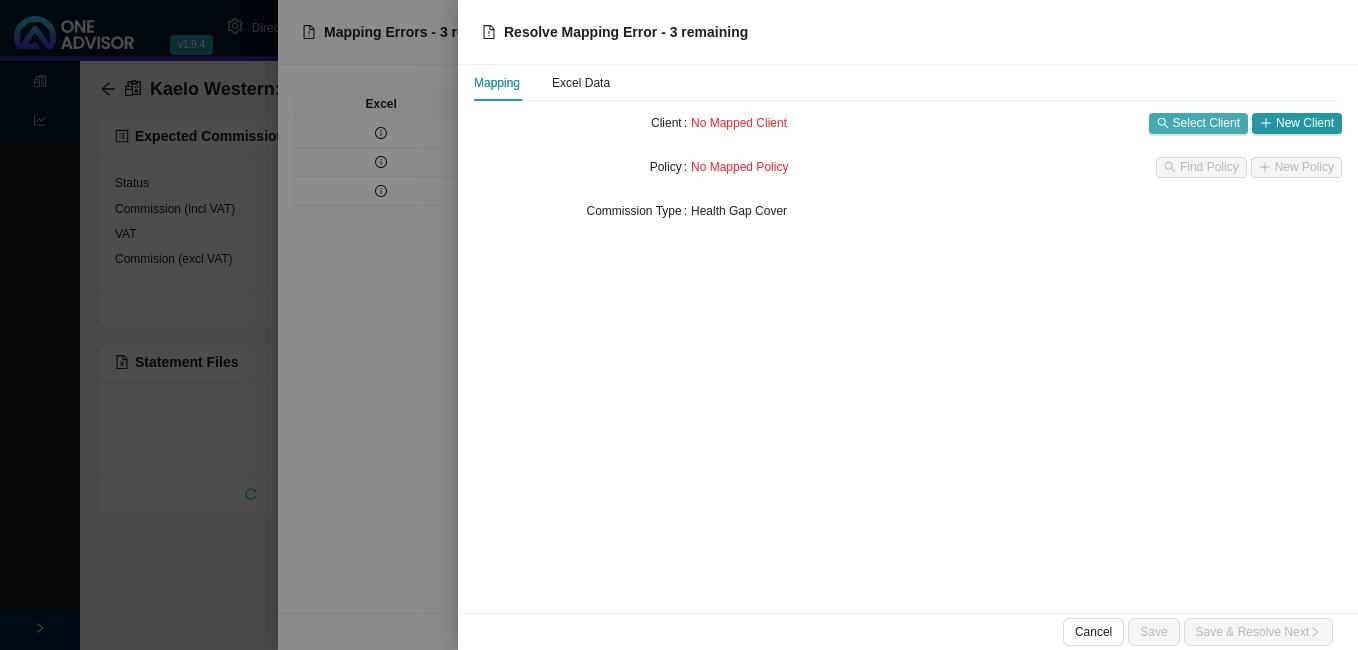 click on "Select Client" at bounding box center [1206, 123] 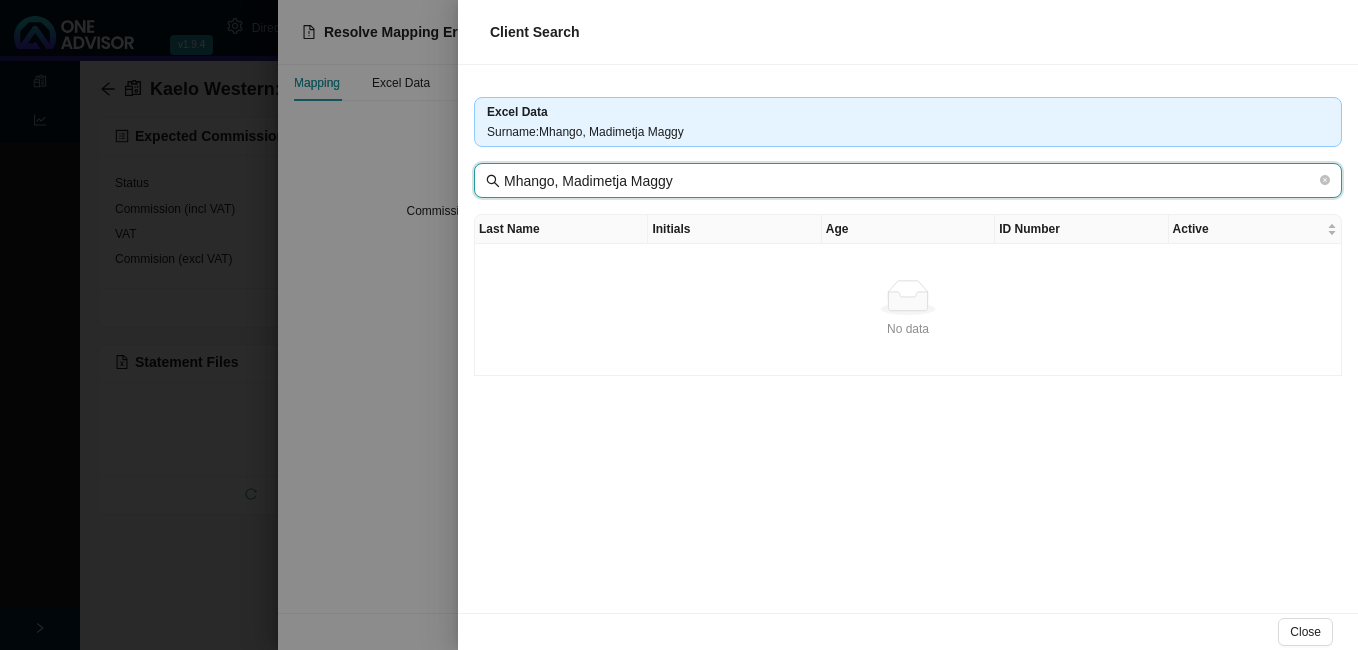 drag, startPoint x: 563, startPoint y: 186, endPoint x: 733, endPoint y: 194, distance: 170.18813 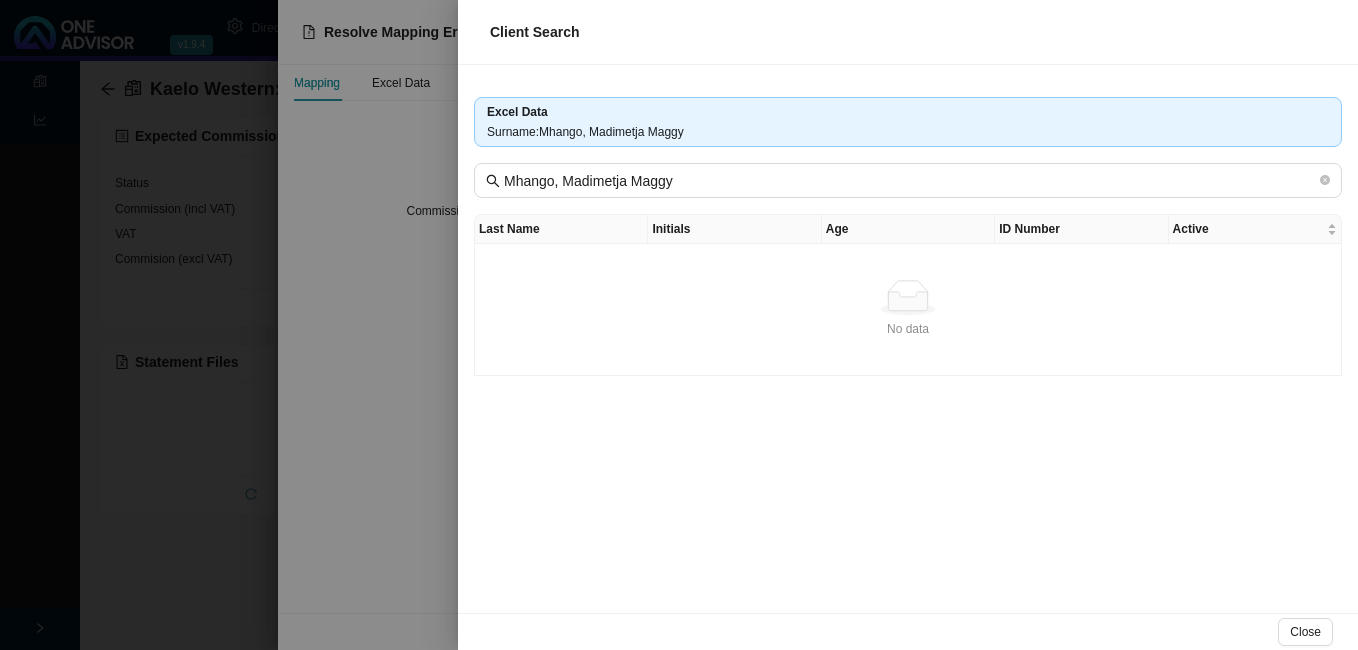 click at bounding box center [679, 325] 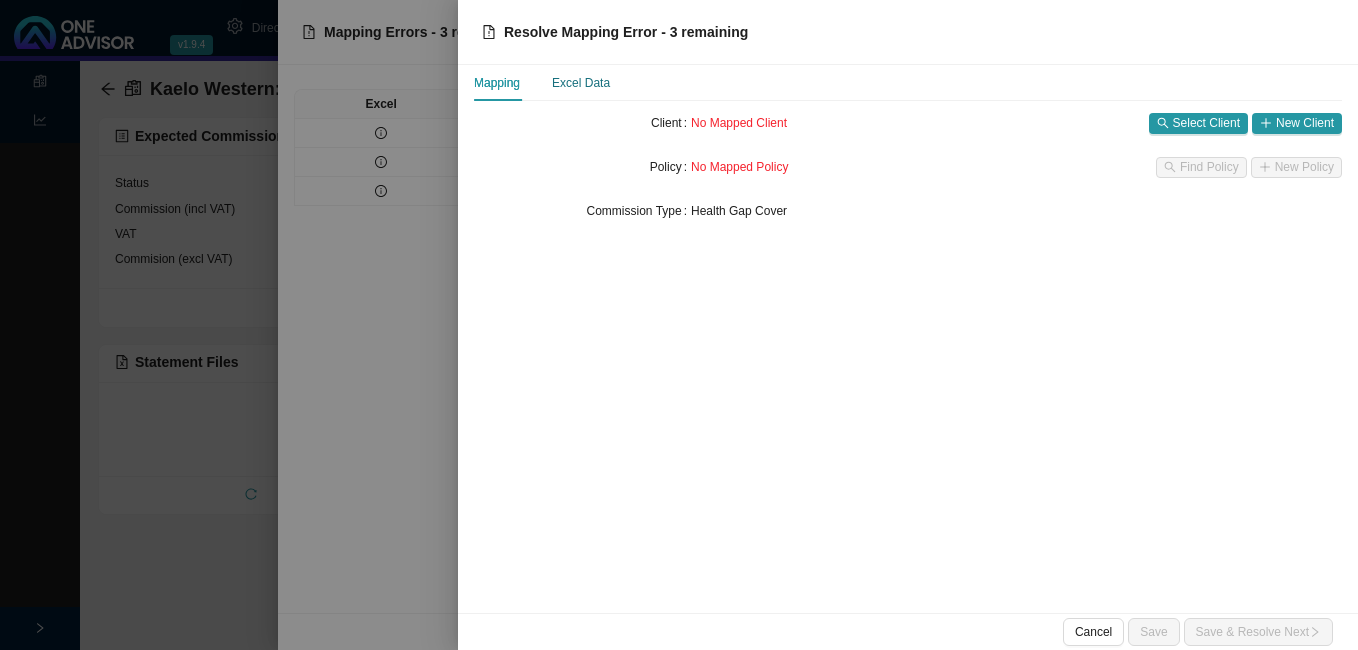 click on "Excel Data" at bounding box center (581, 83) 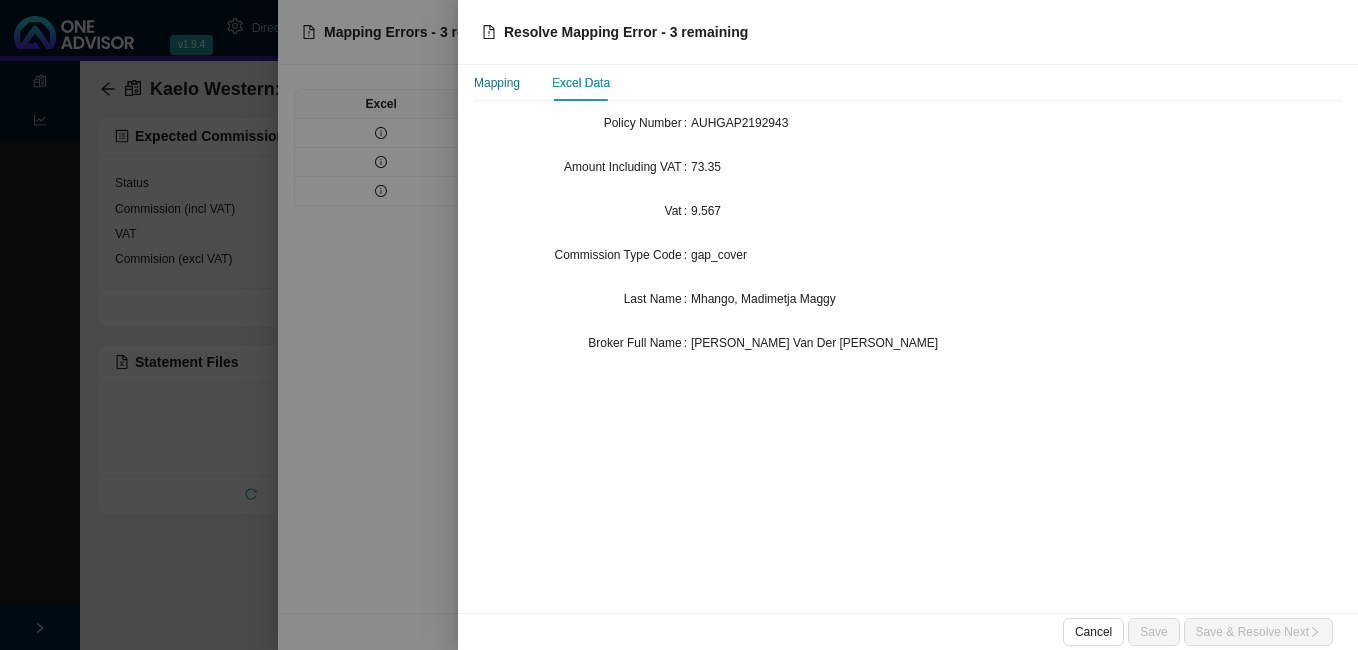 click on "Mapping" at bounding box center [497, 83] 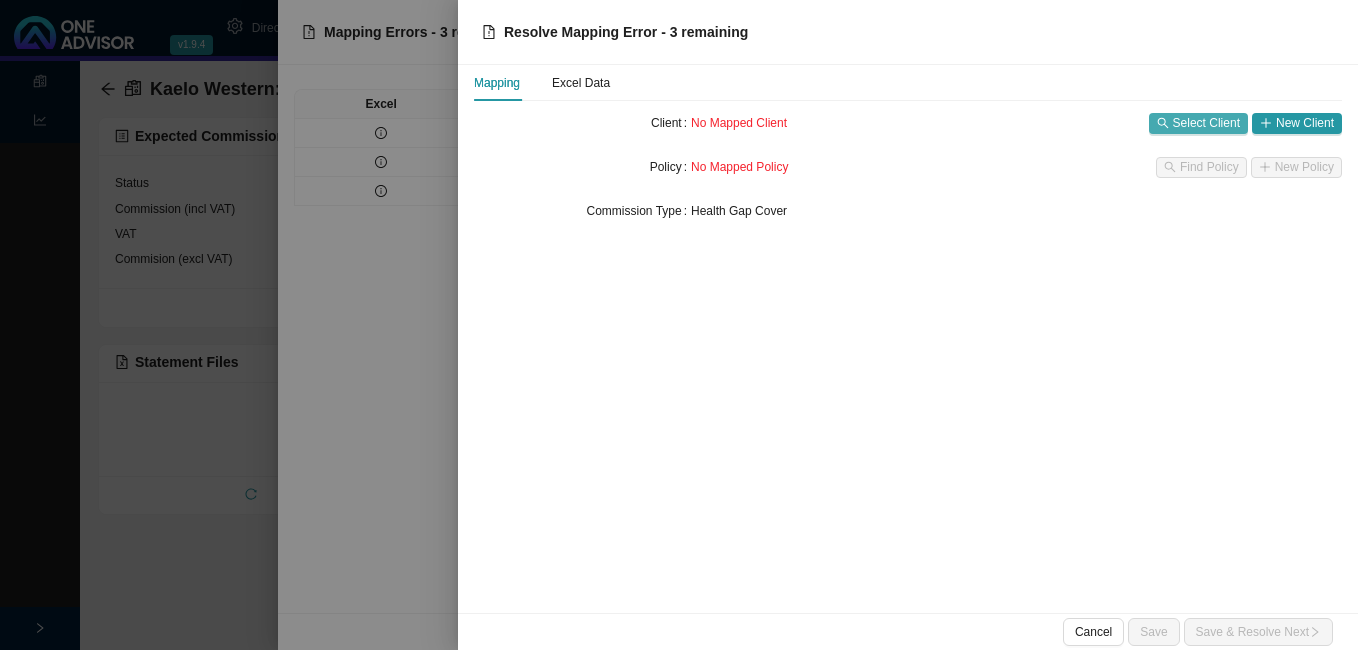 click on "Select Client" at bounding box center [1206, 123] 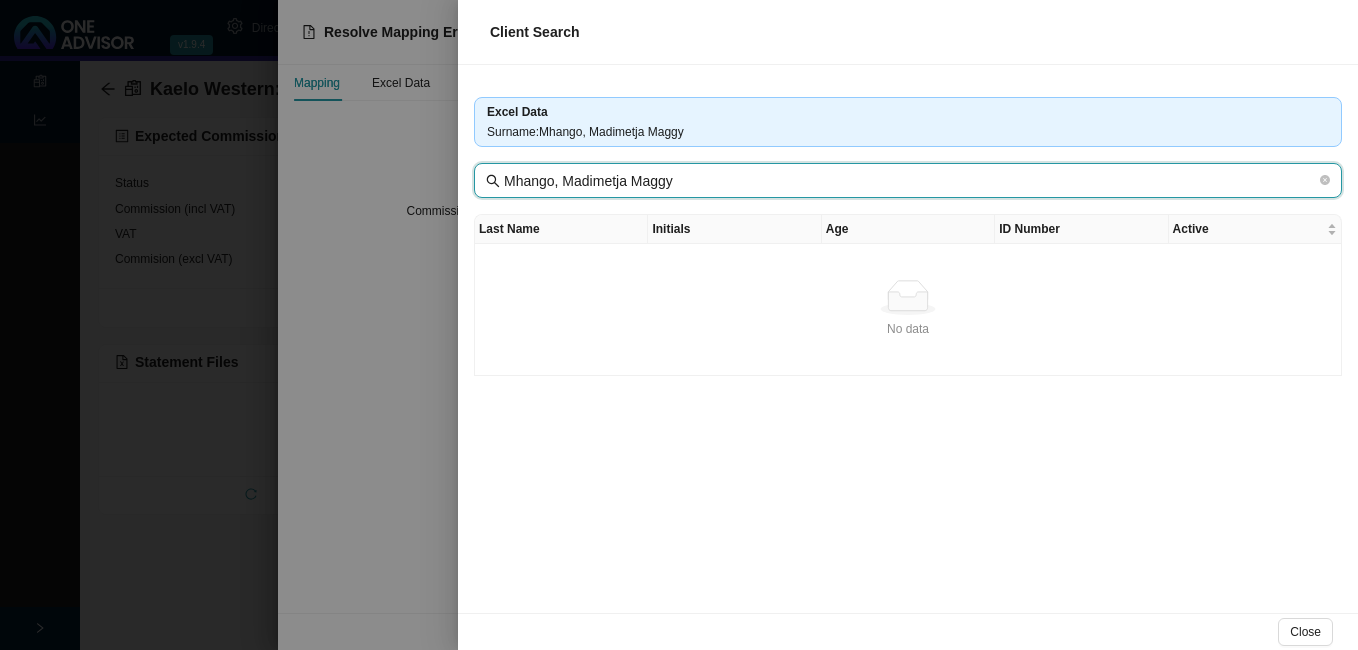 drag, startPoint x: 555, startPoint y: 184, endPoint x: 754, endPoint y: 189, distance: 199.0628 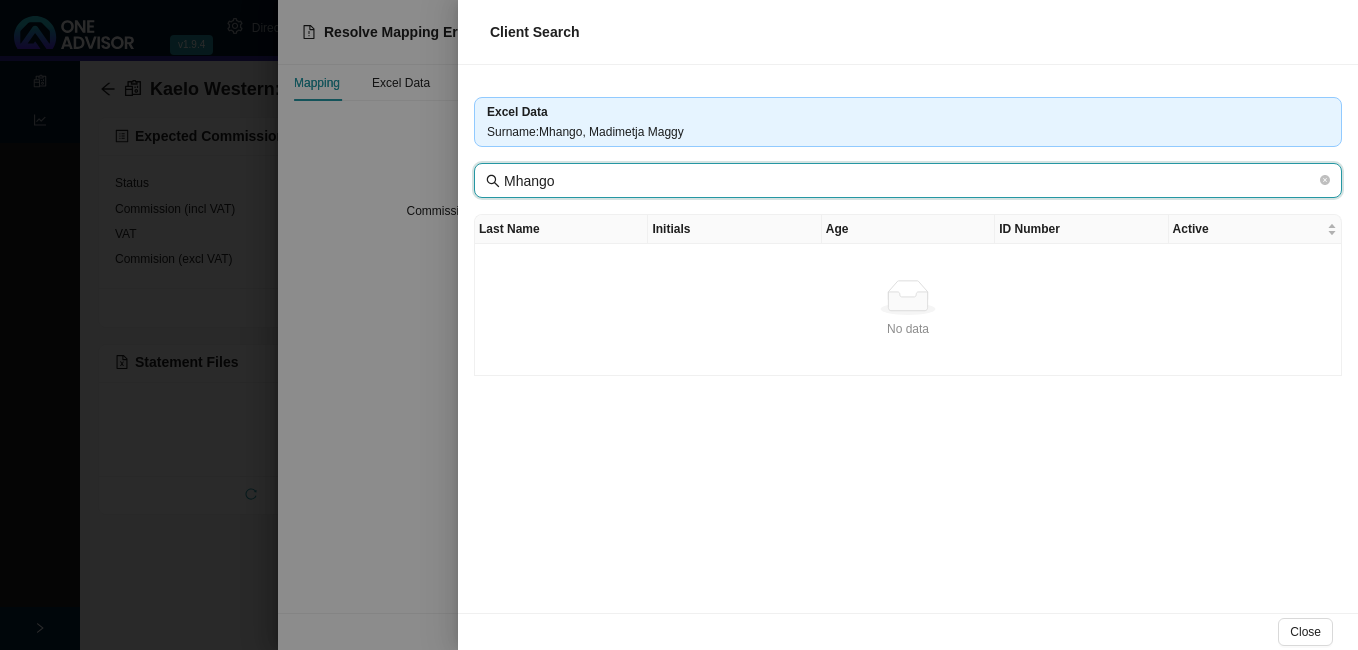 type on "Mhango" 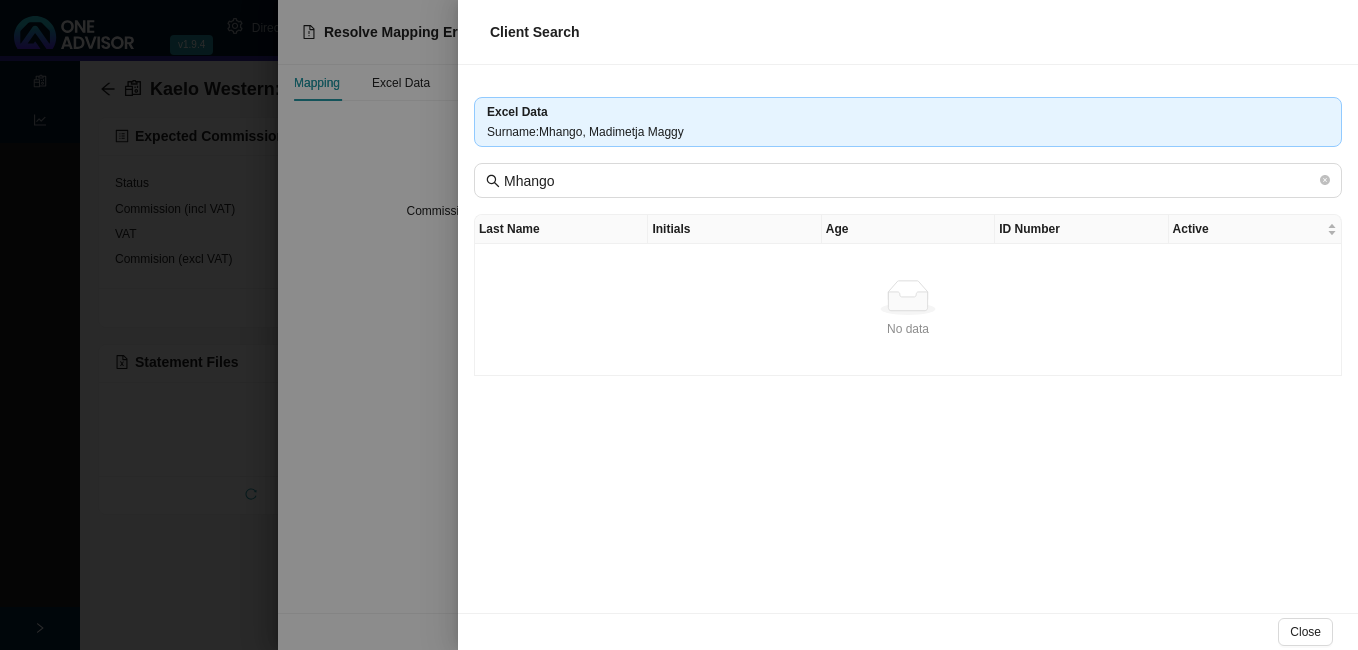 click on "No data No data" at bounding box center [908, 310] 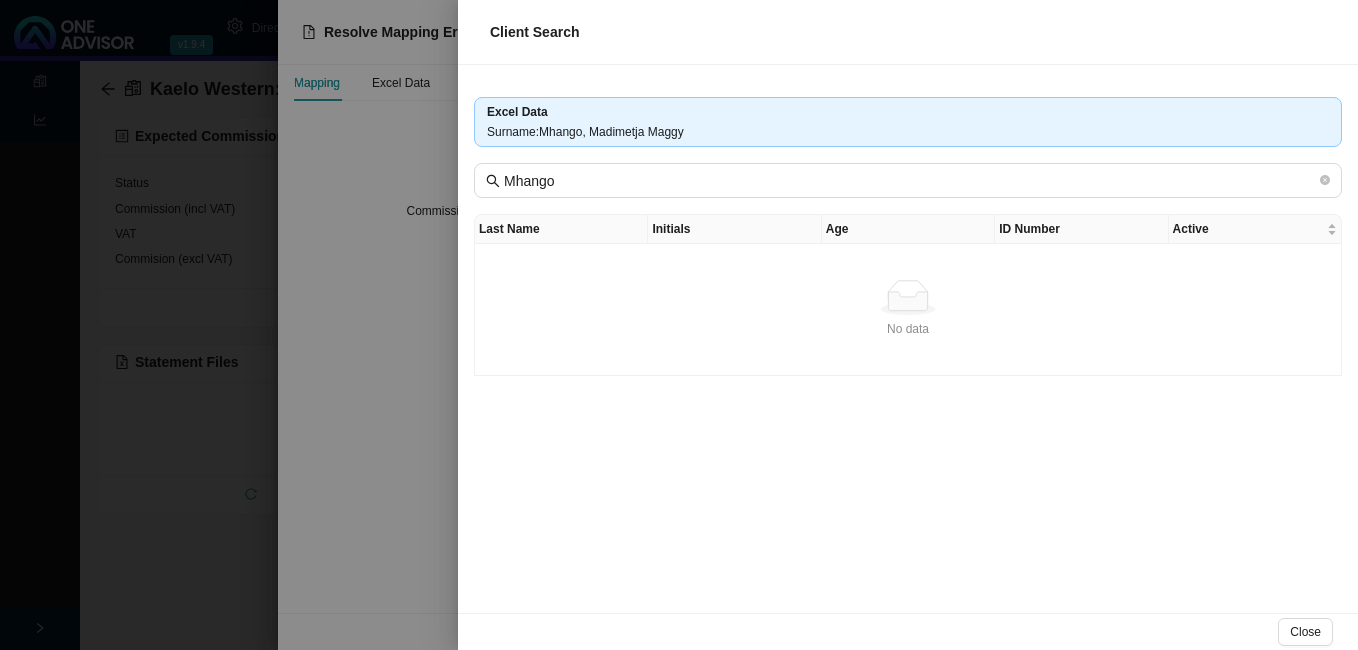 click at bounding box center (679, 325) 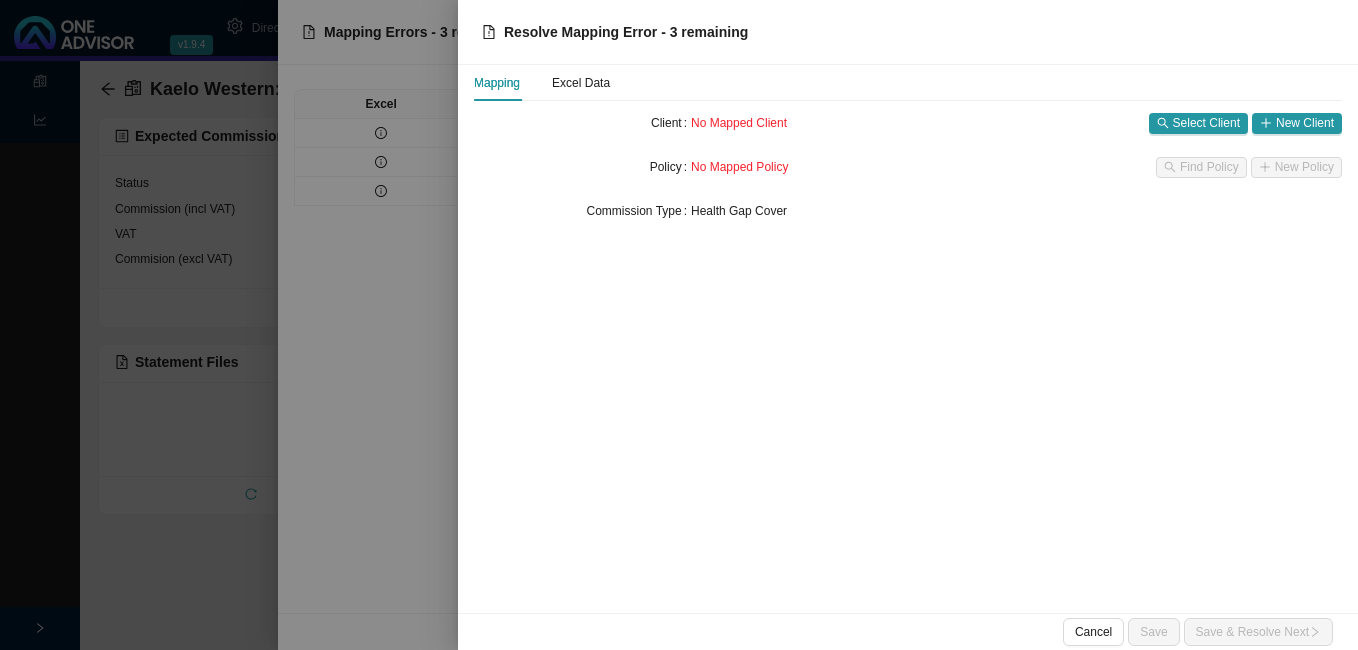 type 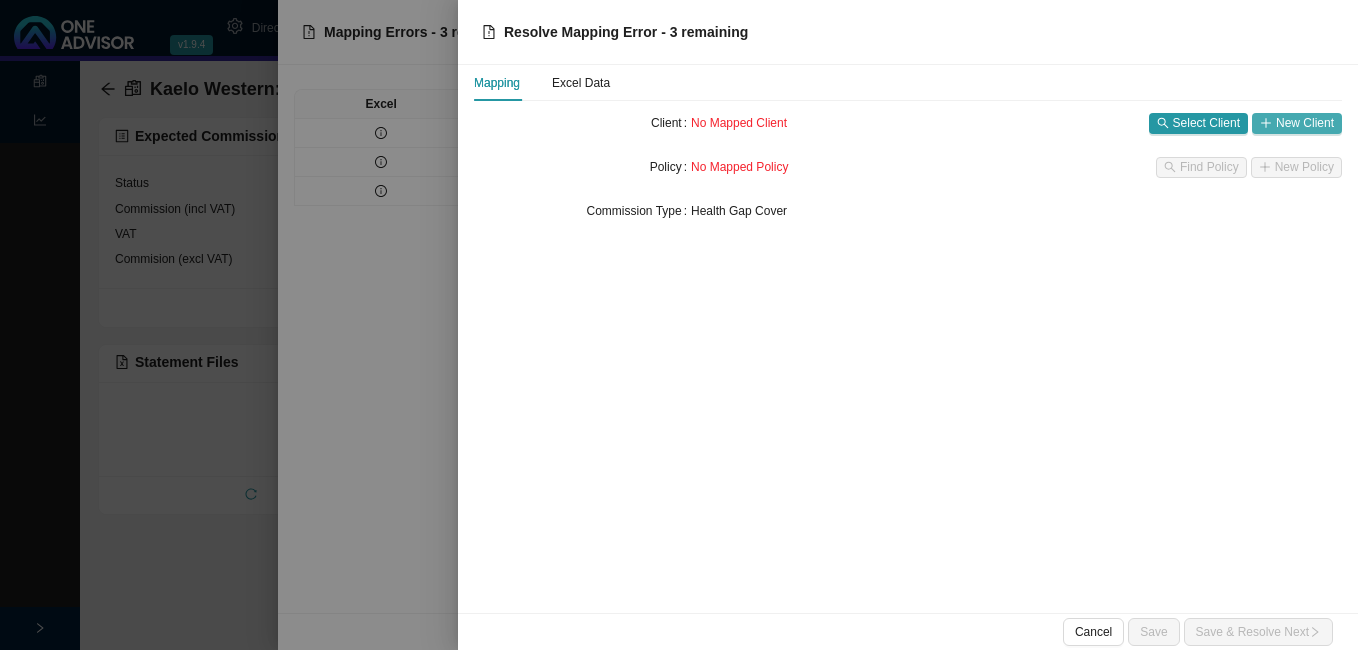 click on "New Client" at bounding box center [1305, 123] 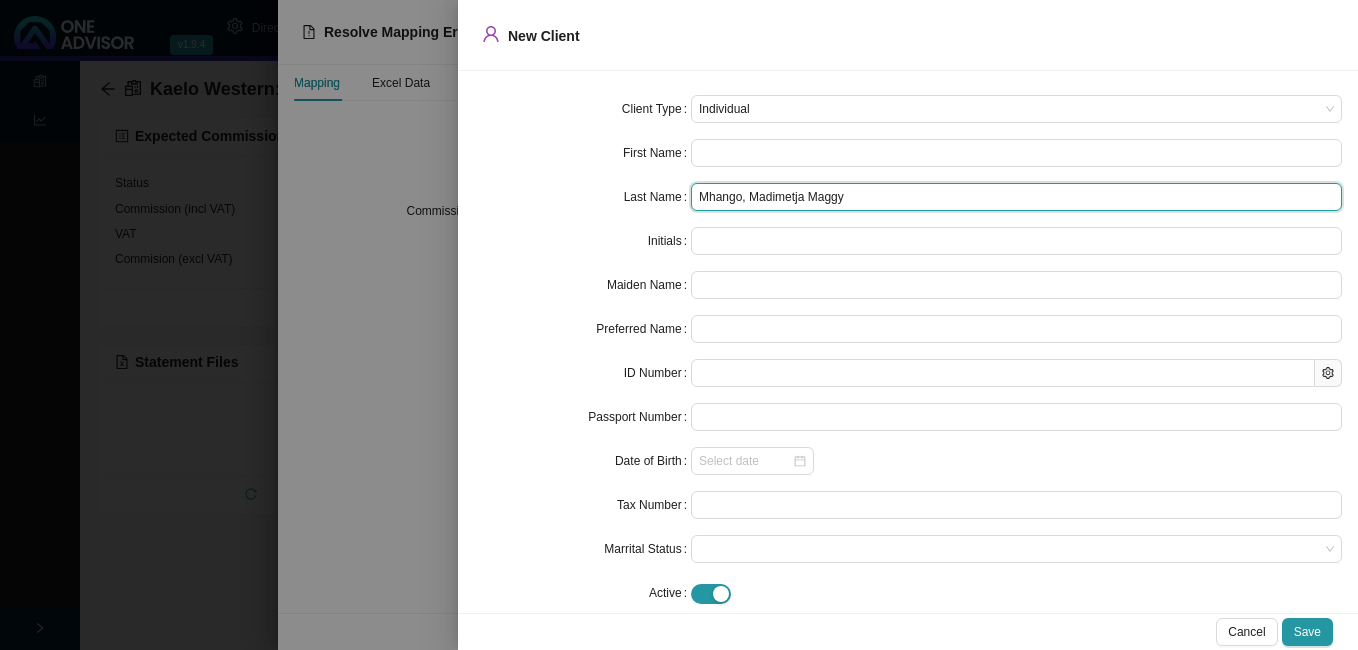 drag, startPoint x: 746, startPoint y: 200, endPoint x: 840, endPoint y: 198, distance: 94.02127 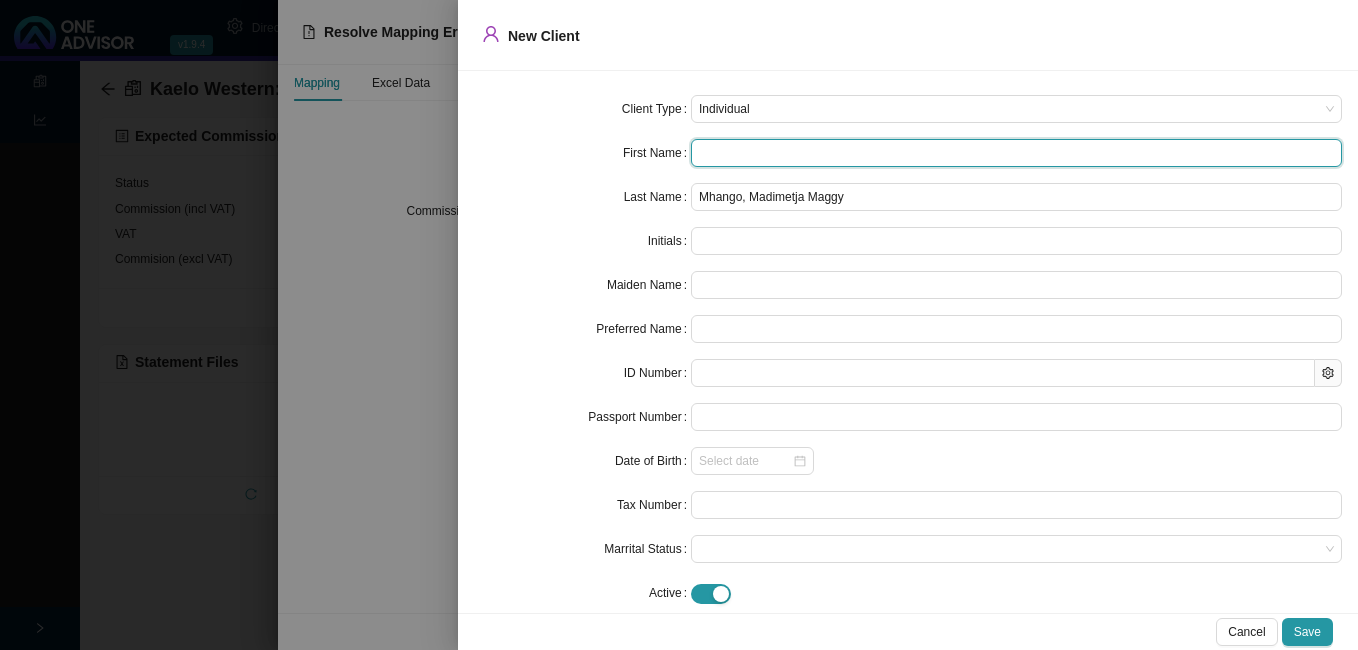 click at bounding box center [1016, 153] 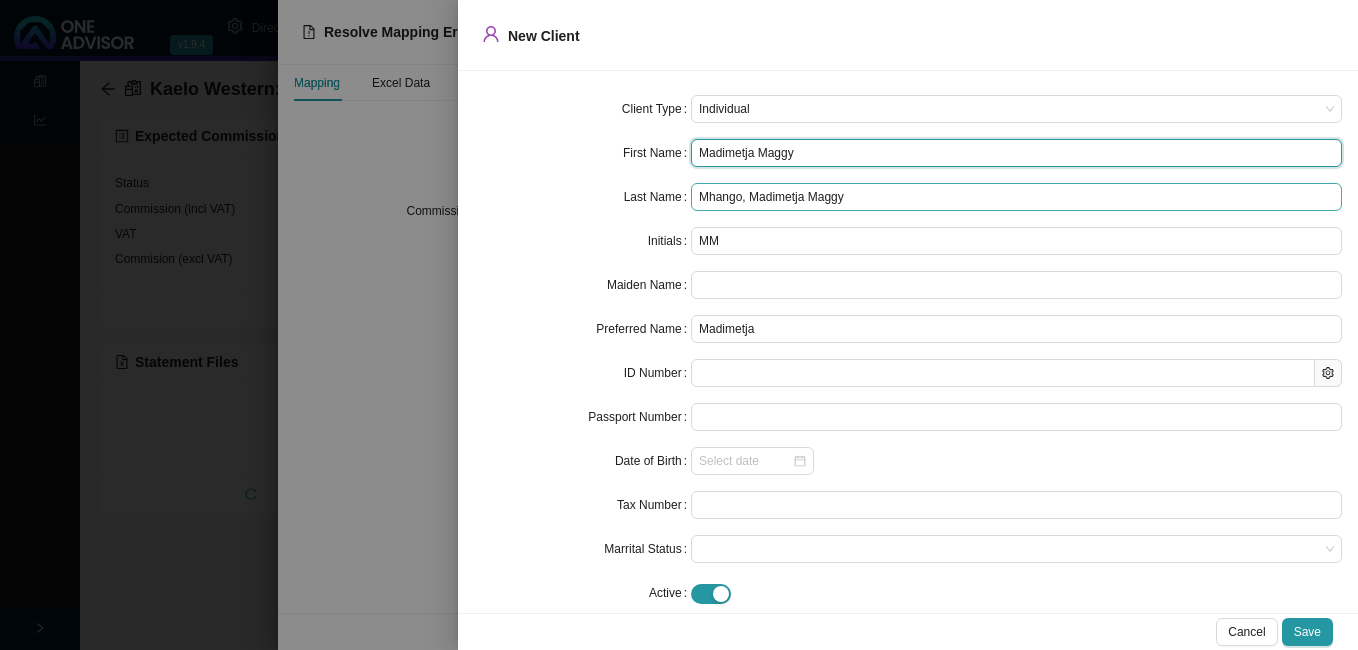 type on "Madimetja Maggy" 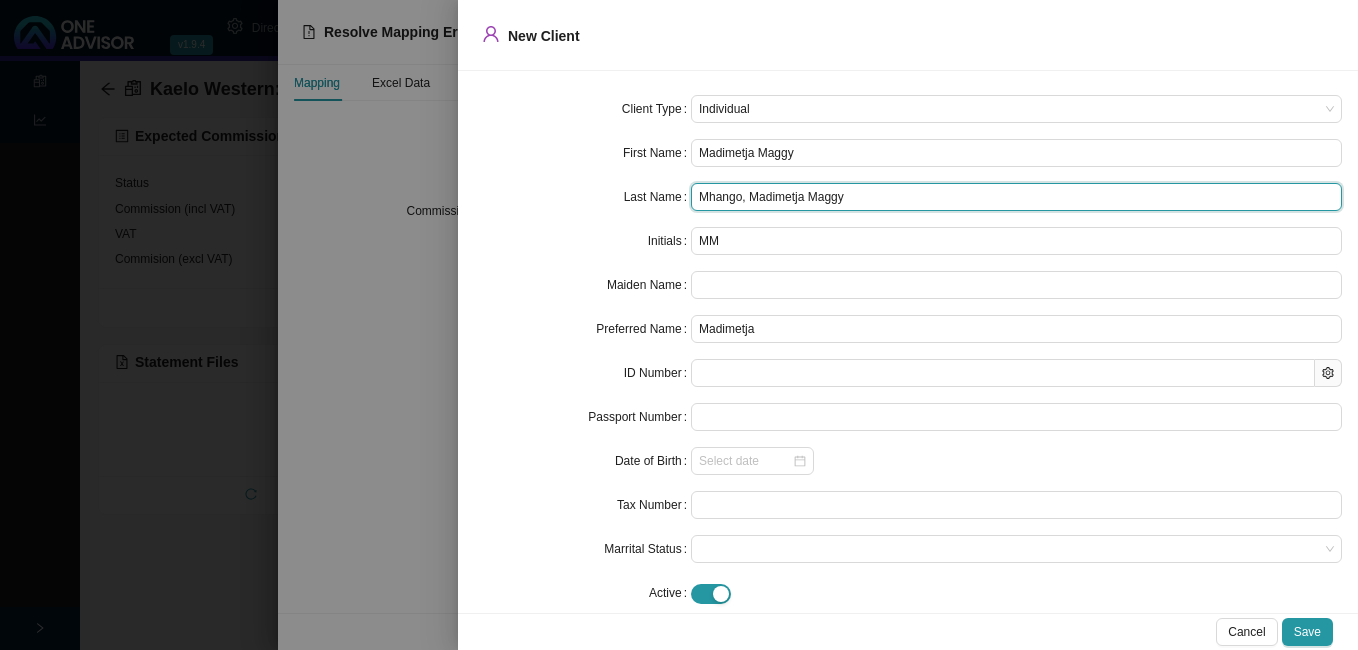 drag, startPoint x: 739, startPoint y: 199, endPoint x: 944, endPoint y: 206, distance: 205.11948 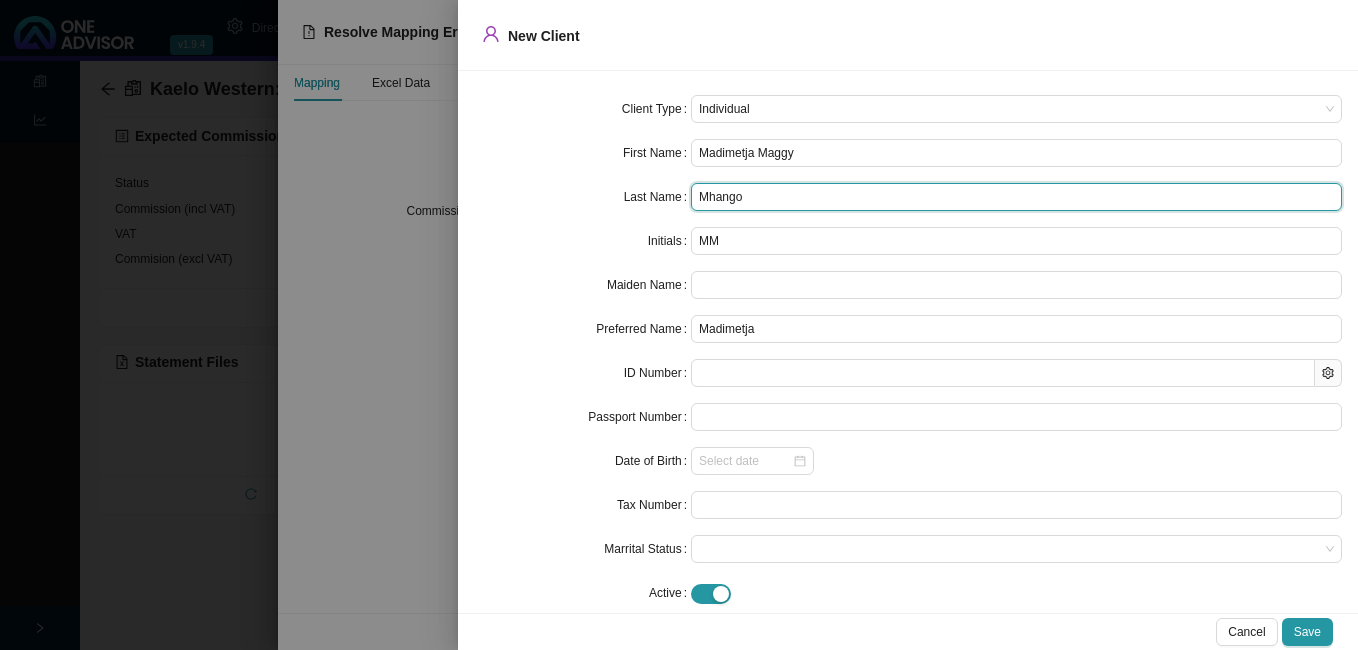type on "Mhango" 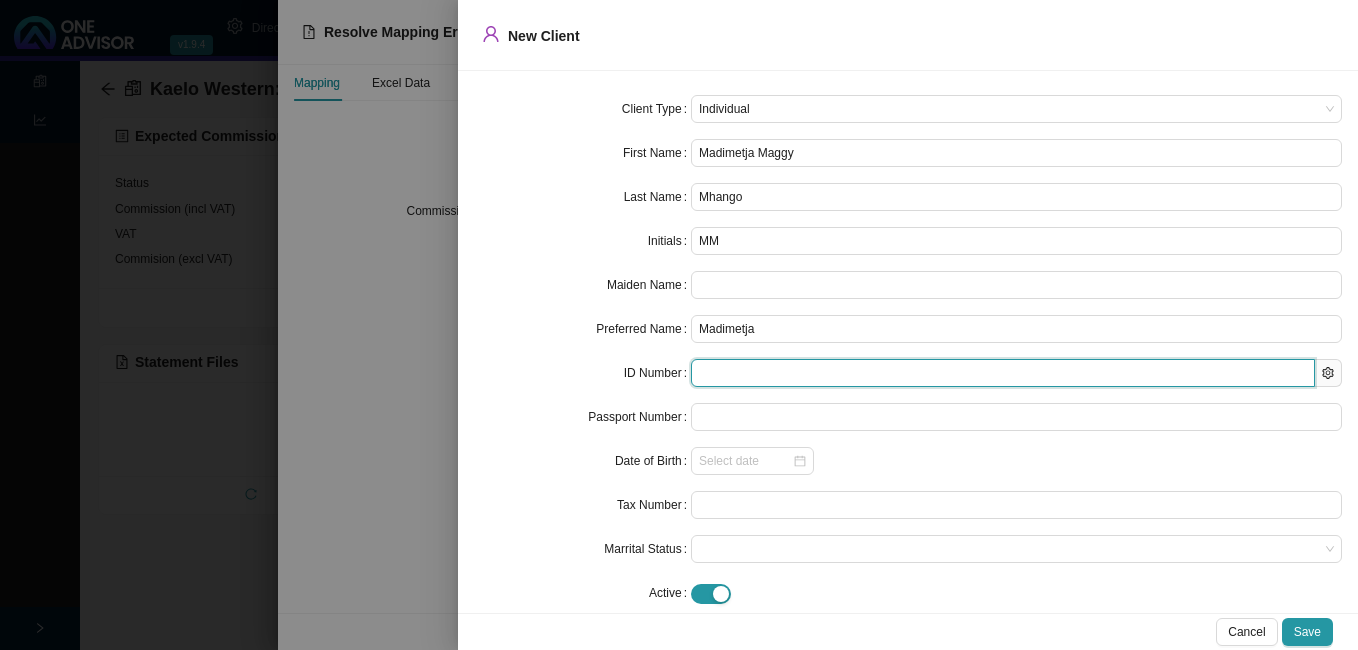 click at bounding box center (1003, 373) 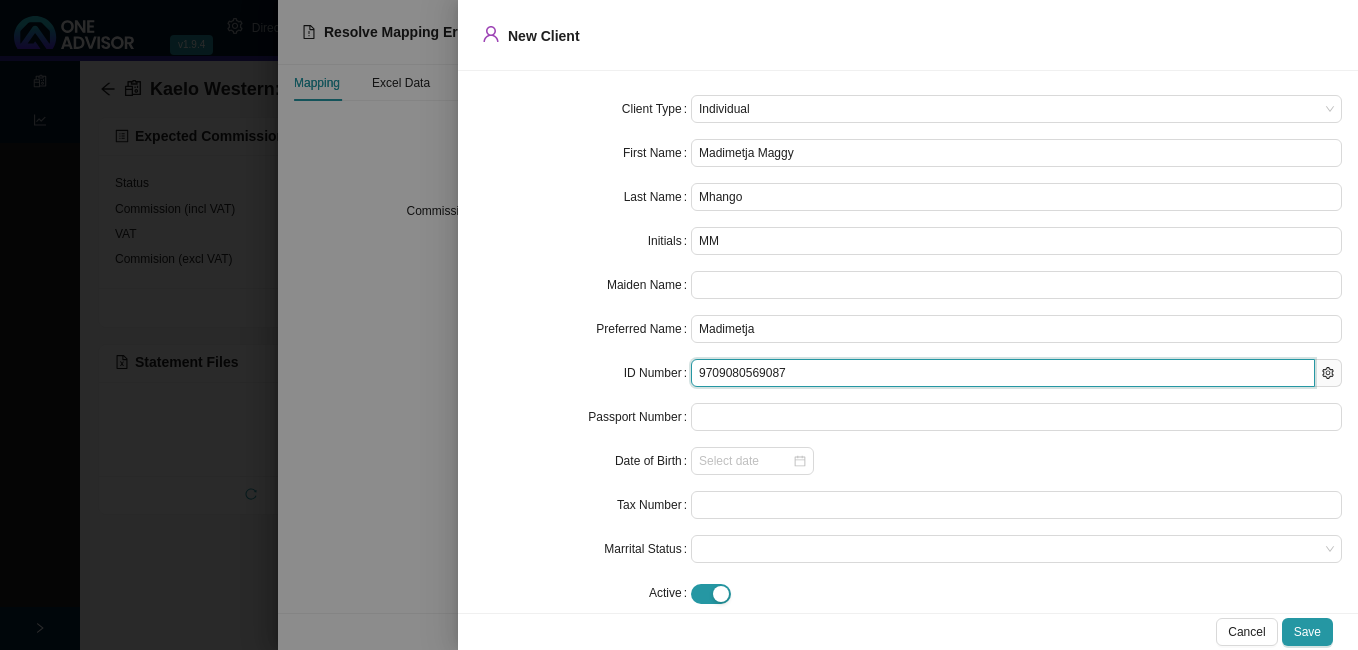 type on "[DATE]" 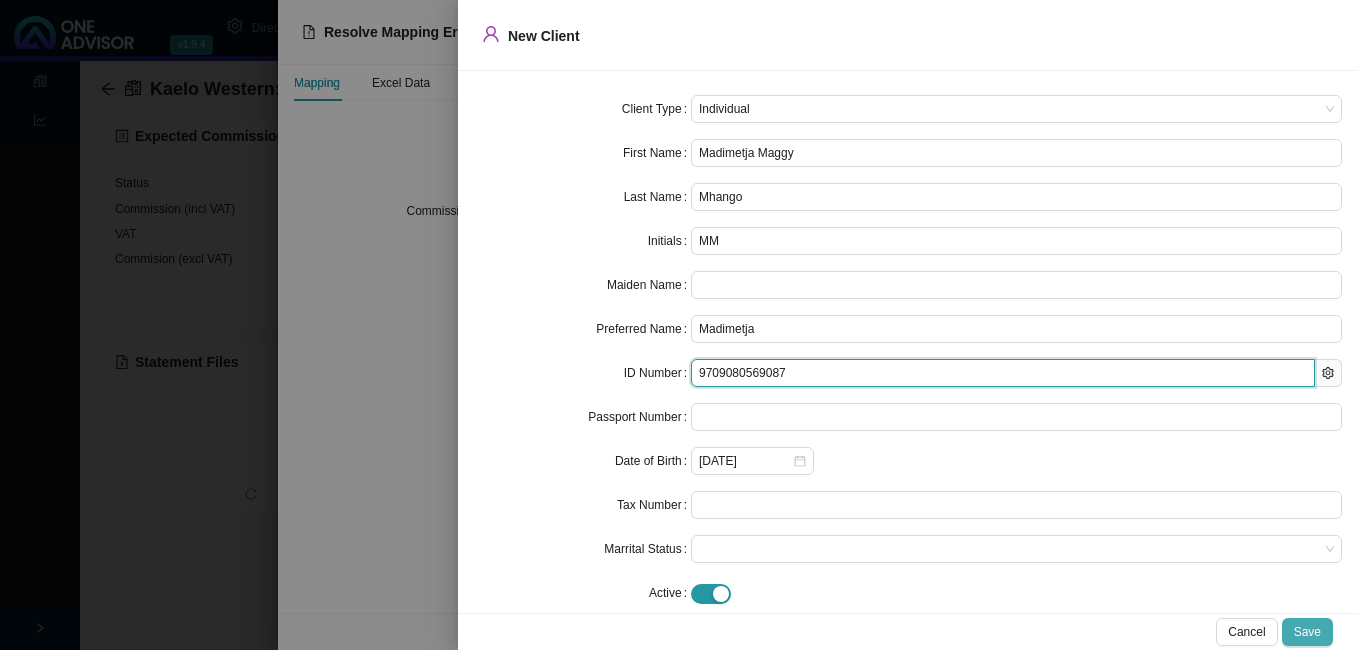 type on "9709080569087" 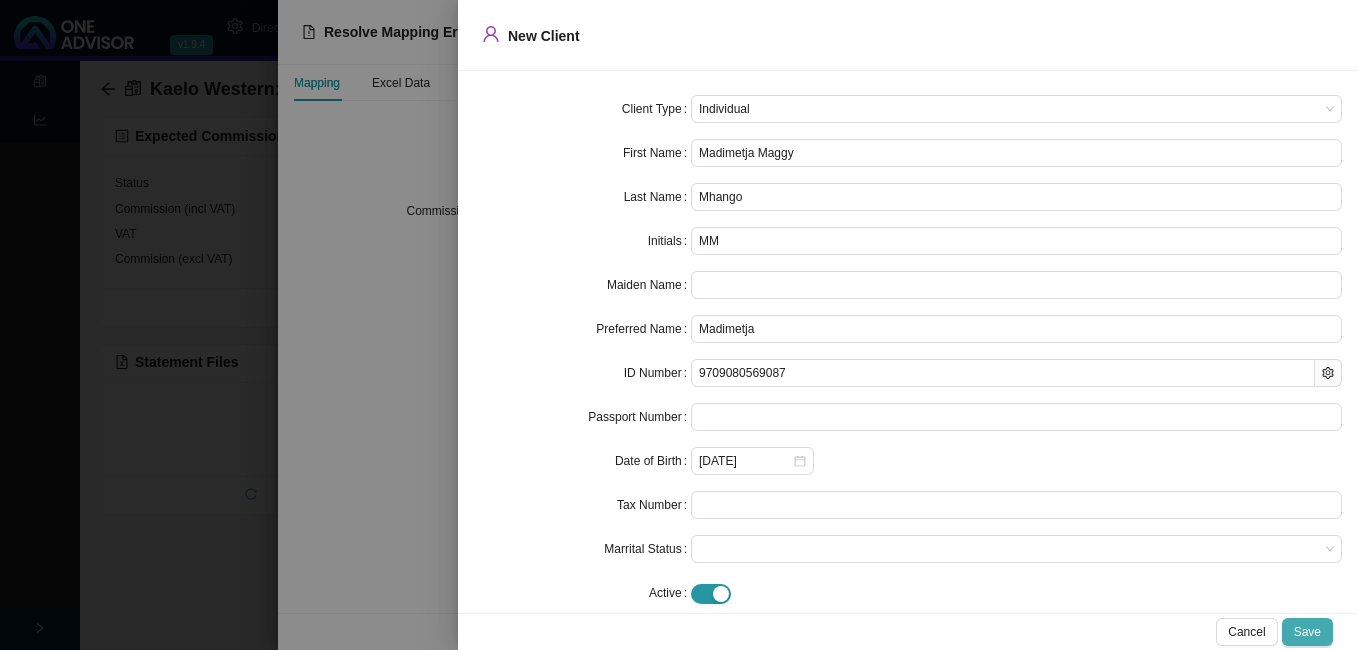 click on "Save" at bounding box center (1307, 632) 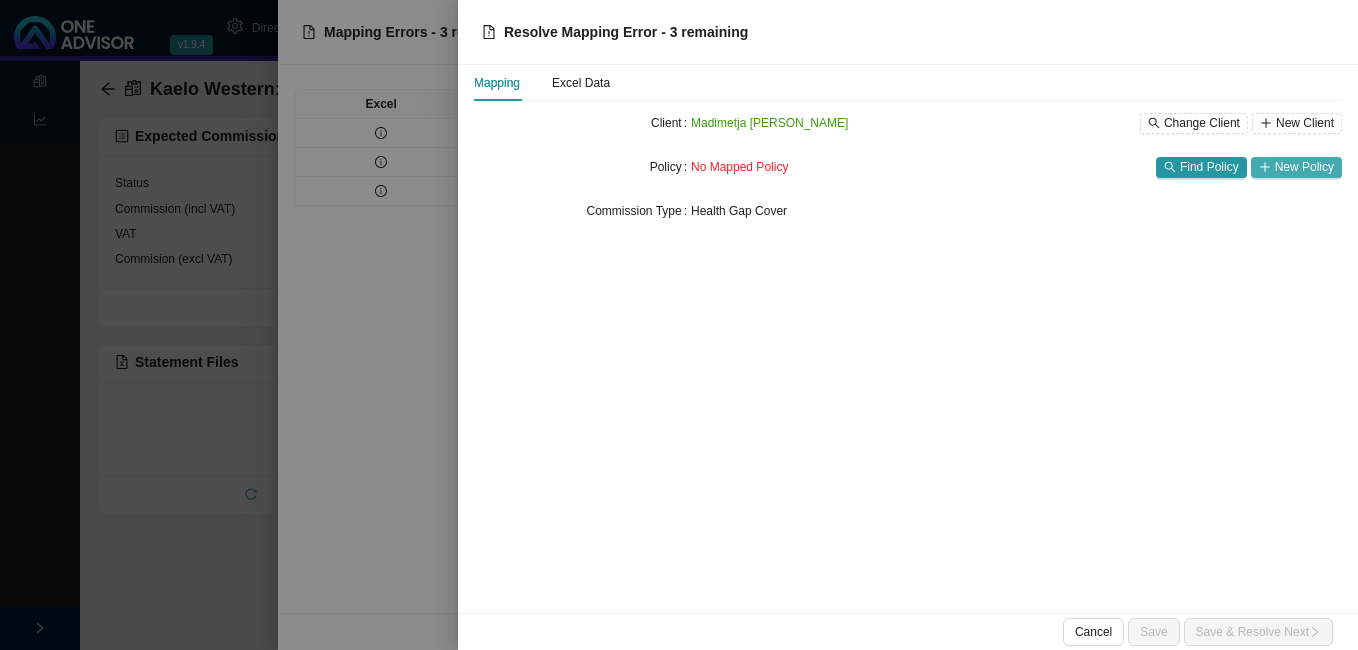 click 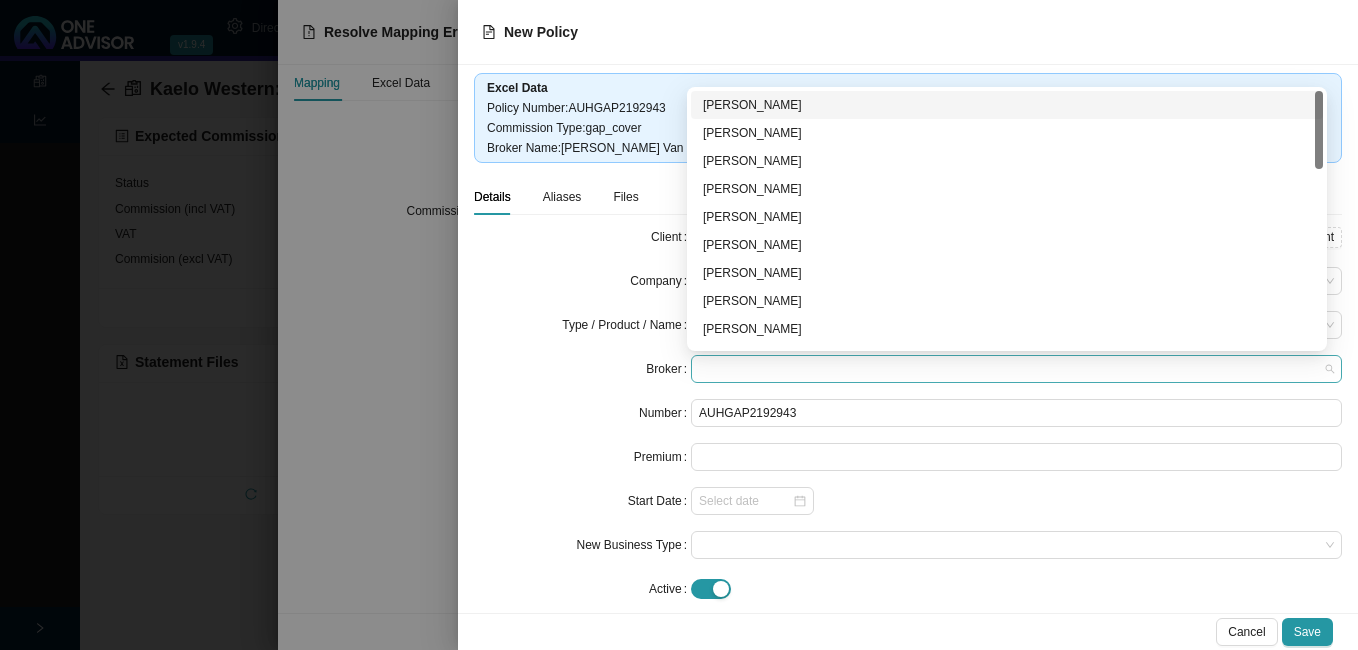 click at bounding box center (1016, 369) 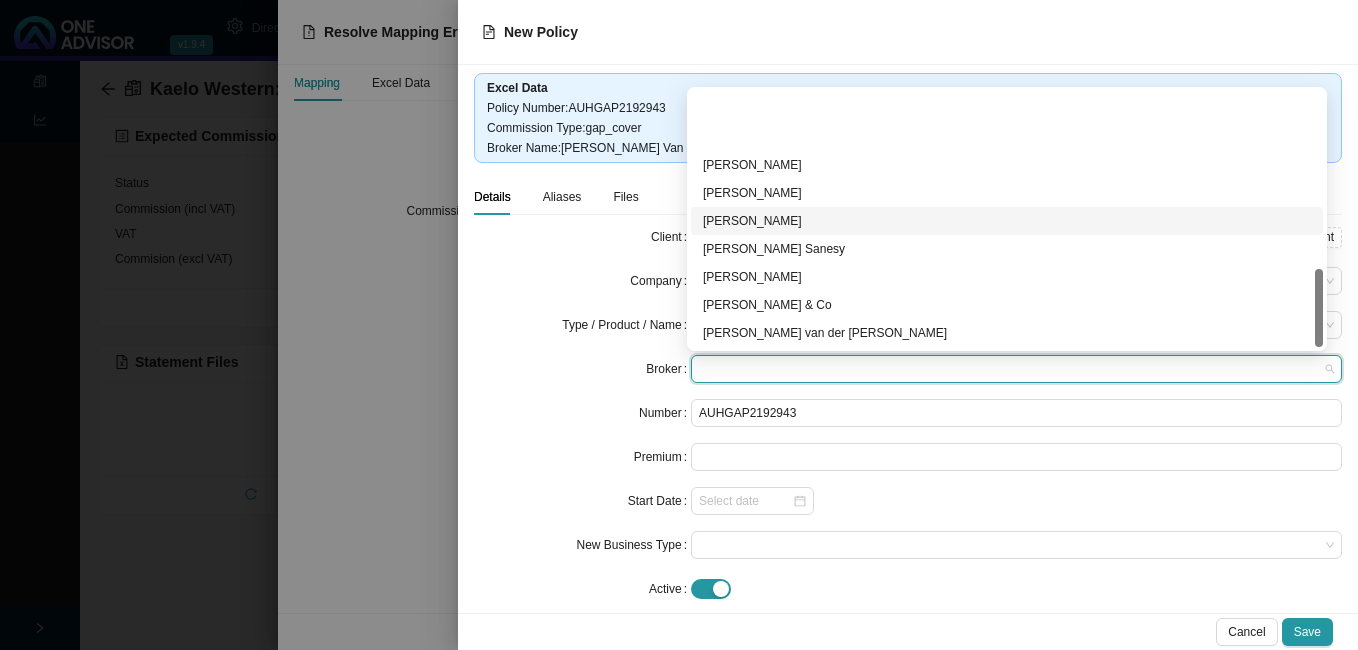 scroll, scrollTop: 584, scrollLeft: 0, axis: vertical 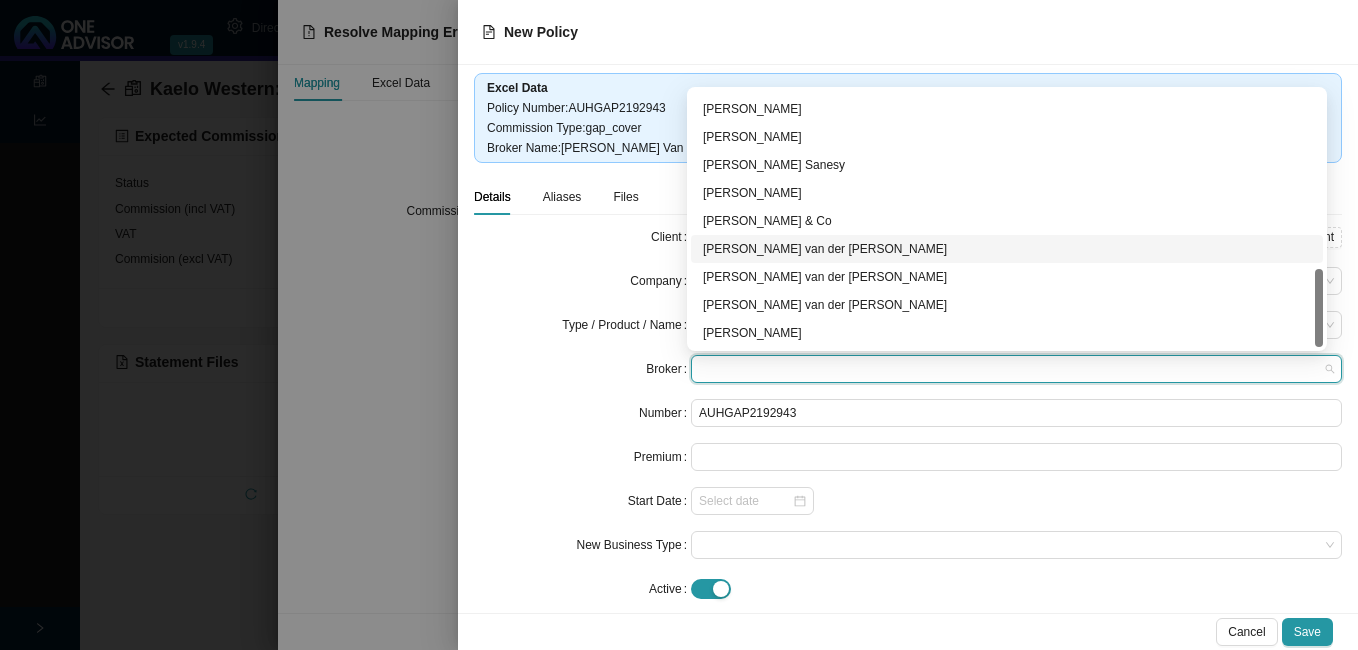 click on "[PERSON_NAME] van der [PERSON_NAME]" at bounding box center [1007, 249] 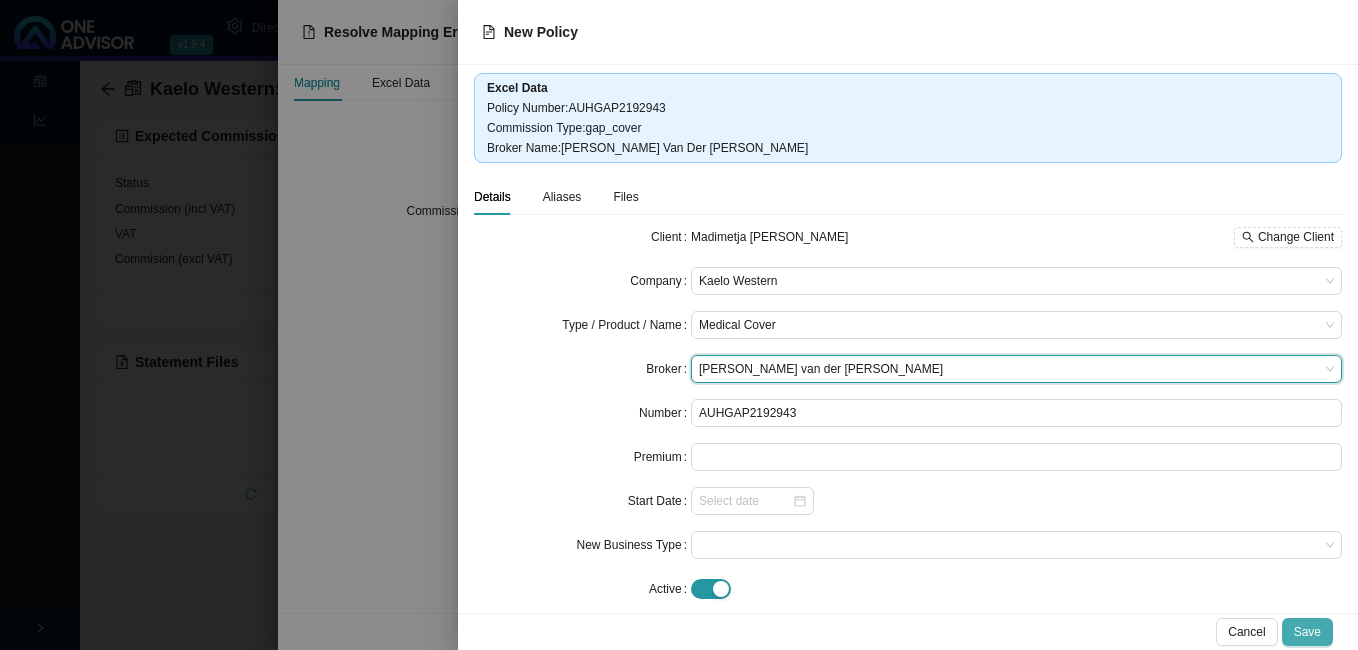 click on "Save" at bounding box center [1307, 632] 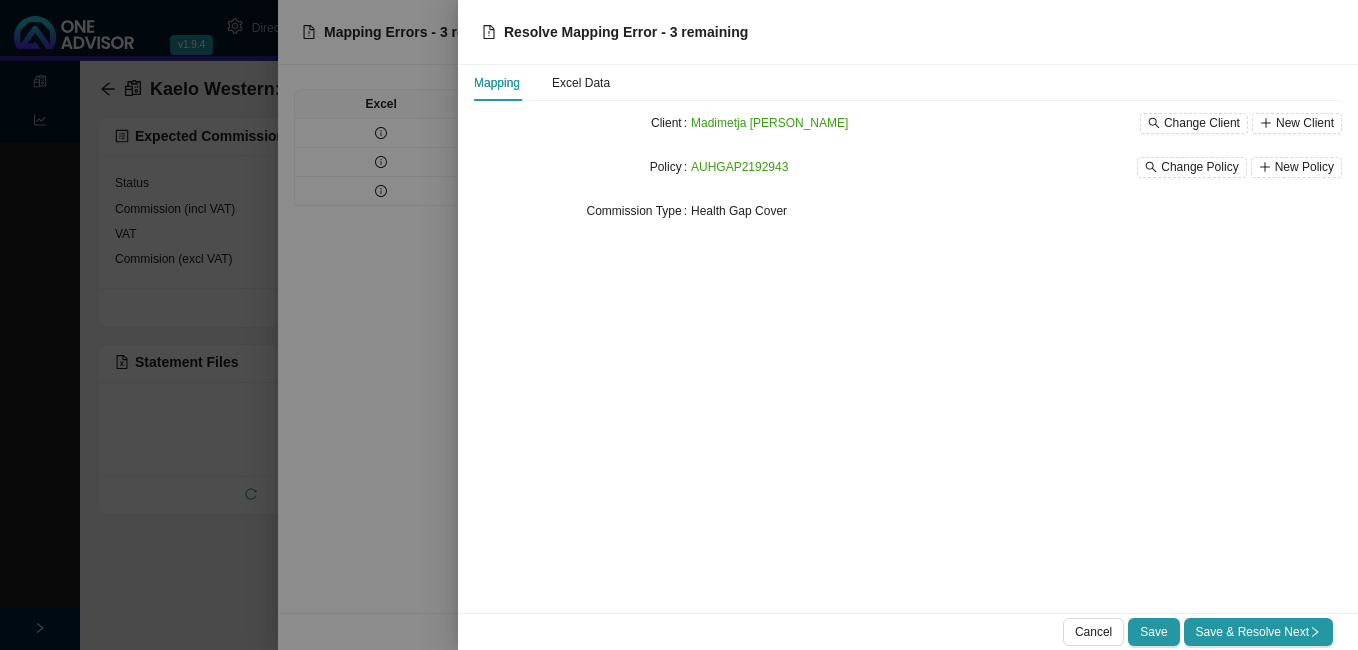 click on "Save & Resolve Next" at bounding box center [1258, 632] 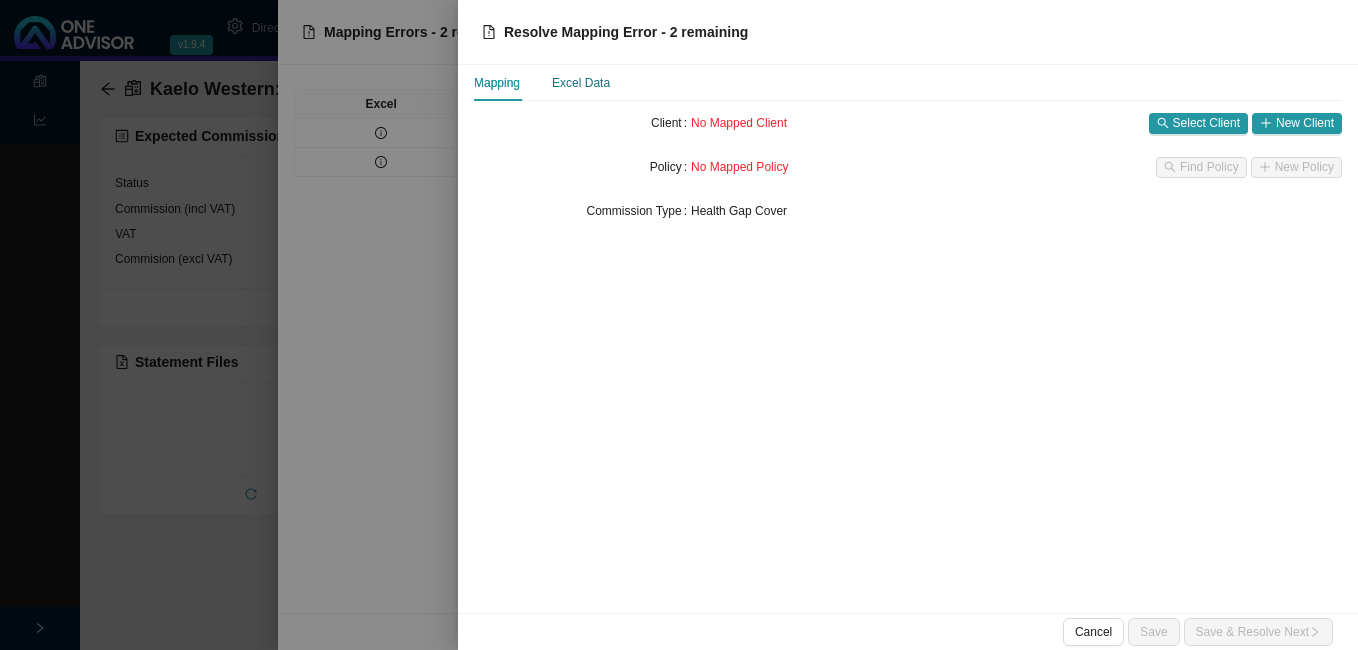 click on "Excel Data" at bounding box center (581, 83) 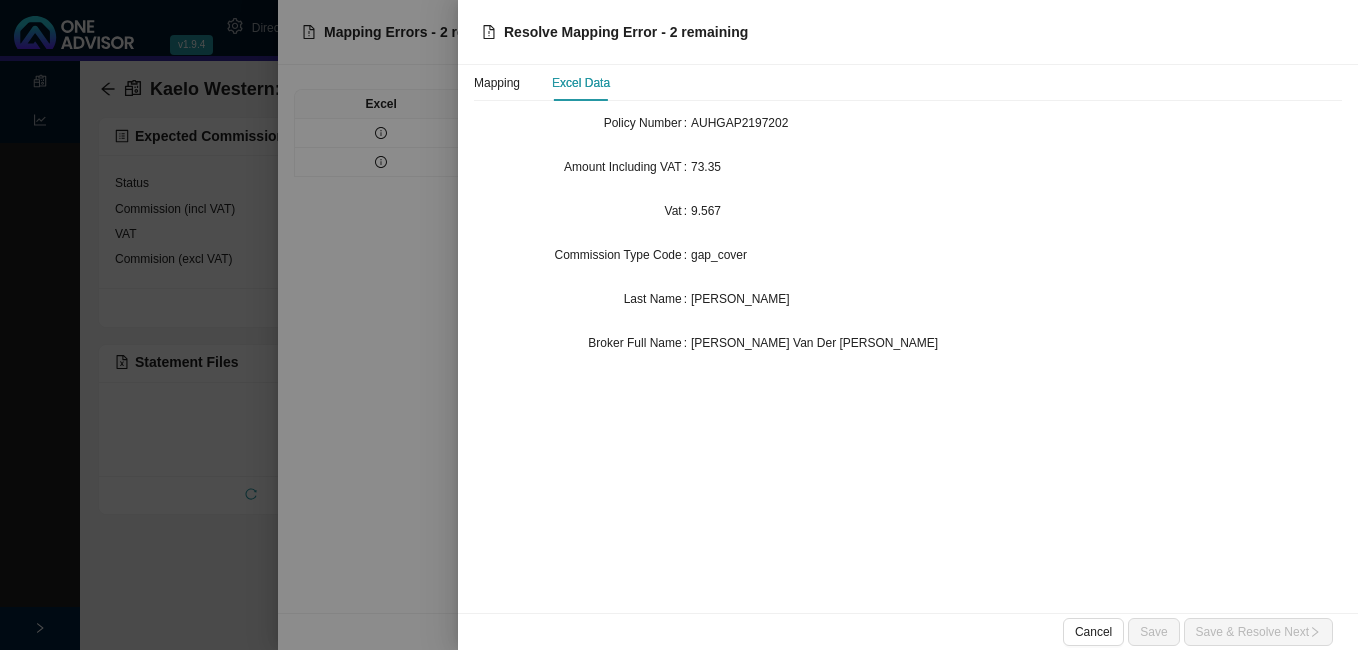 click at bounding box center [679, 325] 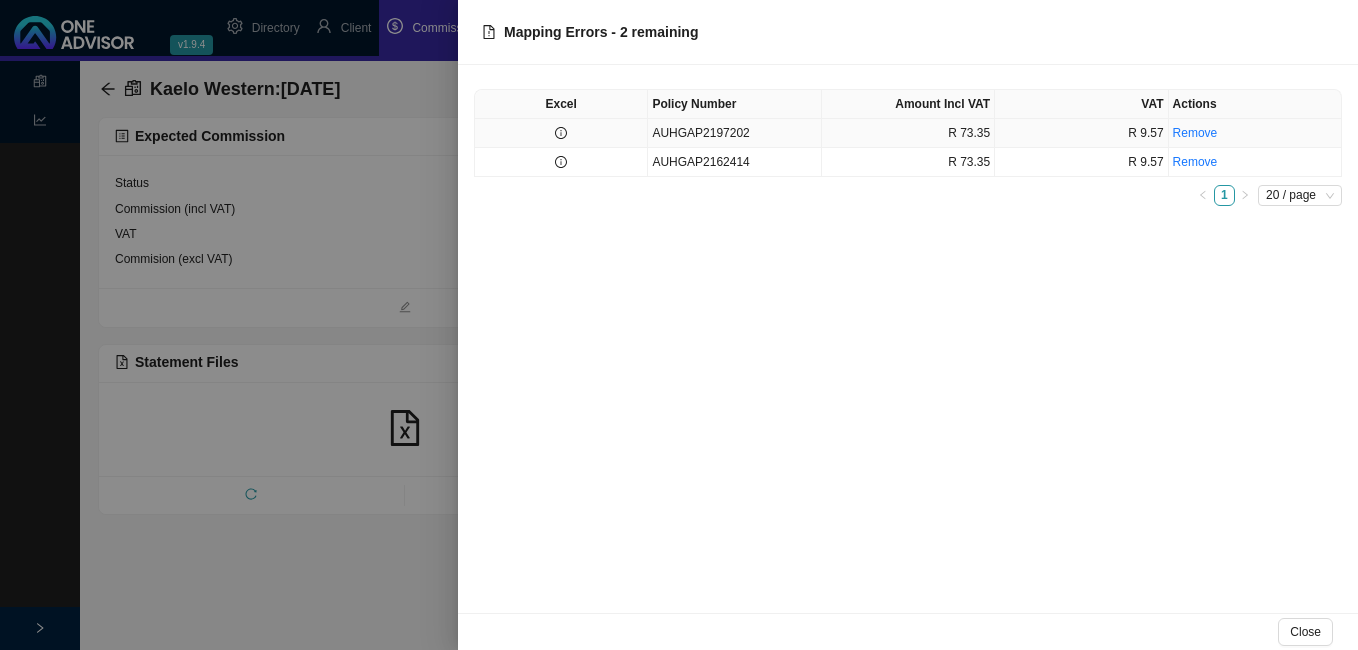 click at bounding box center (561, 133) 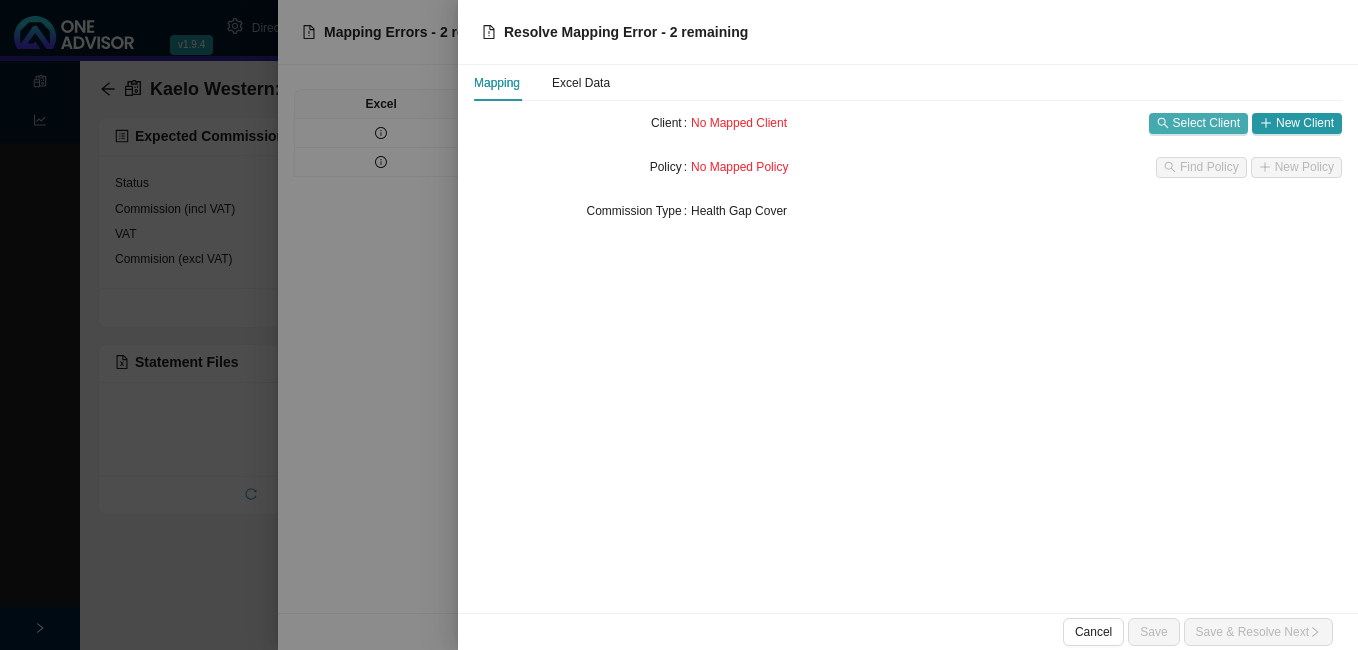 click on "Select Client" at bounding box center [1206, 123] 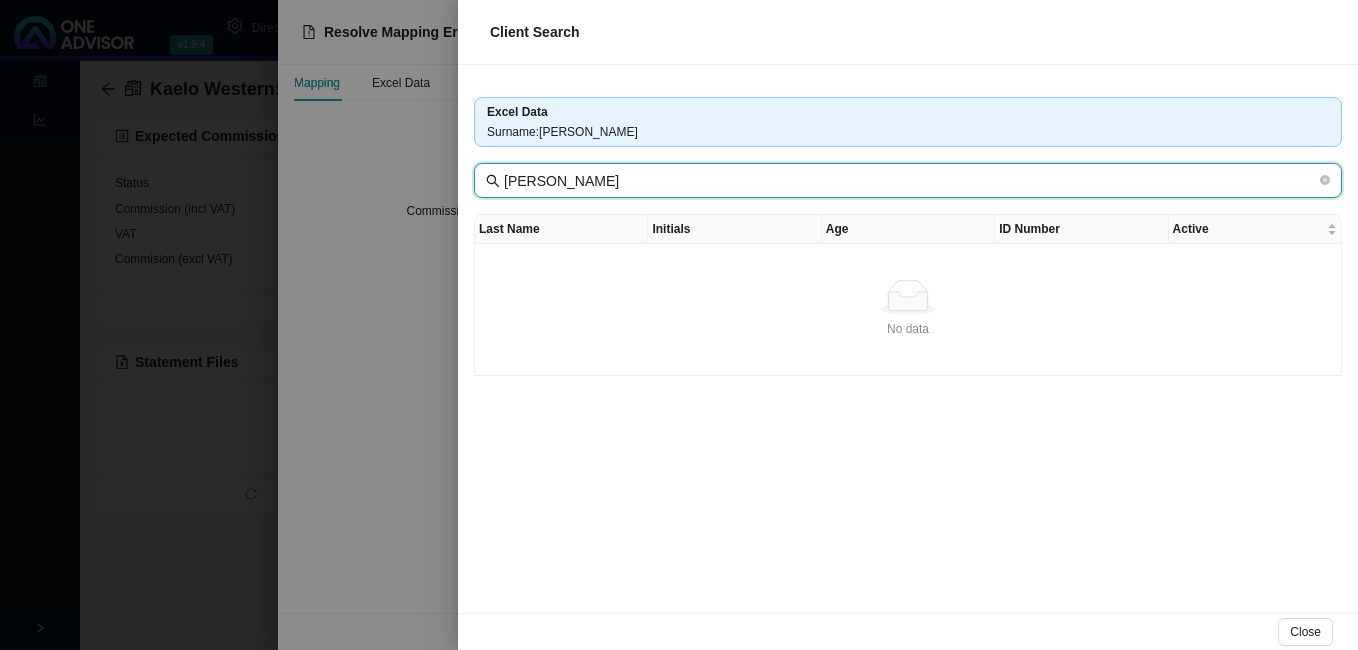drag, startPoint x: 566, startPoint y: 185, endPoint x: 736, endPoint y: 196, distance: 170.35551 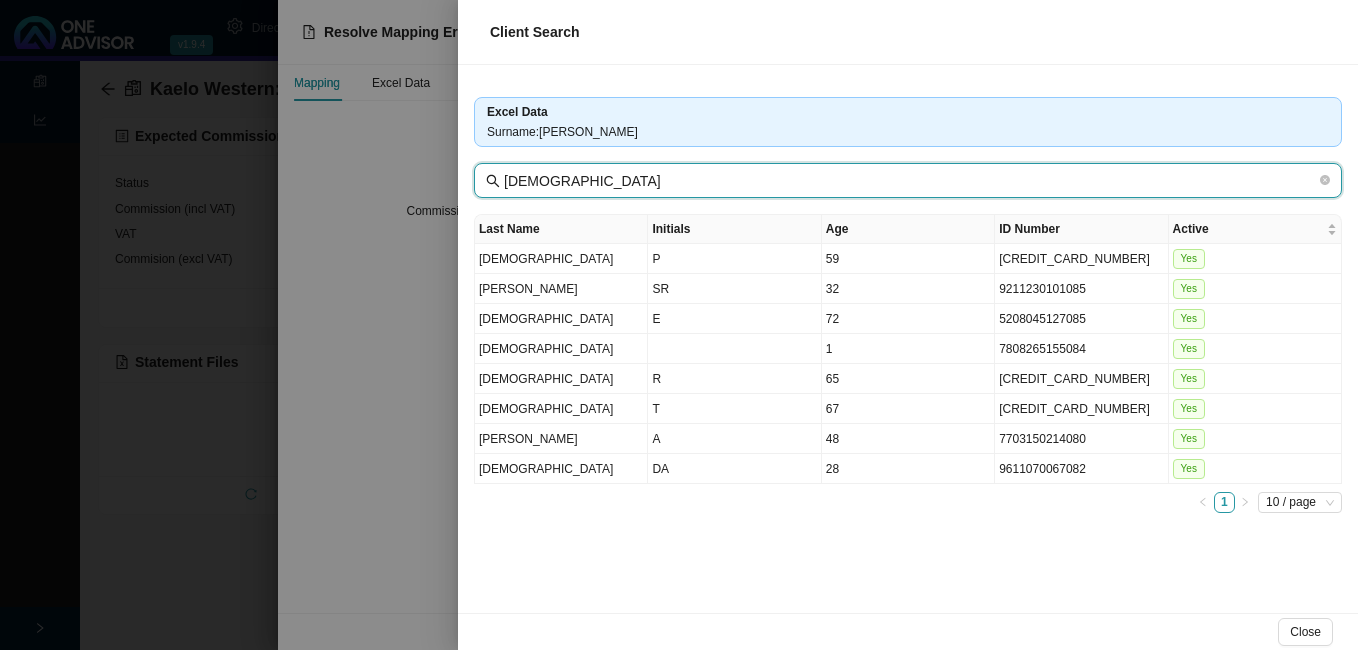 type on "[DEMOGRAPHIC_DATA]" 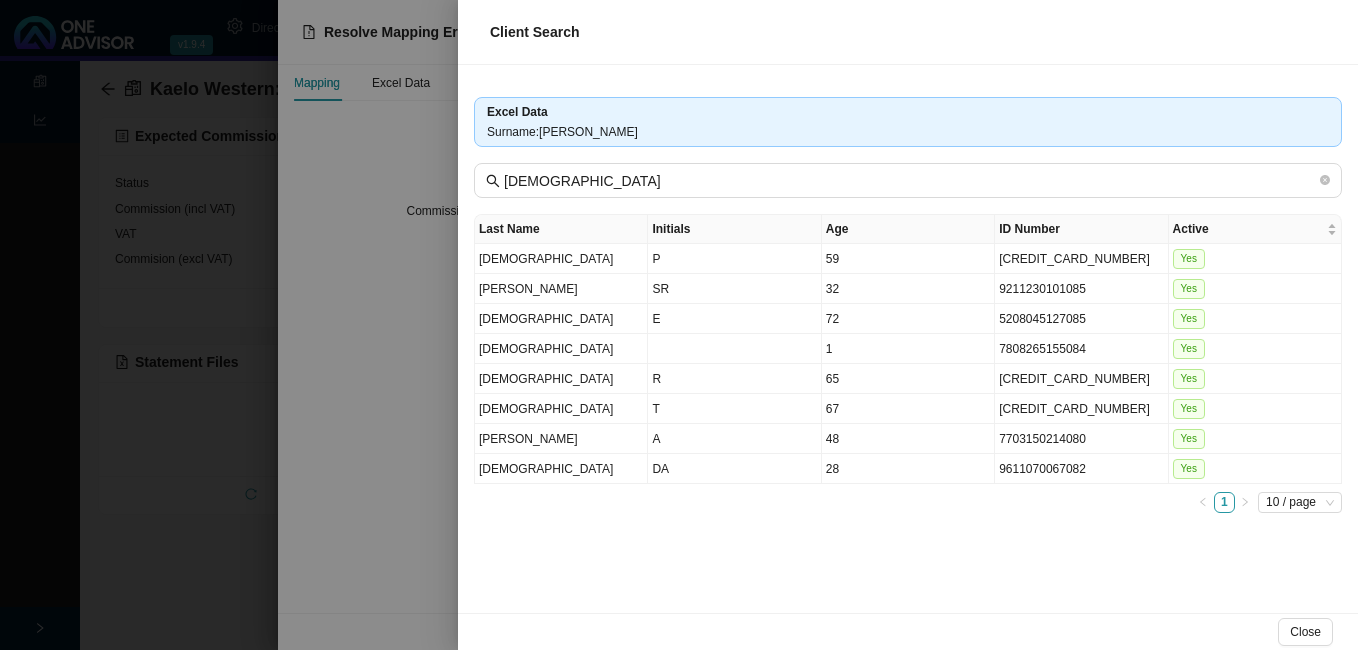 click at bounding box center [679, 325] 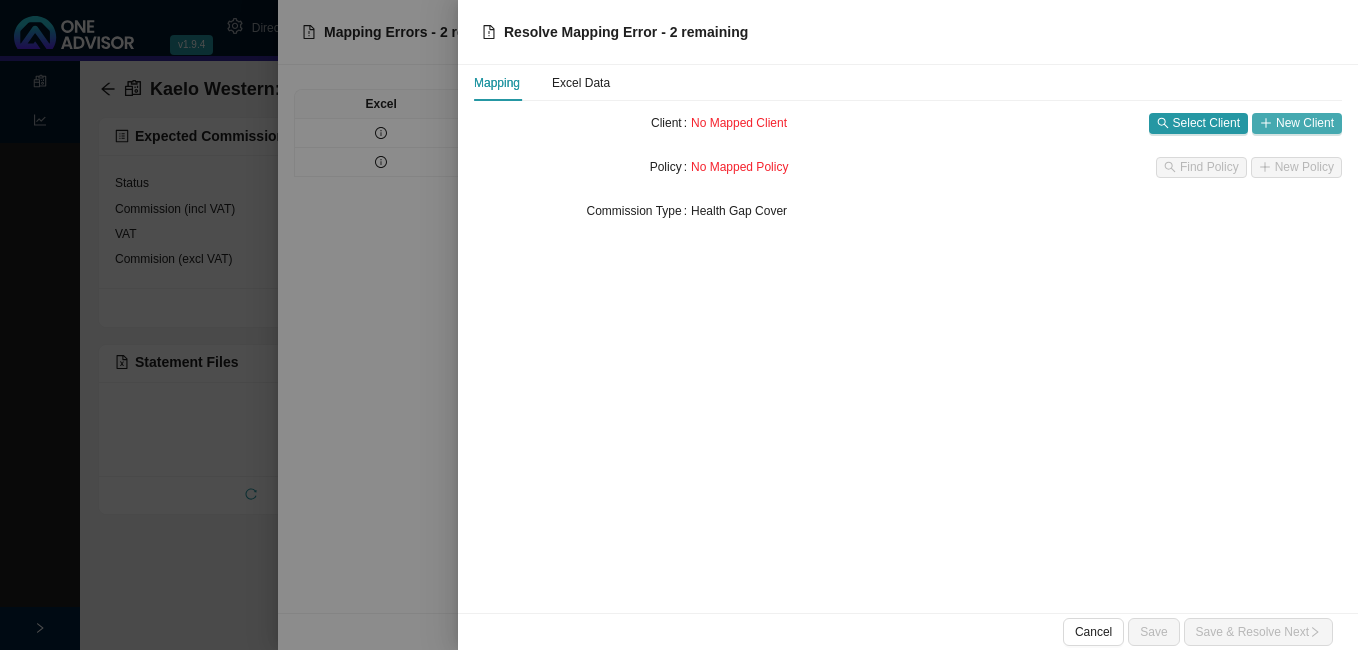 click on "New Client" at bounding box center (1305, 123) 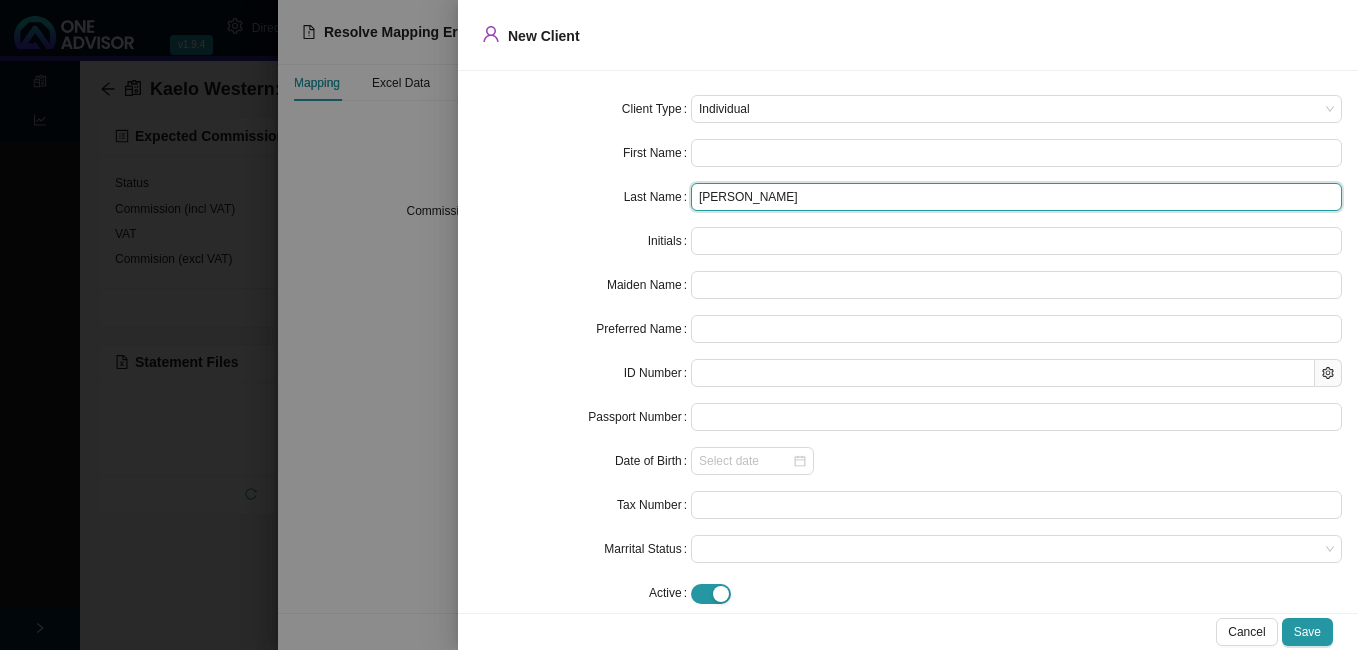 drag, startPoint x: 752, startPoint y: 198, endPoint x: 820, endPoint y: 206, distance: 68.46897 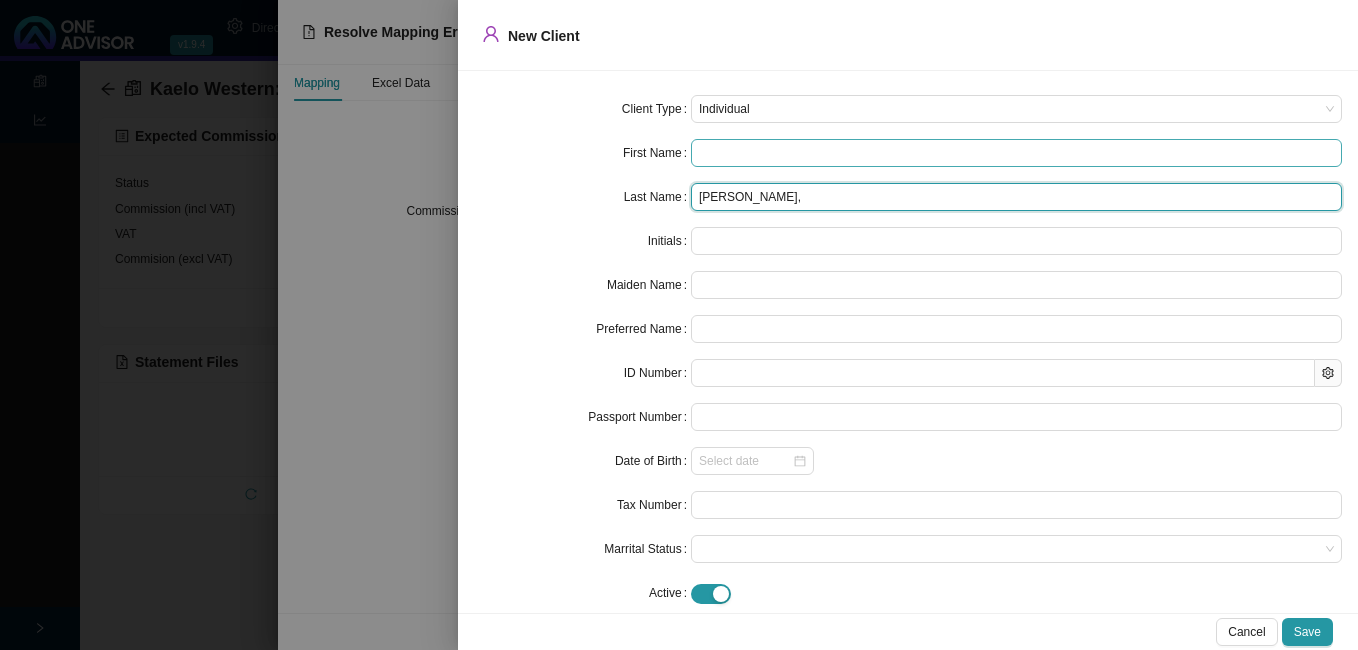 type on "[PERSON_NAME]," 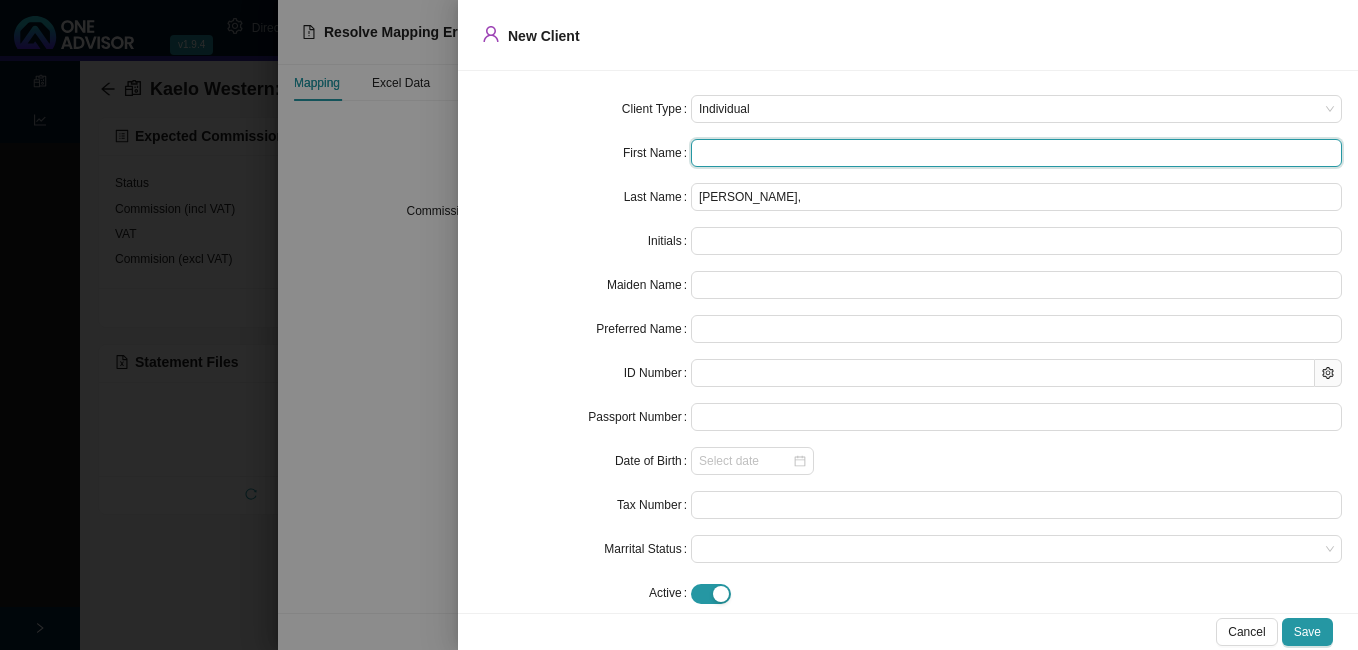 click at bounding box center (1016, 153) 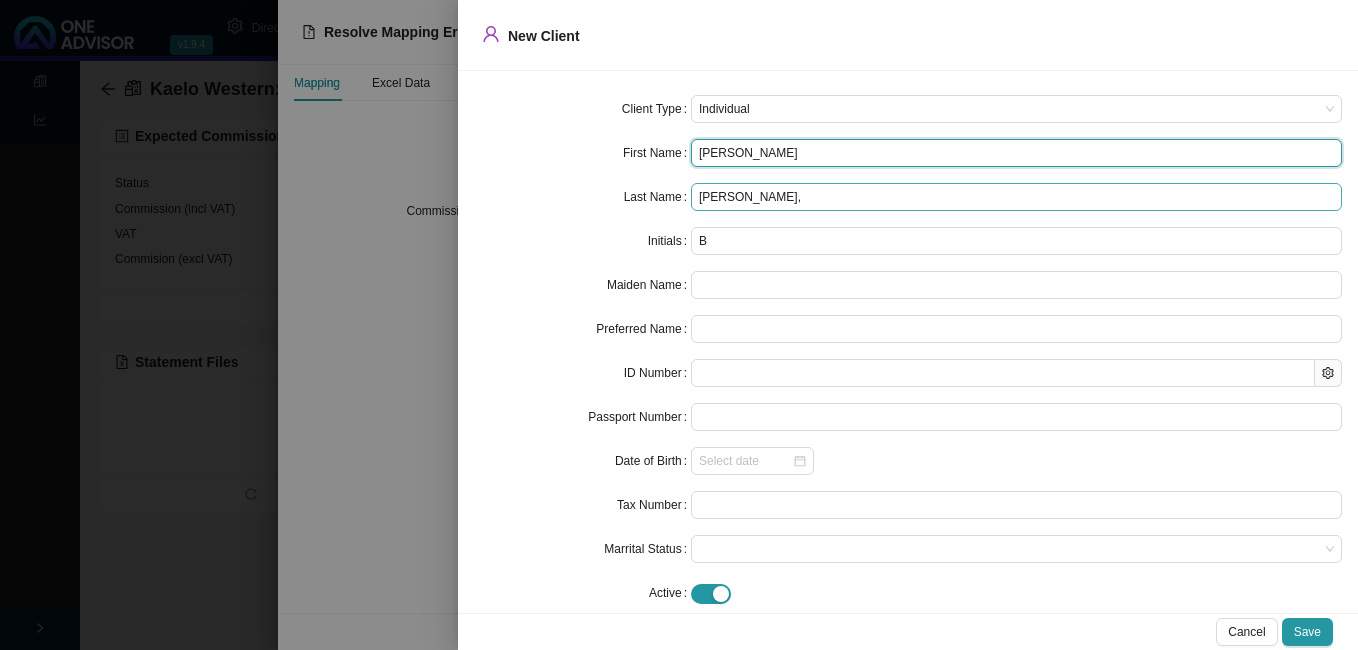 type on "[PERSON_NAME]" 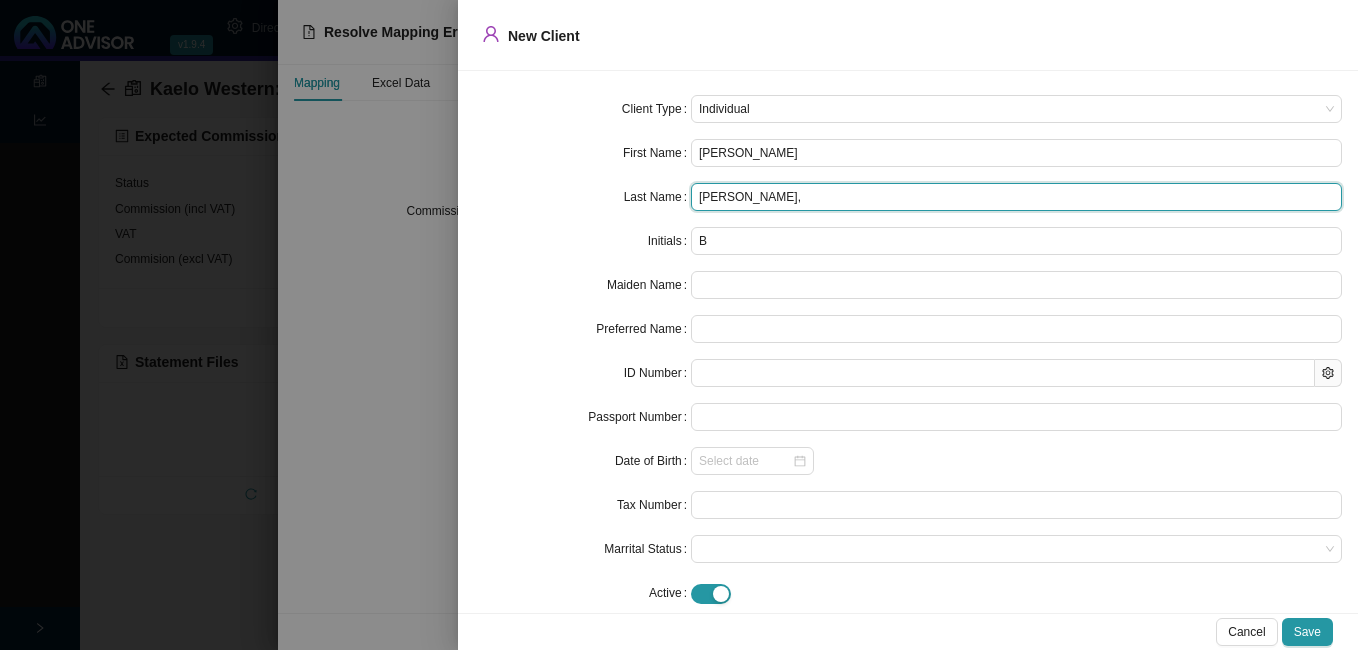 click on "[PERSON_NAME]," at bounding box center [1016, 197] 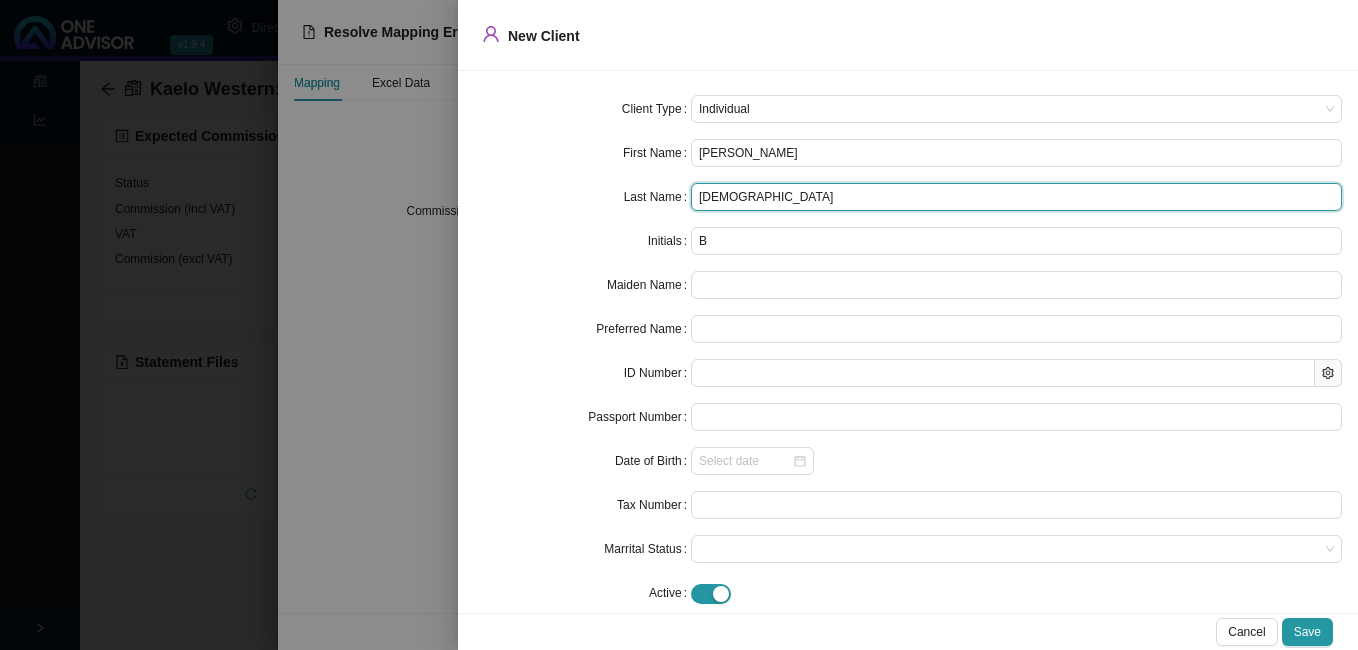 type on "[DEMOGRAPHIC_DATA]" 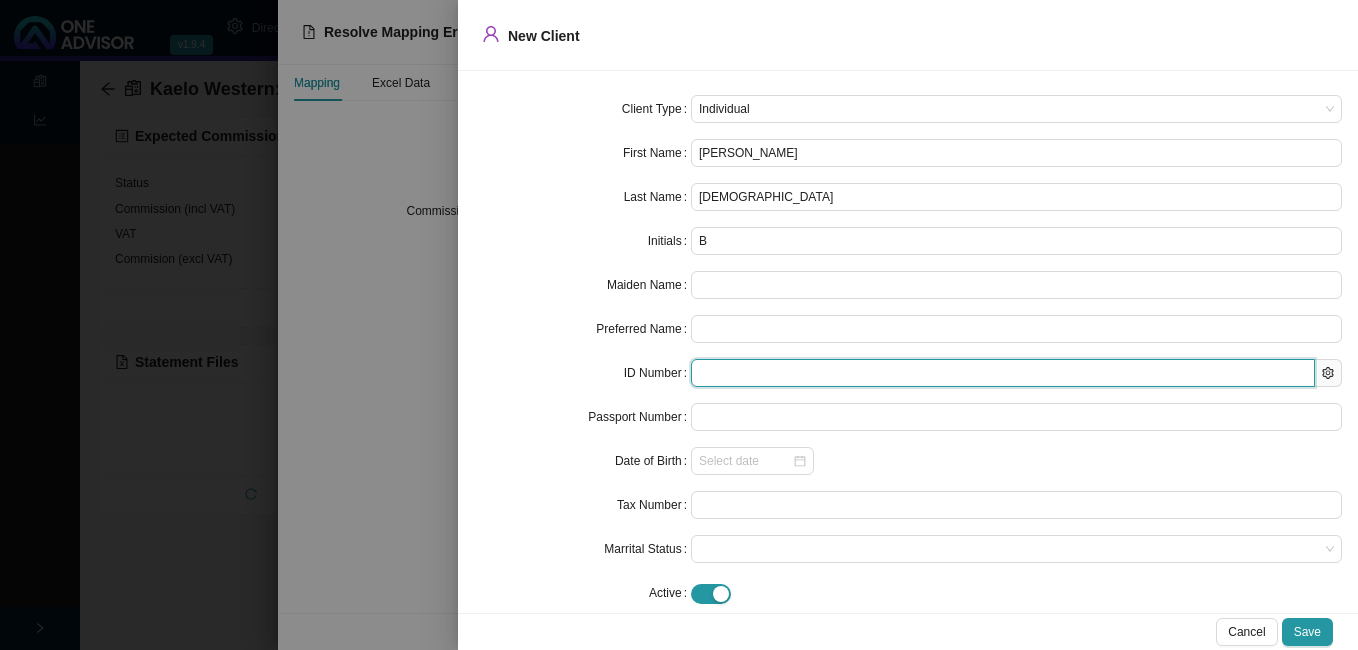 click at bounding box center (1003, 373) 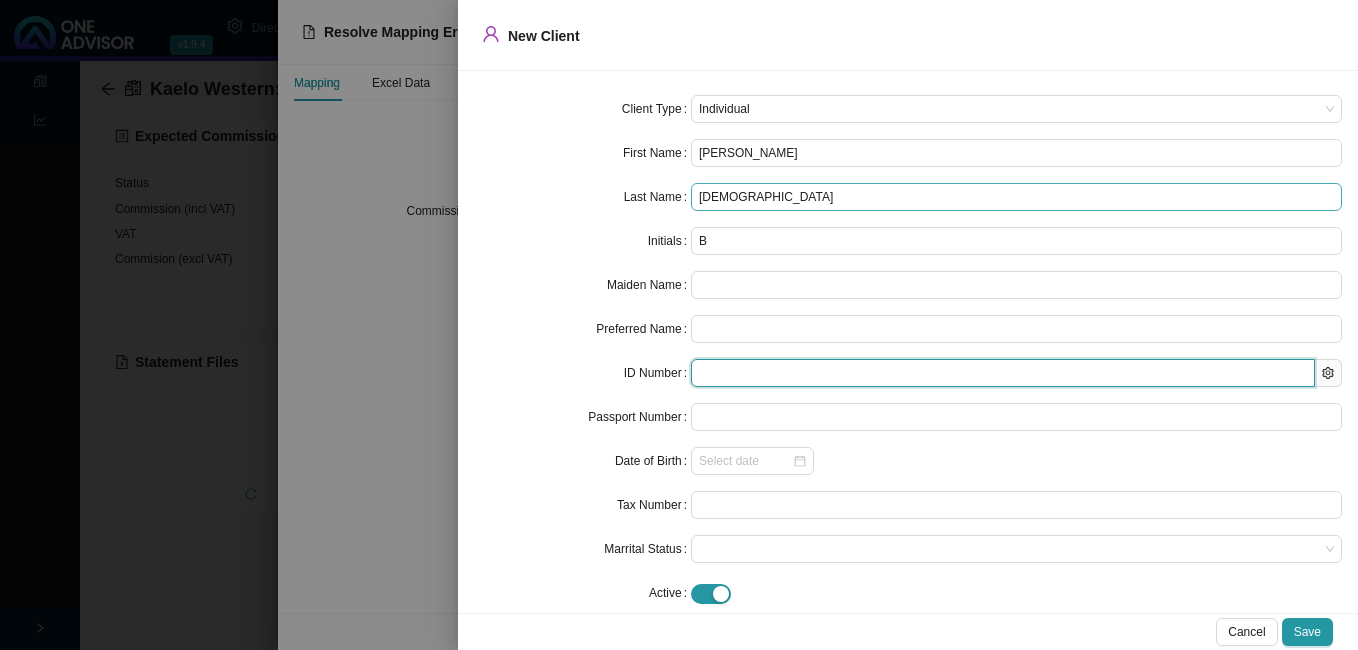 type on "9703115122088" 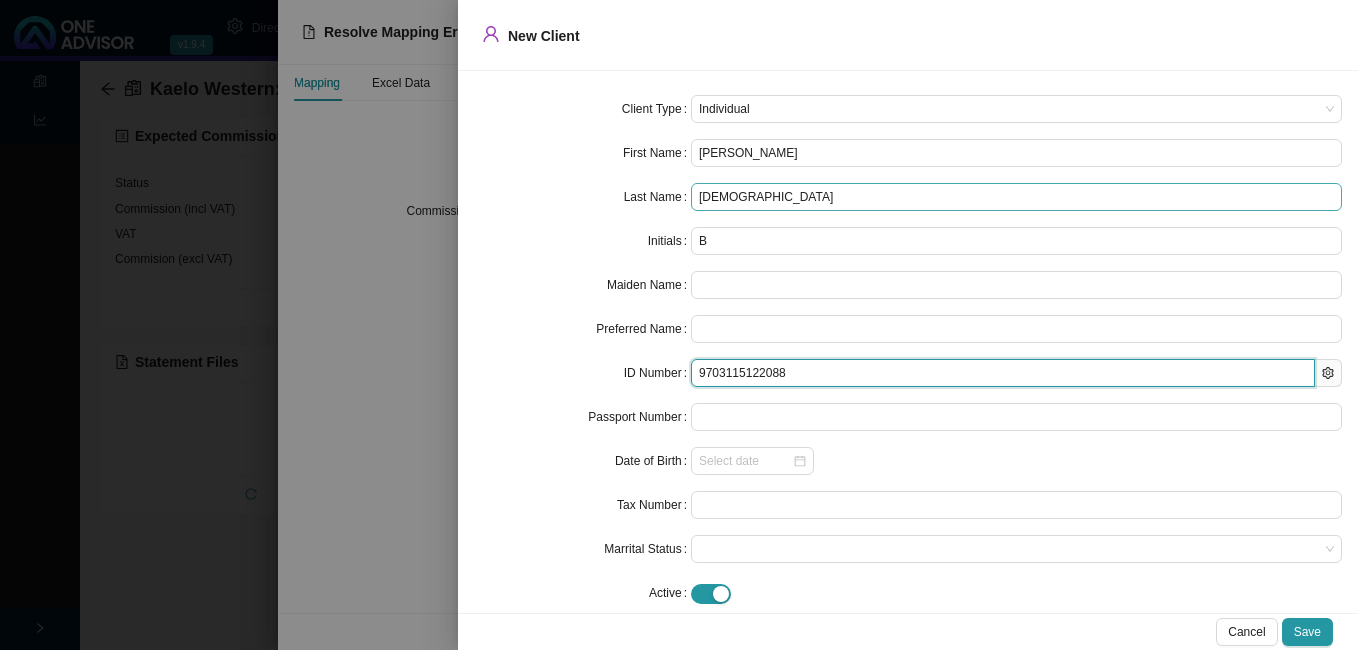 type on "[DATE]" 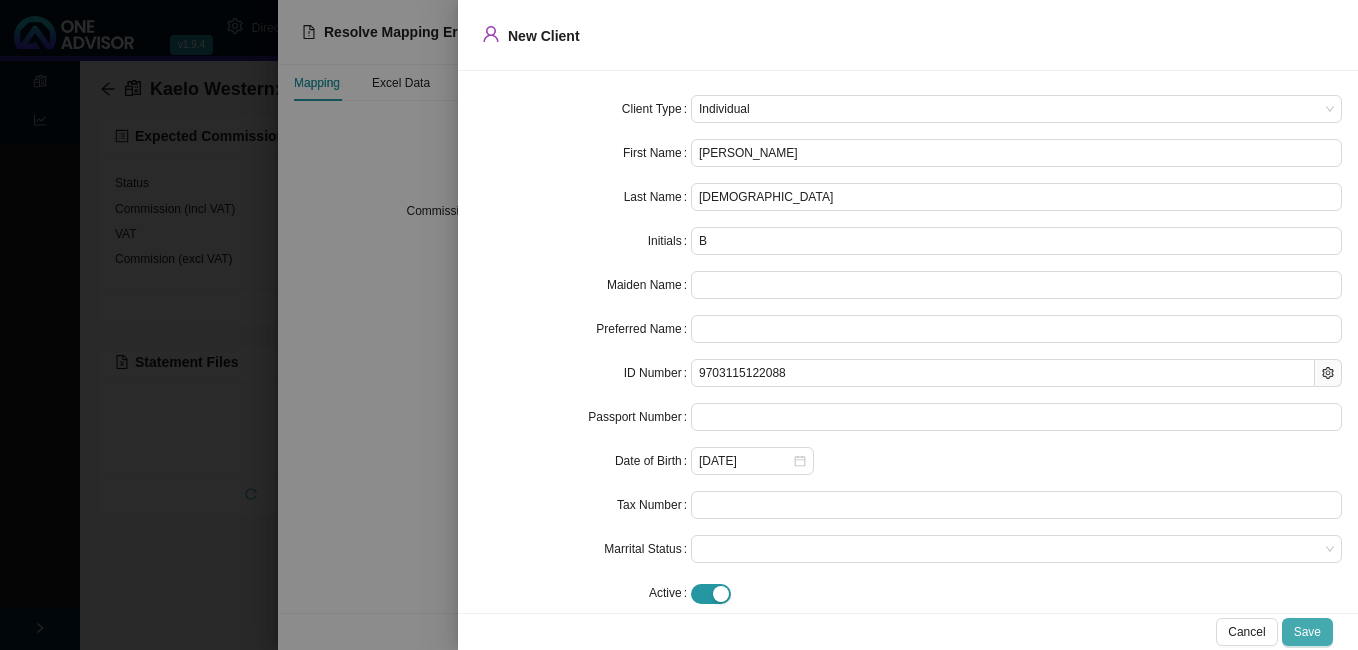 click on "Save" at bounding box center [1307, 632] 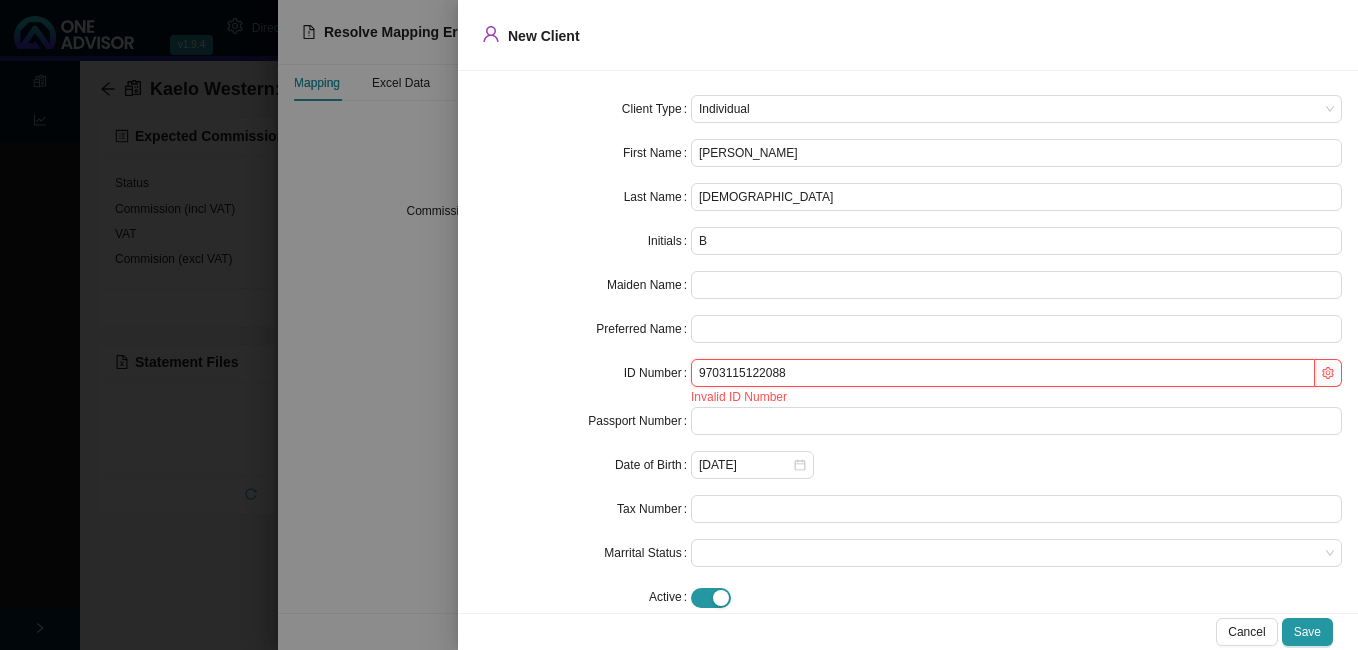 drag, startPoint x: 783, startPoint y: 377, endPoint x: 664, endPoint y: 369, distance: 119.26861 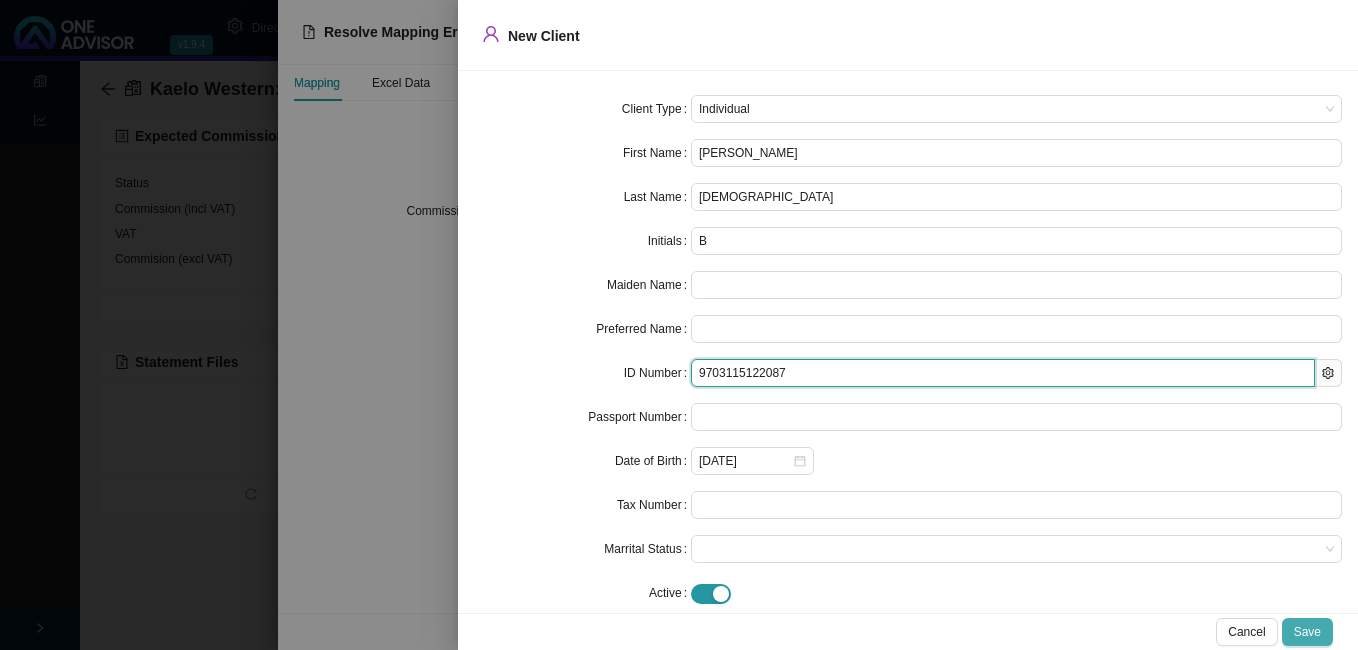 type on "9703115122087" 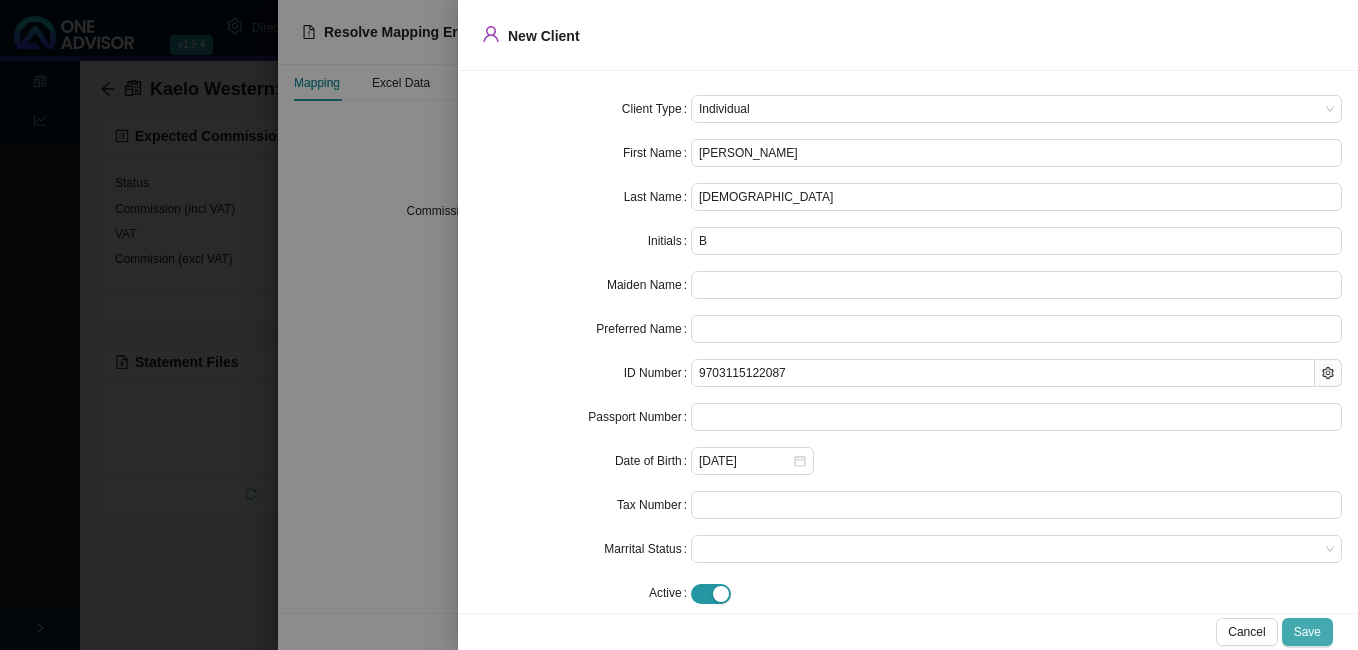 click on "Save" at bounding box center [1307, 632] 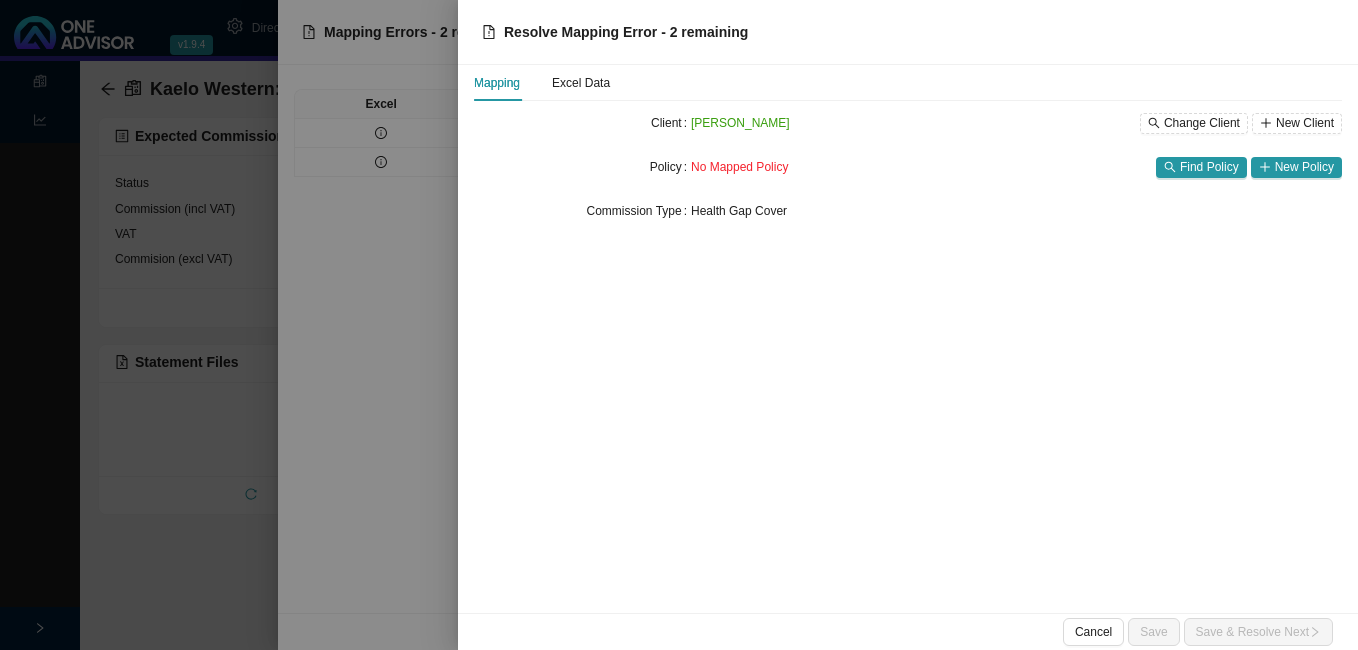type 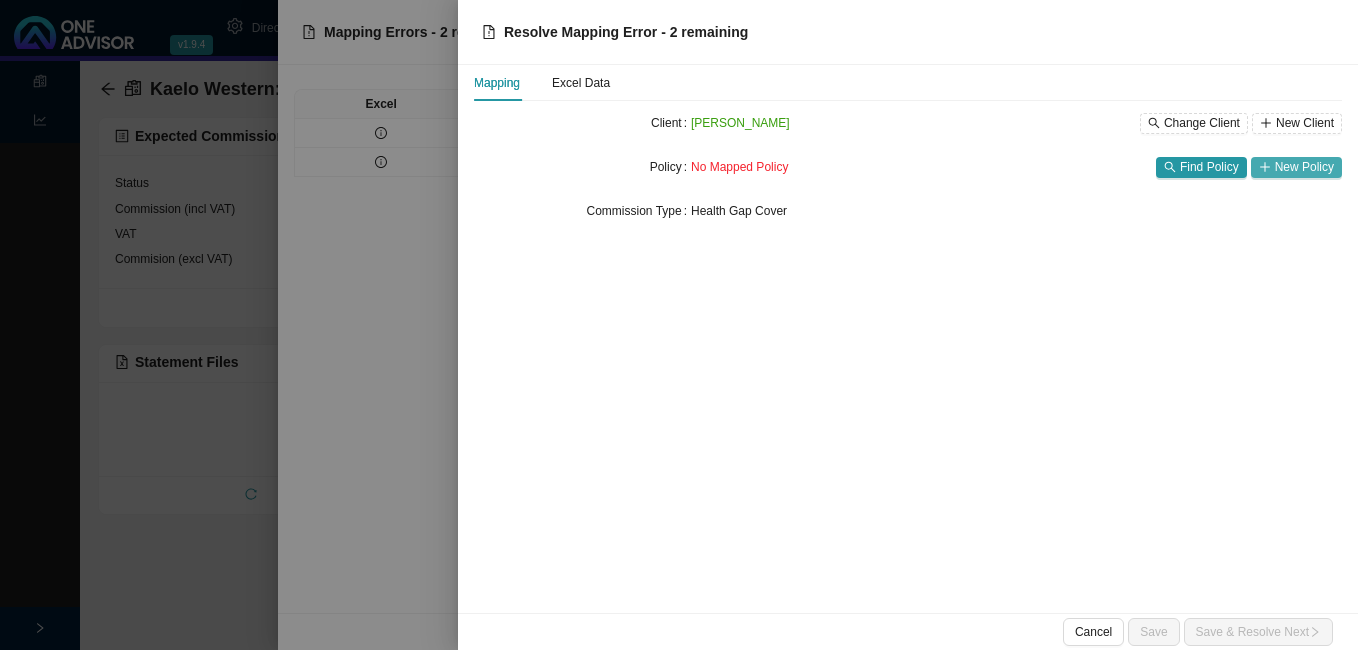 click on "New Policy" at bounding box center [1304, 167] 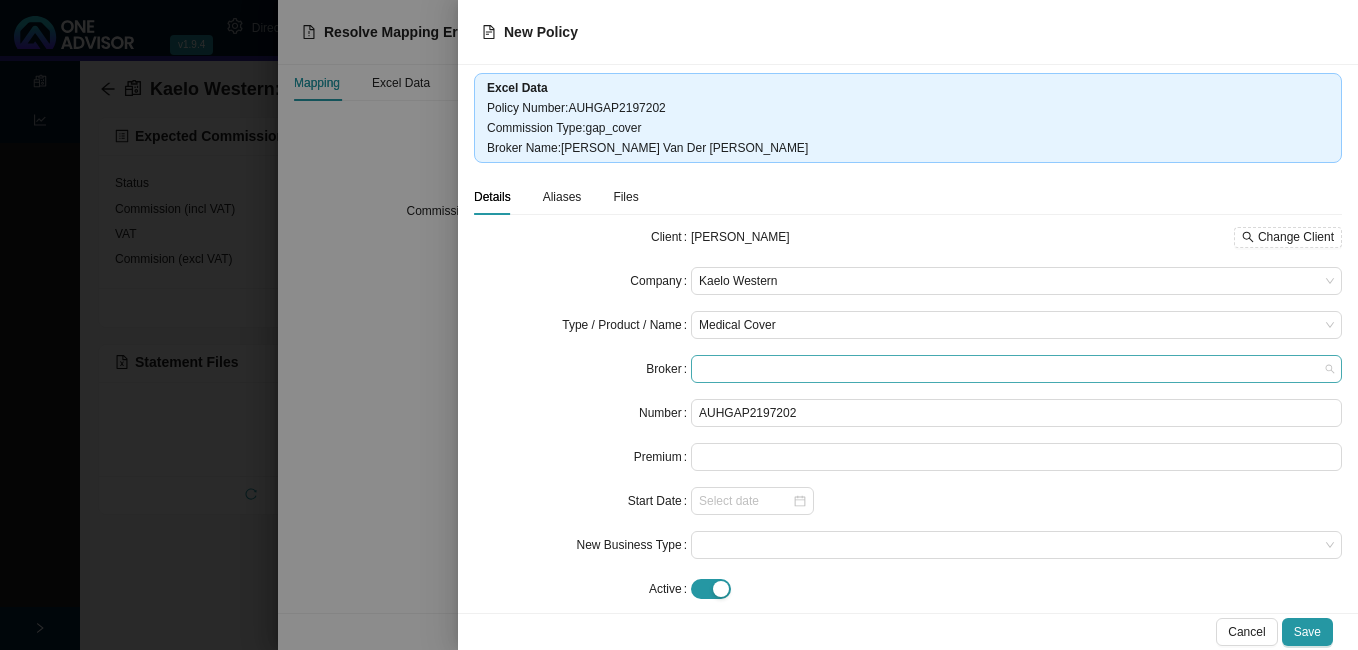 click at bounding box center (1016, 369) 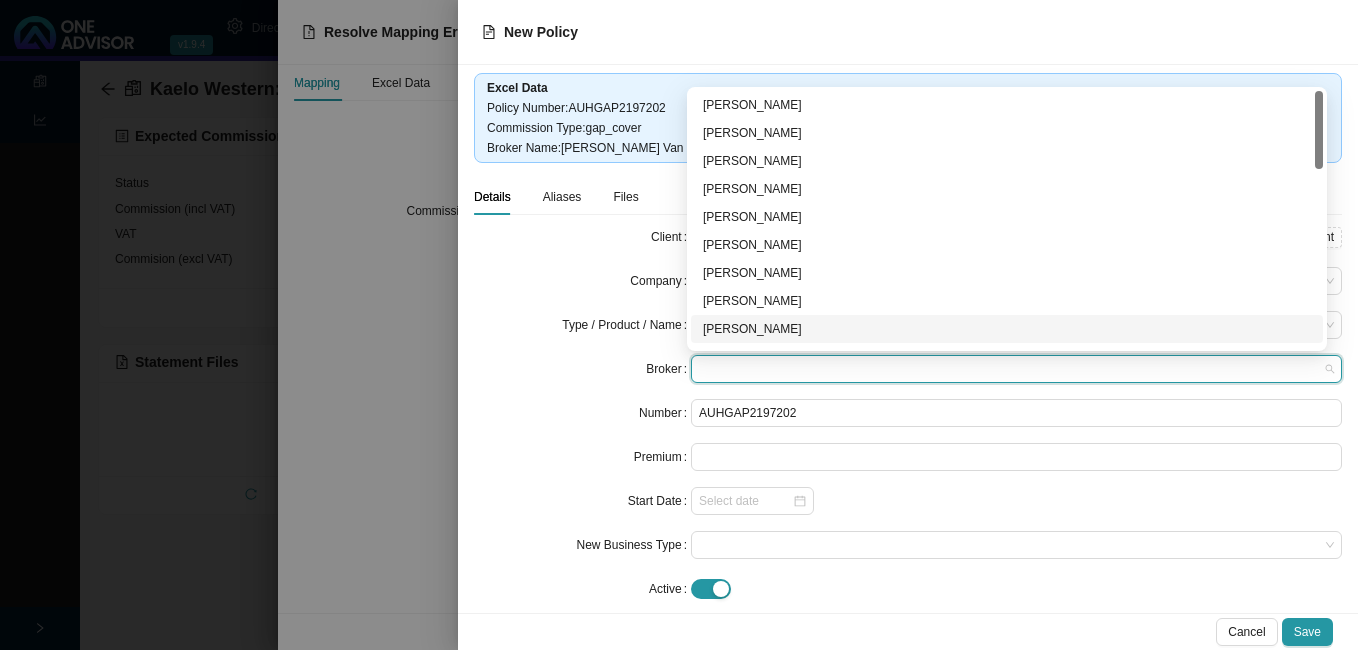 scroll, scrollTop: 500, scrollLeft: 0, axis: vertical 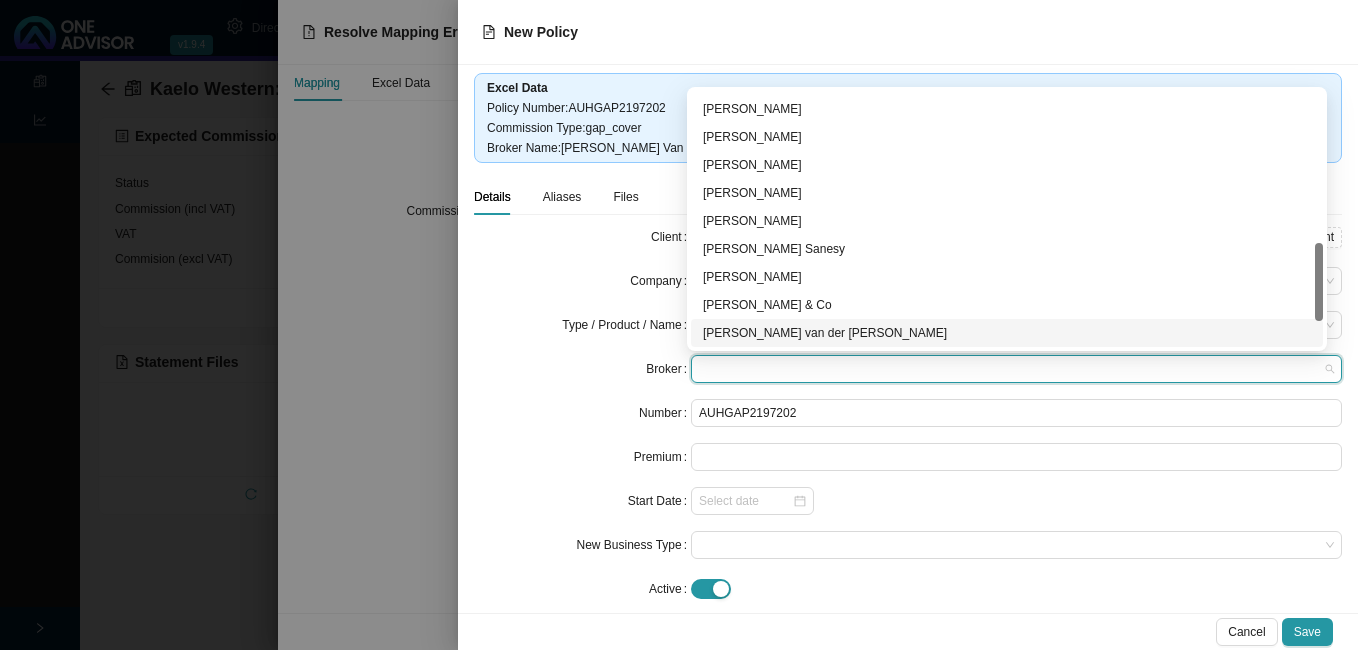 click on "[PERSON_NAME] van der [PERSON_NAME]" at bounding box center (1007, 333) 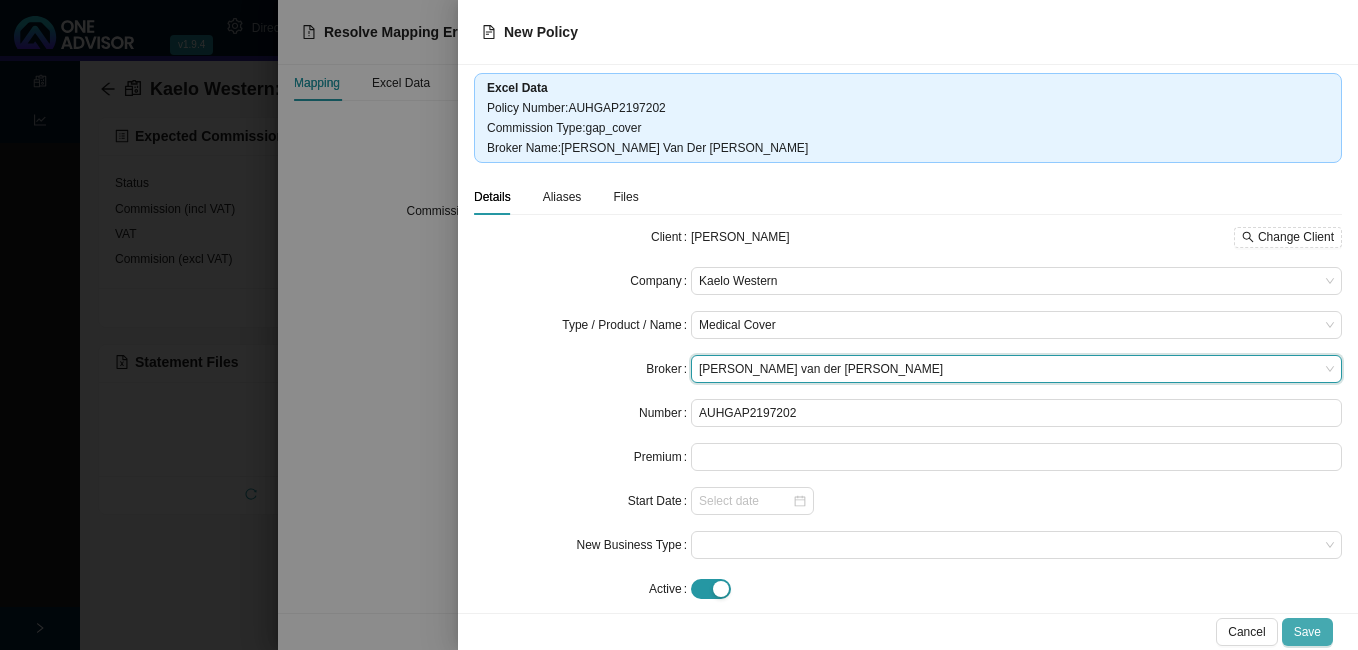 click on "Save" at bounding box center [1307, 632] 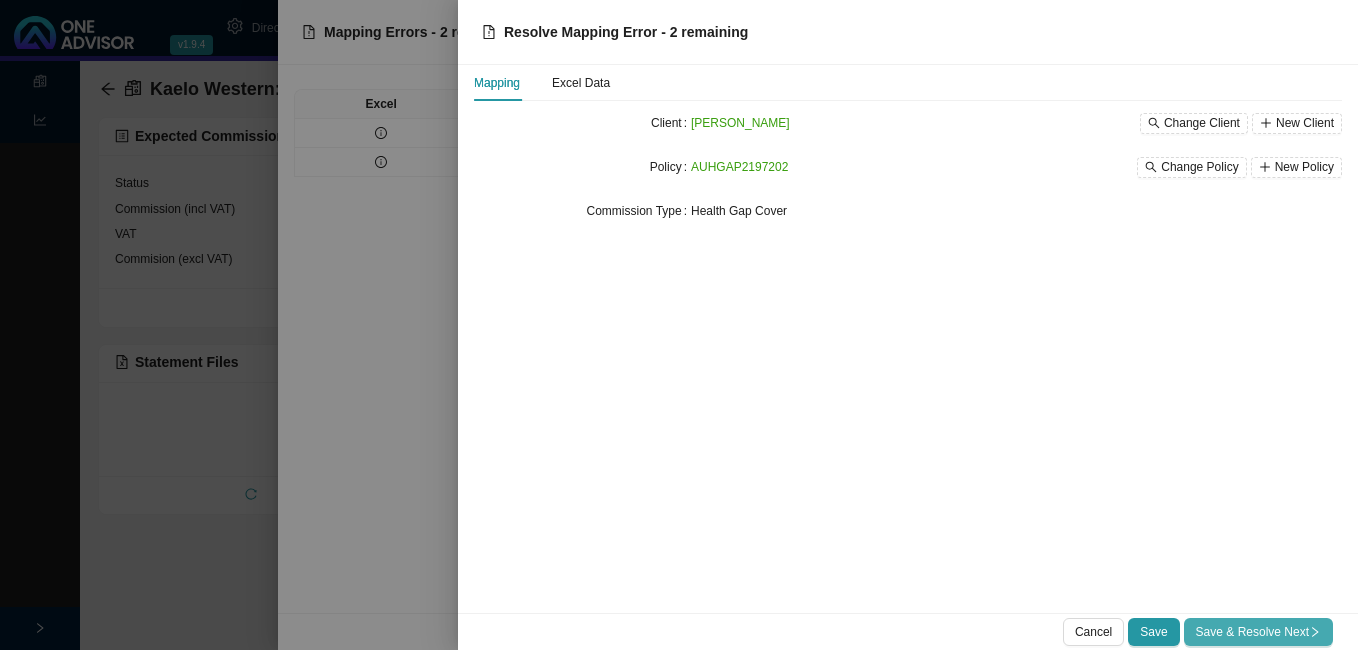 click on "Save & Resolve Next" at bounding box center (1258, 632) 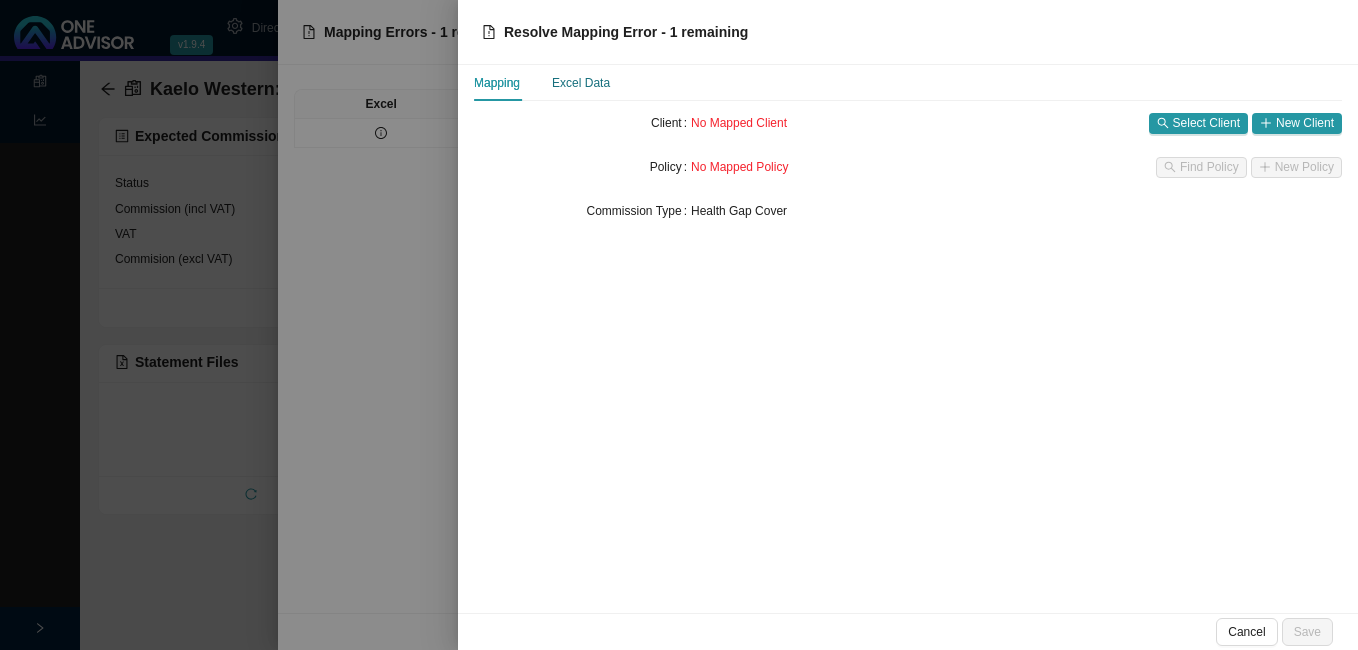 click on "Excel Data" at bounding box center (581, 83) 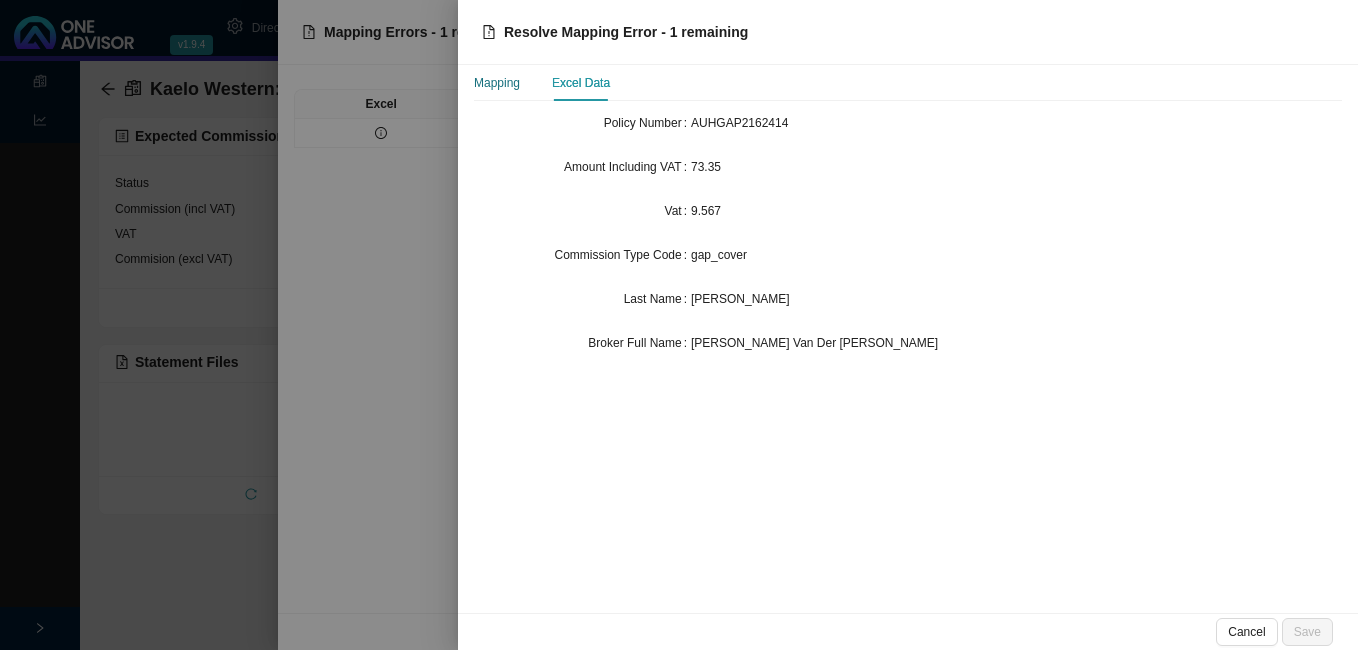 click on "Mapping" at bounding box center (497, 83) 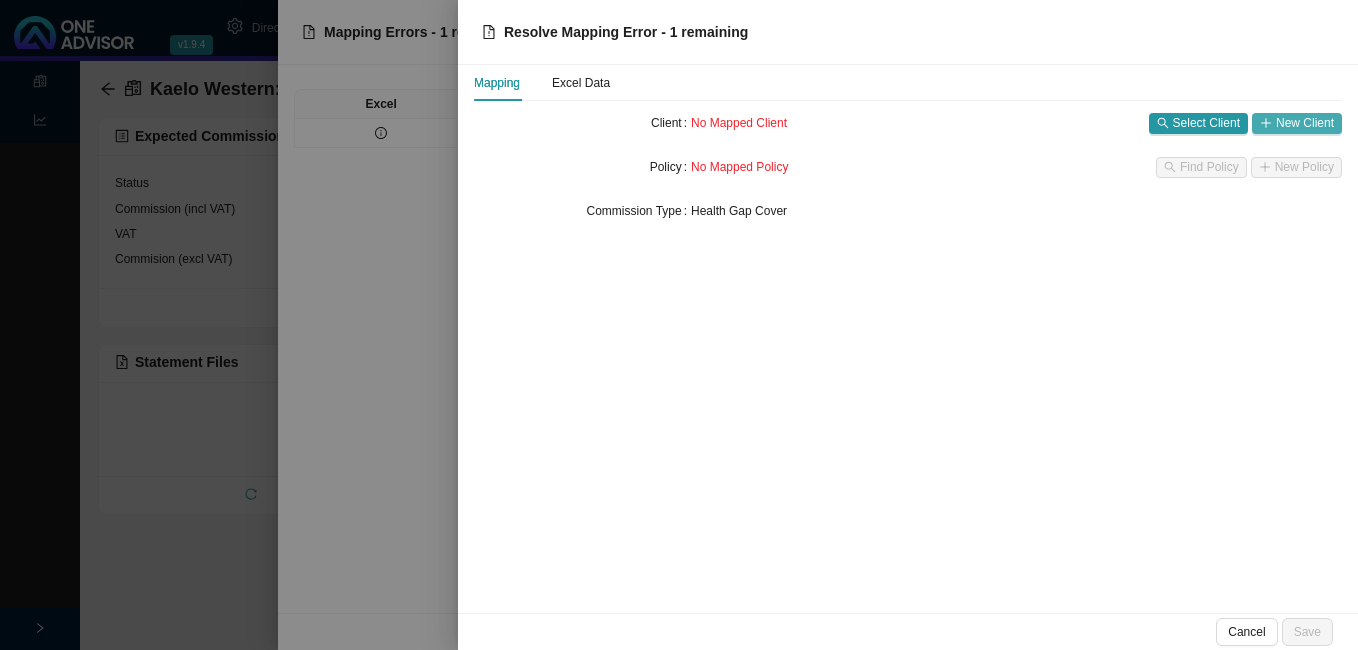 click on "New Client" at bounding box center (1297, 123) 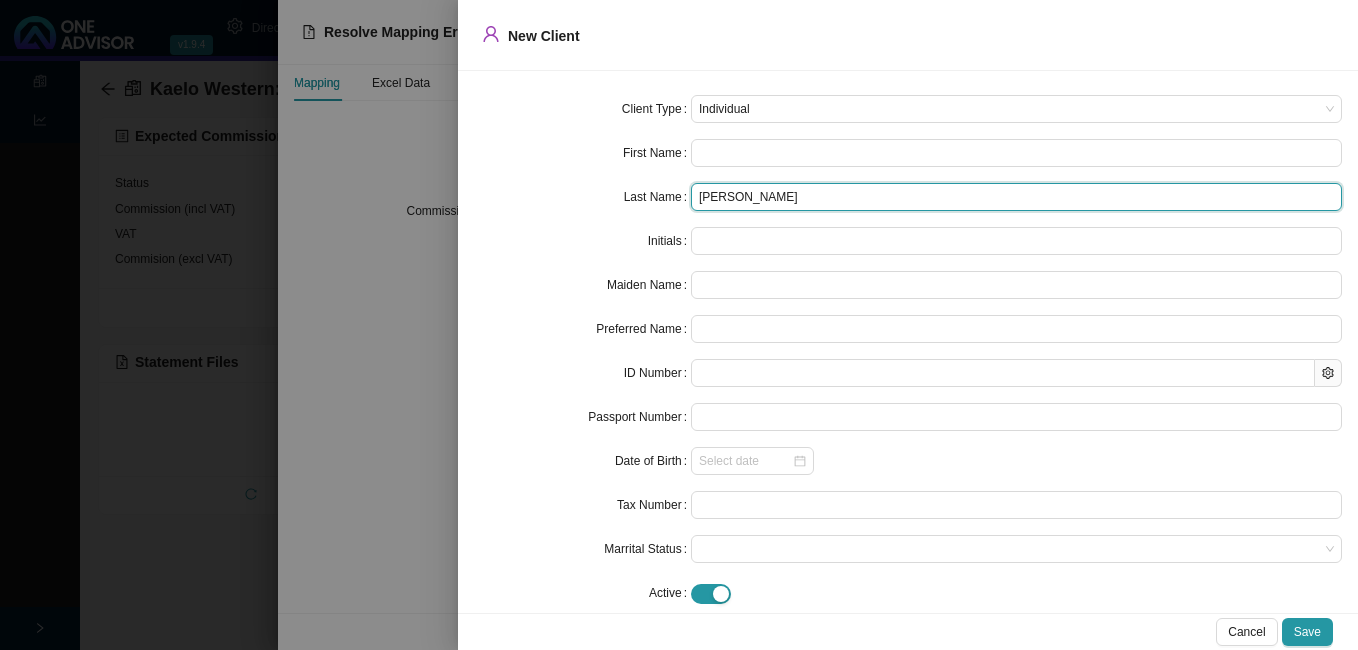 drag, startPoint x: 732, startPoint y: 196, endPoint x: 810, endPoint y: 206, distance: 78.63841 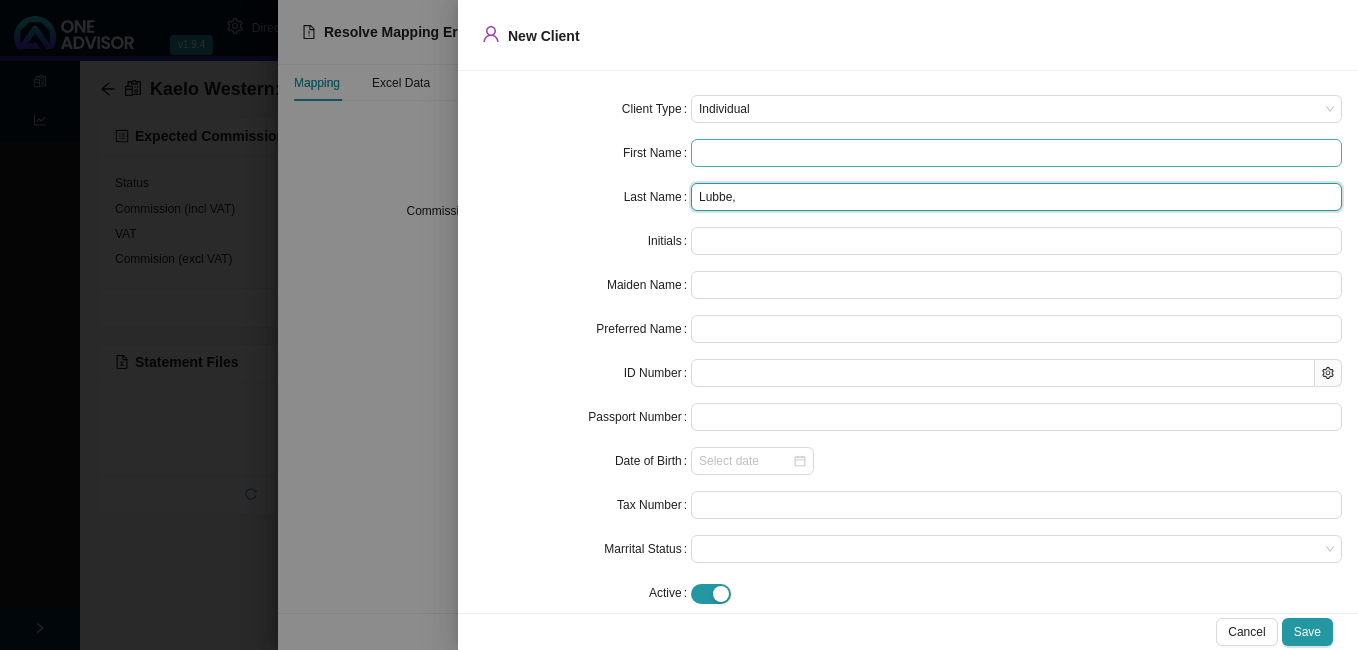 type on "Lubbe," 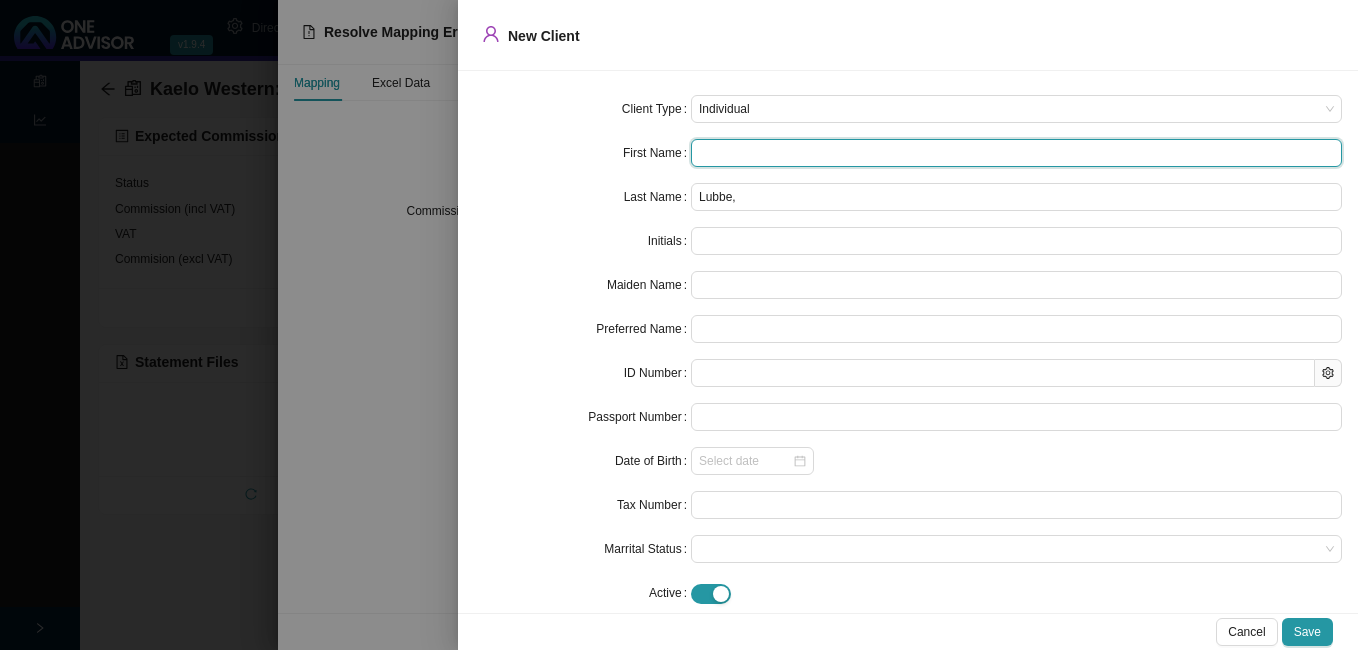 click at bounding box center (1016, 153) 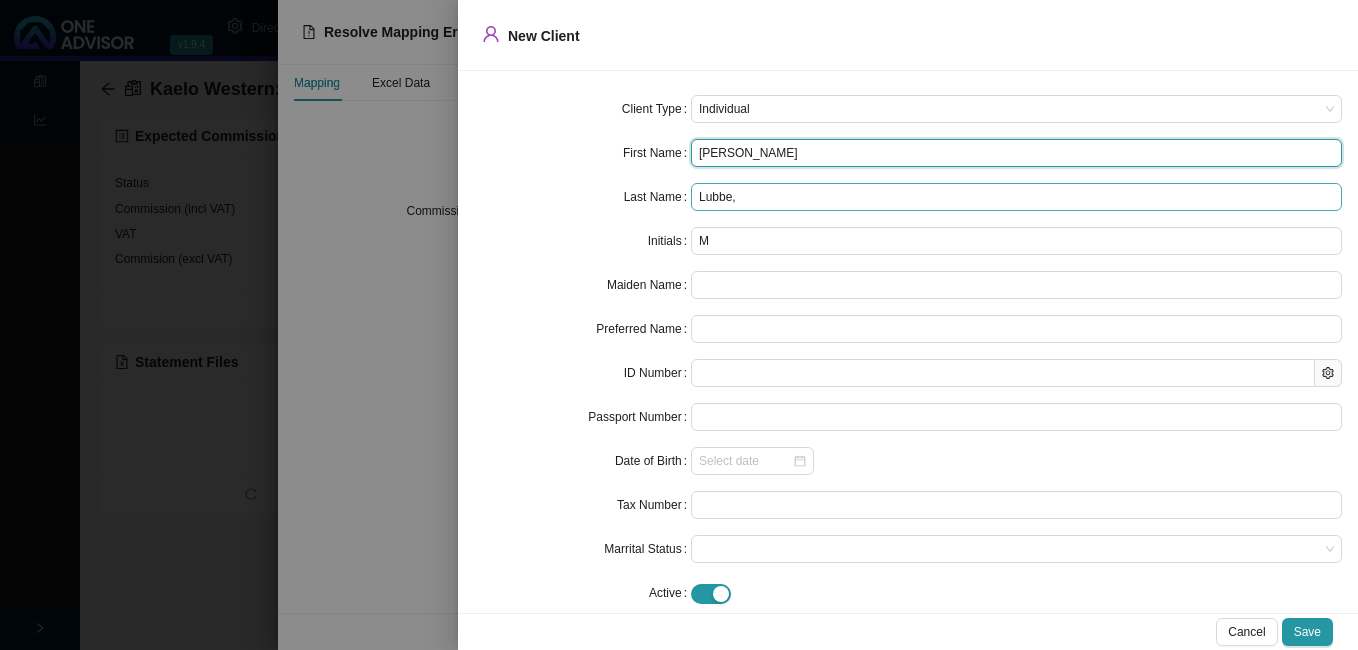 type on "[PERSON_NAME]" 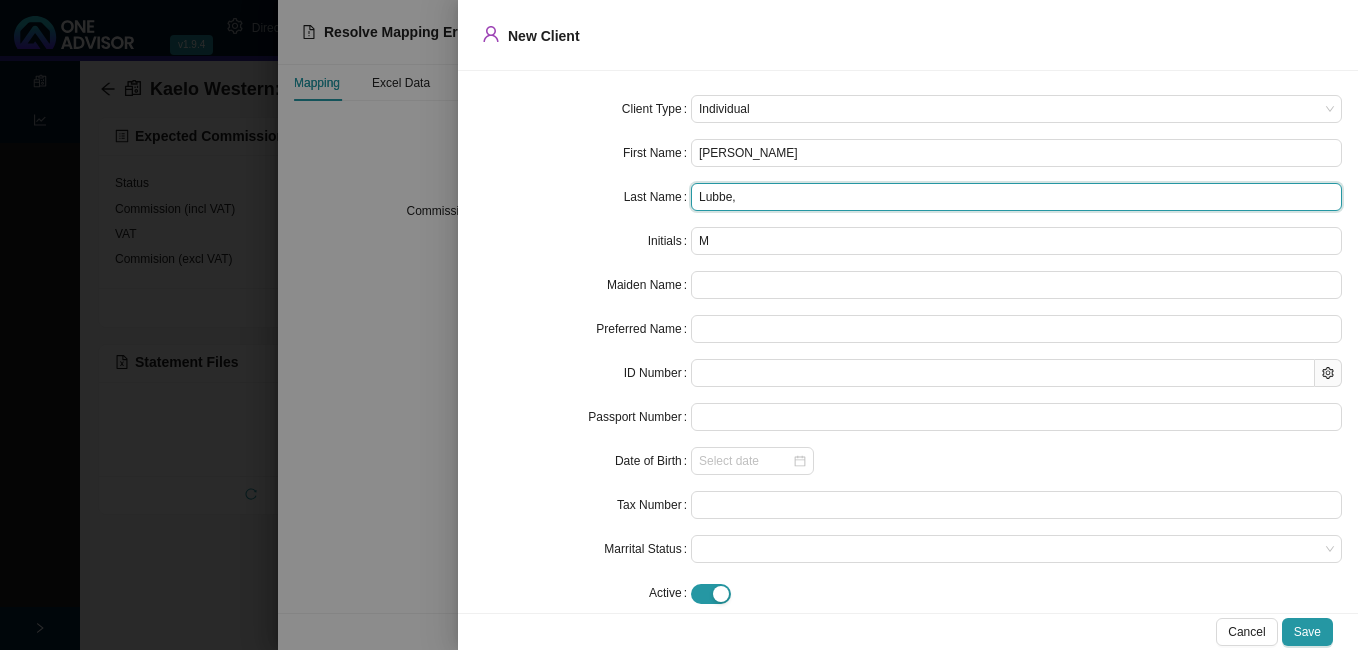 click on "Lubbe," at bounding box center [1016, 197] 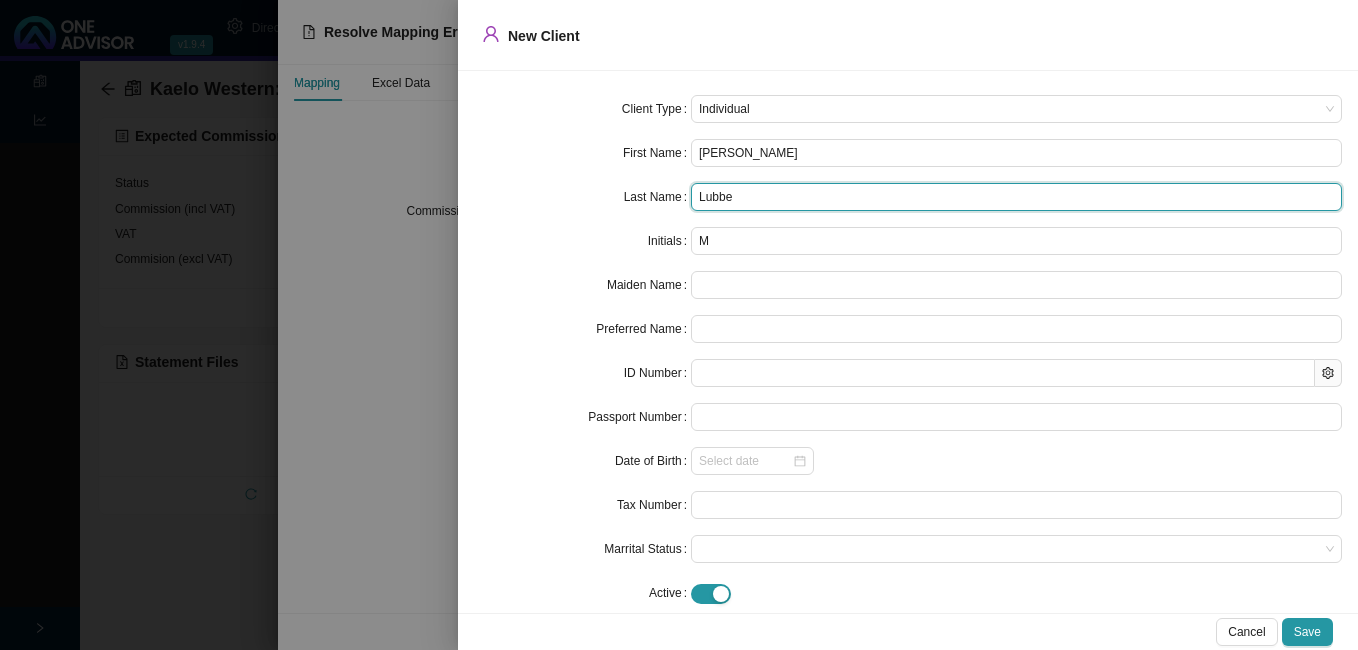 type on "Lubbe" 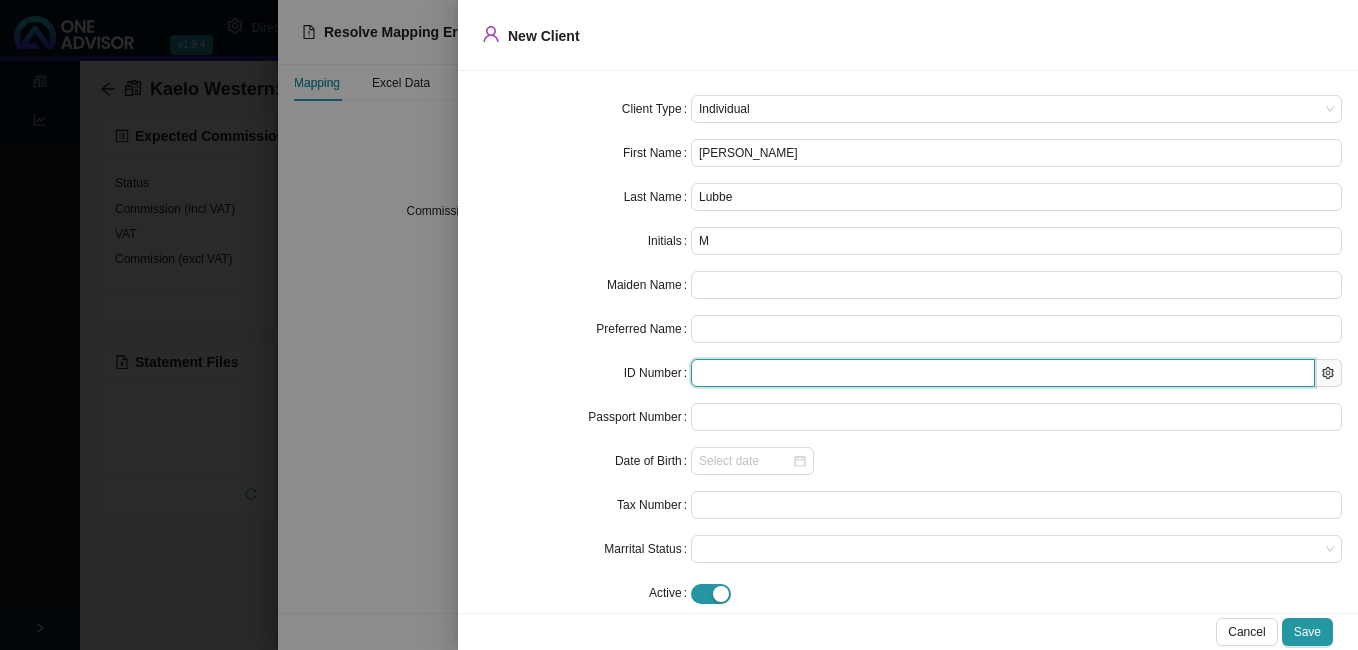 click at bounding box center (1003, 373) 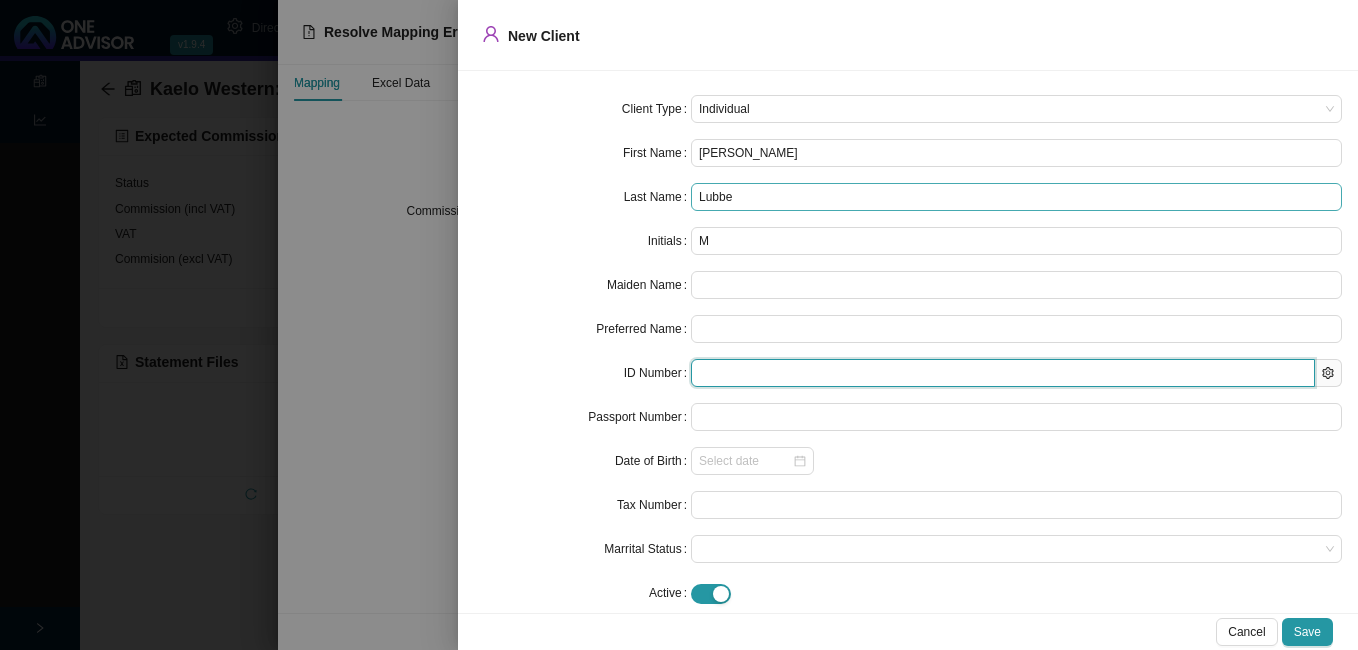 type on "9308250122080" 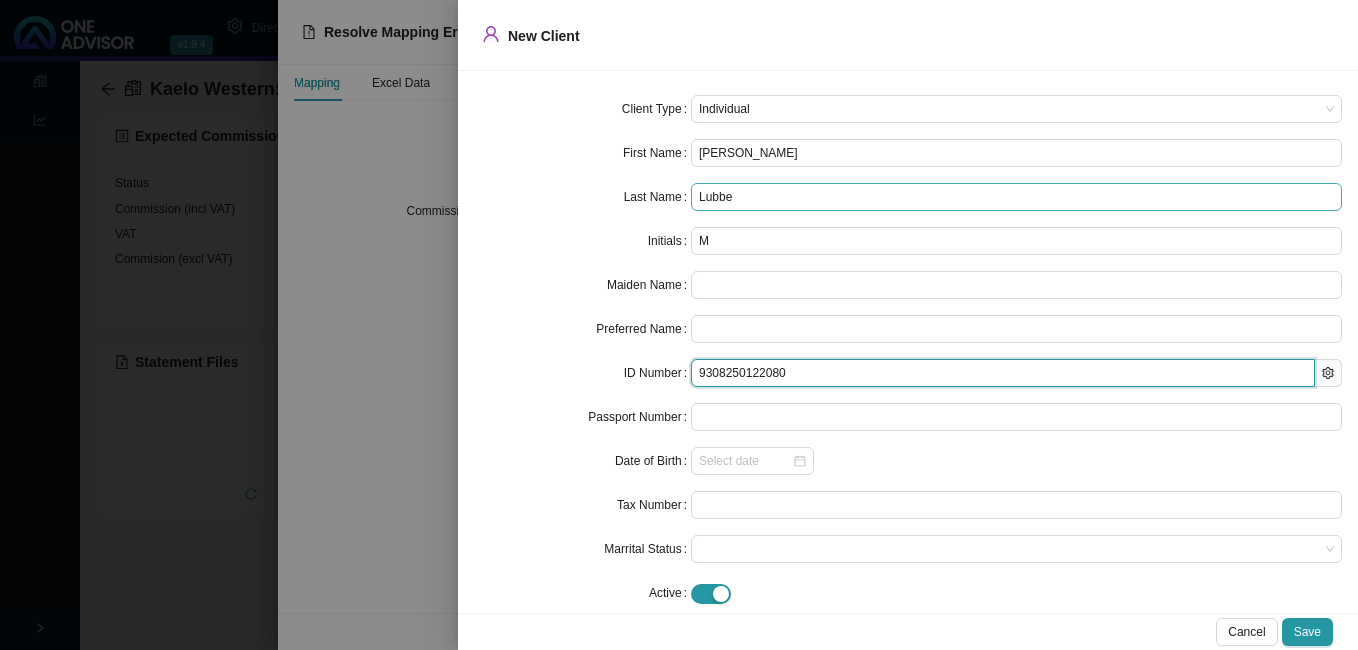 type on "[DATE]" 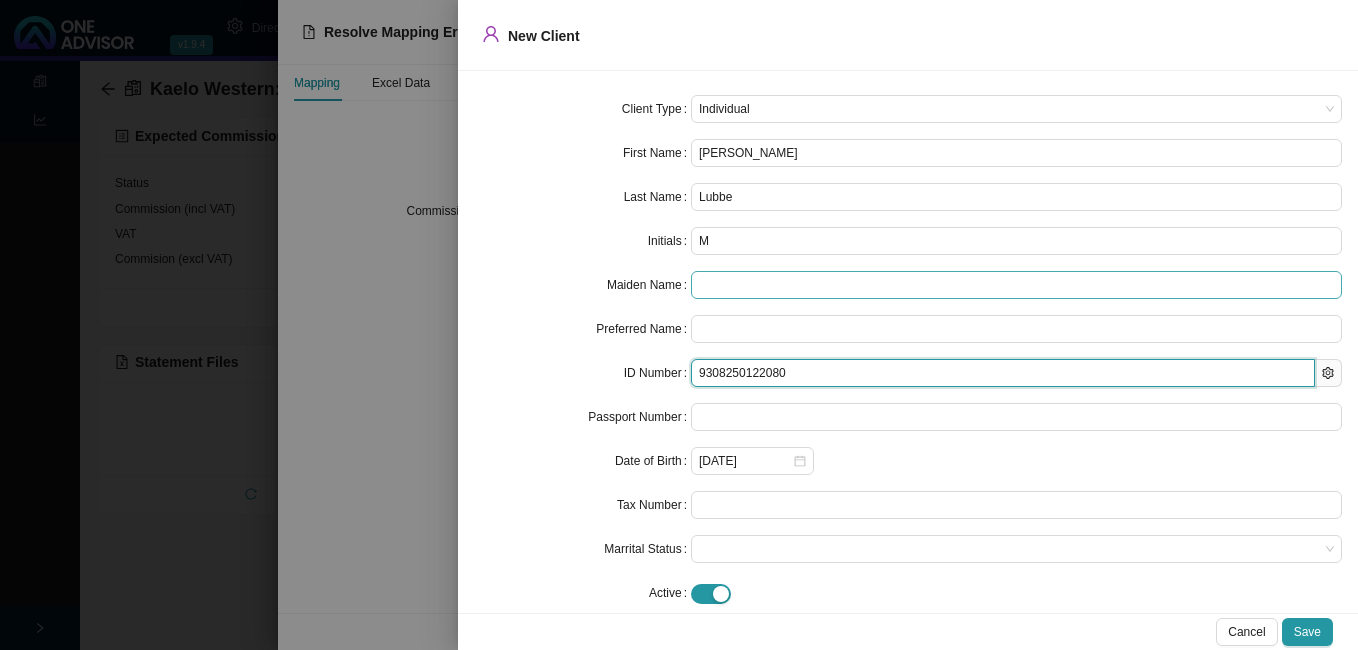 type on "9308250122080" 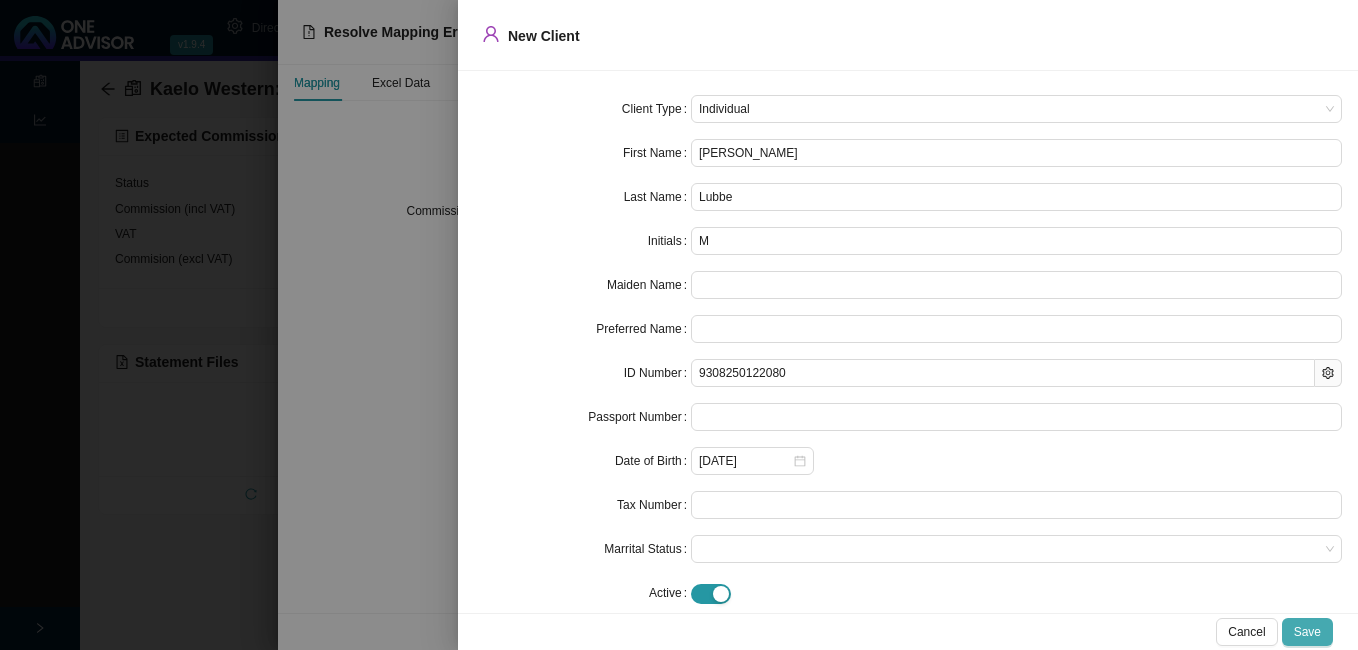 click on "Save" at bounding box center [1307, 632] 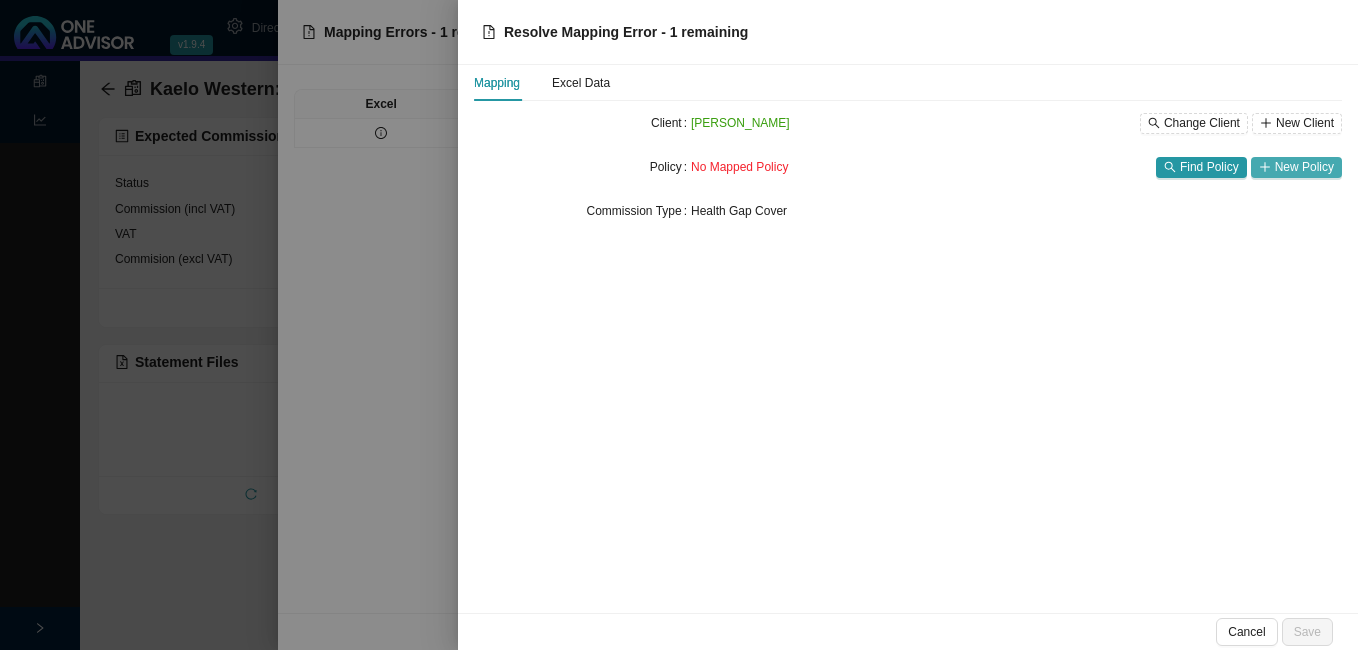 click on "New Policy" at bounding box center (1304, 167) 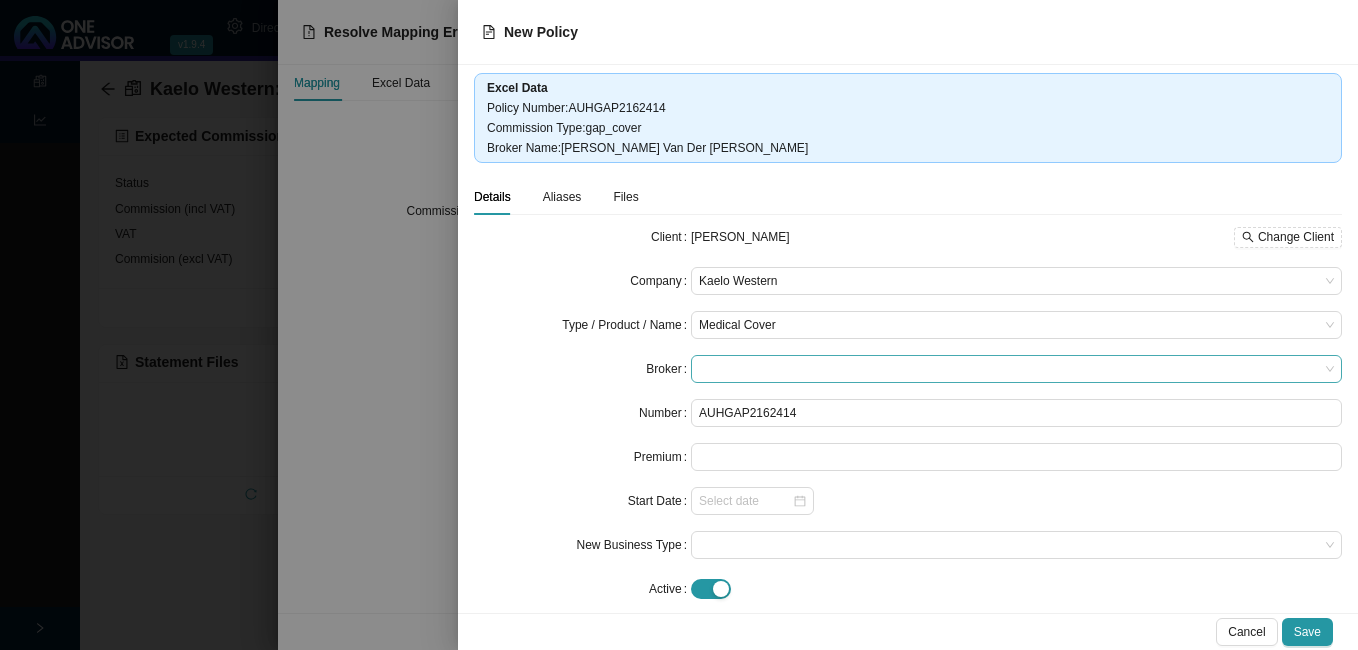 click at bounding box center [1016, 369] 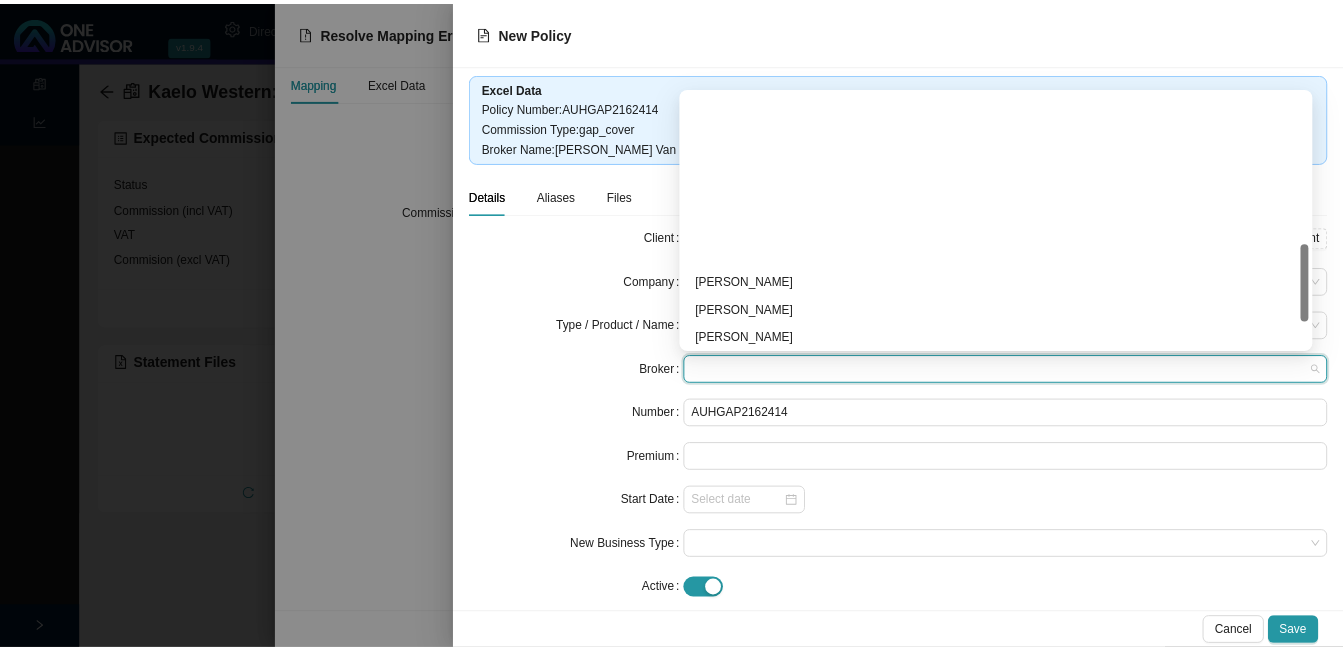 scroll, scrollTop: 584, scrollLeft: 0, axis: vertical 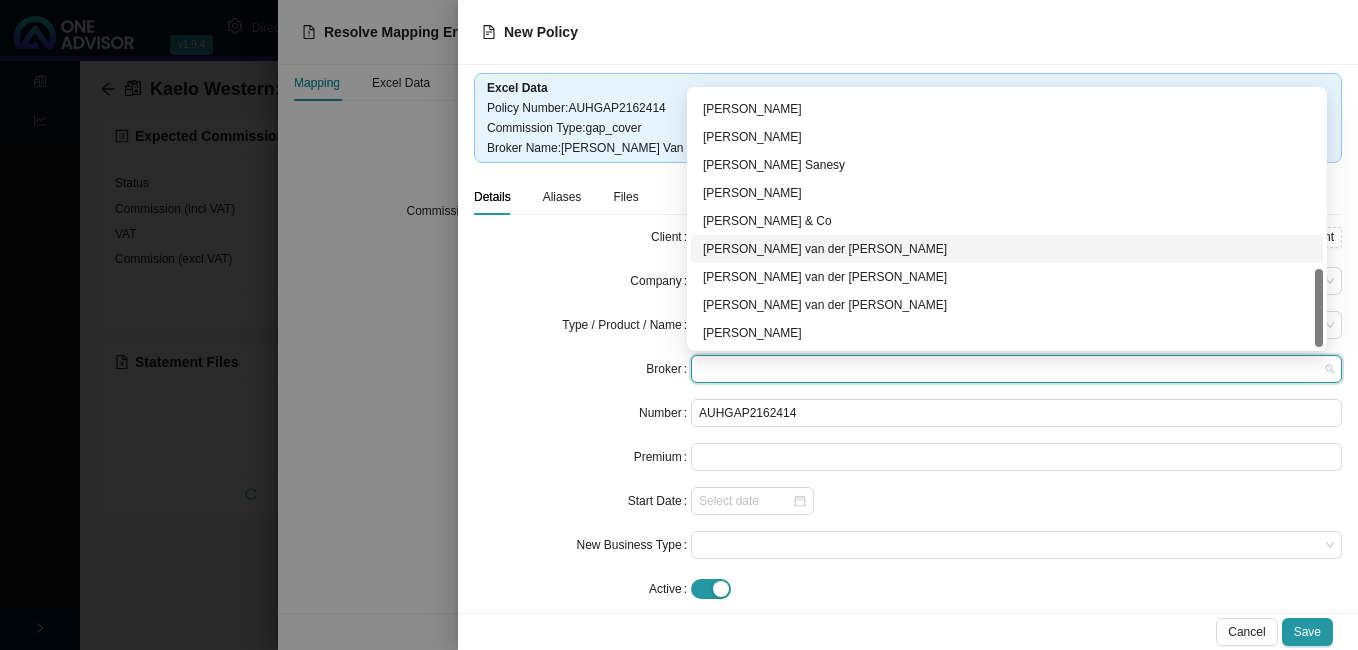 click on "[PERSON_NAME] van der [PERSON_NAME]" at bounding box center (1007, 249) 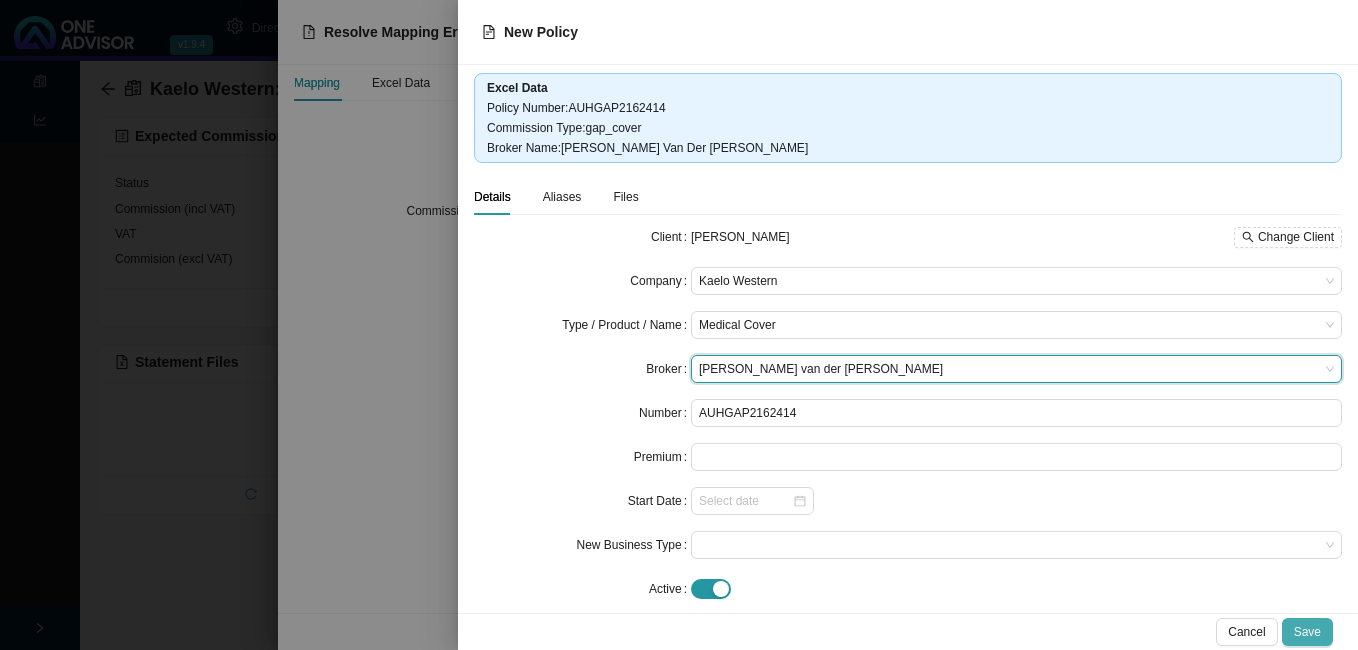 click on "Save" at bounding box center [1307, 632] 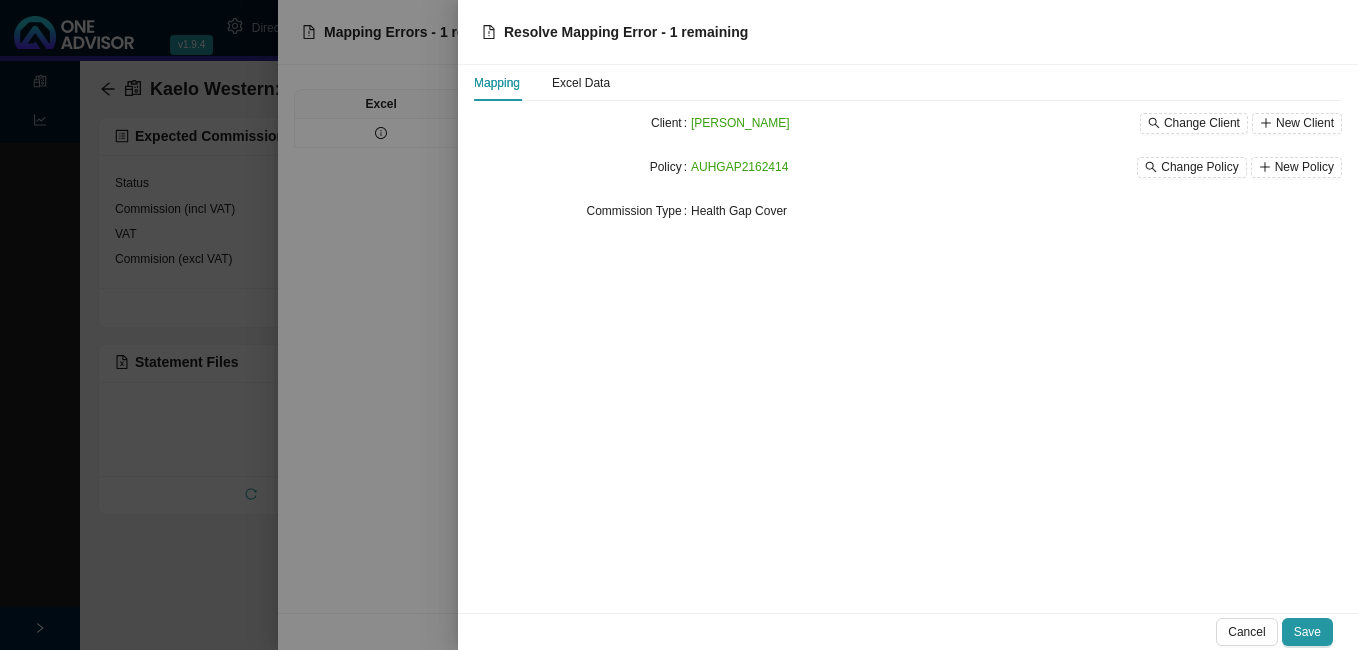 click on "Save" at bounding box center (1307, 632) 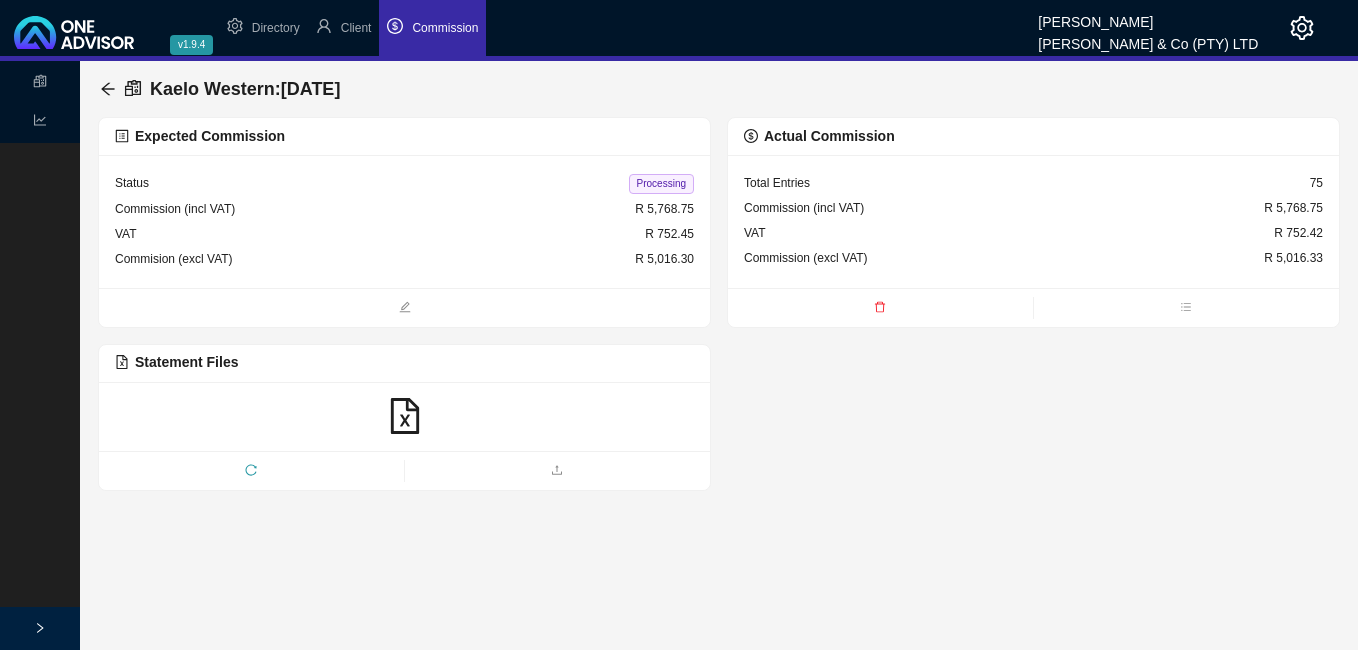 click on "Processing" at bounding box center (661, 184) 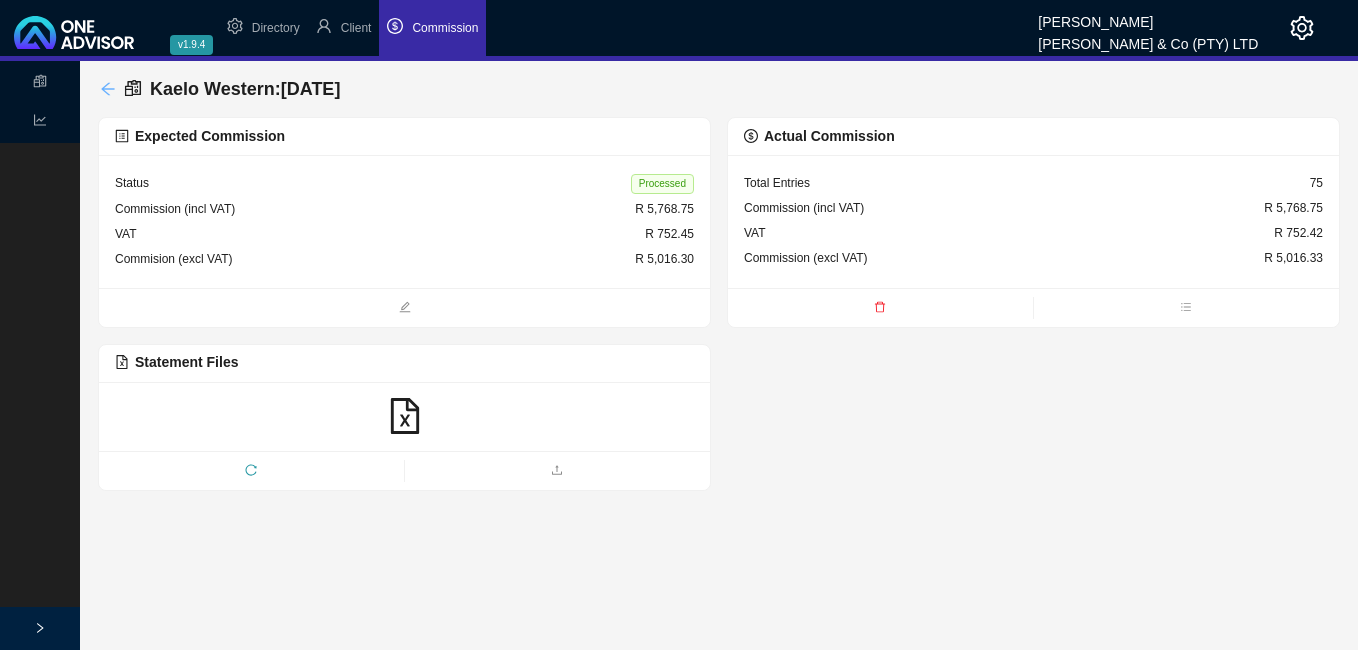click 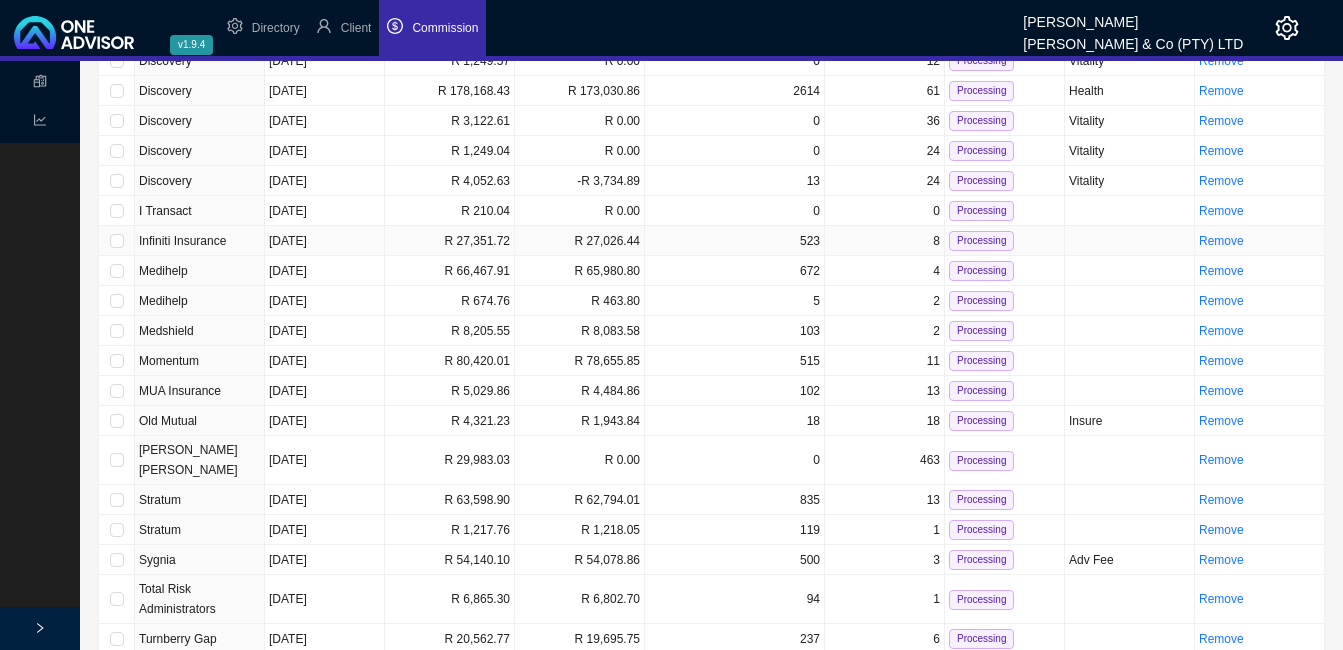 scroll, scrollTop: 344, scrollLeft: 0, axis: vertical 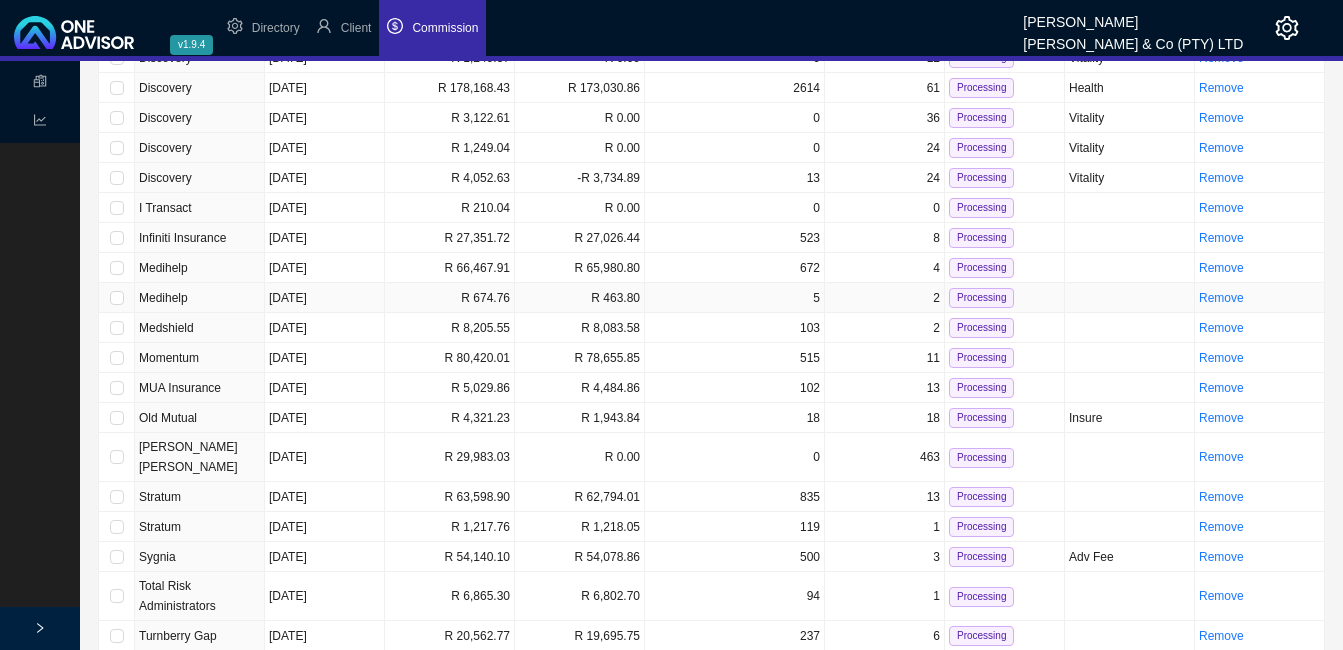 click on "R 674.76" at bounding box center (450, 298) 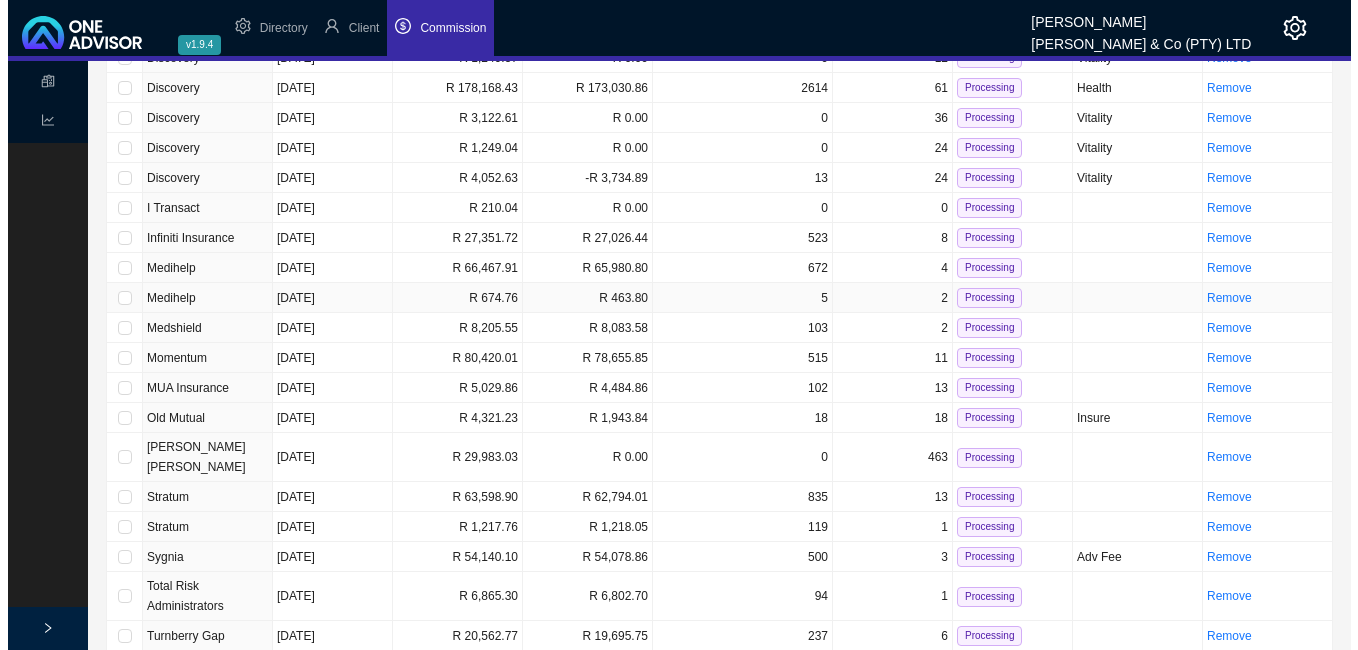 scroll, scrollTop: 0, scrollLeft: 0, axis: both 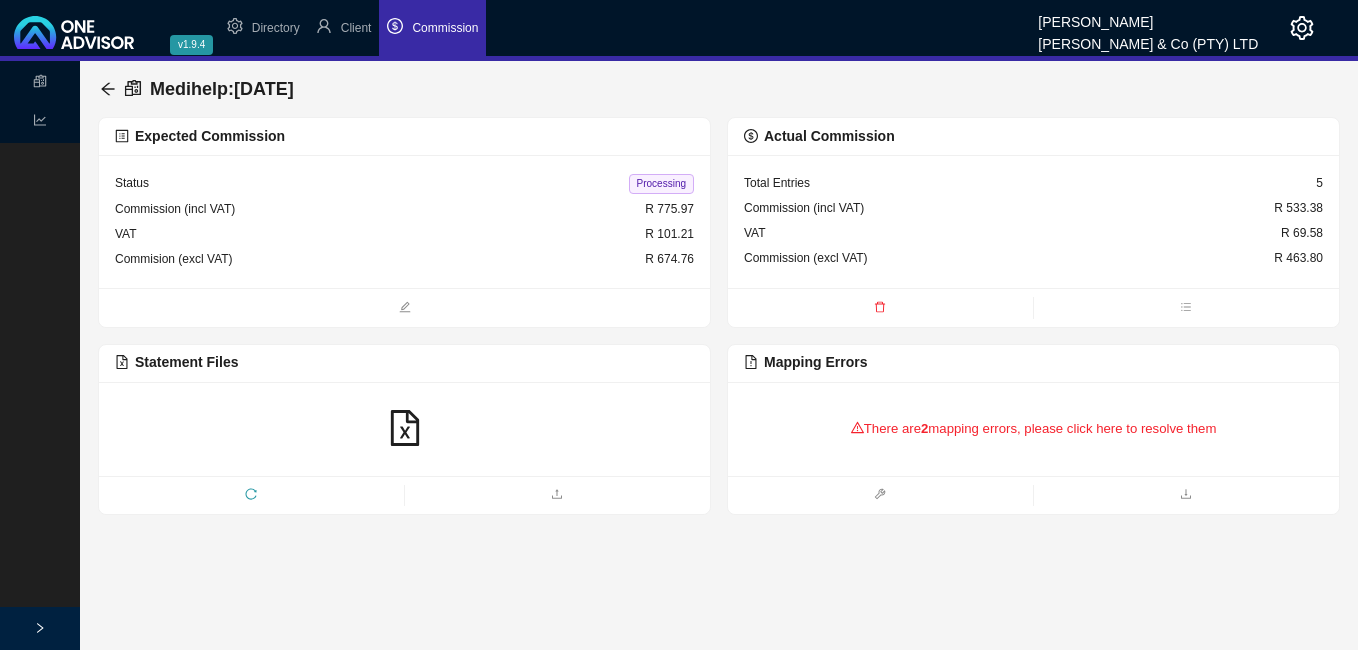 click on "There are  2  mapping errors, please click here to resolve them" at bounding box center (1033, 429) 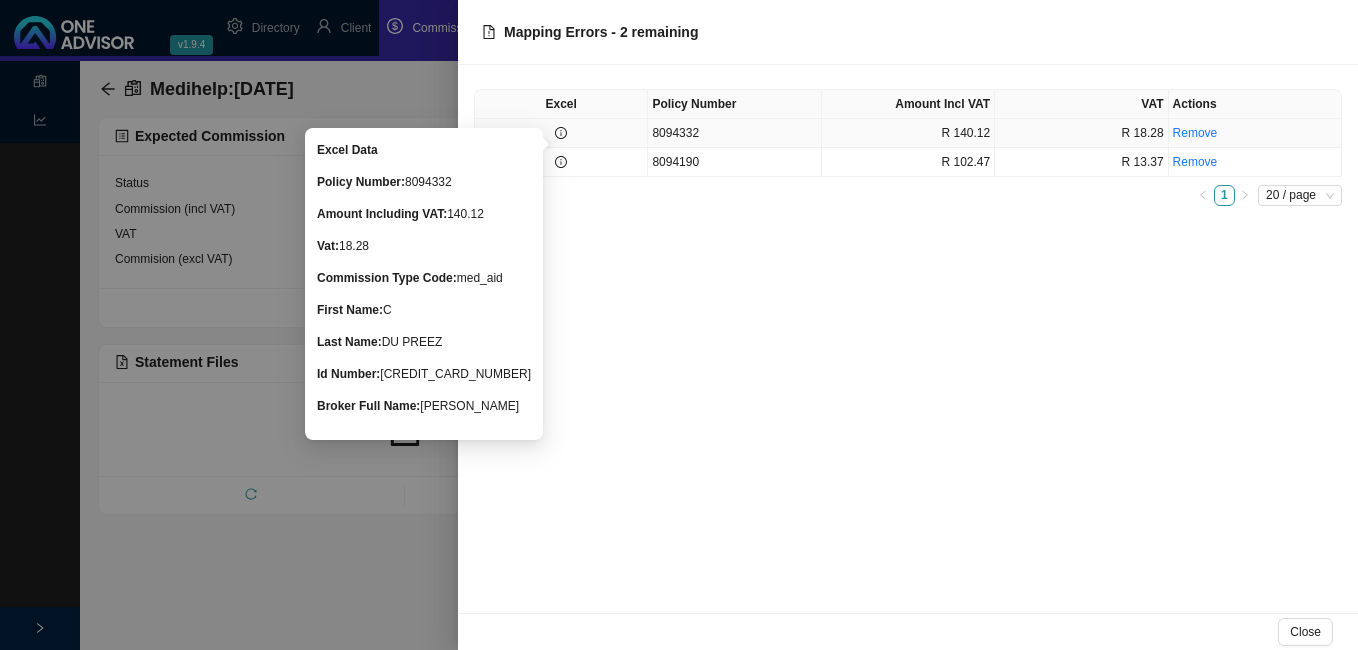 click 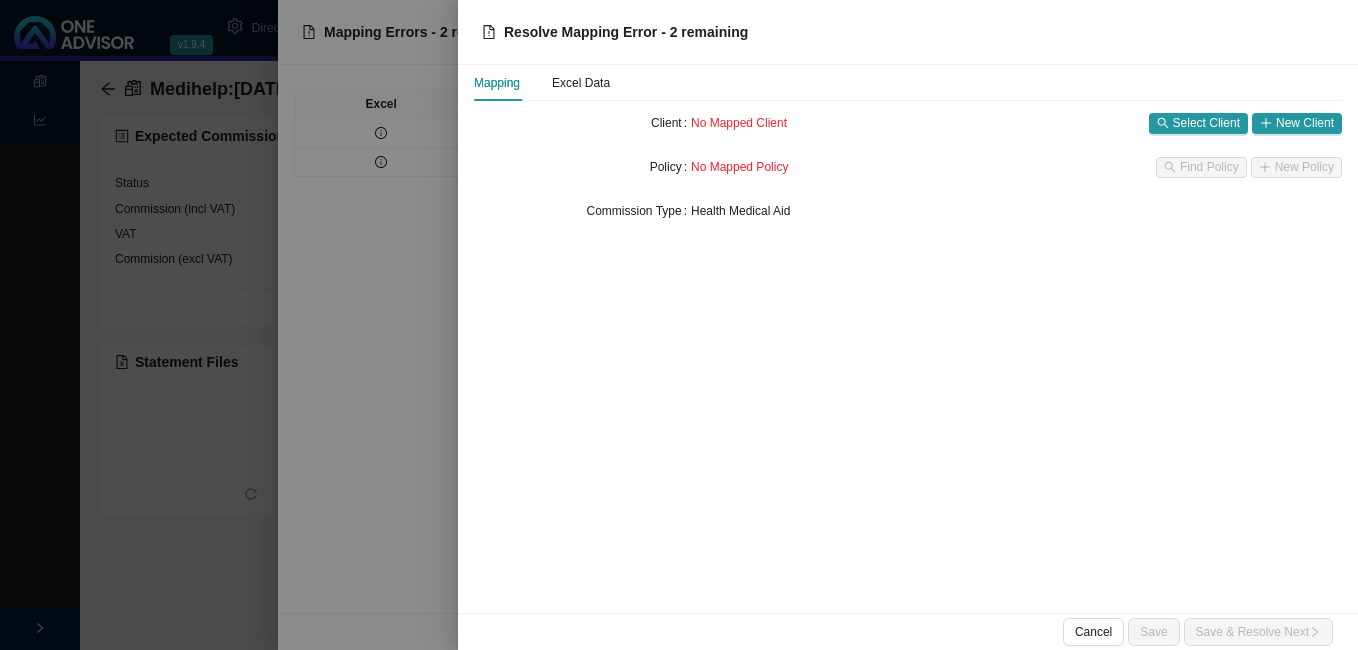 click at bounding box center [679, 325] 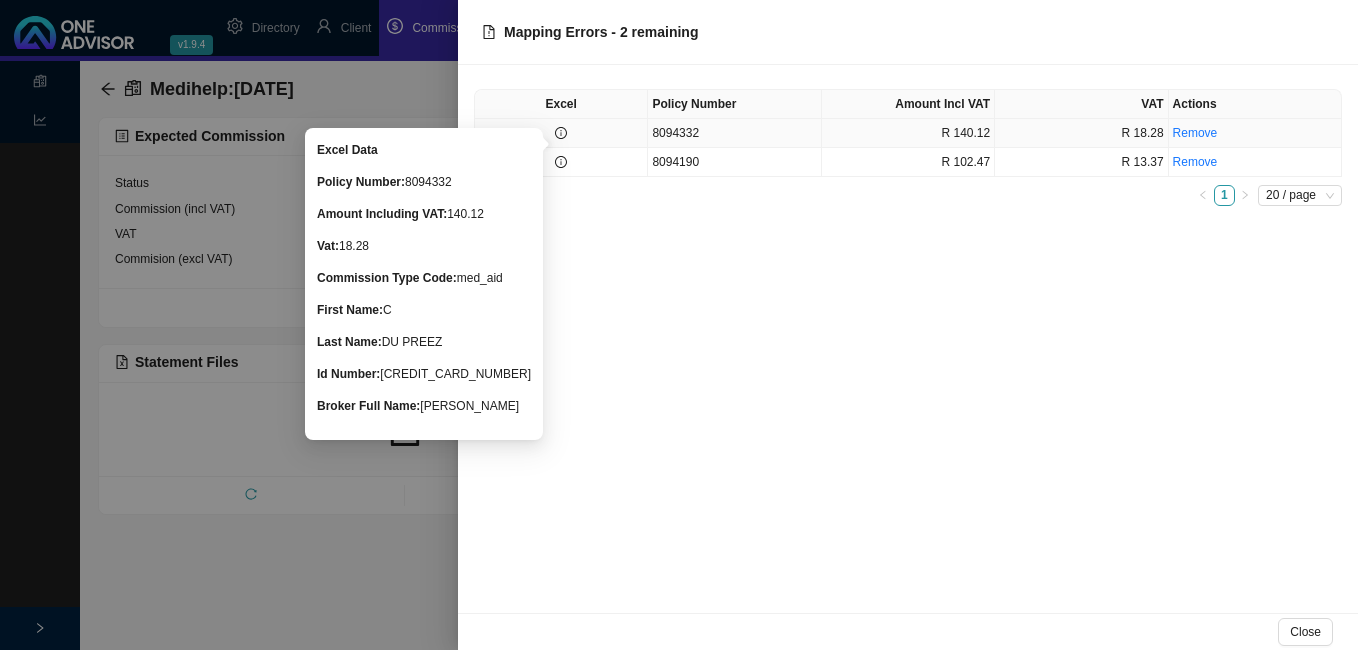 click 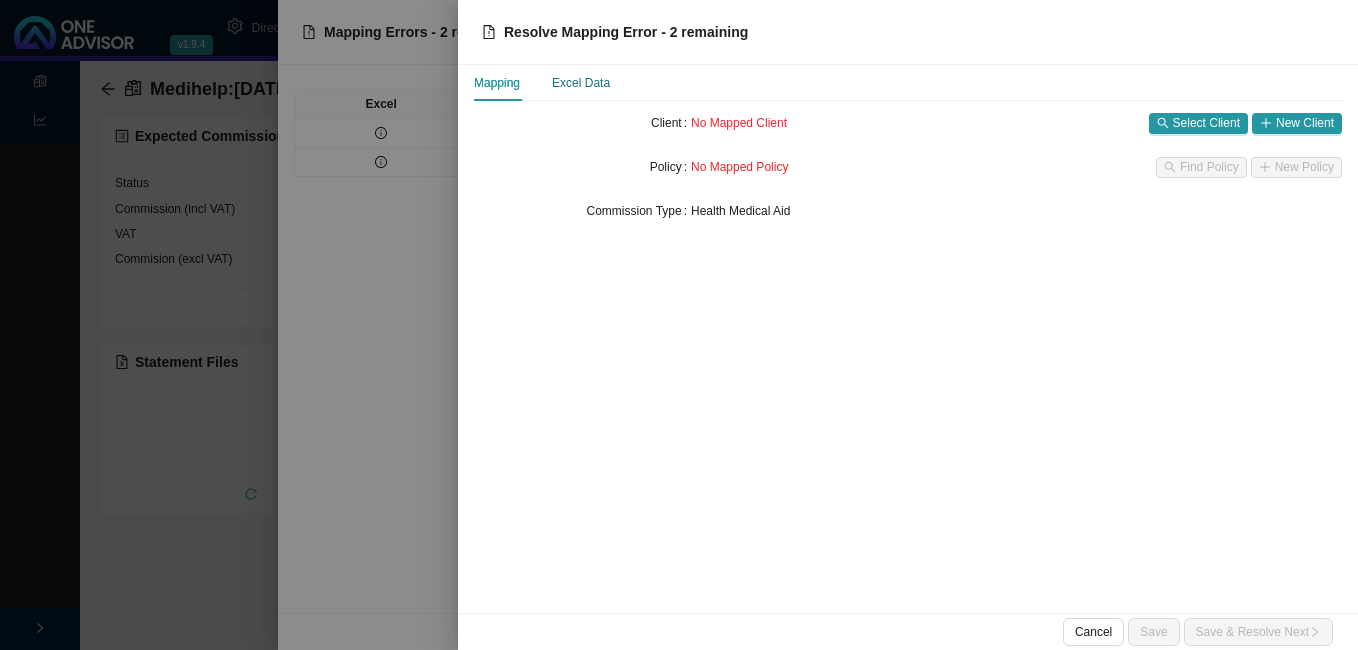 click on "Excel Data" at bounding box center [581, 83] 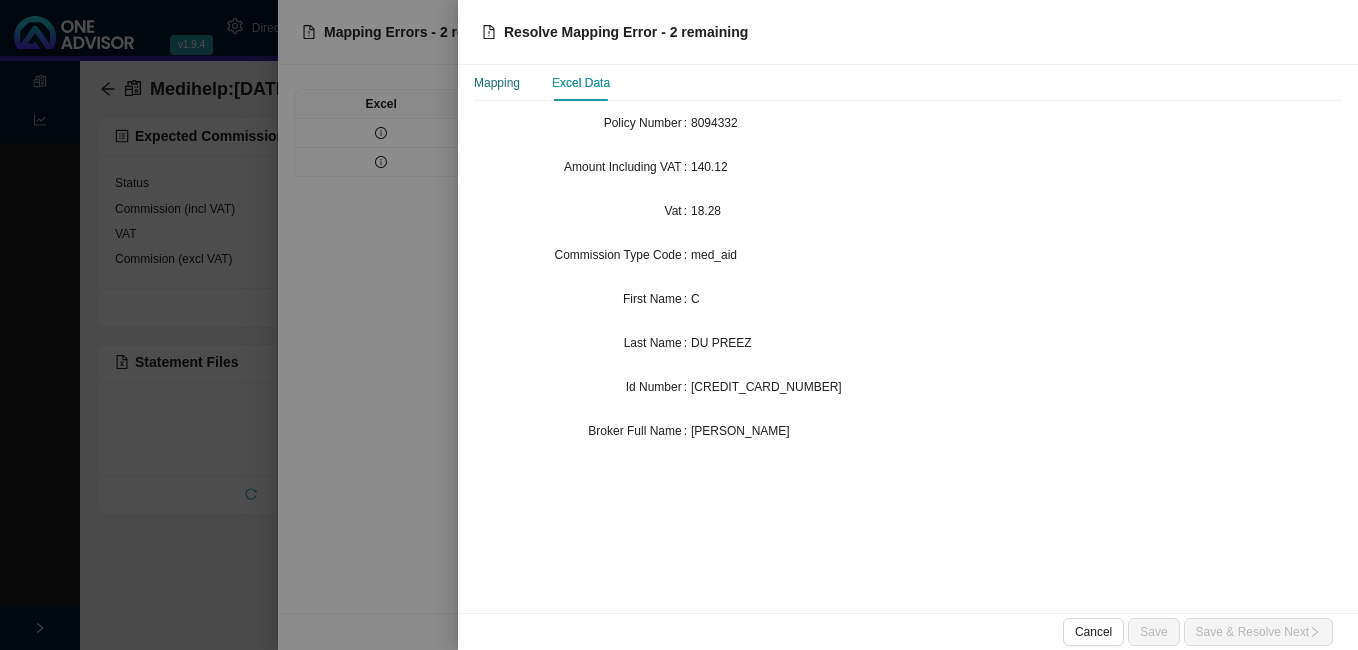 click on "Mapping" at bounding box center [497, 83] 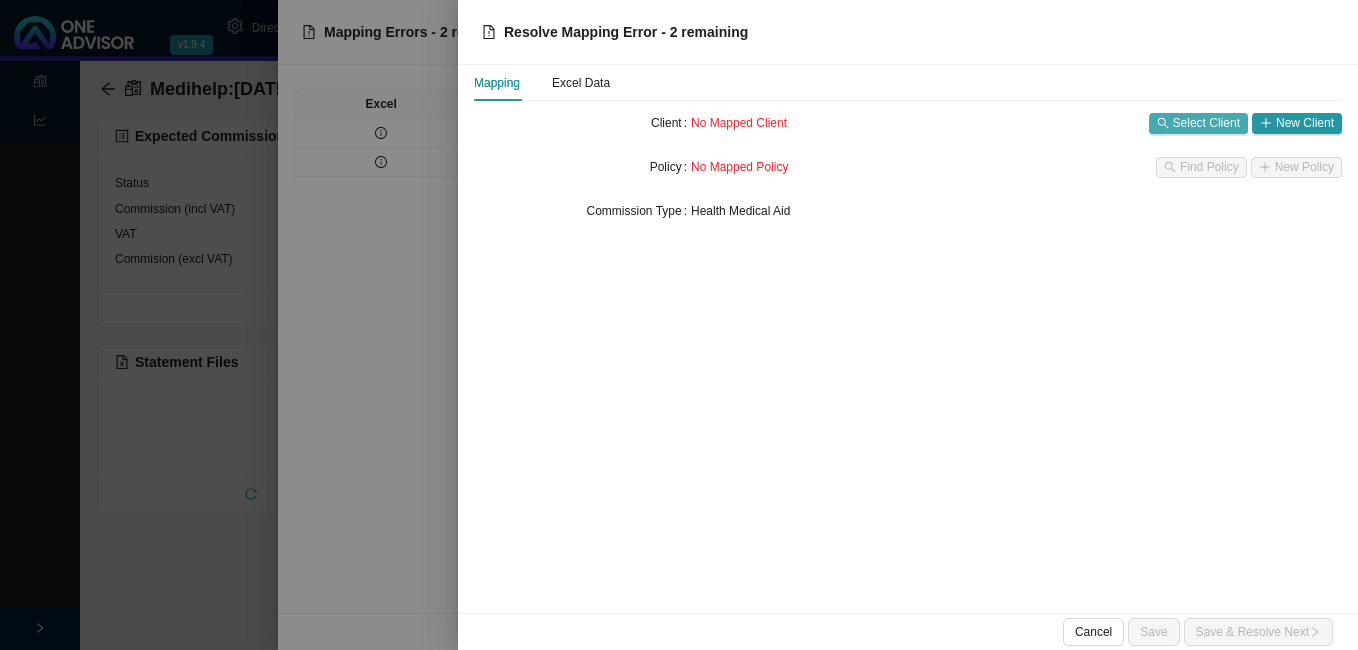 click on "Select Client" at bounding box center [1206, 123] 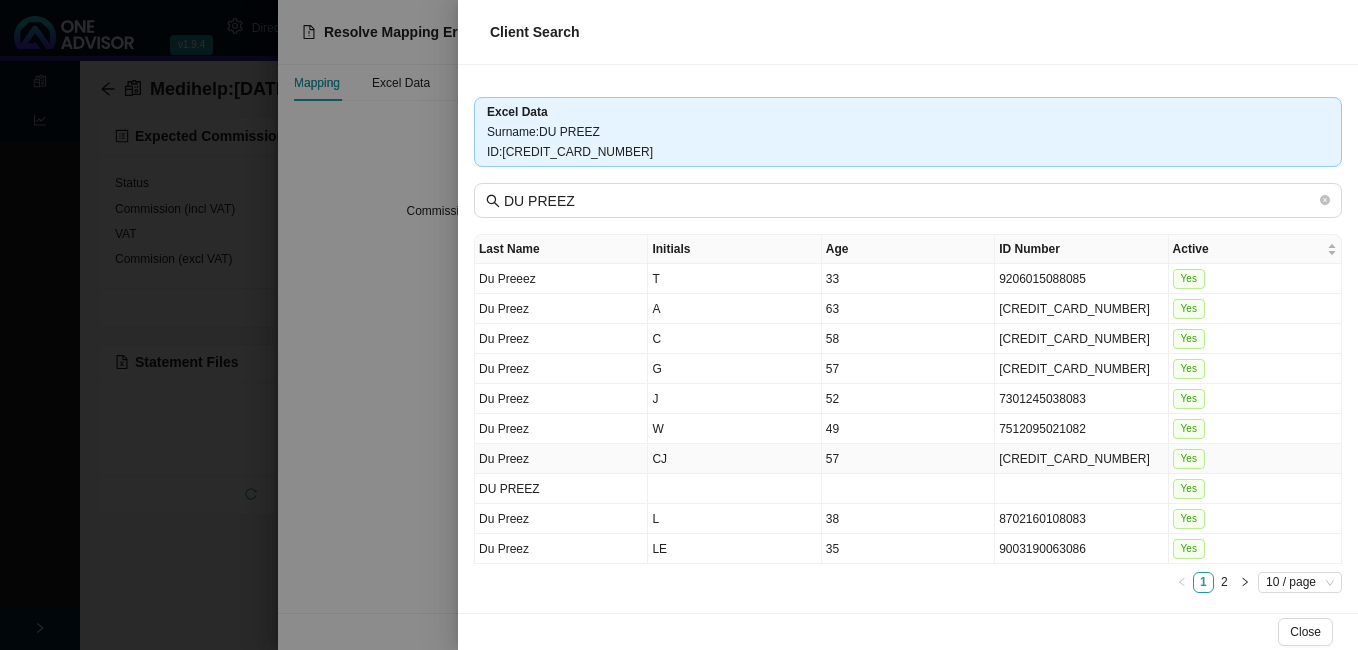 click on "57" at bounding box center (908, 459) 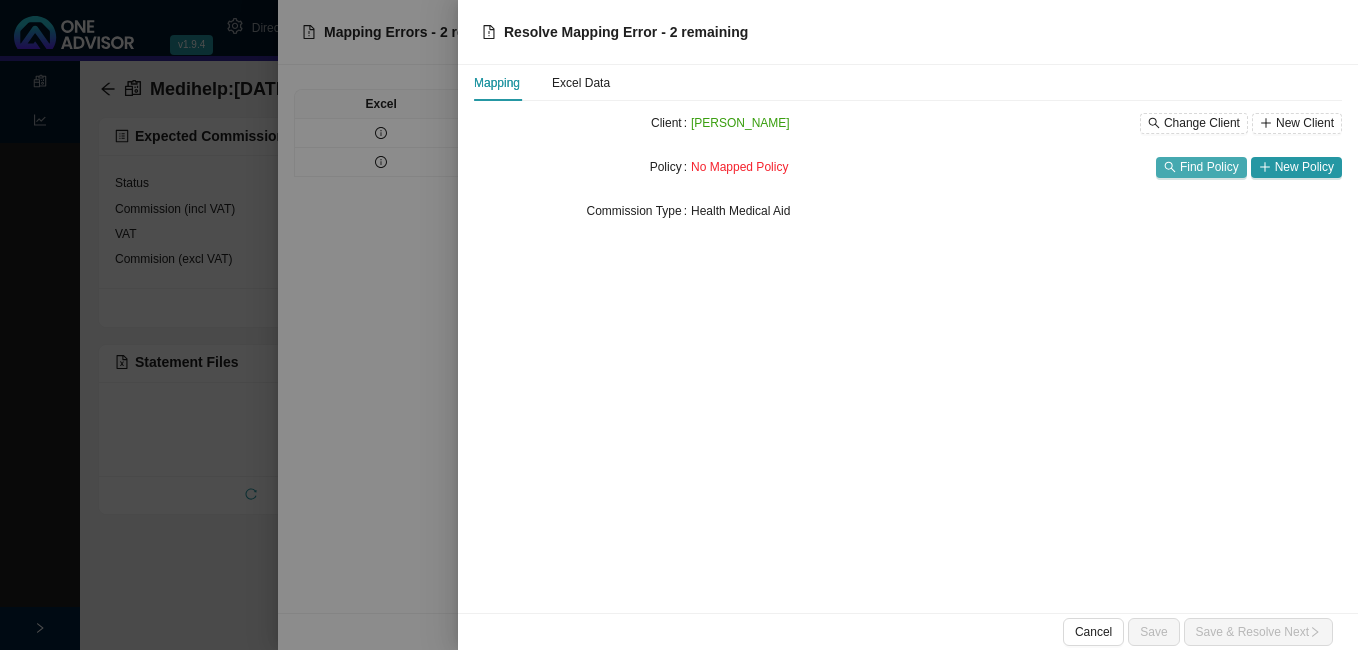 click on "Find Policy" at bounding box center (1209, 167) 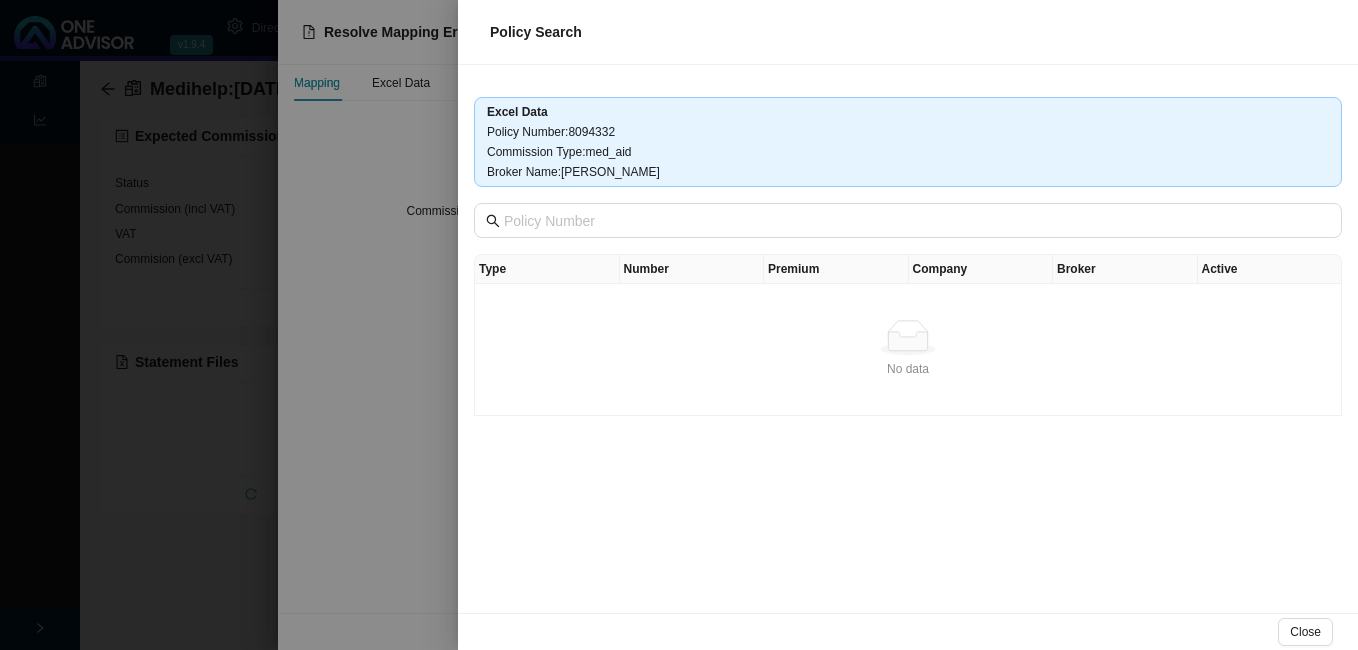 click at bounding box center (679, 325) 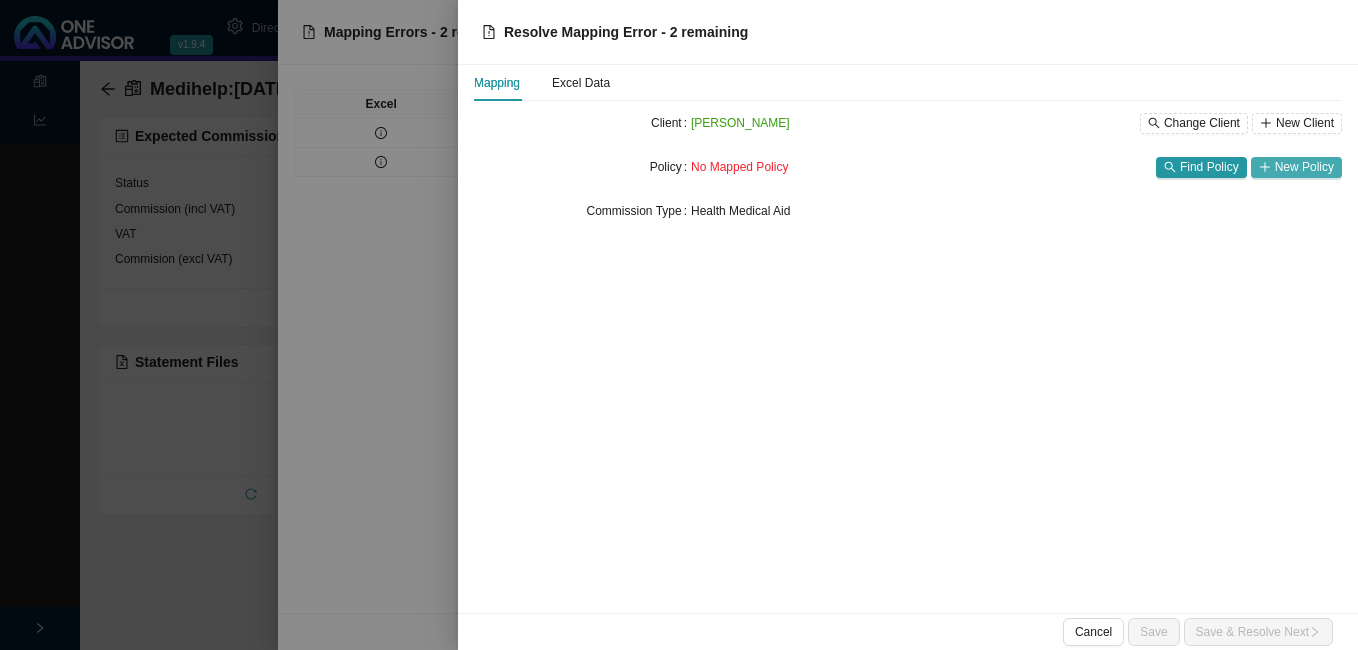 click on "New Policy" at bounding box center (1296, 167) 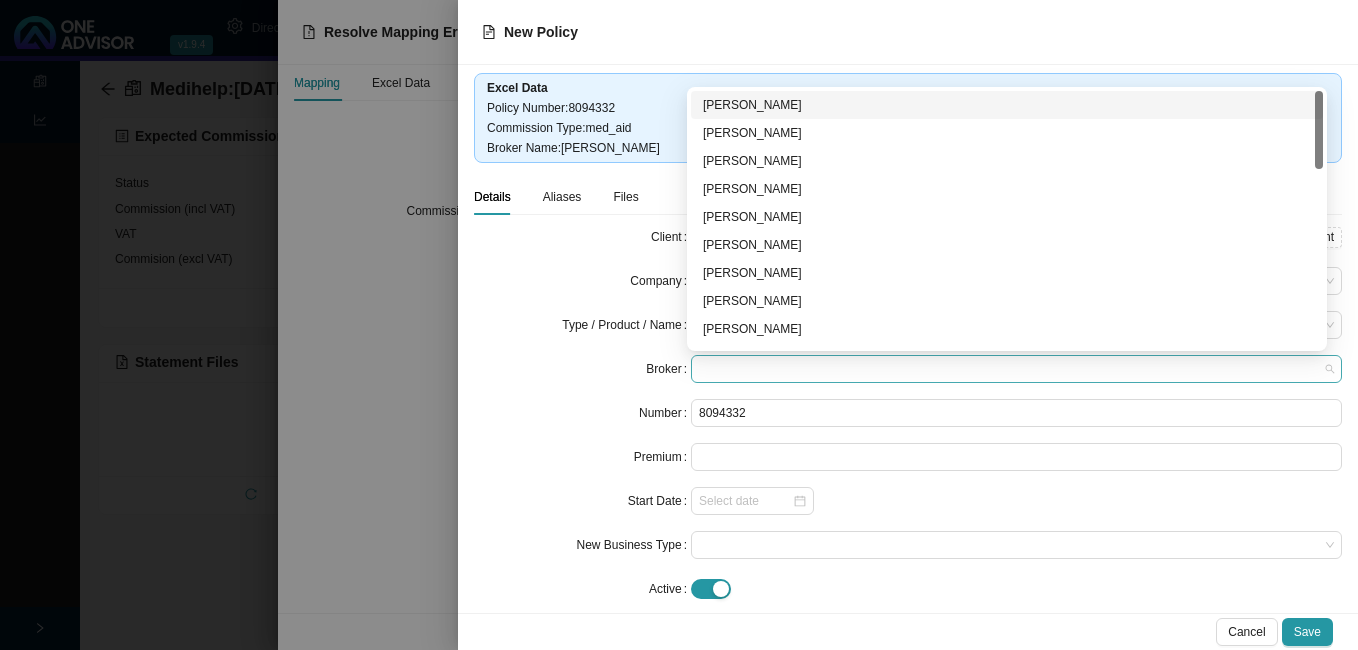click at bounding box center (1016, 369) 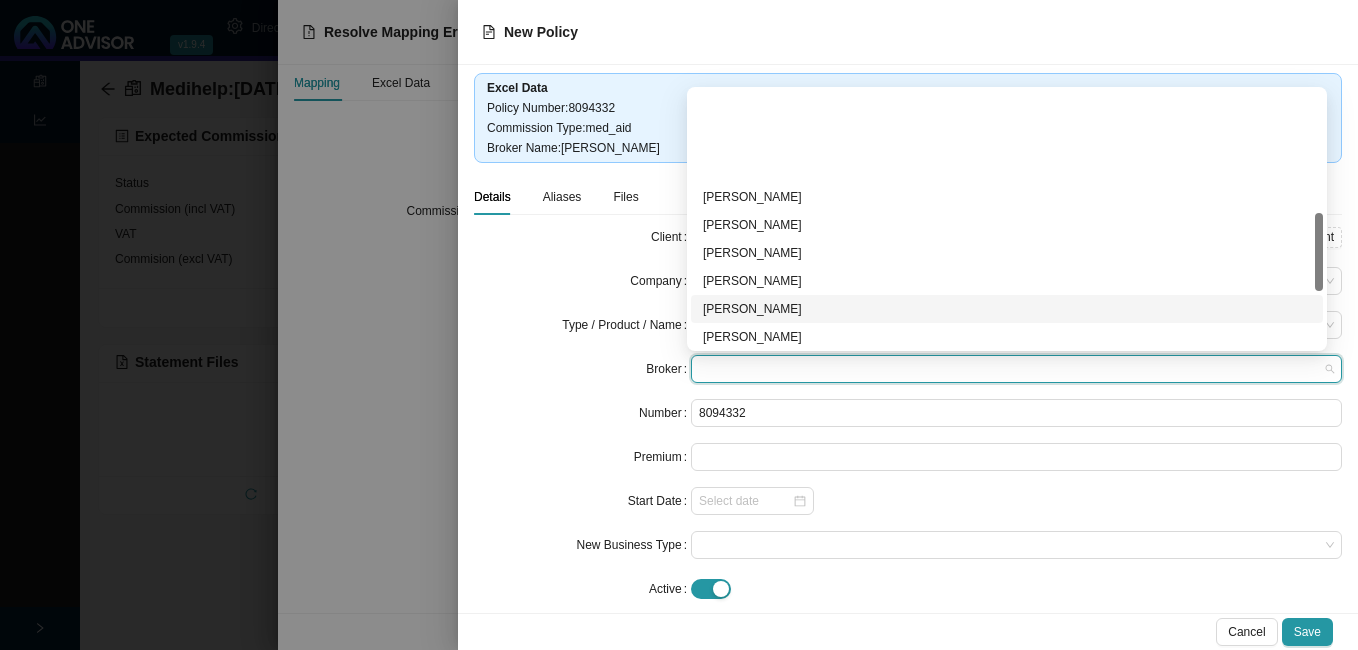 scroll, scrollTop: 584, scrollLeft: 0, axis: vertical 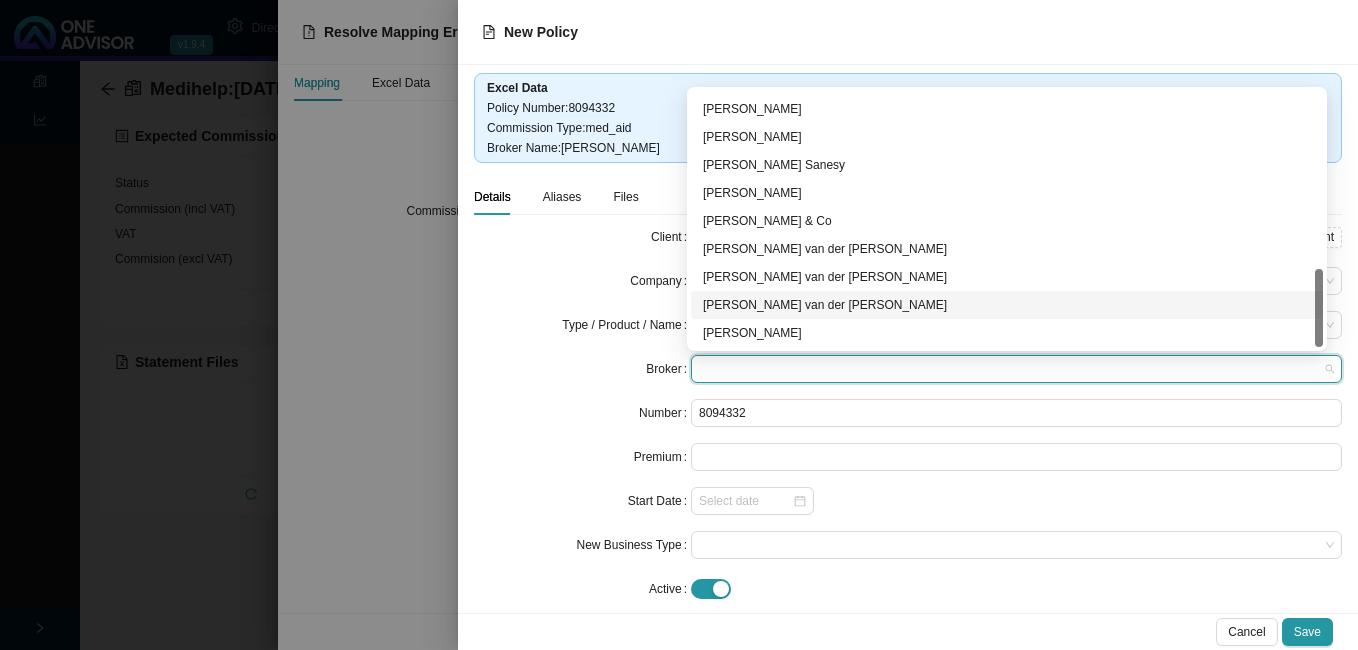 click on "[PERSON_NAME] van der [PERSON_NAME]" at bounding box center [1007, 305] 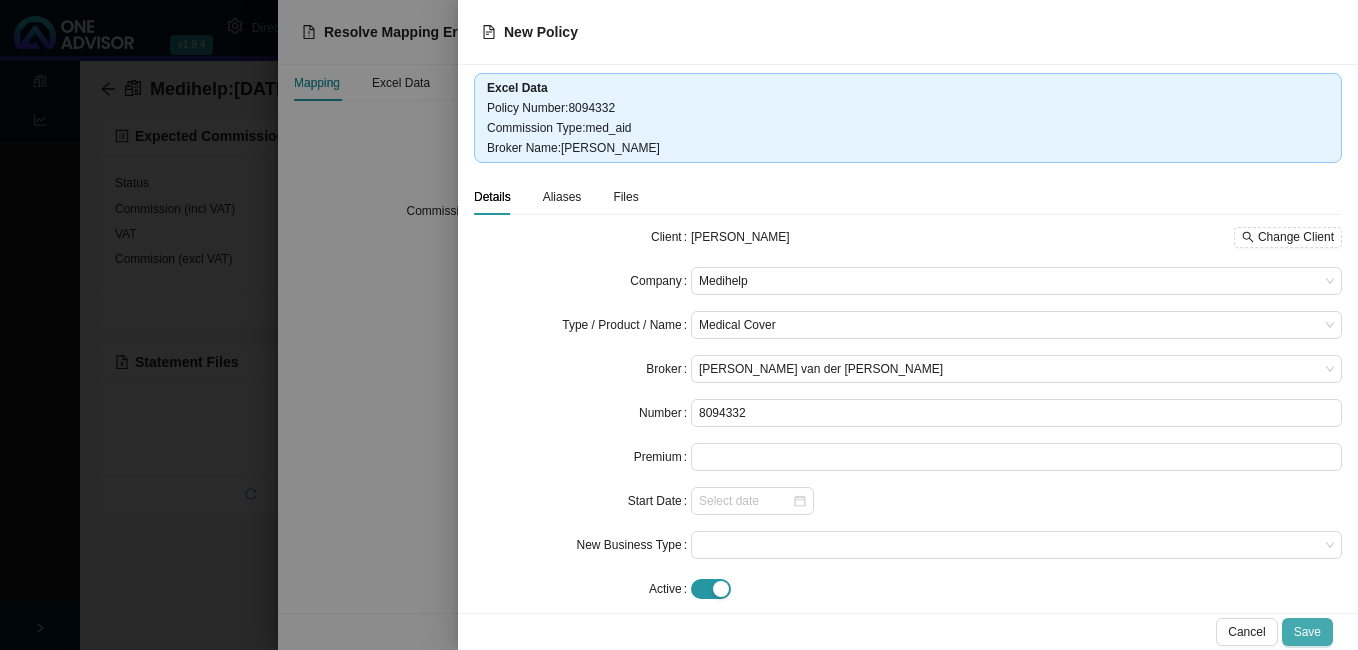 click on "Save" at bounding box center [1307, 632] 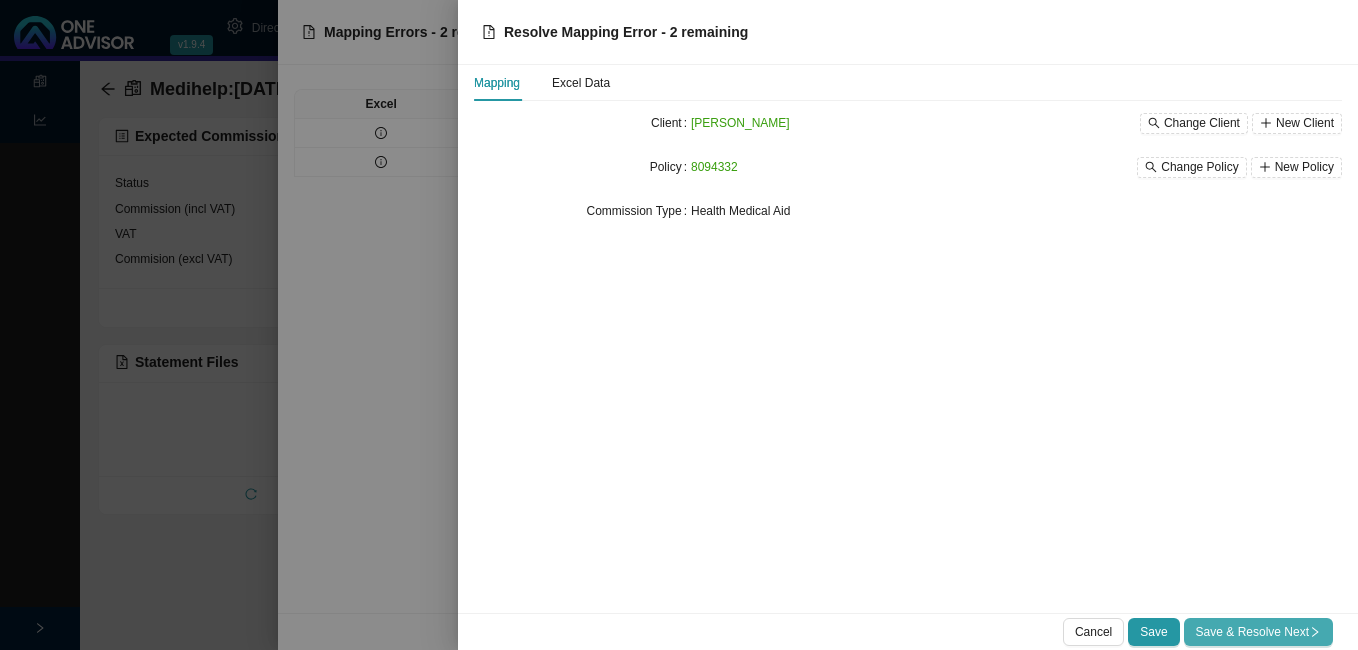 click on "Save & Resolve Next" at bounding box center (1258, 632) 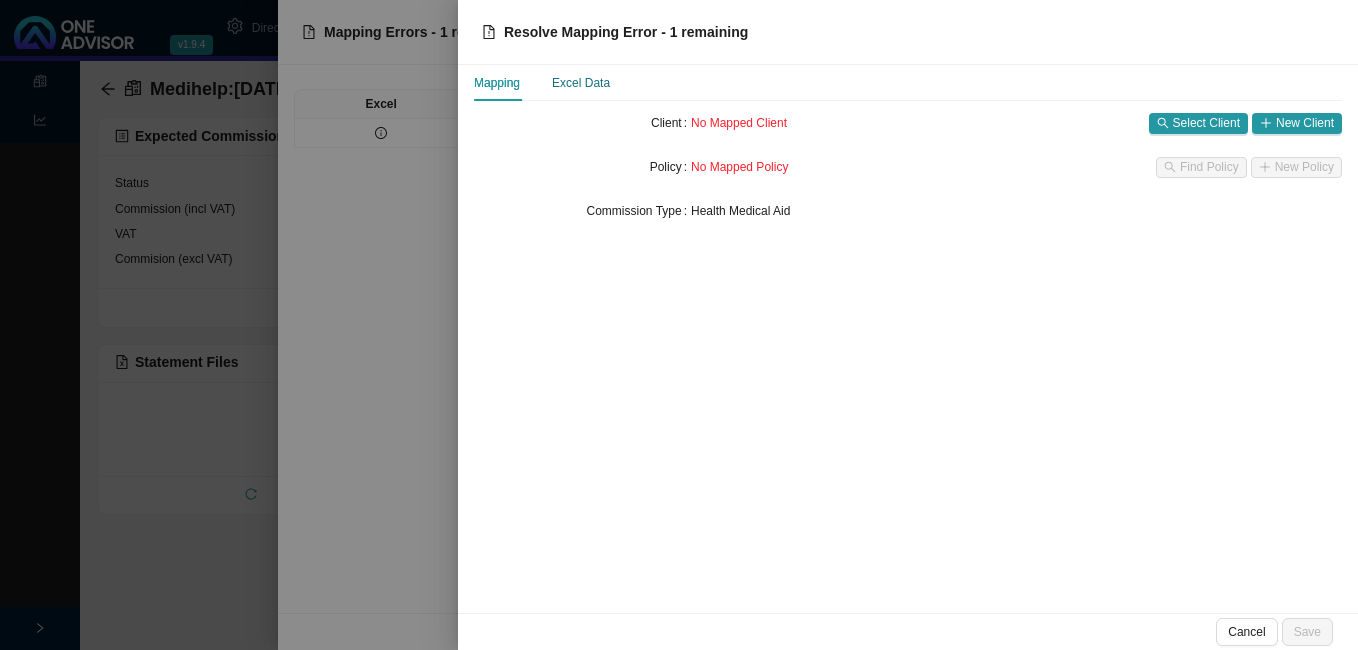 click on "Excel Data" at bounding box center [581, 83] 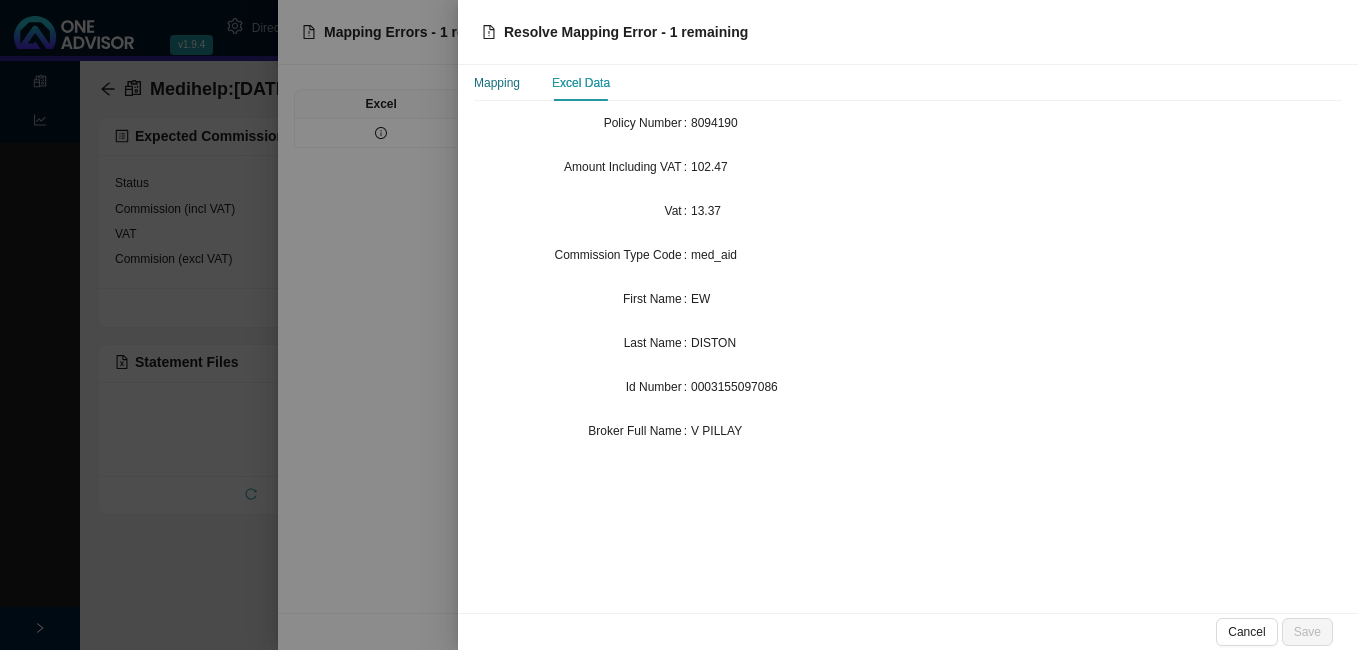 click on "Mapping" at bounding box center [497, 83] 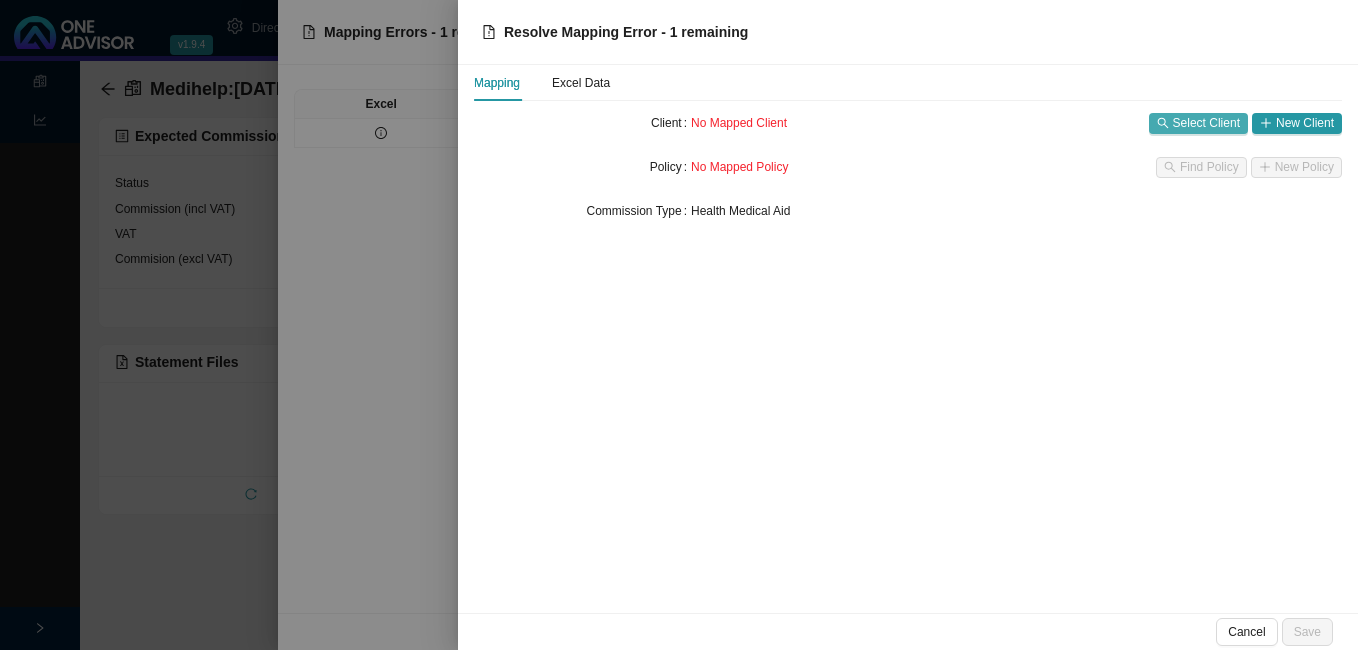 click on "Select Client" at bounding box center [1206, 123] 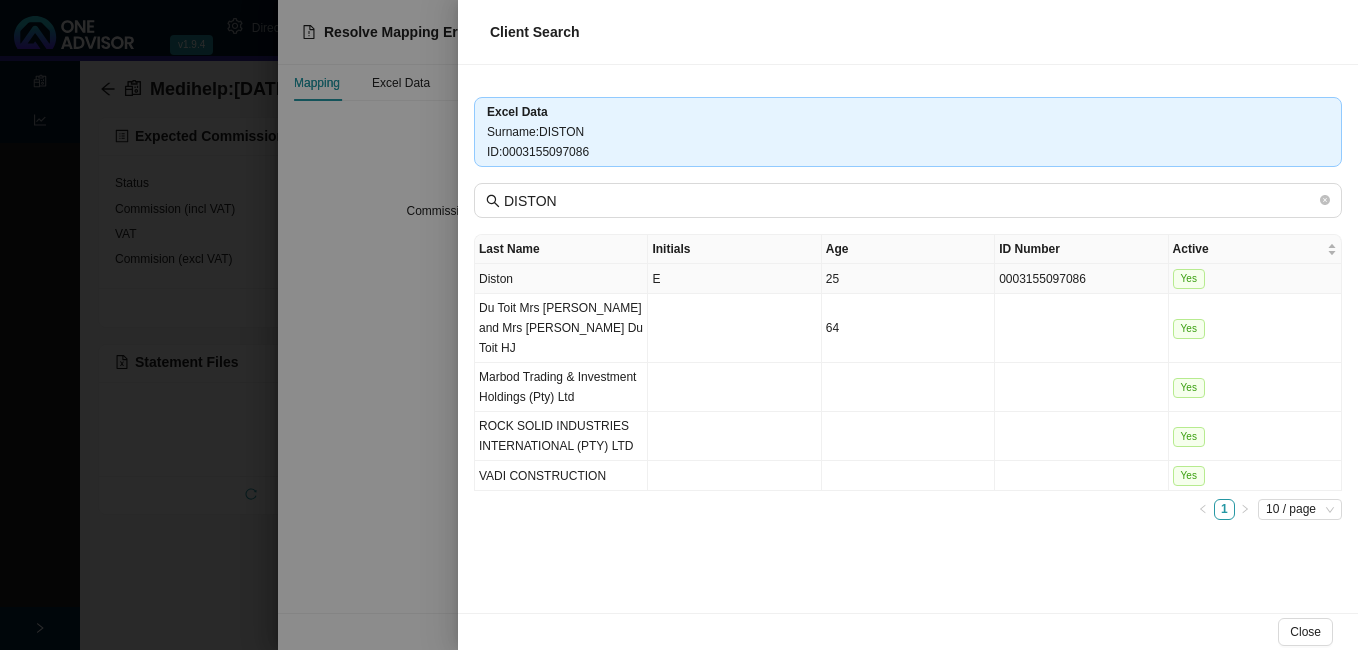 click on "25" at bounding box center (908, 279) 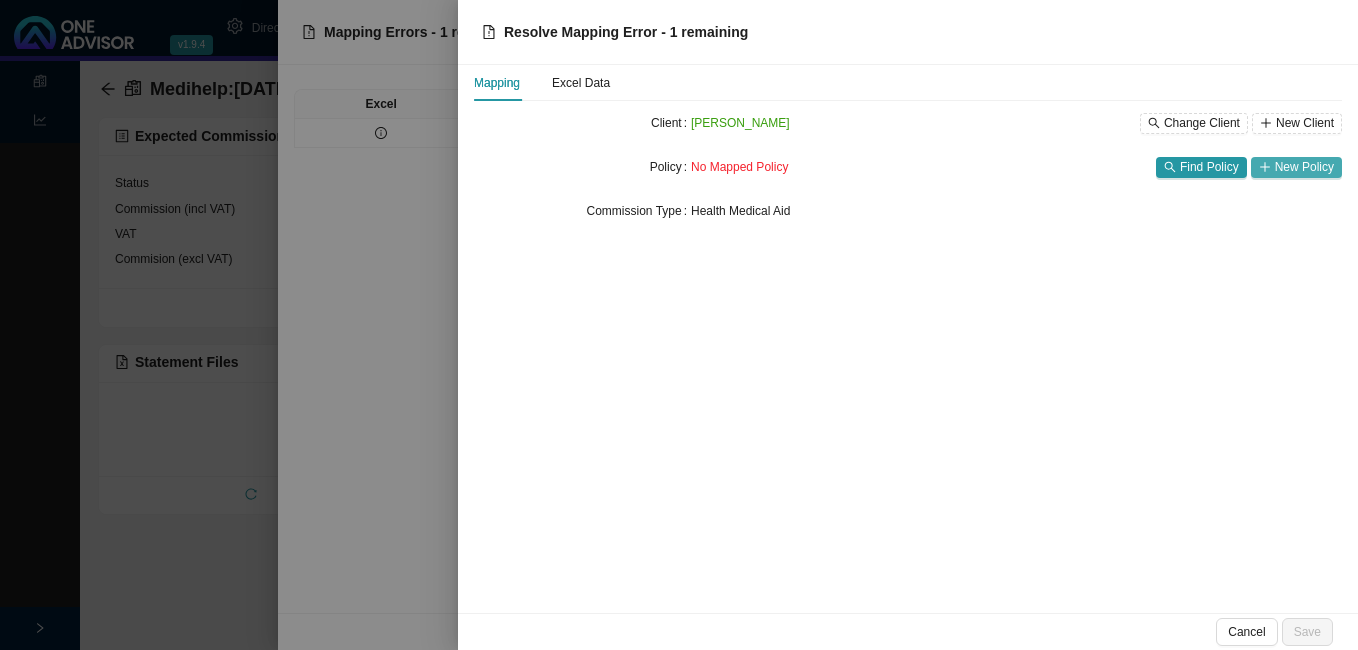 click on "New Policy" at bounding box center (1304, 167) 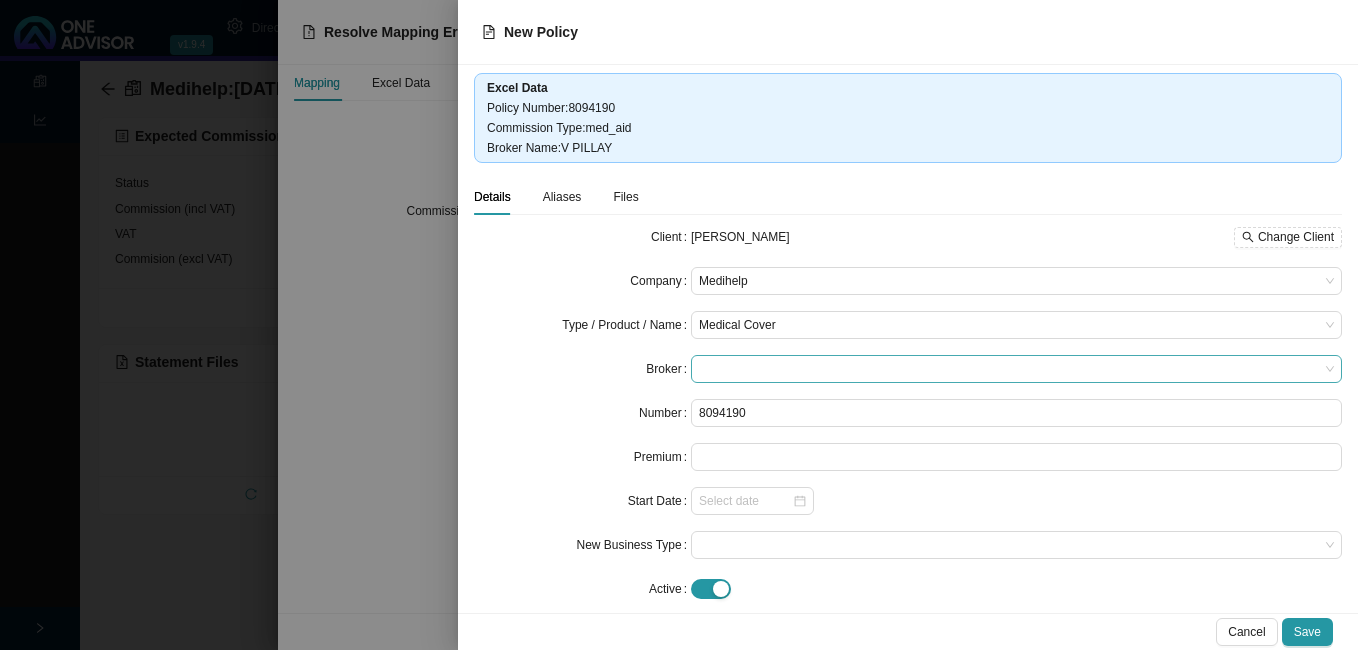click at bounding box center (1016, 369) 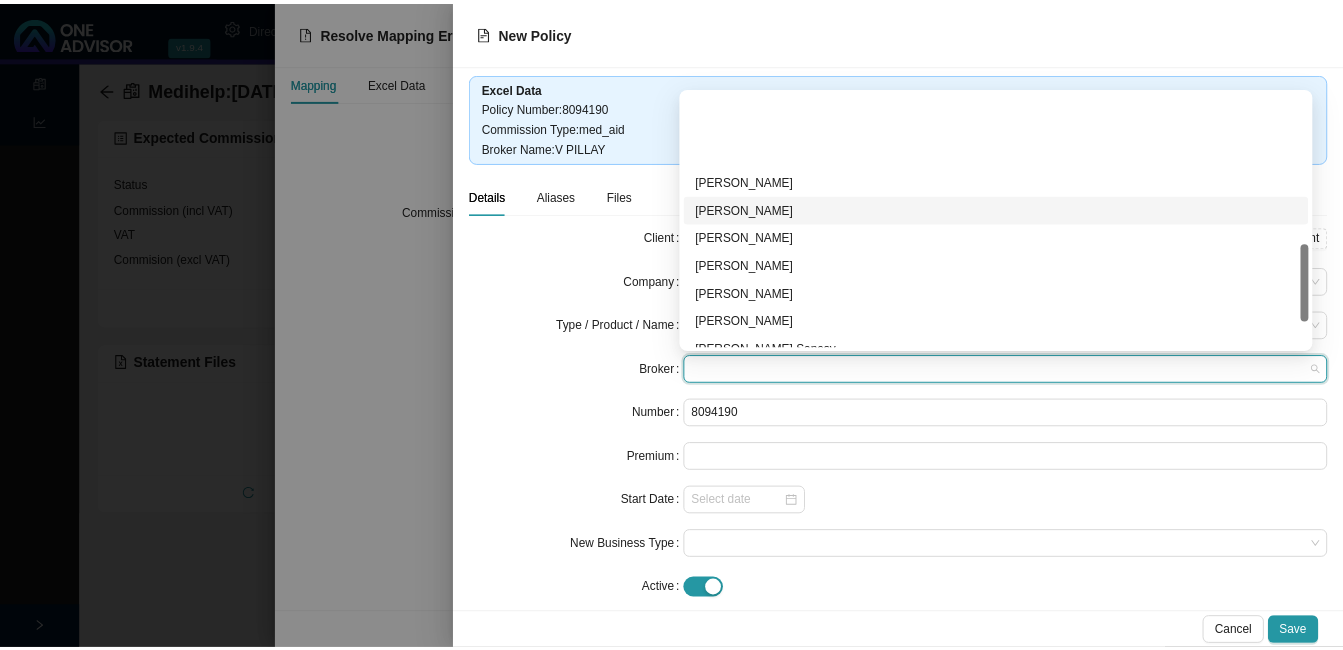 scroll, scrollTop: 500, scrollLeft: 0, axis: vertical 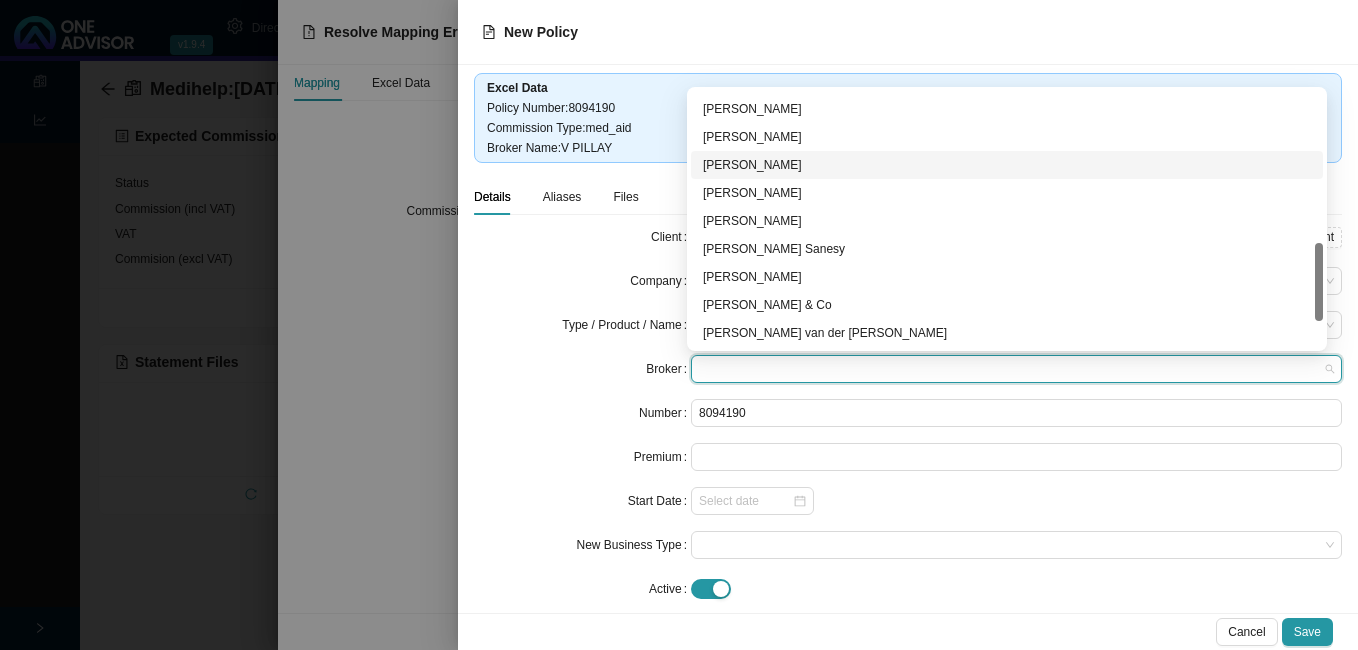 click on "[PERSON_NAME]" at bounding box center (1007, 165) 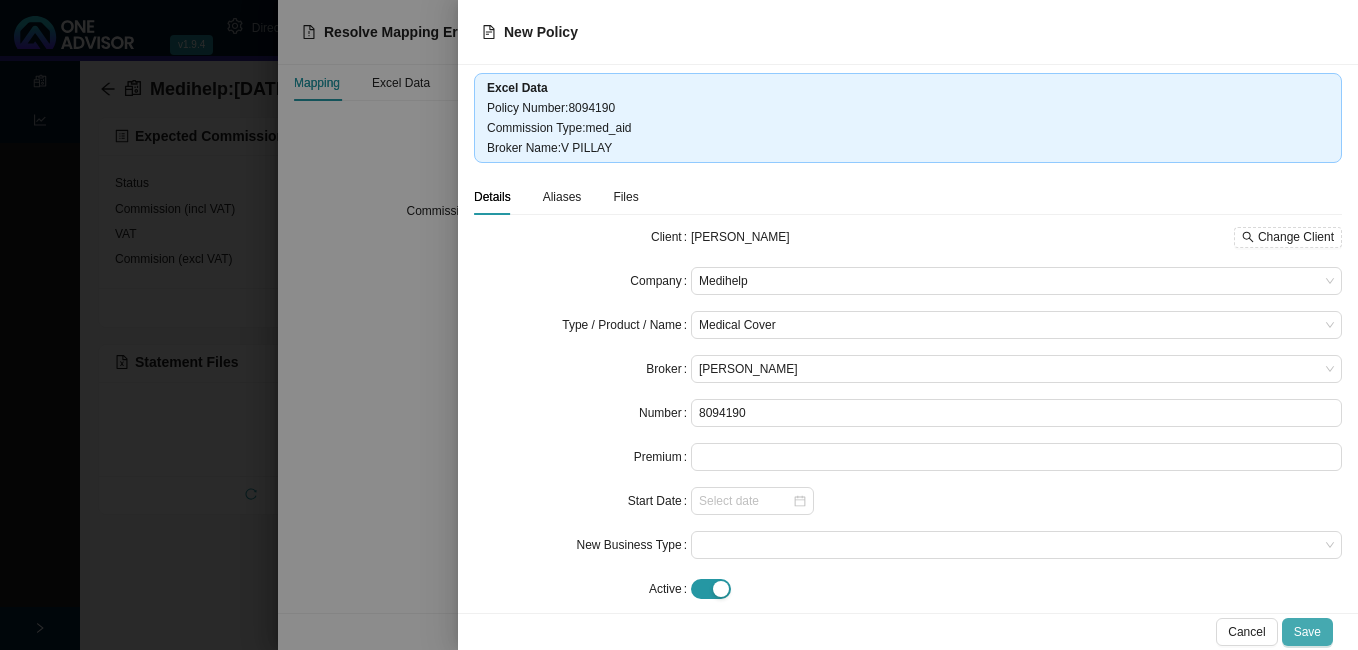 click on "Save" at bounding box center [1307, 632] 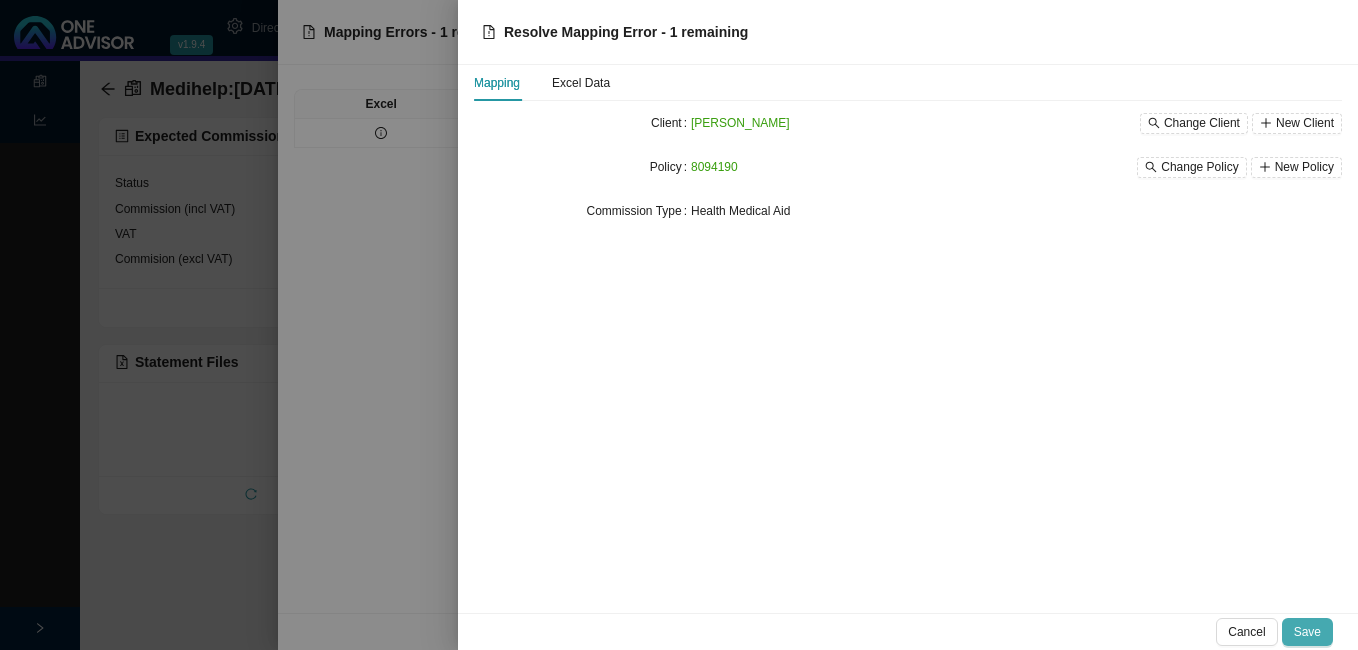 click on "Save" at bounding box center (1307, 632) 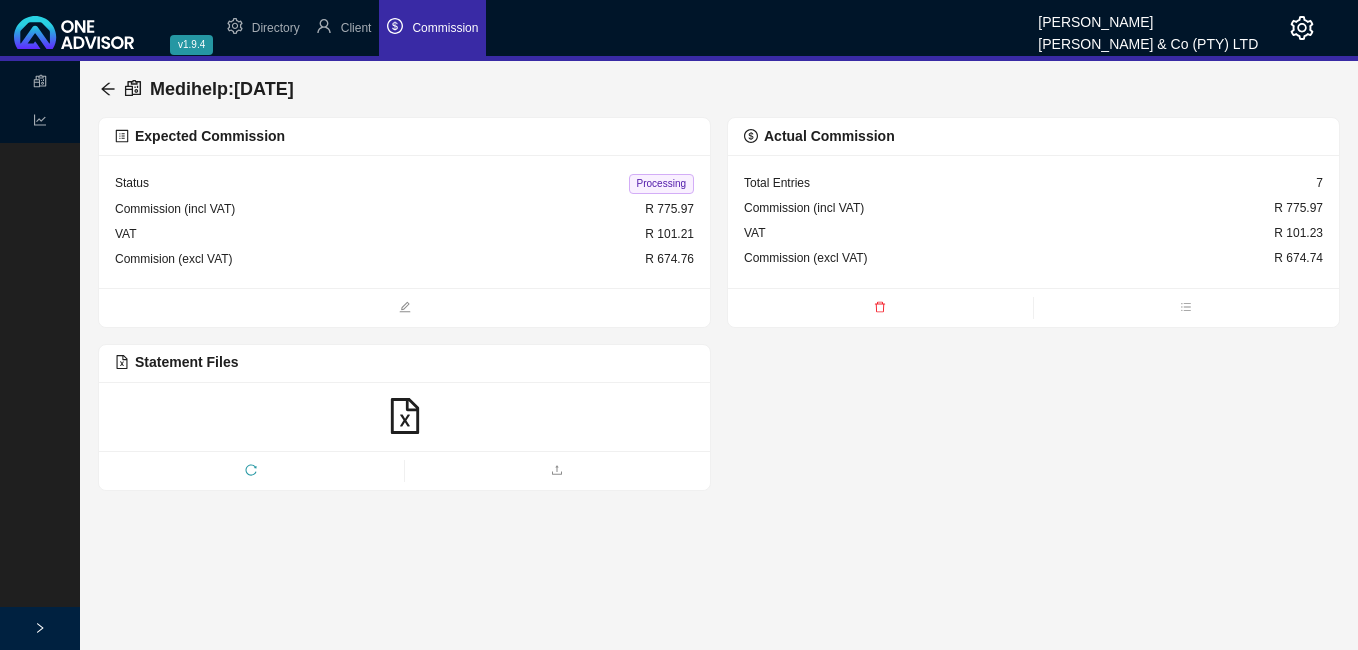 click on "Processing" at bounding box center [661, 184] 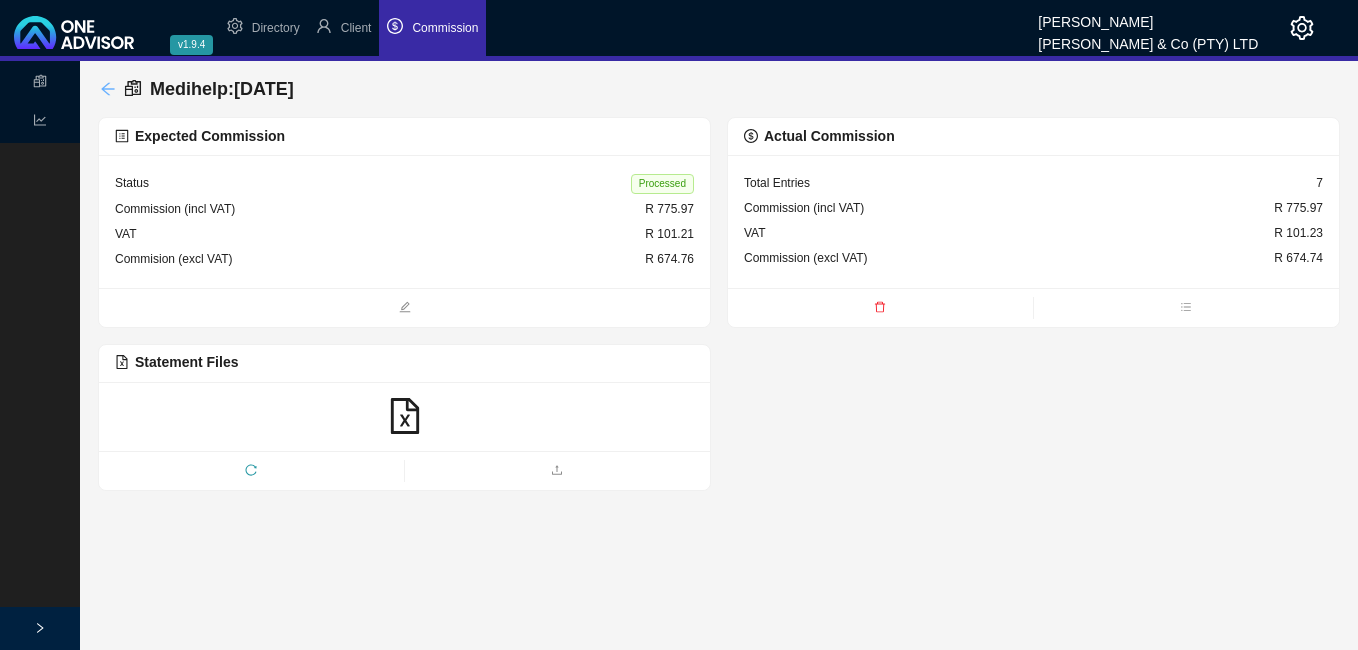 click 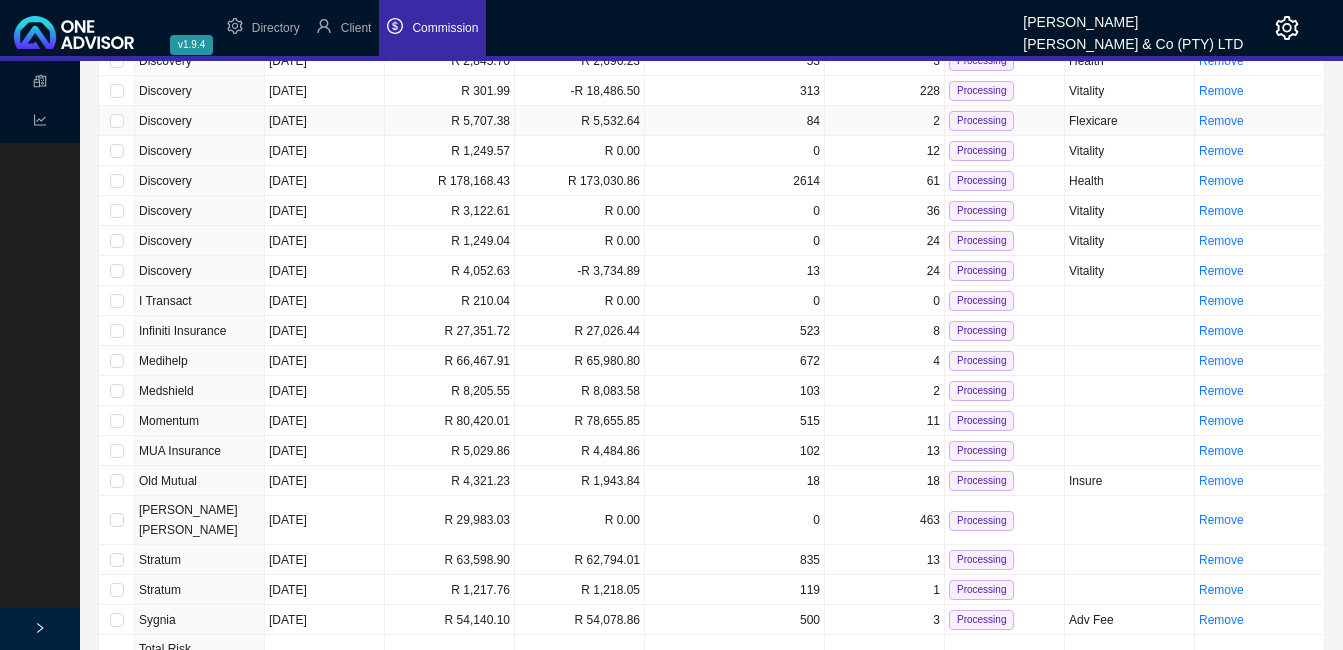 scroll, scrollTop: 300, scrollLeft: 0, axis: vertical 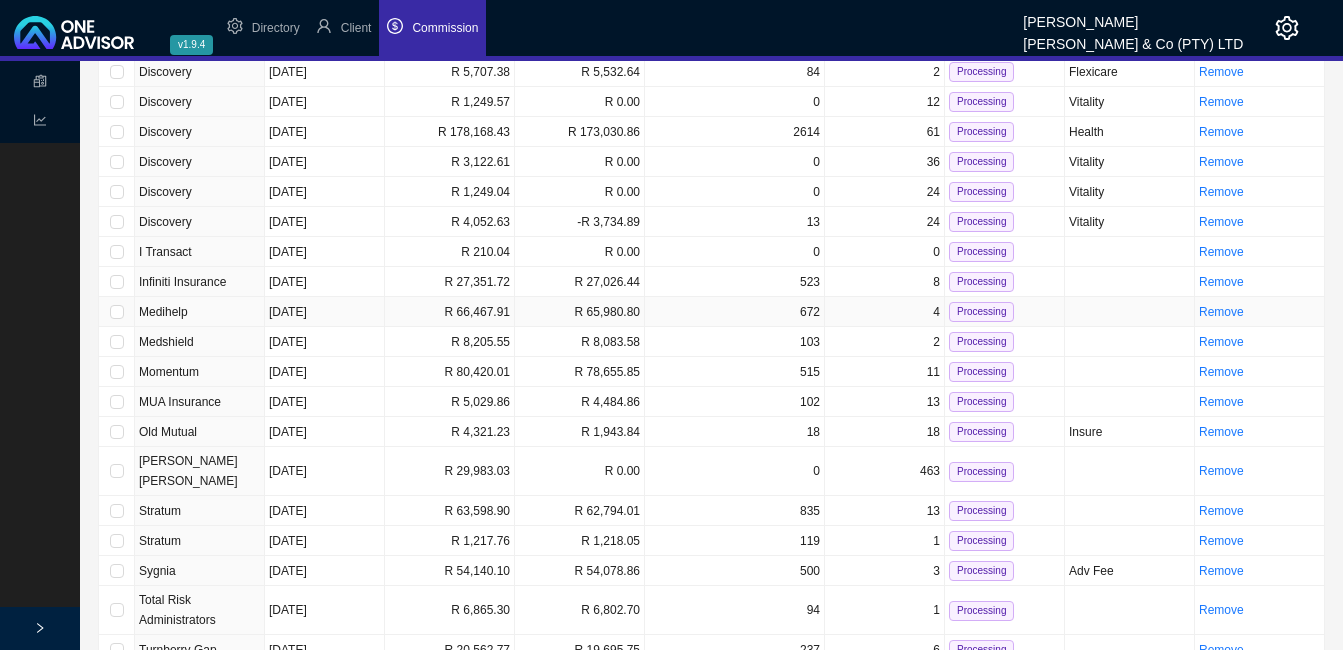 click on "R 66,467.91" at bounding box center (450, 312) 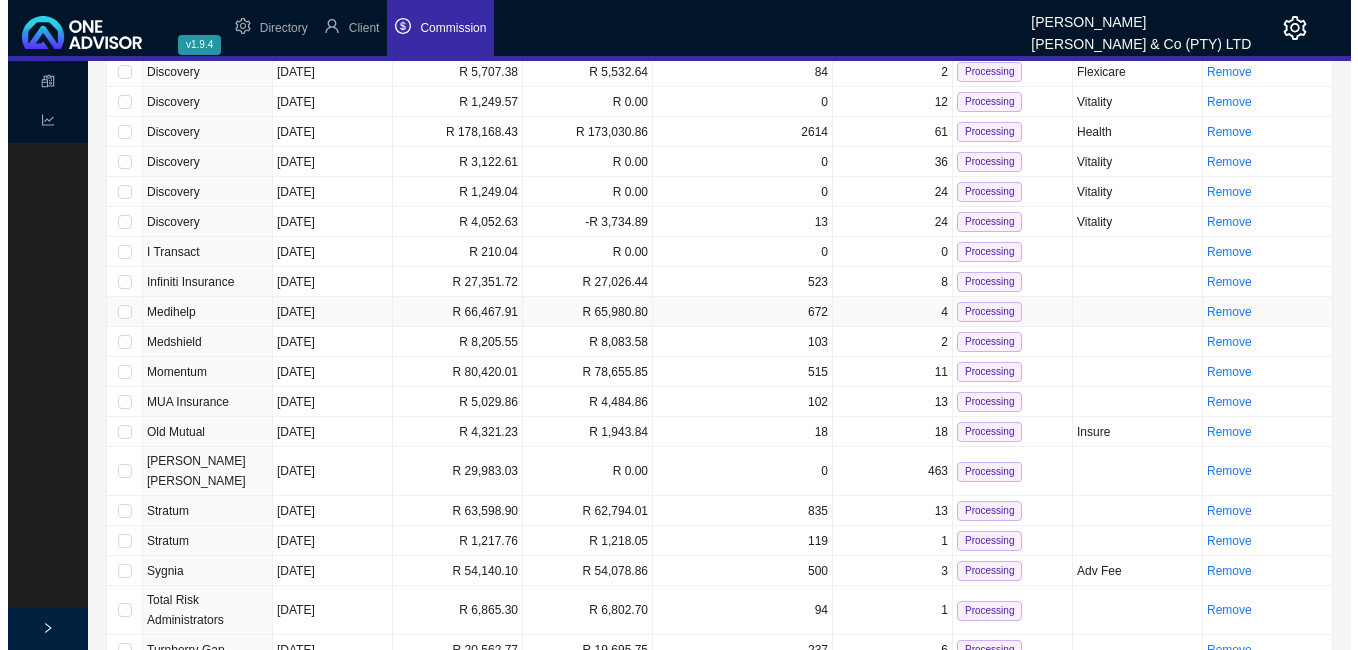 scroll, scrollTop: 0, scrollLeft: 0, axis: both 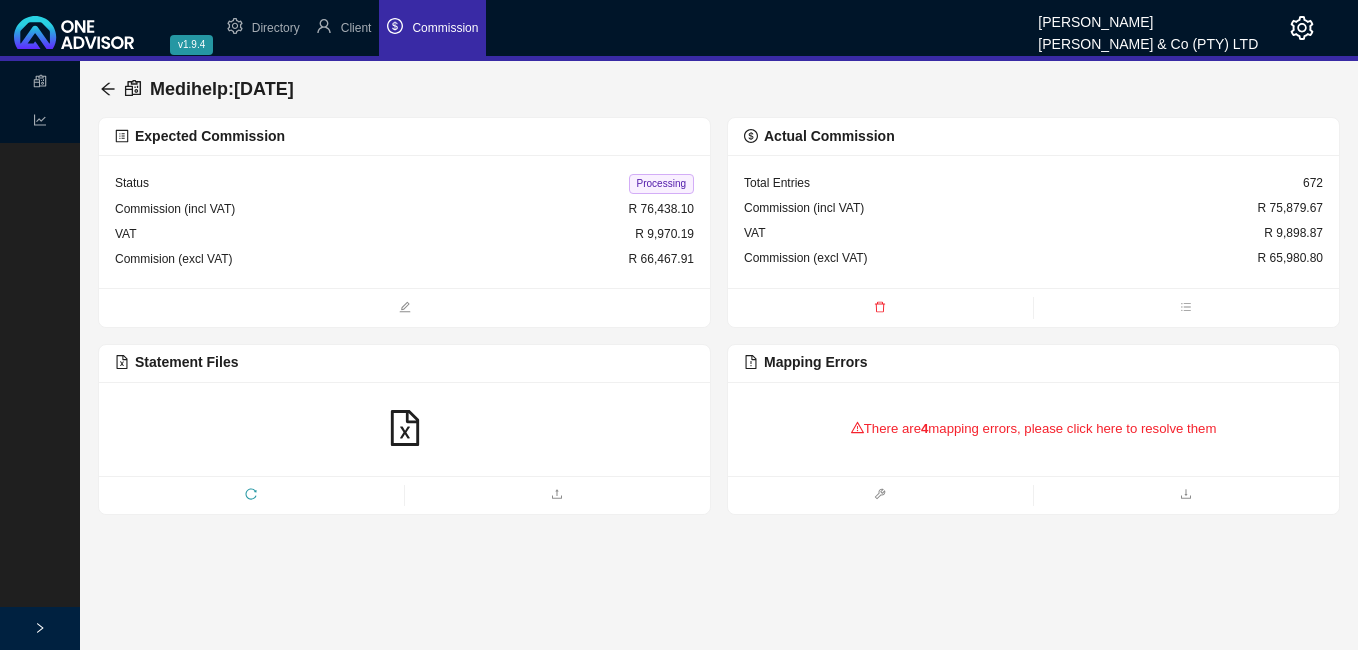click on "4" at bounding box center (924, 428) 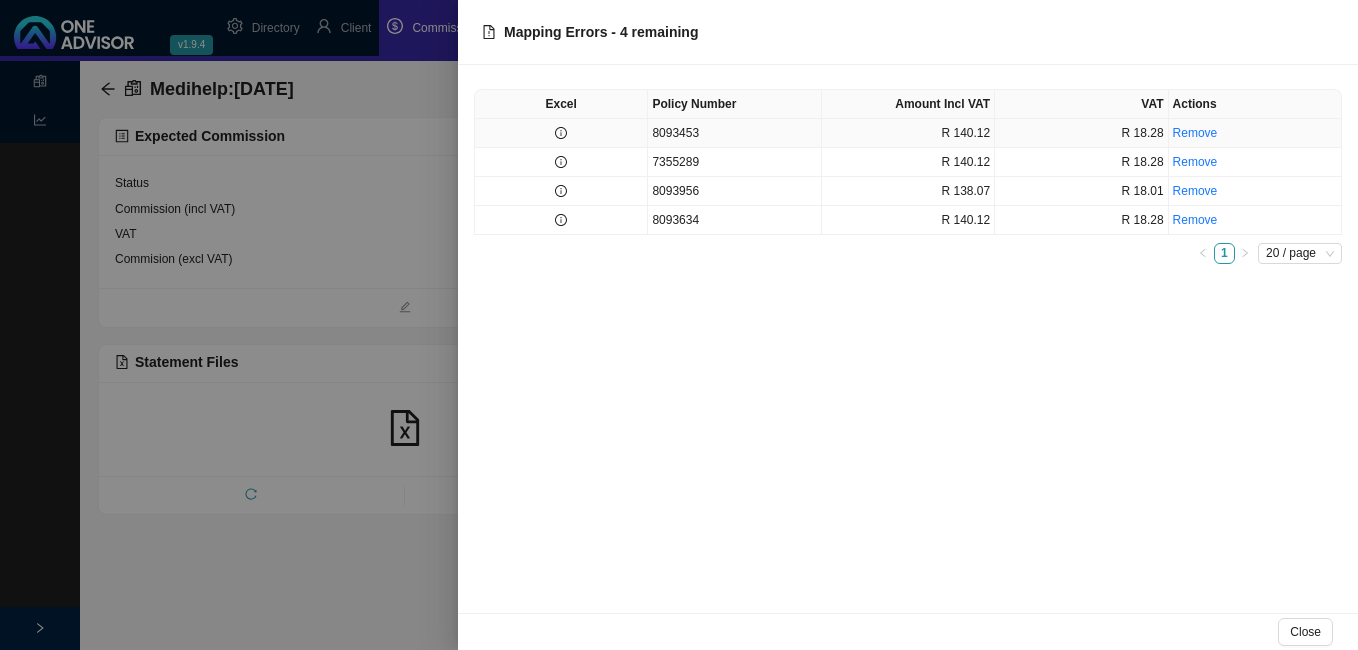 click at bounding box center [561, 133] 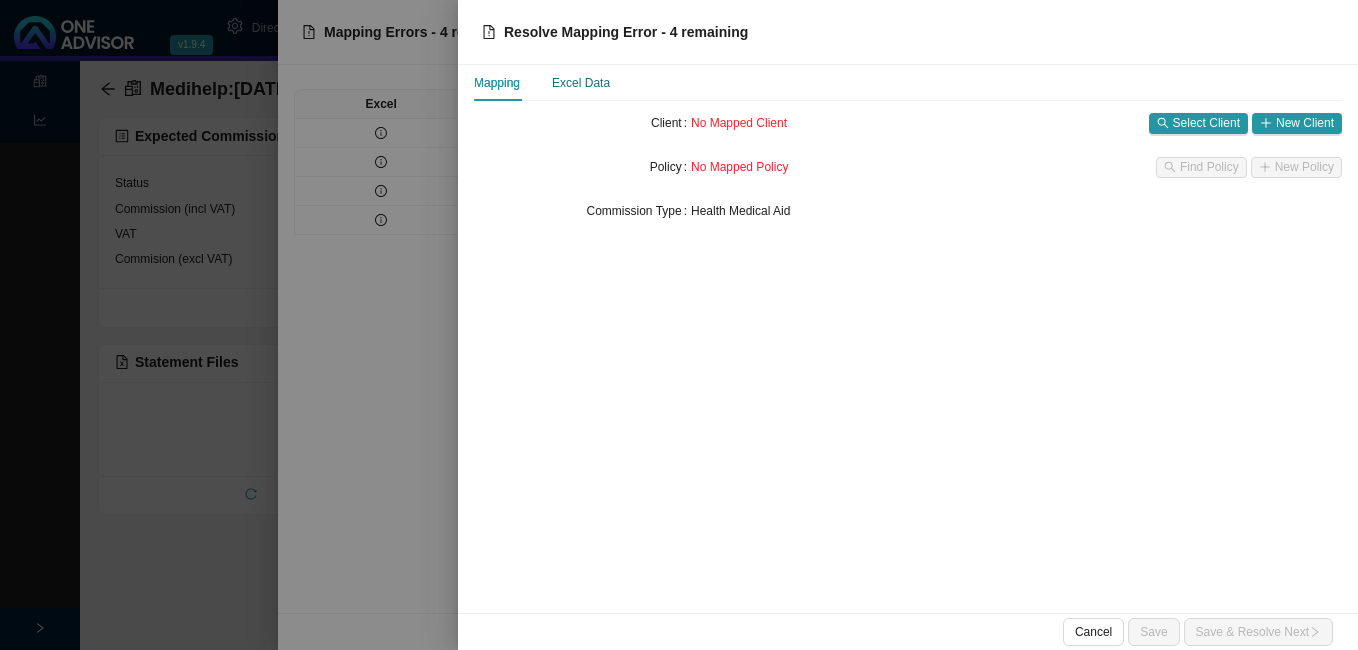 click on "Excel Data" at bounding box center [581, 83] 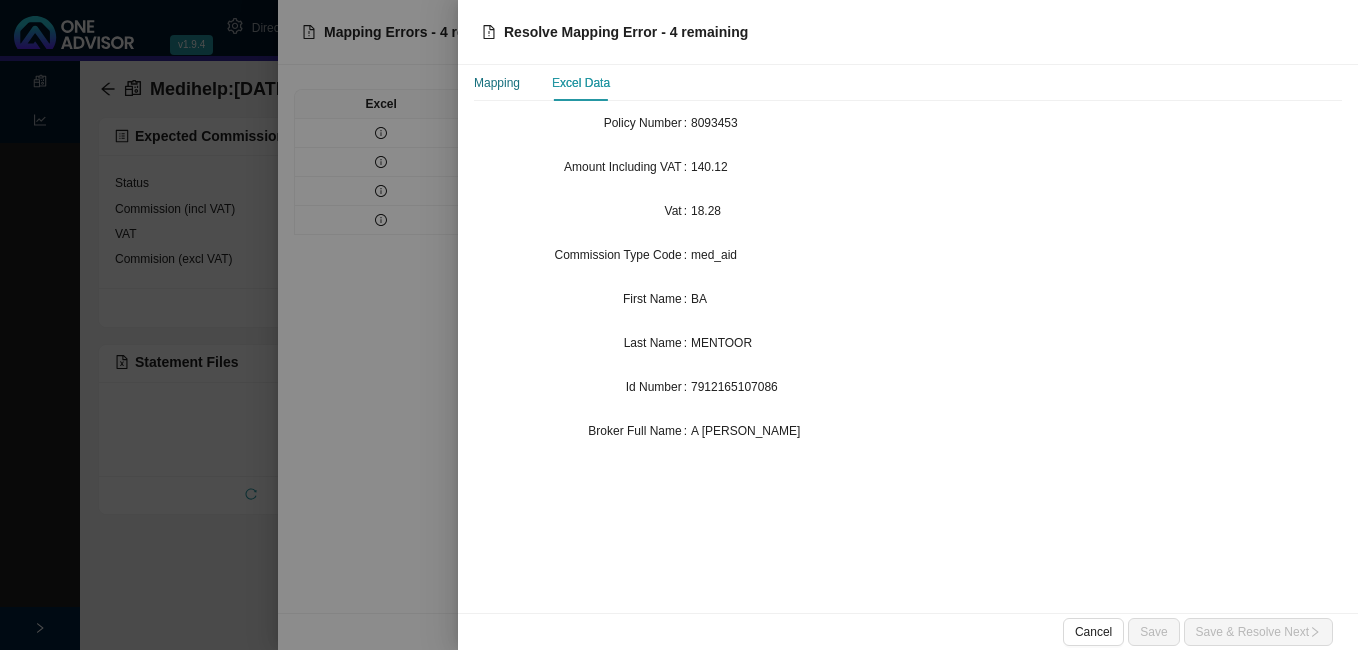 click on "Mapping" at bounding box center [497, 83] 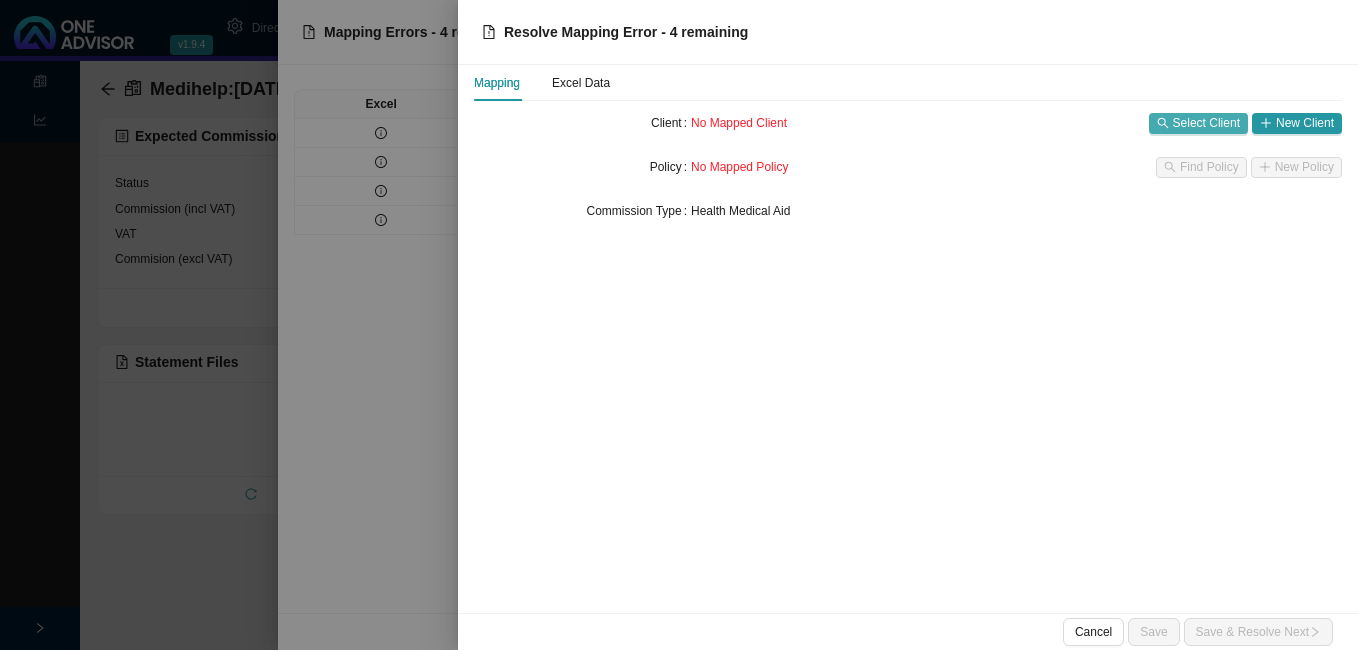 click on "Select Client" at bounding box center (1206, 123) 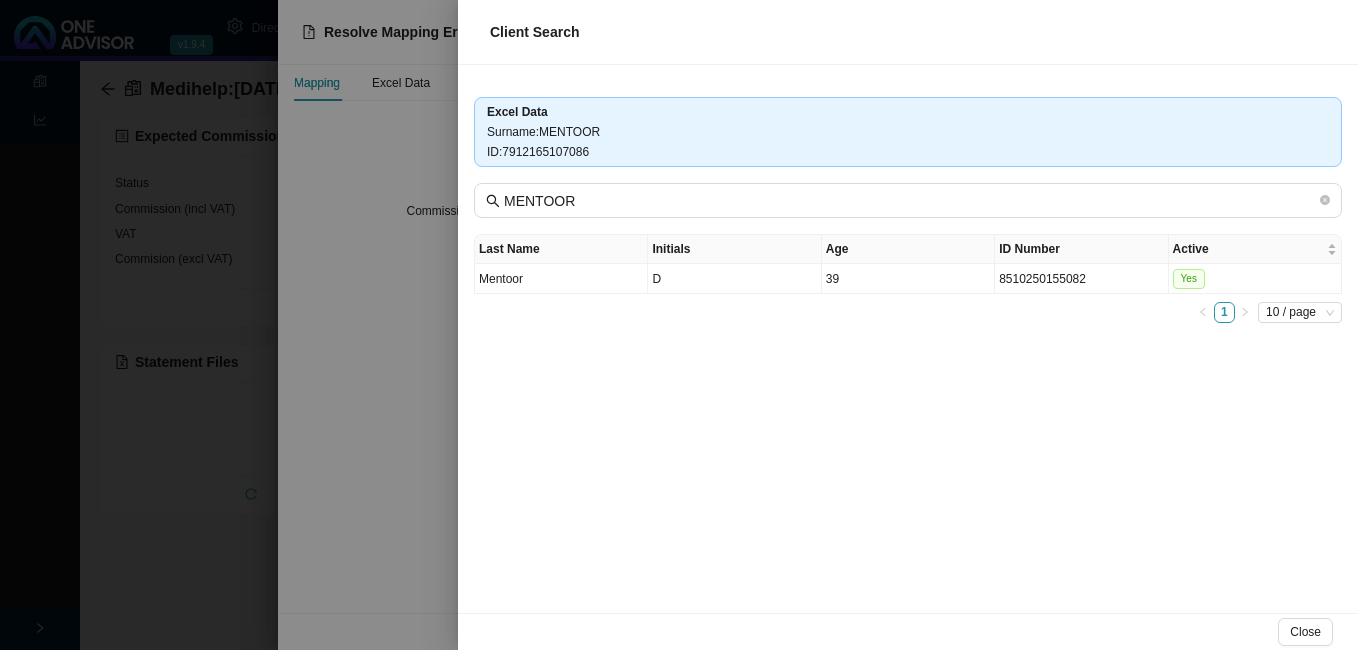 click at bounding box center (679, 325) 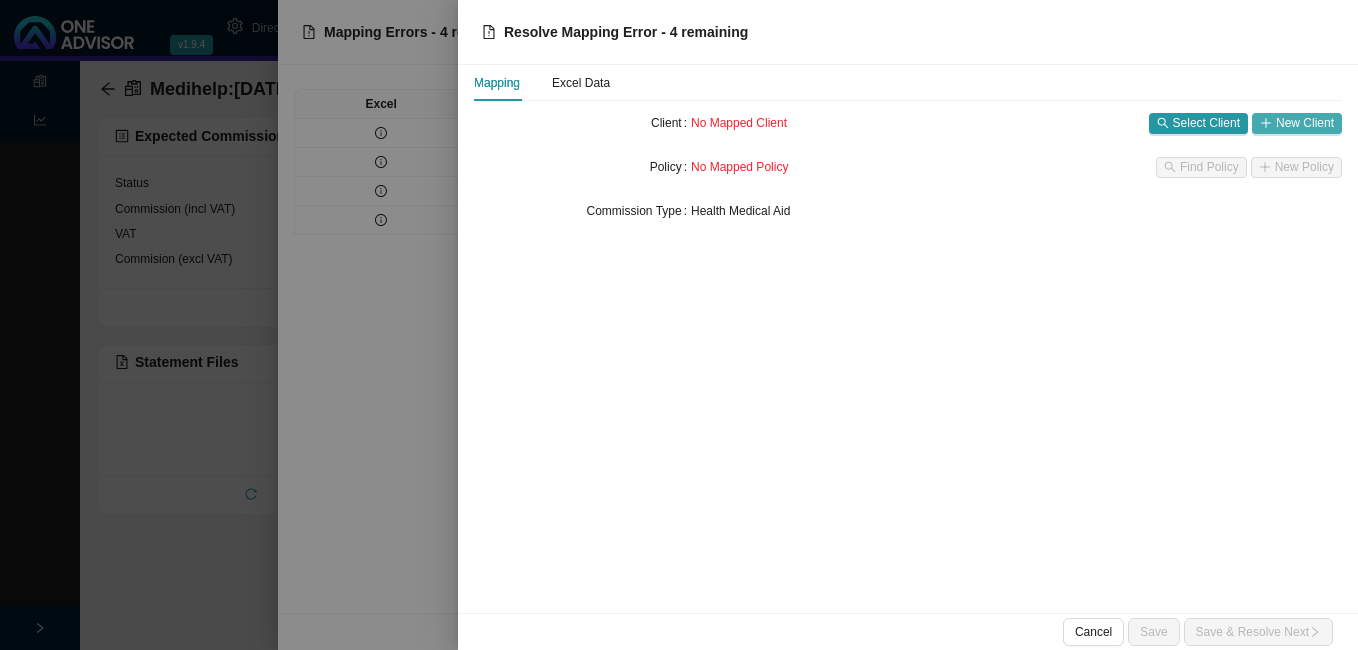 click on "New Client" at bounding box center (1305, 123) 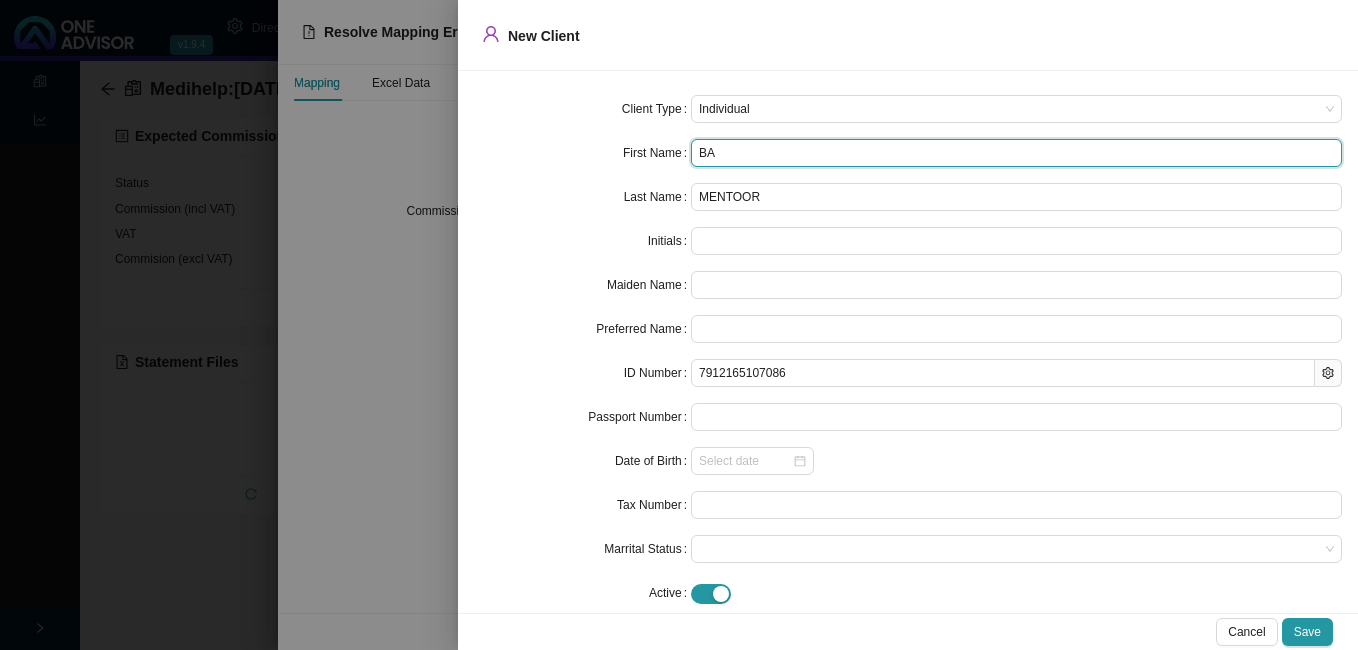 drag, startPoint x: 735, startPoint y: 157, endPoint x: 684, endPoint y: 150, distance: 51.47815 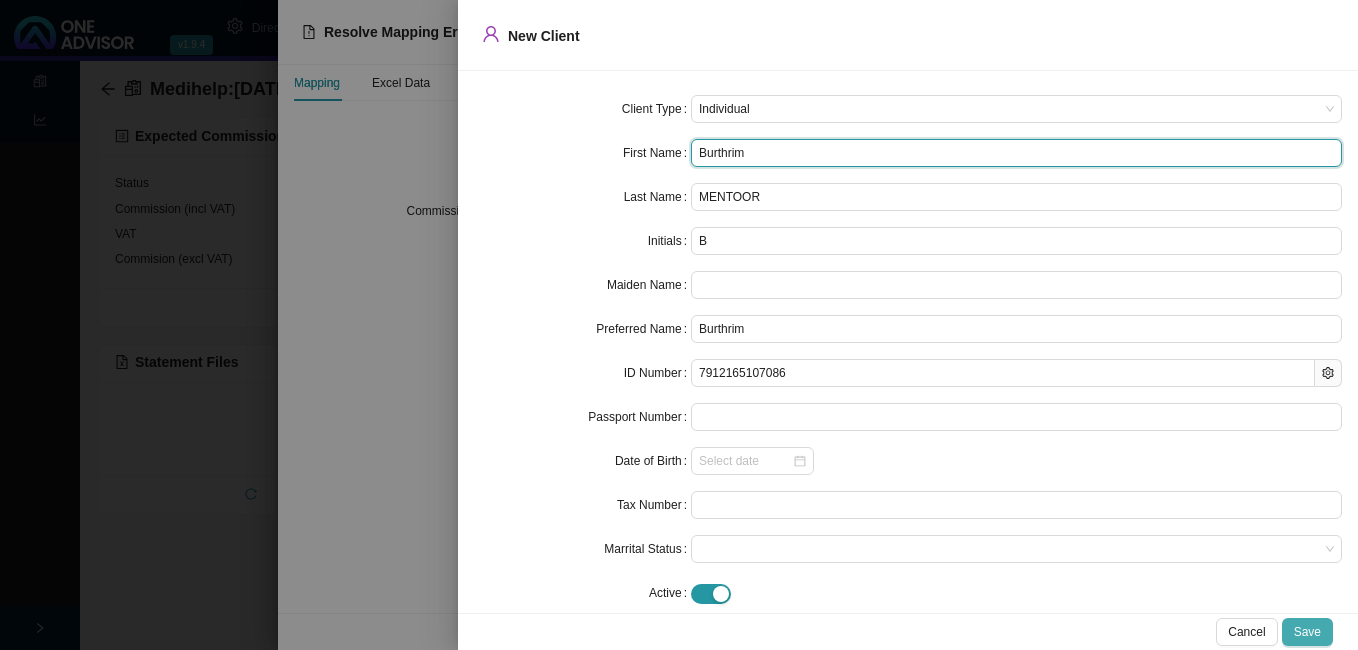 type on "Burthrim" 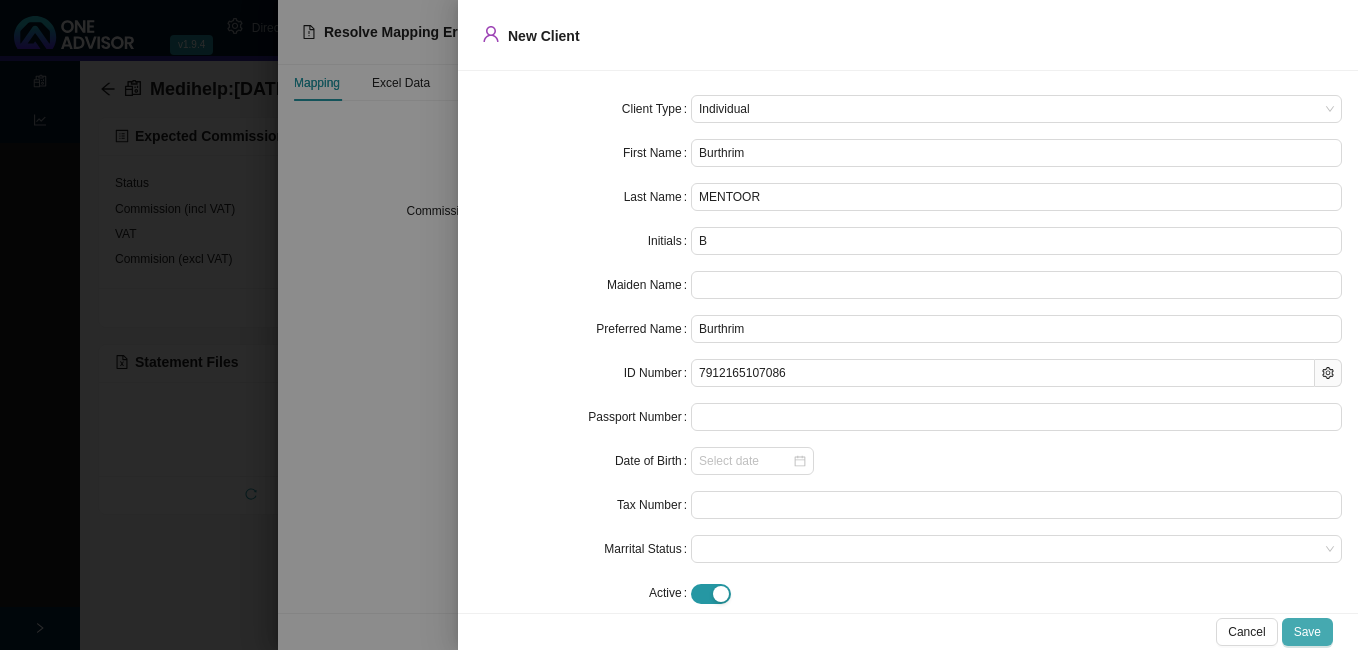 click on "Save" at bounding box center [1307, 632] 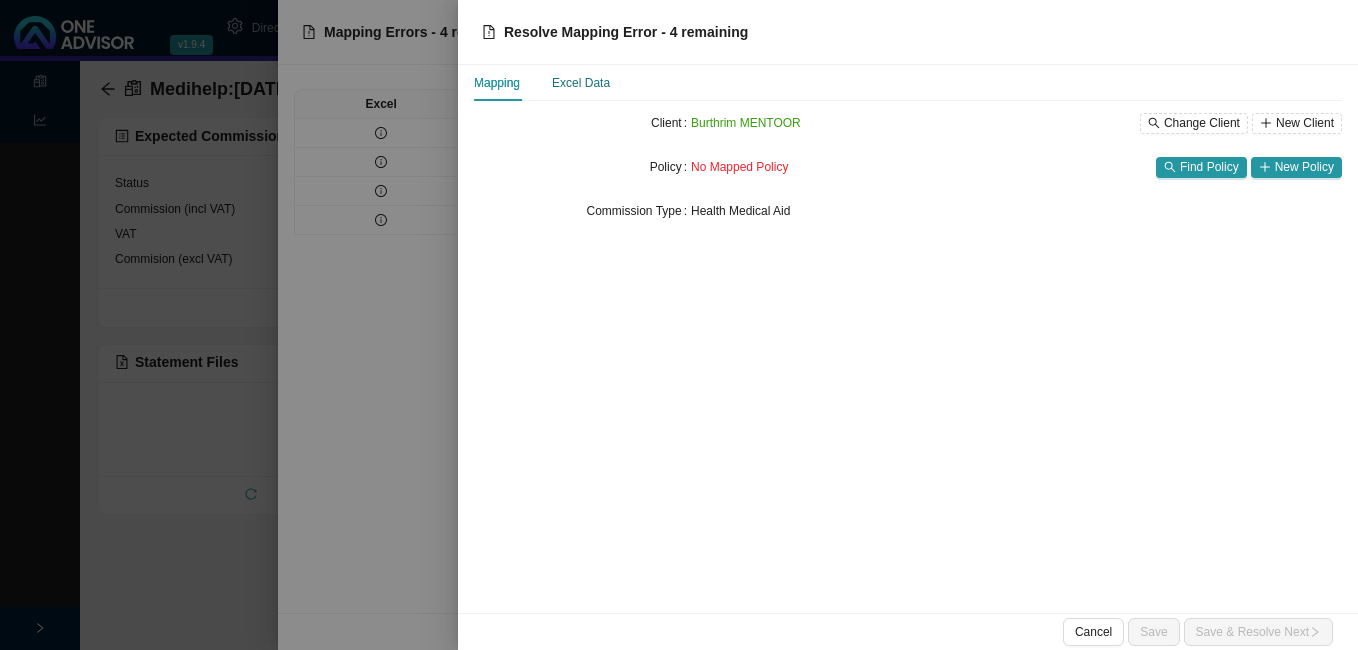 click on "Excel Data" at bounding box center [581, 83] 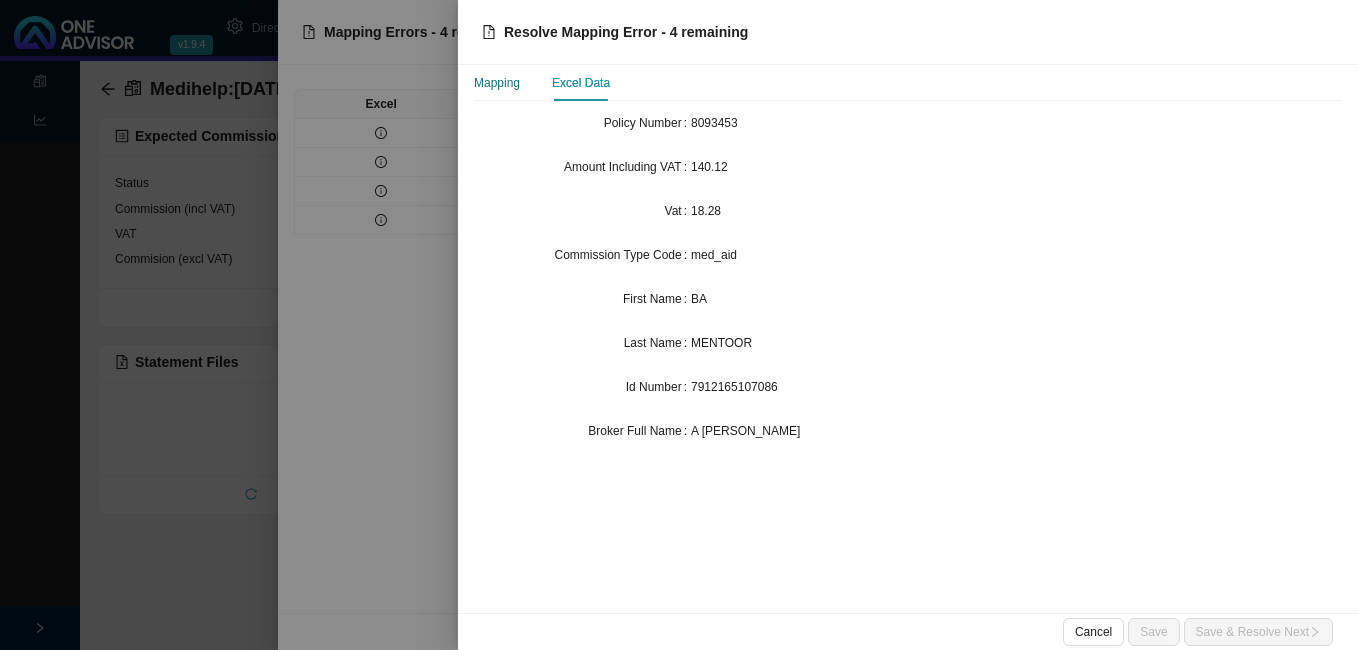click on "Mapping" at bounding box center [497, 83] 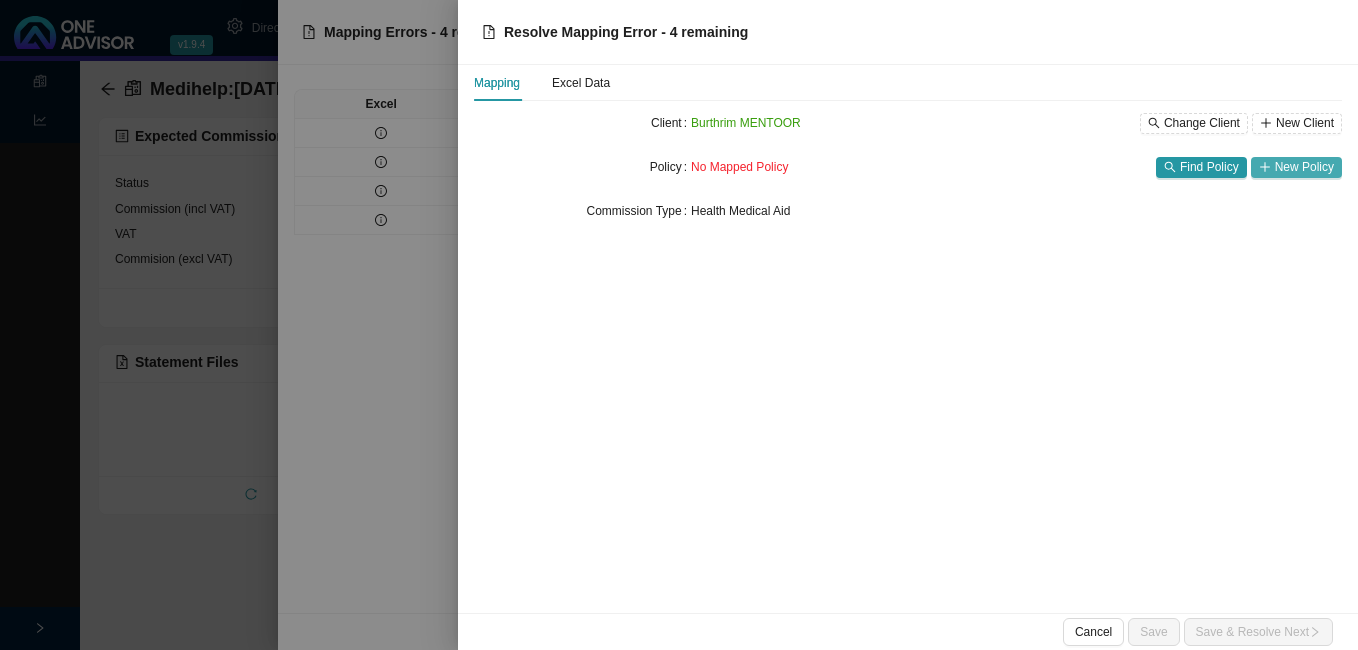 click on "New Policy" at bounding box center [1304, 167] 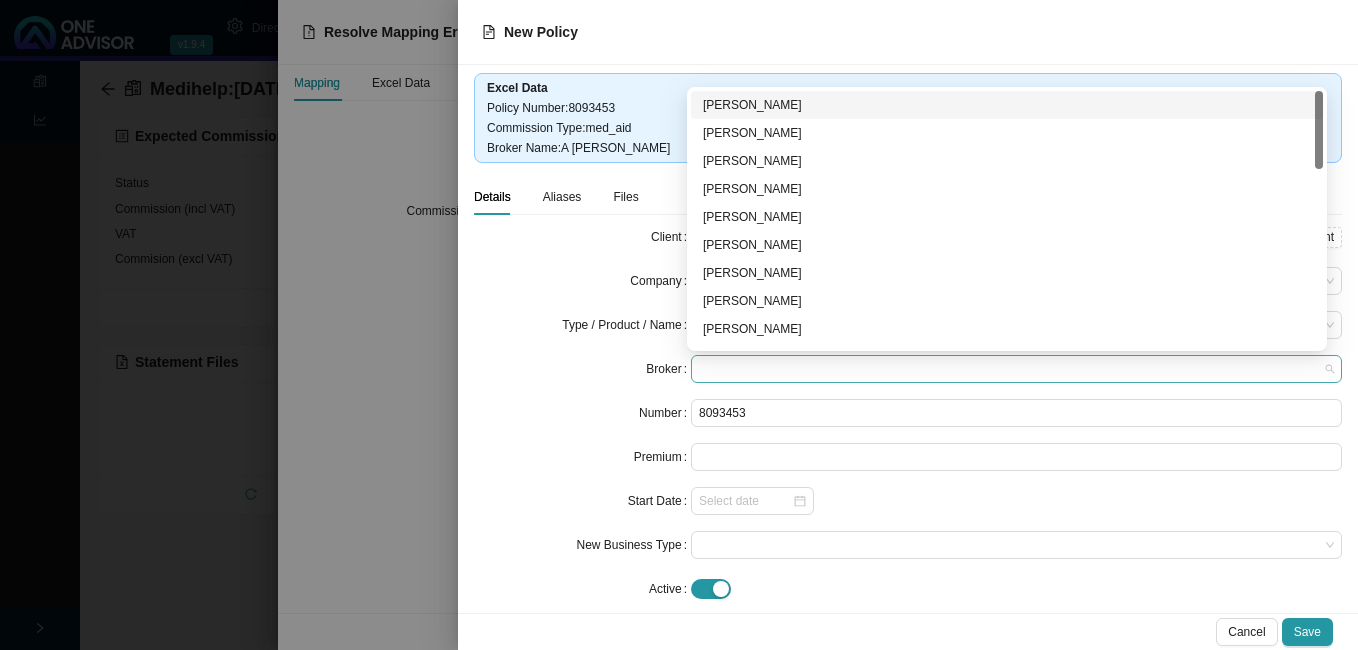 click at bounding box center (1016, 369) 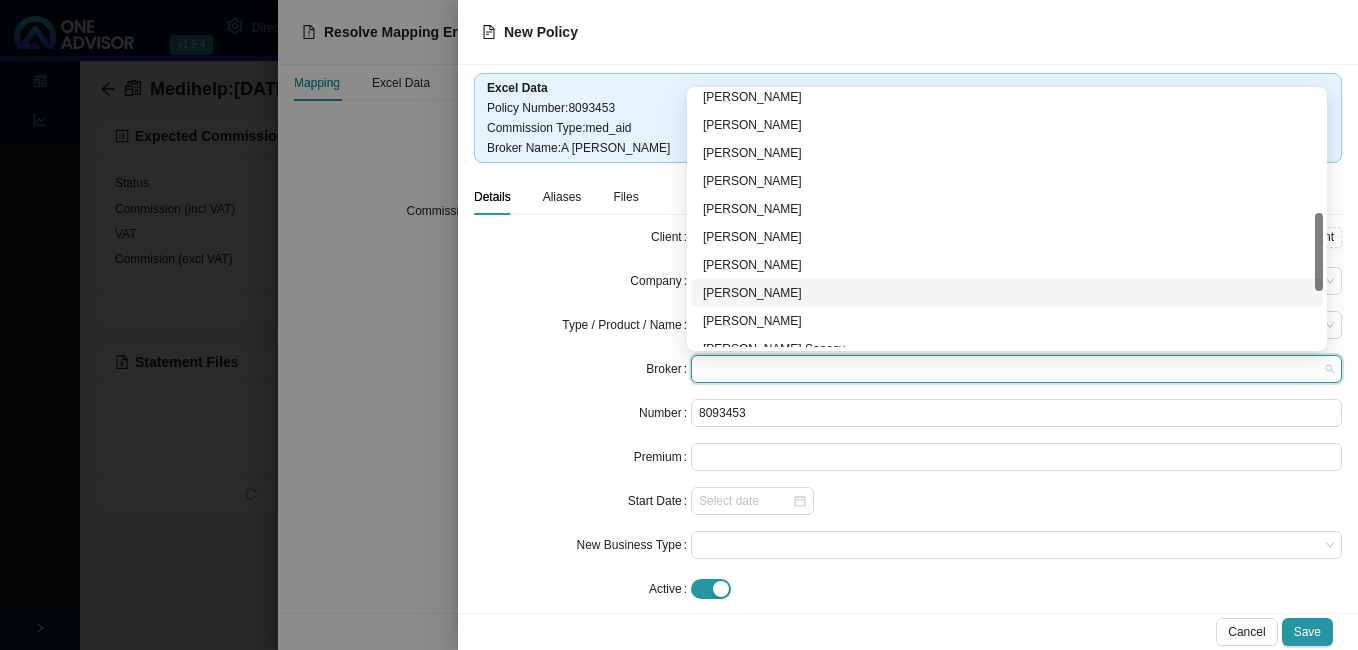 scroll, scrollTop: 584, scrollLeft: 0, axis: vertical 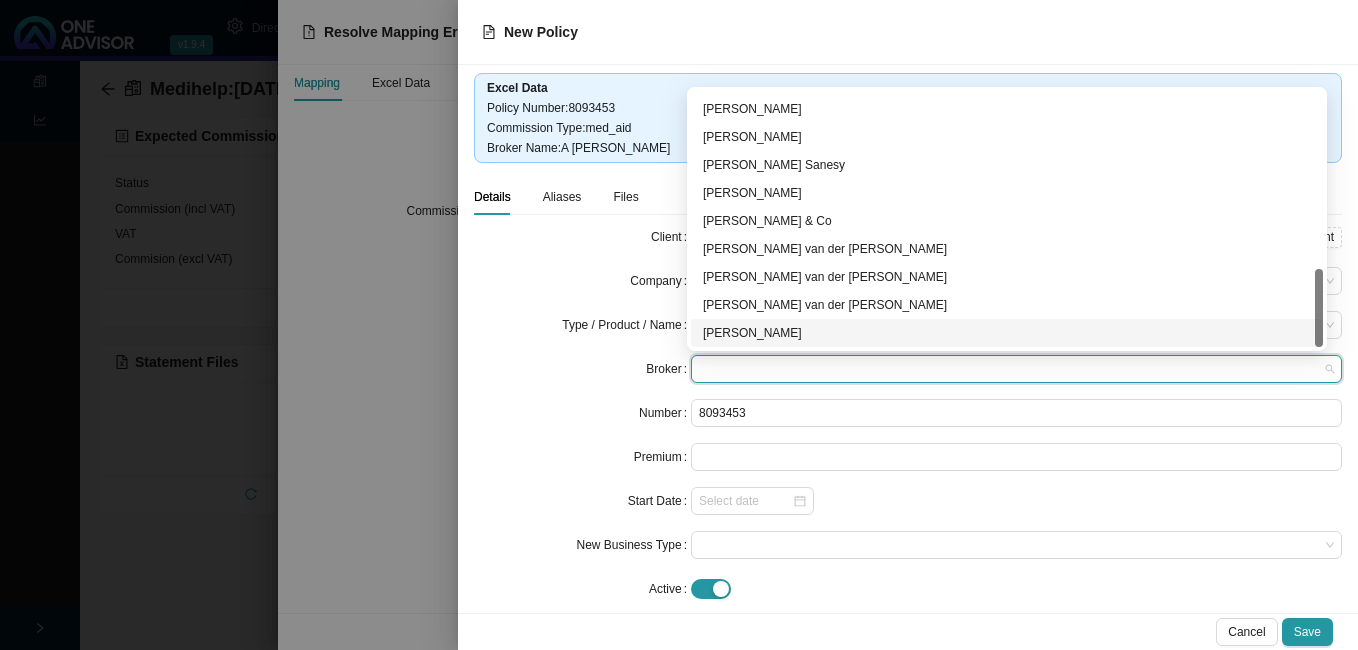 click on "[PERSON_NAME]" at bounding box center [1007, 333] 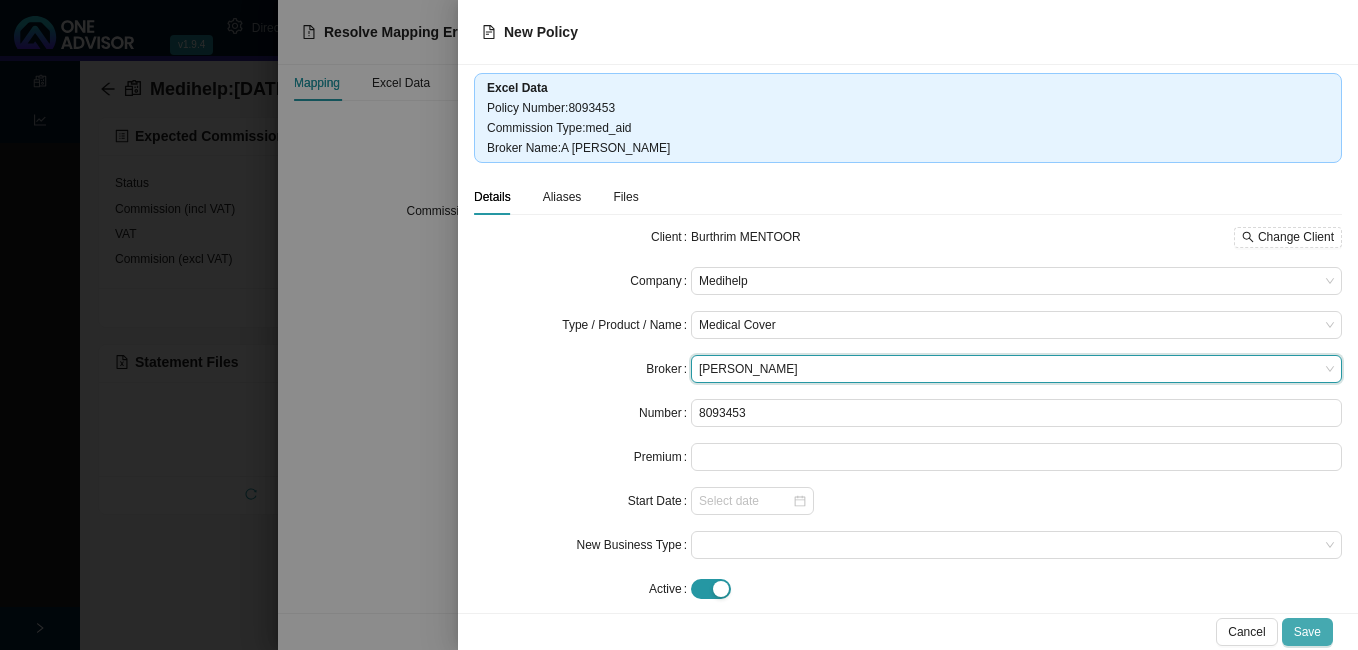 click on "Save" at bounding box center [1307, 632] 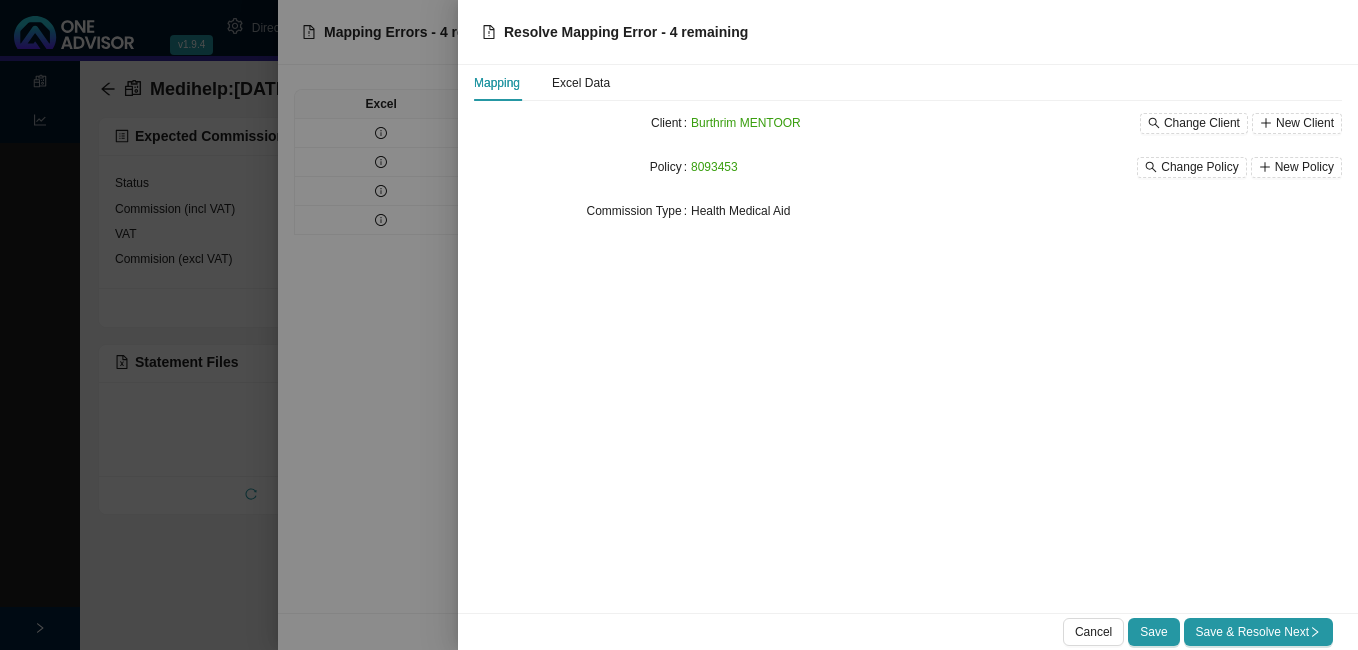 click on "Save & Resolve Next" at bounding box center (1258, 632) 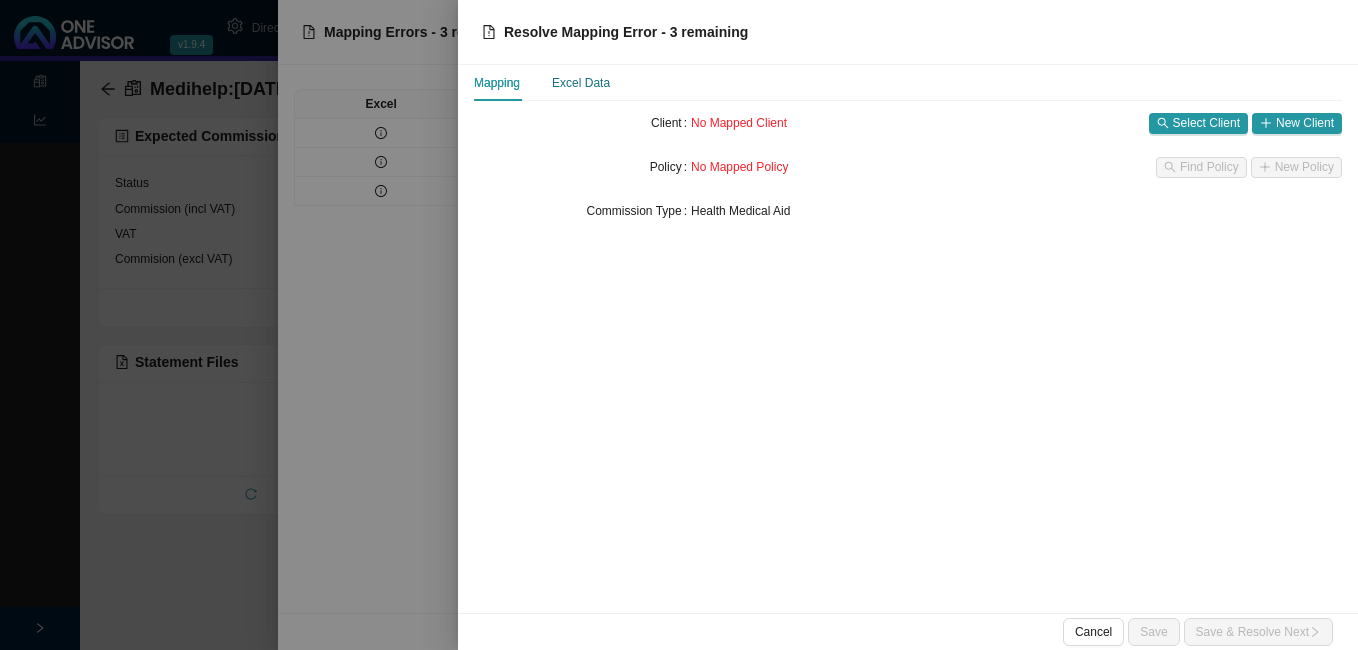 click on "Excel Data" at bounding box center [581, 83] 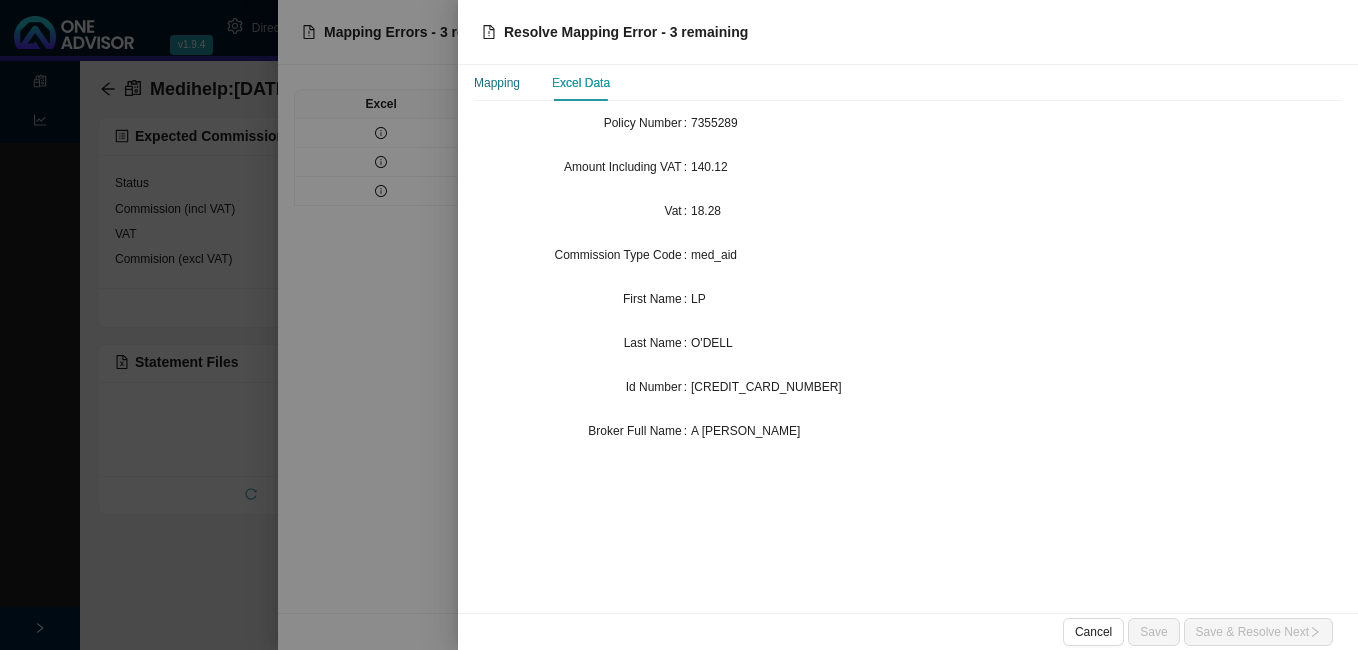 click on "Mapping" at bounding box center [497, 83] 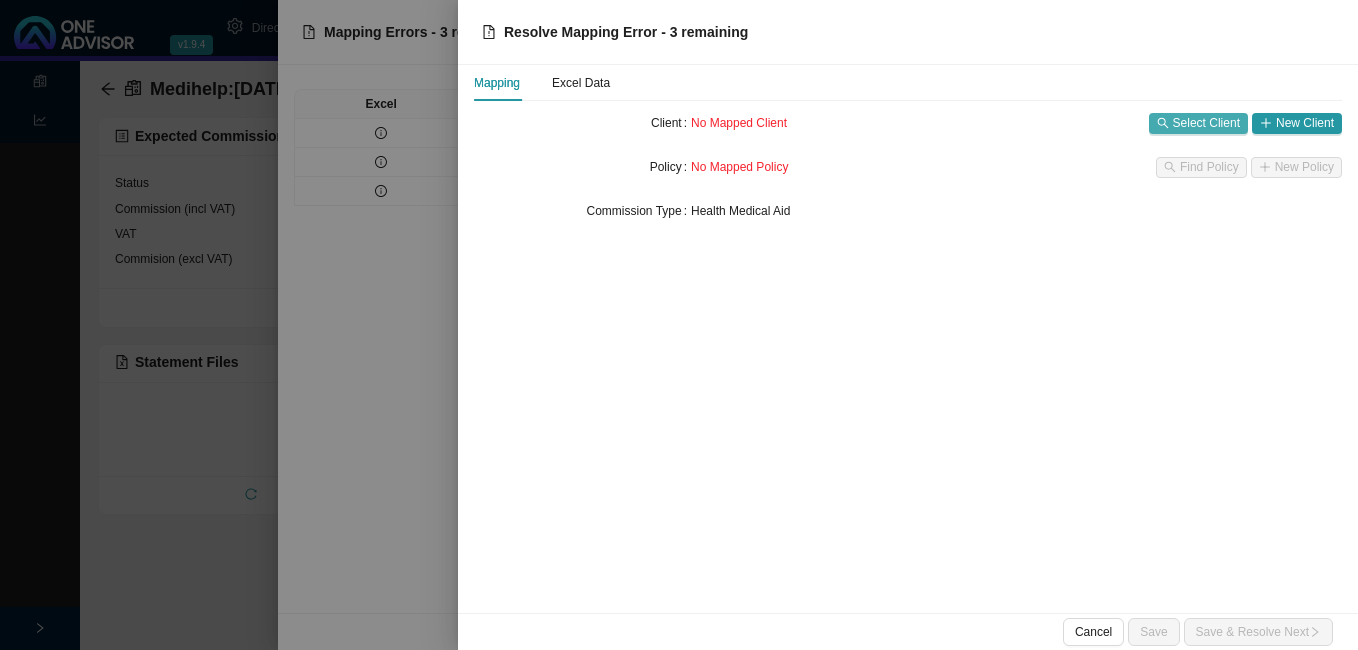 click on "Select Client" at bounding box center (1206, 123) 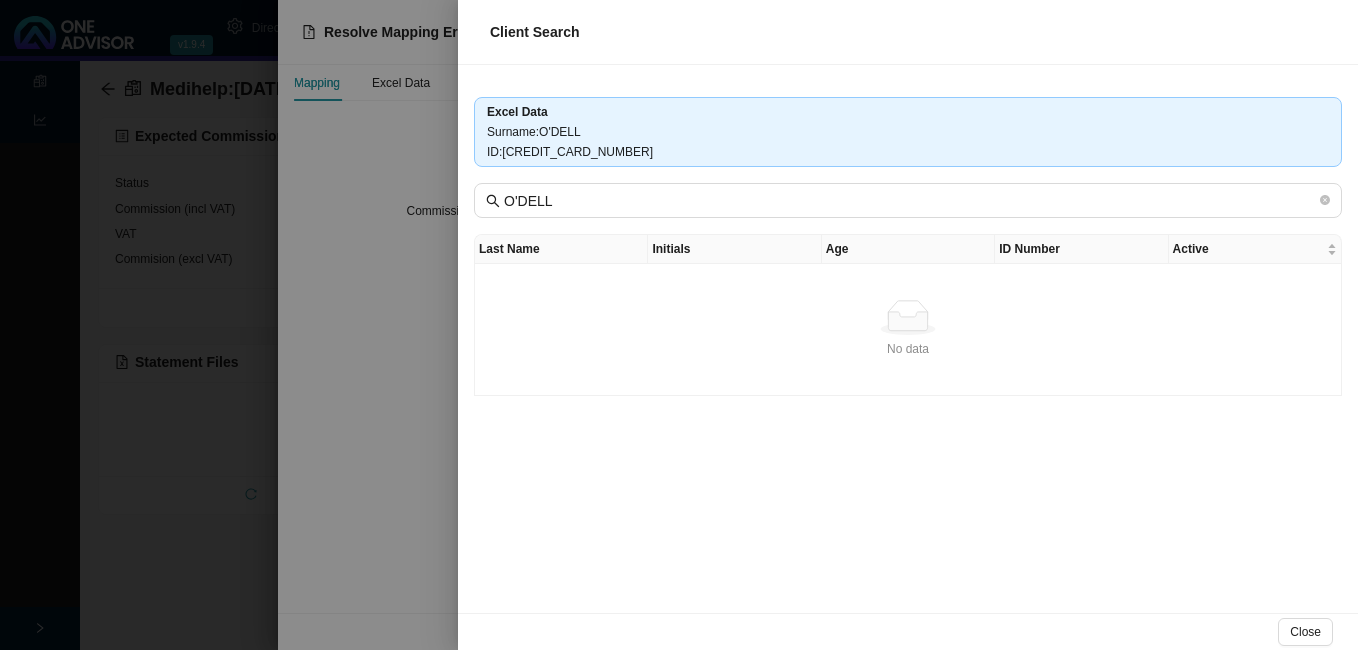 click at bounding box center (679, 325) 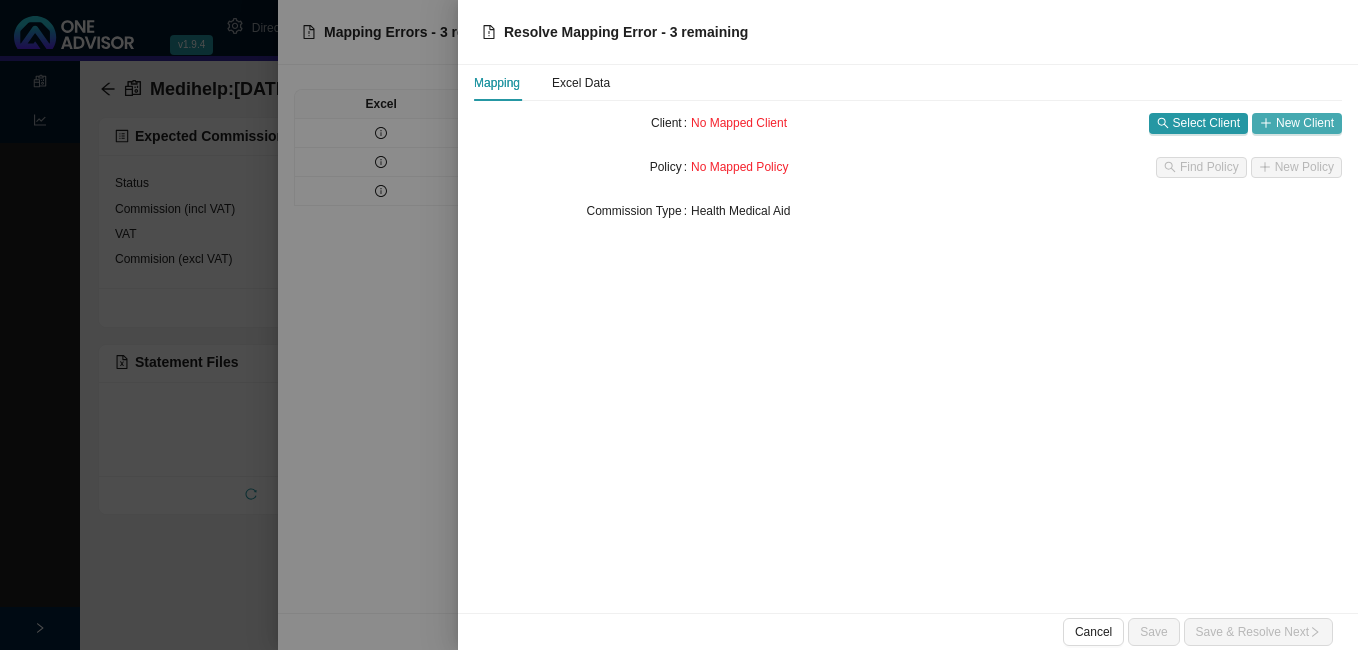 click on "New Client" at bounding box center [1305, 123] 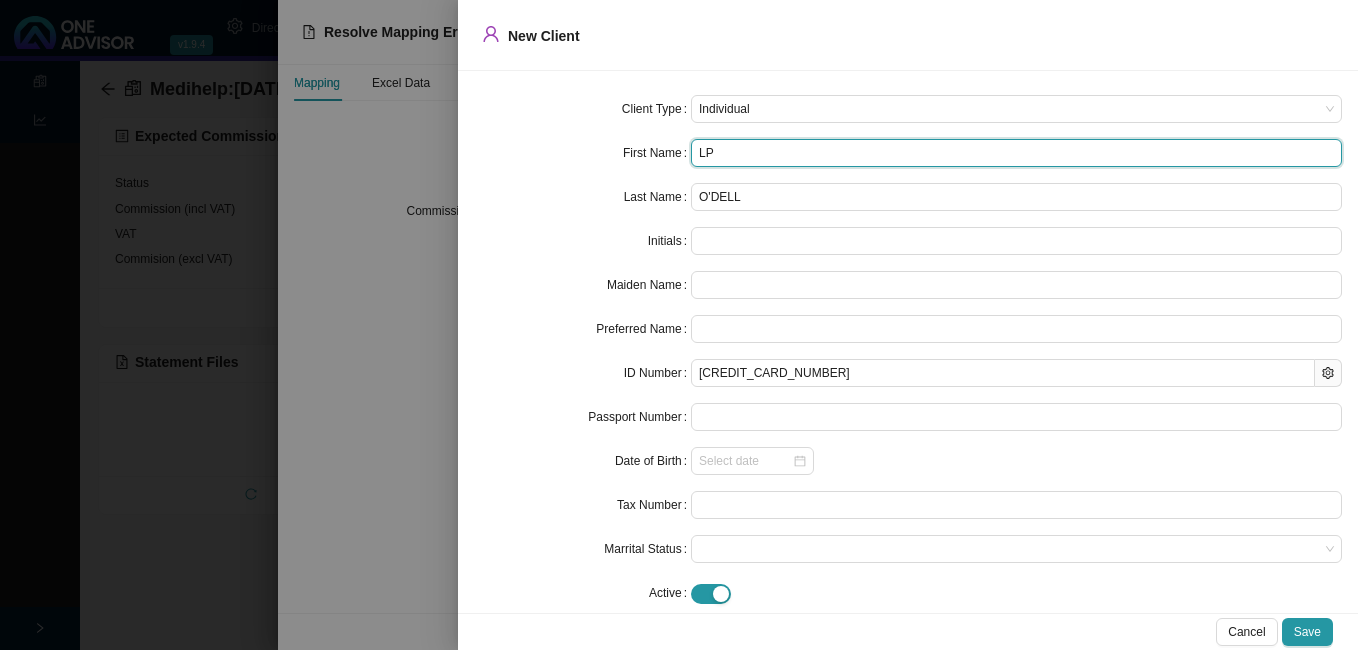 drag, startPoint x: 701, startPoint y: 151, endPoint x: 726, endPoint y: 152, distance: 25.019993 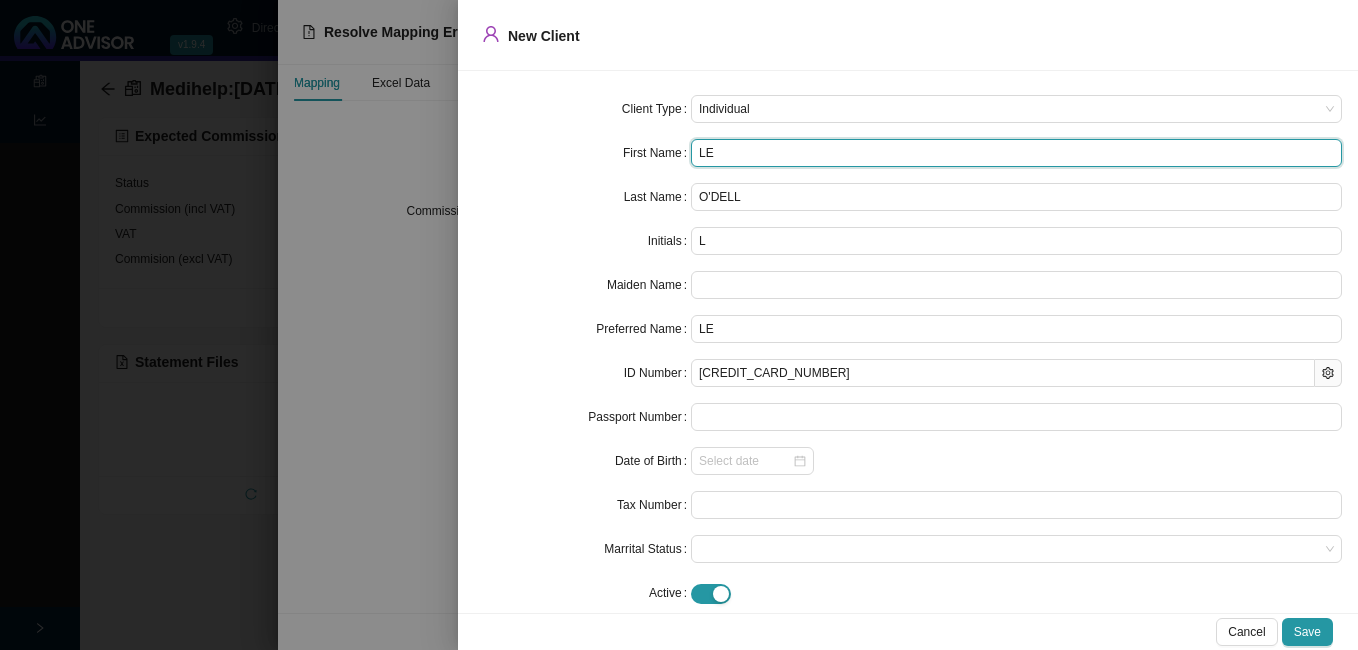 type on "LE" 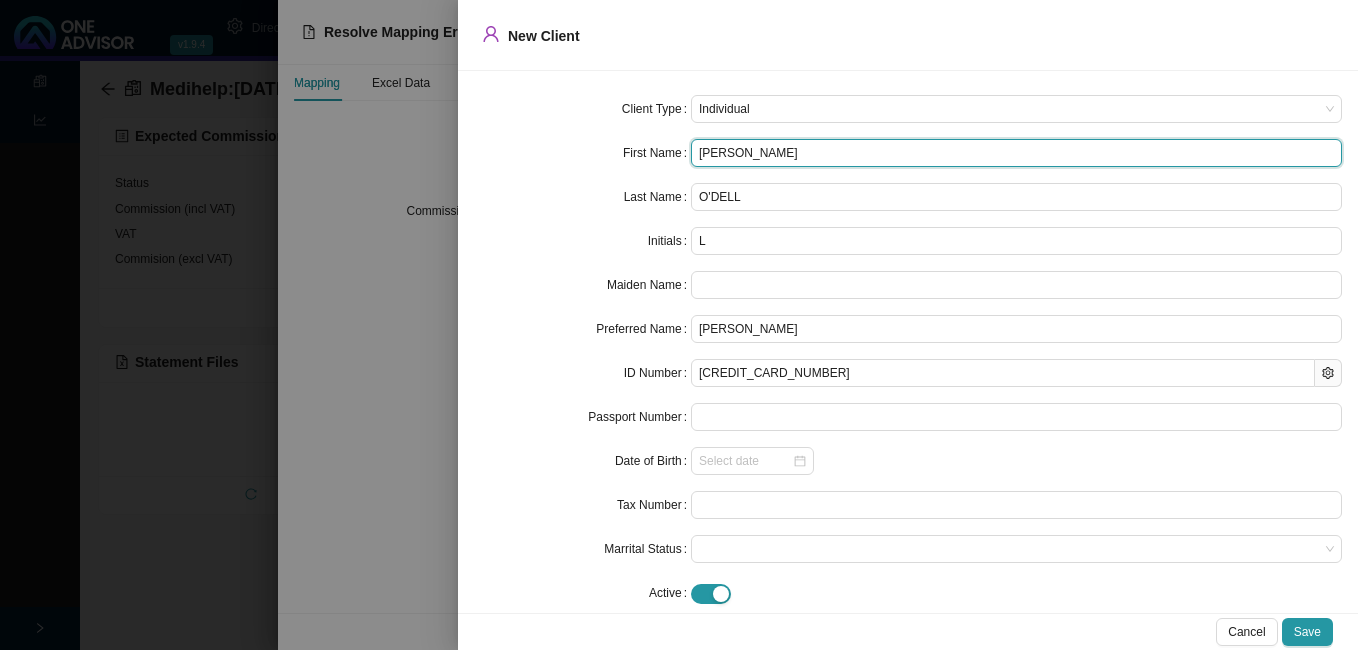 type on "[PERSON_NAME]" 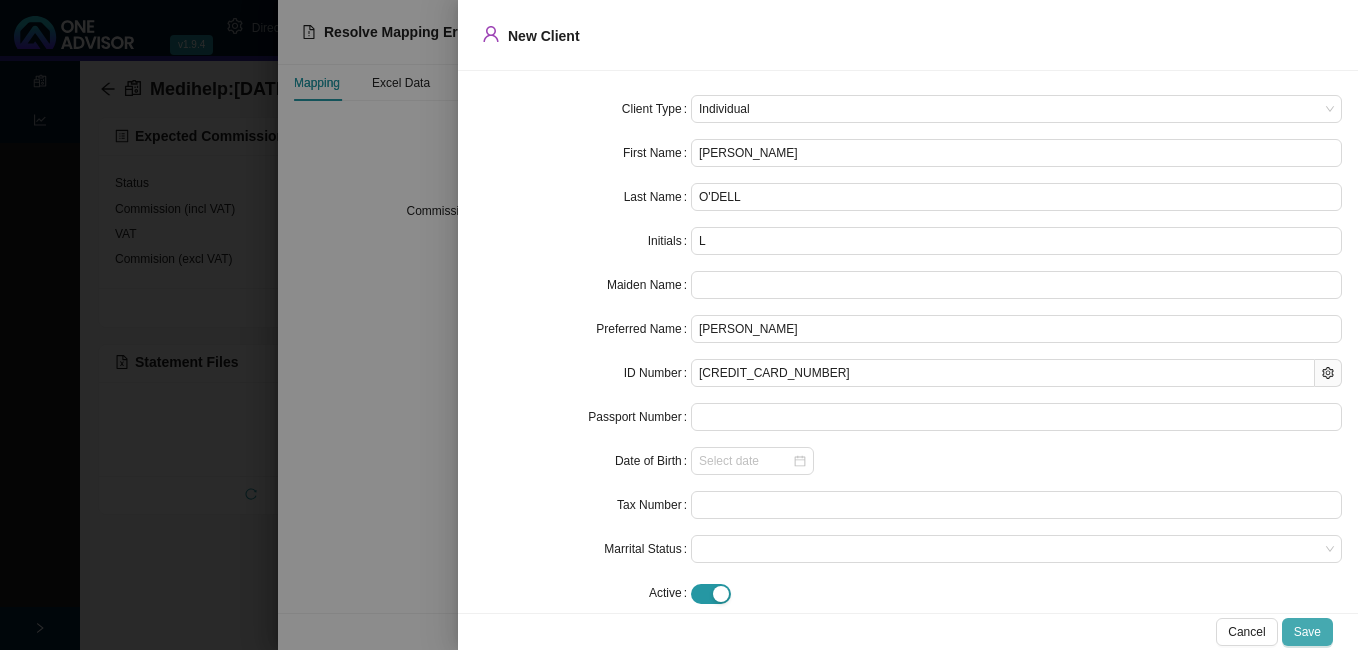 click on "Cancel Save" at bounding box center [908, 631] 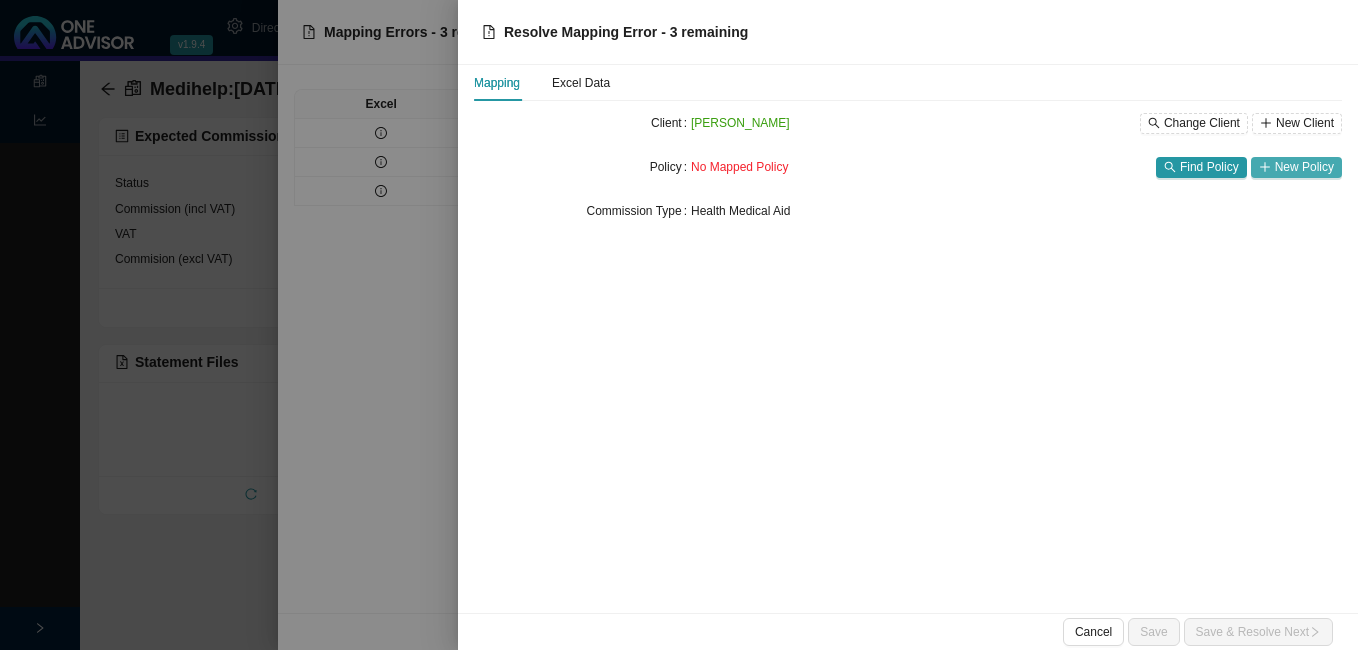 click on "New Policy" at bounding box center [1304, 167] 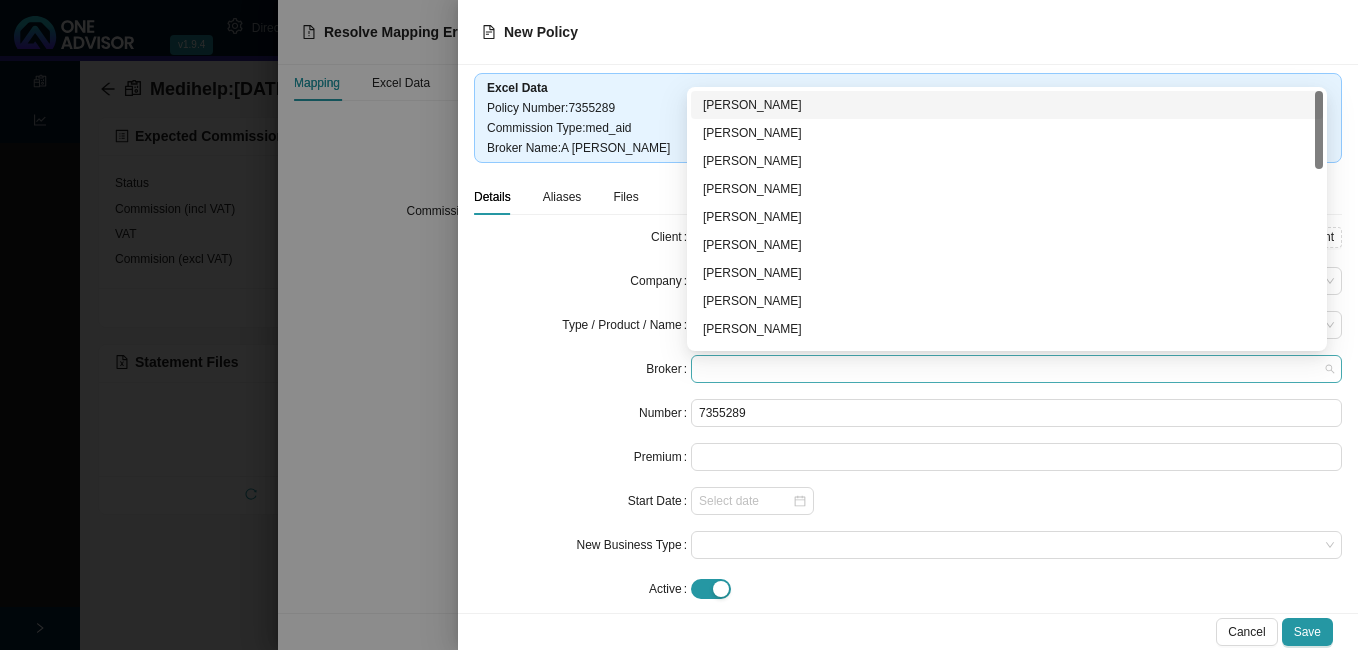click at bounding box center [1016, 369] 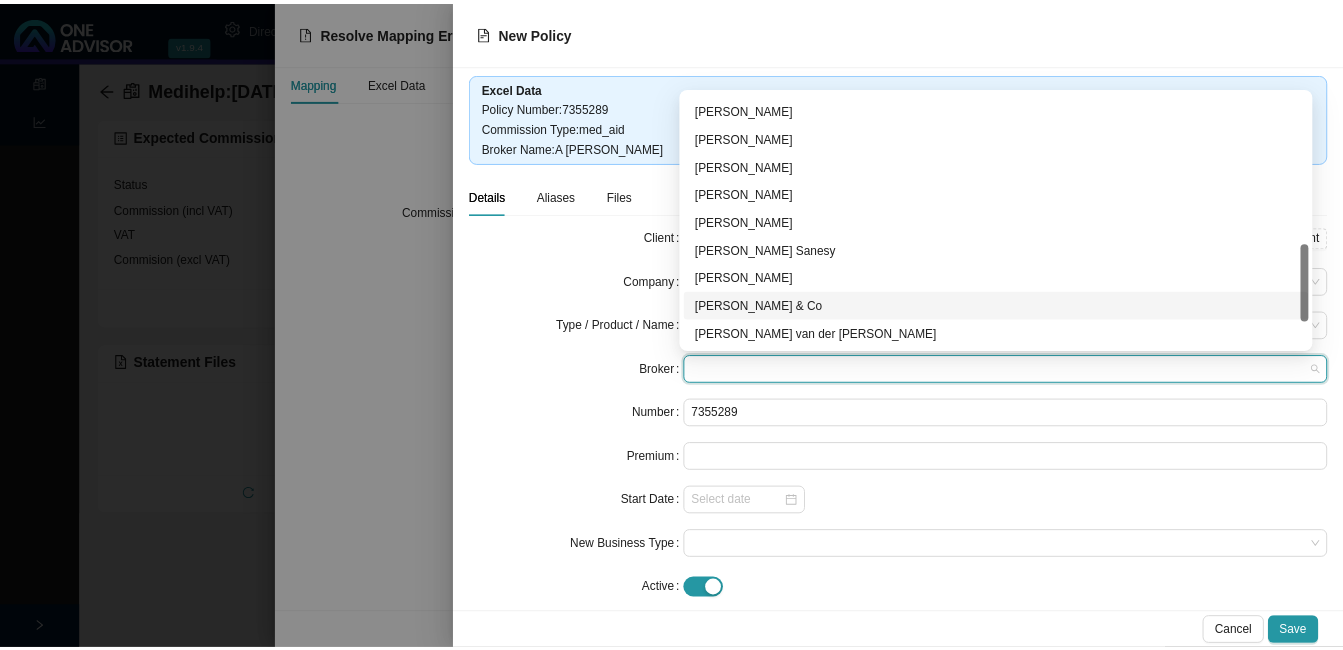 scroll, scrollTop: 584, scrollLeft: 0, axis: vertical 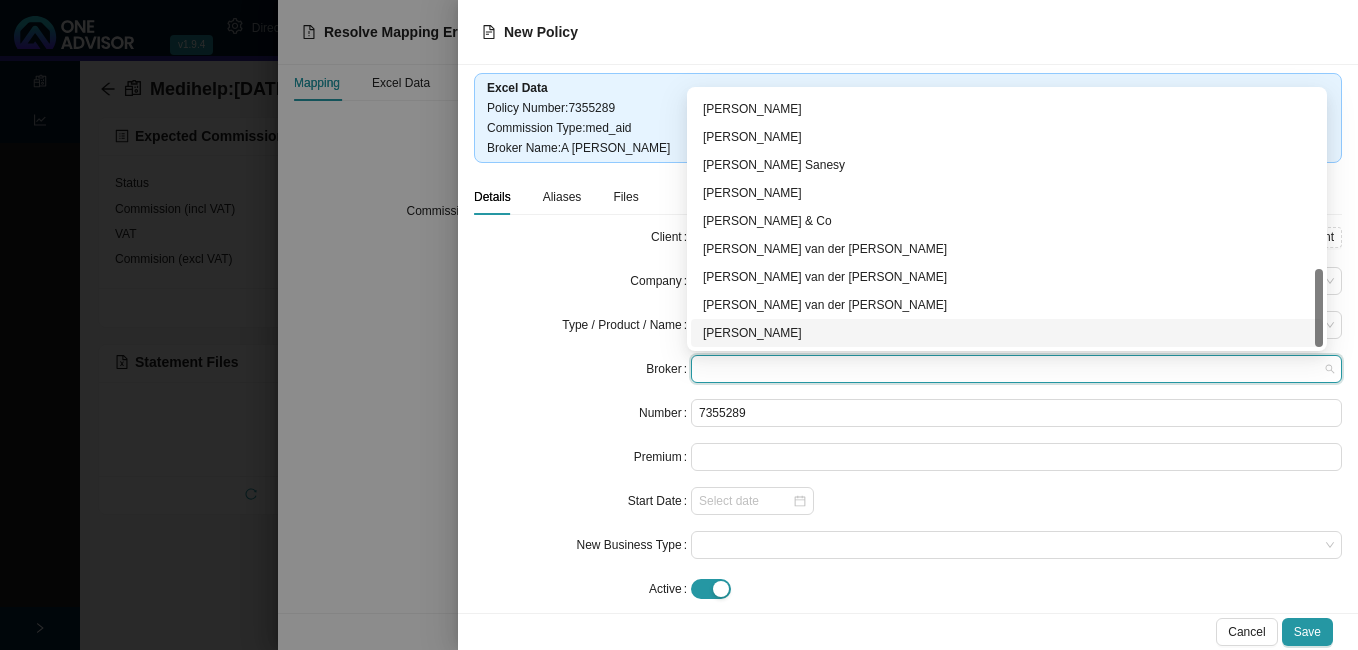 click on "[PERSON_NAME]" at bounding box center [1007, 333] 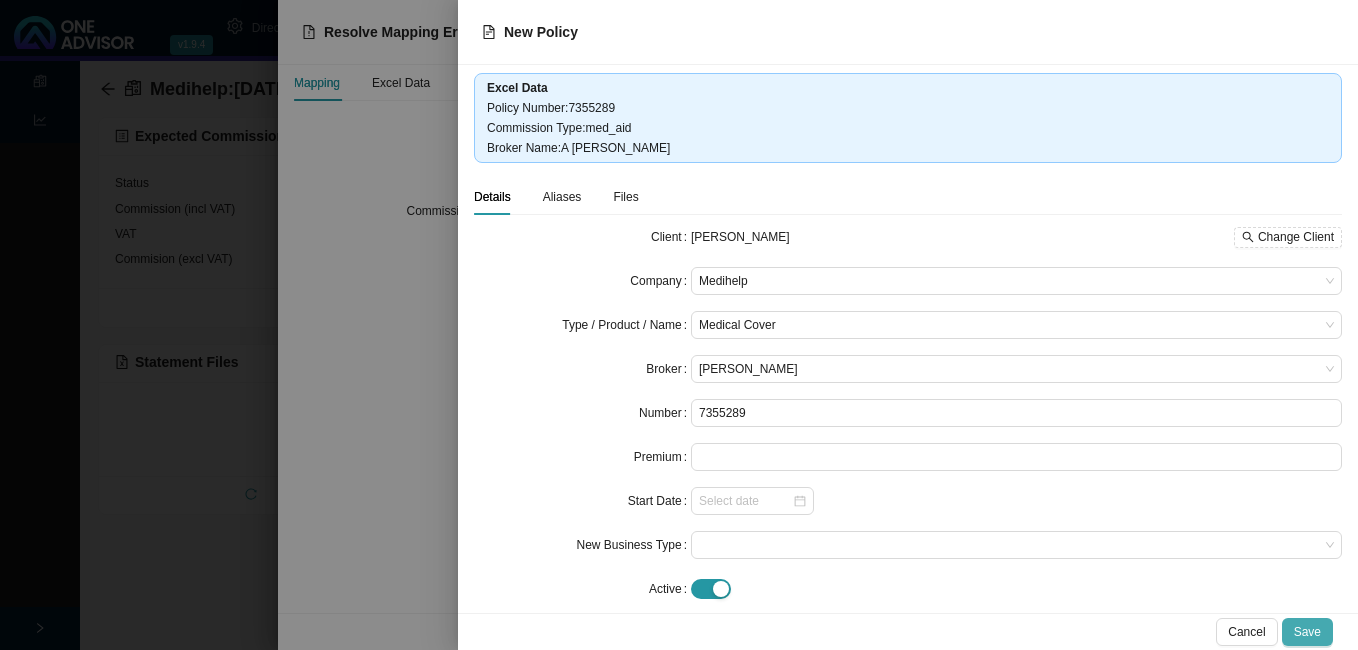 click on "Save" at bounding box center (1307, 632) 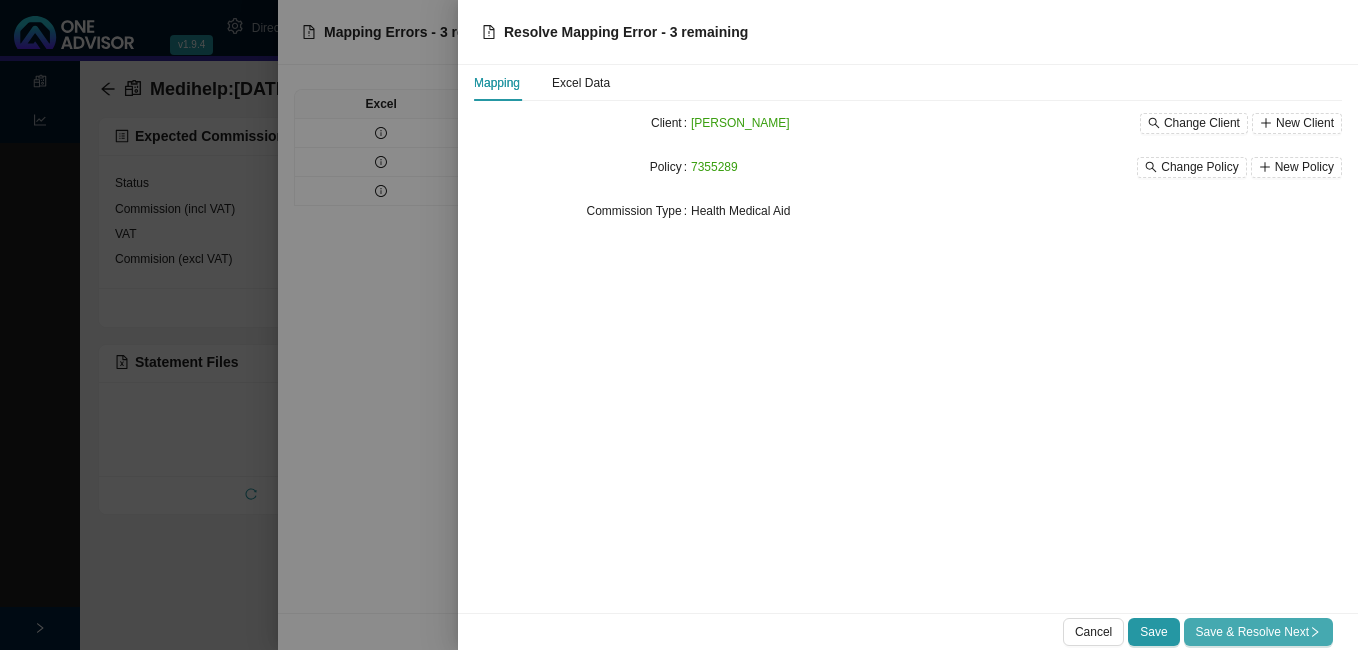 click on "Cancel Save Save & Resolve Next" at bounding box center [908, 631] 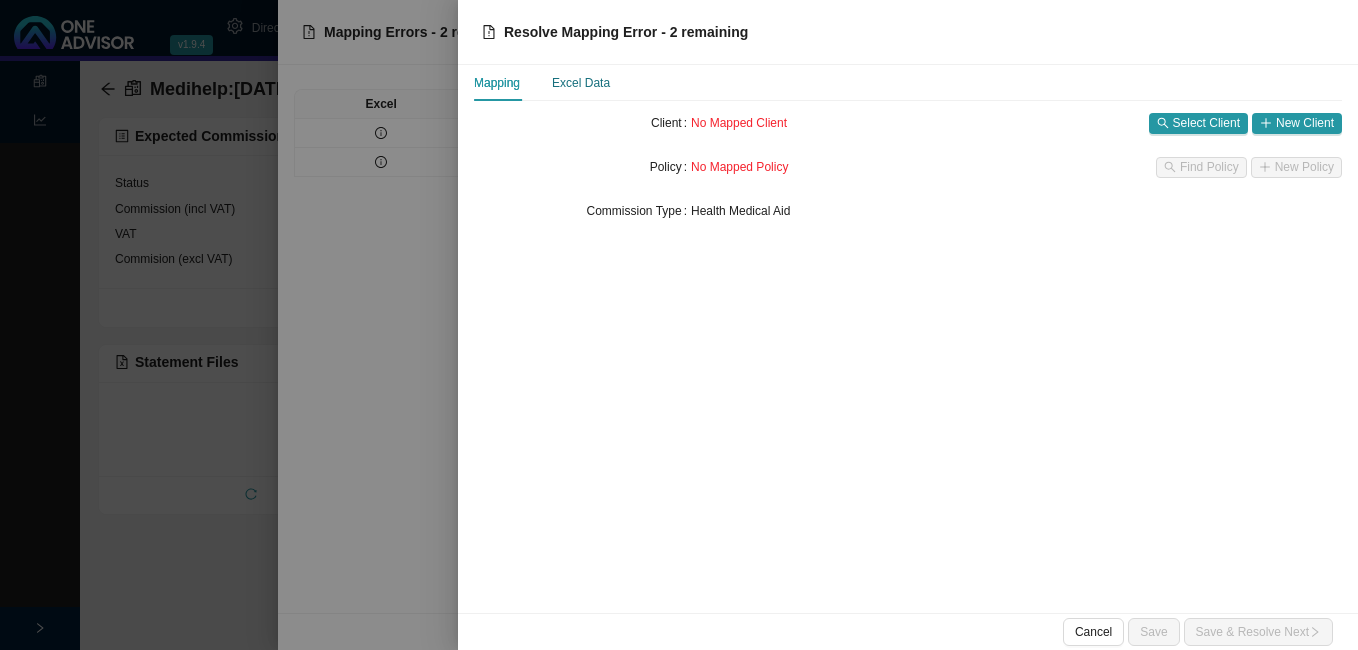 click on "Excel Data" at bounding box center (581, 83) 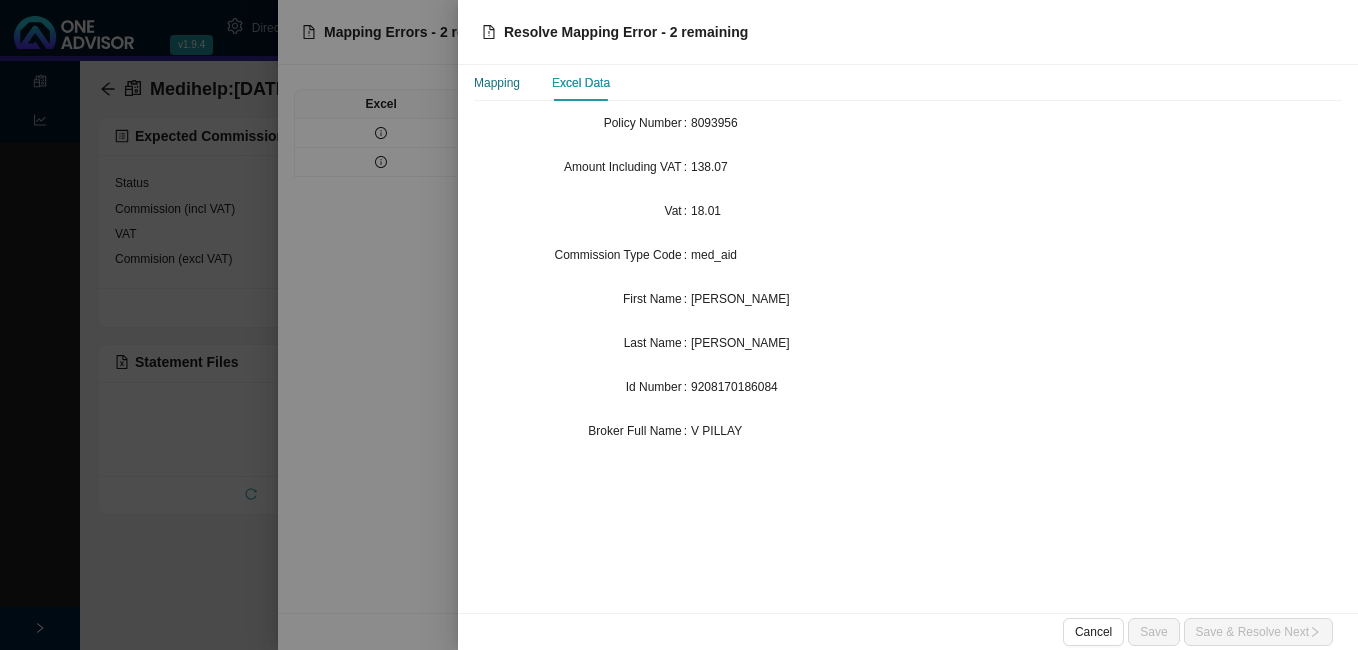 click on "Mapping" at bounding box center [497, 83] 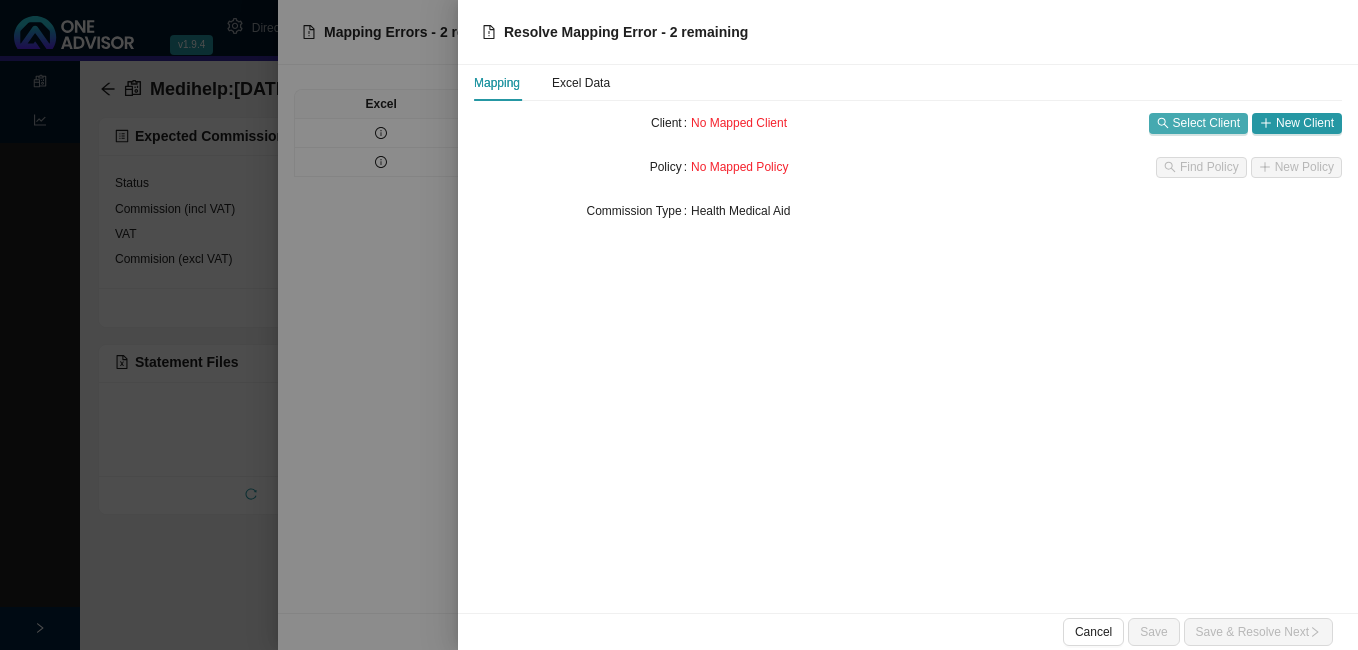 click on "Select Client" at bounding box center [1206, 123] 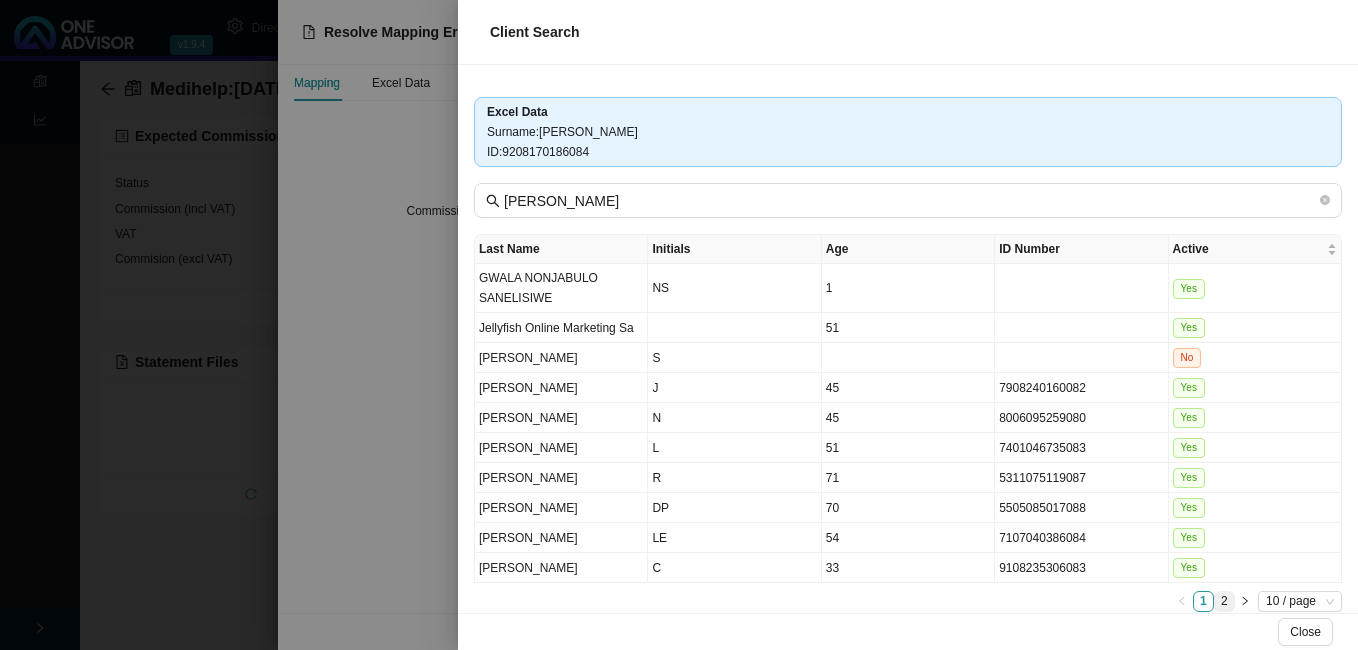 click on "2" at bounding box center (1224, 601) 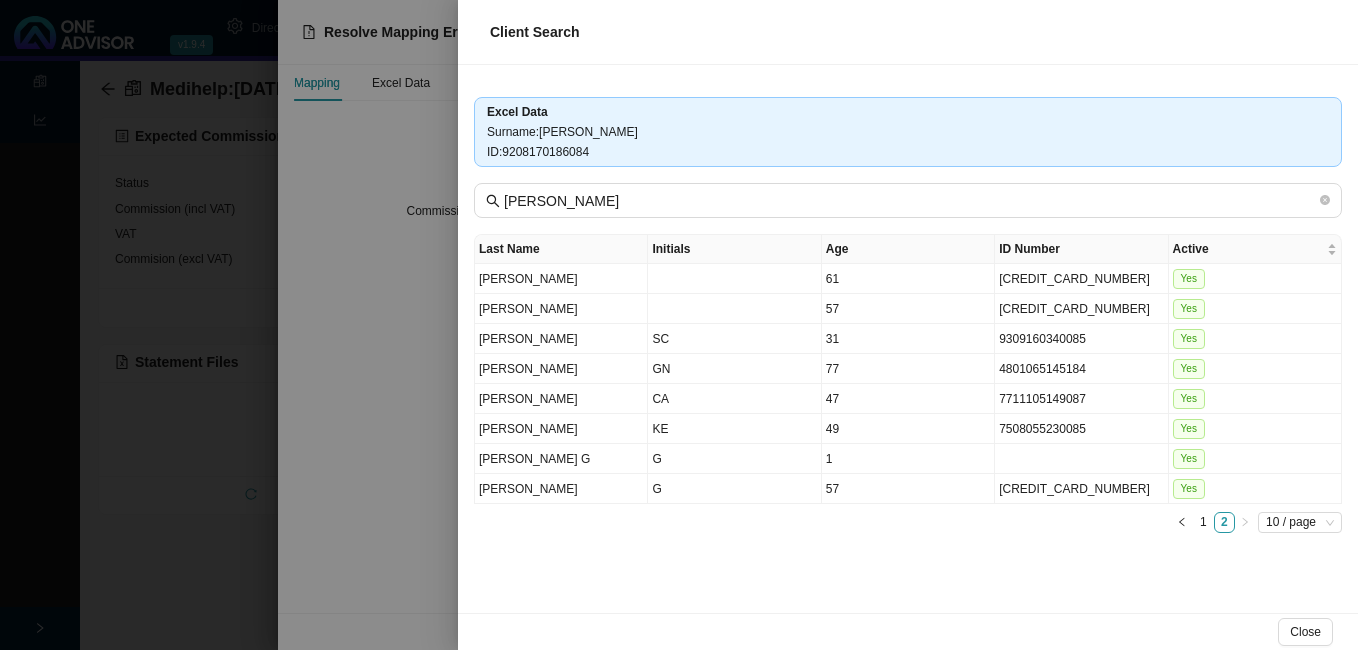 click at bounding box center [679, 325] 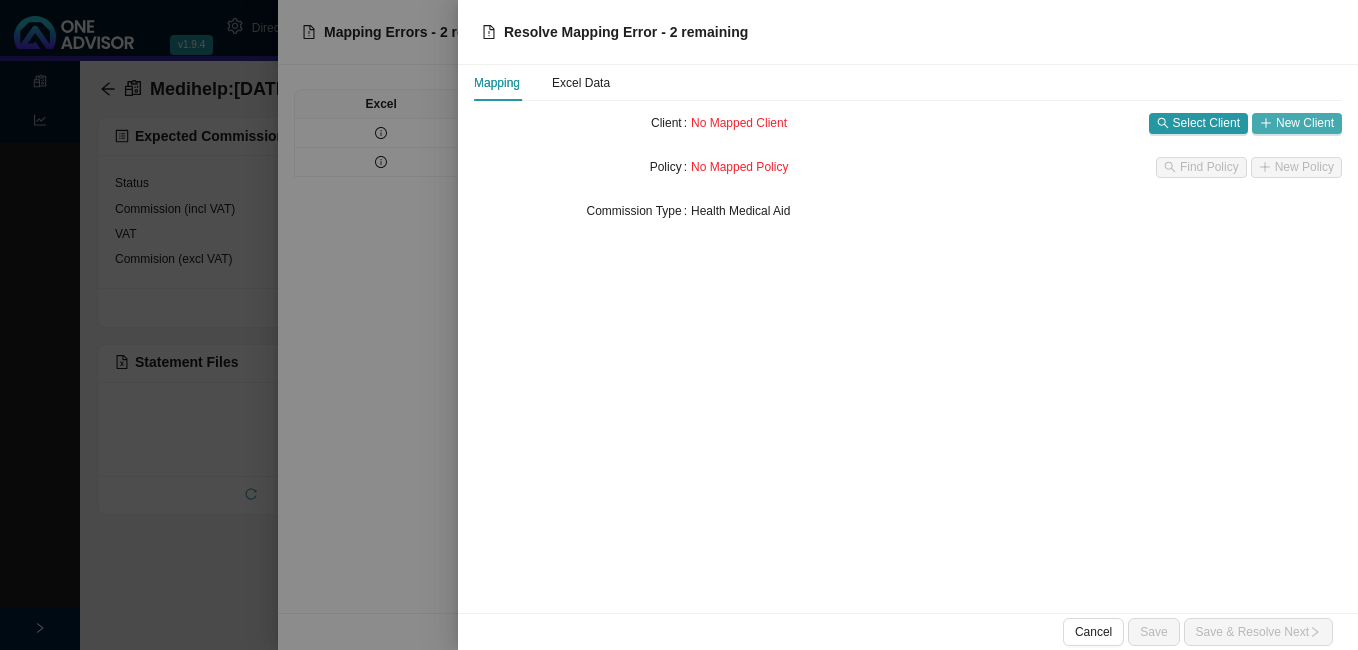 click on "New Client" at bounding box center (1305, 123) 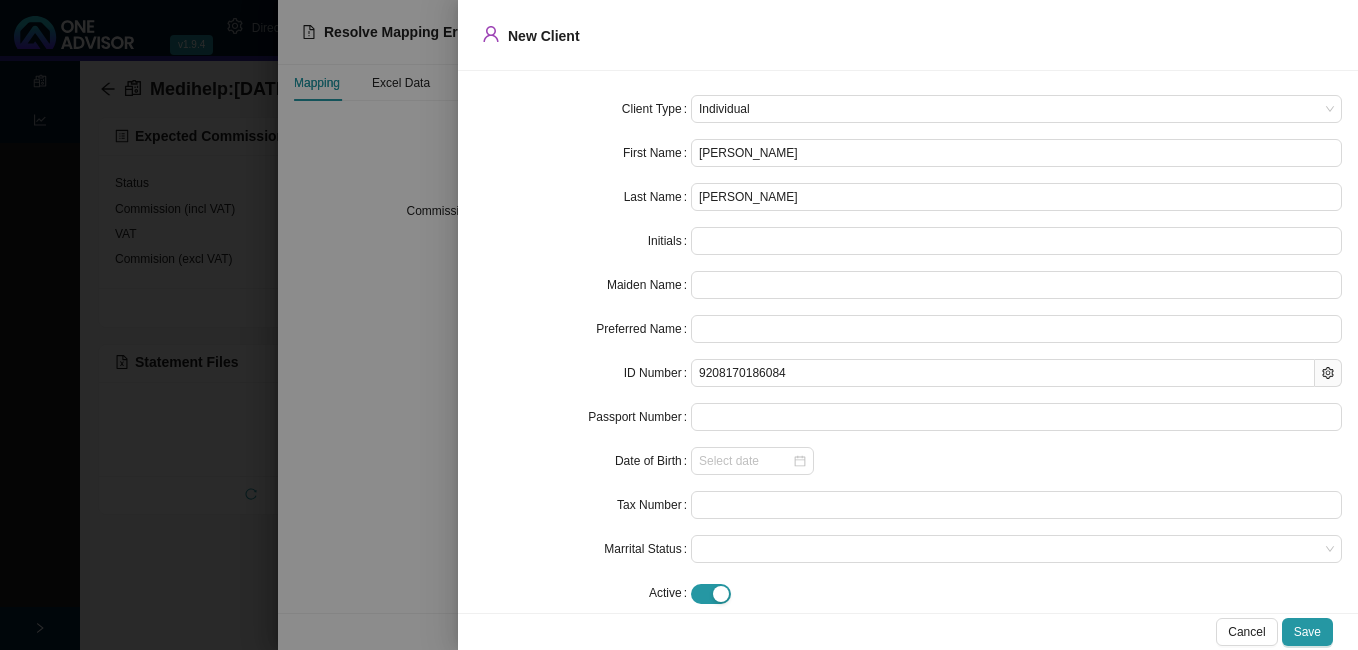 click at bounding box center [679, 325] 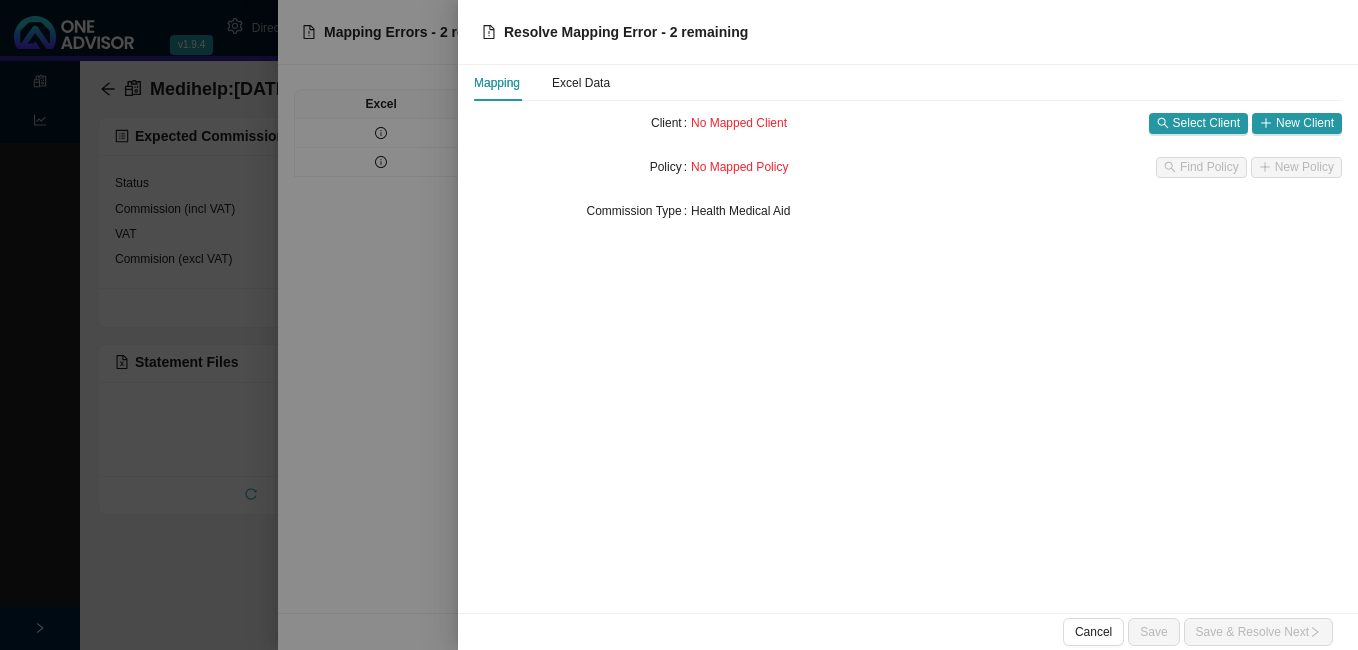 click at bounding box center [679, 325] 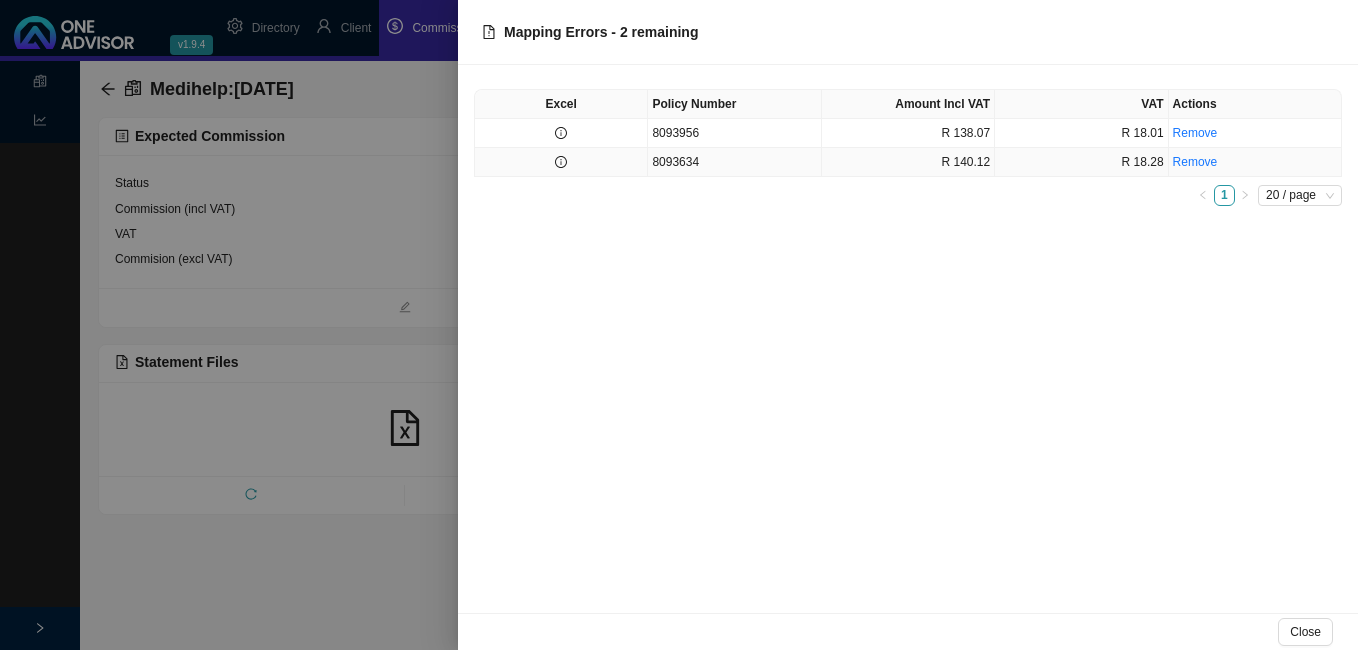 click 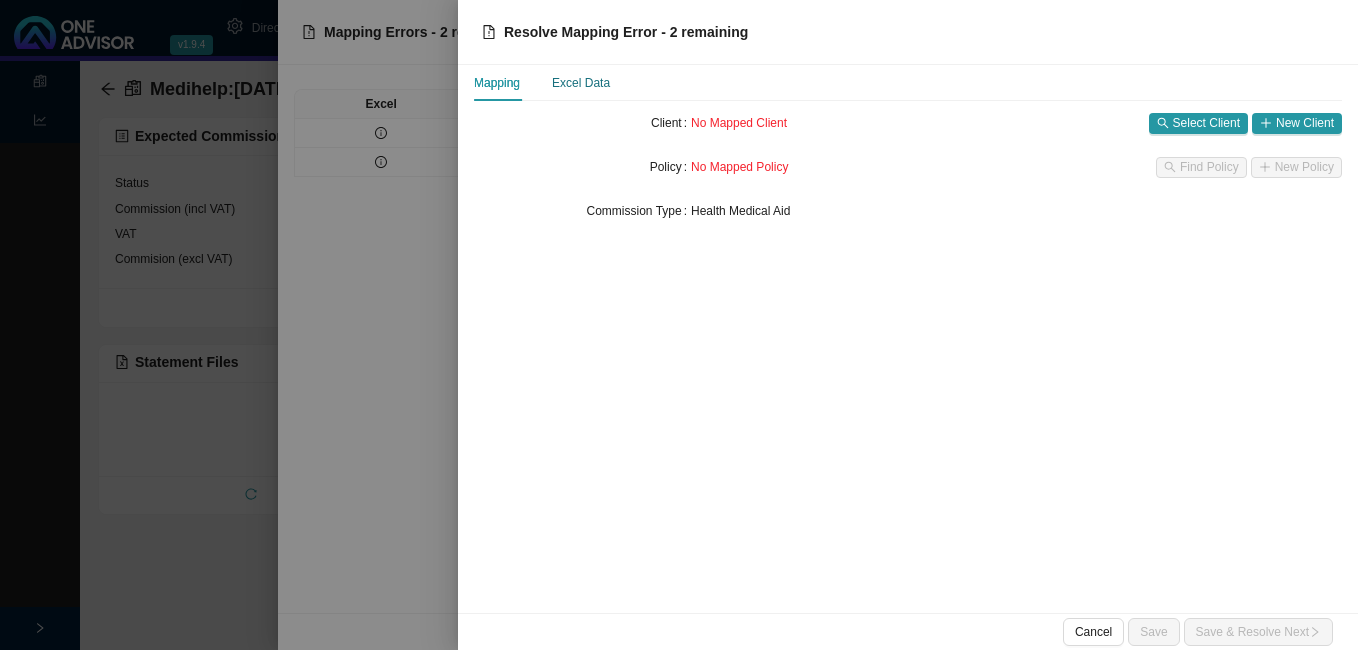 click on "Excel Data" at bounding box center (581, 83) 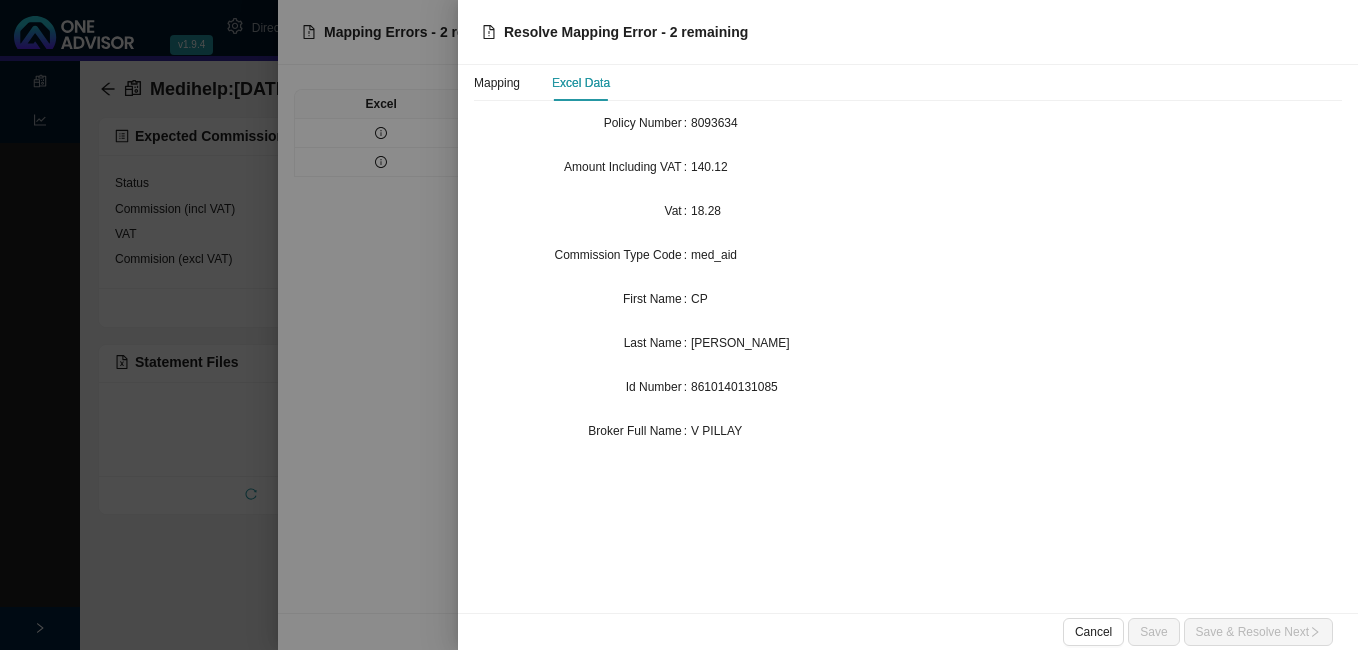 click at bounding box center [679, 325] 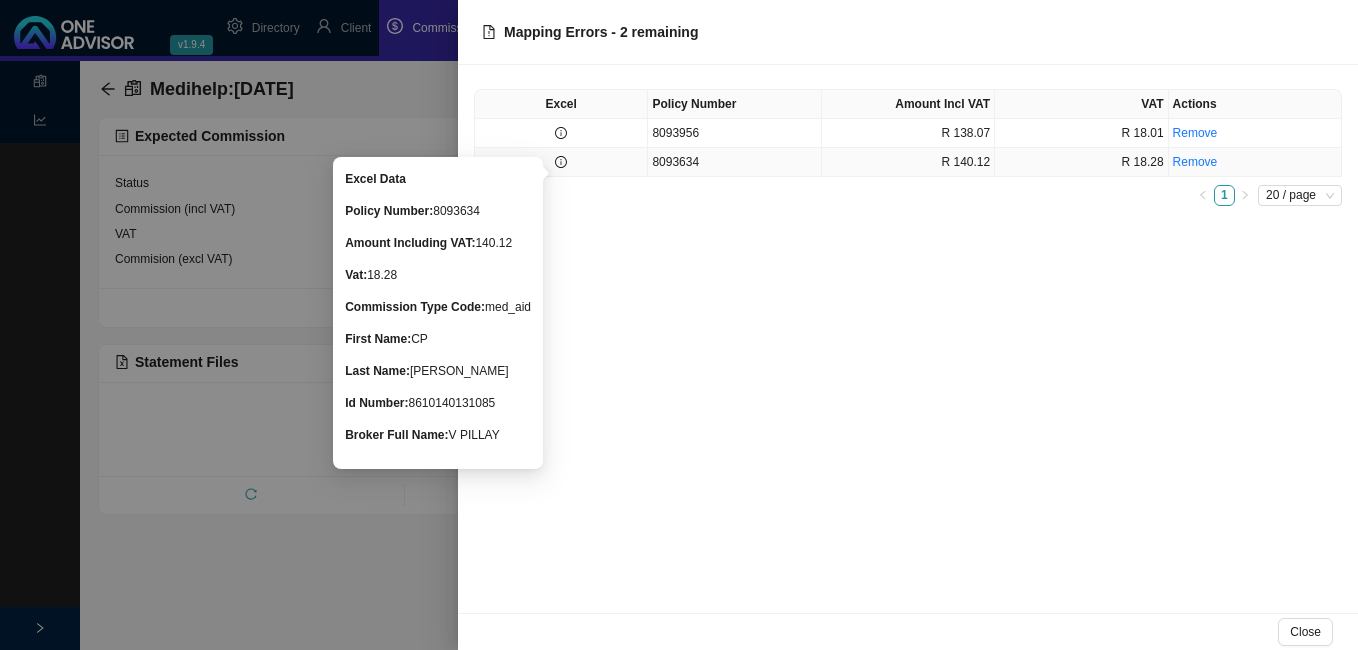 click 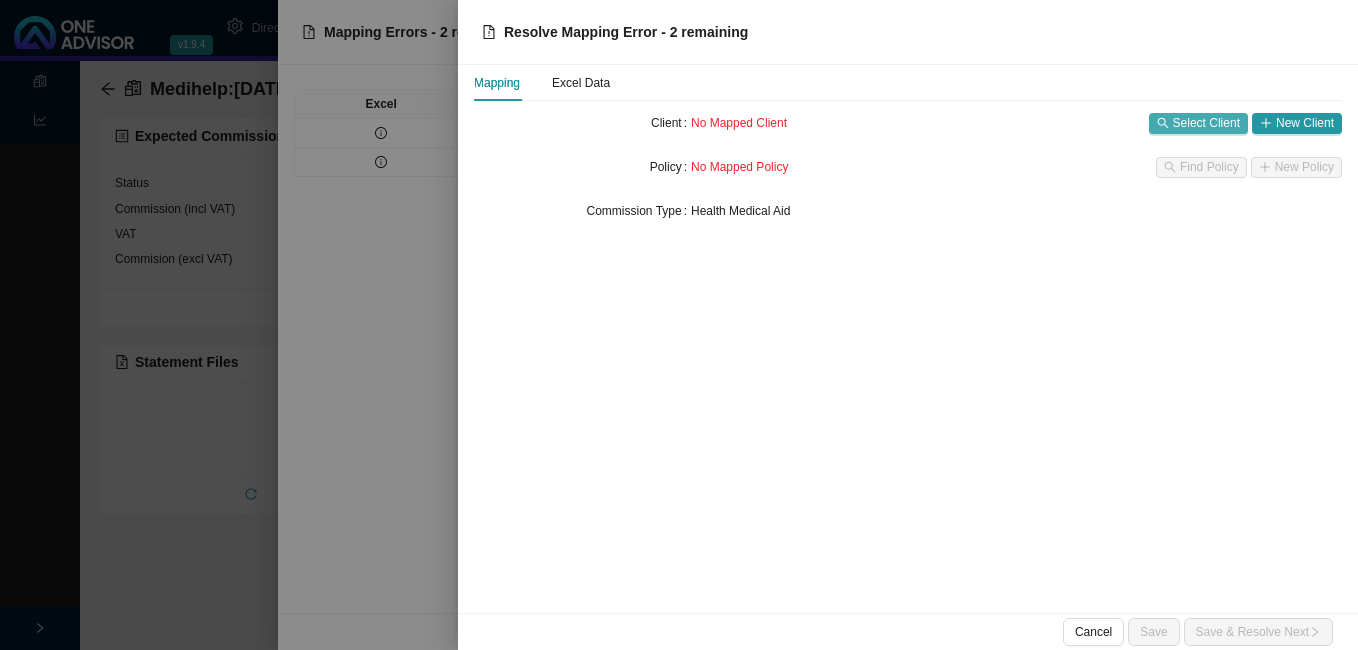 click 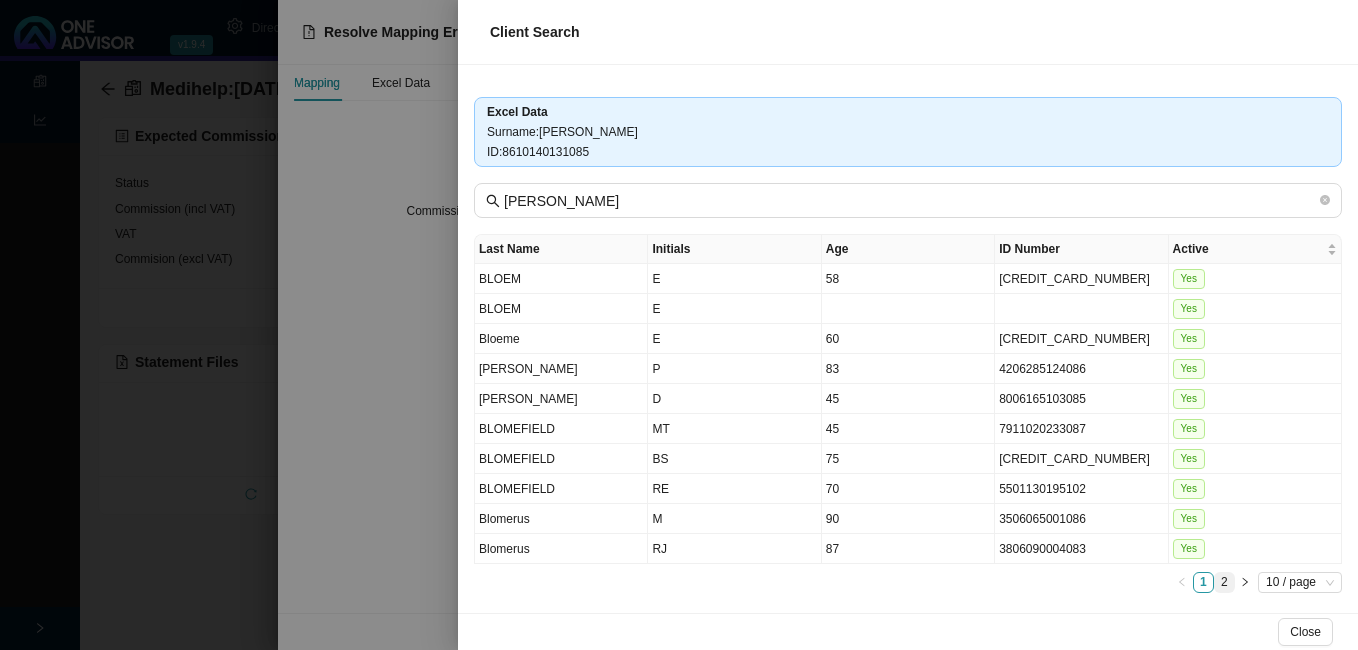 click on "2" at bounding box center [1224, 582] 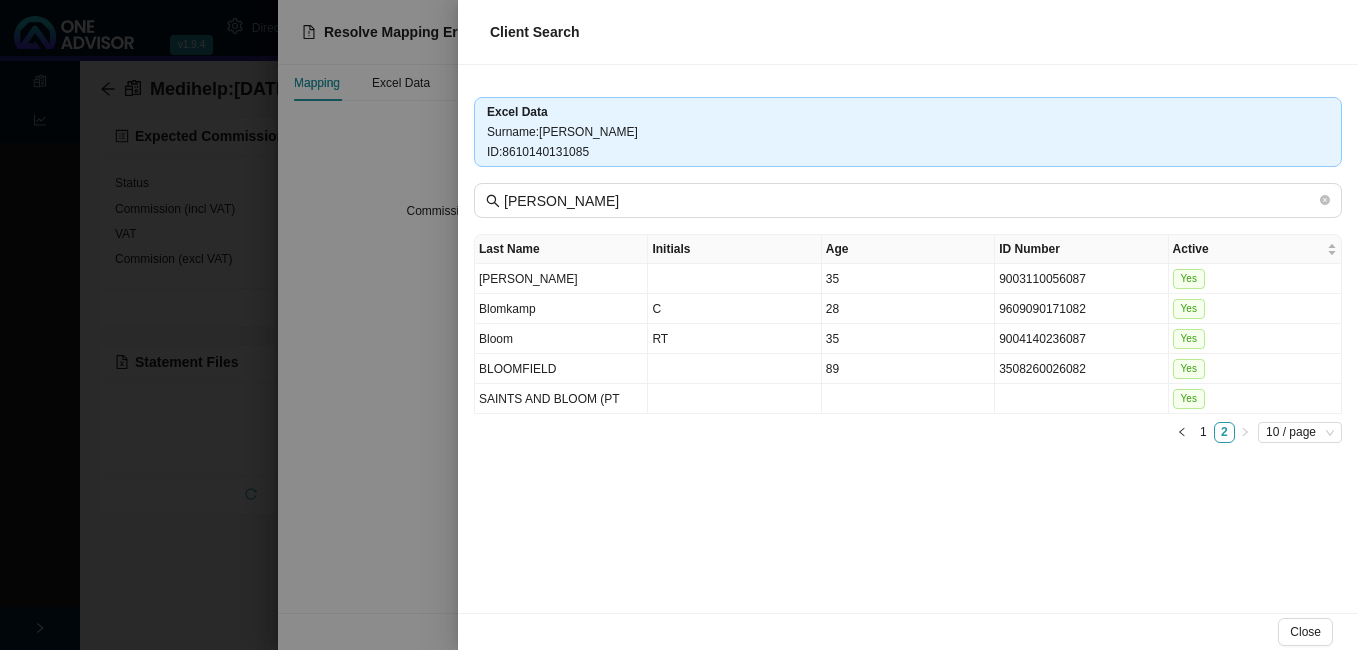 type 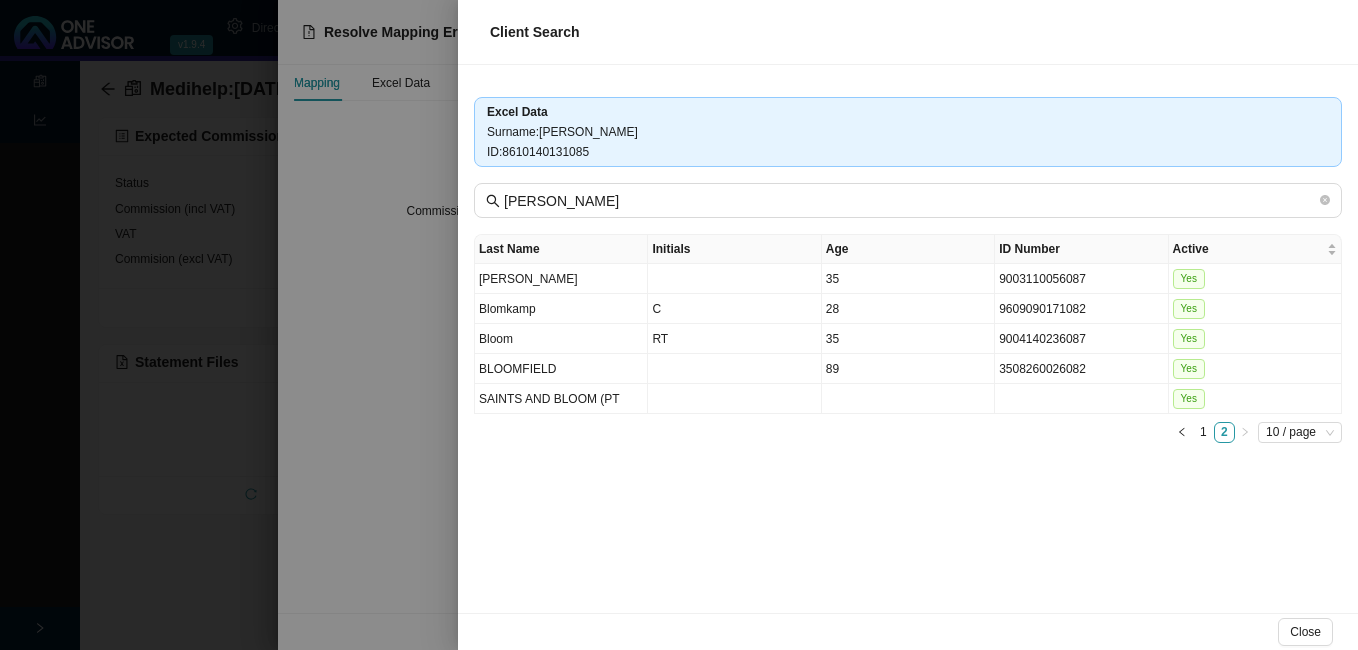 click at bounding box center [679, 325] 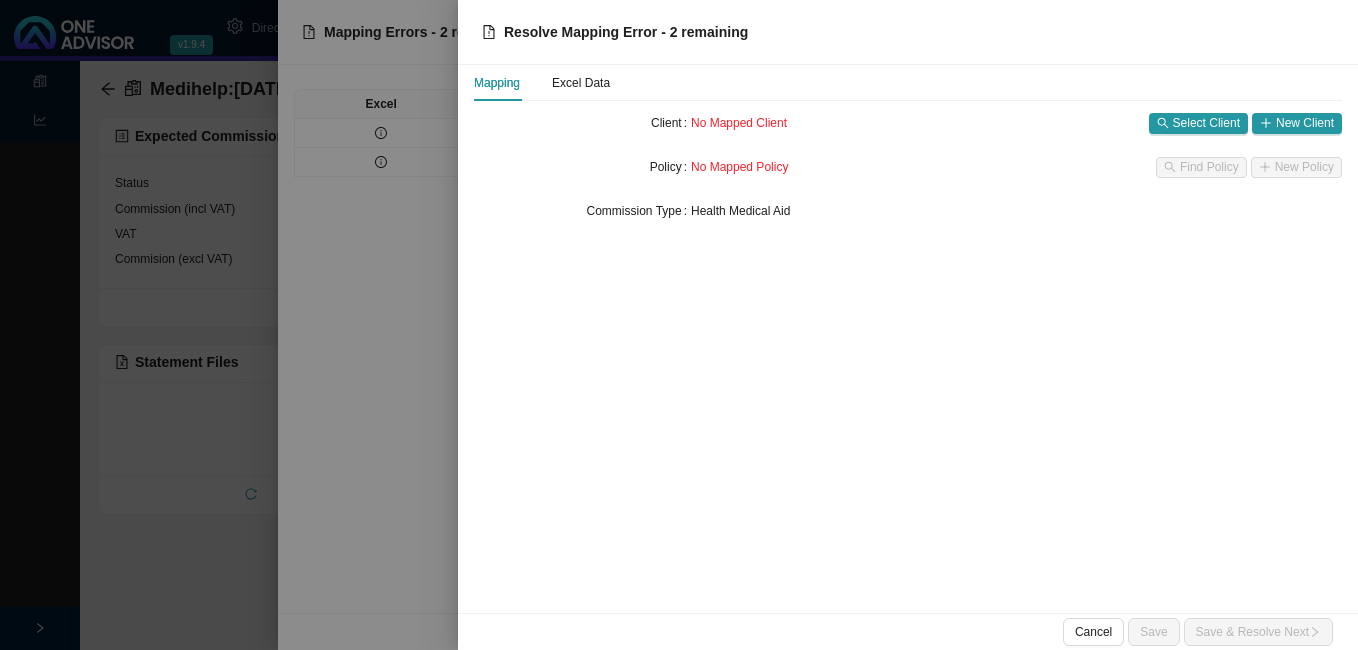 click at bounding box center [679, 325] 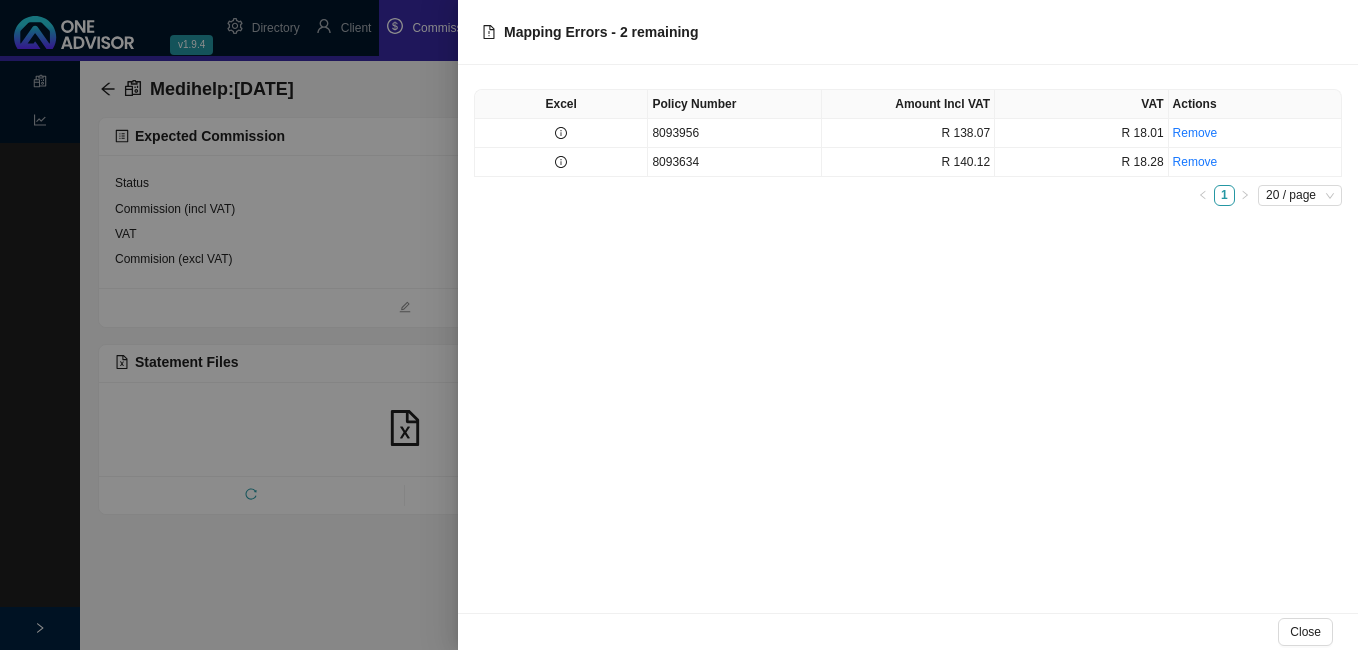click at bounding box center [679, 325] 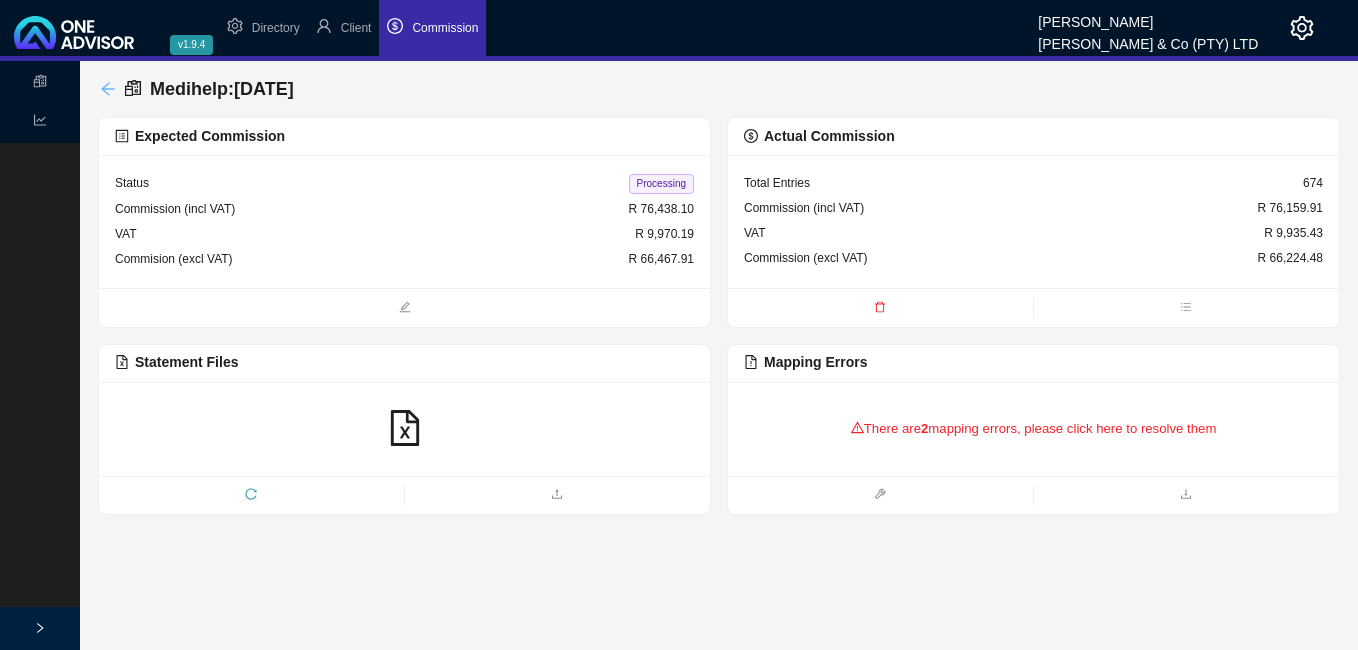 click 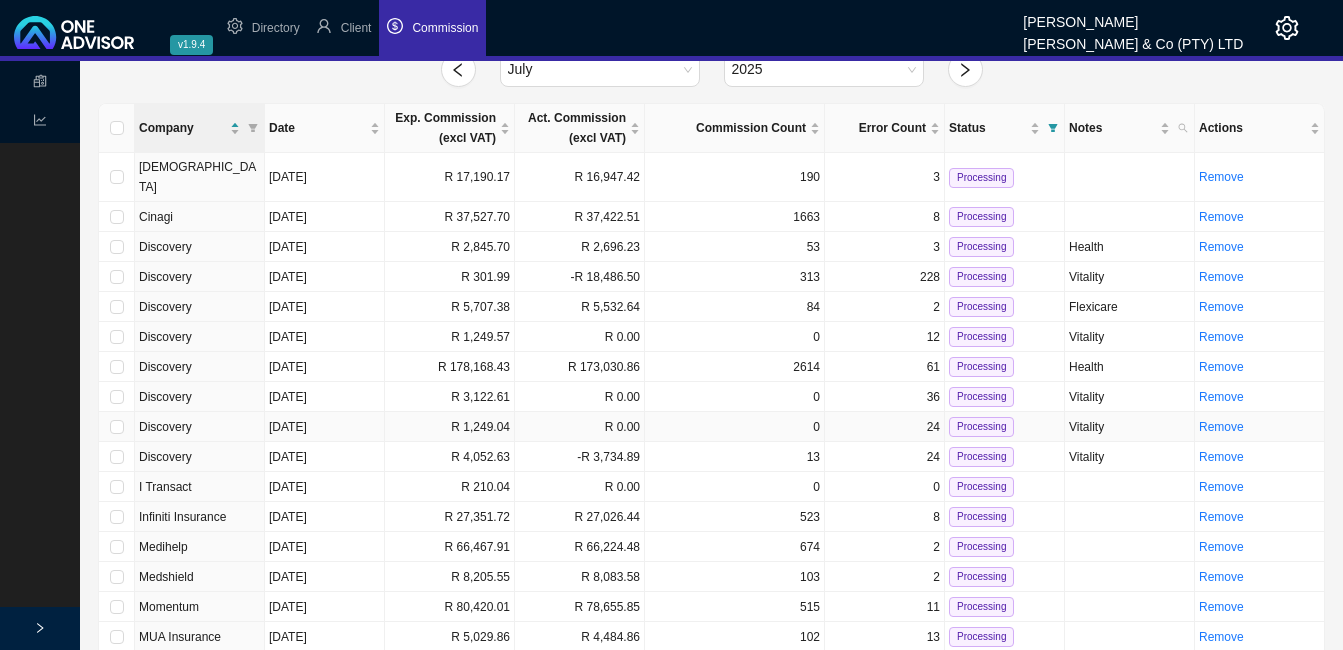 scroll, scrollTop: 200, scrollLeft: 0, axis: vertical 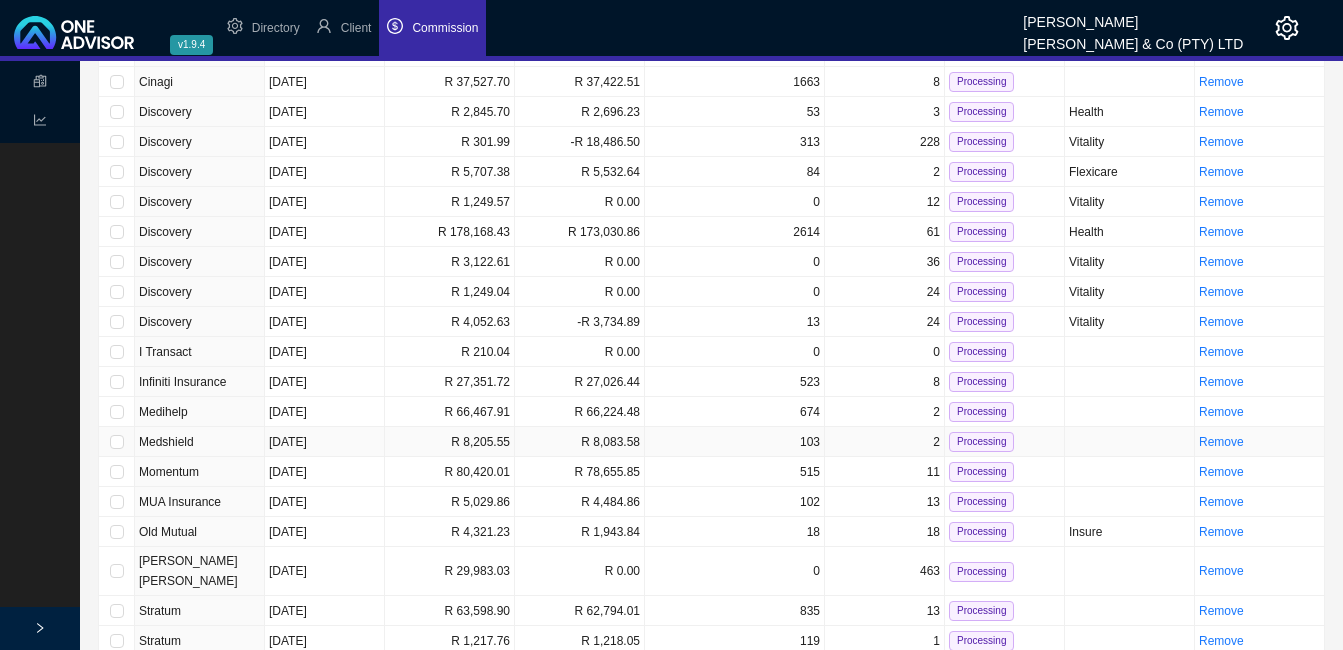 click on "R 8,083.58" at bounding box center (580, 442) 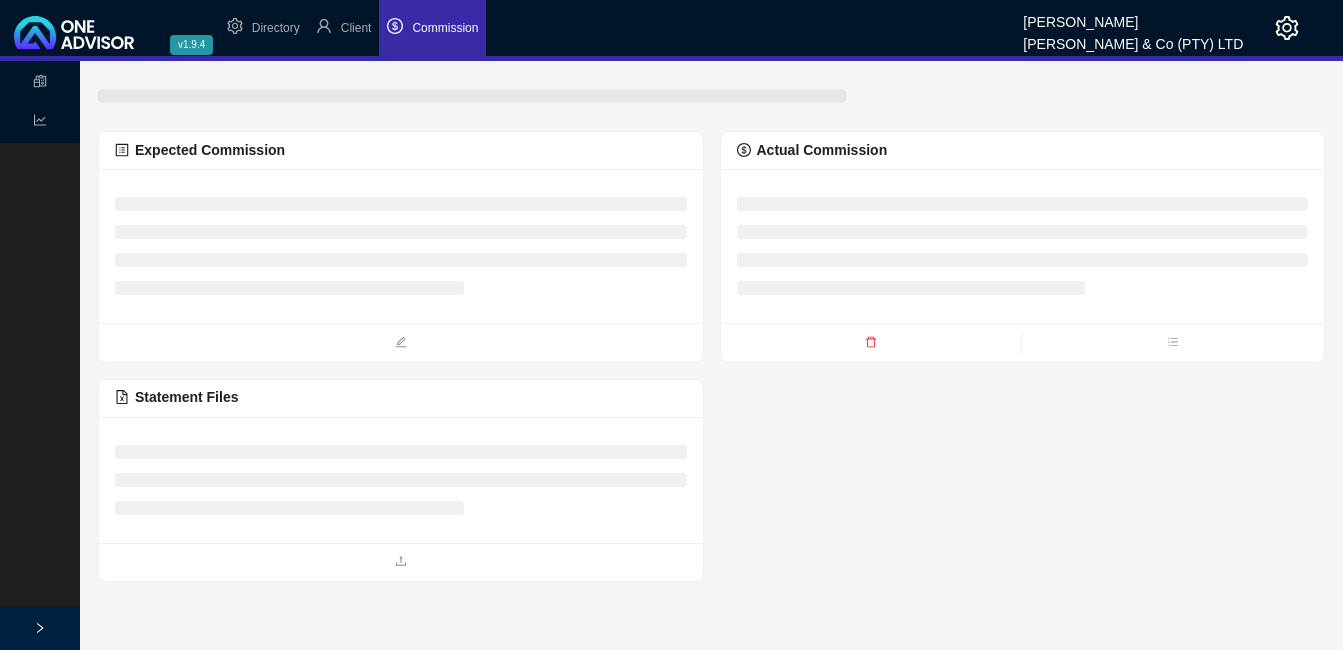 scroll, scrollTop: 0, scrollLeft: 0, axis: both 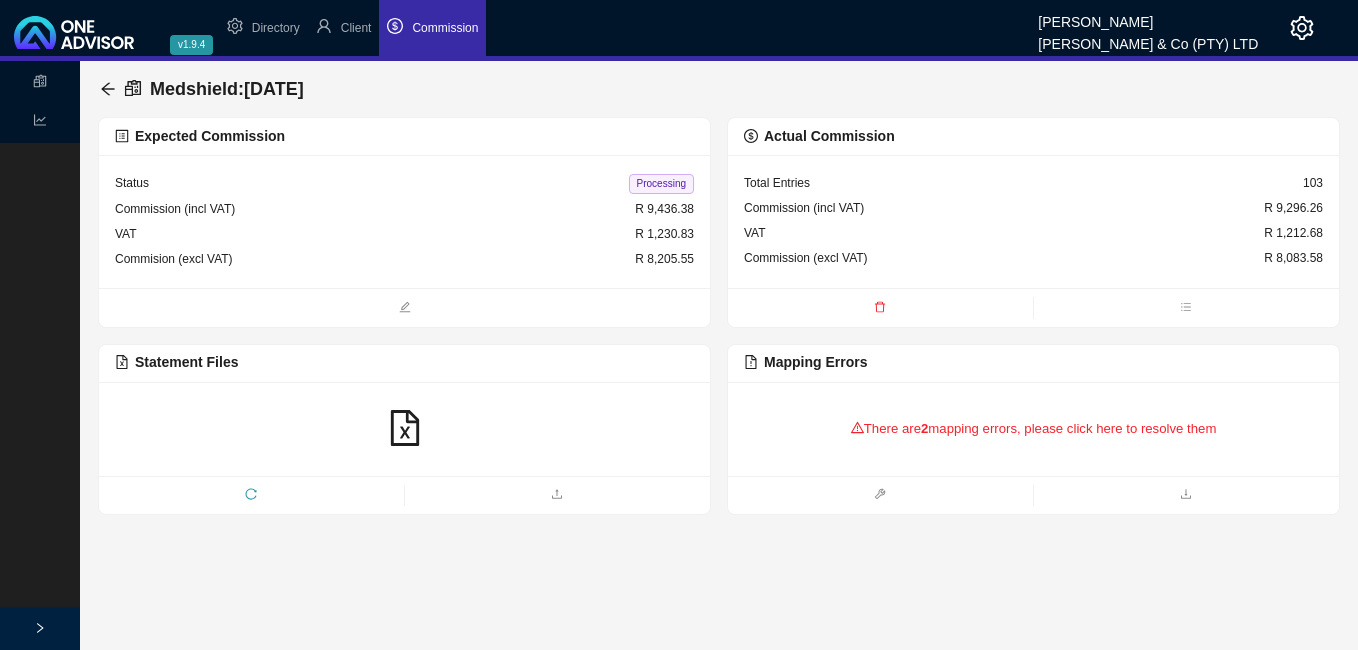 click on "There are  2  mapping errors, please click here to resolve them" at bounding box center (1033, 429) 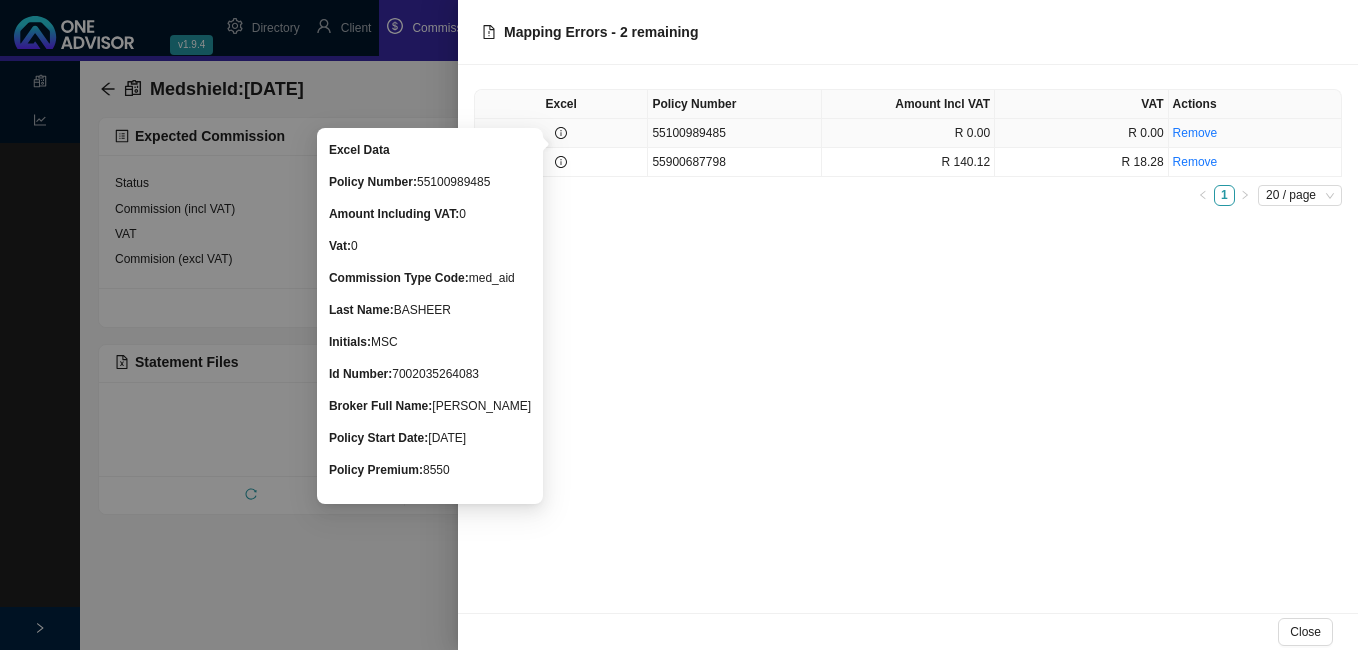 click 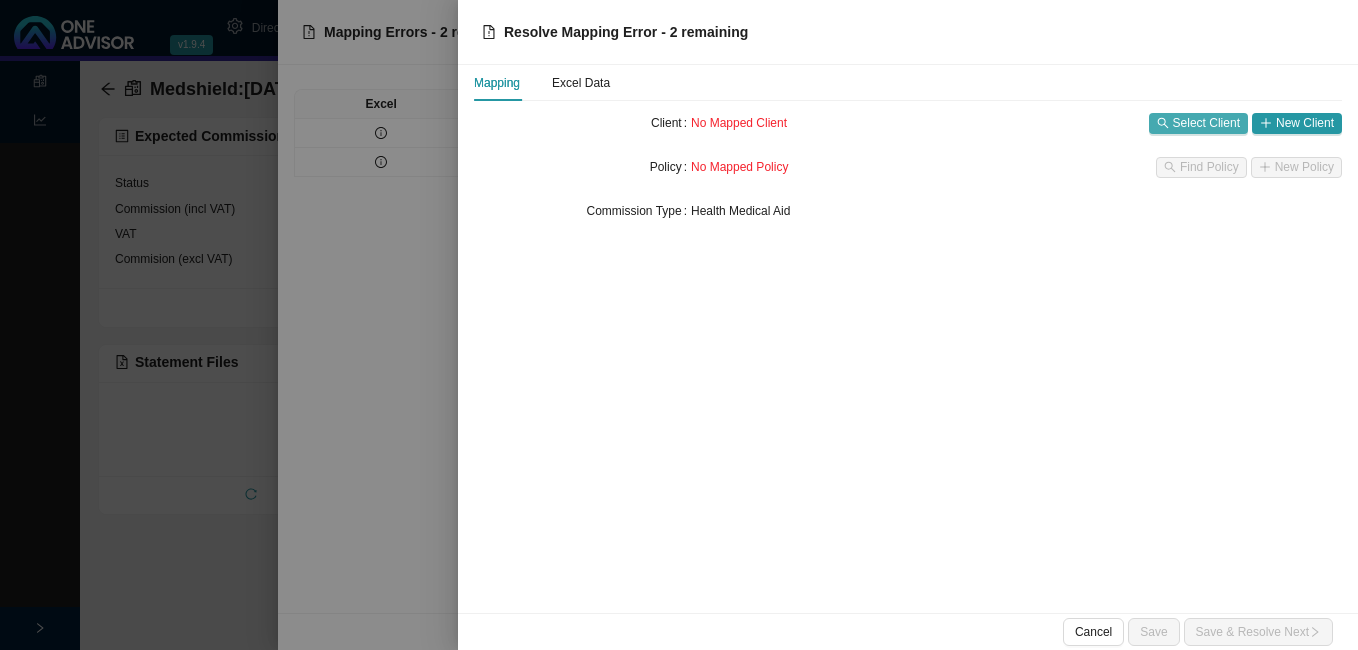 click on "Select Client" at bounding box center (1206, 123) 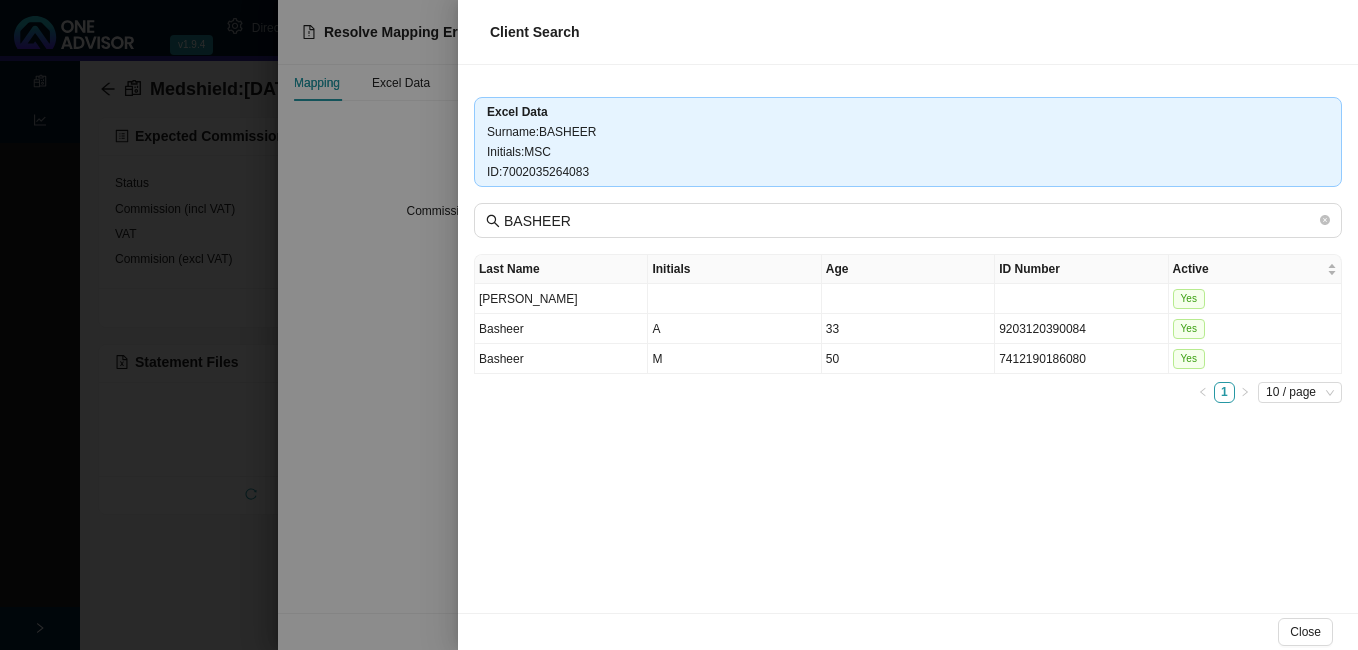 click at bounding box center [679, 325] 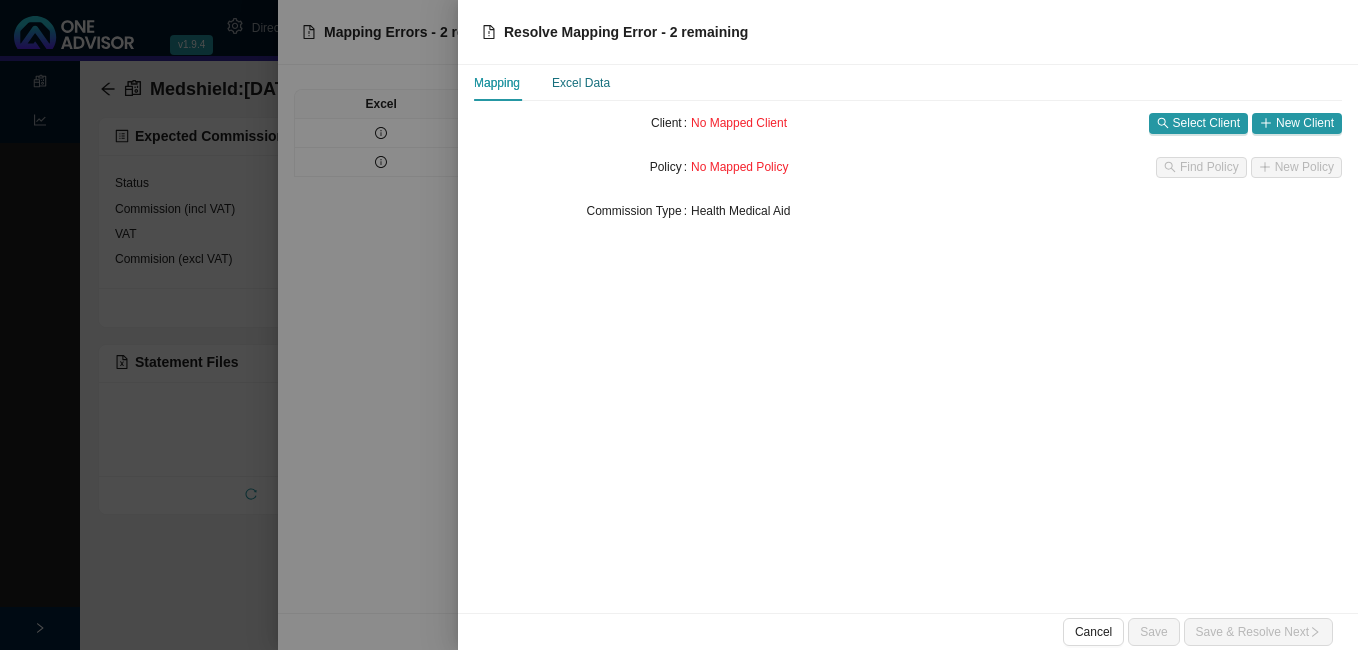 click on "Excel Data" at bounding box center (581, 83) 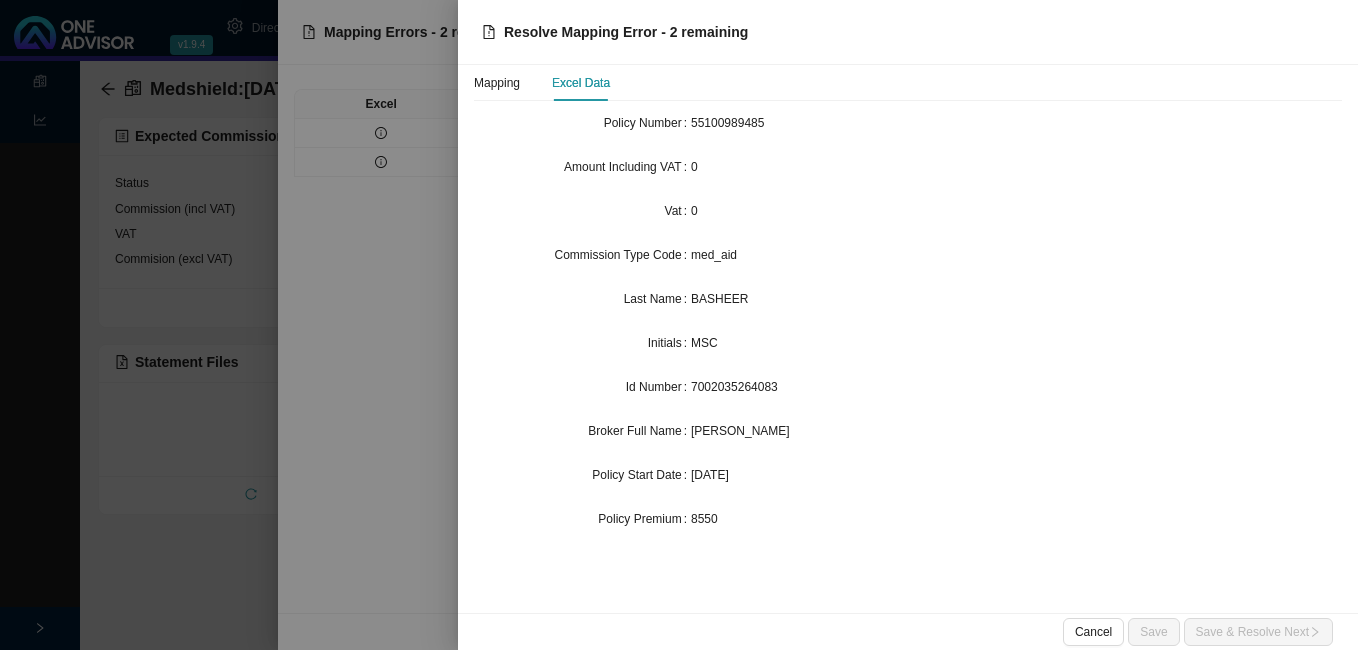 click at bounding box center (679, 325) 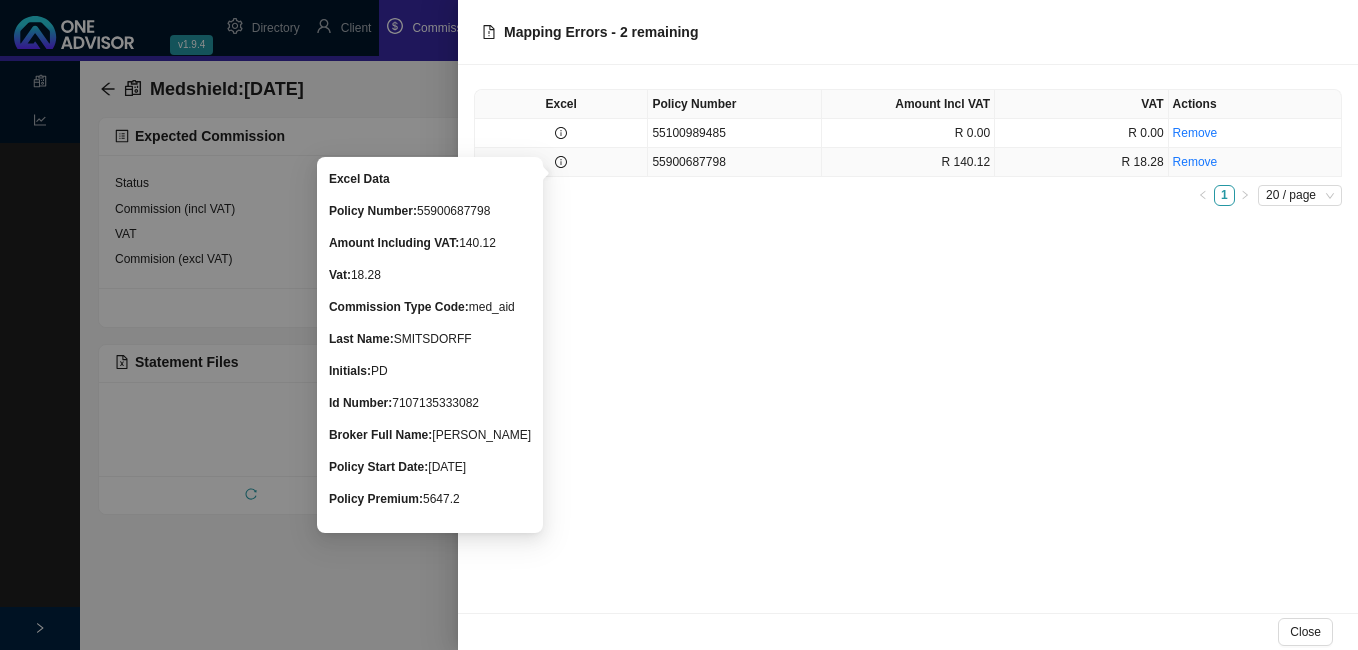 click 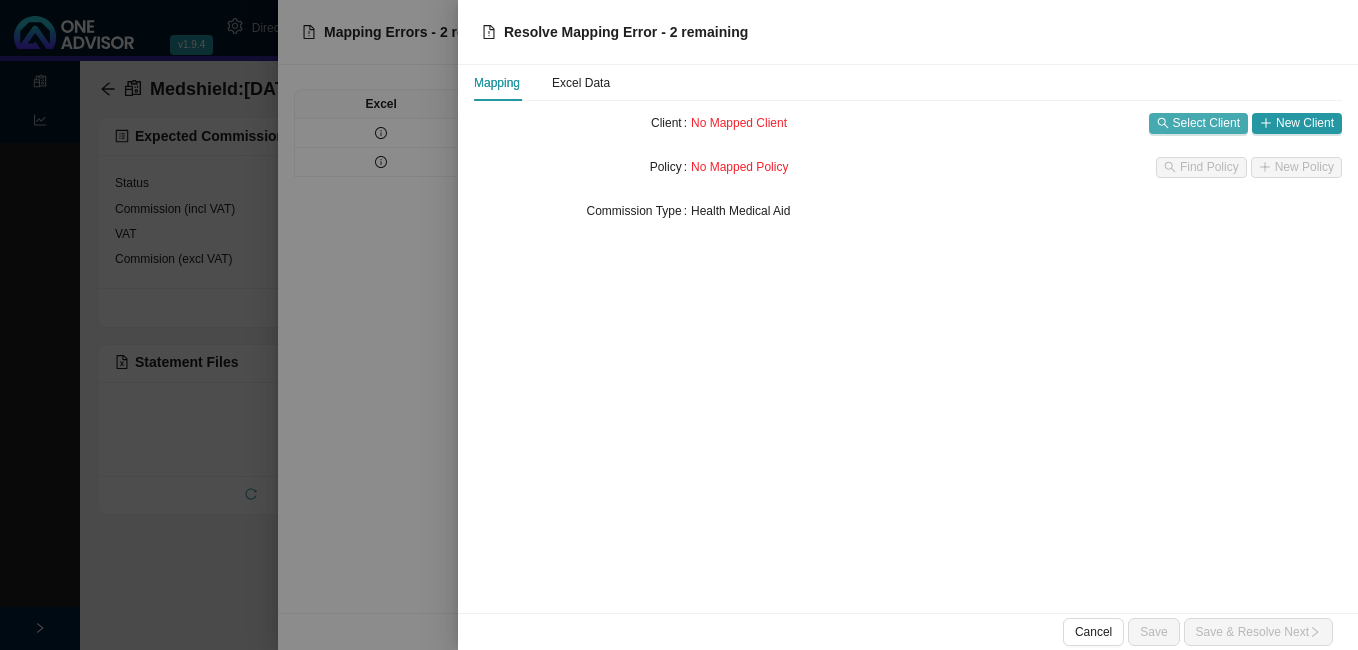 click on "Select Client" at bounding box center (1206, 123) 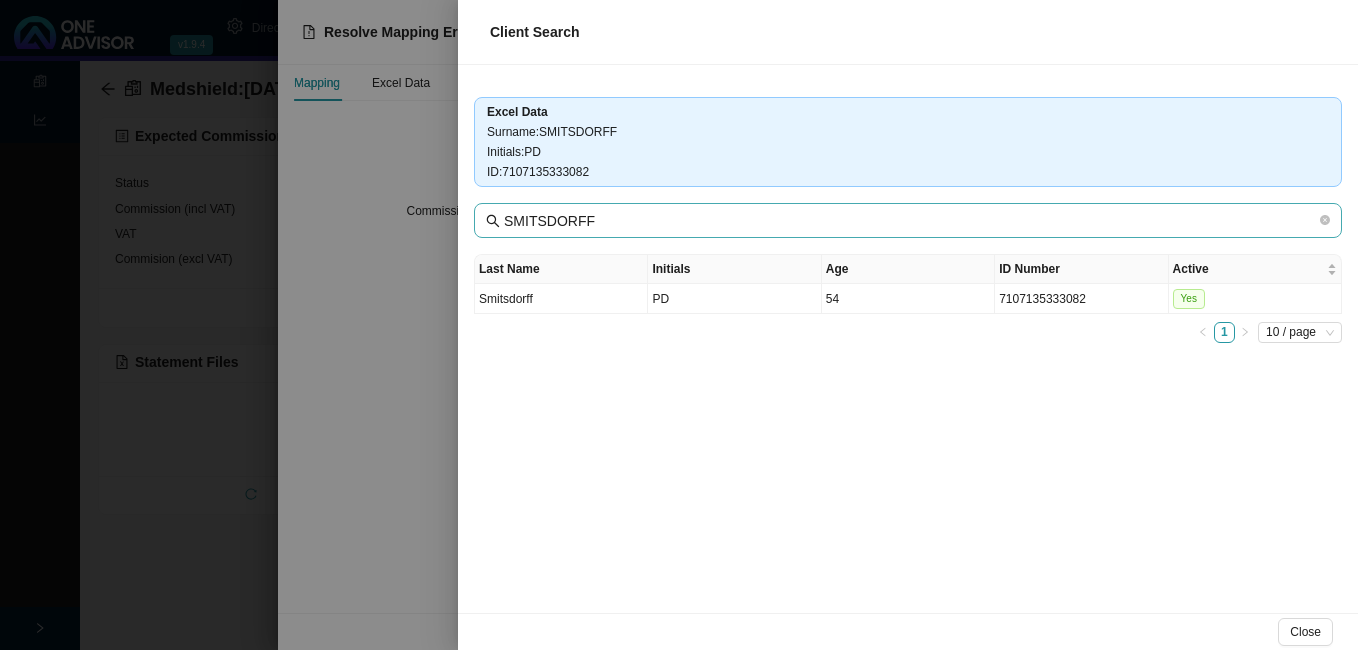 click on "SMITSDORFF" at bounding box center [908, 220] 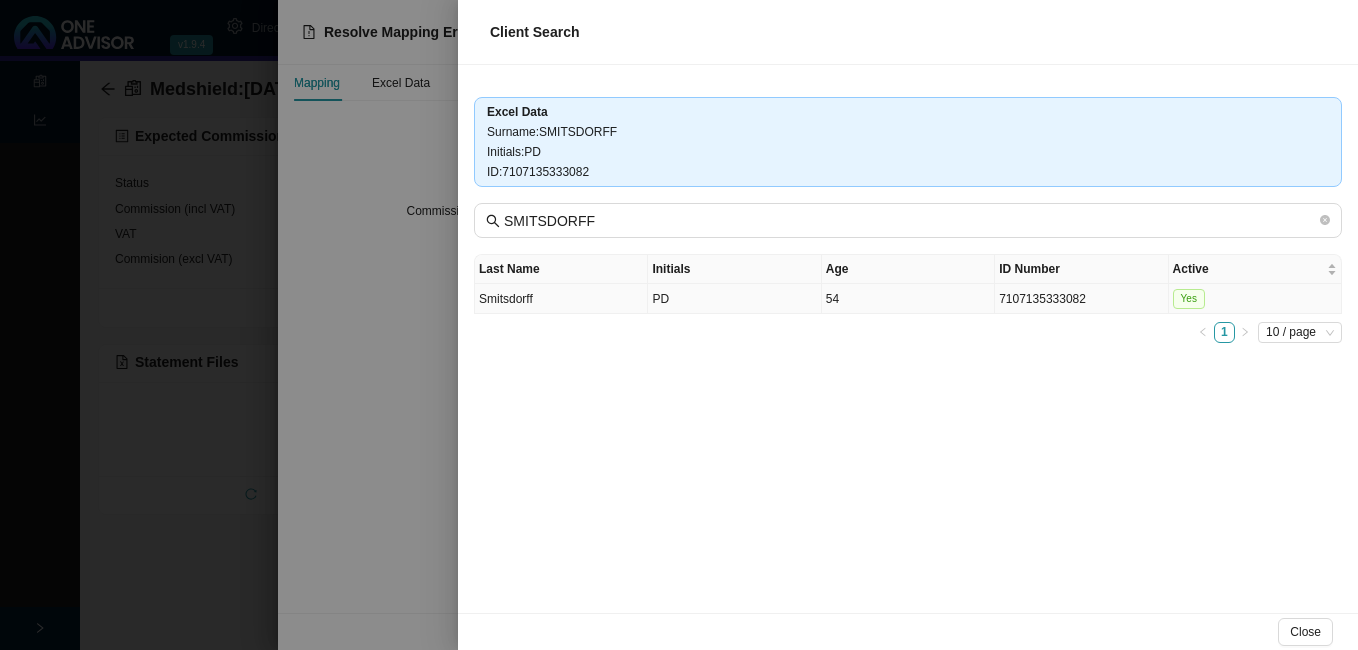 click on "54" at bounding box center [908, 299] 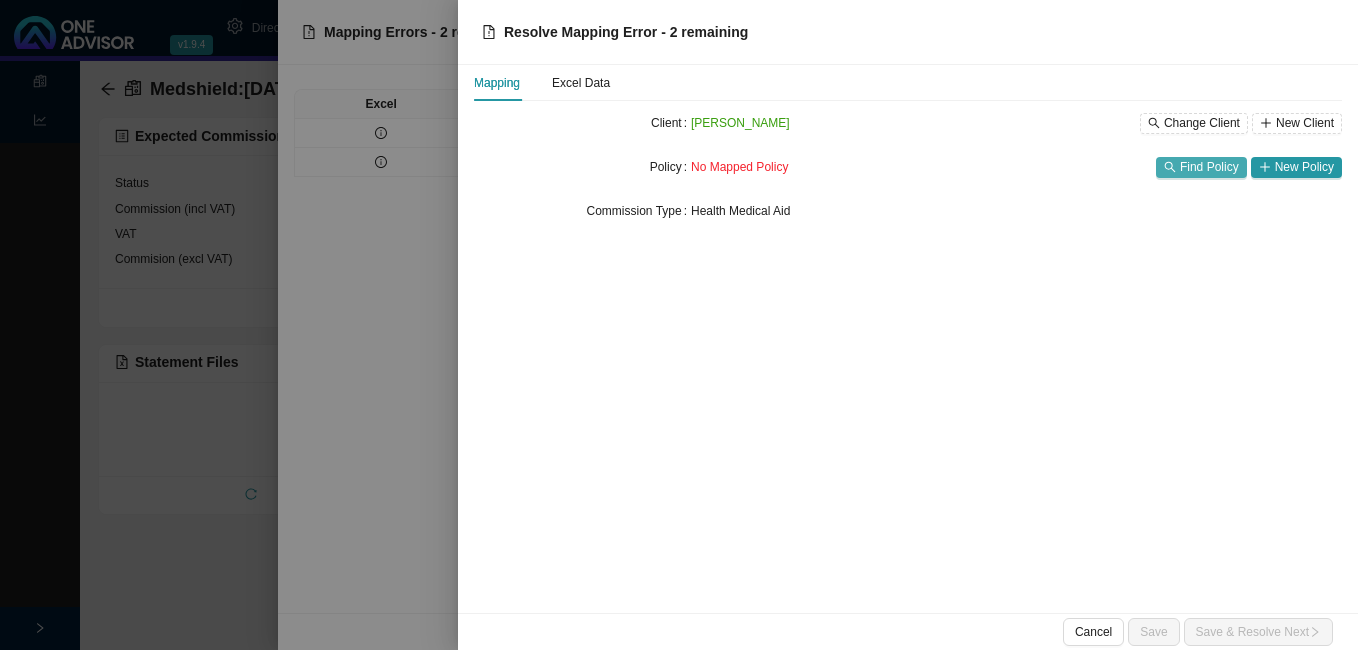 click on "Find Policy" at bounding box center (1209, 167) 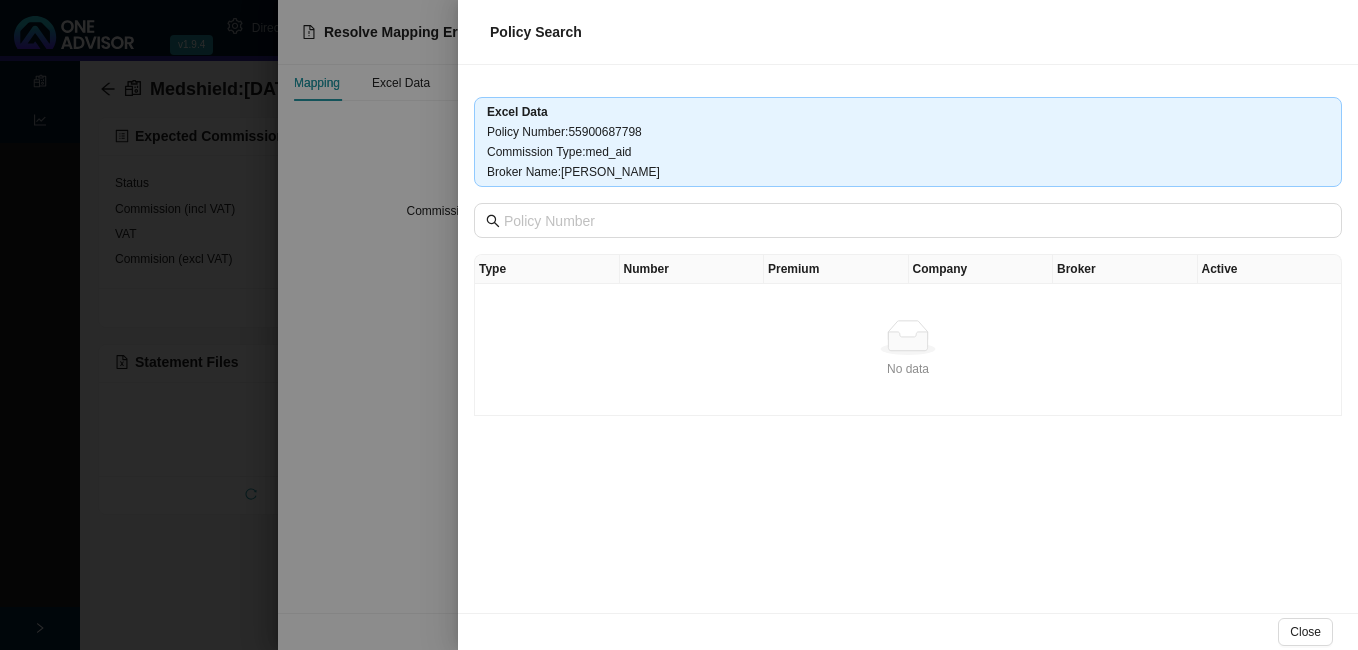 click at bounding box center [679, 325] 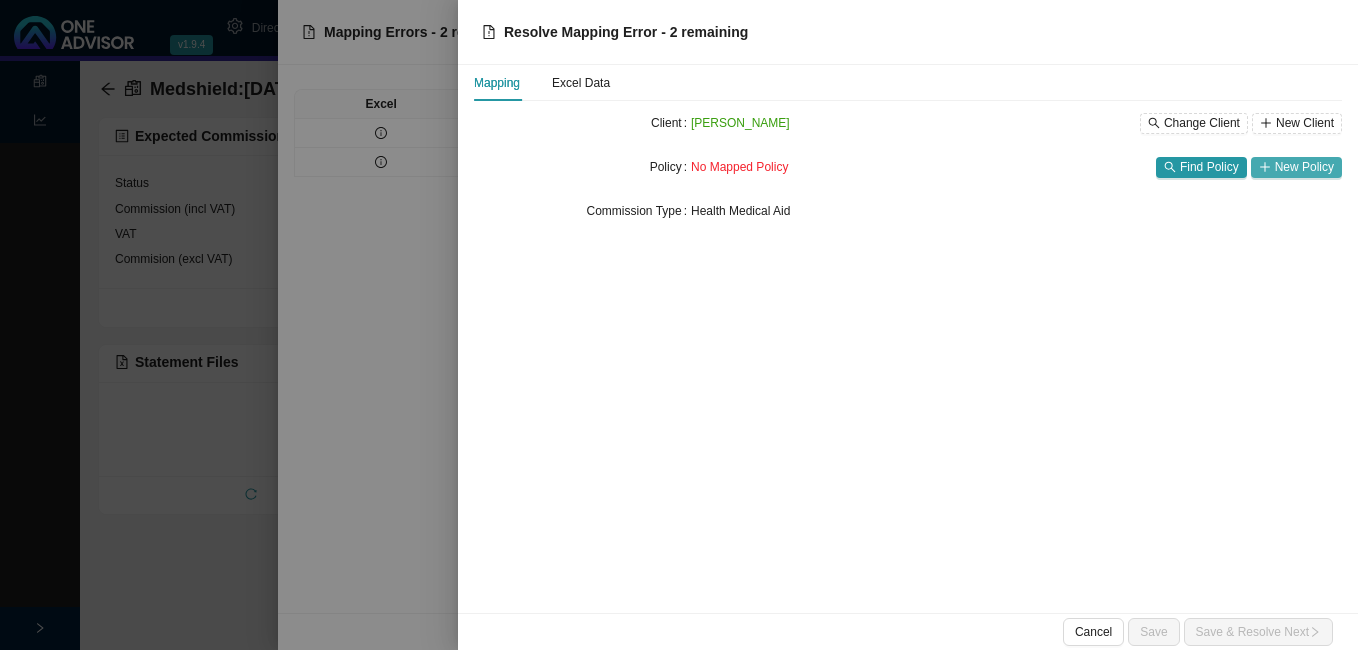 click on "New Policy" at bounding box center [1304, 167] 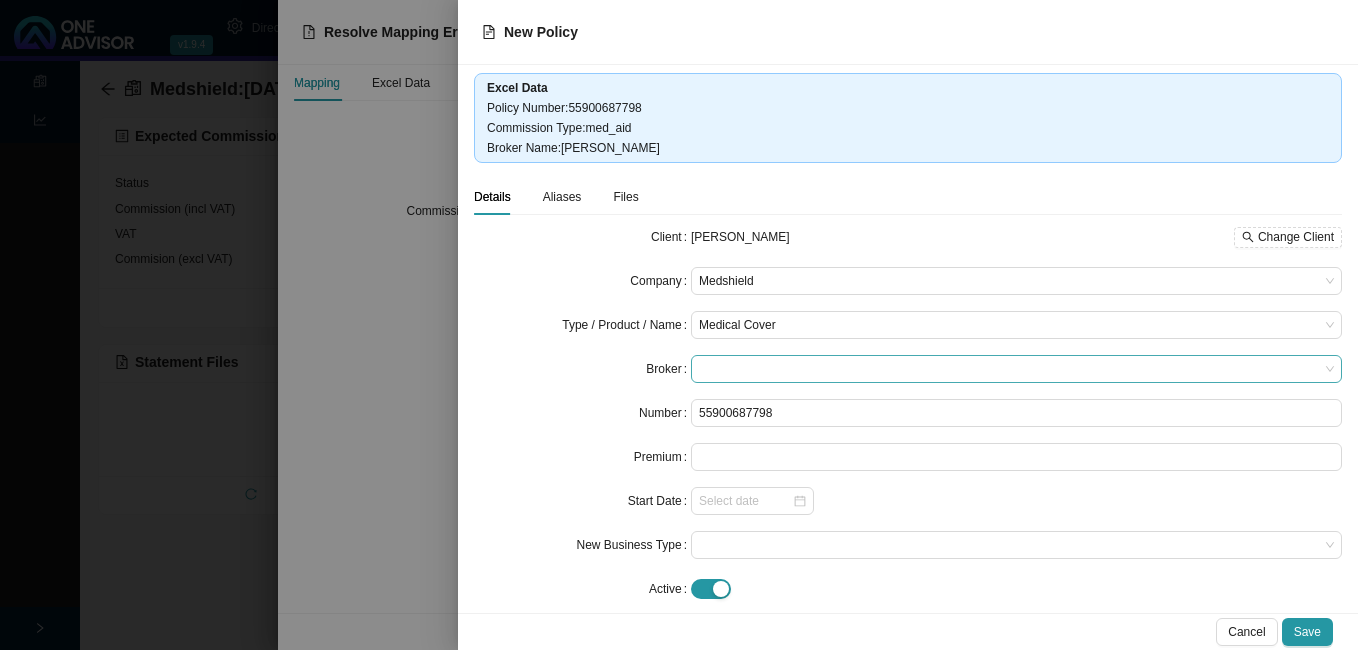 click at bounding box center (1016, 369) 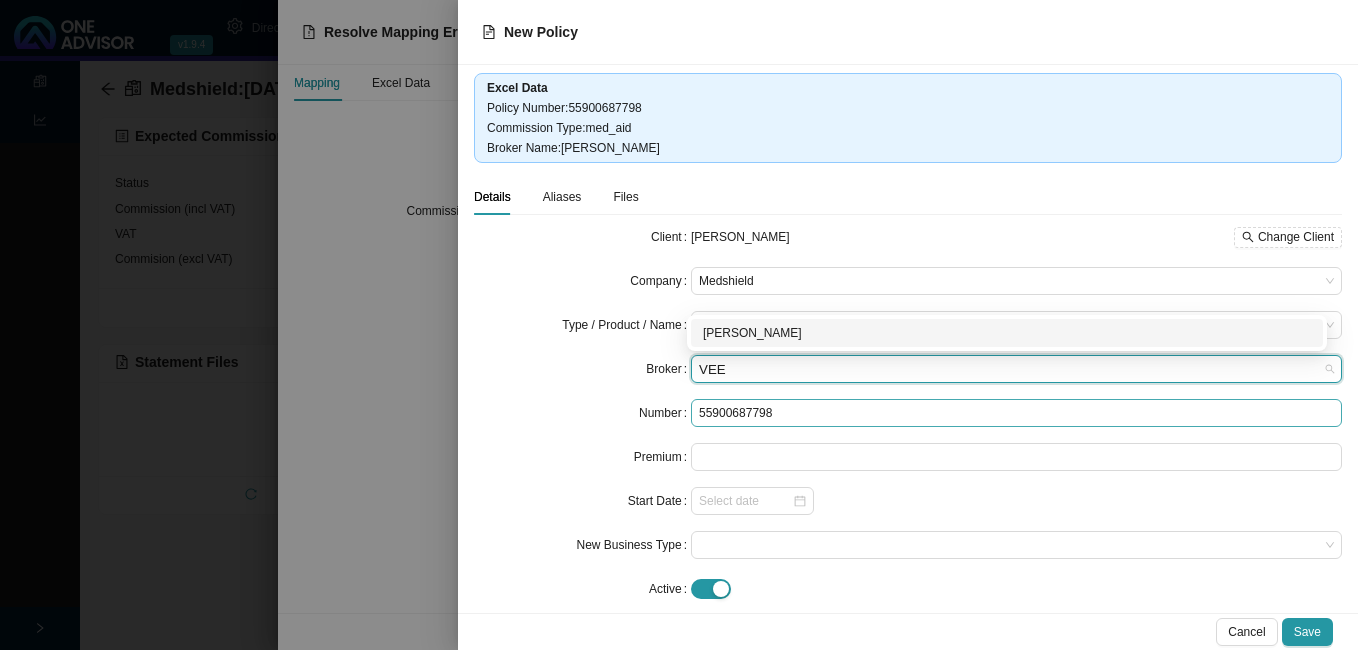 type on "VEE" 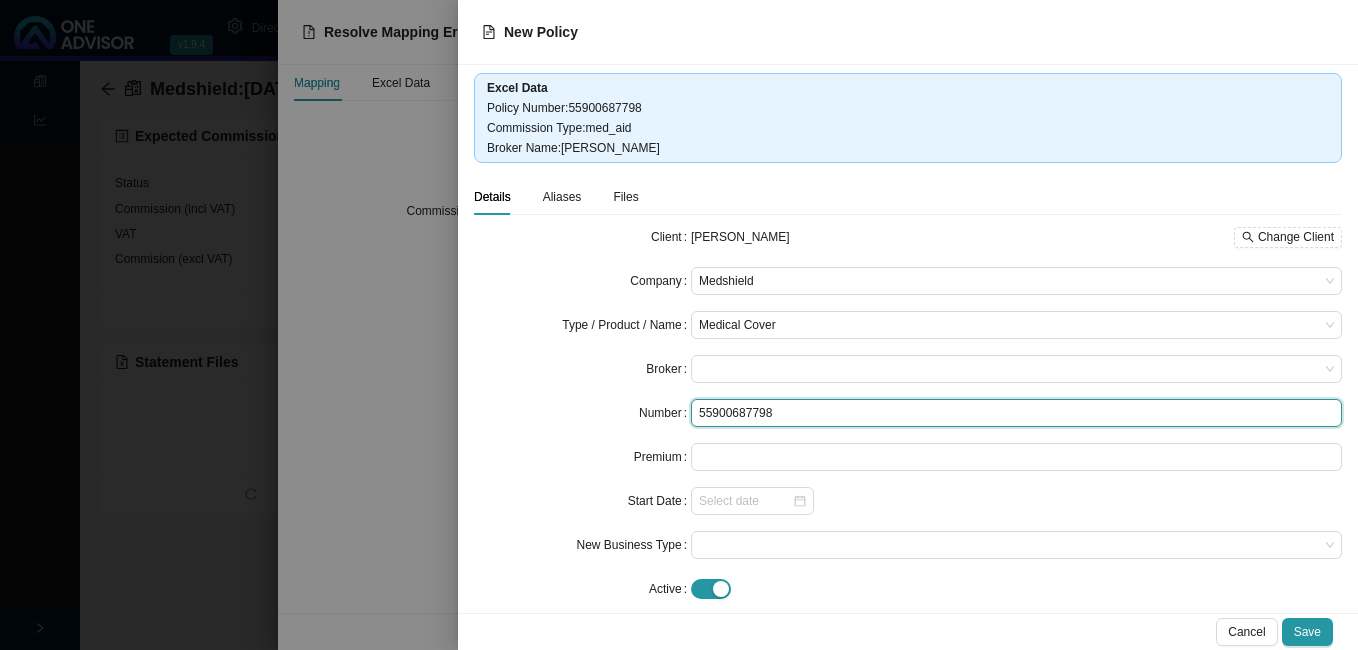 click on "55900687798" at bounding box center (1016, 413) 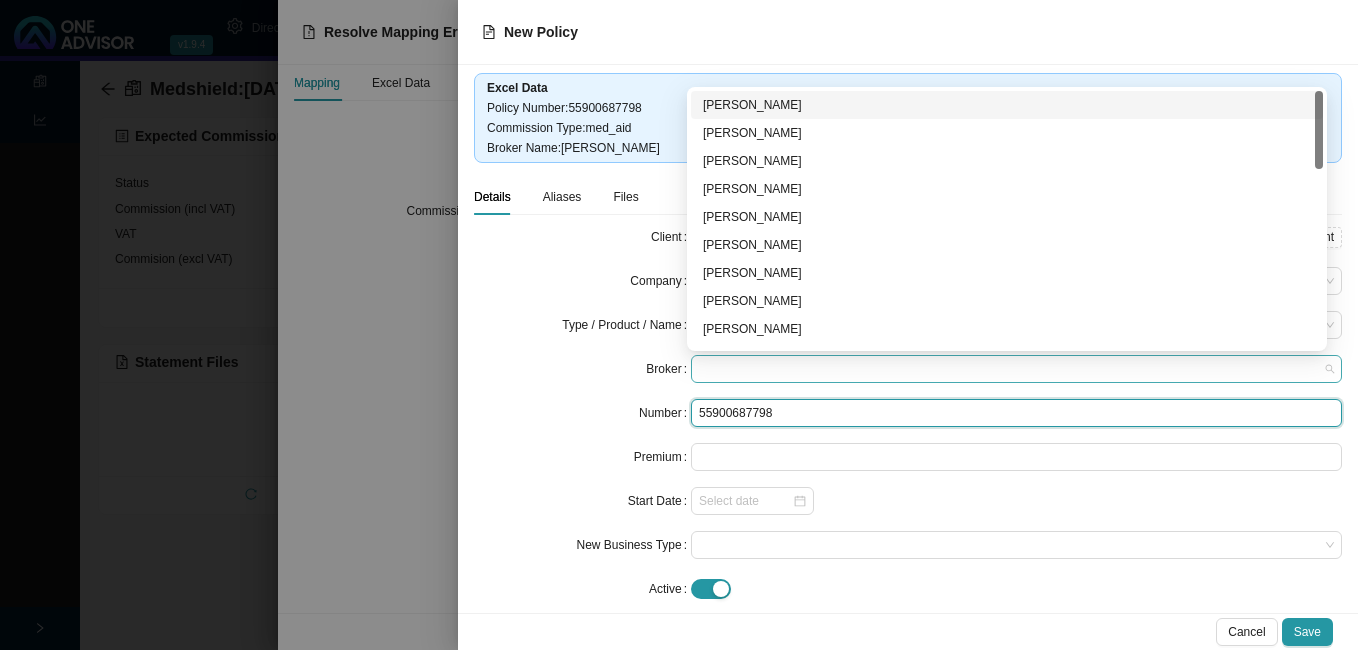 click at bounding box center (1016, 369) 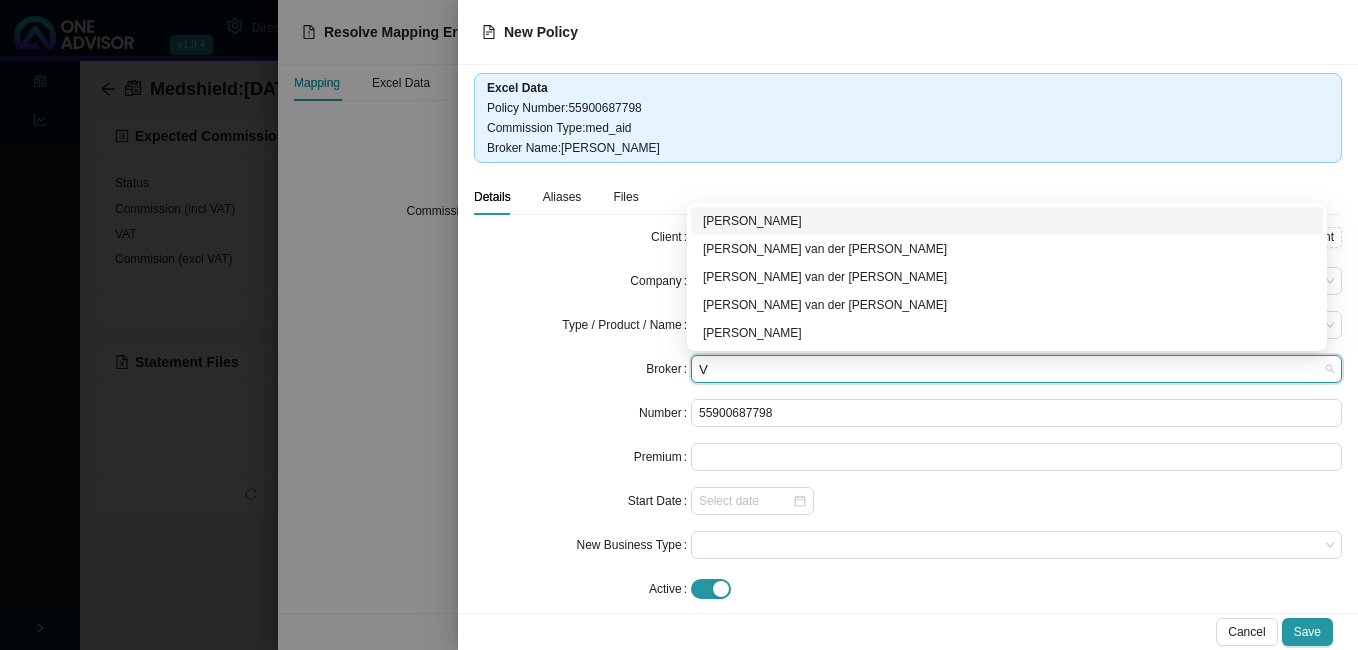 type on "VE" 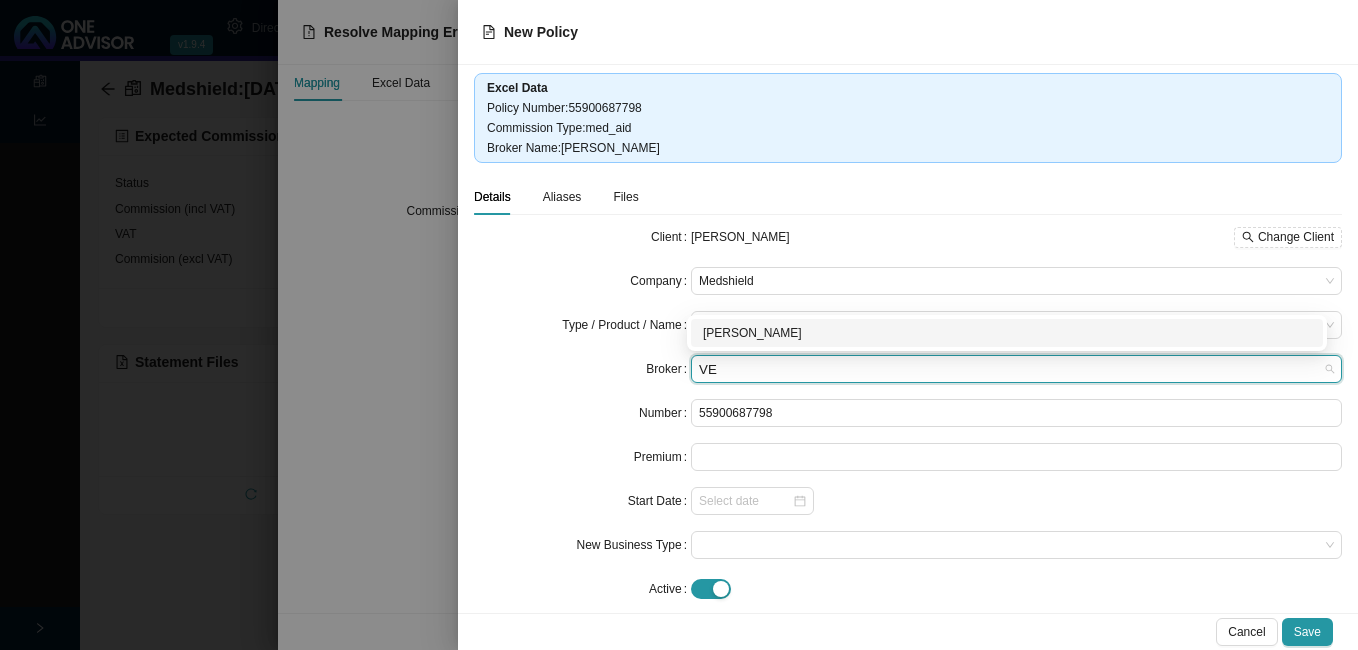 click on "[PERSON_NAME]" at bounding box center [1007, 333] 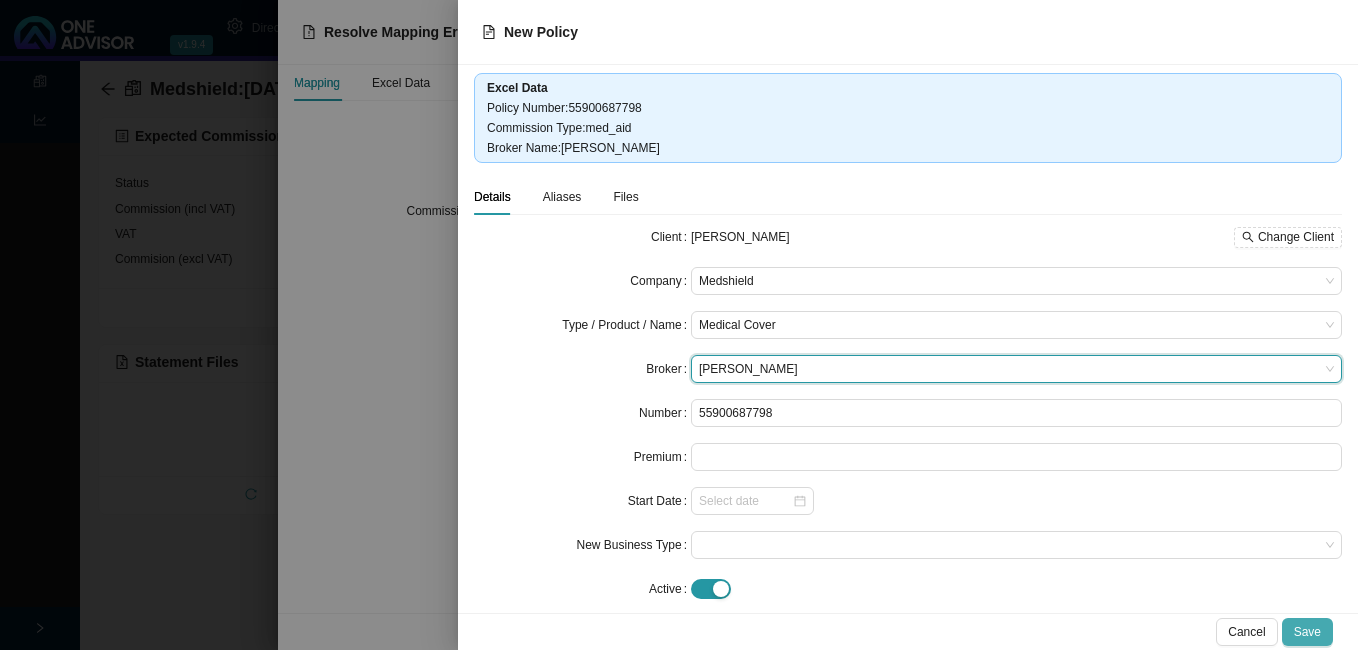 click on "Save" at bounding box center (1307, 632) 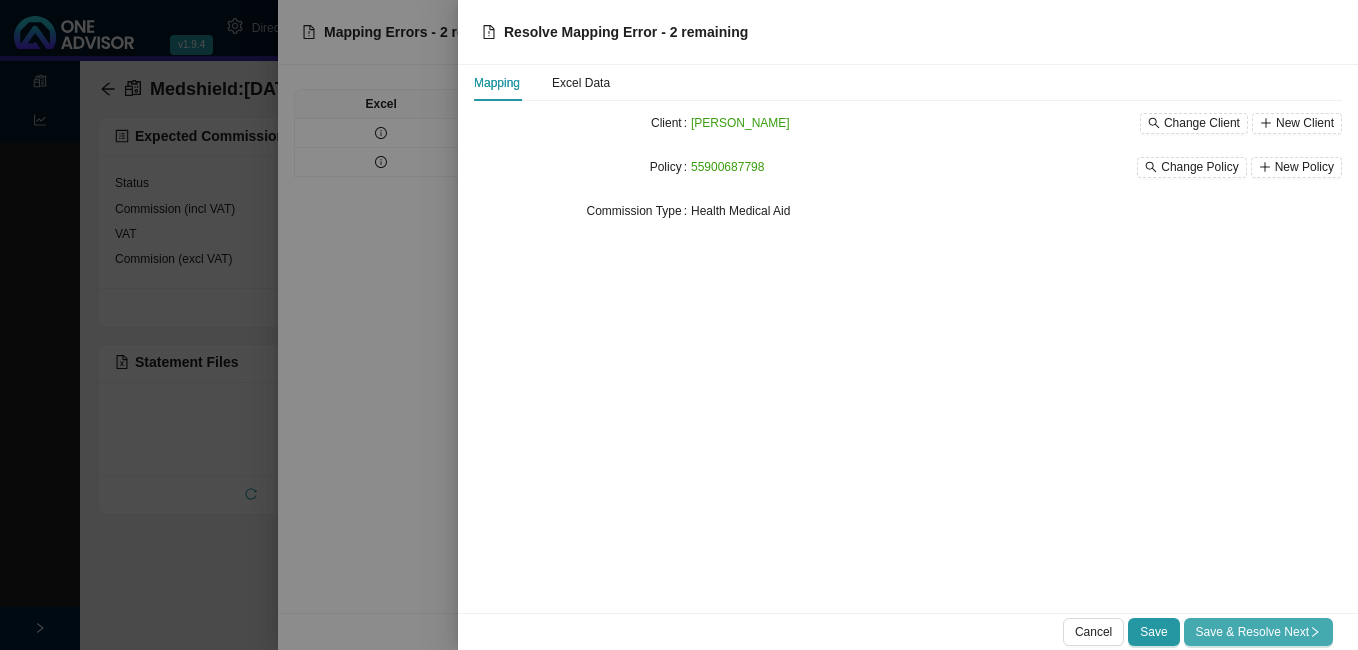 click on "Save & Resolve Next" at bounding box center [1258, 632] 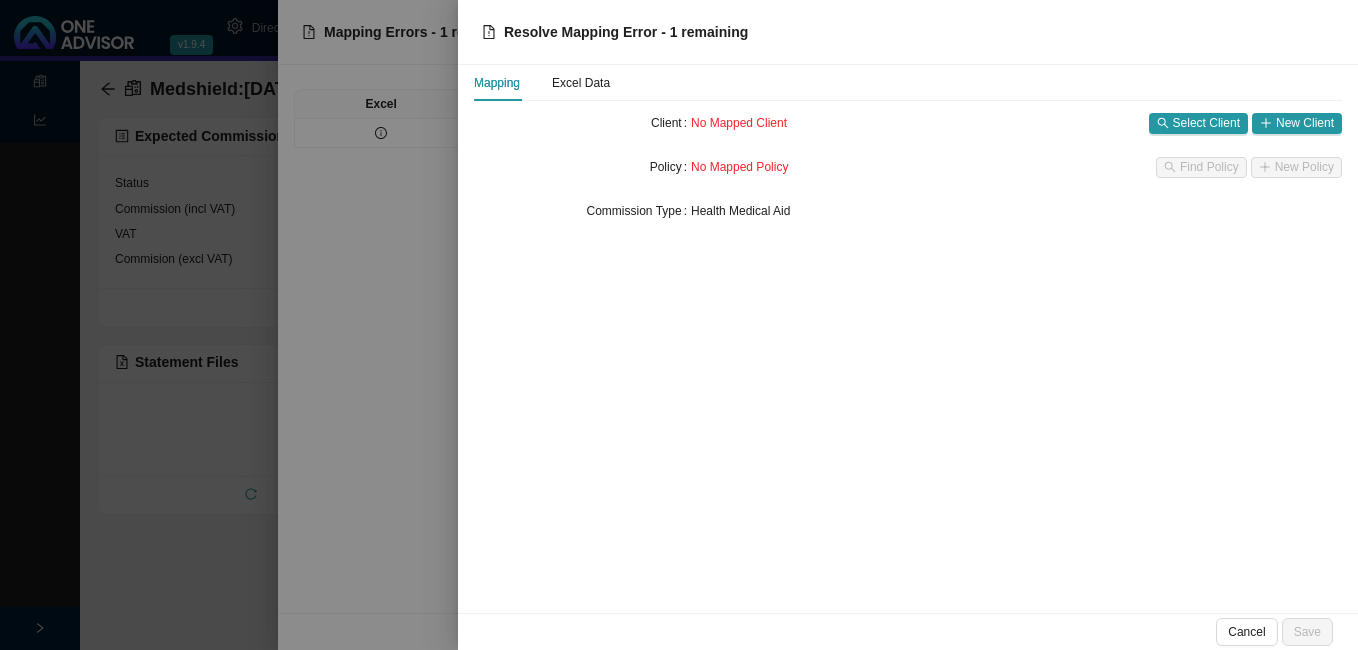 click at bounding box center (679, 325) 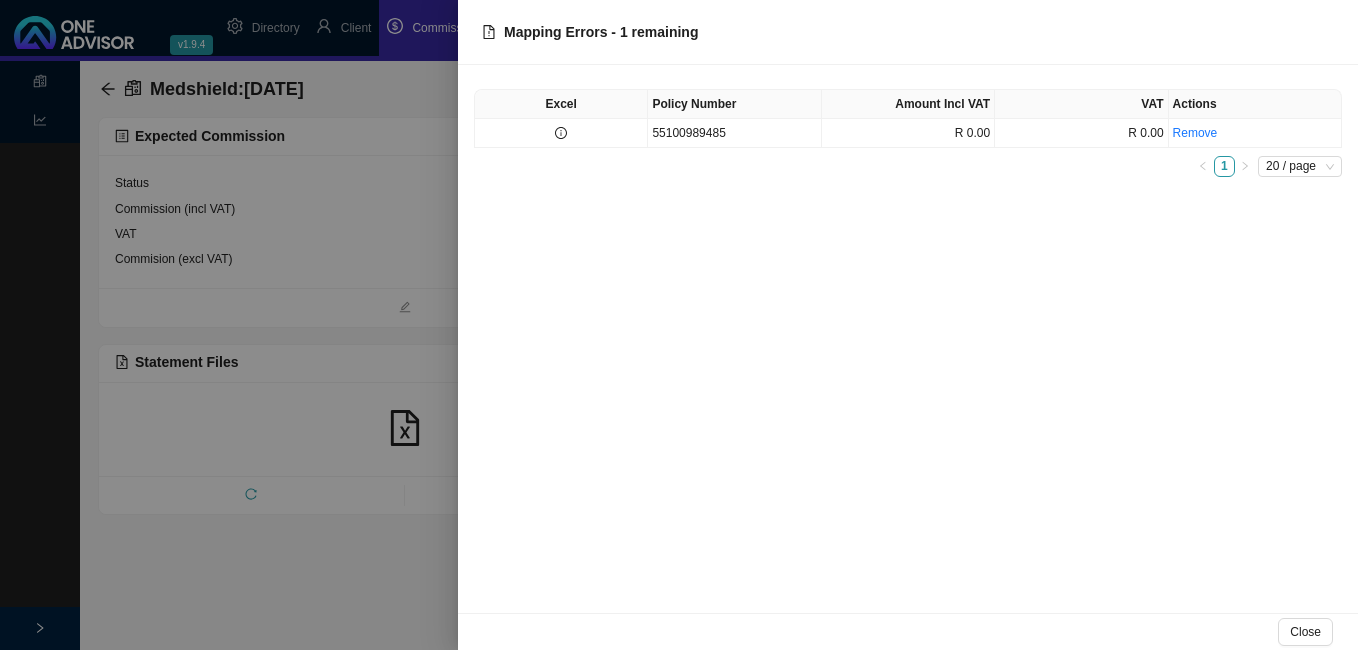 click at bounding box center [679, 325] 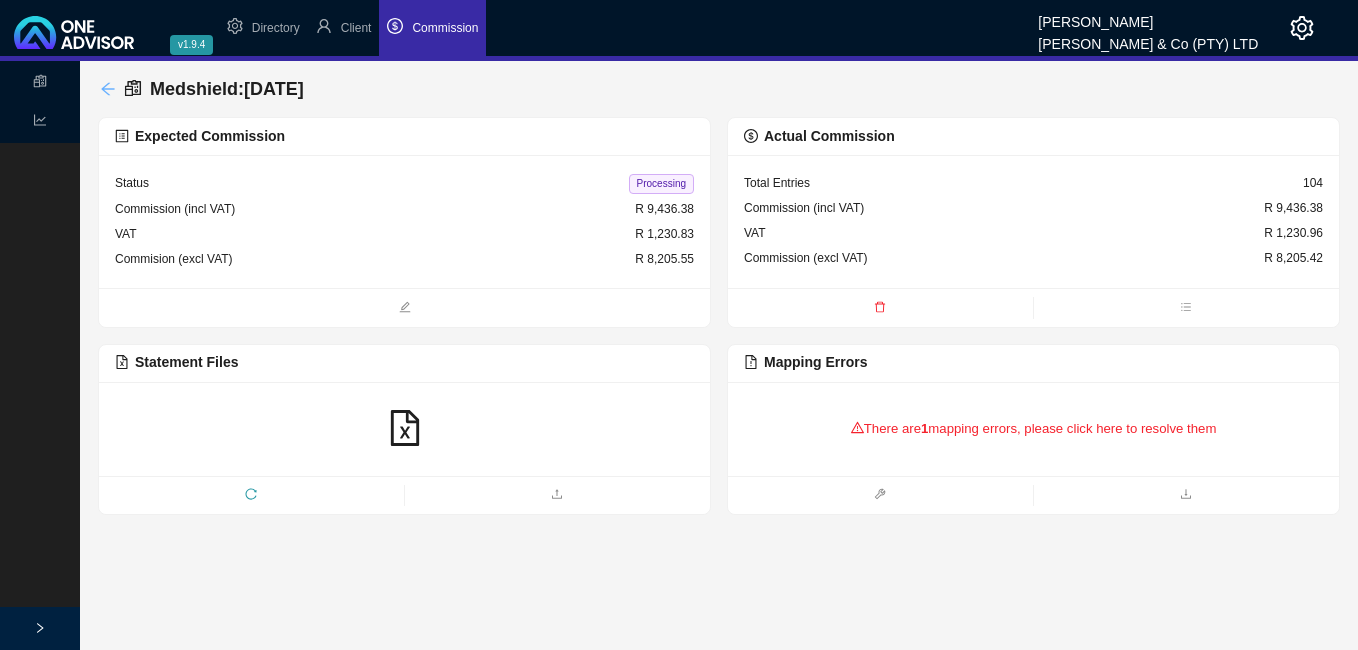 click 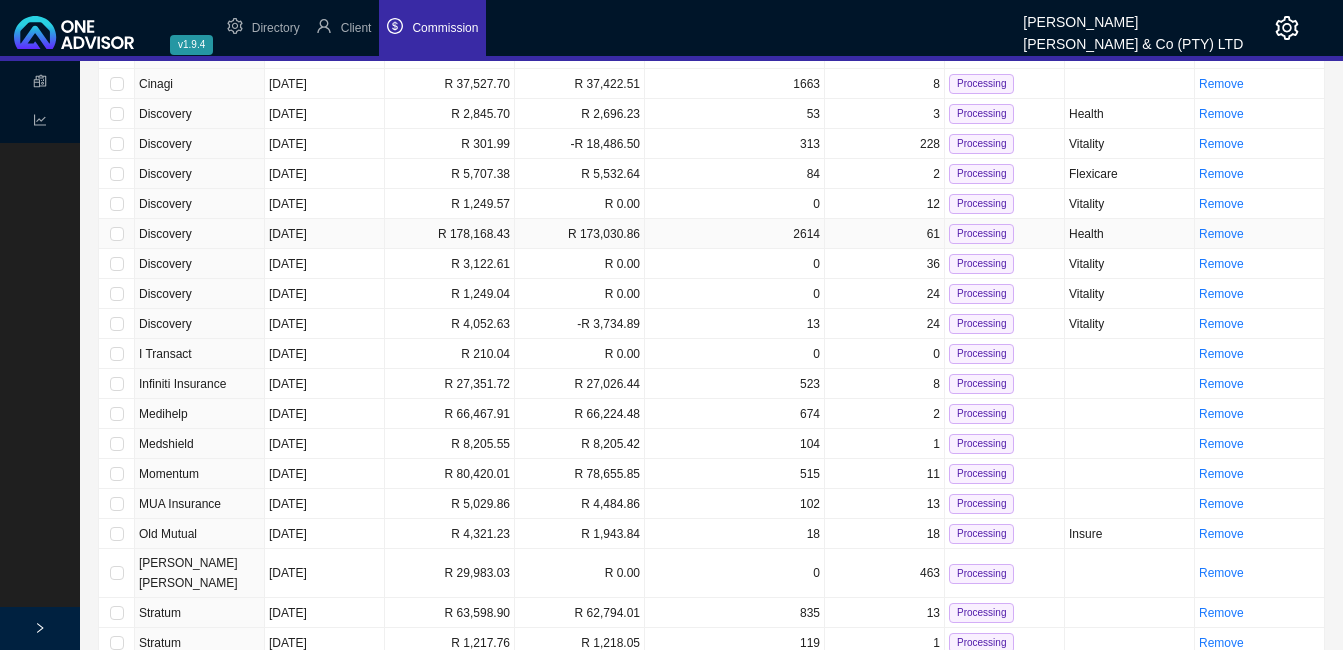 scroll, scrollTop: 200, scrollLeft: 0, axis: vertical 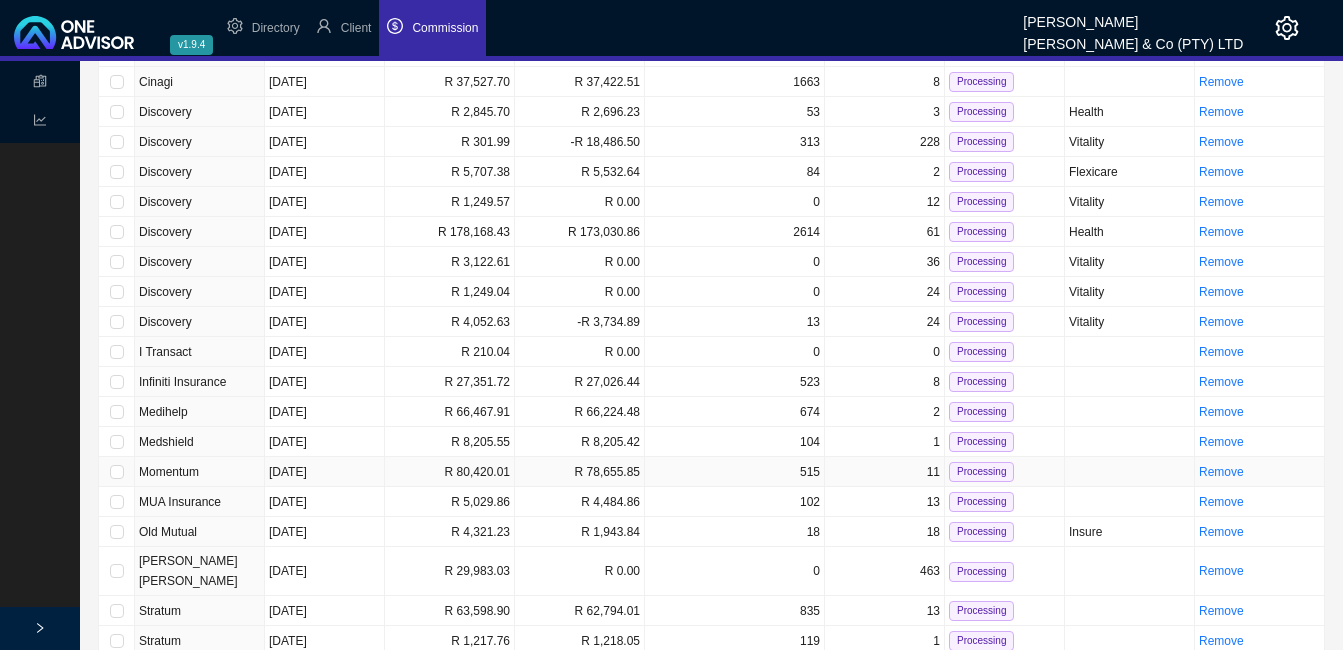 click on "R 78,655.85" at bounding box center (580, 472) 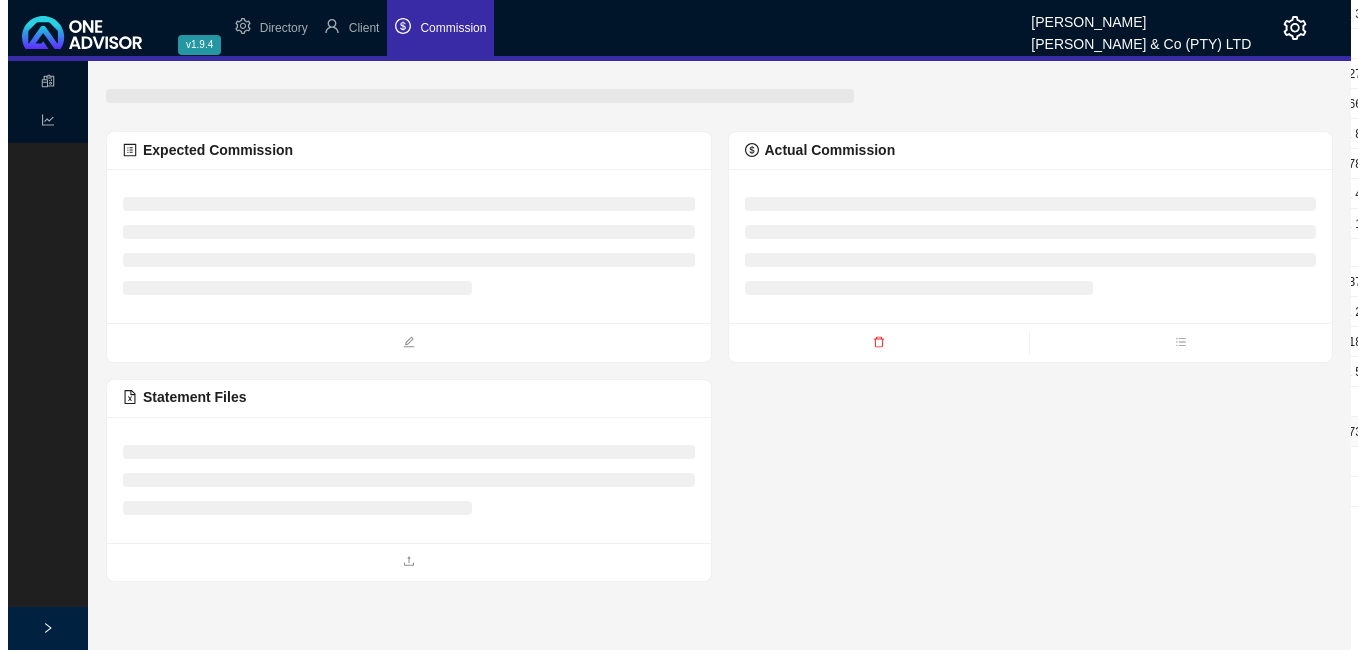 scroll, scrollTop: 0, scrollLeft: 0, axis: both 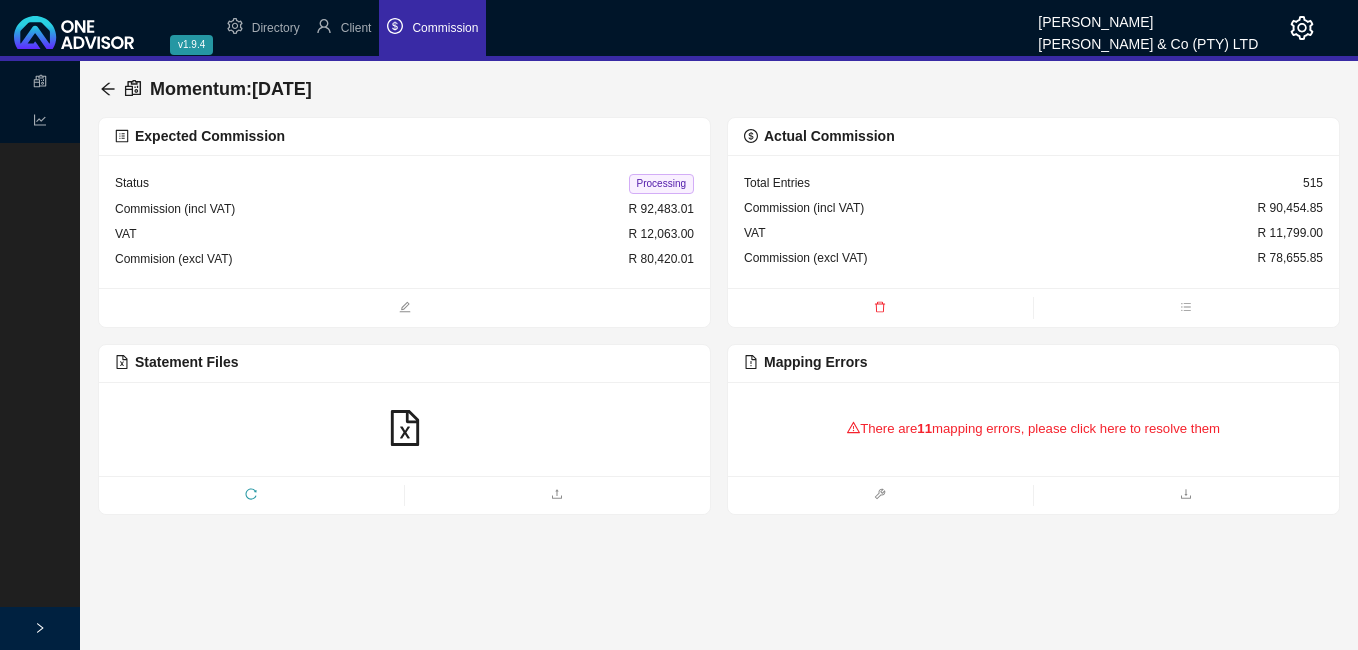 click on "There are  11  mapping errors, please click here to resolve them" at bounding box center [1033, 429] 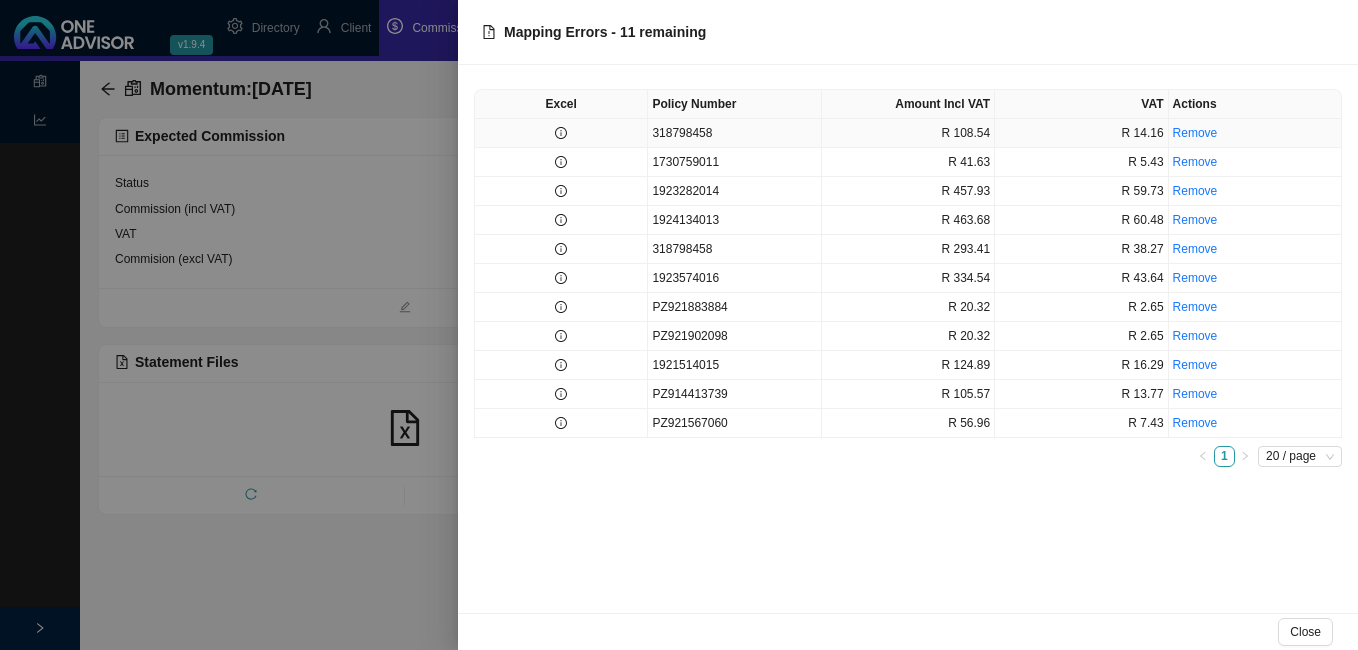 click at bounding box center [561, 133] 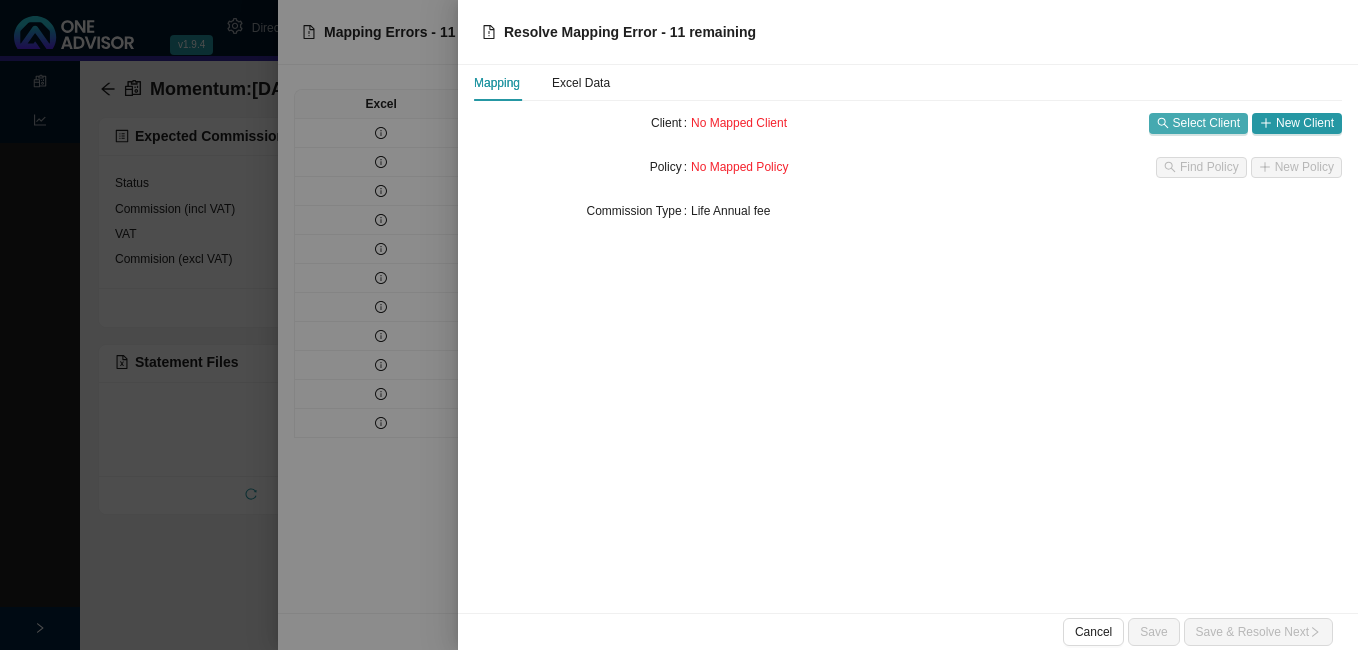click on "Select Client" at bounding box center [1206, 123] 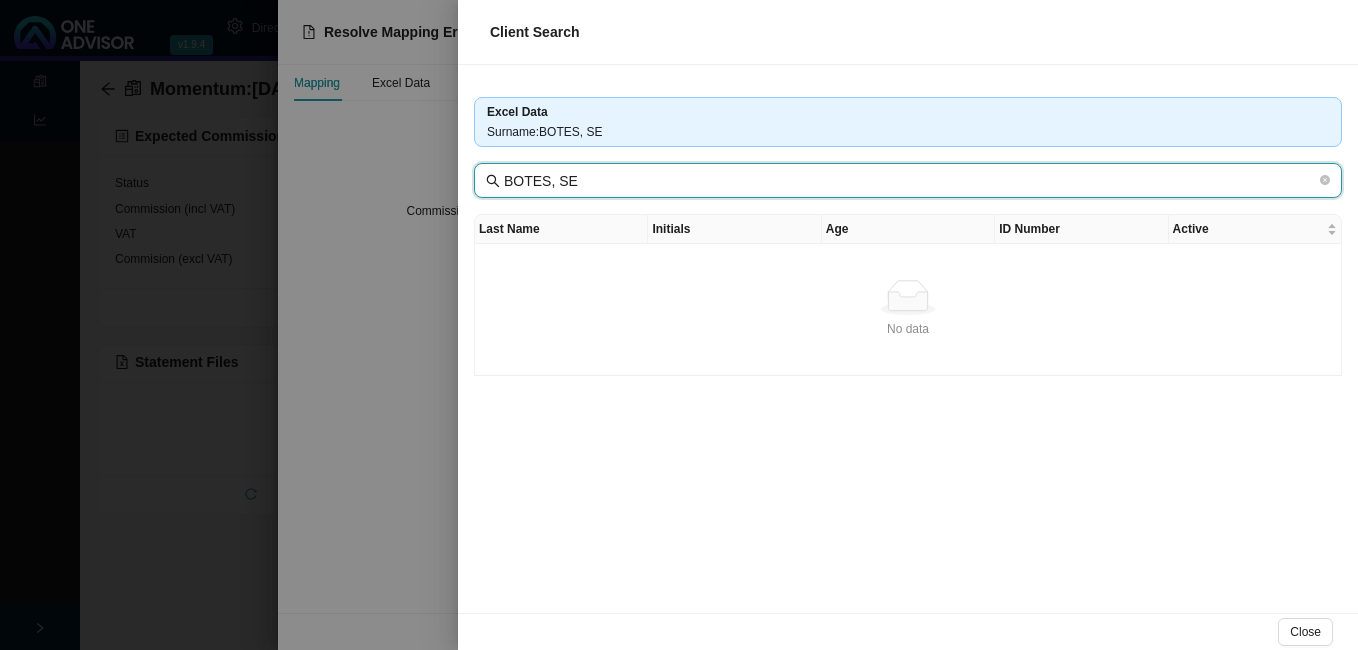 drag, startPoint x: 542, startPoint y: 182, endPoint x: 624, endPoint y: 182, distance: 82 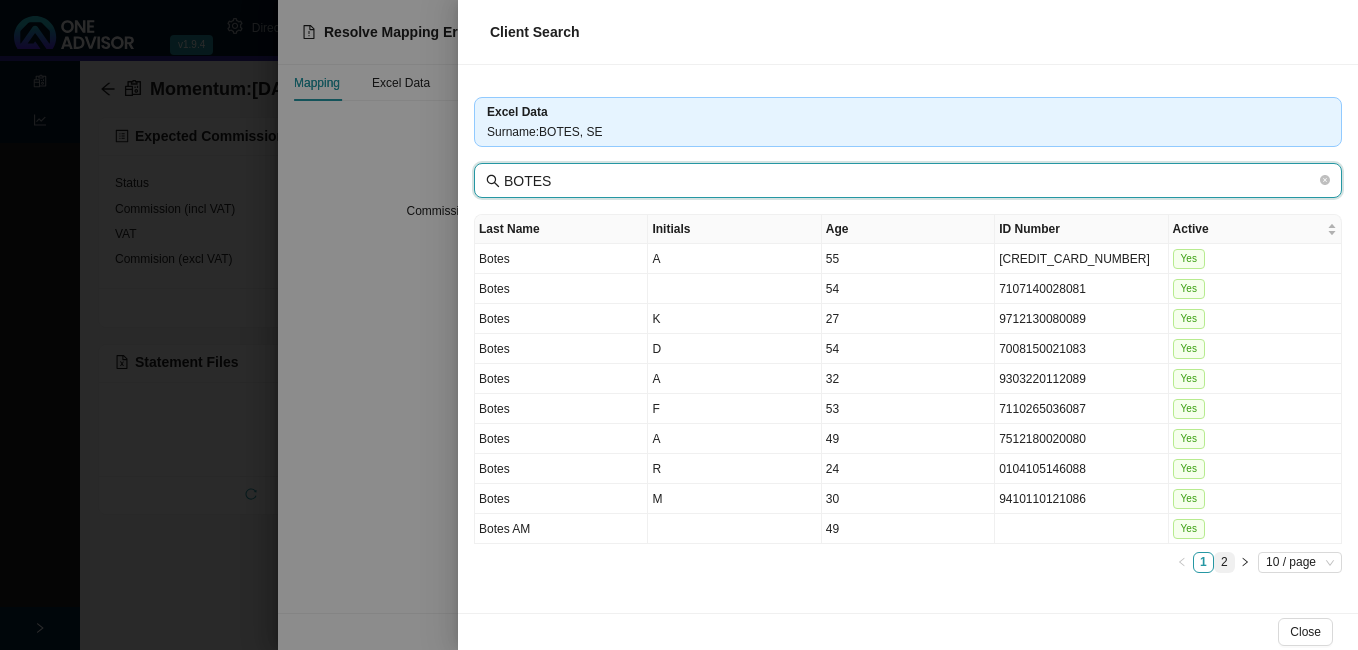 type on "BOTES" 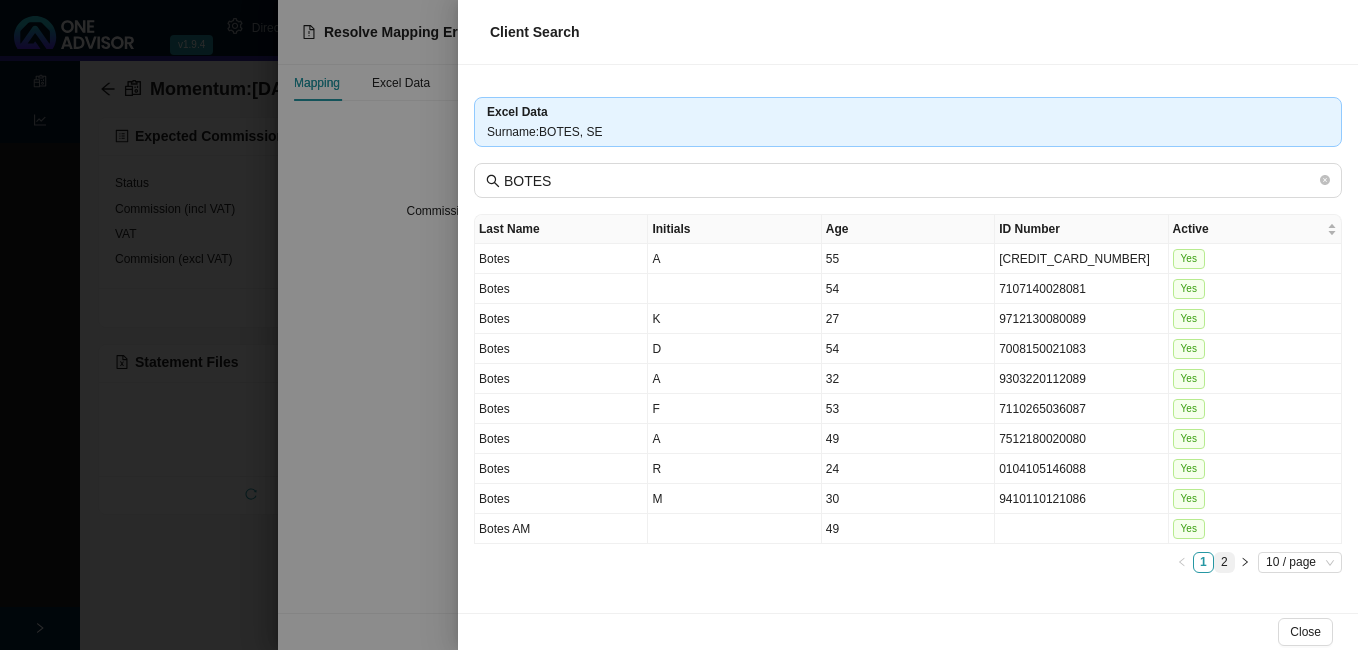 click on "2" at bounding box center [1224, 562] 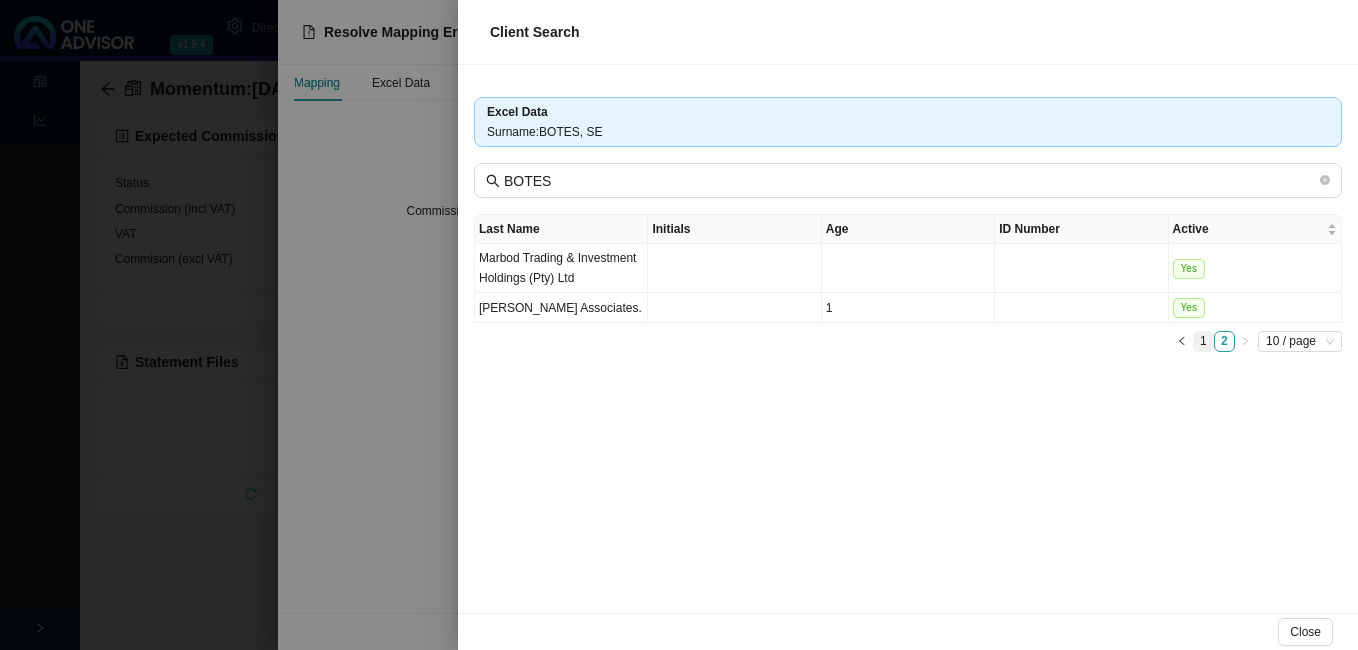 click on "1" at bounding box center [1203, 341] 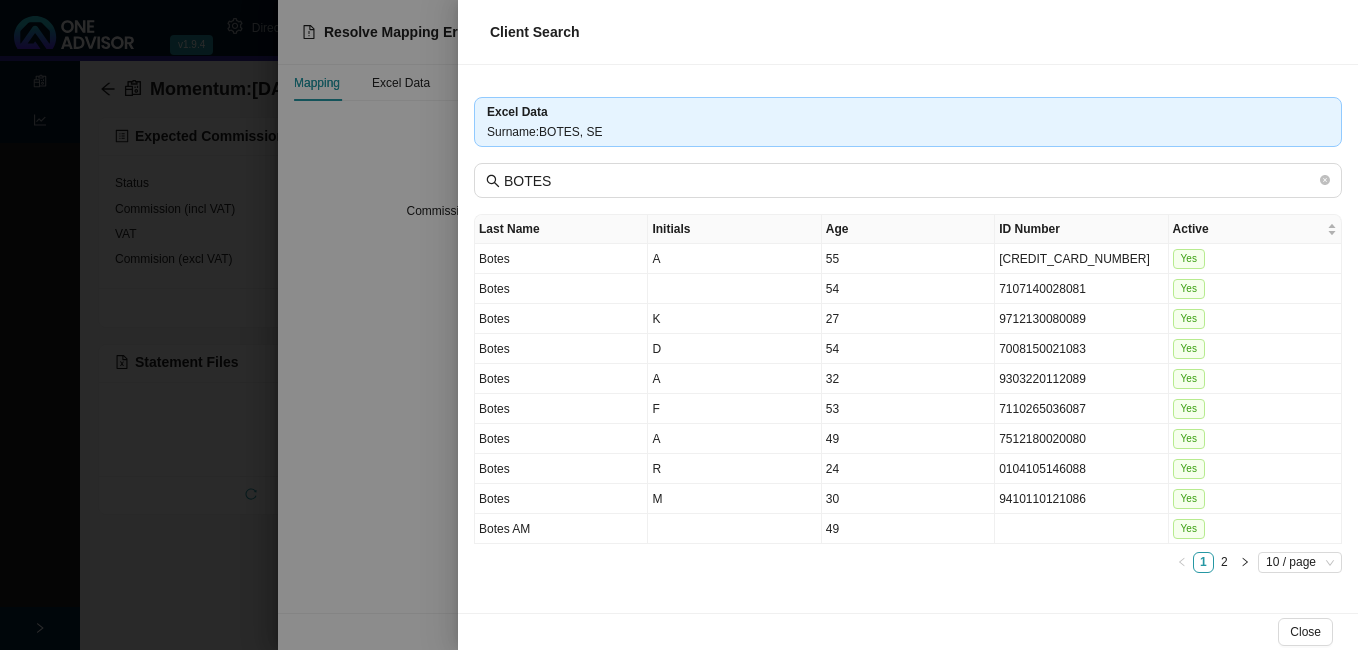 click at bounding box center (679, 325) 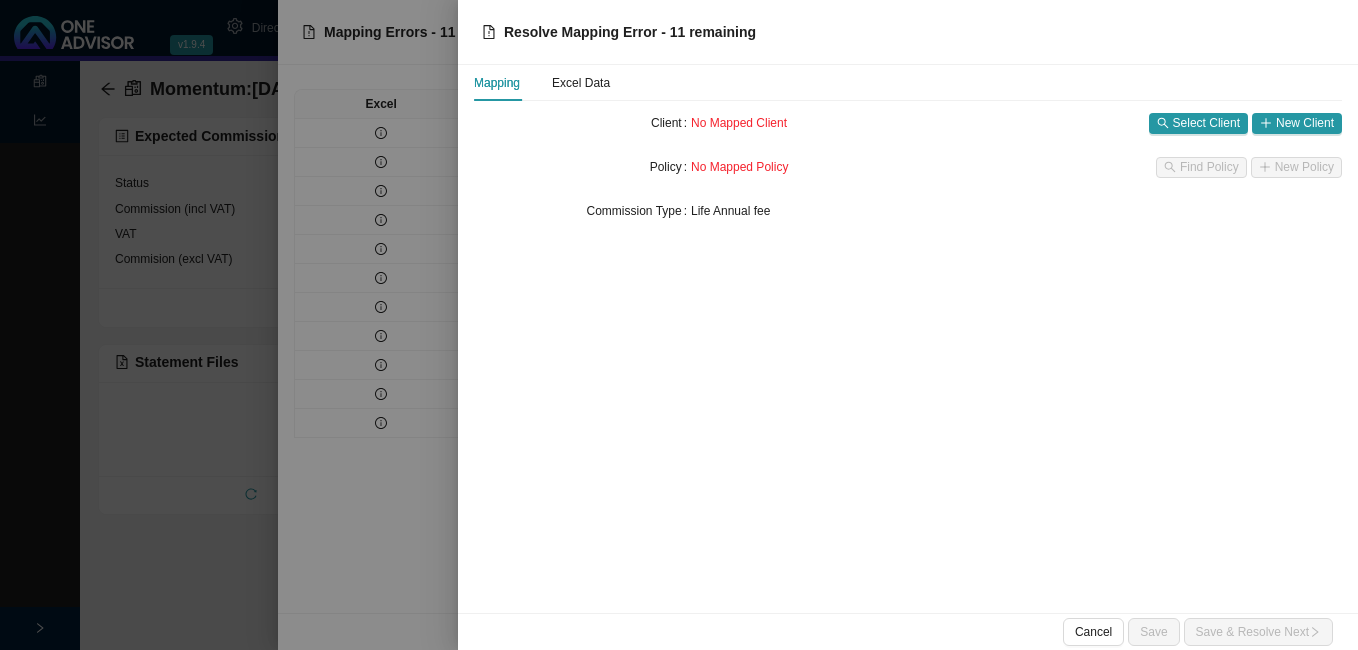 click at bounding box center [679, 325] 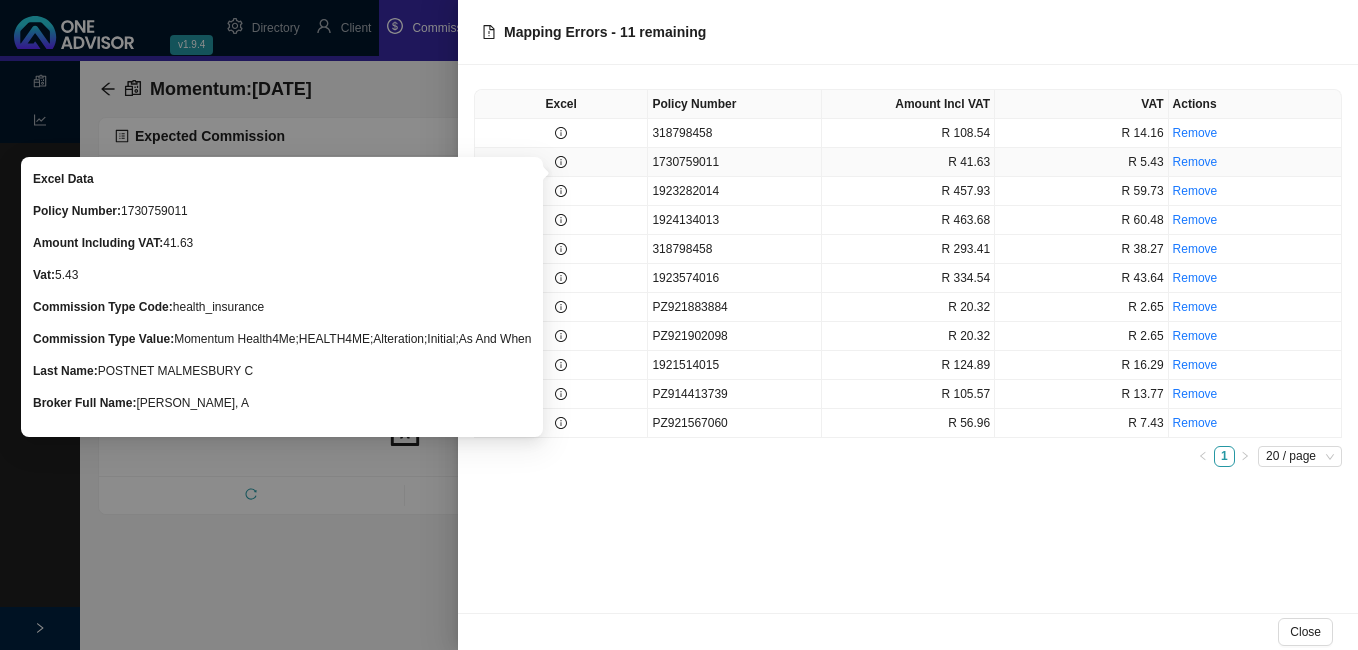 click 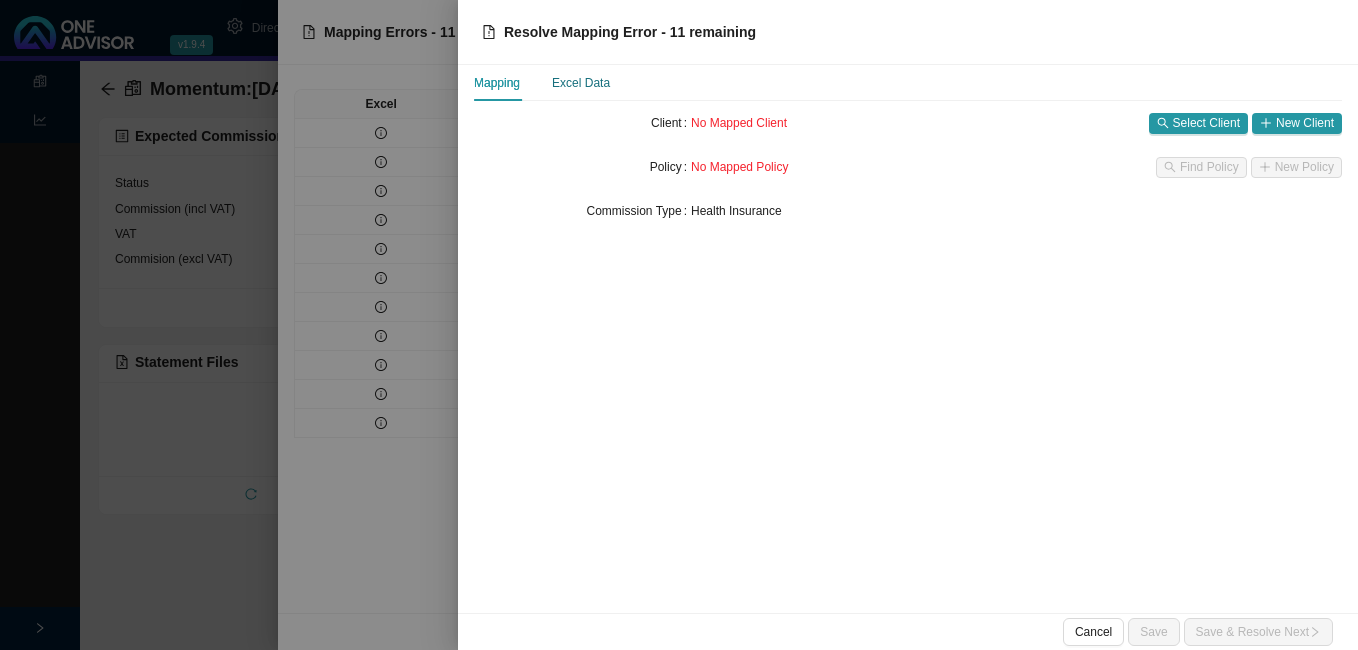 click on "Excel Data" at bounding box center (581, 83) 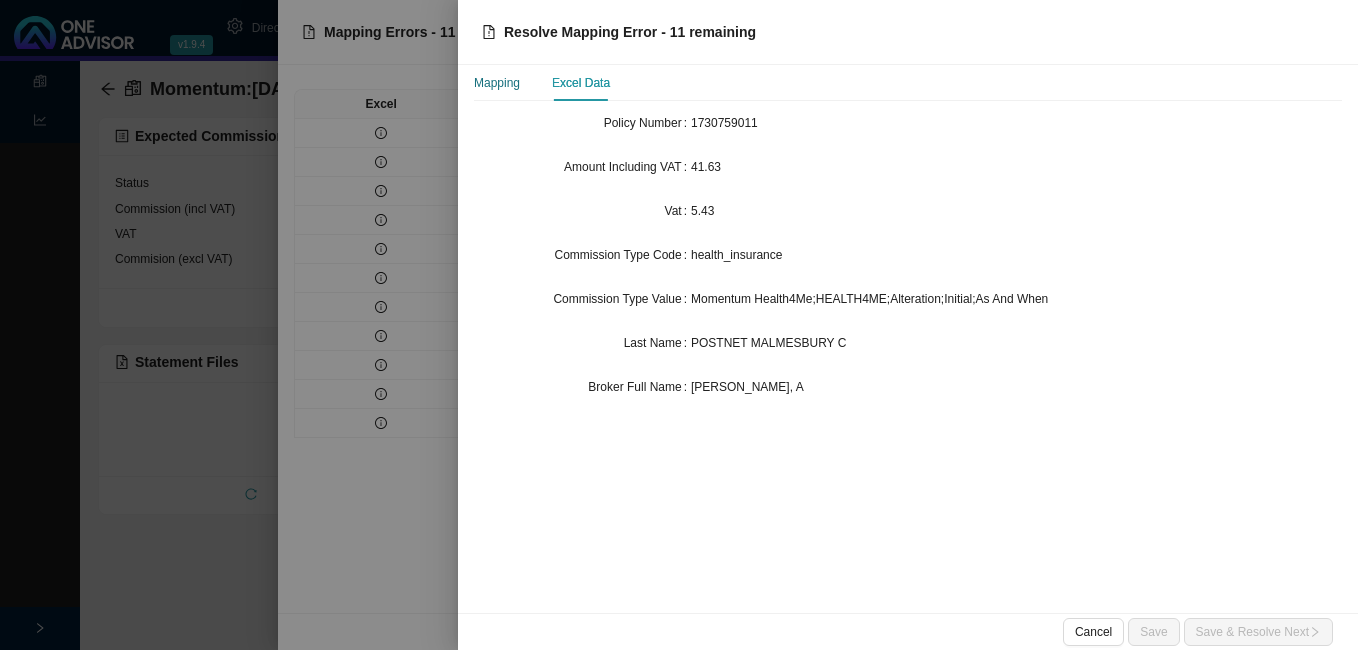 click on "Mapping" at bounding box center [497, 83] 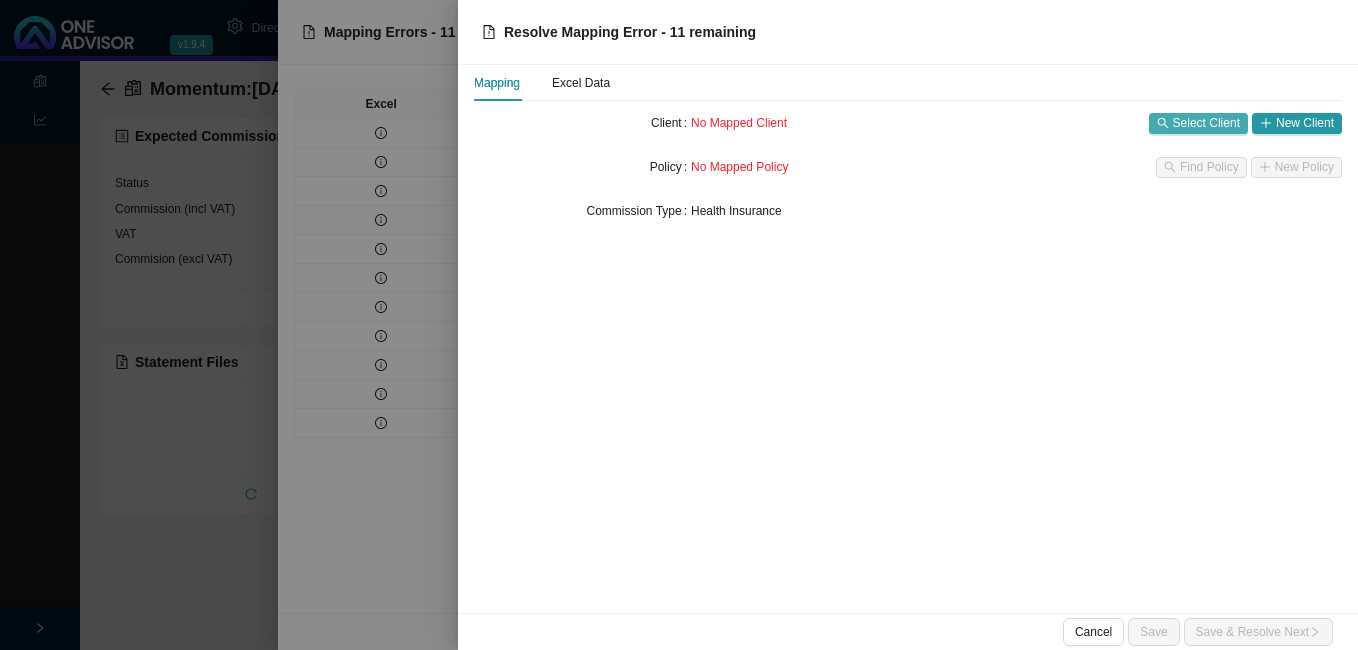 click on "Select Client" at bounding box center [1198, 123] 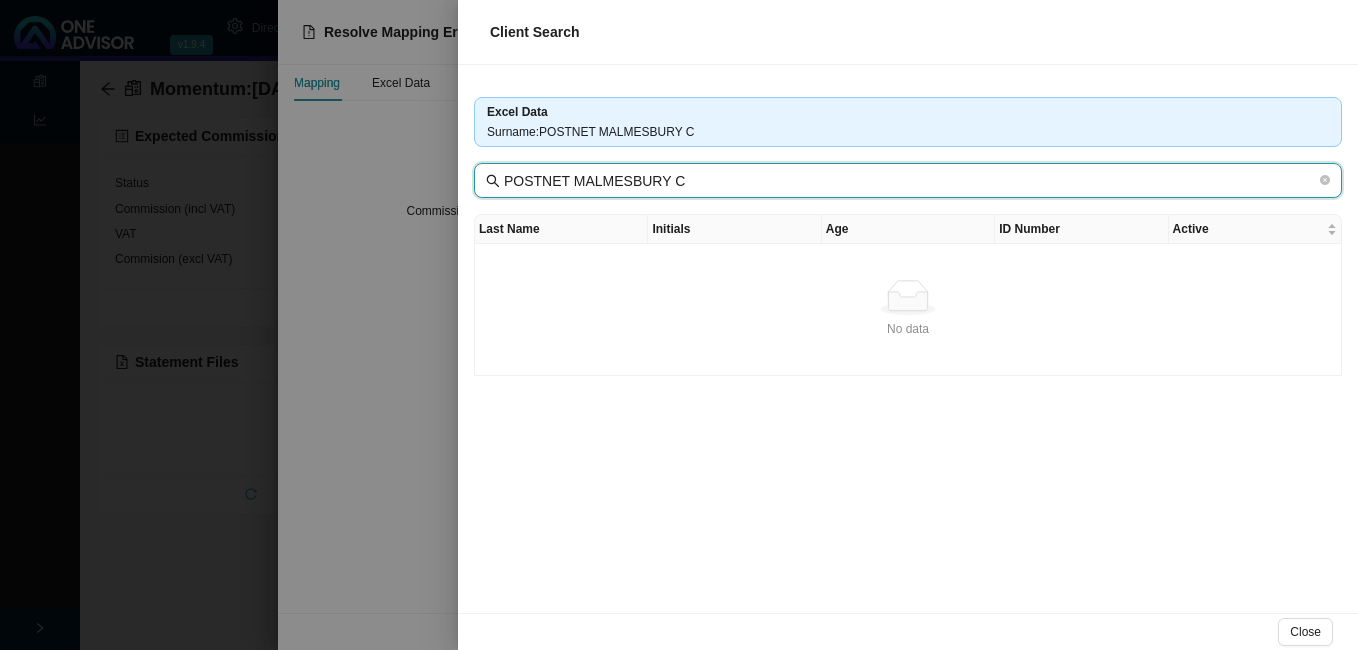 drag, startPoint x: 563, startPoint y: 182, endPoint x: 760, endPoint y: 187, distance: 197.06345 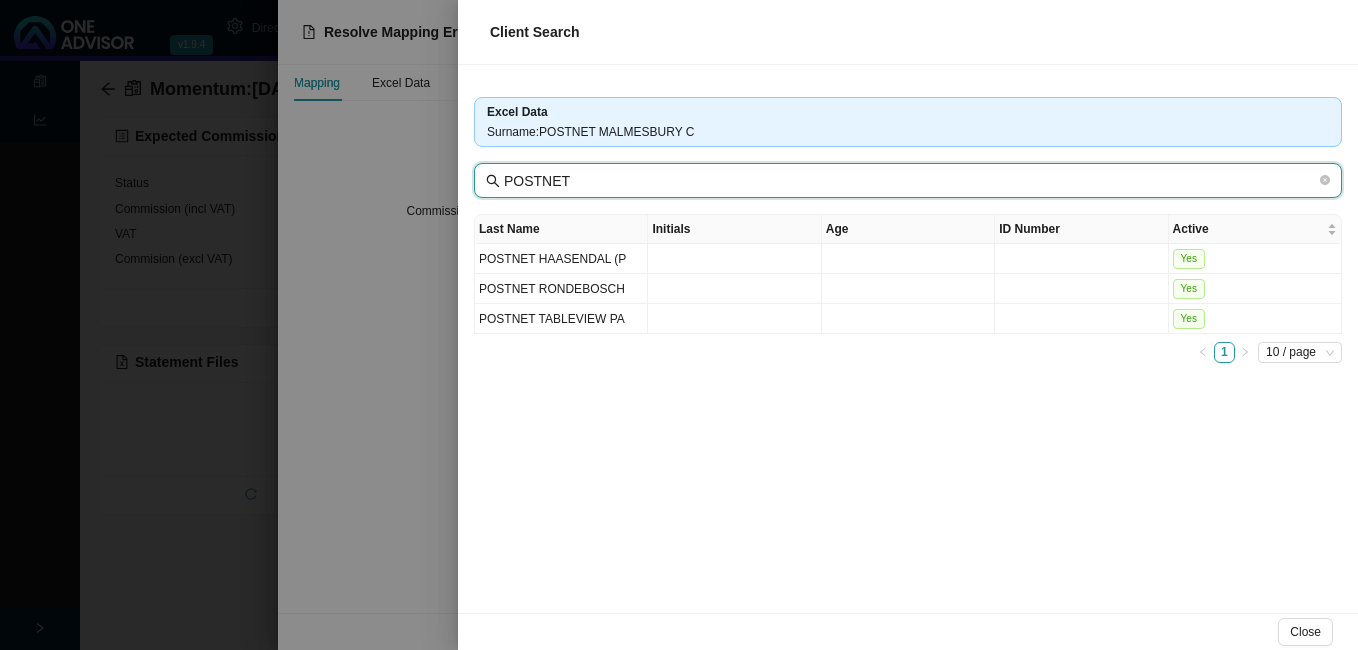 type on "POSTNET" 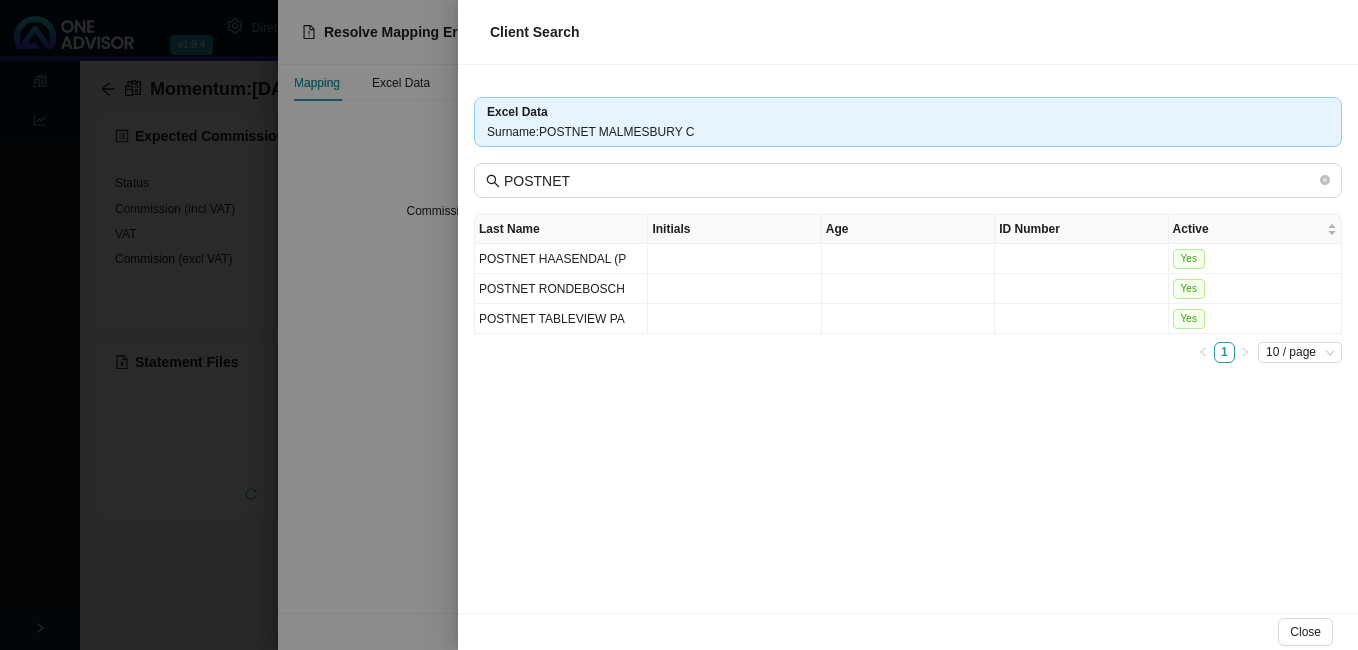 click at bounding box center (679, 325) 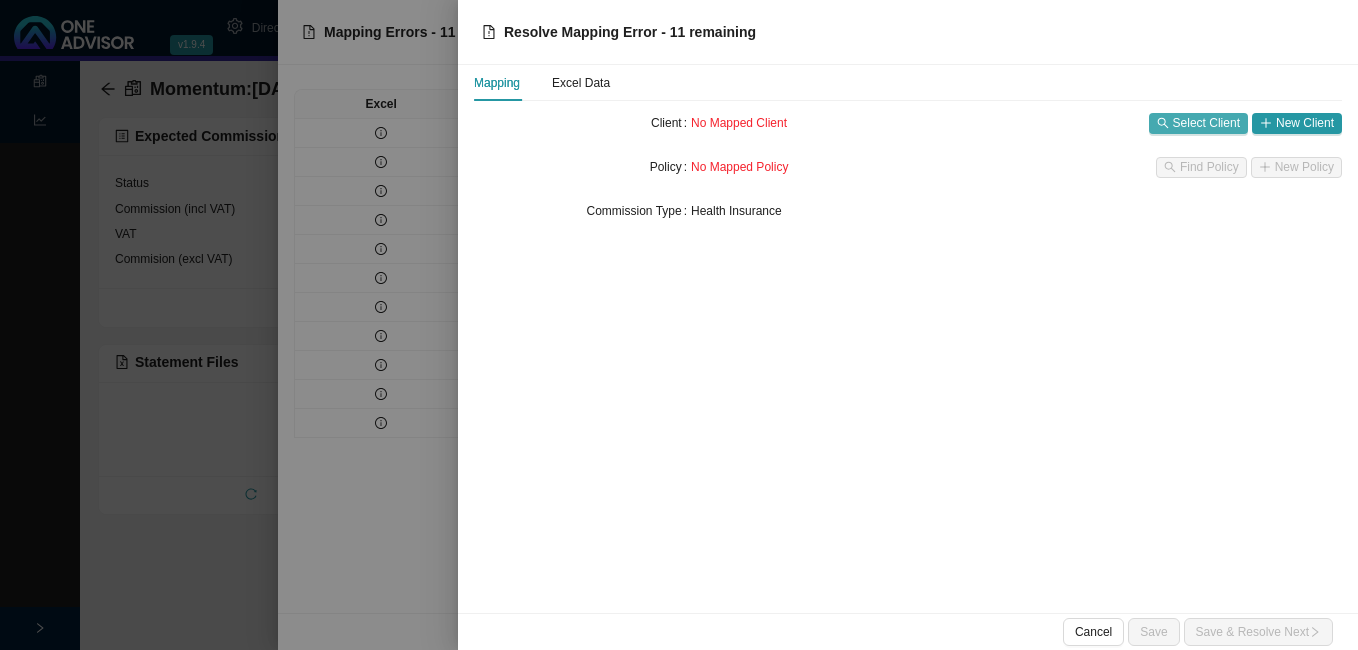 click 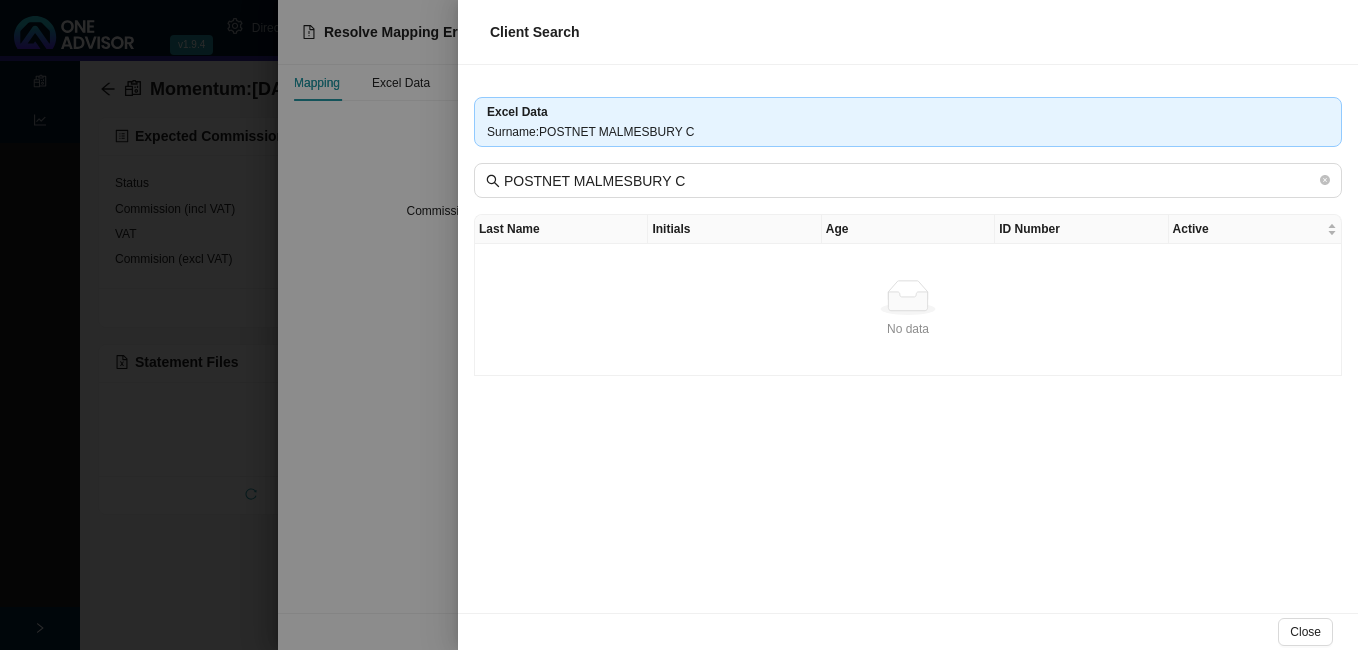 click at bounding box center [679, 325] 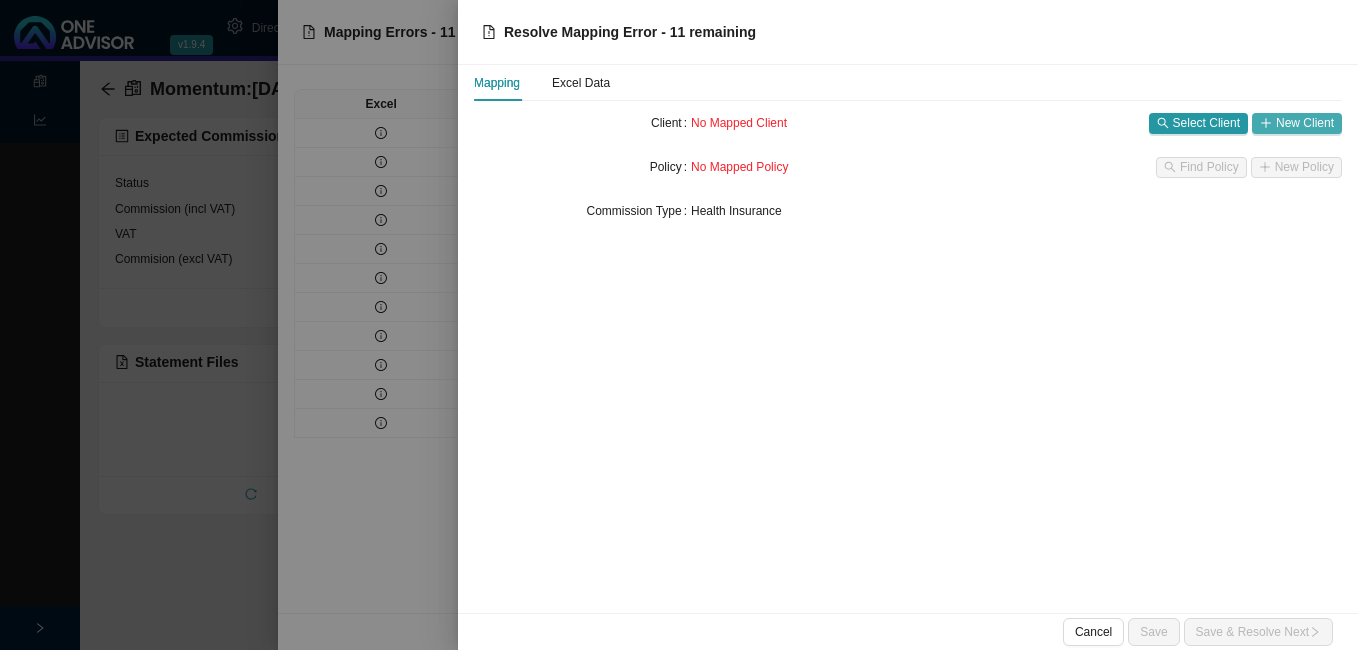 click on "New Client" at bounding box center (1305, 123) 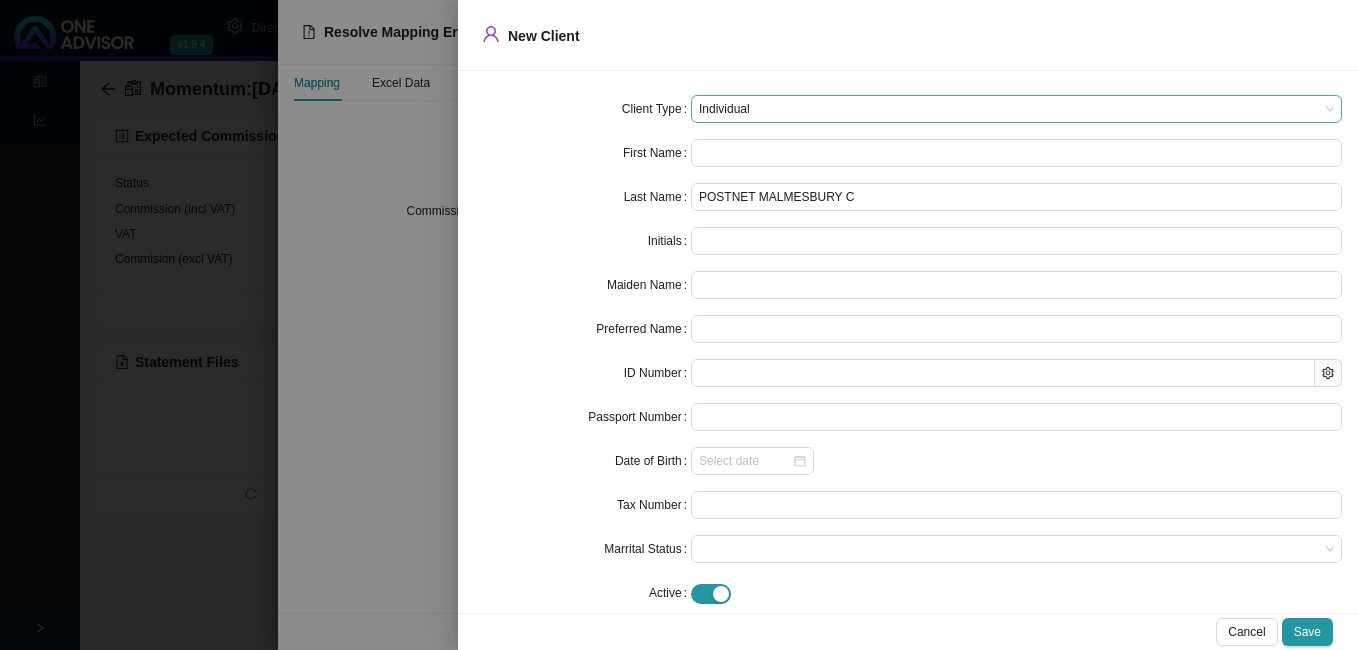 click on "Individual" at bounding box center [1016, 109] 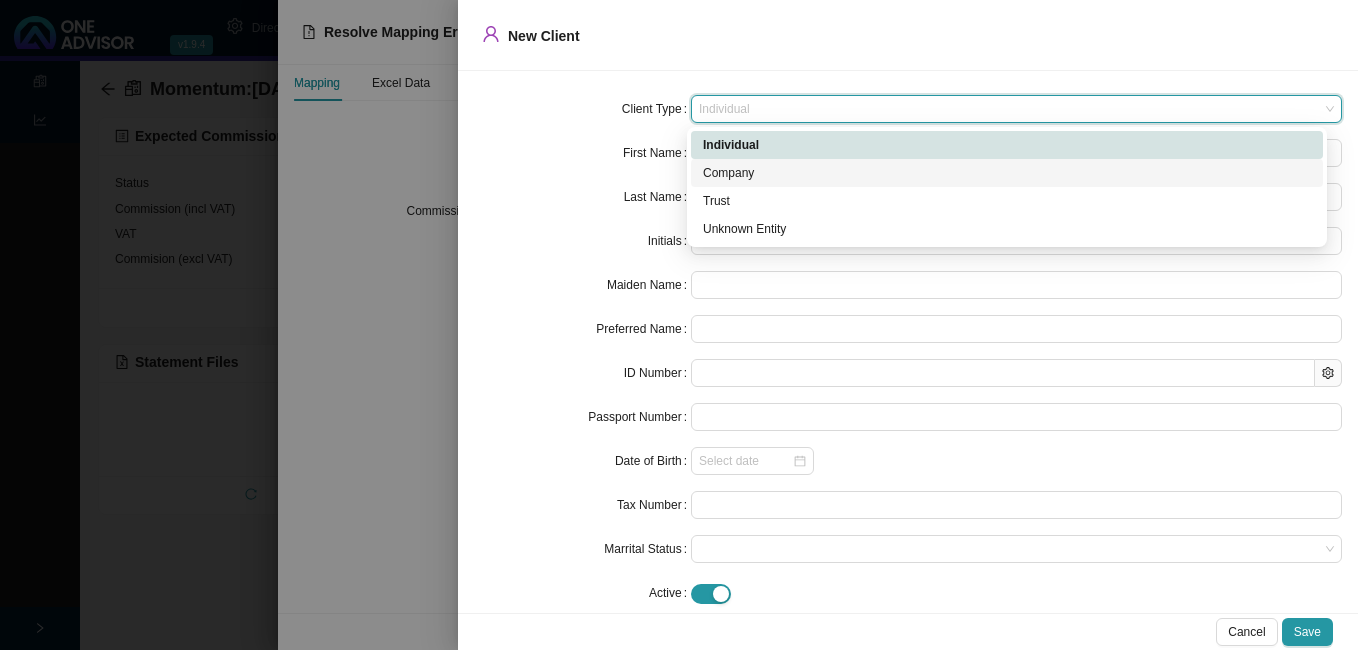 click on "Company" at bounding box center [1007, 173] 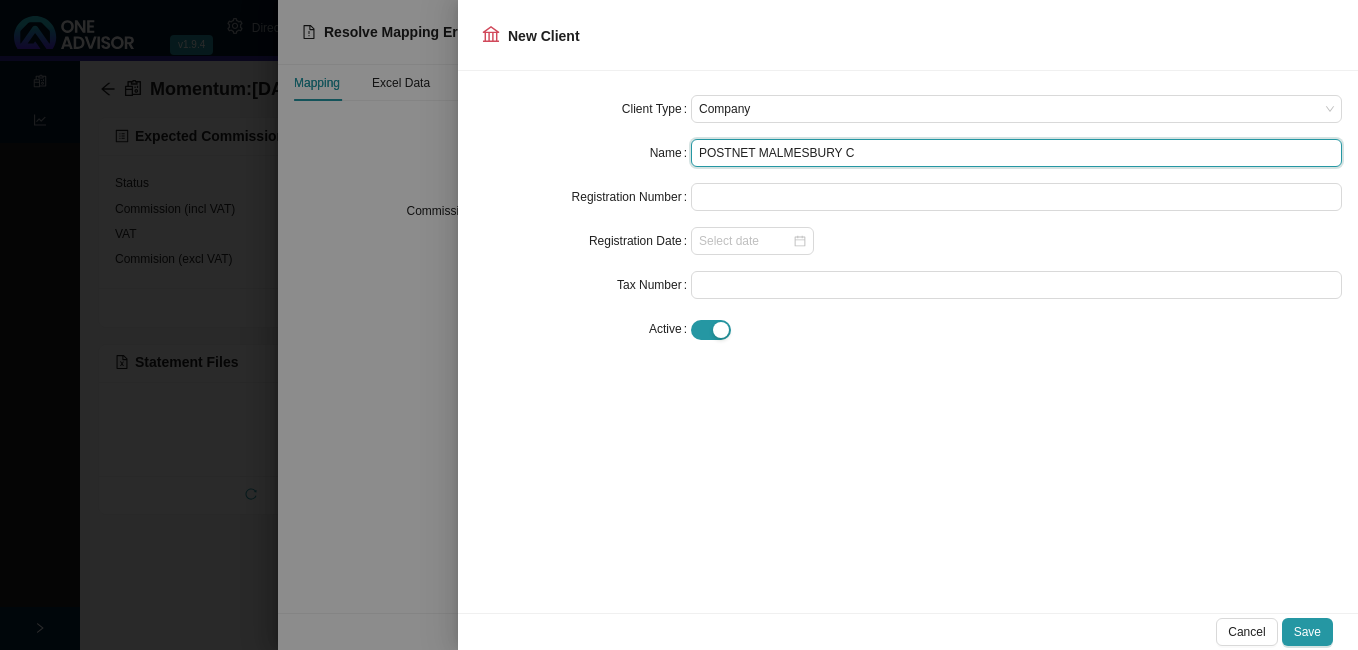 drag, startPoint x: 843, startPoint y: 156, endPoint x: 696, endPoint y: 147, distance: 147.27525 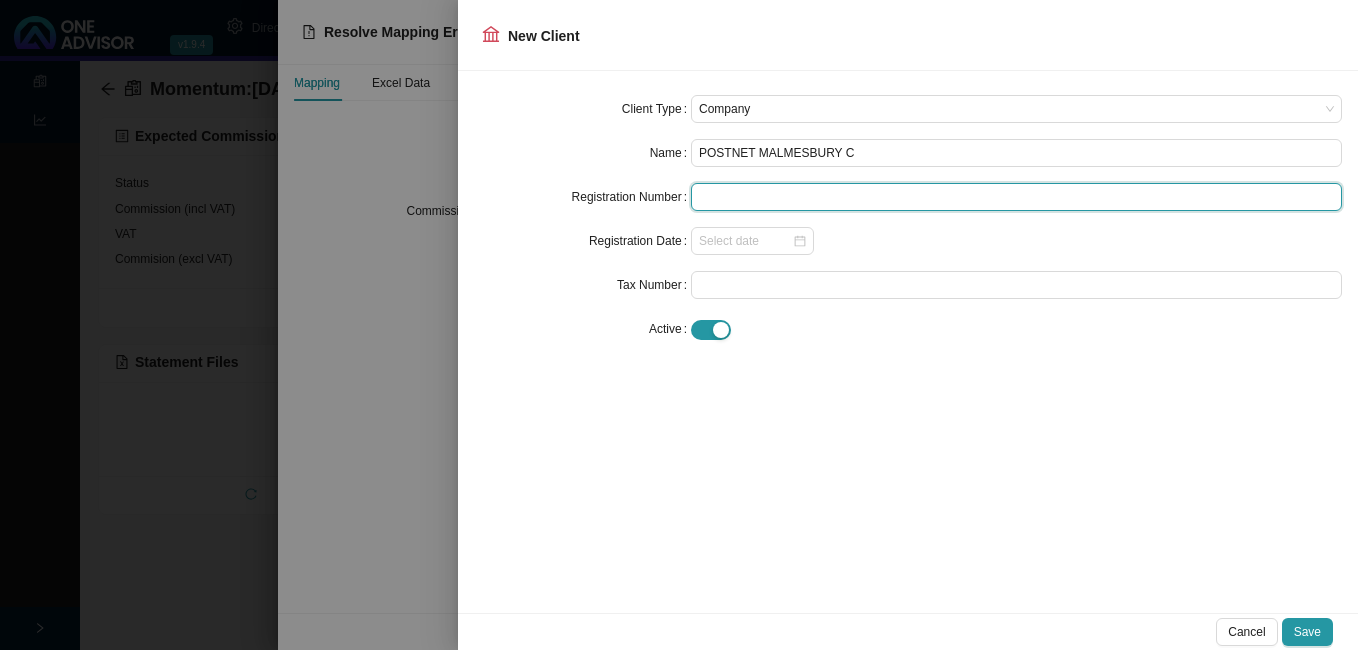 click at bounding box center [1016, 197] 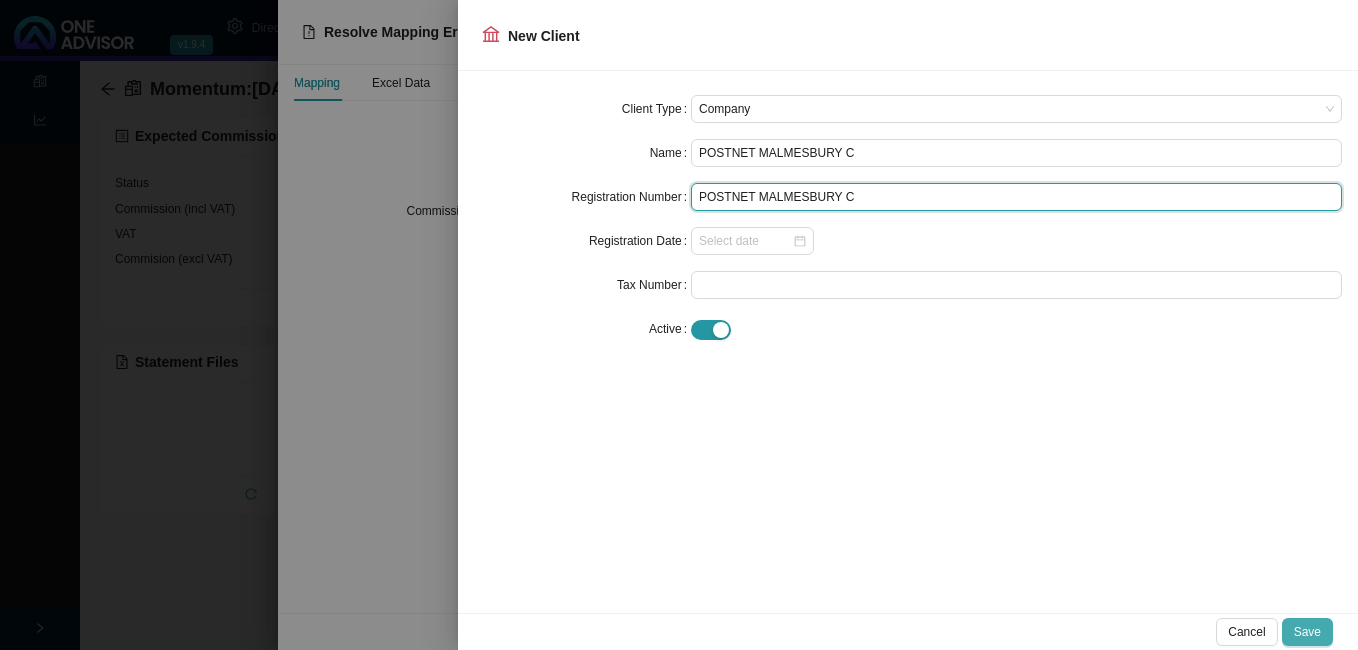 type on "POSTNET MALMESBURY C" 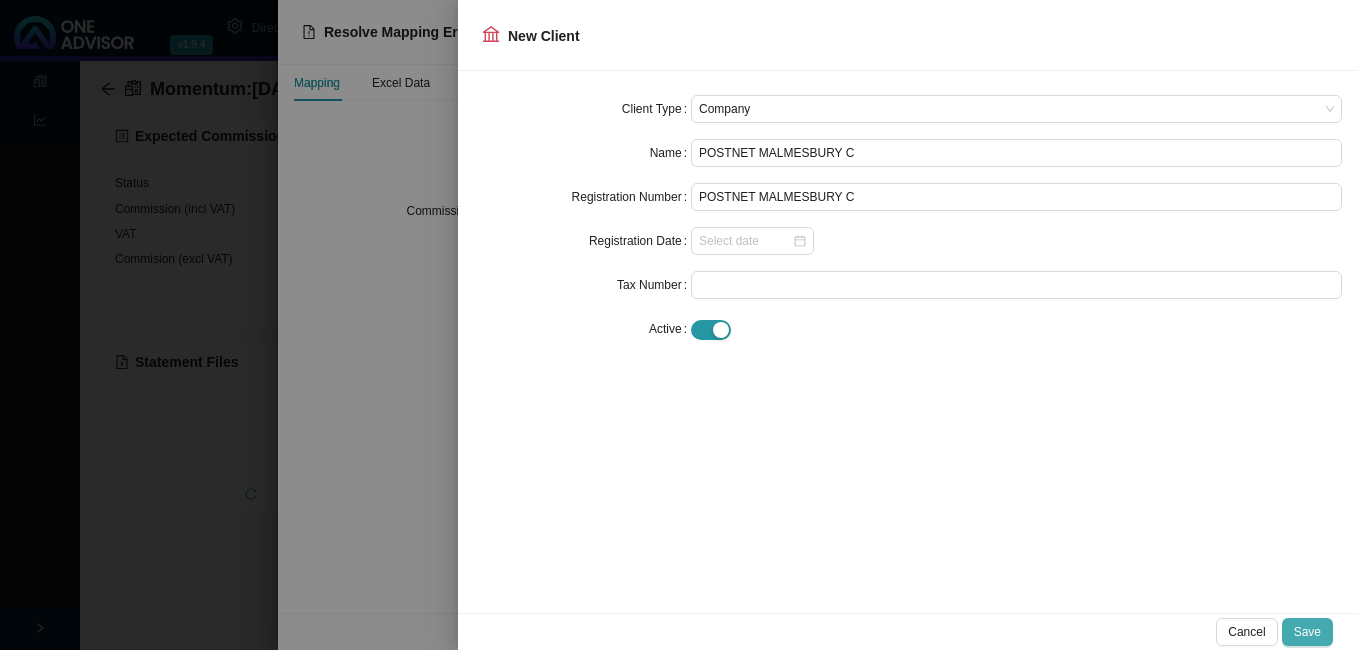 click on "Save" at bounding box center (1307, 632) 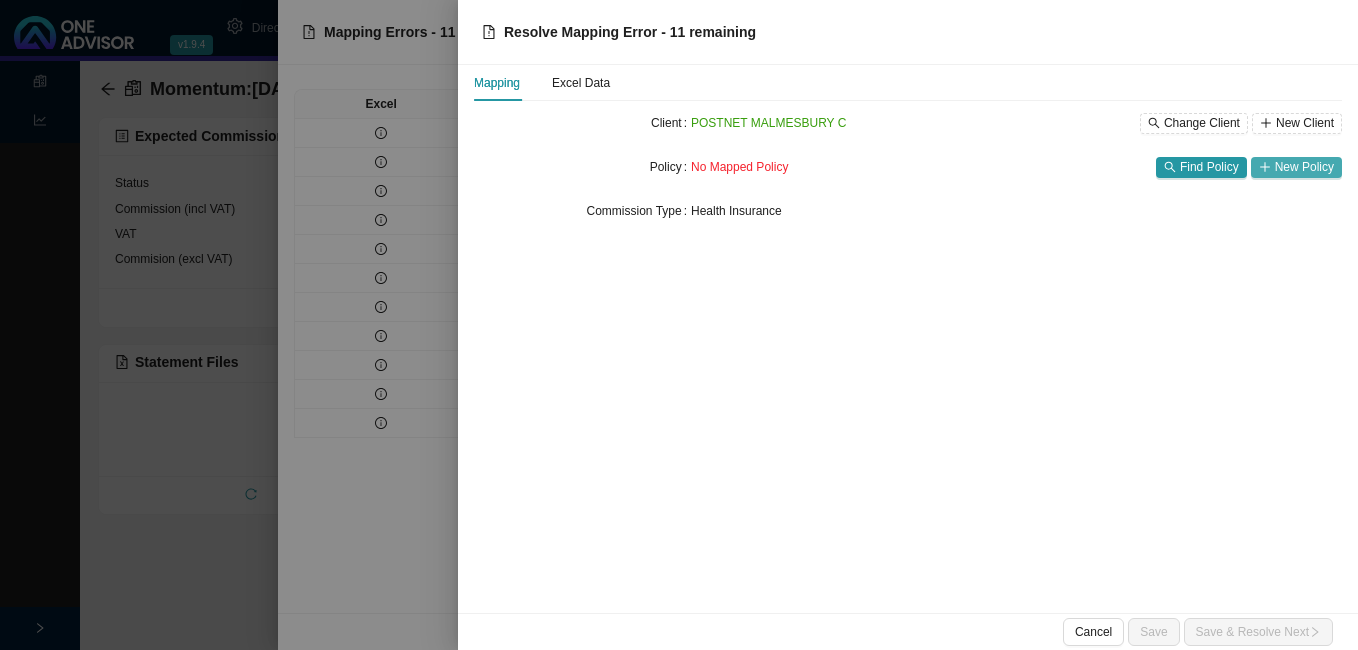 click on "New Policy" at bounding box center (1304, 167) 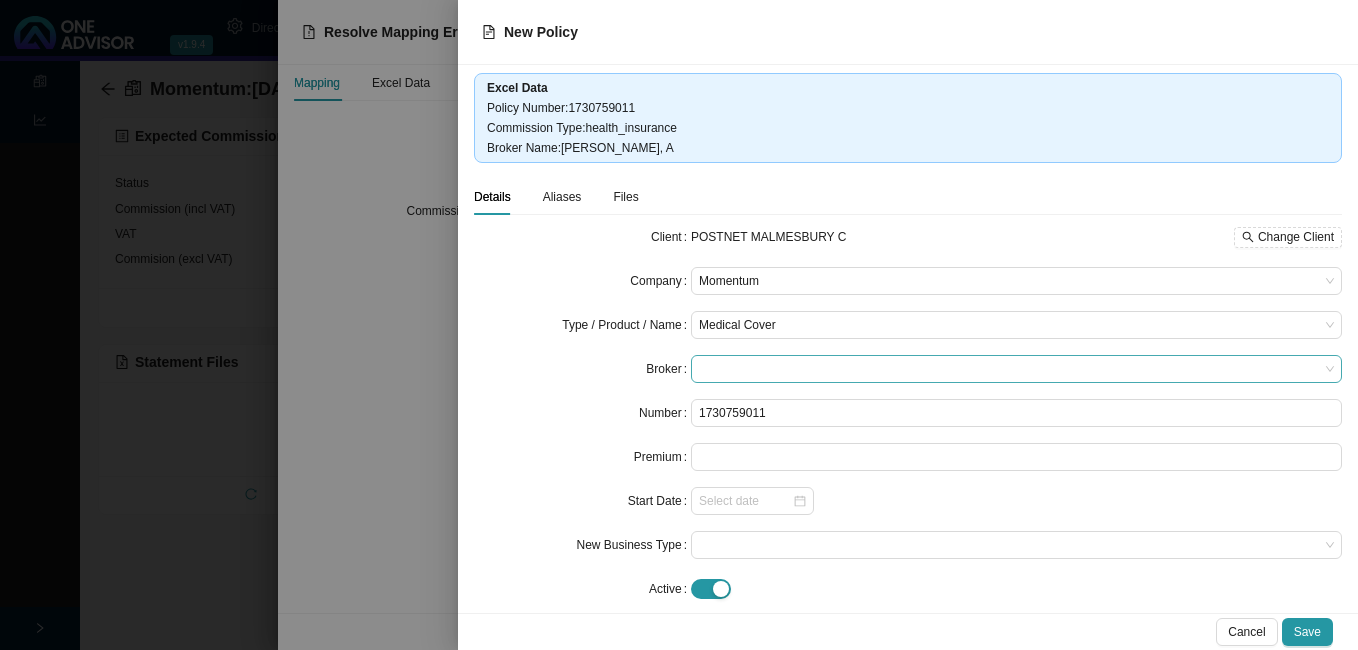 click at bounding box center [1016, 369] 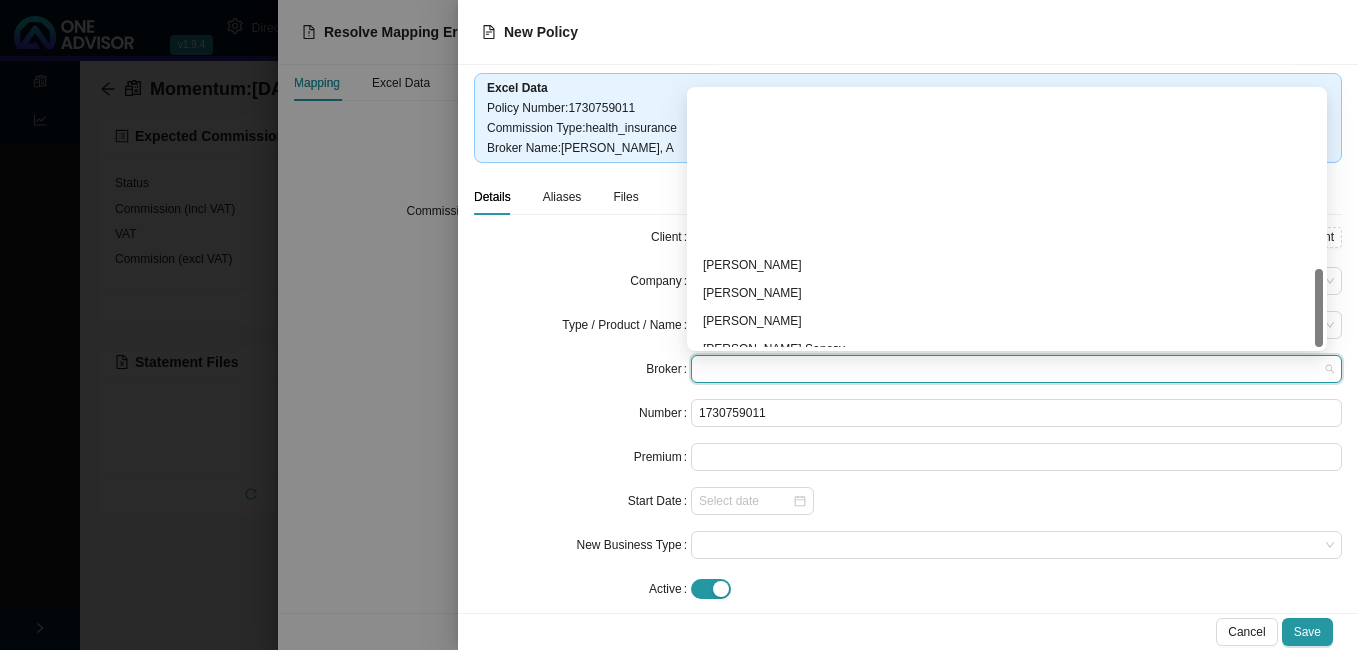 scroll, scrollTop: 584, scrollLeft: 0, axis: vertical 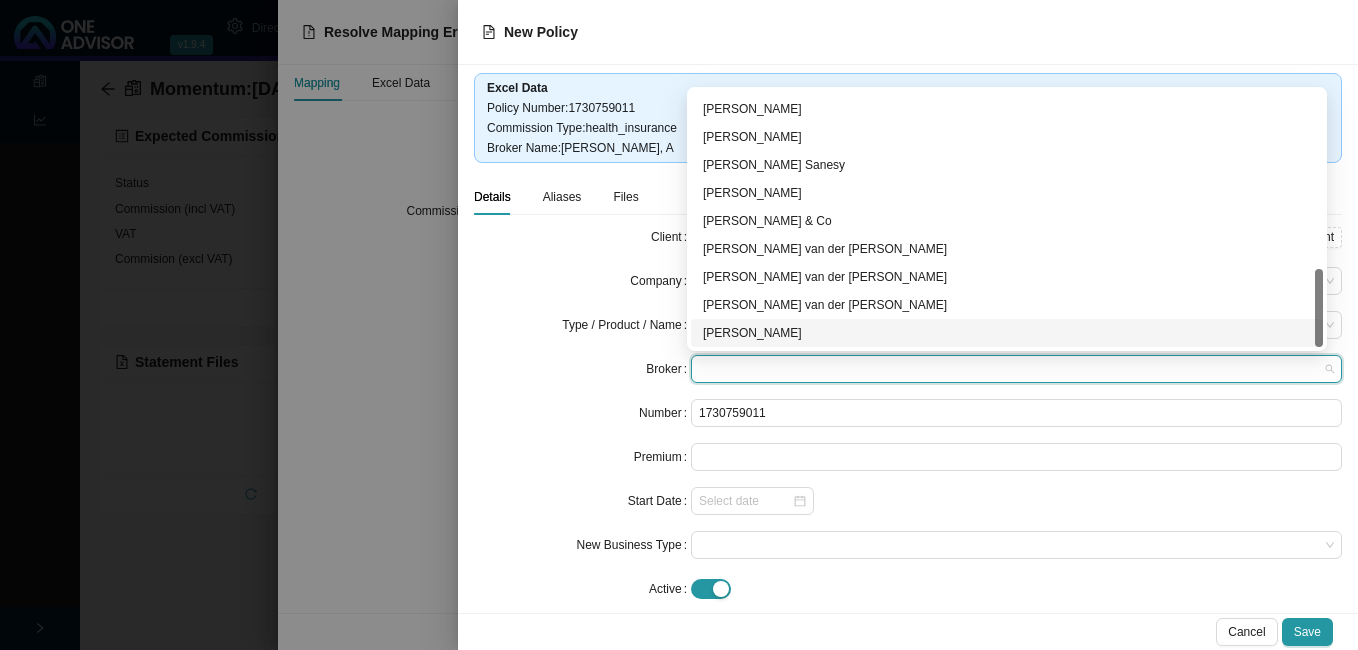 click on "[PERSON_NAME]" at bounding box center [1007, 333] 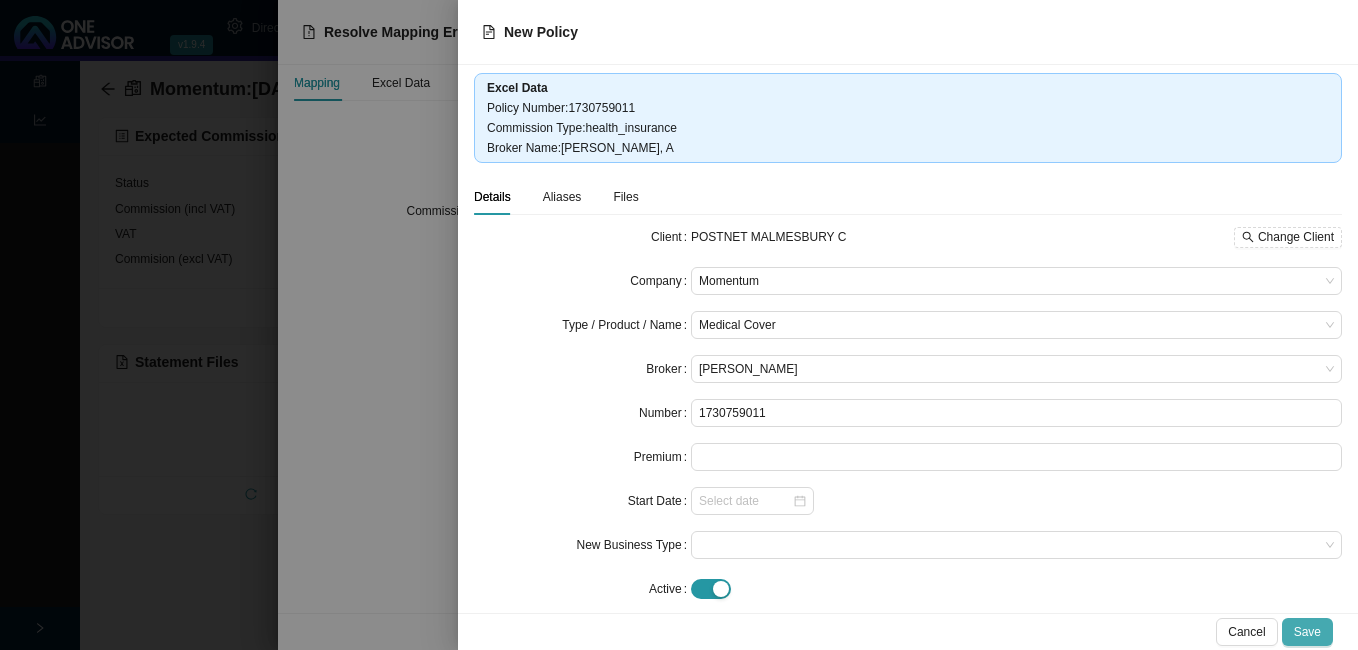 click on "Save" at bounding box center (1307, 632) 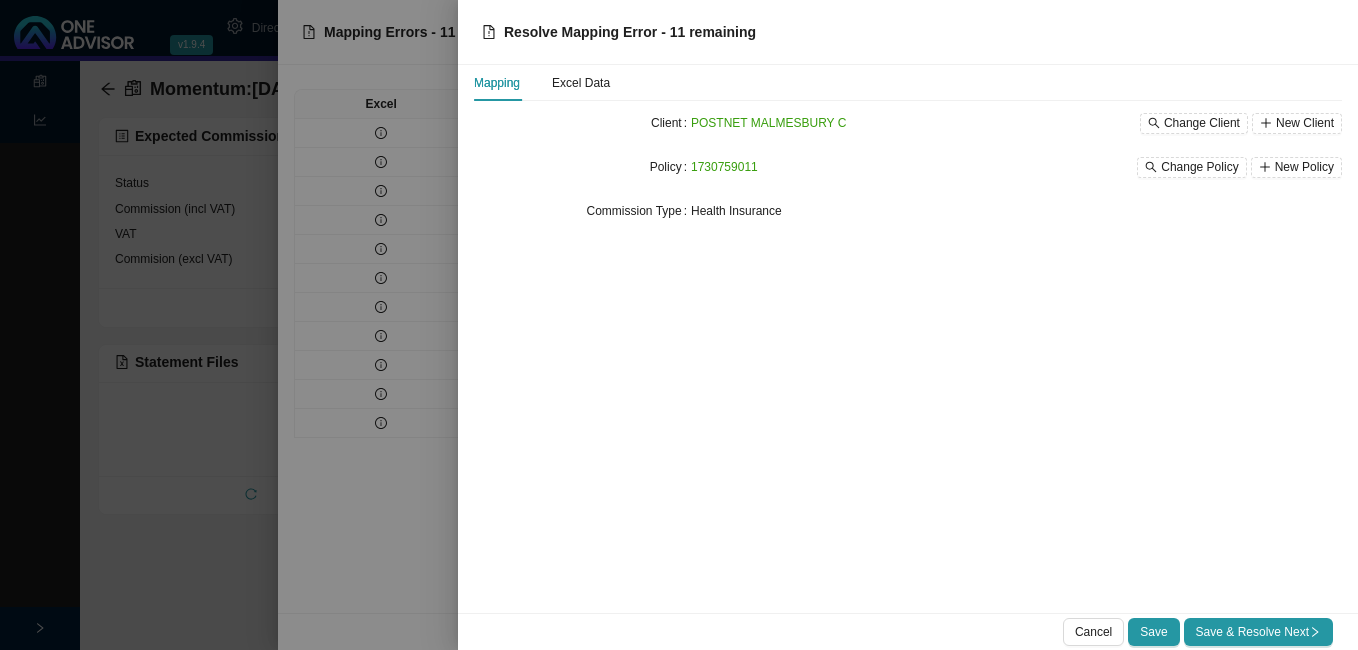 click on "Save & Resolve Next" at bounding box center (1258, 632) 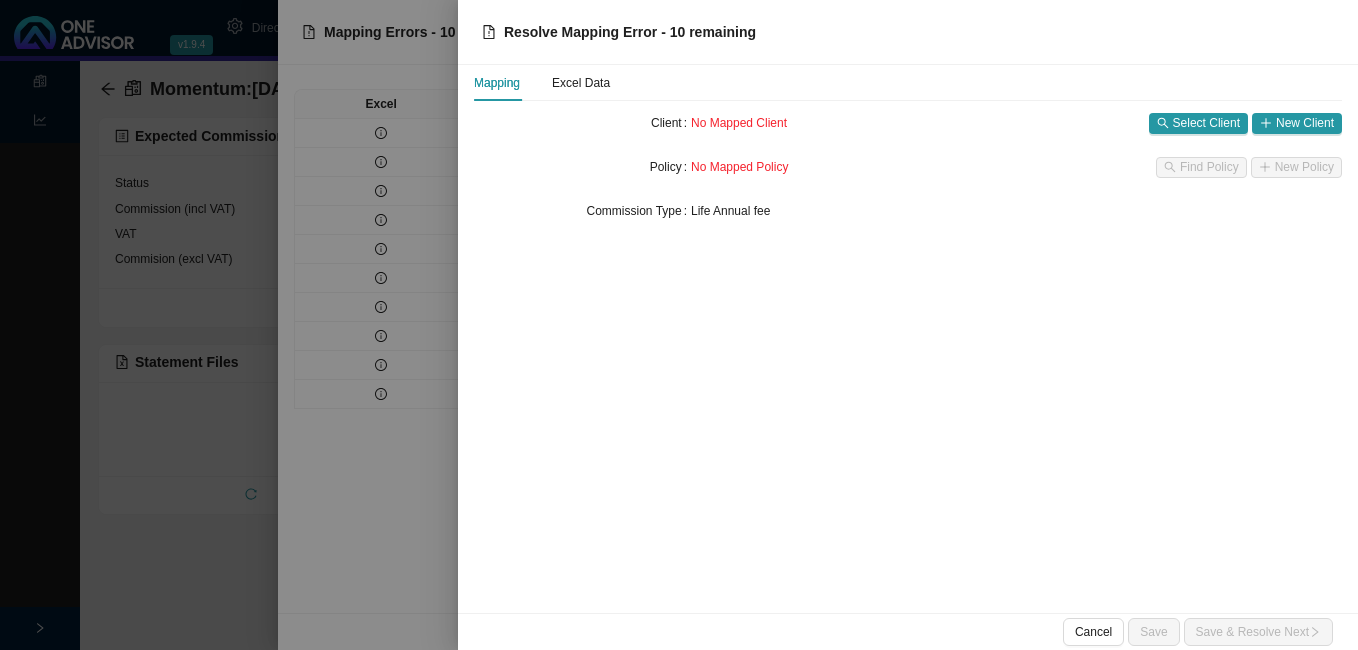click at bounding box center [679, 325] 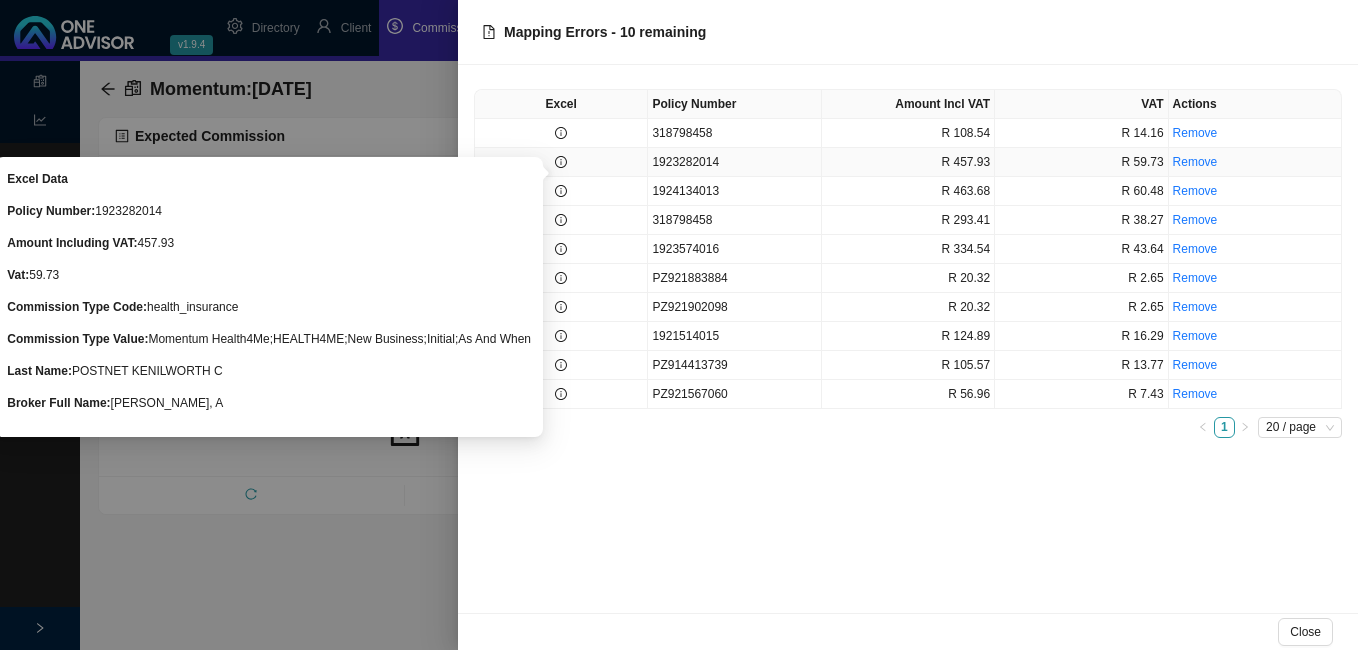 click 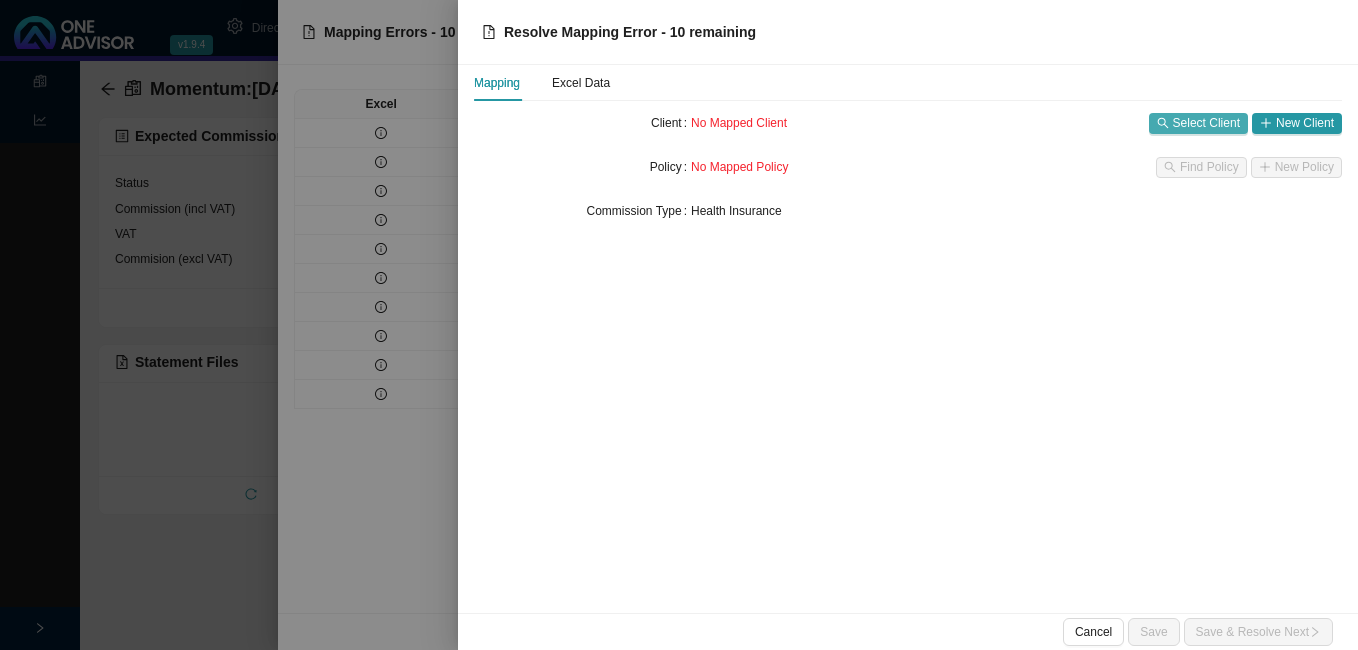 click on "Select Client" at bounding box center [1206, 123] 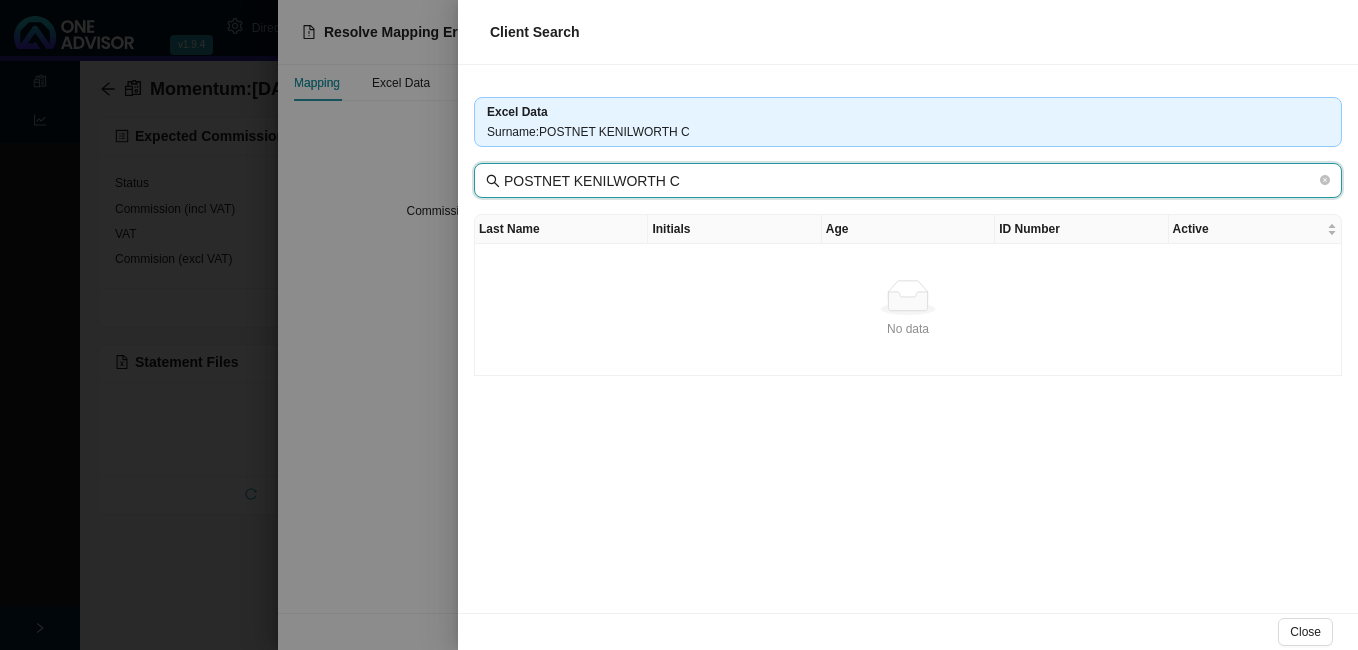 drag, startPoint x: 563, startPoint y: 178, endPoint x: 756, endPoint y: 191, distance: 193.43733 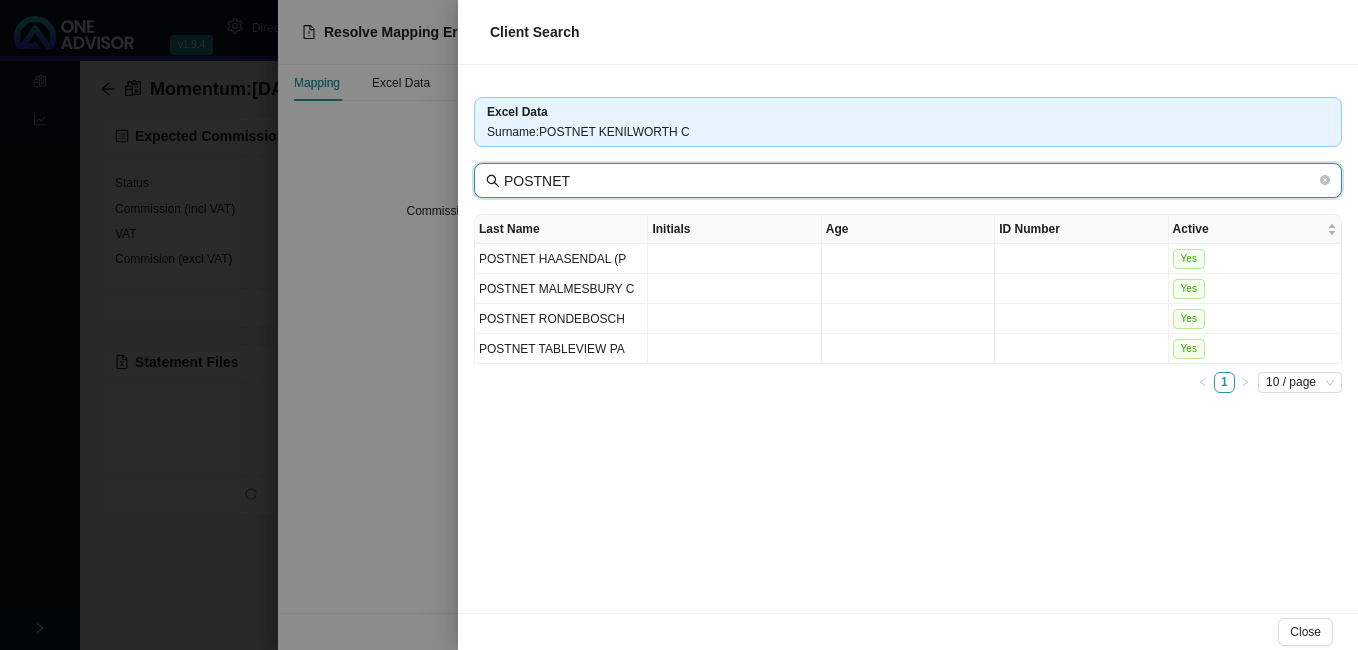 type on "POSTNET" 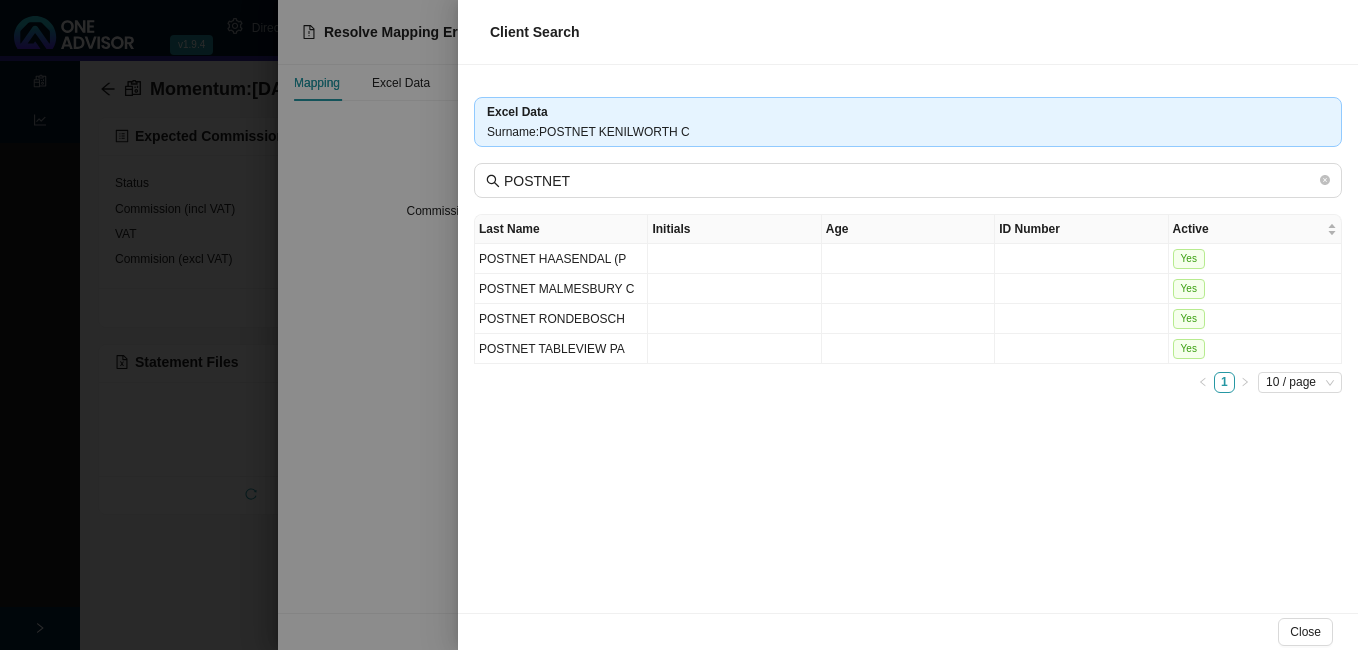 click at bounding box center (679, 325) 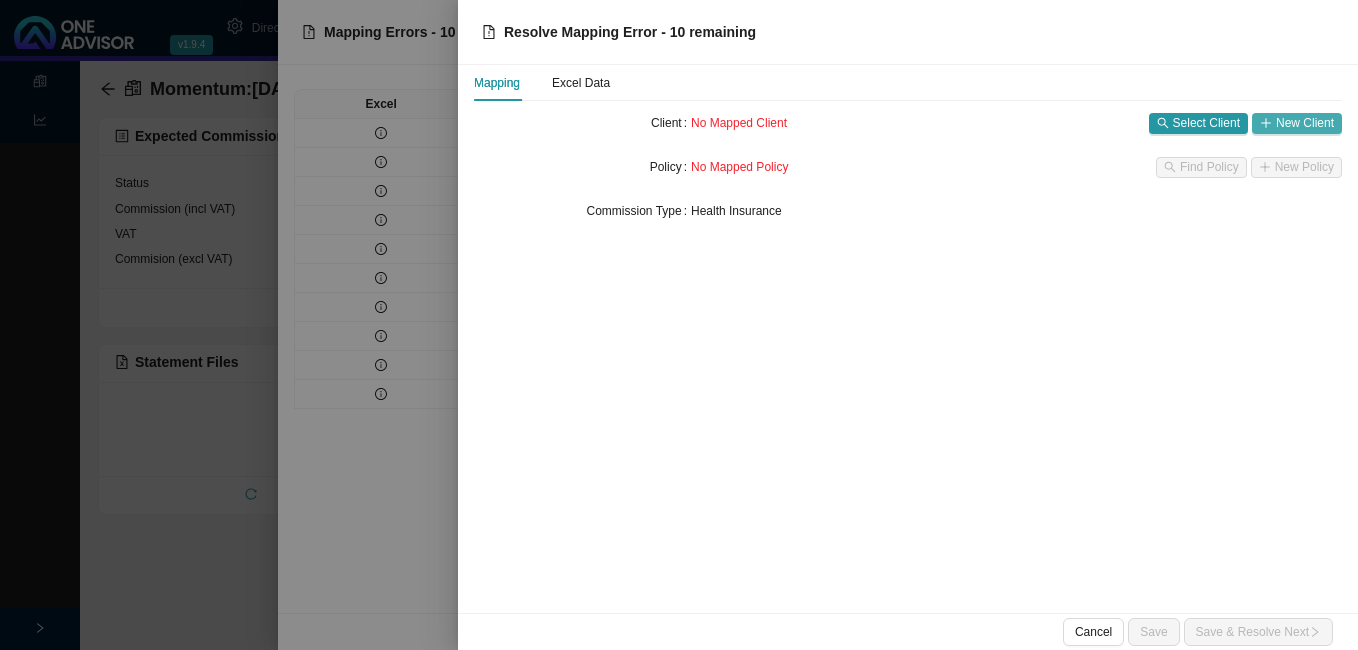 click on "New Client" at bounding box center (1305, 123) 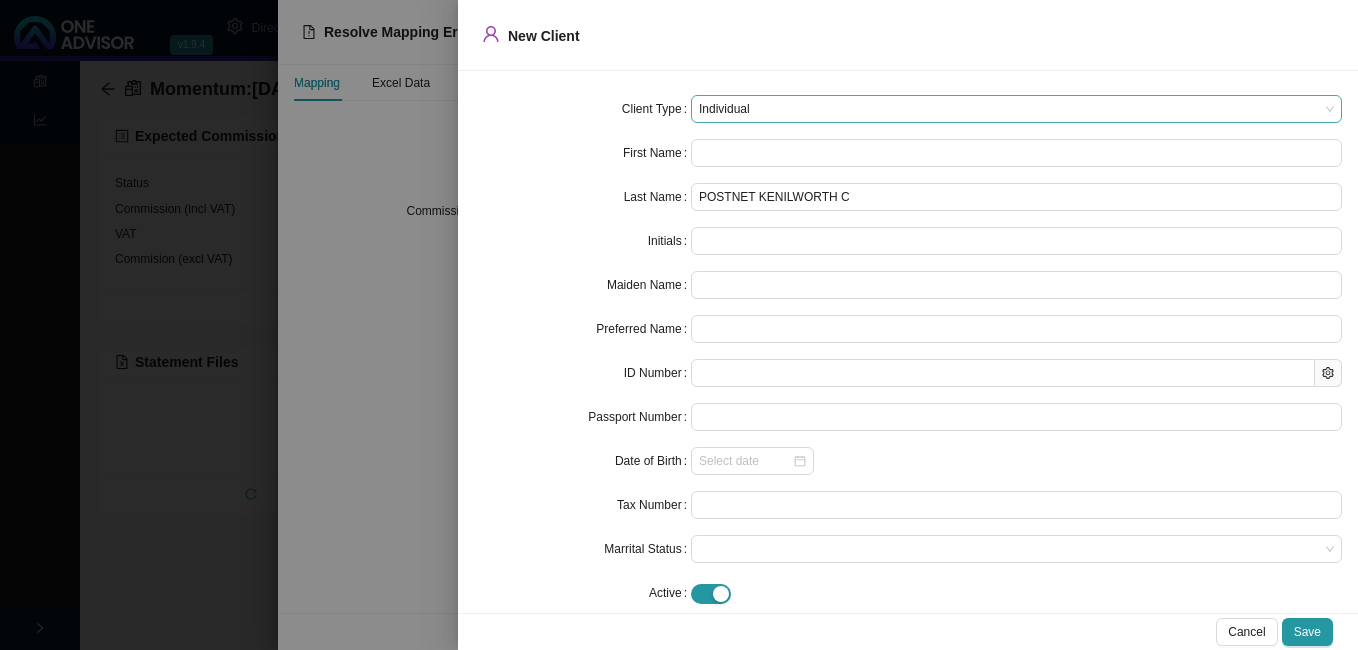 click on "Individual" at bounding box center (1016, 109) 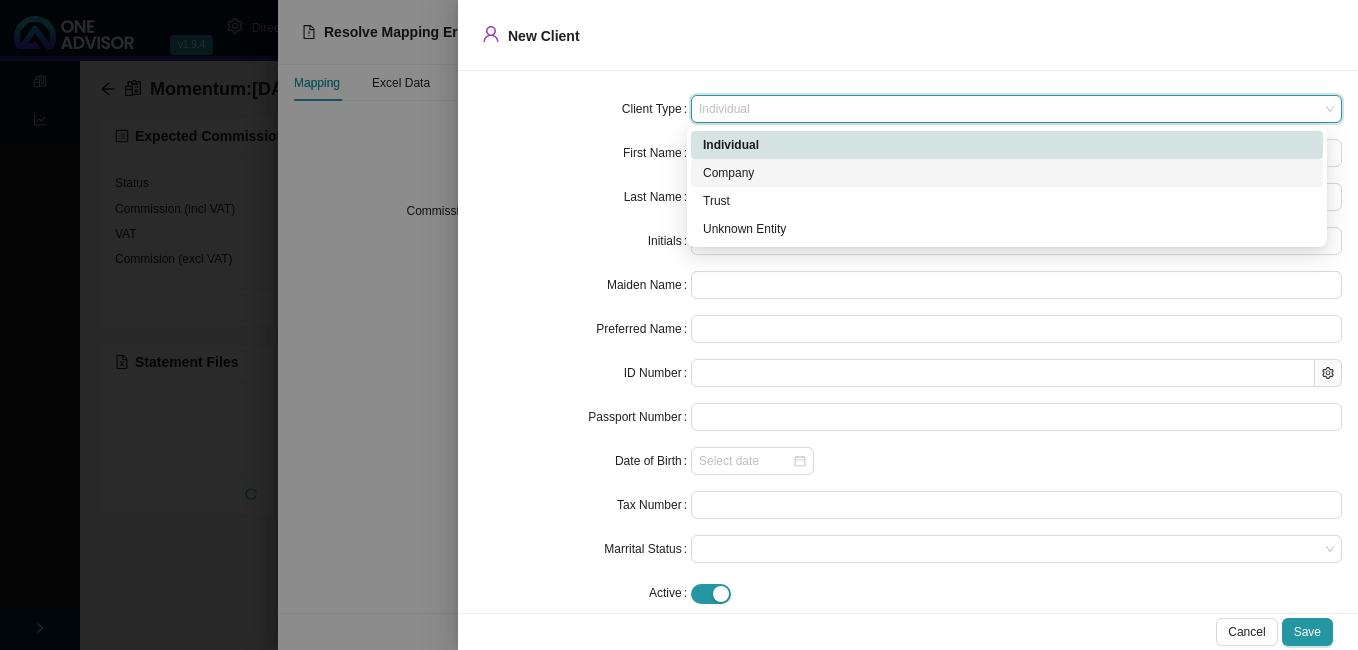 click on "Company" at bounding box center [1007, 173] 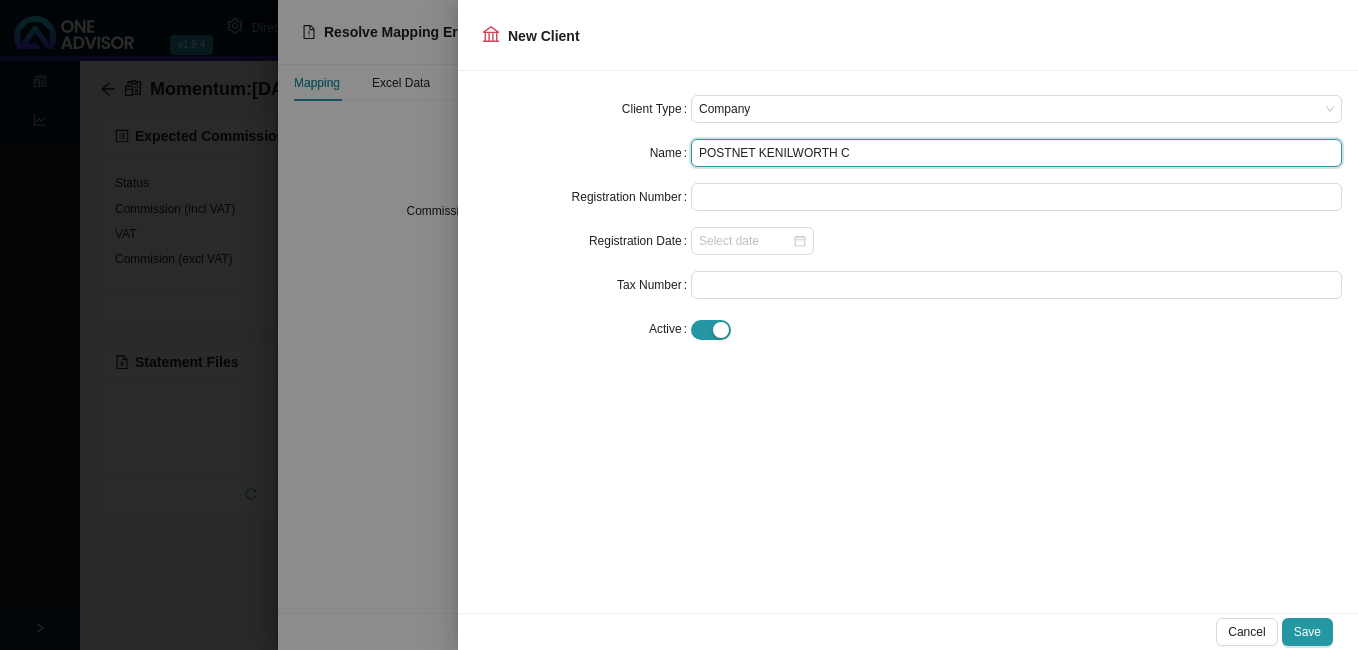drag, startPoint x: 848, startPoint y: 154, endPoint x: 656, endPoint y: 139, distance: 192.58505 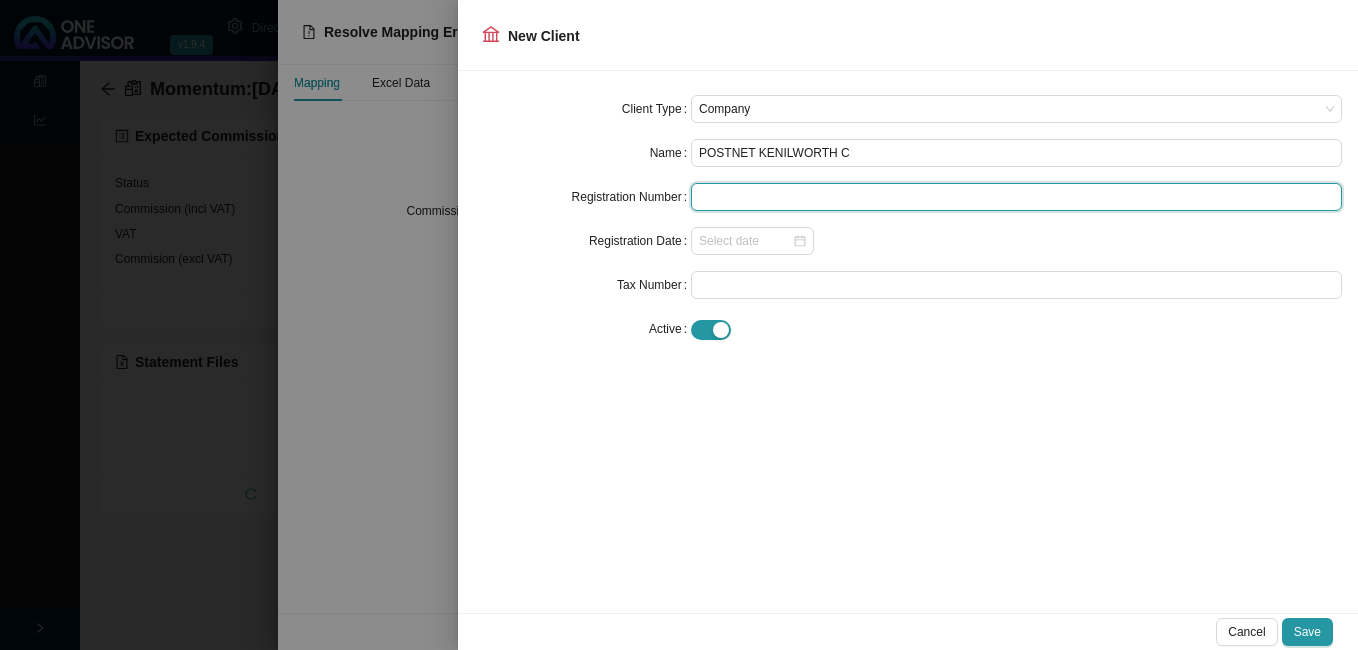 click at bounding box center (1016, 197) 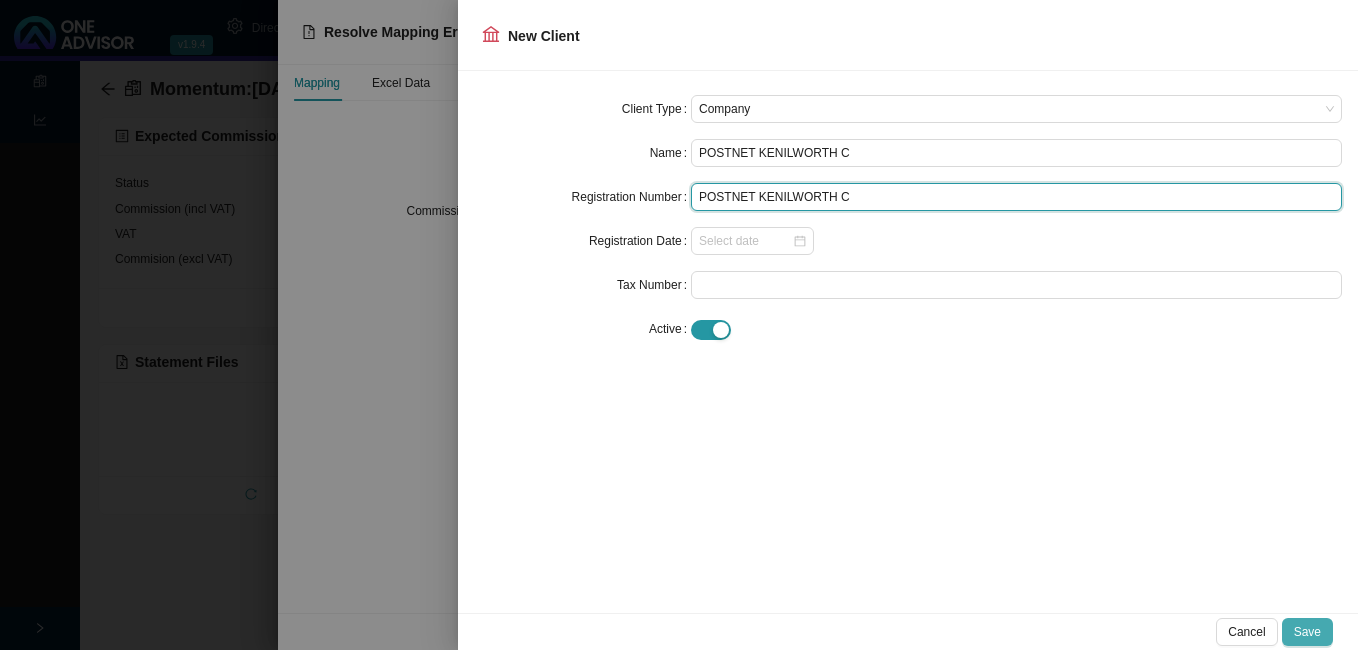 type on "POSTNET KENILWORTH C" 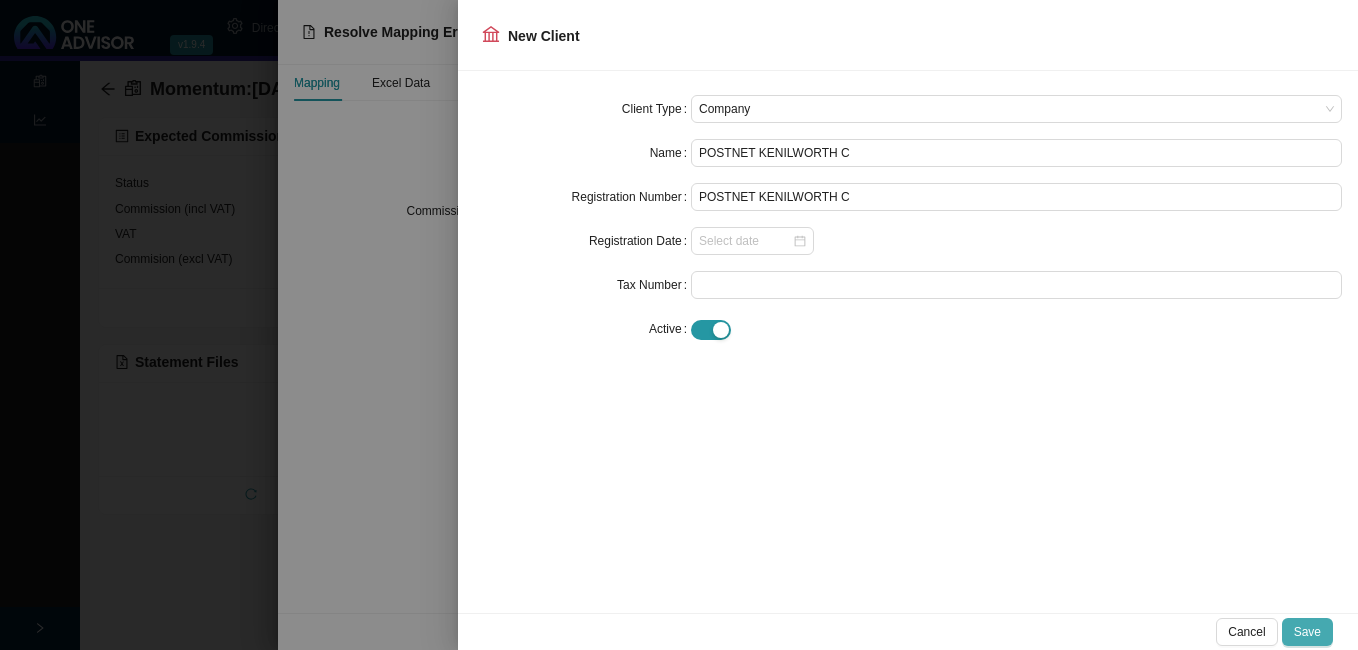 click on "Save" at bounding box center [1307, 632] 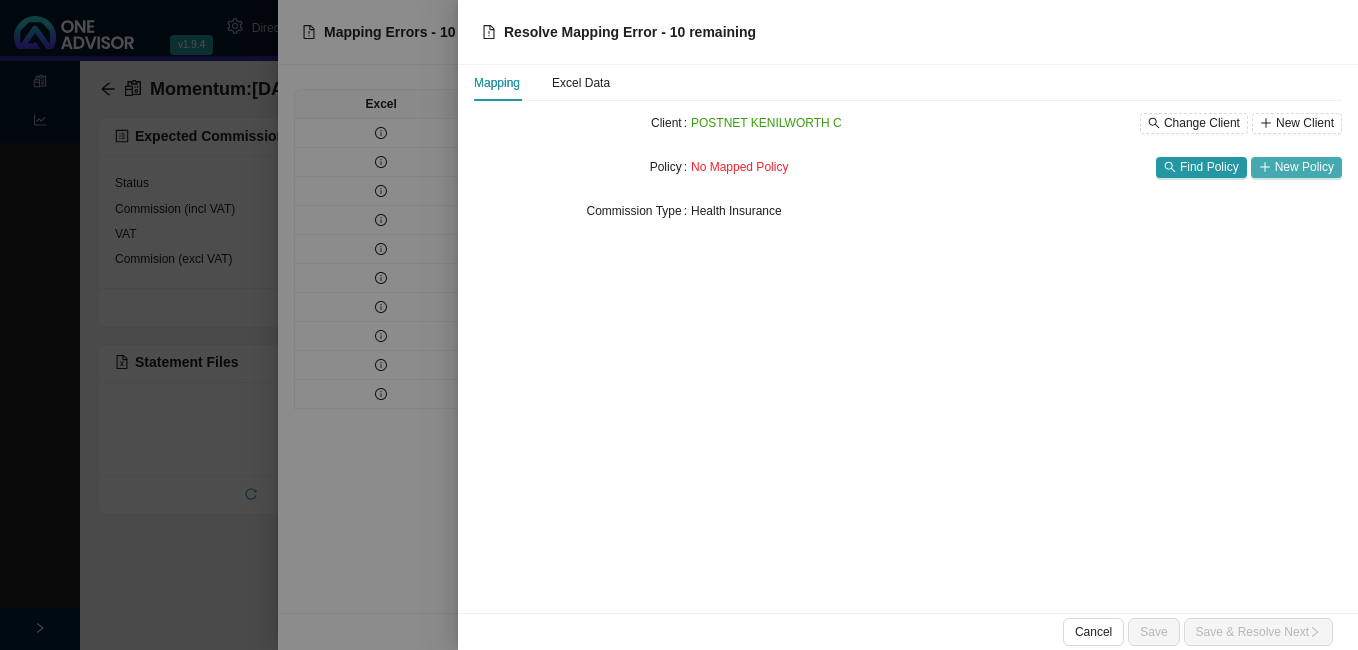click on "New Policy" at bounding box center [1304, 167] 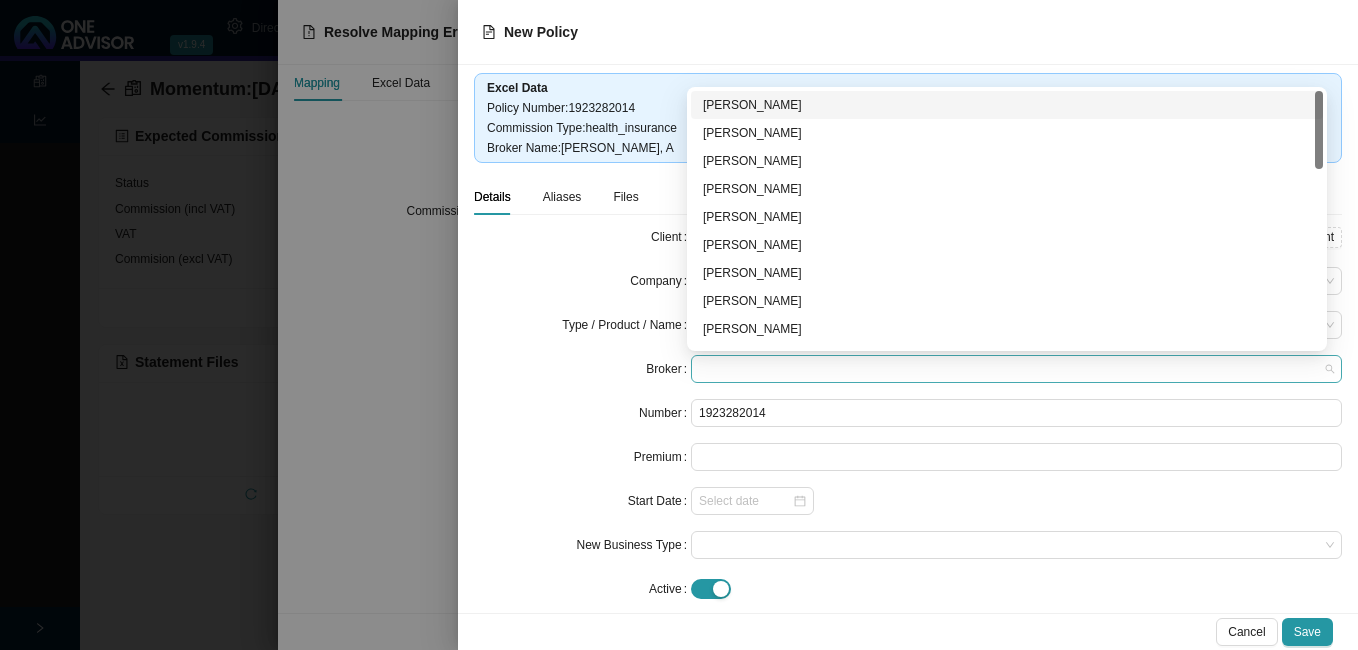 click at bounding box center [1016, 369] 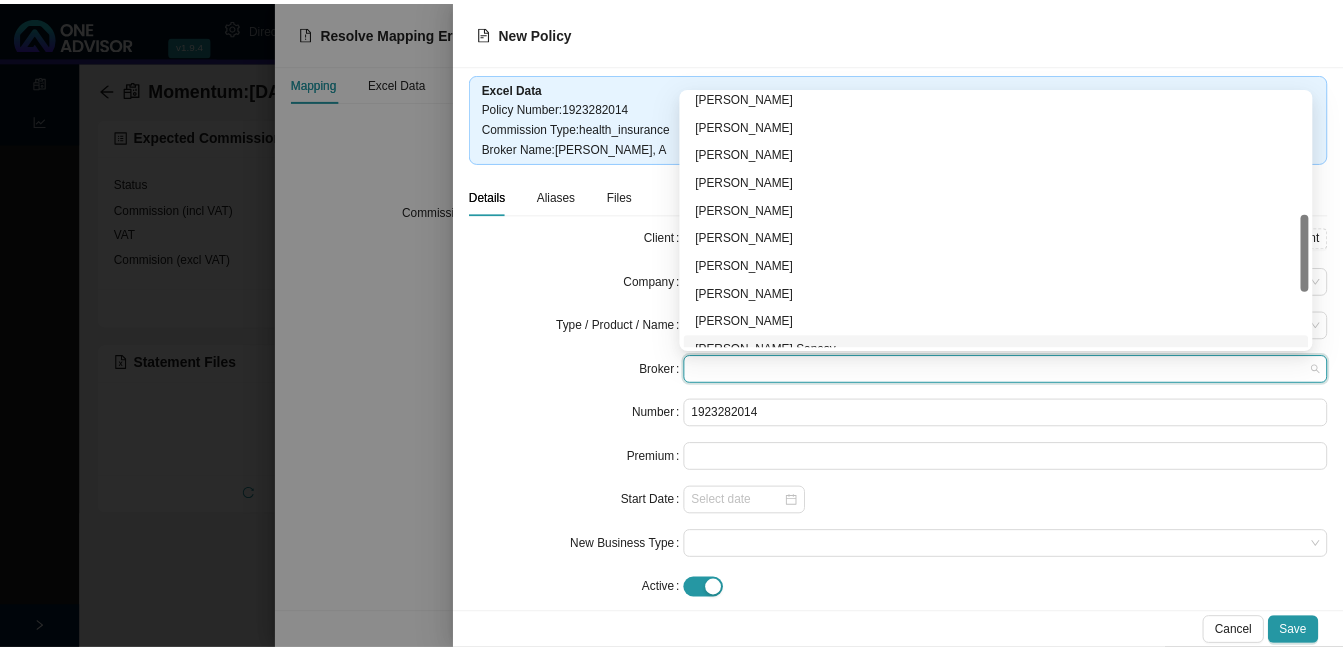 scroll, scrollTop: 584, scrollLeft: 0, axis: vertical 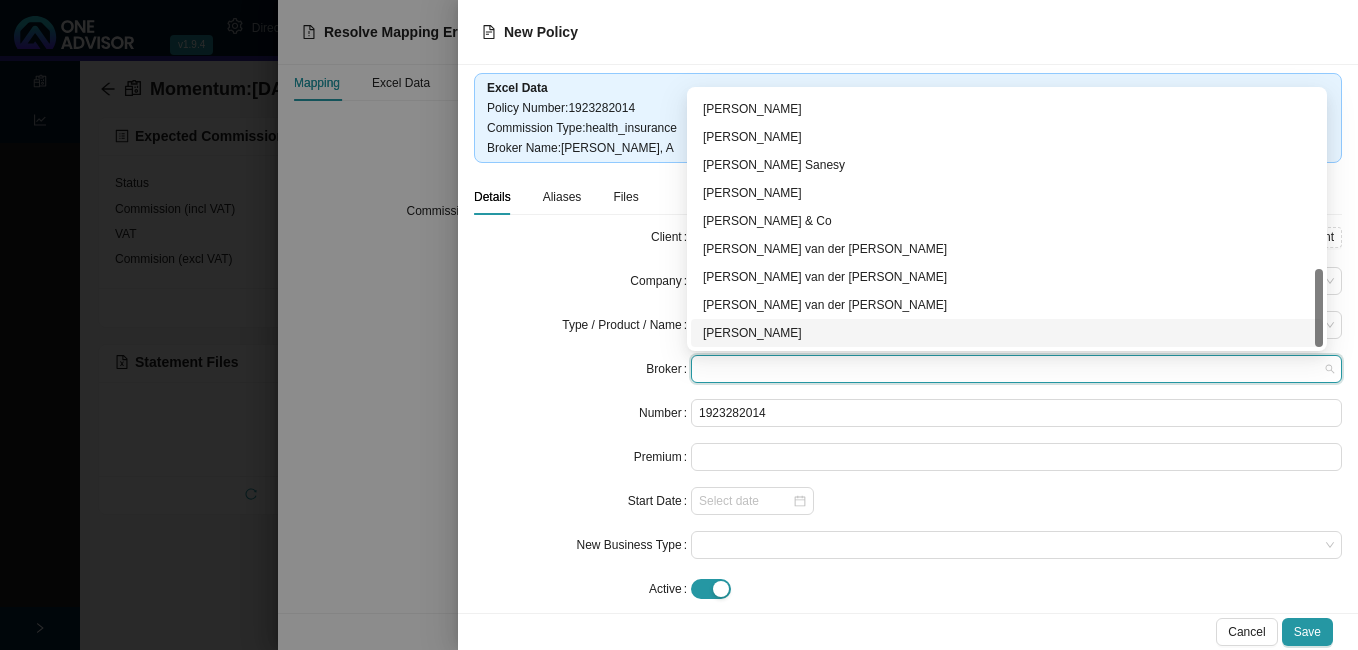 click on "[PERSON_NAME]" at bounding box center (1007, 333) 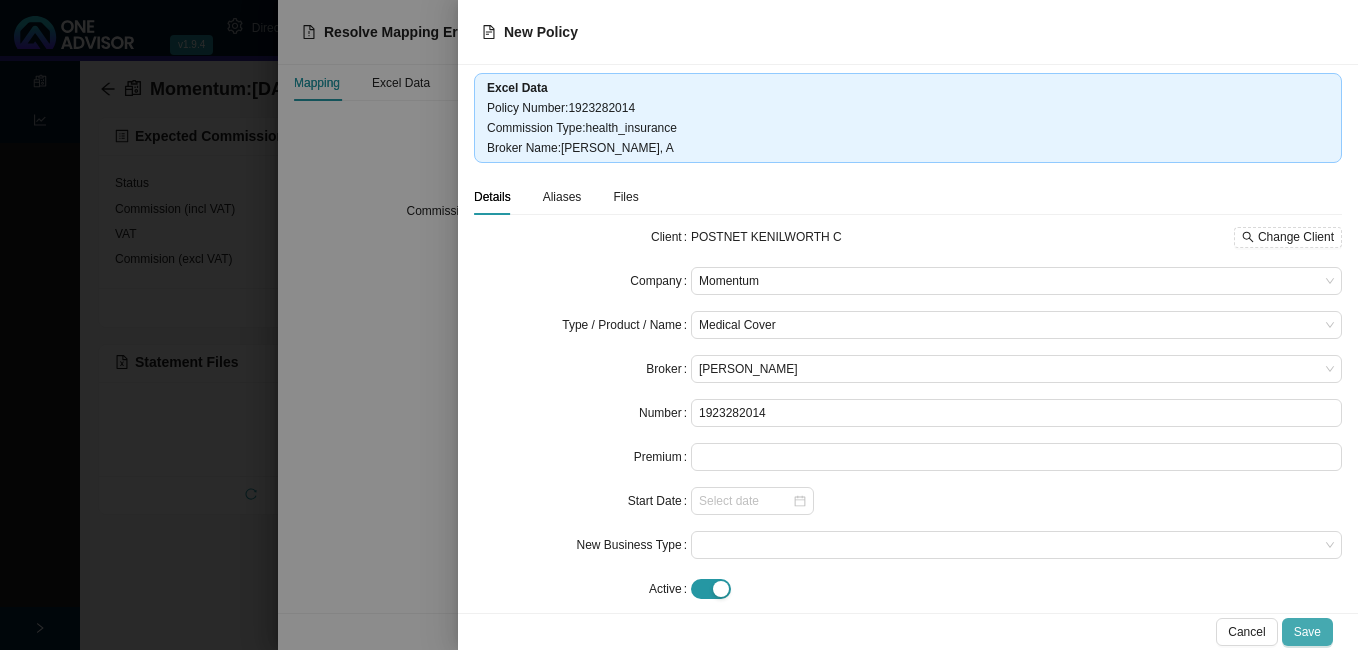 click on "Save" at bounding box center (1307, 632) 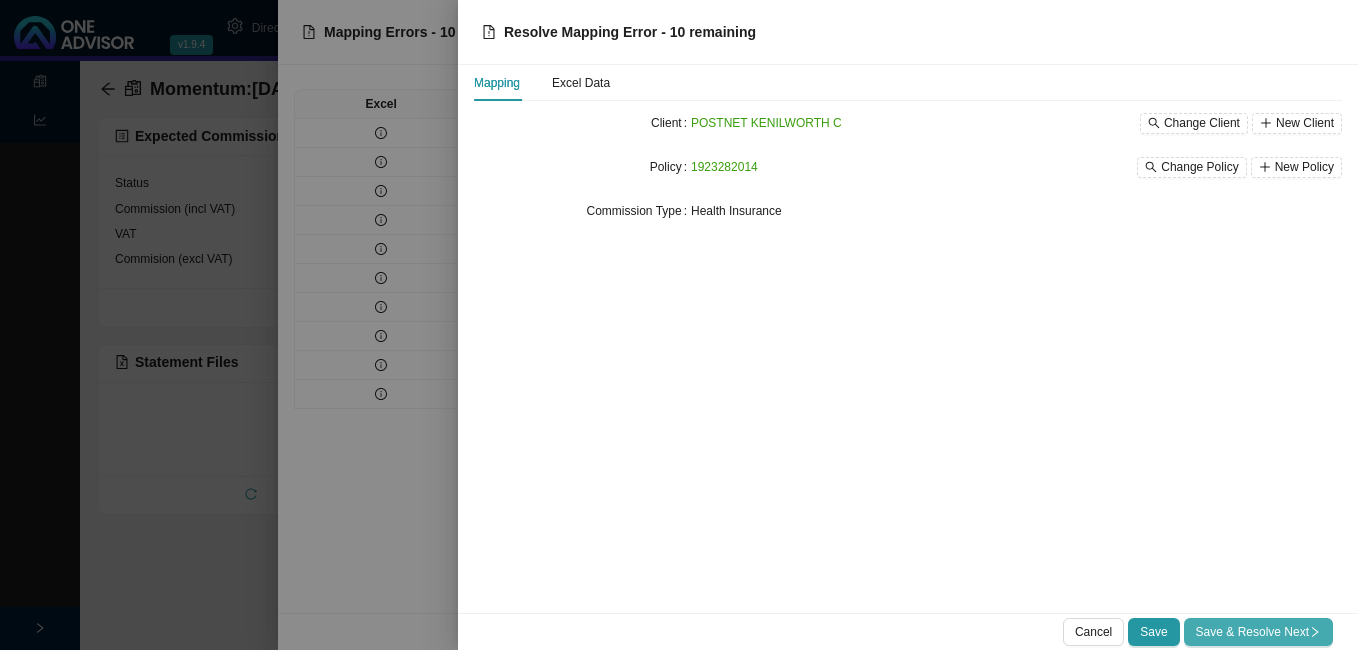 click on "Save & Resolve Next" at bounding box center [1258, 632] 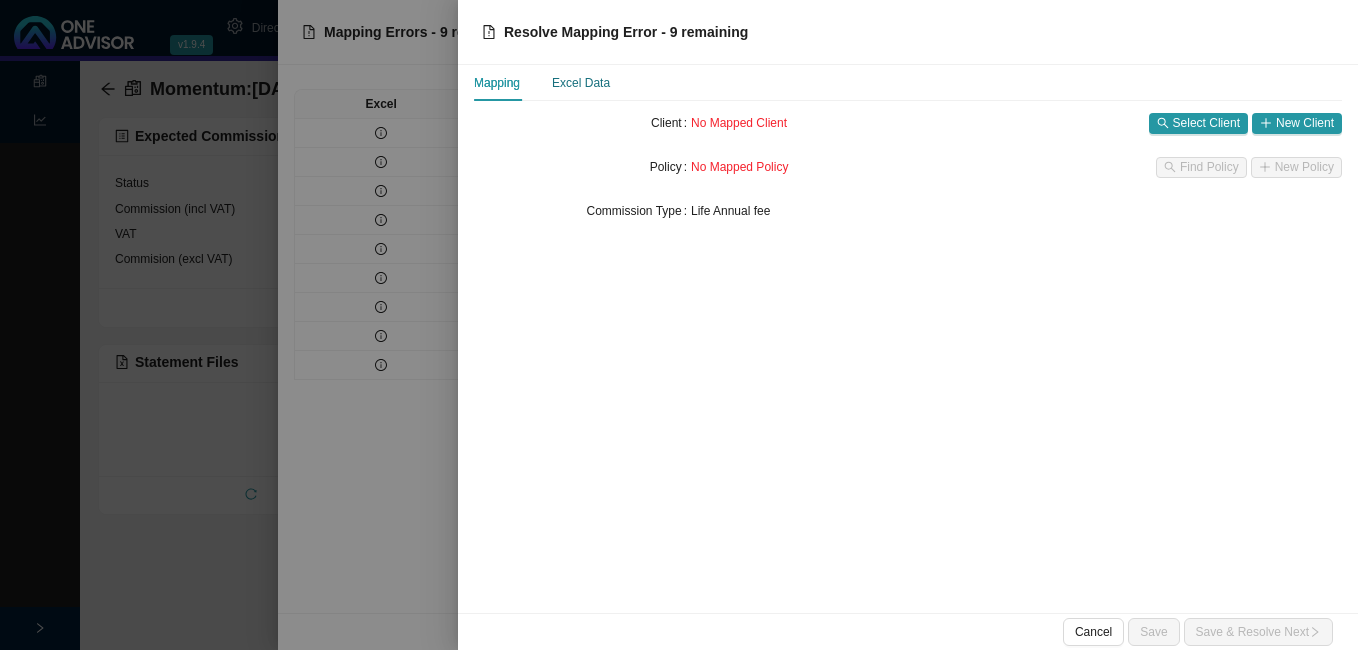 click on "Excel Data" at bounding box center (581, 83) 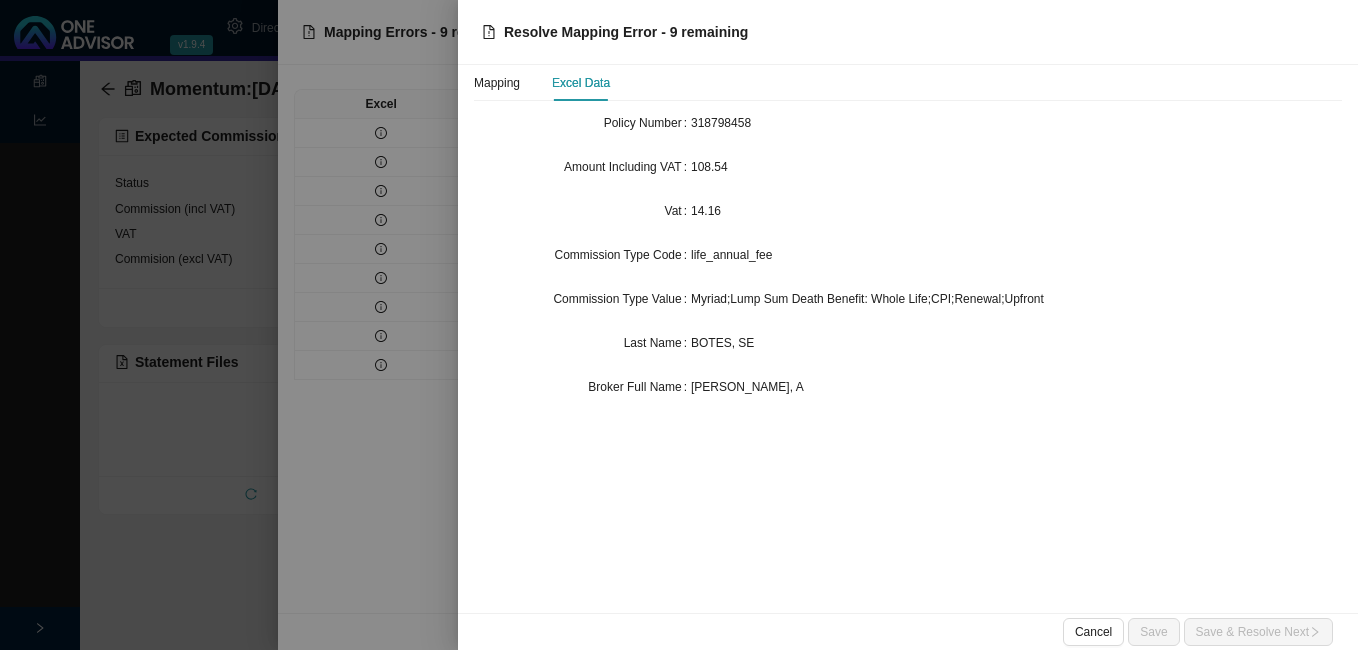 click at bounding box center (679, 325) 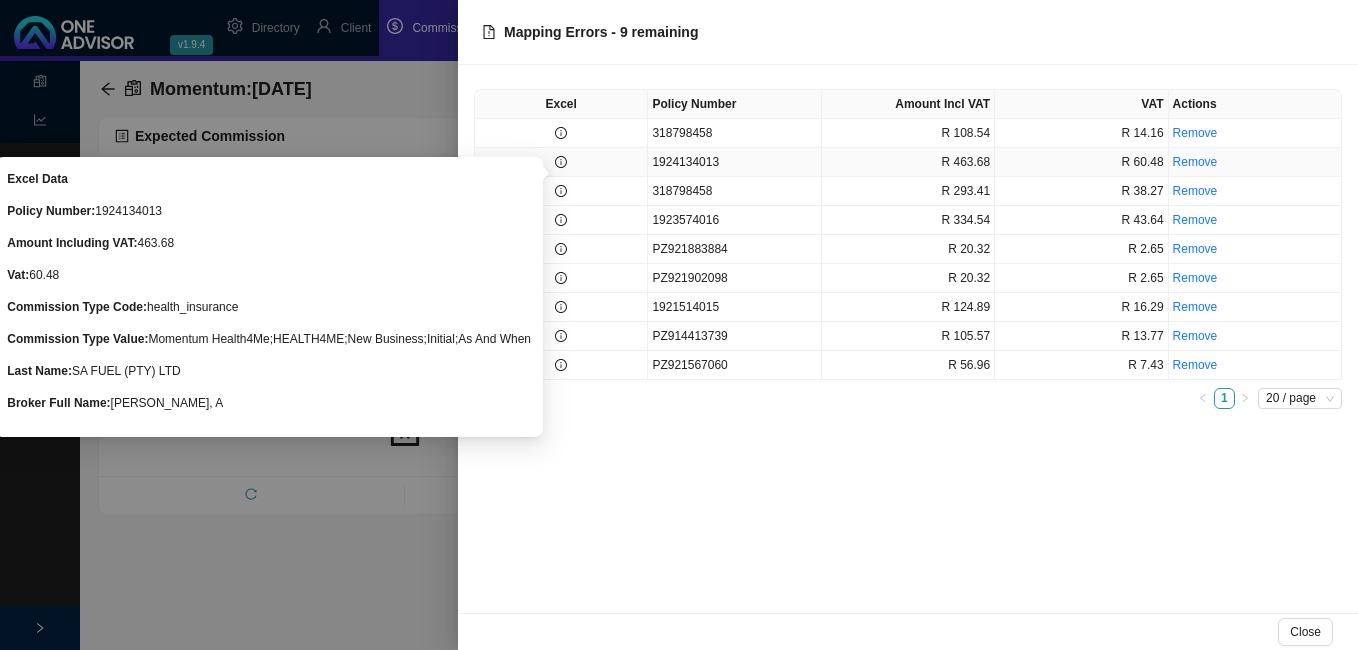 click at bounding box center (561, 162) 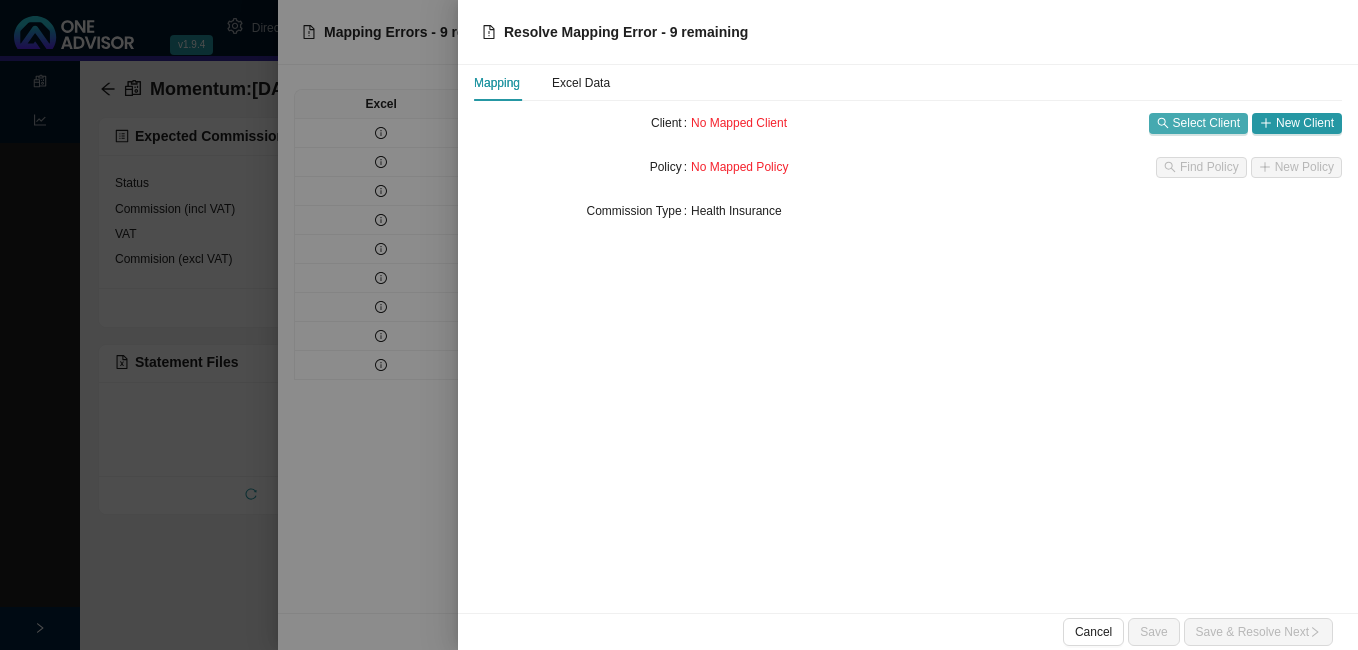 click on "Select Client" at bounding box center [1206, 123] 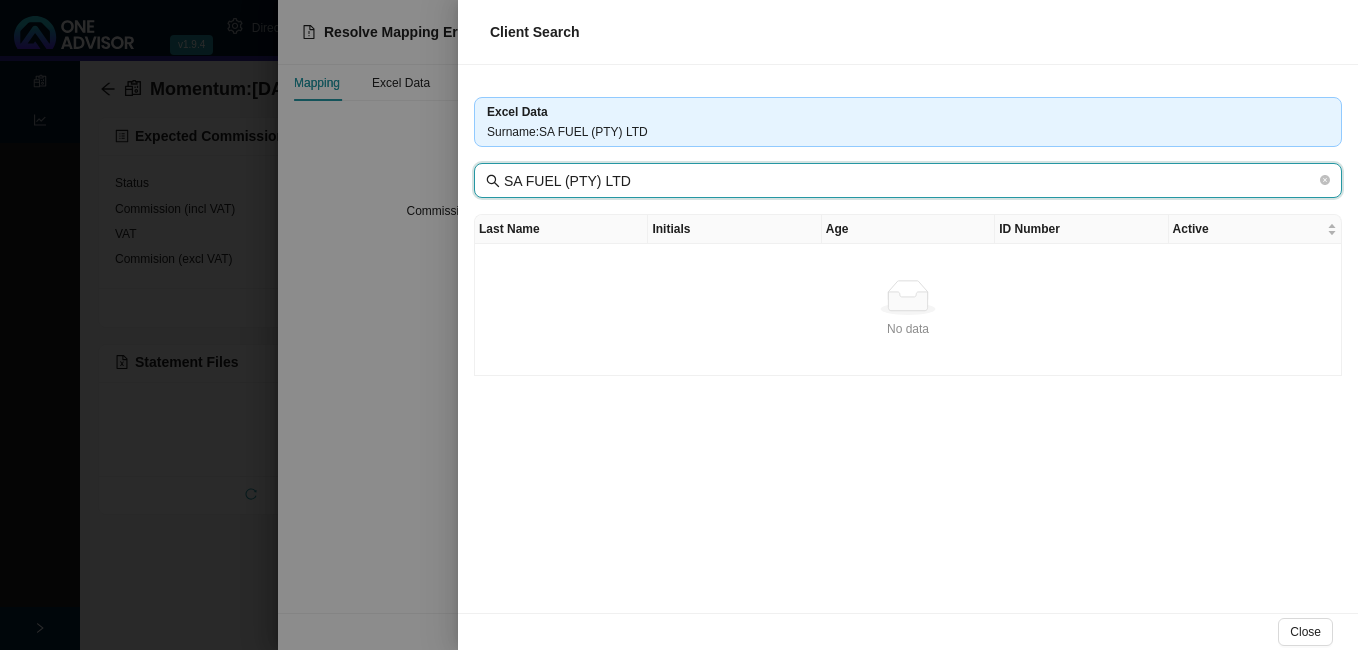 drag, startPoint x: 555, startPoint y: 181, endPoint x: 768, endPoint y: 180, distance: 213.00235 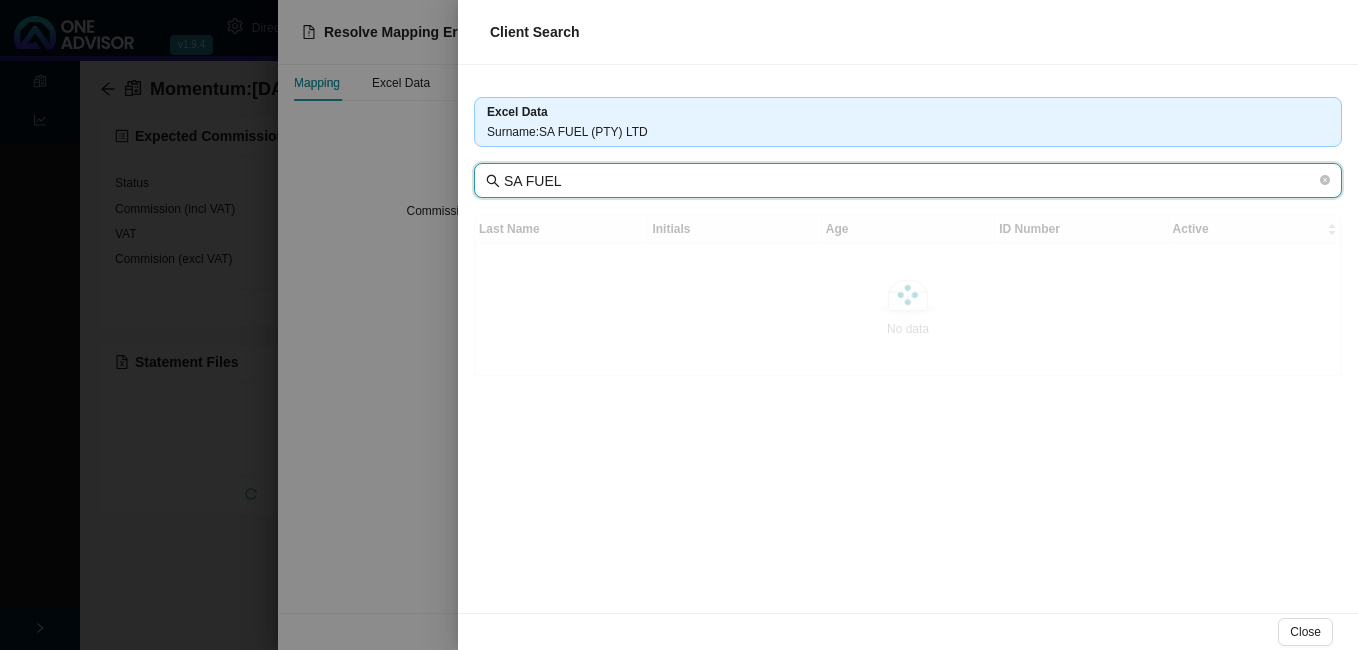 type on "SA FUEL" 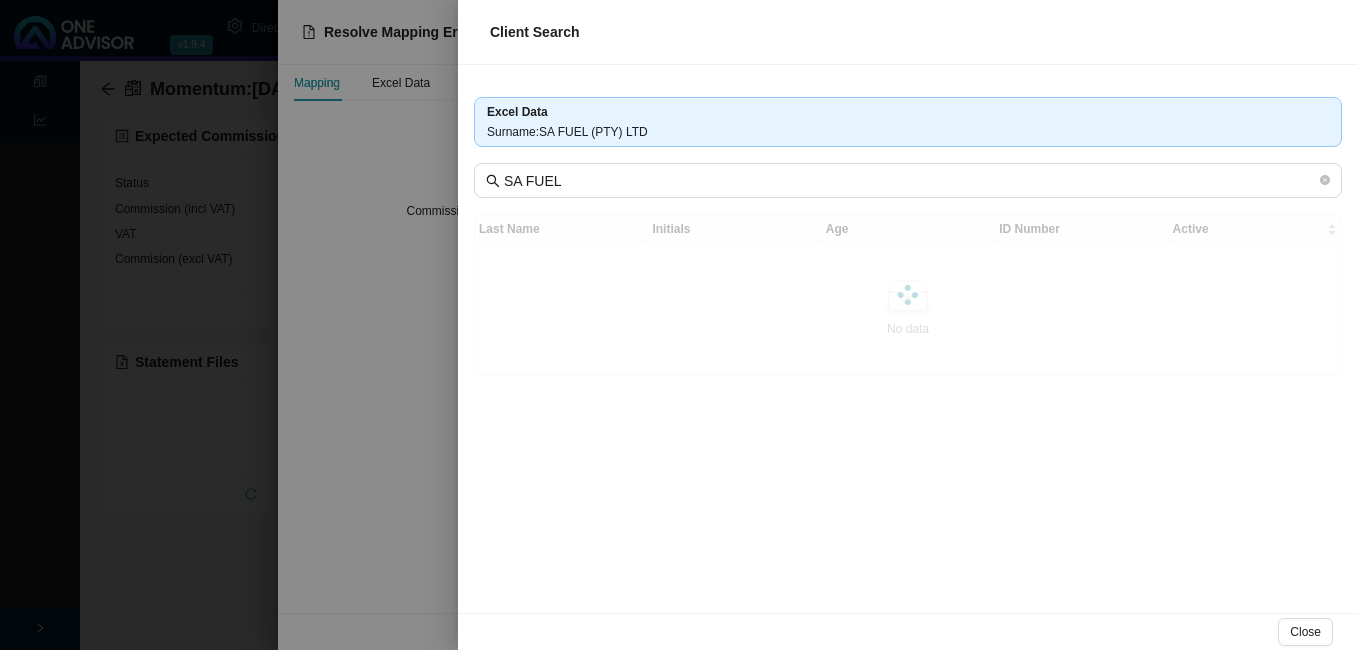 click at bounding box center [908, 295] 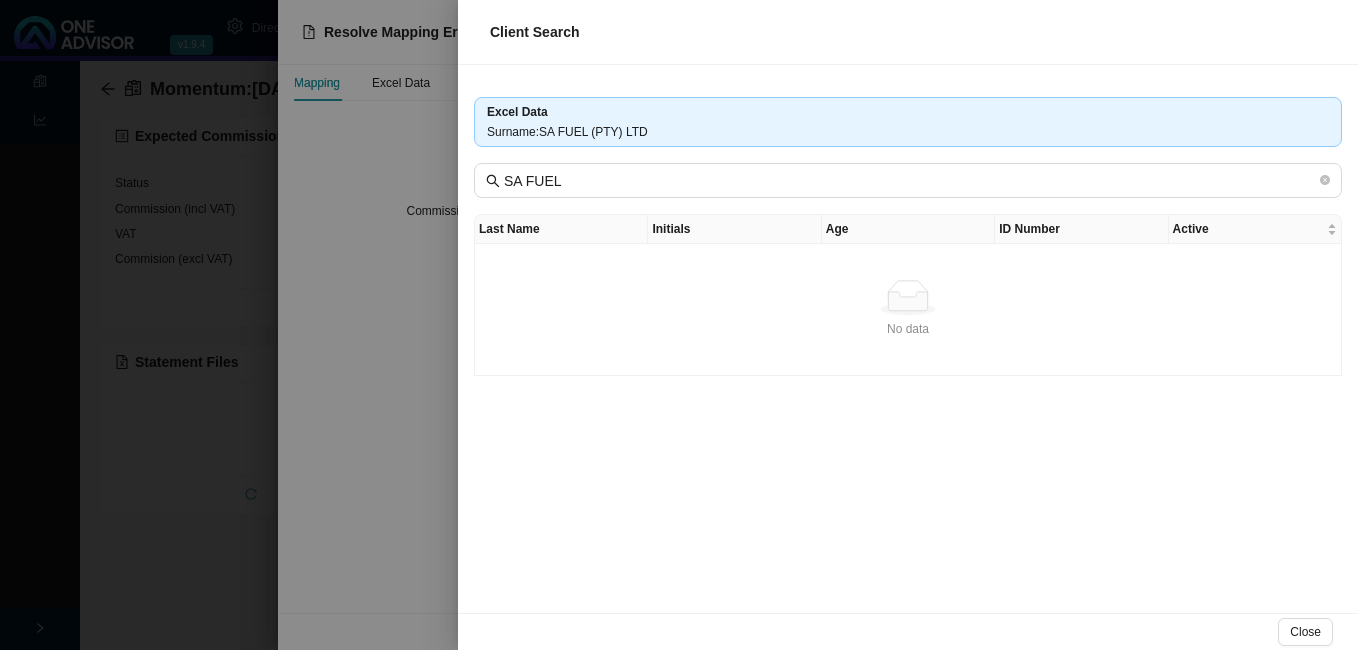 click at bounding box center (679, 325) 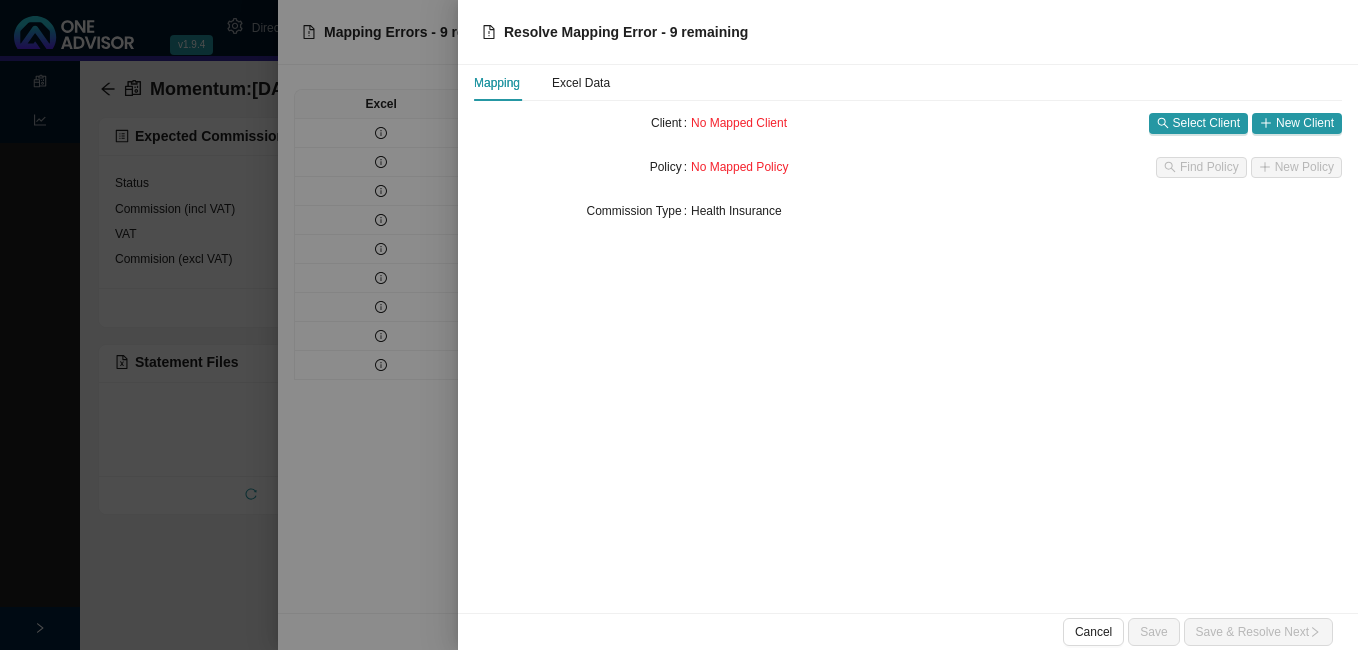 click at bounding box center (679, 325) 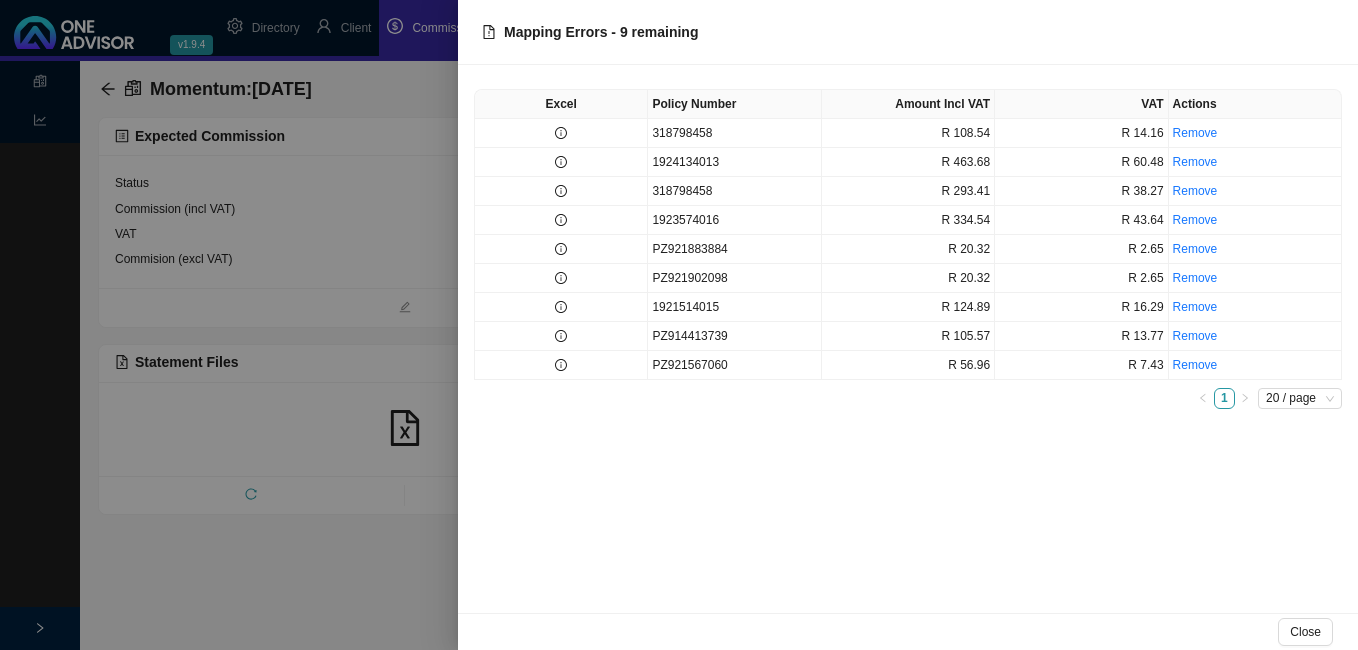 click at bounding box center (679, 325) 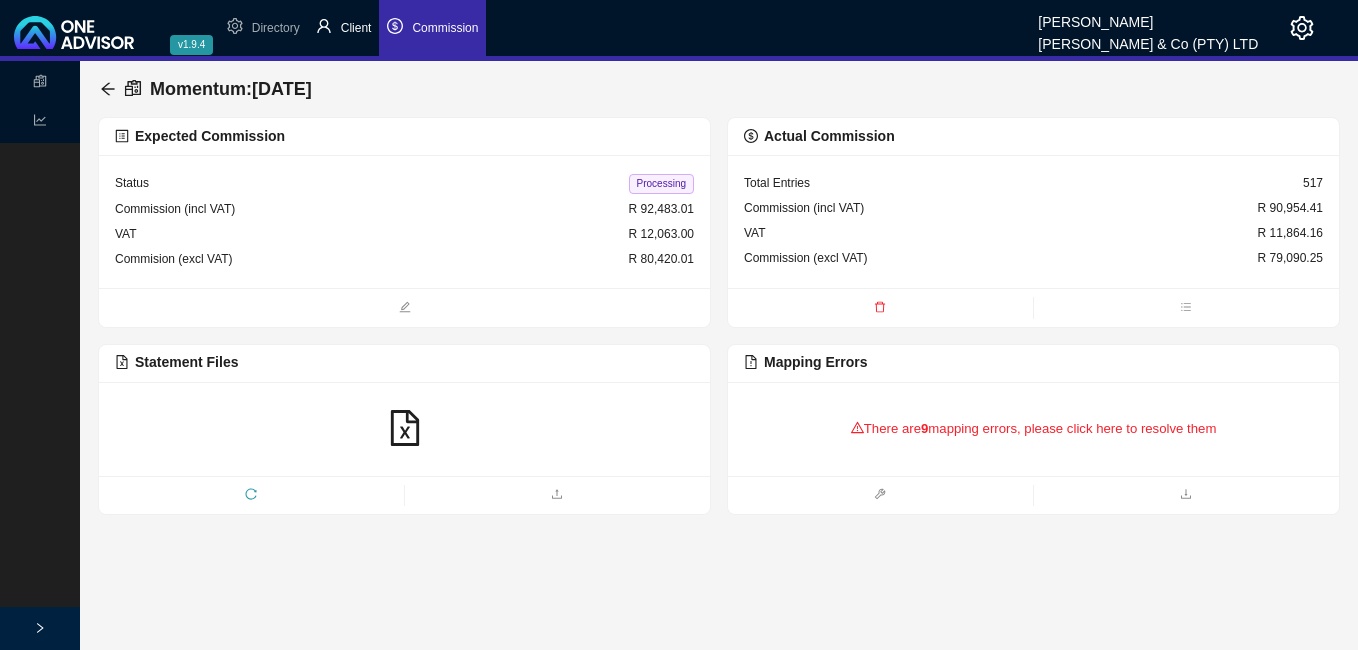 click on "Client" at bounding box center (356, 28) 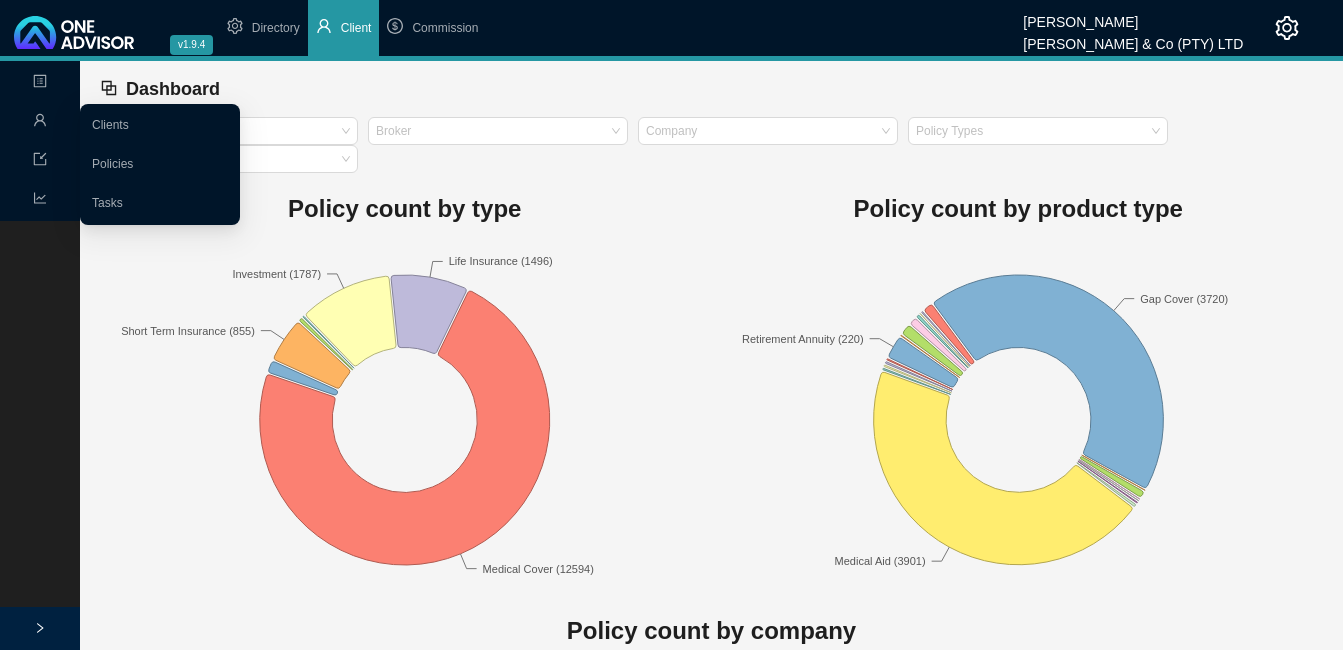click 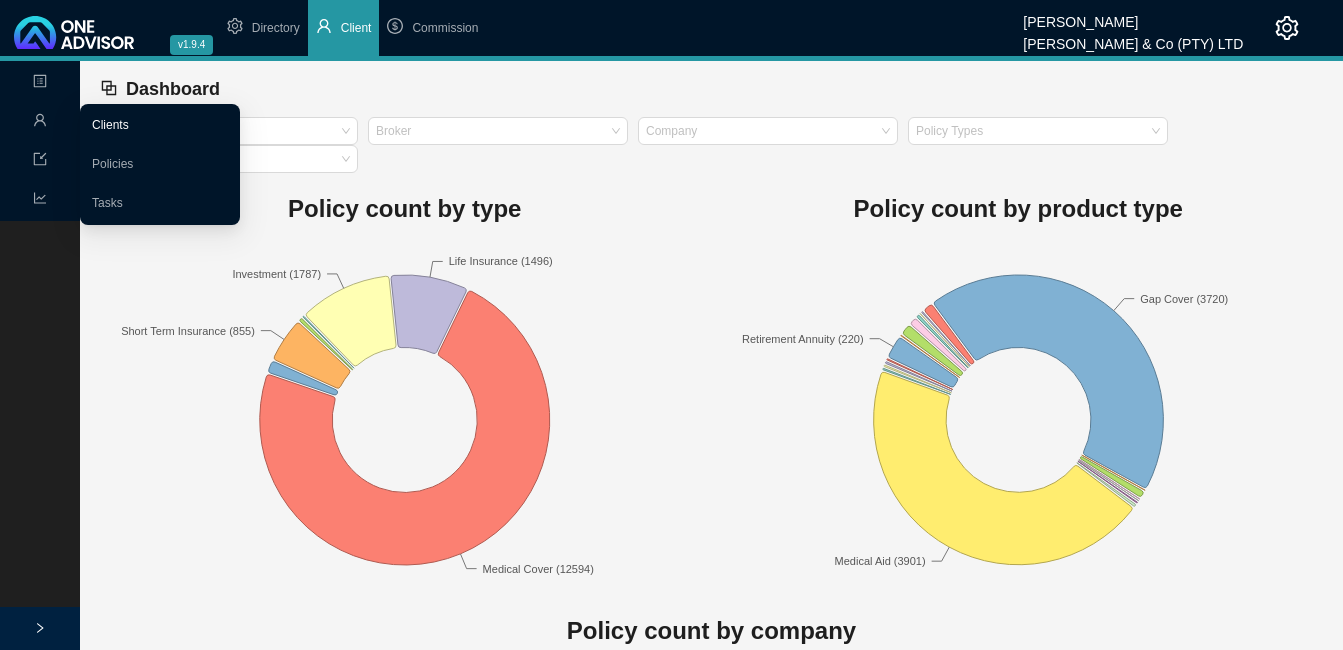 click on "Clients" at bounding box center [110, 125] 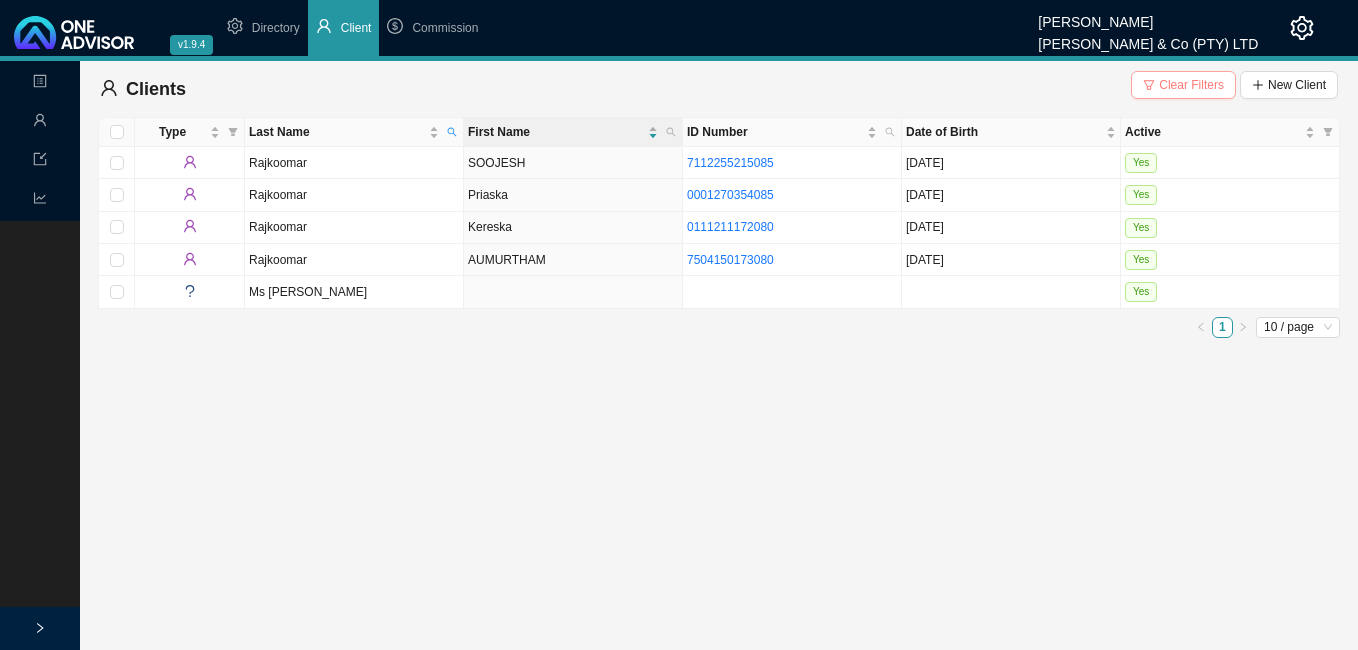 click on "Clear Filters" at bounding box center [1191, 85] 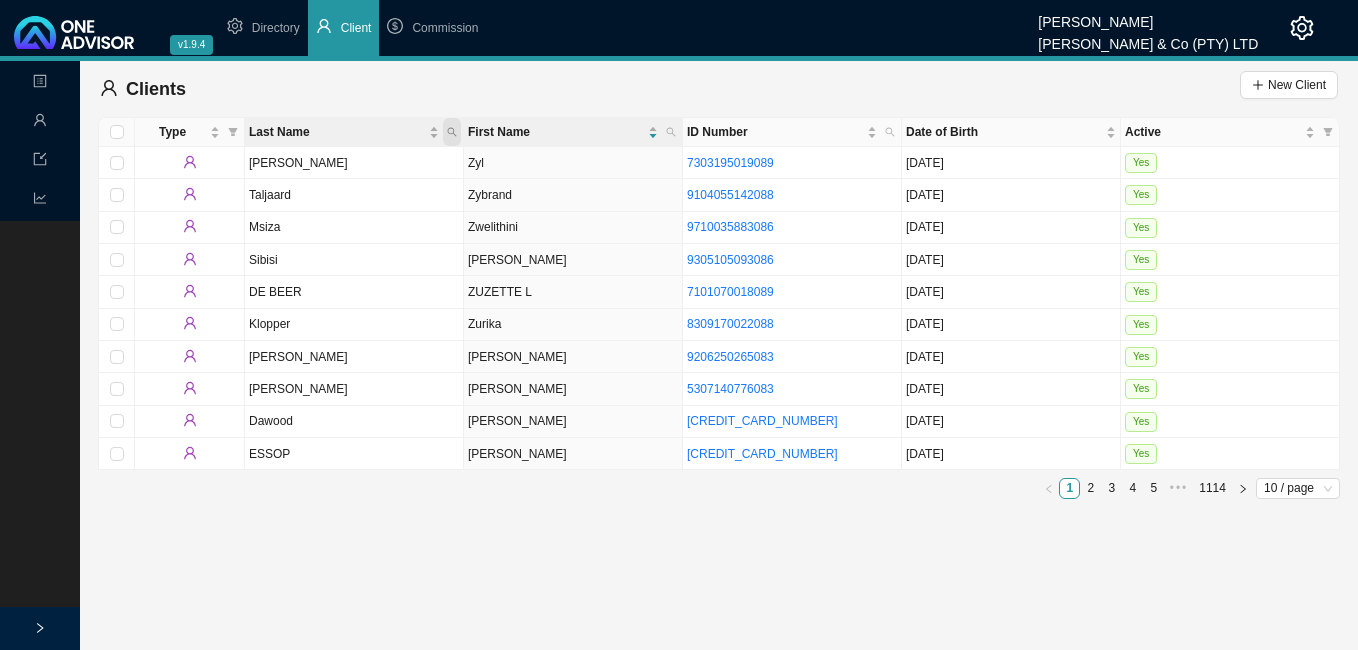 click 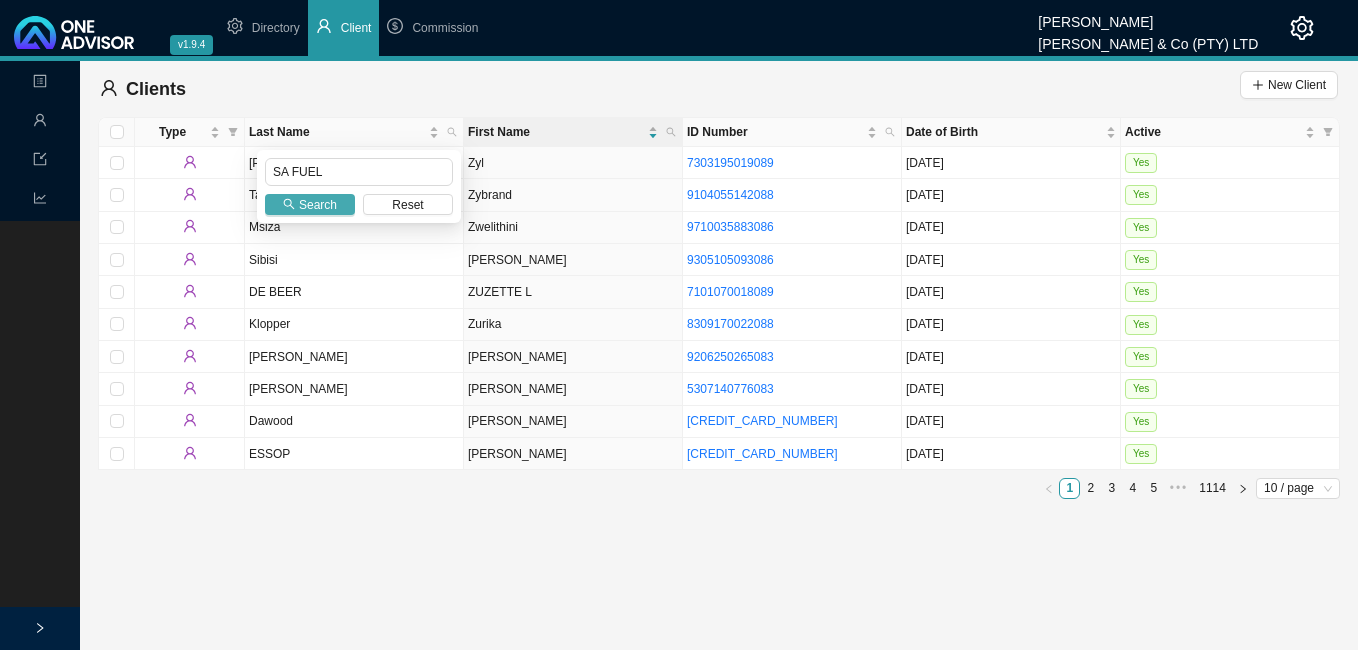 type on "SA FUEL" 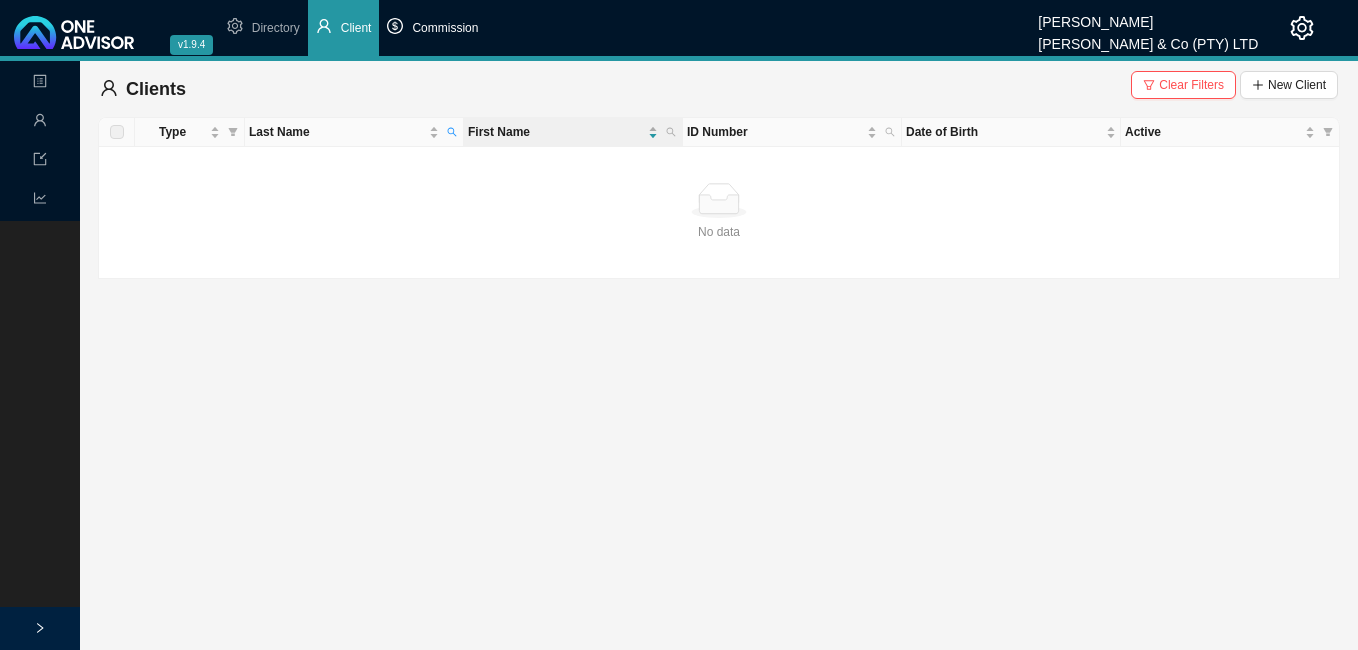click on "Commission" at bounding box center (445, 28) 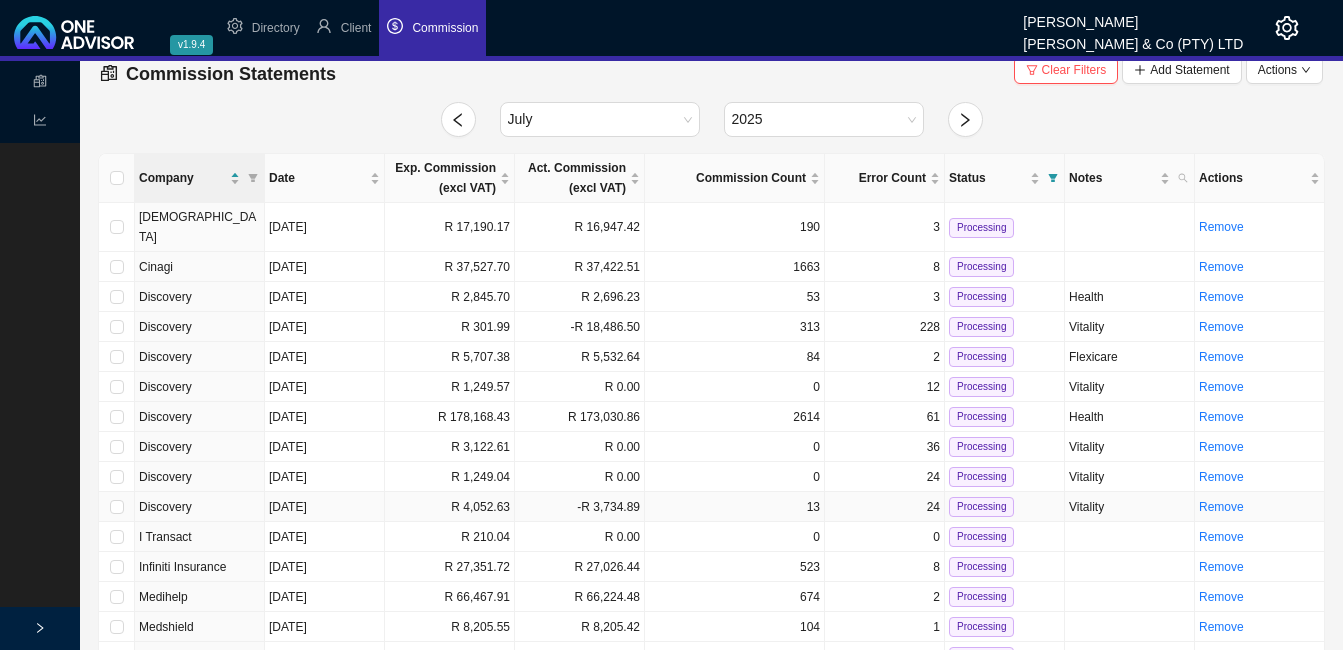 scroll, scrollTop: 300, scrollLeft: 0, axis: vertical 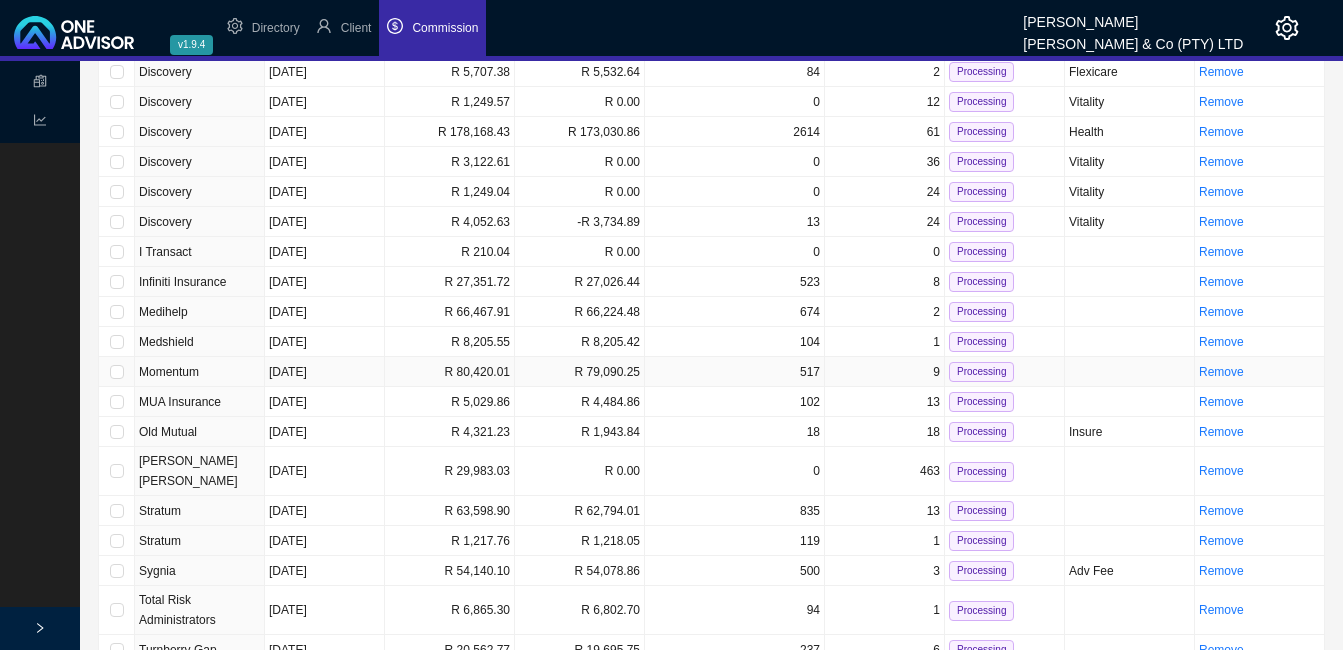 click on "R 79,090.25" at bounding box center (580, 372) 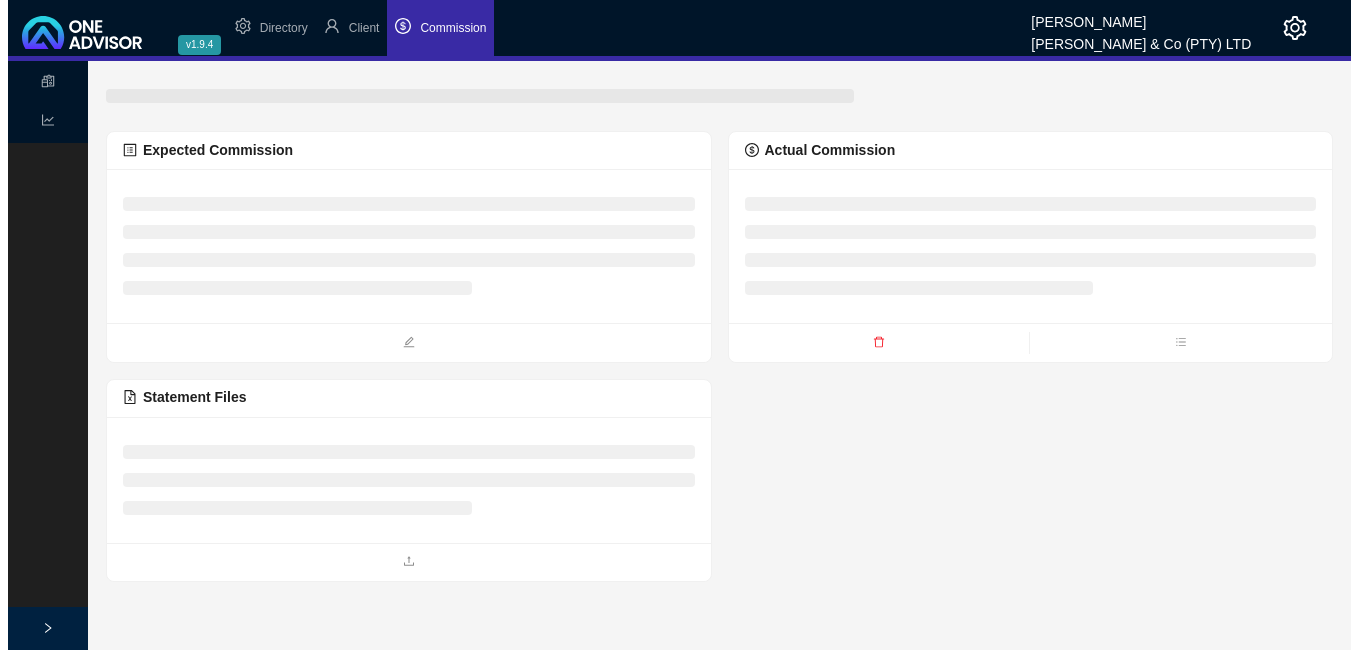 scroll, scrollTop: 0, scrollLeft: 0, axis: both 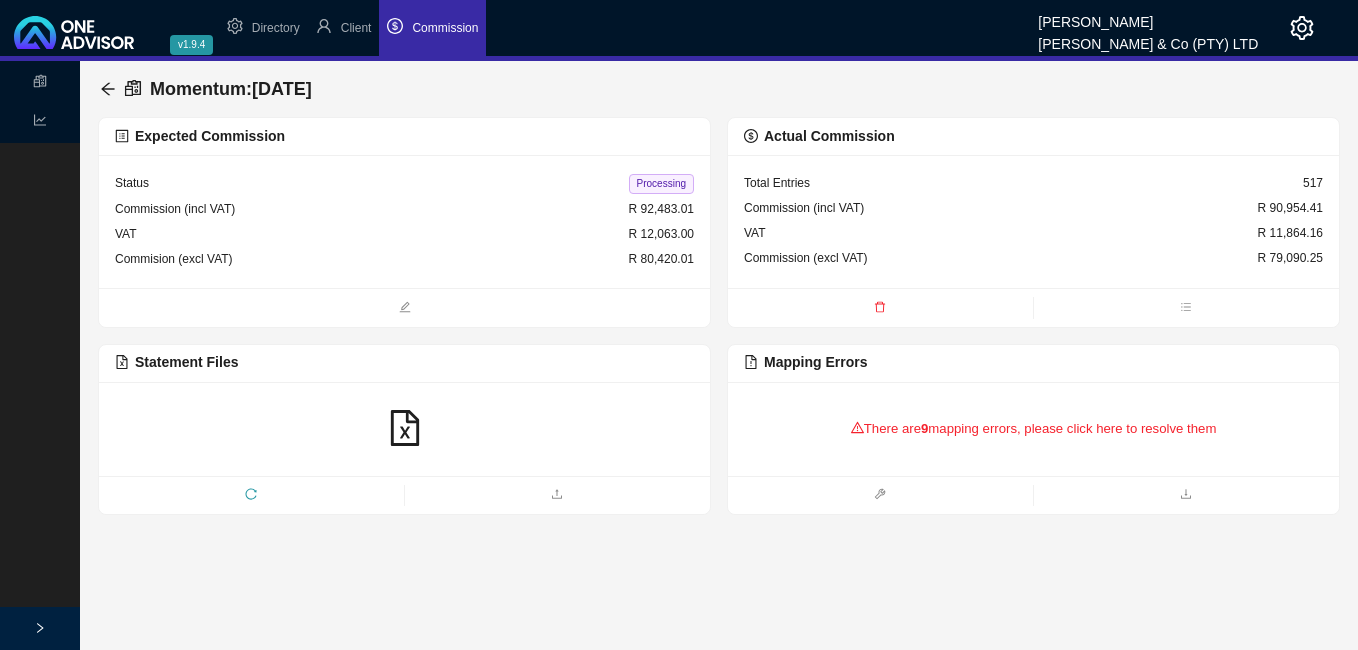 click on "There are  9  mapping errors, please click here to resolve them" at bounding box center [1033, 429] 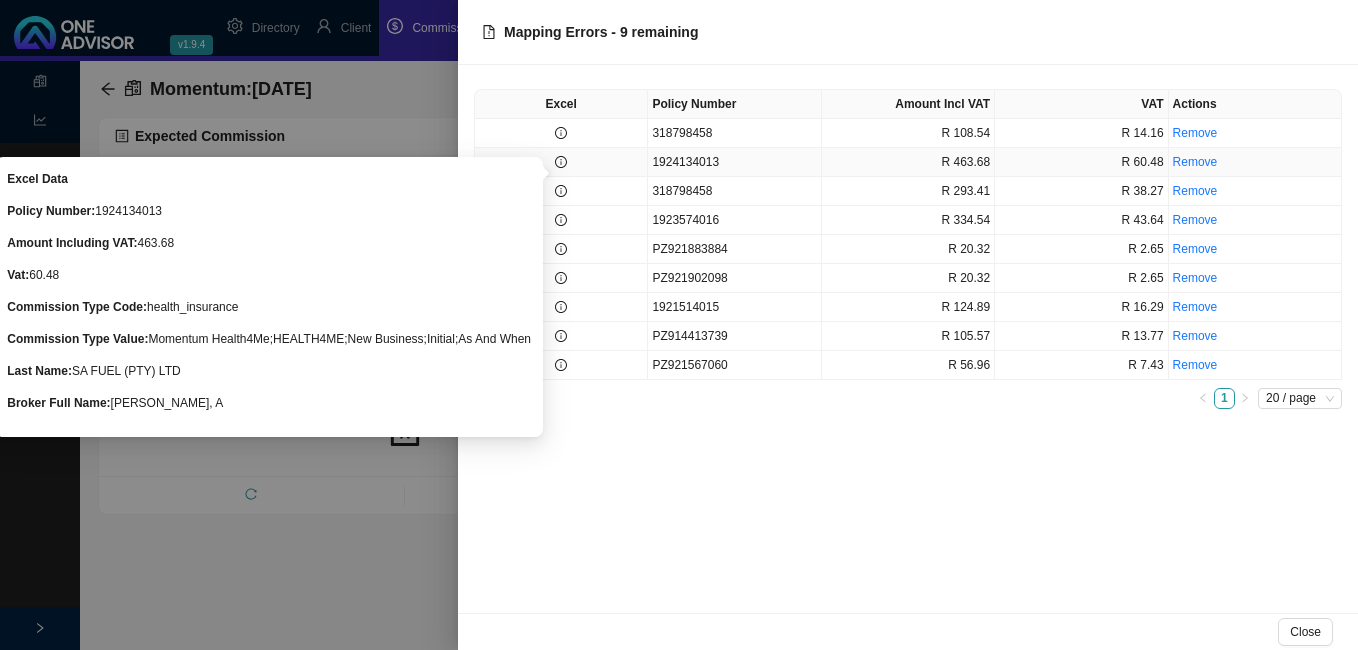 click 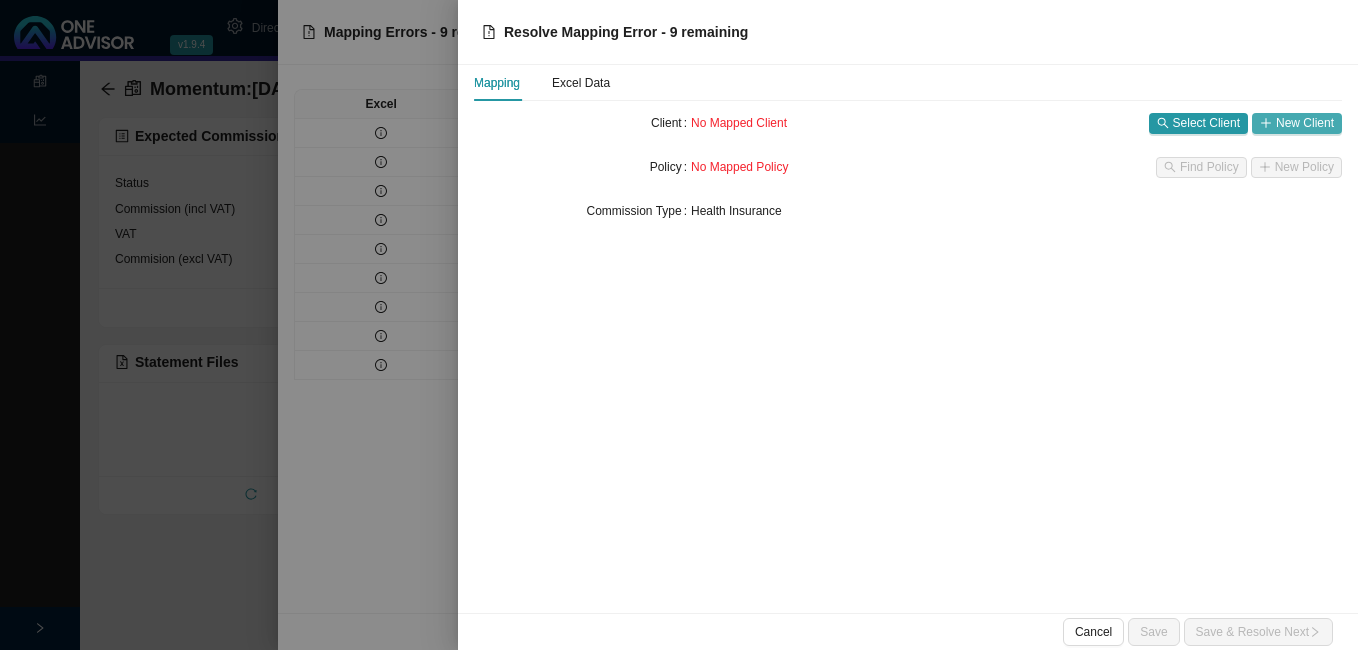 click on "New Client" at bounding box center (1305, 123) 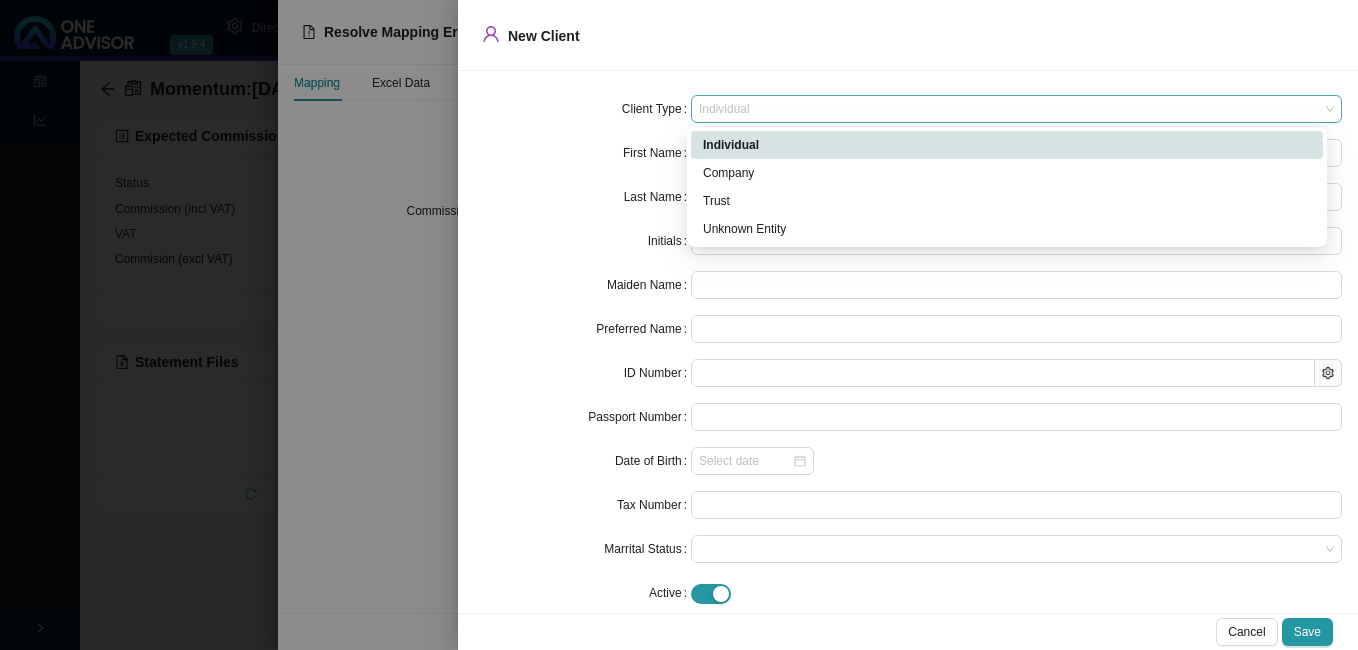 click on "Individual" at bounding box center [1016, 109] 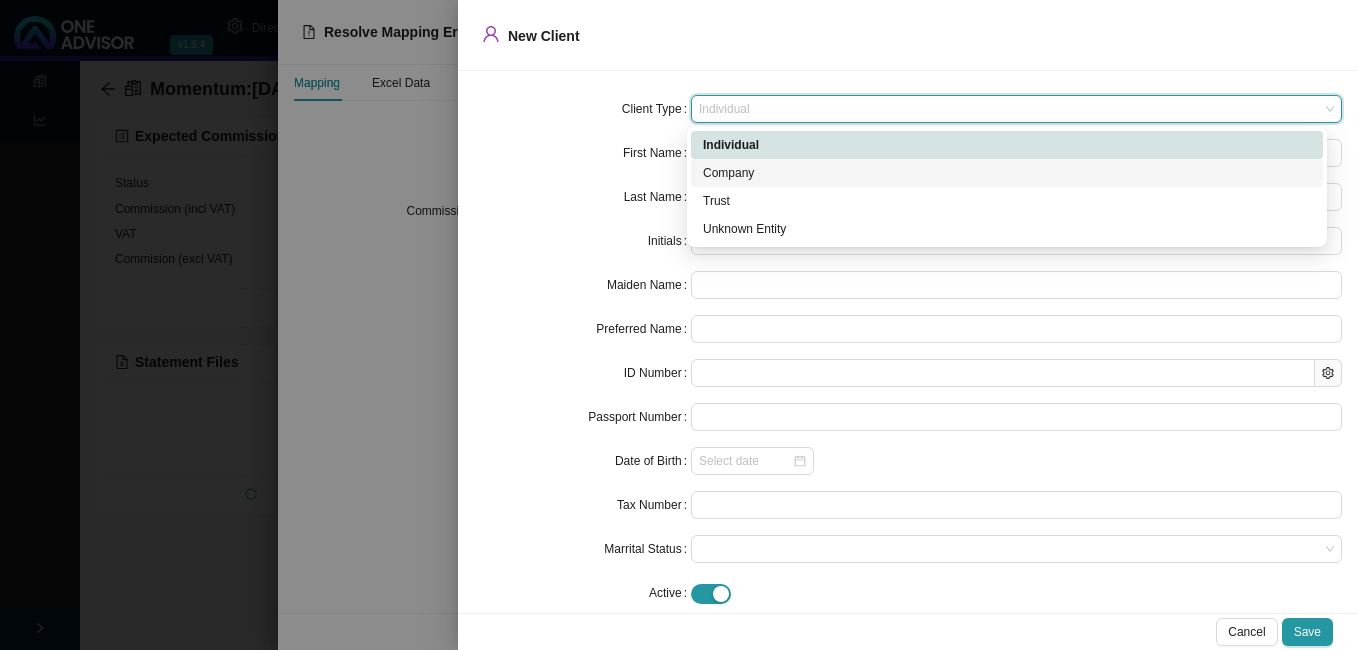 click on "Company" at bounding box center [1007, 173] 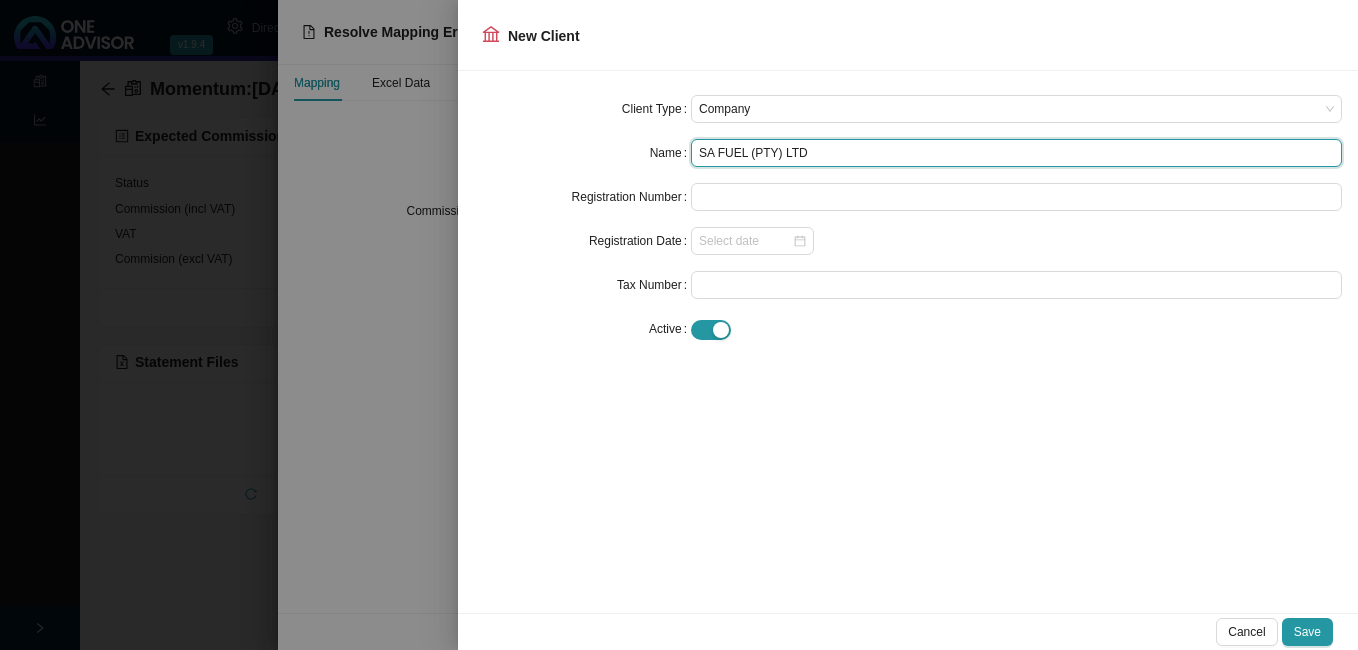drag, startPoint x: 805, startPoint y: 159, endPoint x: 690, endPoint y: 156, distance: 115.03912 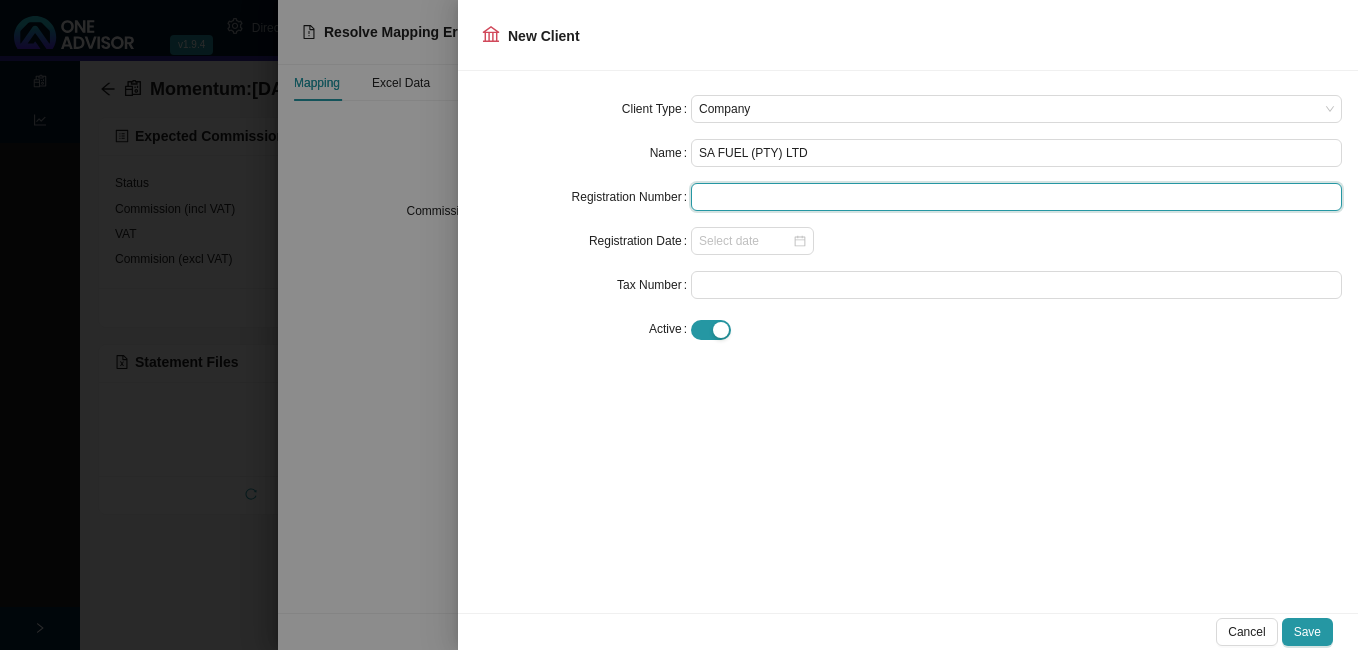 click at bounding box center [1016, 197] 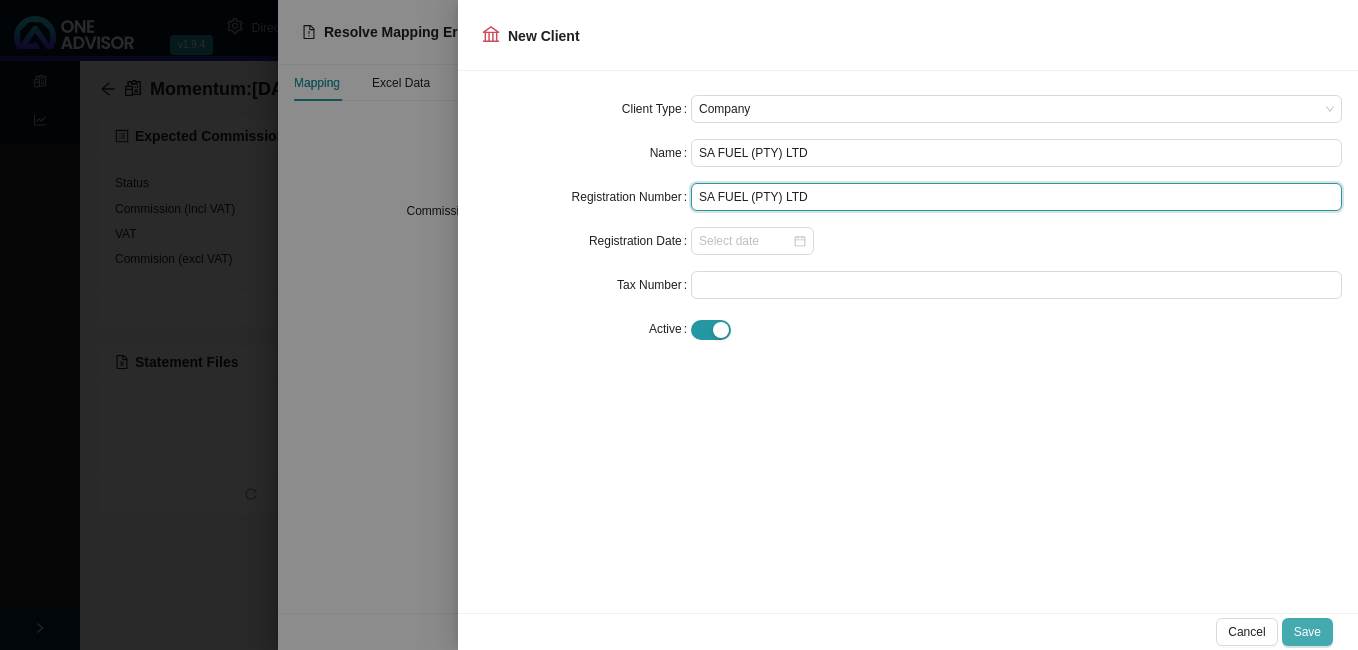 type on "SA FUEL (PTY) LTD" 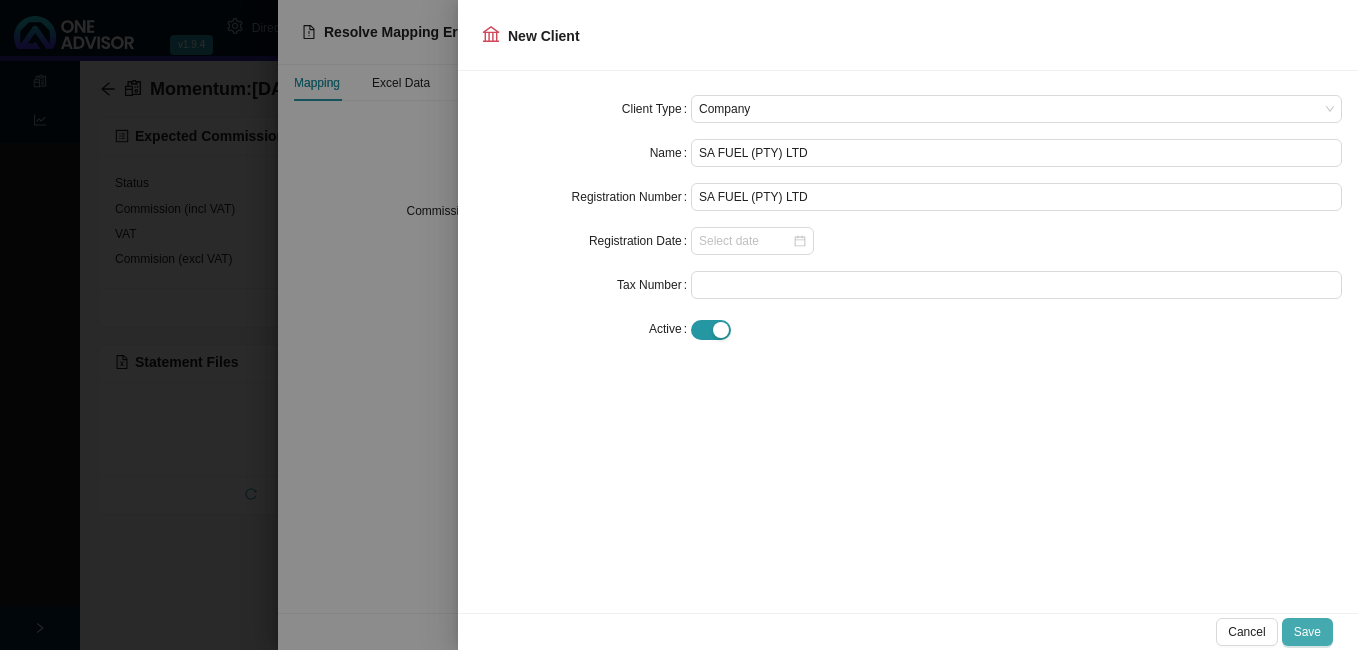 click on "Save" at bounding box center (1307, 632) 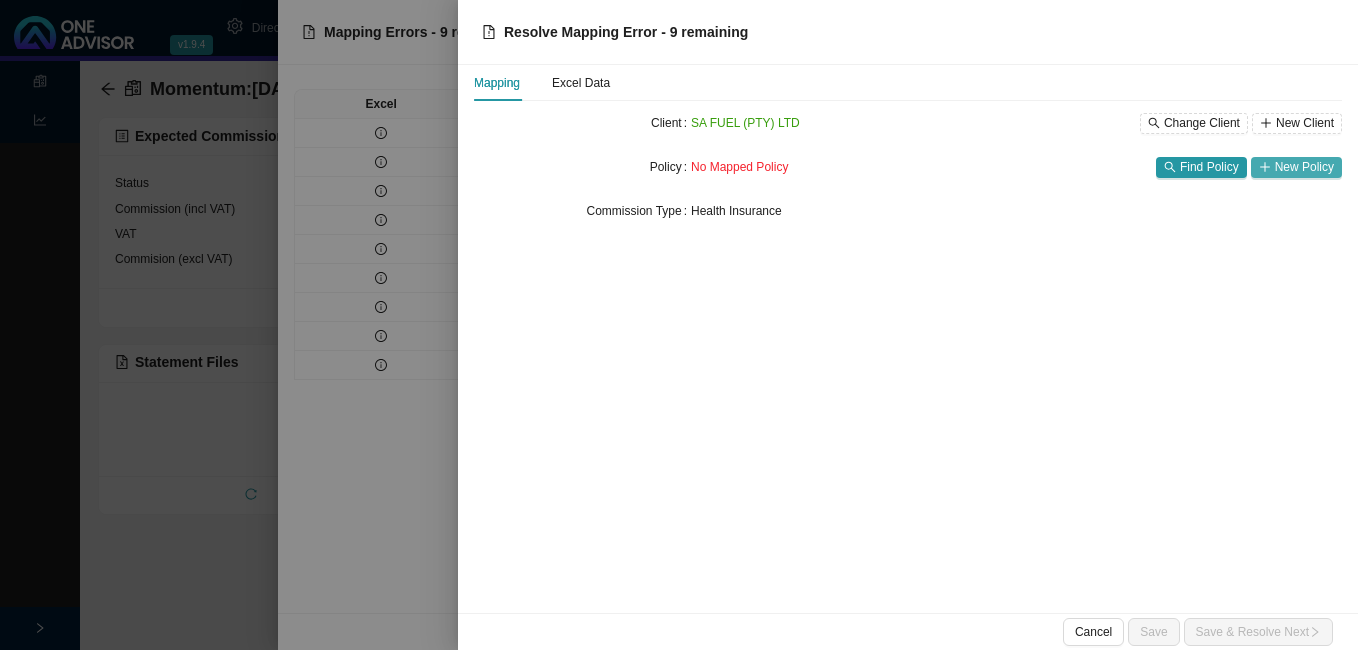 click 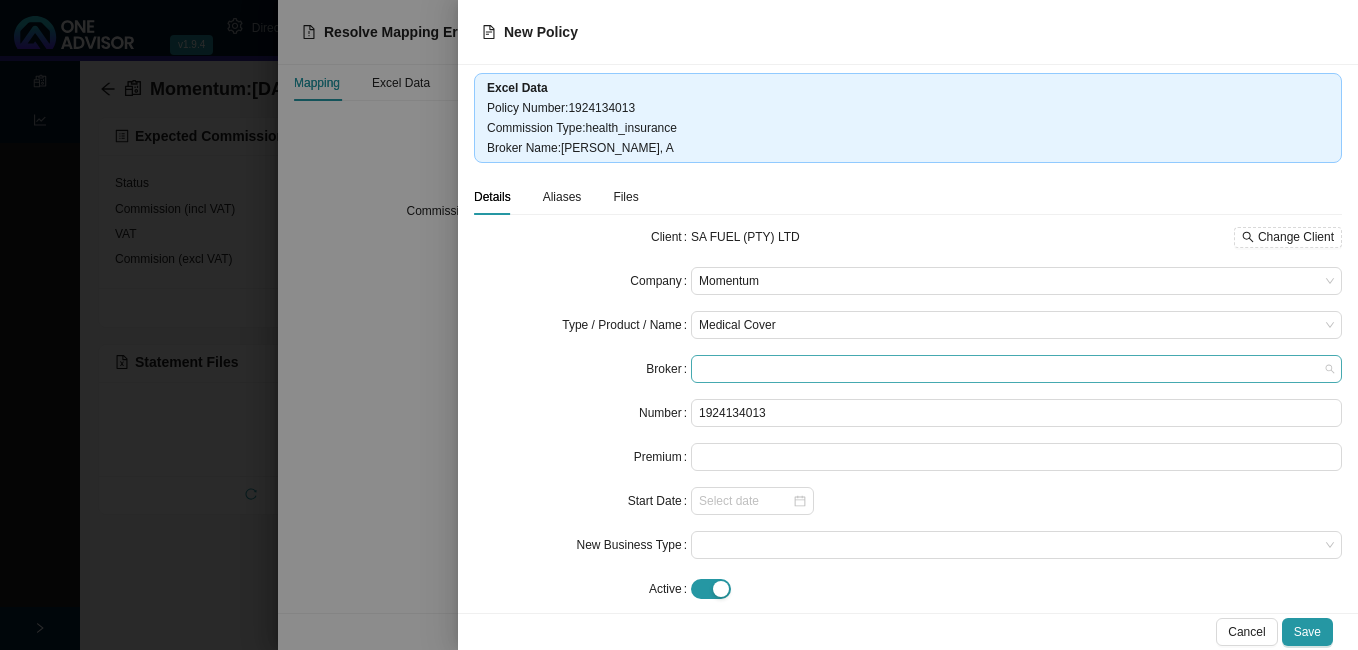 click at bounding box center (1016, 369) 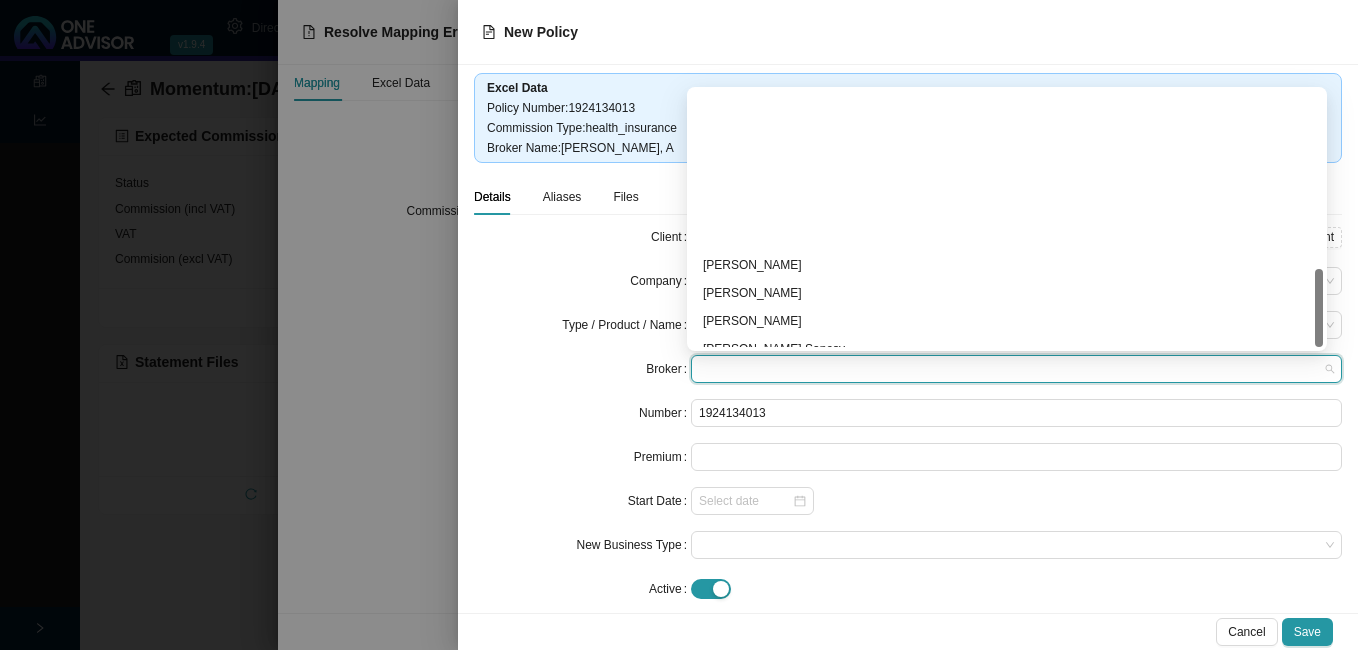 scroll, scrollTop: 584, scrollLeft: 0, axis: vertical 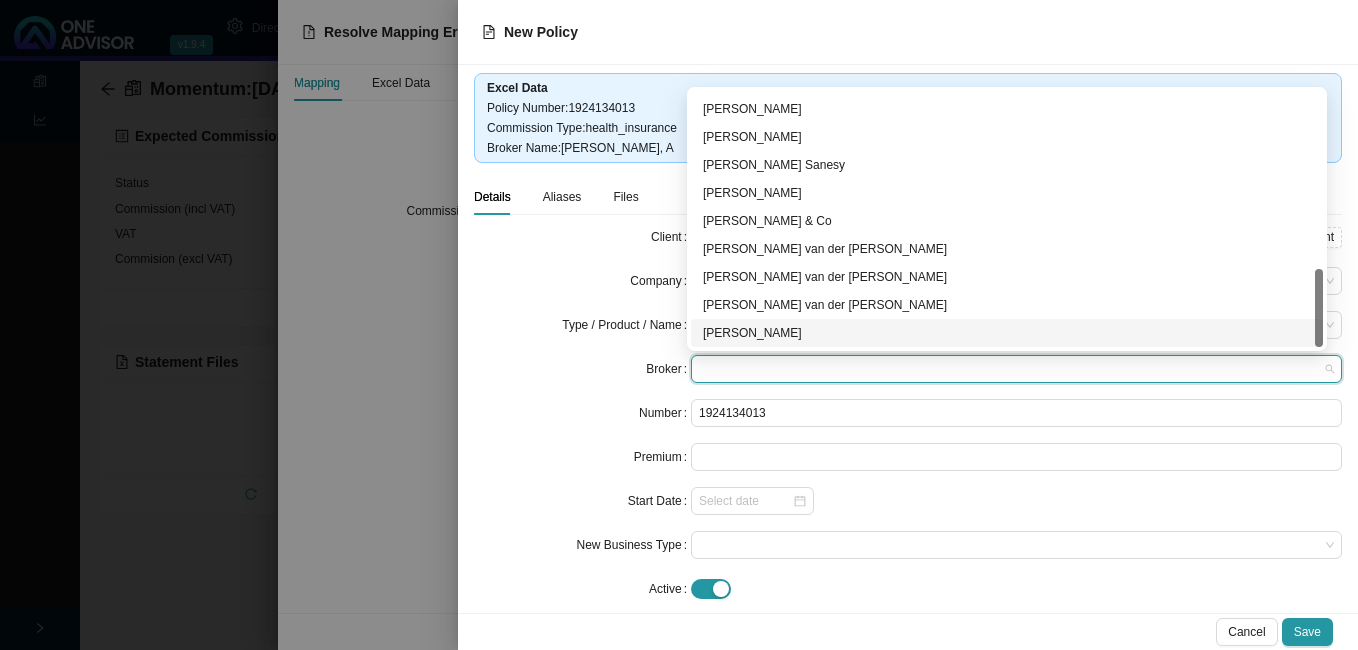 click on "[PERSON_NAME]" at bounding box center [1007, 333] 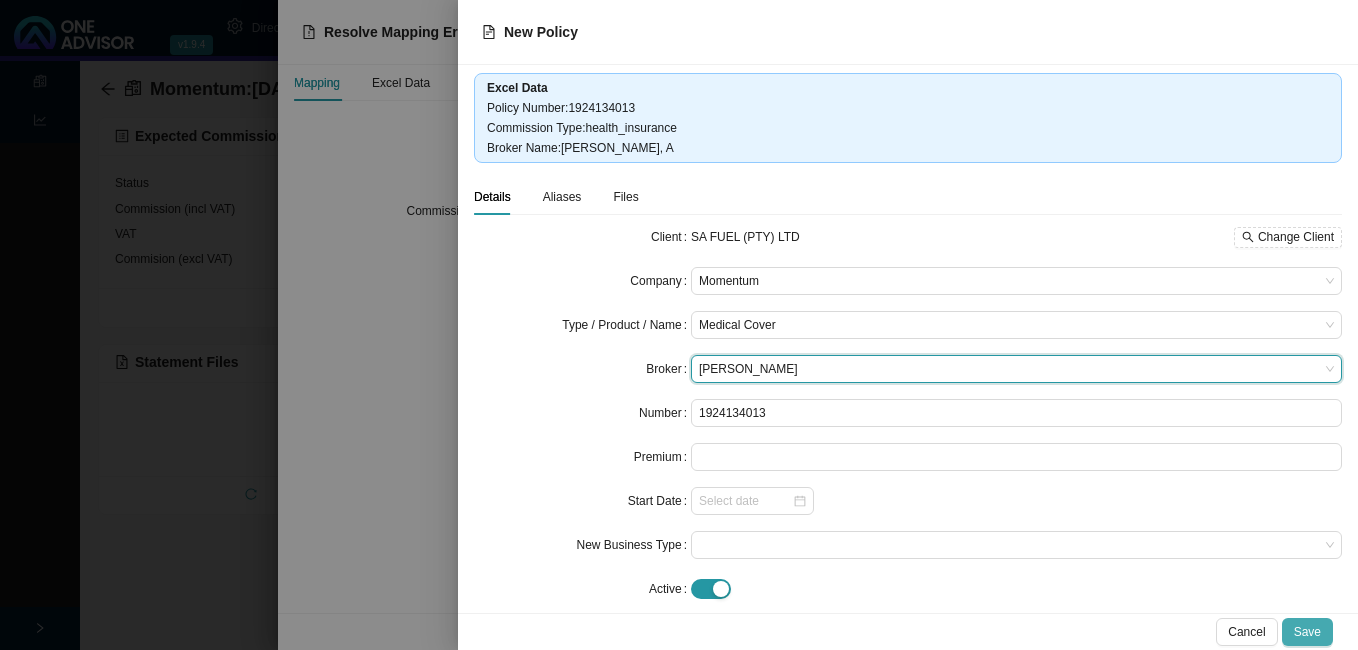 click on "Save" at bounding box center (1307, 632) 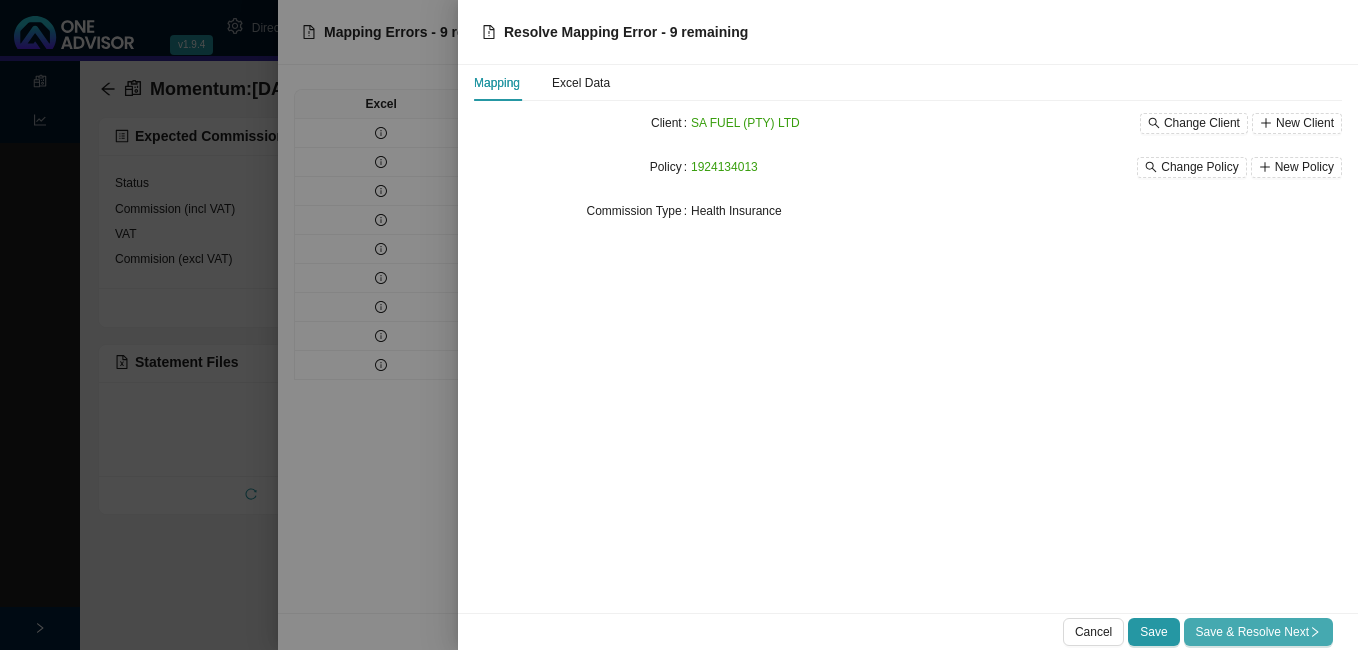 click on "Save & Resolve Next" at bounding box center [1258, 632] 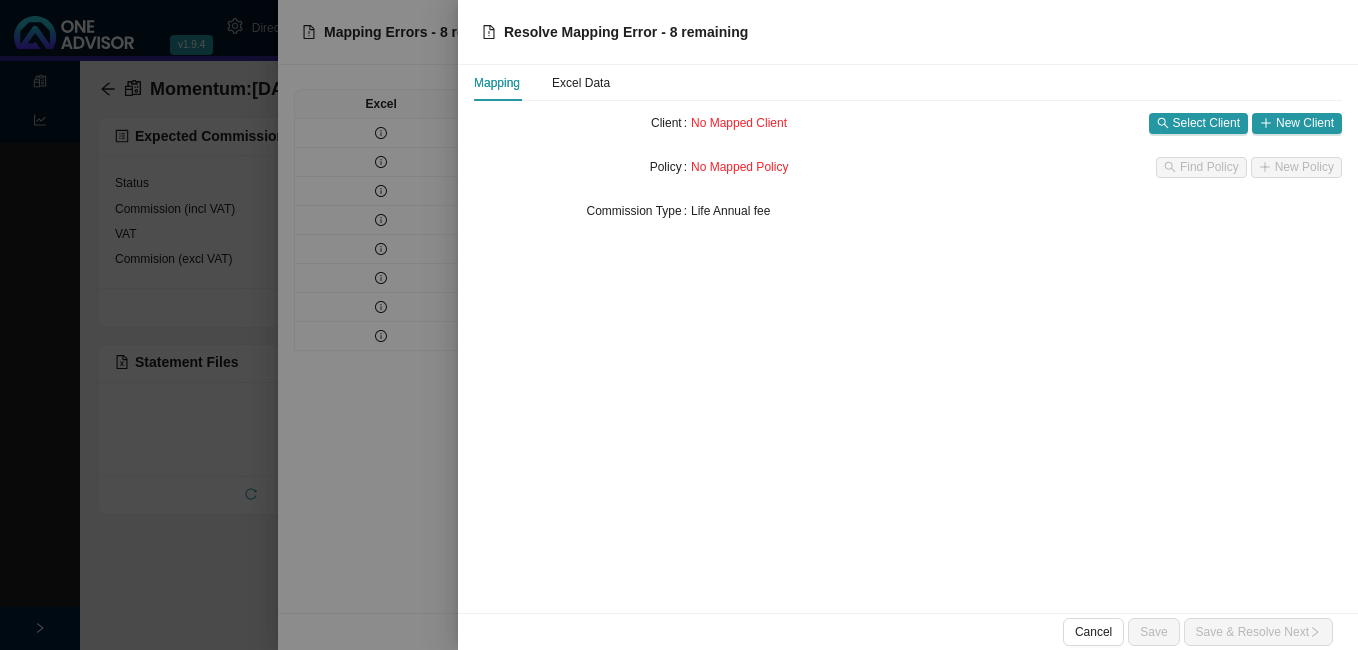 click at bounding box center [679, 325] 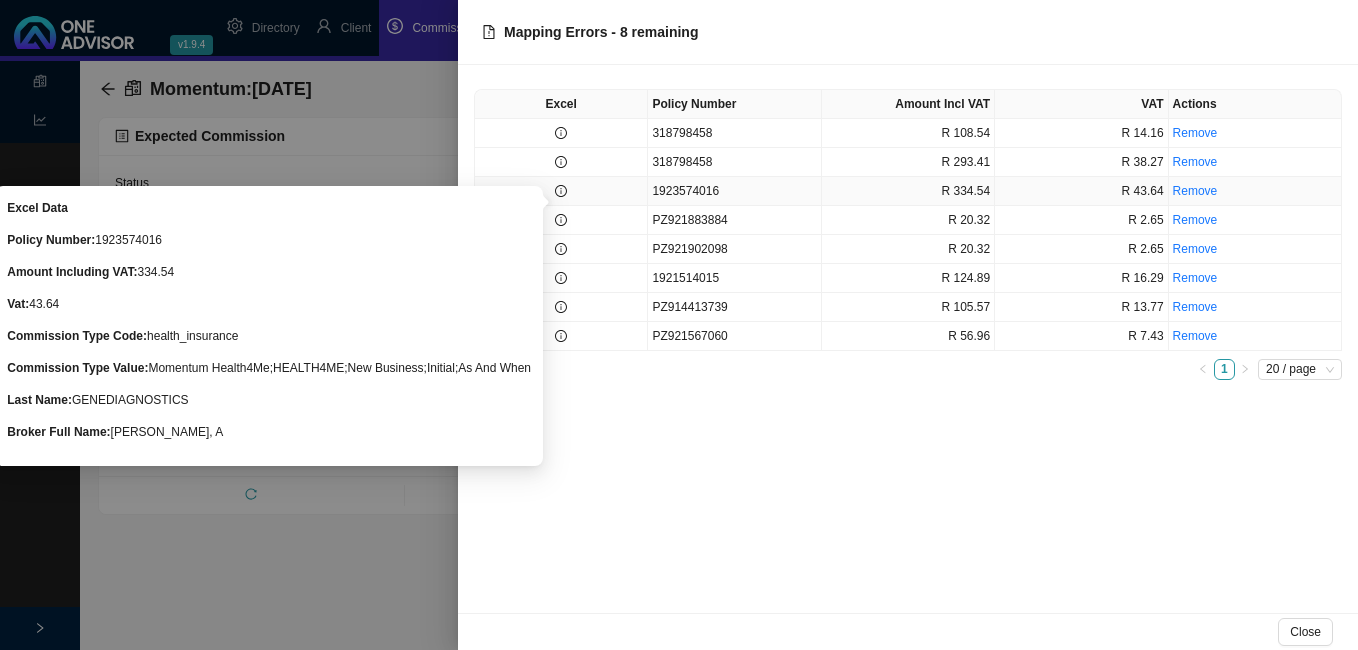 click 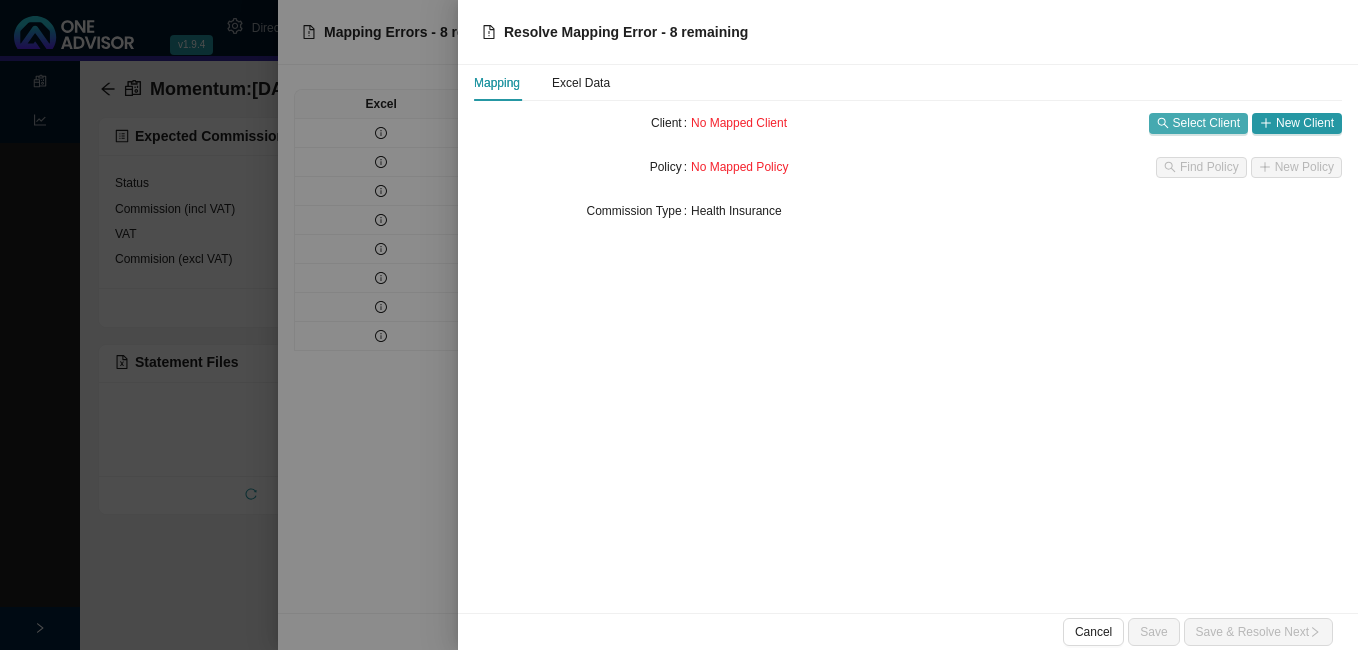 click on "Select Client" at bounding box center (1206, 123) 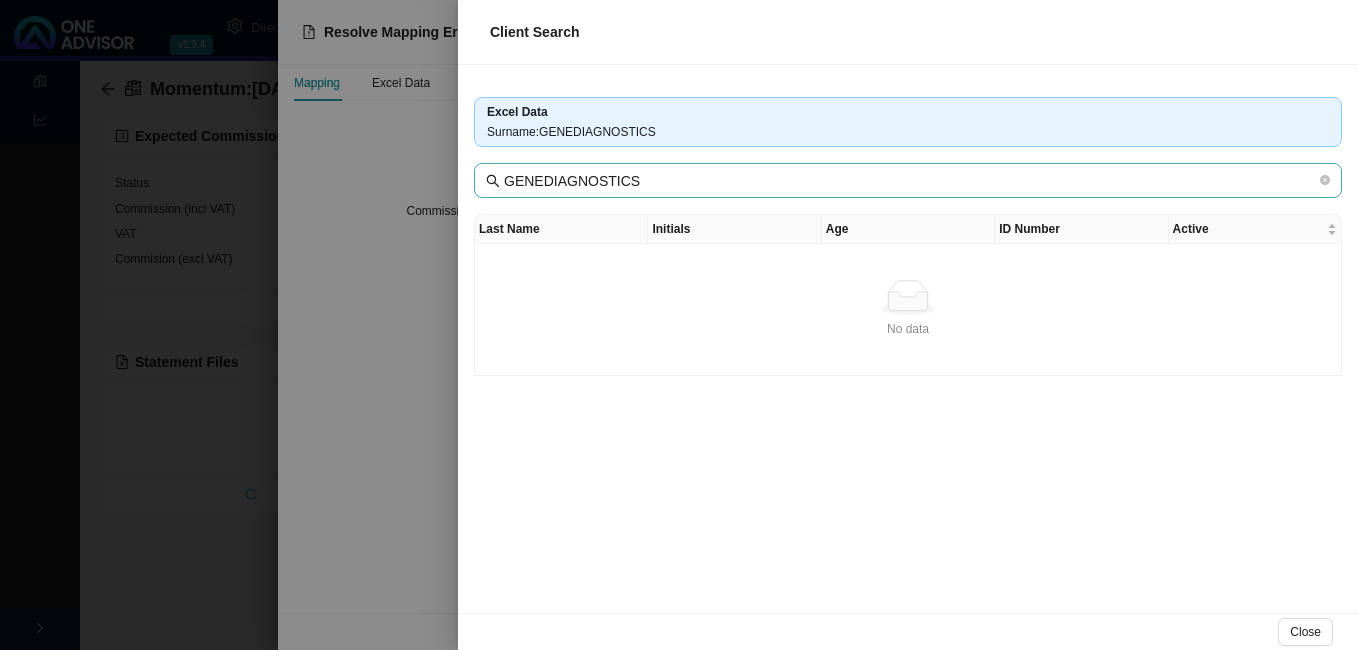 click on "GENEDIAGNOSTICS" at bounding box center (908, 180) 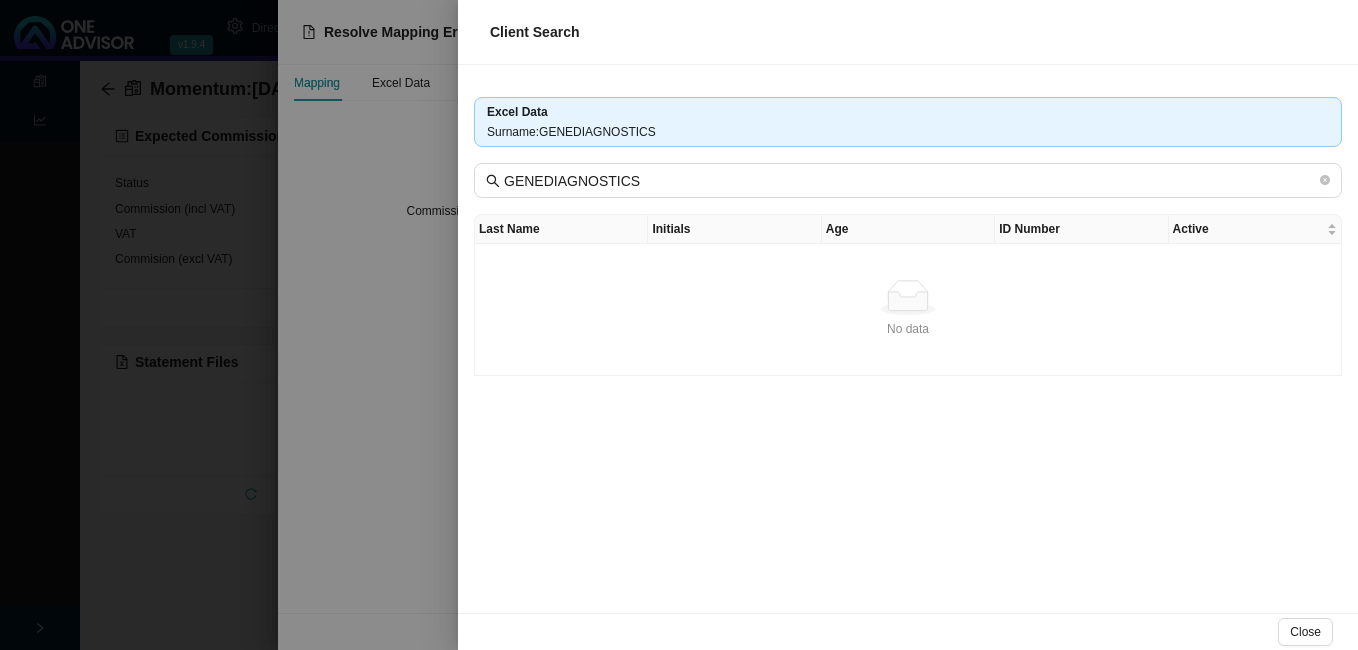 click at bounding box center [679, 325] 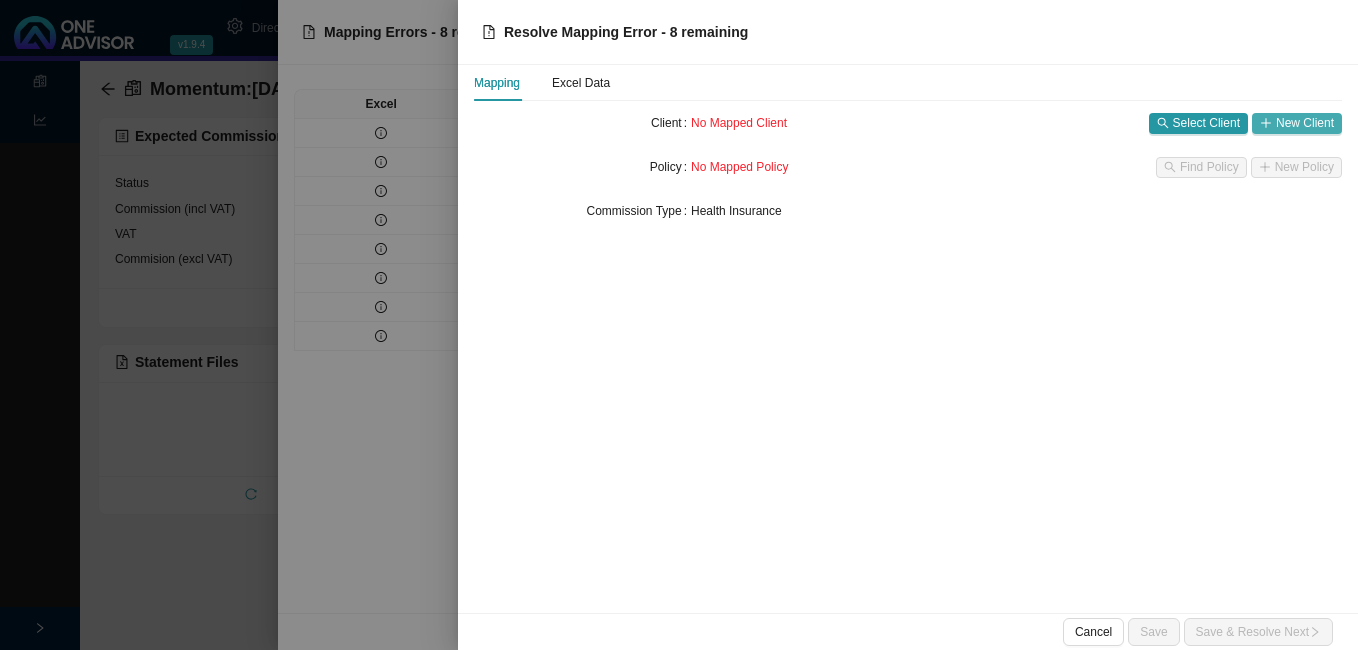 click on "New Client" at bounding box center [1305, 123] 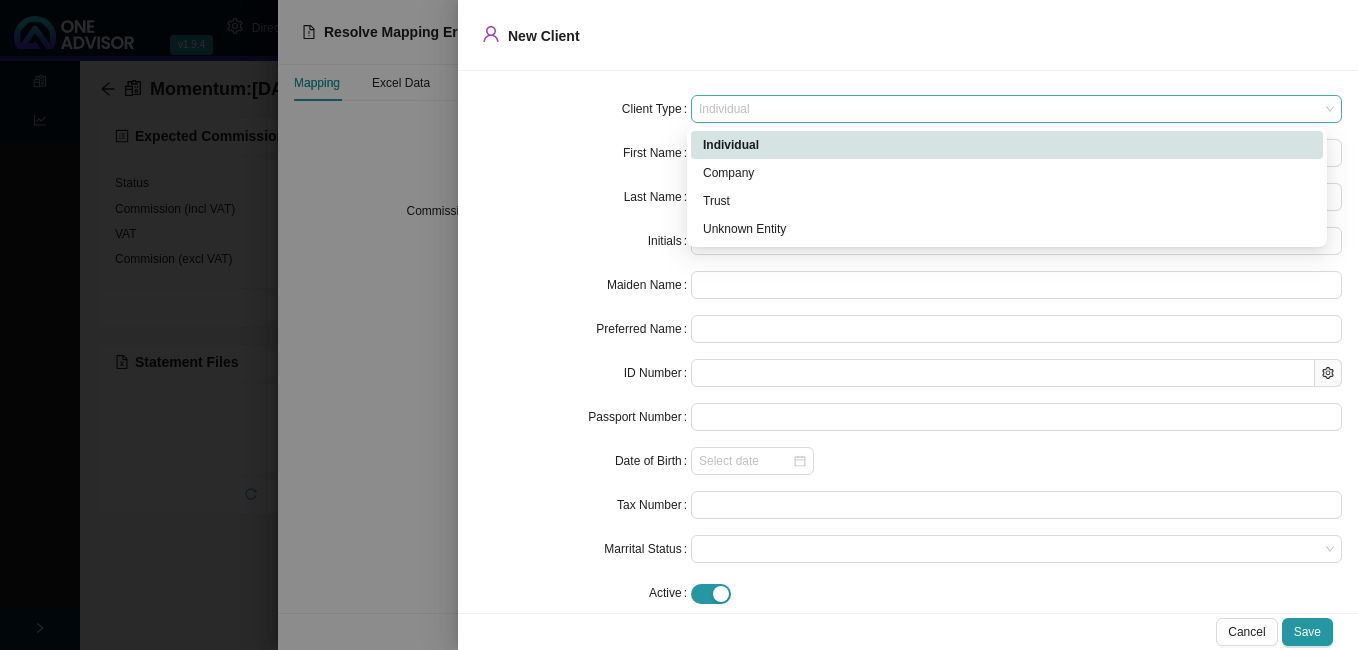 click on "Individual" at bounding box center [1016, 109] 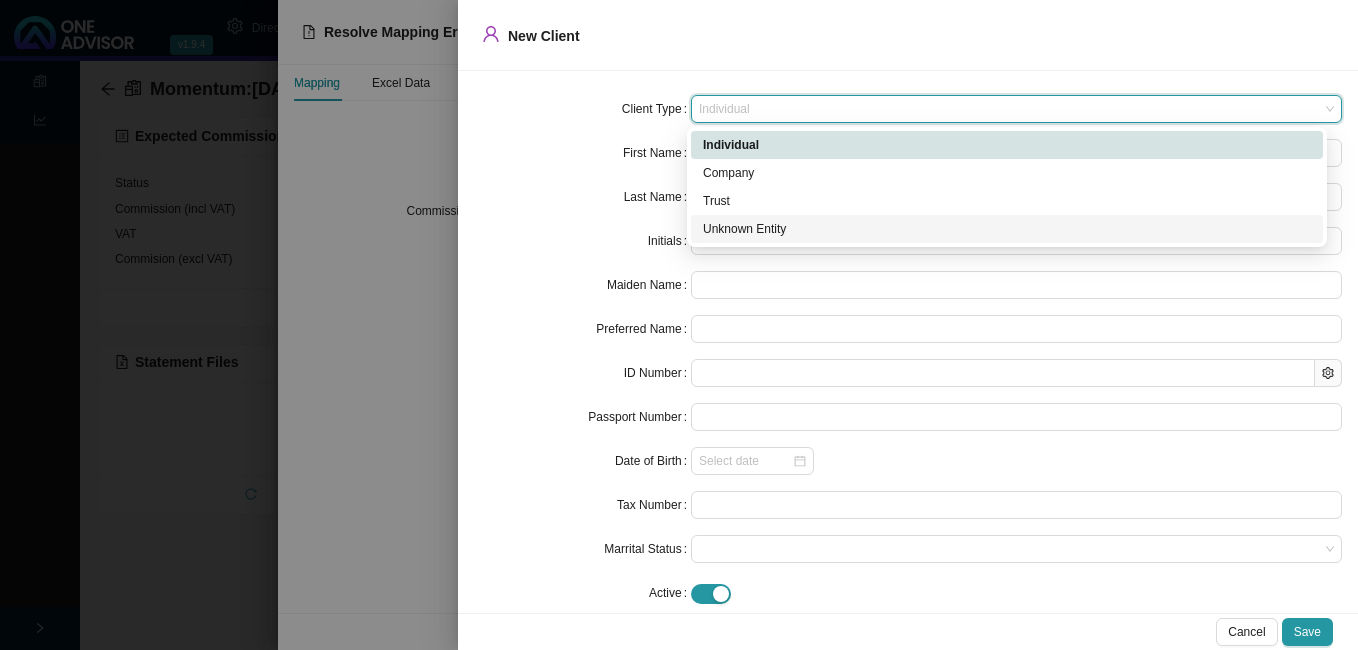 click on "Unknown Entity" at bounding box center (1007, 229) 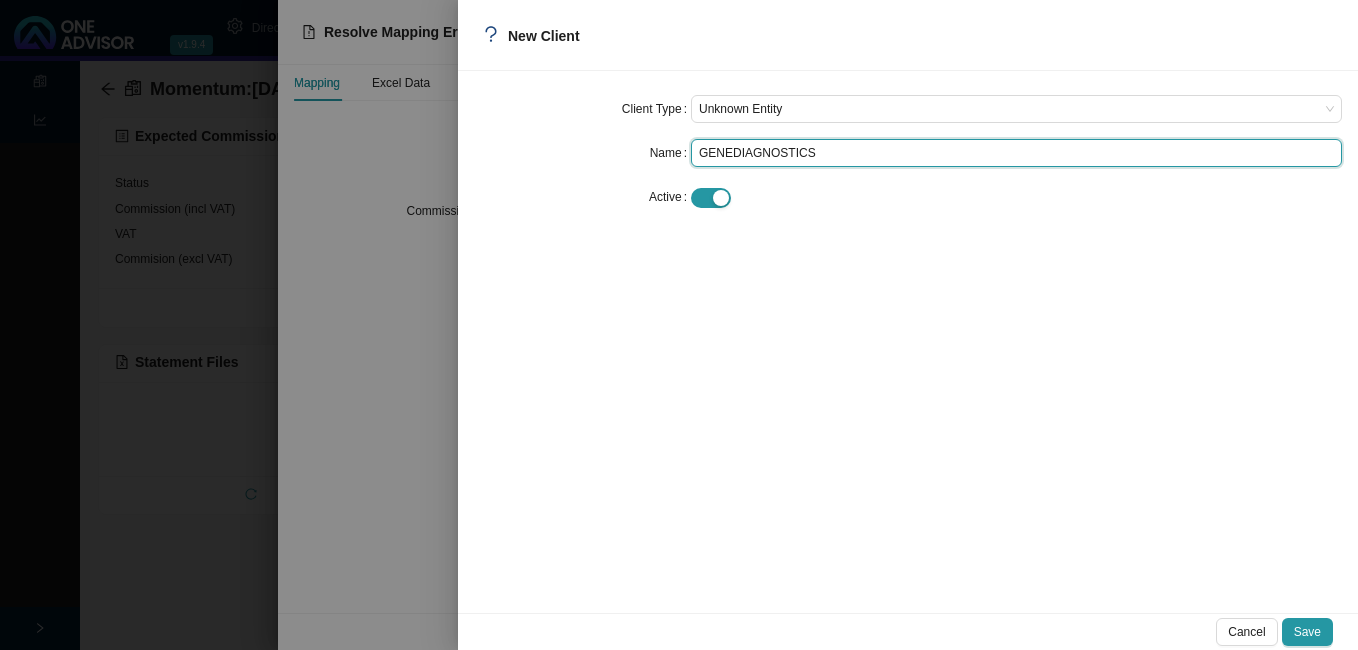 drag, startPoint x: 822, startPoint y: 155, endPoint x: 722, endPoint y: 152, distance: 100.04499 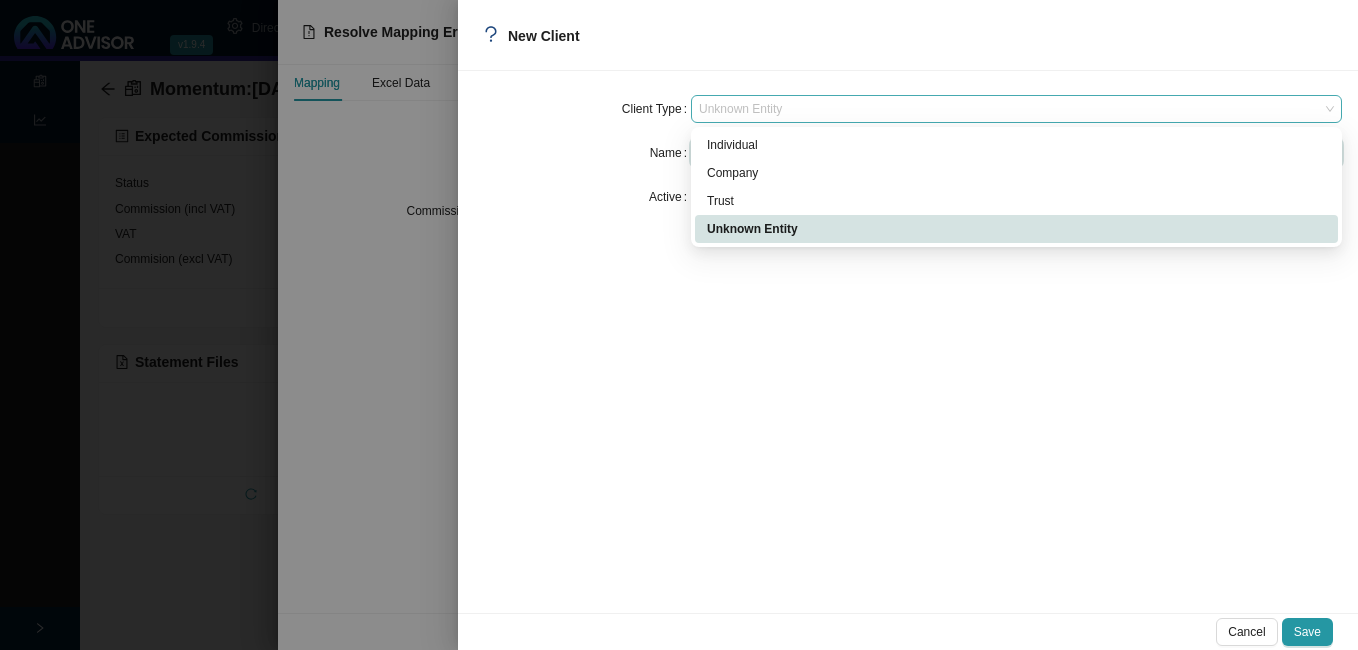 click on "Unknown Entity" at bounding box center [1016, 109] 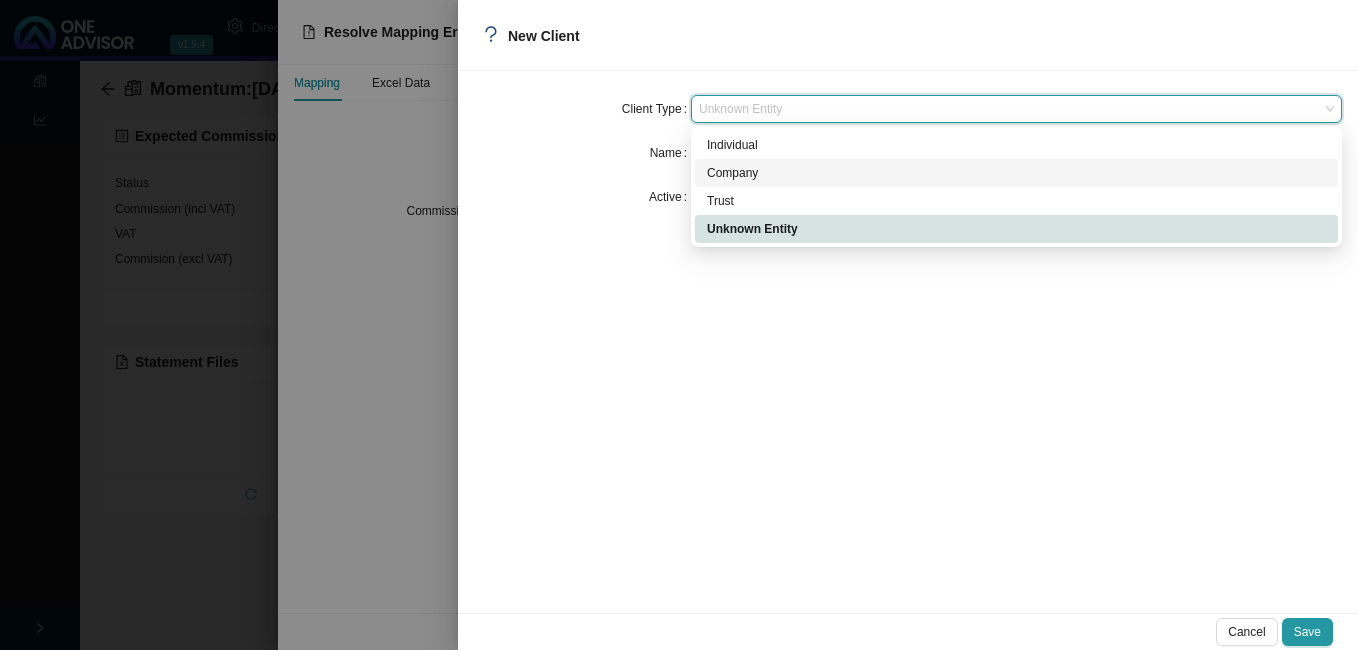 click on "Company" at bounding box center (1016, 173) 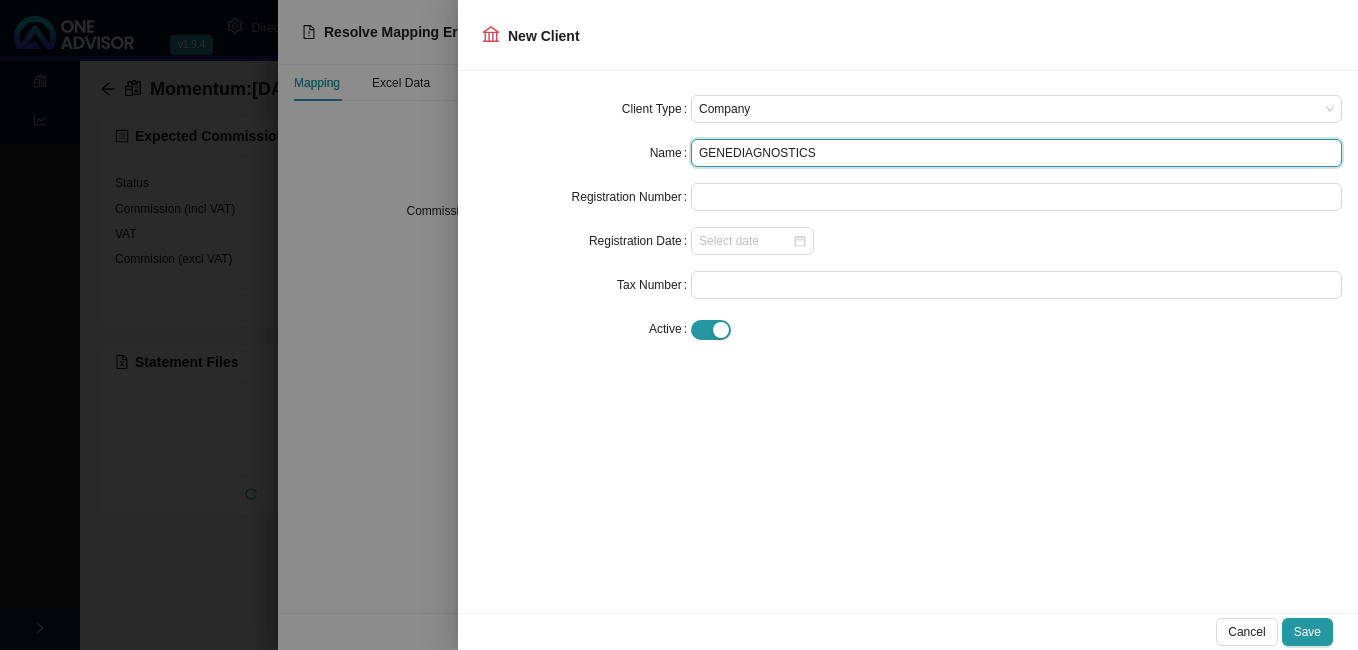 drag, startPoint x: 809, startPoint y: 155, endPoint x: 664, endPoint y: 137, distance: 146.11298 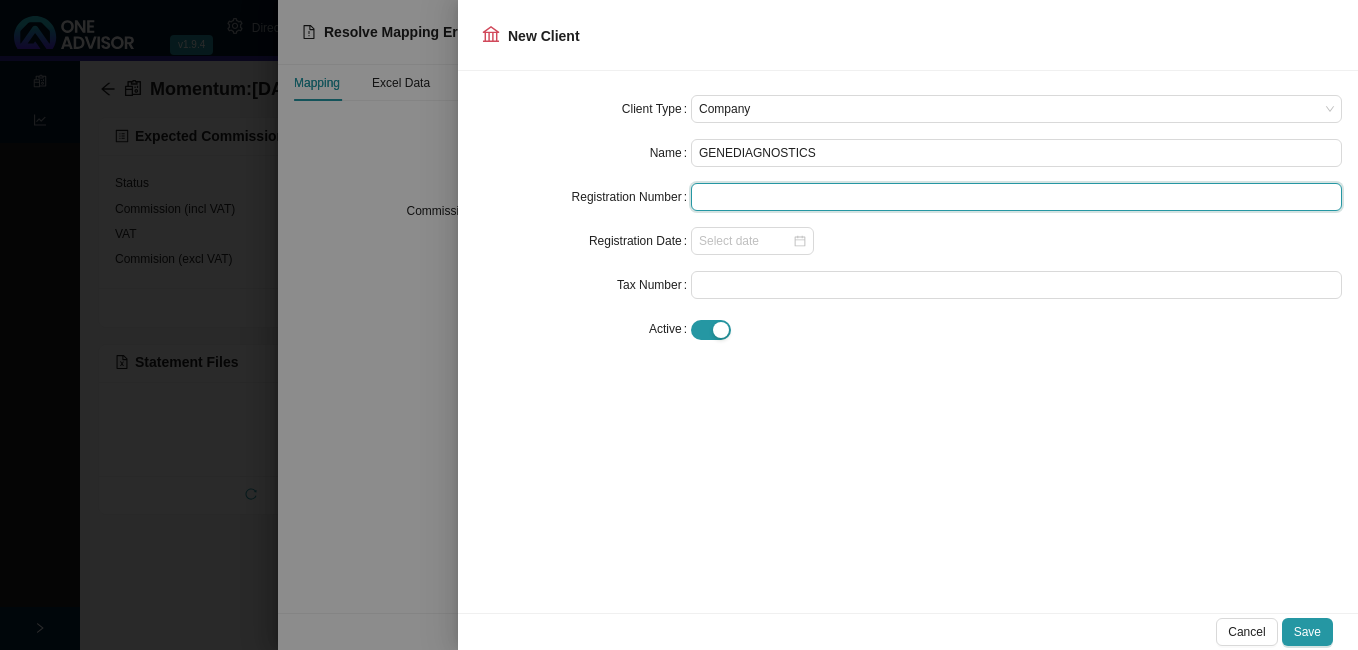 click at bounding box center [1016, 197] 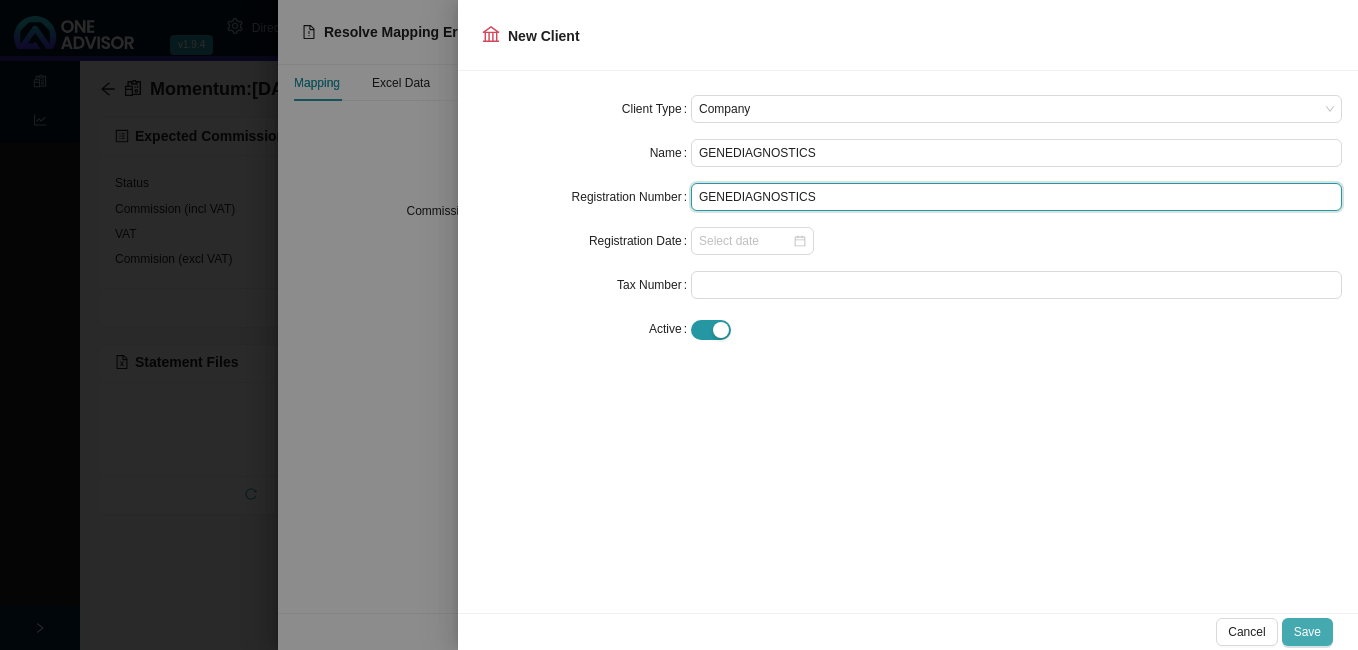 type 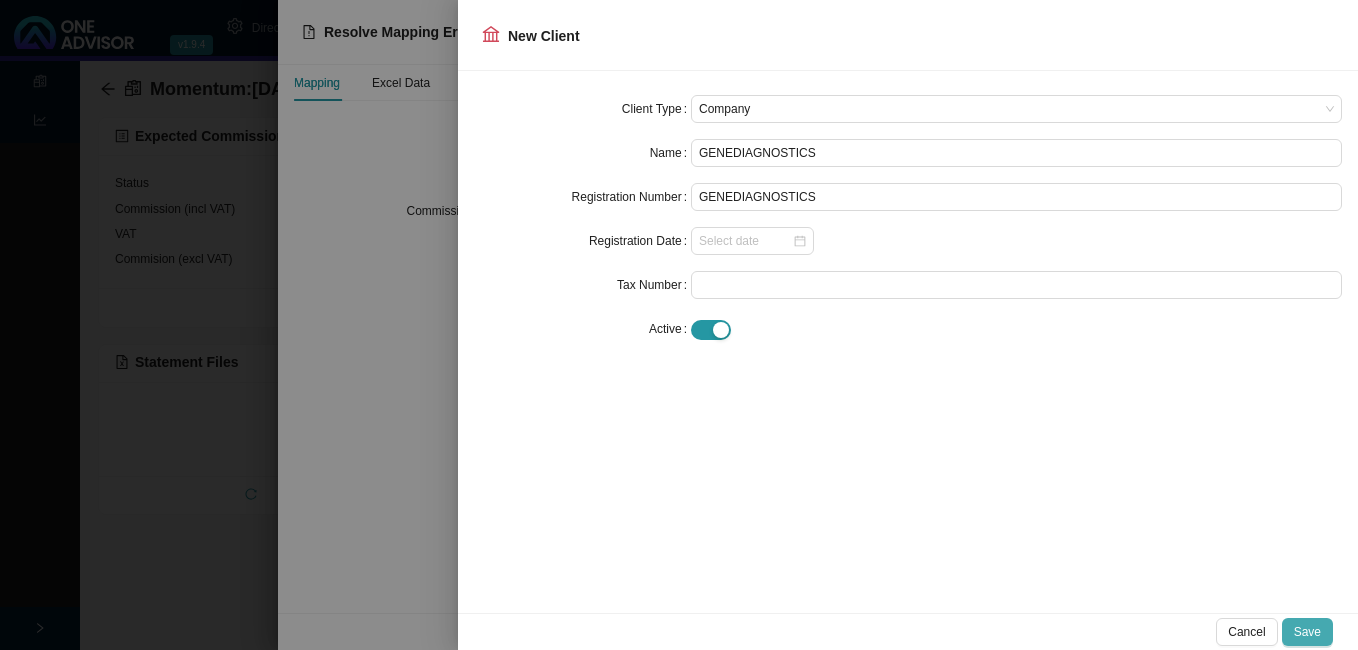 click on "Save" at bounding box center [1307, 632] 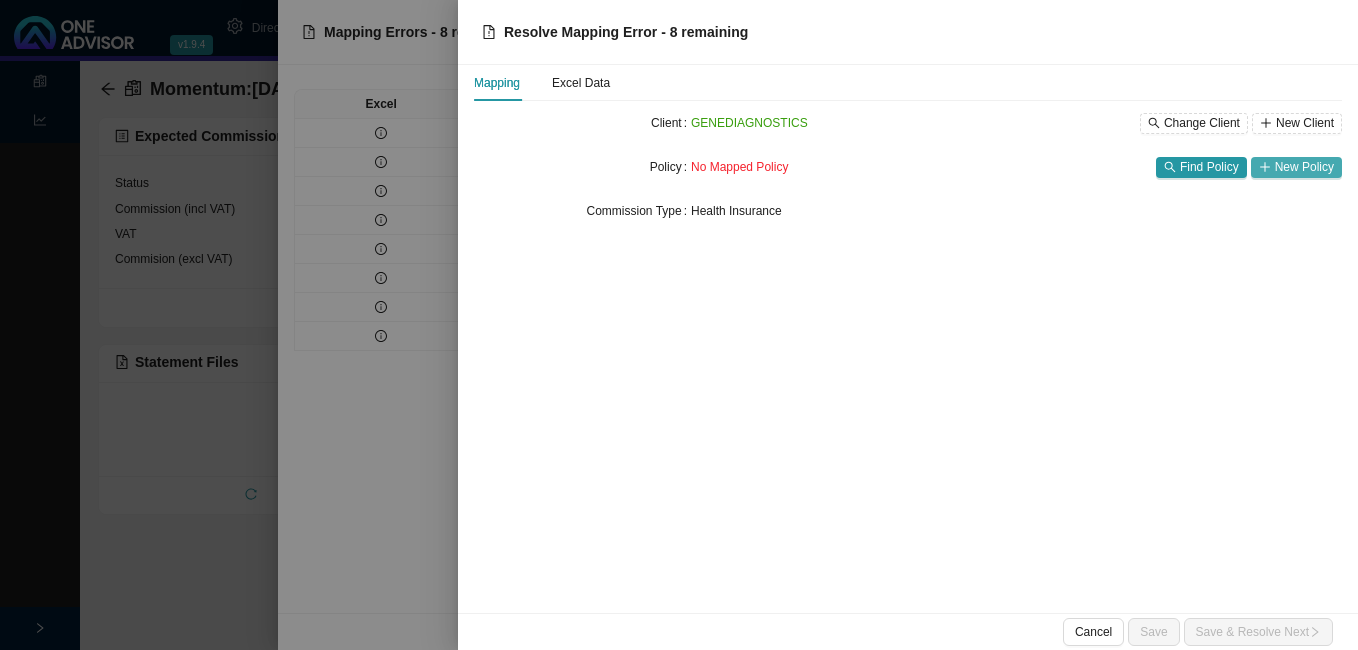 click on "New Policy" at bounding box center [1304, 167] 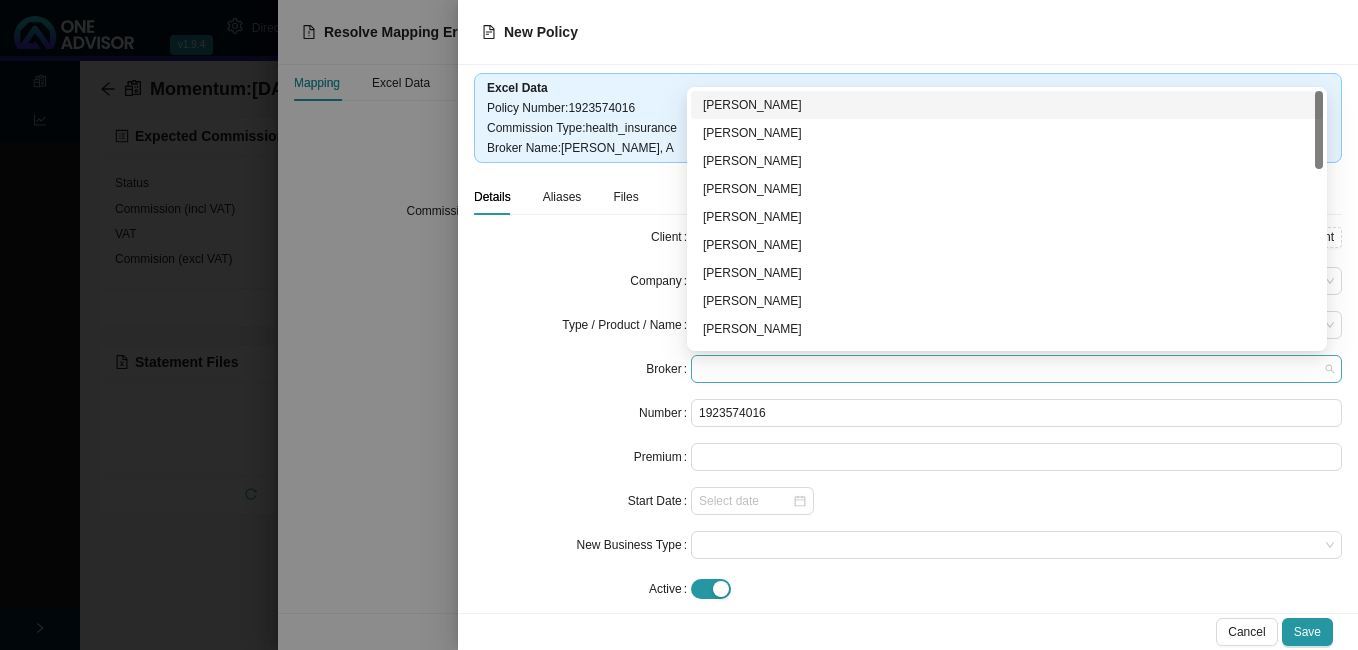 click at bounding box center (1016, 369) 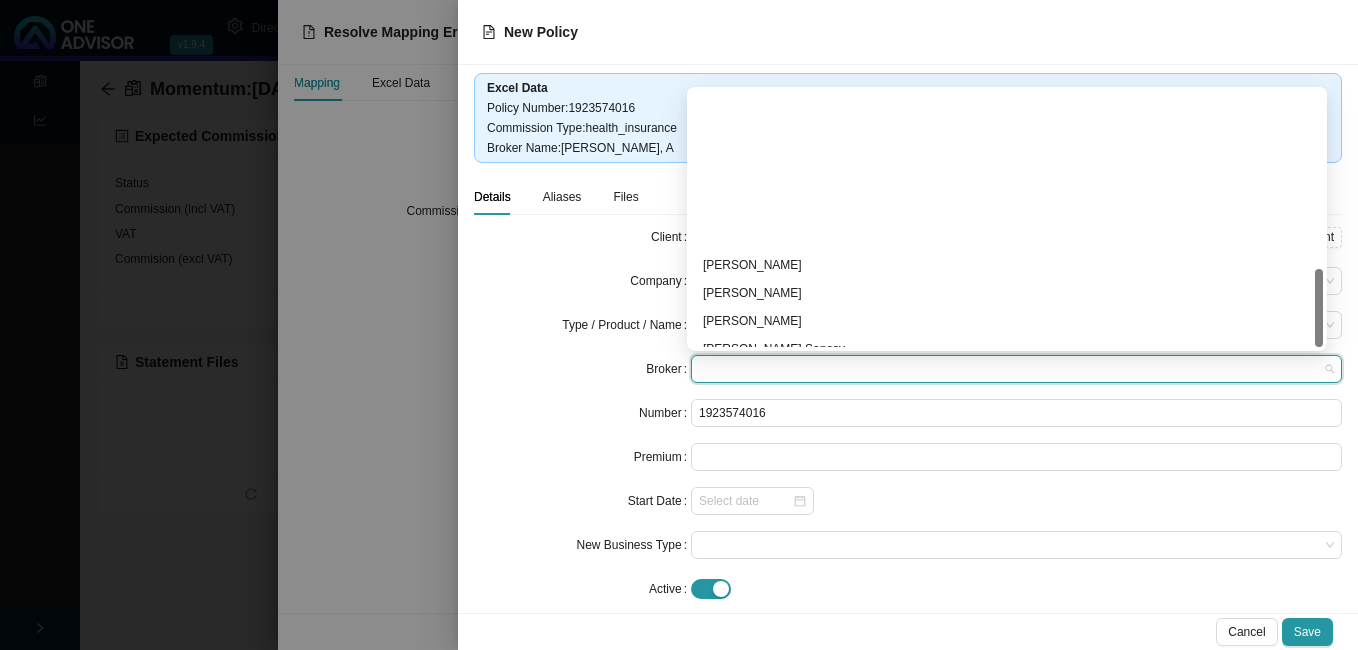 scroll, scrollTop: 584, scrollLeft: 0, axis: vertical 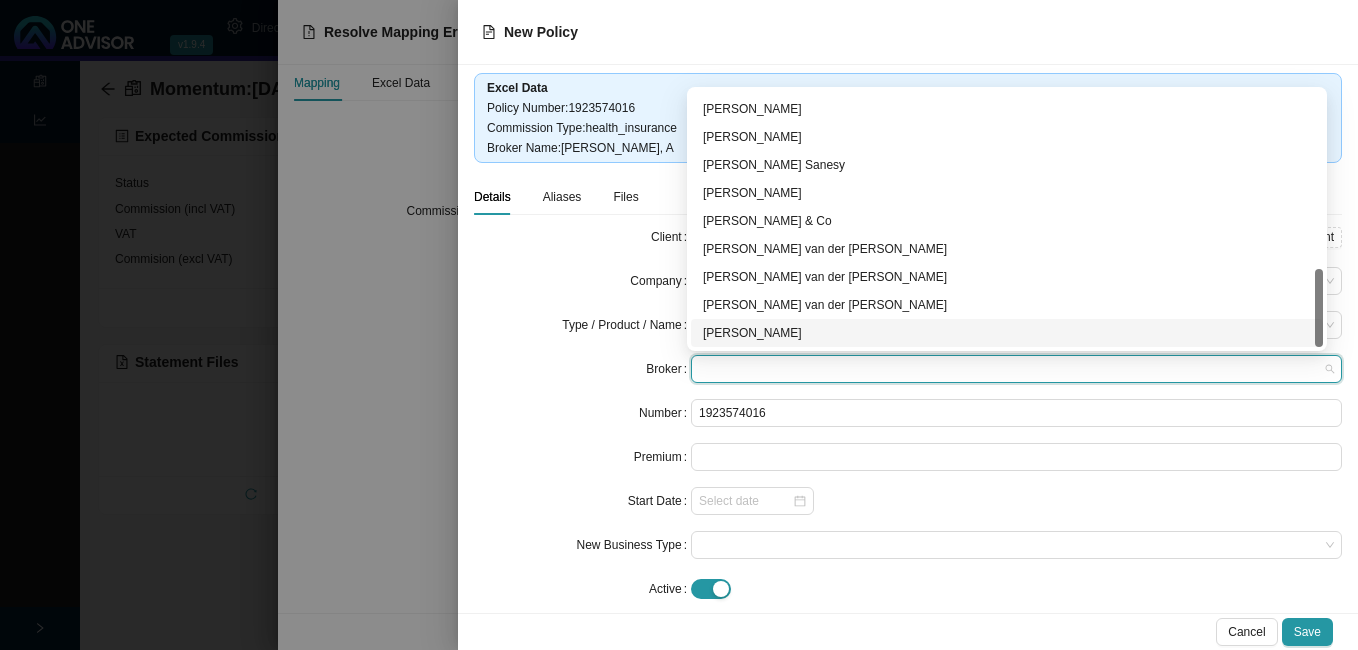click on "[PERSON_NAME]" at bounding box center [1007, 333] 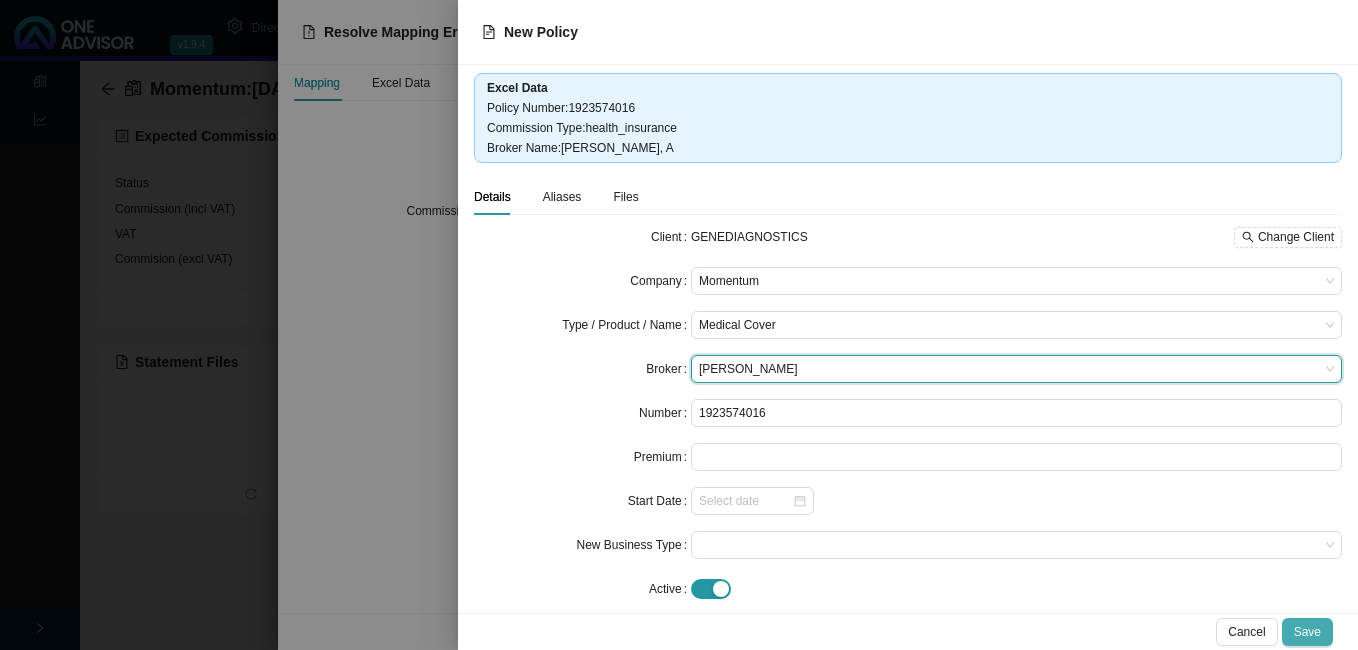click on "Save" at bounding box center (1307, 632) 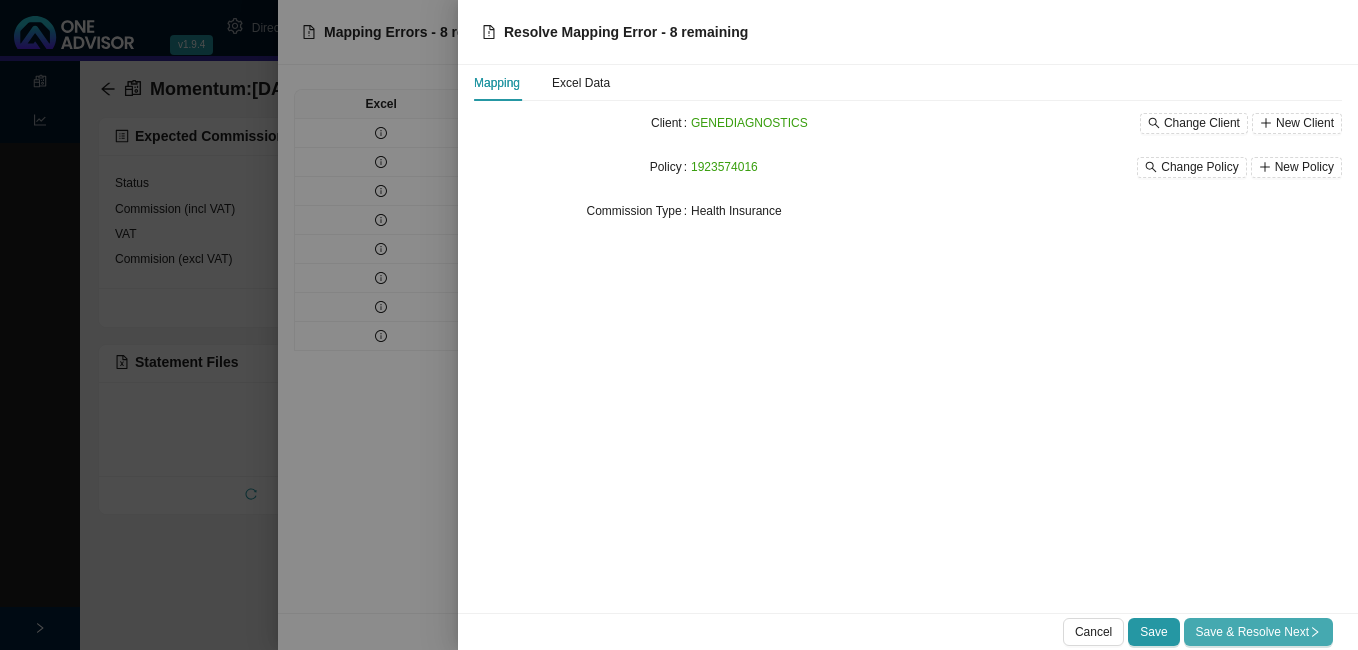 click on "Save & Resolve Next" at bounding box center [1258, 632] 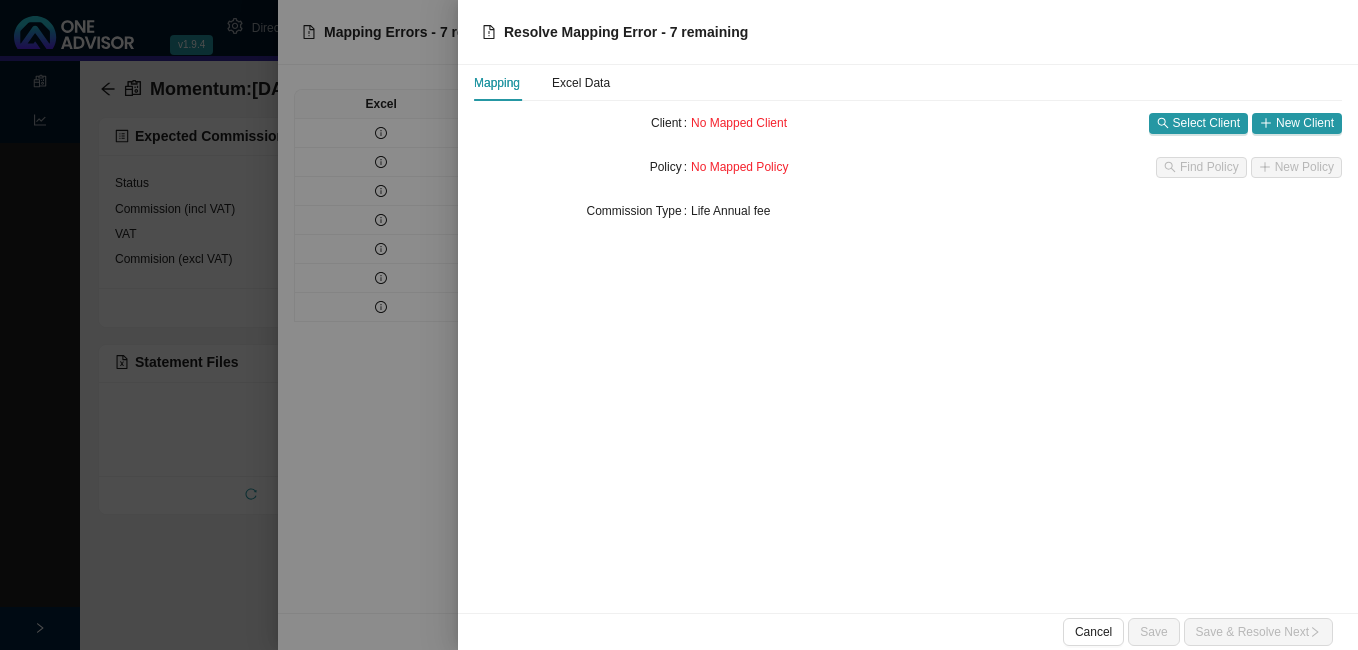 click at bounding box center [679, 325] 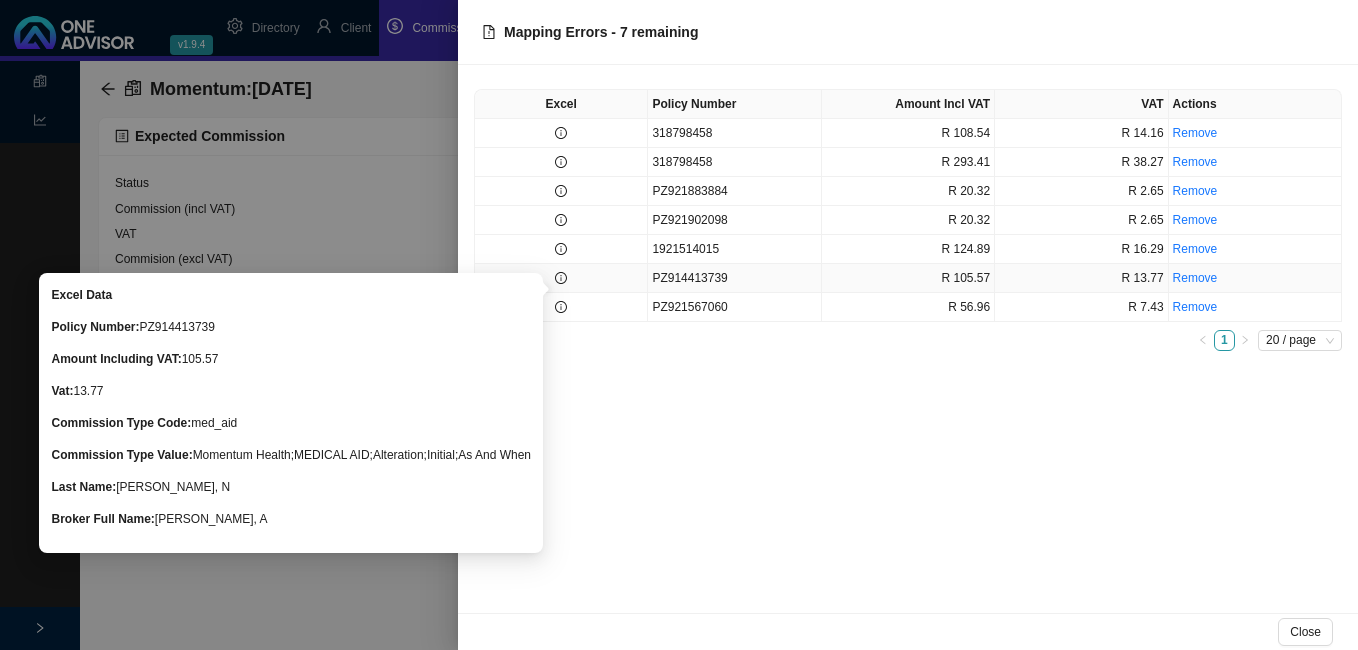 click 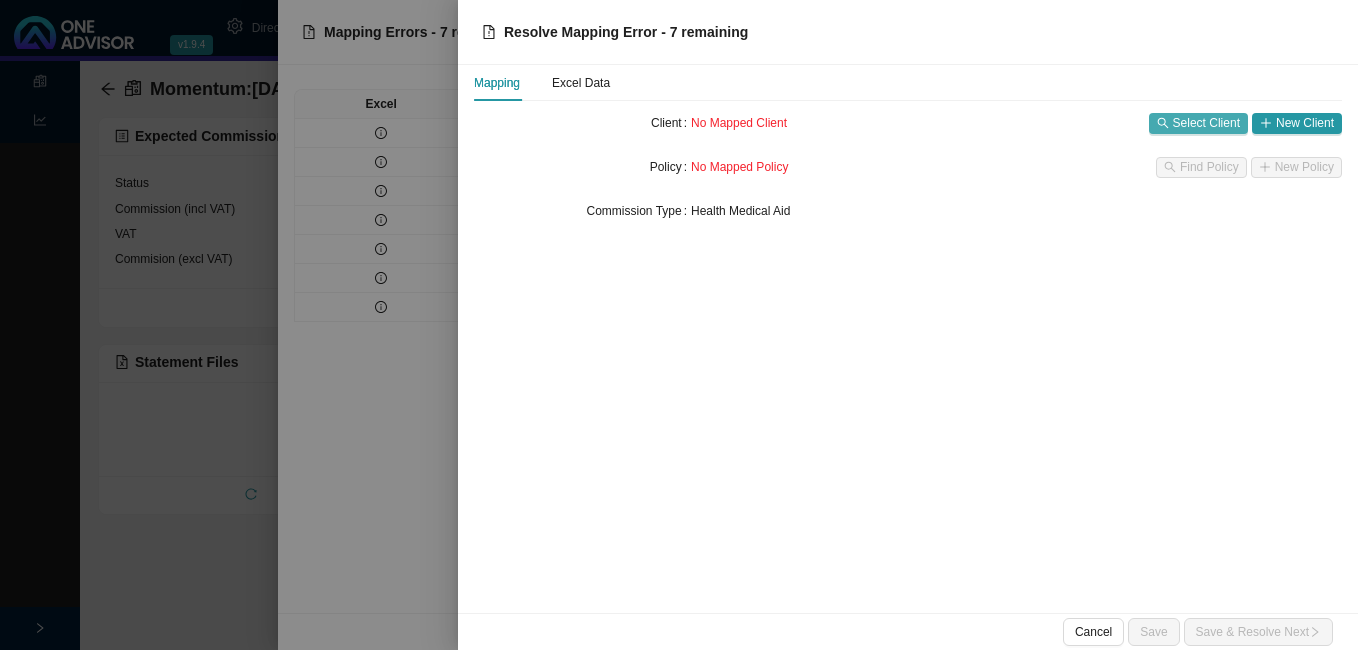 click on "Select Client" at bounding box center (1206, 123) 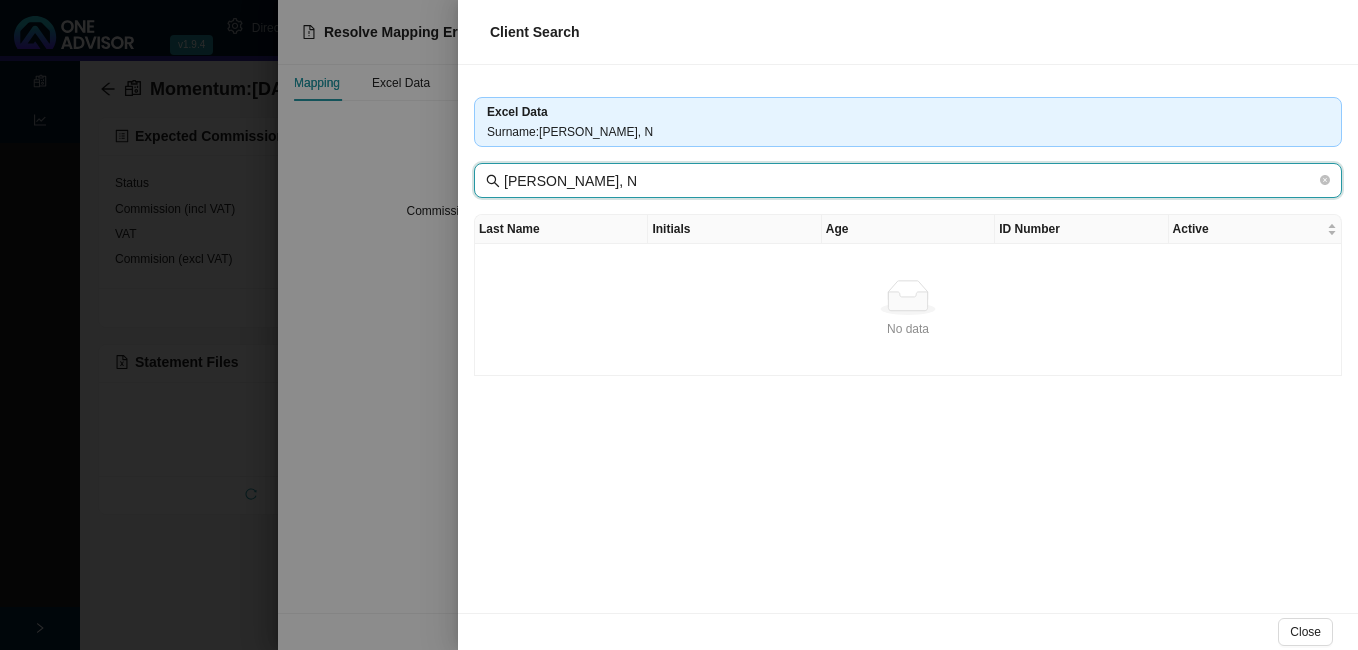 drag, startPoint x: 644, startPoint y: 186, endPoint x: 767, endPoint y: 184, distance: 123.01626 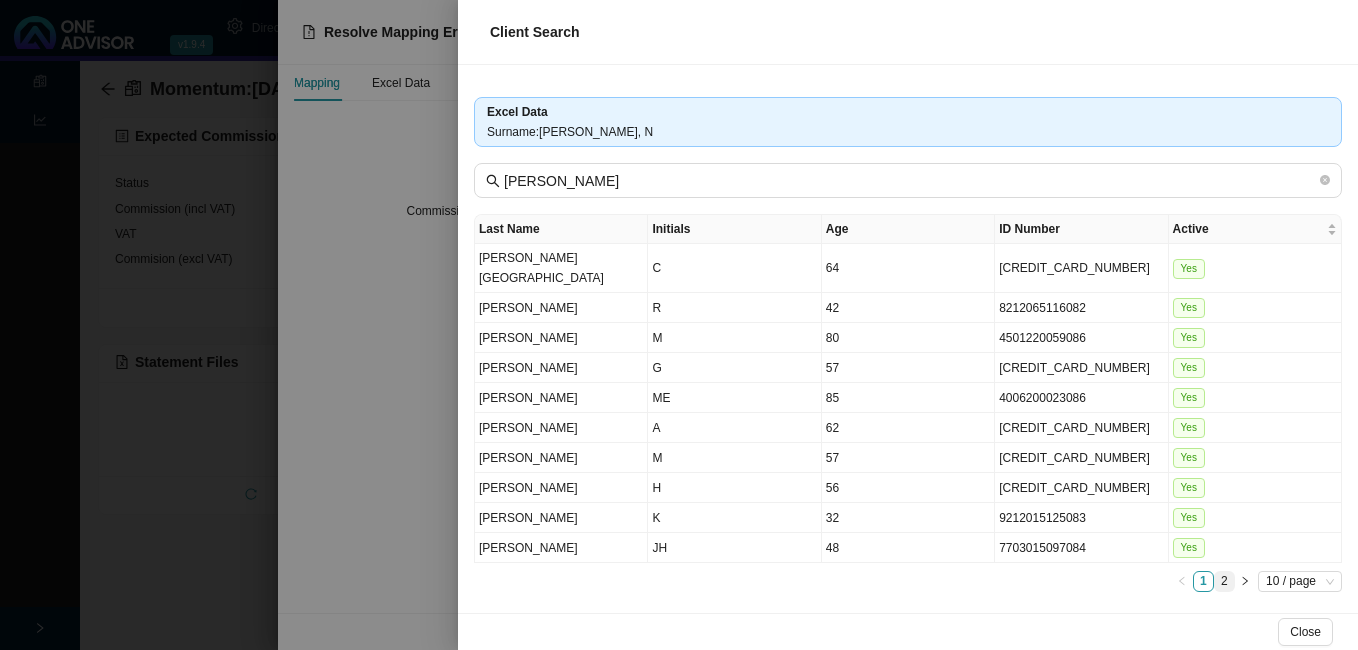 click on "2" at bounding box center (1224, 581) 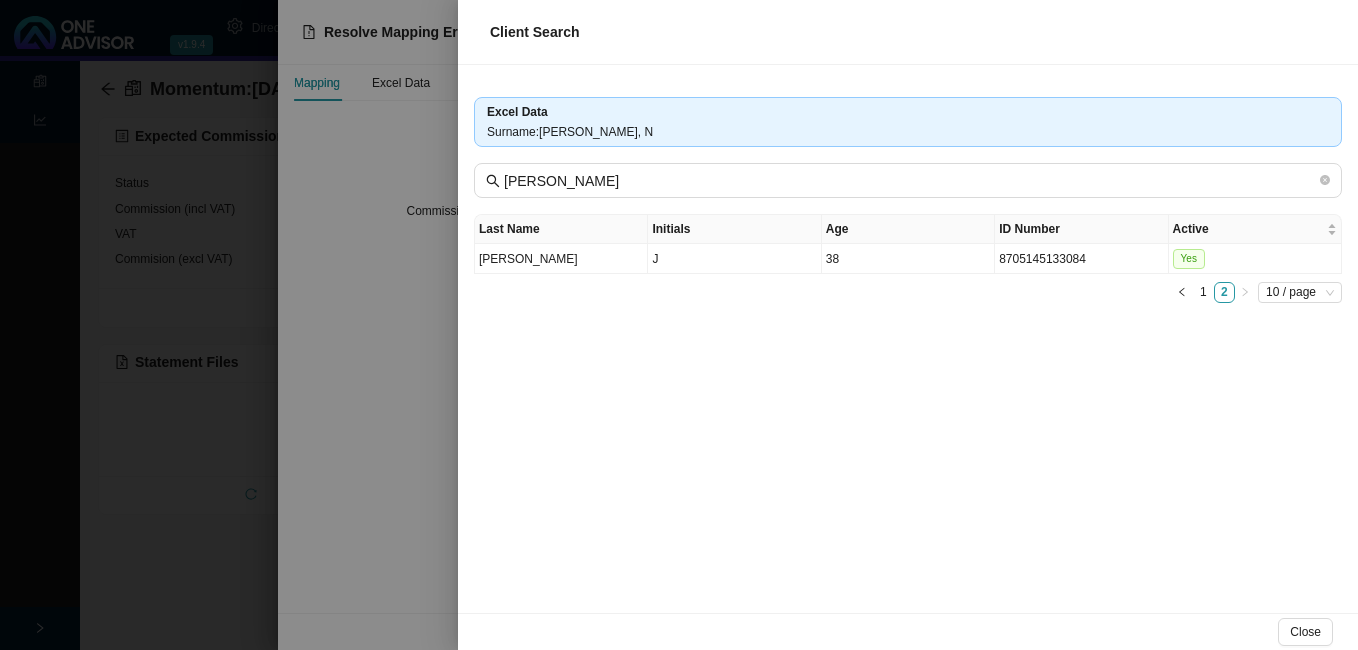 click at bounding box center (679, 325) 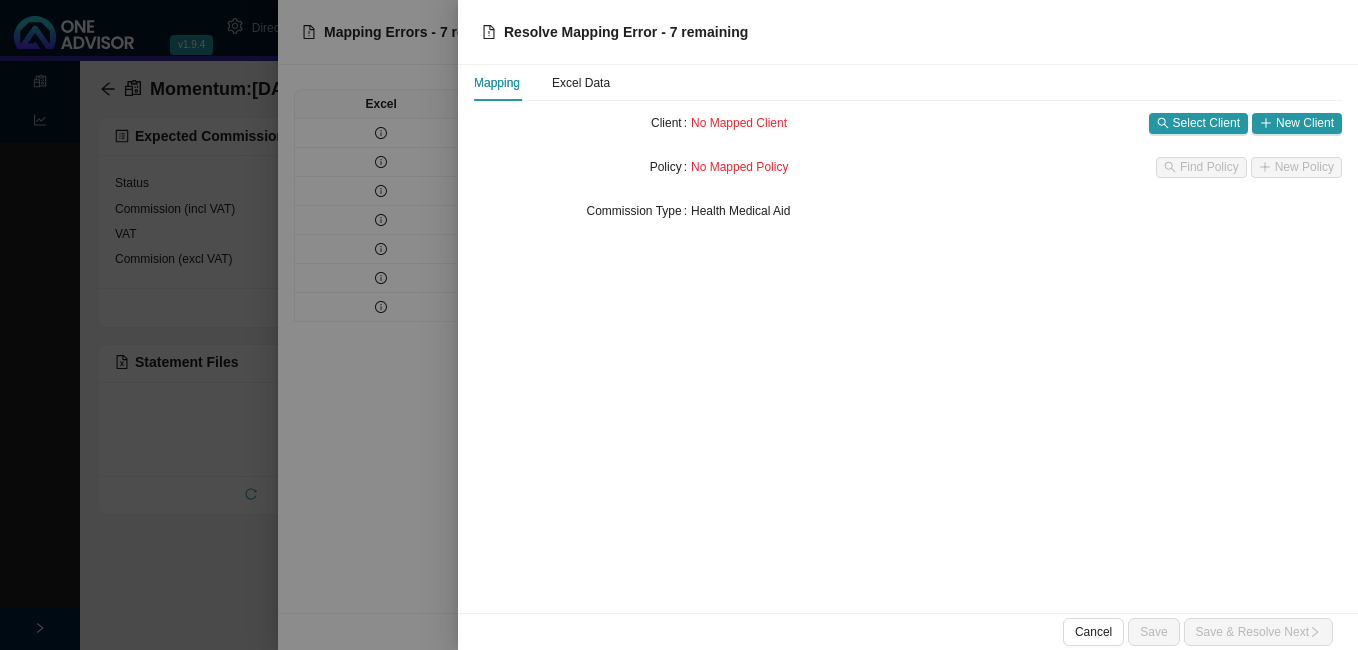 click at bounding box center [679, 325] 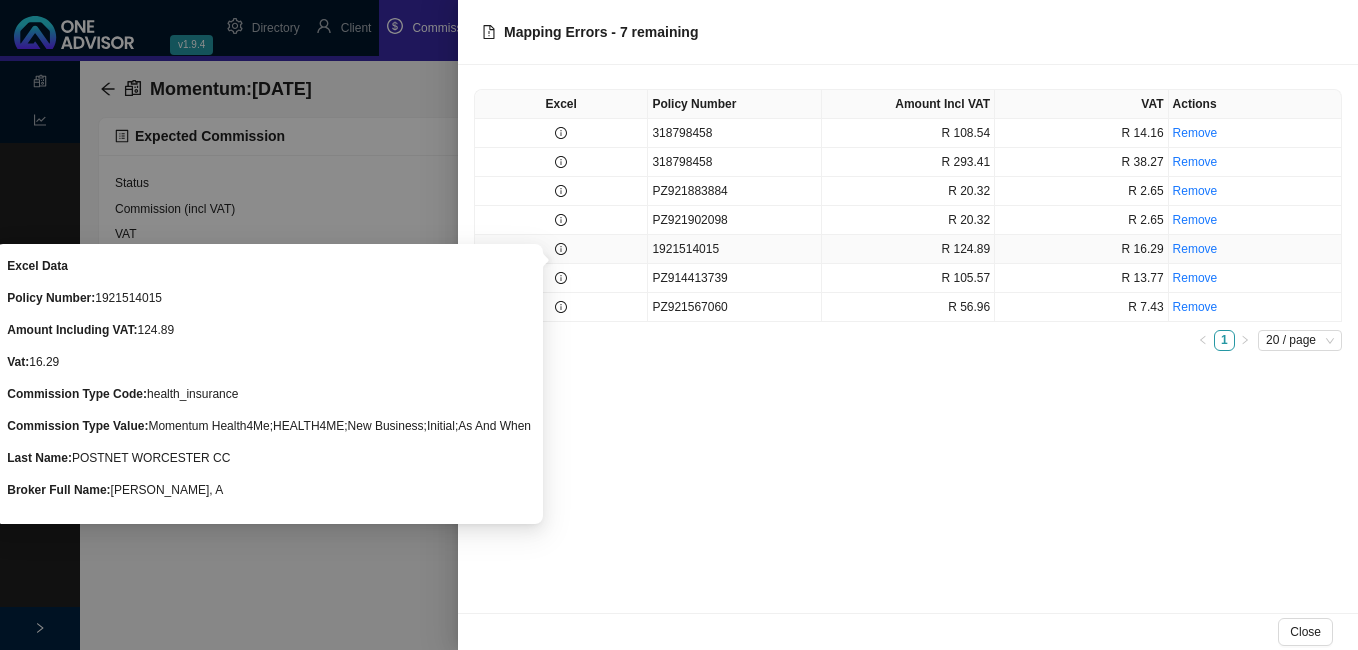 click 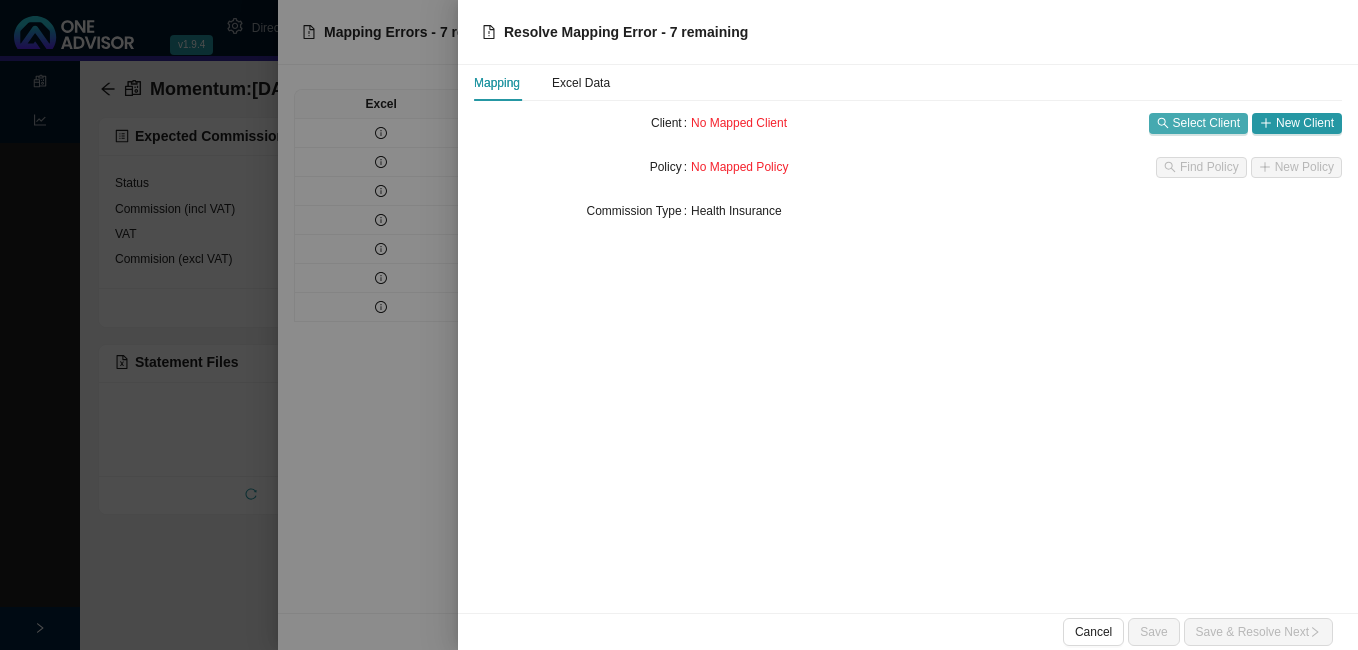click on "Select Client" at bounding box center (1206, 123) 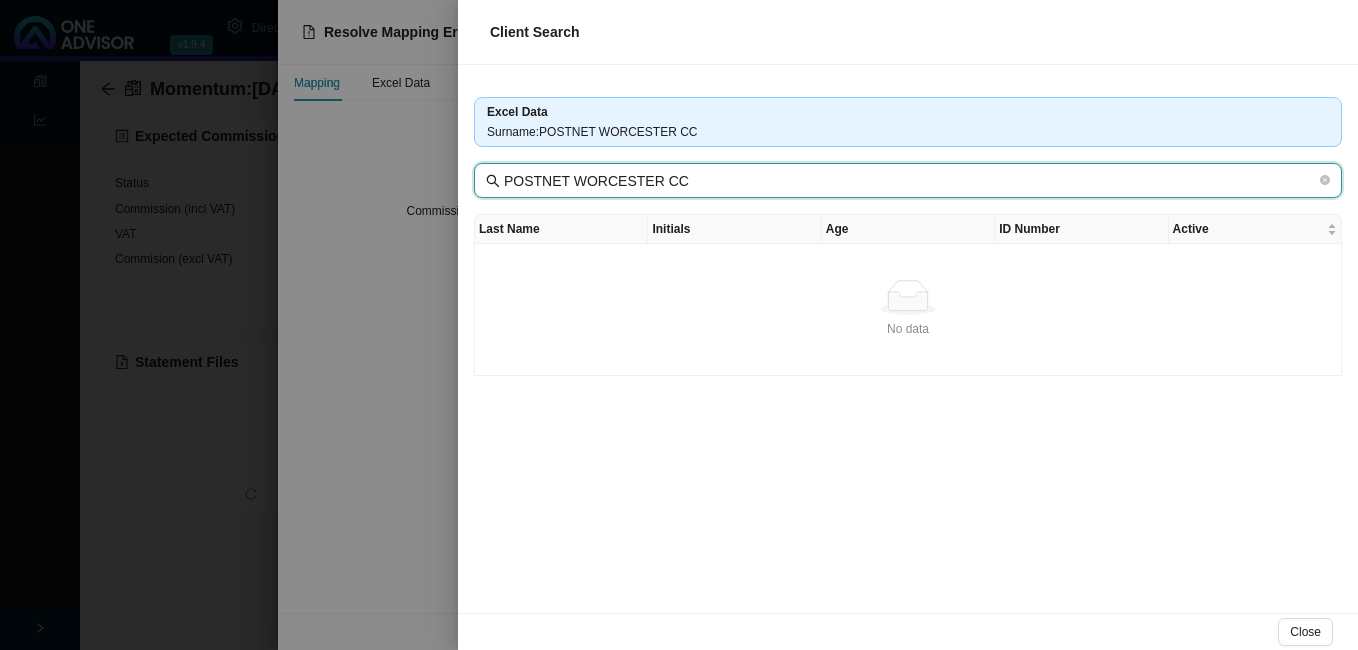 drag, startPoint x: 561, startPoint y: 177, endPoint x: 749, endPoint y: 180, distance: 188.02394 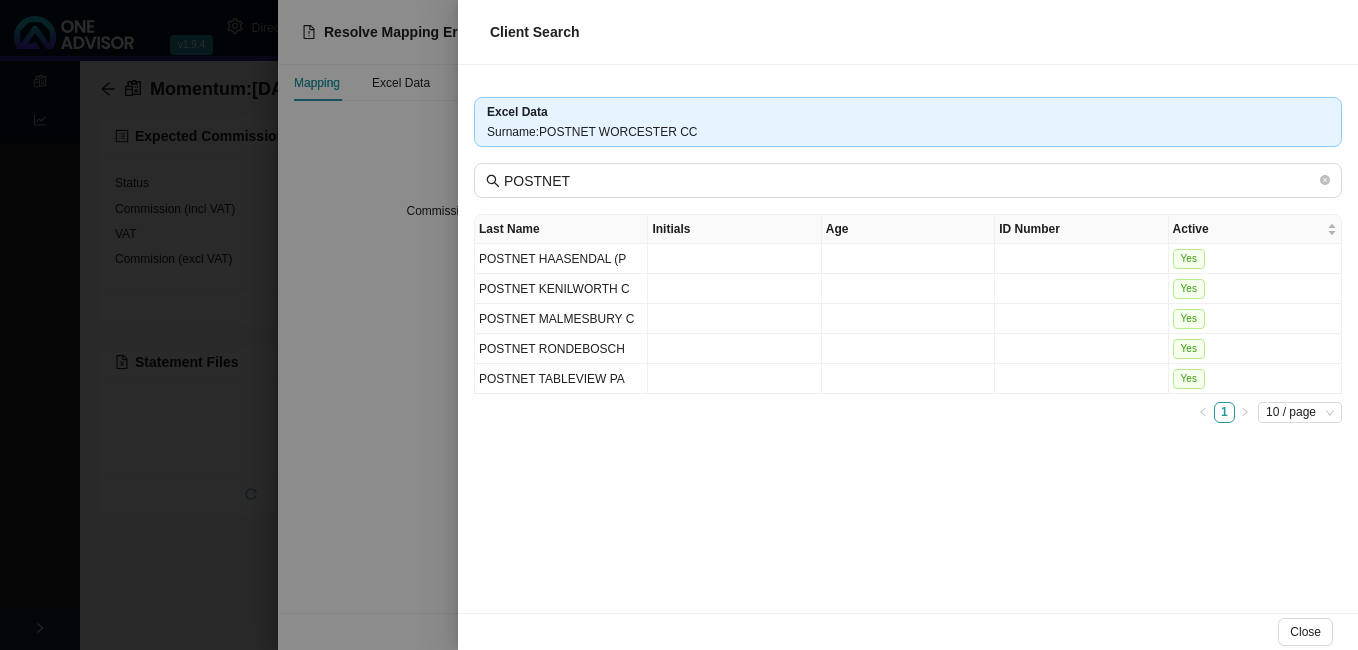 click at bounding box center (679, 325) 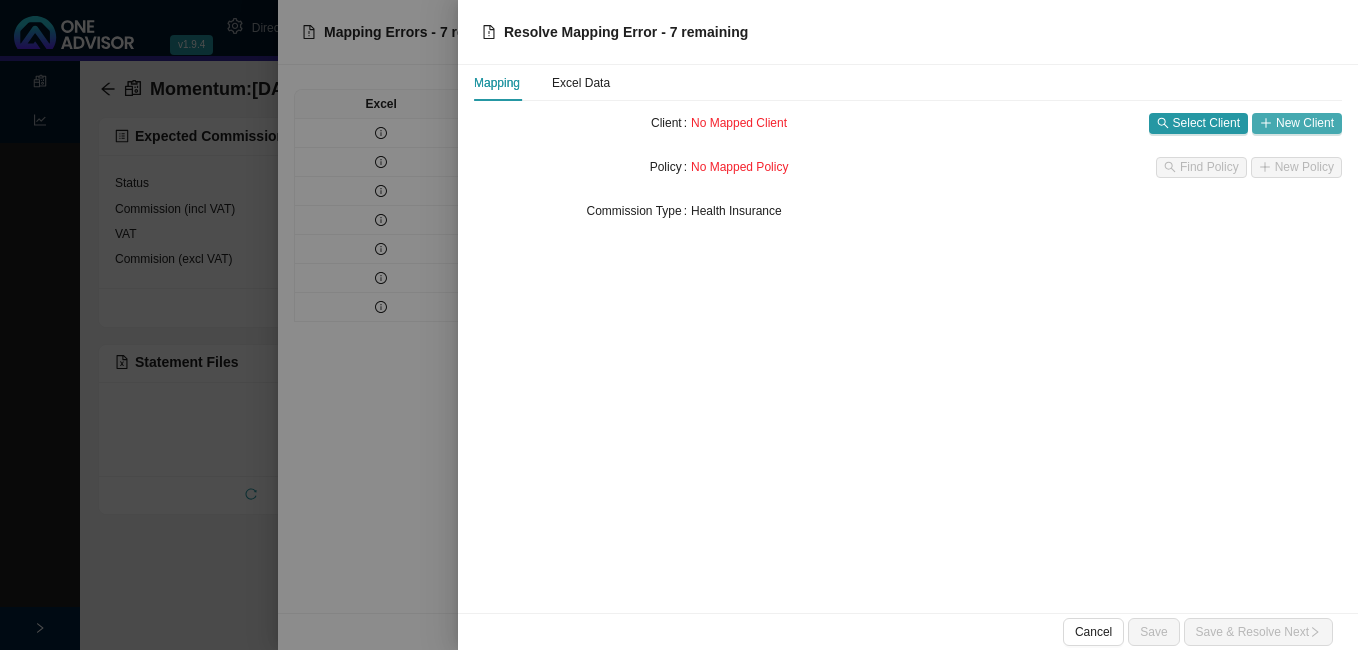 click 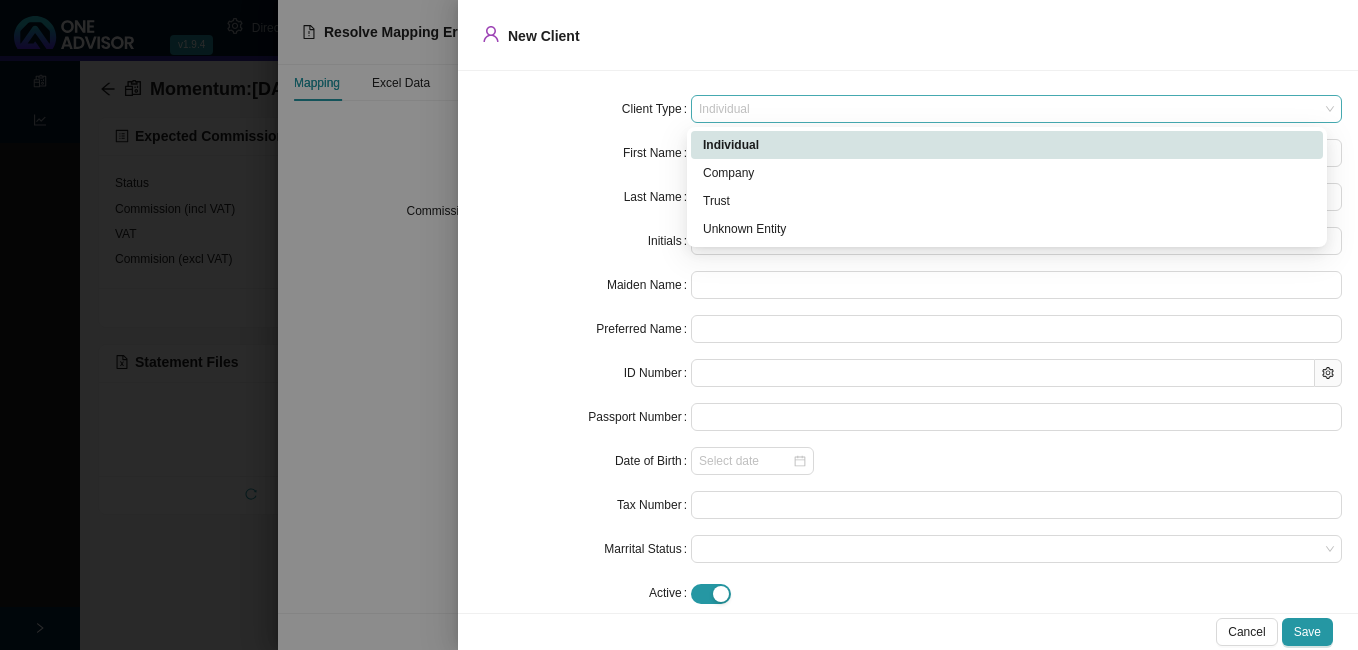 click on "Individual" at bounding box center (1016, 109) 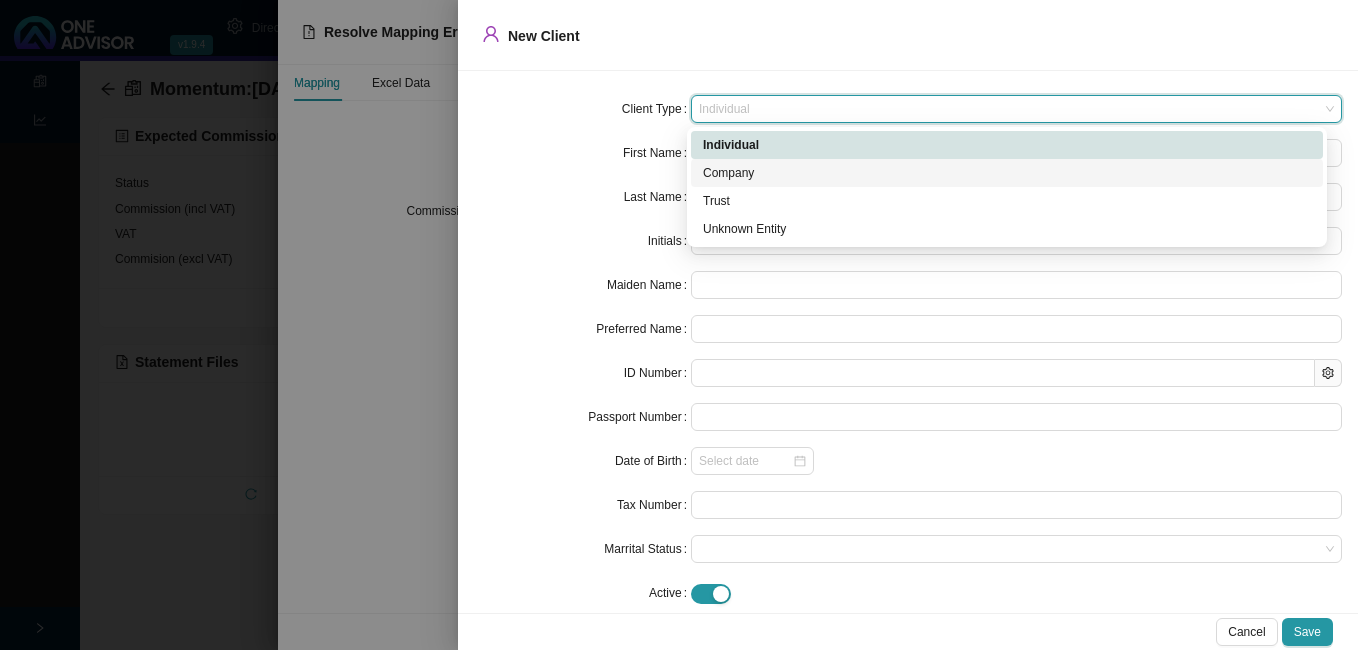 click on "Company" at bounding box center (1007, 173) 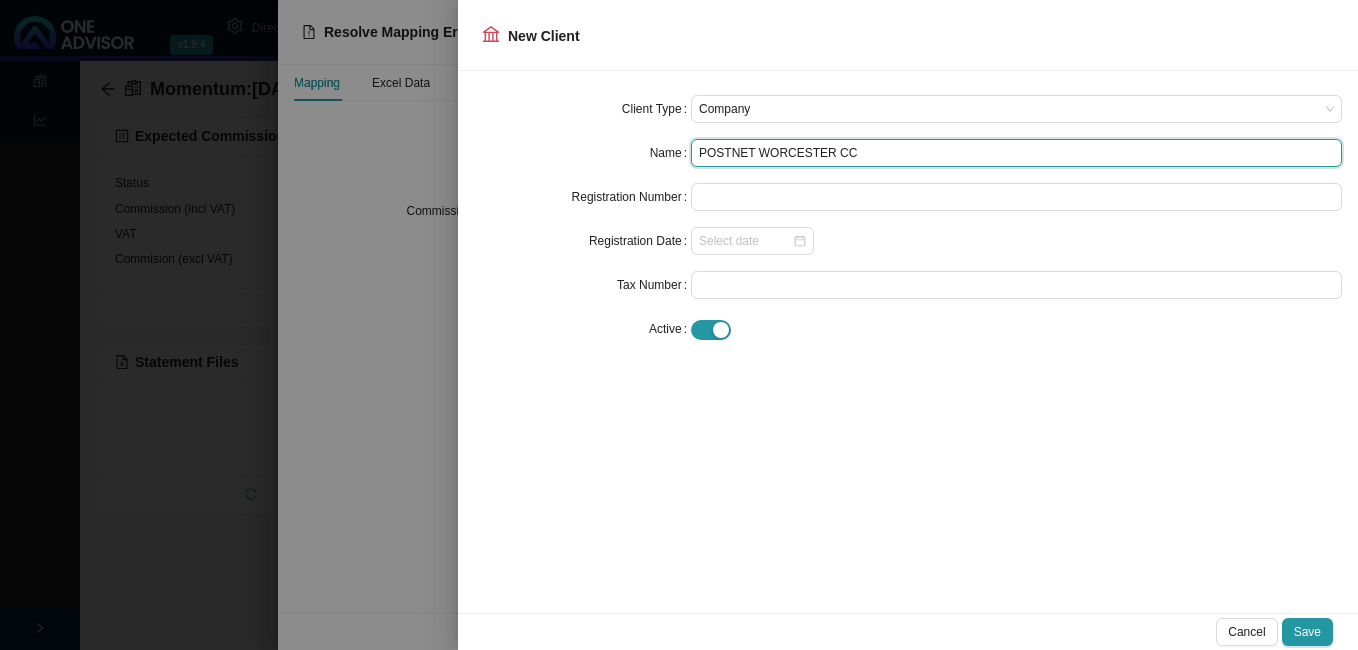 drag, startPoint x: 841, startPoint y: 152, endPoint x: 693, endPoint y: 146, distance: 148.12157 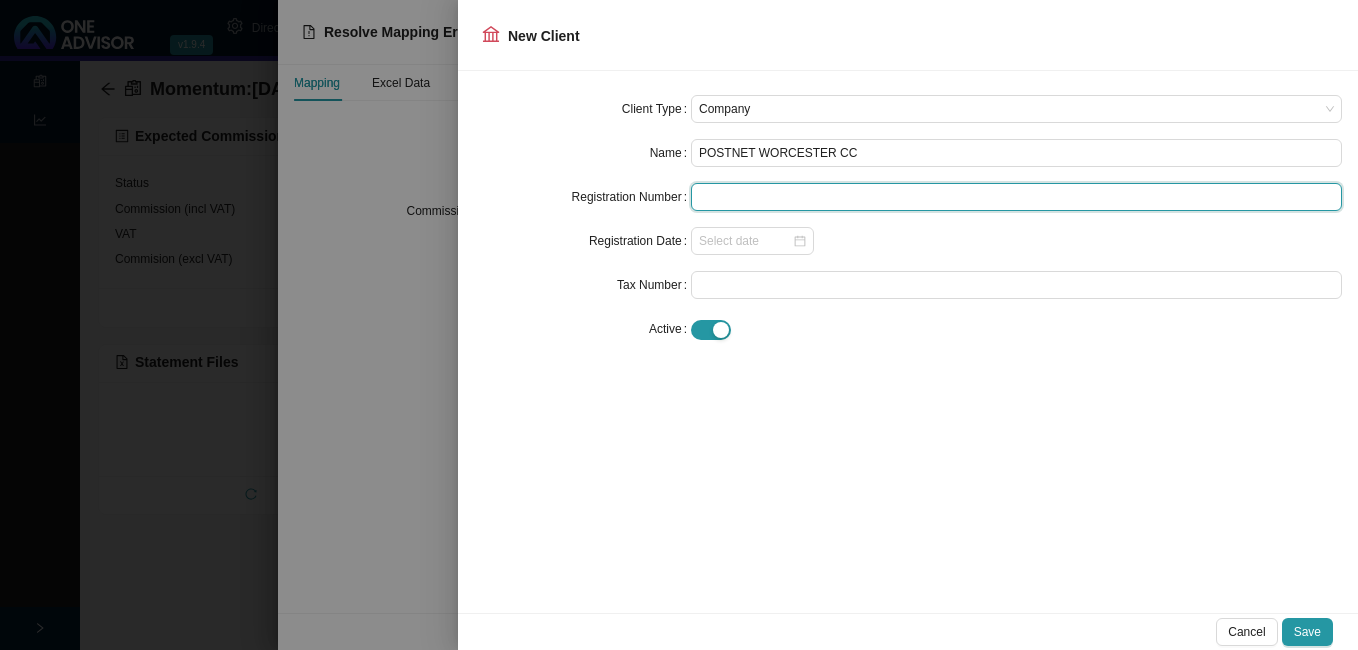 click at bounding box center (1016, 197) 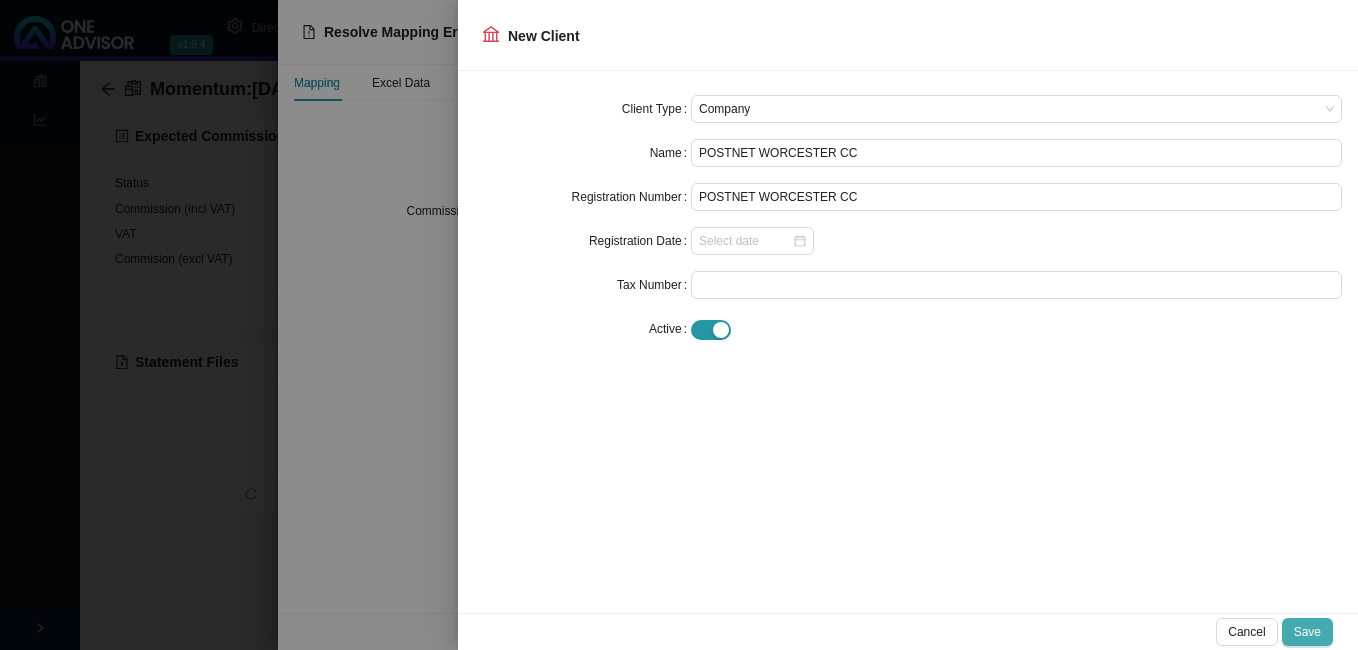 click on "Save" at bounding box center (1307, 632) 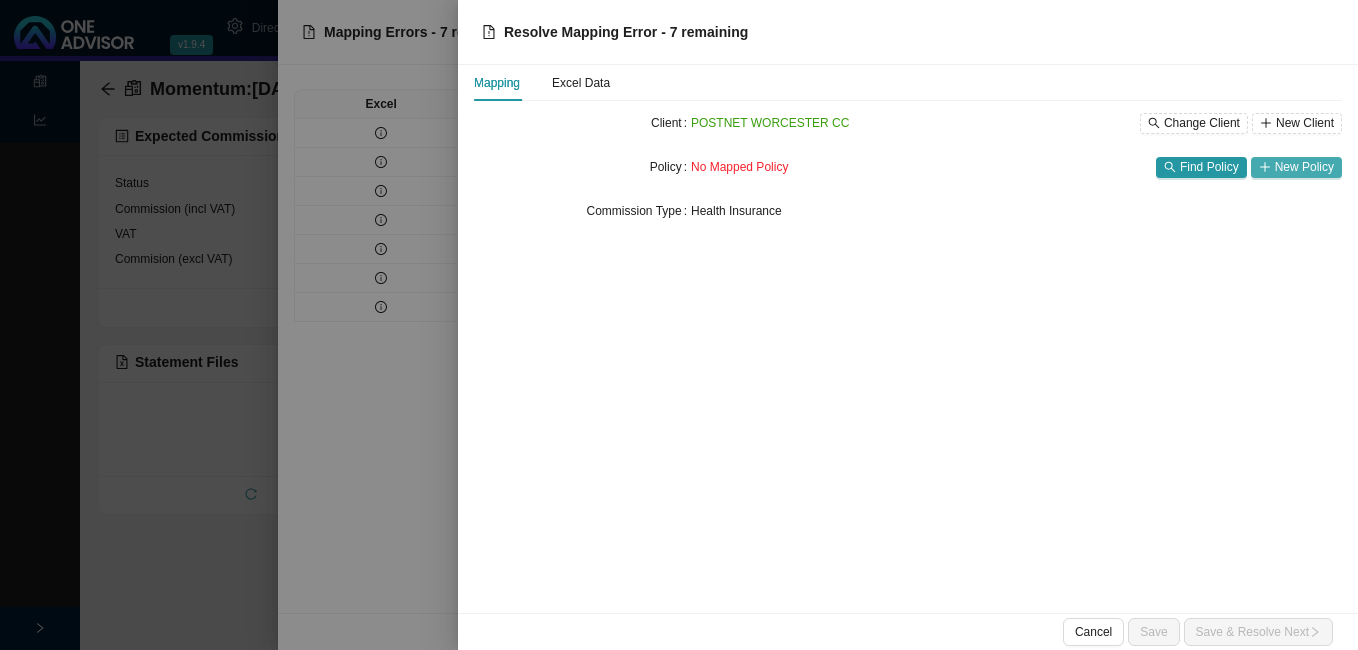 click on "New Policy" at bounding box center (1304, 167) 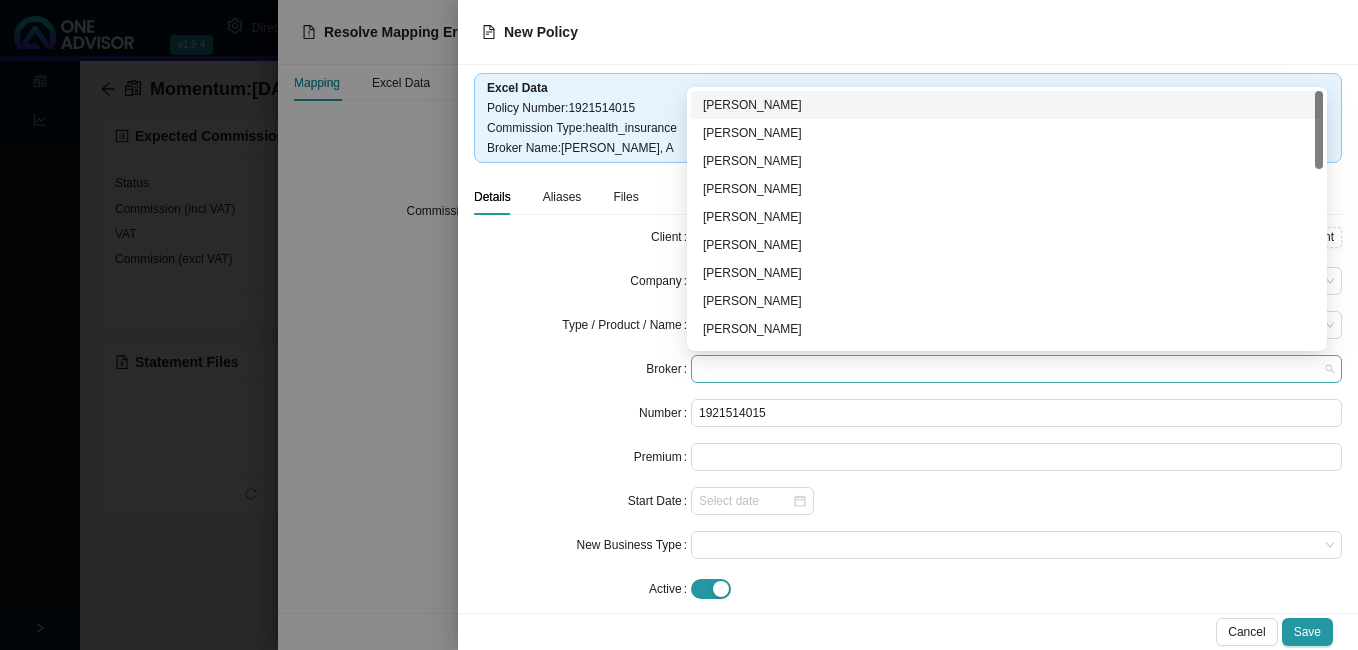 click at bounding box center (1016, 369) 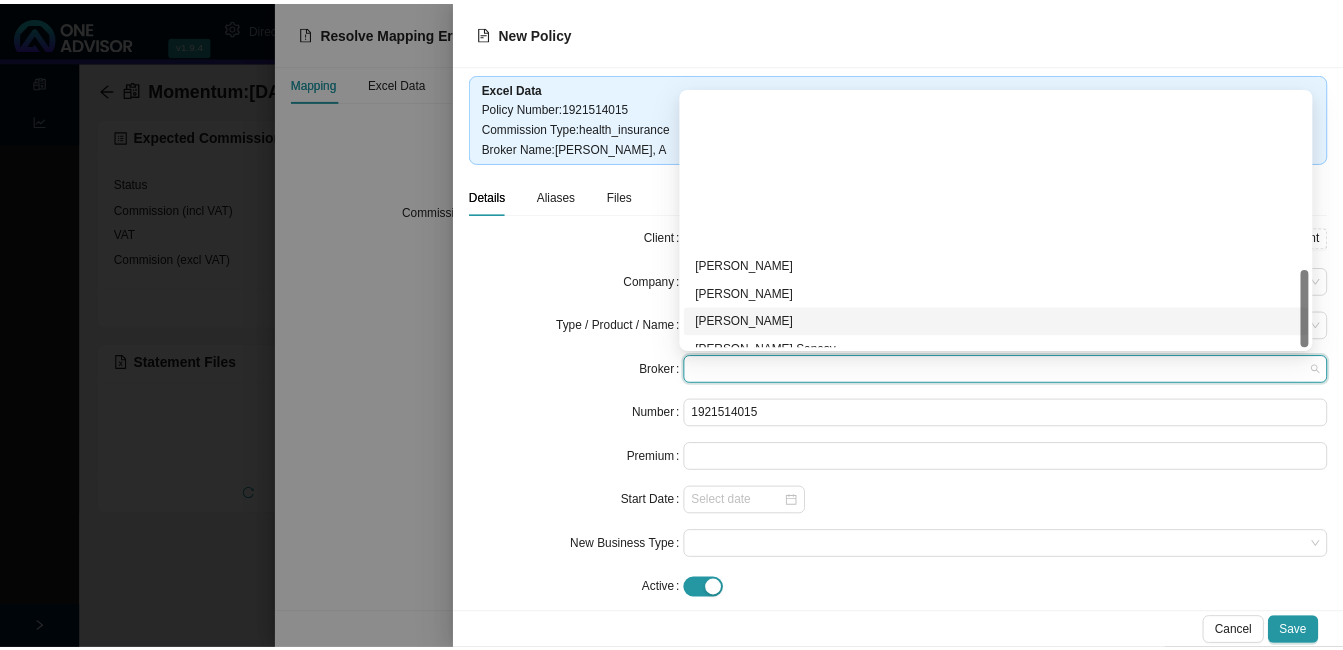 scroll, scrollTop: 584, scrollLeft: 0, axis: vertical 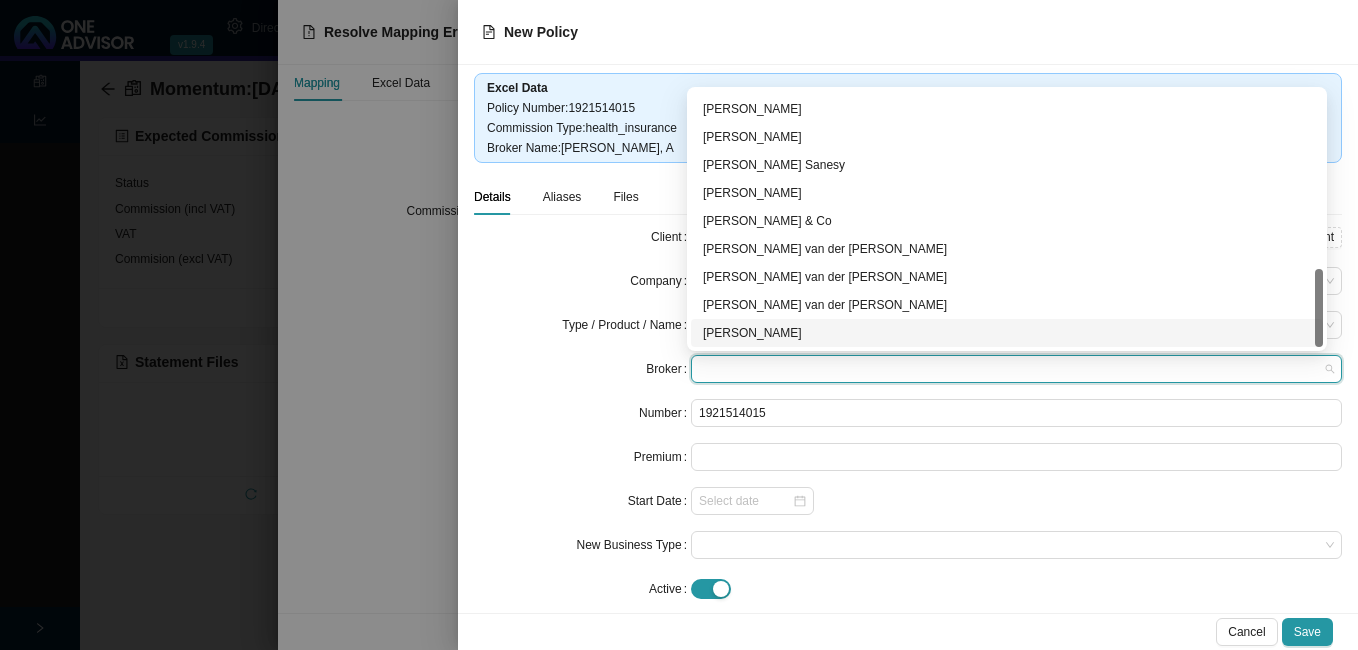 click on "[PERSON_NAME]" at bounding box center [1007, 333] 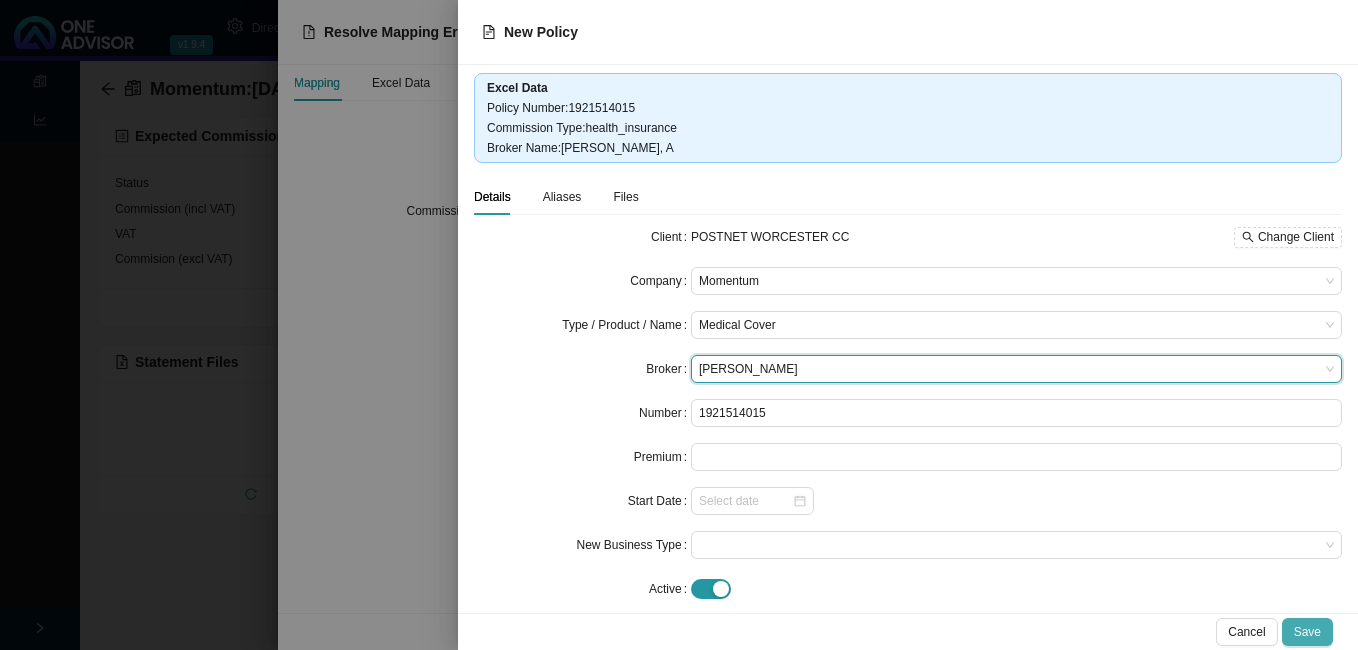 click on "Save" at bounding box center (1307, 632) 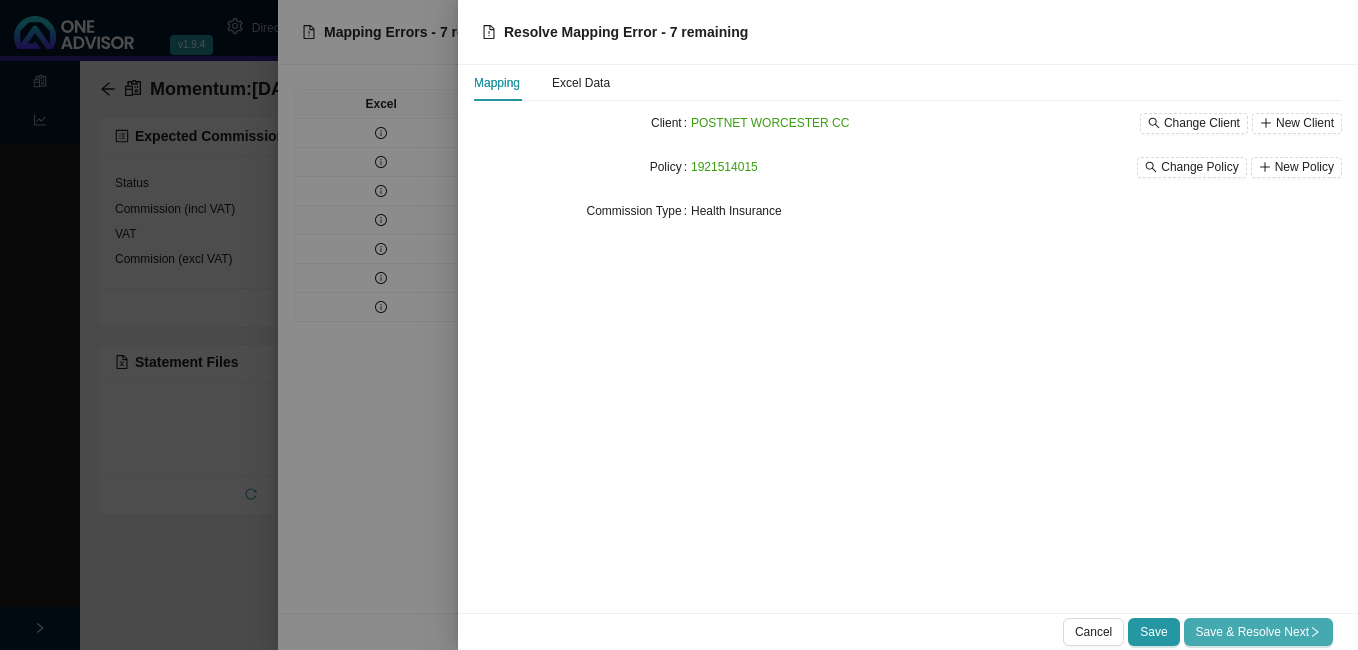 click on "Save & Resolve Next" at bounding box center [1258, 632] 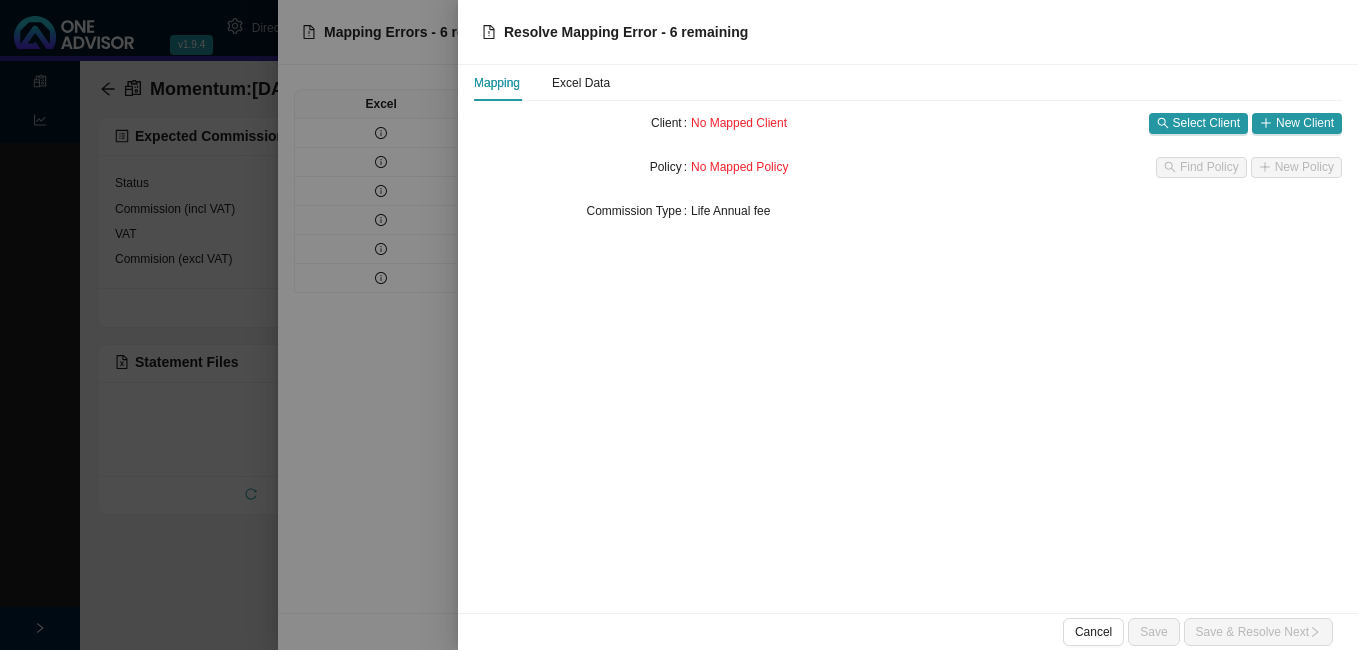 click at bounding box center (679, 325) 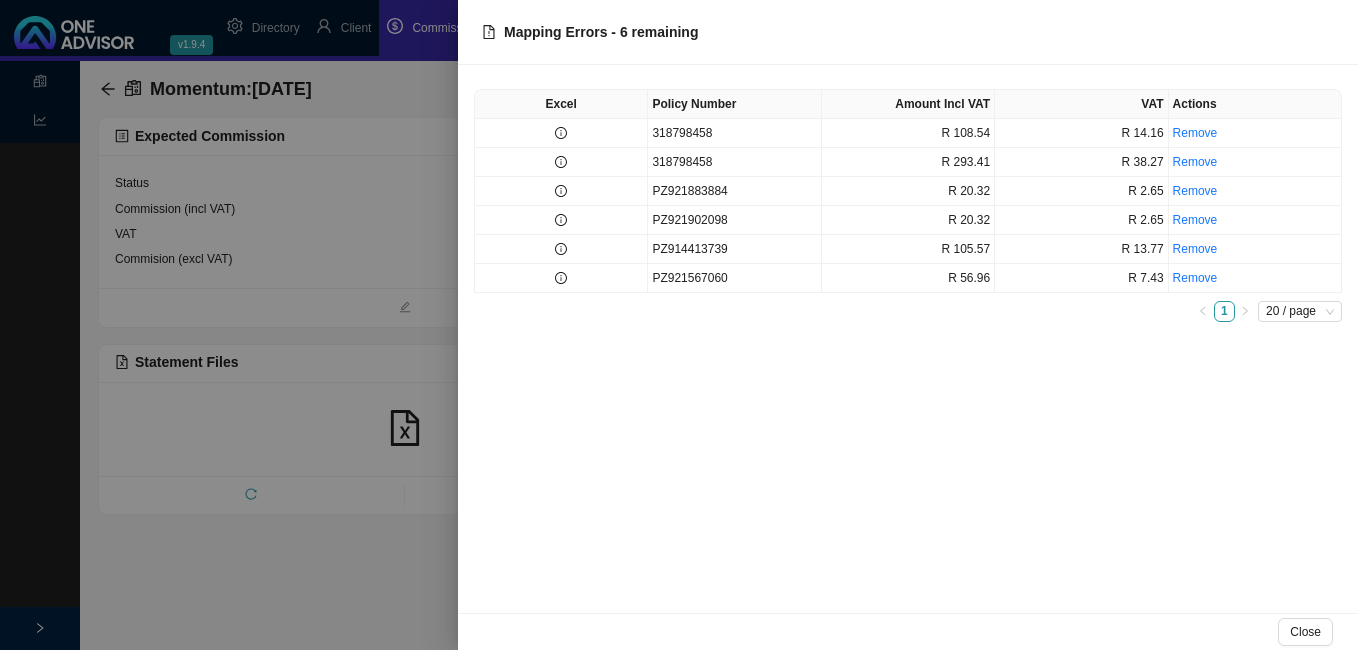 click at bounding box center [679, 325] 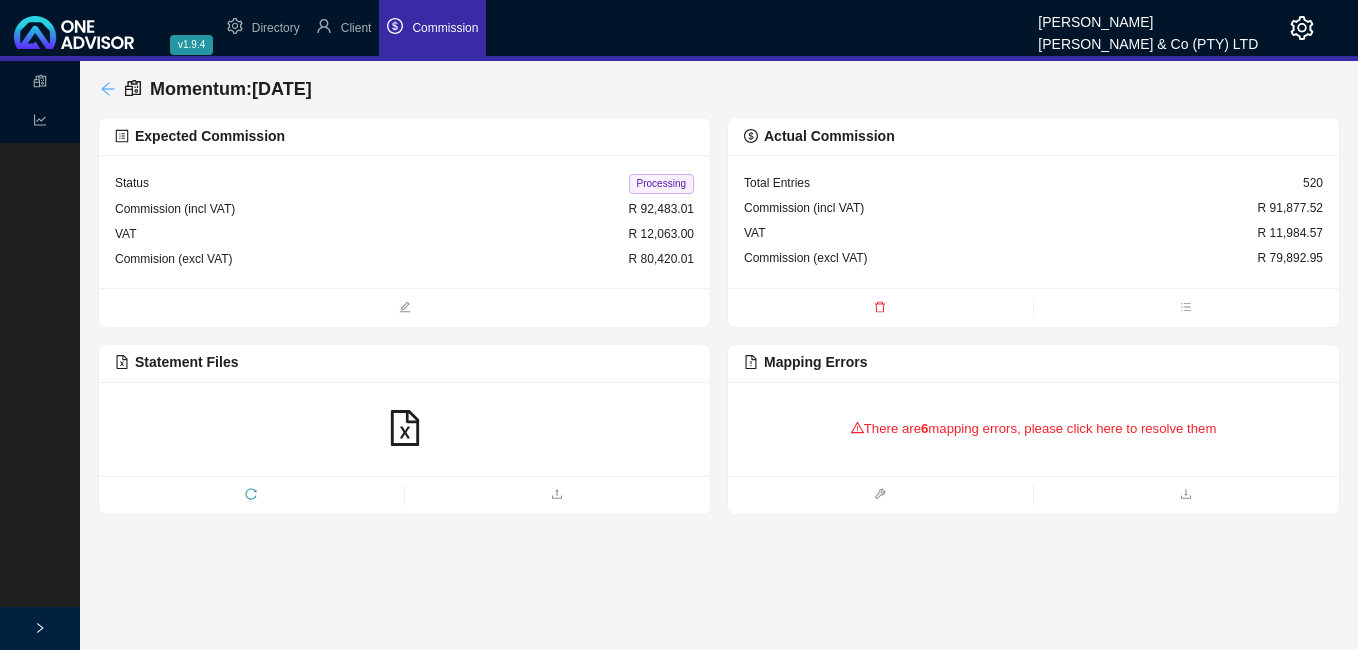 click 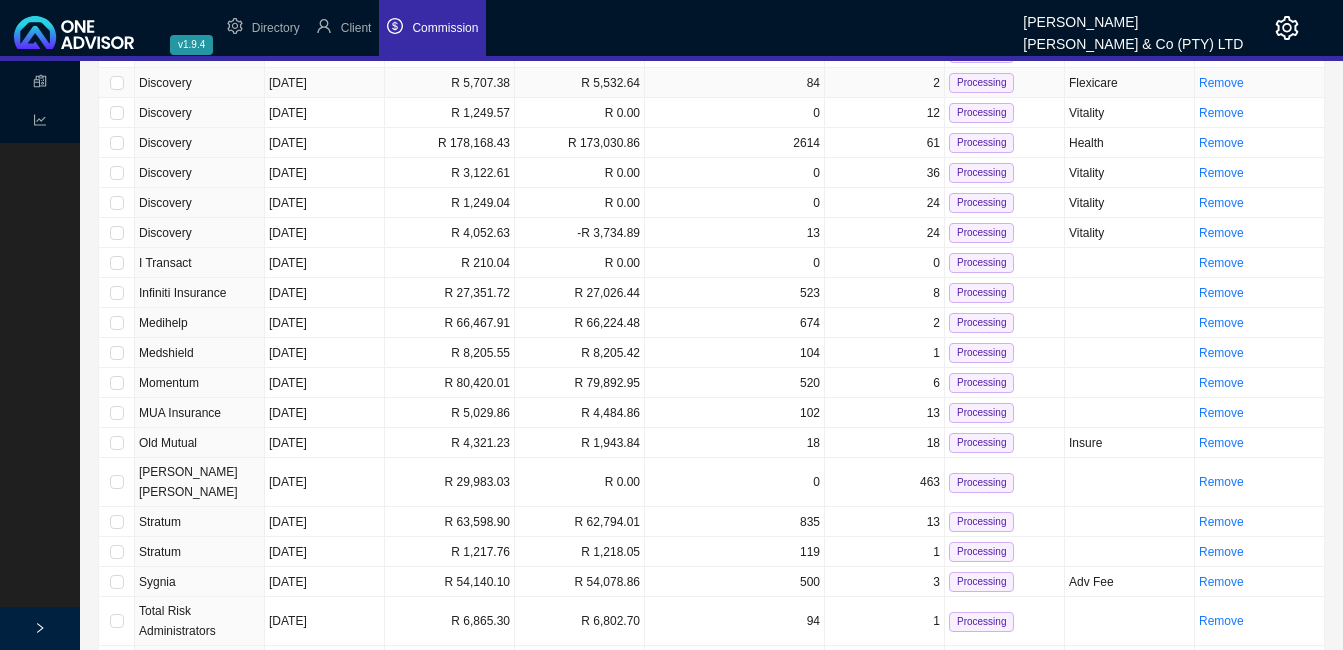 scroll, scrollTop: 314, scrollLeft: 0, axis: vertical 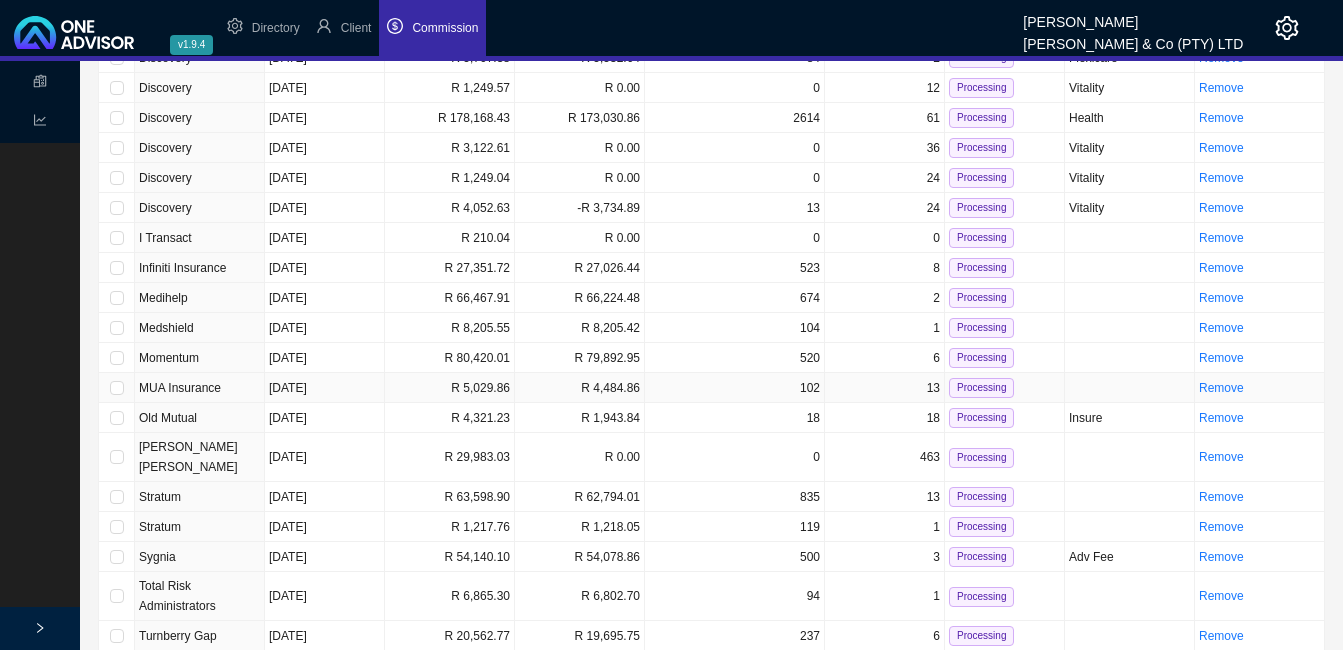 click on "R 5,029.86" at bounding box center [450, 388] 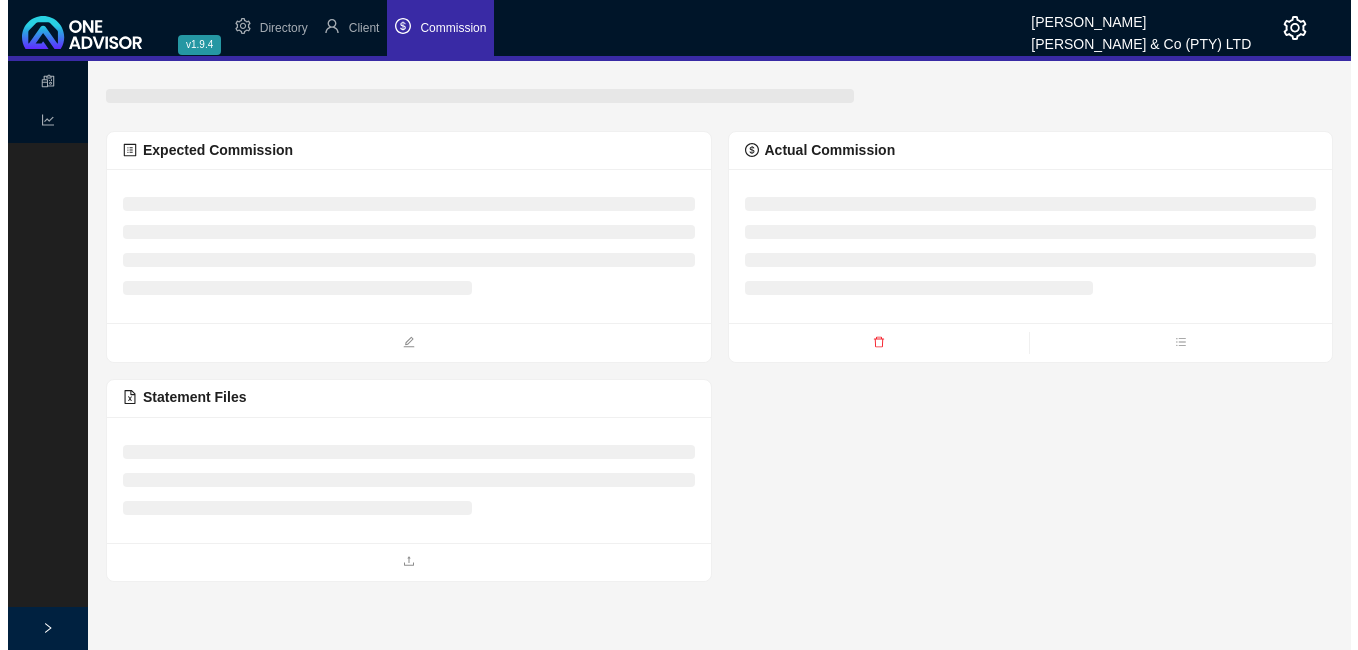 scroll, scrollTop: 0, scrollLeft: 0, axis: both 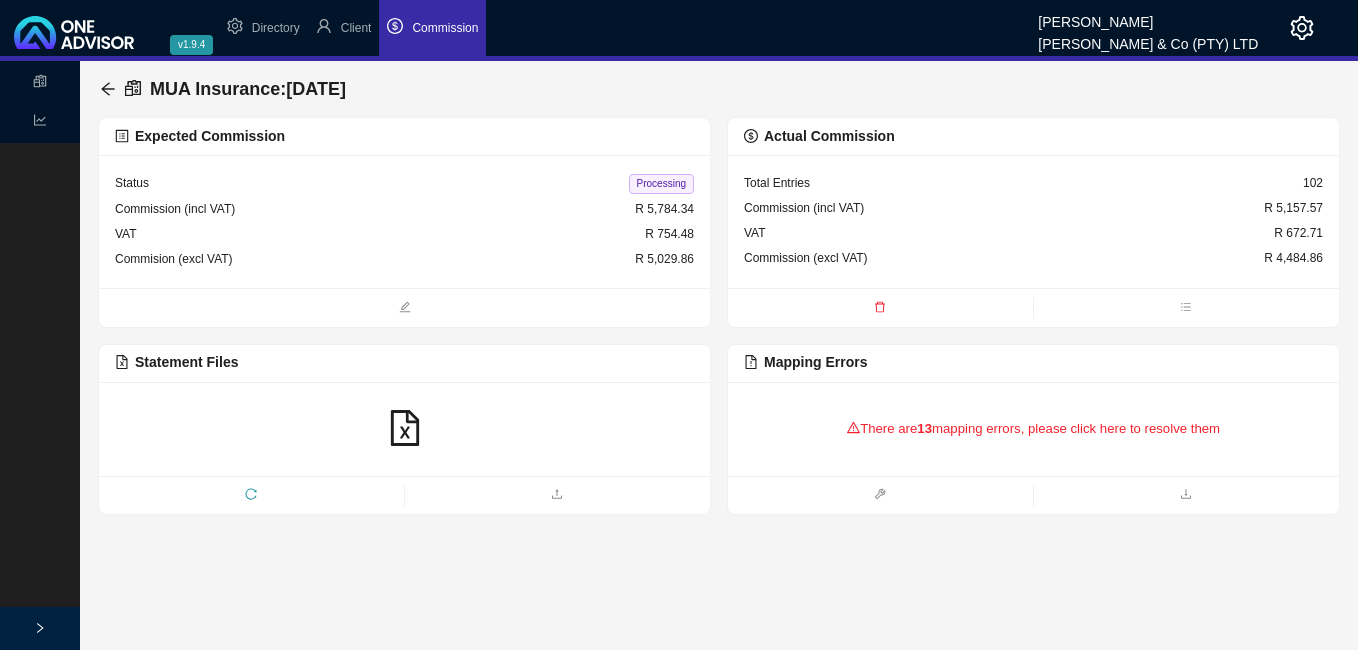 click on "There are  13  mapping errors, please click here to resolve them" at bounding box center (1033, 429) 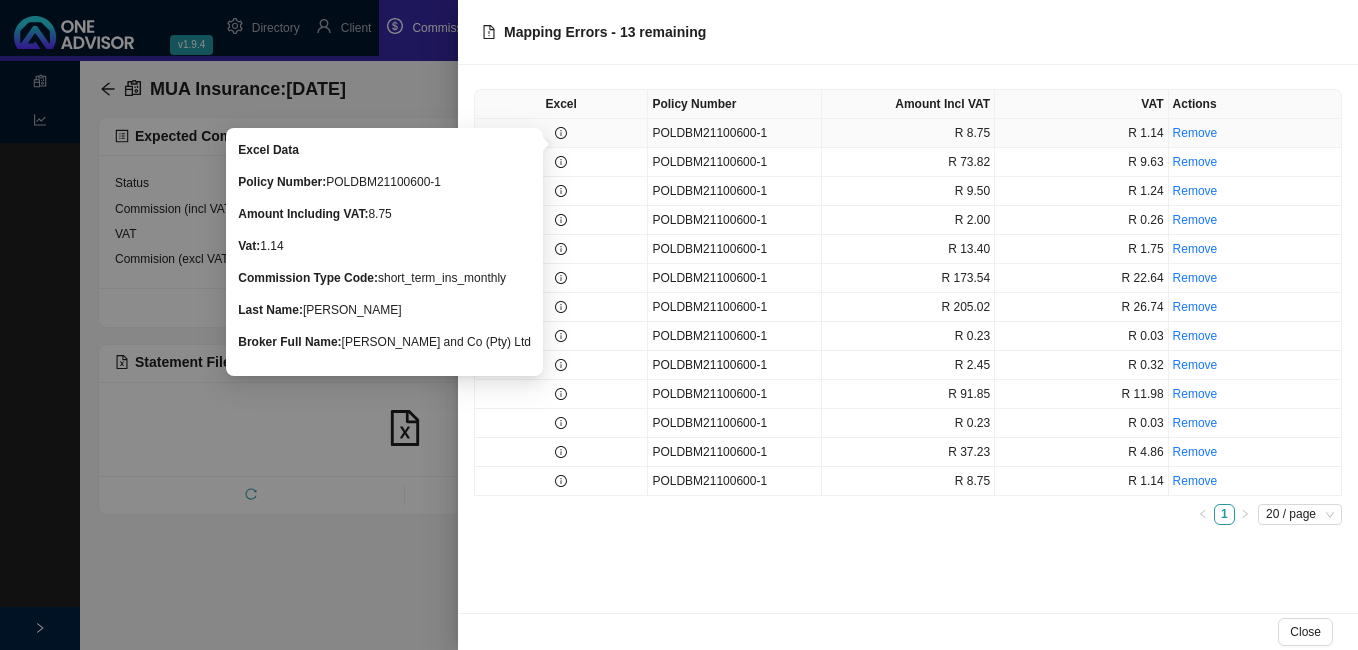 click 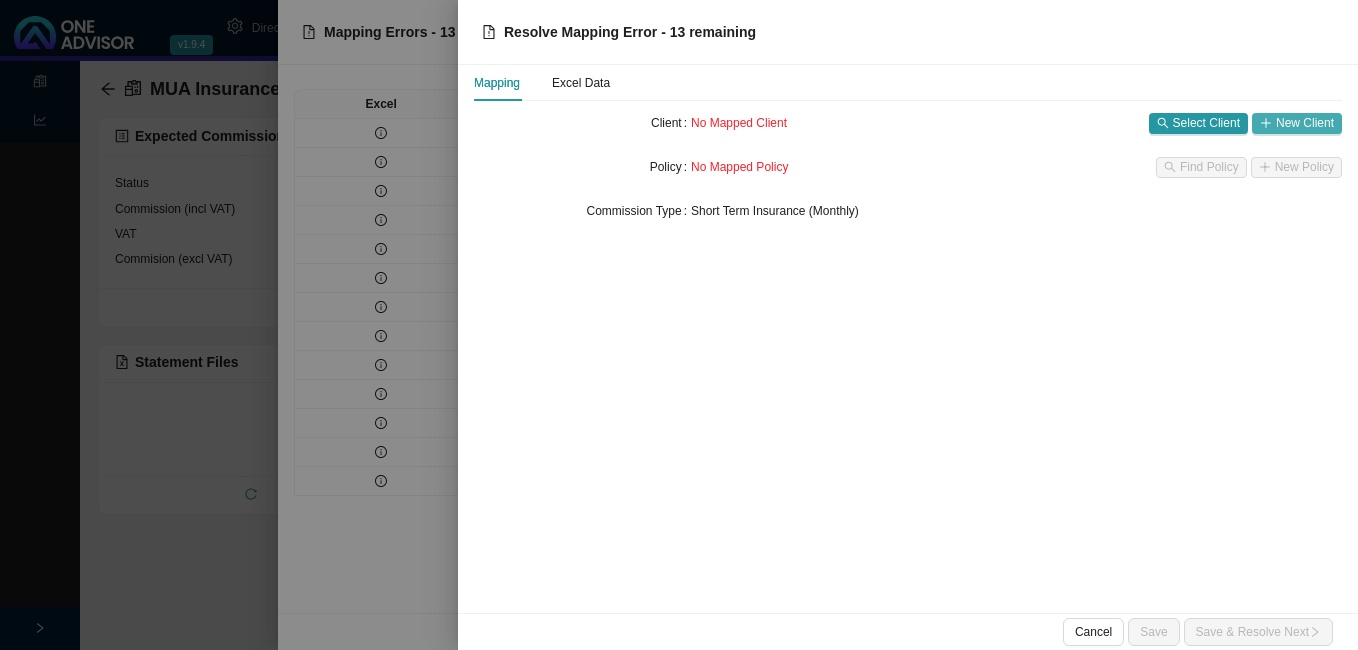 click on "New Client" at bounding box center [1305, 123] 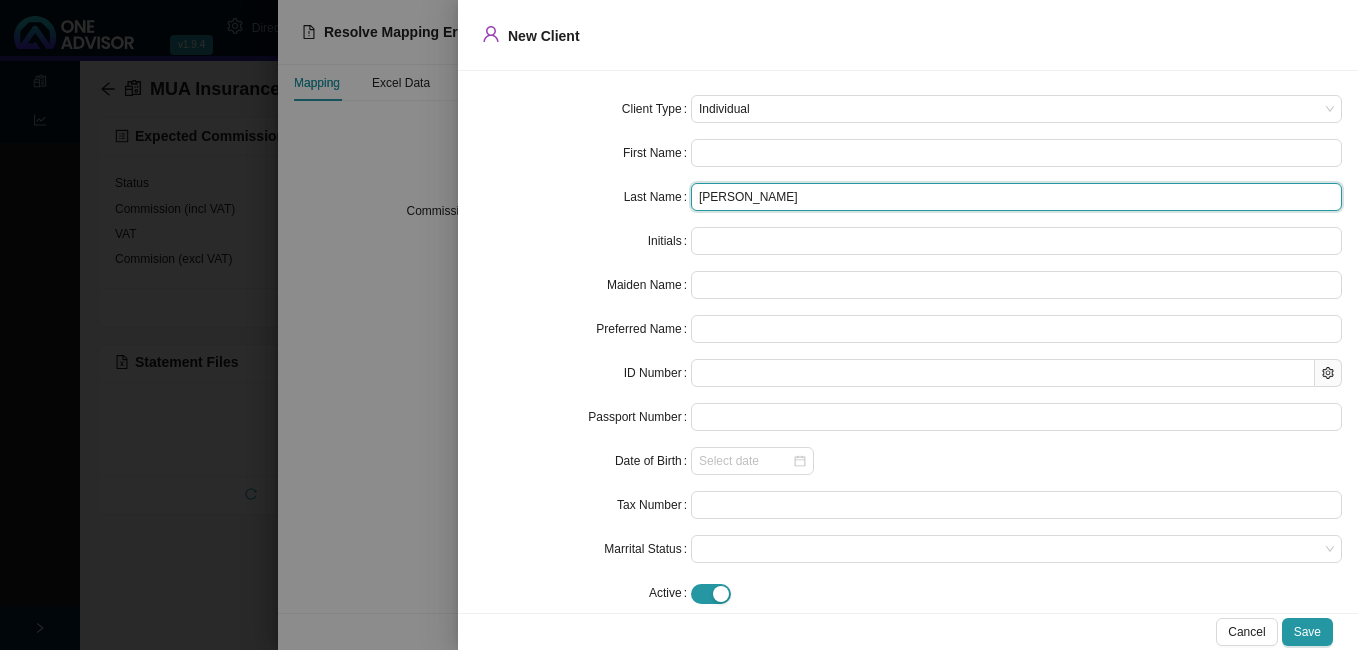 drag, startPoint x: 730, startPoint y: 200, endPoint x: 522, endPoint y: 184, distance: 208.61447 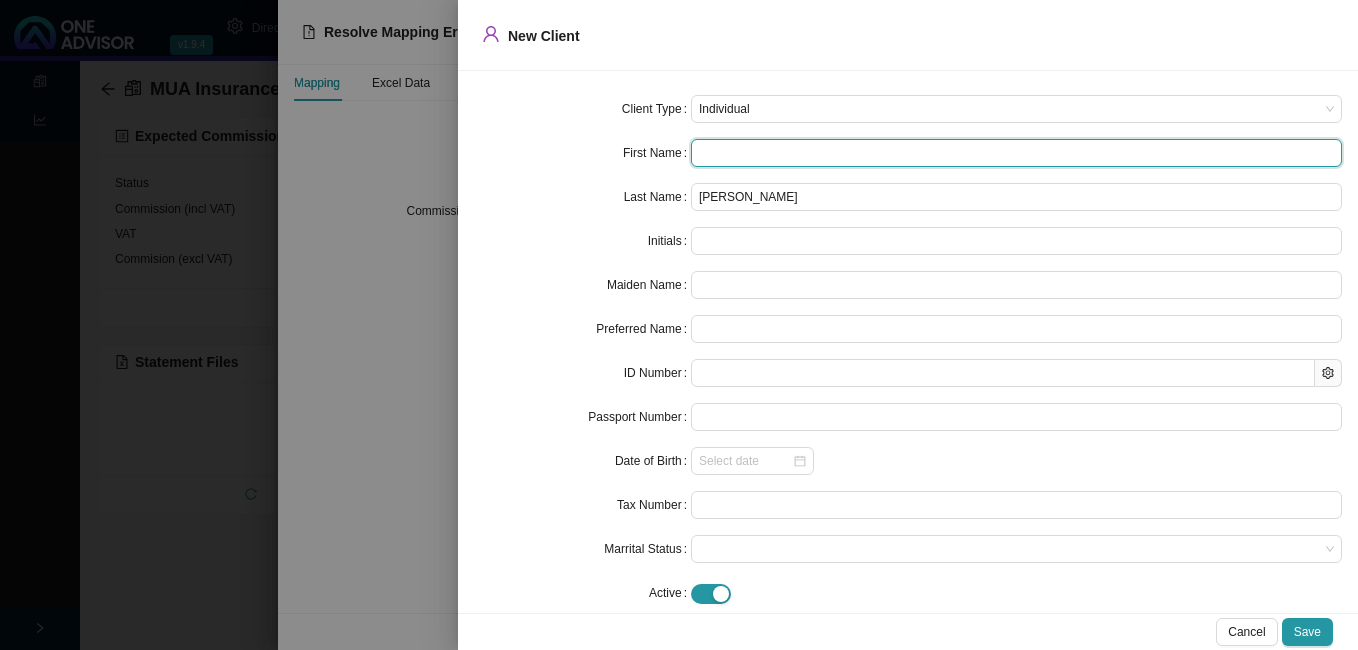 click at bounding box center (1016, 153) 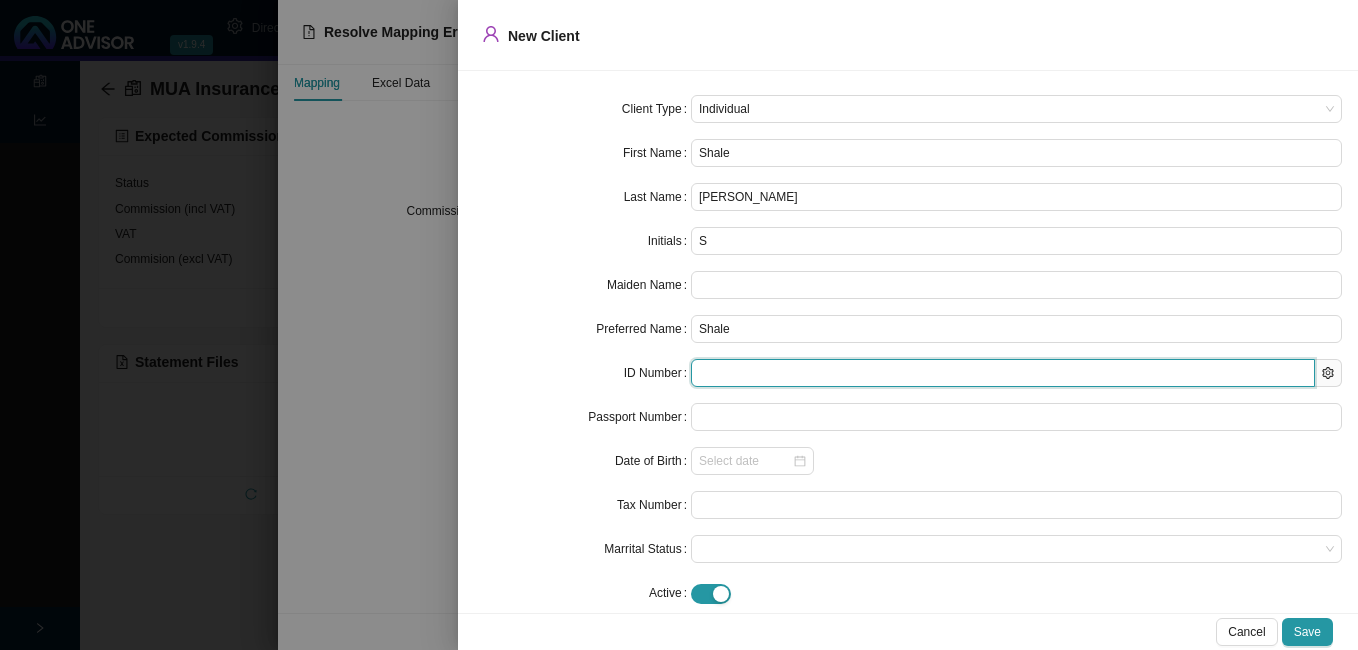 click at bounding box center [1003, 373] 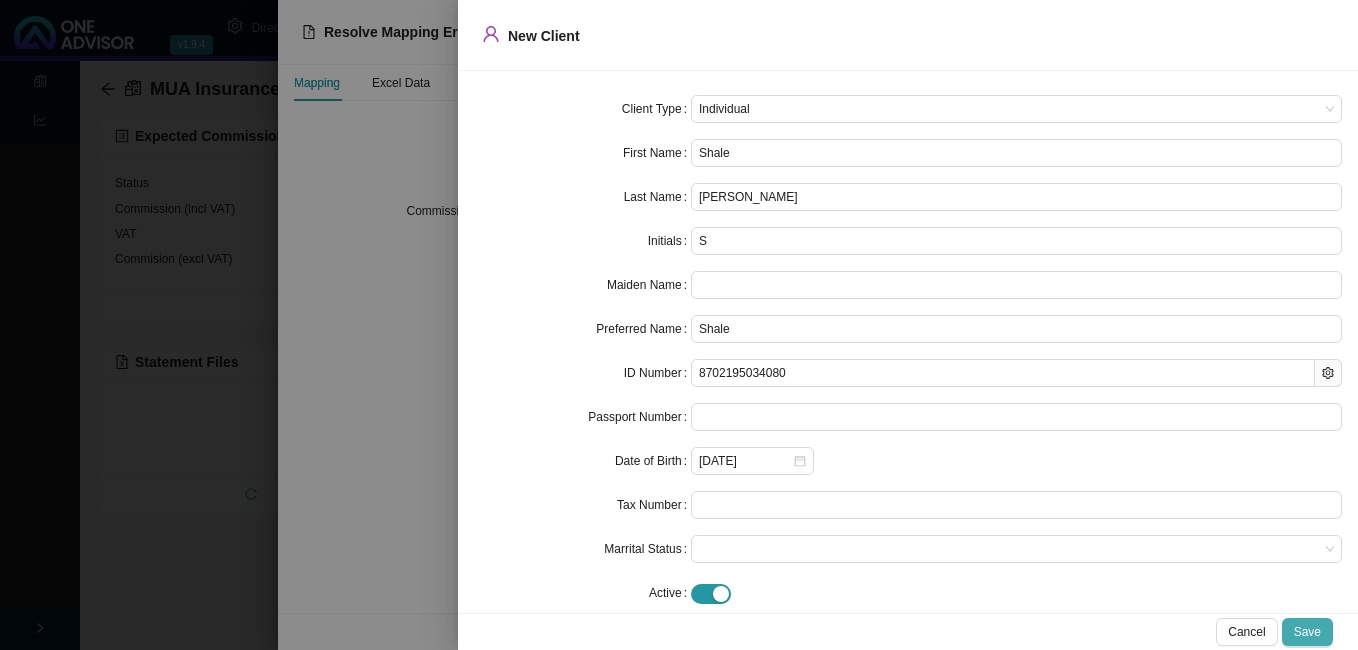 click on "Save" at bounding box center [1307, 632] 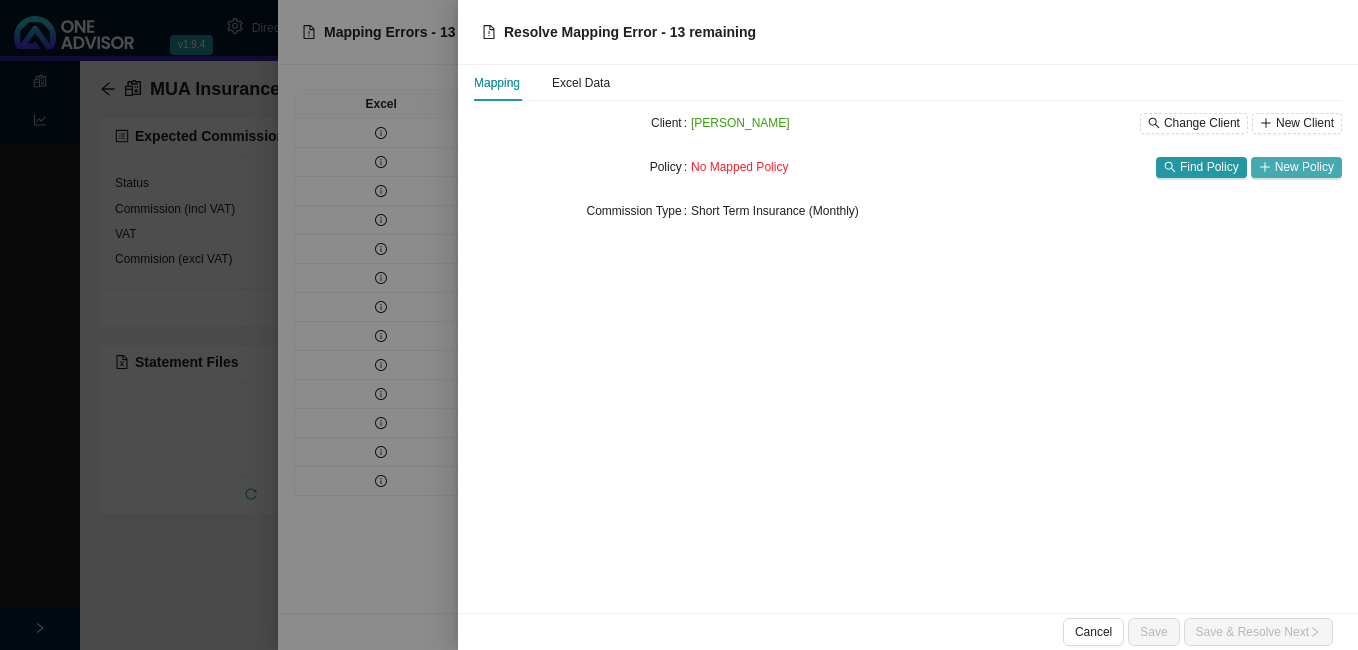 click on "New Policy" at bounding box center (1304, 167) 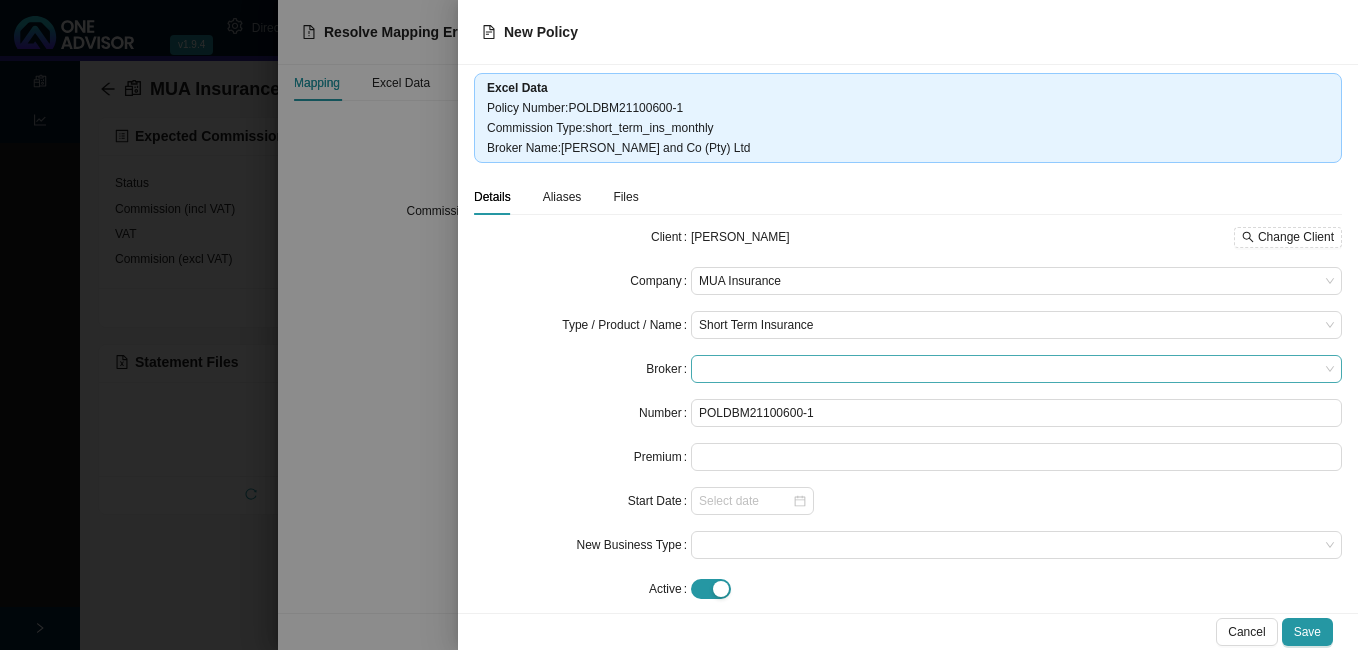 click at bounding box center (1016, 369) 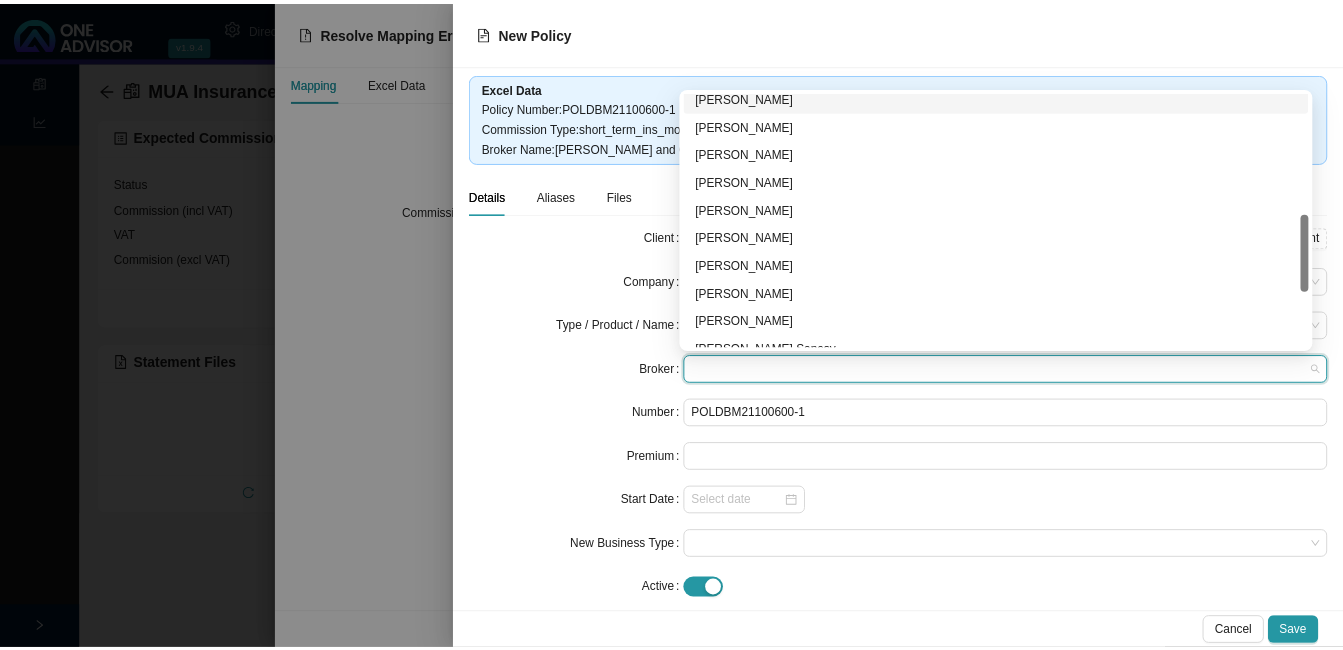 scroll, scrollTop: 500, scrollLeft: 0, axis: vertical 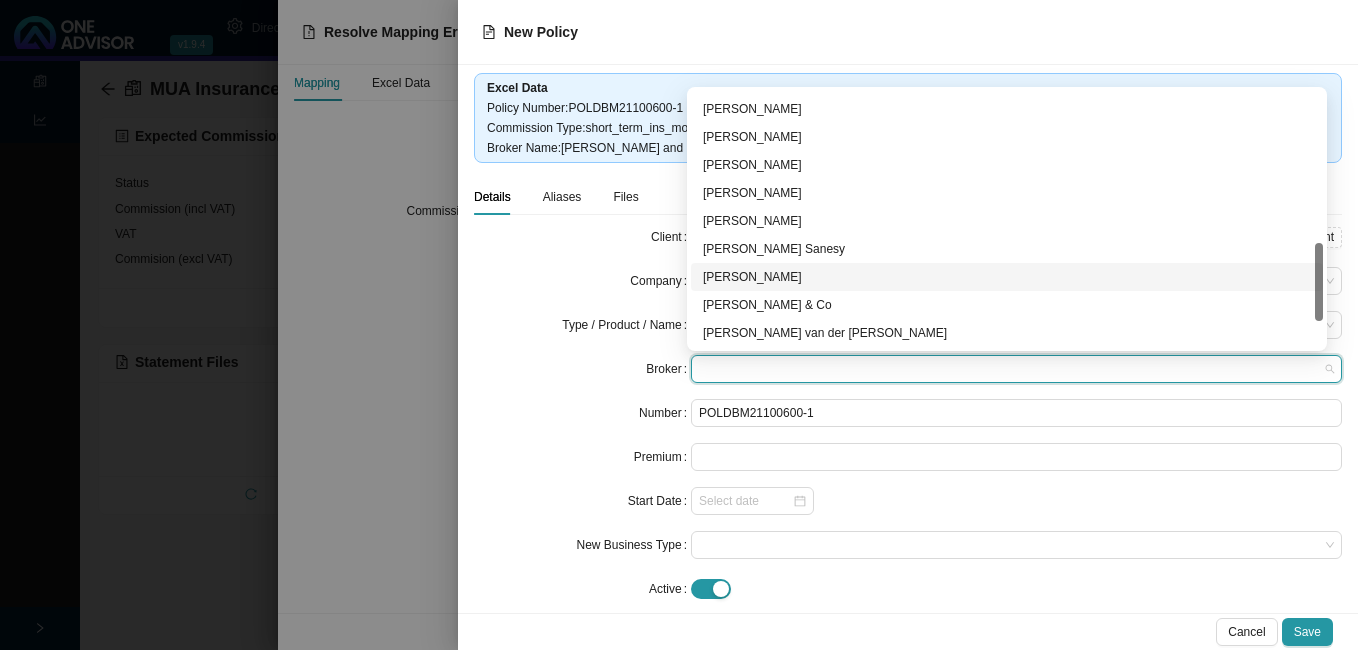 click on "[PERSON_NAME]" at bounding box center [1007, 277] 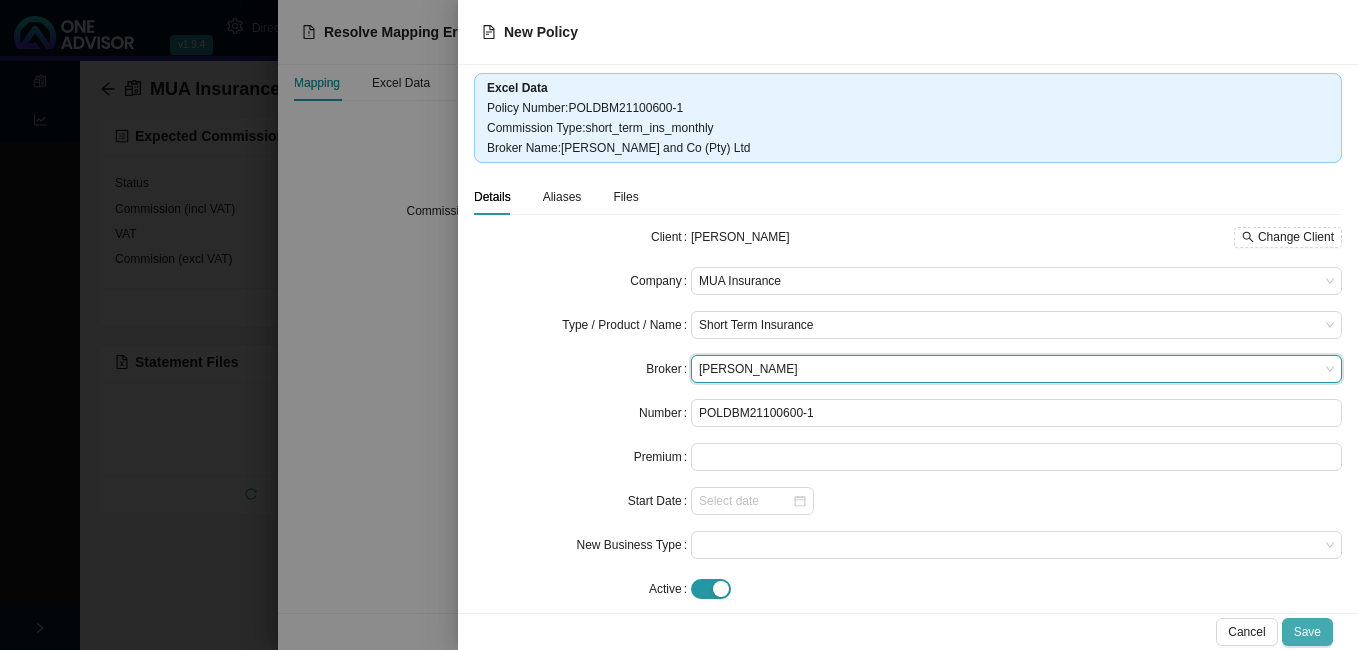 click on "Save" at bounding box center [1307, 632] 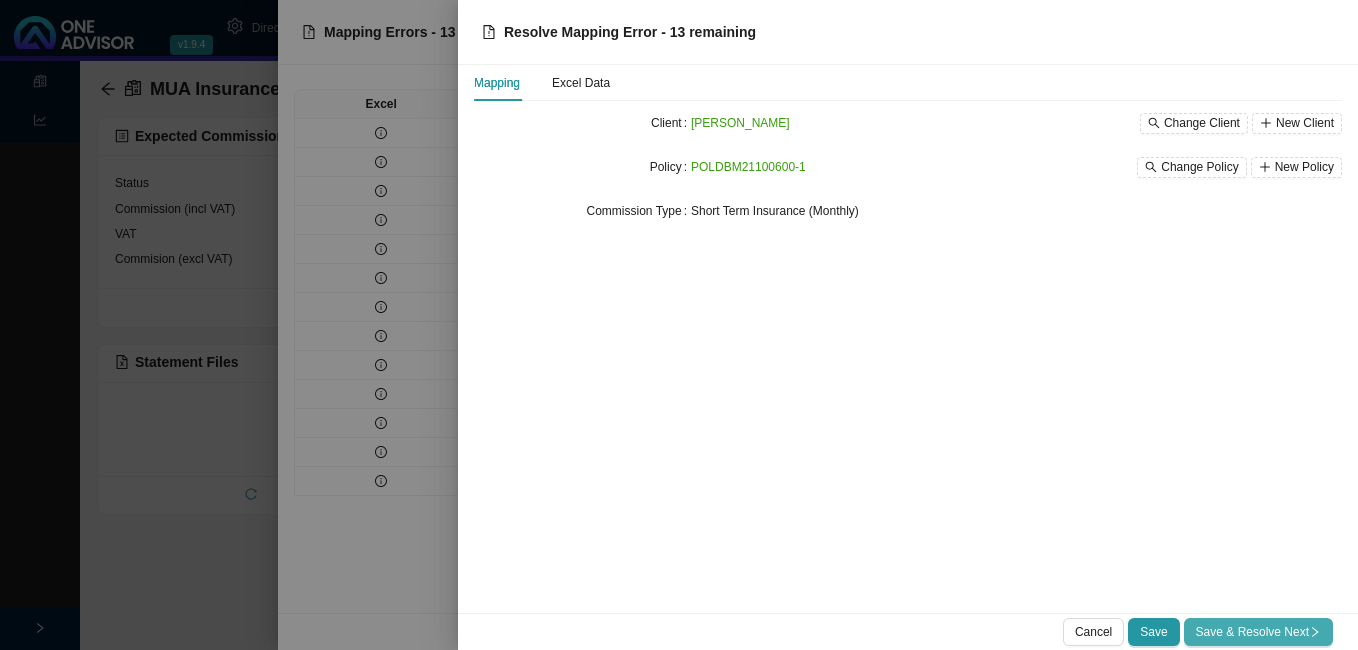 click on "Save & Resolve Next" at bounding box center [1258, 632] 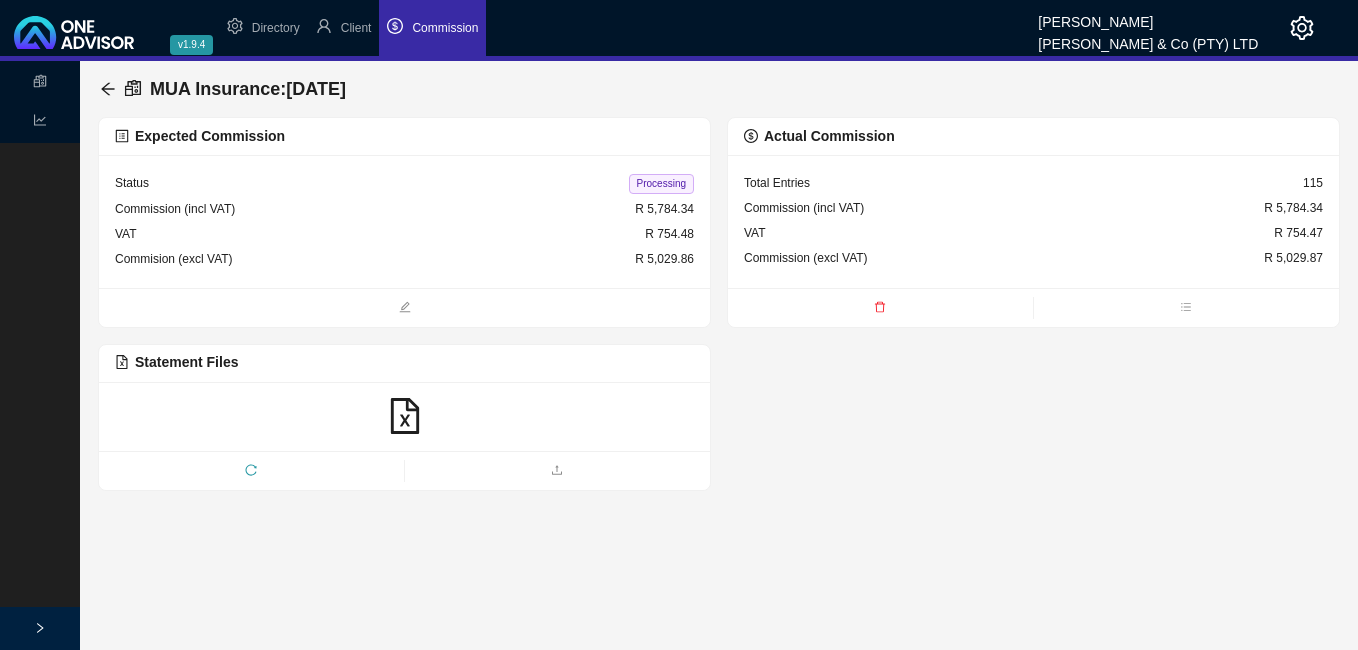 click on "Processing" at bounding box center (661, 184) 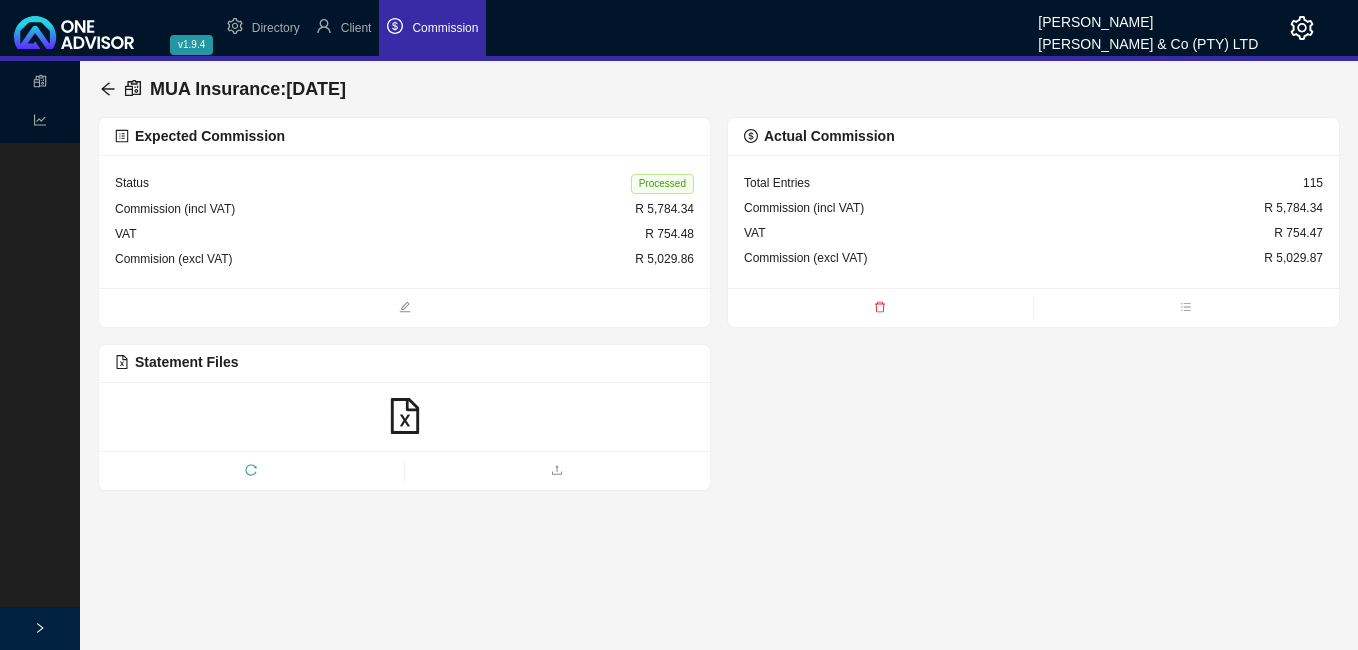 click on "MUA Insurance  :  [DATE]" at bounding box center (227, 89) 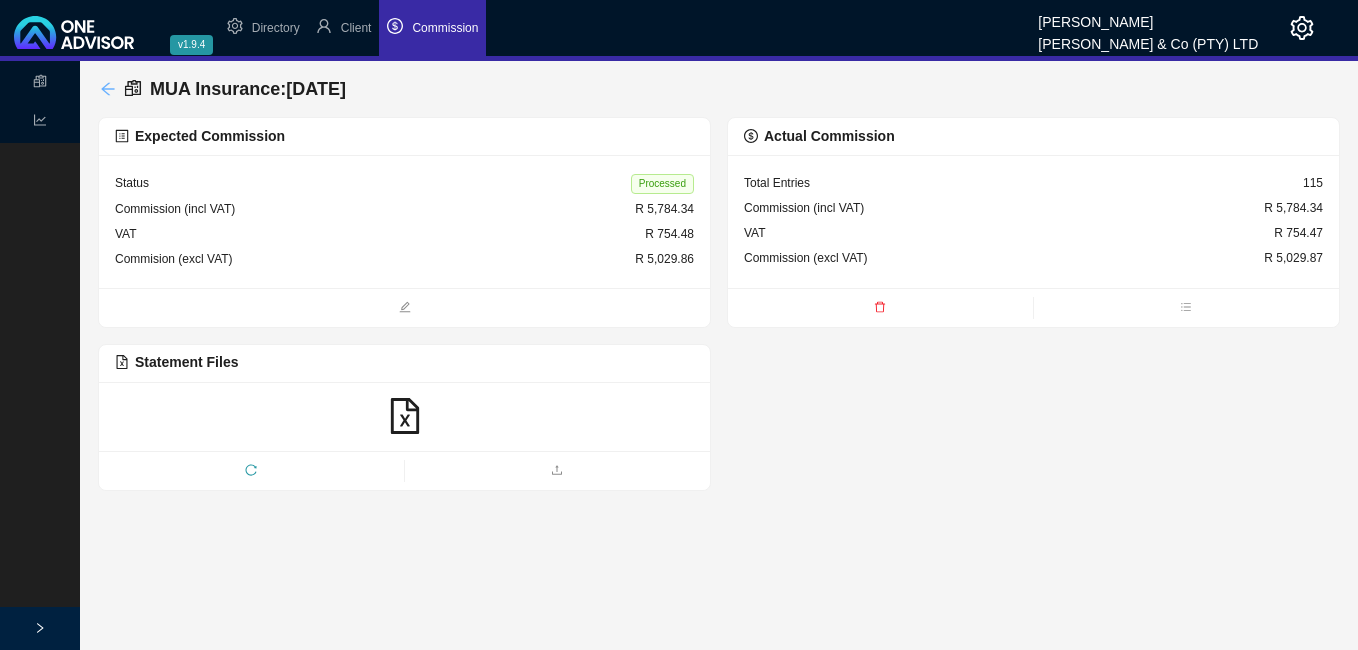 click 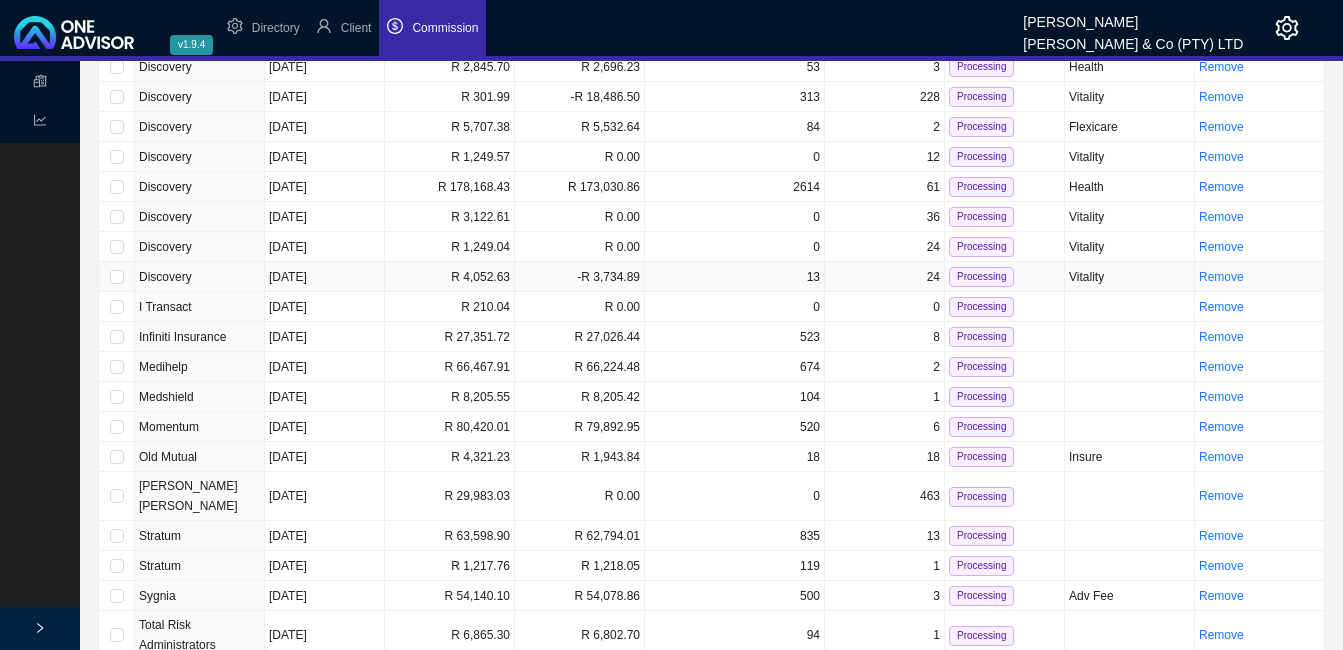 scroll, scrollTop: 284, scrollLeft: 0, axis: vertical 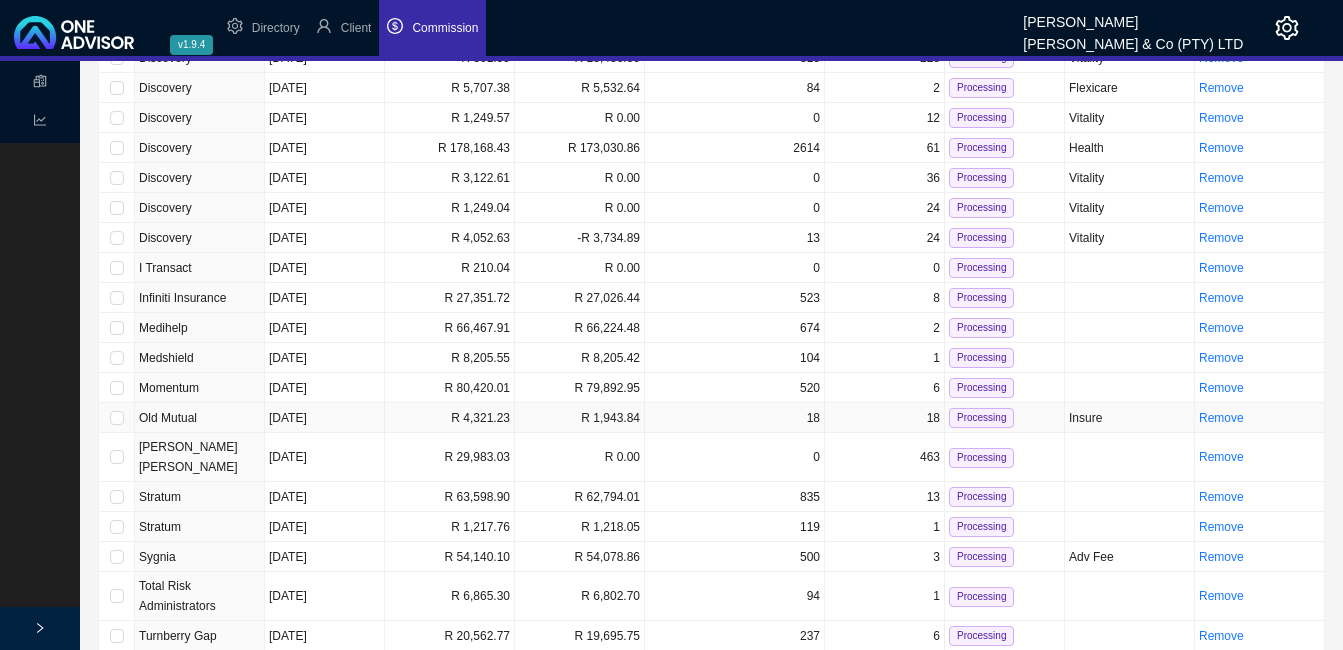 click on "R 4,321.23" at bounding box center (450, 418) 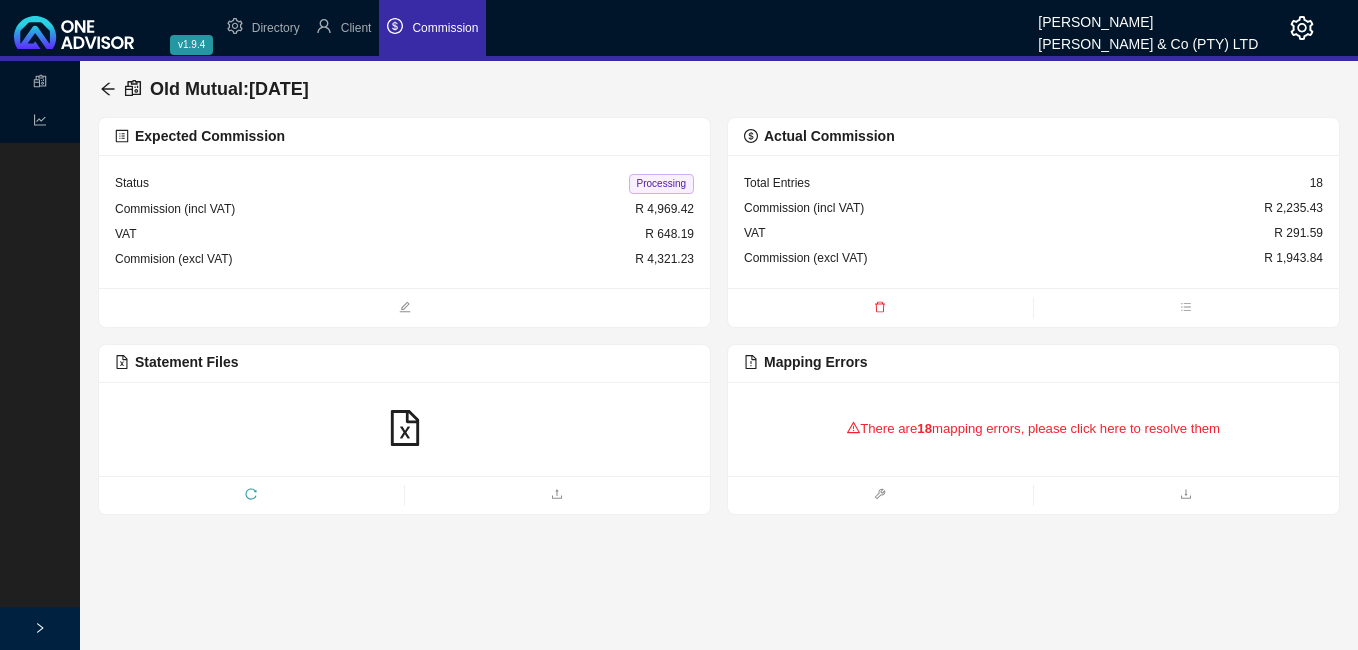 click at bounding box center [404, 429] 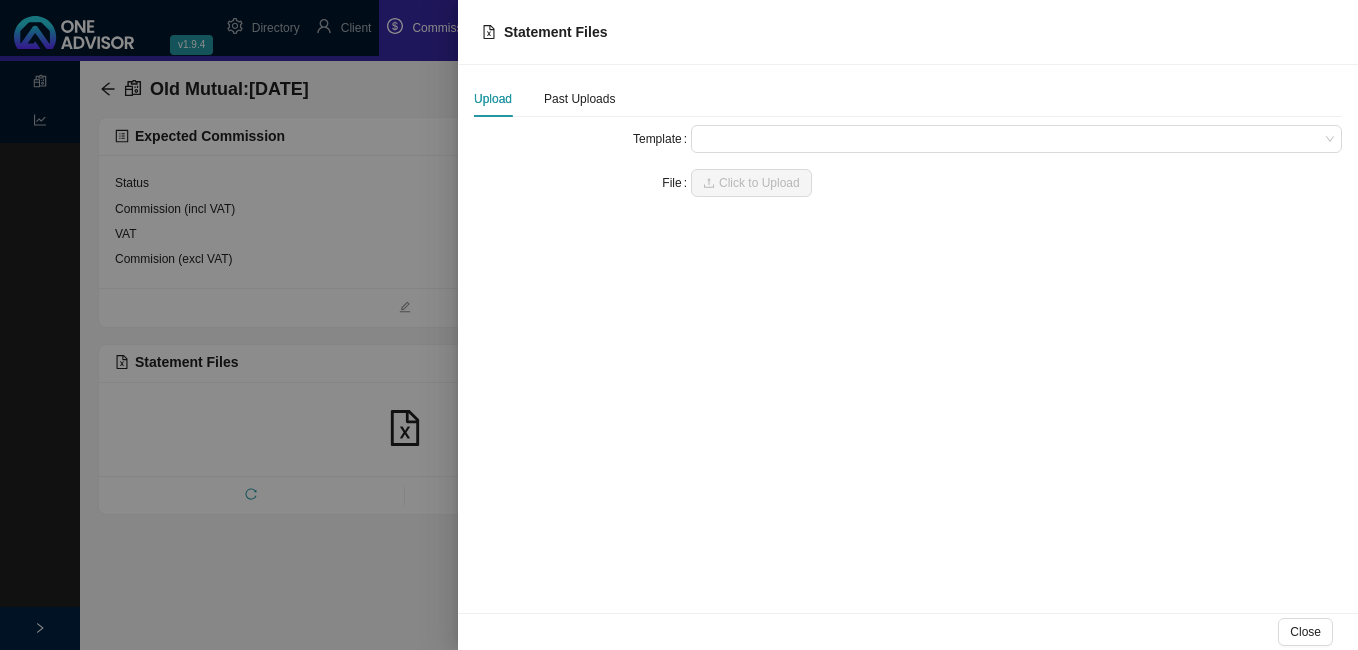 click at bounding box center (679, 325) 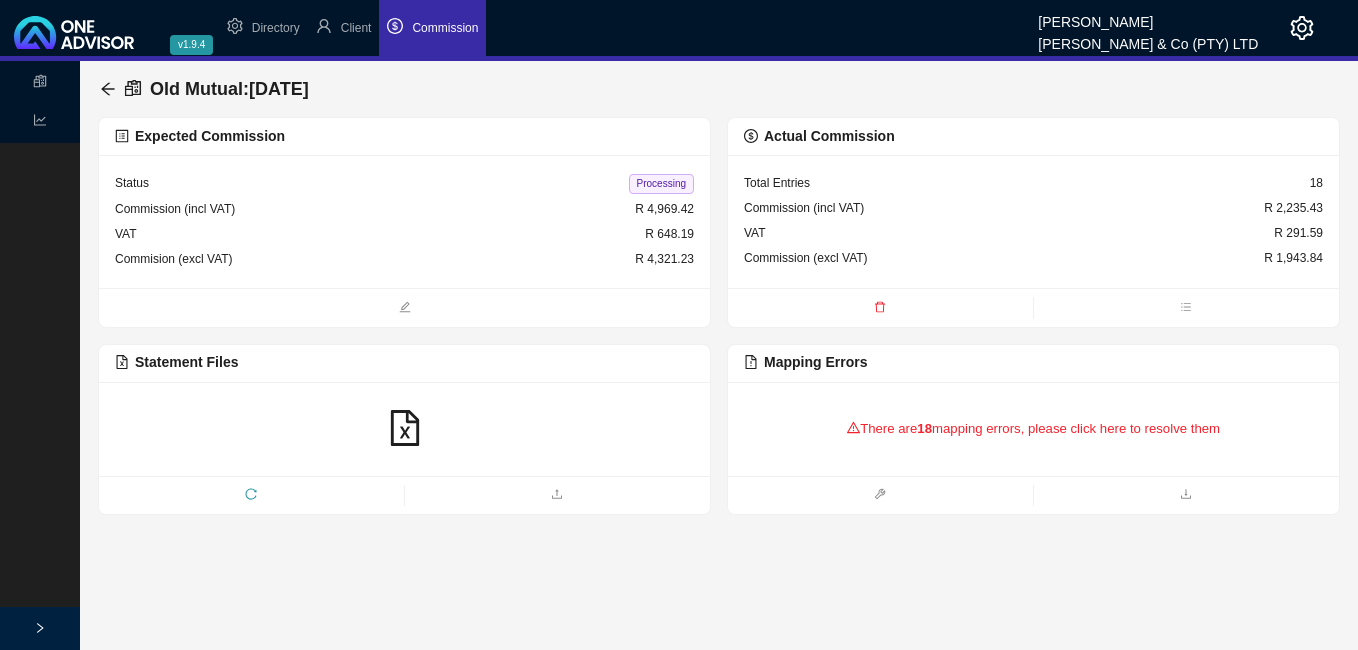 click on "18" at bounding box center [924, 428] 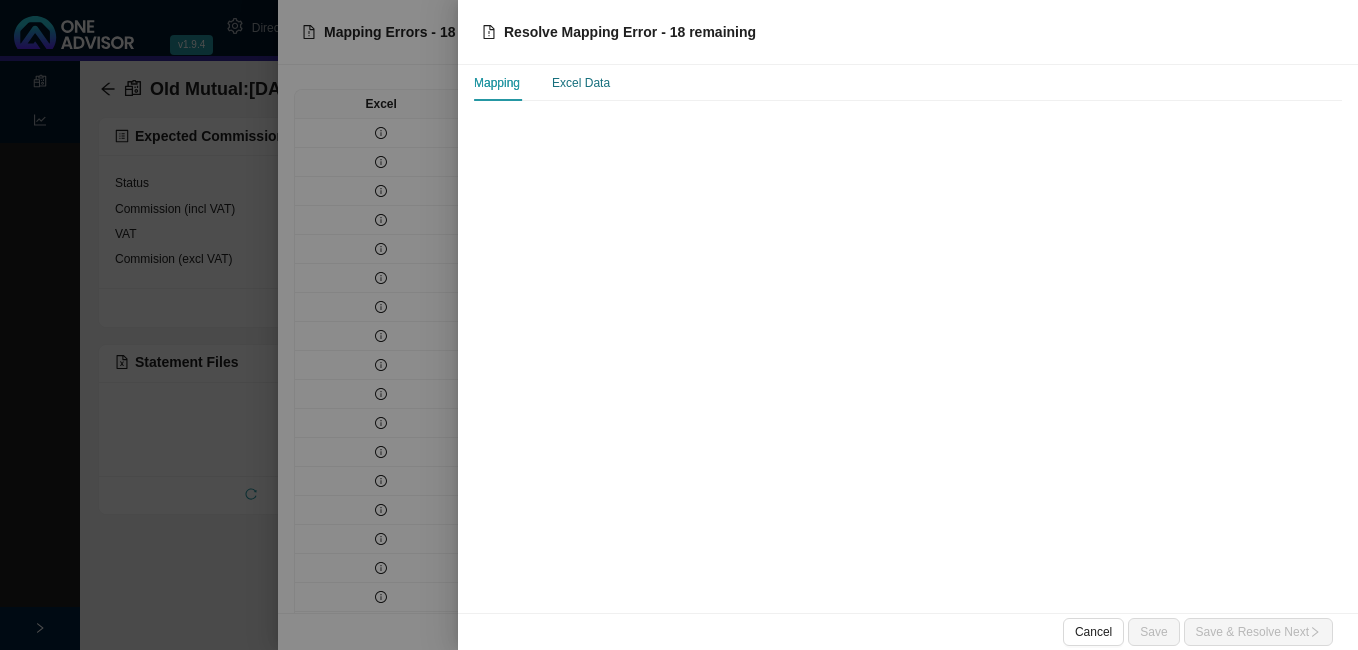 click on "Excel Data" at bounding box center [581, 83] 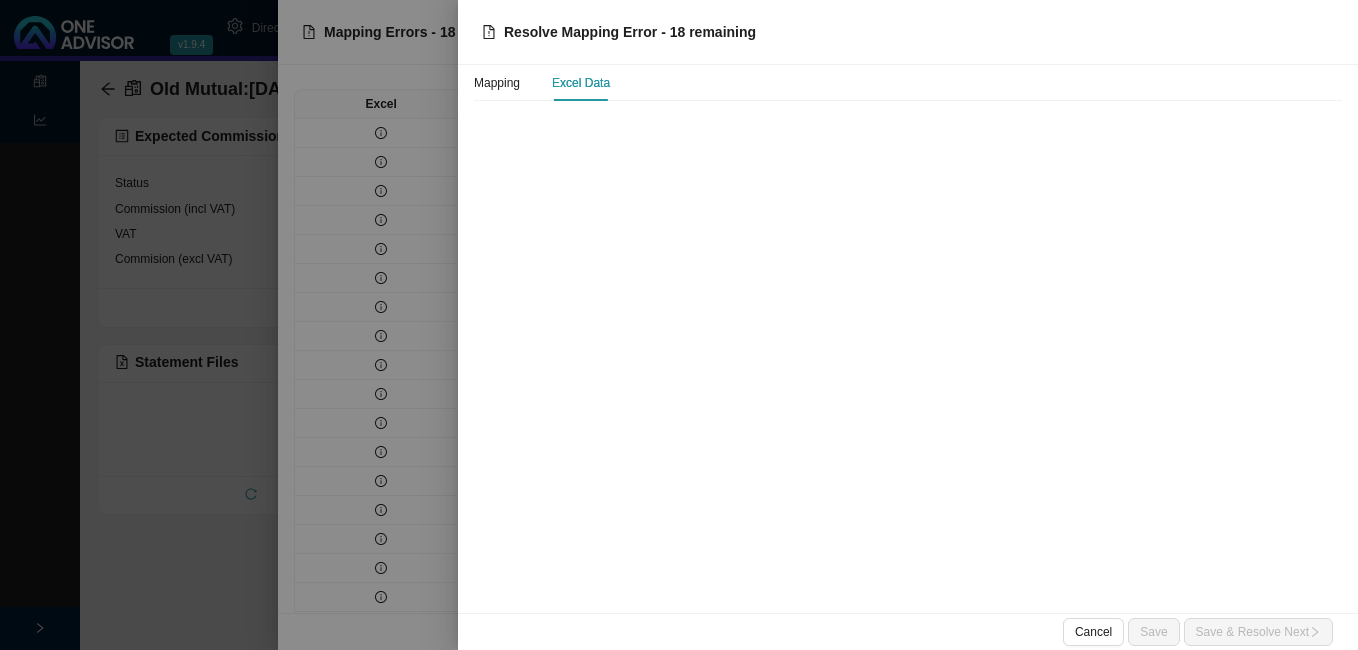 click on "Excel Data" at bounding box center [581, 83] 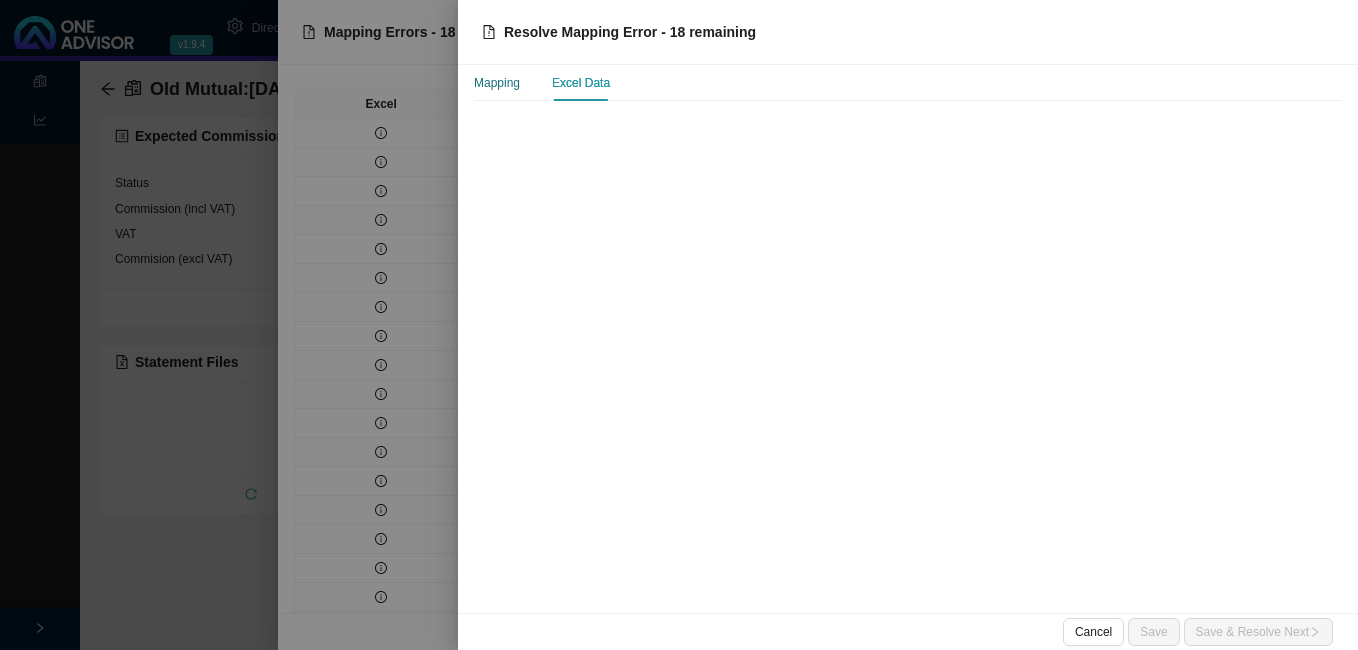 click on "Mapping" at bounding box center (497, 83) 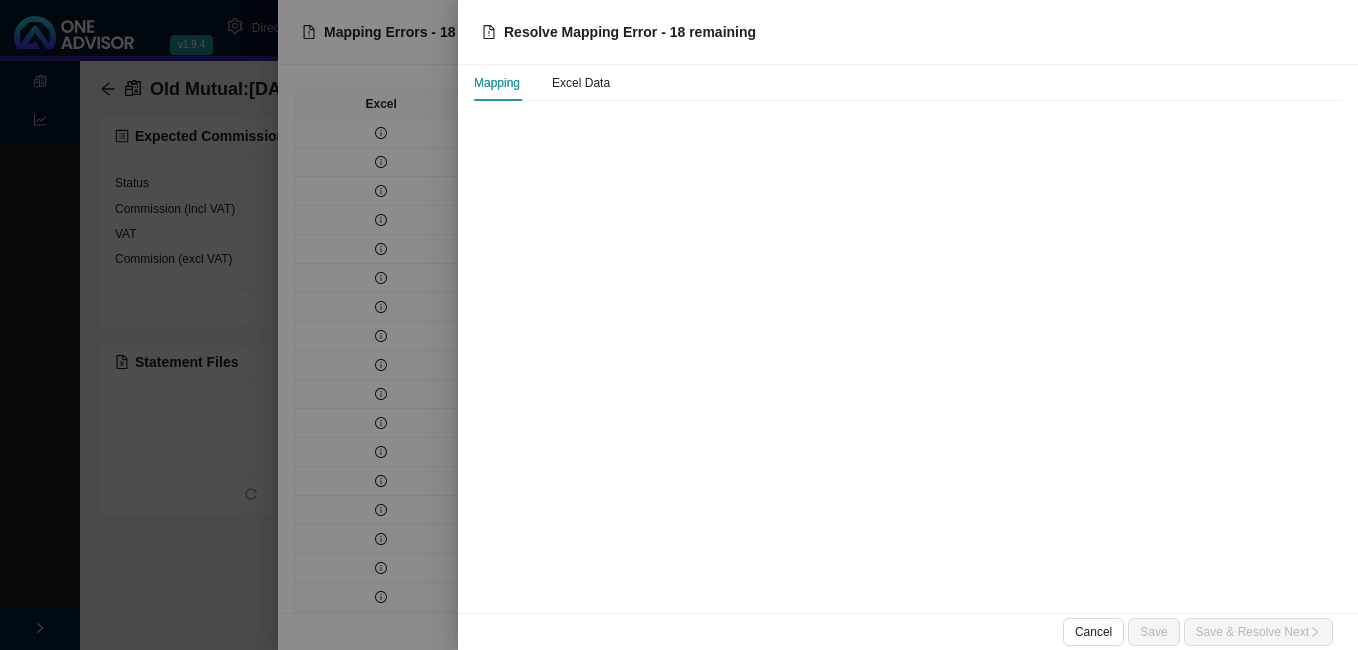 click on "Mapping" at bounding box center (497, 83) 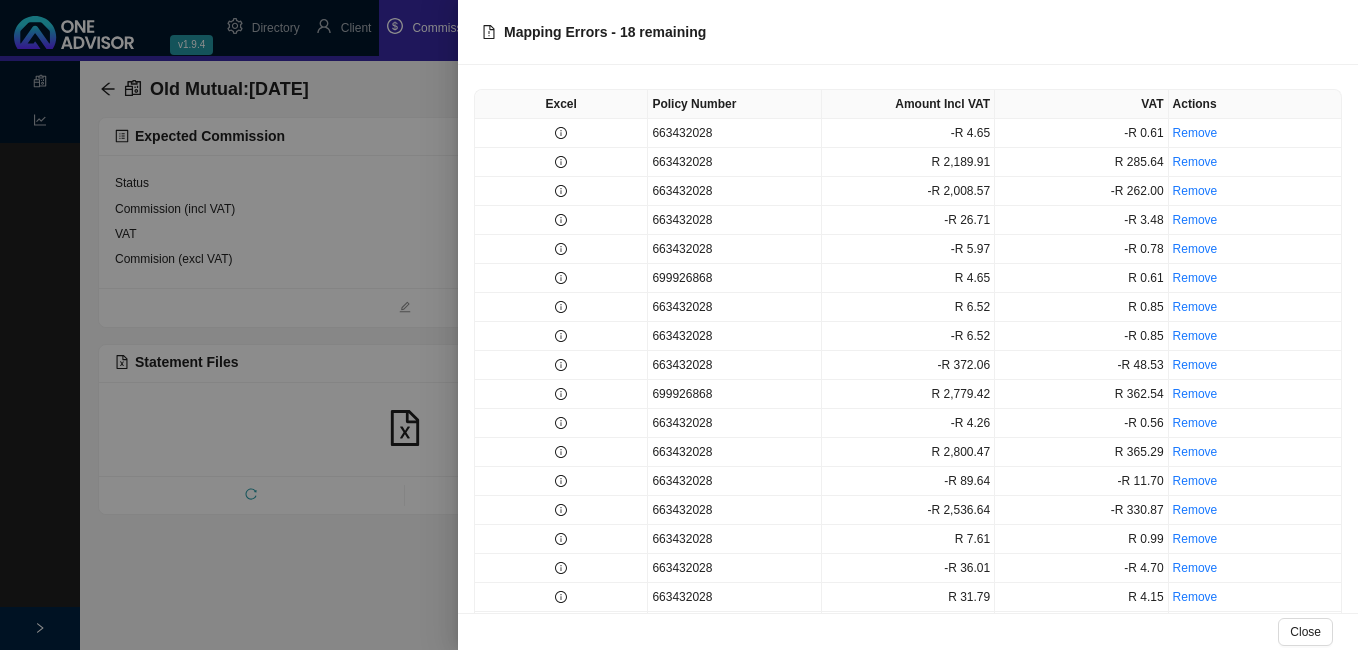 click at bounding box center [679, 325] 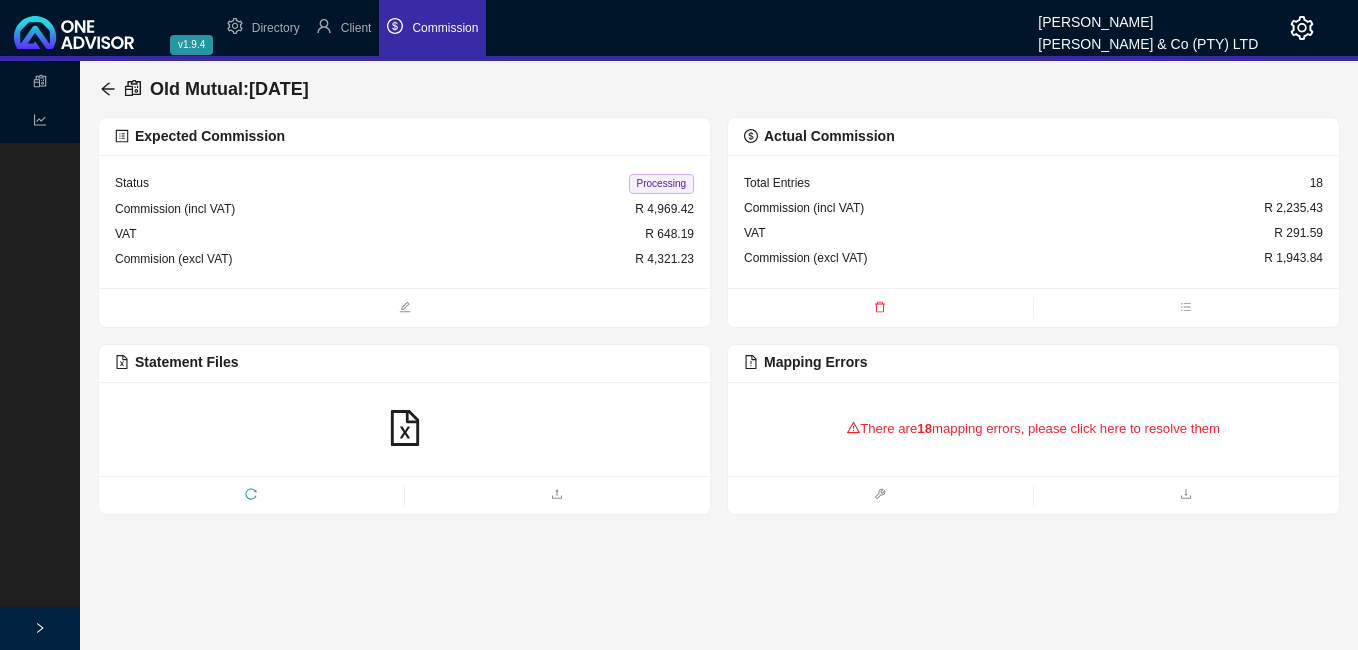 click on "There are  18  mapping errors, please click here to resolve them" at bounding box center (1033, 429) 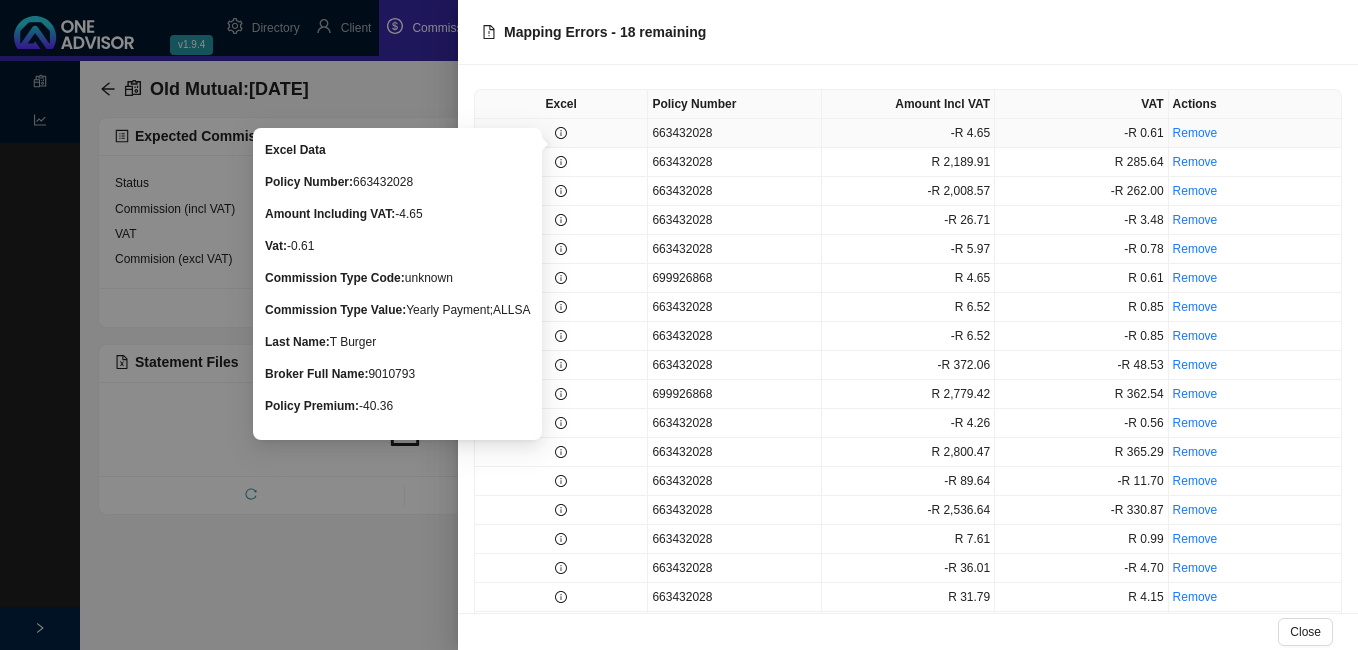 click 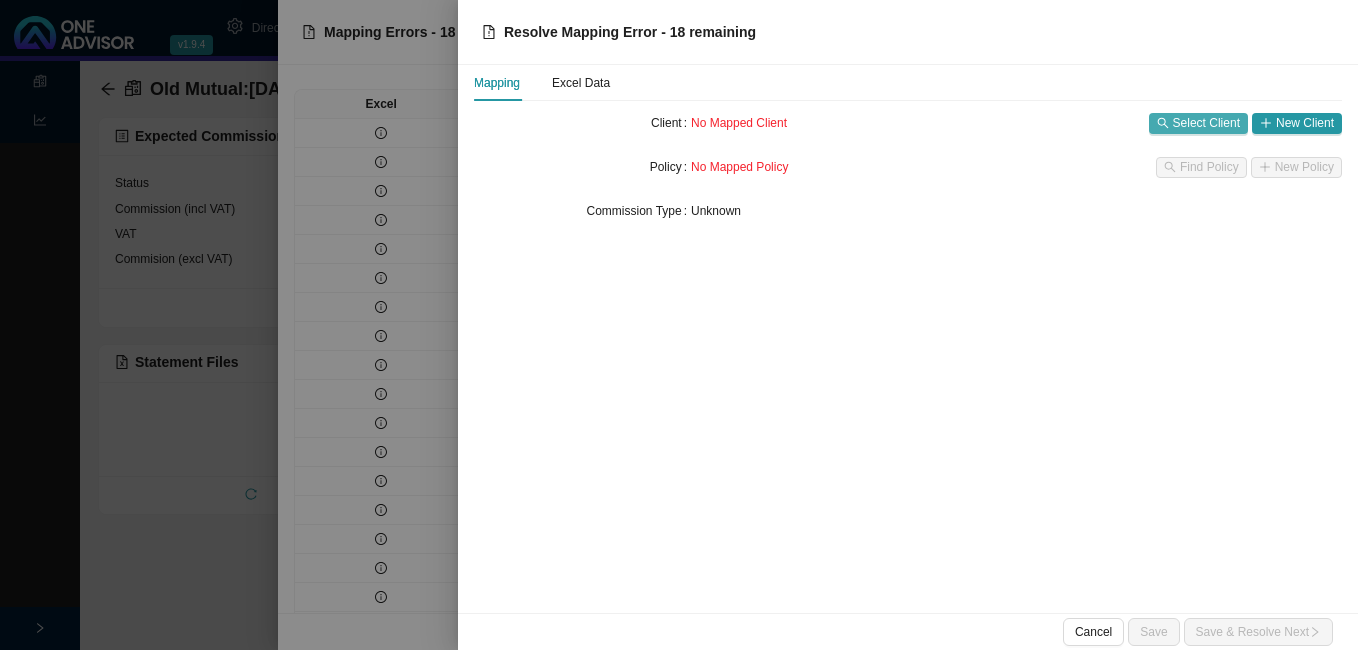 click on "Select Client" at bounding box center [1206, 123] 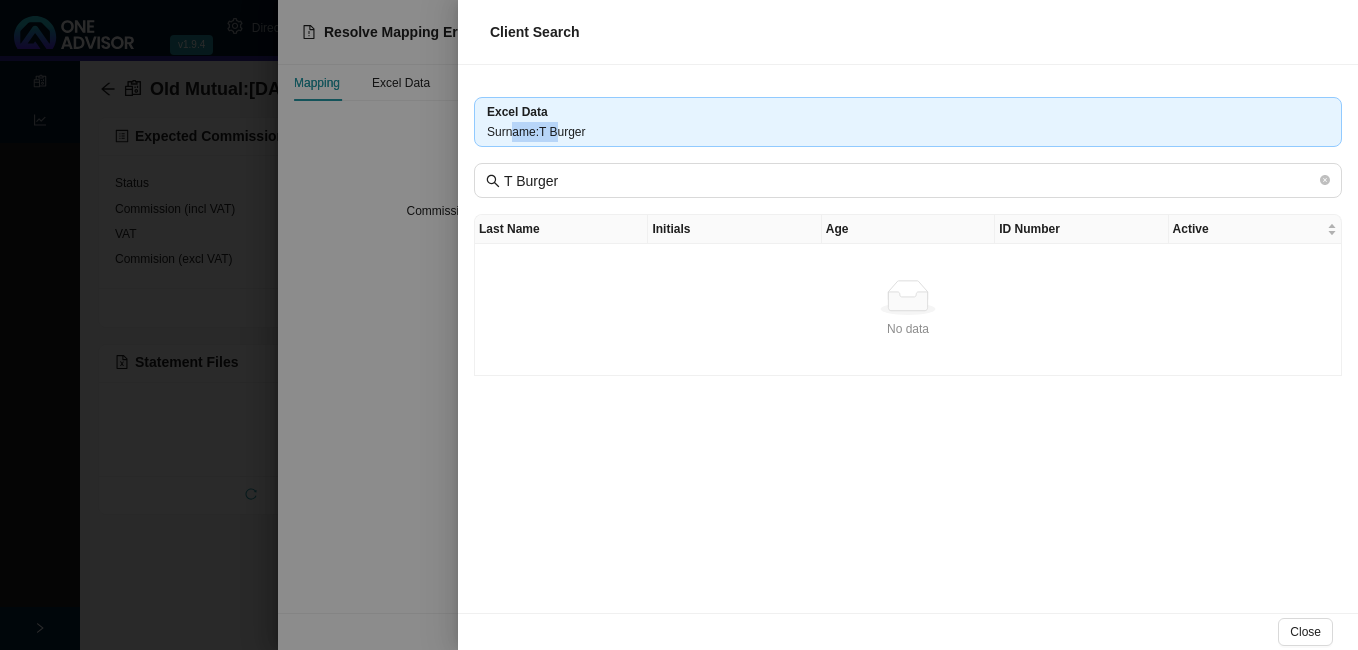 drag, startPoint x: 553, startPoint y: 134, endPoint x: 512, endPoint y: 134, distance: 41 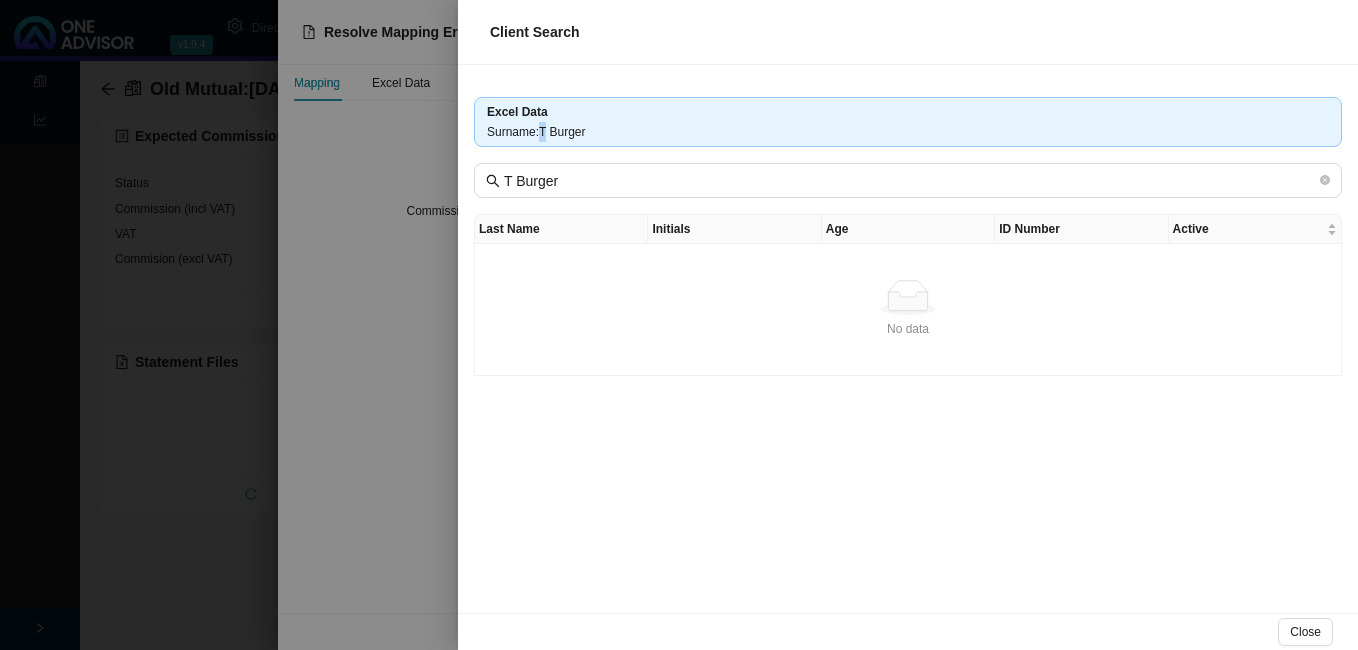 click on "Surname :  [PERSON_NAME]" at bounding box center [908, 132] 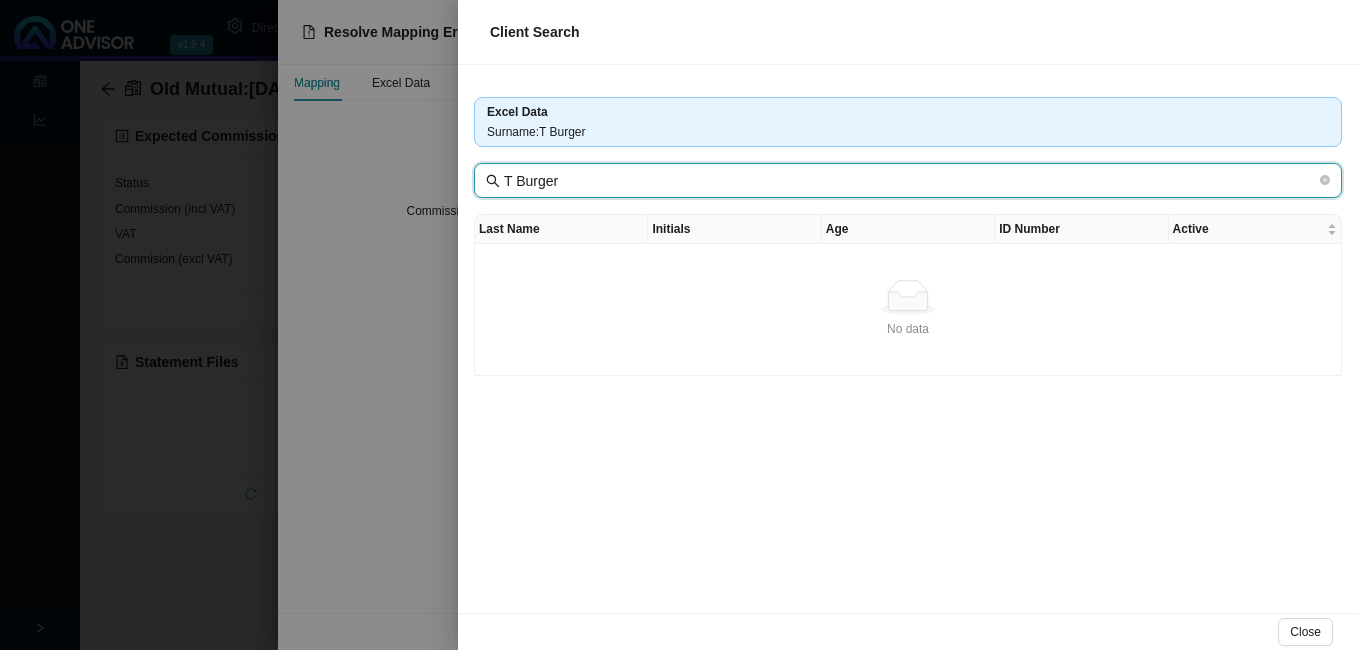 drag, startPoint x: 515, startPoint y: 179, endPoint x: 447, endPoint y: 179, distance: 68 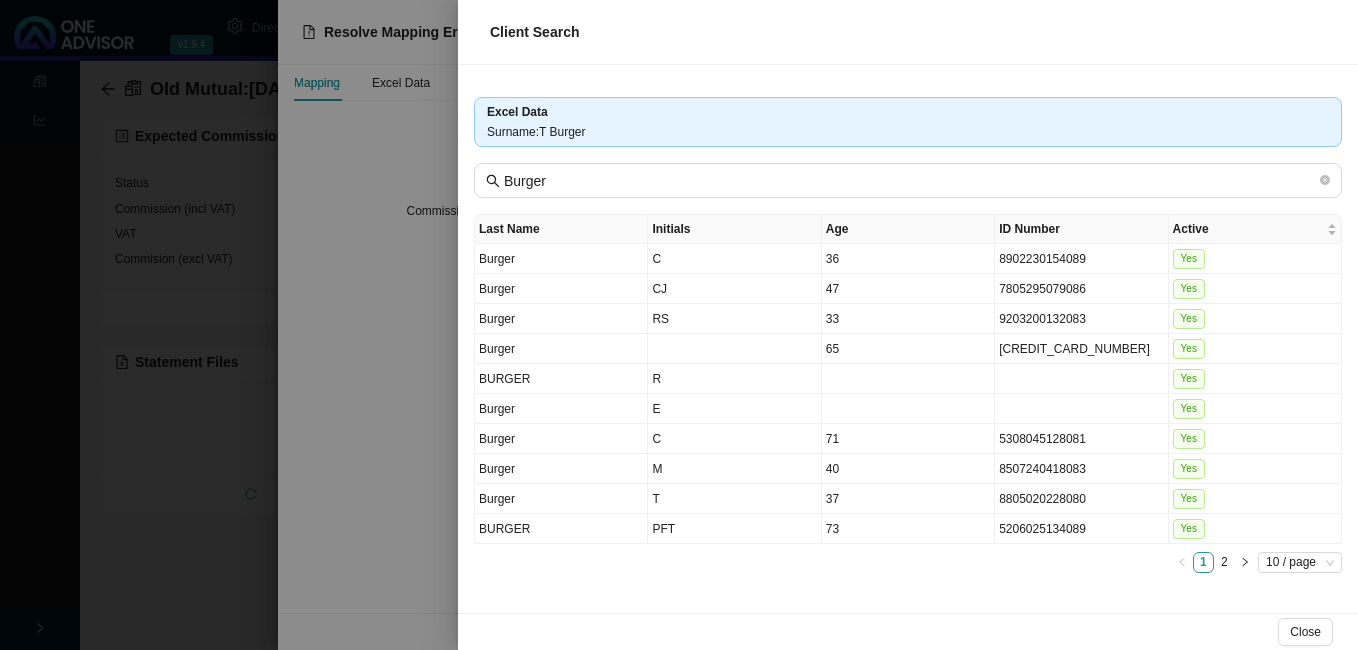 click at bounding box center (679, 325) 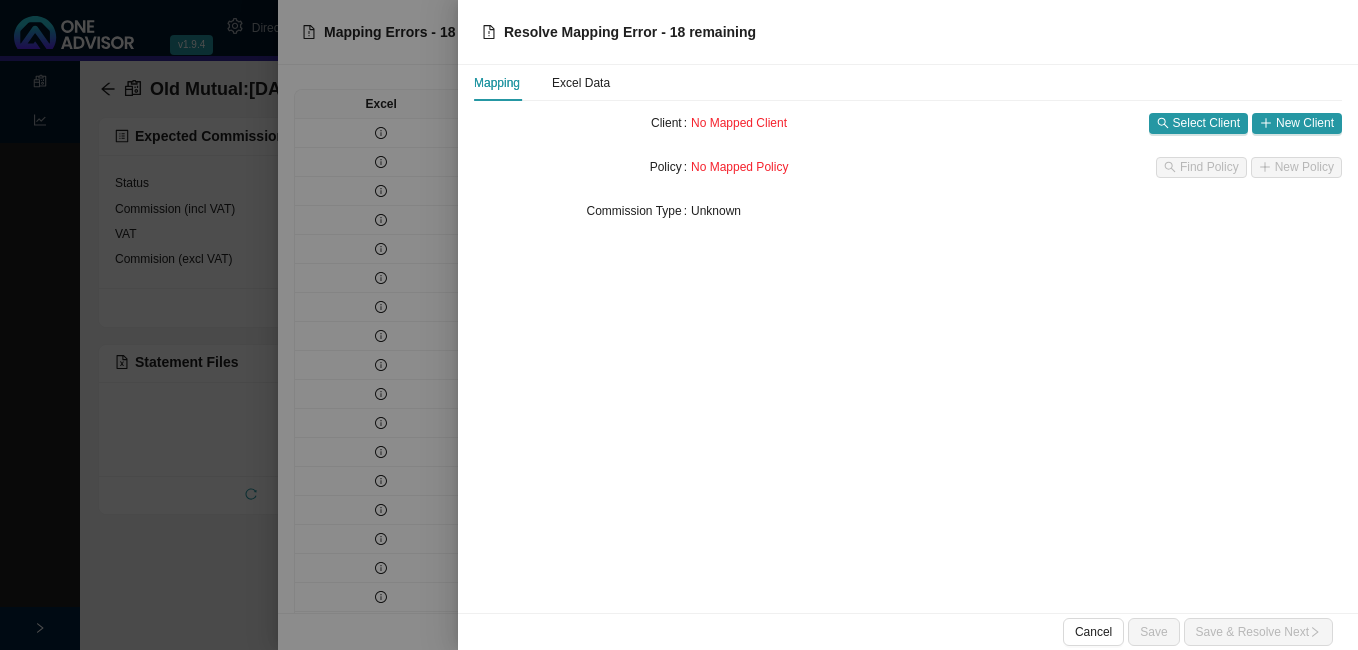 click at bounding box center [679, 325] 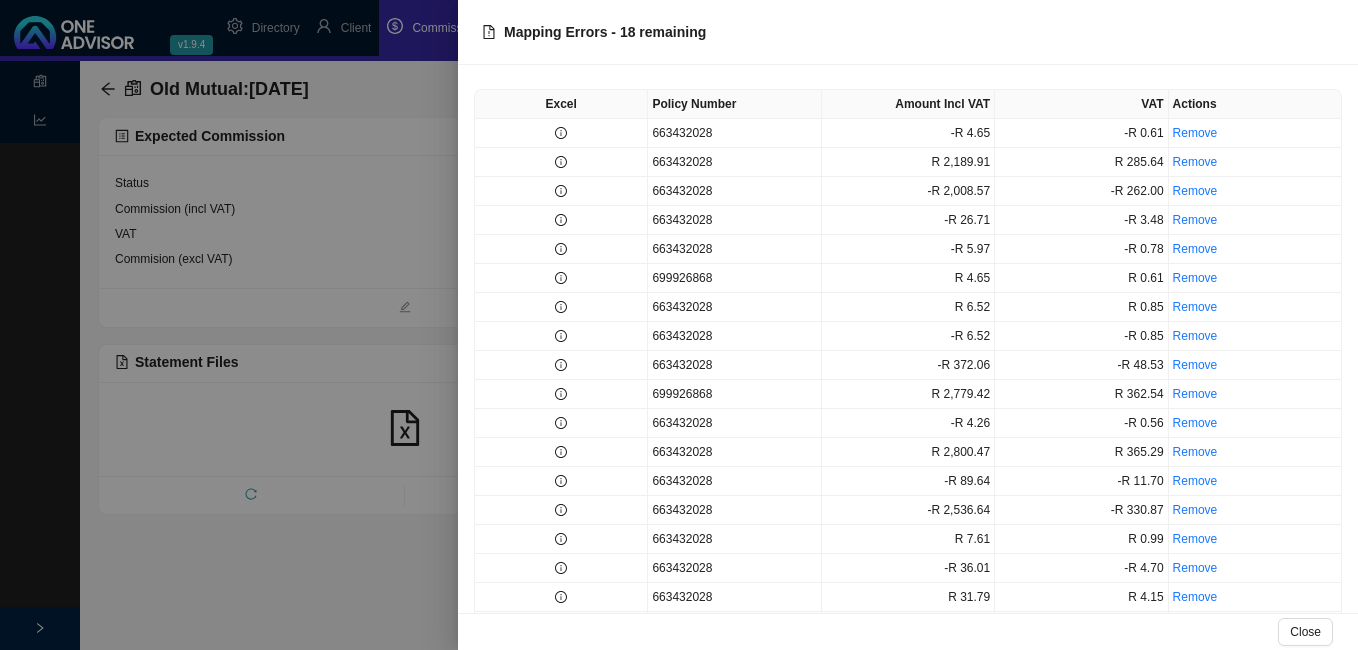 click at bounding box center [679, 325] 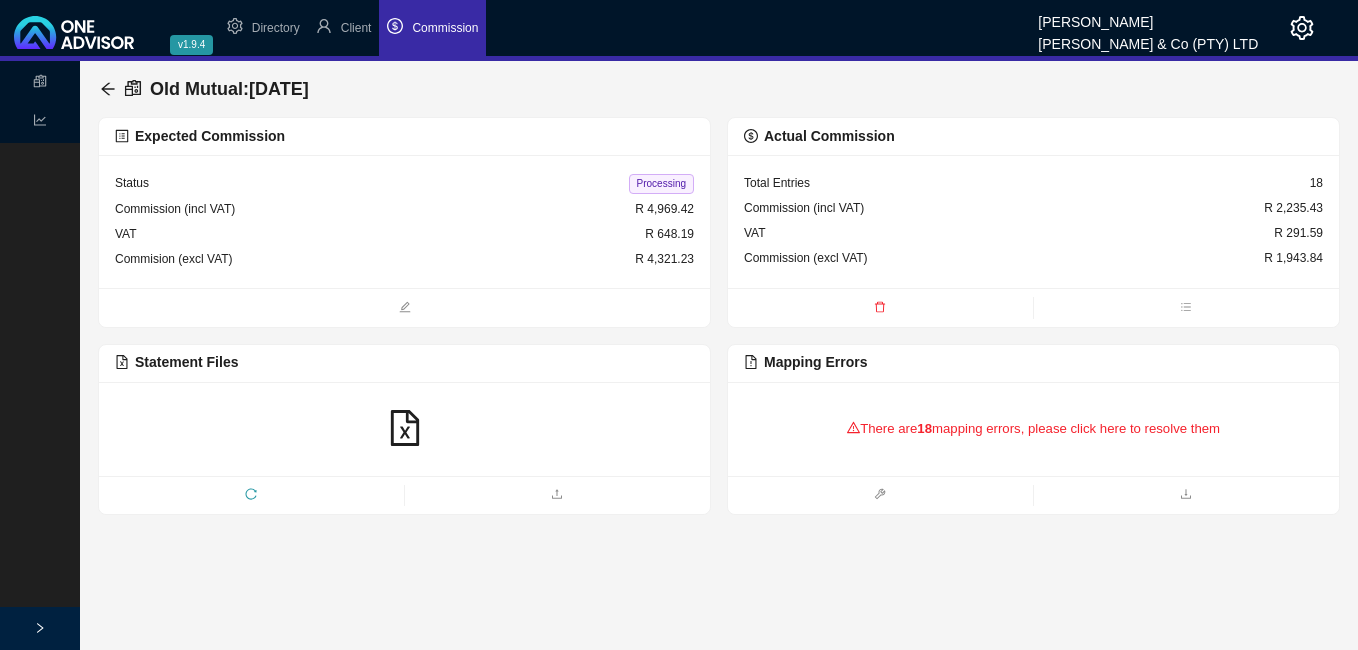 click on "Old Mutual :  [DATE]" at bounding box center [719, 89] 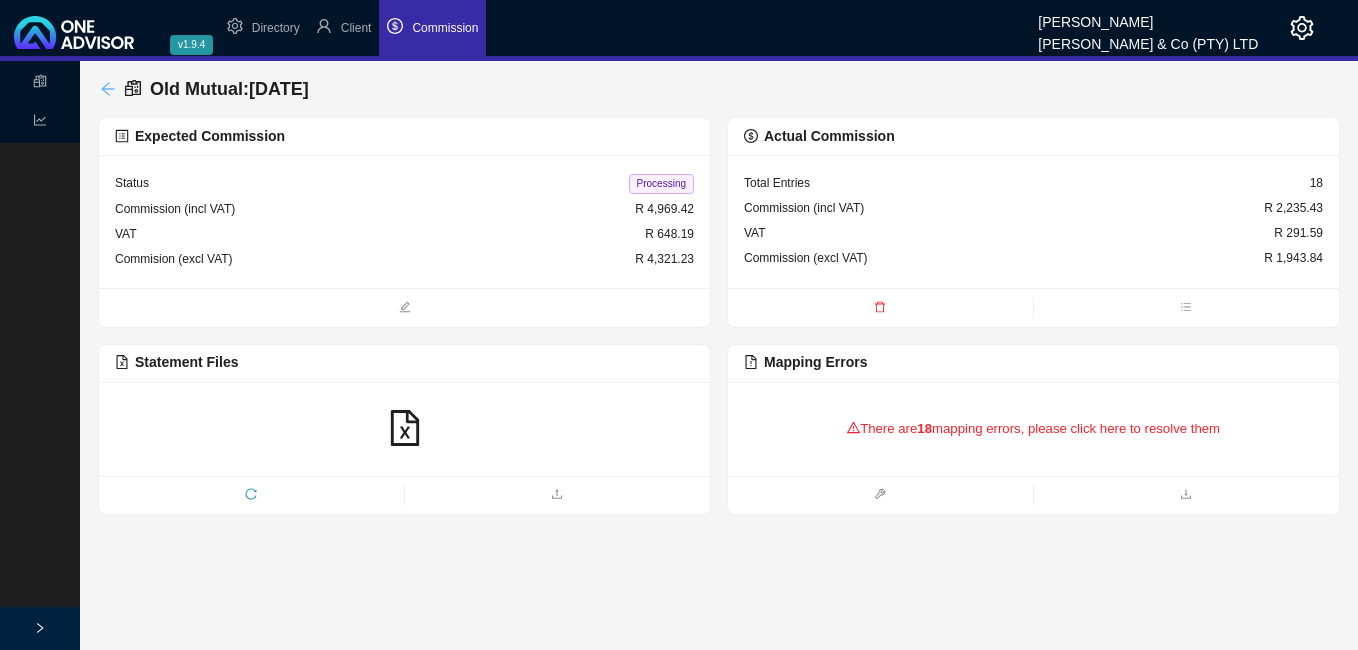 click 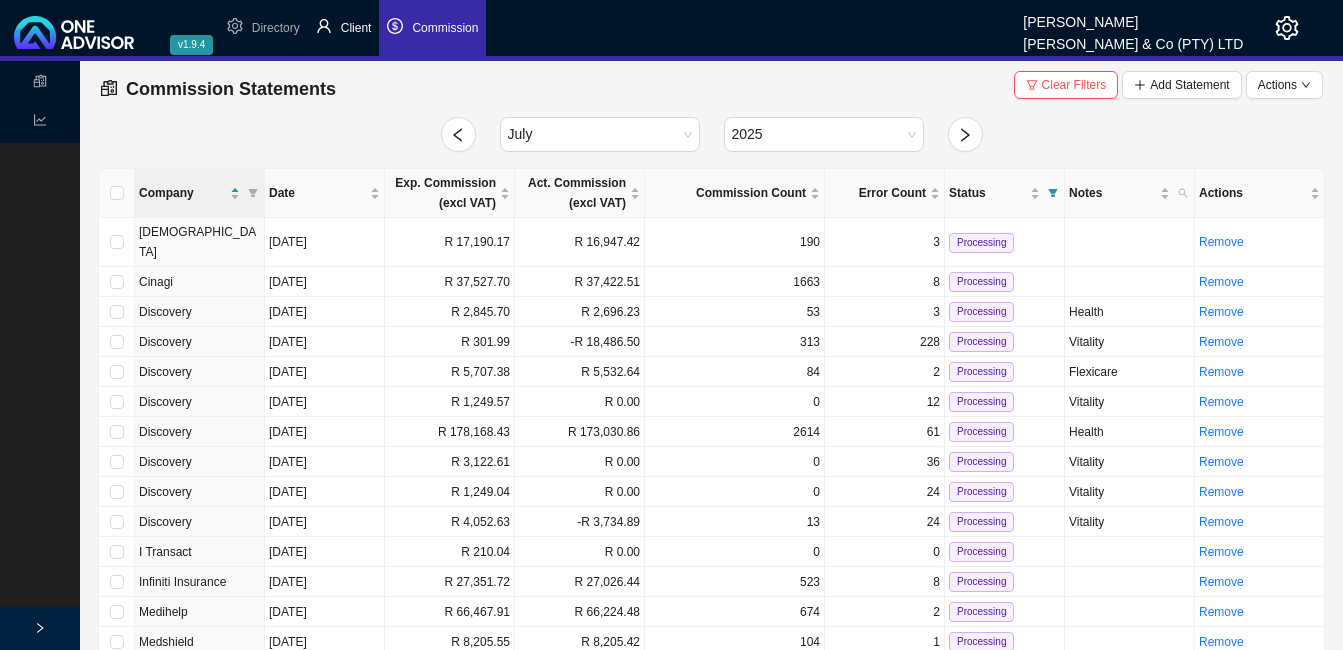 click on "Client" at bounding box center (344, 28) 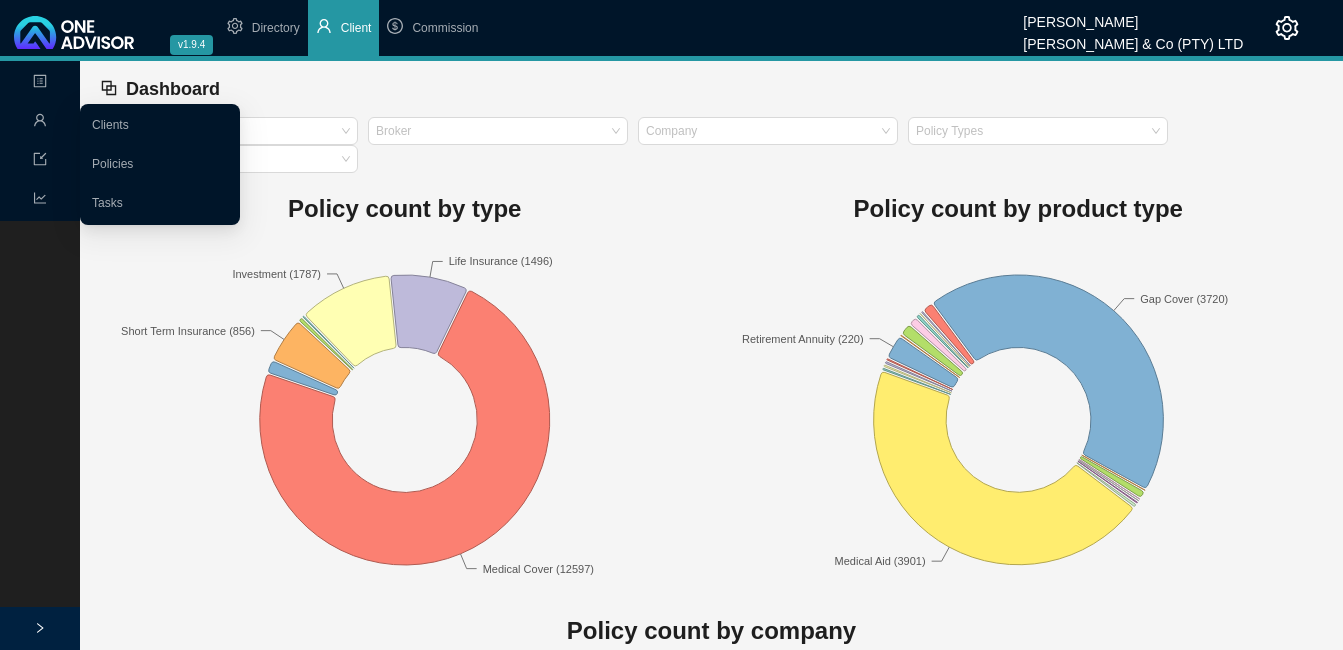 click 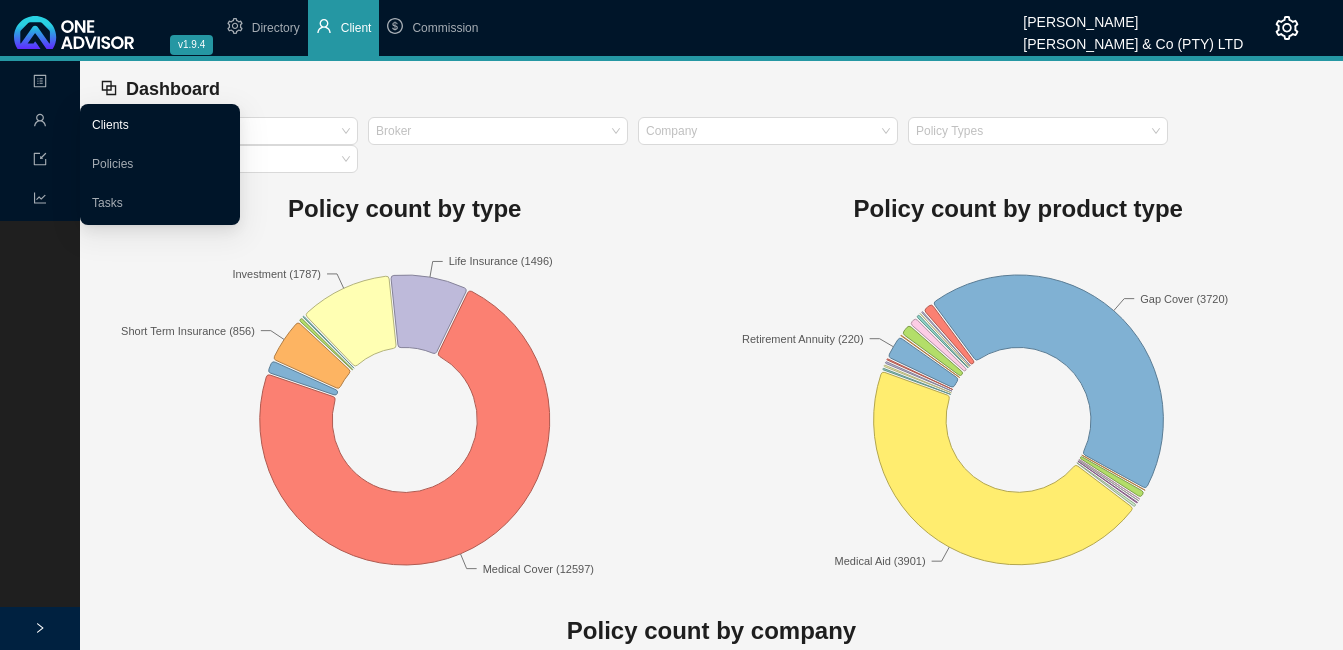 click on "Clients" at bounding box center (110, 125) 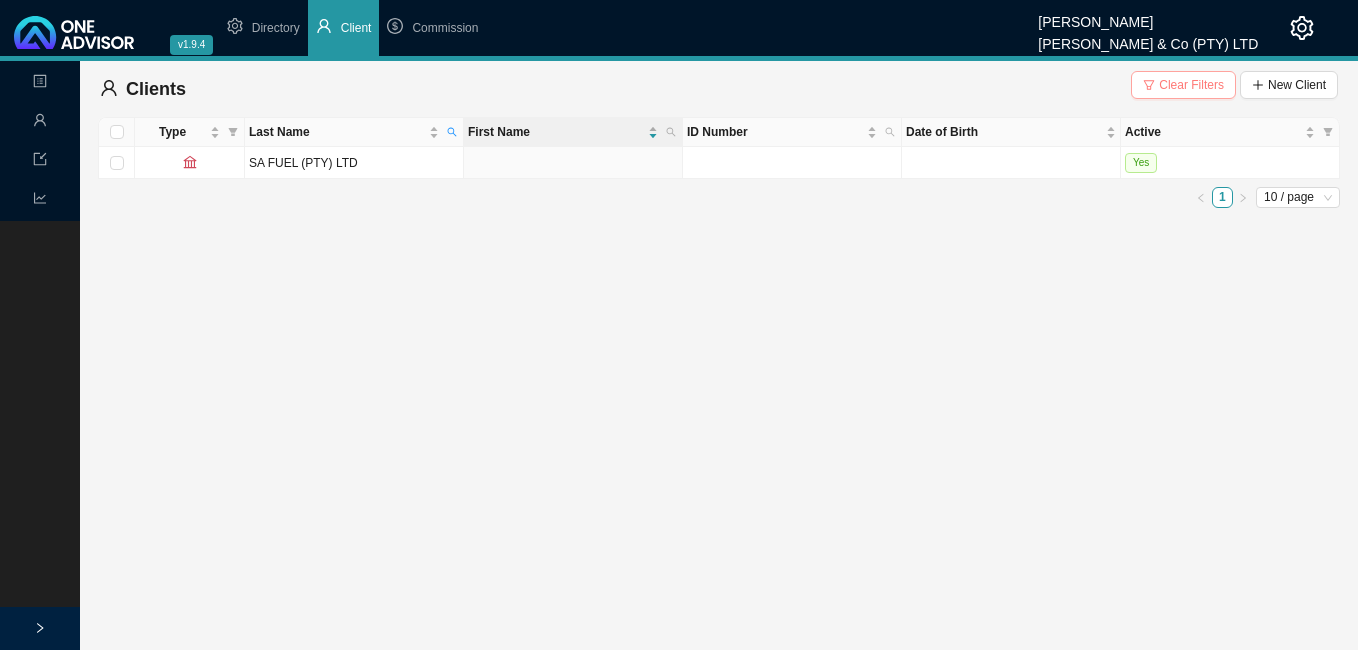 click on "Clear Filters" at bounding box center (1191, 85) 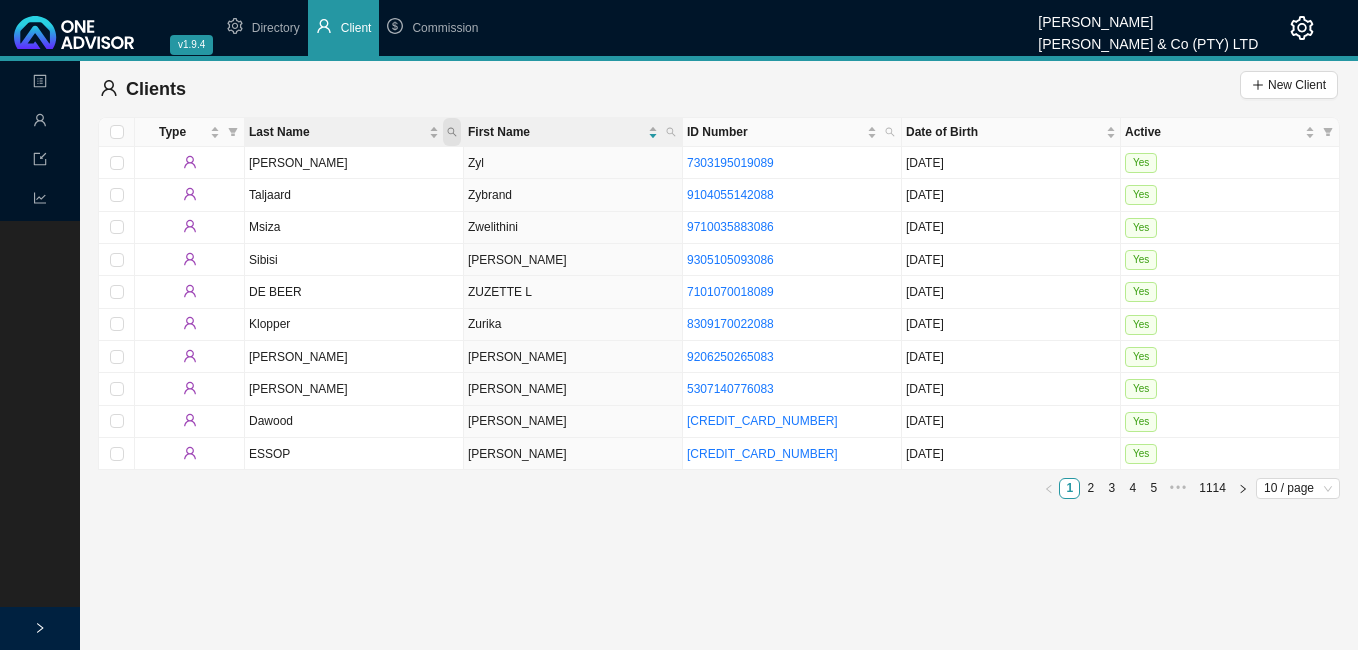 click at bounding box center [452, 132] 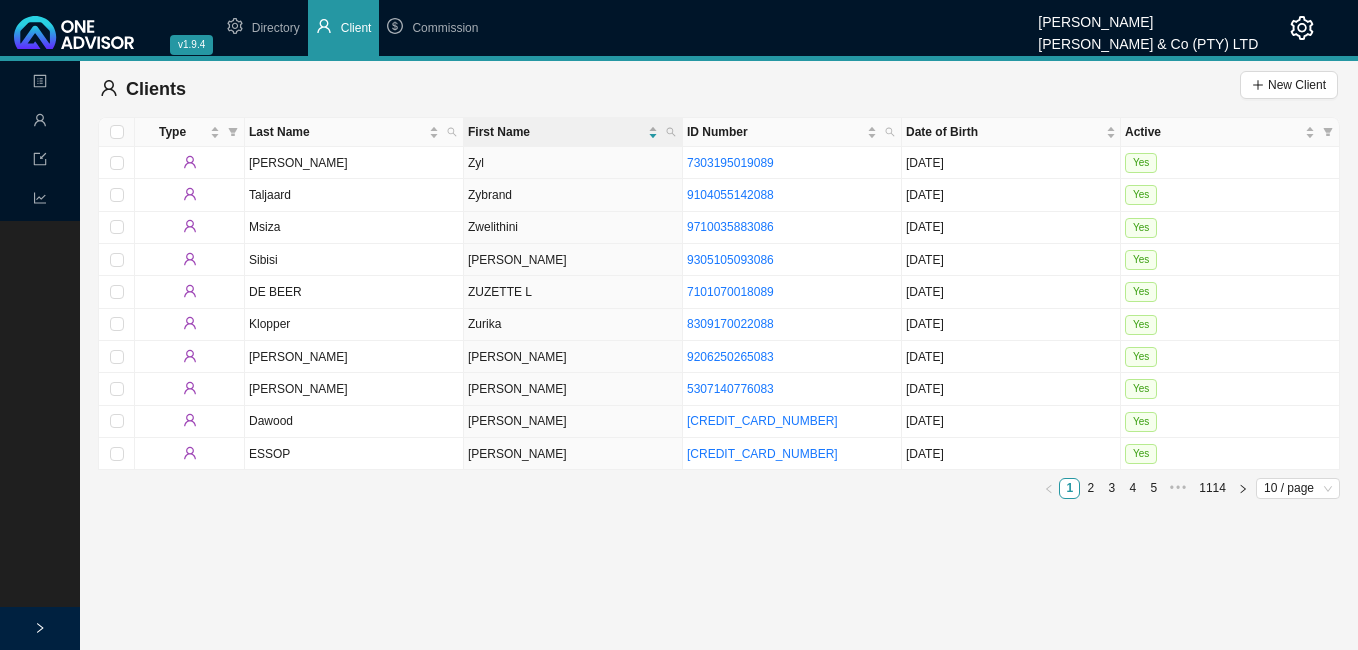 click on "First Name" at bounding box center (573, 132) 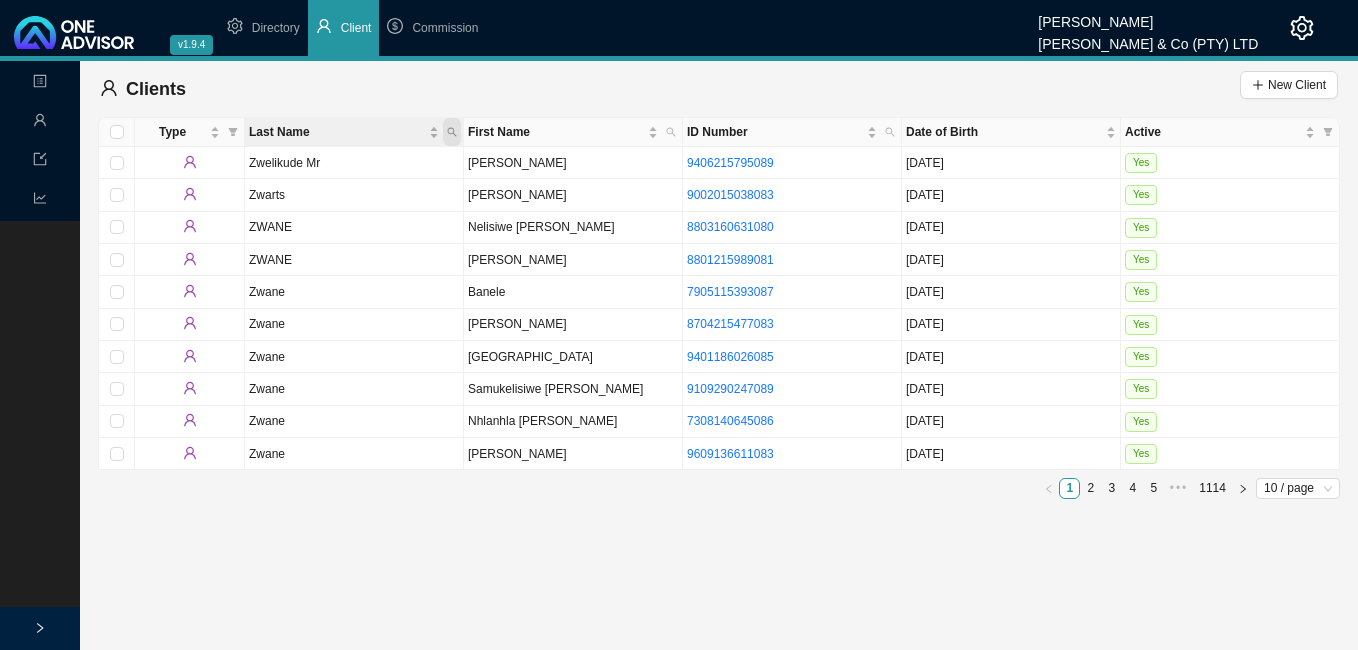 click 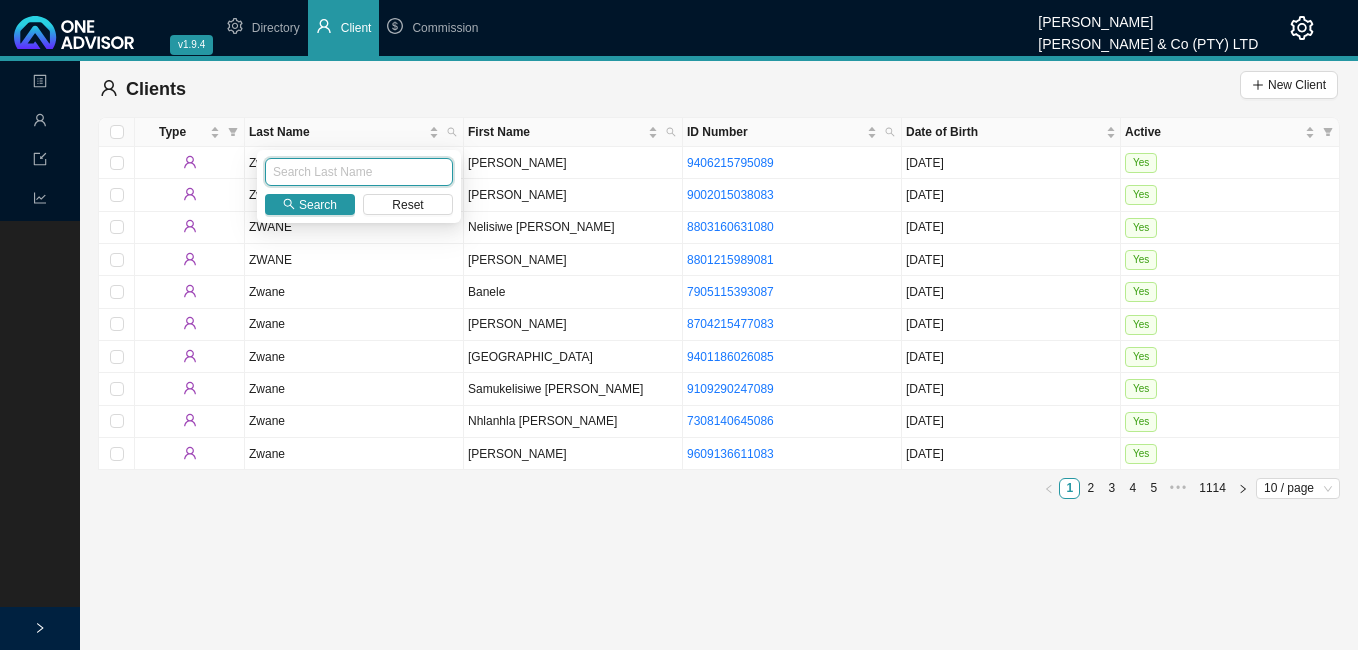 click at bounding box center [359, 172] 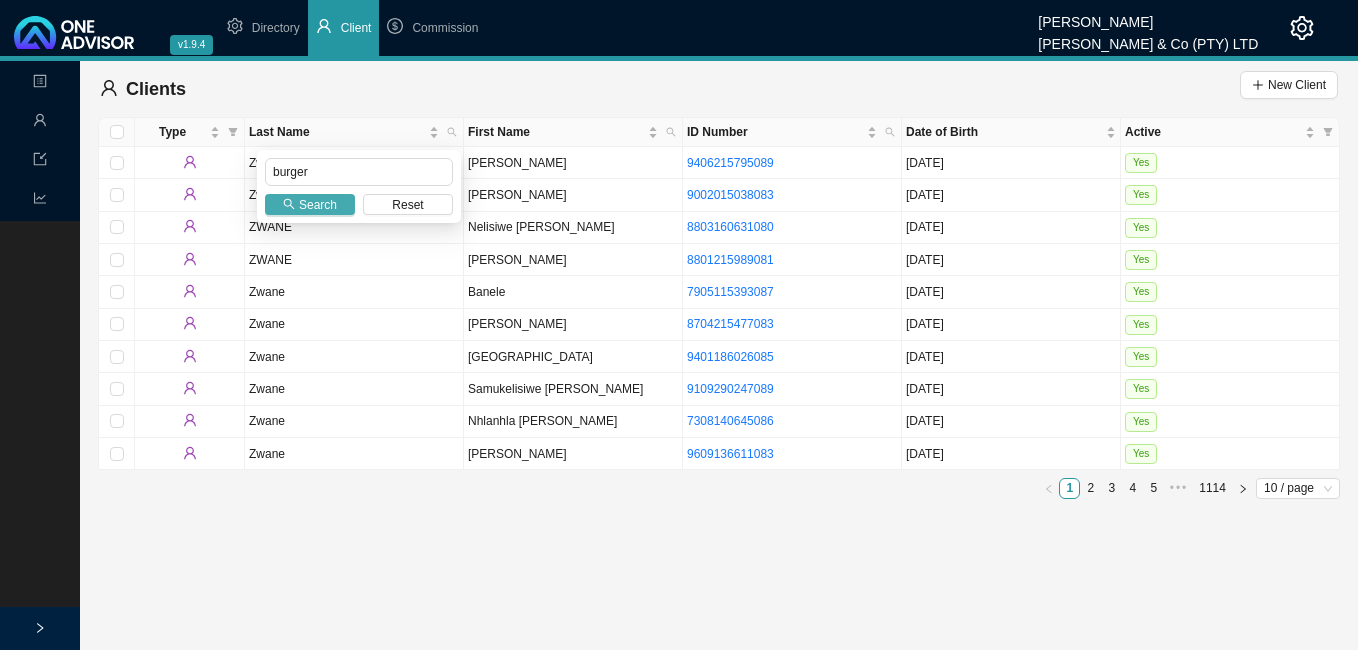 click on "Search" at bounding box center [318, 205] 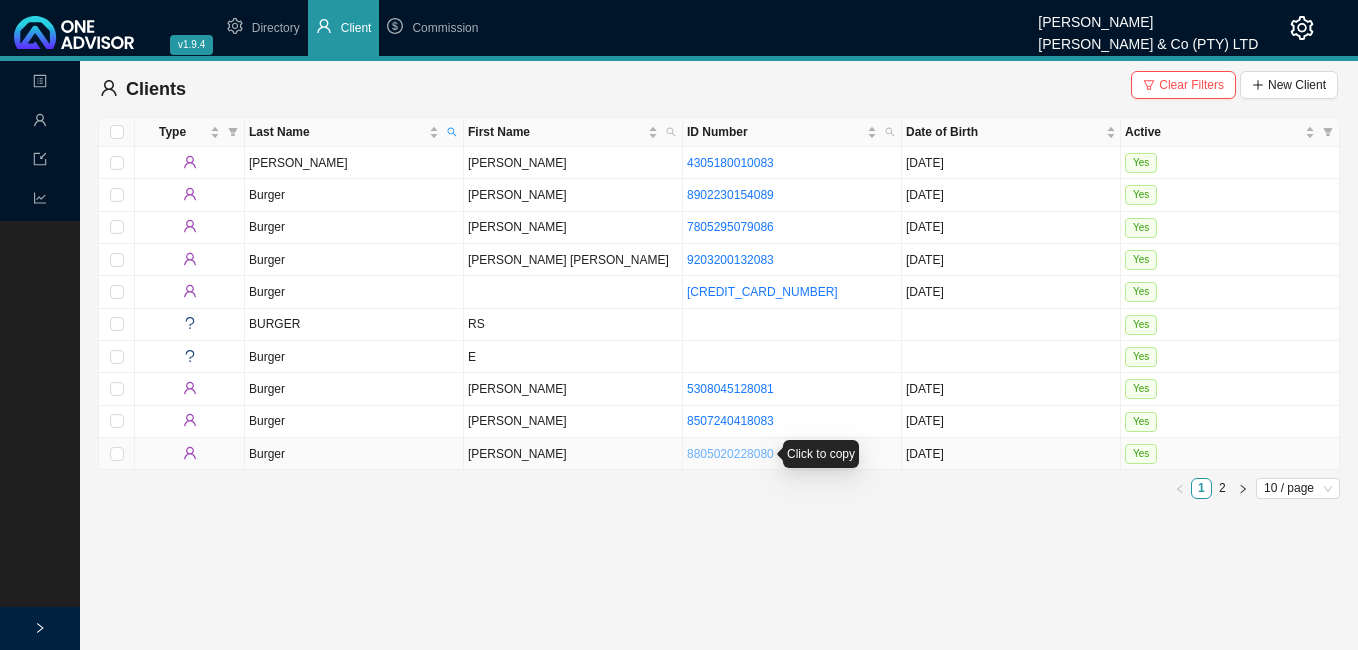 click on "8805020228080" at bounding box center (730, 454) 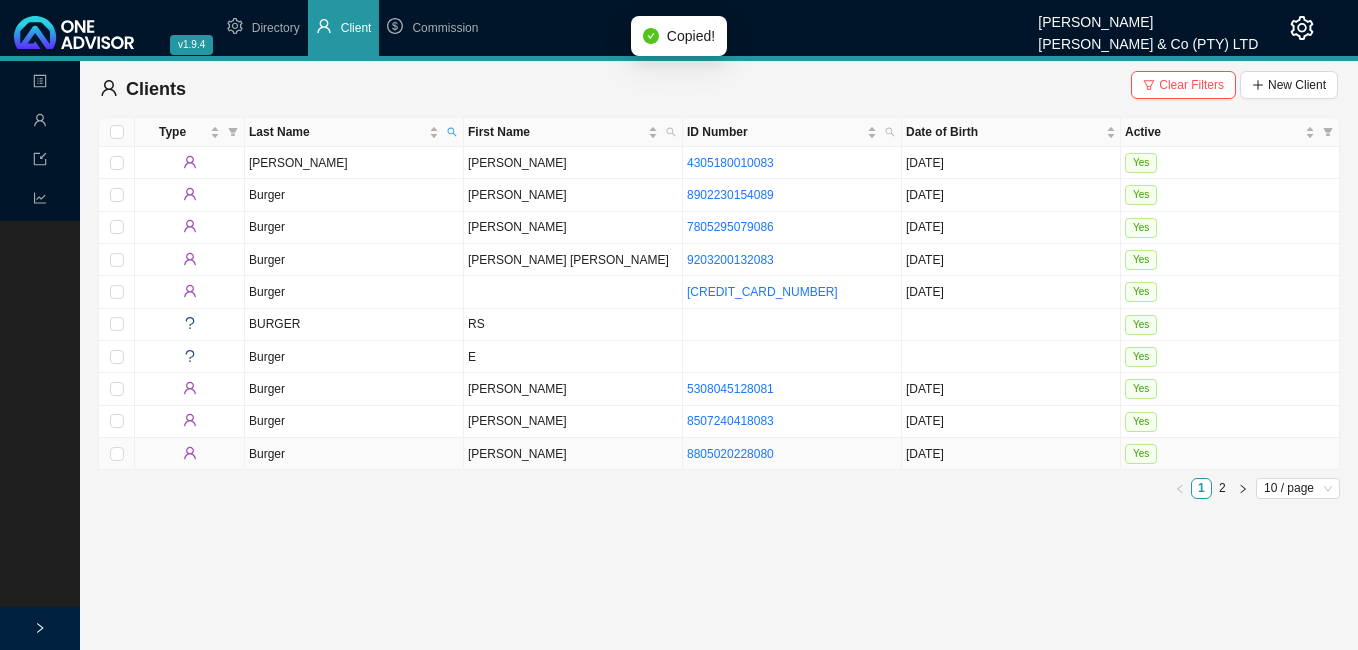click on "[PERSON_NAME]" at bounding box center (573, 454) 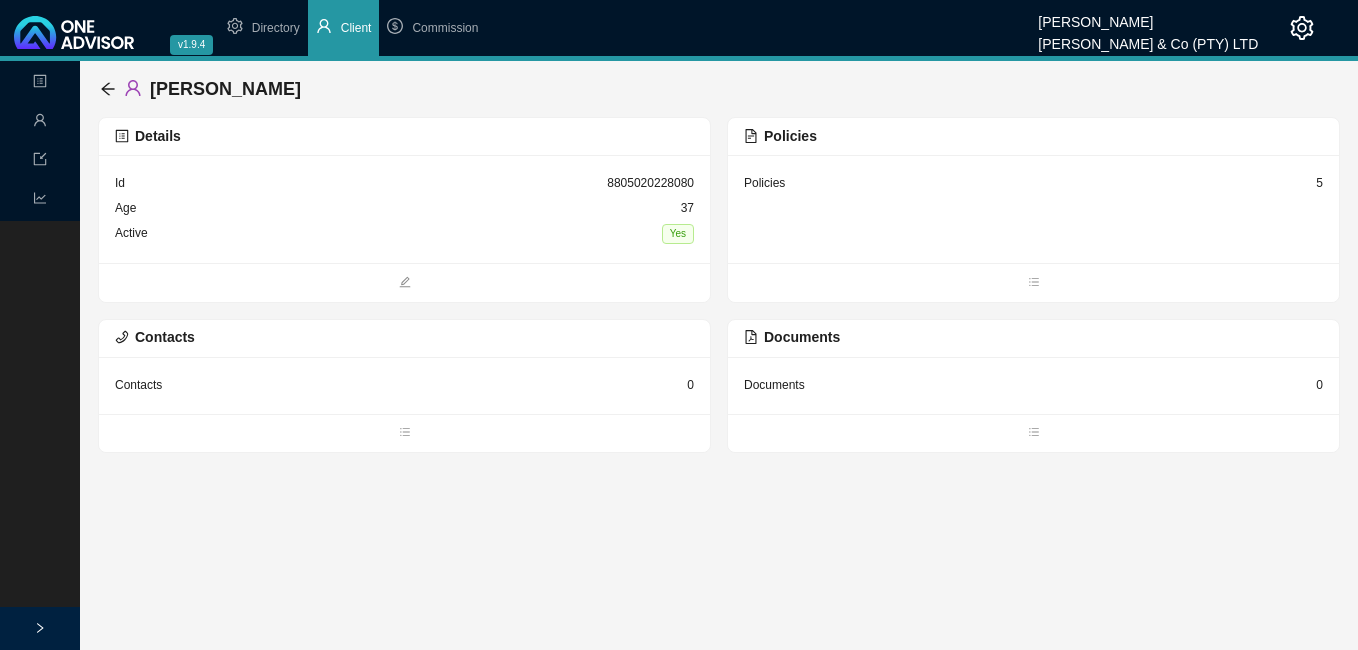 click on "5" at bounding box center [1319, 183] 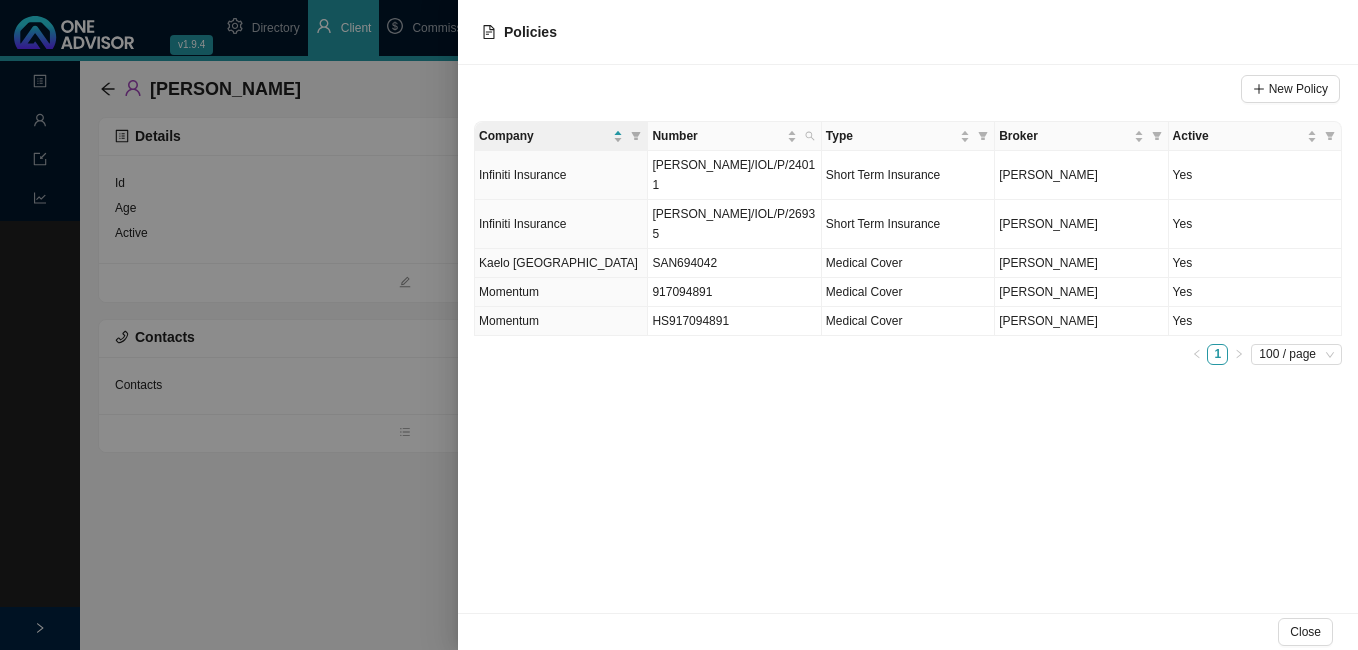click at bounding box center [679, 325] 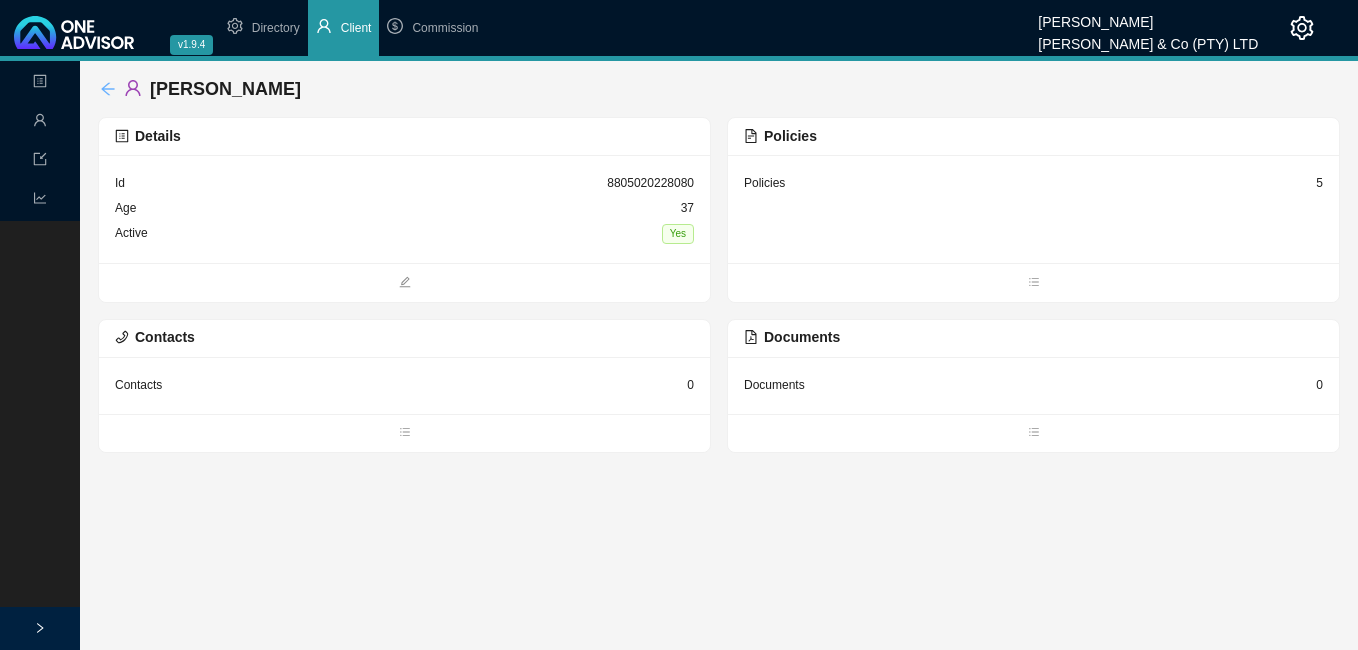 click 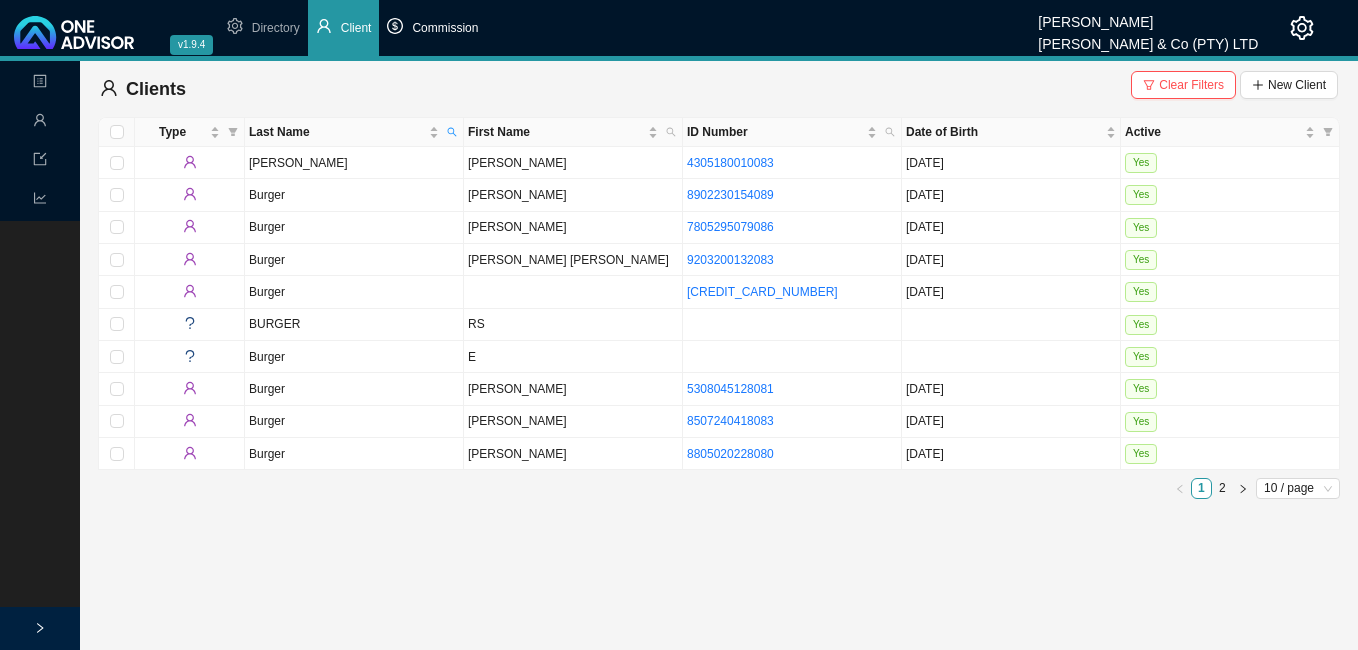 drag, startPoint x: 451, startPoint y: 27, endPoint x: 451, endPoint y: 55, distance: 28 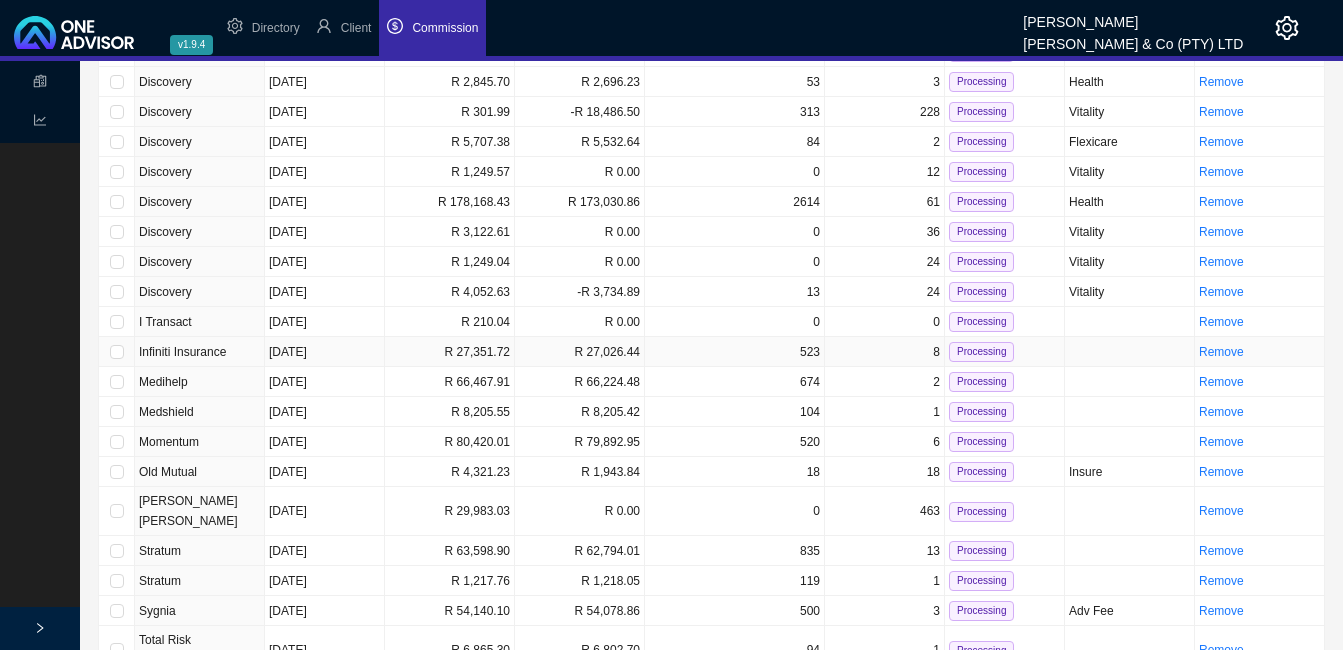 scroll, scrollTop: 284, scrollLeft: 0, axis: vertical 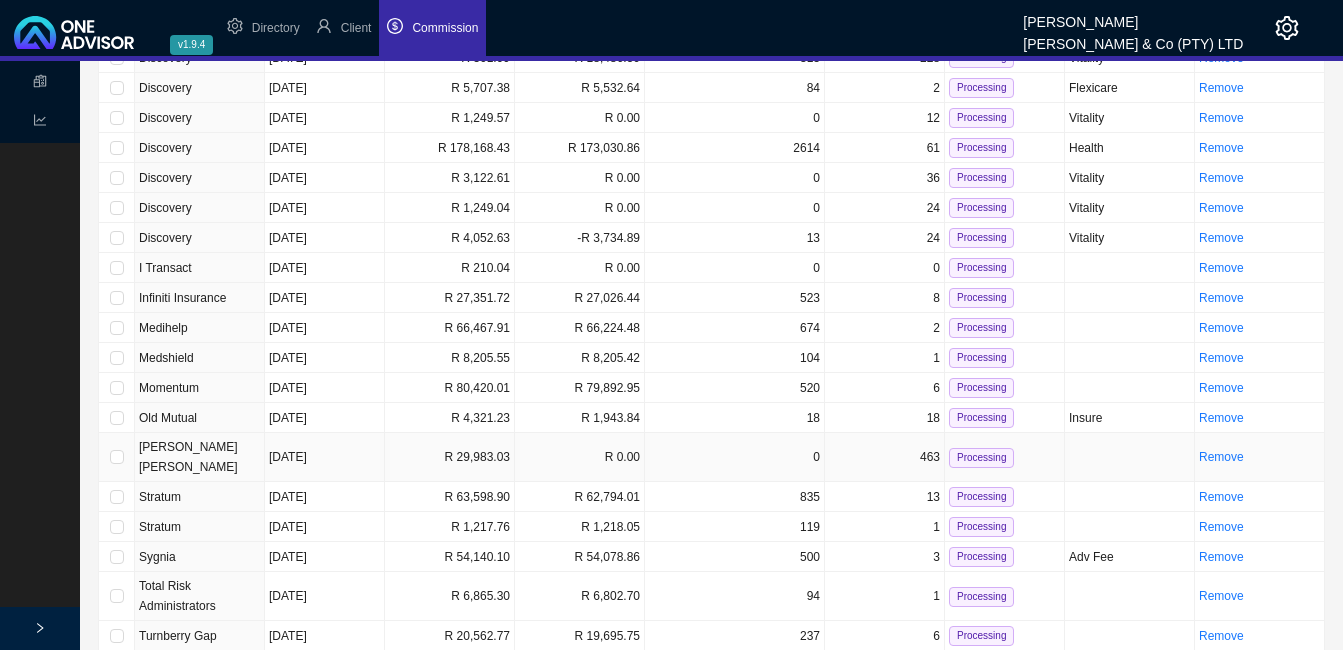 click on "R 29,983.03" at bounding box center [450, 457] 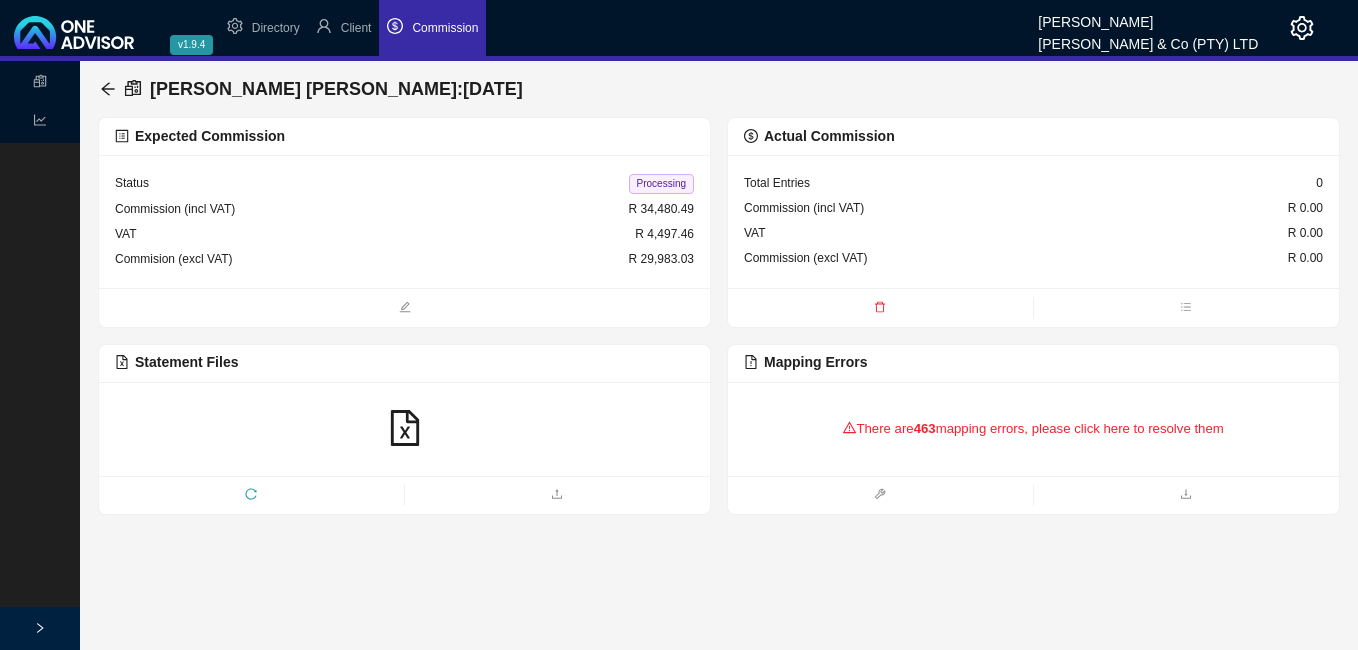 click on "There are  463  mapping errors, please click here to resolve them" at bounding box center [1033, 429] 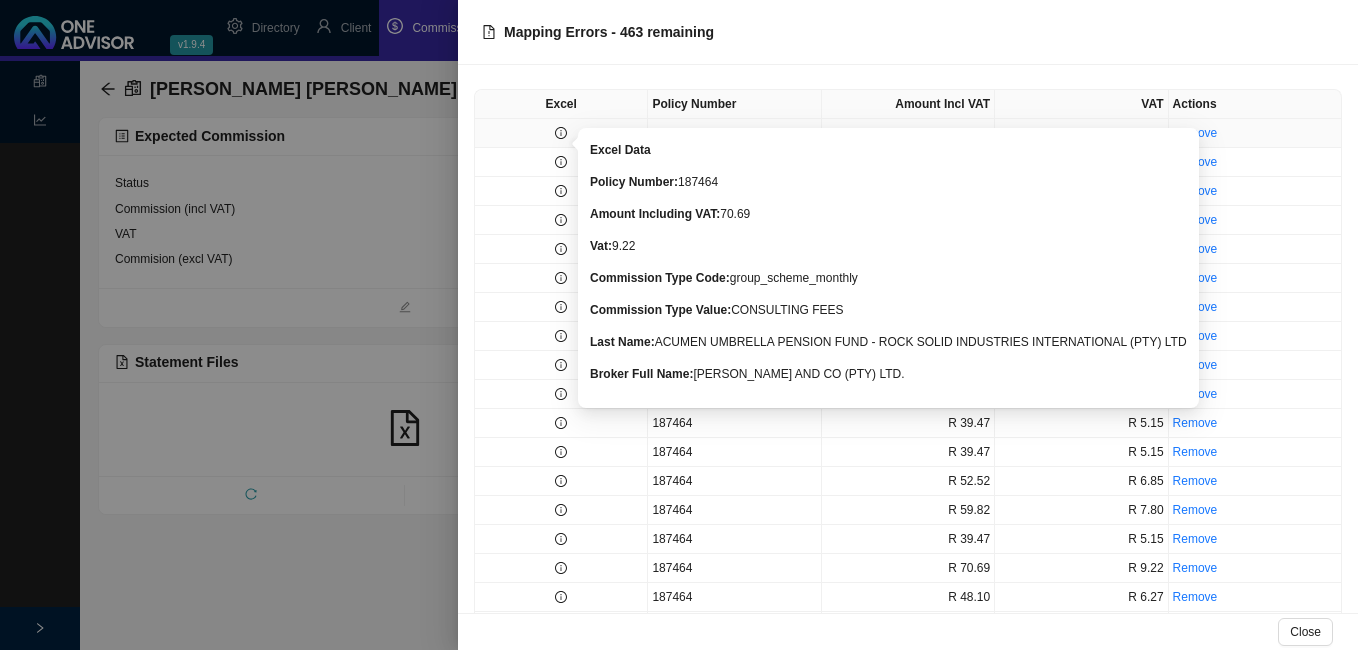 click 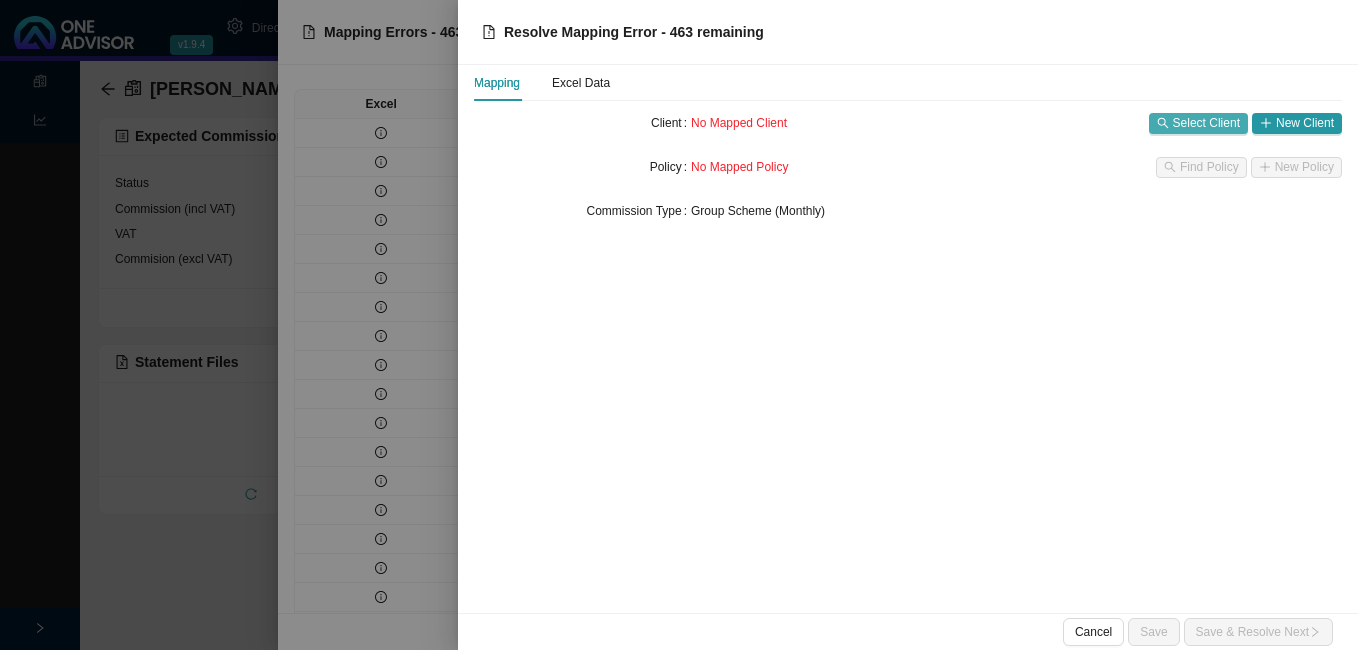 click on "Select Client" at bounding box center [1206, 123] 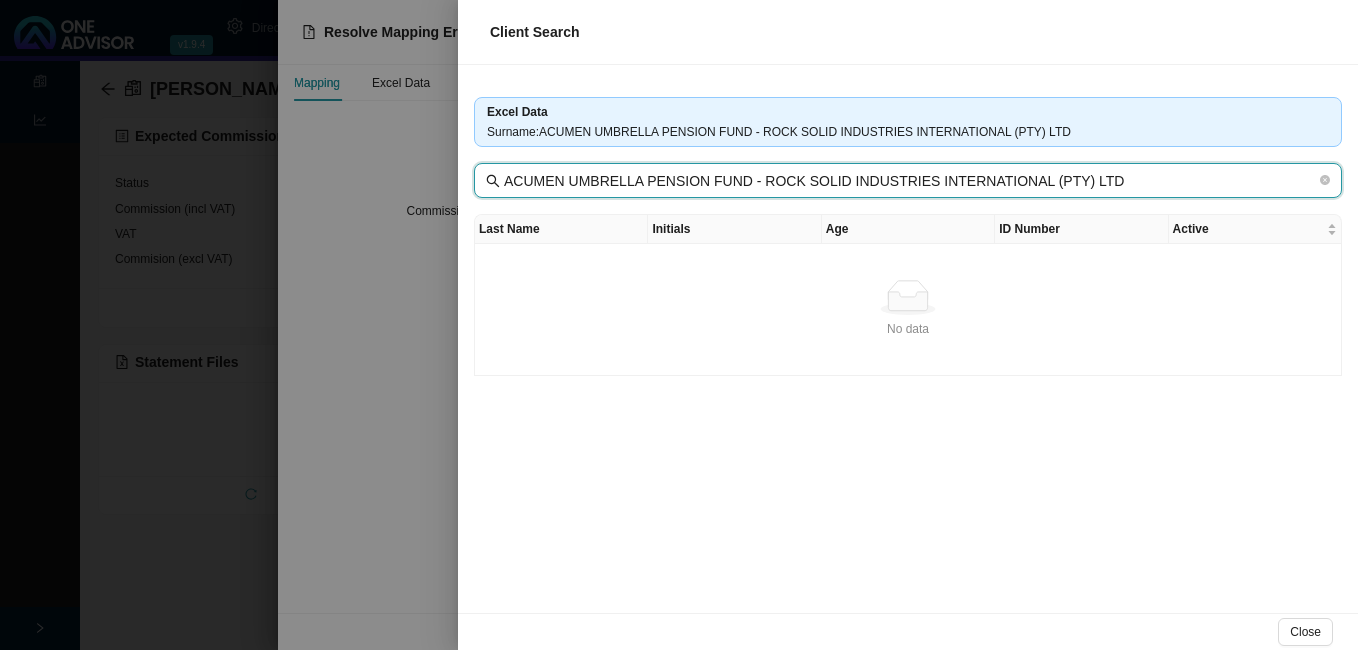 drag, startPoint x: 734, startPoint y: 184, endPoint x: 1293, endPoint y: 212, distance: 559.7008 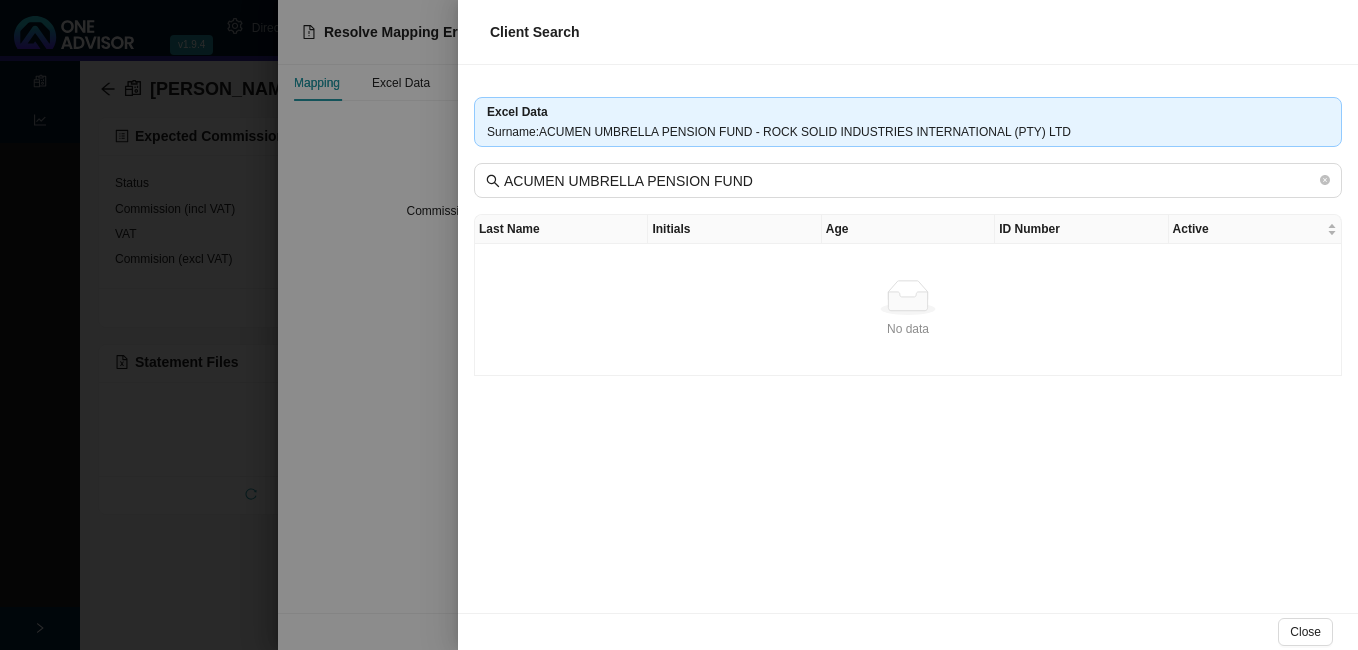 click on "No data No data" at bounding box center [908, 310] 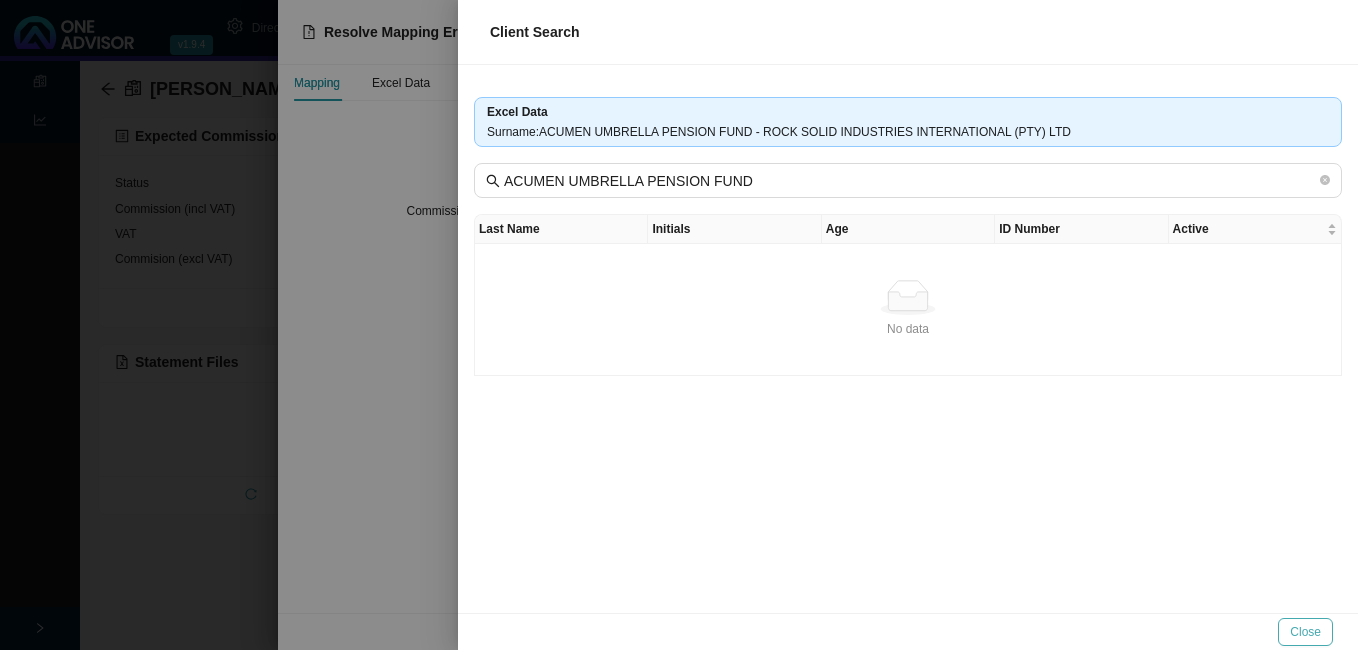 click on "Close" at bounding box center (1305, 632) 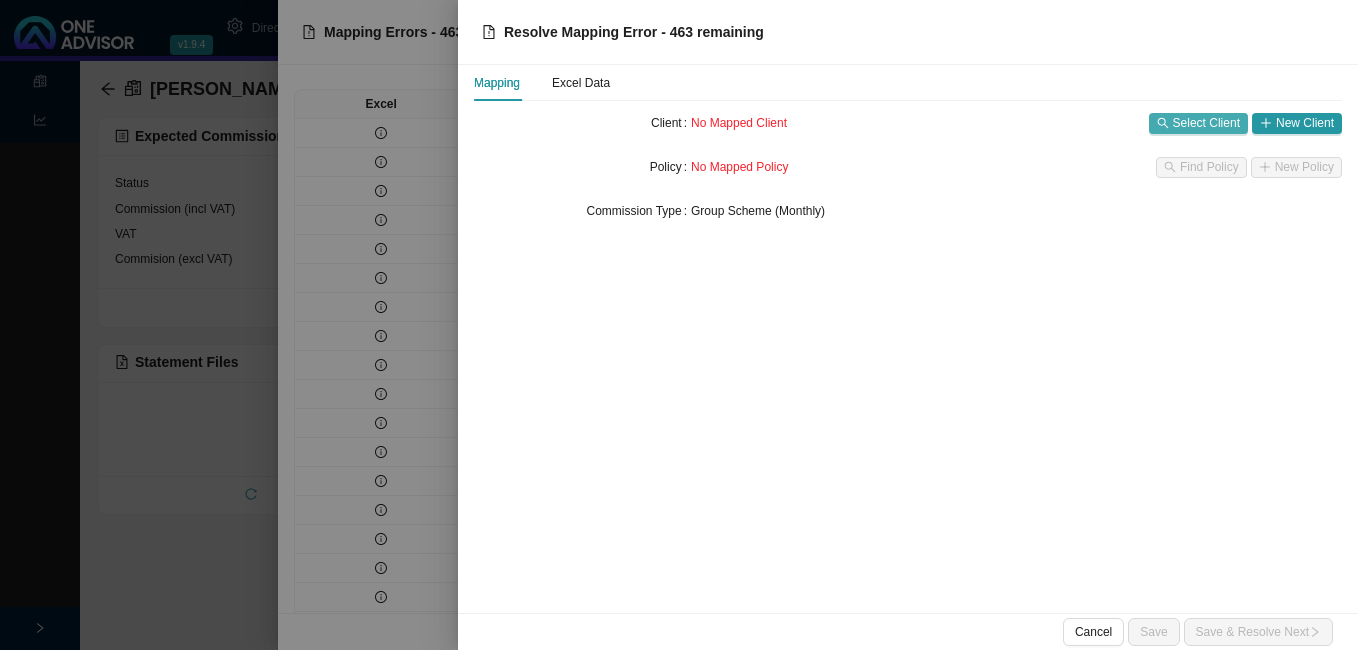 click on "Select Client" at bounding box center [1206, 123] 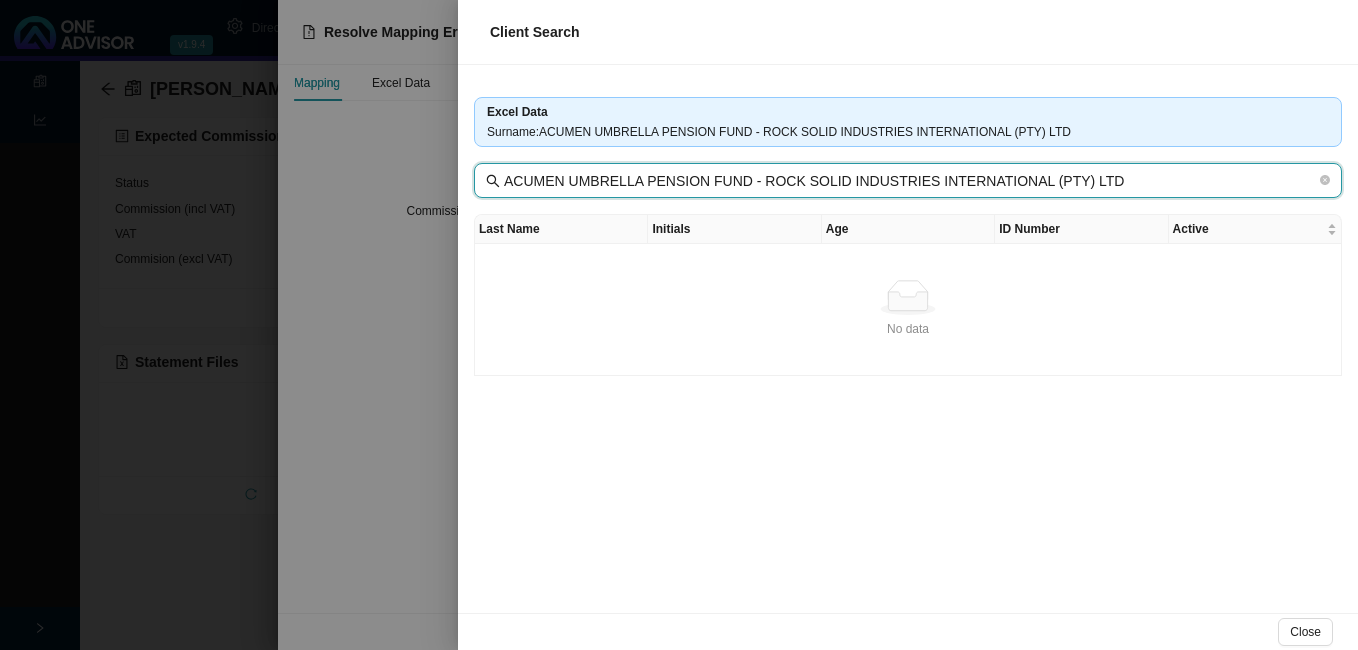 drag, startPoint x: 749, startPoint y: 184, endPoint x: 545, endPoint y: 164, distance: 204.97804 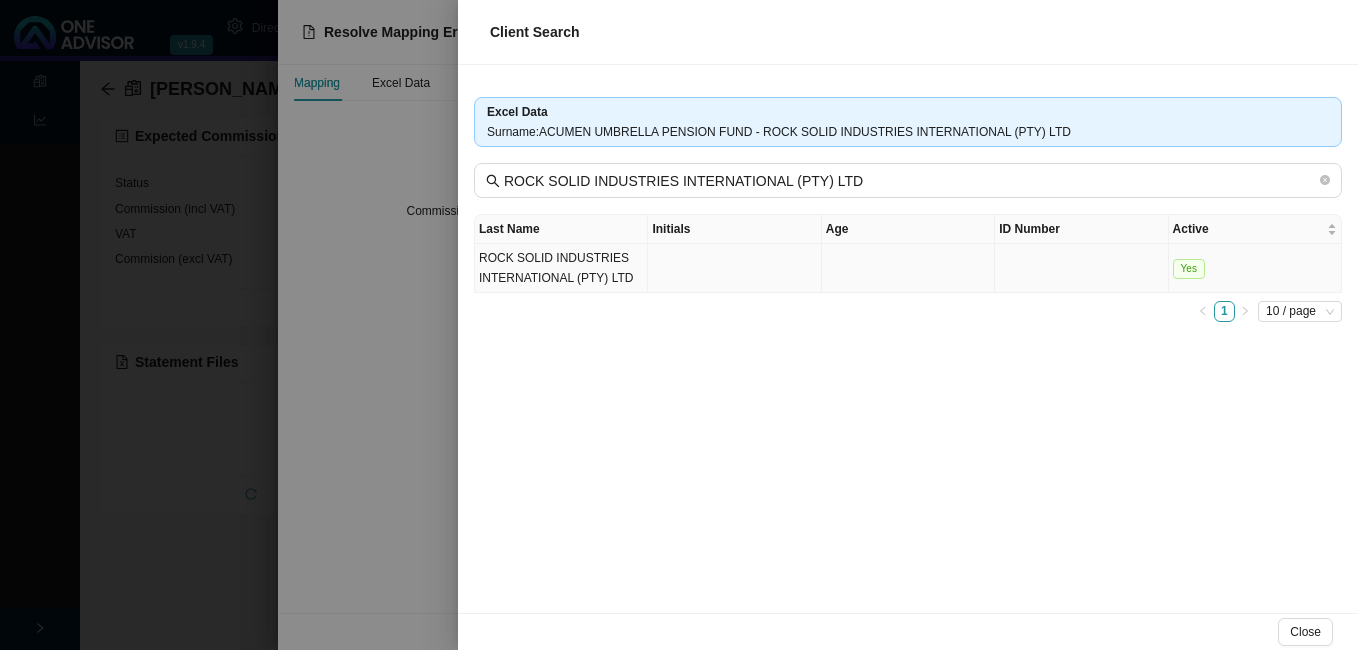 click on "ROCK SOLID INDUSTRIES INTERNATIONAL (PTY) LTD" at bounding box center [561, 268] 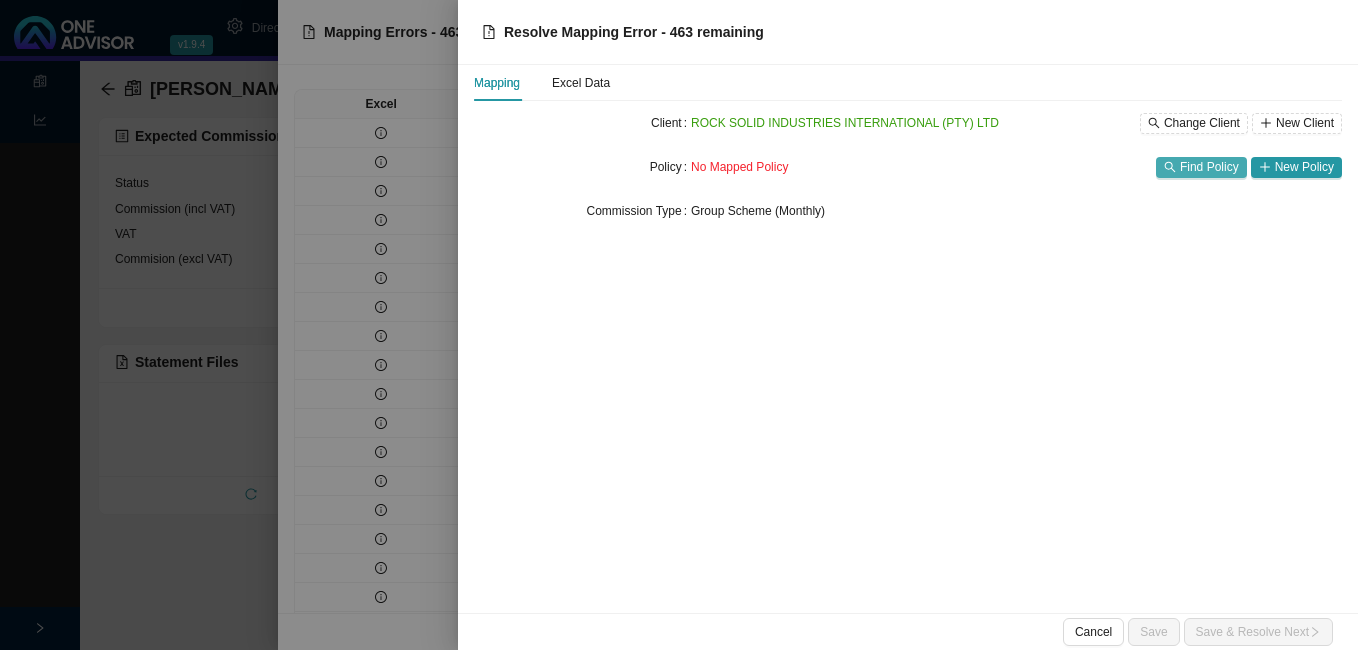click on "Find Policy" at bounding box center (1209, 167) 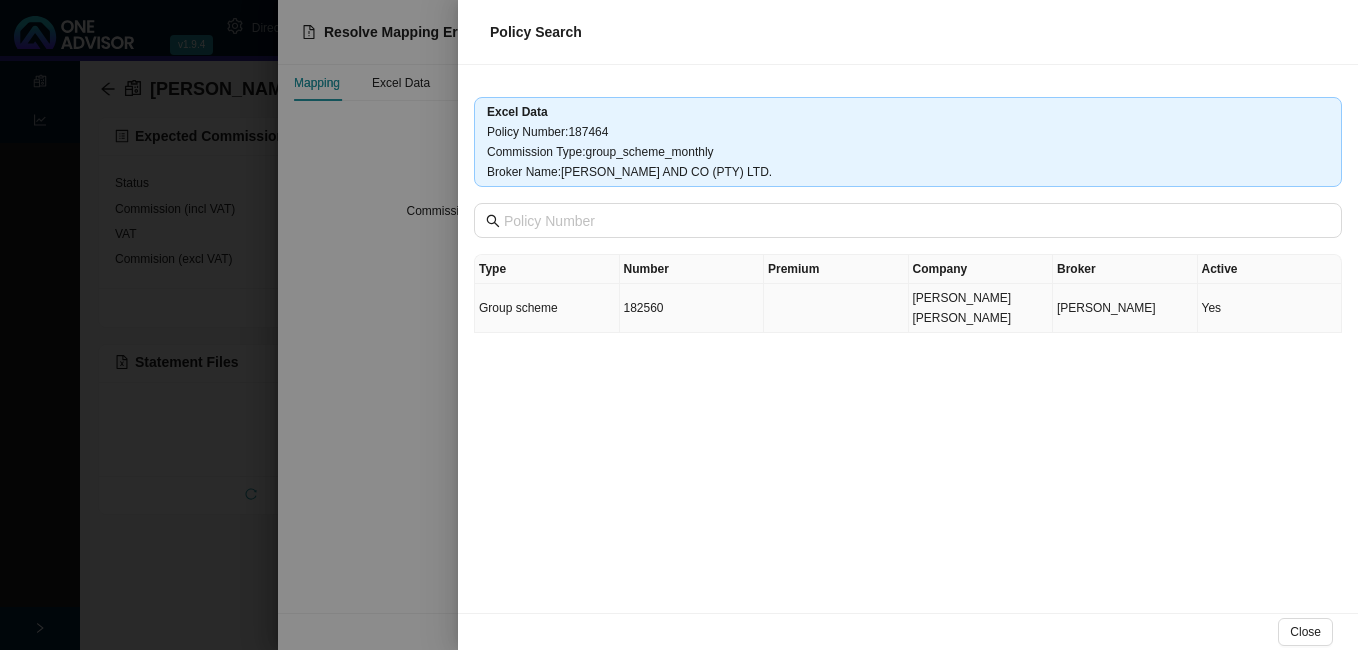 click on "[PERSON_NAME] [PERSON_NAME]" at bounding box center (981, 308) 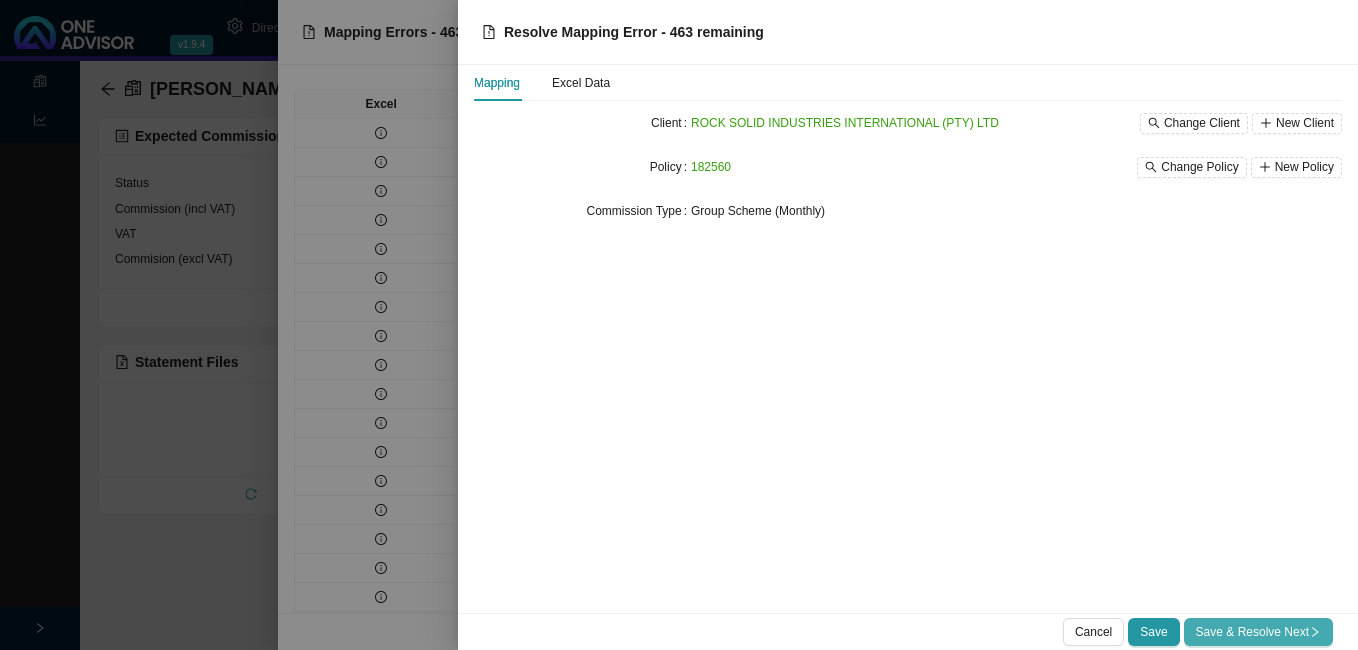 click on "Save & Resolve Next" at bounding box center (1258, 632) 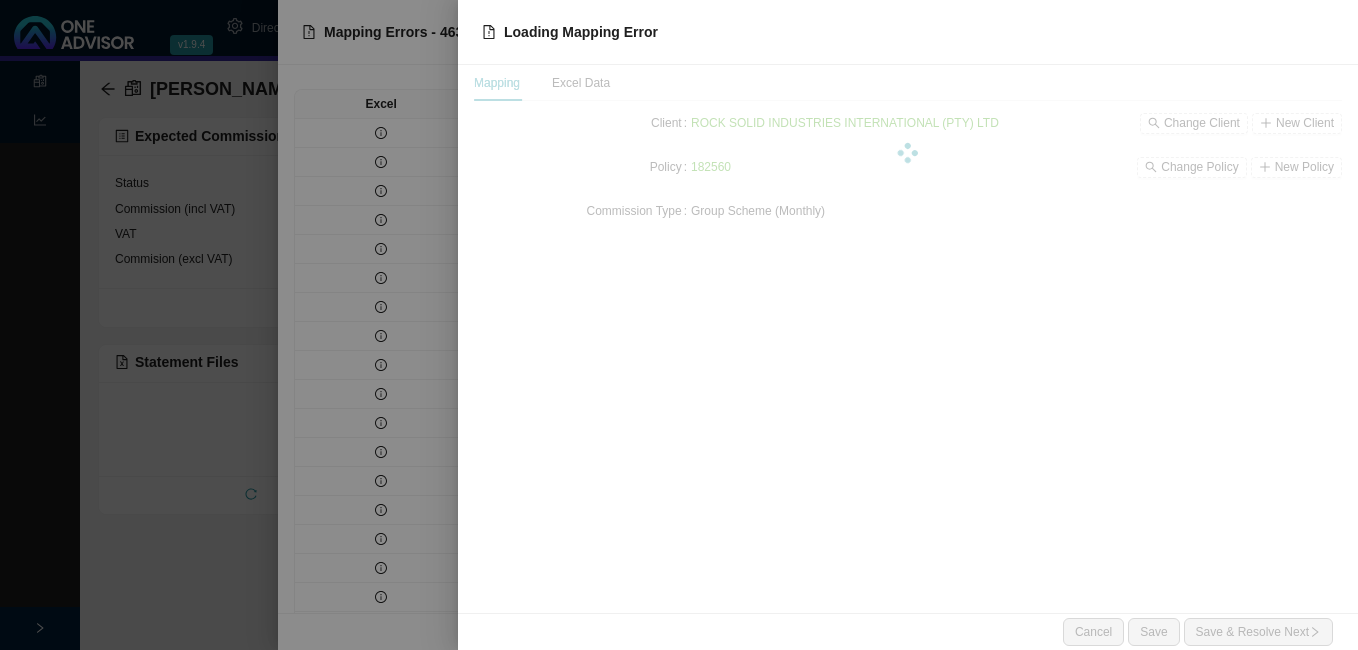 click at bounding box center [908, 153] 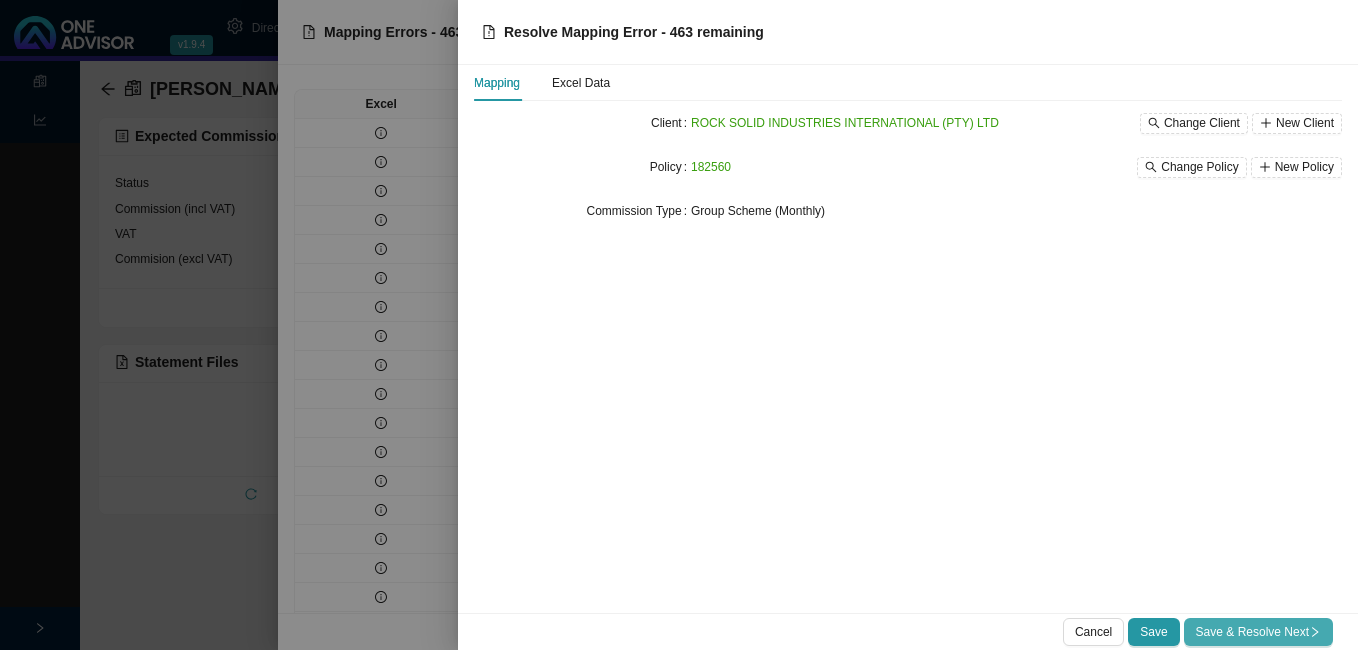 click on "Save & Resolve Next" at bounding box center [1258, 632] 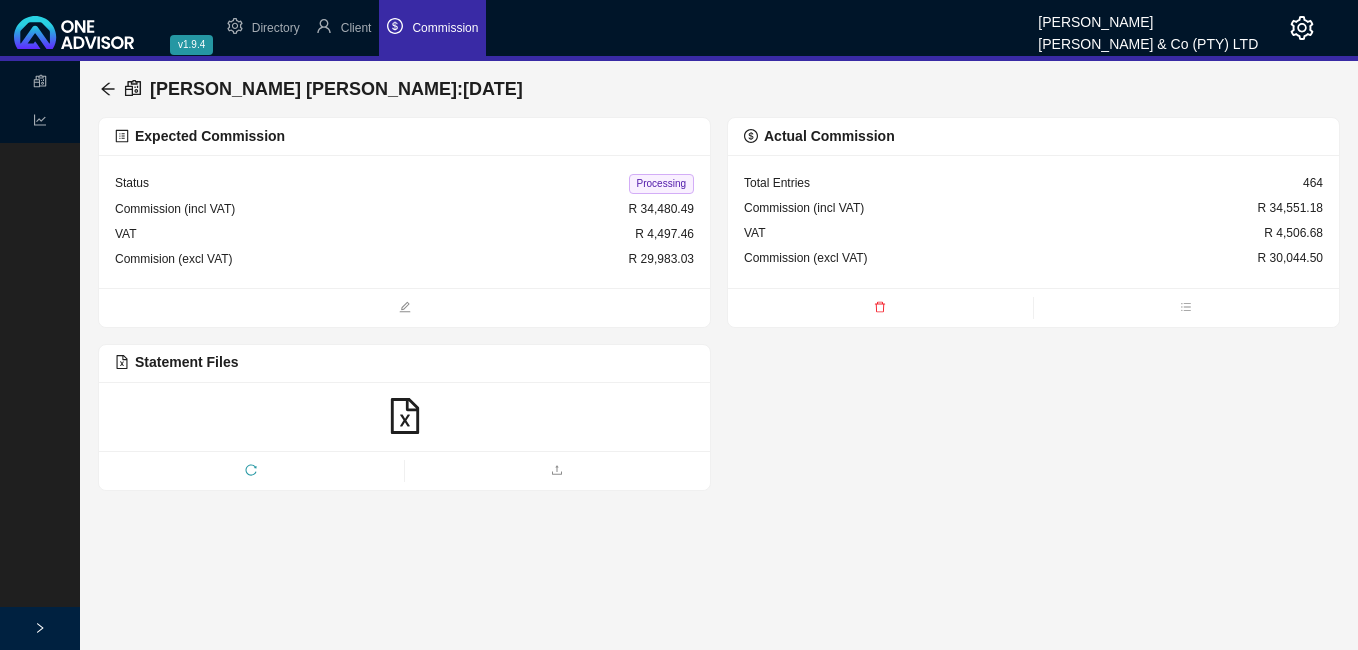 click on "Processing" at bounding box center (661, 184) 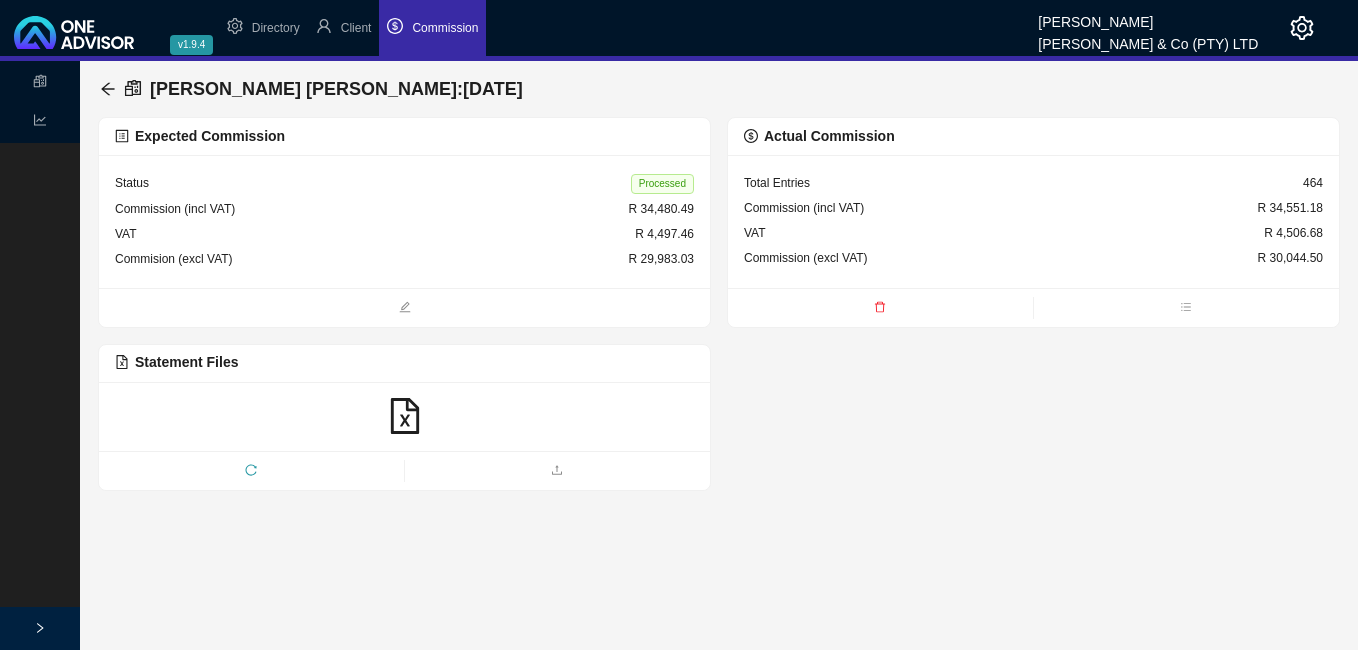 click 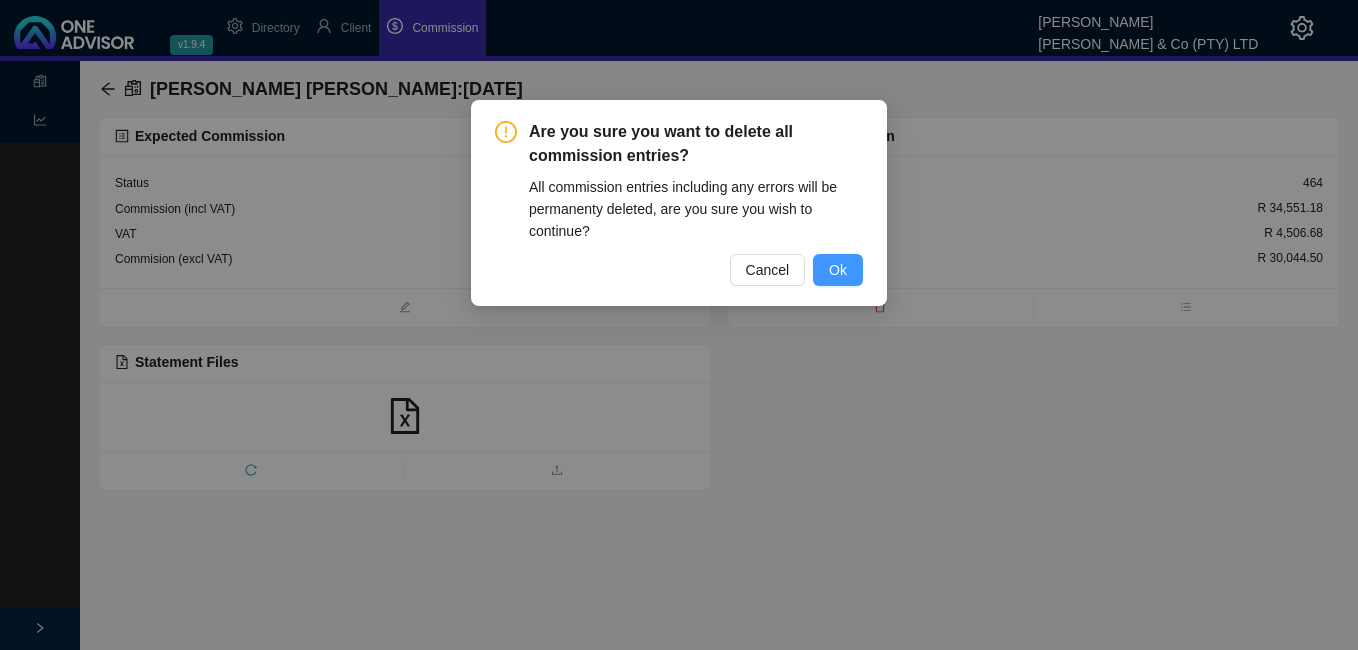 click on "Ok" at bounding box center (838, 270) 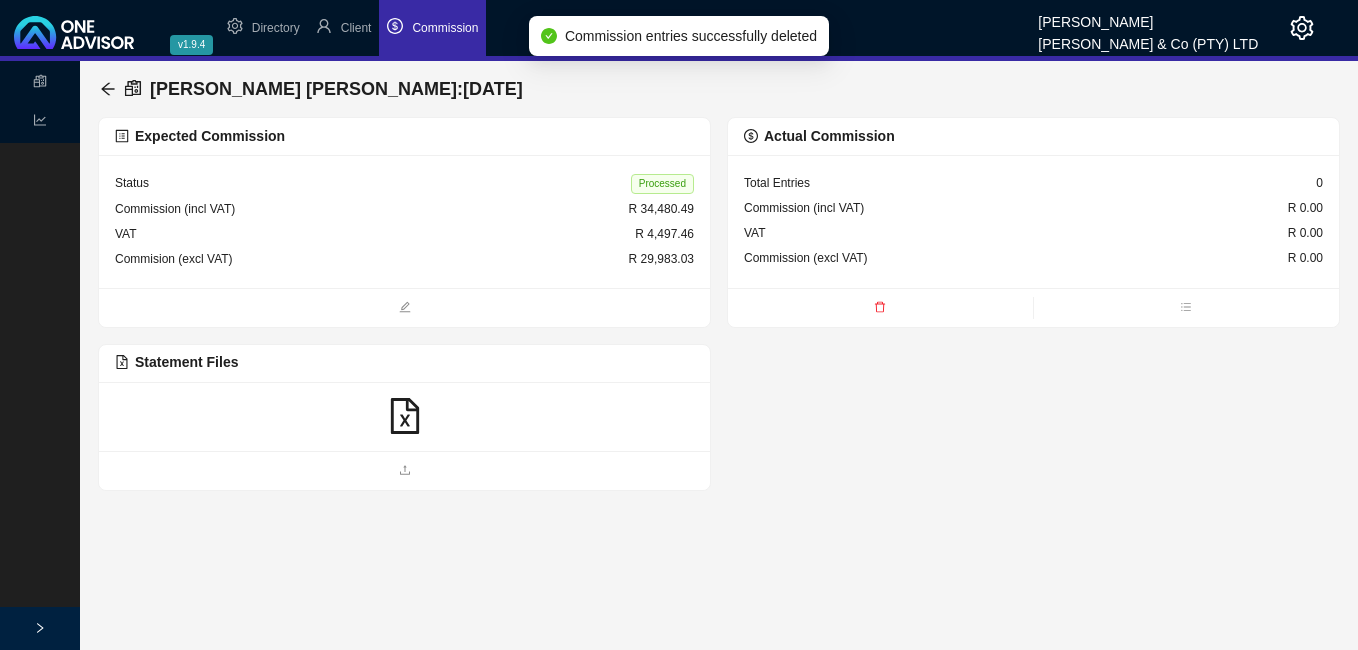 click 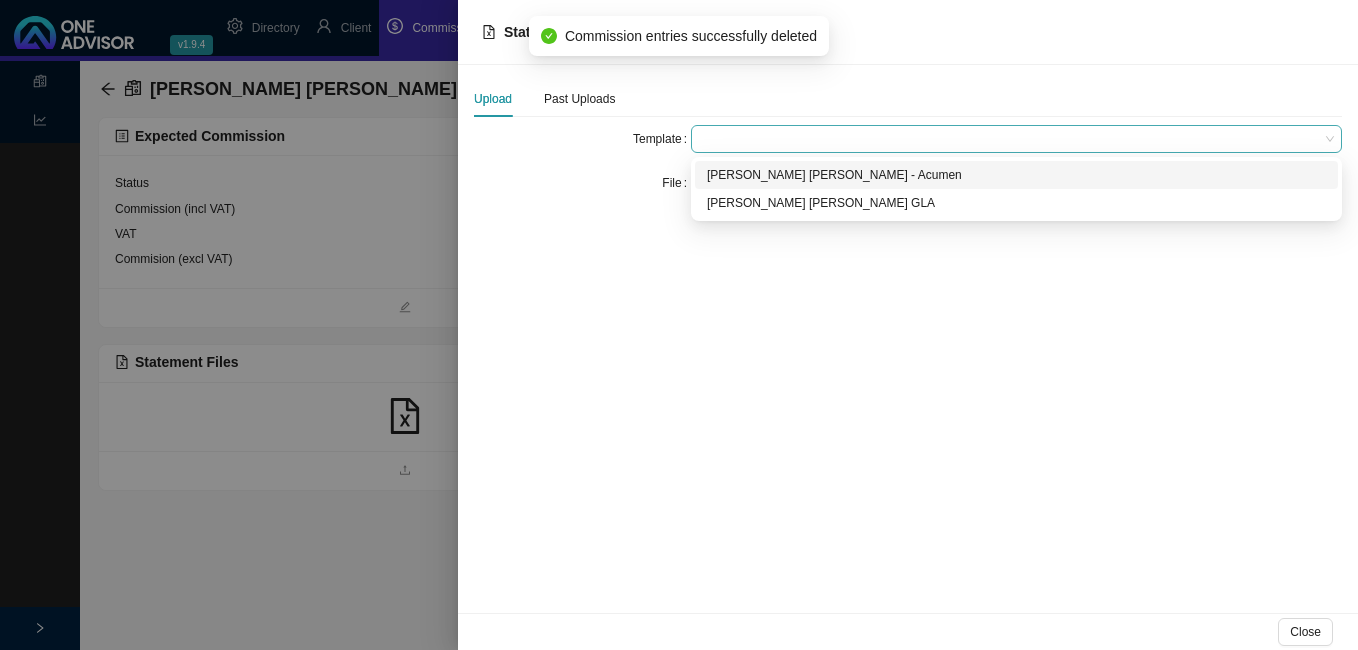 click at bounding box center (1016, 139) 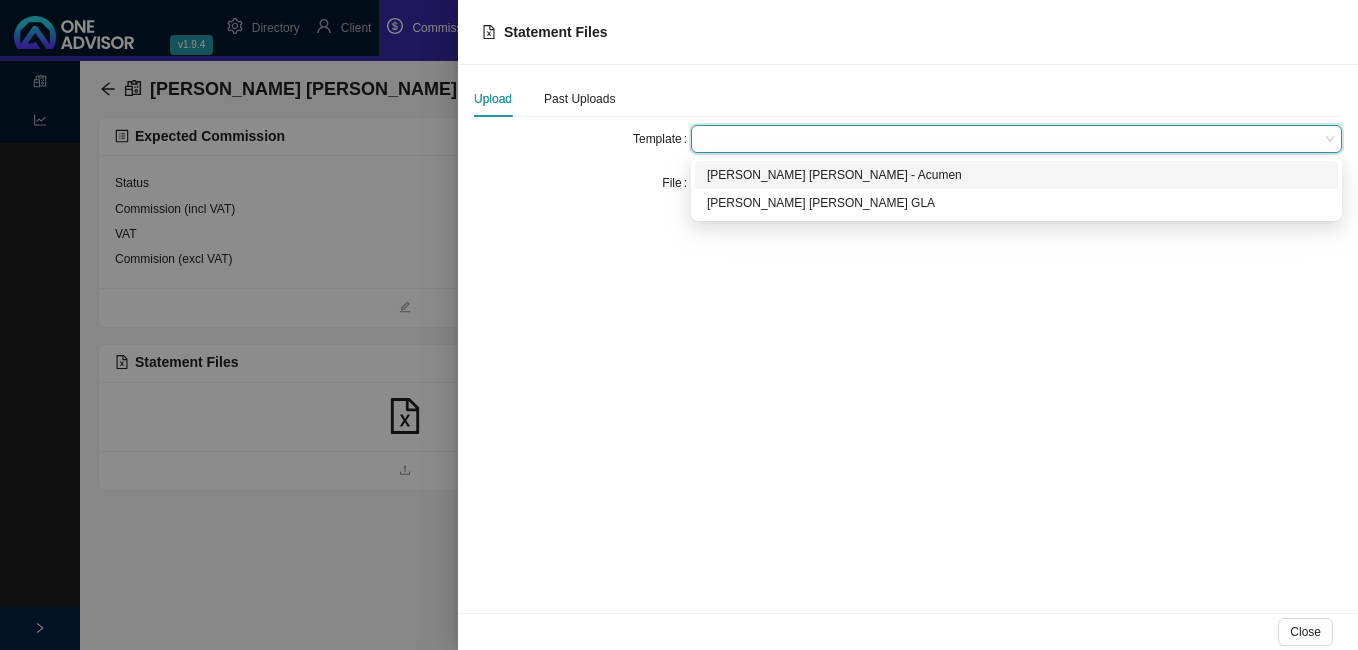 click on "[PERSON_NAME] [PERSON_NAME] - Acumen" at bounding box center [1016, 175] 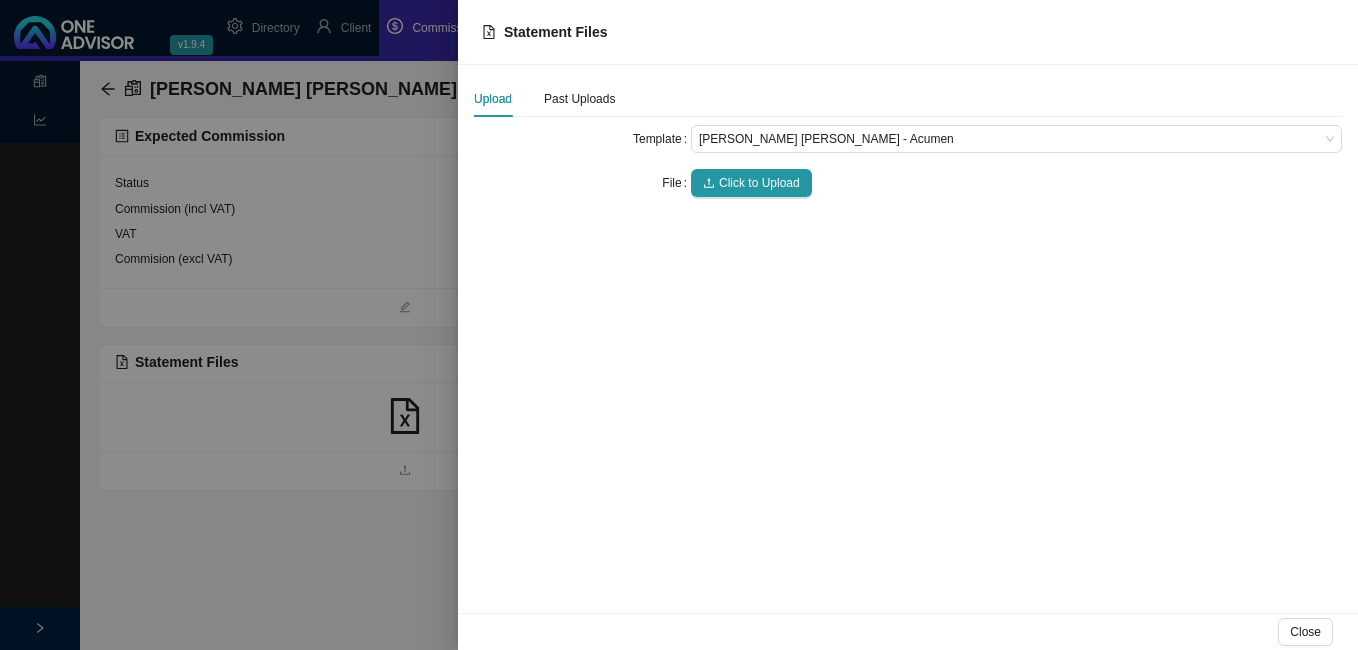 click at bounding box center [679, 325] 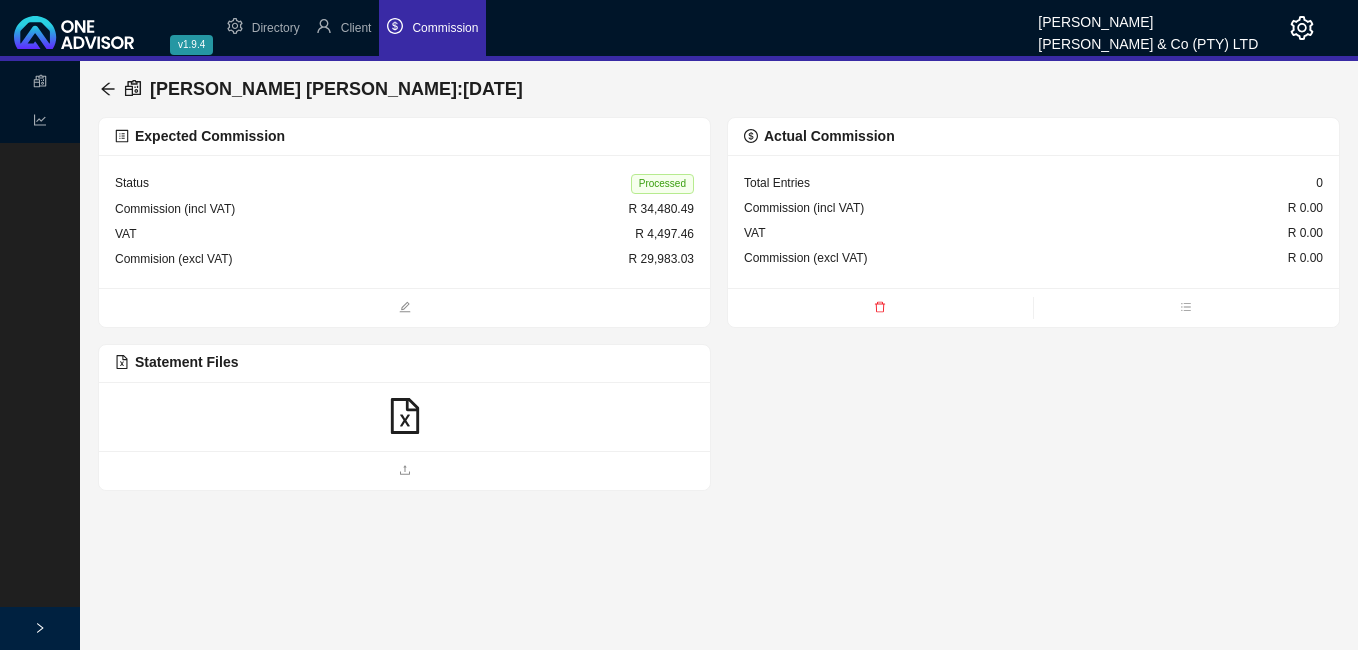 click 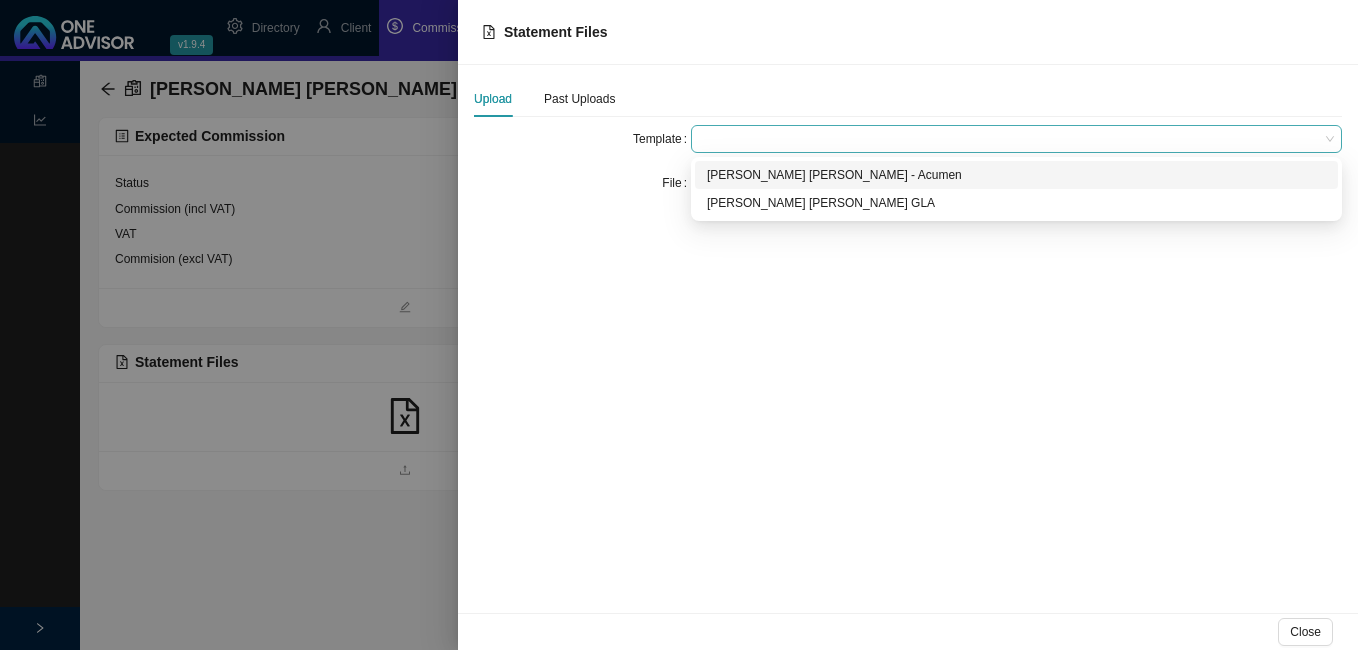 click at bounding box center (1016, 139) 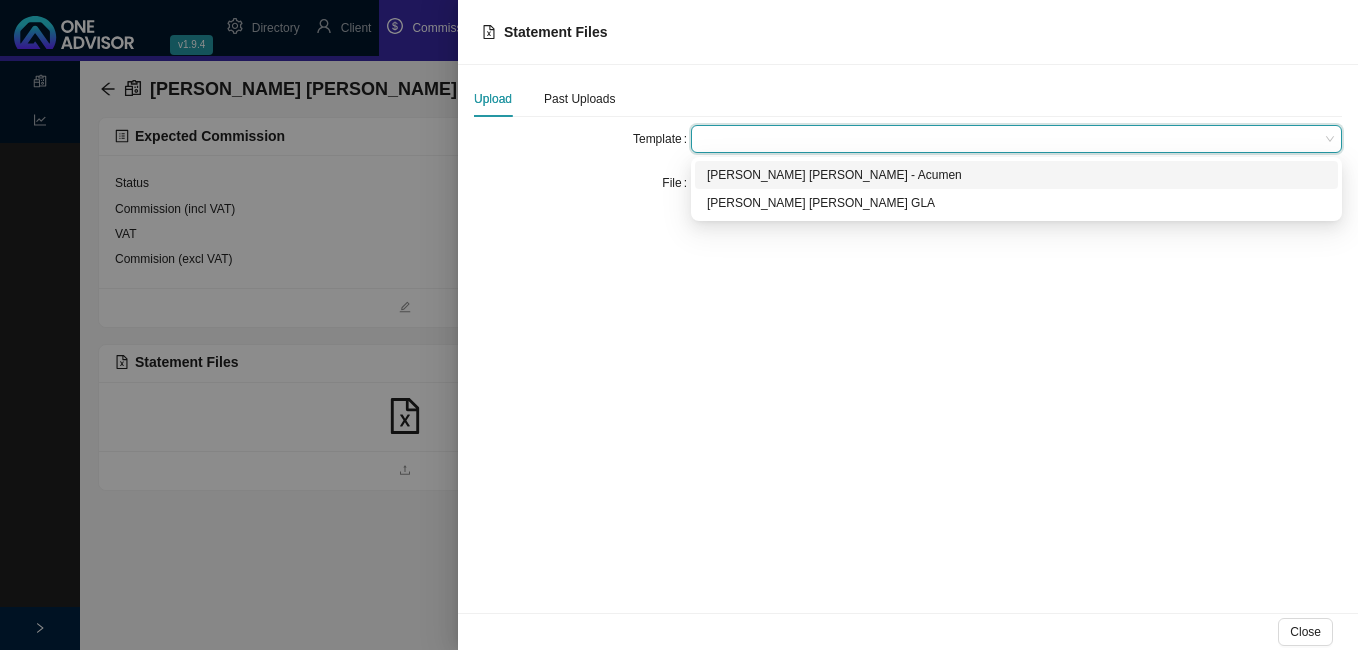 click on "[PERSON_NAME] [PERSON_NAME] - Acumen" at bounding box center [1016, 175] 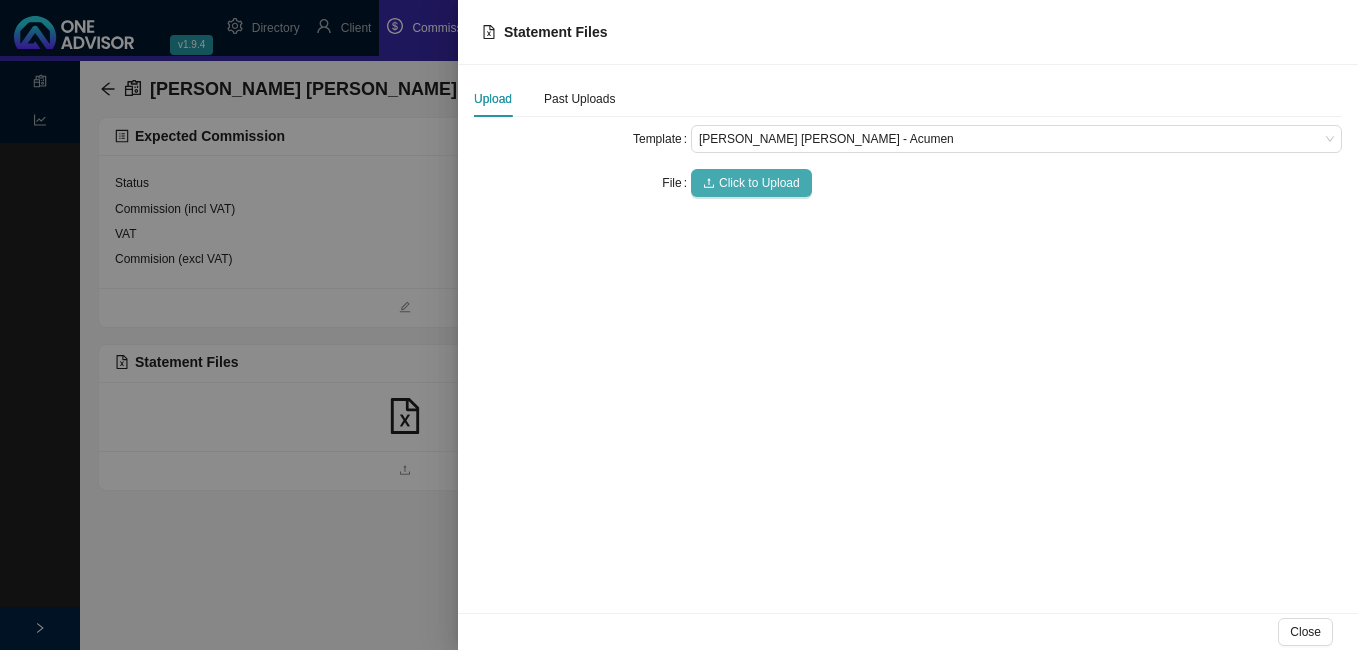click on "Click to Upload" at bounding box center (759, 183) 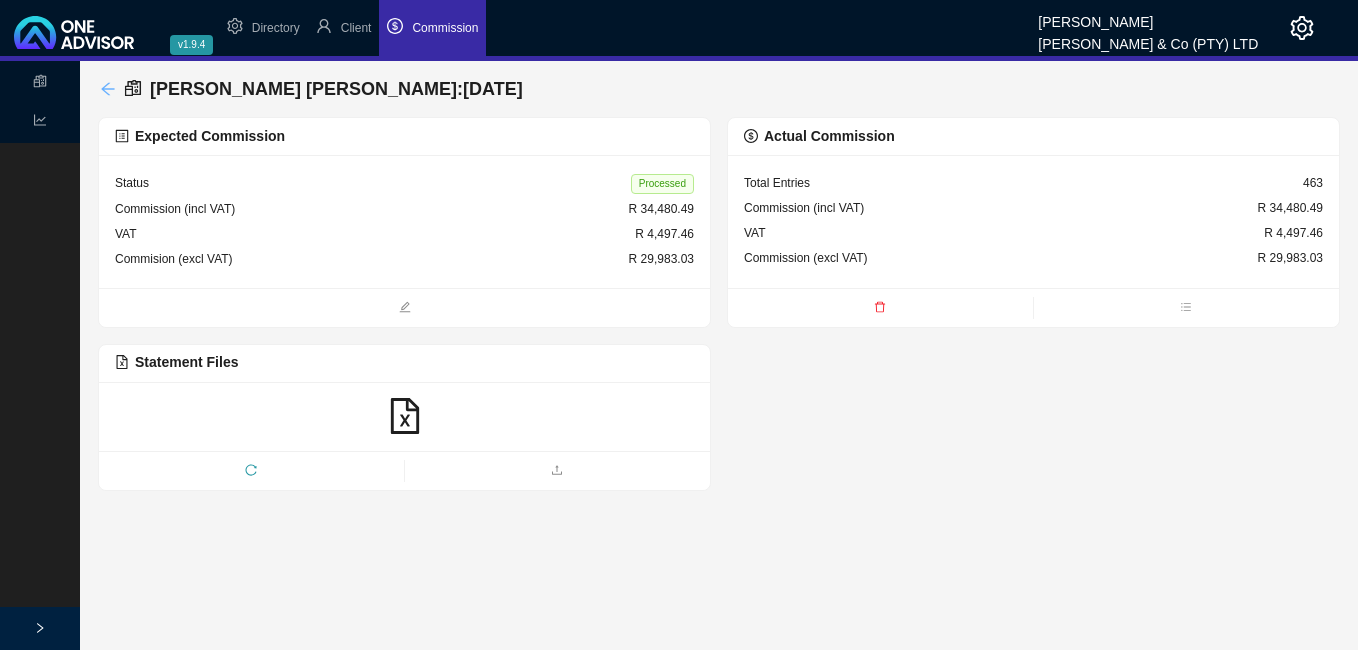 click 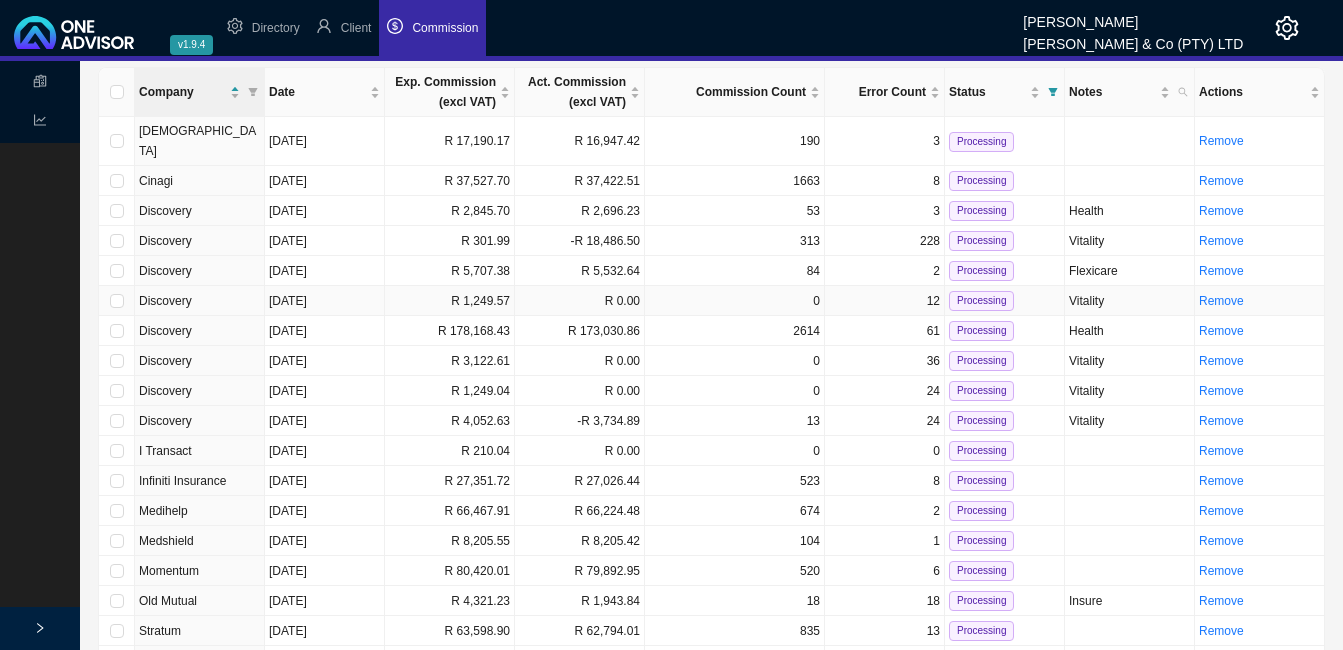 scroll, scrollTop: 254, scrollLeft: 0, axis: vertical 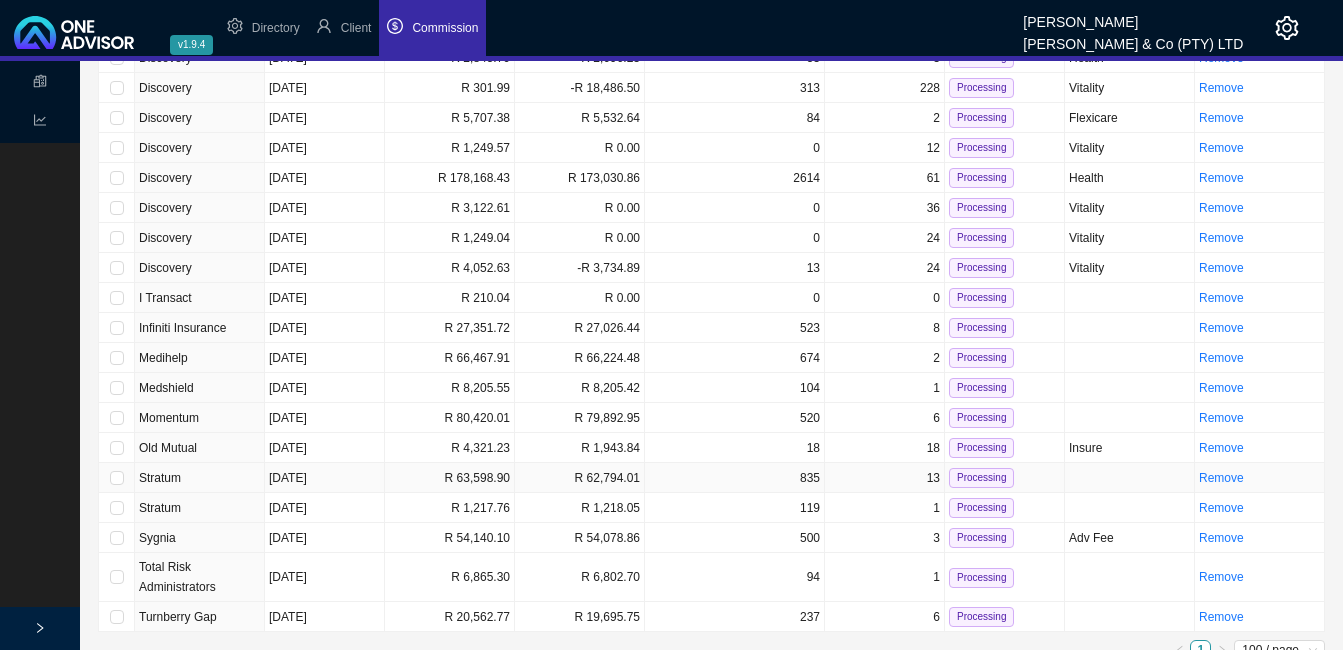 click on "R 63,598.90" at bounding box center (450, 478) 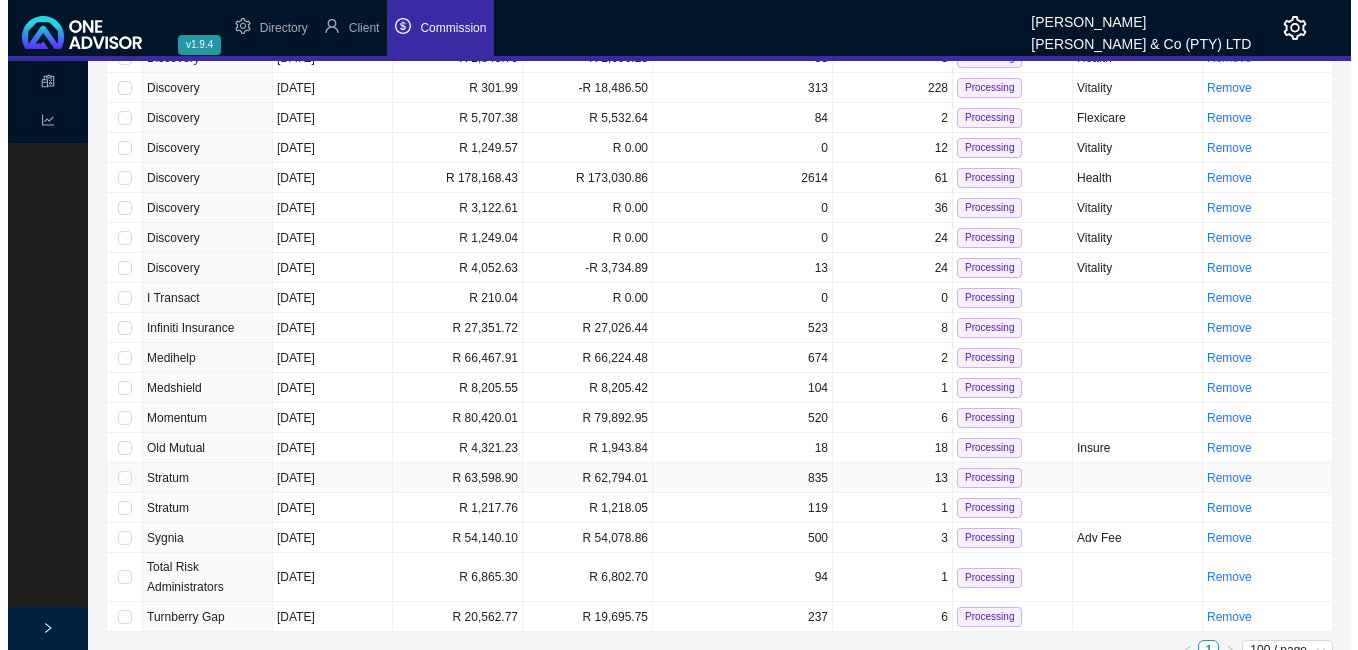 scroll, scrollTop: 0, scrollLeft: 0, axis: both 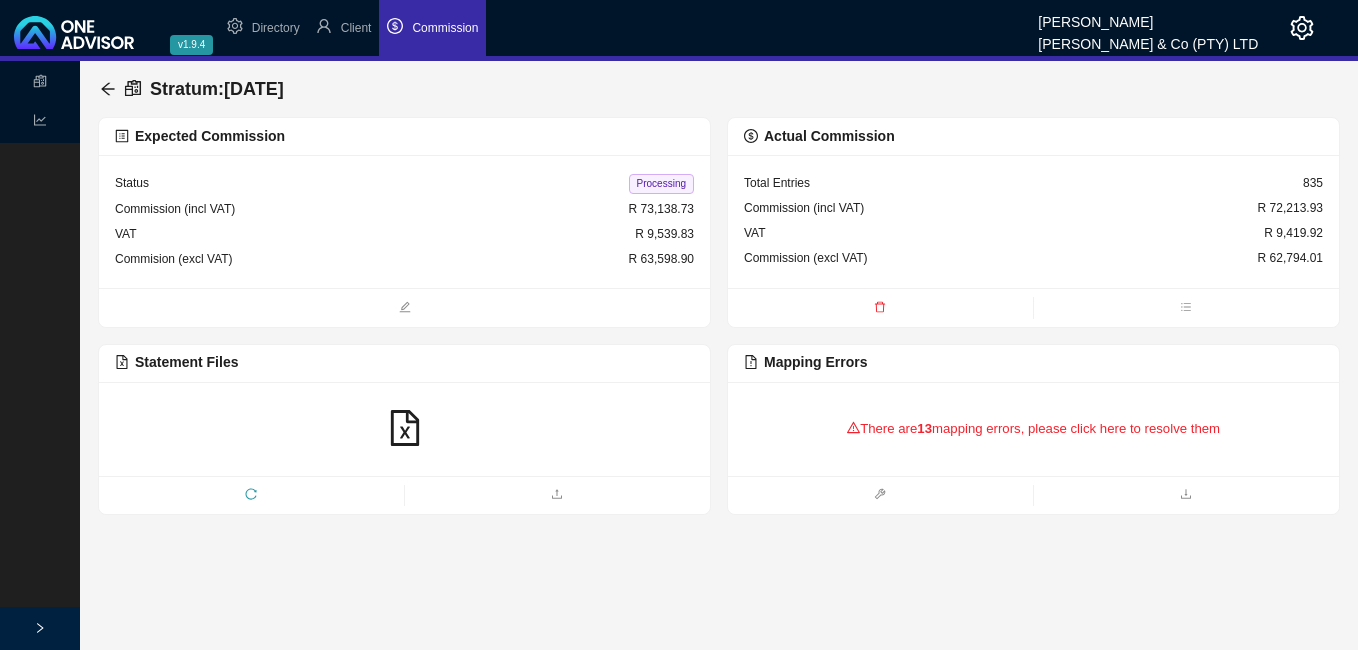 click on "There are  13  mapping errors, please click here to resolve them" at bounding box center (1033, 429) 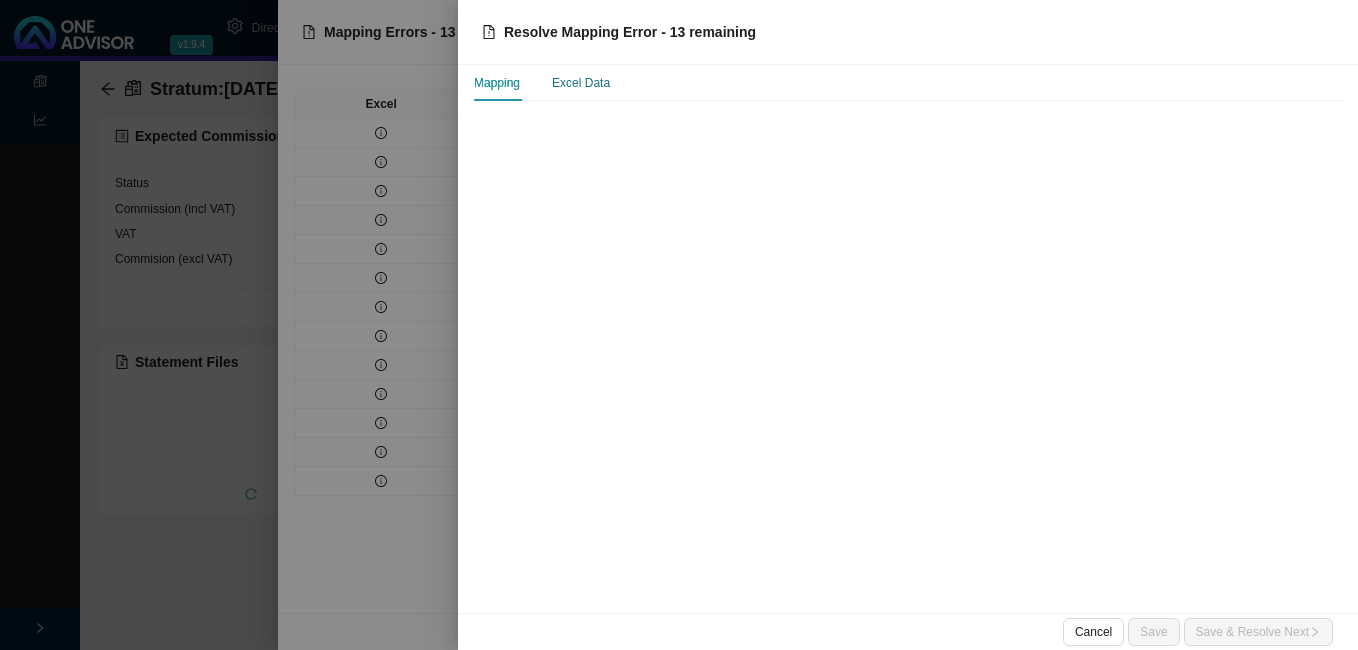 click on "Excel Data" at bounding box center [581, 83] 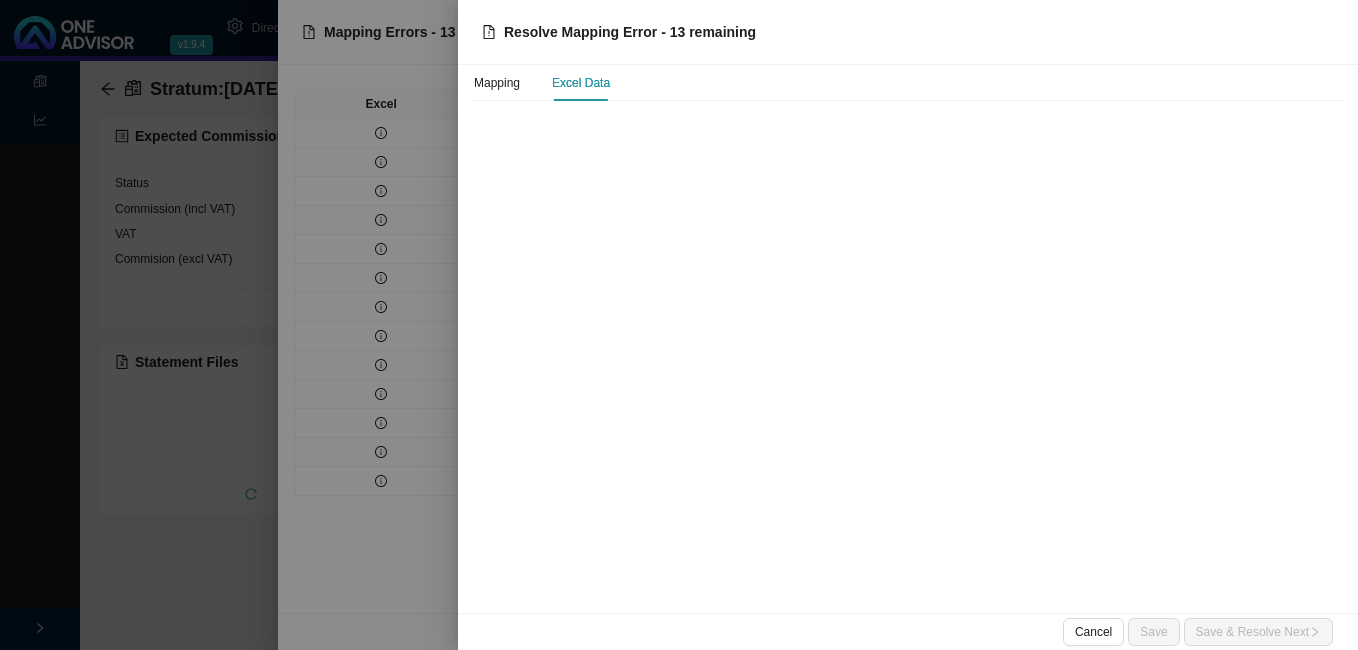 click on "Excel Data" at bounding box center [581, 83] 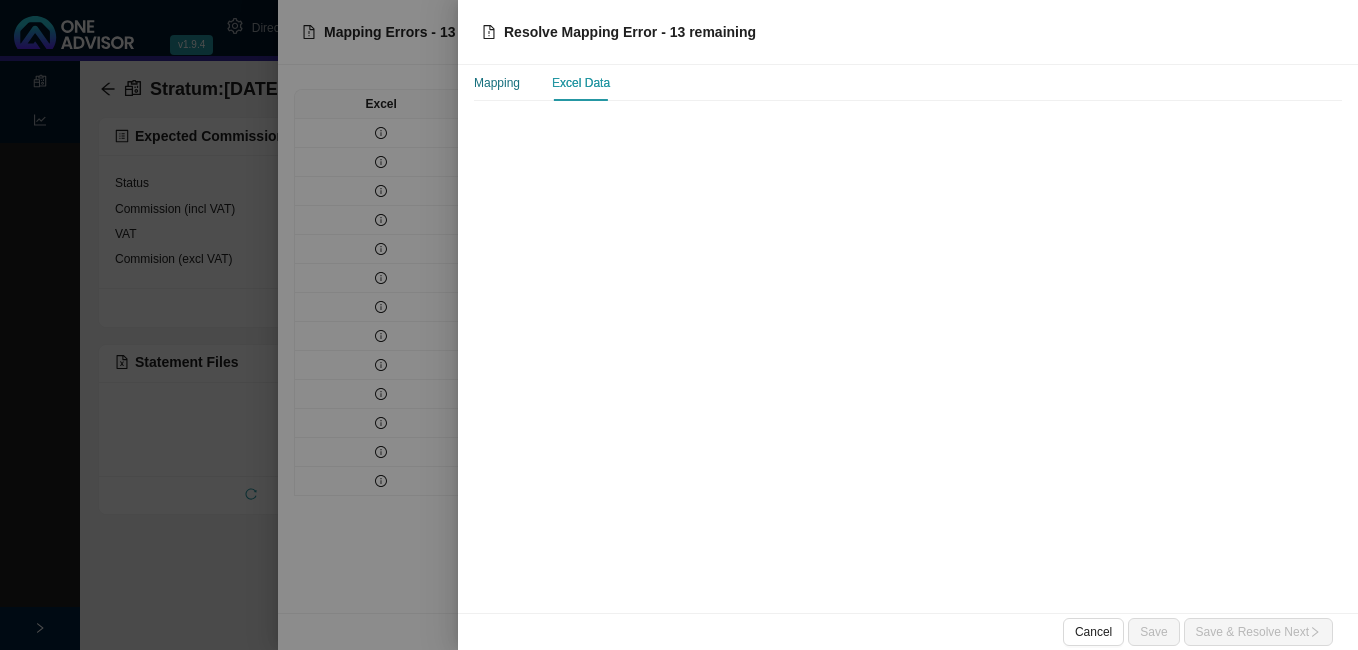 click on "Mapping" at bounding box center [497, 83] 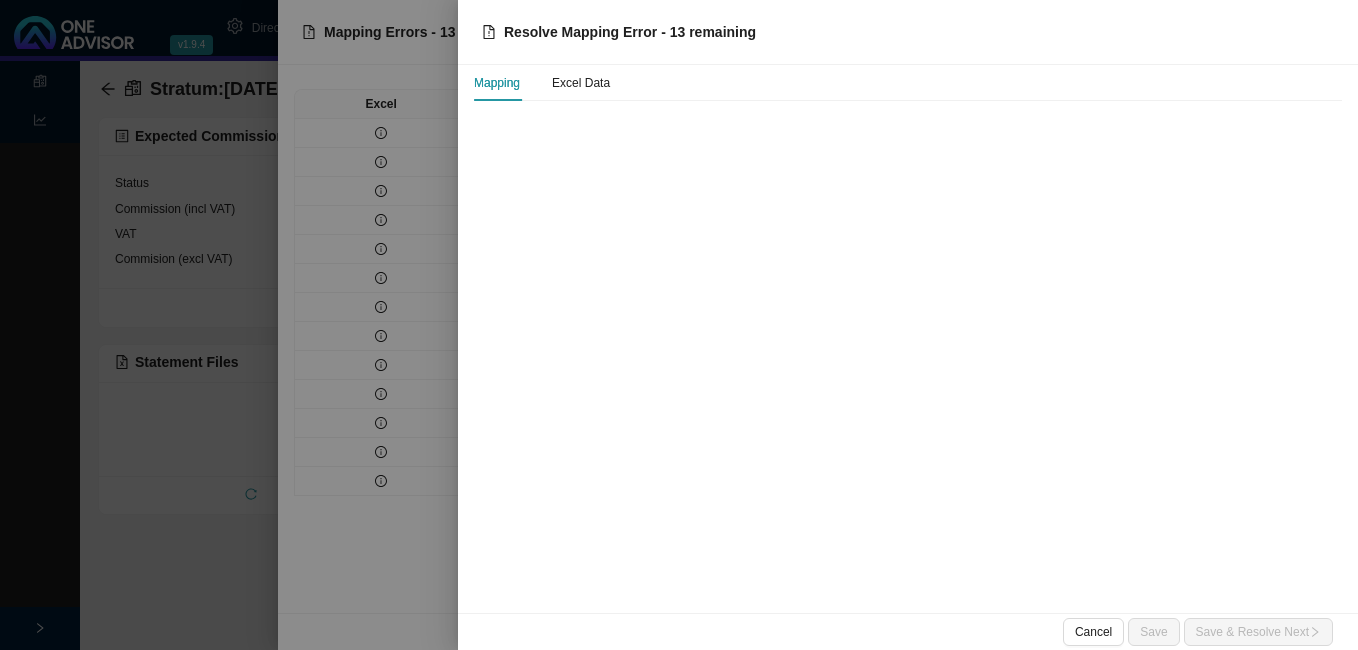 click on "Mapping" at bounding box center (497, 83) 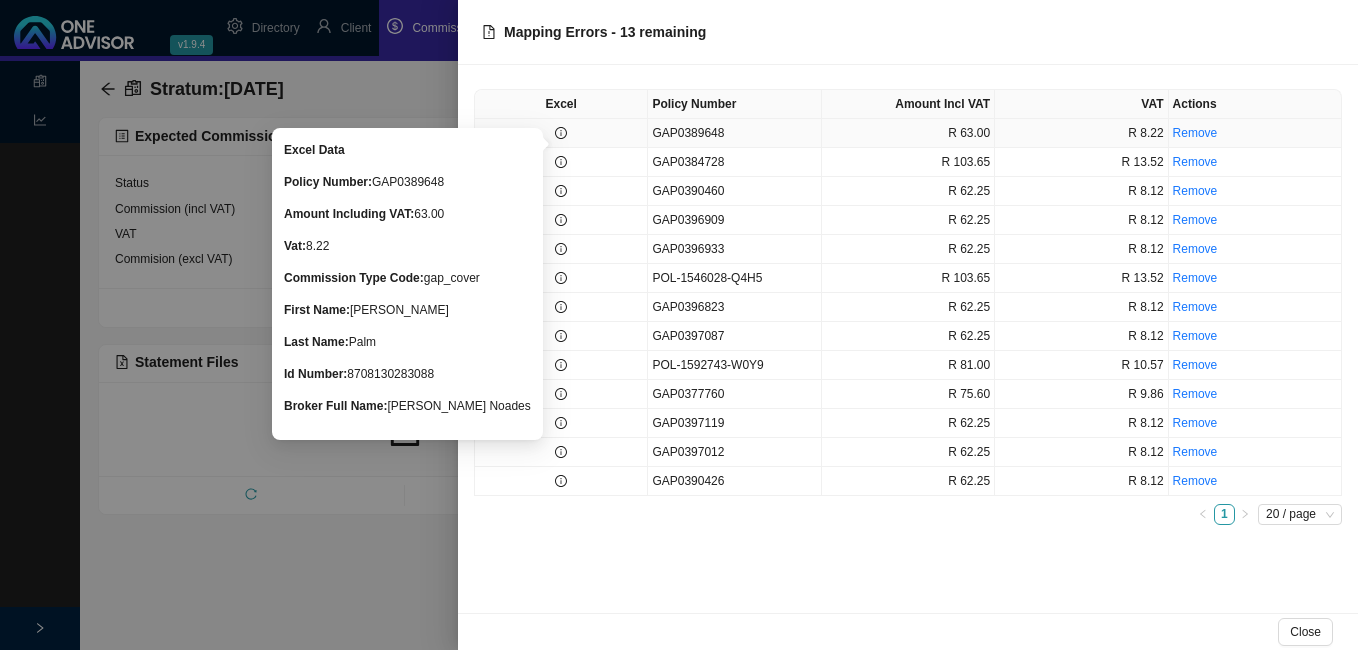 click 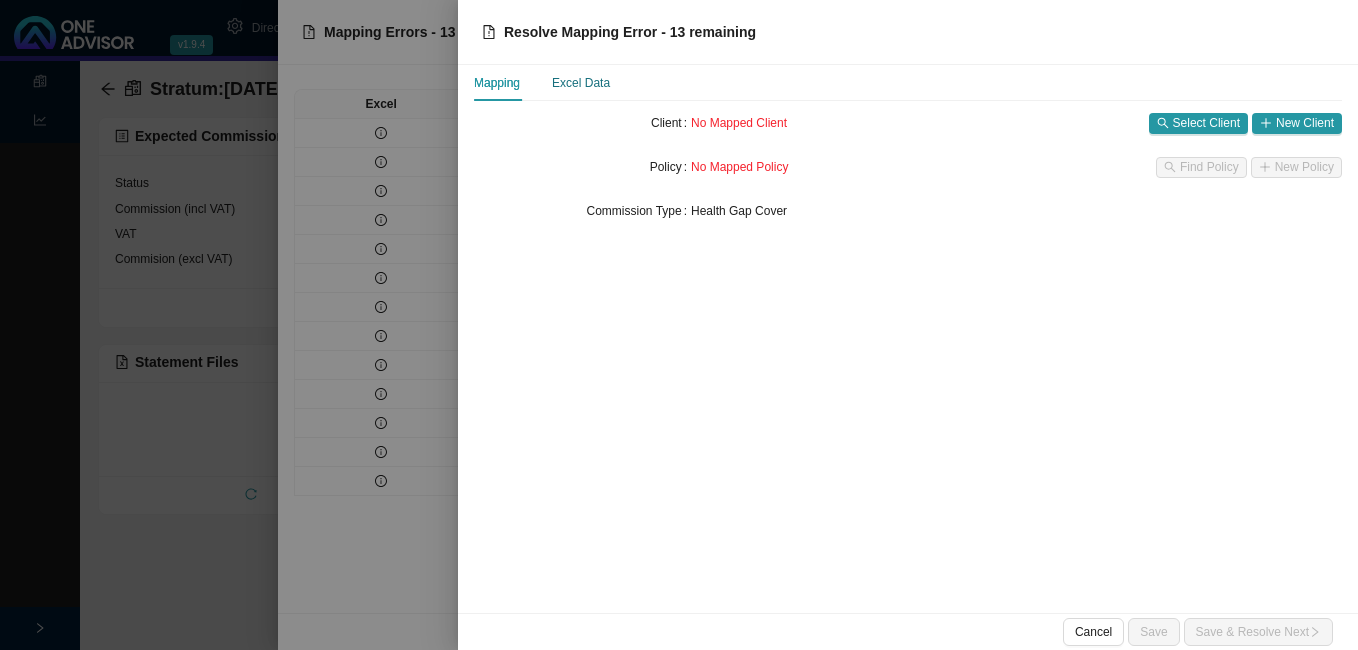 click on "Excel Data" at bounding box center (581, 83) 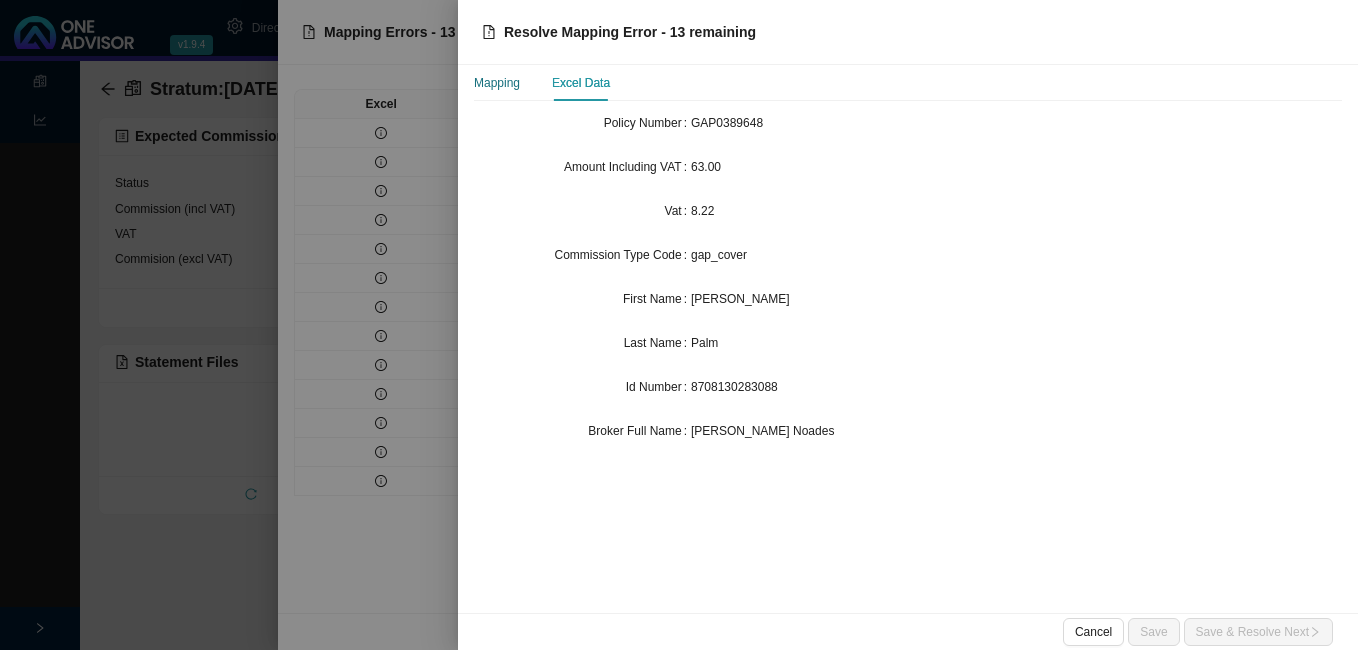 click on "Mapping" at bounding box center (497, 83) 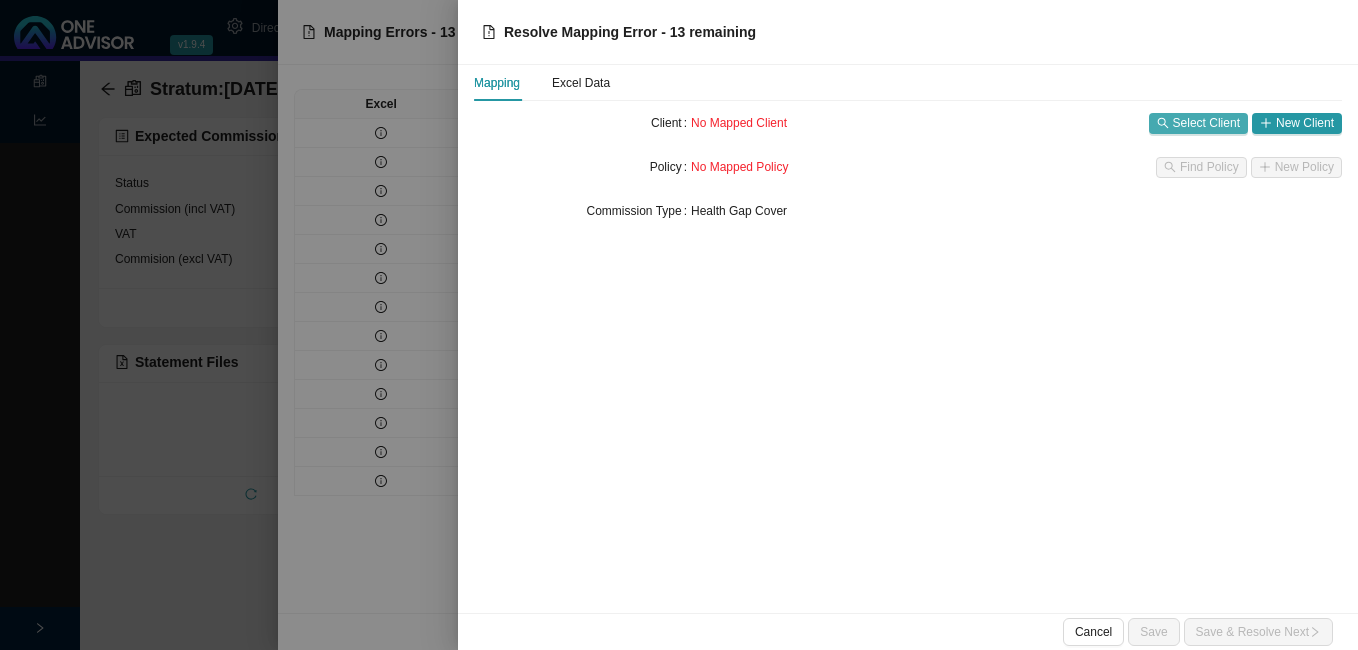 click on "Select Client" at bounding box center [1206, 123] 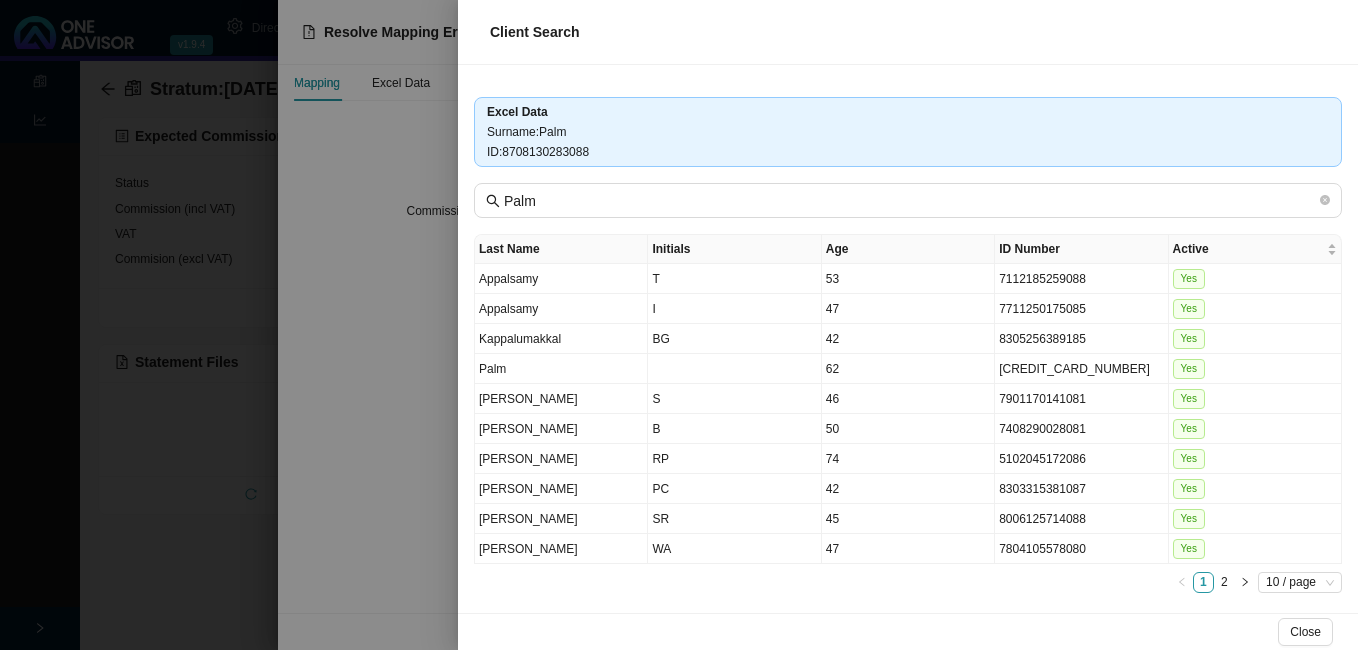 click at bounding box center [679, 325] 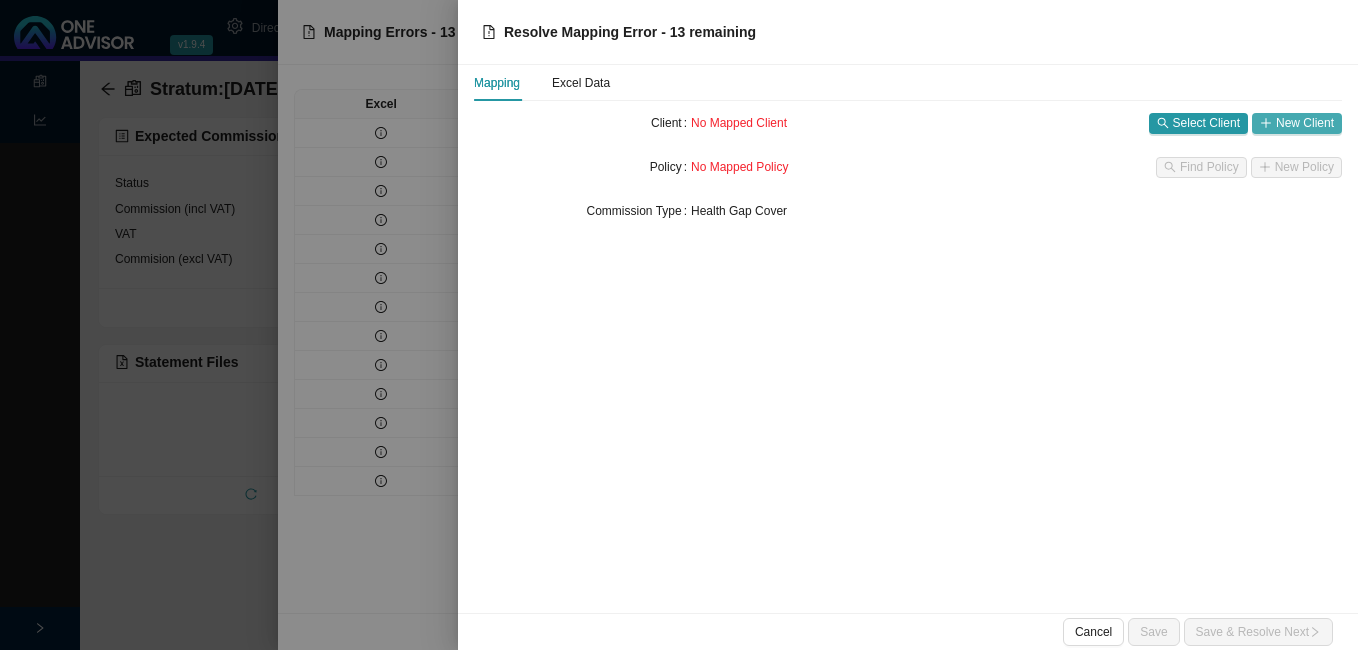 click on "New Client" at bounding box center [1305, 123] 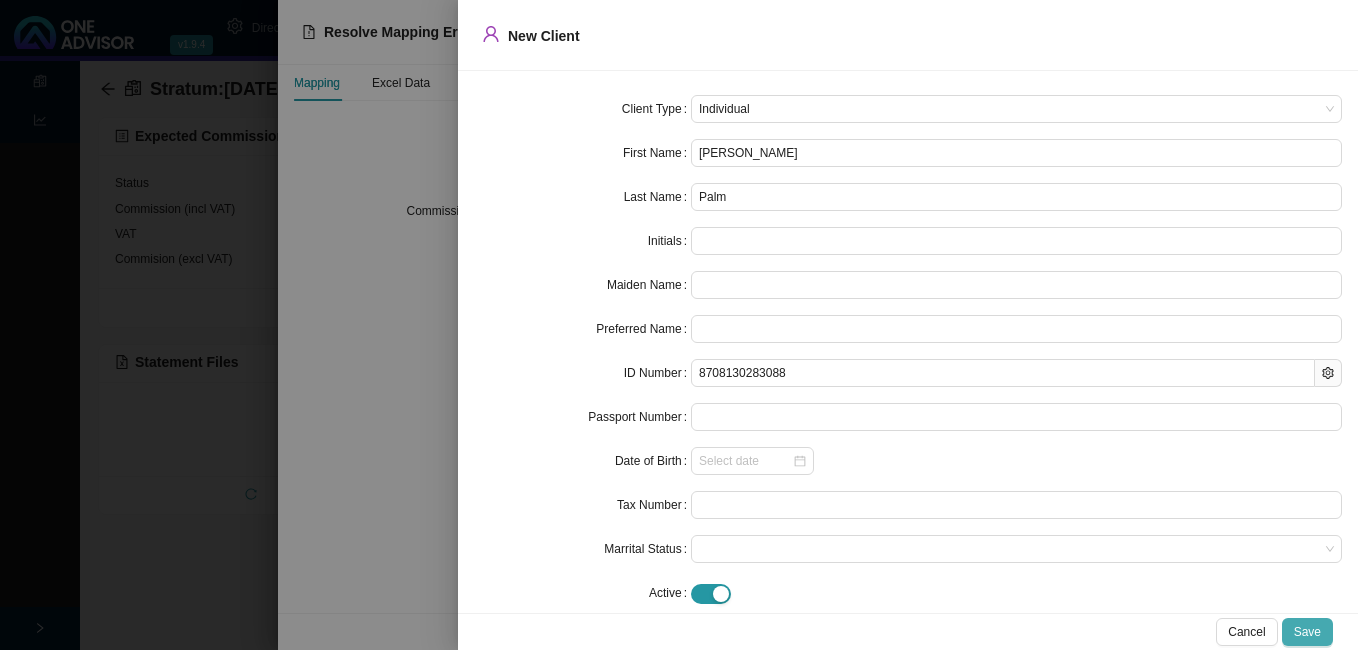 click on "Save" at bounding box center (1307, 632) 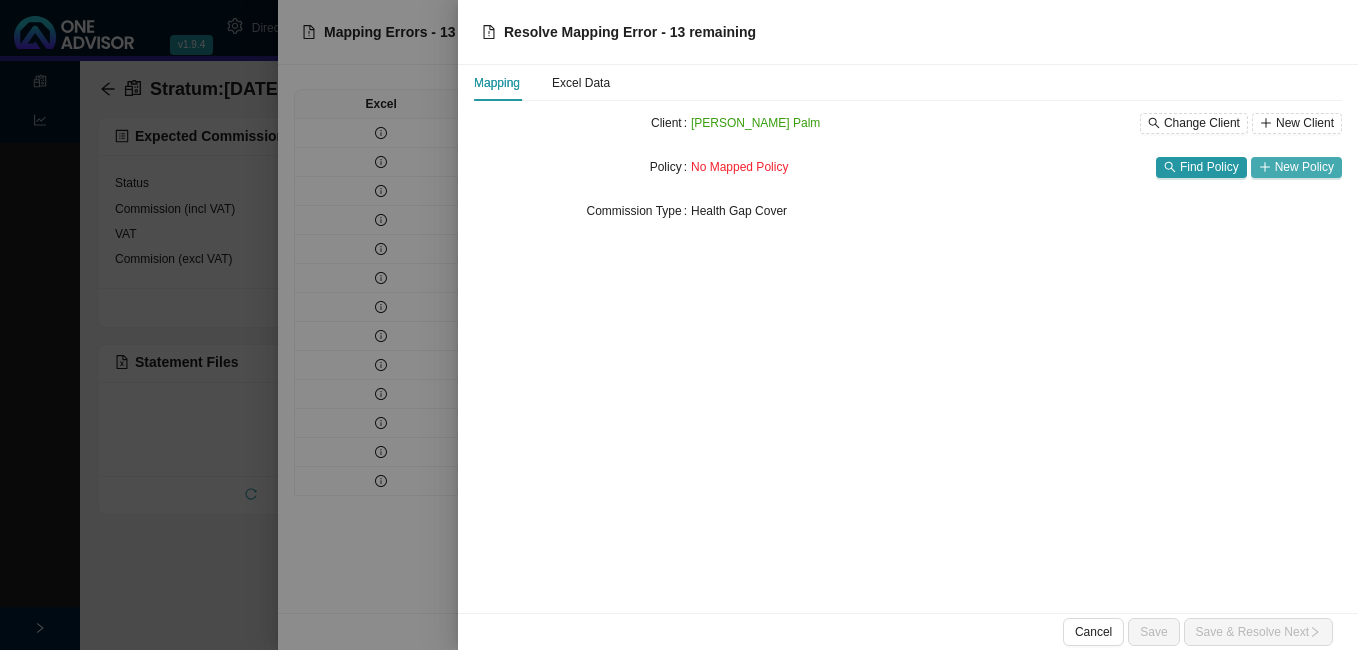 click on "New Policy" at bounding box center (1304, 167) 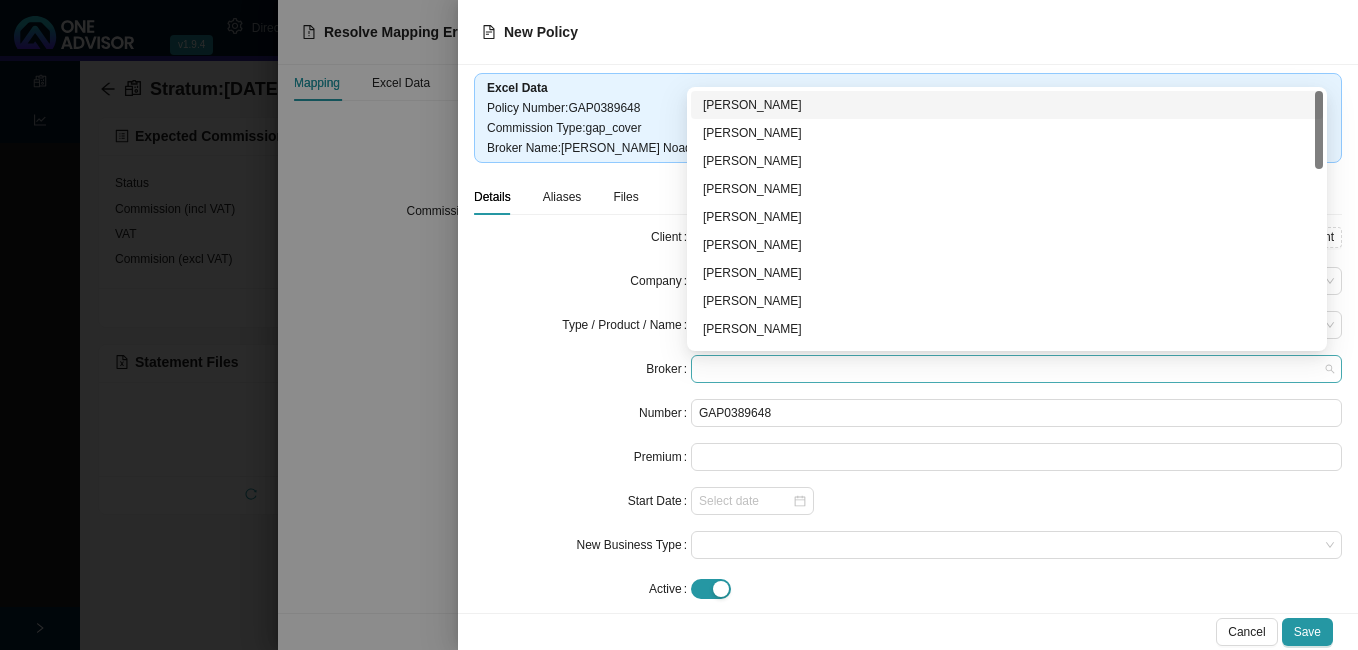 click at bounding box center [1016, 369] 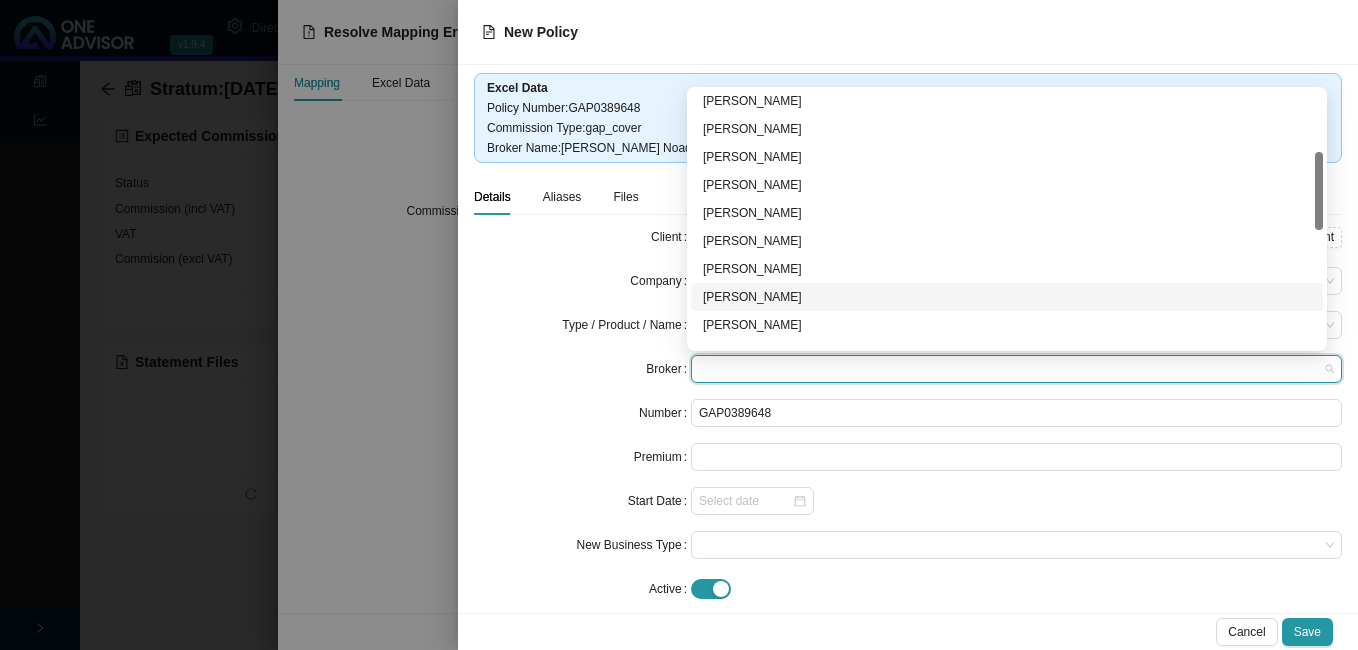 scroll, scrollTop: 300, scrollLeft: 0, axis: vertical 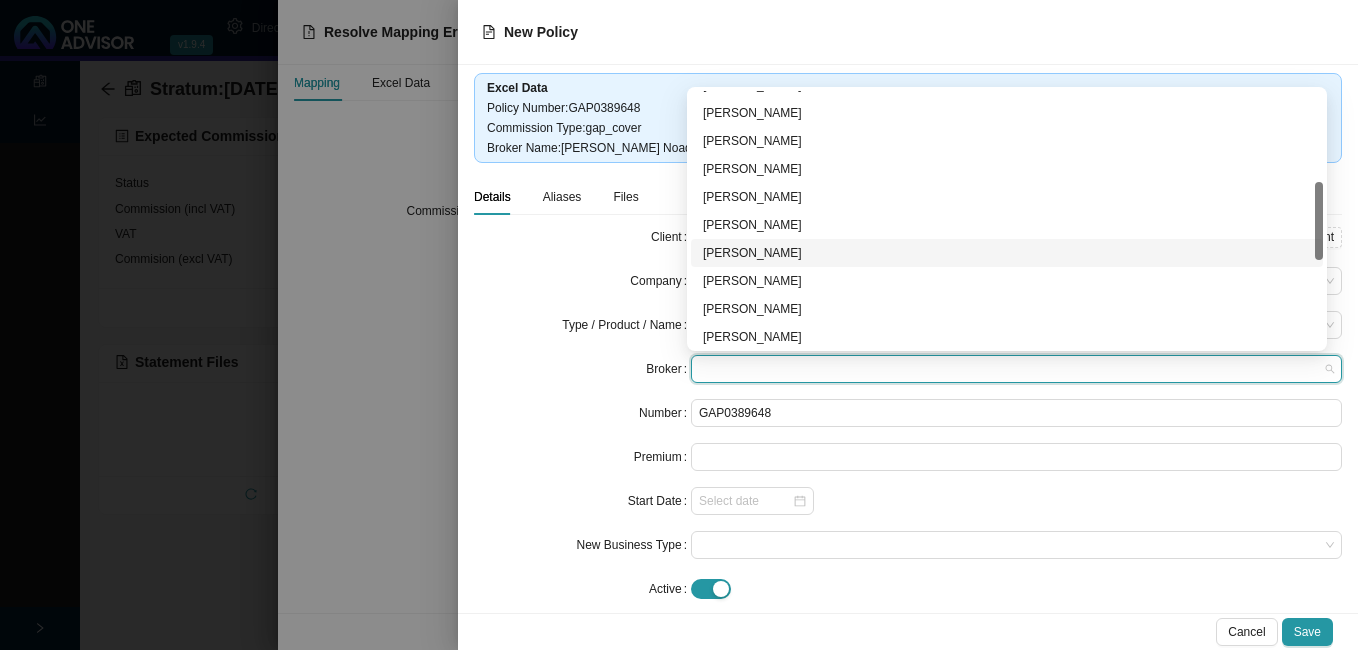 click on "[PERSON_NAME]" at bounding box center (1007, 253) 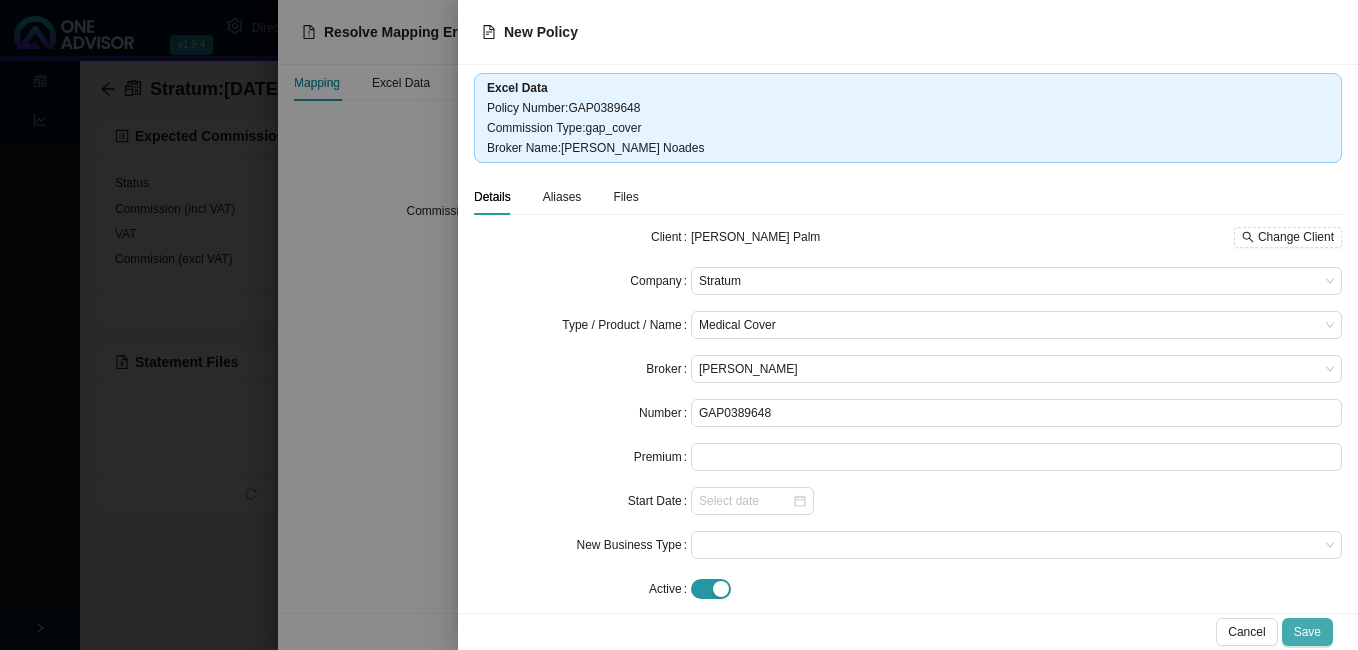 click on "Save" at bounding box center [1307, 632] 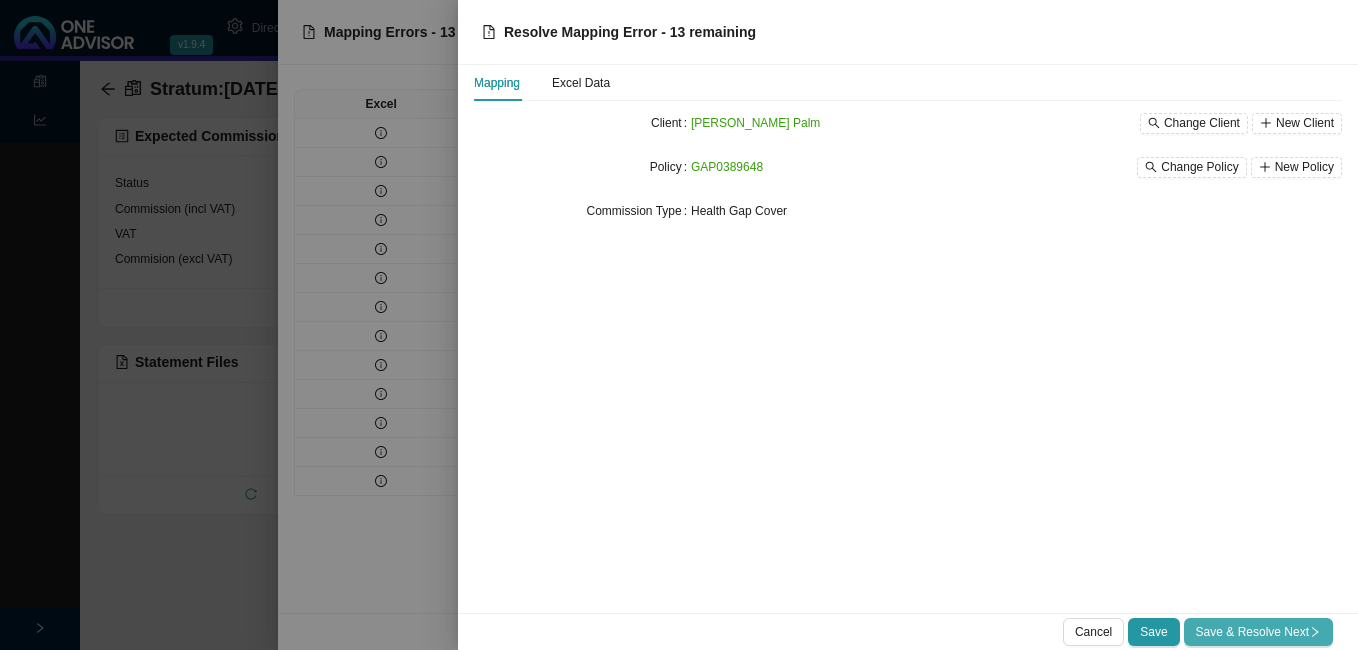 click on "Save & Resolve Next" at bounding box center [1258, 632] 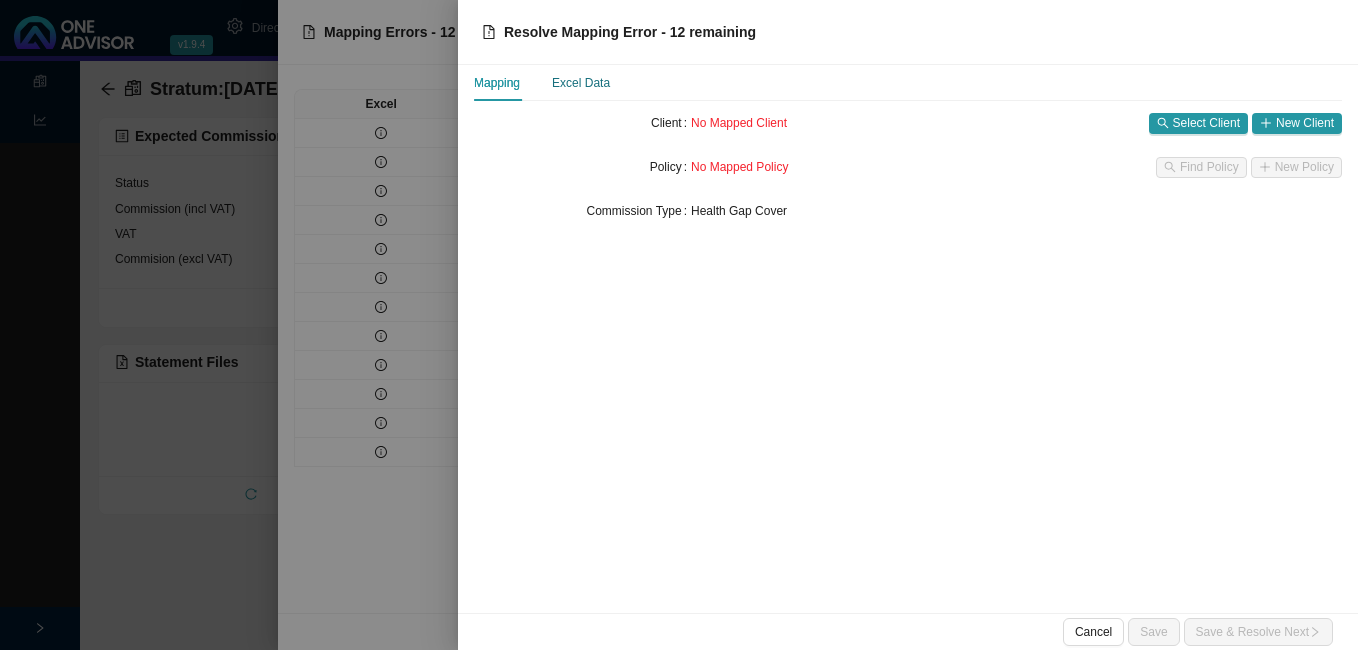 click on "Excel Data" at bounding box center [581, 83] 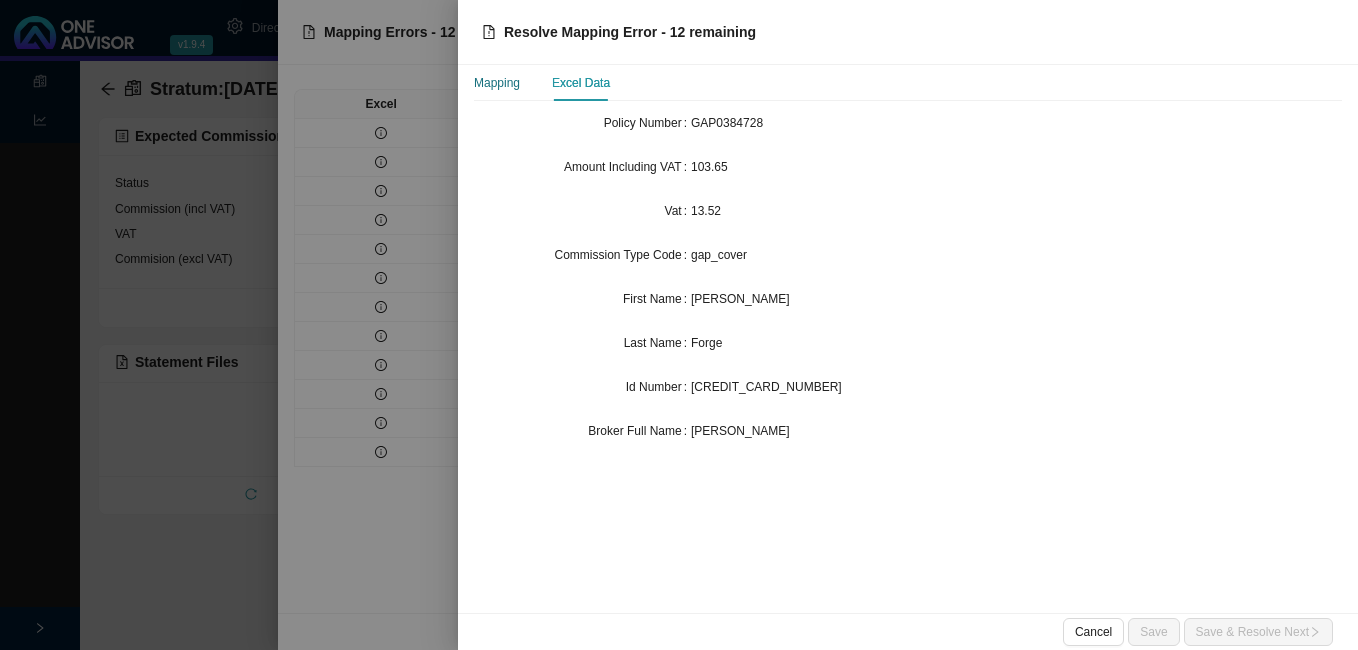 click on "Mapping" at bounding box center (497, 83) 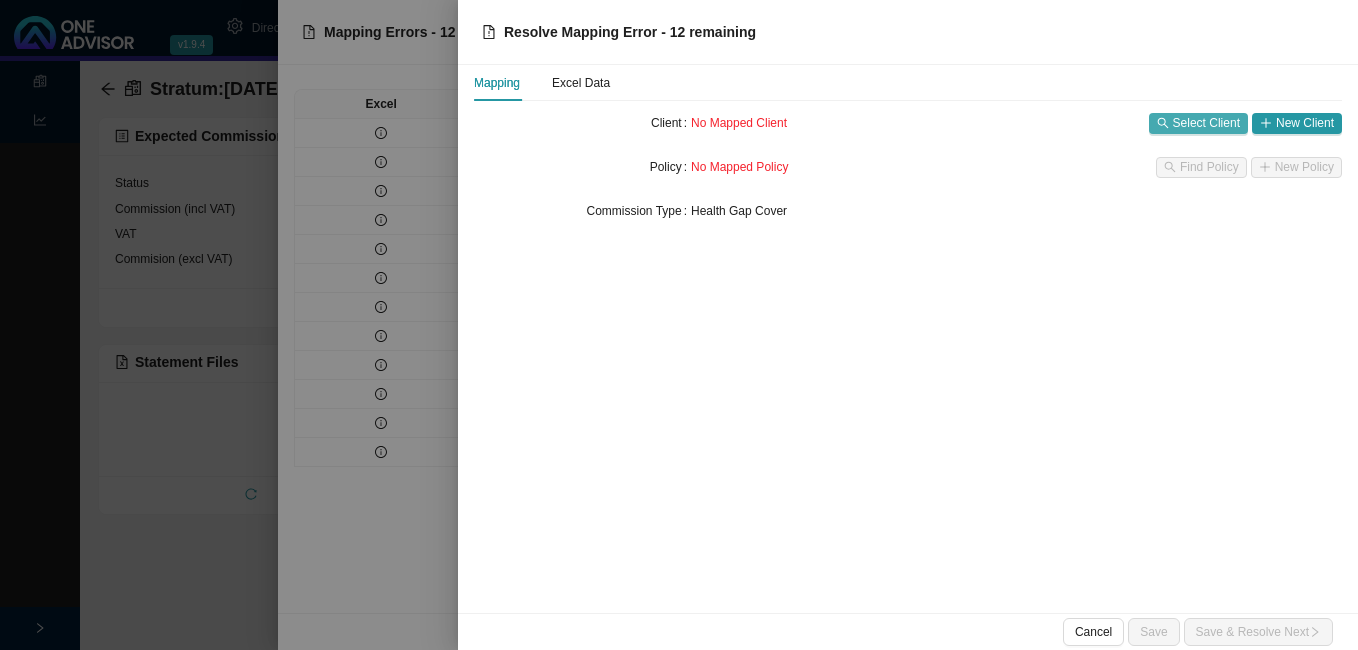 click on "Select Client" at bounding box center (1206, 123) 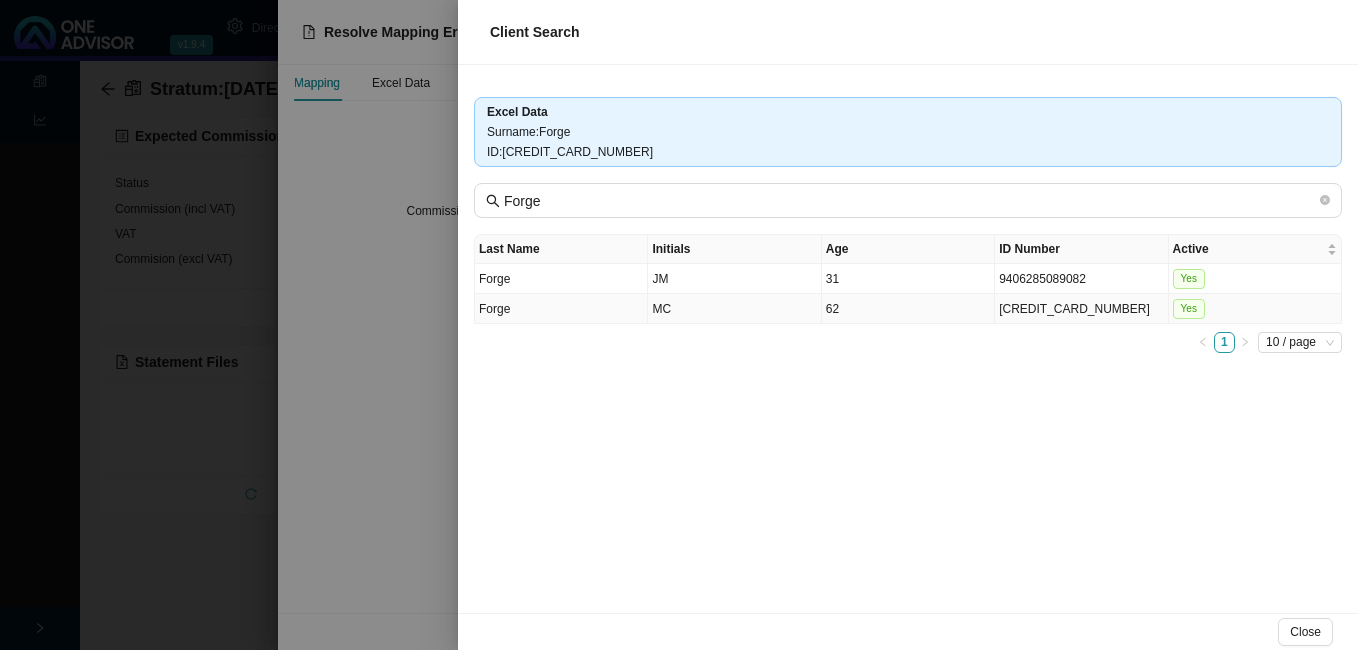 click on "[CREDIT_CARD_NUMBER]" at bounding box center (1081, 309) 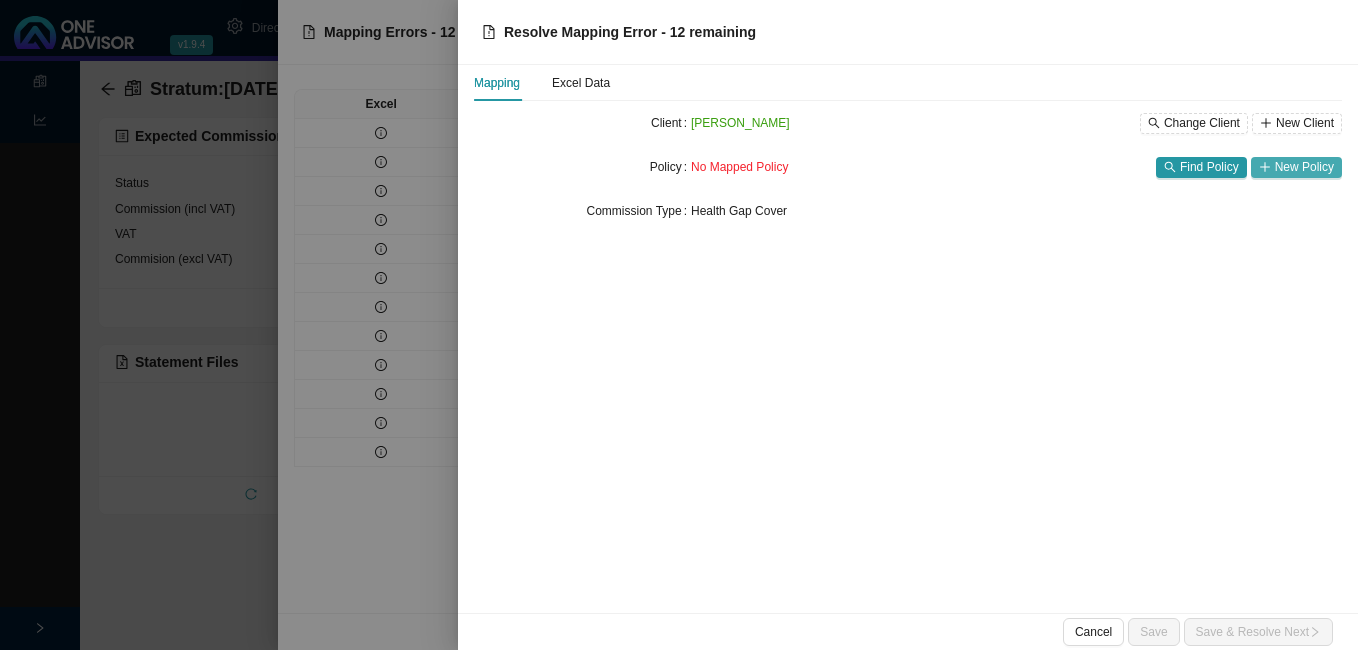 click on "New Policy" at bounding box center (1296, 167) 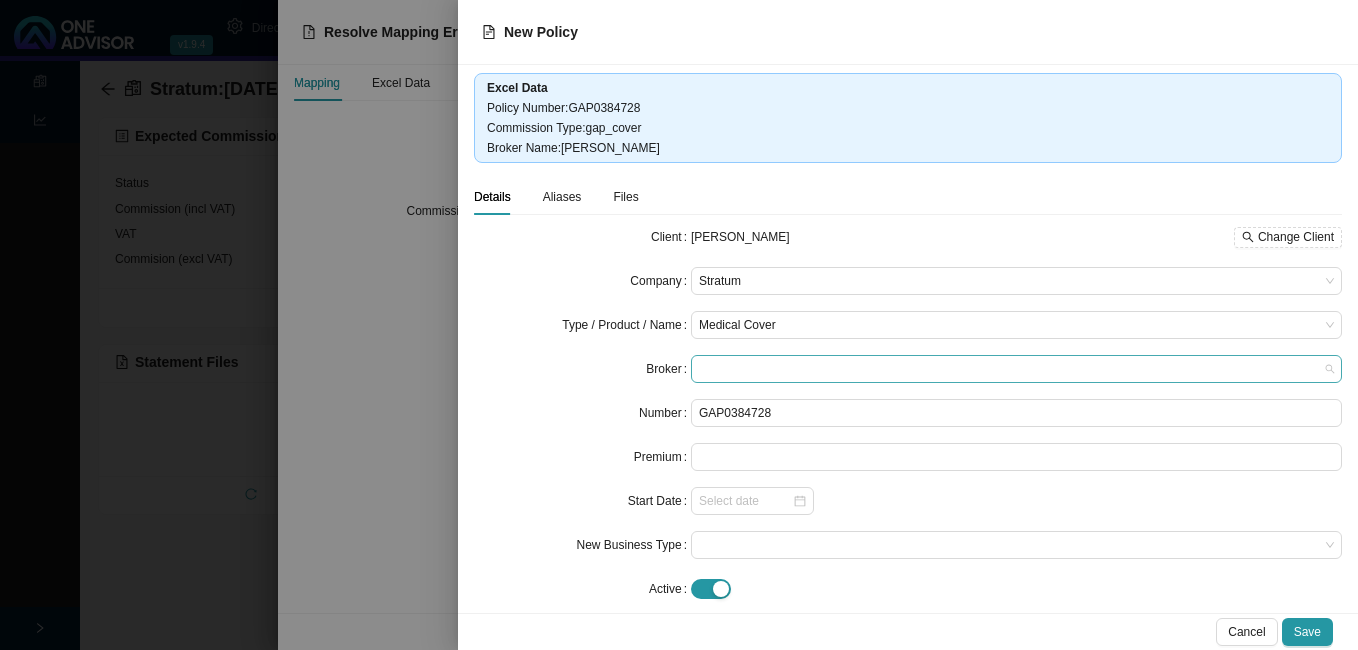 click at bounding box center (1016, 369) 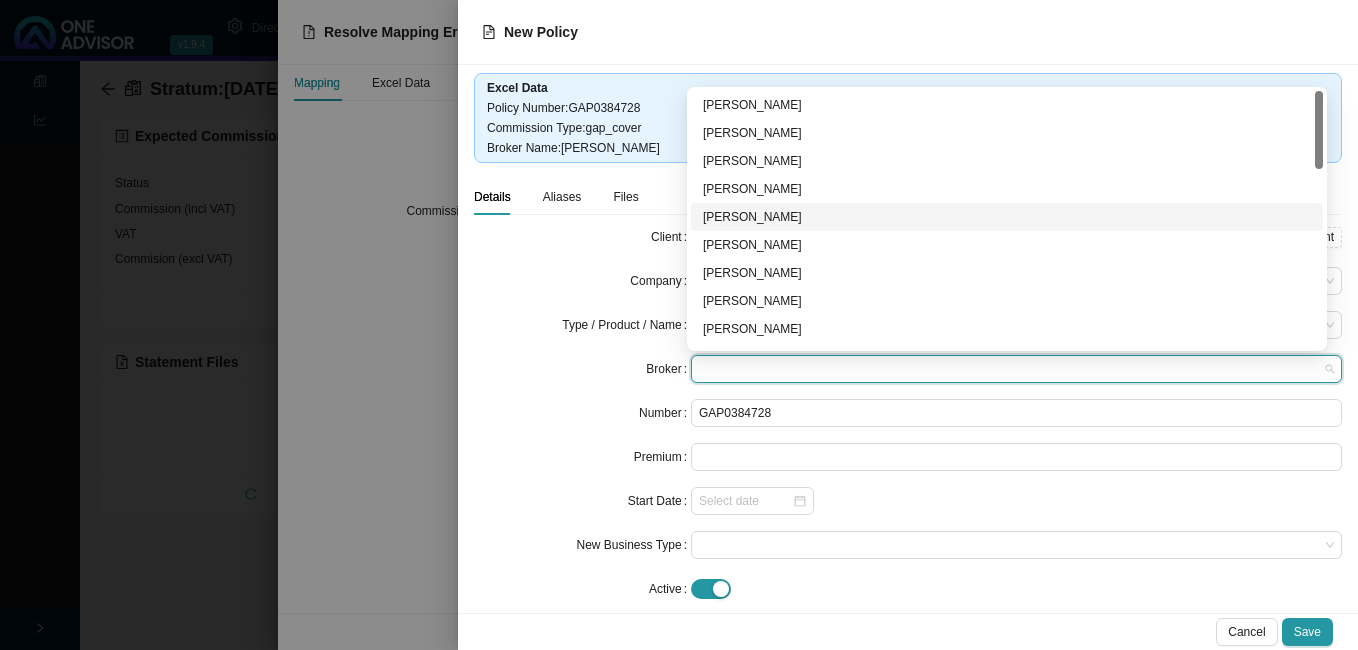 click on "[PERSON_NAME]" at bounding box center [1007, 217] 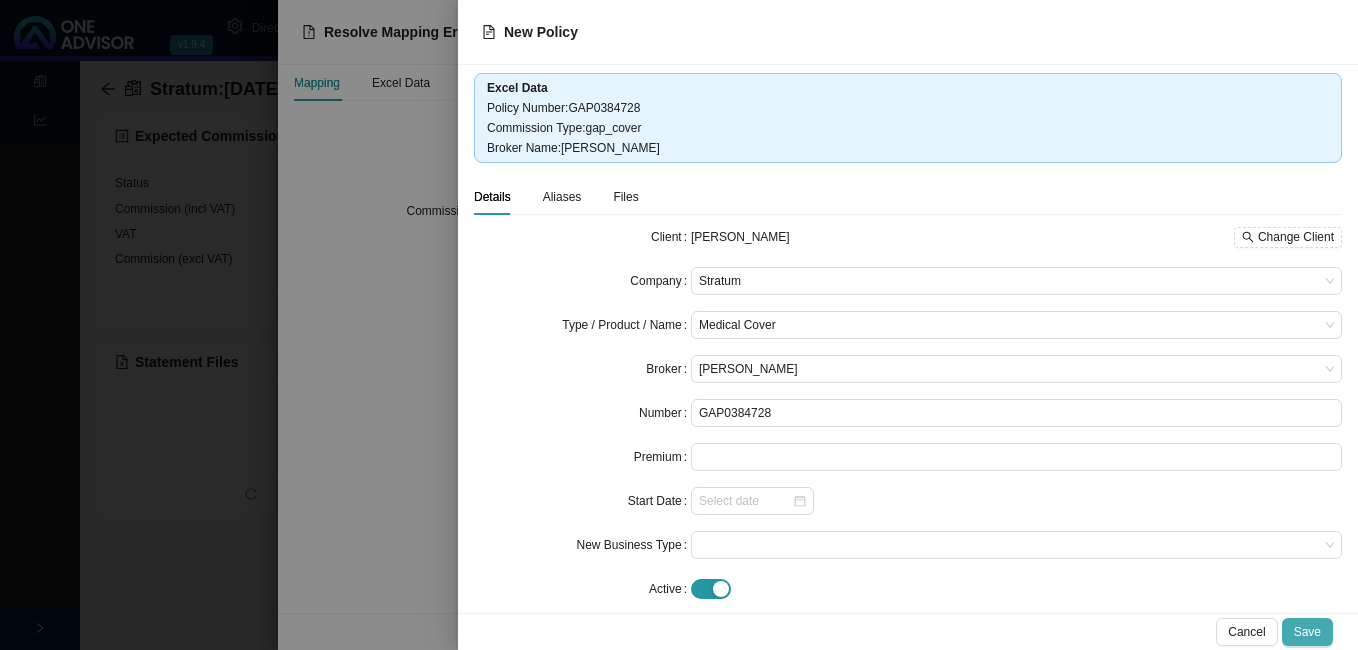 click on "Save" at bounding box center (1307, 632) 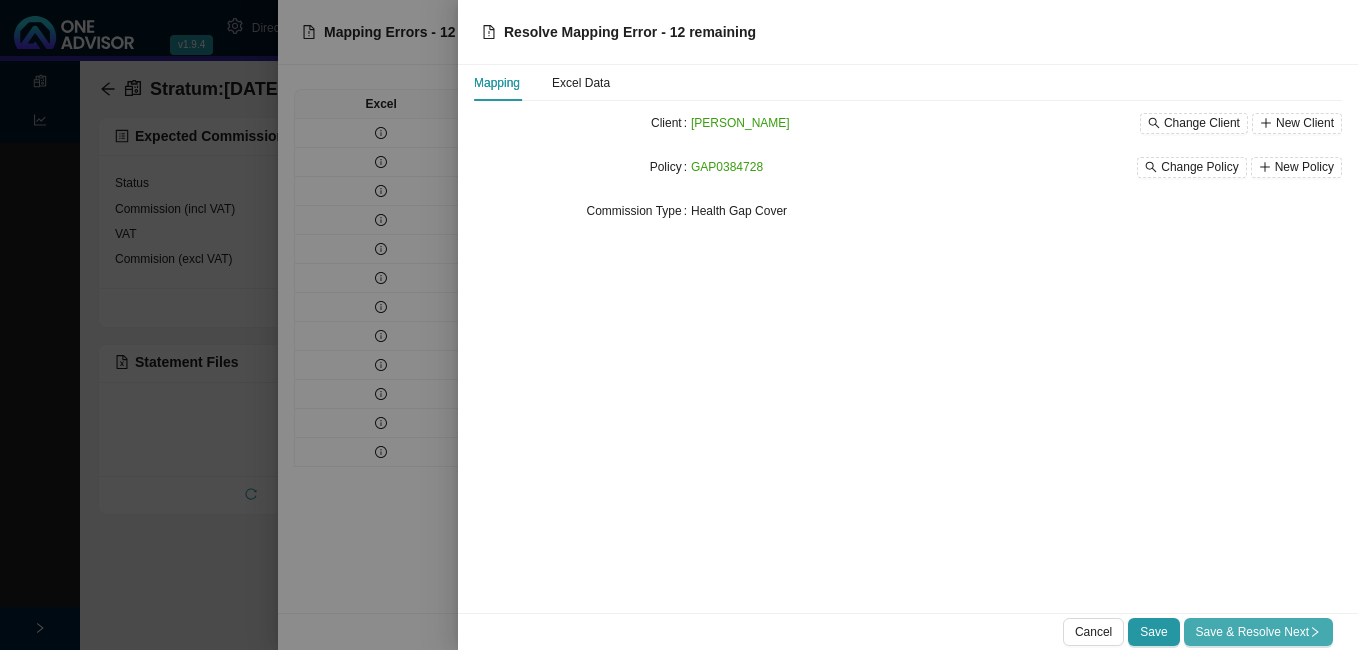 drag, startPoint x: 1307, startPoint y: 628, endPoint x: 1290, endPoint y: 618, distance: 19.723083 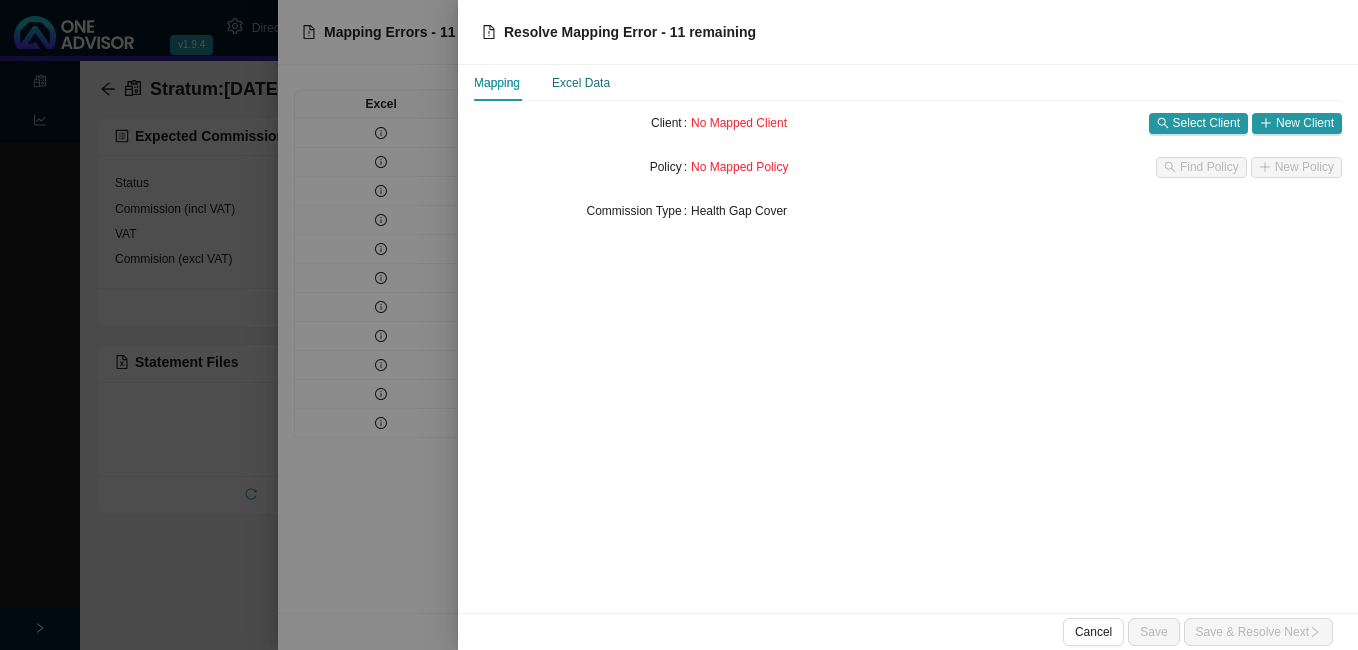click on "Excel Data" at bounding box center [581, 83] 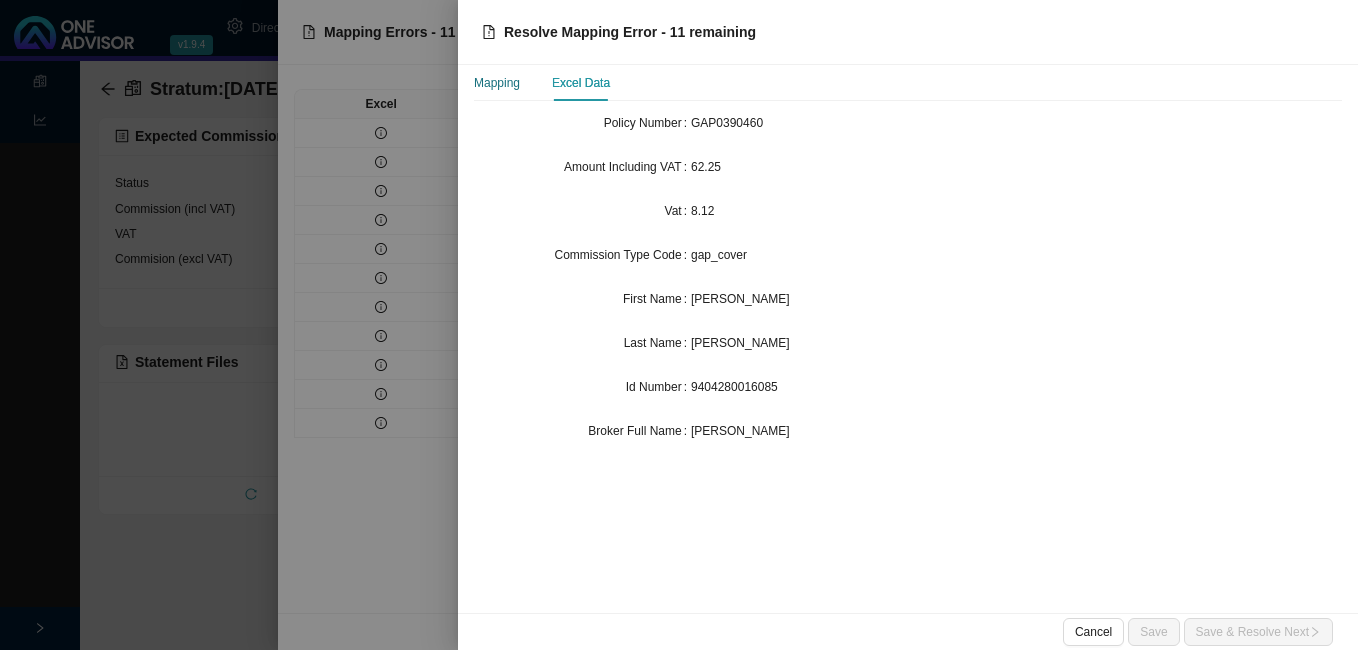 click on "Mapping" at bounding box center [497, 83] 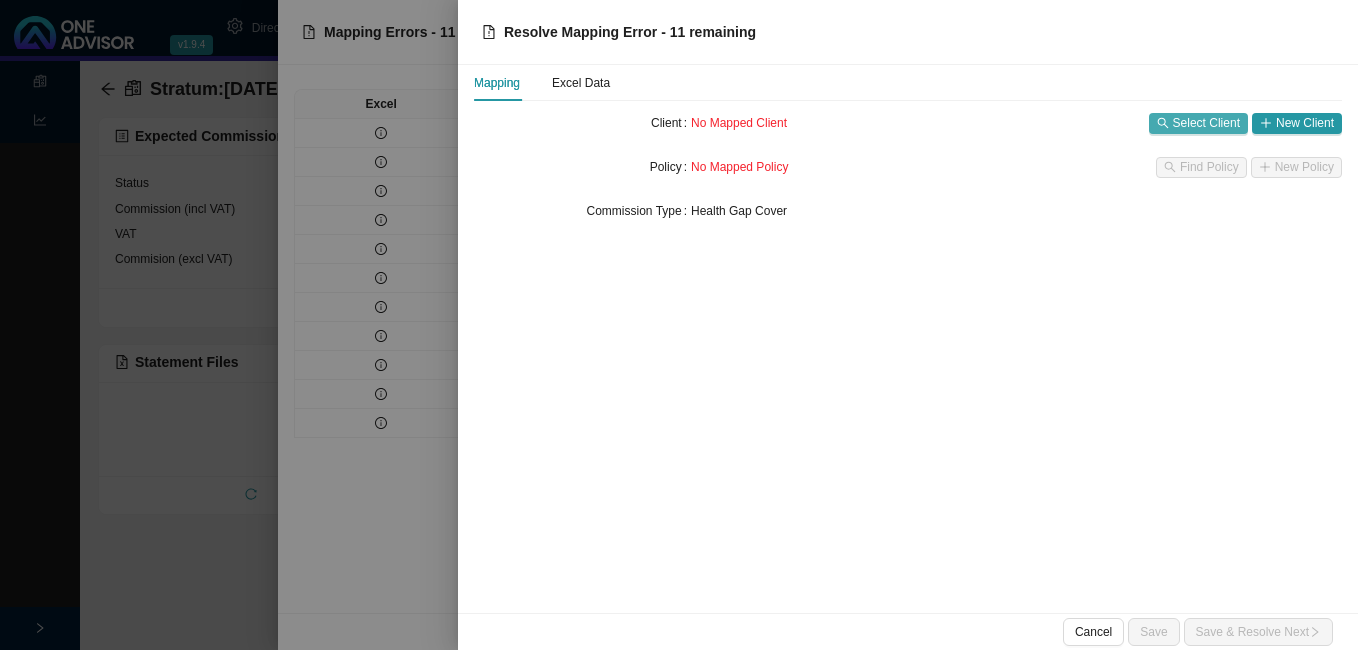 click on "Select Client" at bounding box center (1206, 123) 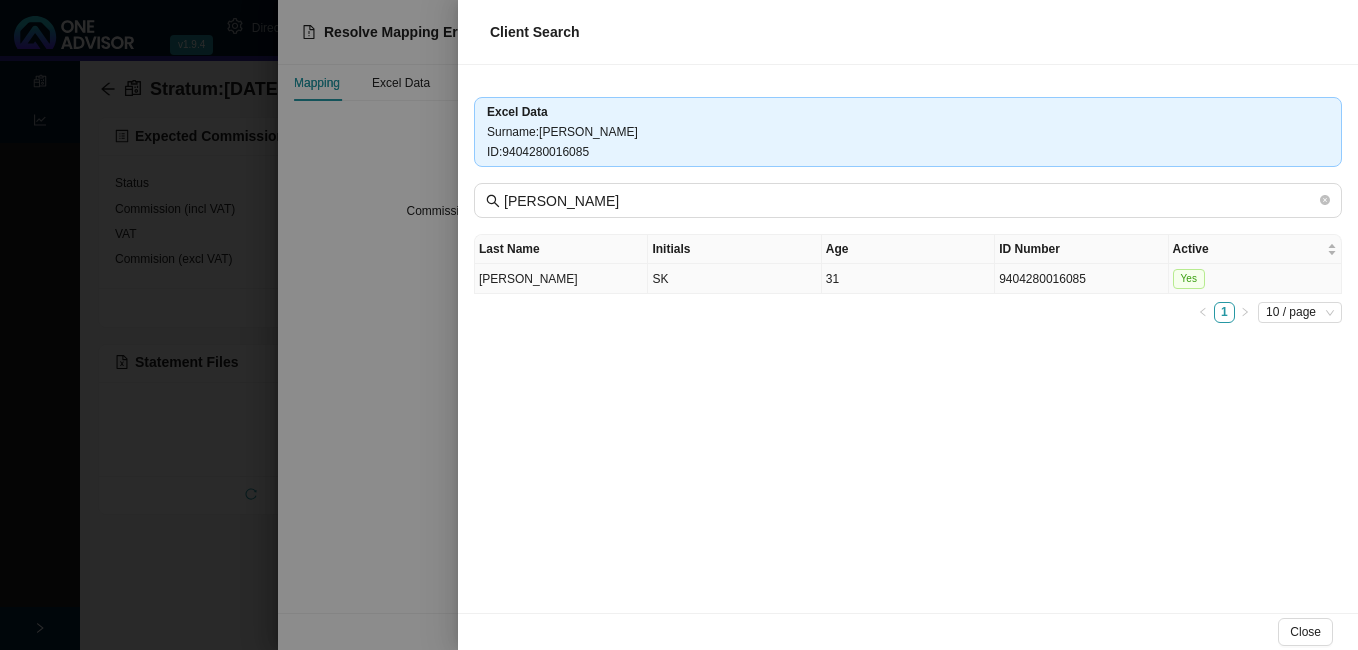 click on "9404280016085" at bounding box center (1081, 279) 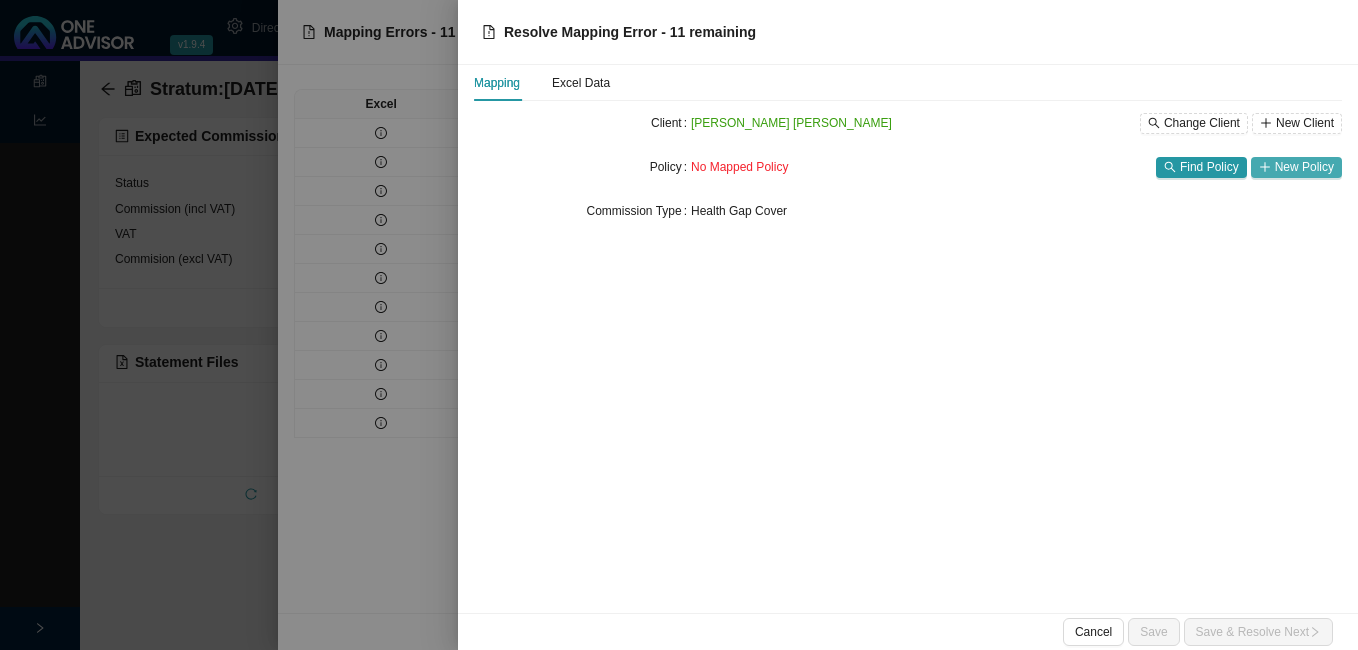 click on "New Policy" at bounding box center [1304, 167] 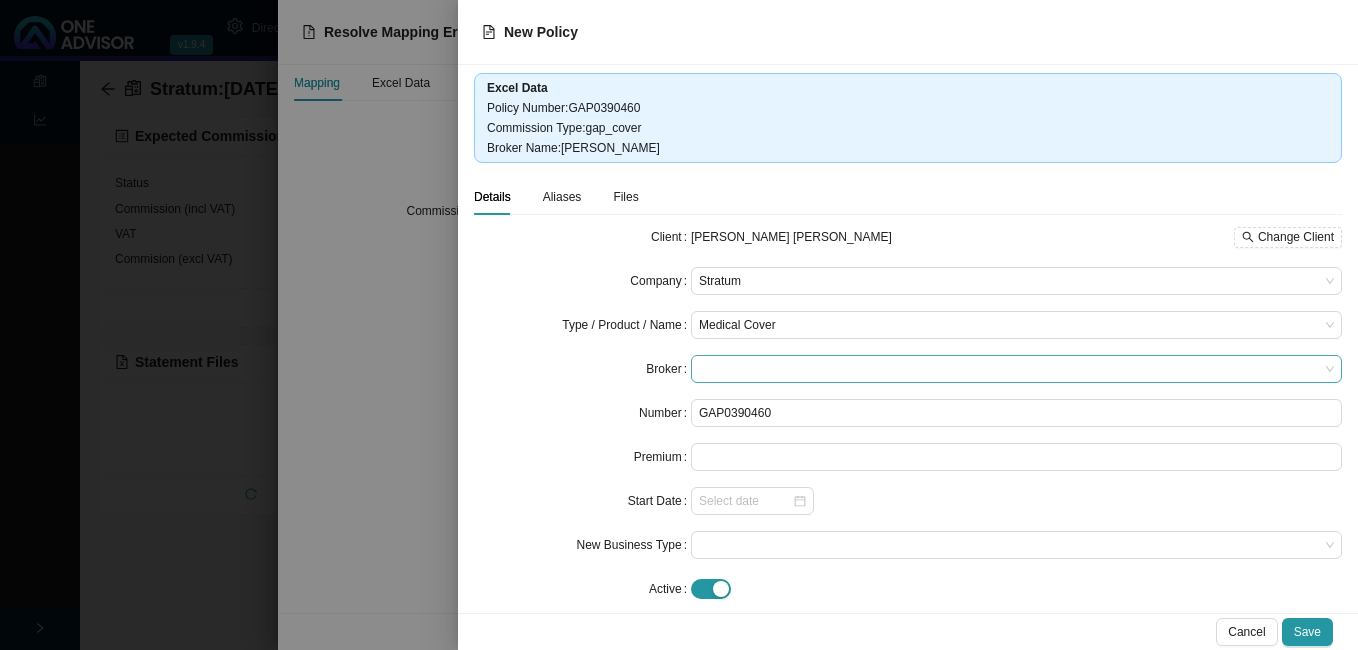 click at bounding box center (1016, 369) 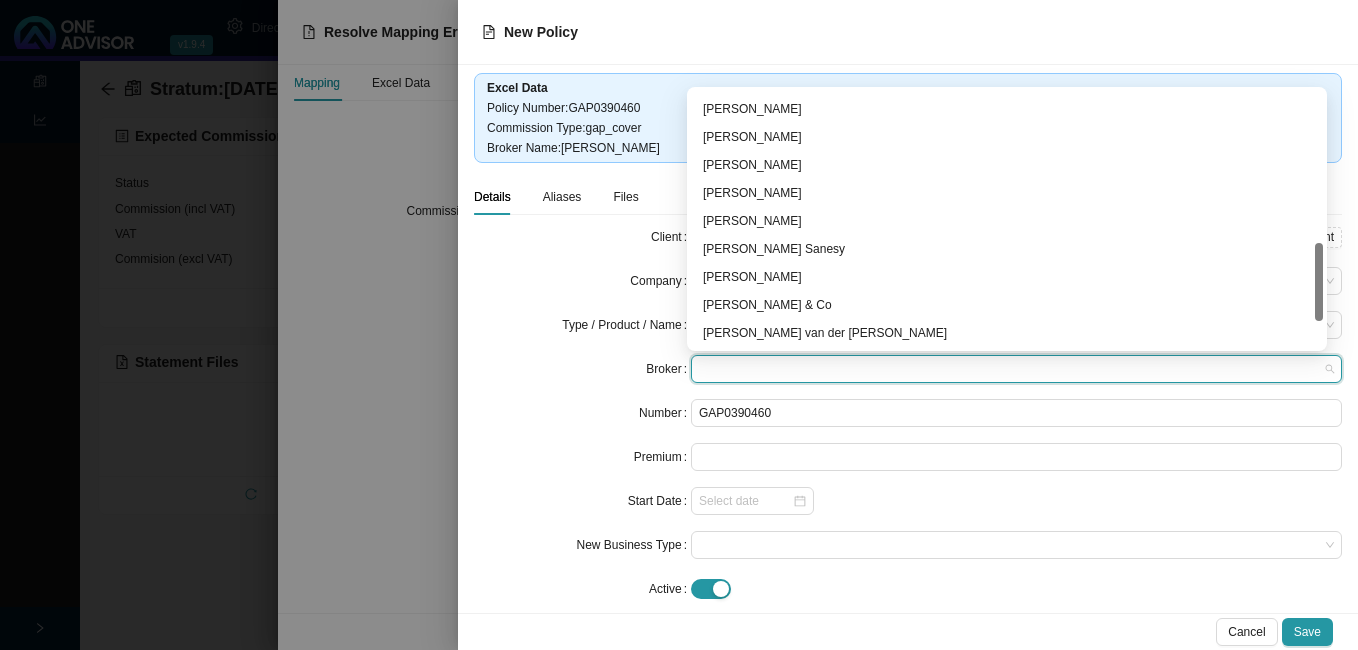 scroll, scrollTop: 584, scrollLeft: 0, axis: vertical 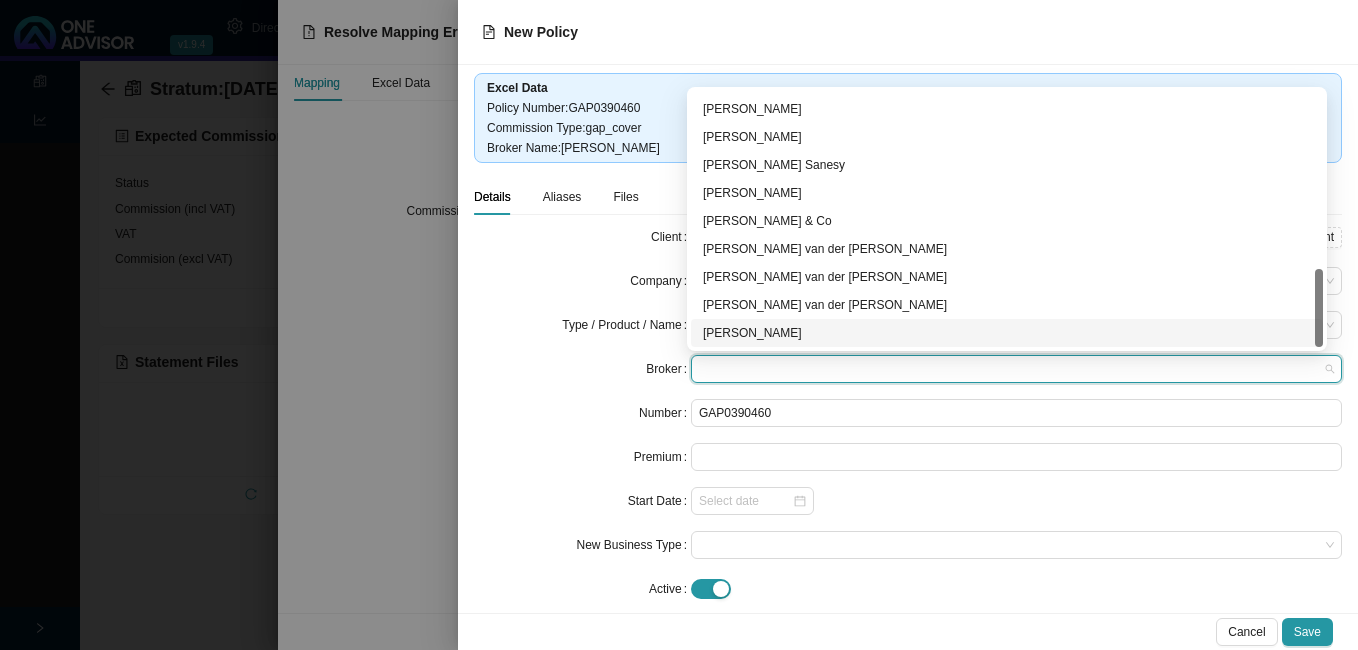 click on "[PERSON_NAME]" at bounding box center (1007, 333) 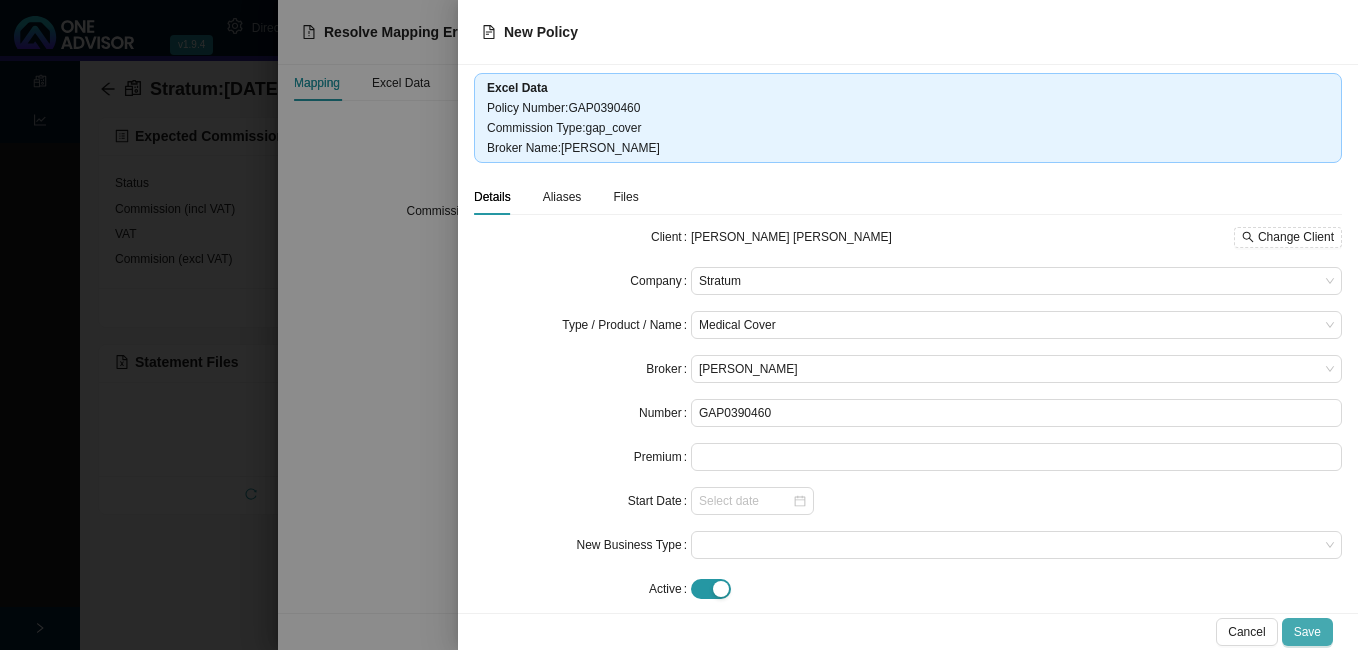 click on "Save" at bounding box center (1307, 632) 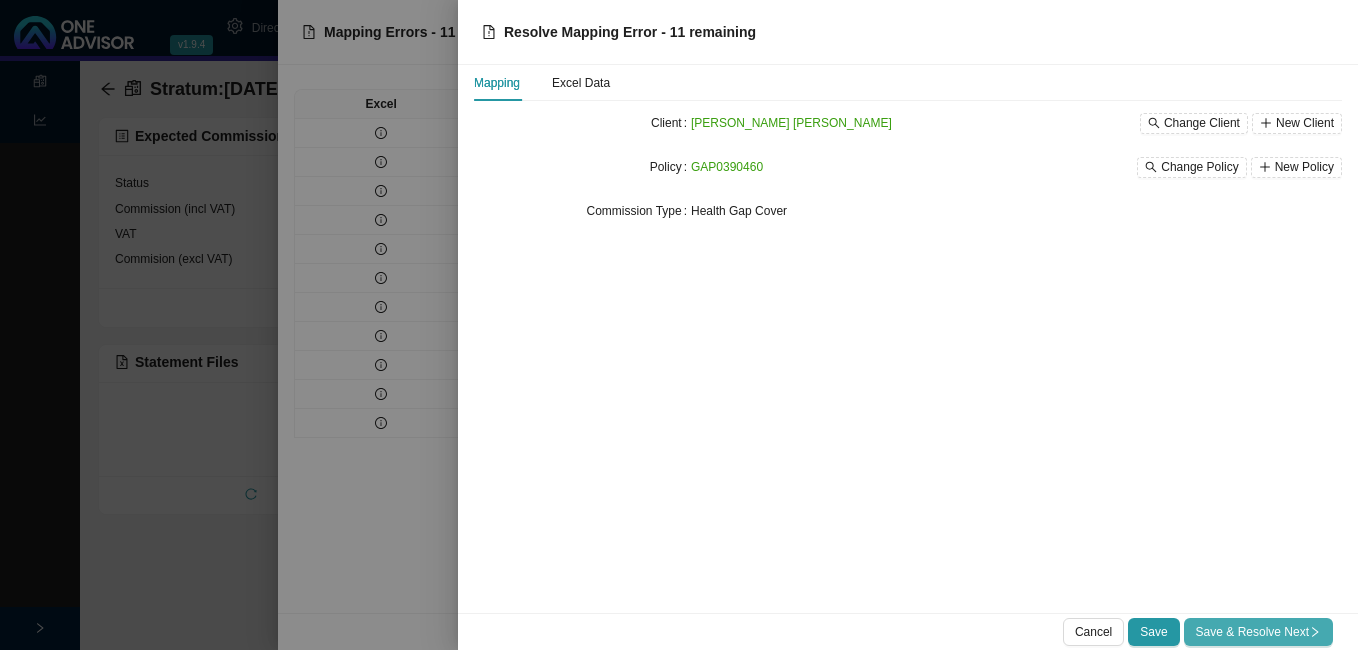 click on "Save & Resolve Next" at bounding box center (1258, 632) 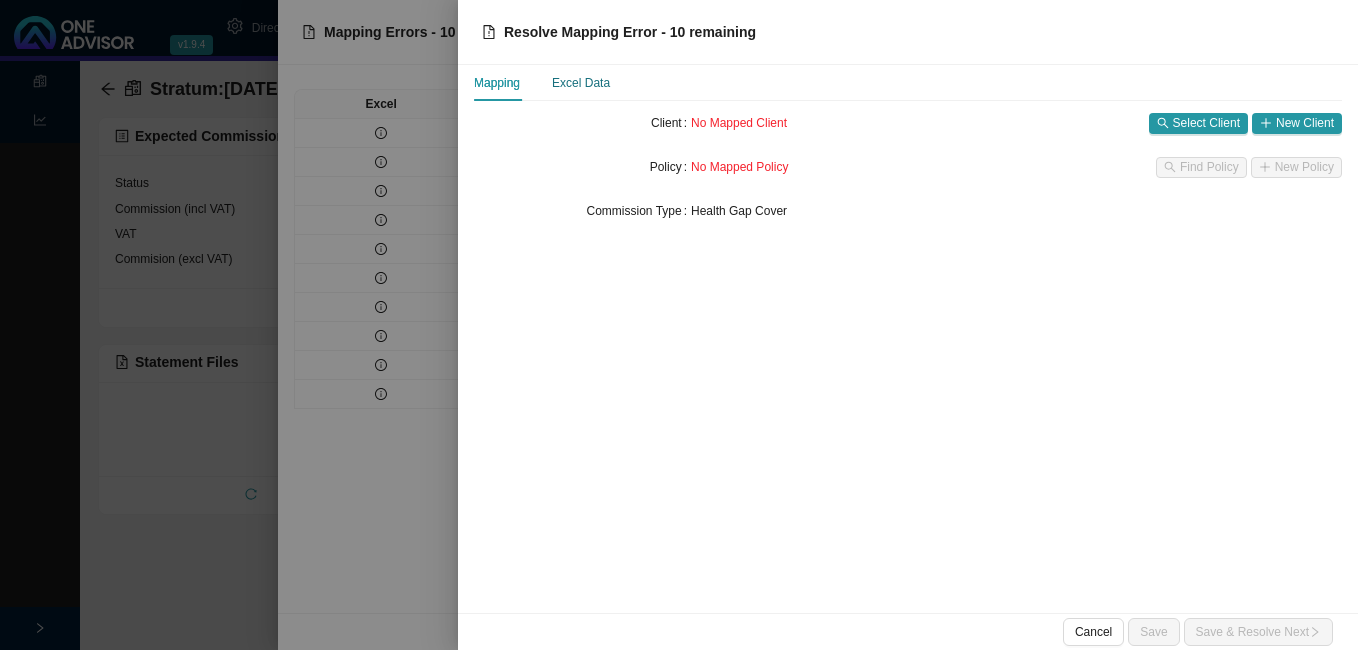 click on "Excel Data" at bounding box center (581, 83) 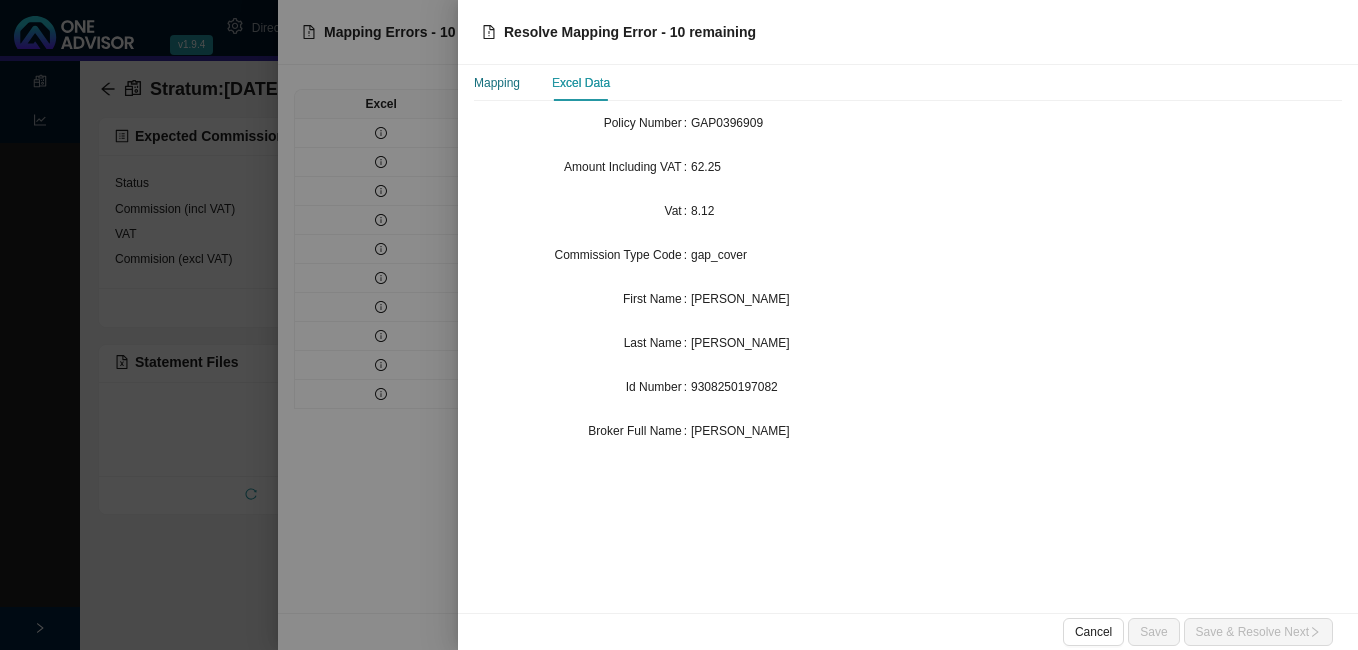 click on "Mapping" at bounding box center (497, 83) 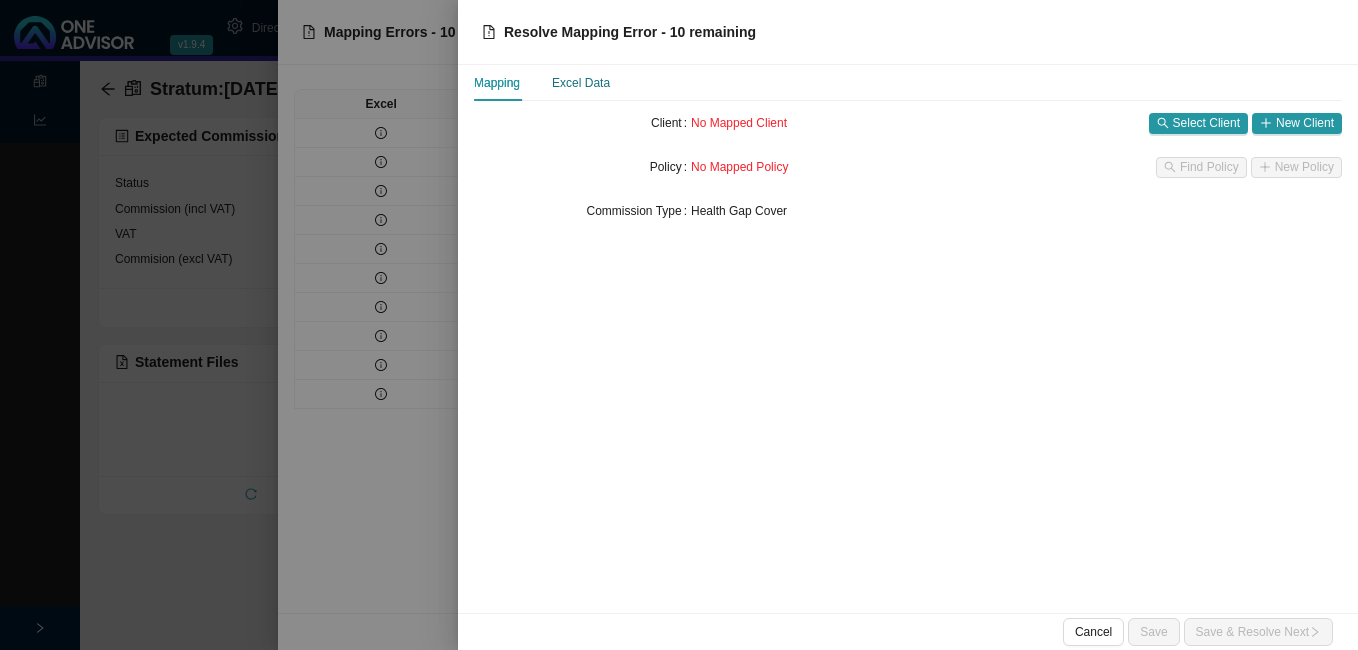 click on "Excel Data" at bounding box center (581, 83) 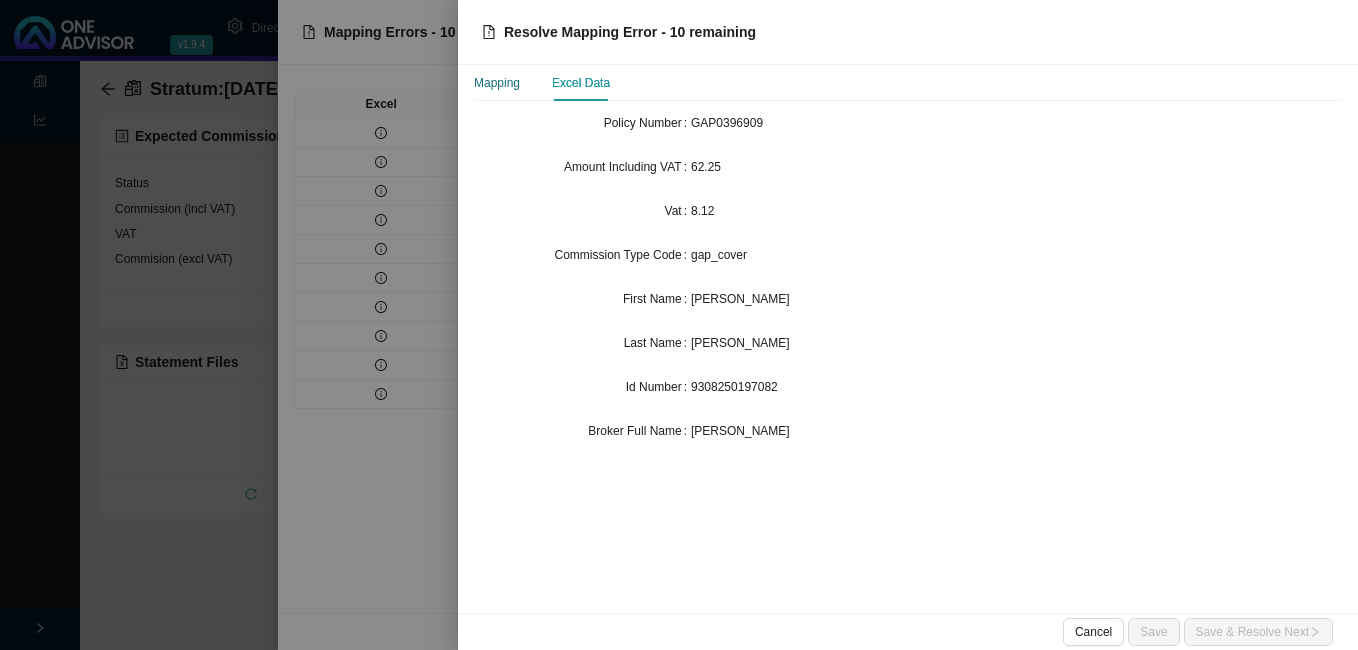 click on "Mapping" at bounding box center [497, 83] 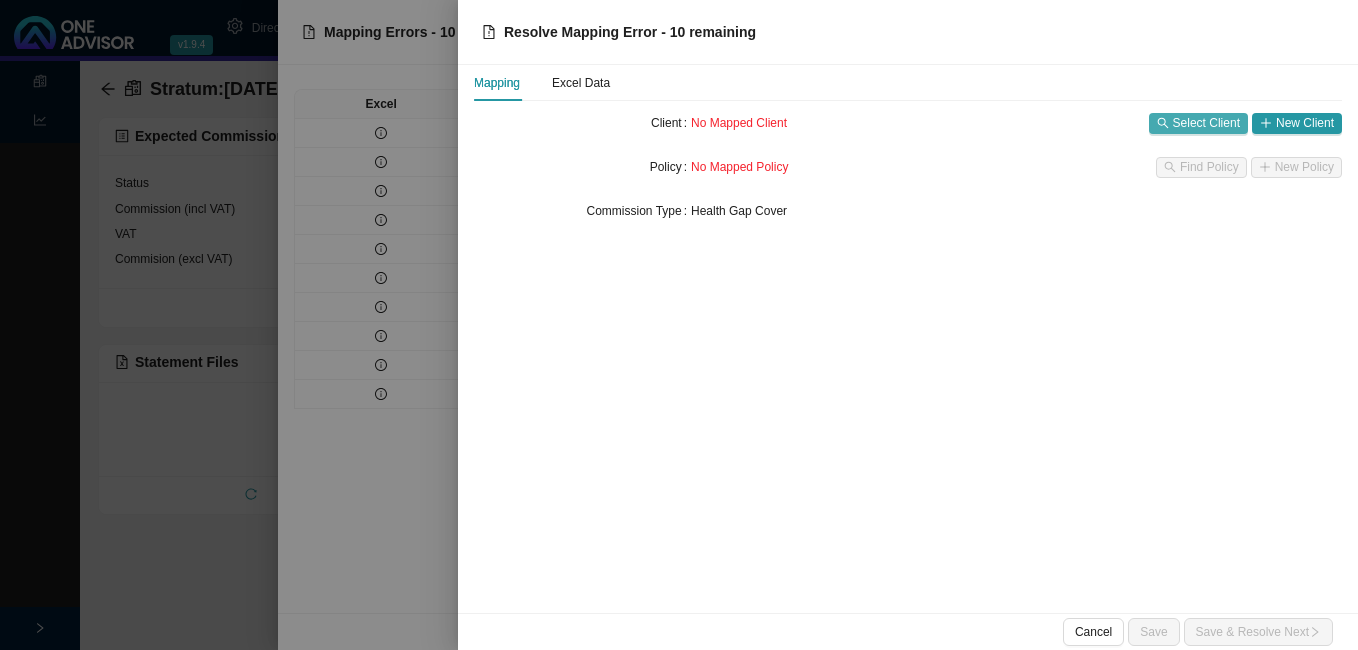 click on "Select Client" at bounding box center (1206, 123) 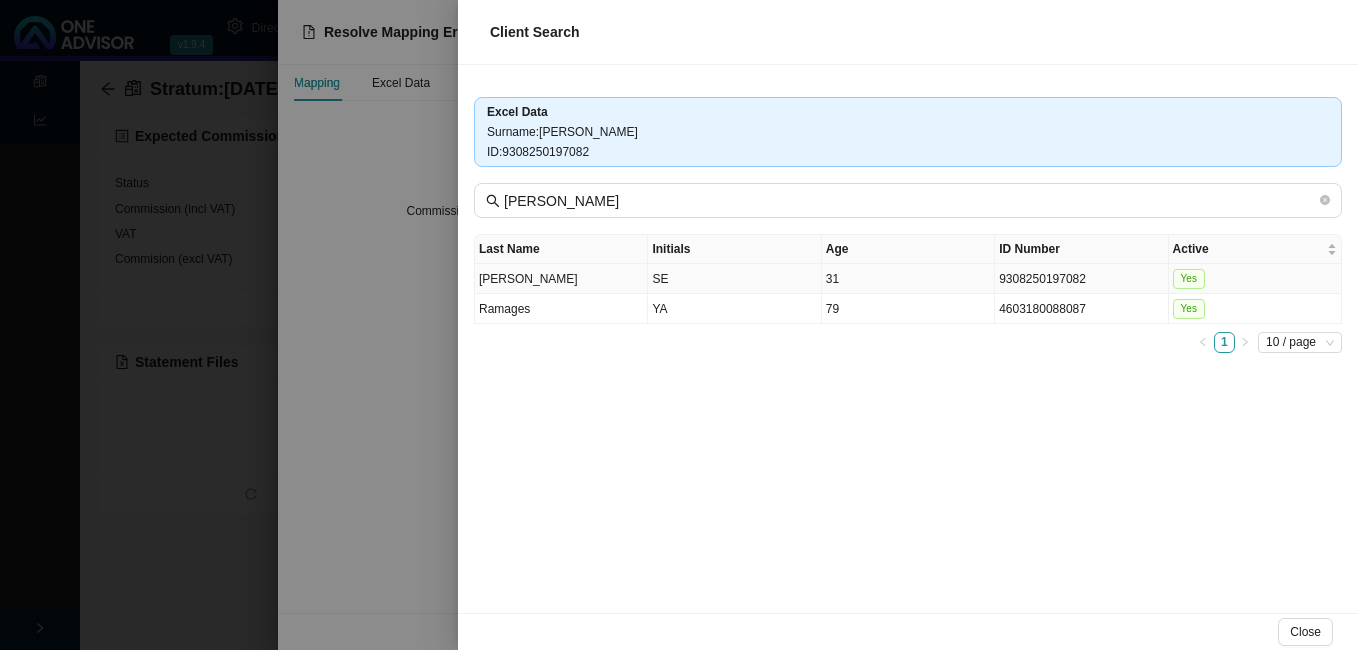 click on "9308250197082" at bounding box center (1081, 279) 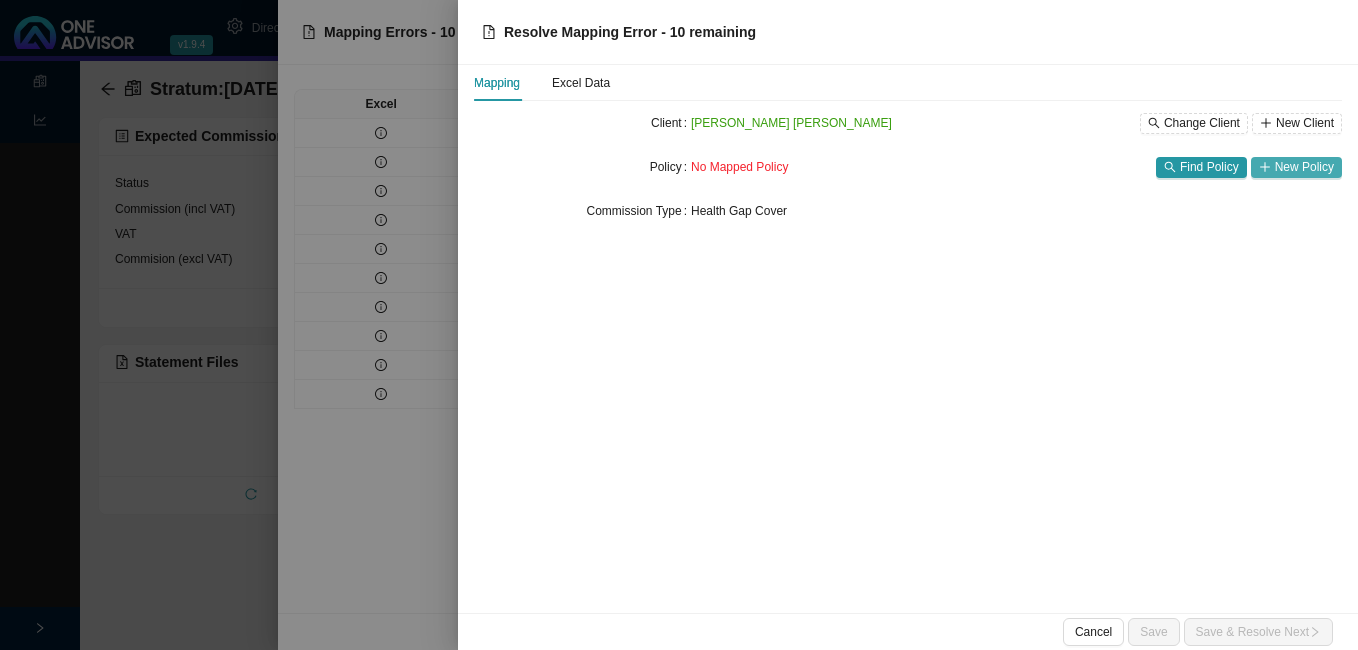 click on "New Policy" at bounding box center [1304, 167] 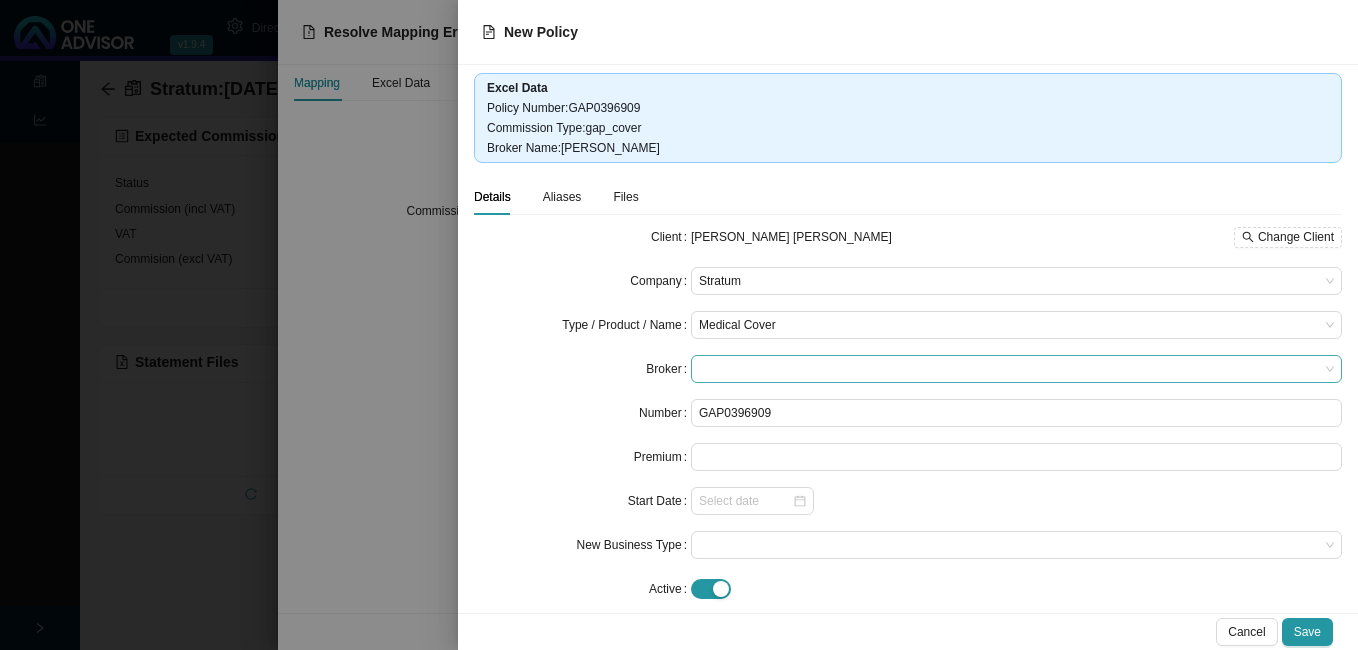 click at bounding box center [1016, 369] 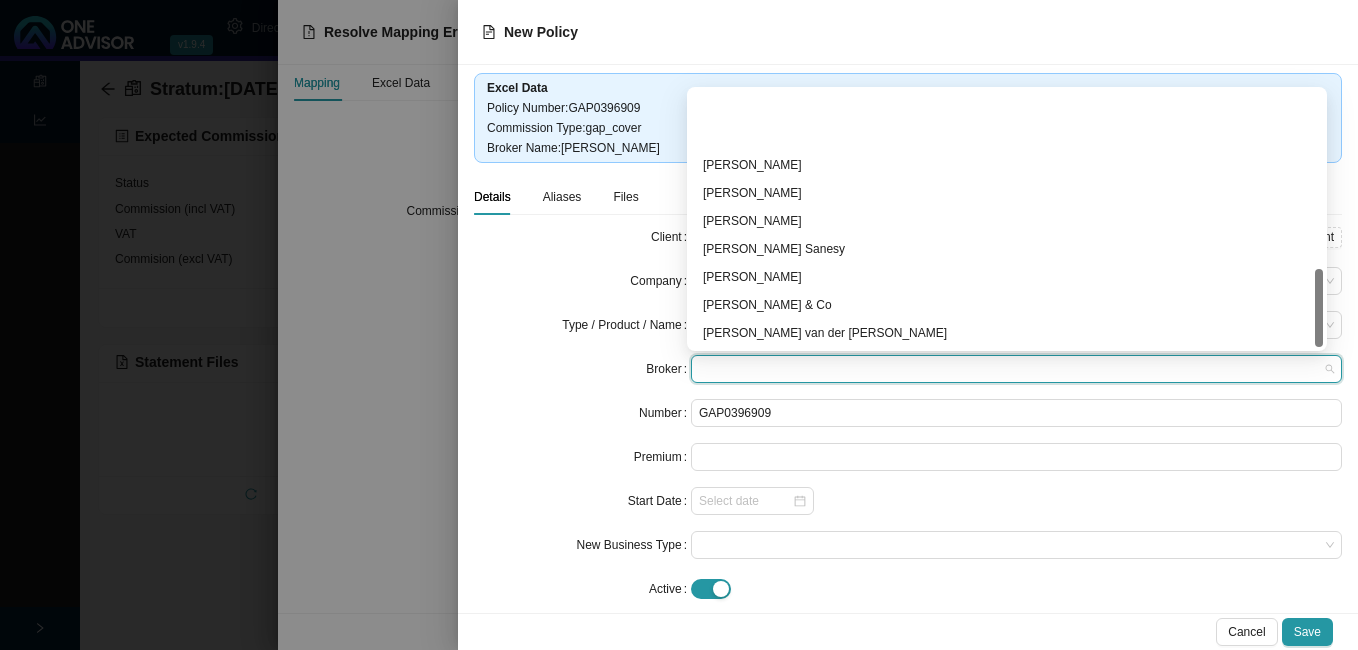 scroll, scrollTop: 584, scrollLeft: 0, axis: vertical 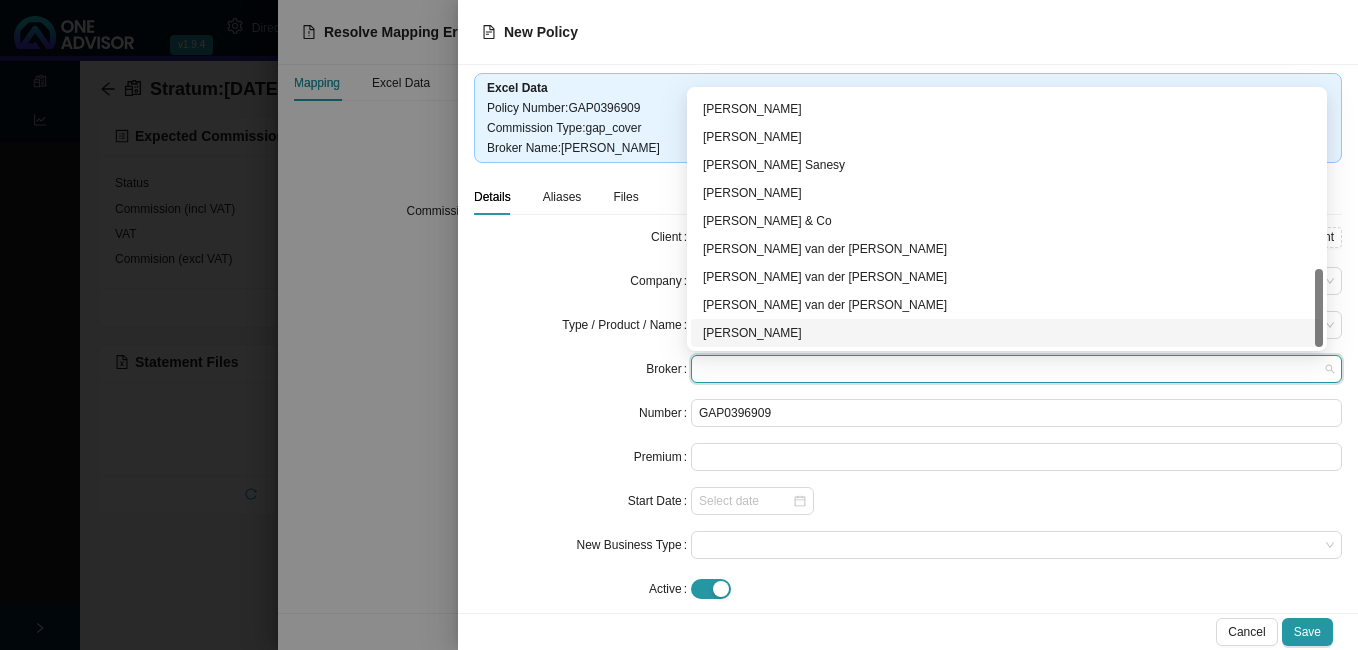 click on "[PERSON_NAME]" at bounding box center [1007, 333] 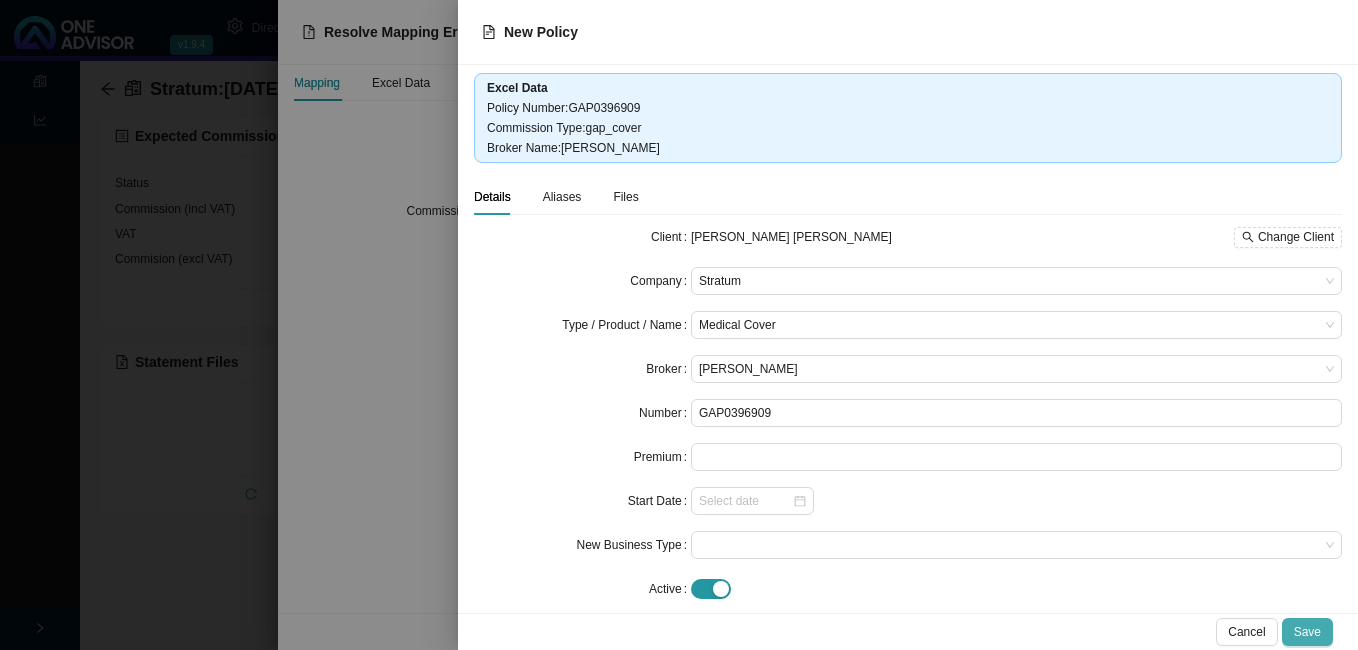 click on "Save" at bounding box center [1307, 632] 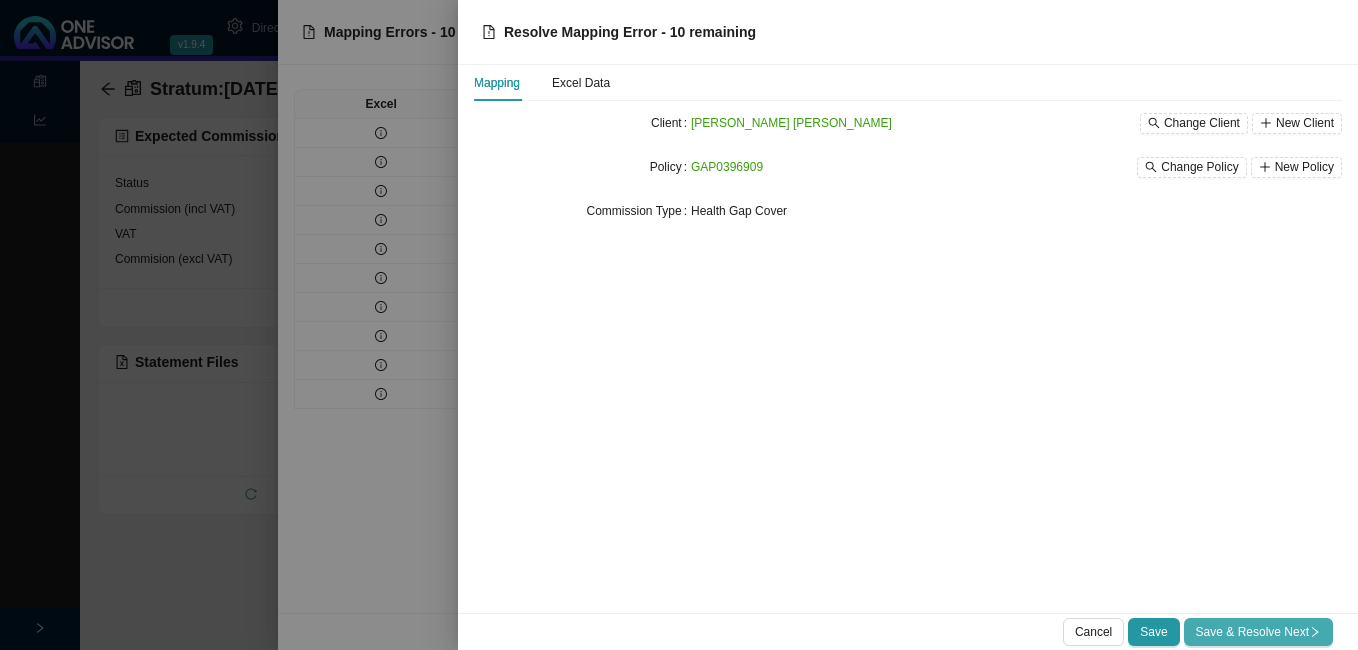 click on "Save & Resolve Next" at bounding box center (1258, 632) 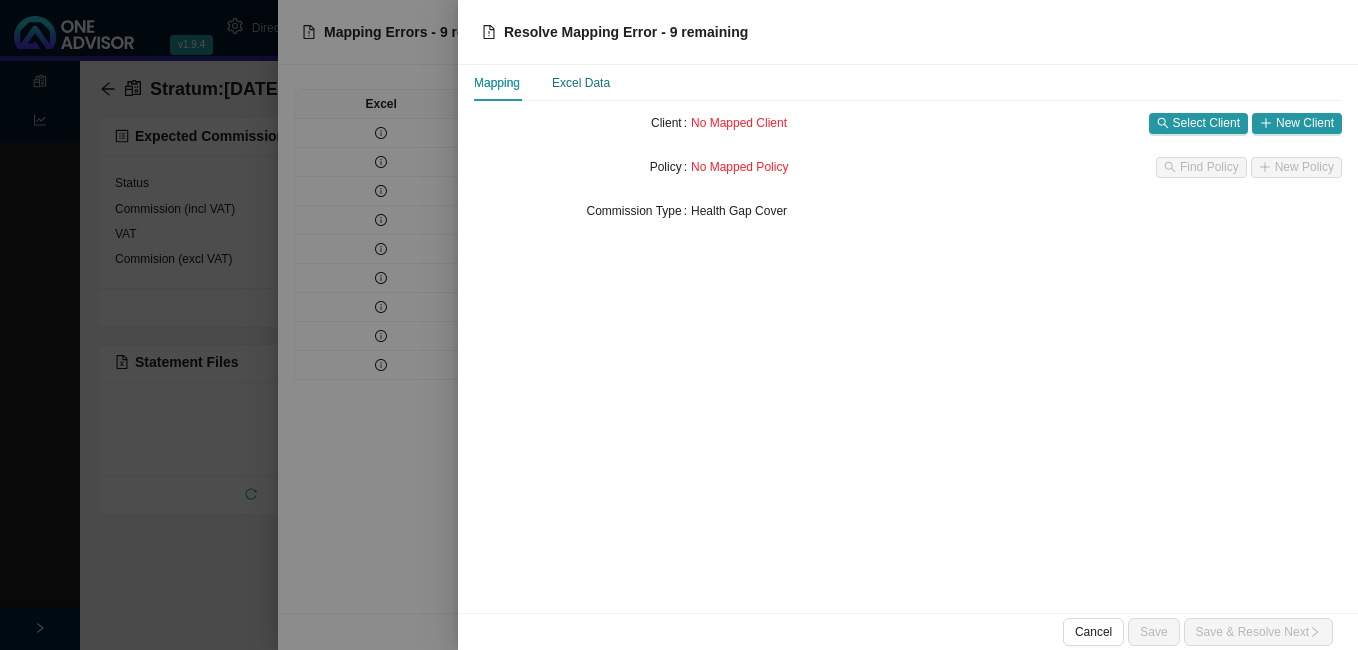 click on "Excel Data" at bounding box center (581, 83) 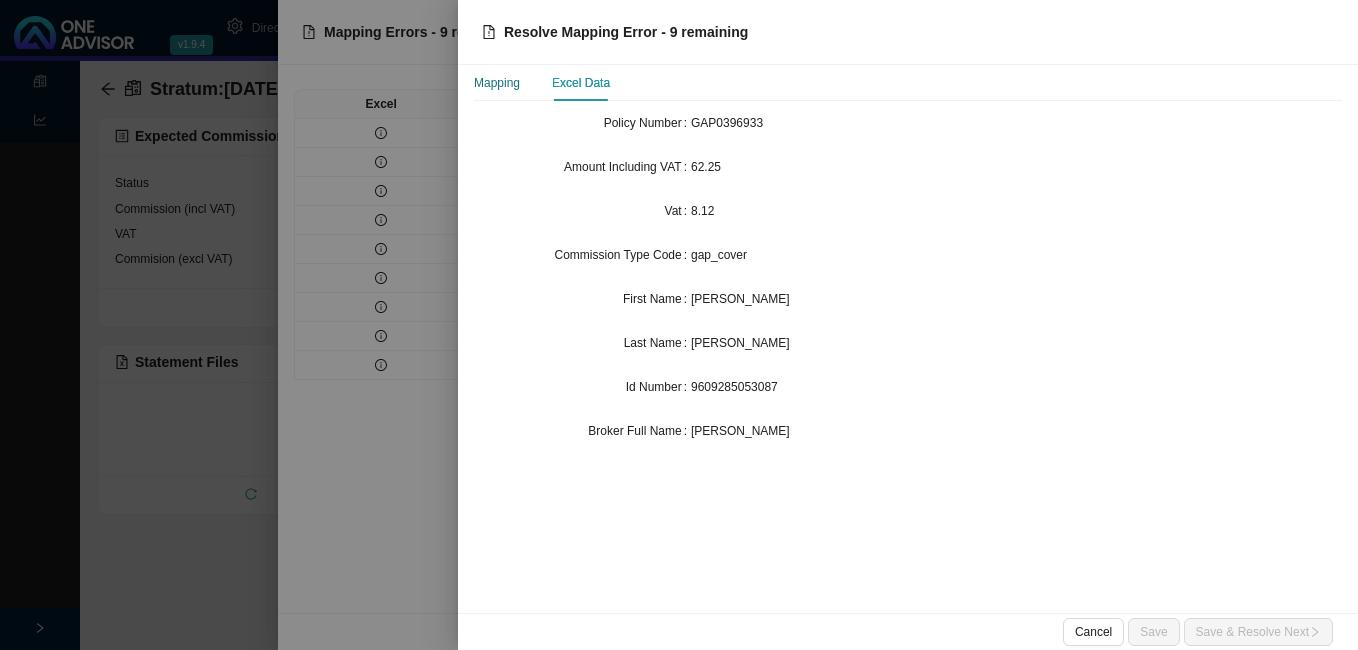click on "Mapping" at bounding box center [497, 83] 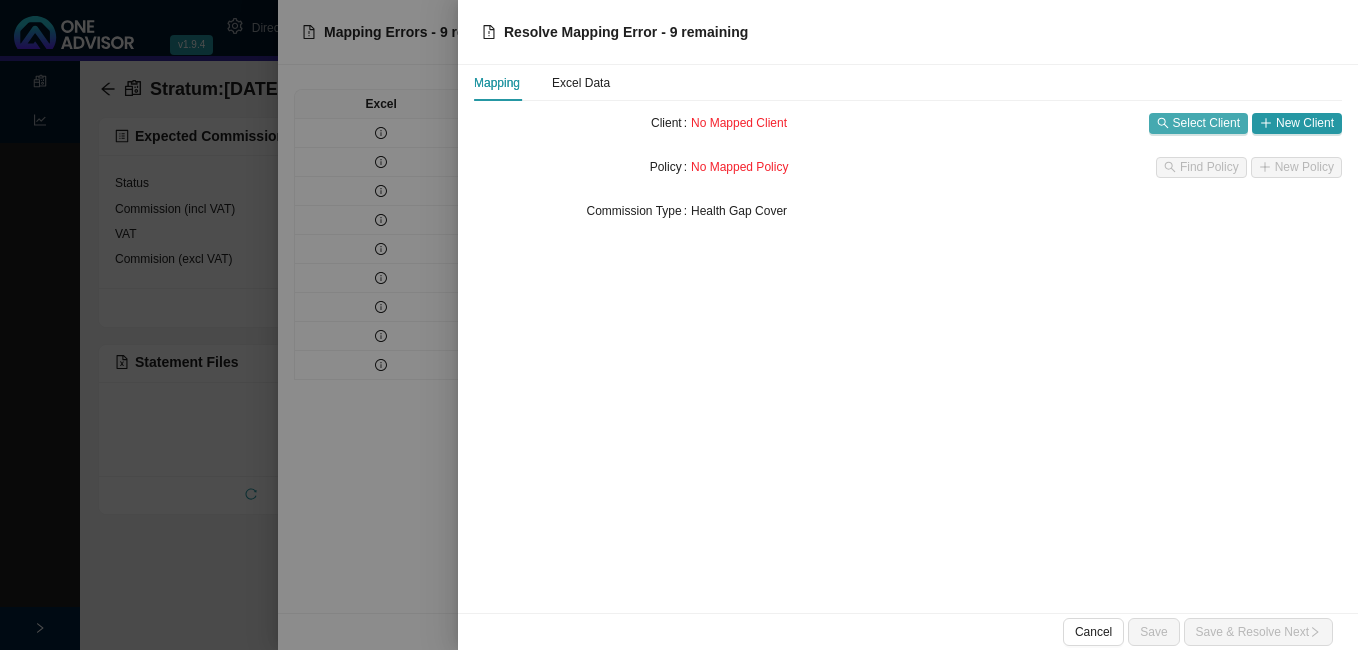 click on "Select Client" at bounding box center [1206, 123] 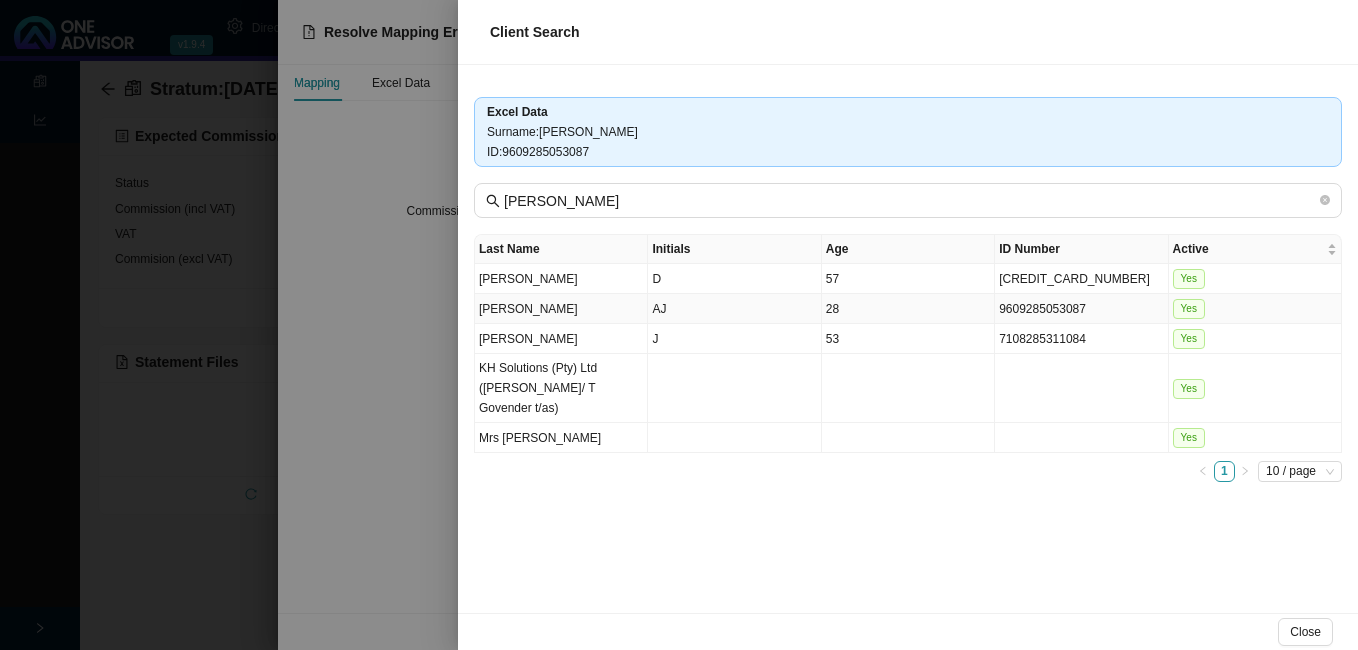 click on "28" at bounding box center (908, 309) 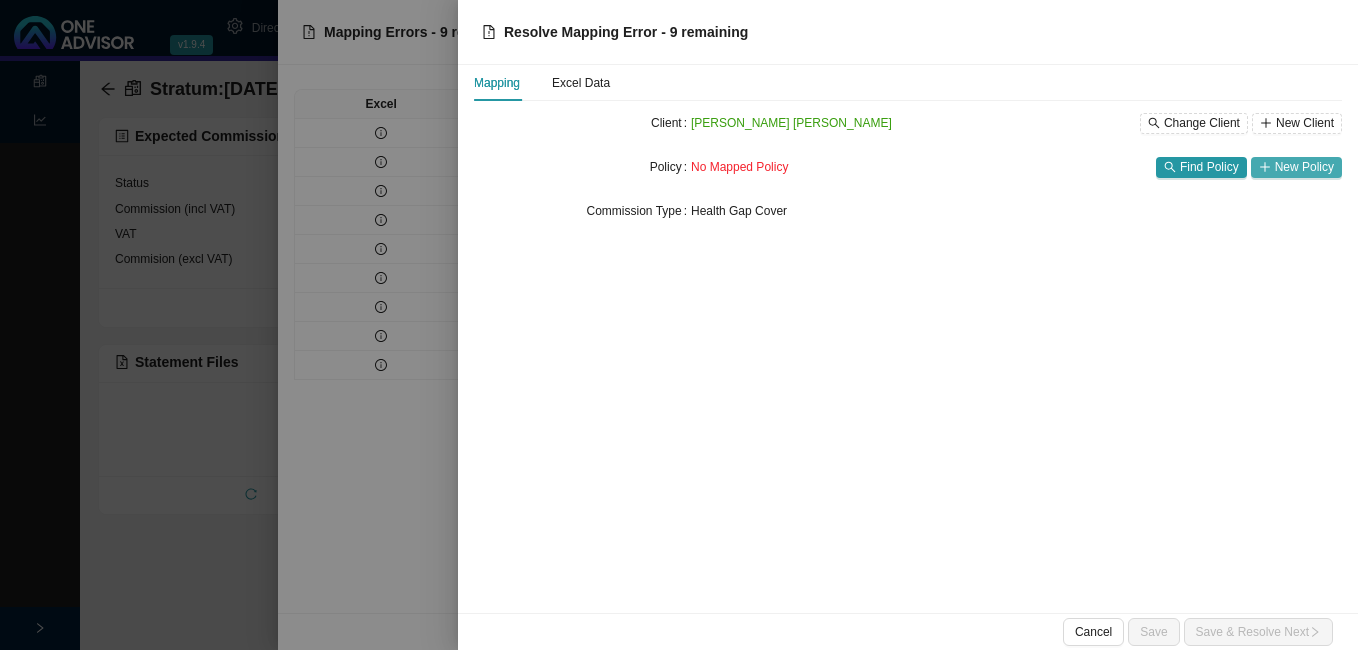 click on "New Policy" at bounding box center [1296, 167] 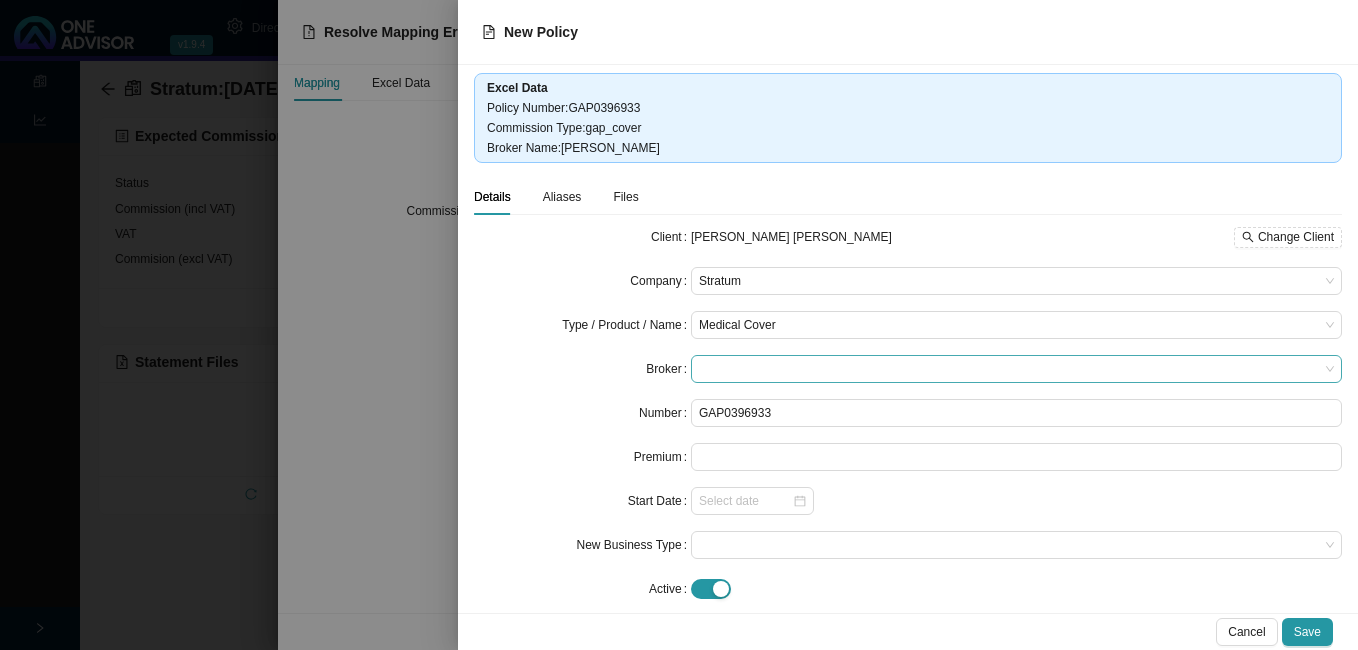 click at bounding box center (1016, 369) 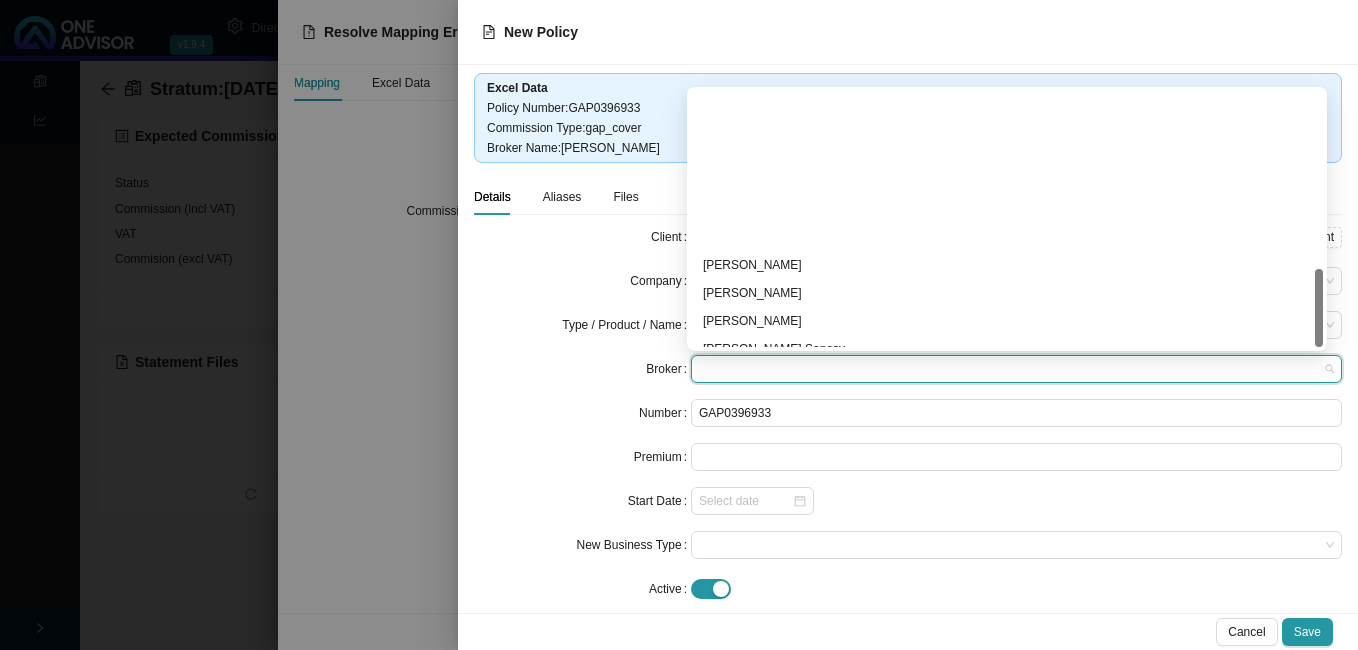 scroll, scrollTop: 584, scrollLeft: 0, axis: vertical 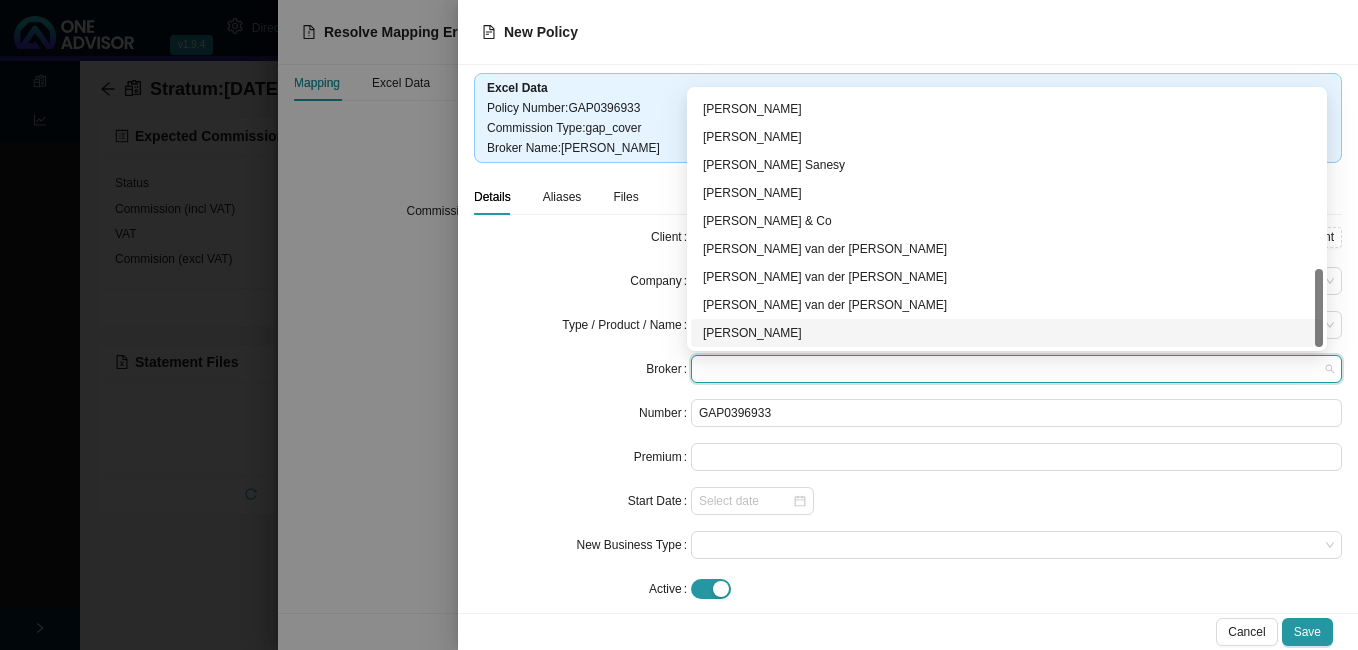 click on "[PERSON_NAME]" at bounding box center [1007, 333] 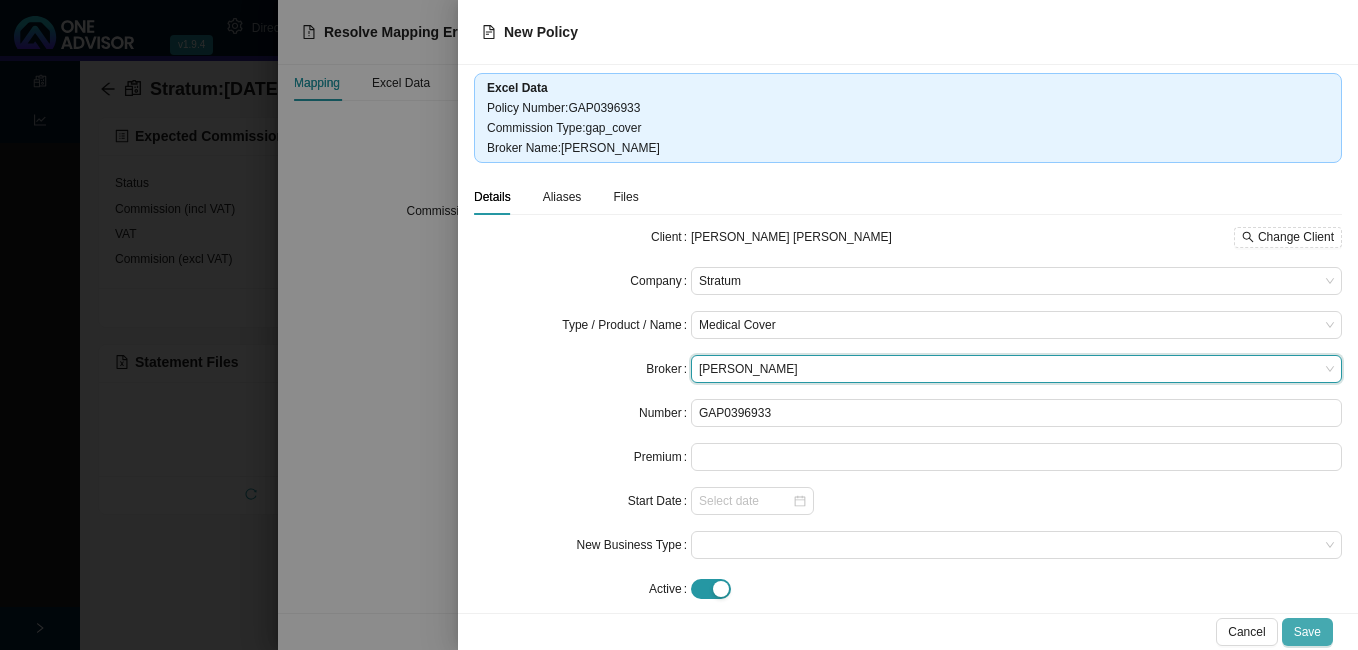 click on "Save" at bounding box center [1307, 632] 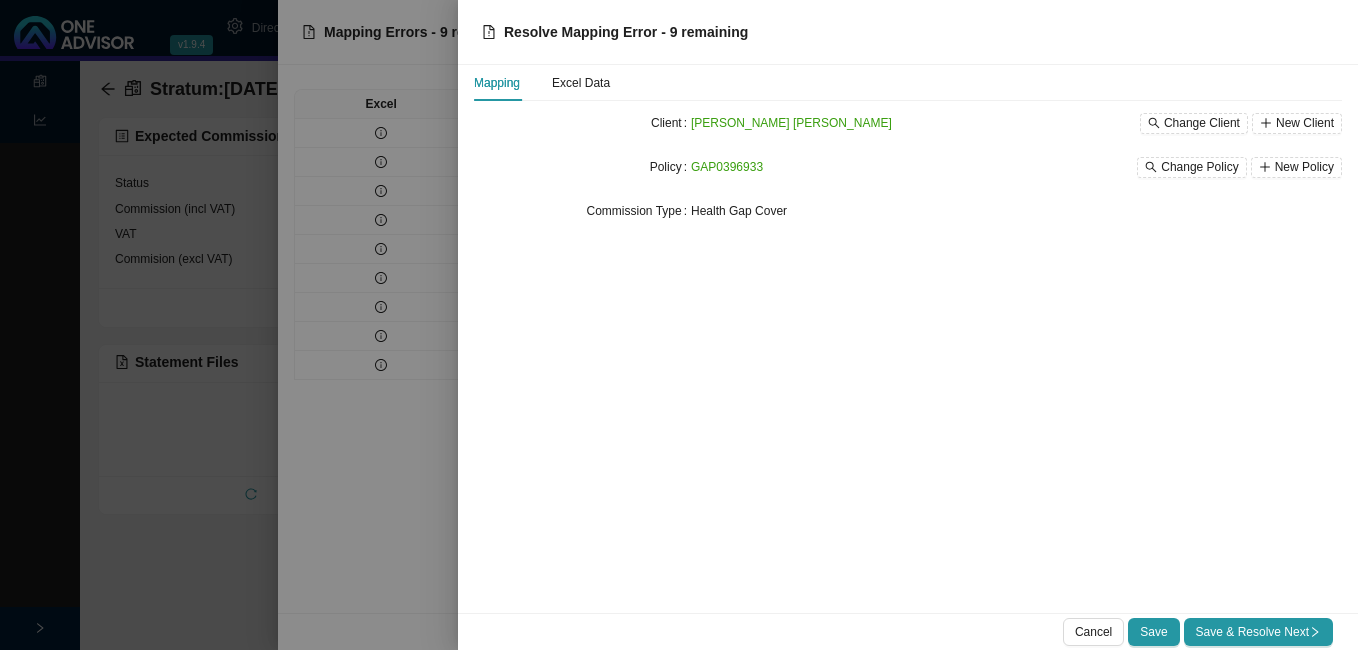 drag, startPoint x: 1252, startPoint y: 632, endPoint x: 1242, endPoint y: 615, distance: 19.723083 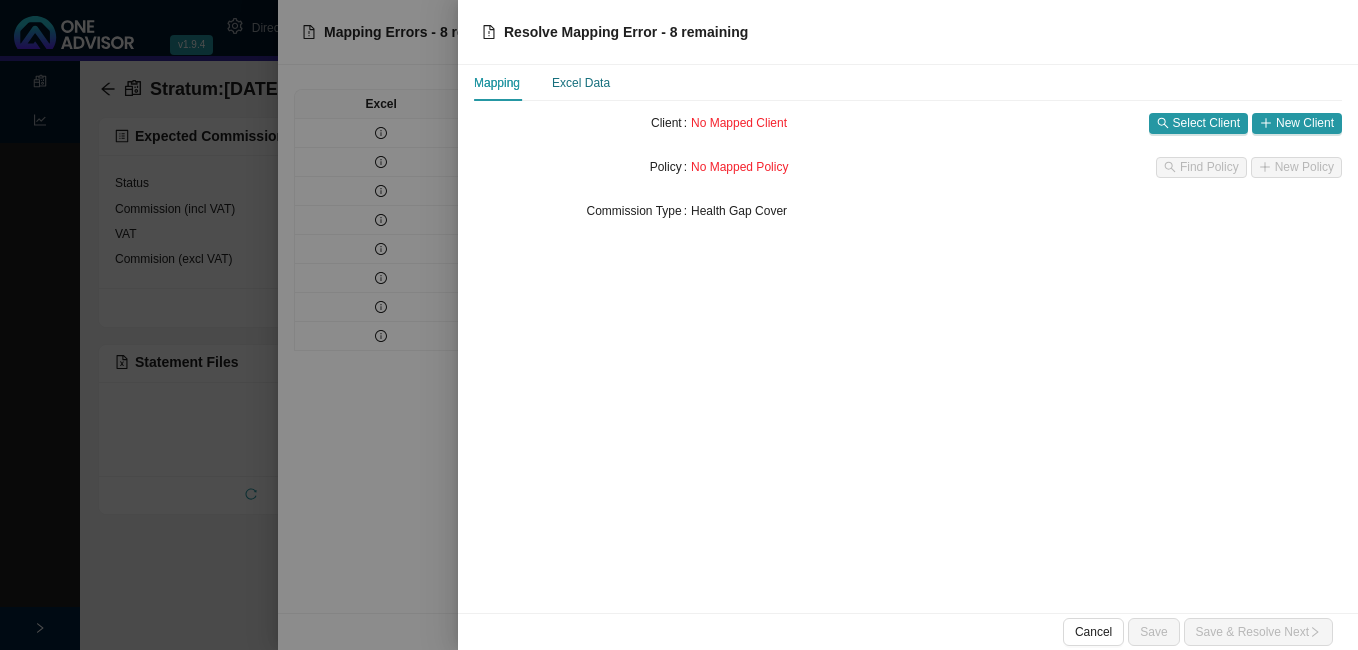 click on "Excel Data" at bounding box center [581, 83] 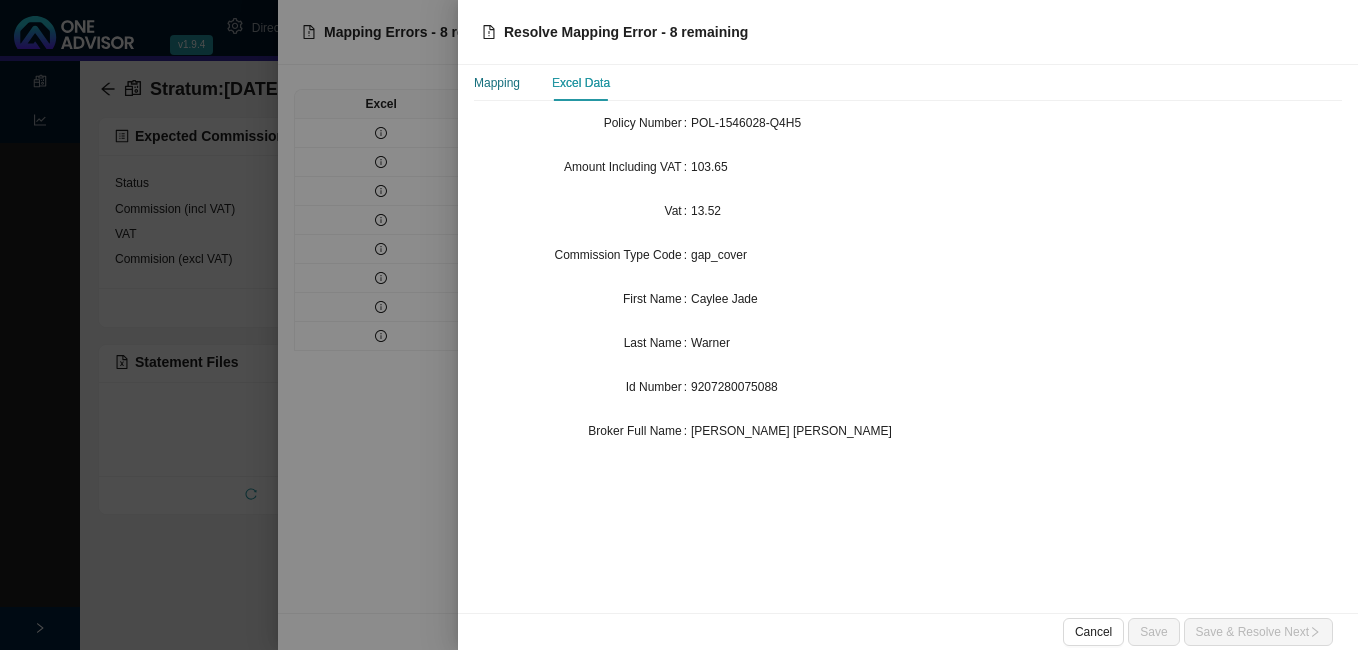 click on "Mapping" at bounding box center (497, 83) 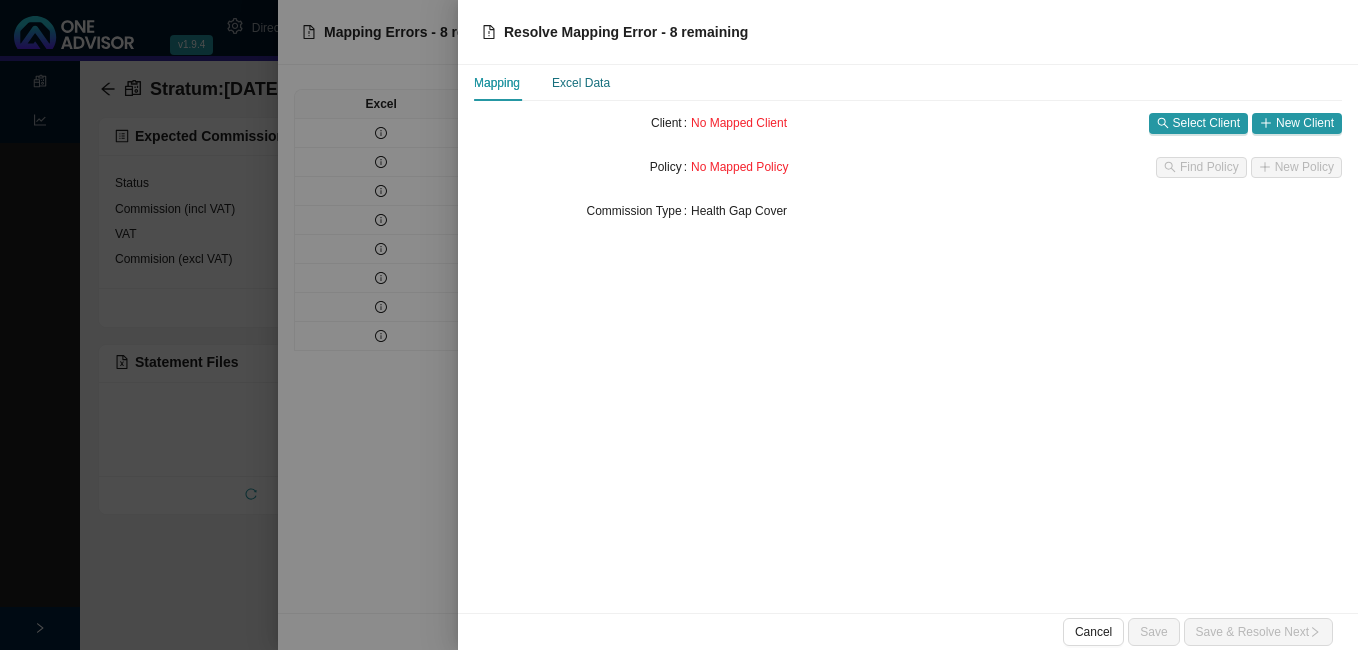 click on "Excel Data" at bounding box center (581, 83) 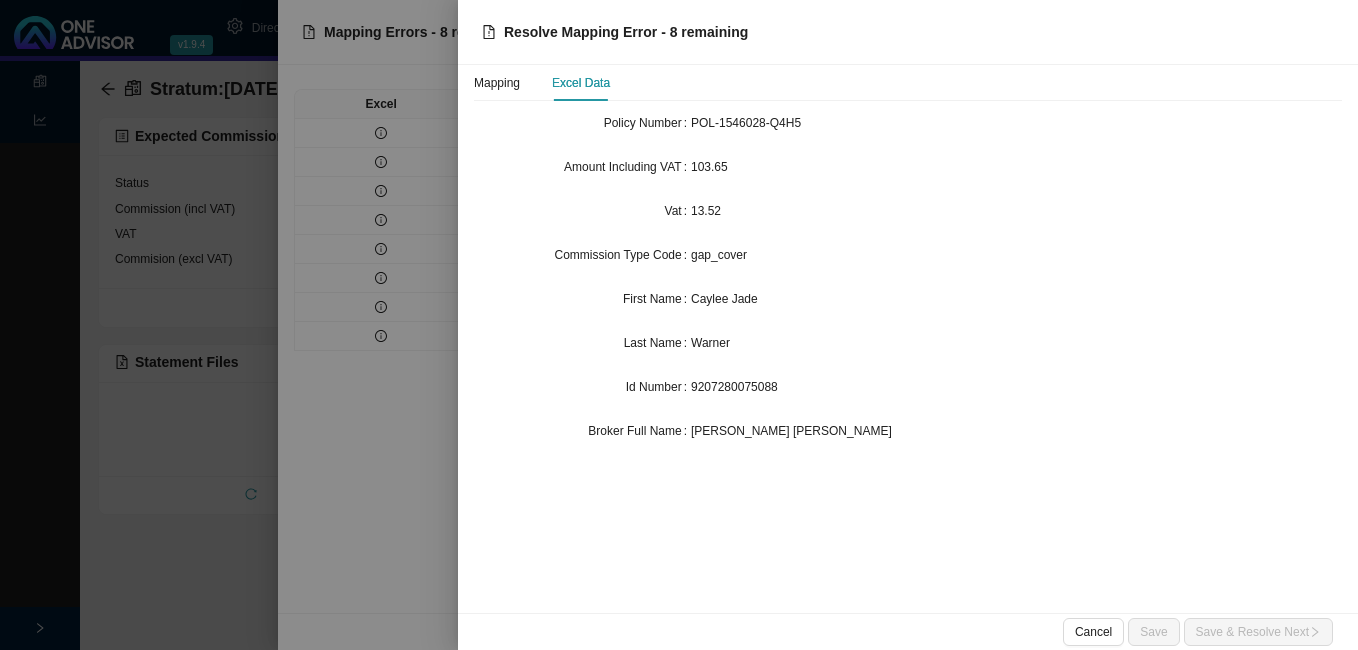 click on "Mapping Excel Data" at bounding box center (542, 83) 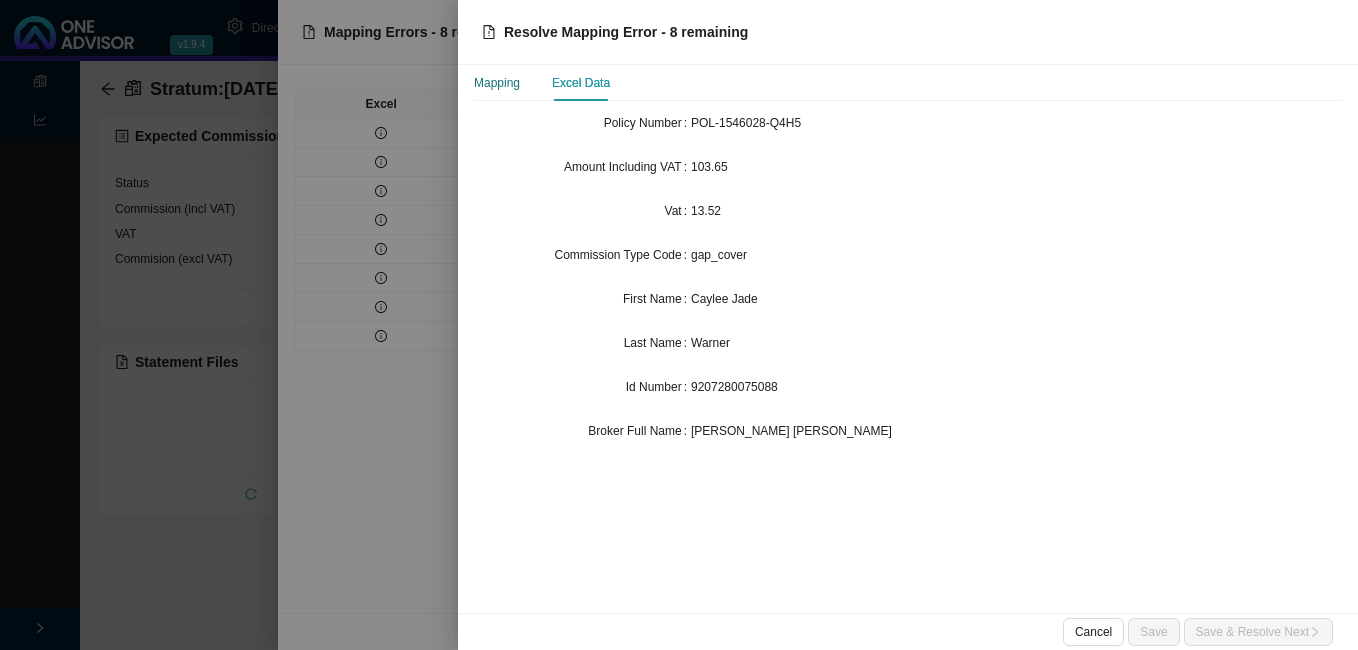 click on "Mapping" at bounding box center [497, 83] 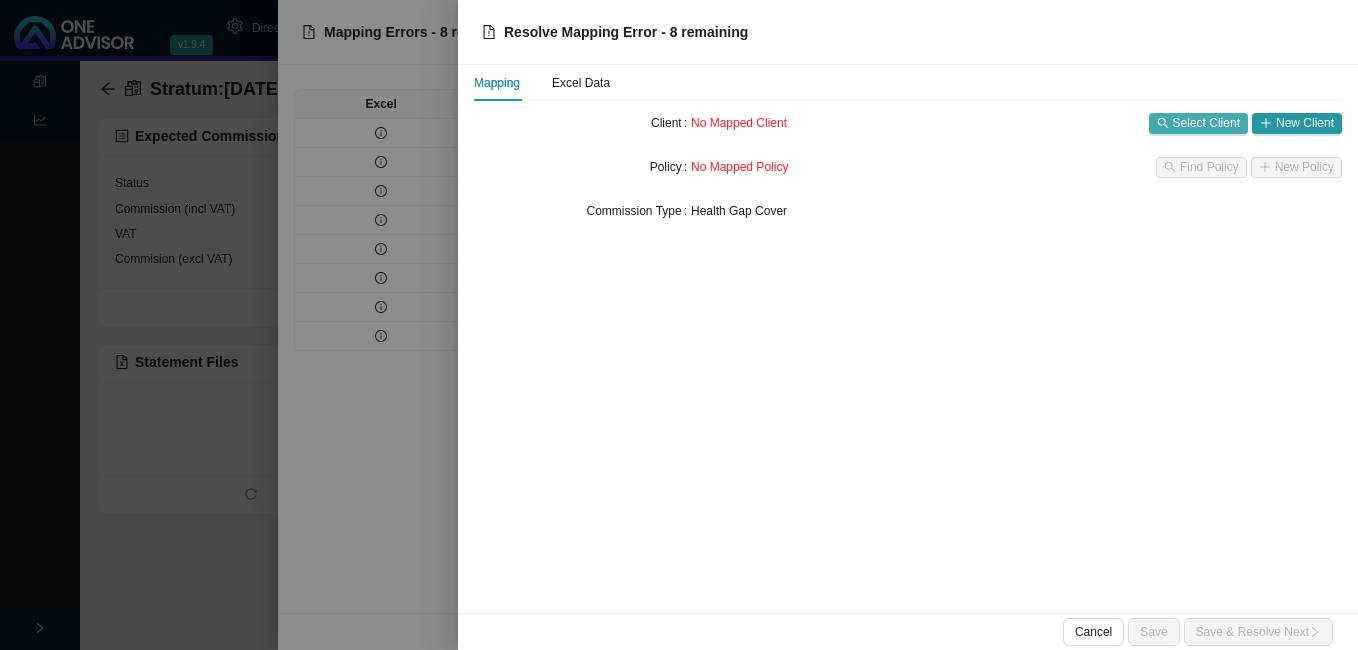 click on "Select Client" at bounding box center [1206, 123] 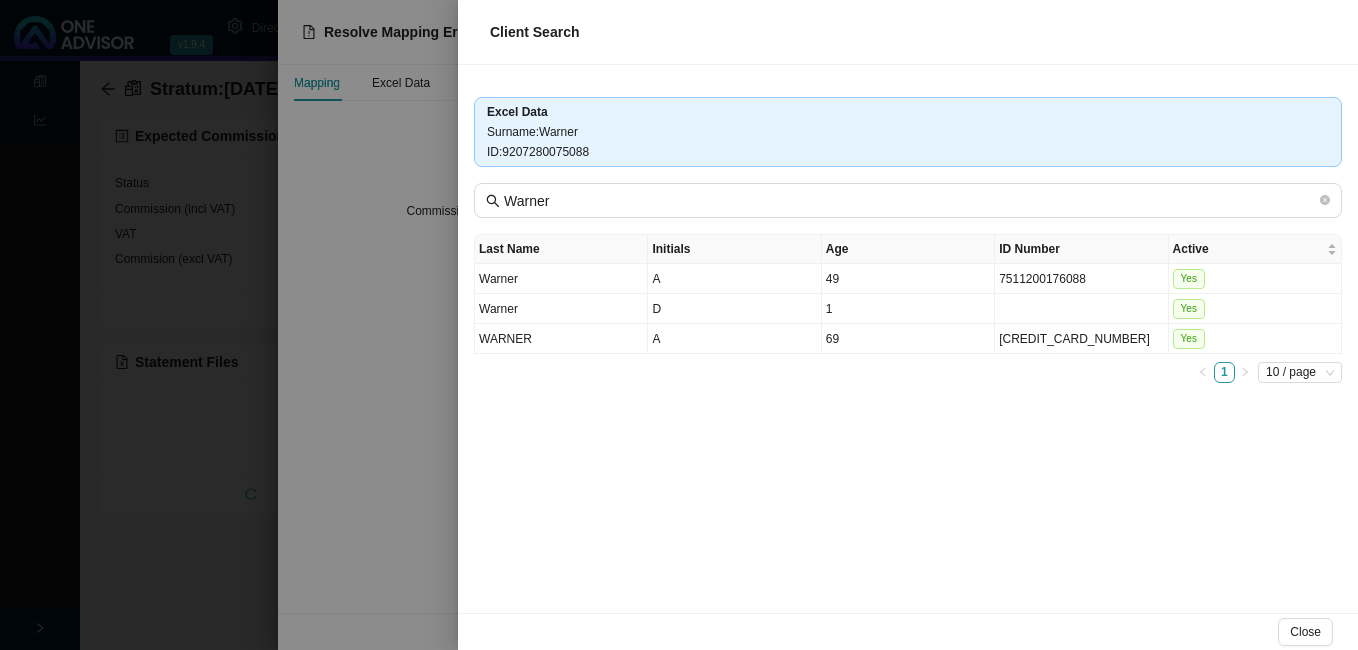 click at bounding box center (679, 325) 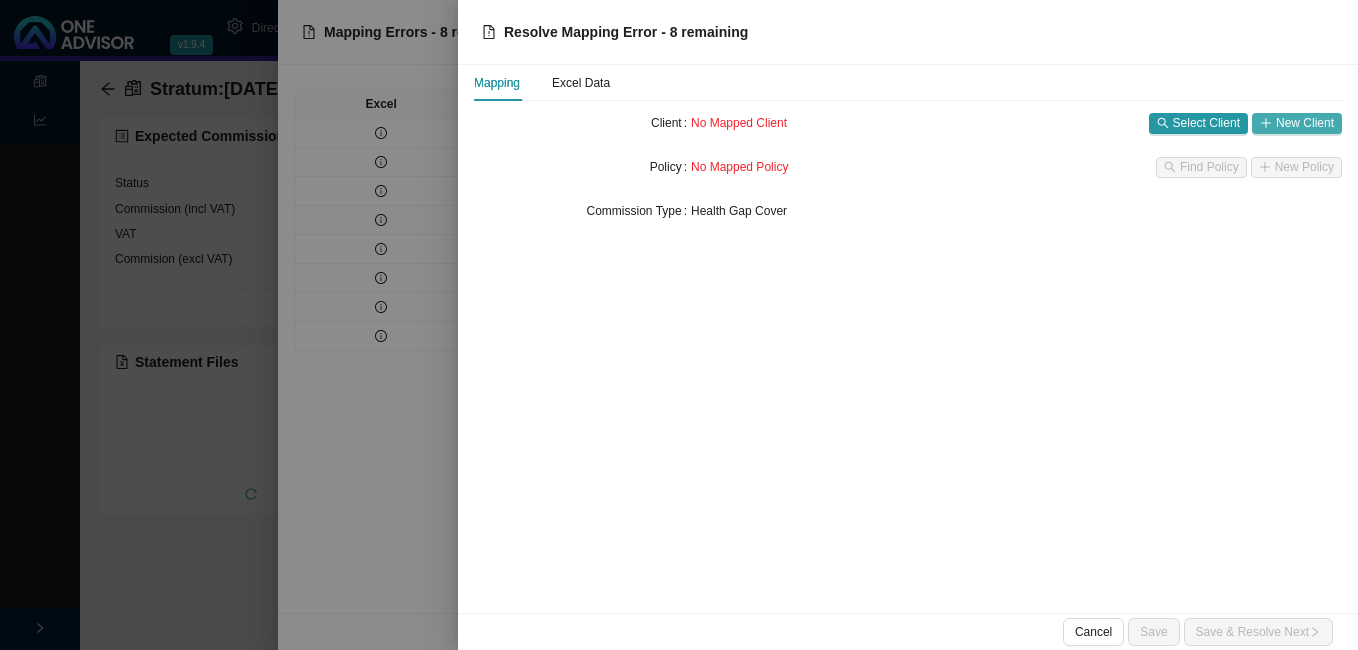 click on "New Client" at bounding box center [1305, 123] 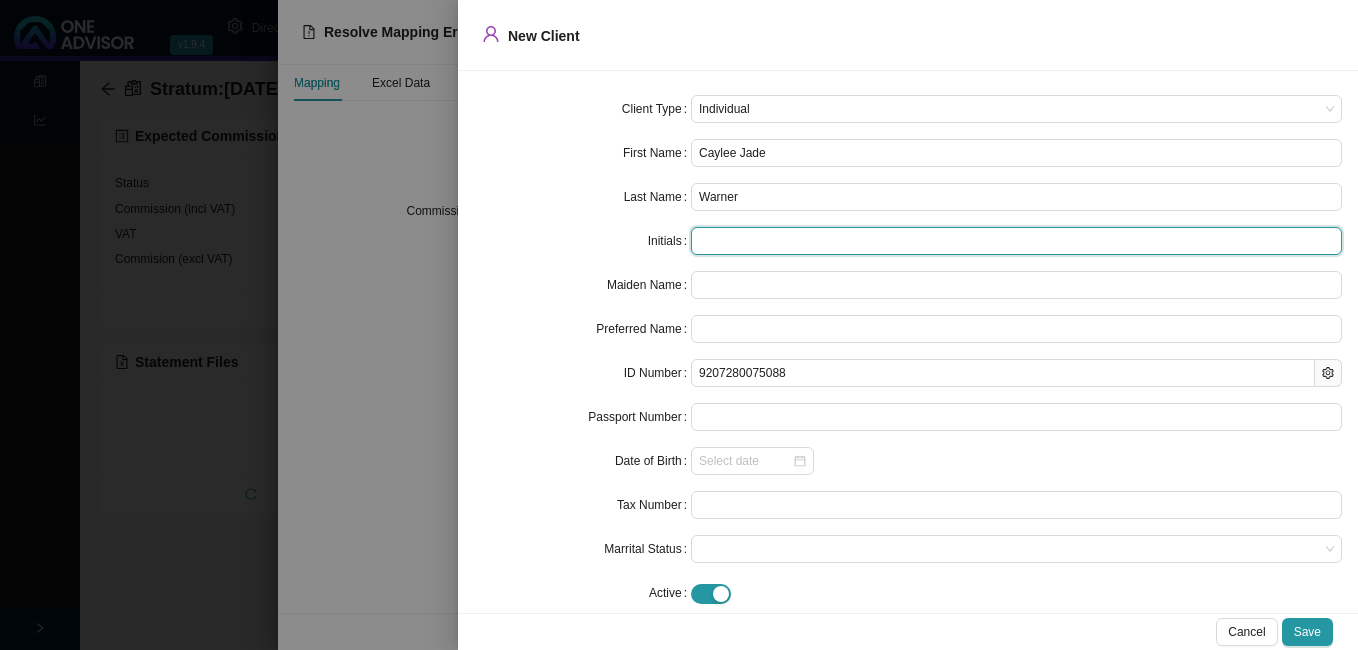click at bounding box center (1016, 241) 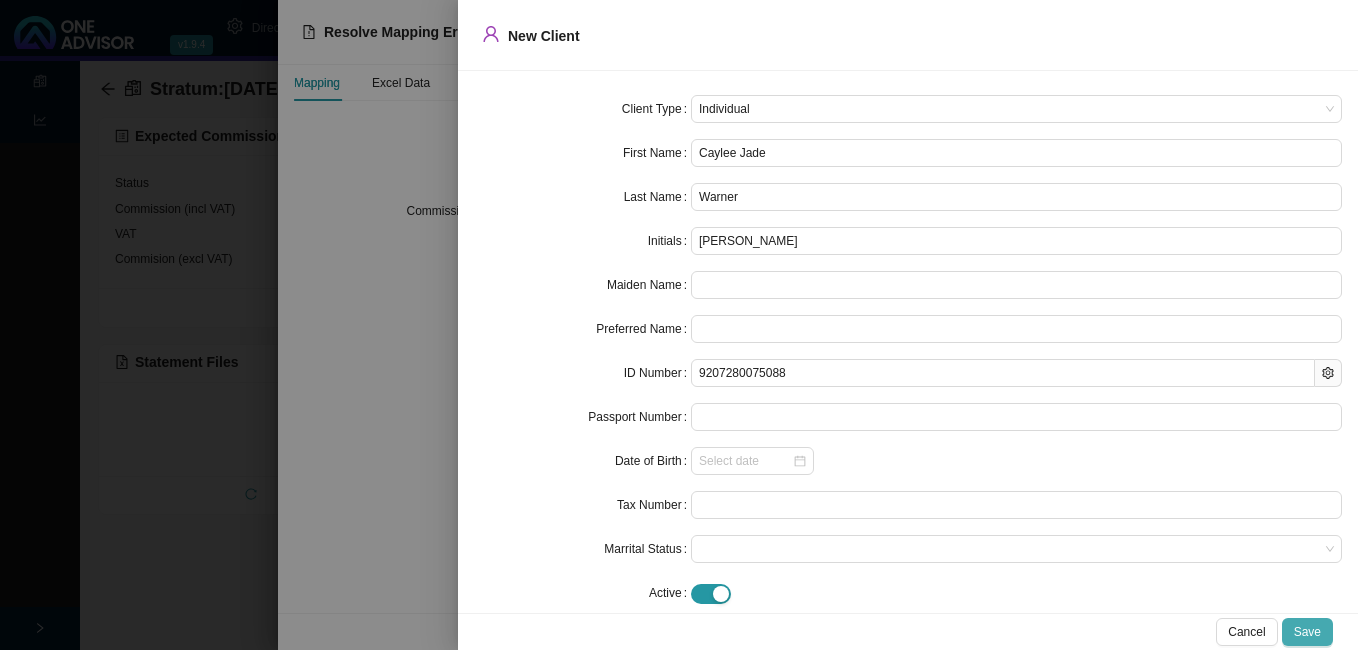 click on "Save" at bounding box center [1307, 632] 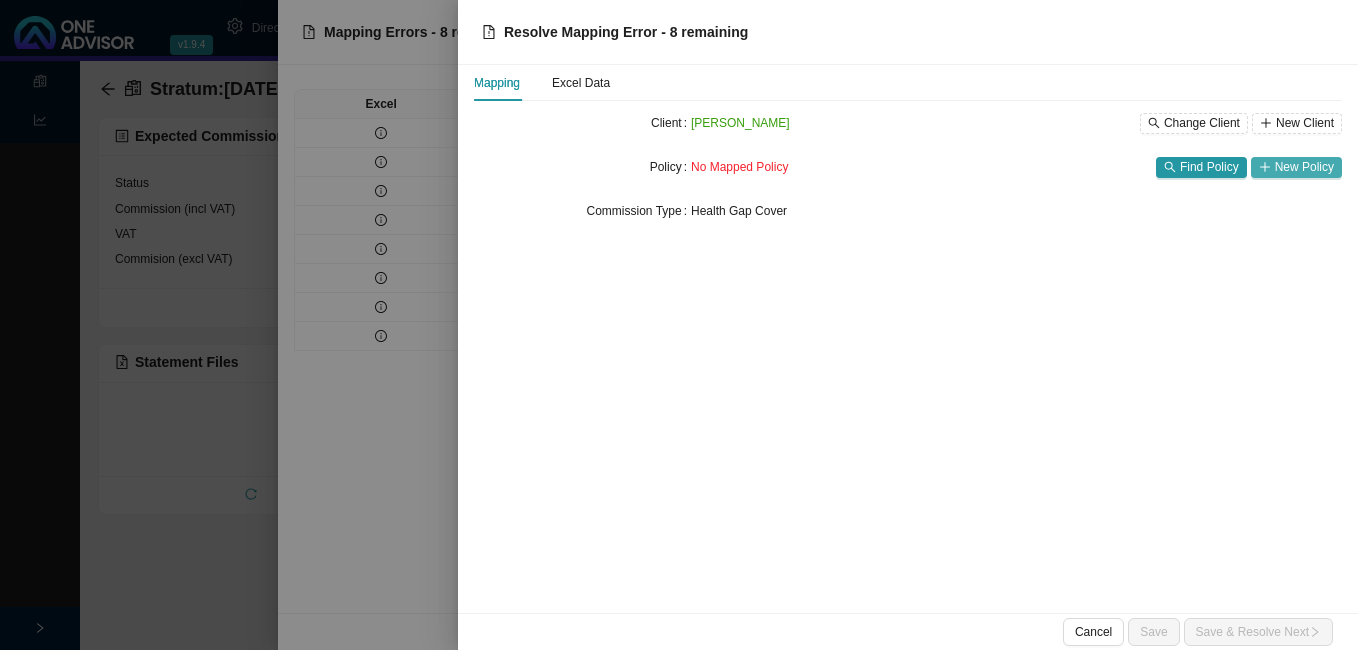 click on "New Policy" at bounding box center [1304, 167] 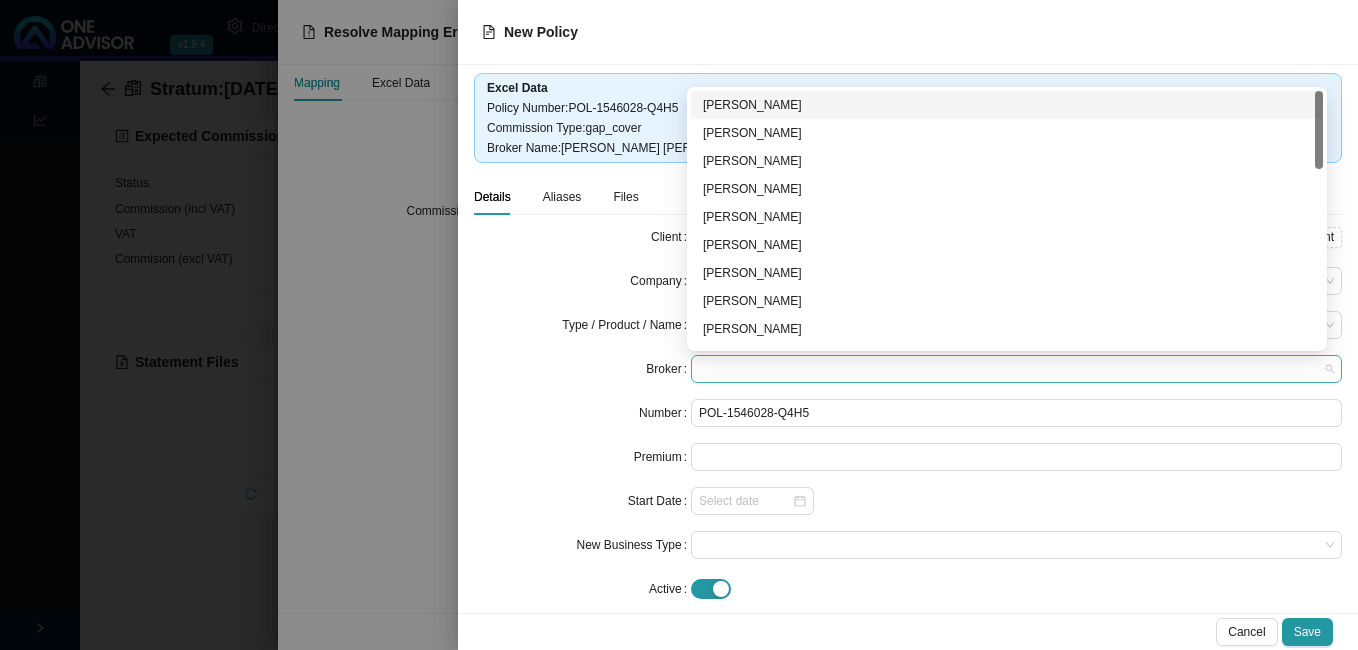 click at bounding box center [1016, 369] 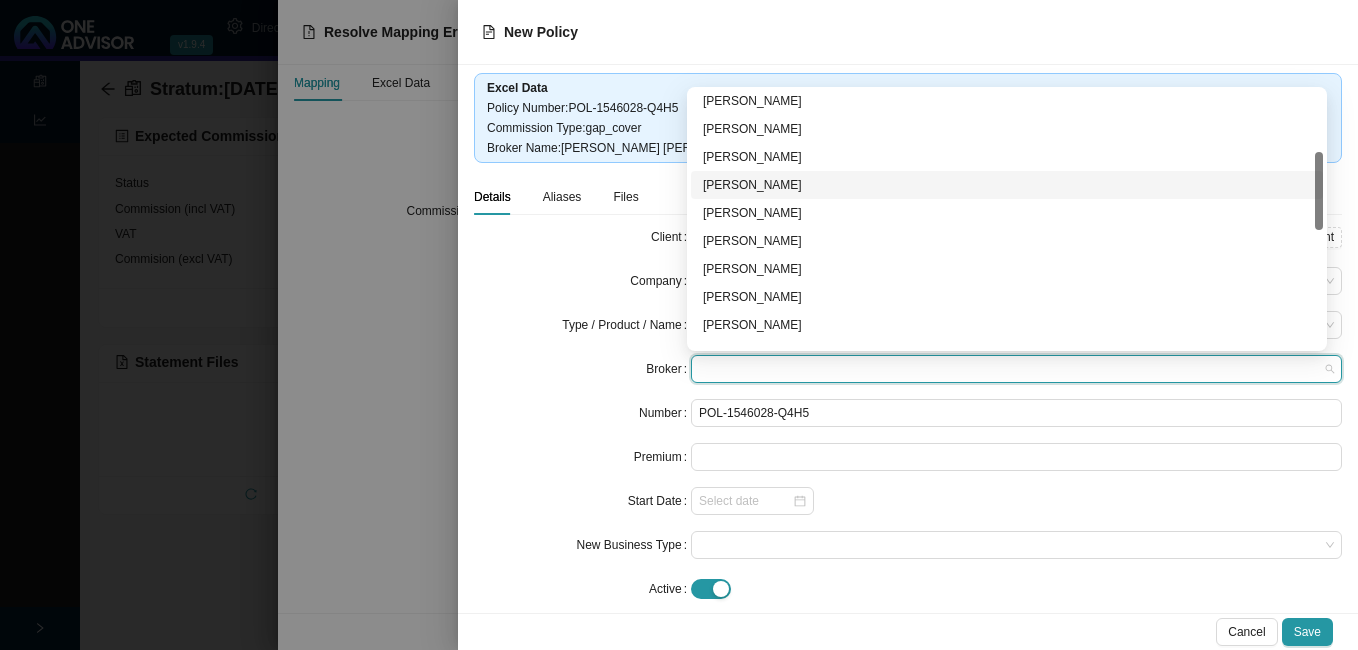 scroll, scrollTop: 300, scrollLeft: 0, axis: vertical 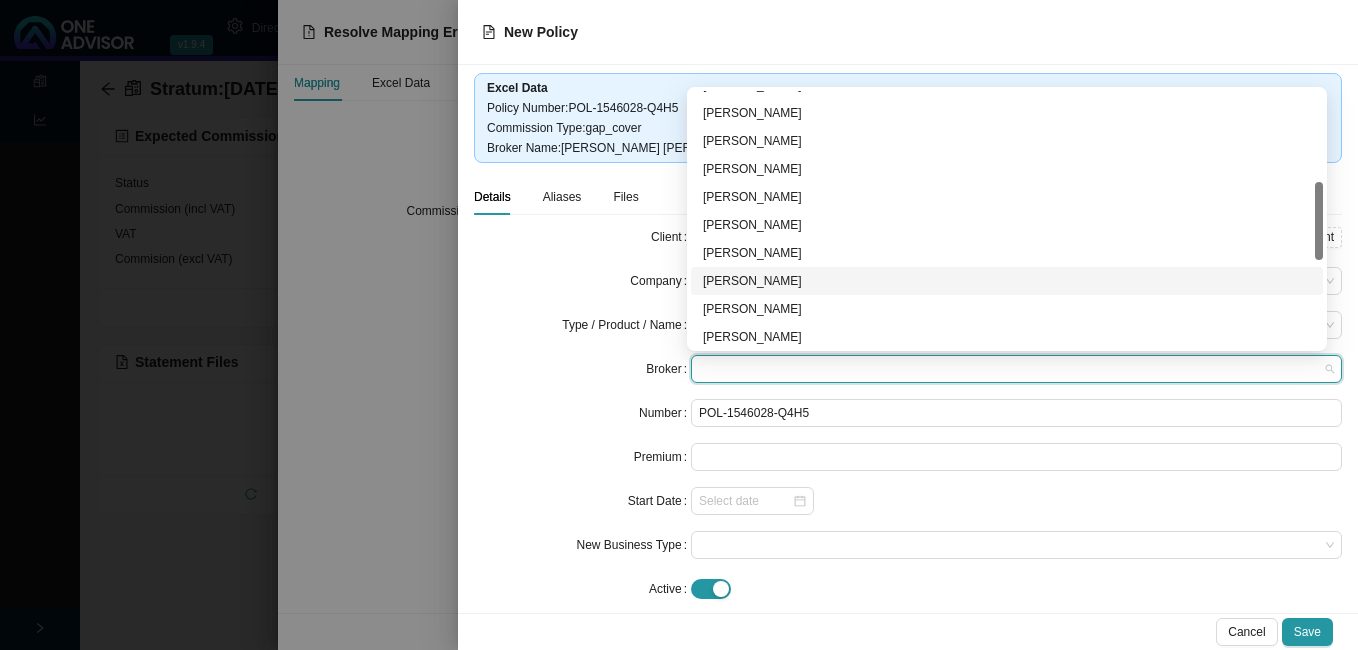 click on "[PERSON_NAME]" at bounding box center [1007, 281] 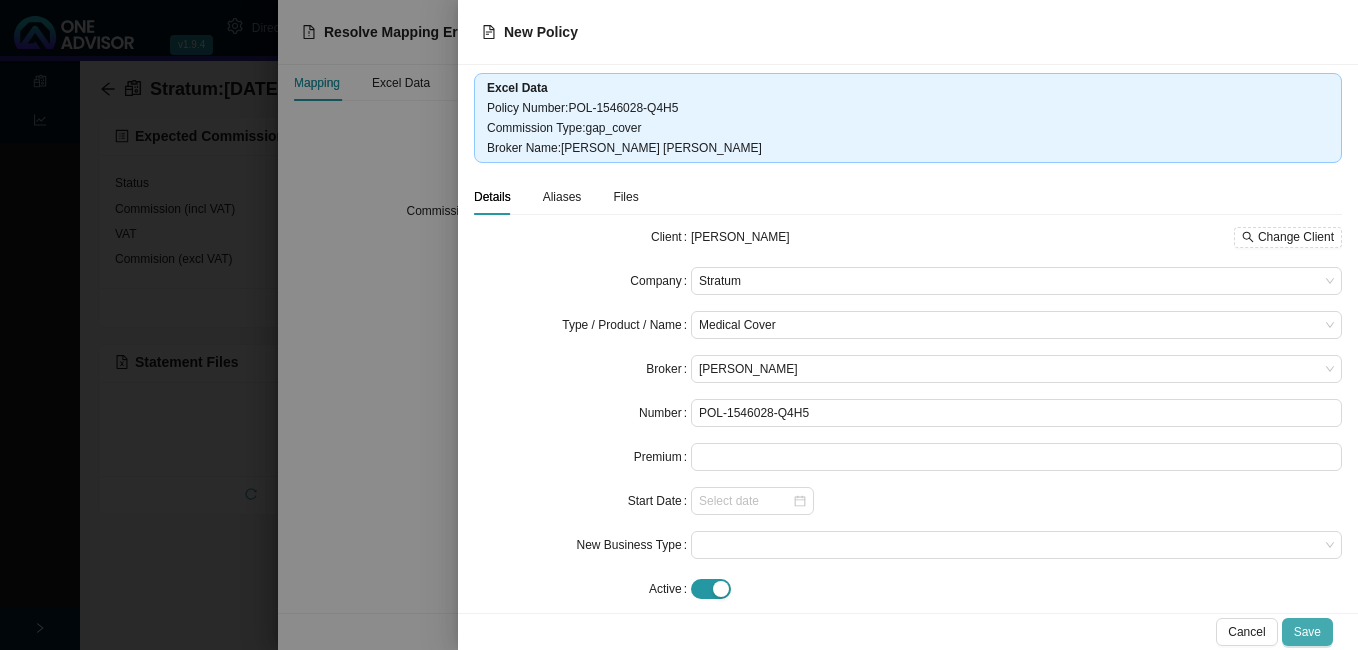 click on "Save" at bounding box center [1307, 632] 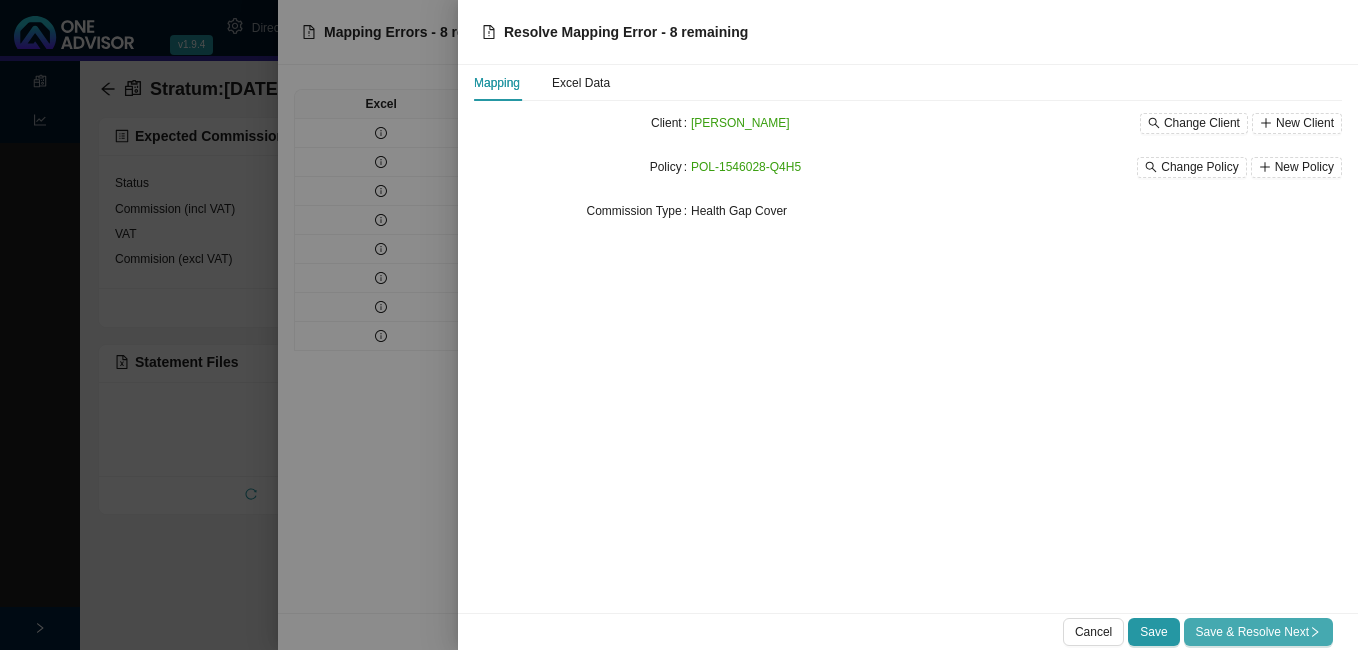click on "Save & Resolve Next" at bounding box center [1258, 632] 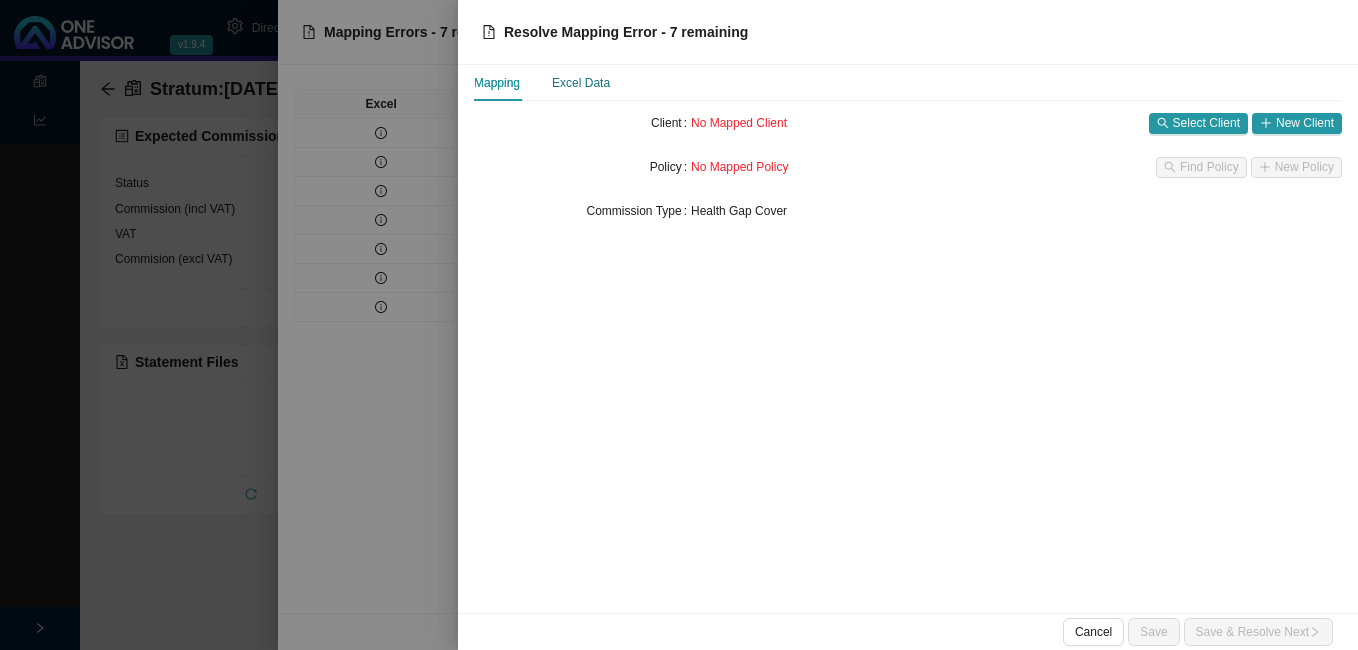 click on "Excel Data" at bounding box center (581, 83) 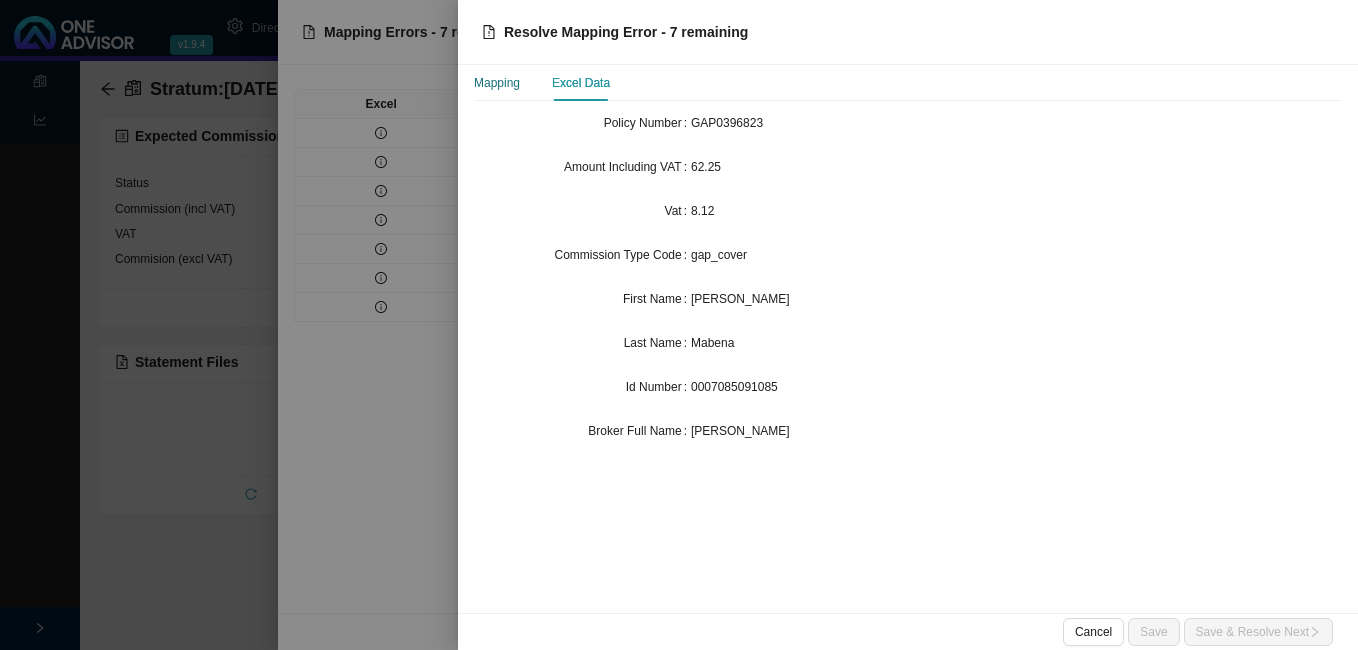 click on "Mapping" at bounding box center [497, 83] 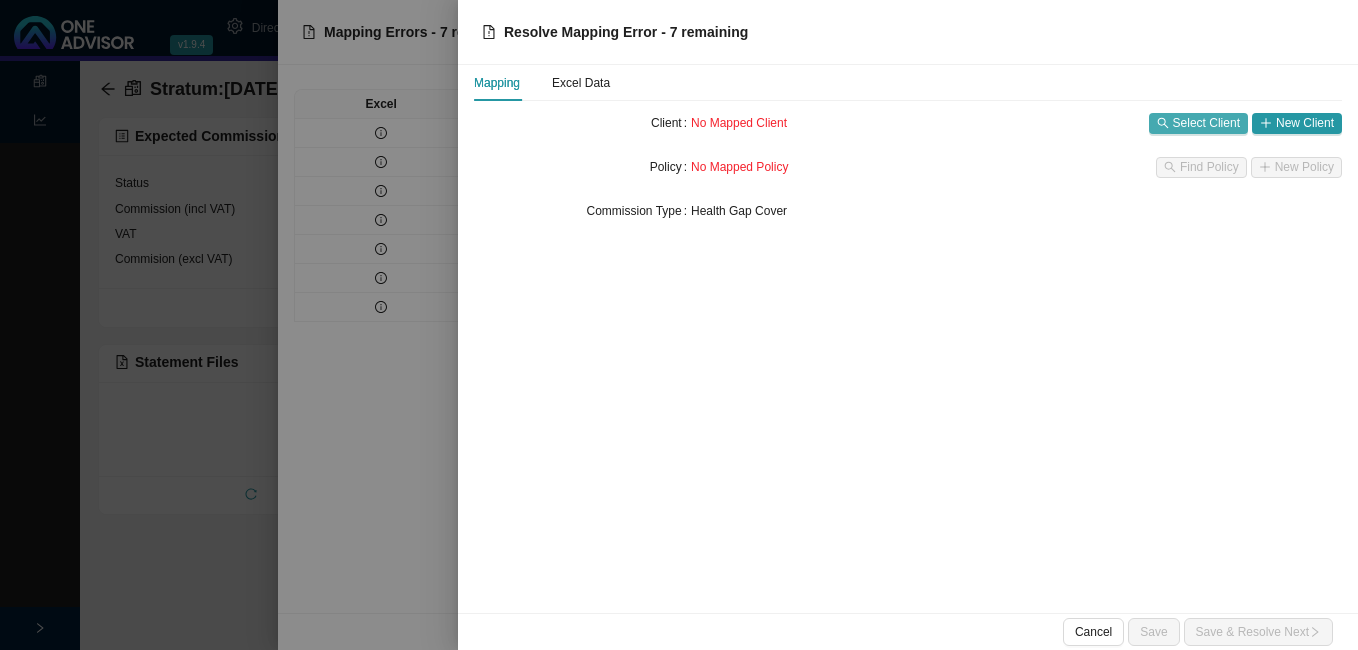 click on "Select Client" at bounding box center [1206, 123] 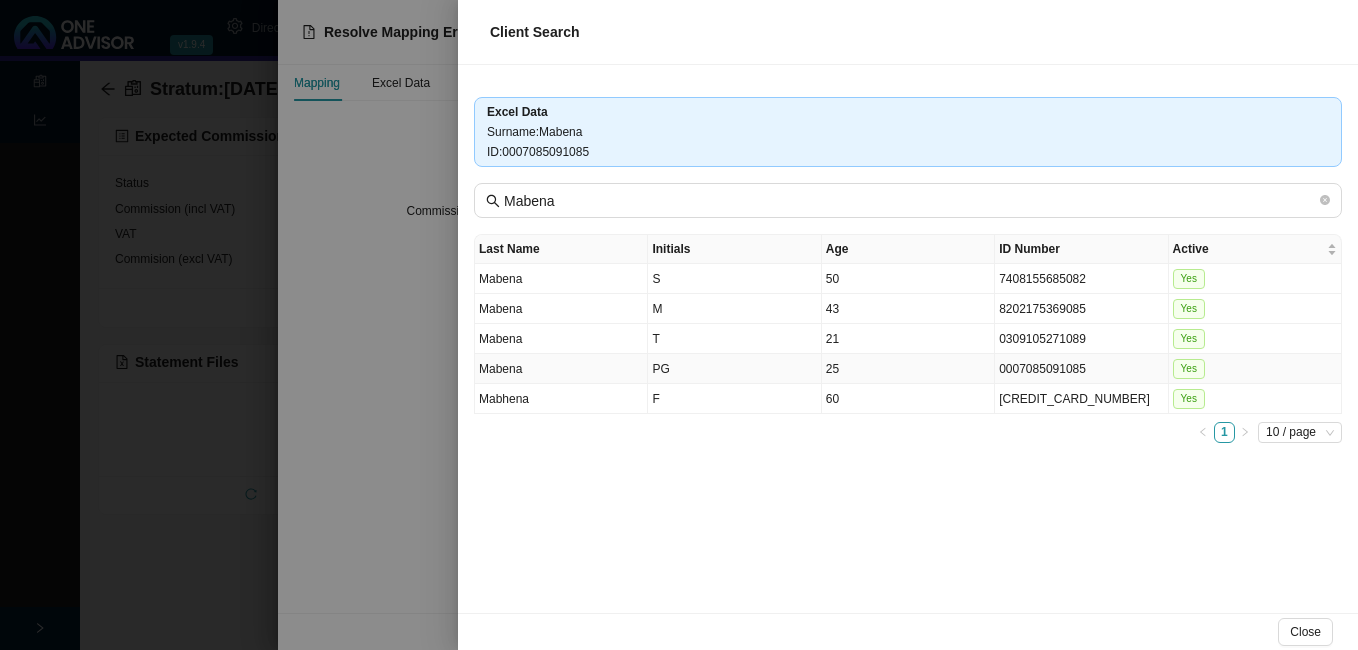 click on "0007085091085" at bounding box center (1081, 369) 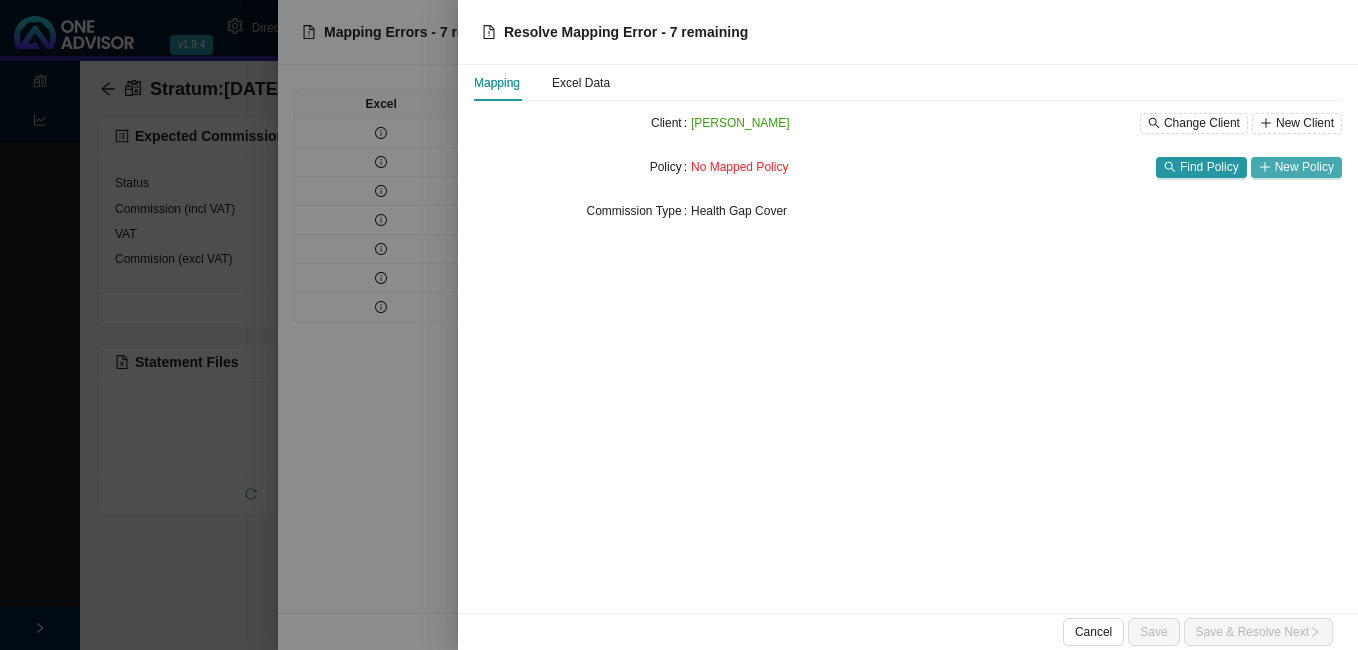 click on "New Policy" at bounding box center [1304, 167] 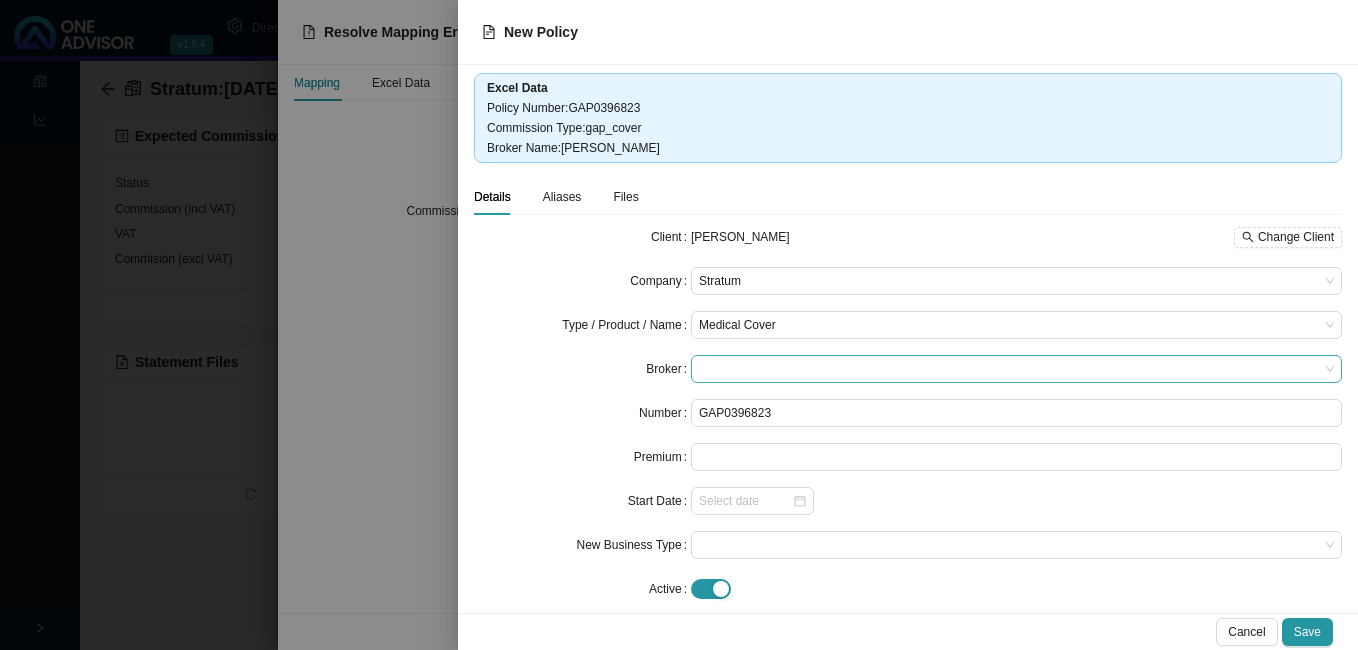 click at bounding box center [1016, 369] 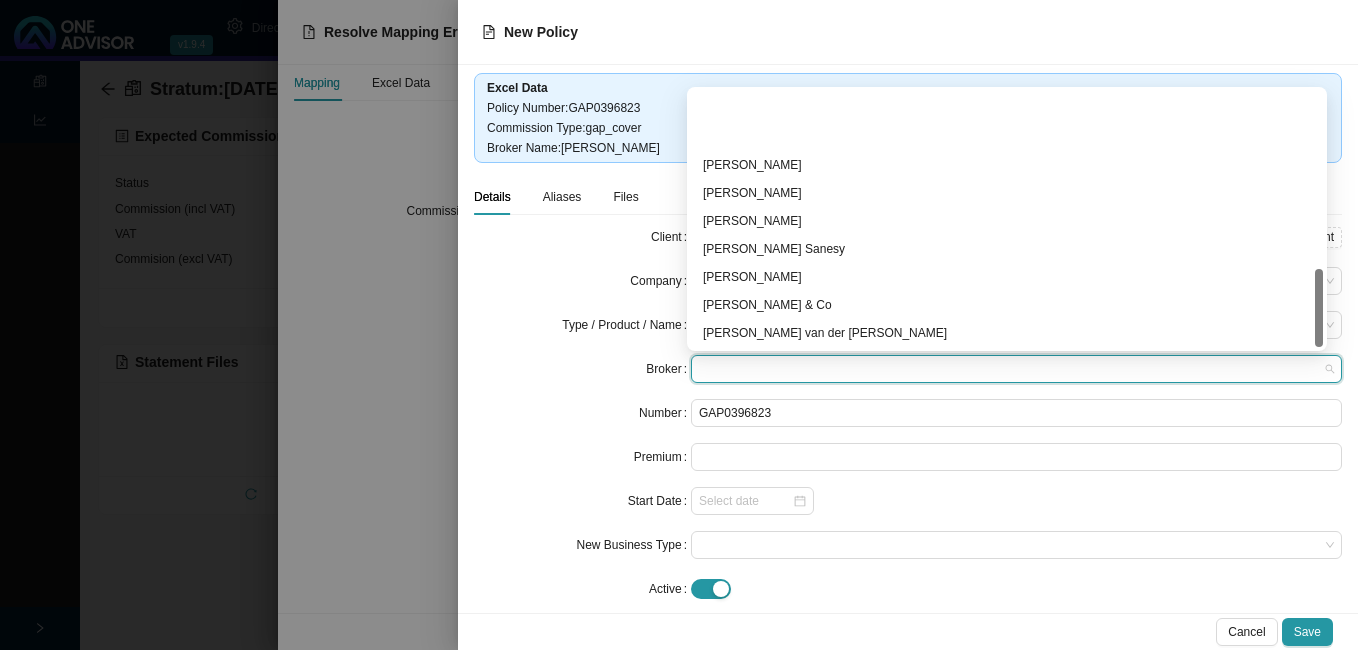 scroll, scrollTop: 584, scrollLeft: 0, axis: vertical 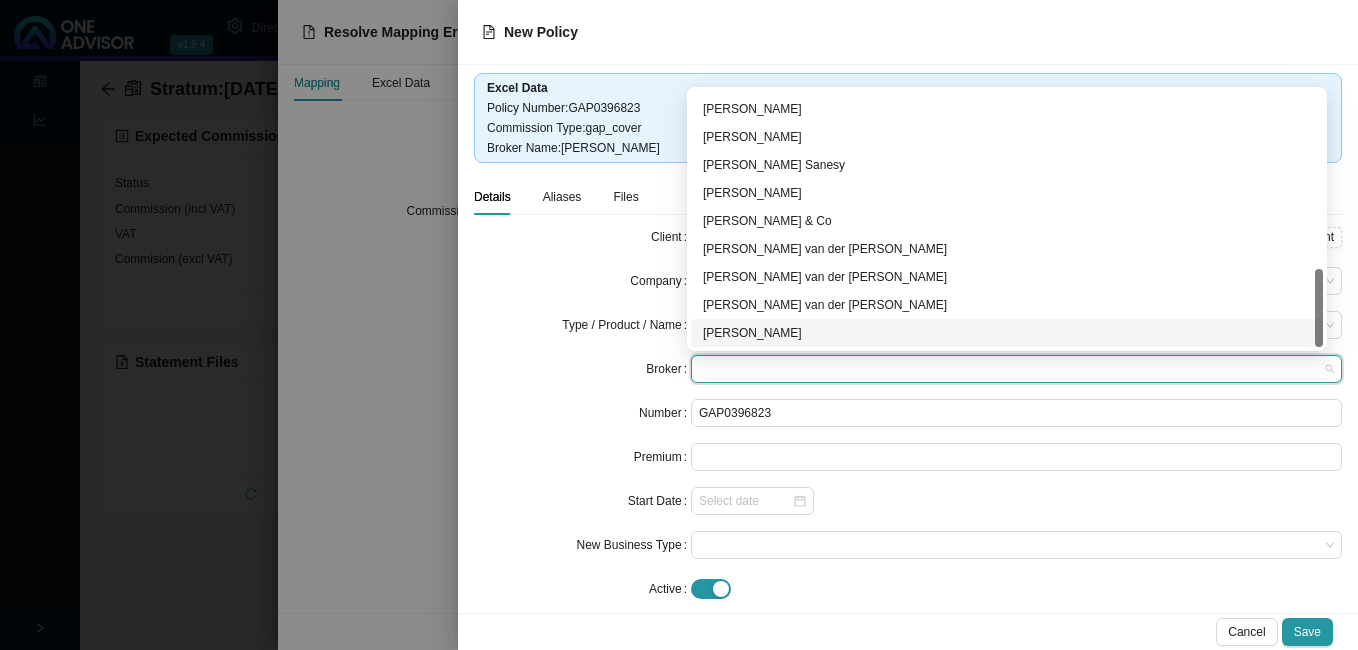 click on "[PERSON_NAME]" at bounding box center [1007, 333] 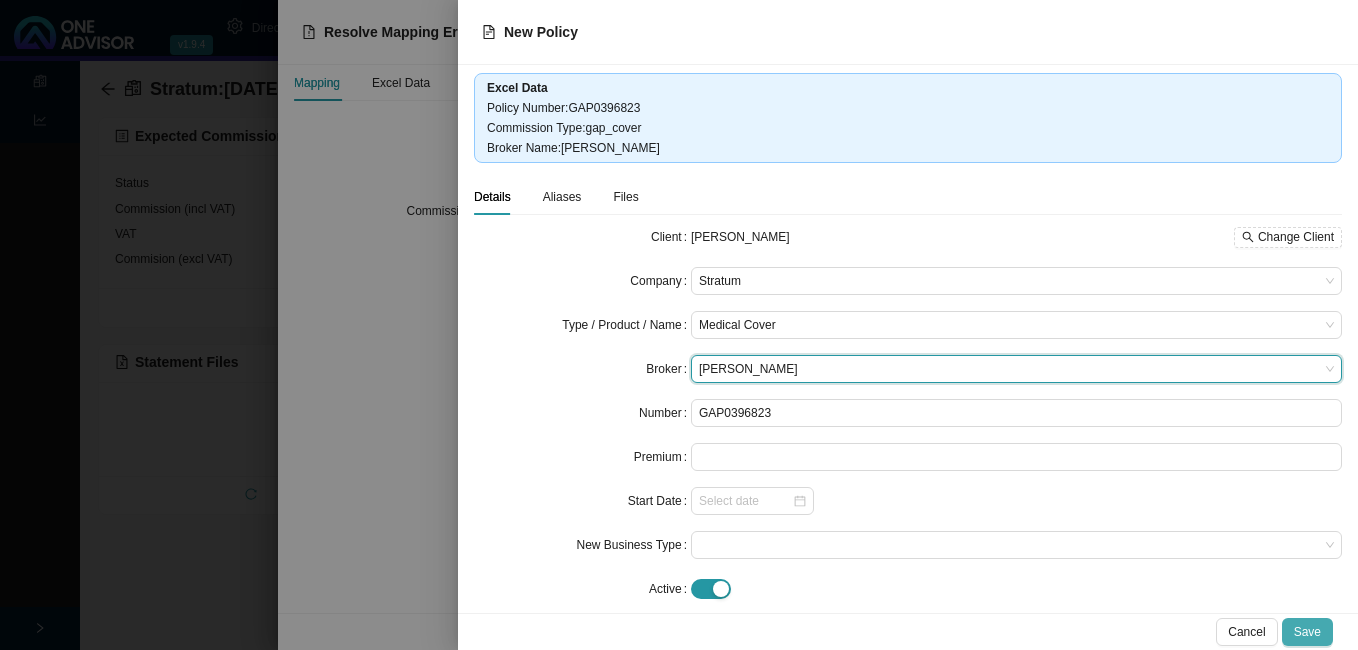 click on "Save" at bounding box center (1307, 632) 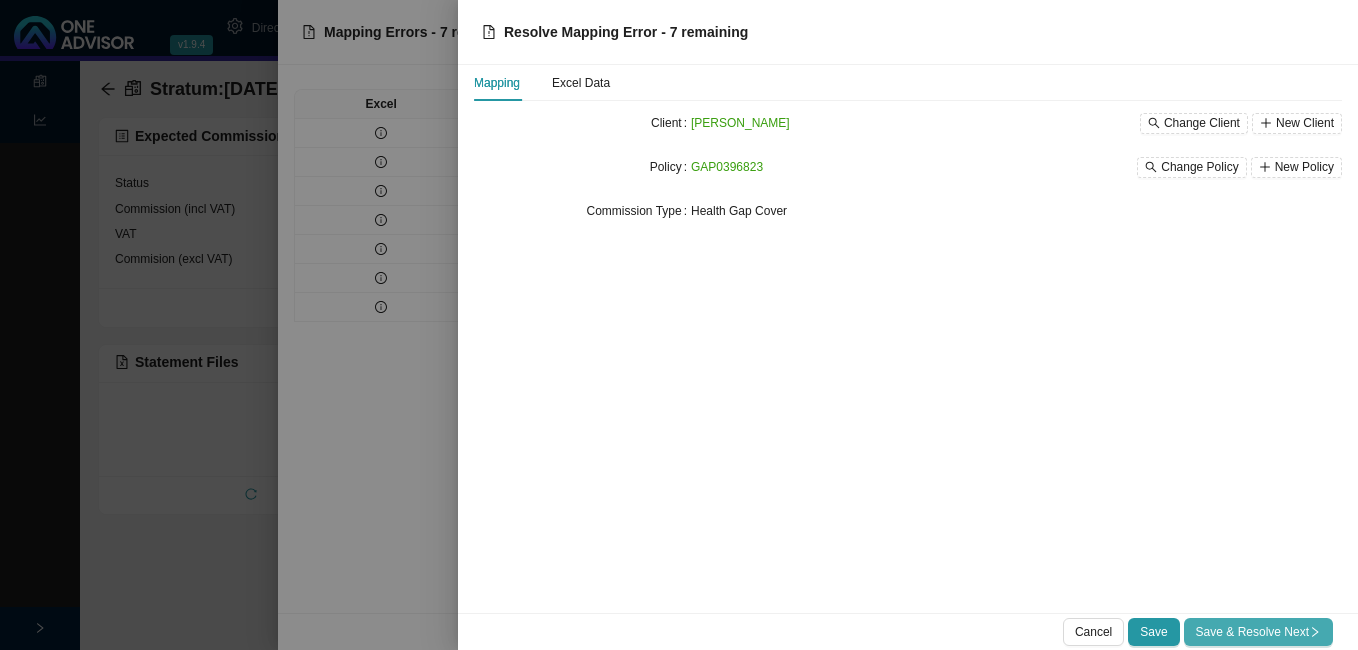 click on "Save & Resolve Next" at bounding box center (1258, 632) 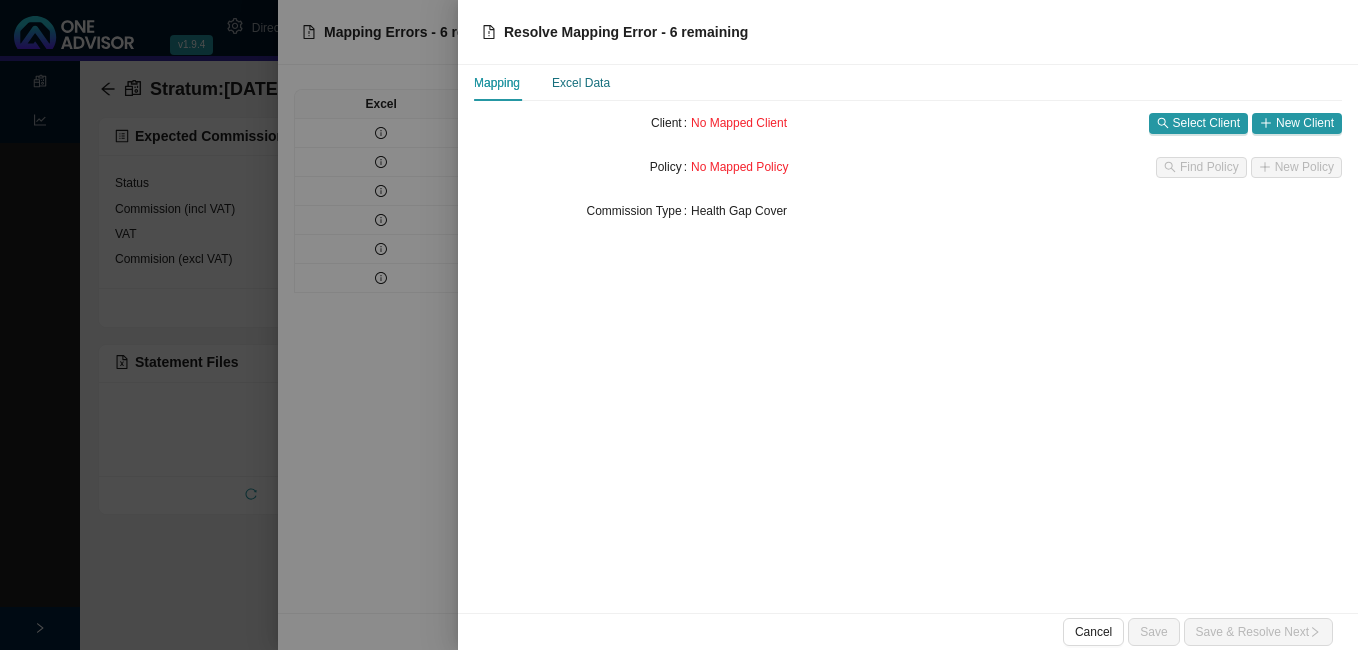 click on "Excel Data" at bounding box center [581, 83] 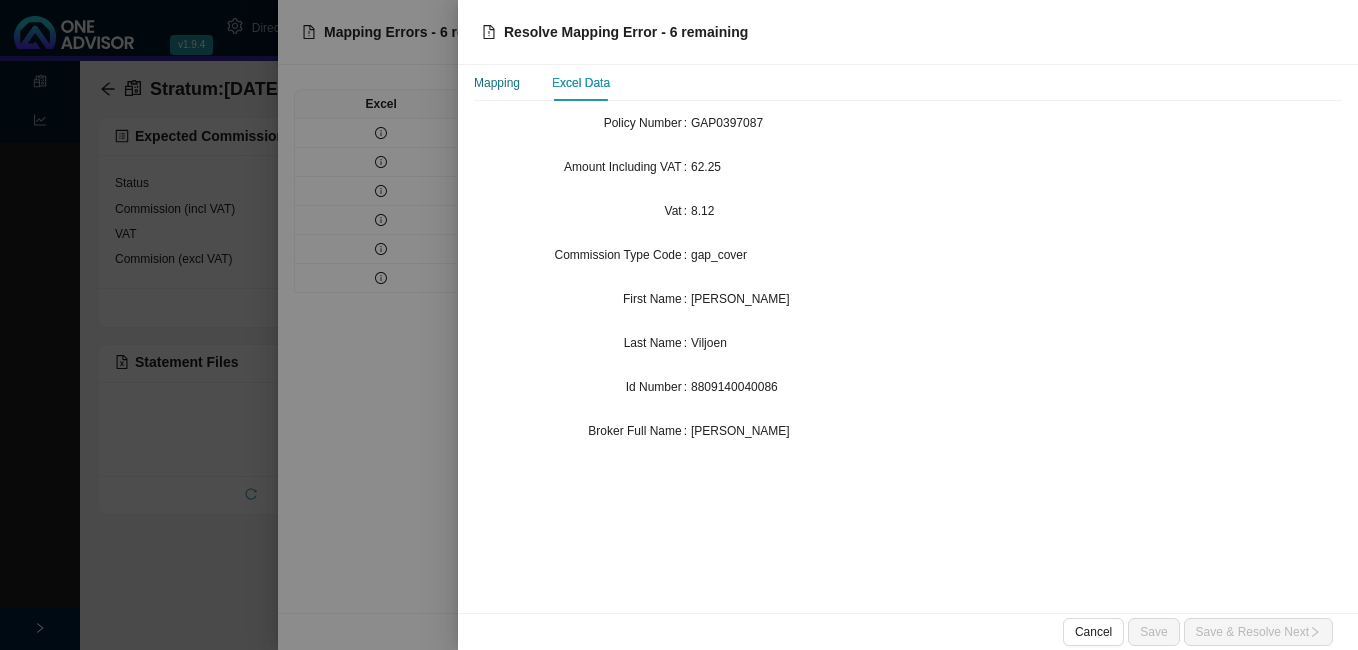 click on "Mapping" at bounding box center (497, 83) 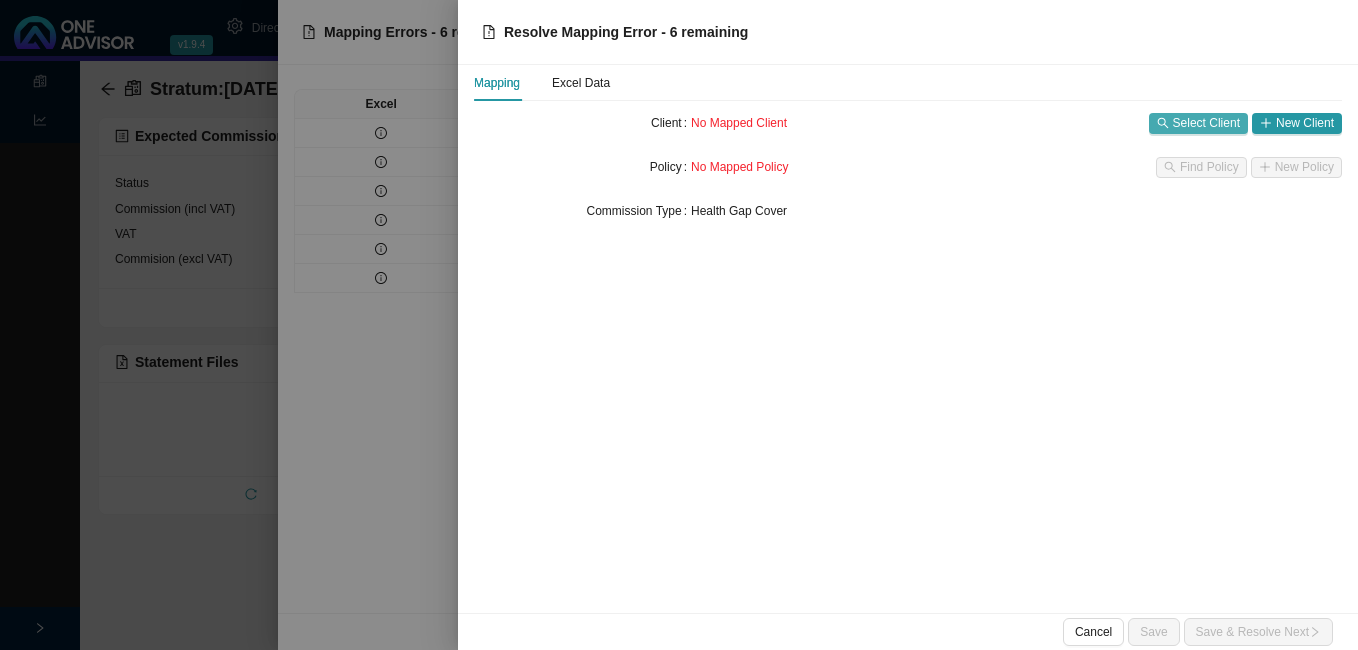 click on "Select Client" at bounding box center [1206, 123] 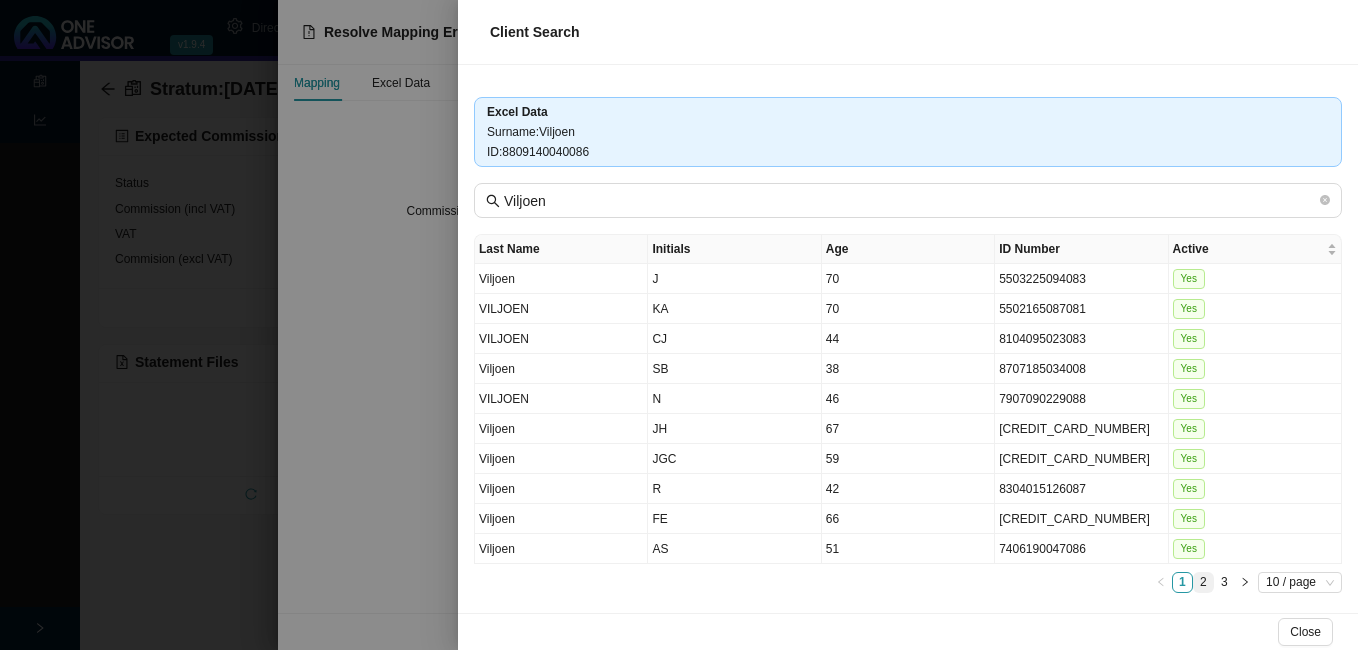 click on "2" at bounding box center [1203, 582] 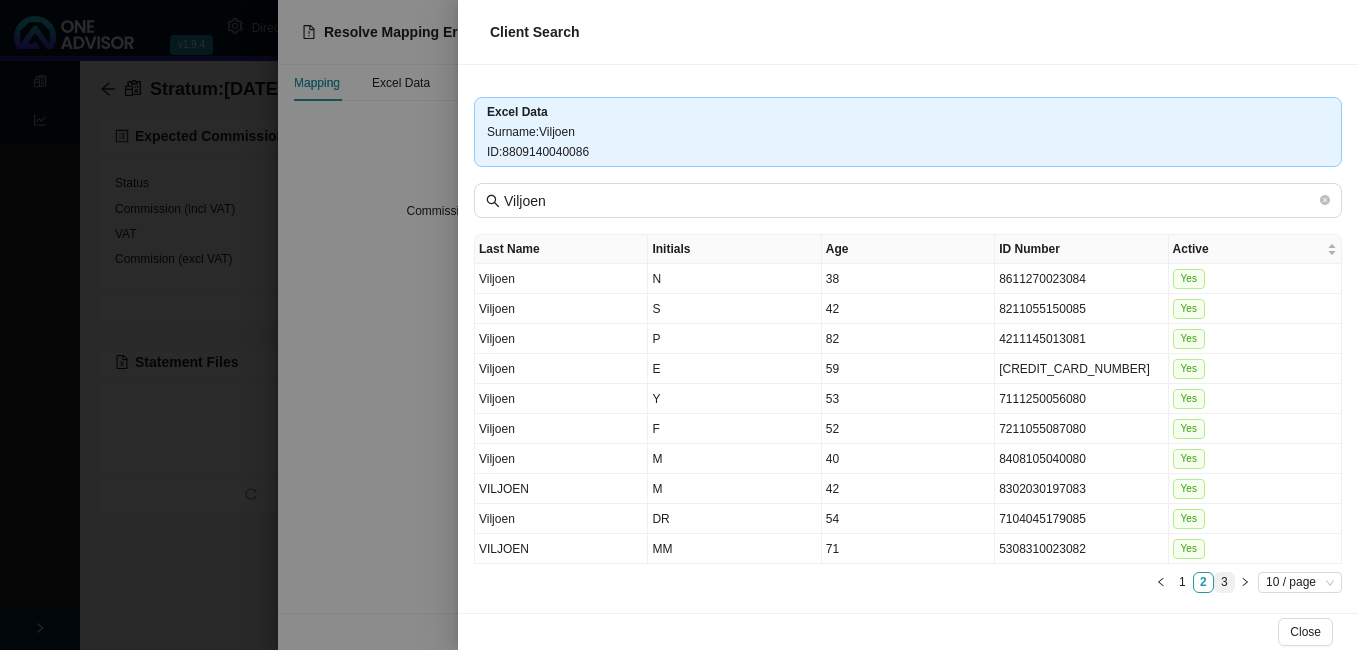 click on "3" at bounding box center (1224, 582) 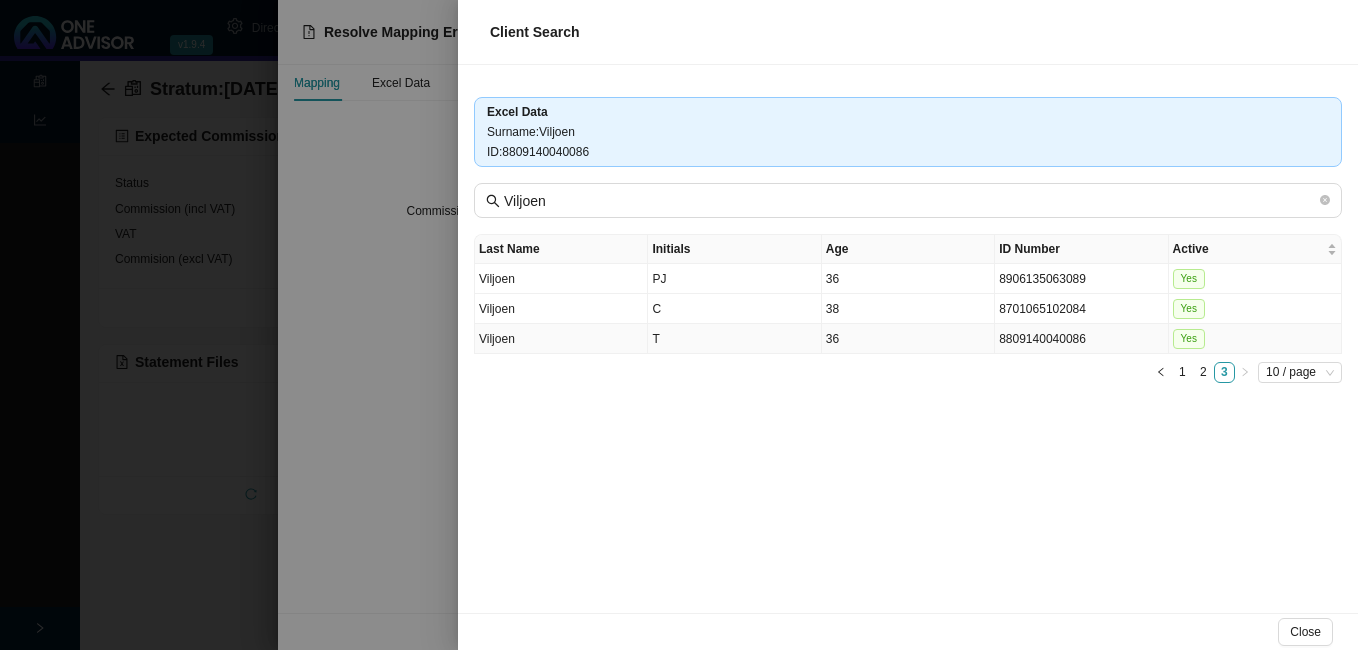click on "8809140040086" at bounding box center [1081, 339] 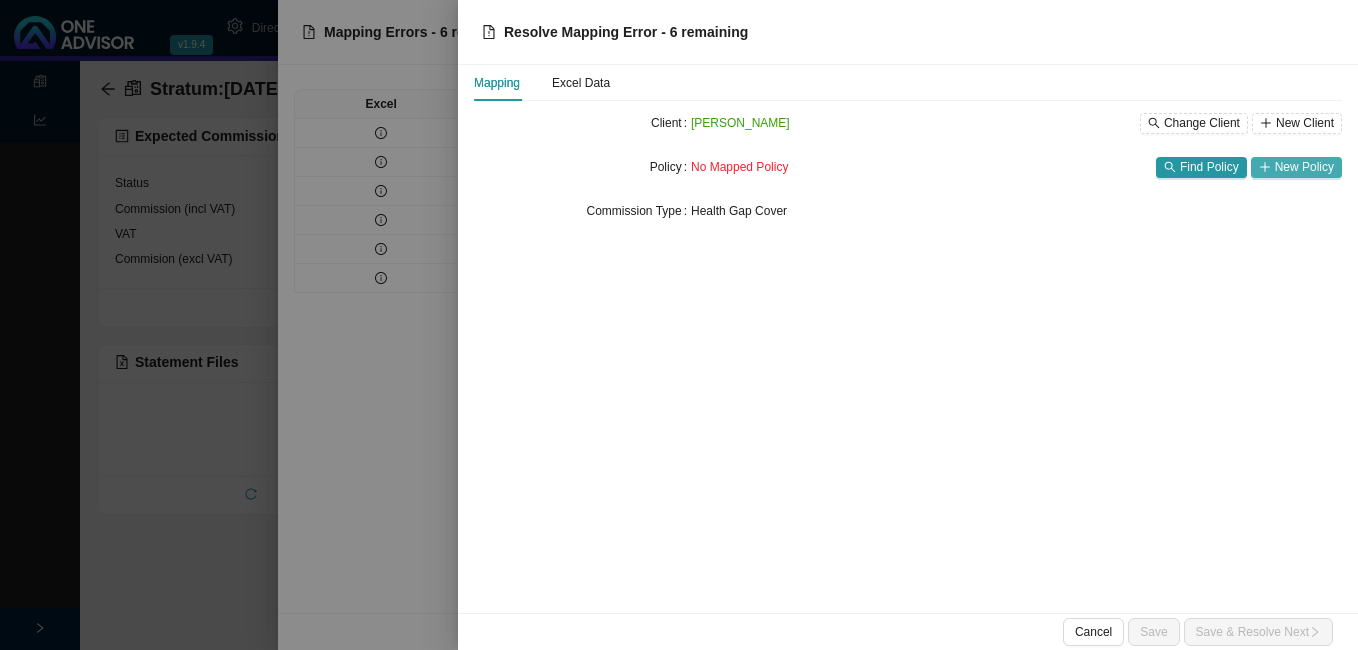 click on "New Policy" at bounding box center (1296, 167) 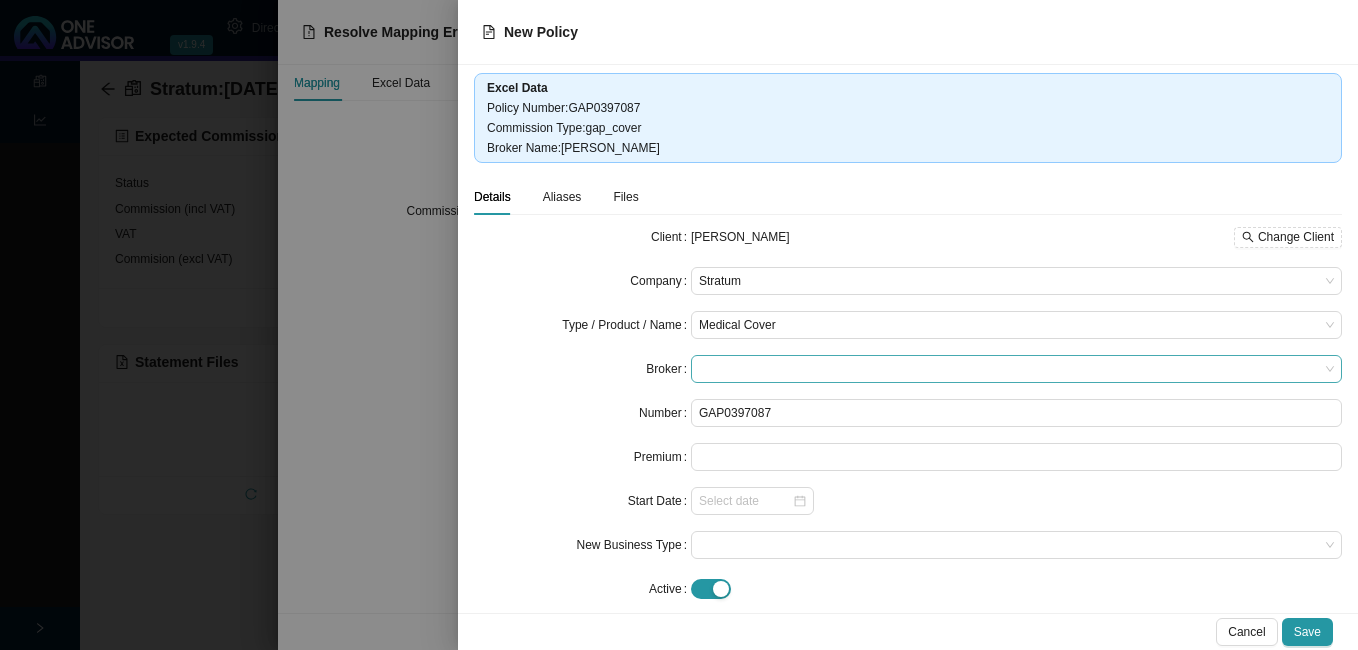 click at bounding box center [1016, 369] 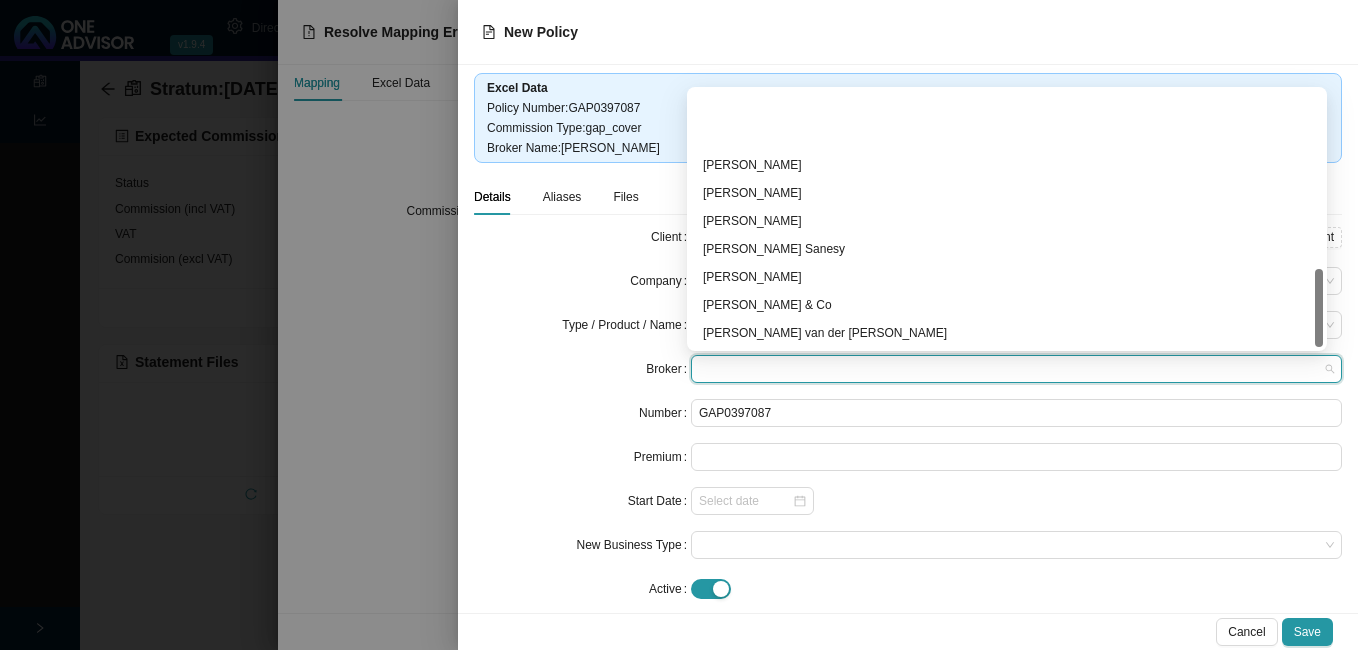 scroll, scrollTop: 584, scrollLeft: 0, axis: vertical 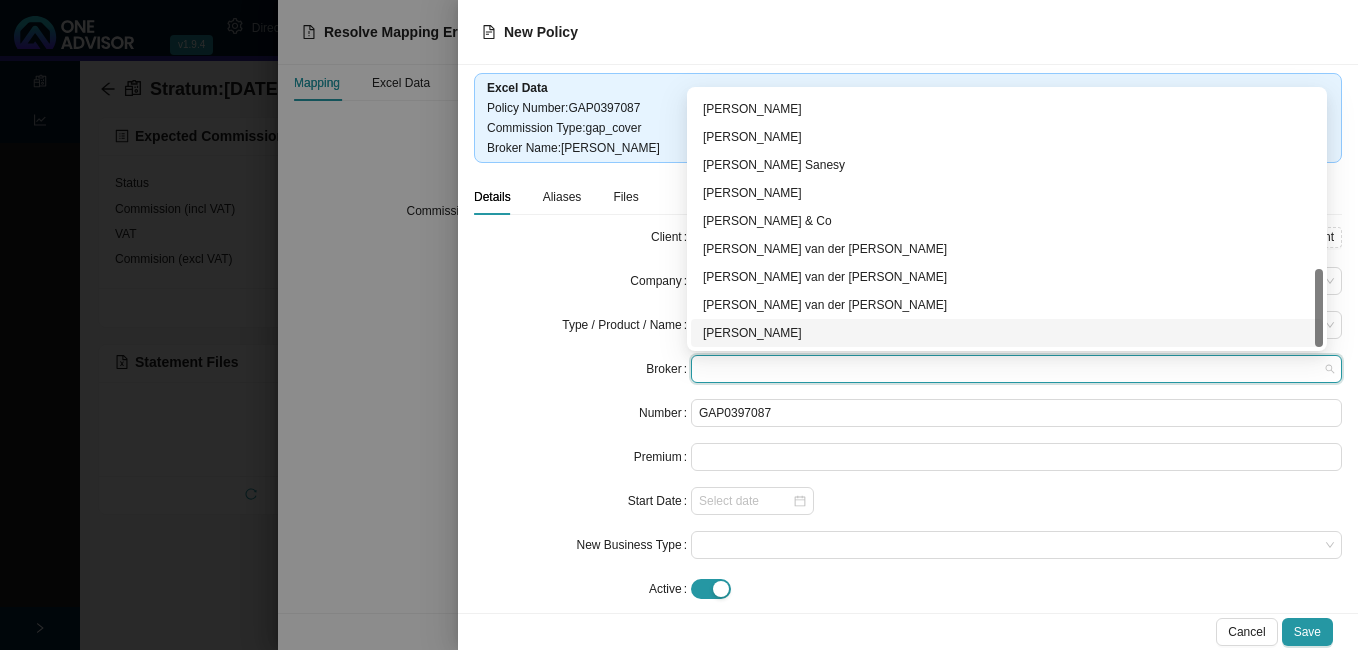 click on "[PERSON_NAME]" at bounding box center [1007, 333] 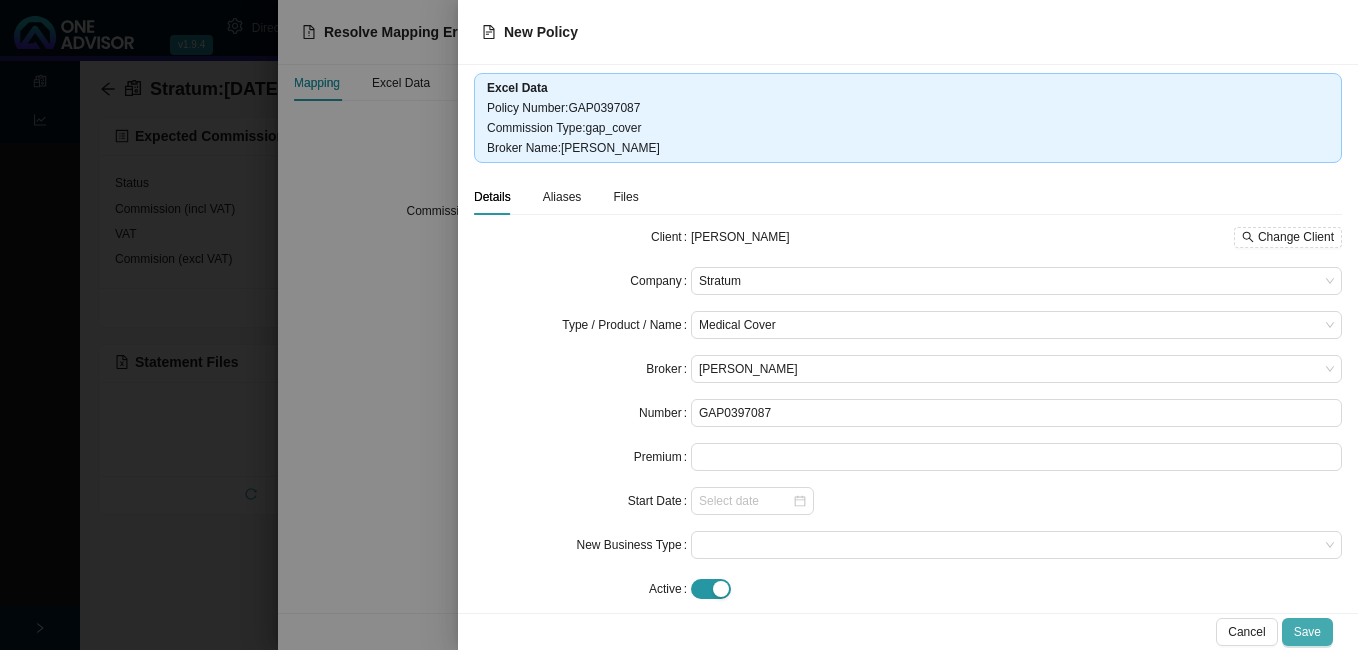 click on "Save" at bounding box center (1307, 632) 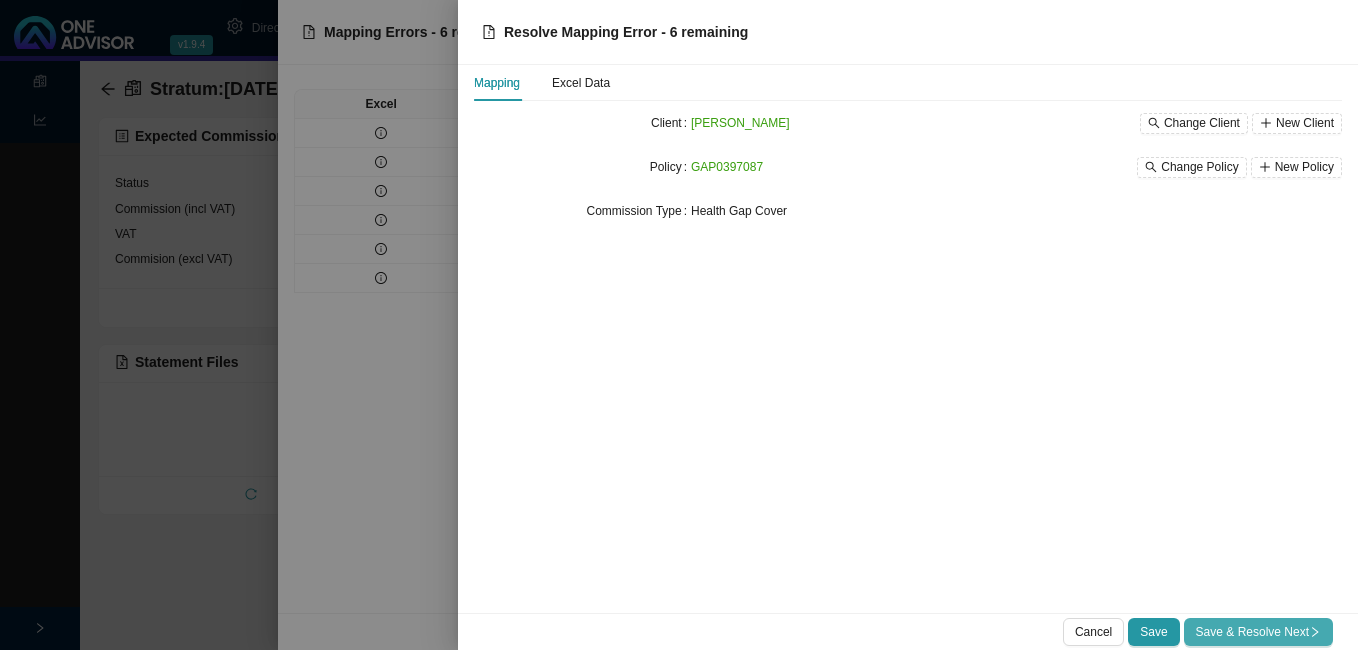click on "Save & Resolve Next" at bounding box center (1258, 632) 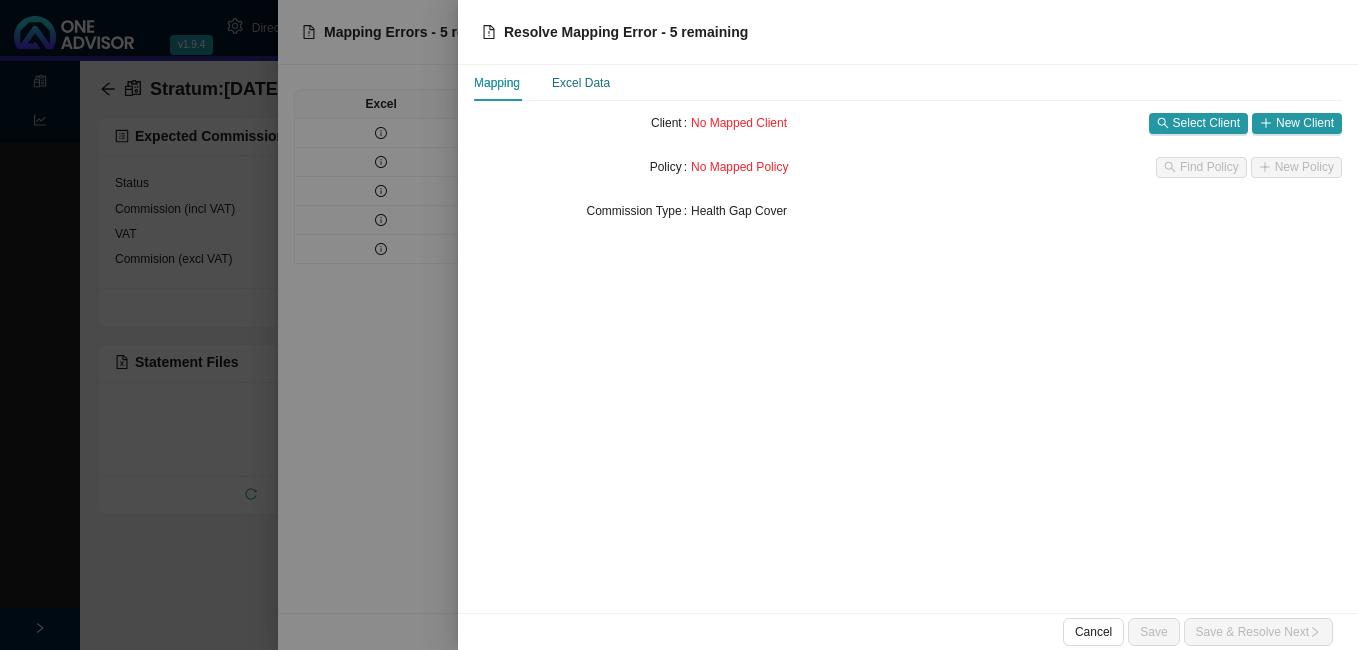 click on "Excel Data" at bounding box center [581, 83] 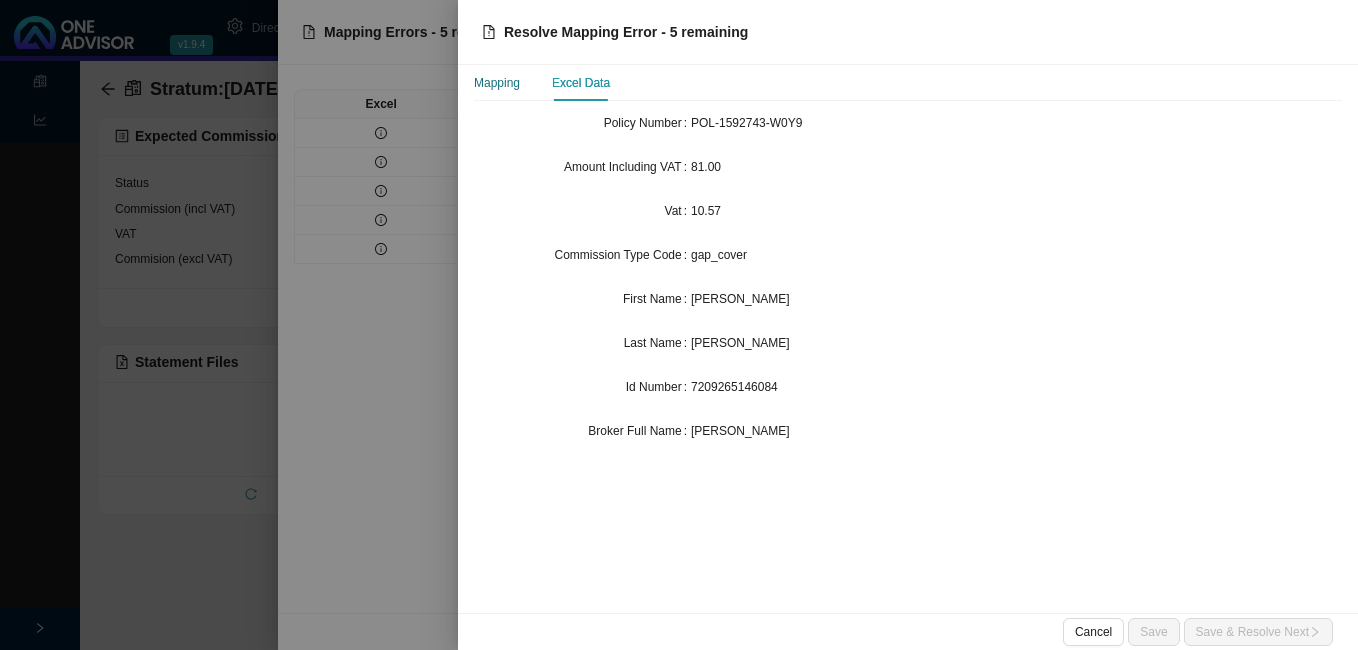 click on "Mapping" at bounding box center (497, 83) 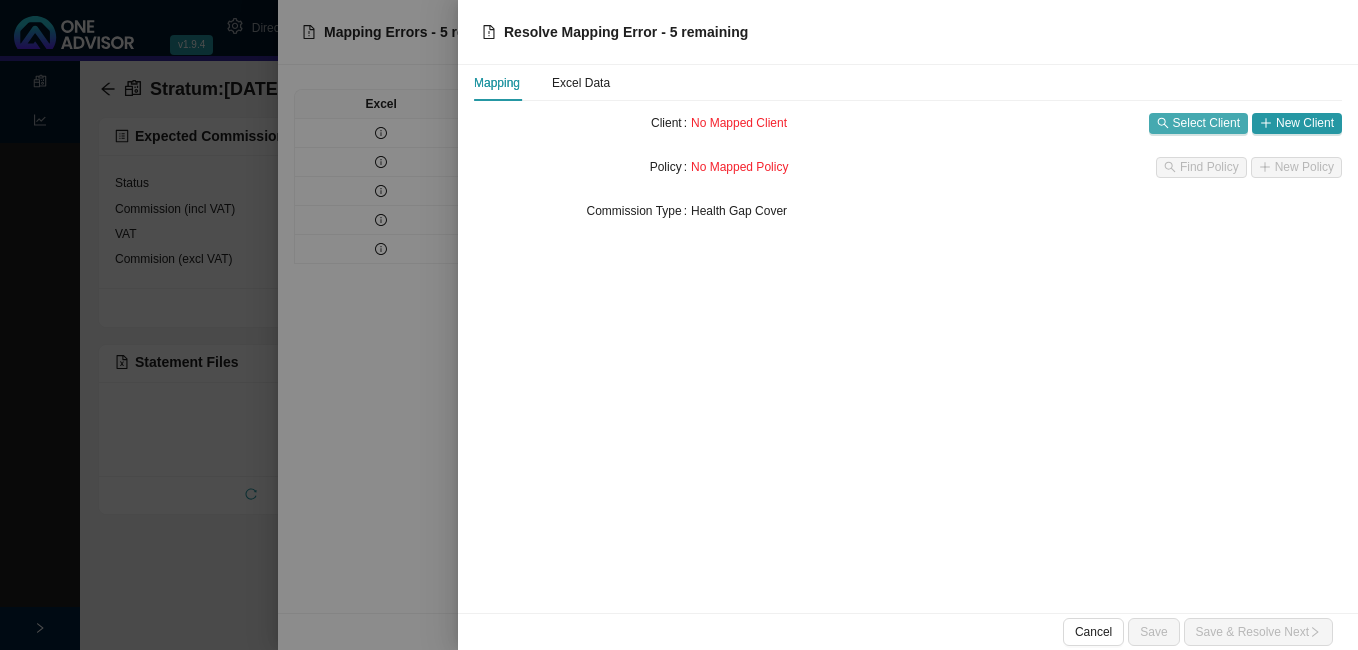 click on "Select Client" at bounding box center (1206, 123) 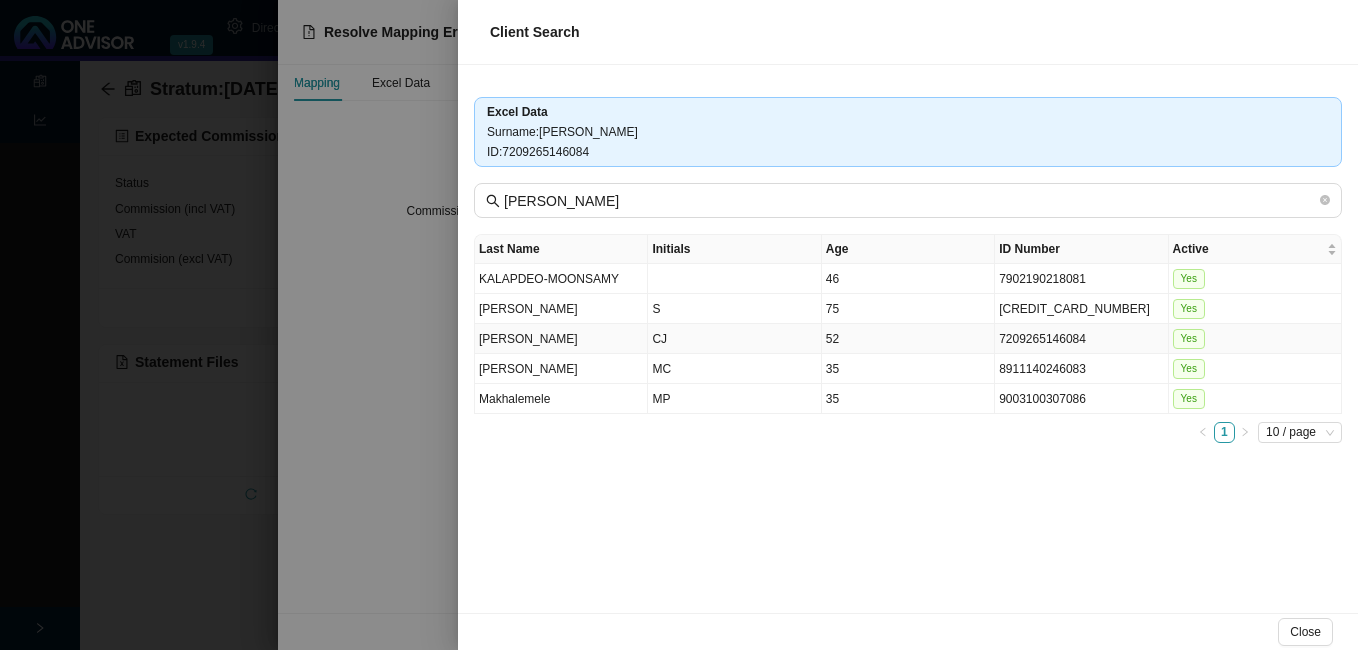 click on "7209265146084" at bounding box center [1081, 339] 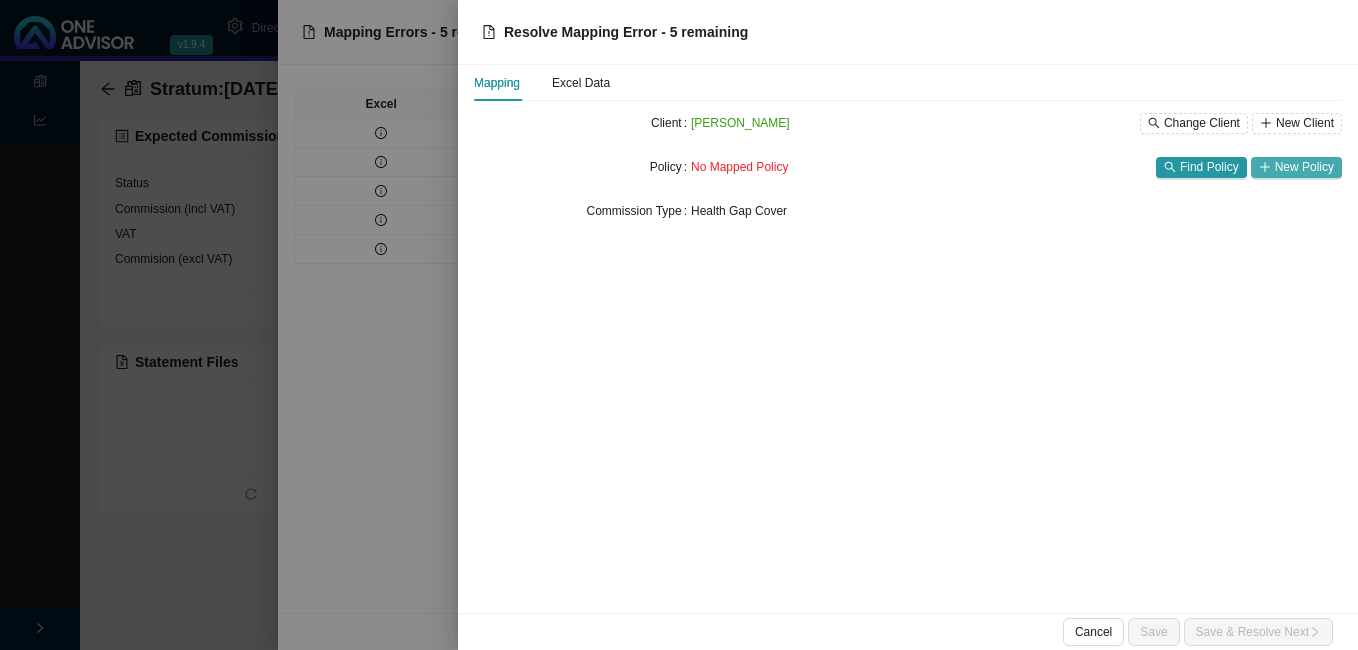 click on "New Policy" at bounding box center [1304, 167] 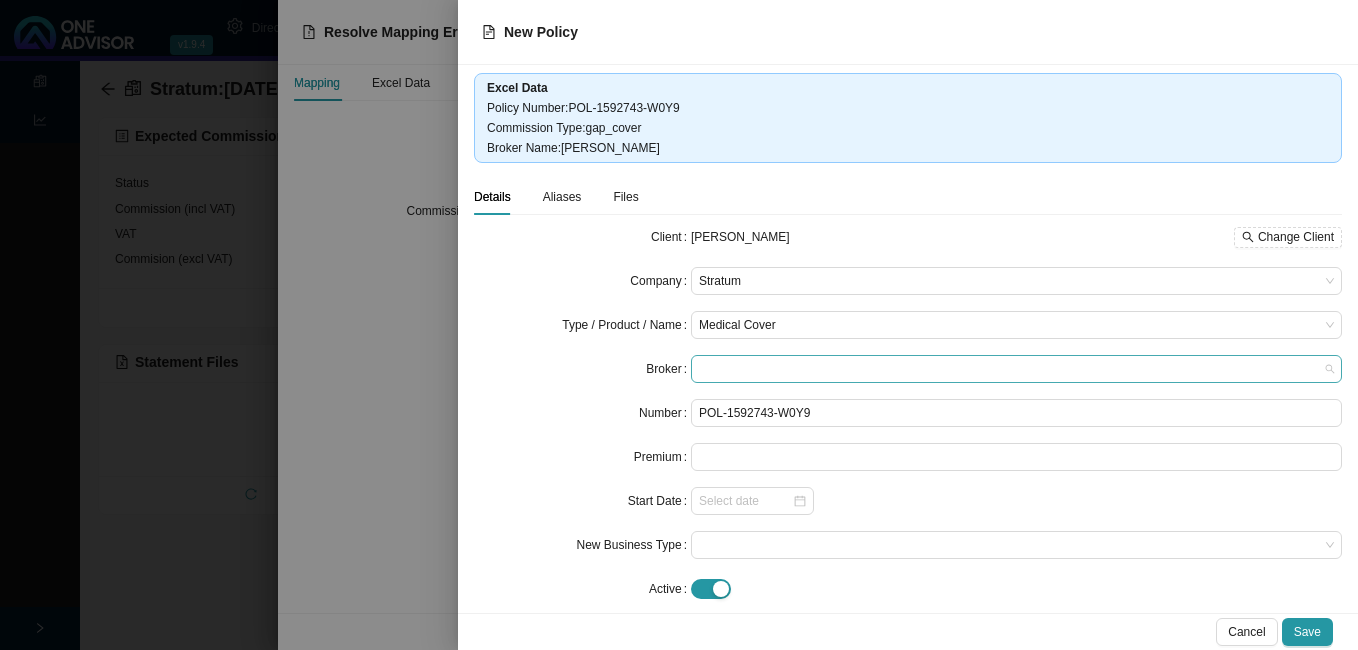 click at bounding box center (1016, 369) 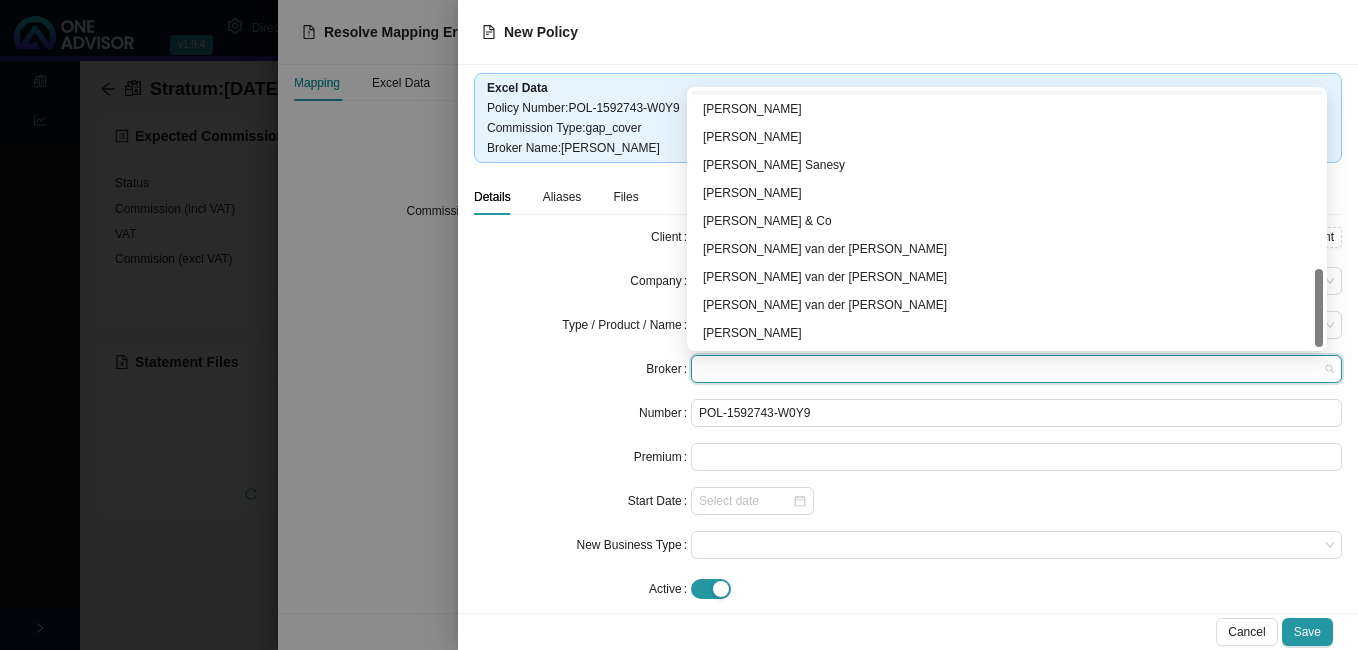 scroll, scrollTop: 584, scrollLeft: 0, axis: vertical 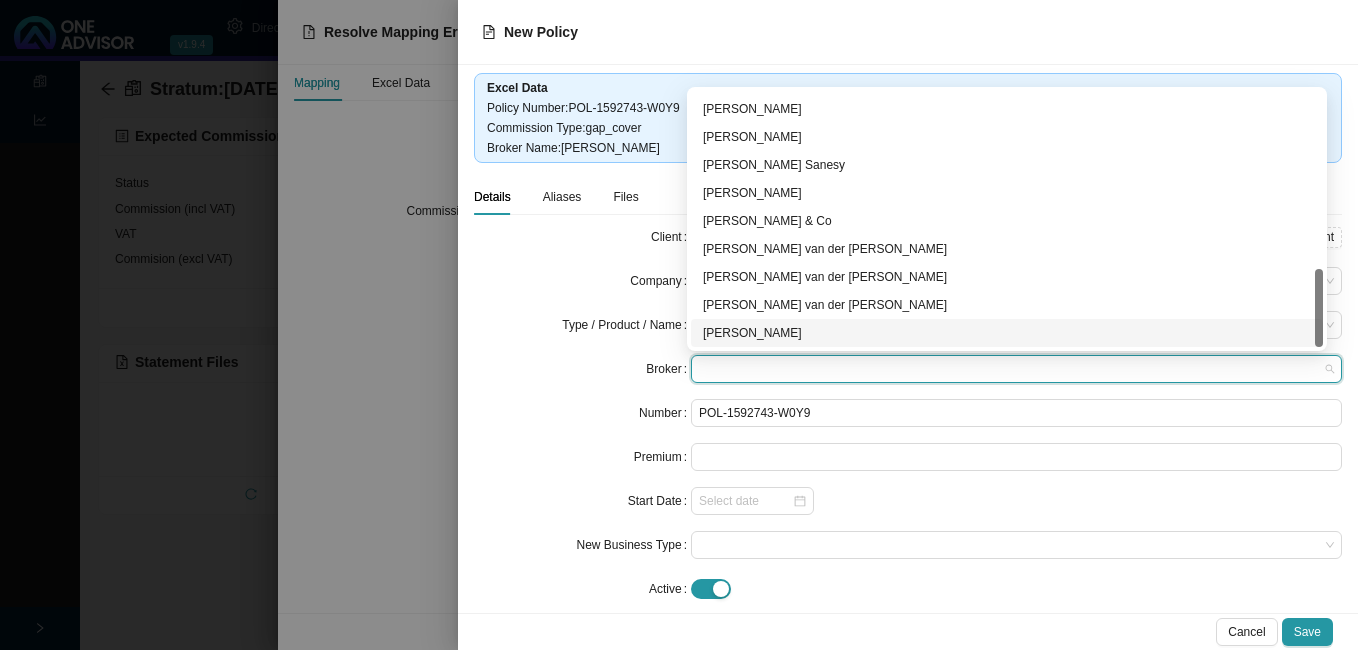 click on "[PERSON_NAME]" at bounding box center [1007, 333] 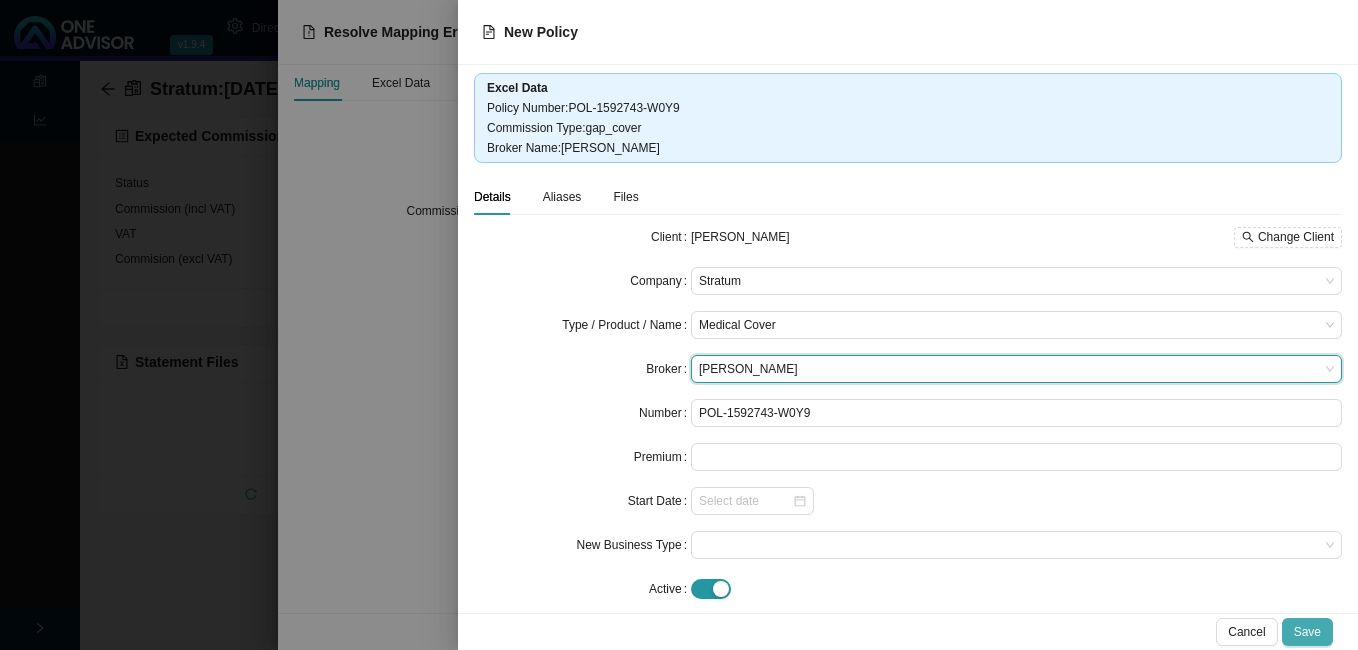 click on "Save" at bounding box center [1307, 632] 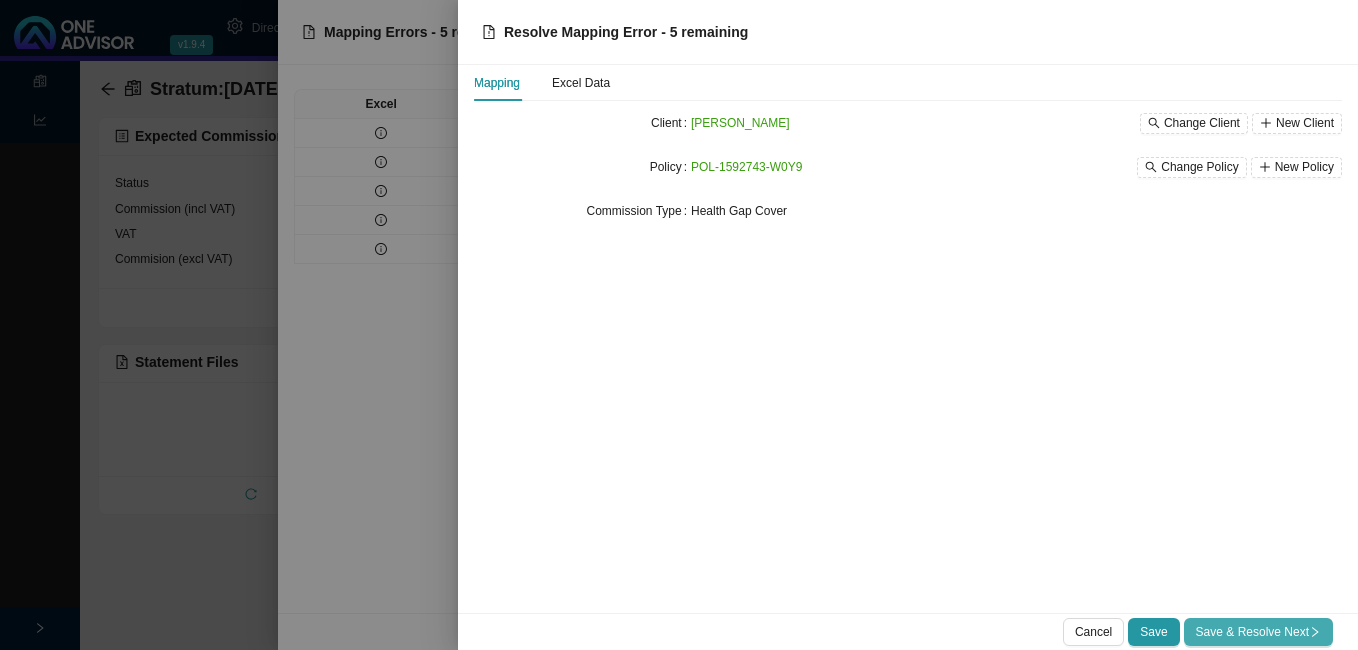 click on "Save & Resolve Next" at bounding box center [1258, 632] 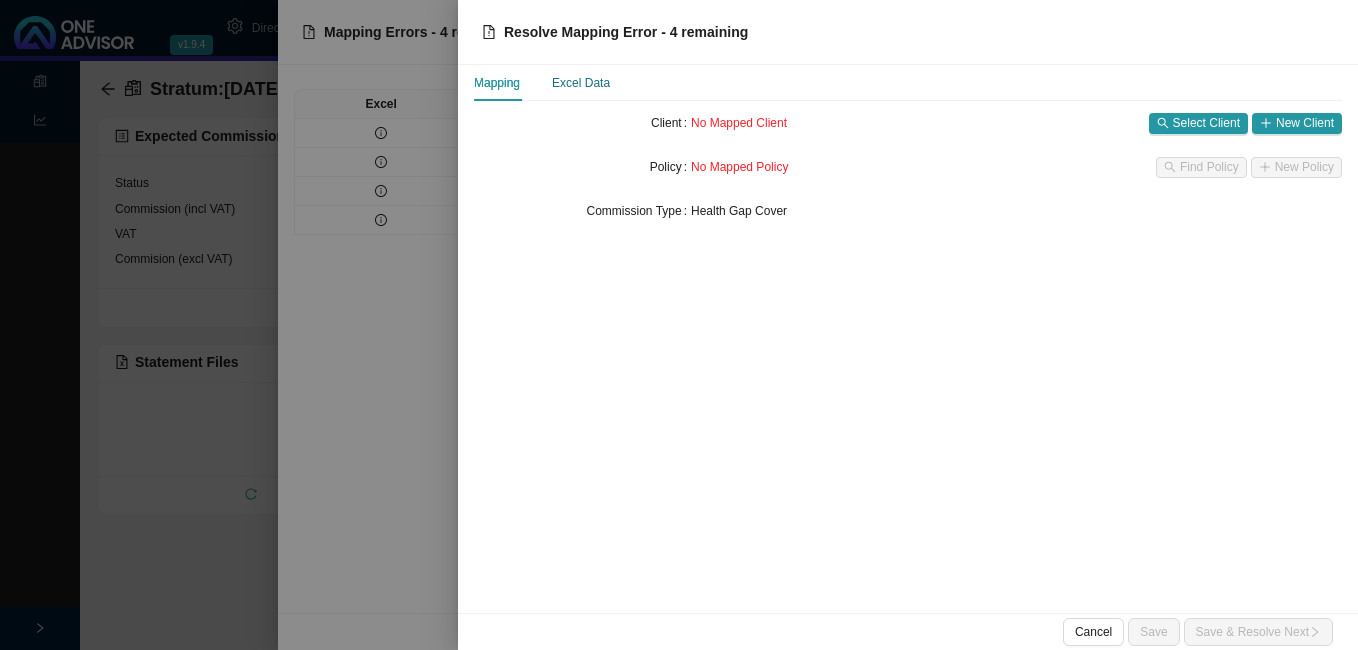click on "Excel Data" at bounding box center (581, 83) 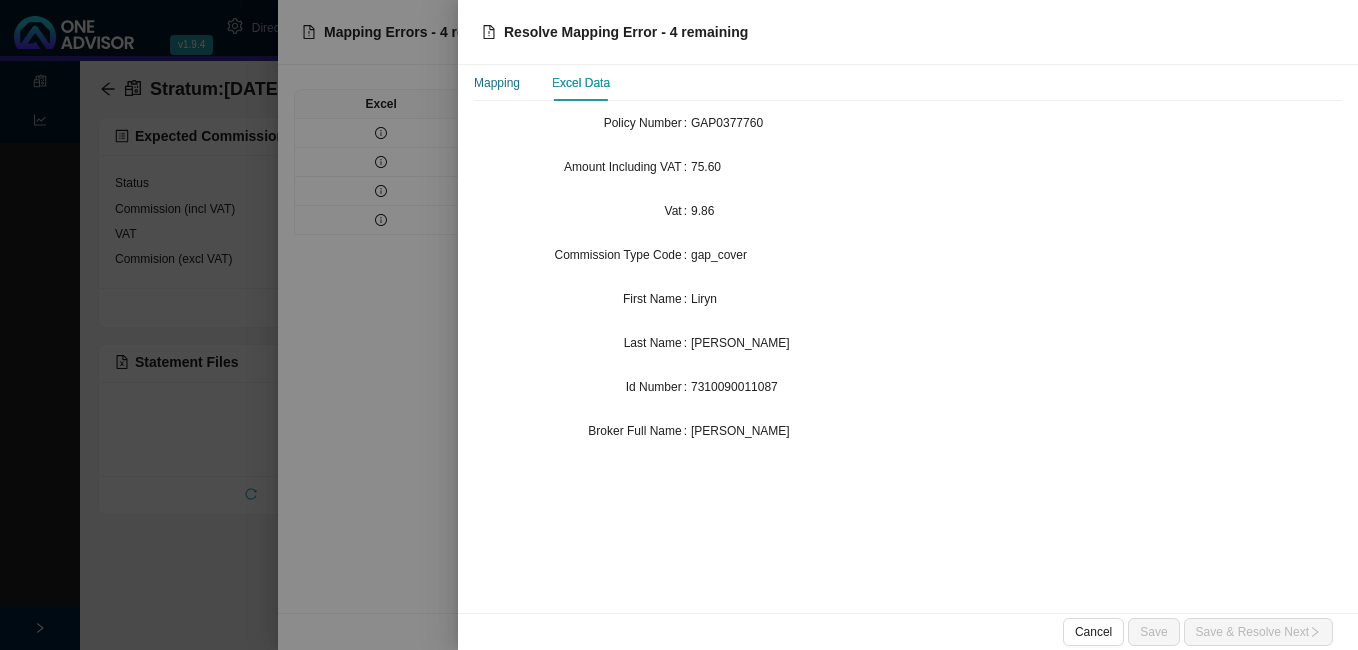 click on "Mapping" at bounding box center (497, 83) 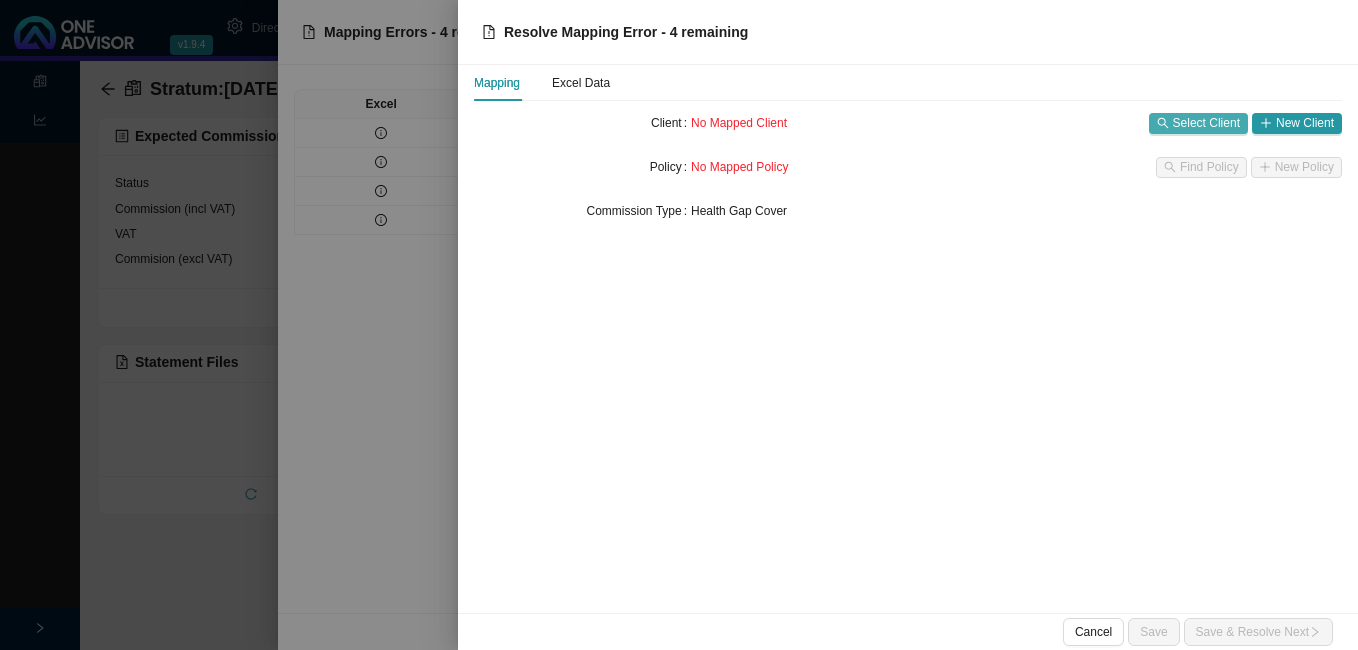 click on "Select Client" at bounding box center (1206, 123) 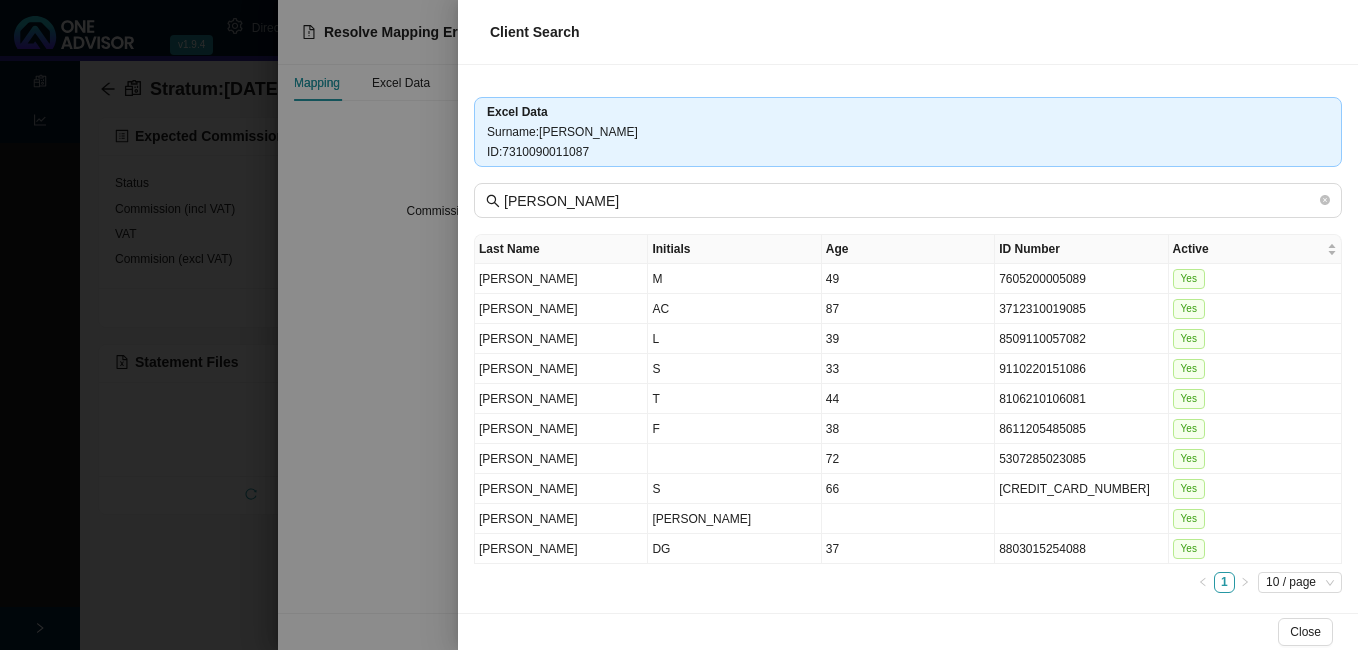 click on "Excel Data Surname :  [PERSON_NAME] ID :  7310090011087 [PERSON_NAME] Last Name Initials Age ID Number Active [PERSON_NAME] M 49 7605200005089 Yes DE [PERSON_NAME] 87 3712310019085 Yes [PERSON_NAME] L 39 8509110057082 Yes [PERSON_NAME] S 33 9110220151086 Yes [PERSON_NAME] T 44 8106210106081 Yes [PERSON_NAME] F 38 8611205485085 Yes [PERSON_NAME] 72 5307285023085 Yes [PERSON_NAME] S 66 [CREDIT_CARD_NUMBER] Yes DE [PERSON_NAME] Yes De [PERSON_NAME] 37 8803015254088 Yes 1 10 / page" at bounding box center [908, 339] 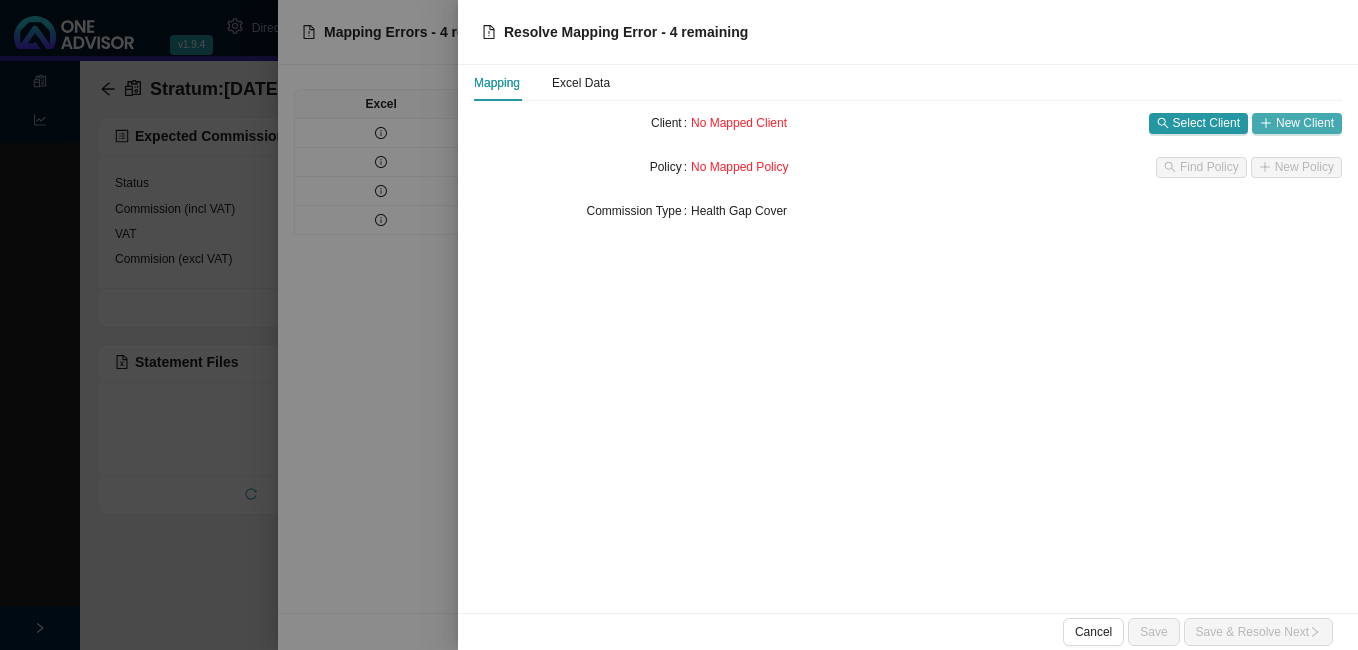 click on "New Client" at bounding box center (1305, 123) 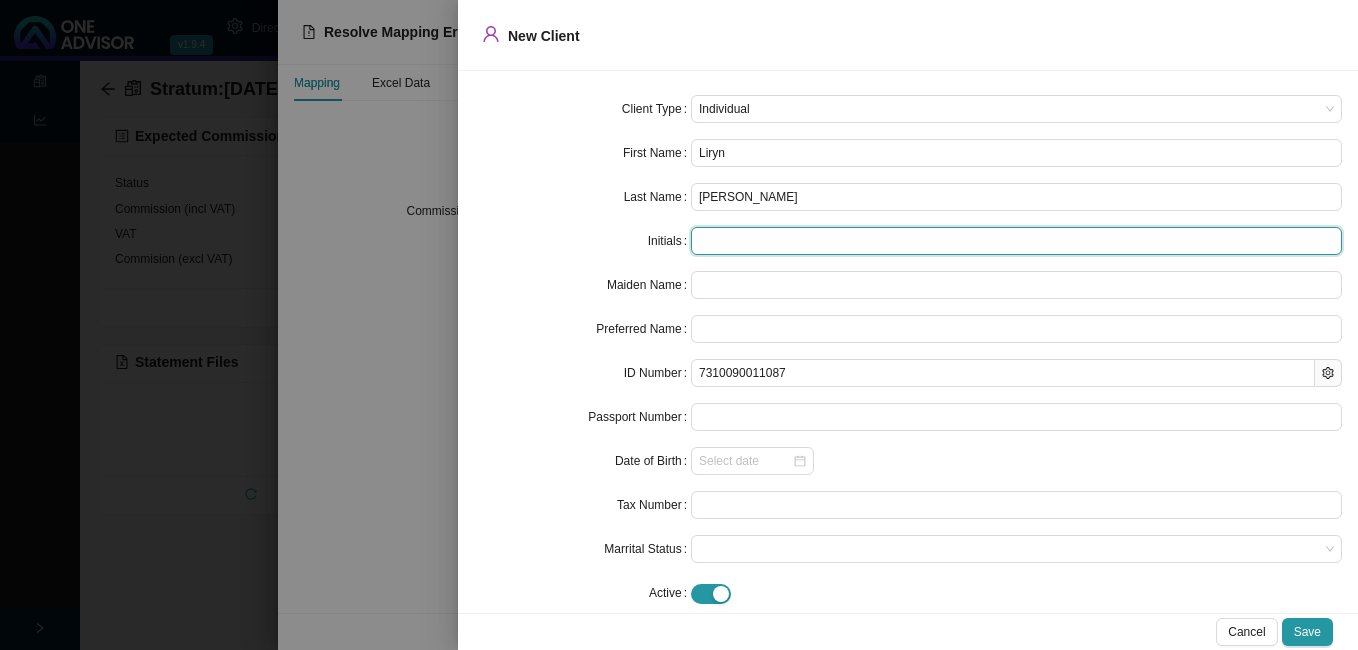 click at bounding box center [1016, 241] 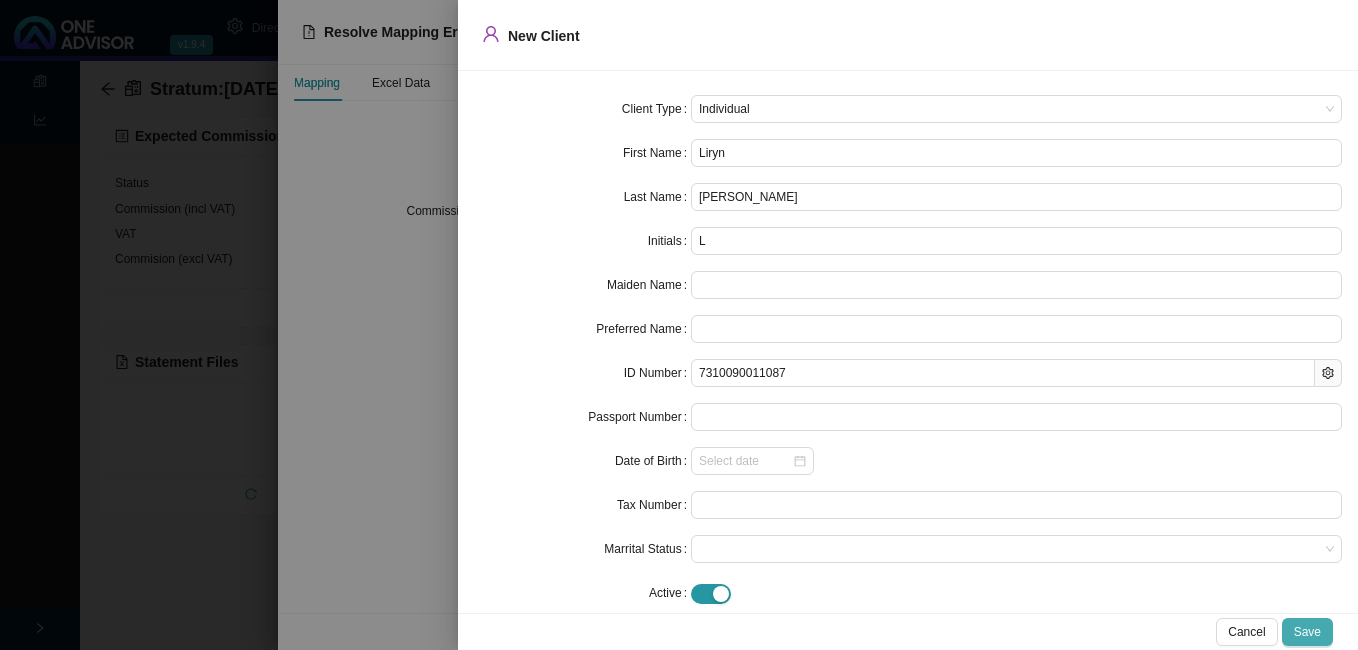 click on "Save" at bounding box center [1307, 632] 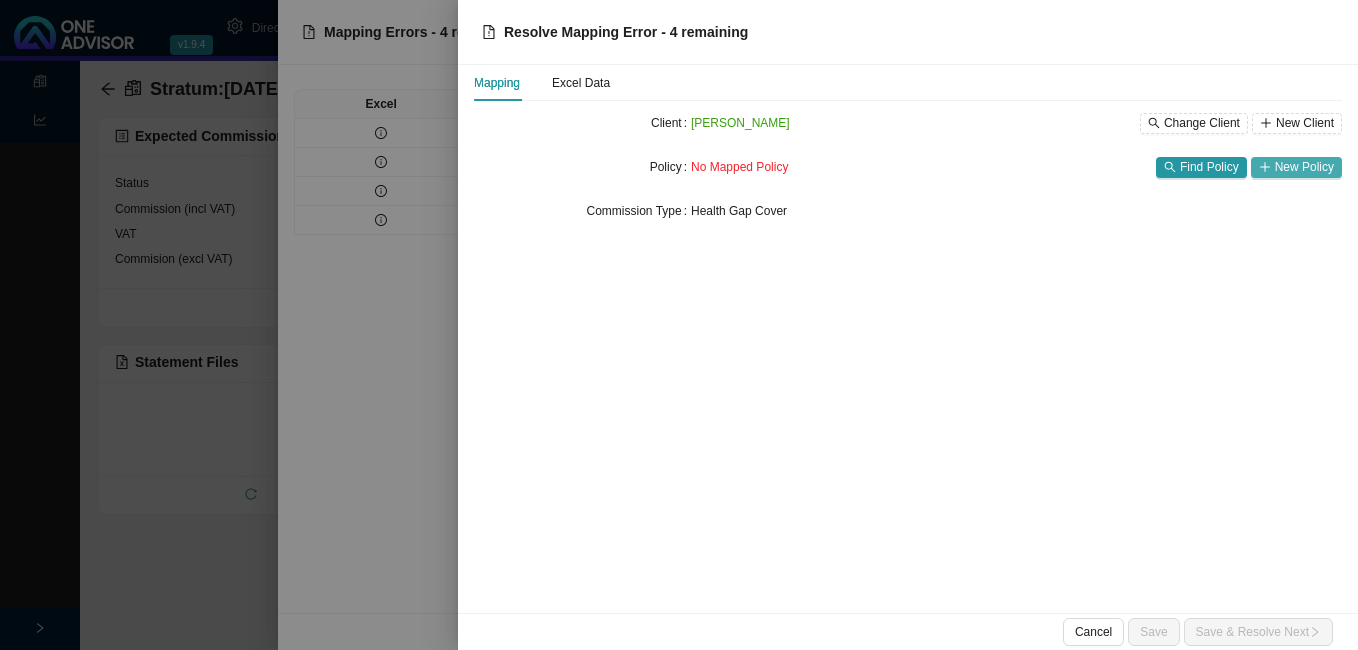 click on "New Policy" at bounding box center (1304, 167) 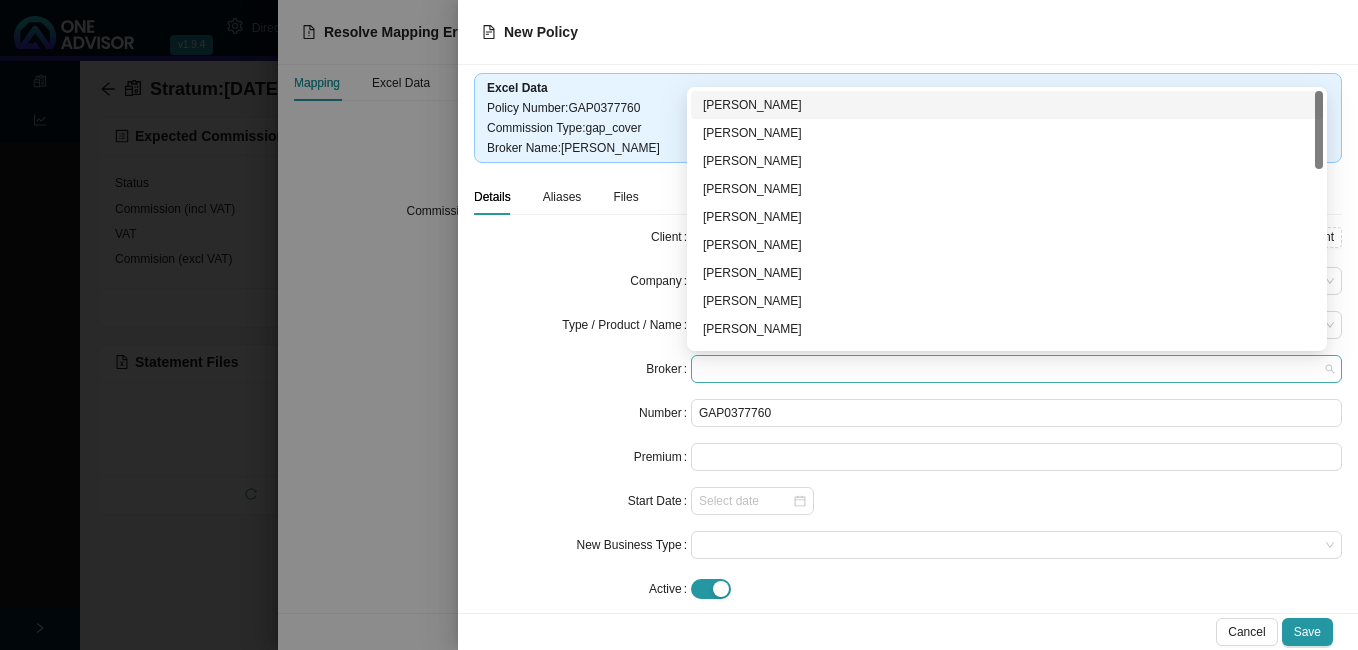 click at bounding box center (1016, 369) 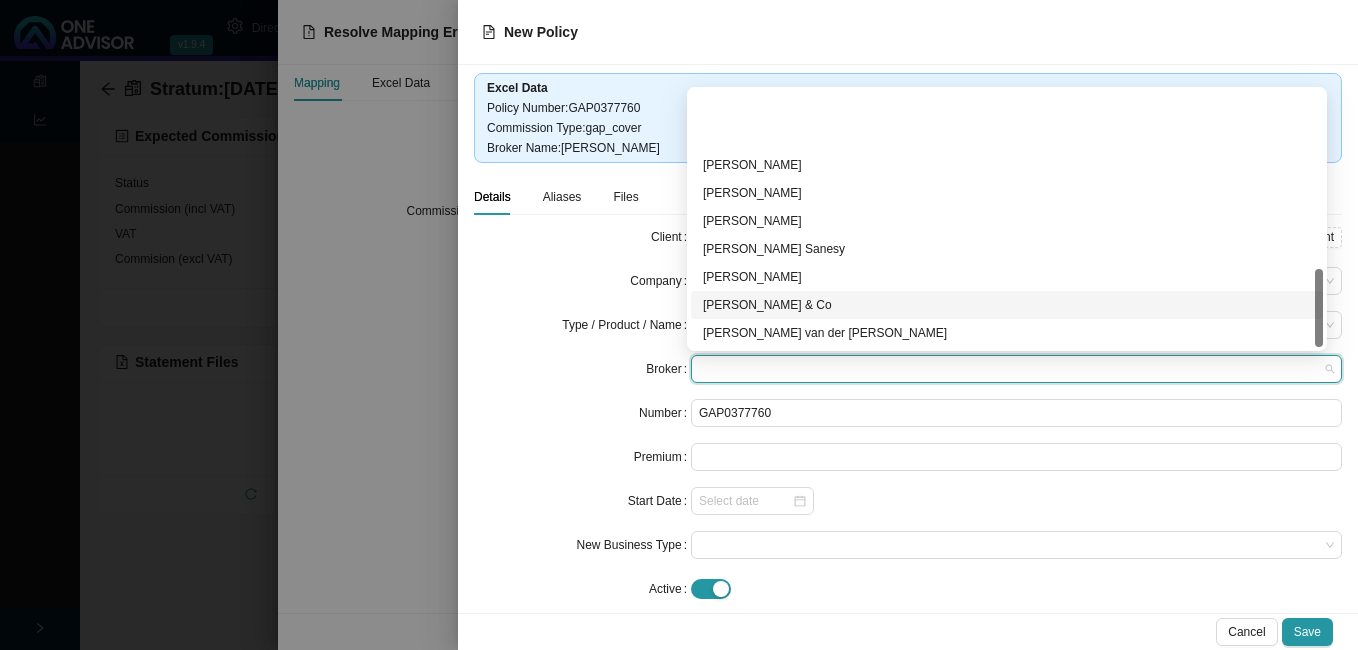 scroll, scrollTop: 584, scrollLeft: 0, axis: vertical 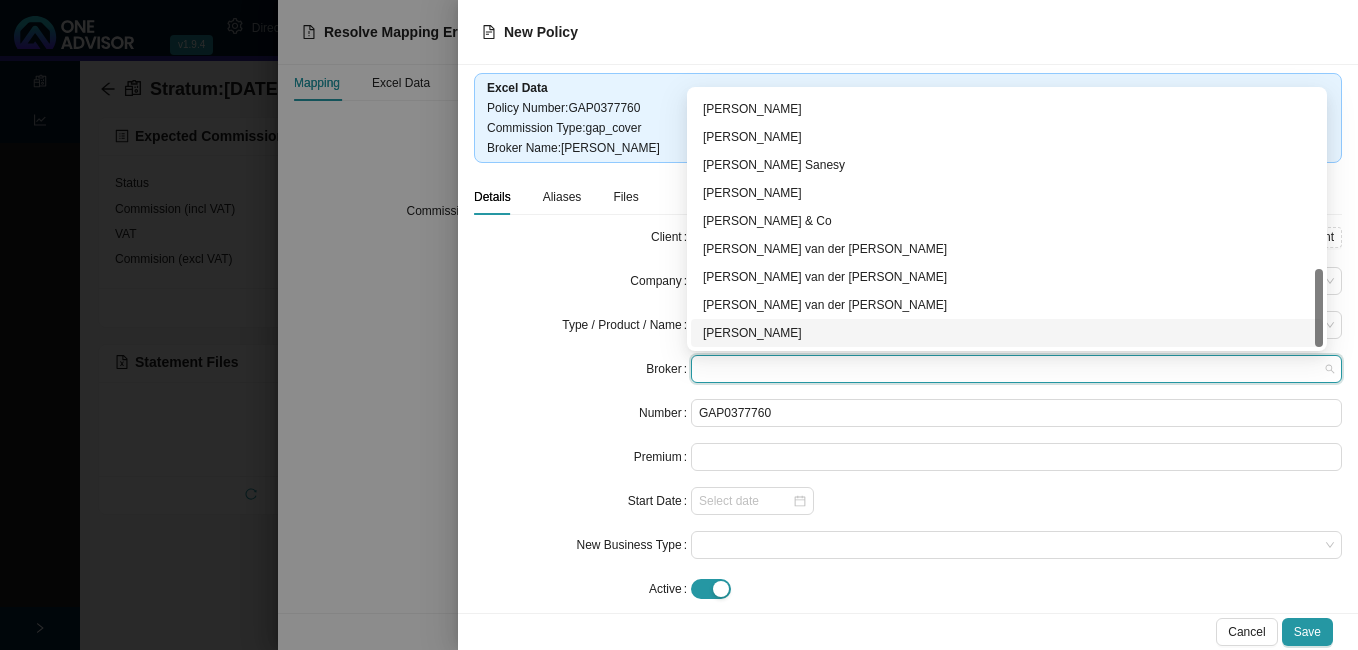 click on "[PERSON_NAME]" at bounding box center (1007, 333) 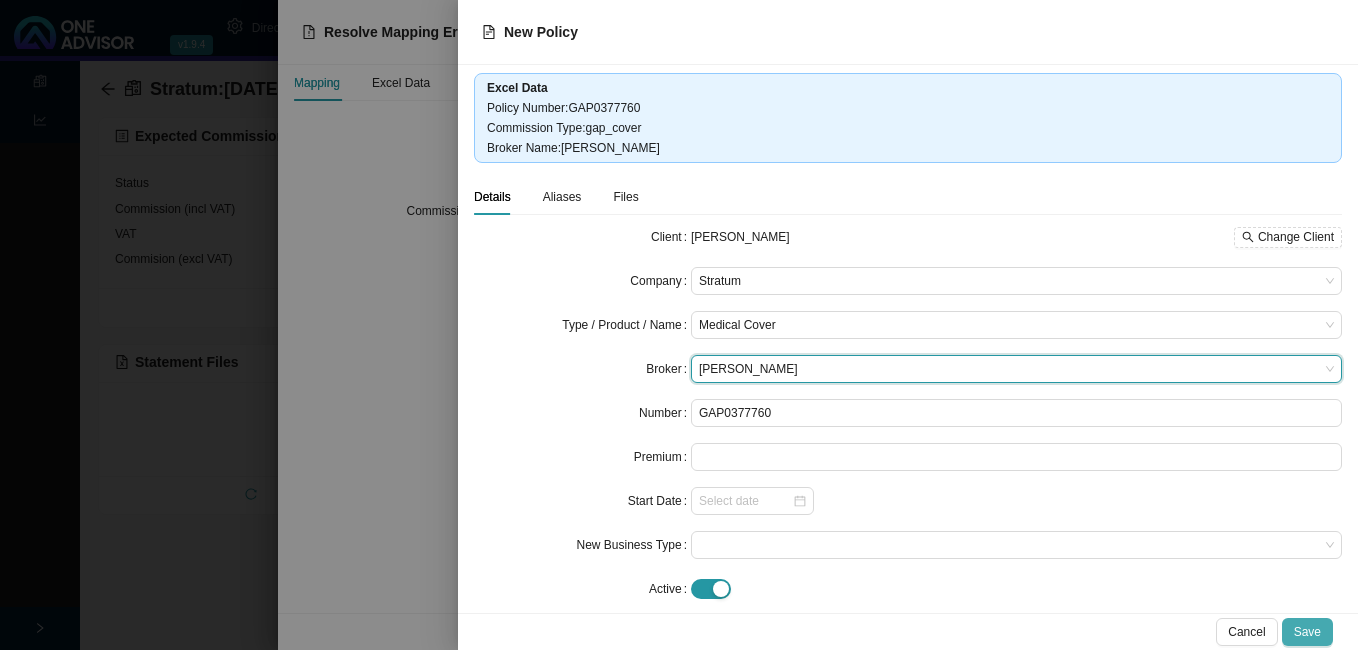 click on "Save" at bounding box center [1307, 632] 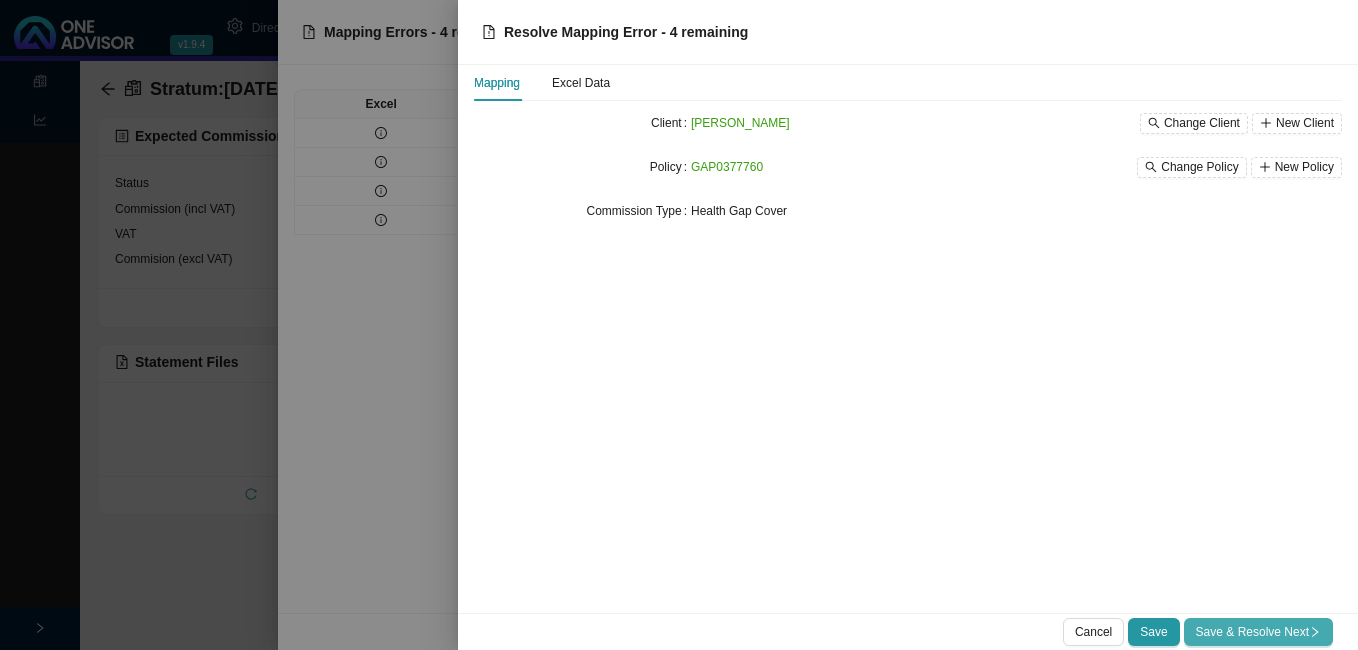 click on "Save & Resolve Next" at bounding box center [1258, 632] 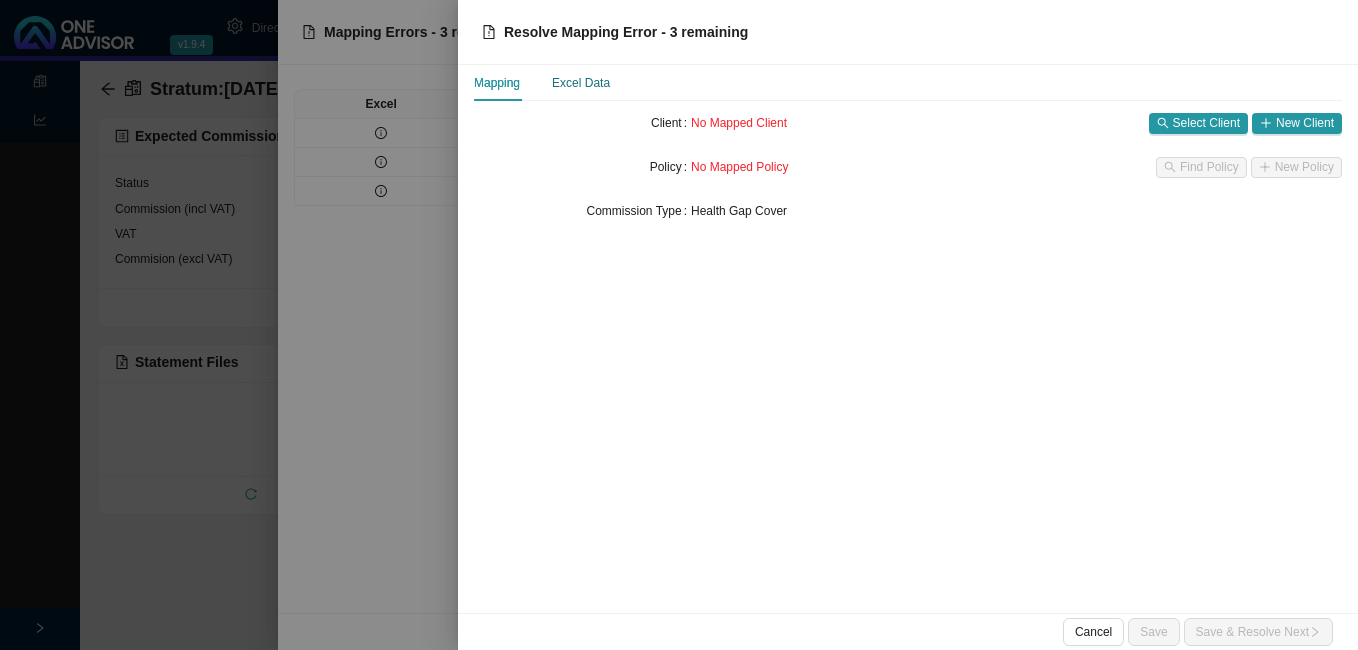 click on "Excel Data" at bounding box center (581, 83) 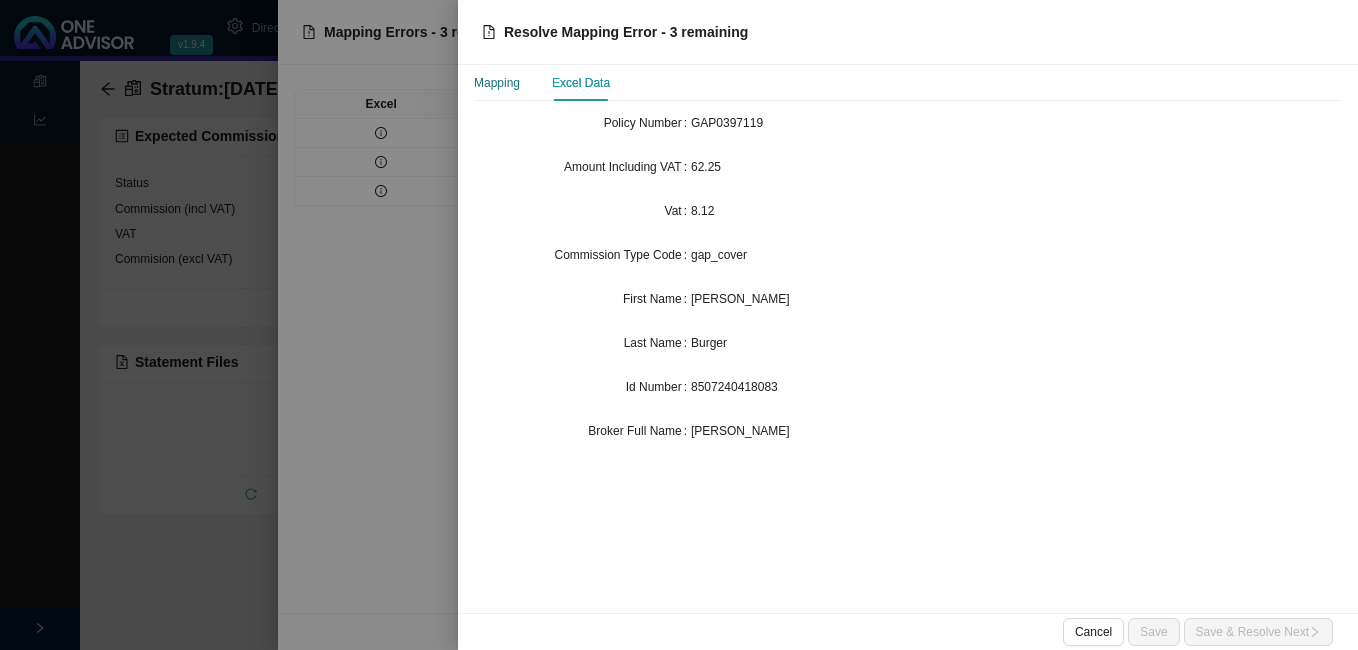 click on "Mapping" at bounding box center (497, 83) 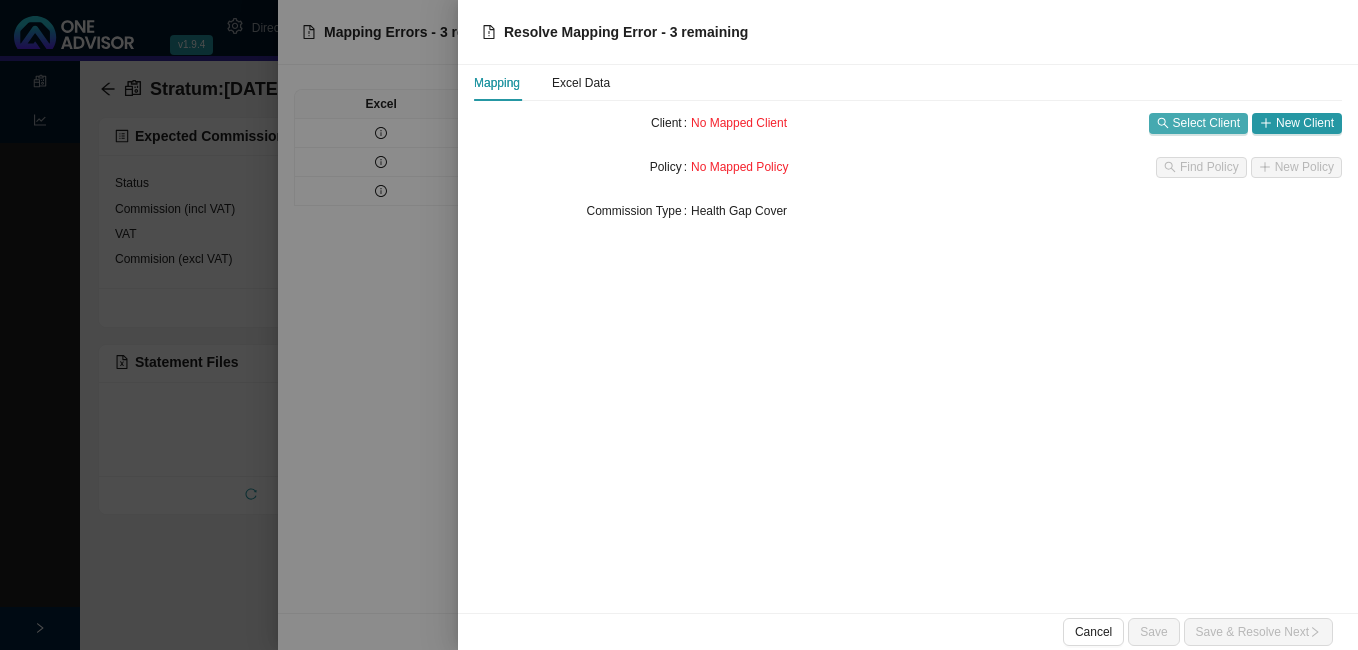 click on "Select Client" at bounding box center (1206, 123) 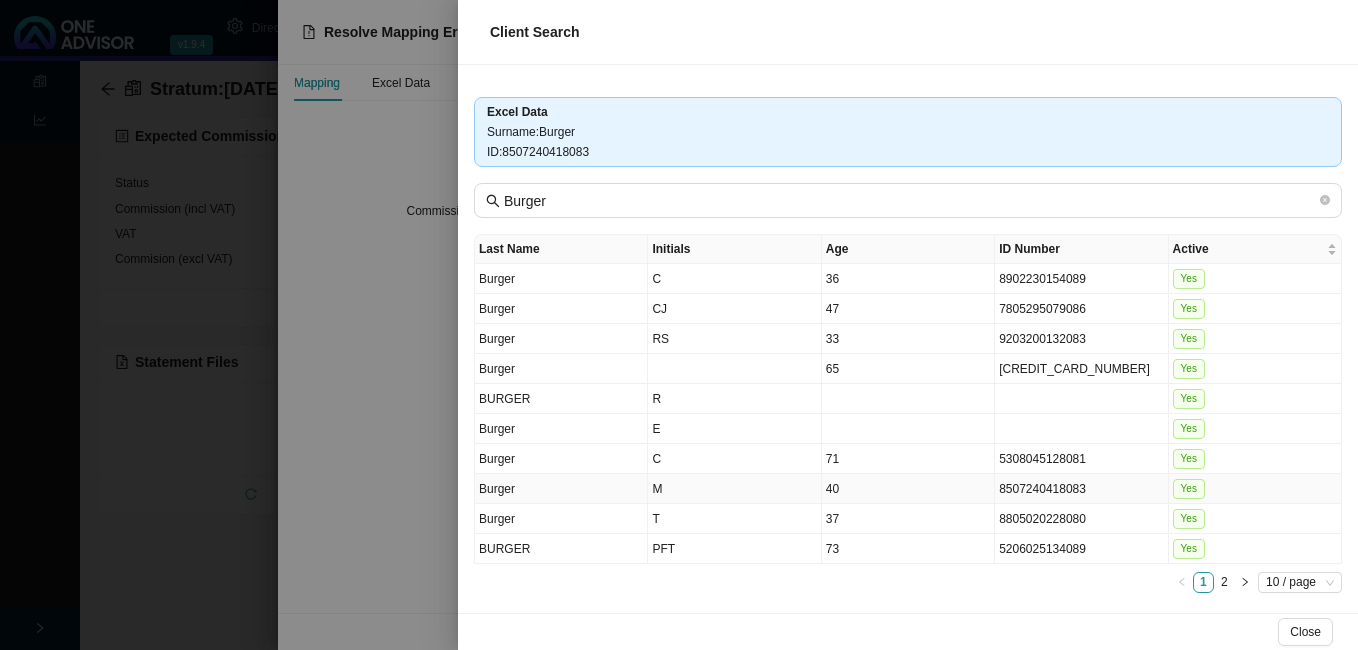 click on "8507240418083" at bounding box center (1081, 489) 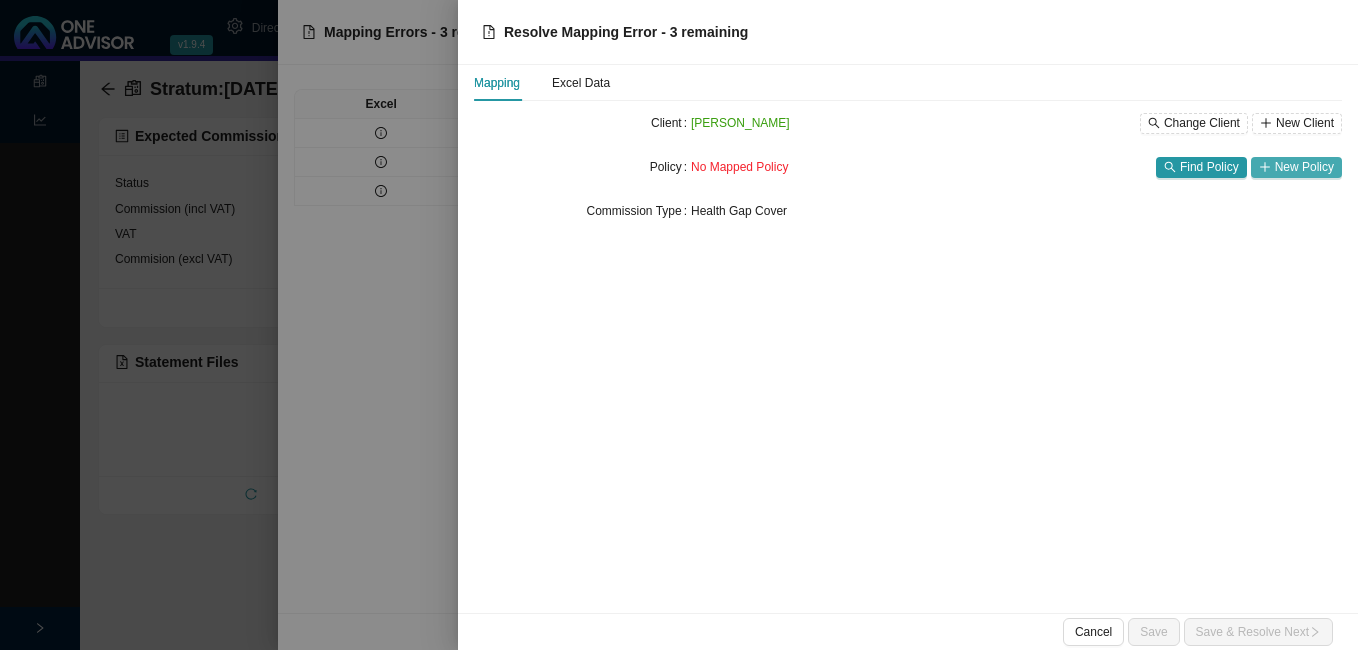 click on "New Policy" at bounding box center (1304, 167) 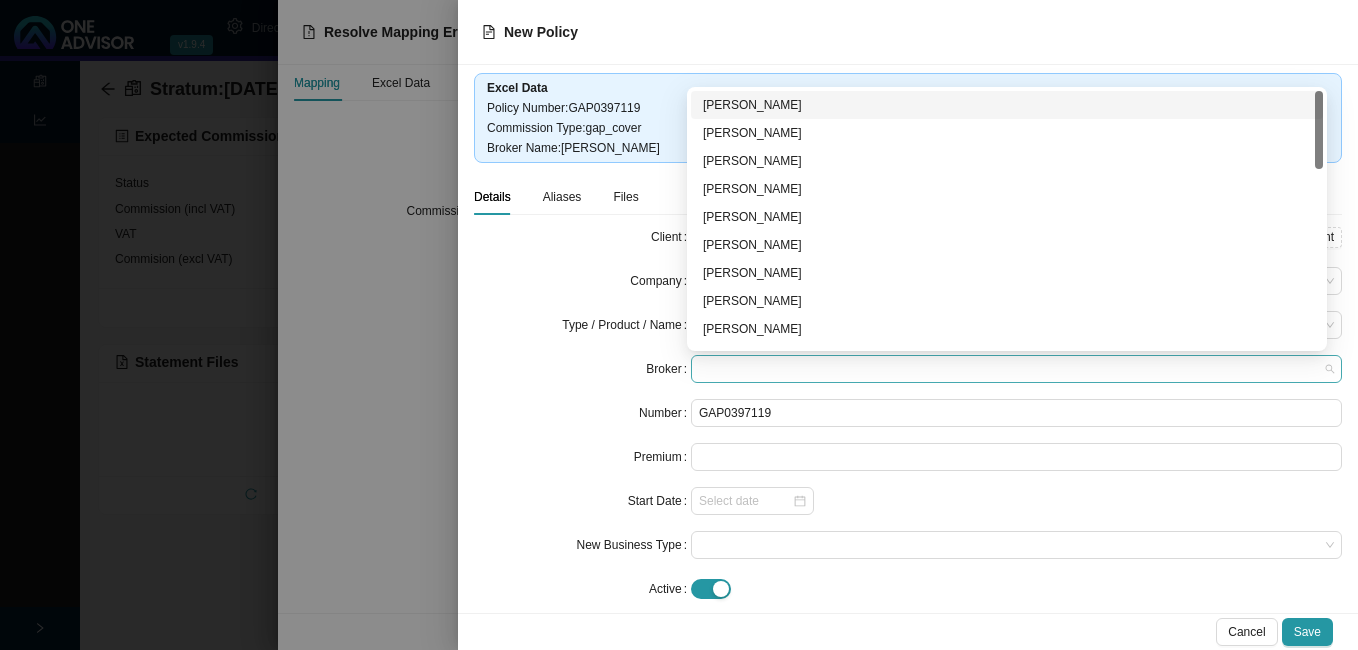 click at bounding box center (1016, 369) 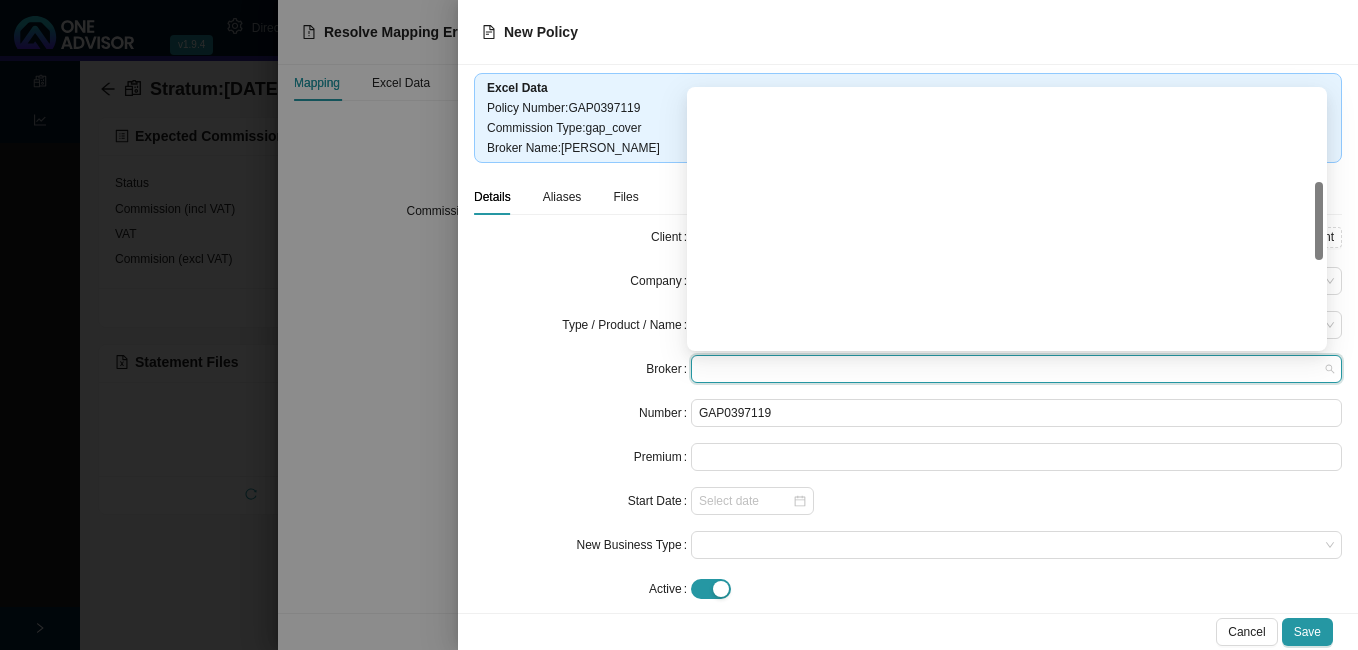 scroll, scrollTop: 584, scrollLeft: 0, axis: vertical 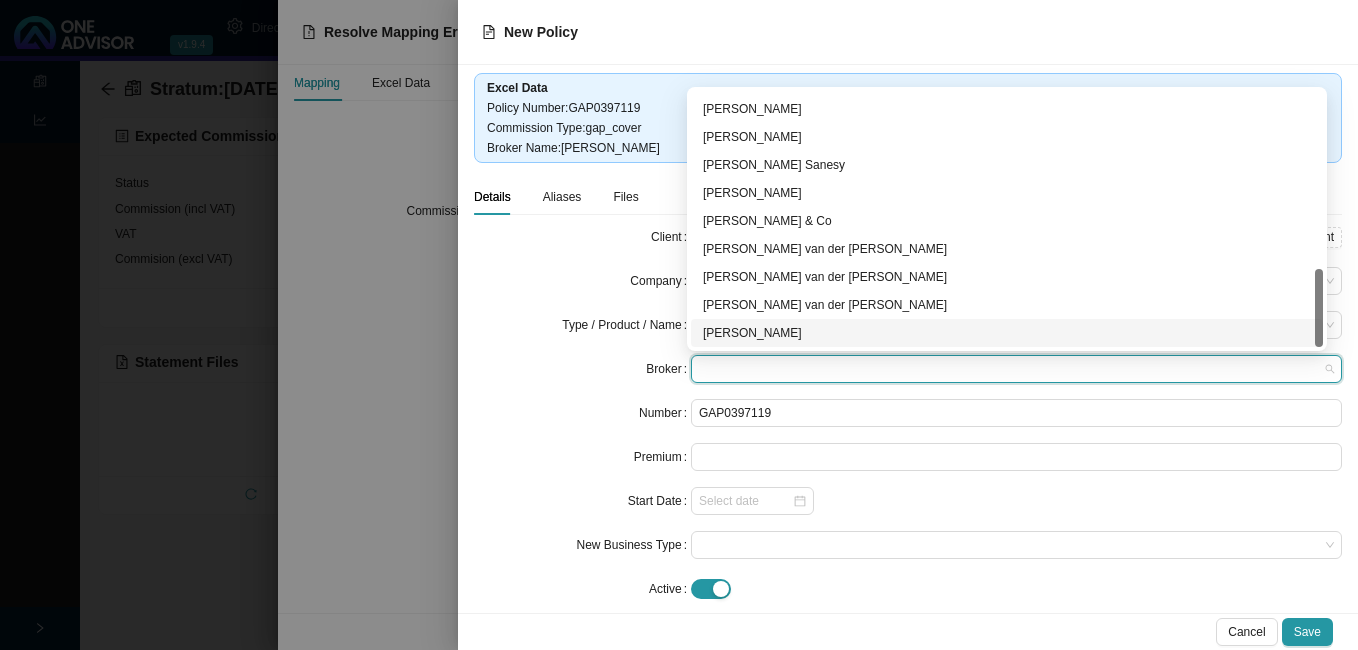 click on "[PERSON_NAME]" at bounding box center (1007, 333) 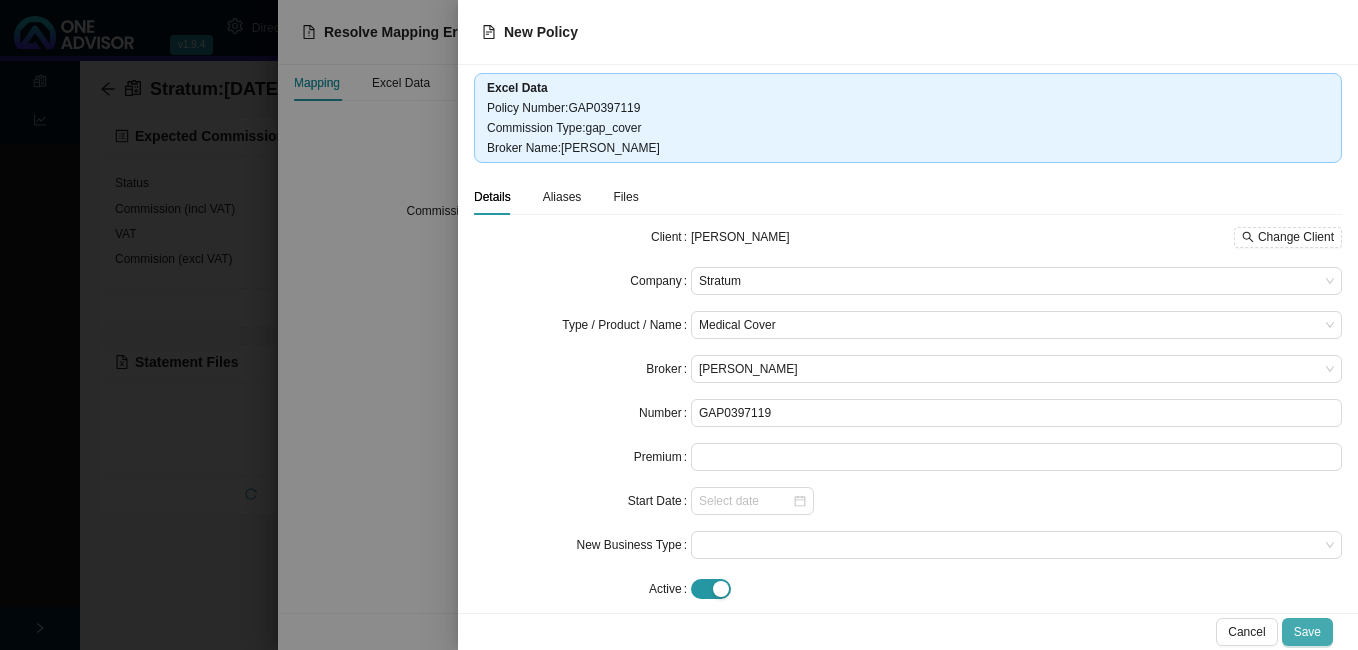 click on "Save" at bounding box center (1307, 632) 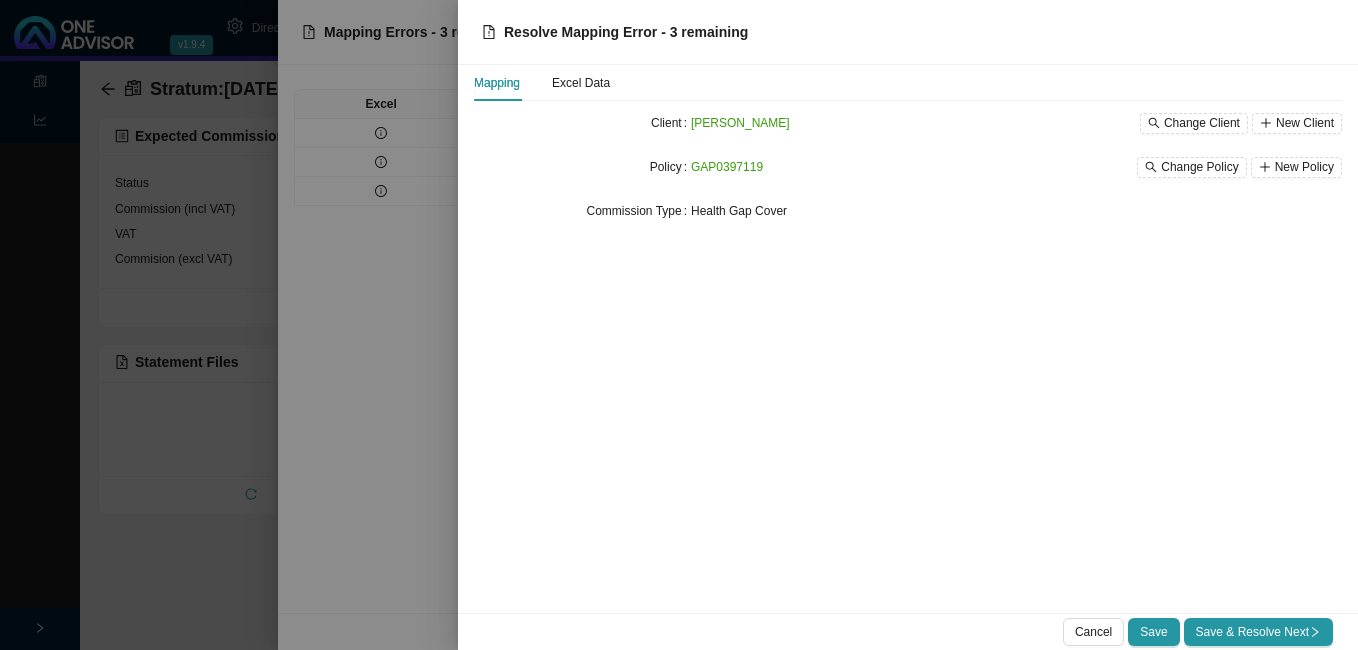 drag, startPoint x: 1223, startPoint y: 639, endPoint x: 1220, endPoint y: 615, distance: 24.186773 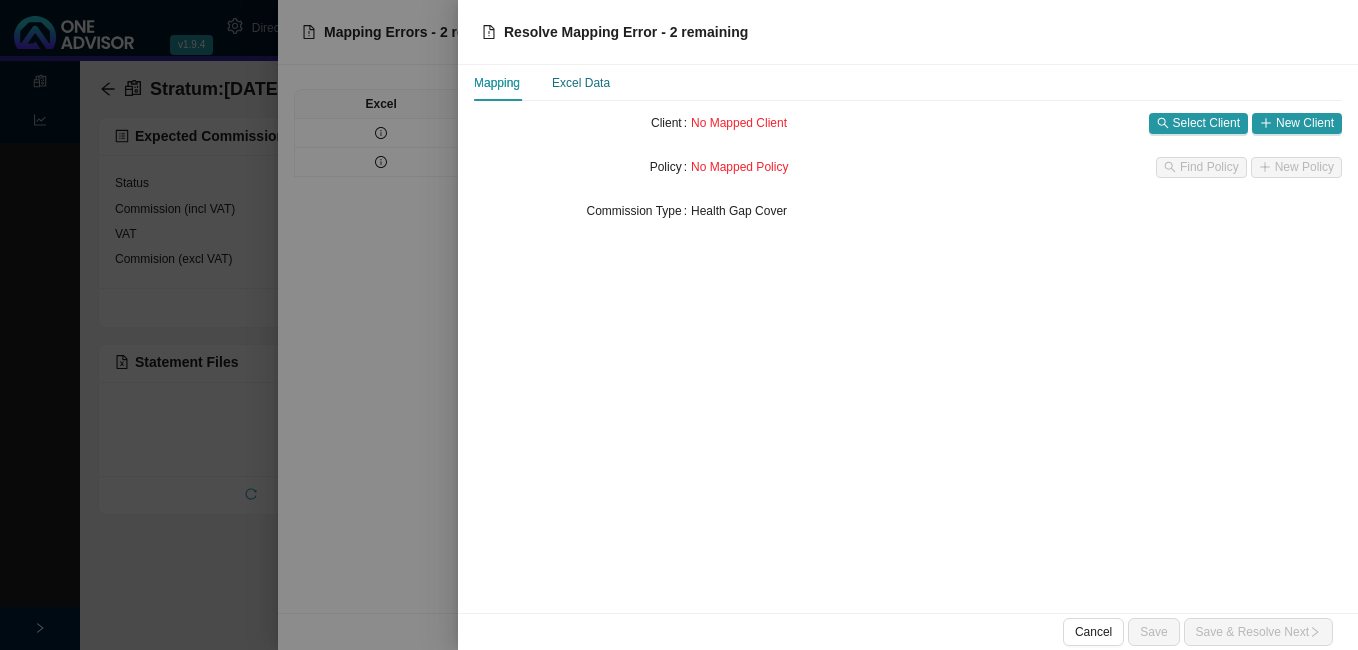 click on "Excel Data" at bounding box center (581, 83) 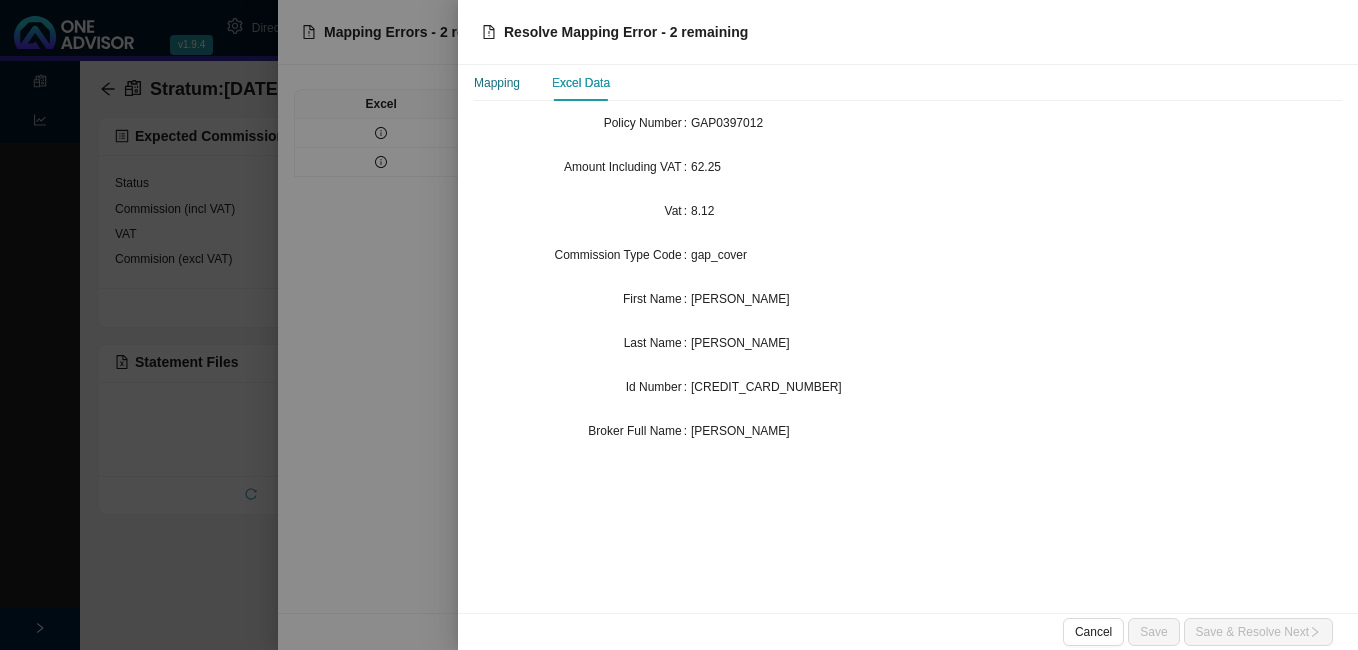 click on "Mapping" at bounding box center (497, 83) 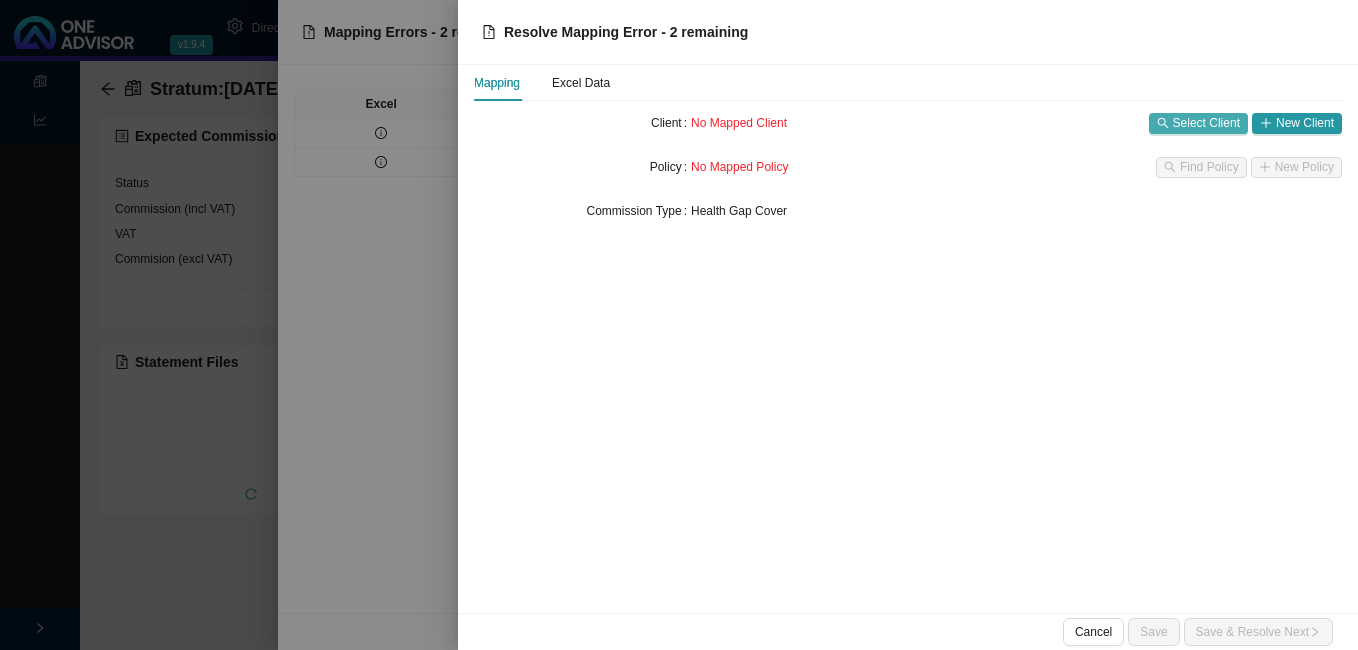click on "Select Client" at bounding box center [1206, 123] 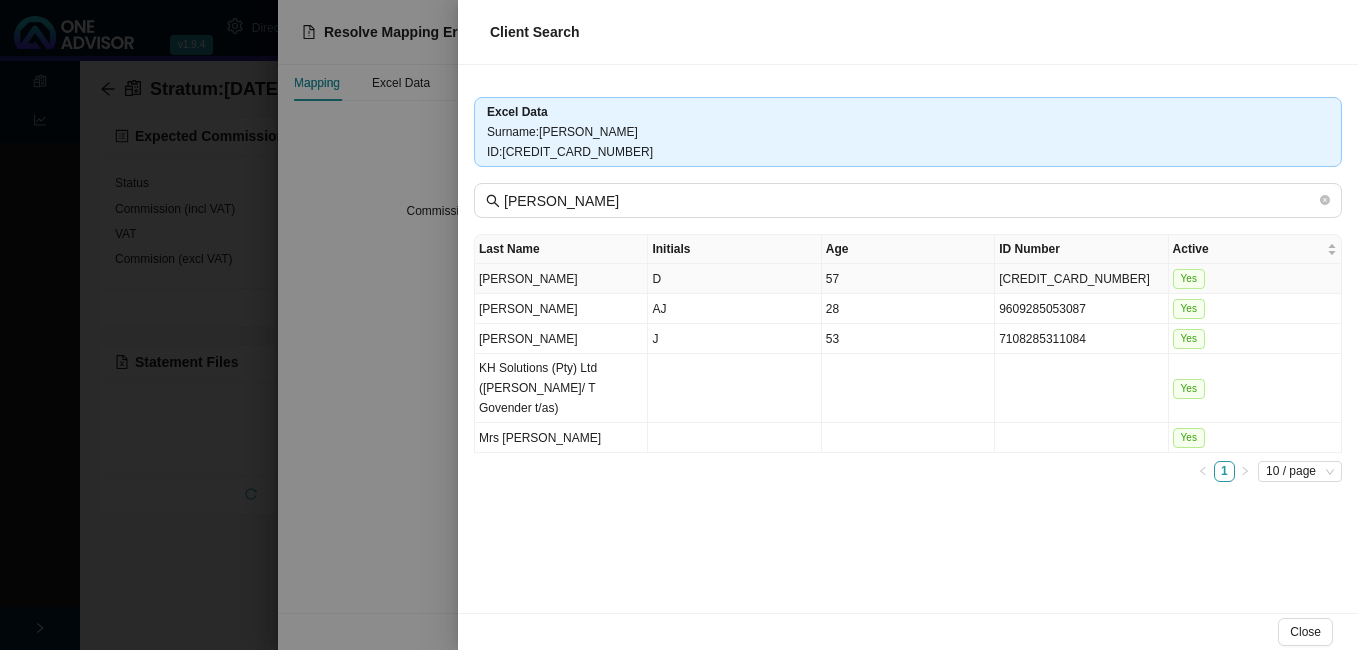 click on "[CREDIT_CARD_NUMBER]" at bounding box center (1081, 279) 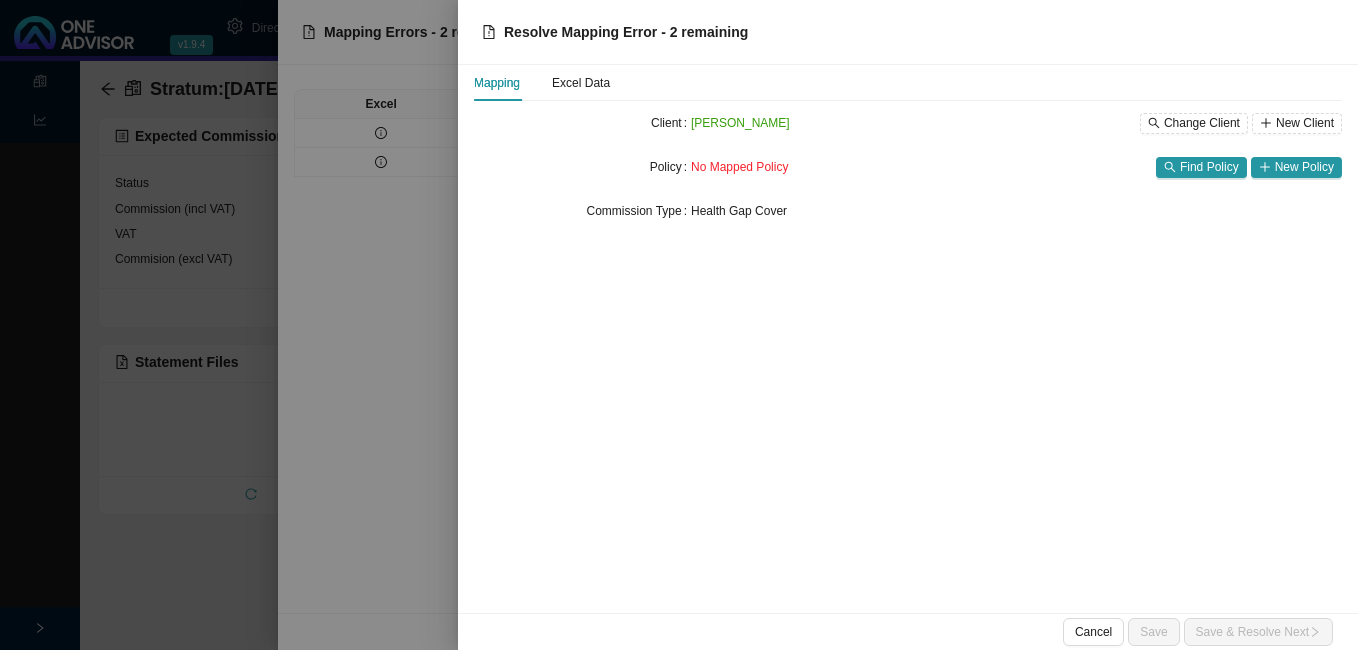 click on "No Mapped Policy Find Policy New Policy" at bounding box center [1016, 167] 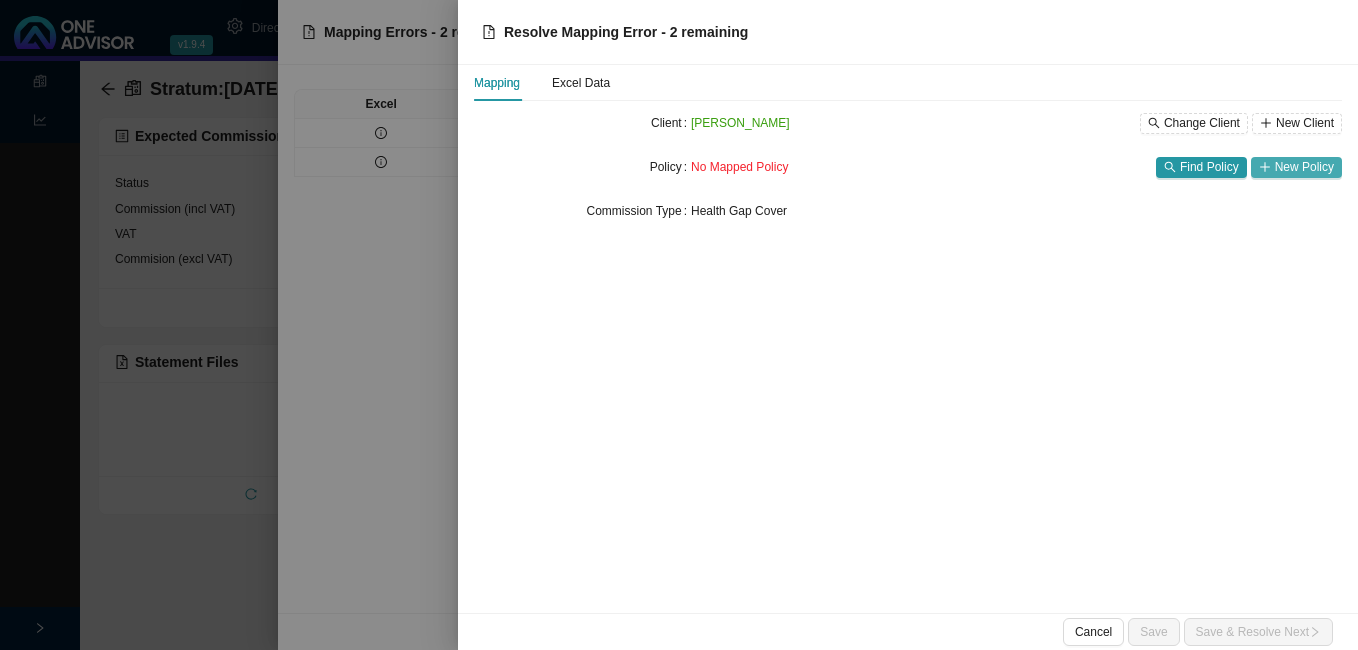 click on "New Policy" at bounding box center [1304, 167] 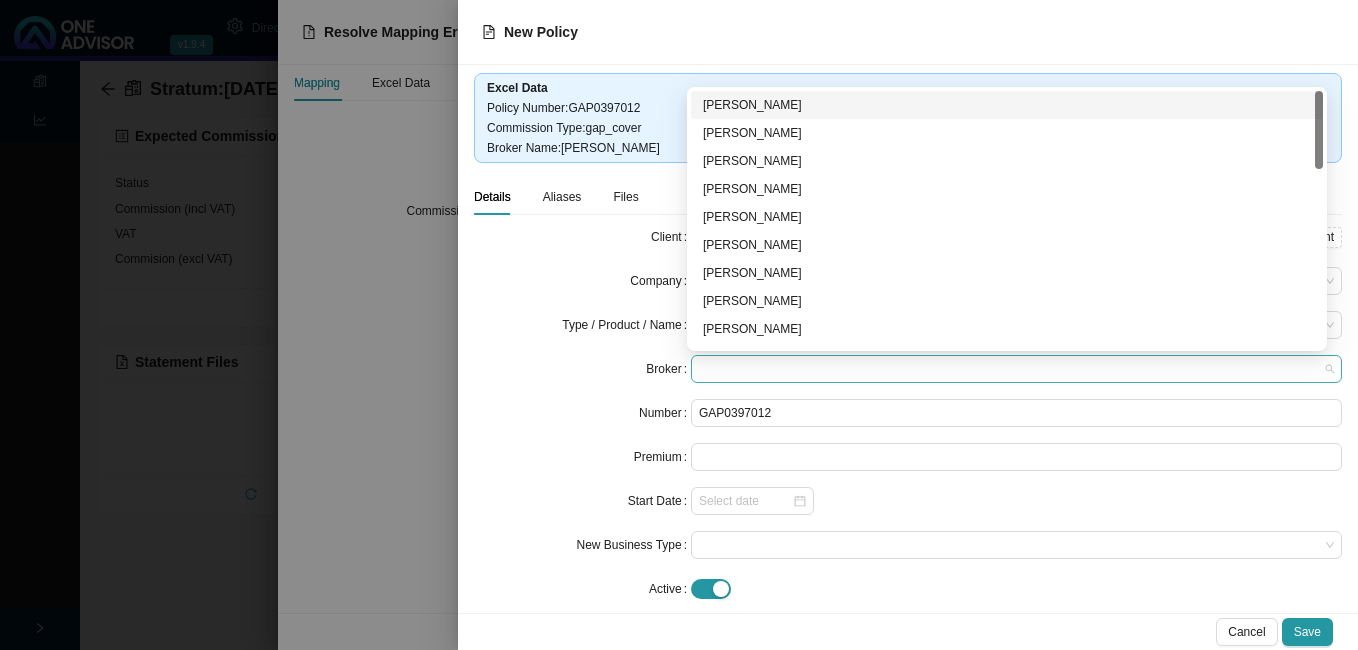 click at bounding box center [1016, 369] 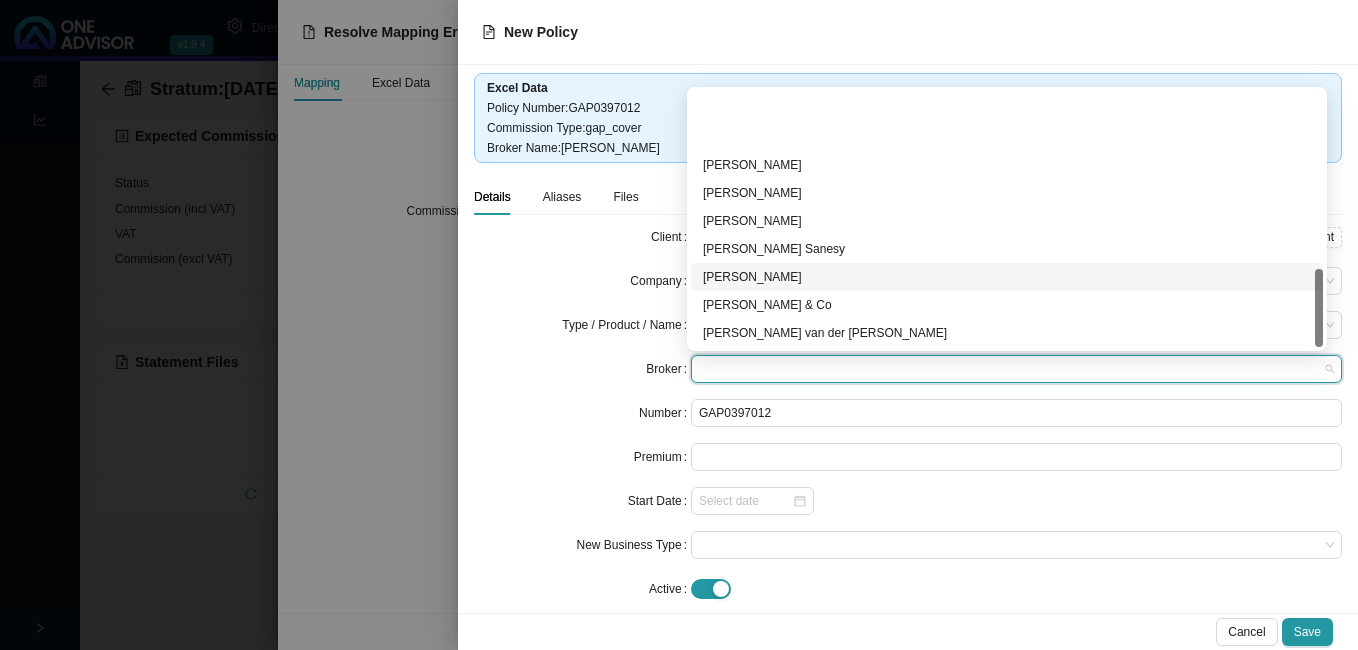 scroll, scrollTop: 584, scrollLeft: 0, axis: vertical 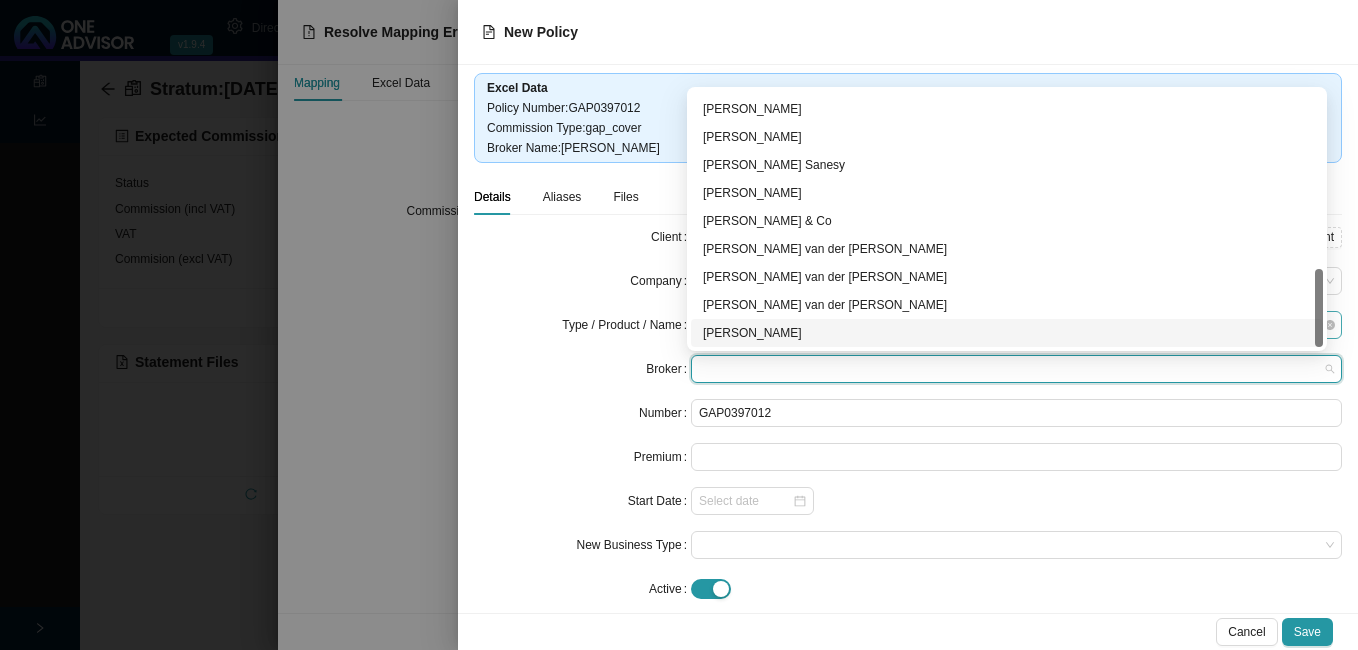 click on "[PERSON_NAME]" at bounding box center [1007, 333] 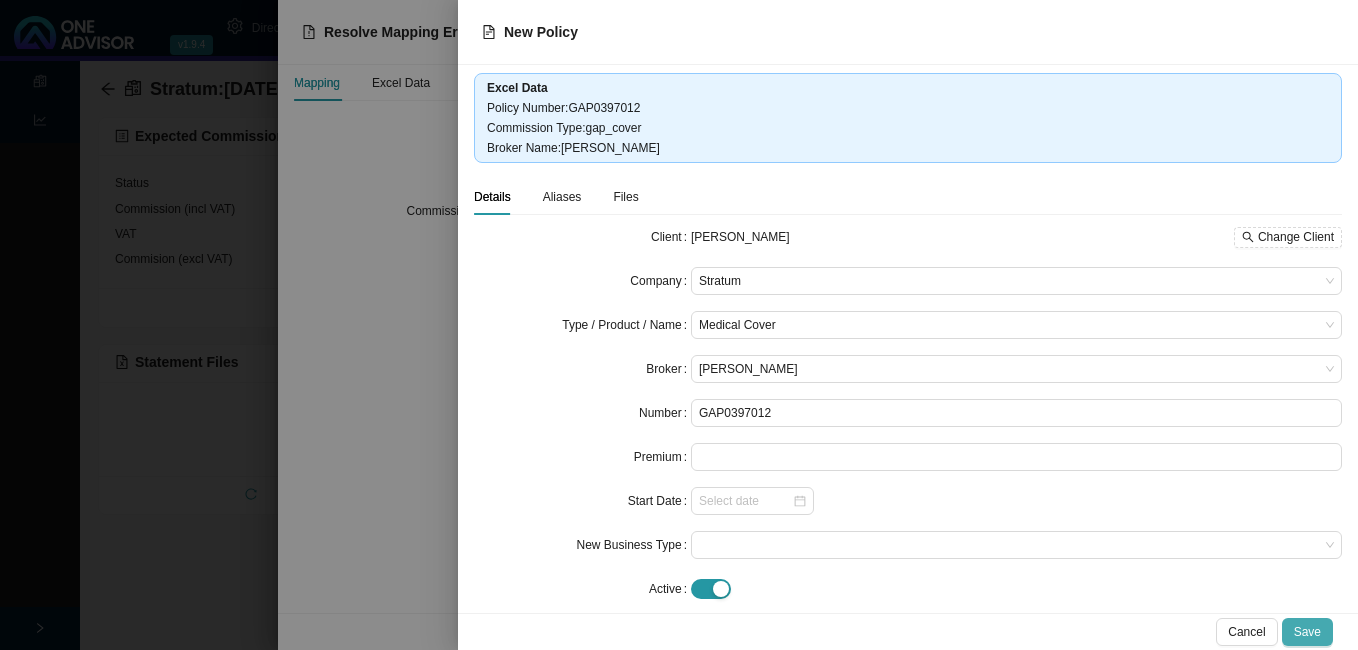 click on "Save" at bounding box center (1307, 632) 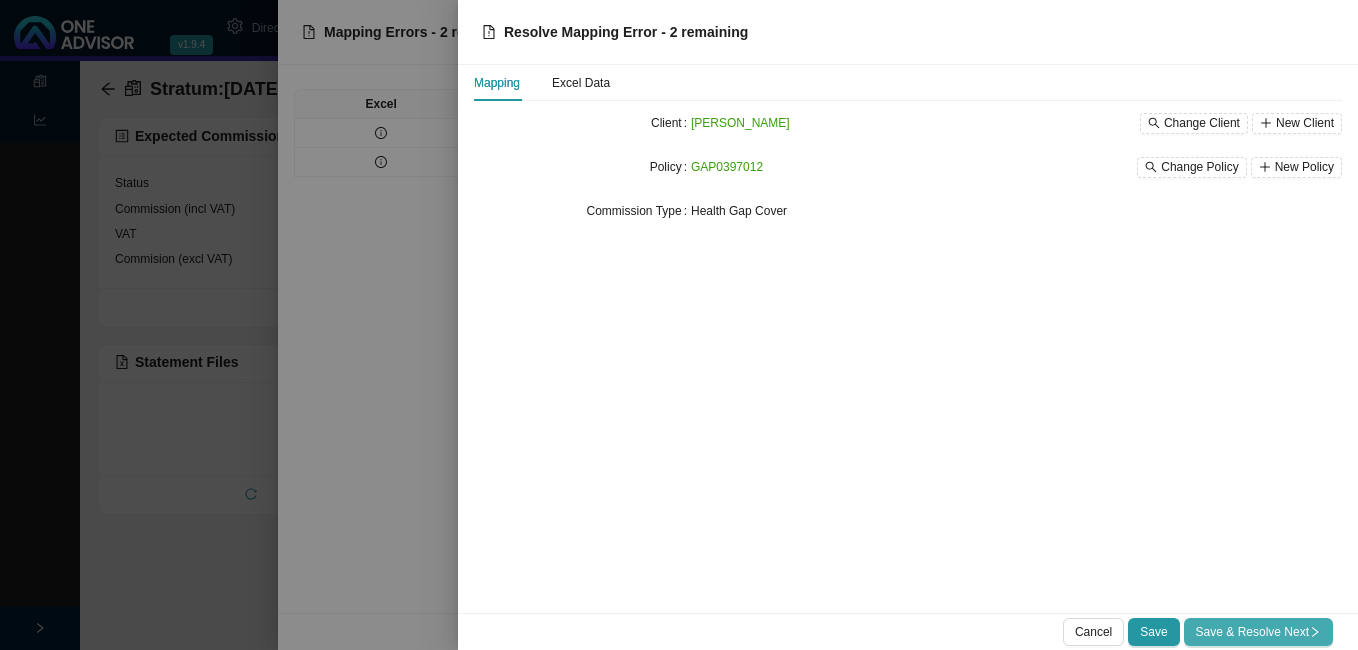 click on "Save & Resolve Next" at bounding box center (1258, 632) 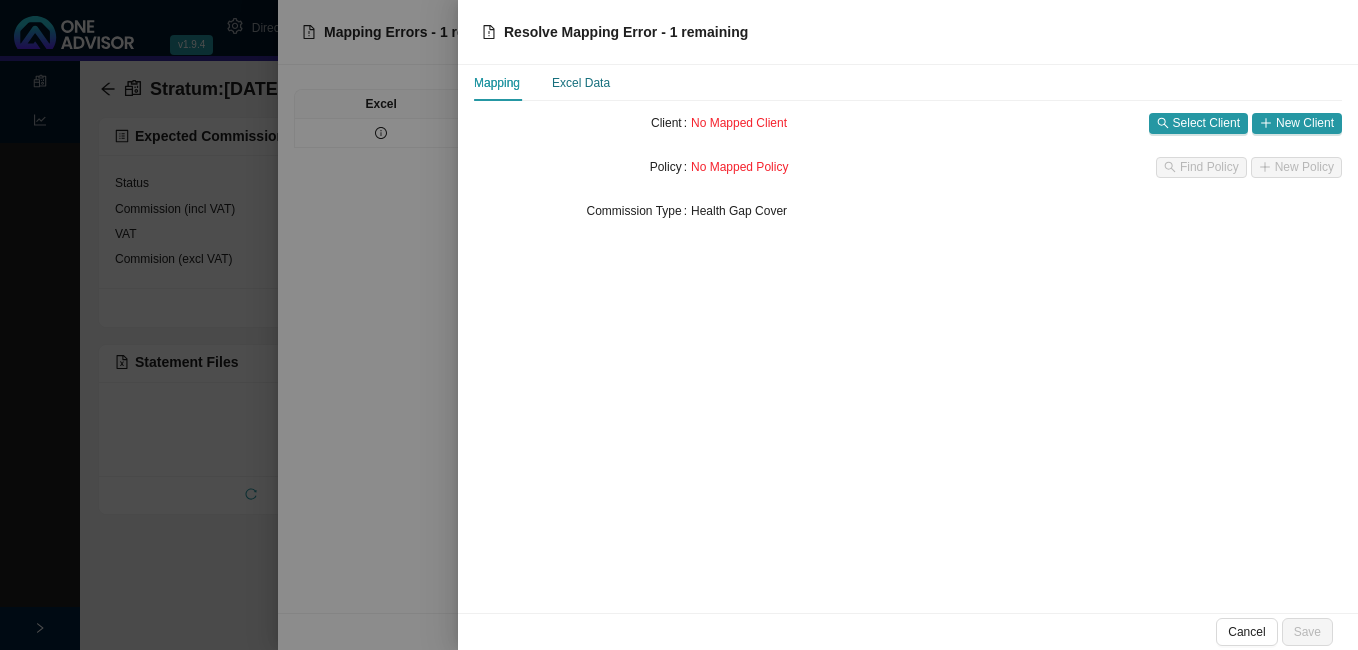 click on "Excel Data" at bounding box center [581, 83] 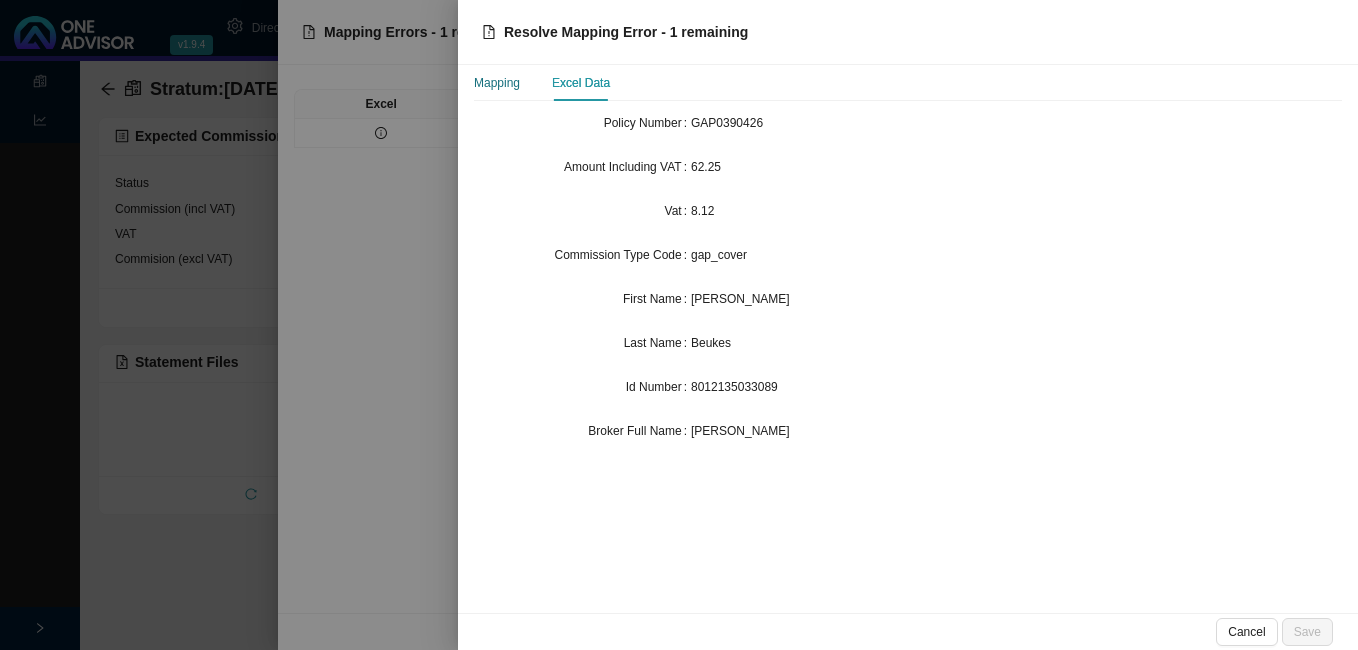 click on "Mapping" at bounding box center (497, 83) 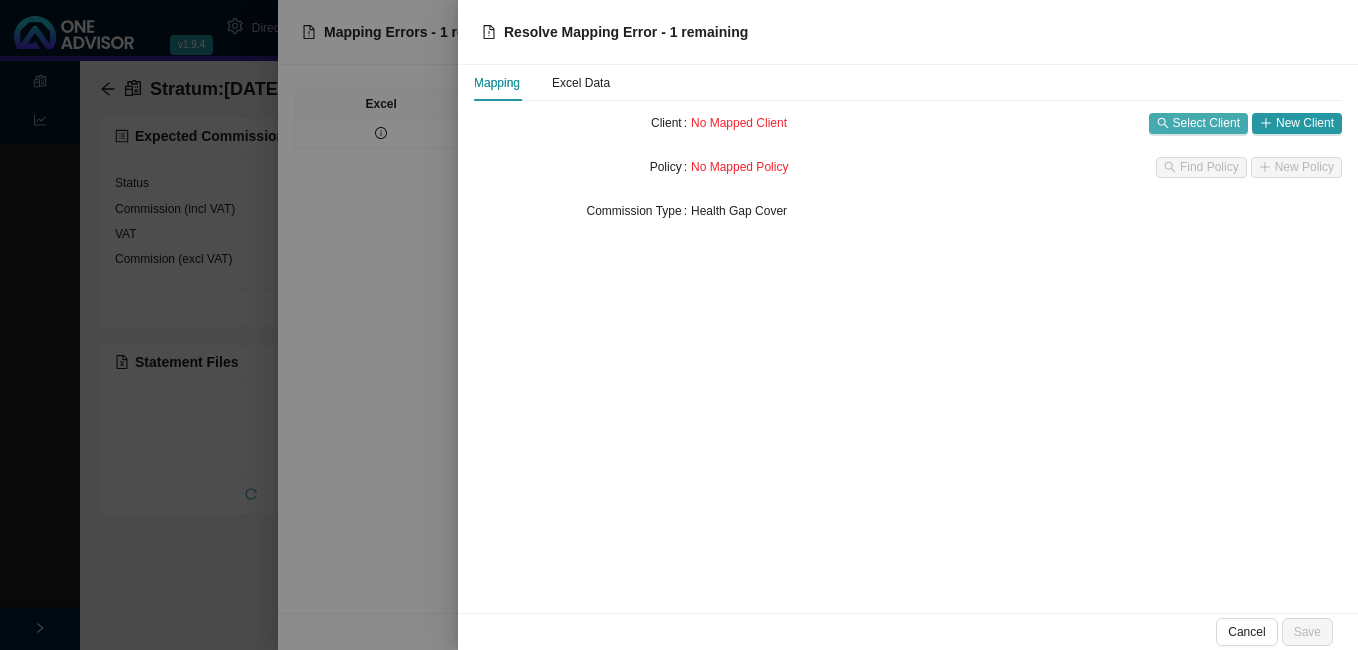 click on "Select Client" at bounding box center (1206, 123) 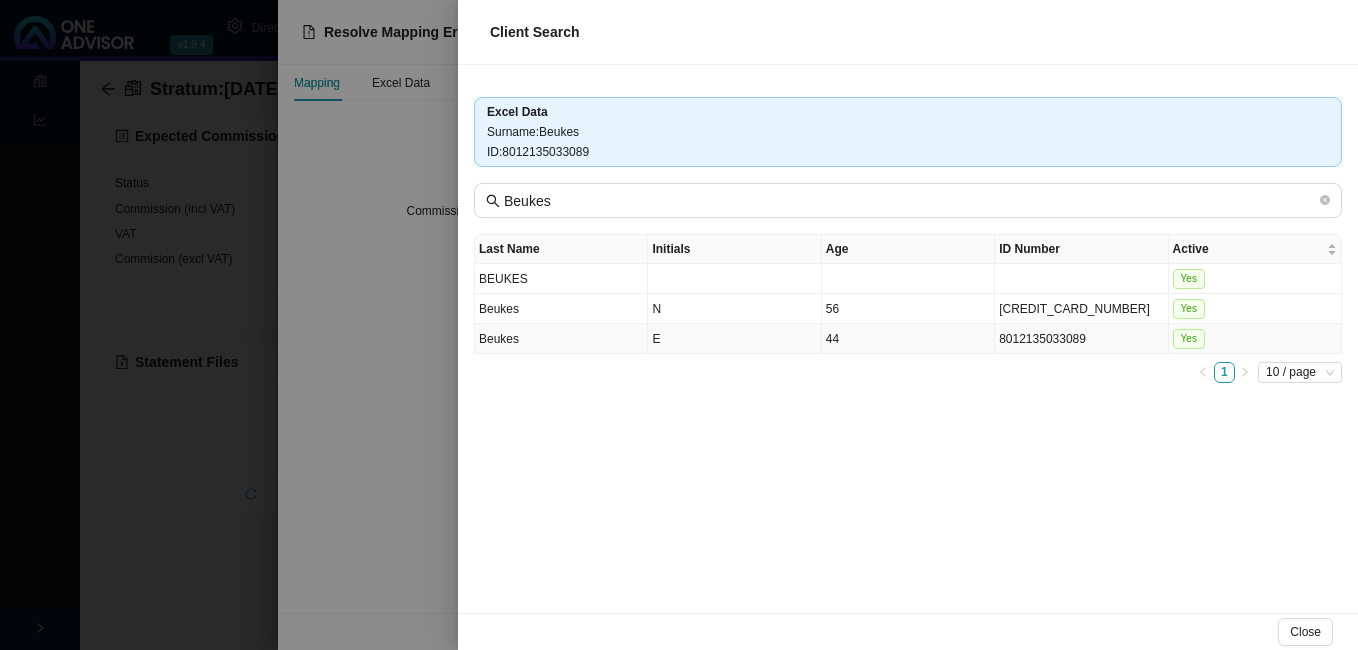 click on "44" at bounding box center (908, 339) 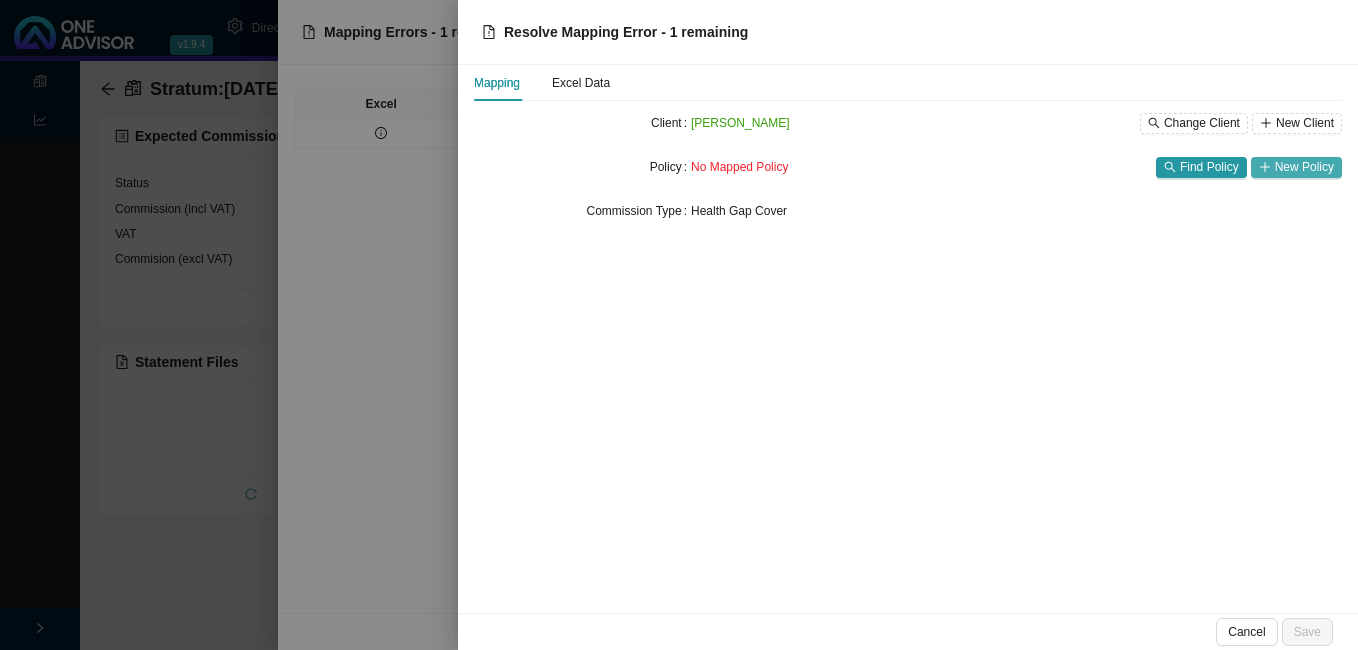 click on "New Policy" at bounding box center [1304, 167] 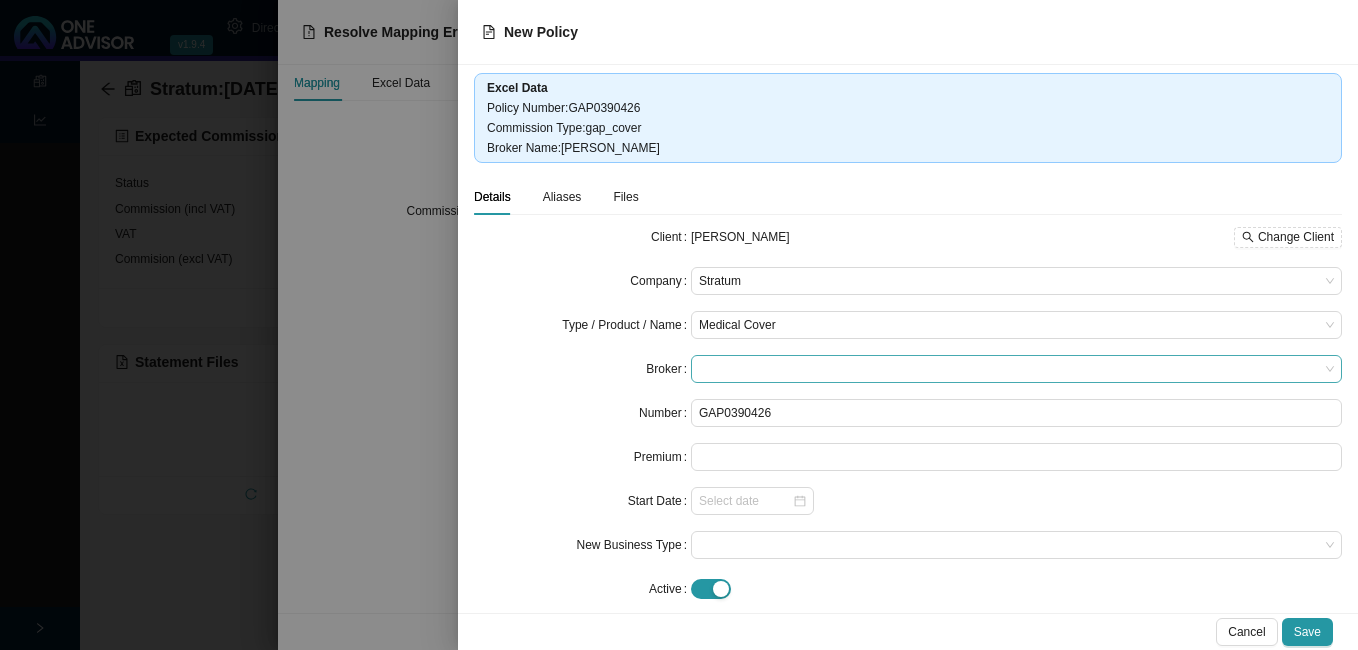 click at bounding box center [1016, 369] 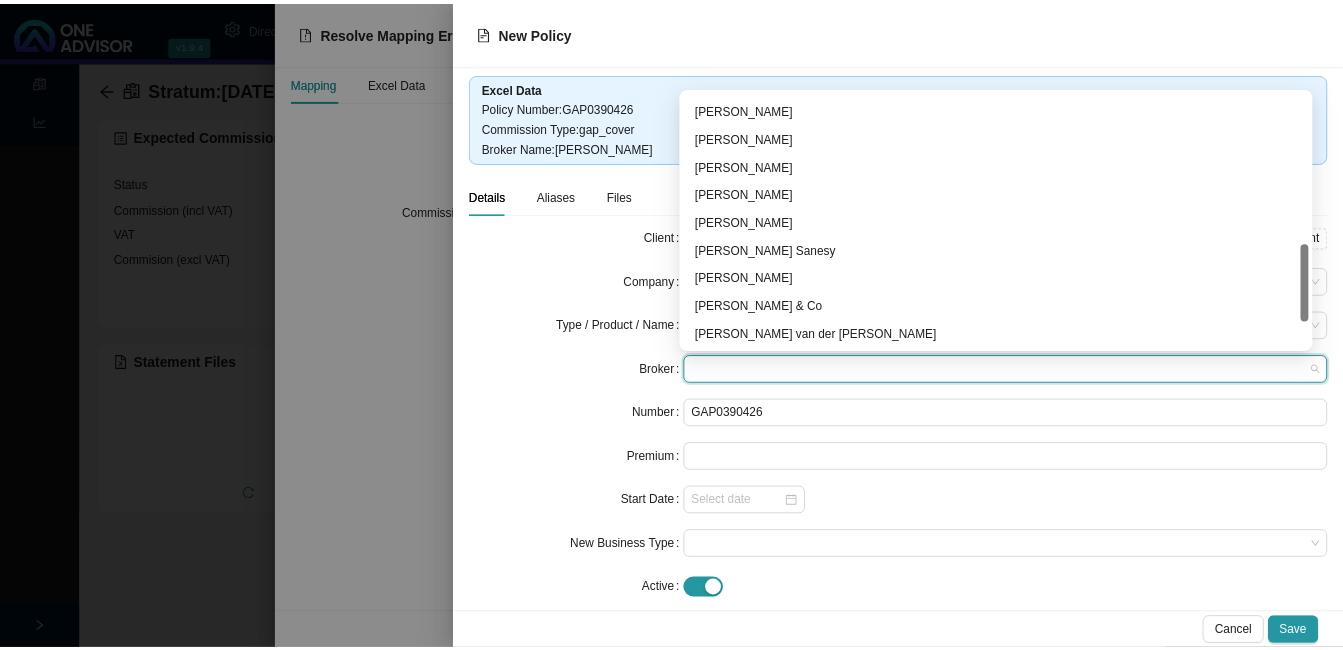 scroll, scrollTop: 584, scrollLeft: 0, axis: vertical 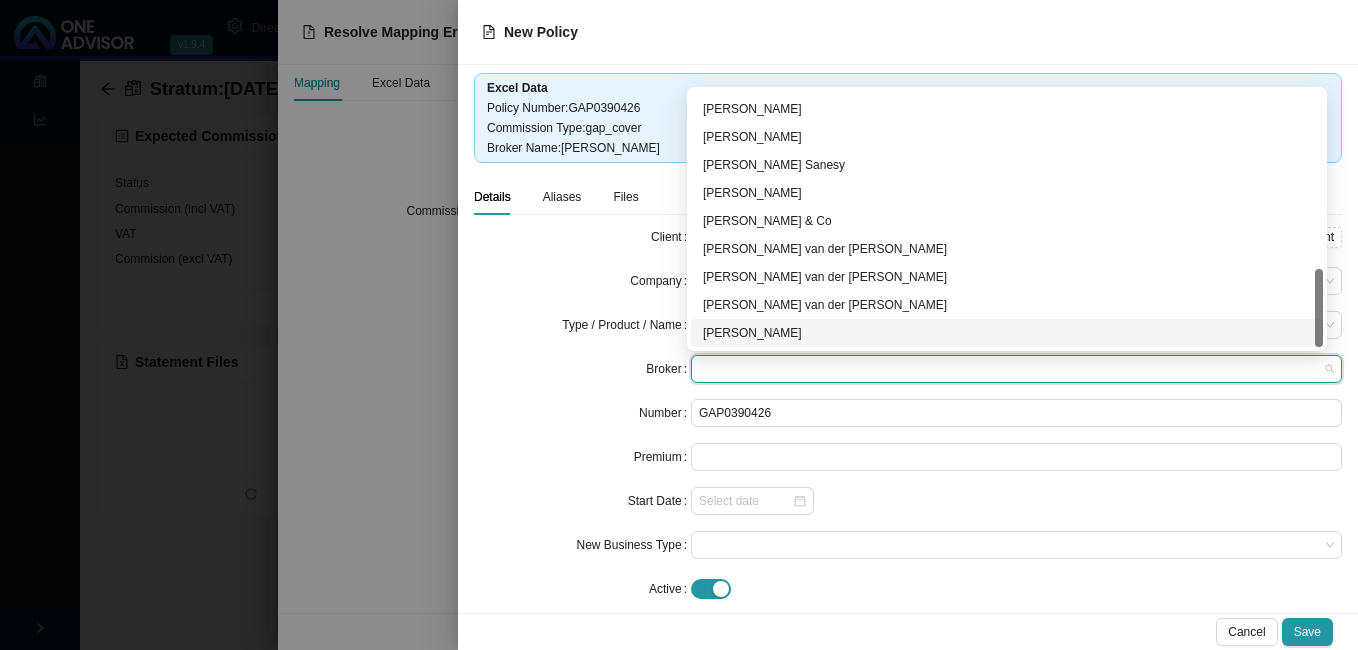 click on "[PERSON_NAME]" at bounding box center (1007, 333) 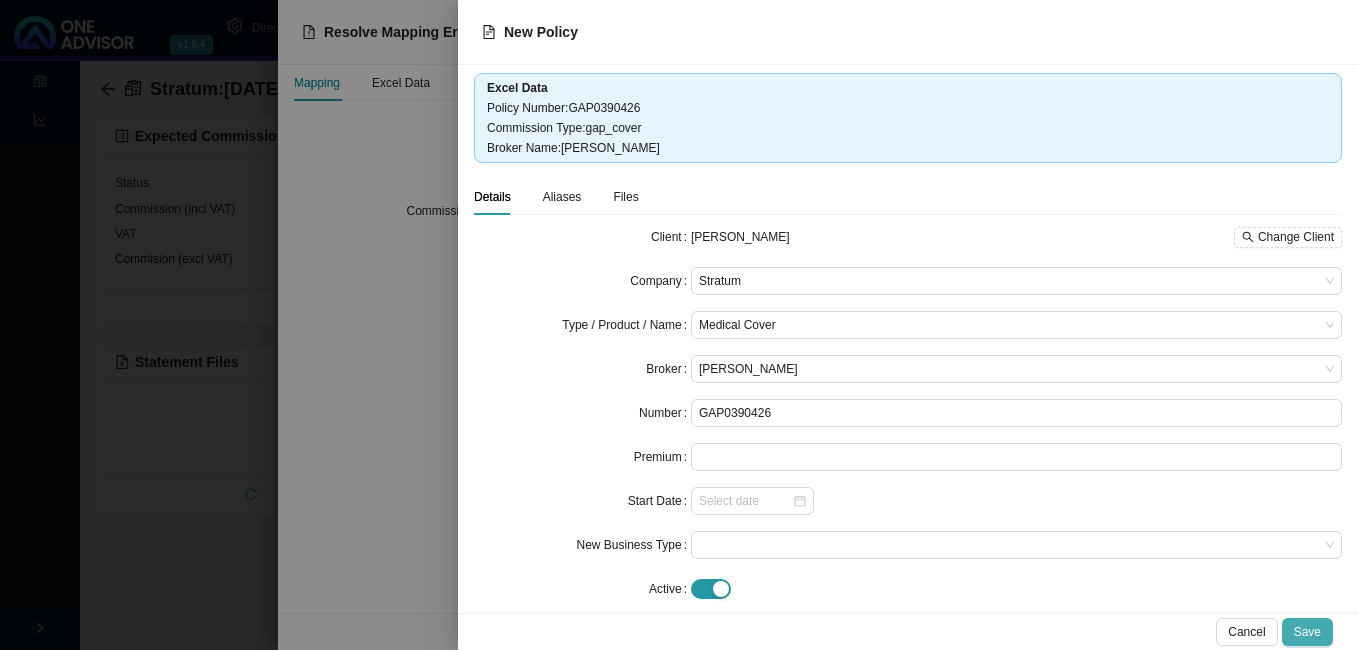 click on "Save" at bounding box center (1307, 632) 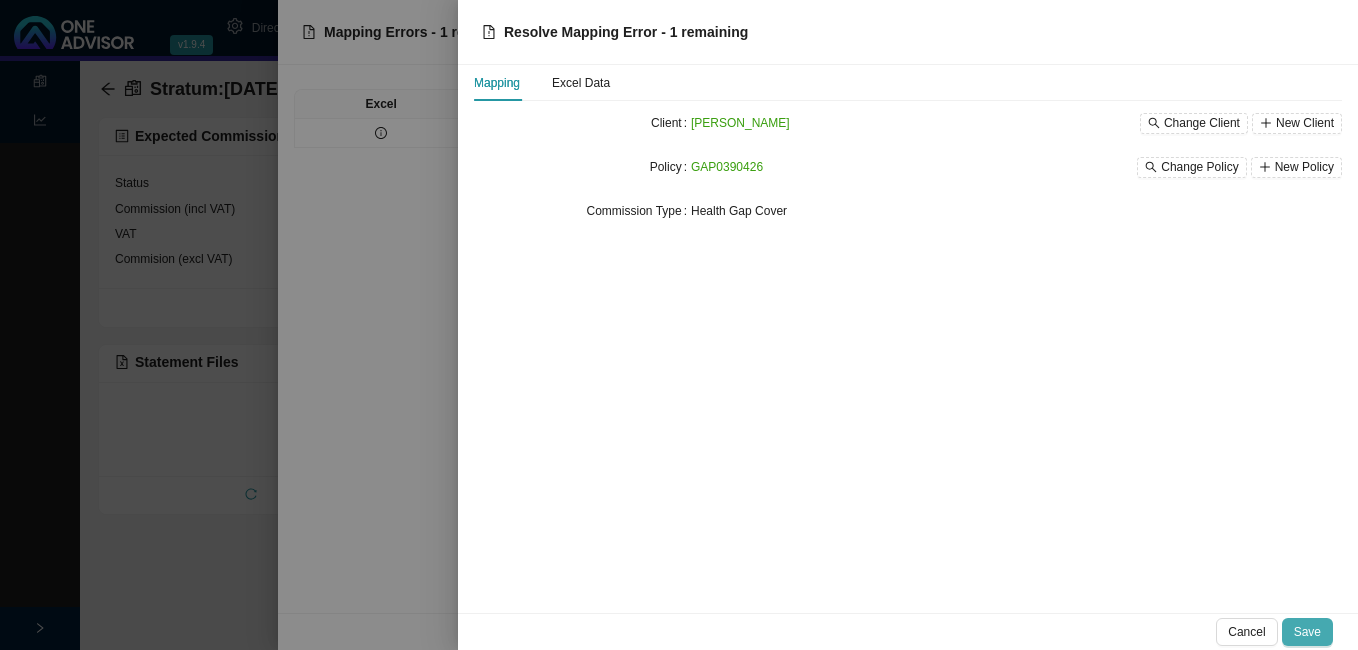 click on "Save" at bounding box center (1307, 632) 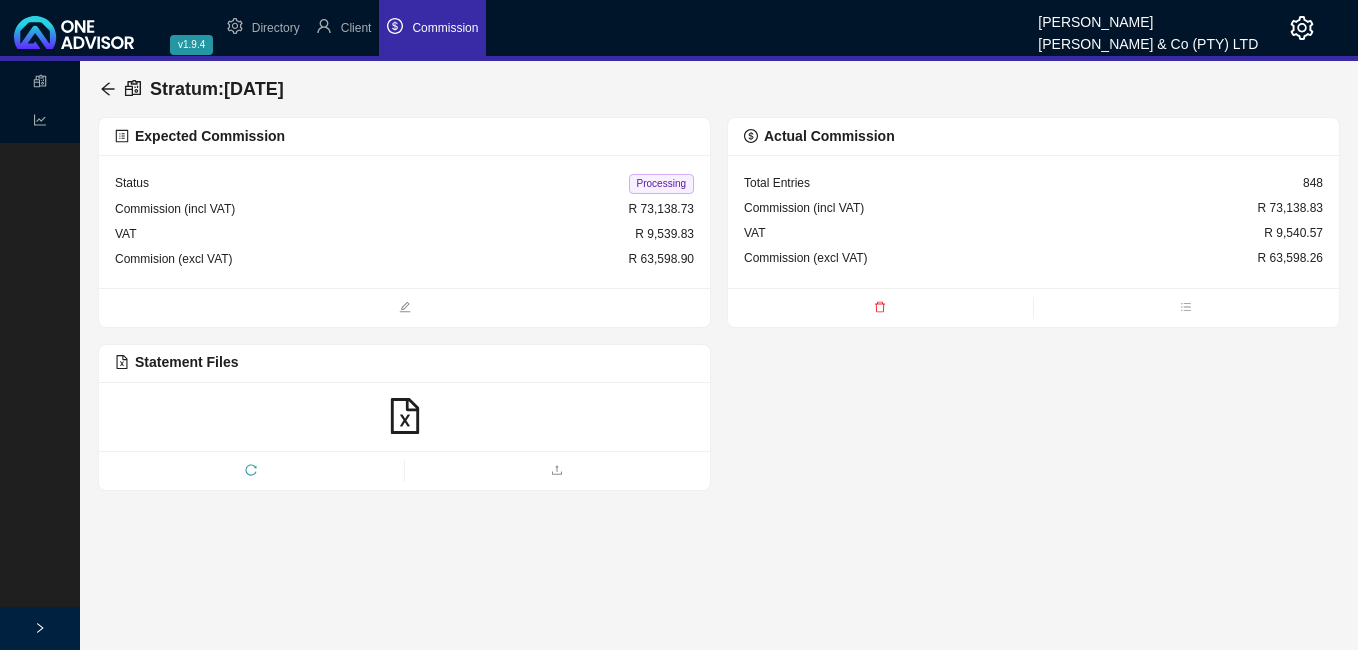 click on "Processing" at bounding box center [661, 184] 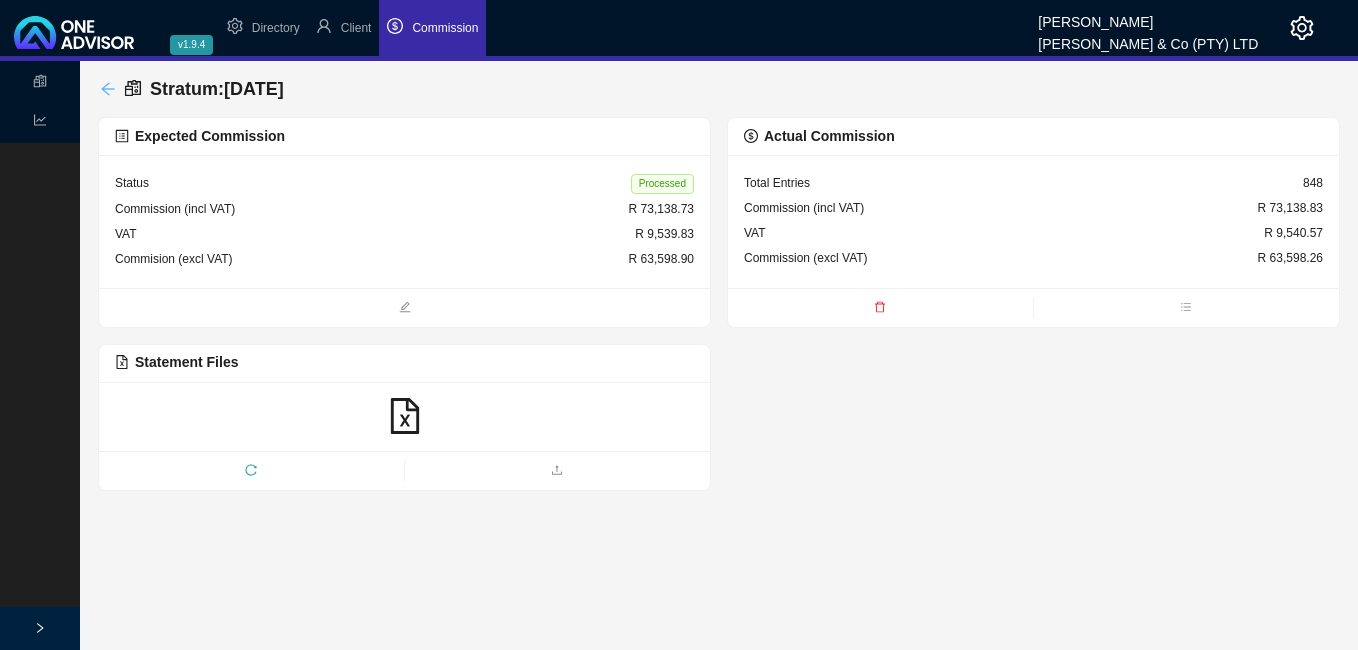 click 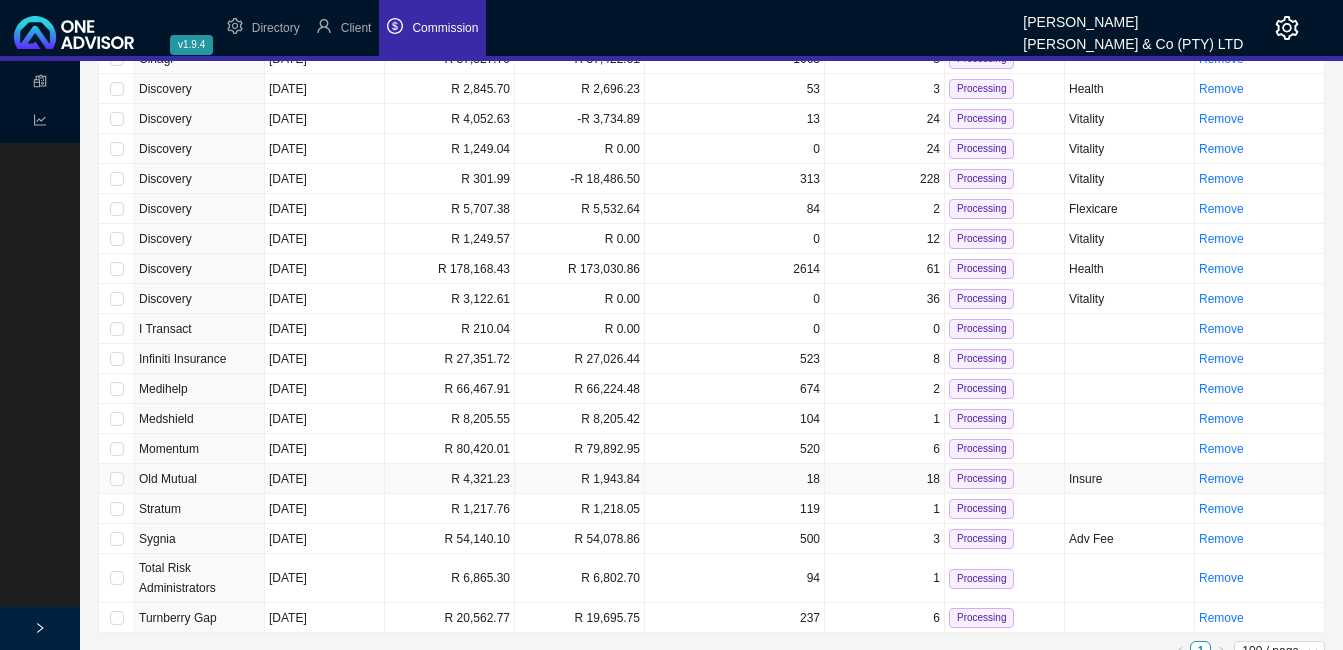scroll, scrollTop: 224, scrollLeft: 0, axis: vertical 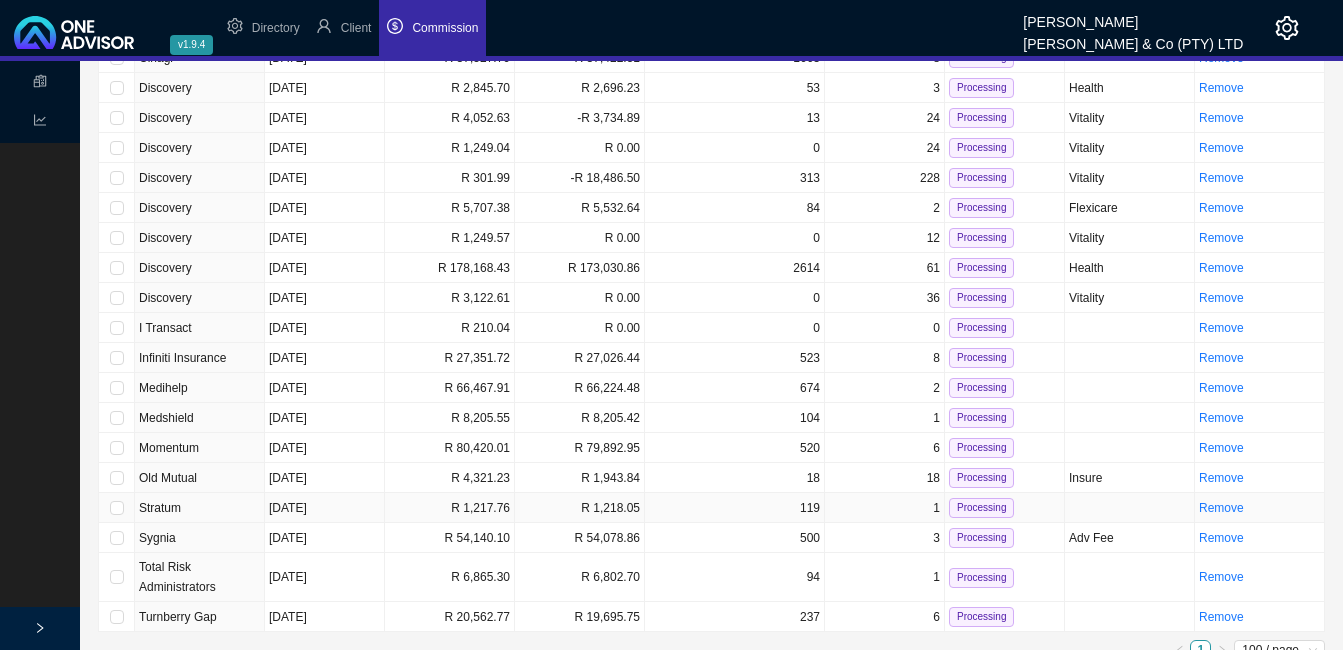 click on "R 1,218.05" at bounding box center (580, 508) 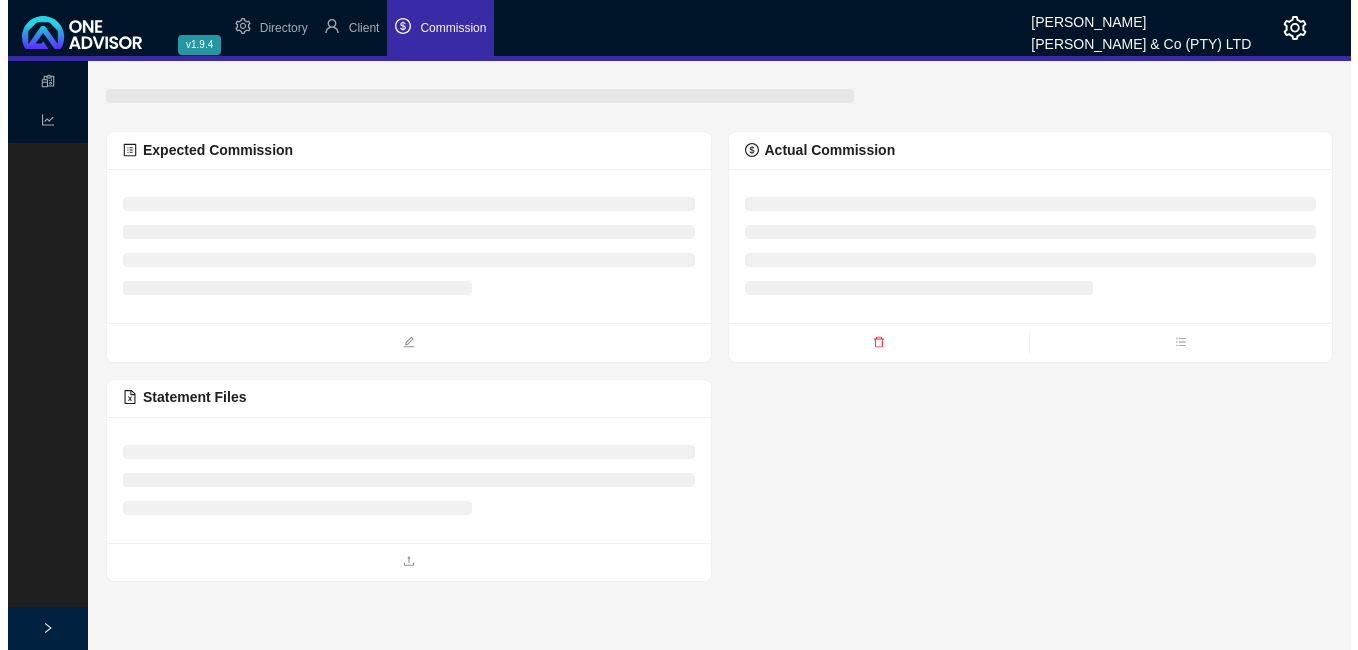 scroll, scrollTop: 0, scrollLeft: 0, axis: both 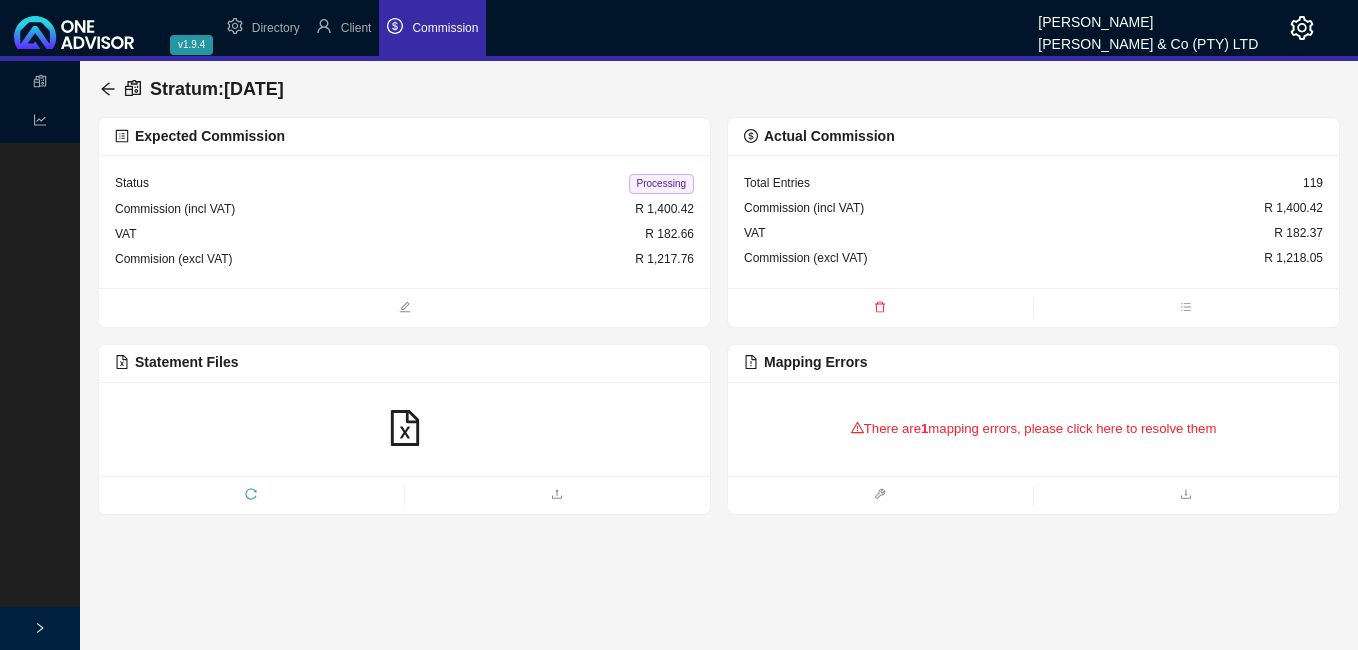 click on "1" at bounding box center (924, 428) 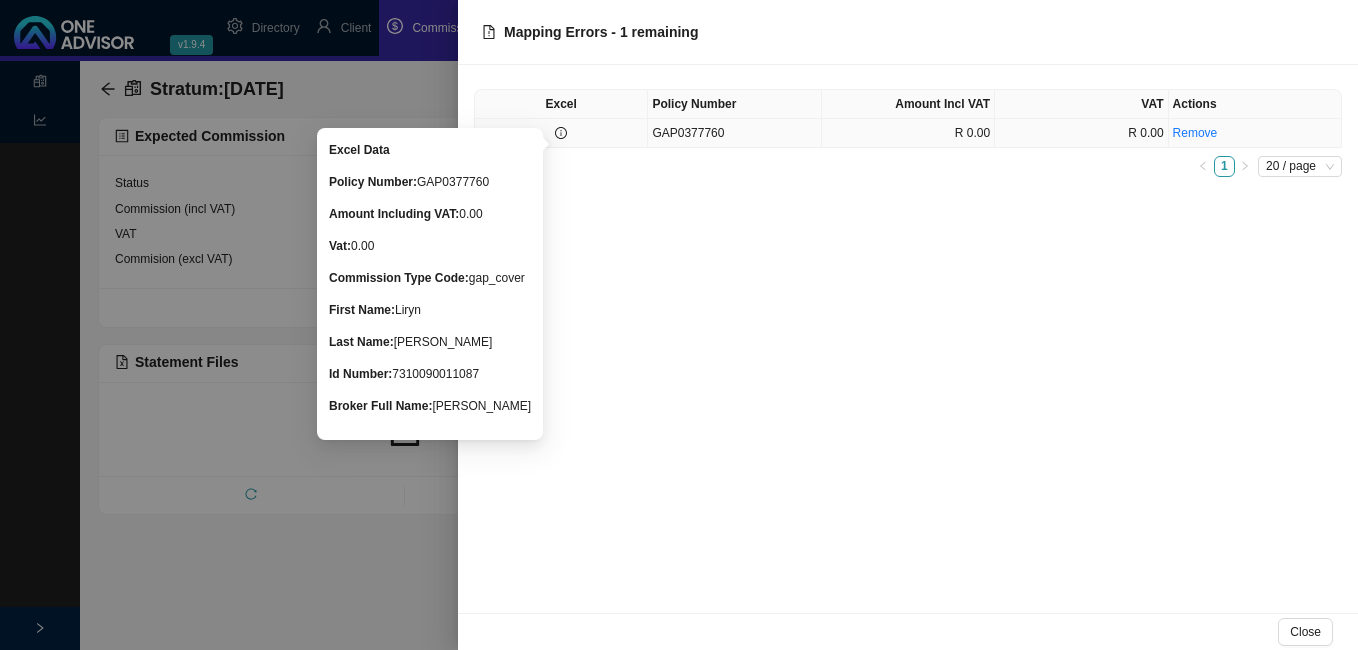 click at bounding box center (561, 133) 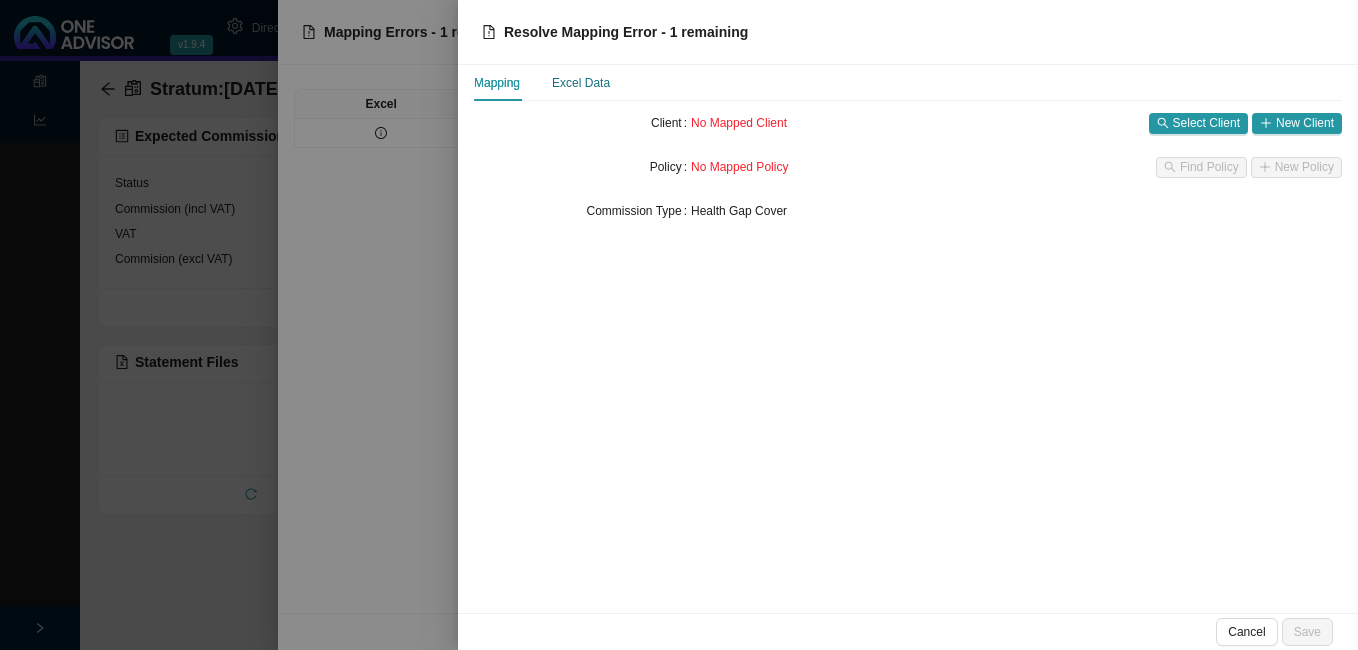 click on "Excel Data" at bounding box center (581, 83) 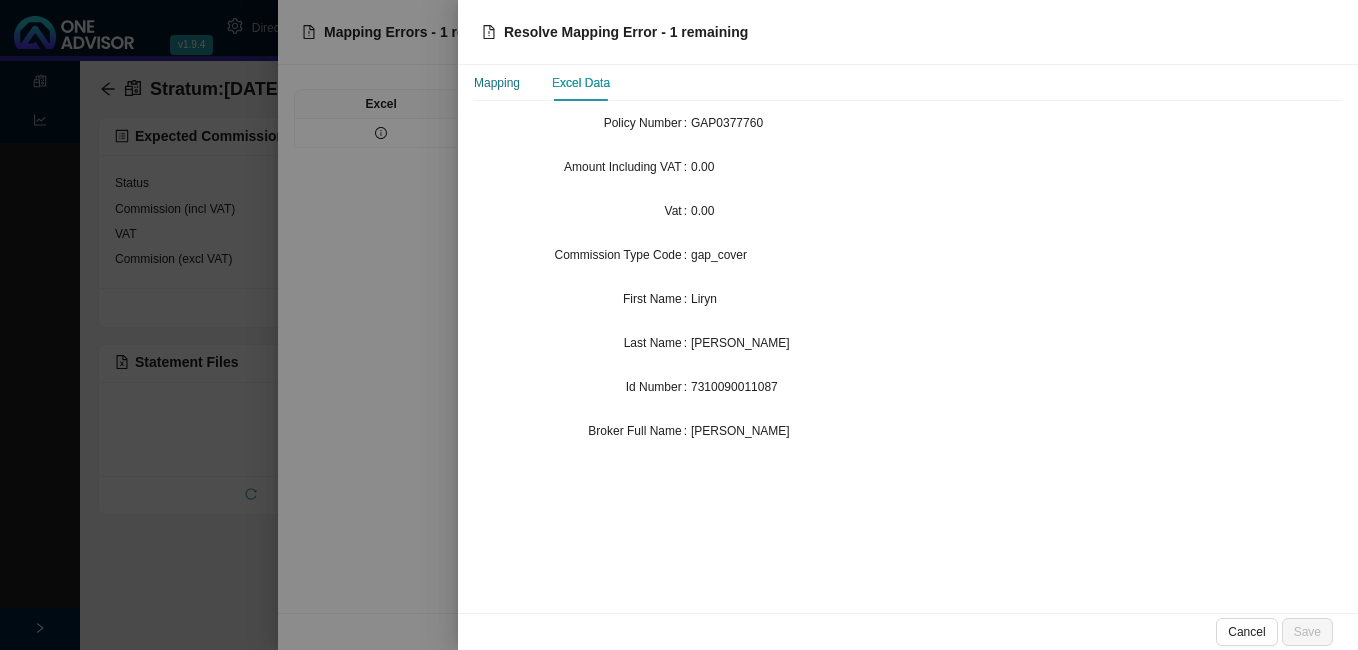 click on "Mapping" at bounding box center (497, 83) 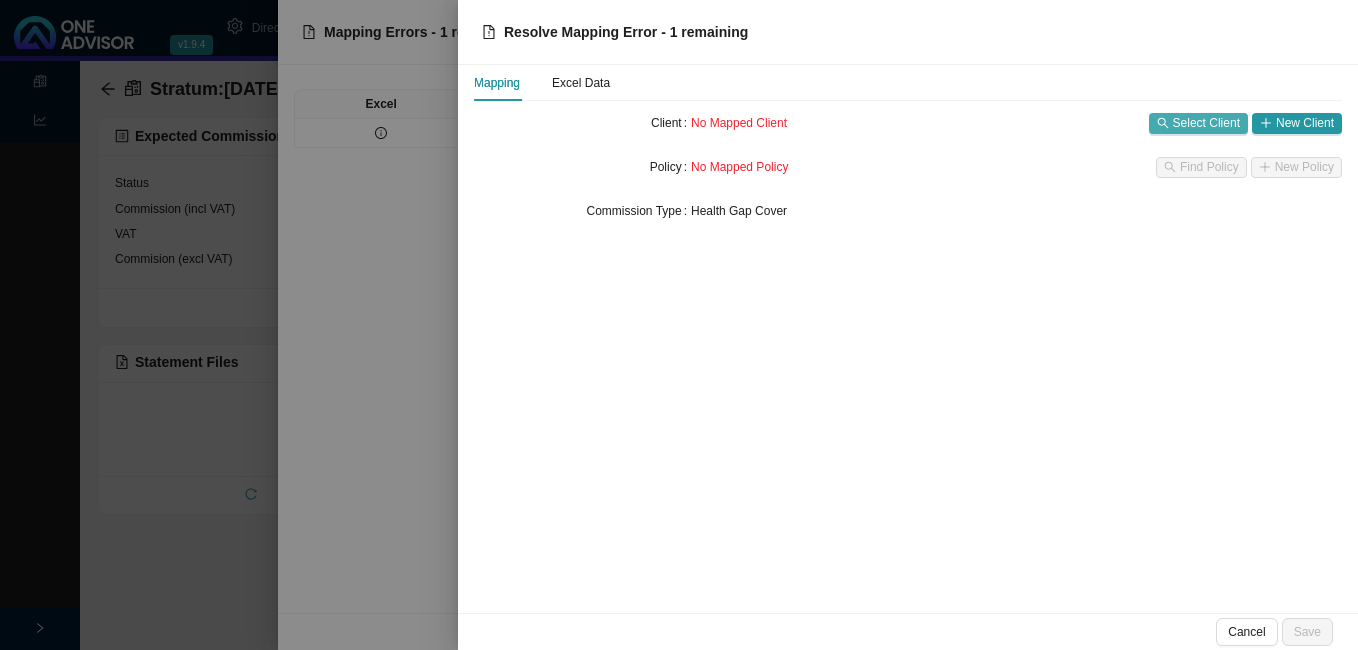 click on "Select Client" at bounding box center (1206, 123) 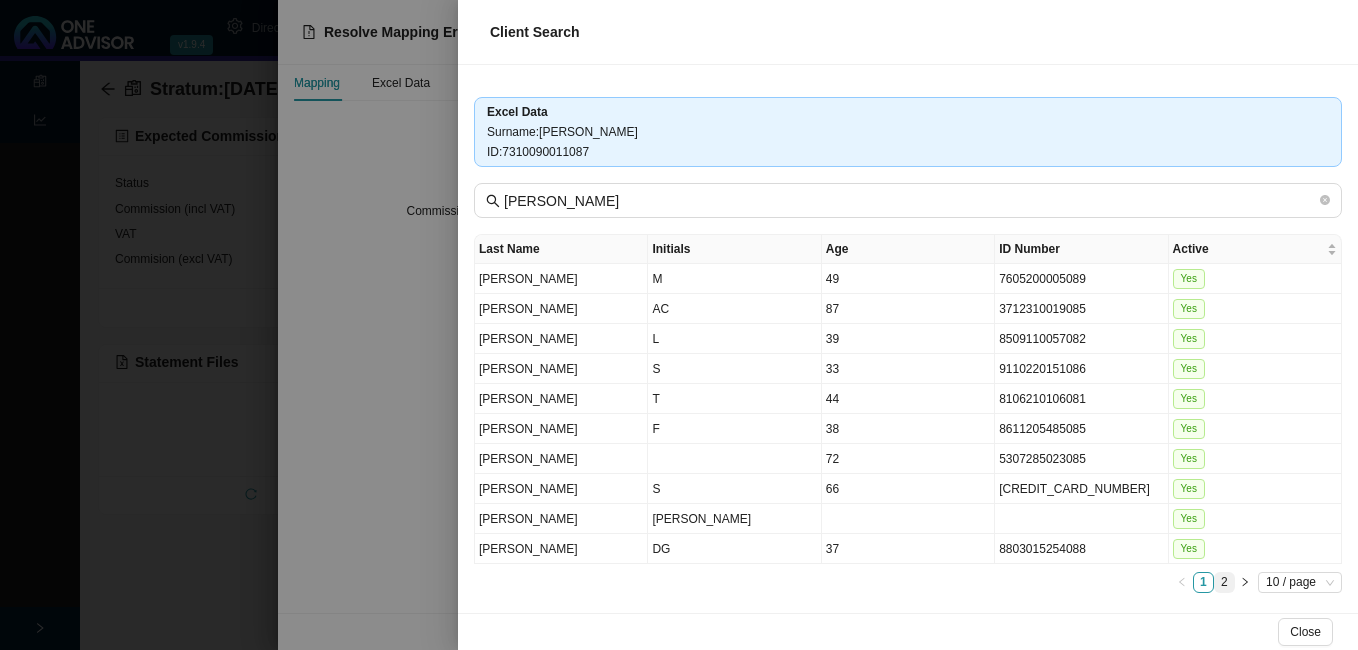 click on "2" at bounding box center (1224, 582) 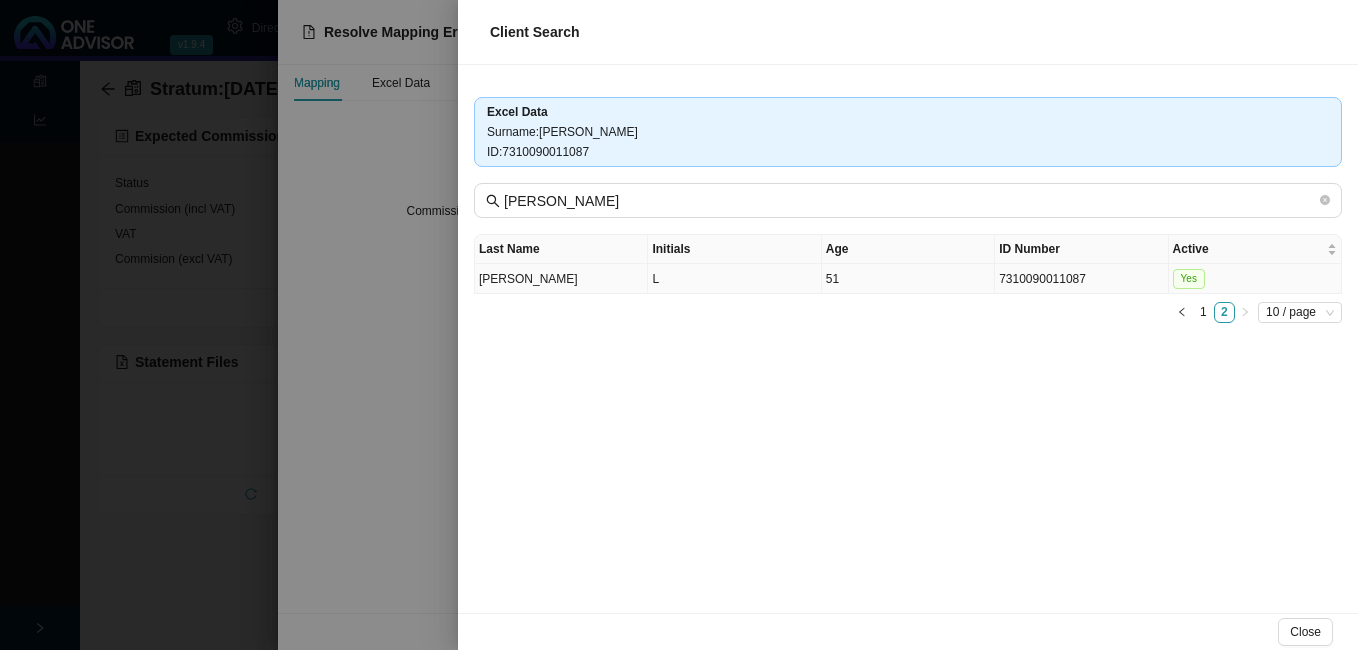 click on "51" at bounding box center [908, 279] 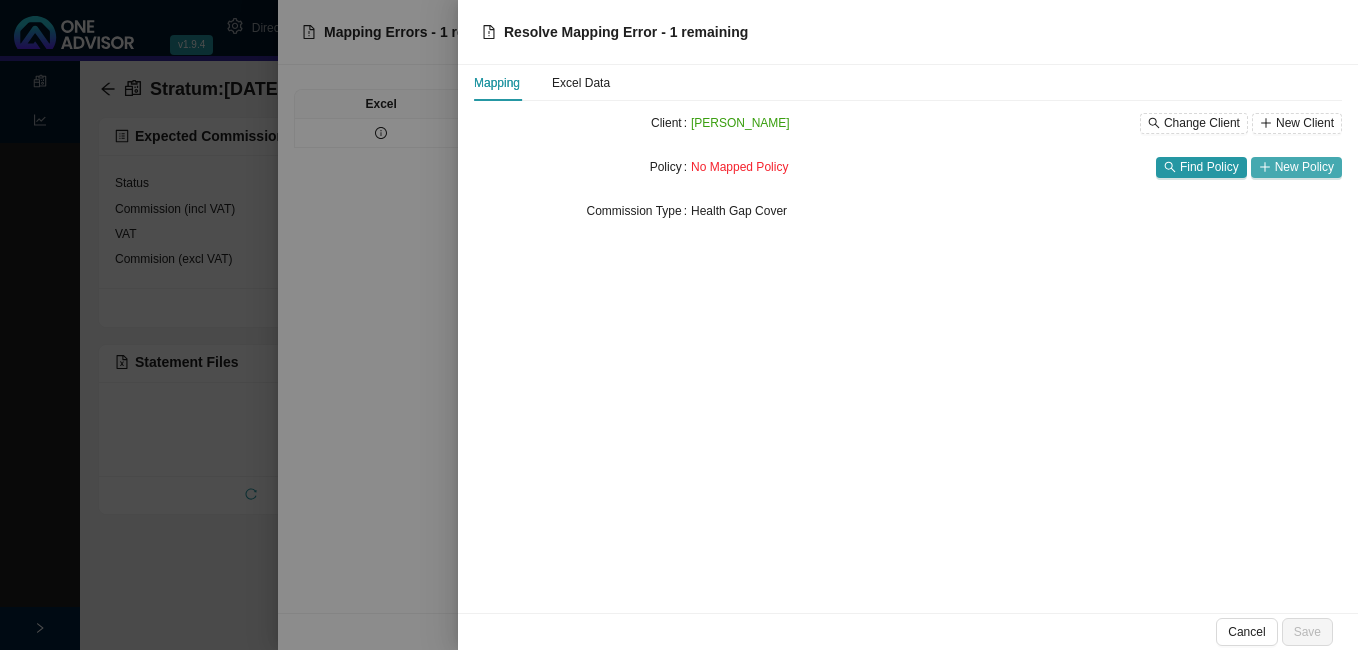 click 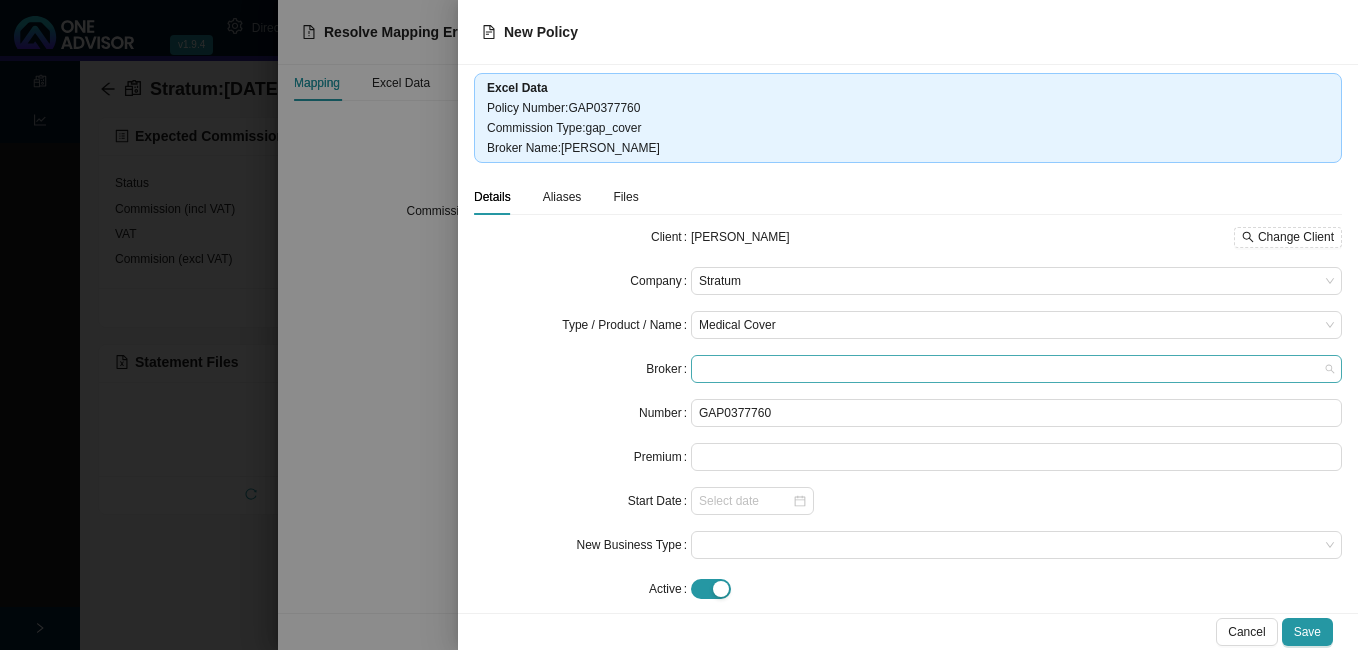 click at bounding box center (1016, 369) 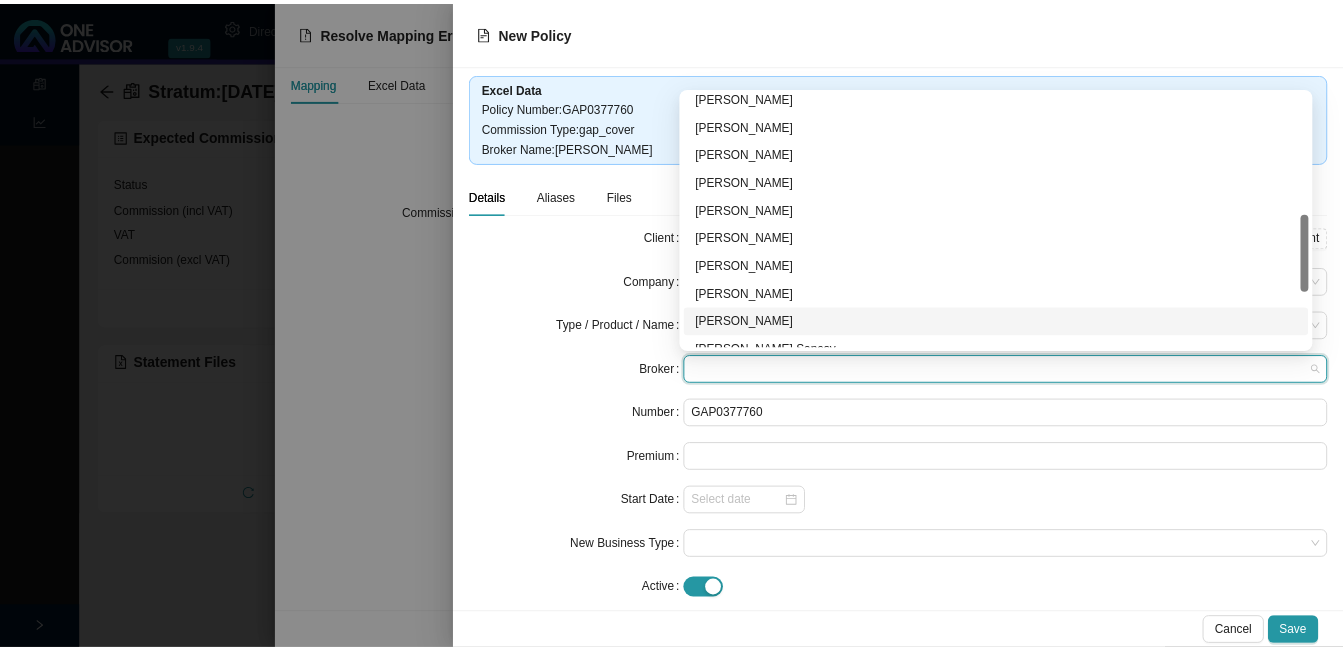 scroll, scrollTop: 584, scrollLeft: 0, axis: vertical 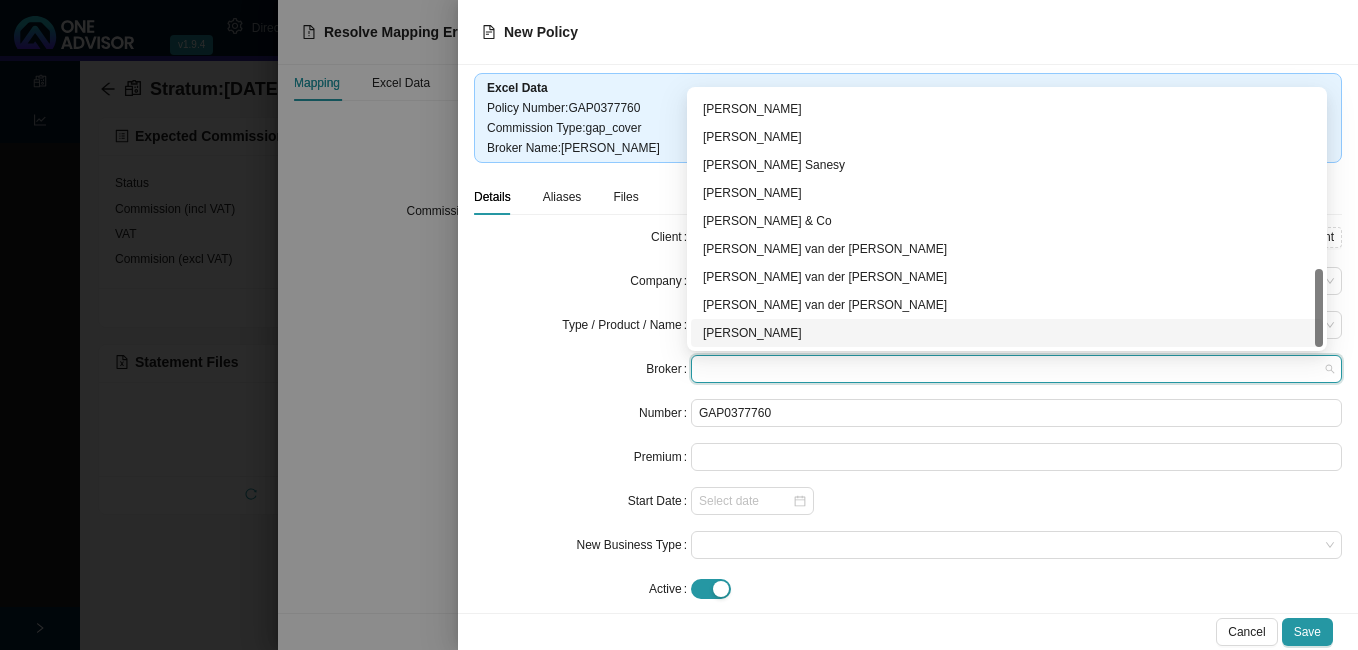 click on "[PERSON_NAME]" at bounding box center (1007, 333) 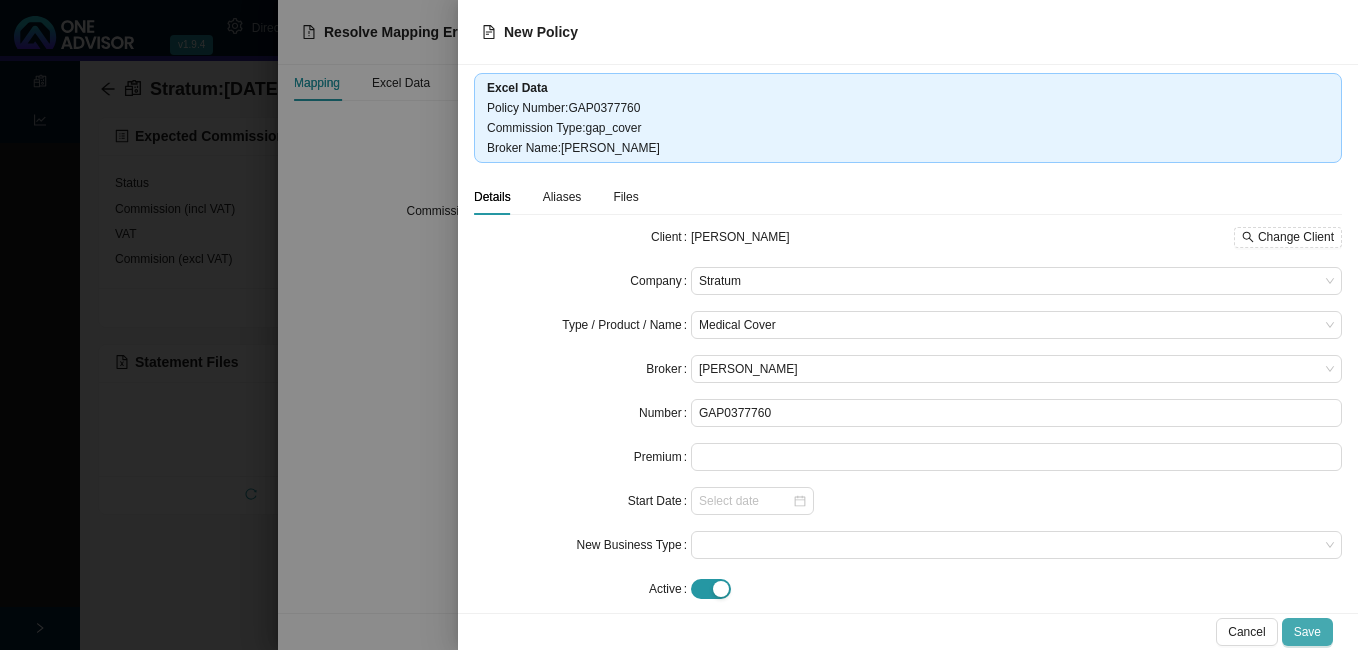 click on "Save" at bounding box center (1307, 632) 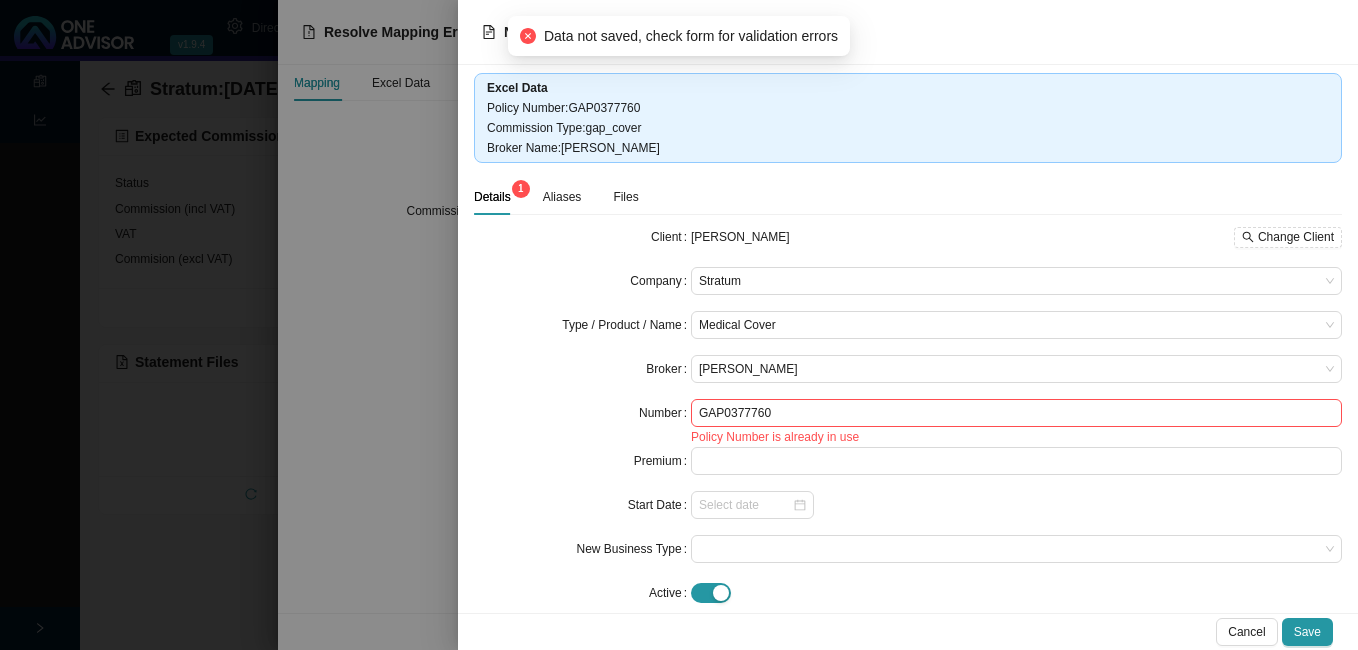 click at bounding box center [679, 325] 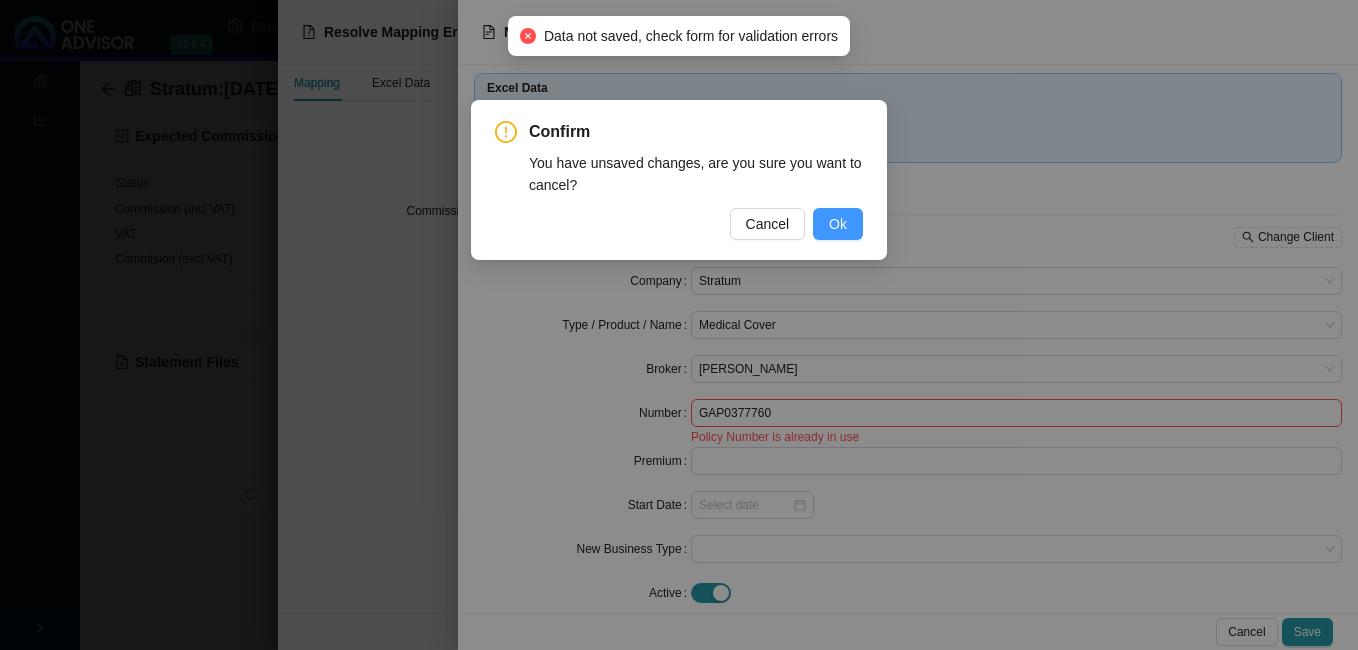 click on "Ok" at bounding box center [838, 224] 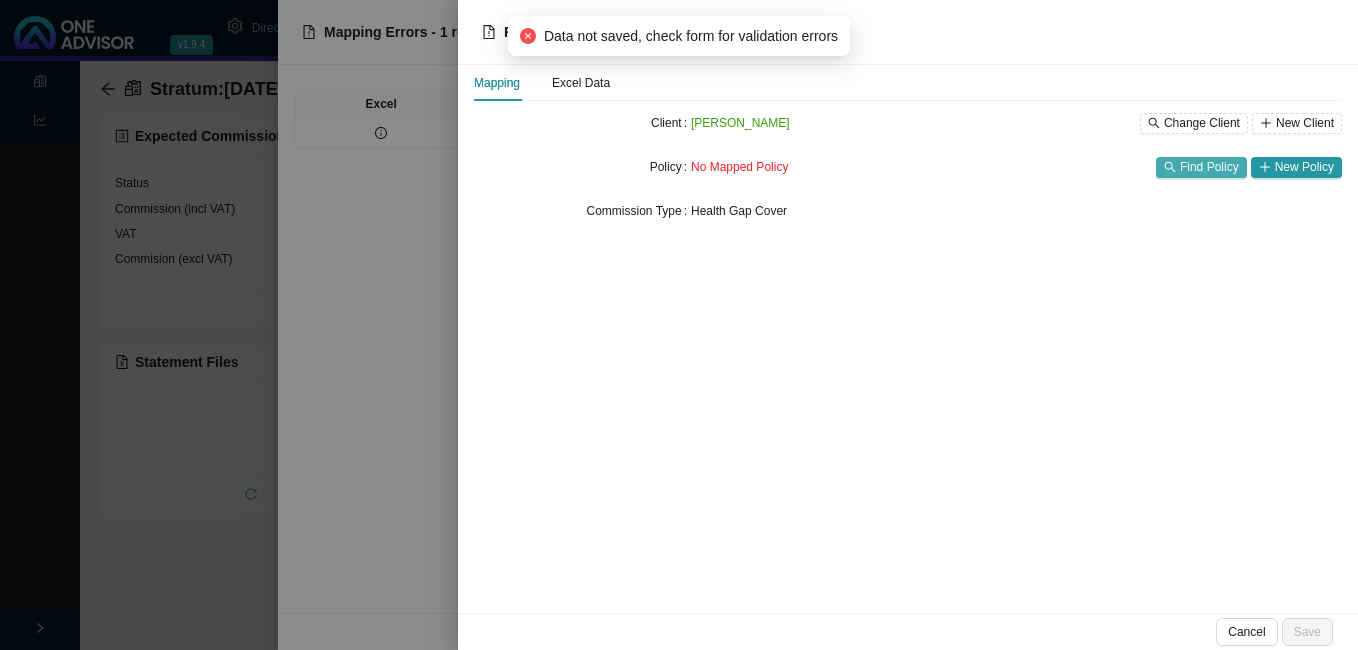 click on "Find Policy" at bounding box center [1209, 167] 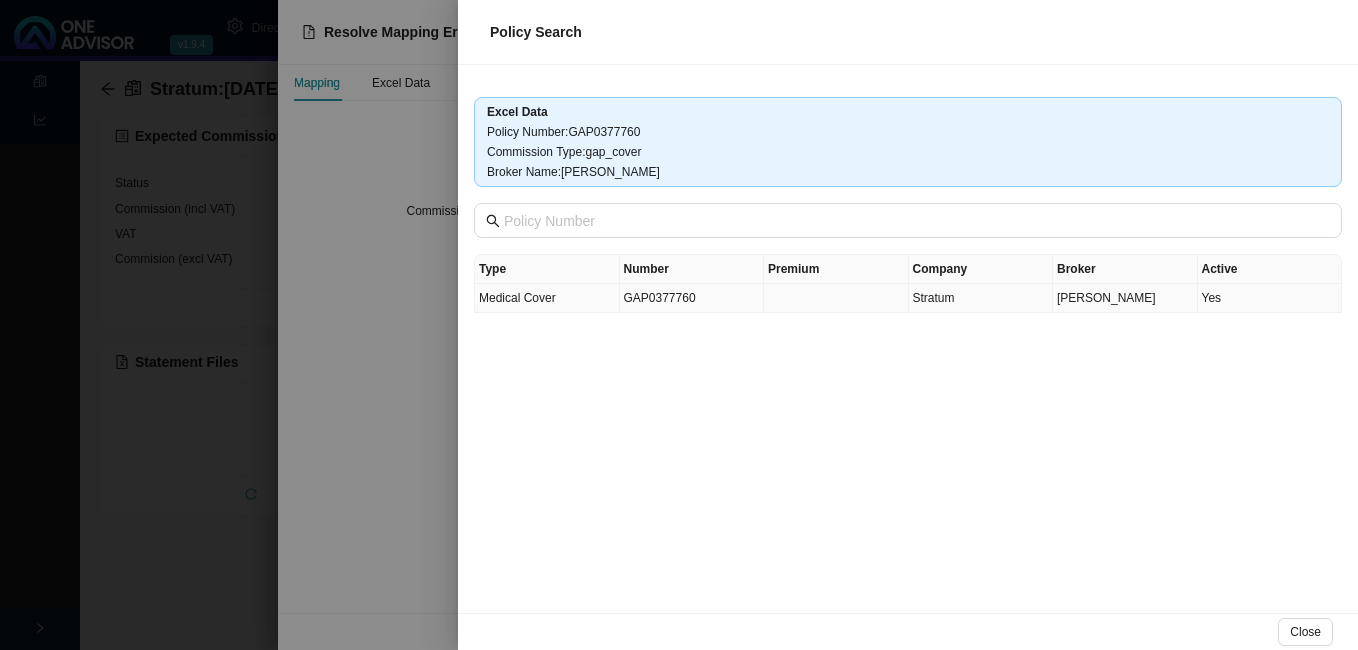 click at bounding box center (836, 298) 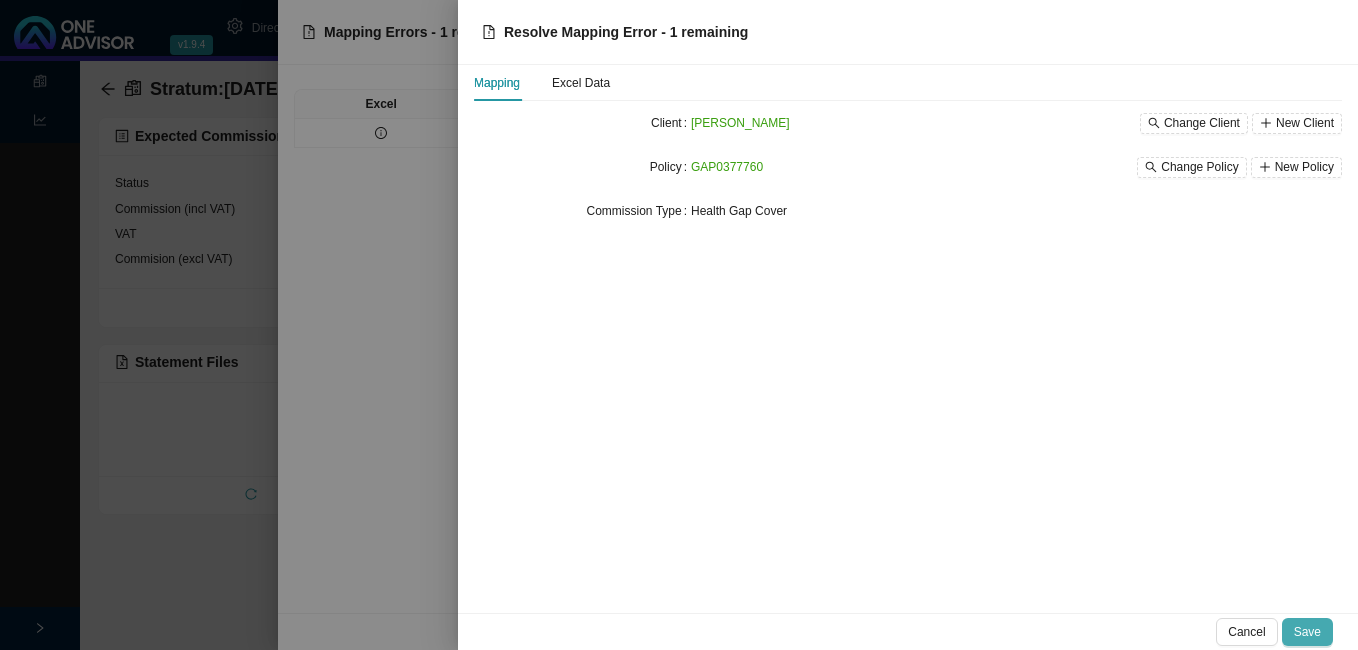 click on "Save" at bounding box center (1307, 632) 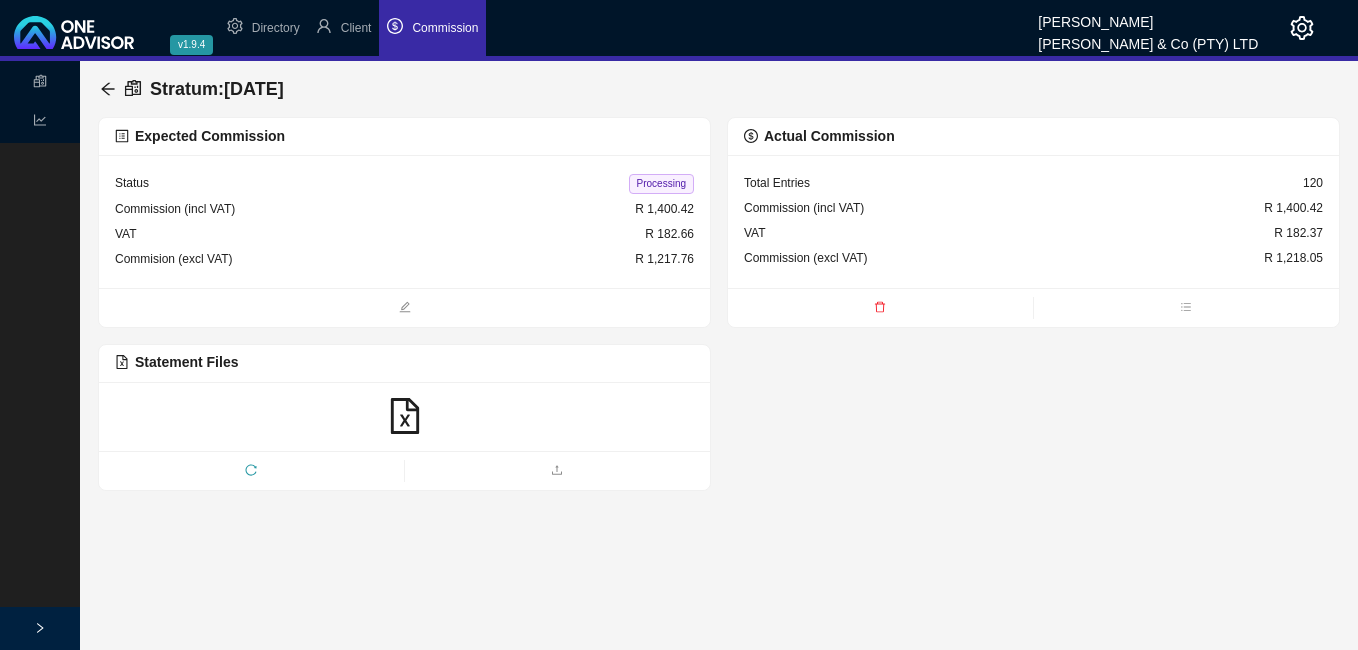click on "Processing" at bounding box center [661, 184] 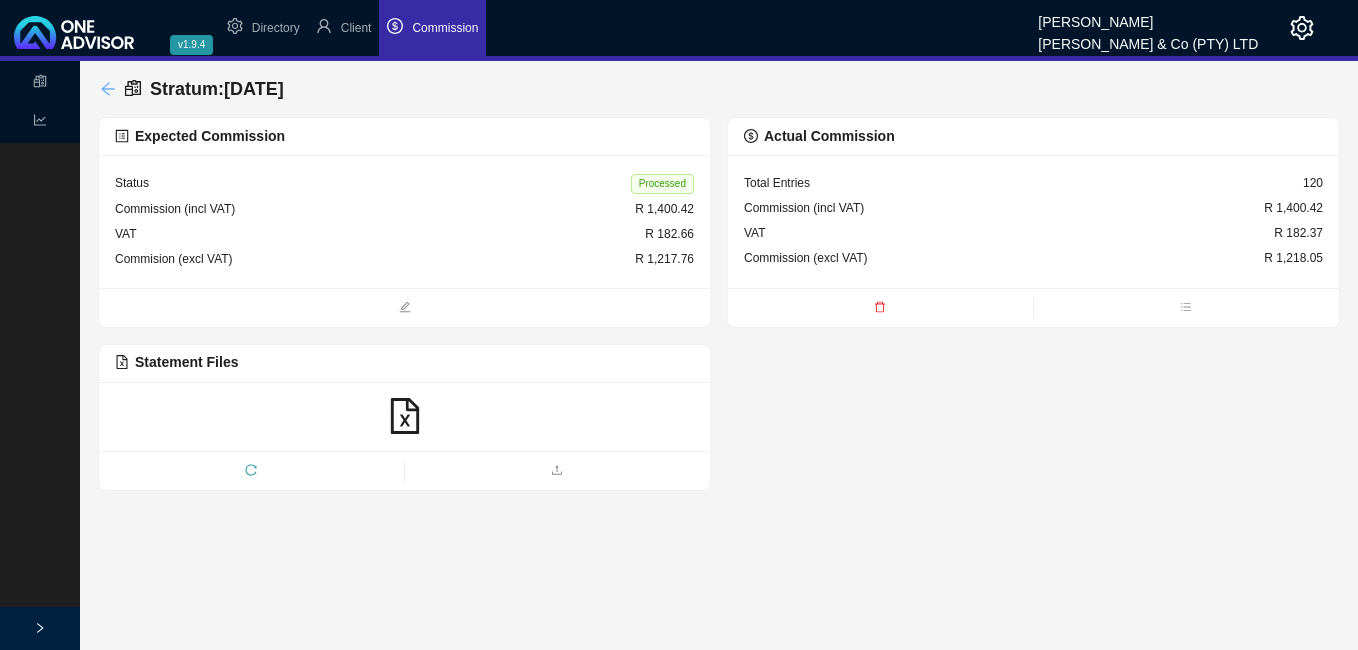 click 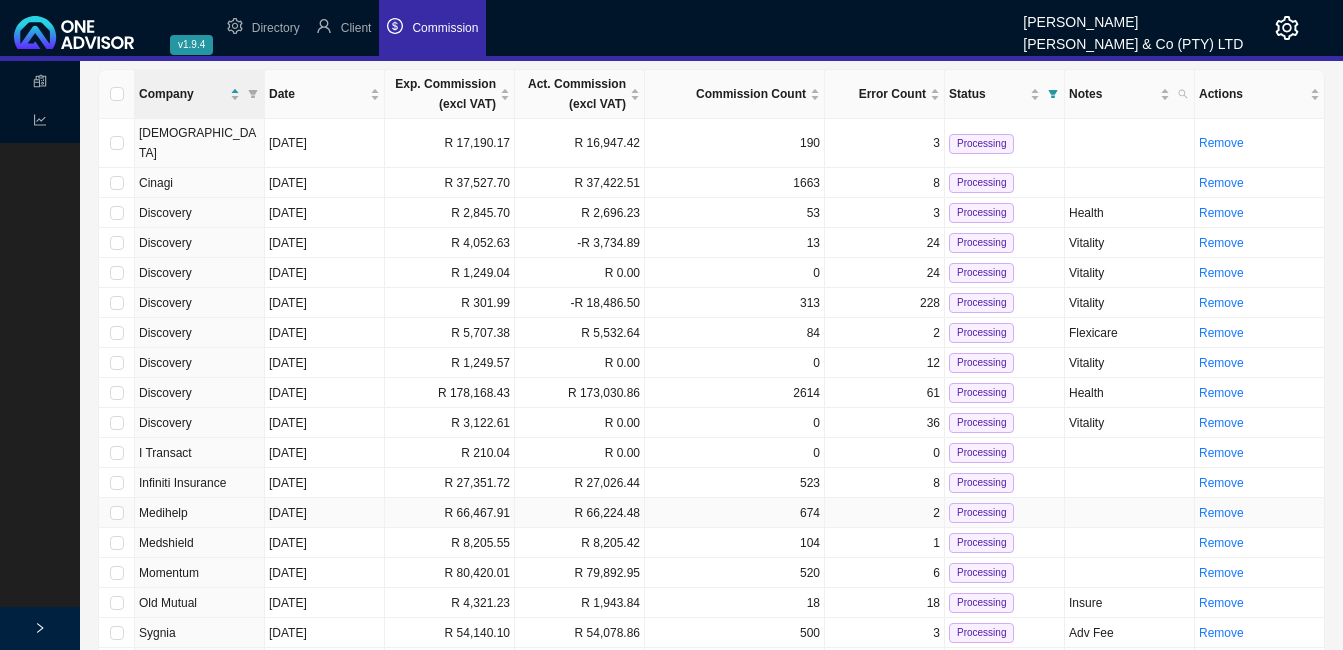 scroll, scrollTop: 194, scrollLeft: 0, axis: vertical 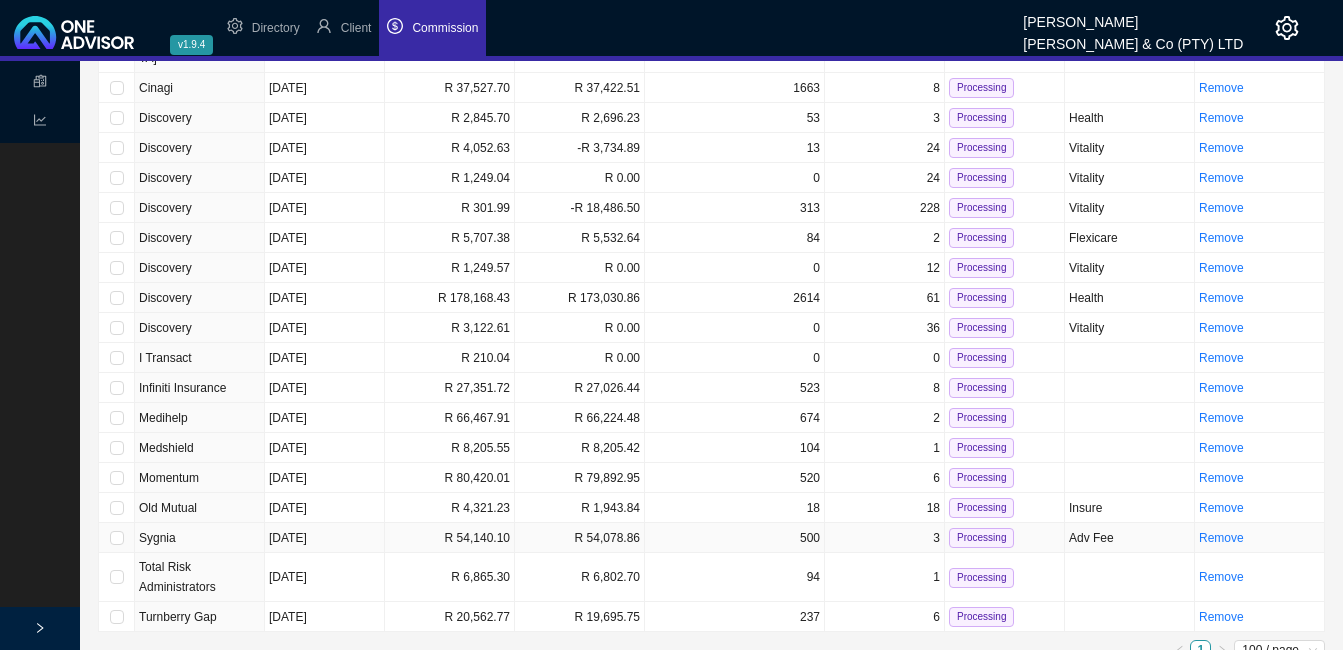 click on "R 54,140.10" at bounding box center (450, 538) 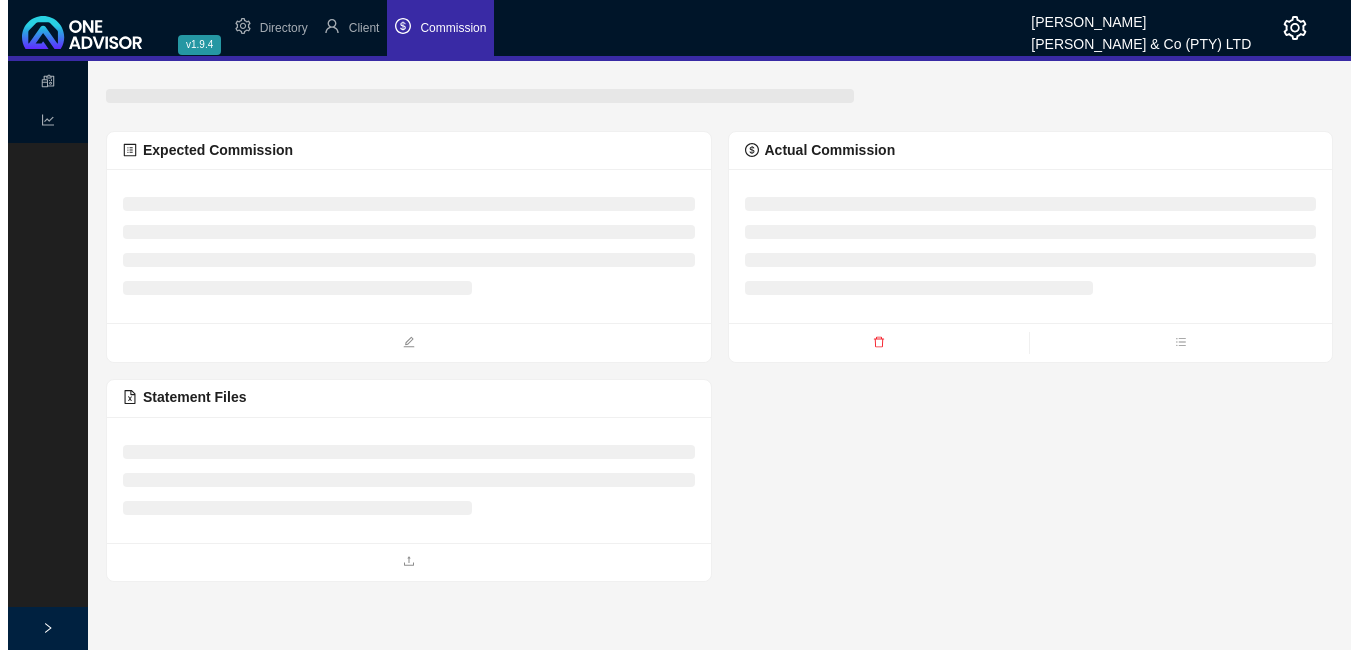 scroll, scrollTop: 0, scrollLeft: 0, axis: both 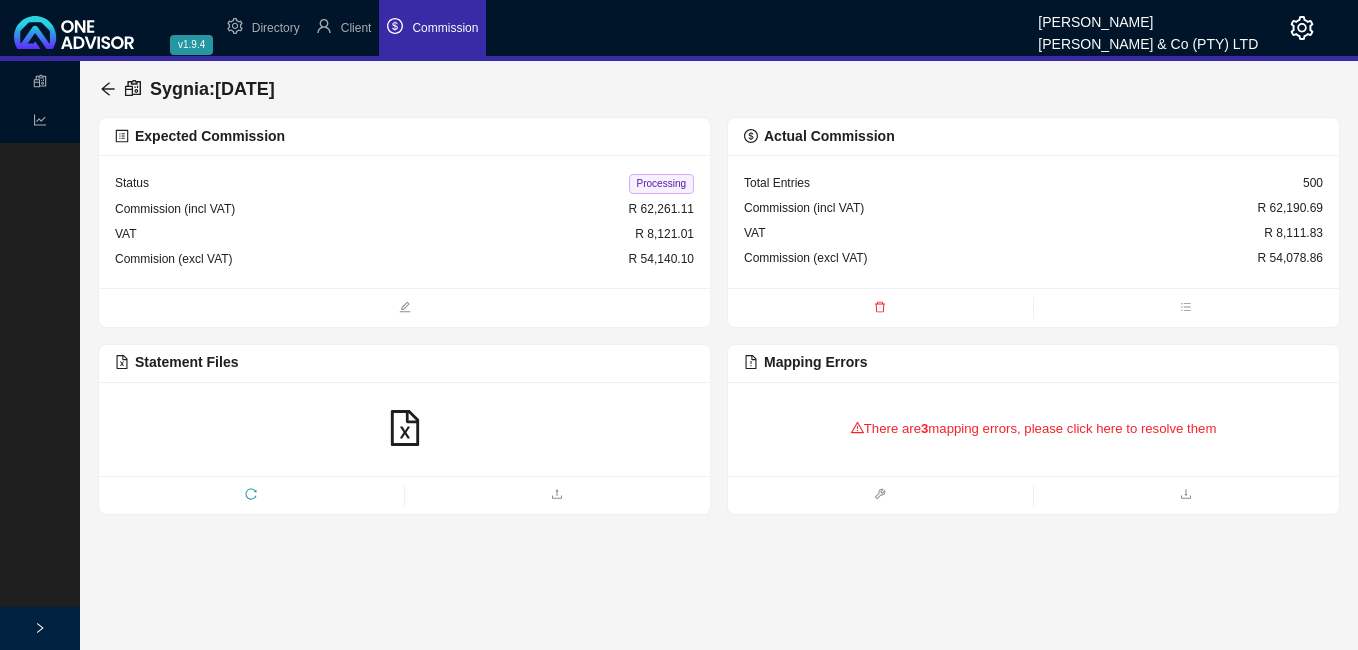 click 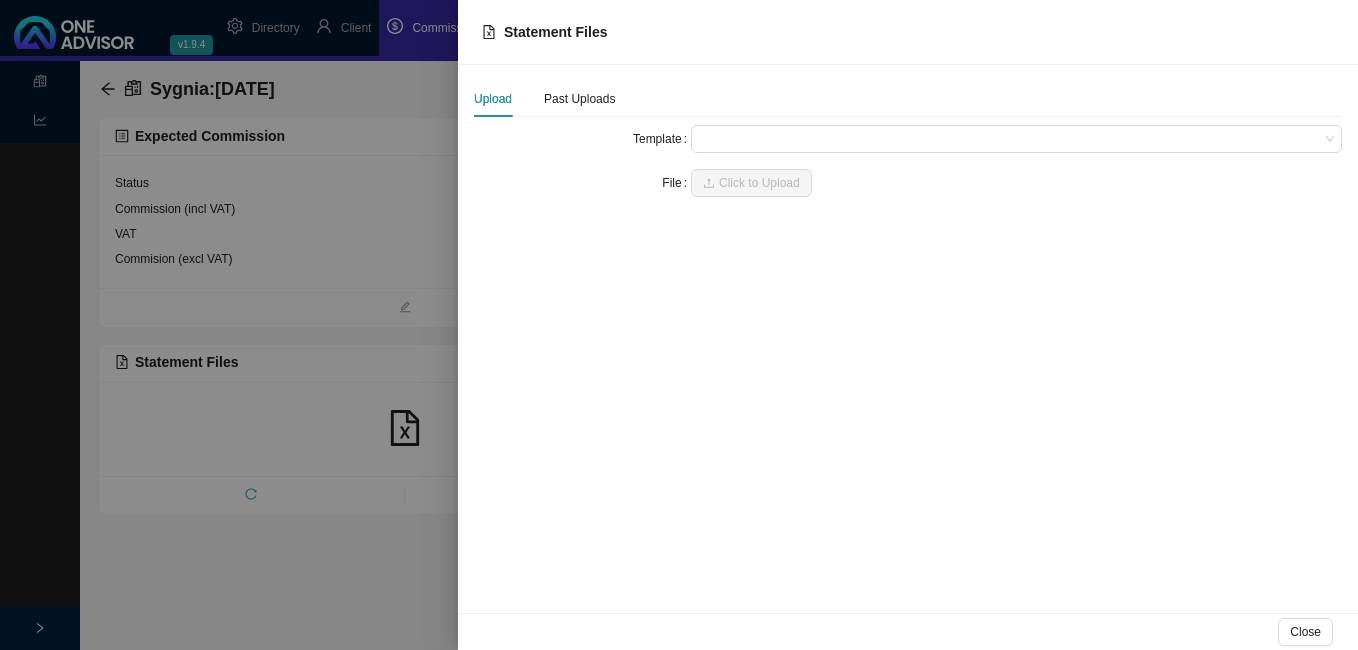 click at bounding box center (679, 325) 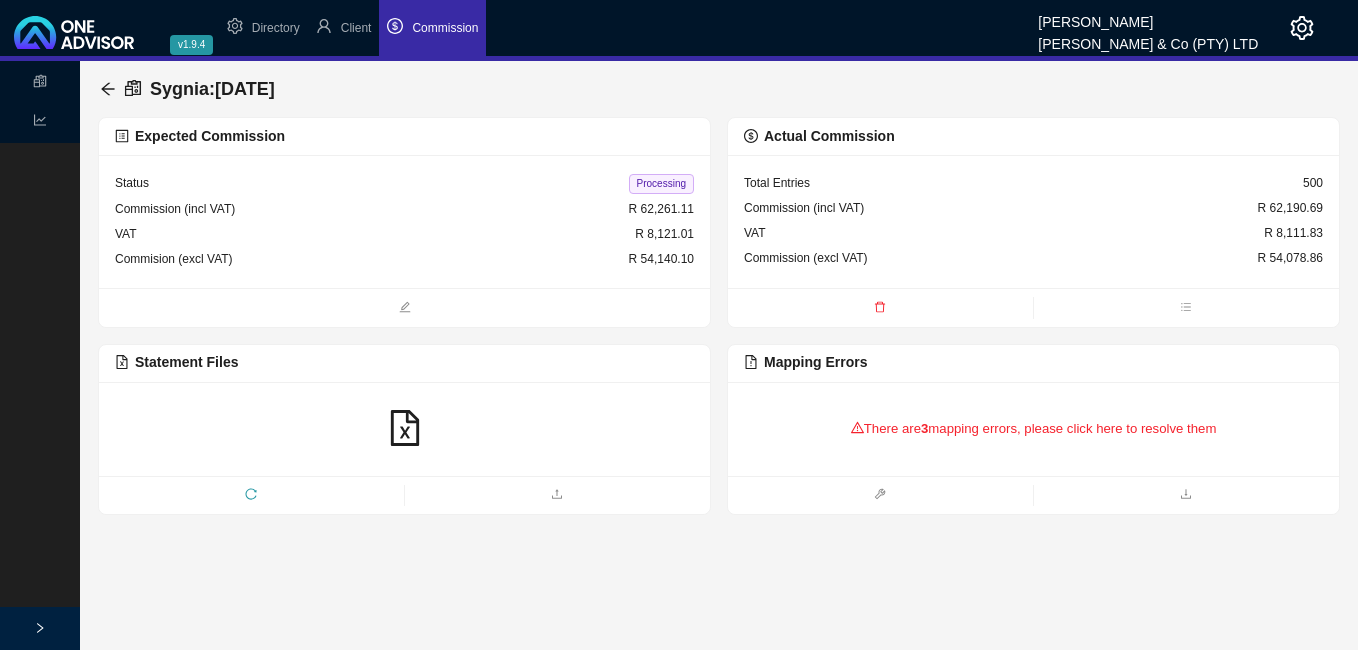 click on "There are  3  mapping errors, please click here to resolve them" at bounding box center [1033, 429] 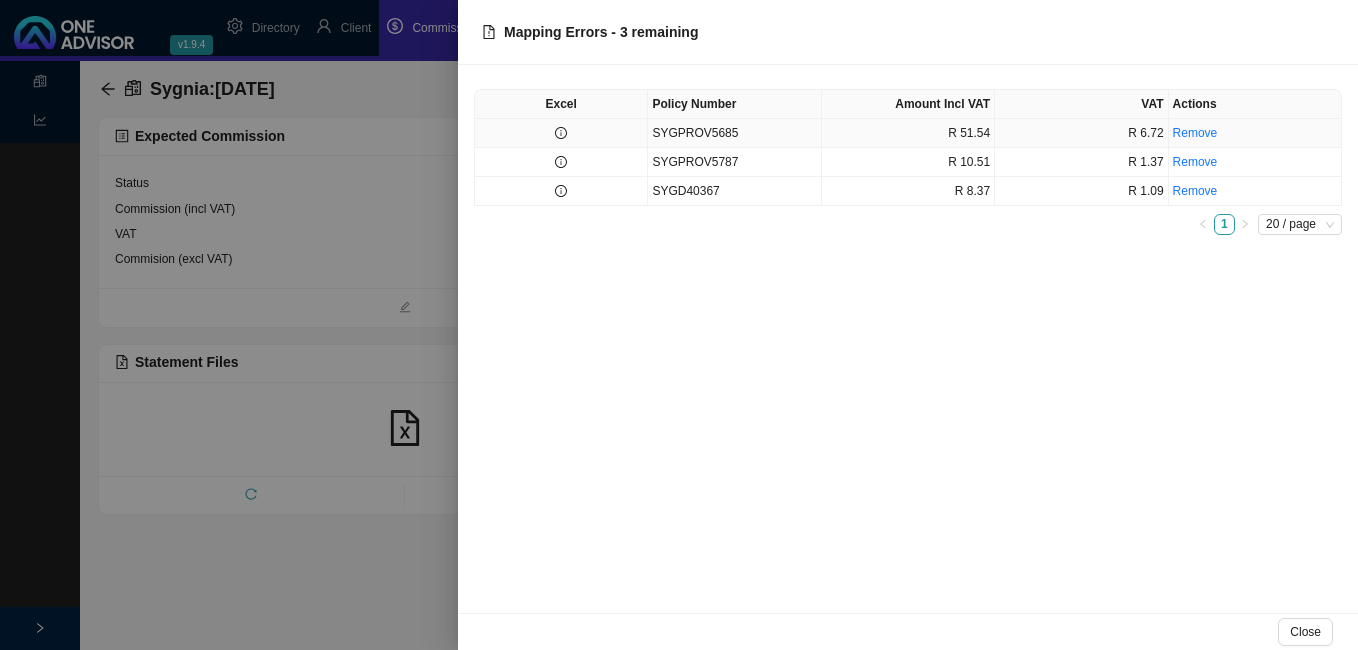 click at bounding box center [561, 133] 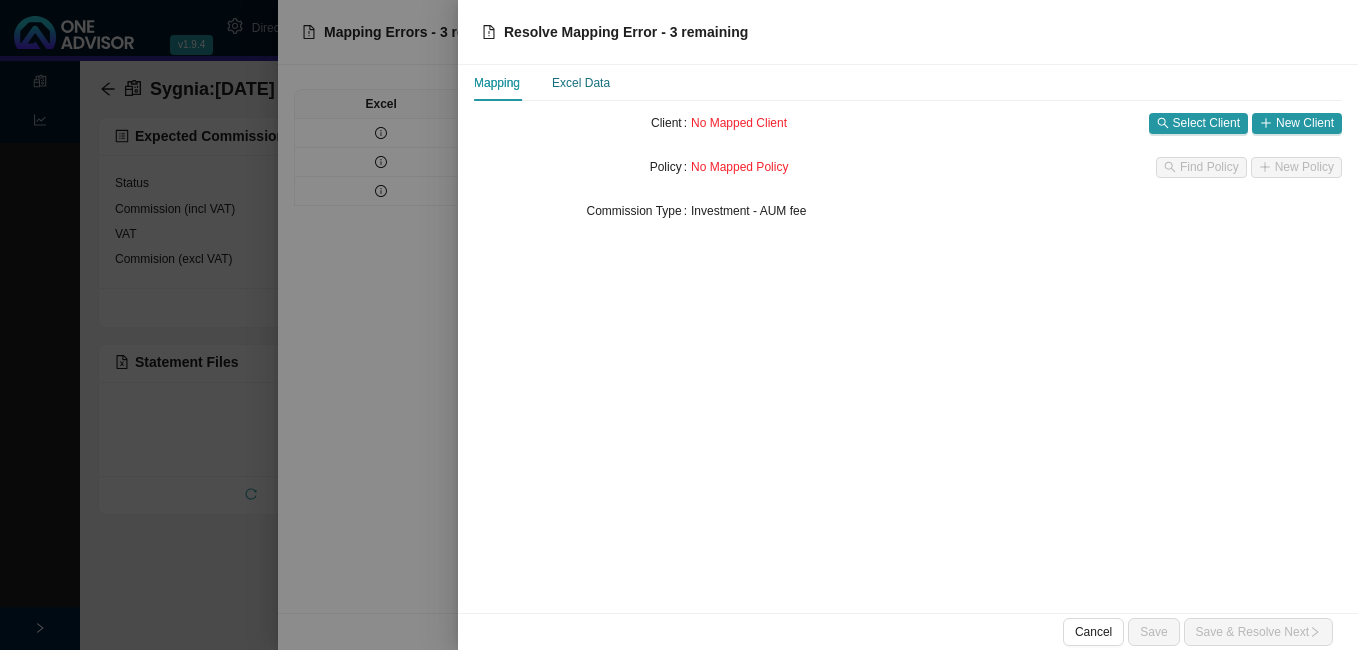 click on "Excel Data" at bounding box center (581, 83) 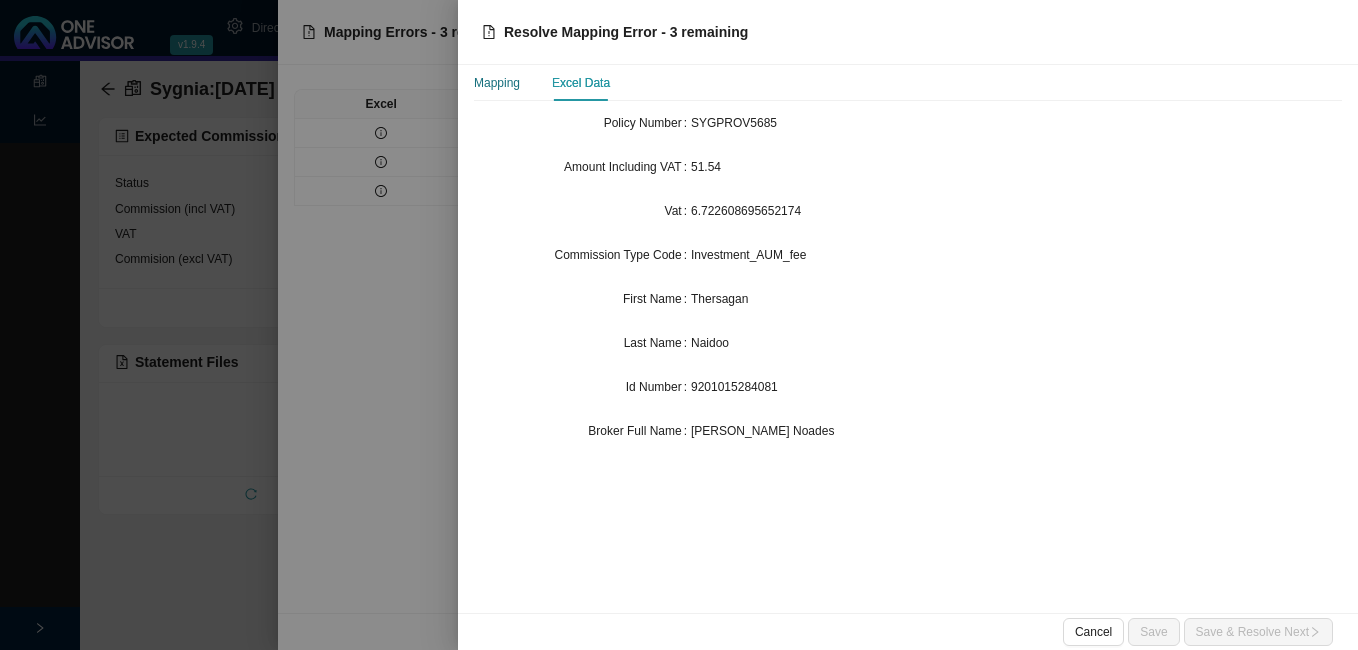 click on "Mapping" at bounding box center [497, 83] 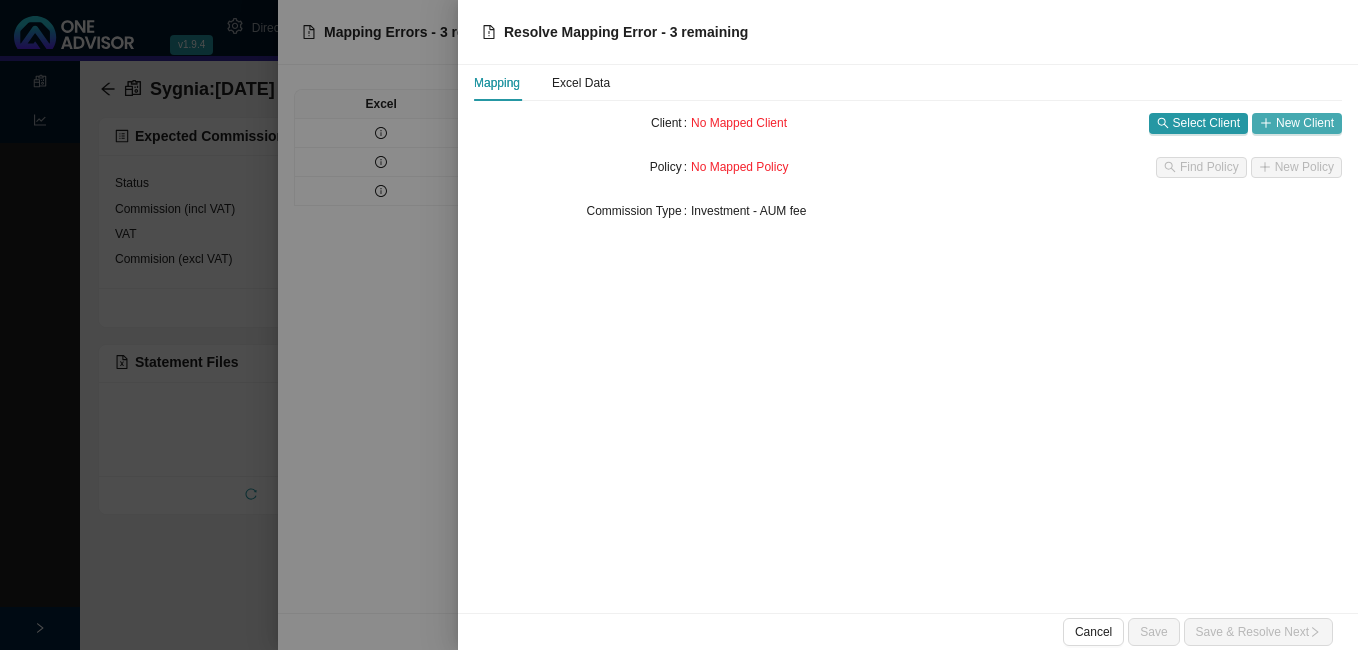 click on "New Client" at bounding box center [1305, 123] 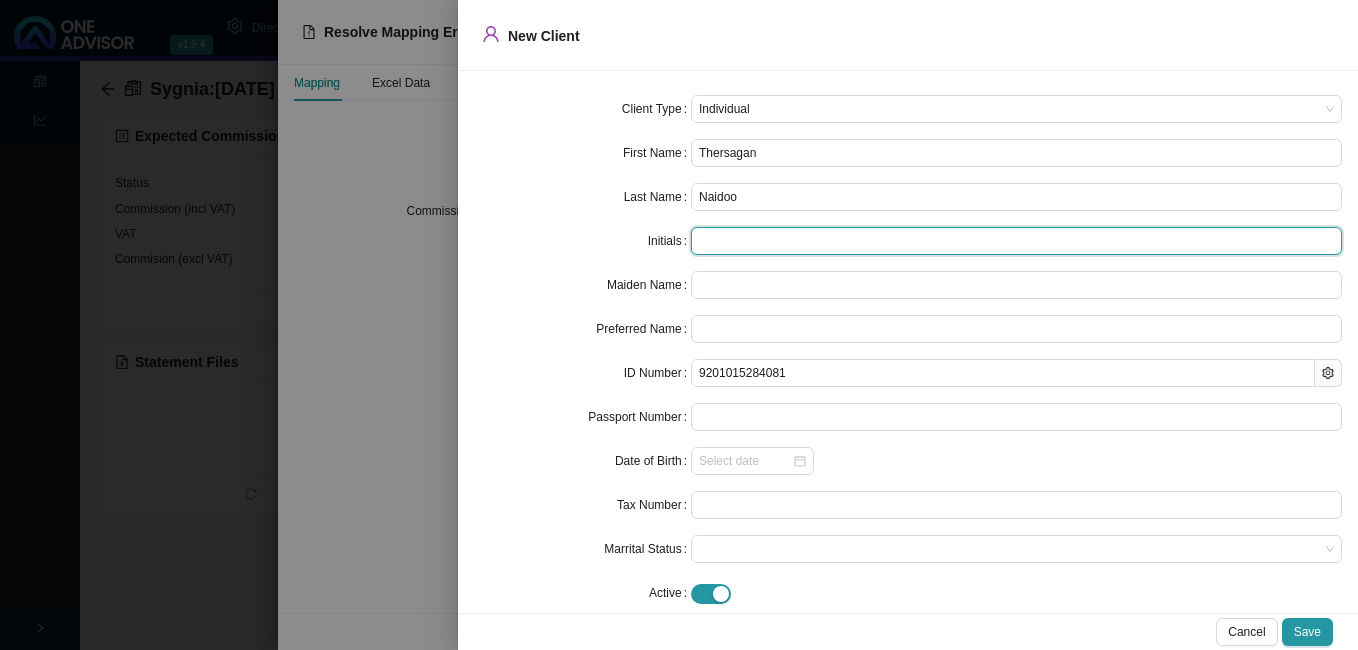 click at bounding box center [1016, 241] 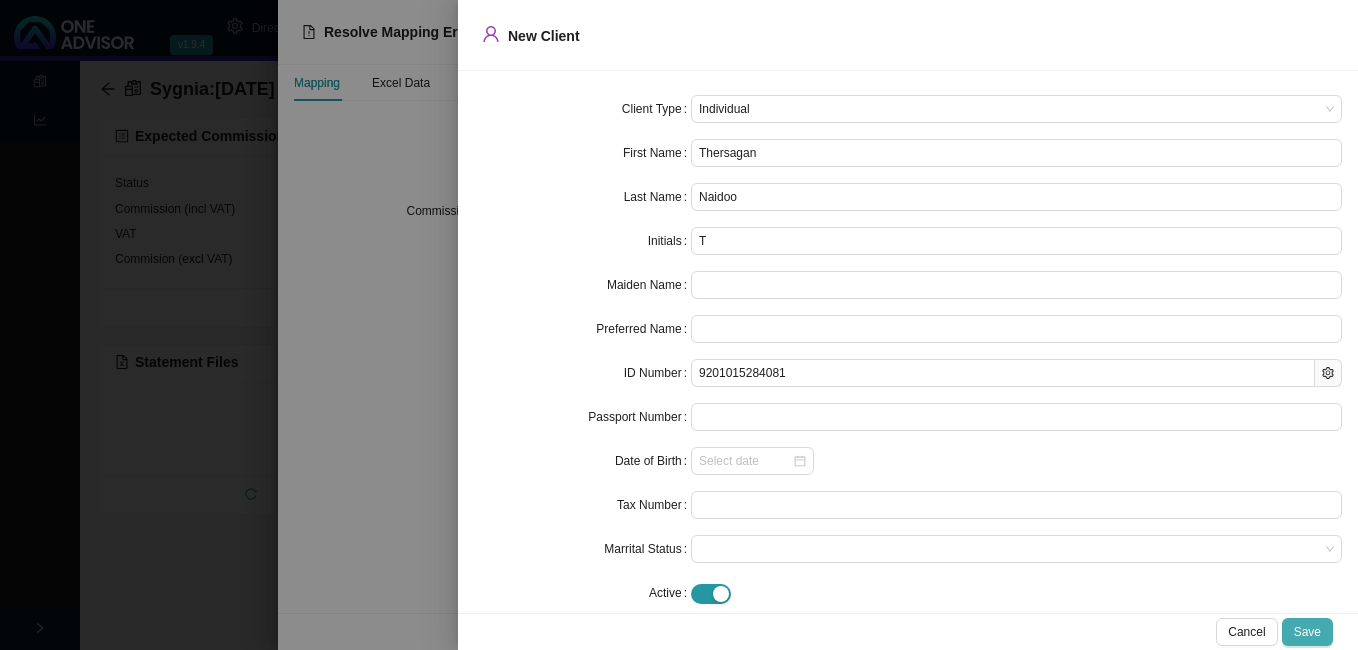 click on "Save" at bounding box center [1307, 632] 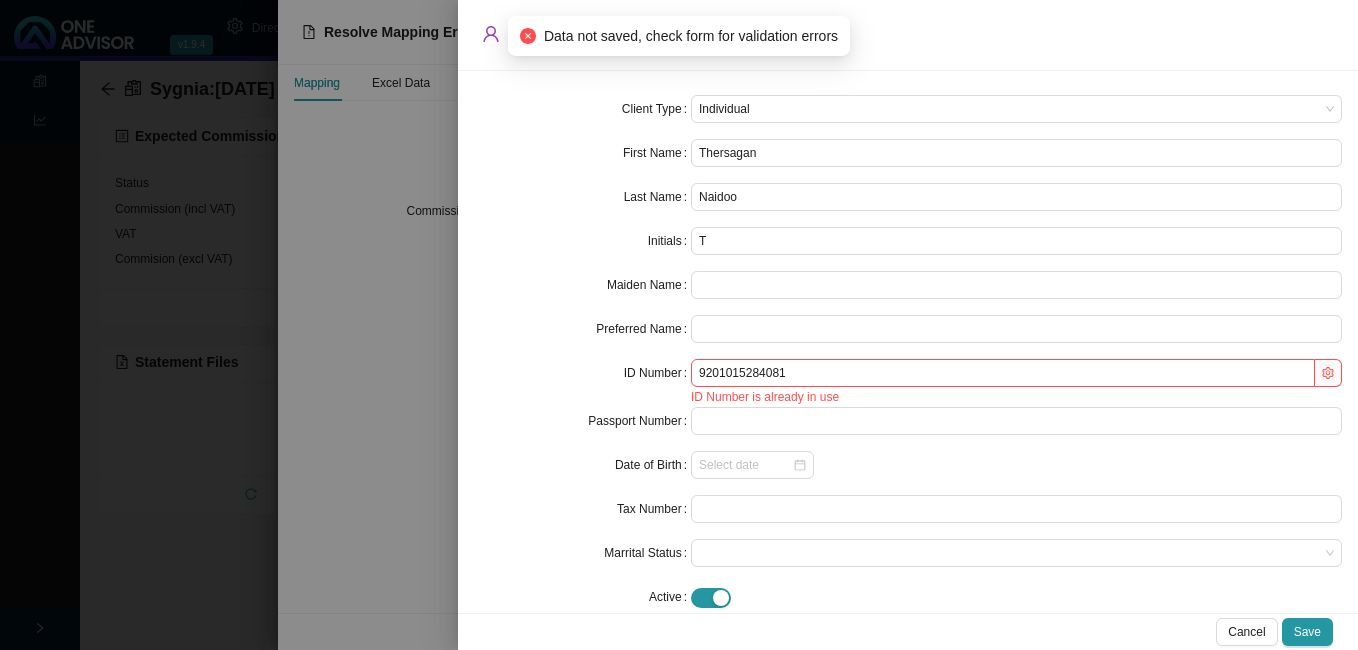 click at bounding box center (679, 325) 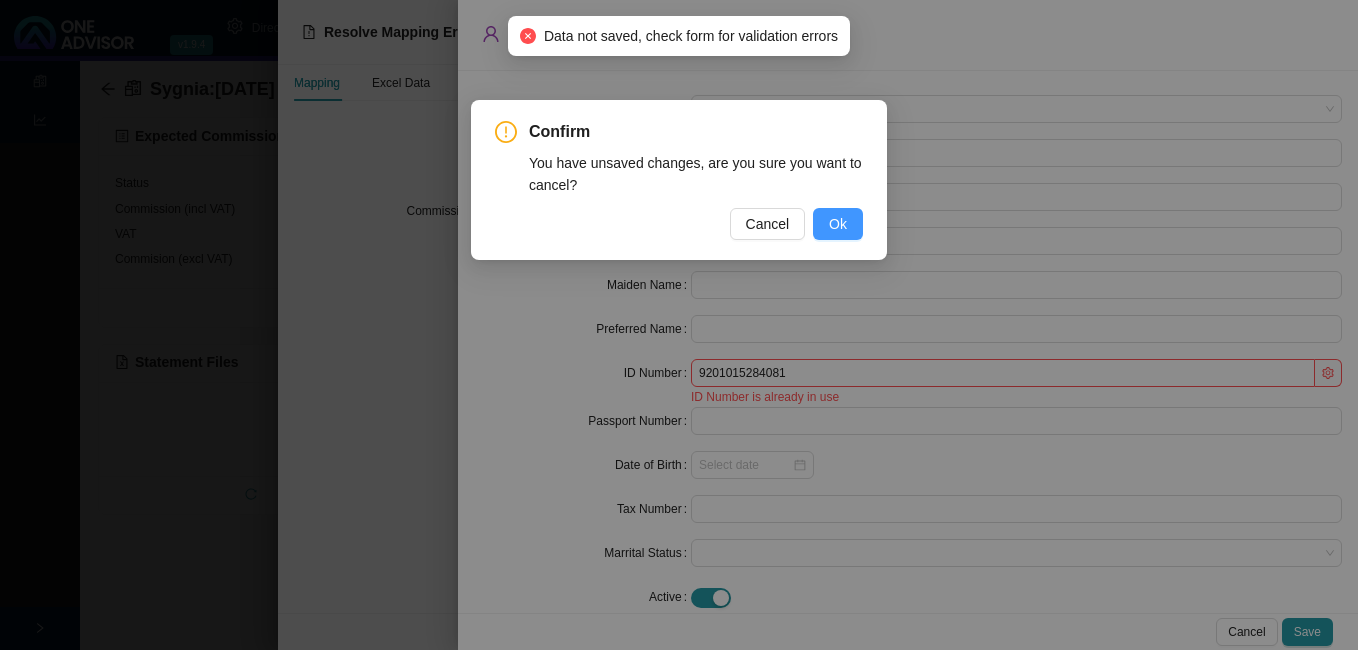 click on "Ok" at bounding box center [838, 224] 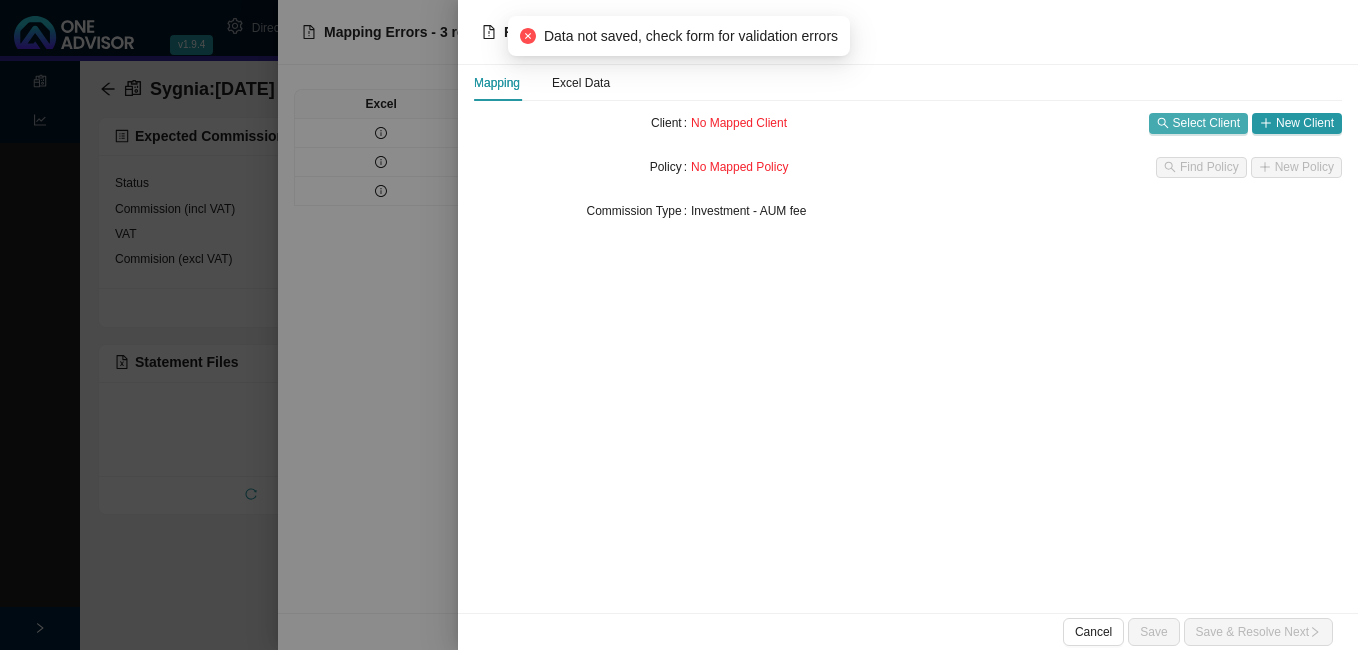 click on "Select Client" at bounding box center (1206, 123) 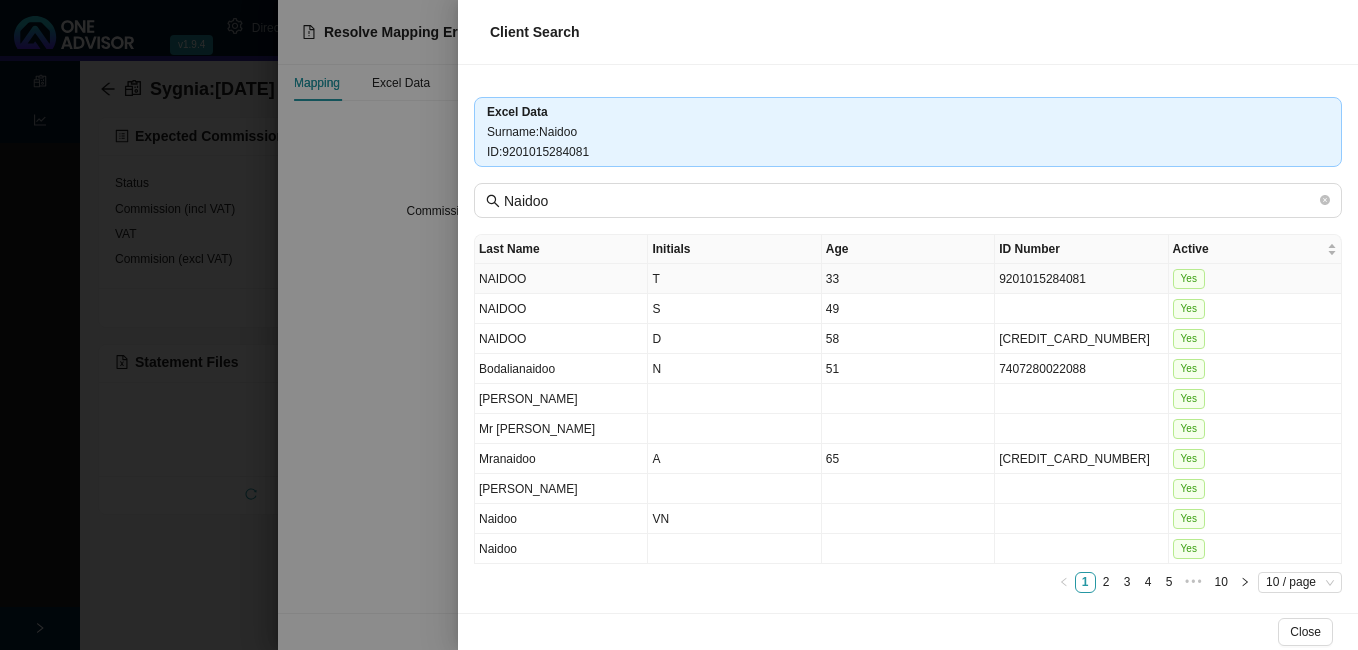 click on "9201015284081" at bounding box center (1081, 279) 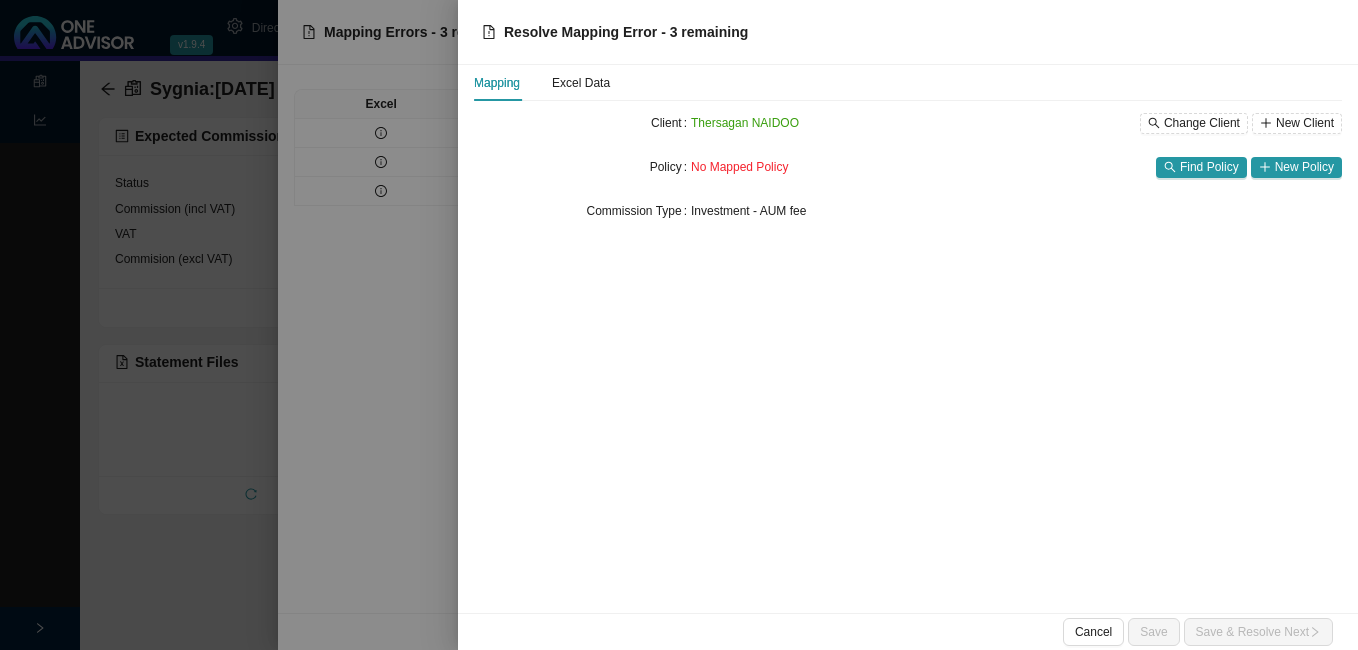 drag, startPoint x: 1307, startPoint y: 167, endPoint x: 1182, endPoint y: 303, distance: 184.7187 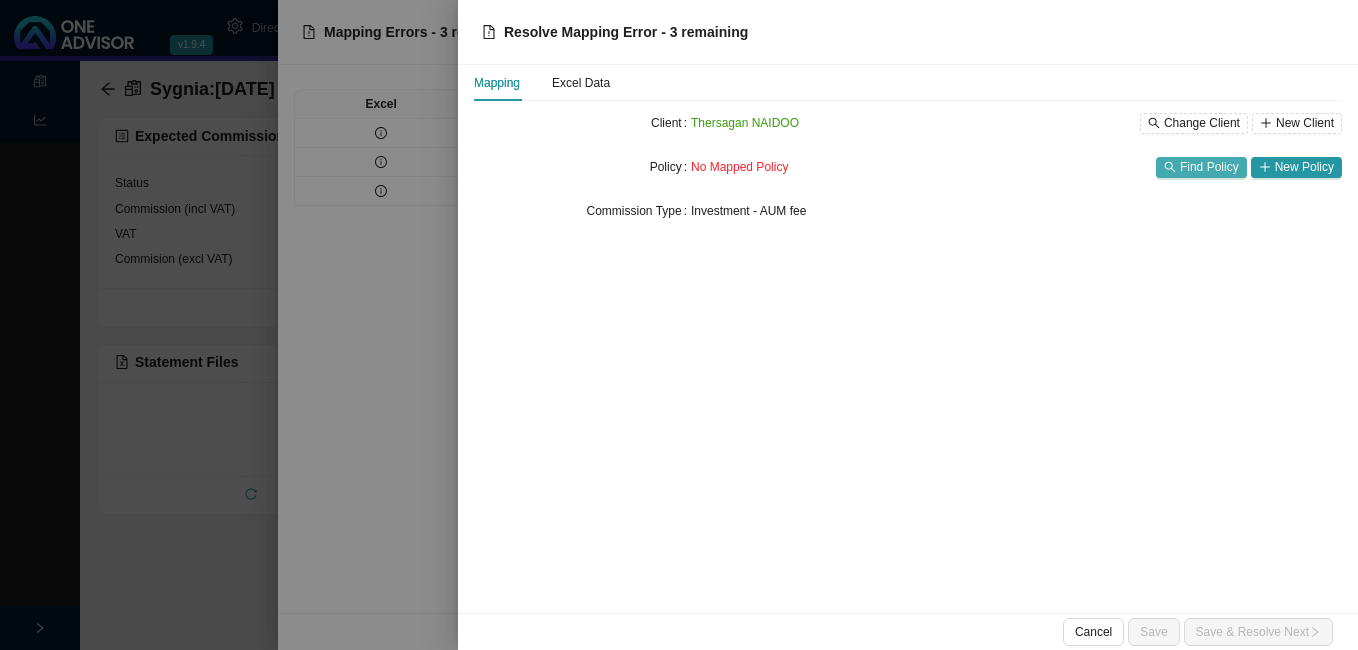 click on "Find Policy" at bounding box center (1209, 167) 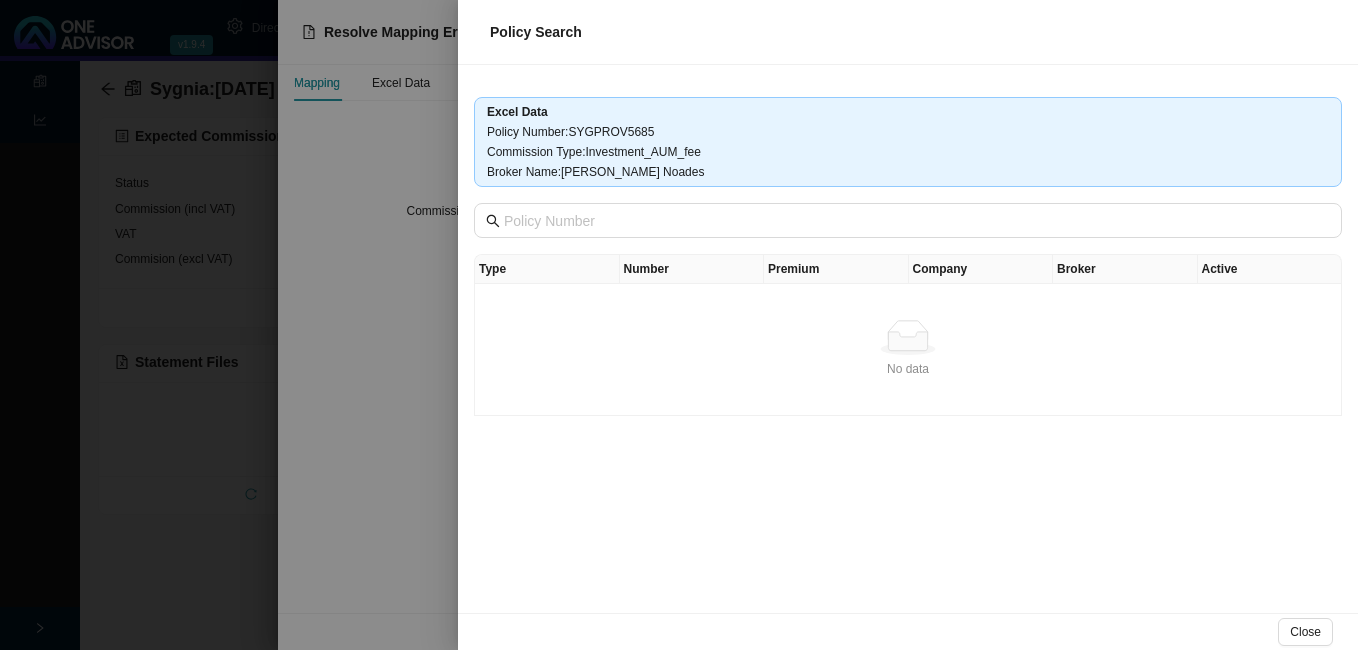 click at bounding box center (679, 325) 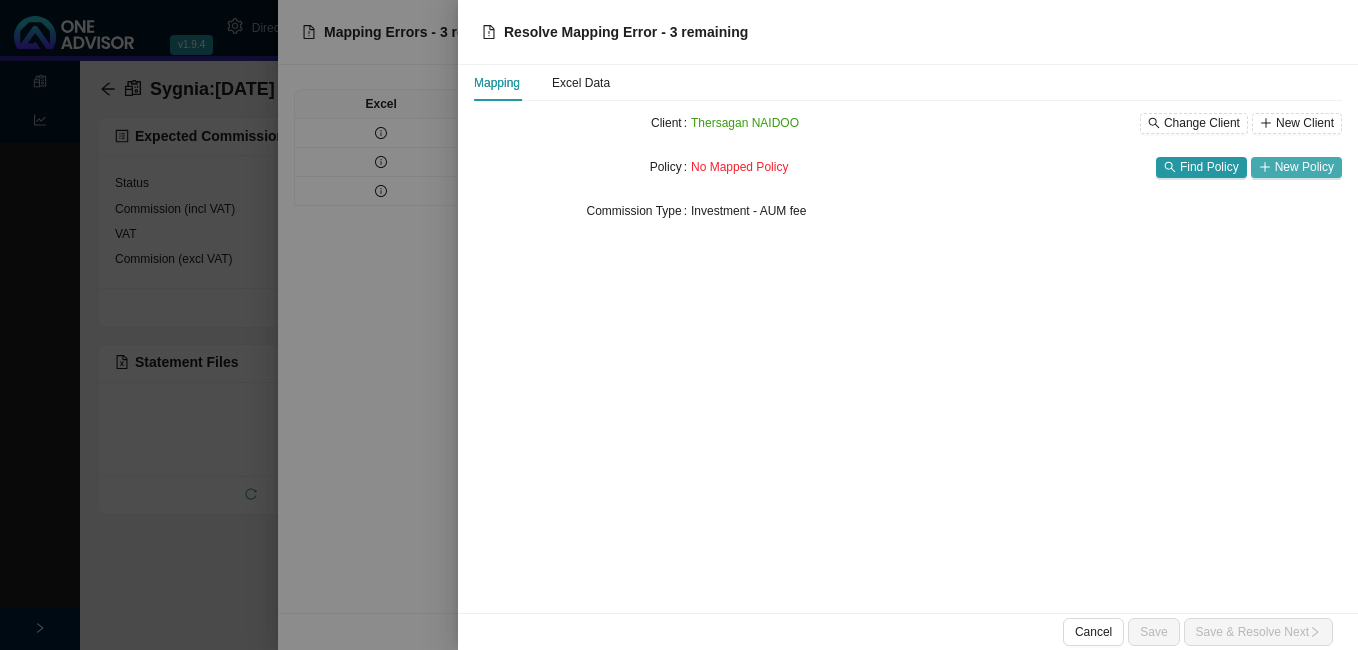 click on "New Policy" at bounding box center (1304, 167) 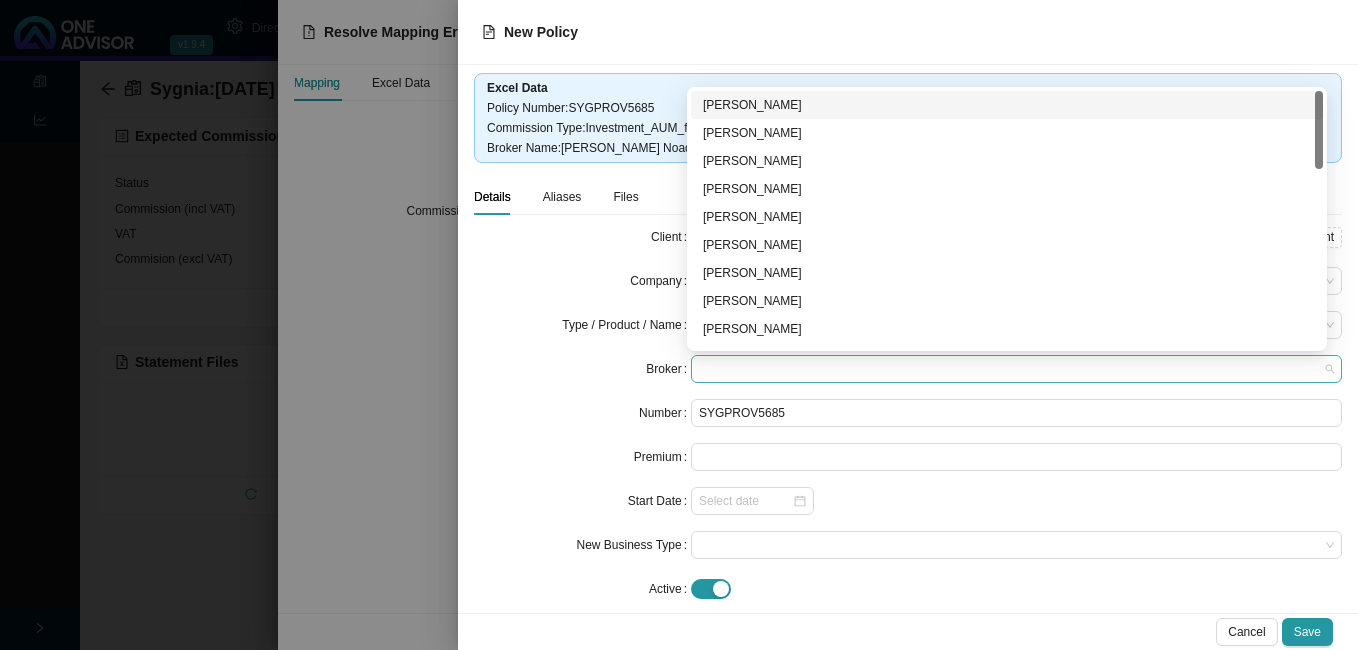 click at bounding box center (1016, 369) 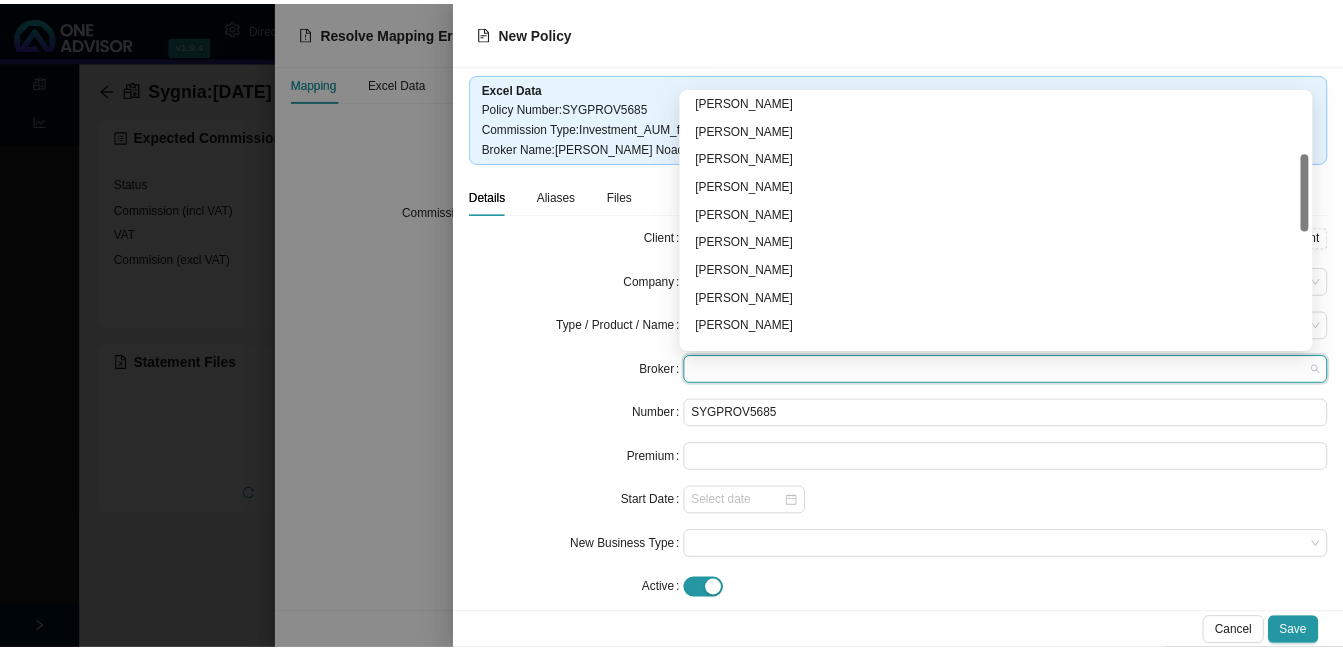 scroll, scrollTop: 300, scrollLeft: 0, axis: vertical 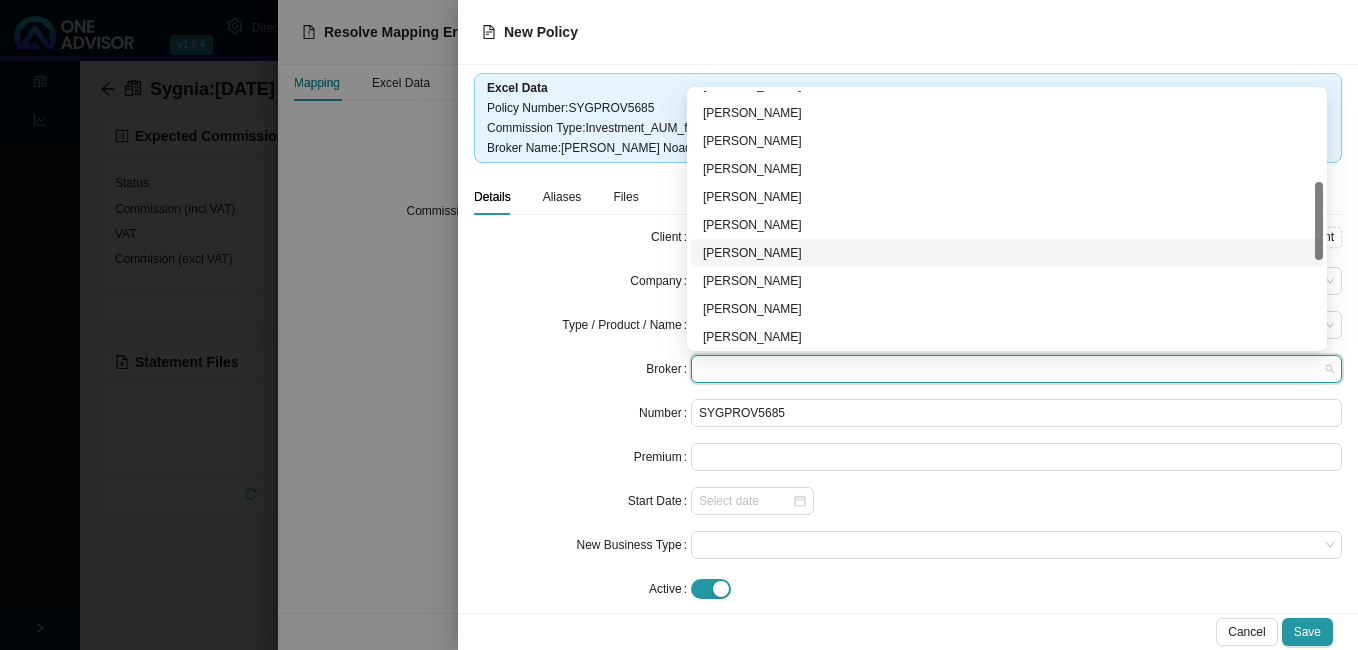 click on "[PERSON_NAME]" at bounding box center (1007, 253) 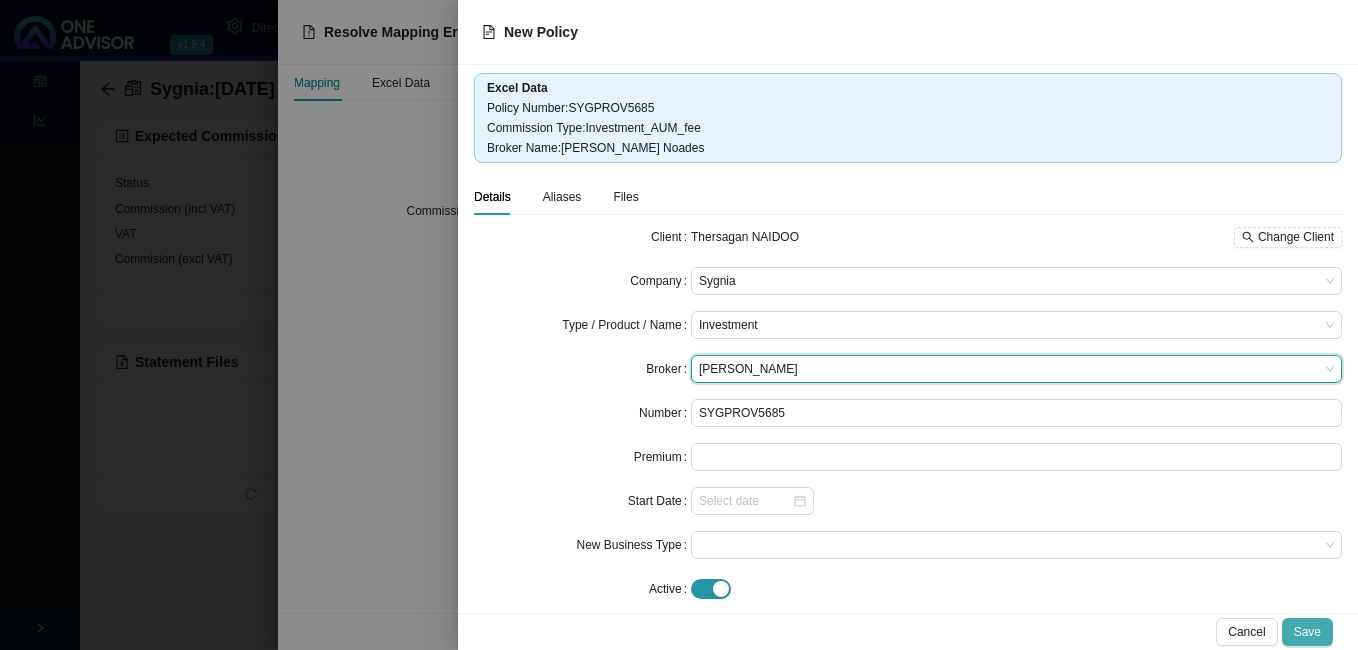 click on "Save" at bounding box center [1307, 632] 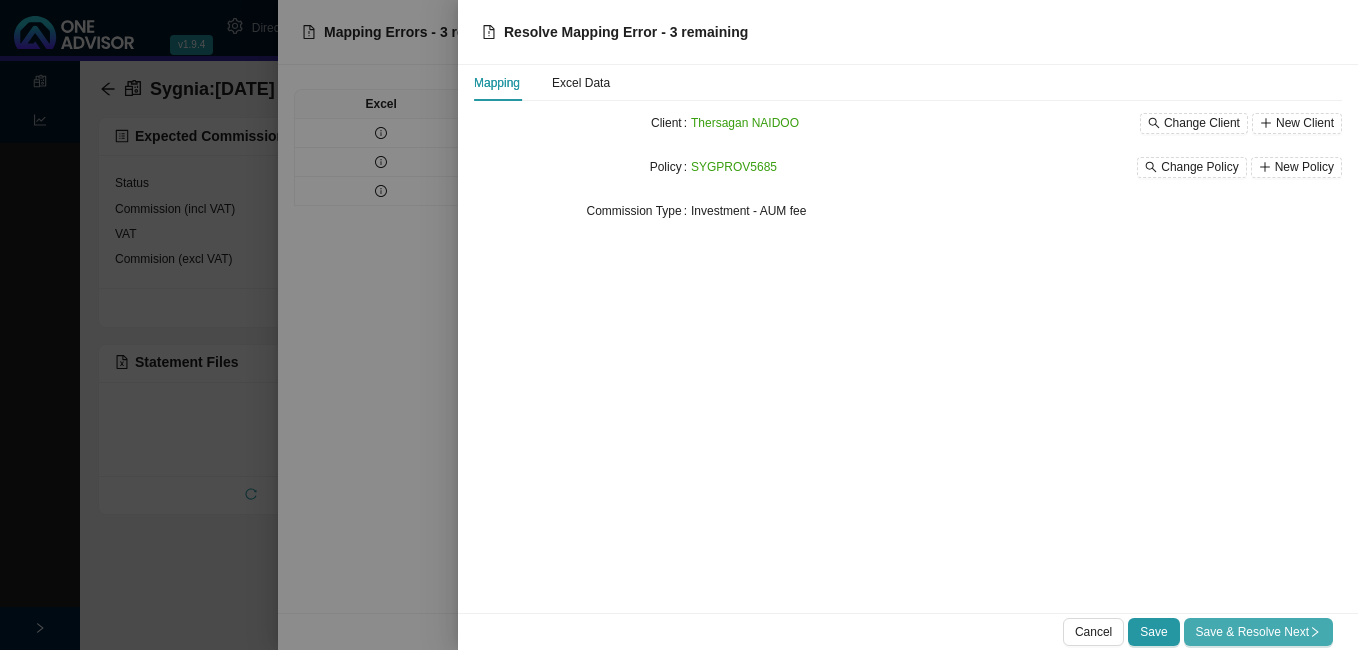 click on "Save & Resolve Next" at bounding box center (1258, 632) 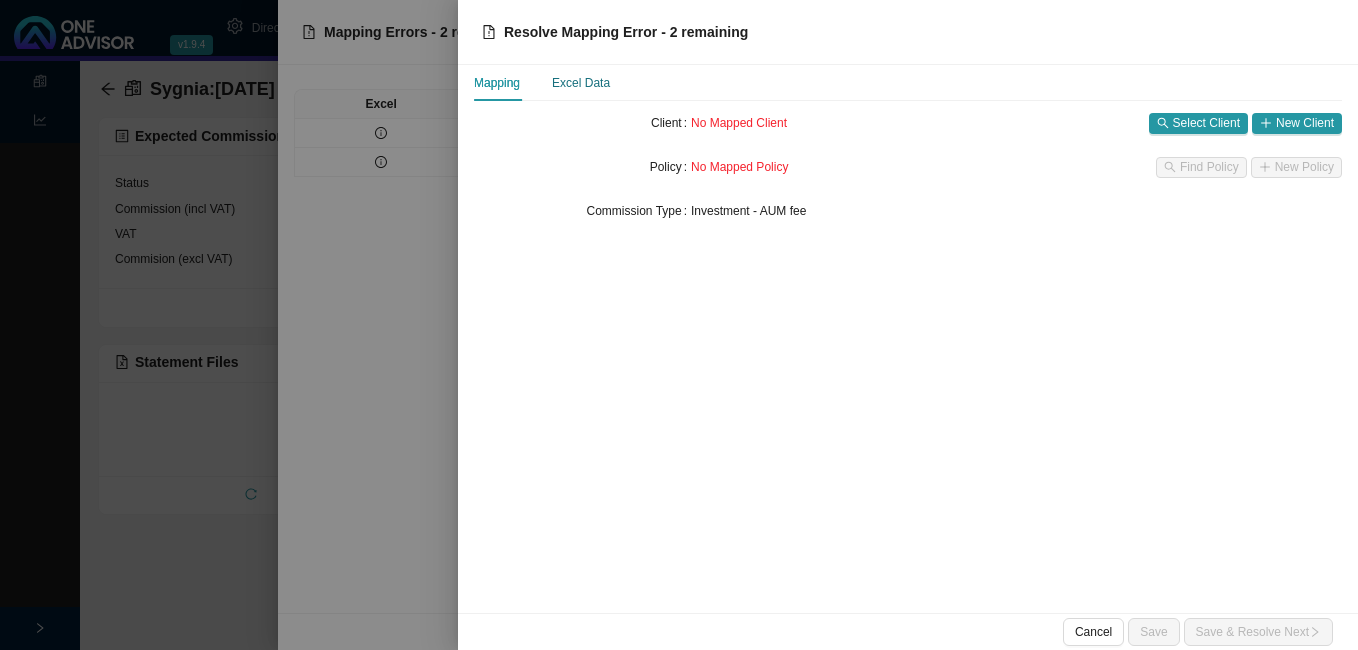 click on "Excel Data" at bounding box center (581, 83) 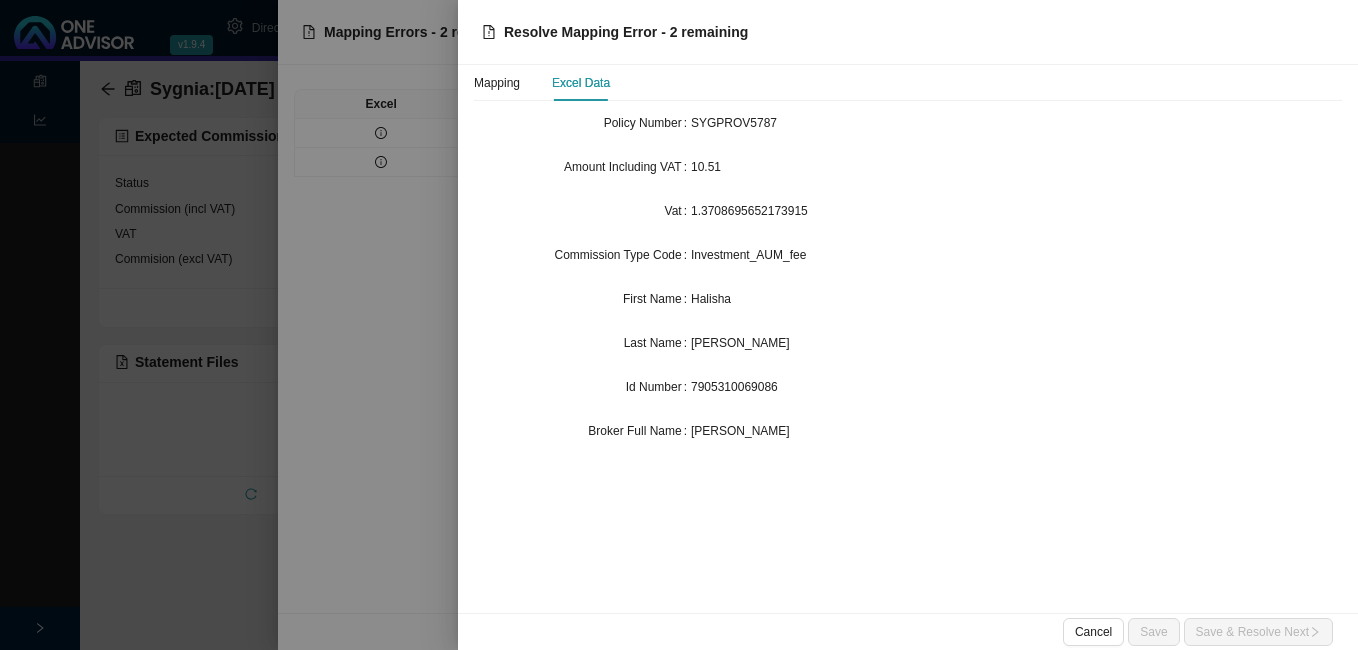 click at bounding box center (679, 325) 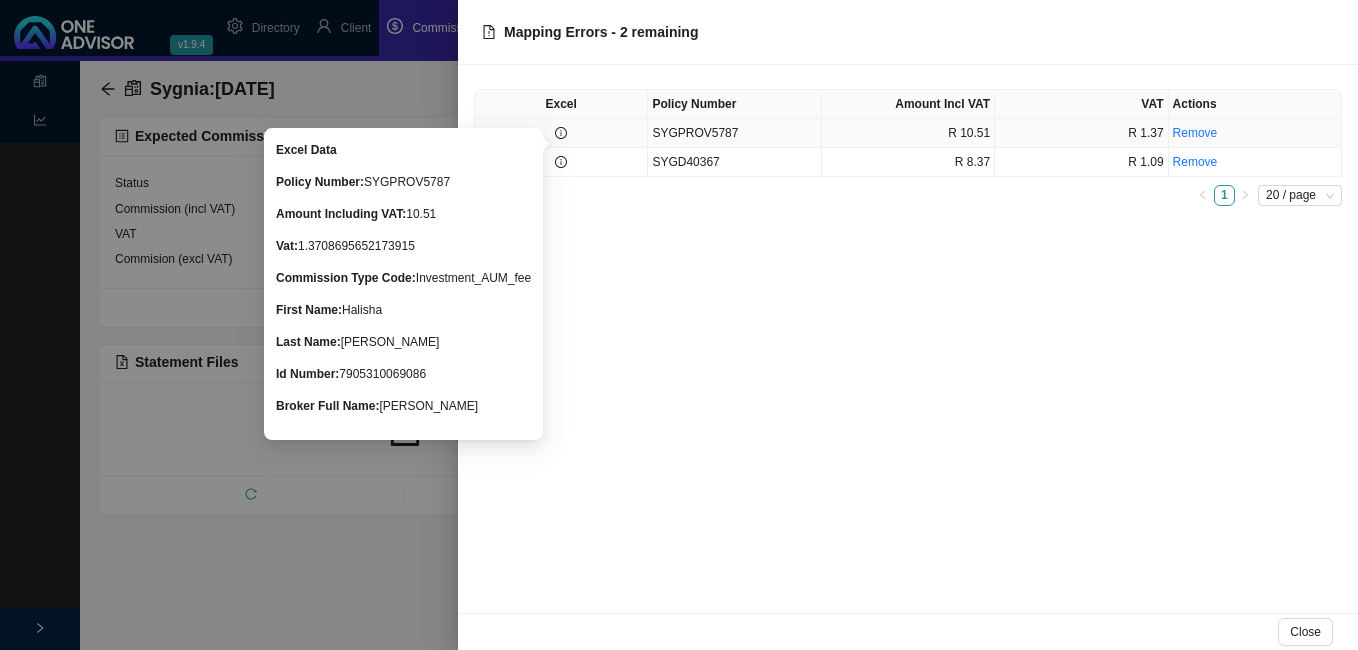 click 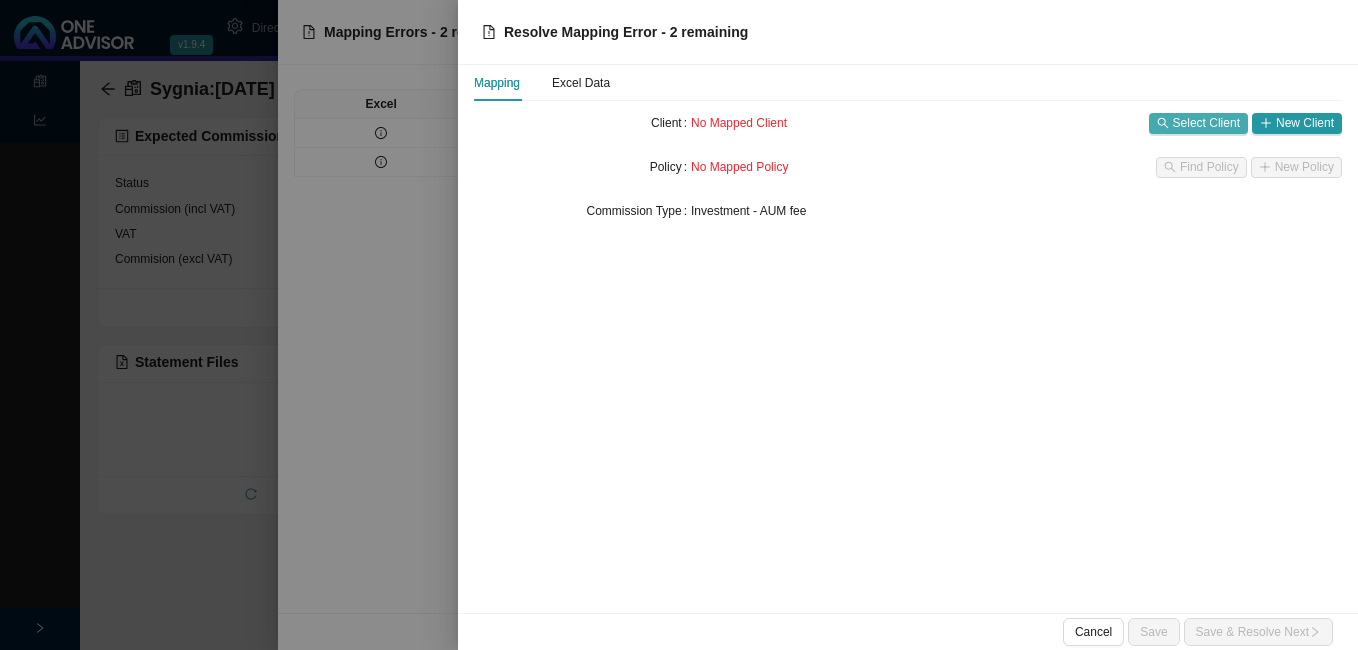 click on "Select Client" at bounding box center (1206, 123) 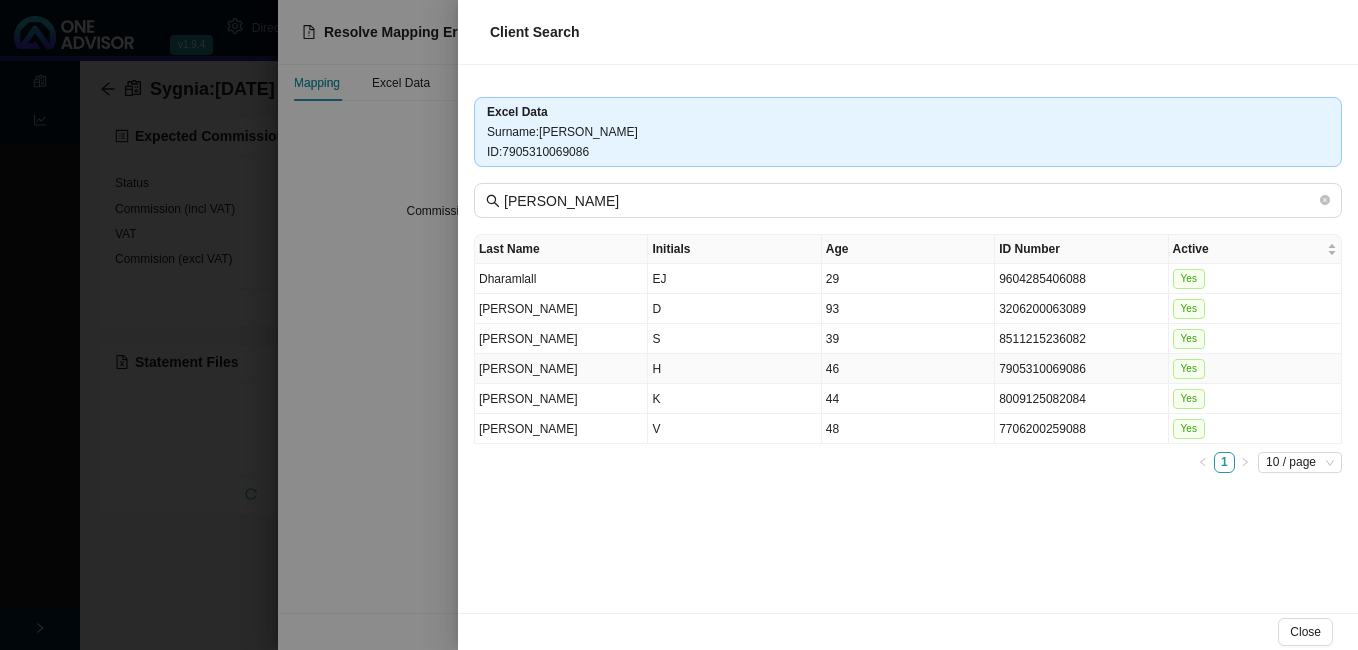 click on "7905310069086" at bounding box center [1081, 369] 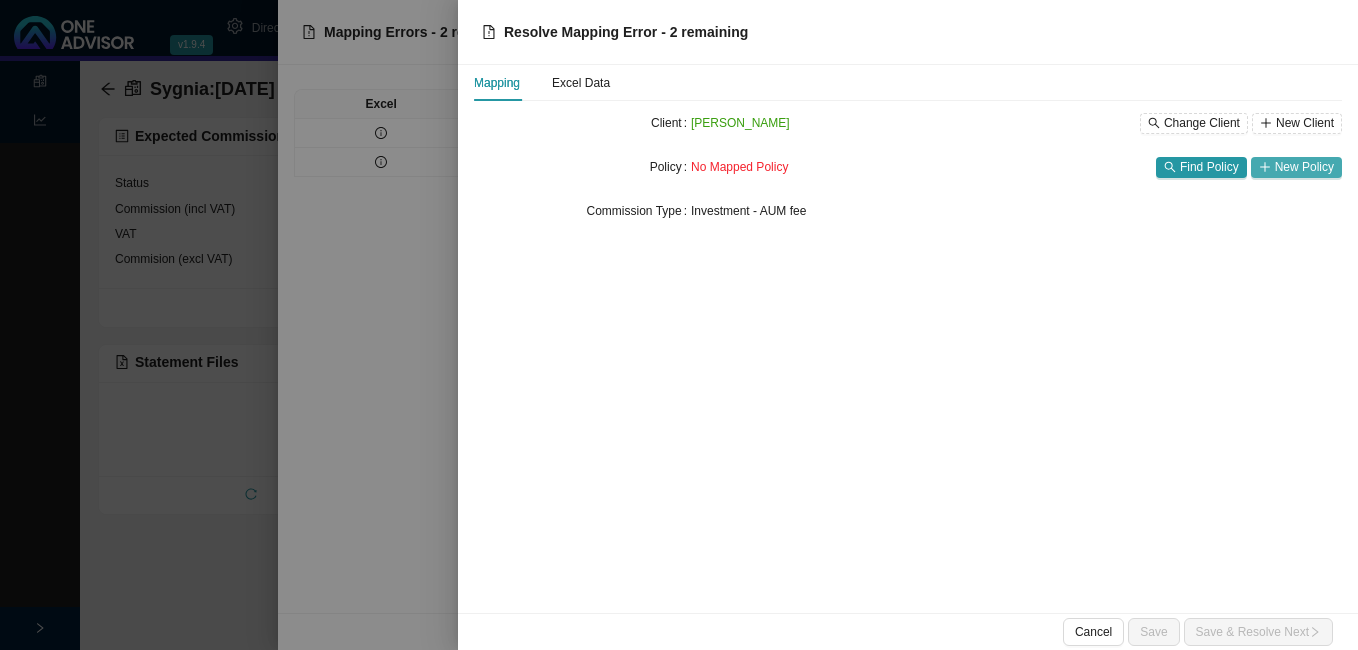 click on "New Policy" at bounding box center (1304, 167) 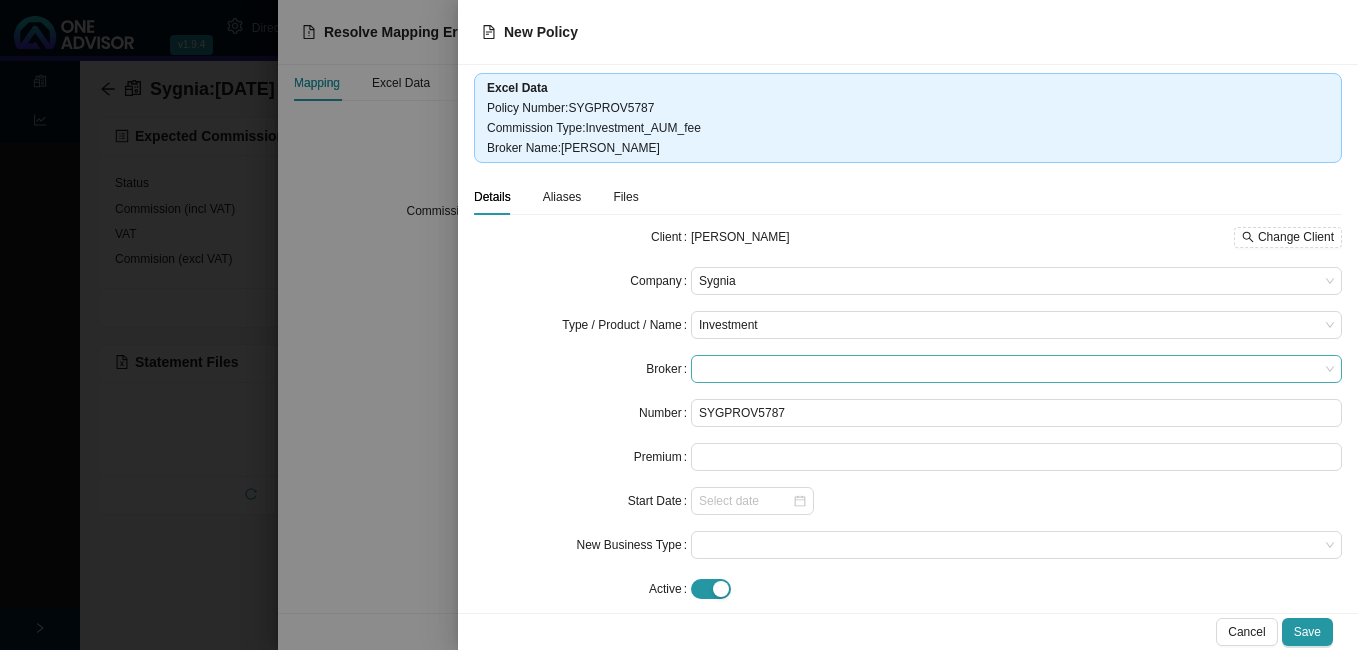 click at bounding box center [1016, 369] 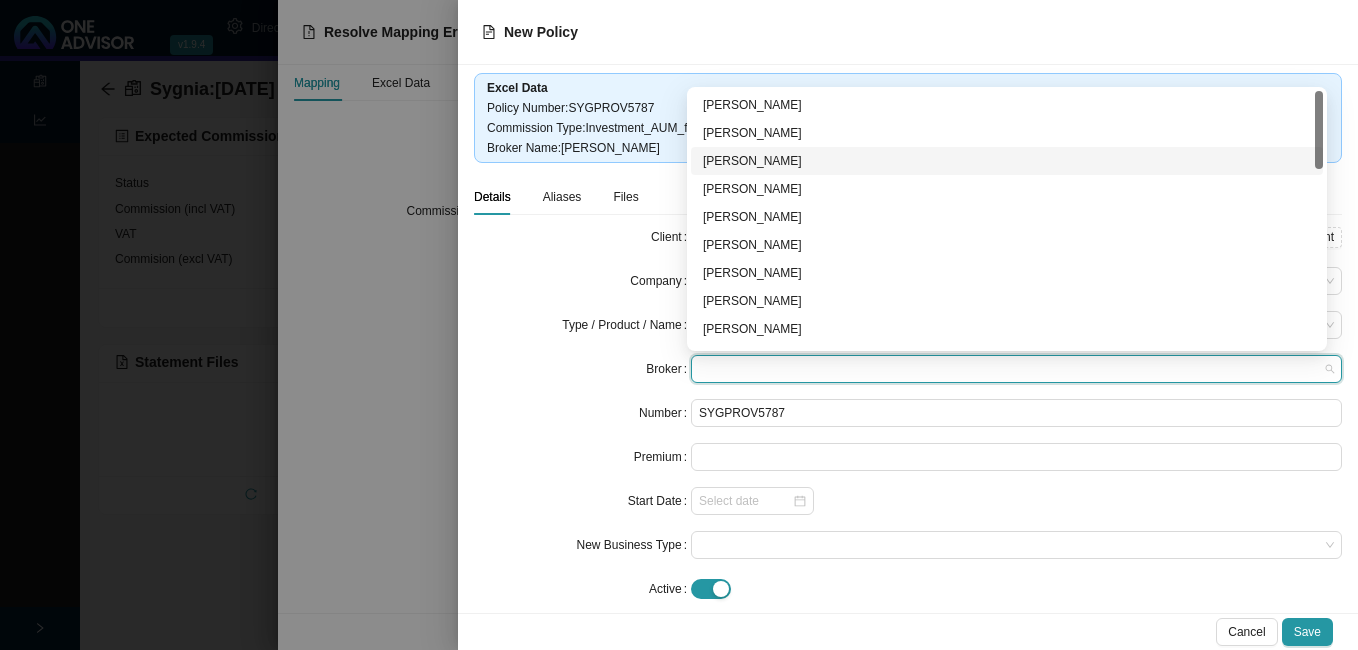 click on "[PERSON_NAME]" at bounding box center (1007, 161) 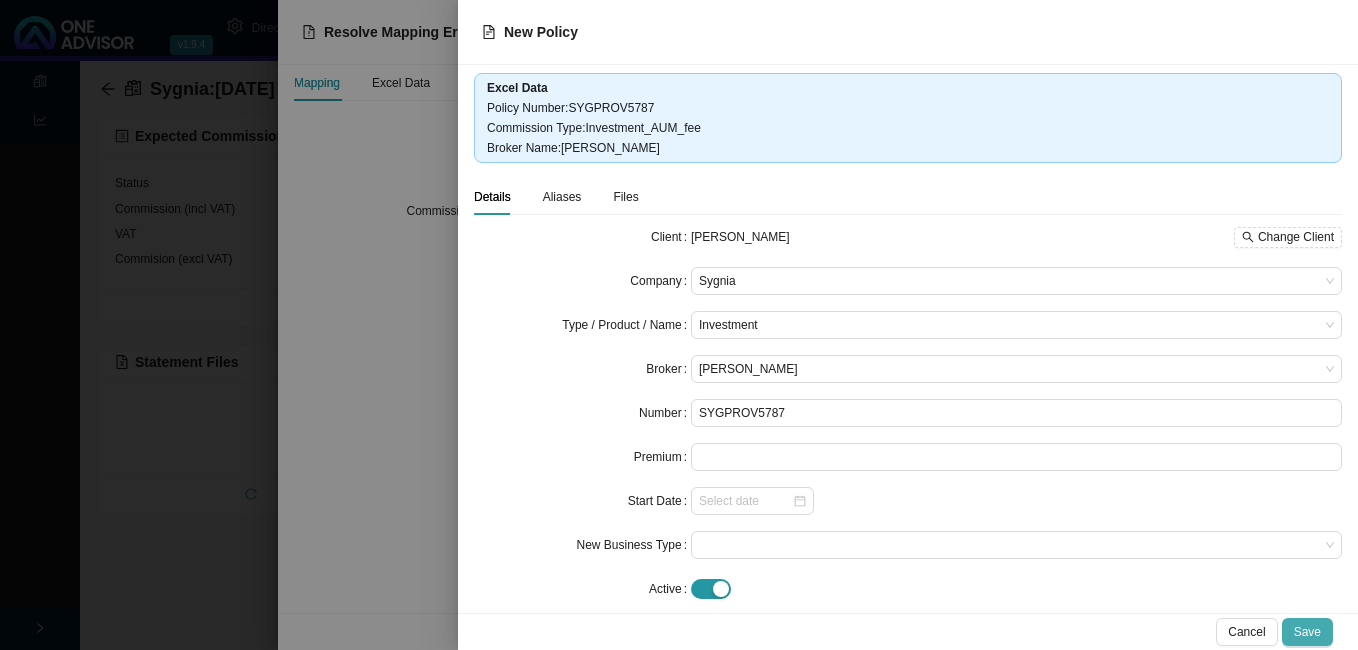 click on "Save" at bounding box center (1307, 632) 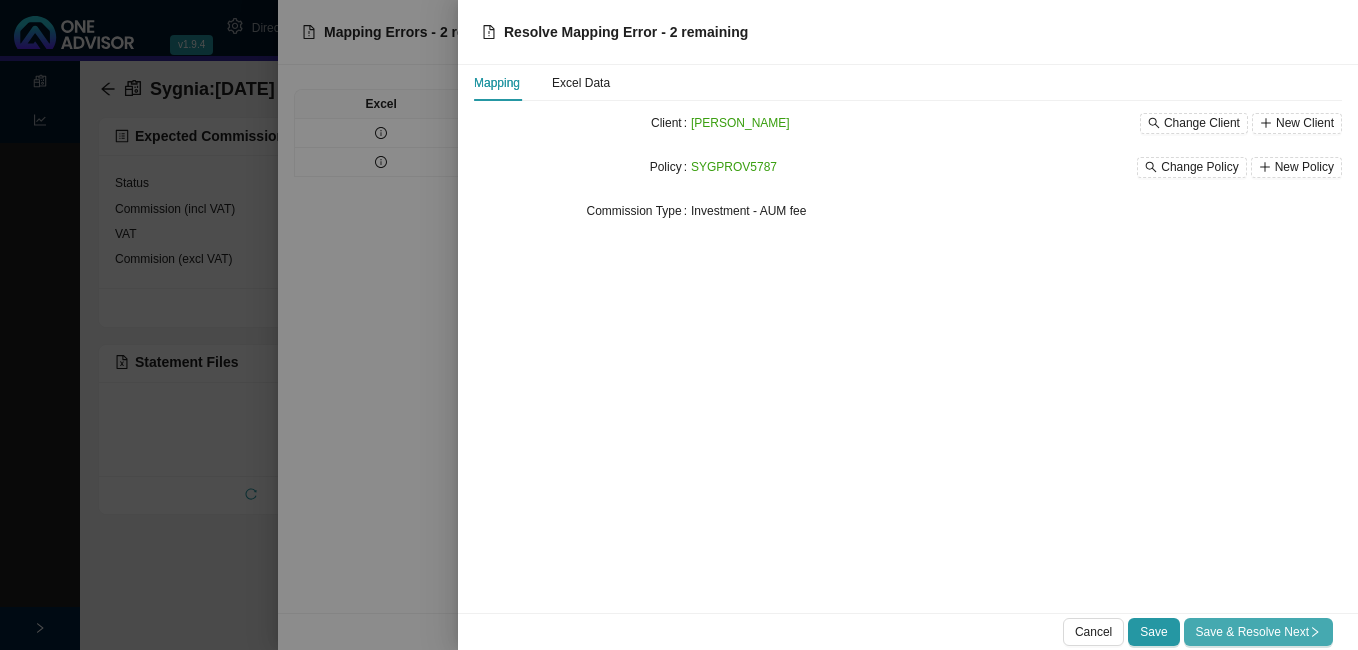 click 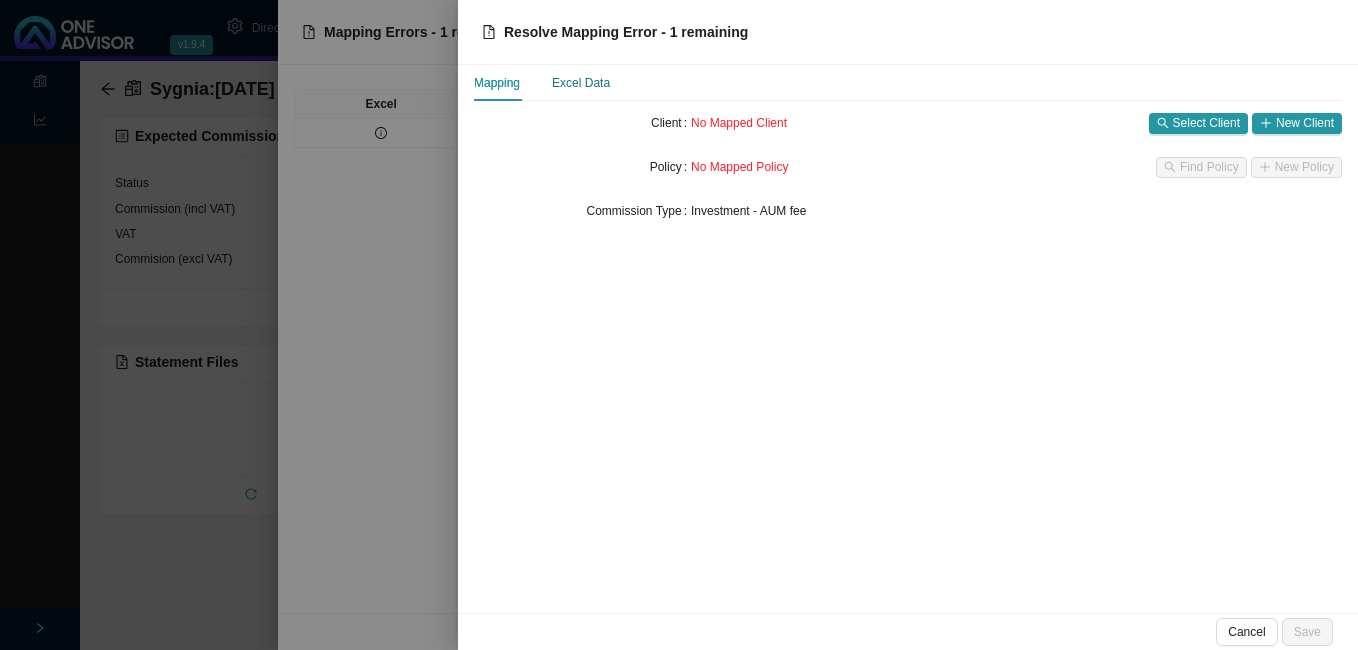 click on "Excel Data" at bounding box center (581, 83) 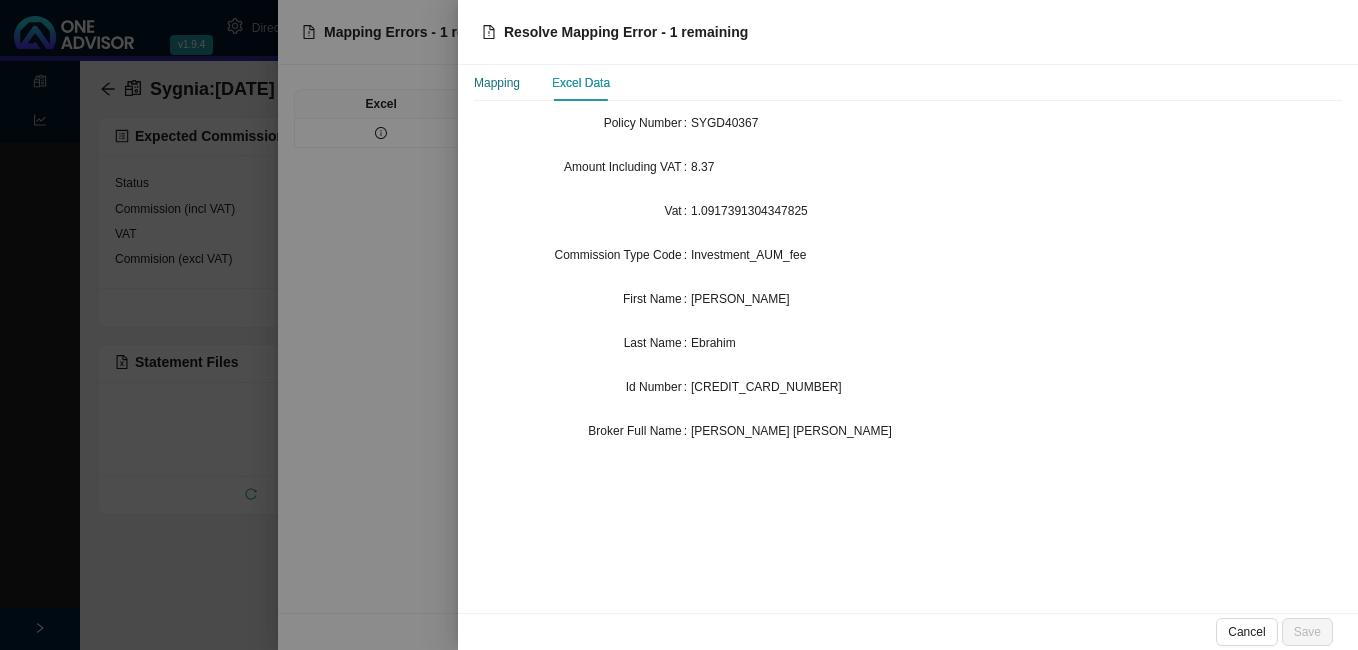 click on "Mapping" at bounding box center (497, 83) 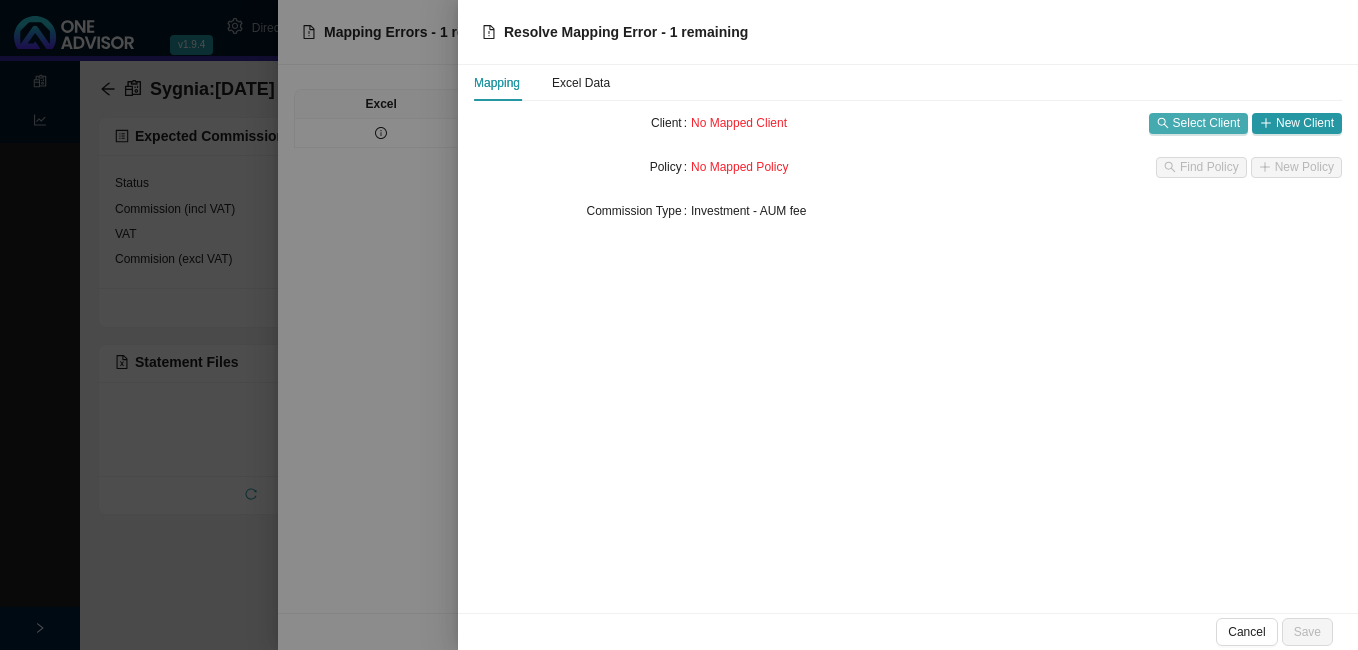 click on "Select Client" at bounding box center [1206, 123] 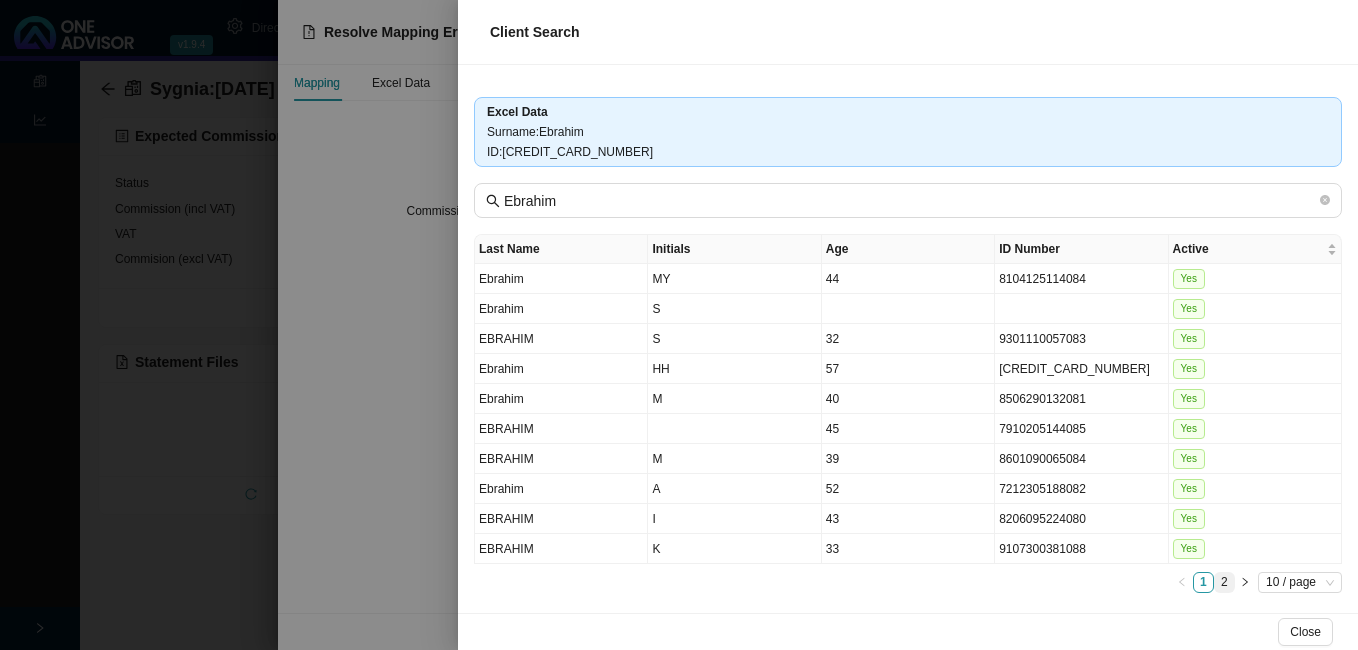 click on "2" at bounding box center [1224, 582] 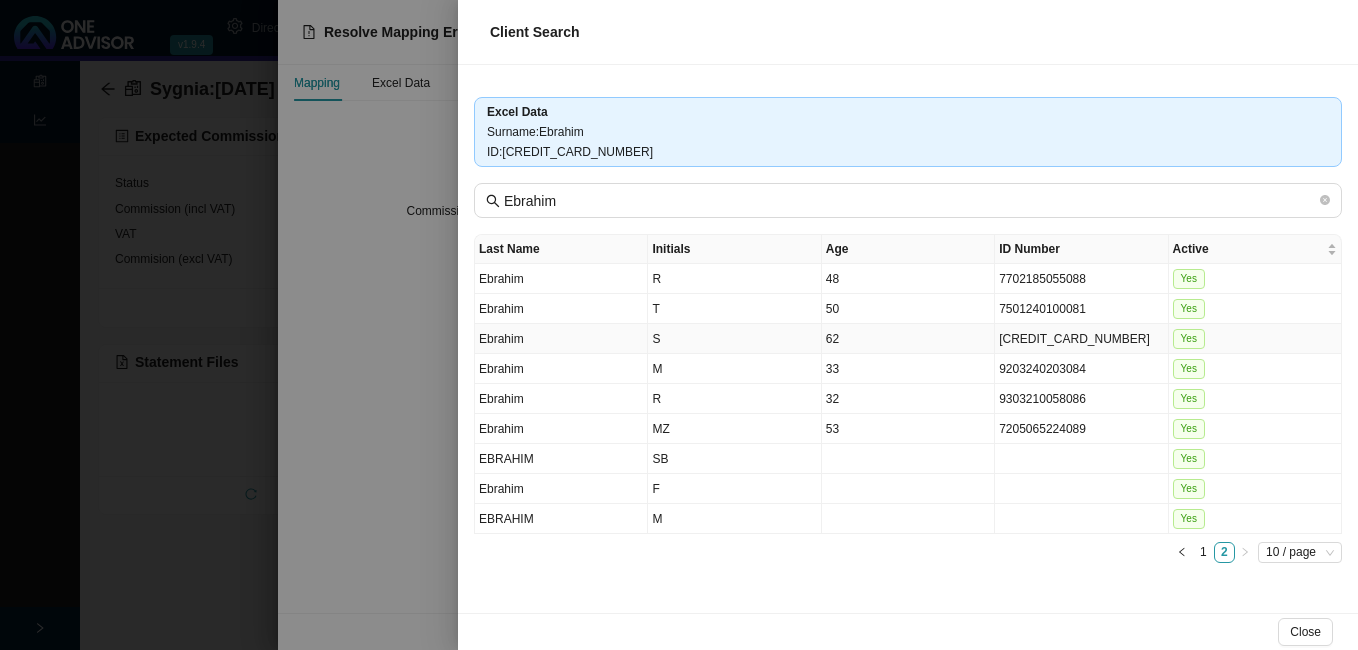 click on "[CREDIT_CARD_NUMBER]" at bounding box center [1081, 339] 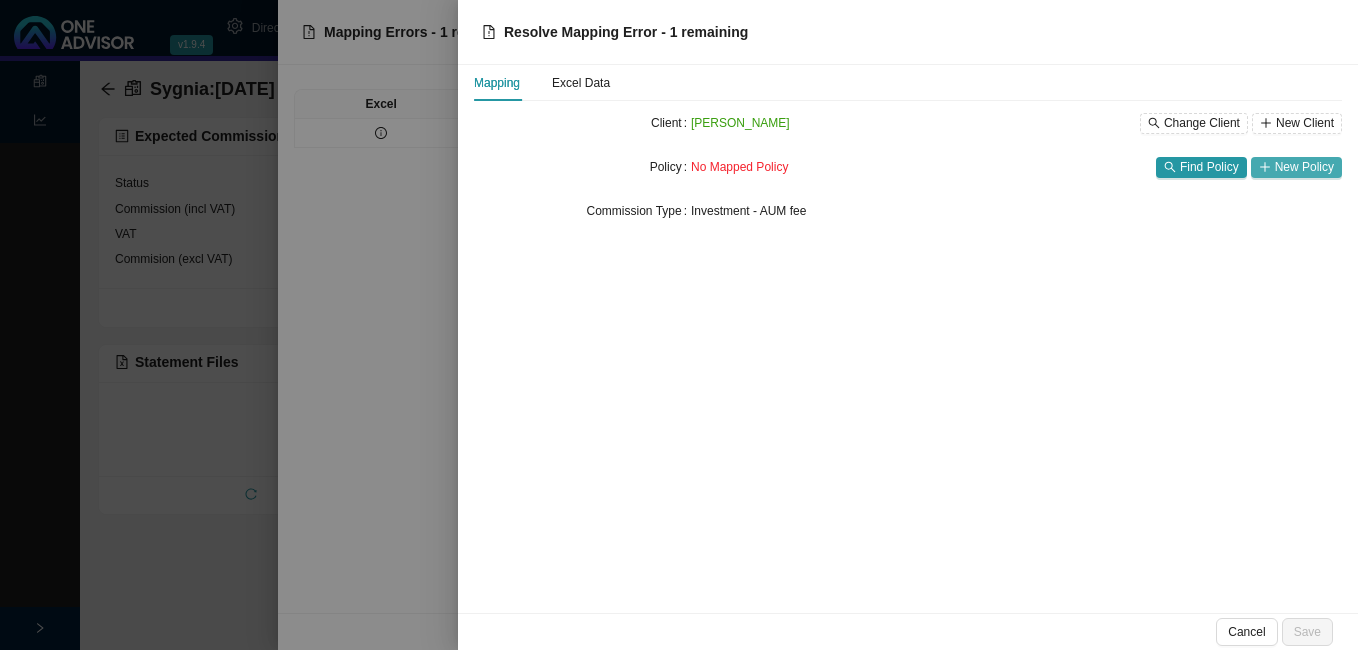 click on "New Policy" at bounding box center [1296, 167] 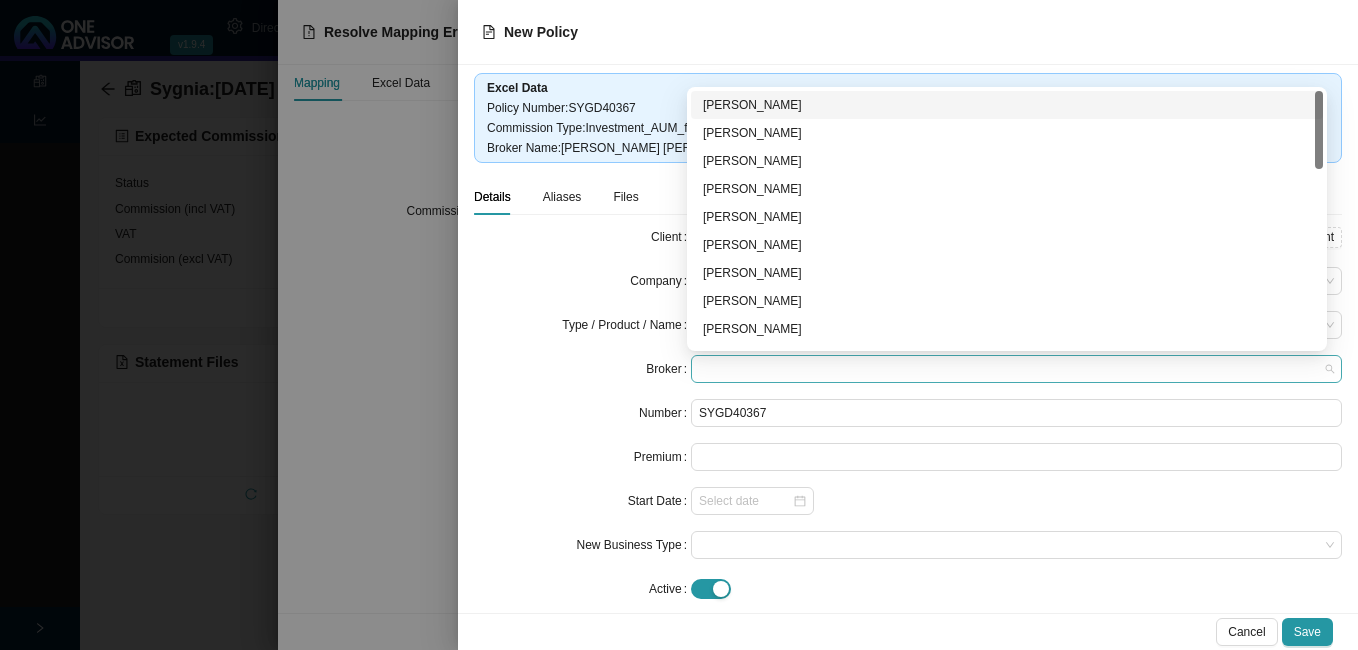 click at bounding box center [1016, 369] 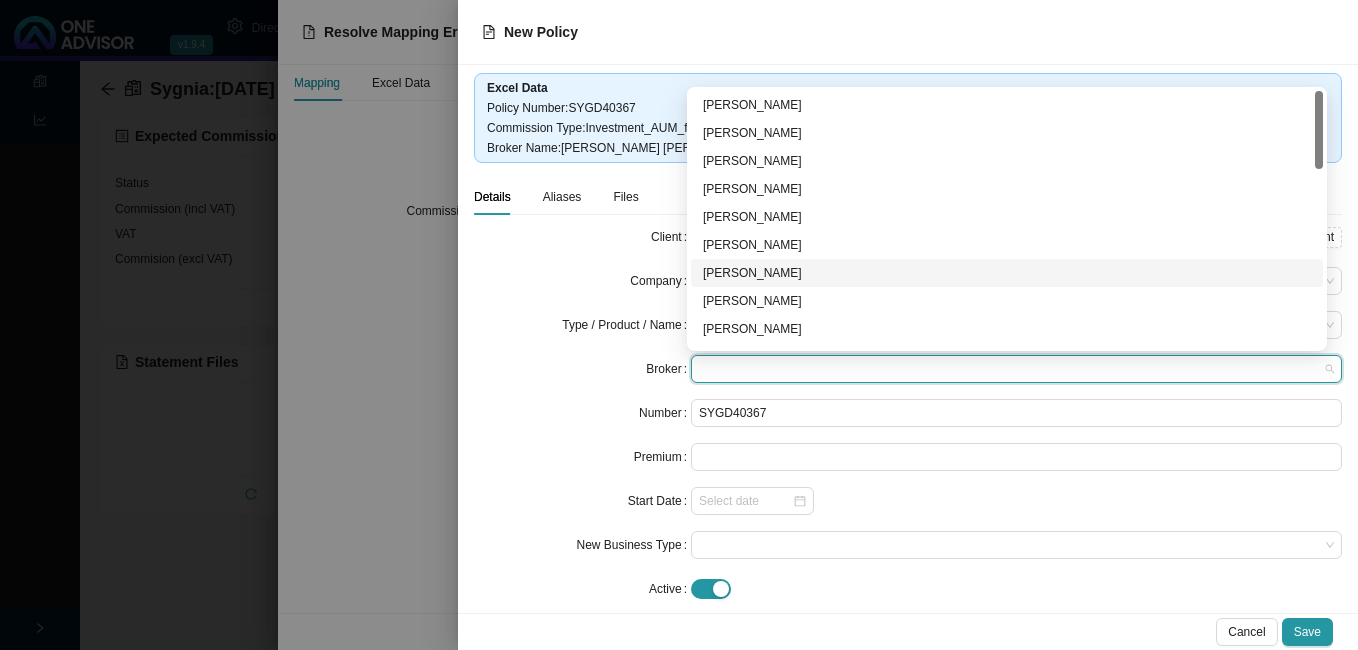 click on "[PERSON_NAME]" at bounding box center (1007, 273) 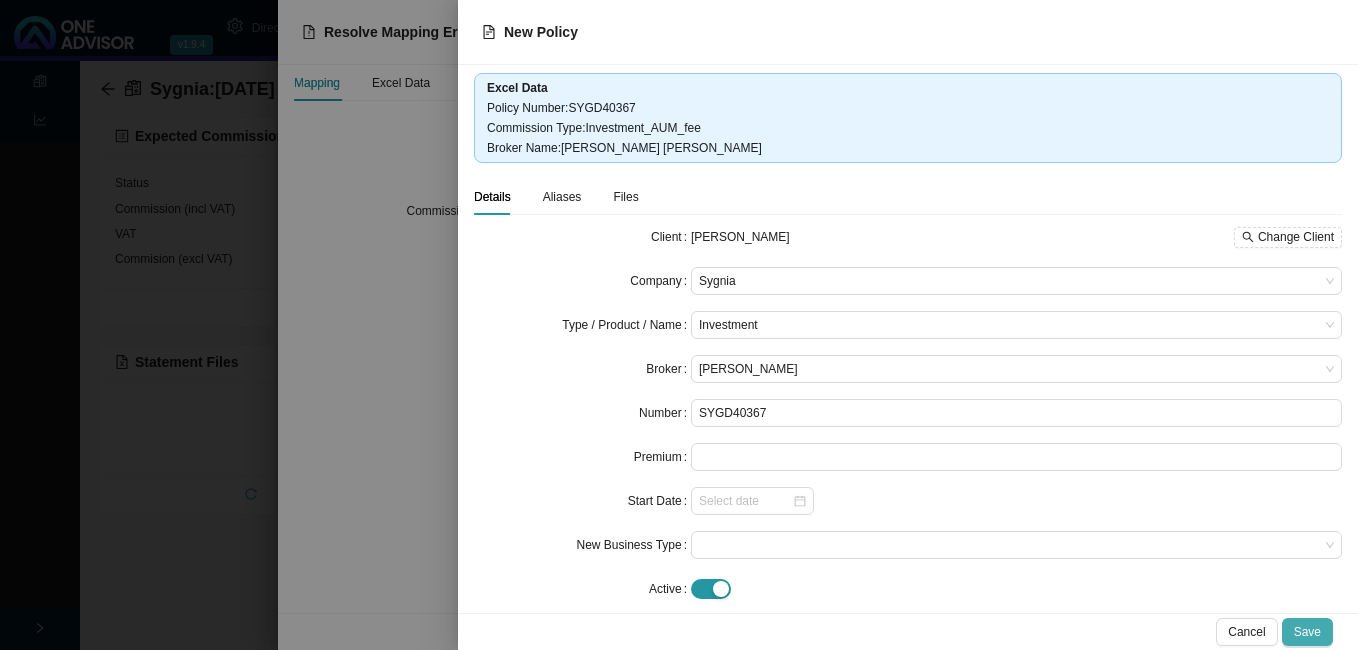 click on "Save" at bounding box center (1307, 632) 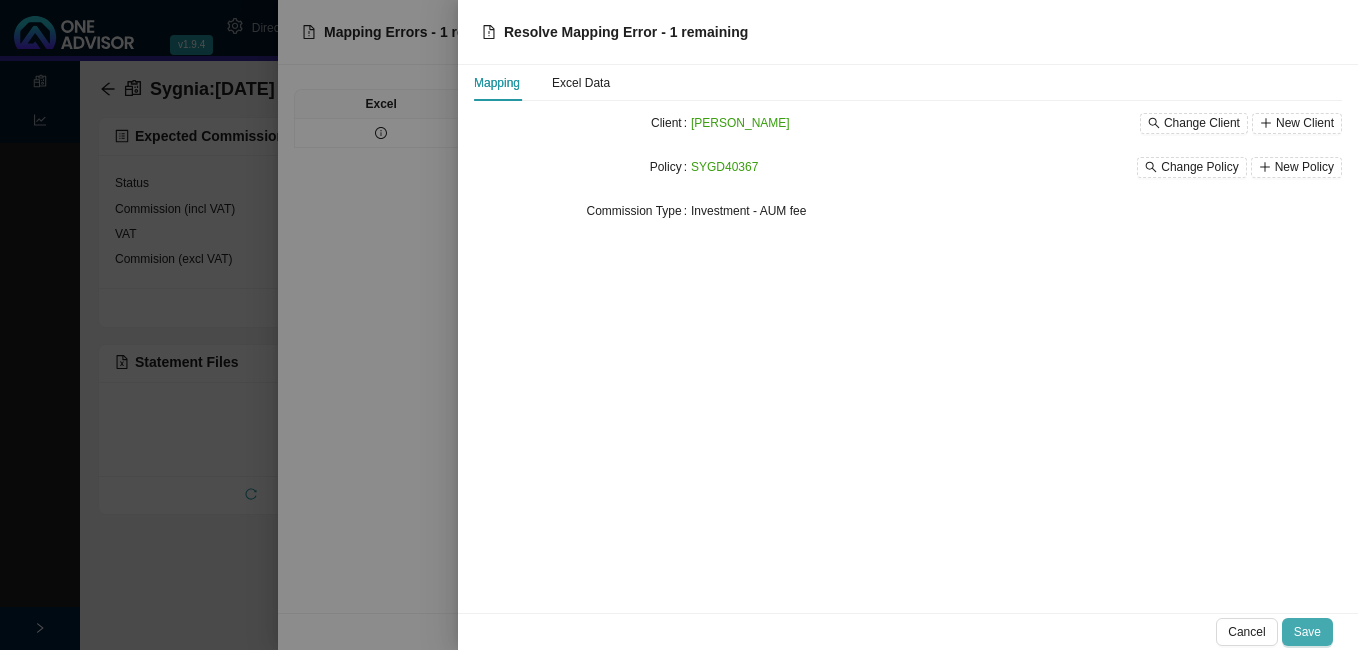 click on "Save" at bounding box center [1307, 632] 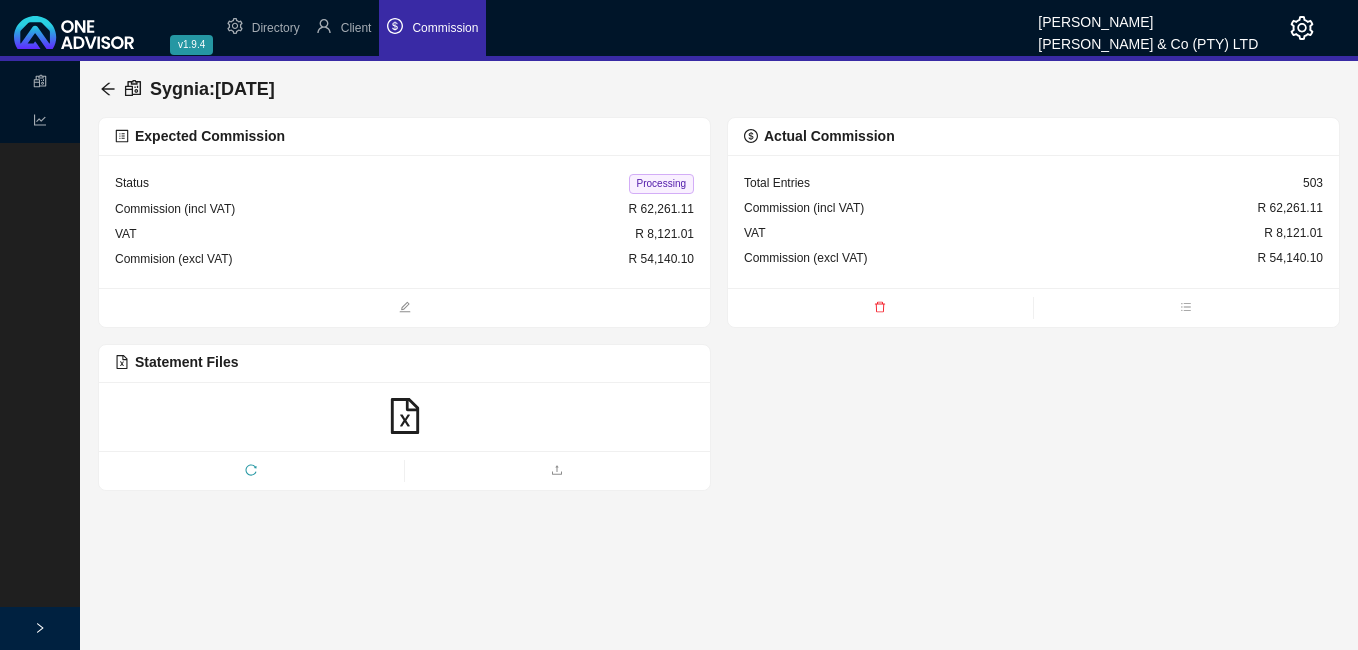 click on "Processing" at bounding box center (661, 184) 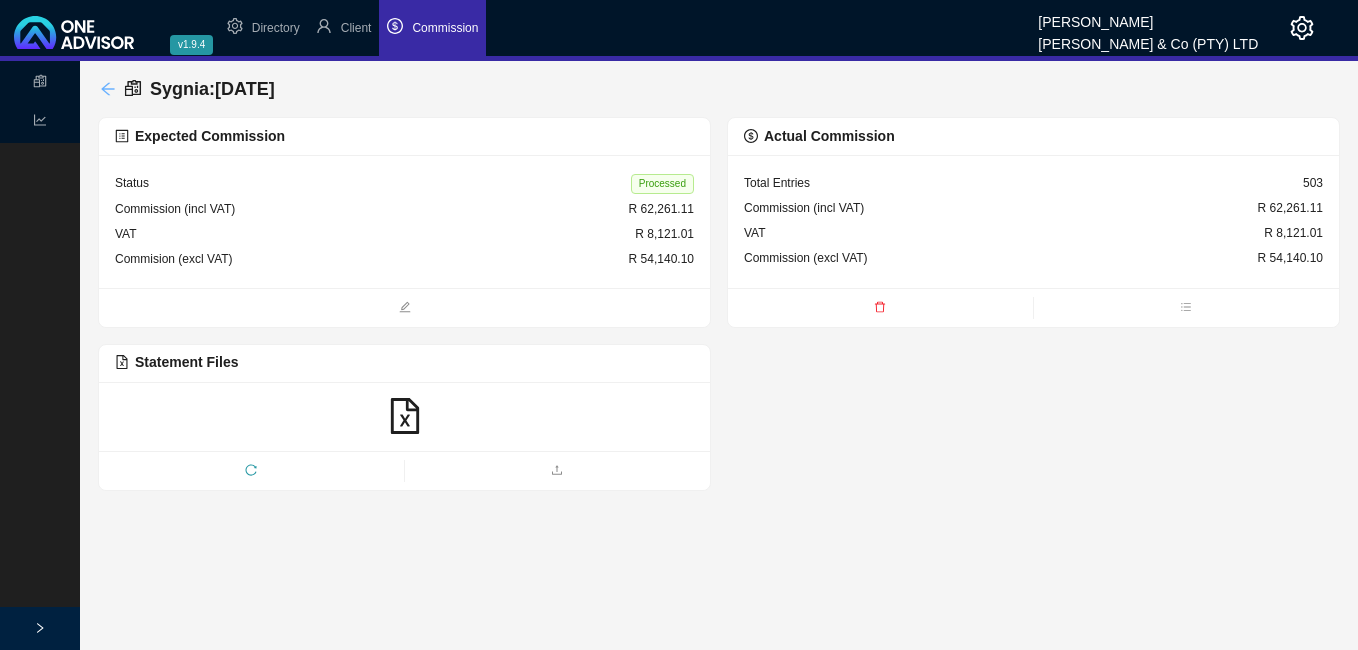 click 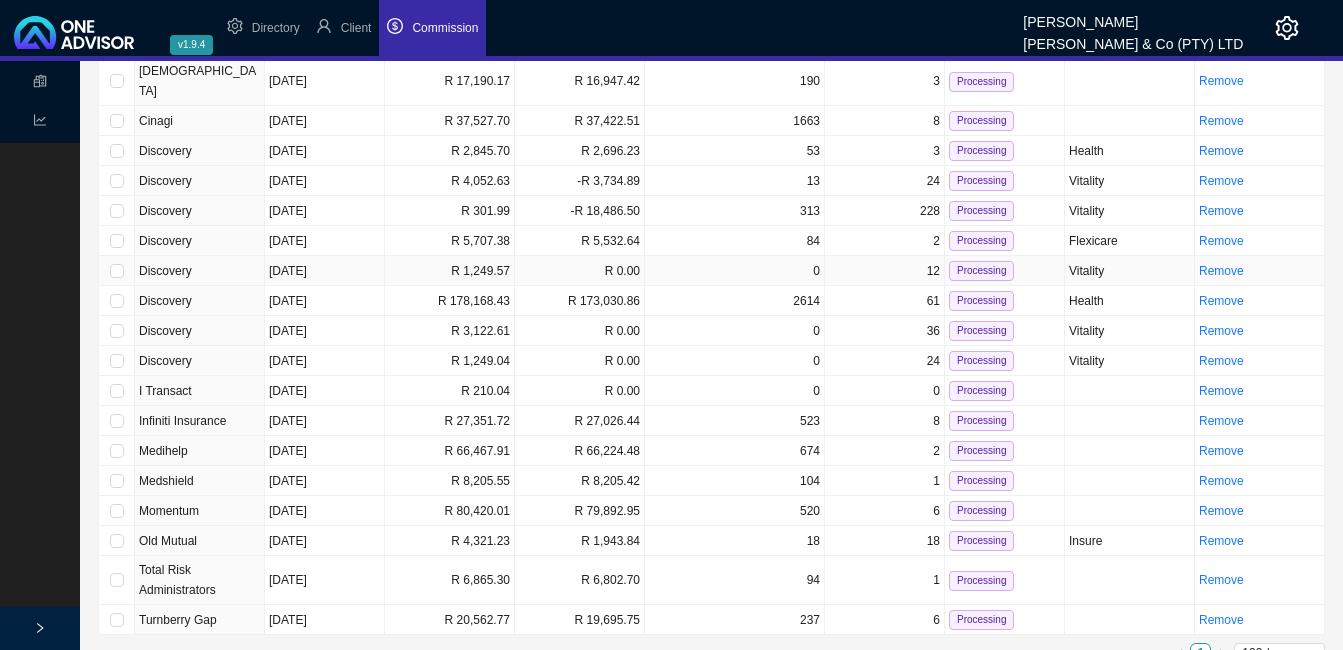scroll, scrollTop: 164, scrollLeft: 0, axis: vertical 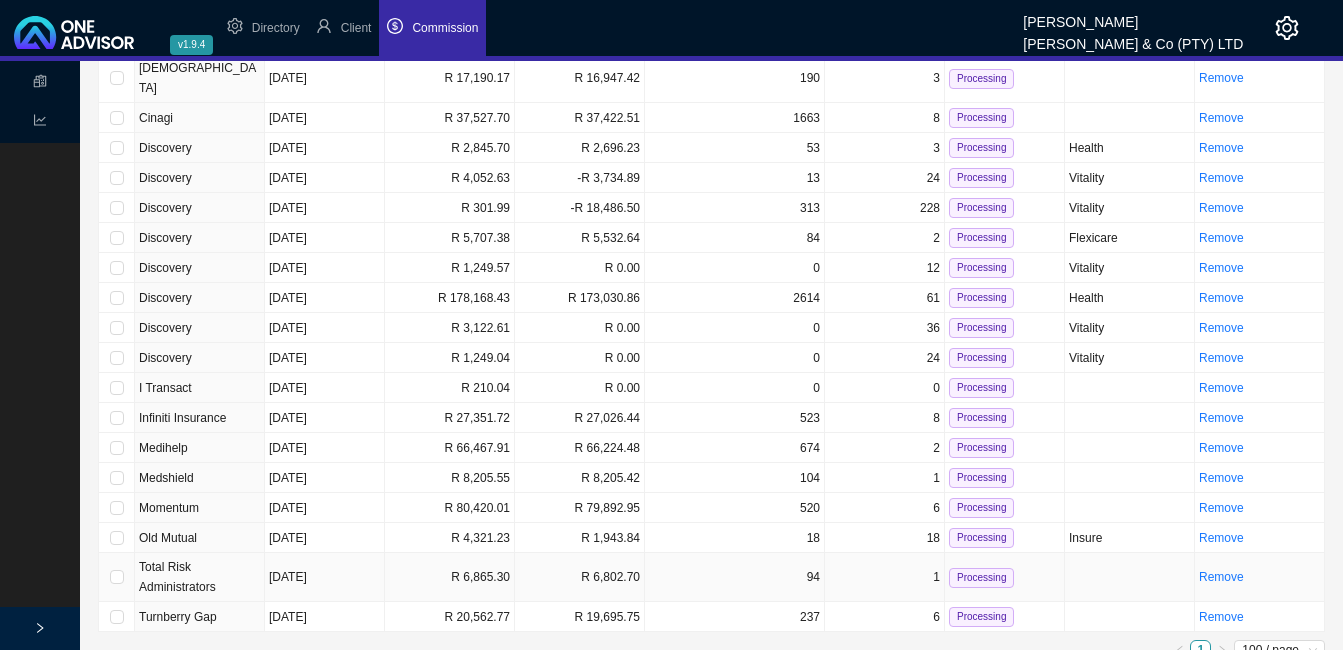 click on "R 6,802.70" at bounding box center (580, 577) 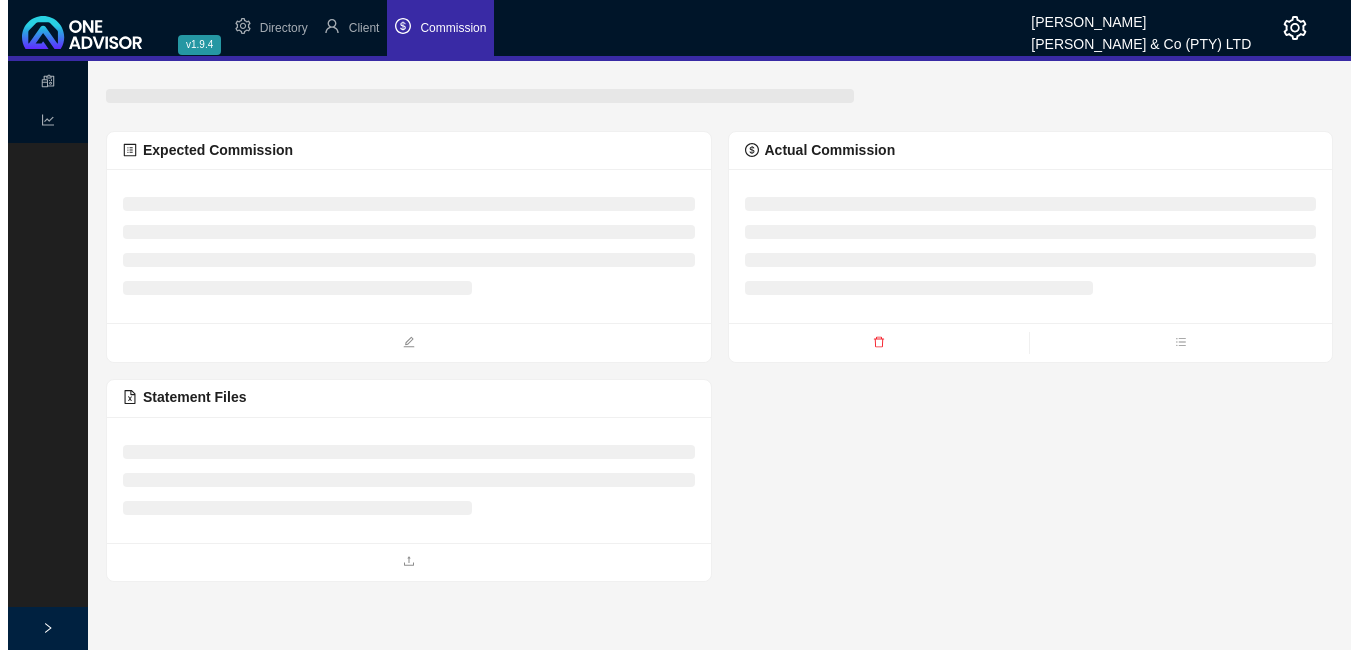 scroll, scrollTop: 0, scrollLeft: 0, axis: both 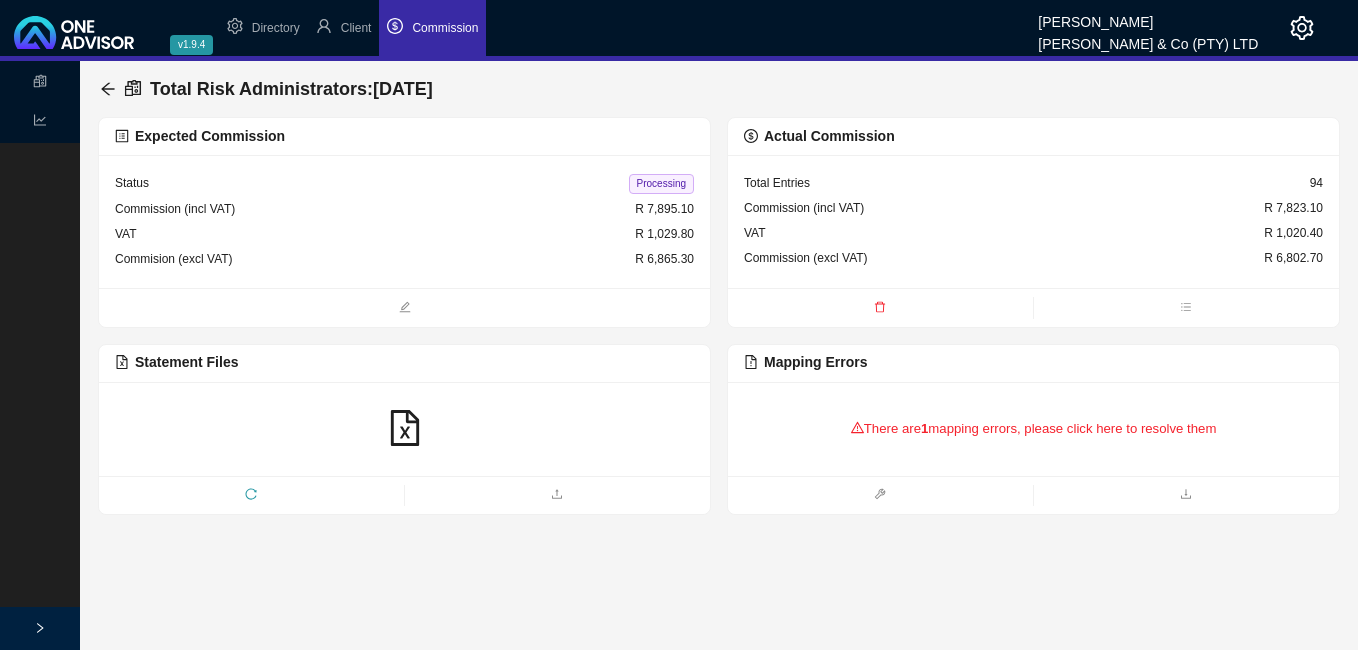 click on "There are  1  mapping errors, please click here to resolve them" at bounding box center [1033, 429] 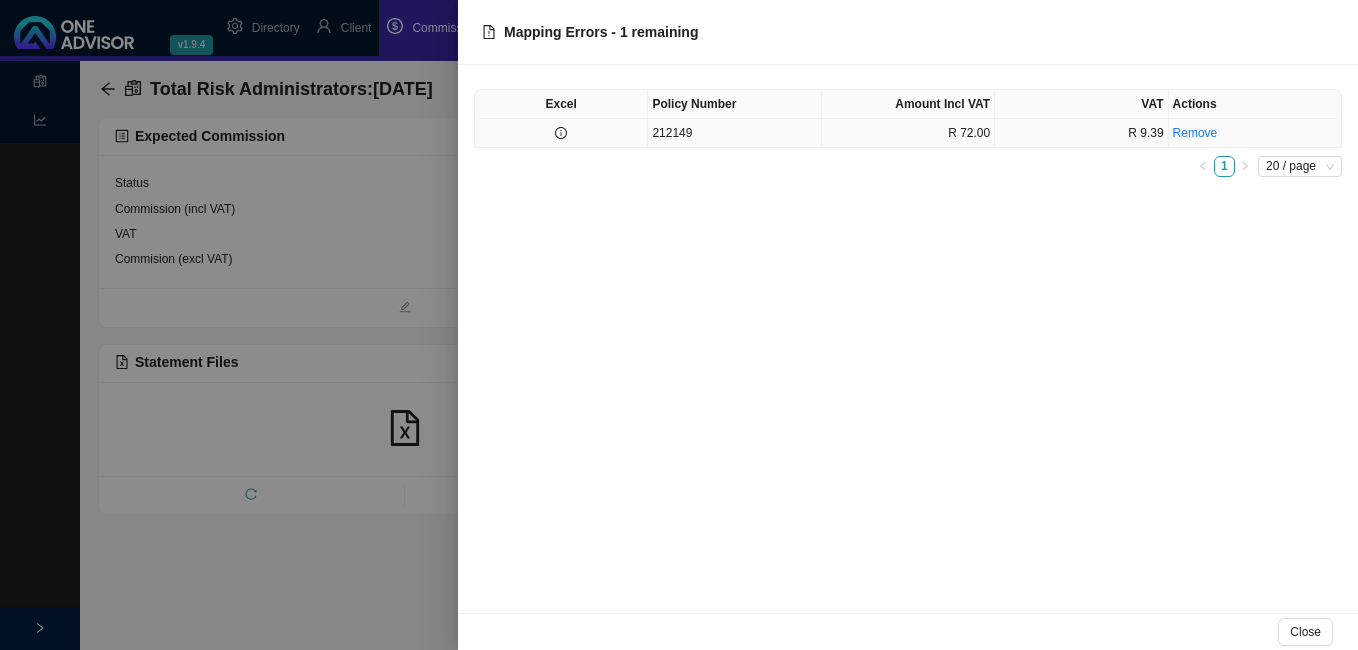 click at bounding box center [561, 133] 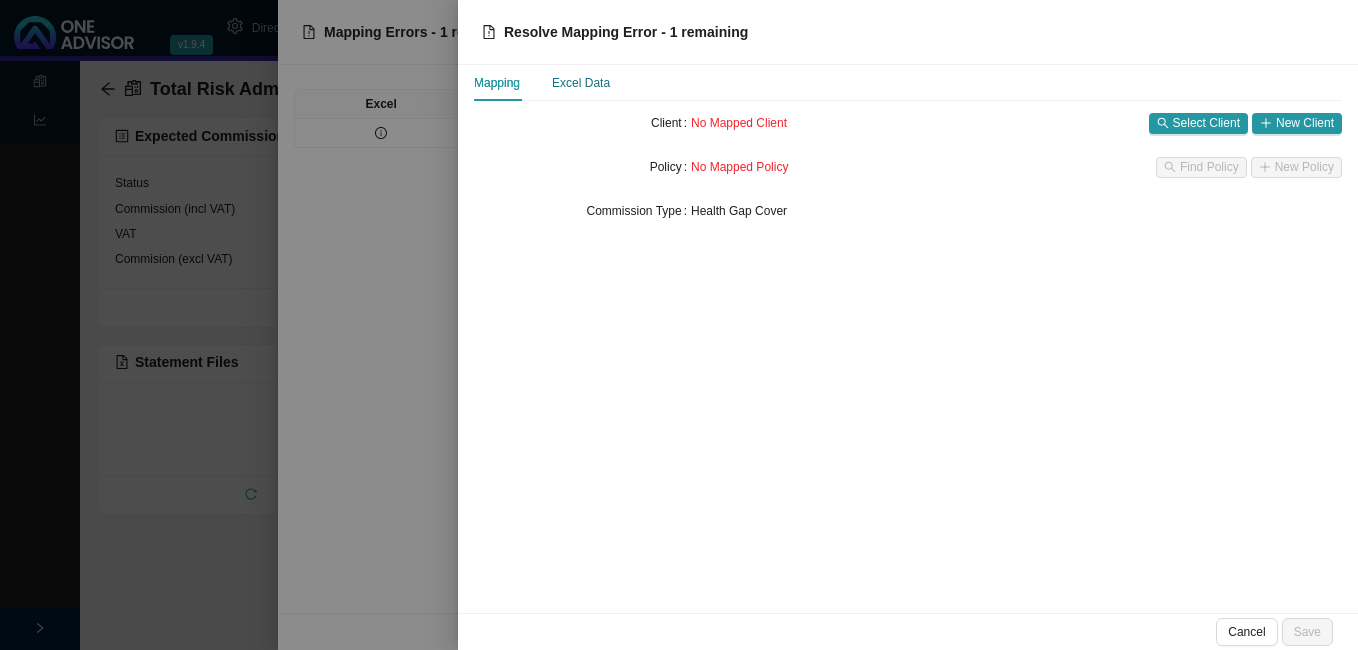 click on "Excel Data" at bounding box center [581, 83] 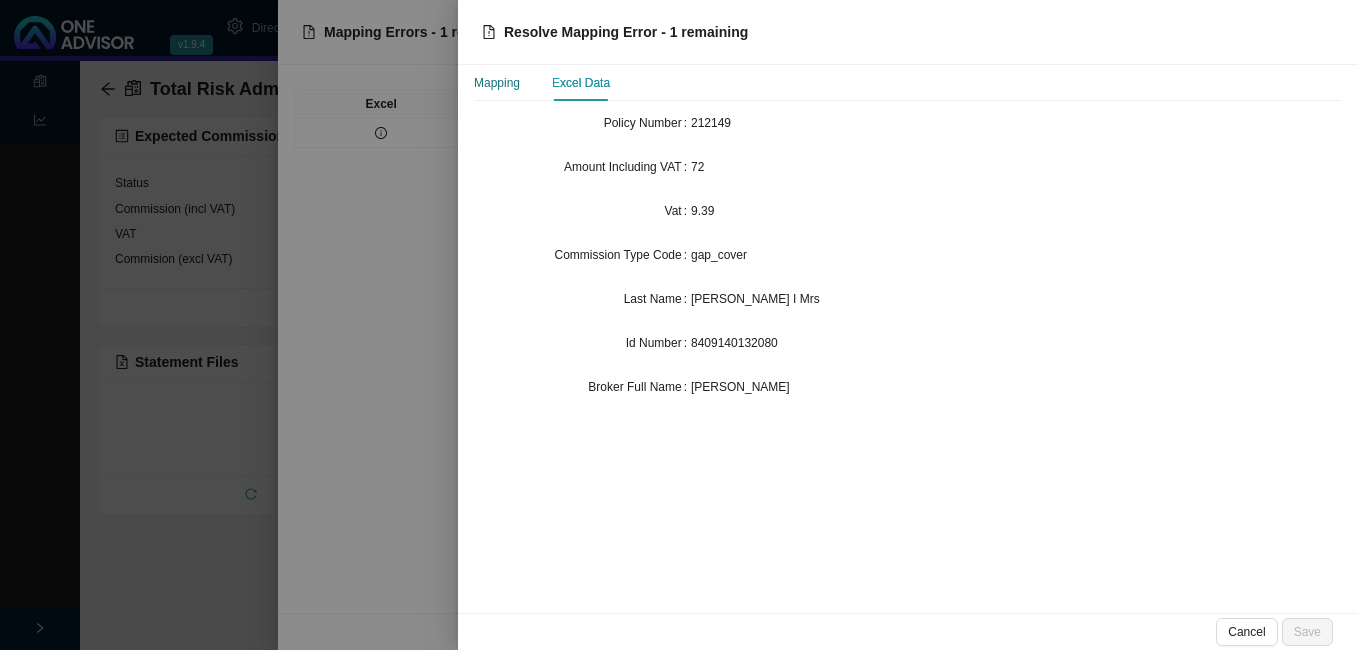 click on "Mapping" at bounding box center (497, 83) 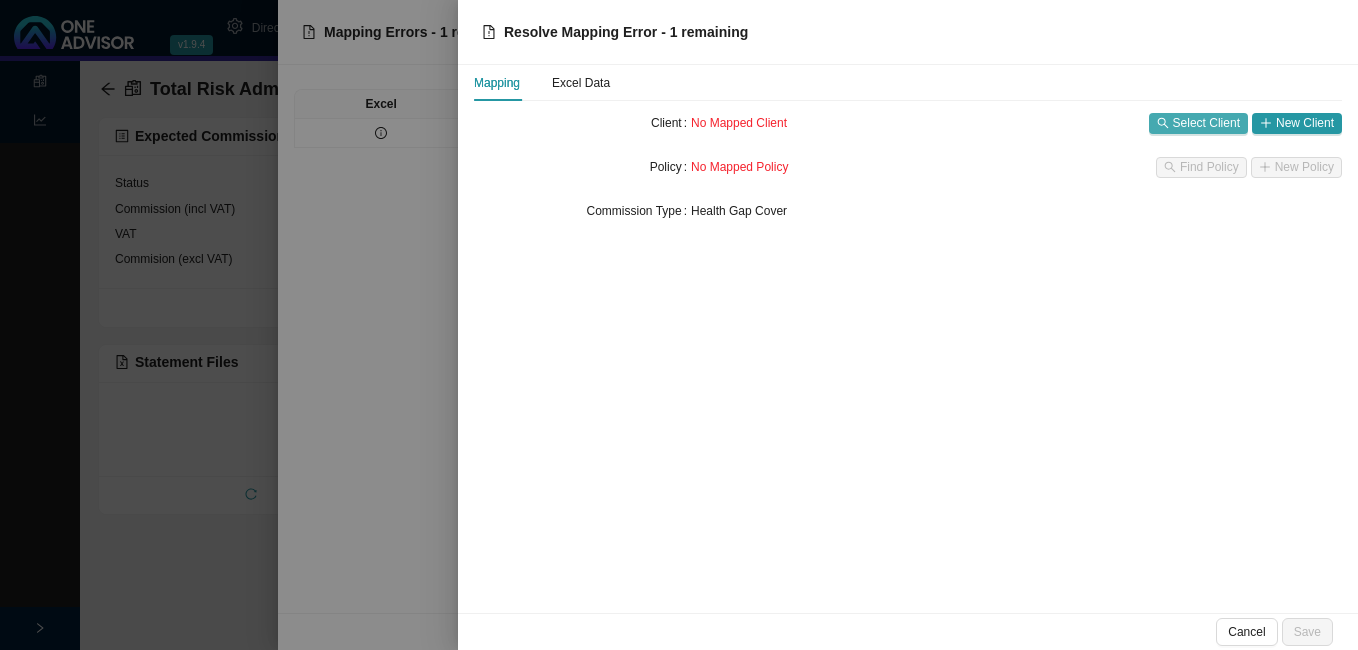 click on "Select Client" at bounding box center [1206, 123] 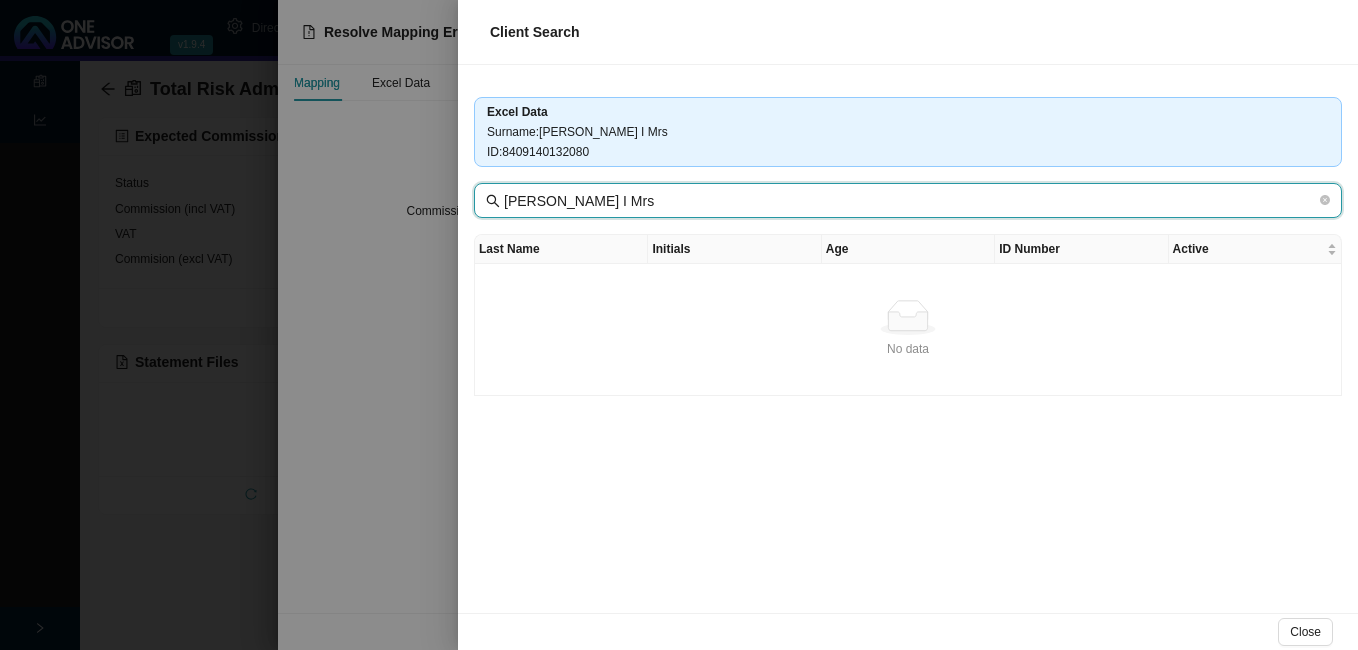 drag, startPoint x: 529, startPoint y: 199, endPoint x: 585, endPoint y: 203, distance: 56.142673 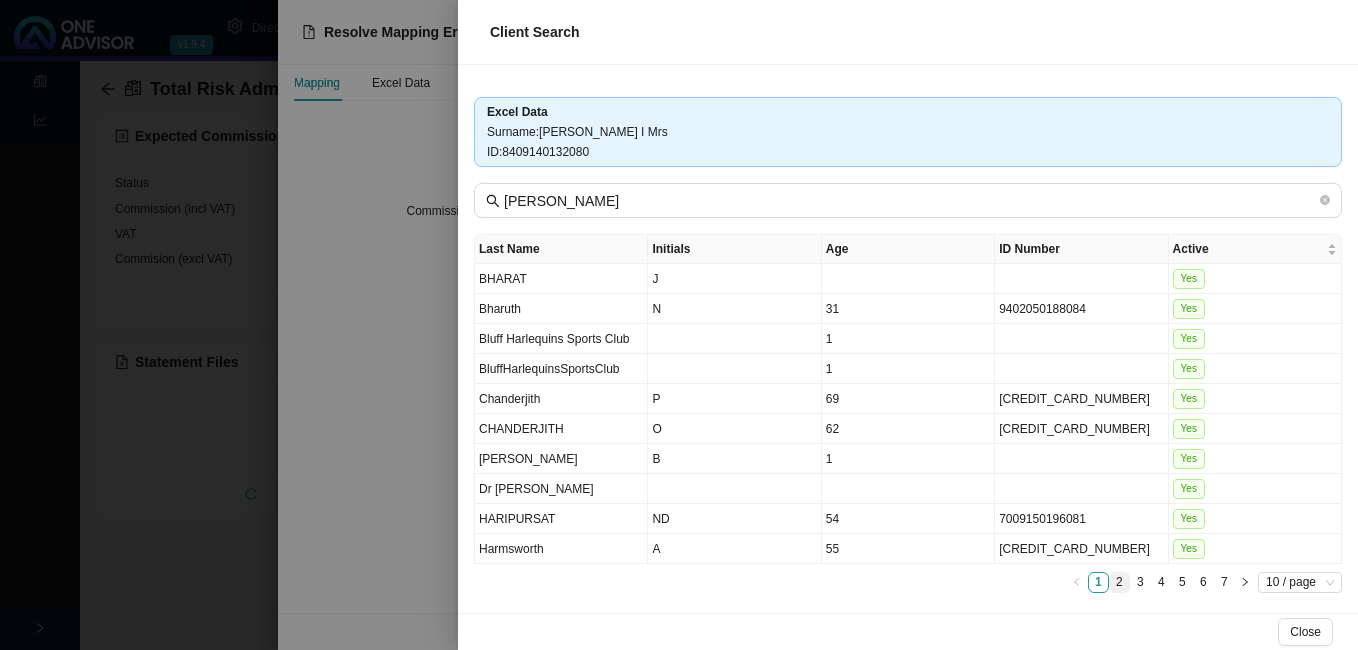 click on "2" at bounding box center (1119, 582) 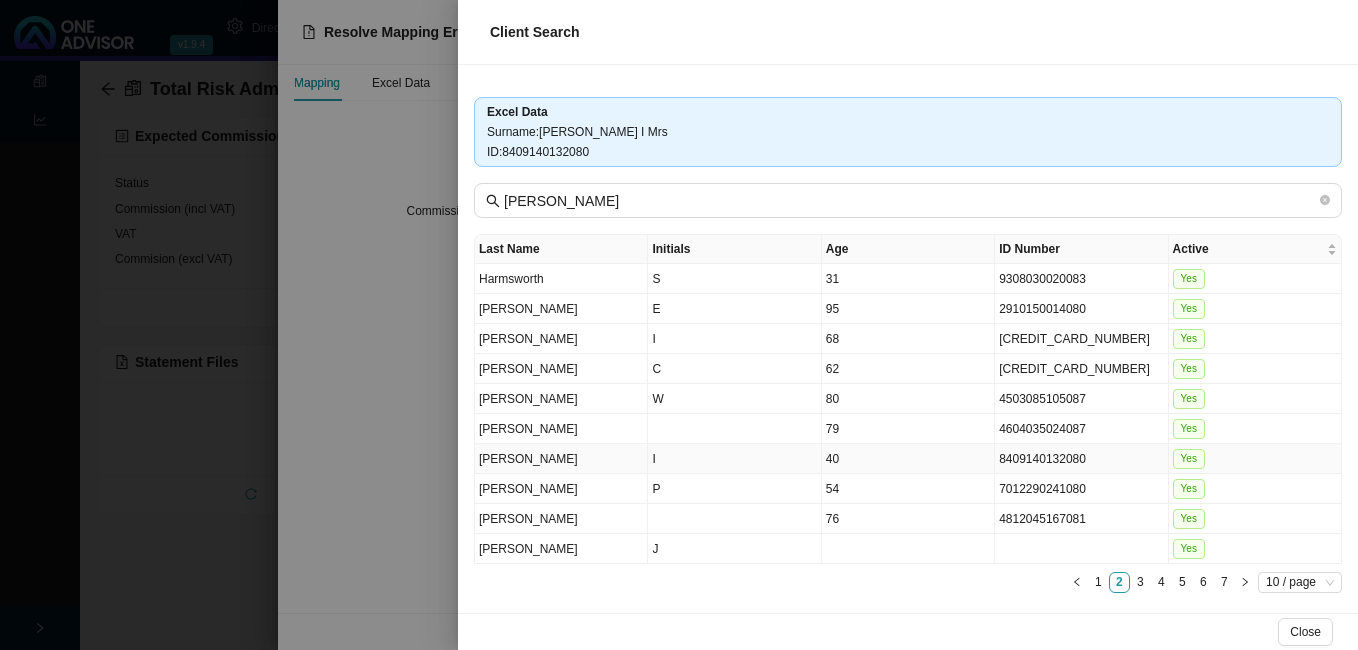 click on "8409140132080" at bounding box center [1081, 459] 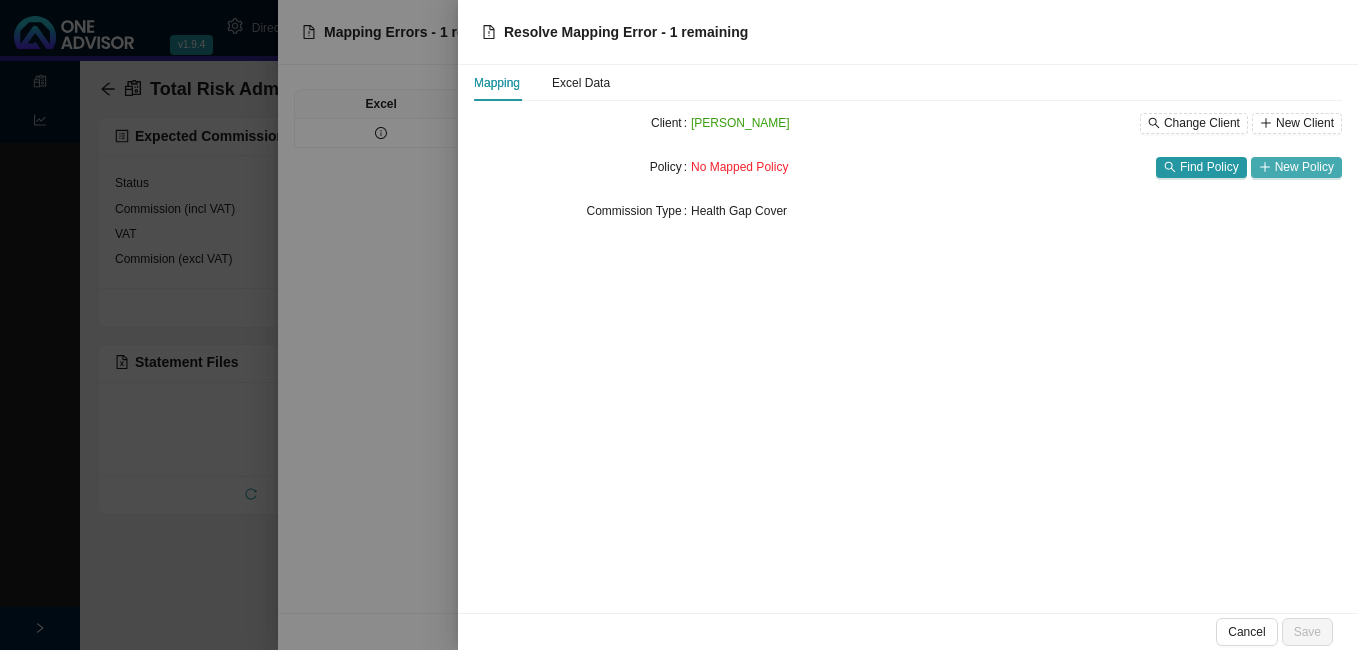 click on "New Policy" at bounding box center (1304, 167) 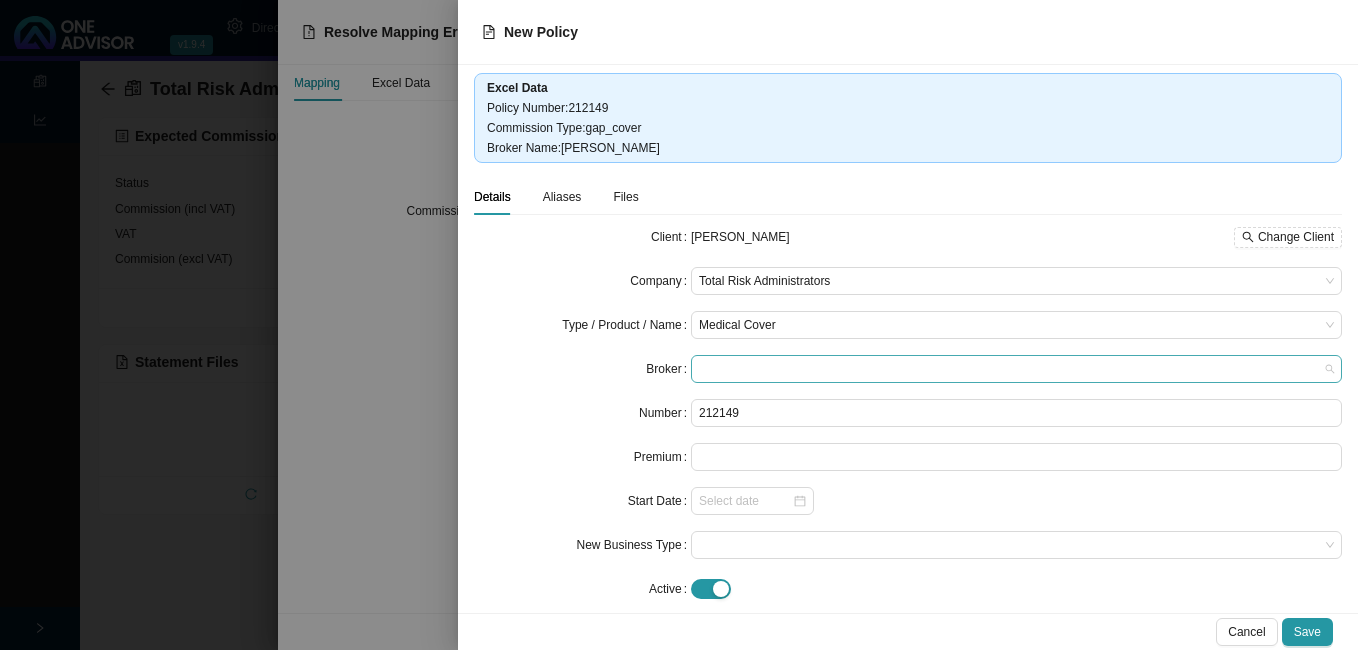 click at bounding box center [1016, 369] 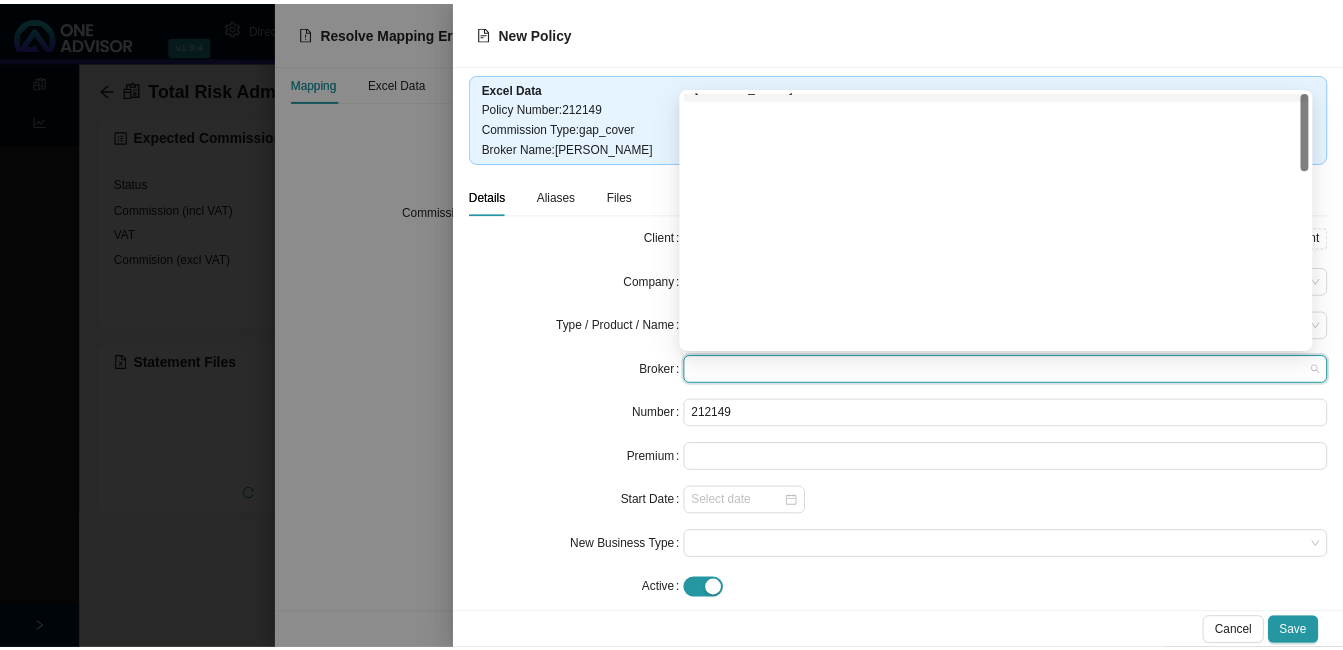 scroll, scrollTop: 0, scrollLeft: 0, axis: both 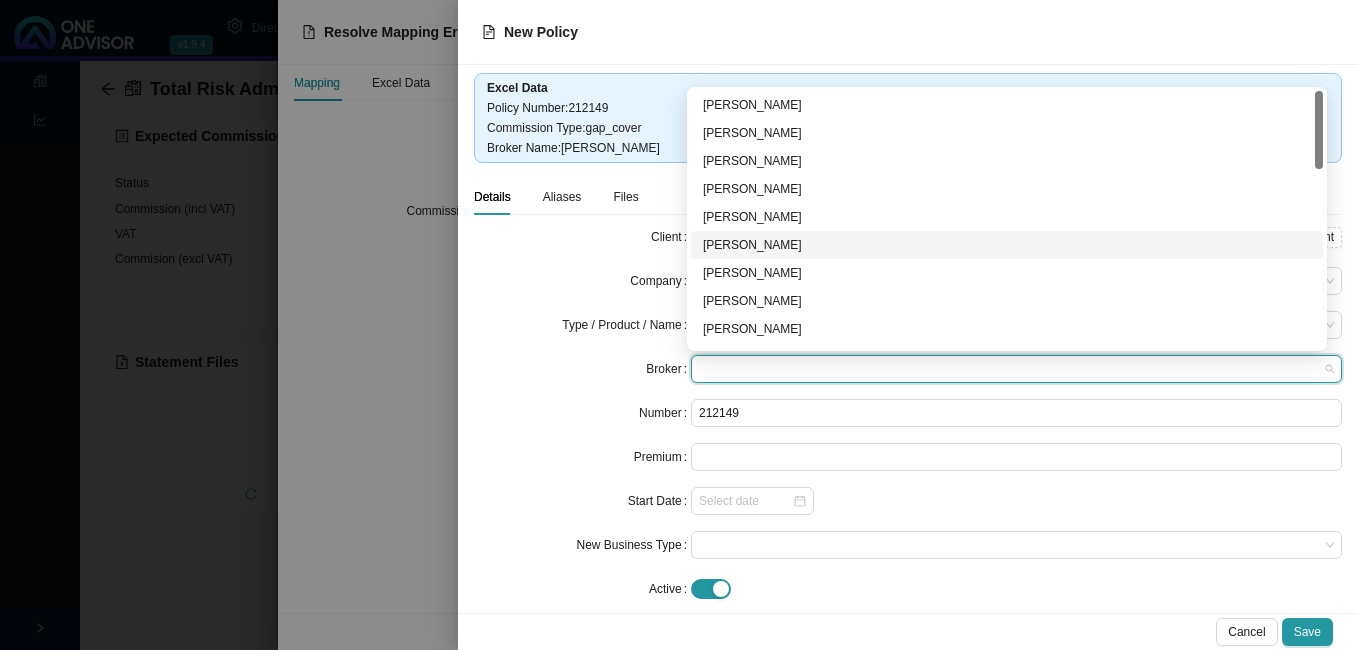 click on "[PERSON_NAME]" at bounding box center (1007, 245) 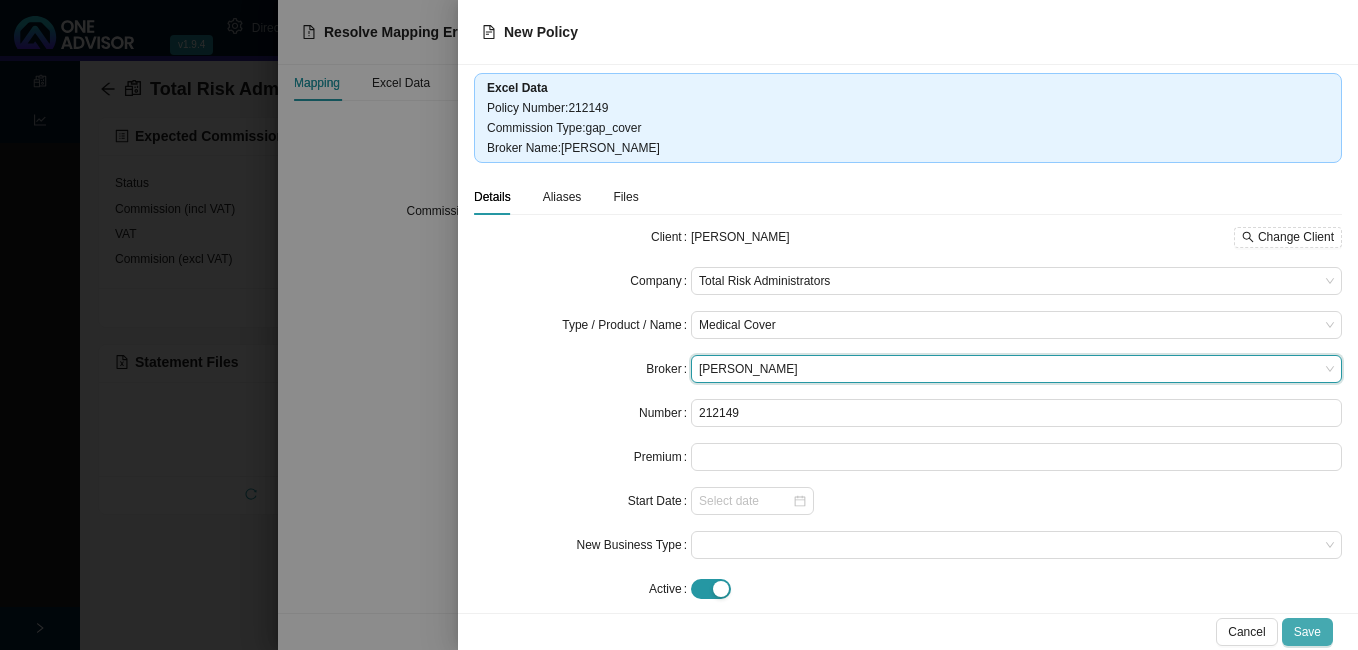 click on "Save" at bounding box center (1307, 632) 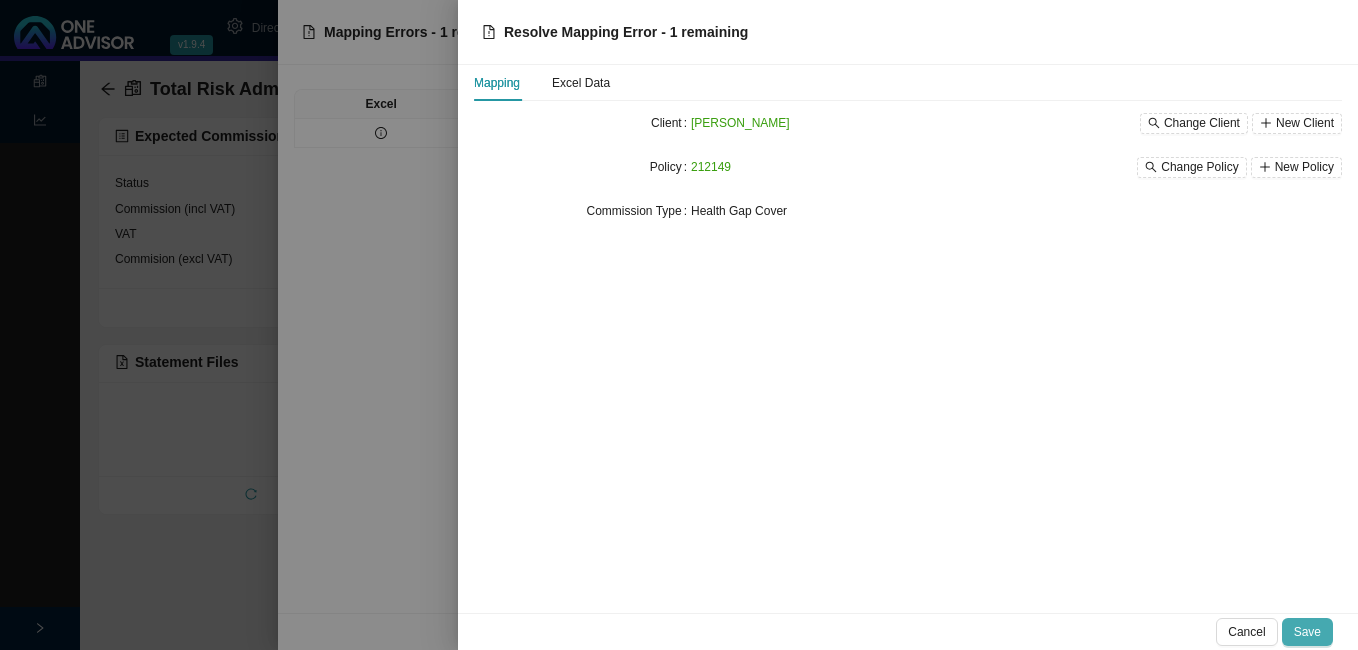 click on "Save" at bounding box center [1307, 632] 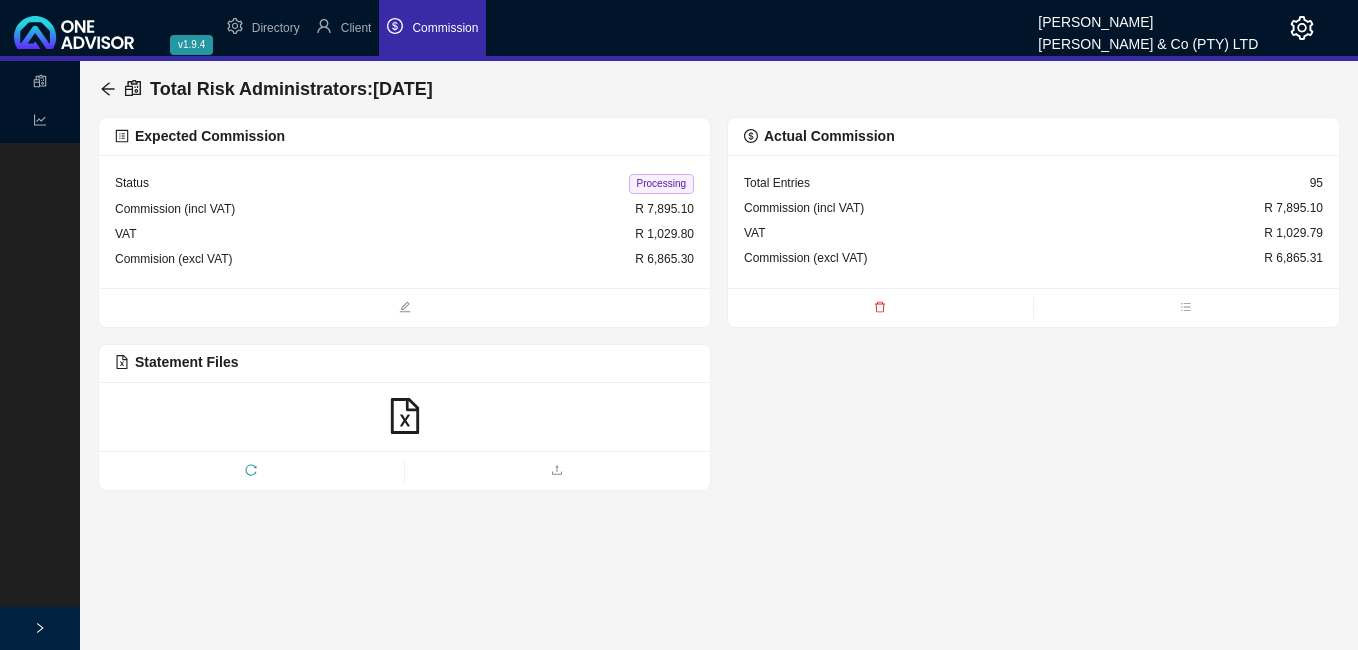 click on "Processing" at bounding box center (661, 184) 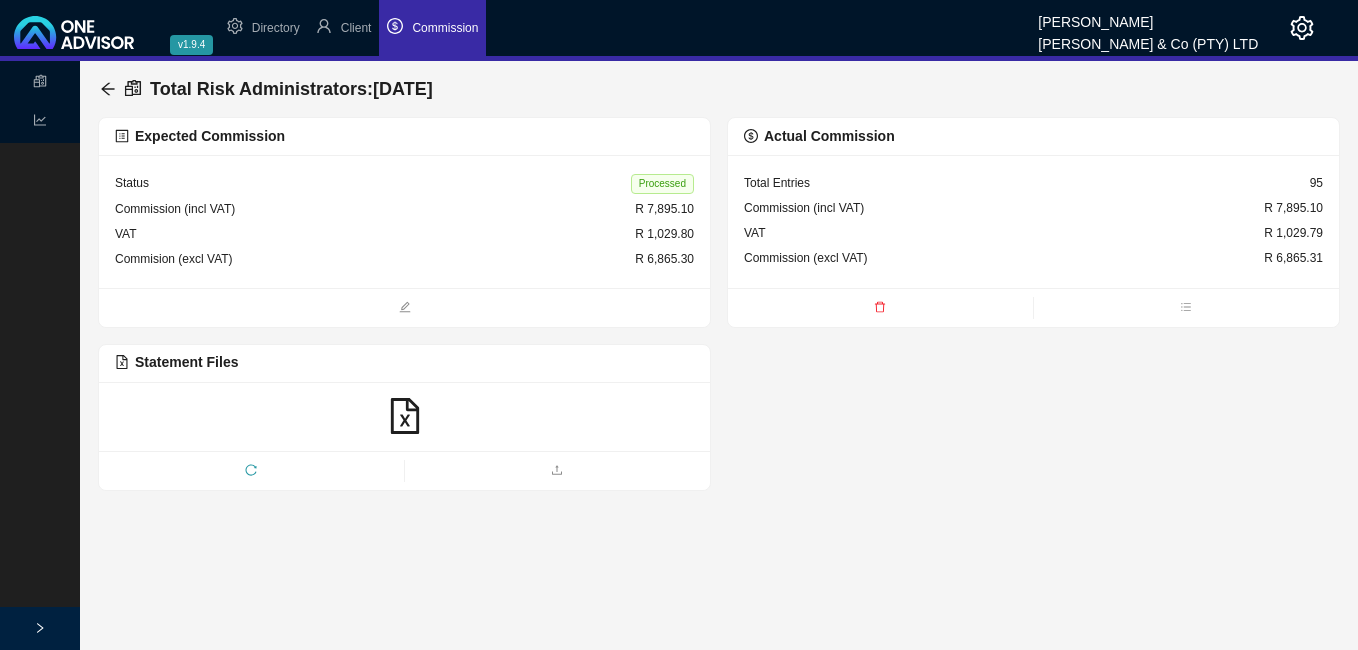 drag, startPoint x: 103, startPoint y: 78, endPoint x: 143, endPoint y: 115, distance: 54.48853 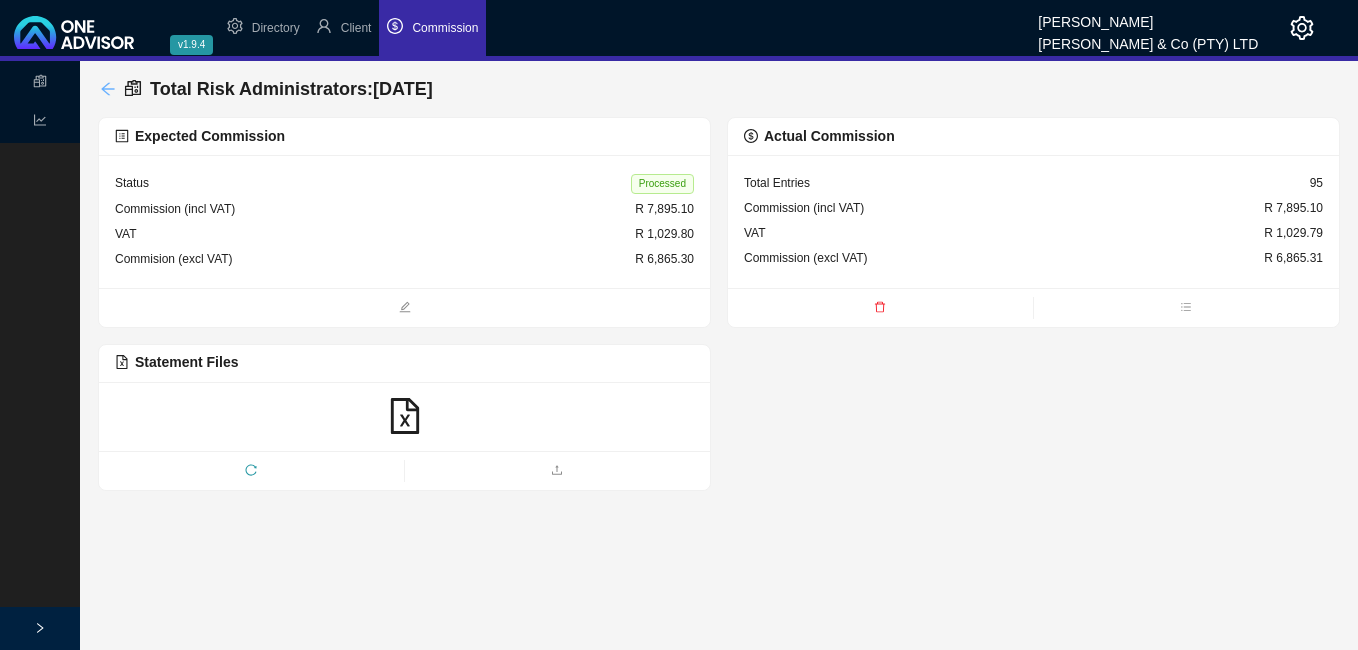 click 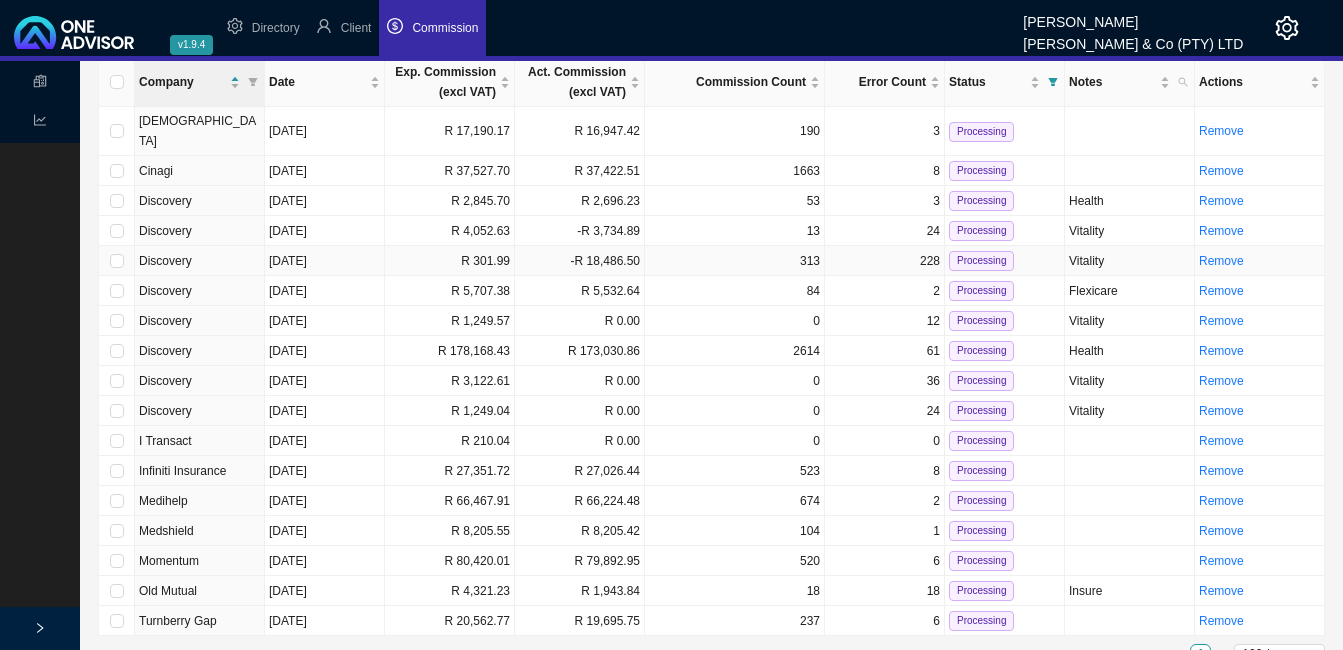 scroll, scrollTop: 115, scrollLeft: 0, axis: vertical 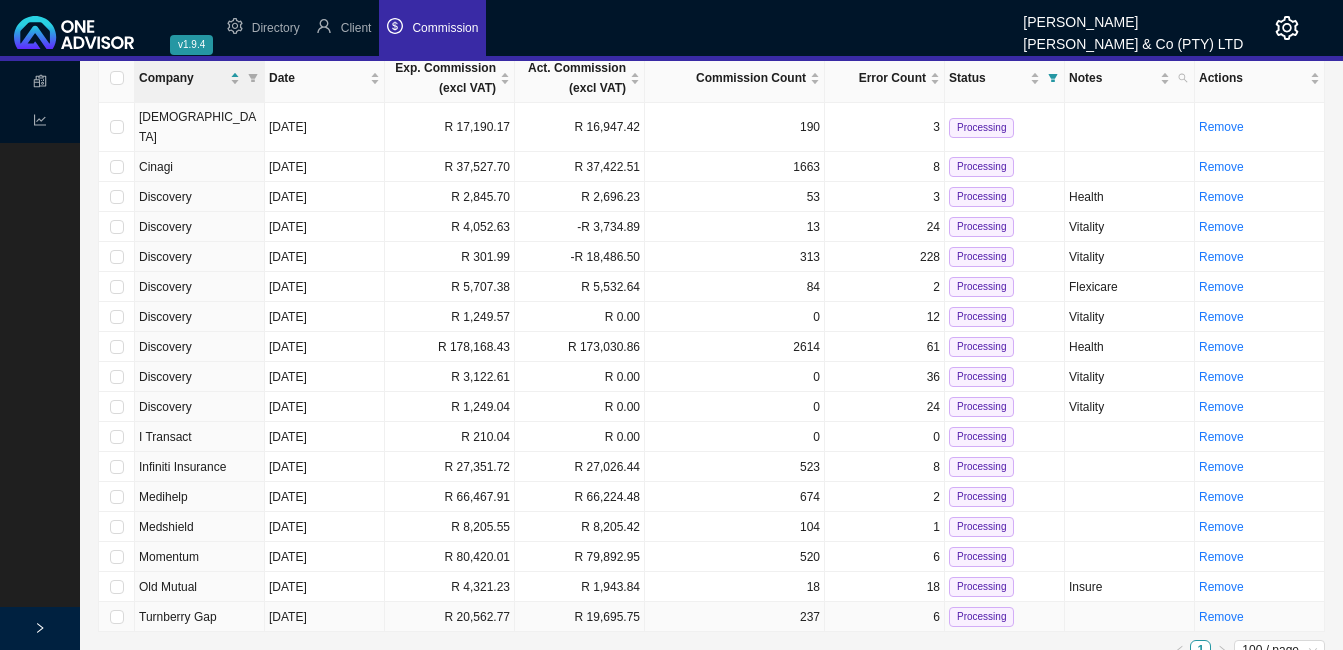 click on "R 20,562.77" at bounding box center [450, 617] 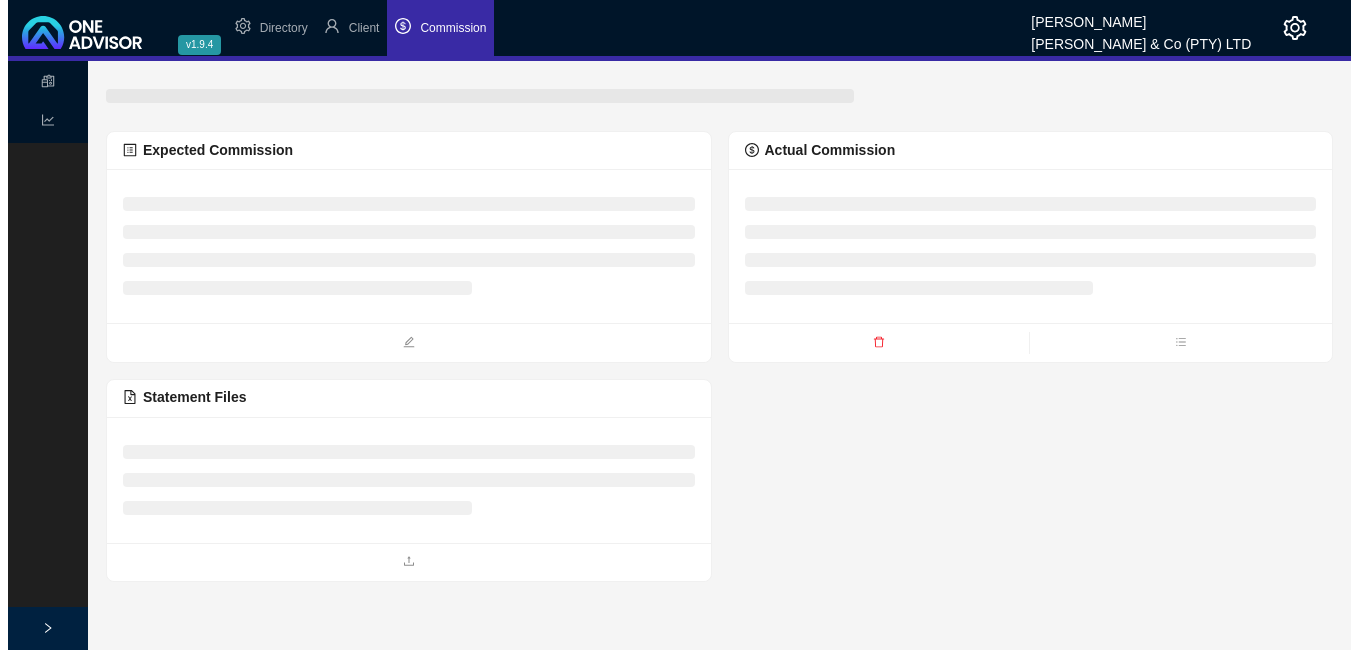 scroll, scrollTop: 0, scrollLeft: 0, axis: both 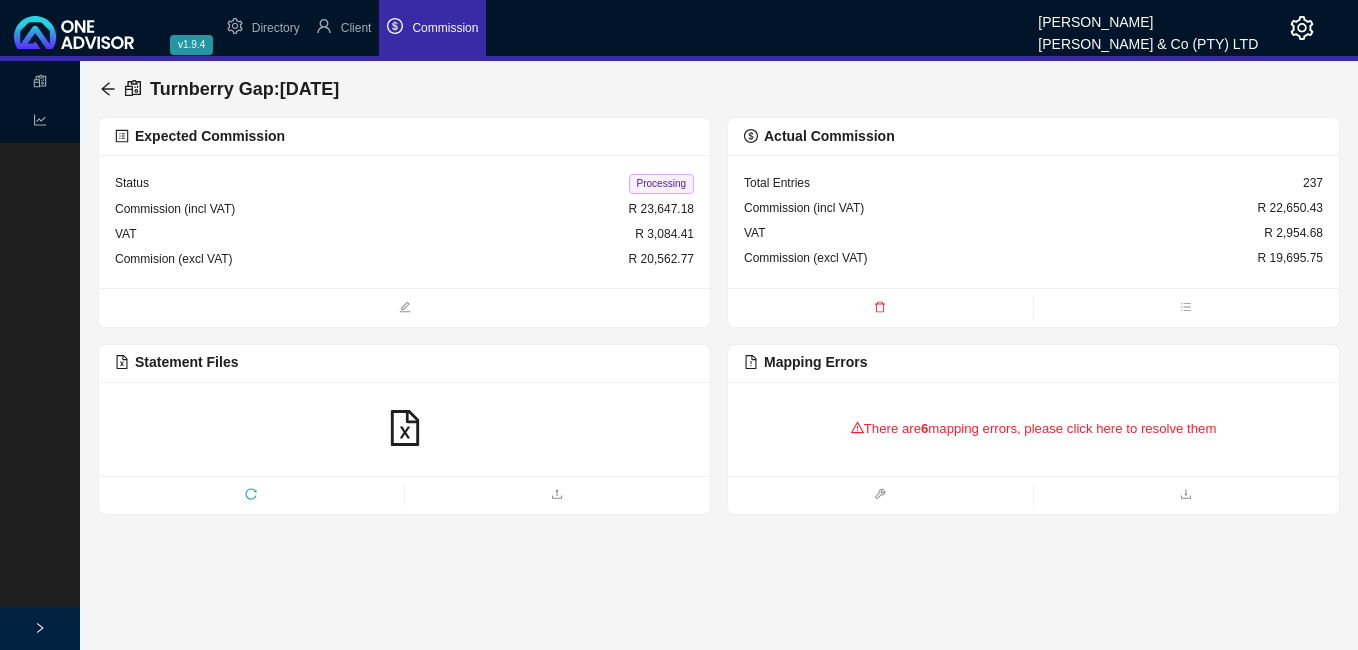 click on "There are  6  mapping errors, please click here to resolve them" at bounding box center (1033, 429) 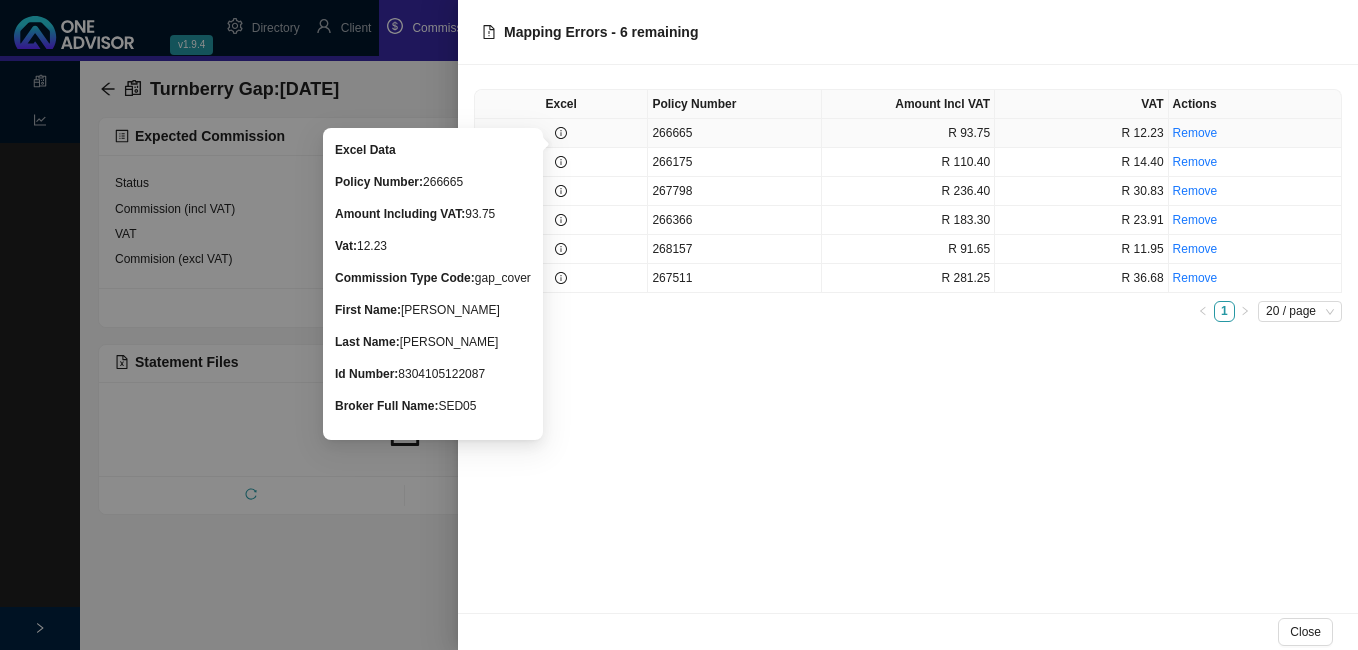 click 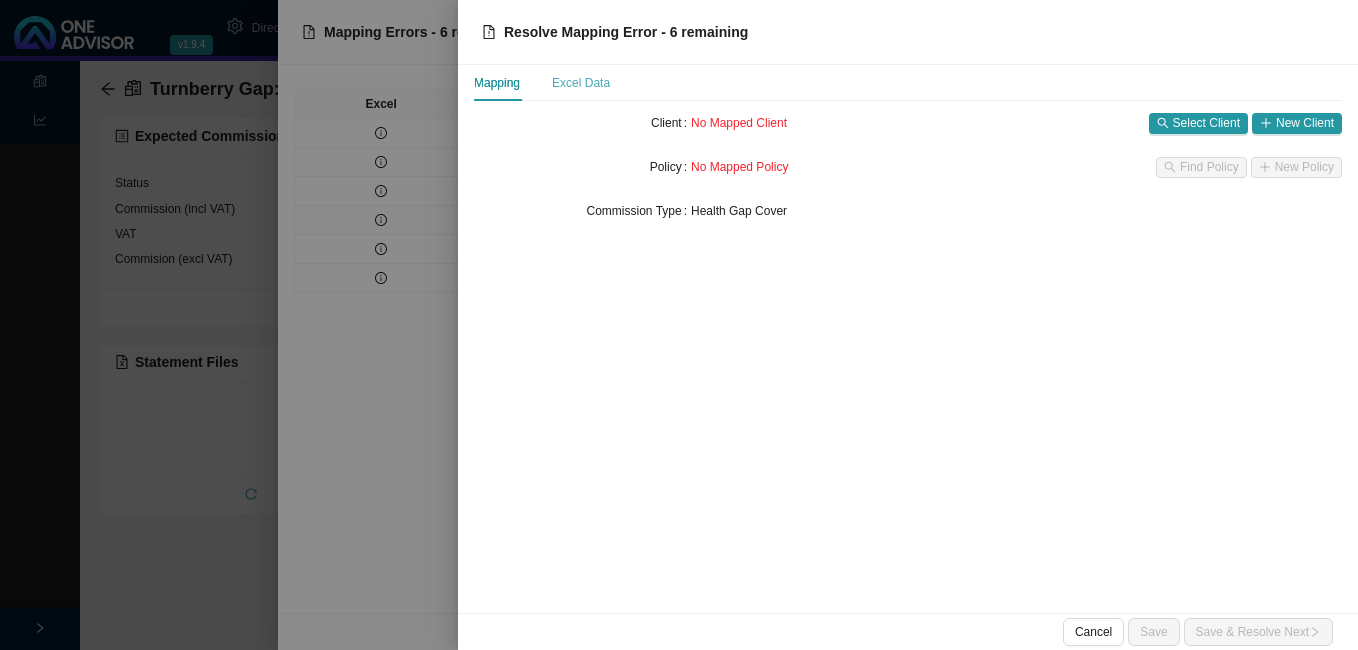 click on "Excel Data" at bounding box center [581, 83] 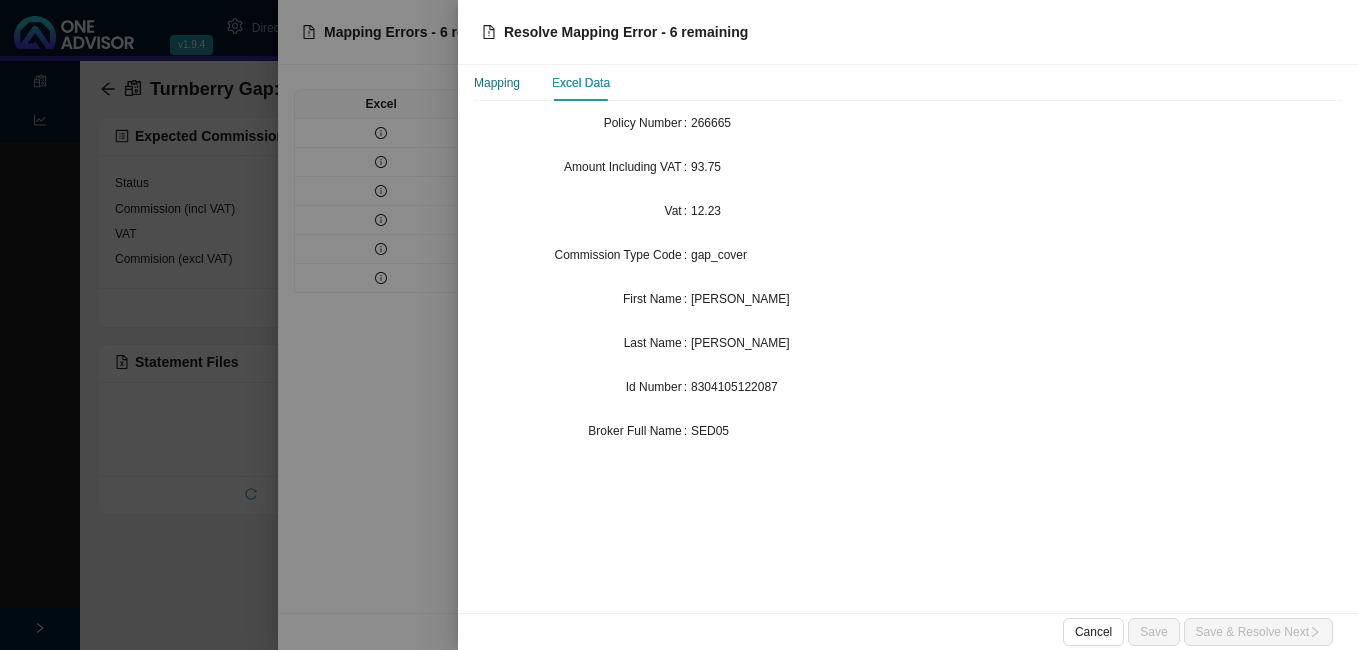 click on "Mapping" at bounding box center [497, 83] 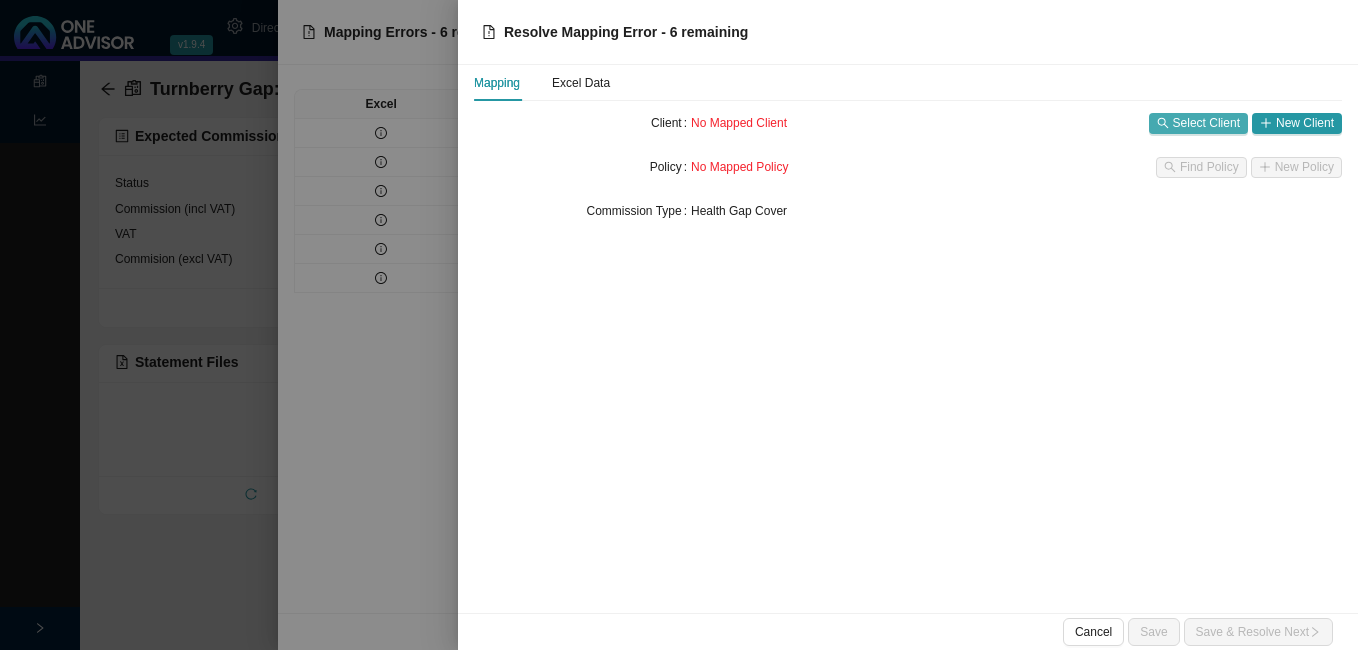 click on "Select Client" at bounding box center (1206, 123) 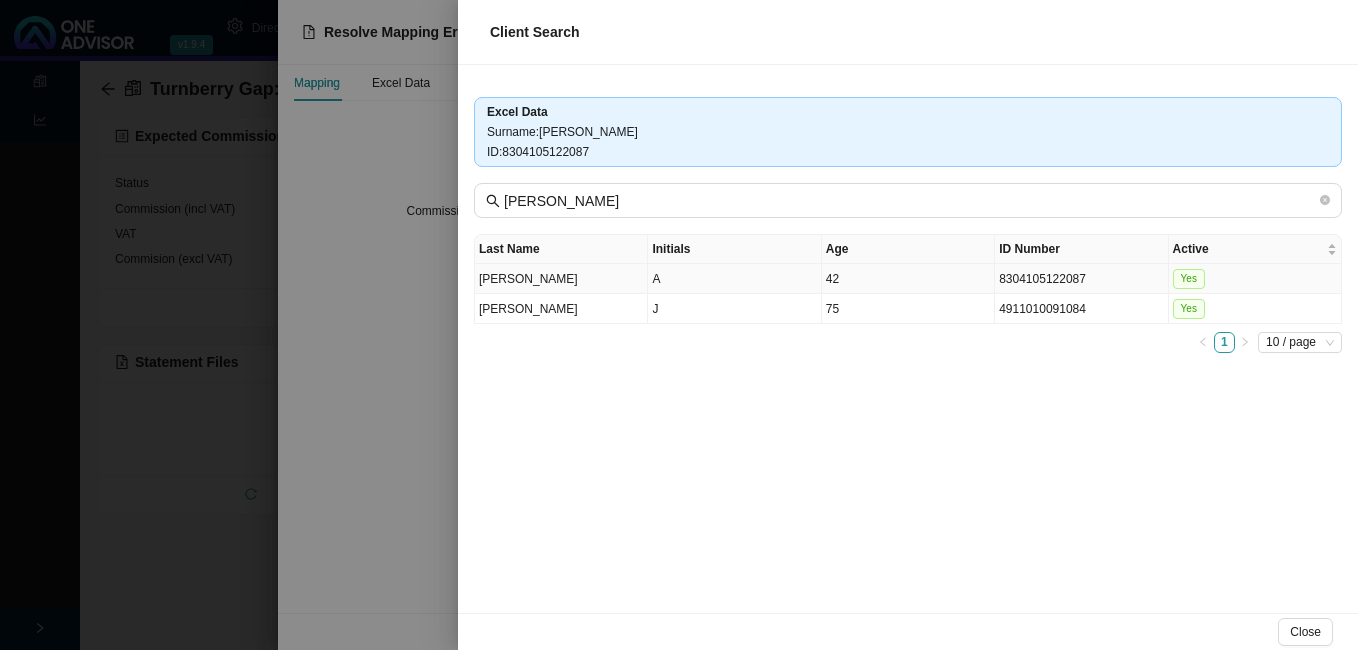 click on "42" at bounding box center [908, 279] 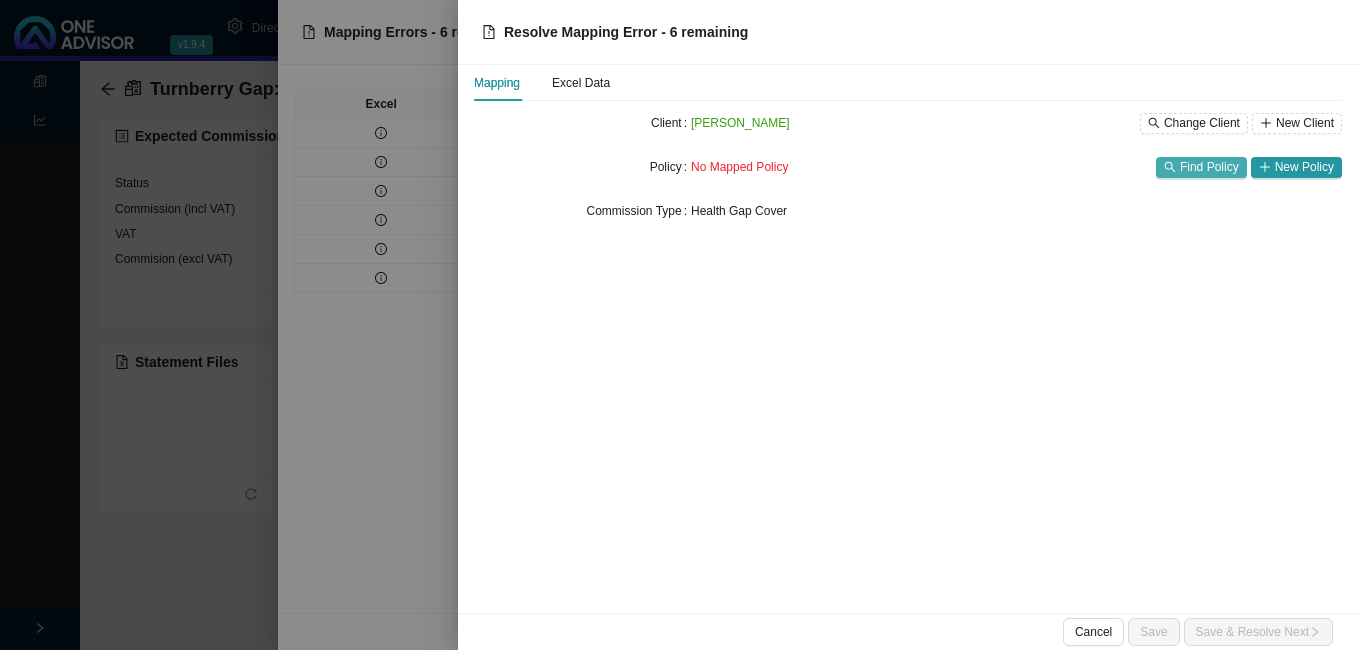 click on "Find Policy" at bounding box center [1209, 167] 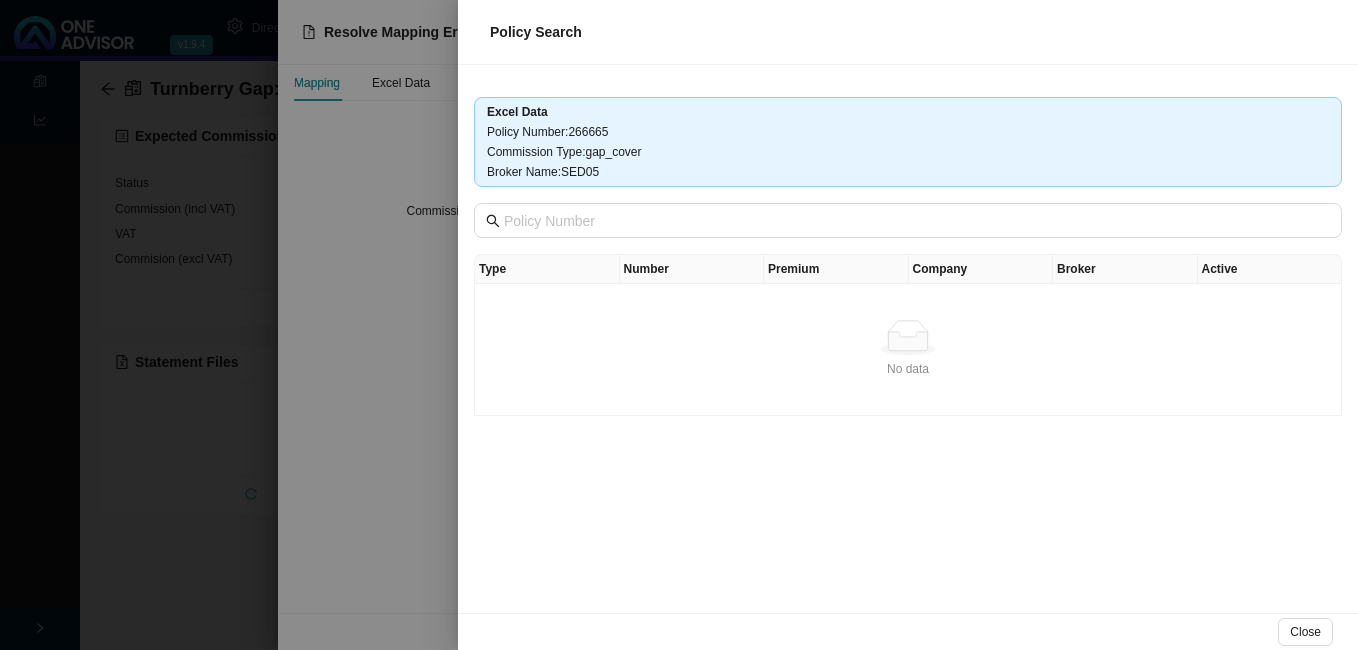 click at bounding box center (679, 325) 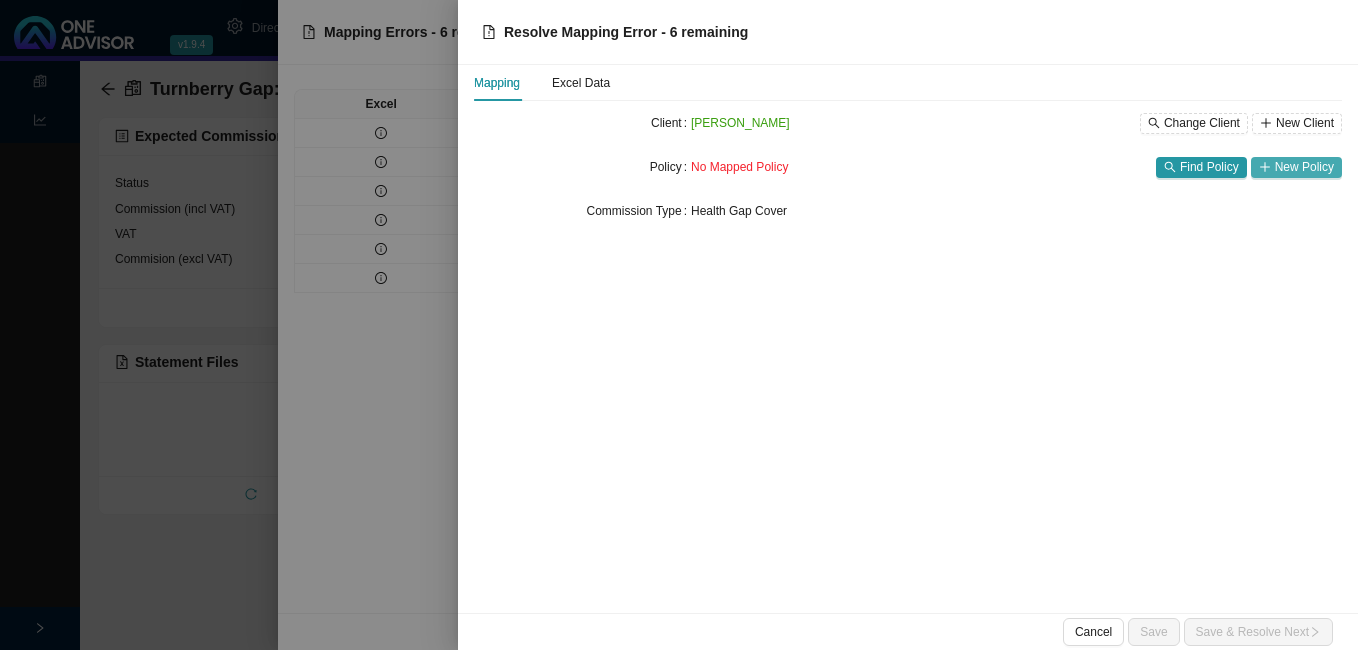 click on "New Policy" at bounding box center [1304, 167] 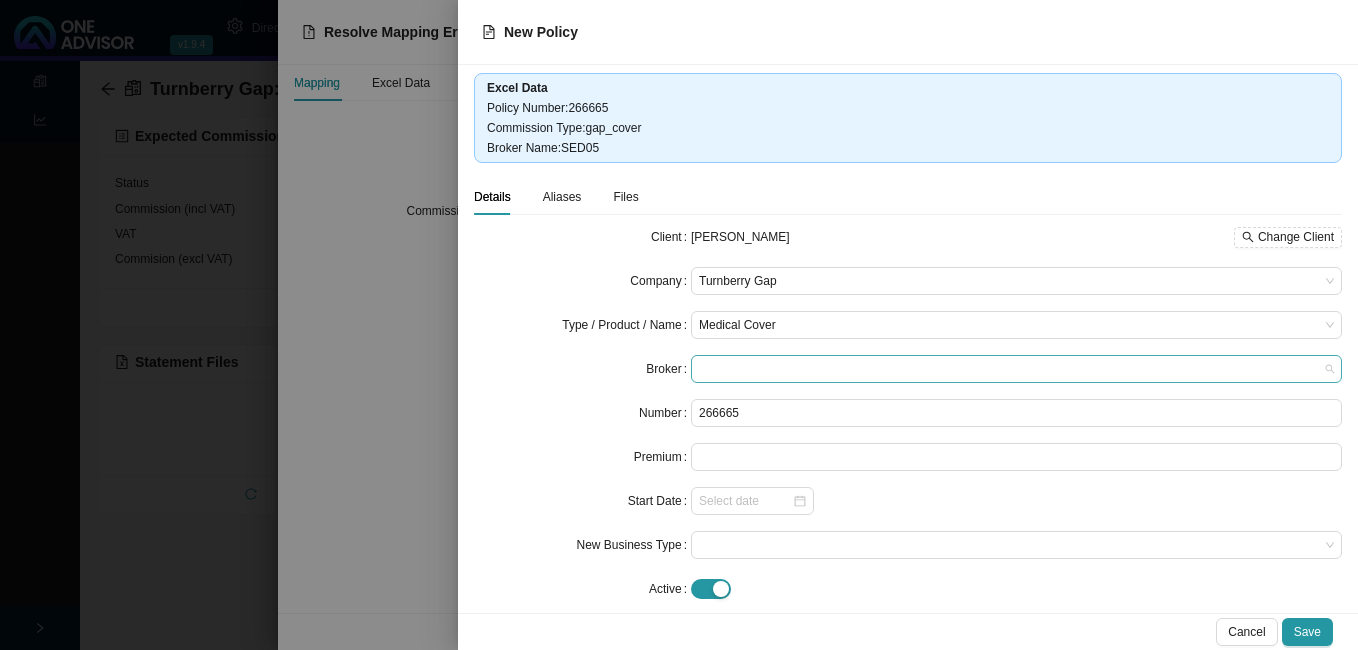 click at bounding box center [1016, 369] 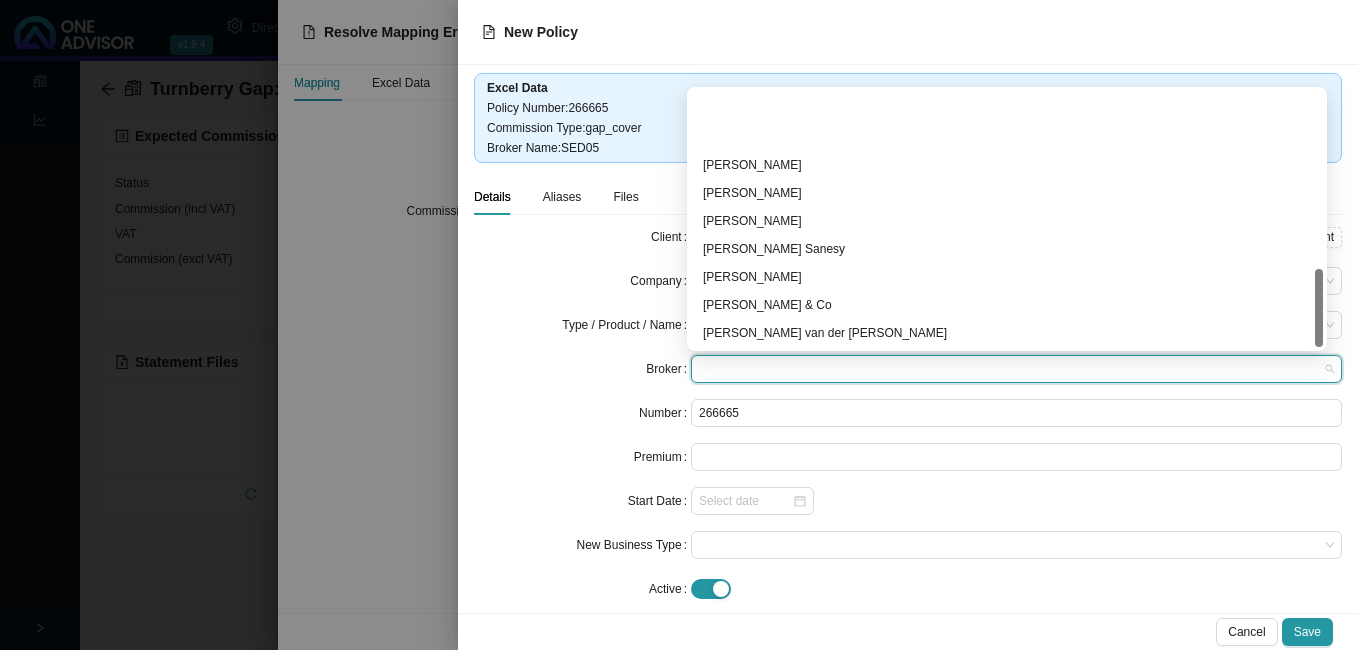 scroll, scrollTop: 584, scrollLeft: 0, axis: vertical 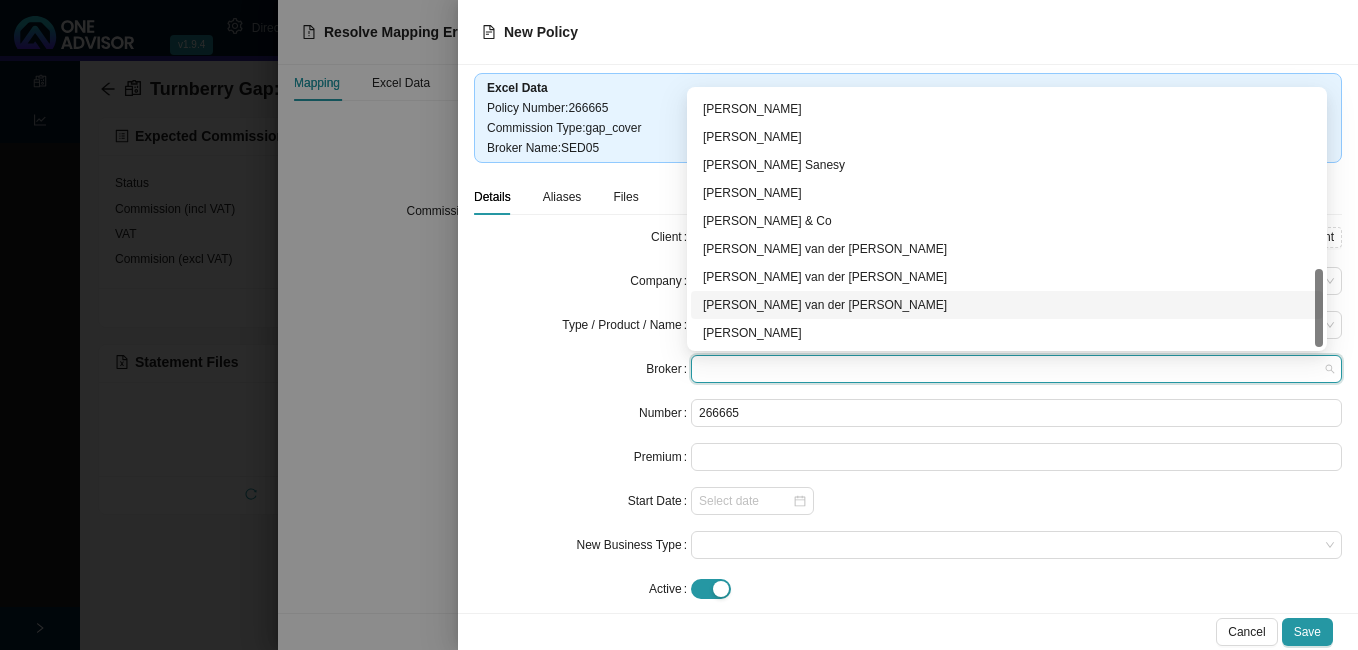 click on "[PERSON_NAME] van der [PERSON_NAME]" at bounding box center (1007, 305) 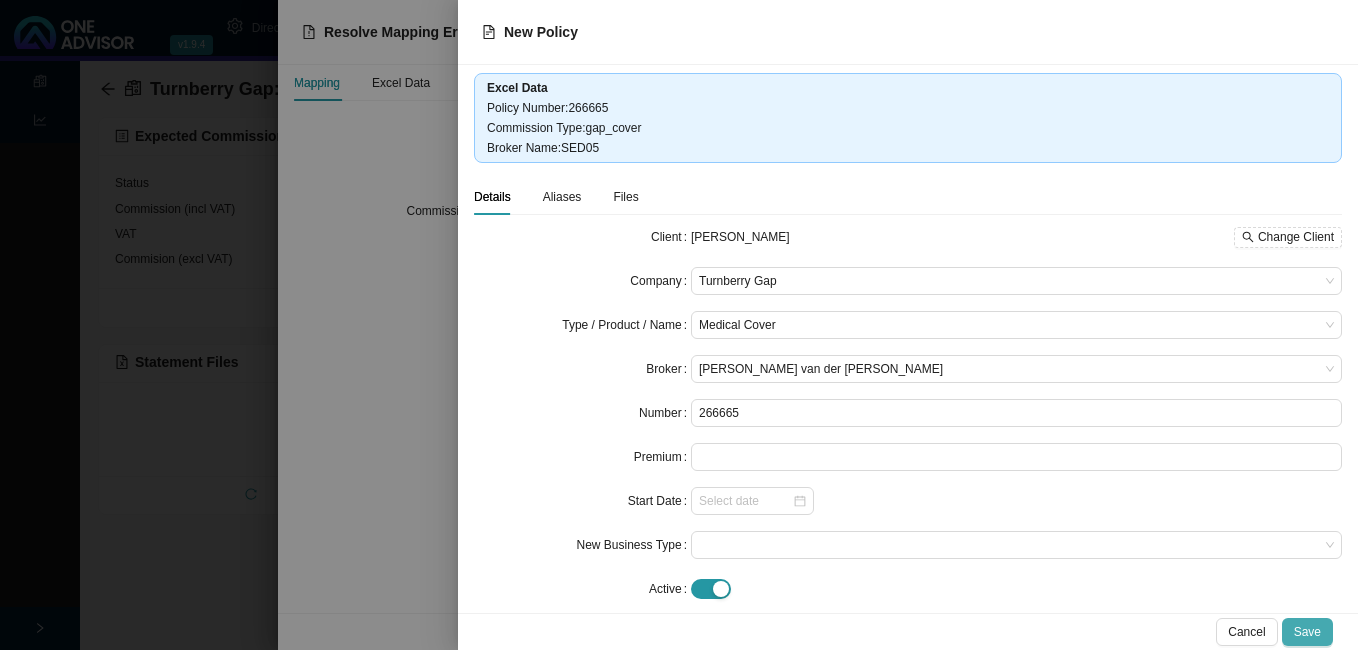 click on "Save" at bounding box center [1307, 632] 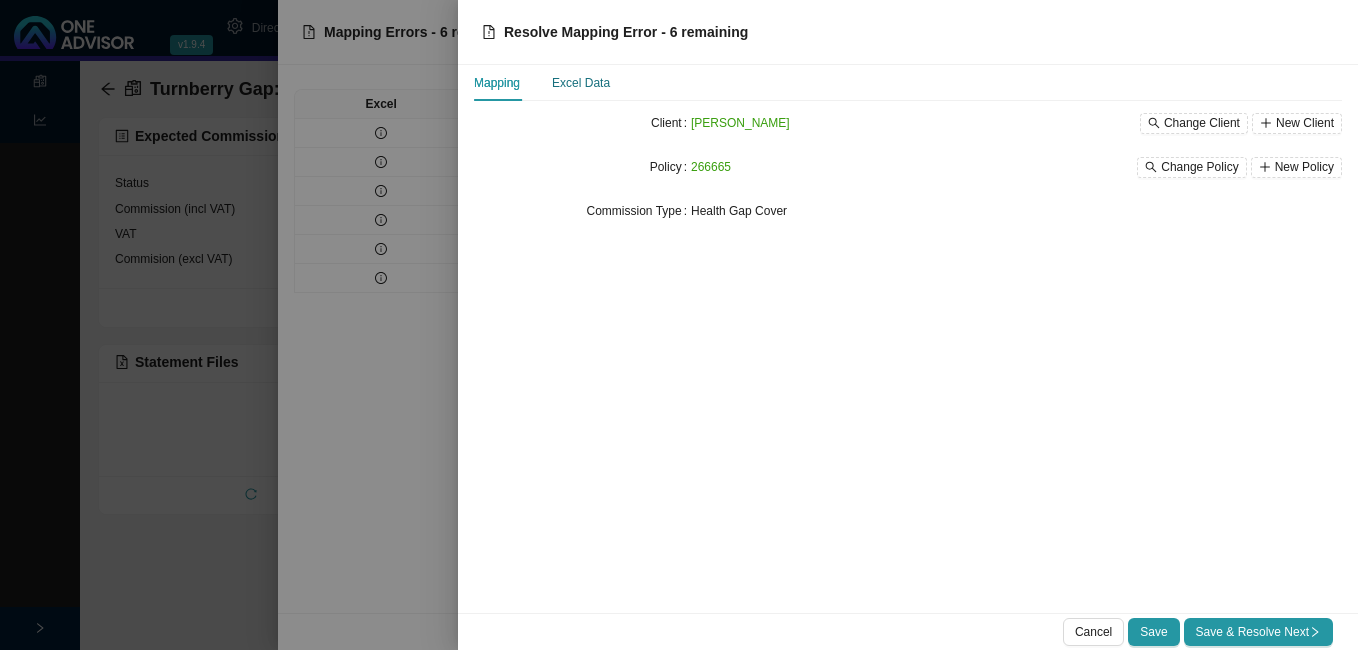 click on "Excel Data" at bounding box center [581, 83] 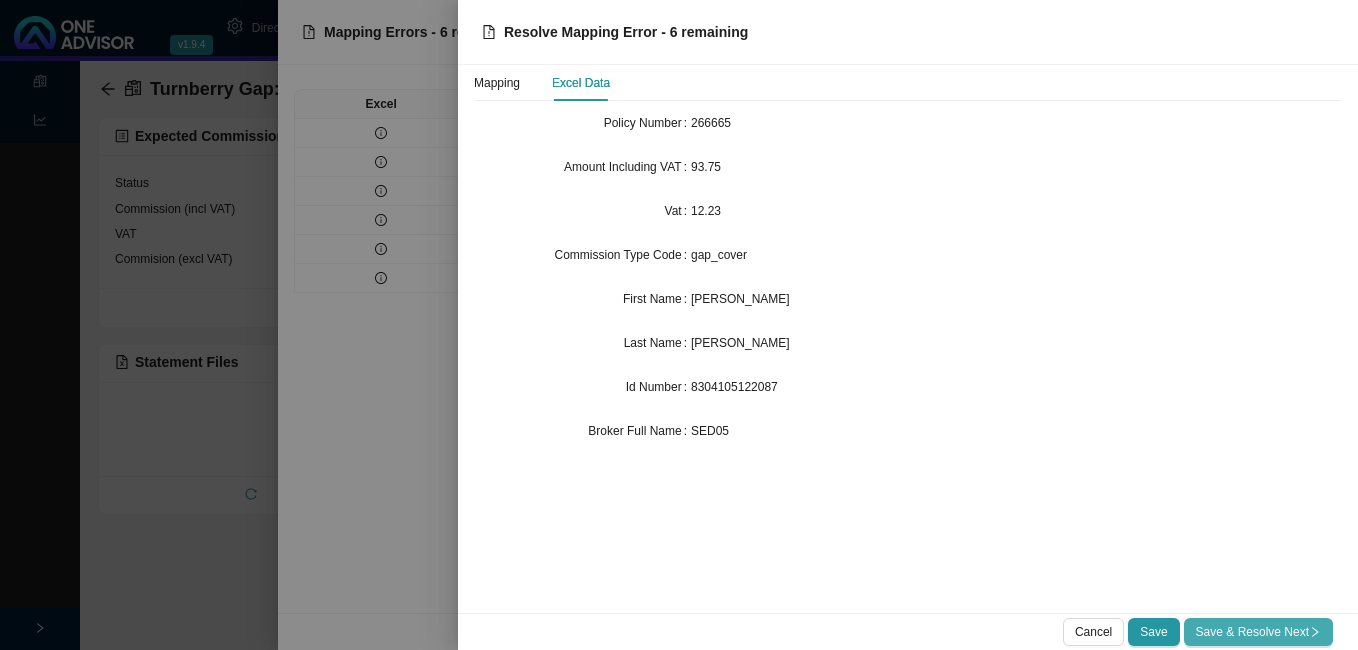 click on "Save & Resolve Next" at bounding box center (1258, 632) 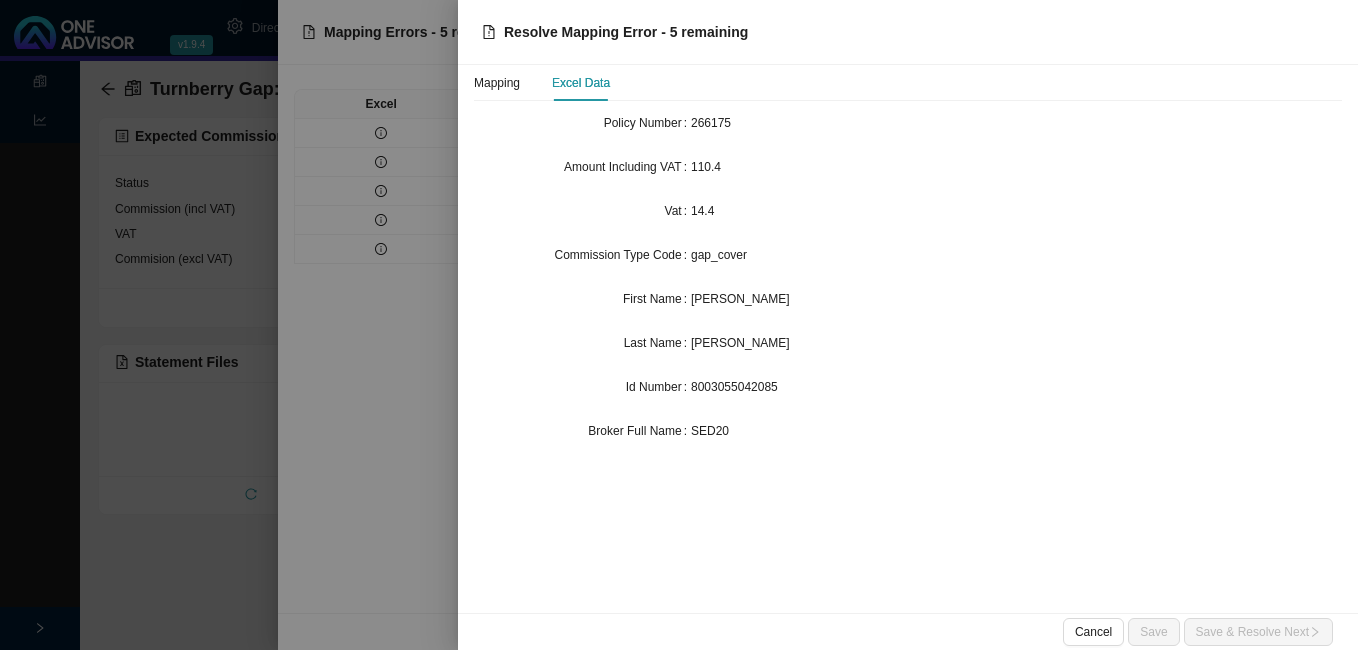 click on "Excel Data" at bounding box center [581, 83] 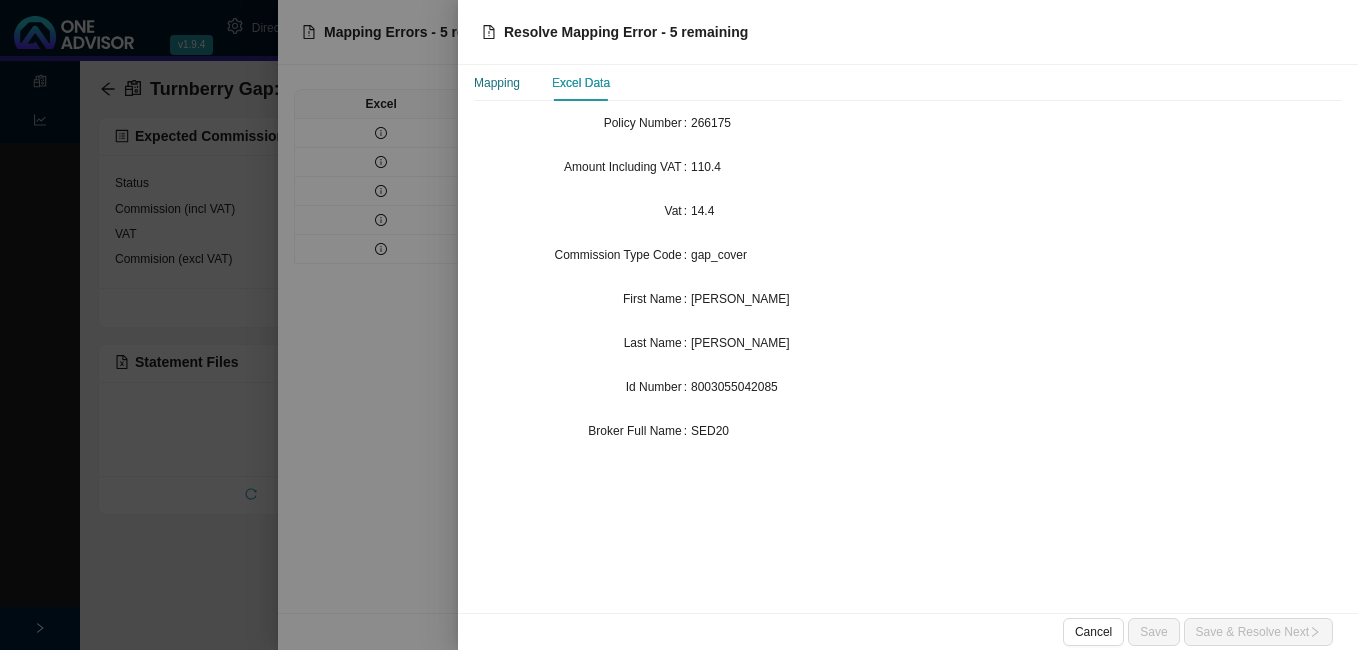 click on "Mapping" at bounding box center (497, 83) 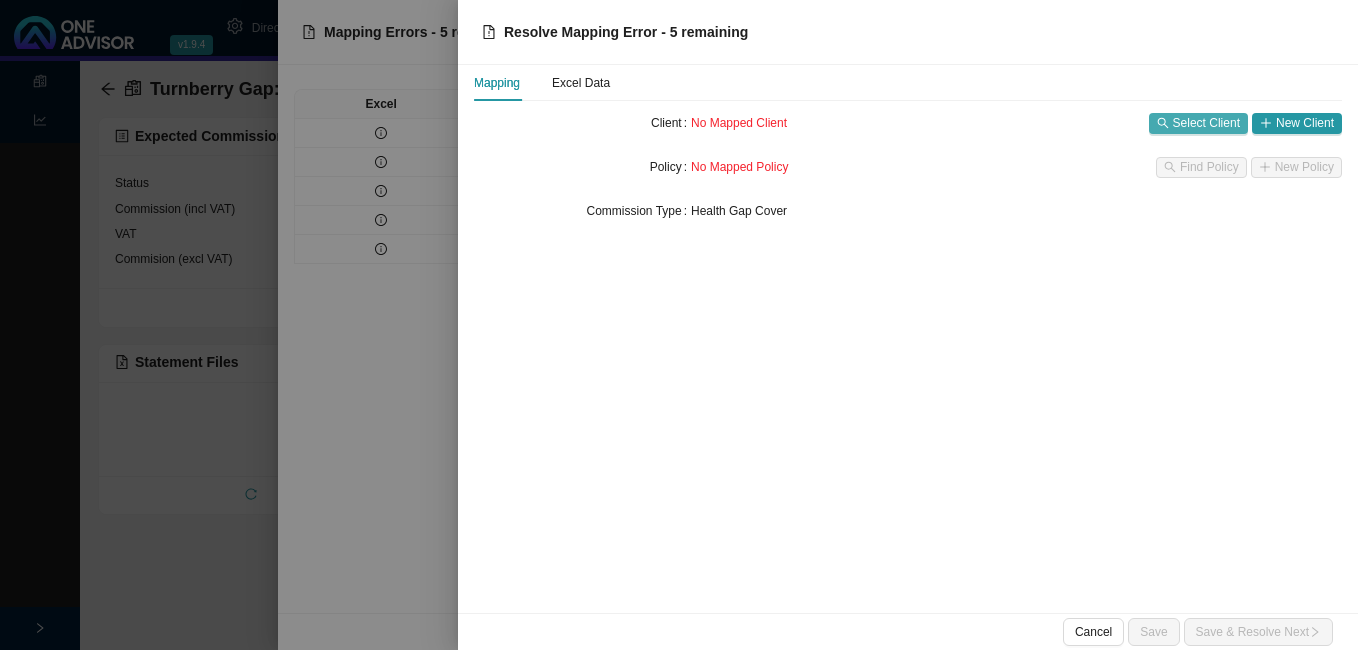 click on "Select Client" at bounding box center (1206, 123) 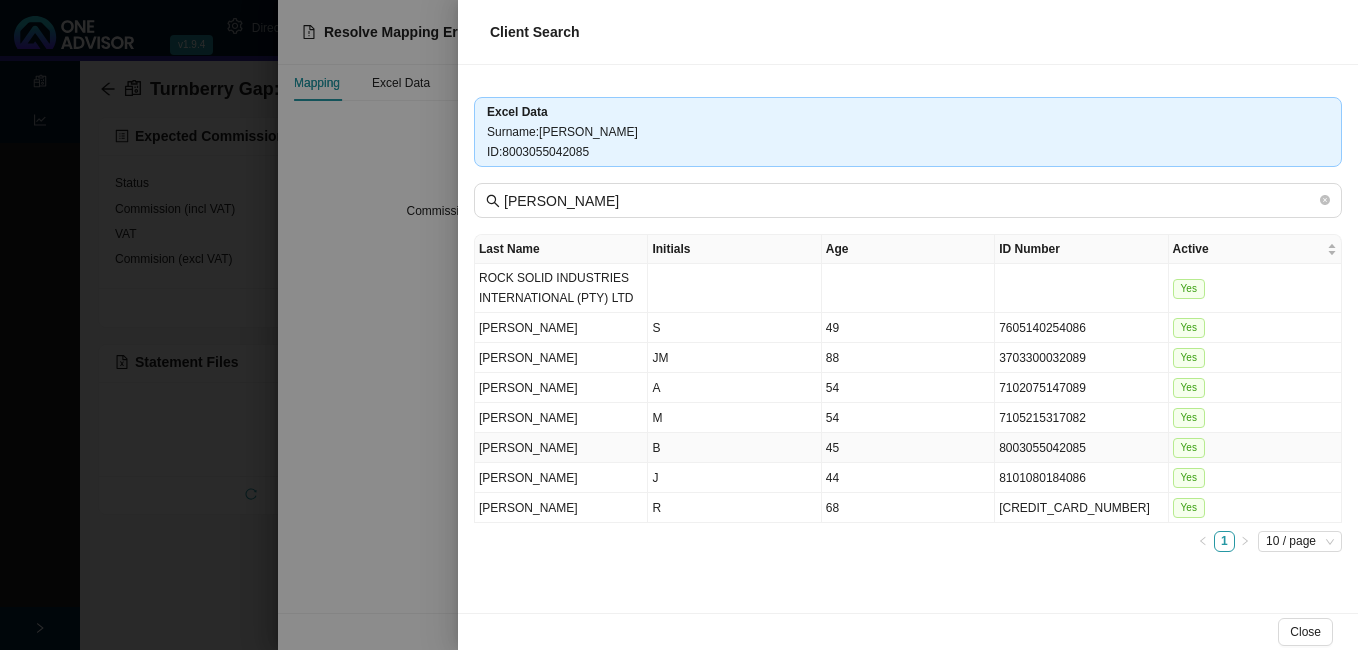 click on "8003055042085" at bounding box center [1081, 448] 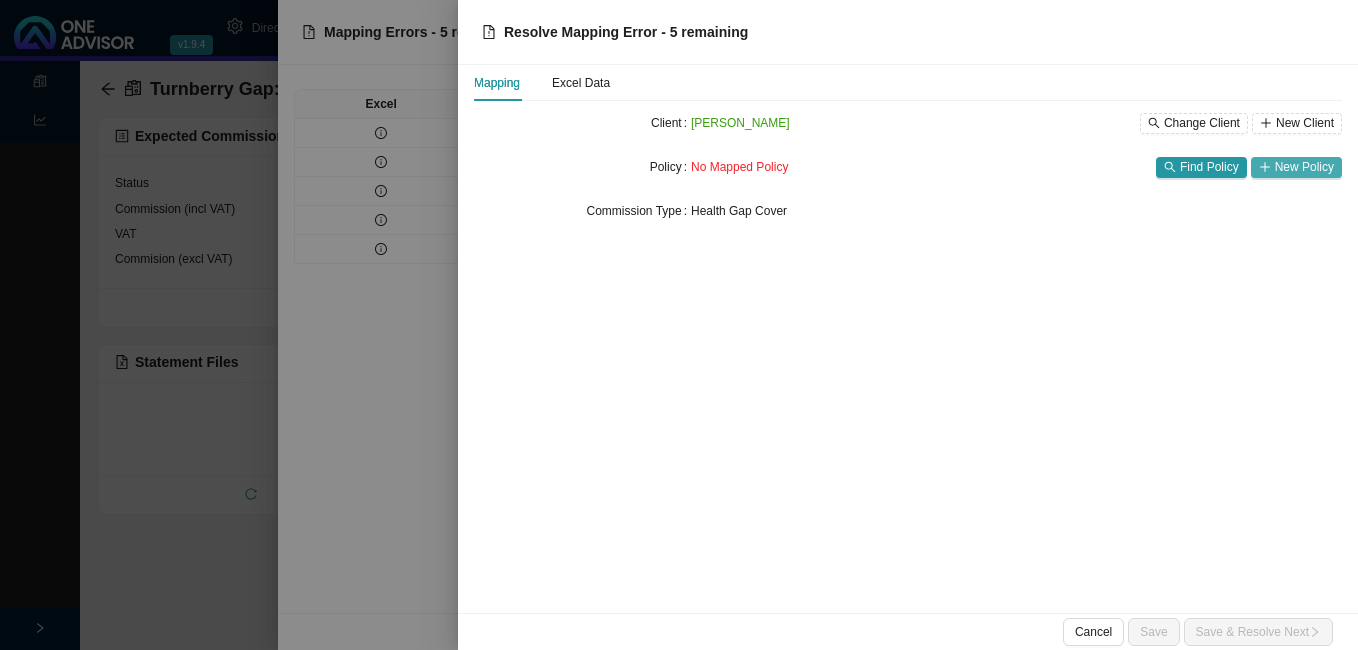 click on "New Policy" at bounding box center (1304, 167) 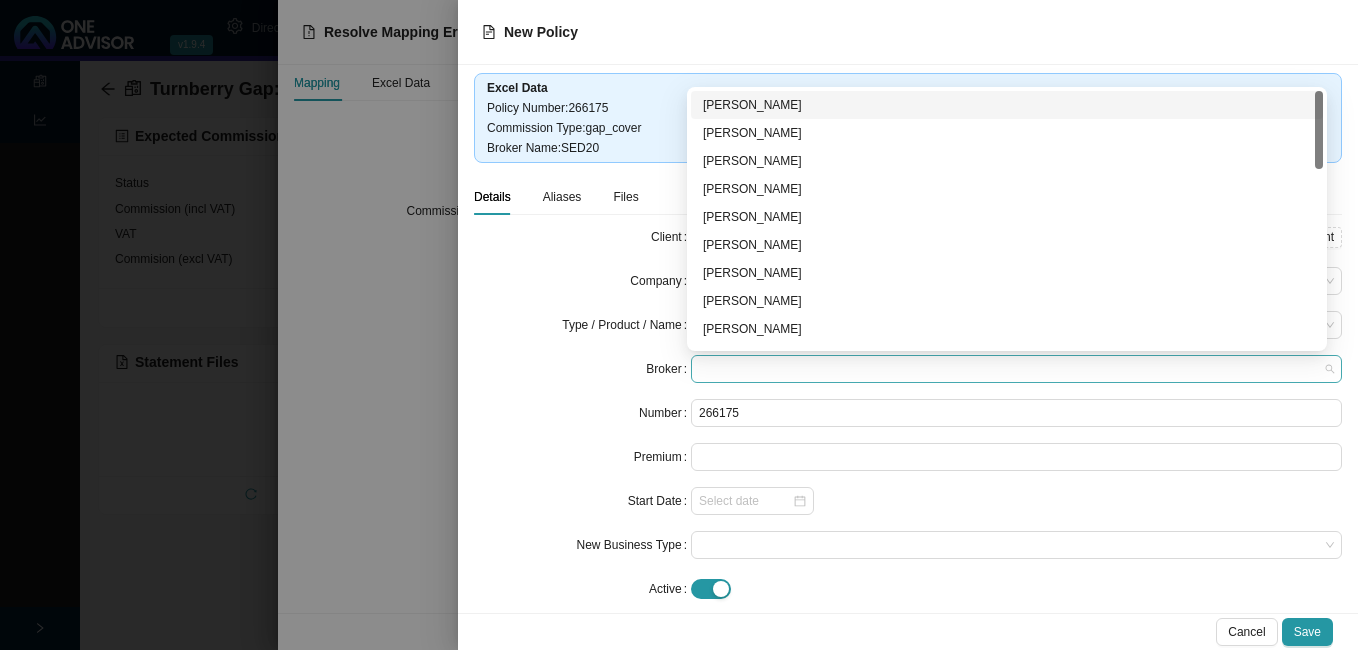 click at bounding box center [1016, 369] 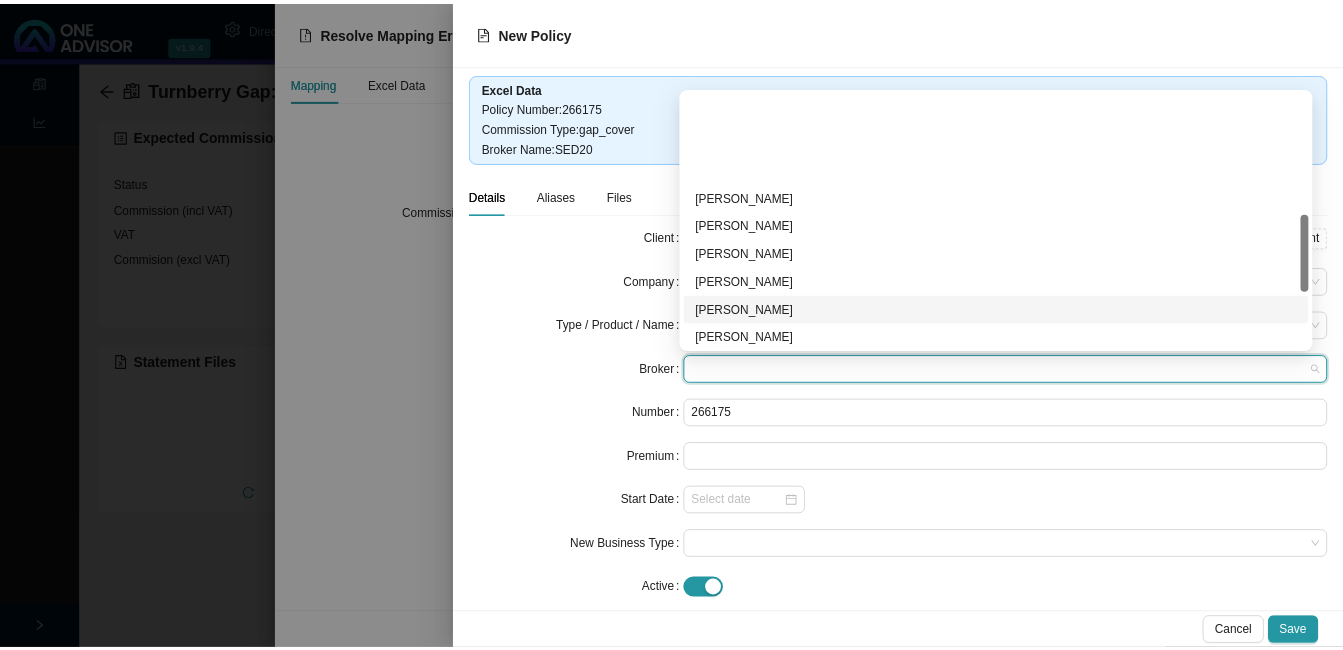 scroll, scrollTop: 400, scrollLeft: 0, axis: vertical 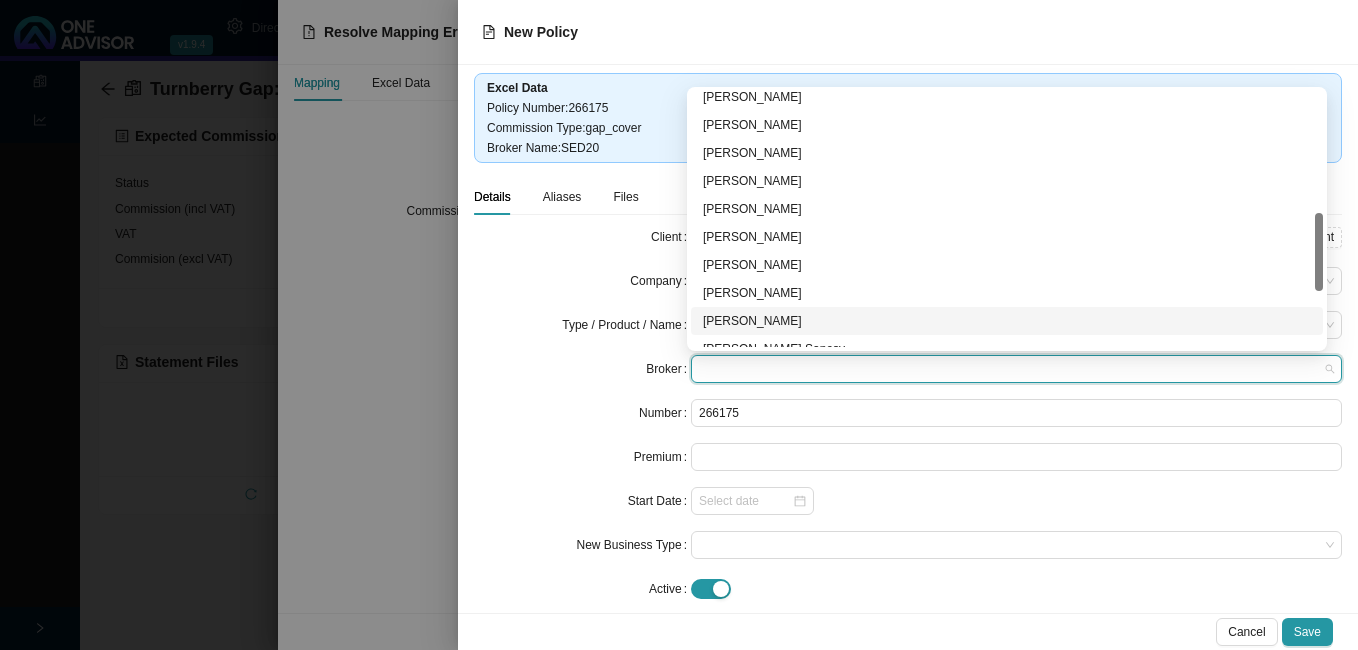click on "[PERSON_NAME]" at bounding box center [1007, 321] 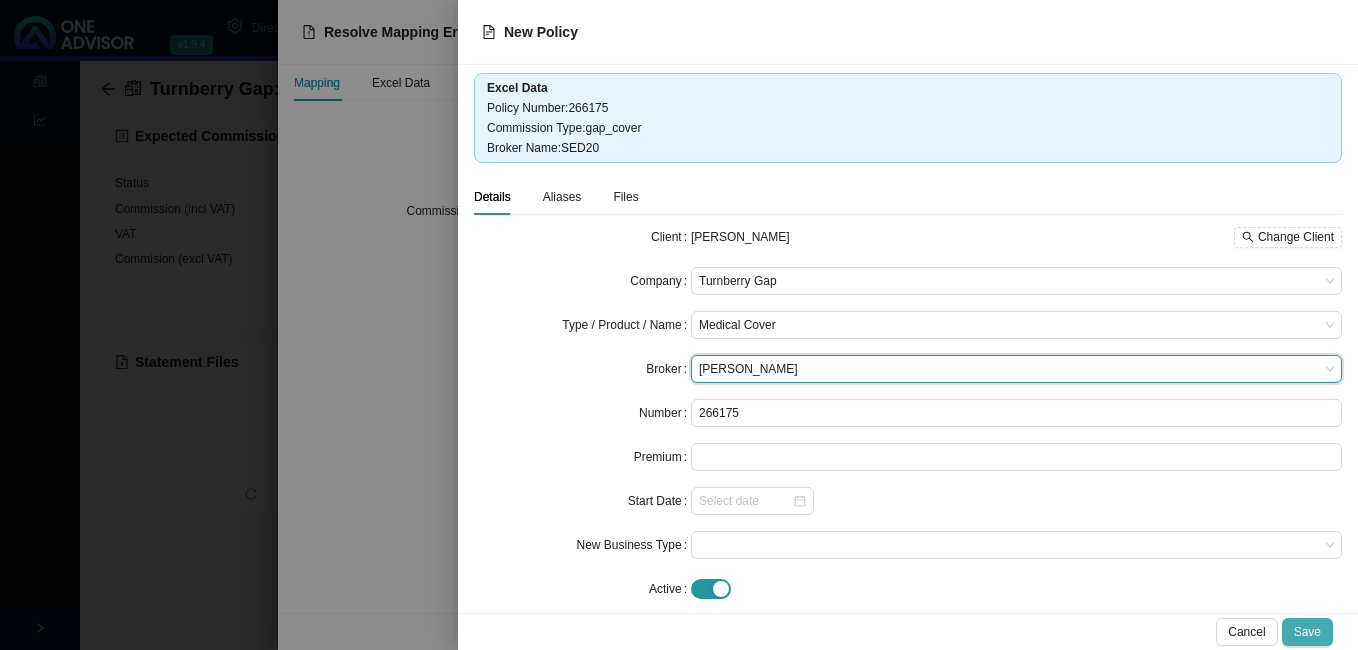 click on "Save" at bounding box center [1307, 632] 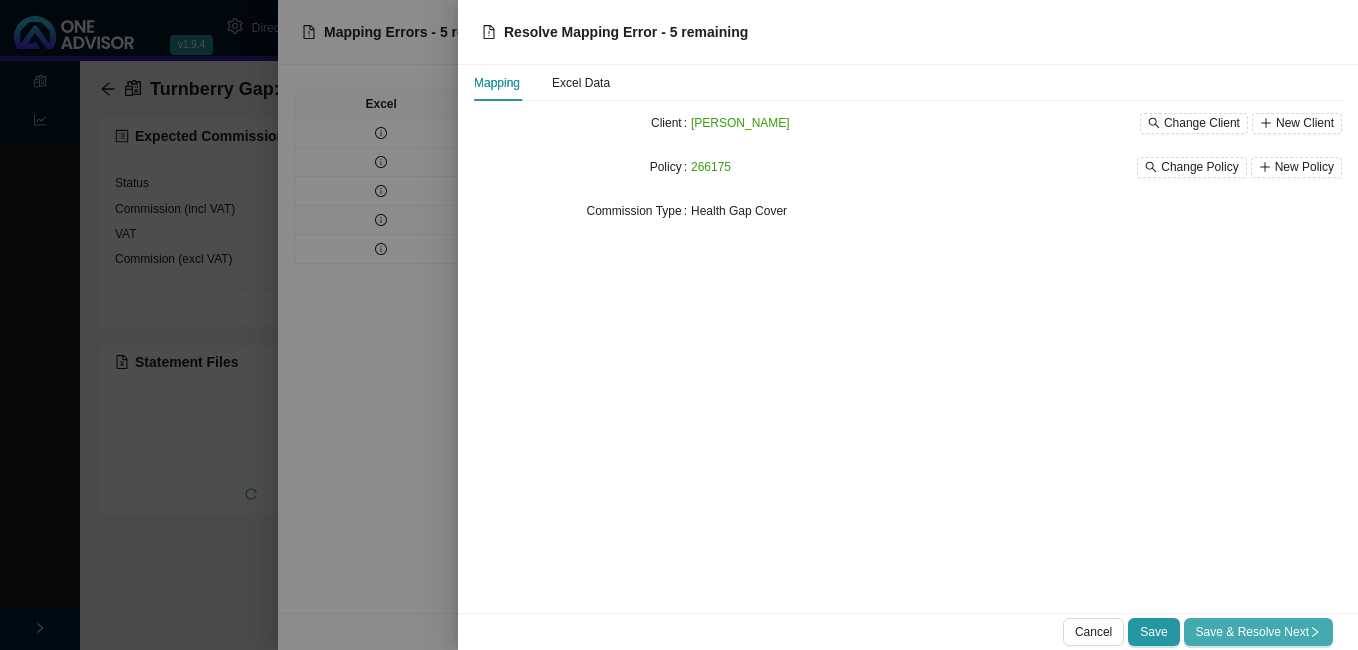 click on "Save & Resolve Next" at bounding box center [1258, 632] 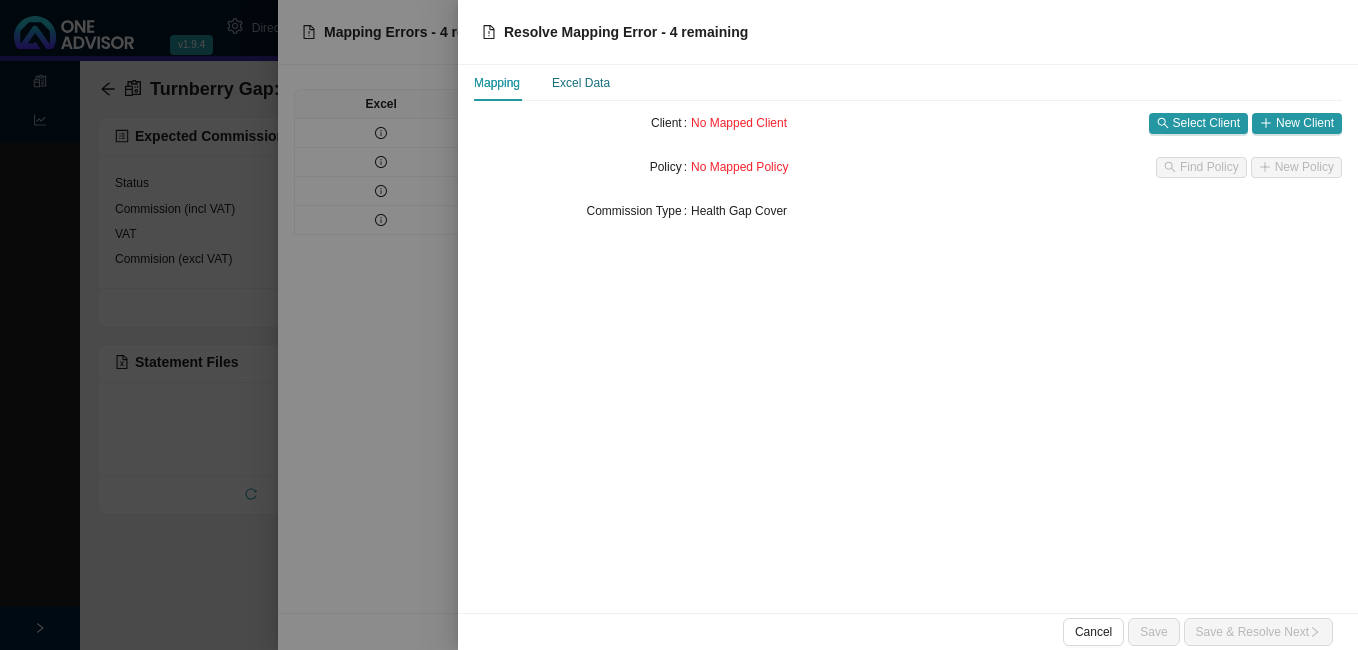 click on "Excel Data" at bounding box center (581, 83) 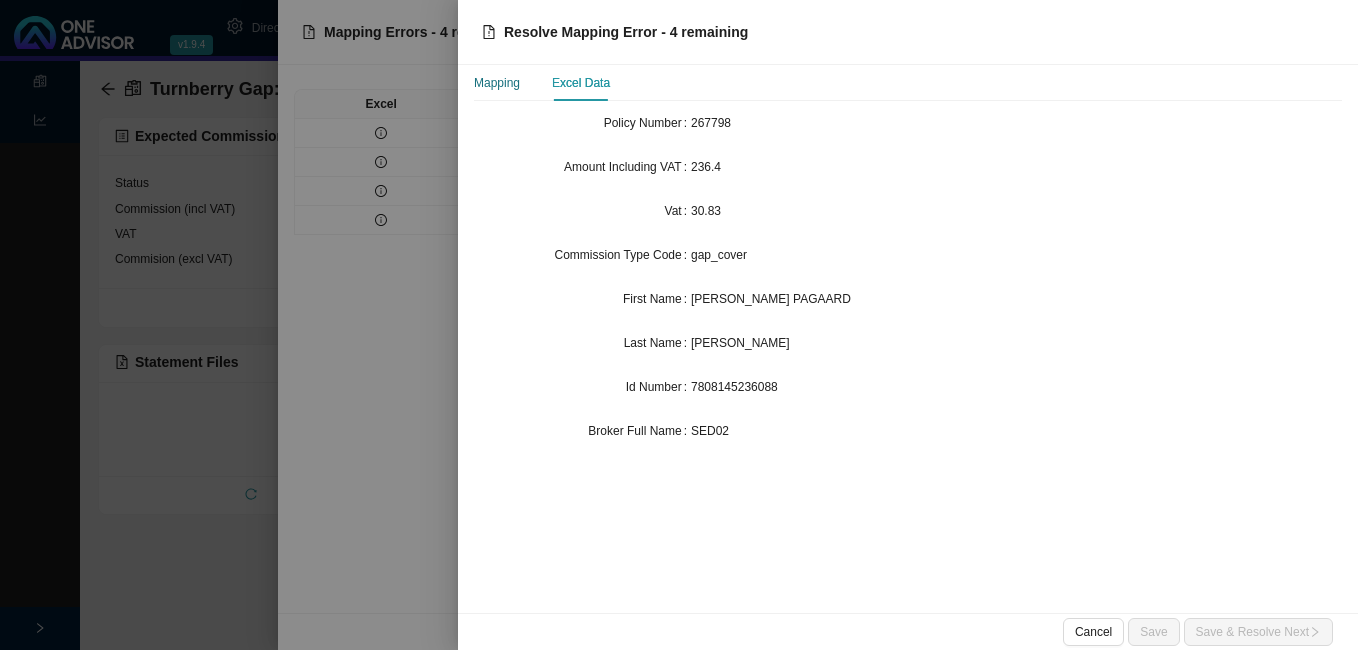 click on "Mapping" at bounding box center [497, 83] 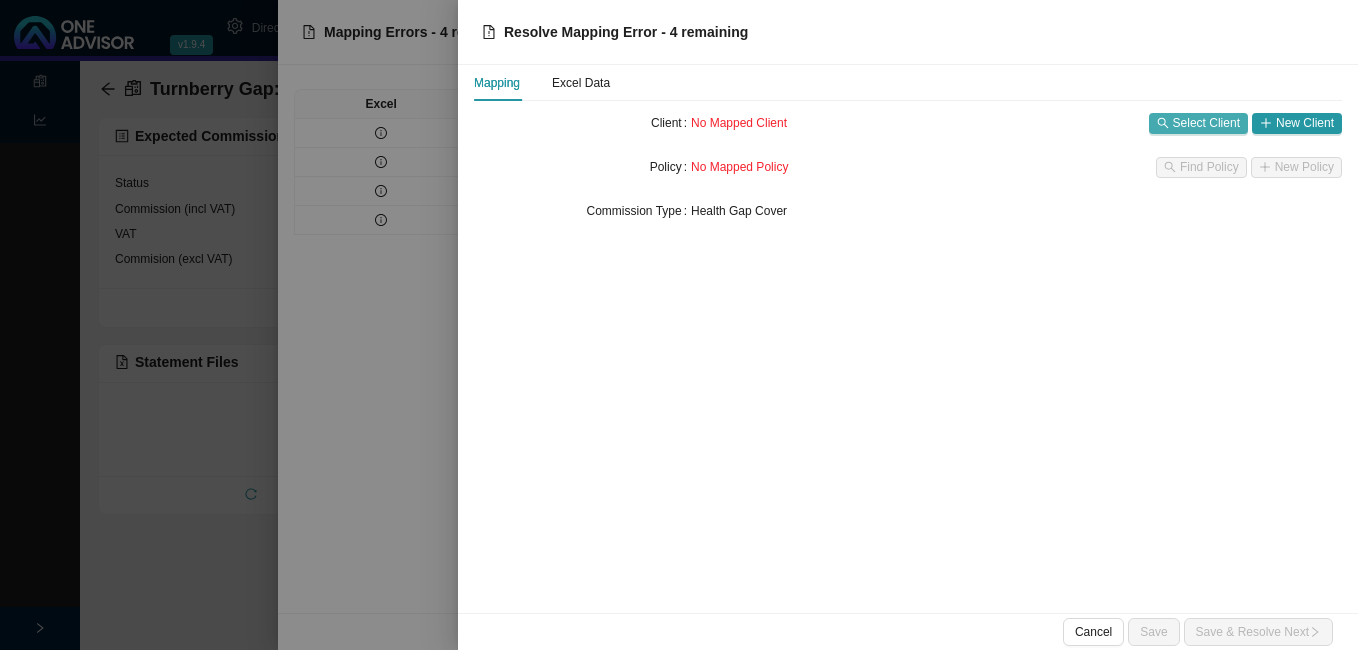 click on "Select Client" at bounding box center [1206, 123] 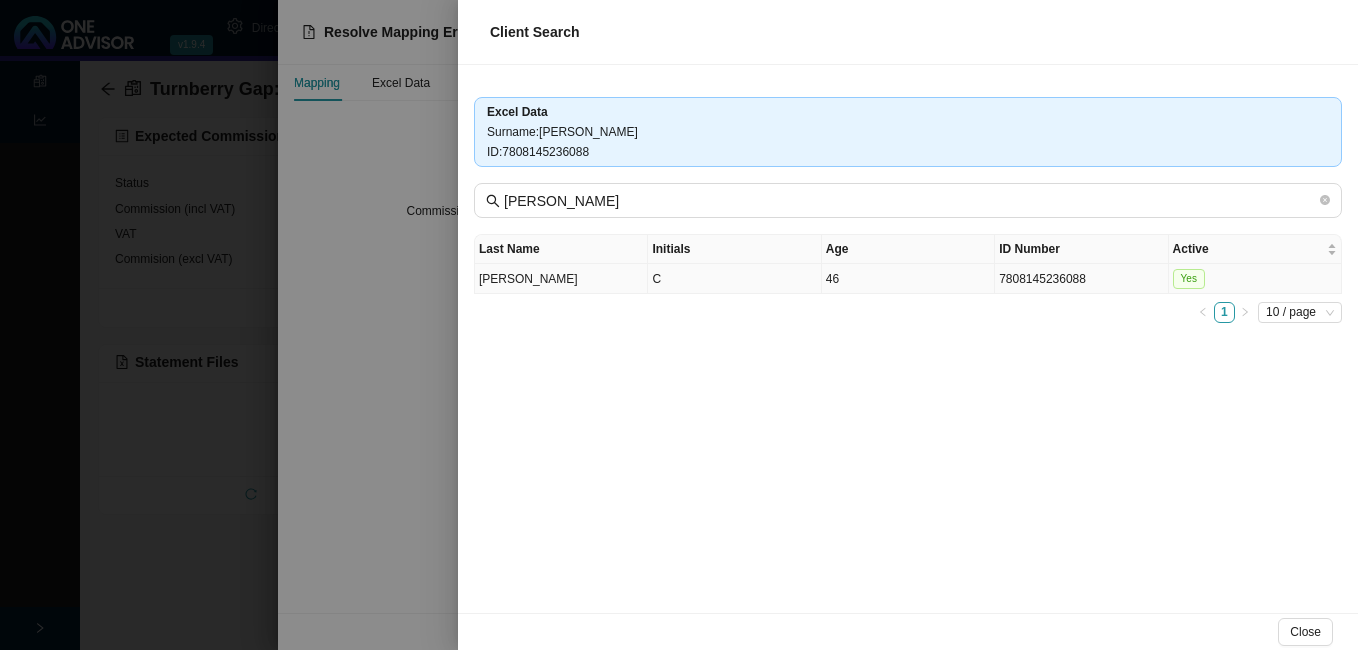 click on "7808145236088" at bounding box center [1081, 279] 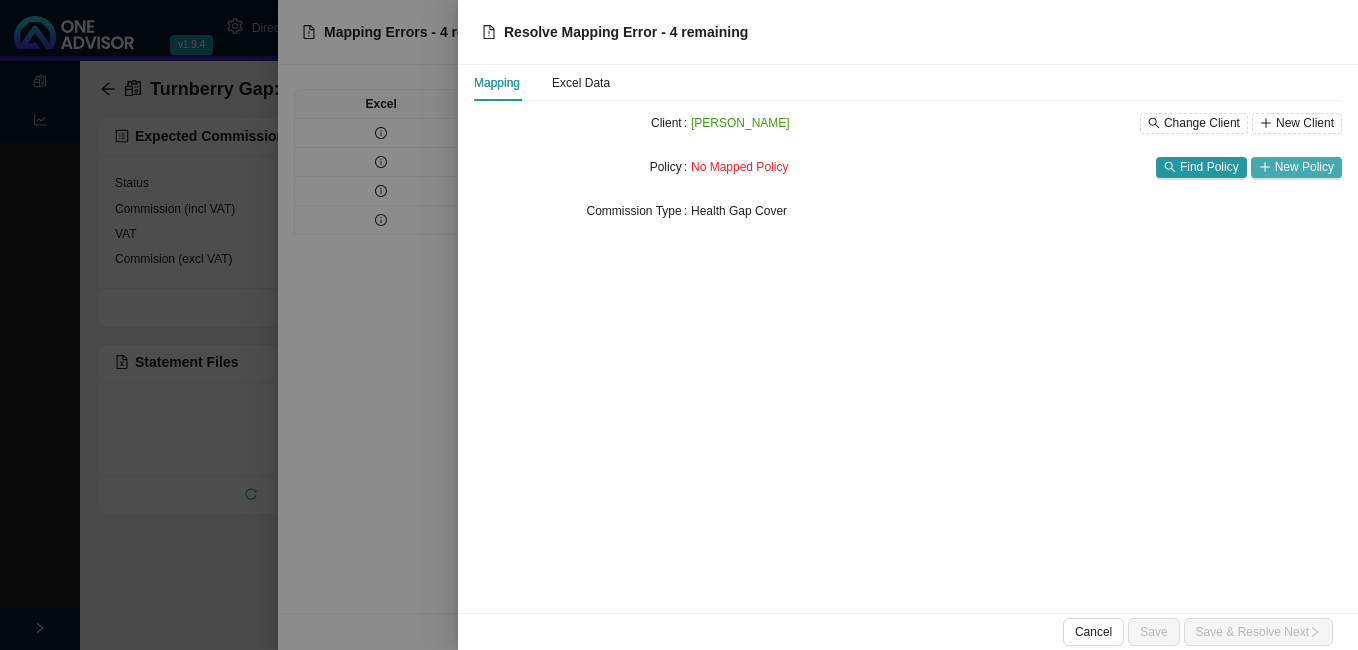 click on "New Policy" at bounding box center (1304, 167) 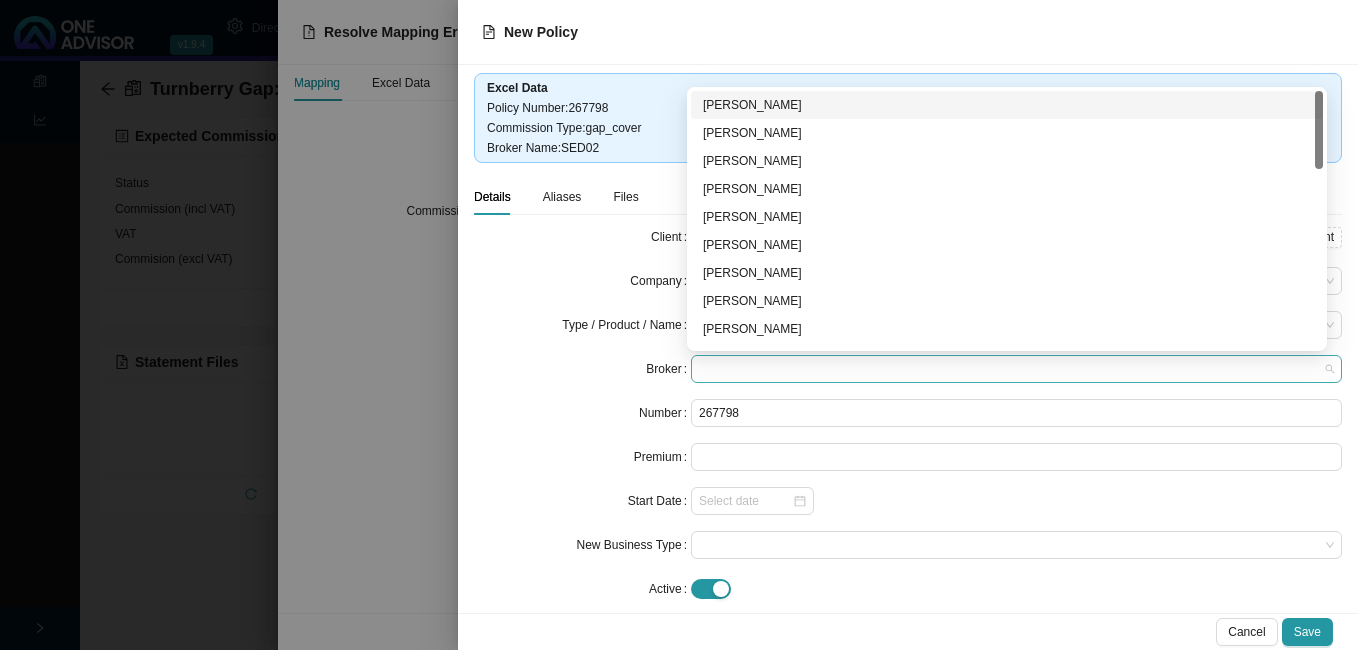 click at bounding box center (1016, 369) 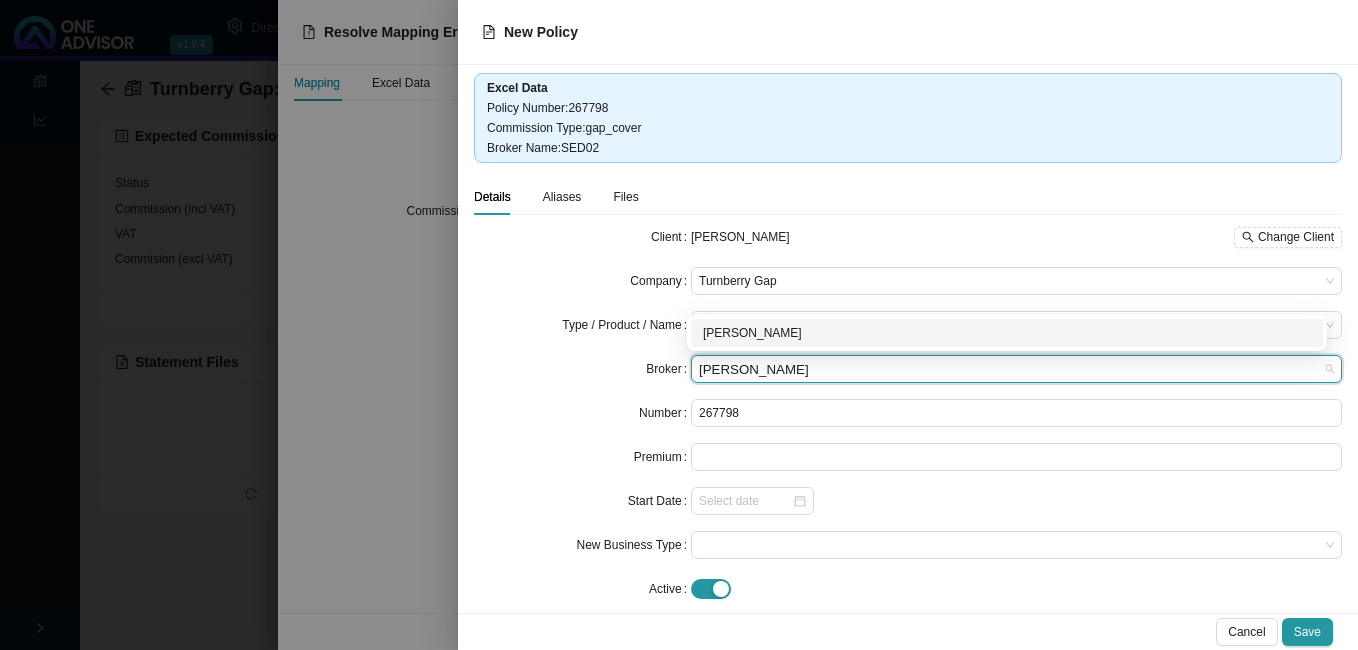 click on "[PERSON_NAME]" at bounding box center [1007, 333] 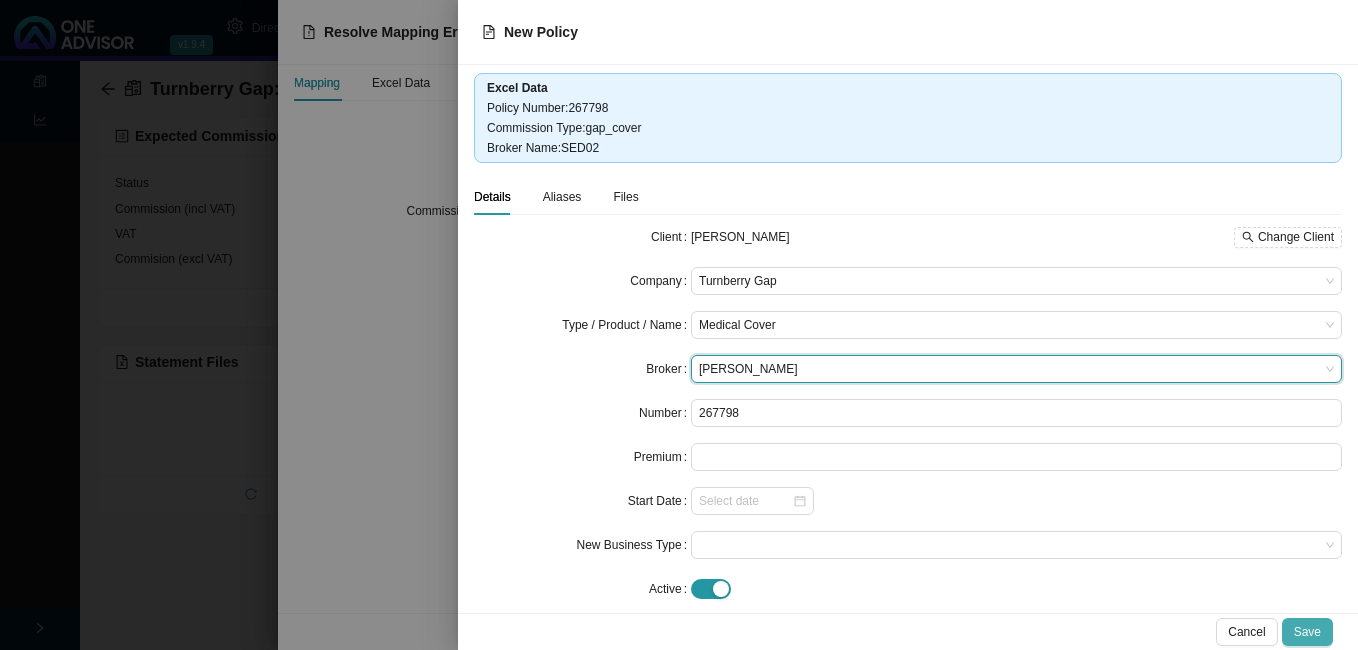 click on "Save" at bounding box center (1307, 632) 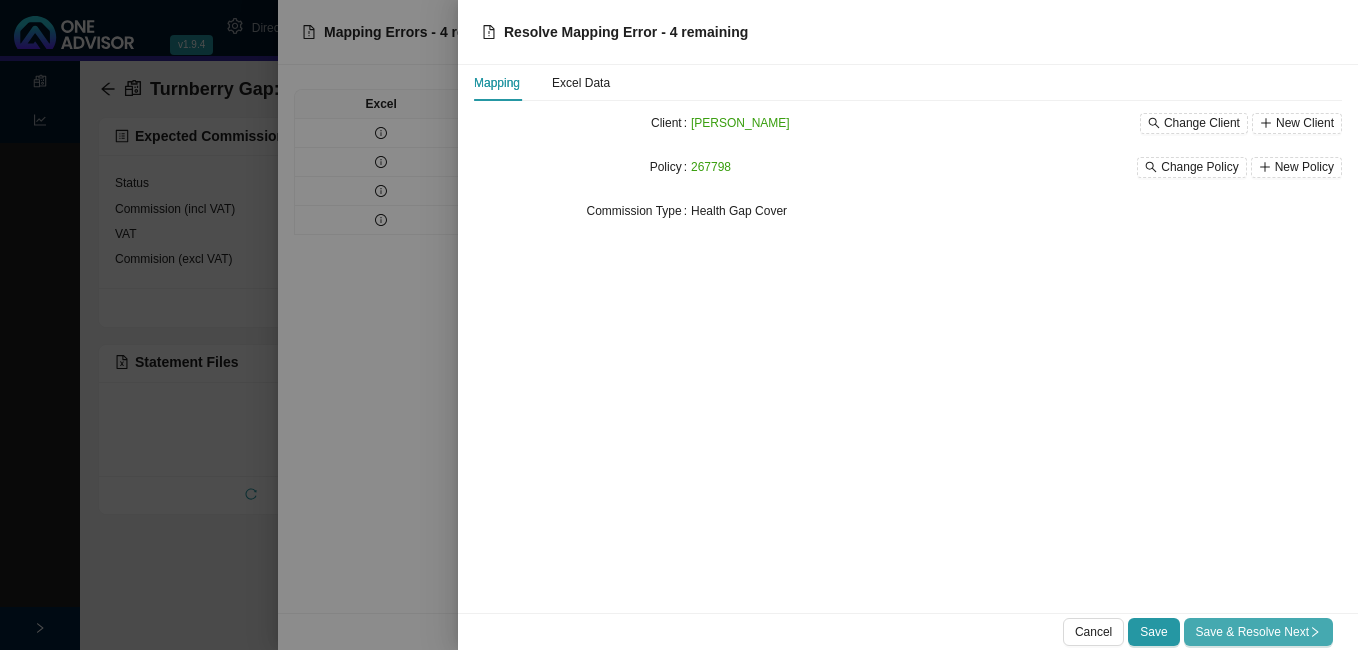drag, startPoint x: 1309, startPoint y: 628, endPoint x: 1288, endPoint y: 606, distance: 30.413813 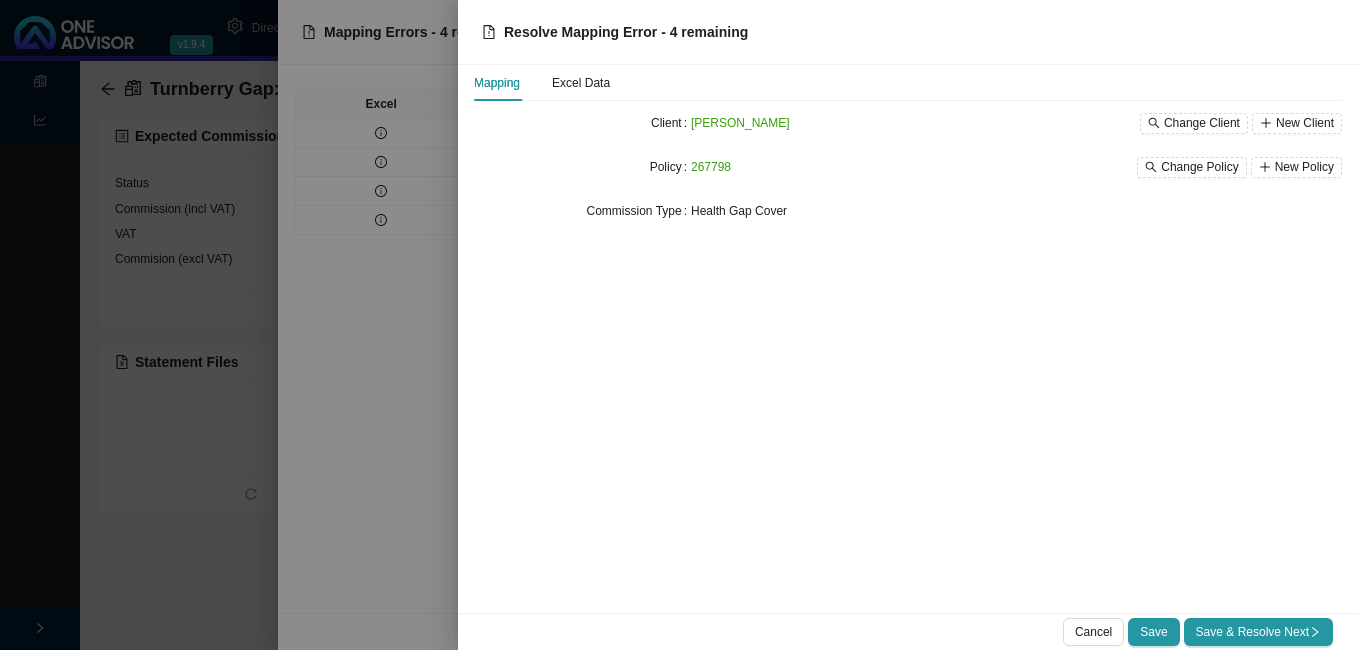 click 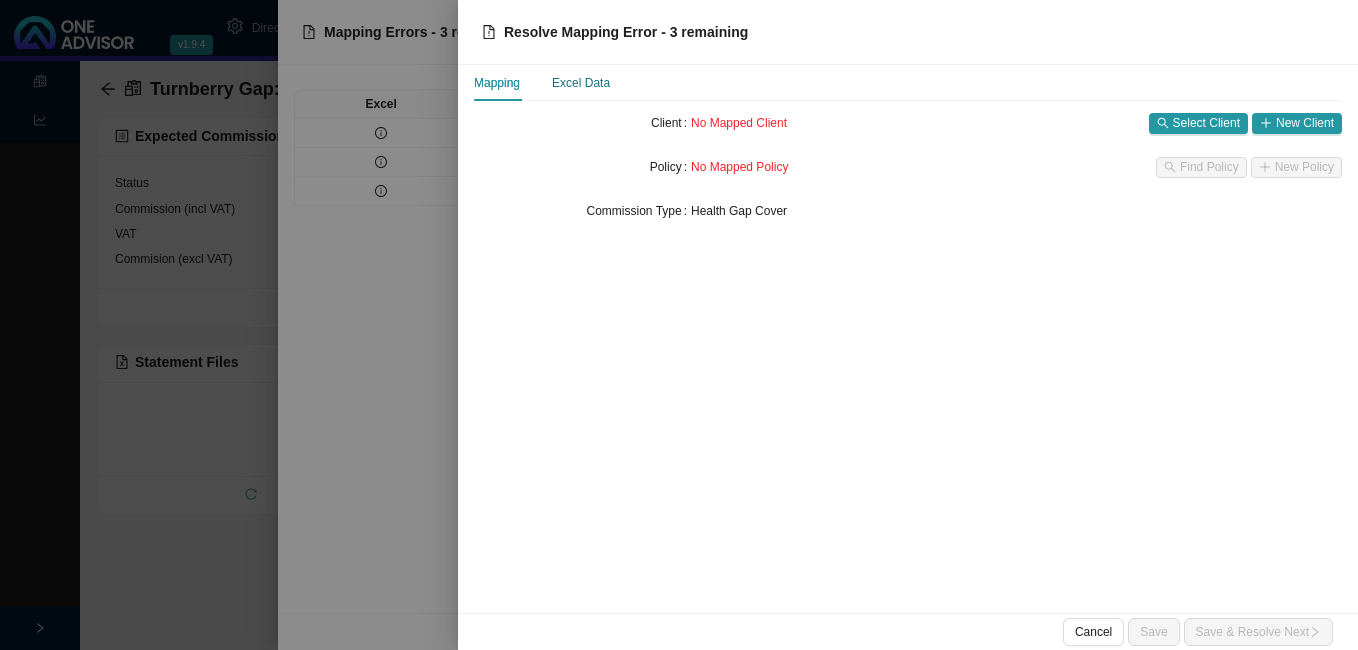 click on "Excel Data" at bounding box center (581, 83) 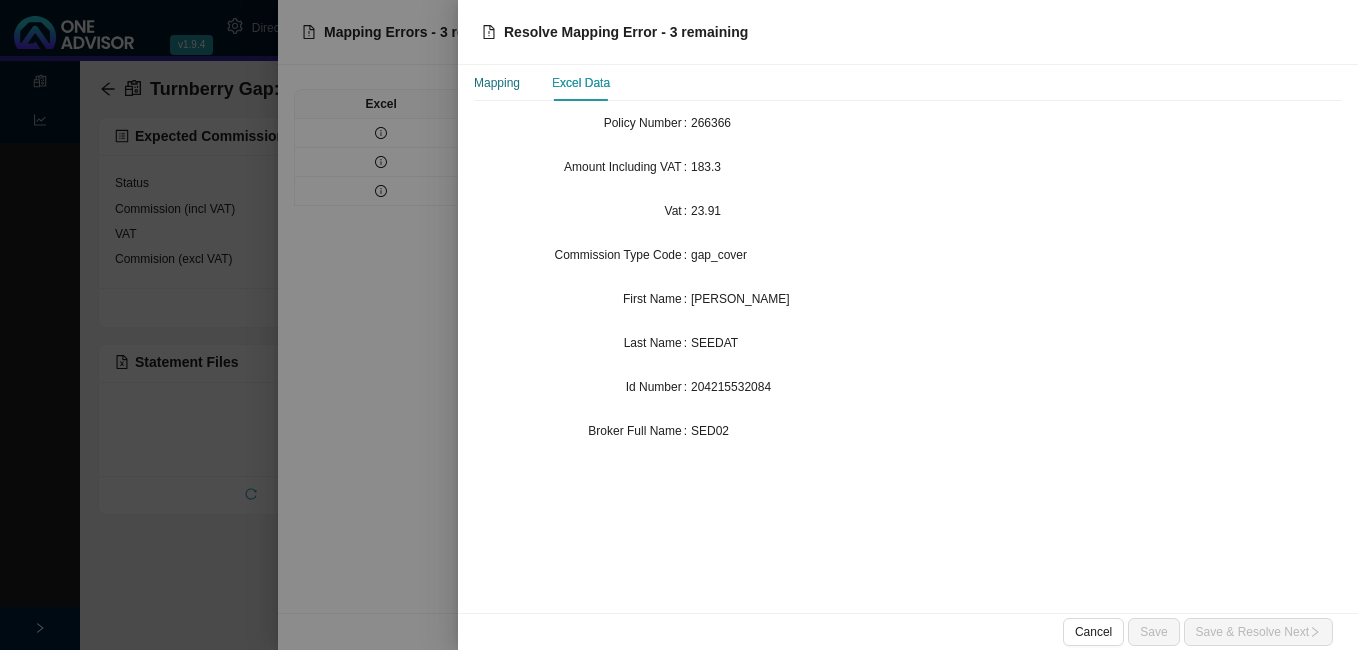 click on "Mapping" at bounding box center (497, 83) 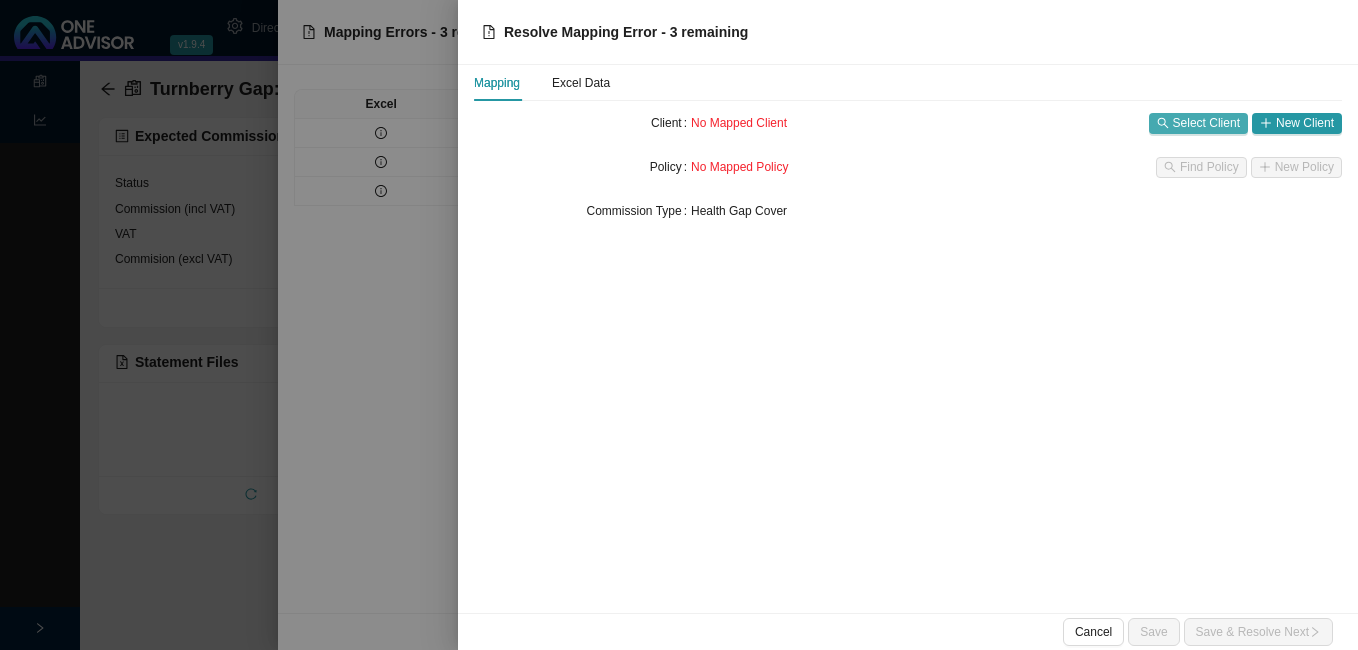 click on "Select Client" at bounding box center [1206, 123] 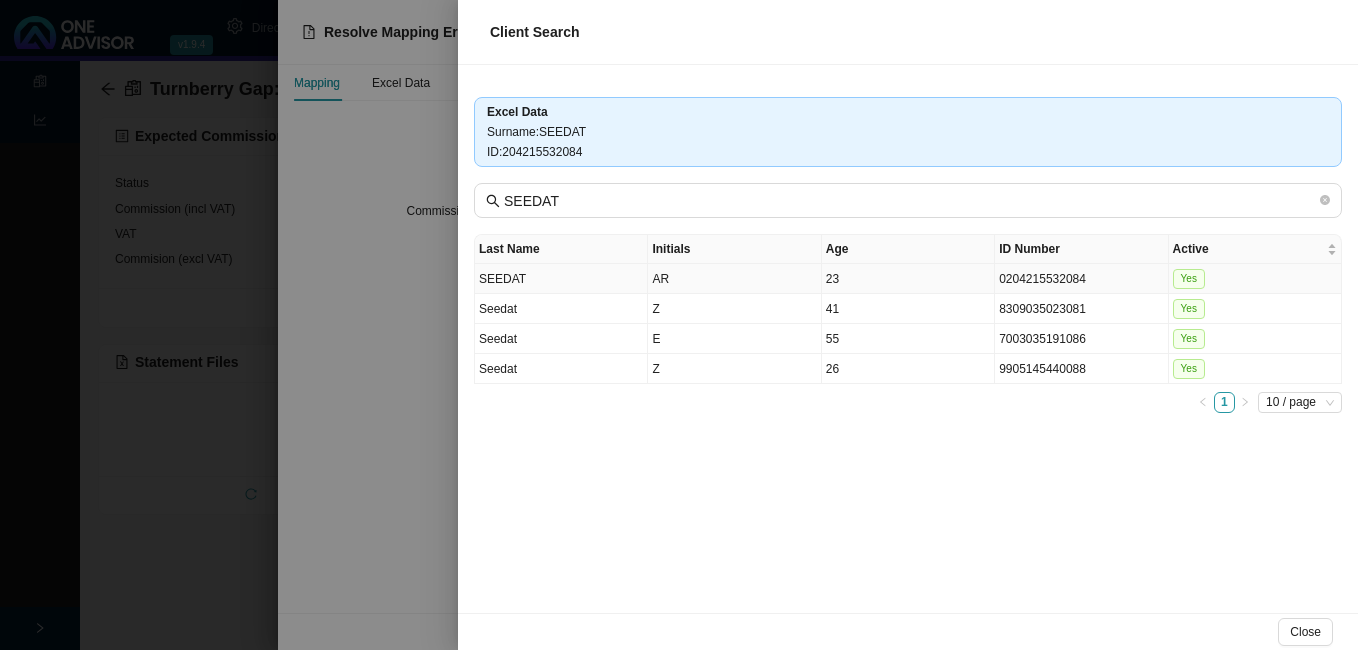 click on "0204215532084" at bounding box center (1081, 279) 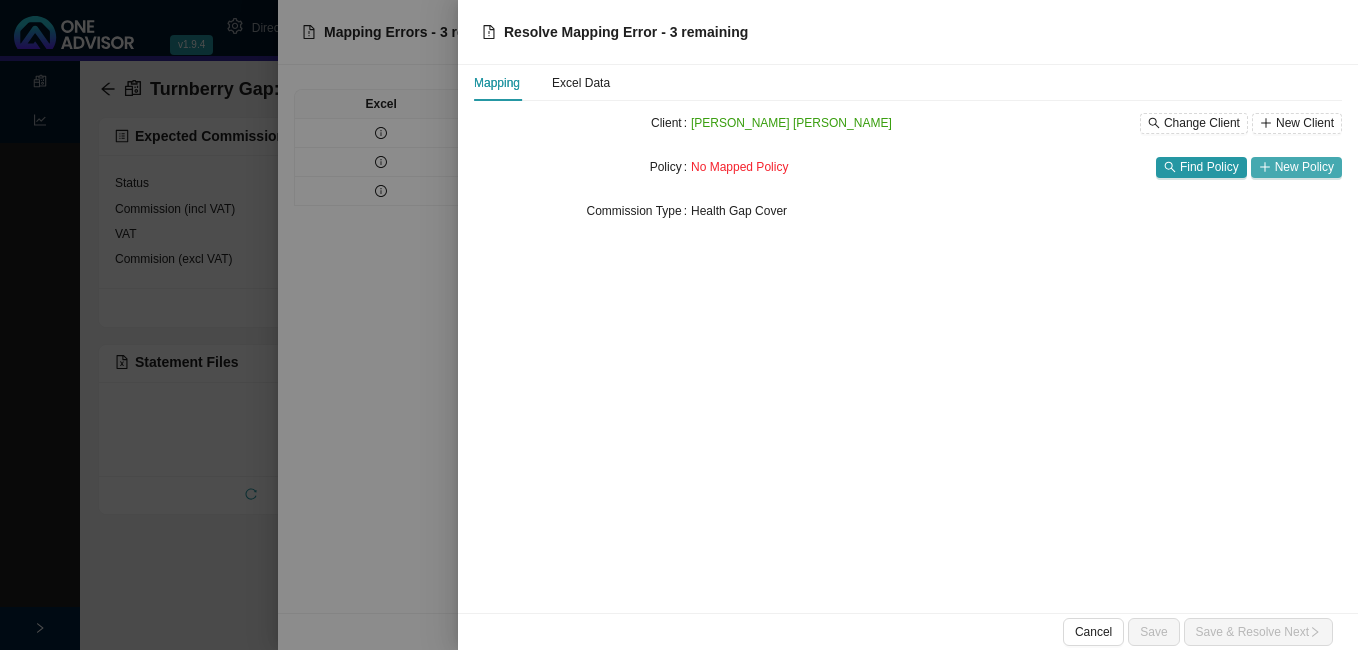 click on "New Policy" at bounding box center (1304, 167) 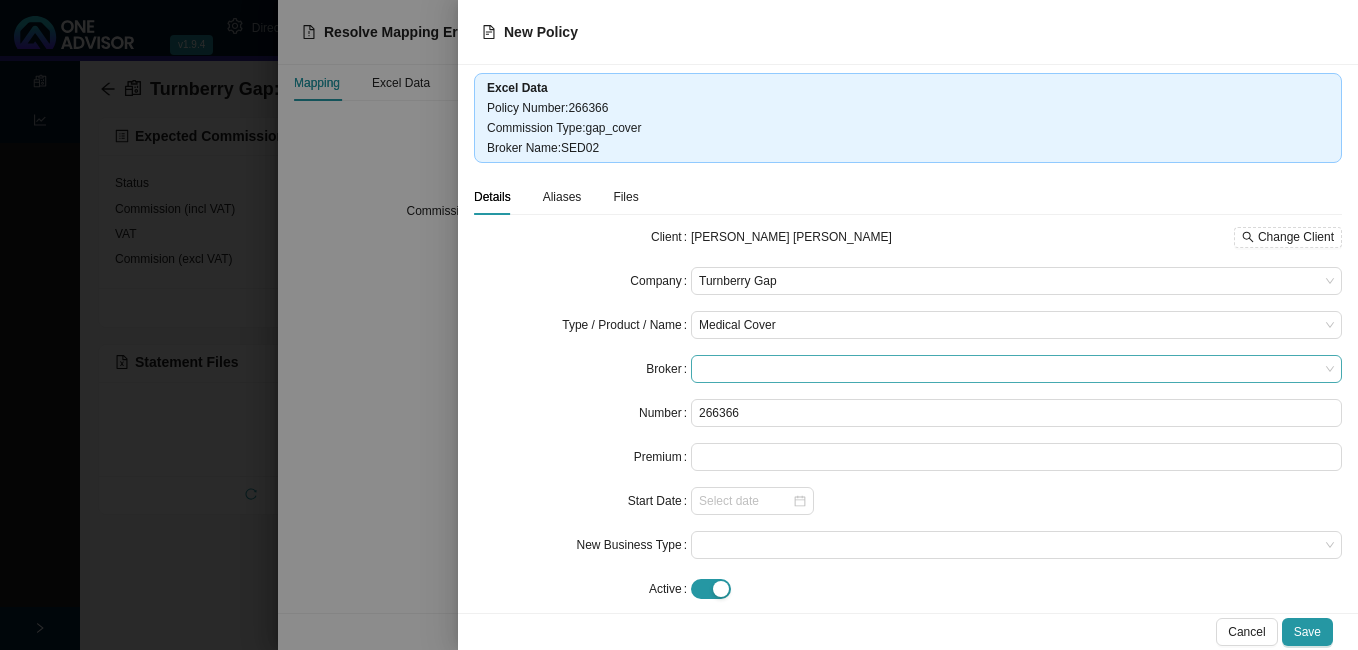 click at bounding box center [1016, 369] 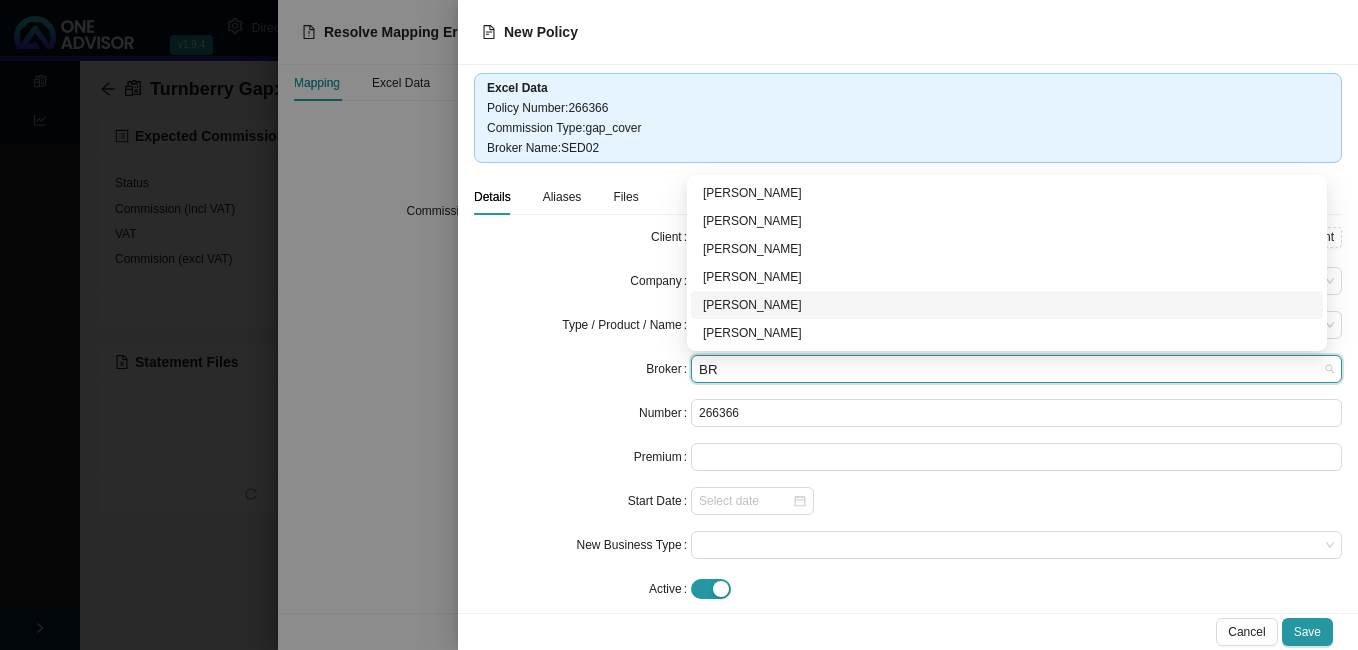 click on "[PERSON_NAME]" at bounding box center (1007, 305) 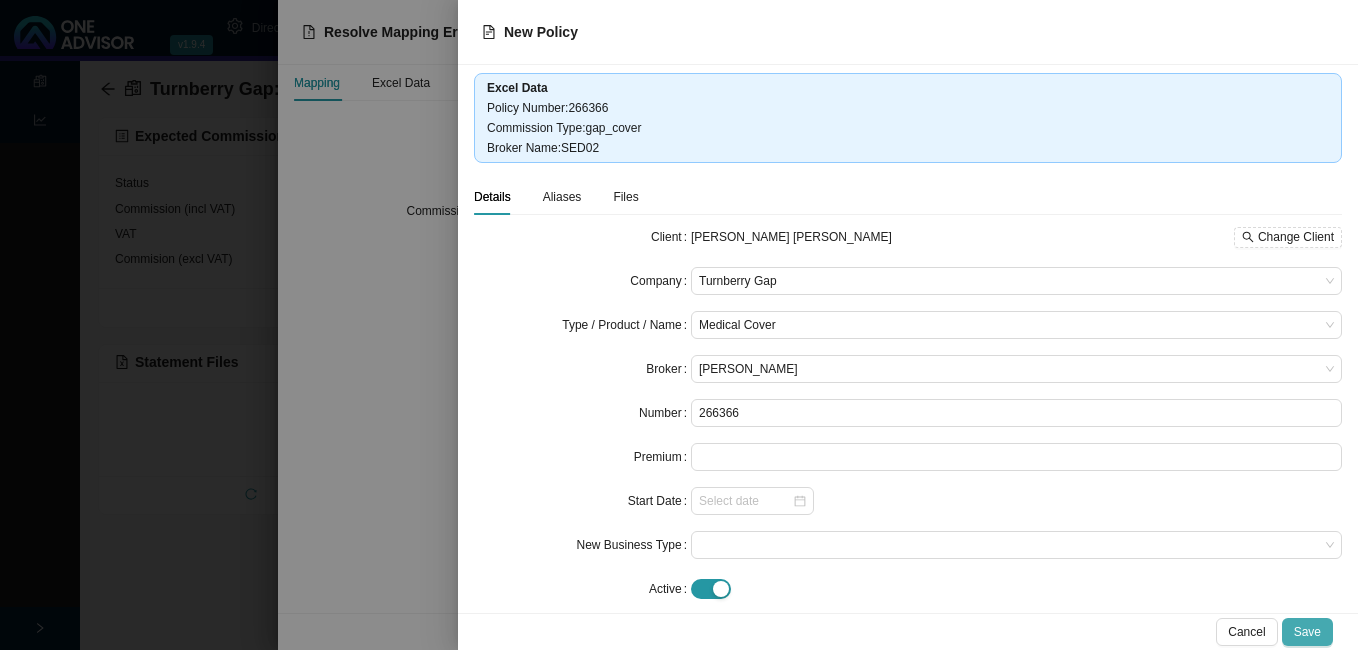 click on "Save" at bounding box center [1307, 632] 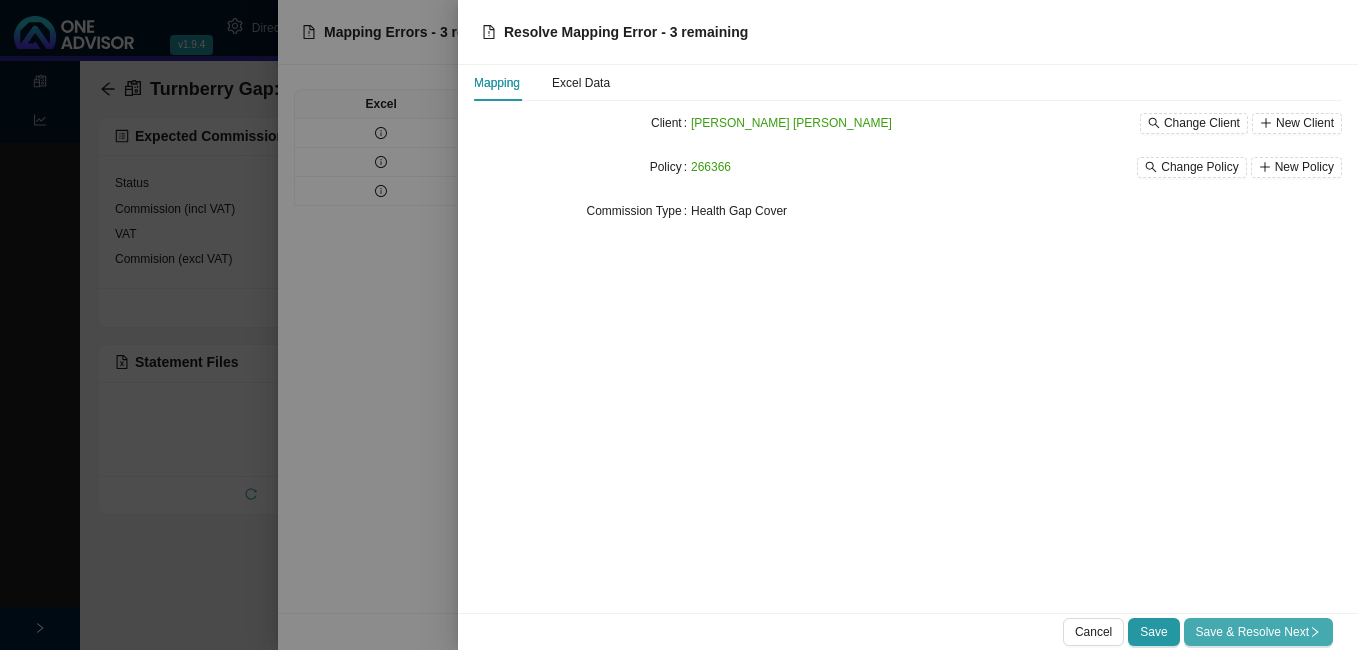 drag, startPoint x: 1298, startPoint y: 625, endPoint x: 1278, endPoint y: 615, distance: 22.36068 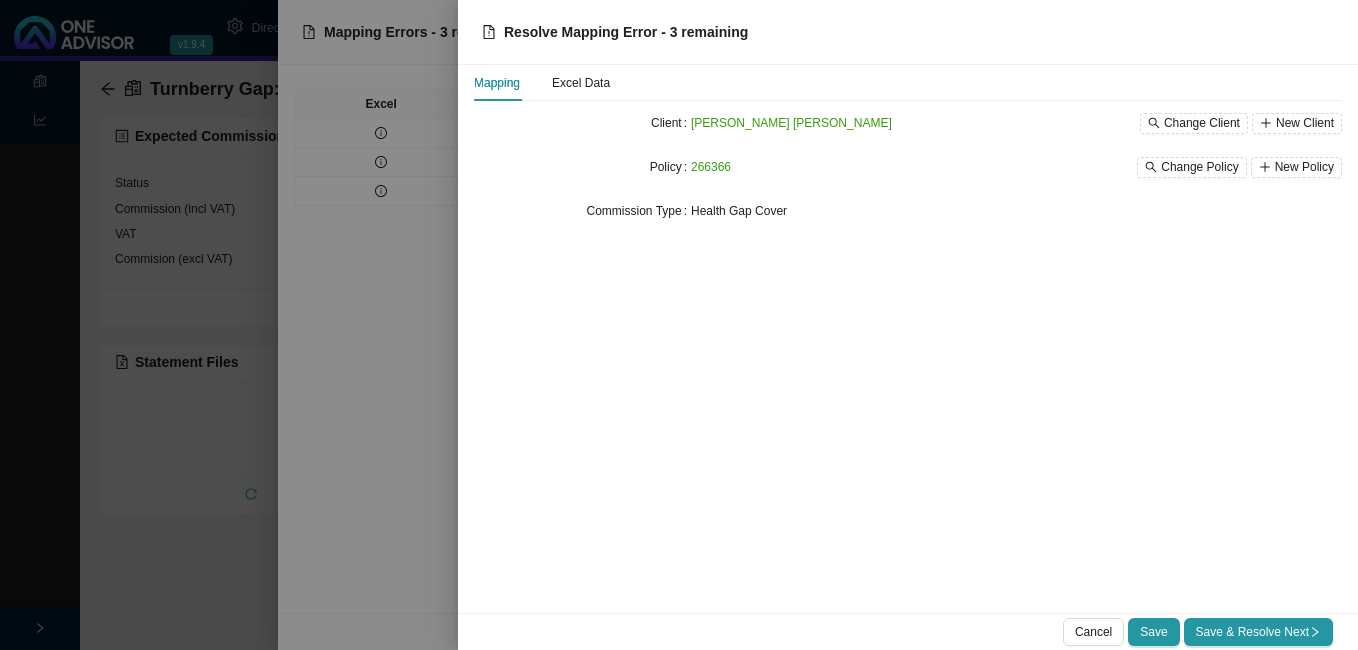 click on "Save & Resolve Next" at bounding box center [1258, 632] 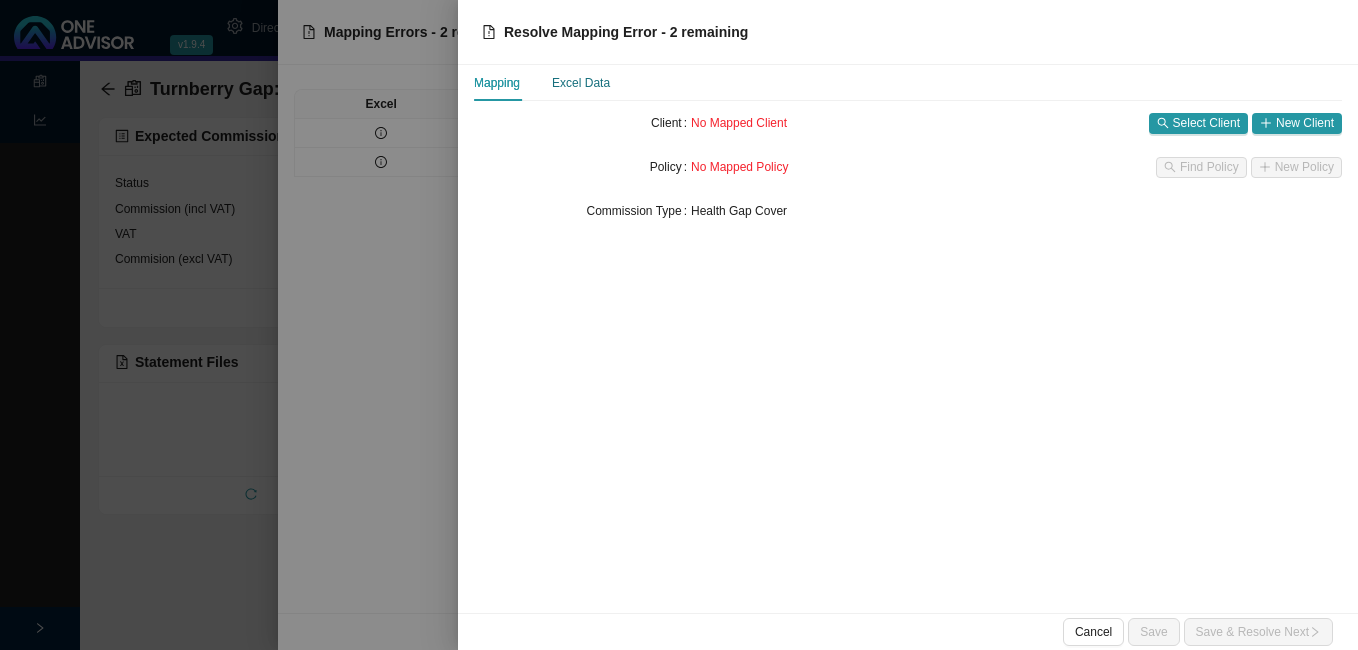 click on "Excel Data" at bounding box center (581, 83) 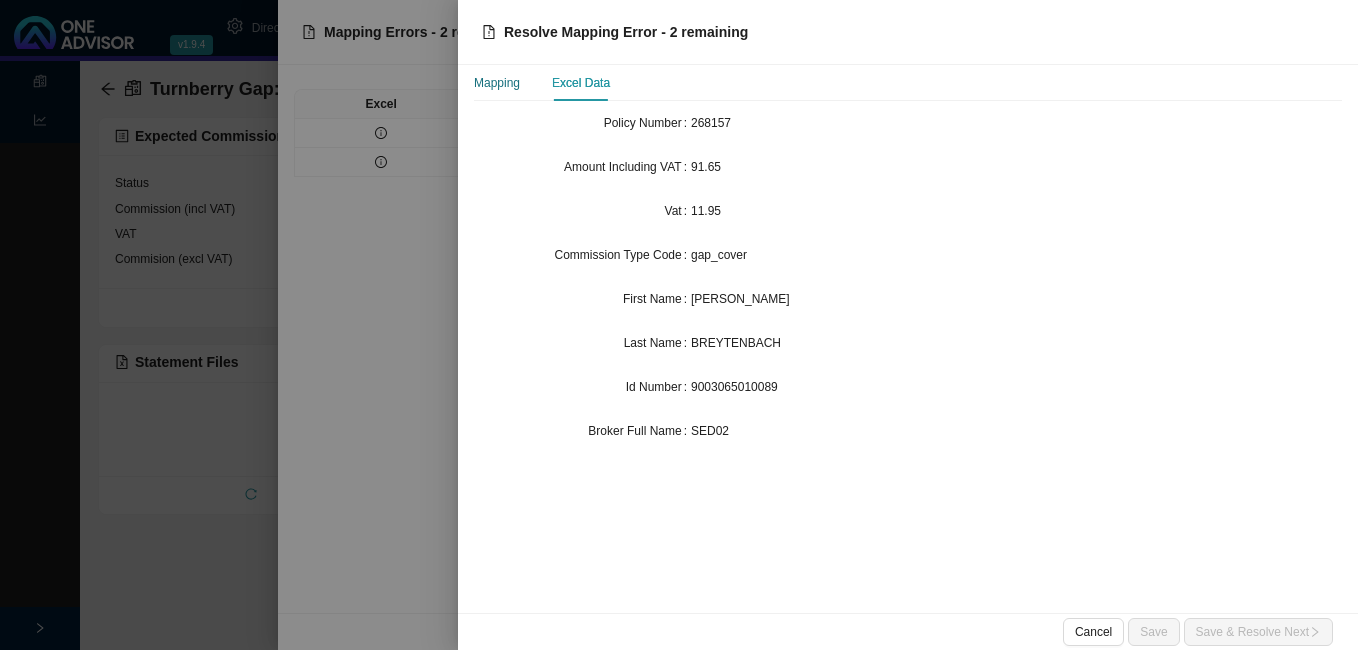 click on "Mapping" at bounding box center [497, 83] 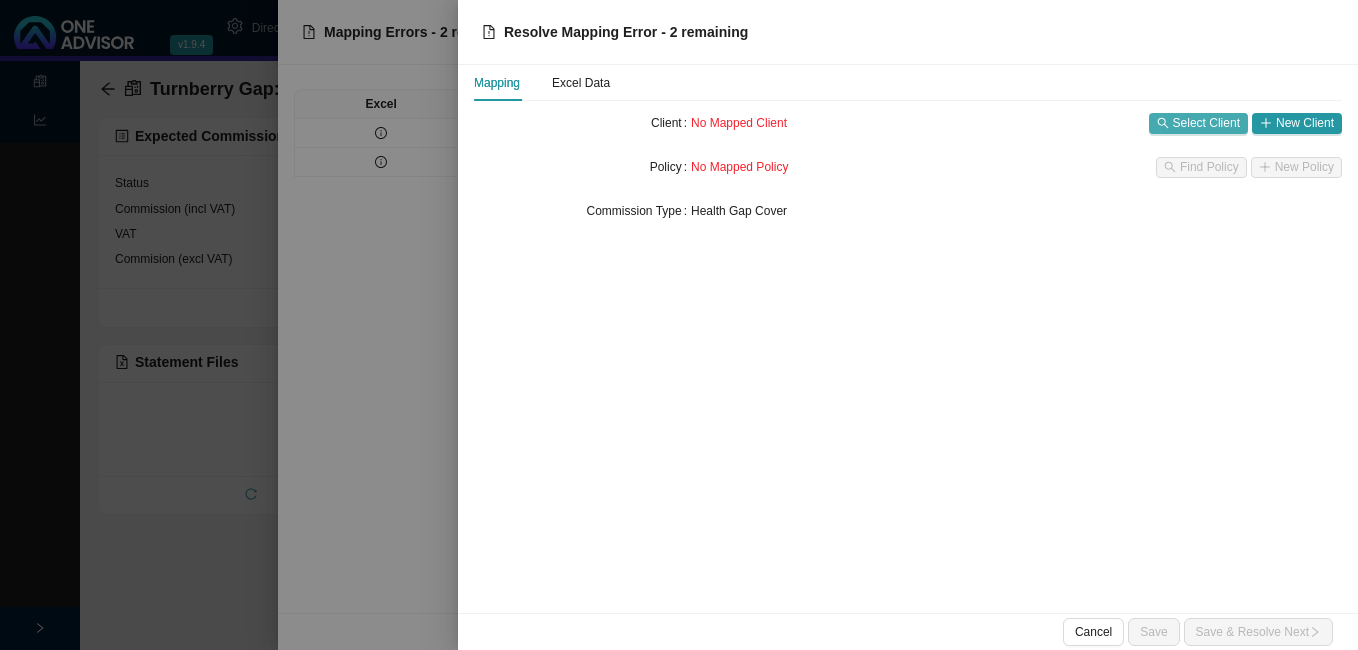 click on "Select Client" at bounding box center [1206, 123] 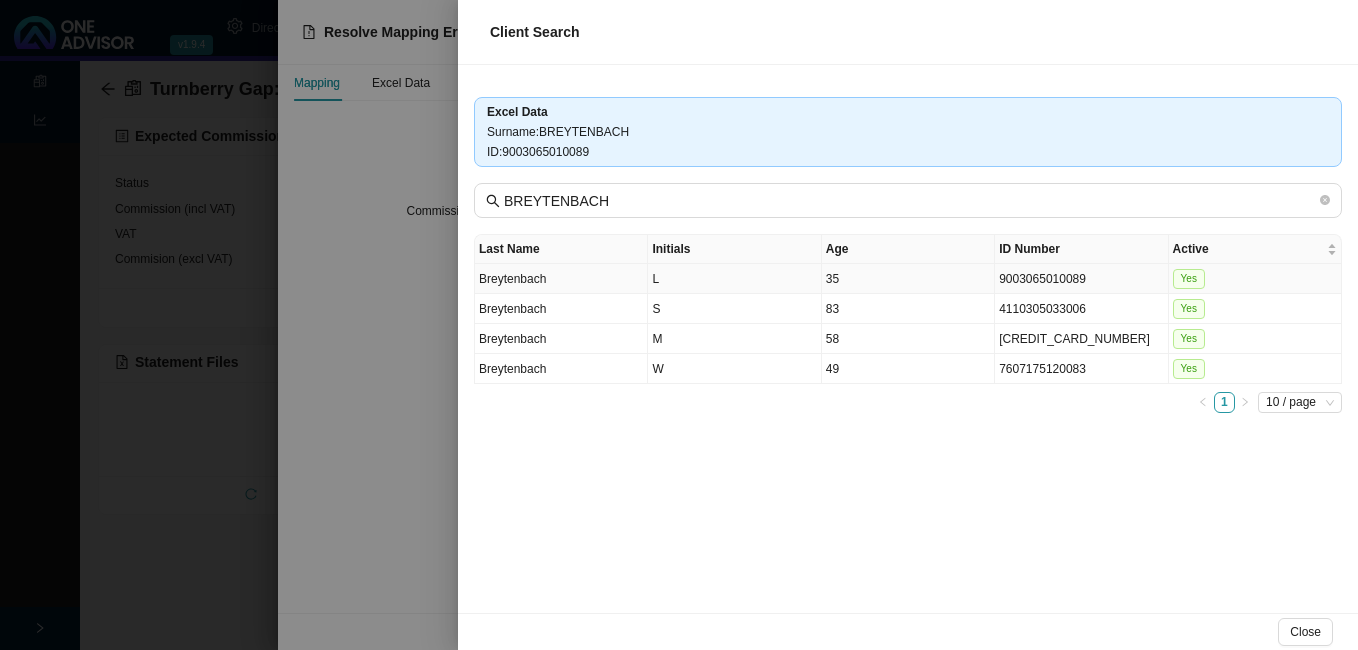 click on "9003065010089" at bounding box center (1081, 279) 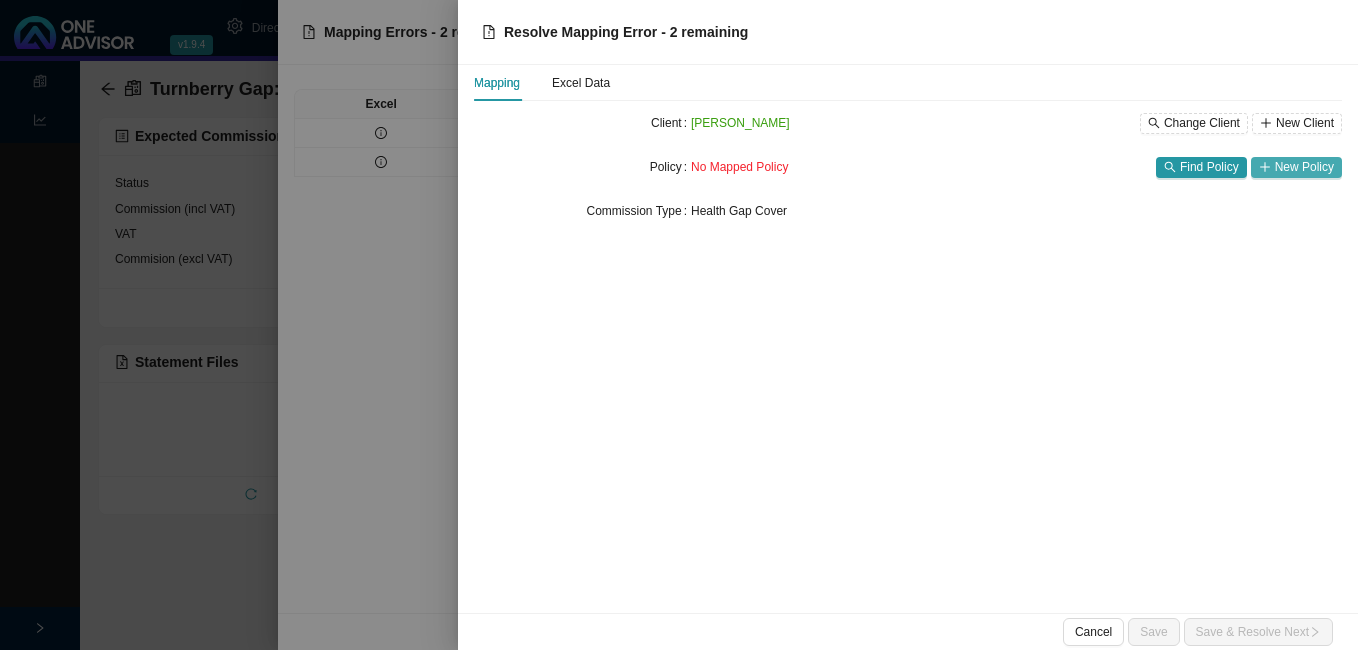 click on "New Policy" at bounding box center (1304, 167) 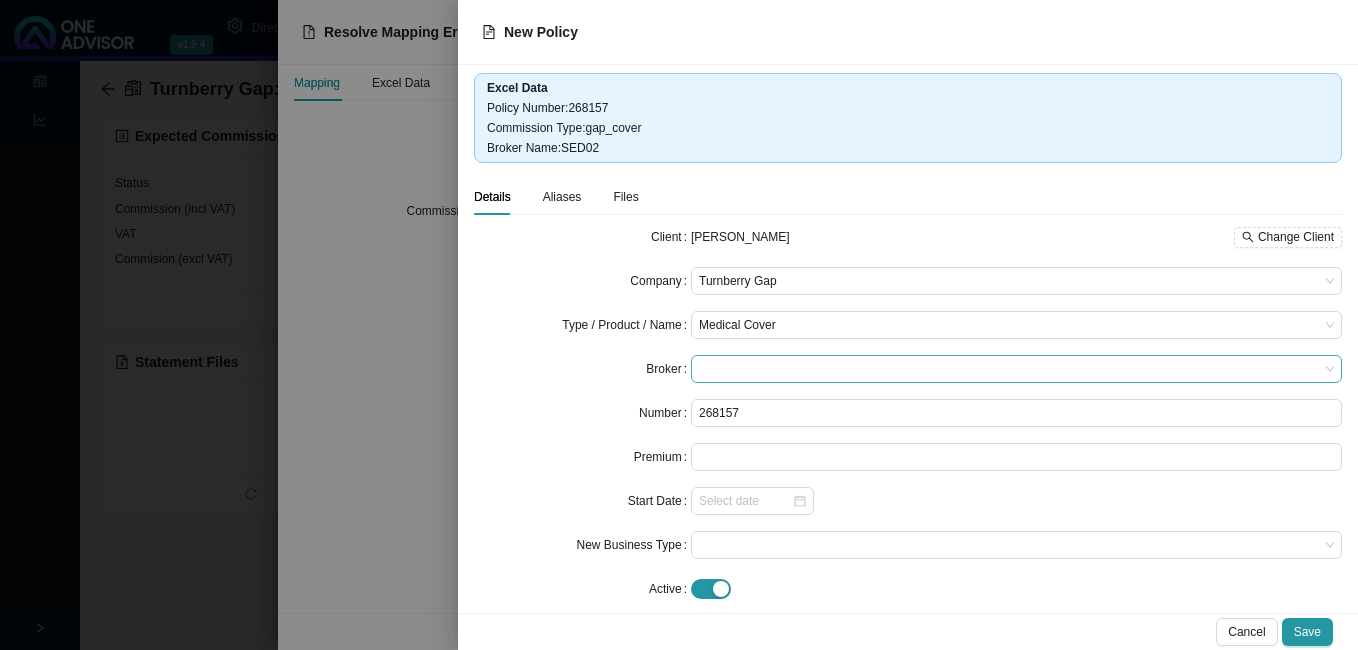 click at bounding box center [1016, 369] 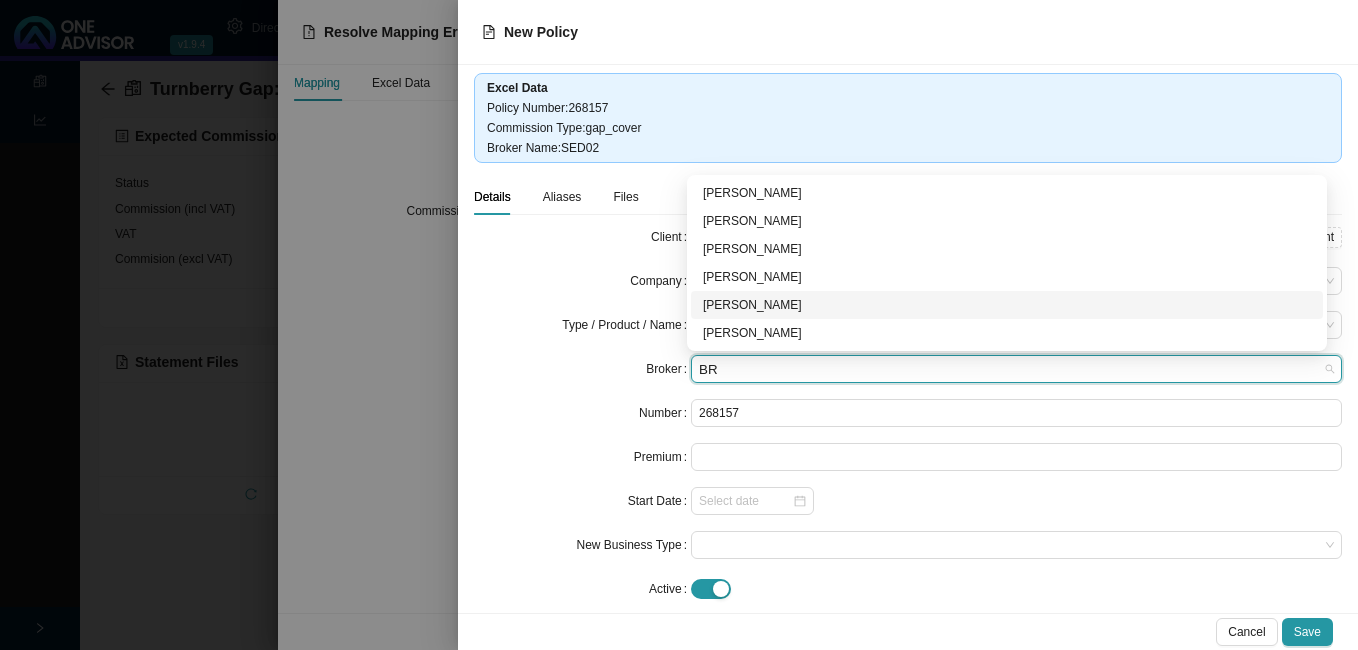 click on "[PERSON_NAME]" at bounding box center [1007, 305] 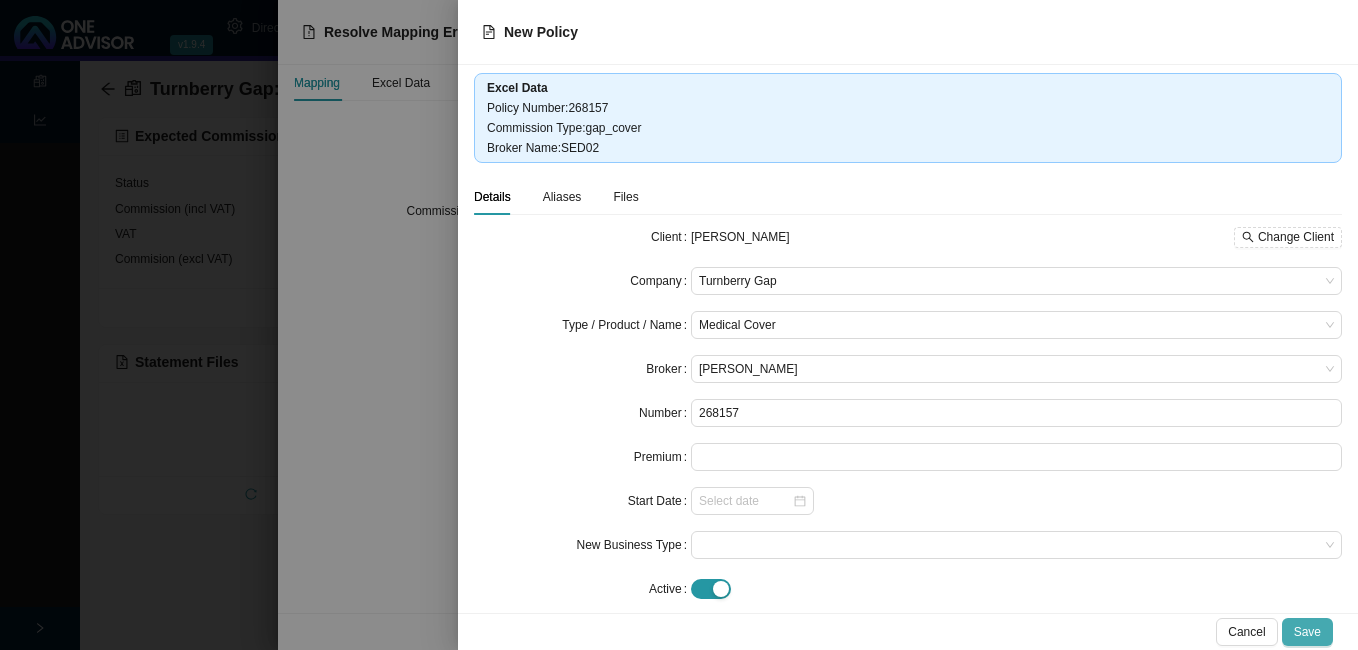click on "Save" at bounding box center (1307, 632) 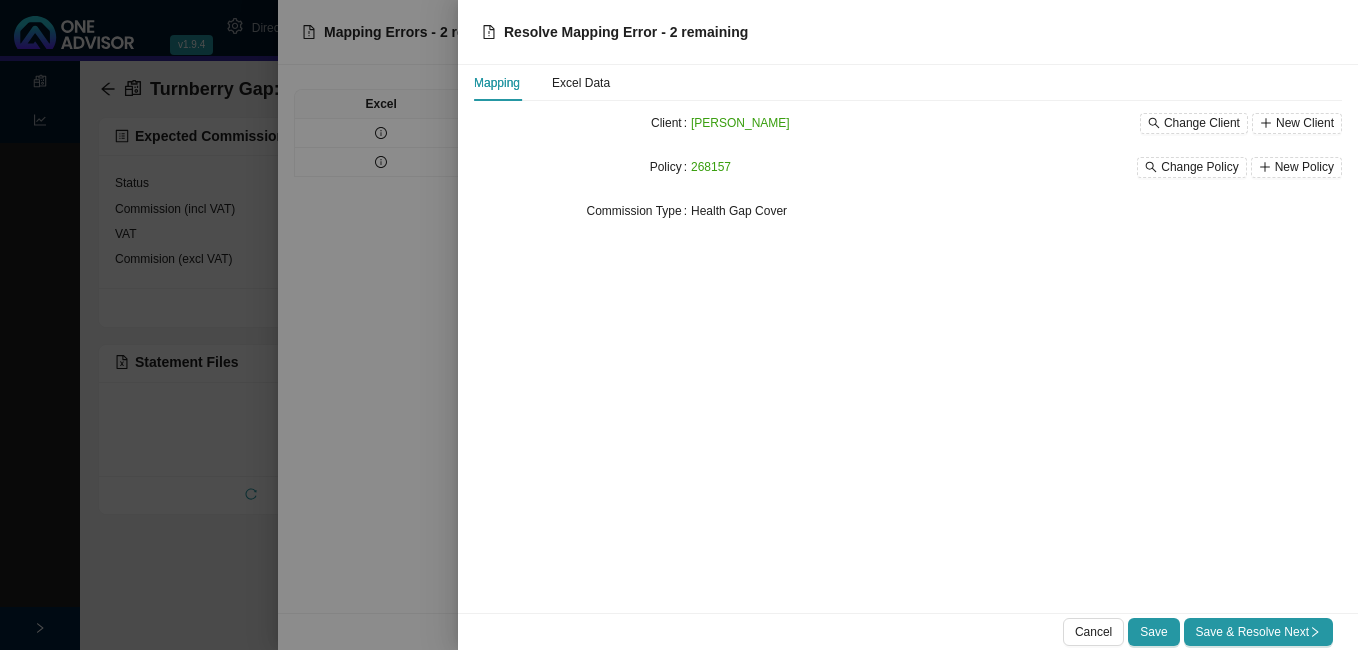 click on "Save & Resolve Next" at bounding box center (1258, 632) 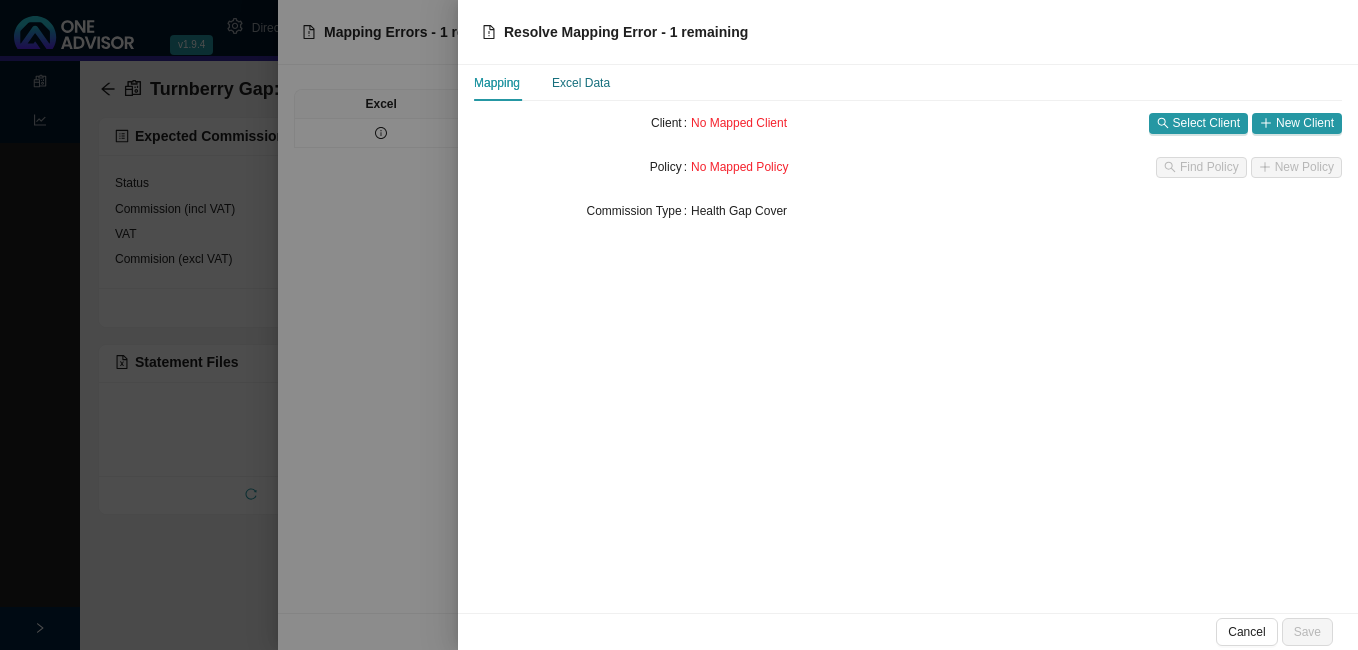 click on "Excel Data" at bounding box center (581, 83) 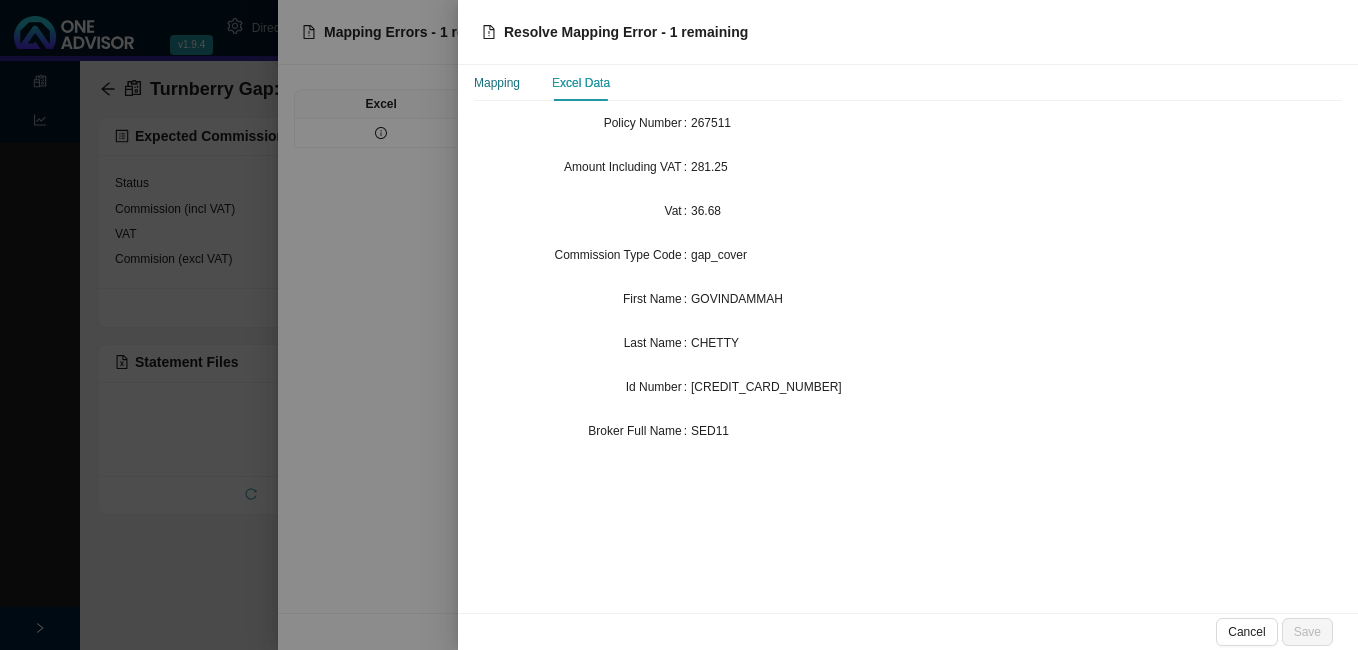 click on "Mapping" at bounding box center [497, 83] 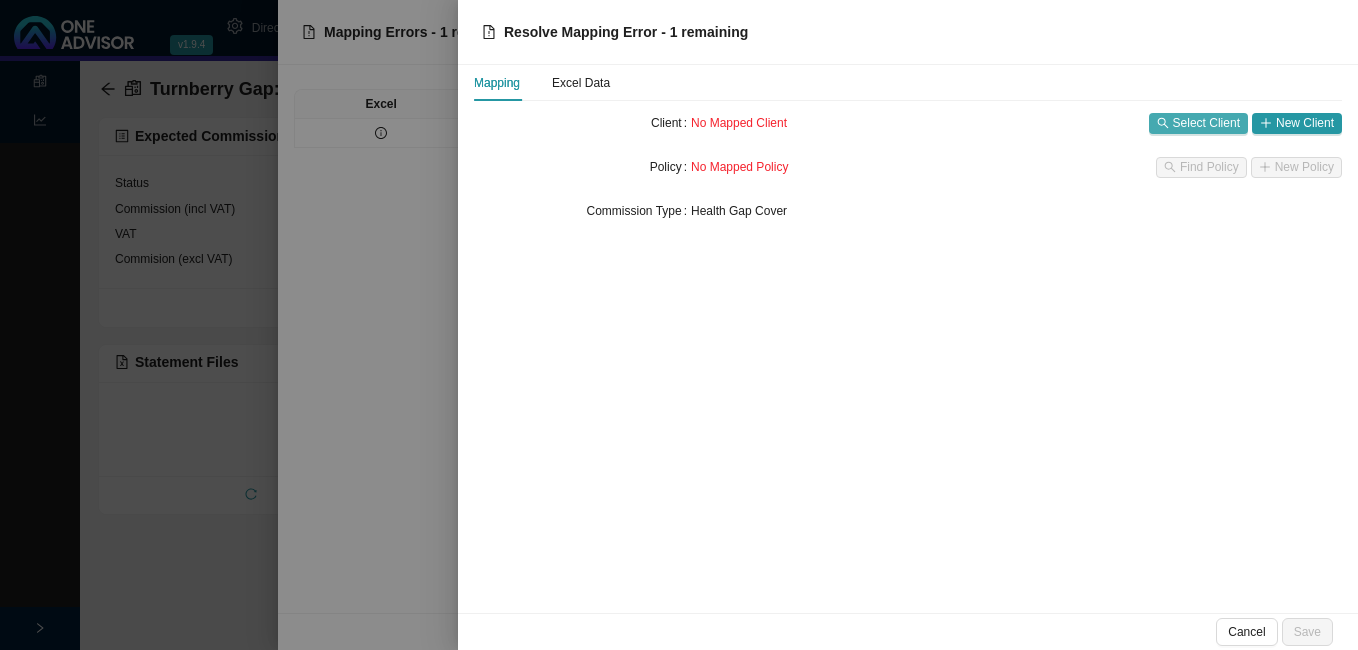 click on "Select Client" at bounding box center (1206, 123) 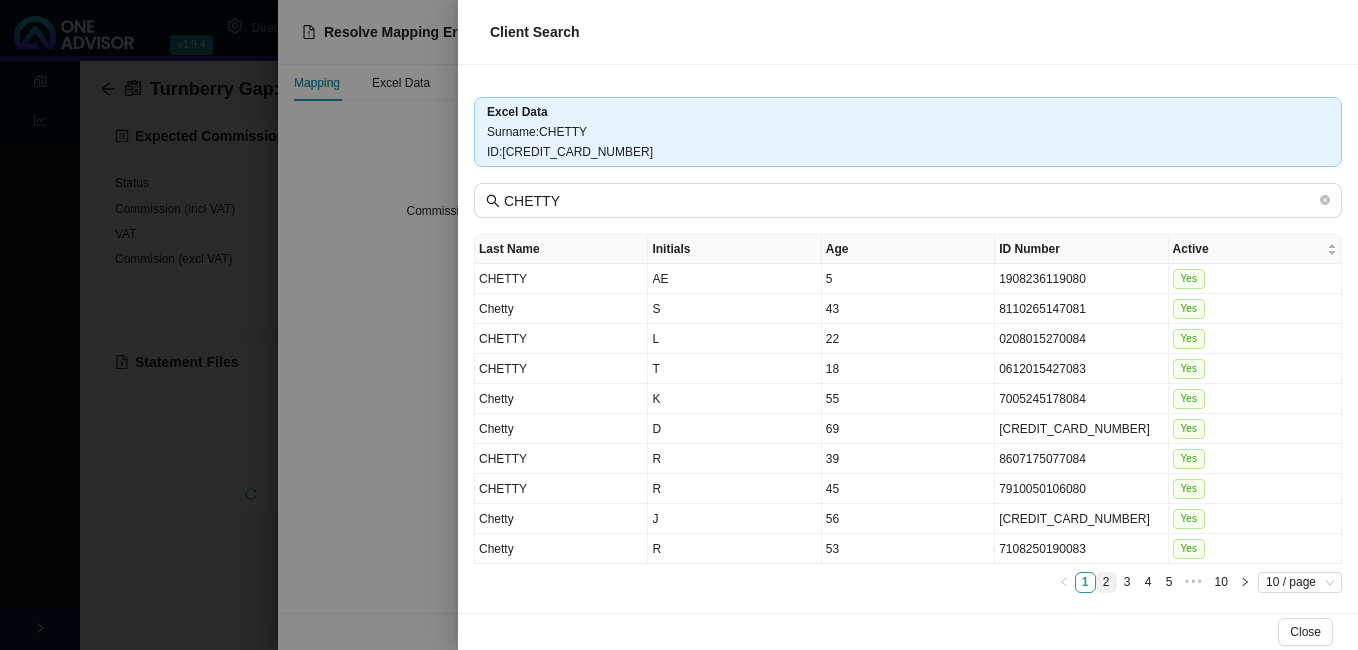click on "2" at bounding box center [1106, 582] 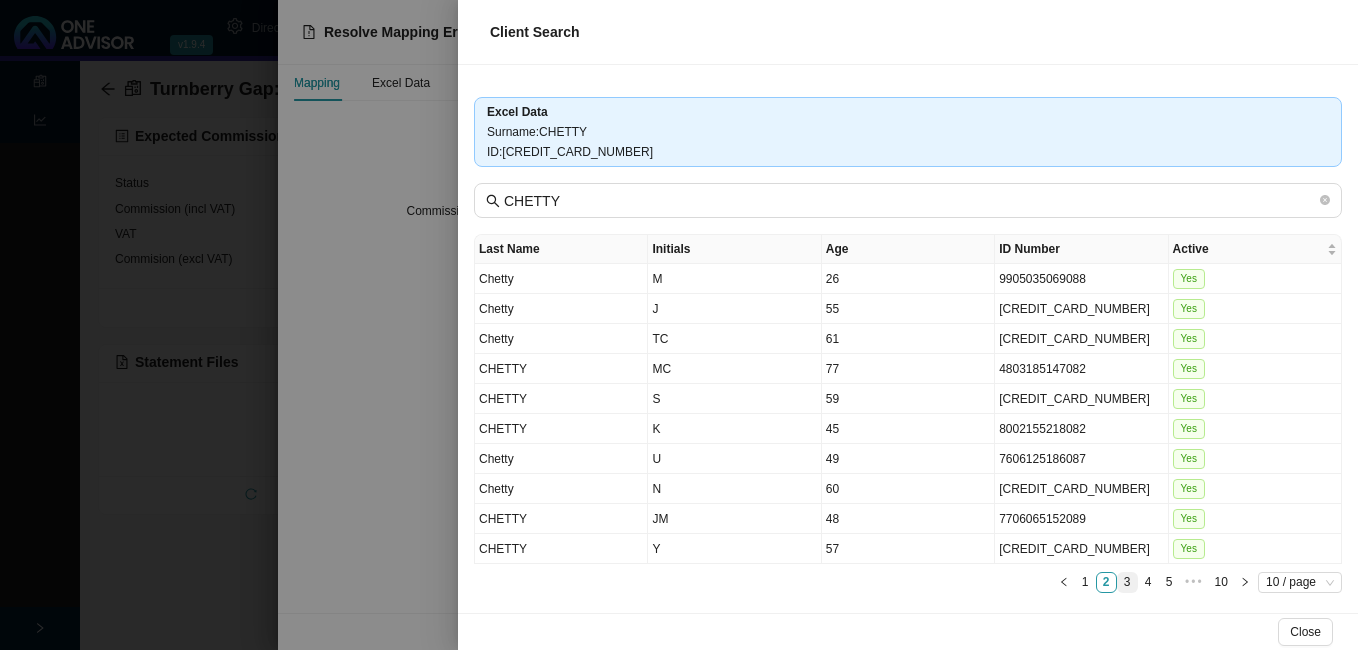 click on "3" at bounding box center (1127, 582) 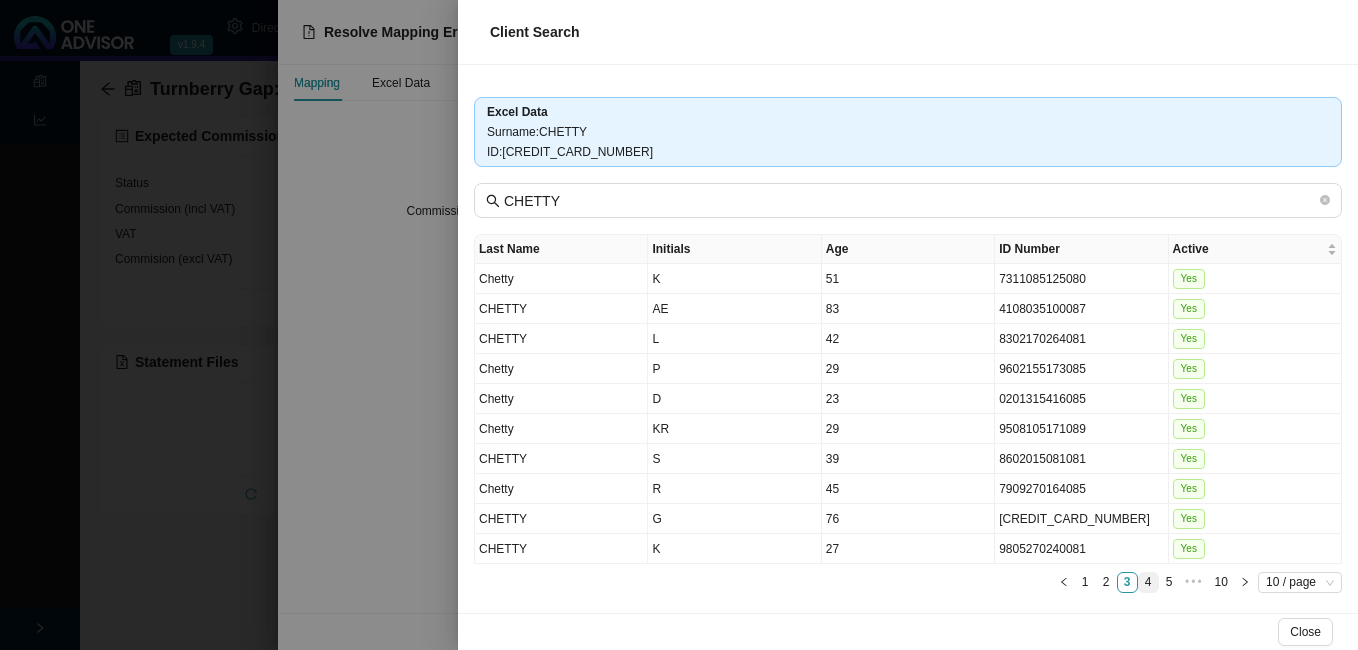 click on "4" at bounding box center [1148, 582] 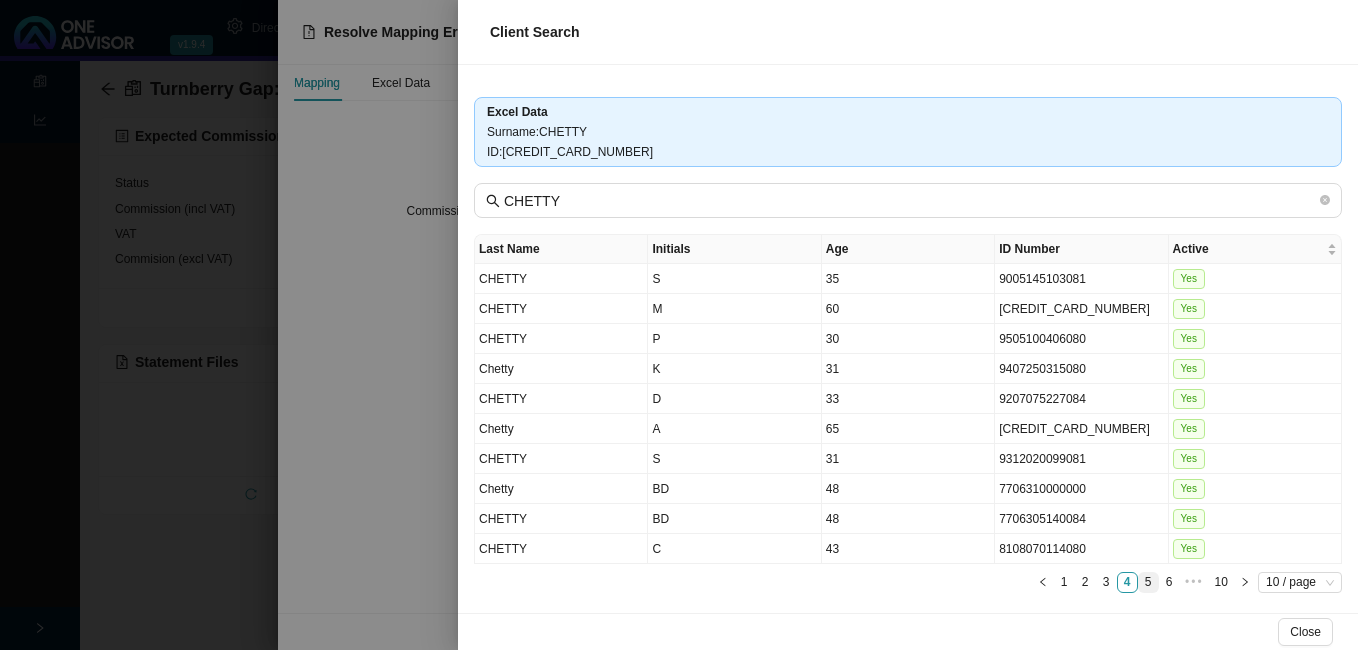 click on "5" at bounding box center [1148, 582] 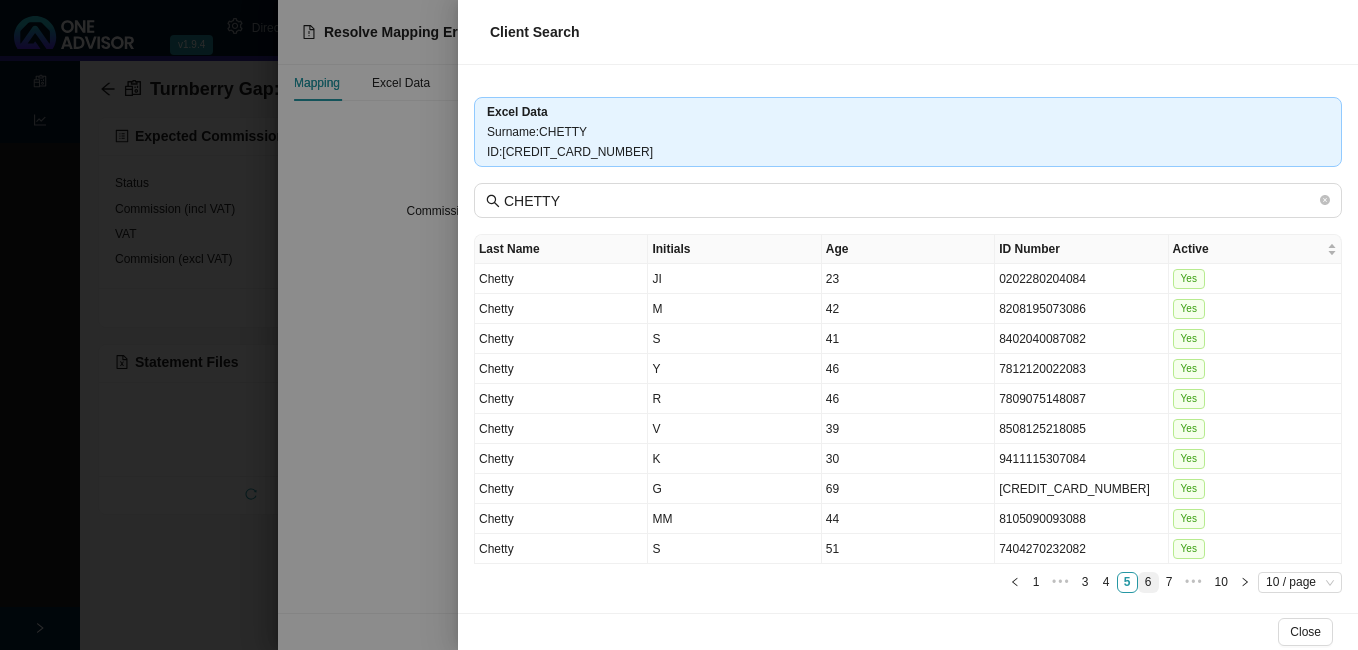 click on "6" at bounding box center (1148, 582) 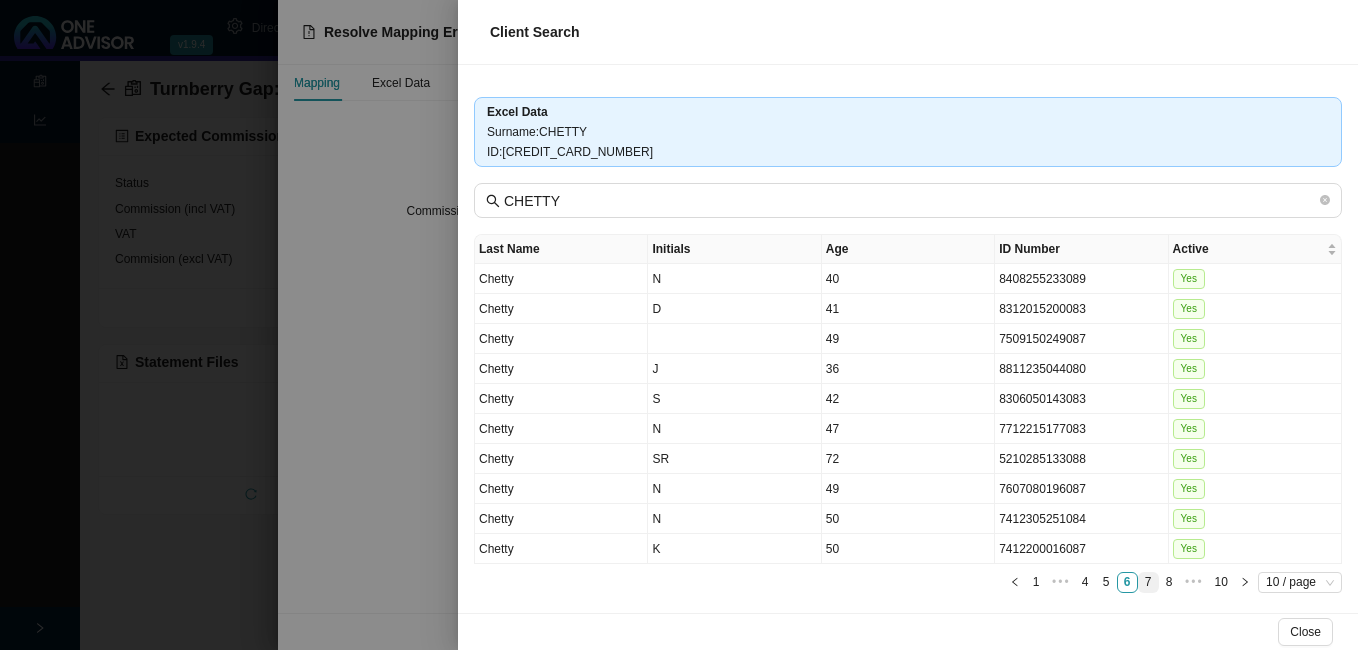 click on "7" at bounding box center [1148, 582] 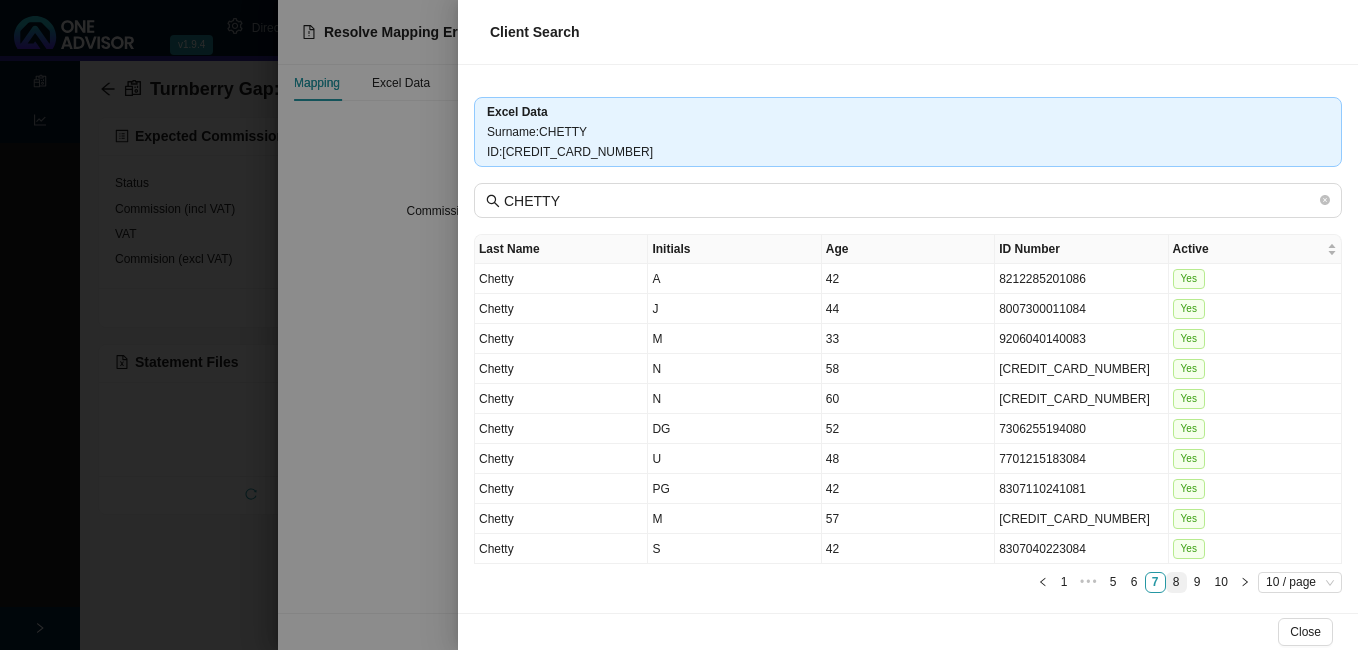 click on "8" at bounding box center (1176, 582) 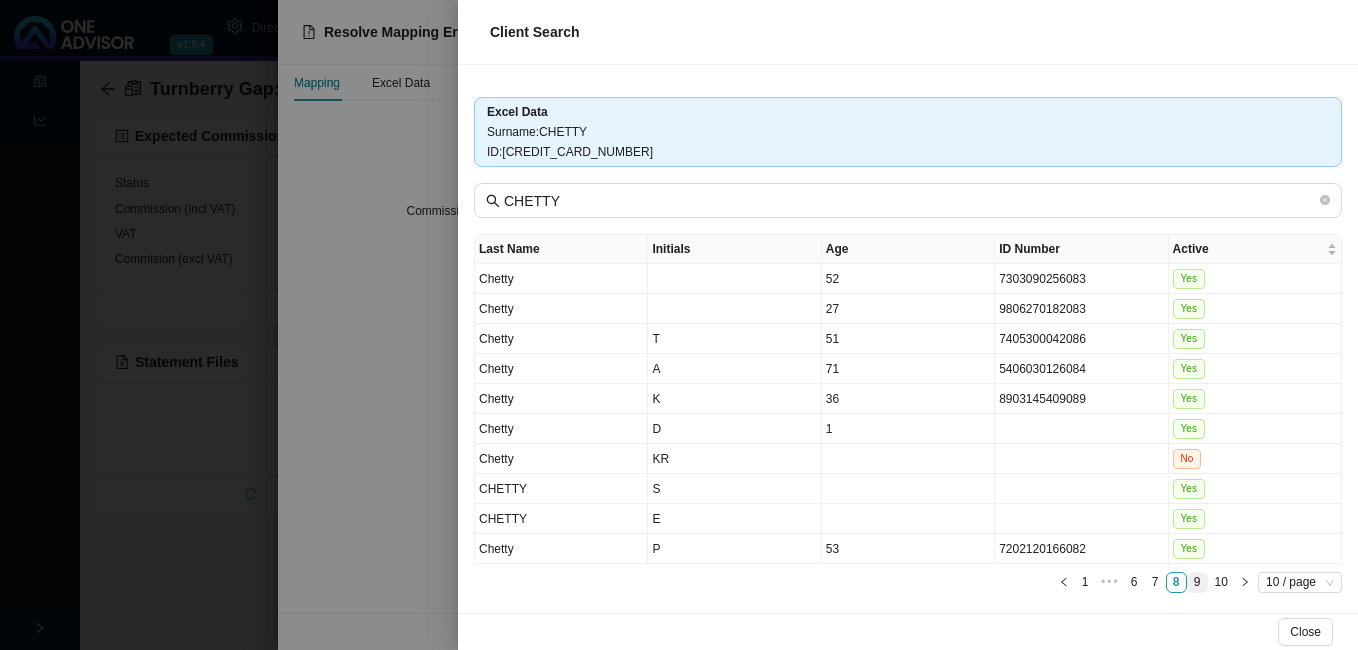 click on "9" at bounding box center [1197, 582] 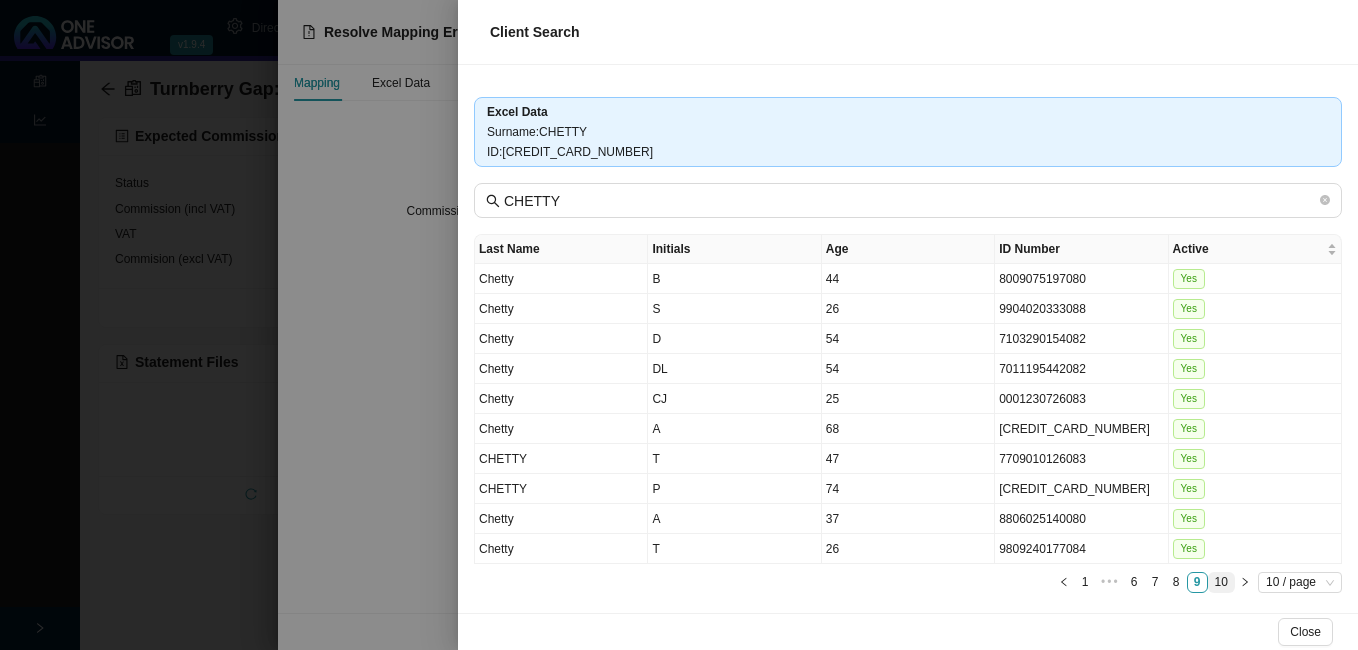 click on "10" at bounding box center (1221, 582) 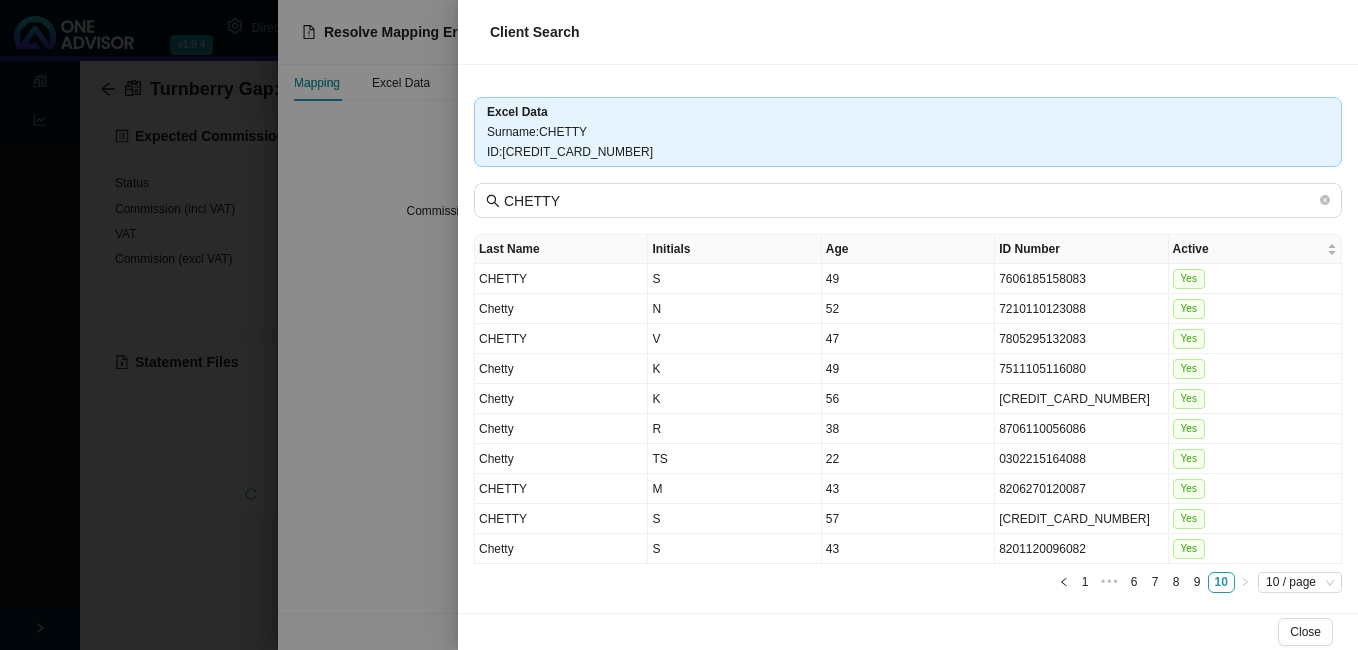 click at bounding box center [679, 325] 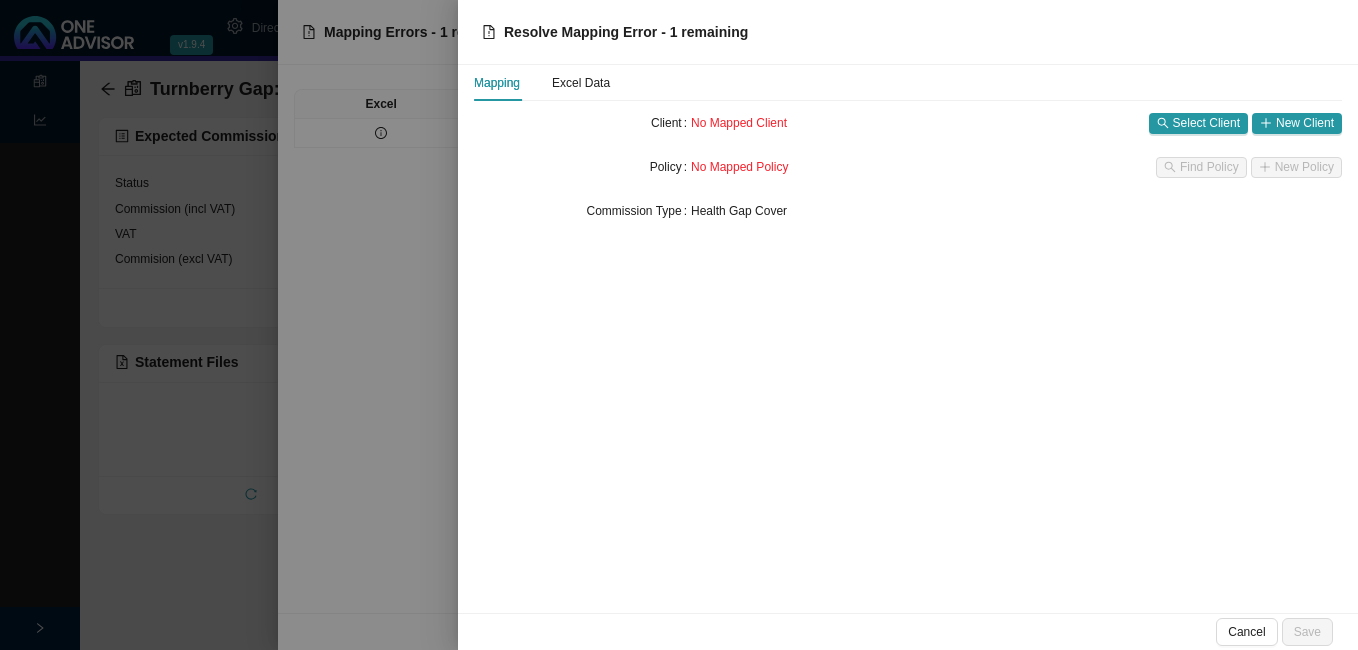 click at bounding box center (679, 325) 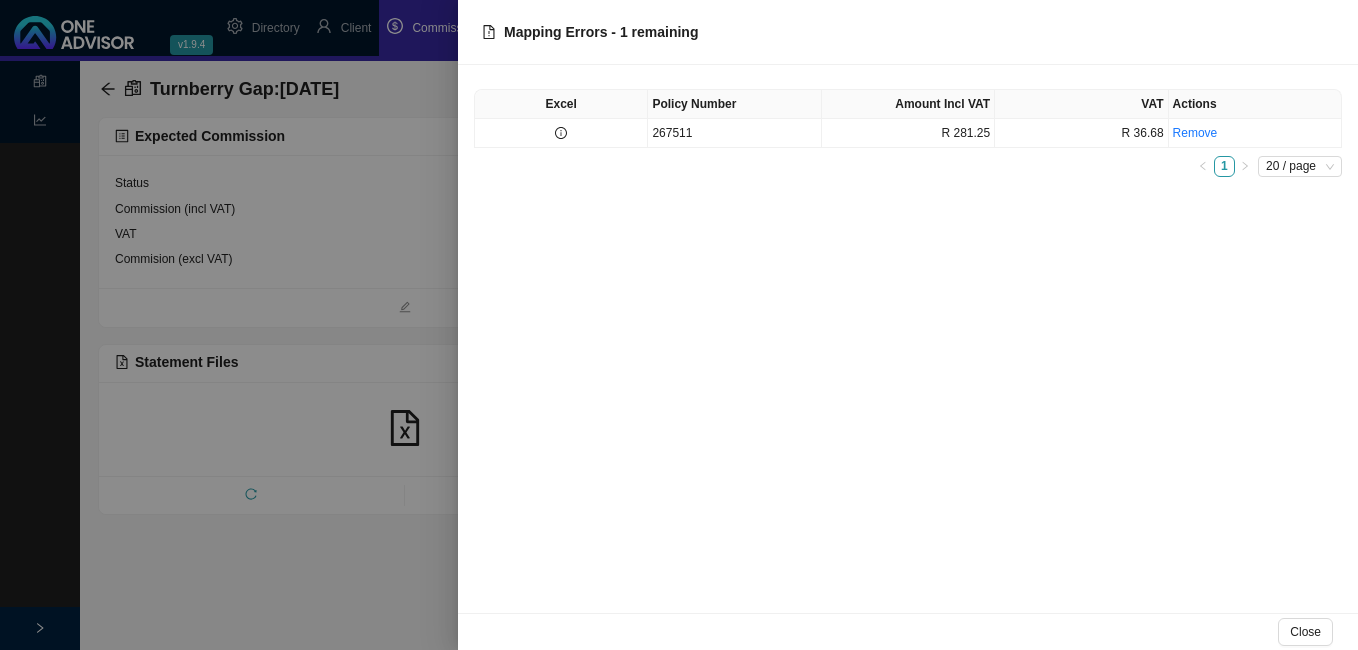 click at bounding box center [679, 325] 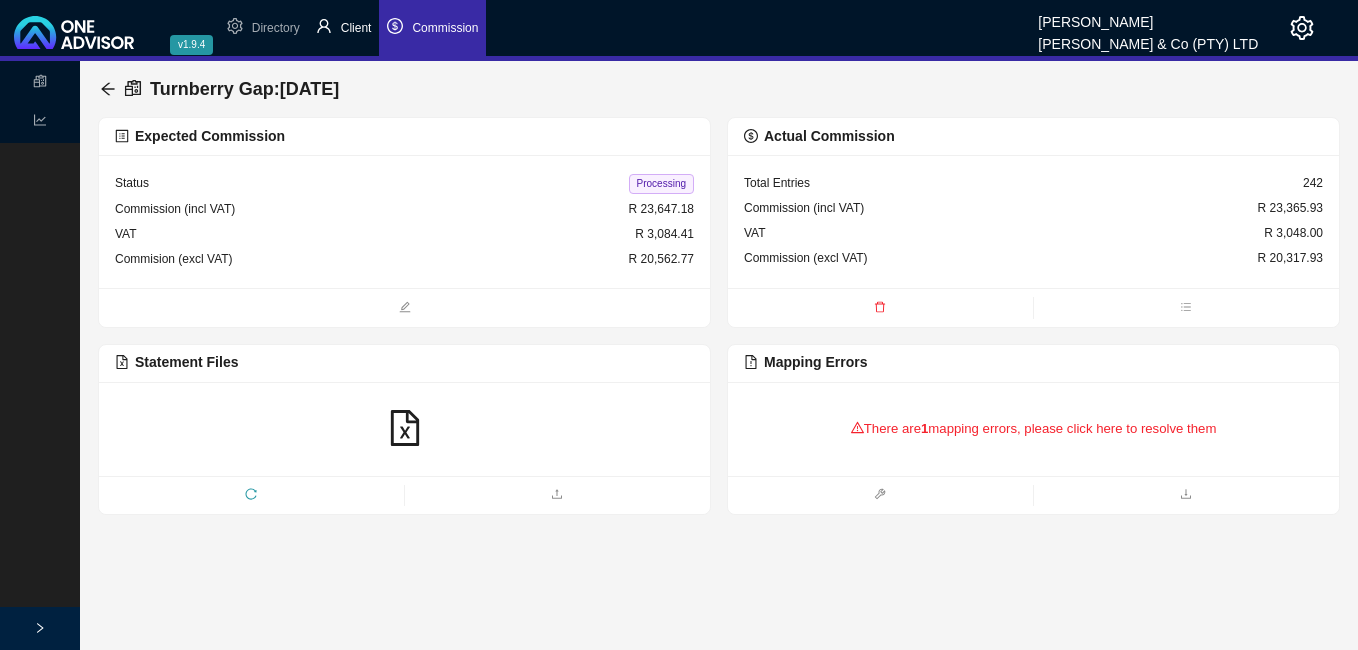 click on "Client" at bounding box center [356, 28] 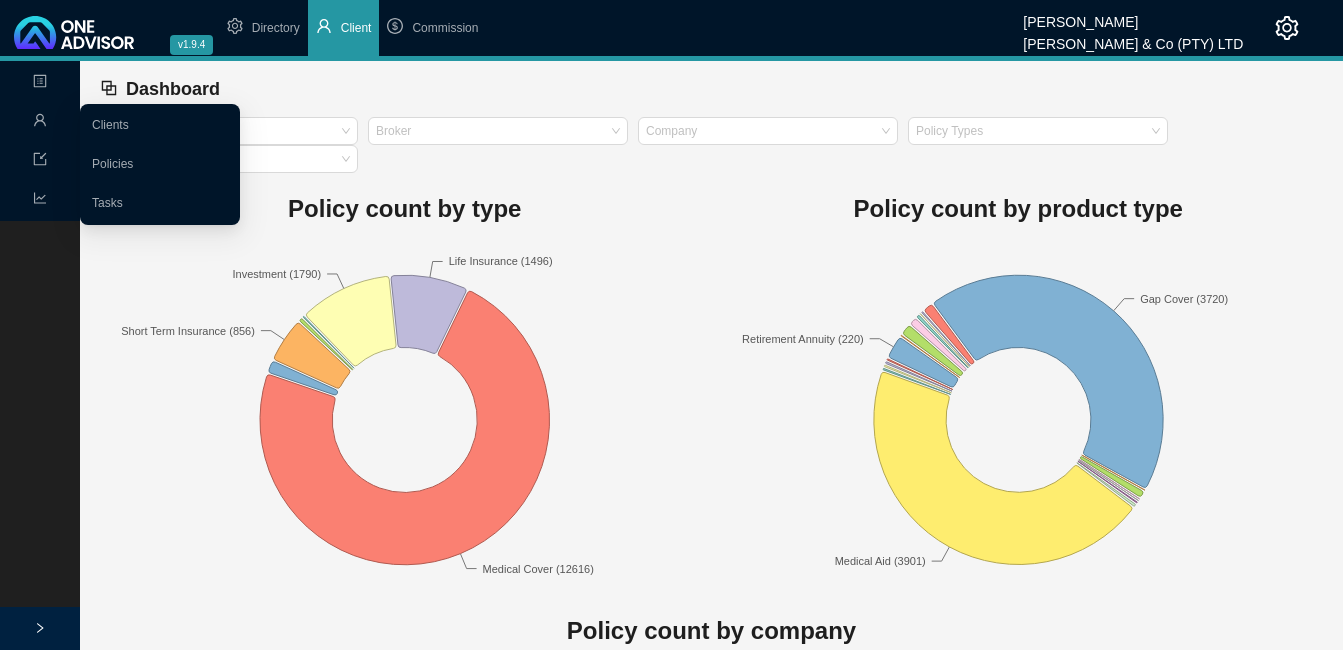 click on "Management" at bounding box center [79, 121] 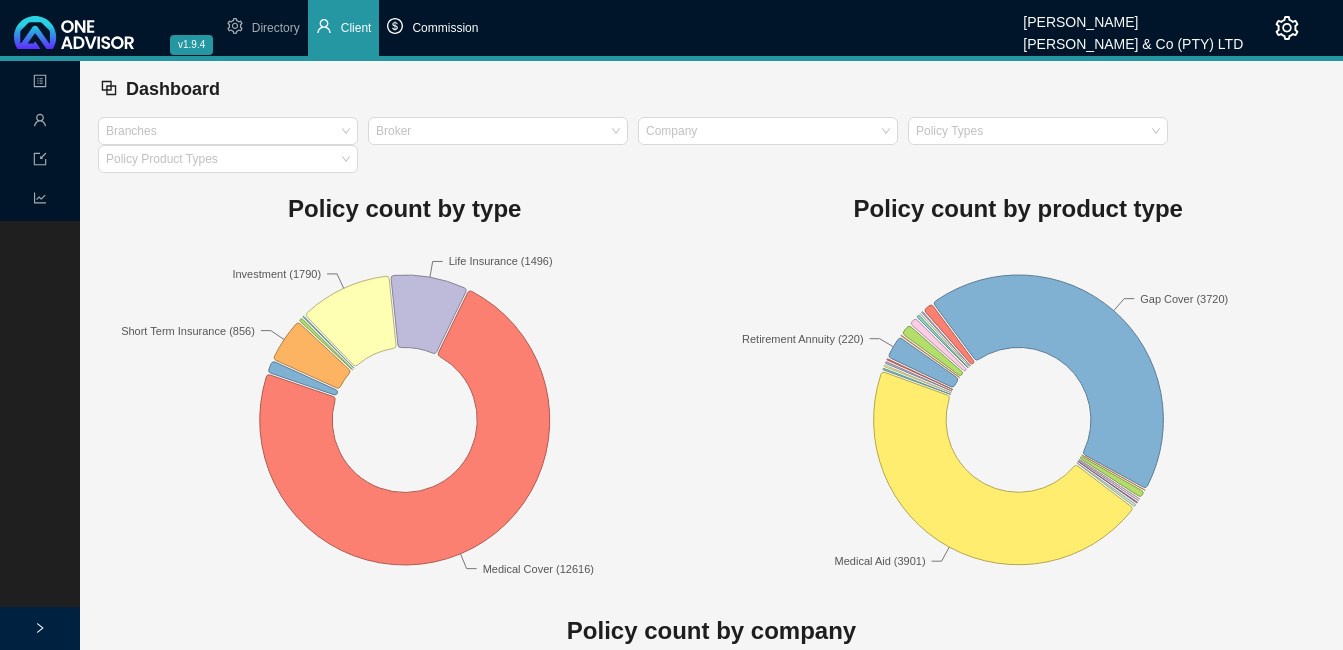 scroll, scrollTop: 0, scrollLeft: 0, axis: both 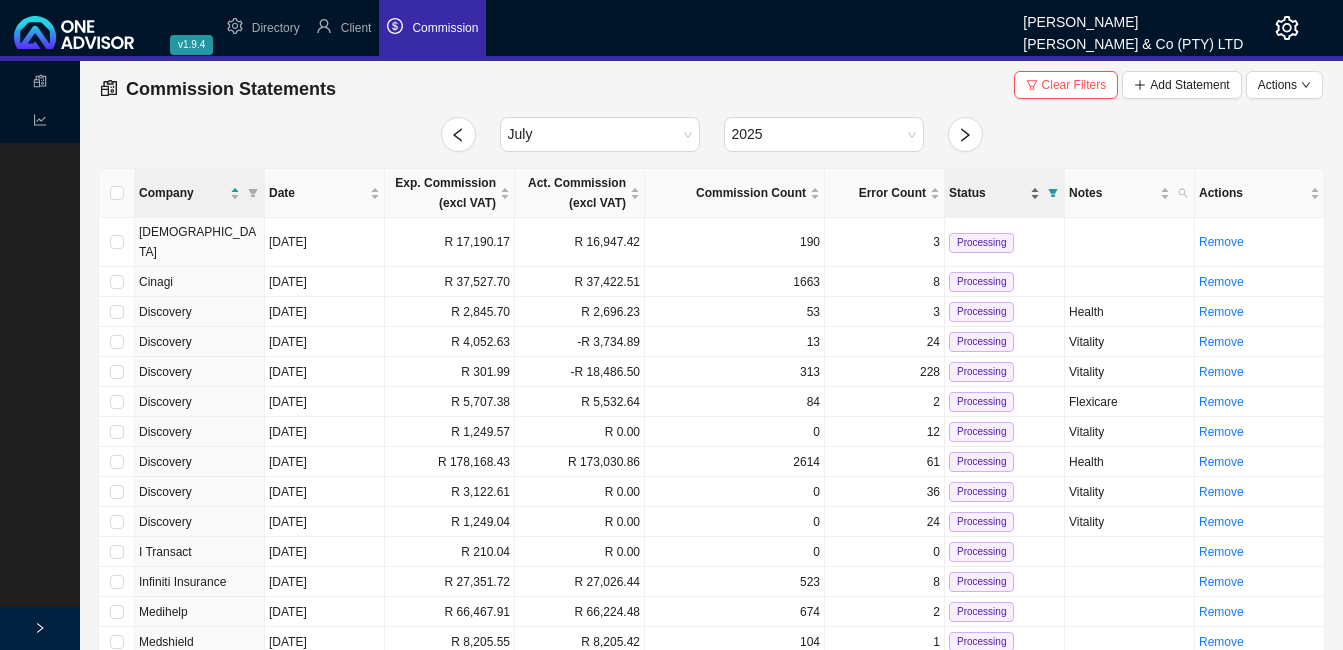 type 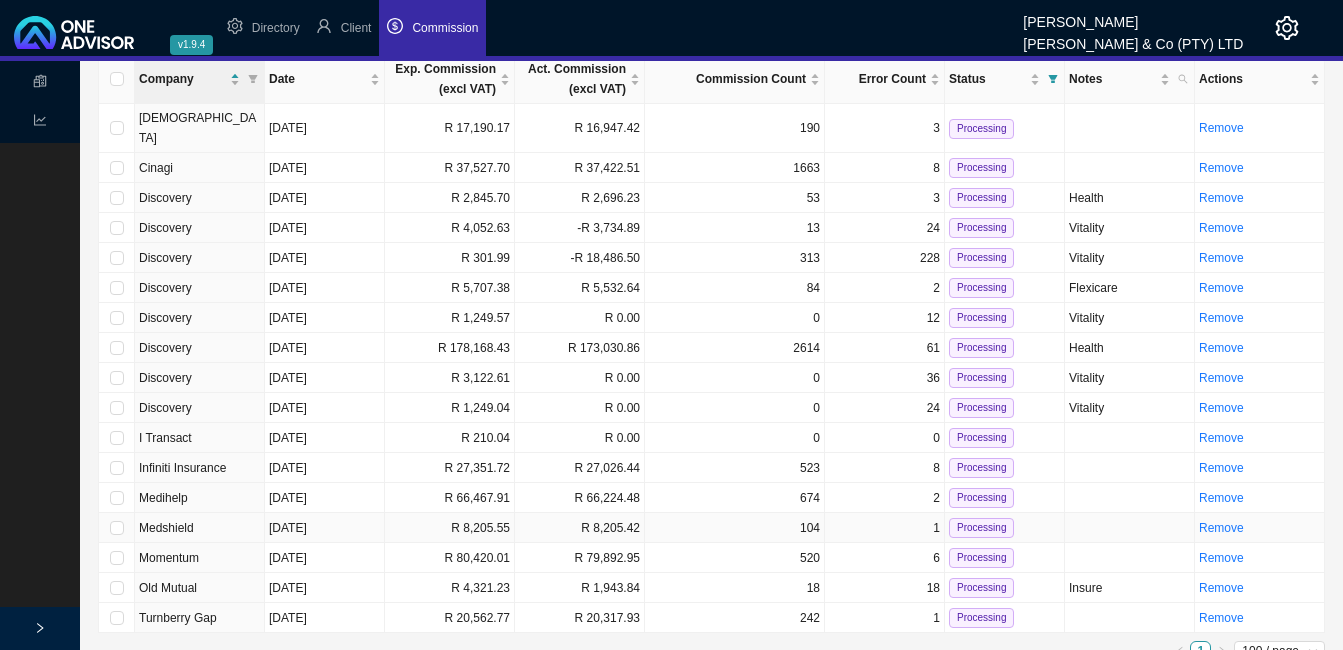 scroll, scrollTop: 115, scrollLeft: 0, axis: vertical 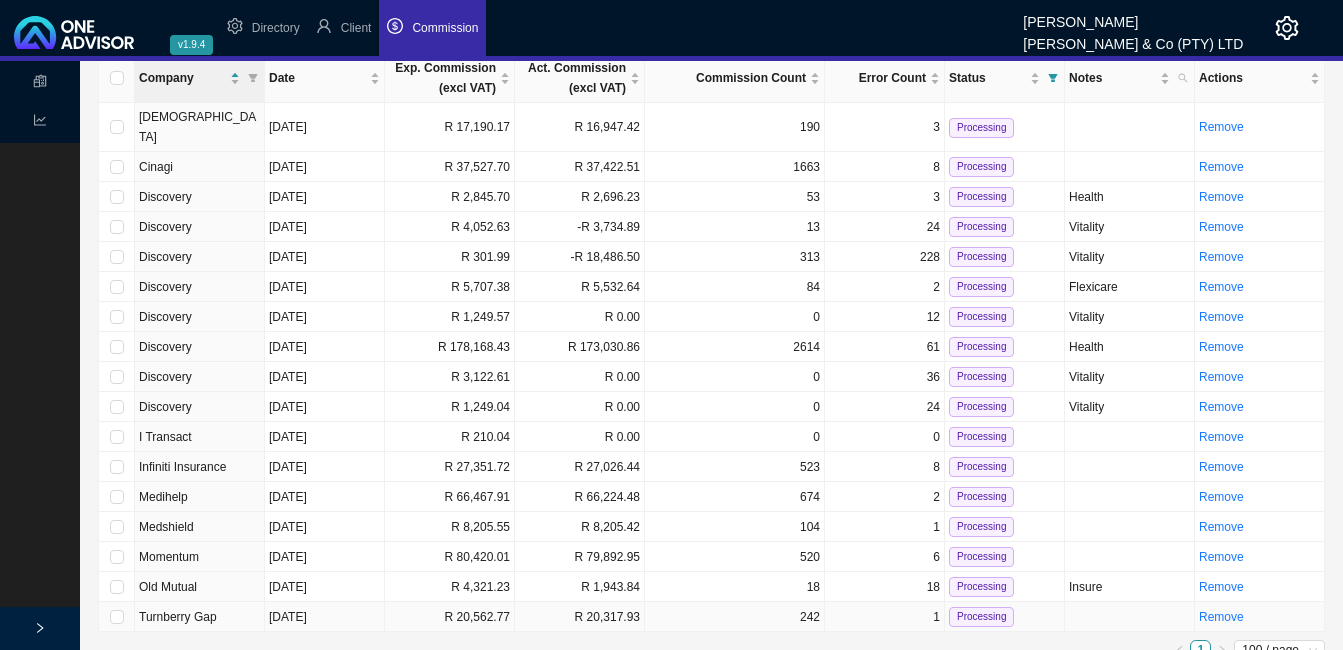 click on "R 20,317.93" at bounding box center [580, 617] 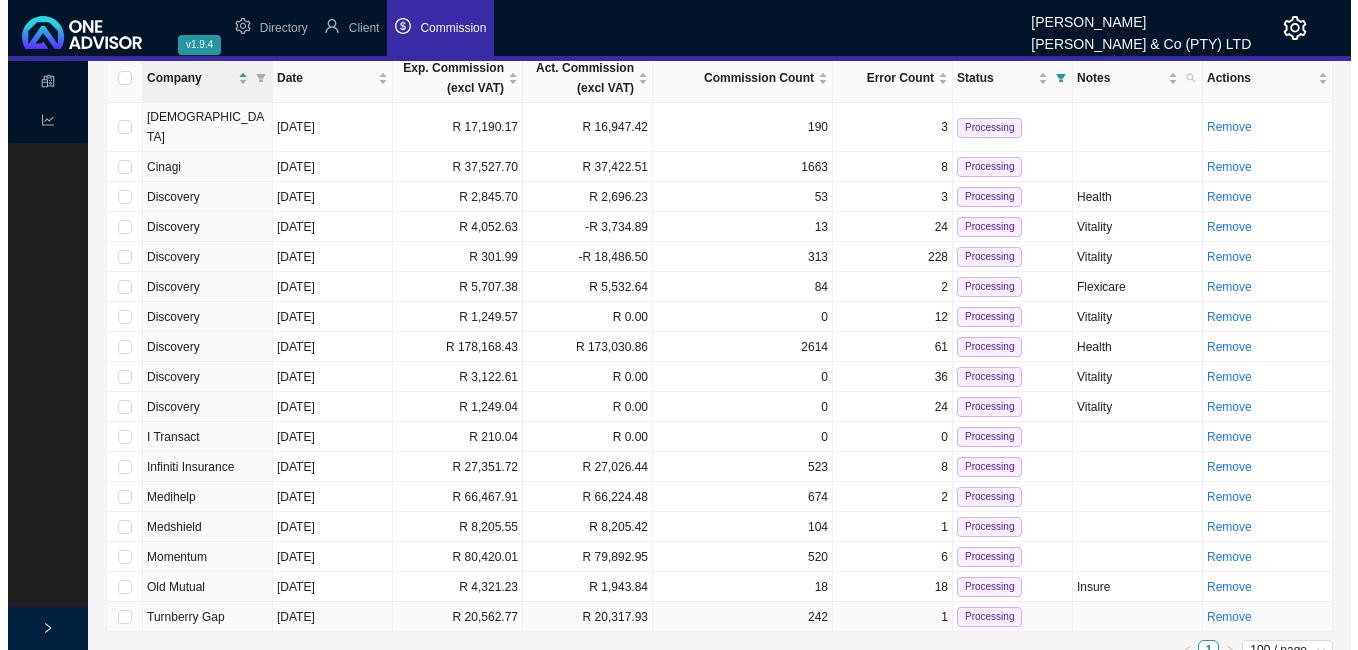 scroll, scrollTop: 0, scrollLeft: 0, axis: both 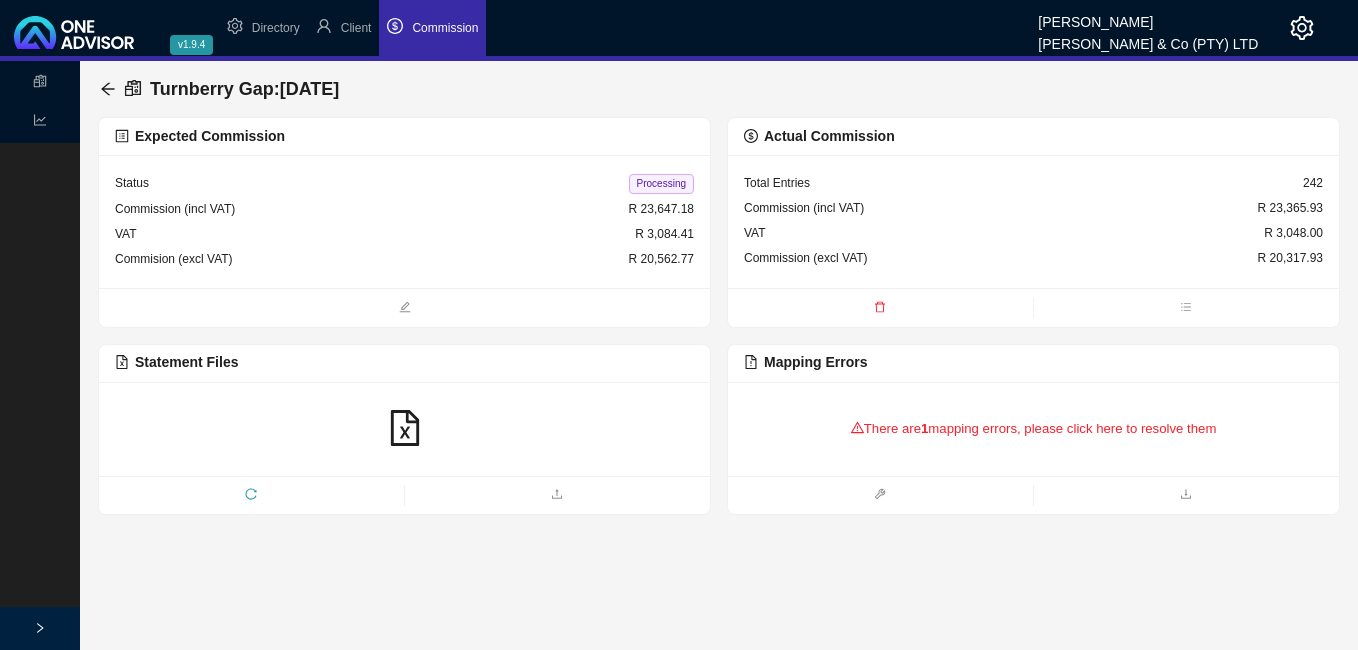 click on "There are  1  mapping errors, please click here to resolve them" at bounding box center [1033, 429] 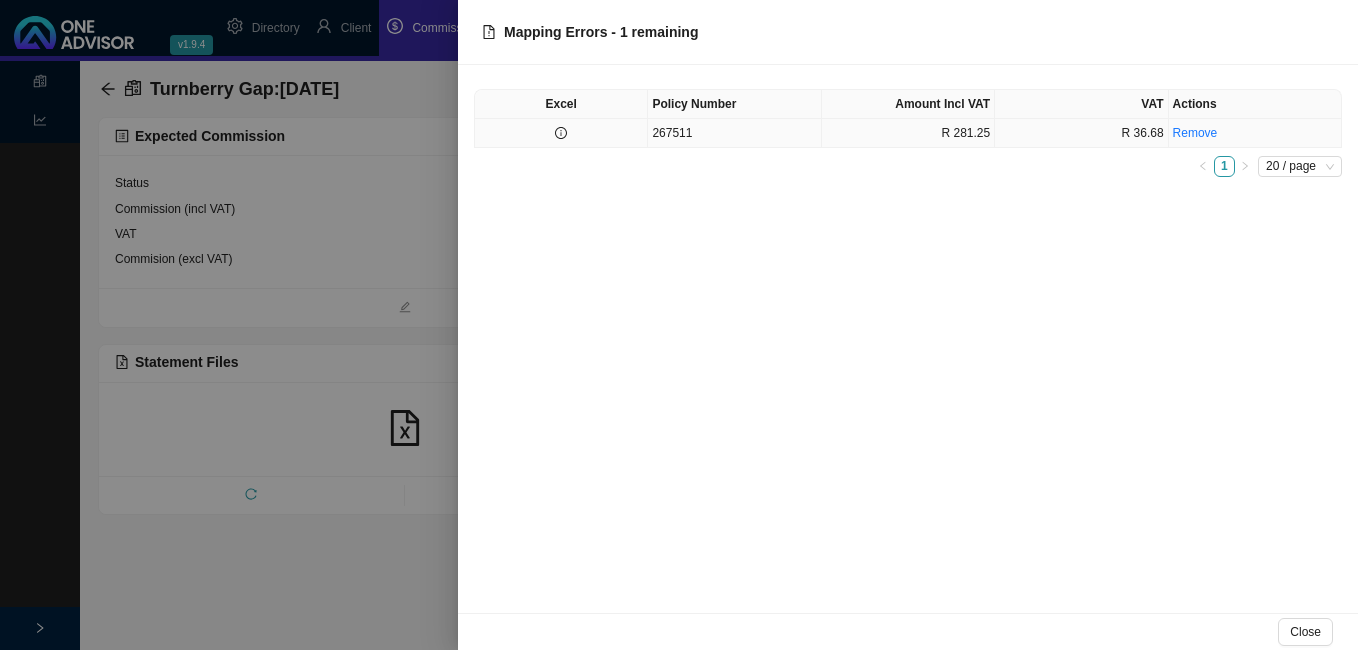 click 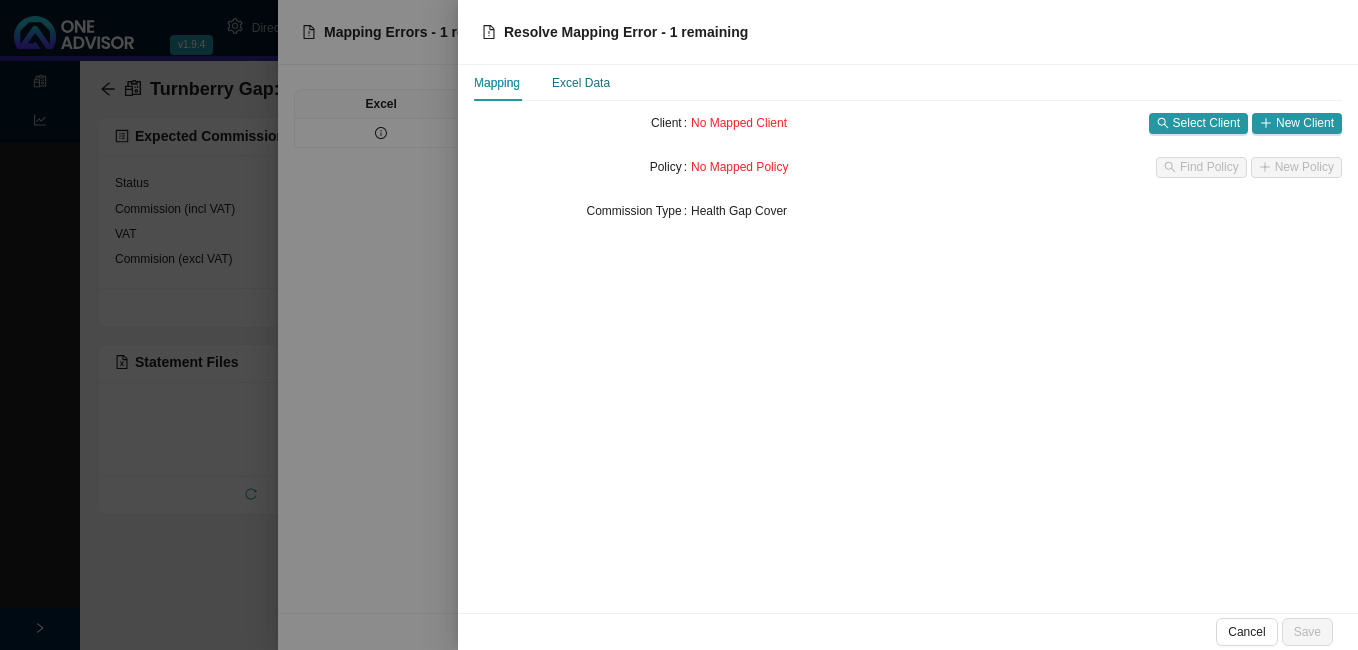 click on "Excel Data" at bounding box center (581, 83) 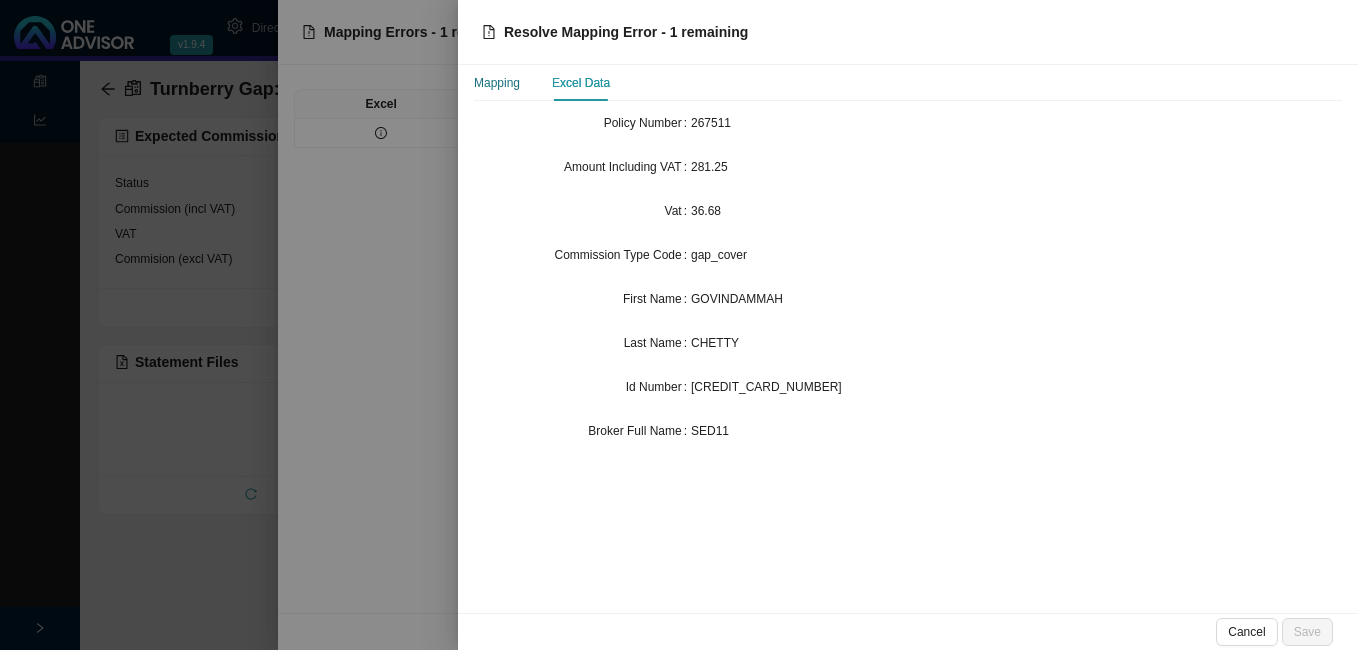 click on "Mapping" at bounding box center [497, 83] 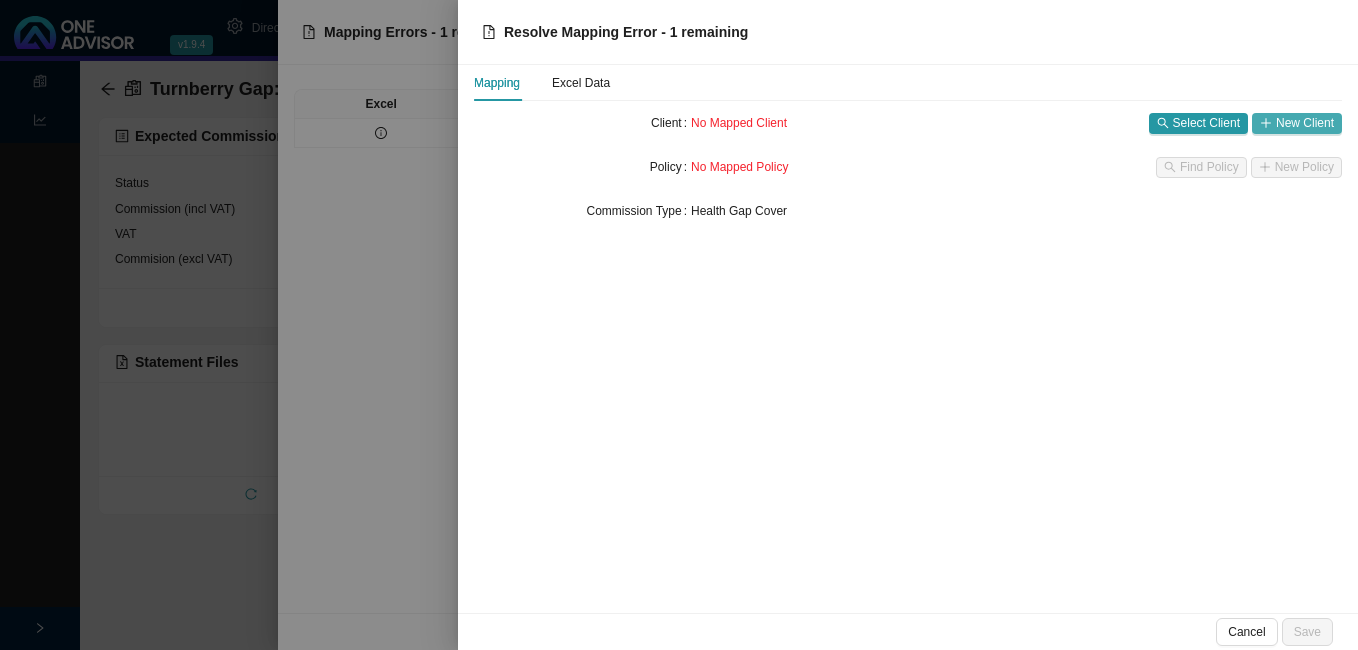 click on "New Client" at bounding box center (1305, 123) 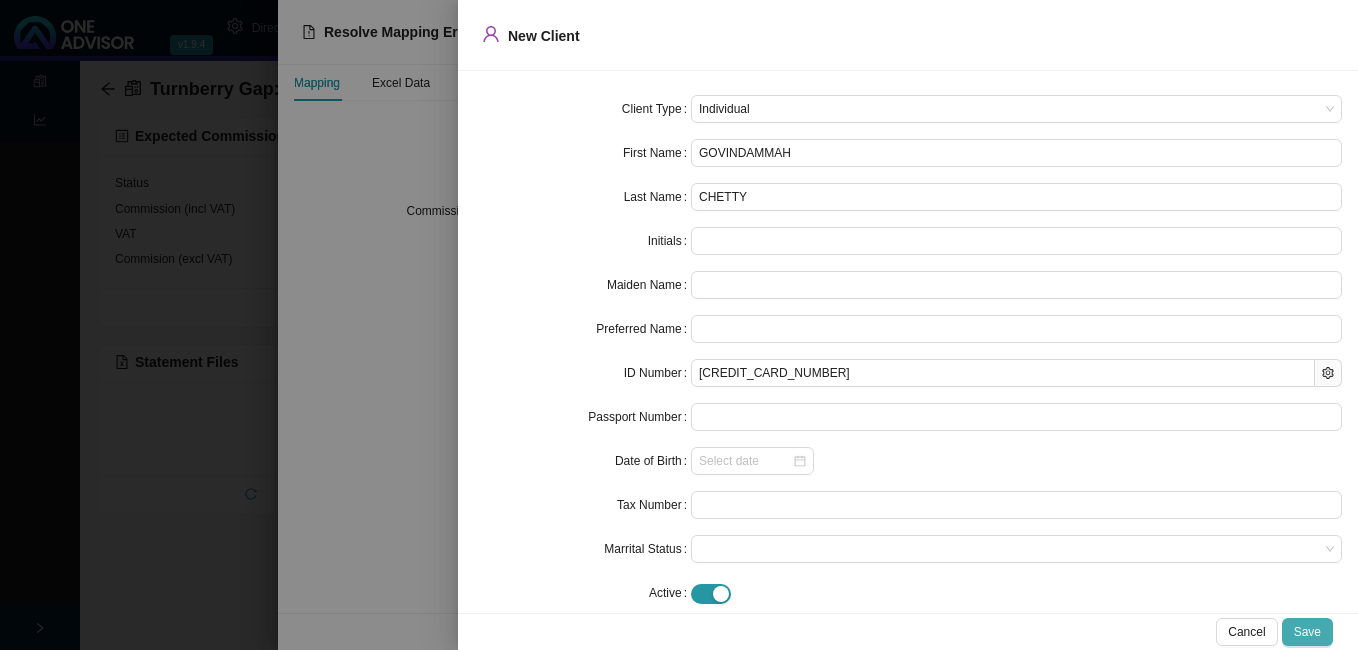 click on "Save" at bounding box center (1307, 632) 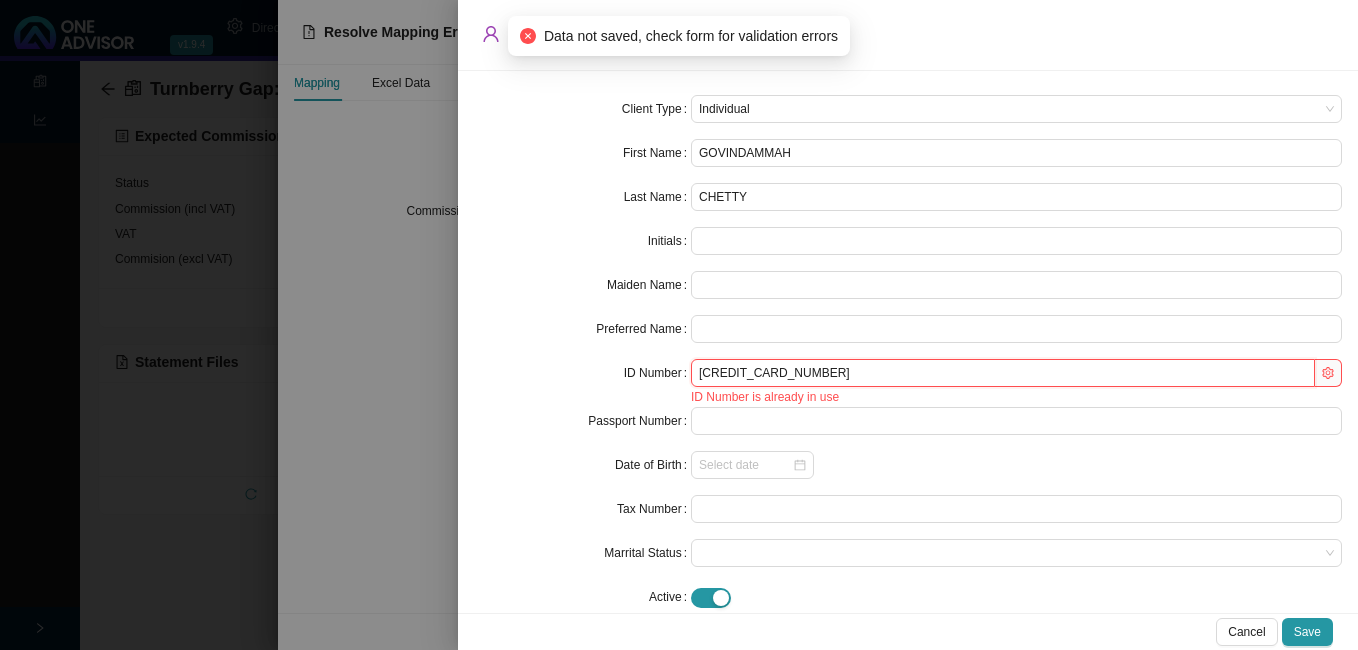 drag, startPoint x: 799, startPoint y: 375, endPoint x: 686, endPoint y: 372, distance: 113.03982 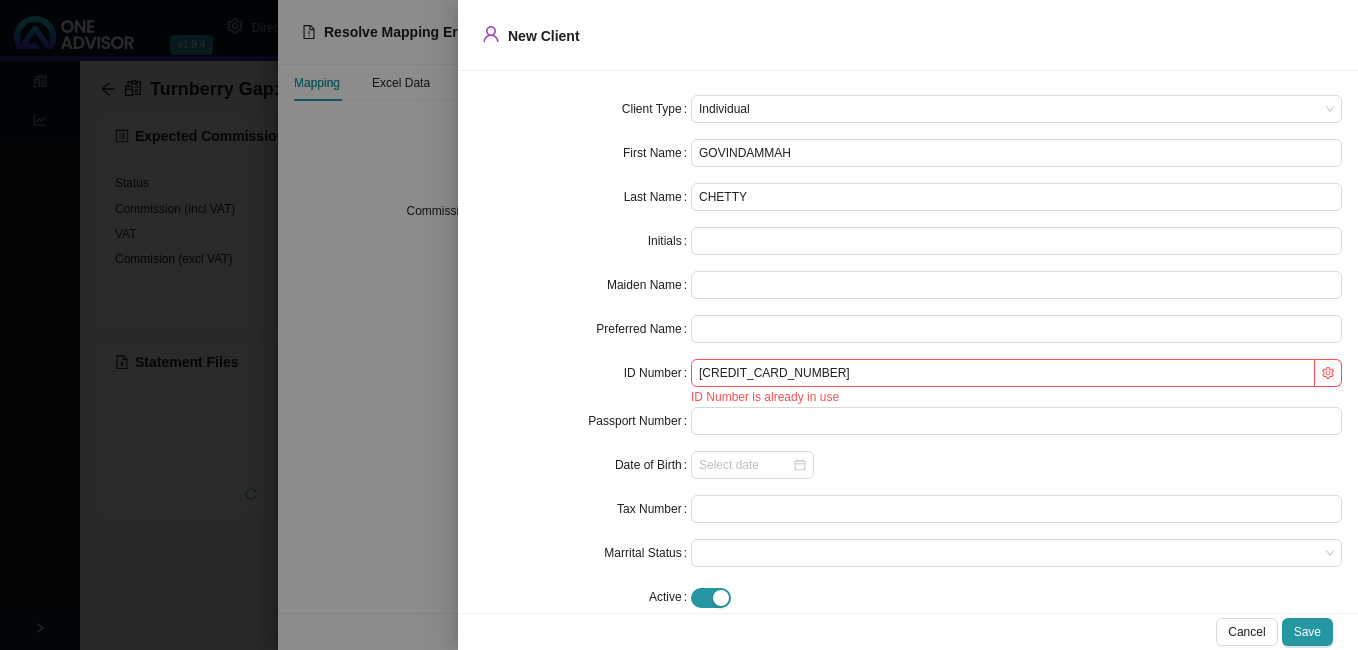 click at bounding box center (679, 325) 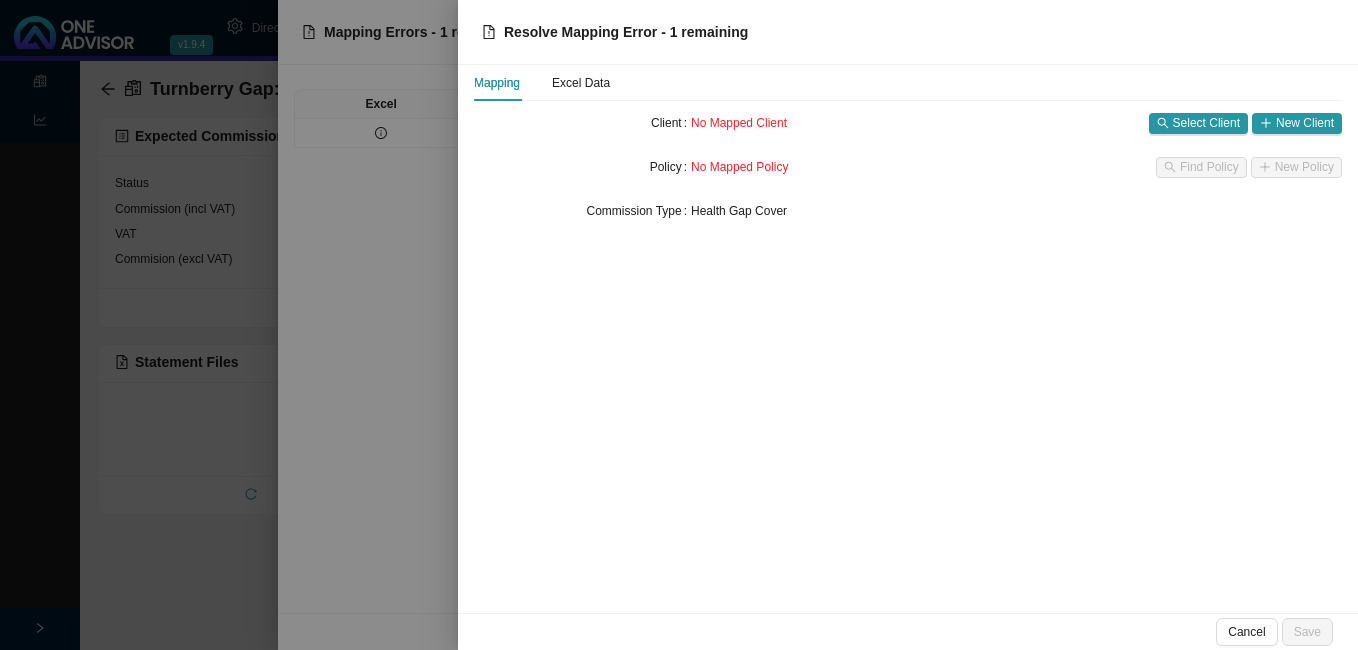 click at bounding box center [679, 325] 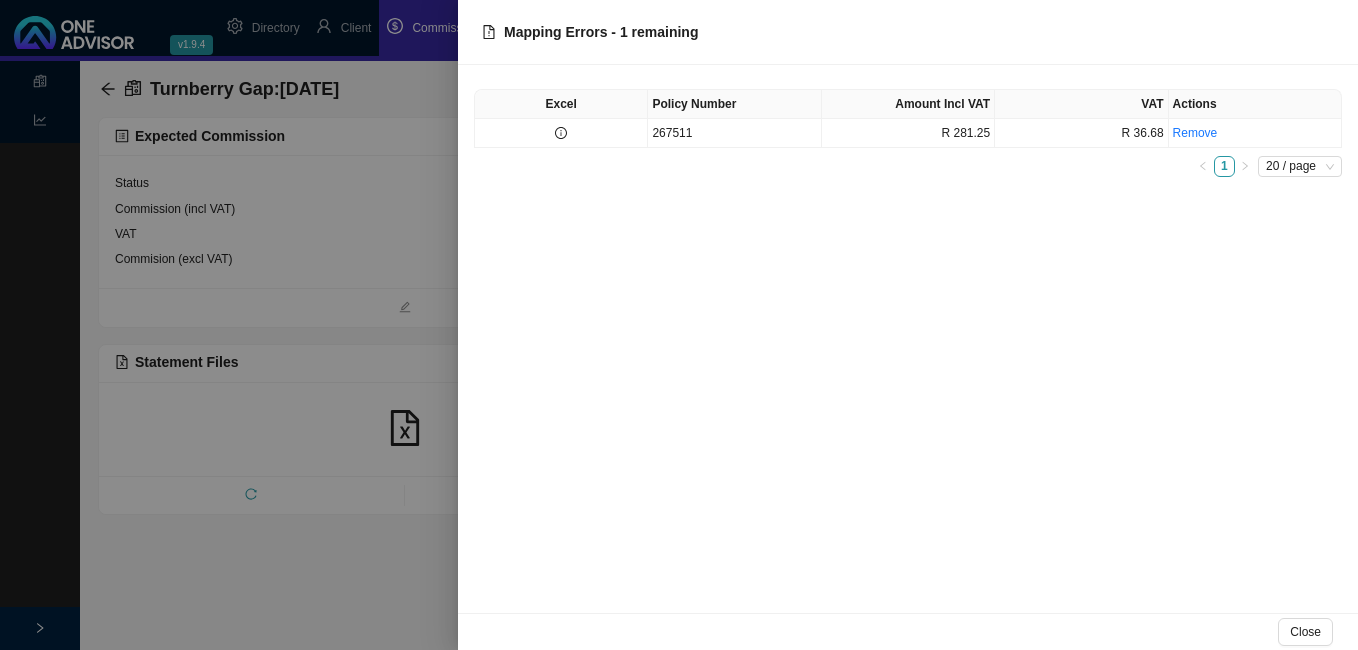 click at bounding box center (679, 325) 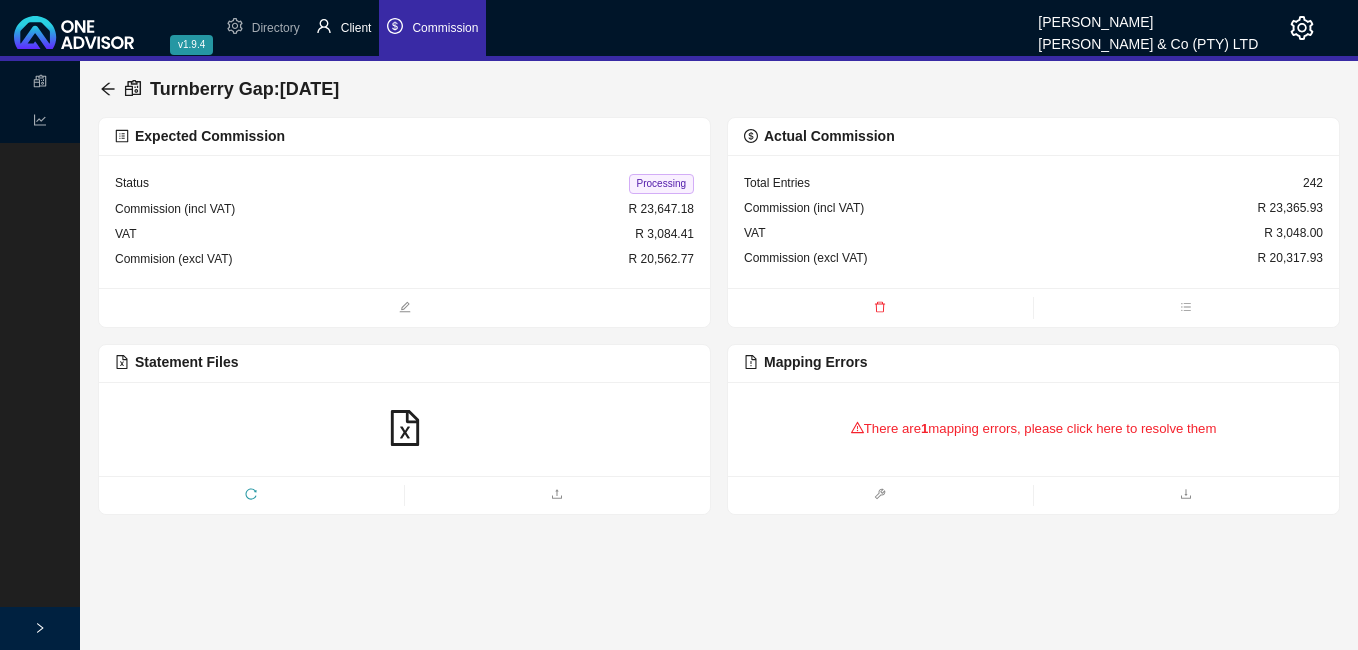 click on "Client" at bounding box center [344, 28] 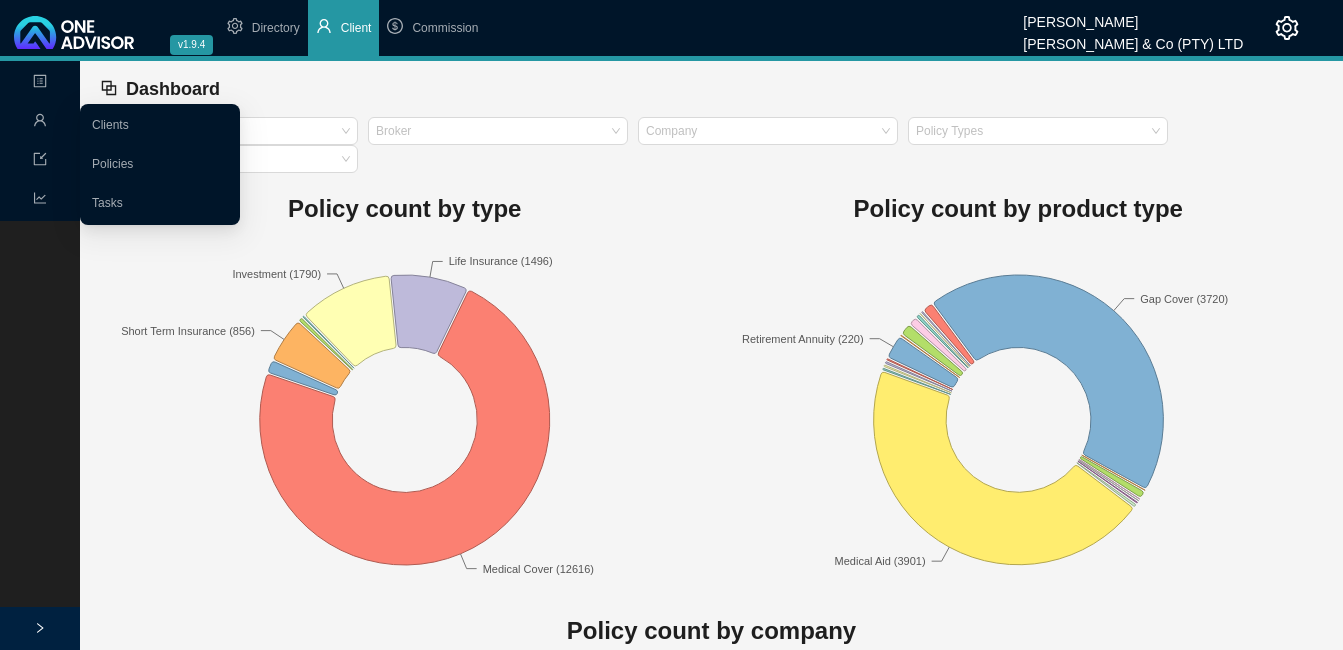 click on "Management" at bounding box center [40, 121] 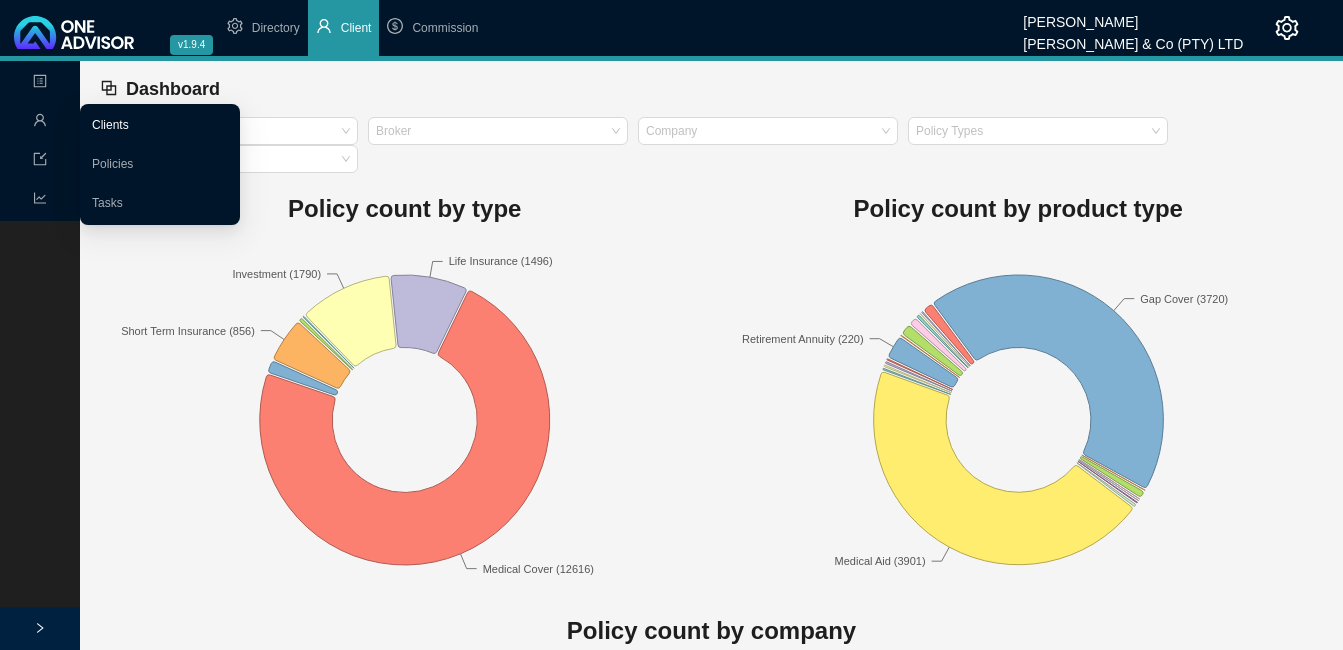 click on "Clients" at bounding box center [110, 125] 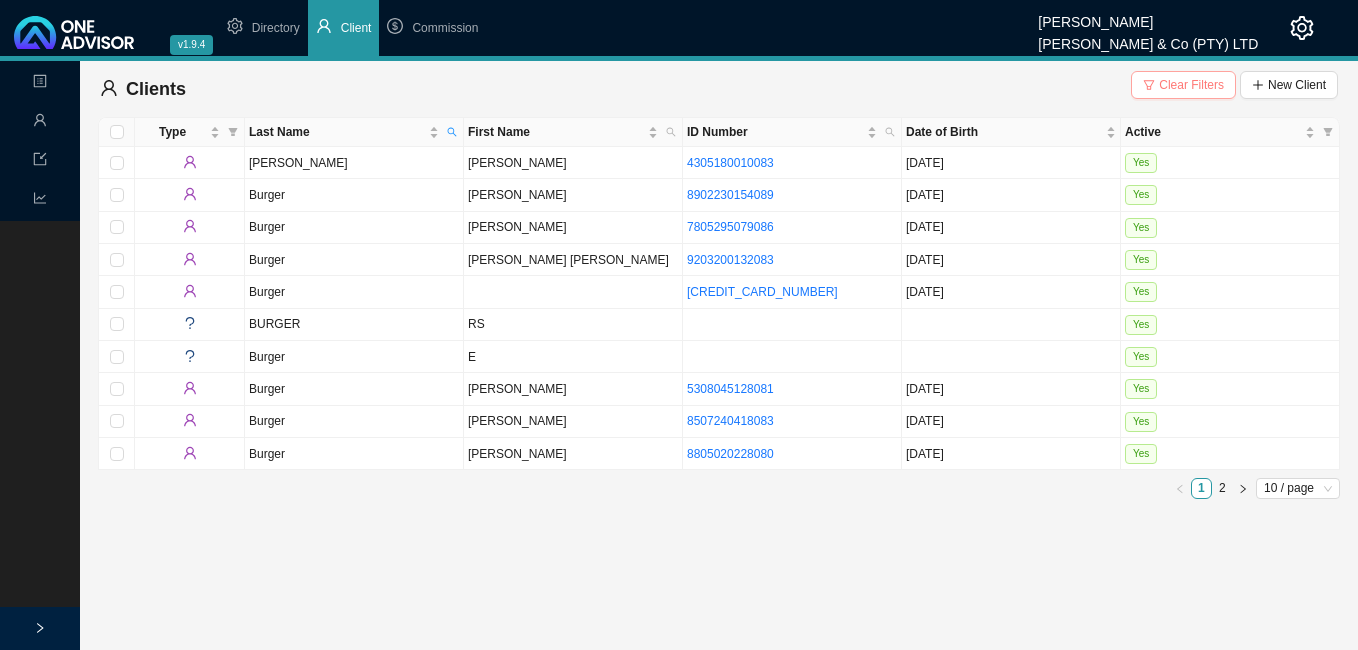 click on "Clear Filters" at bounding box center [1191, 85] 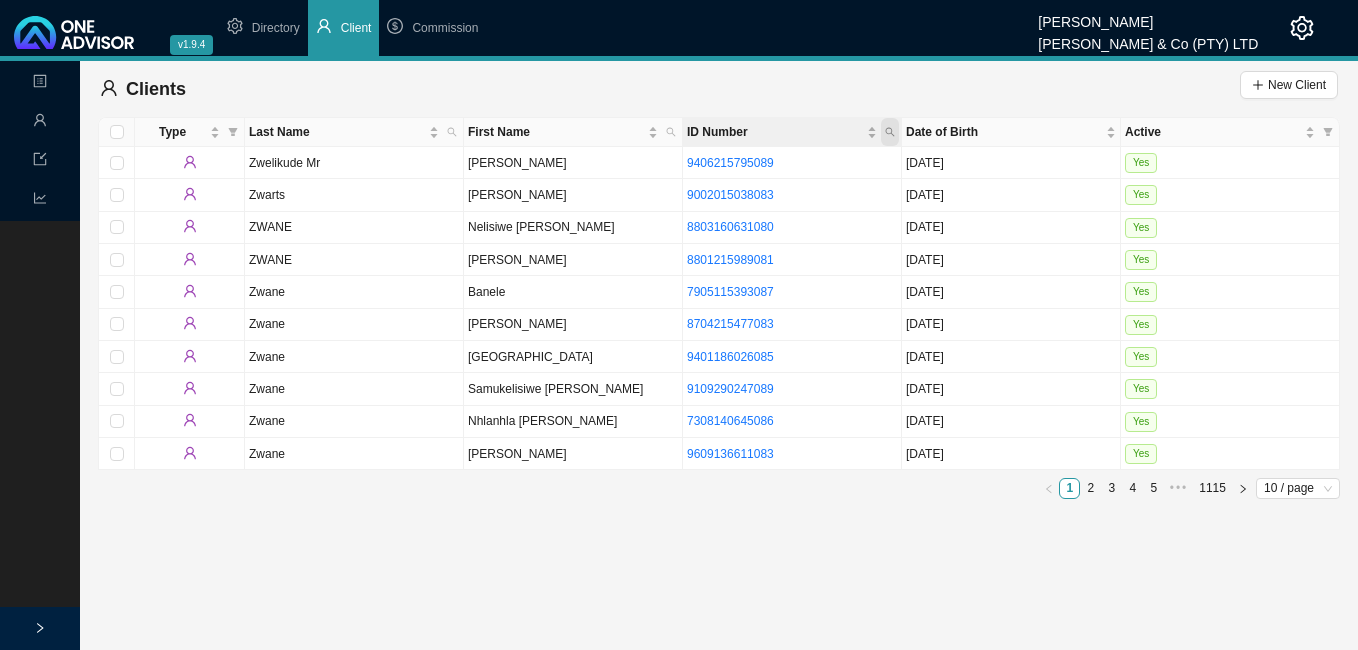 click 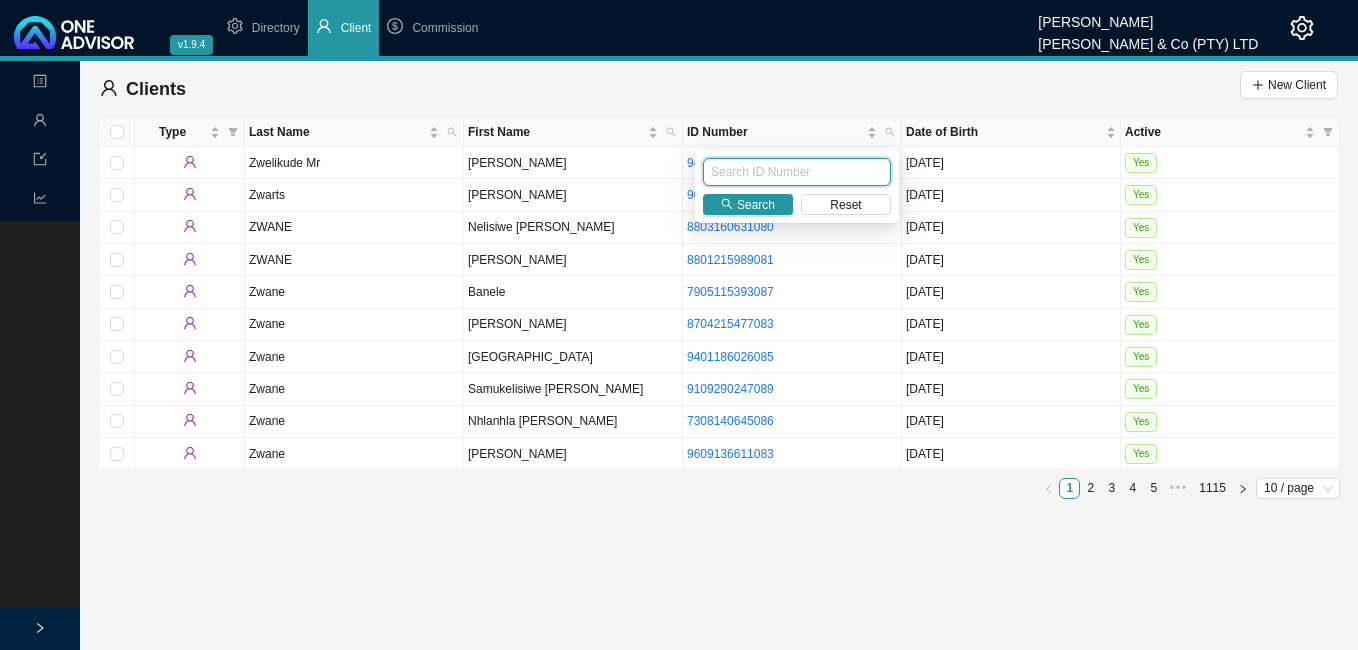 paste on "[CREDIT_CARD_NUMBER]" 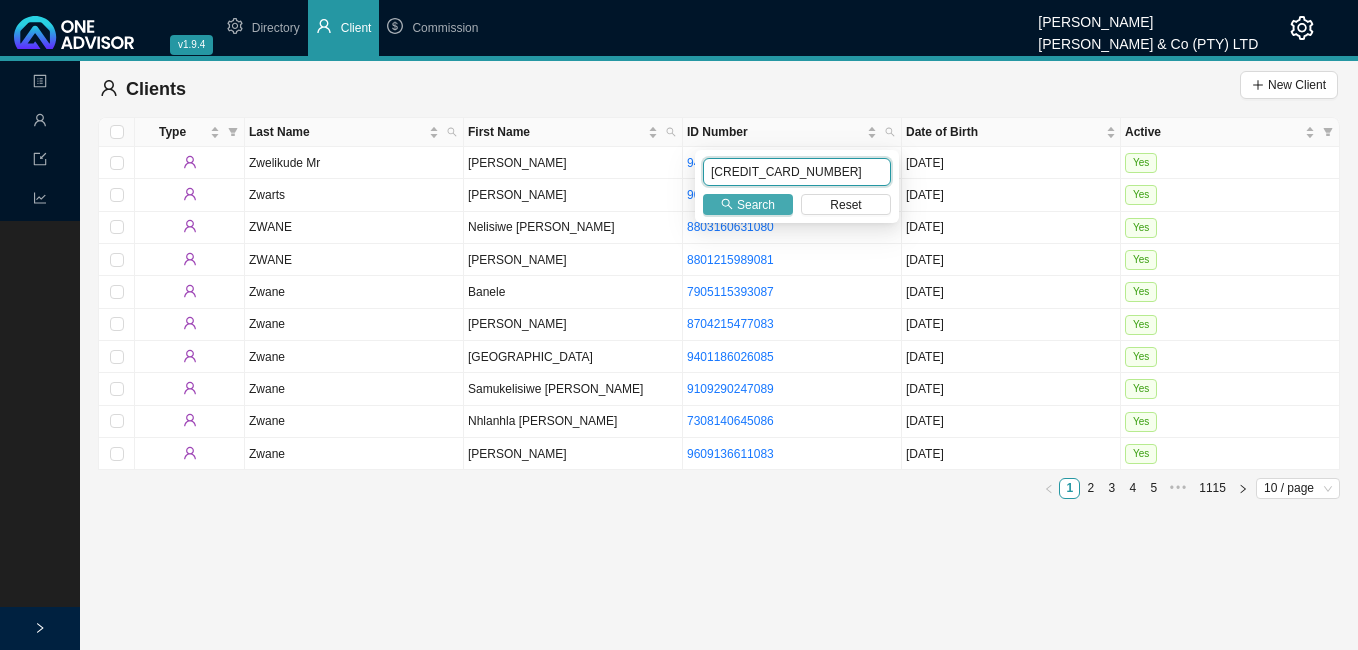 type on "[CREDIT_CARD_NUMBER]" 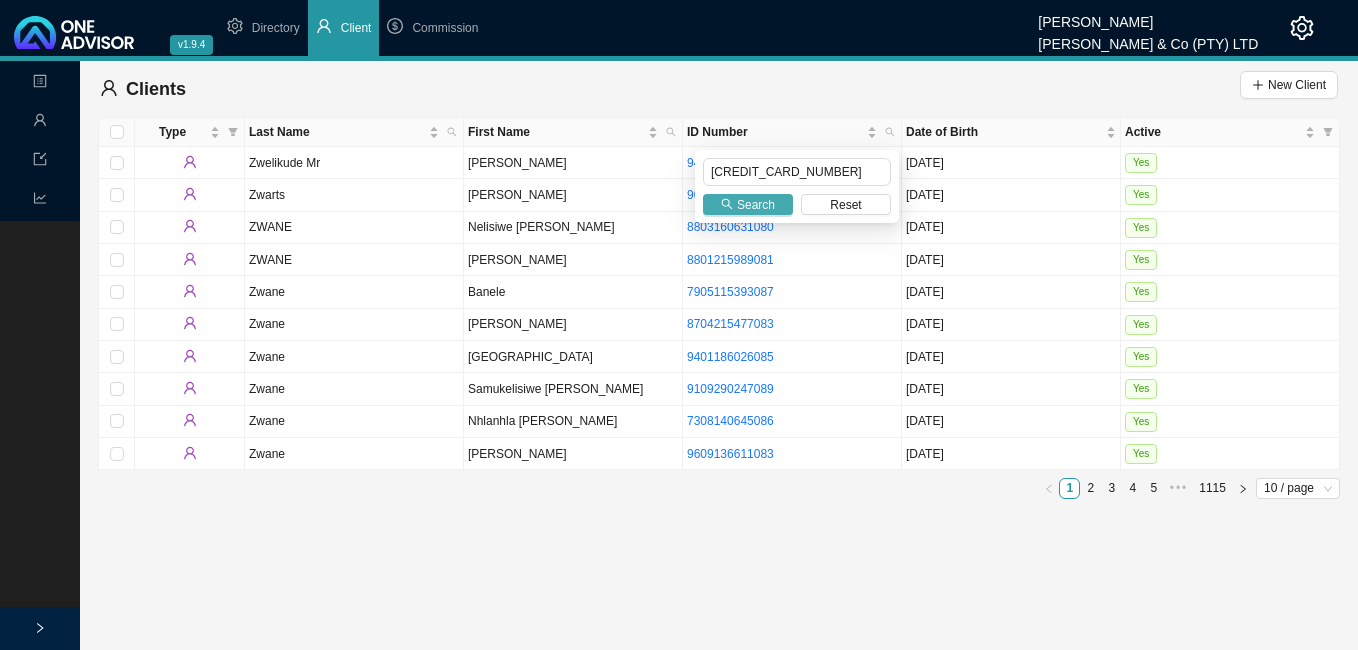 click on "Search" at bounding box center (748, 204) 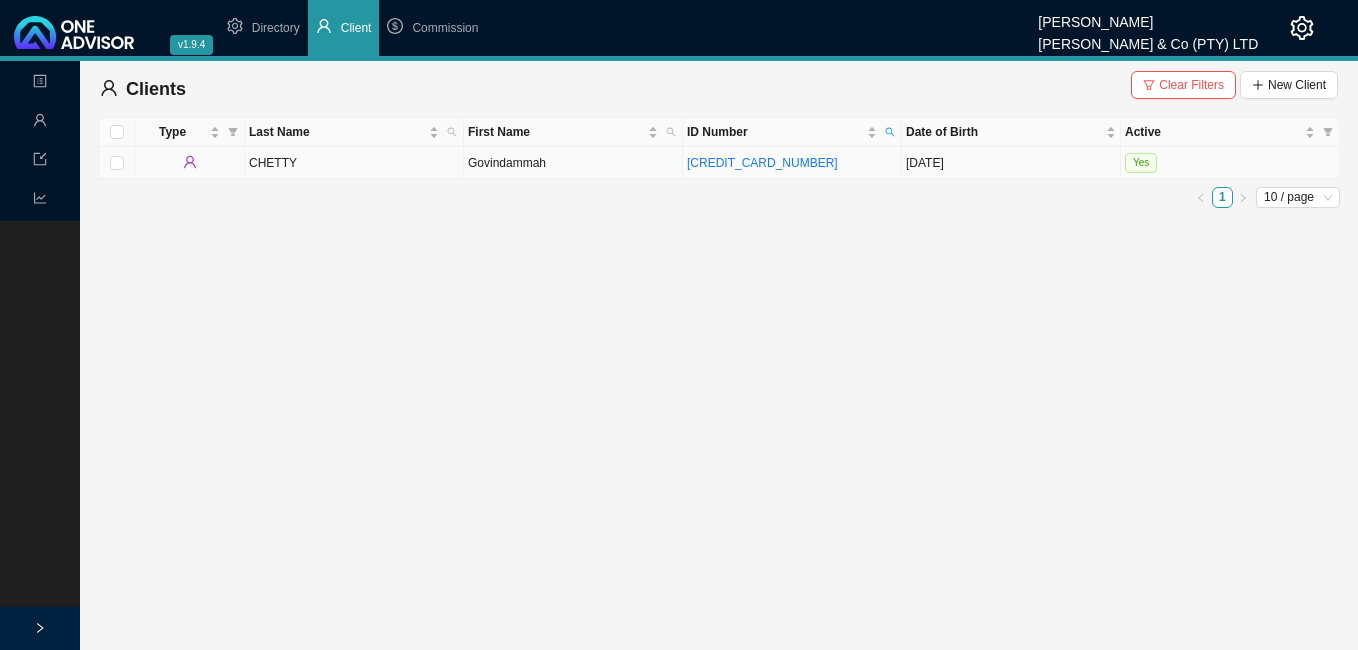 click on "Govindammah" at bounding box center [573, 163] 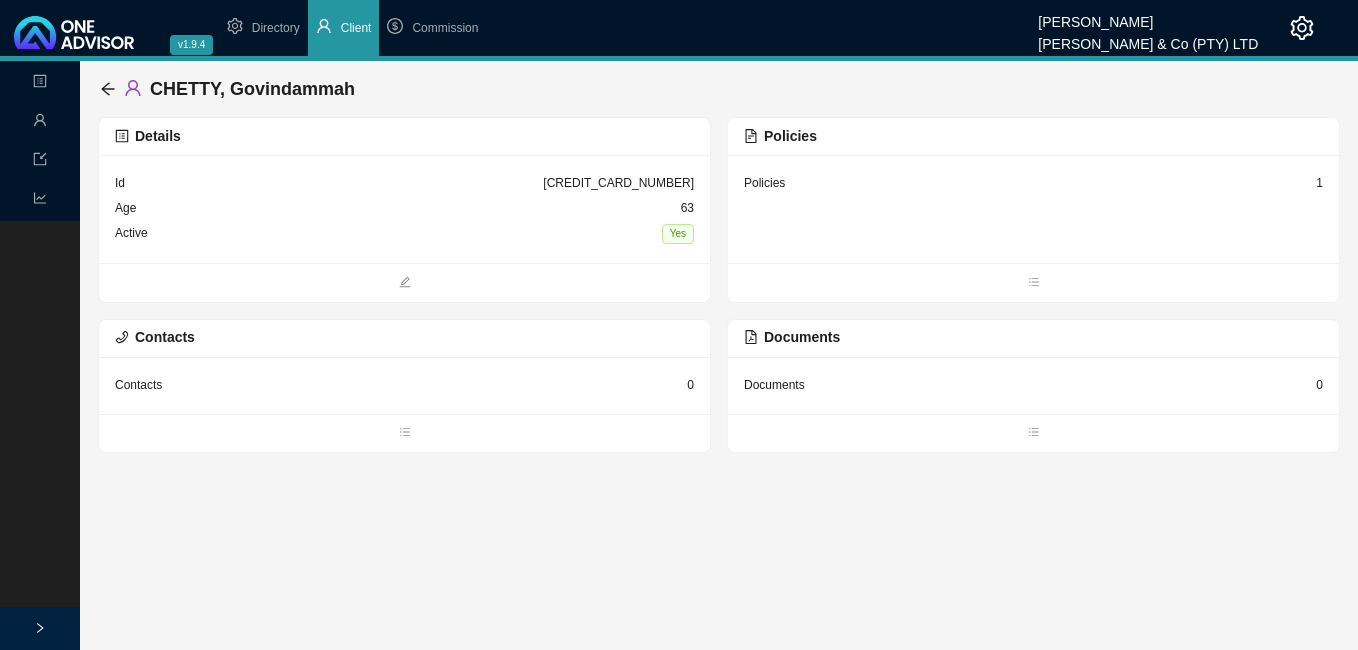 click on "Policies 1" at bounding box center (1033, 209) 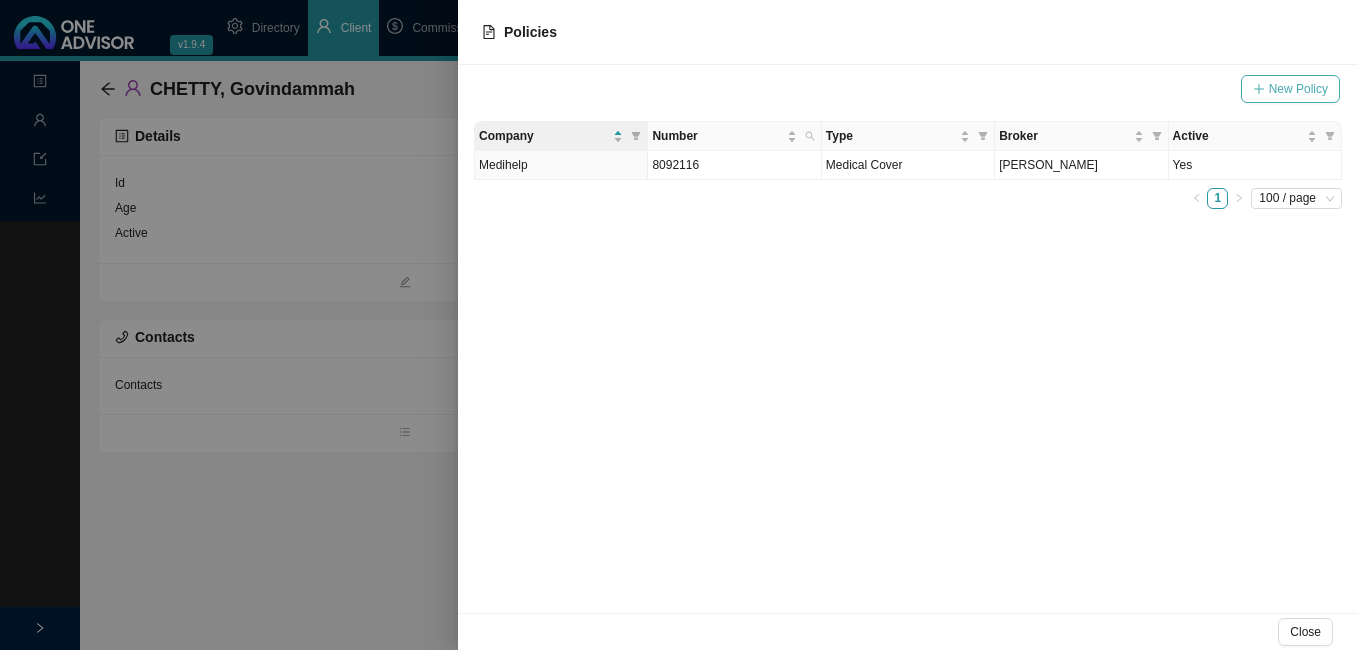 click on "New Policy" at bounding box center [1298, 89] 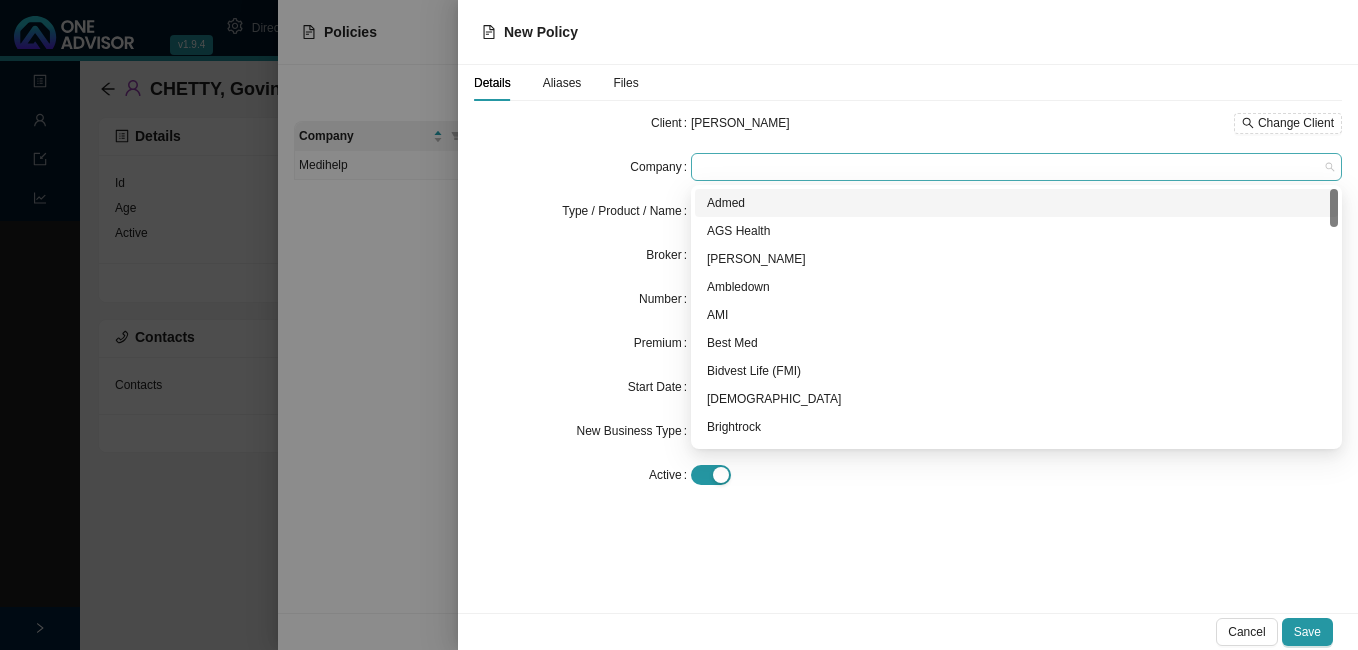 click at bounding box center [1016, 167] 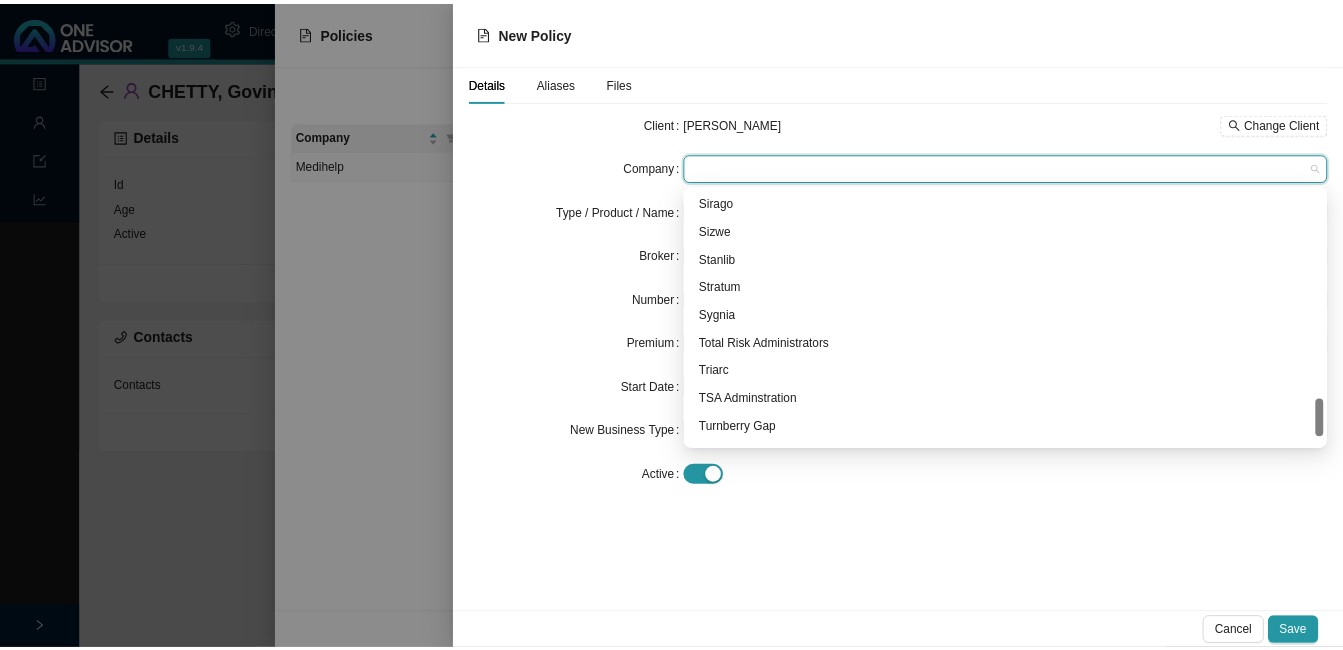 scroll, scrollTop: 1452, scrollLeft: 0, axis: vertical 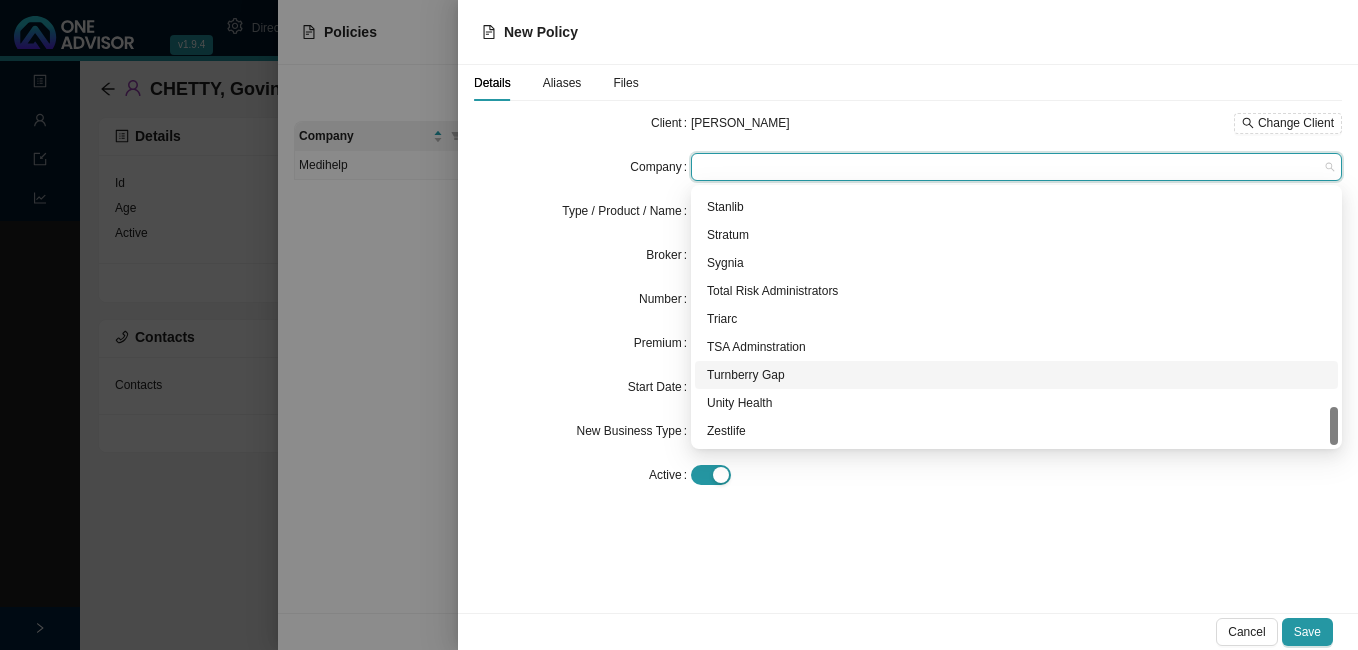 click on "Turnberry Gap" at bounding box center [1016, 375] 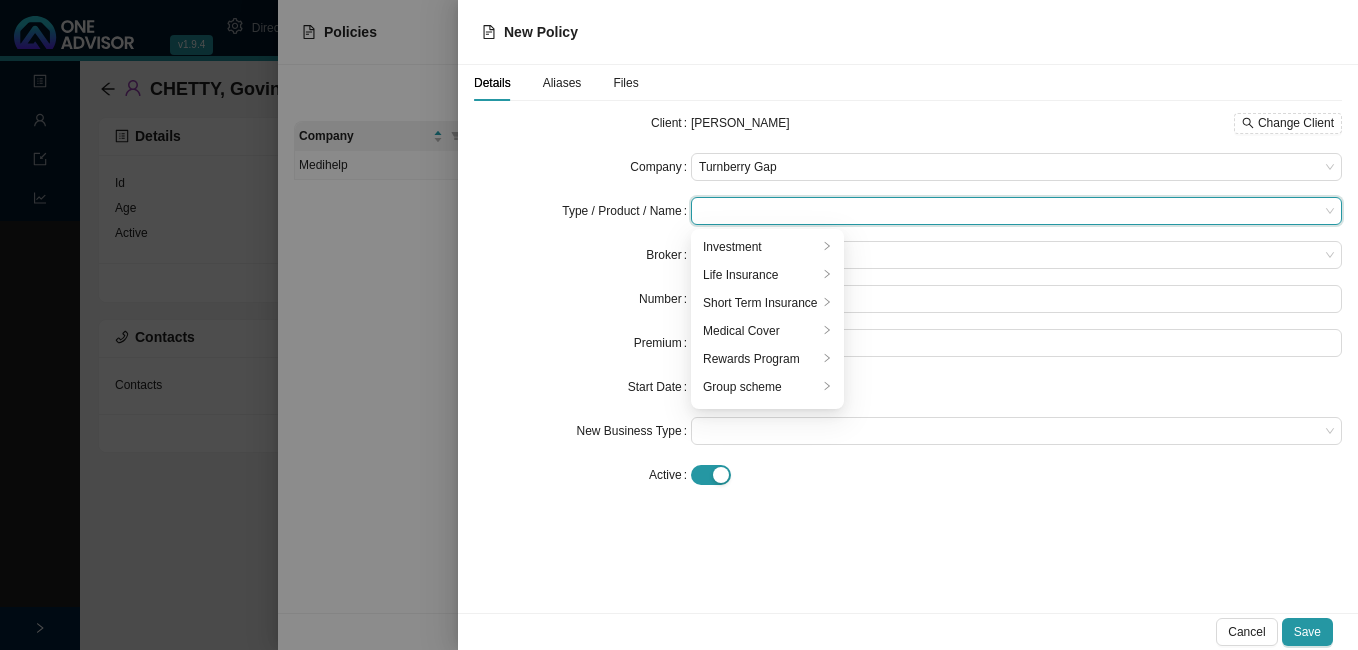 click at bounding box center [1009, 211] 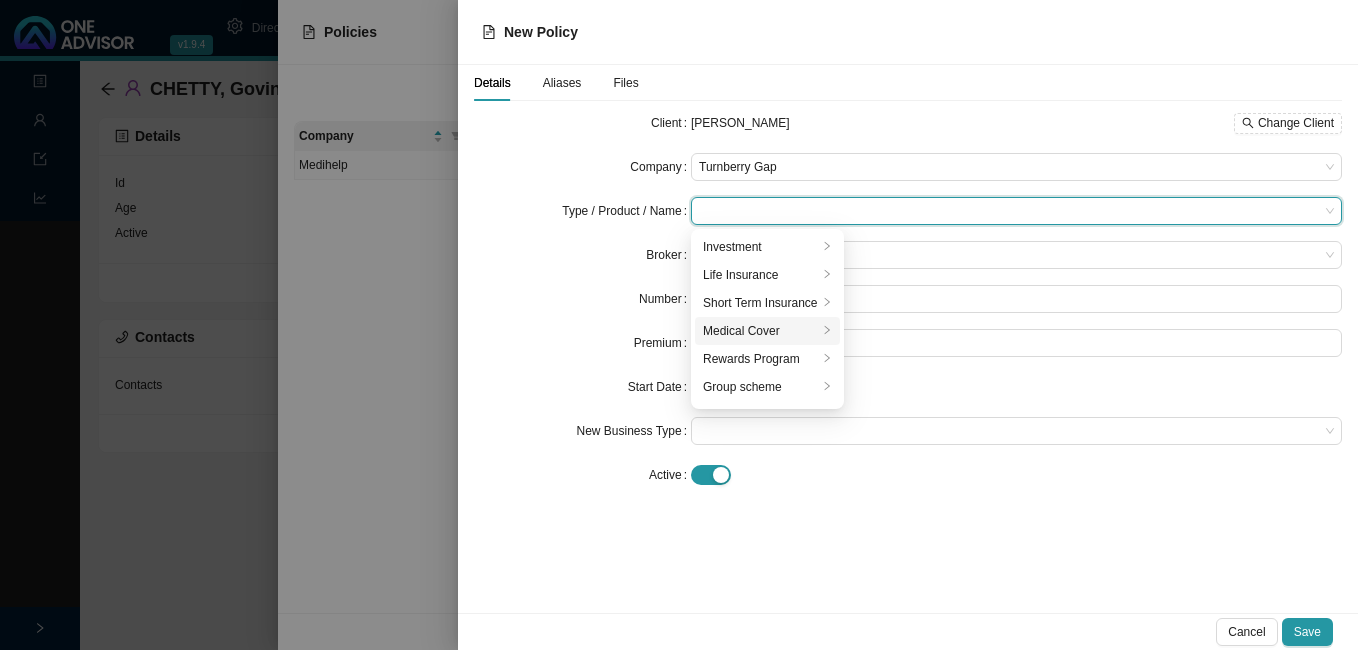 click on "Medical Cover" at bounding box center [760, 331] 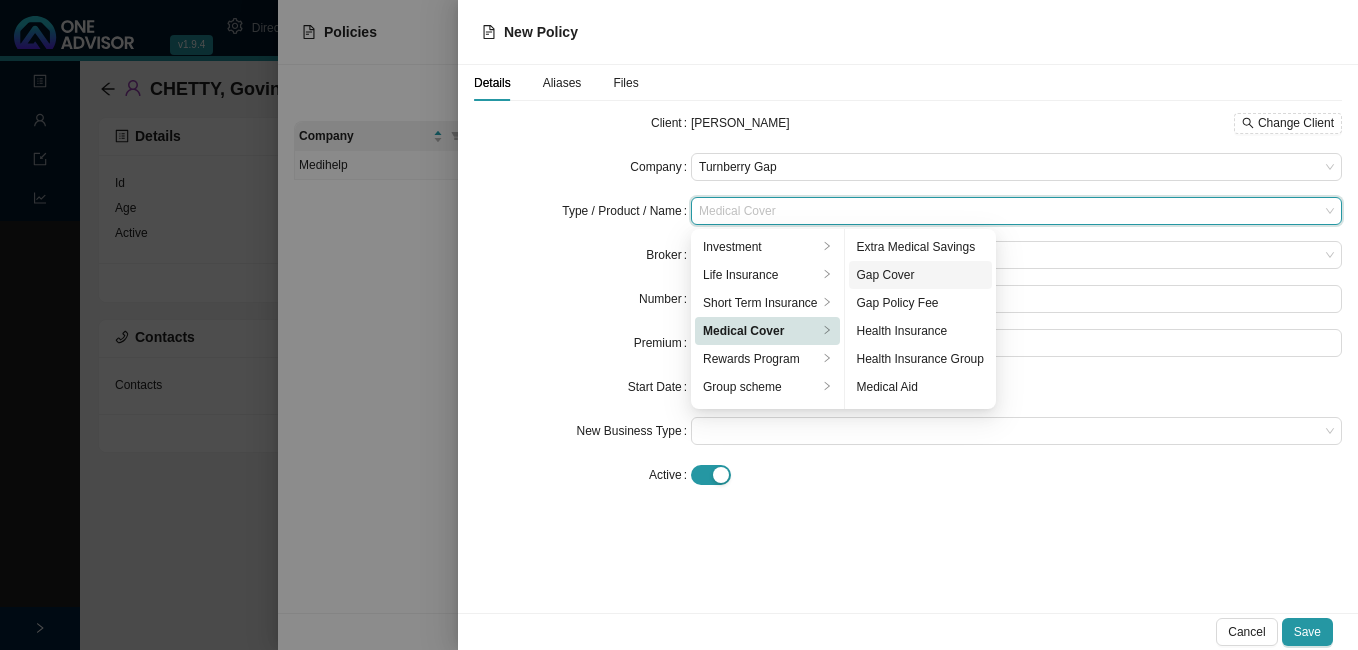 click on "Gap Cover" at bounding box center [920, 275] 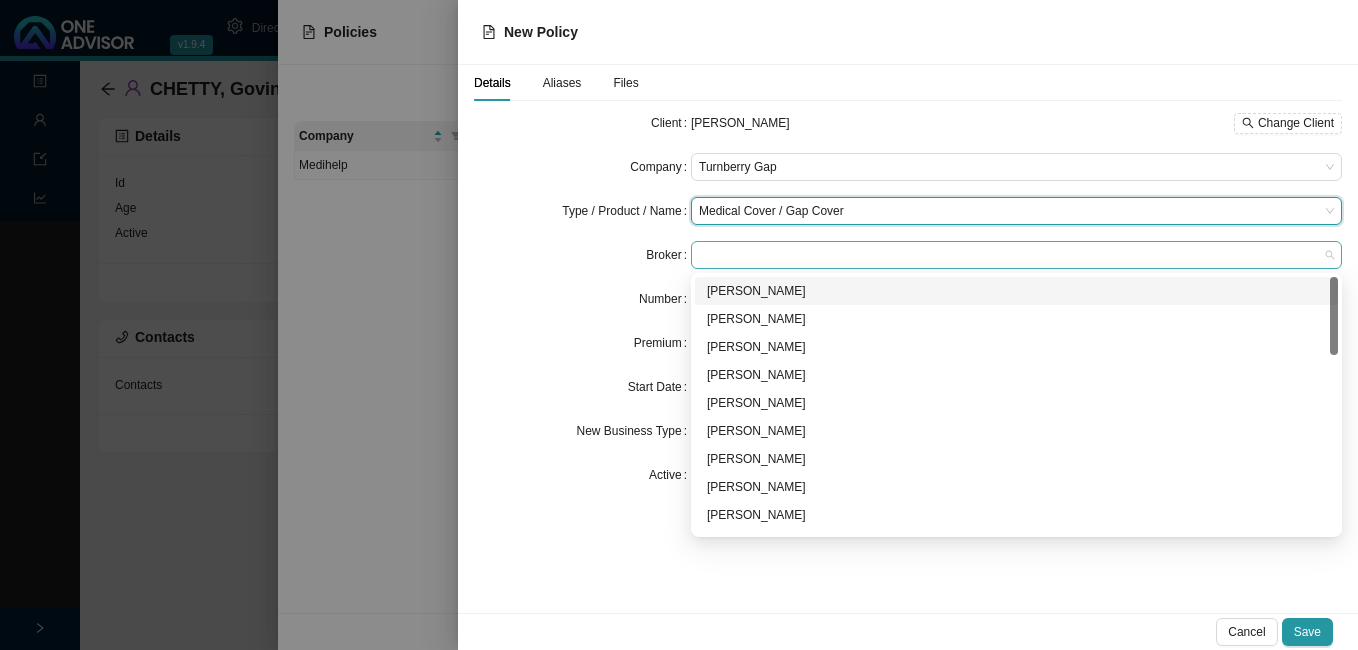 click at bounding box center (1016, 255) 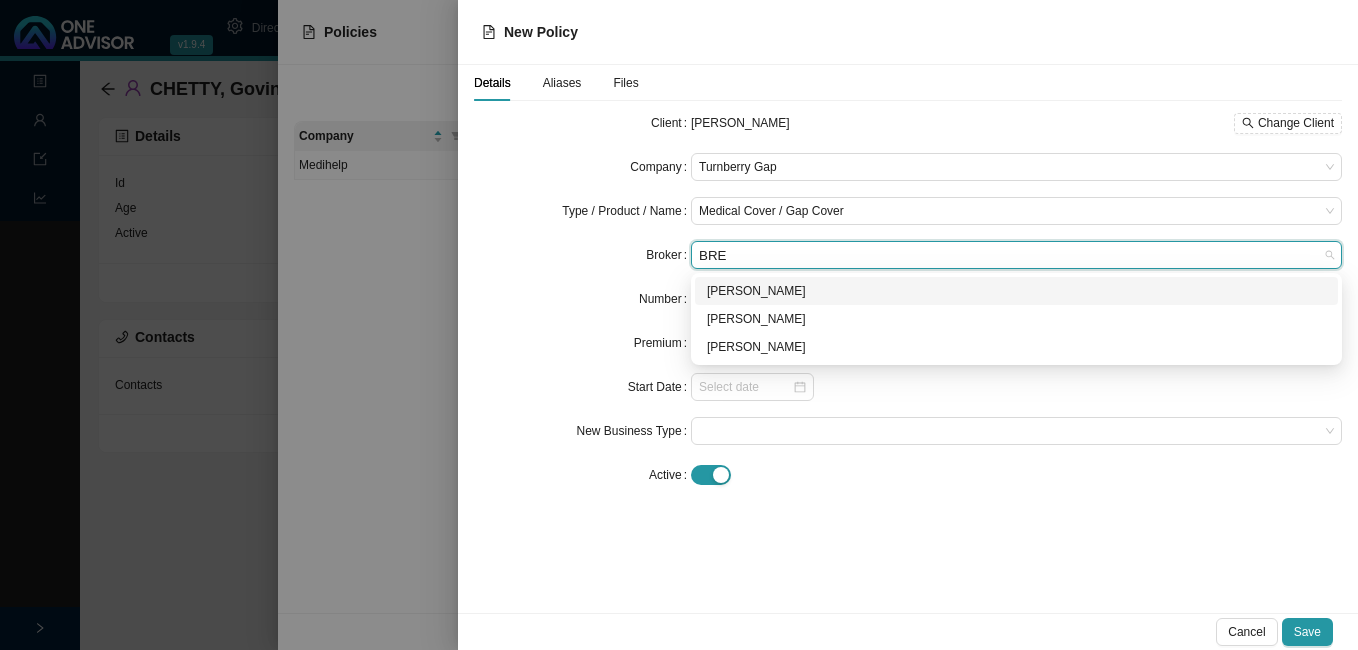 type on "BREN" 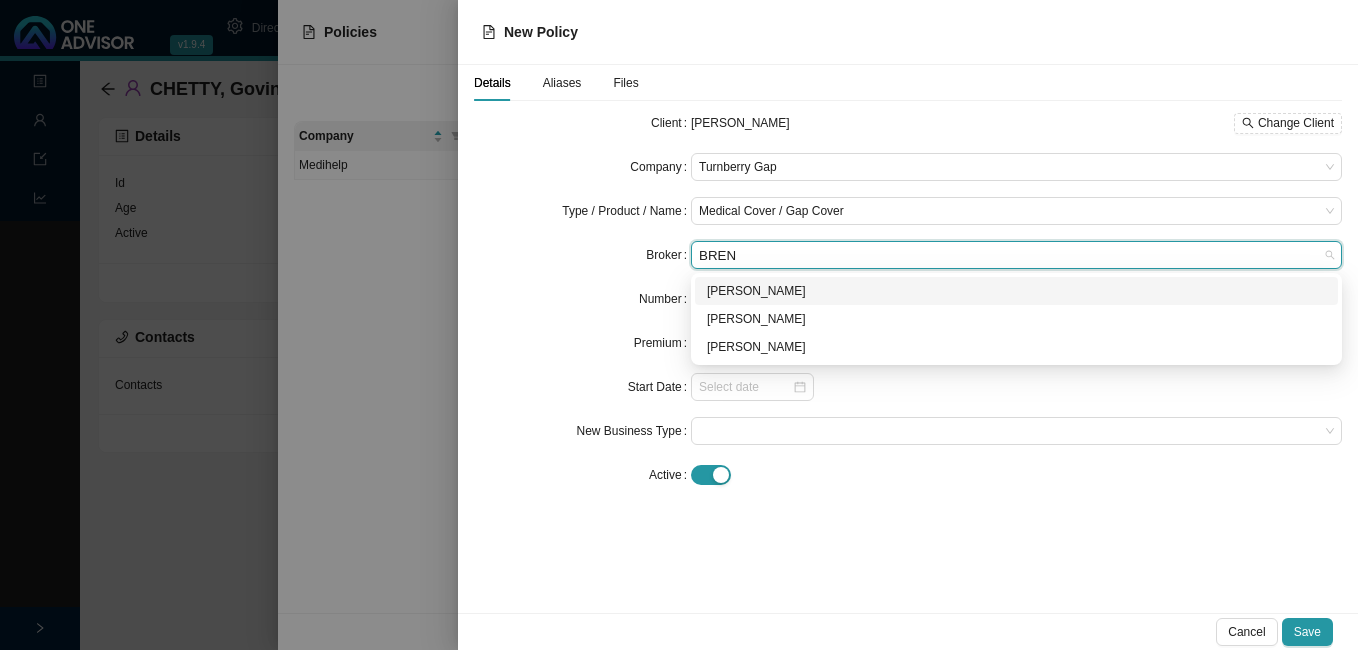 click on "[PERSON_NAME]" at bounding box center (1016, 291) 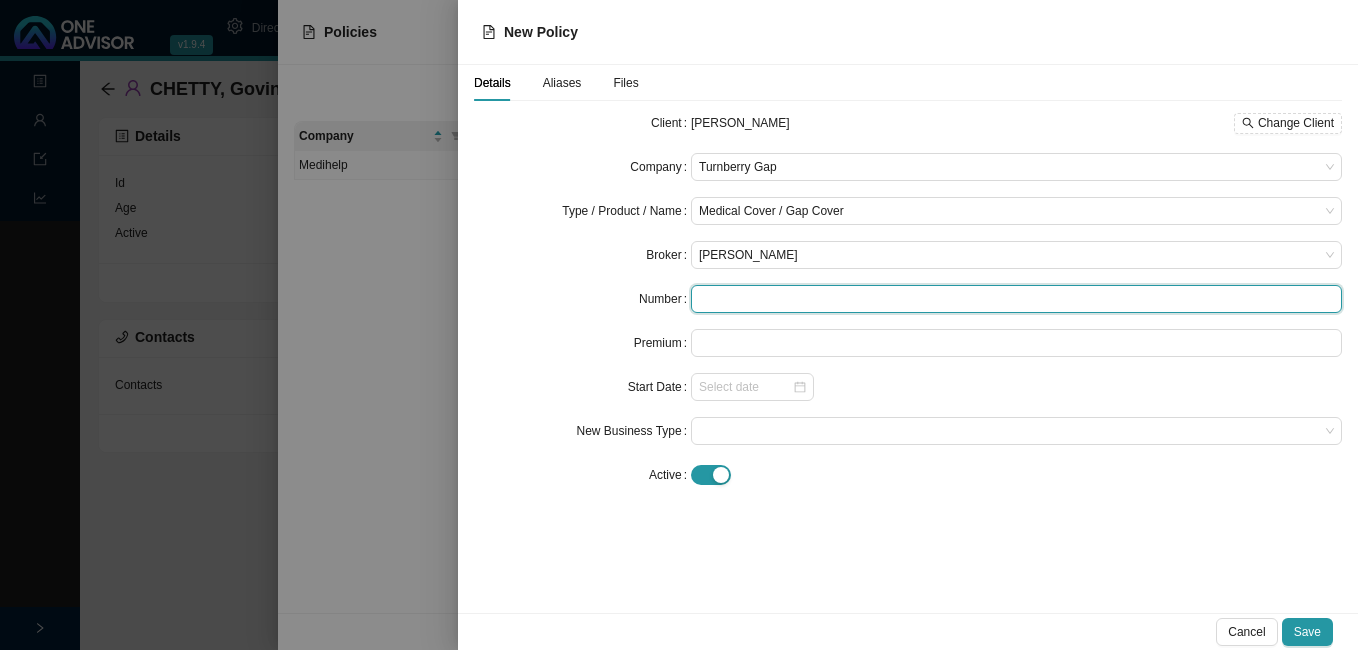 click at bounding box center (1016, 299) 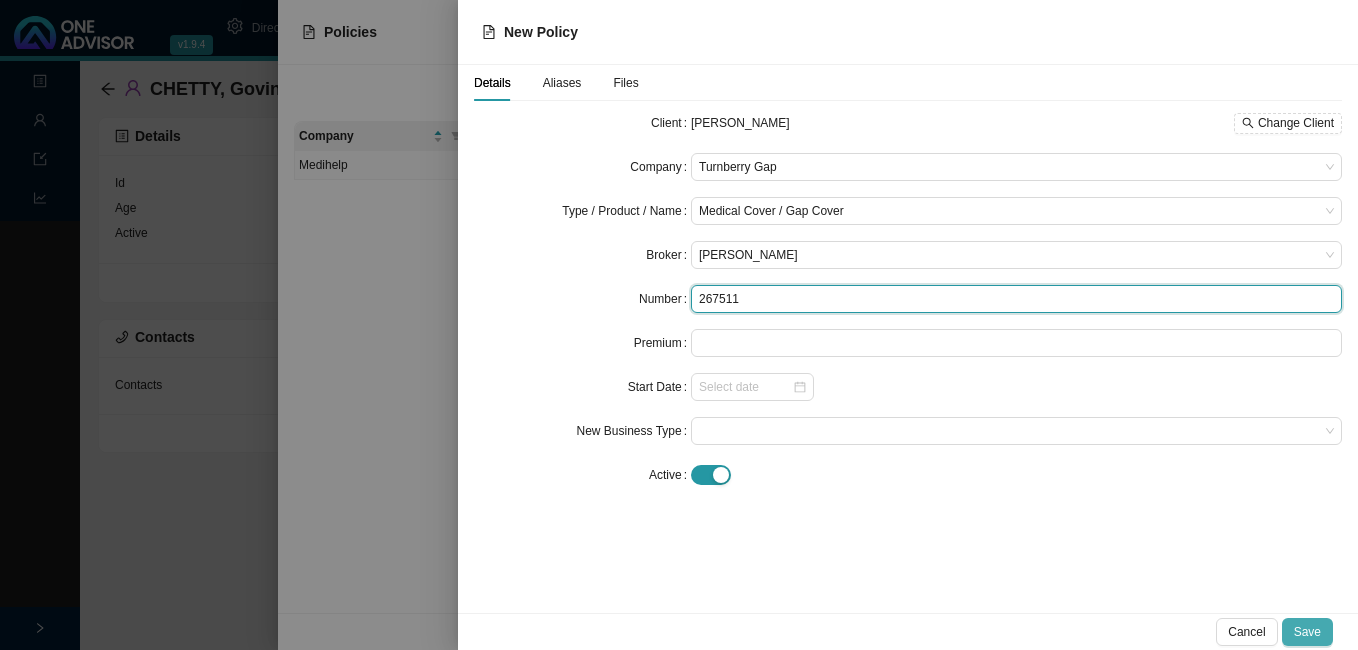 type on "267511" 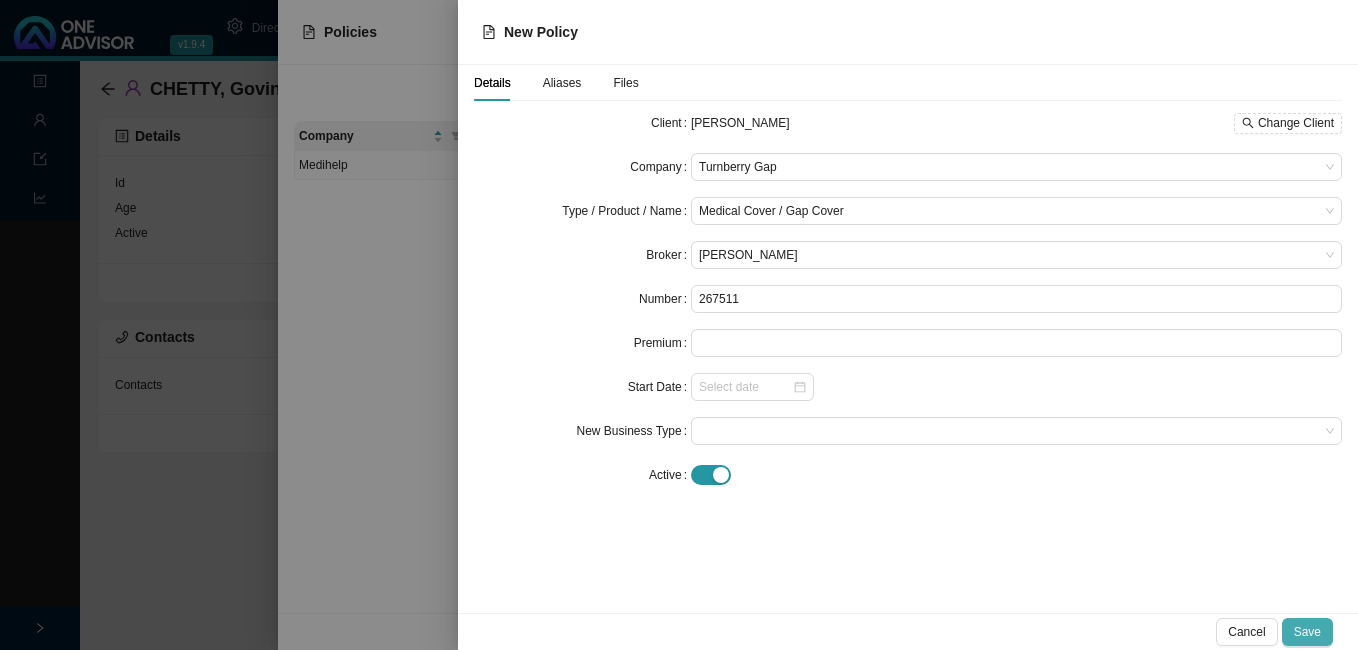 click on "Save" at bounding box center (1307, 632) 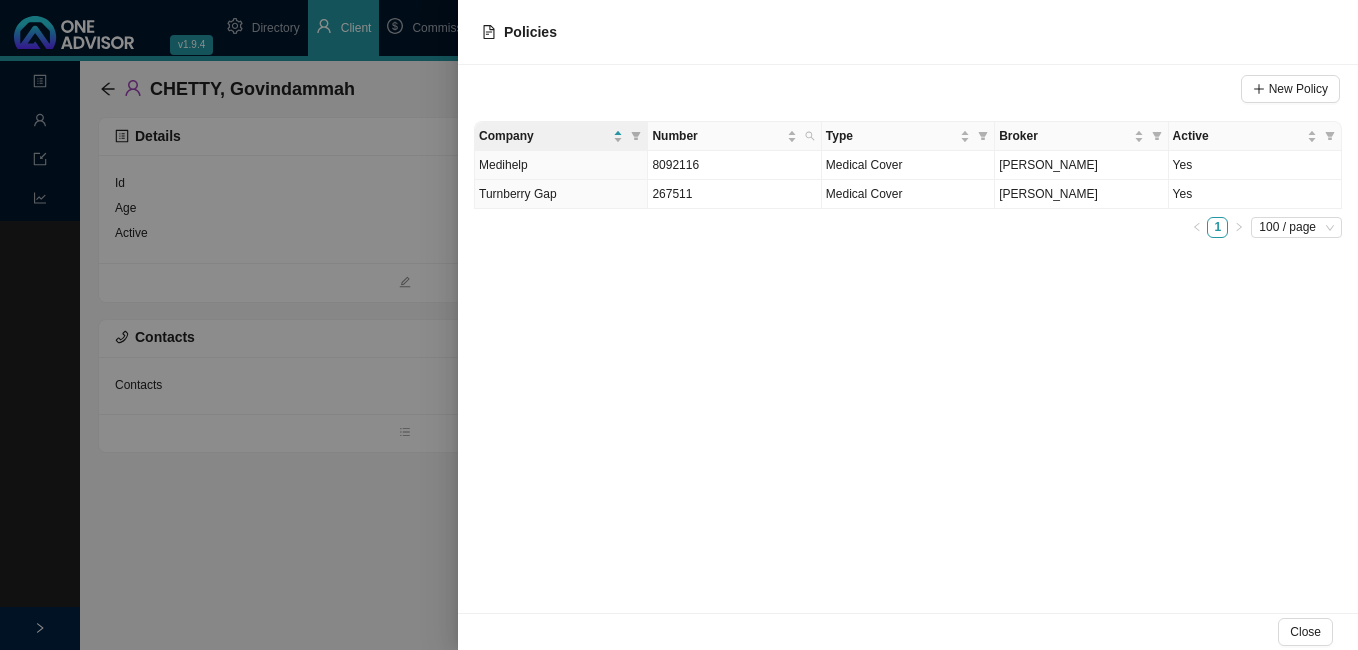 click at bounding box center (679, 325) 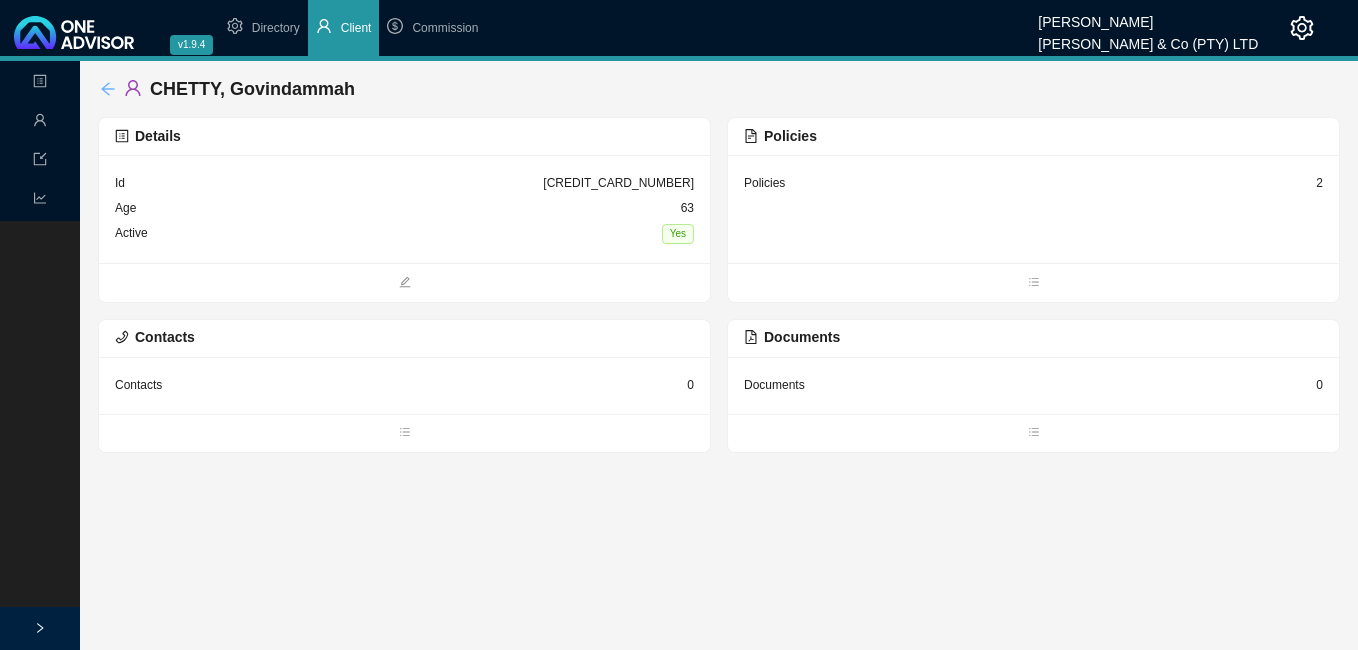 click 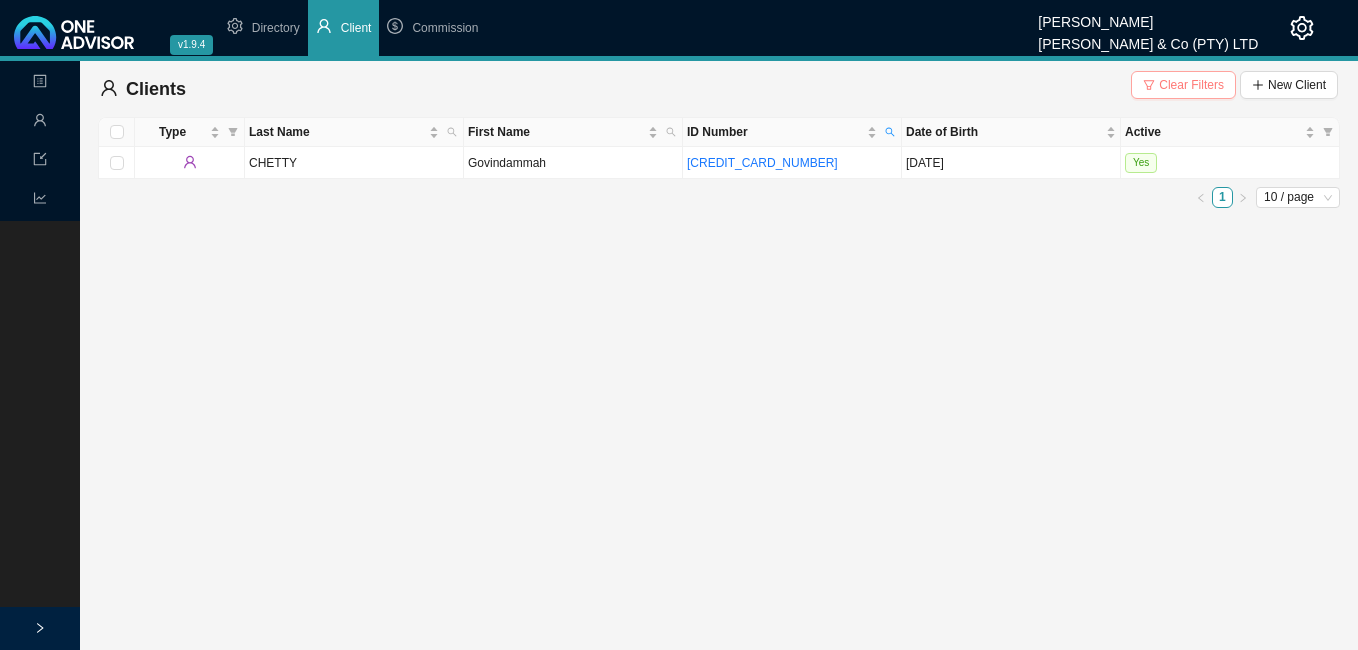 click on "Clear Filters" at bounding box center (1191, 85) 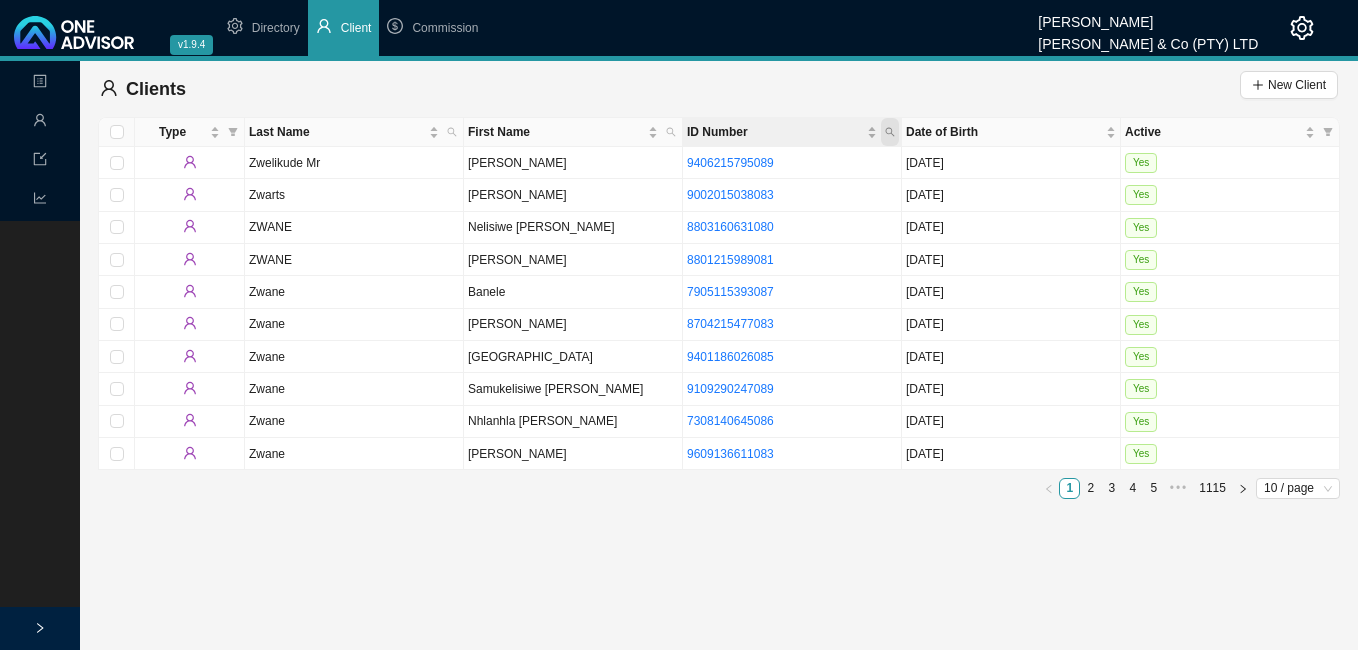 click at bounding box center [890, 132] 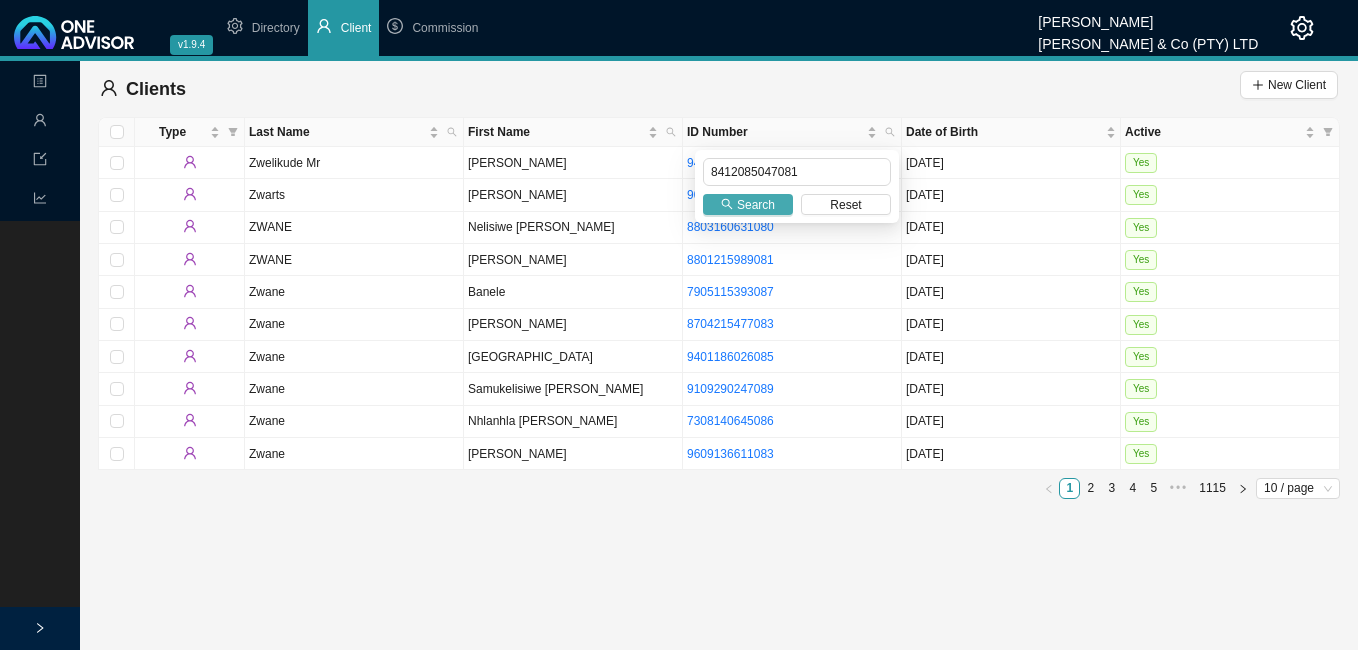 type on "8412085047081" 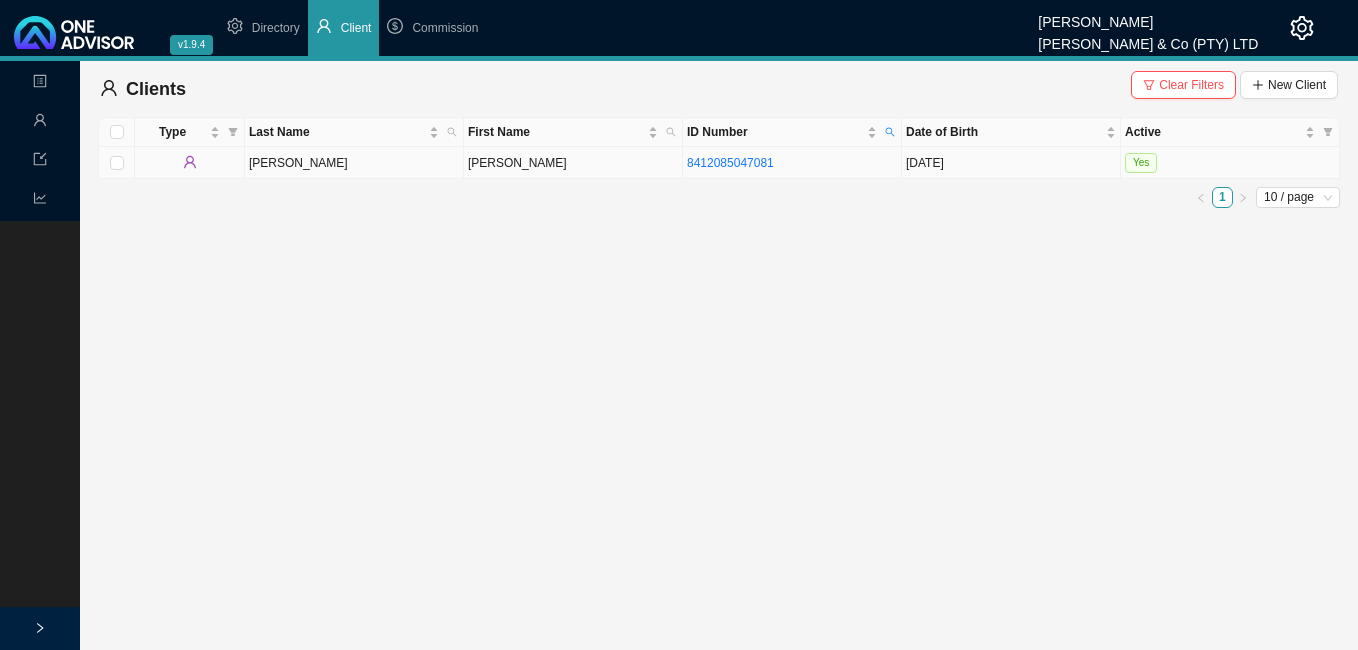 click on "Shane" at bounding box center [573, 163] 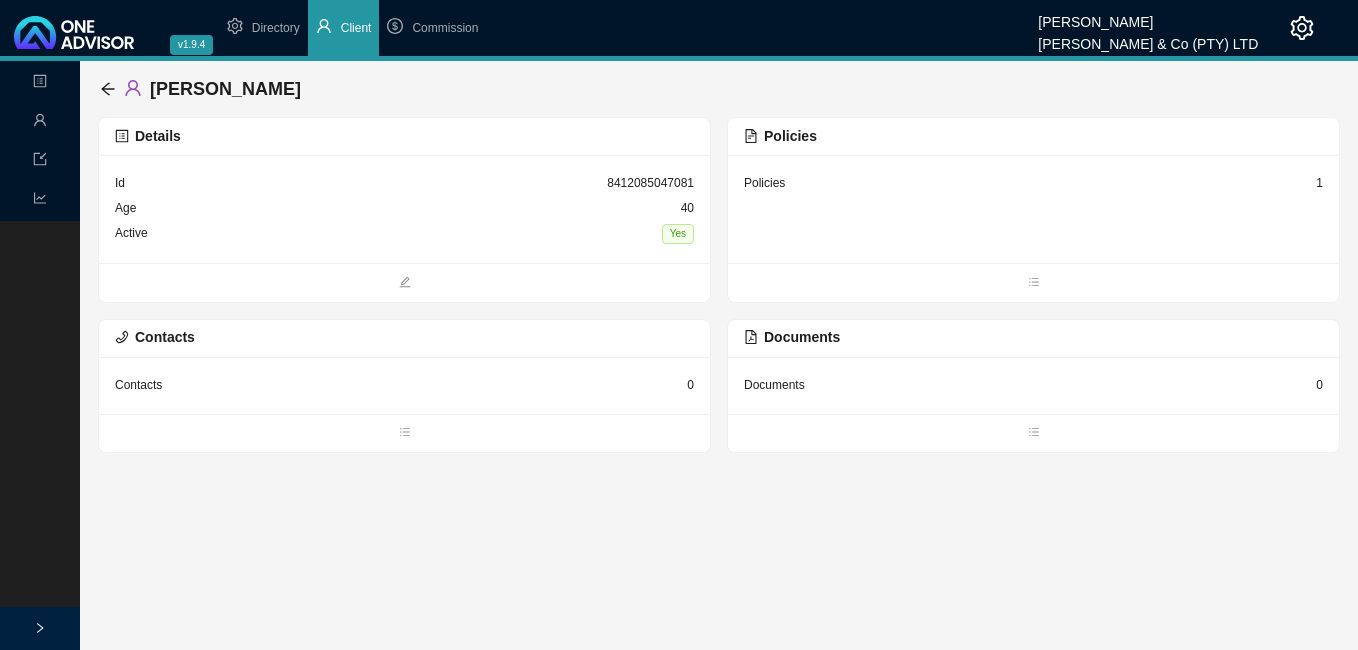 click on "1" at bounding box center (1319, 183) 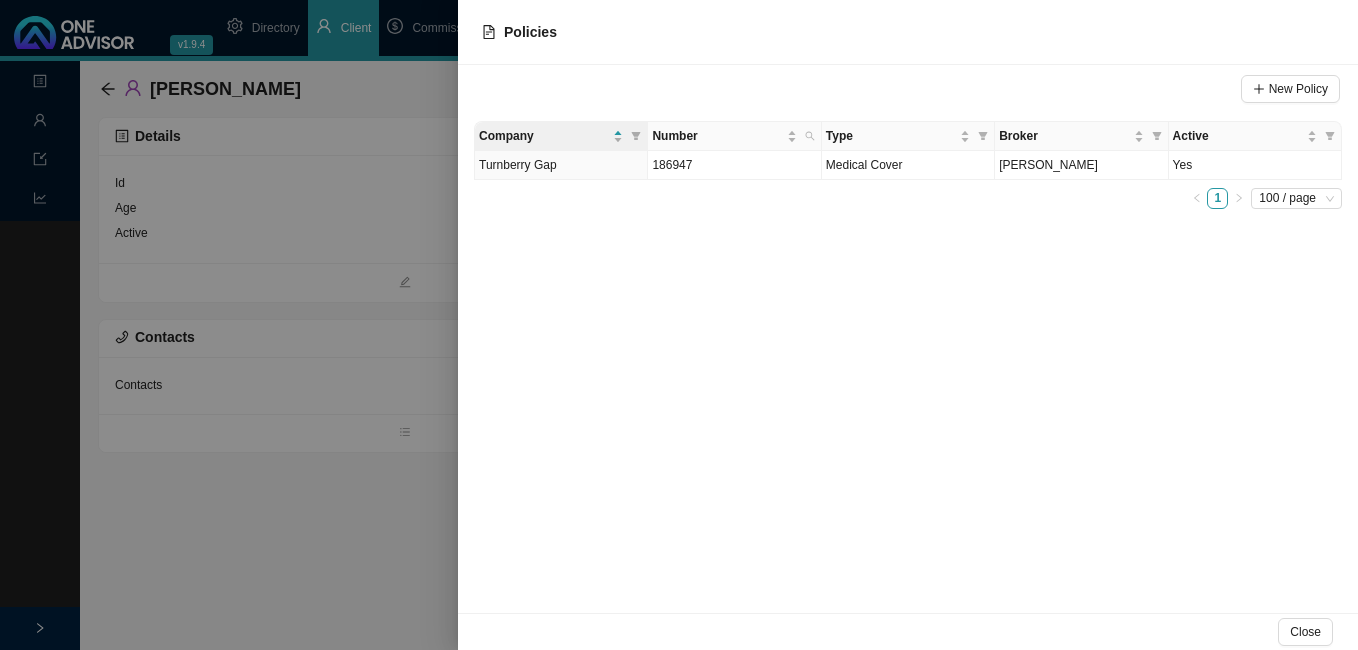click at bounding box center (679, 325) 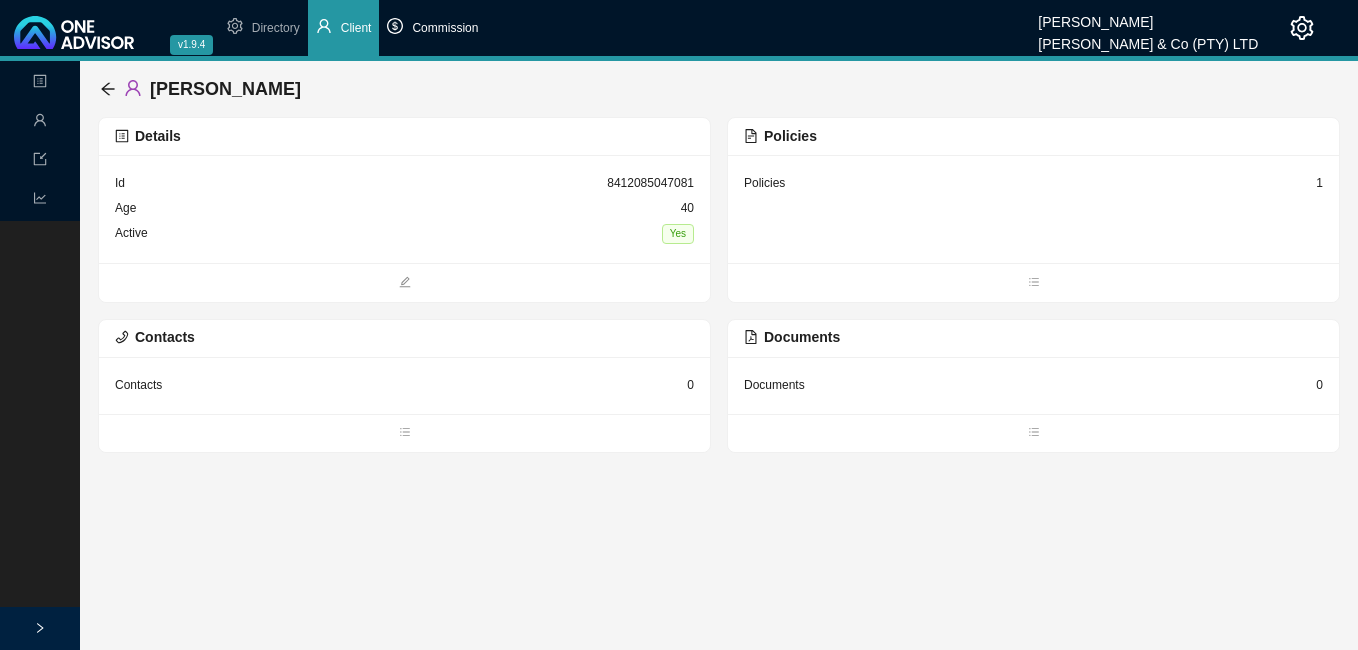 click on "Commission" at bounding box center (445, 28) 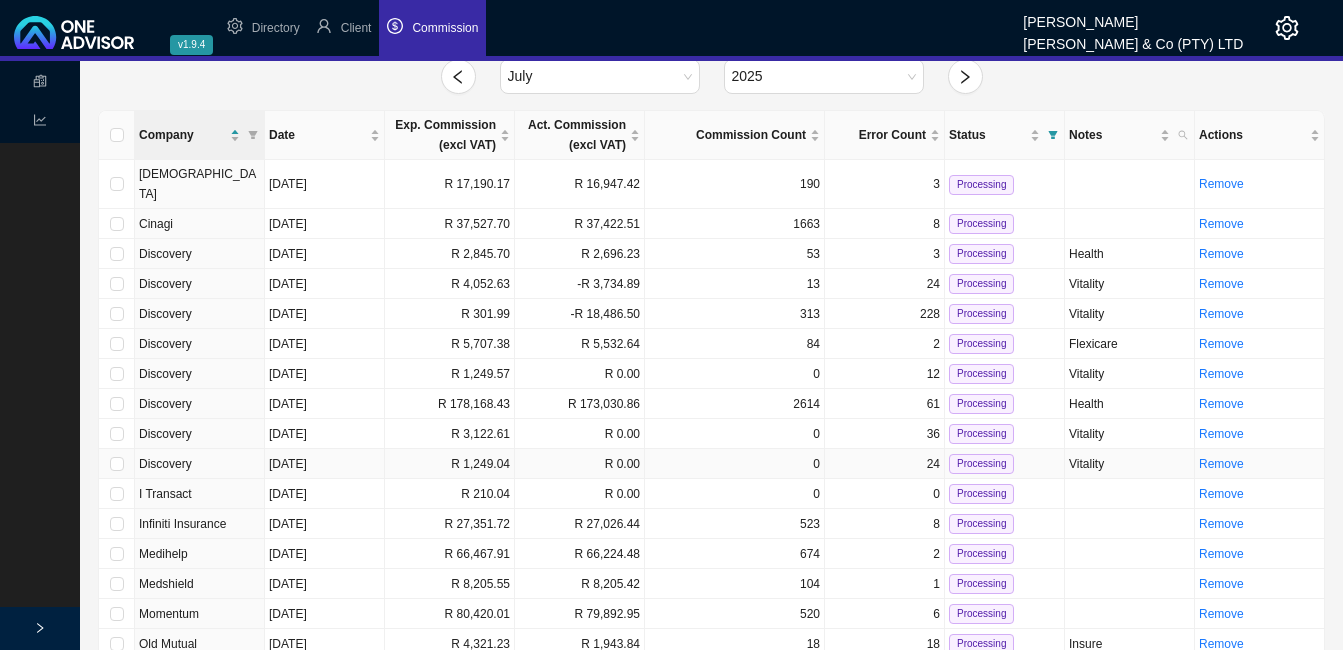 scroll, scrollTop: 115, scrollLeft: 0, axis: vertical 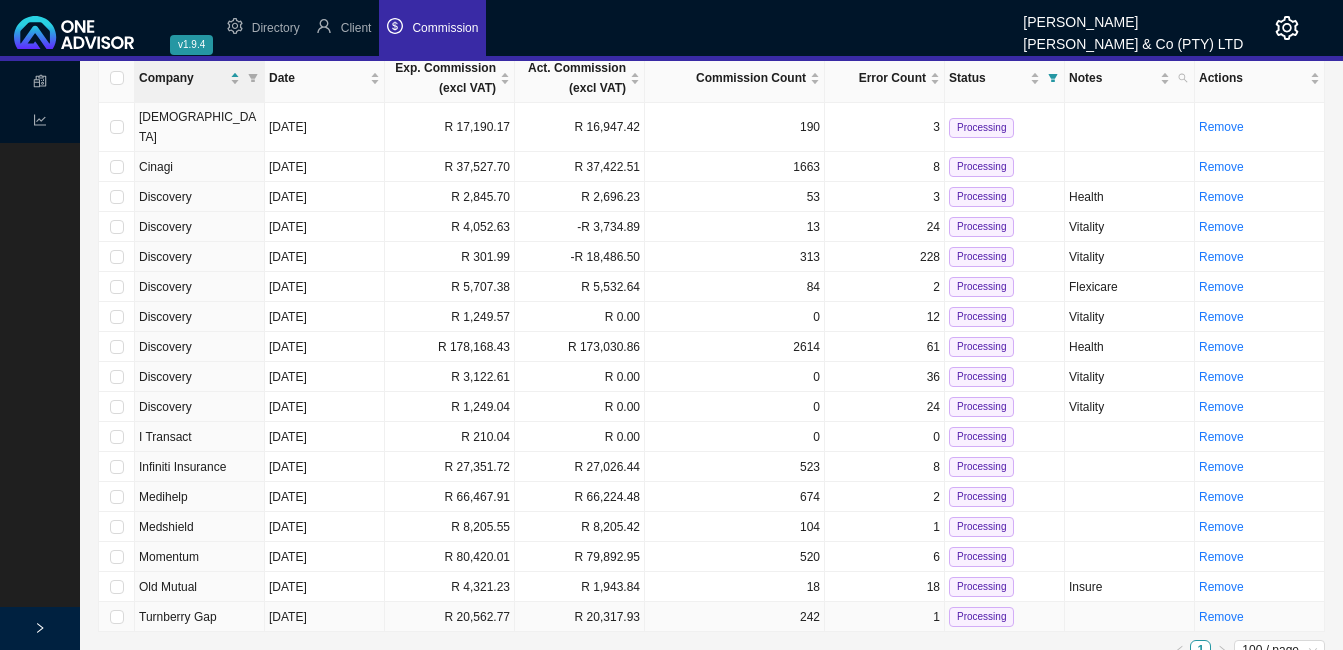 click on "R 20,317.93" at bounding box center (580, 617) 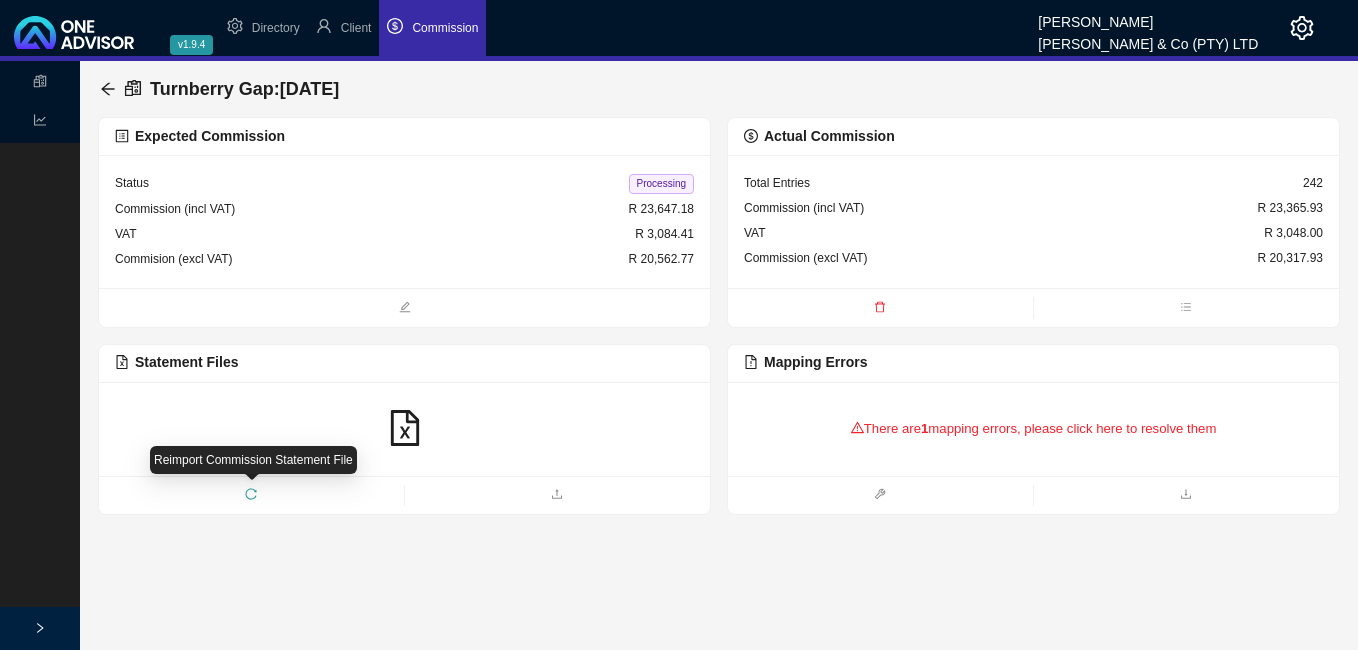 click 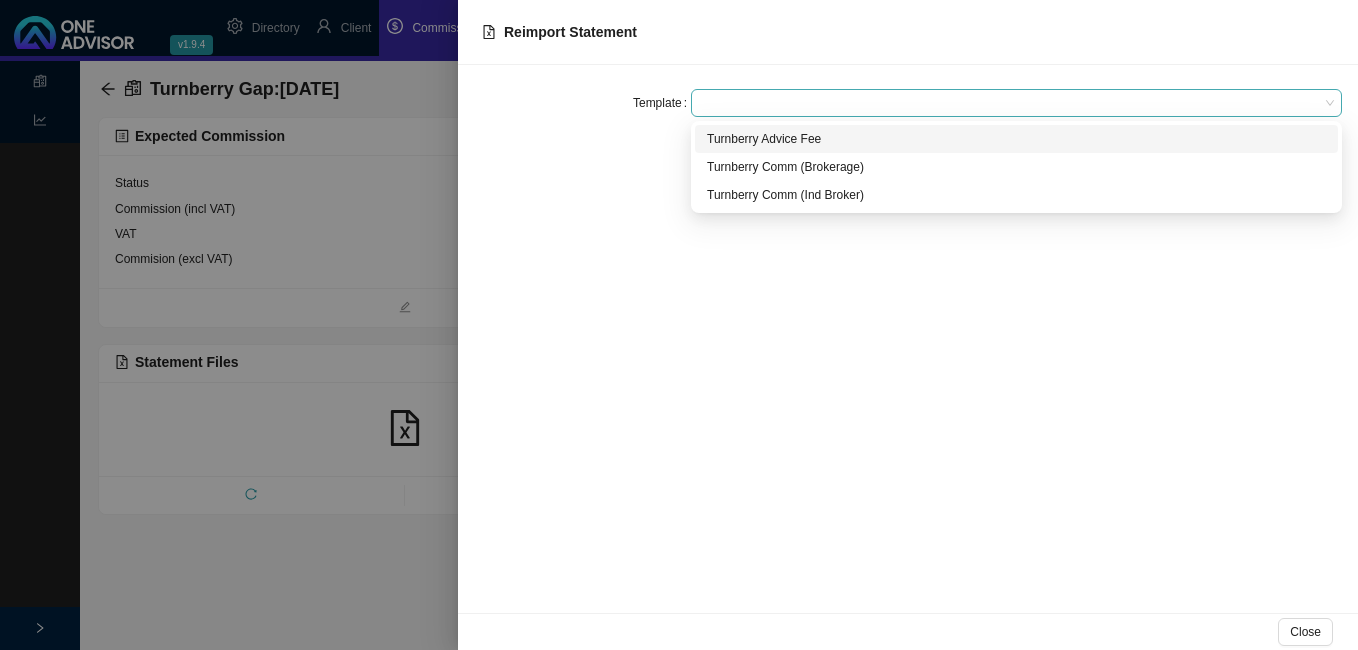 click at bounding box center [1016, 103] 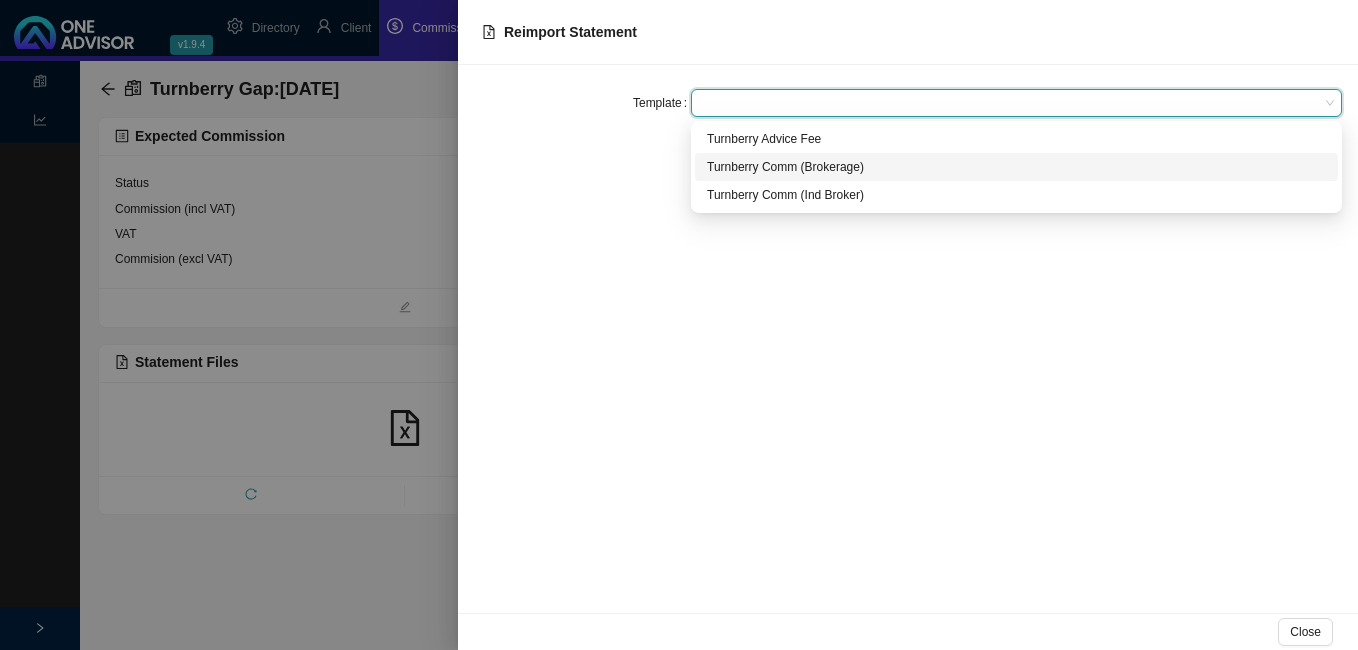 click on "Turnberry Comm (Brokerage)" at bounding box center (1016, 167) 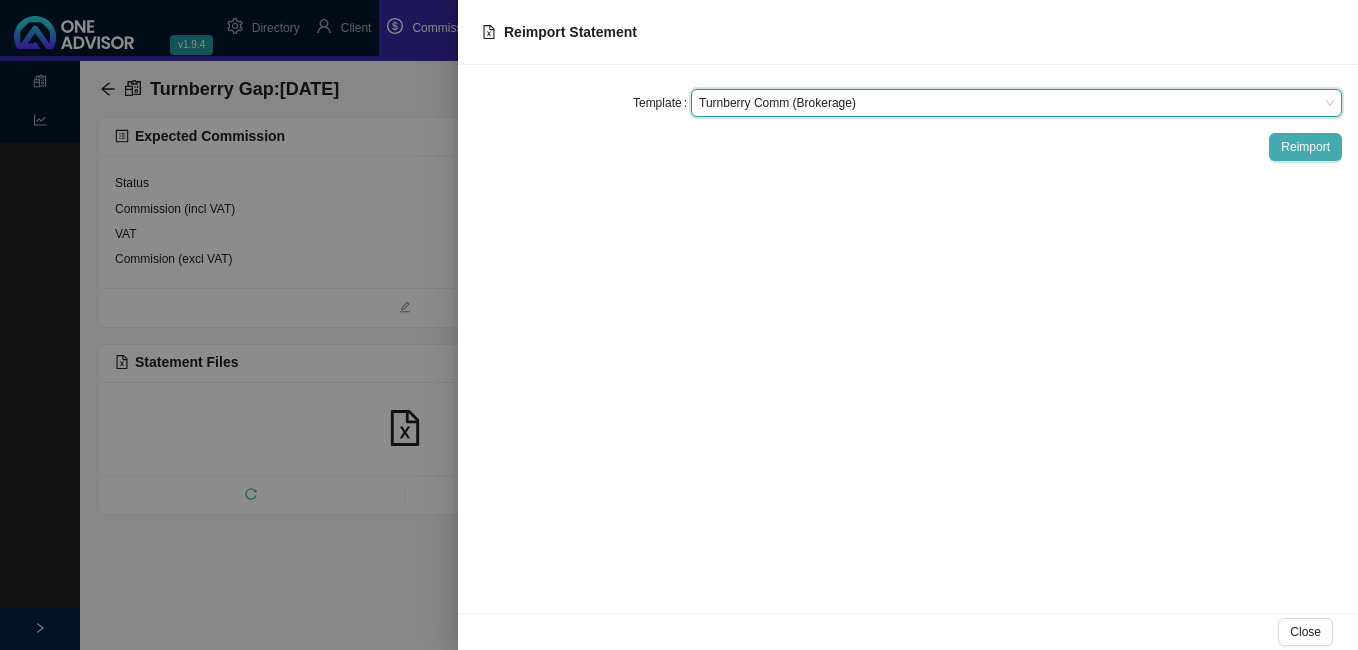 click on "Reimport" at bounding box center [1305, 147] 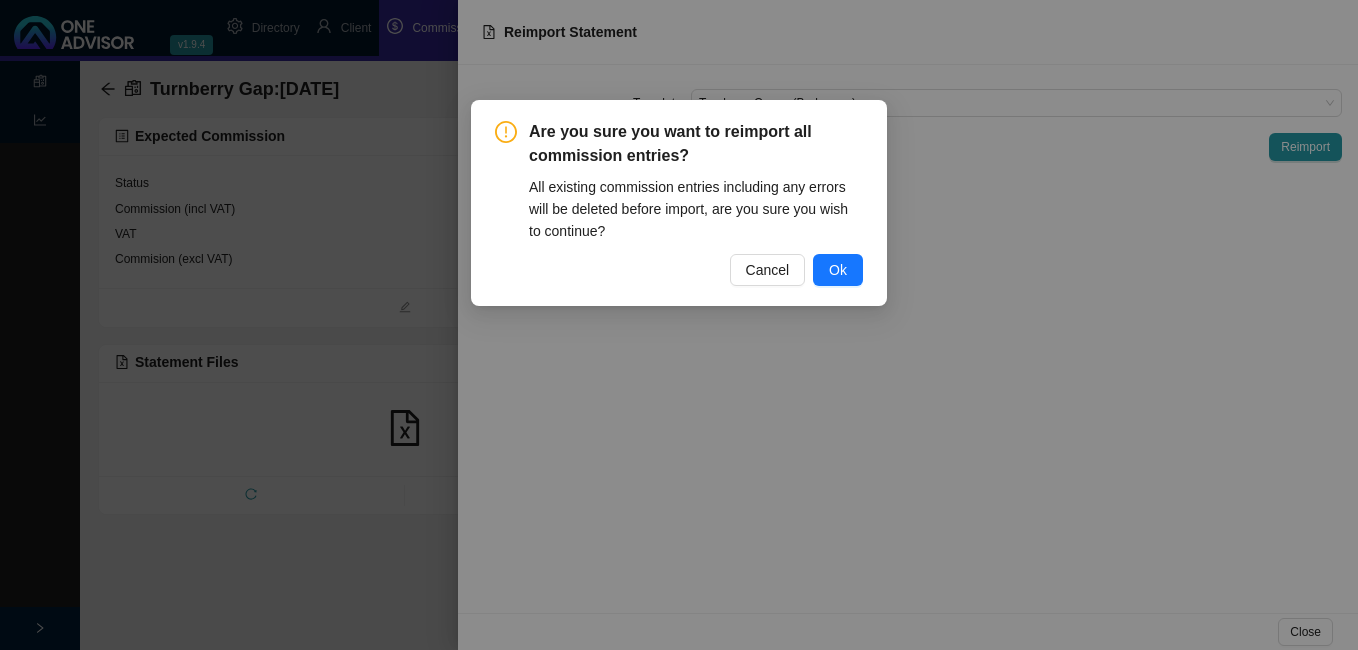 drag, startPoint x: 857, startPoint y: 269, endPoint x: 927, endPoint y: 284, distance: 71.5891 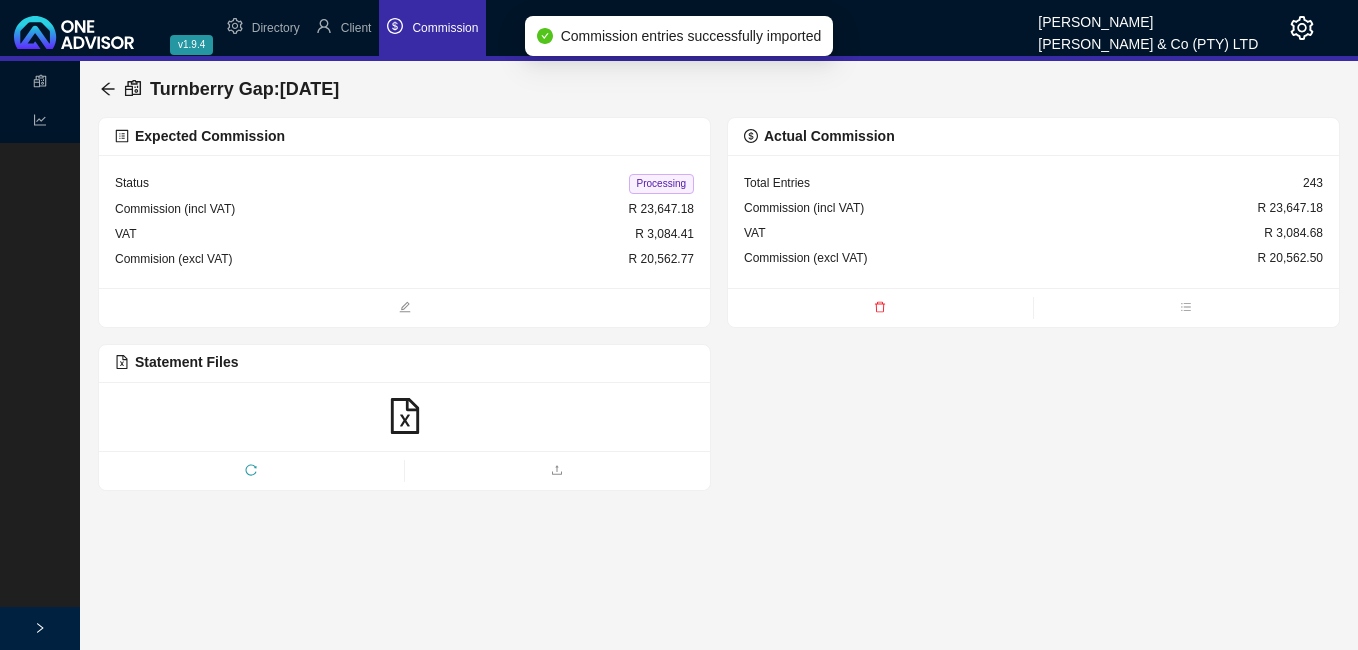 click on "Processing" at bounding box center (661, 184) 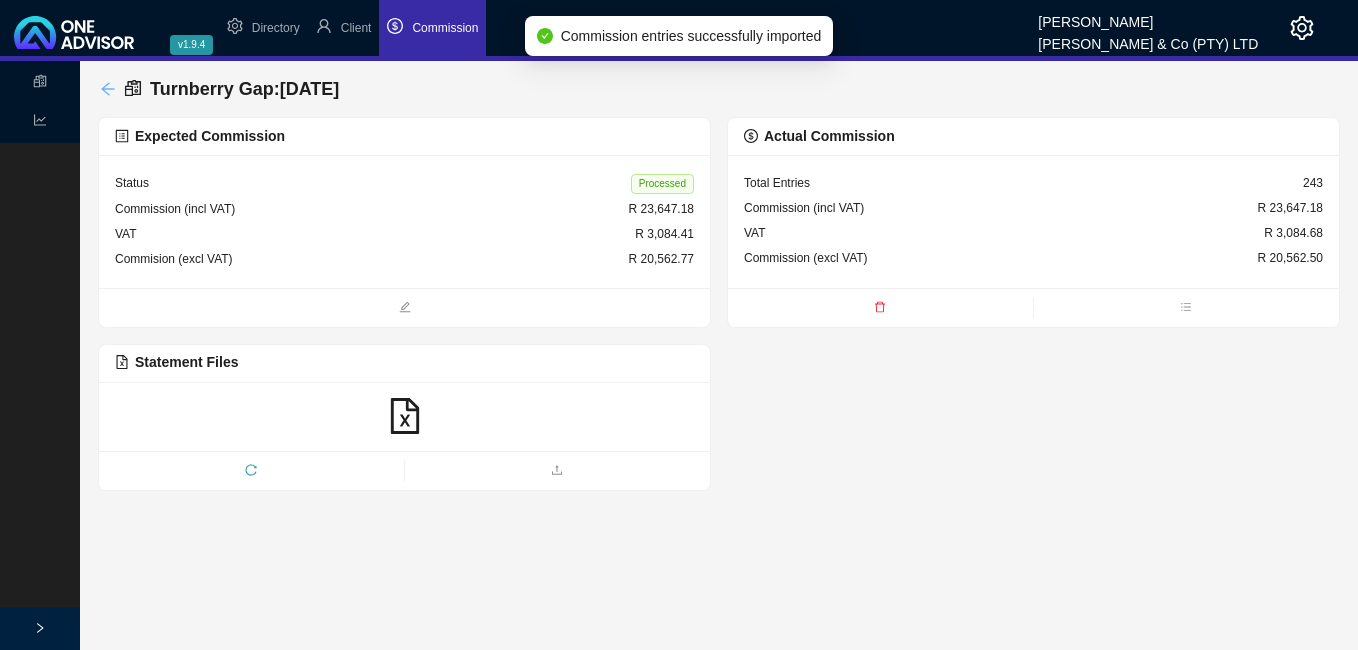 click 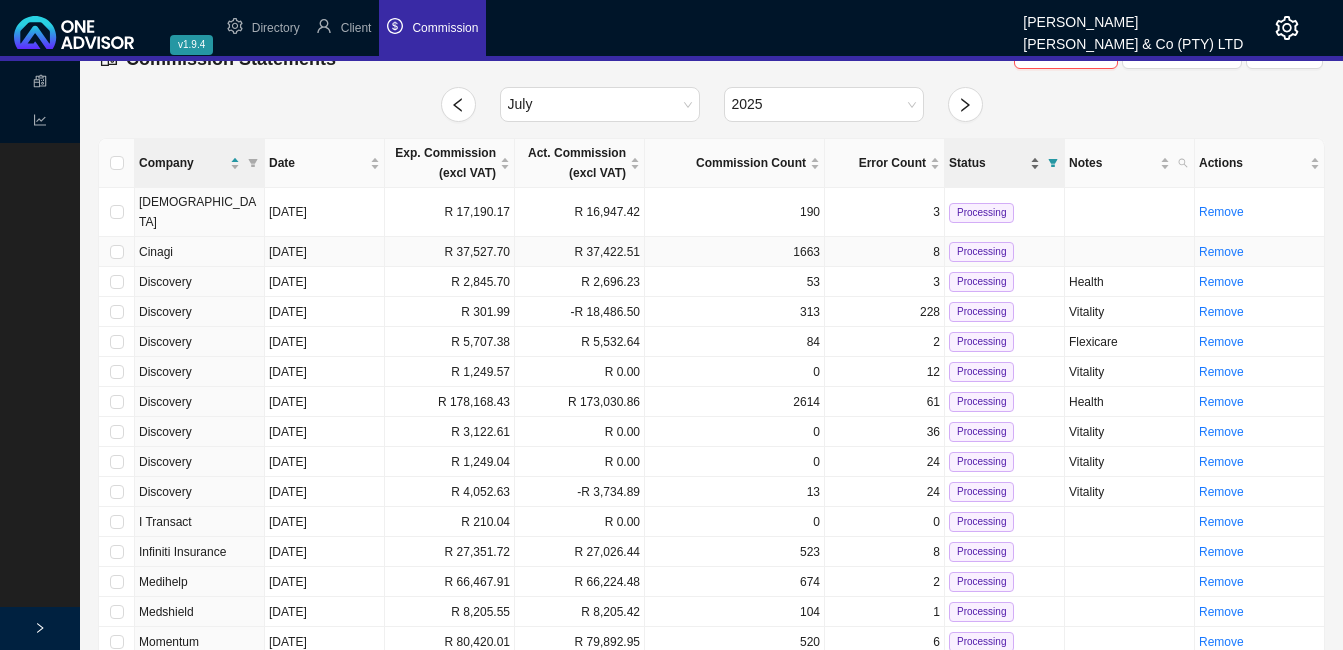scroll, scrollTop: 0, scrollLeft: 0, axis: both 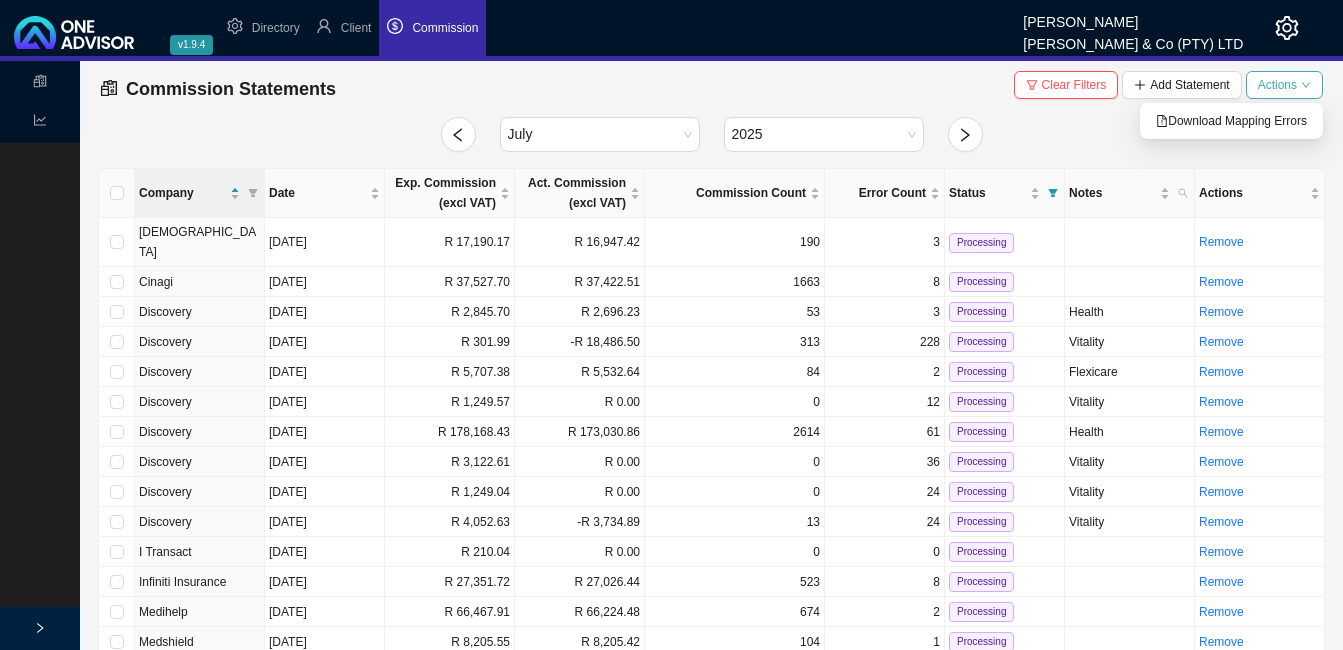 click 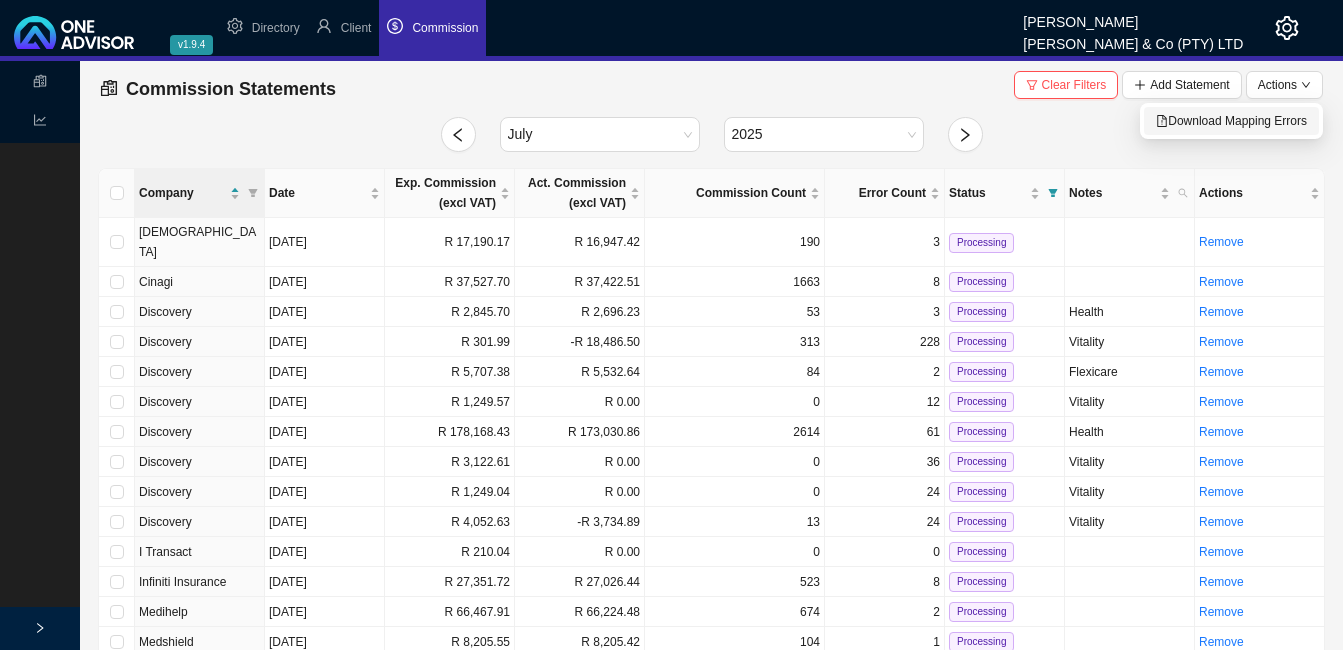 click on "Download Mapping Errors" at bounding box center (1231, 121) 